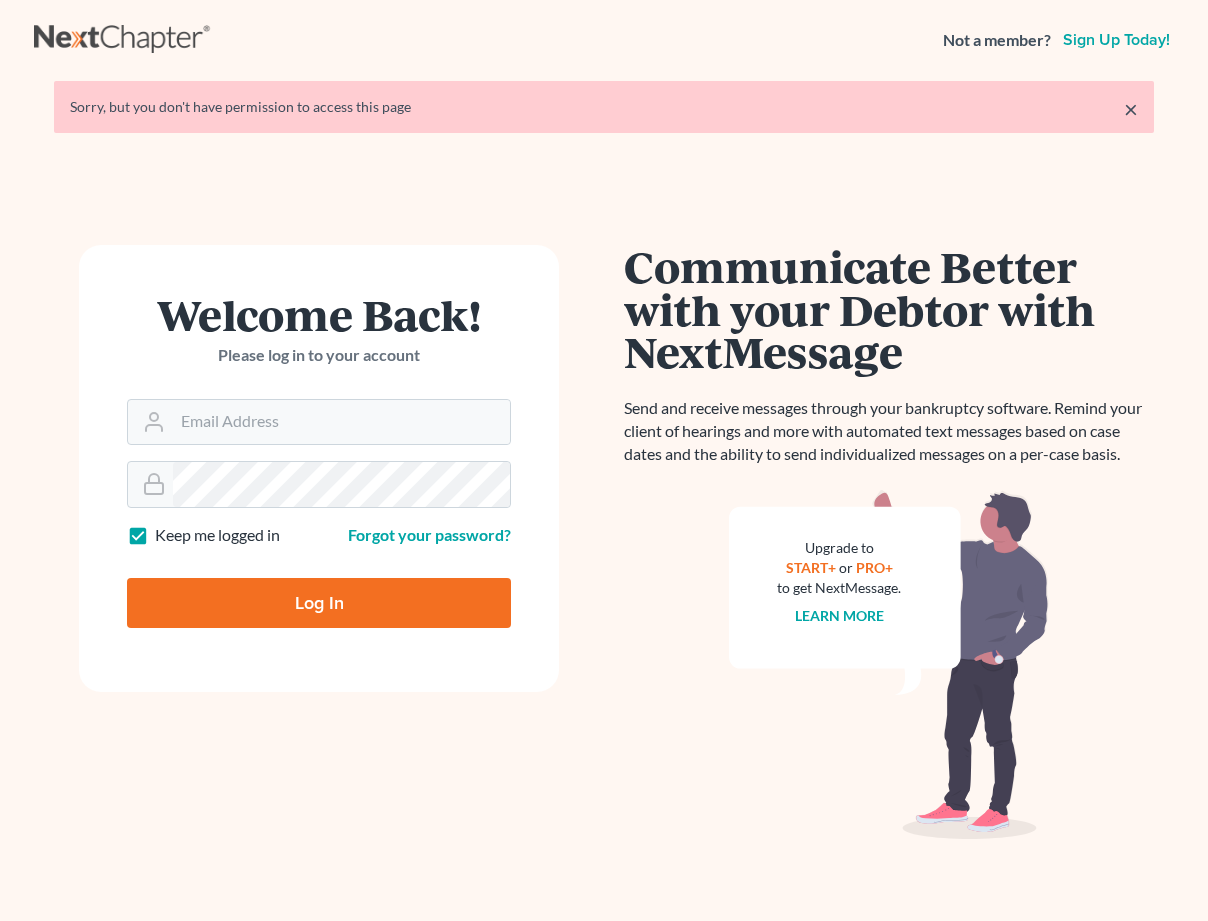 scroll, scrollTop: 0, scrollLeft: 0, axis: both 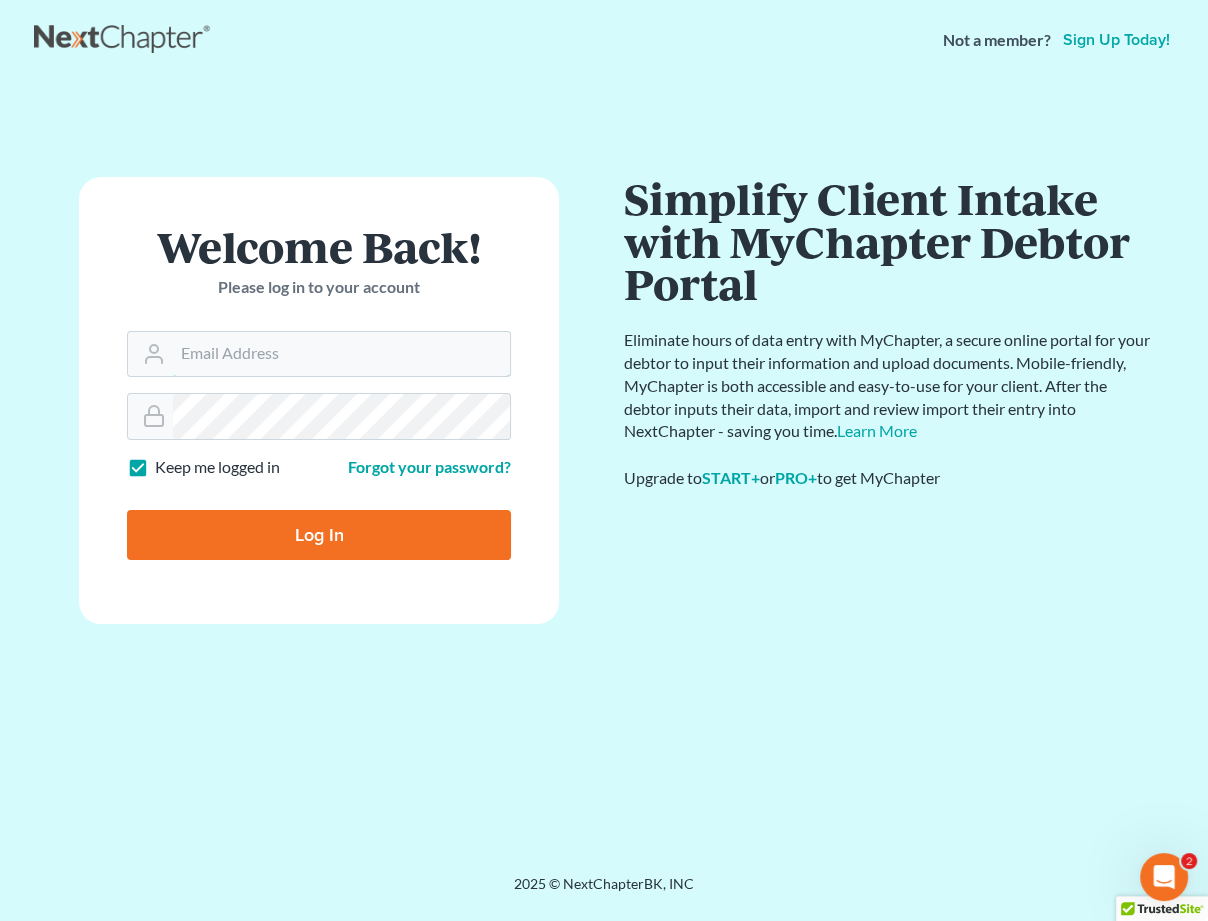 type on "[USERNAME]@example.com" 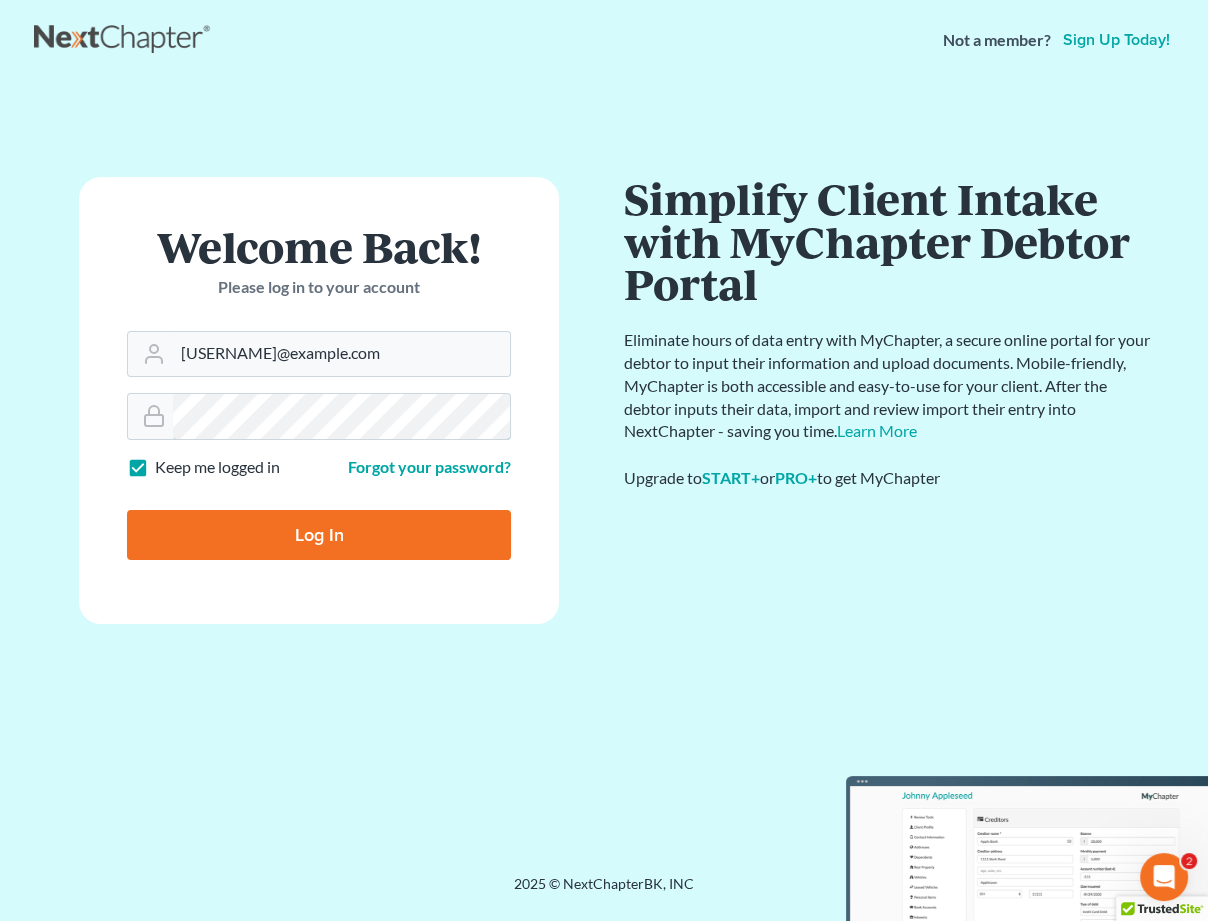 click on "Log In" at bounding box center [319, 535] 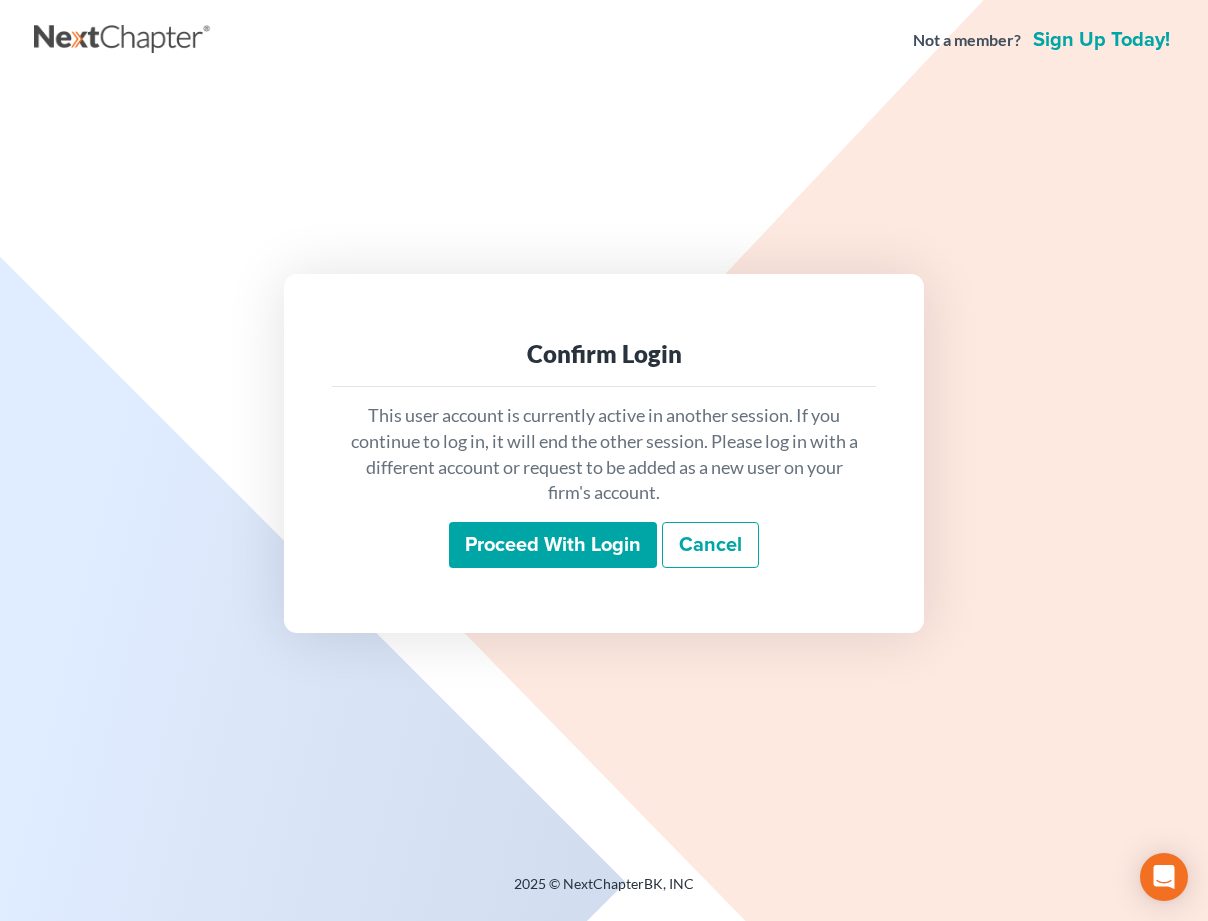 scroll, scrollTop: 0, scrollLeft: 0, axis: both 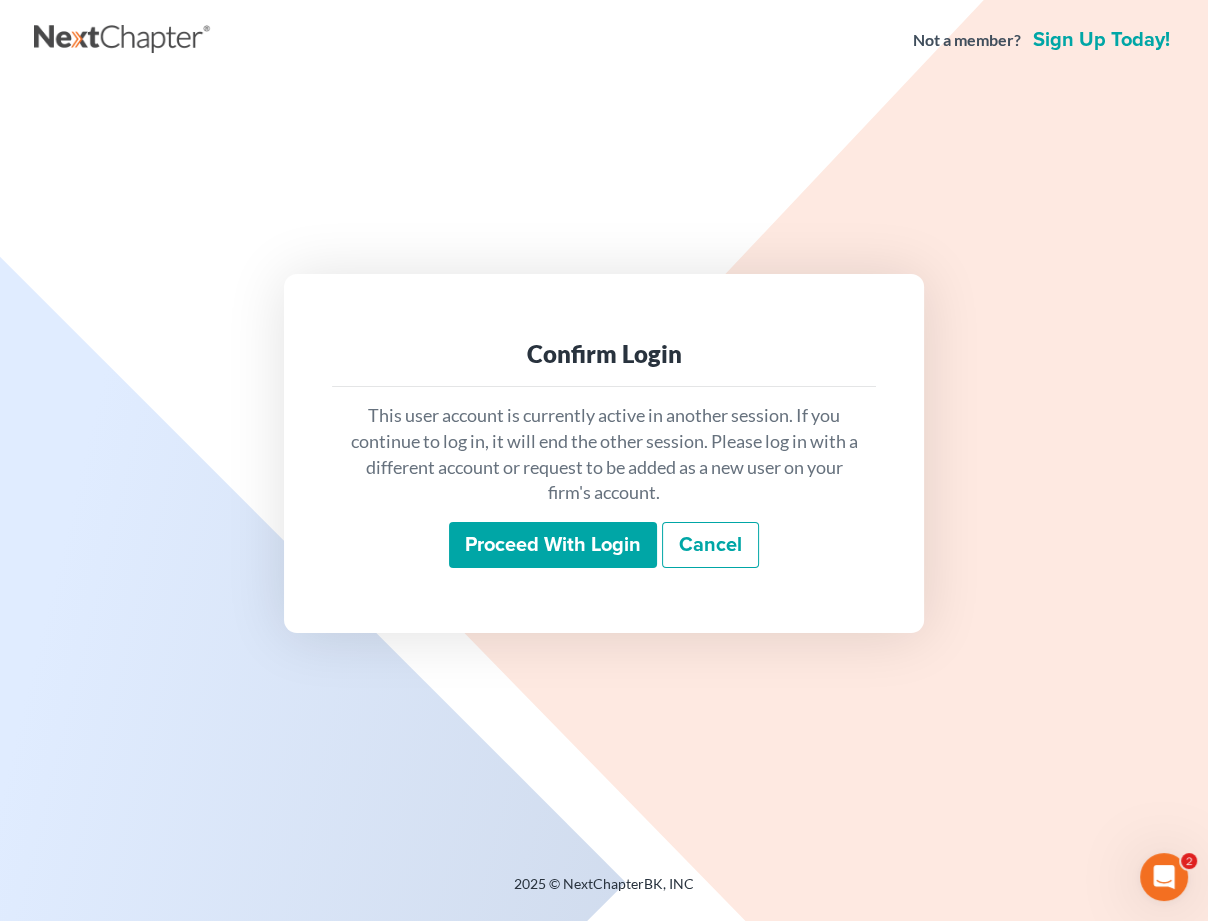 click on "Proceed with login" at bounding box center (553, 545) 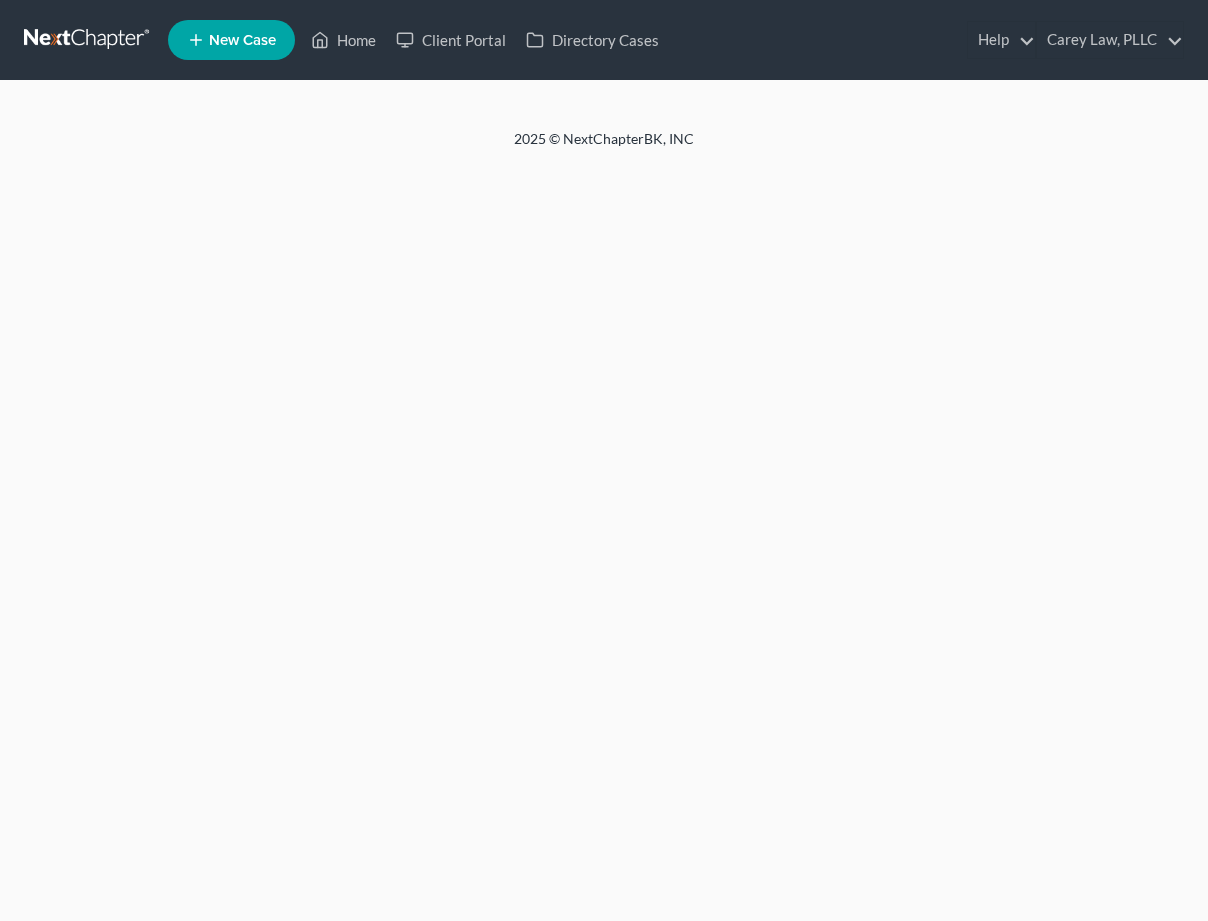 scroll, scrollTop: 0, scrollLeft: 0, axis: both 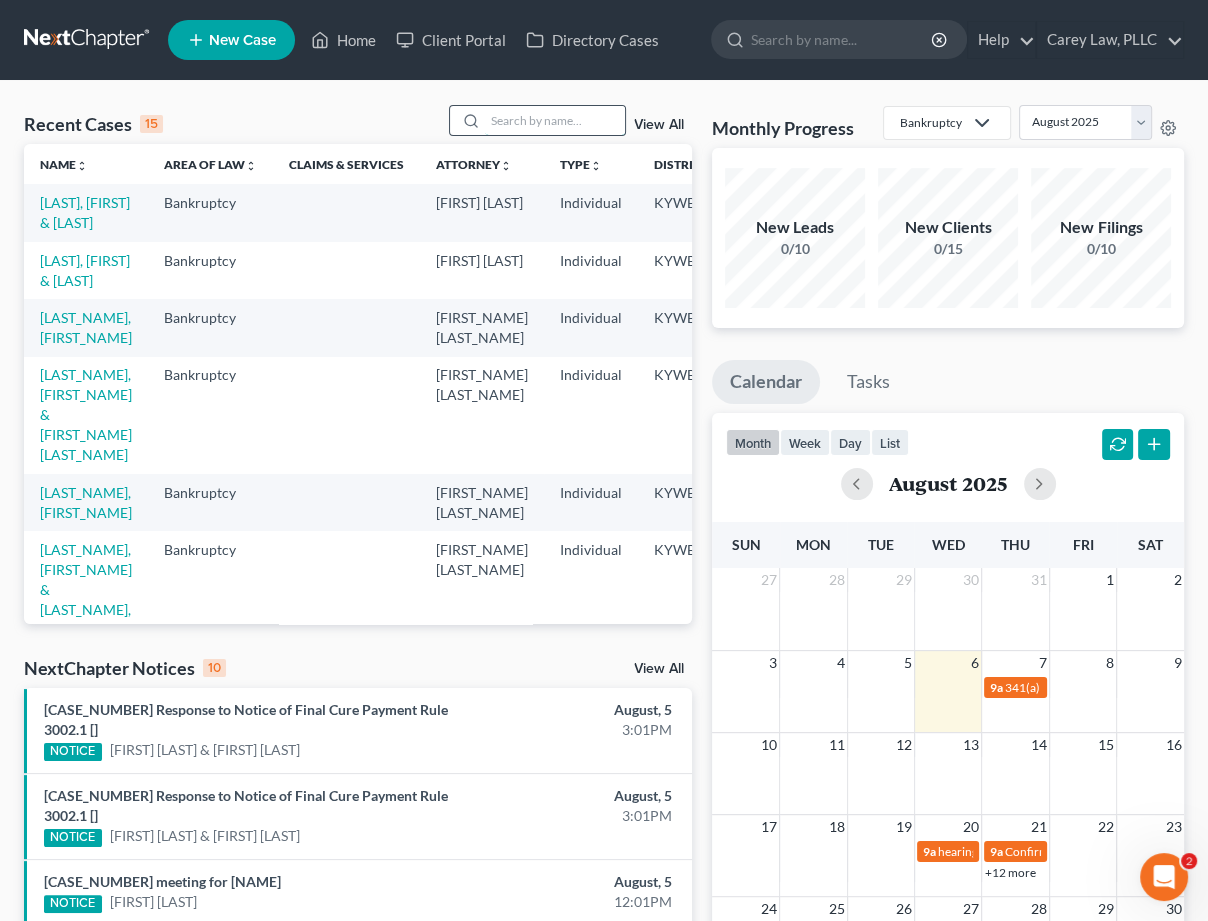 click at bounding box center [555, 120] 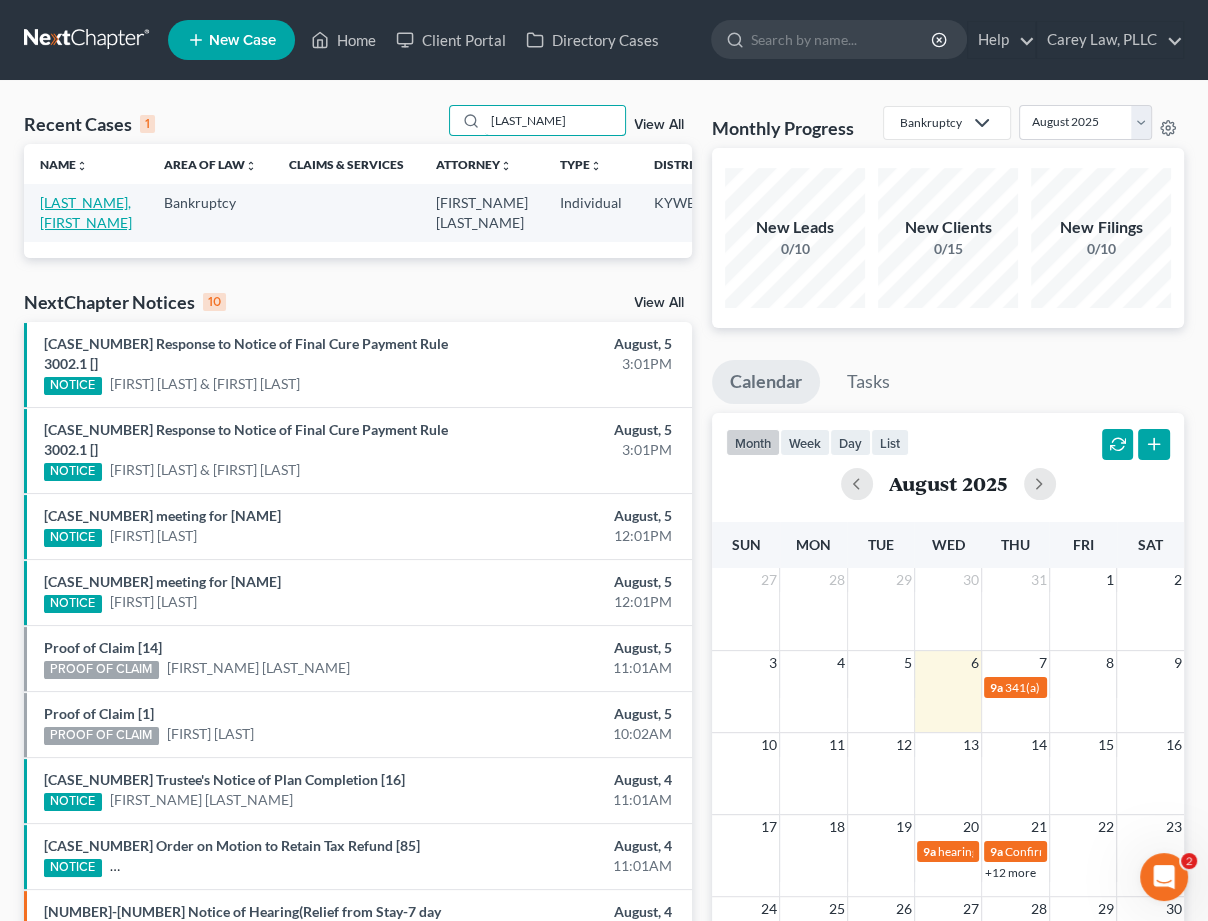 type on "[LAST_NAME]" 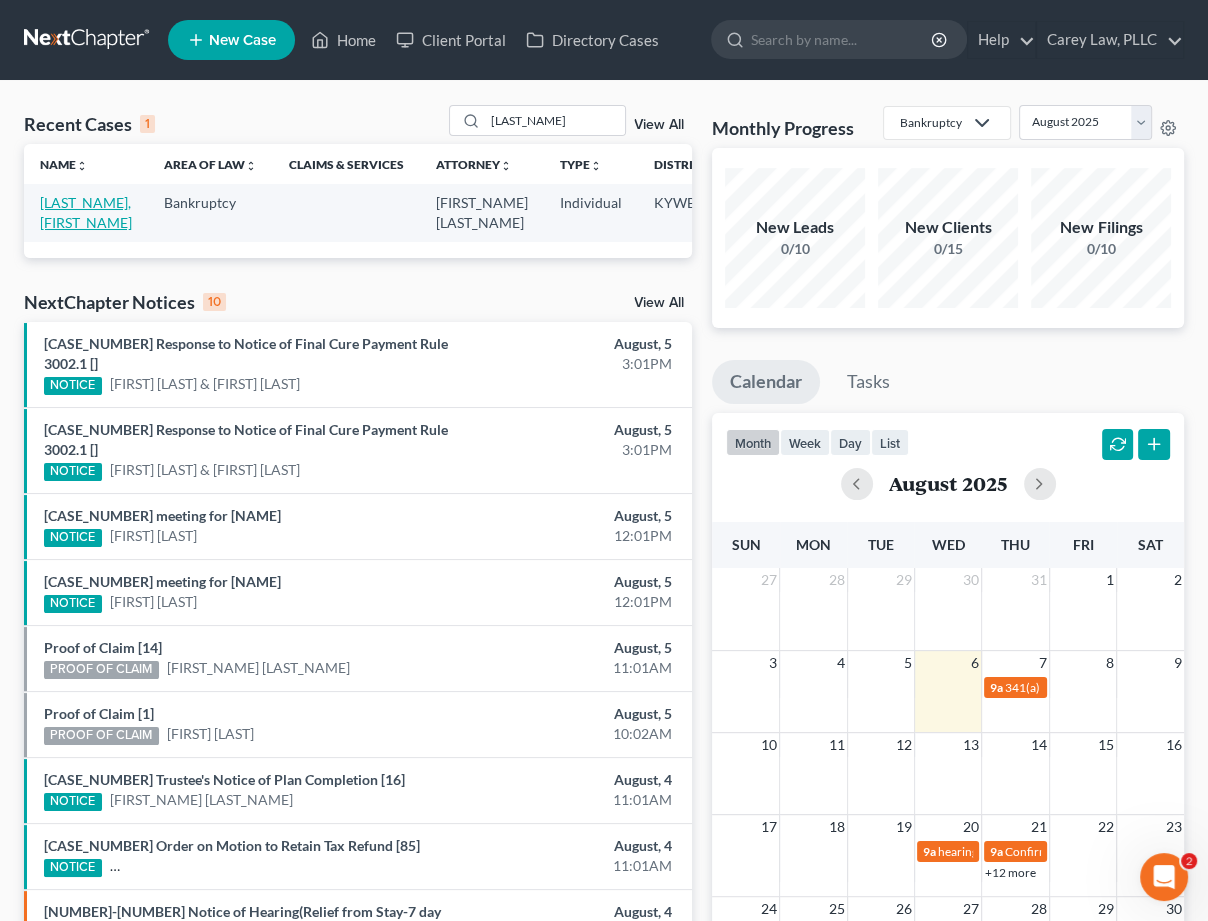 click on "[LAST_NAME], [FIRST_NAME]" at bounding box center [86, 212] 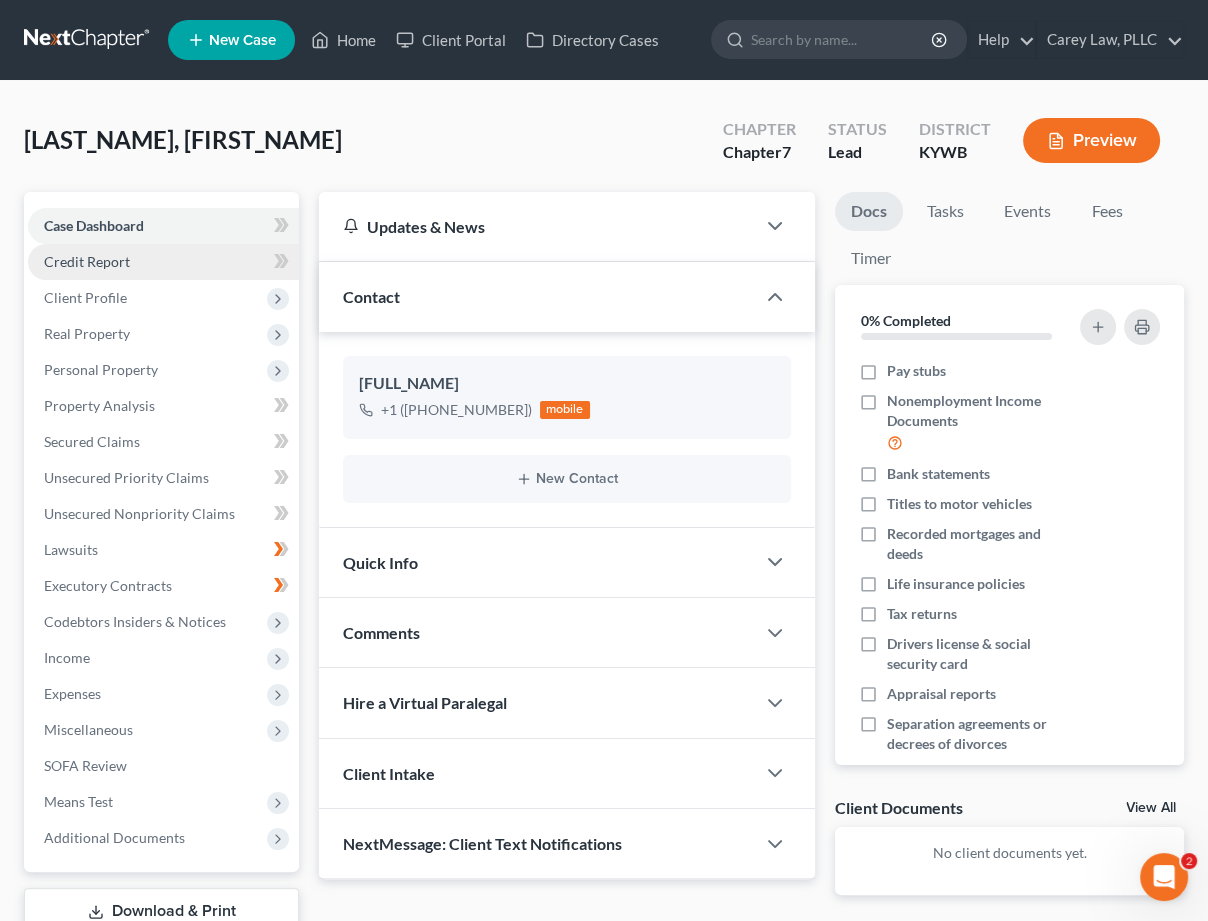 click on "Credit Report" at bounding box center [163, 262] 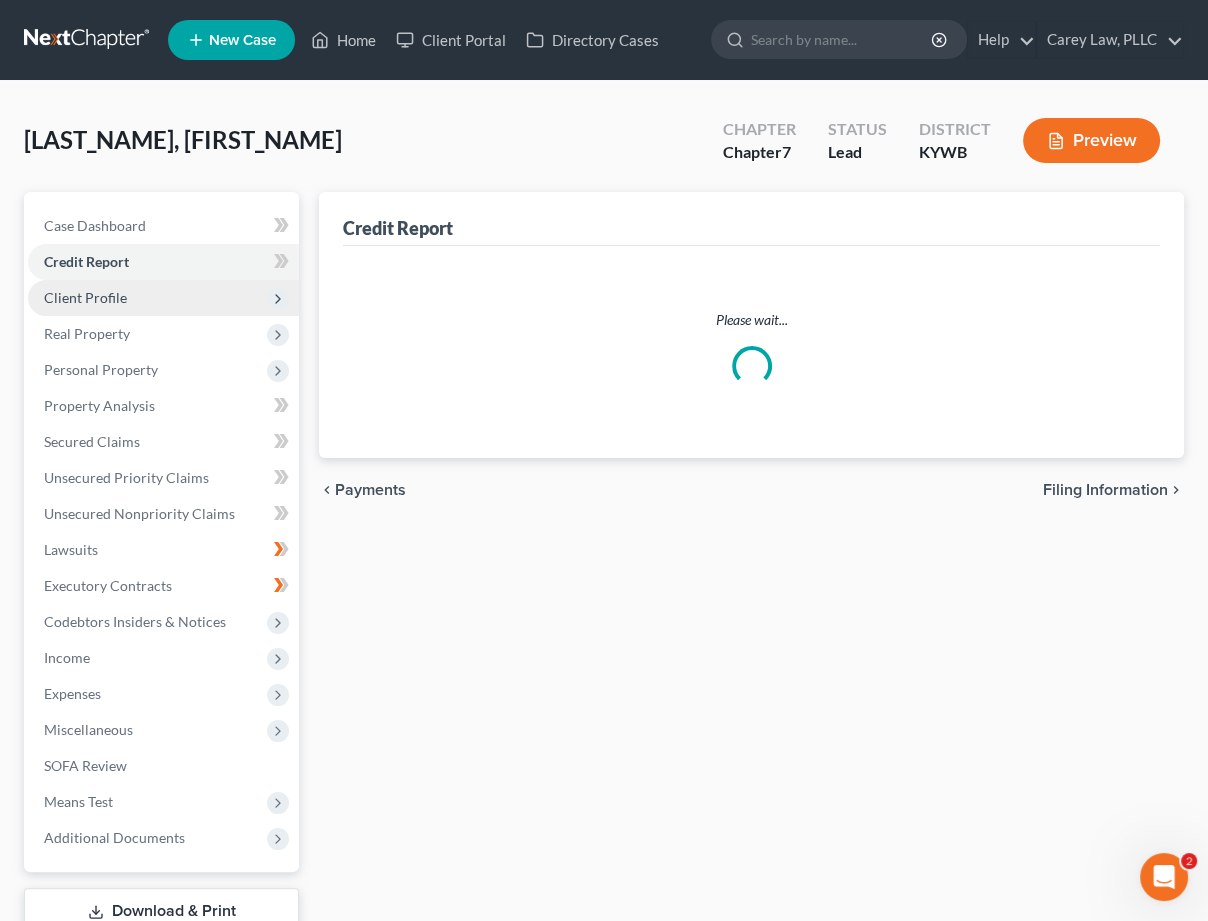 click on "Client Profile" at bounding box center [163, 298] 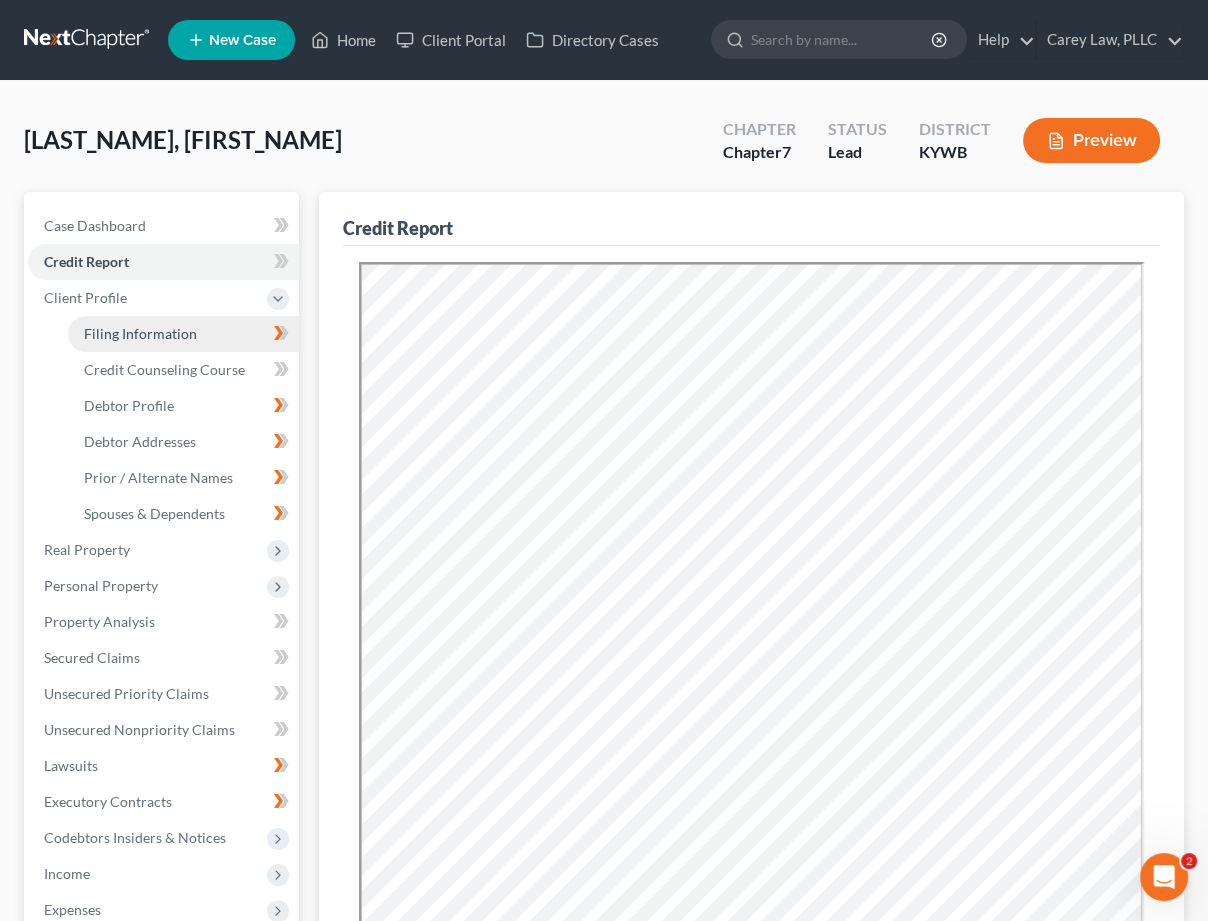 scroll, scrollTop: 0, scrollLeft: 0, axis: both 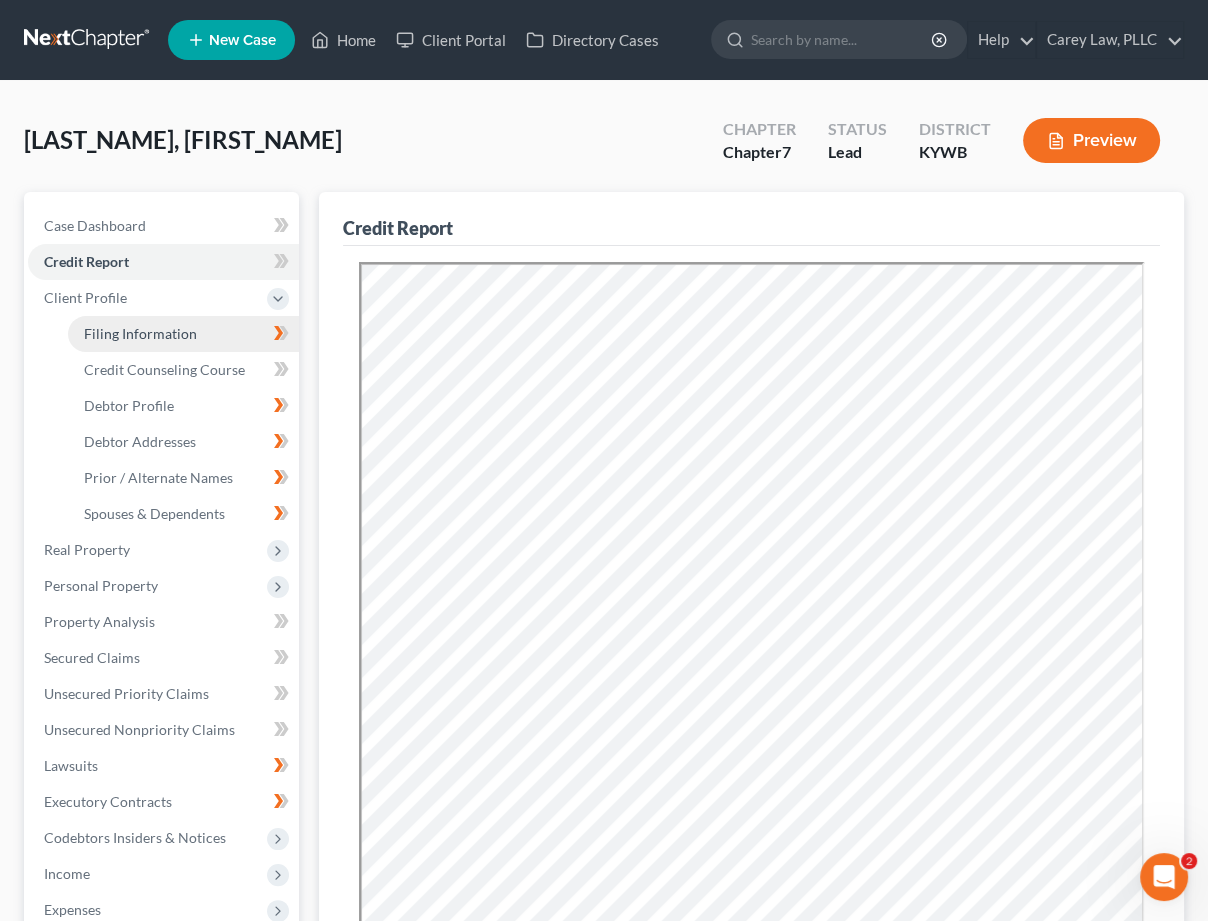 click on "Filing Information" at bounding box center (140, 333) 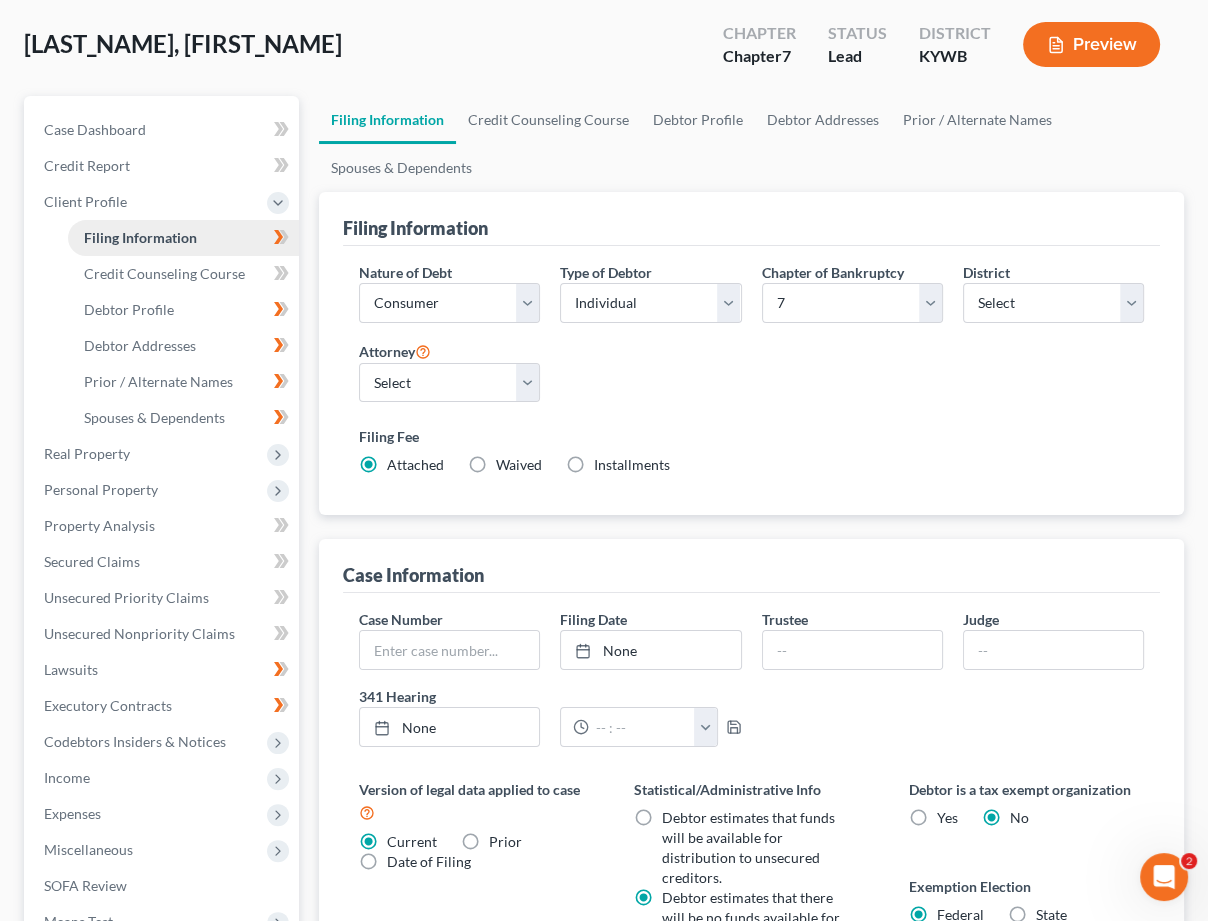 scroll, scrollTop: 66, scrollLeft: 0, axis: vertical 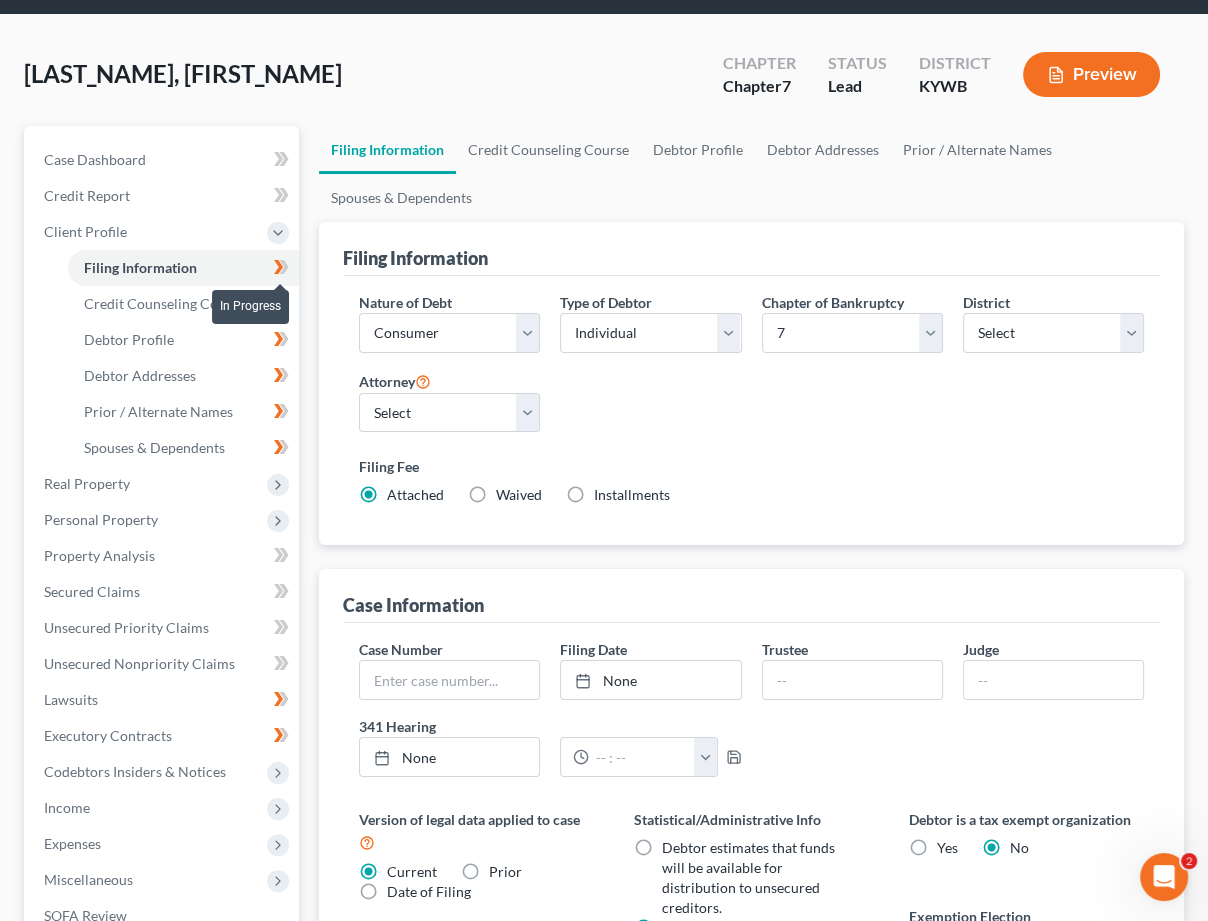 drag, startPoint x: 286, startPoint y: 259, endPoint x: 225, endPoint y: 313, distance: 81.46779 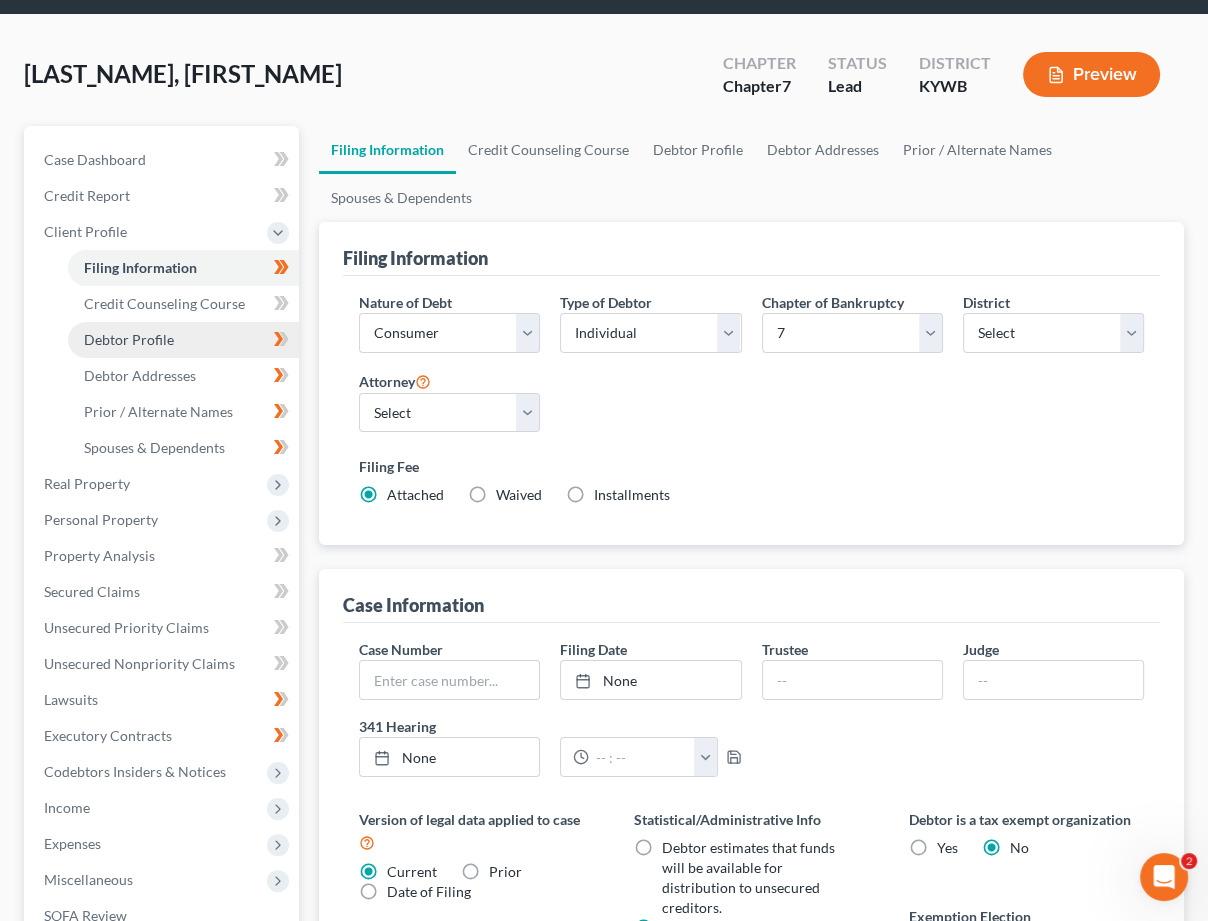 click on "Debtor Profile" at bounding box center (183, 340) 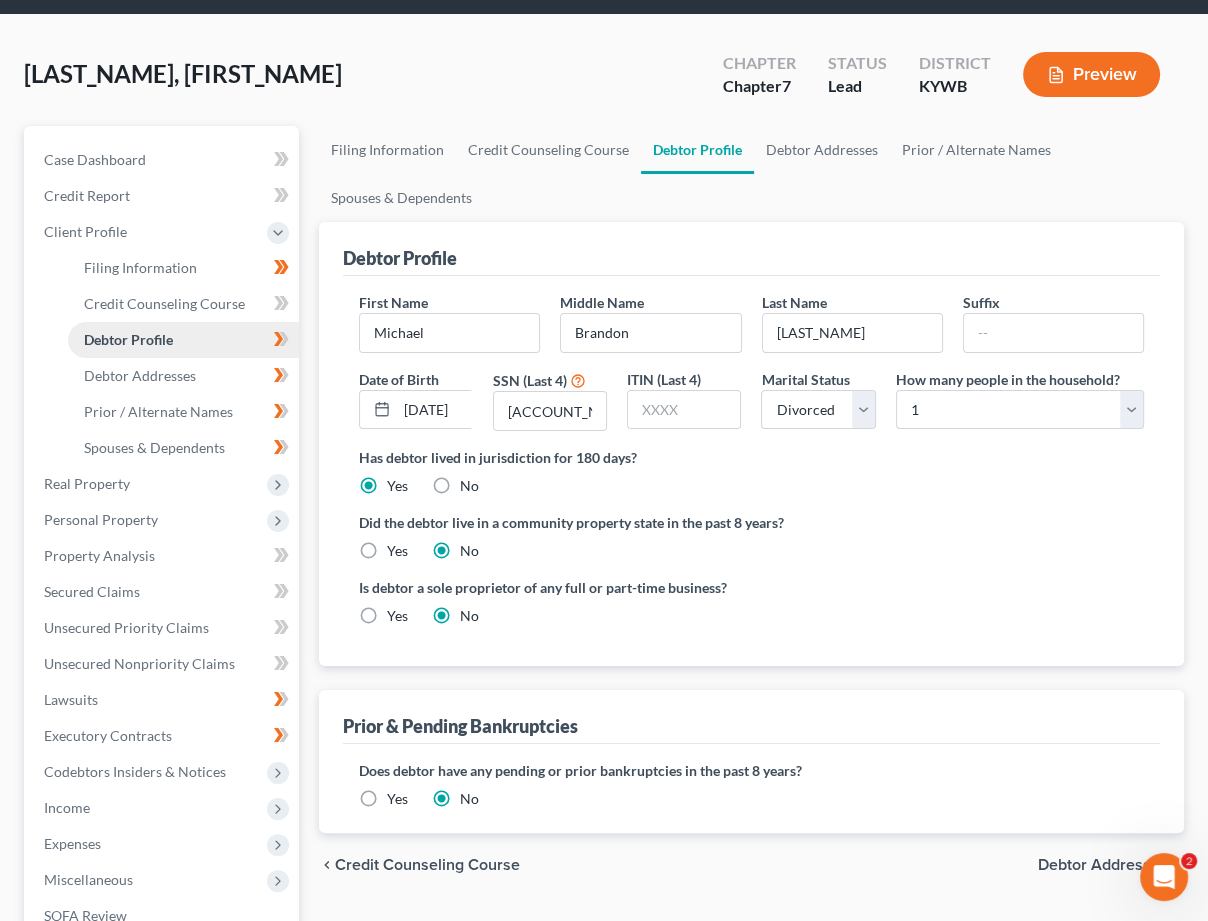 scroll, scrollTop: 0, scrollLeft: 0, axis: both 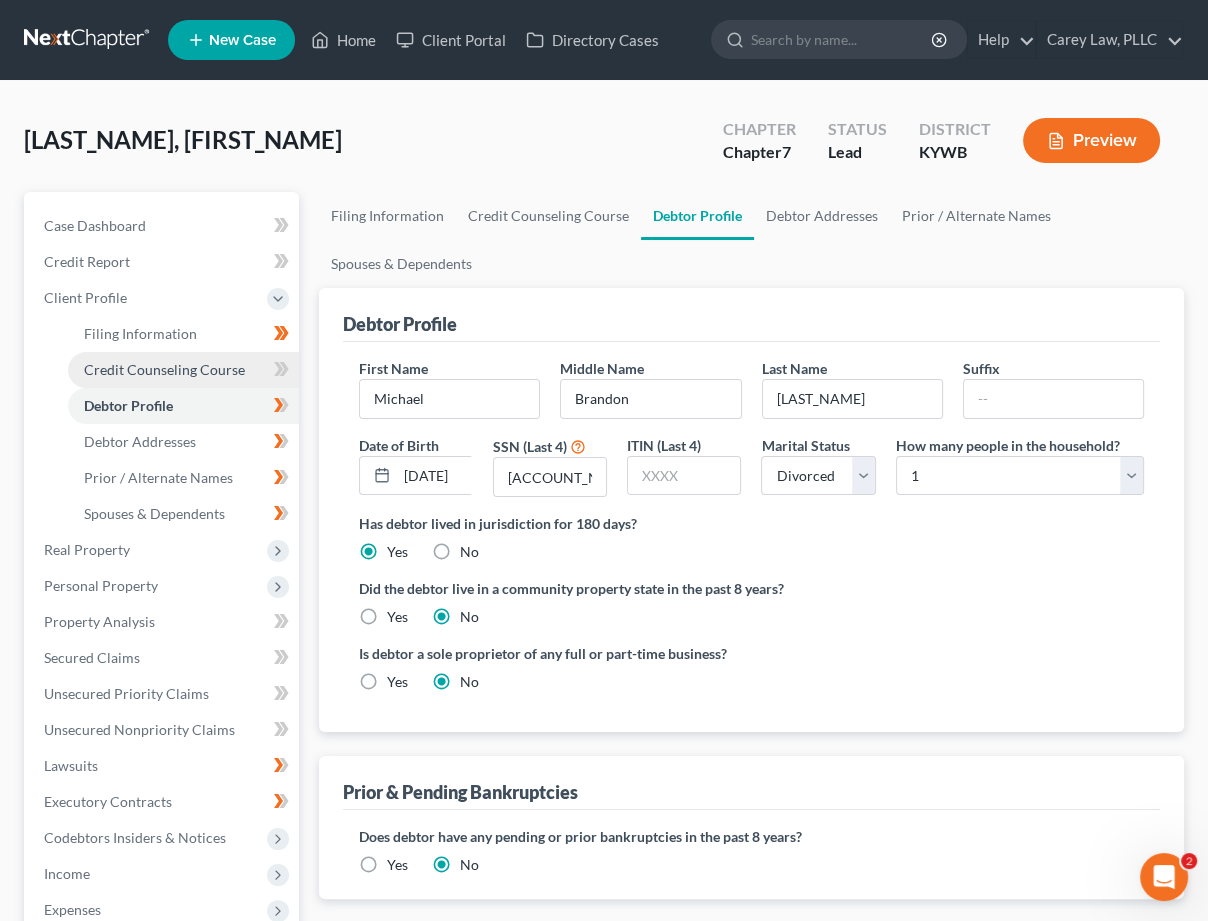 click on "Credit Counseling Course" at bounding box center [164, 369] 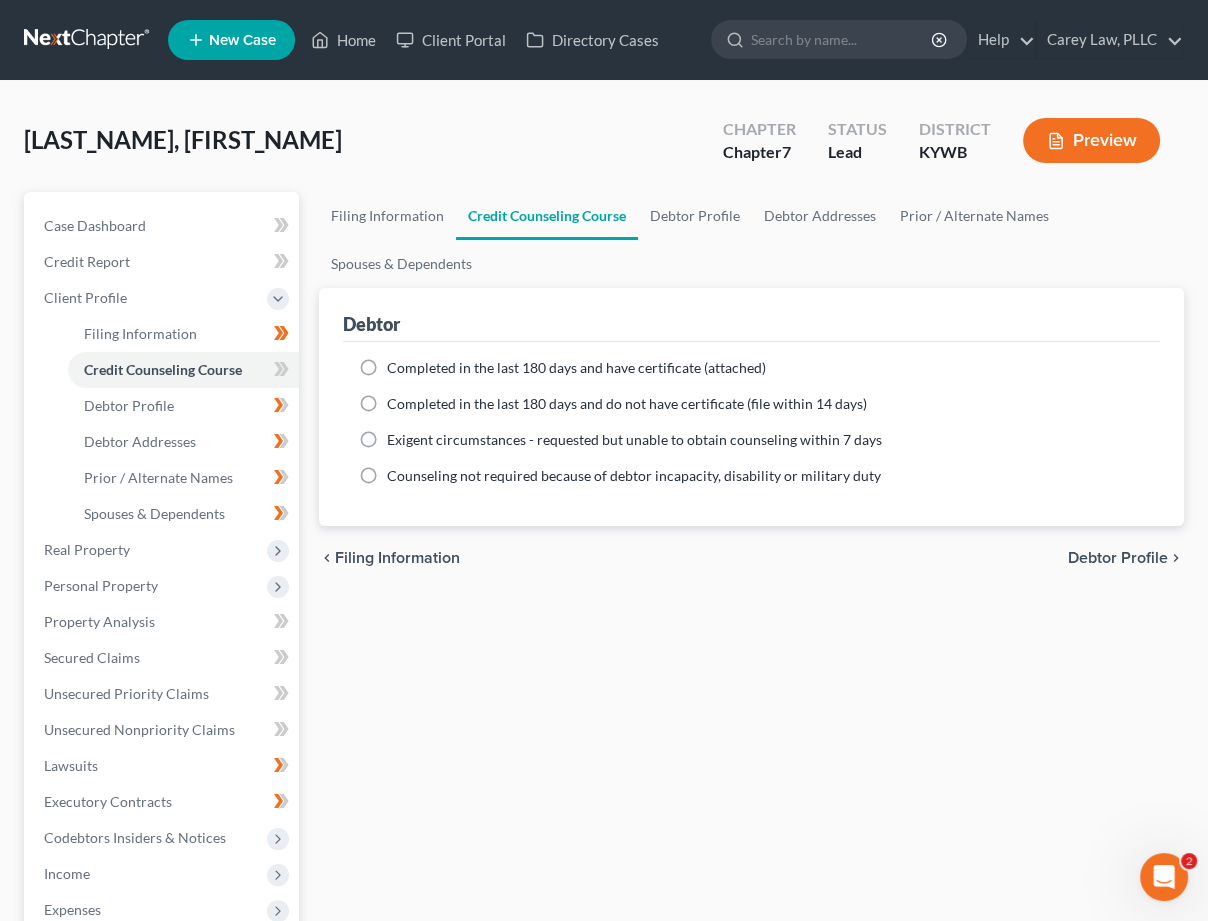 click on "Completed in the last 180 days and have certificate (attached)" at bounding box center [576, 368] 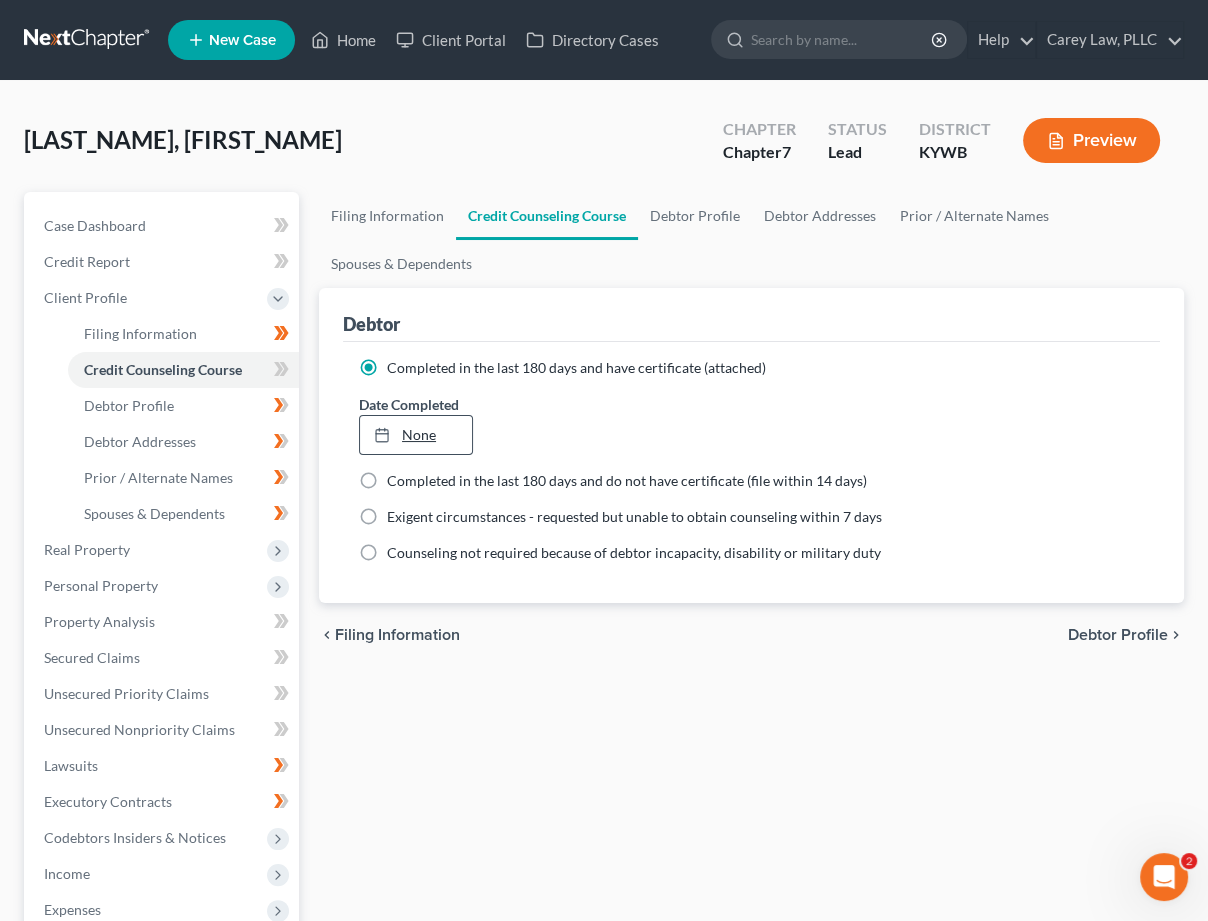 click on "None" at bounding box center (416, 435) 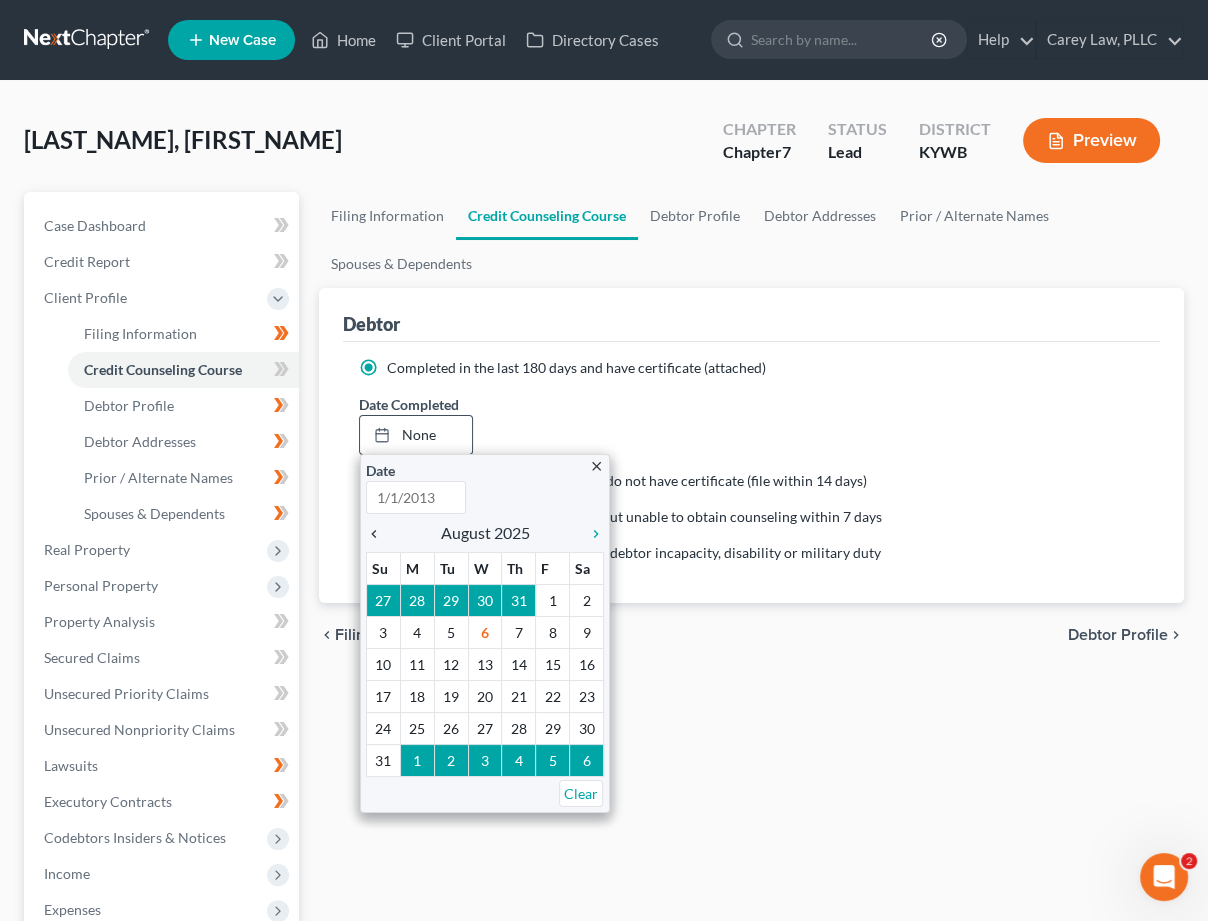 type on "8/6/2025" 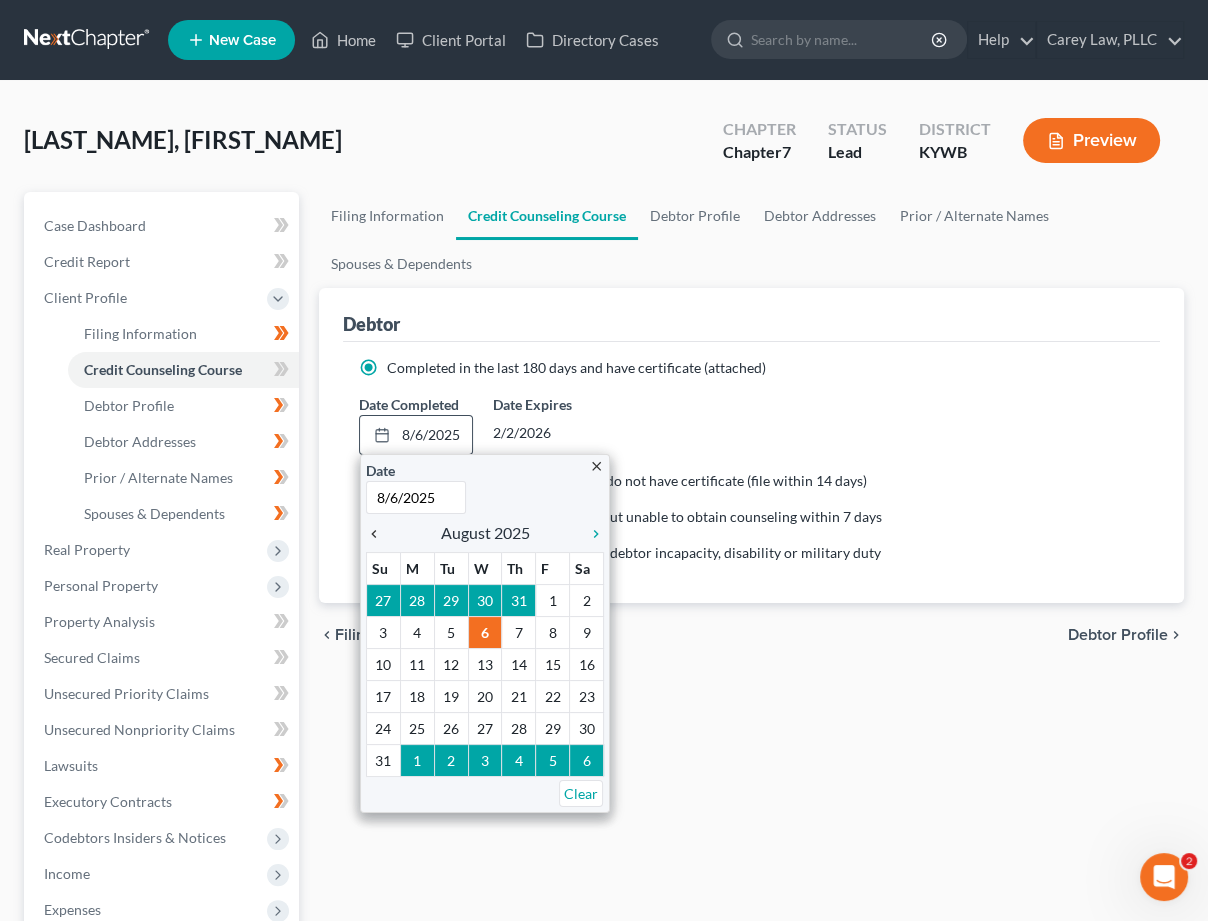 click on "chevron_left" at bounding box center (379, 534) 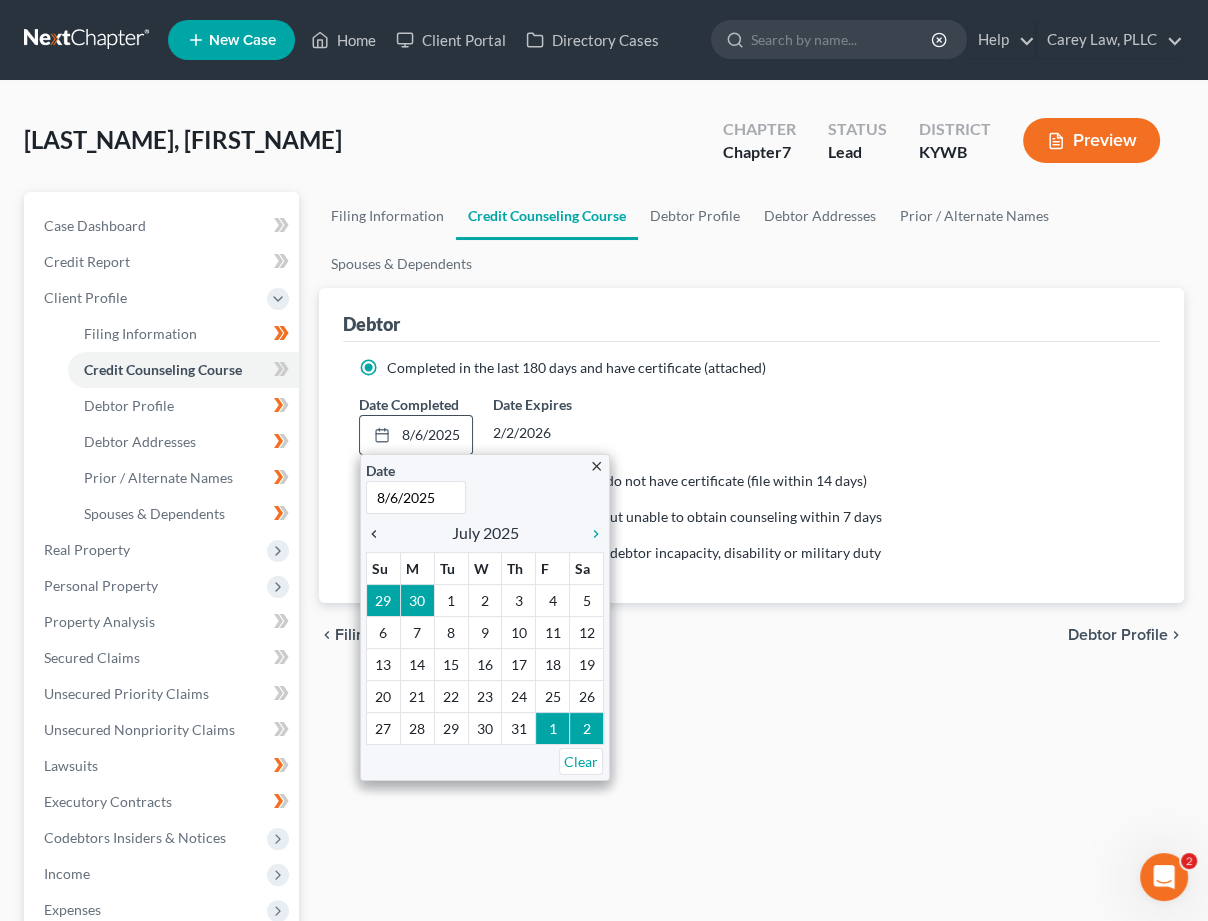 click on "chevron_left" at bounding box center [379, 534] 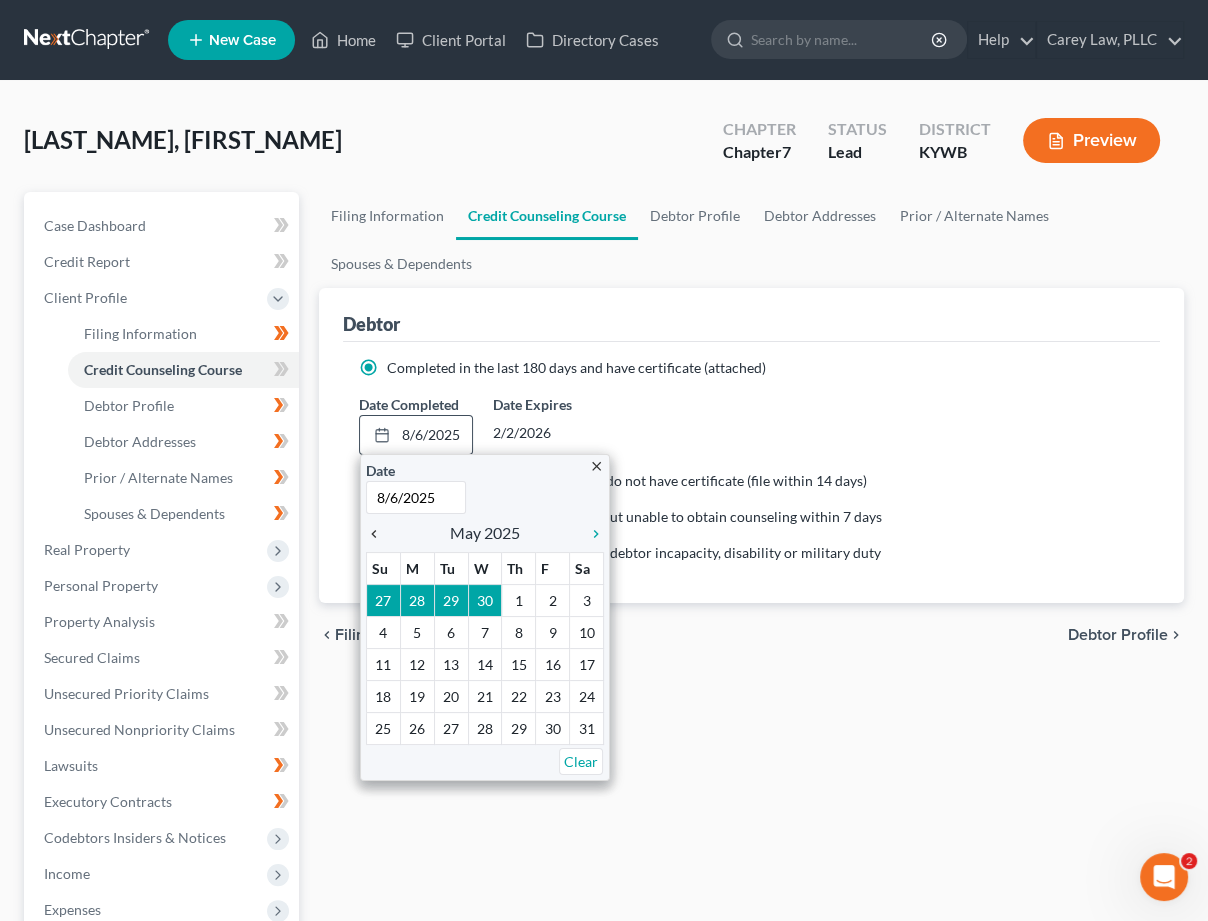 click on "chevron_left" at bounding box center [379, 534] 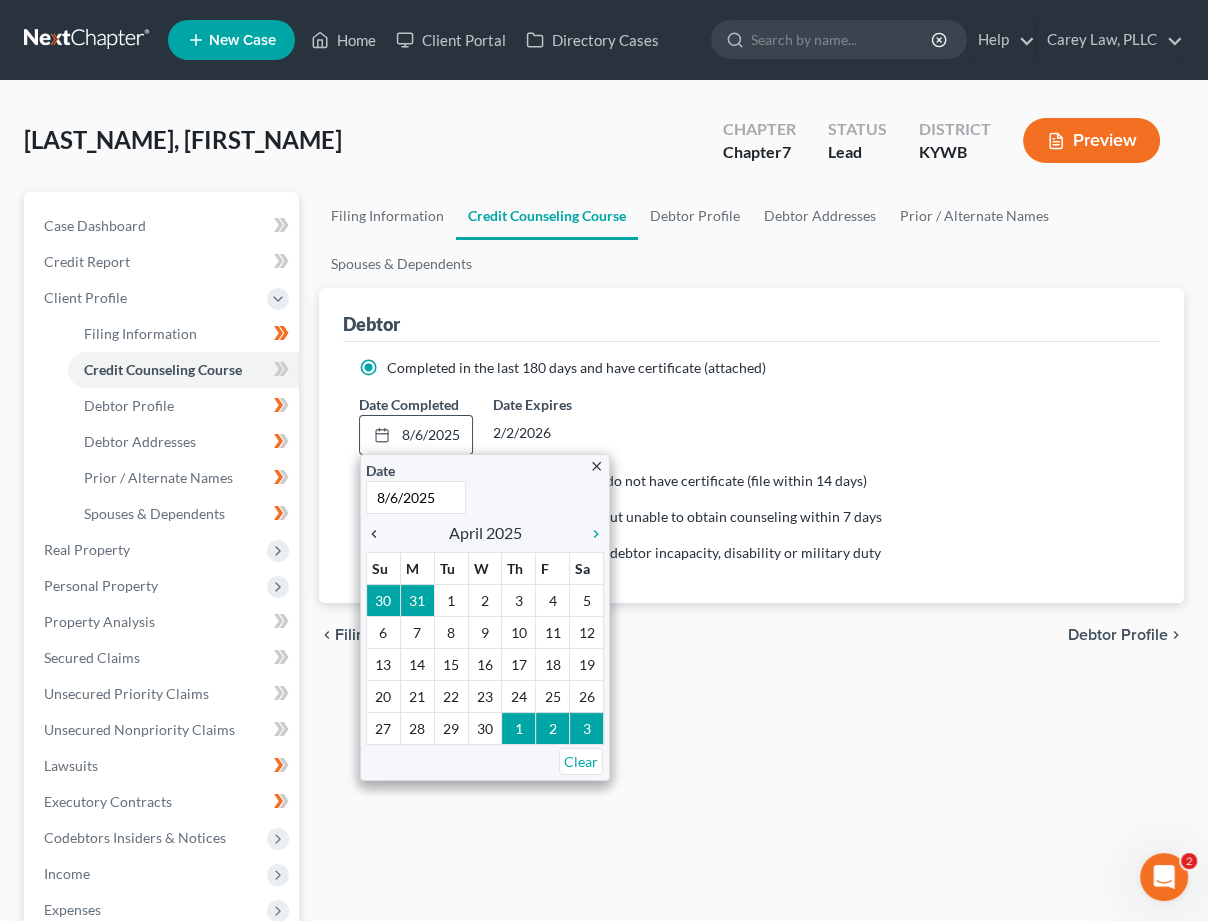 click on "chevron_left" at bounding box center (379, 534) 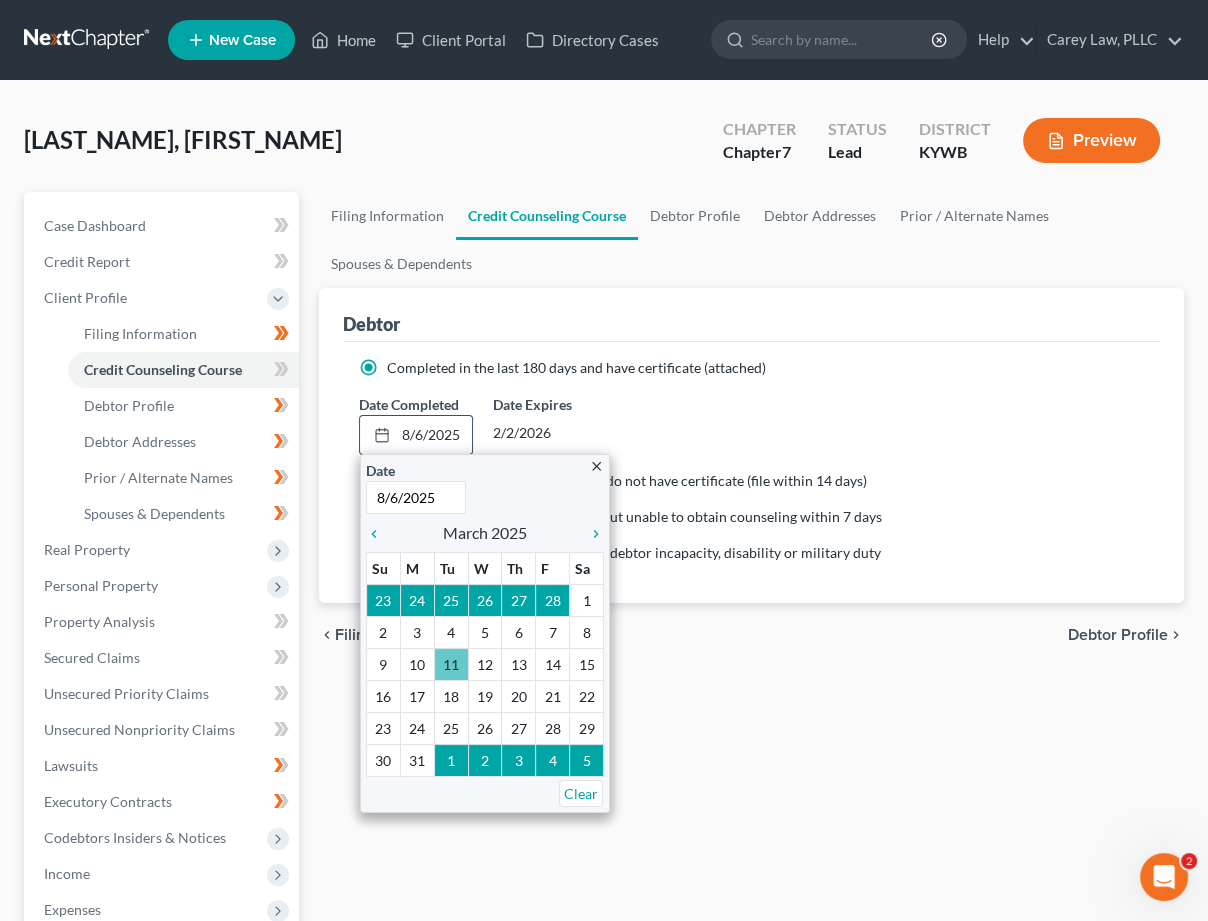 scroll, scrollTop: 0, scrollLeft: 0, axis: both 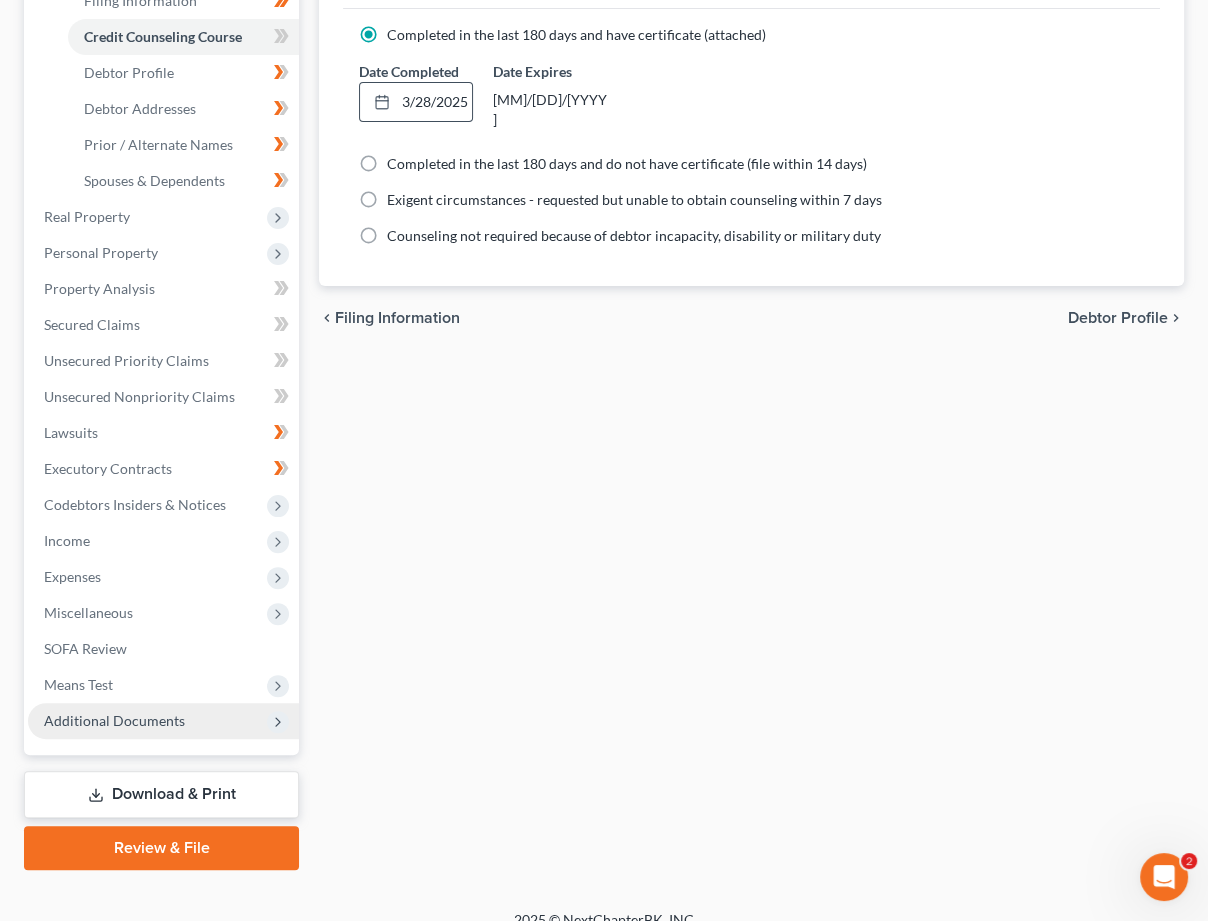 click on "Additional Documents" at bounding box center [114, 720] 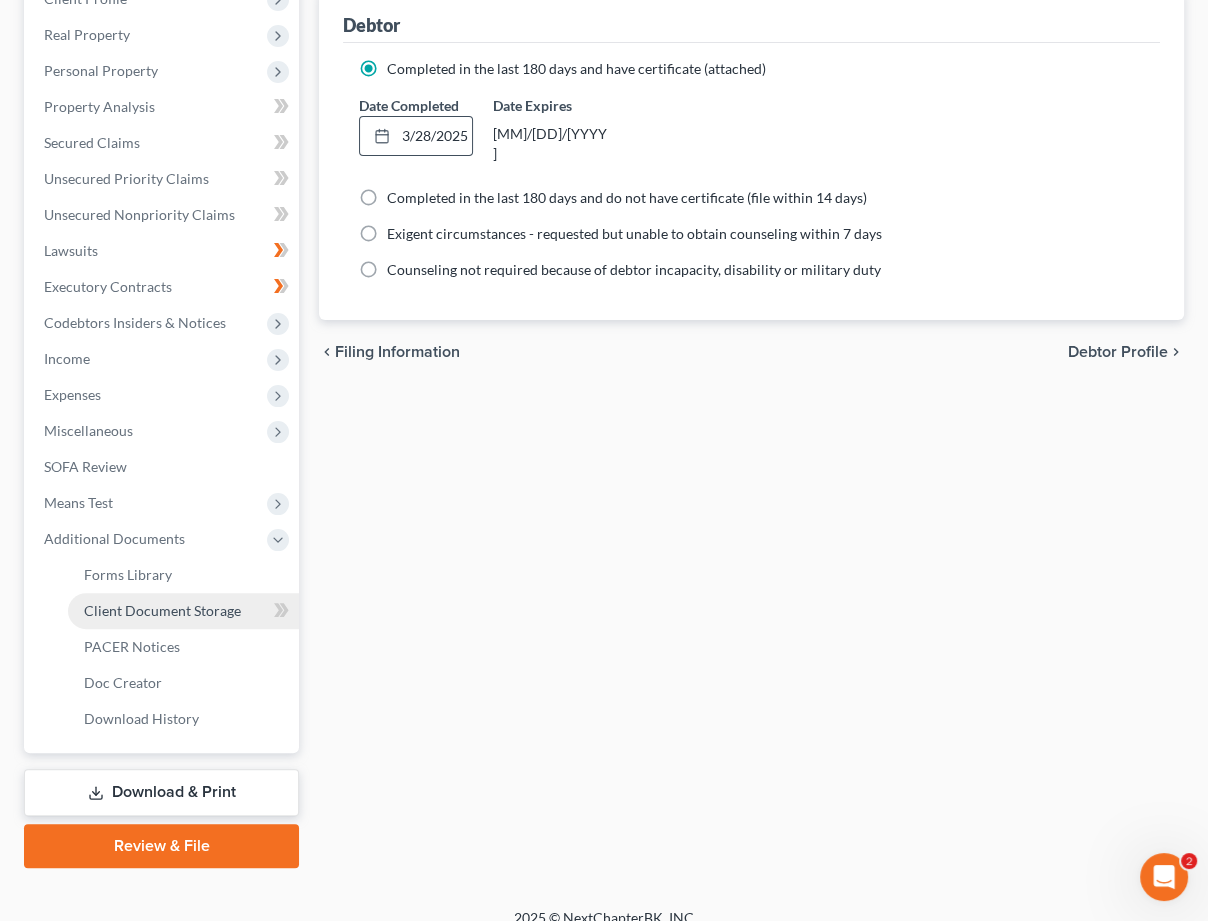 click on "Client Document Storage" at bounding box center (162, 610) 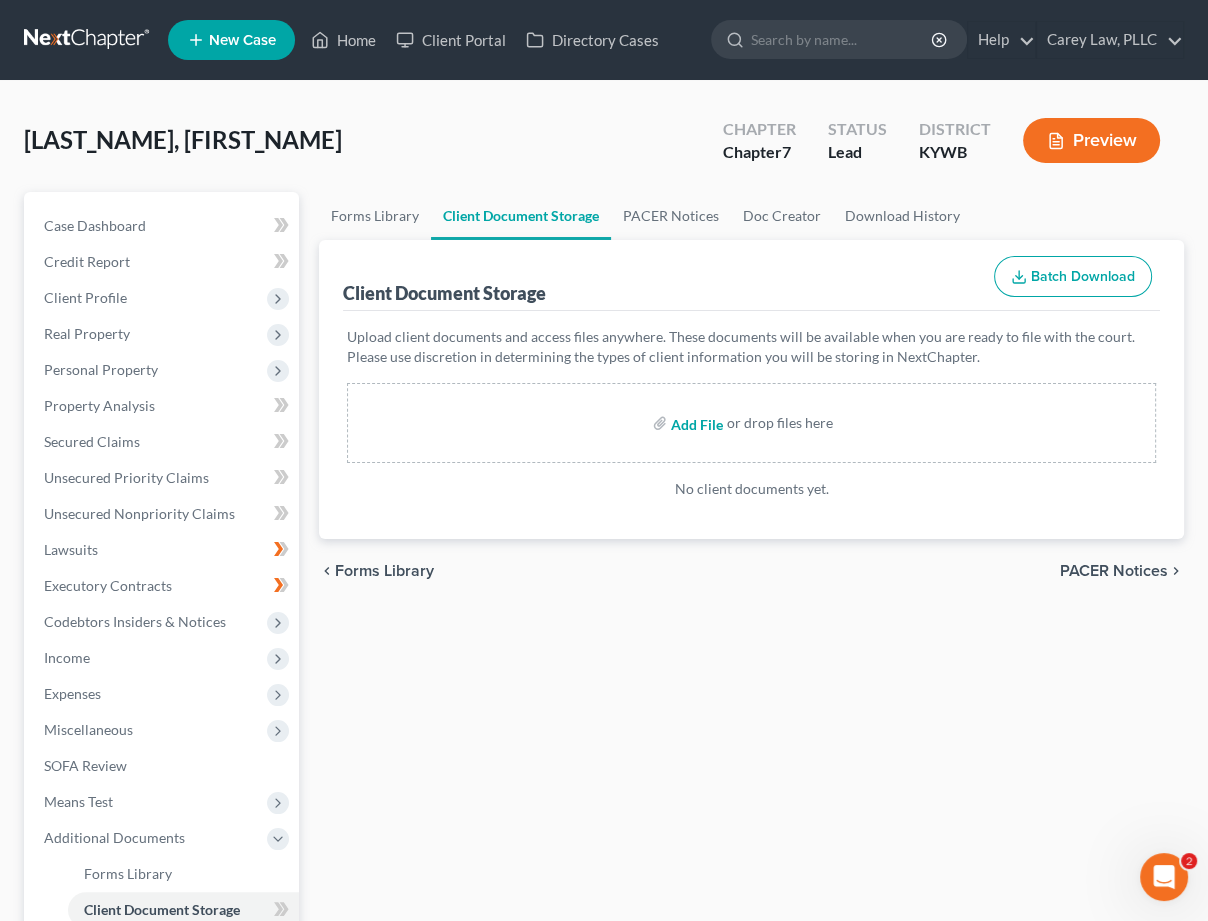 scroll, scrollTop: 0, scrollLeft: 0, axis: both 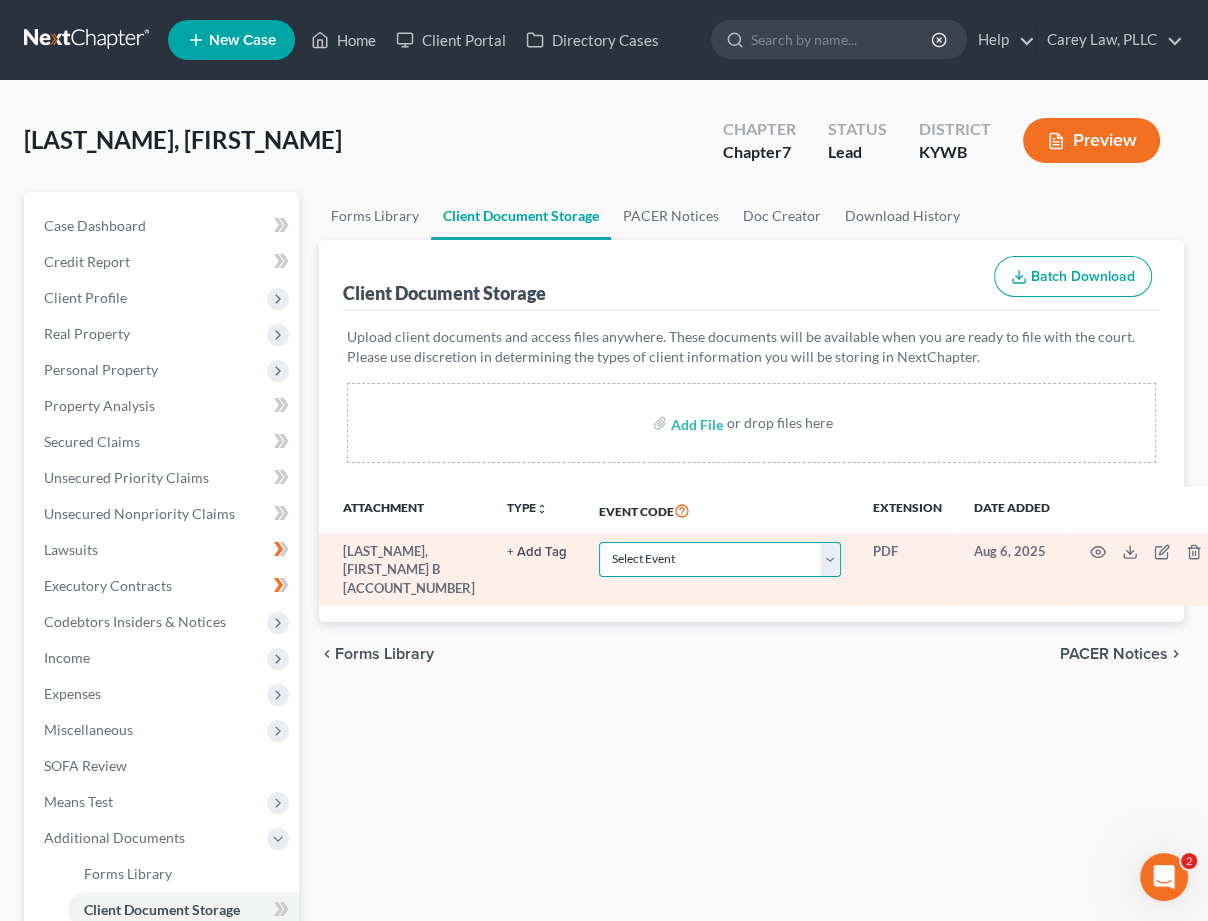 select on "7" 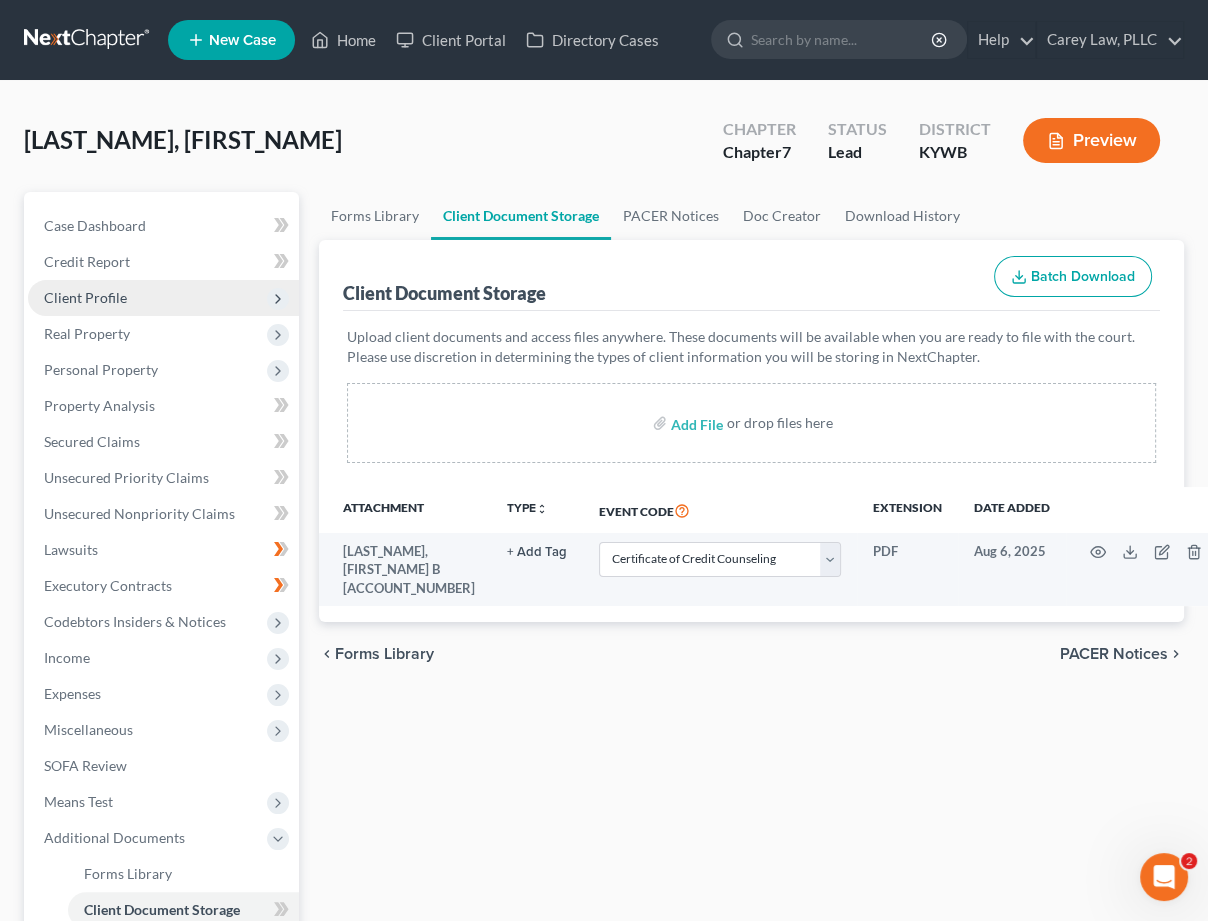 click on "Client Profile" at bounding box center (163, 298) 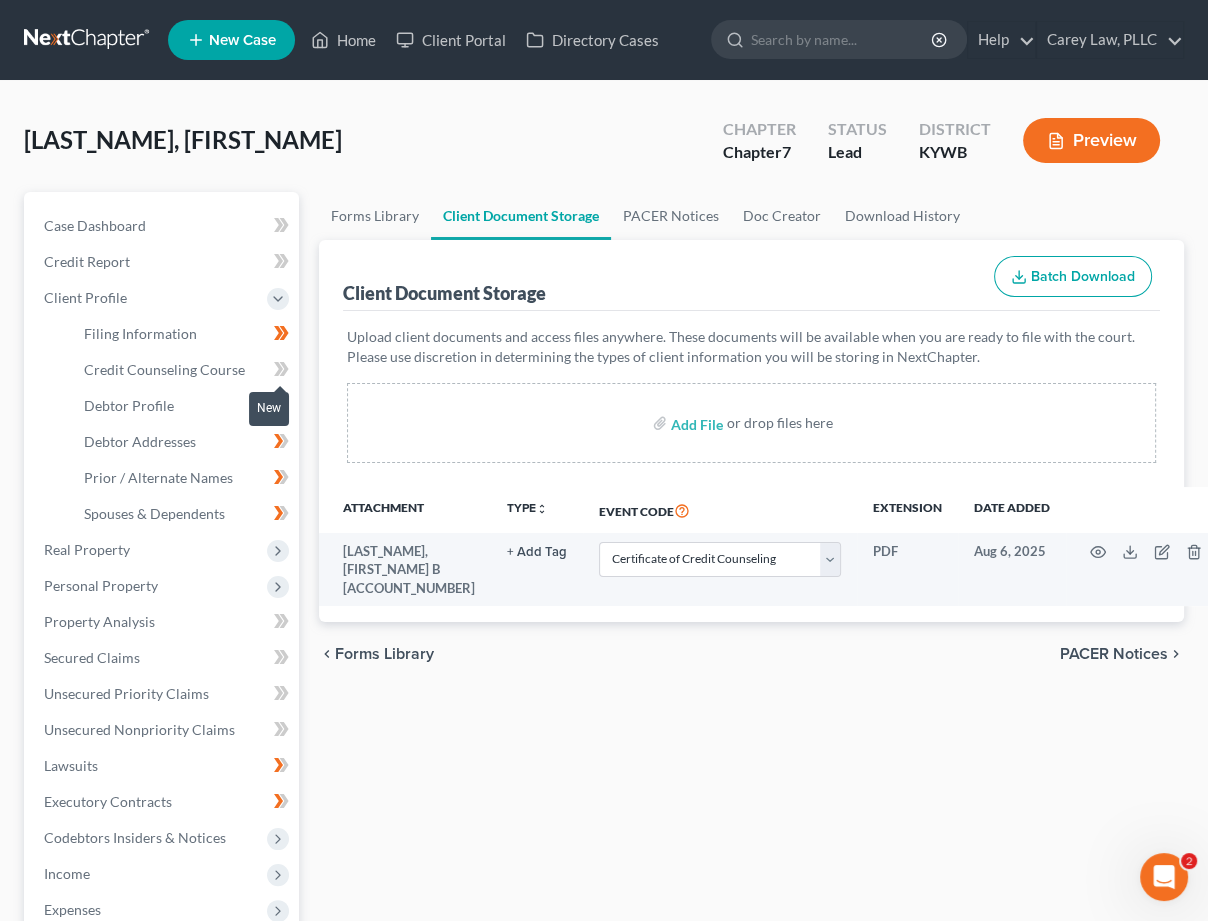 click at bounding box center [281, 372] 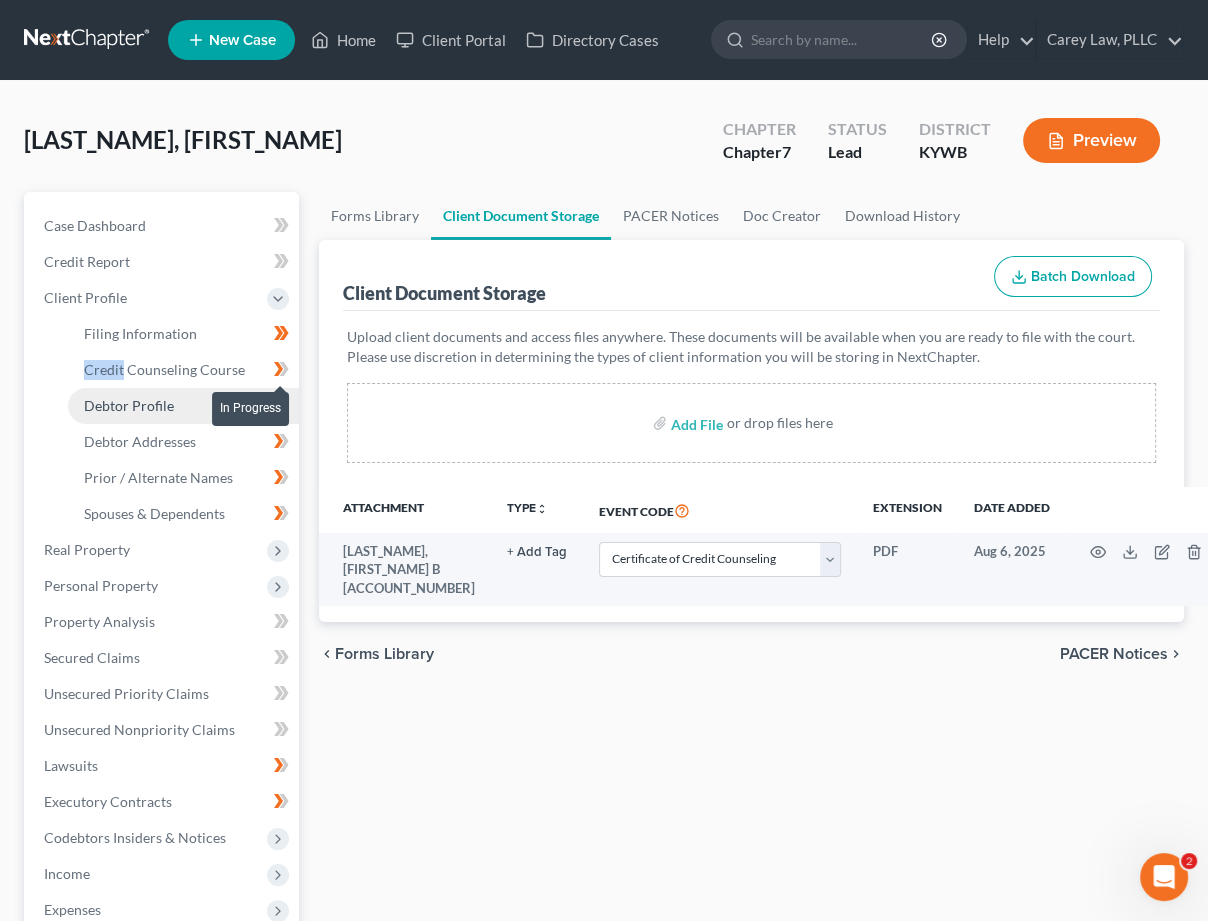 drag, startPoint x: 289, startPoint y: 362, endPoint x: 203, endPoint y: 398, distance: 93.230896 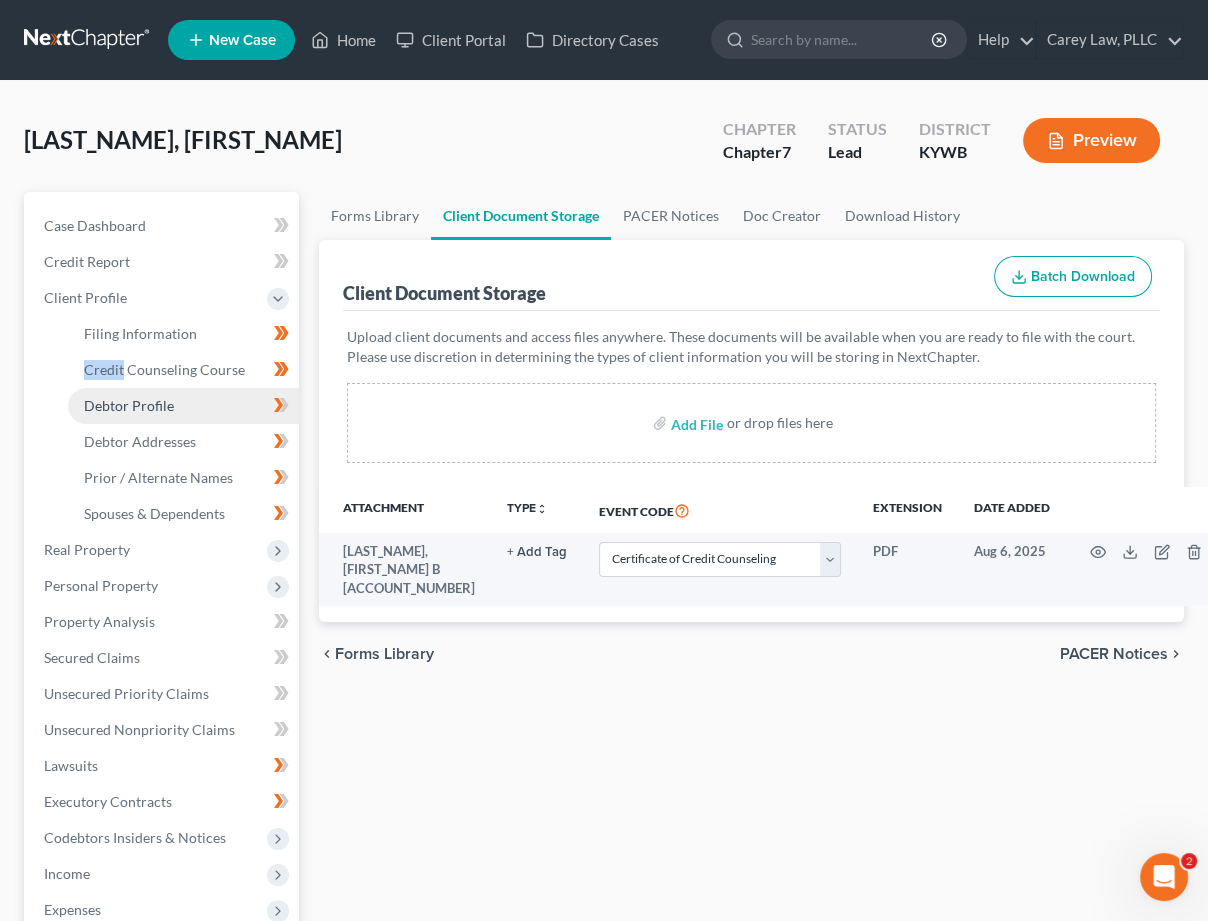 click on "Debtor Profile" at bounding box center [183, 406] 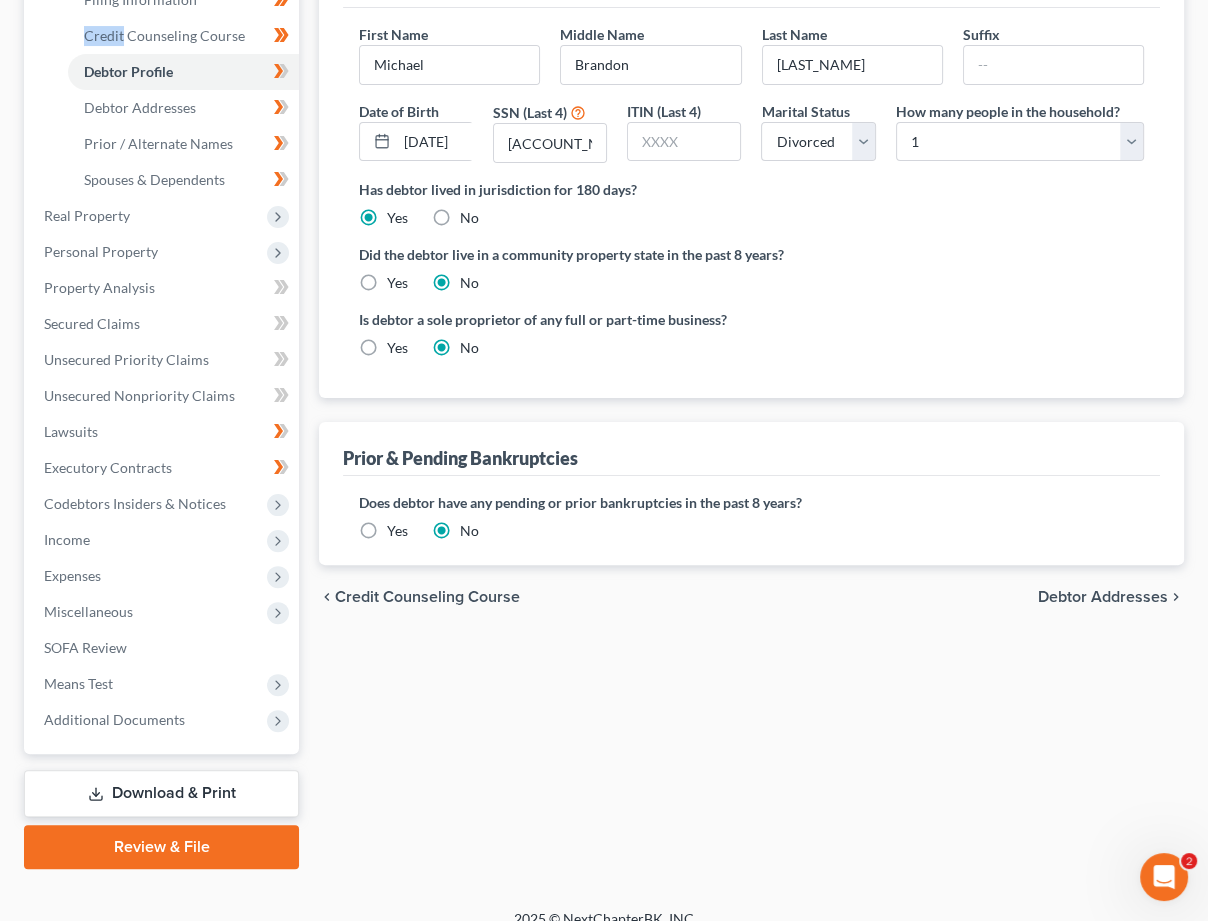 scroll, scrollTop: 333, scrollLeft: 0, axis: vertical 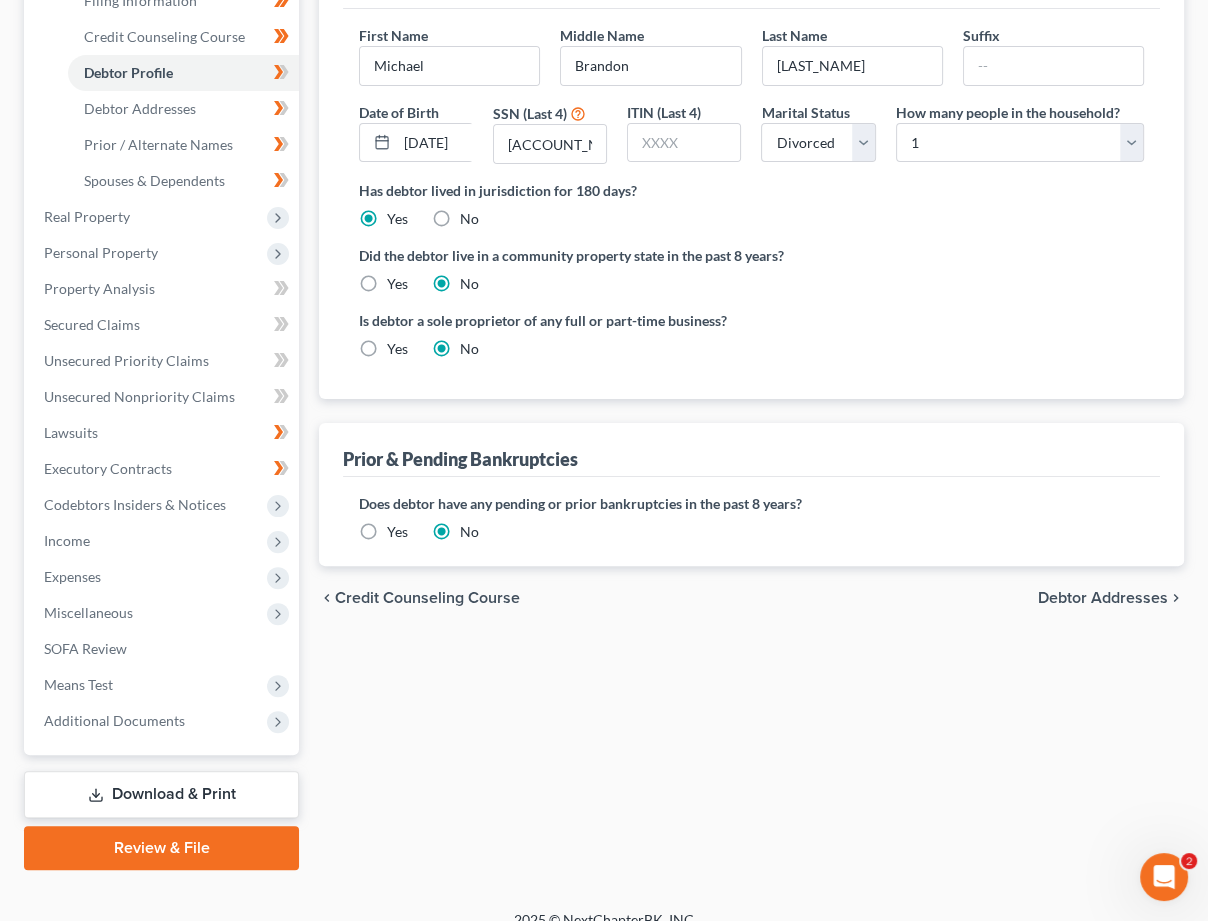 click on "Yes" at bounding box center [397, 532] 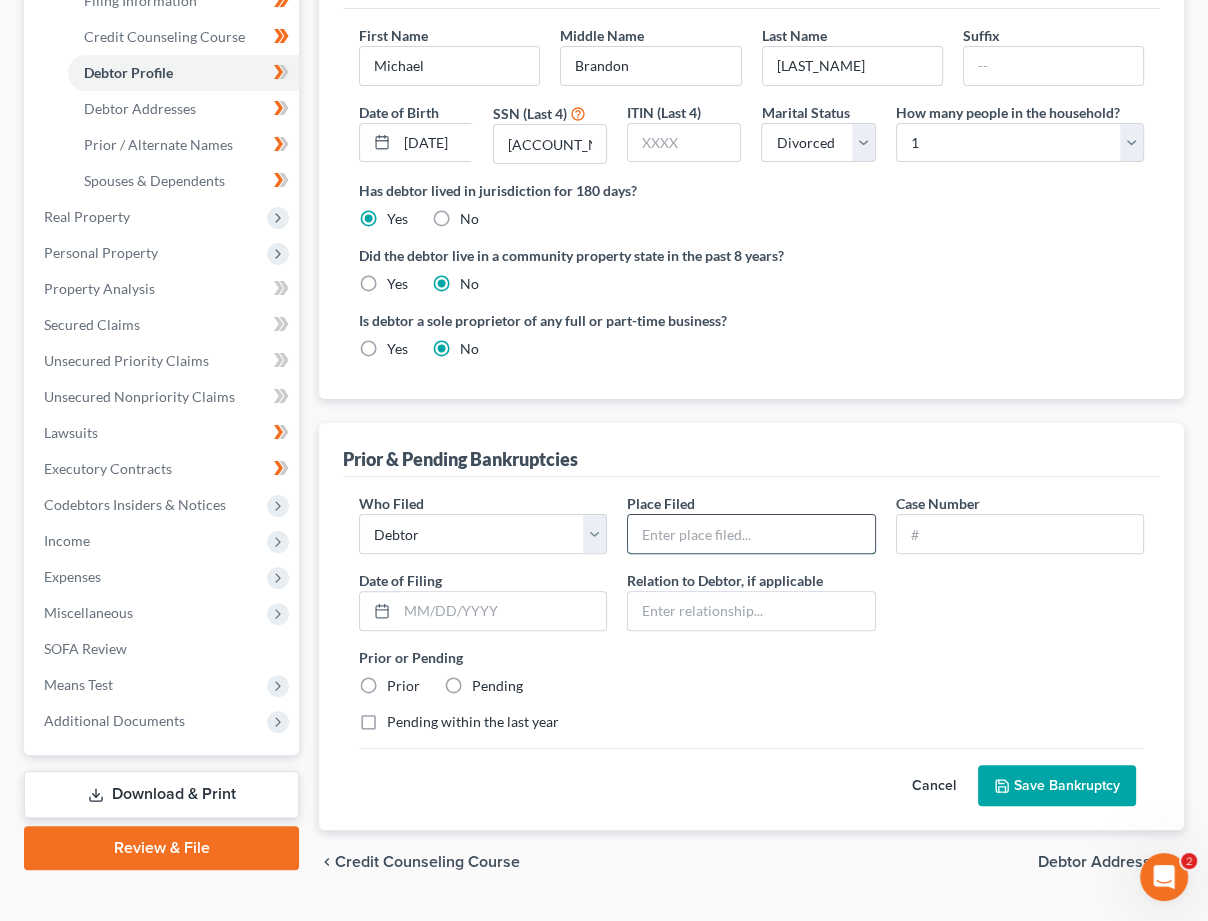 click at bounding box center (751, 534) 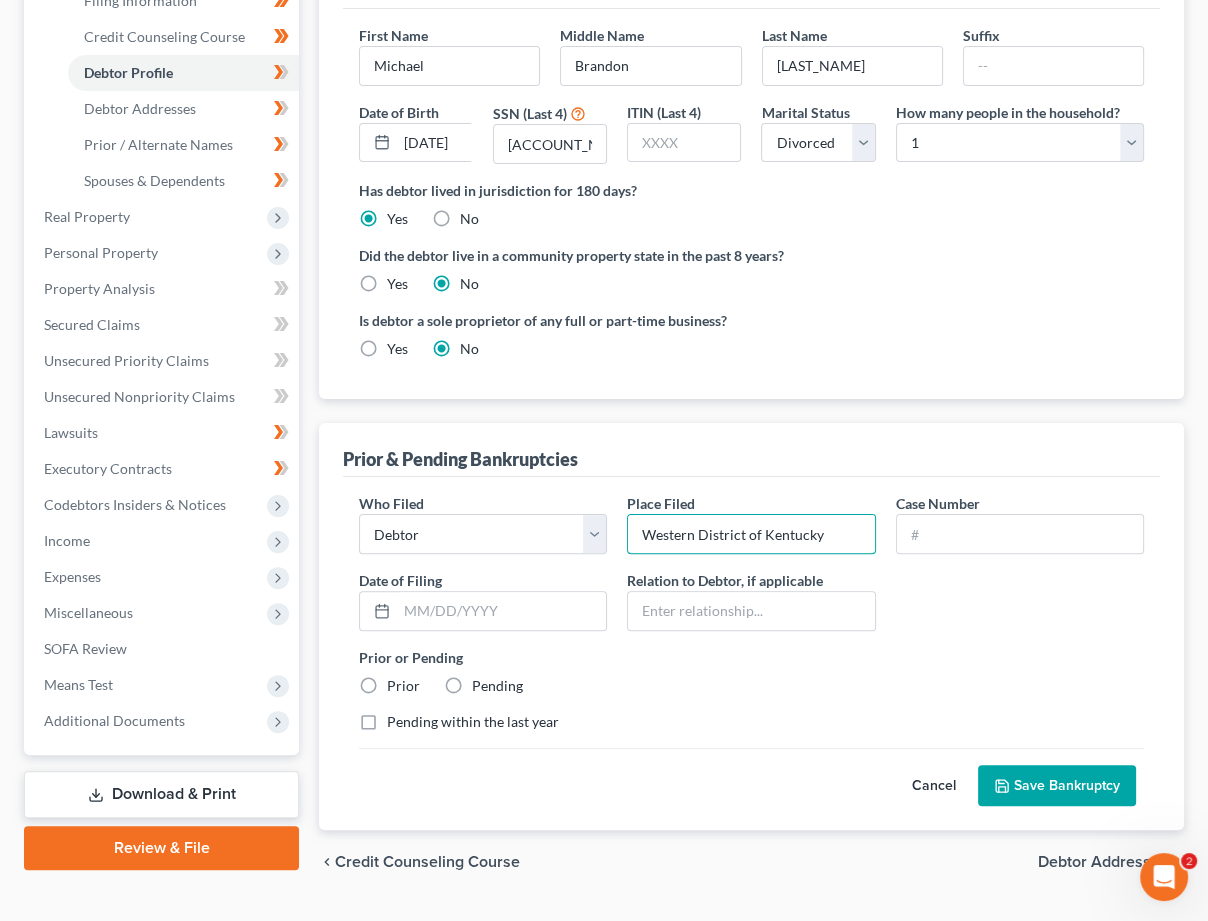 type on "Western District of Kentucky" 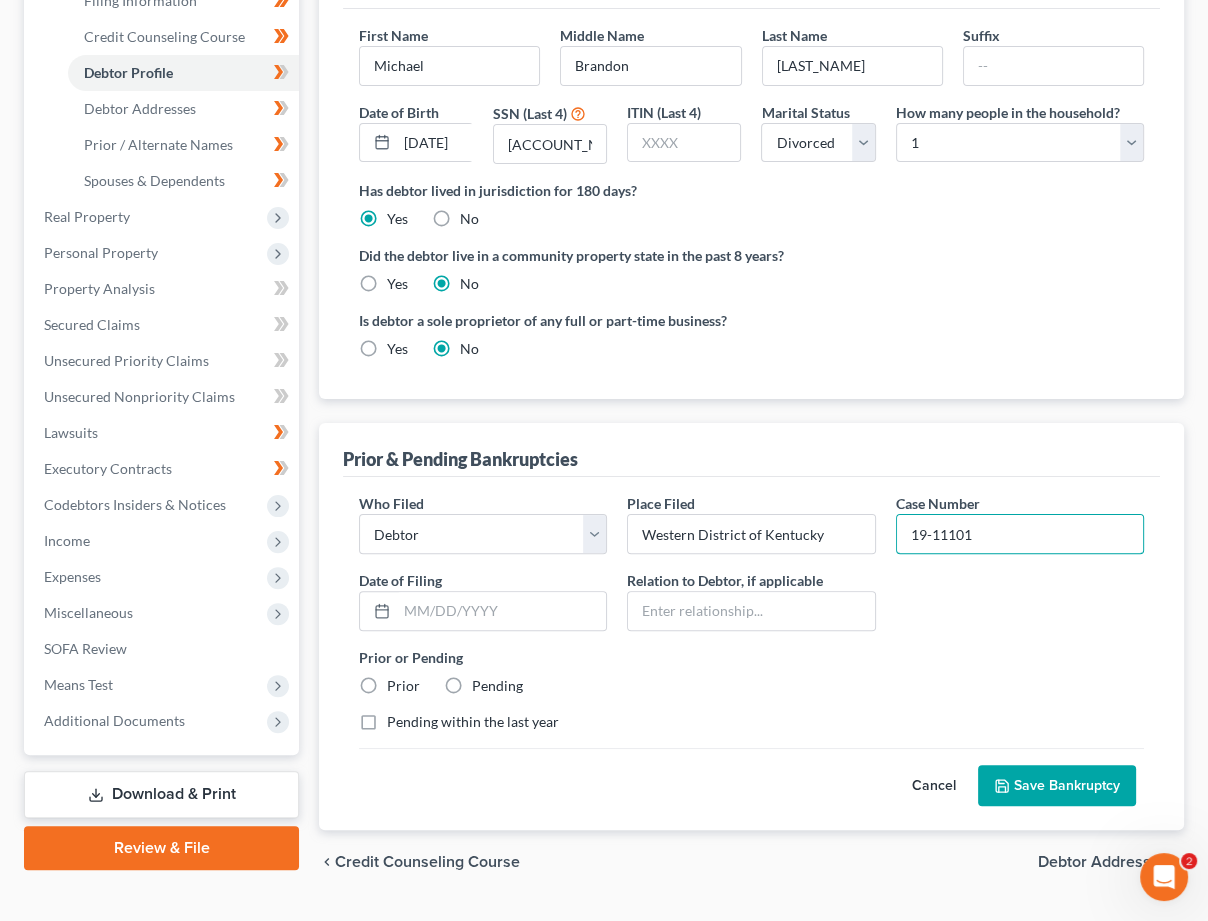 scroll, scrollTop: 311, scrollLeft: 0, axis: vertical 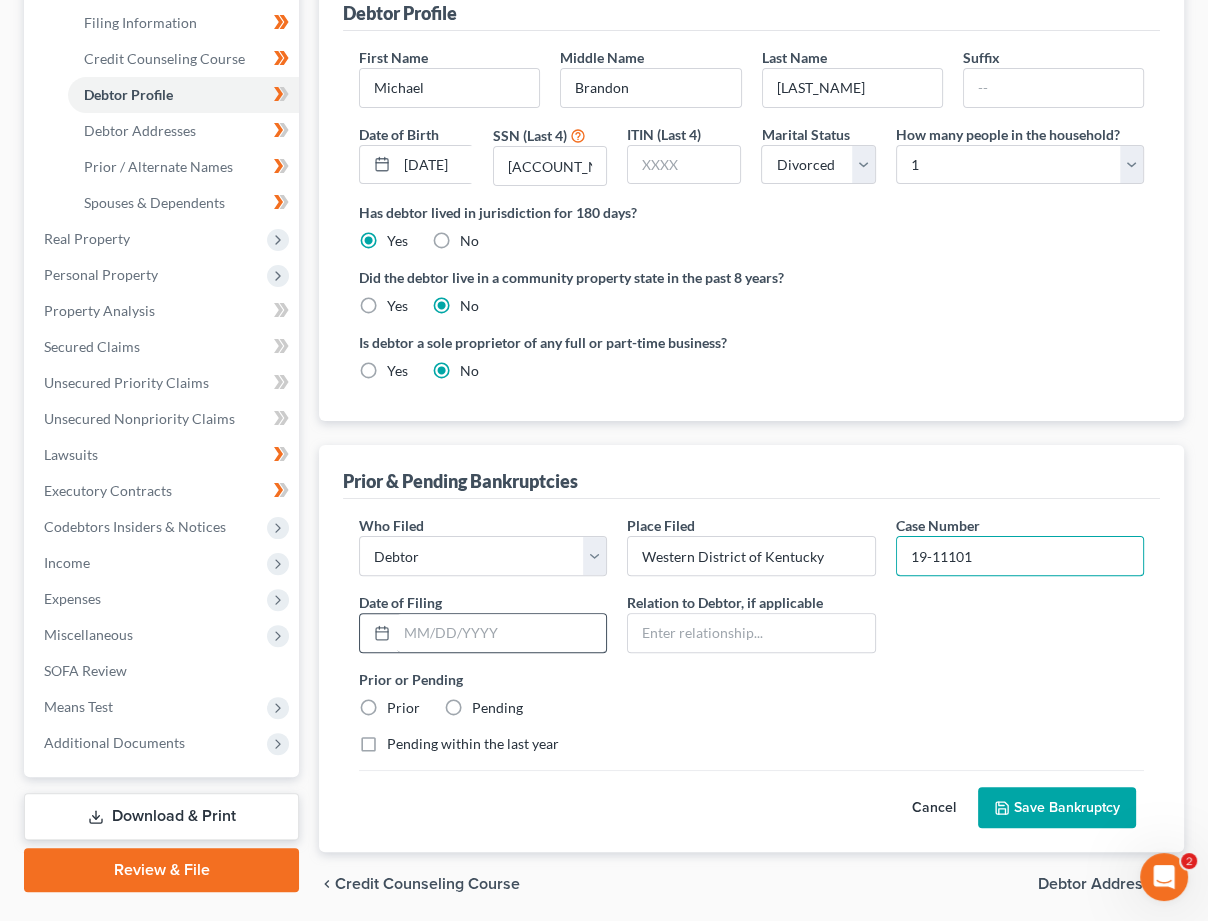 type on "19-11101" 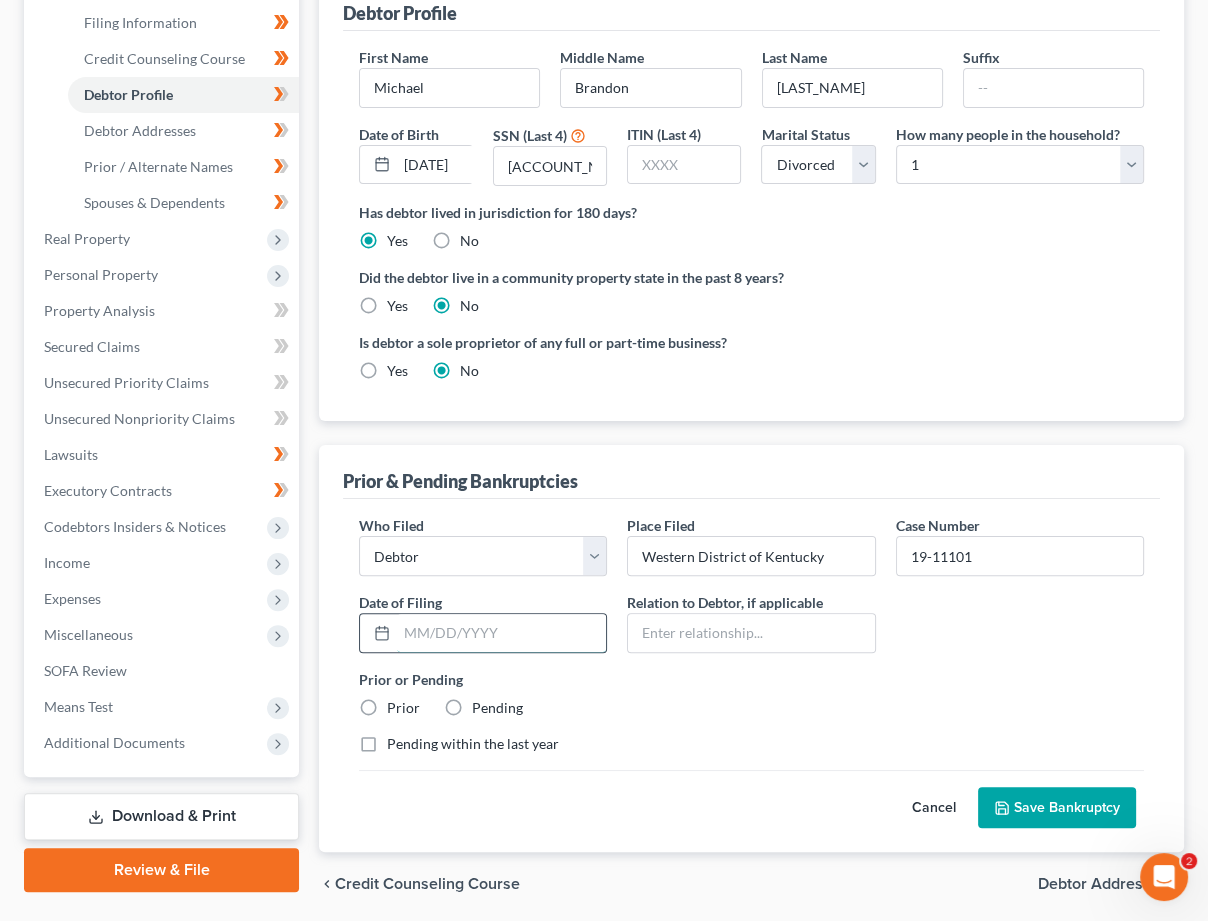 click at bounding box center [501, 633] 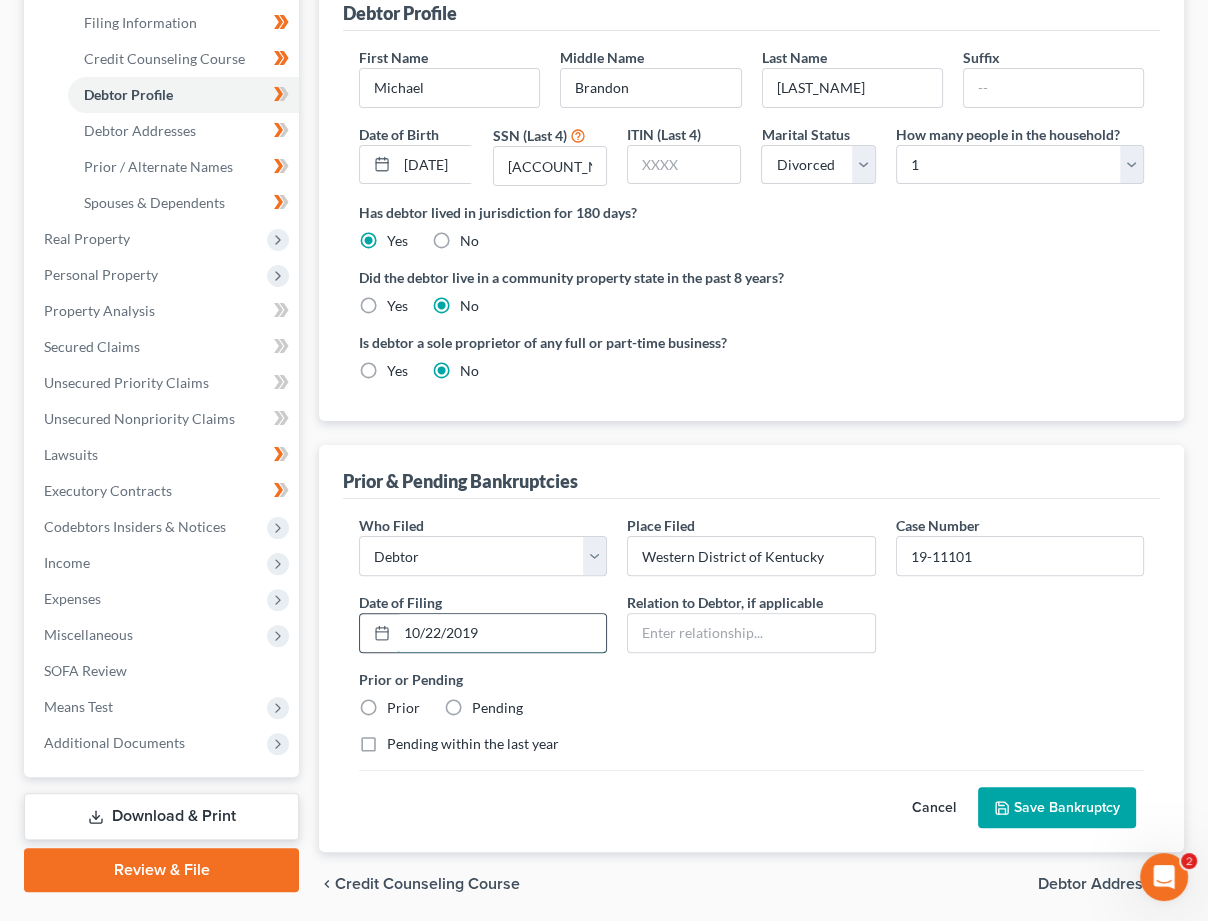 type on "10/22/2019" 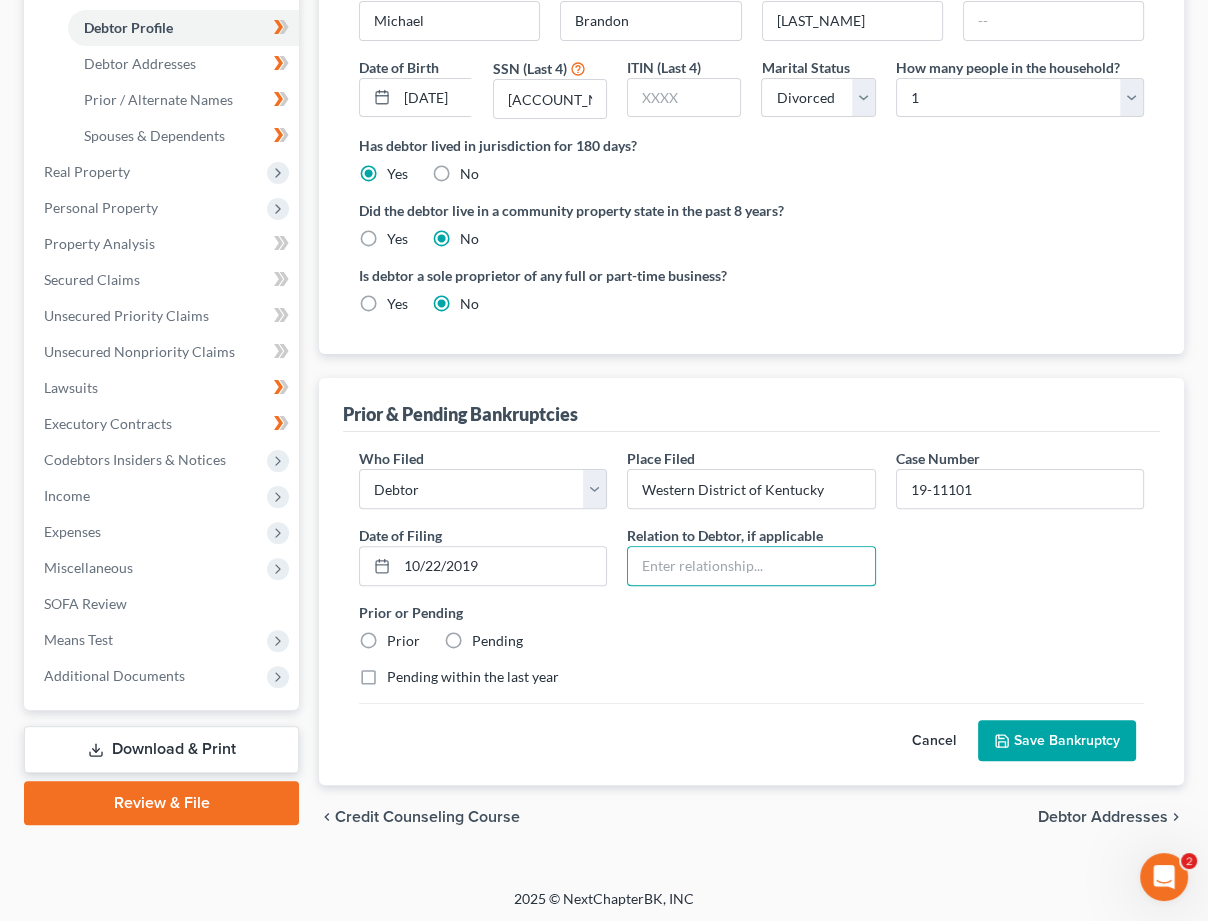 scroll, scrollTop: 376, scrollLeft: 0, axis: vertical 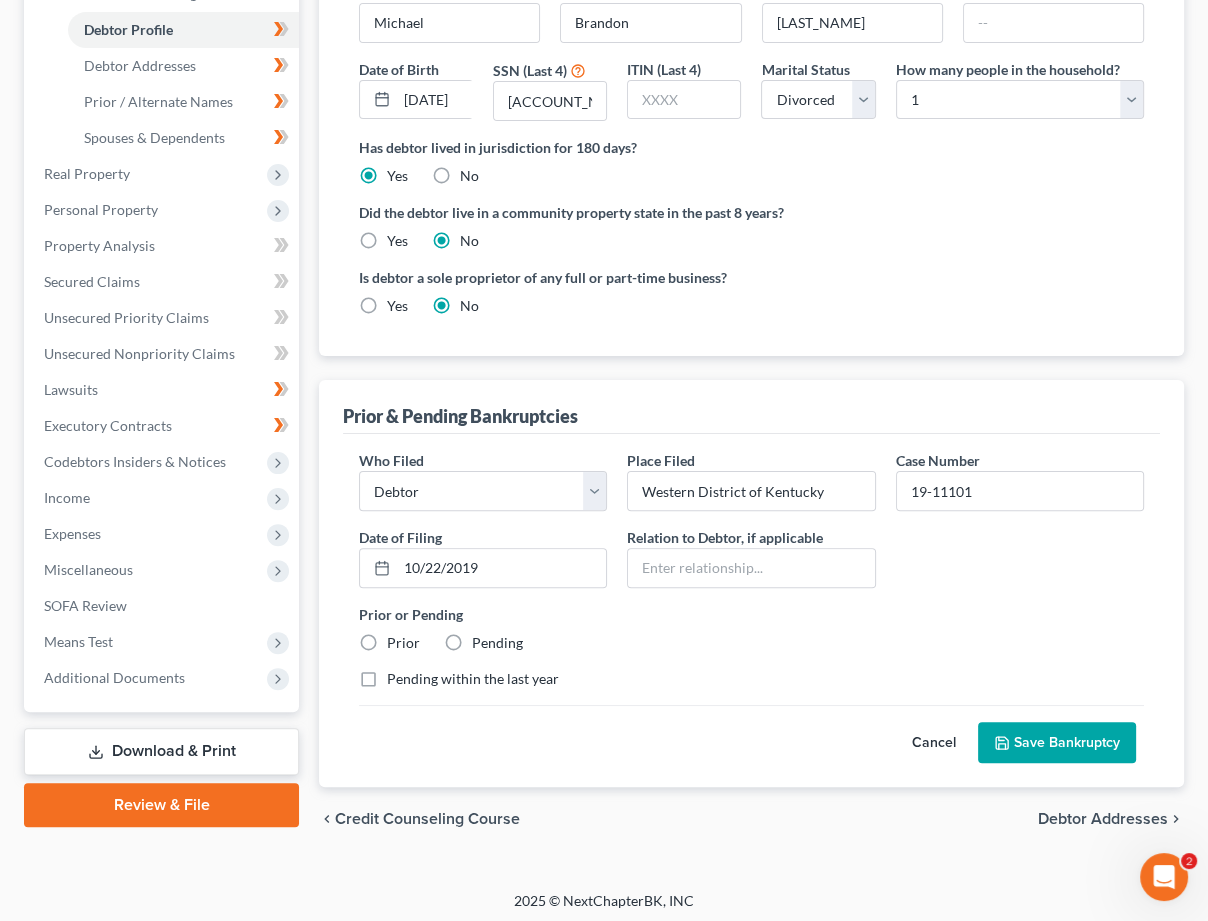 click on "Prior" at bounding box center [403, 643] 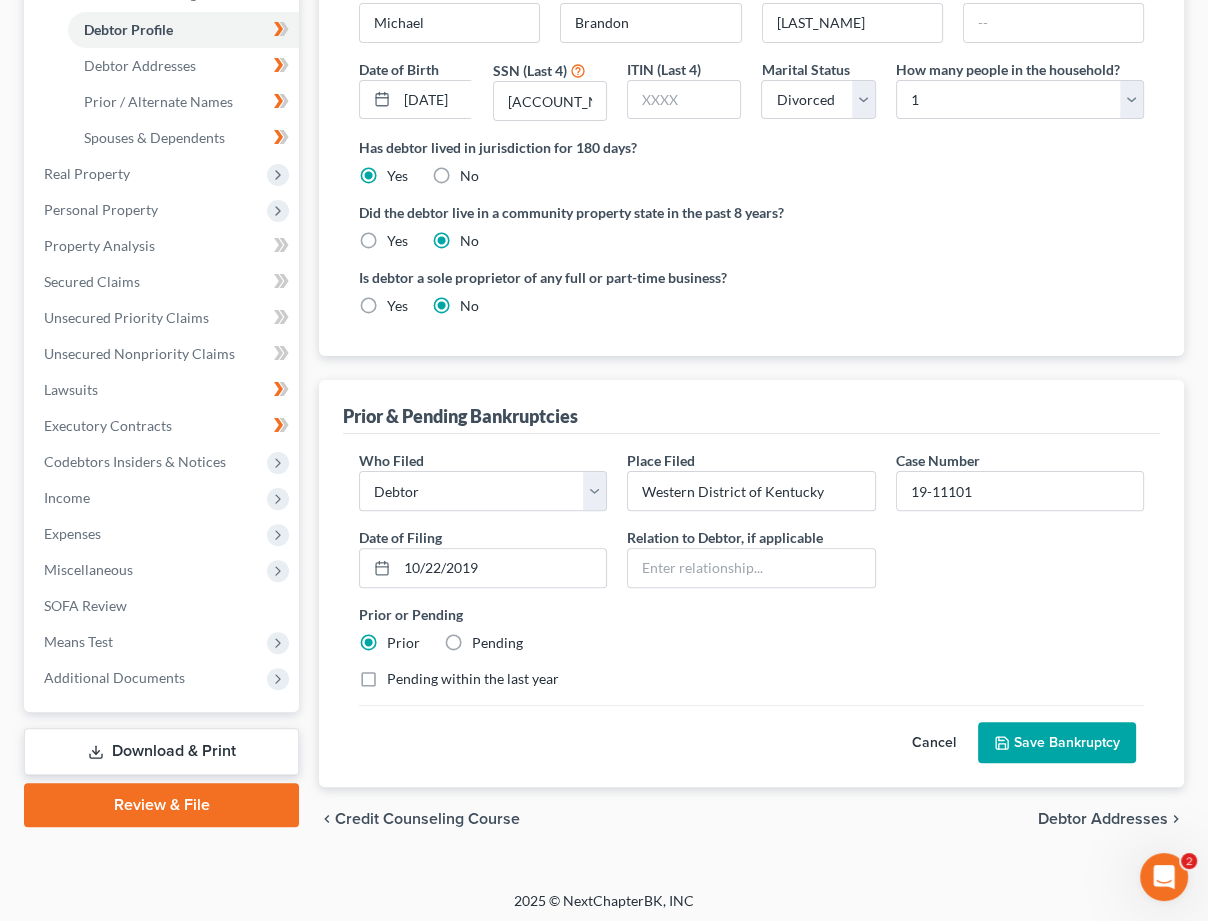 click on "Pending within the last year" at bounding box center [473, 679] 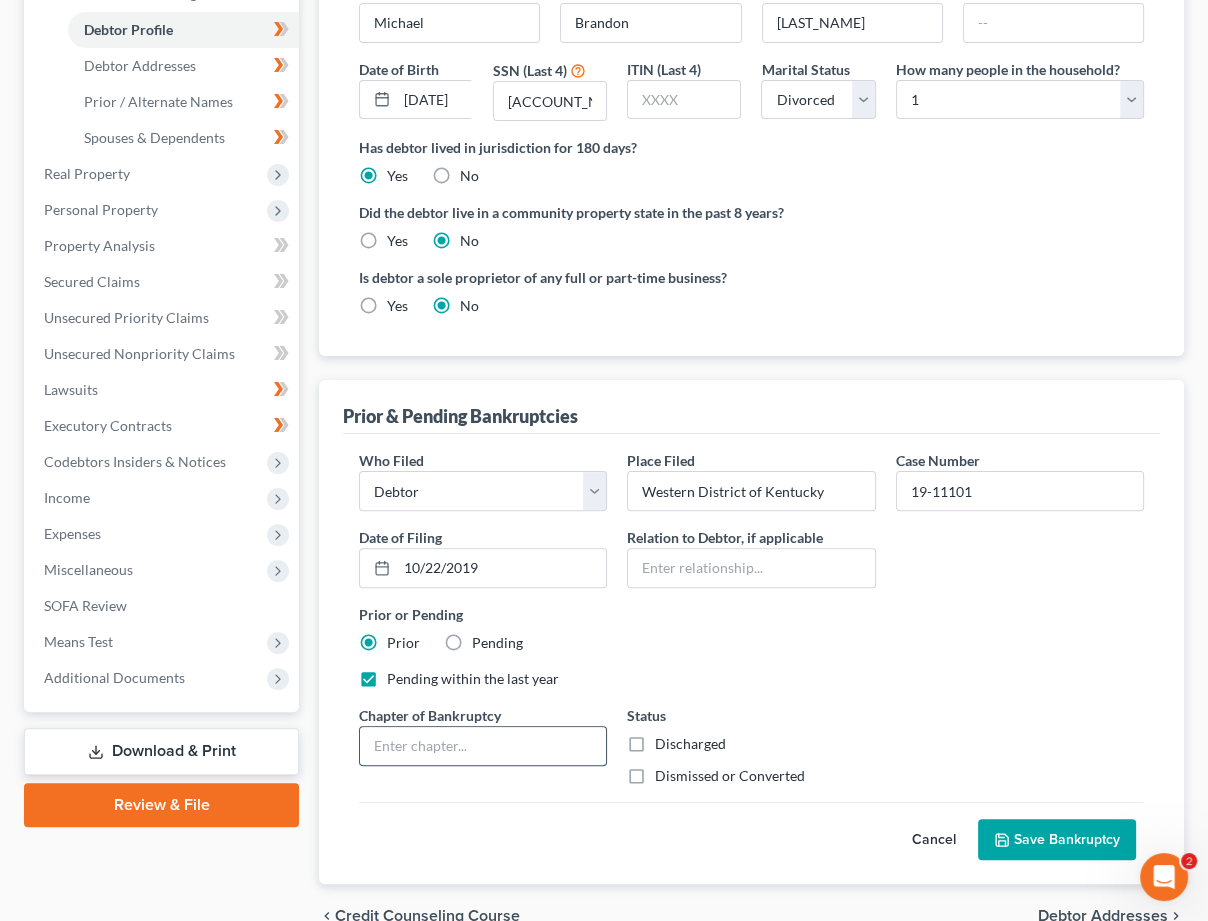 click at bounding box center (483, 746) 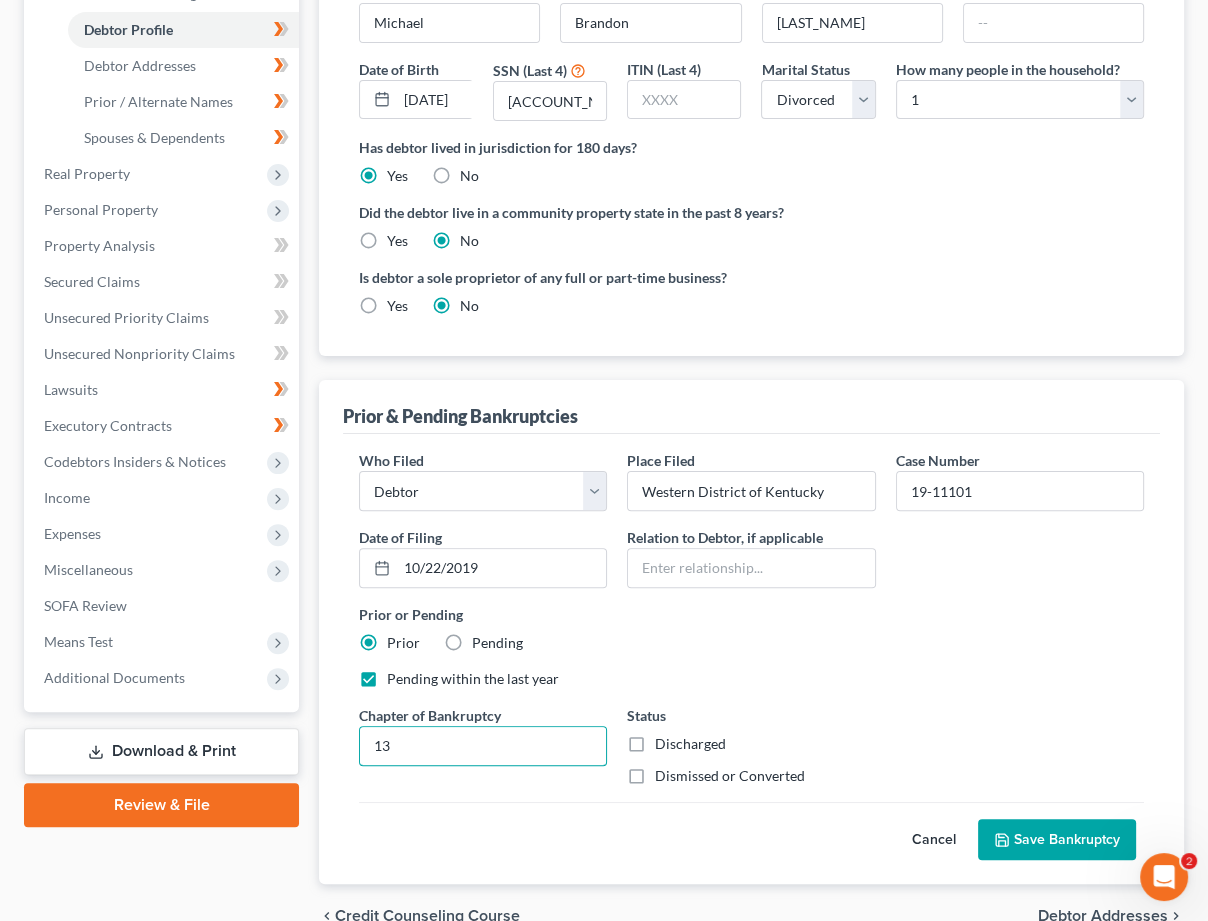 scroll, scrollTop: 385, scrollLeft: 0, axis: vertical 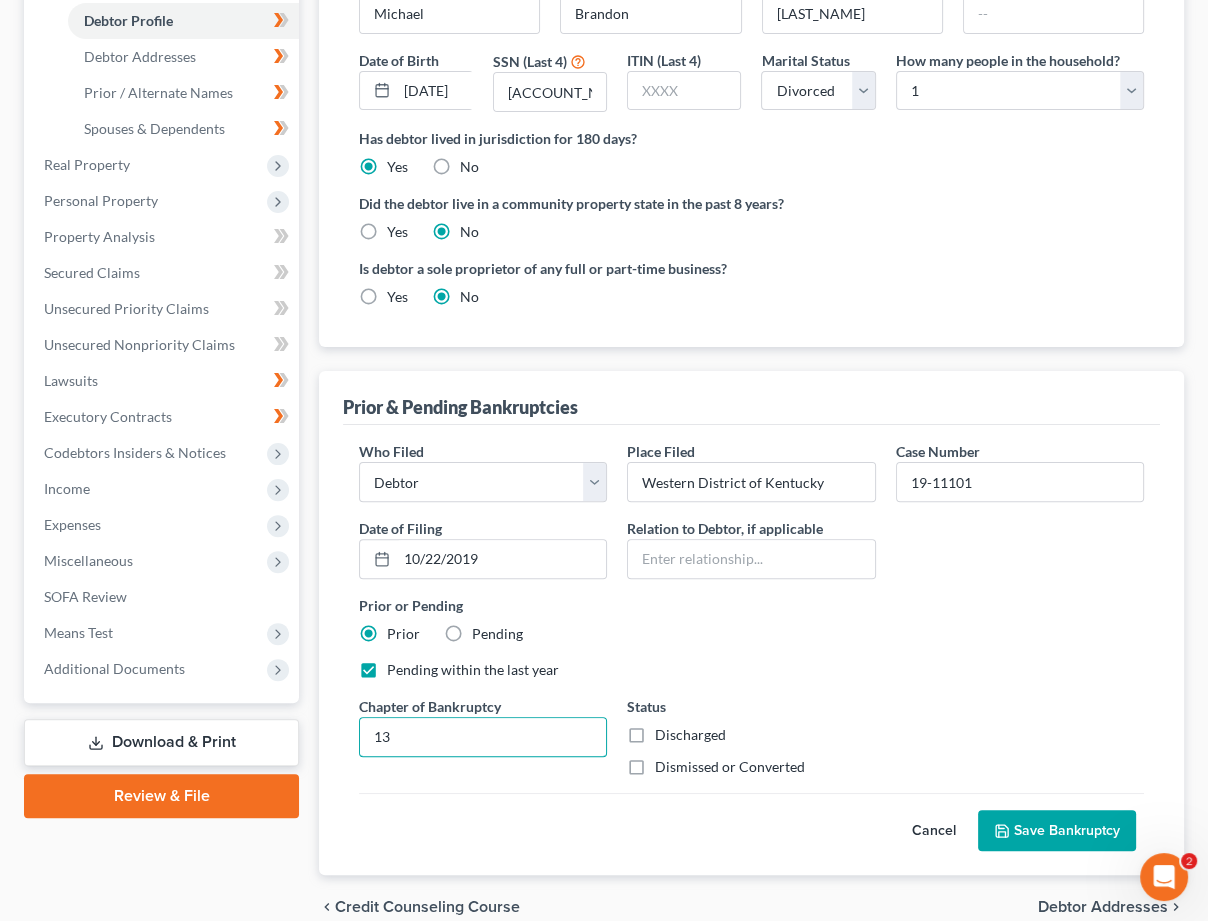 type on "13" 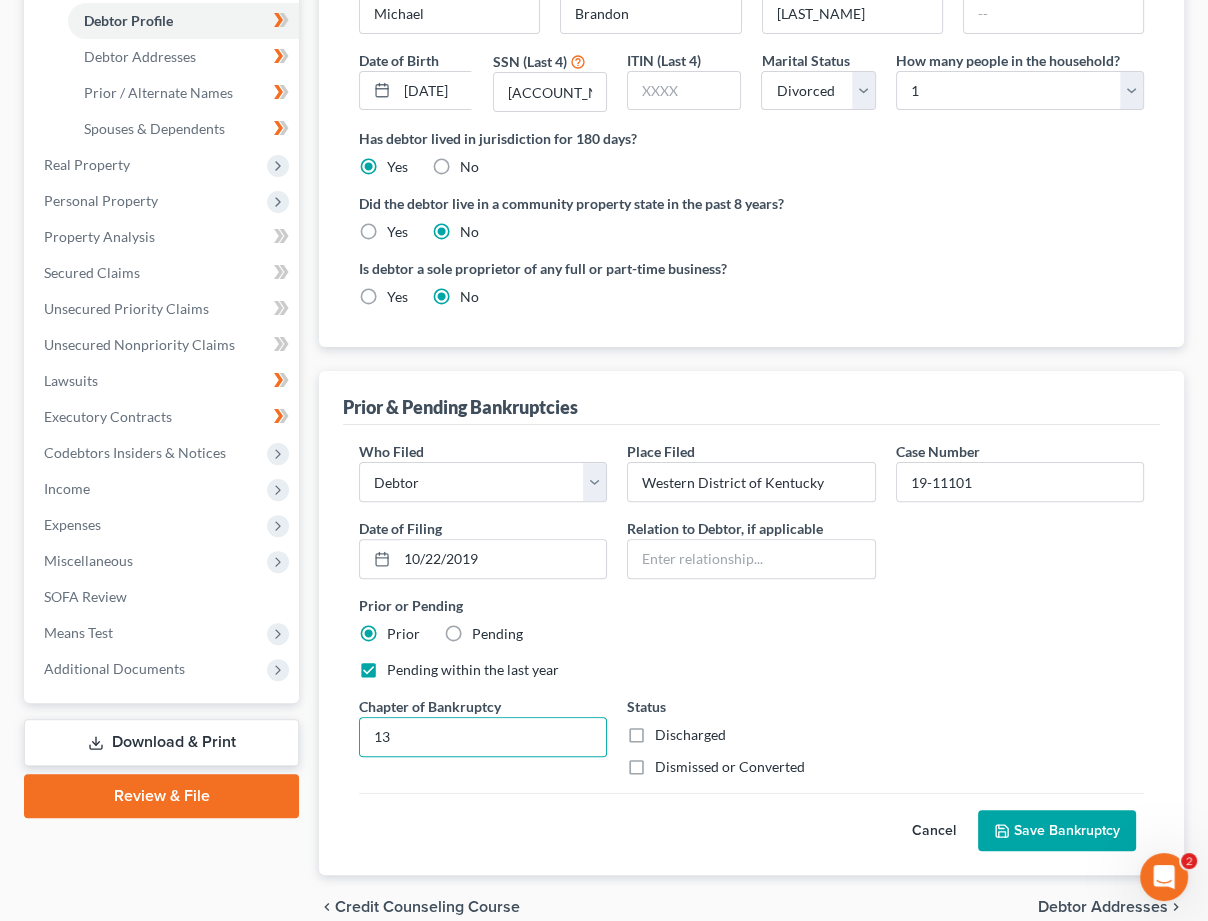 click on "Discharged" at bounding box center (690, 735) 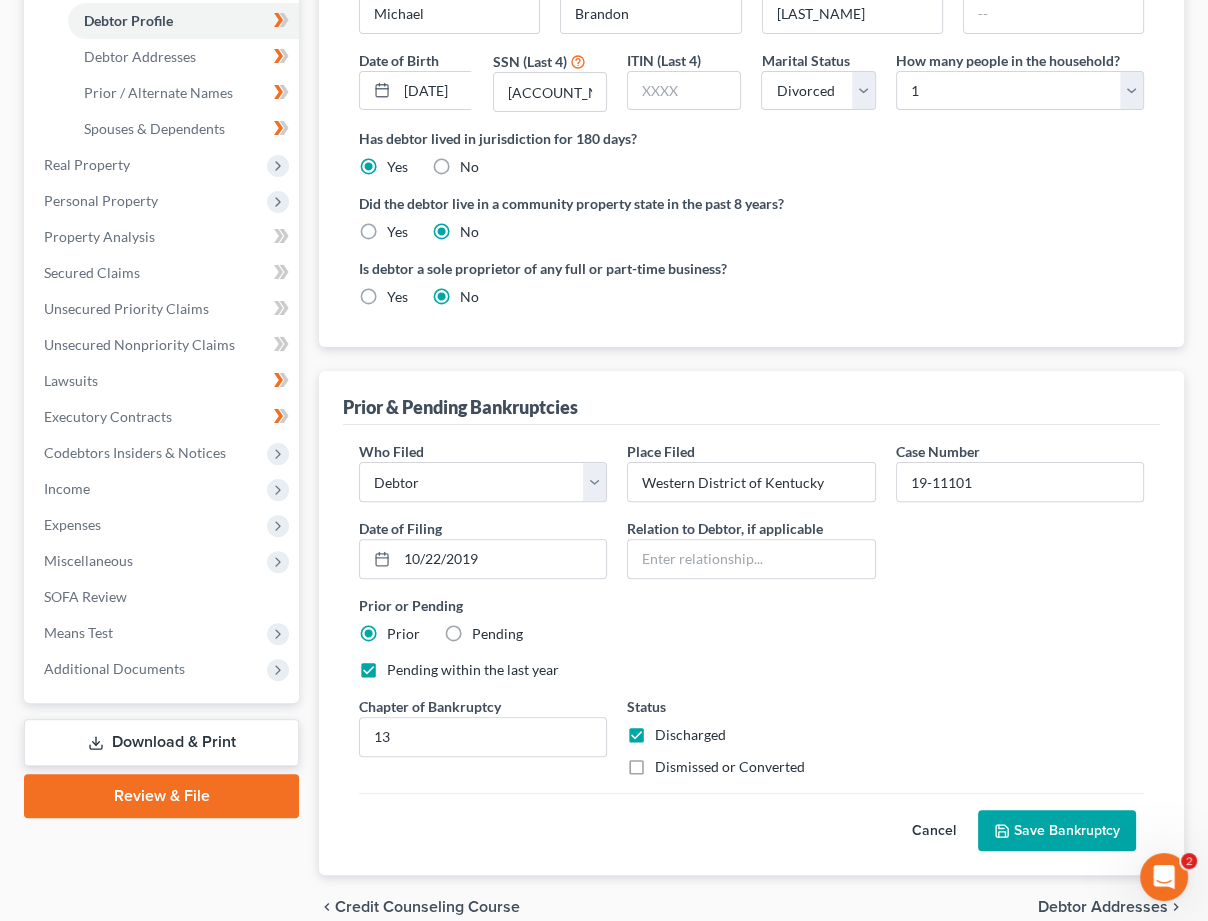 click on "Save Bankruptcy" at bounding box center (1057, 831) 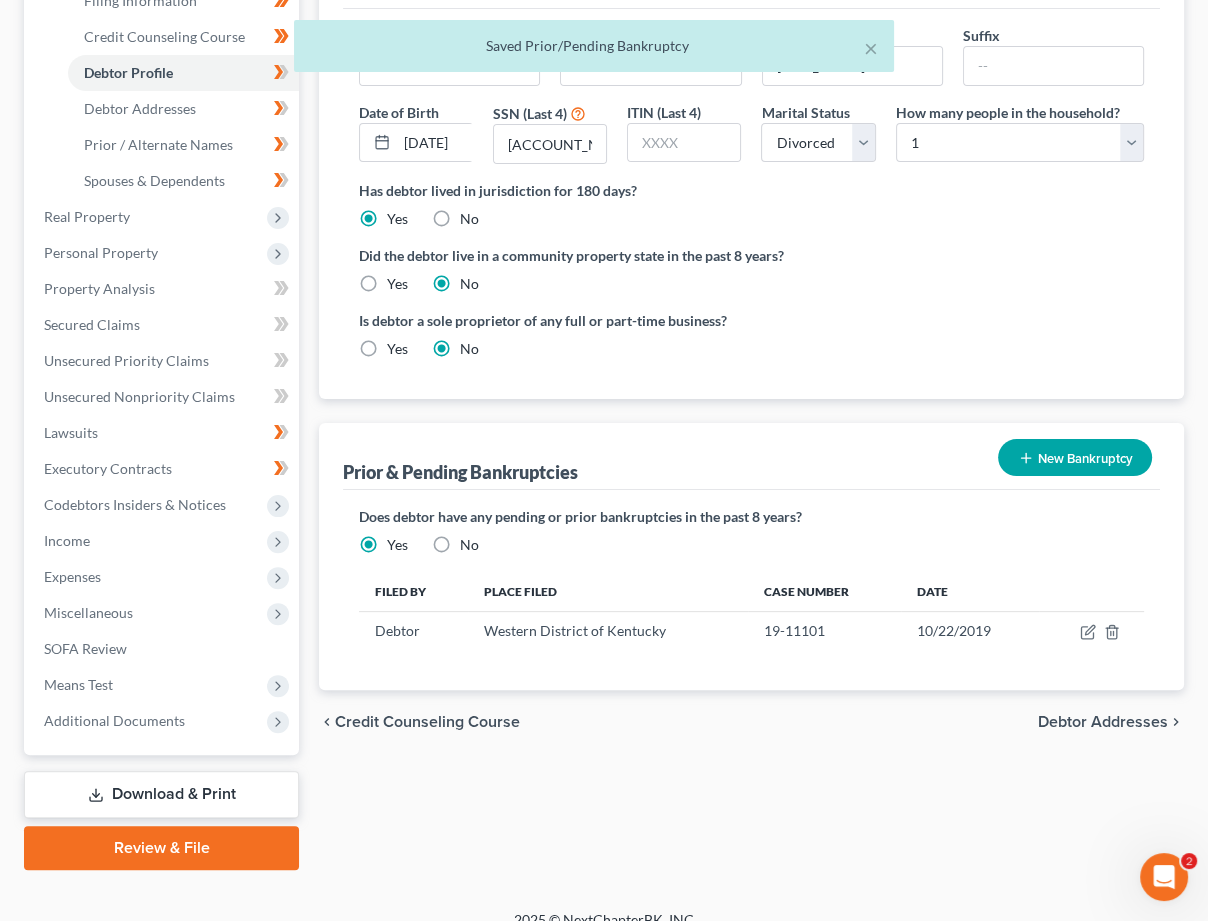 click on "×                     Saved Prior/Pending Bankruptcy" at bounding box center [594, 51] 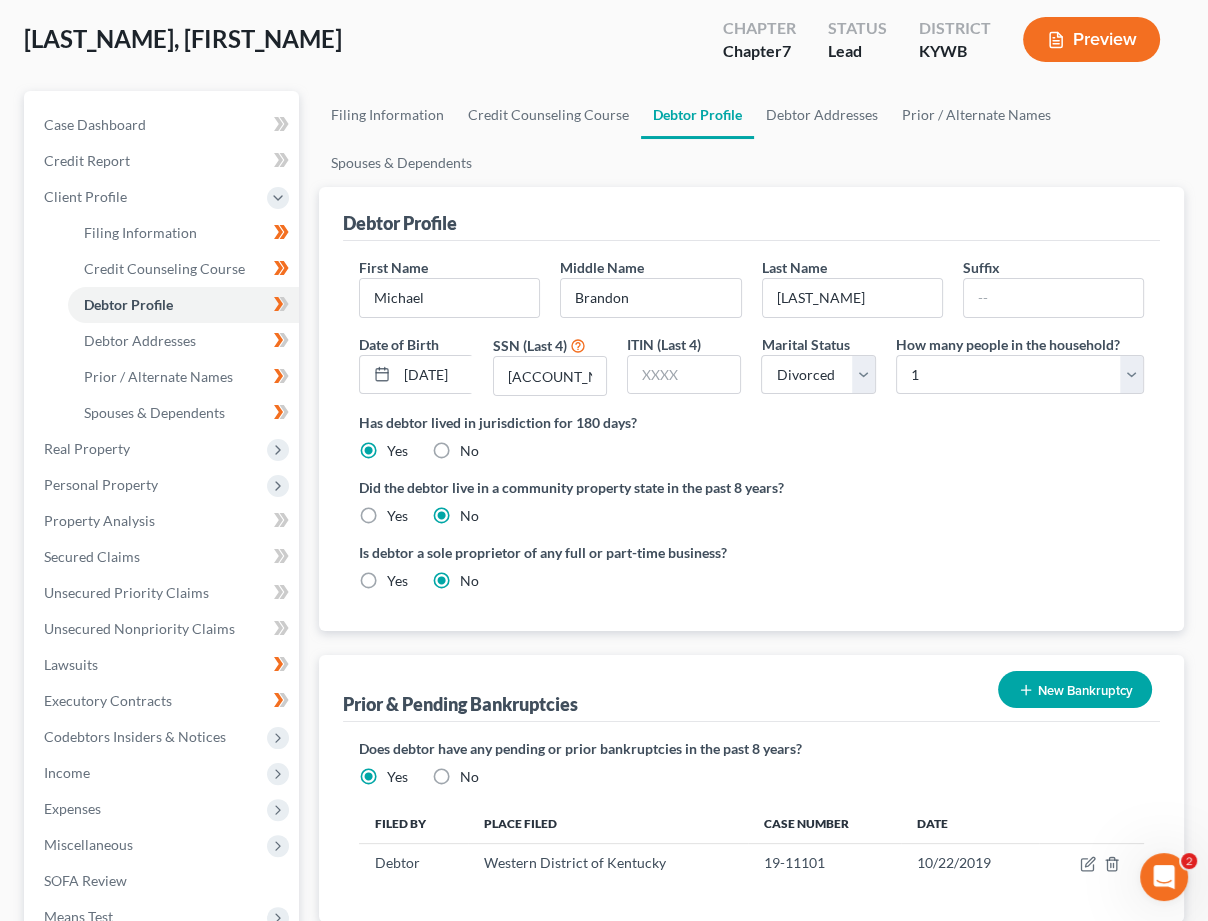 scroll, scrollTop: 35, scrollLeft: 0, axis: vertical 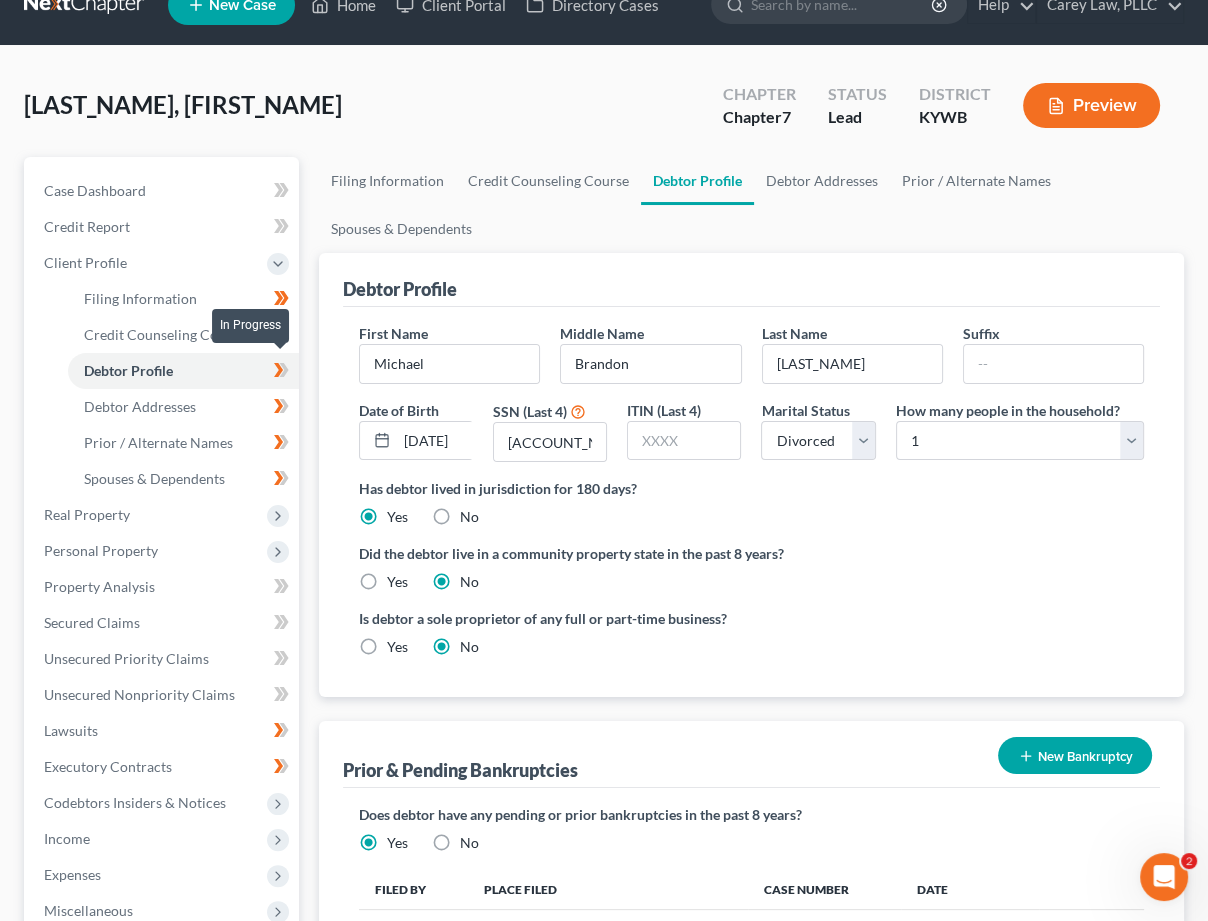click at bounding box center (281, 373) 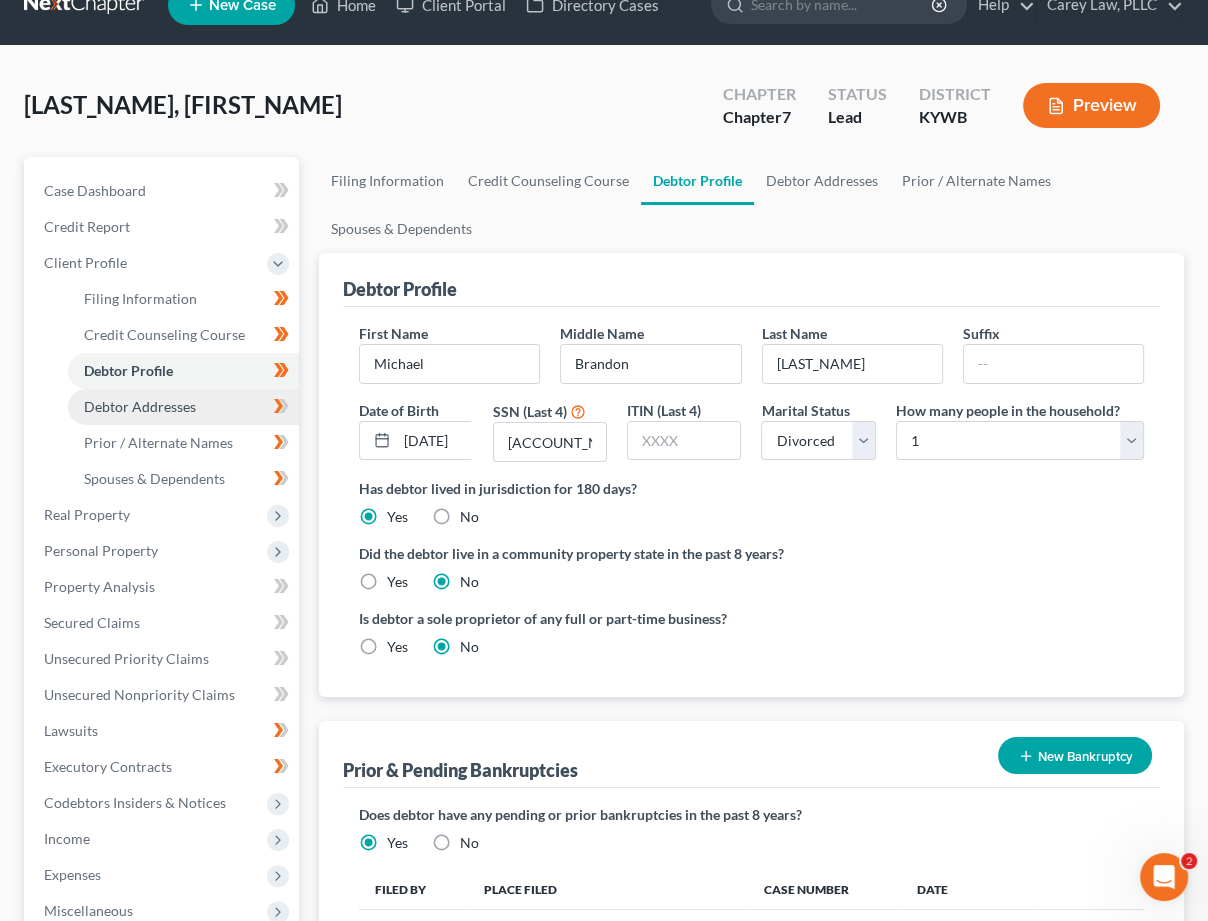 click on "Debtor Addresses" at bounding box center [183, 407] 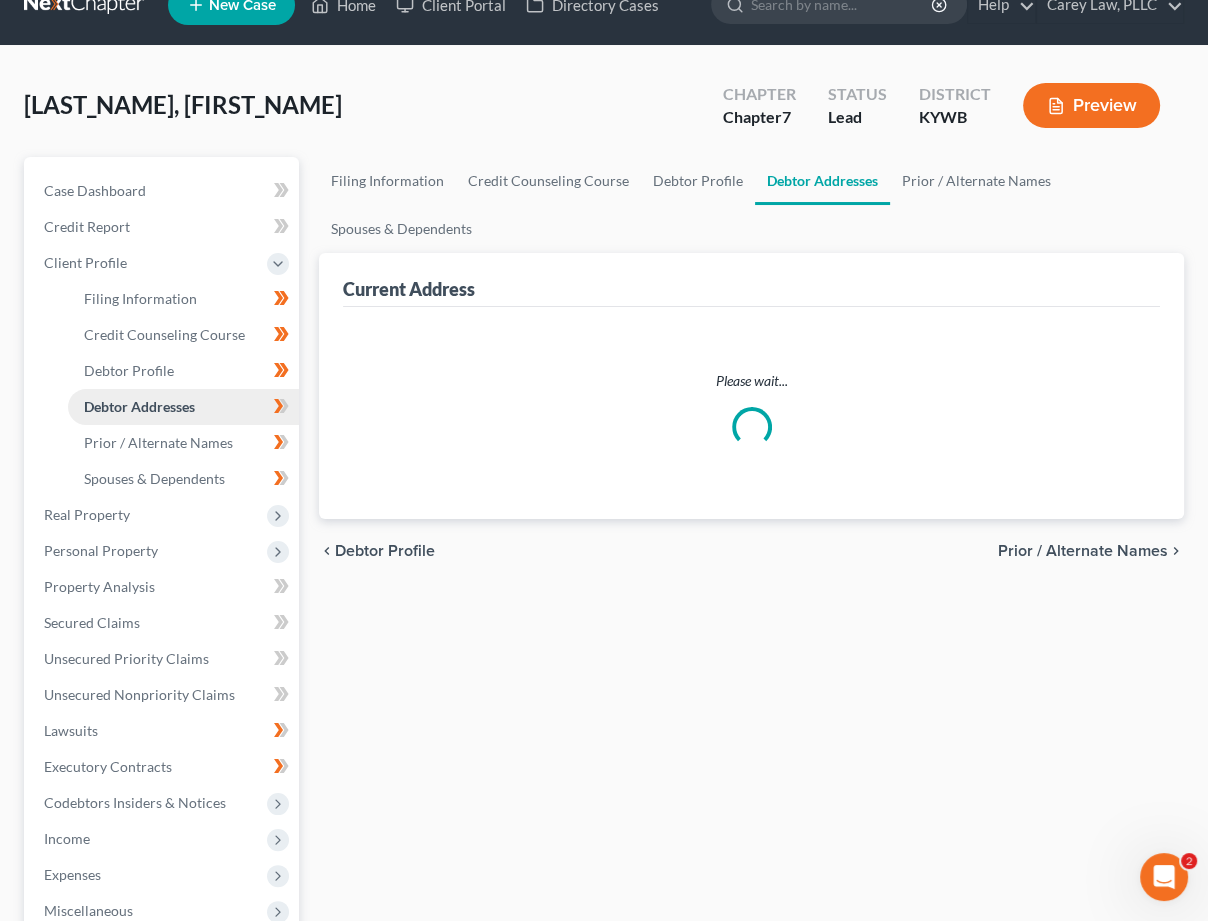 scroll, scrollTop: 0, scrollLeft: 0, axis: both 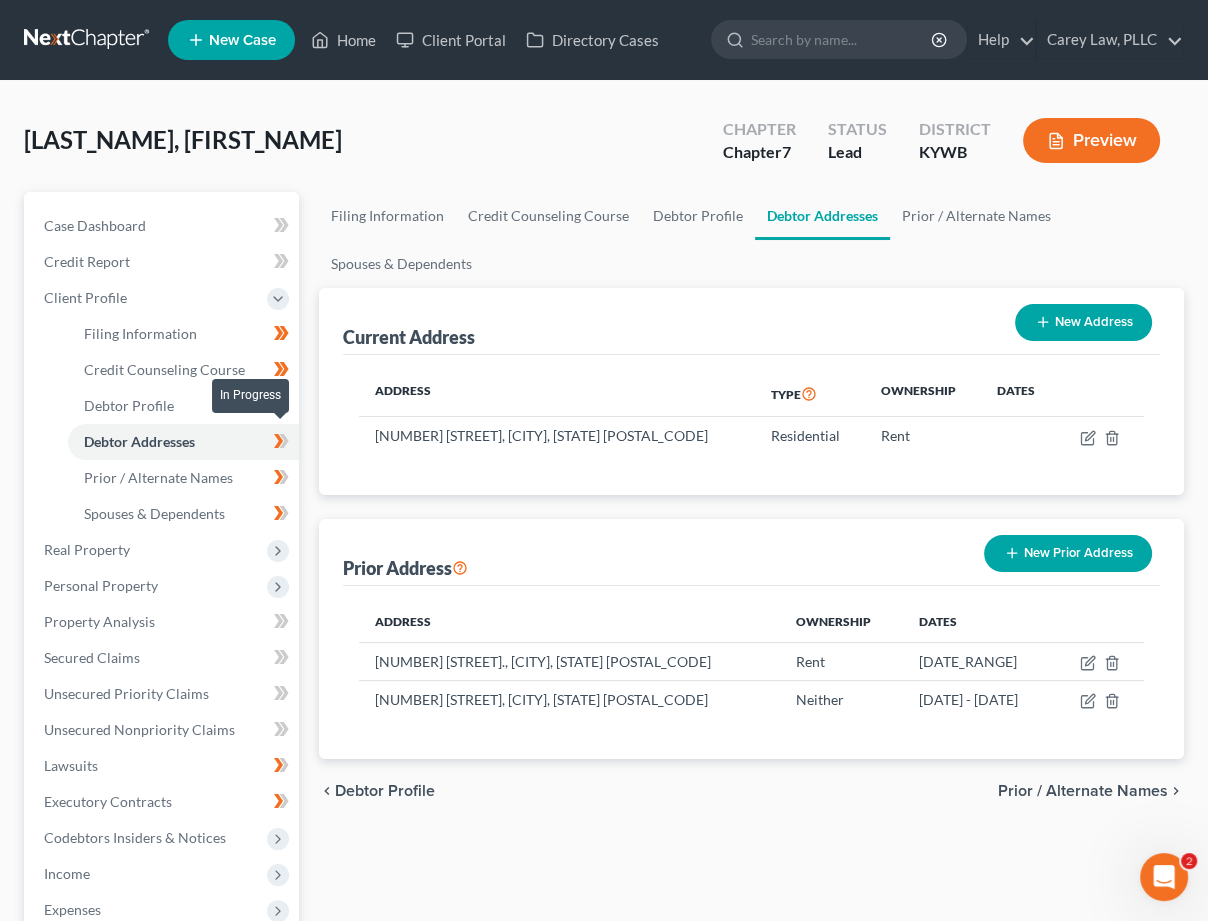click at bounding box center (281, 444) 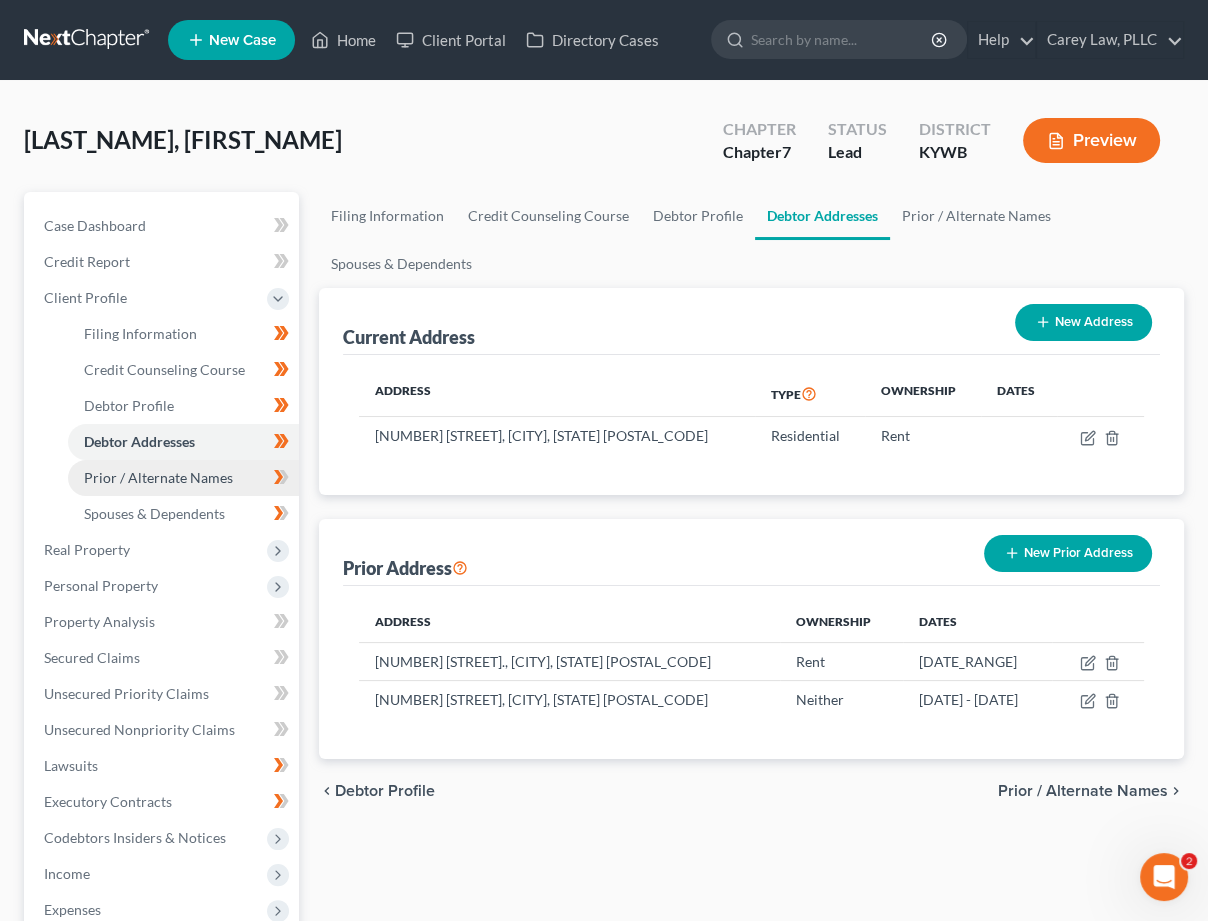 click on "Prior / Alternate Names" at bounding box center (183, 478) 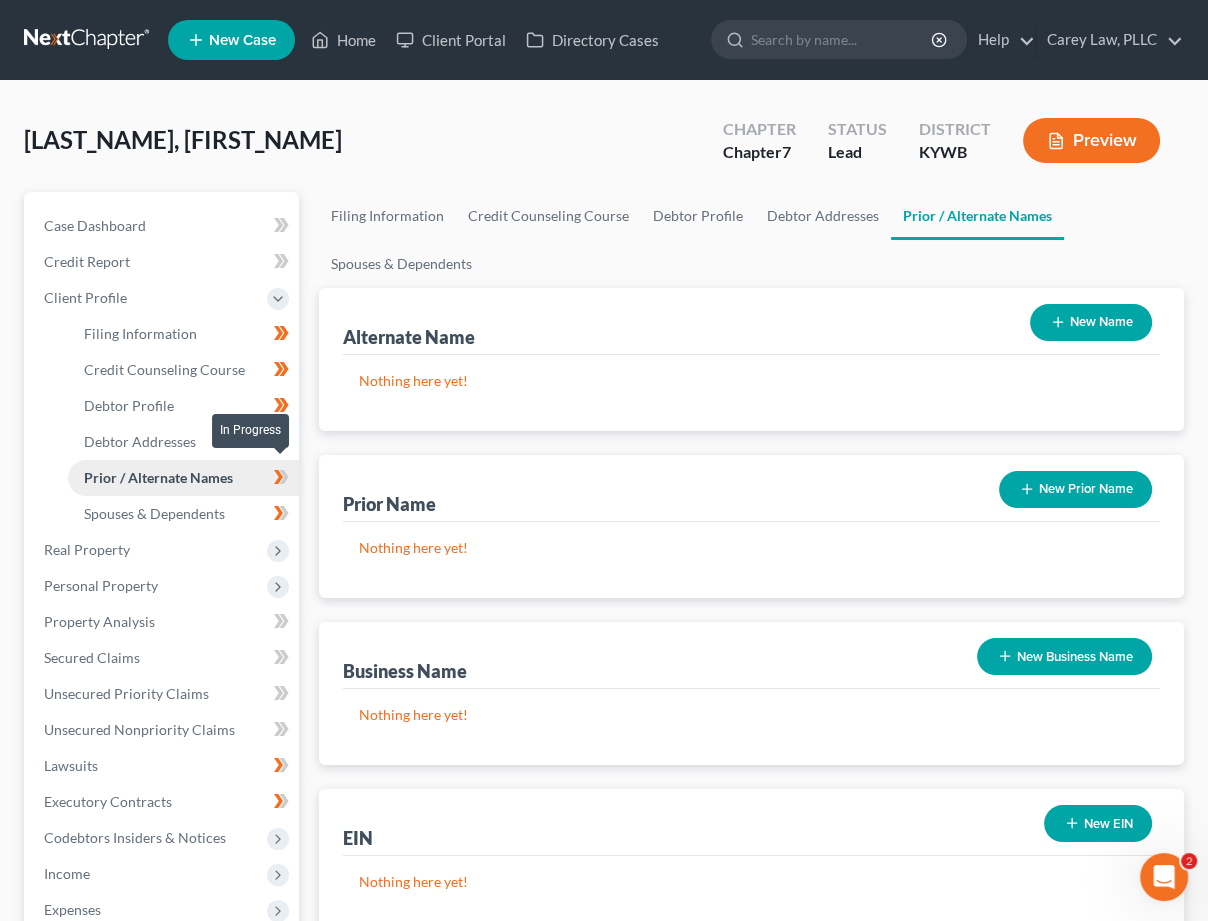 drag, startPoint x: 286, startPoint y: 467, endPoint x: 240, endPoint y: 477, distance: 47.07441 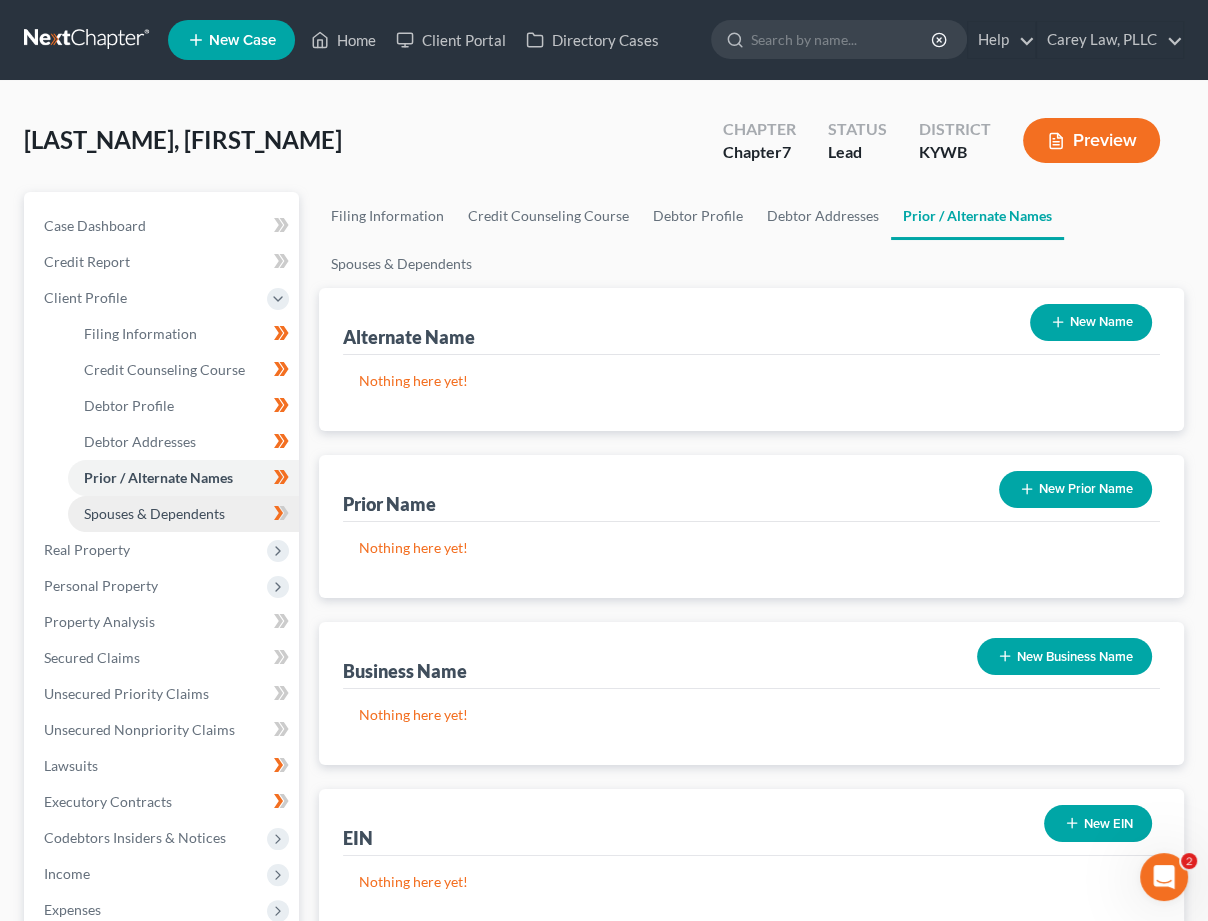 click on "Spouses & Dependents" at bounding box center (154, 513) 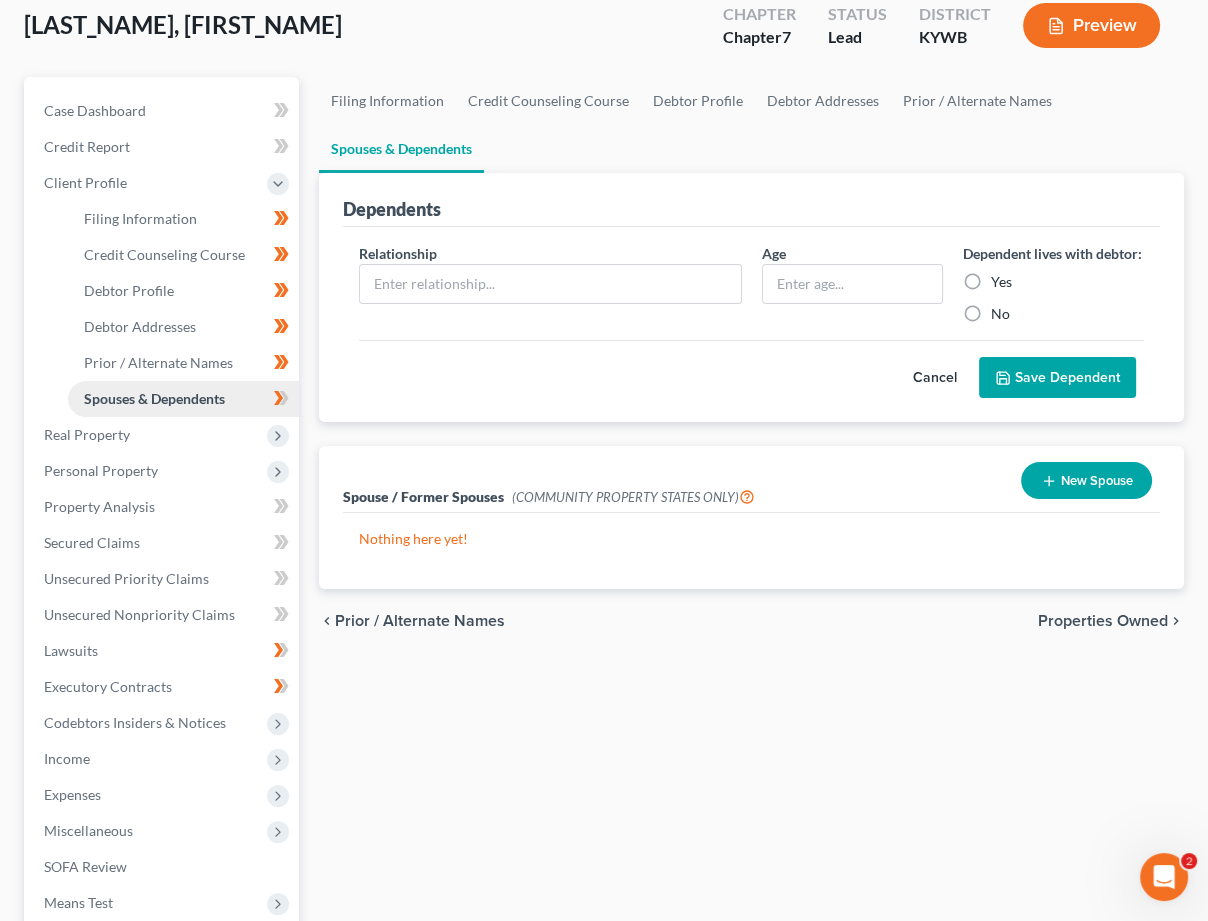 scroll, scrollTop: 138, scrollLeft: 0, axis: vertical 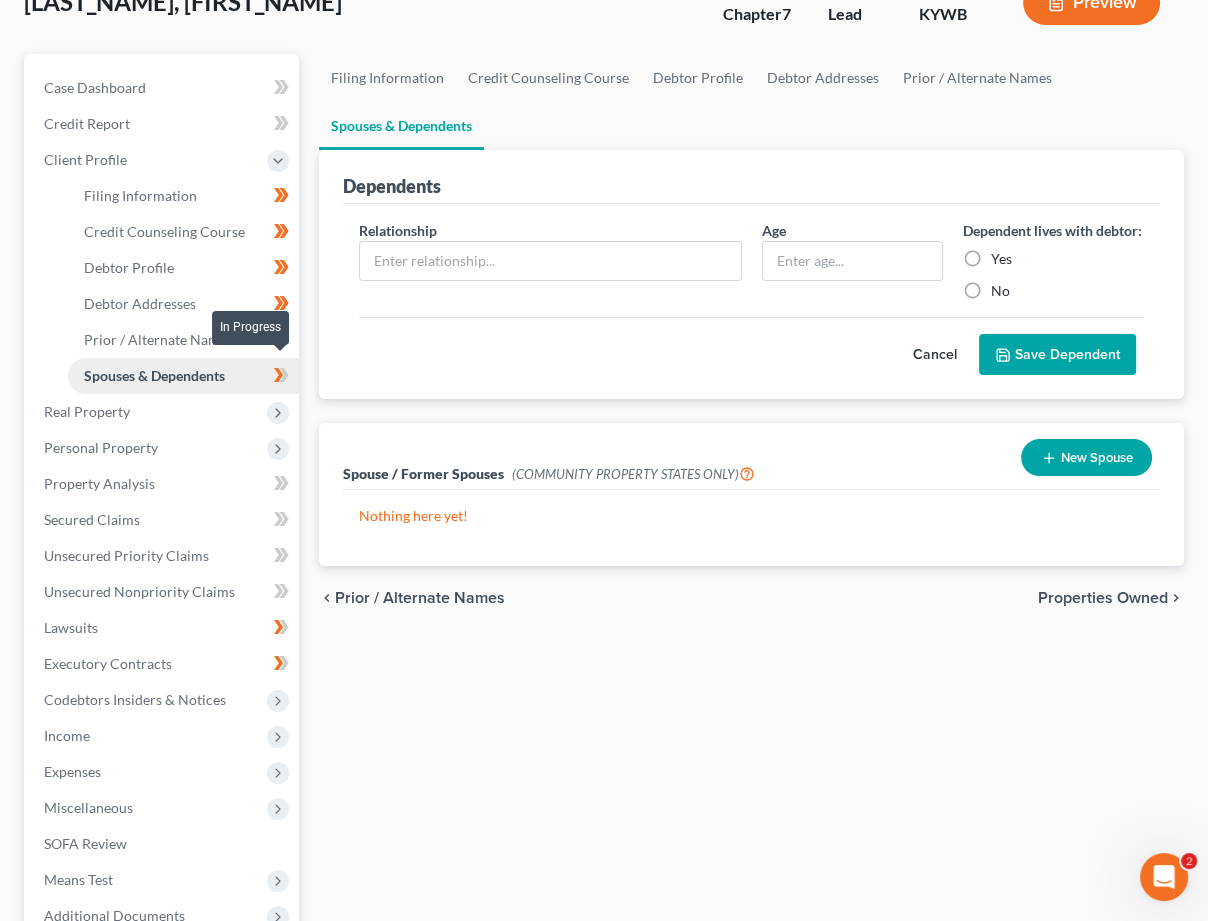 drag, startPoint x: 291, startPoint y: 369, endPoint x: 260, endPoint y: 370, distance: 31.016125 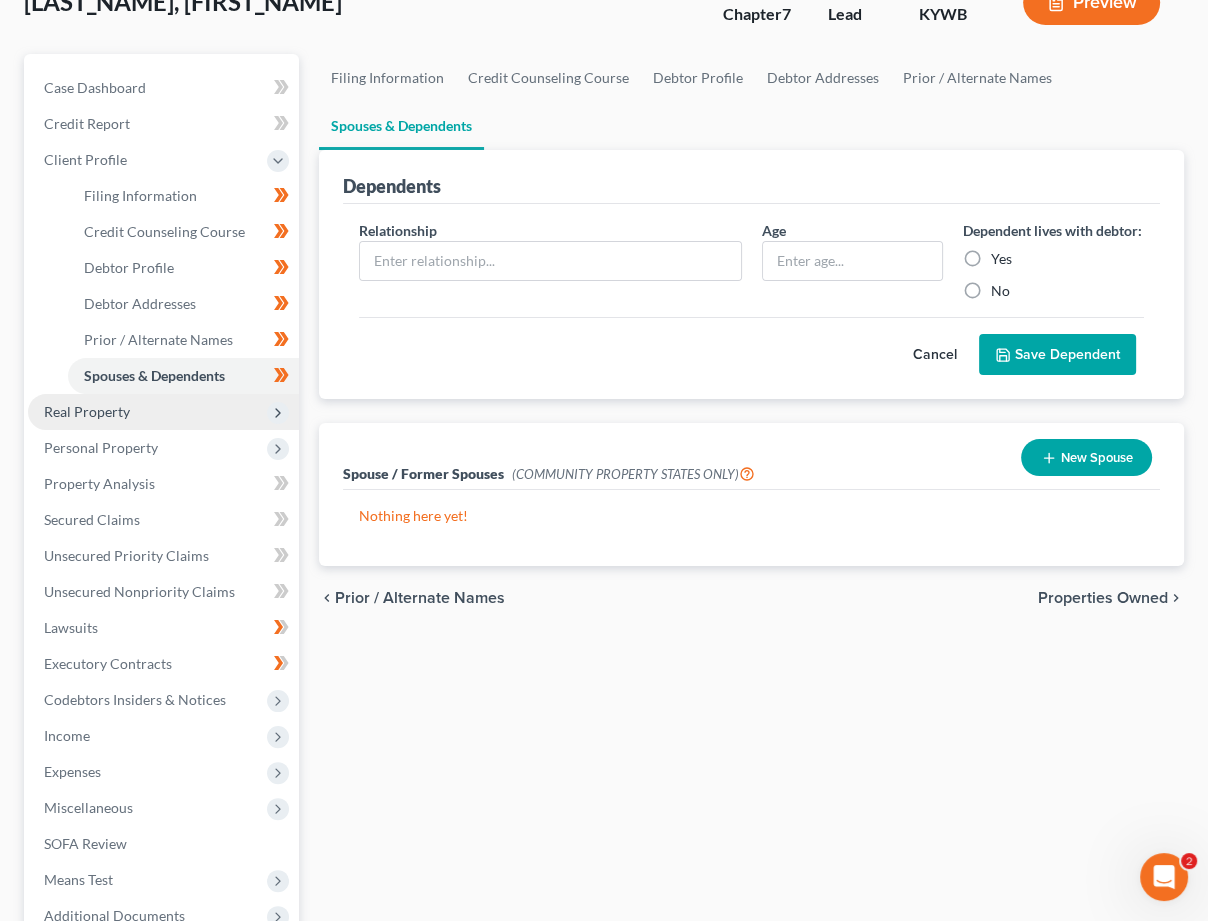 click on "Real Property" at bounding box center (163, 412) 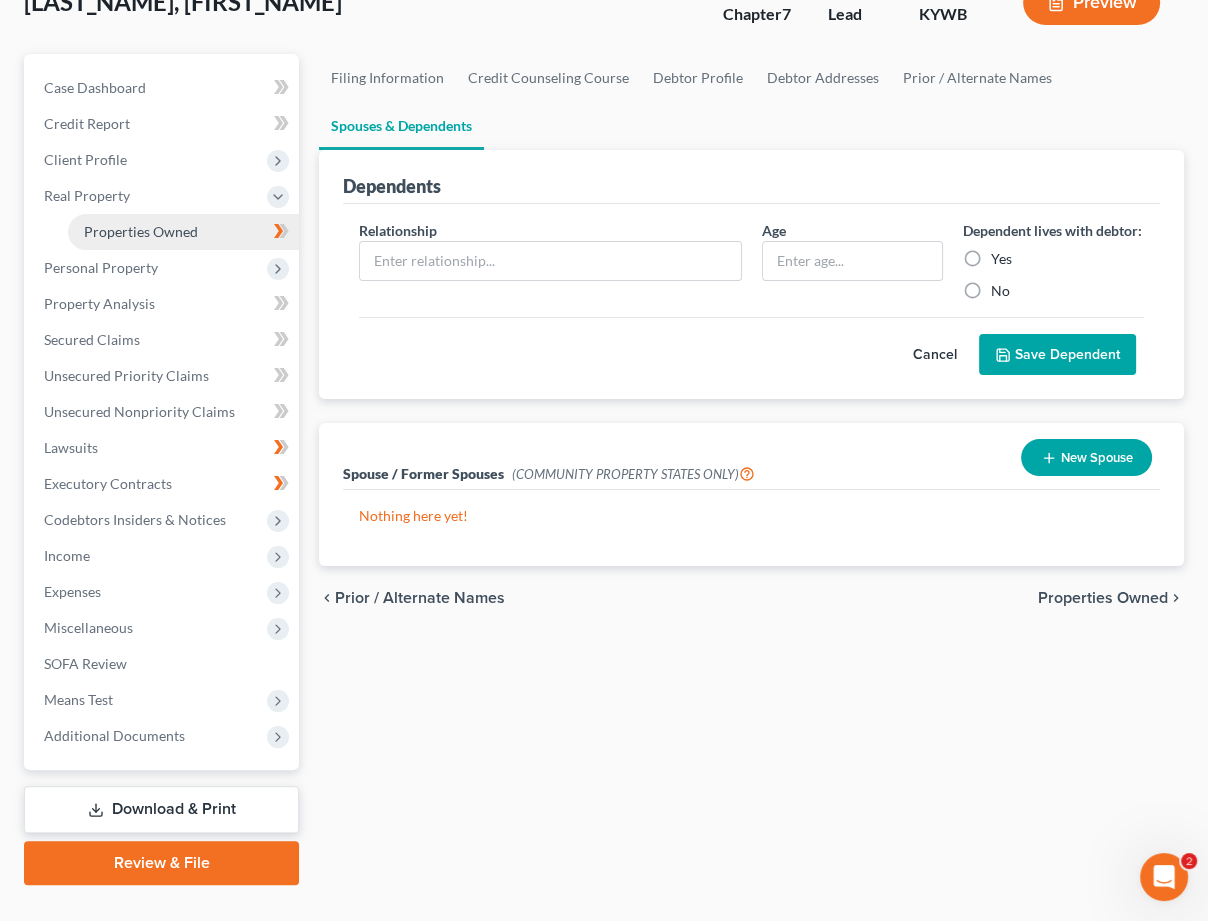 click on "Properties Owned" at bounding box center [183, 232] 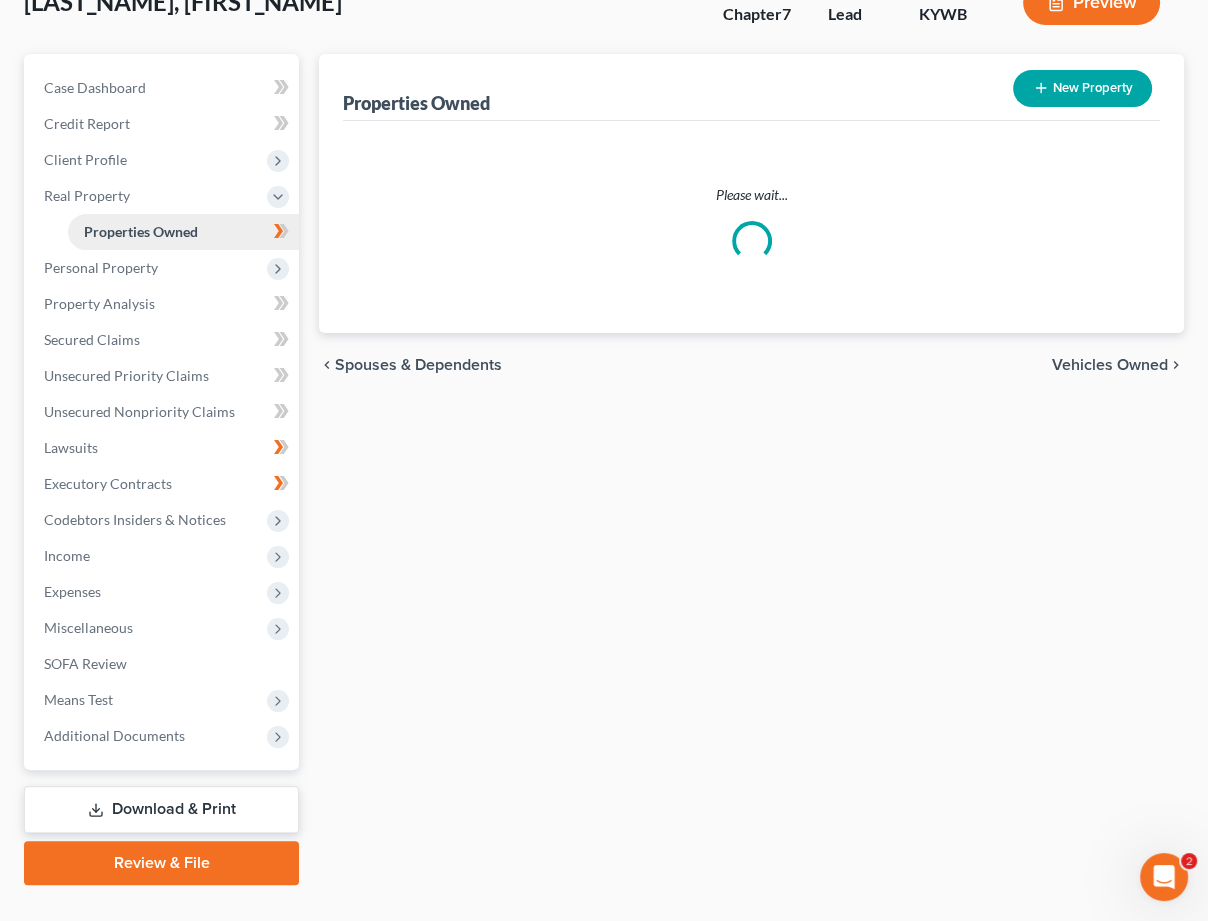 scroll, scrollTop: 0, scrollLeft: 0, axis: both 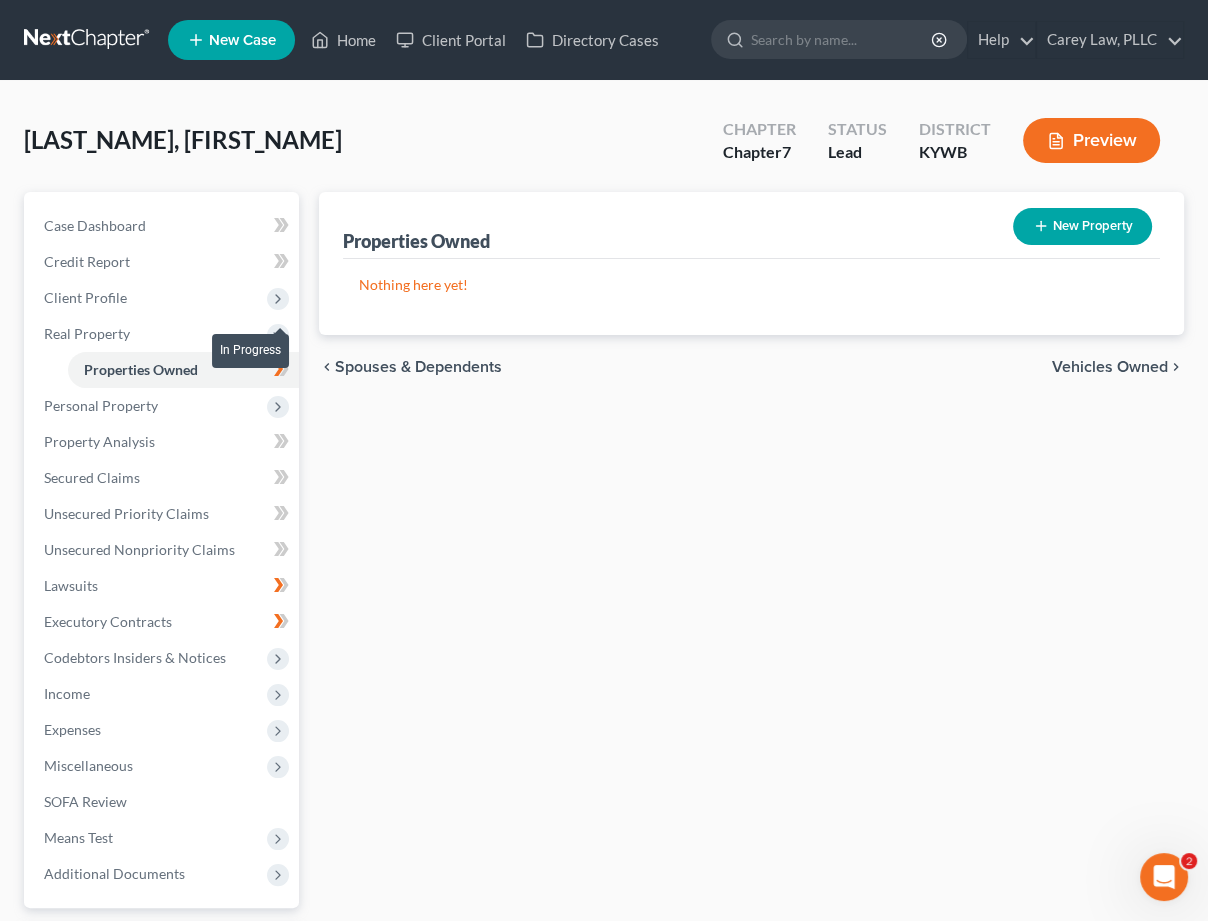 click at bounding box center (281, 372) 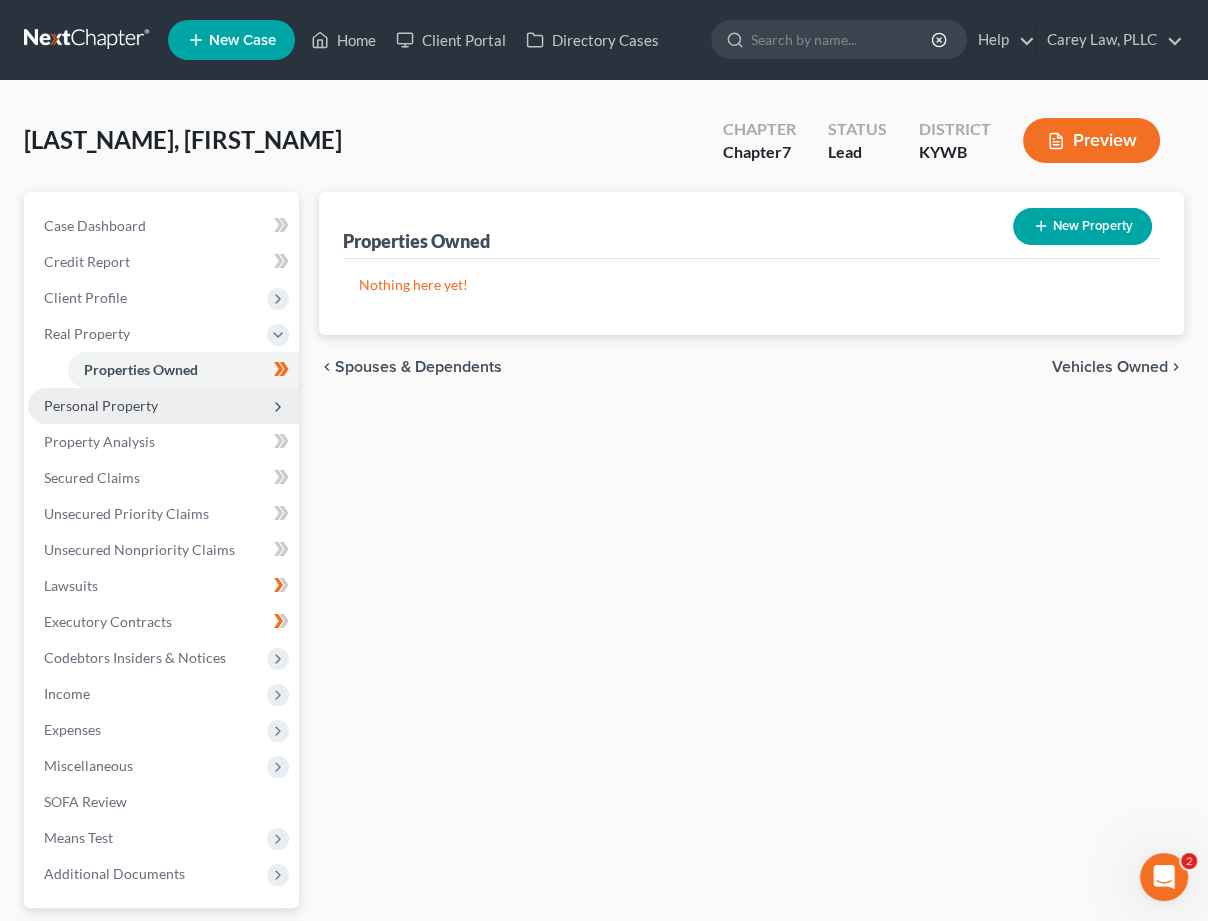 click on "Personal Property" at bounding box center (163, 406) 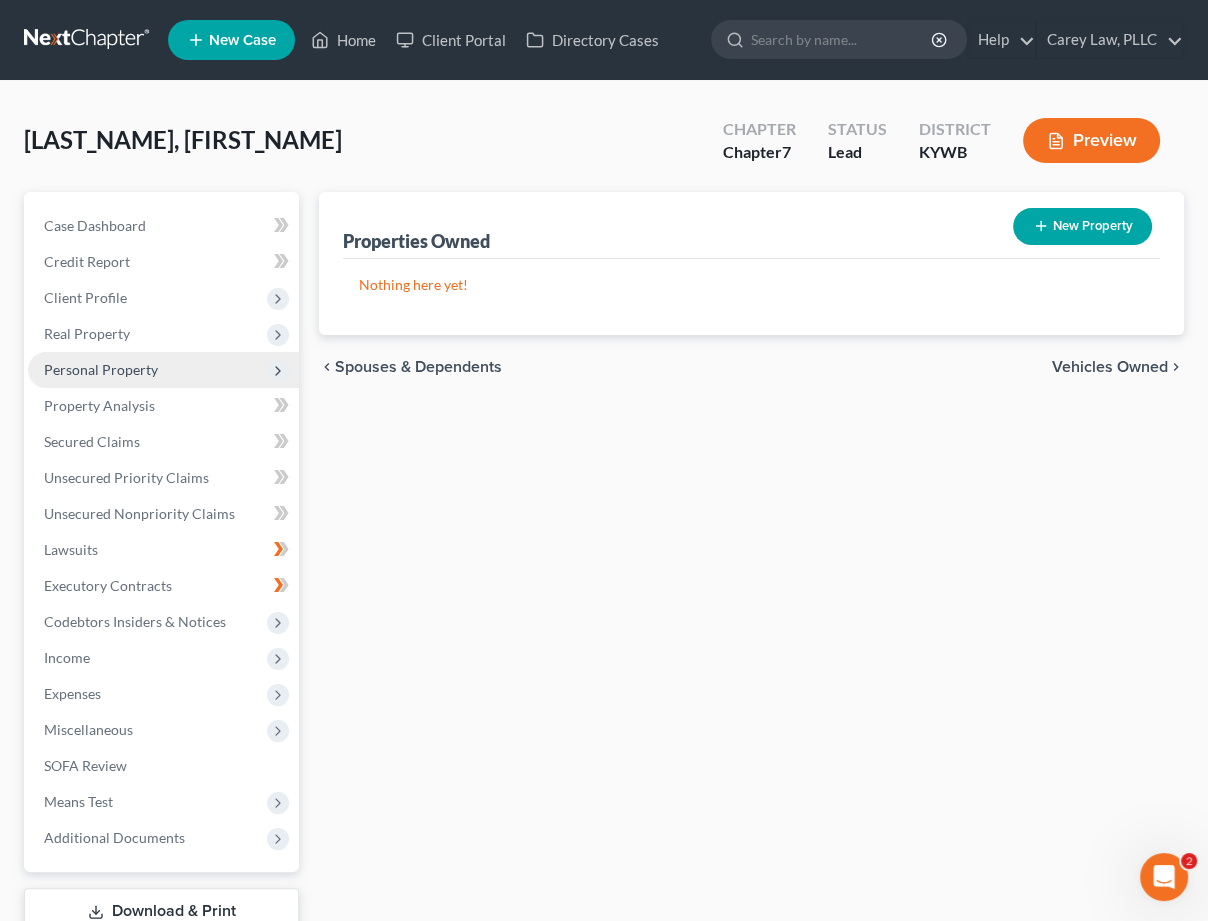 click on "Personal Property" at bounding box center [163, 370] 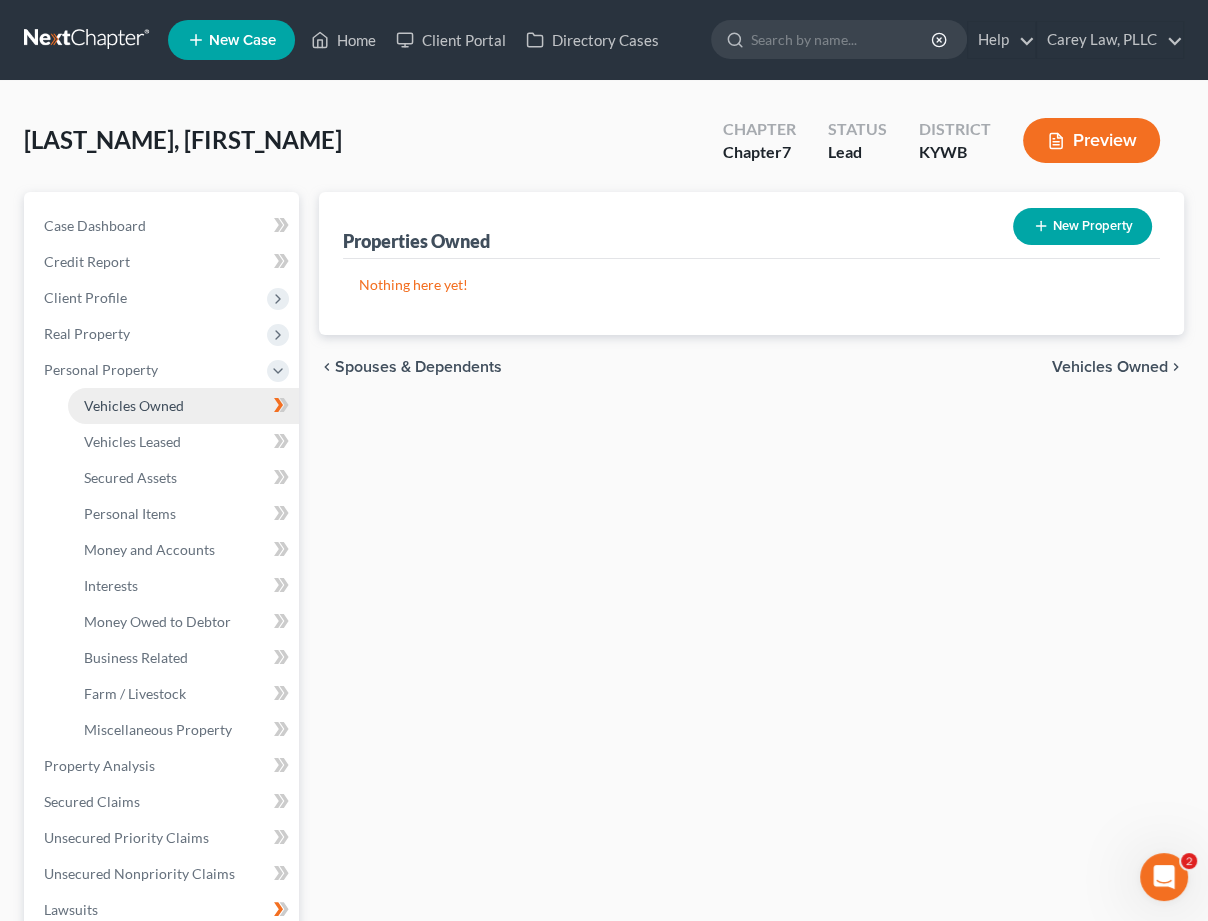 click on "Vehicles Owned" at bounding box center (134, 405) 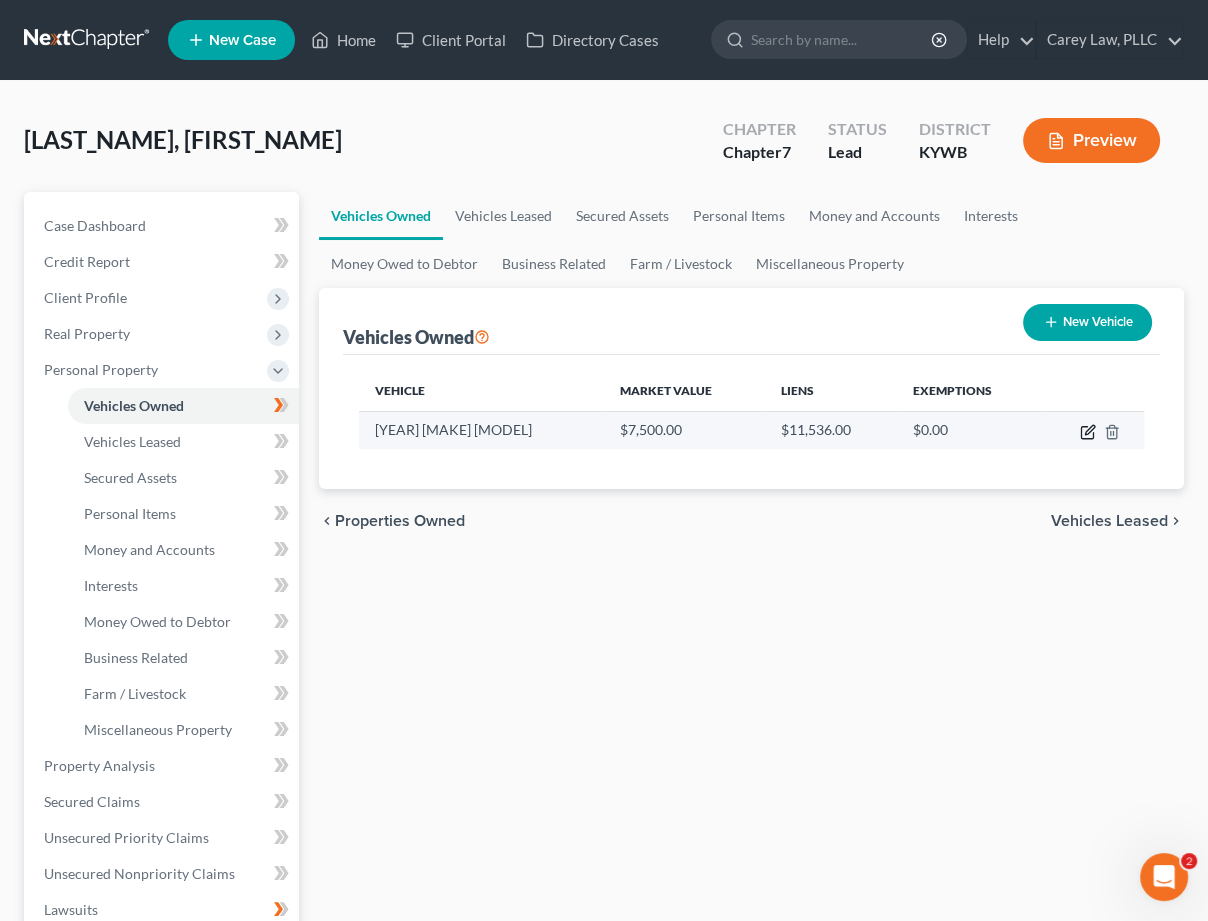 click 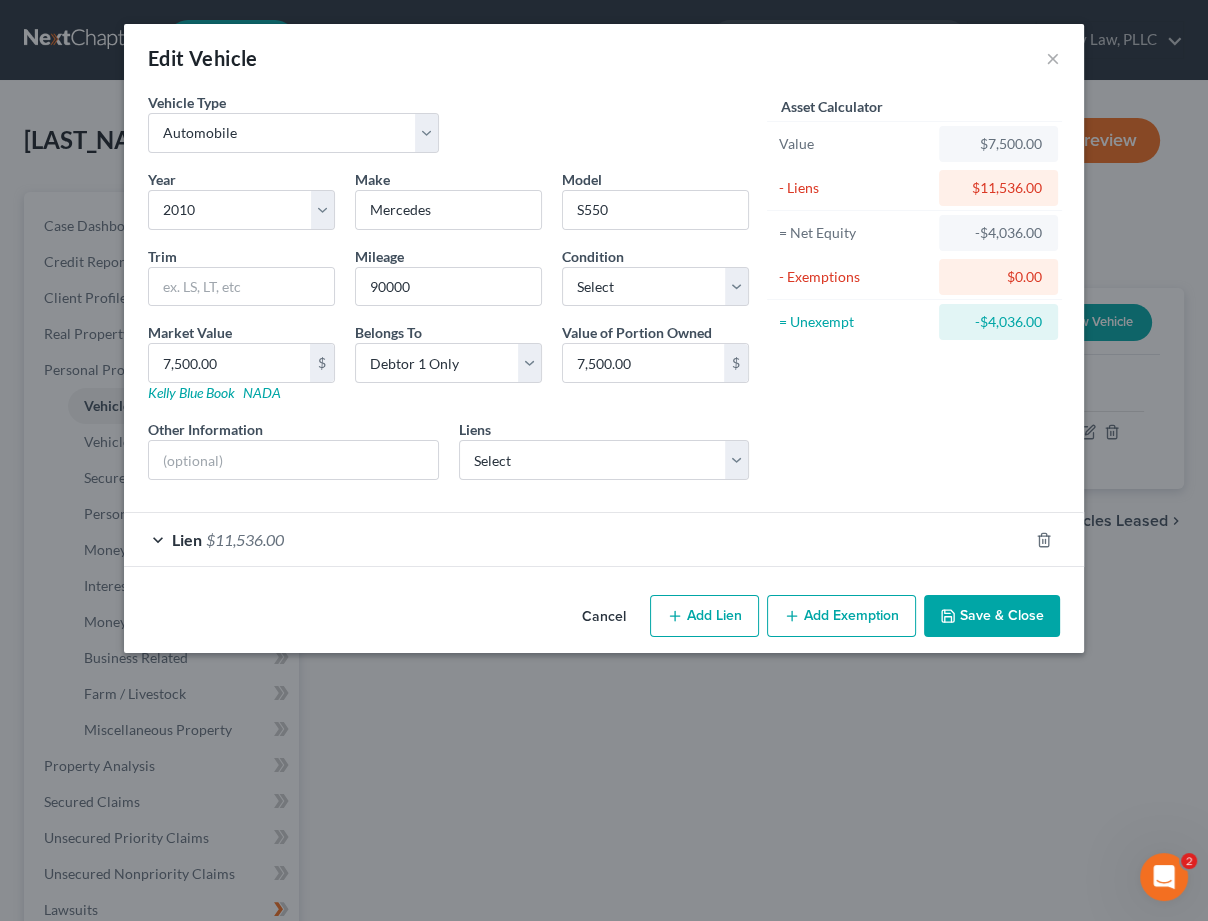 click 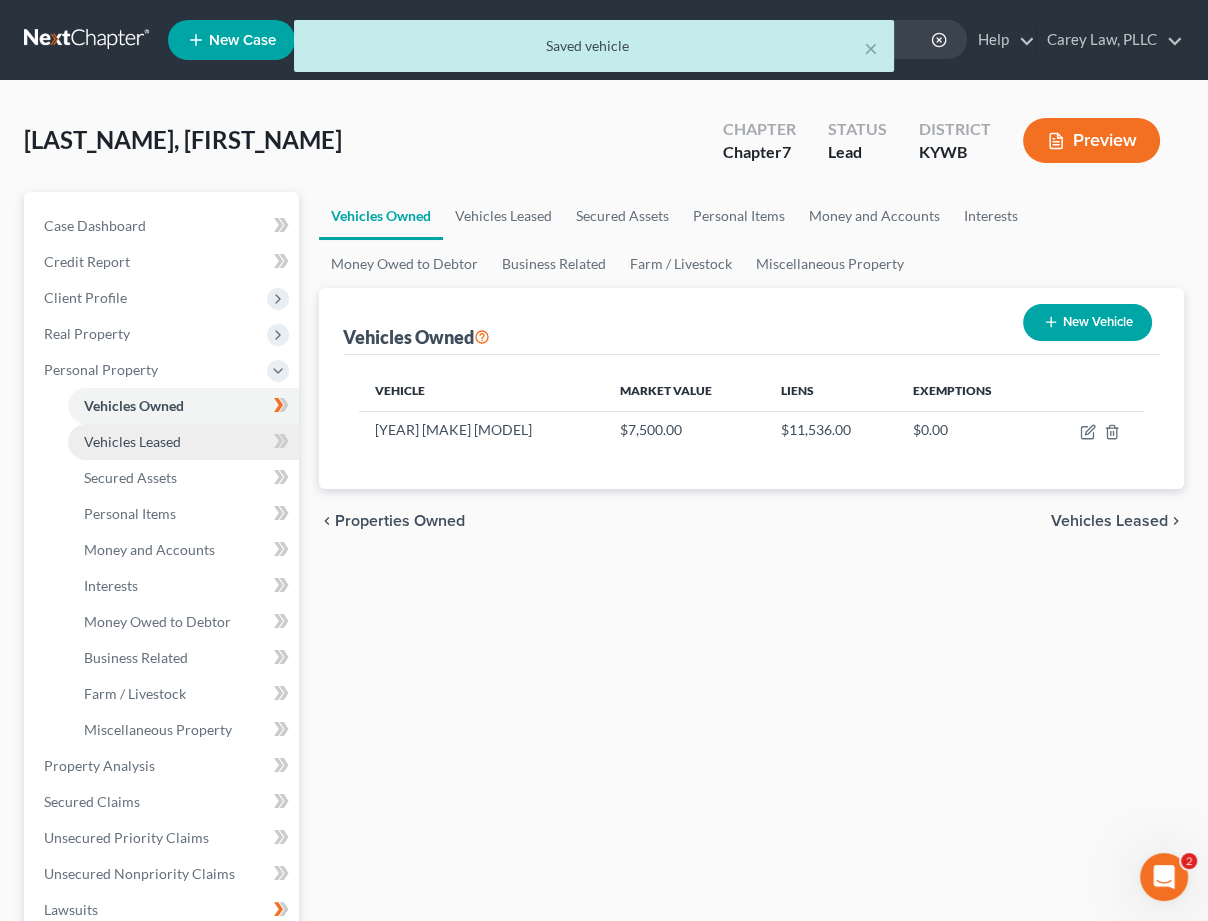 click on "Vehicles Leased" at bounding box center (183, 442) 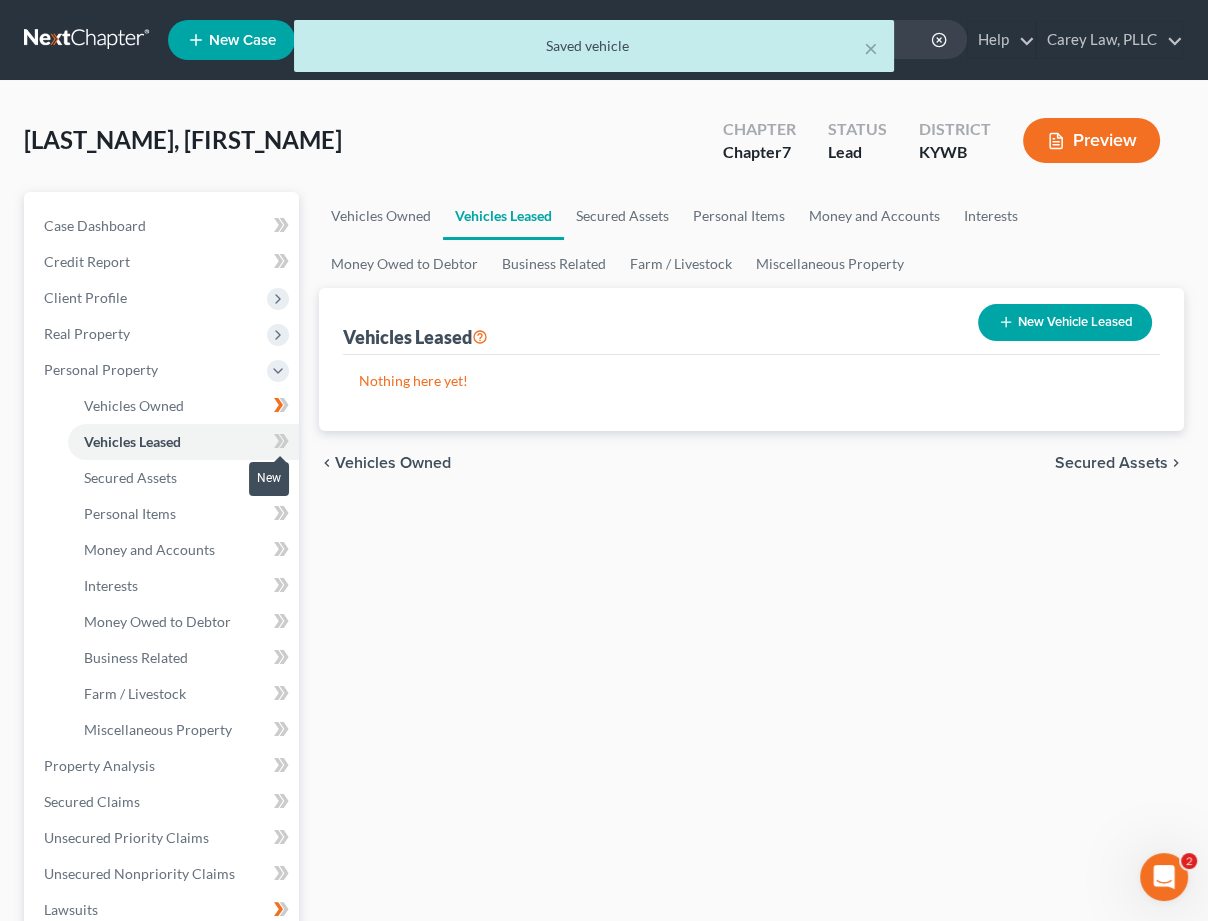 click at bounding box center [281, 444] 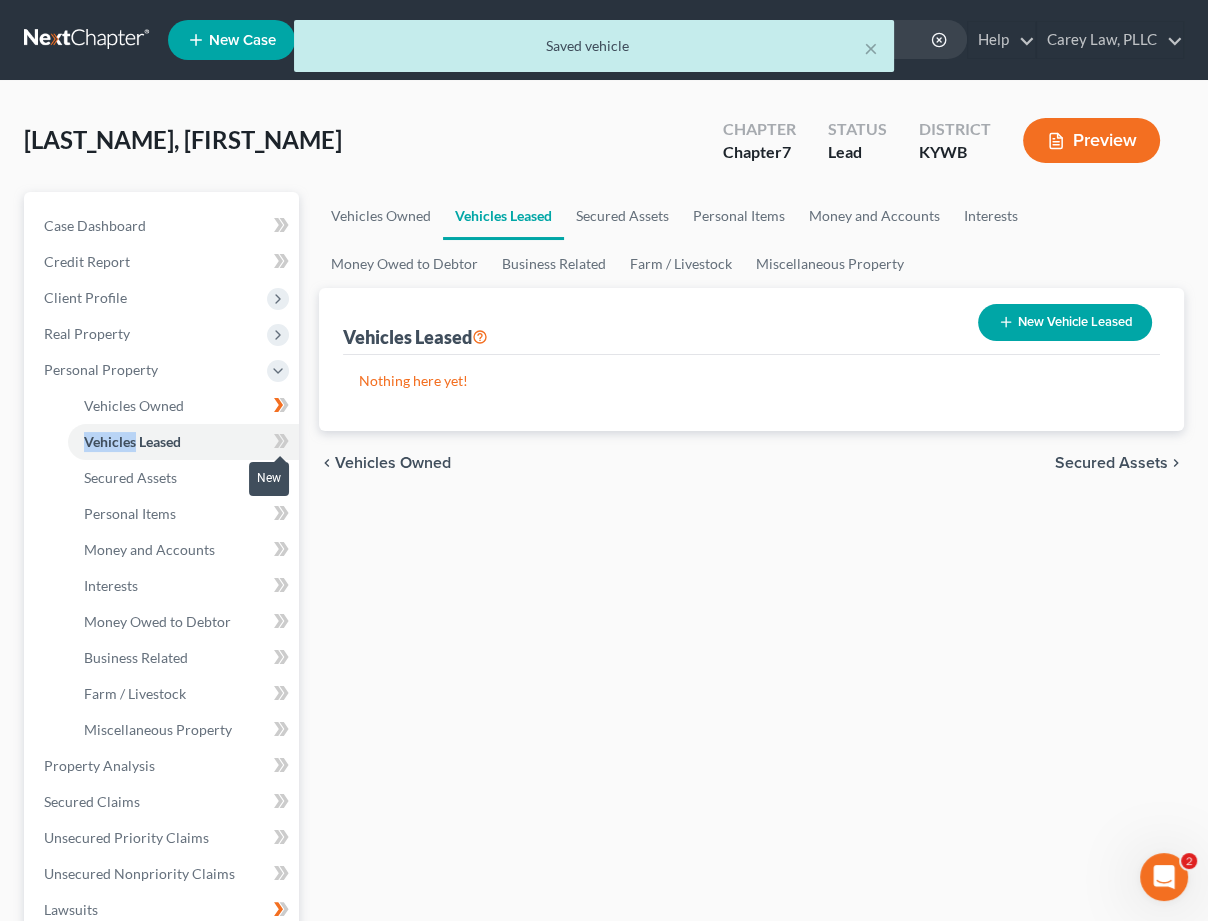 drag, startPoint x: 293, startPoint y: 439, endPoint x: 265, endPoint y: 447, distance: 29.12044 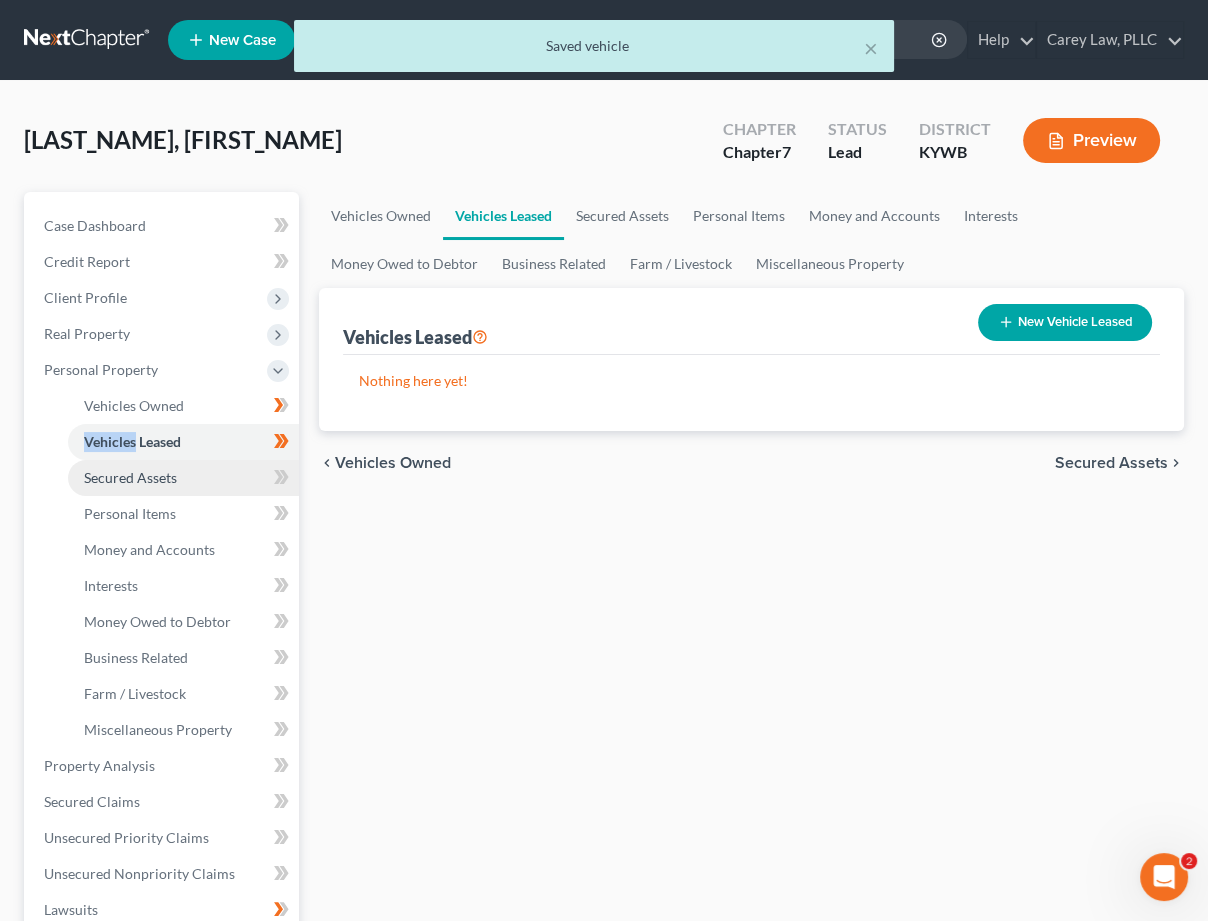click on "Secured Assets" at bounding box center [183, 478] 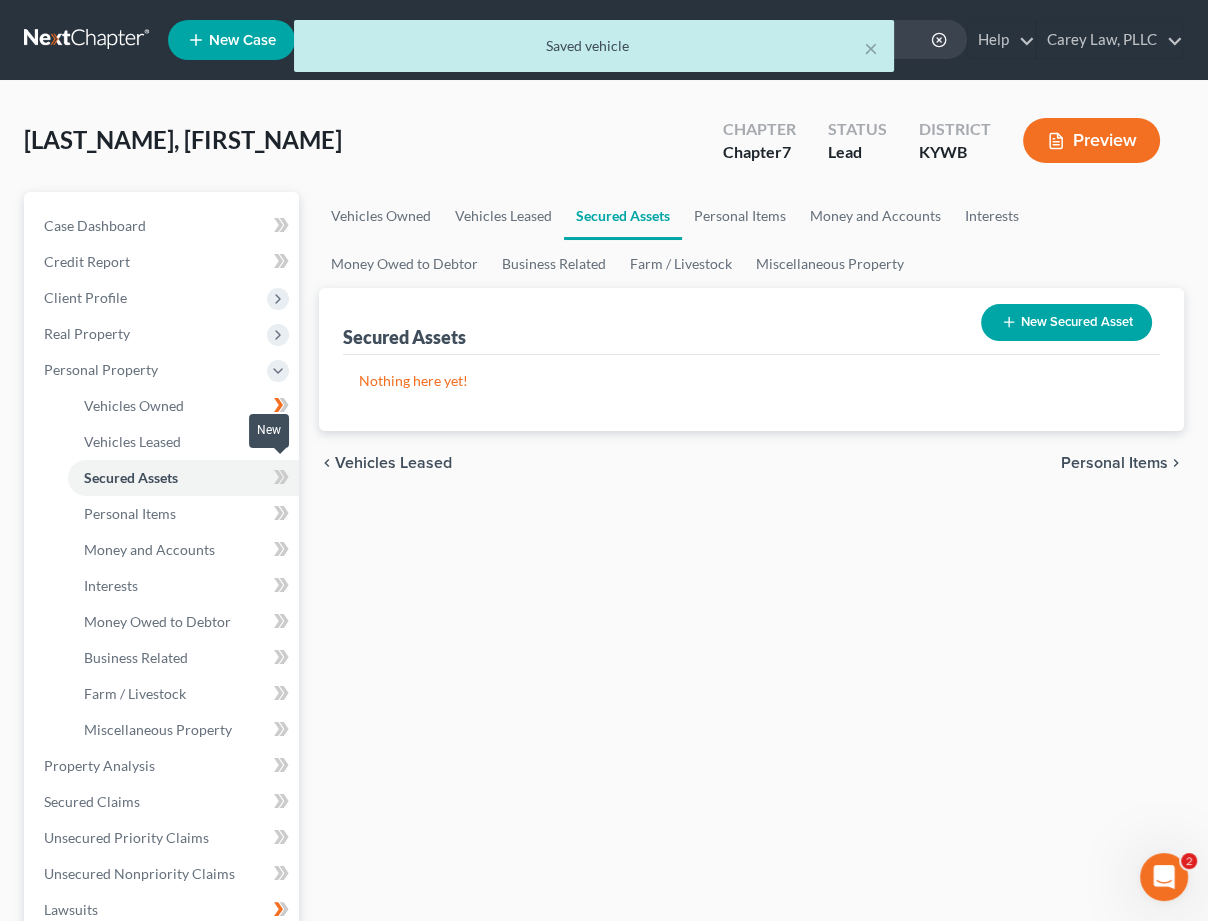 click 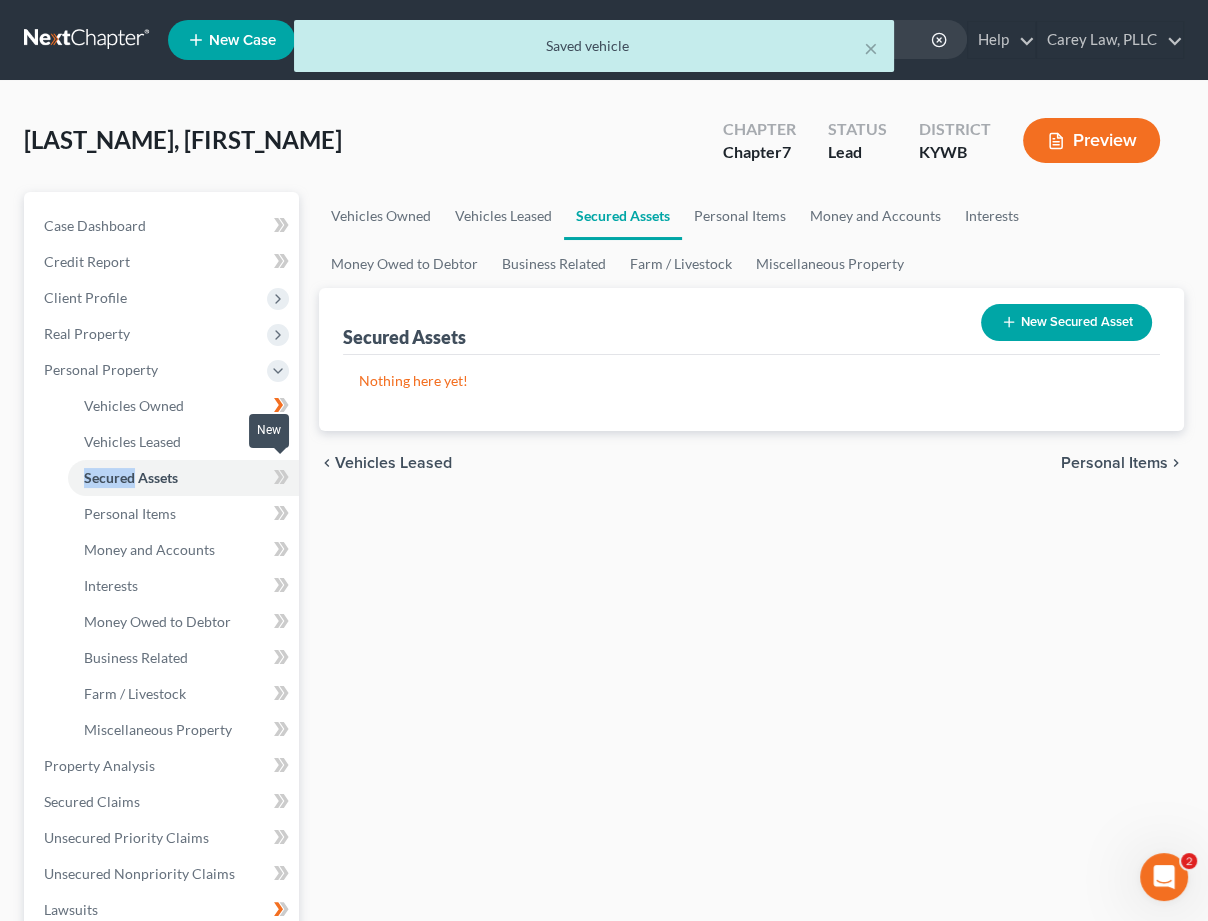 click 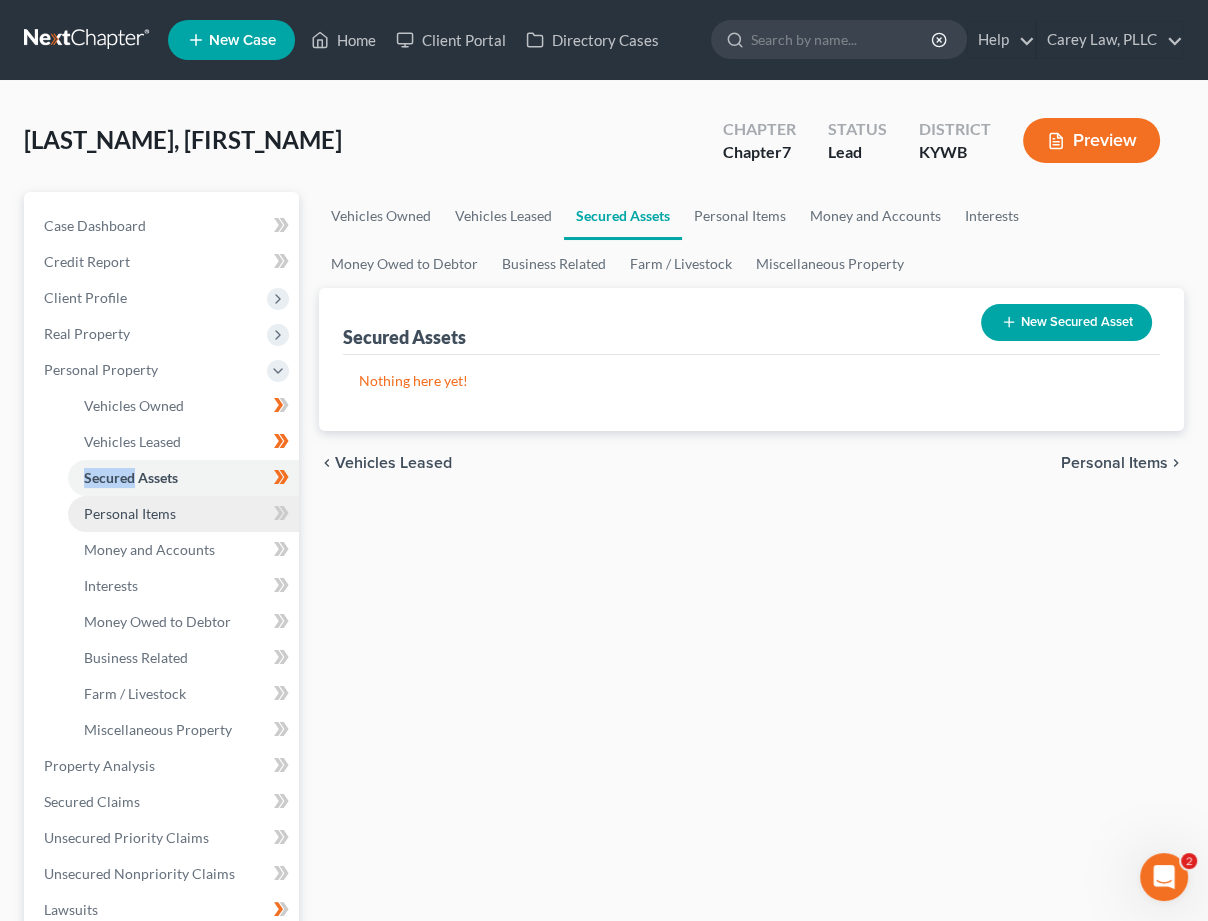 scroll, scrollTop: 2, scrollLeft: 0, axis: vertical 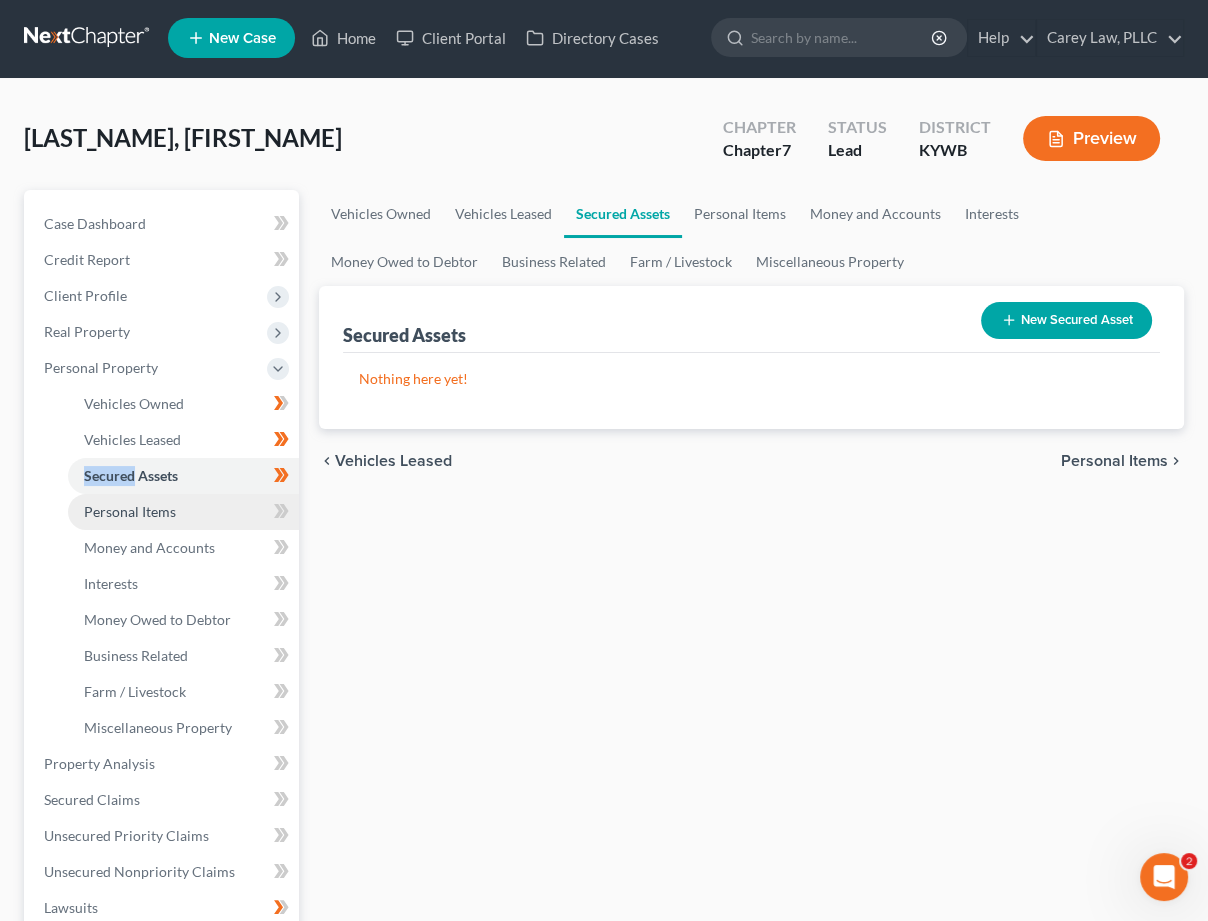 click on "Personal Items" at bounding box center [183, 512] 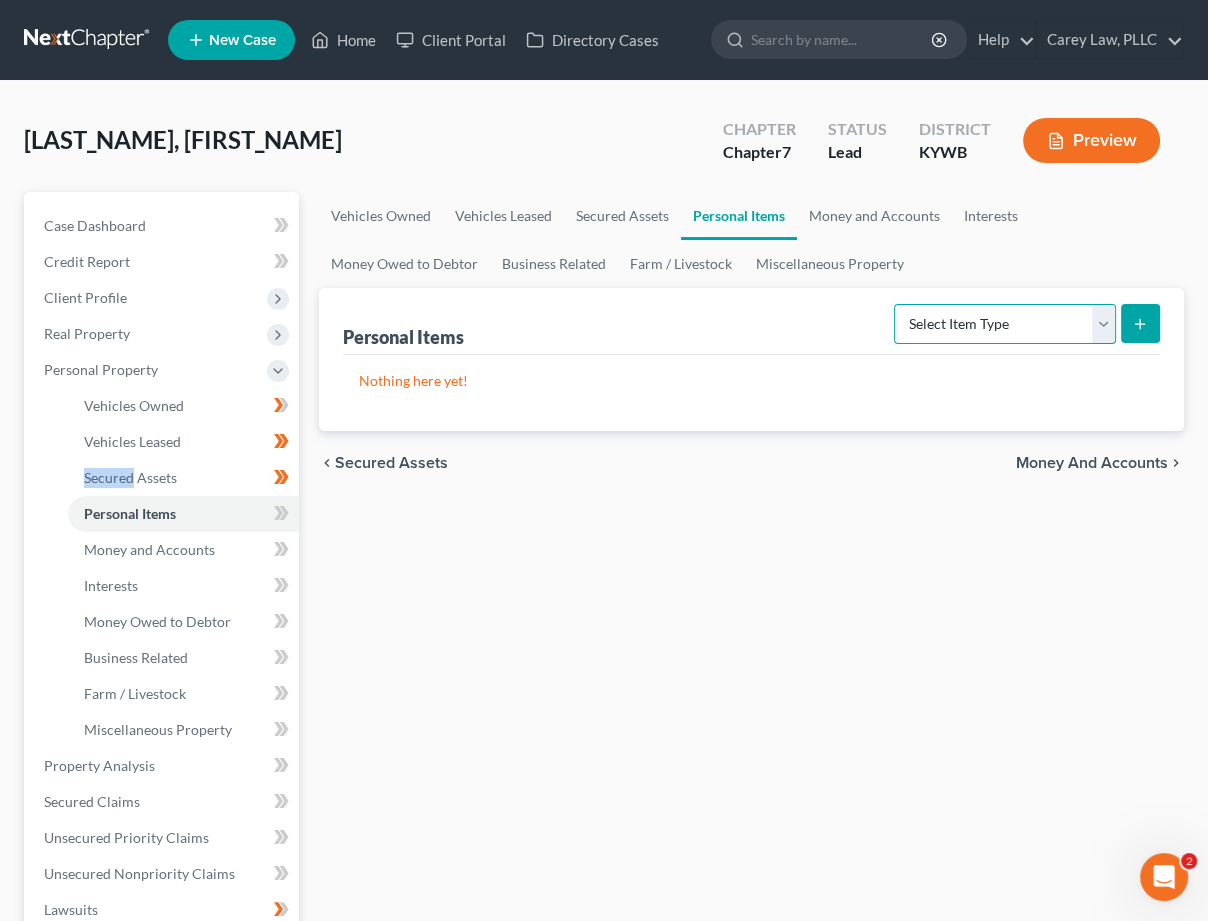 select on "clothing" 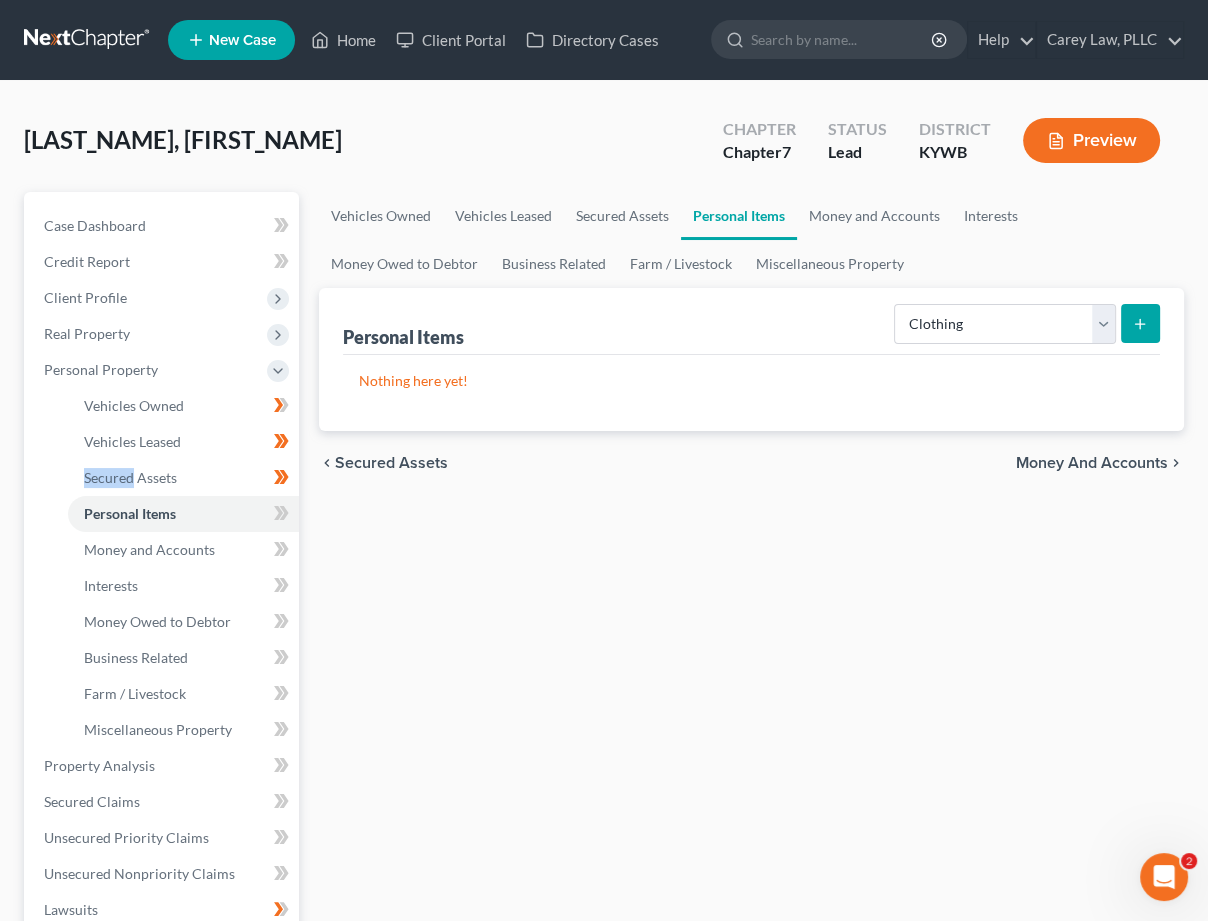 click 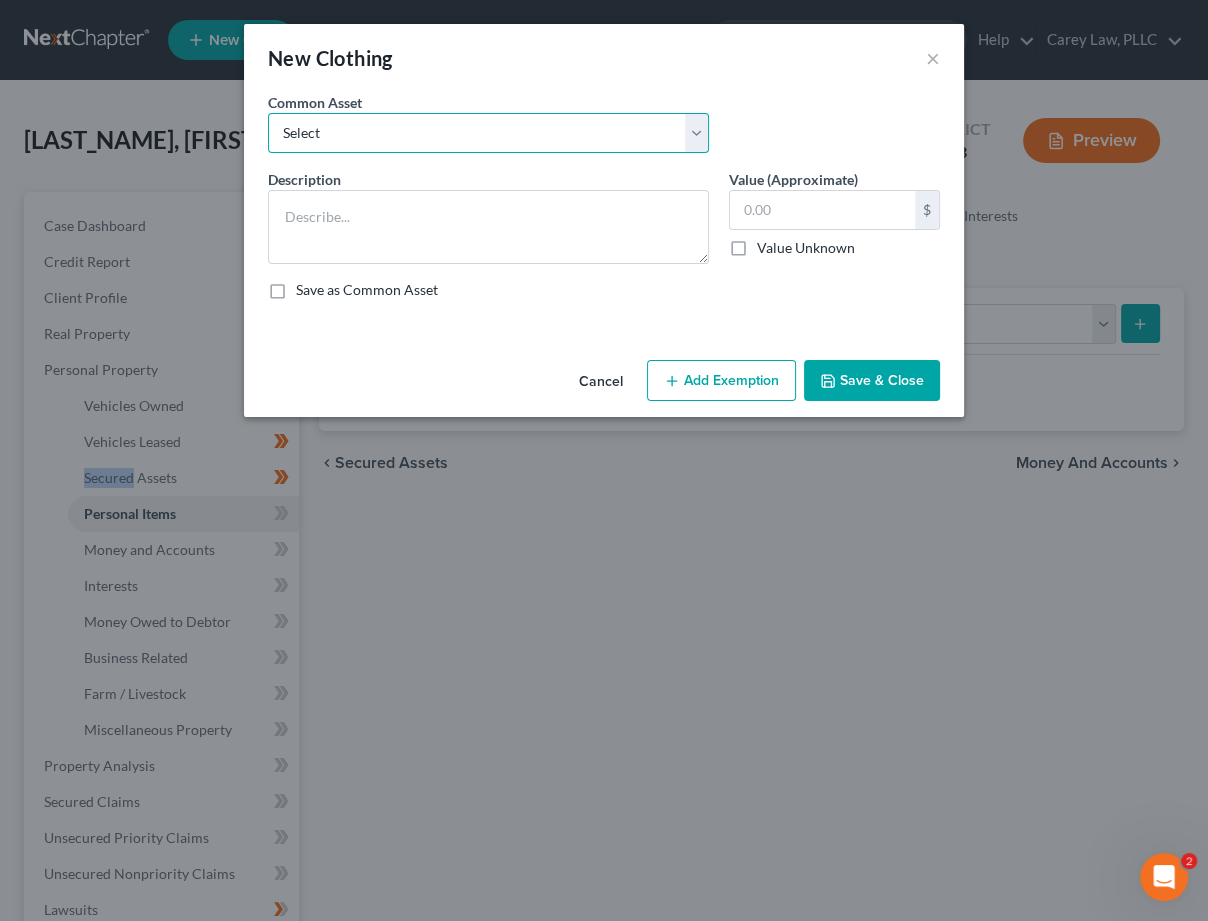 select on "4" 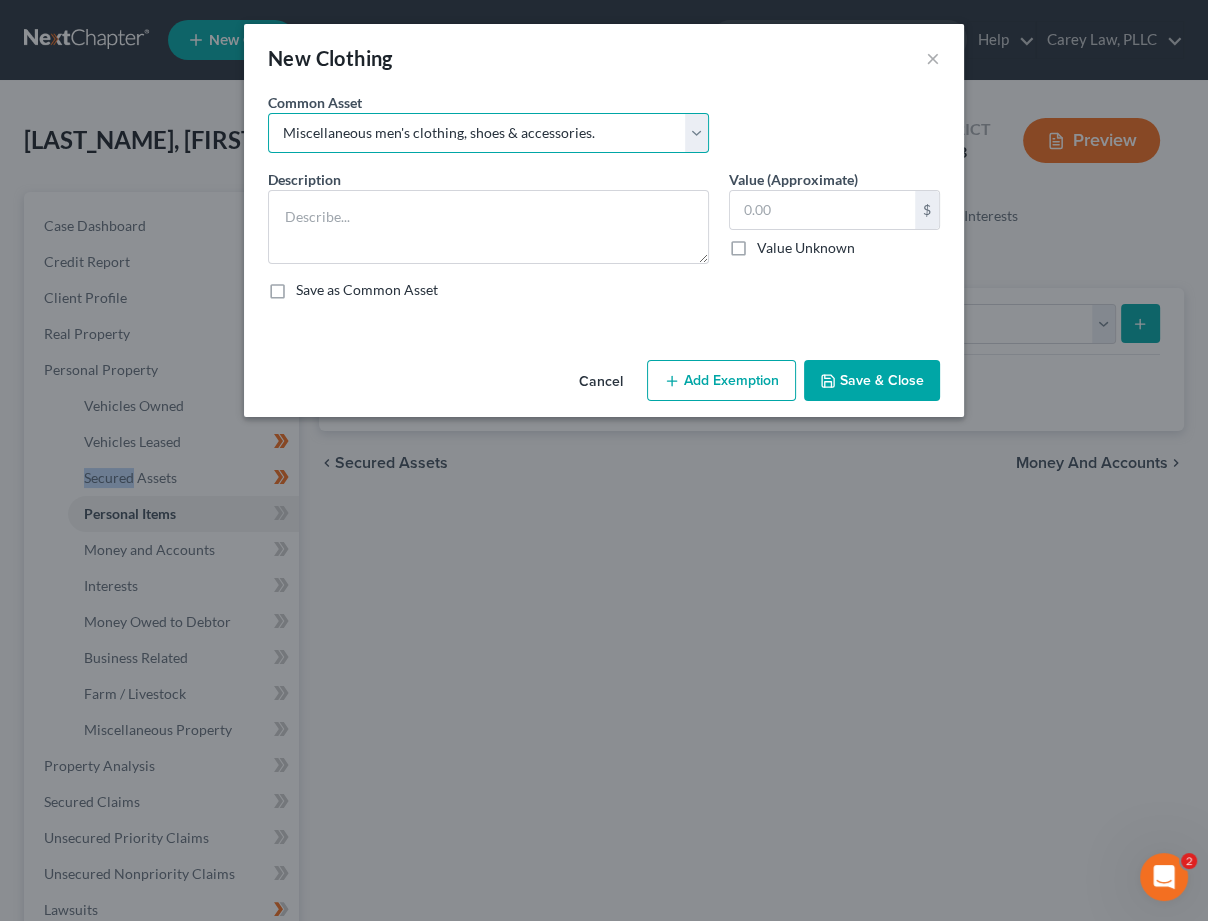 type on "Miscellaneous men's clothing, shoes & accessories." 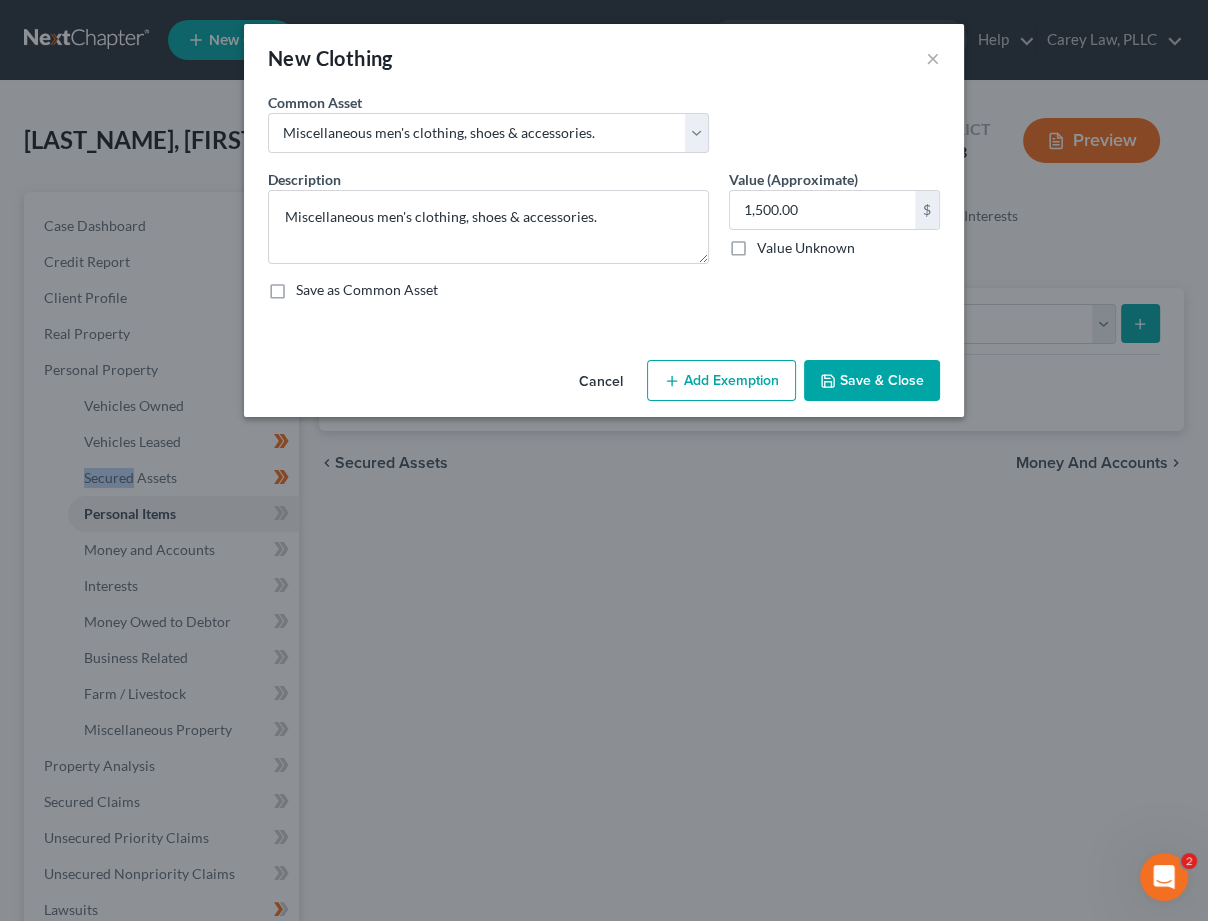 click on "Add Exemption" at bounding box center (721, 381) 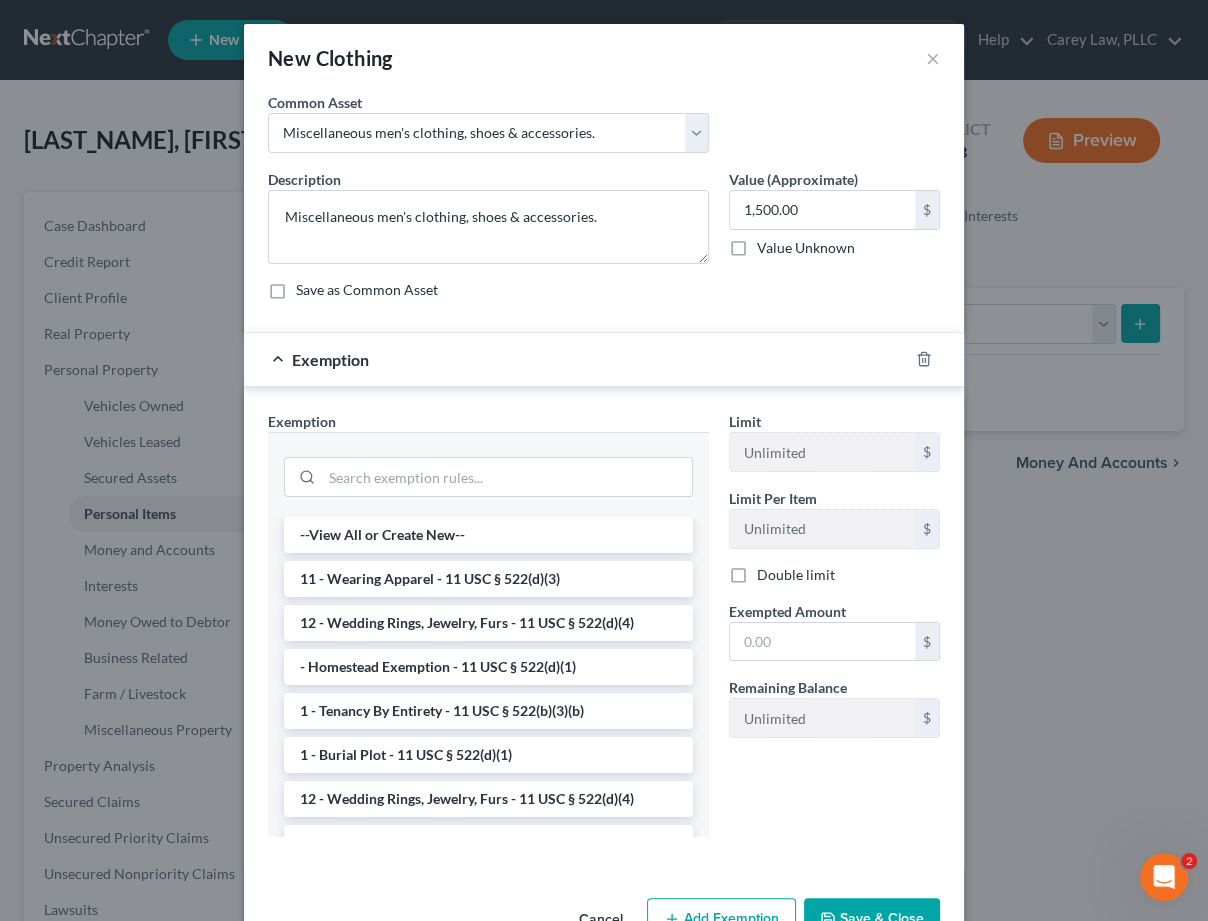 drag, startPoint x: 499, startPoint y: 575, endPoint x: 580, endPoint y: 582, distance: 81.3019 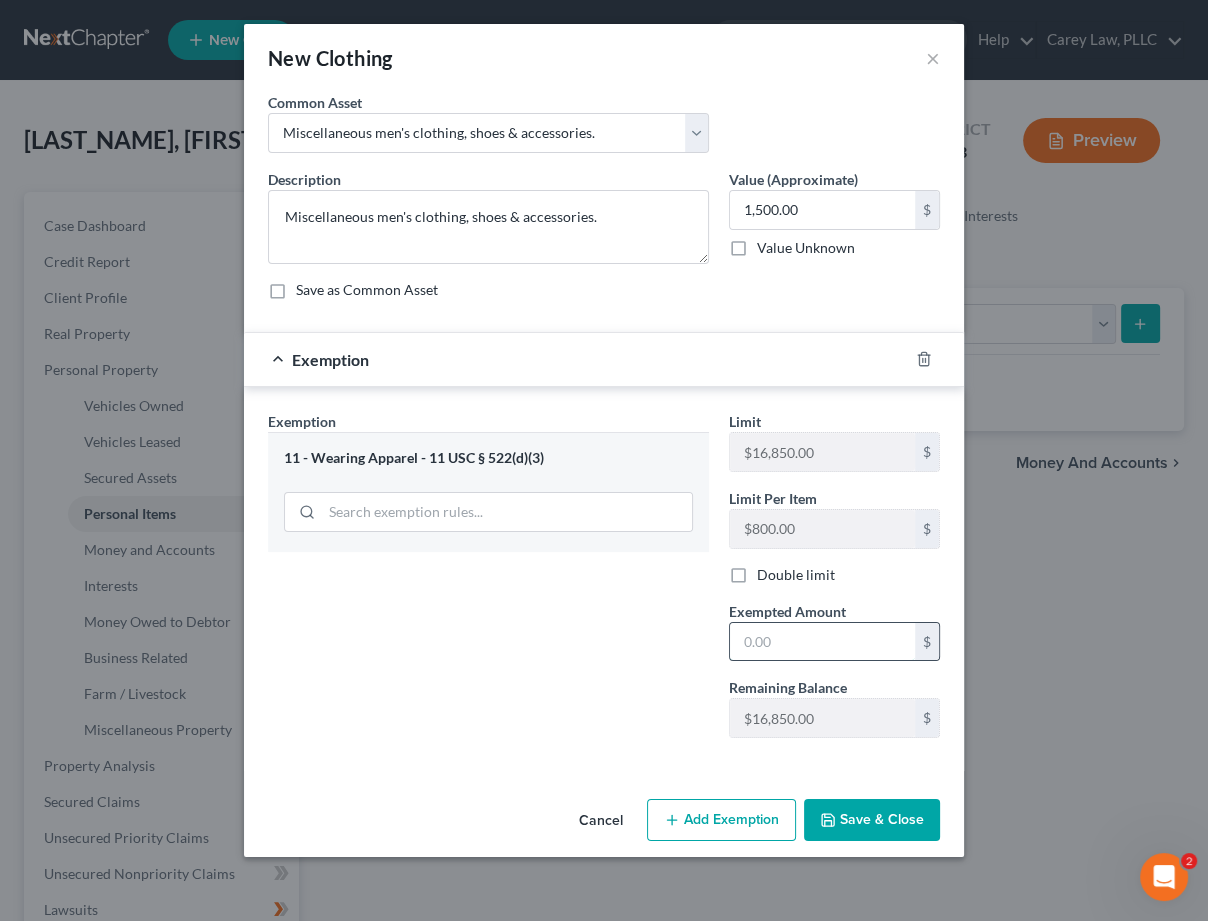 click at bounding box center [822, 642] 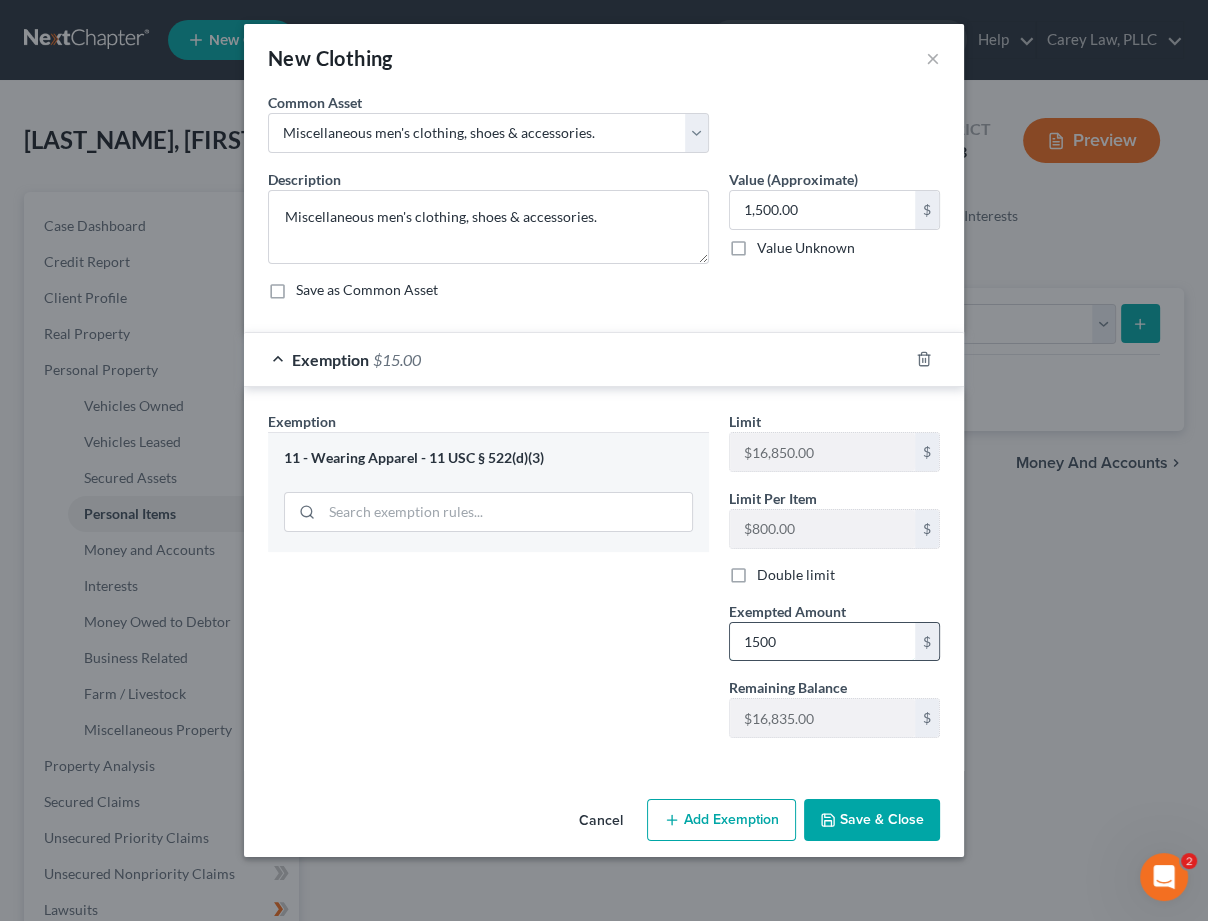 type on "1,500" 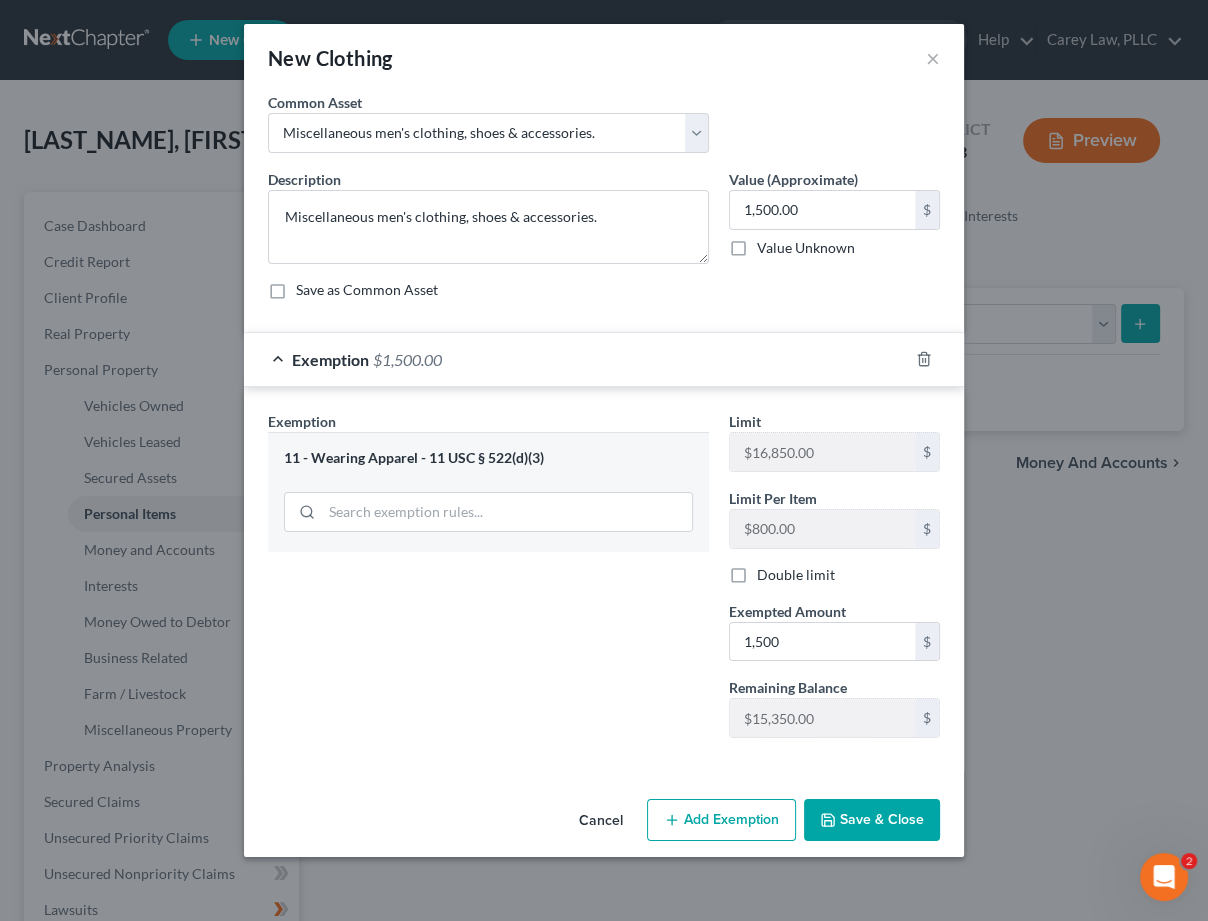 click on "Cancel Add Exemption Save & Close" at bounding box center (604, 824) 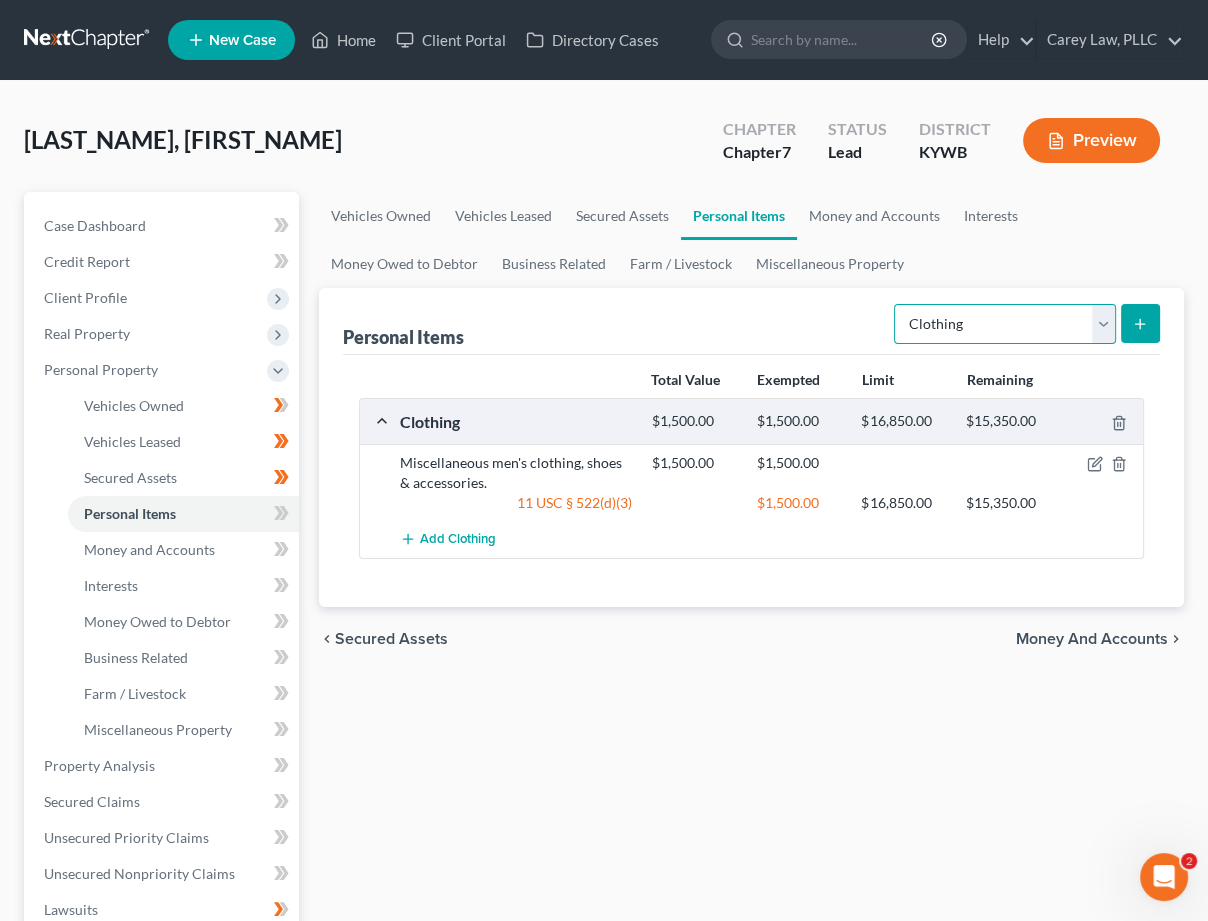 select on "electronics" 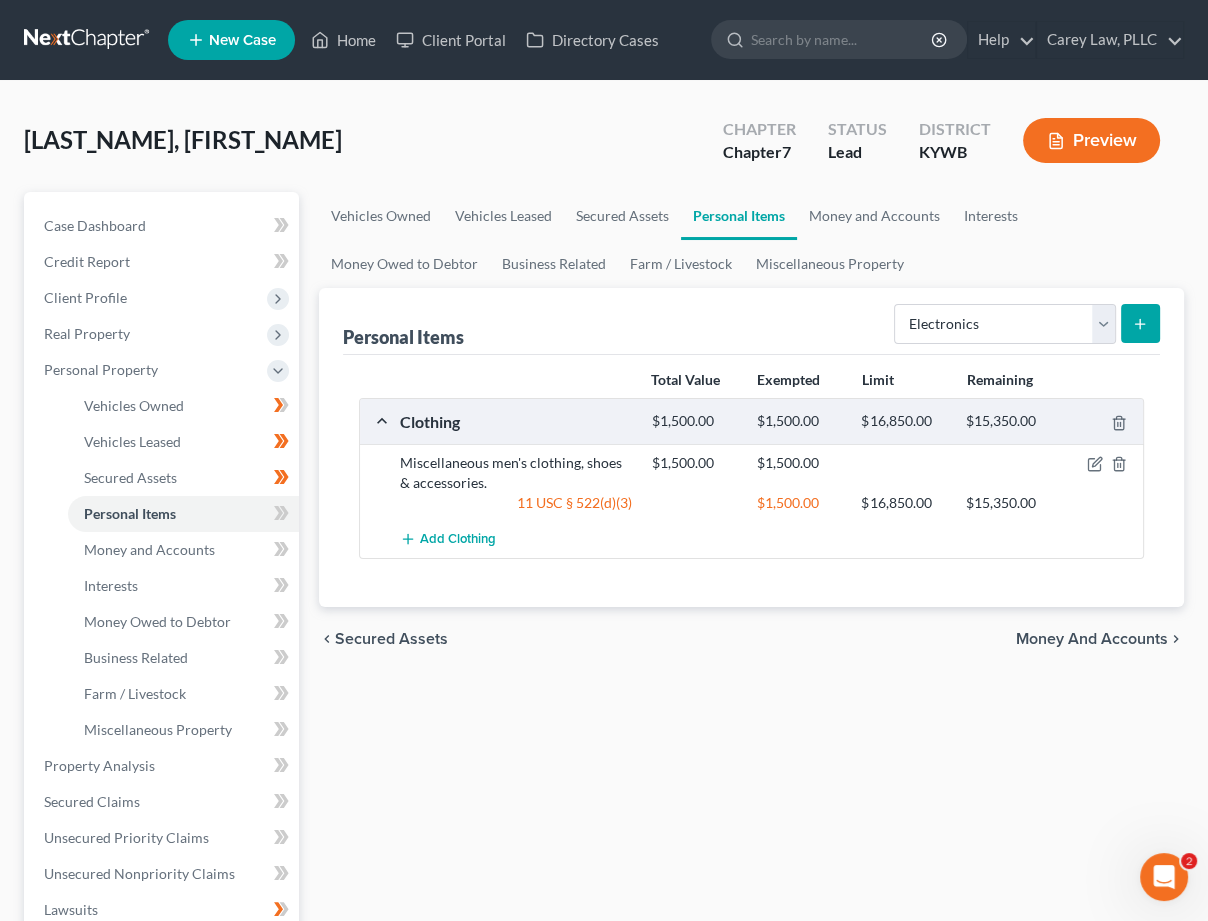 click 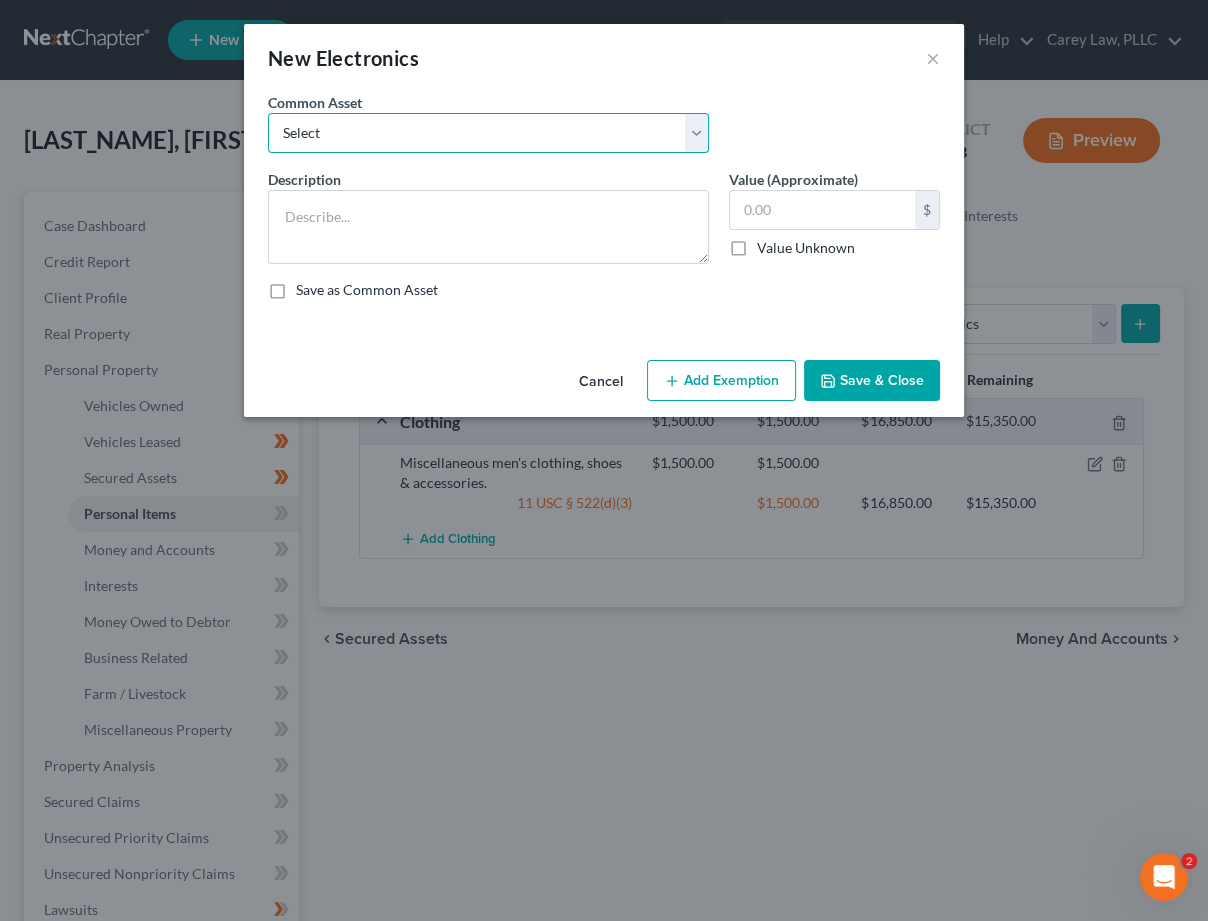 select on "0" 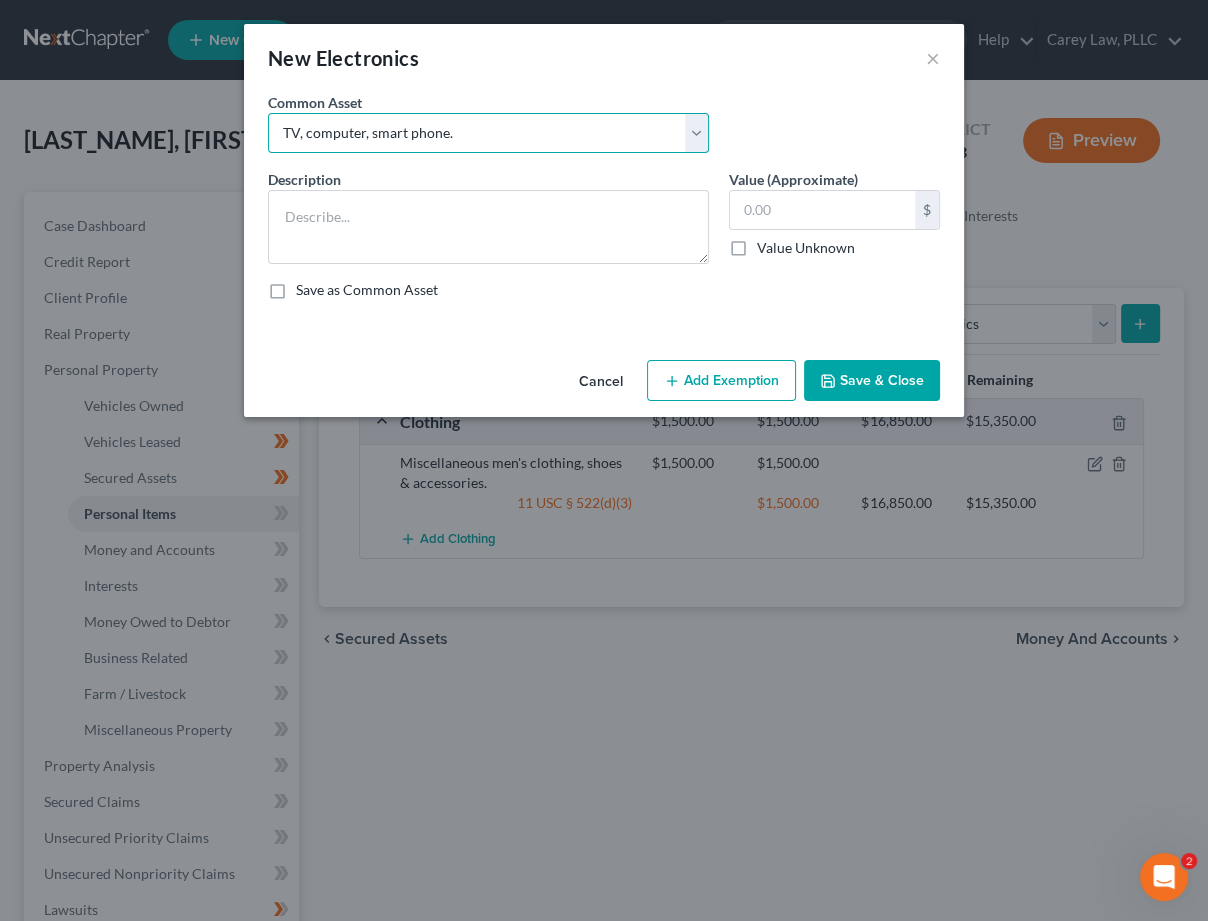 type on "TV, computer, smart phone." 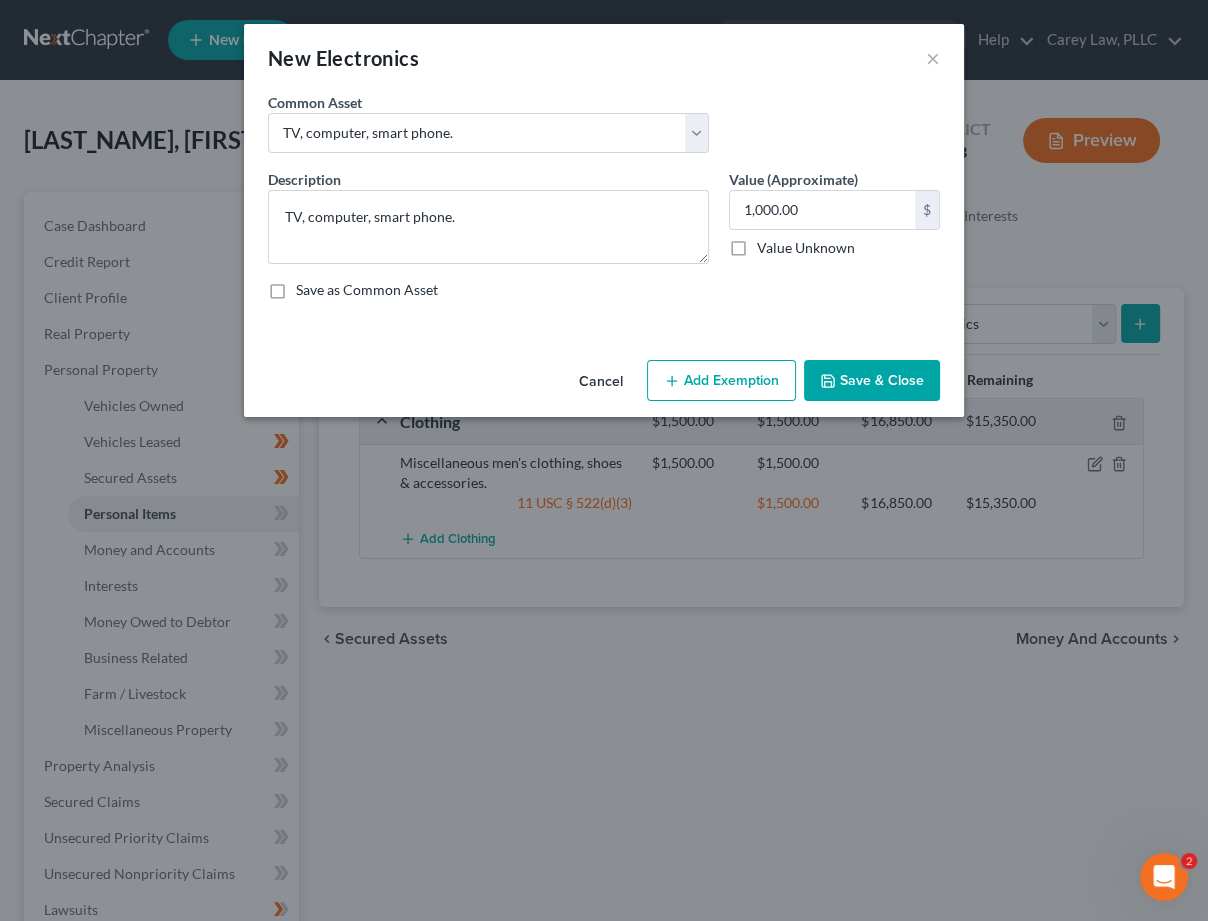 click on "Add Exemption" at bounding box center [721, 381] 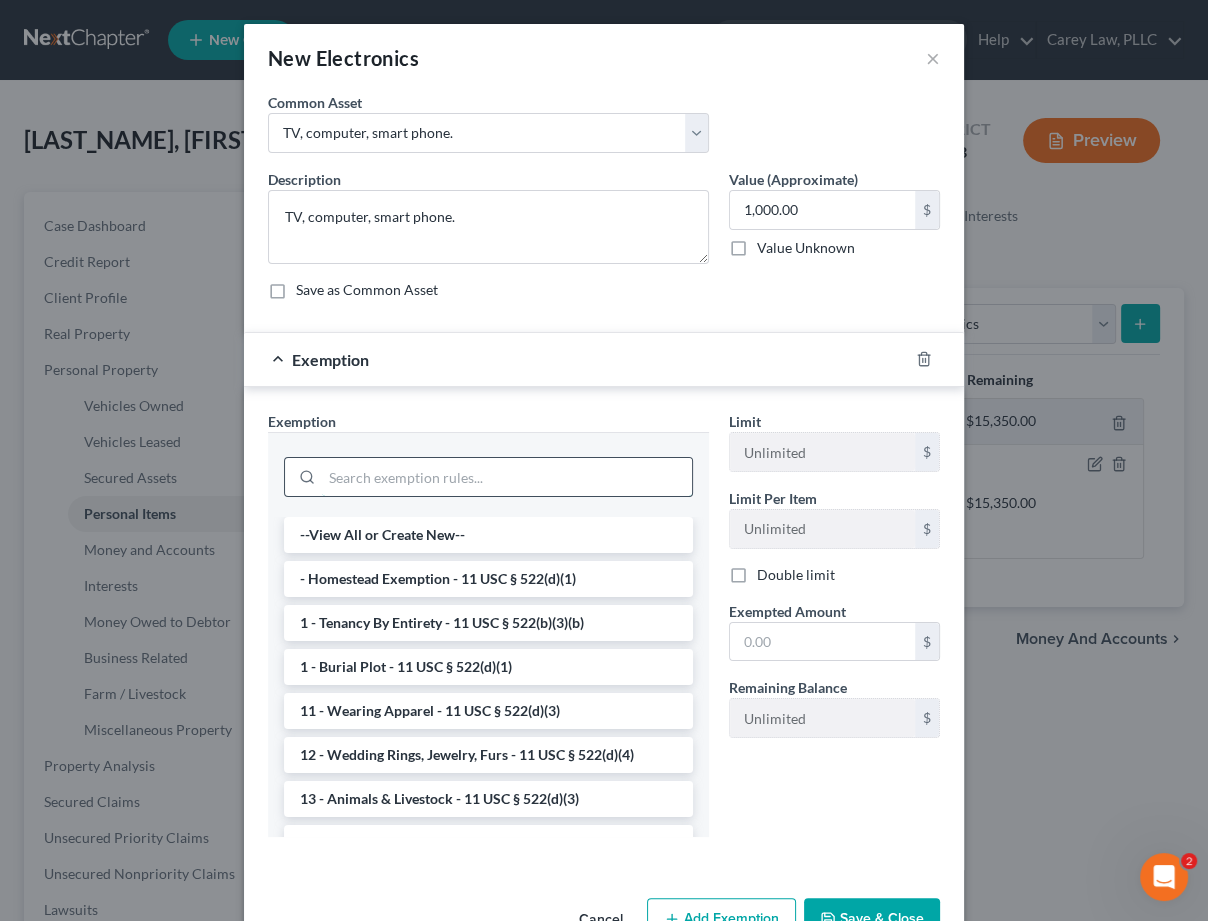 click at bounding box center (507, 477) 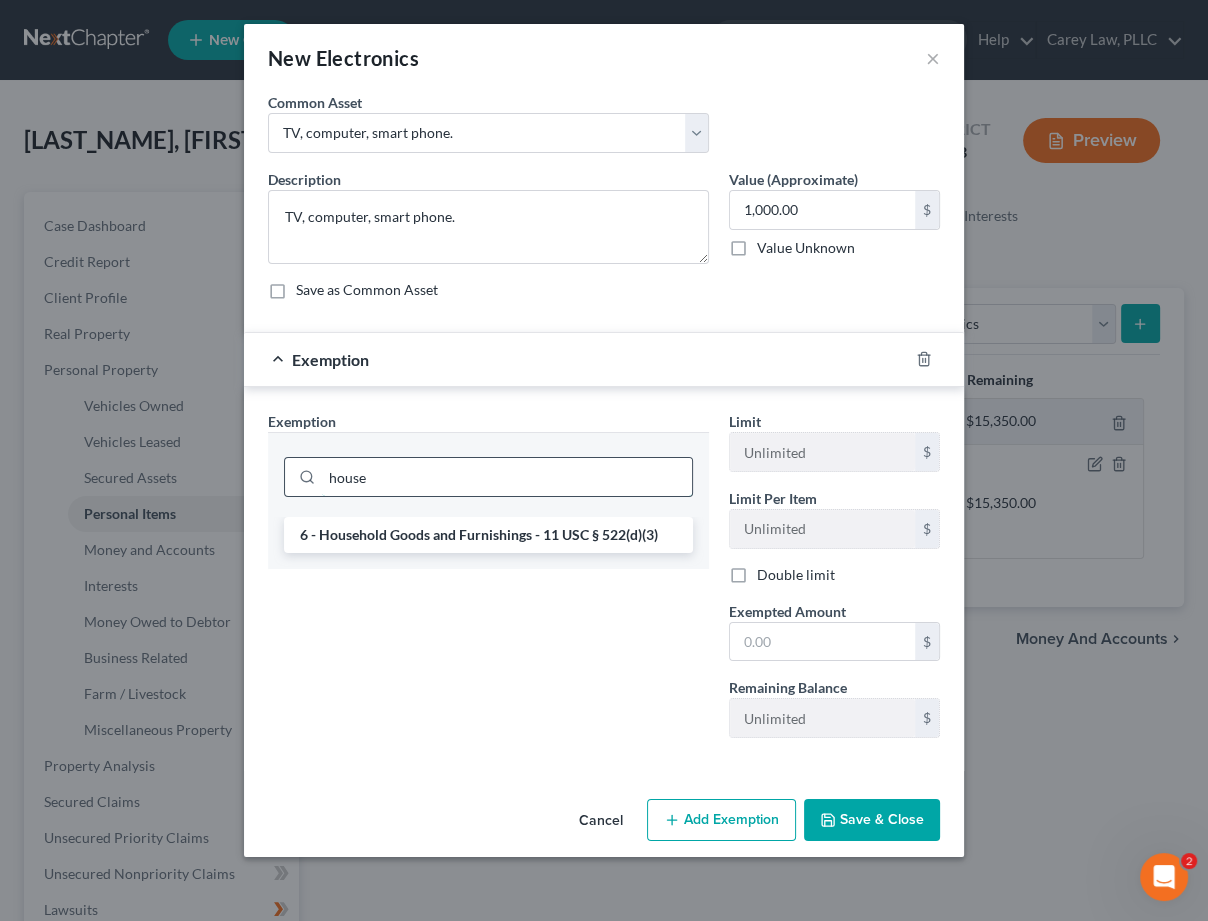 type on "house" 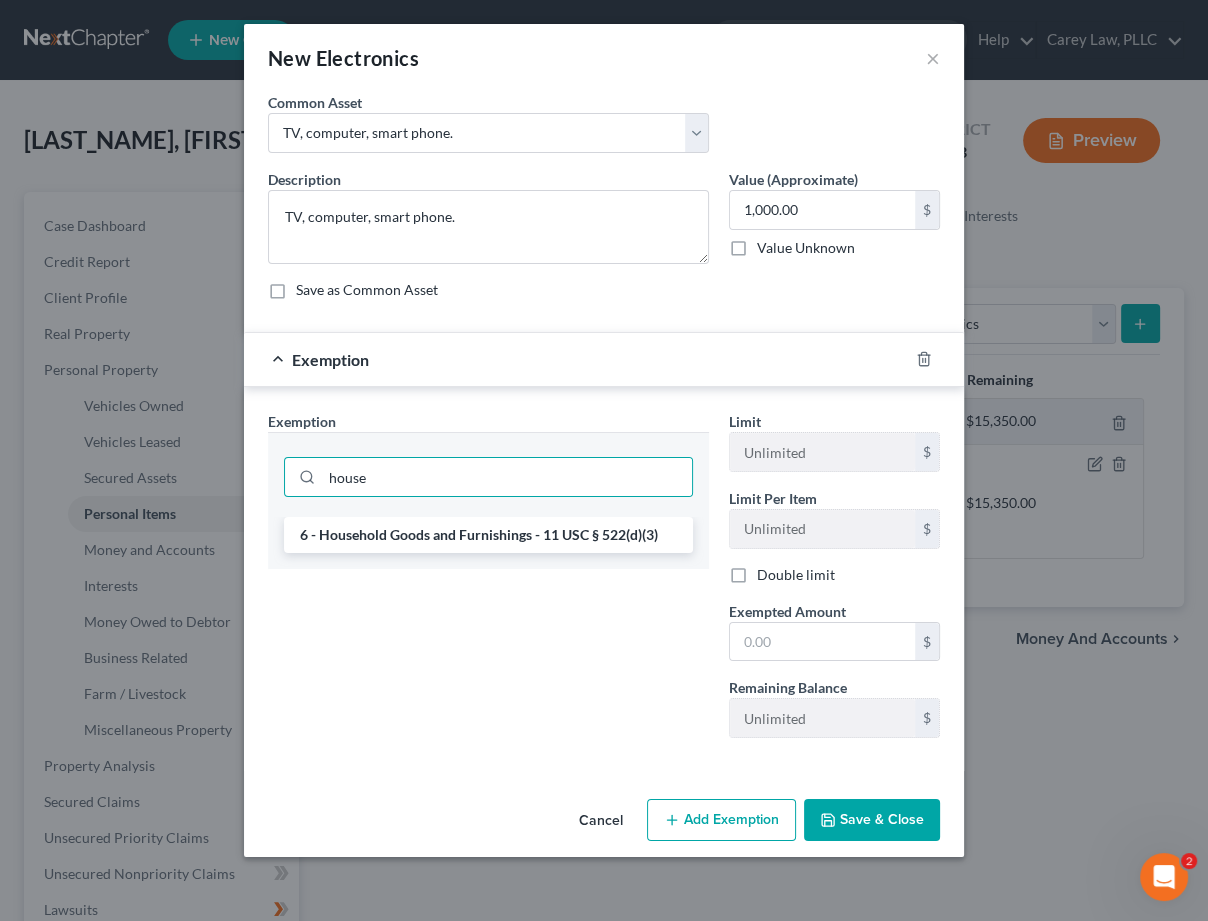 drag, startPoint x: 453, startPoint y: 483, endPoint x: 488, endPoint y: 540, distance: 66.88796 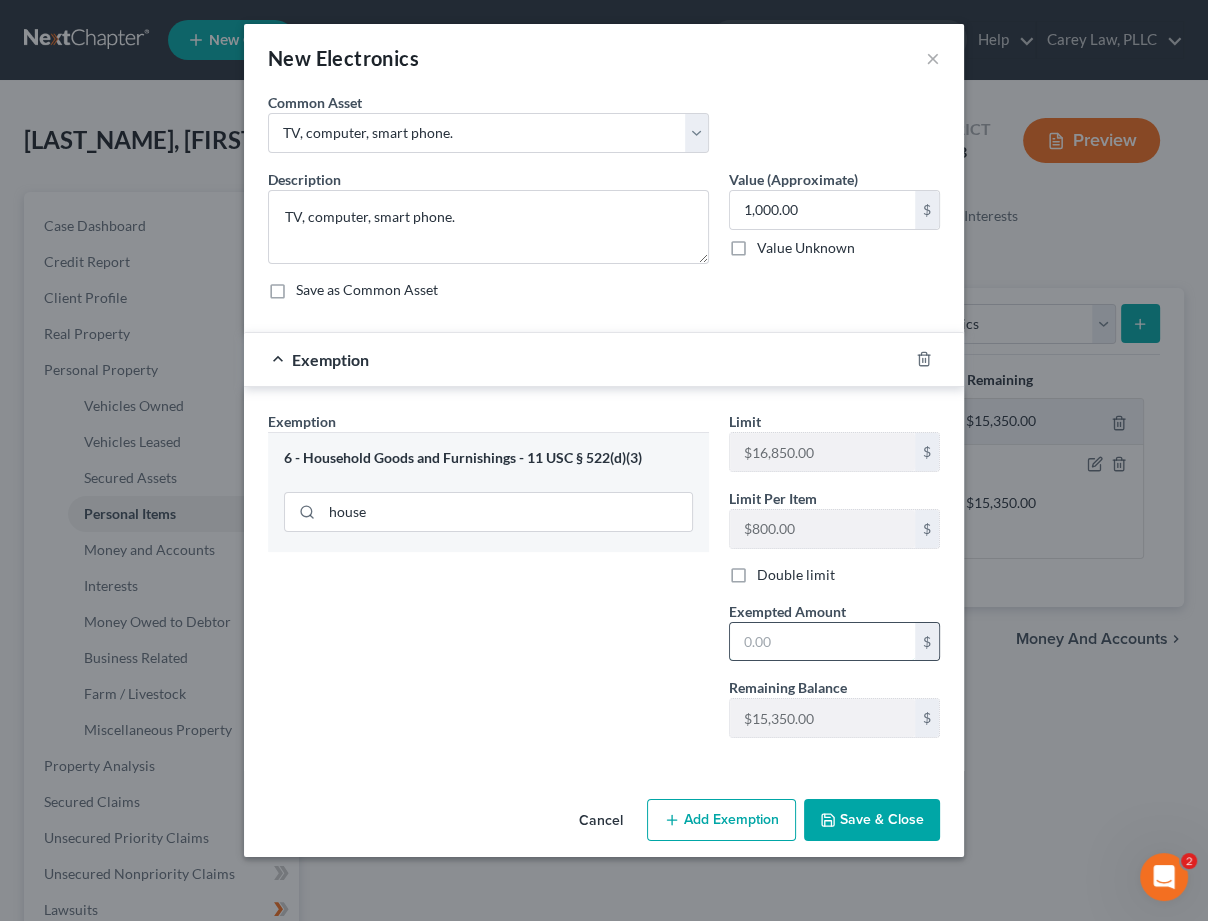 click at bounding box center (822, 642) 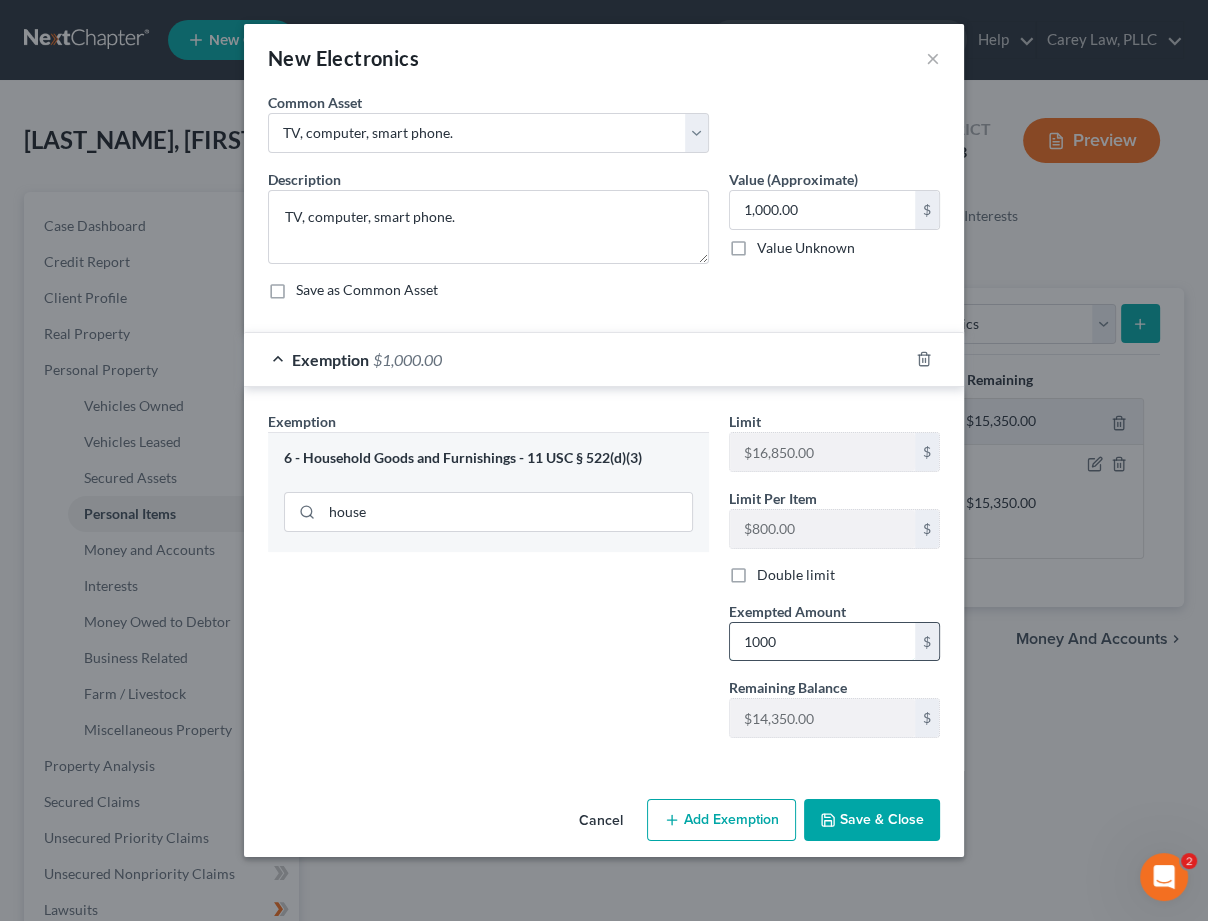 type on "1,000" 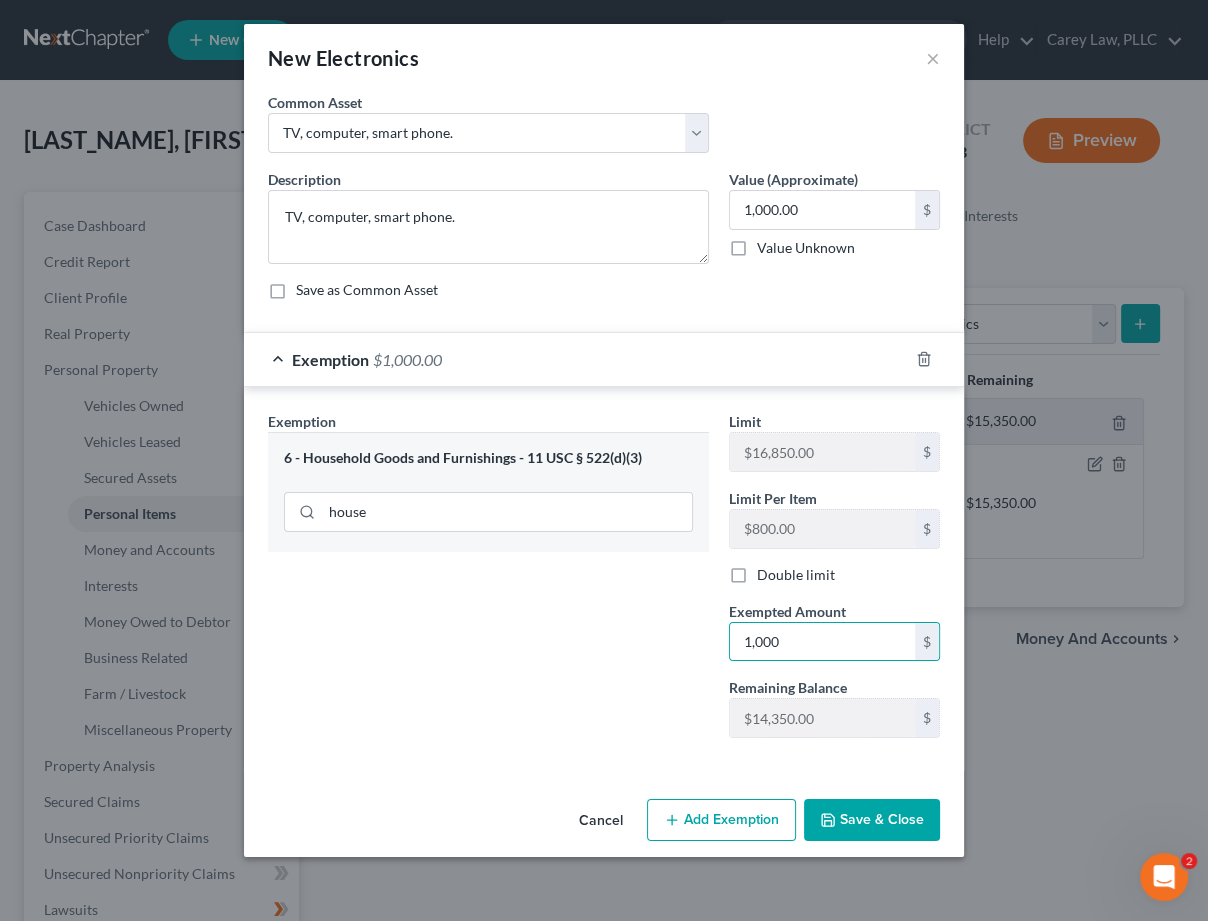 click on "Save & Close" at bounding box center (872, 820) 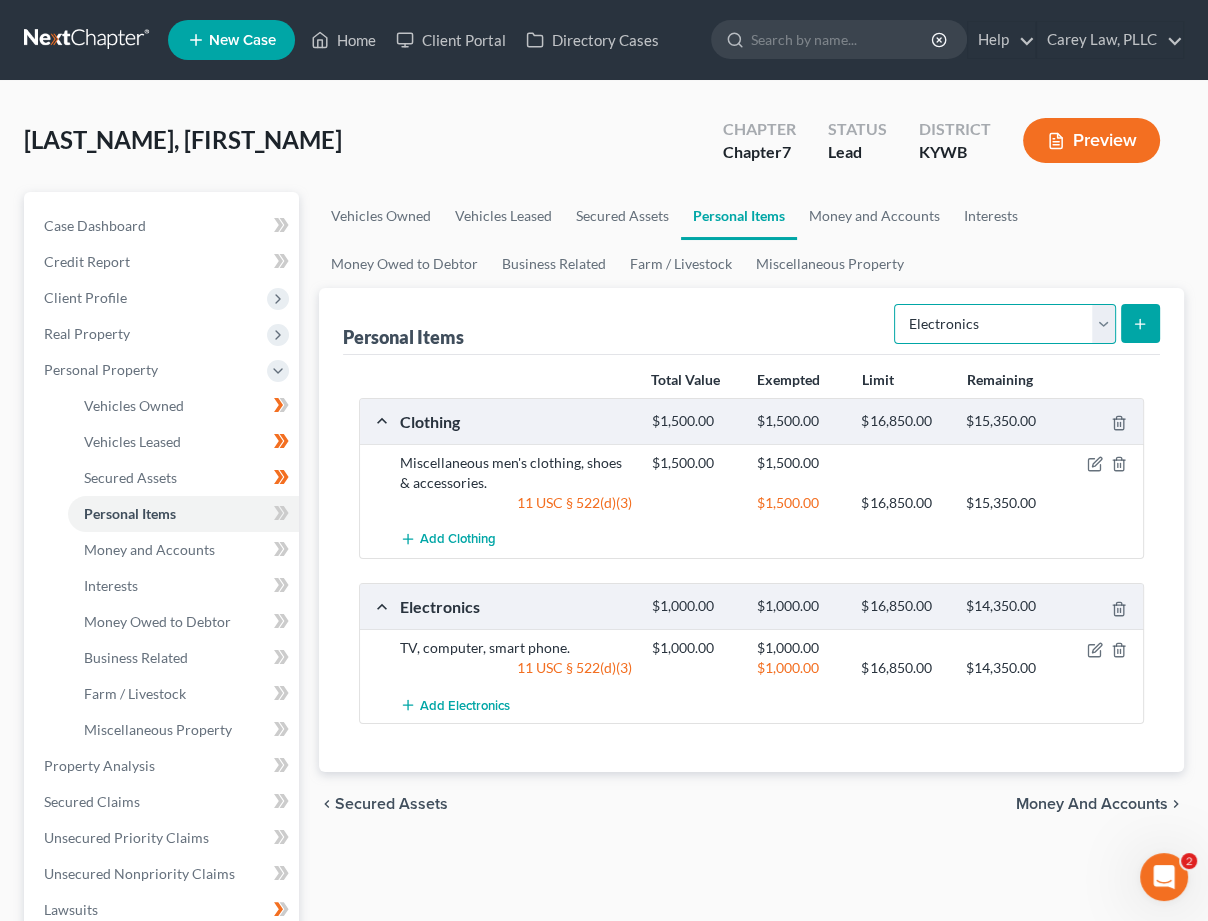 select on "household_goods" 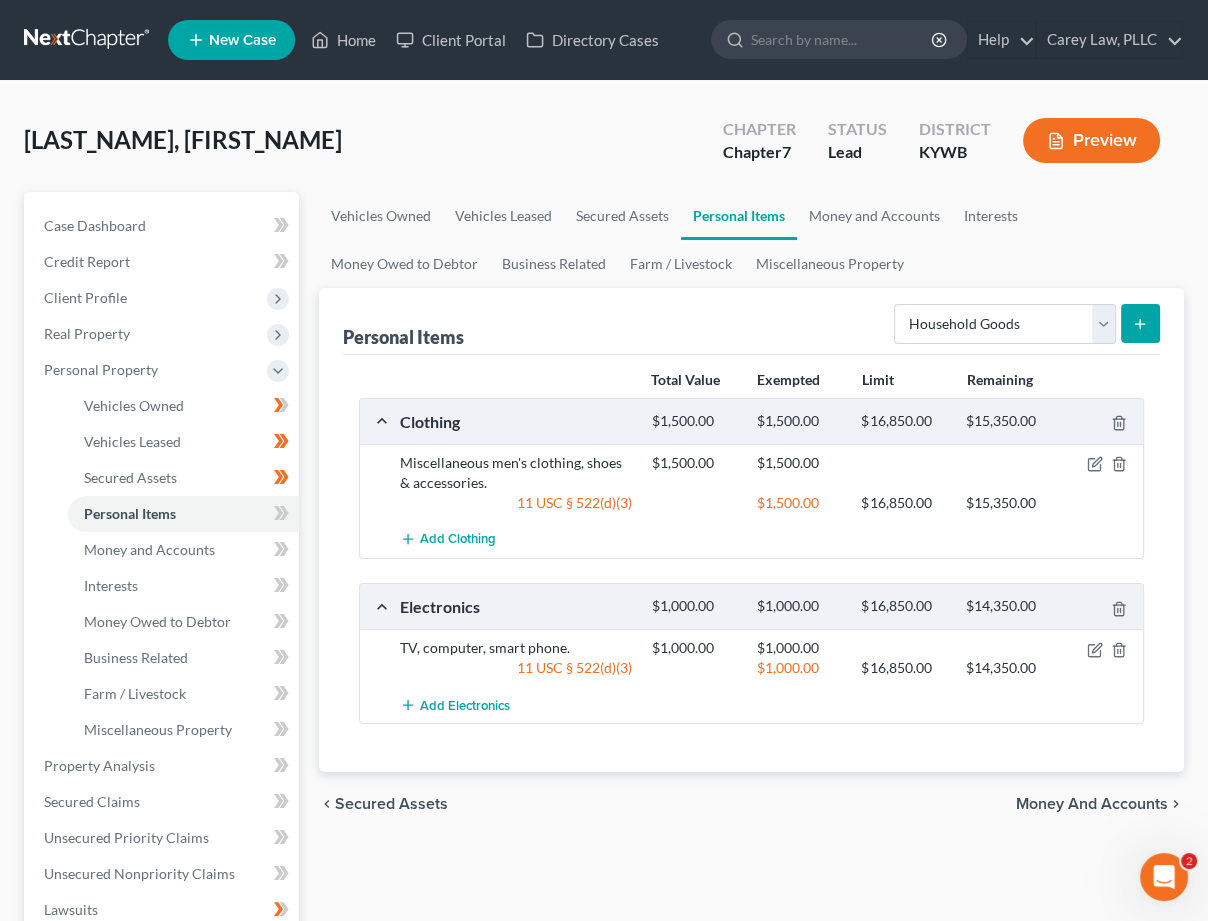 click 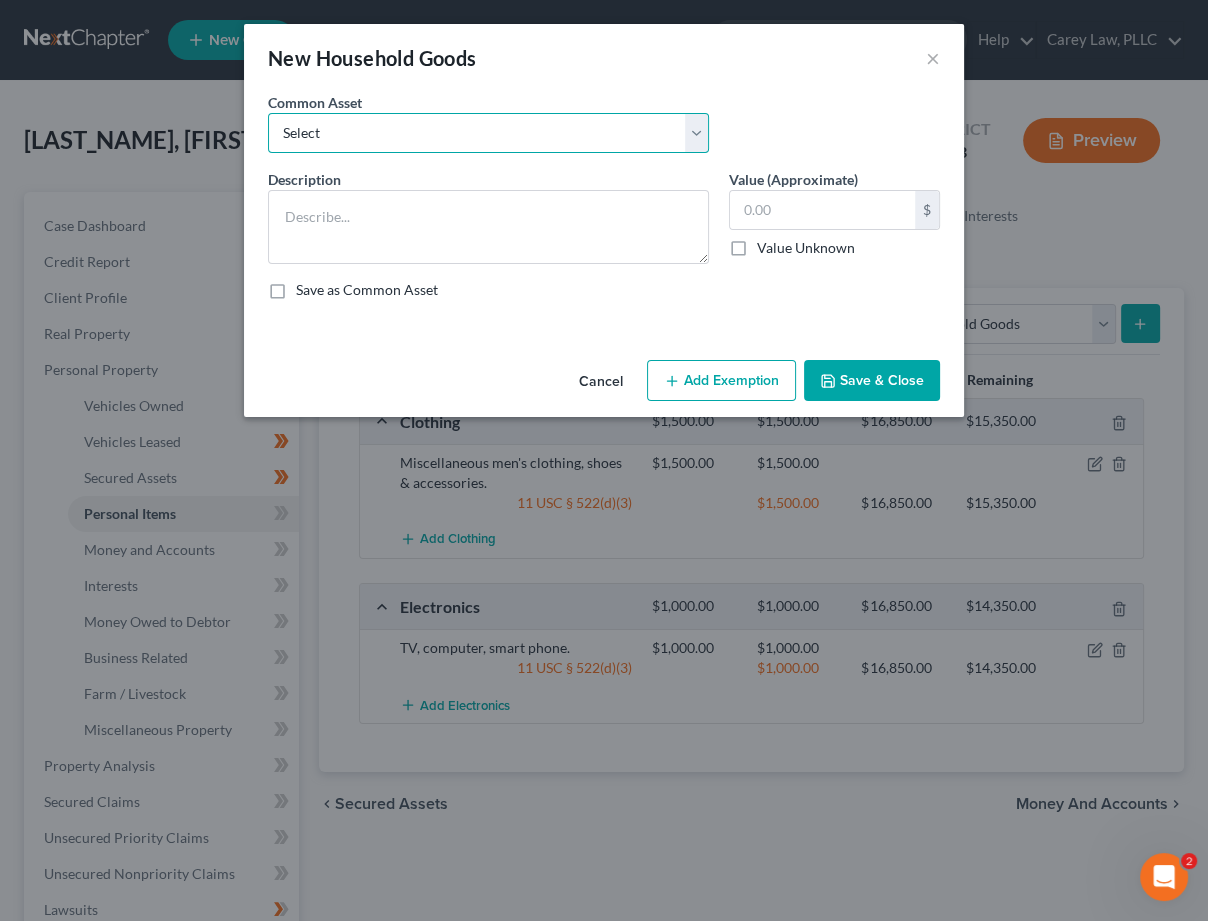 select on "0" 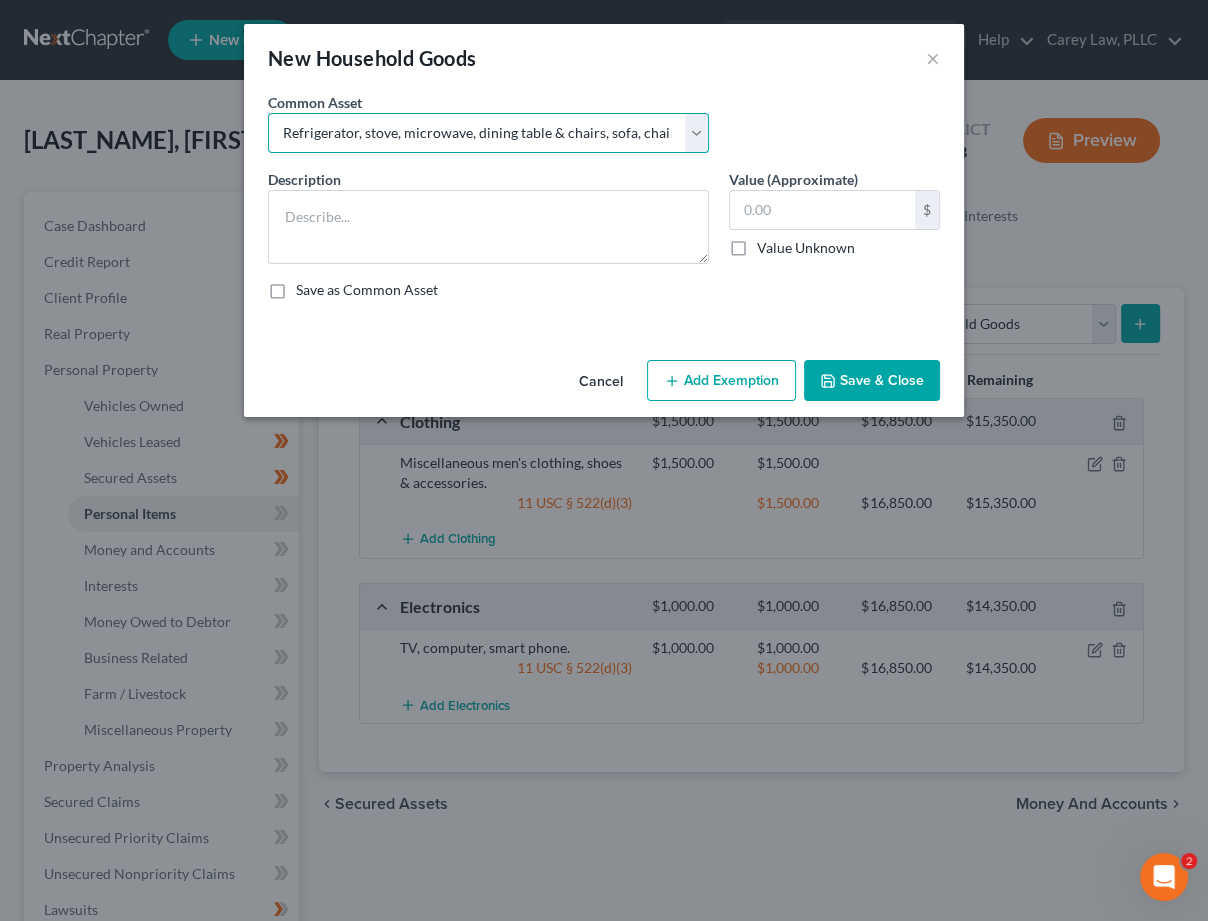 type on "Refrigerator, stove, microwave, dining table & chairs, sofa, chair, coffee table, TV stand, desk, bed, dresser, chest, side table, lamps, miscellaneous small appliances, dishes, and small household items." 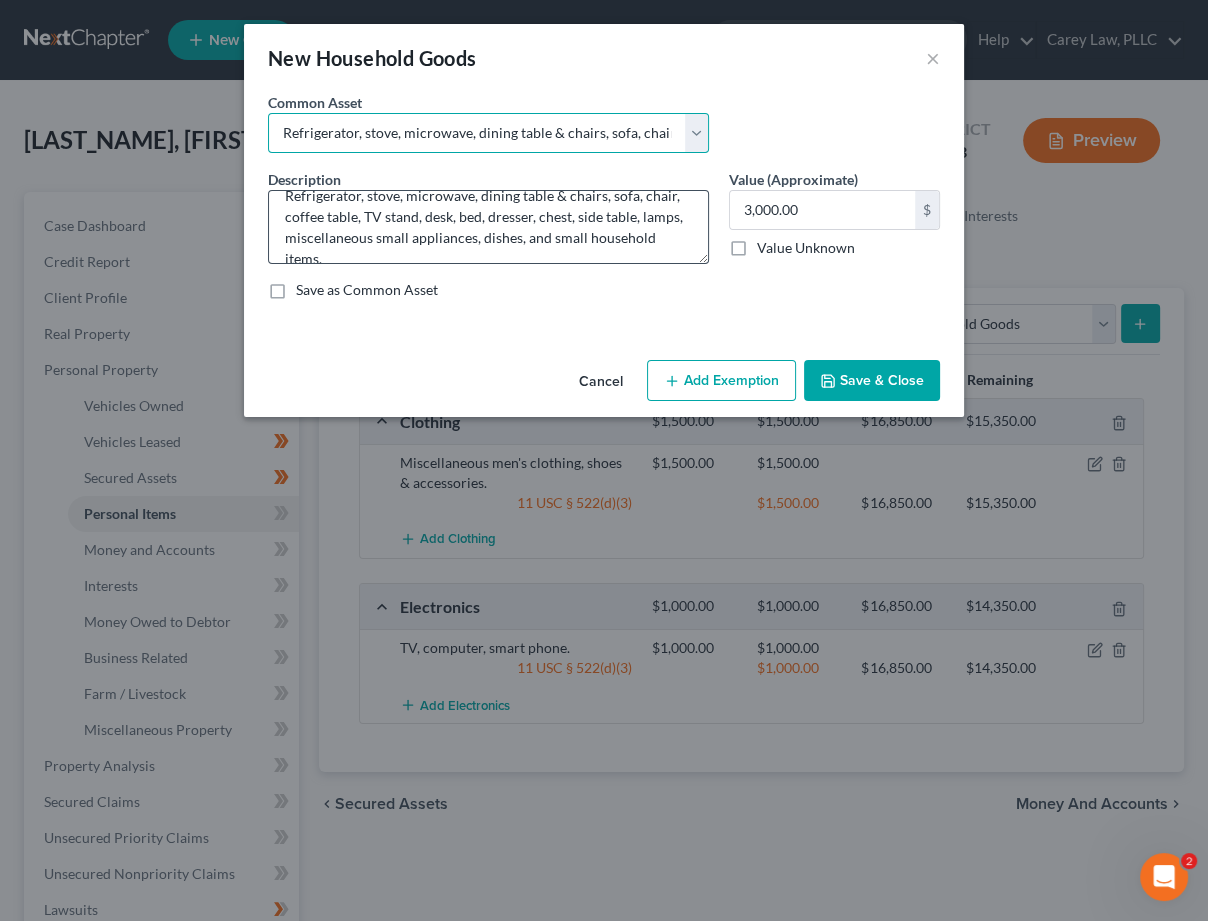 scroll, scrollTop: 2, scrollLeft: 0, axis: vertical 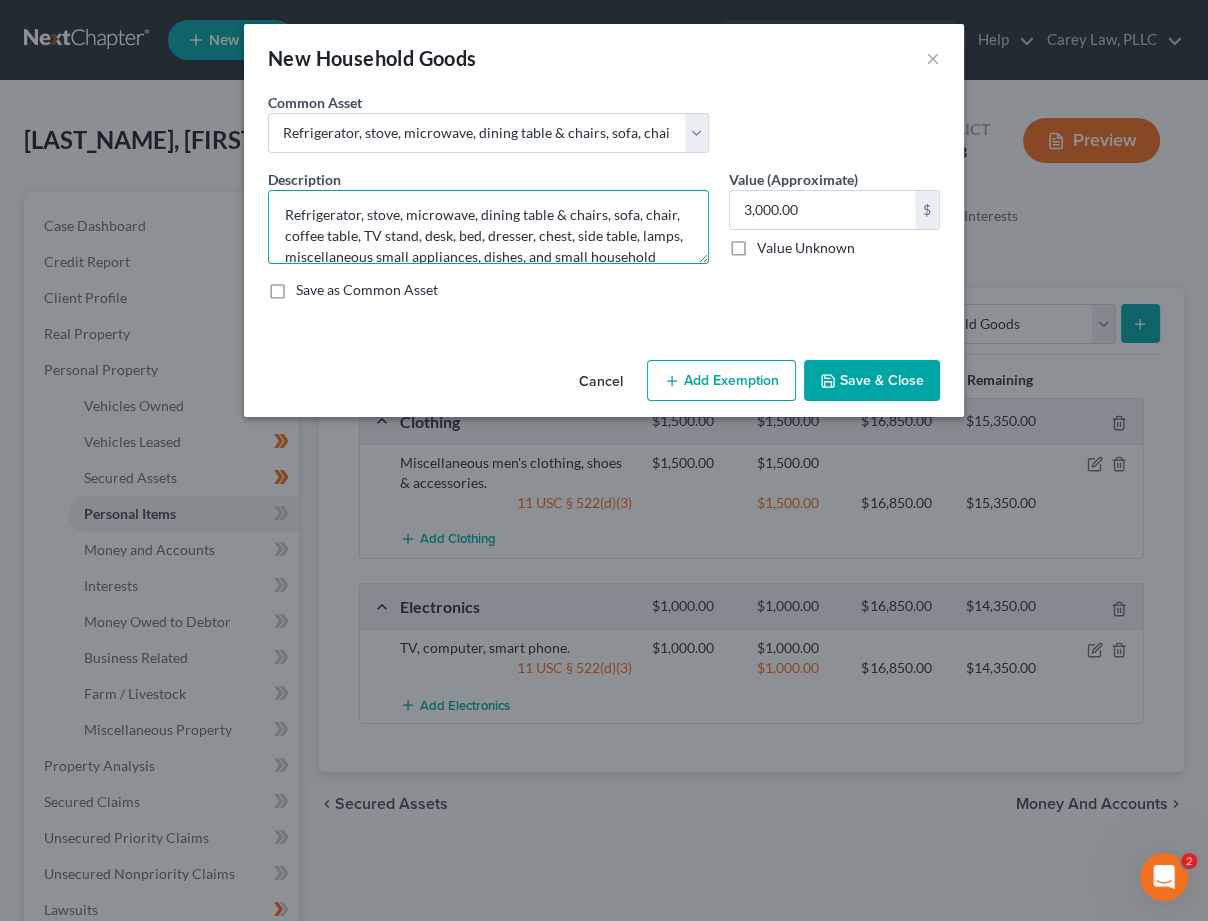 drag, startPoint x: 405, startPoint y: 213, endPoint x: 193, endPoint y: 190, distance: 213.24399 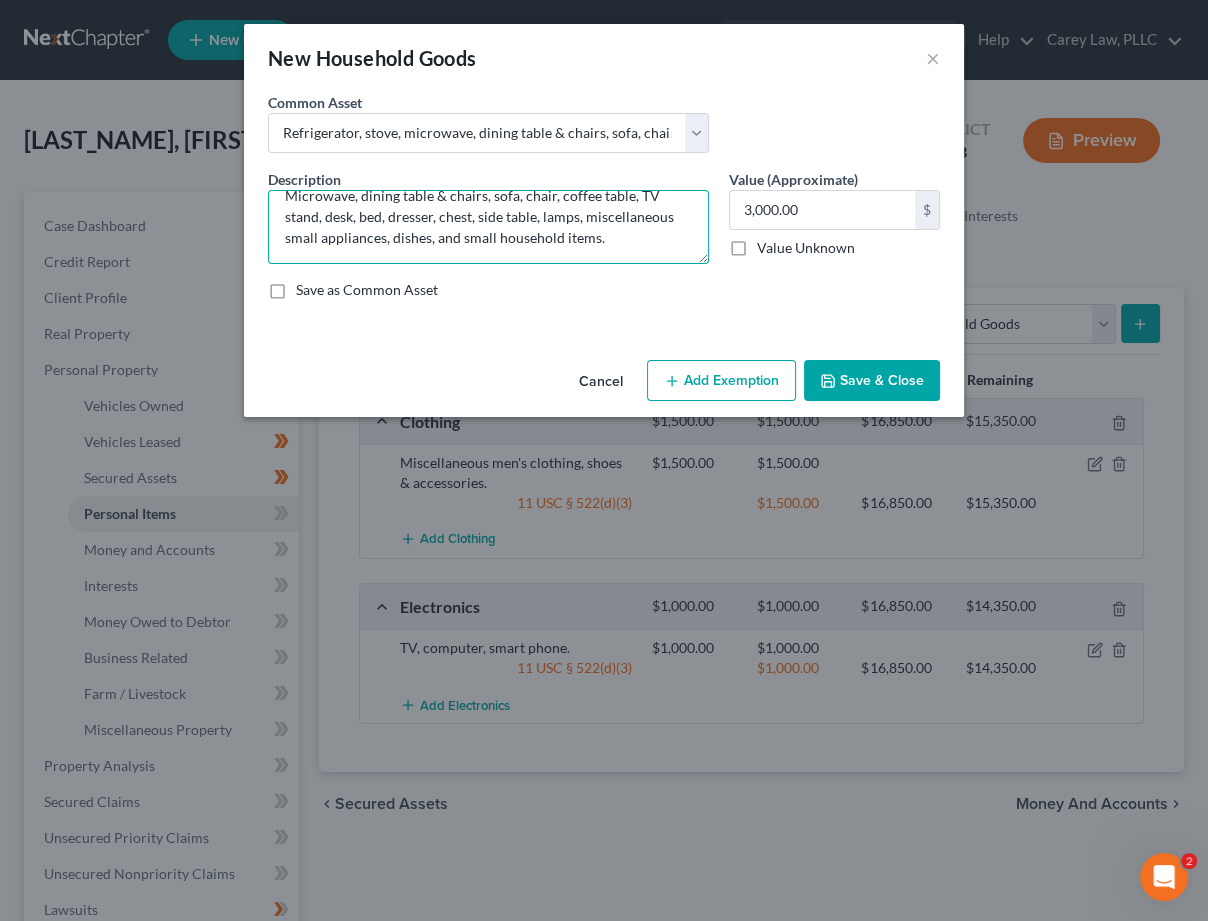scroll, scrollTop: 21, scrollLeft: 0, axis: vertical 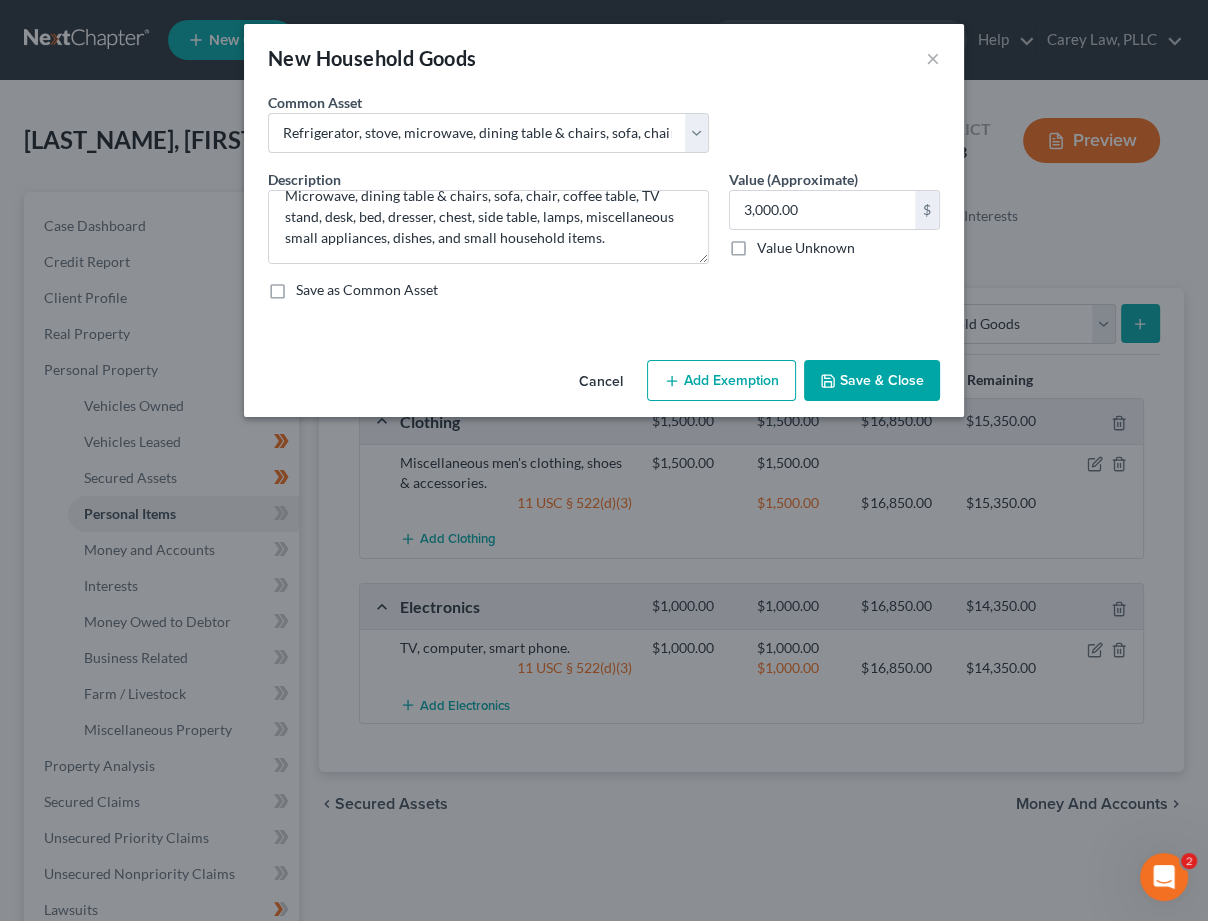 click on "Add Exemption" at bounding box center [721, 381] 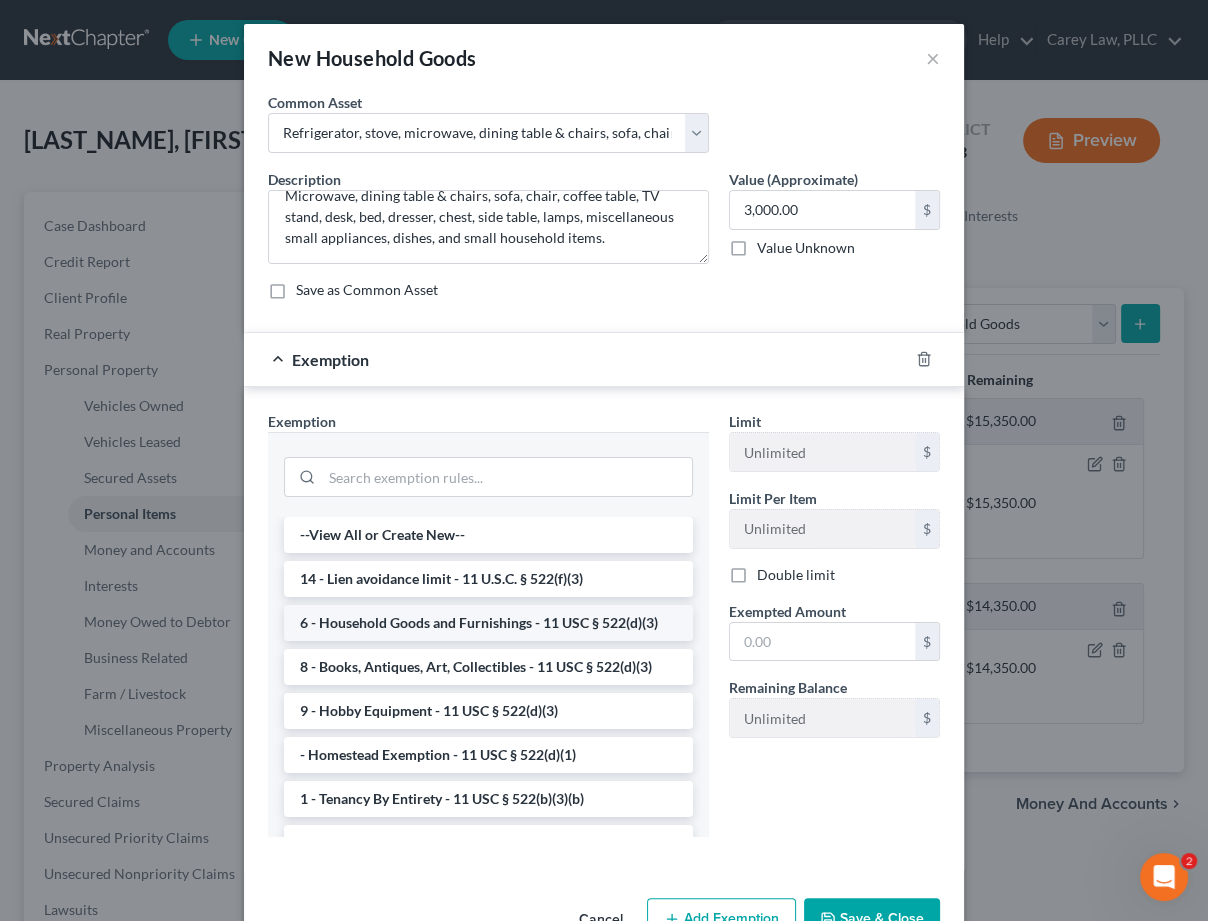 click on "6 - Household Goods and Furnishings - 11 USC § 522(d)(3)" at bounding box center [488, 623] 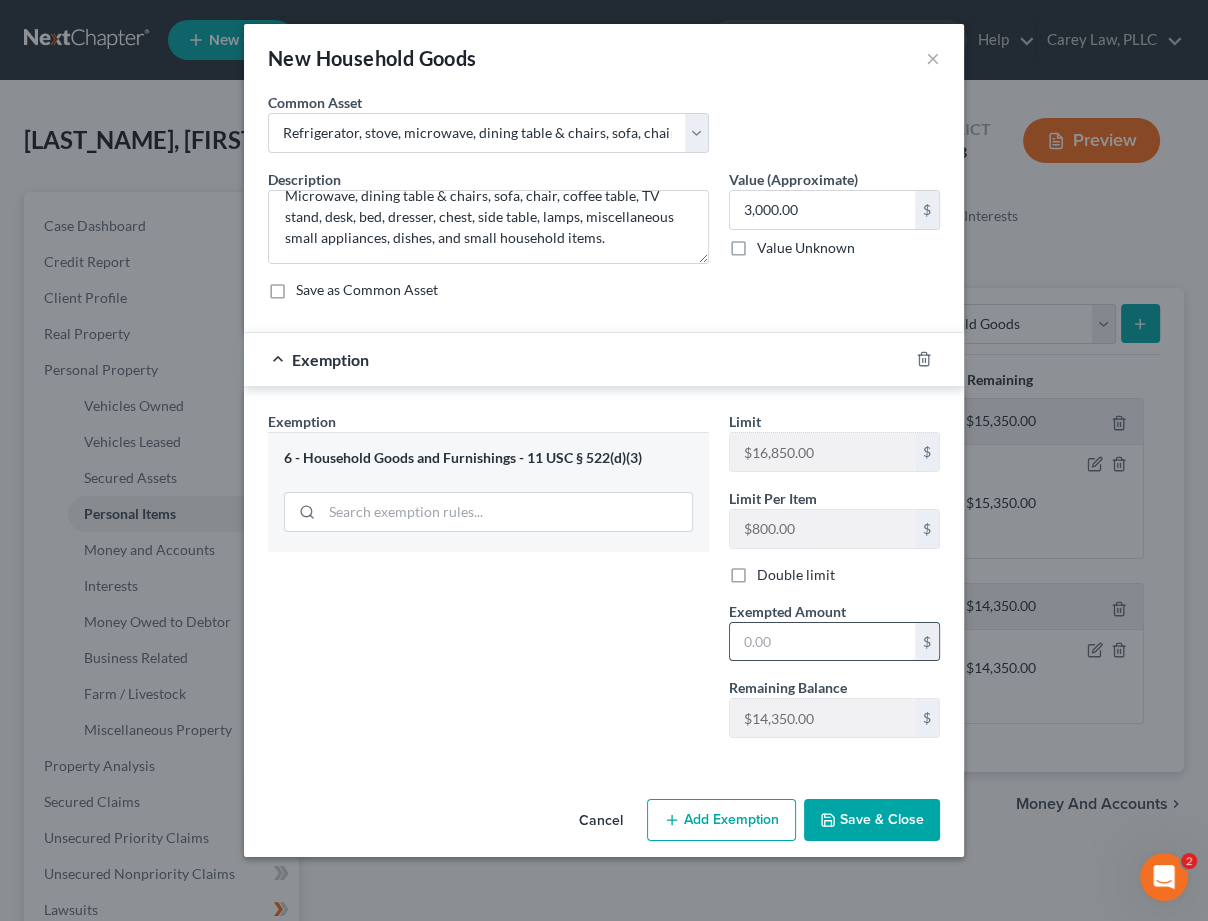 click at bounding box center [822, 642] 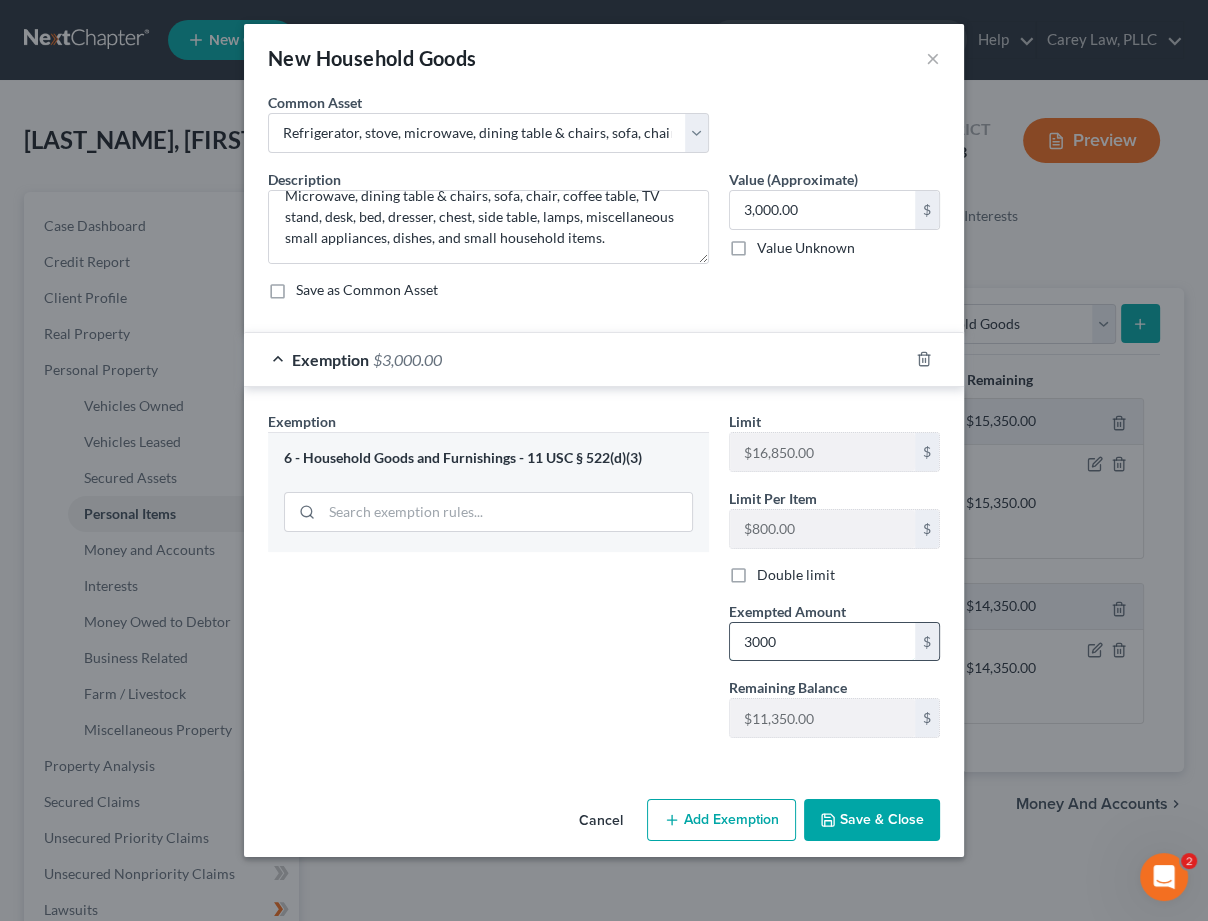 type on "3,000" 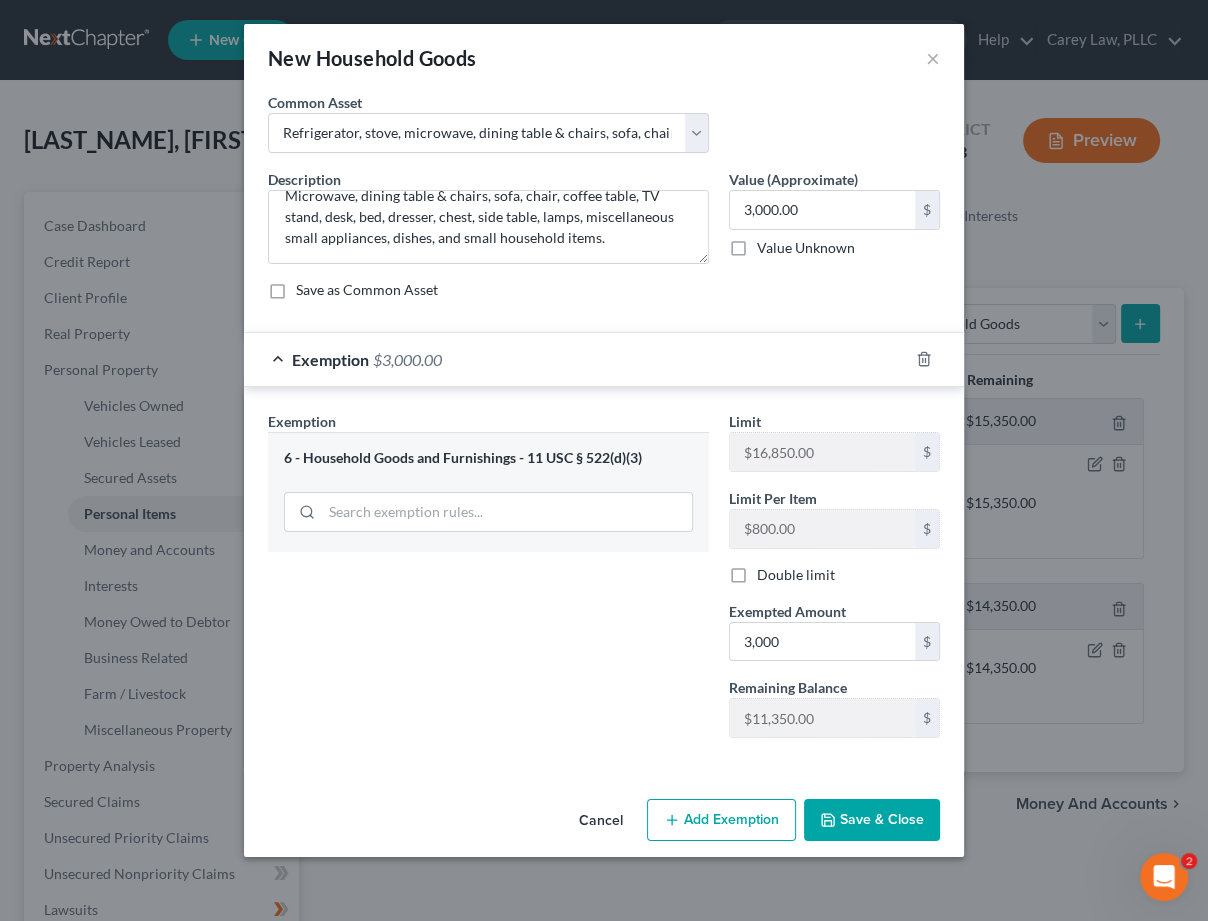 click on "Save & Close" at bounding box center [872, 820] 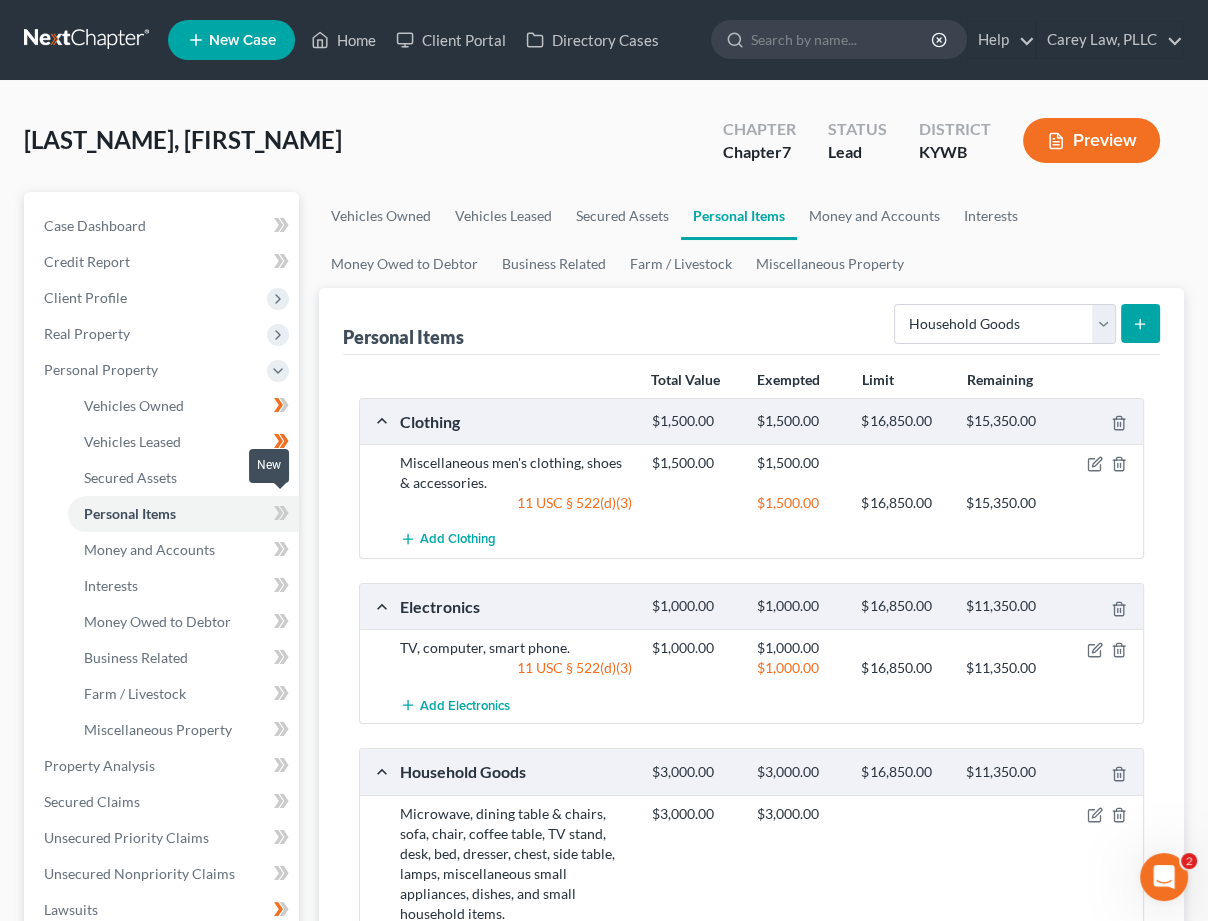 click at bounding box center (281, 516) 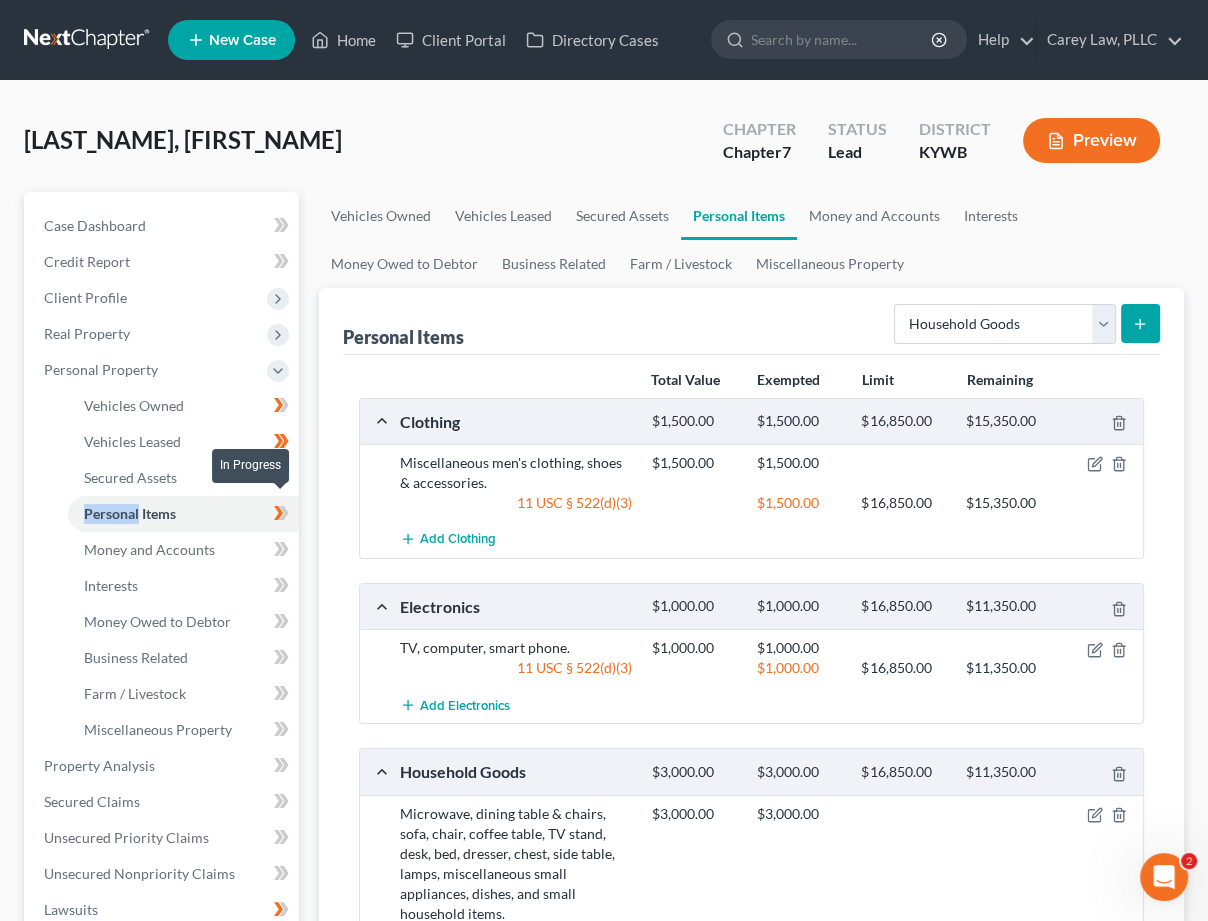 click at bounding box center [281, 516] 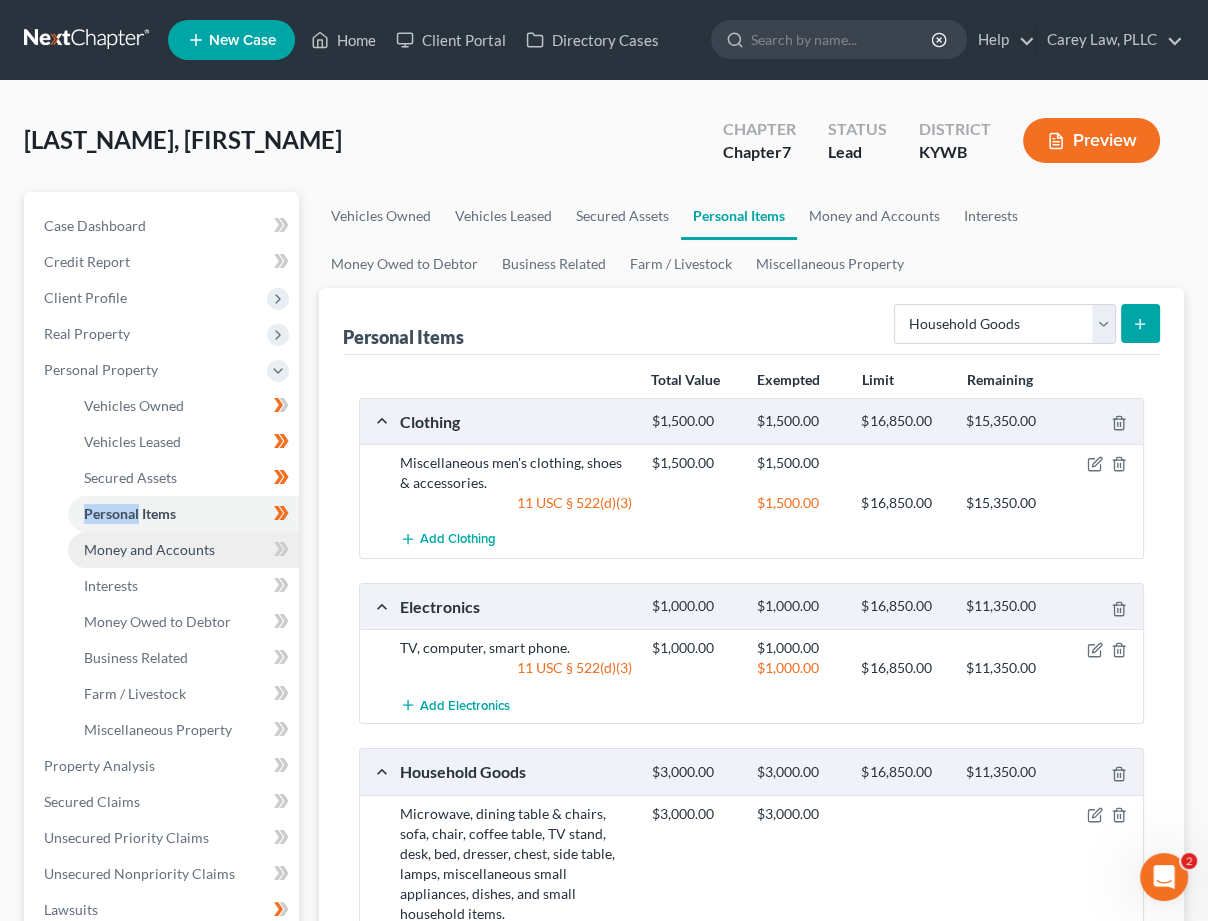 click on "Money and Accounts" at bounding box center (149, 549) 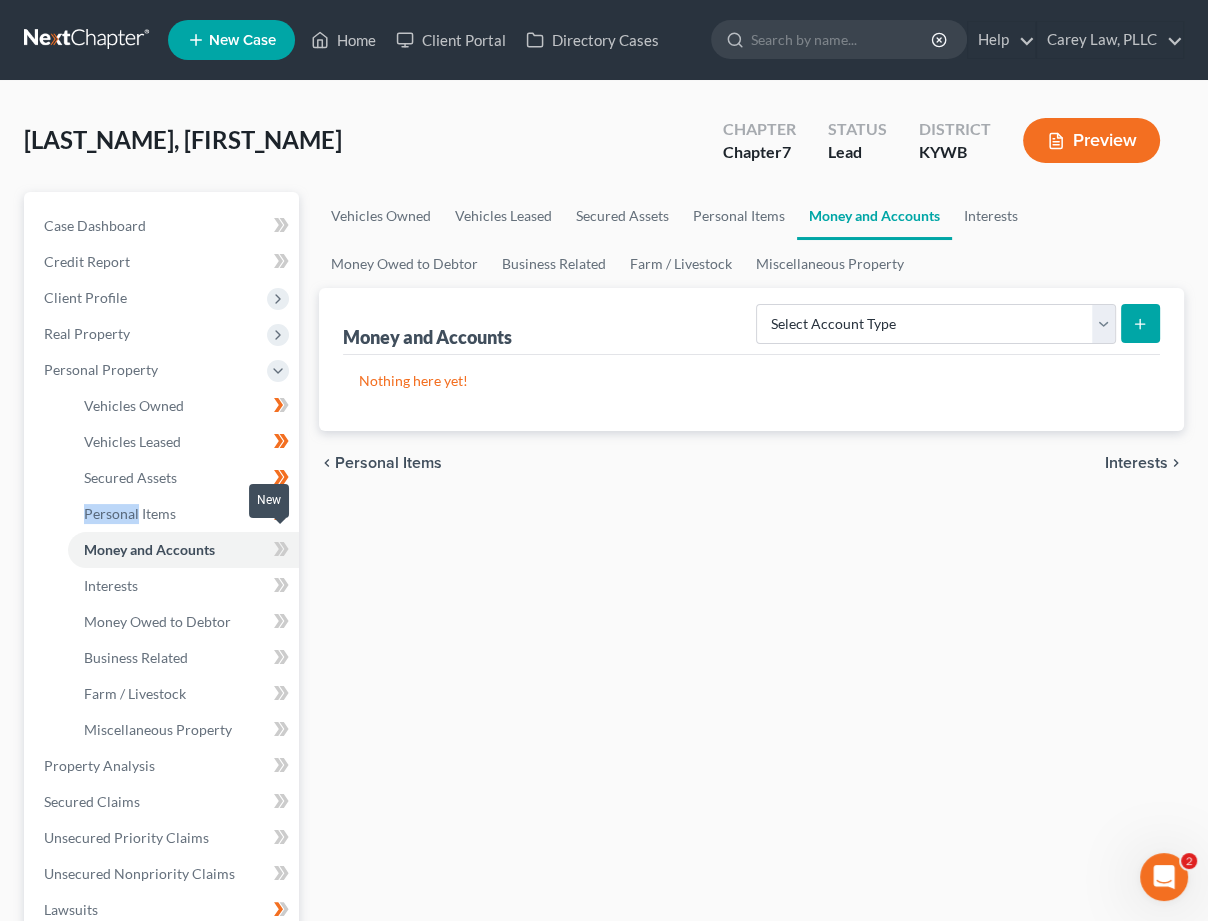 click 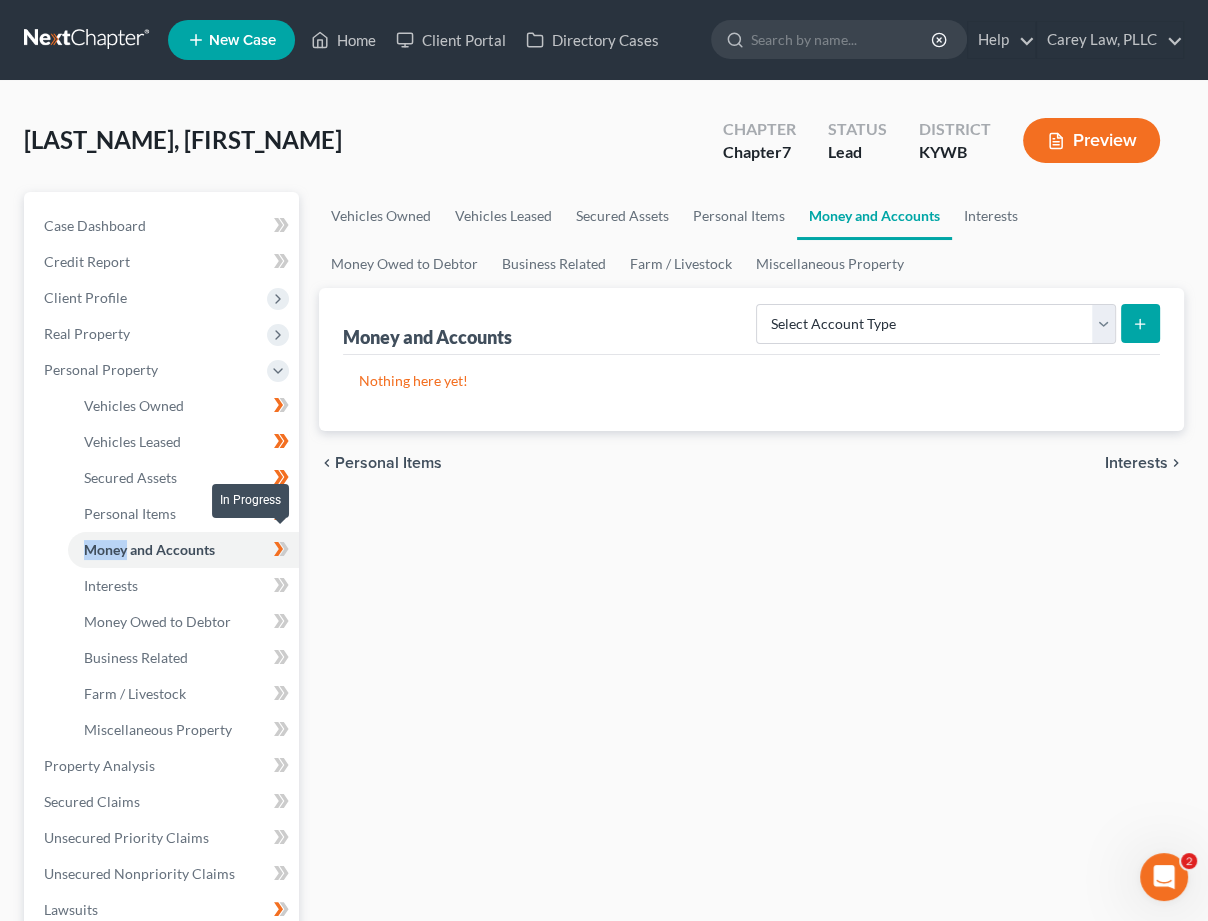 click 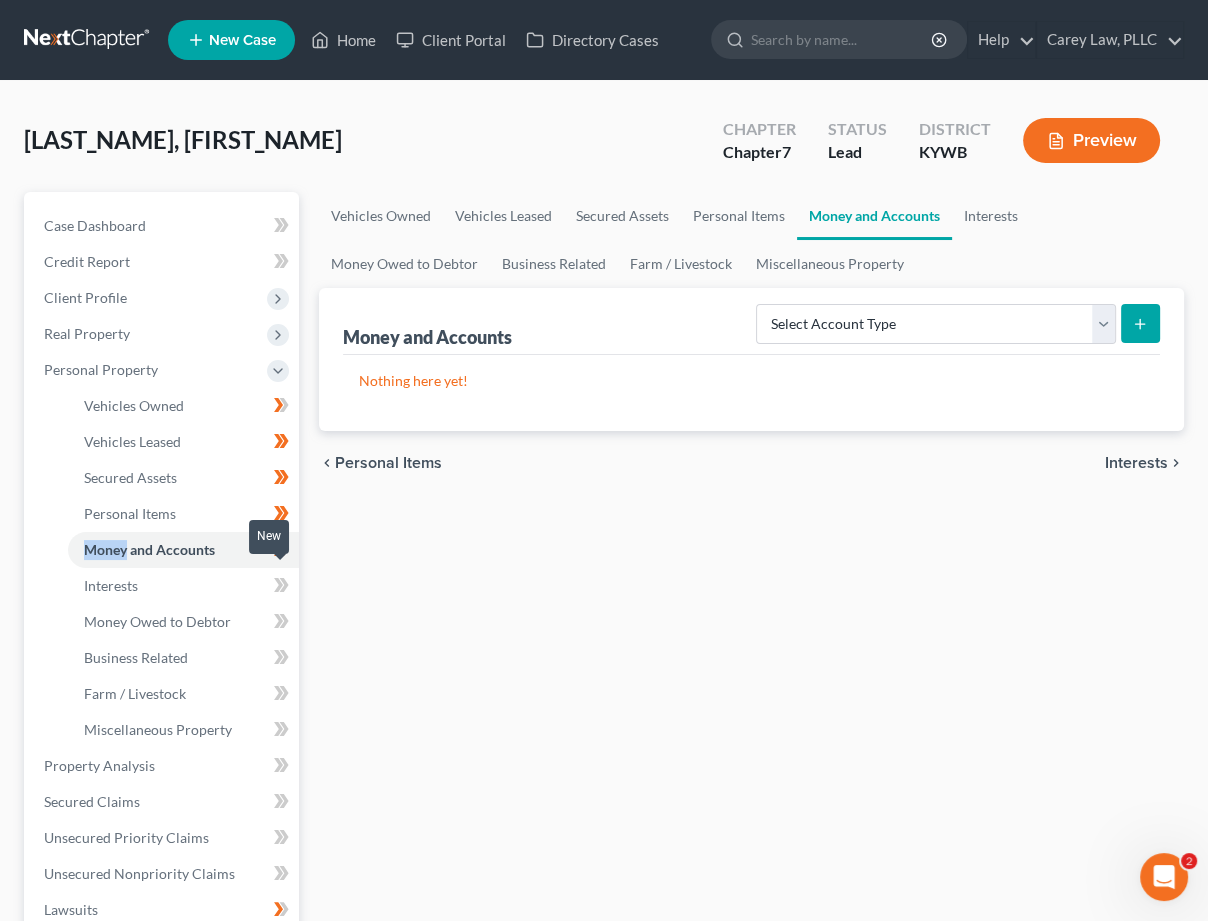 scroll, scrollTop: 10, scrollLeft: 0, axis: vertical 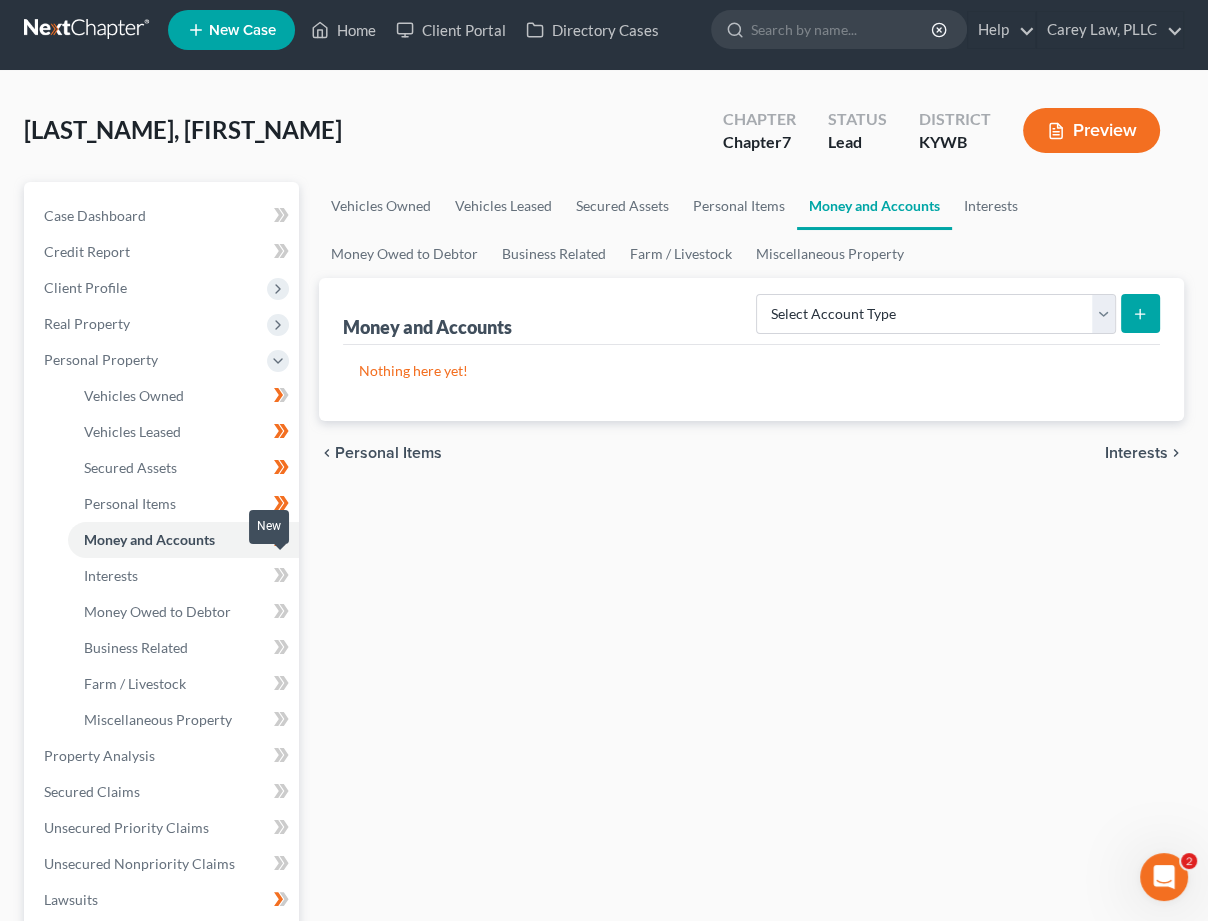 click 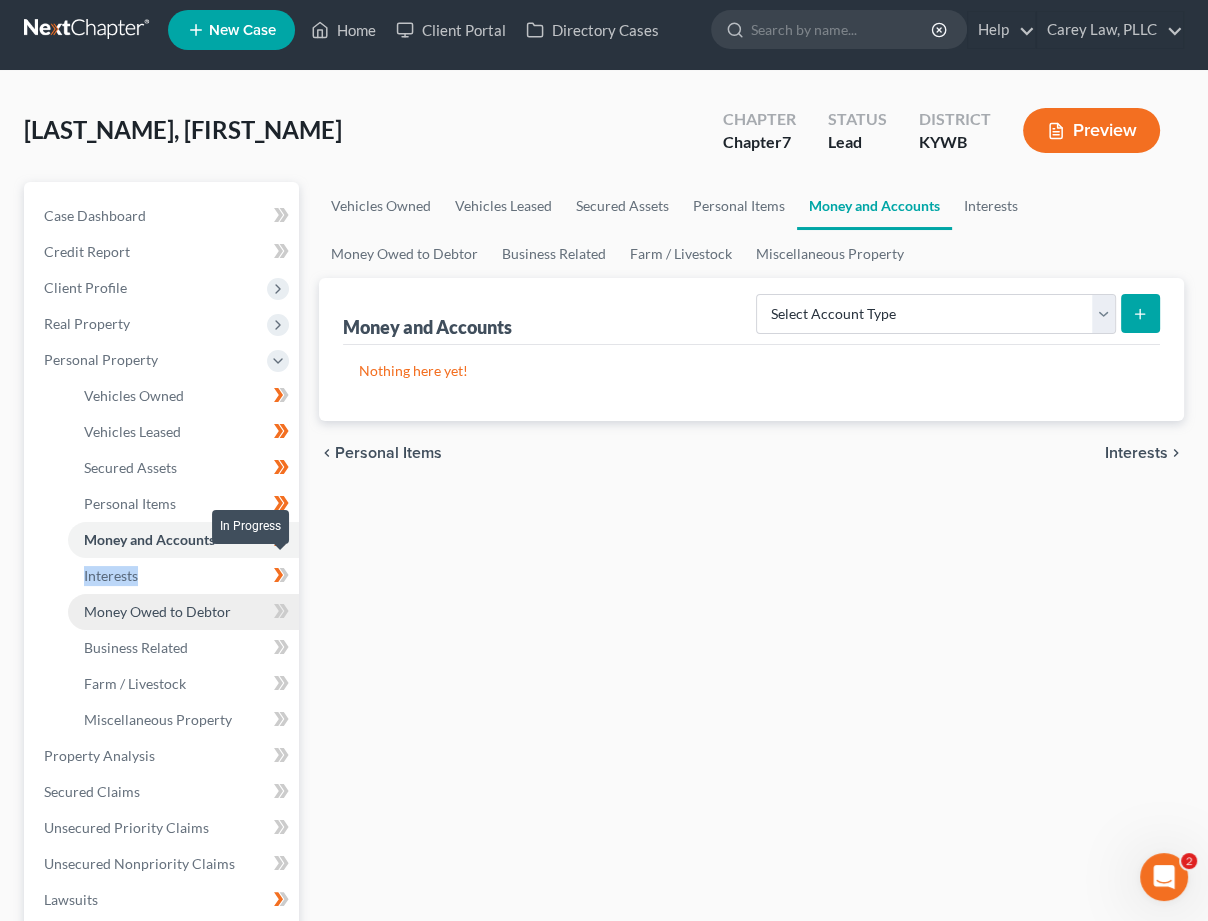 drag, startPoint x: 286, startPoint y: 566, endPoint x: 192, endPoint y: 602, distance: 100.65784 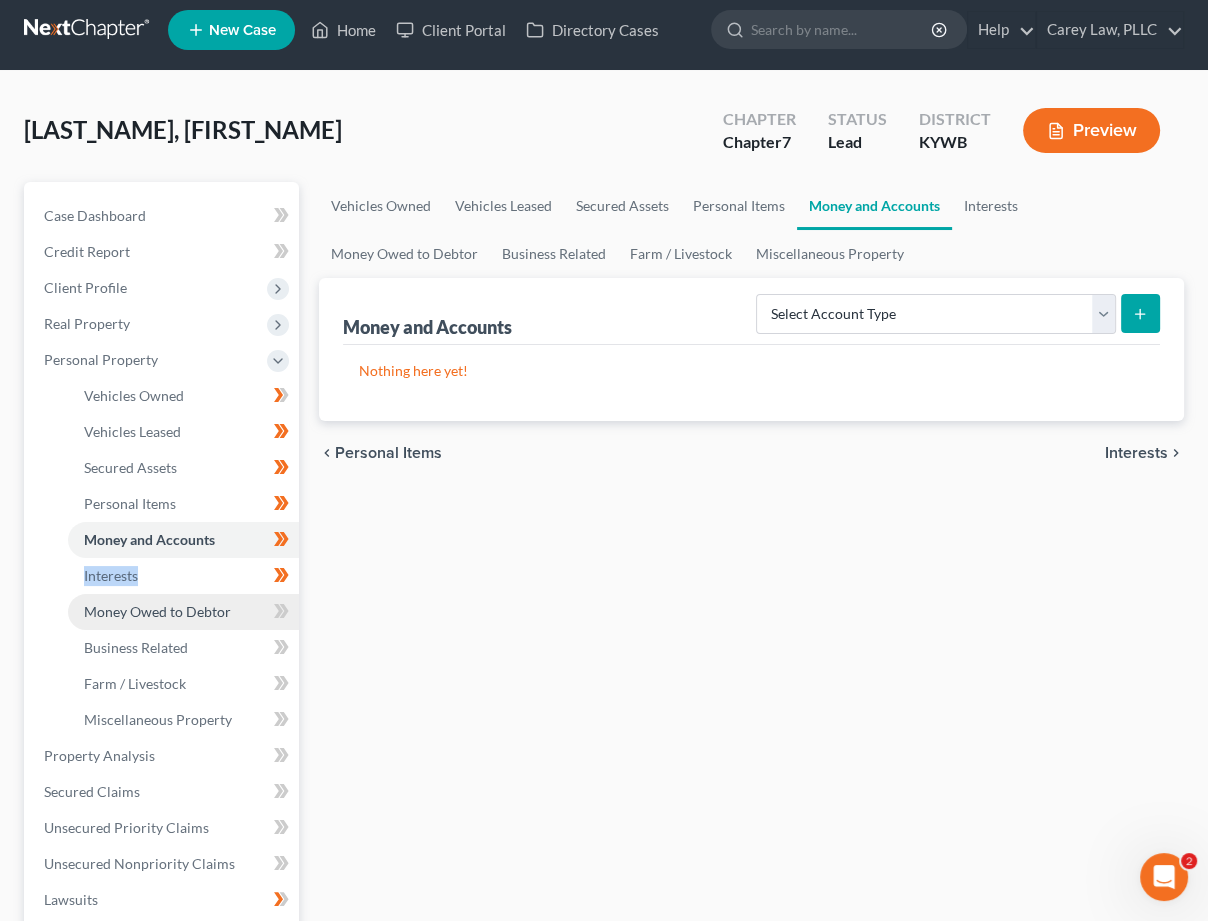 click on "Money Owed to Debtor" at bounding box center (157, 611) 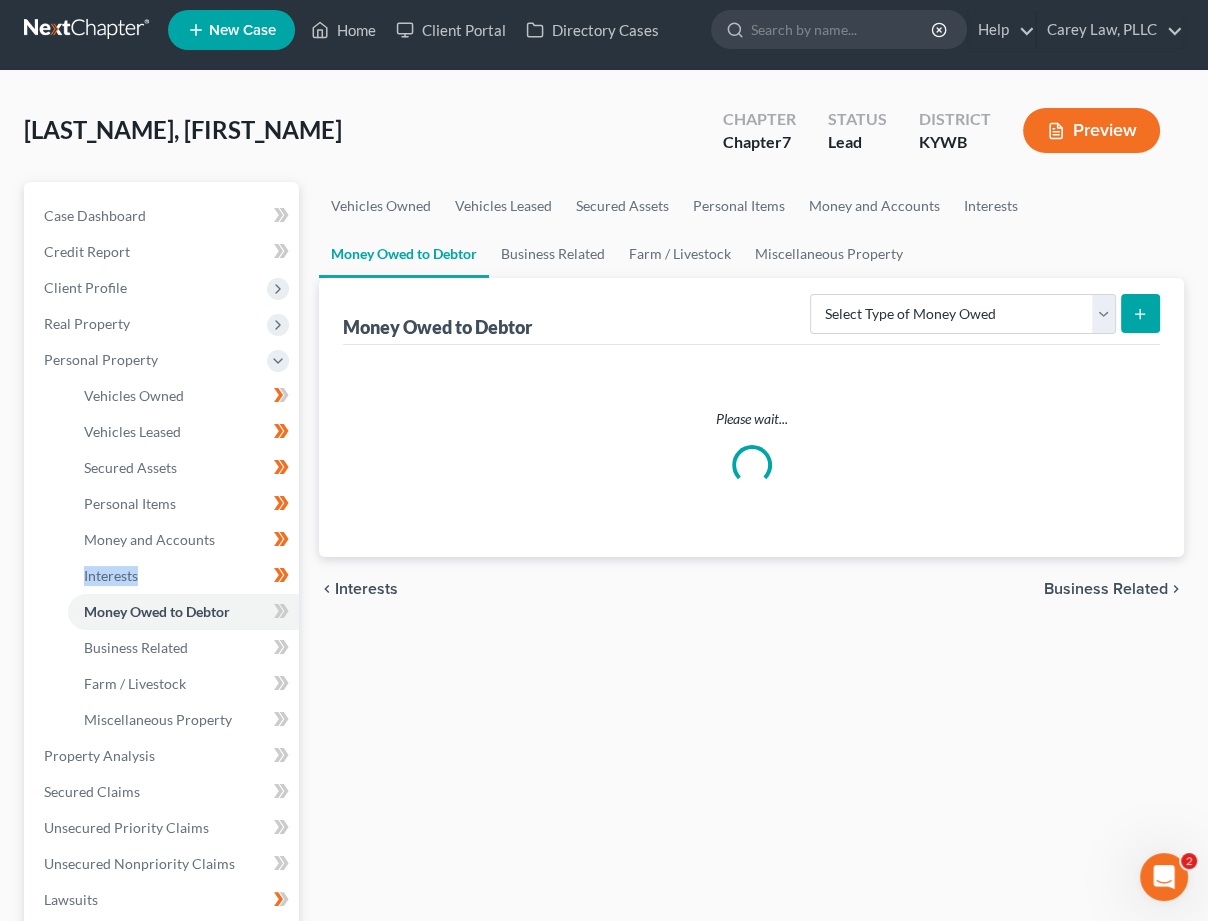 scroll, scrollTop: 0, scrollLeft: 0, axis: both 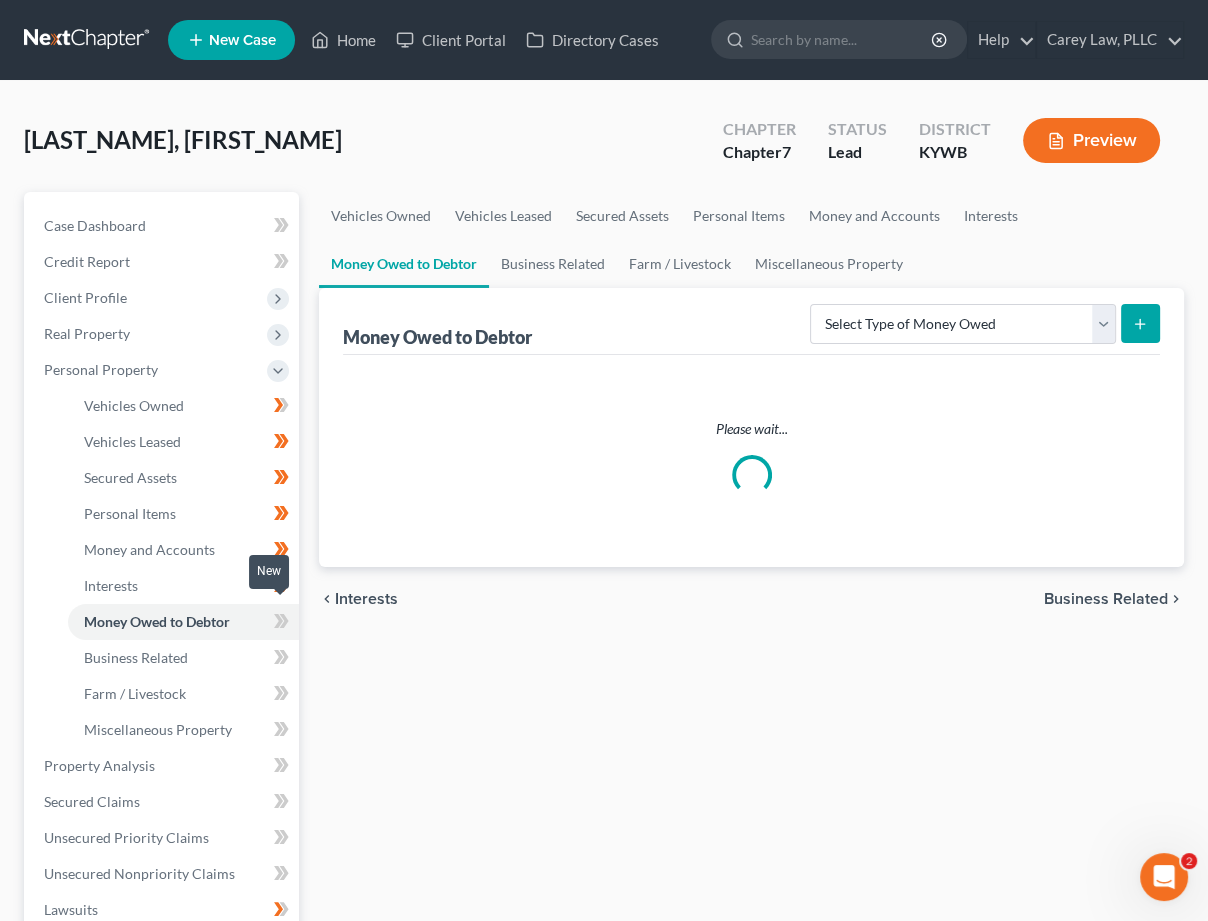 click 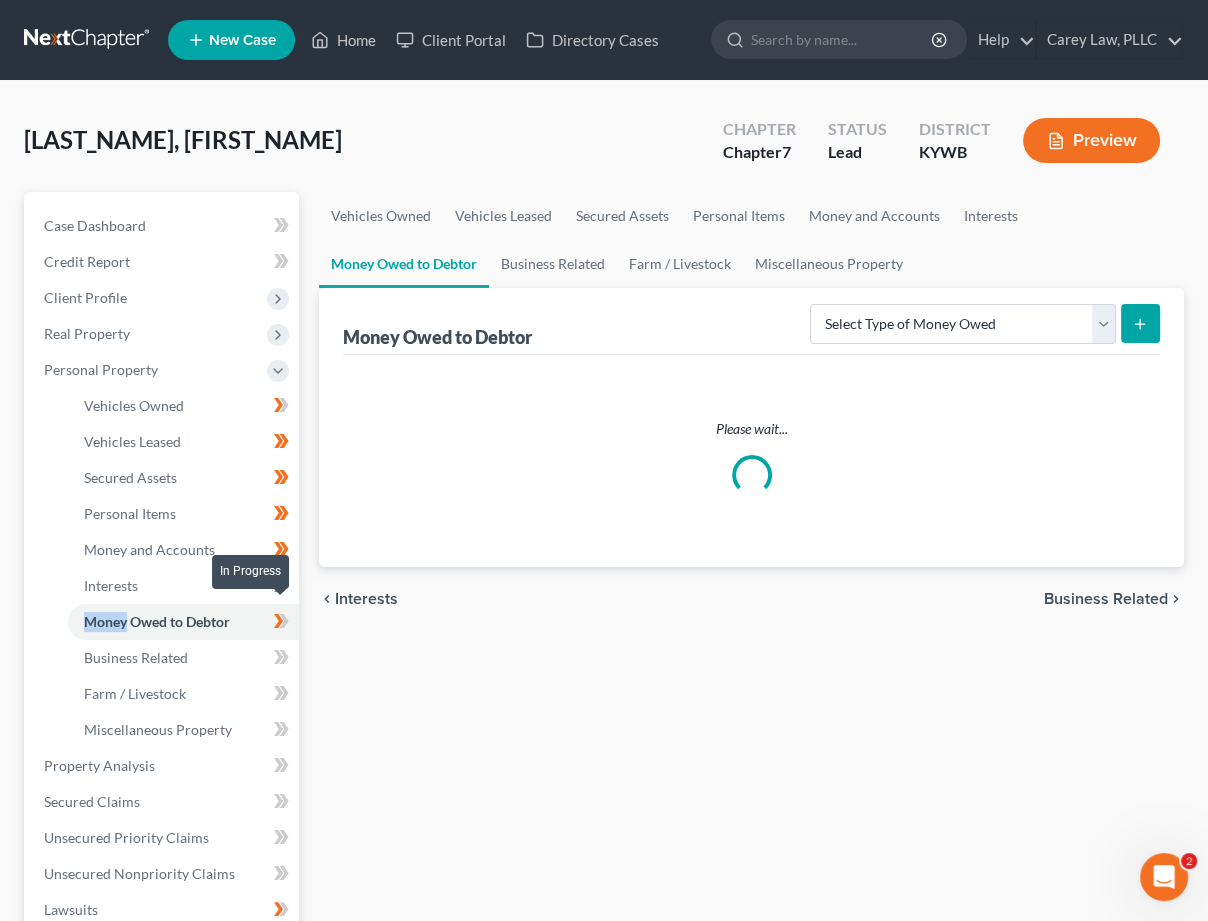 drag, startPoint x: 283, startPoint y: 606, endPoint x: 275, endPoint y: 632, distance: 27.202942 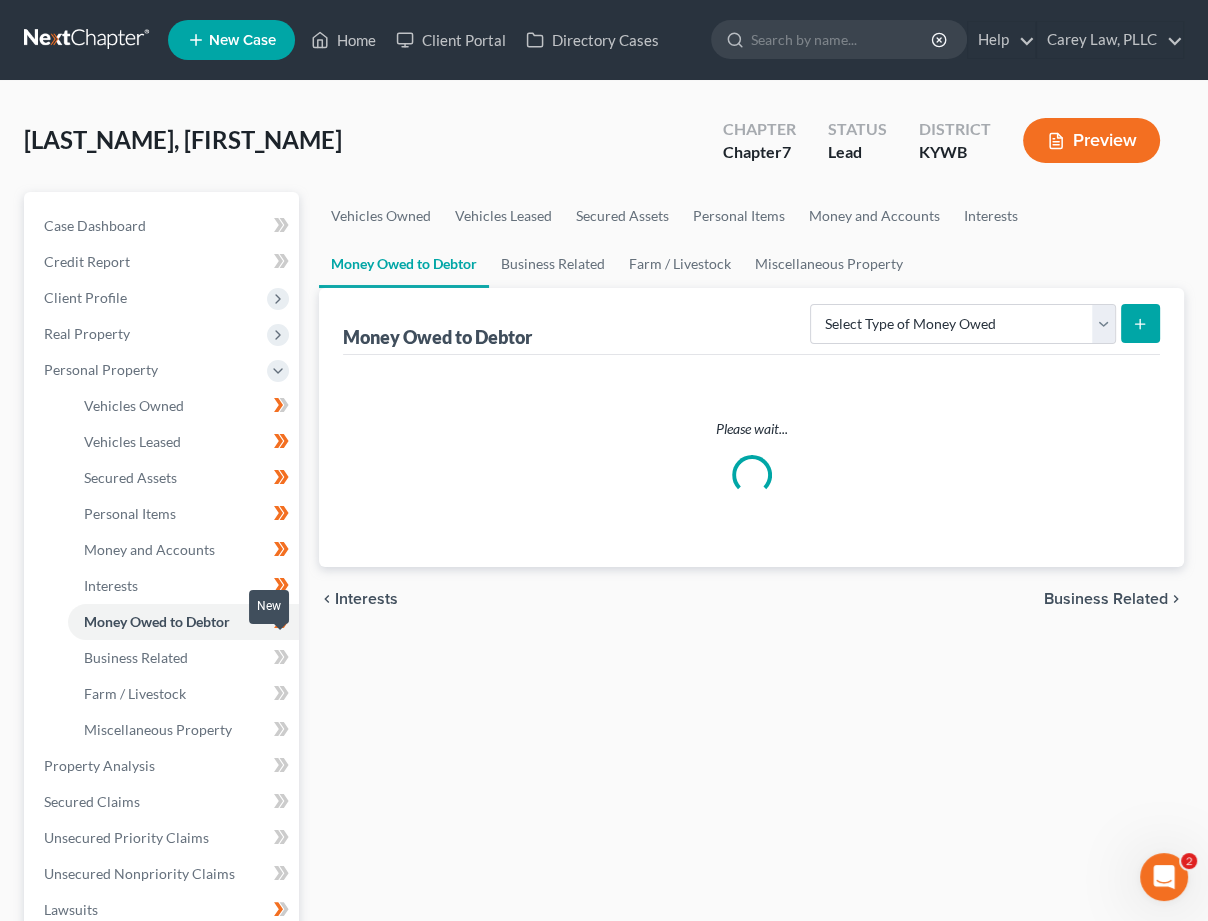 click 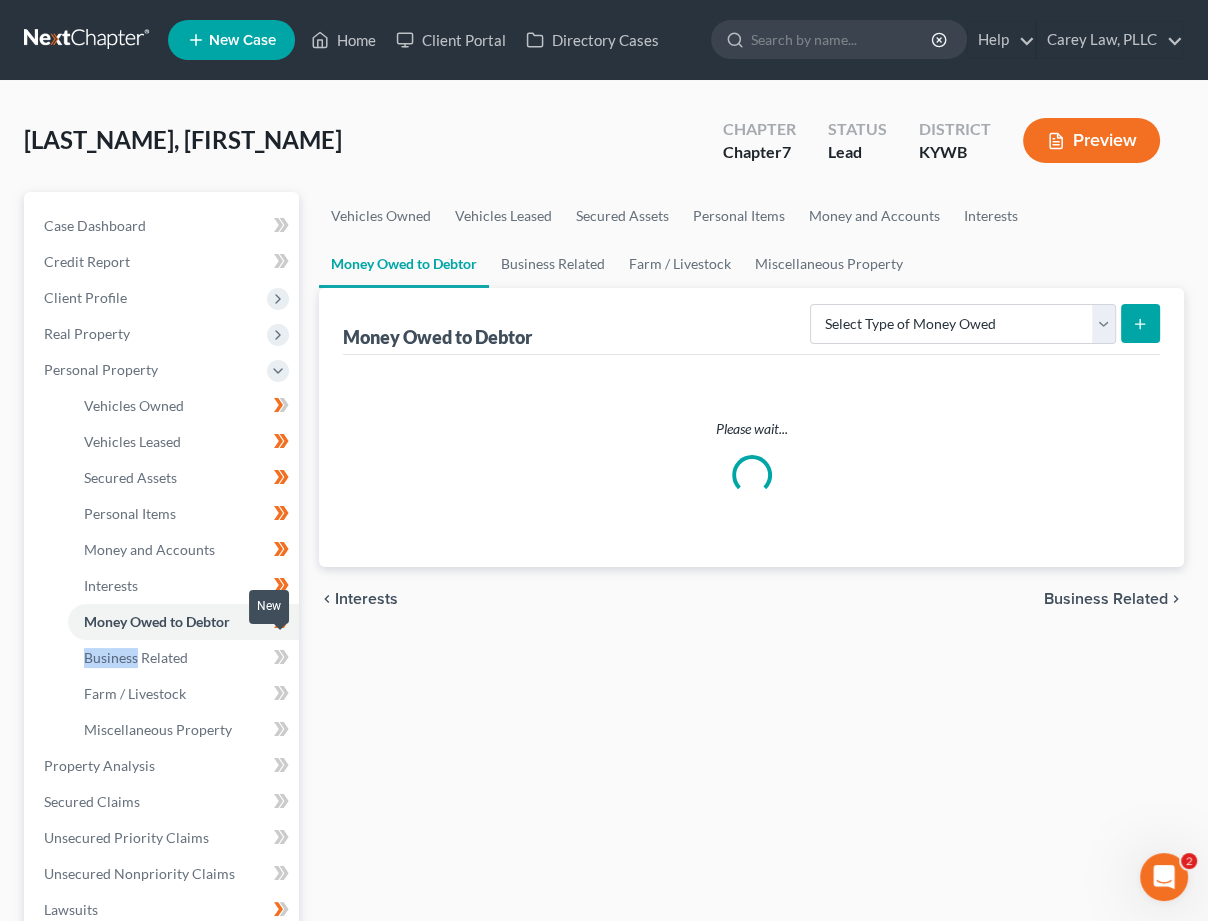 click 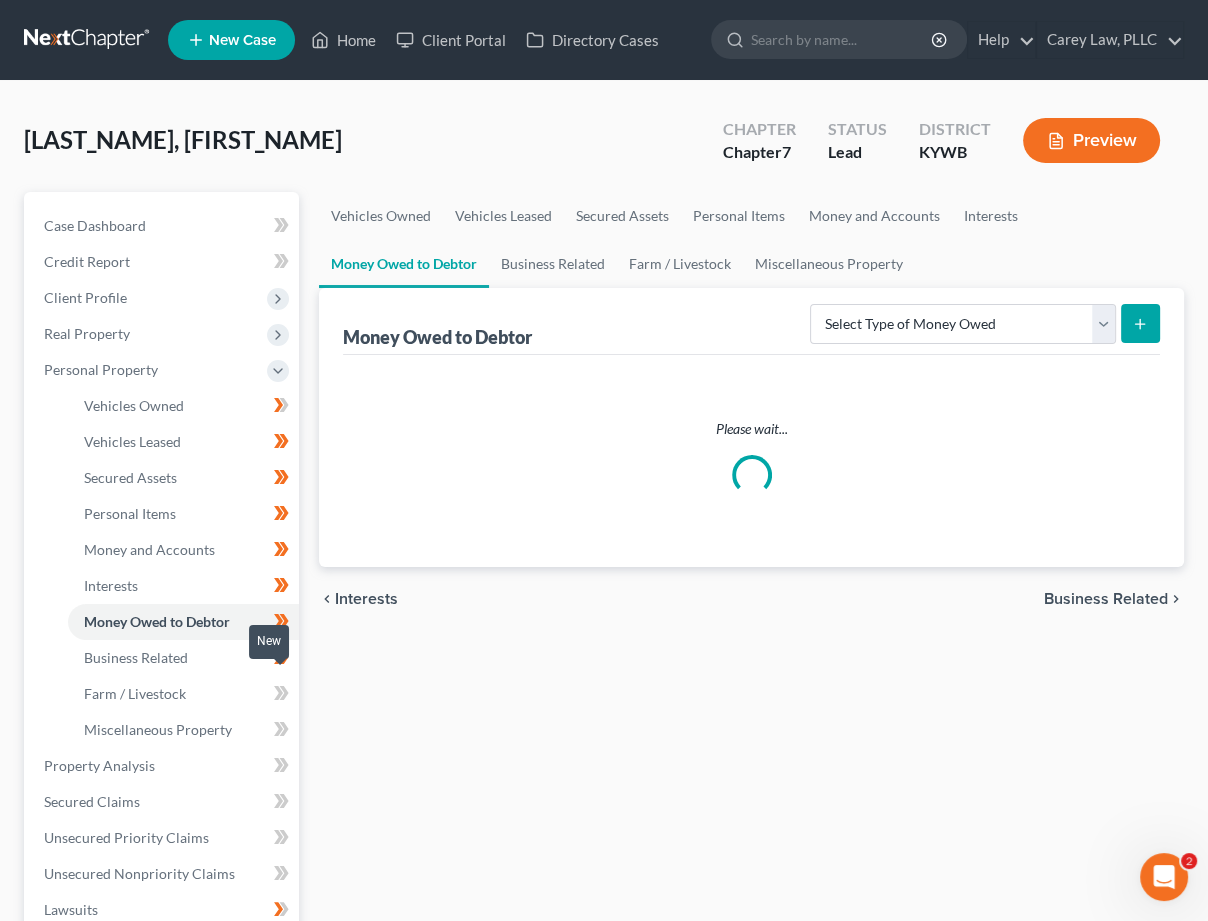 click 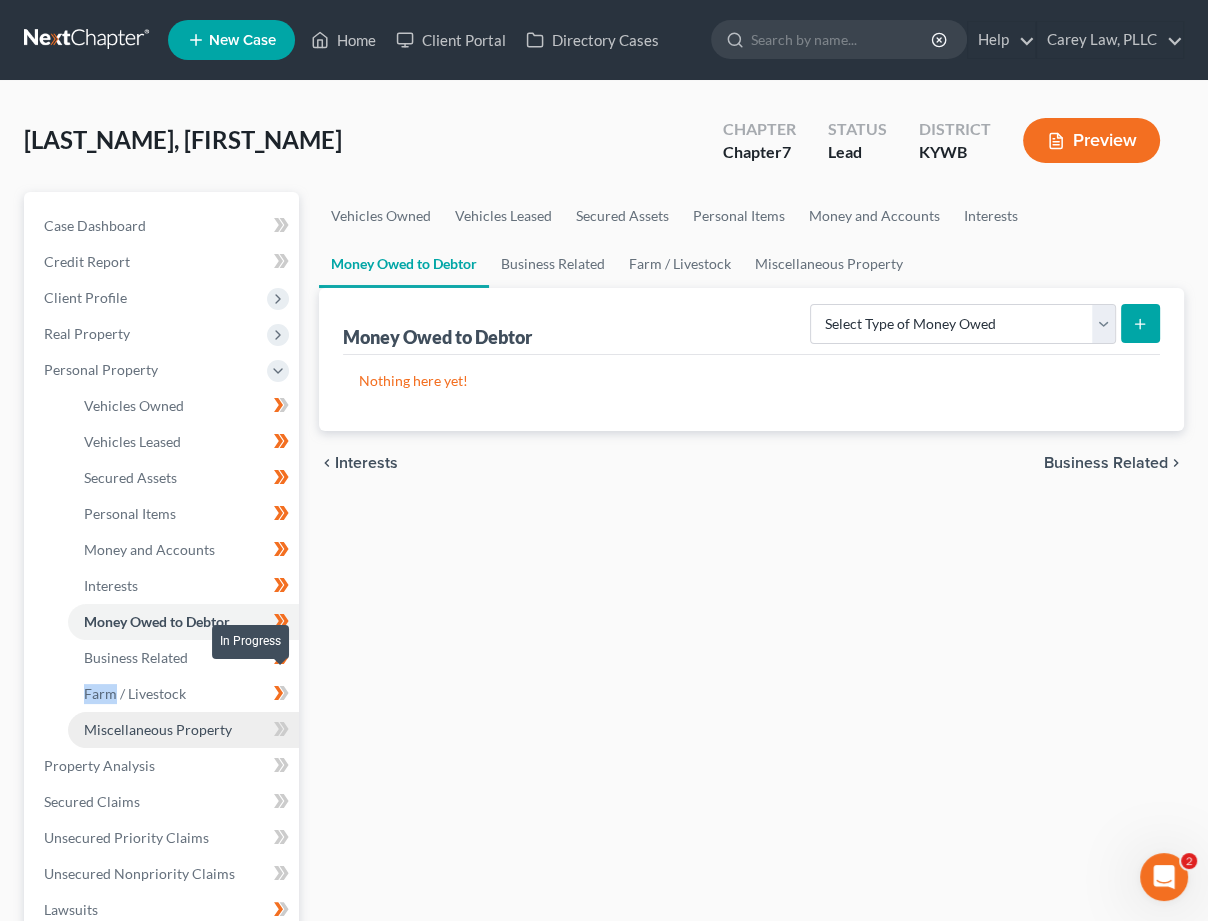drag, startPoint x: 284, startPoint y: 677, endPoint x: 286, endPoint y: 697, distance: 20.09975 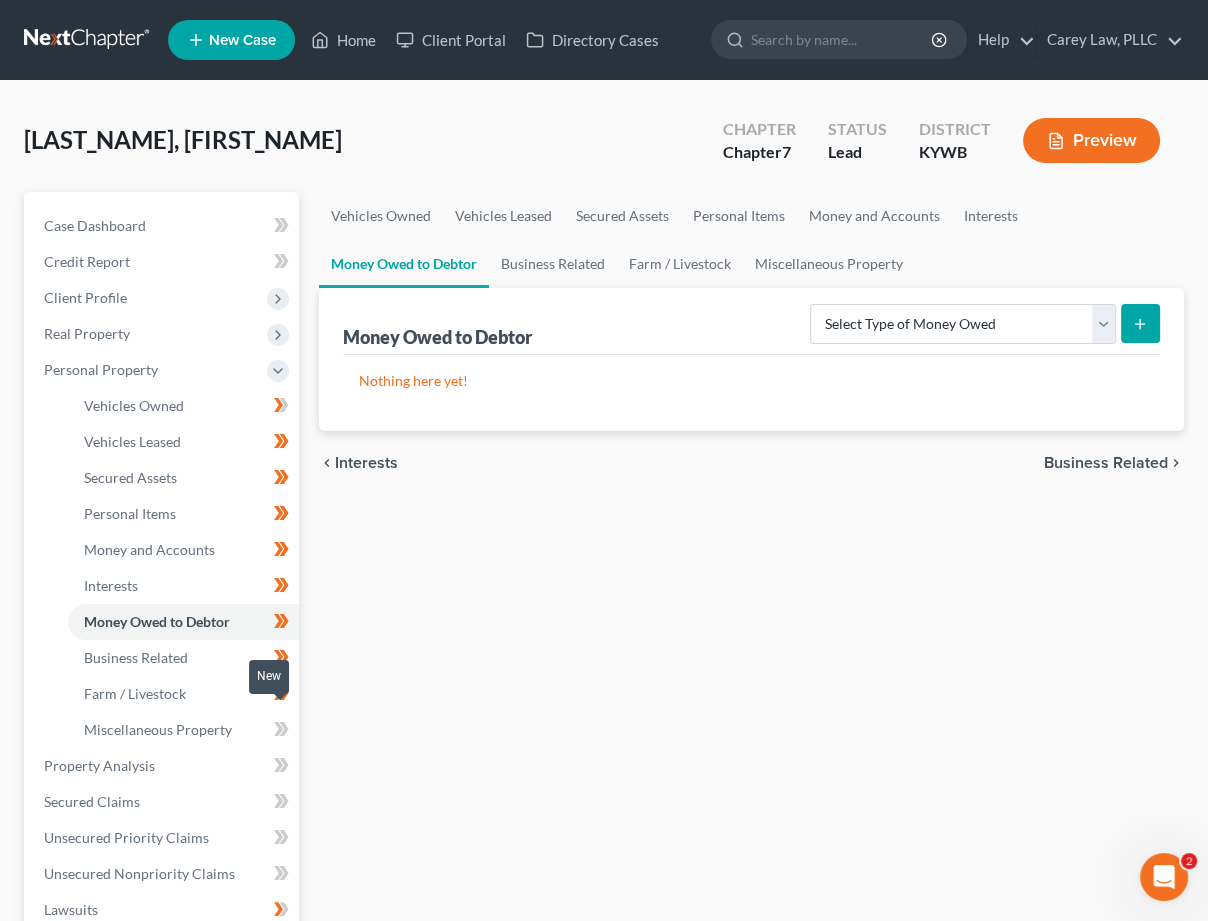 click 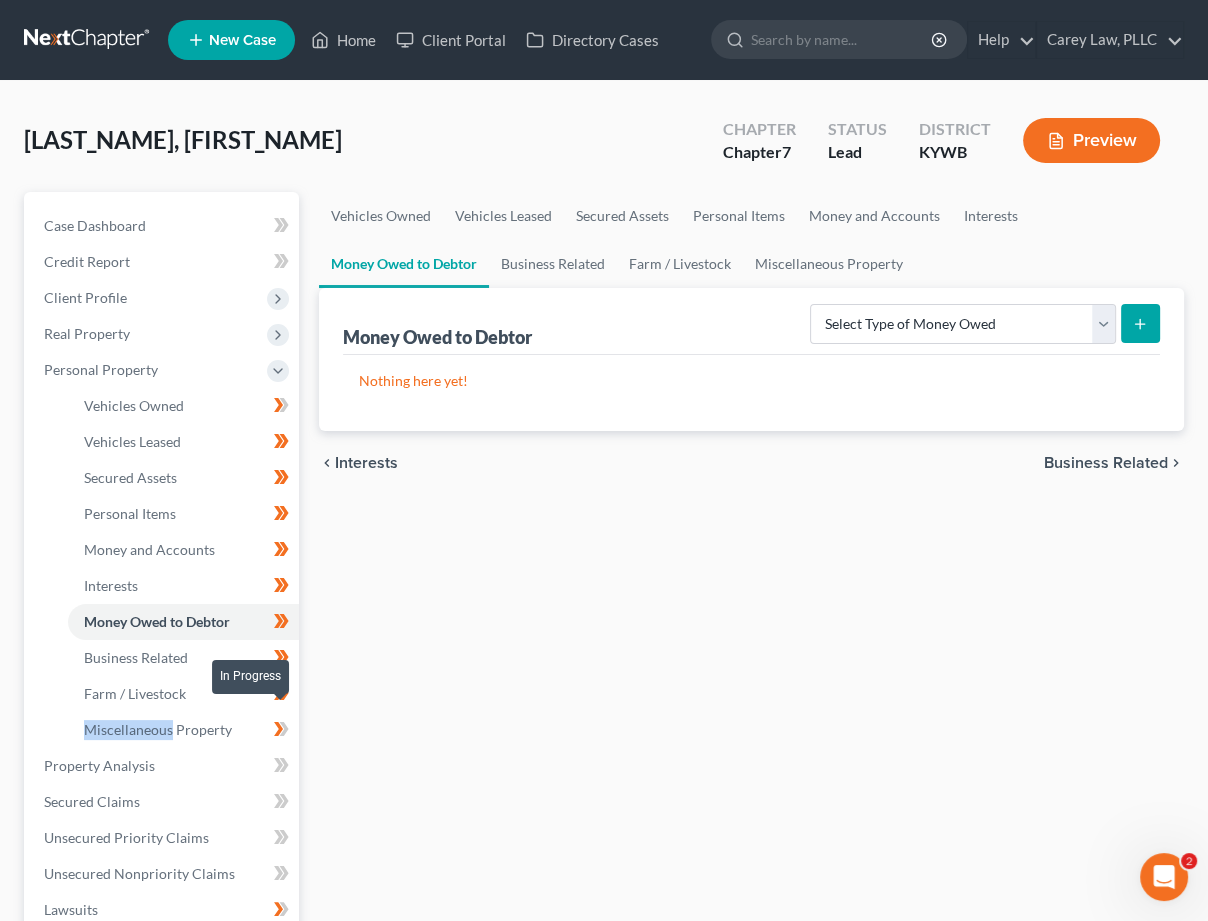 click 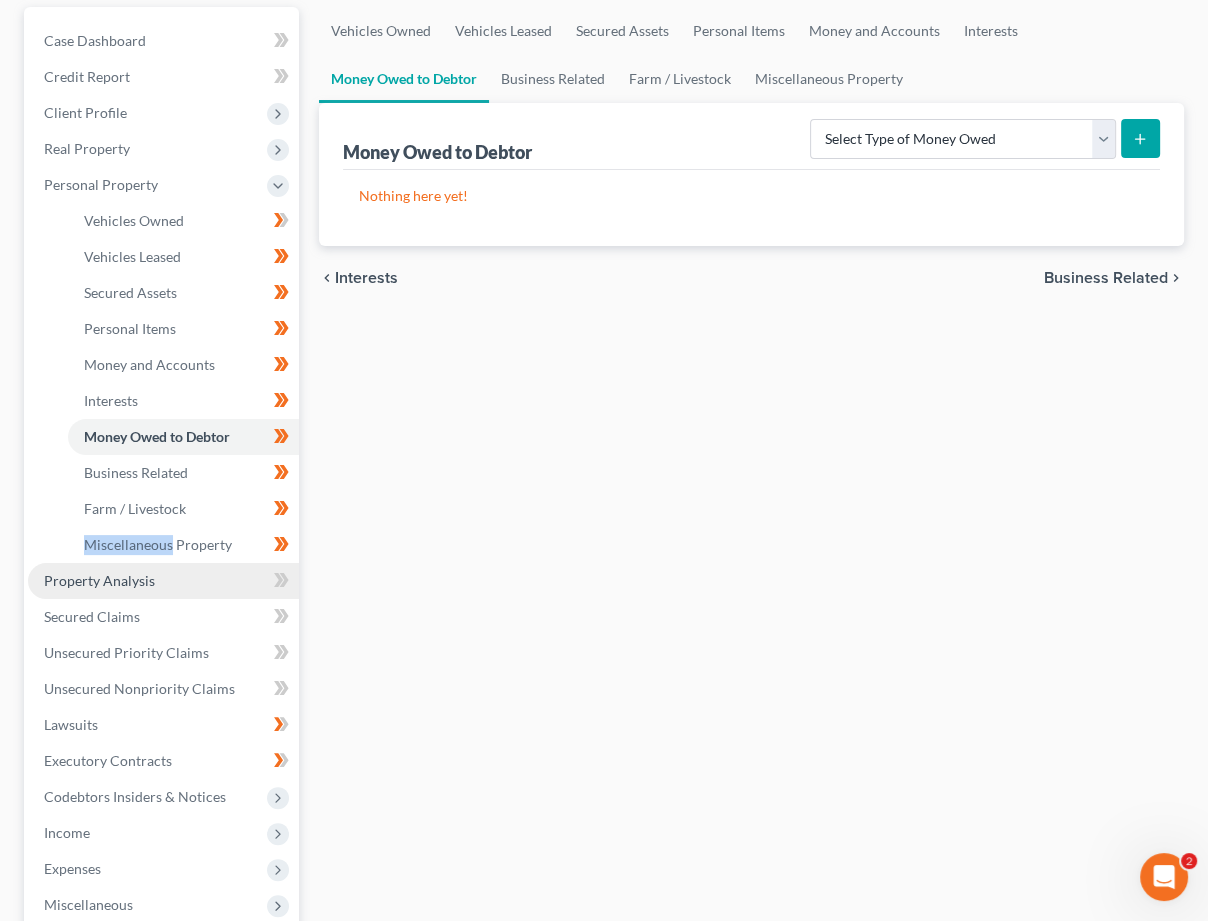 click on "Property Analysis" at bounding box center (163, 581) 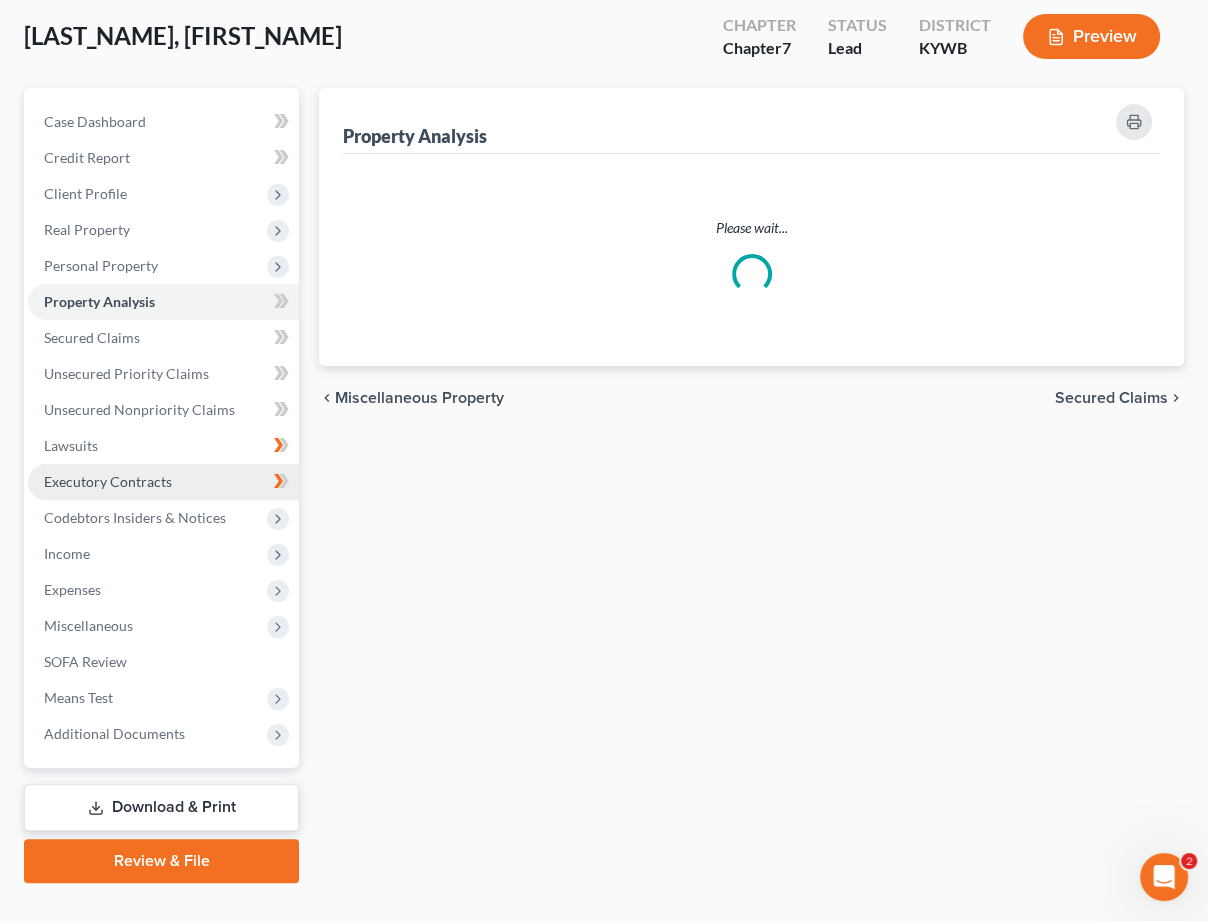 scroll, scrollTop: 0, scrollLeft: 0, axis: both 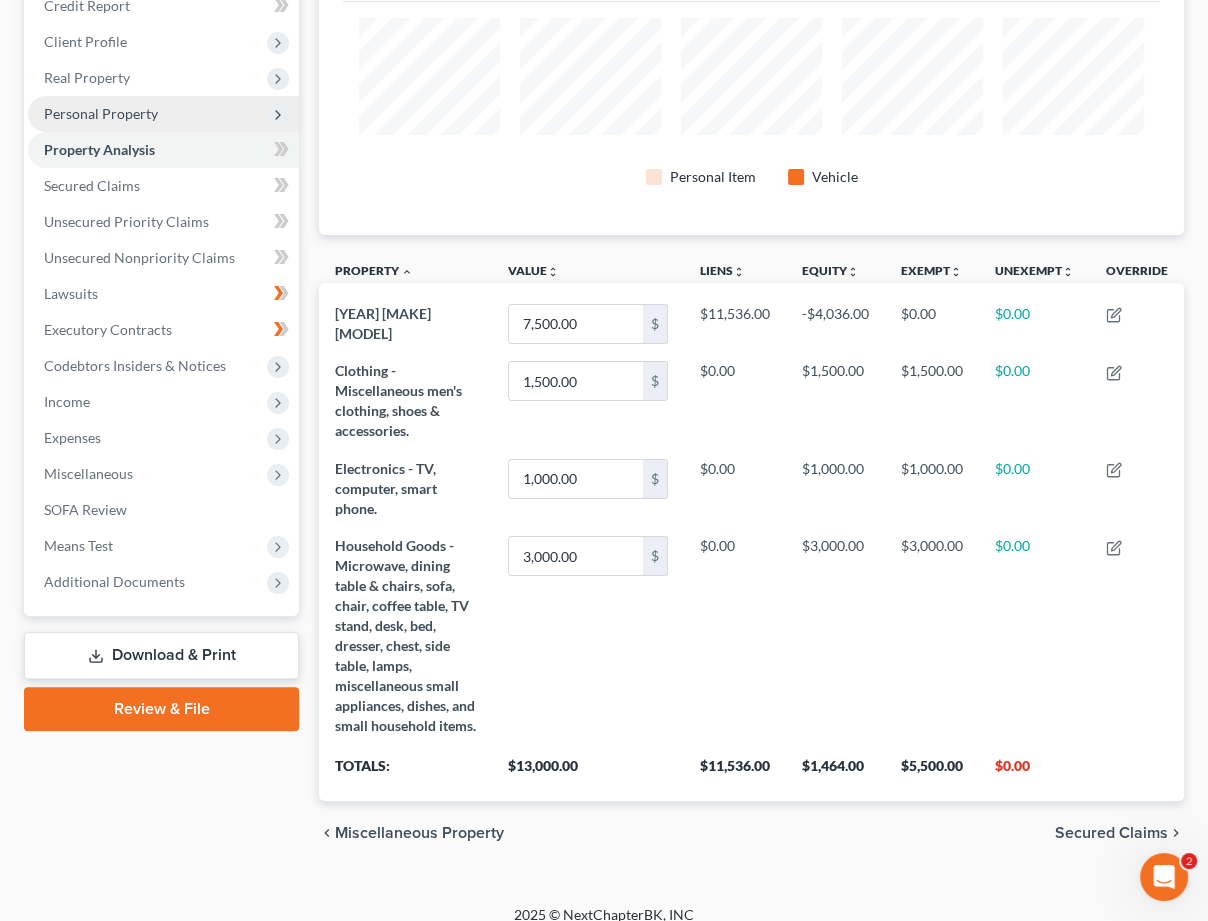 click on "Personal Property" at bounding box center (101, 113) 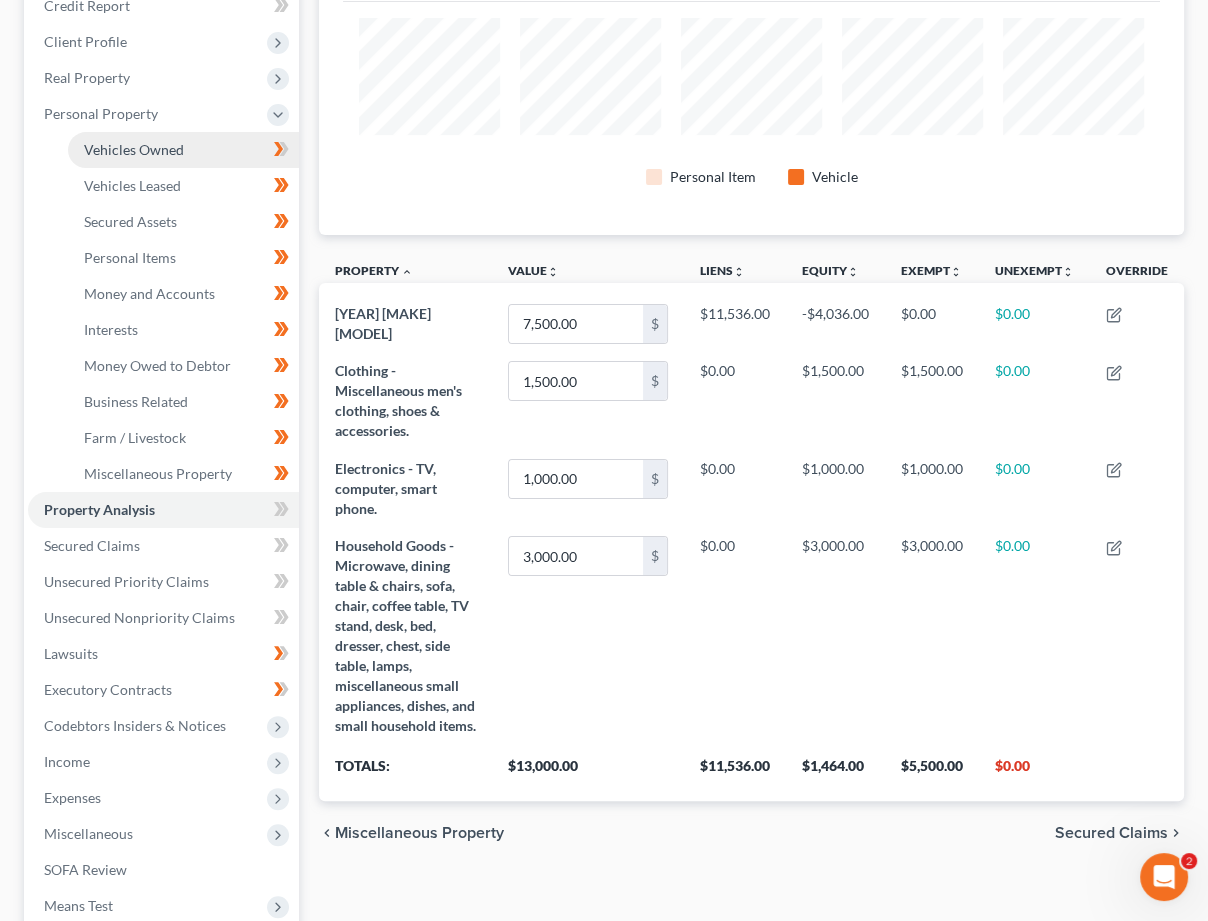 click on "Vehicles Owned" at bounding box center [134, 149] 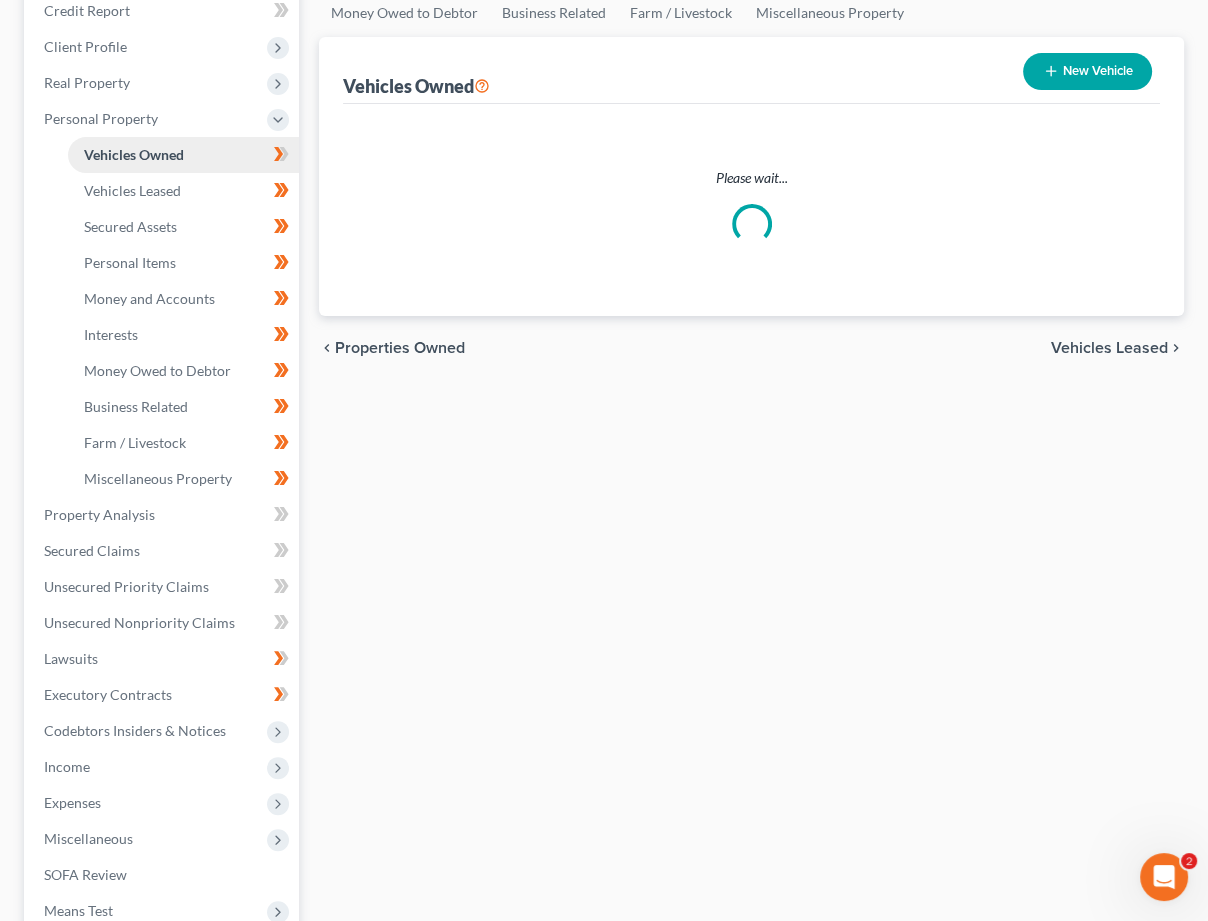 scroll, scrollTop: 0, scrollLeft: 0, axis: both 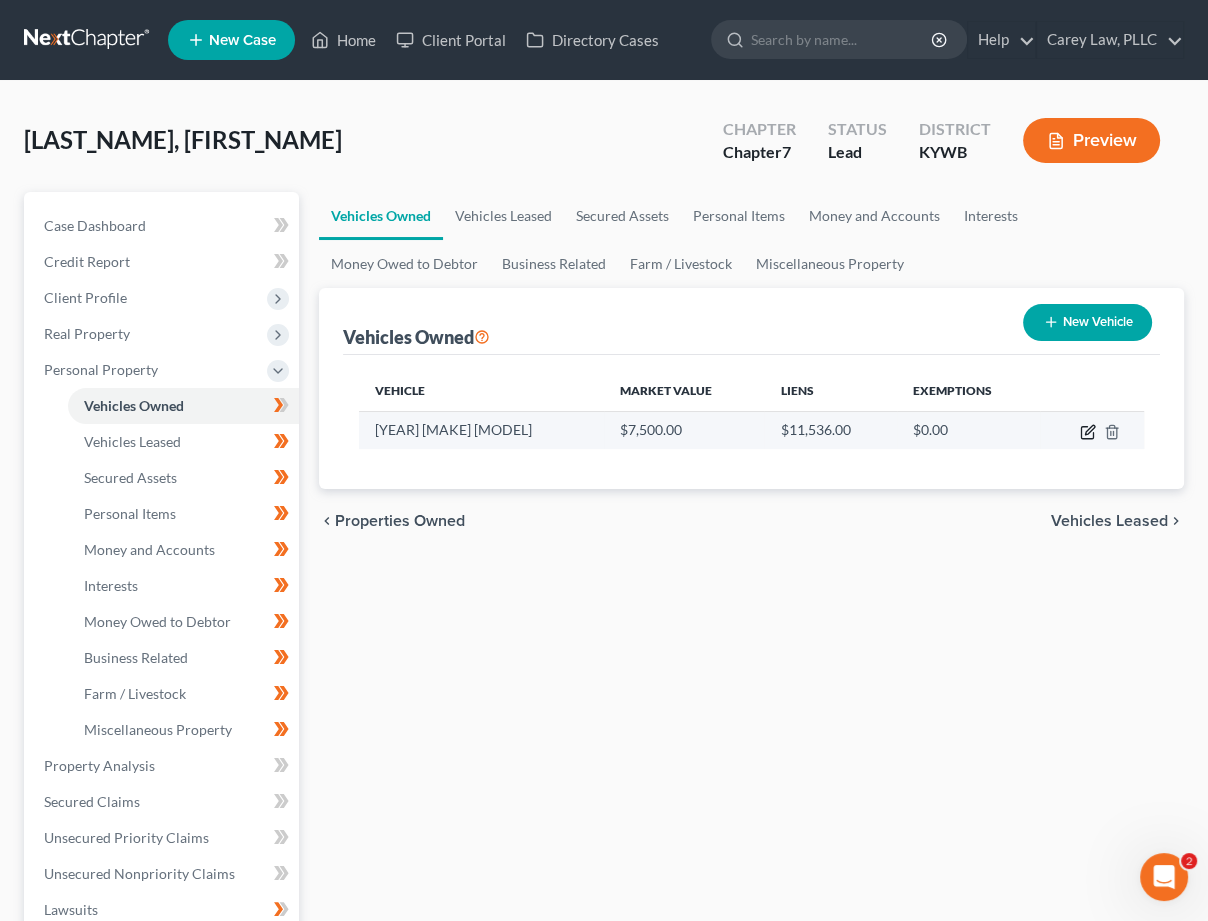 click 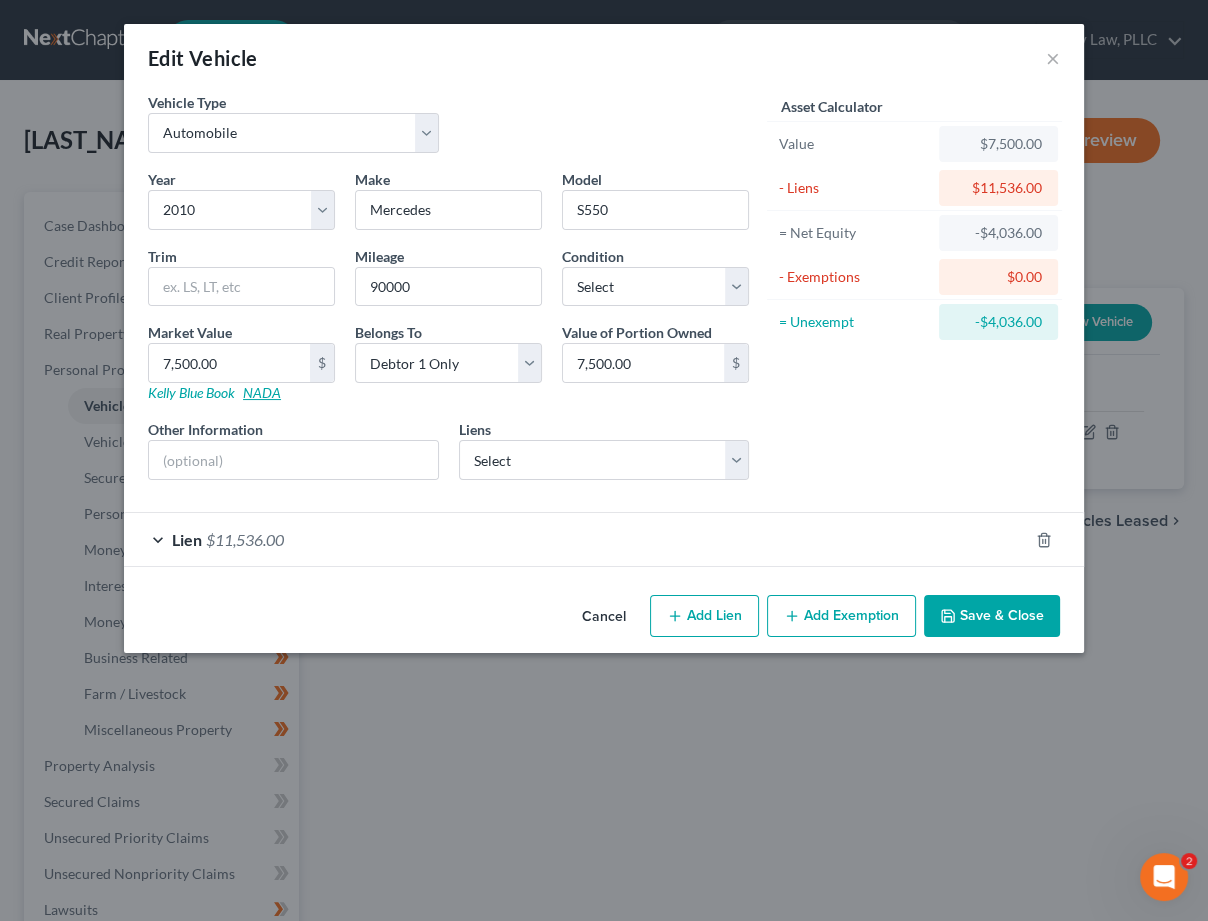 click on "NADA" at bounding box center (262, 392) 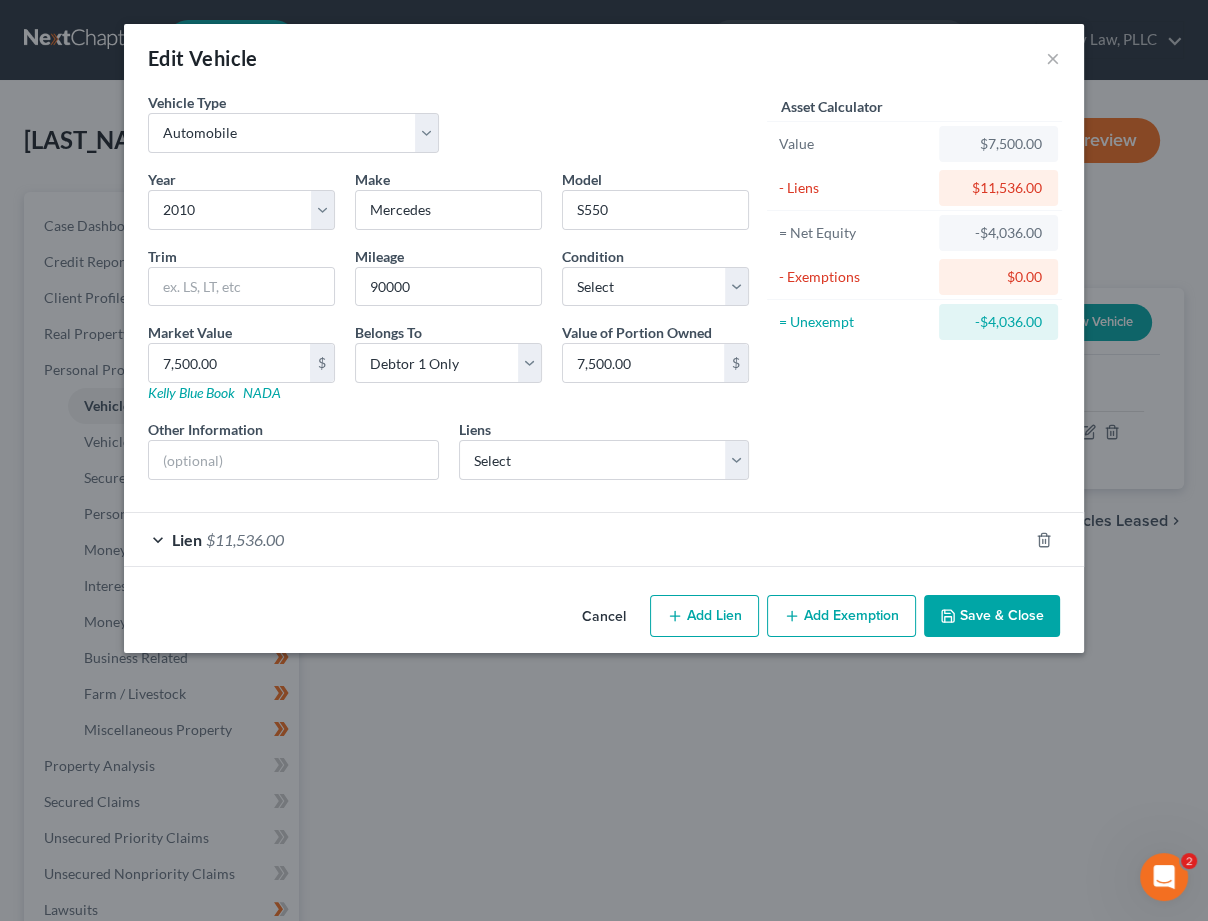 click on "Edit Vehicle × Vehicle Type Select Automobile Truck Trailer Watercraft Aircraft Motor Home Atv Other Vehicle Year Select 2026 2025 2024 2023 2022 2021 2020 2019 2018 2017 2016 2015 2014 2013 2012 2011 2010 2009 2008 2007 2006 2005 2004 2003 2002 2001 2000 1999 1998 1997 1996 1995 1994 1993 1992 1991 1990 1989 1988 1987 1986 1985 1984 1983 1982 1981 1980 1979 1978 1977 1976 1975 1974 1973 1972 1971 1970 1969 1968 1967 1966 1965 1964 1963 1962 1961 1960 1959 1958 1957 1956 1955 1954 1953 1952 1951 1950 1949 1948 1947 1946 1945 1944 1943 1942 1941 1940 1939 1938 1937 1936 1935 1934 1933 1932 1931 1930 1929 1928 1927 1926 1925 1924 1923 1922 1921 1920 1919 1918 1917 1916 1915 1914 1913 1912 1911 1910 1909 1908 1907 1906 1905 1904 1903 1902 1901
Make
*
Mercedes Model S550 Trim Mileage 90000 Condition Select Excellent Very Good Good Fair Poor Market Value 7,500.00 $ Kelly Blue Book NADA
Belongs To
*
Select Debtor 1 Only Debtor 2 Only Debtor 1 And Debtor 2 Only Community Property $" at bounding box center (604, 460) 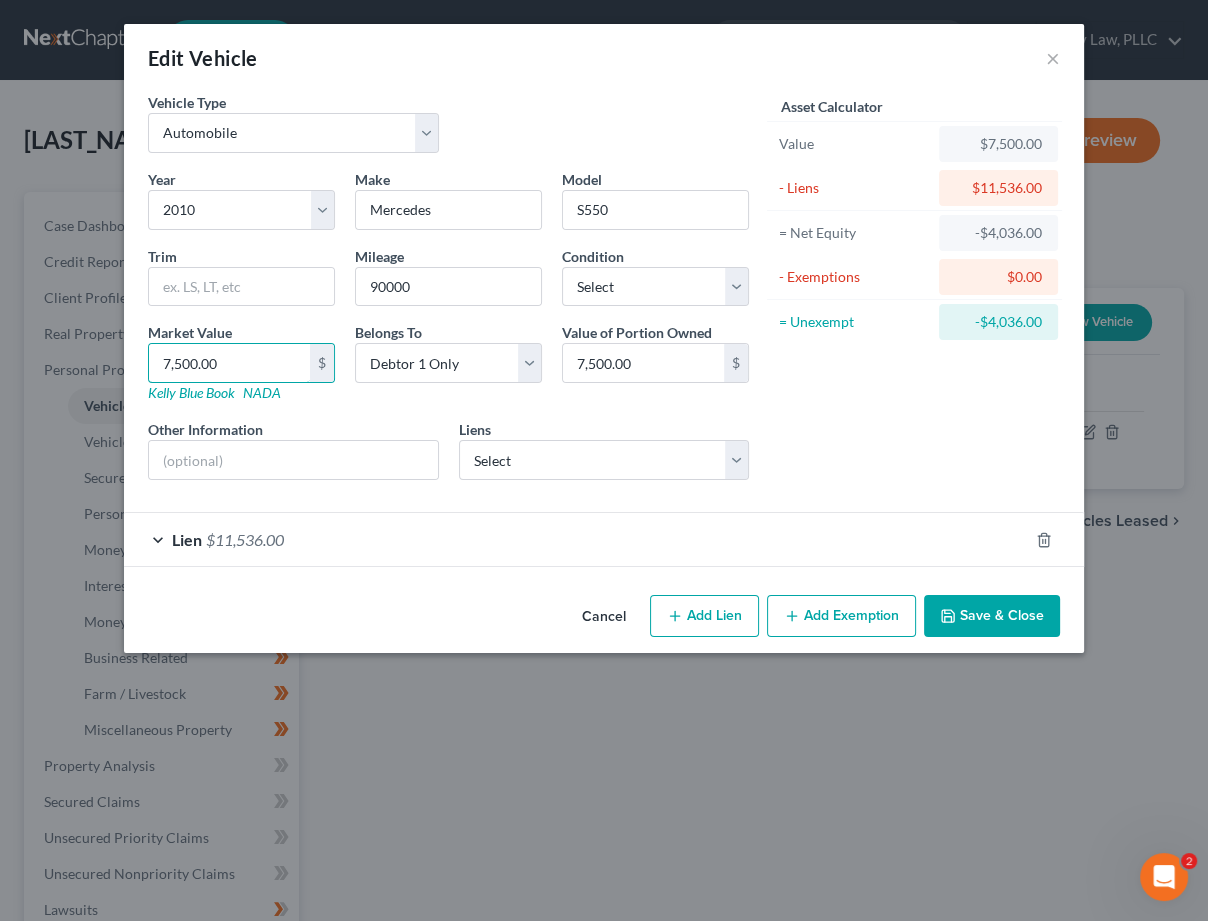 drag, startPoint x: 147, startPoint y: 349, endPoint x: 37, endPoint y: 340, distance: 110.36757 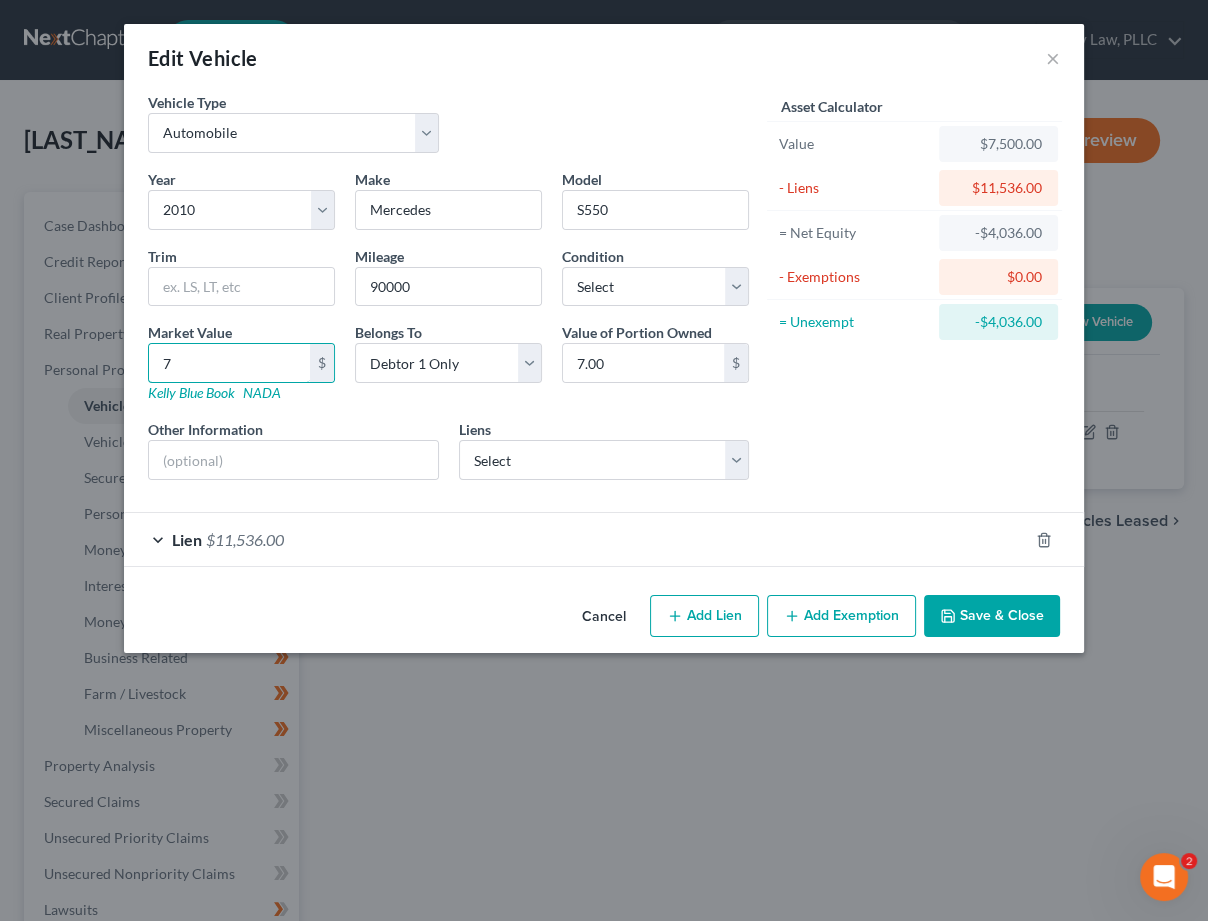 type on "78" 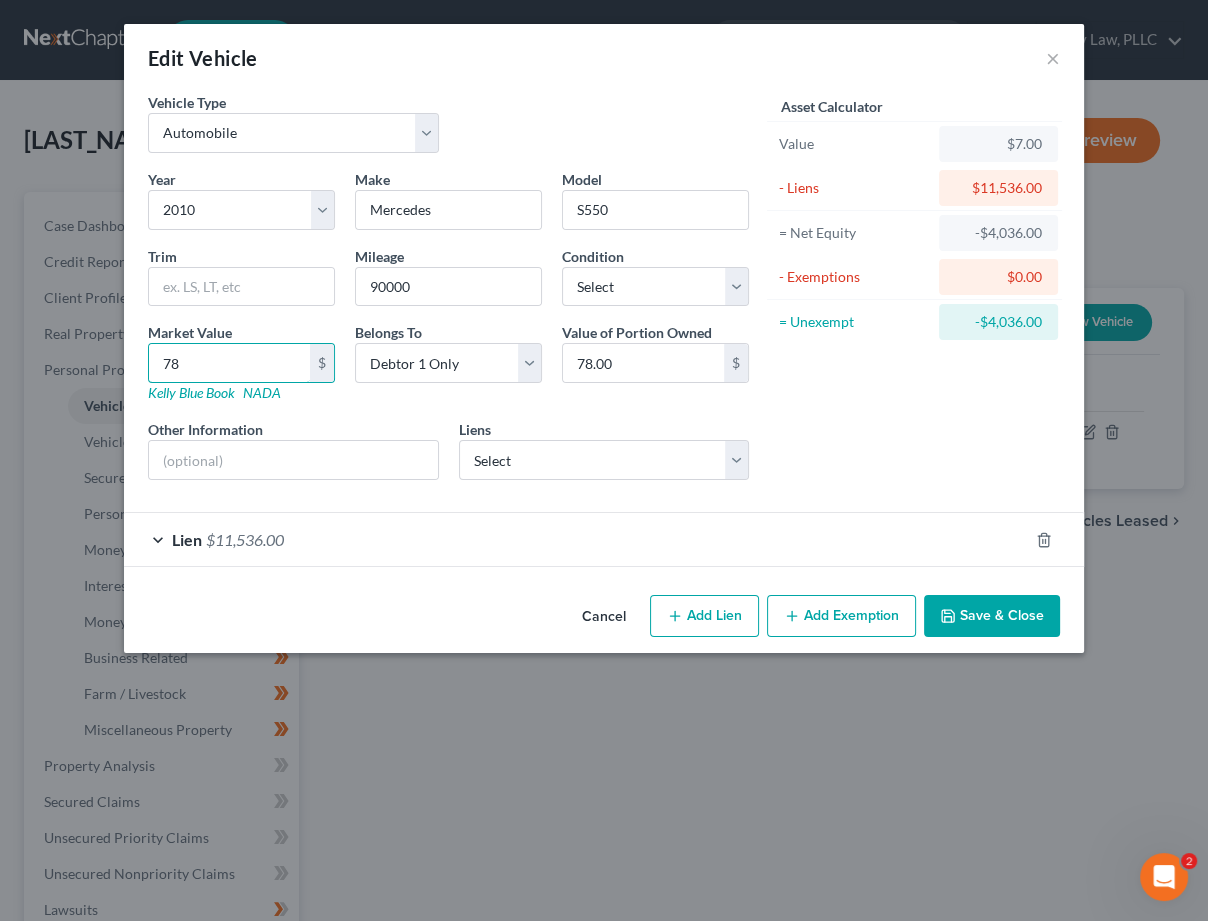 type on "787" 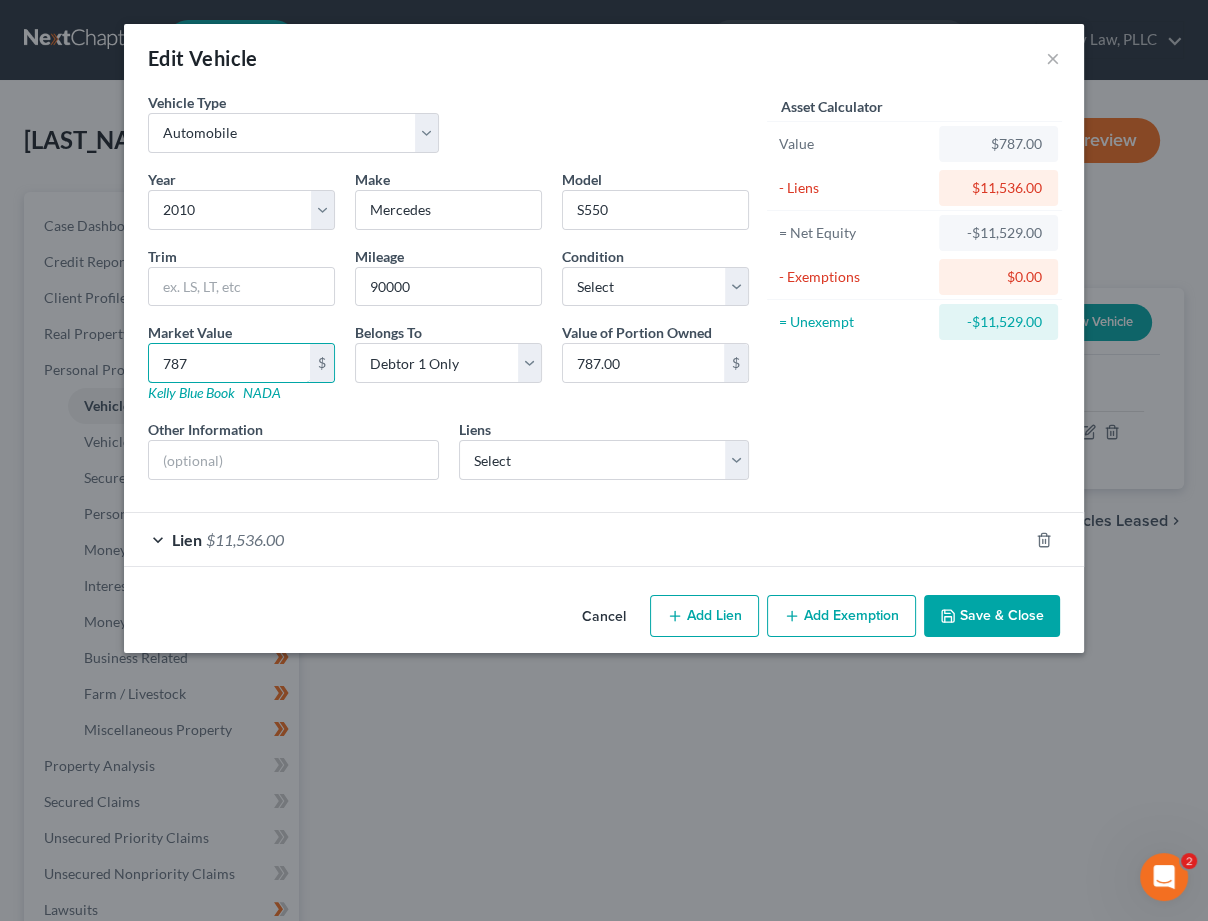 type on "7875" 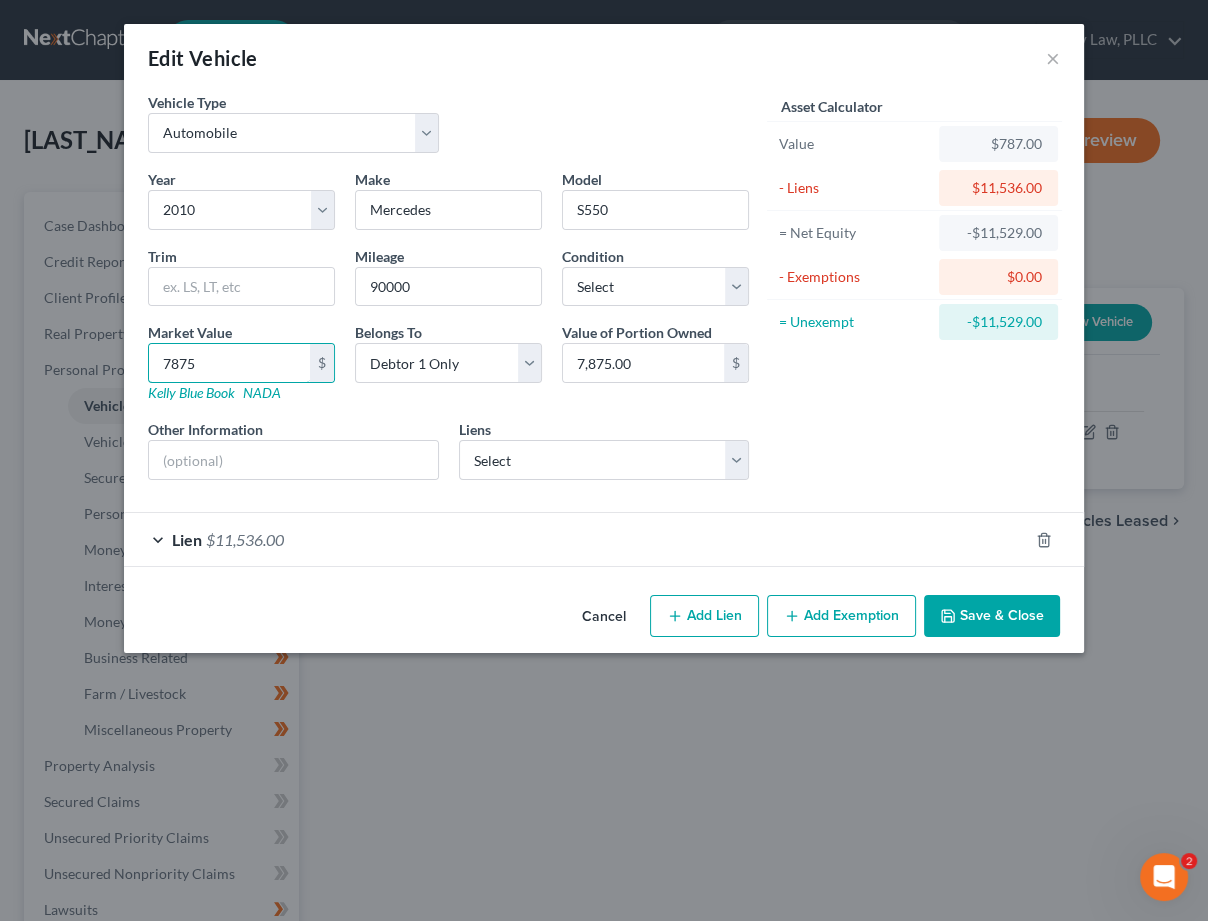 type on "7,875" 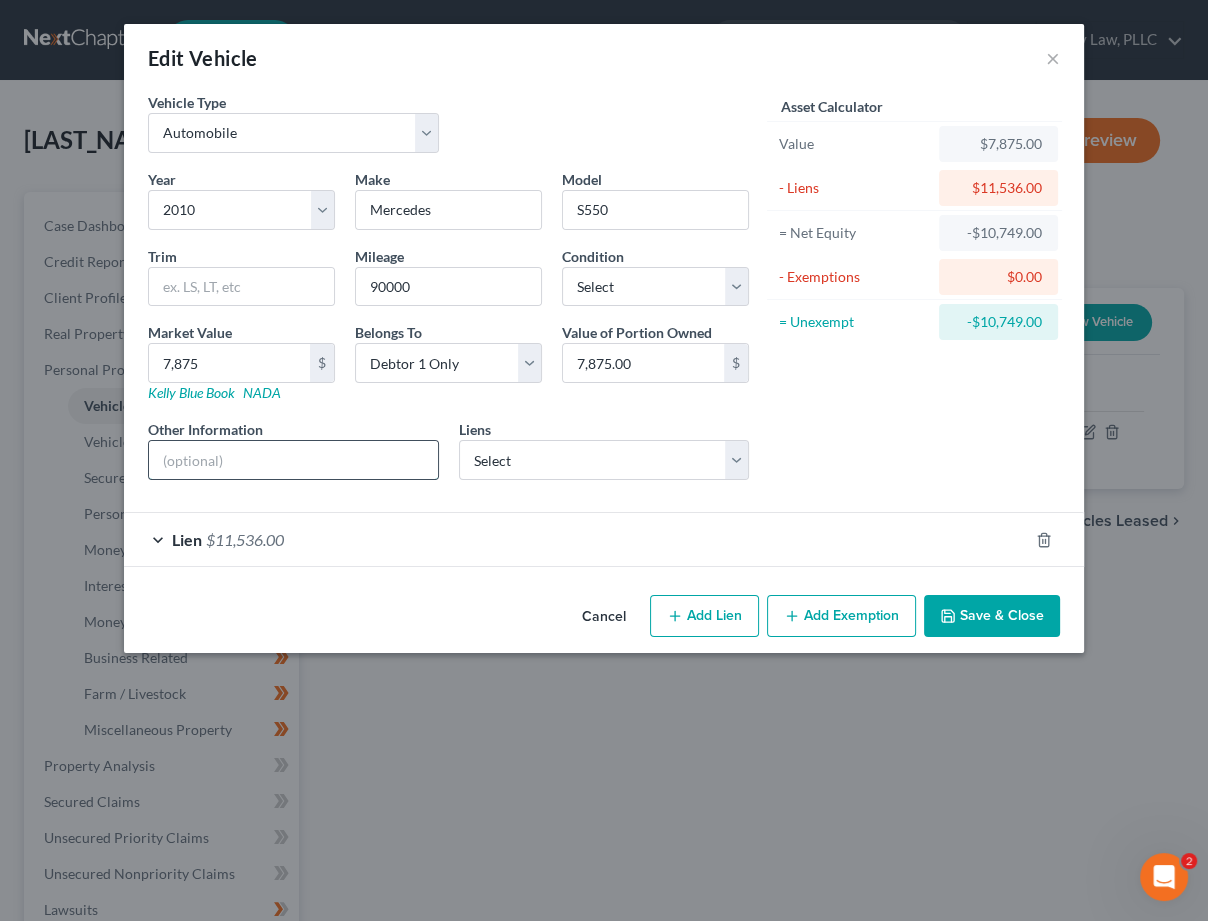 click at bounding box center [293, 460] 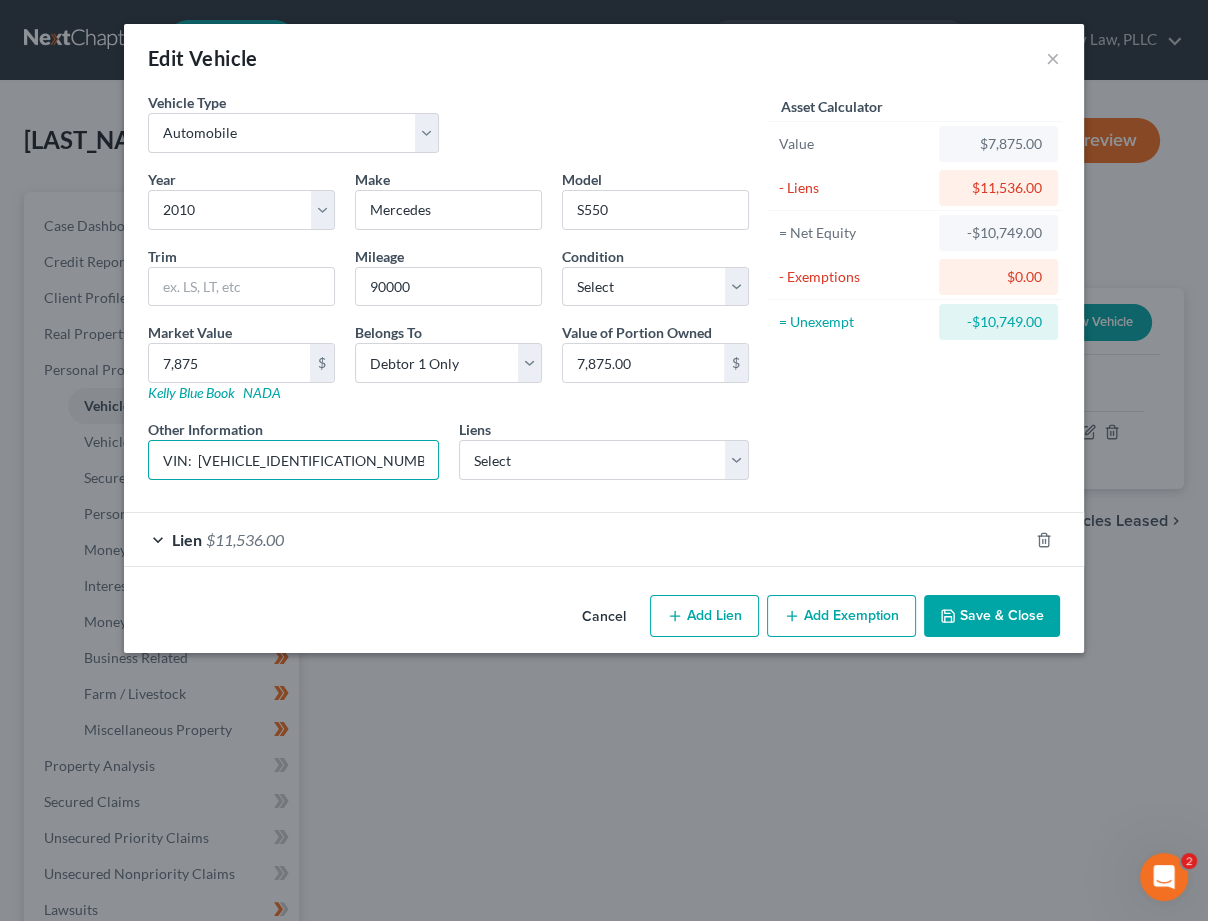 type on "VIN:  [VEHICLE_IDENTIFICATION_NUMBER]" 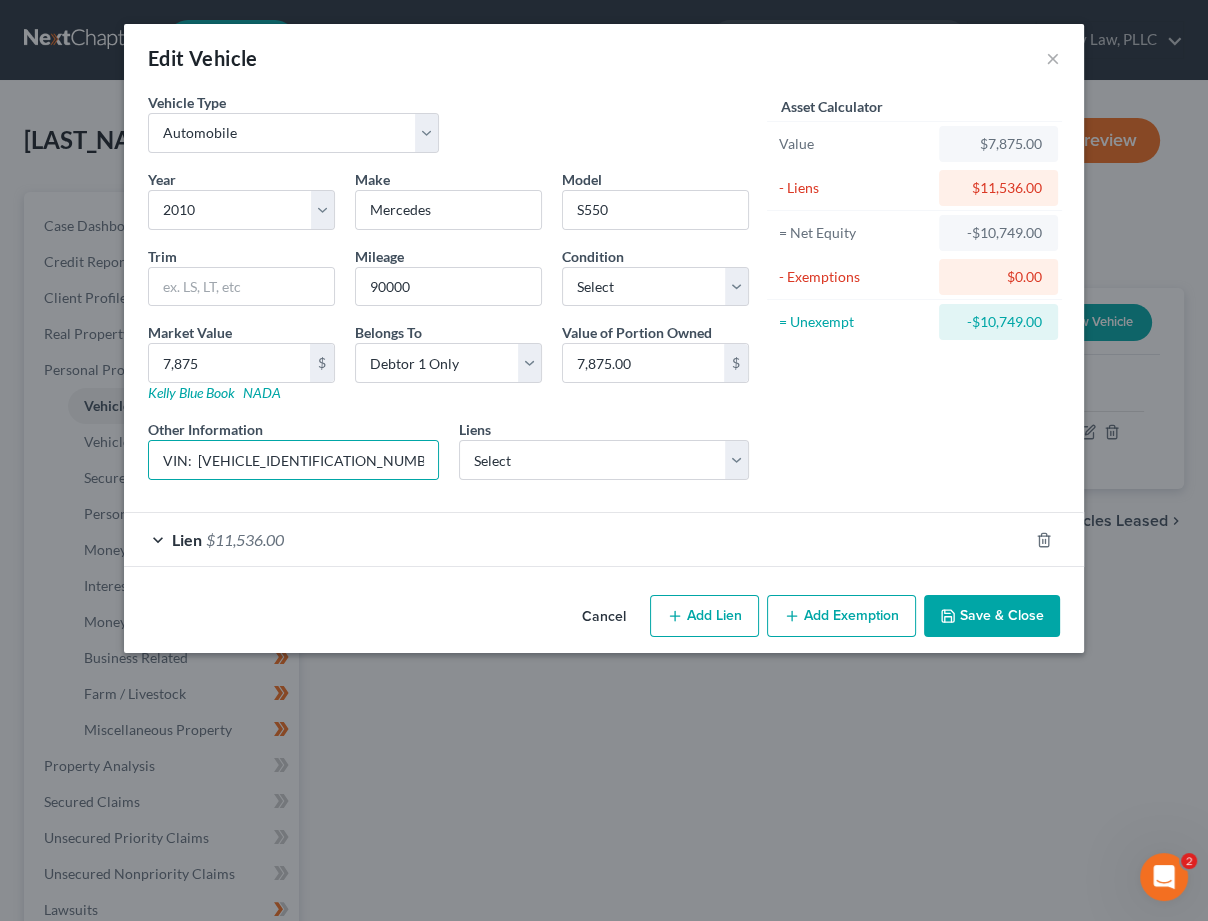 click on "$11,536.00" at bounding box center (245, 539) 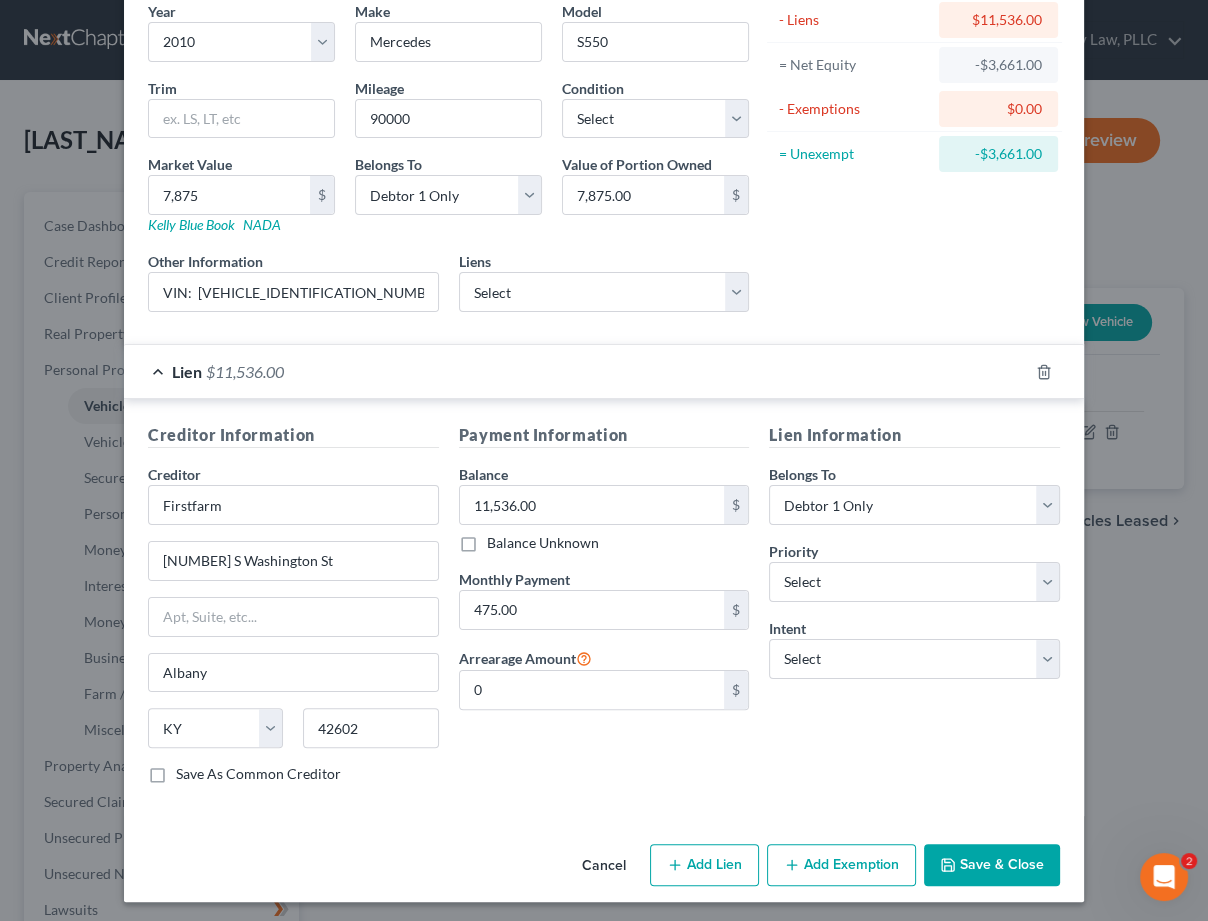 scroll, scrollTop: 167, scrollLeft: 0, axis: vertical 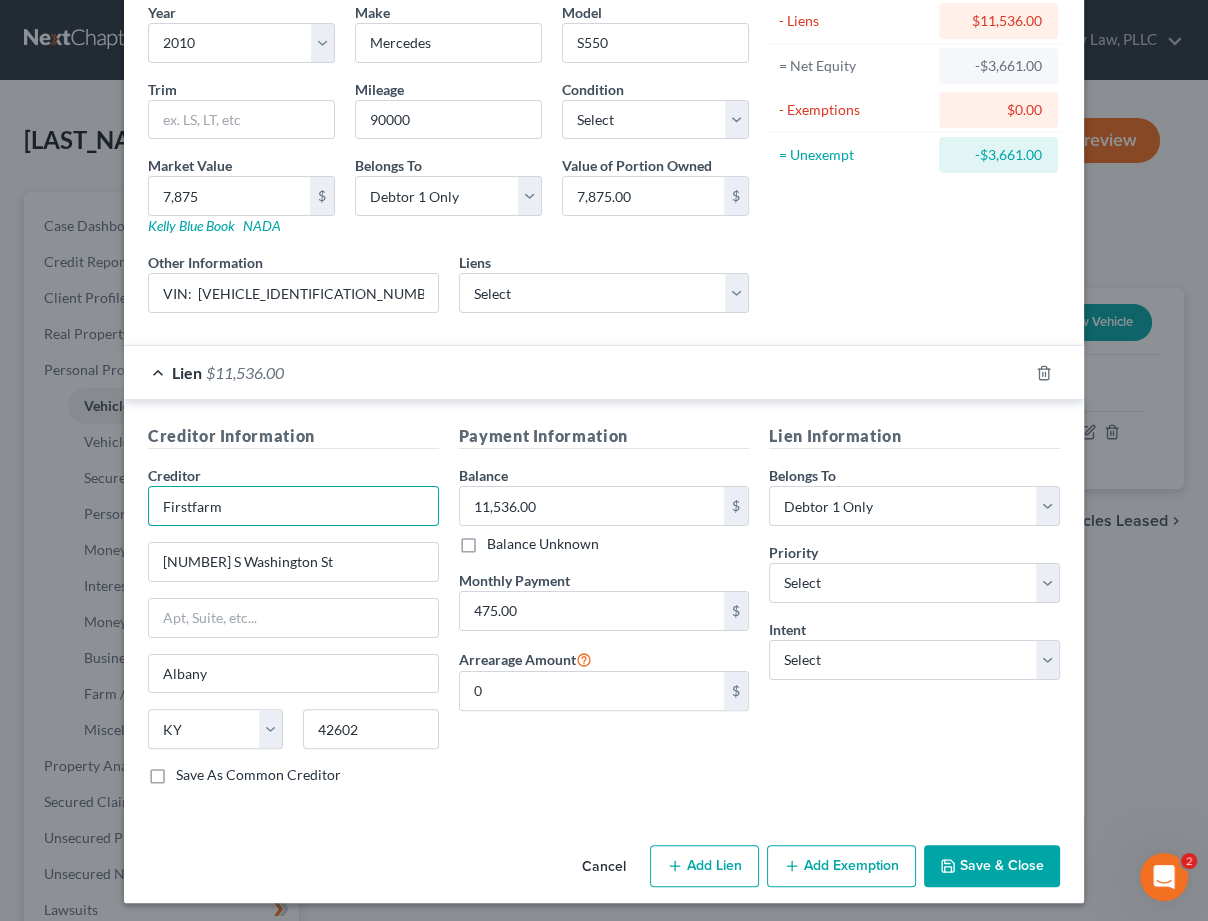click on "Firstfarm" at bounding box center [293, 506] 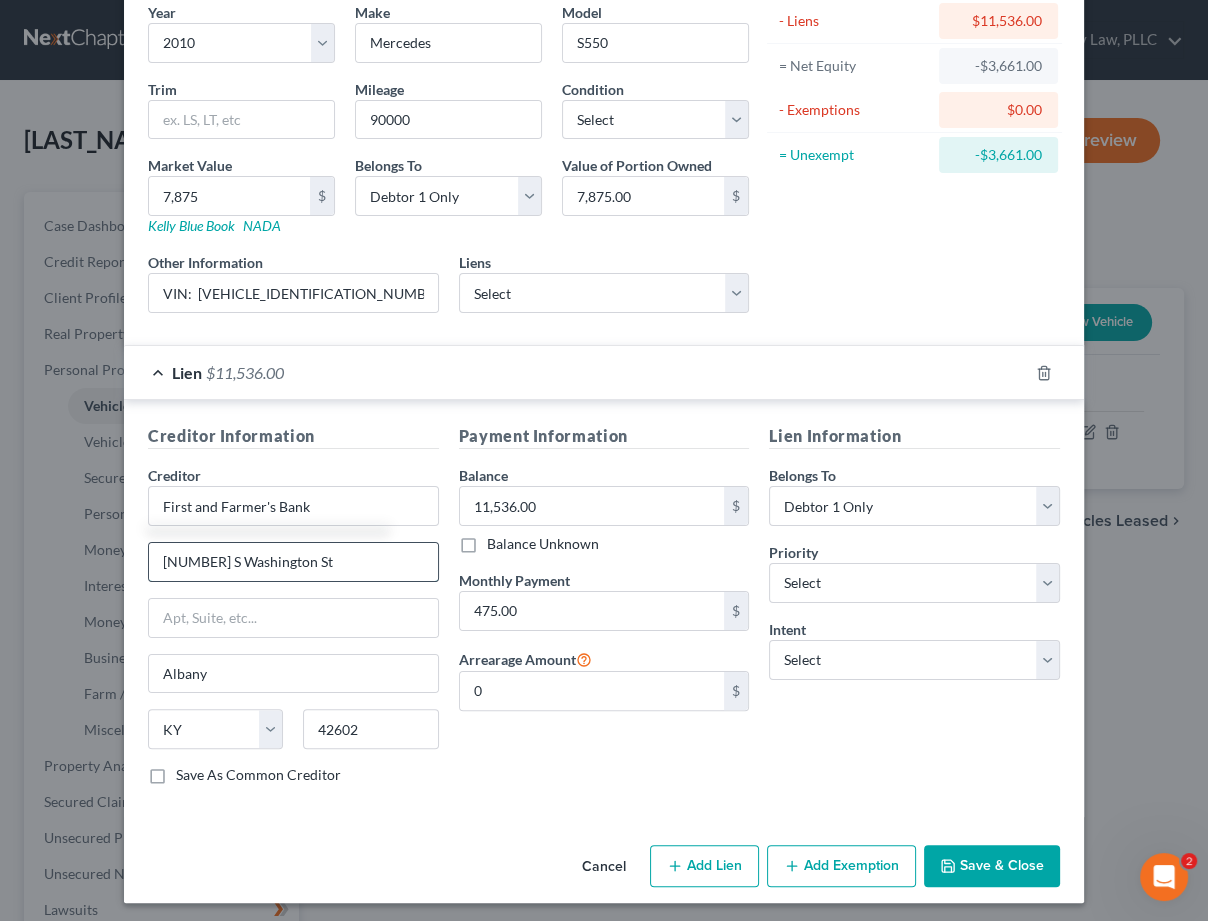 drag, startPoint x: 302, startPoint y: 560, endPoint x: 321, endPoint y: 556, distance: 19.416489 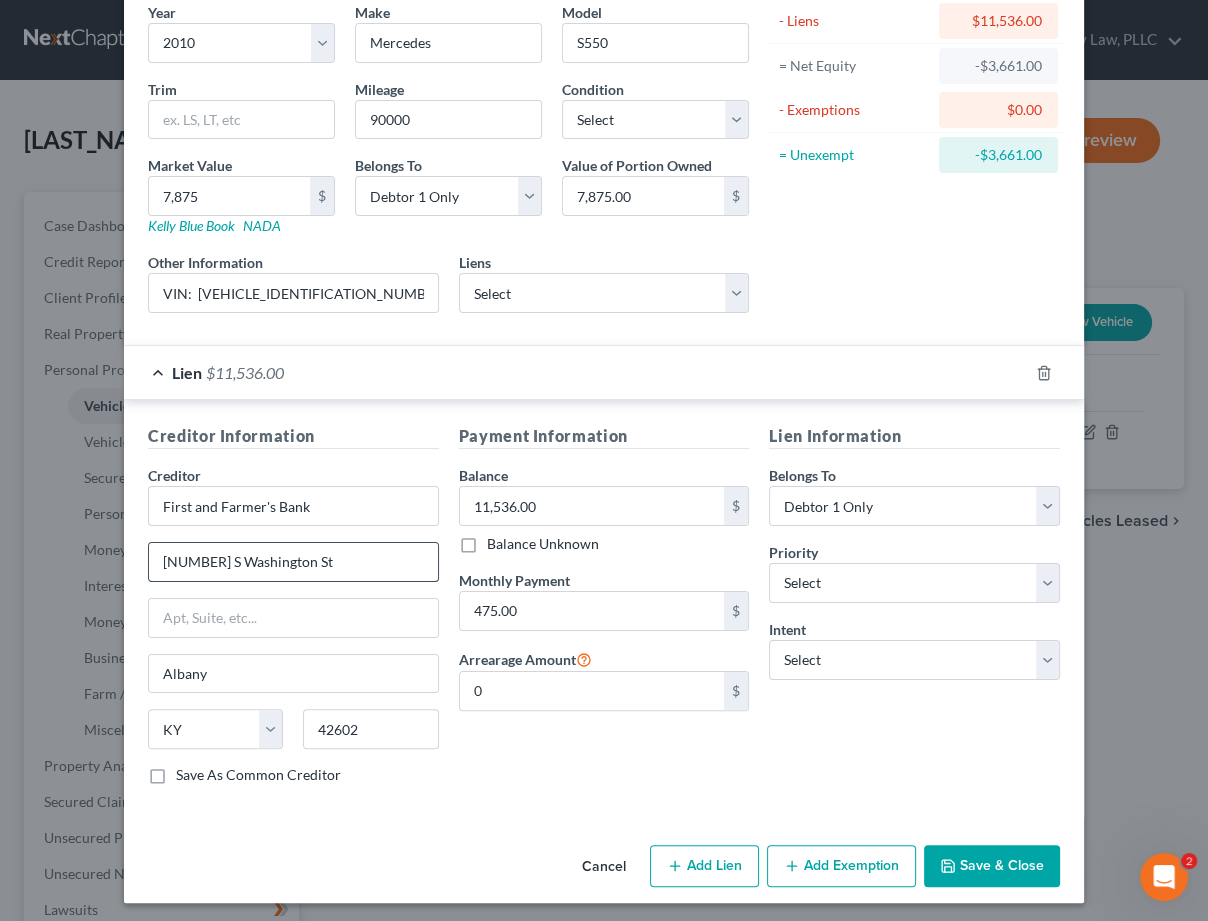 type on "First and Farmer's Bank" 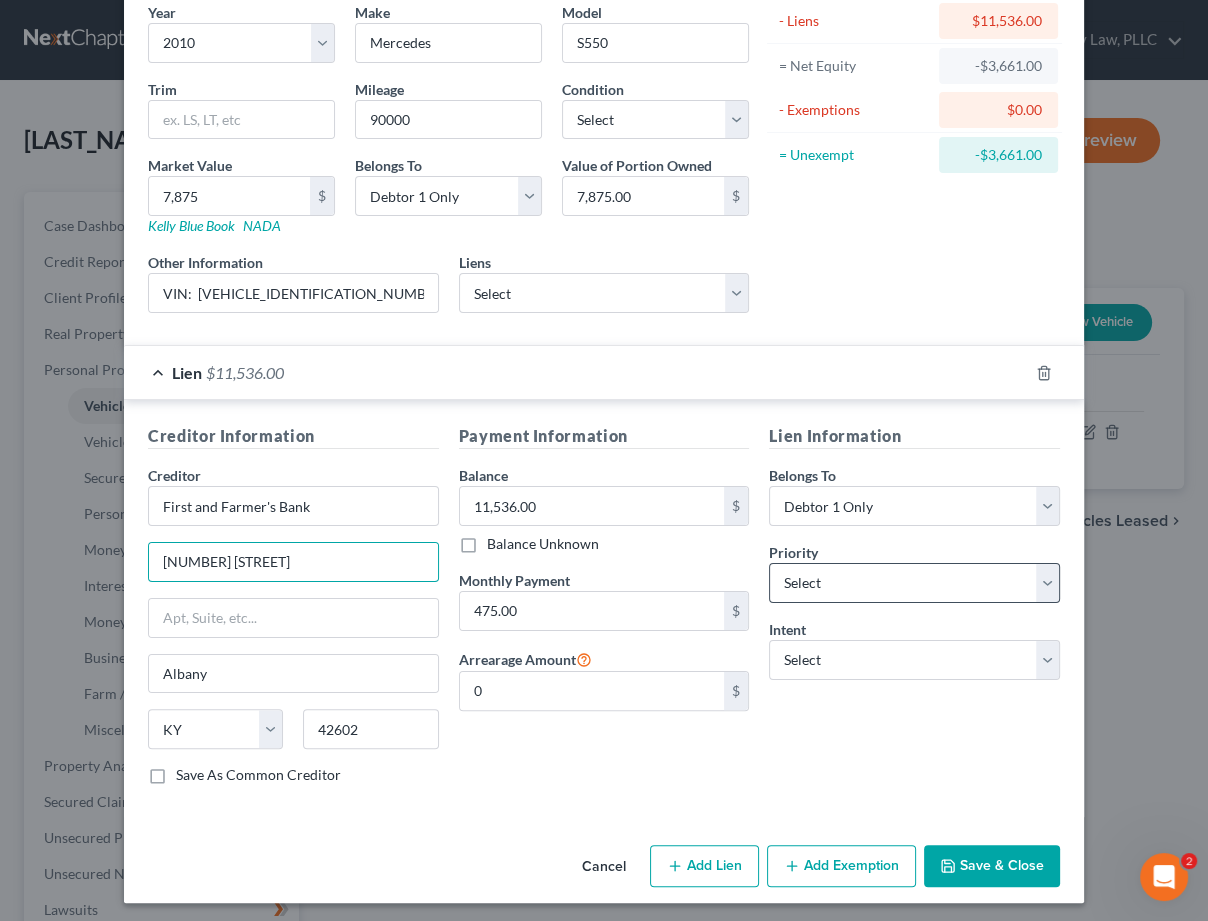 type on "[NUMBER] [STREET]" 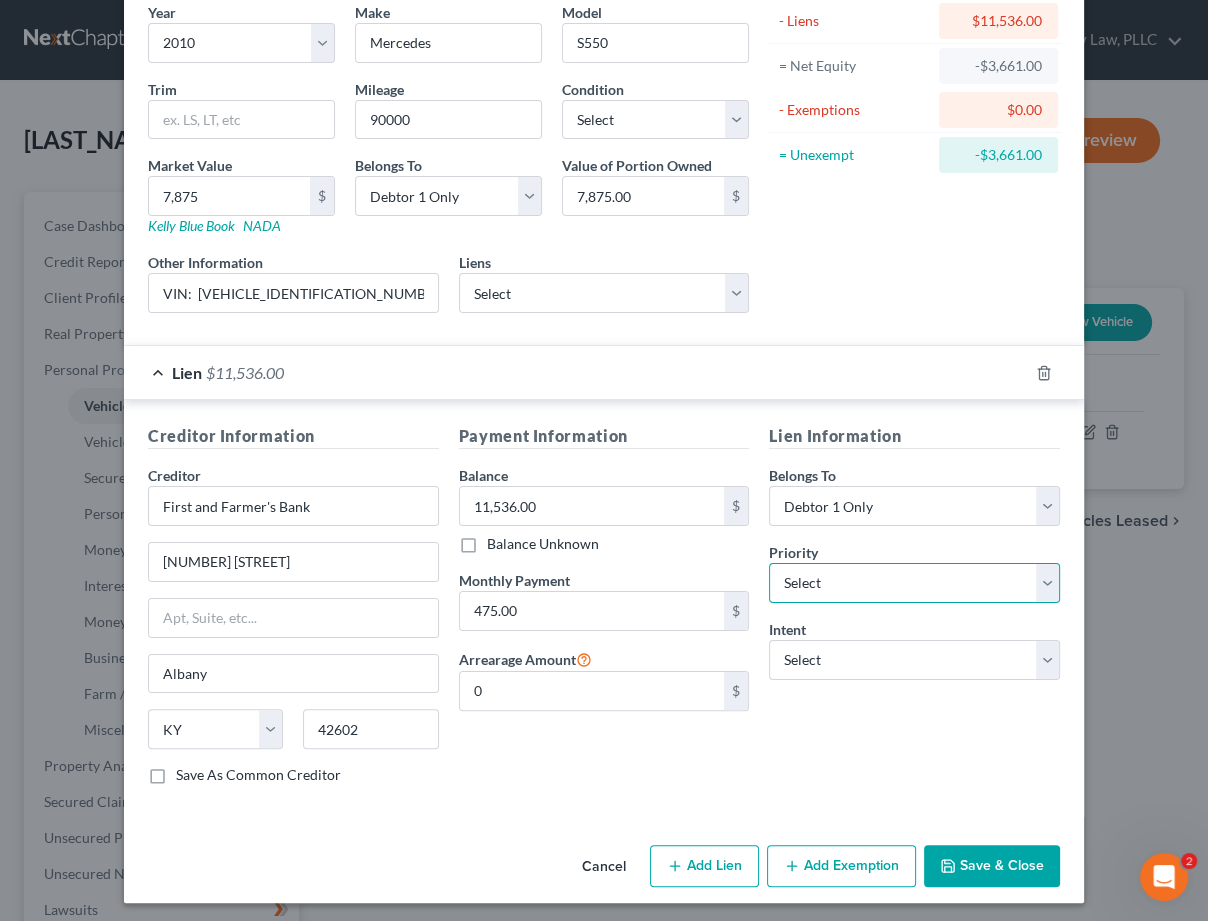 select on "0" 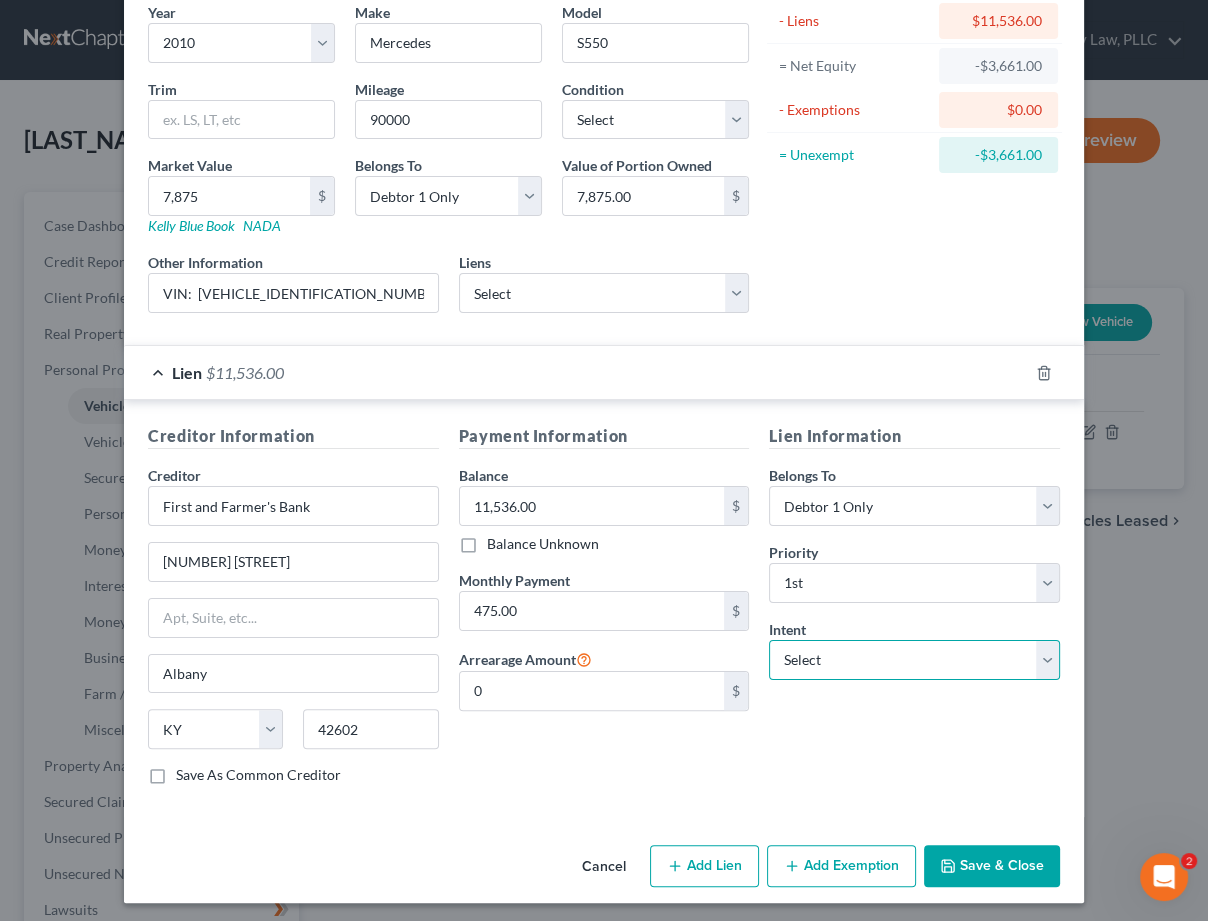 select on "4" 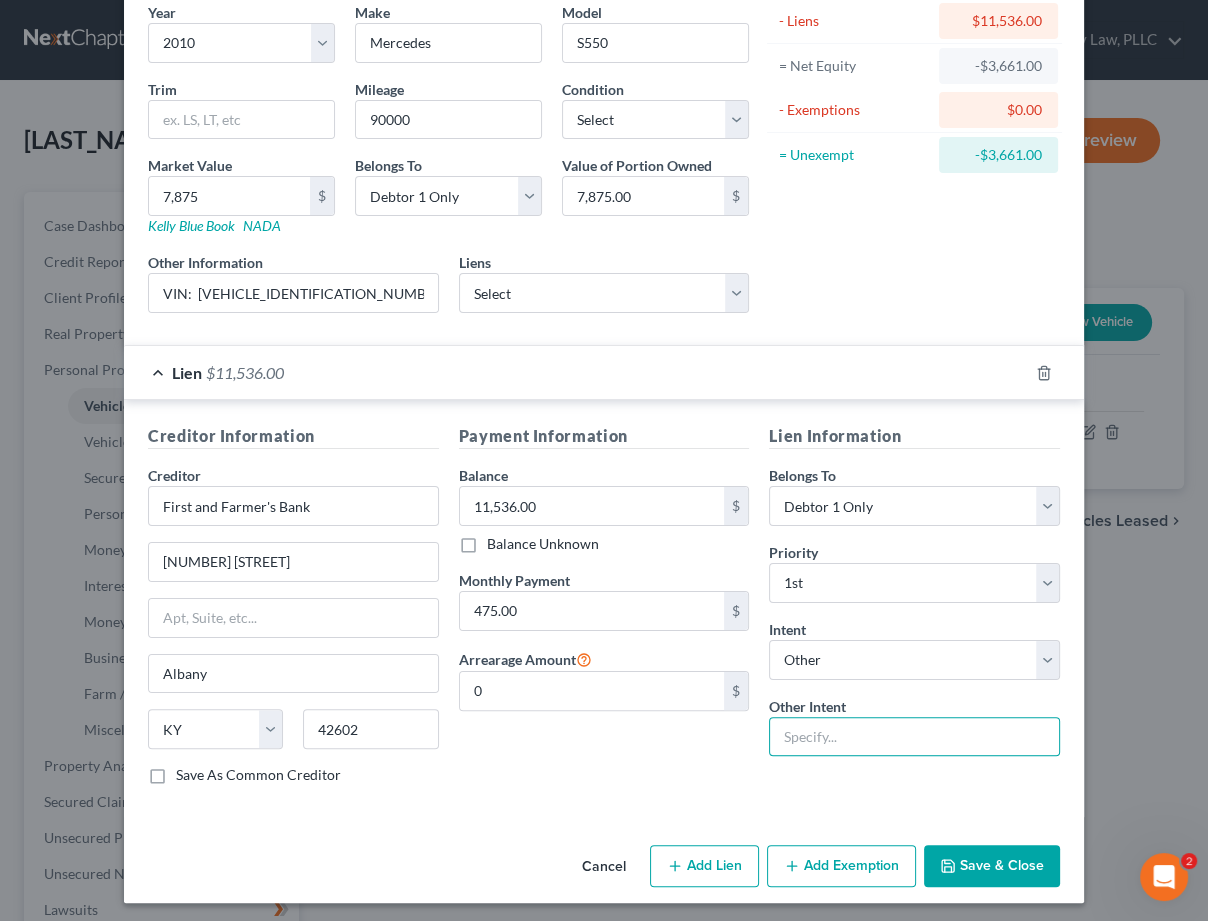 click at bounding box center (914, 737) 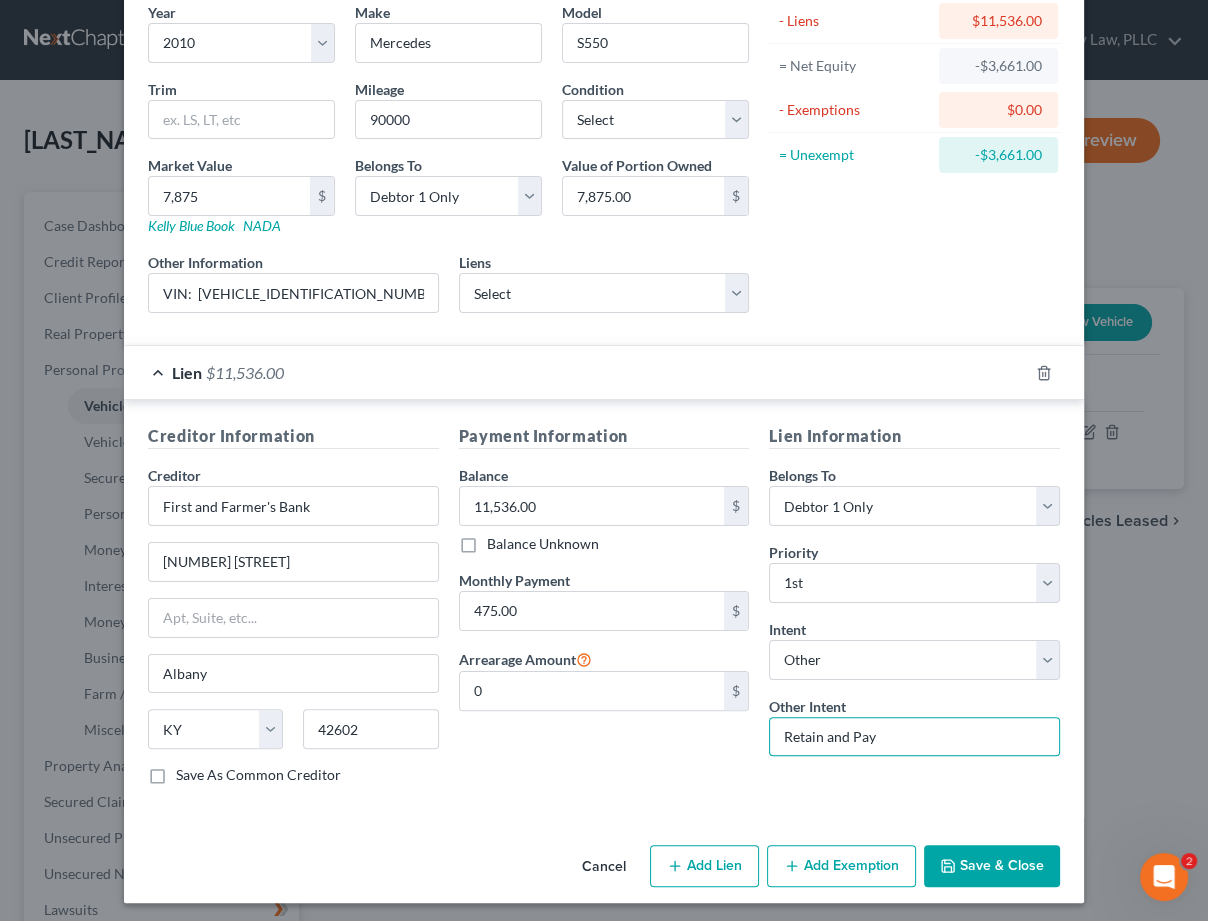 type on "Retain and Pay" 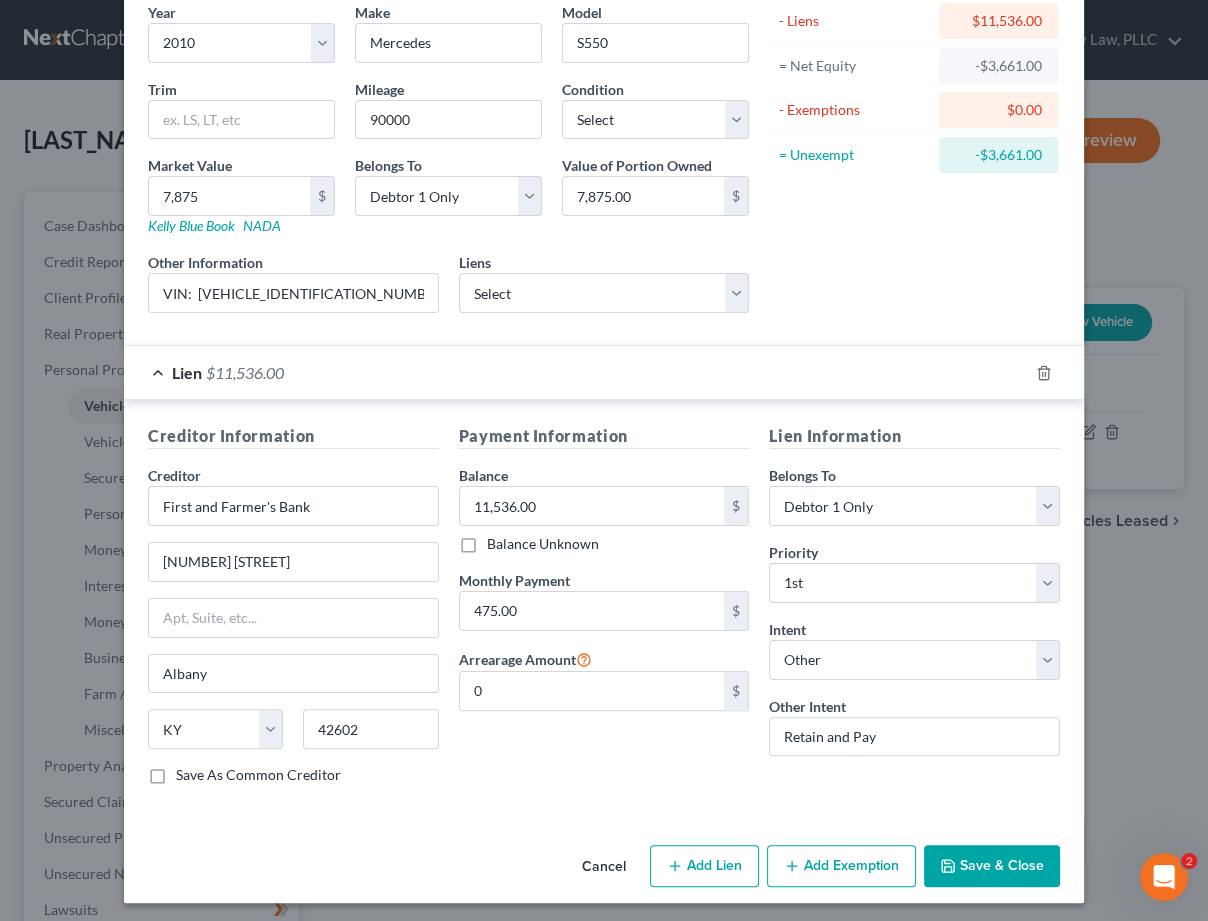 click on "Save & Close" at bounding box center (992, 866) 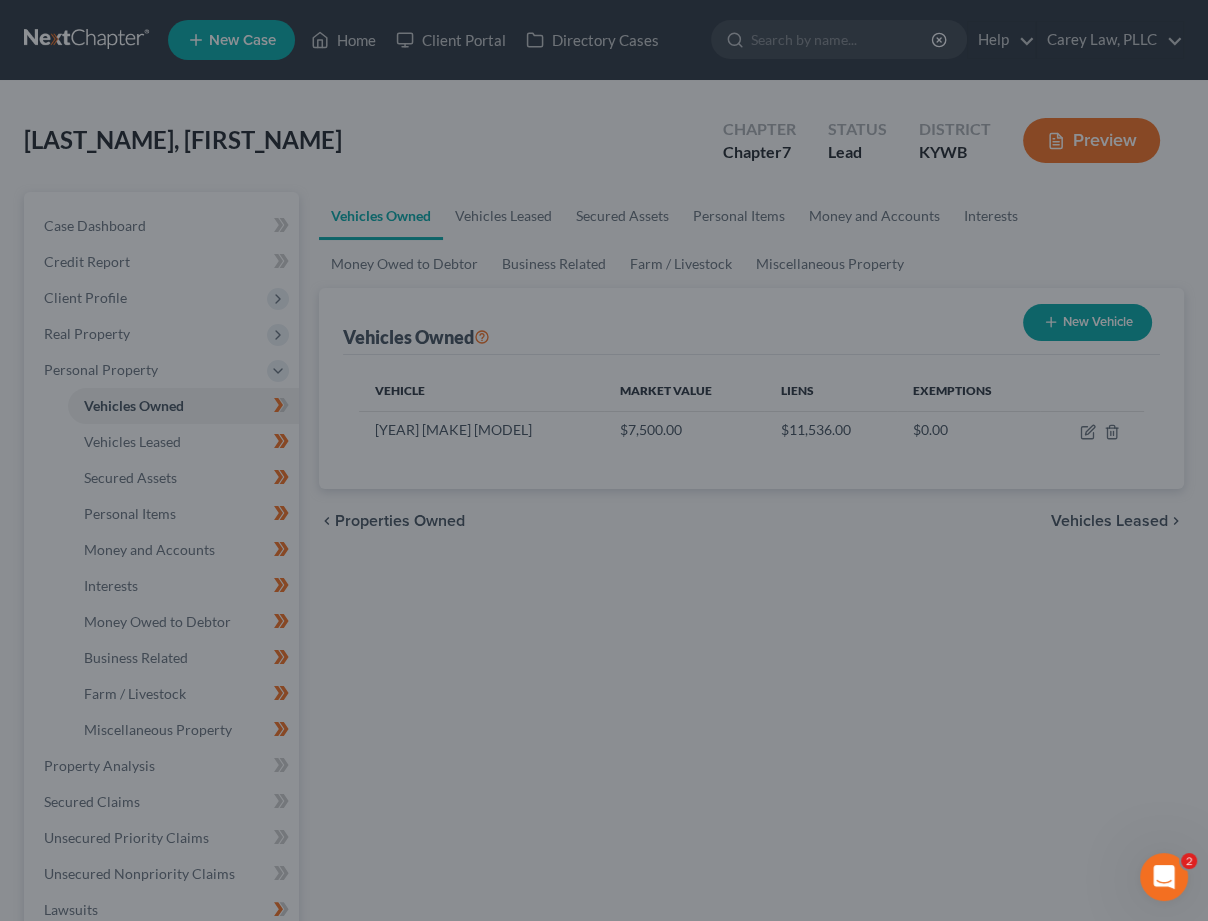 scroll, scrollTop: 166, scrollLeft: 0, axis: vertical 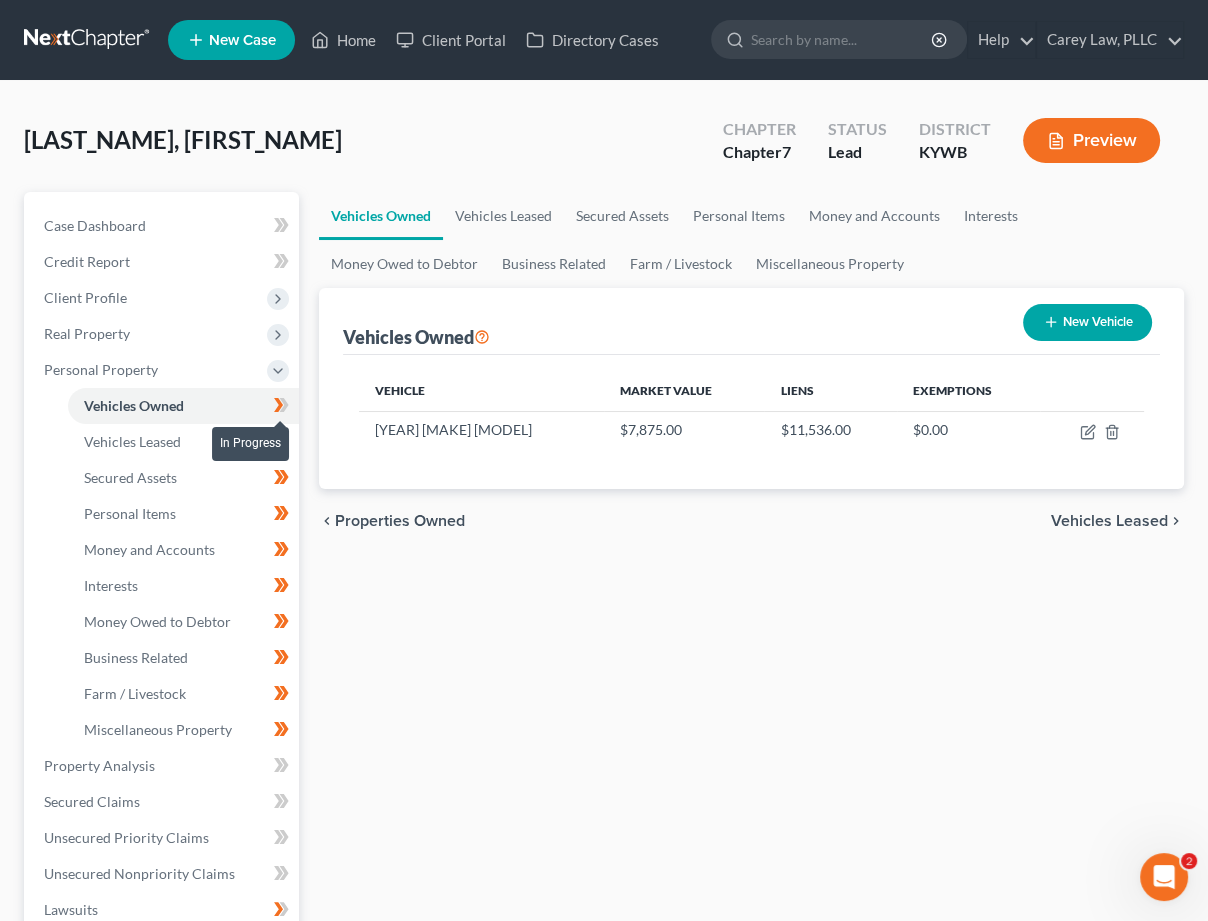click at bounding box center [281, 408] 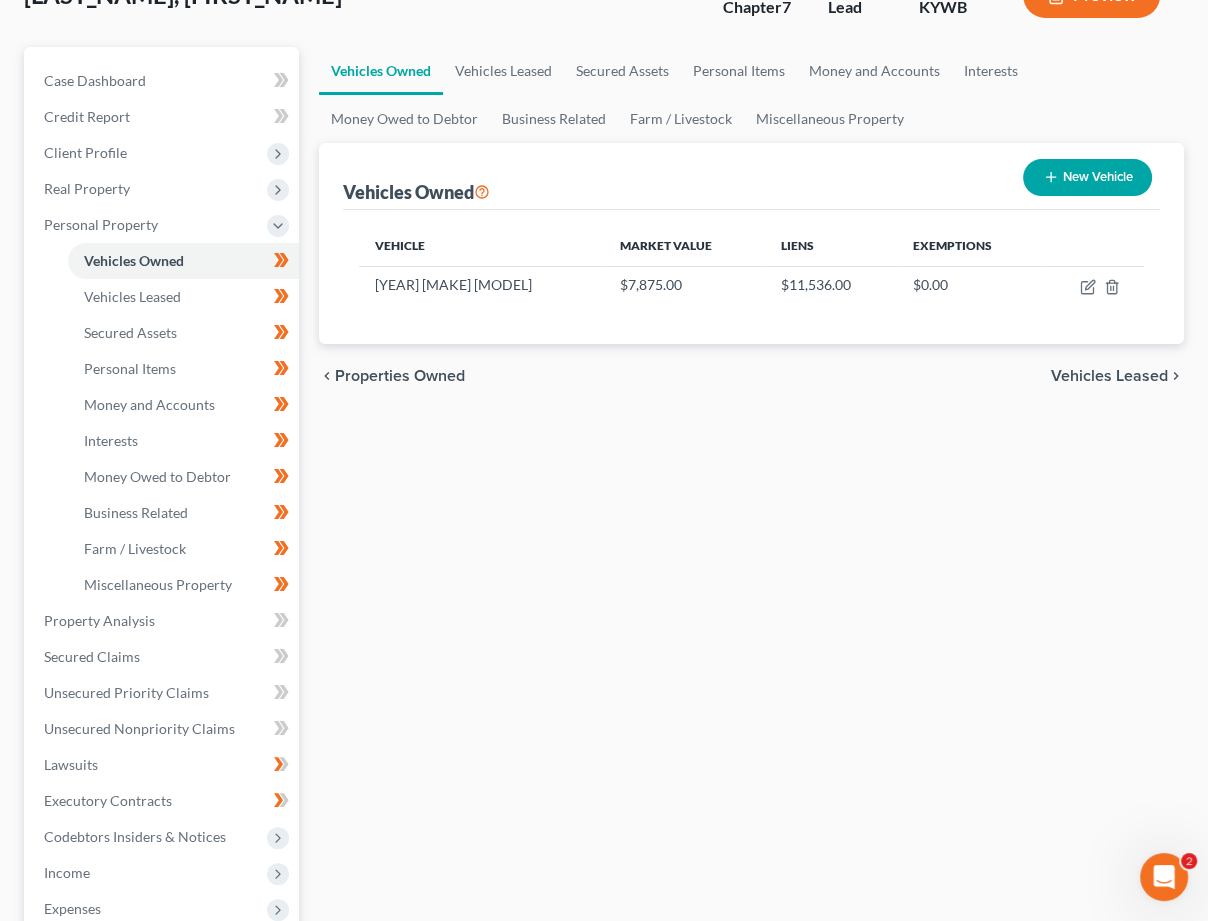 scroll, scrollTop: 151, scrollLeft: 0, axis: vertical 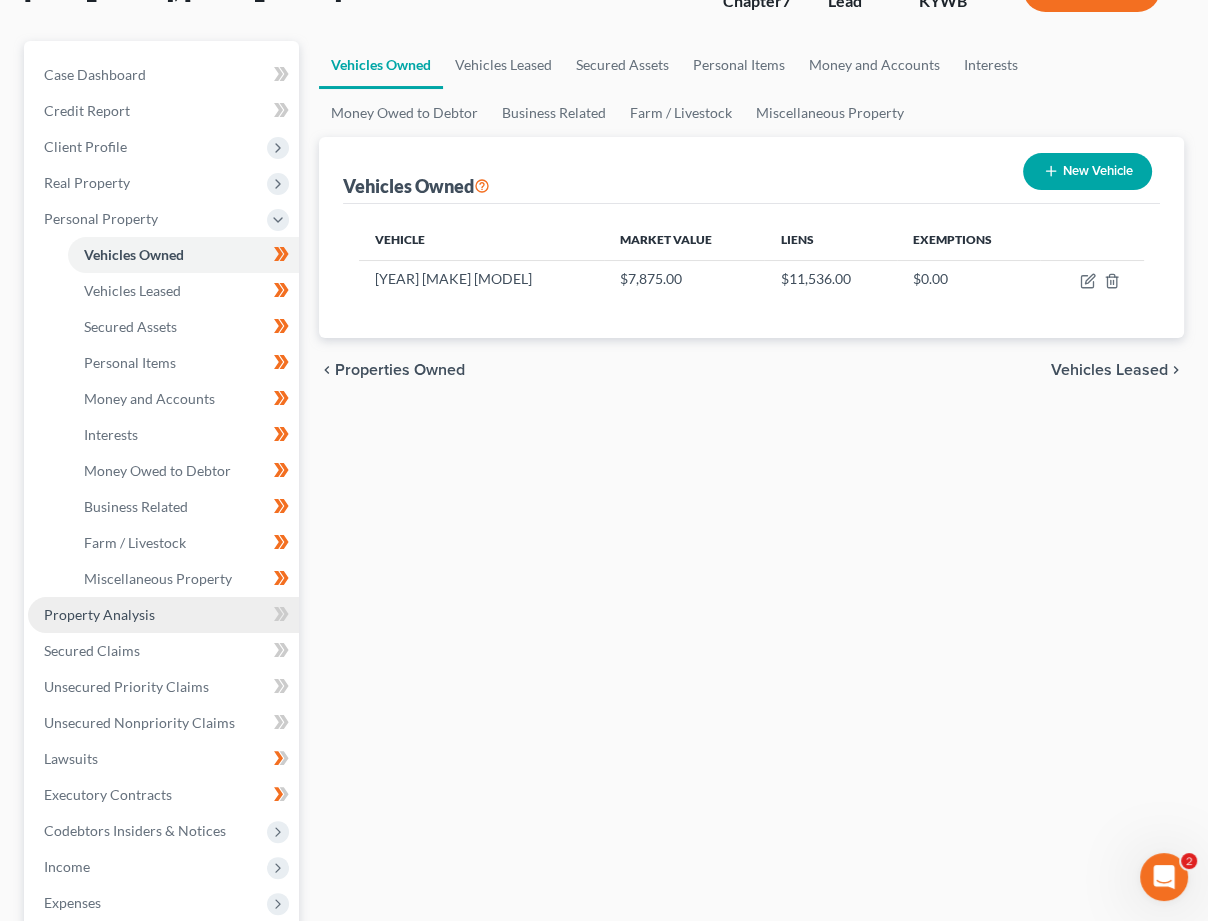 click on "Property Analysis" at bounding box center (163, 615) 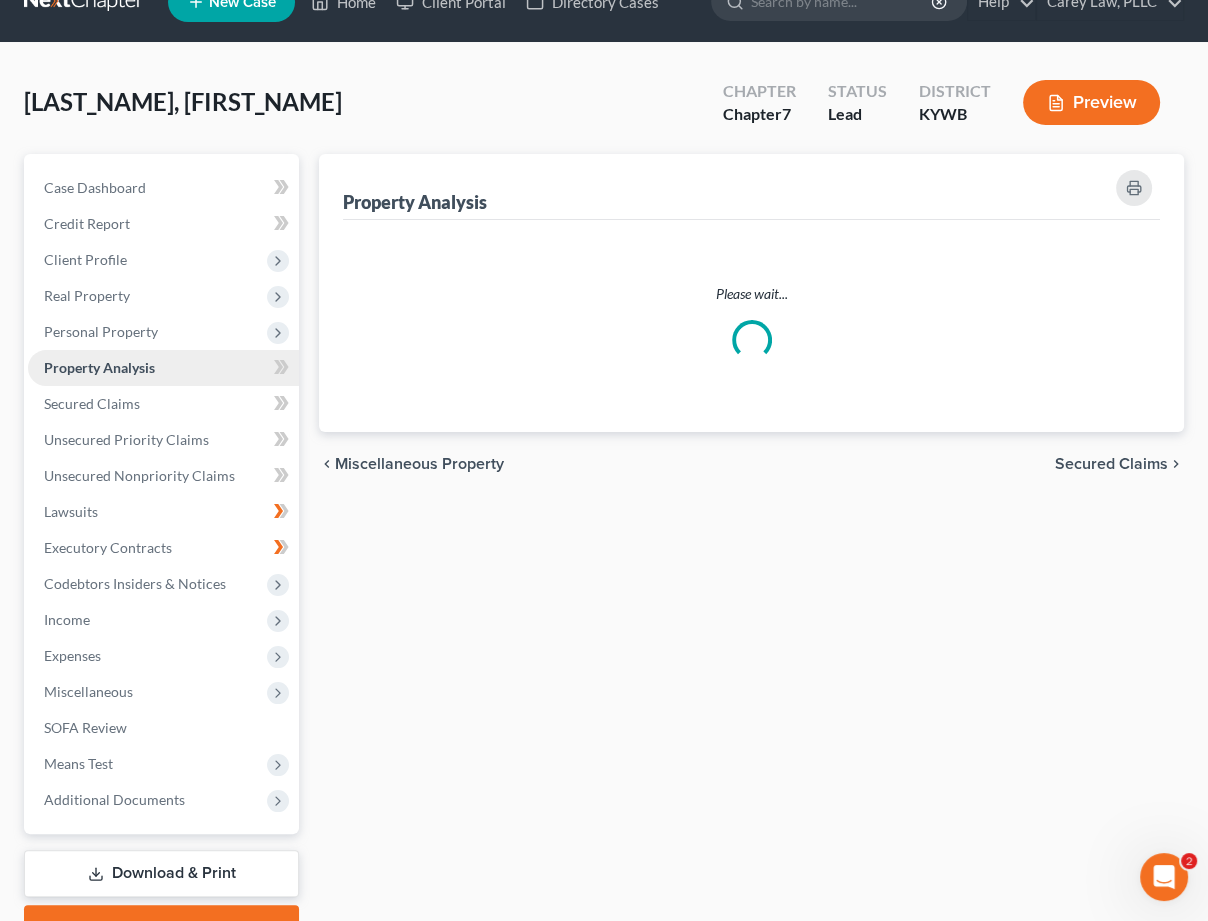 scroll, scrollTop: 0, scrollLeft: 0, axis: both 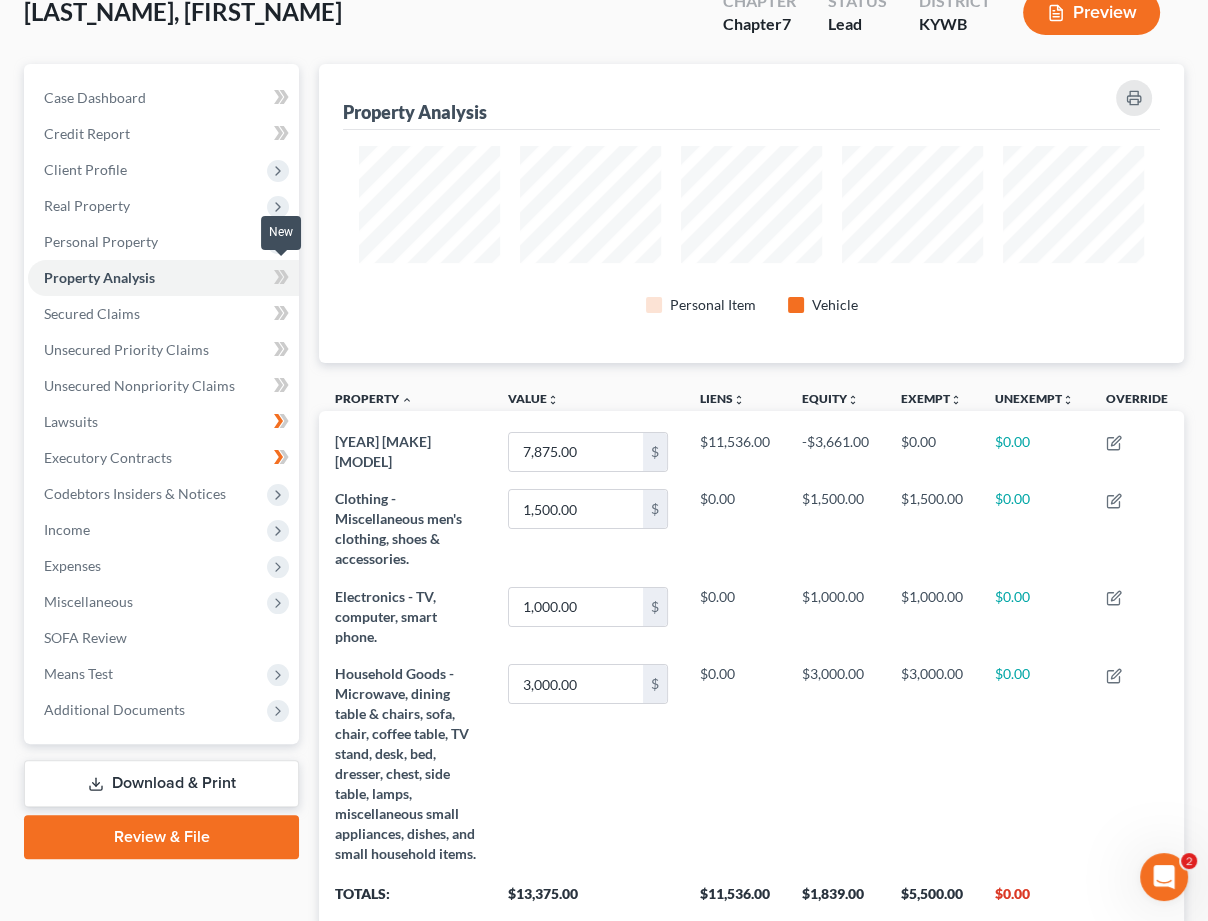 click 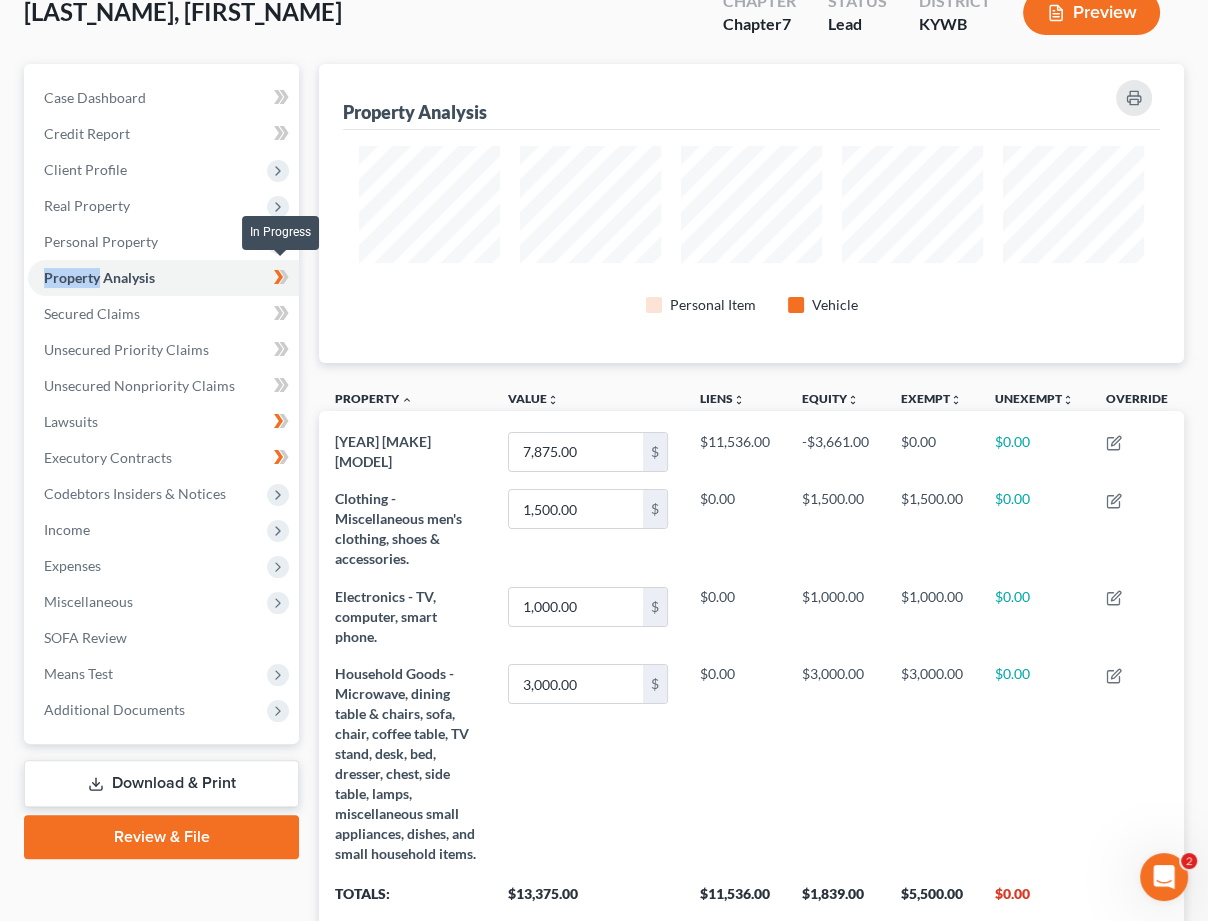 click 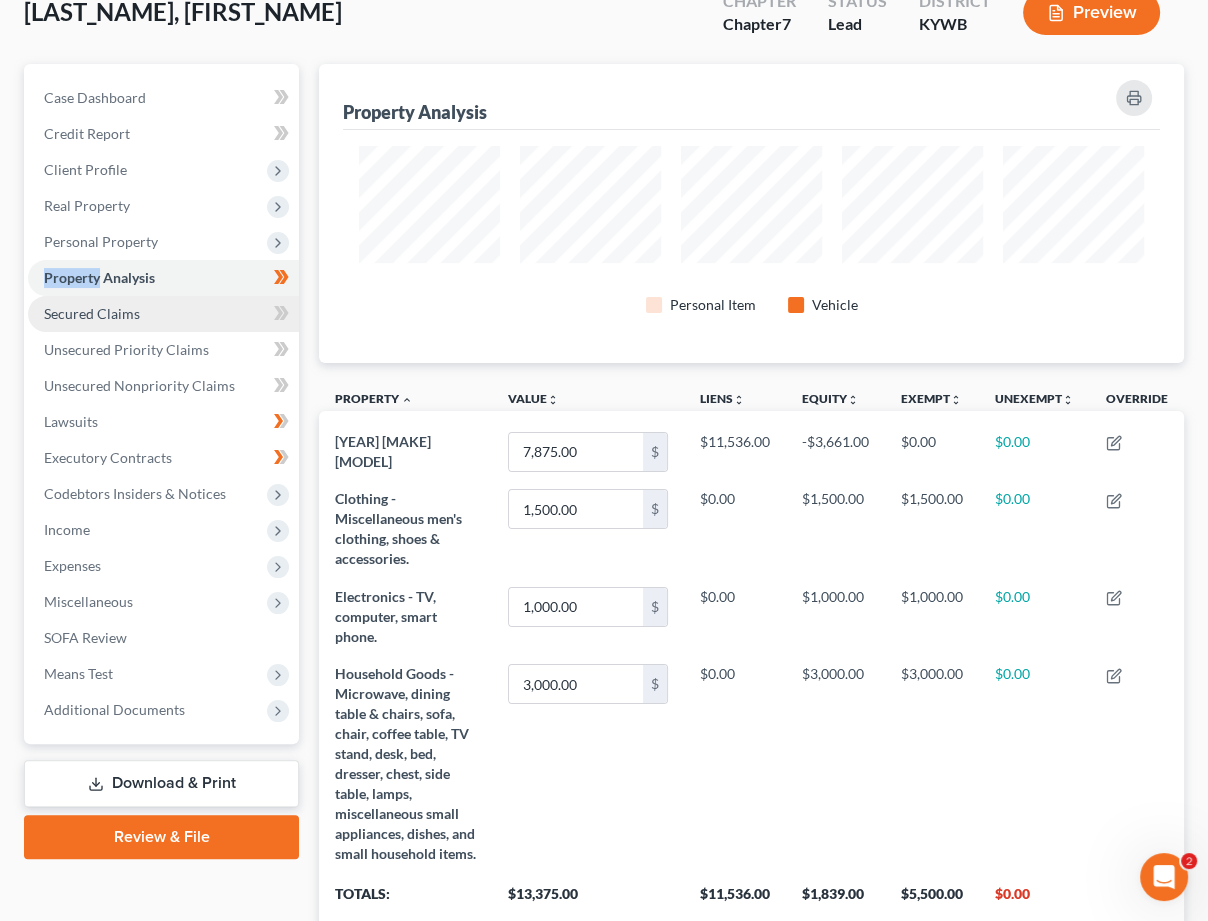 click on "Secured Claims" at bounding box center (163, 314) 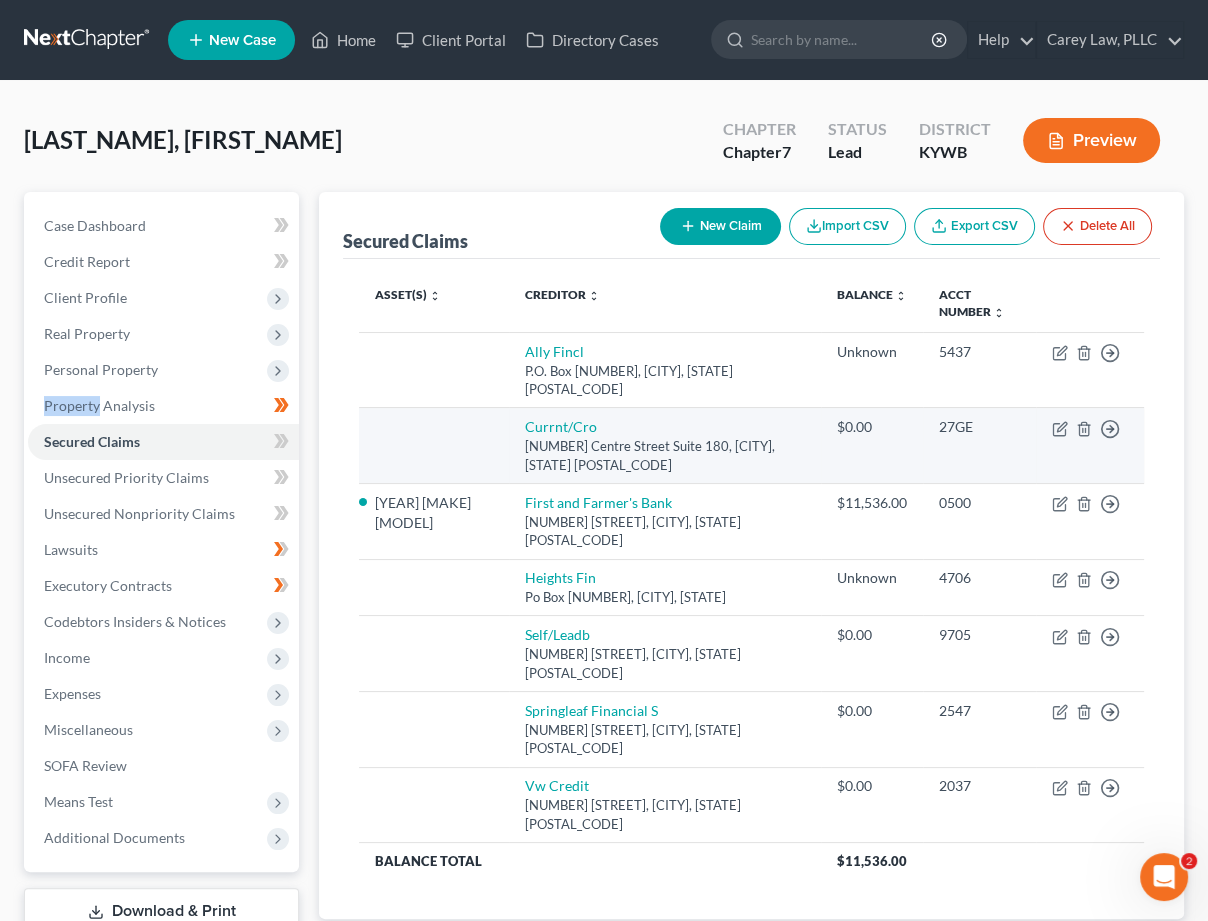 scroll, scrollTop: 0, scrollLeft: 0, axis: both 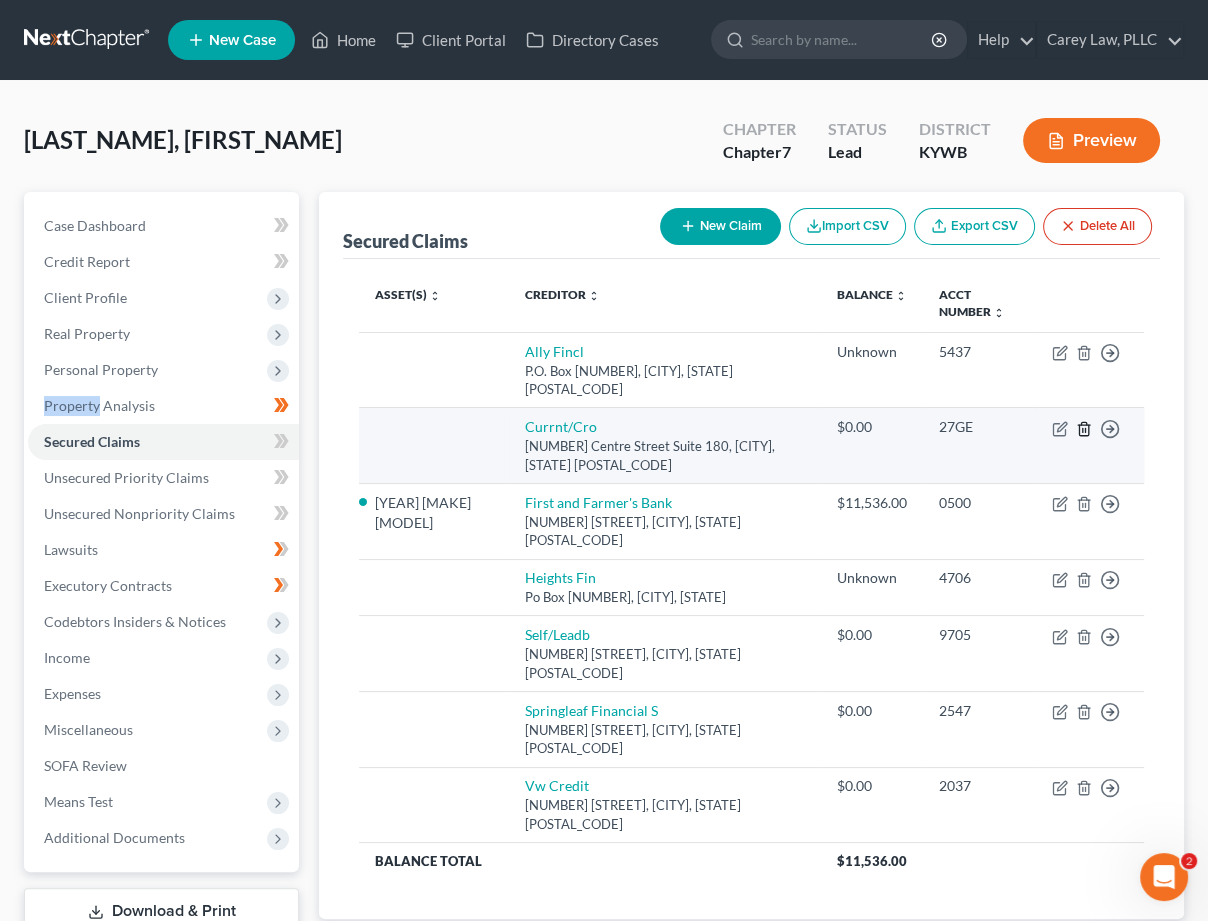 click 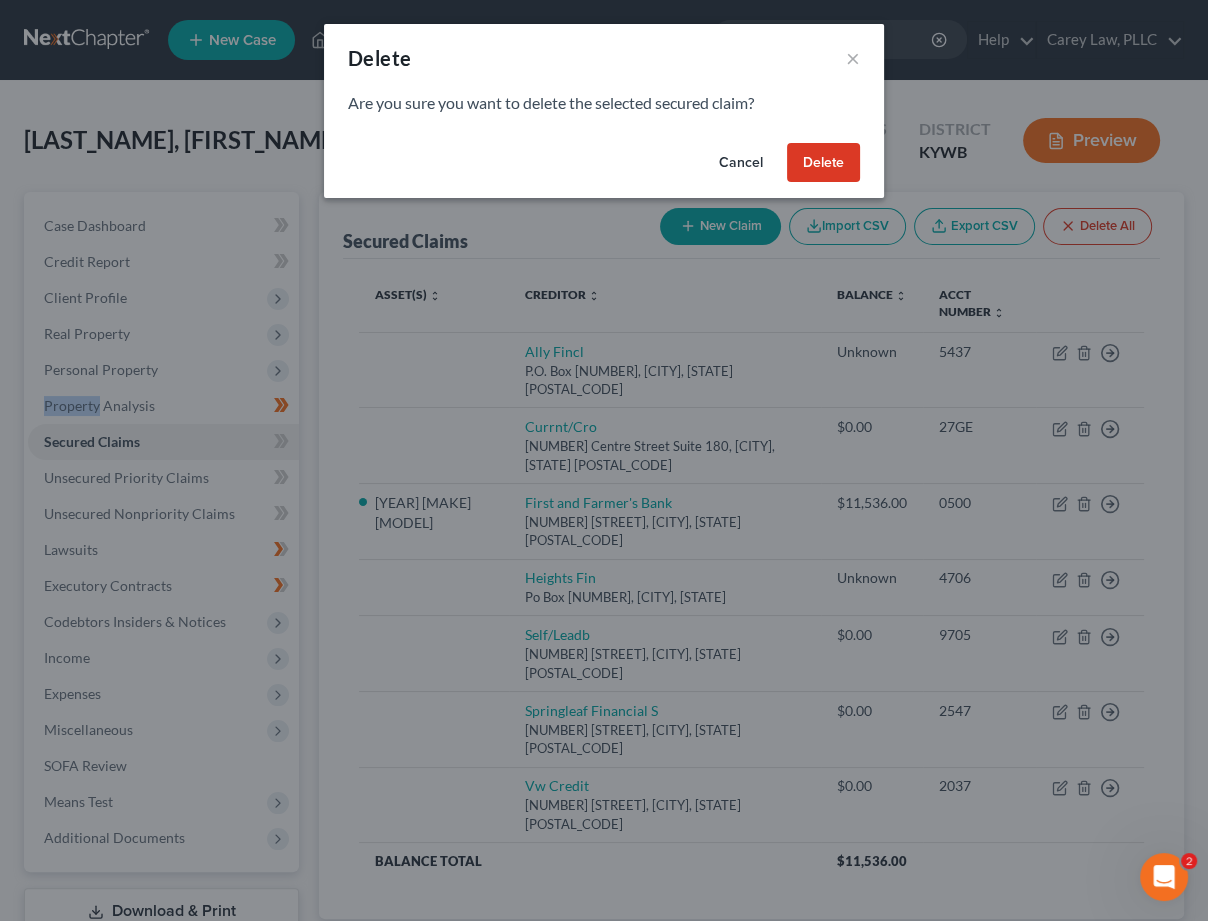 click on "Delete" at bounding box center [823, 163] 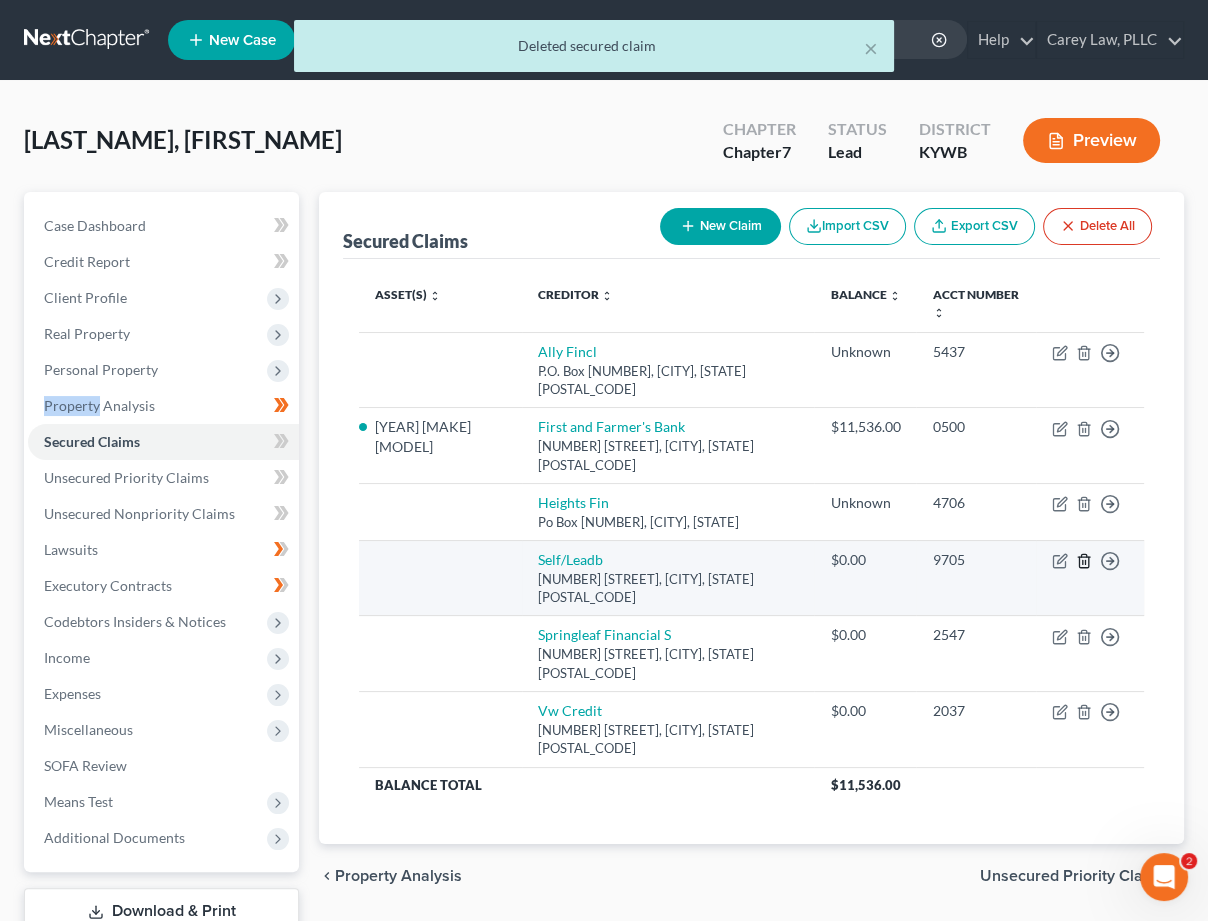 click 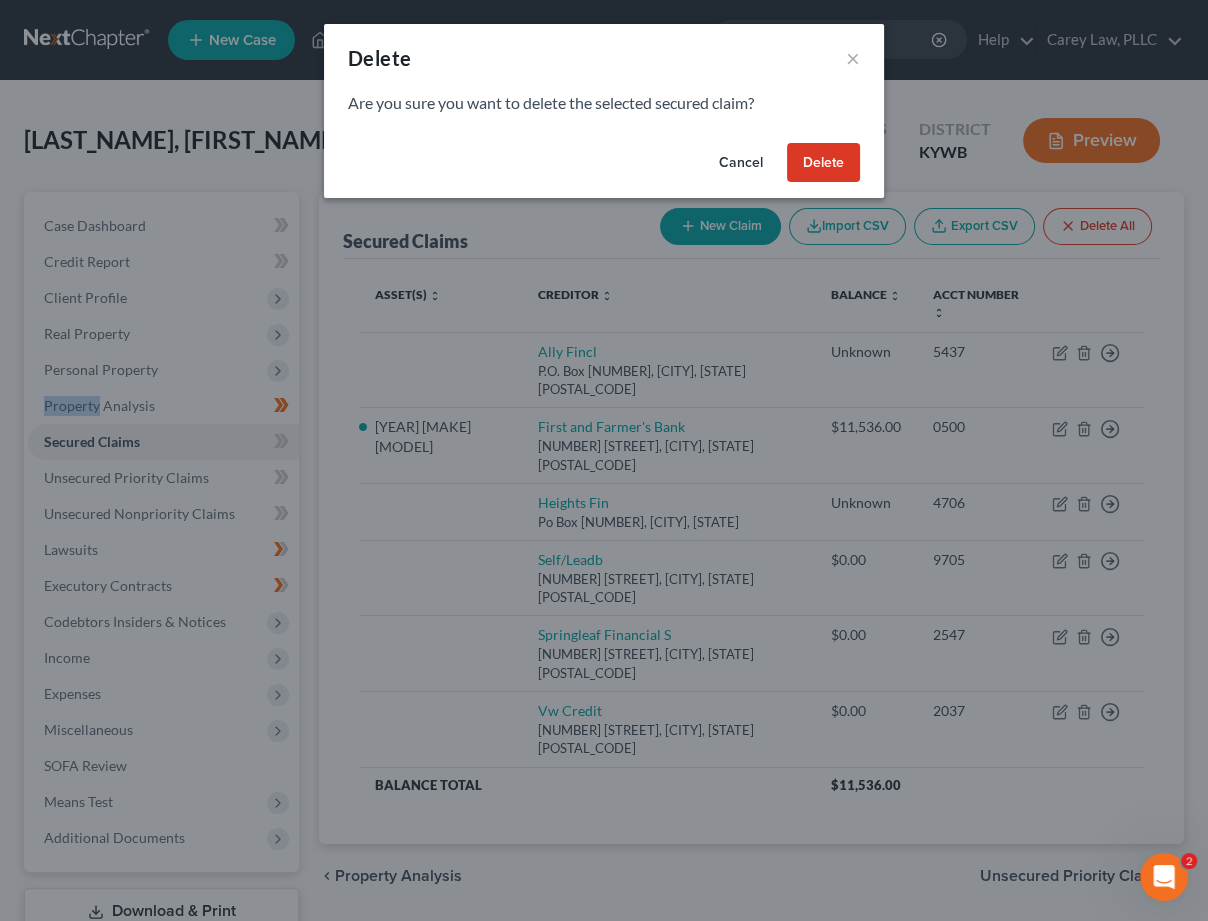 click on "Delete" at bounding box center (823, 163) 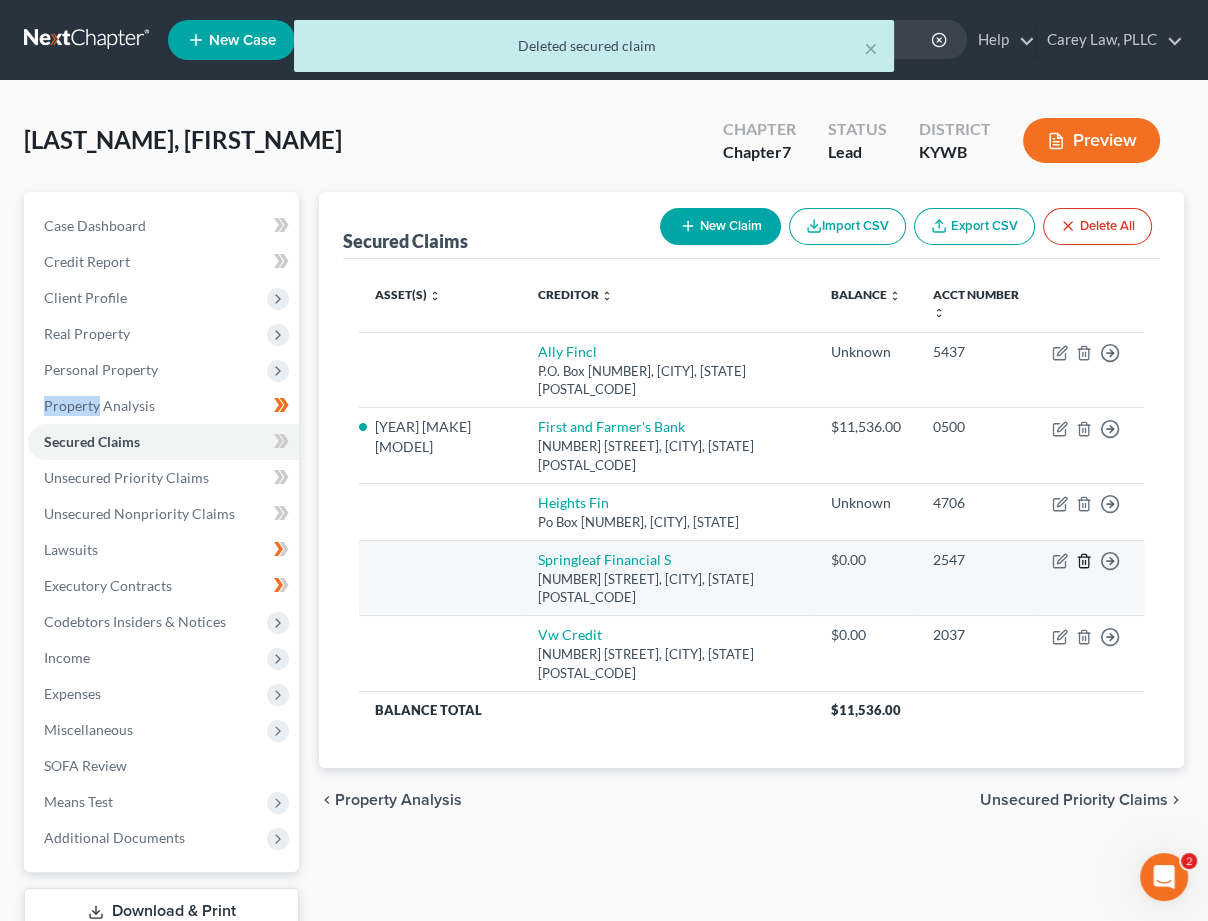 click 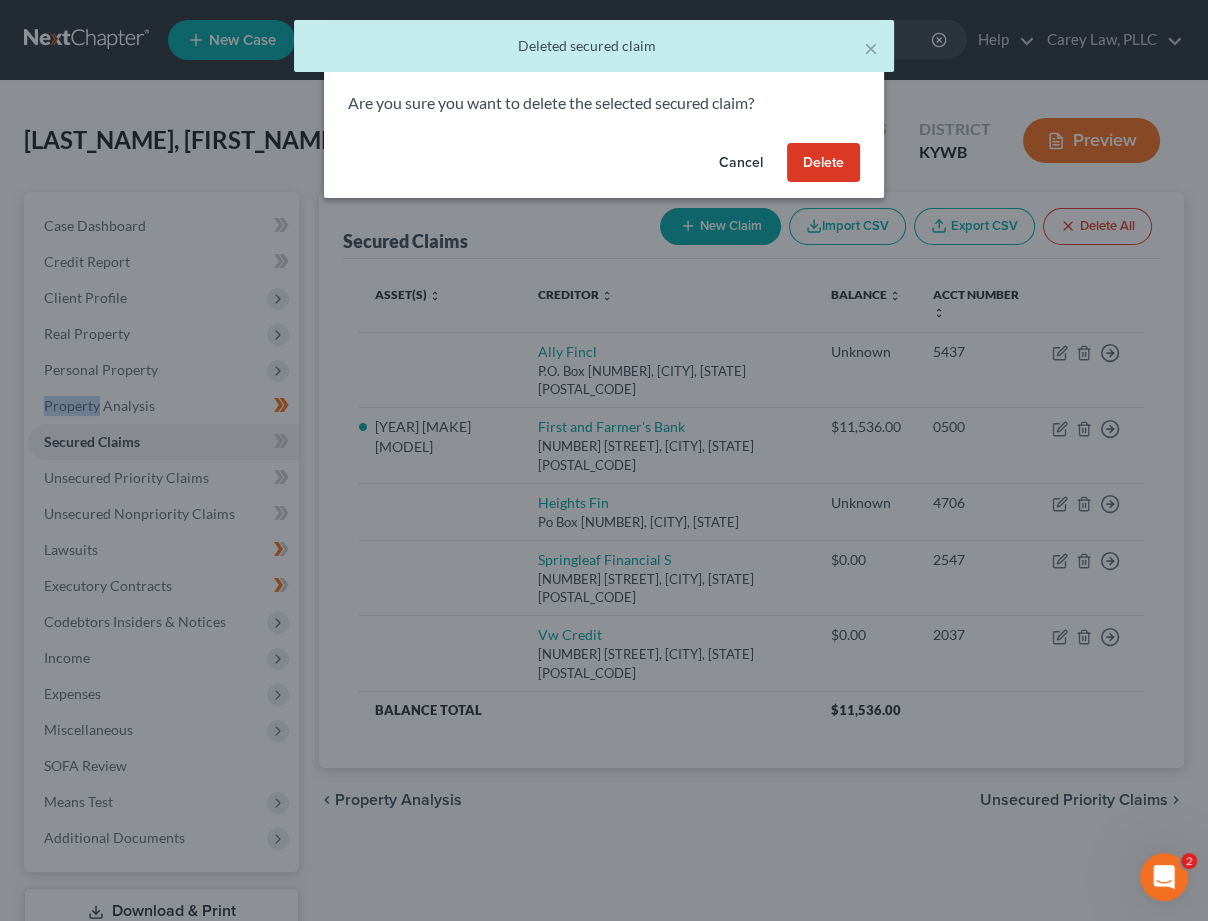 click on "Delete" at bounding box center [823, 163] 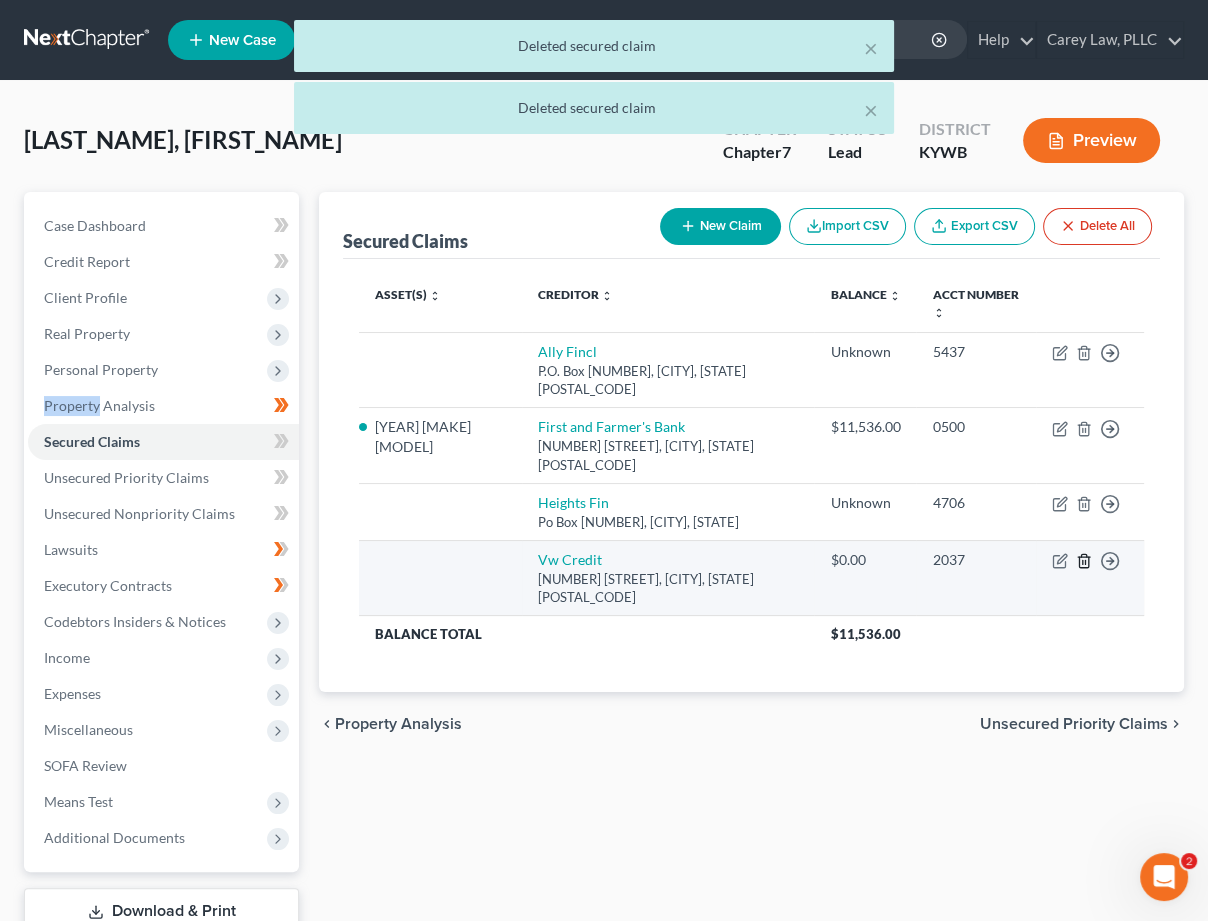 click 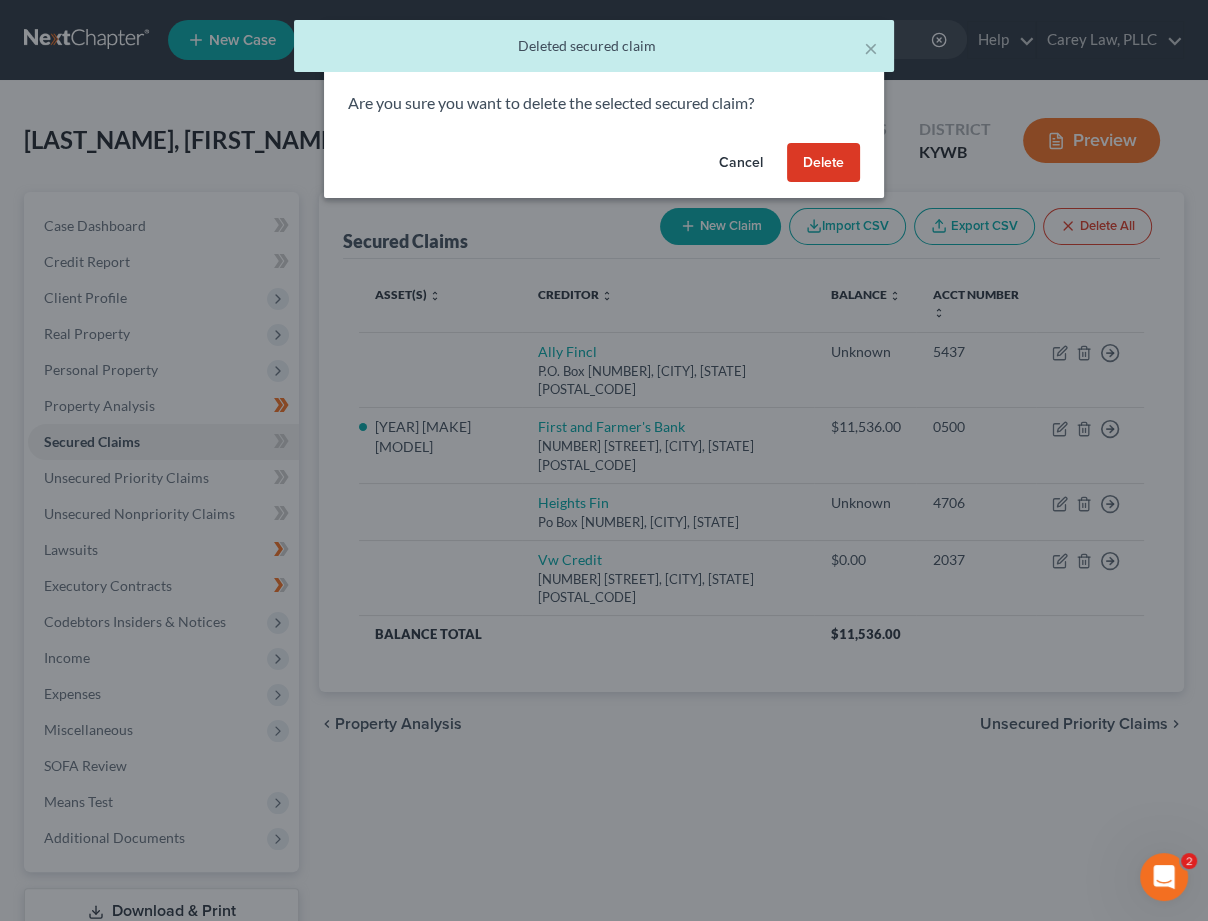 click on "Cancel
Delete" at bounding box center (604, 167) 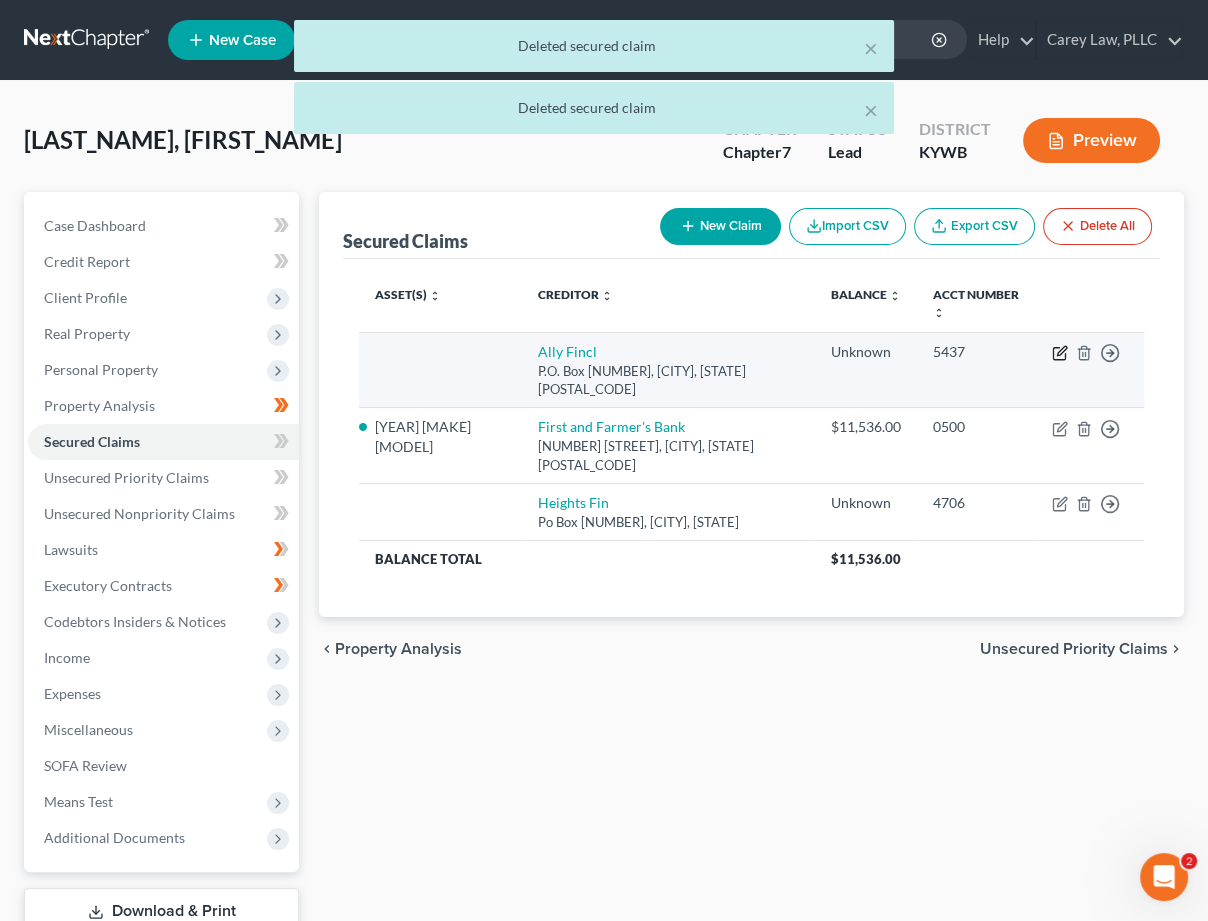 click 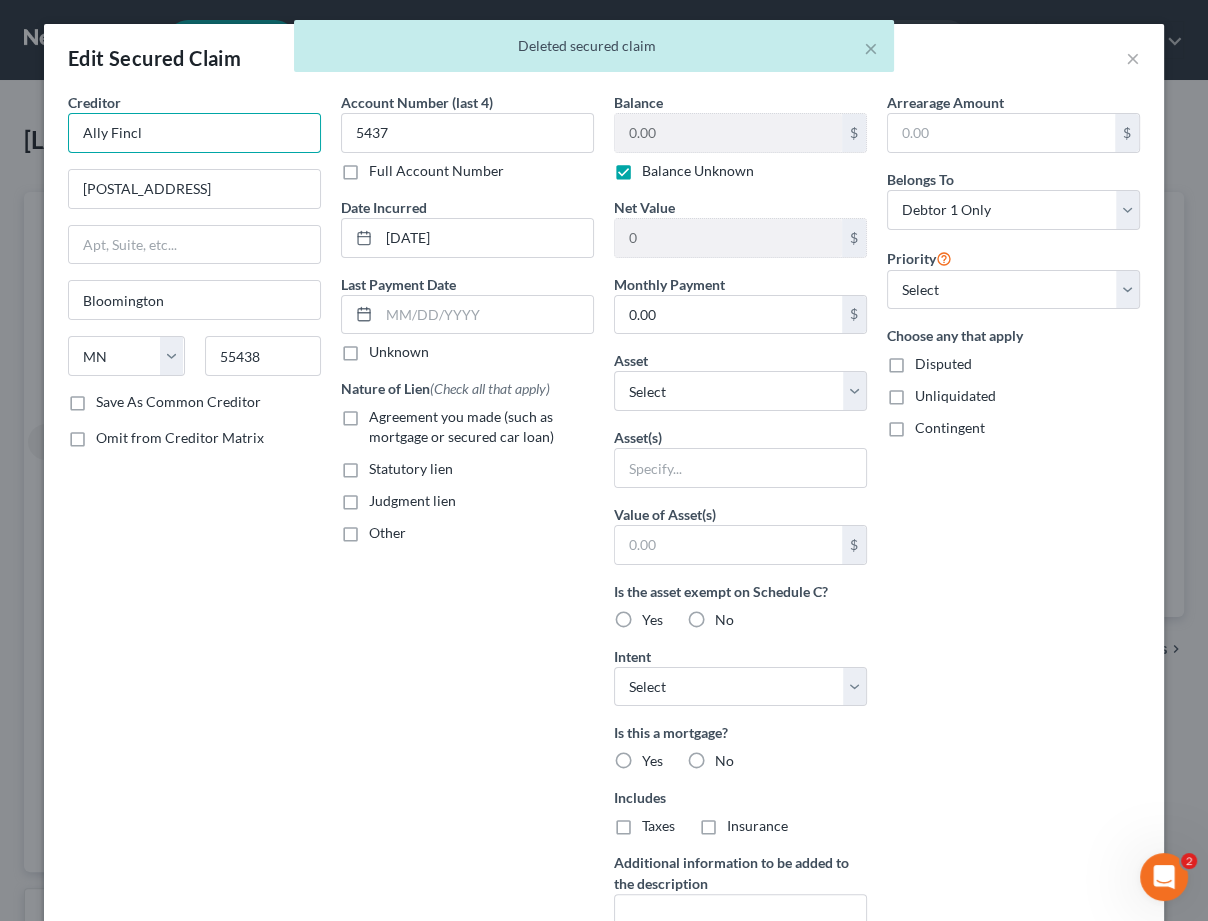 click on "Ally Fincl" at bounding box center [194, 133] 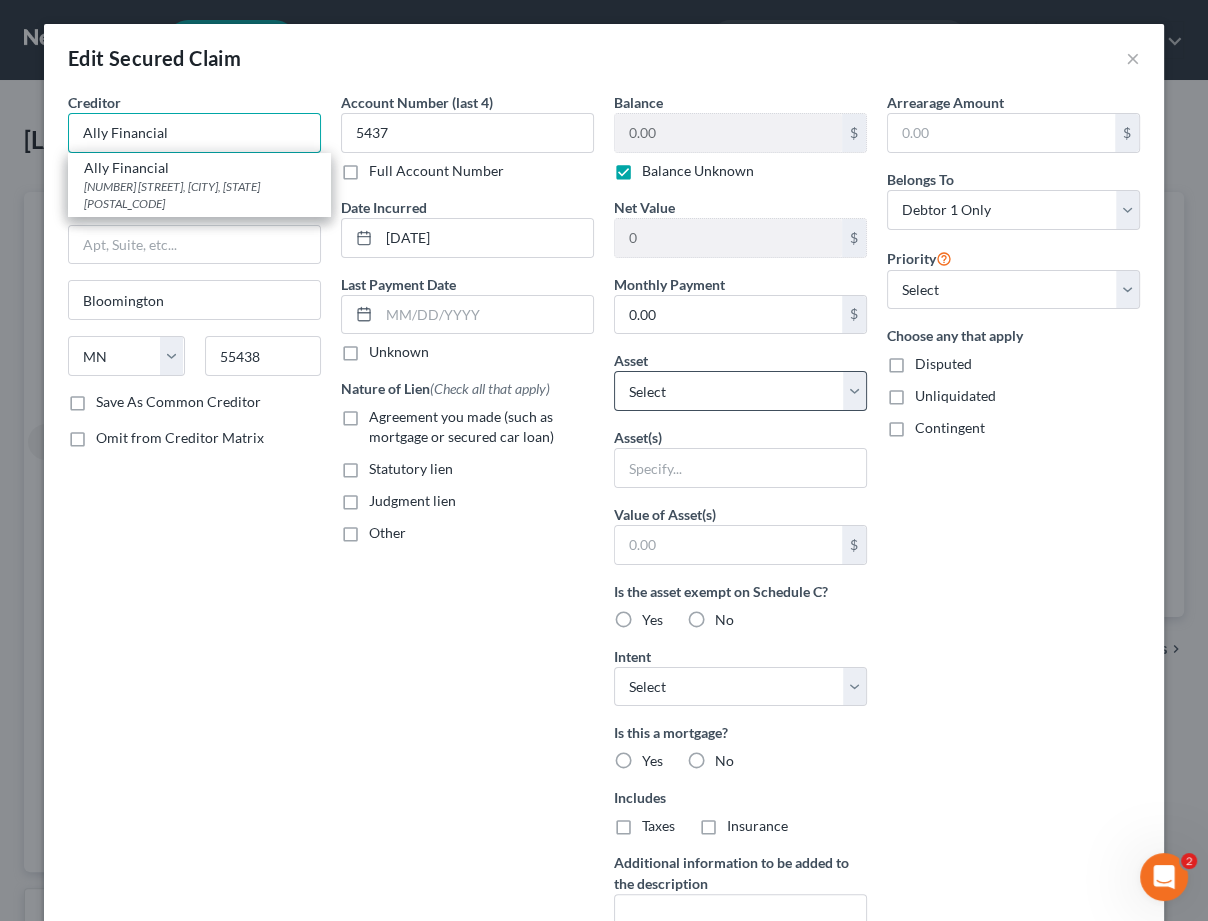 type on "Ally Financial" 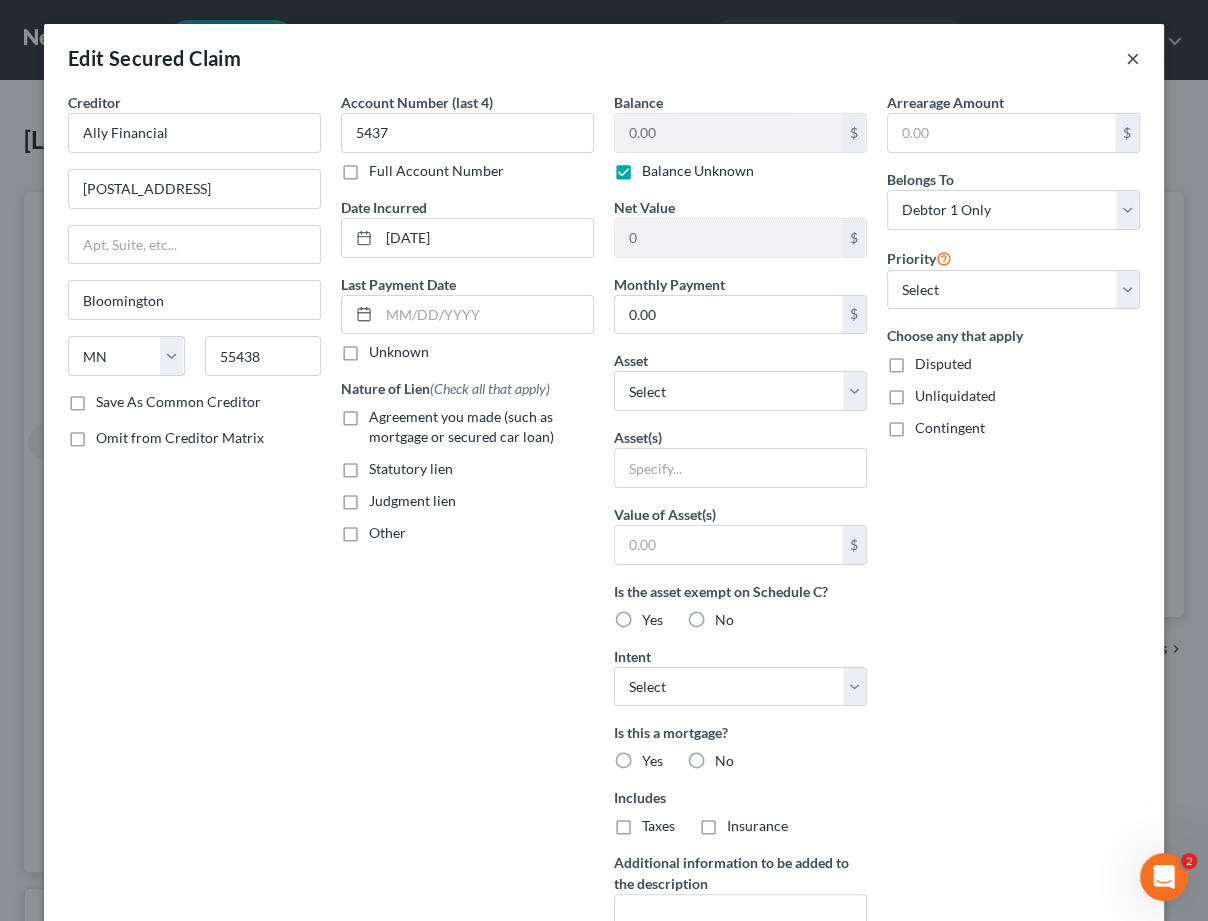 click on "×" at bounding box center [1133, 58] 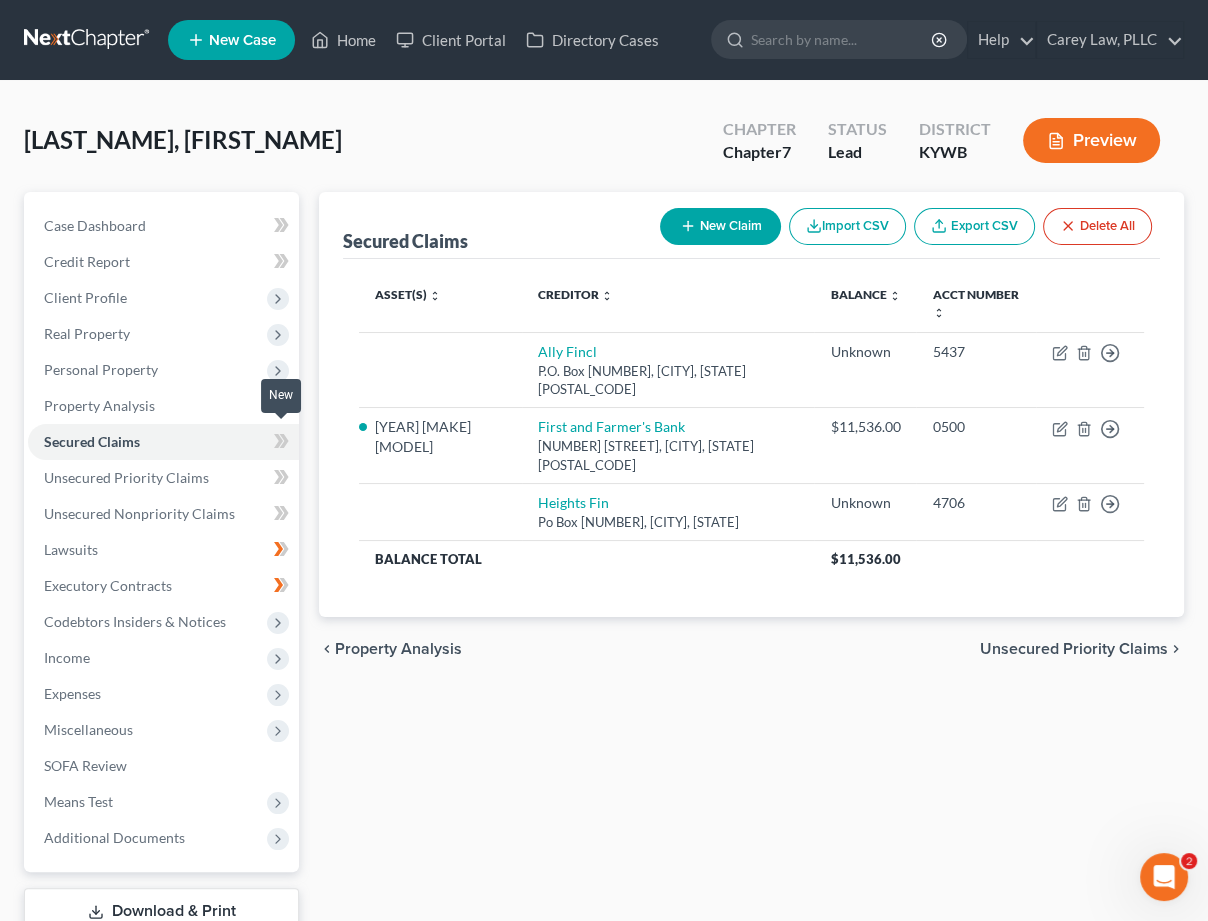 click 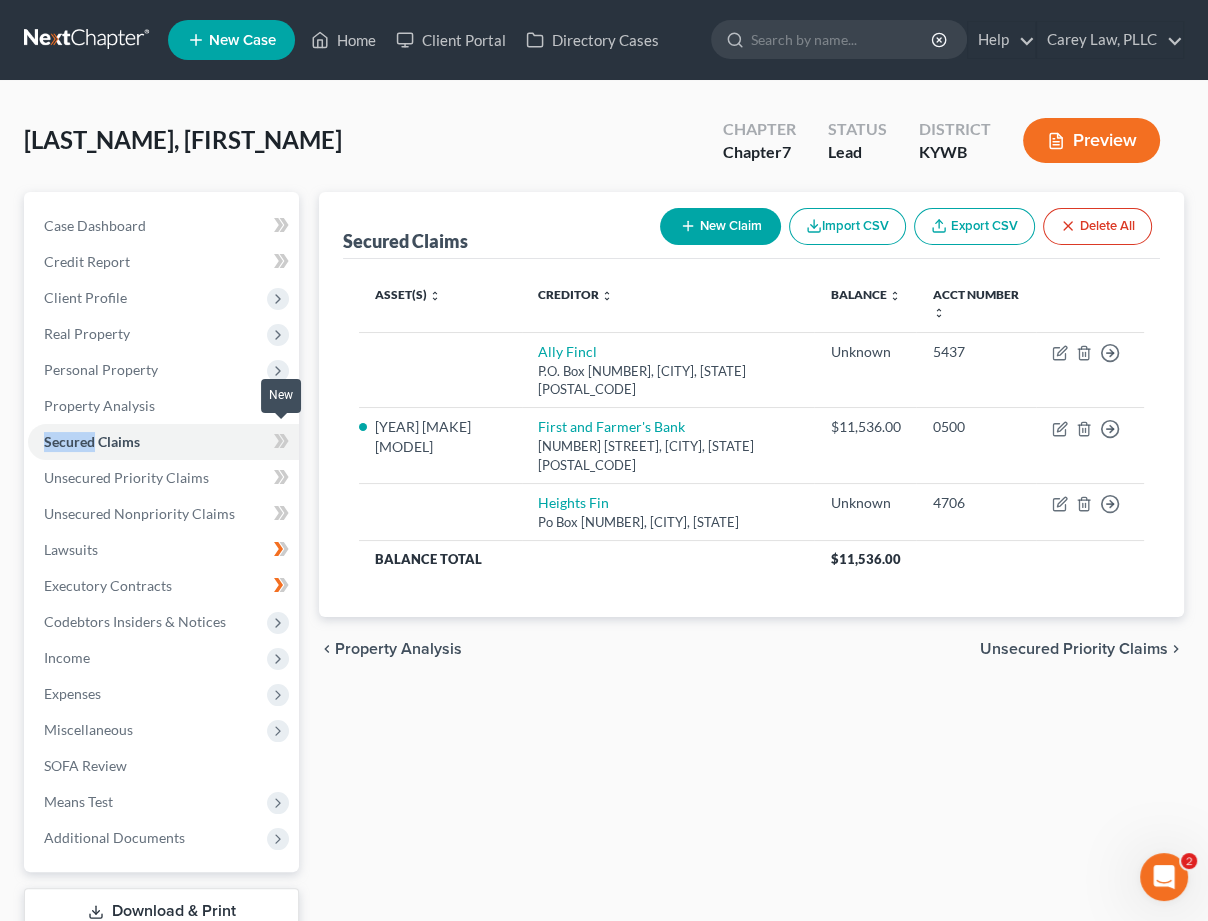 click 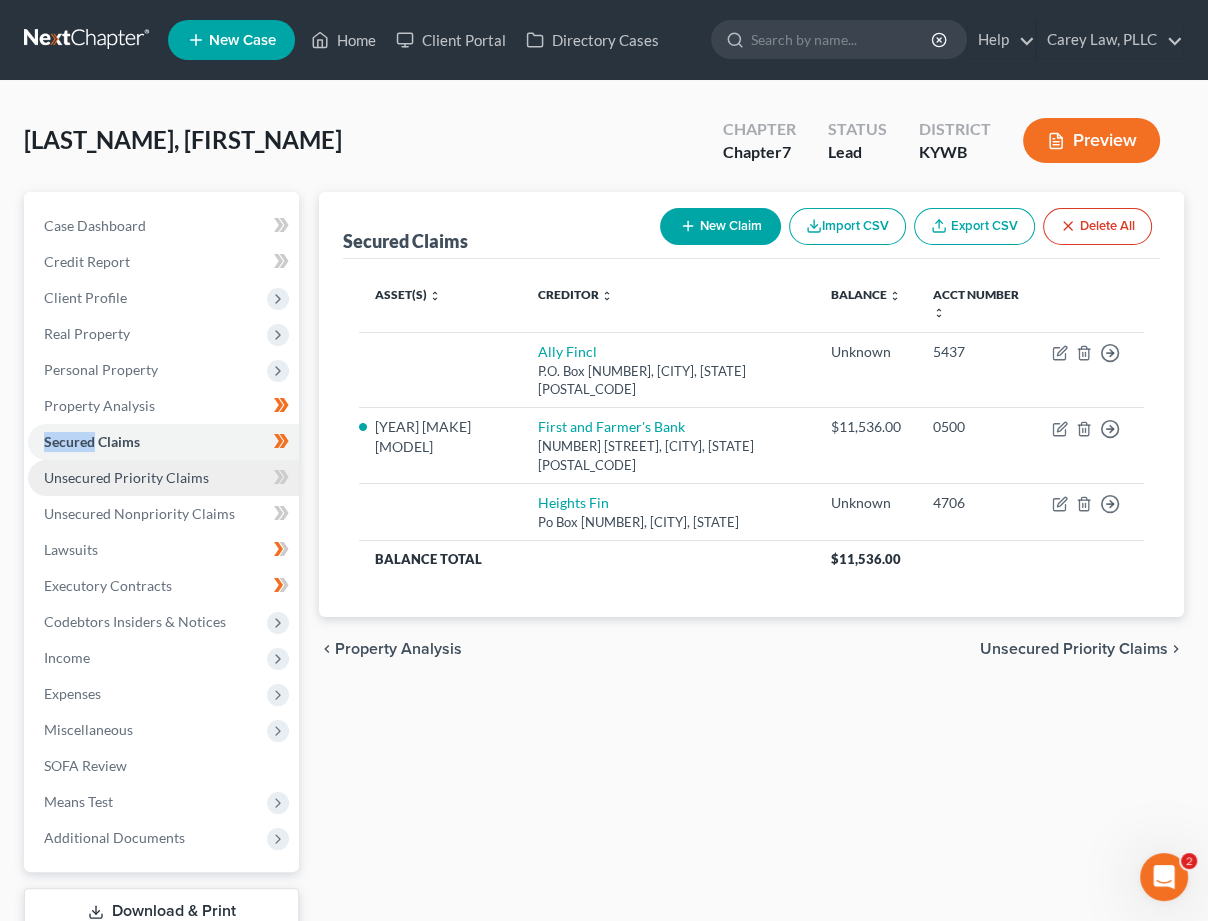 click on "Unsecured Priority Claims" at bounding box center [163, 478] 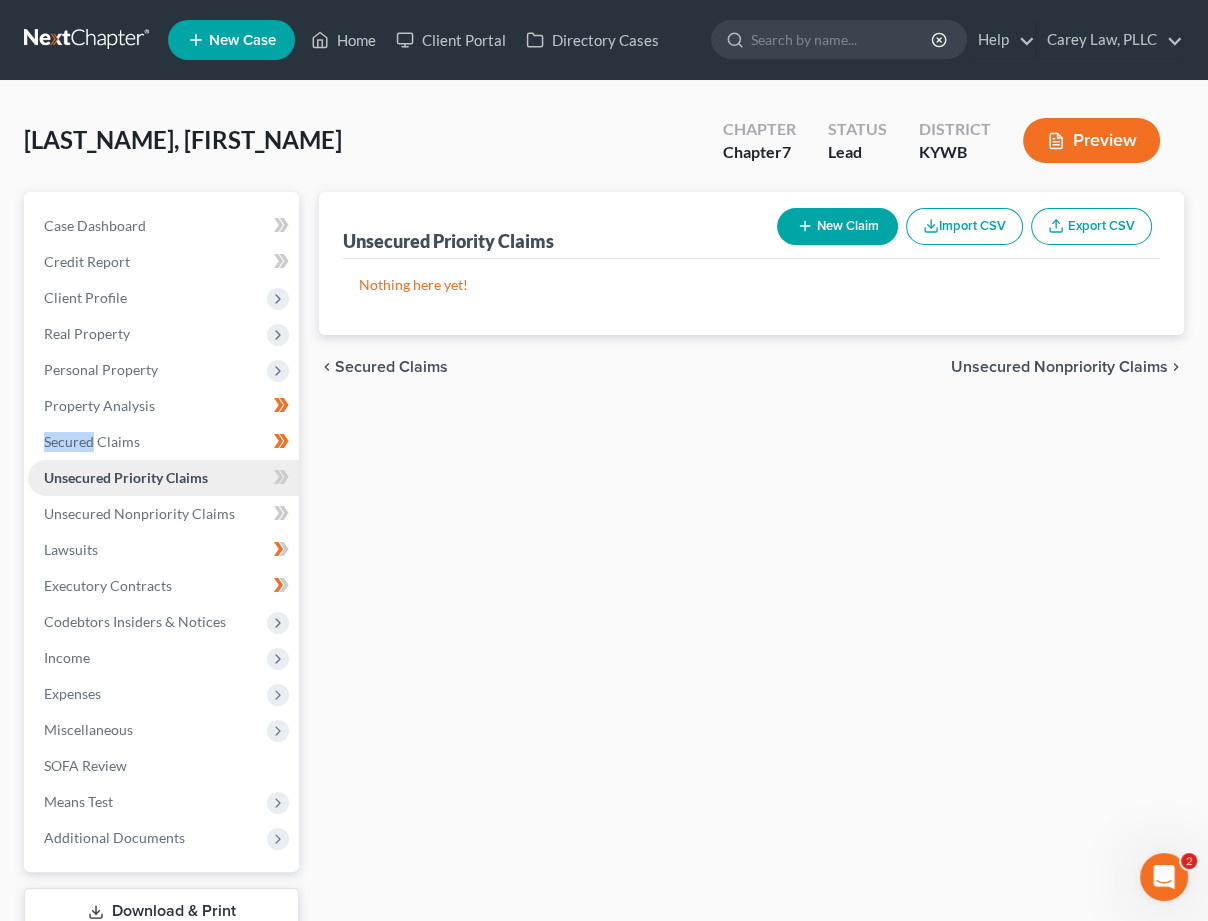 scroll, scrollTop: 0, scrollLeft: 0, axis: both 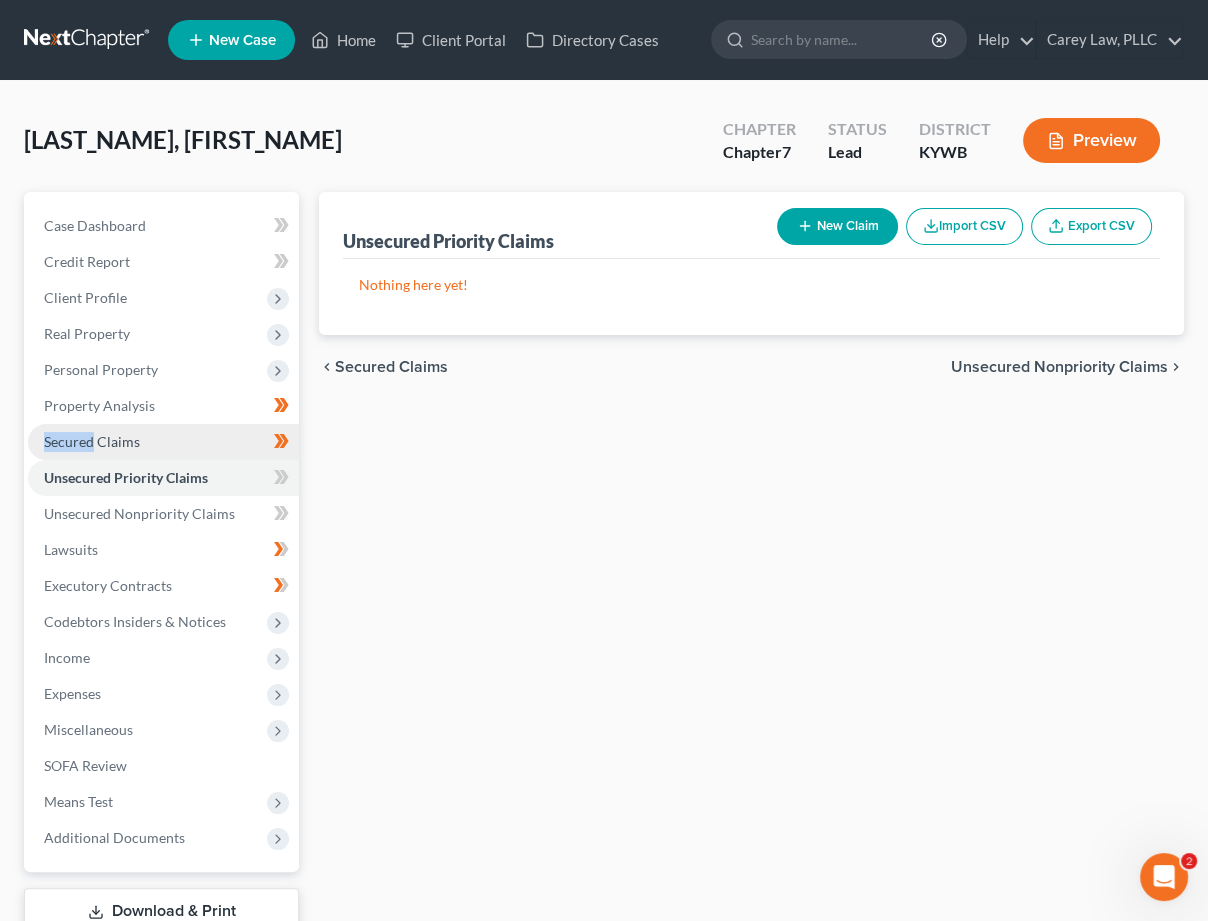 click on "Secured Claims" at bounding box center [163, 442] 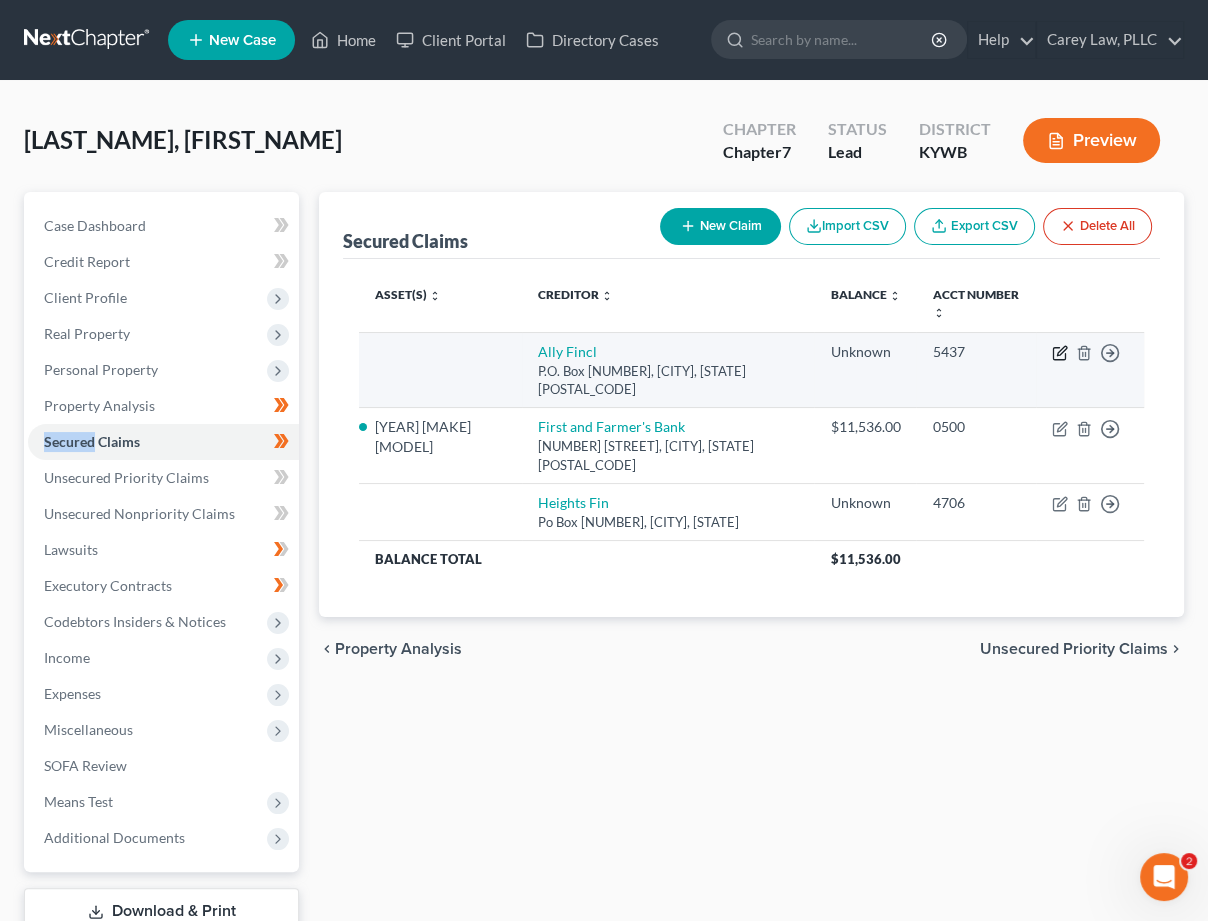 click 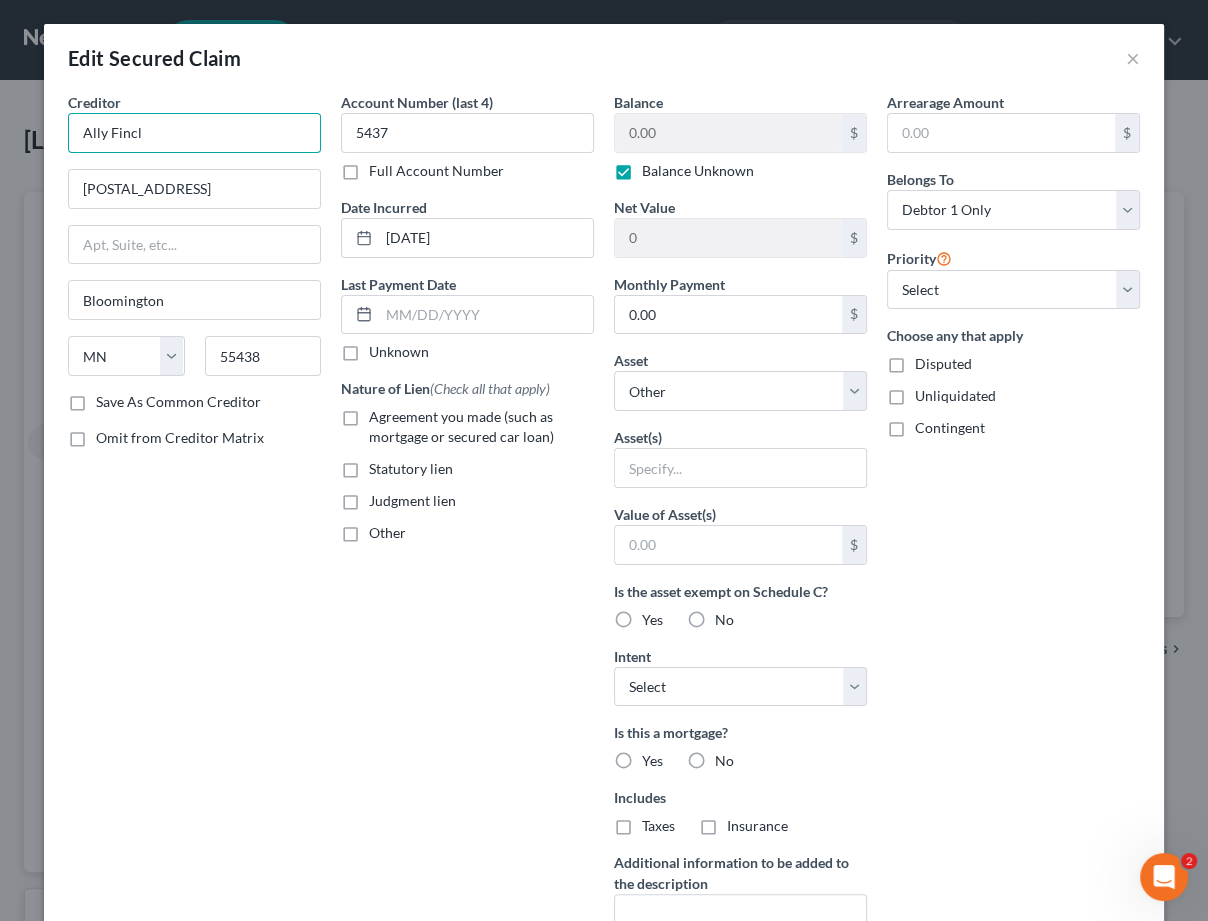 click on "Ally Fincl" at bounding box center [194, 133] 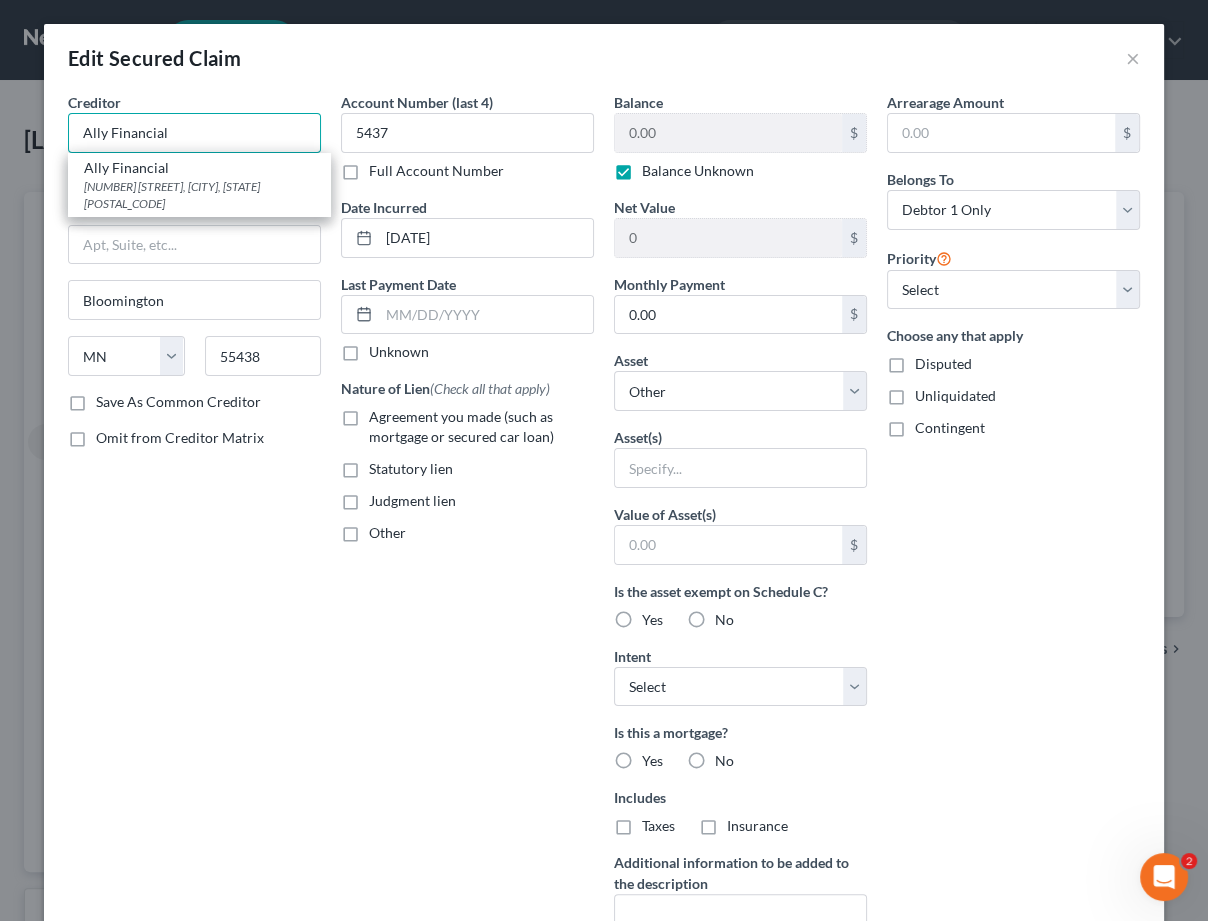 type on "Ally Financial" 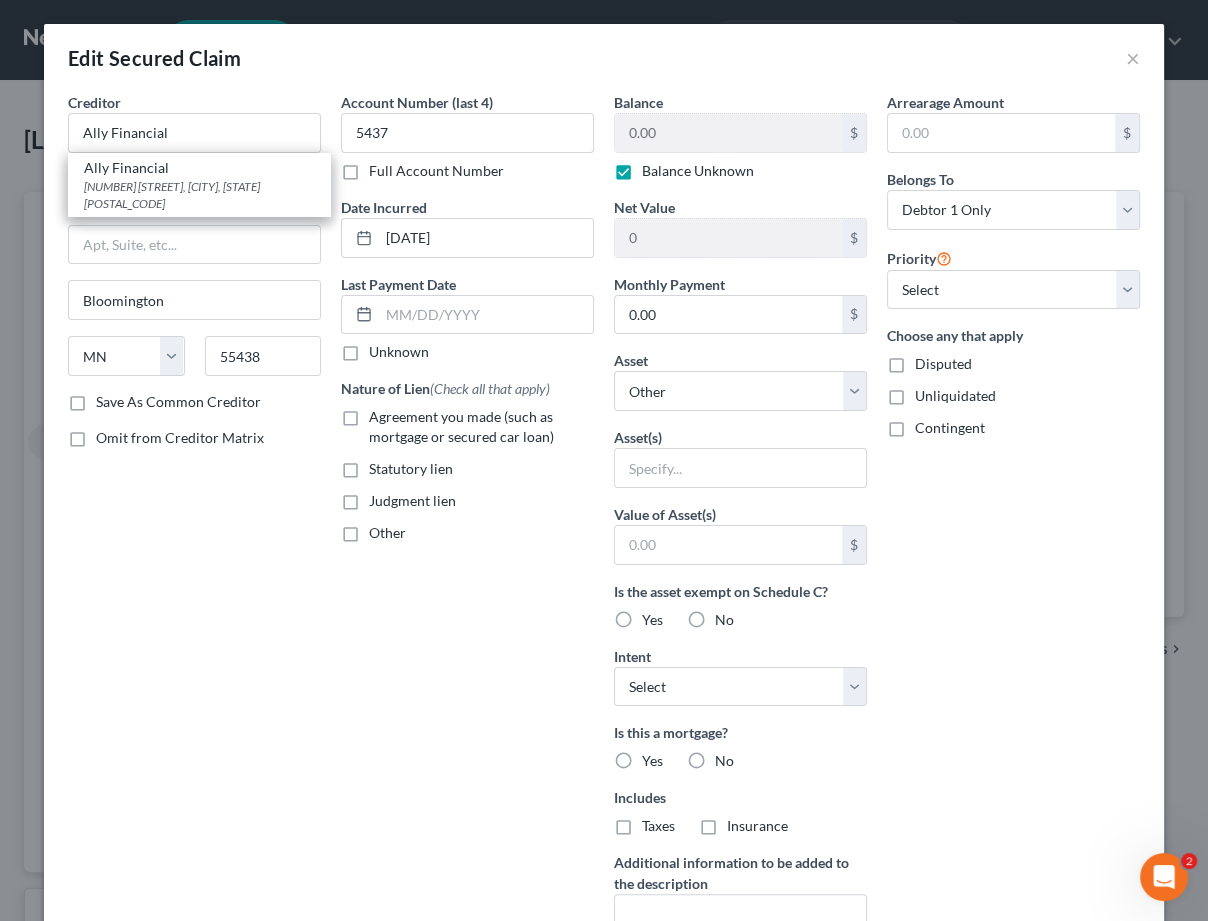 click on "Creditor *    Ally Financial                                        Ally Financial               [NUMBER] [STREET], [CITY], [STATE] [ZIPCODE]         [P.O. BOX] [CITY] State AL AK AR AZ CA CO CT DE DC FL GA GU HI ID IL IN IA KS KY LA ME MD MA MI MN MS MO MT NC ND NE NV NH NJ NM NY OH OK OR PA PR RI SC SD TN TX UT VI VA VT WA WV WI WY [ZIPCODE] Save As Common Creditor Omit from Creditor Matrix" at bounding box center [194, 538] 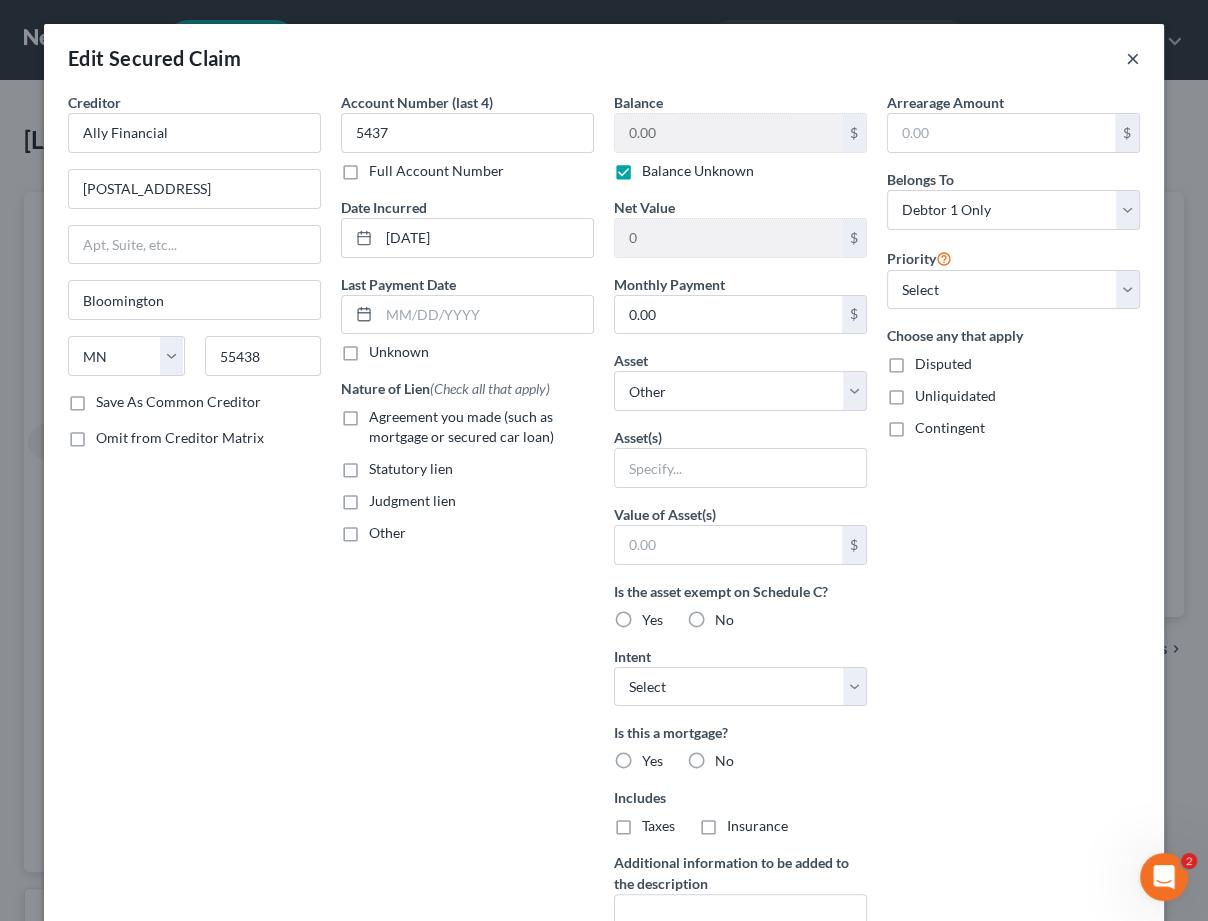 scroll, scrollTop: 0, scrollLeft: 0, axis: both 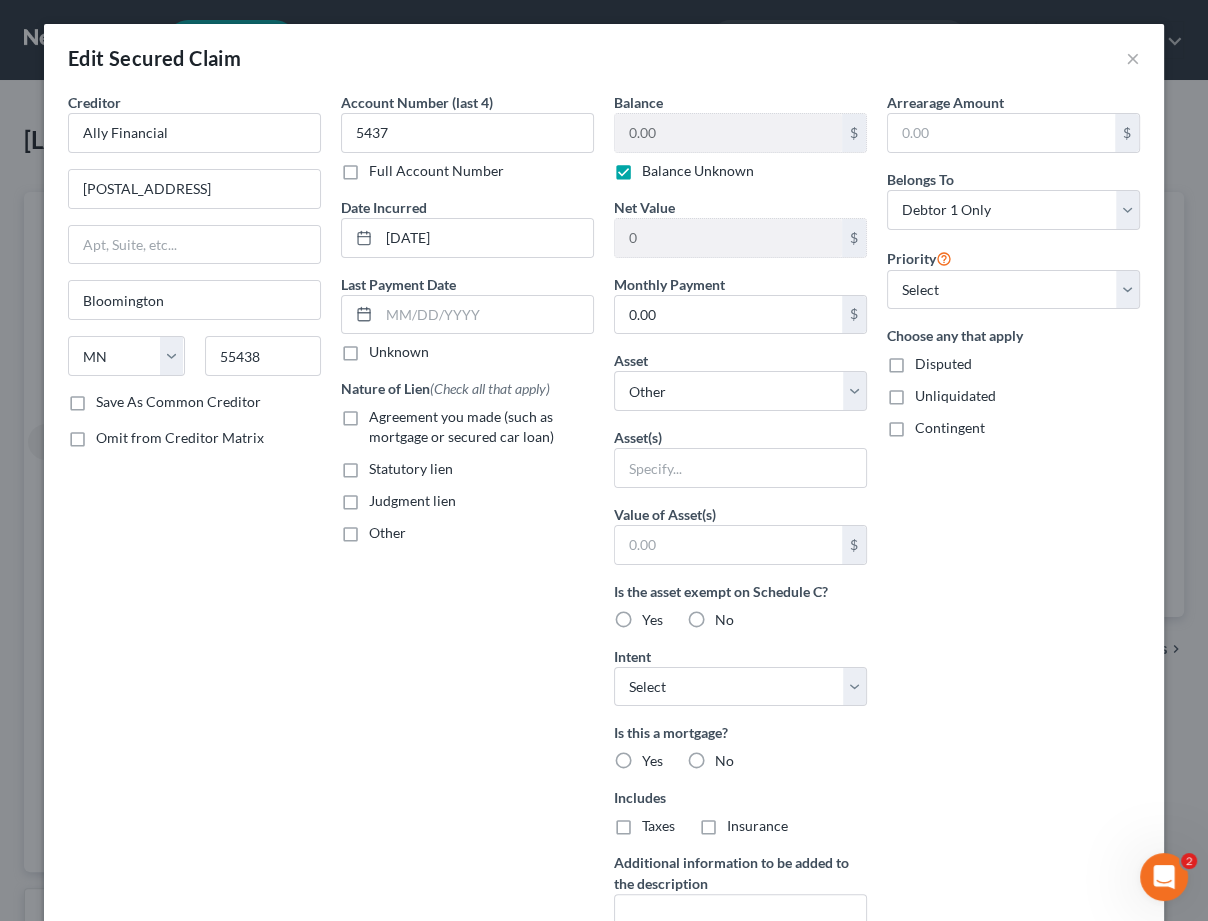 click on "Edit Secured Claim  ×" at bounding box center [604, 58] 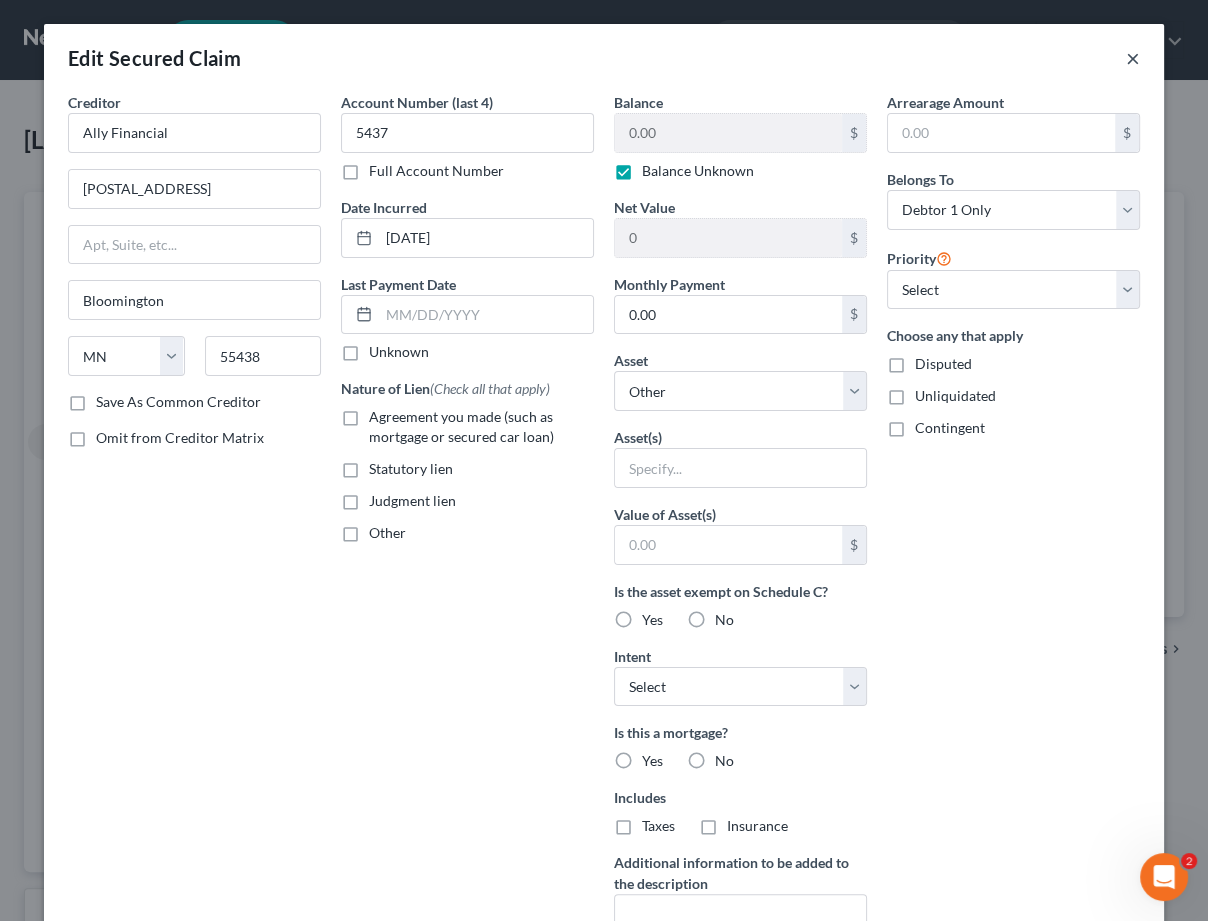 click on "×" at bounding box center (1133, 58) 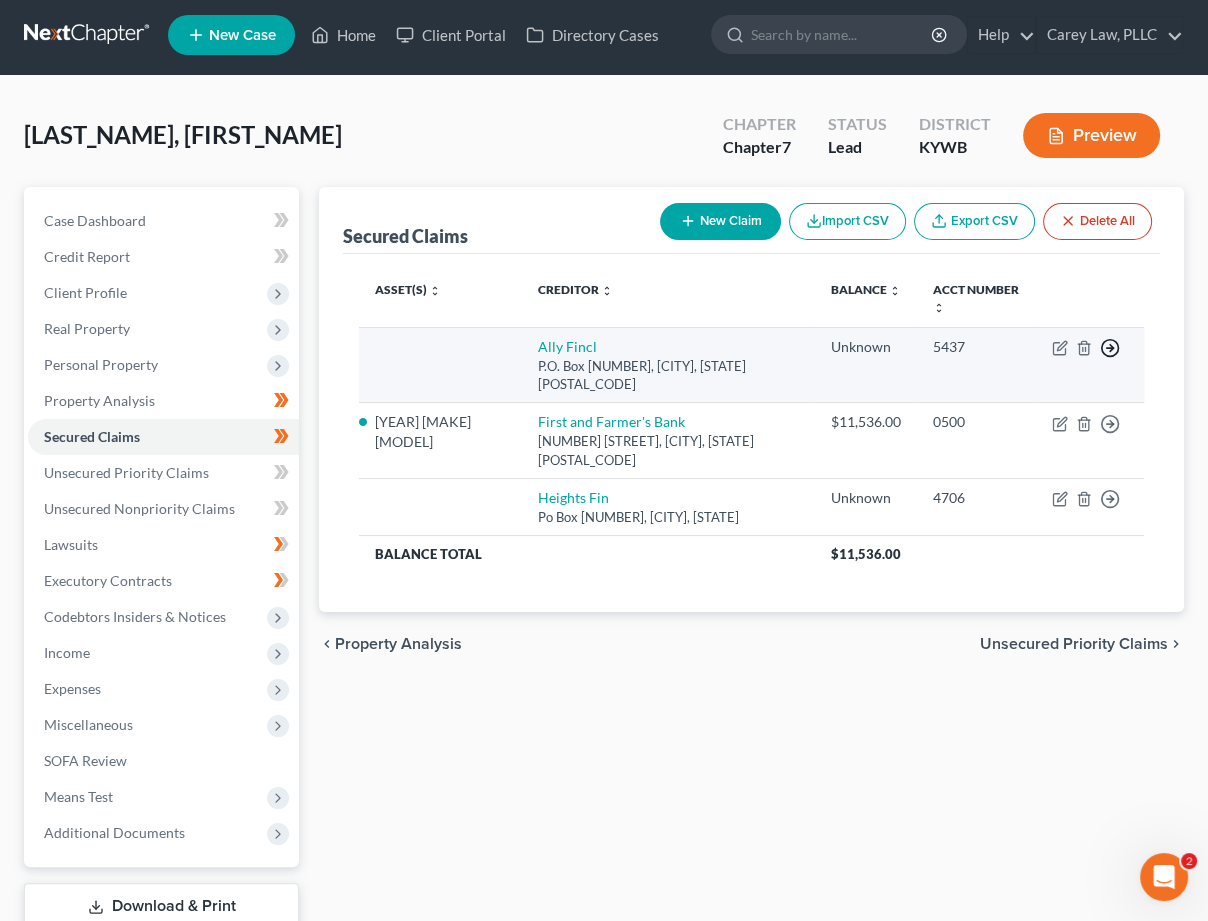 click 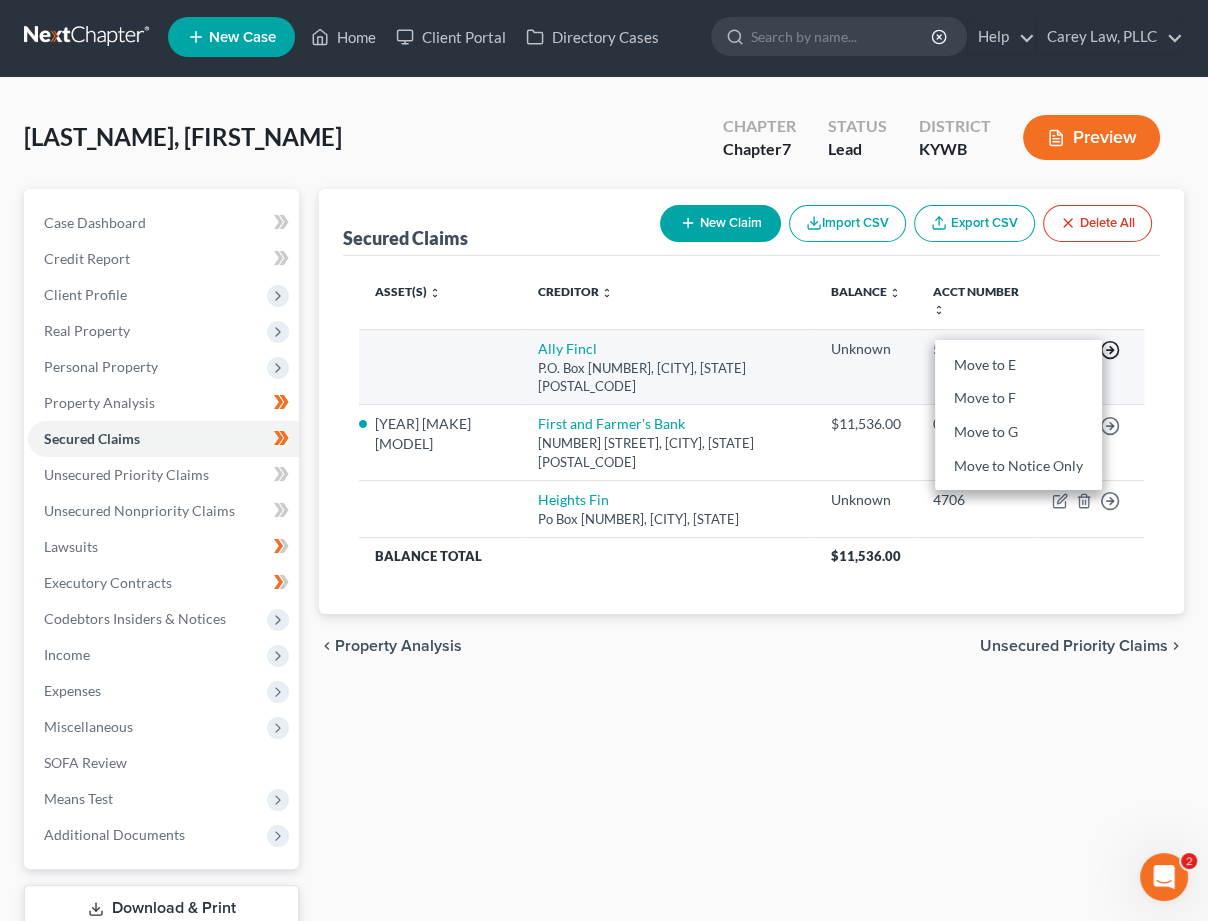 scroll, scrollTop: 3, scrollLeft: 0, axis: vertical 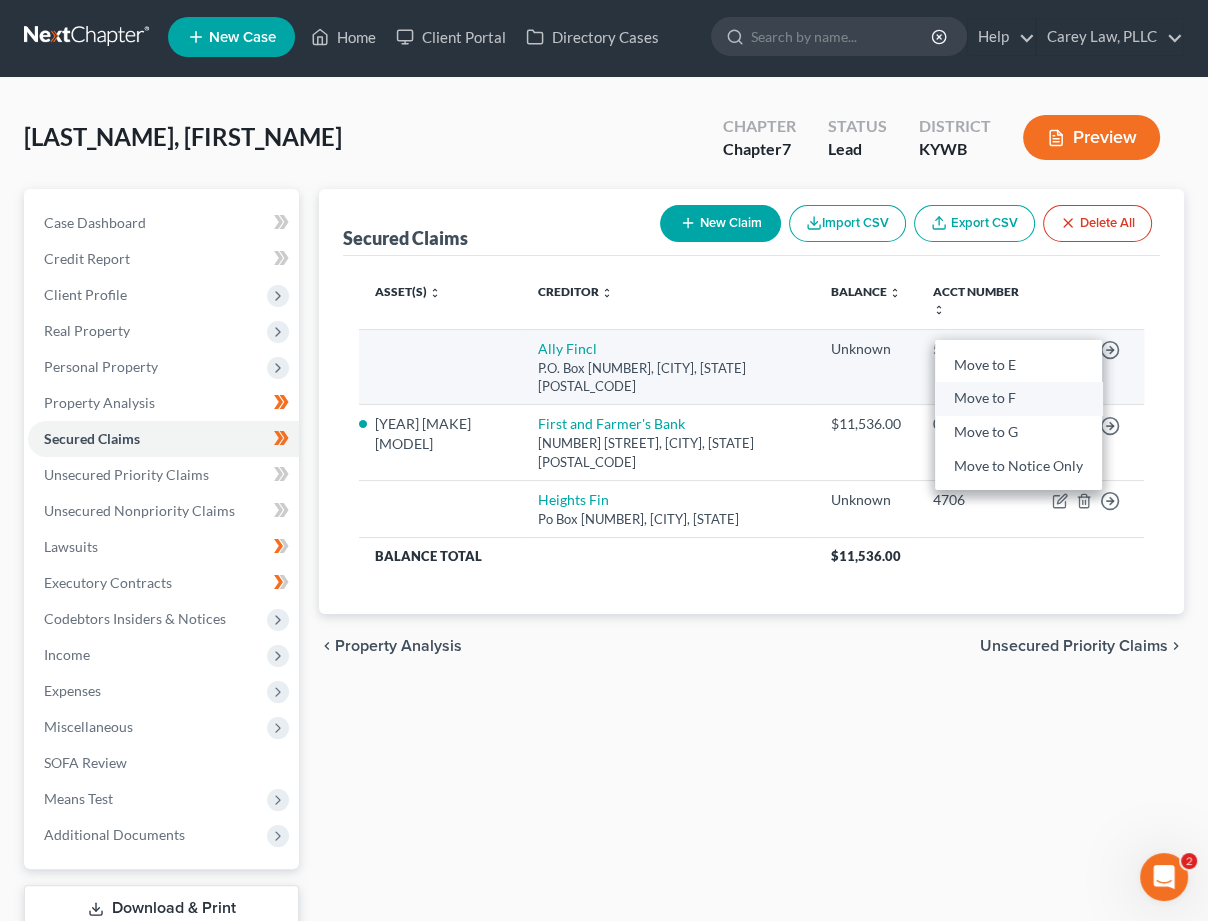 click on "Move to F" at bounding box center [1018, 398] 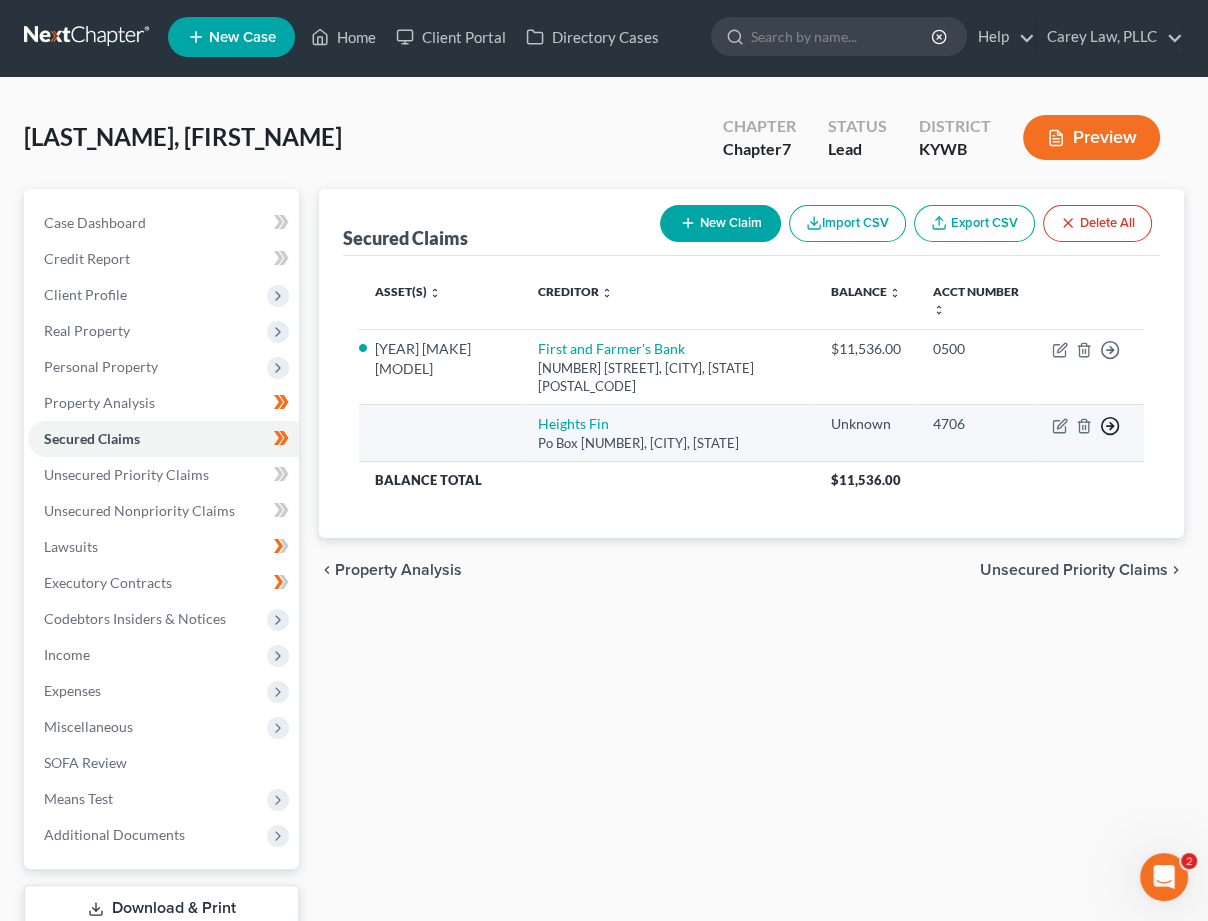 click 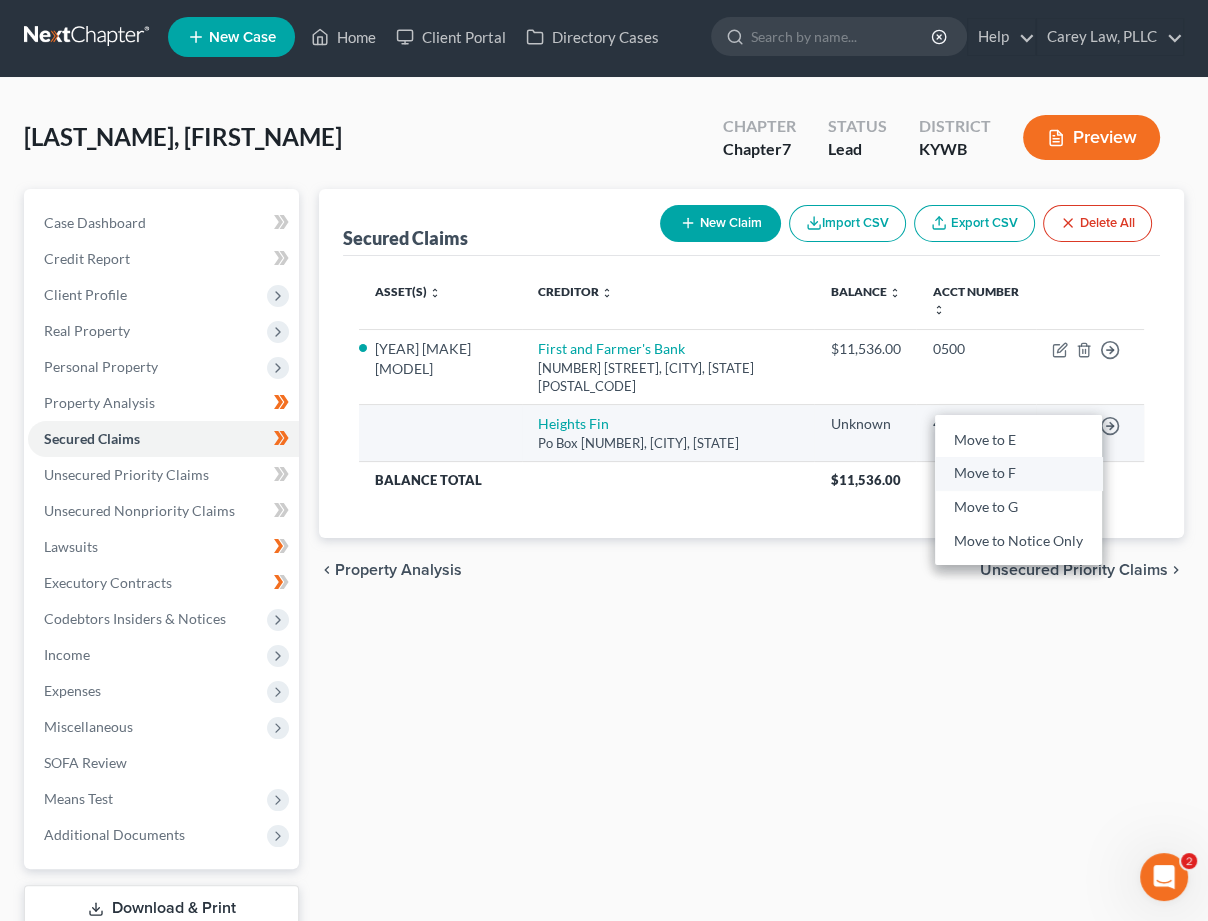 click on "Move to F" at bounding box center (1018, 474) 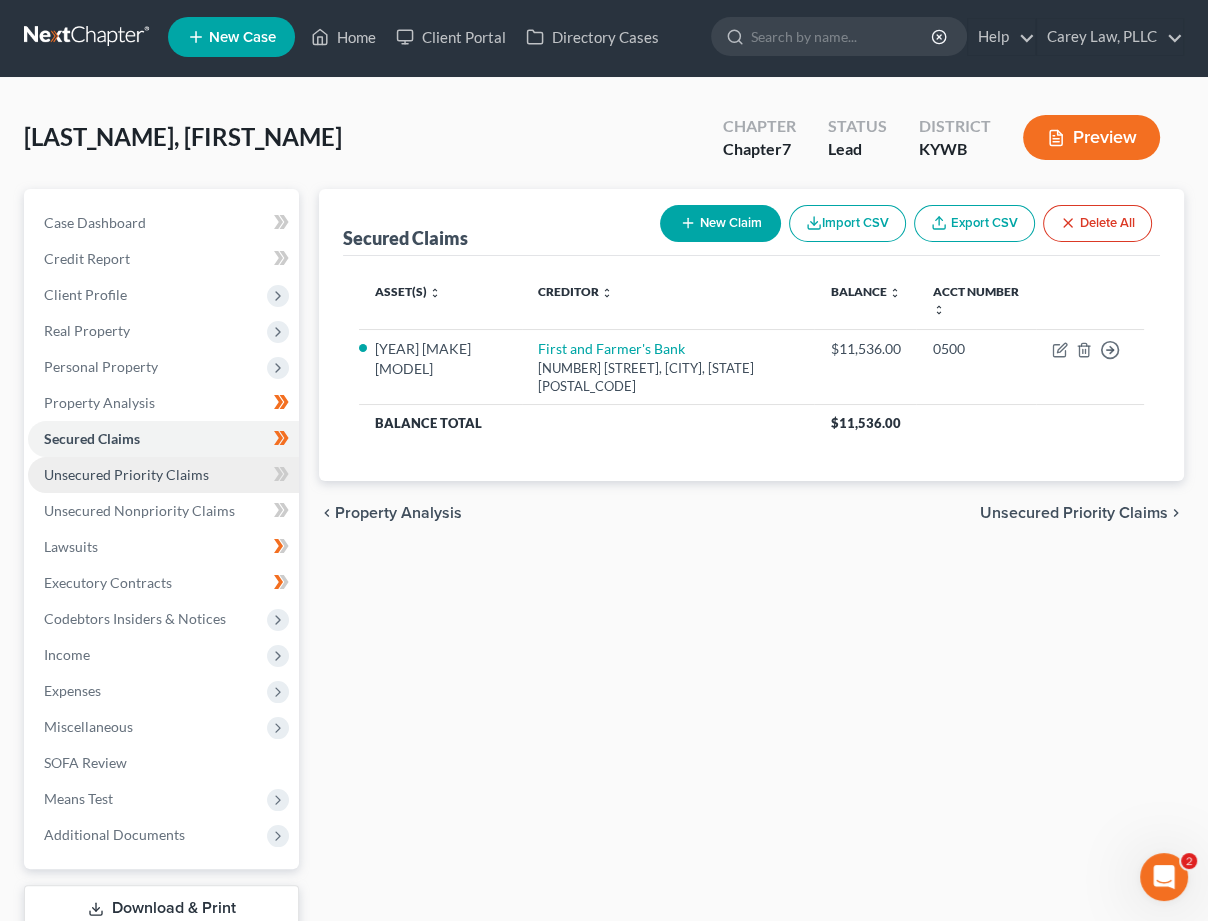 click on "Unsecured Priority Claims" at bounding box center [126, 474] 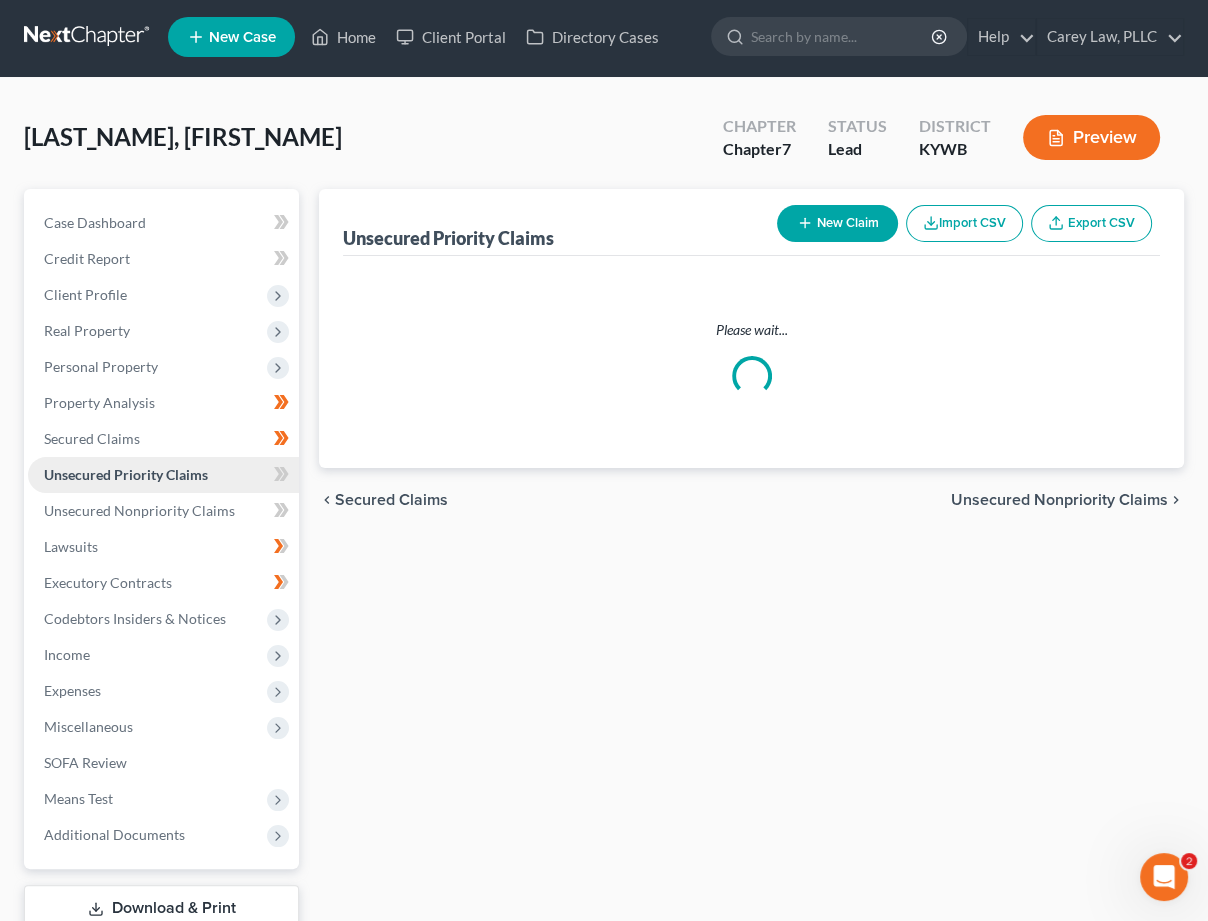 scroll, scrollTop: 0, scrollLeft: 0, axis: both 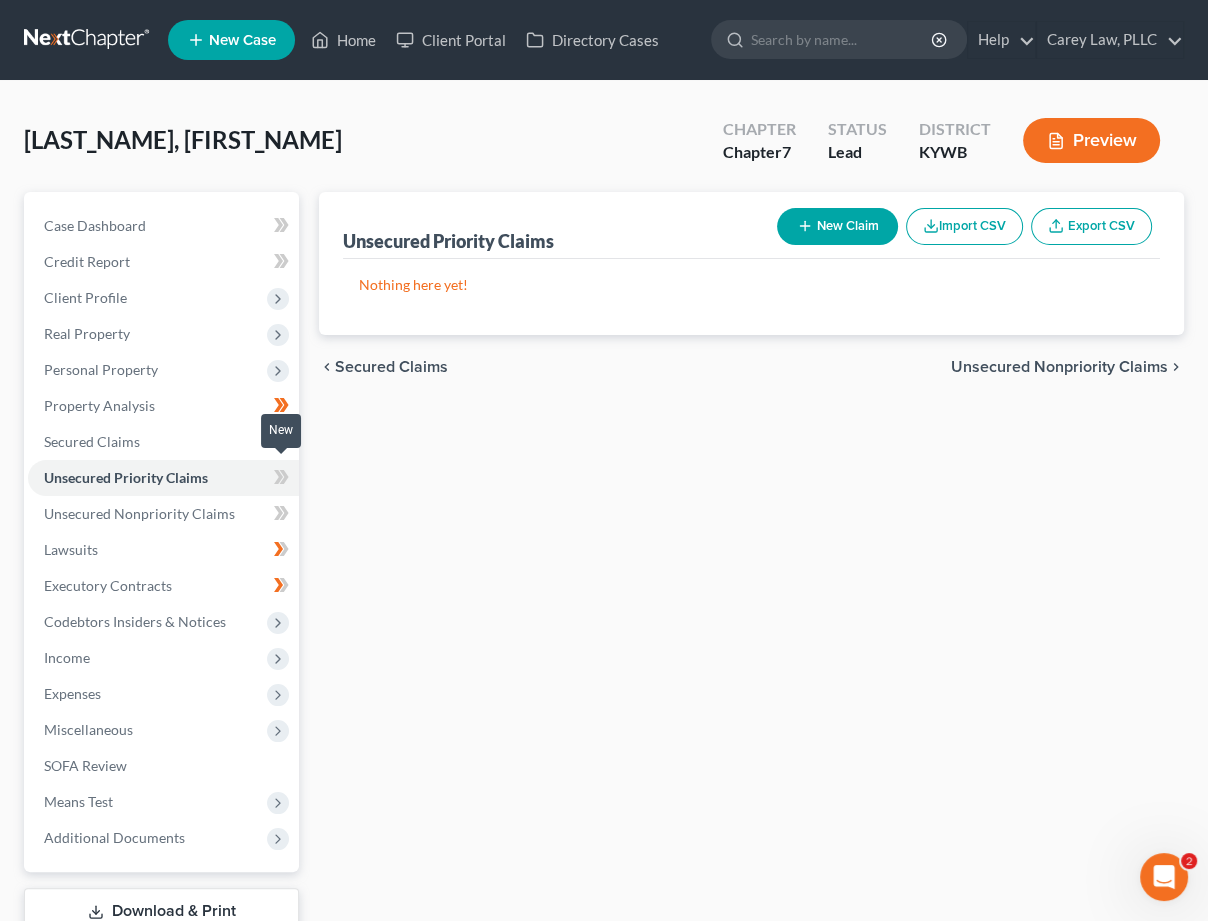 click 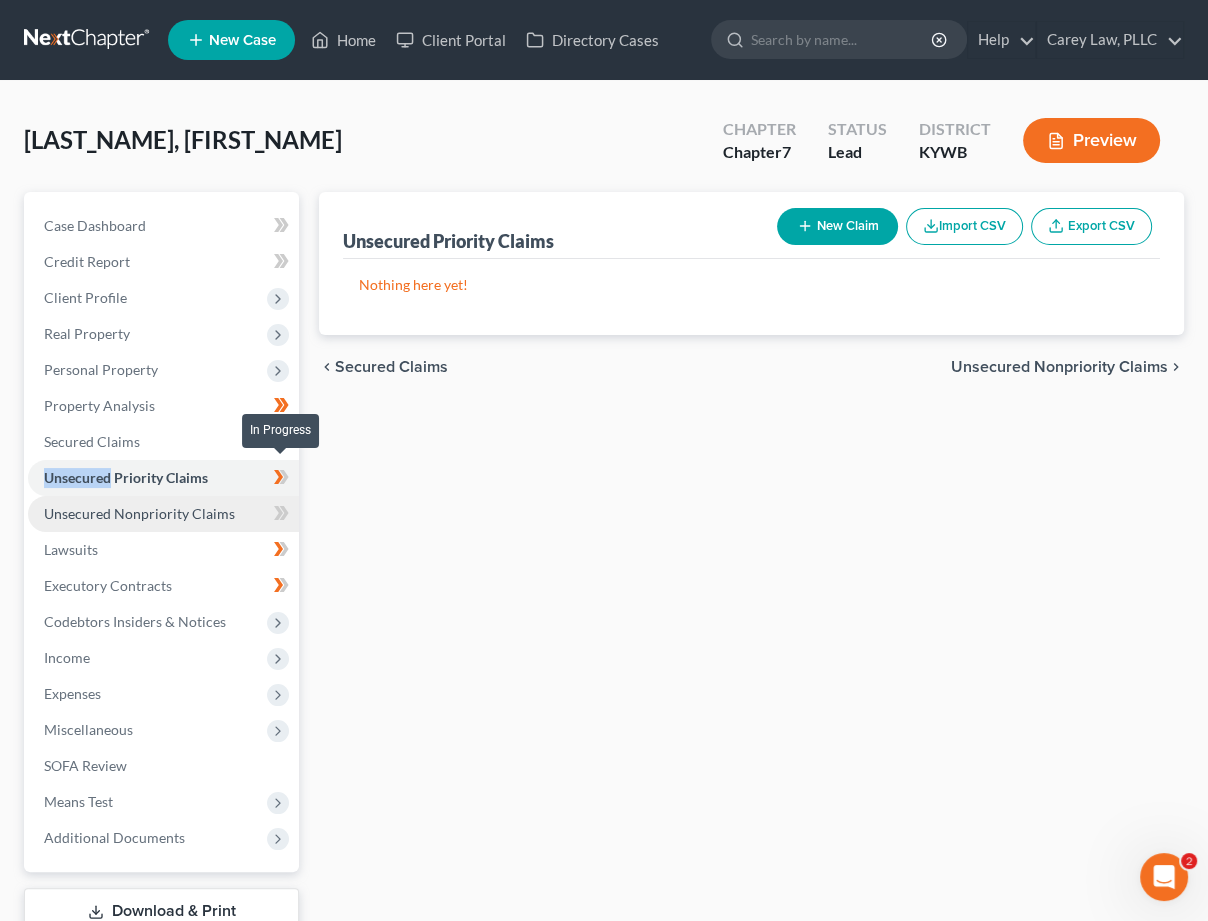 drag, startPoint x: 281, startPoint y: 473, endPoint x: 138, endPoint y: 510, distance: 147.70917 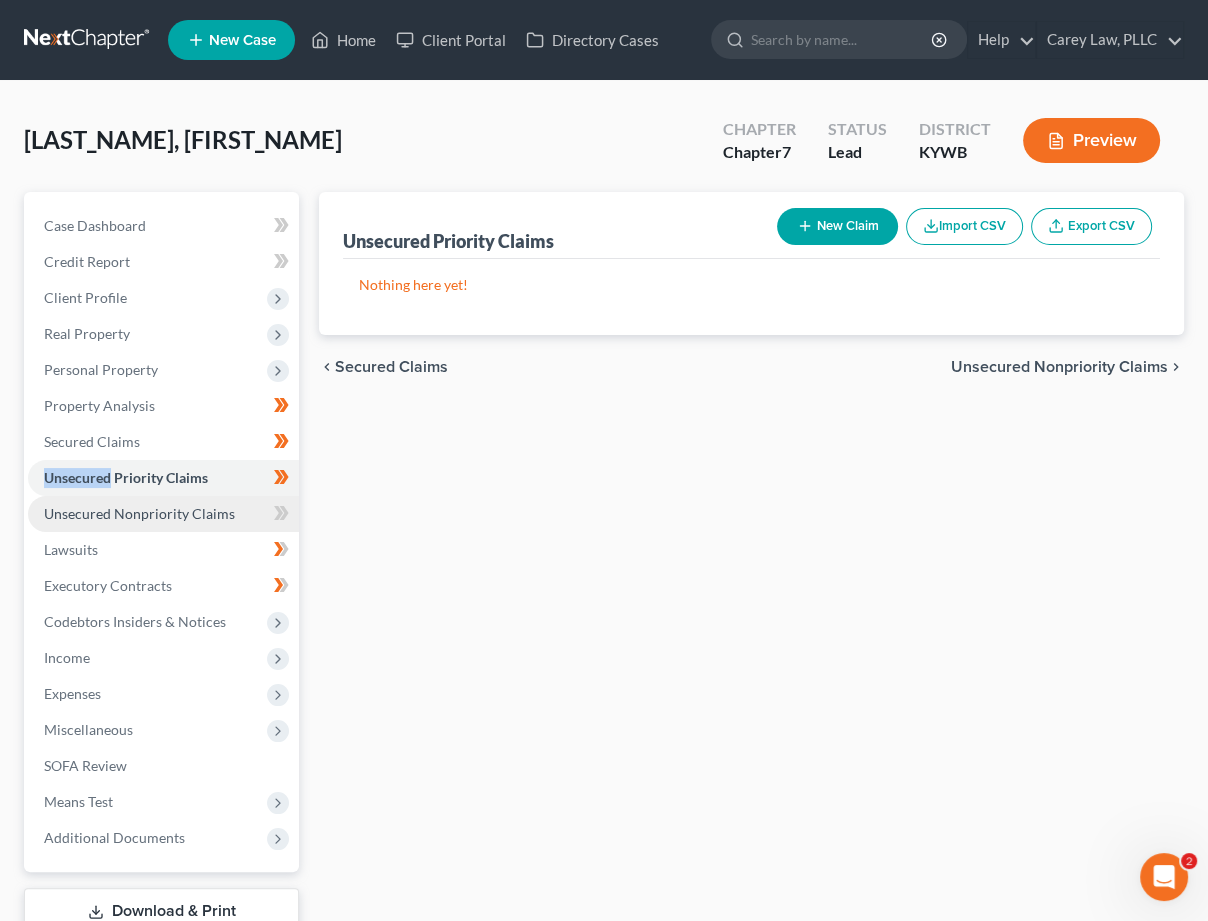 click on "Unsecured Nonpriority Claims" at bounding box center [163, 514] 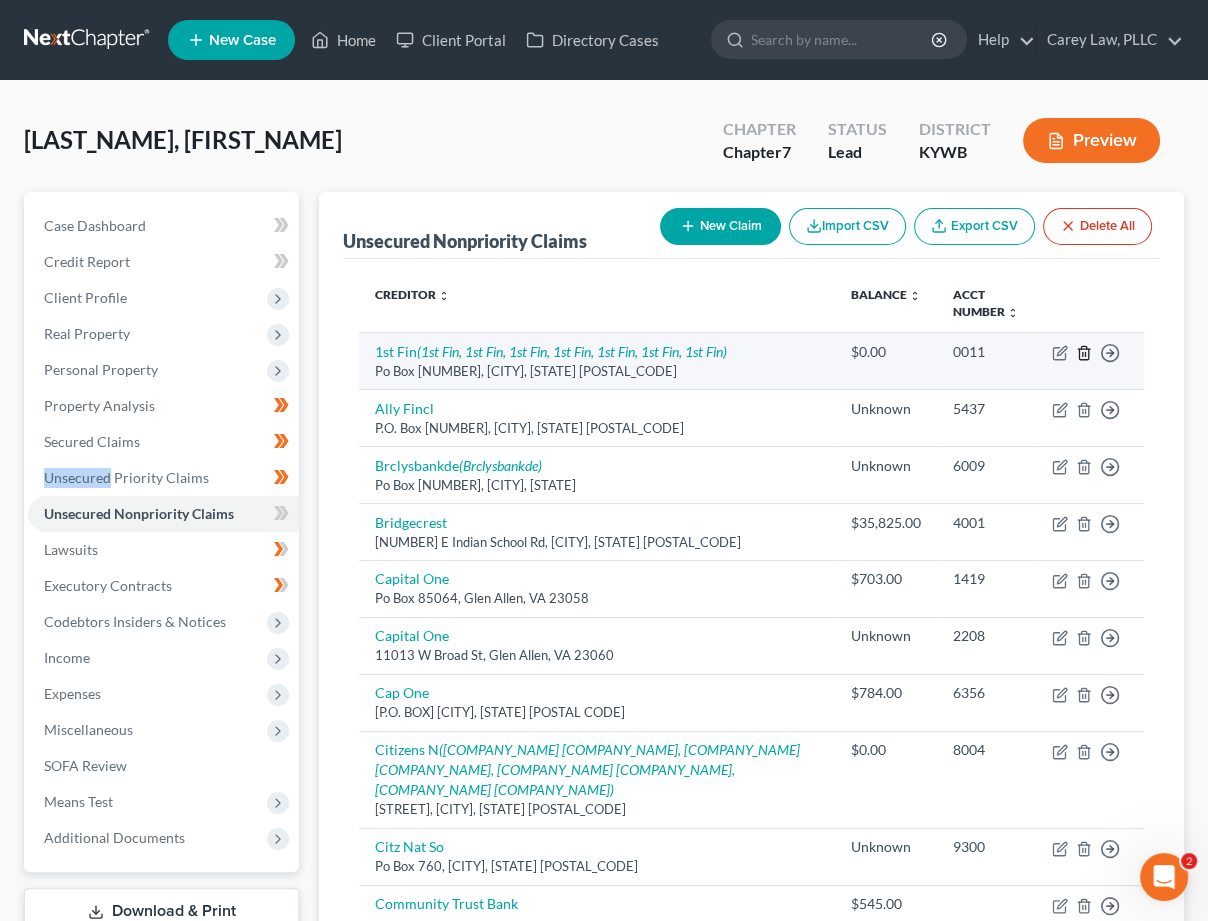 click 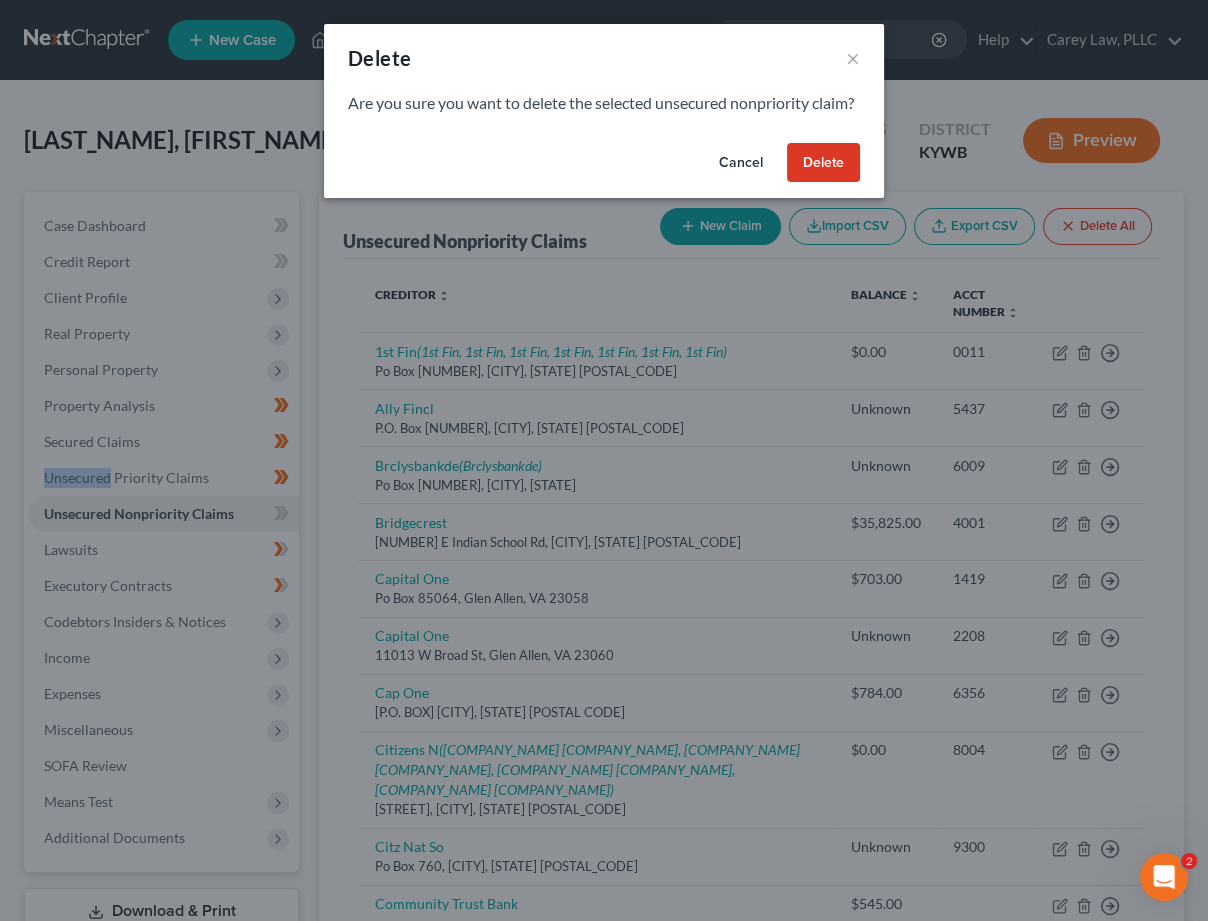 click on "Delete" at bounding box center (823, 163) 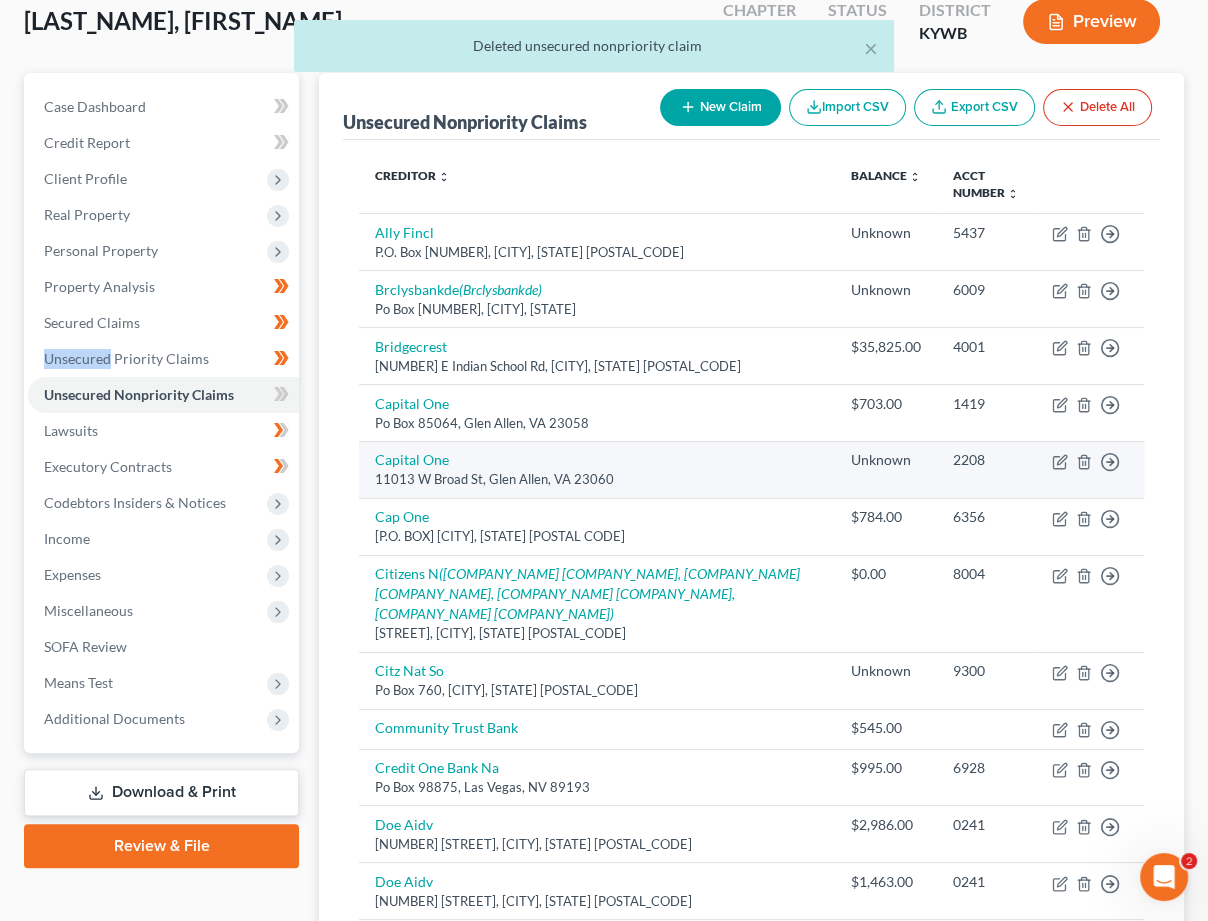 scroll, scrollTop: 120, scrollLeft: 0, axis: vertical 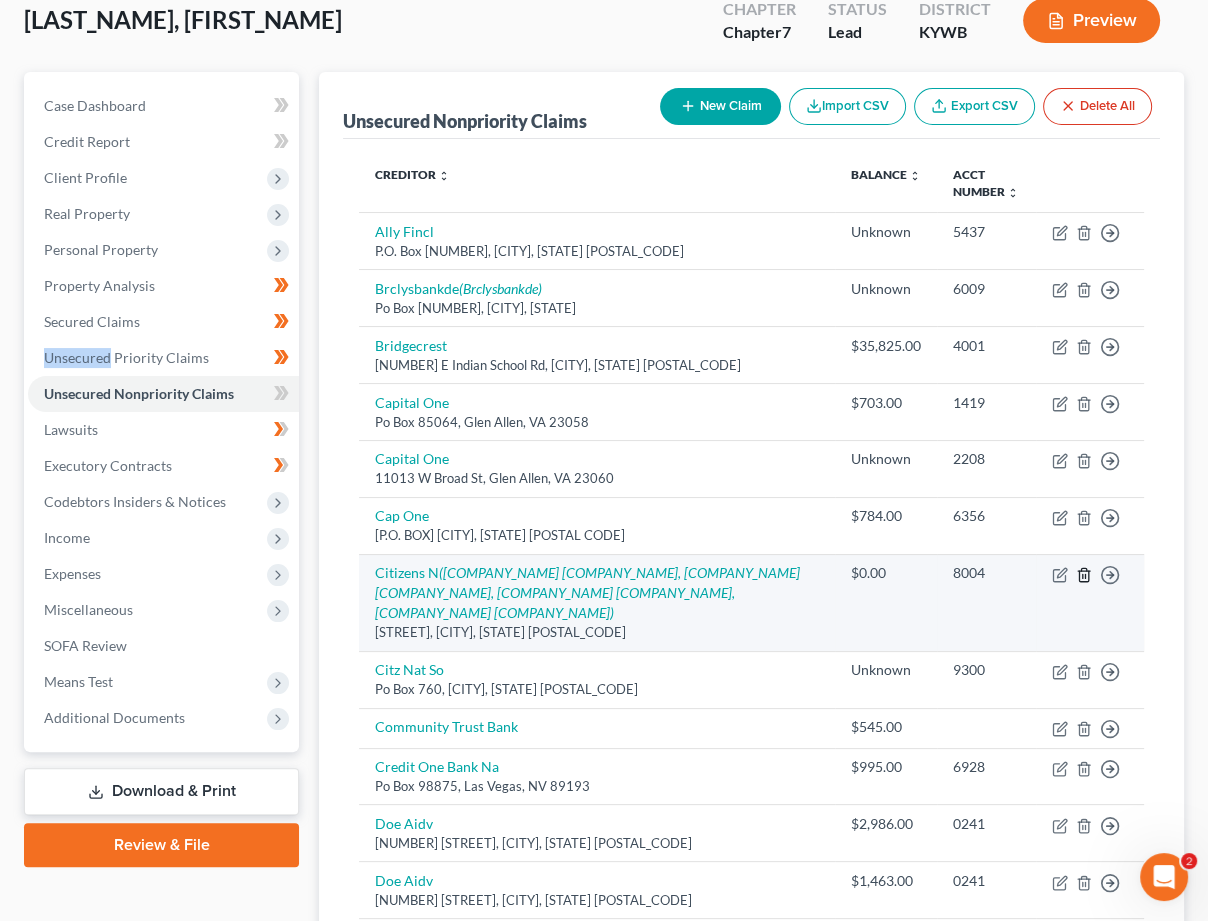 click 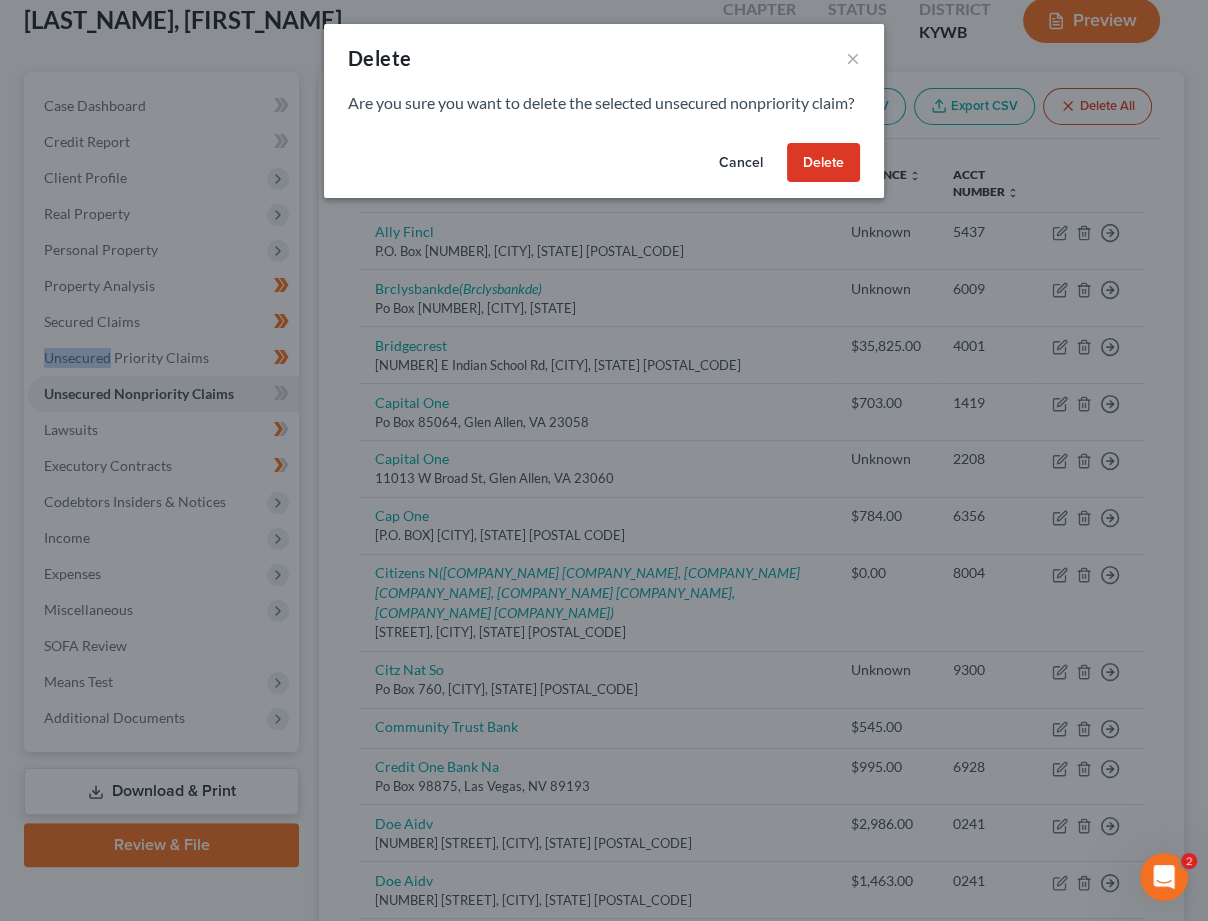 click on "Delete" at bounding box center [823, 163] 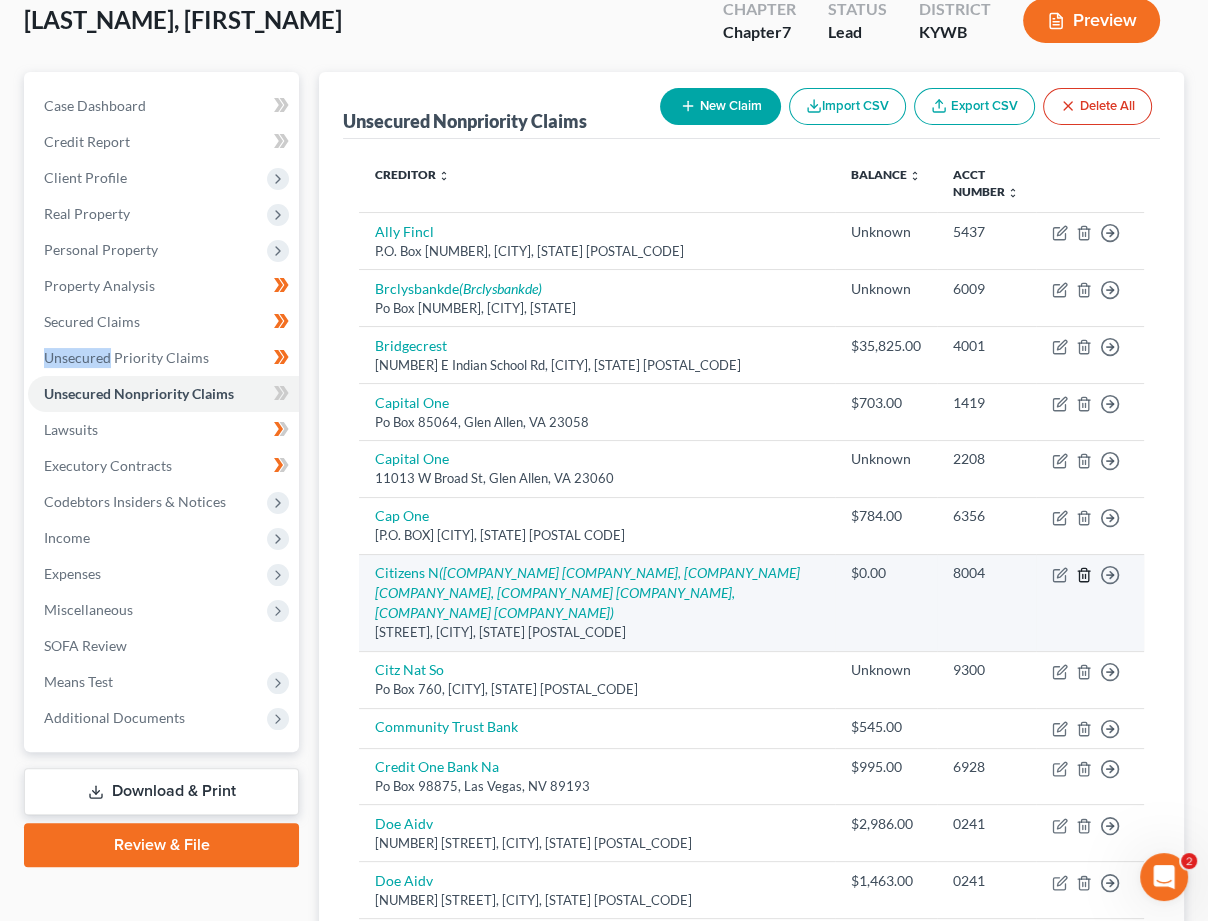 click 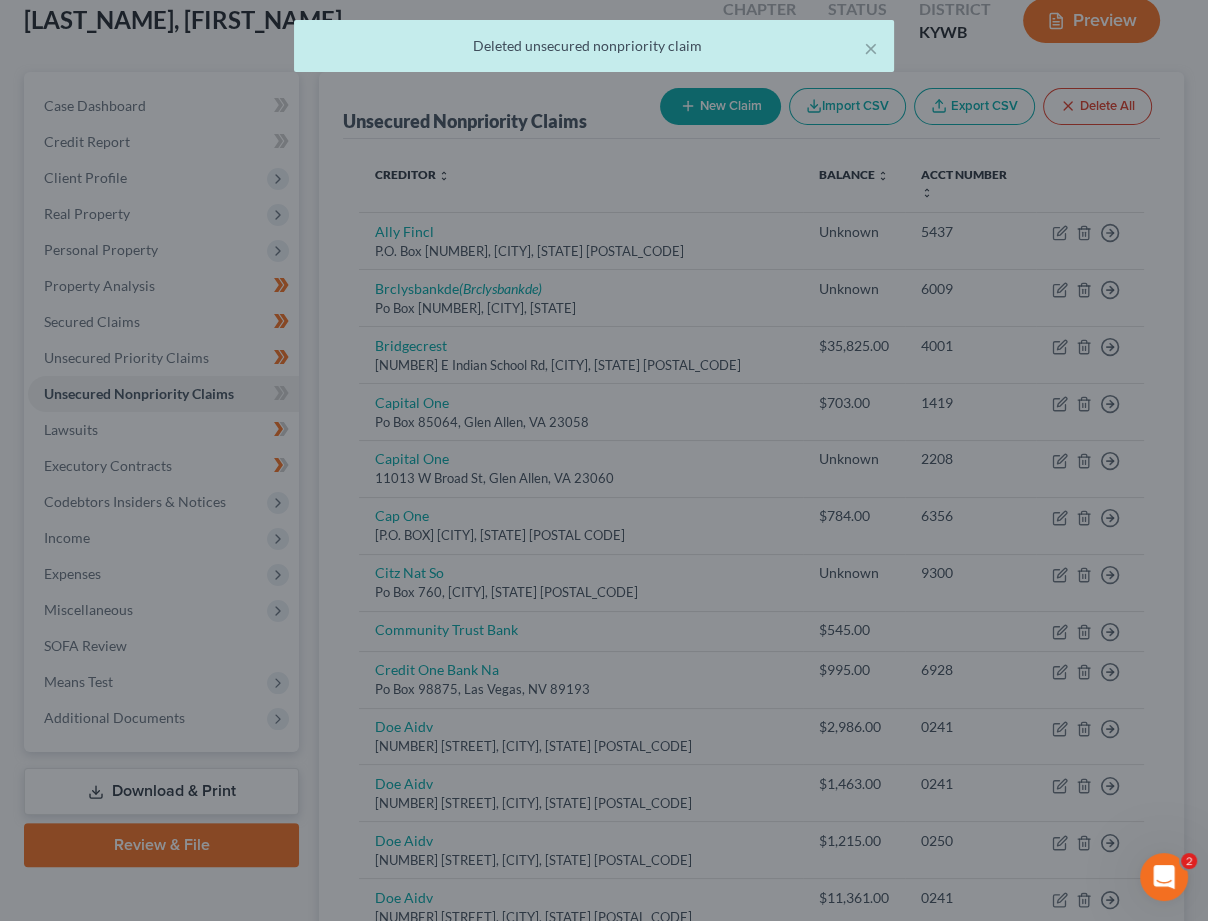 click on "Delete
×
Are you sure you want to delete the selected unsecured nonpriority claim?
Cancel
Delete" at bounding box center (604, 460) 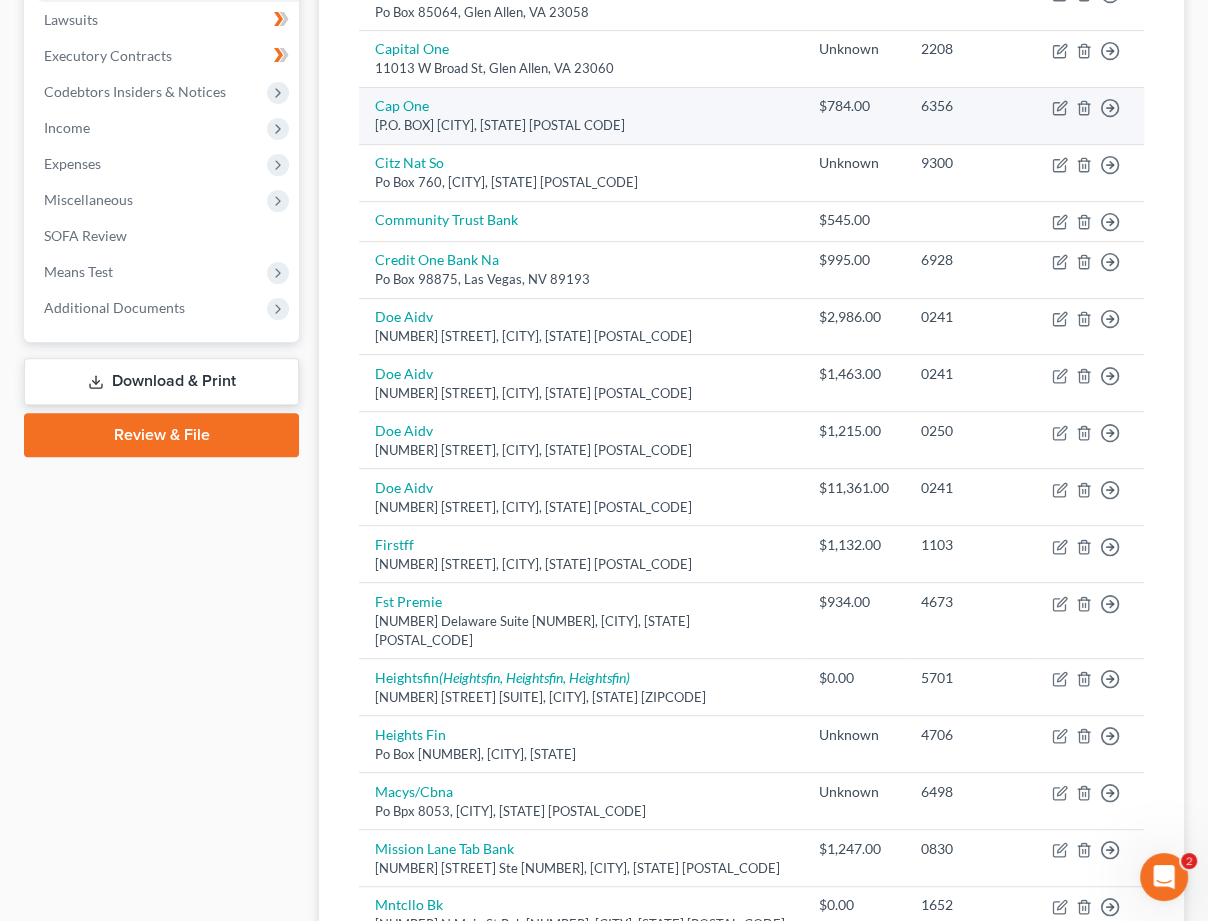 scroll, scrollTop: 526, scrollLeft: 0, axis: vertical 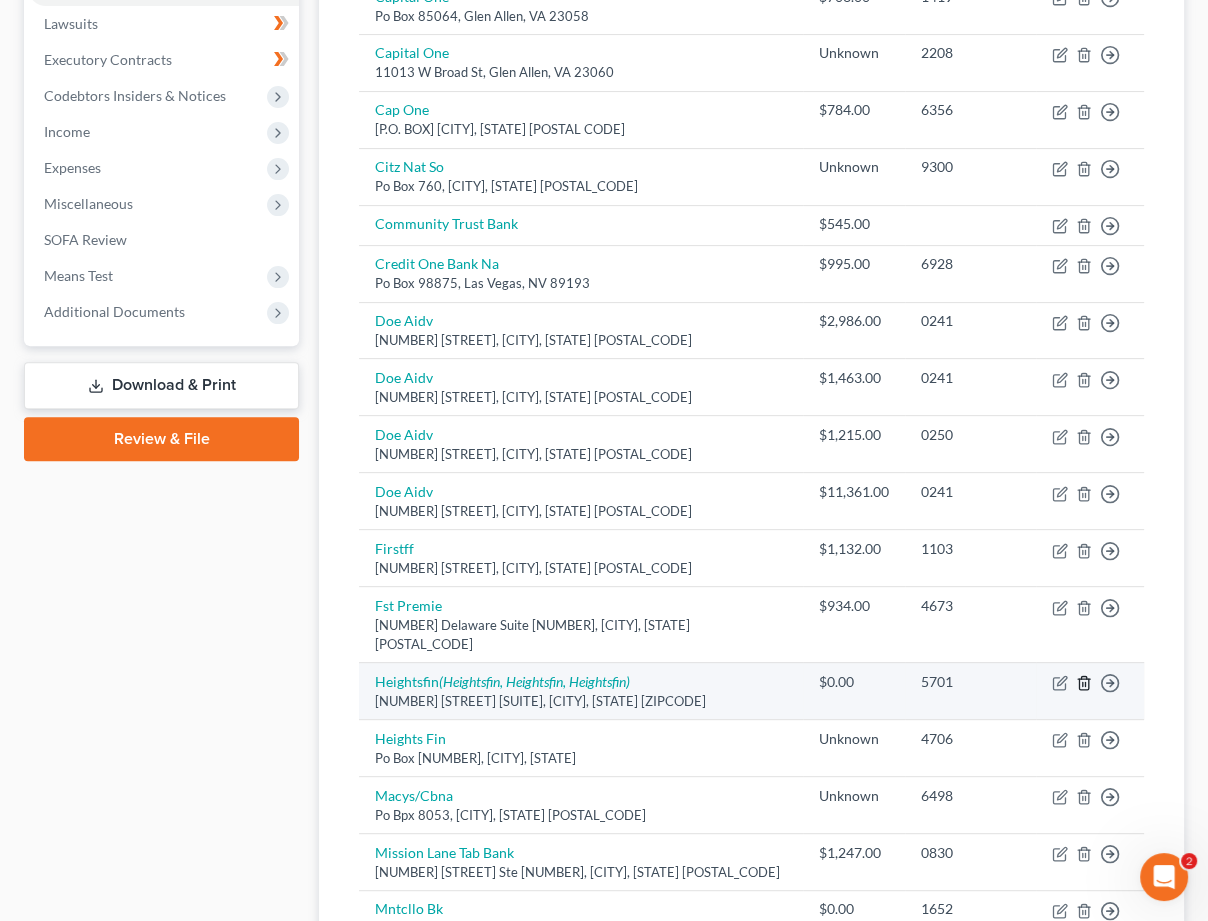 click 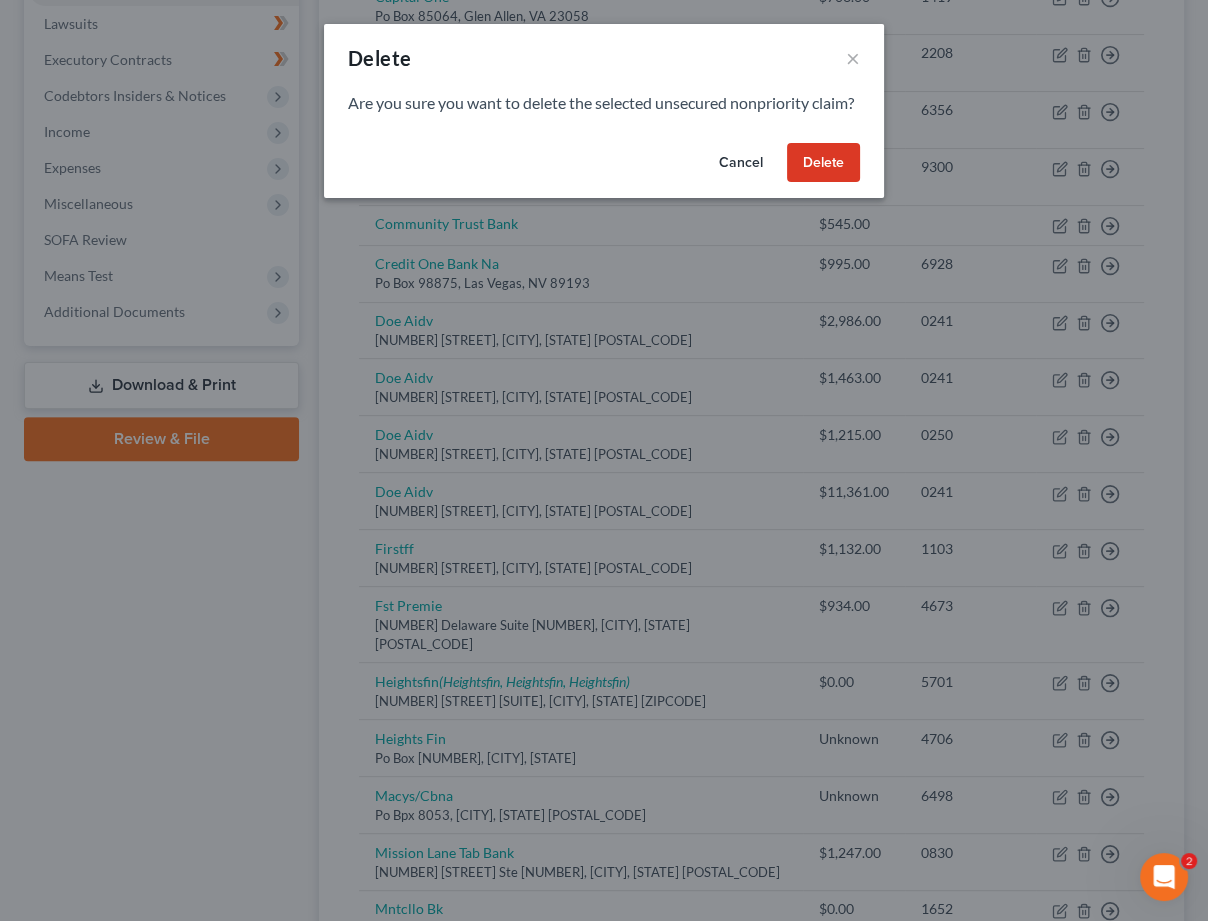 click on "Delete" at bounding box center [823, 163] 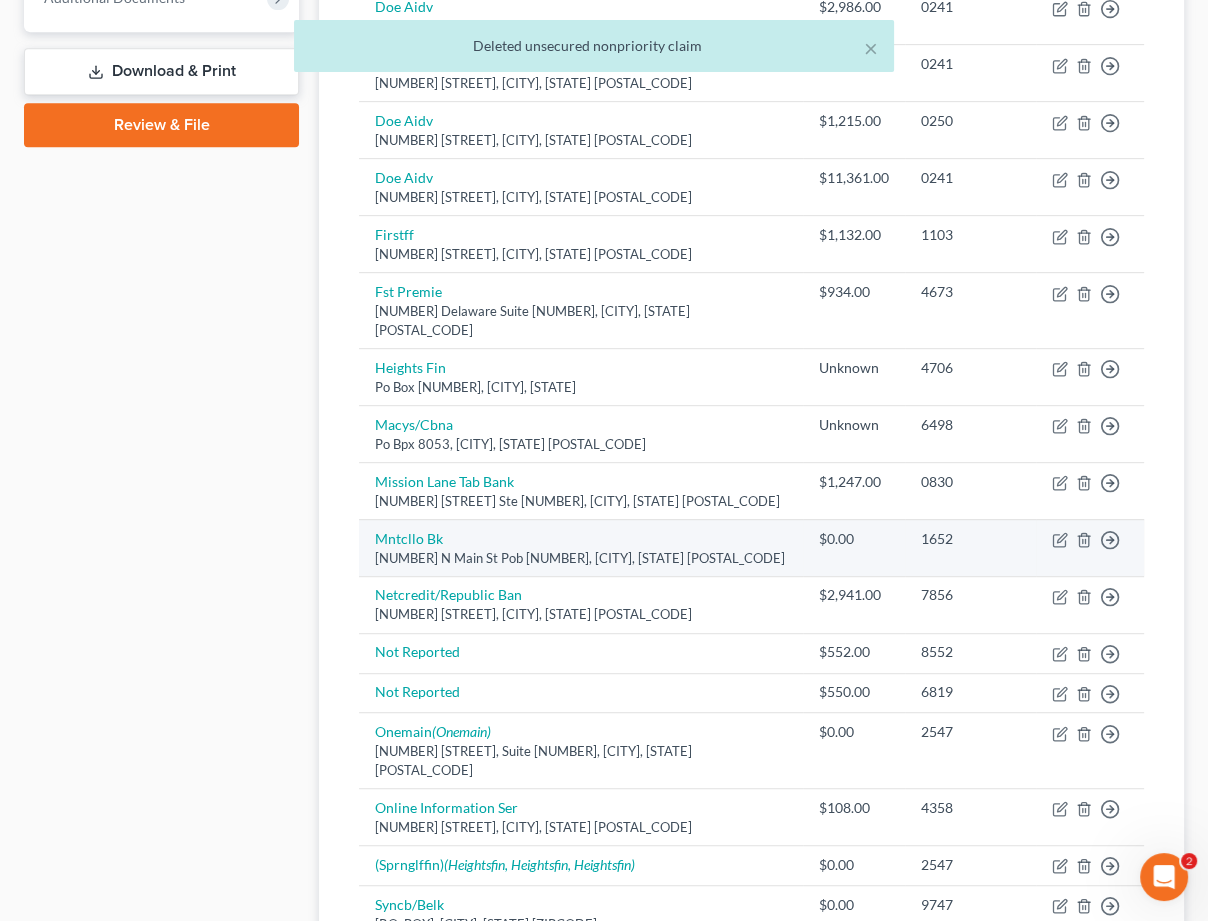 scroll, scrollTop: 863, scrollLeft: 0, axis: vertical 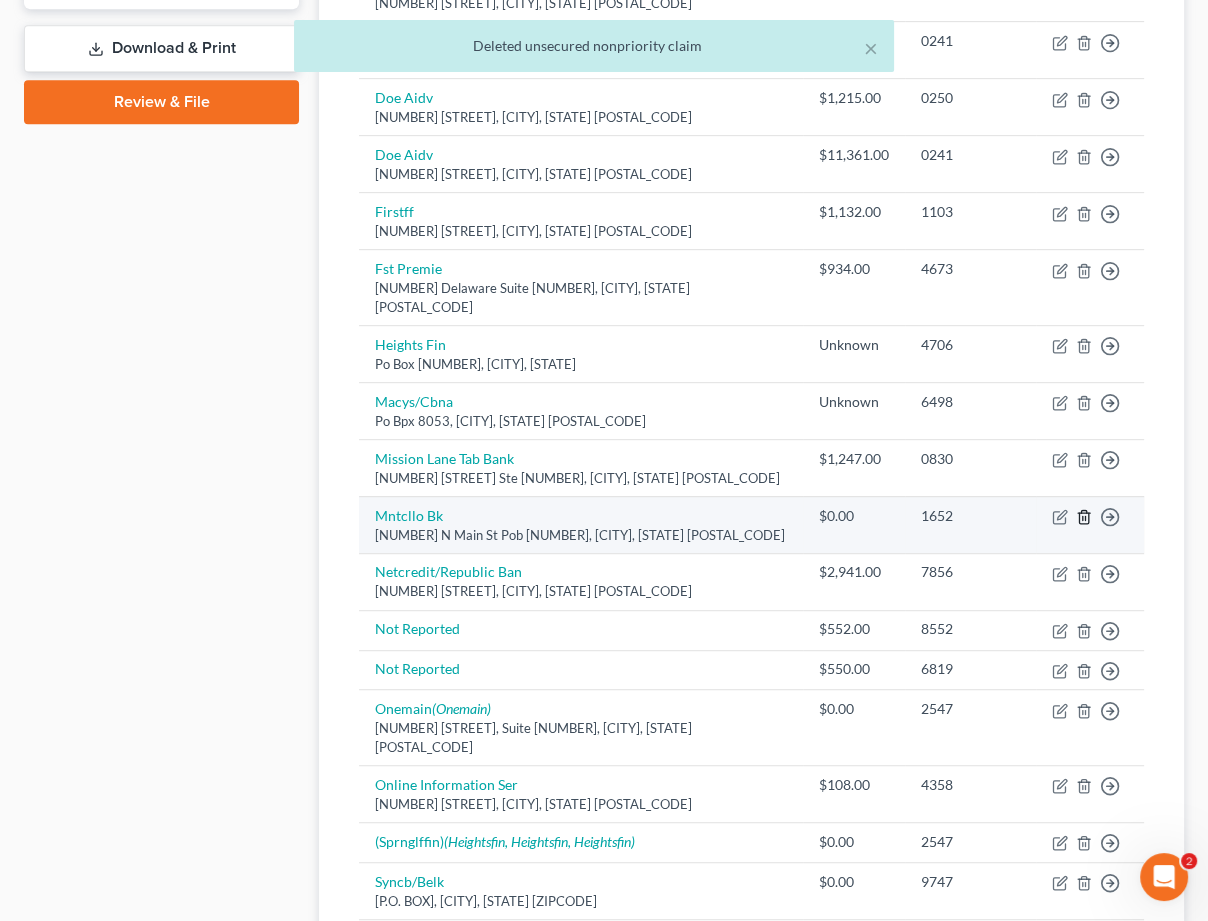 click 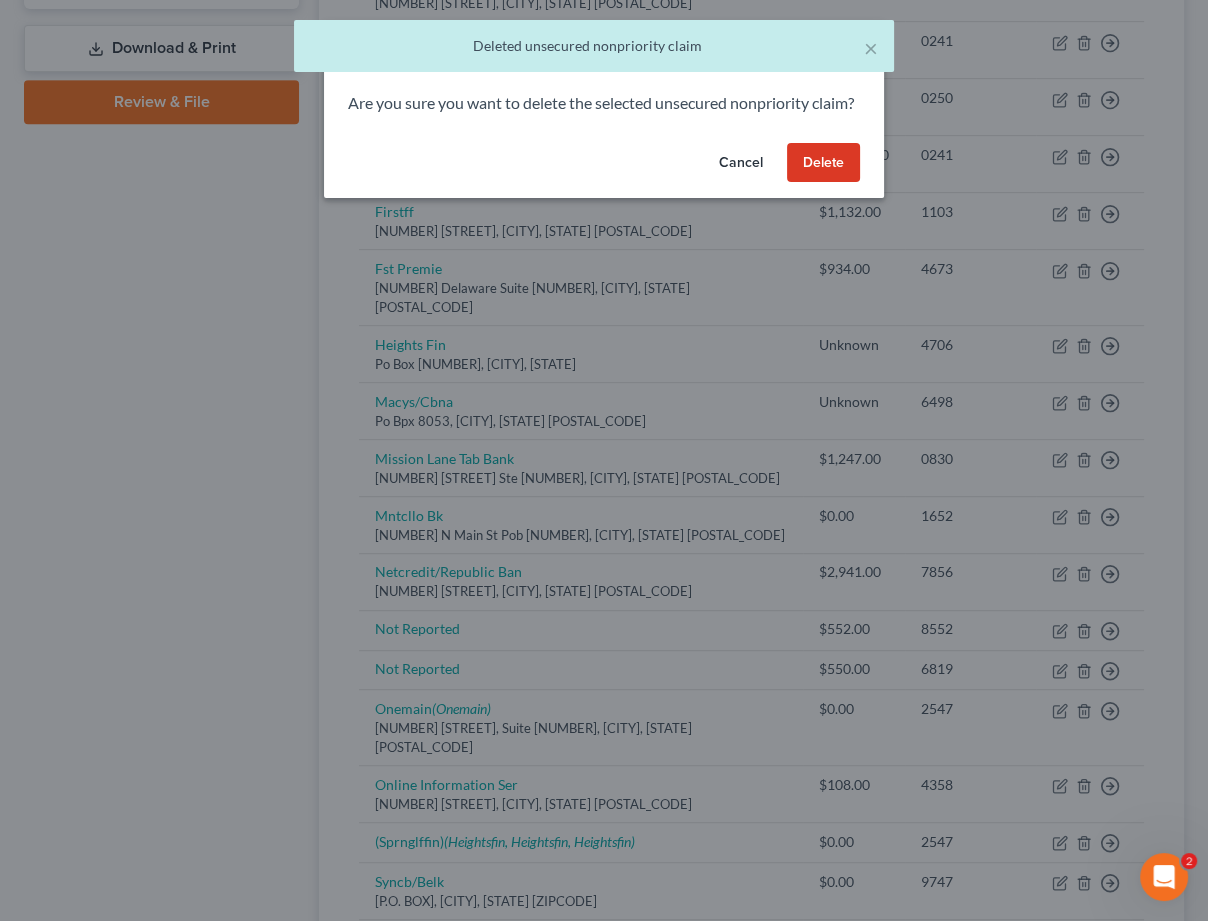 click on "Delete" at bounding box center (823, 163) 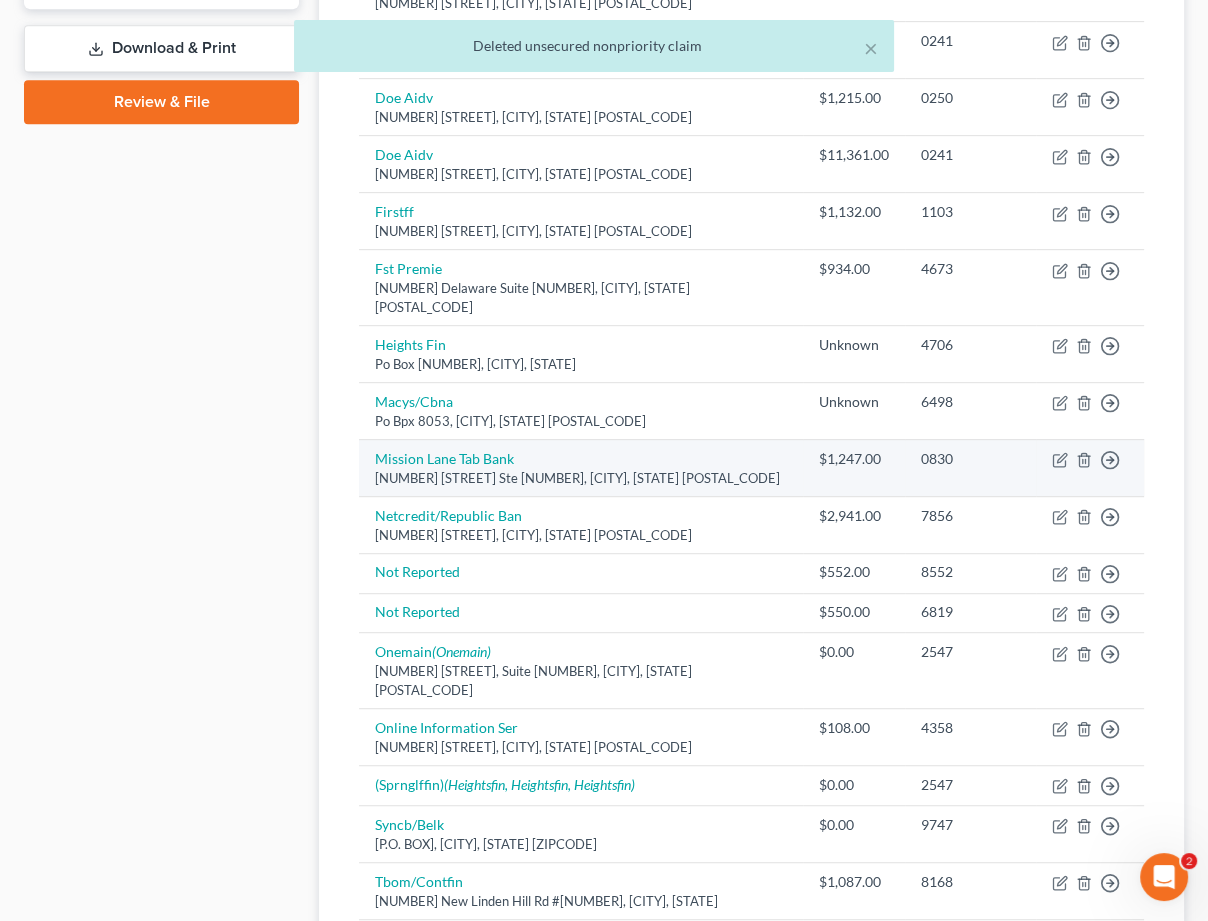 scroll, scrollTop: 883, scrollLeft: 0, axis: vertical 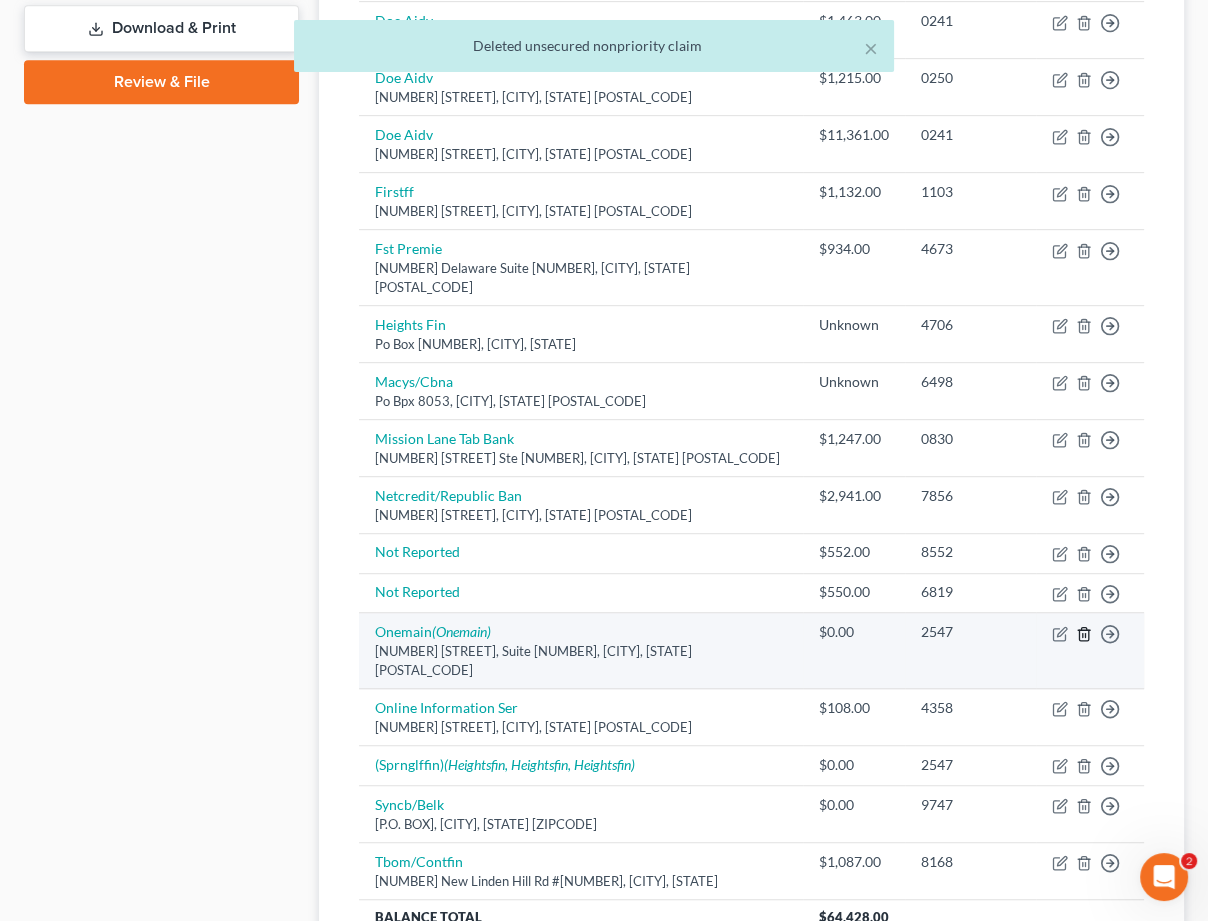 click 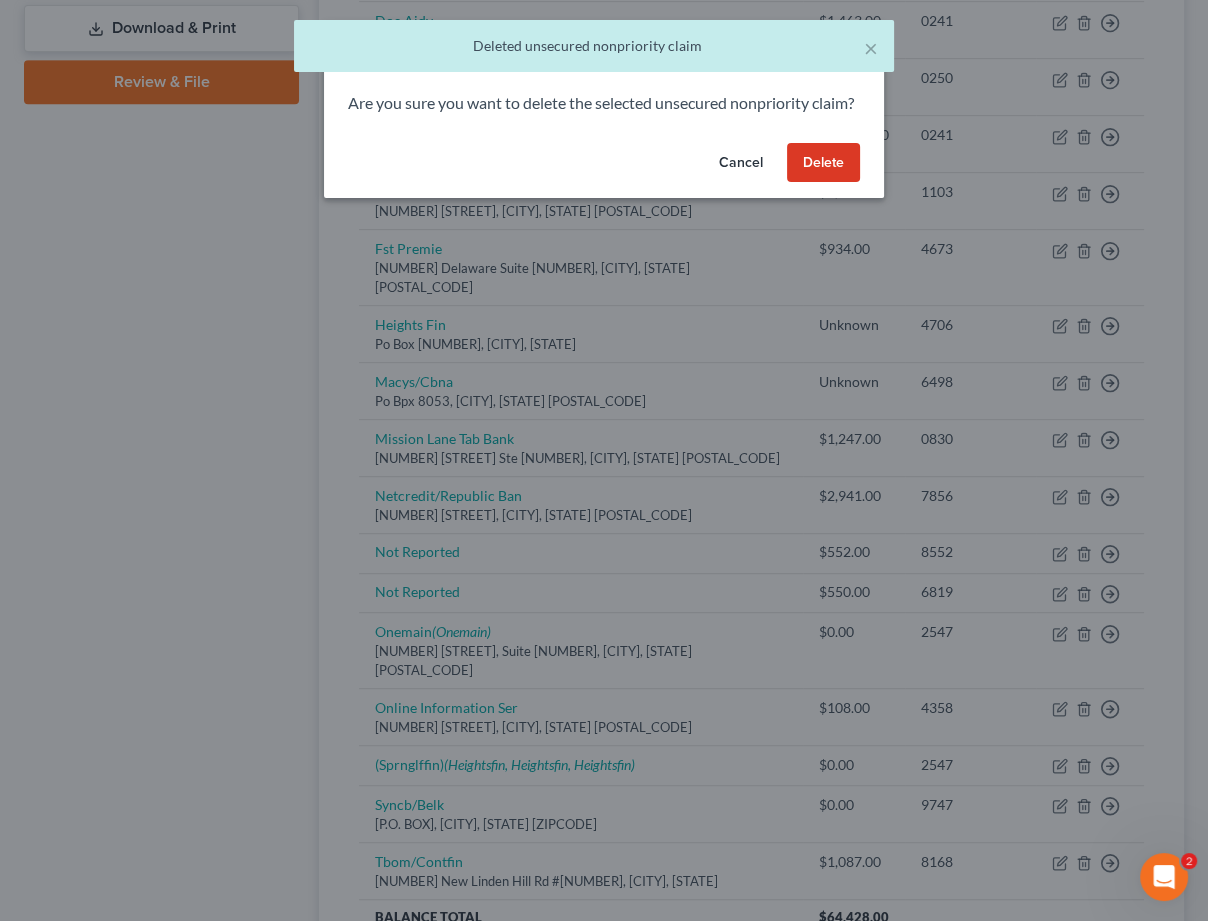 click on "Delete" at bounding box center (823, 163) 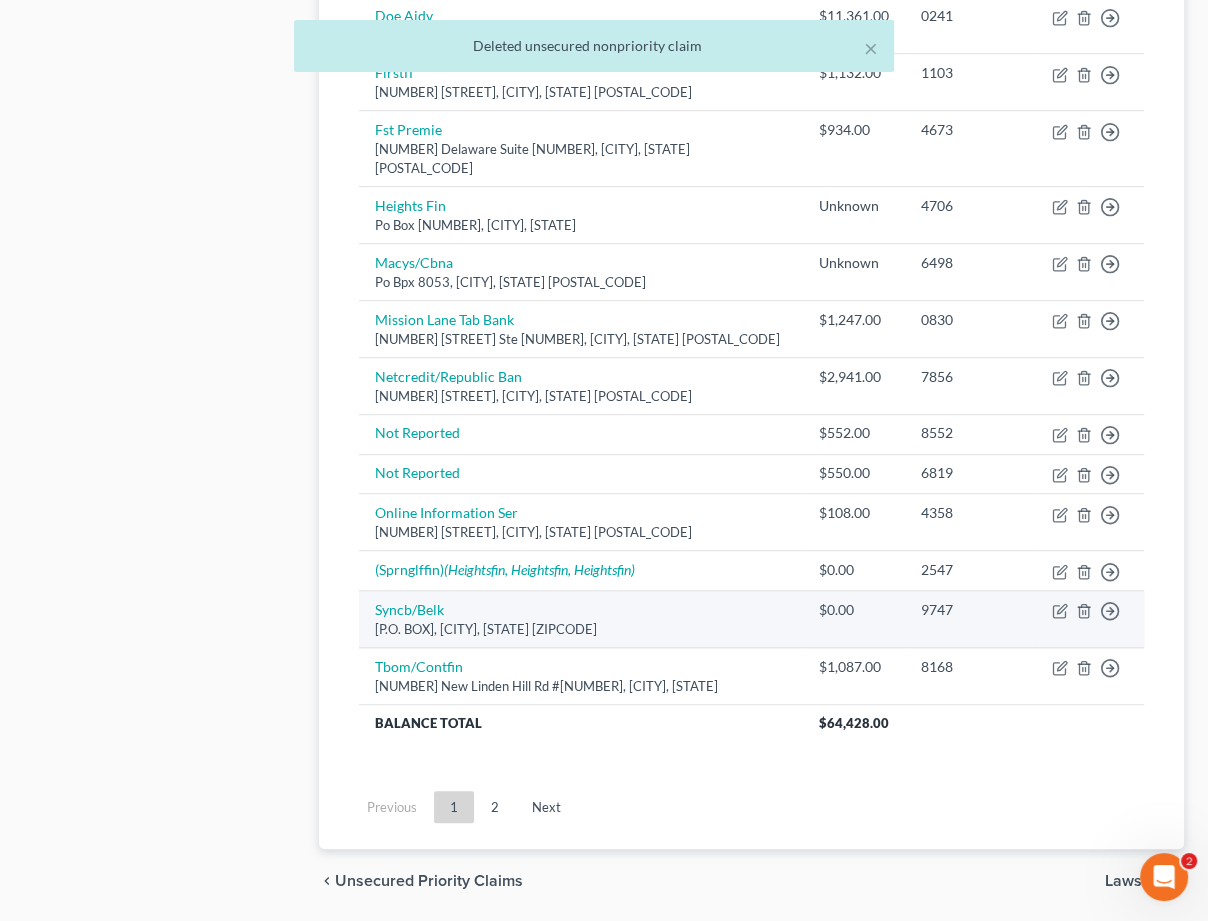 scroll, scrollTop: 1001, scrollLeft: 0, axis: vertical 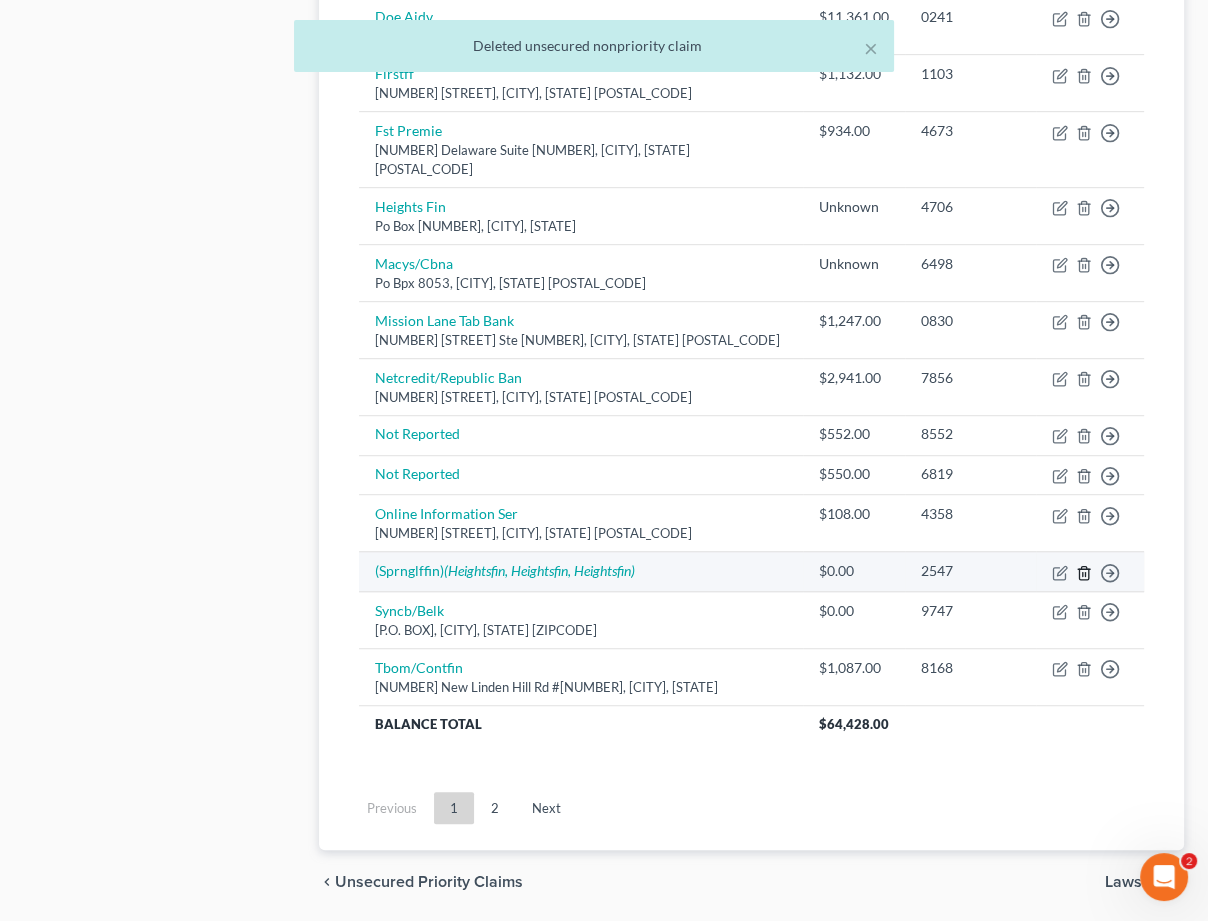 click 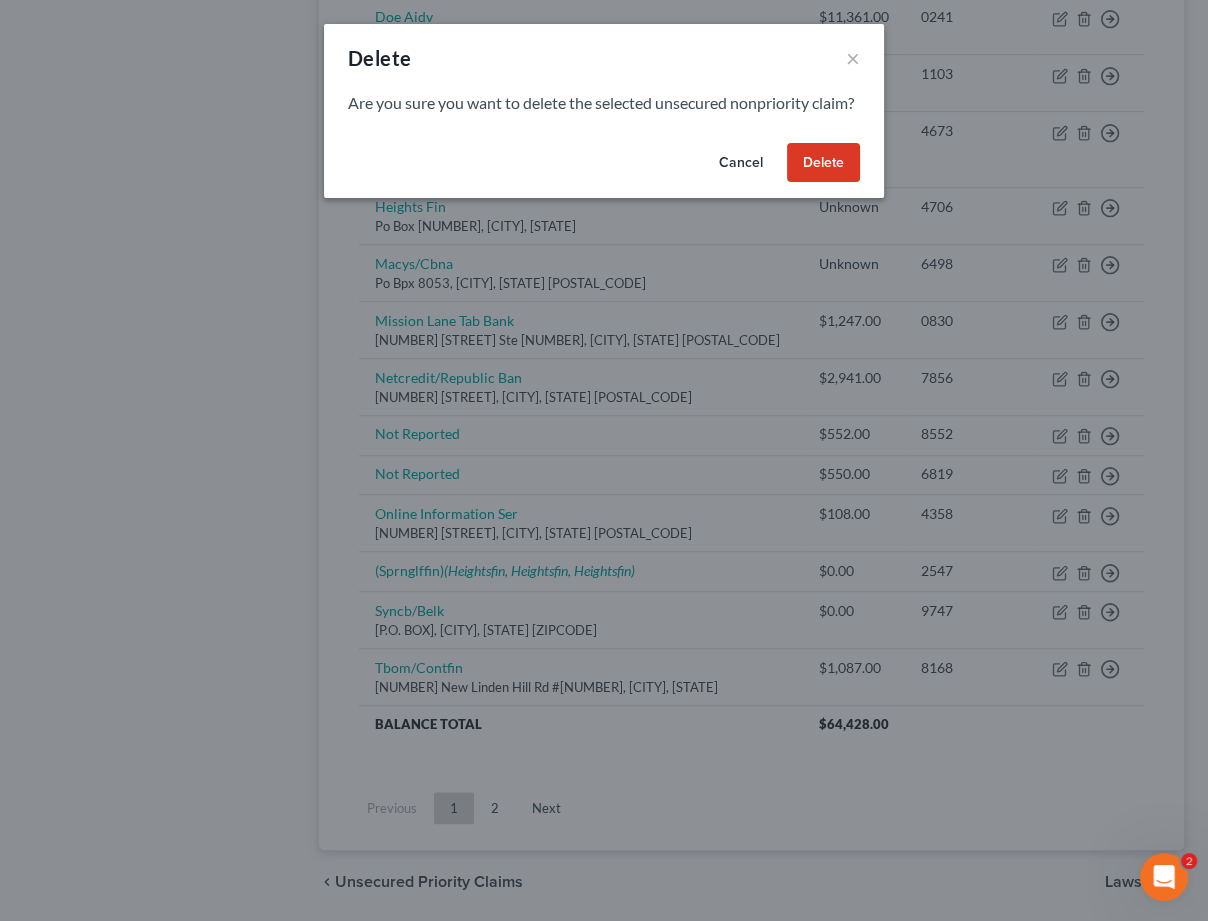 click on "Delete" at bounding box center (823, 163) 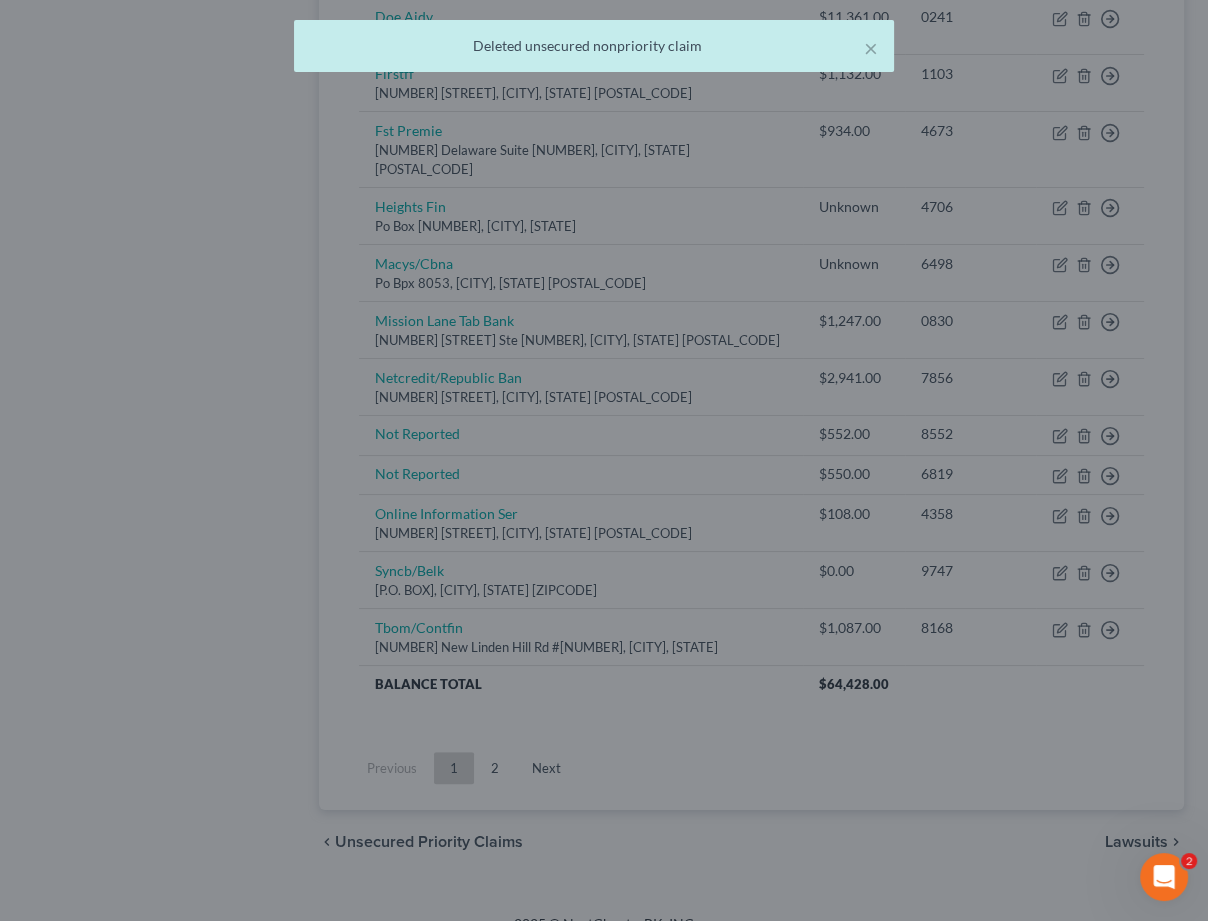scroll, scrollTop: 962, scrollLeft: 0, axis: vertical 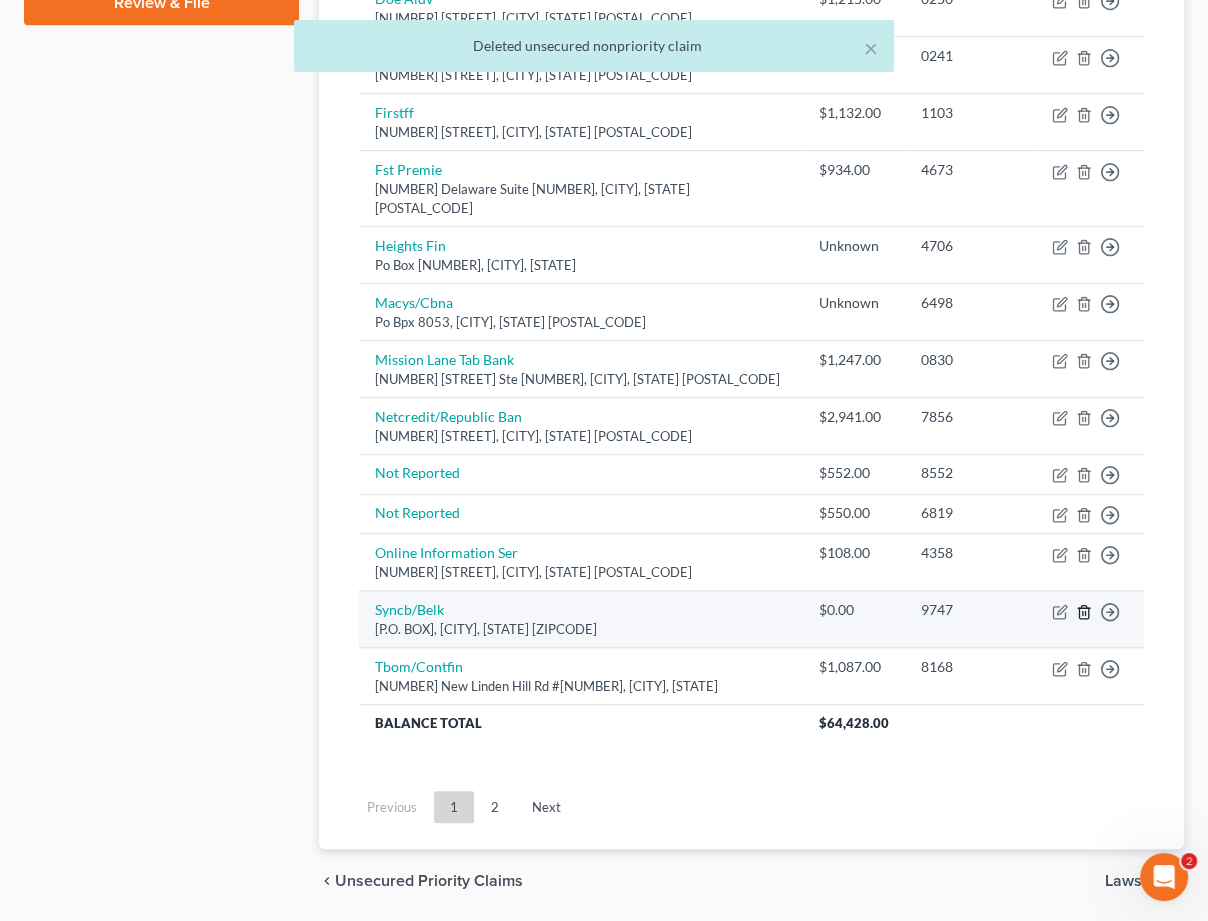 click 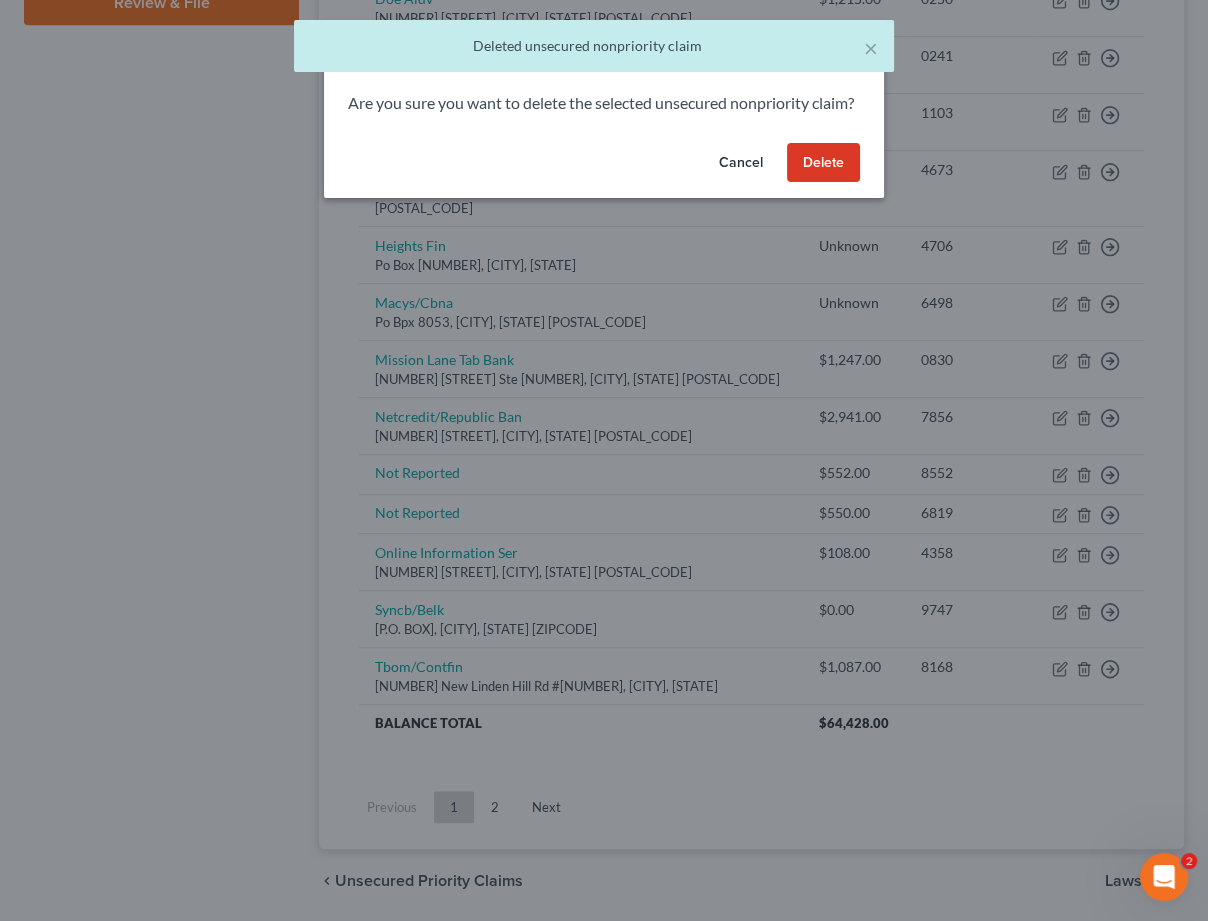 click on "Delete" at bounding box center [823, 163] 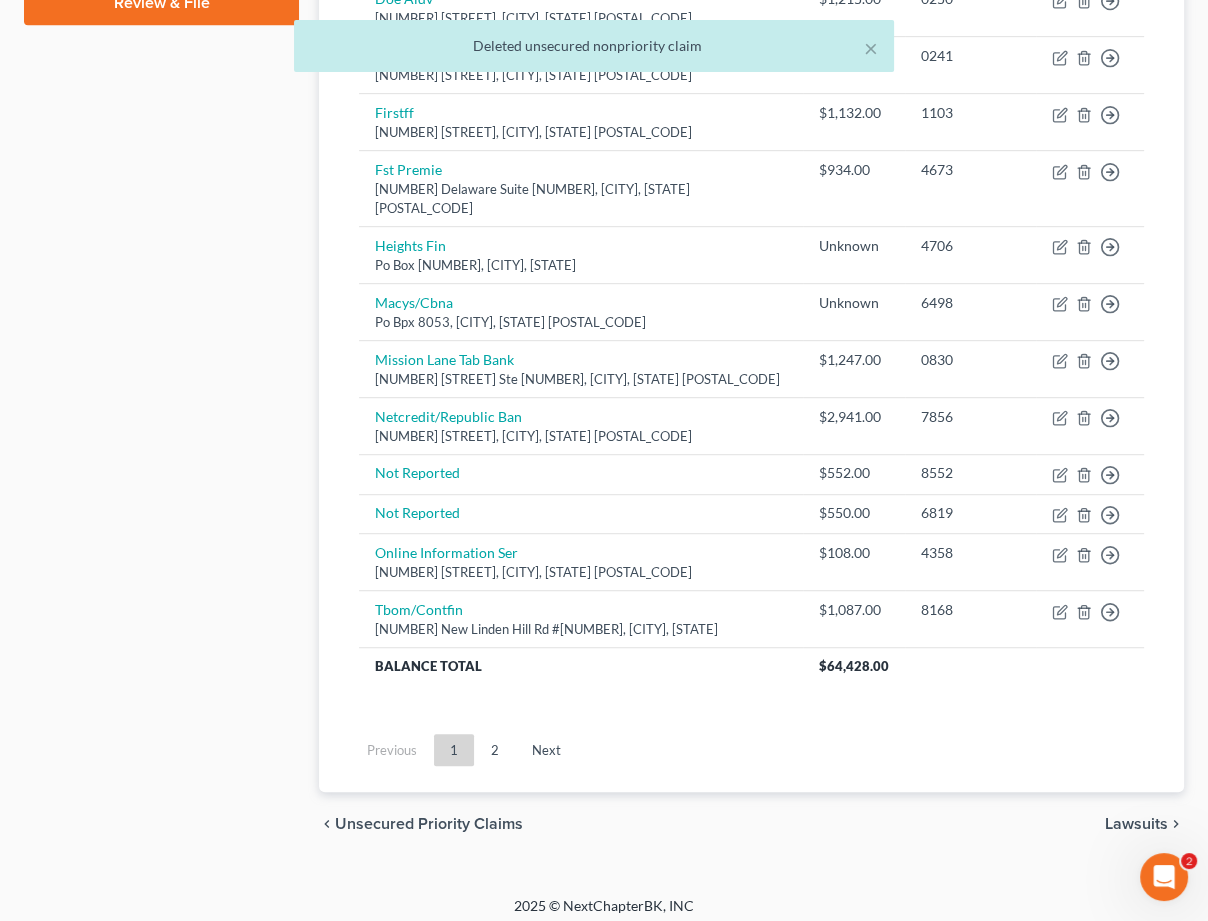 scroll, scrollTop: 906, scrollLeft: 0, axis: vertical 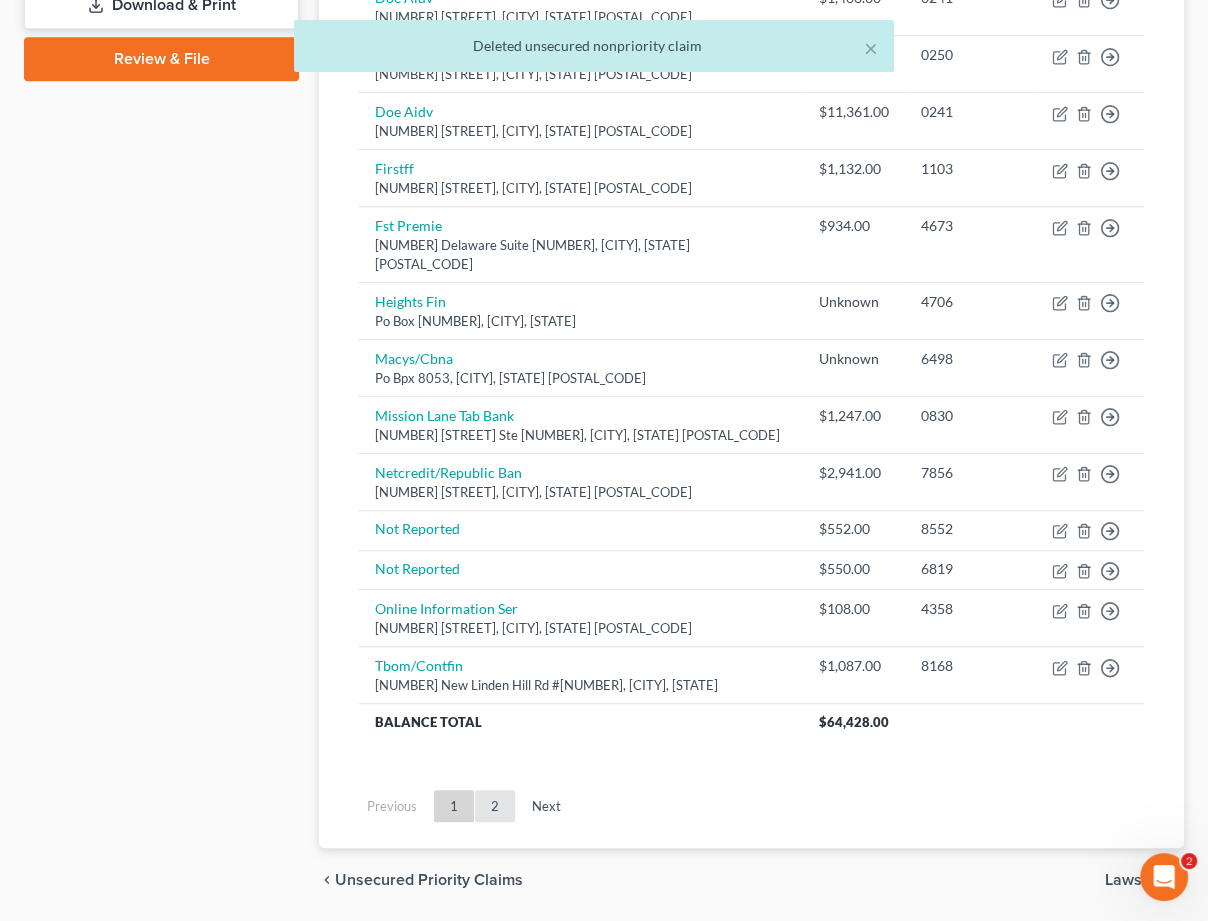 click on "2" at bounding box center [495, 806] 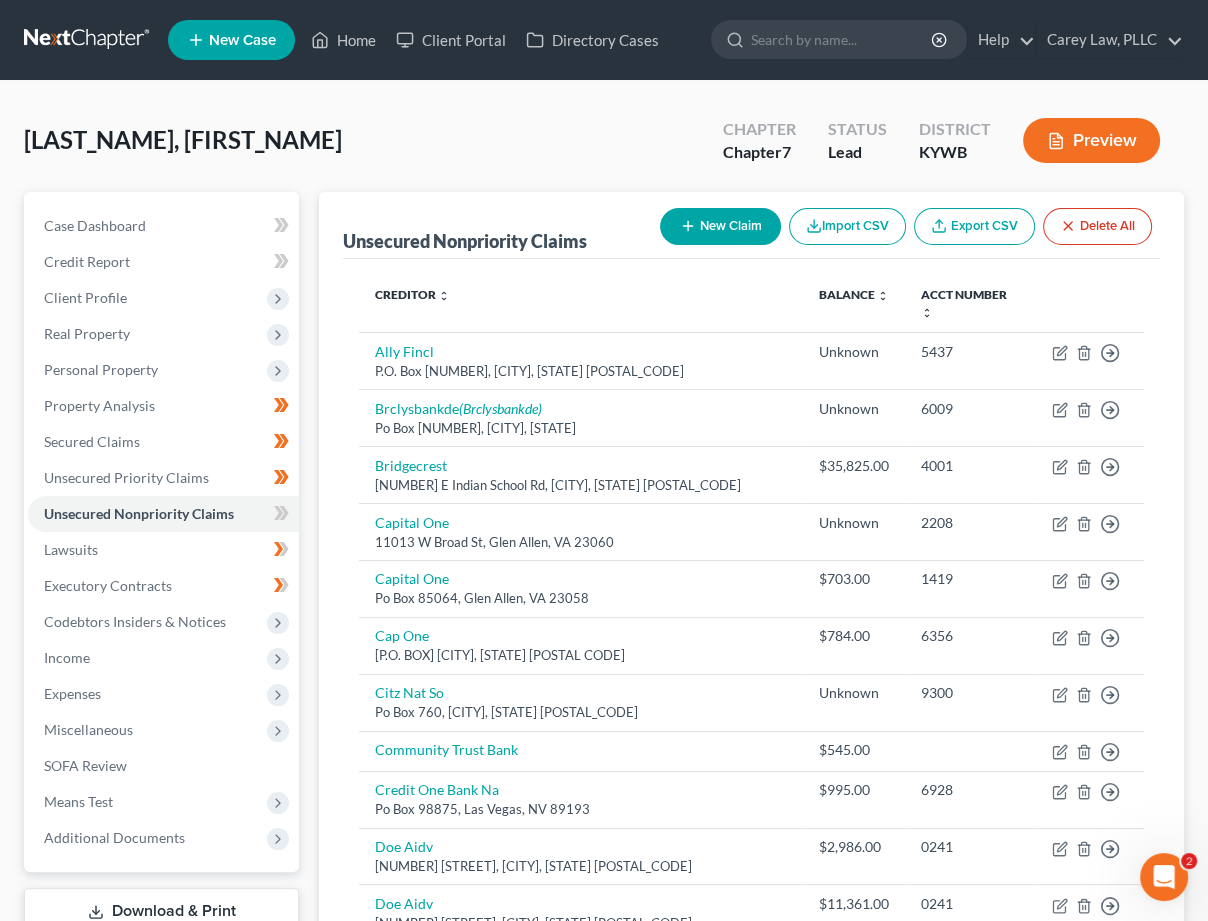 scroll, scrollTop: 0, scrollLeft: 0, axis: both 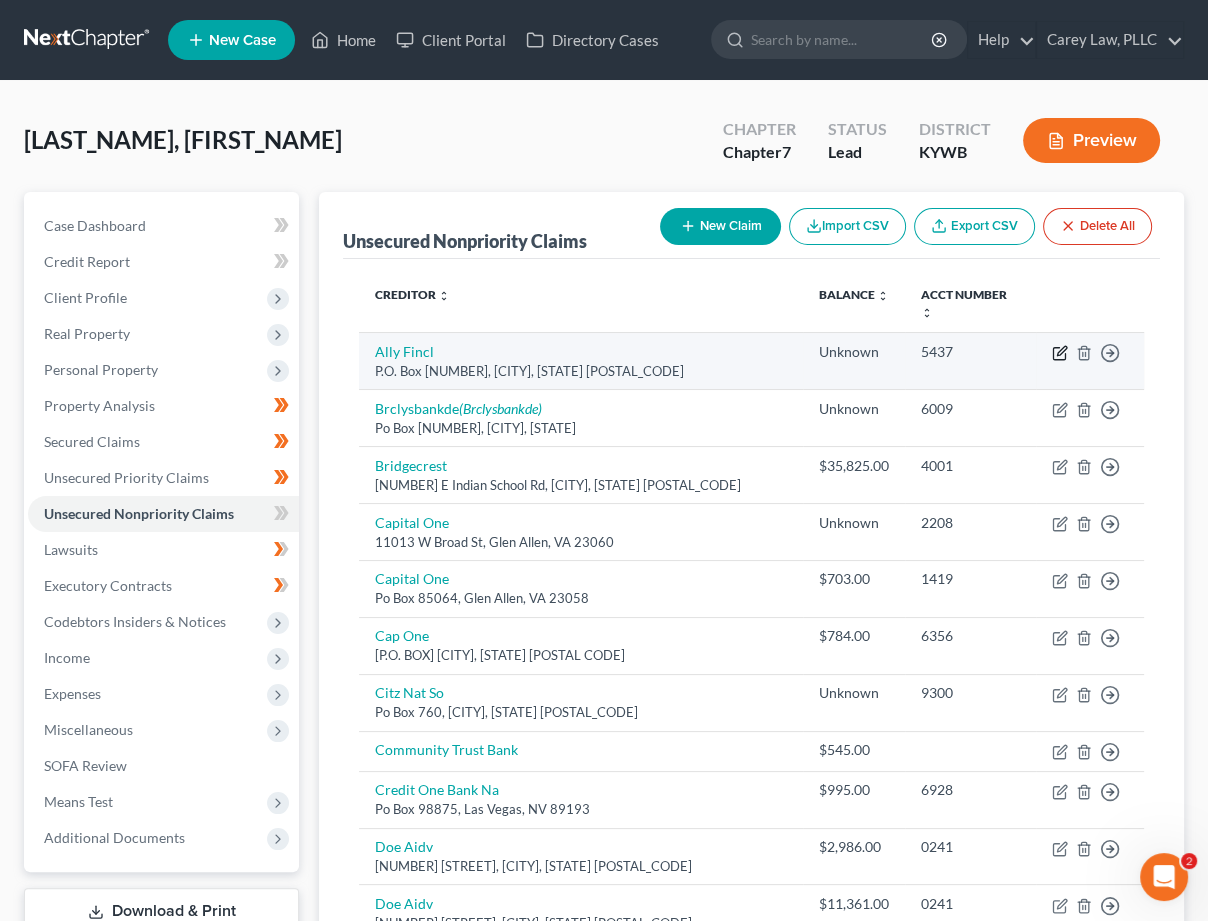 click 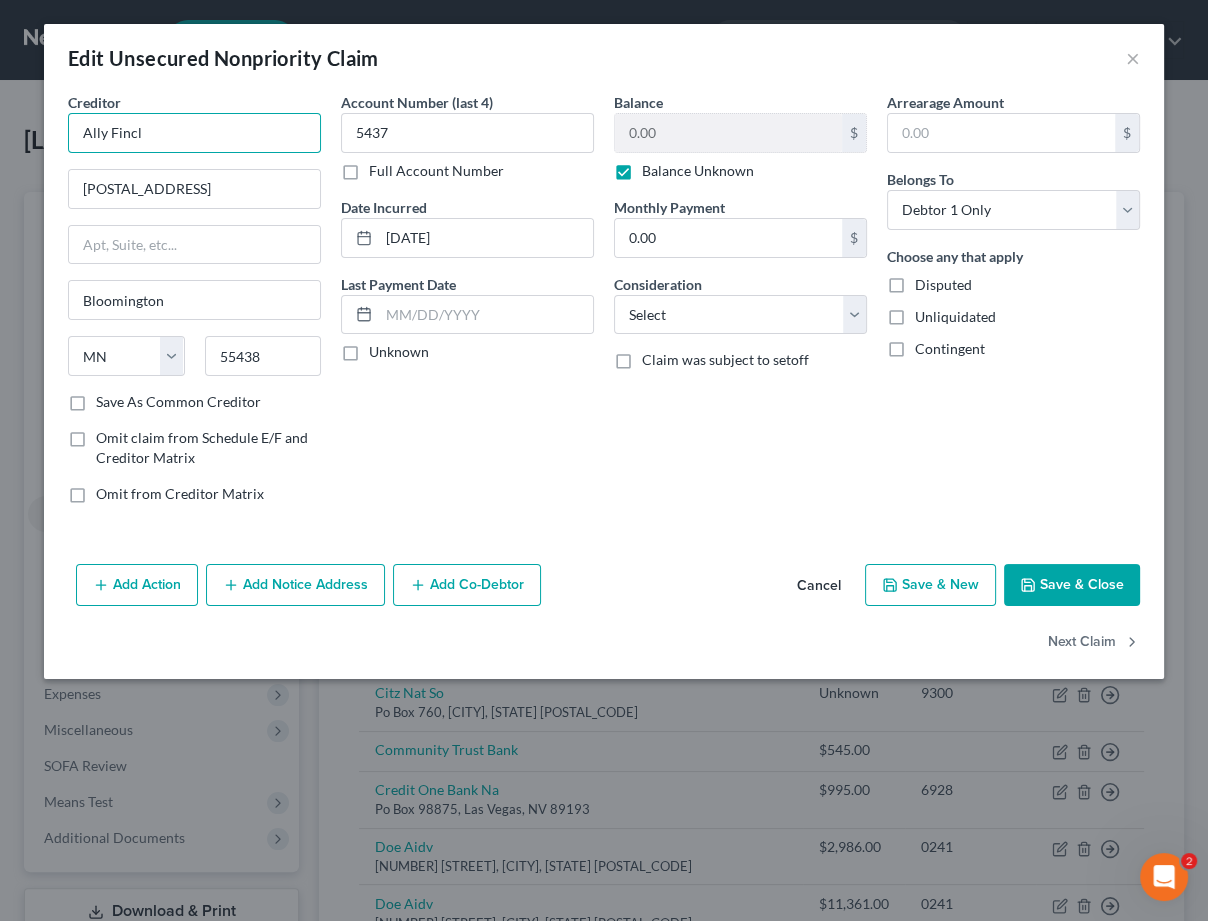 click on "Ally Fincl" at bounding box center [194, 133] 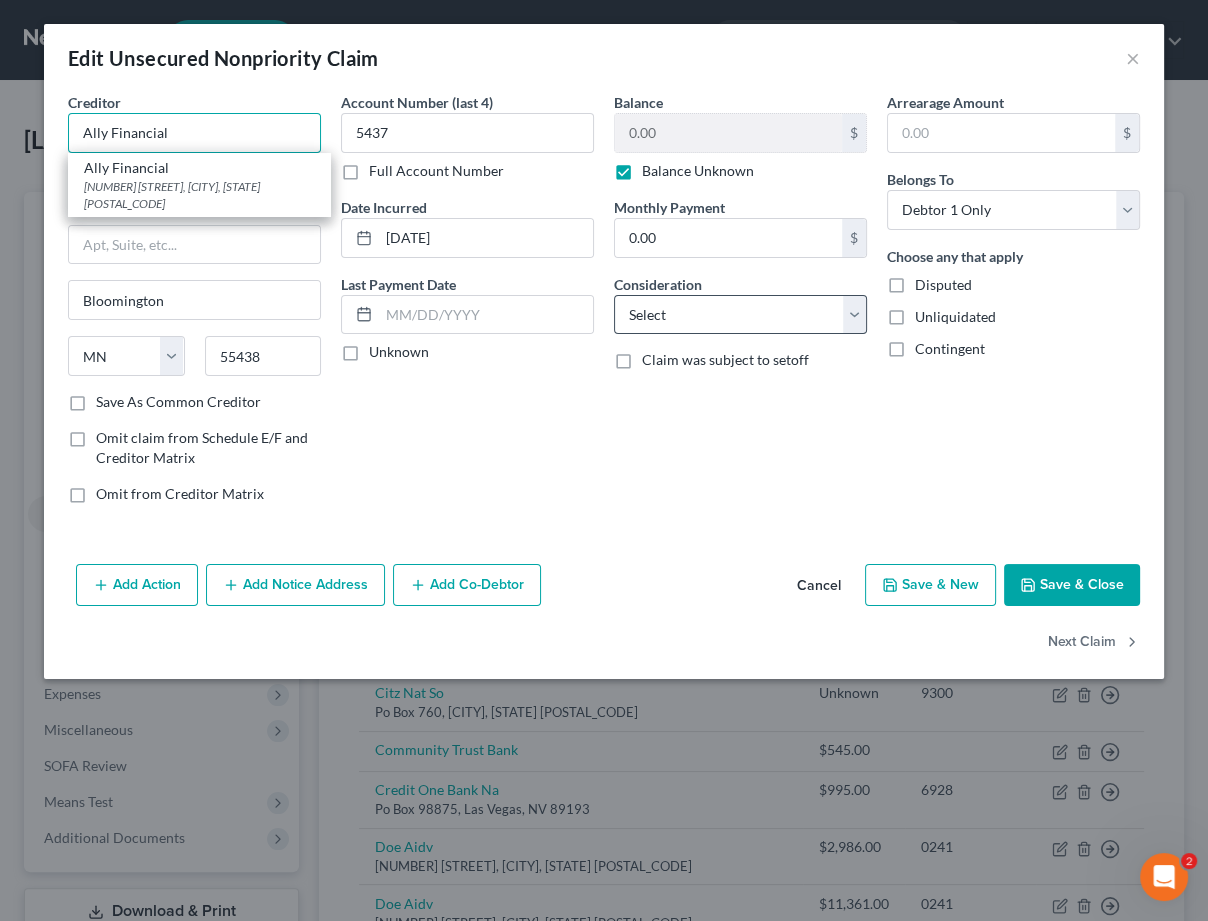 type on "Ally Financial" 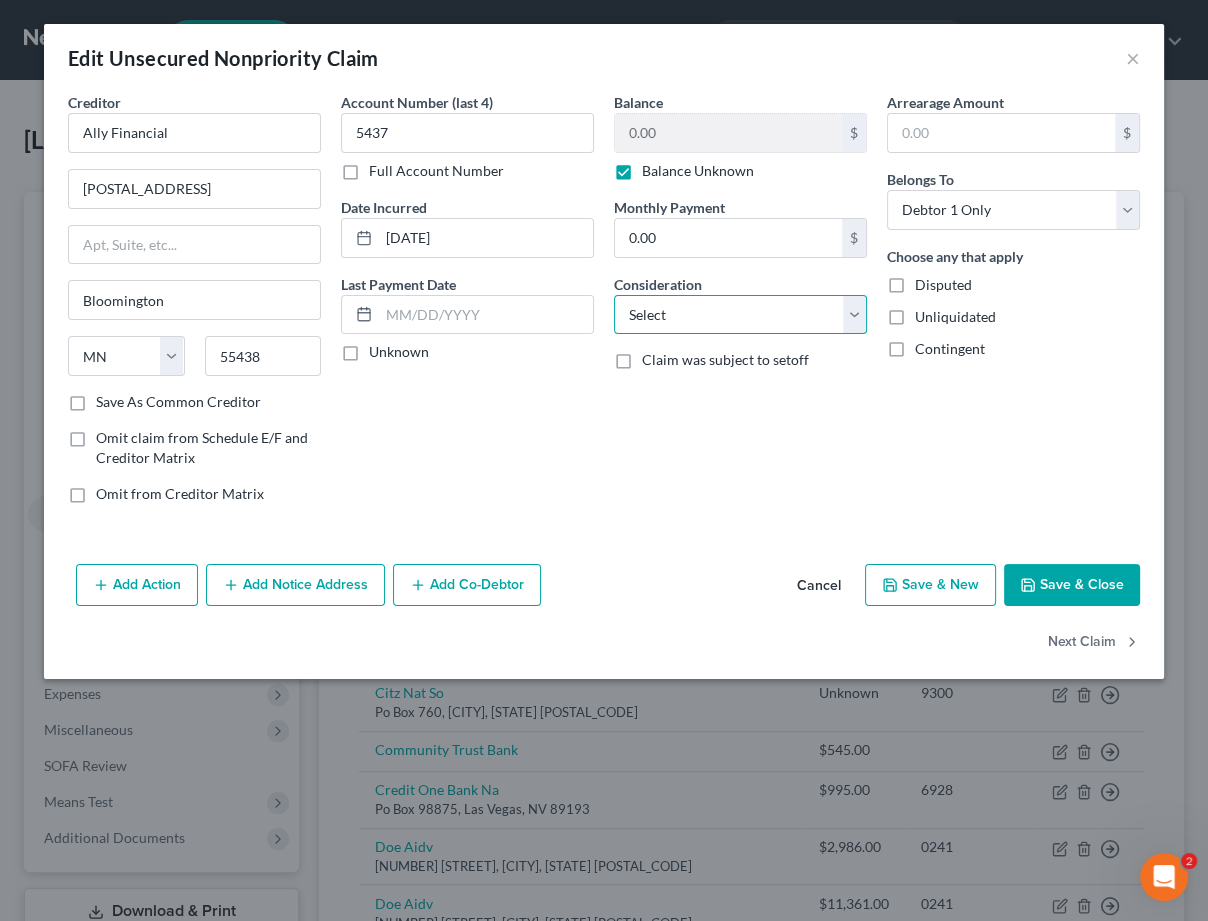 select on "10" 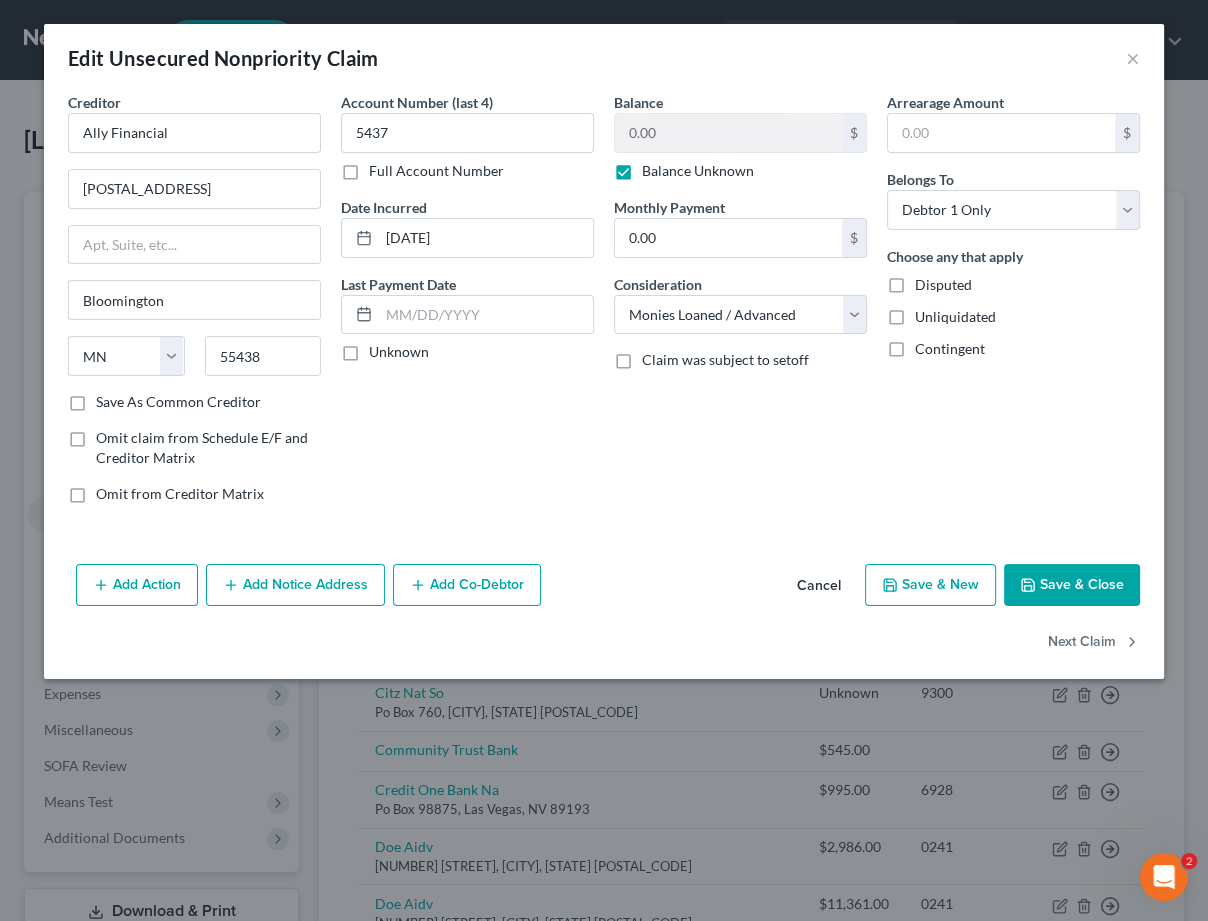 click on "Save & Close" at bounding box center (1072, 585) 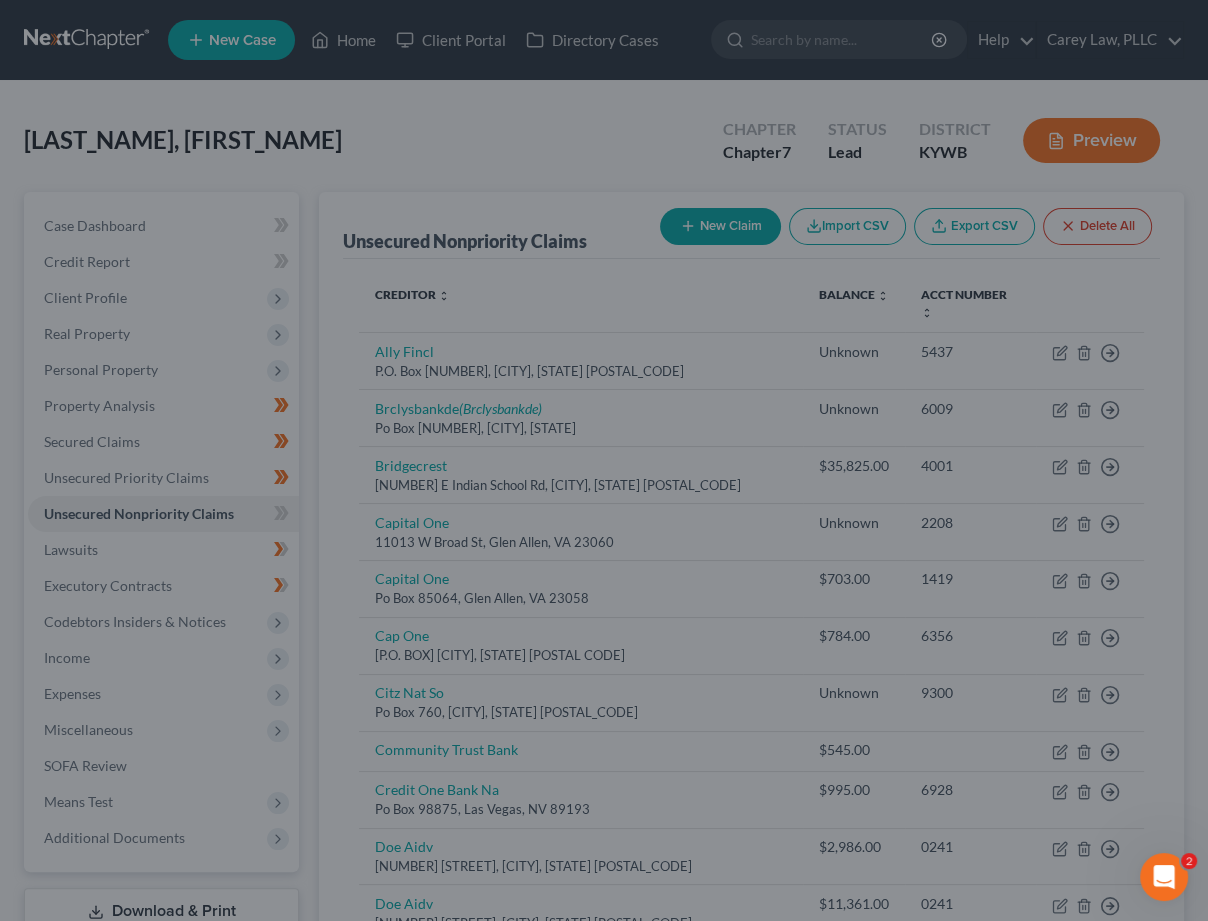 type on "0" 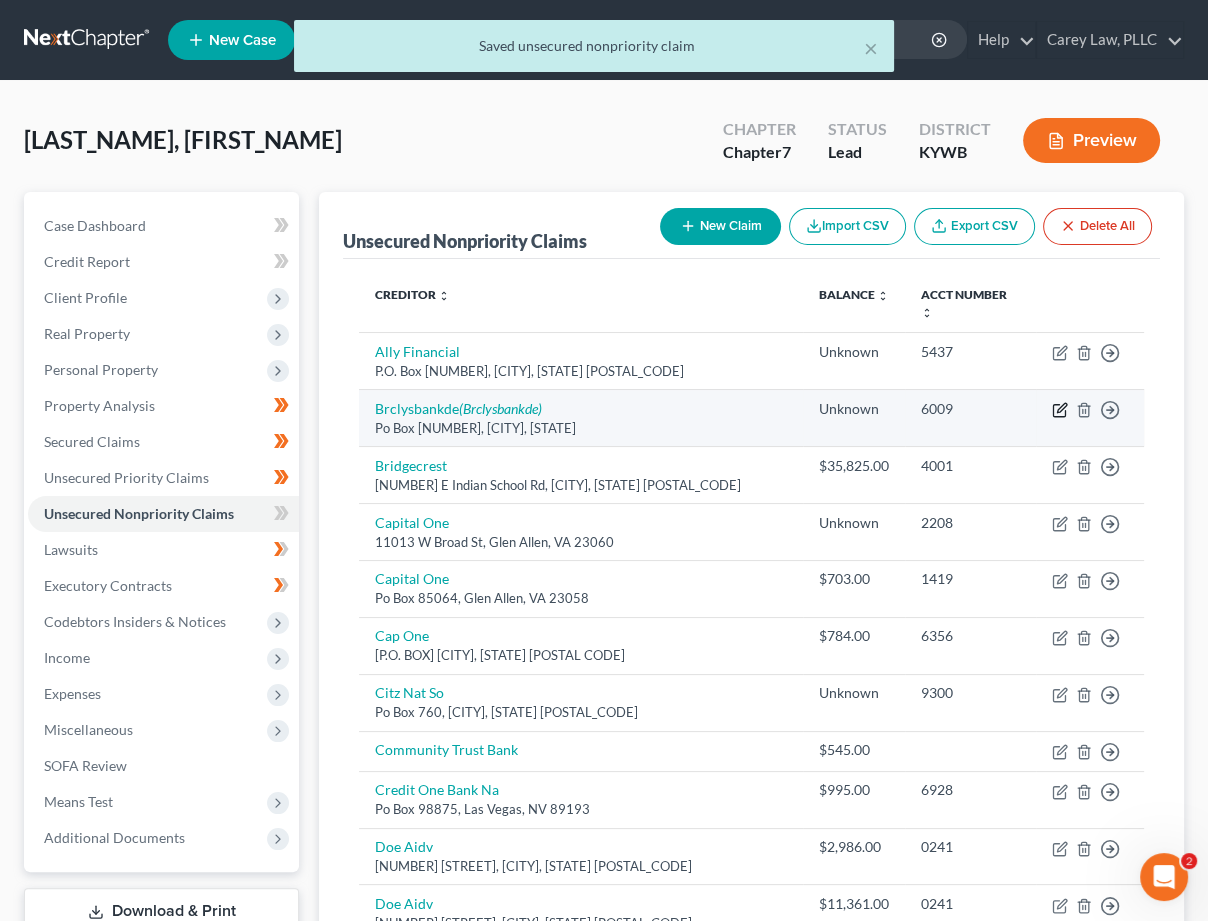 scroll, scrollTop: 1, scrollLeft: 0, axis: vertical 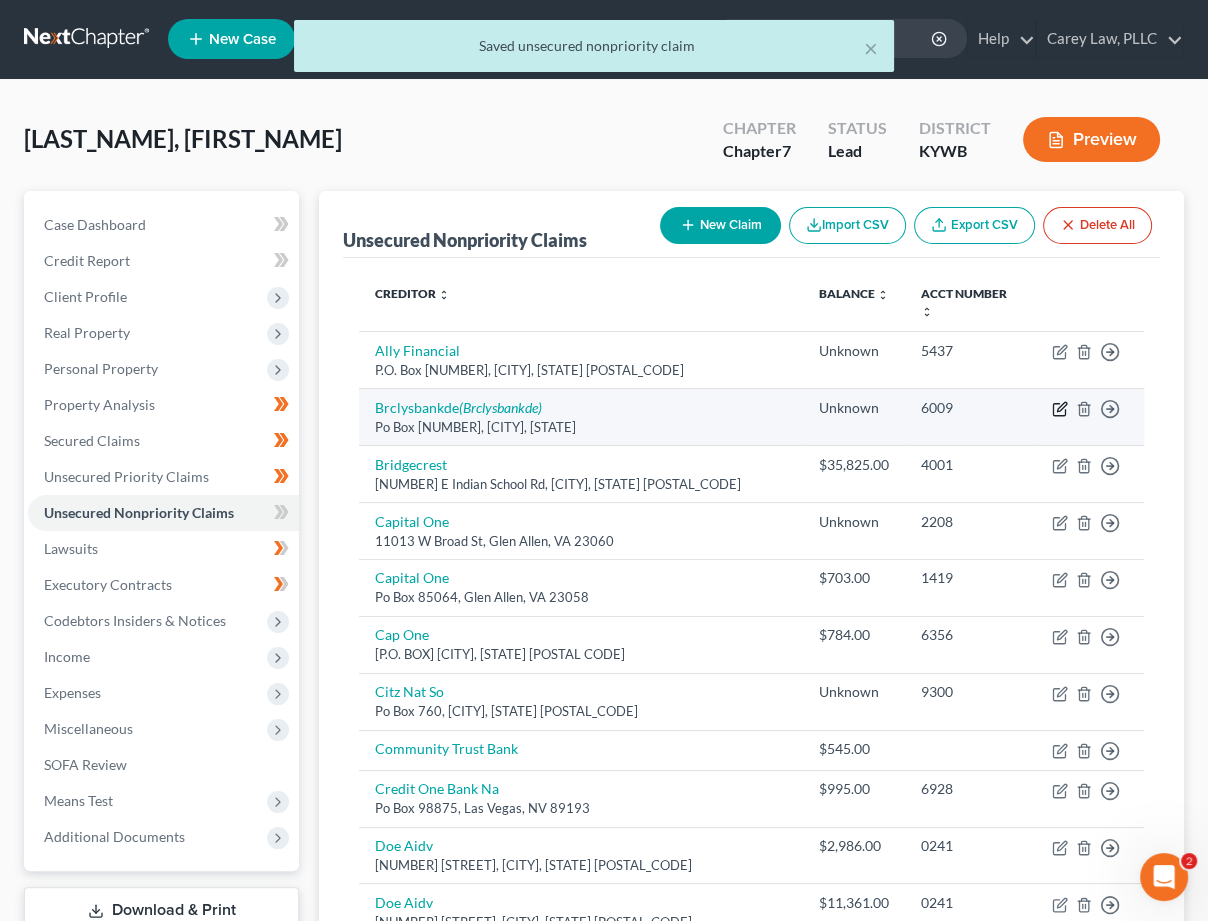 click 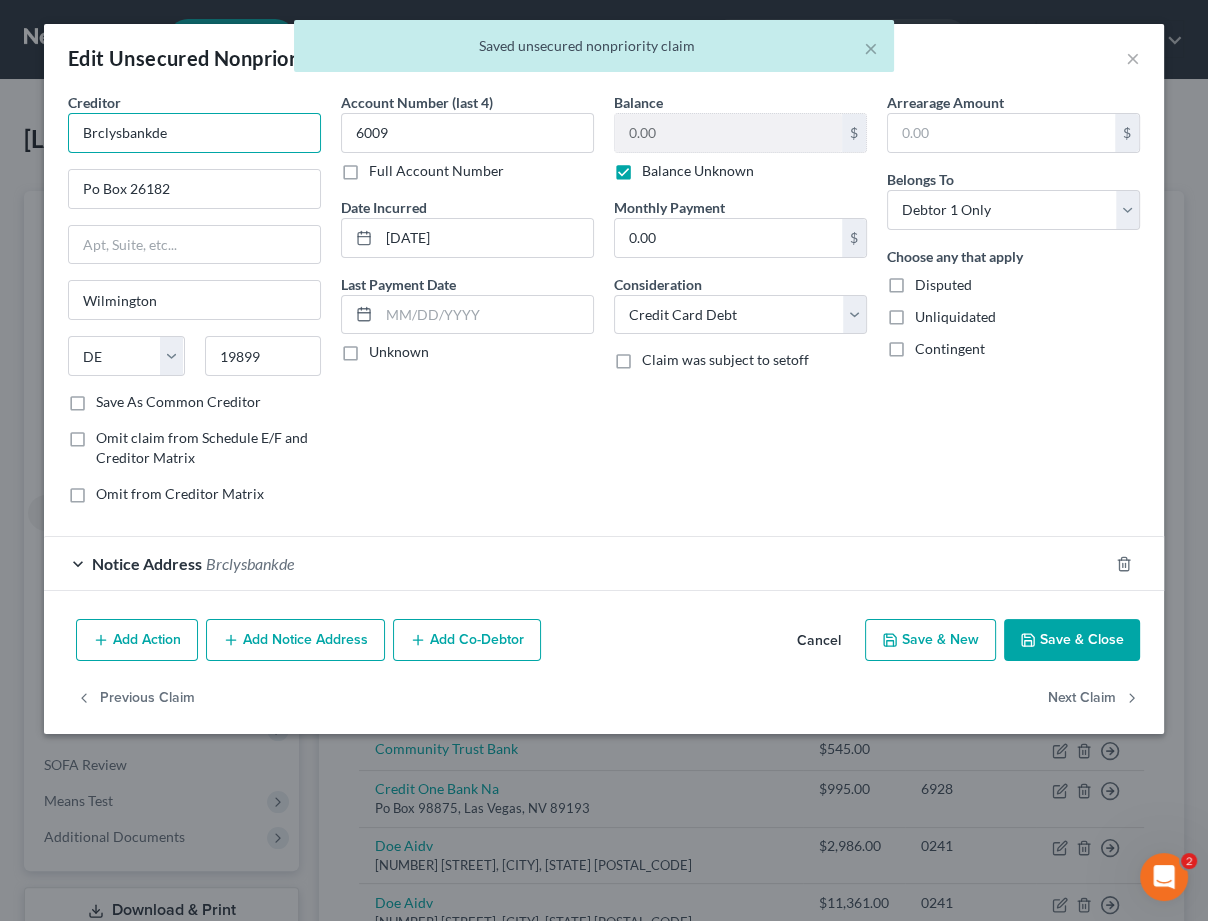 click on "Brclysbankde" at bounding box center [194, 133] 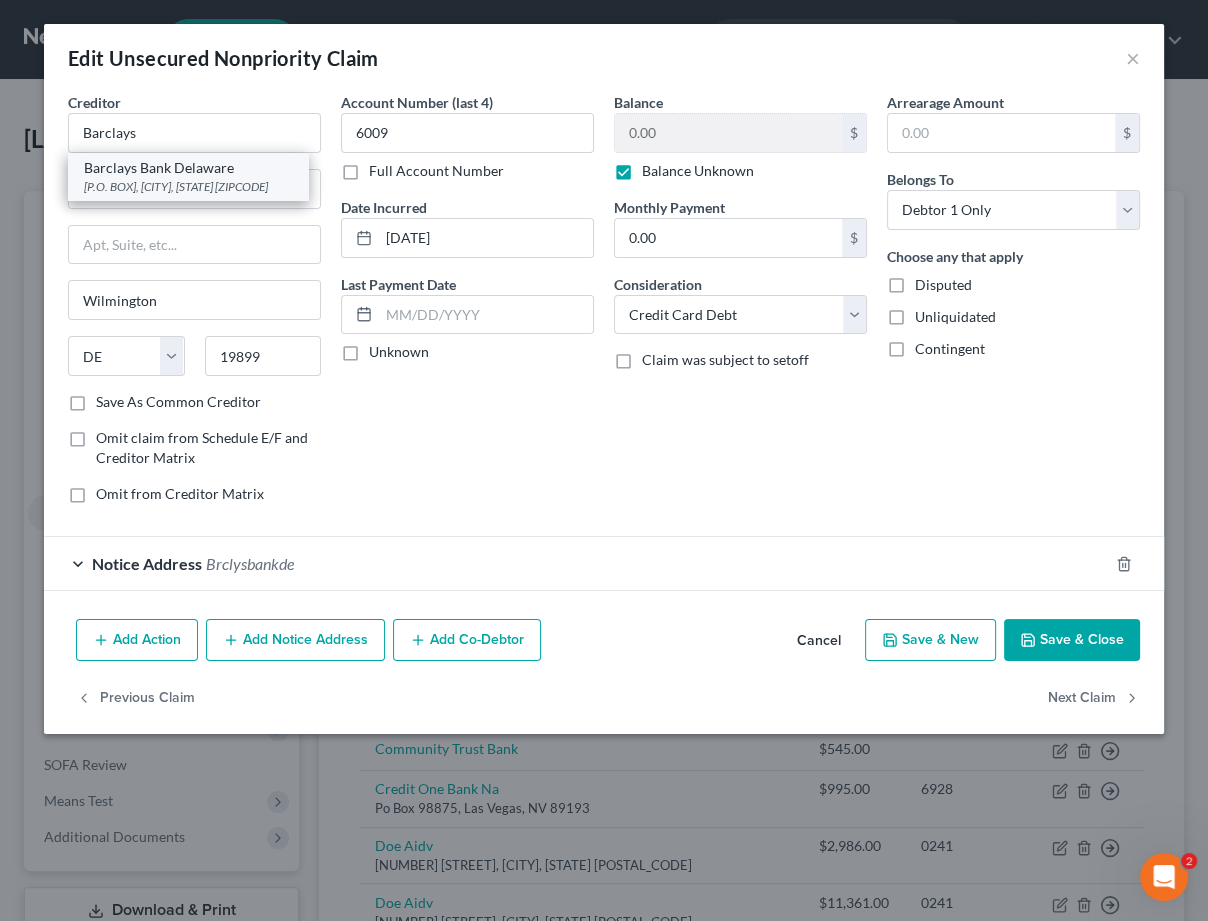click on "Barclays Bank Delaware               P.O. Box [NUMBER], [CITY], [STATE] [POSTAL_CODE]" at bounding box center [188, 176] 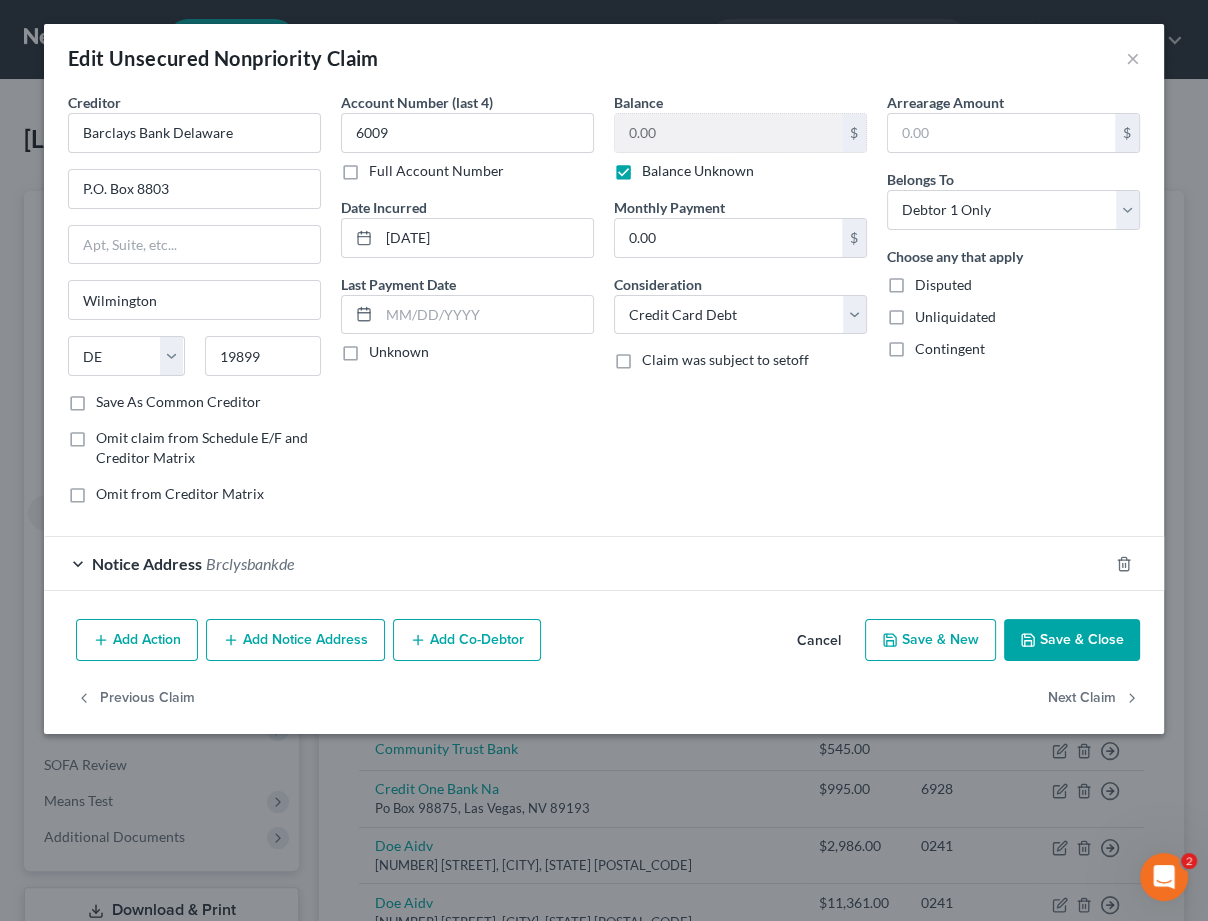 click on "Save & Close" at bounding box center [1072, 640] 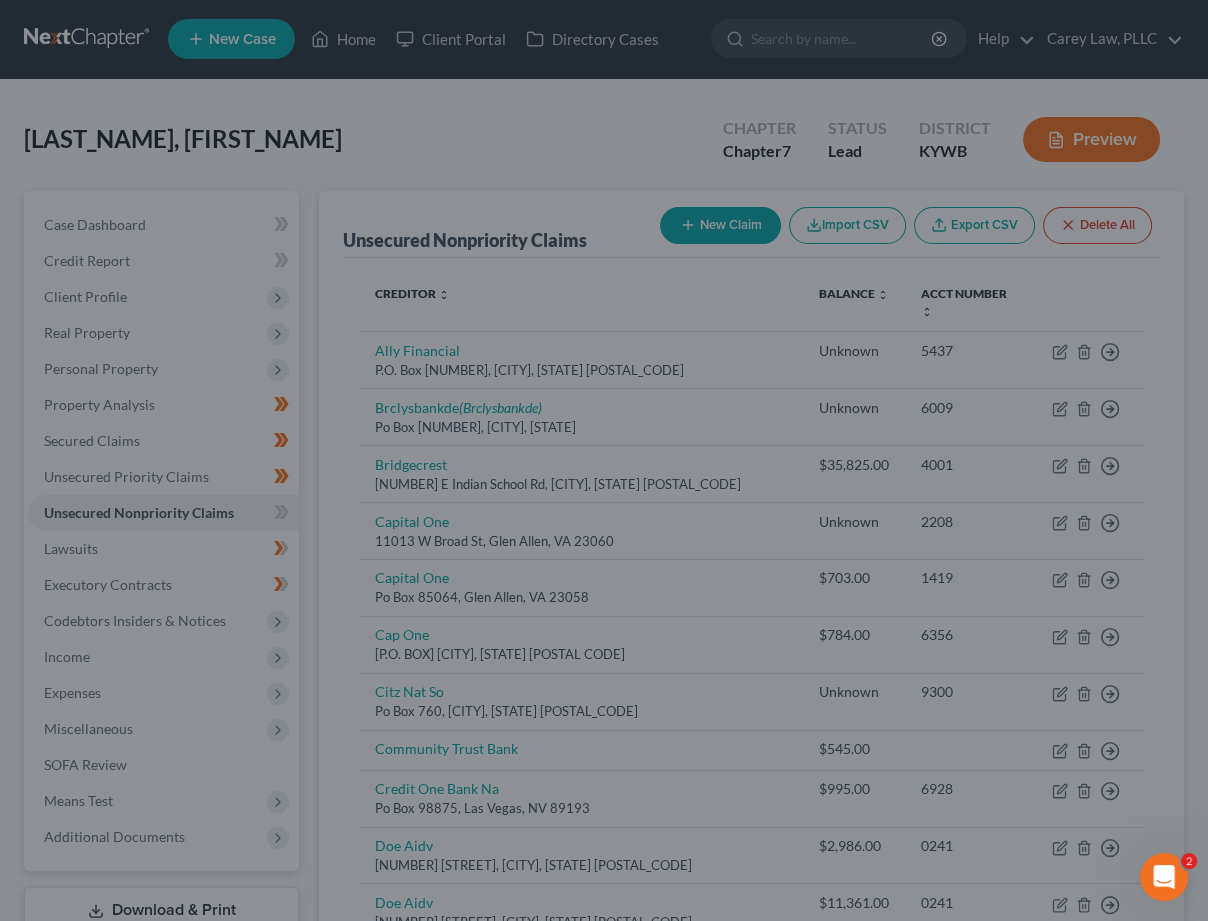 type on "0" 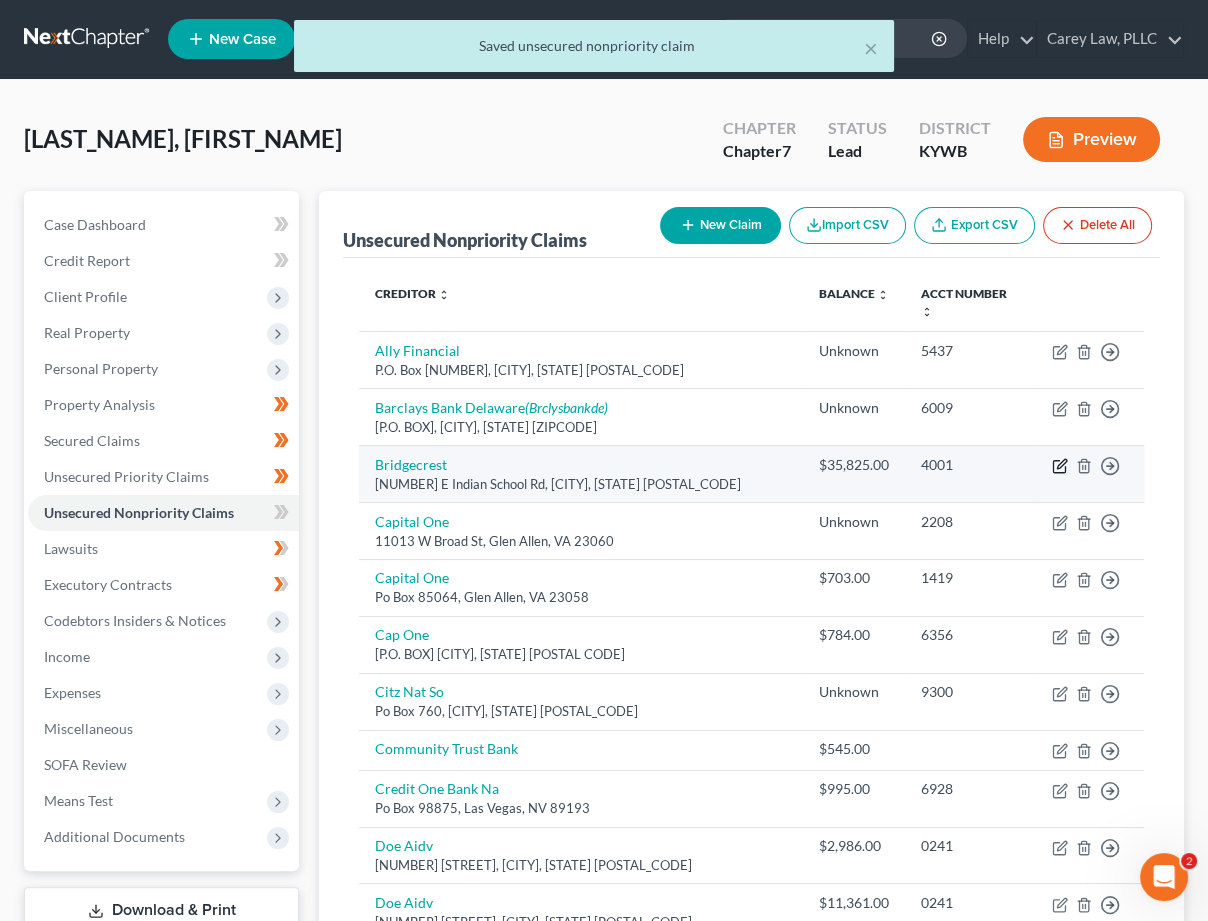 click 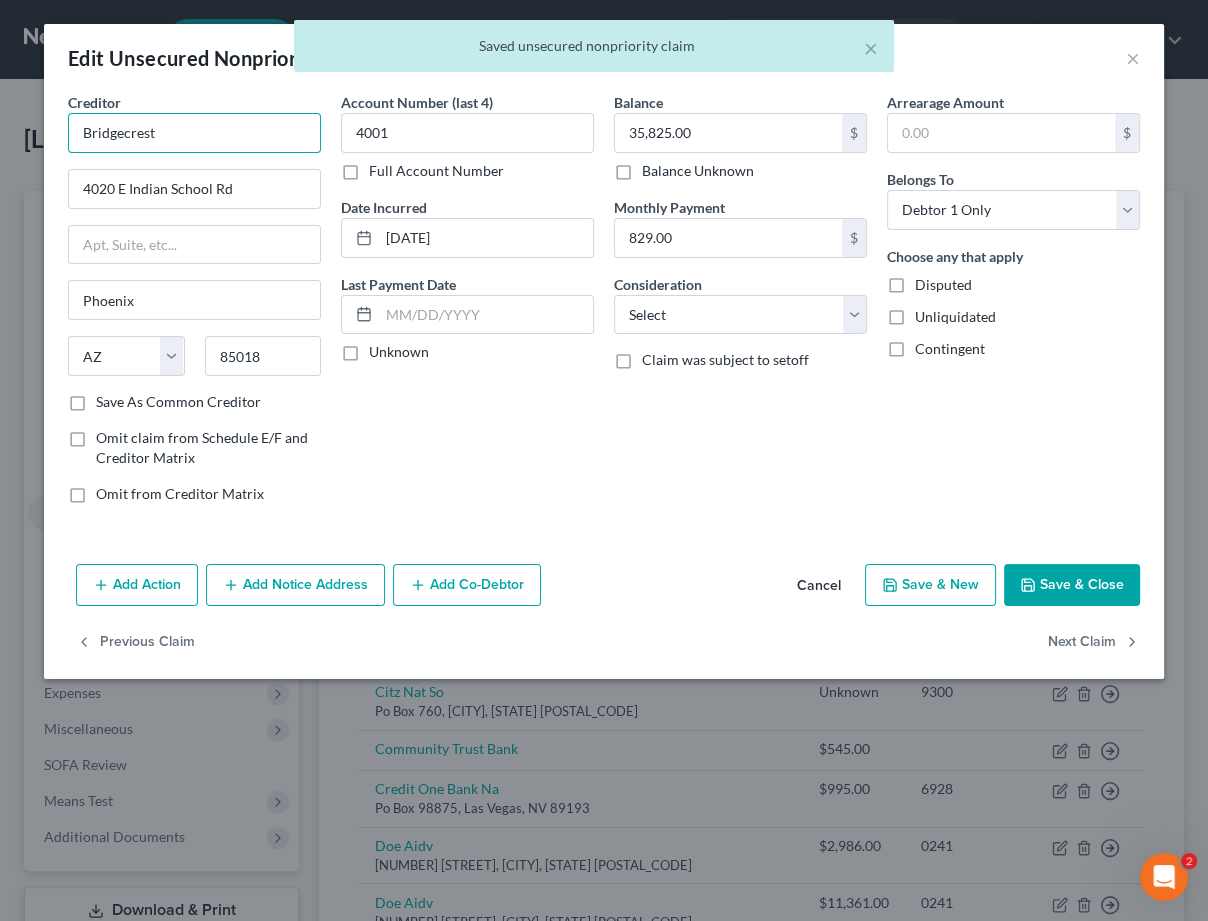click on "Bridgecrest" at bounding box center [194, 133] 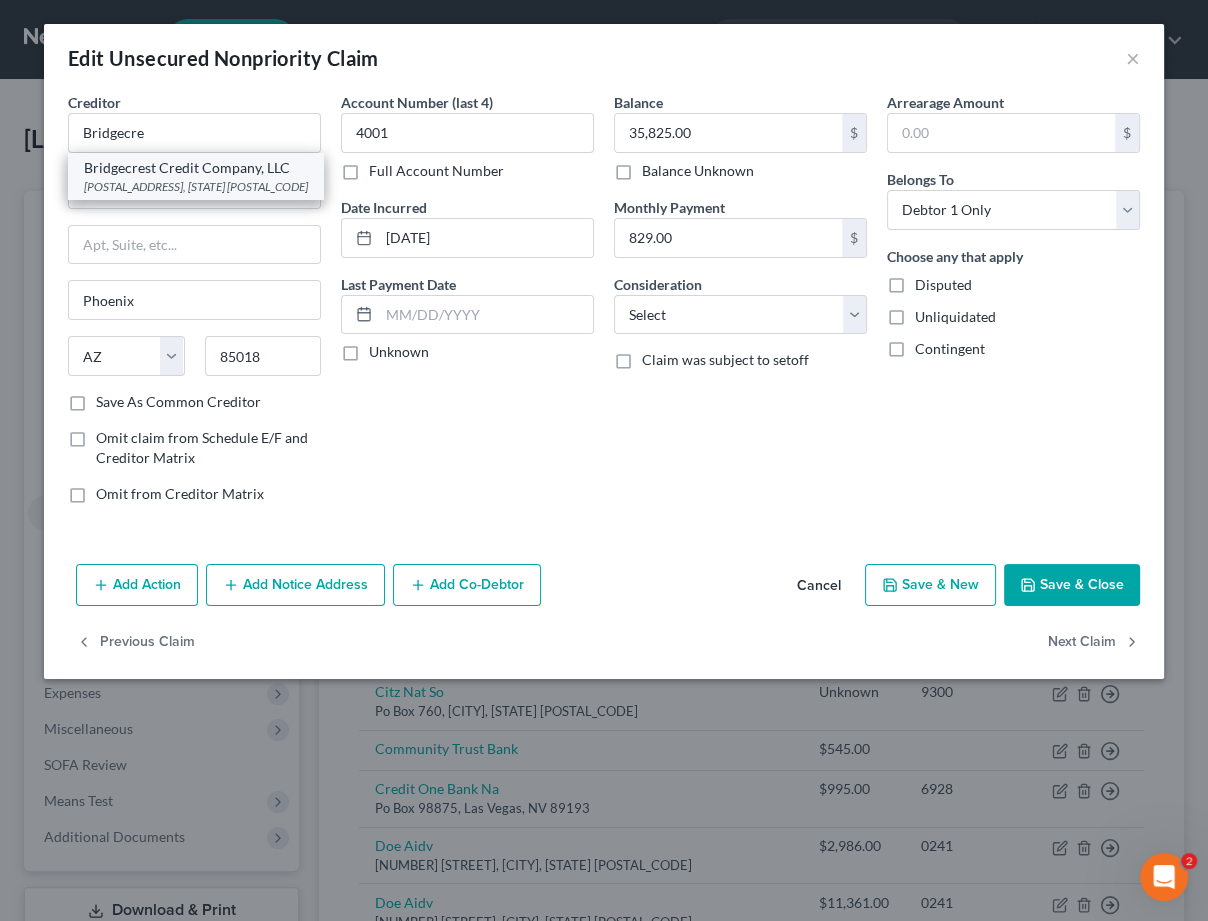 click on "[POSTAL_ADDRESS], [STATE] [POSTAL_CODE]" at bounding box center (196, 186) 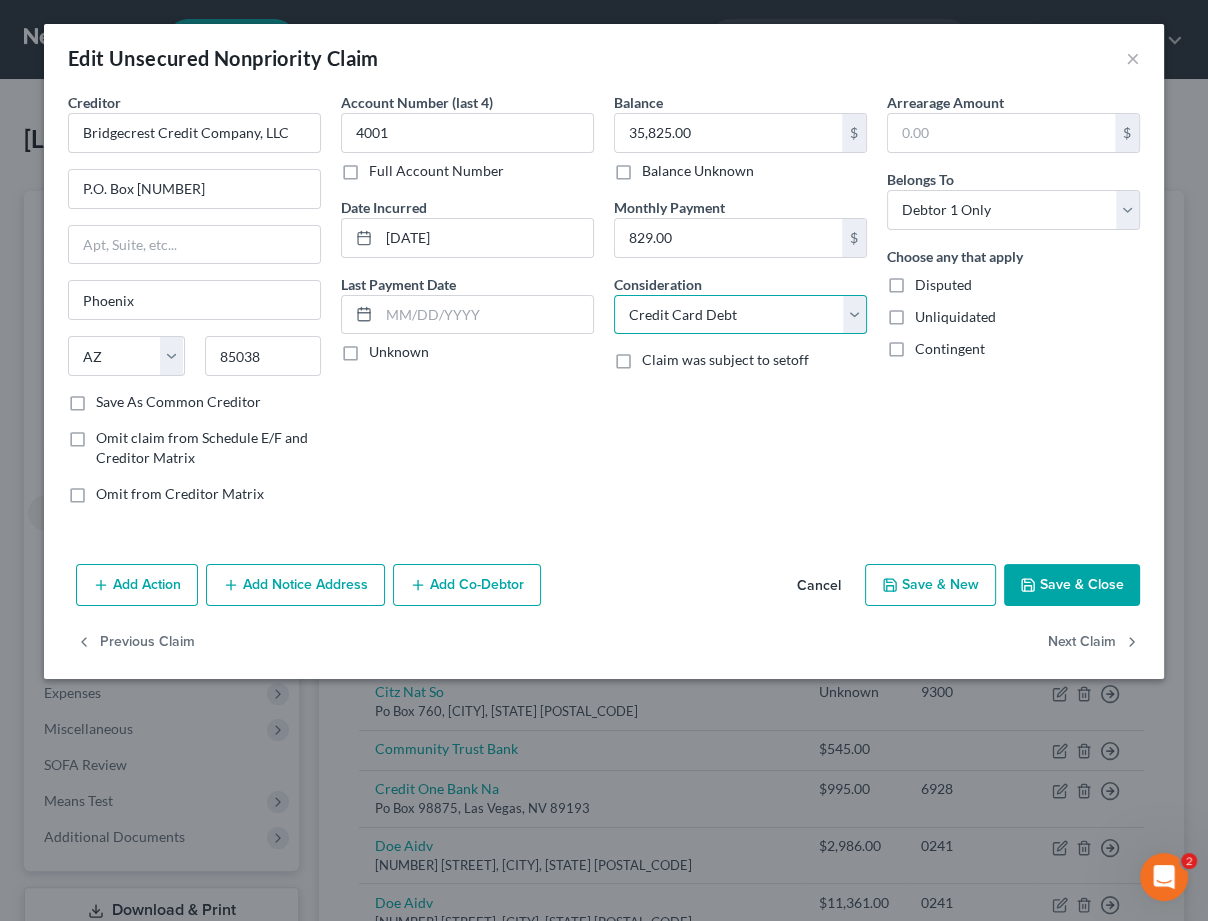 select on "1" 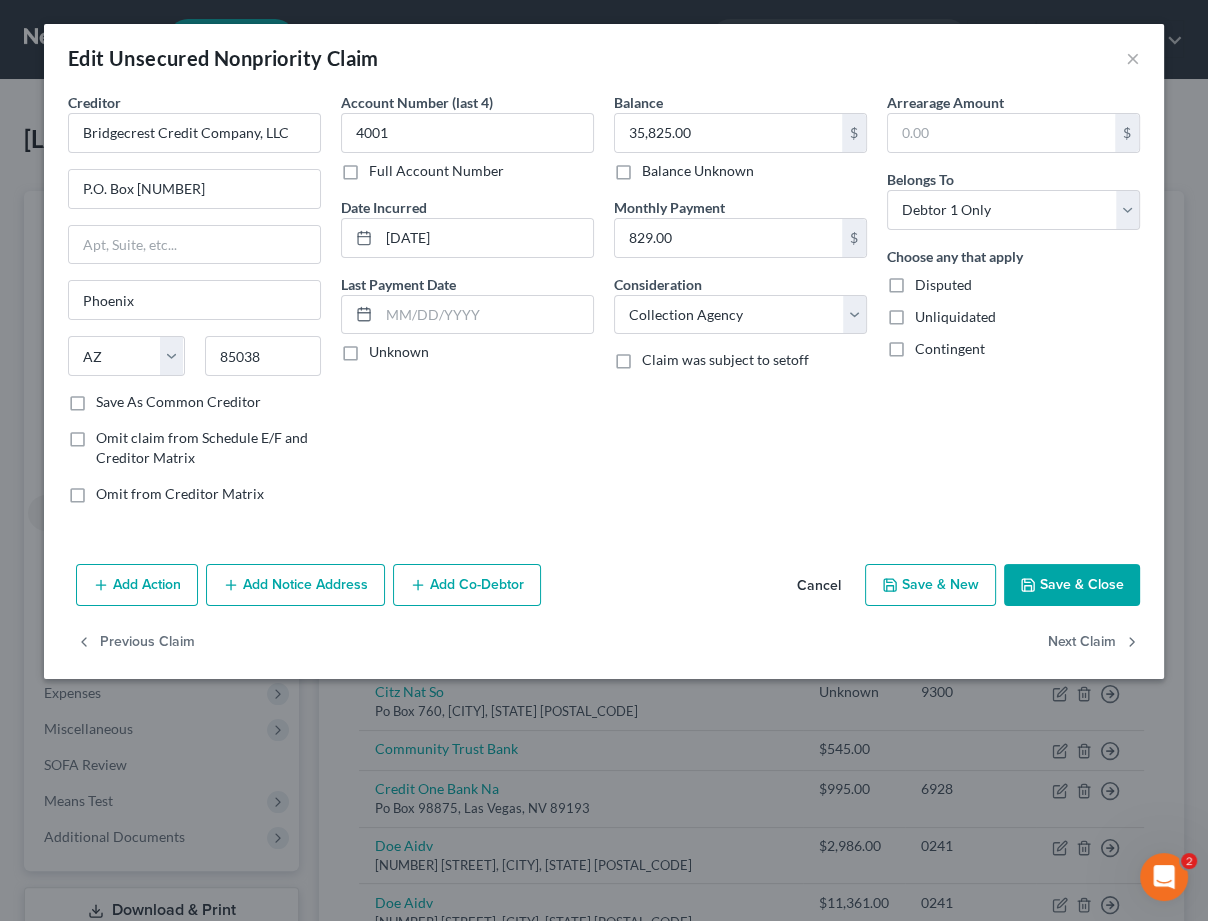 click on "Save & Close" at bounding box center [1072, 585] 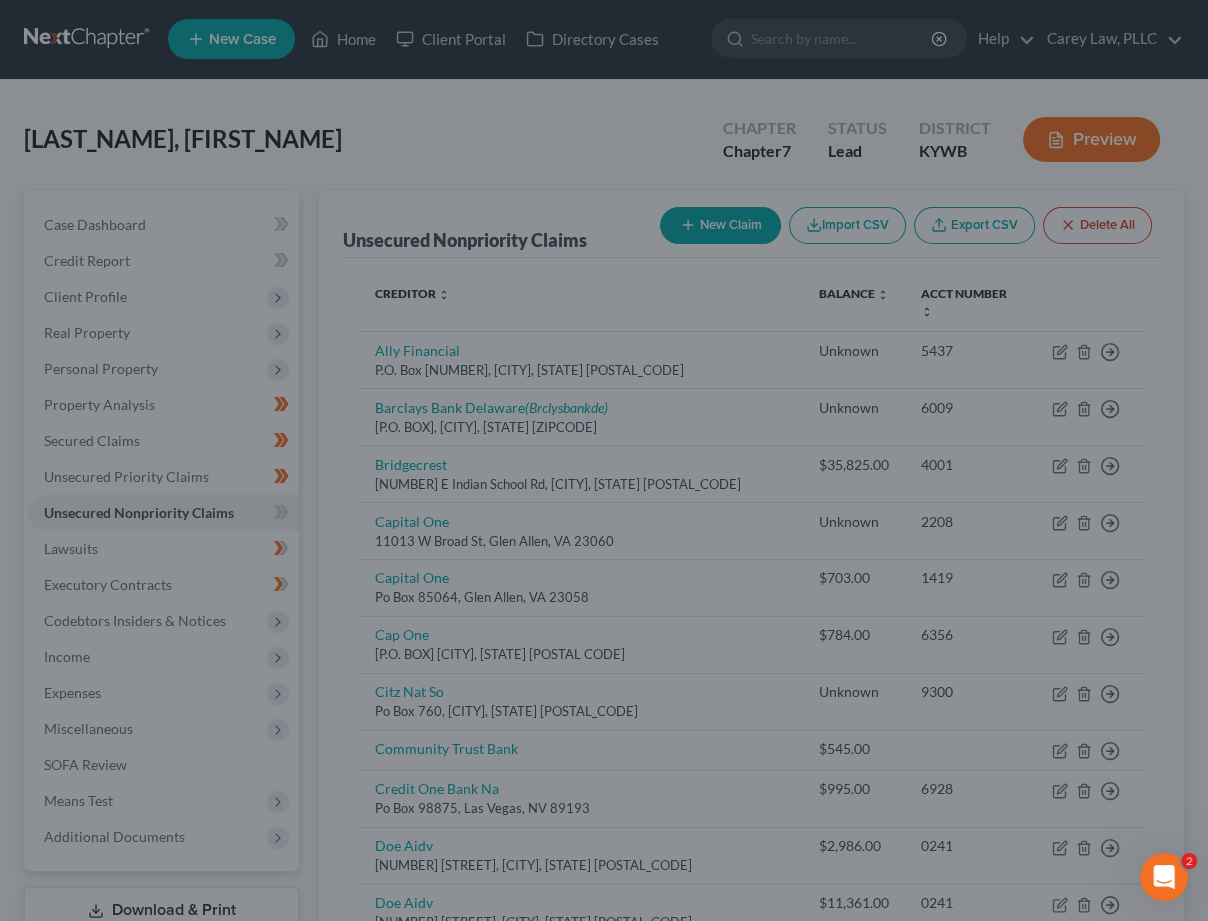 type on "0" 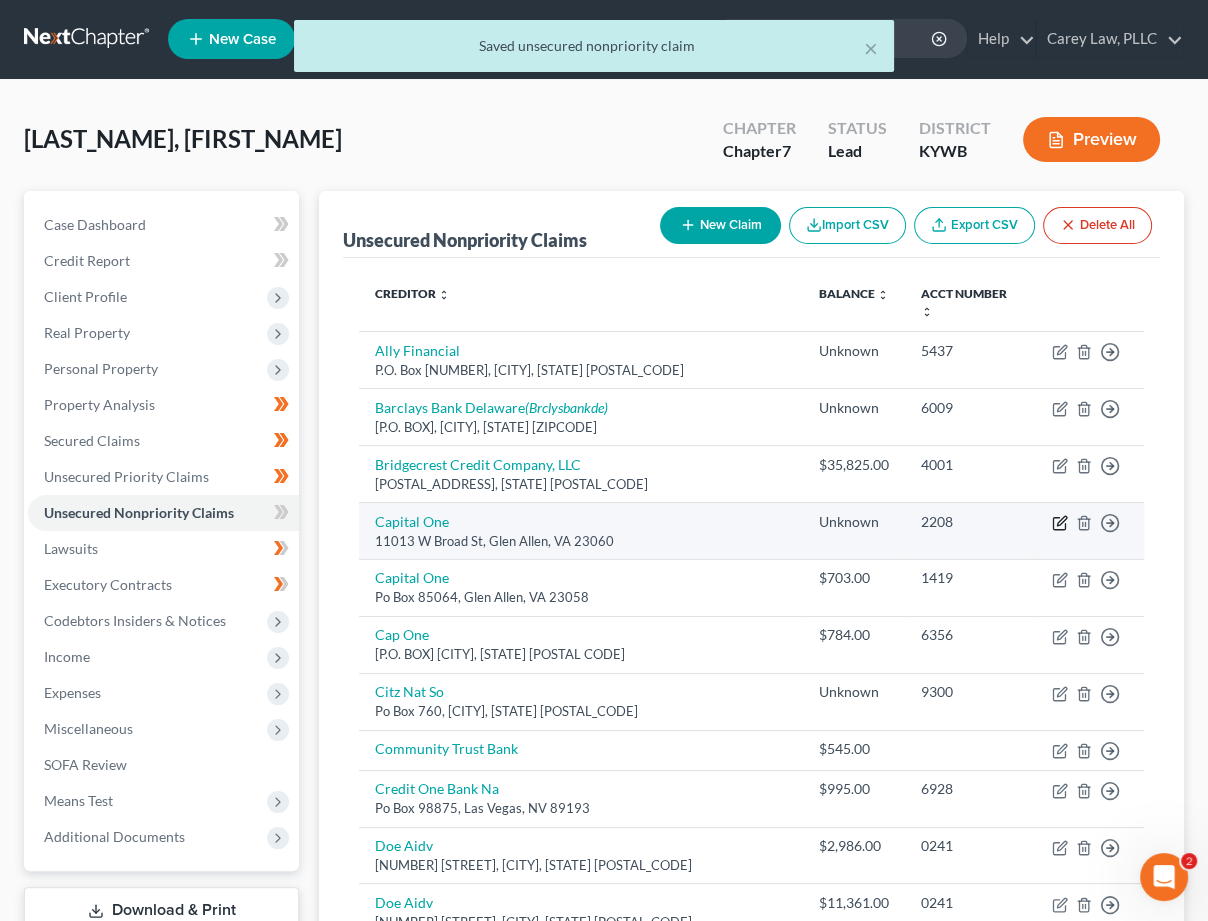 click 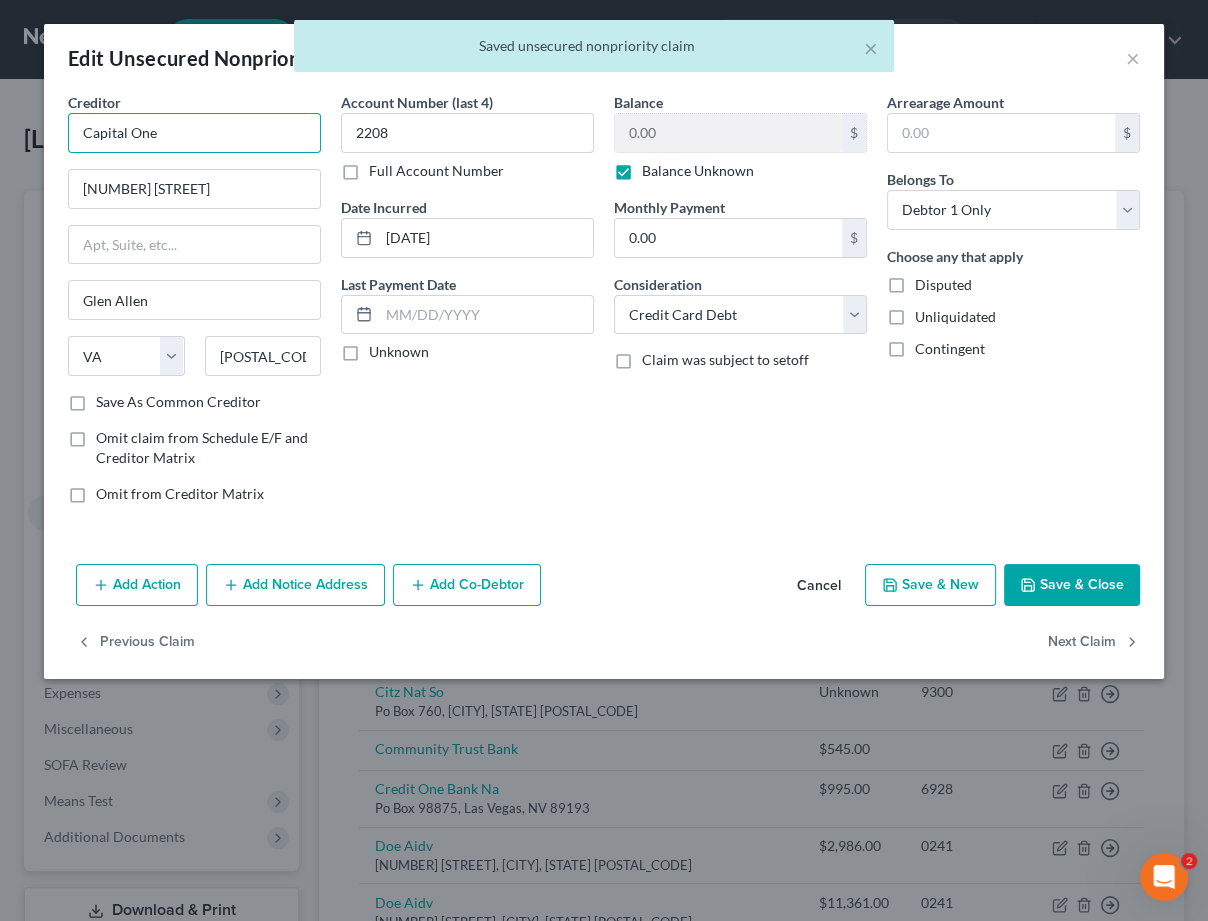 click on "Capital One" at bounding box center [194, 133] 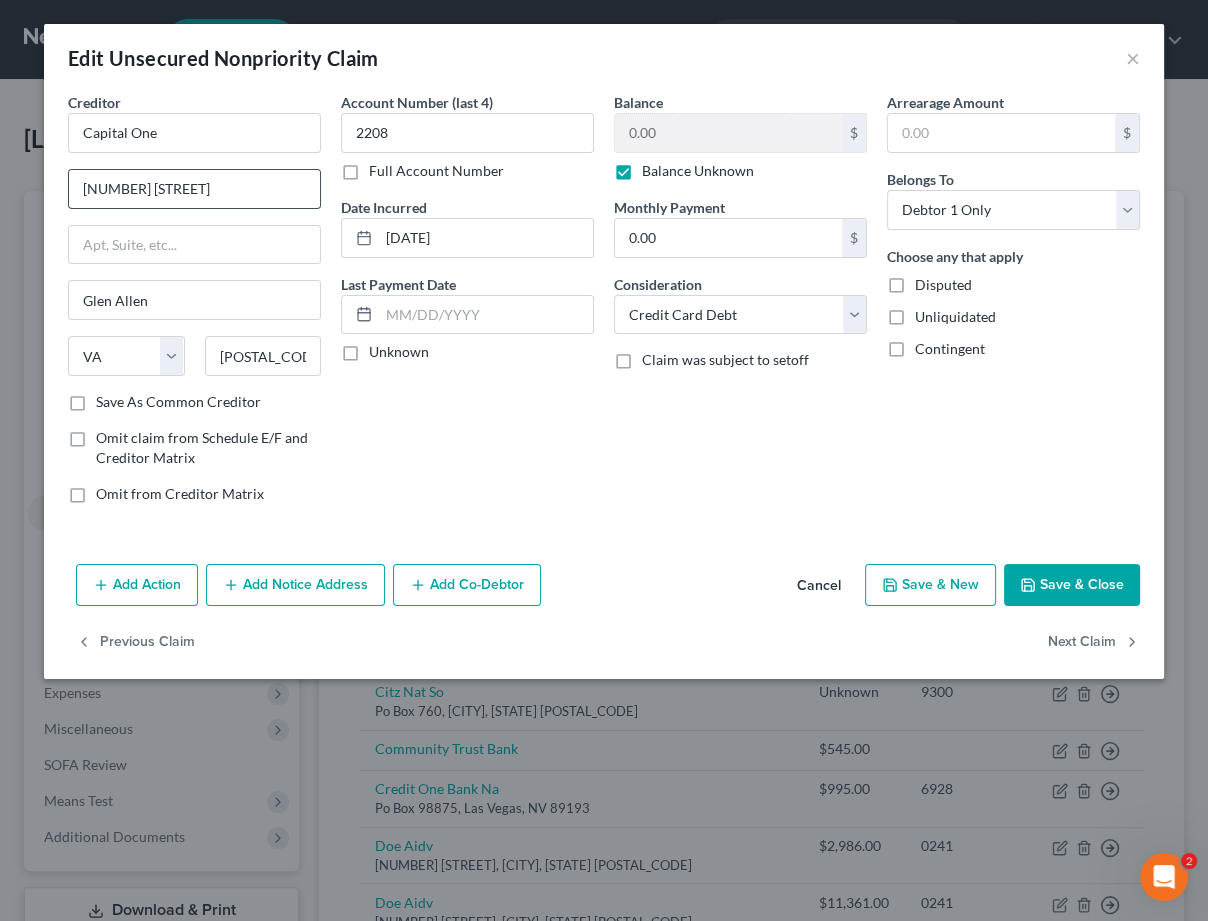 drag, startPoint x: 141, startPoint y: 186, endPoint x: 184, endPoint y: 190, distance: 43.185646 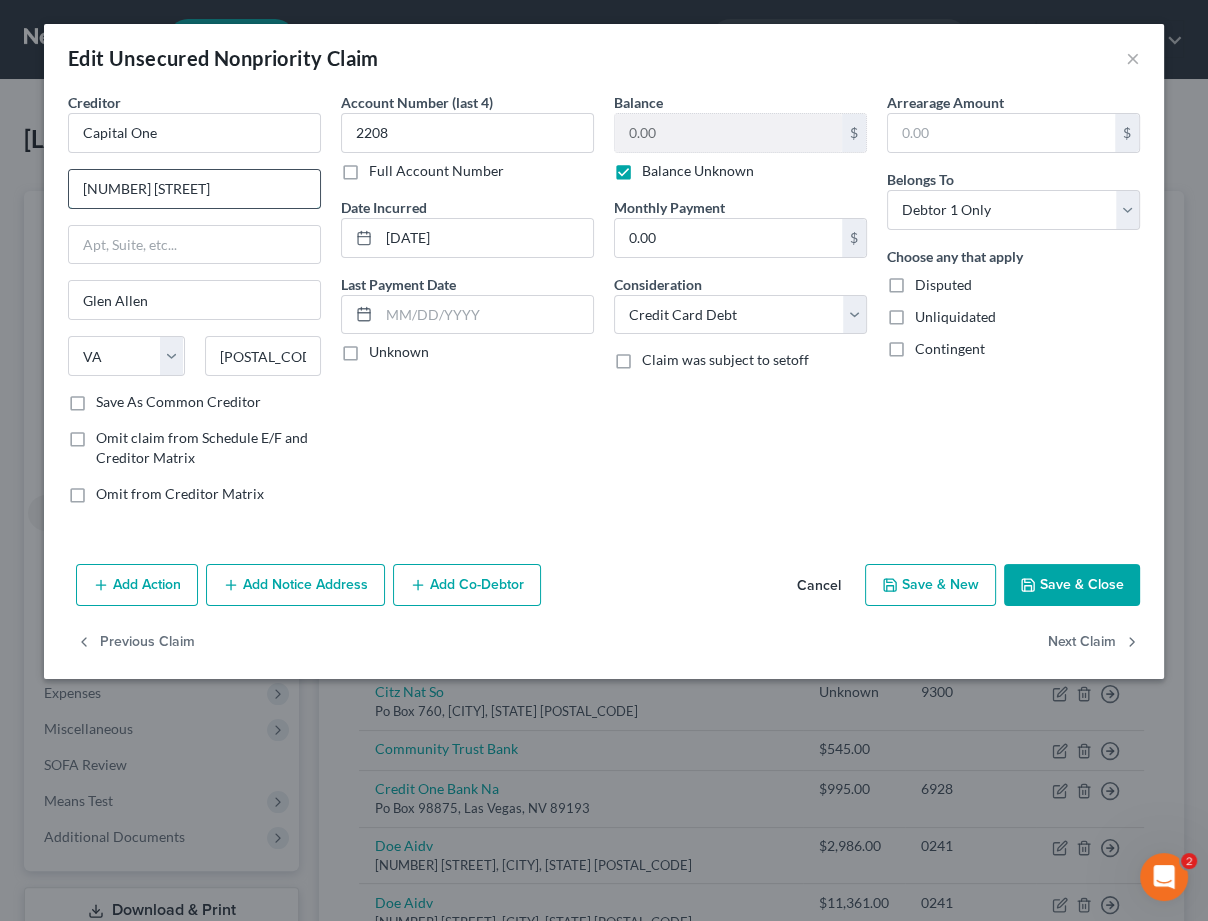 click on "[NUMBER] [STREET]" at bounding box center [194, 189] 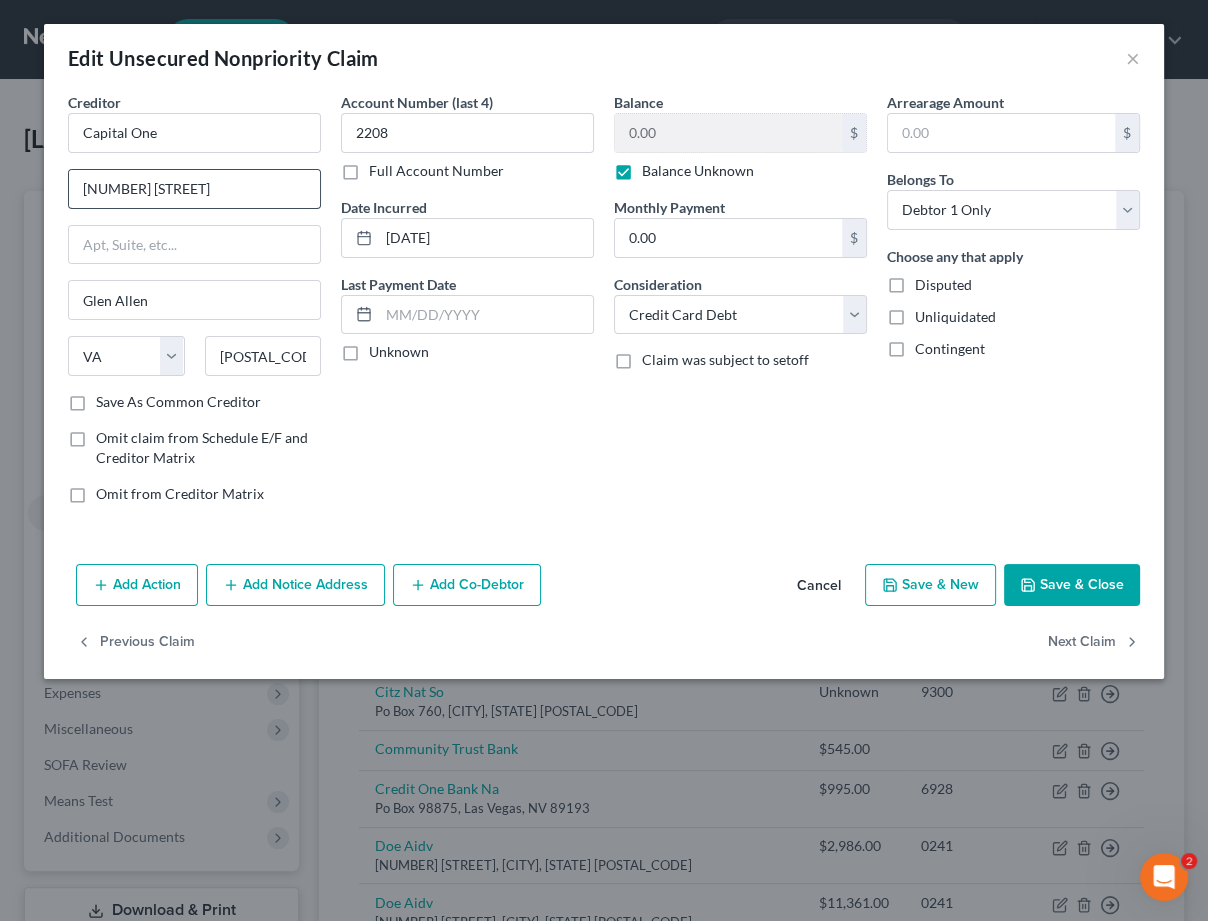 type on "[NUMBER] [STREET]" 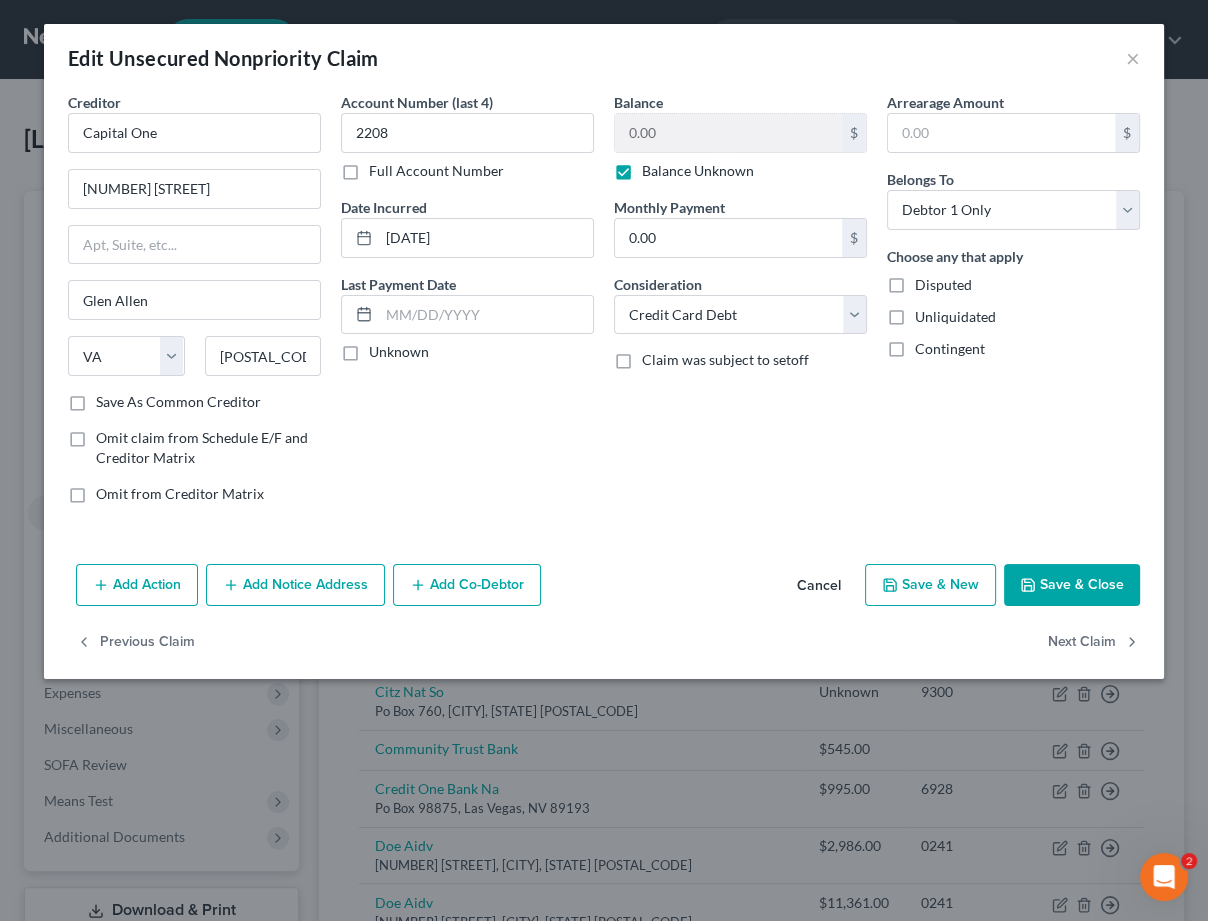 click 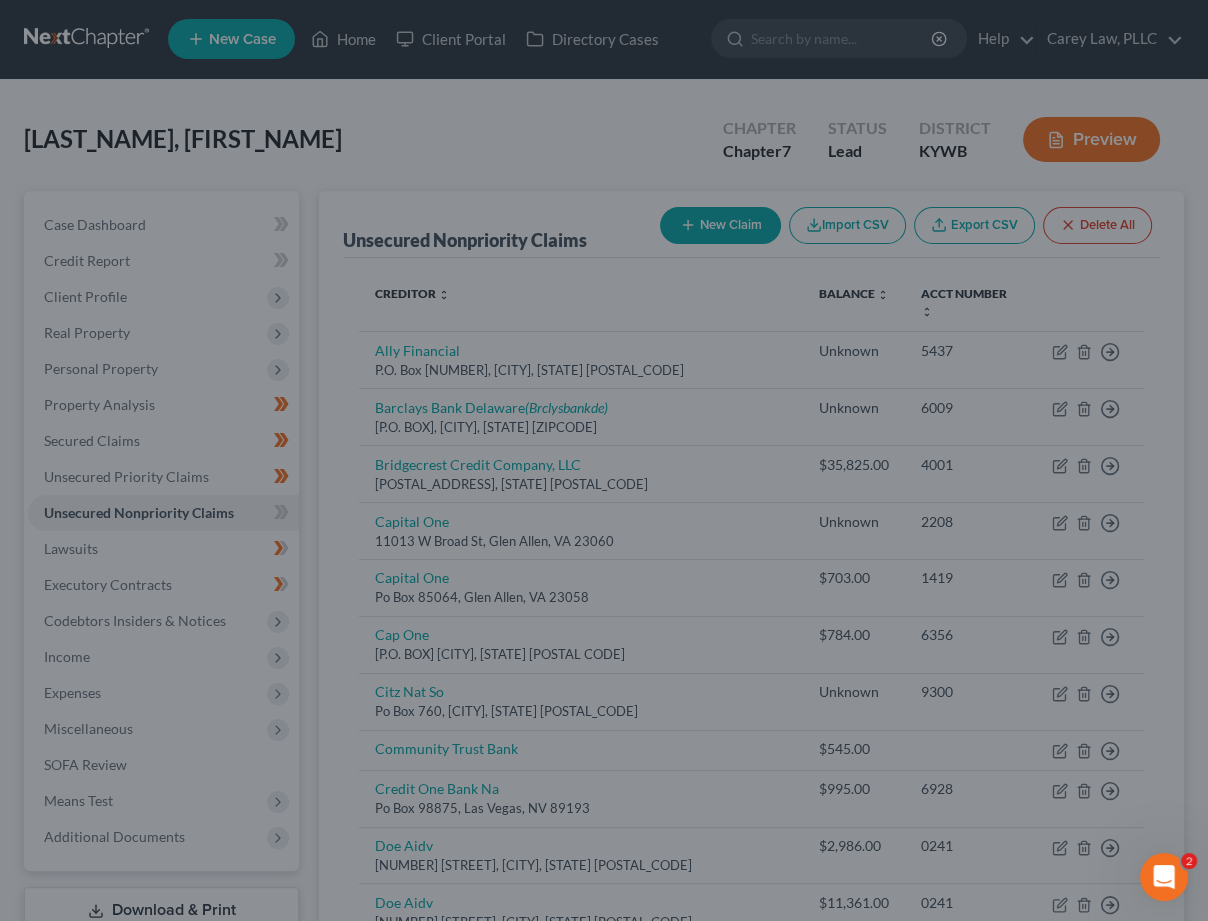 type on "0" 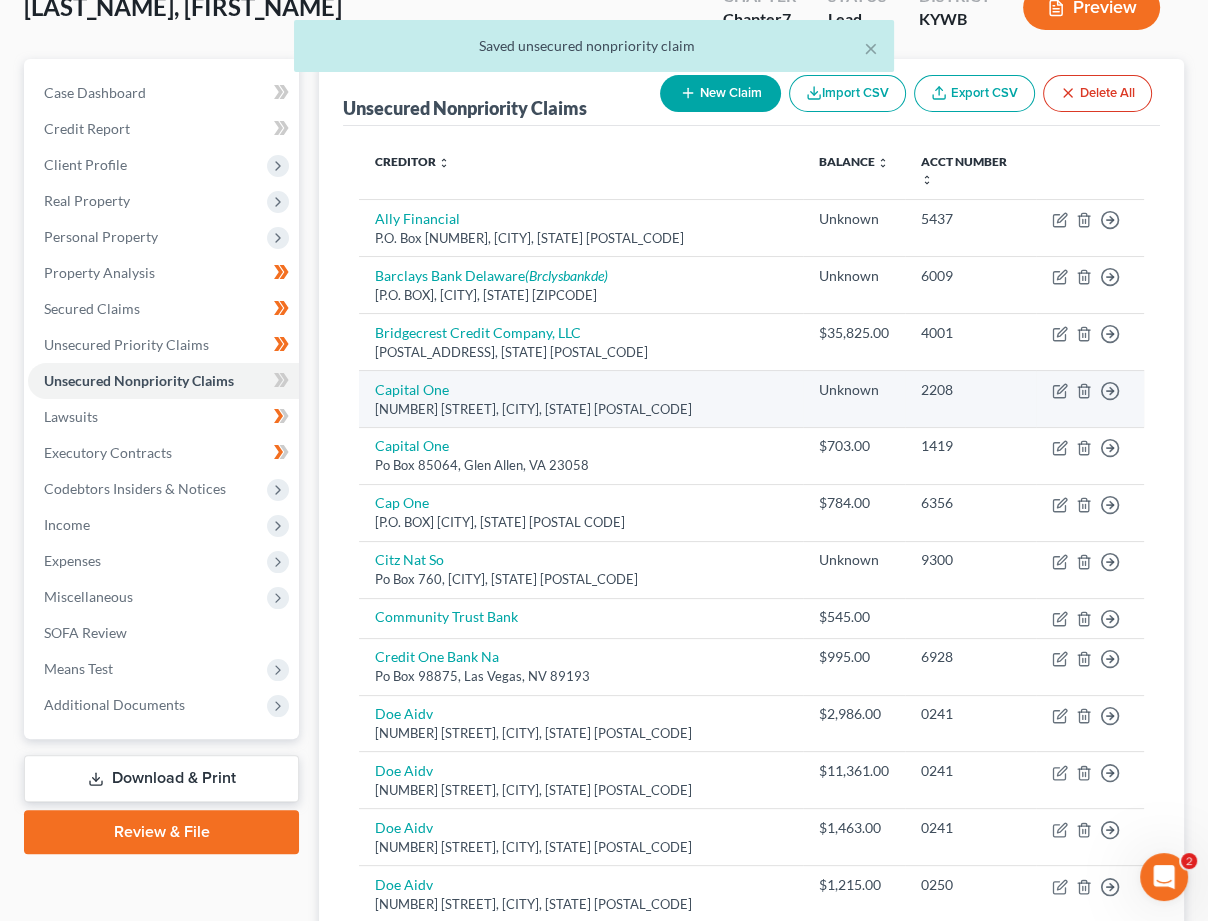 scroll, scrollTop: 131, scrollLeft: 0, axis: vertical 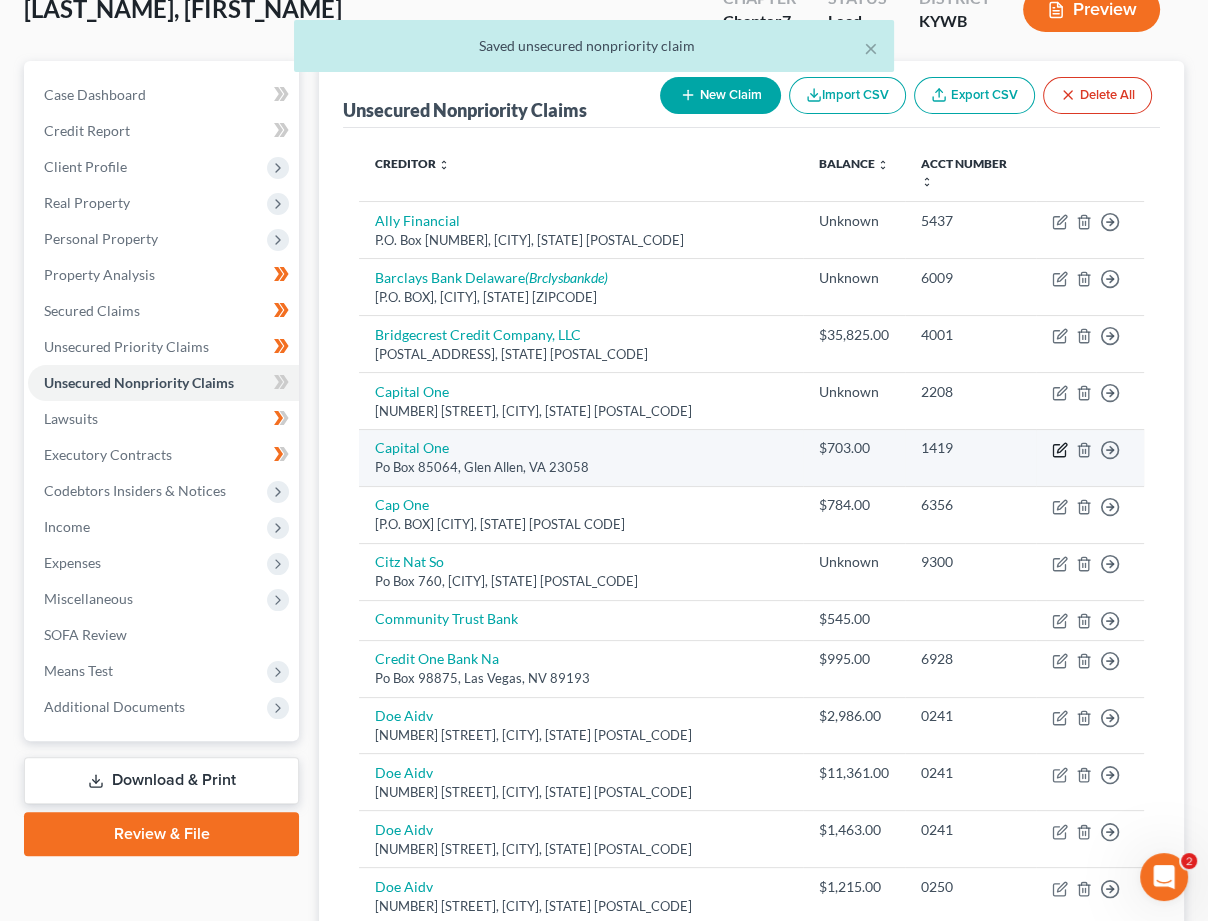 click 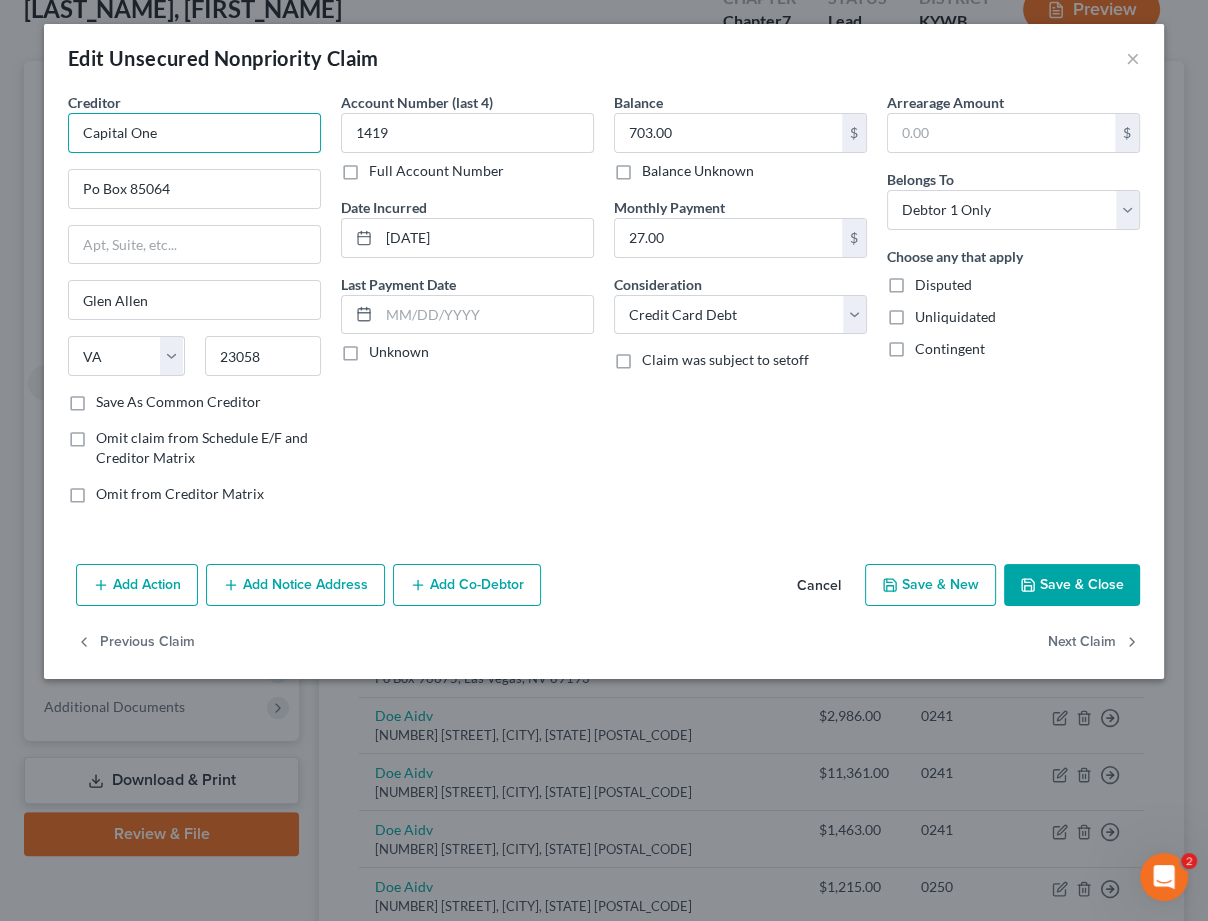 click on "Capital One" at bounding box center [194, 133] 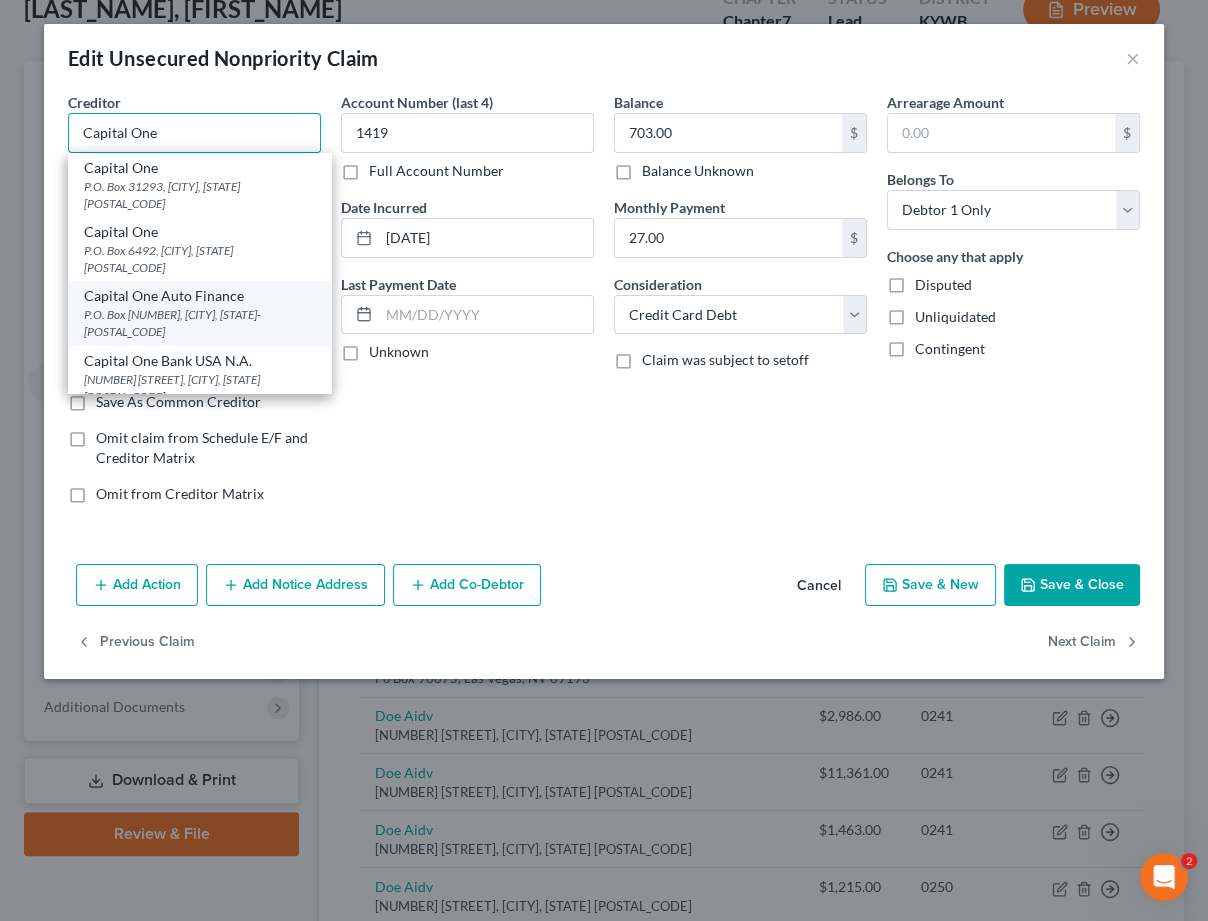 scroll, scrollTop: 0, scrollLeft: 0, axis: both 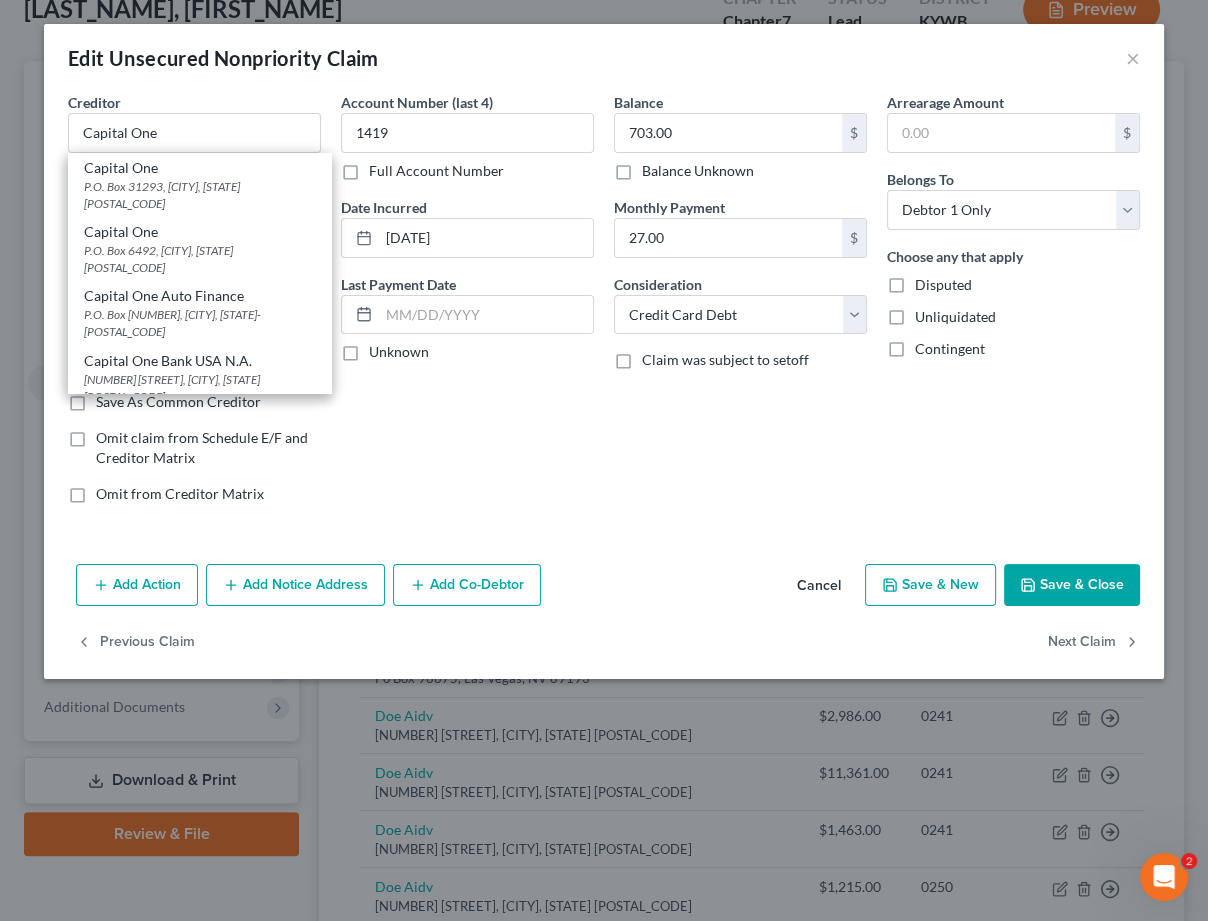 click on "Account Number (last 4)
1419
Full Account Number
Date Incurred         08-20-2024 Last Payment Date         Unknown" at bounding box center [467, 306] 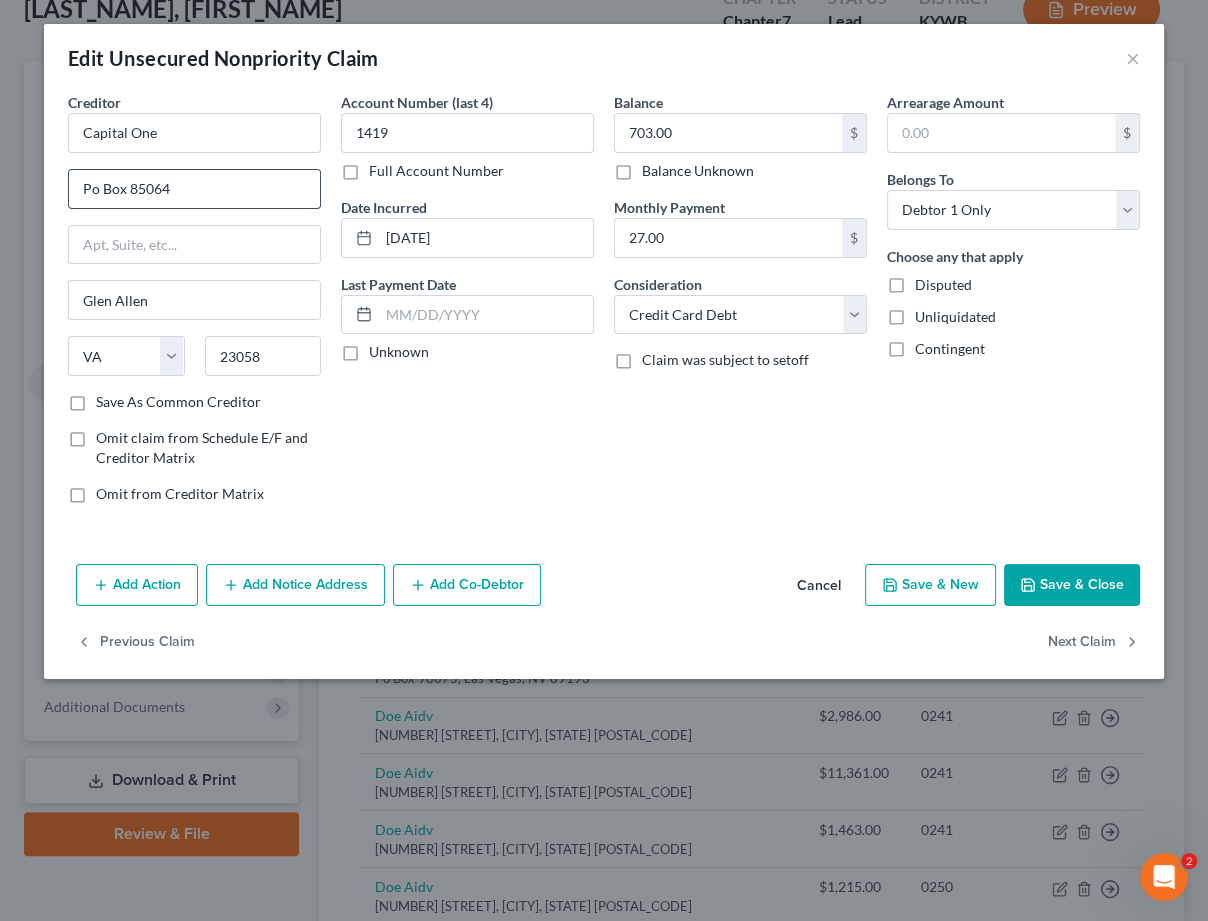drag, startPoint x: 95, startPoint y: 186, endPoint x: 132, endPoint y: 185, distance: 37.01351 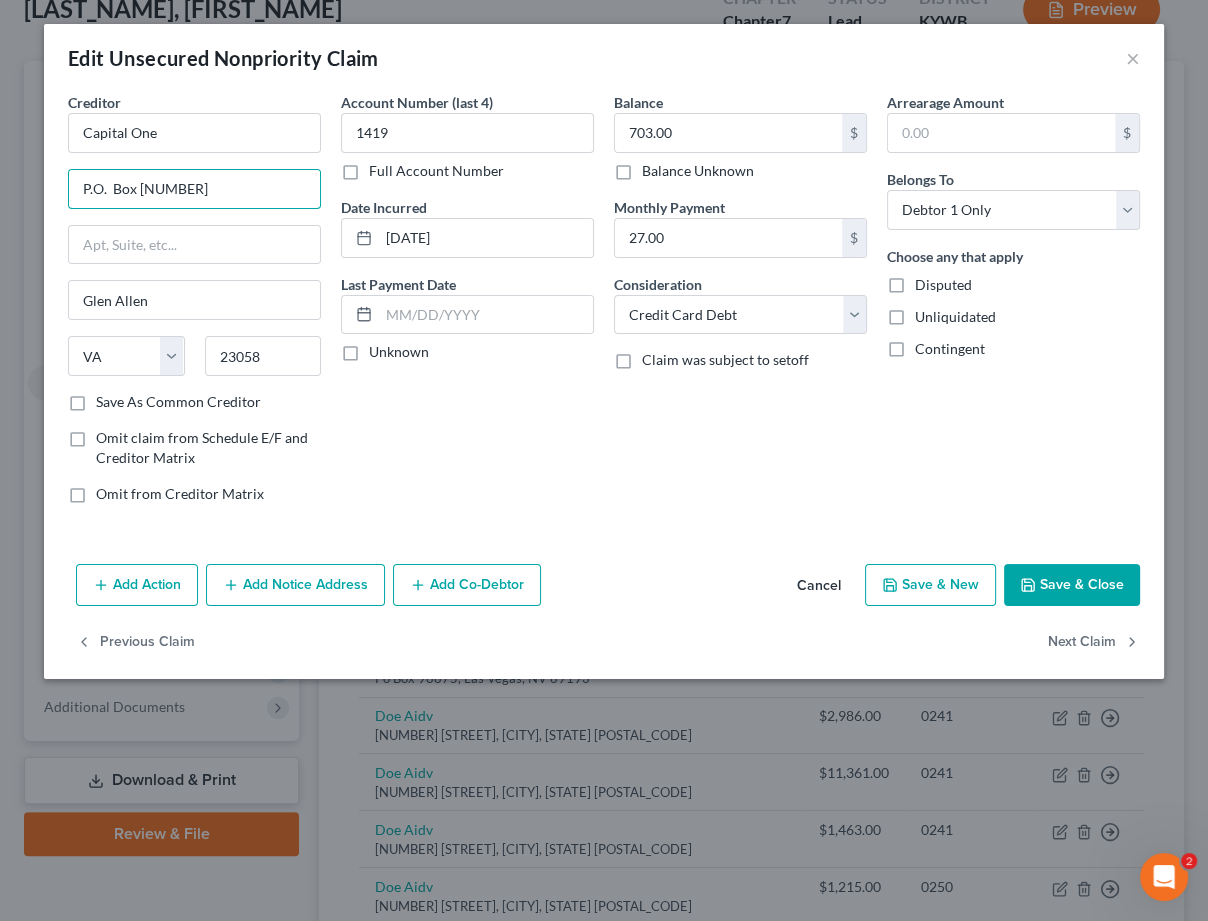 type on "P.O.  Box [NUMBER]" 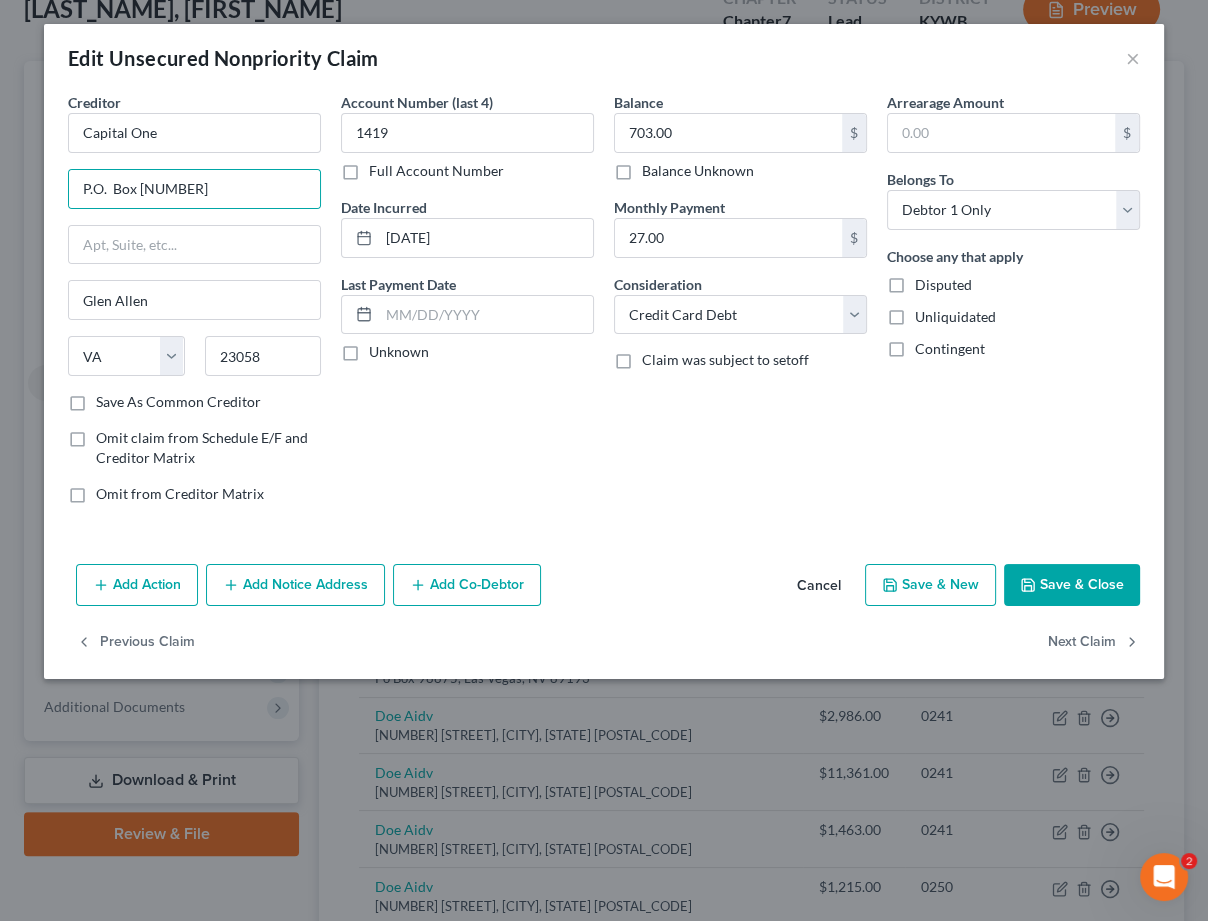click on "Save & Close" at bounding box center (1072, 585) 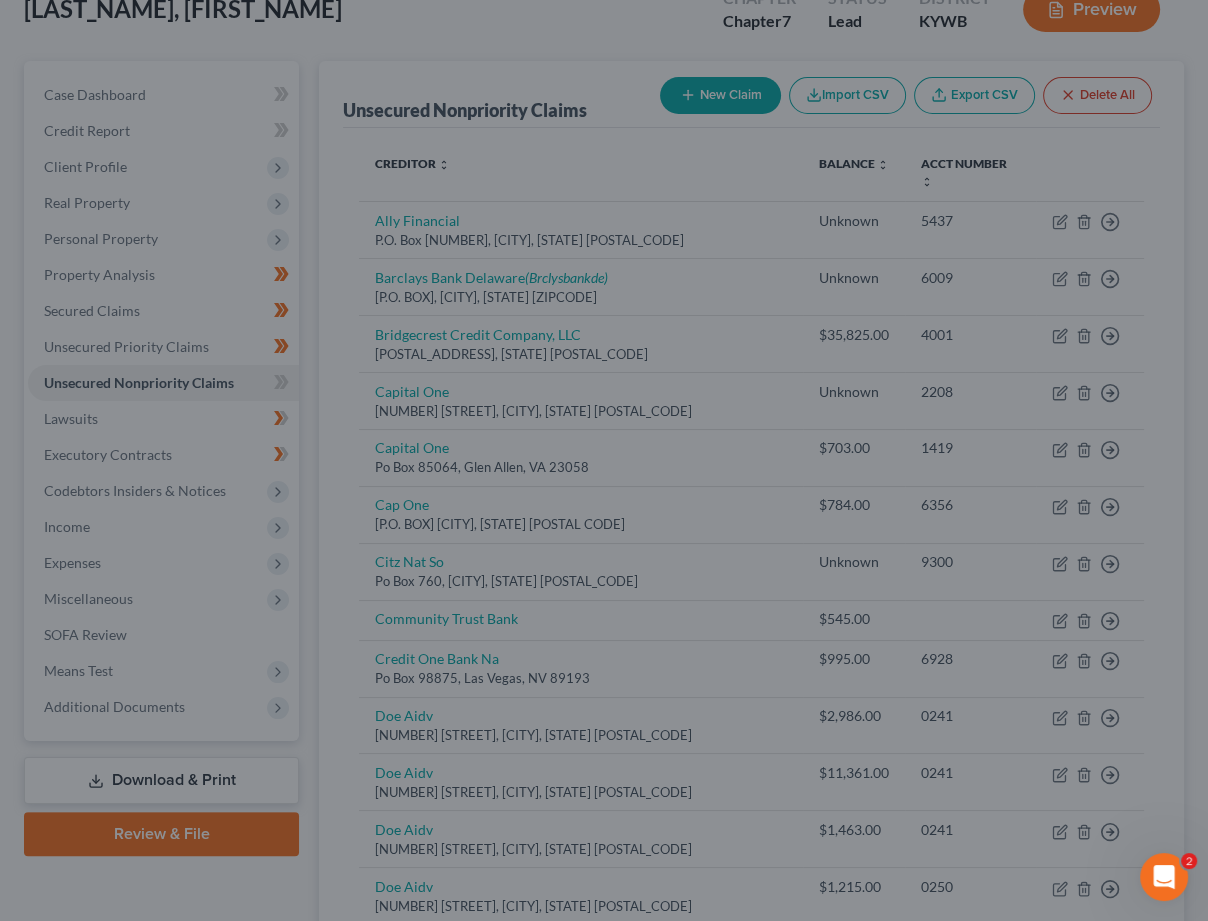 type on "0" 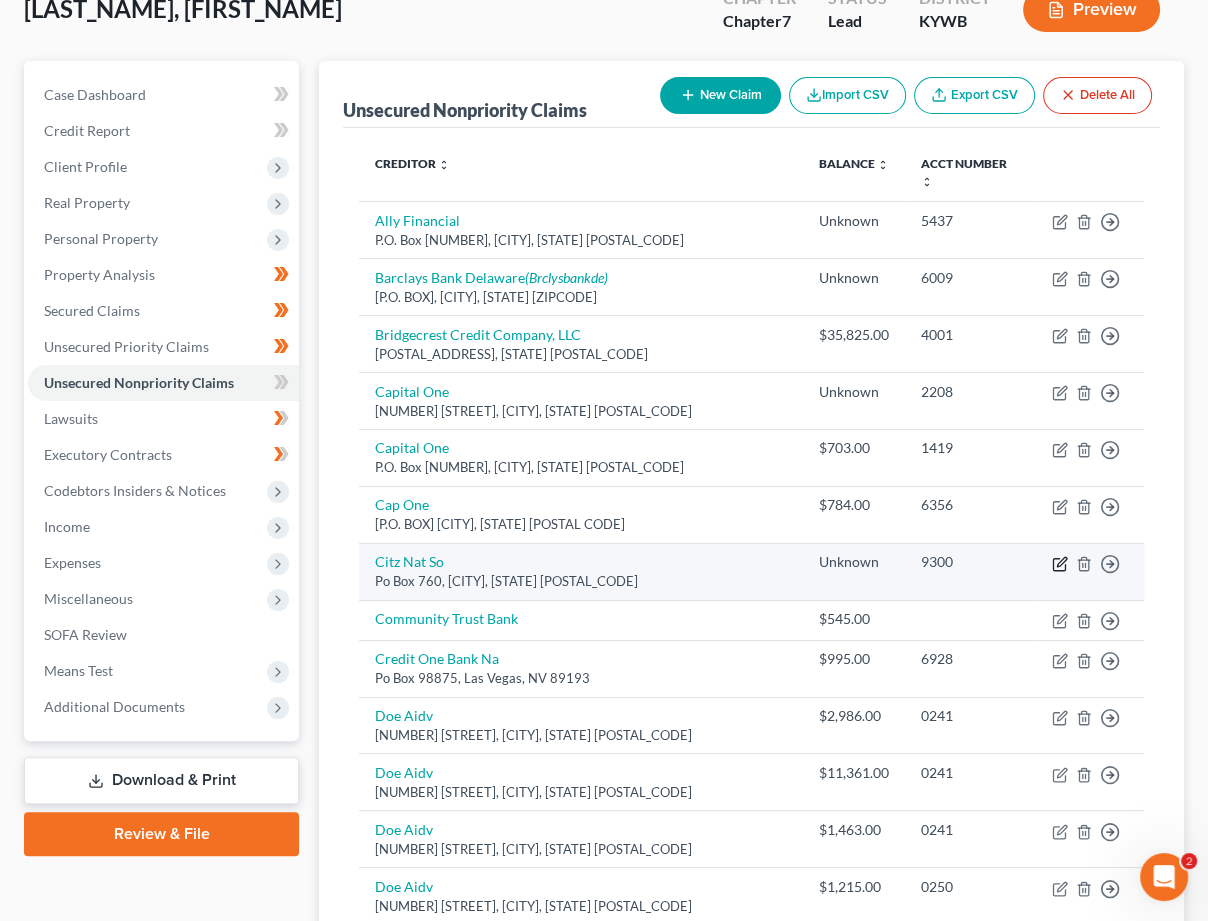 click 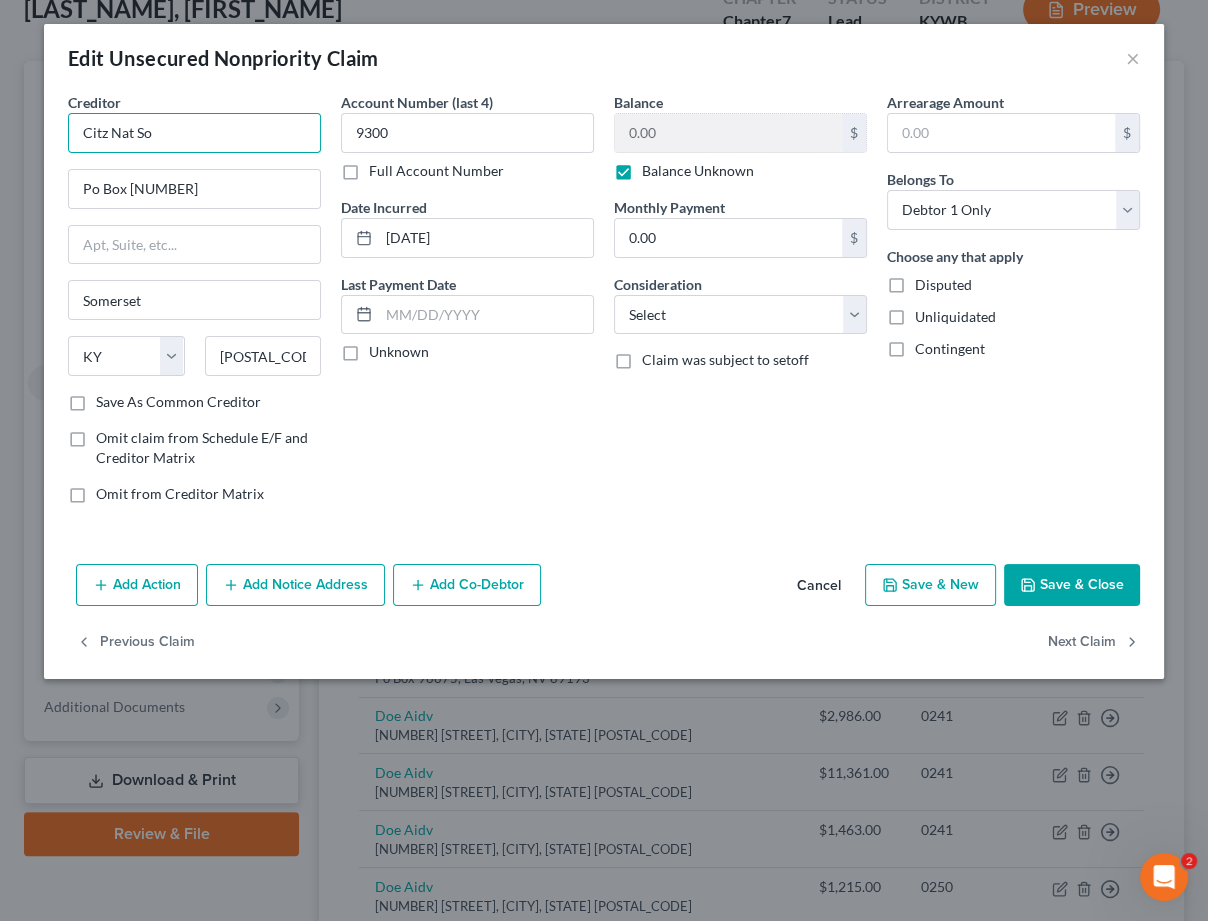 click on "Citz Nat So" at bounding box center (194, 133) 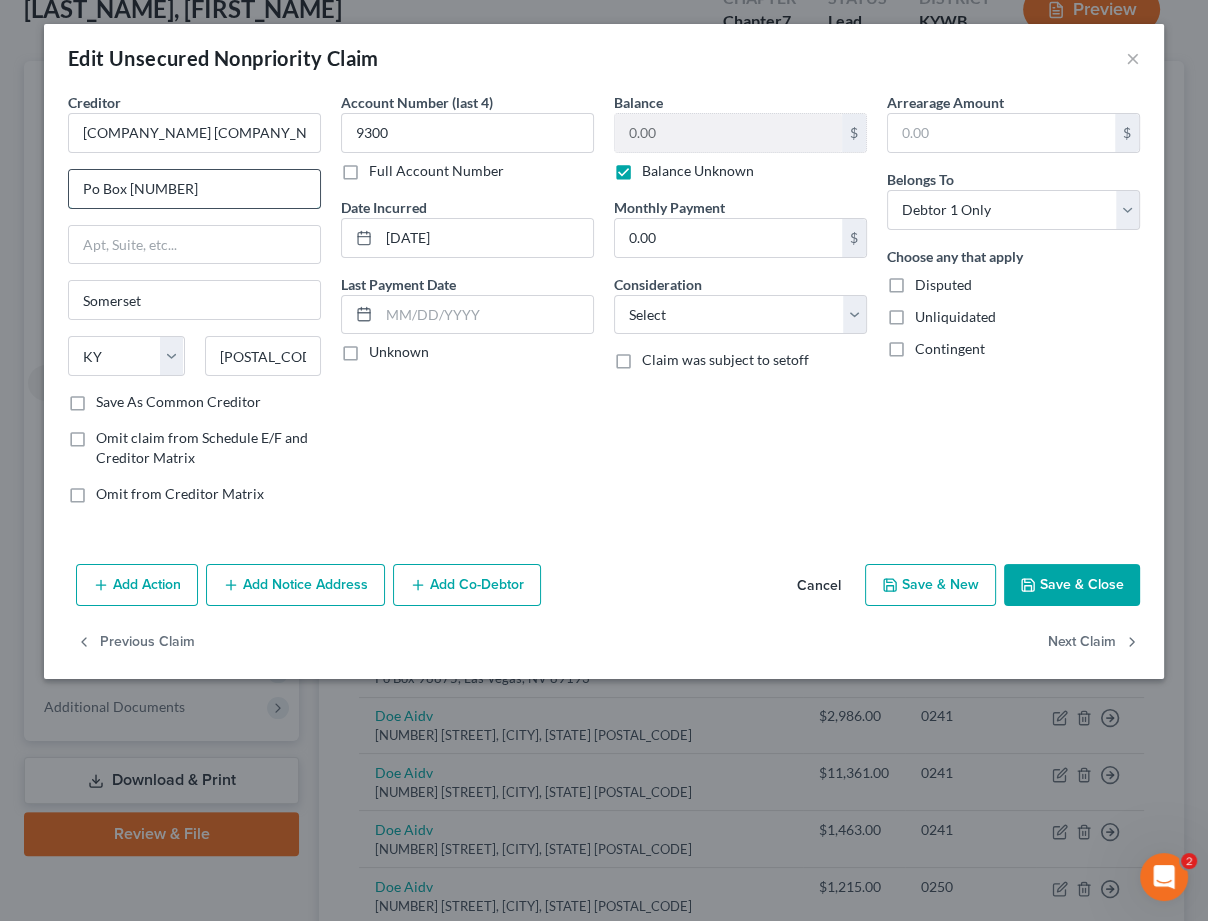 drag, startPoint x: 100, startPoint y: 189, endPoint x: 142, endPoint y: 181, distance: 42.755116 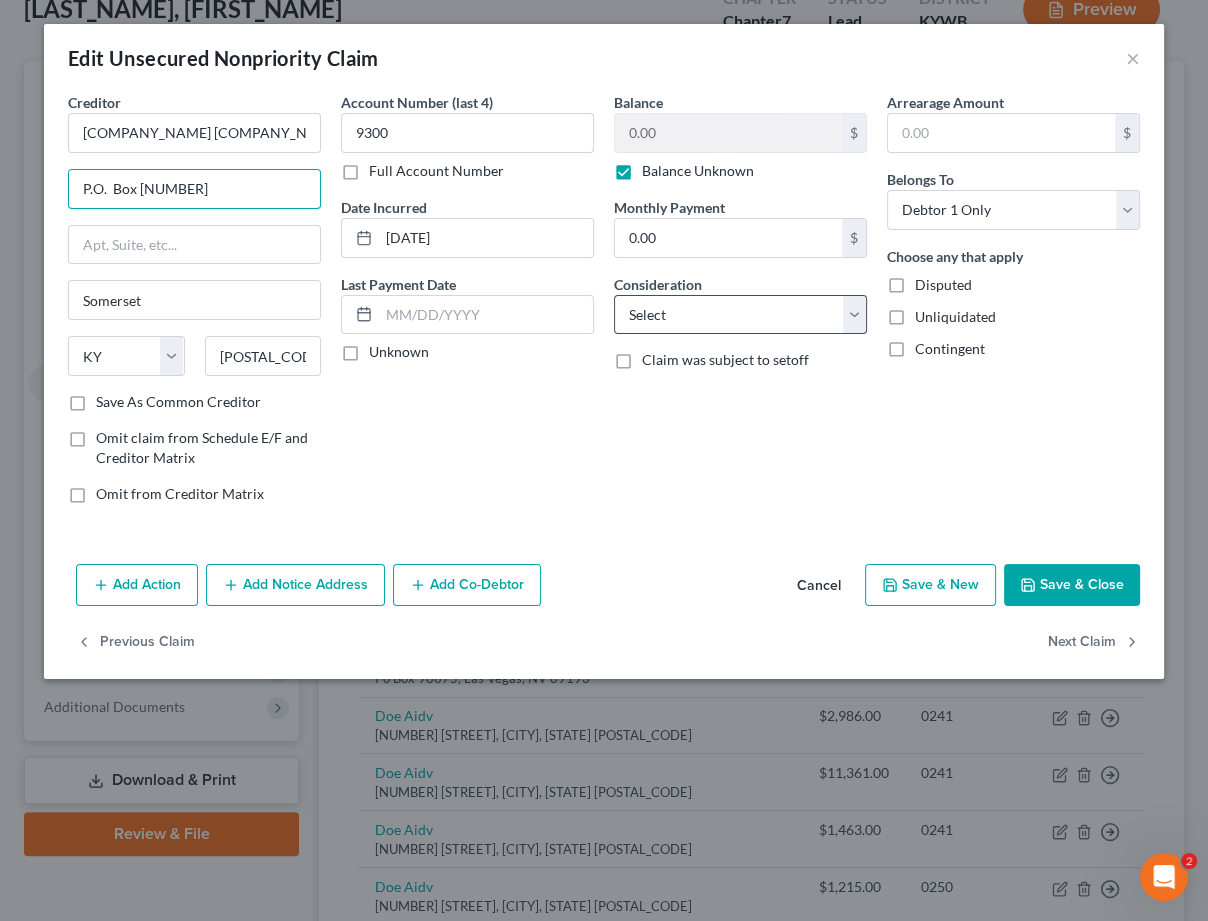 type on "P.O.  Box [NUMBER]" 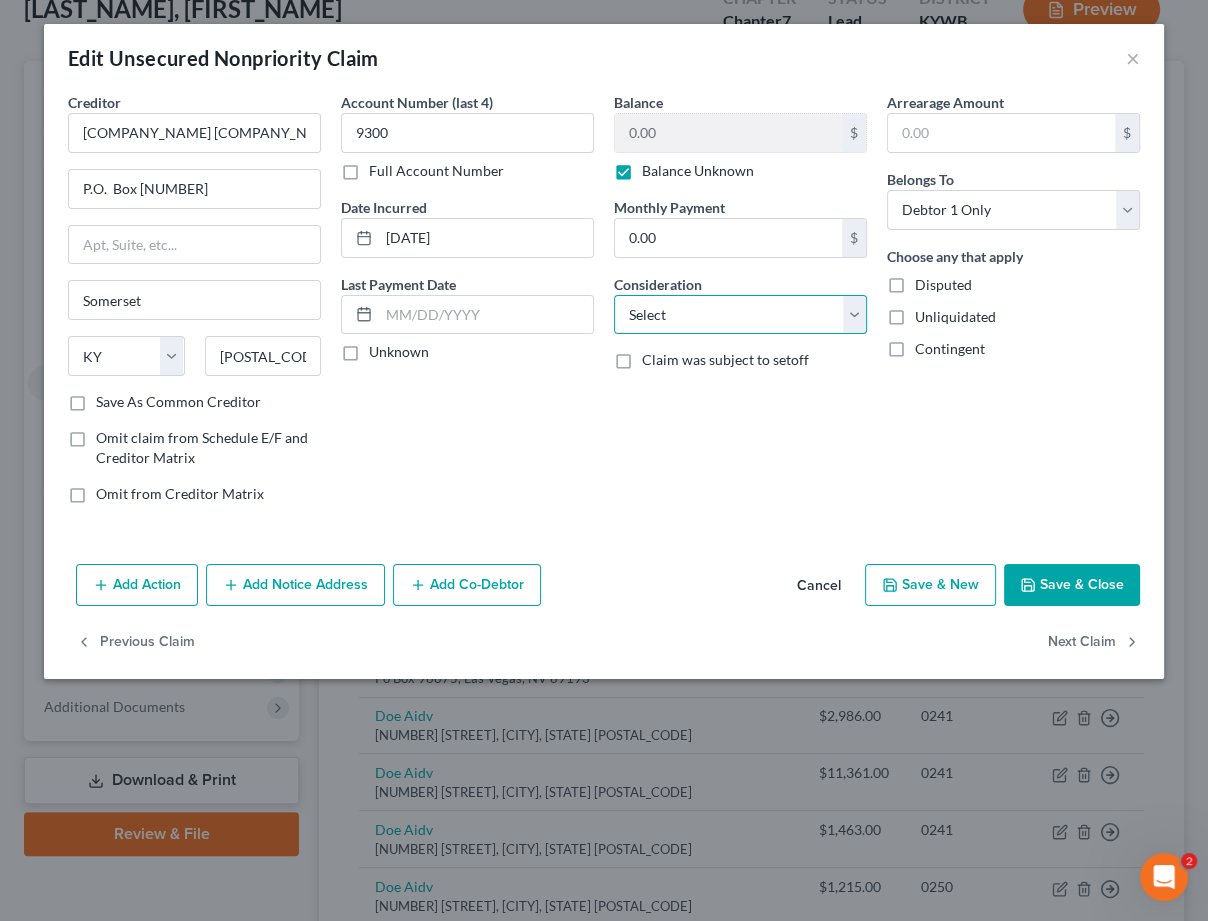 select on "10" 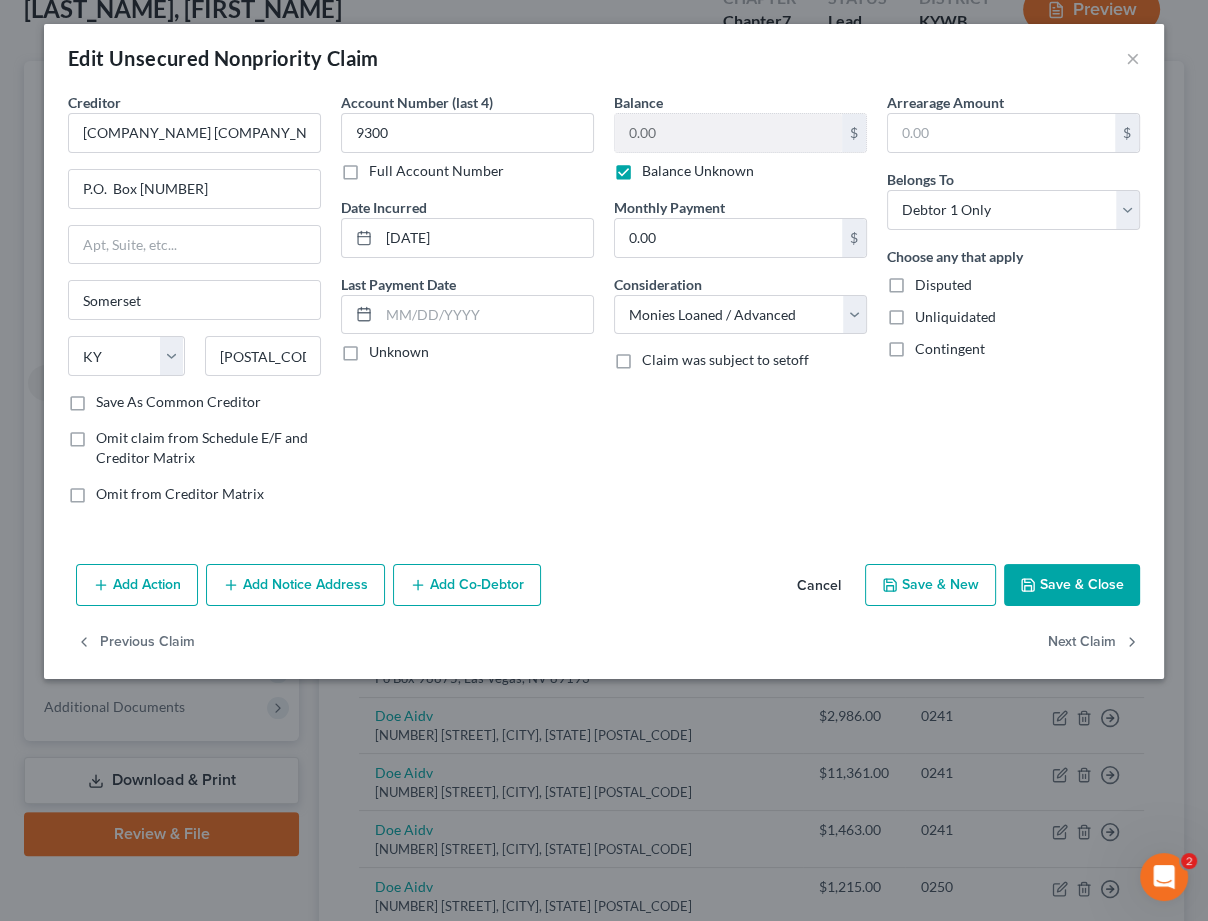 click on "Save & Close" at bounding box center (1072, 585) 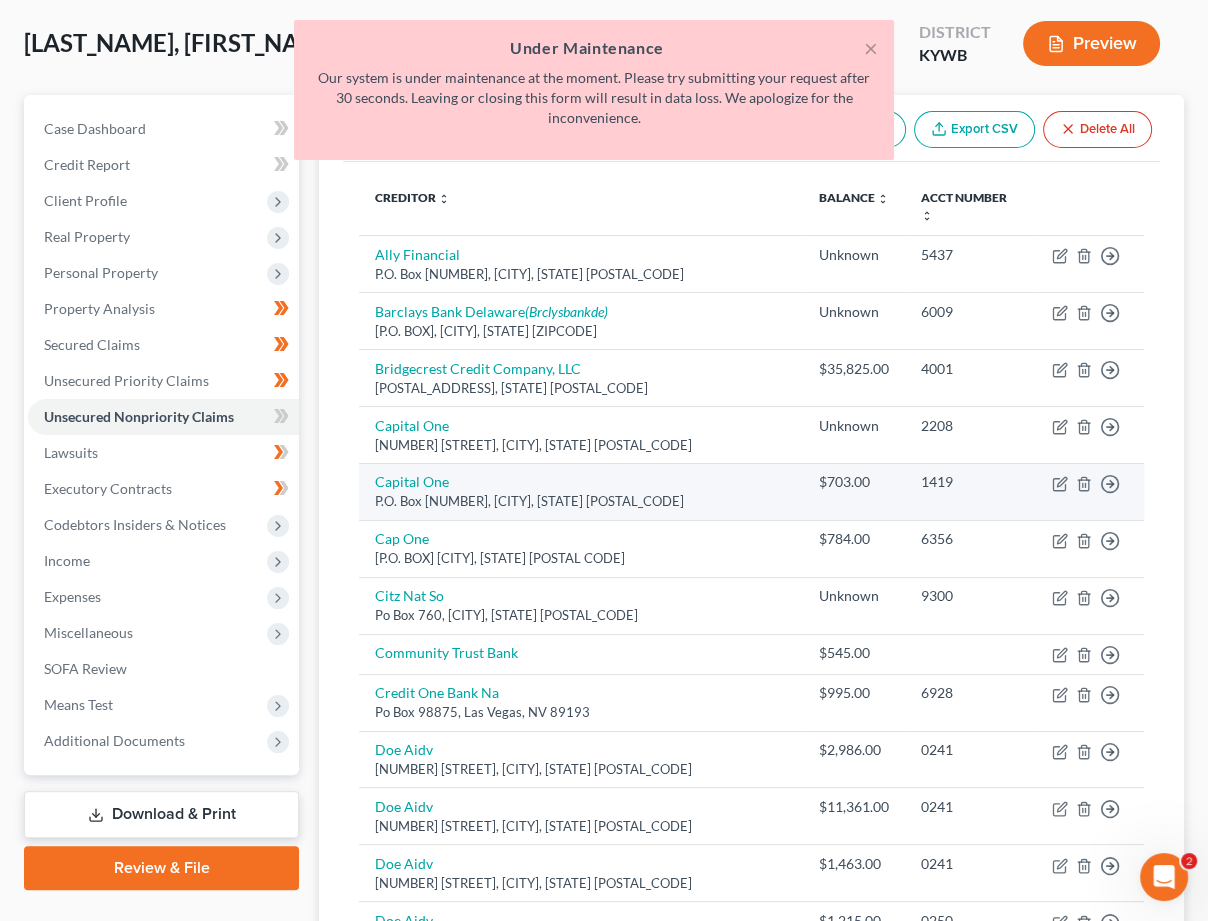 scroll, scrollTop: 100, scrollLeft: 0, axis: vertical 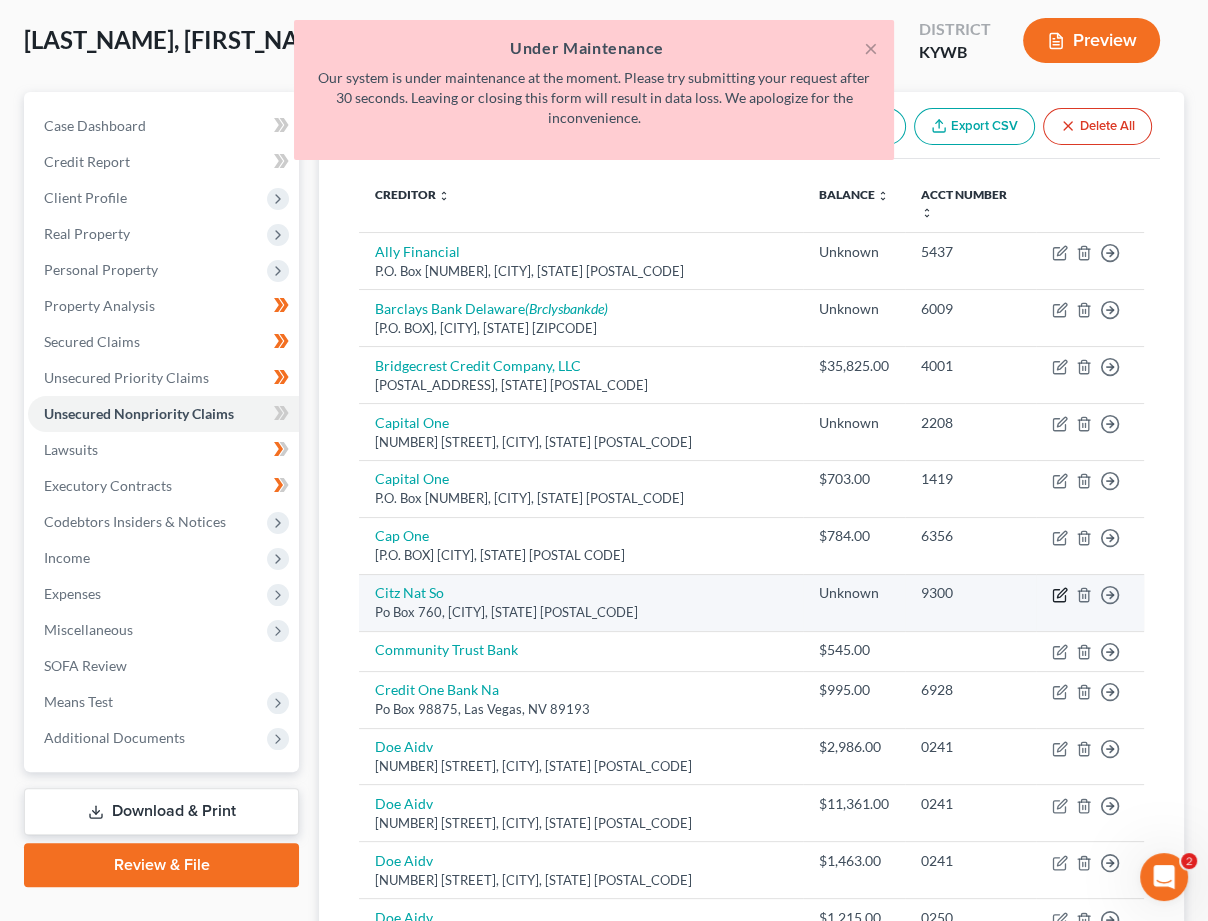 click 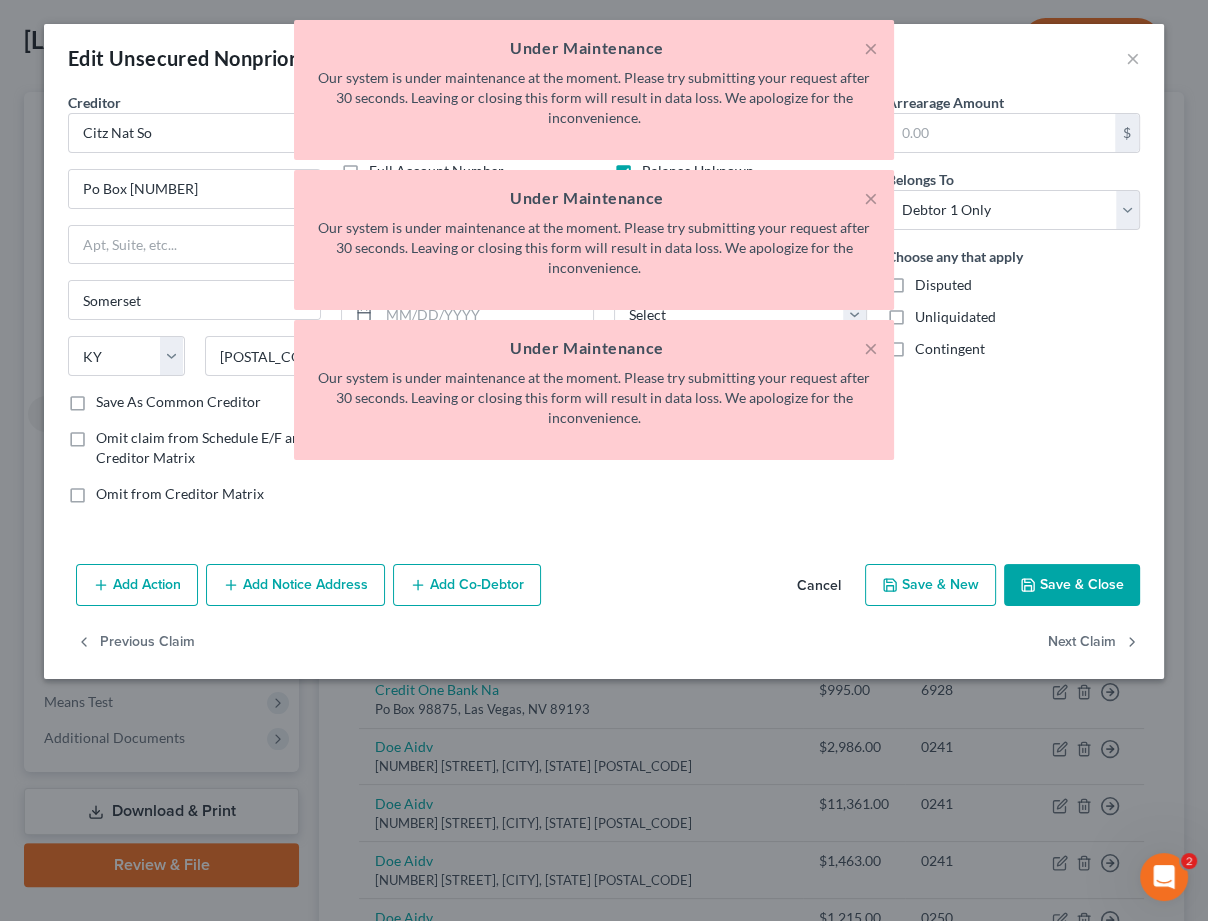 click on "×" at bounding box center (871, 348) 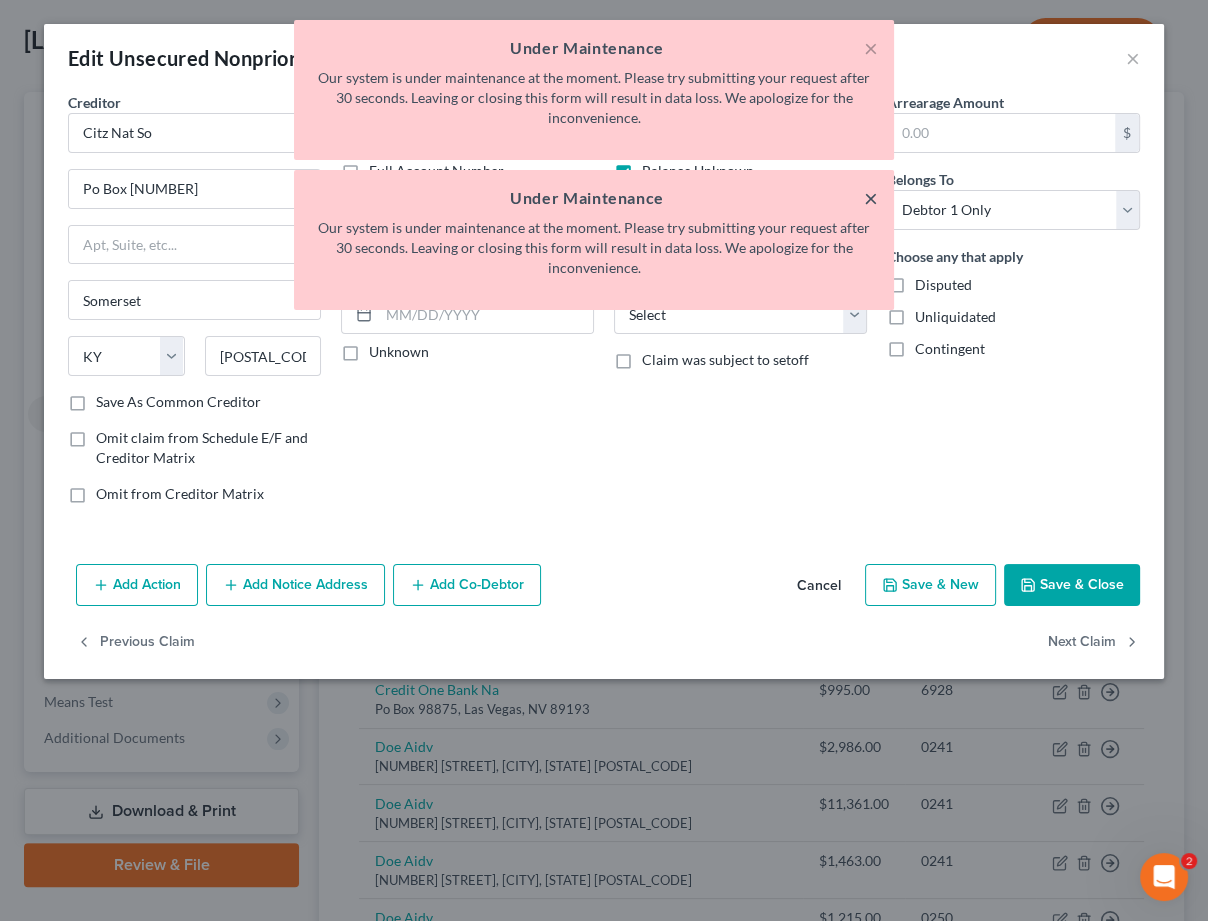 click on "×" at bounding box center (871, 198) 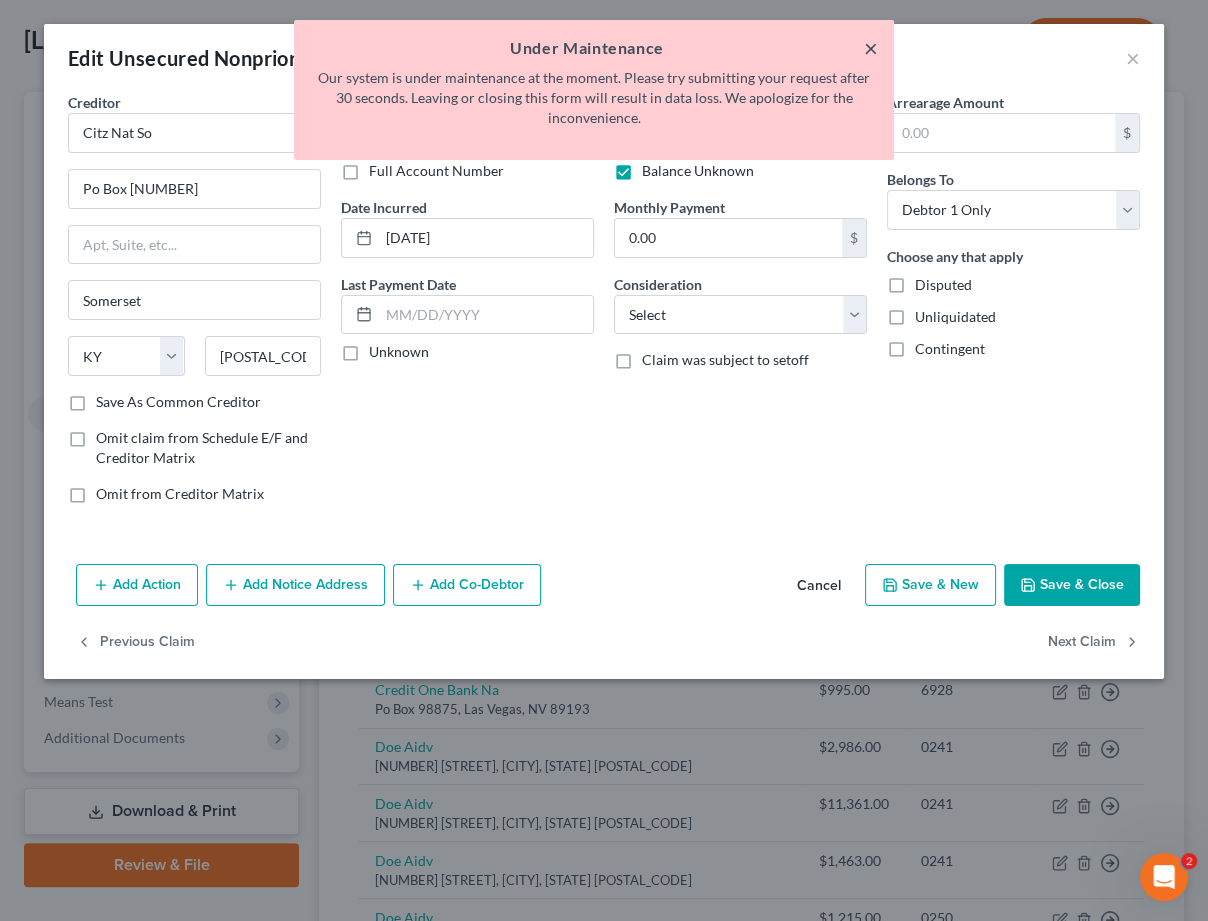 click on "×" at bounding box center (871, 48) 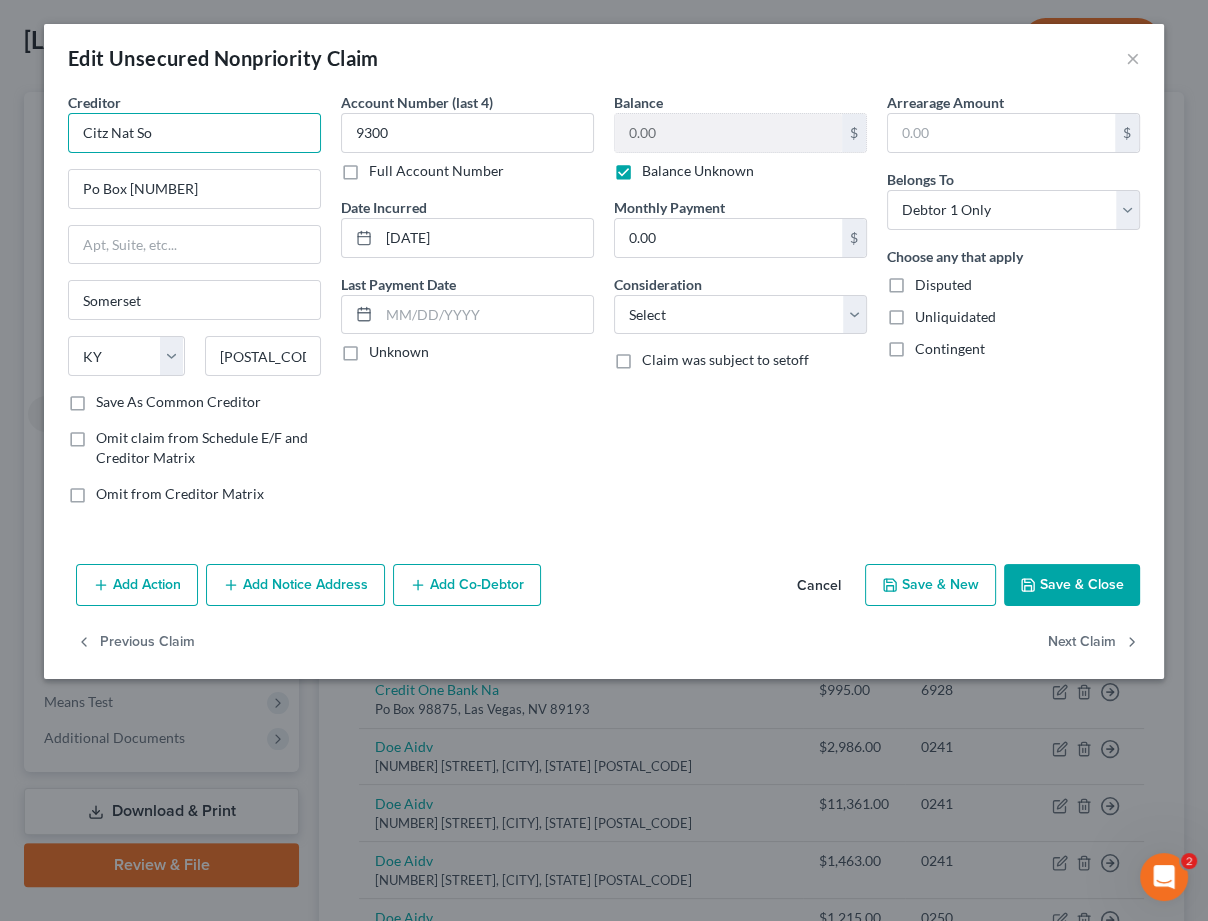 click on "Citz Nat So" at bounding box center [194, 133] 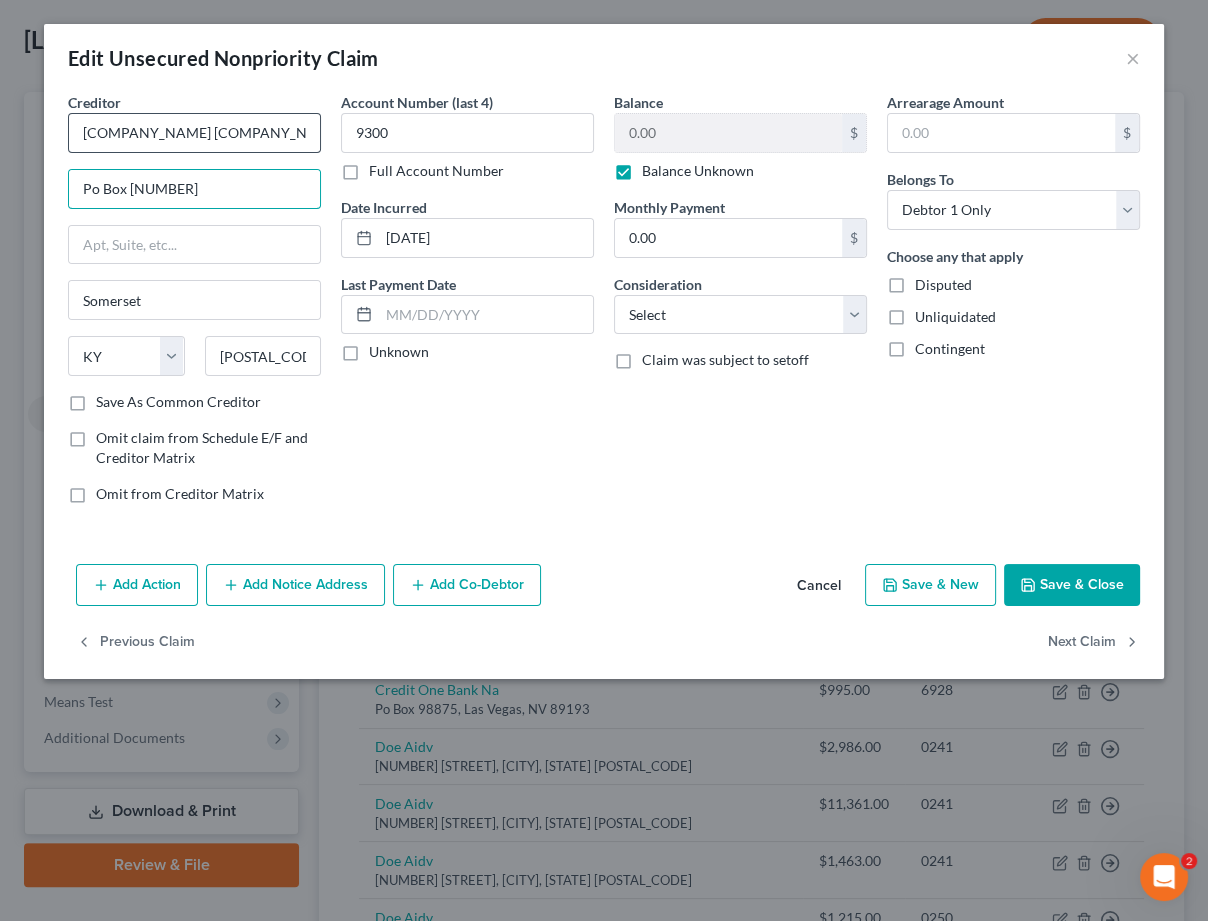 type on "[COMPANY_NAME] [COMPANY_NAME]" 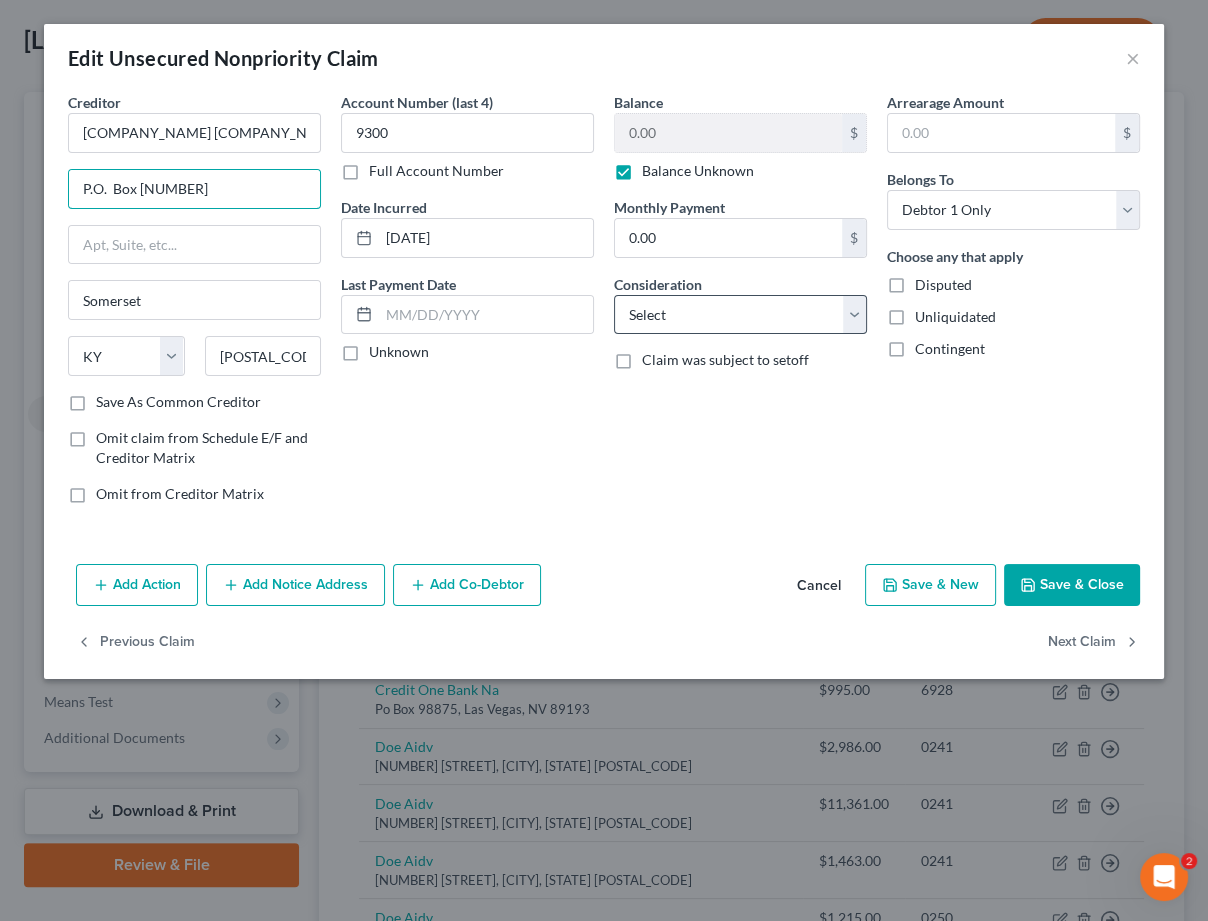 type on "P.O.  Box [NUMBER]" 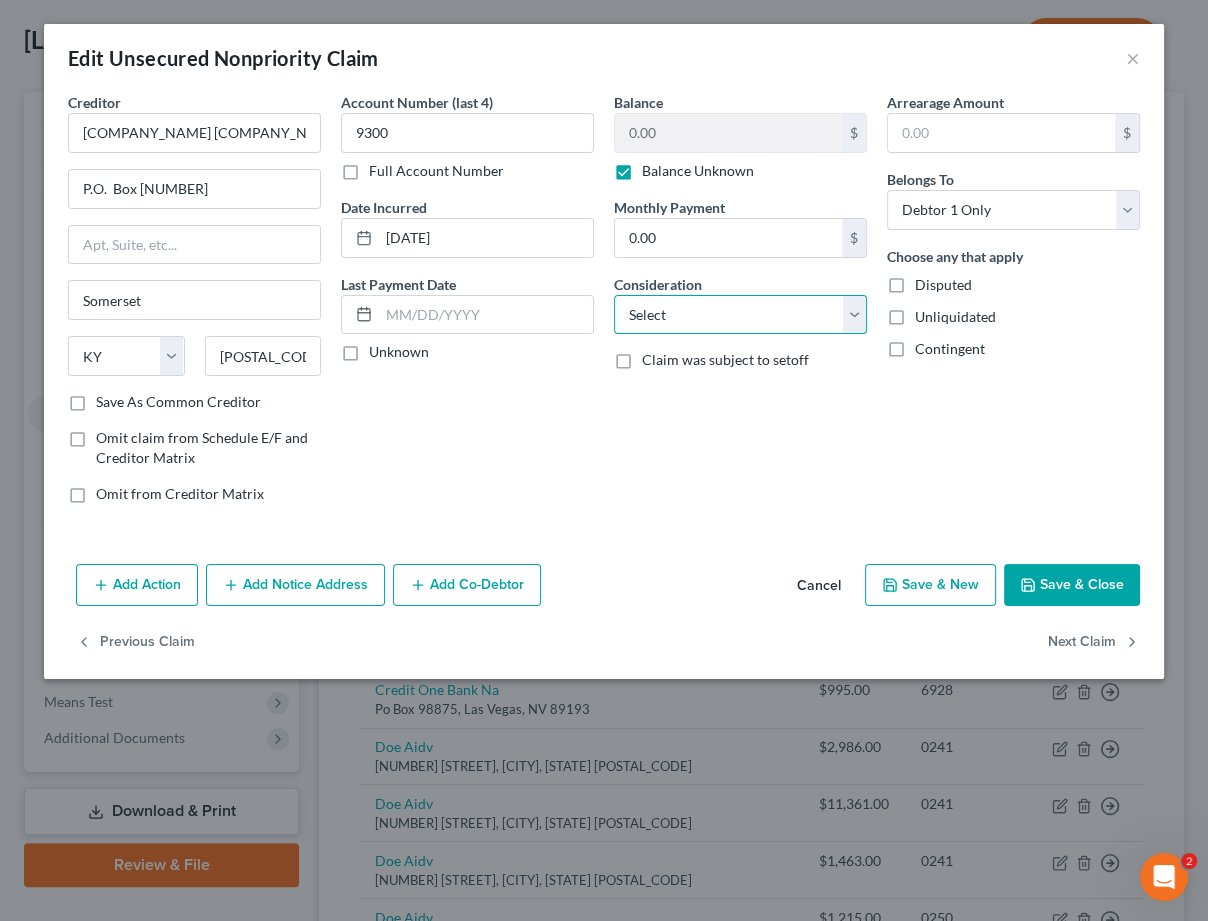 select on "10" 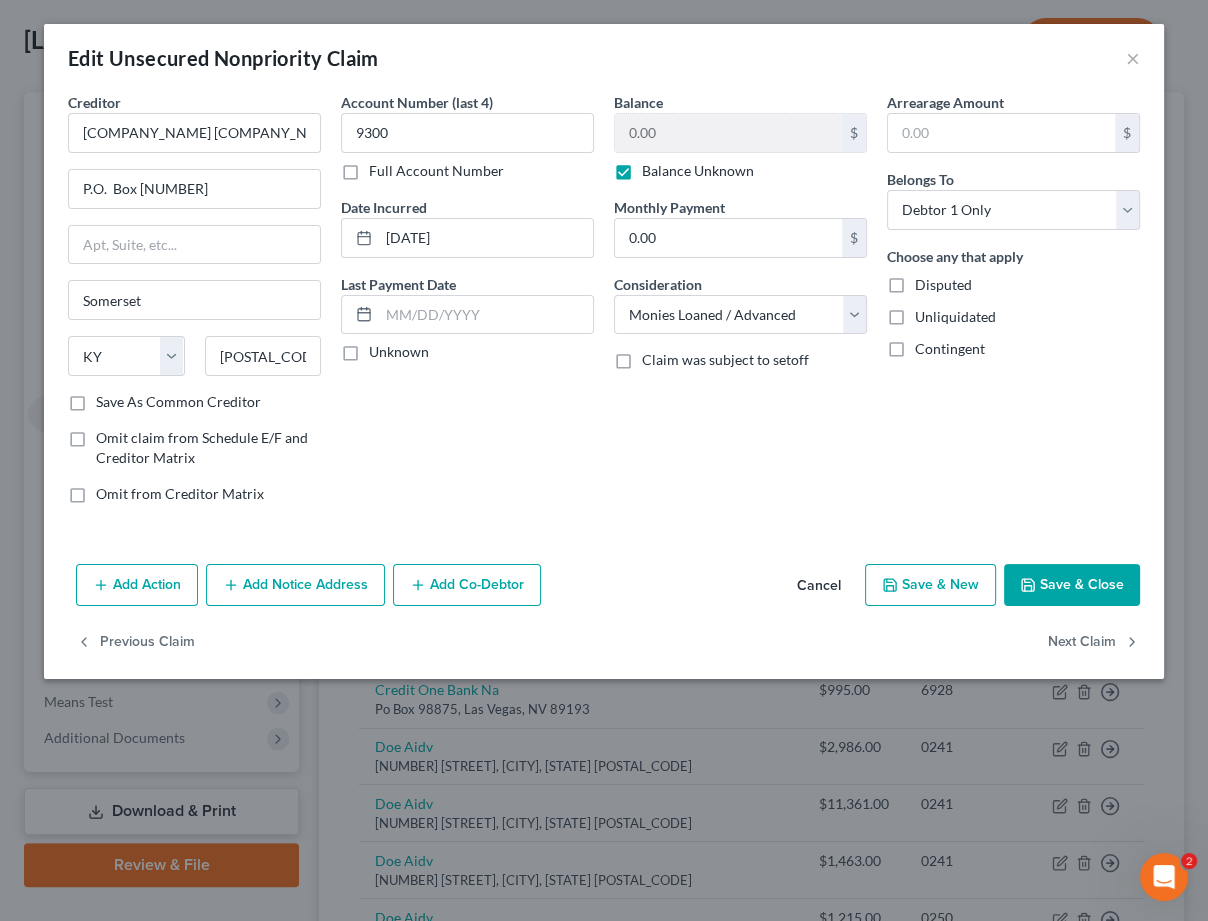 click on "Balance
0.00 $
Balance Unknown
Balance Undetermined
0.00 $
Balance Unknown
Monthly Payment 0.00 $ Consideration Select Cable / Satellite Services Collection Agency Credit Card Debt Debt Counseling / Attorneys Deficiency Balance Domestic Support Obligations Home / Car Repairs Income Taxes Judgment Liens Medical Services Monies Loaned / Advanced Mortgage Obligation From Divorce Or Separation Obligation To Pensions Other Overdrawn Bank Account Promised To Help Pay Creditors Student Loans Suppliers And Vendors Telephone / Internet Services Utility Services Claim was subject to setoff" at bounding box center [740, 306] 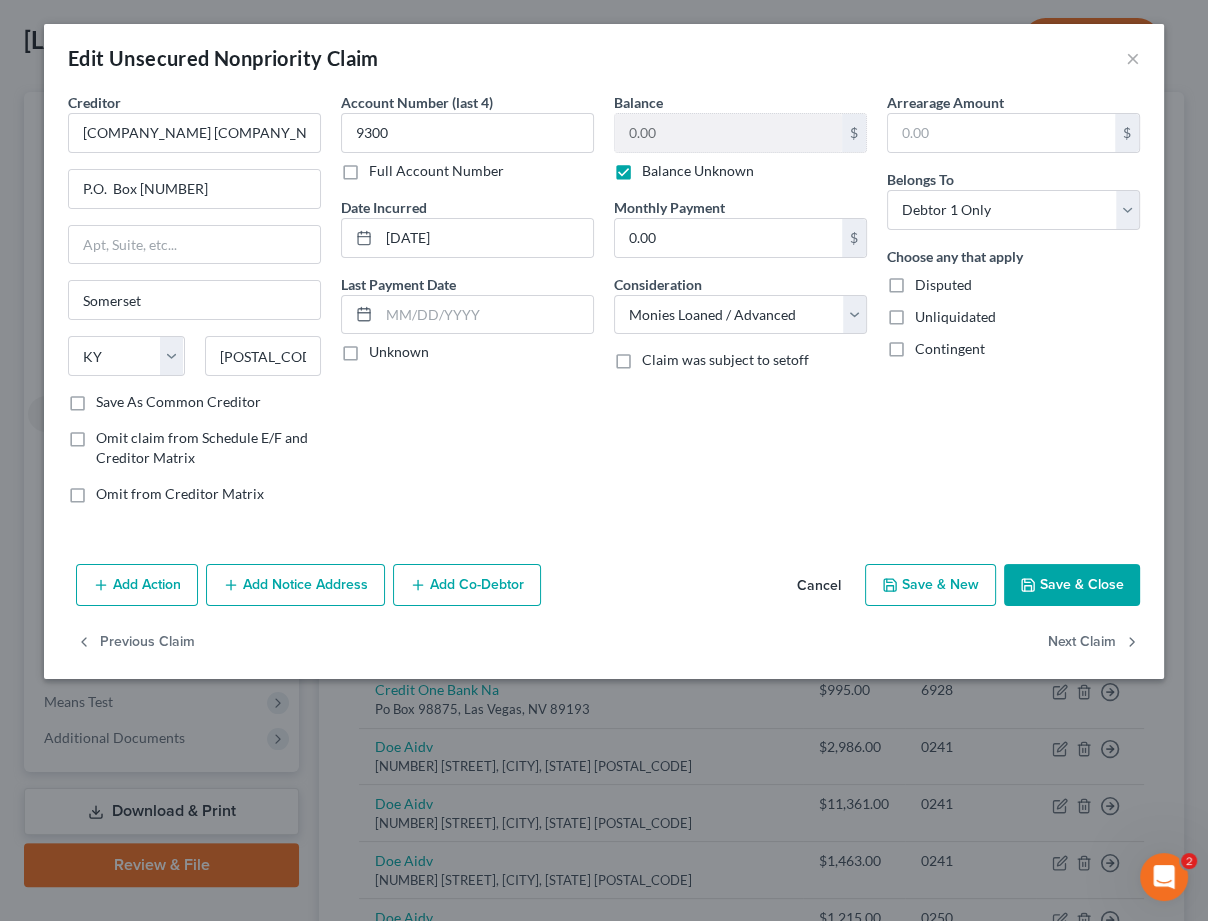 click on "Save & Close" at bounding box center (1072, 585) 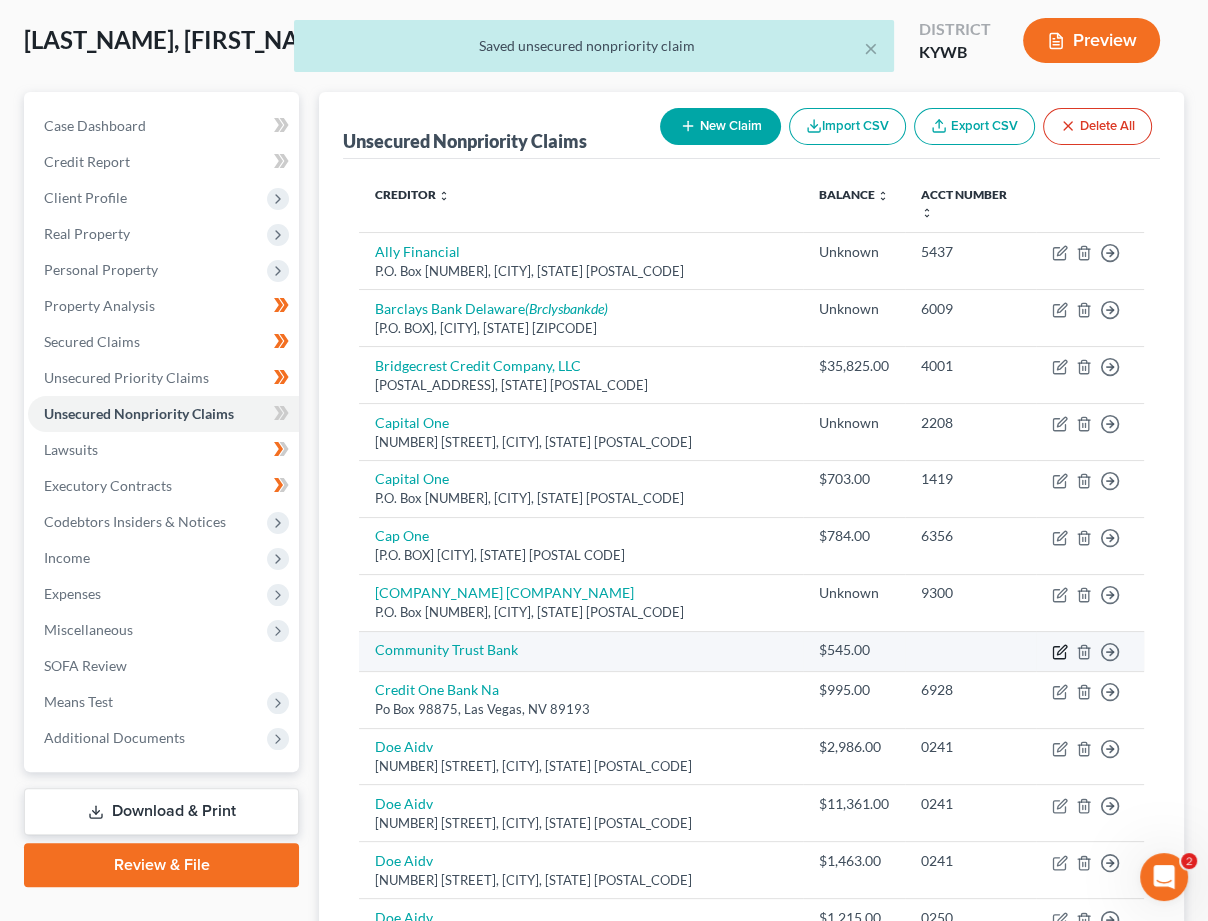 click 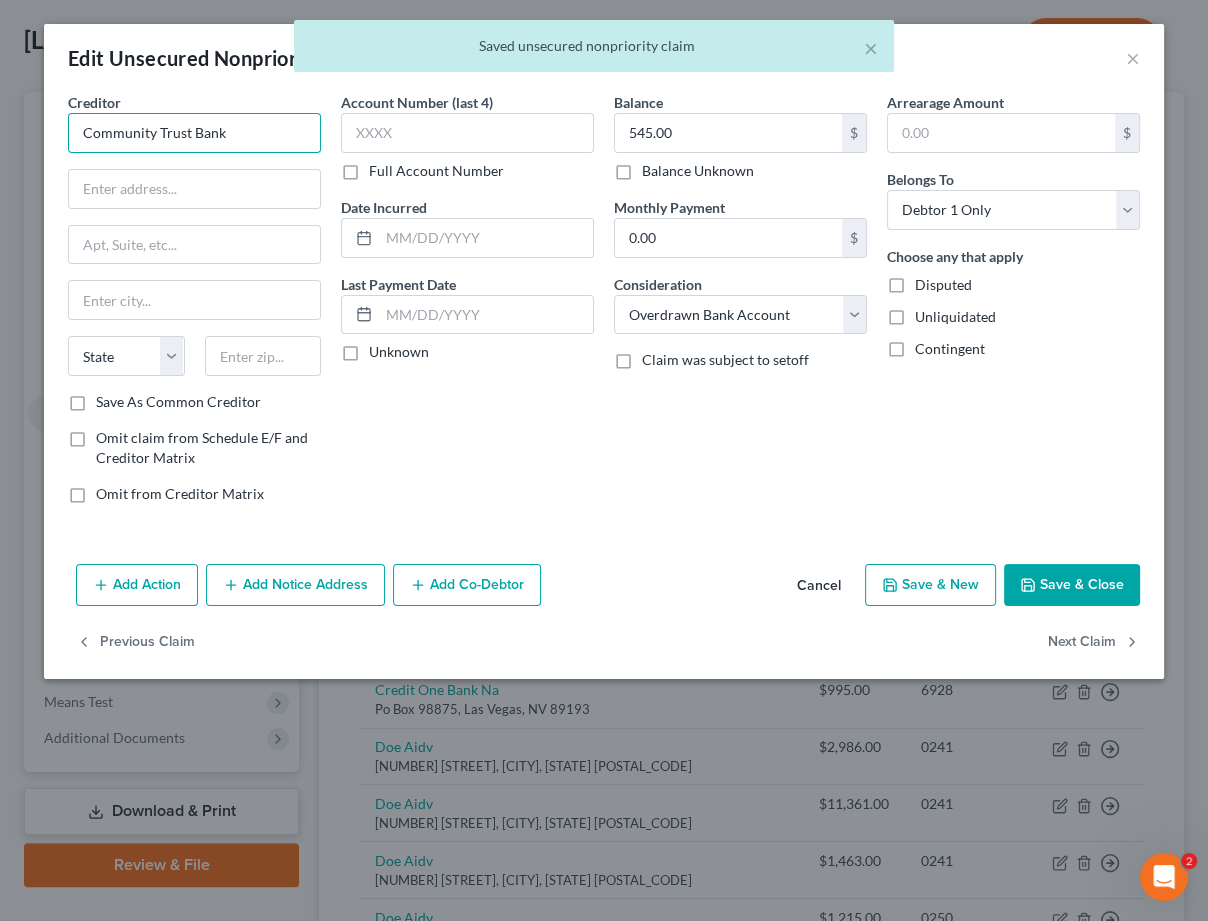 click on "Community Trust Bank" at bounding box center [194, 133] 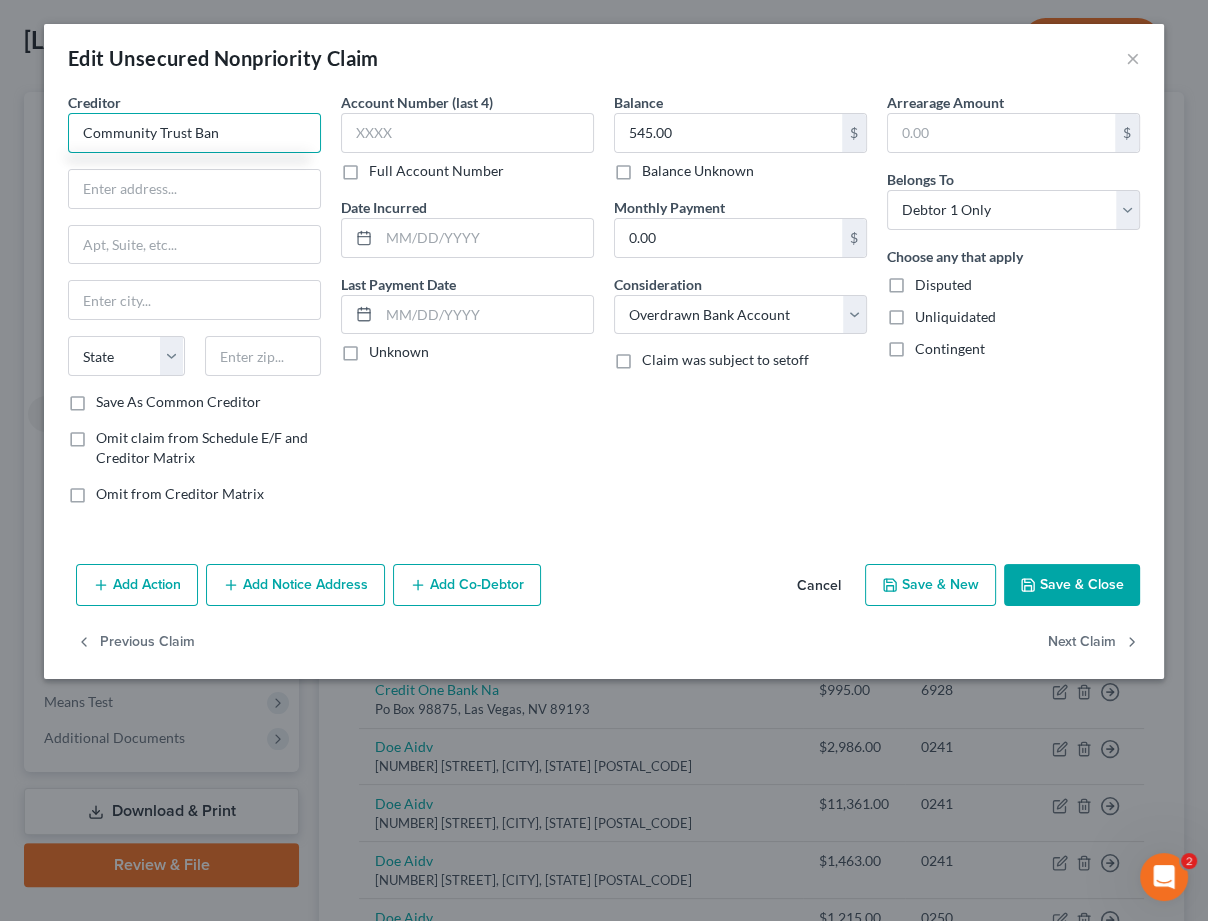 type on "Community Trust Bank" 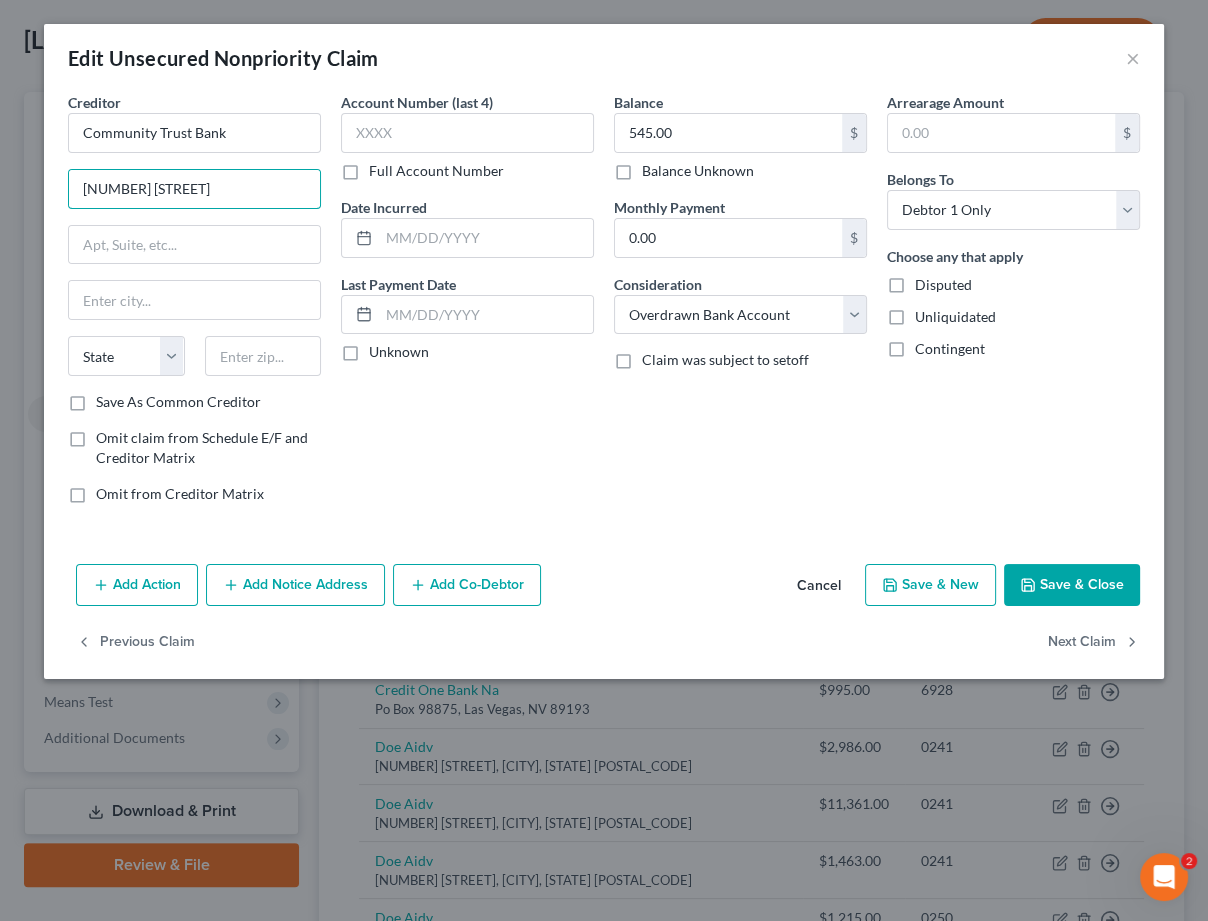 type on "[NUMBER] [STREET]" 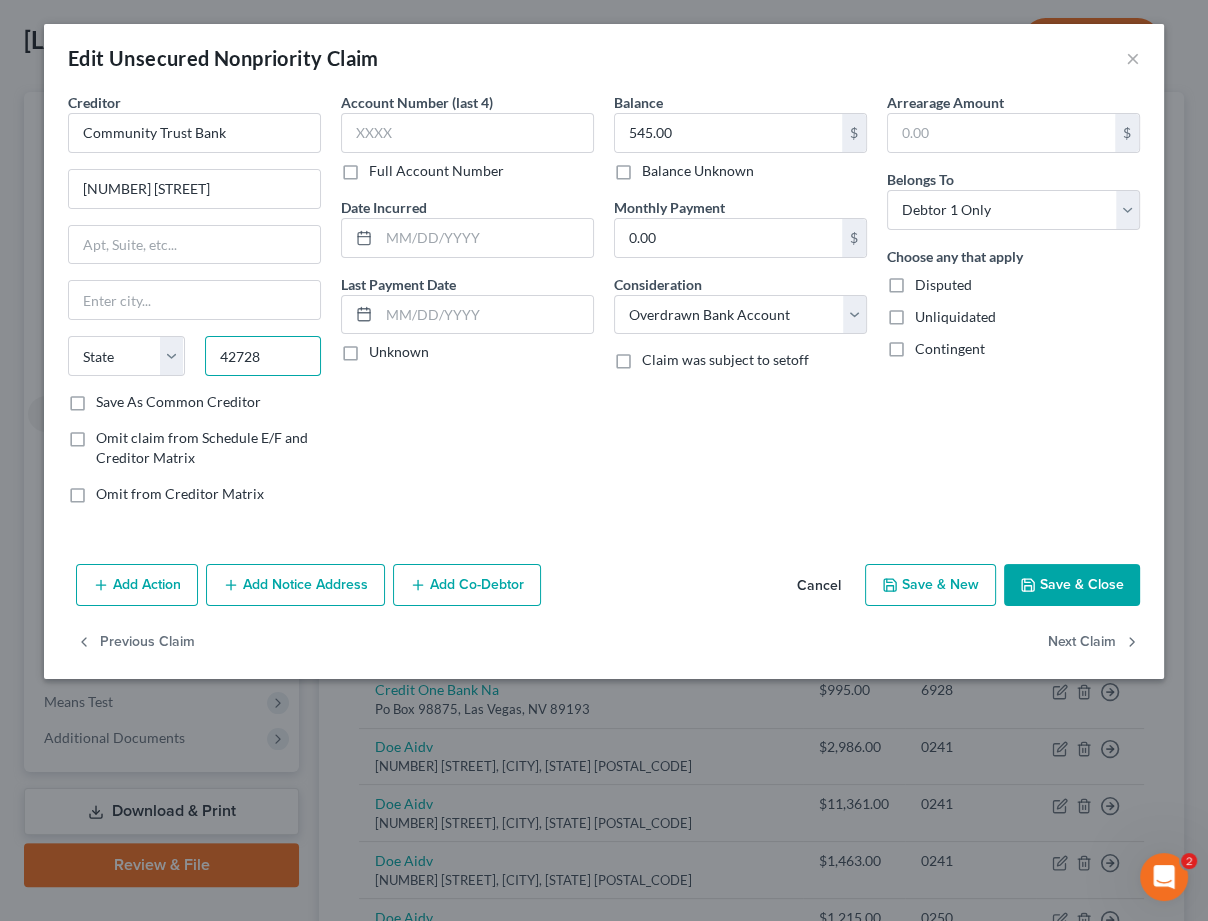 type on "42728" 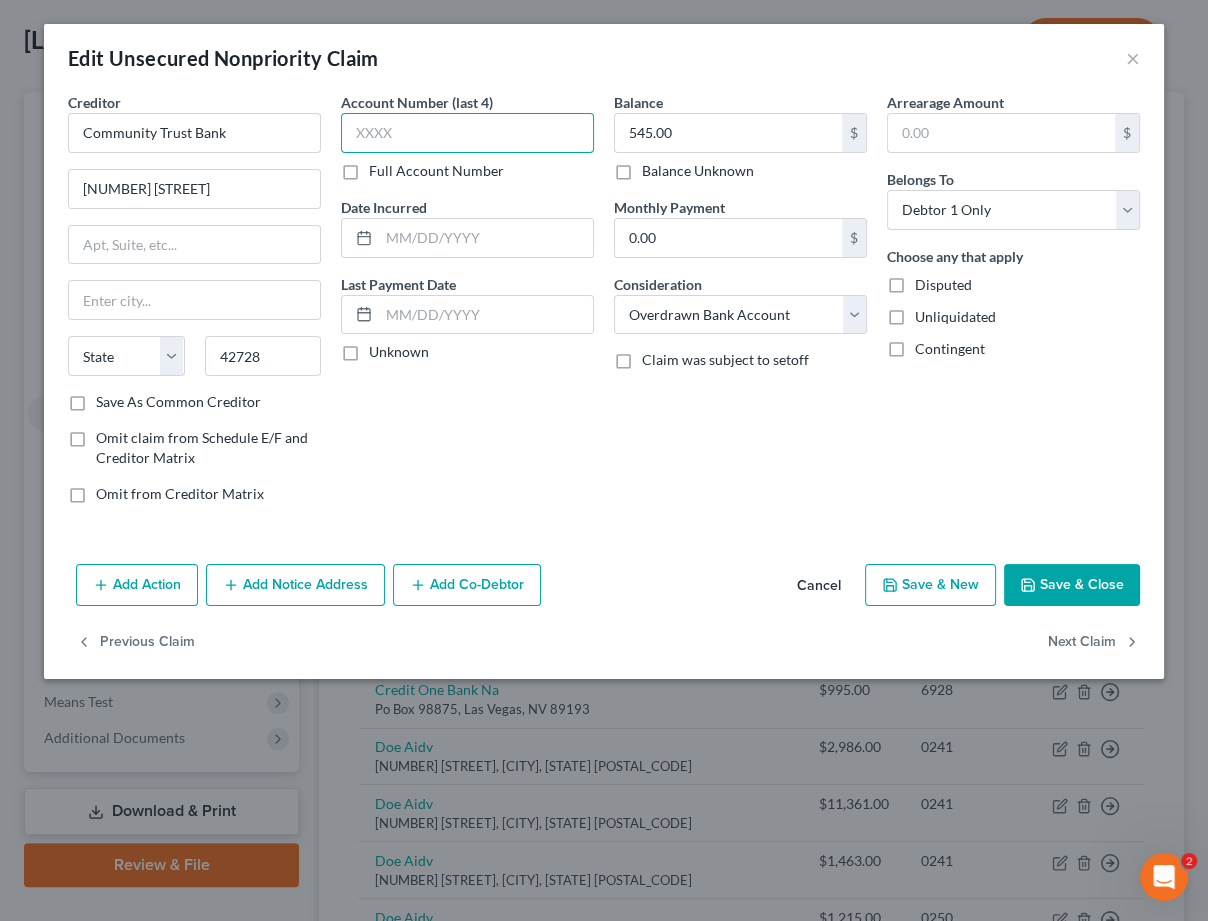 type on "Columbia" 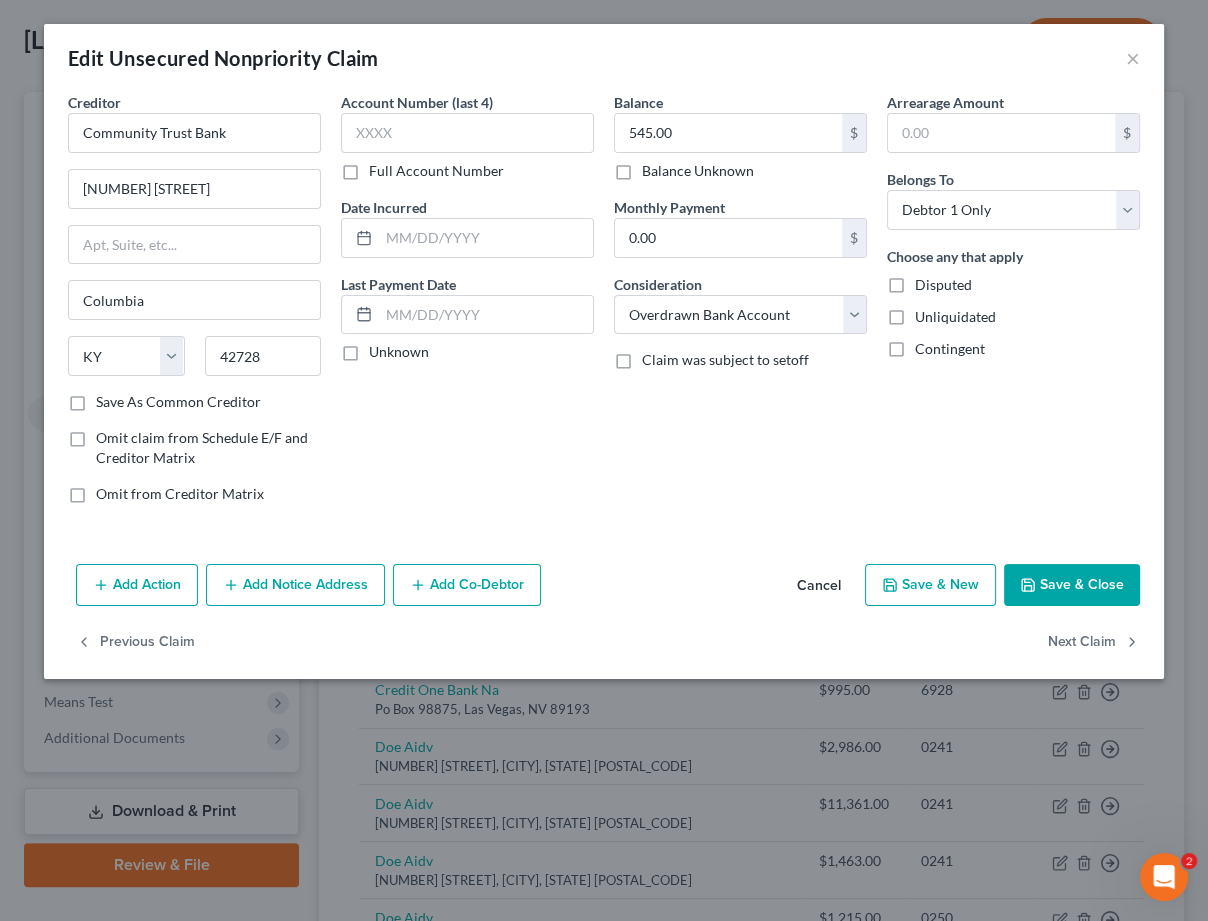 click on "Save & Close" at bounding box center [1072, 585] 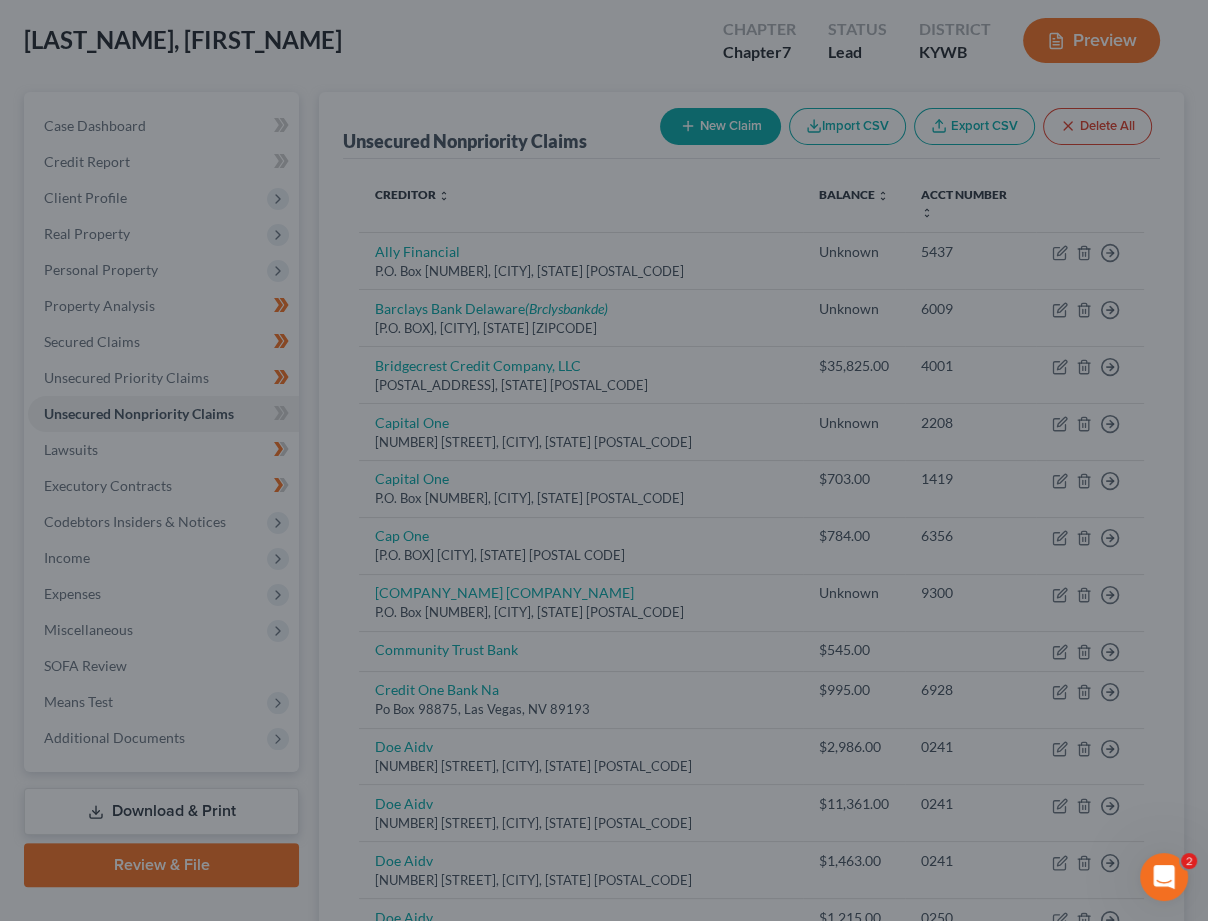 type on "0" 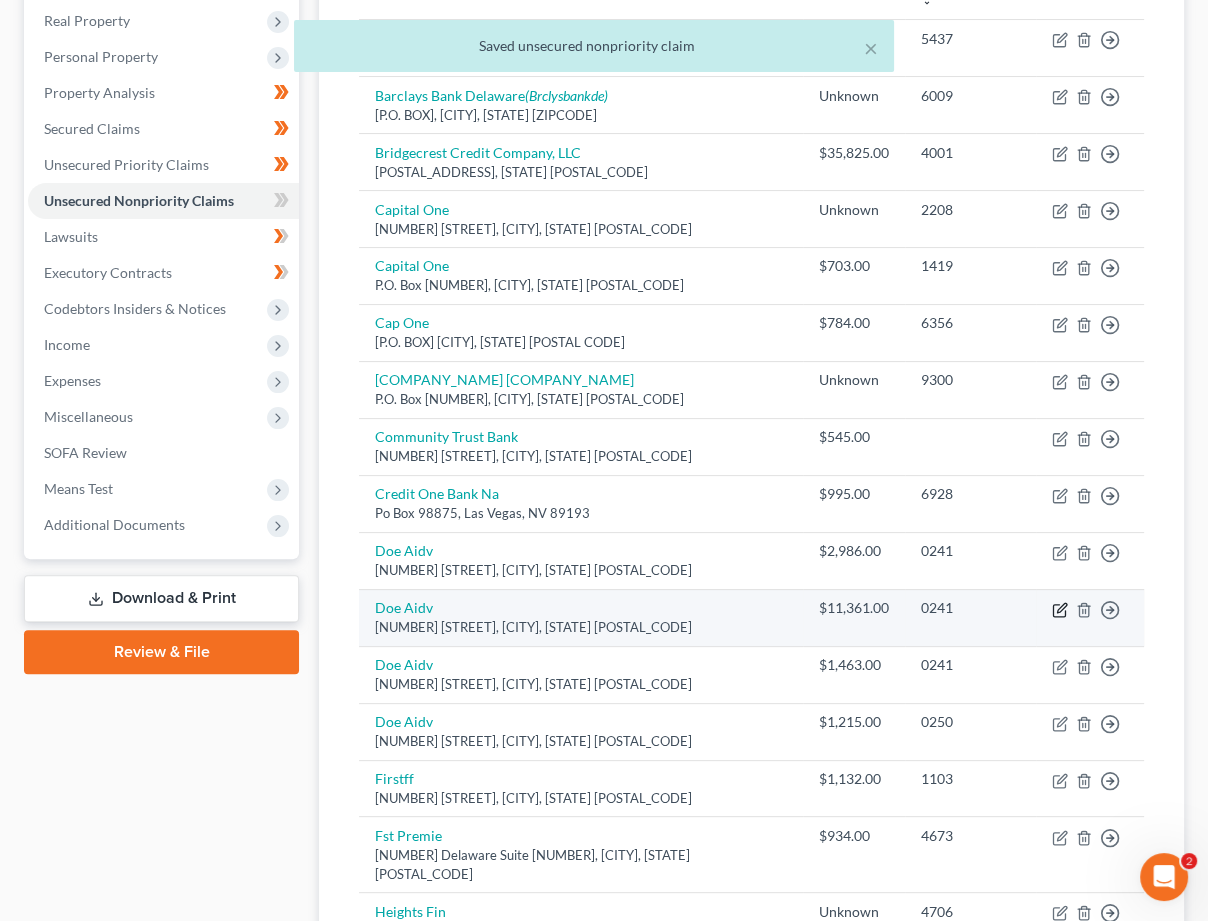 scroll, scrollTop: 313, scrollLeft: 0, axis: vertical 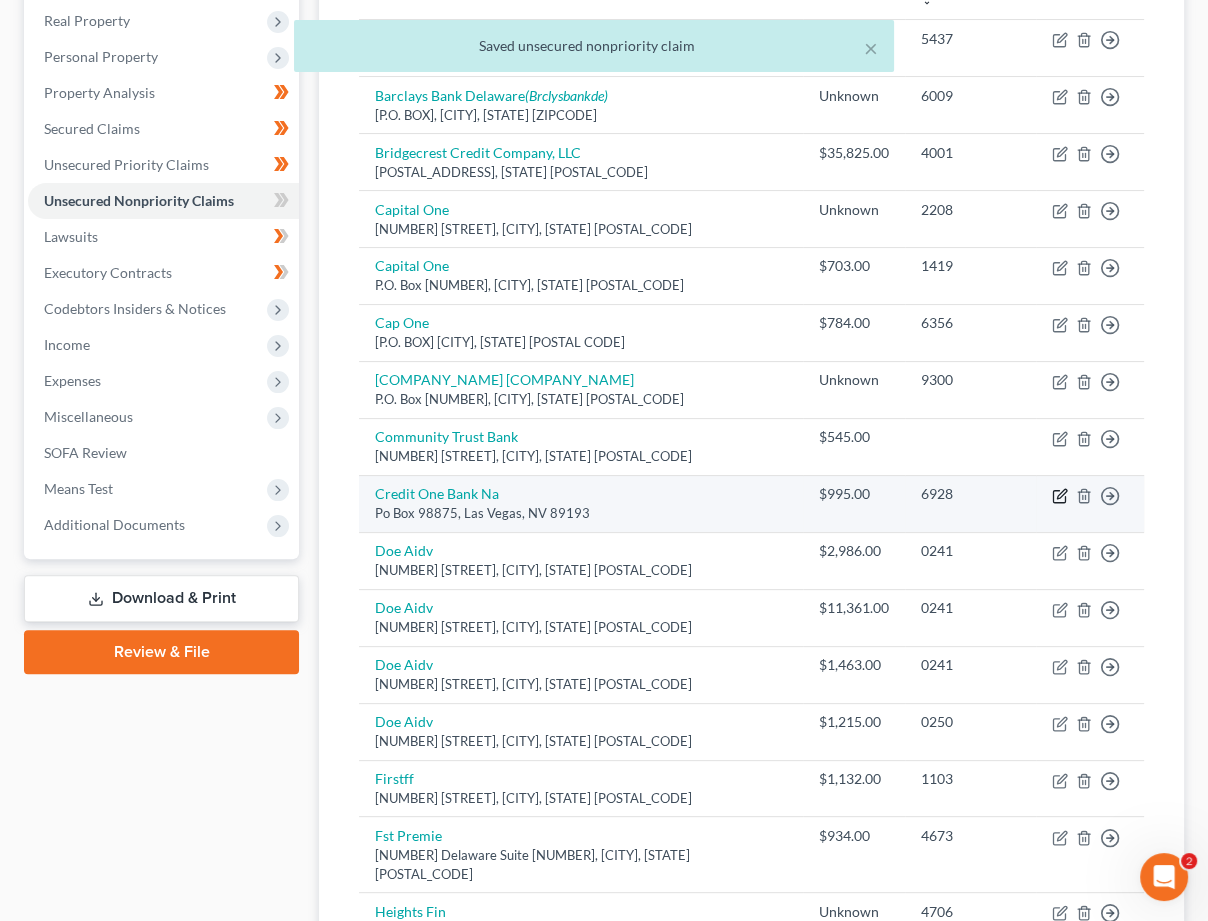 click 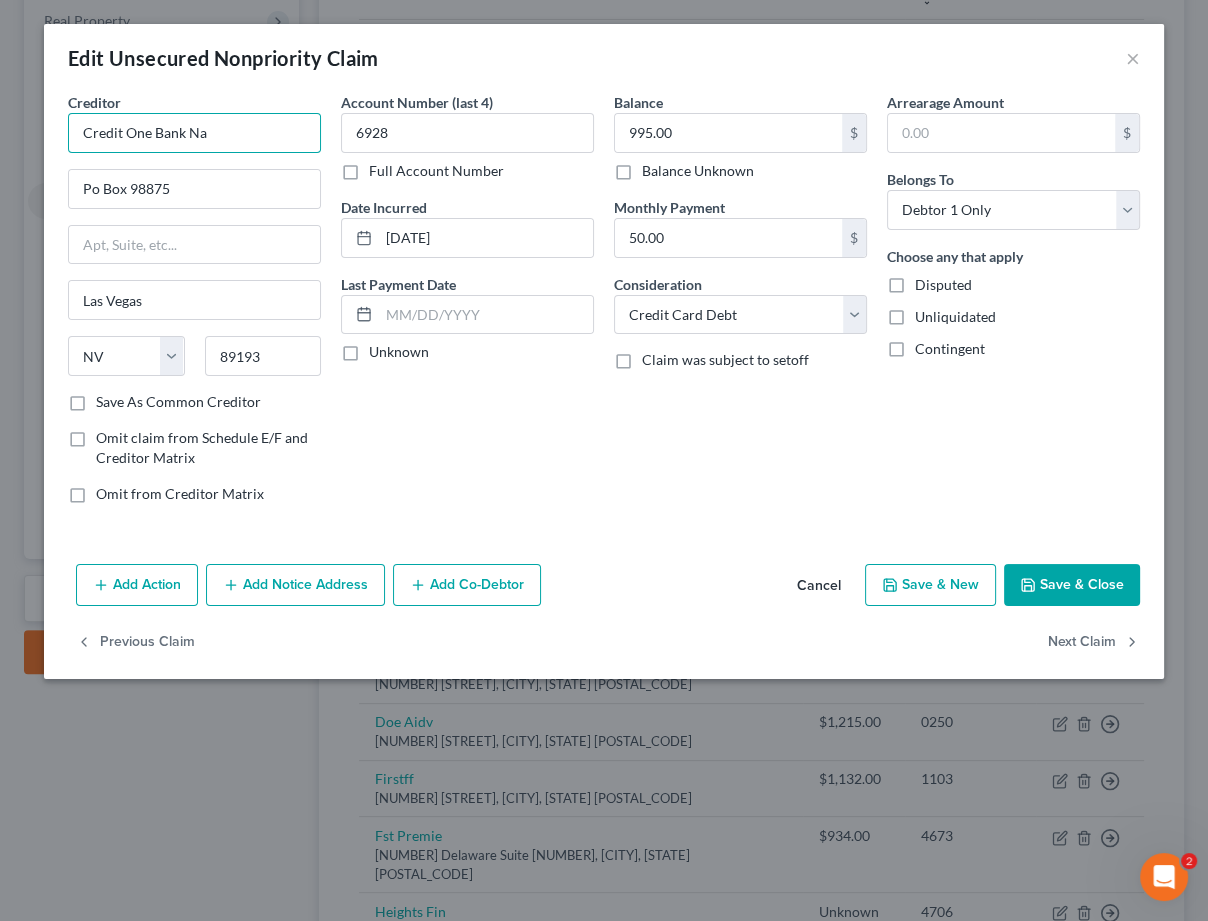 click on "Credit One Bank Na" at bounding box center (194, 133) 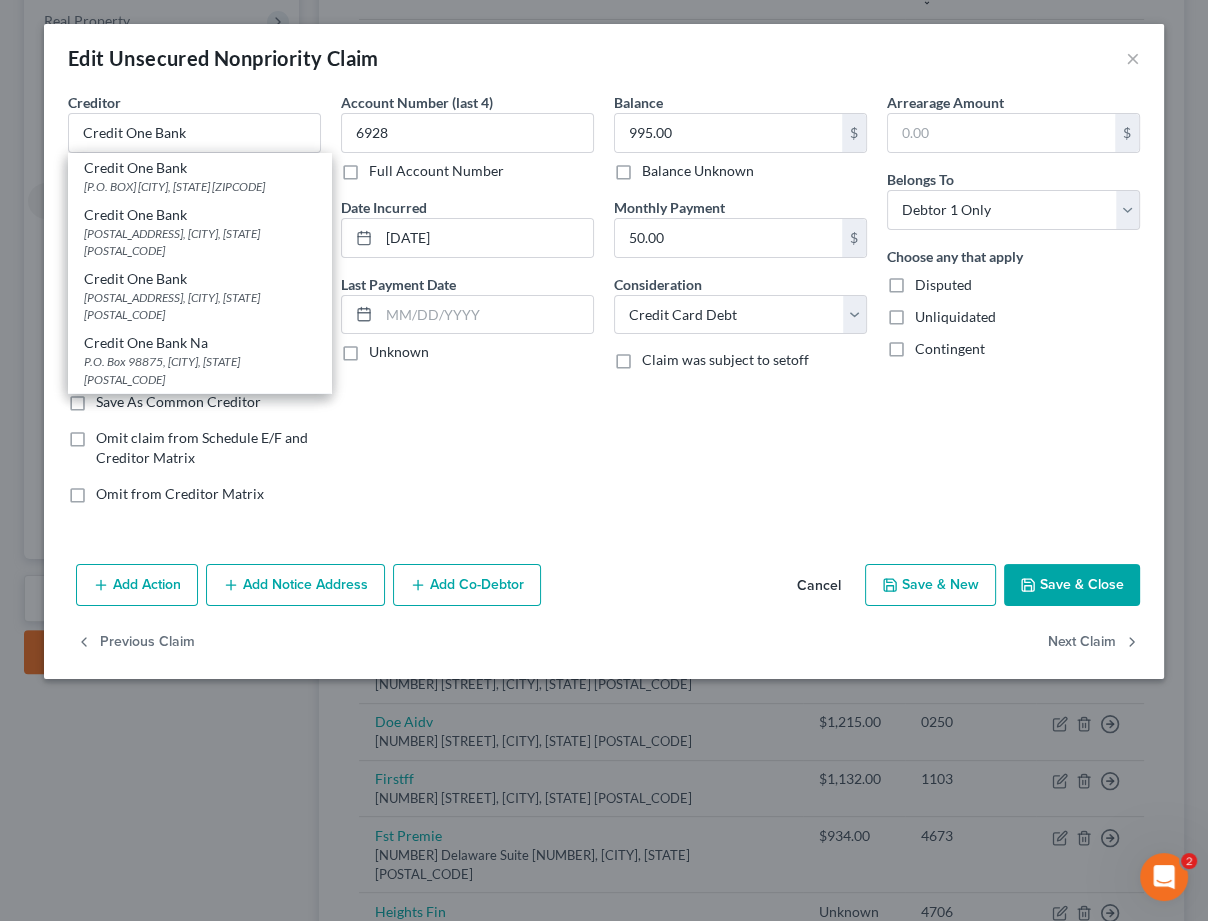 click on "P.O. Box [NUMBER], [CITY], [STATE] [POSTAL_CODE]" at bounding box center [199, 435] 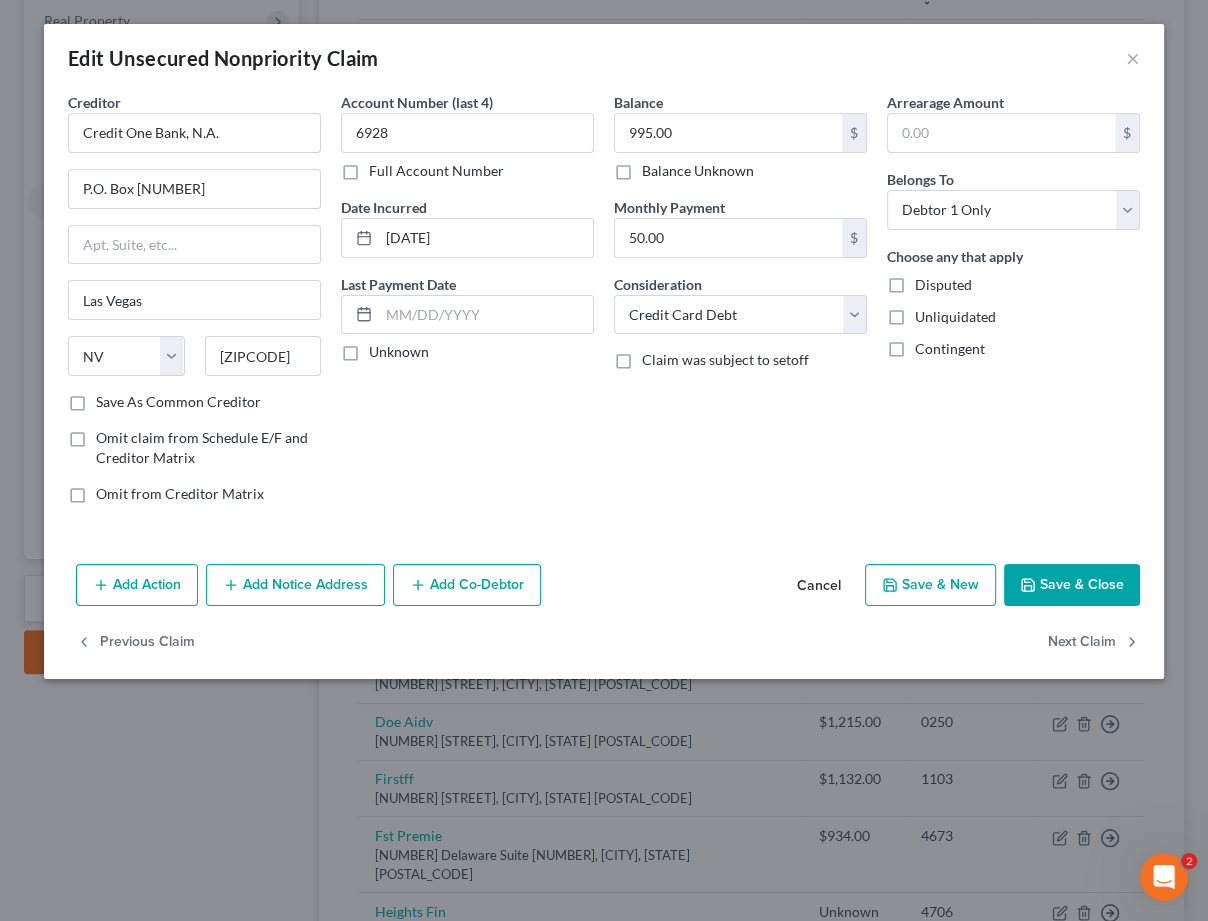 click 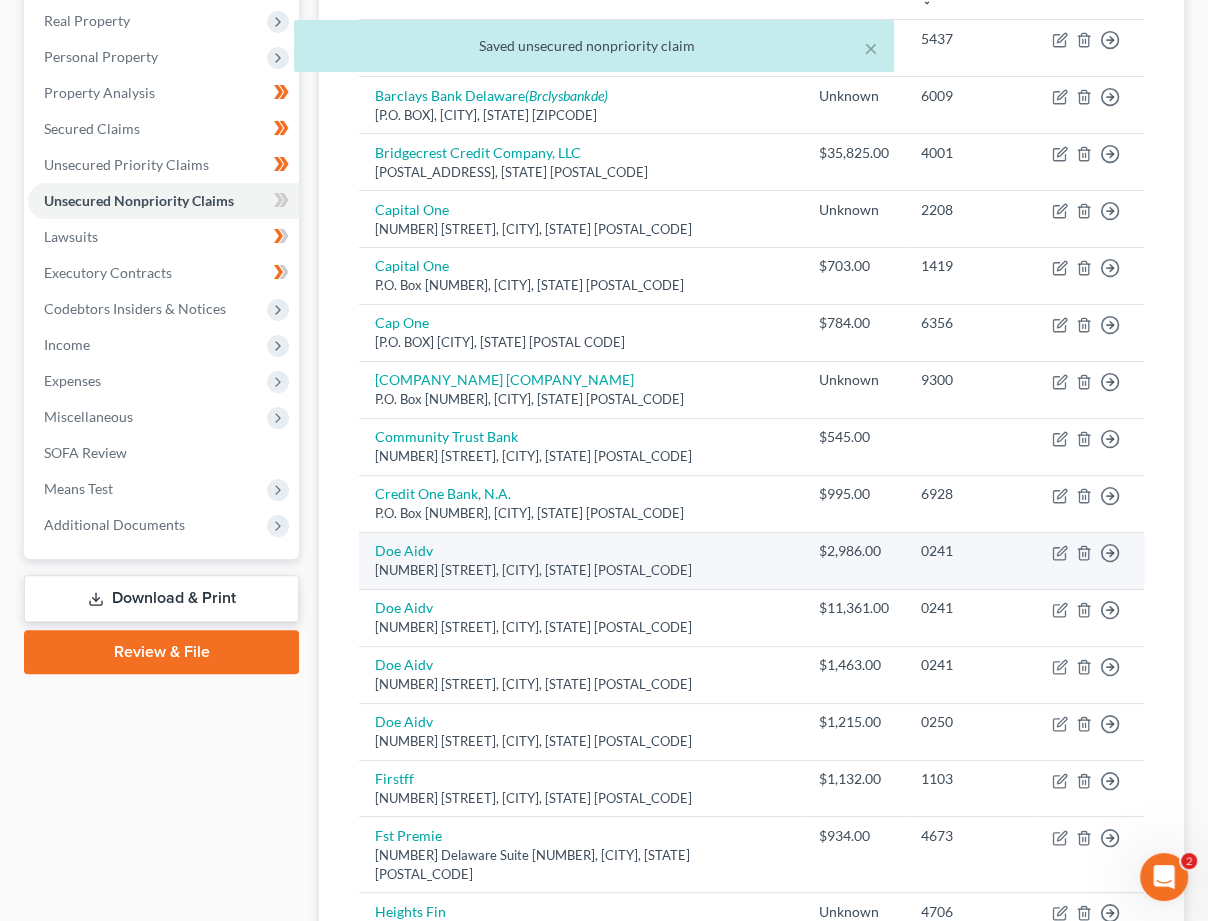 scroll, scrollTop: 312, scrollLeft: 0, axis: vertical 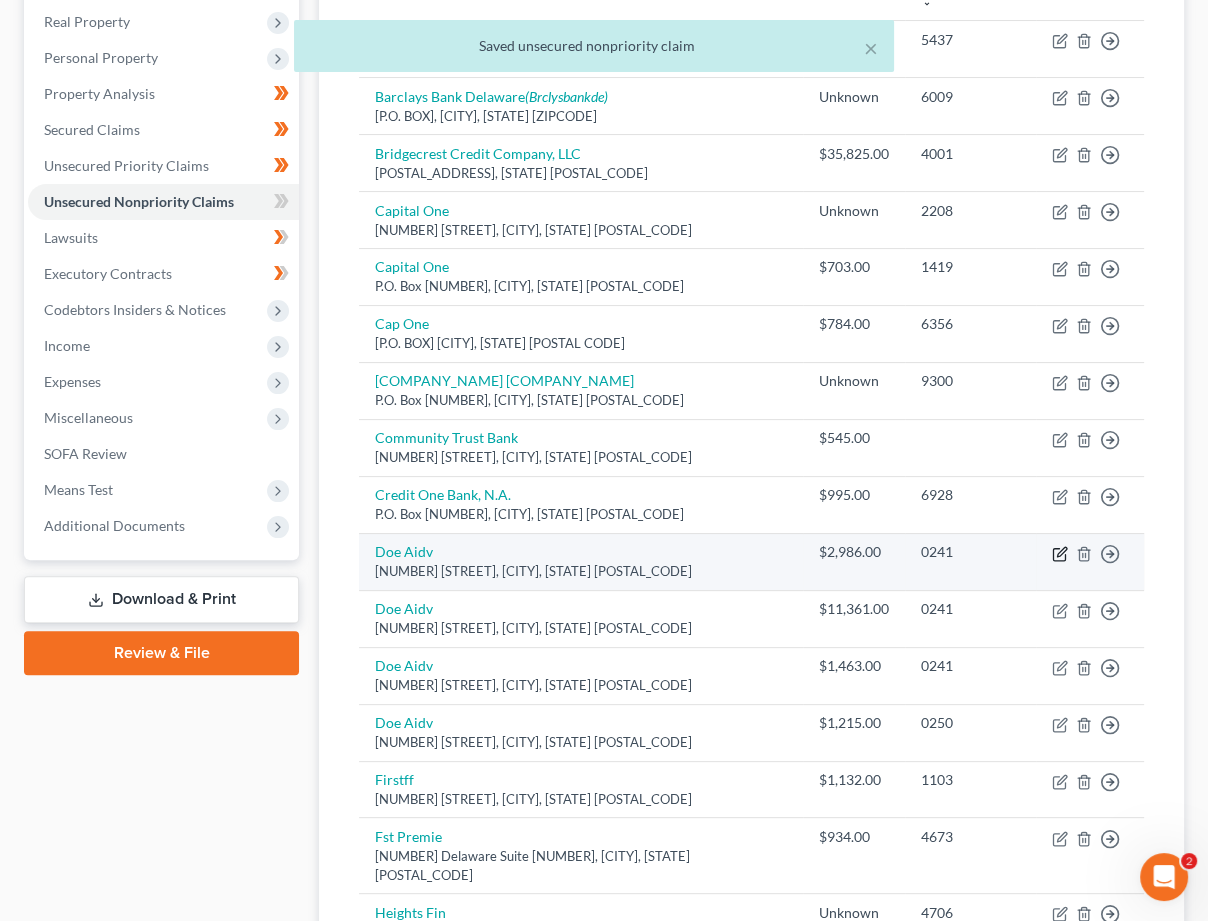 click 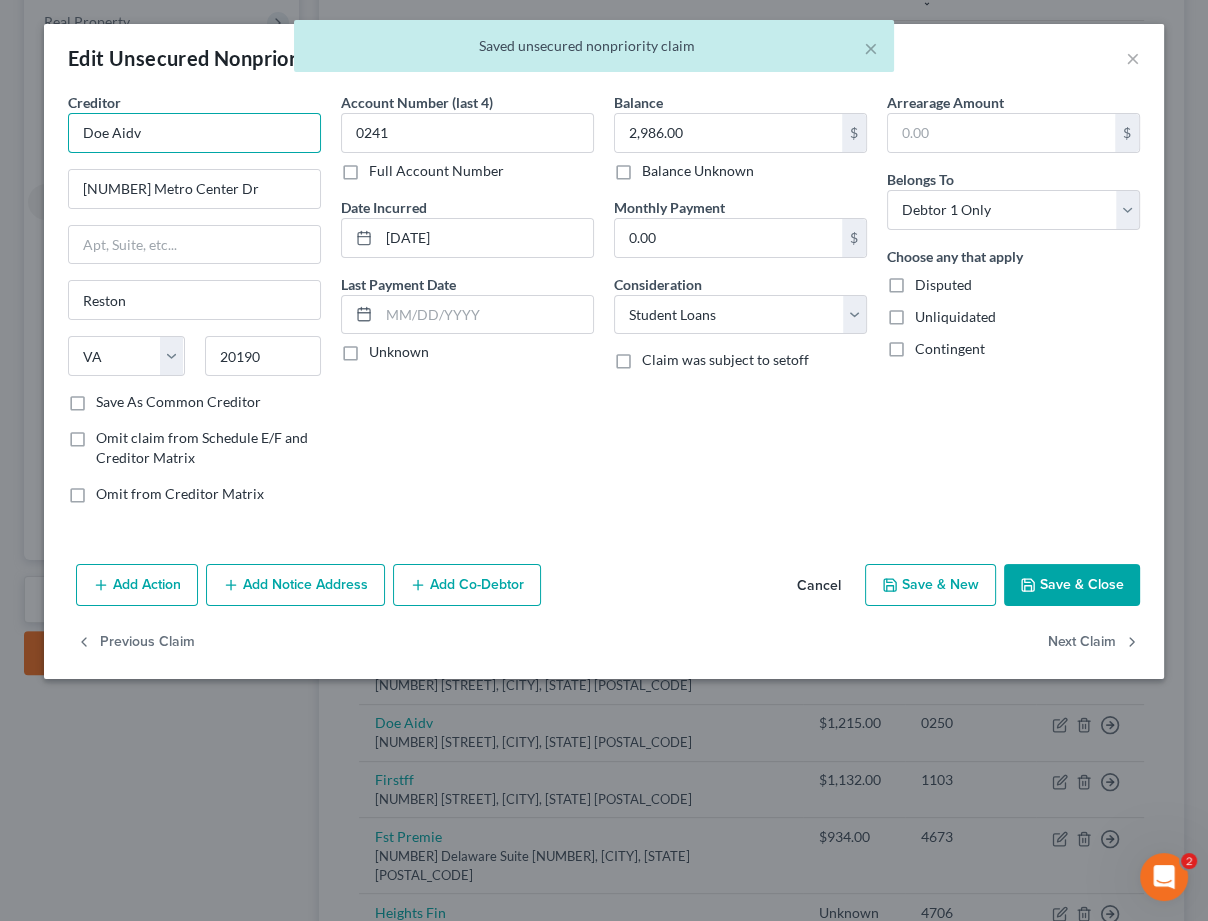 click on "Doe Aidv" at bounding box center [194, 133] 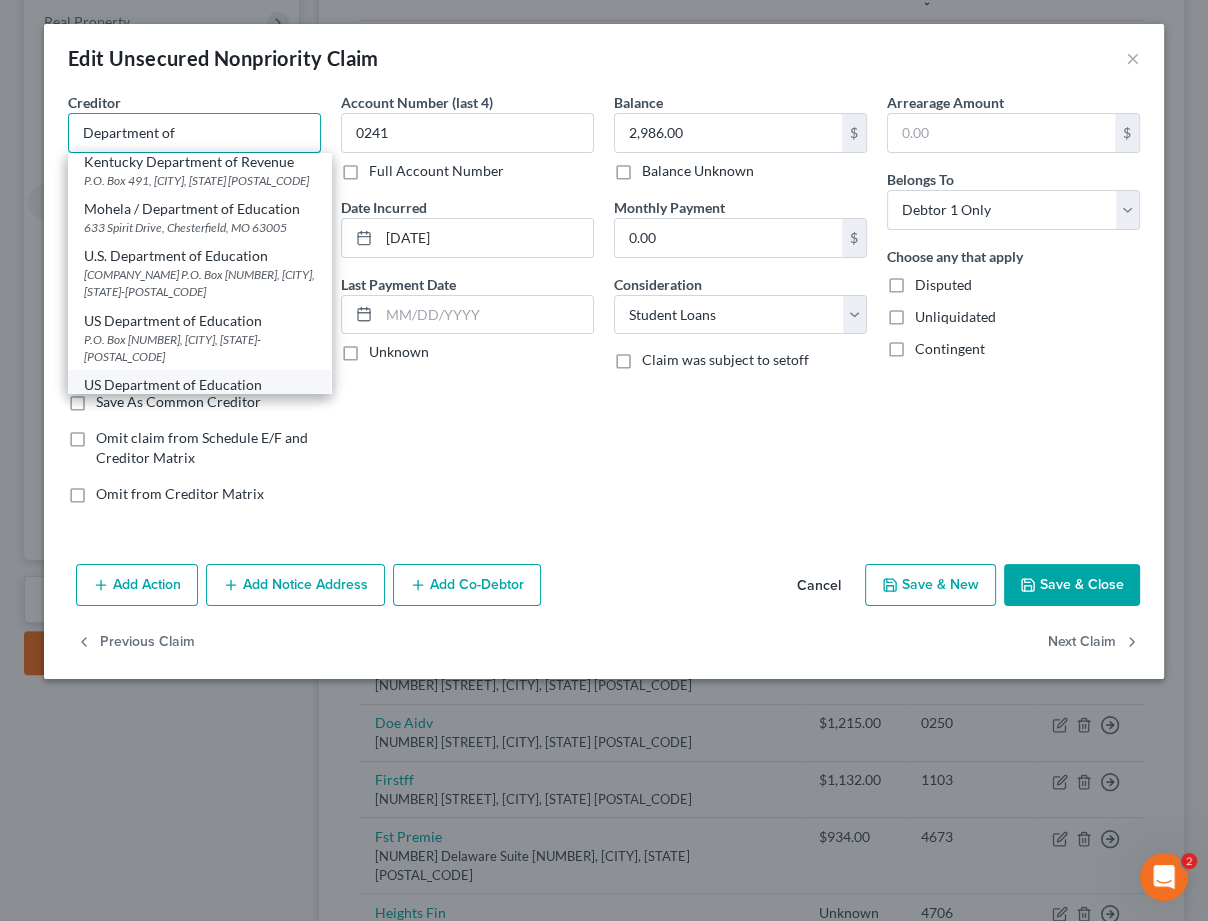 scroll, scrollTop: 555, scrollLeft: 0, axis: vertical 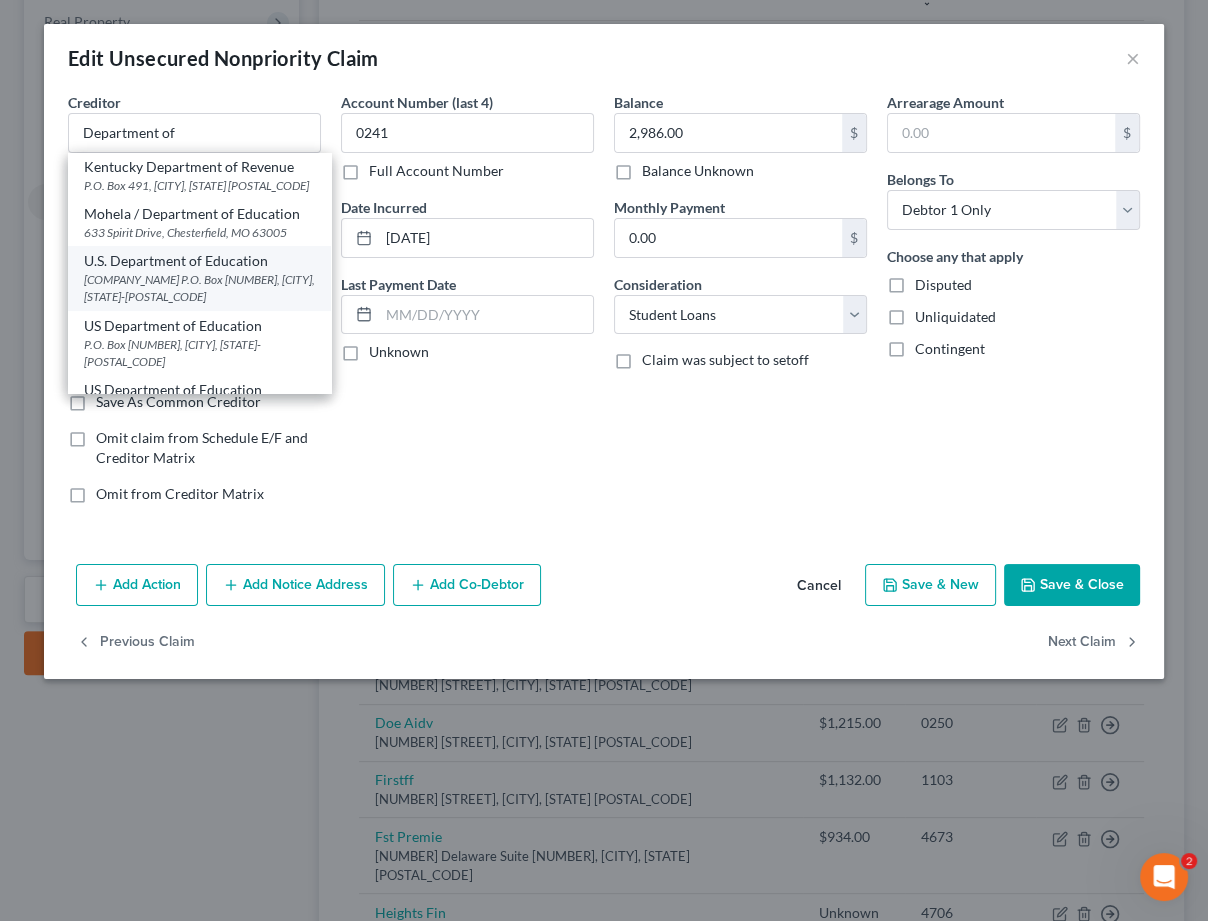 click on "U.S. Department of Education" at bounding box center (199, 261) 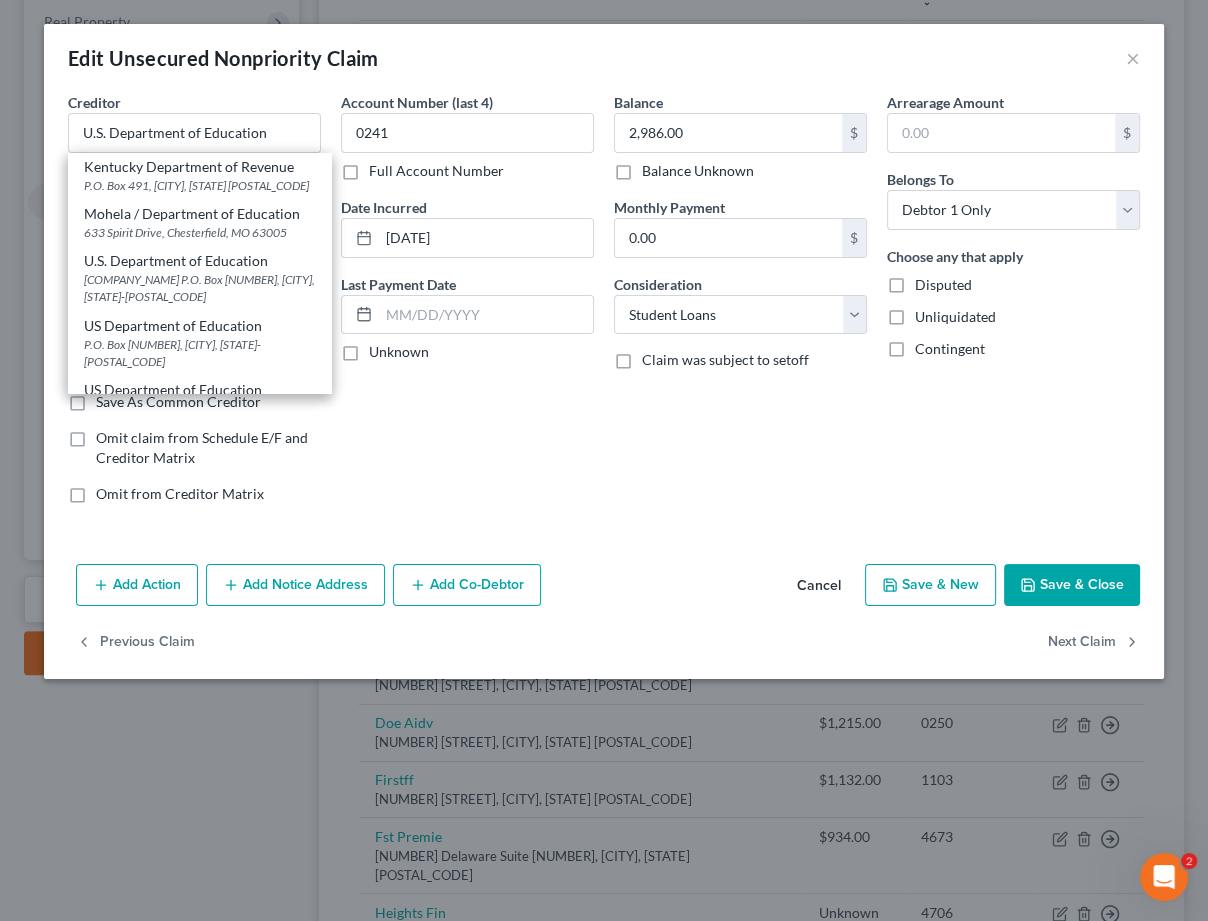 scroll, scrollTop: 0, scrollLeft: 0, axis: both 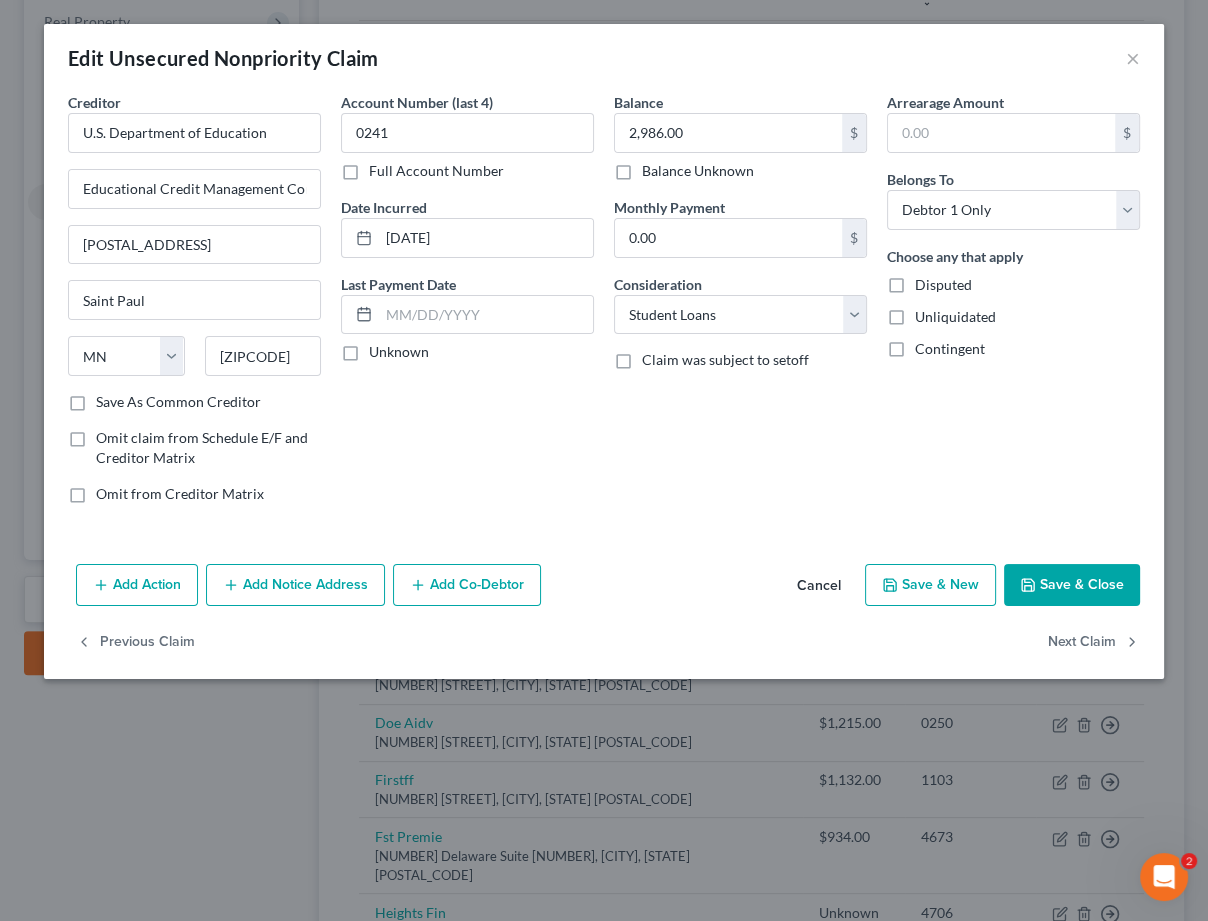 click on "Add Notice Address" at bounding box center (295, 585) 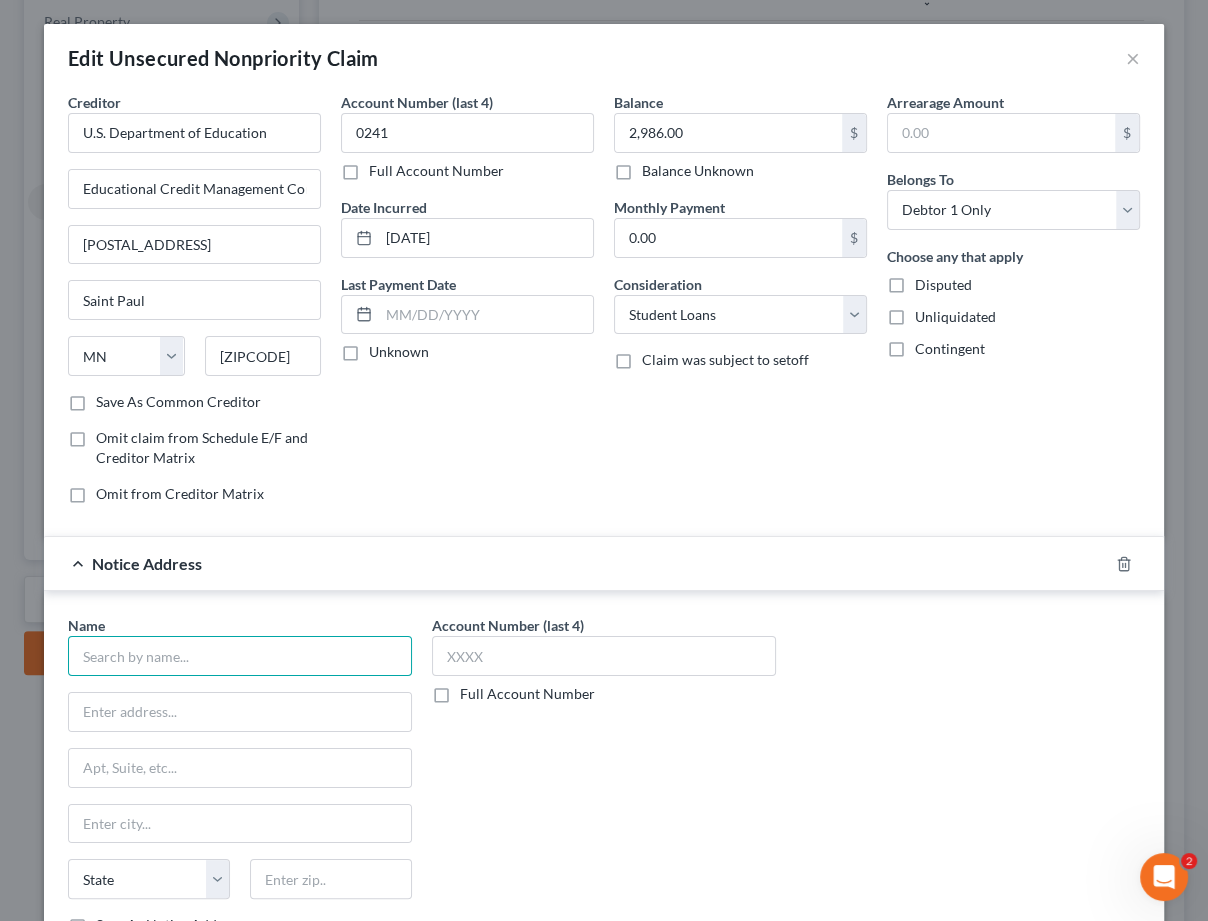 click at bounding box center [240, 656] 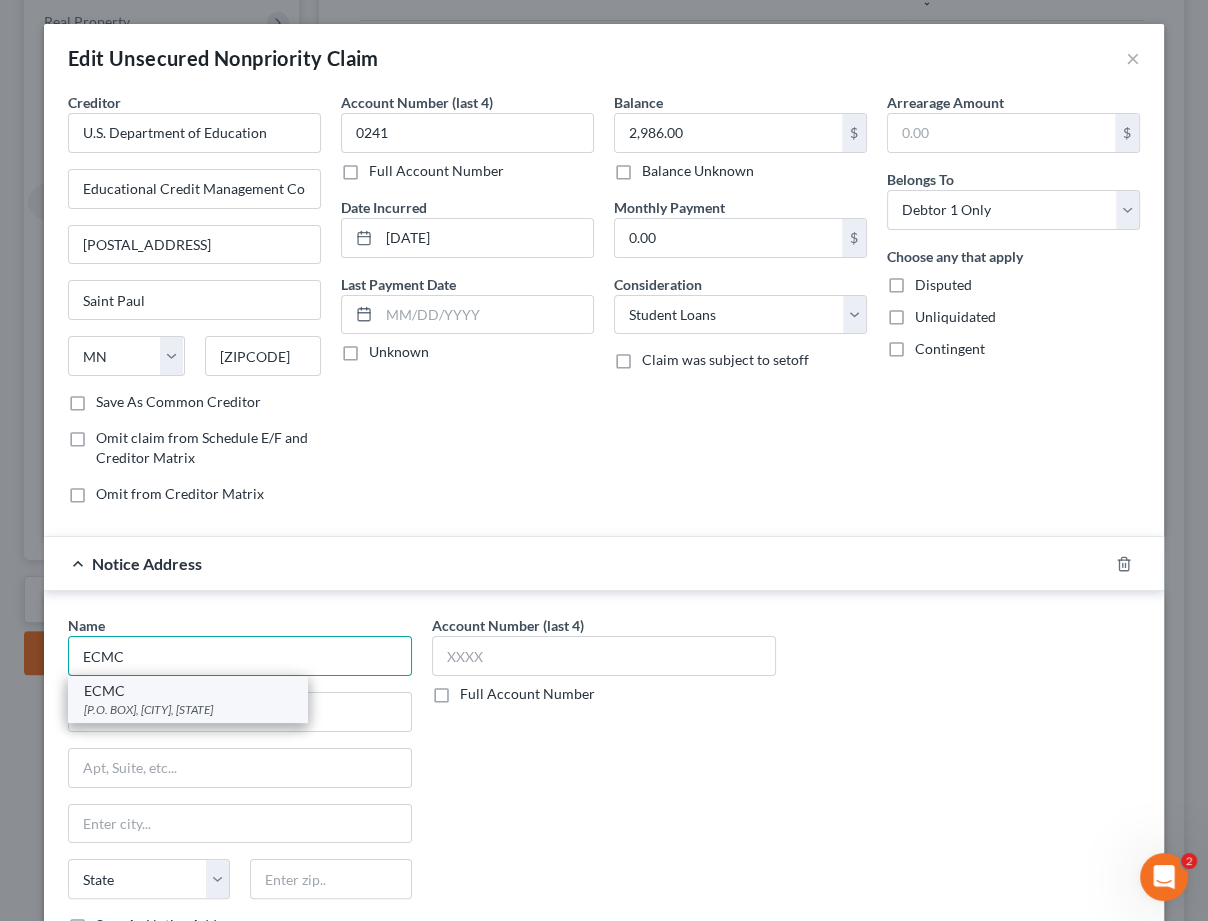 type on "ECMC" 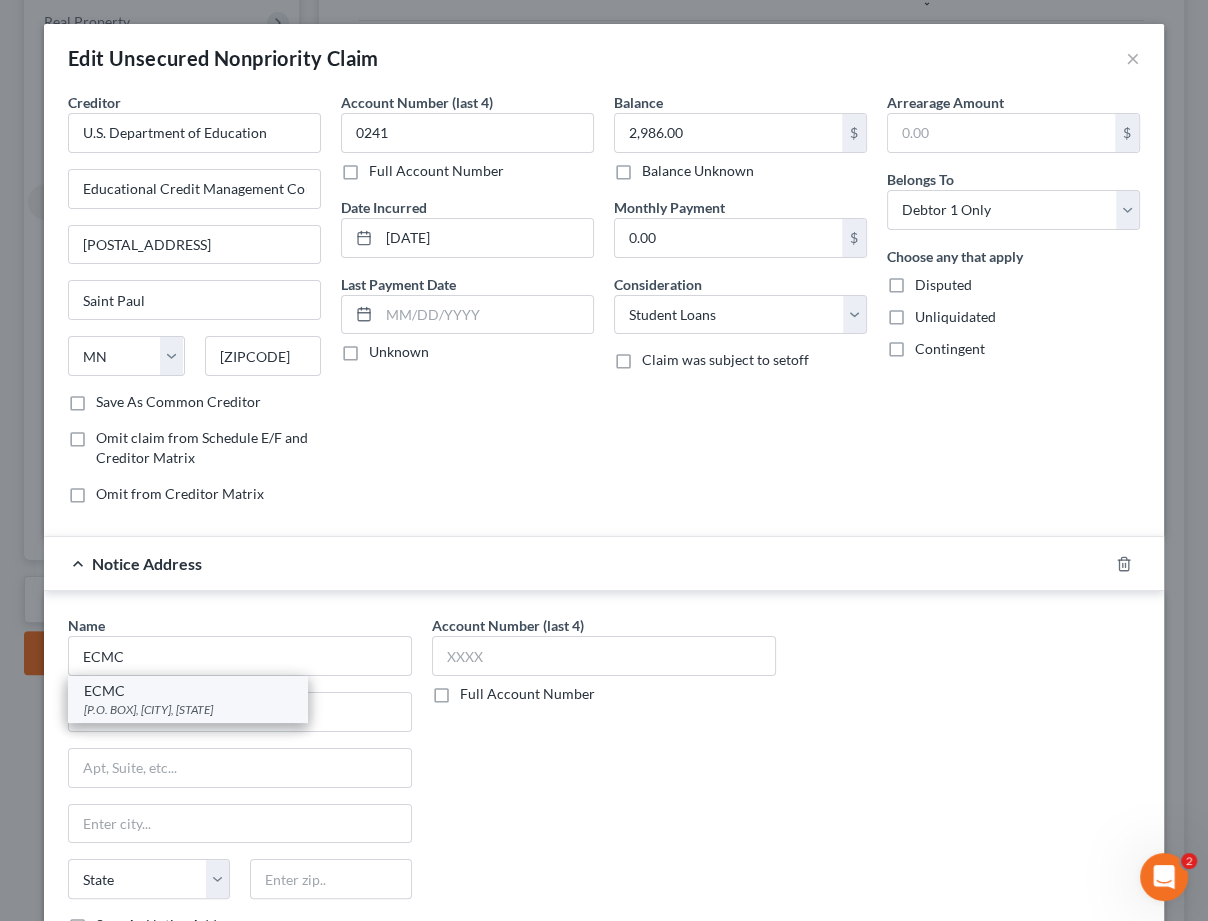 click on "[P.O. BOX], [CITY], [STATE]" at bounding box center (188, 709) 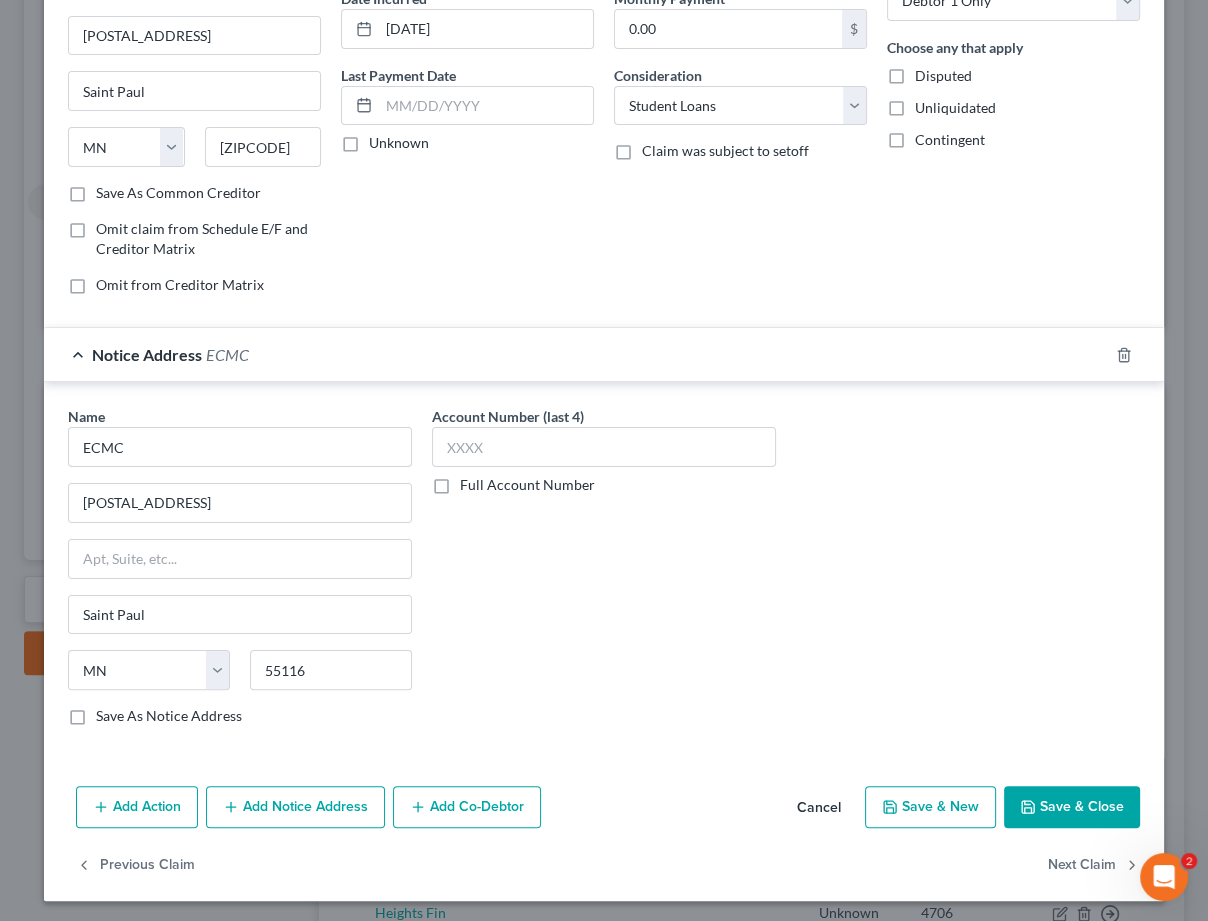 scroll, scrollTop: 208, scrollLeft: 0, axis: vertical 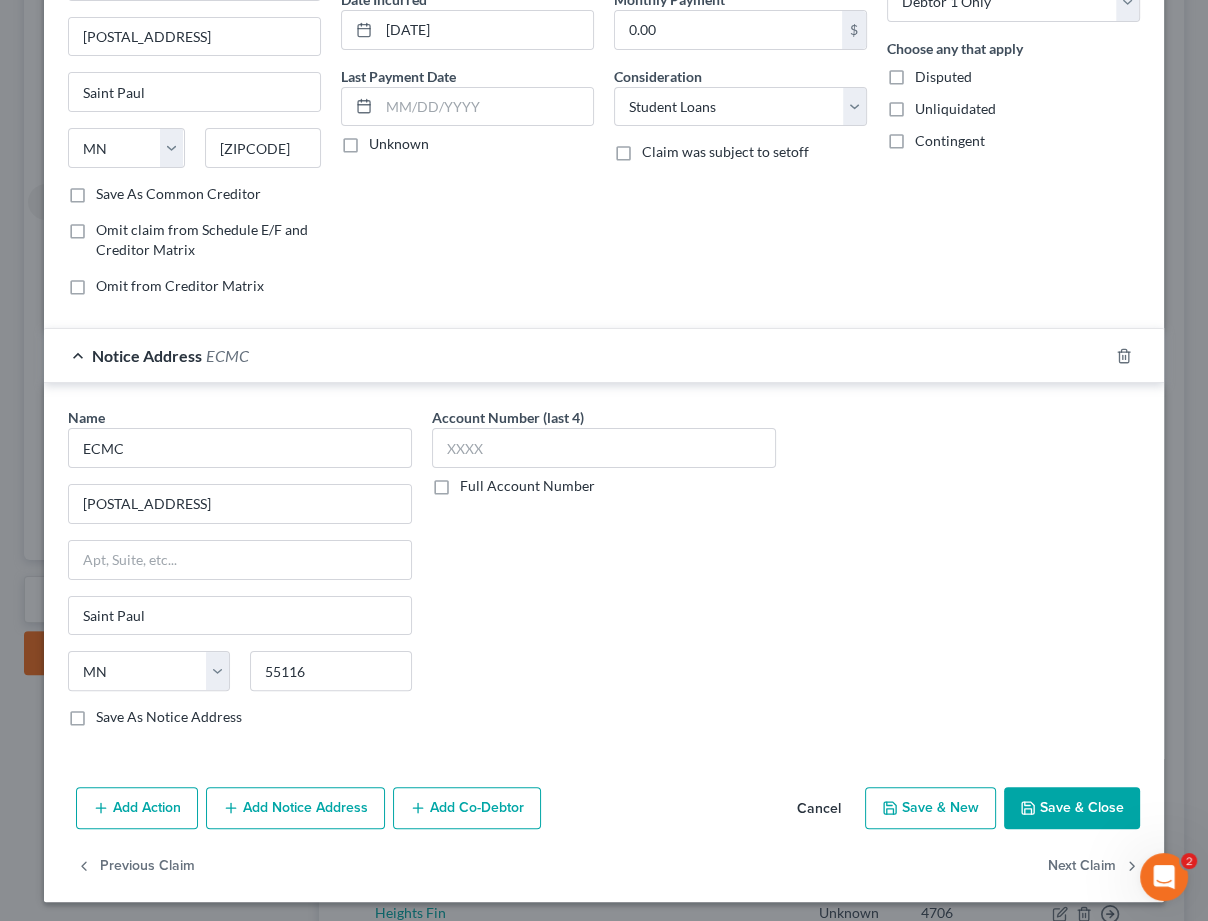 click 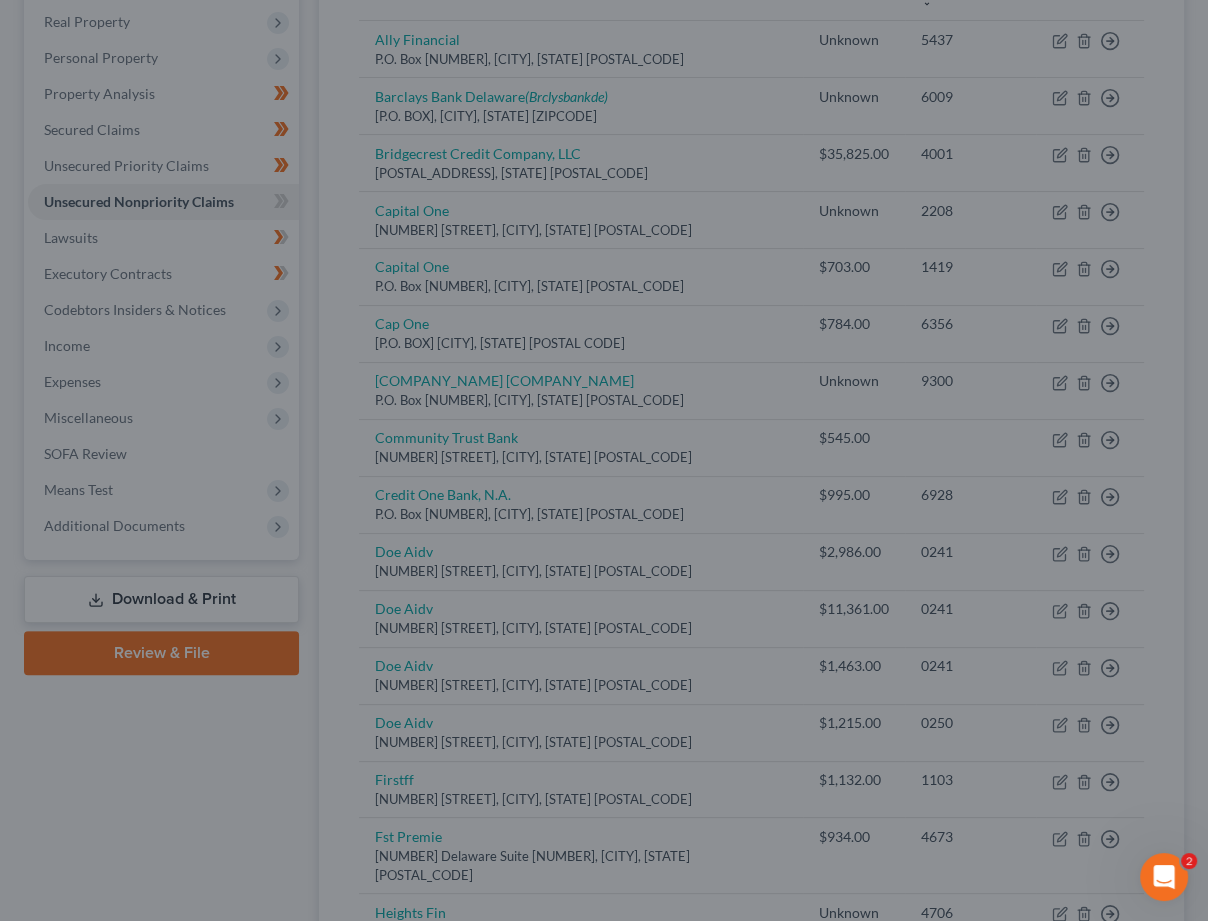type on "0" 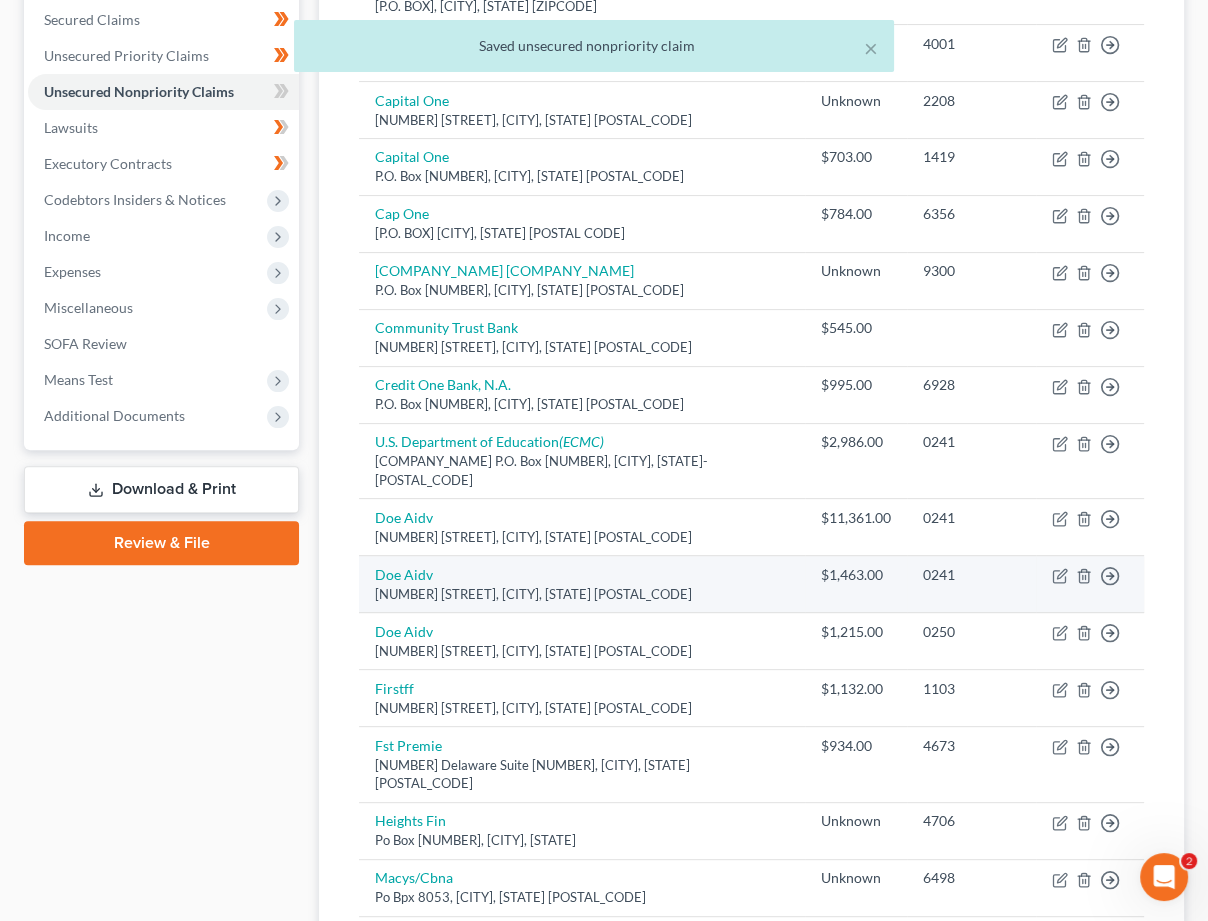 scroll, scrollTop: 420, scrollLeft: 0, axis: vertical 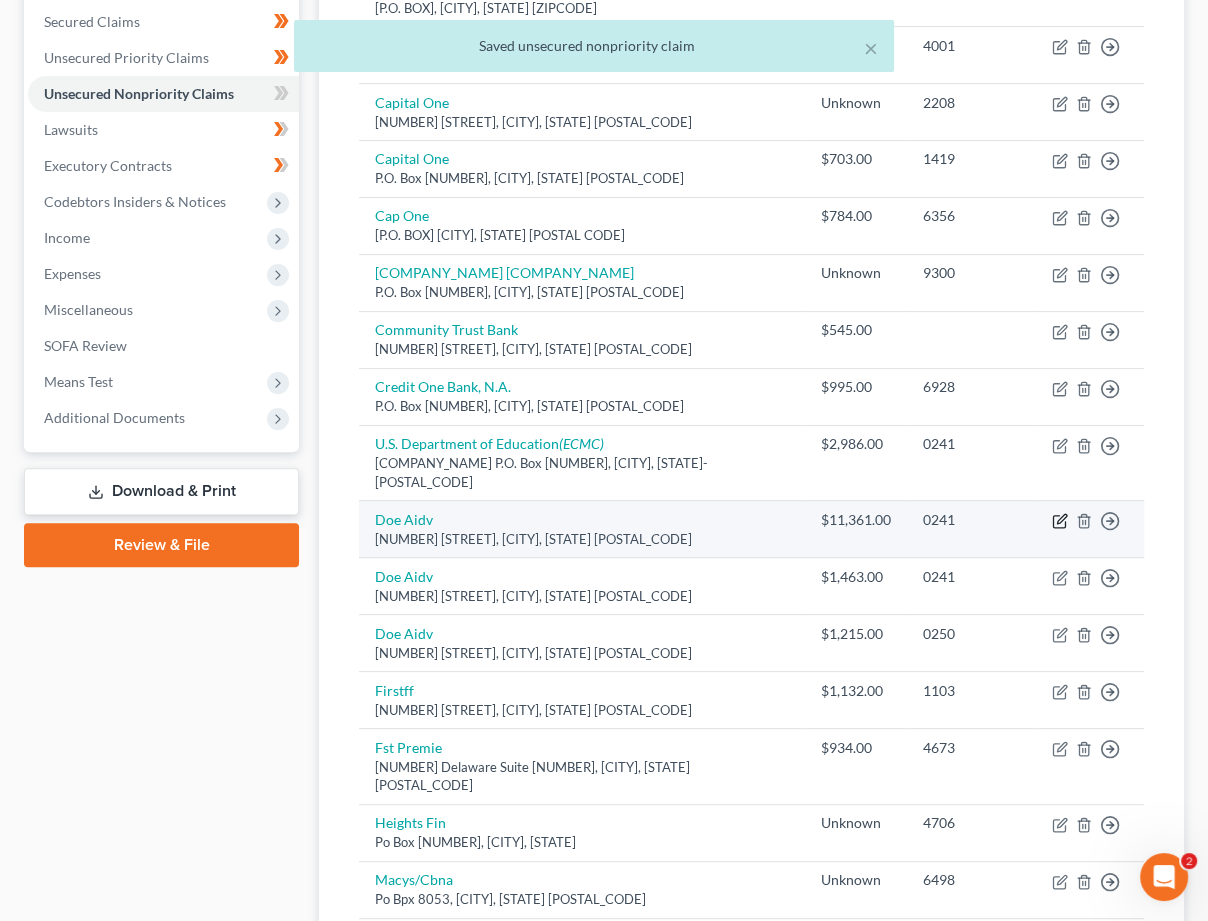 click 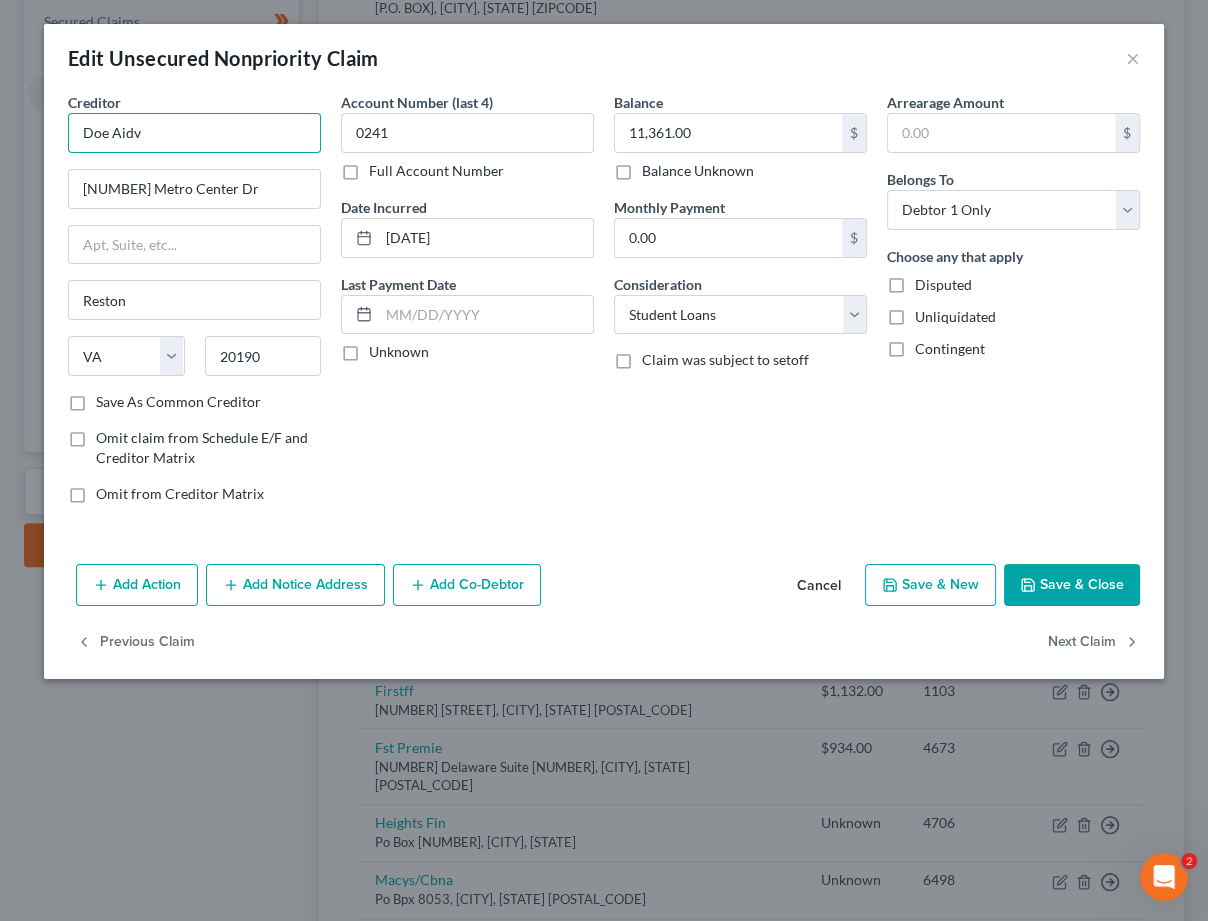 click on "Doe Aidv" at bounding box center [194, 133] 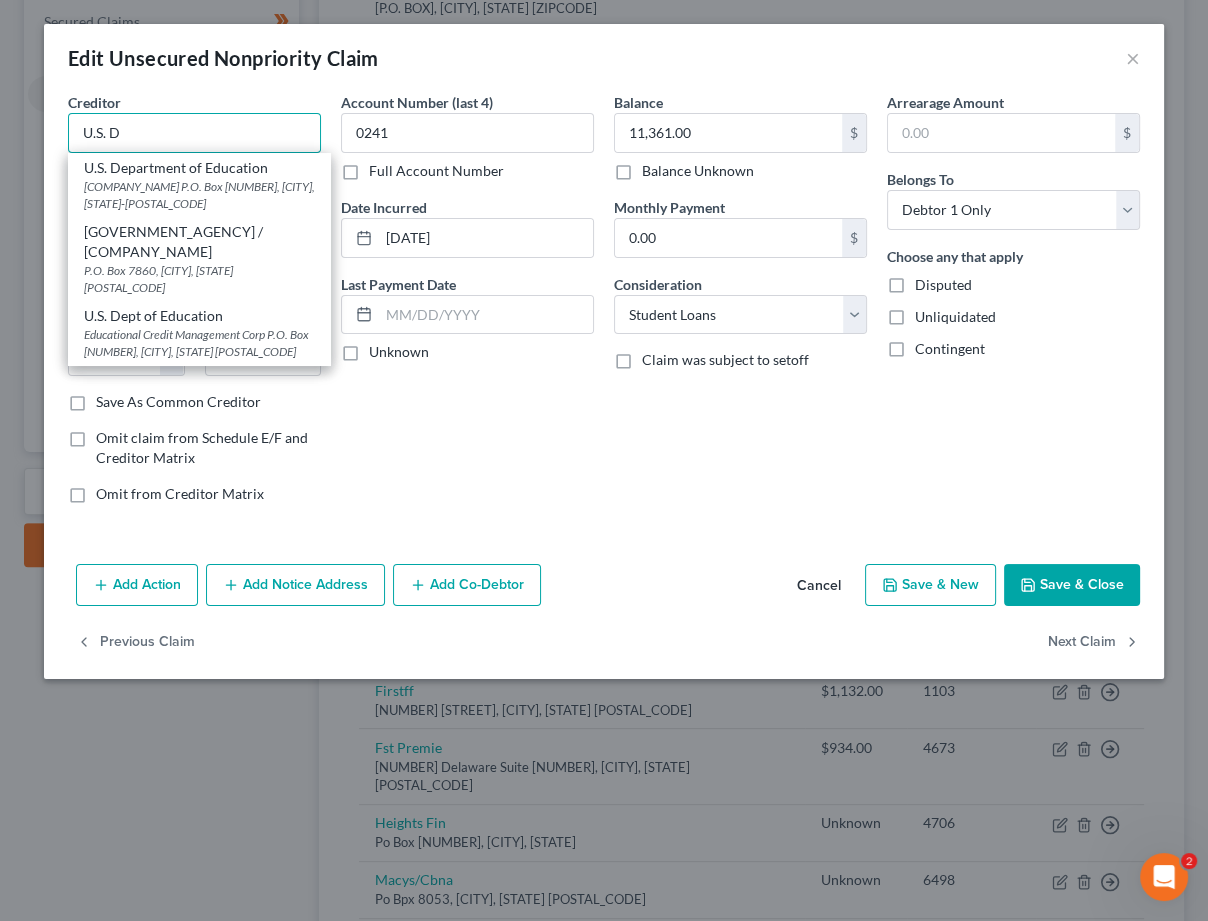 drag, startPoint x: 191, startPoint y: 128, endPoint x: -12, endPoint y: 101, distance: 204.78769 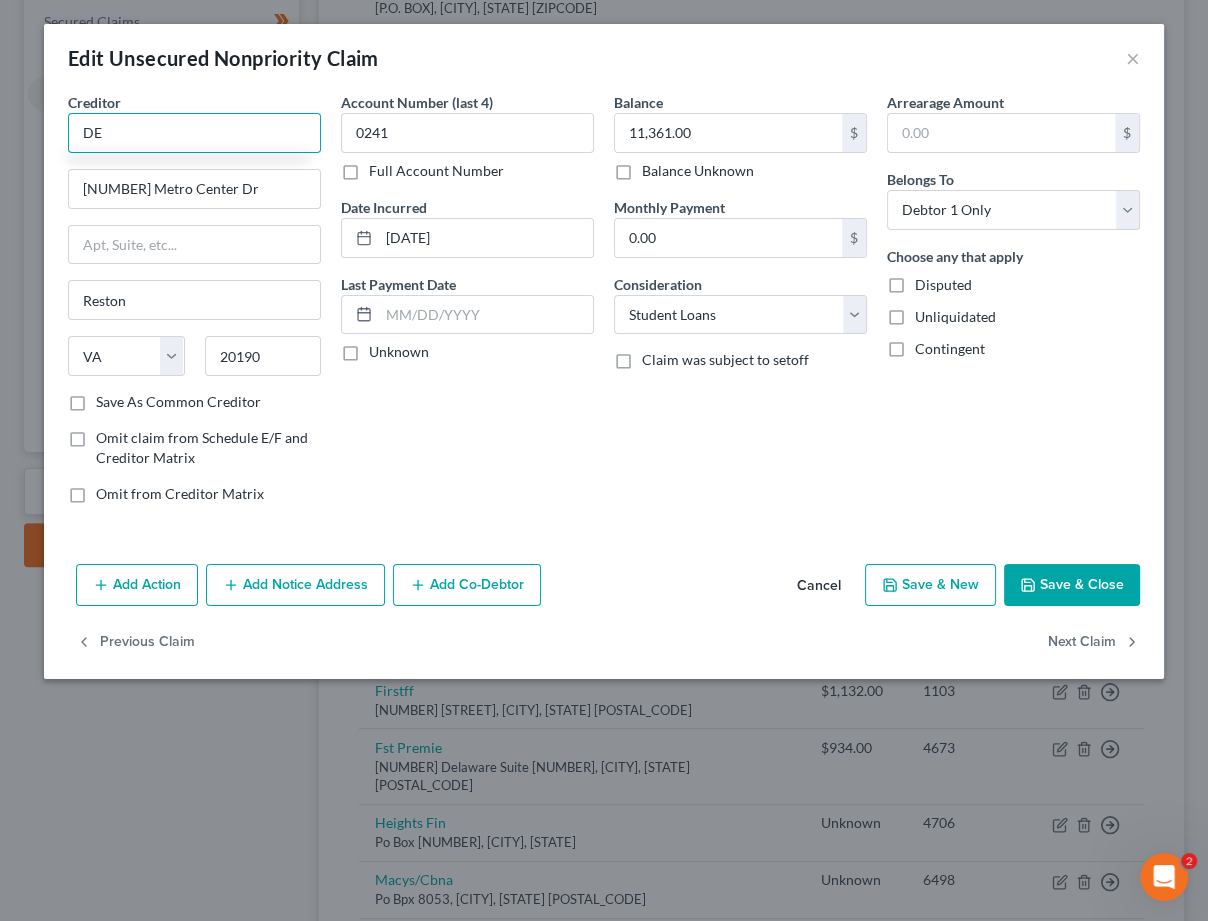 type on "D" 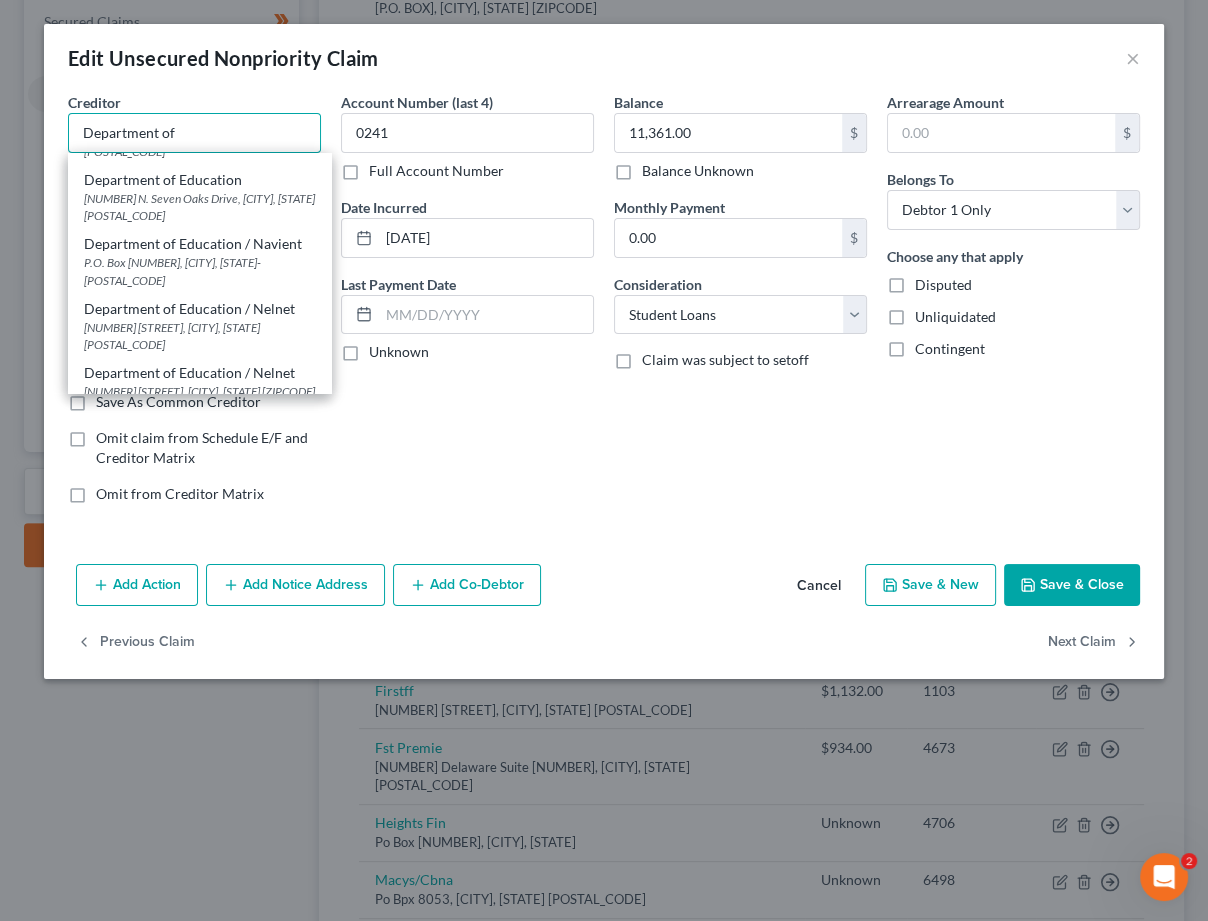 scroll, scrollTop: 61, scrollLeft: 0, axis: vertical 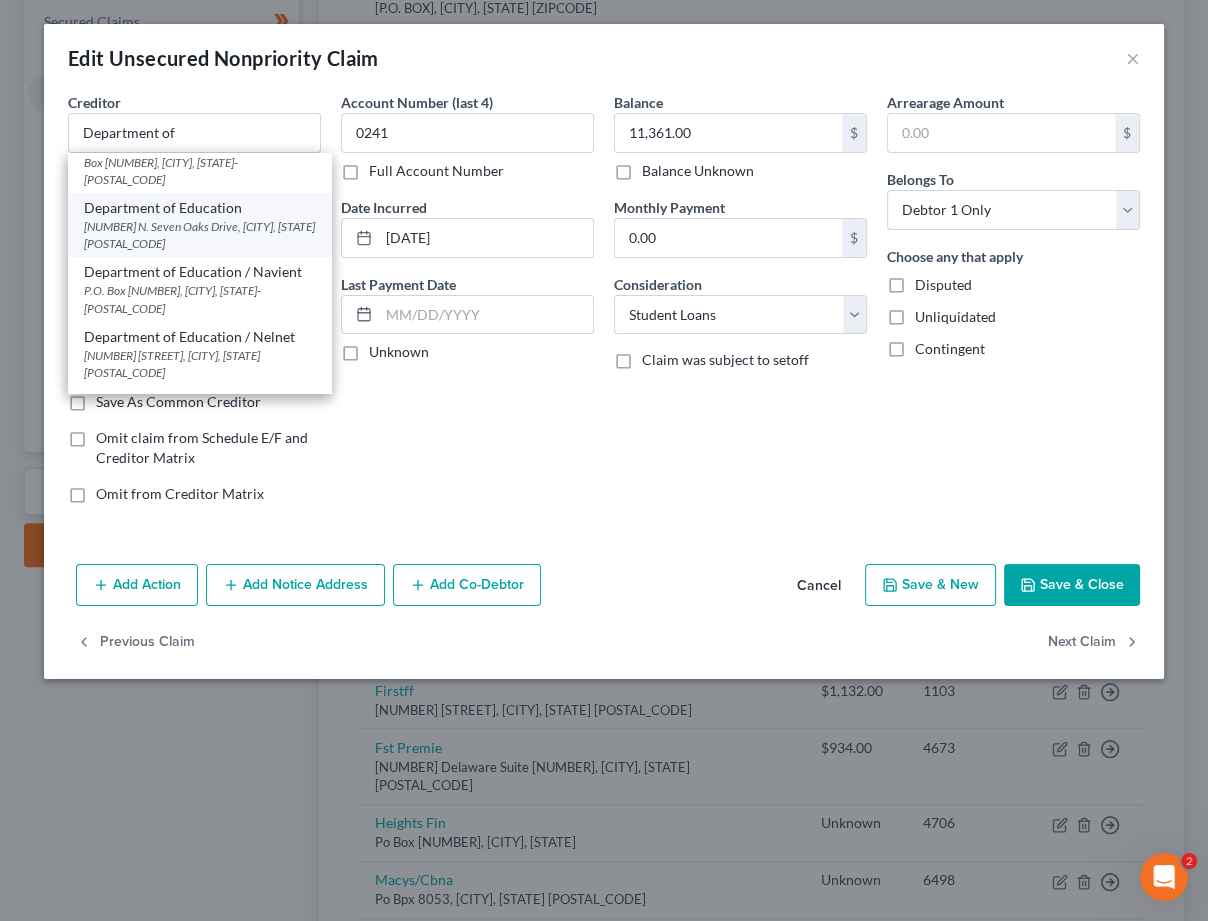 click on "[NUMBER] N. Seven Oaks Drive, [CITY], [STATE] [POSTAL_CODE]" at bounding box center (199, 235) 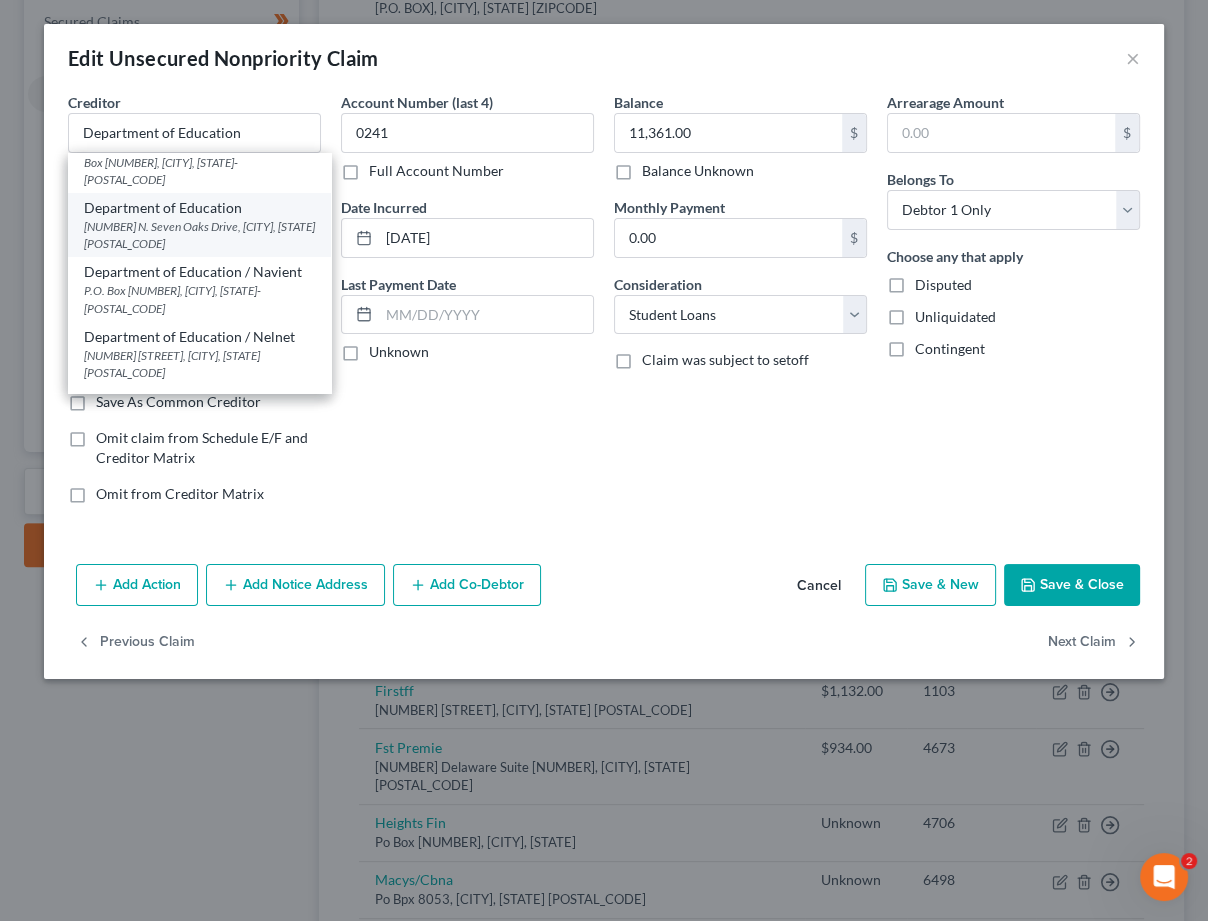 scroll, scrollTop: 0, scrollLeft: 0, axis: both 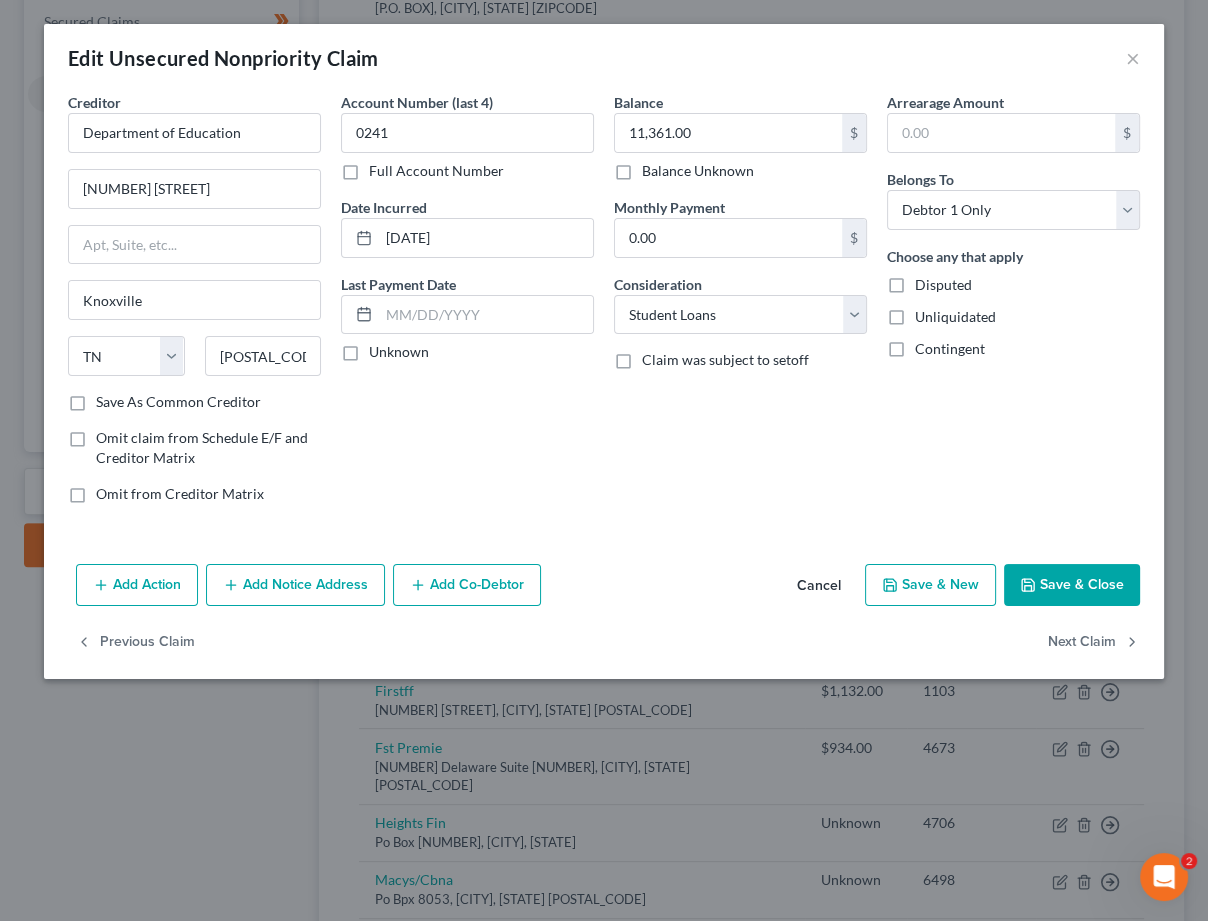 click on "Add Notice Address" at bounding box center (295, 585) 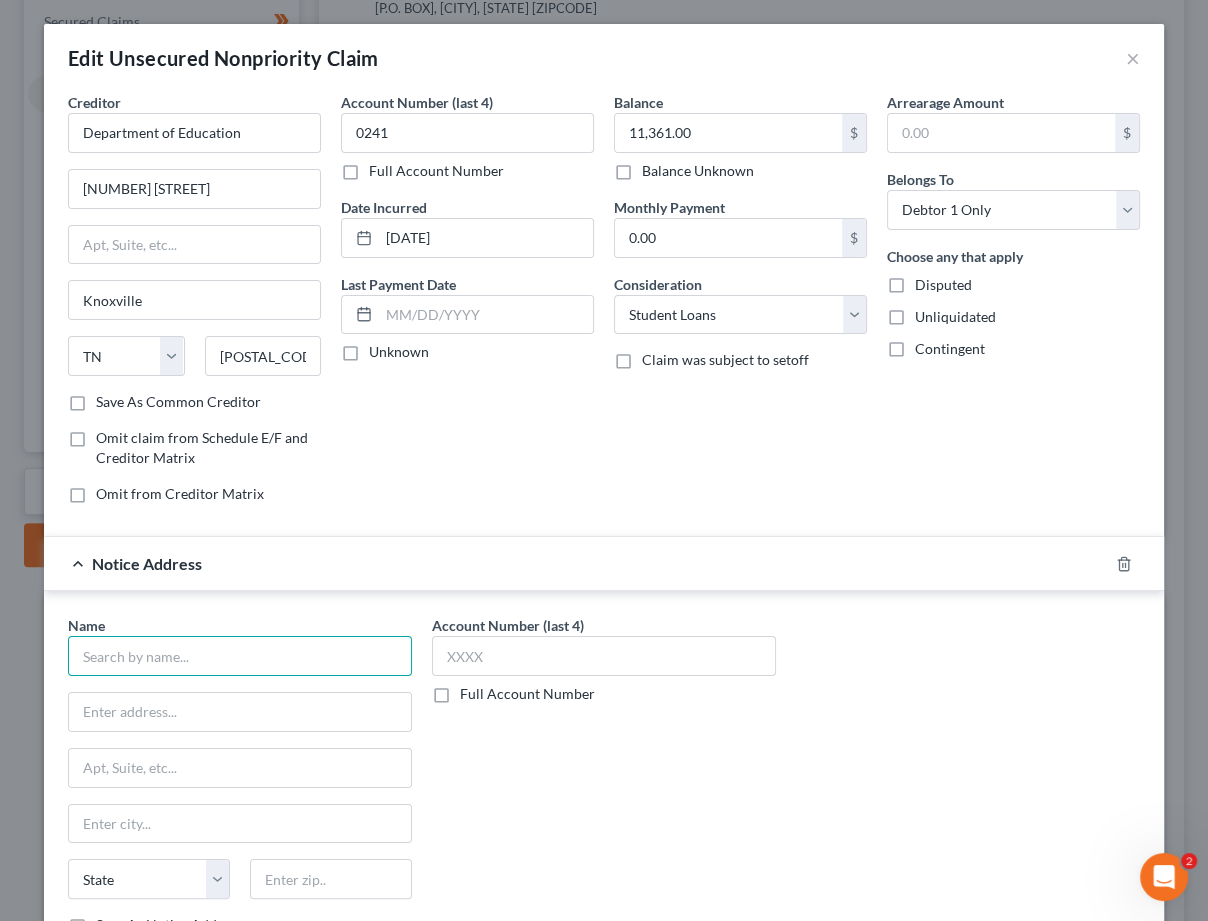 click at bounding box center [240, 656] 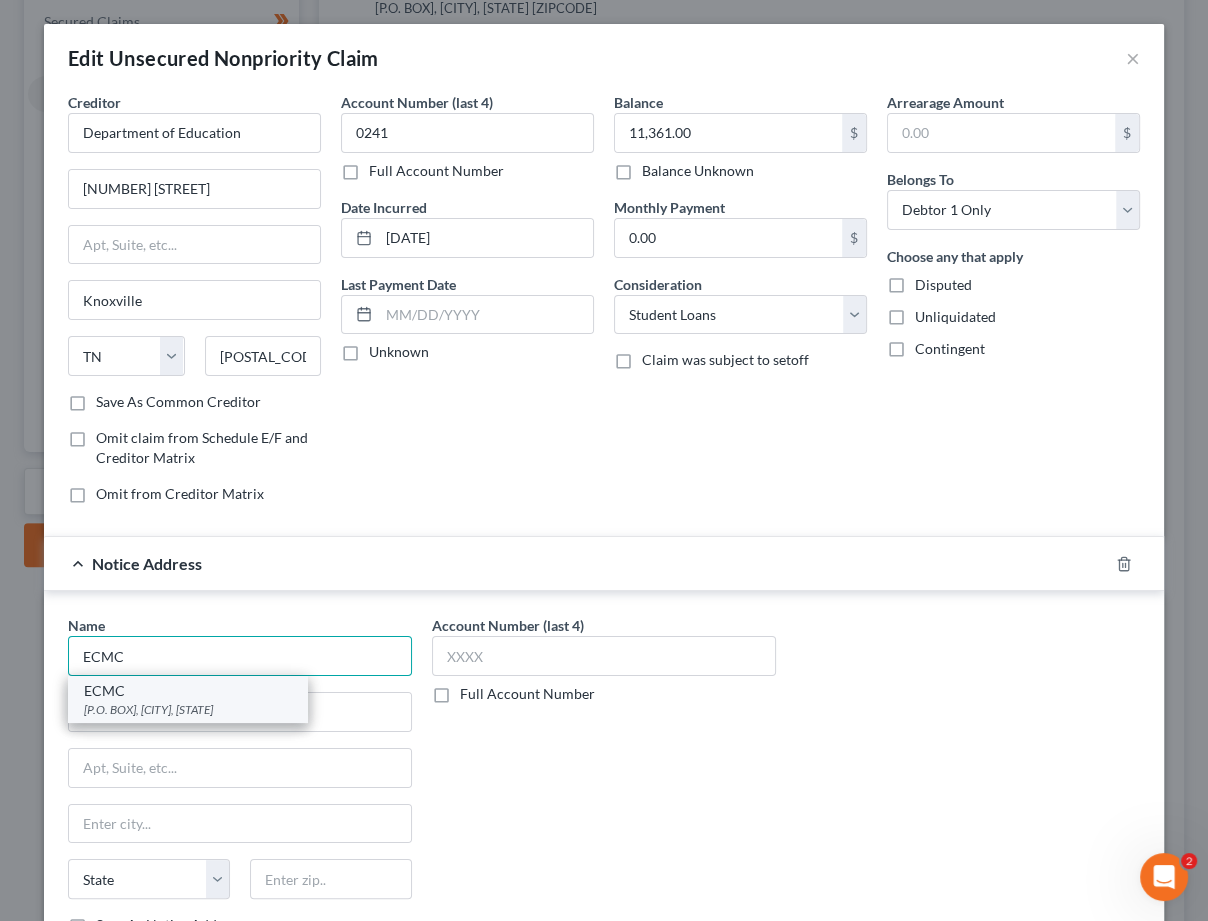 type on "ECMC" 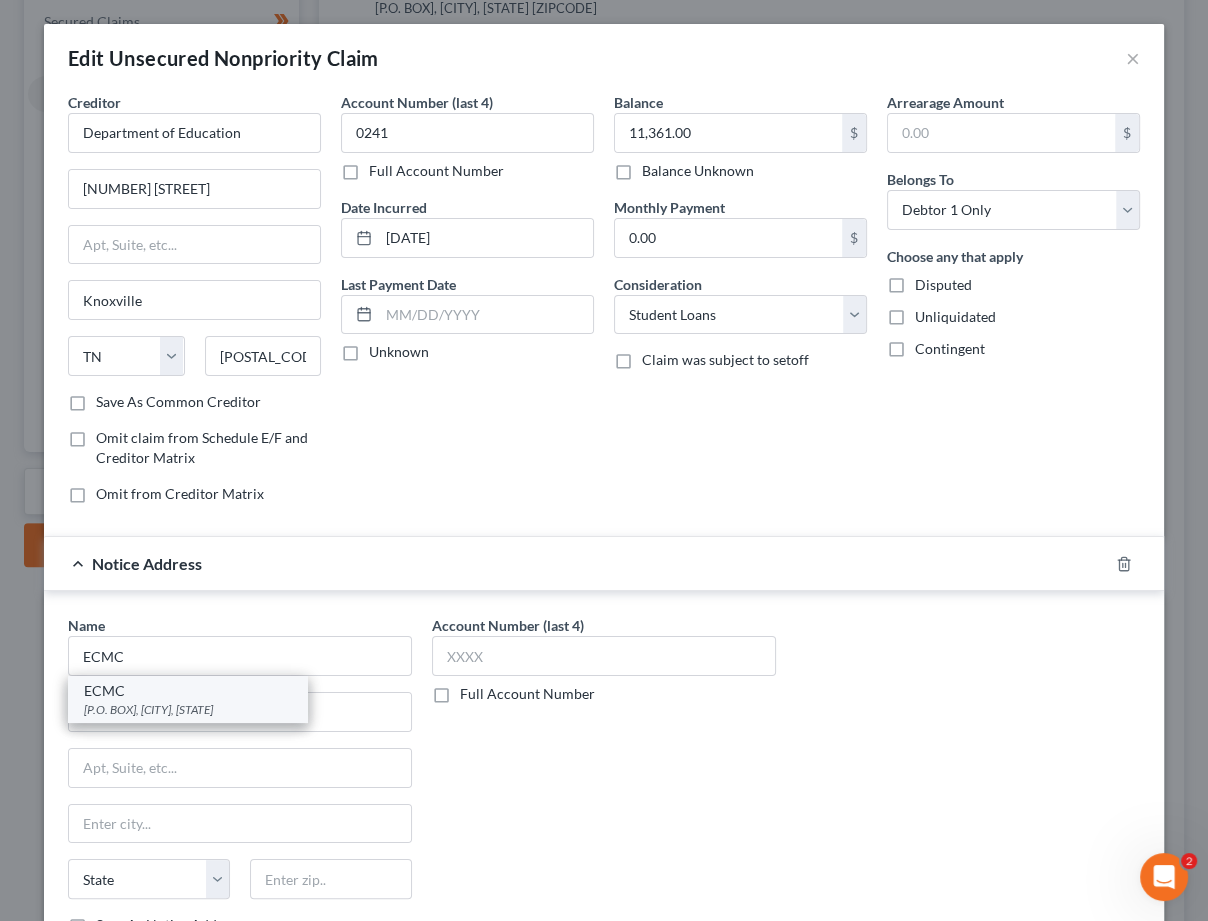 click on "ECMC               P.O. Box [NUMBER], [CITY], [STATE] [POSTAL_CODE]" at bounding box center [188, 699] 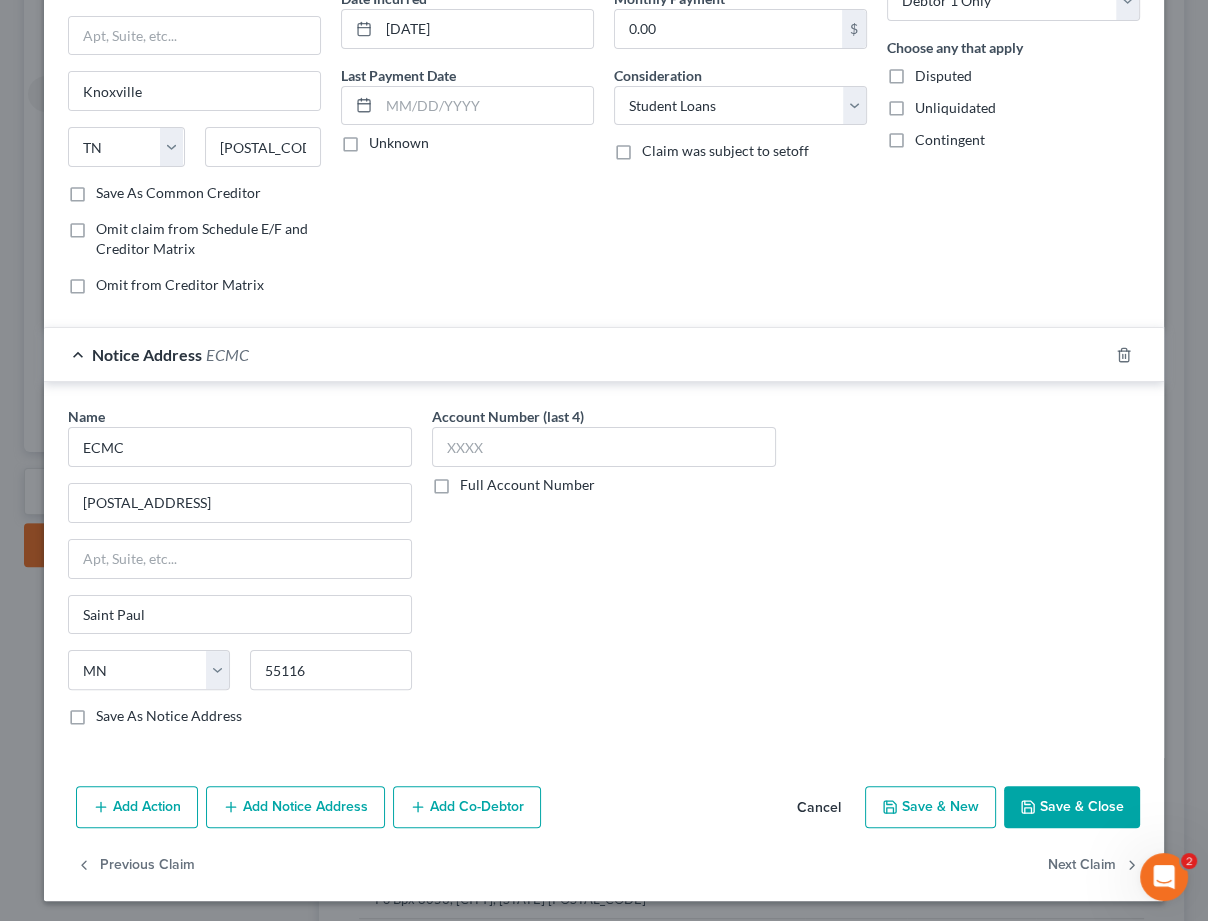 scroll, scrollTop: 208, scrollLeft: 0, axis: vertical 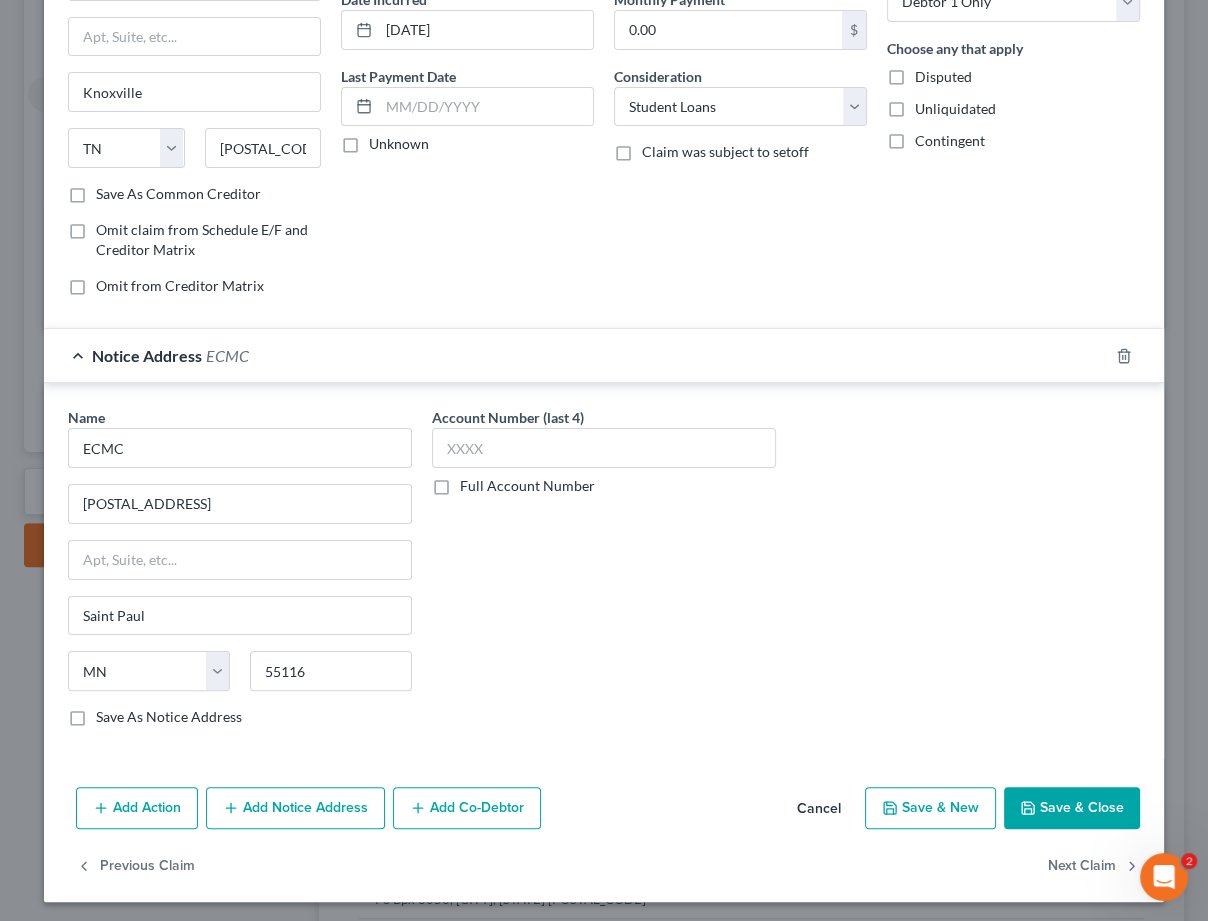 click 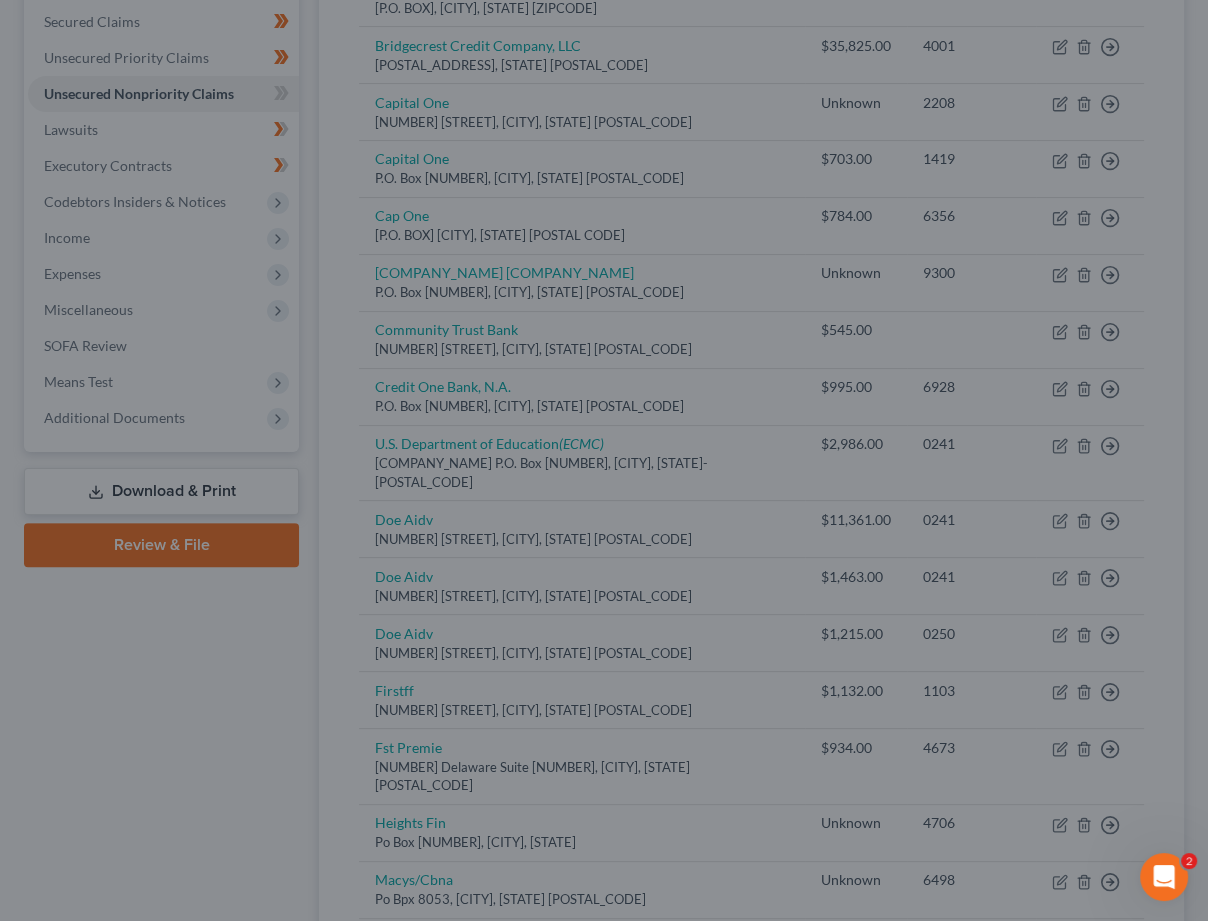 type on "0" 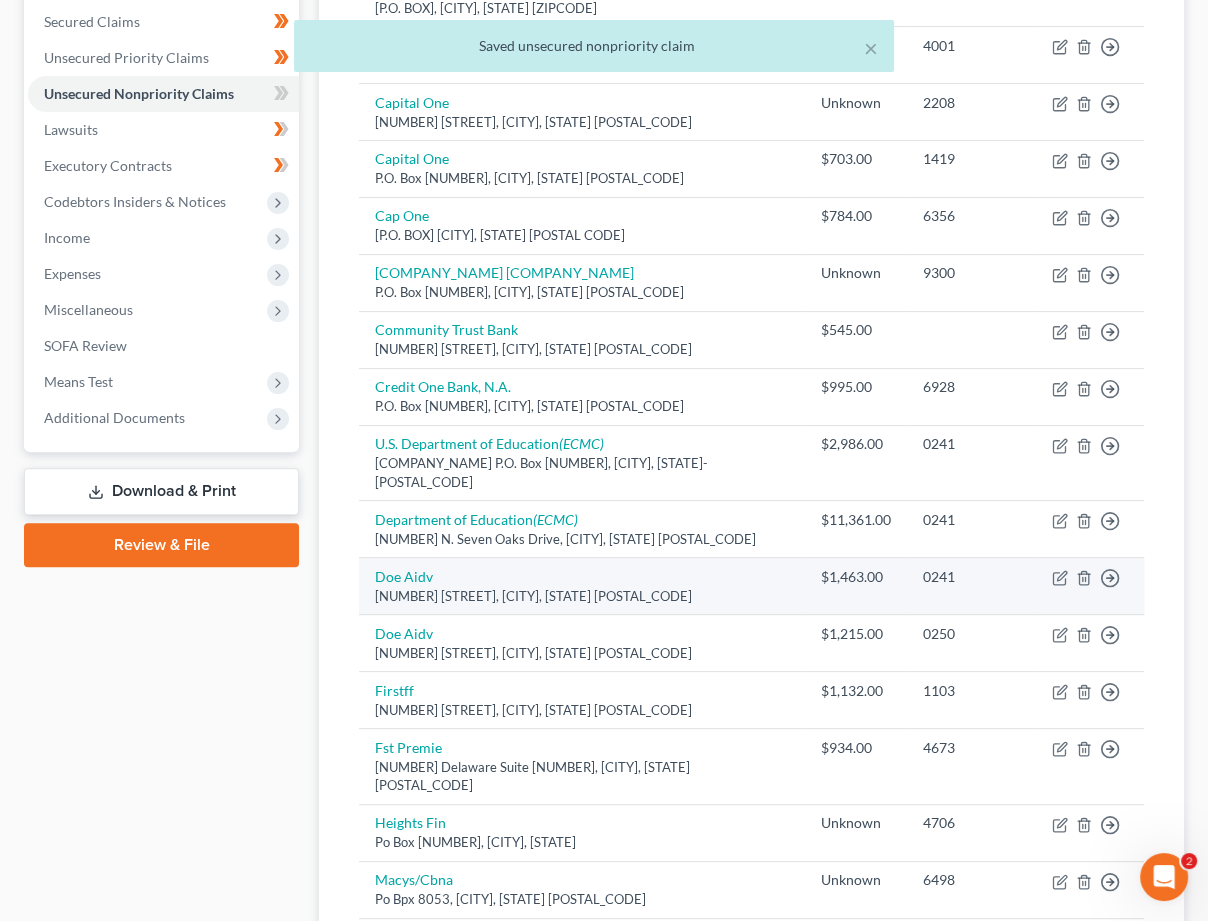 scroll, scrollTop: 420, scrollLeft: 0, axis: vertical 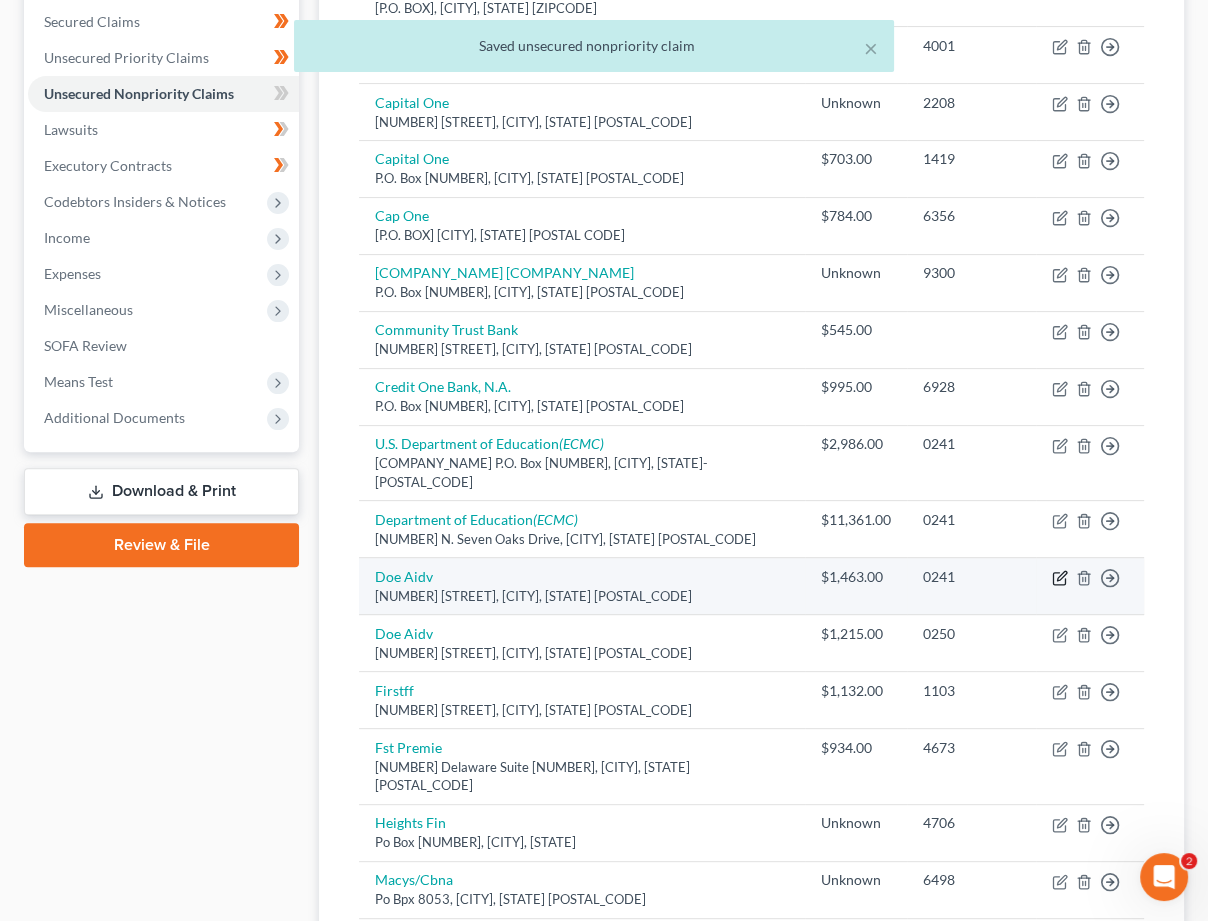 click 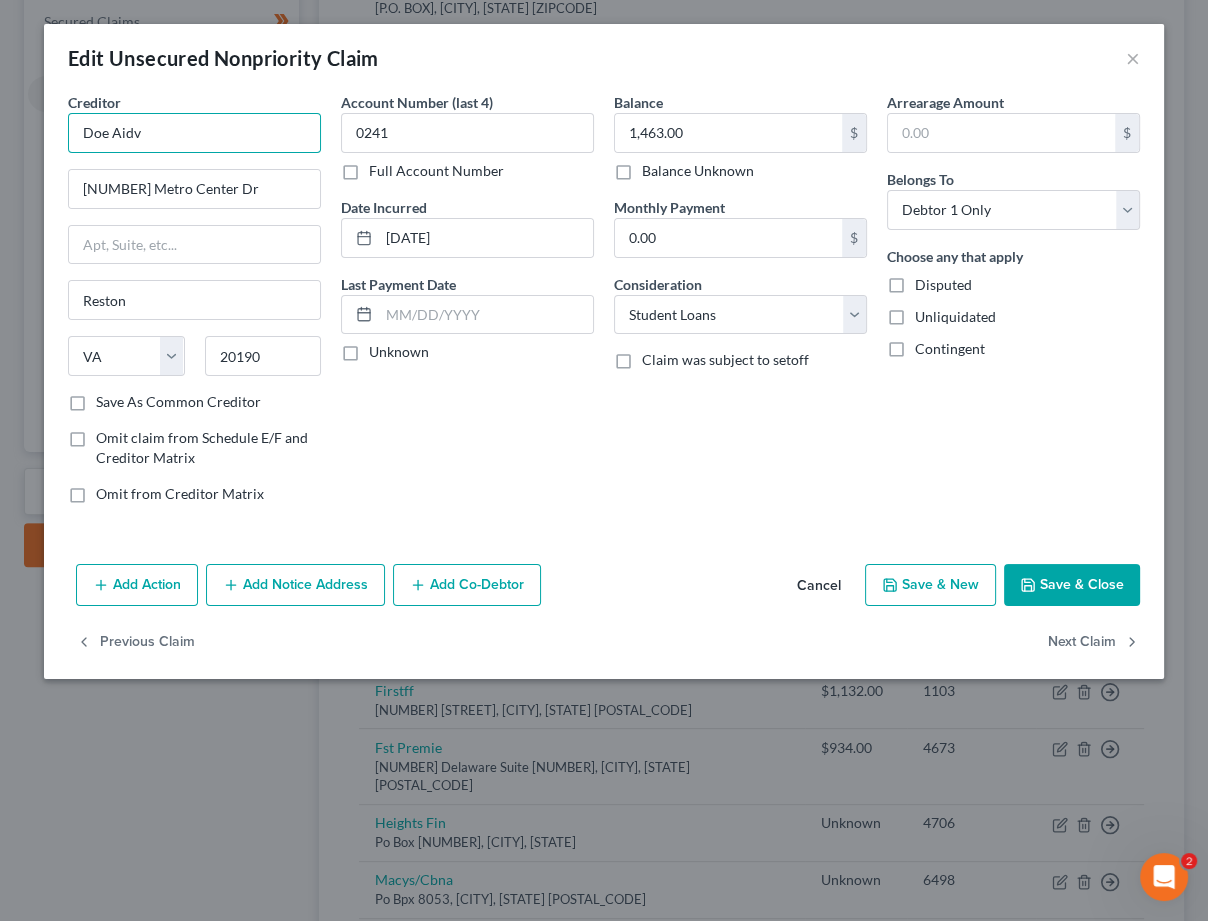 click on "Doe Aidv" at bounding box center (194, 133) 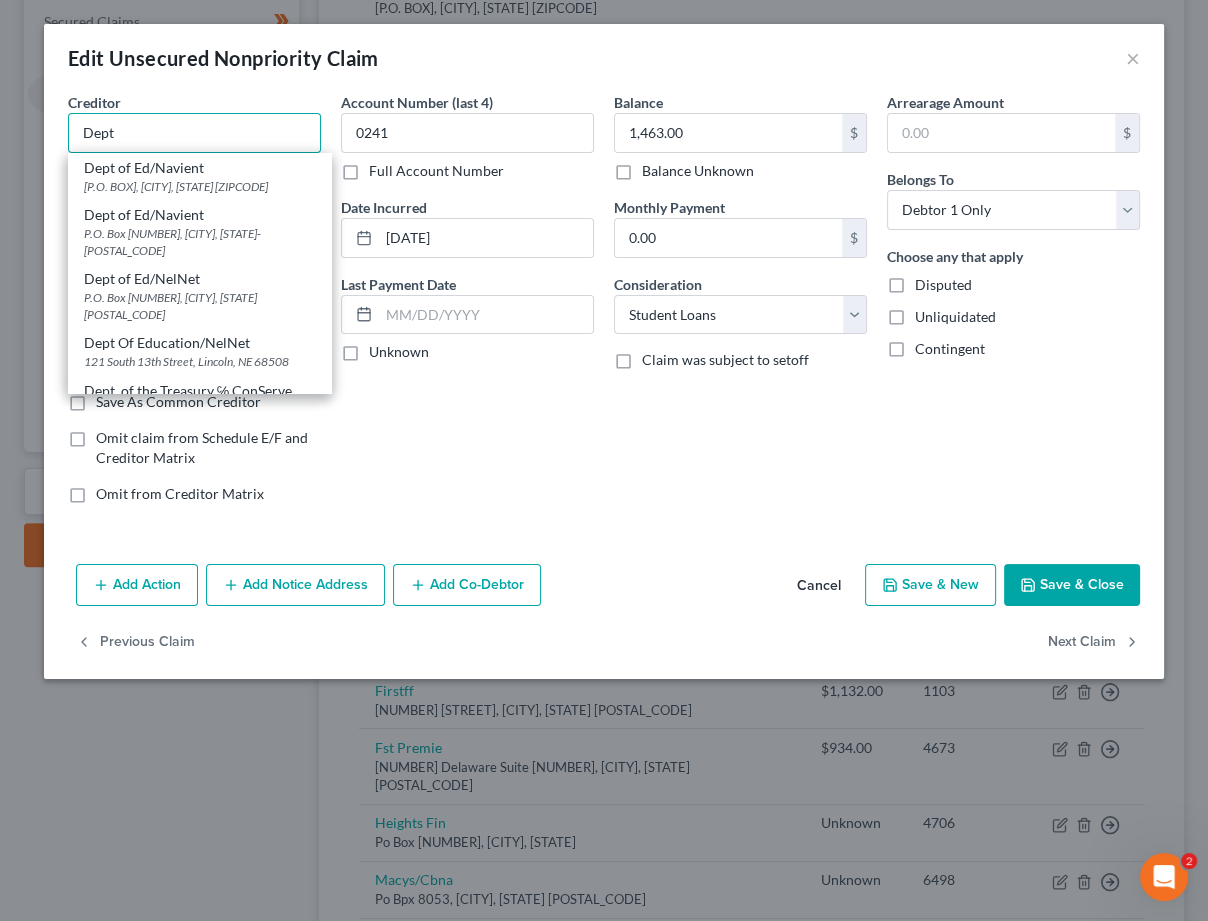 scroll, scrollTop: 0, scrollLeft: 0, axis: both 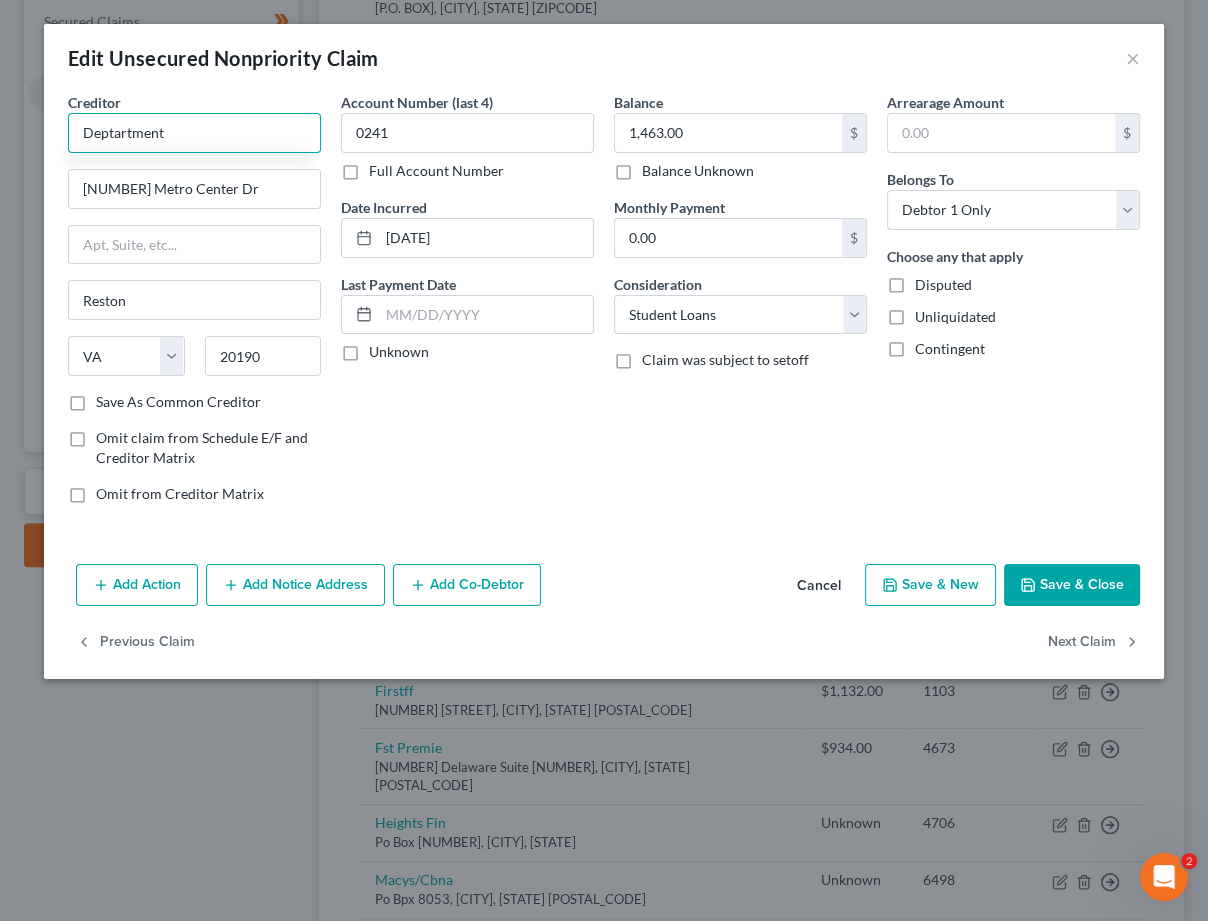 drag, startPoint x: 188, startPoint y: 134, endPoint x: 114, endPoint y: 132, distance: 74.02702 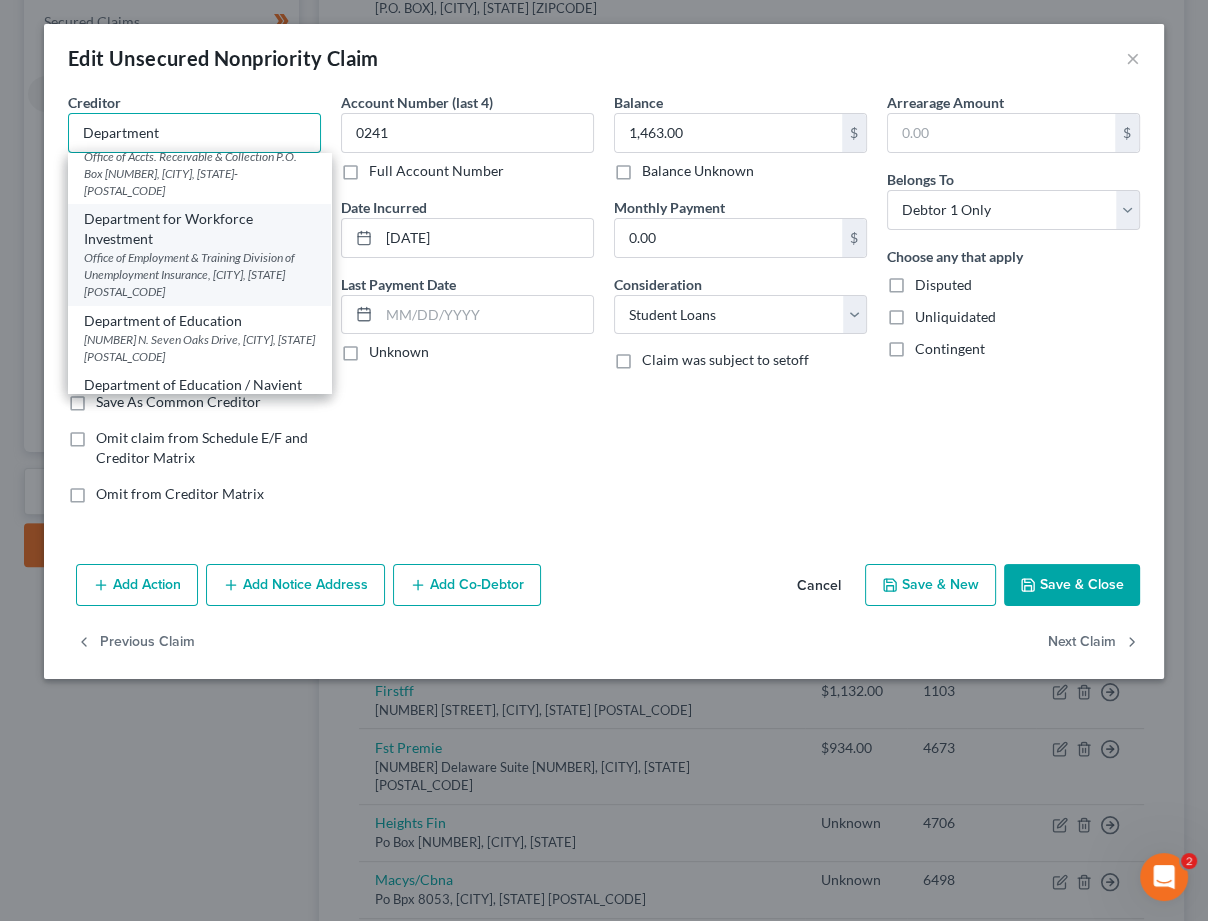 scroll, scrollTop: 48, scrollLeft: 0, axis: vertical 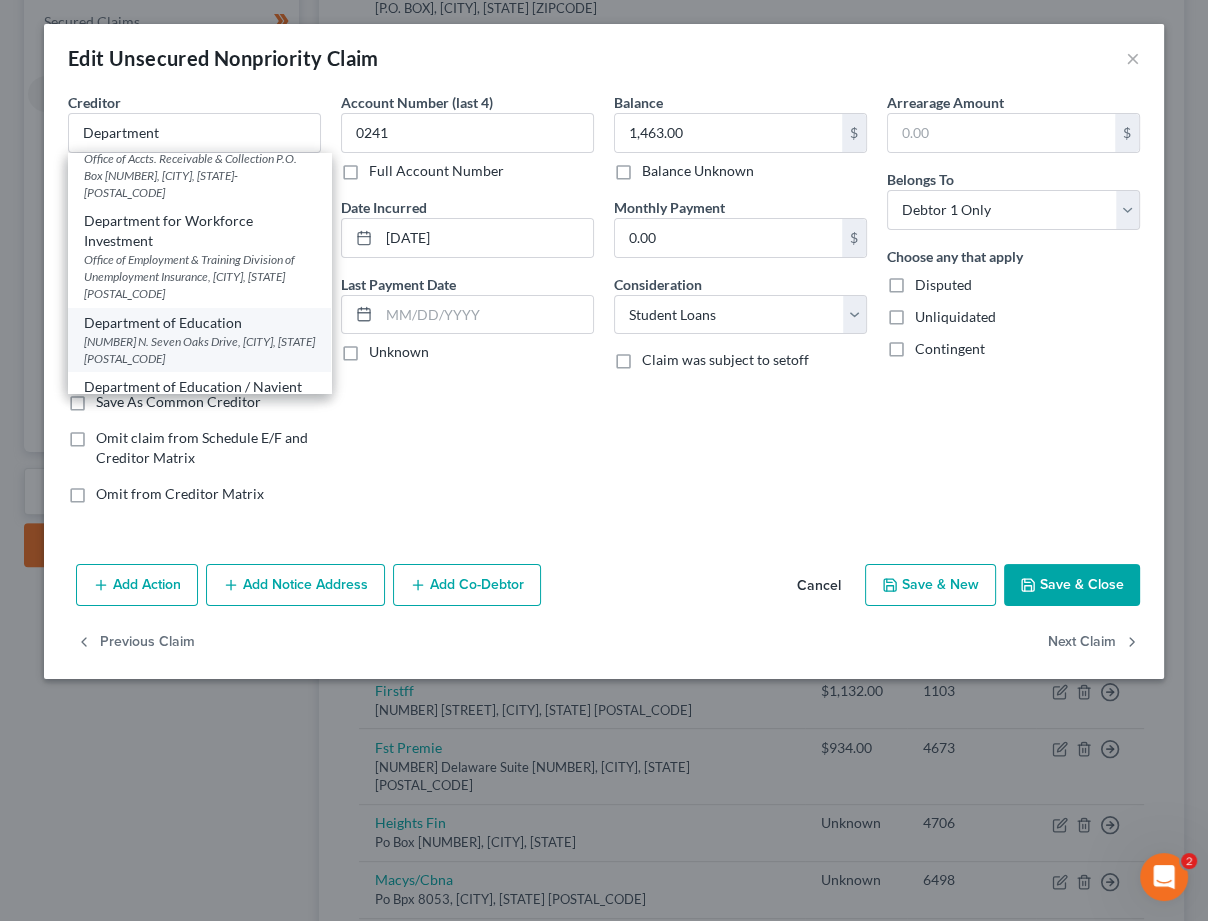click on "Department of Education" at bounding box center (199, 323) 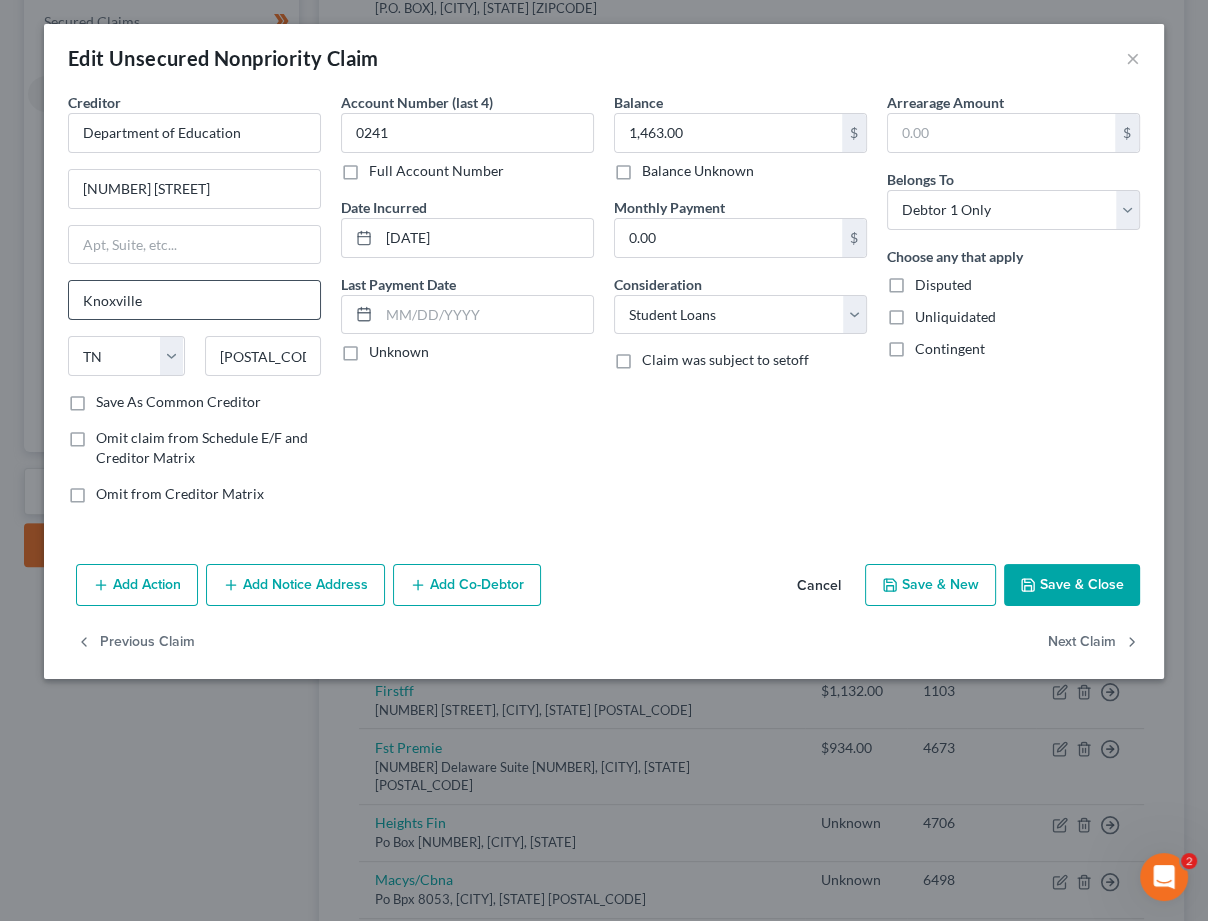 scroll, scrollTop: 0, scrollLeft: 0, axis: both 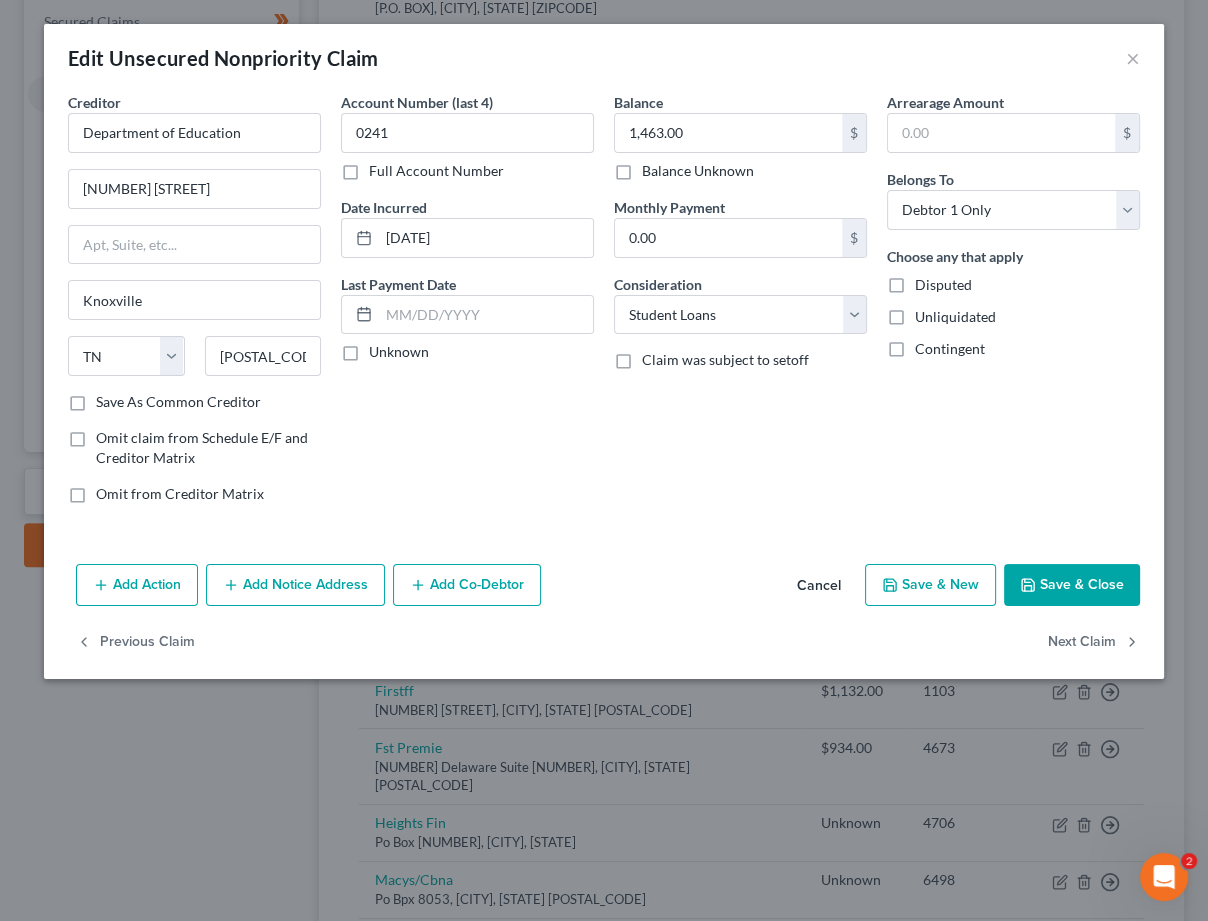 click on "Add Notice Address" at bounding box center [295, 585] 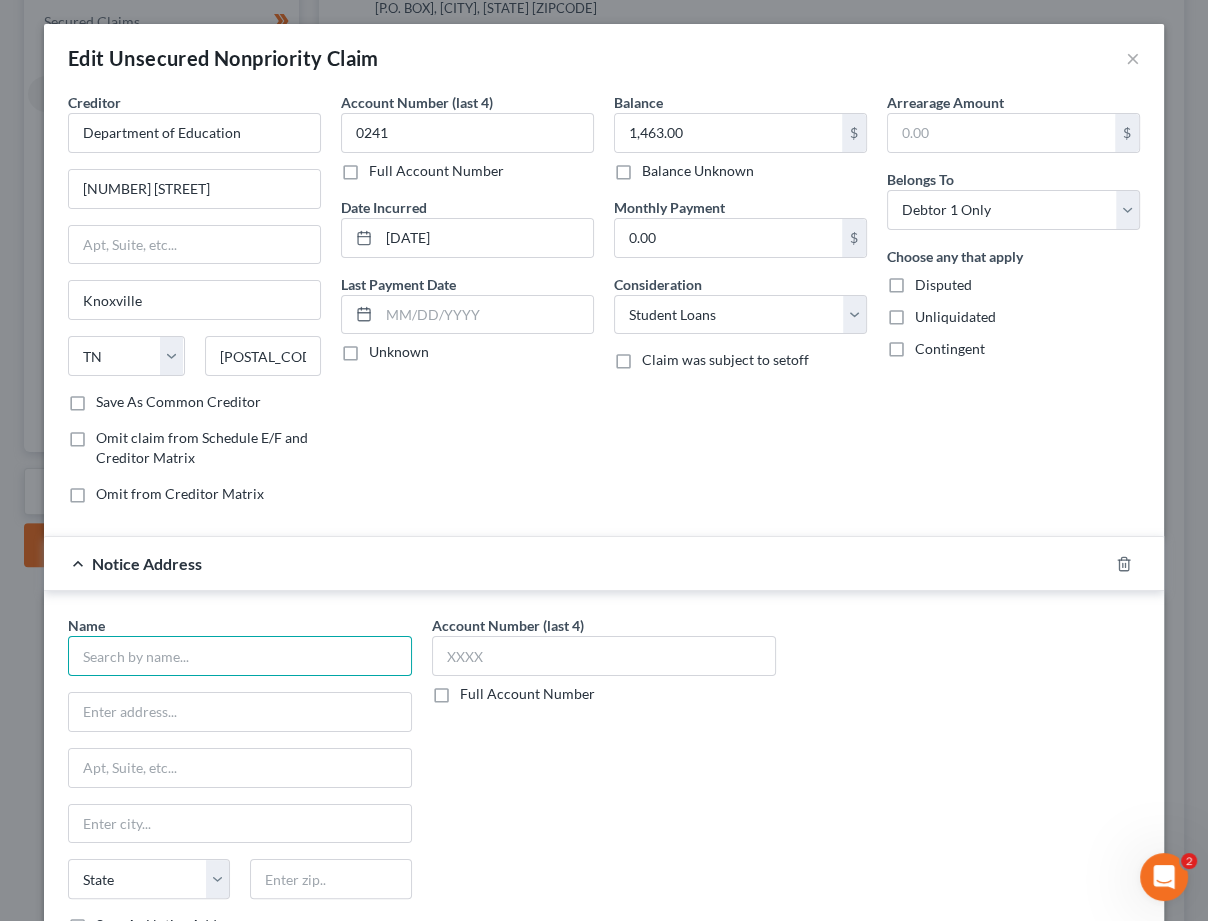 click at bounding box center (240, 656) 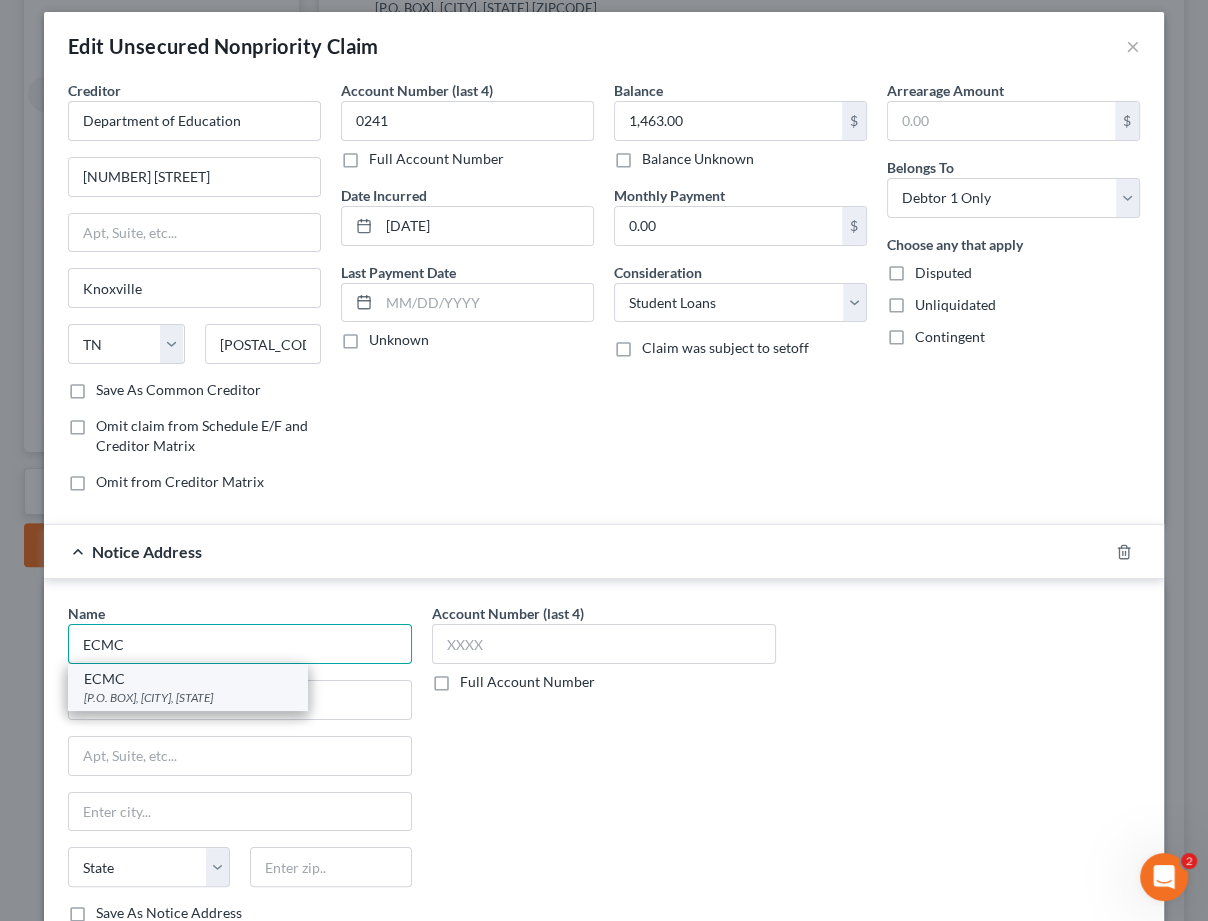 type on "ECMC" 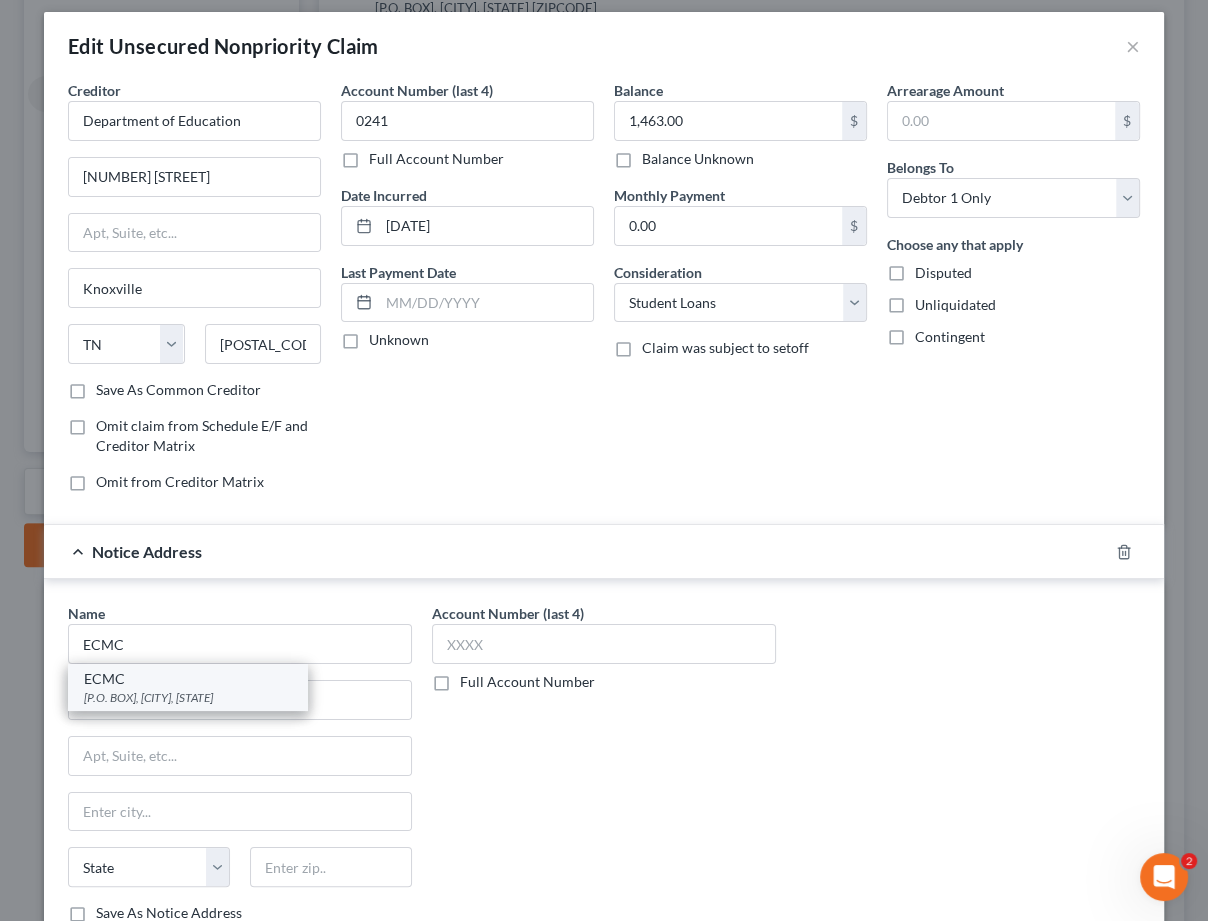 click on "ECMC" at bounding box center [188, 679] 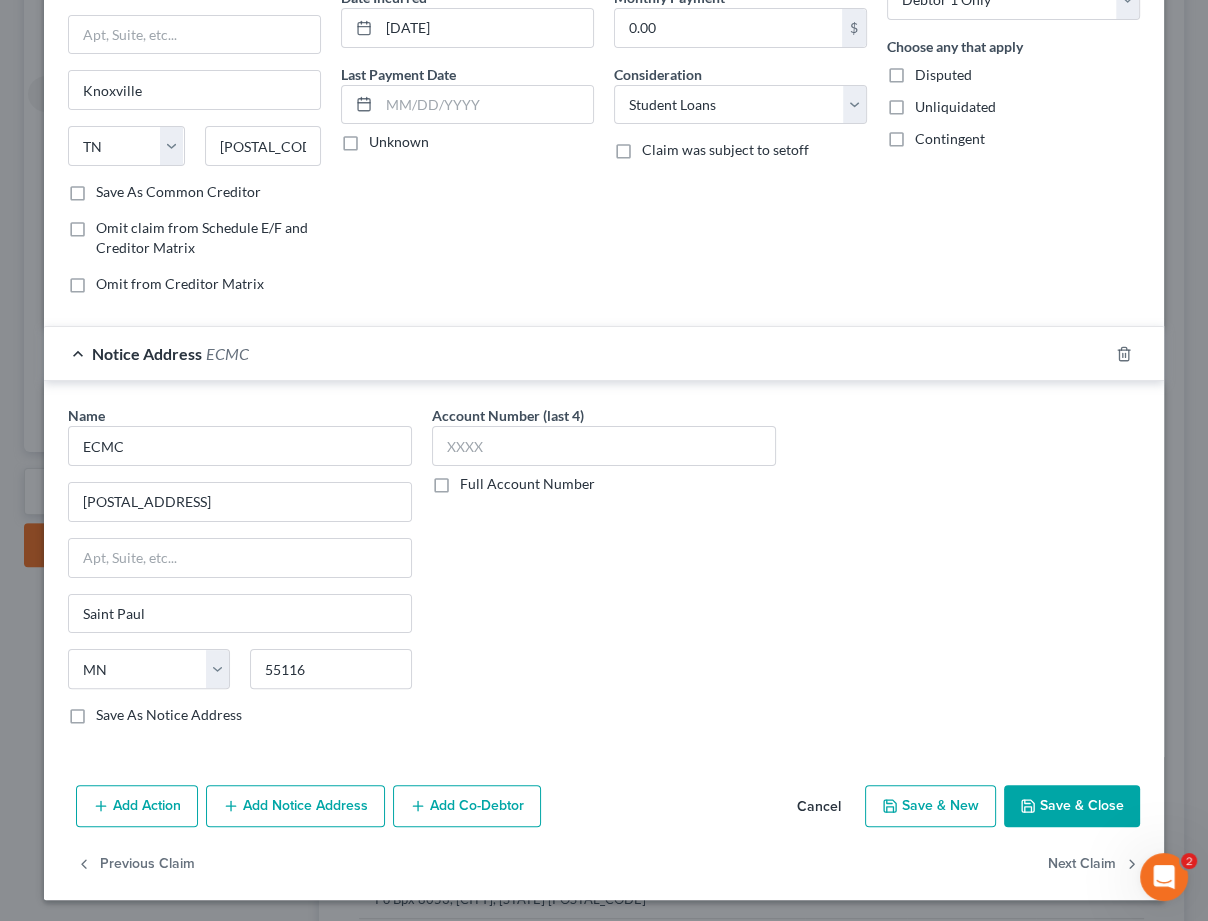 scroll, scrollTop: 208, scrollLeft: 0, axis: vertical 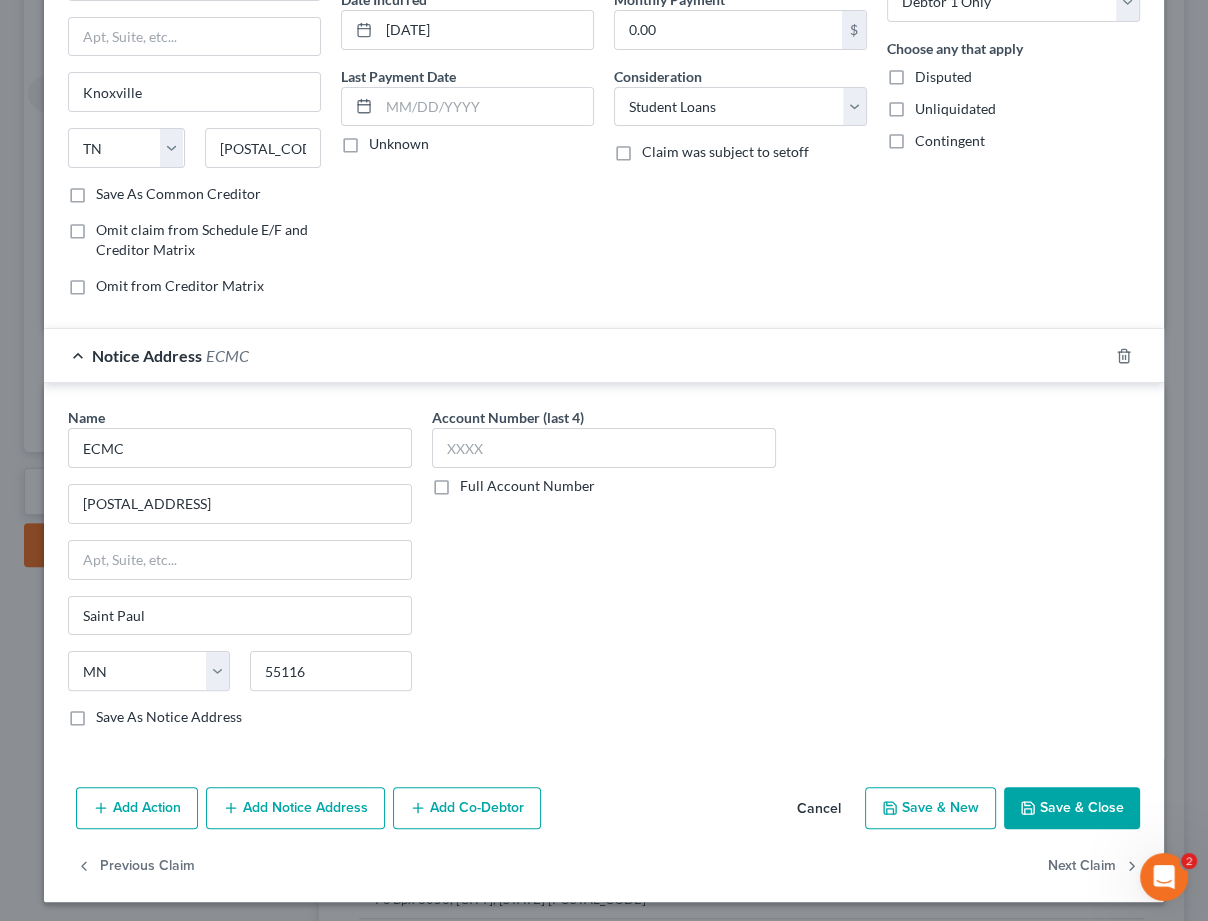 click on "Save & Close" at bounding box center (1072, 808) 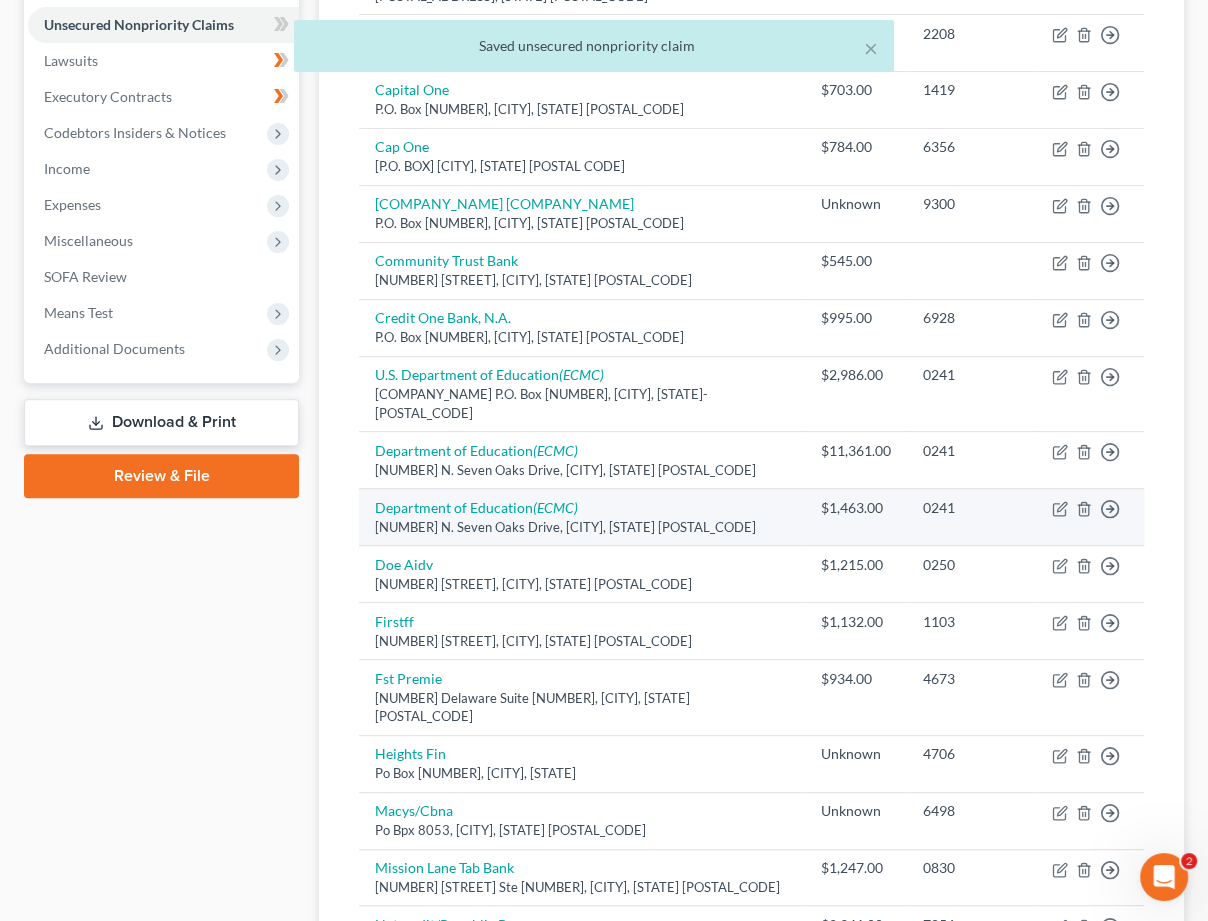 scroll, scrollTop: 553, scrollLeft: 0, axis: vertical 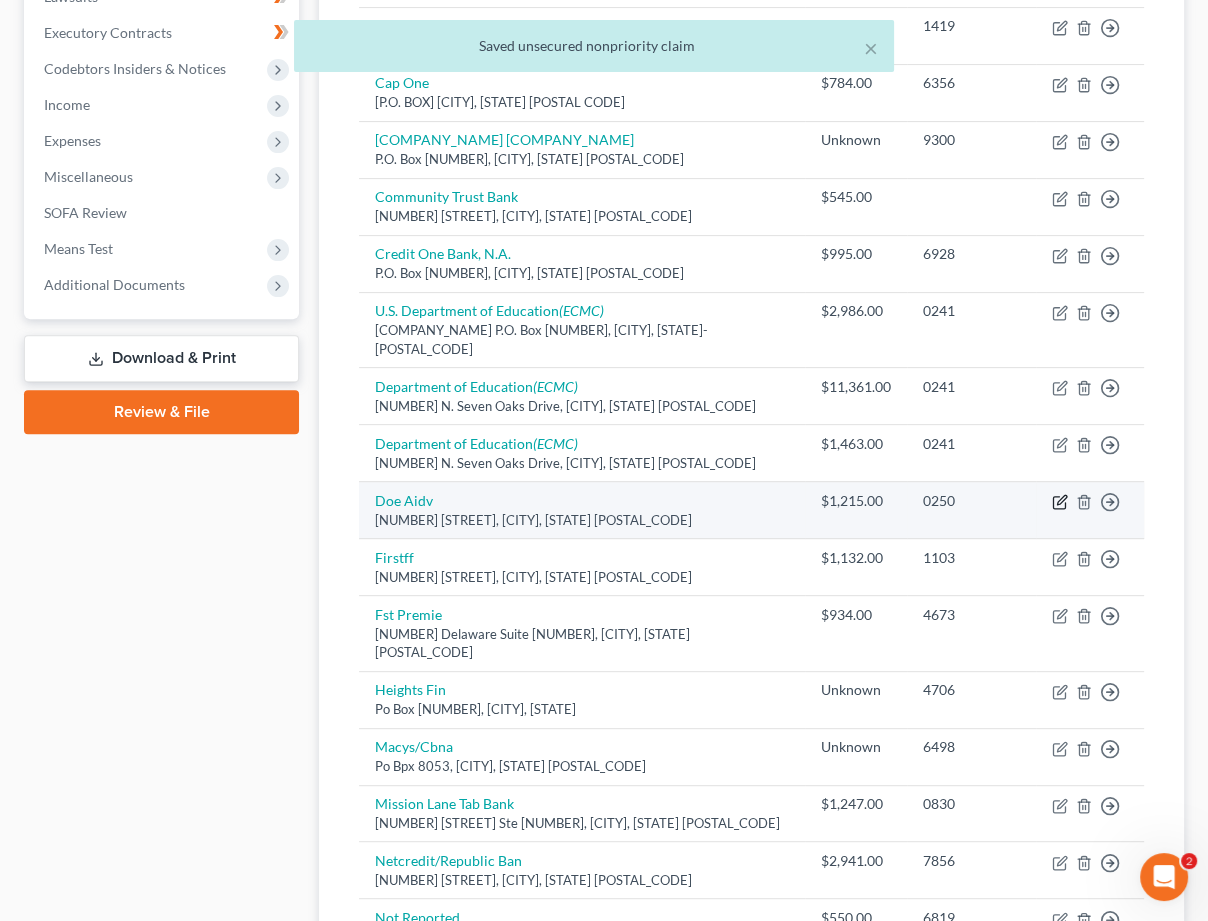click 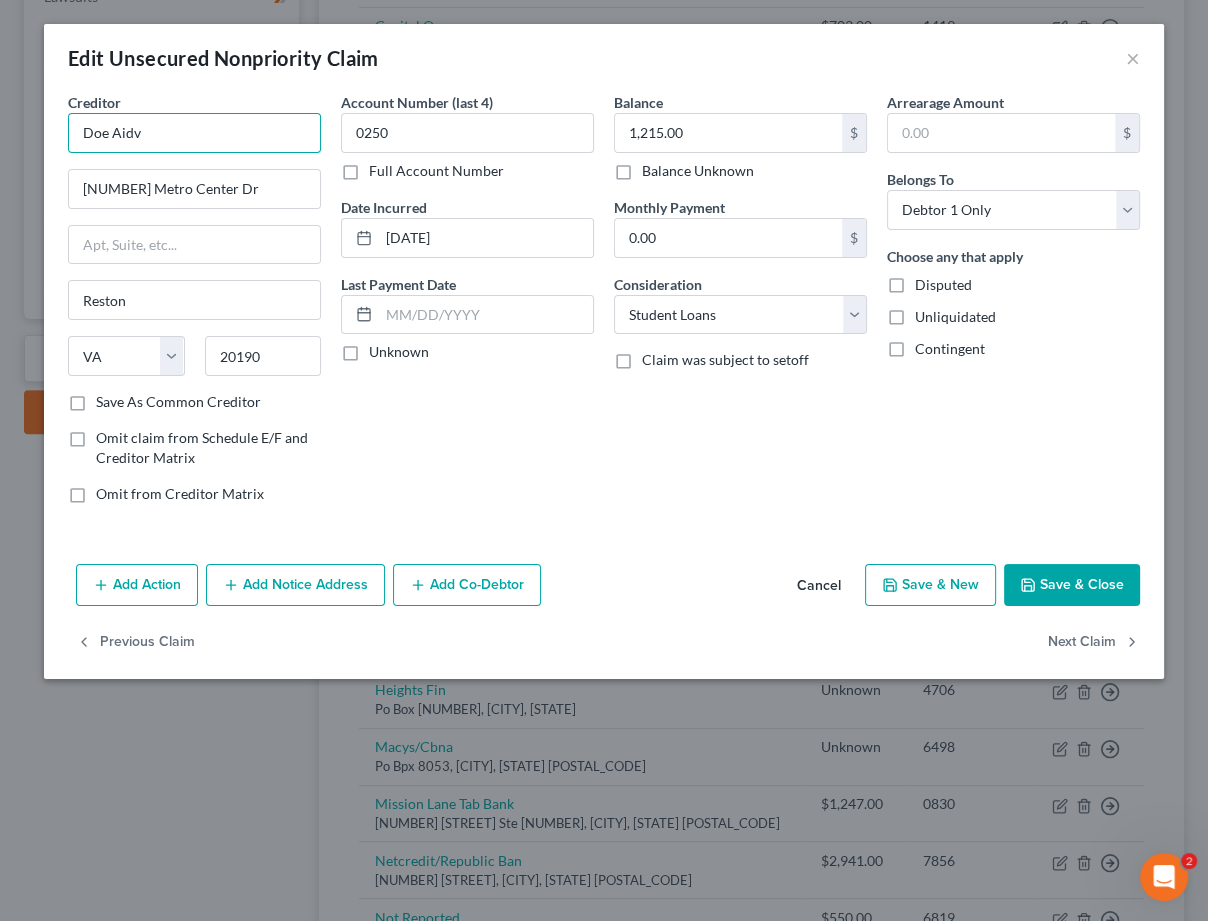 click on "Doe Aidv" at bounding box center (194, 133) 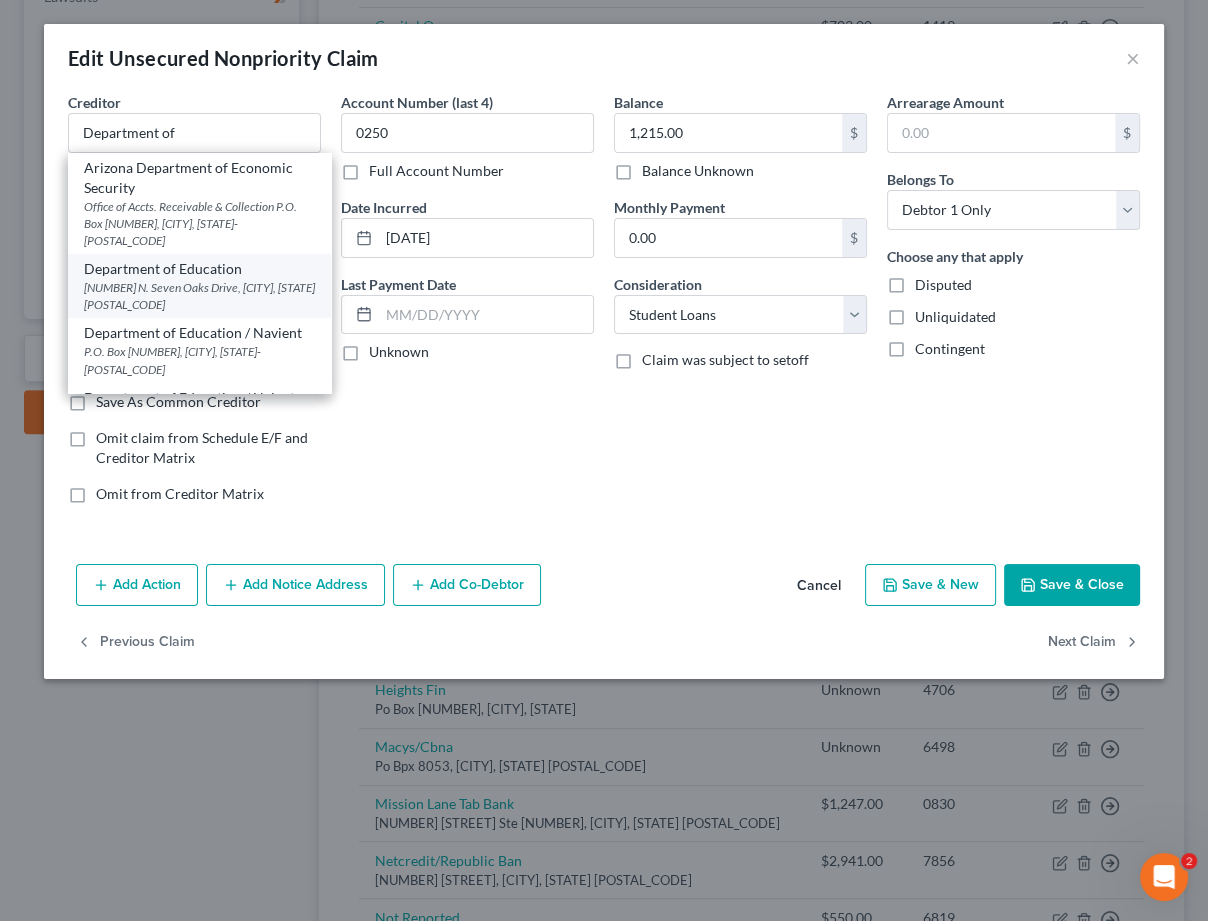 click on "[NUMBER] N. Seven Oaks Drive, [CITY], [STATE] [POSTAL_CODE]" at bounding box center [199, 296] 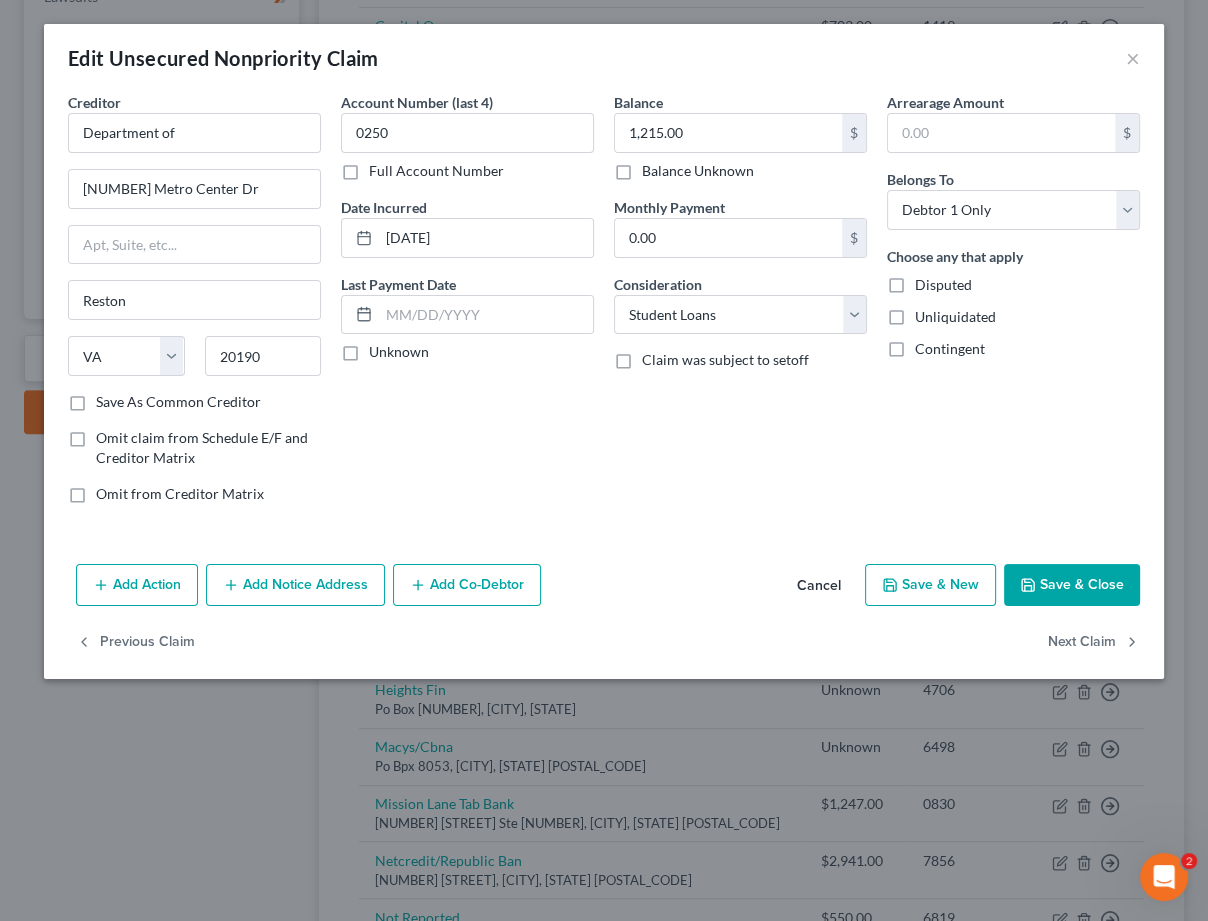 type on "Department of Education" 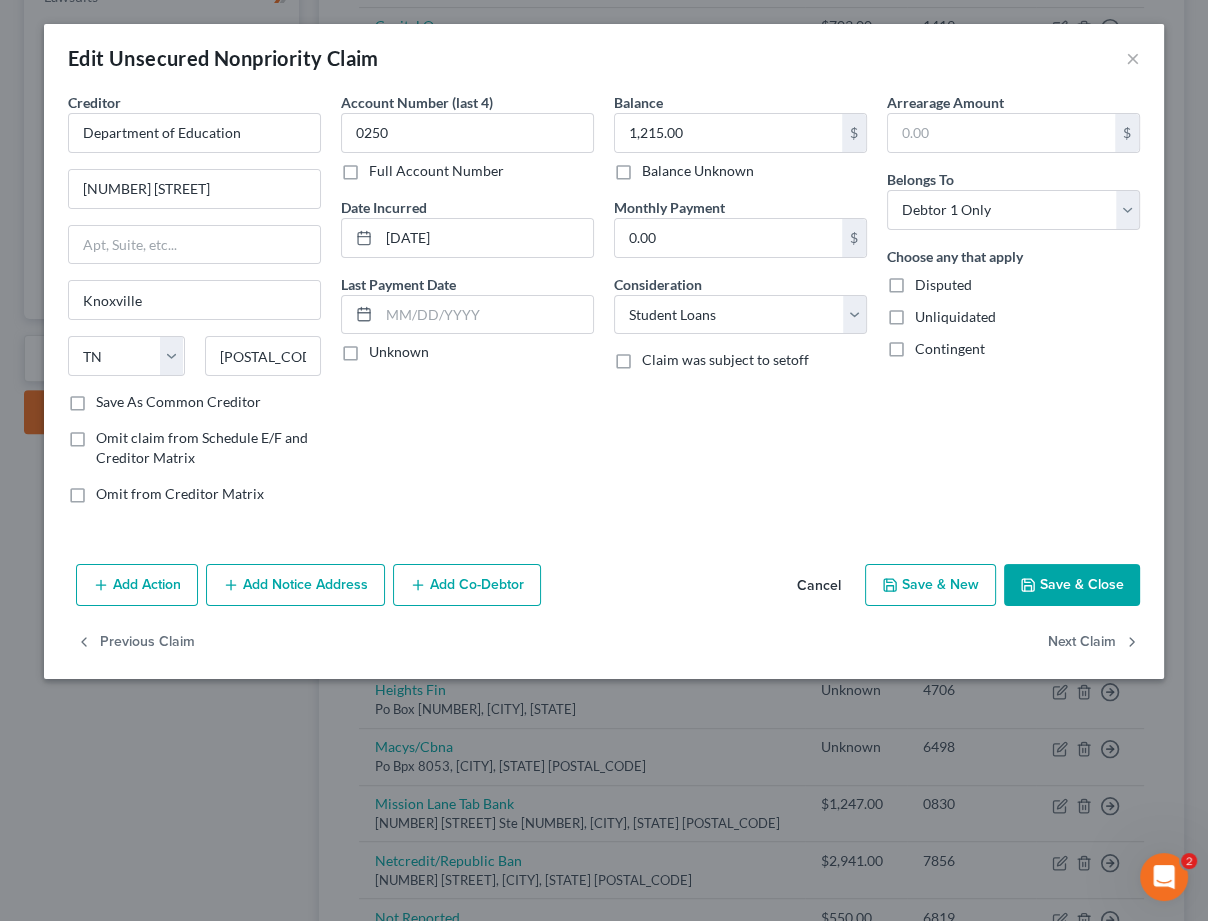 click on "Add Notice Address" at bounding box center (295, 585) 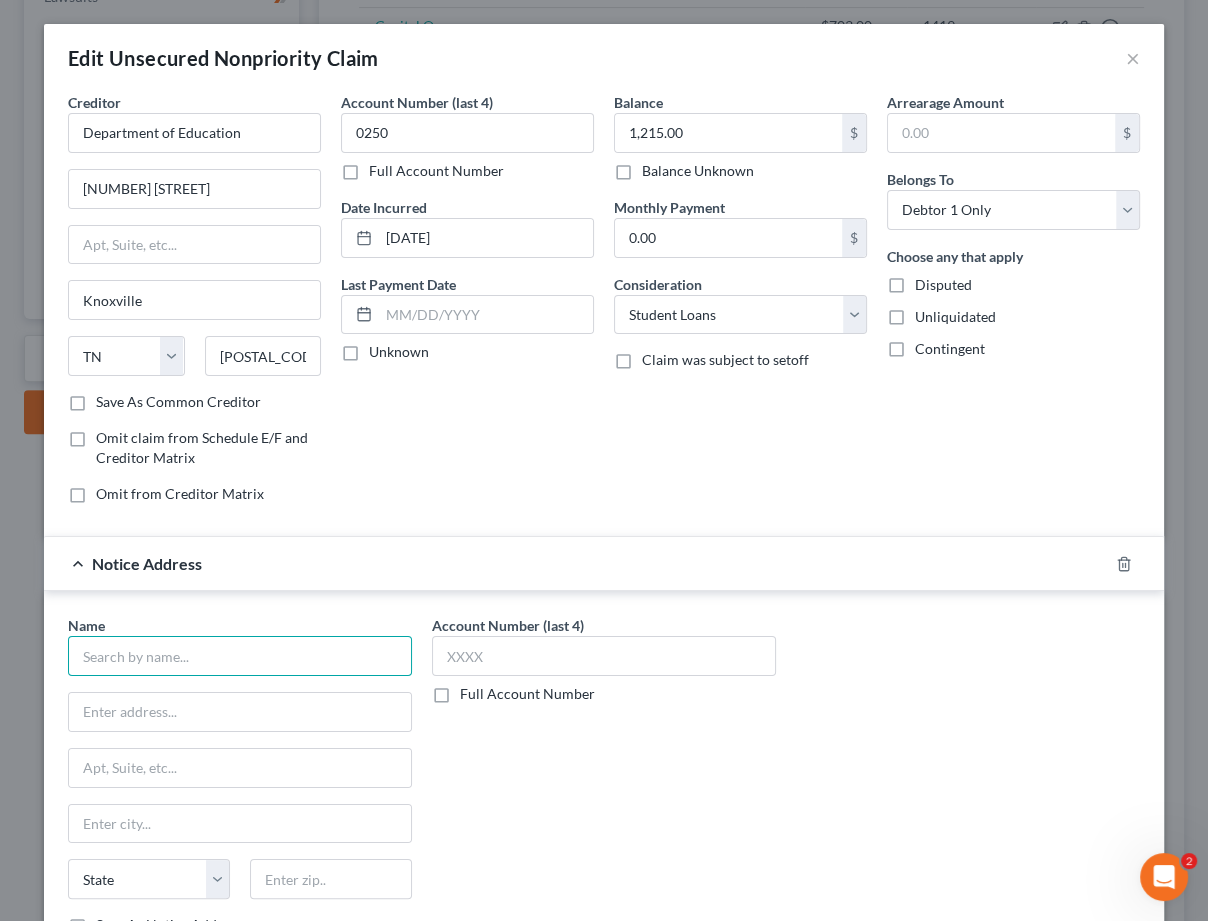 click at bounding box center (240, 656) 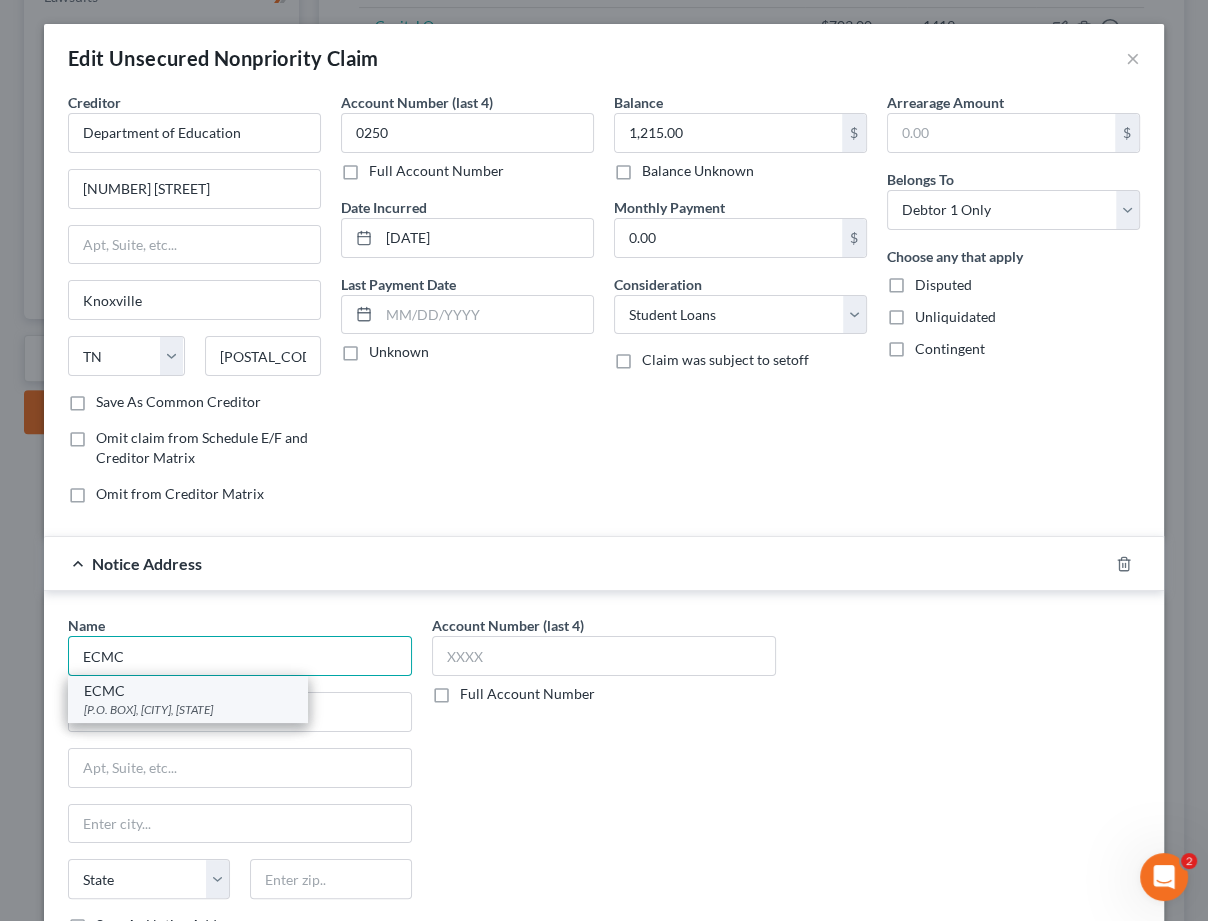 type on "ECMC" 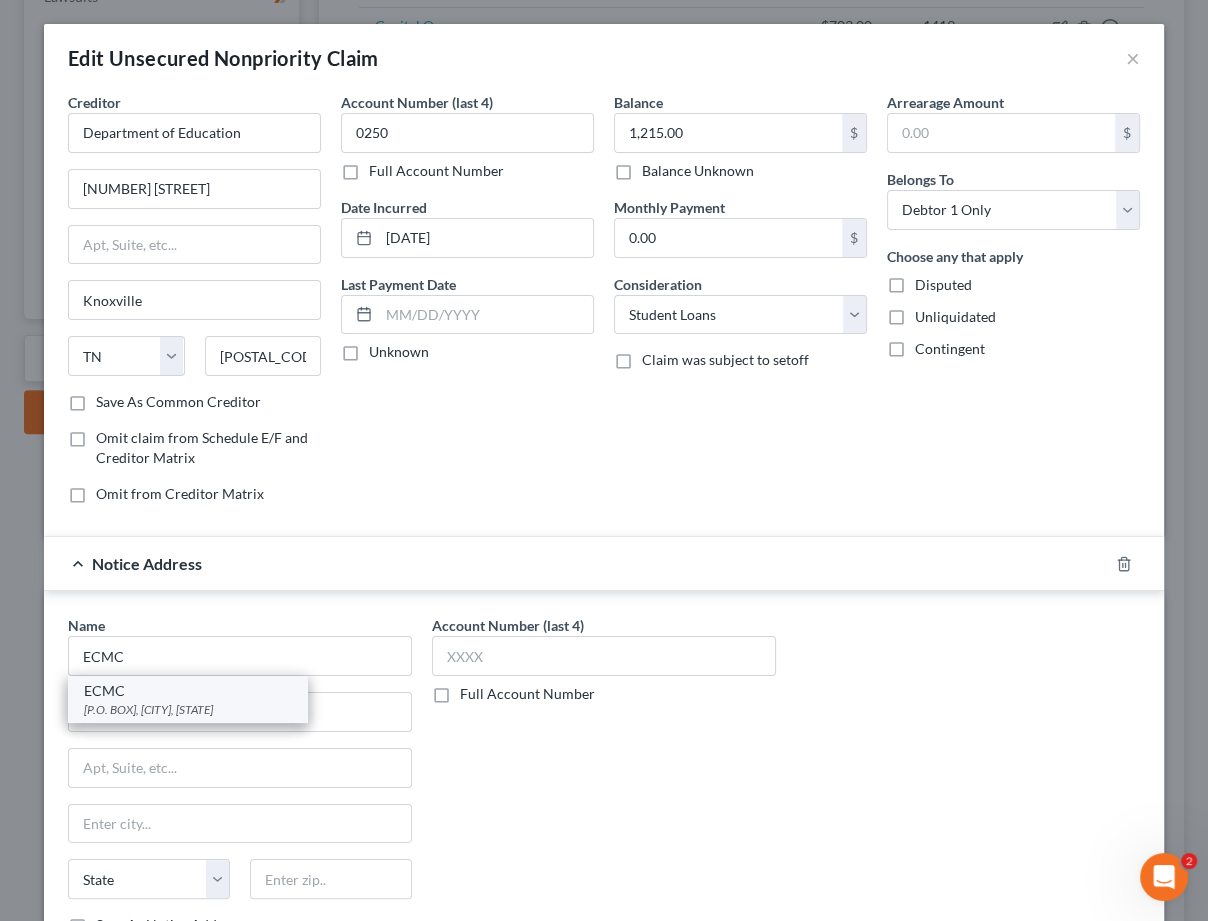 click on "[P.O. BOX], [CITY], [STATE]" at bounding box center (188, 709) 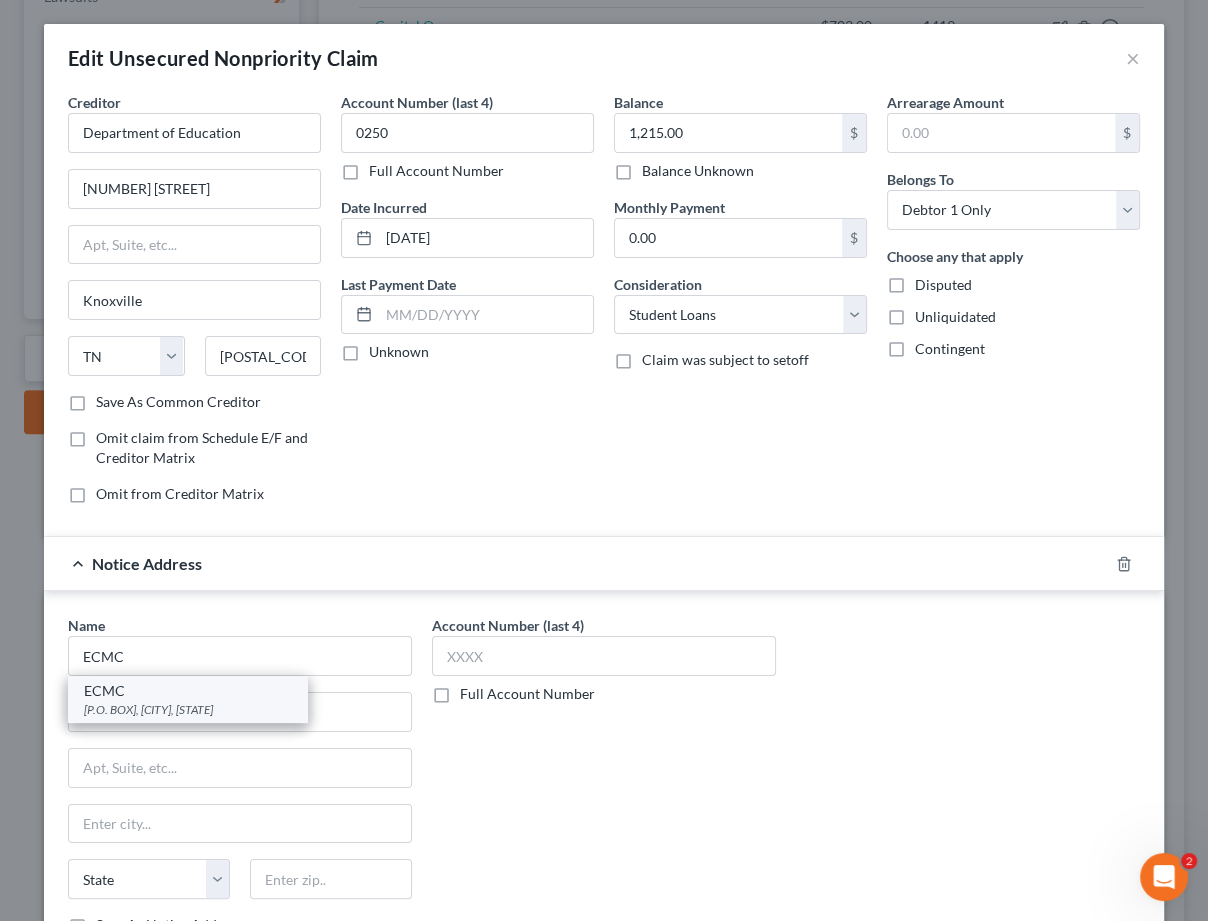 type on "[POSTAL_ADDRESS]" 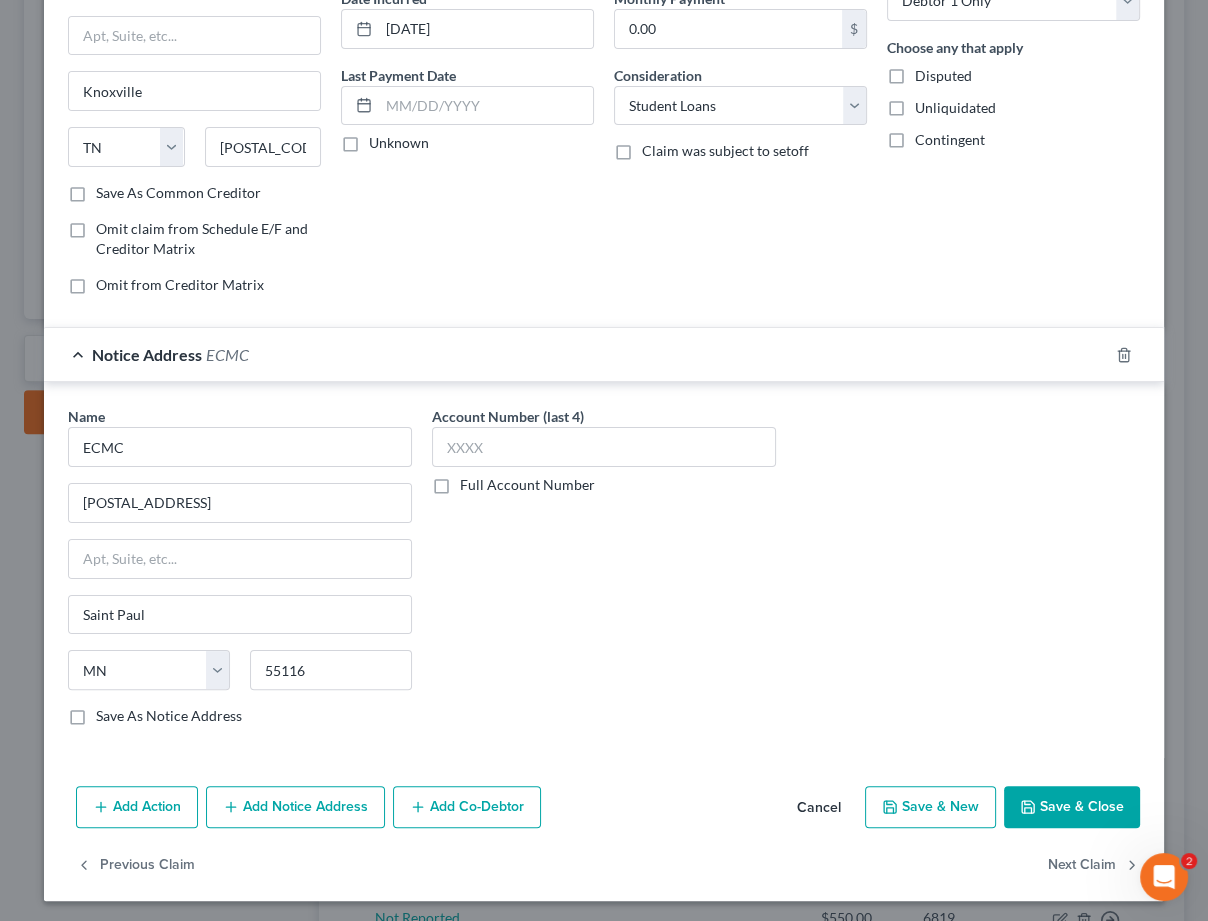 scroll, scrollTop: 208, scrollLeft: 0, axis: vertical 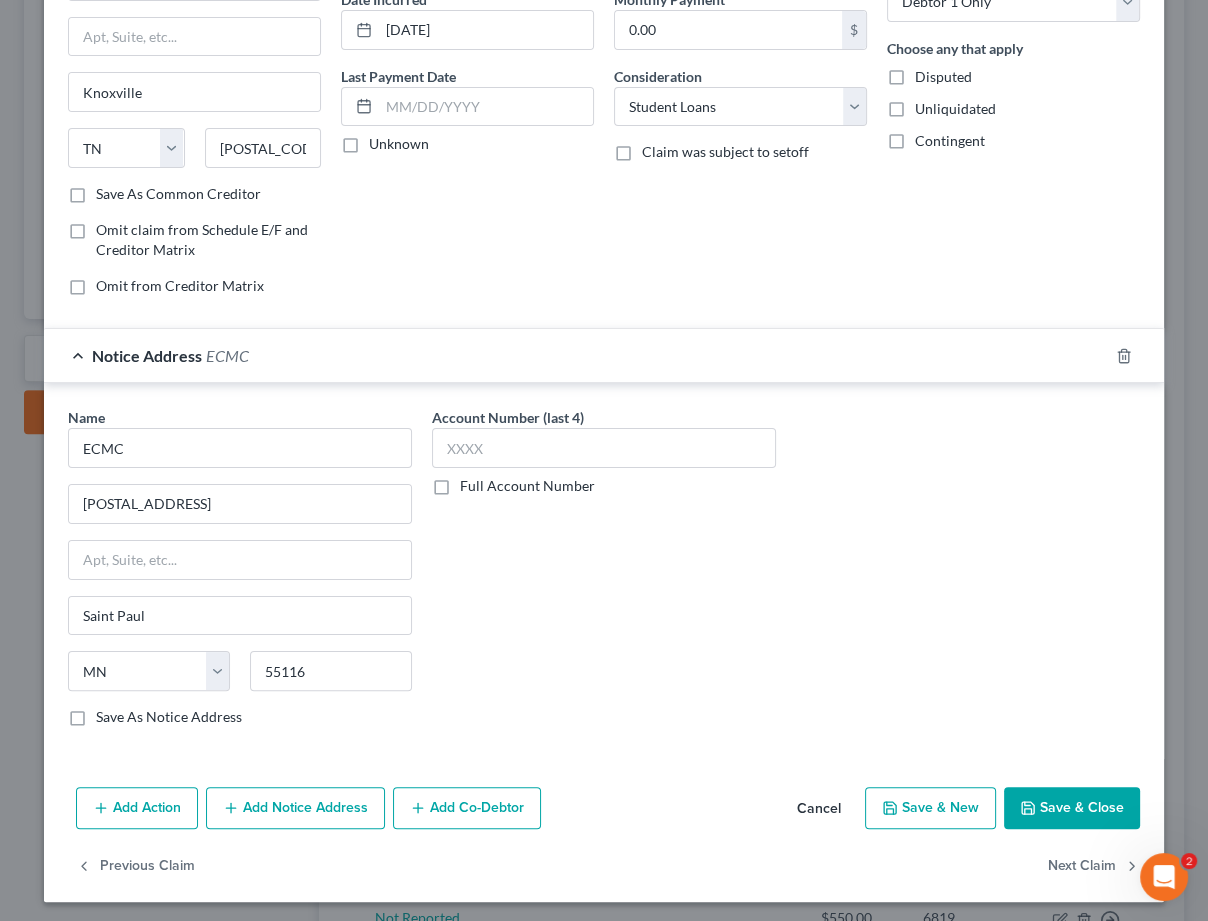 click on "Save & Close" at bounding box center (1072, 808) 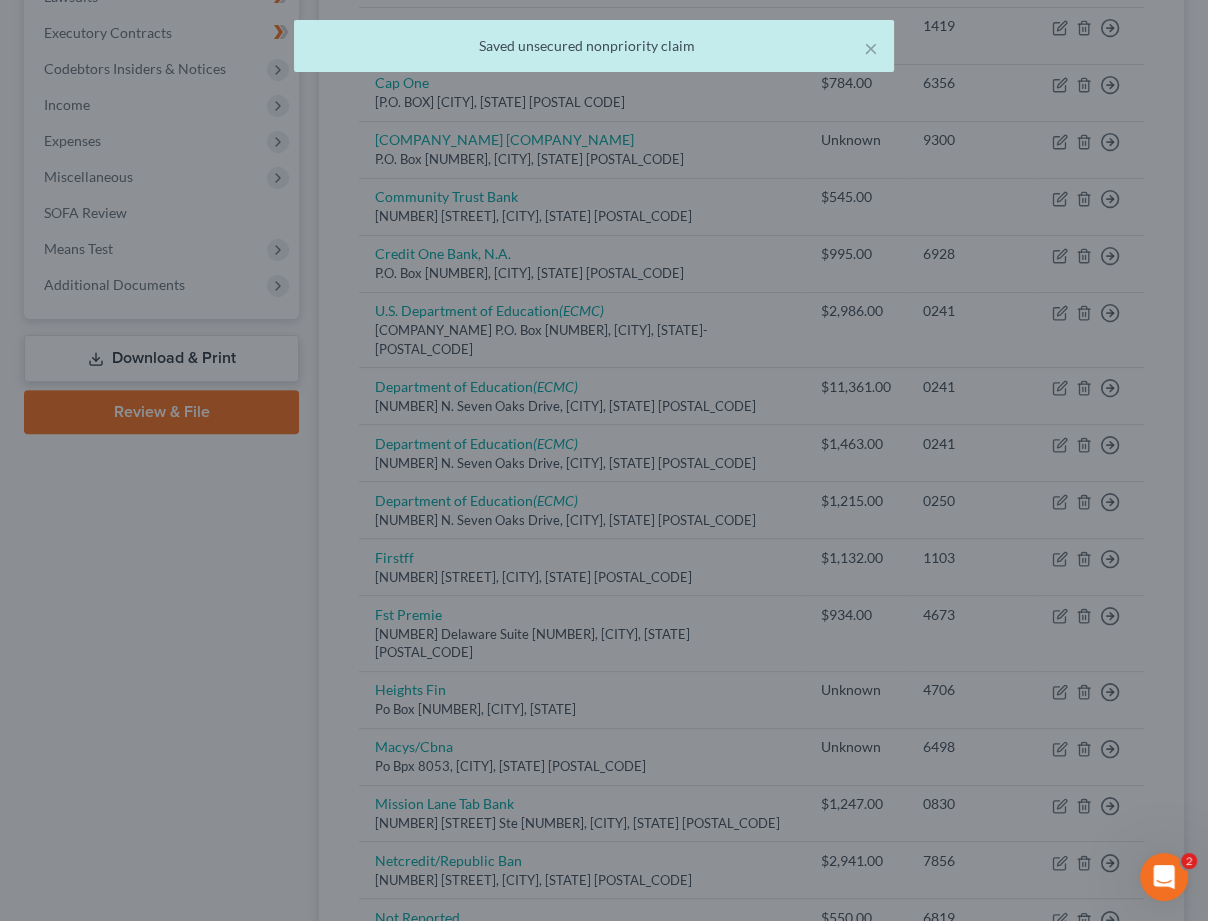 scroll, scrollTop: 0, scrollLeft: 0, axis: both 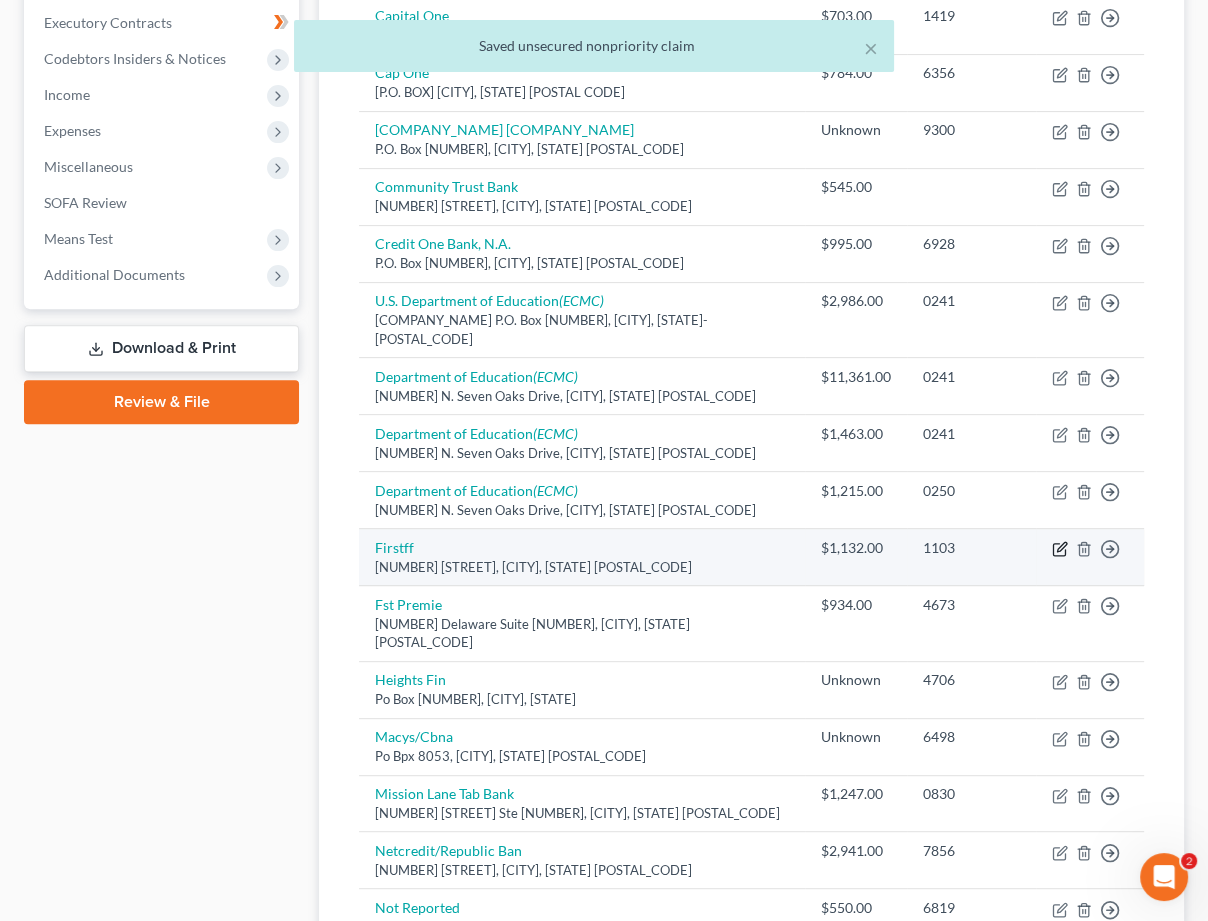click 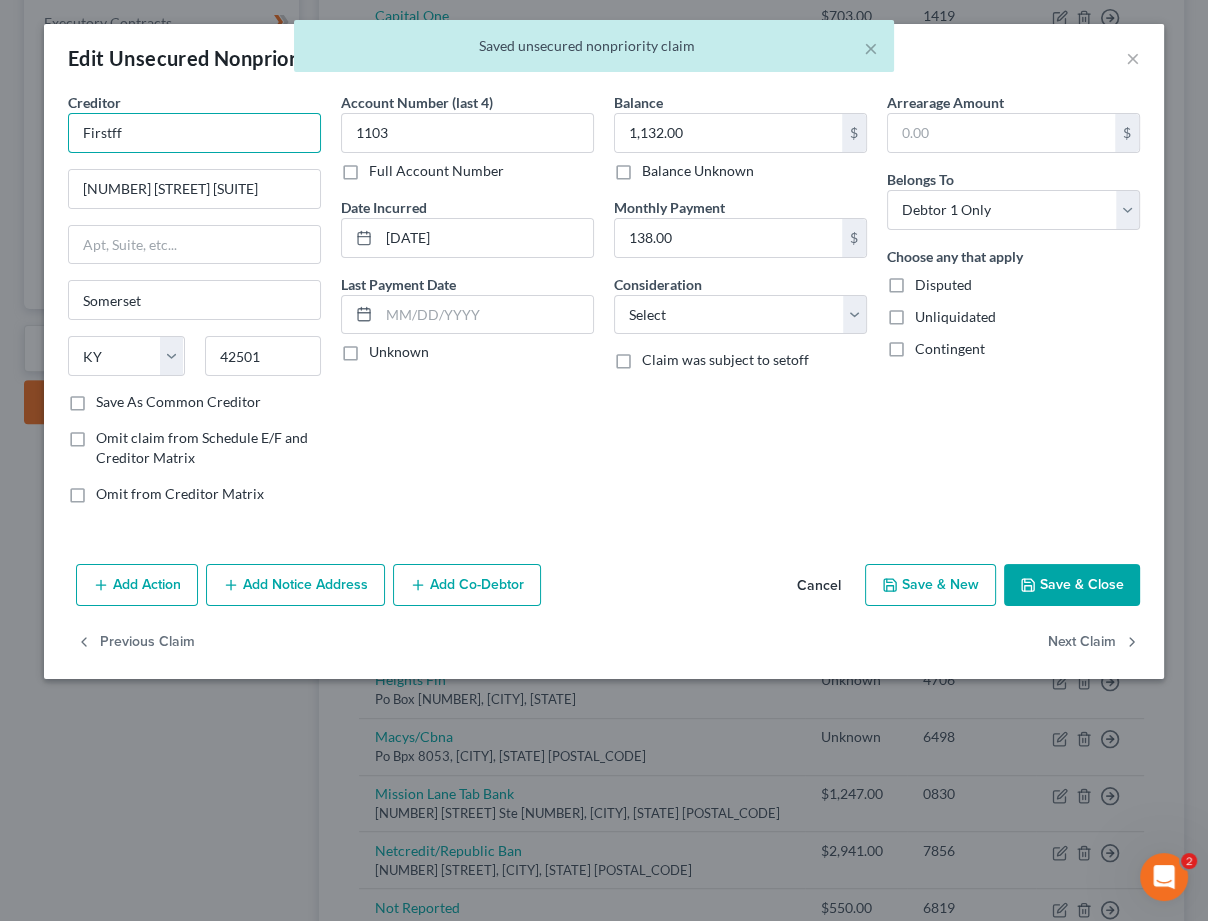 click on "Firstff" at bounding box center (194, 133) 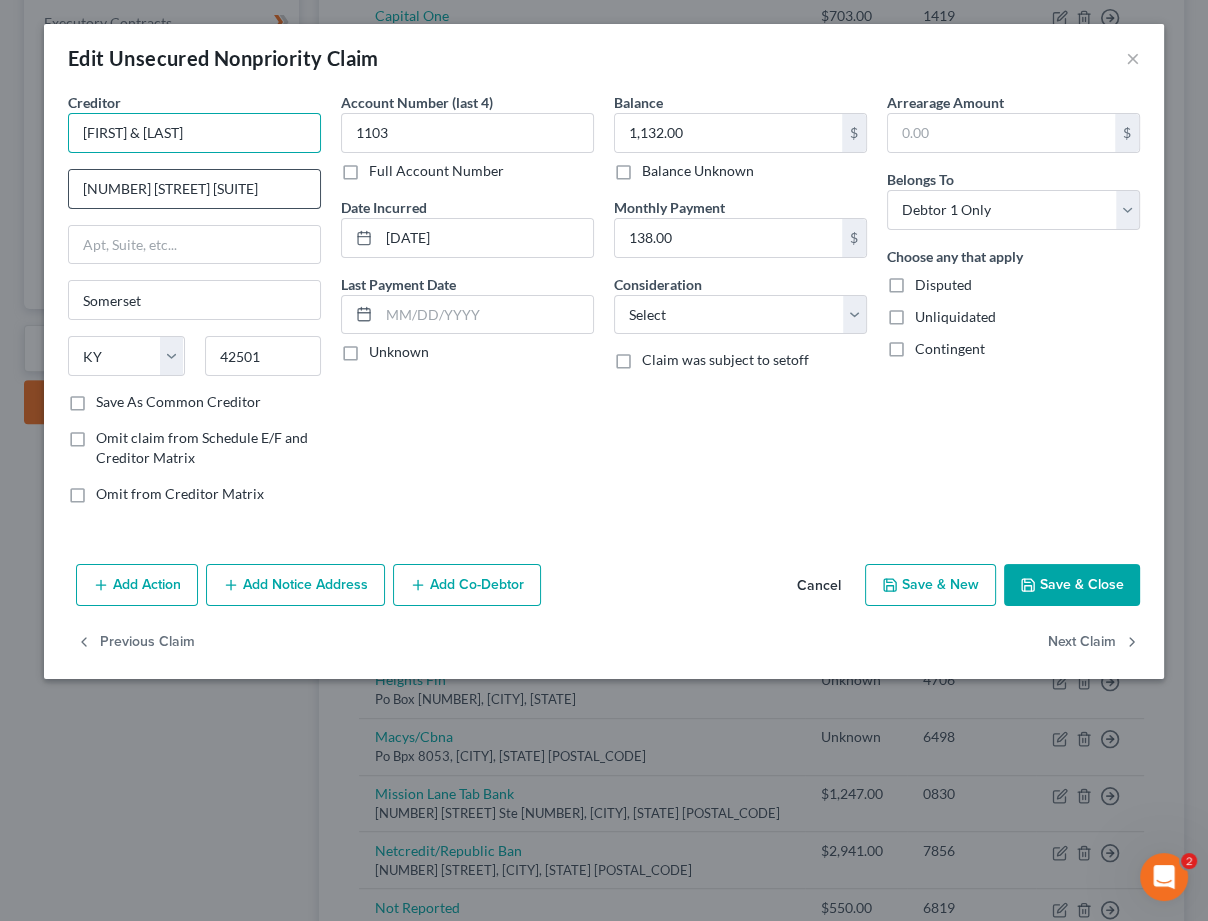 type on "[FIRST] & [LAST]" 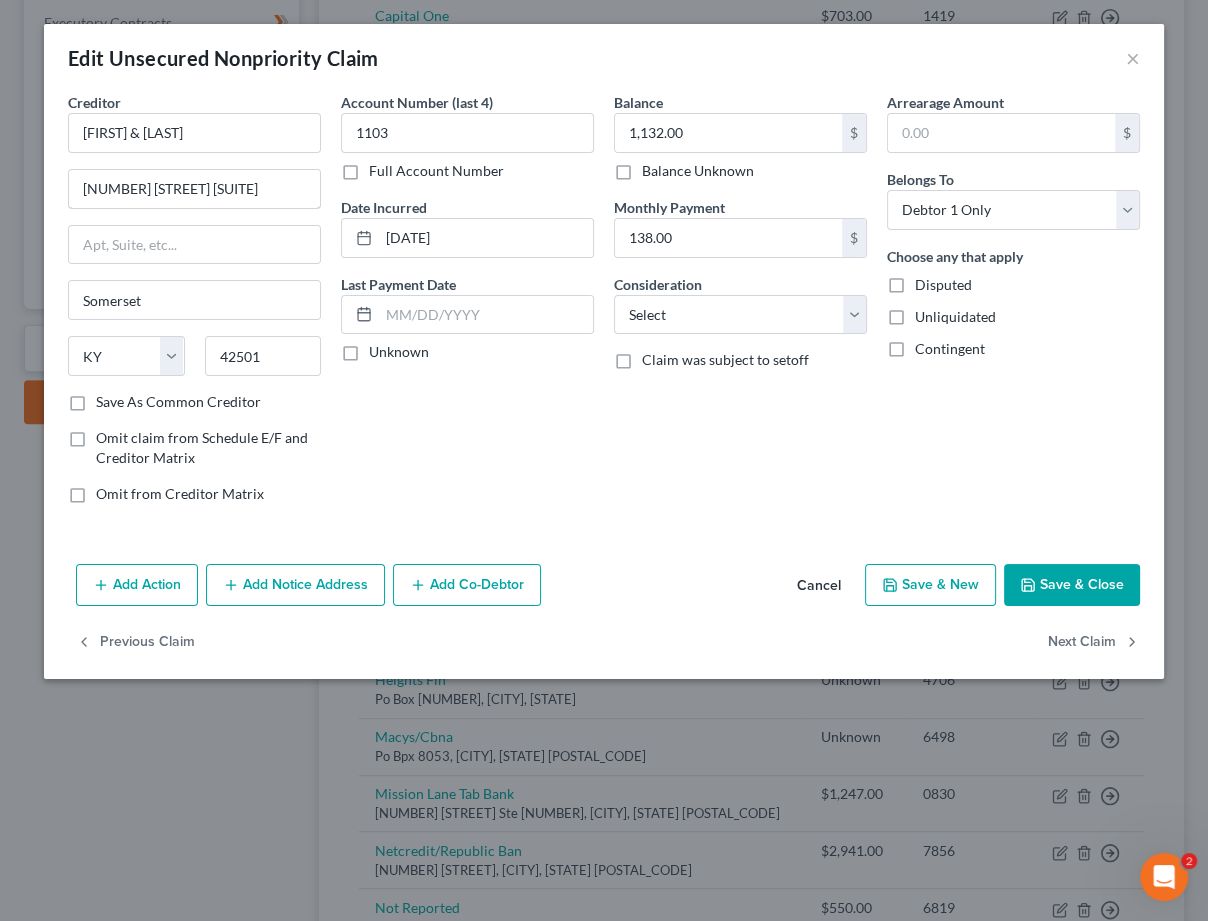 drag, startPoint x: 117, startPoint y: 187, endPoint x: 338, endPoint y: 203, distance: 221.57843 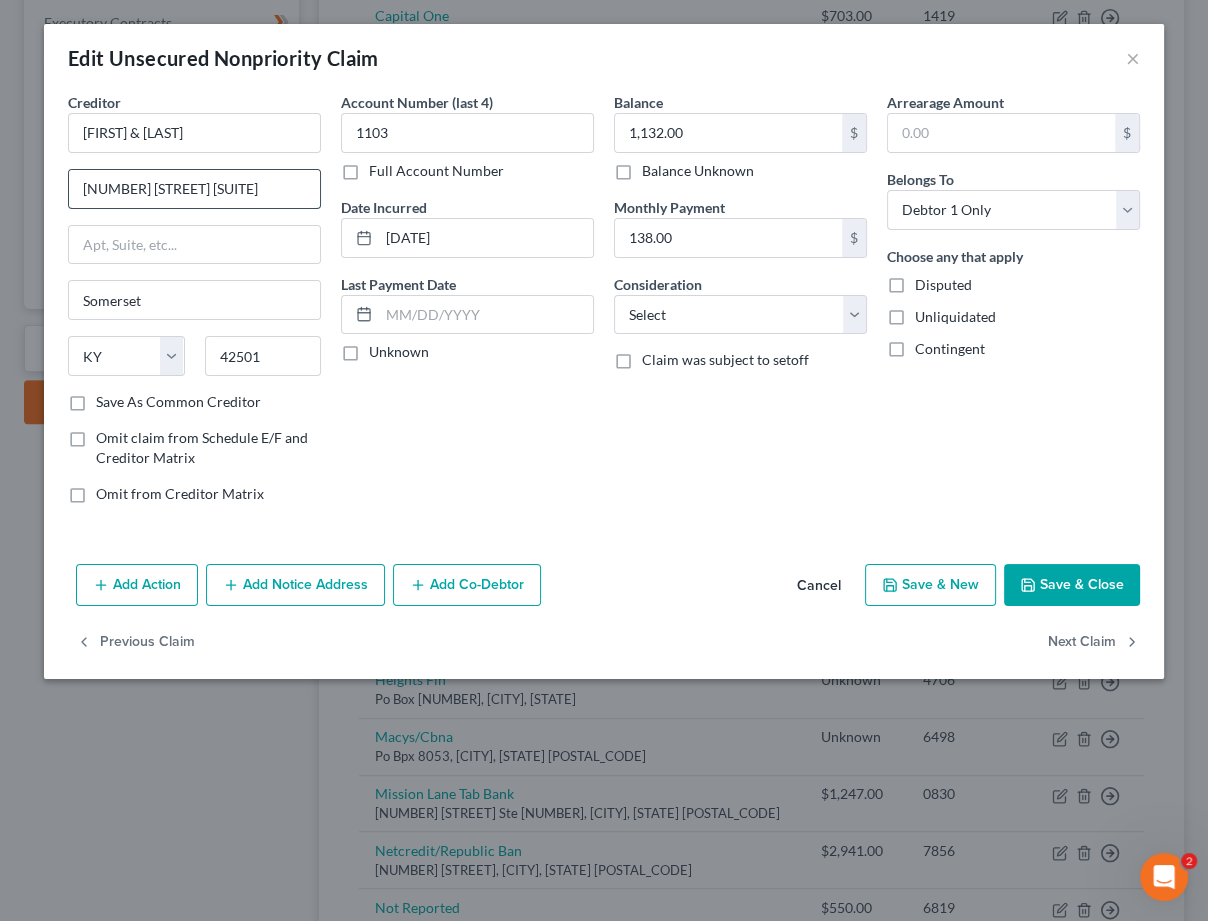 click on "[NUMBER] [STREET] [SUITE]" at bounding box center (194, 189) 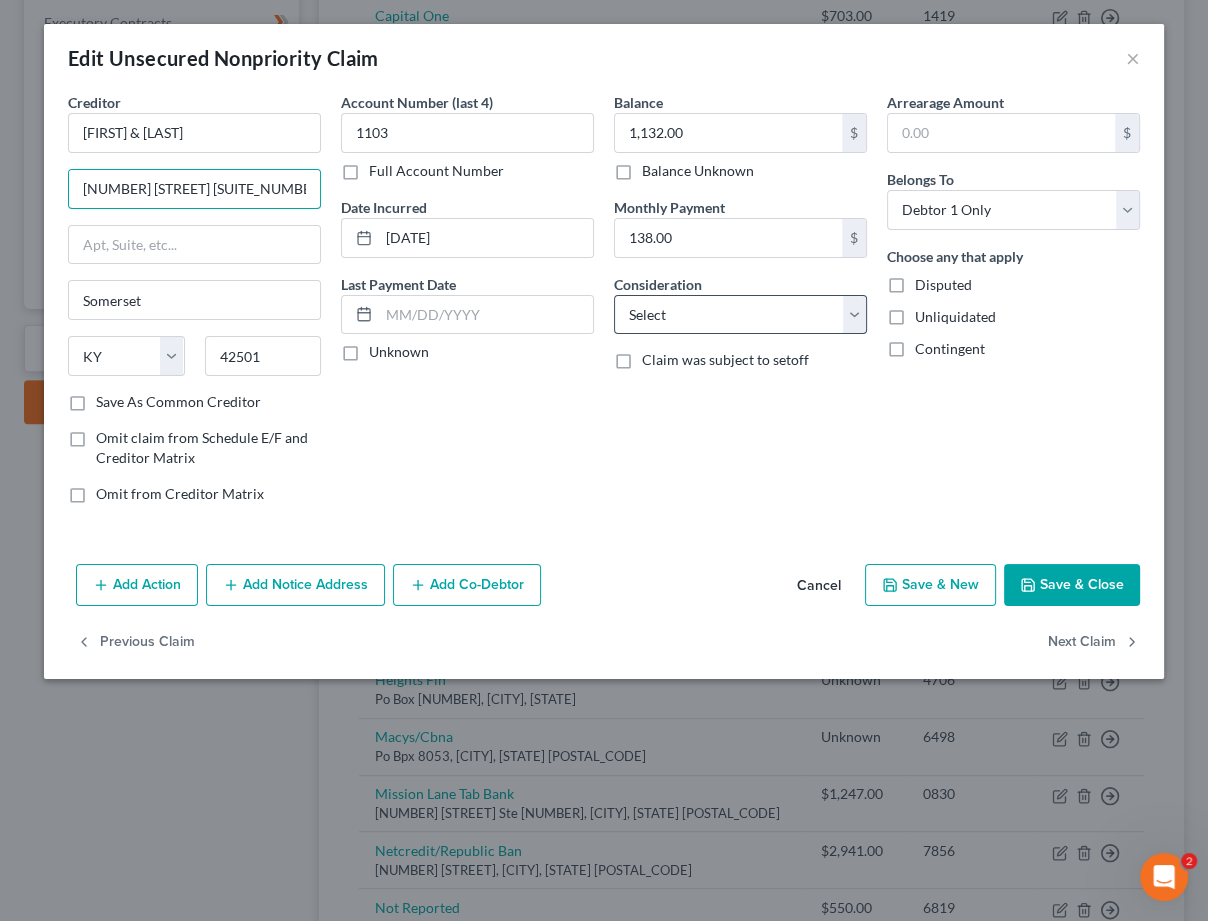 type on "[NUMBER] [STREET] [SUITE_NUMBER]" 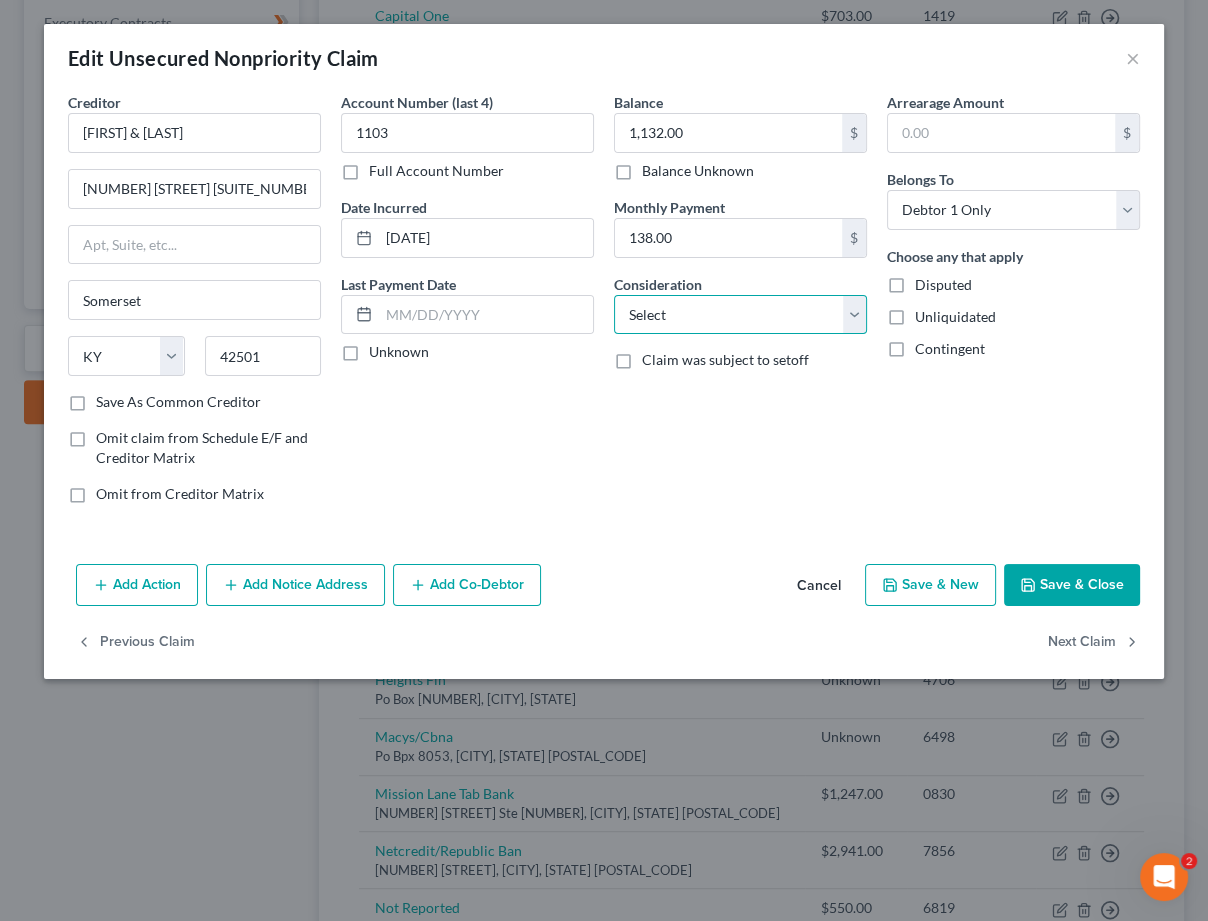 select on "10" 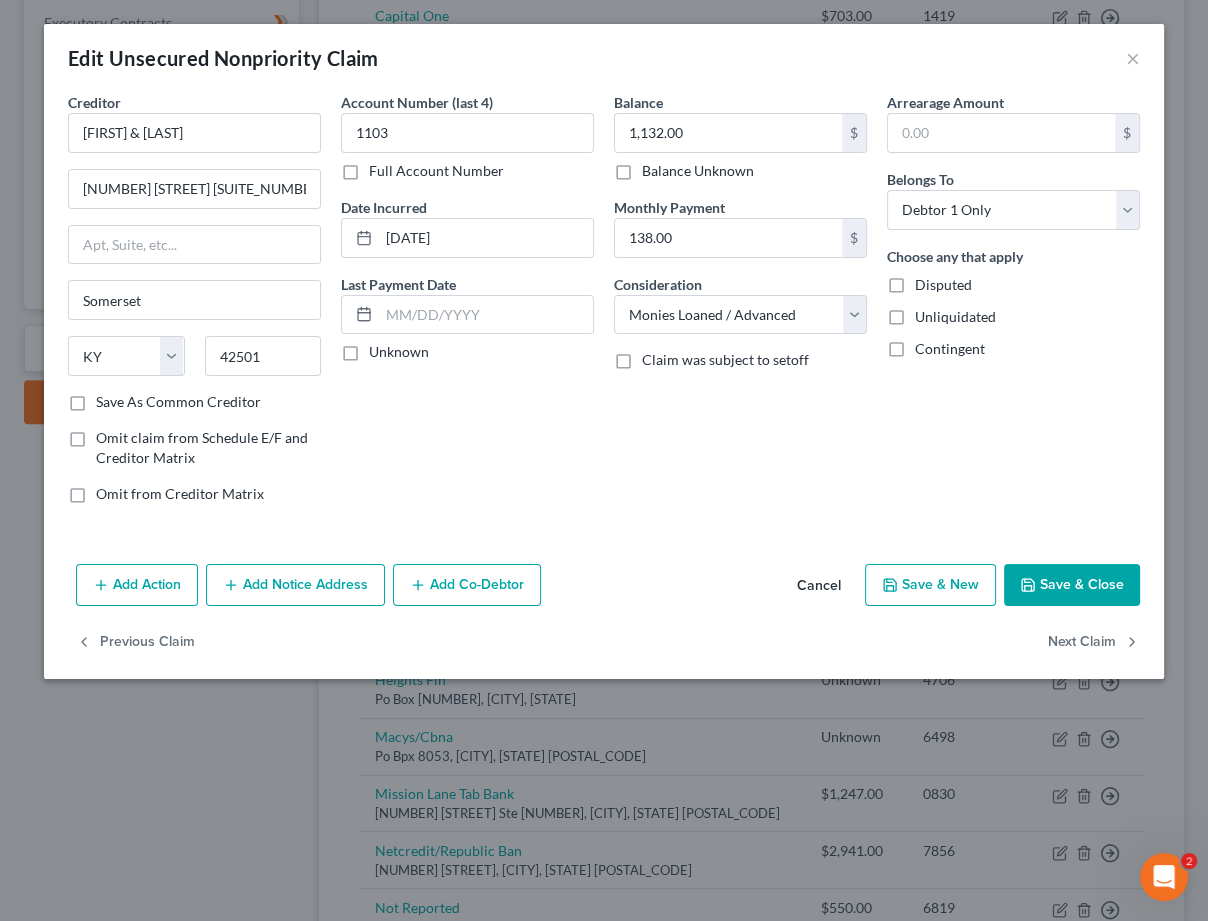 click on "Save & Close" at bounding box center (1072, 585) 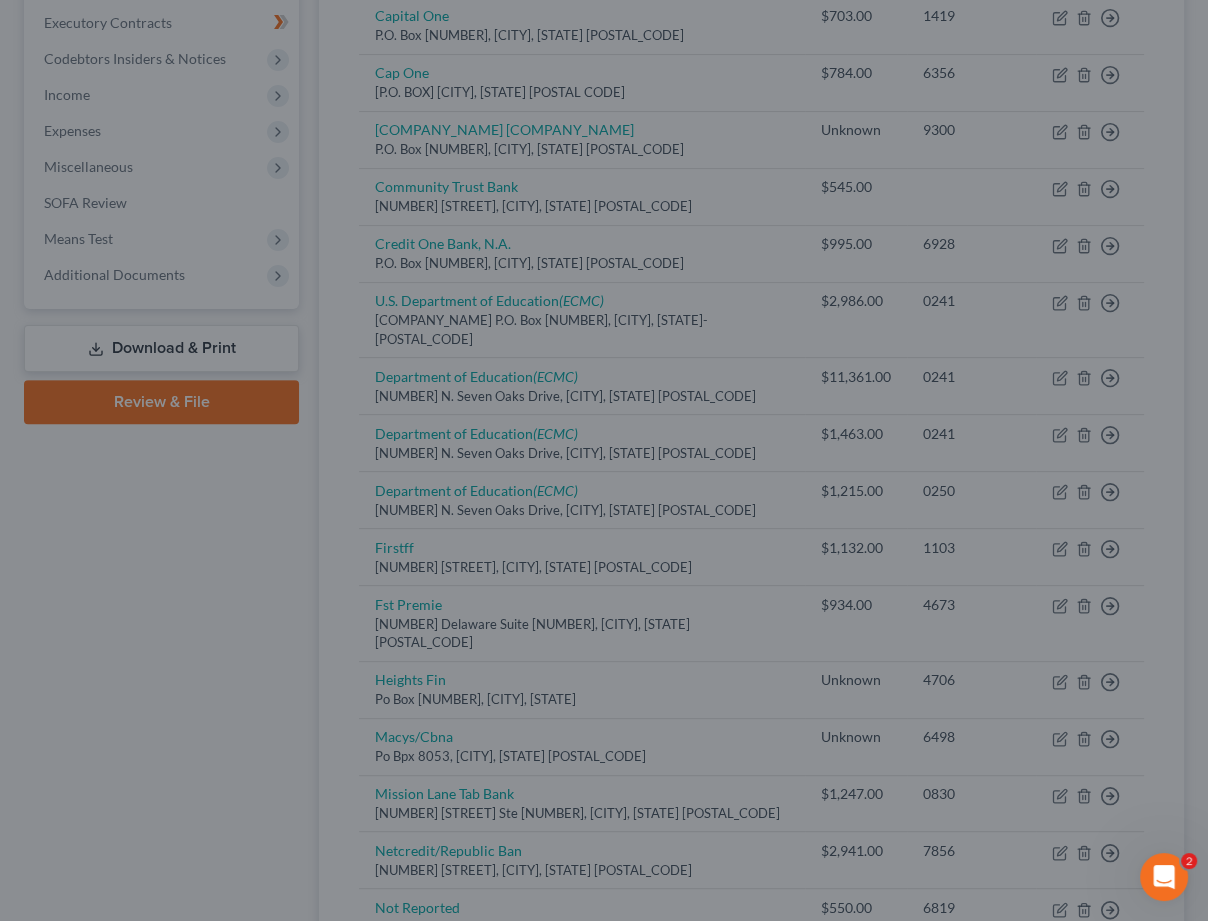 type on "0" 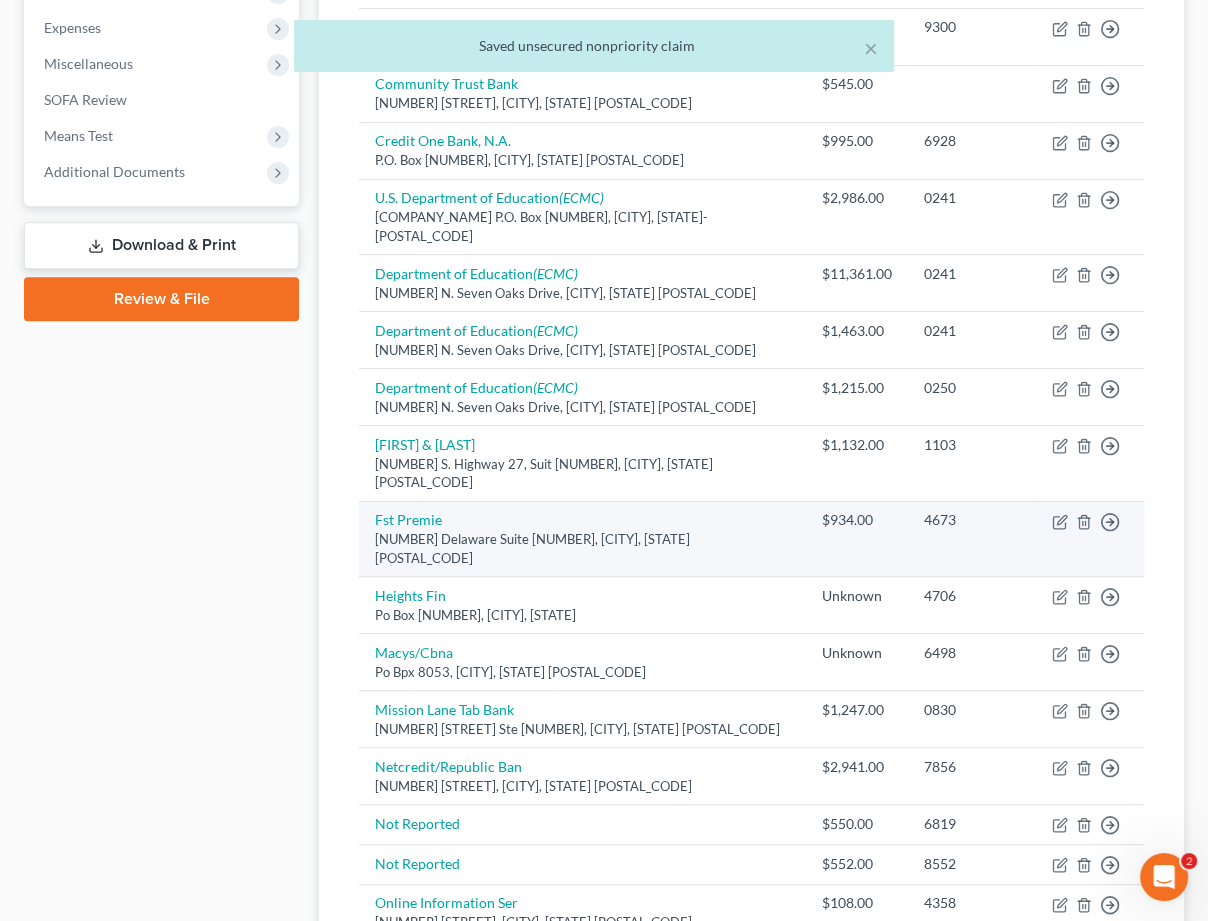 scroll, scrollTop: 669, scrollLeft: 0, axis: vertical 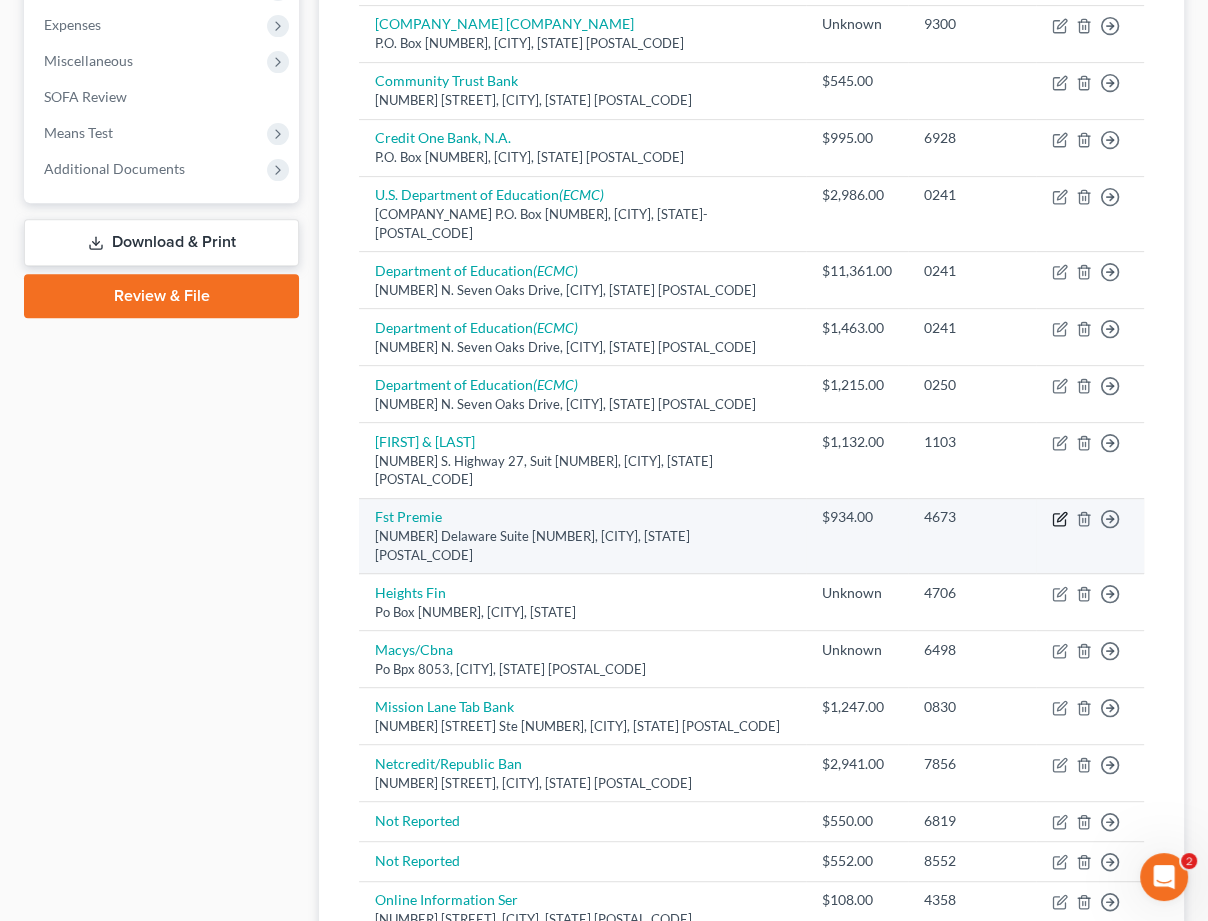 click 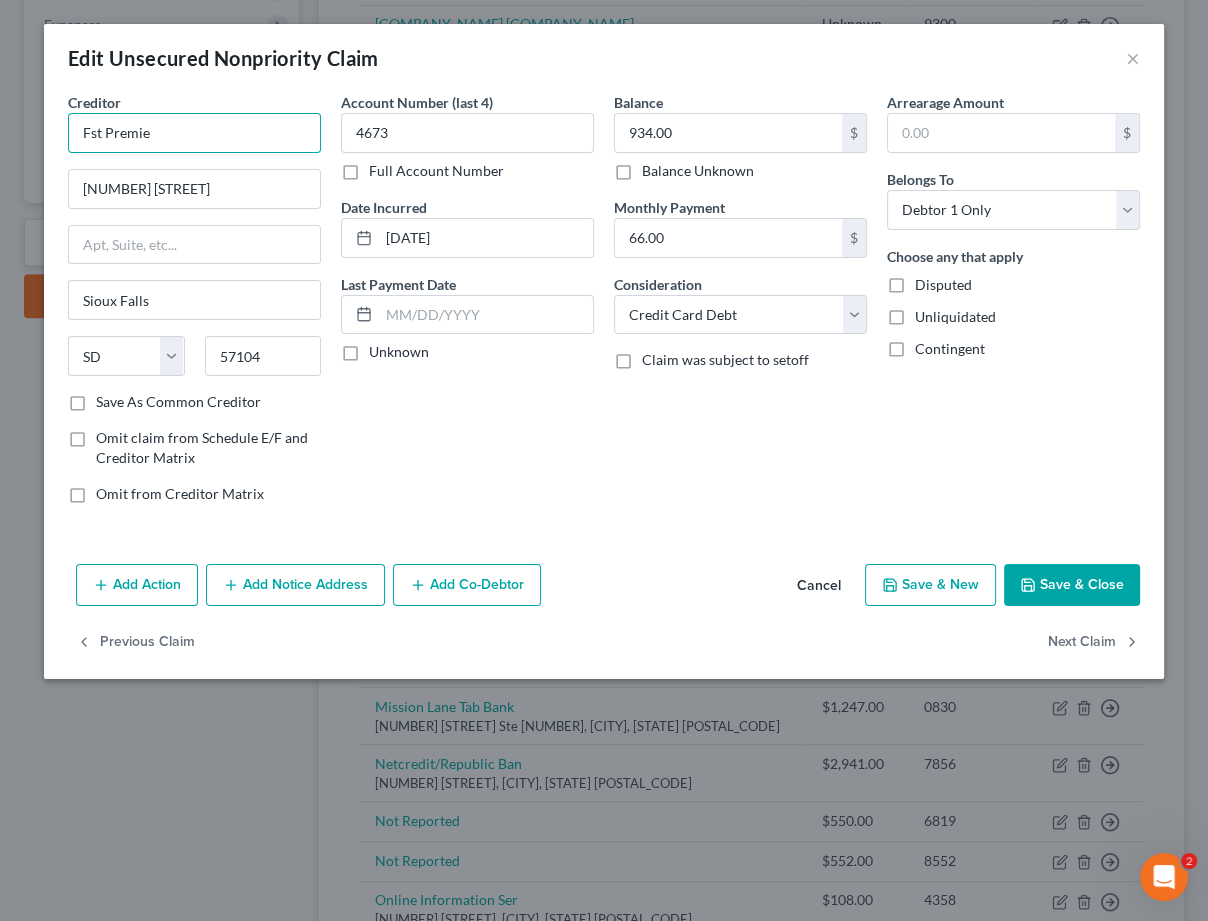 click on "Fst Premie" at bounding box center (194, 133) 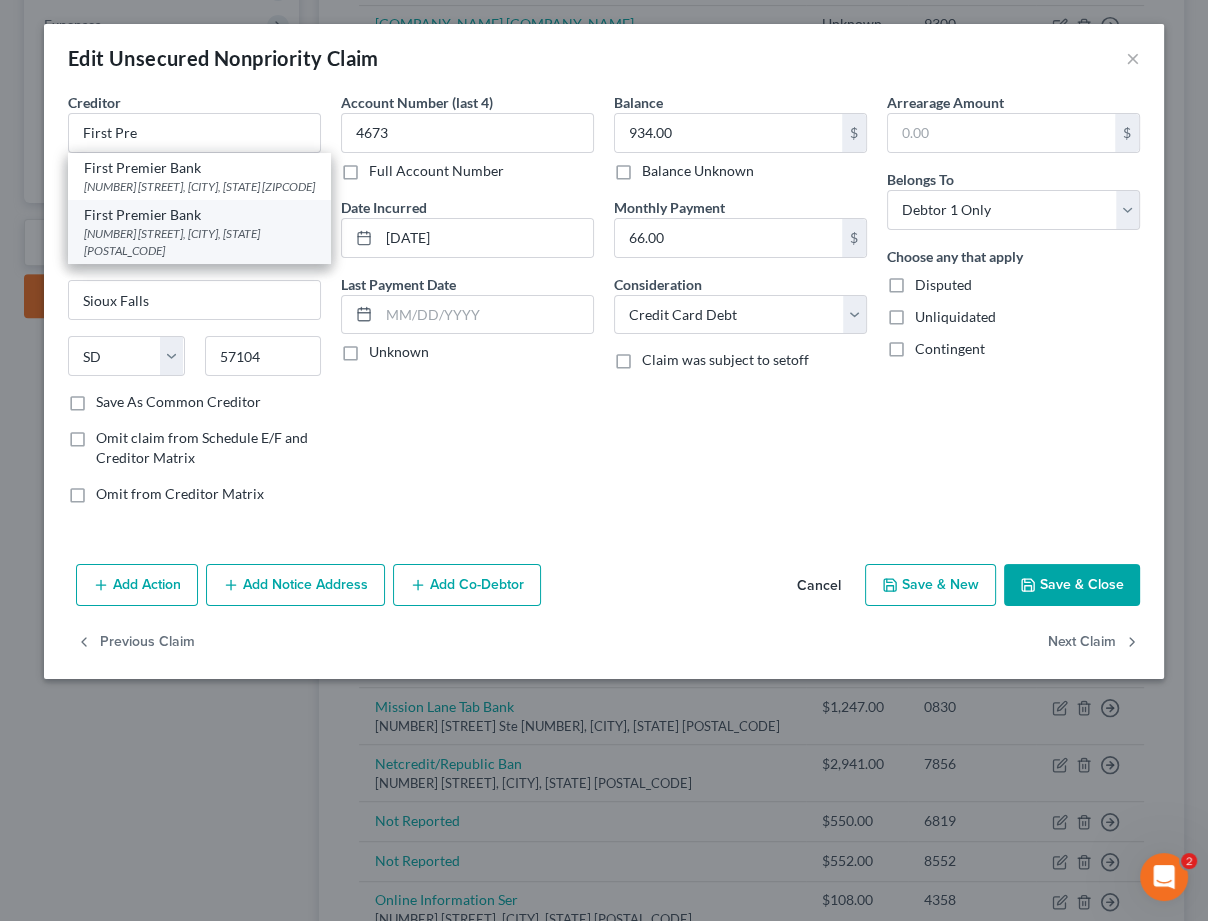 click on "[NUMBER] [STREET], [CITY], [STATE] [POSTAL_CODE]" at bounding box center (199, 242) 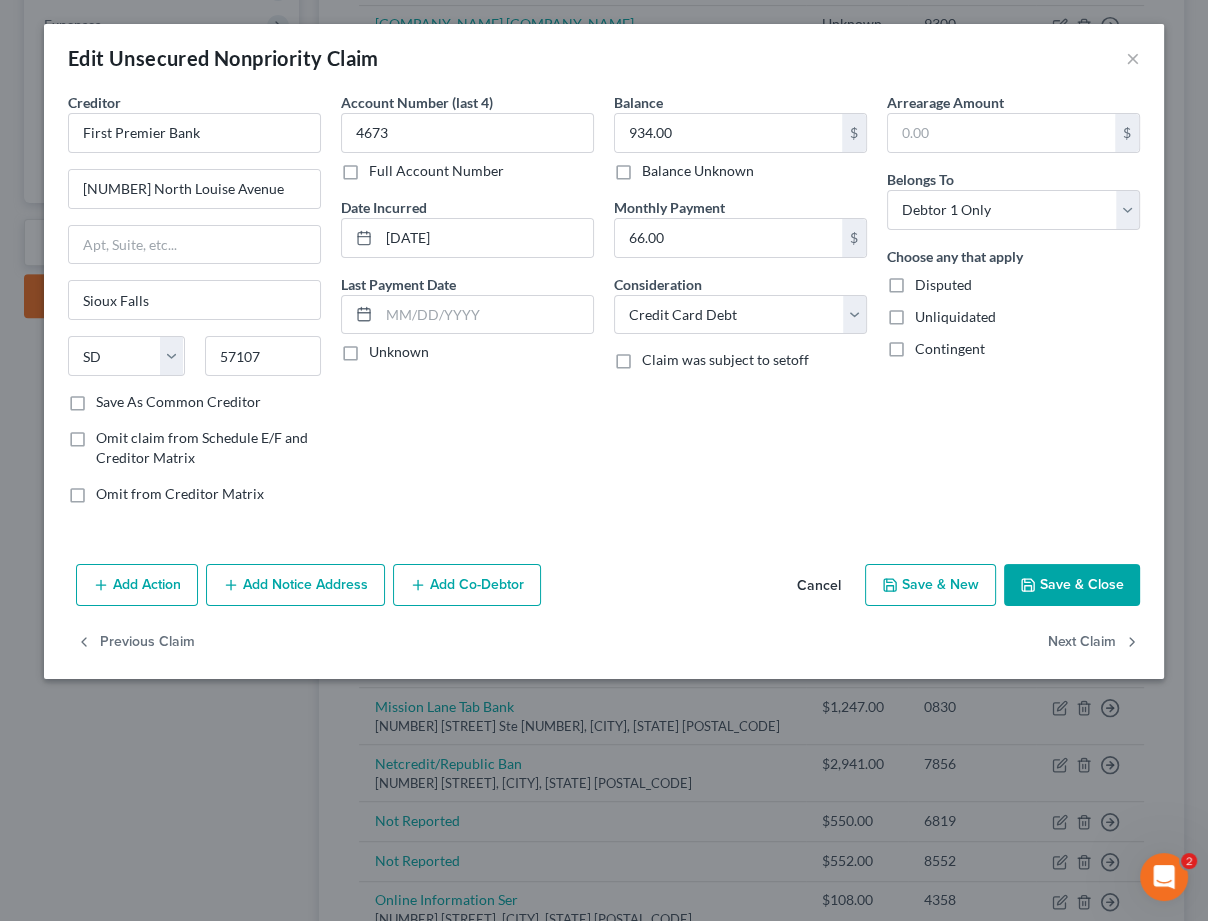 click on "Save & Close" at bounding box center [1072, 585] 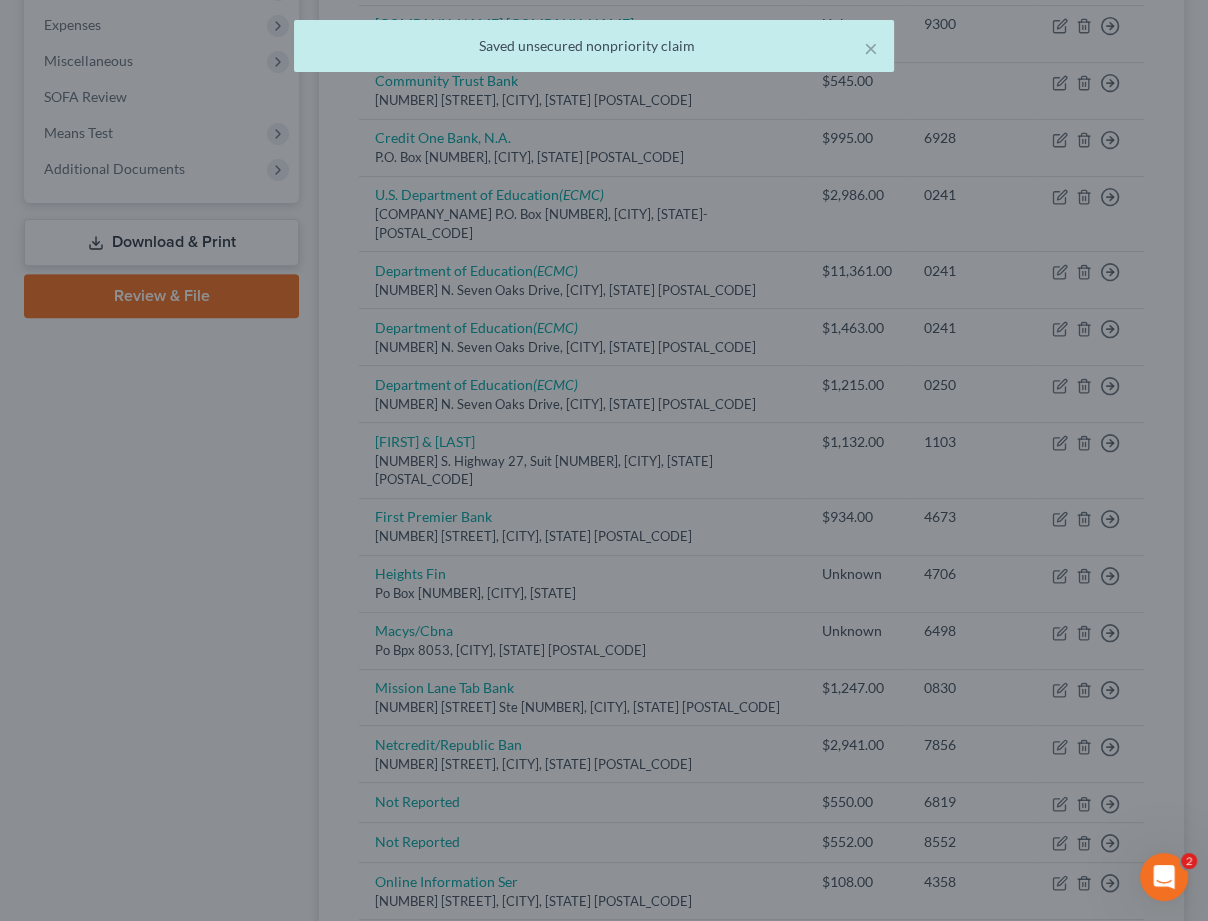 type on "0" 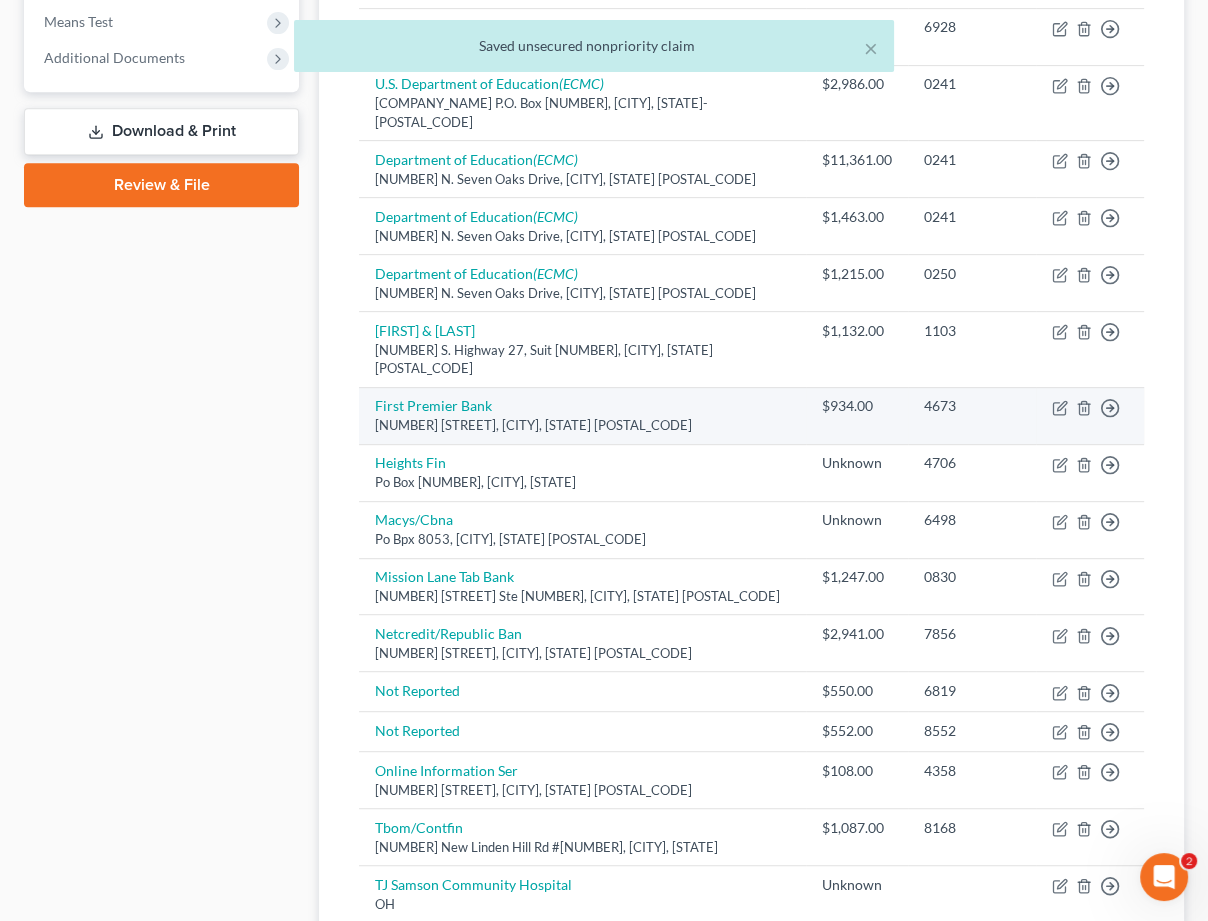 scroll, scrollTop: 789, scrollLeft: 0, axis: vertical 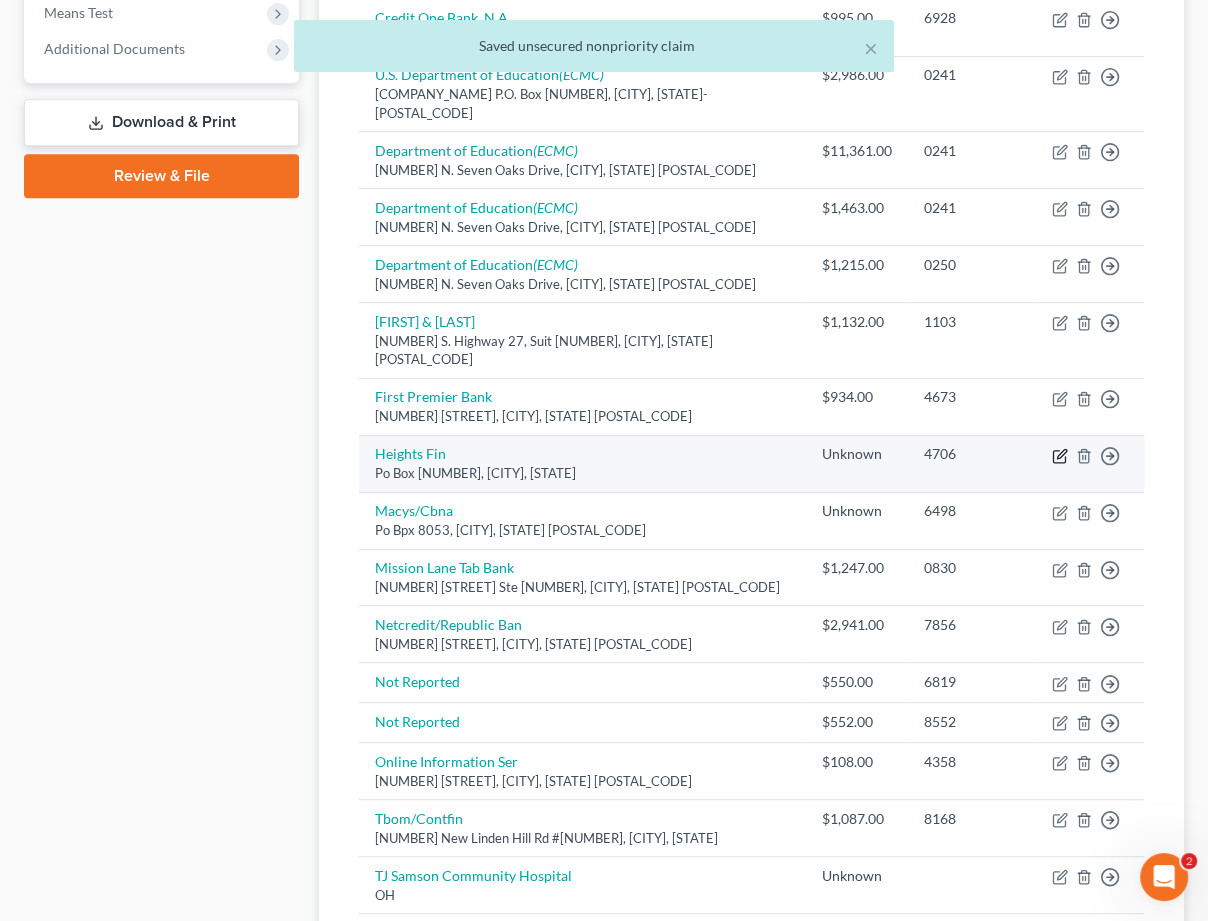 click 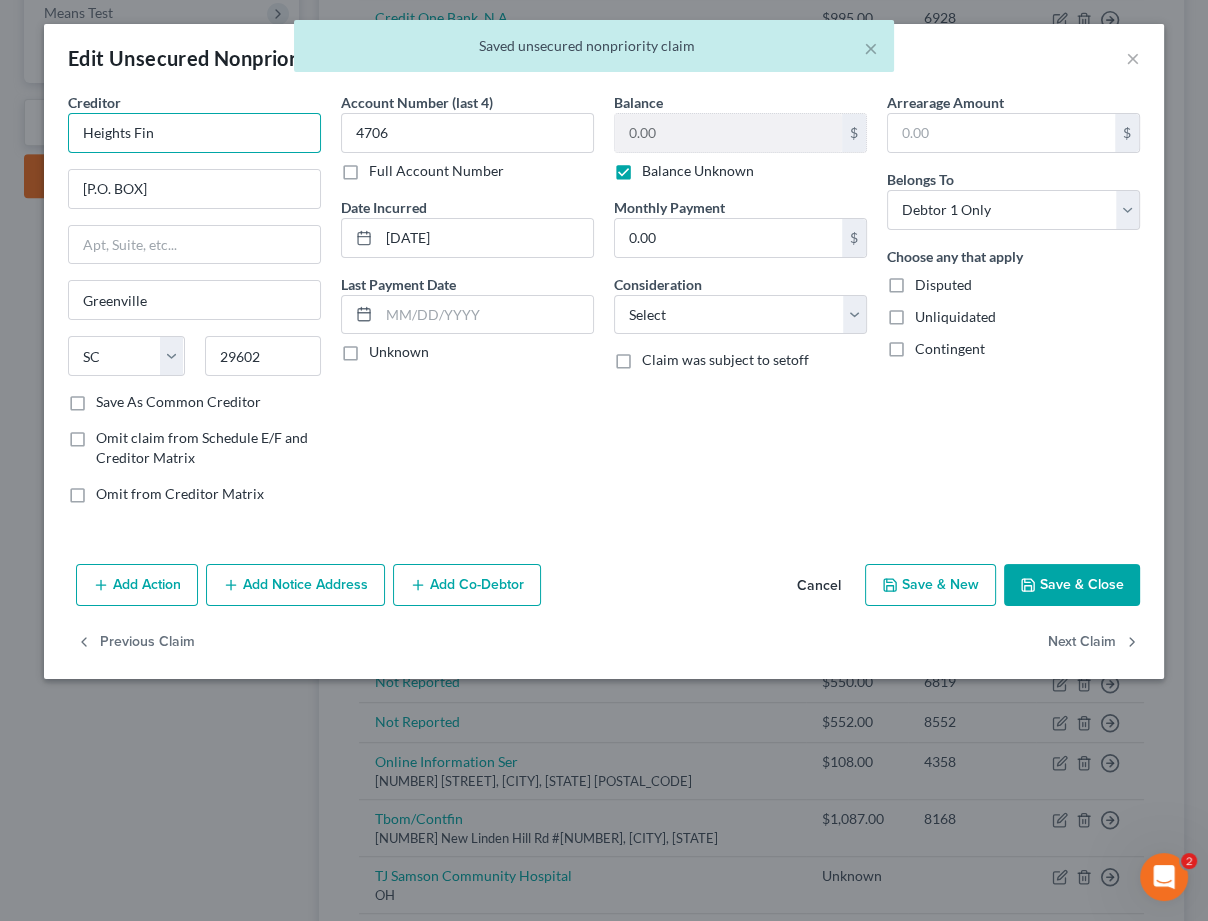 click on "Heights Fin" at bounding box center (194, 133) 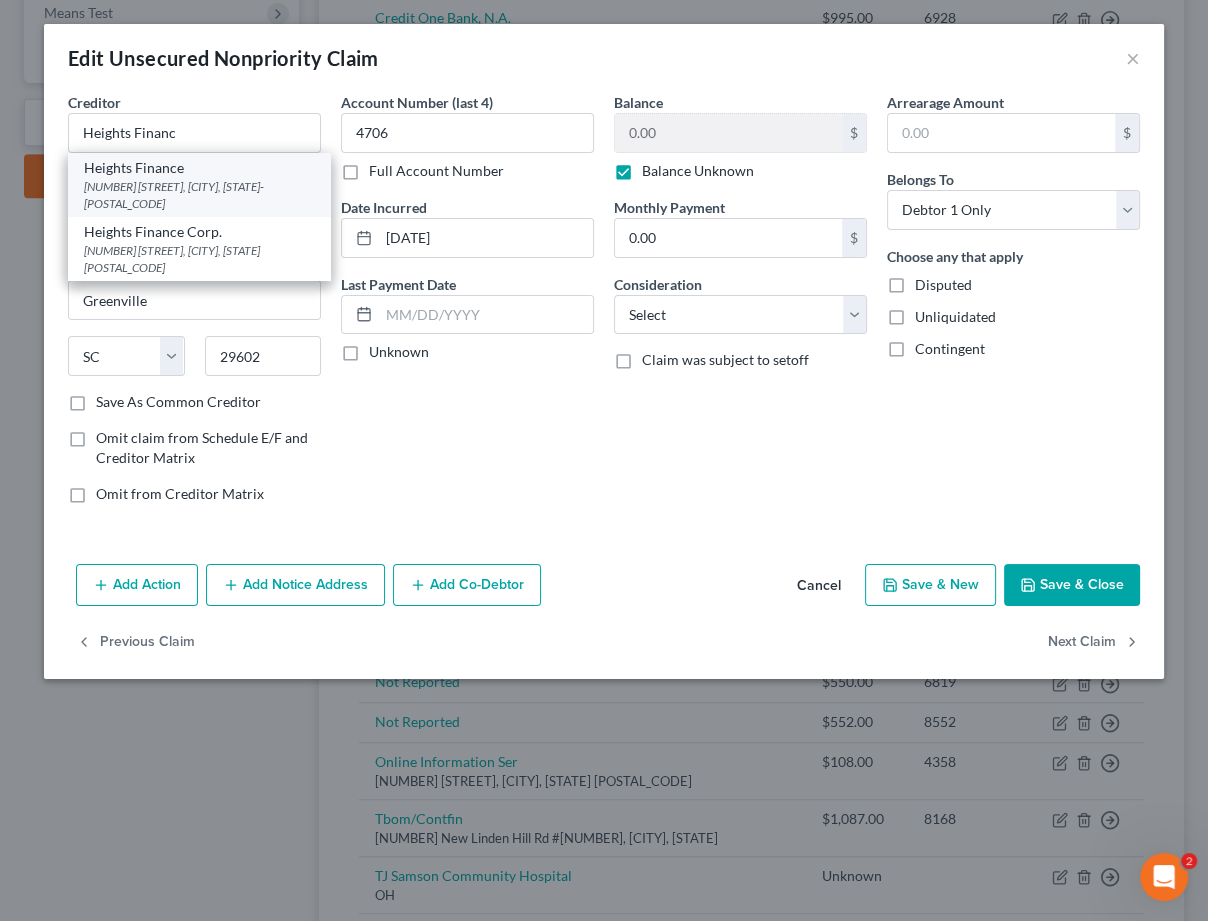 click on "[NUMBER] [STREET], [CITY], [STATE]-[POSTAL_CODE]" at bounding box center [199, 195] 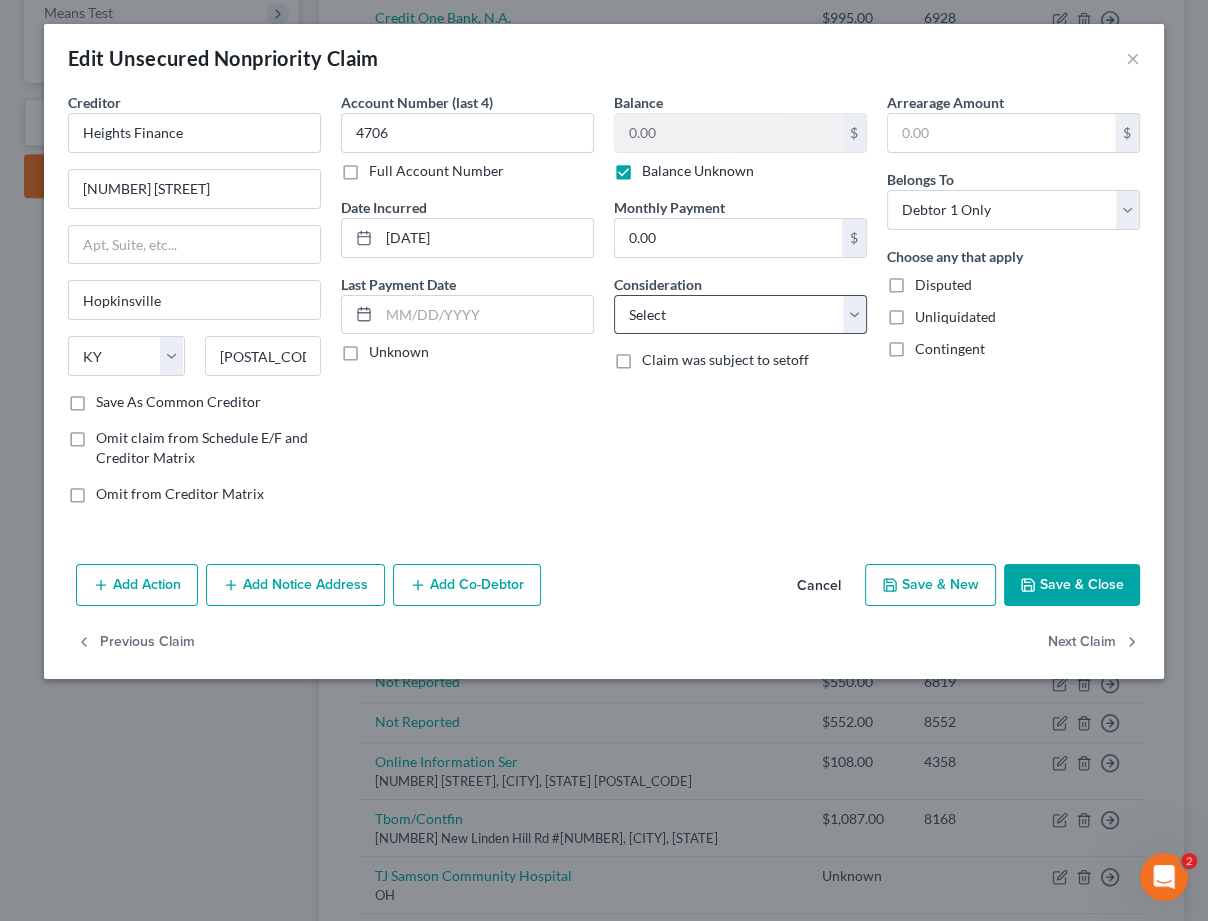 drag, startPoint x: 749, startPoint y: 341, endPoint x: 748, endPoint y: 328, distance: 13.038404 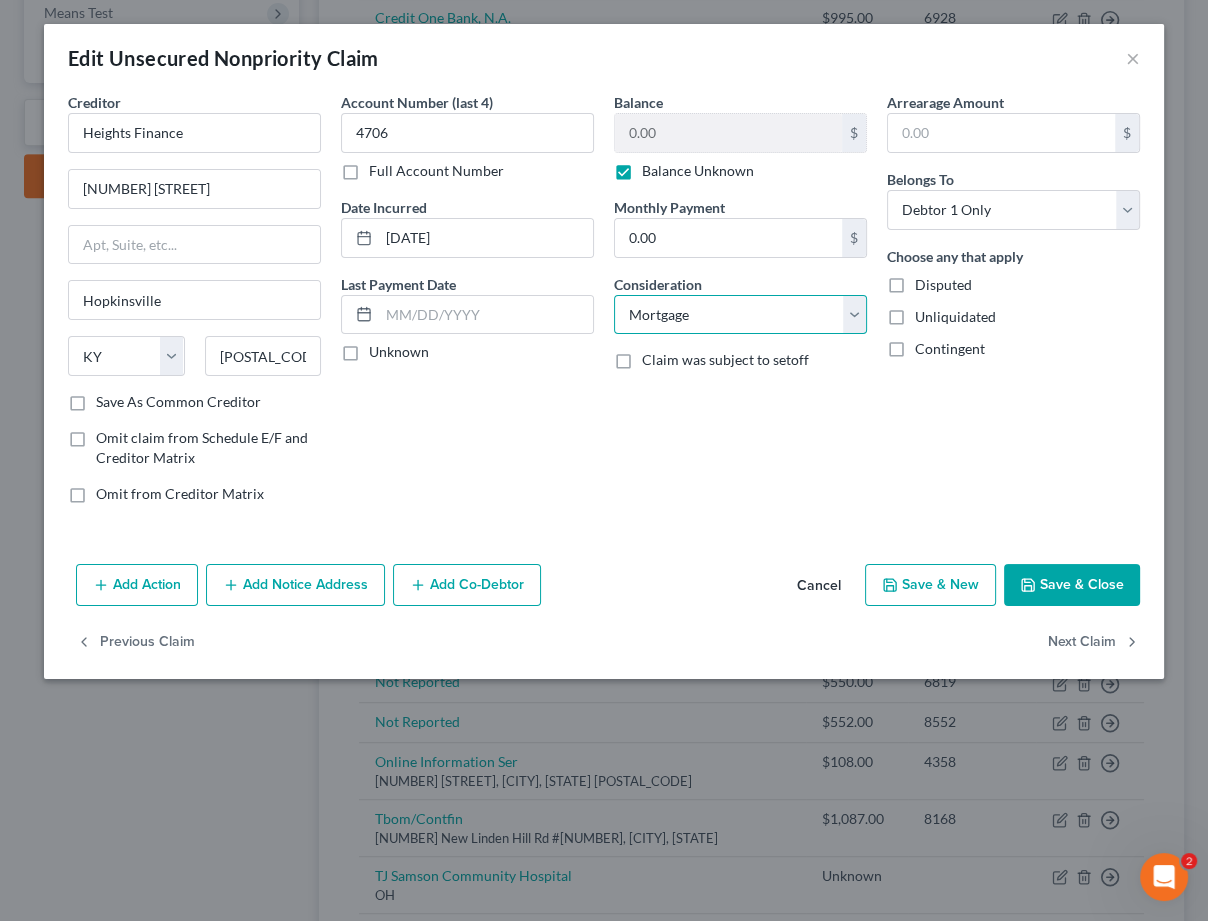 select on "10" 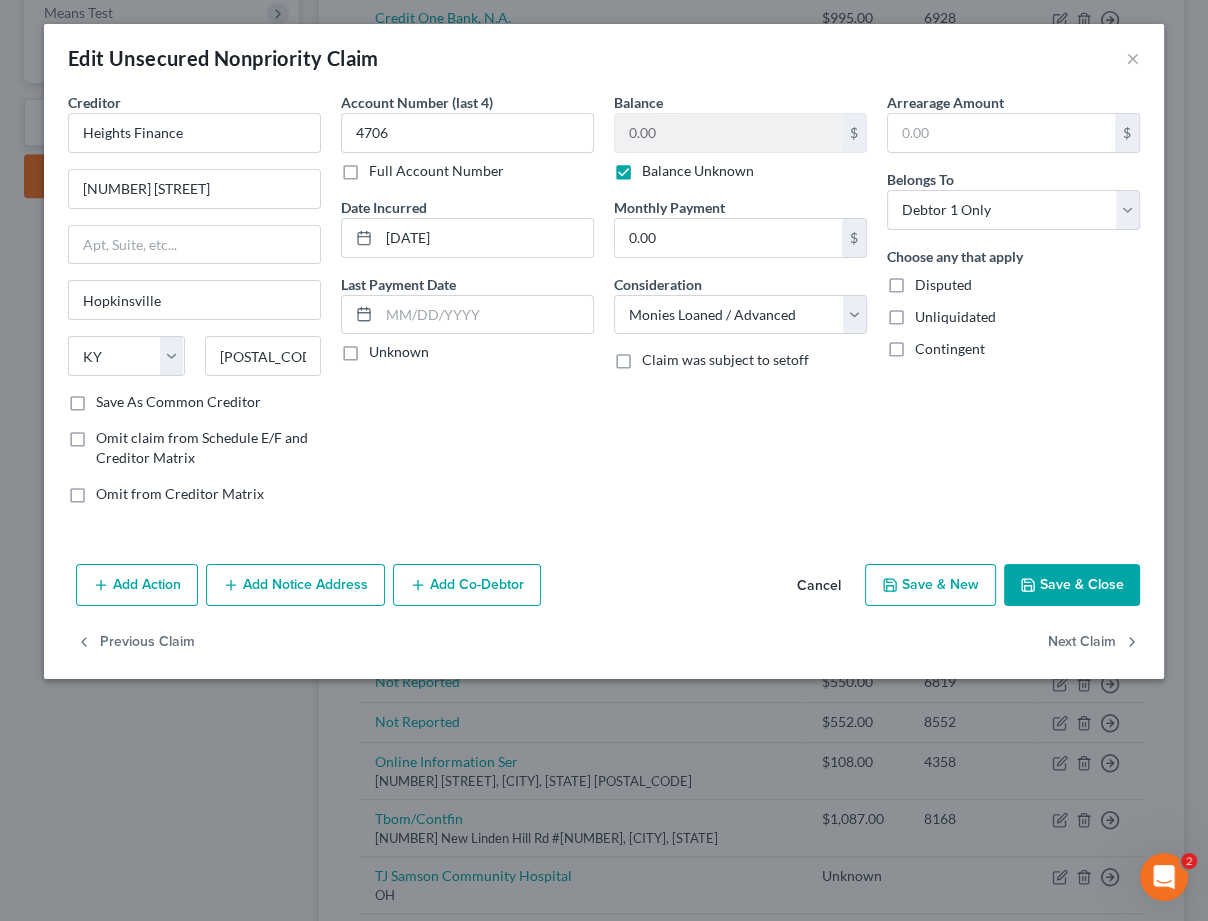 click 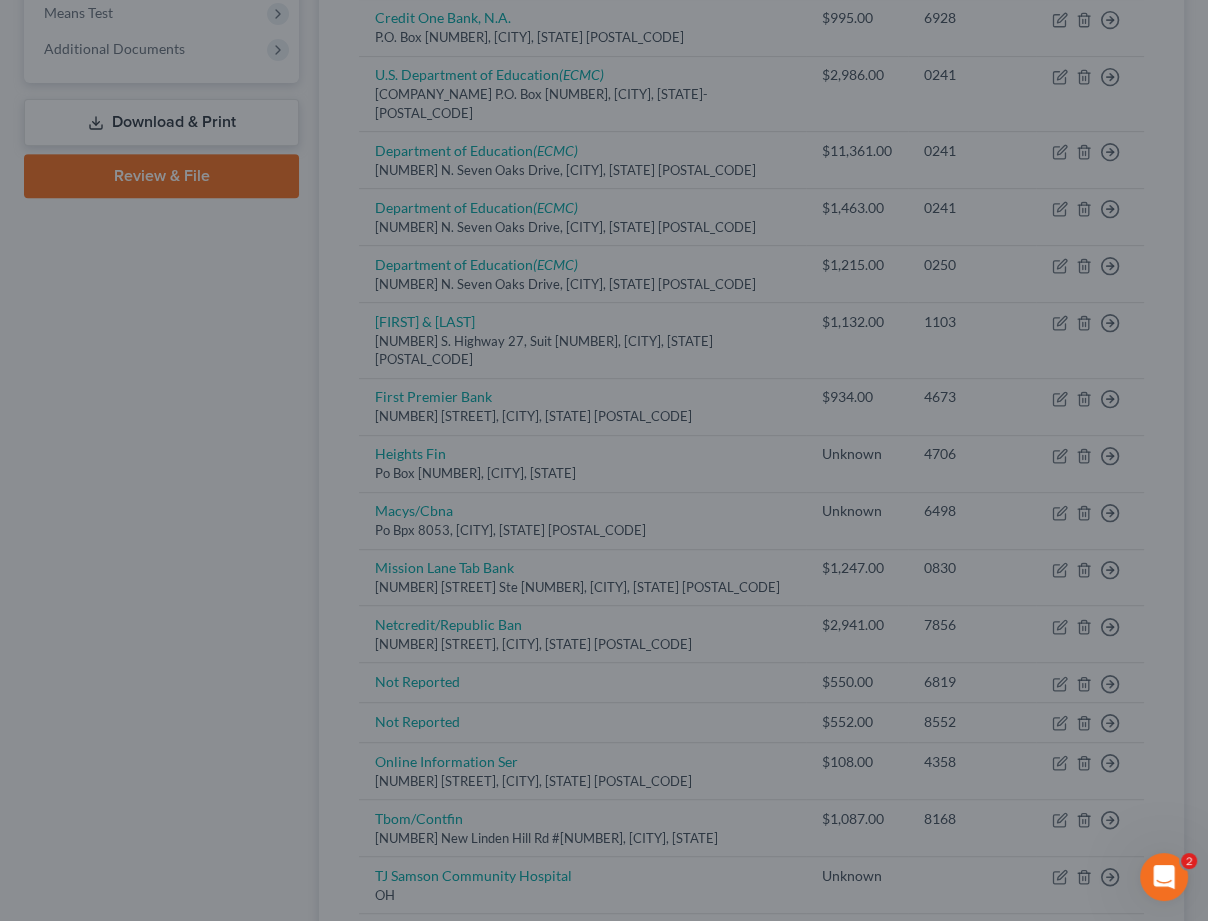 type on "0" 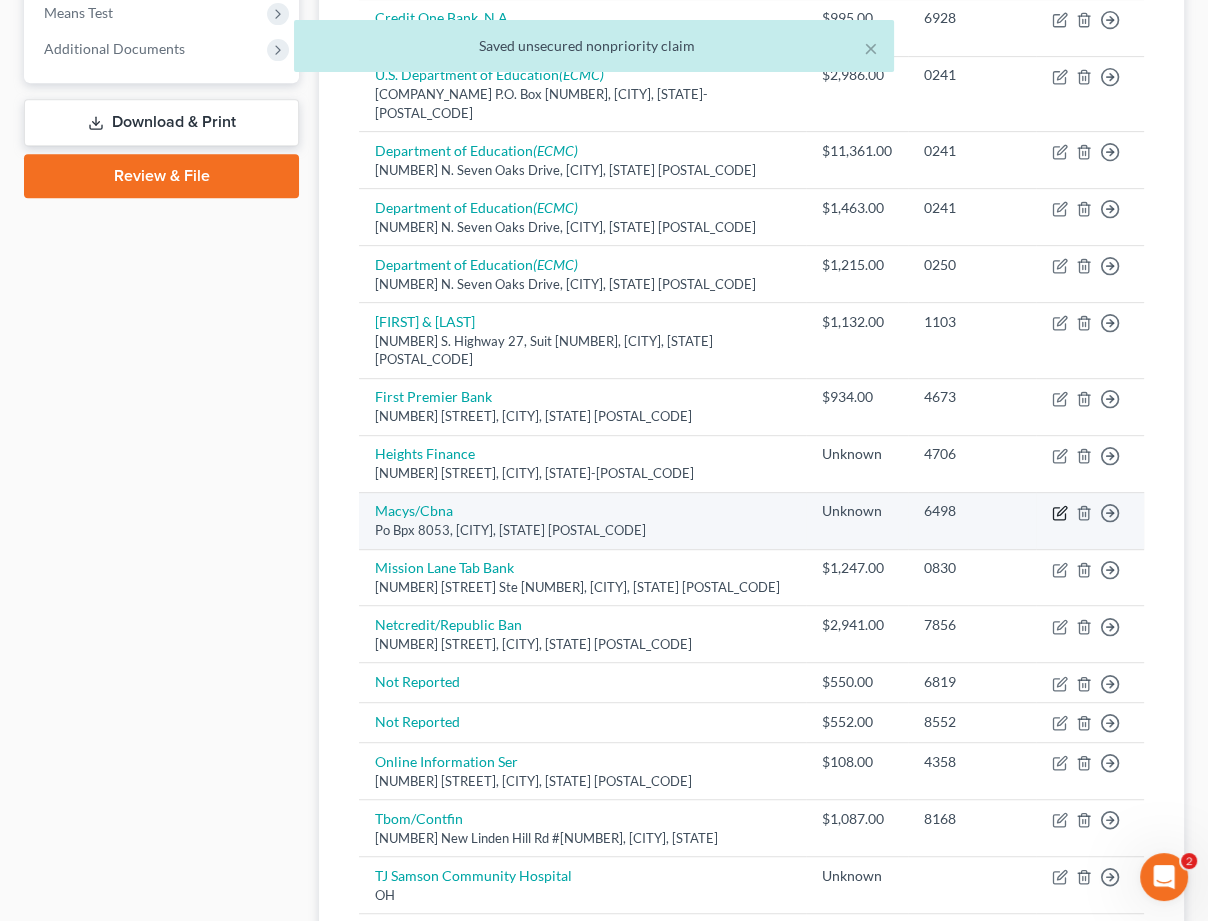 click 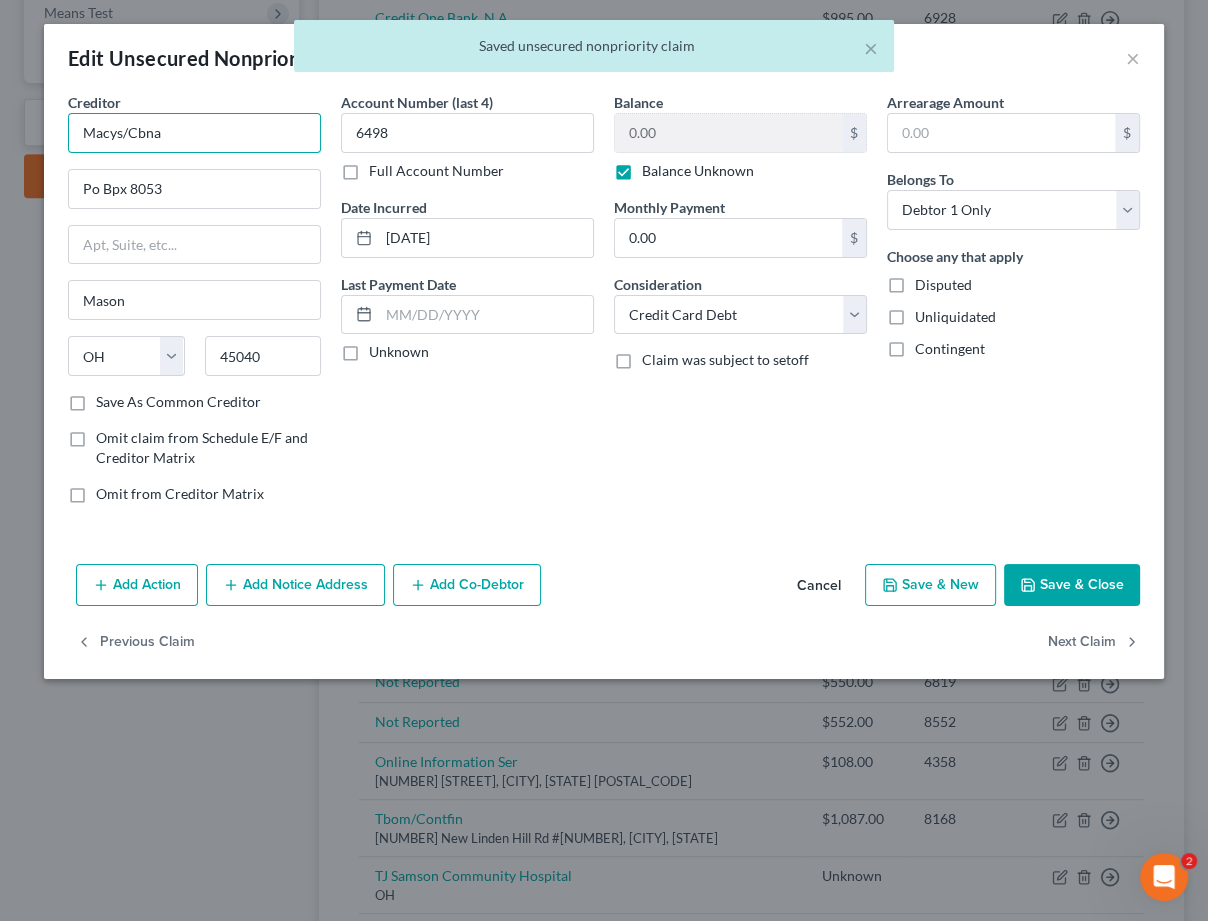 click on "Macys/Cbna" at bounding box center [194, 133] 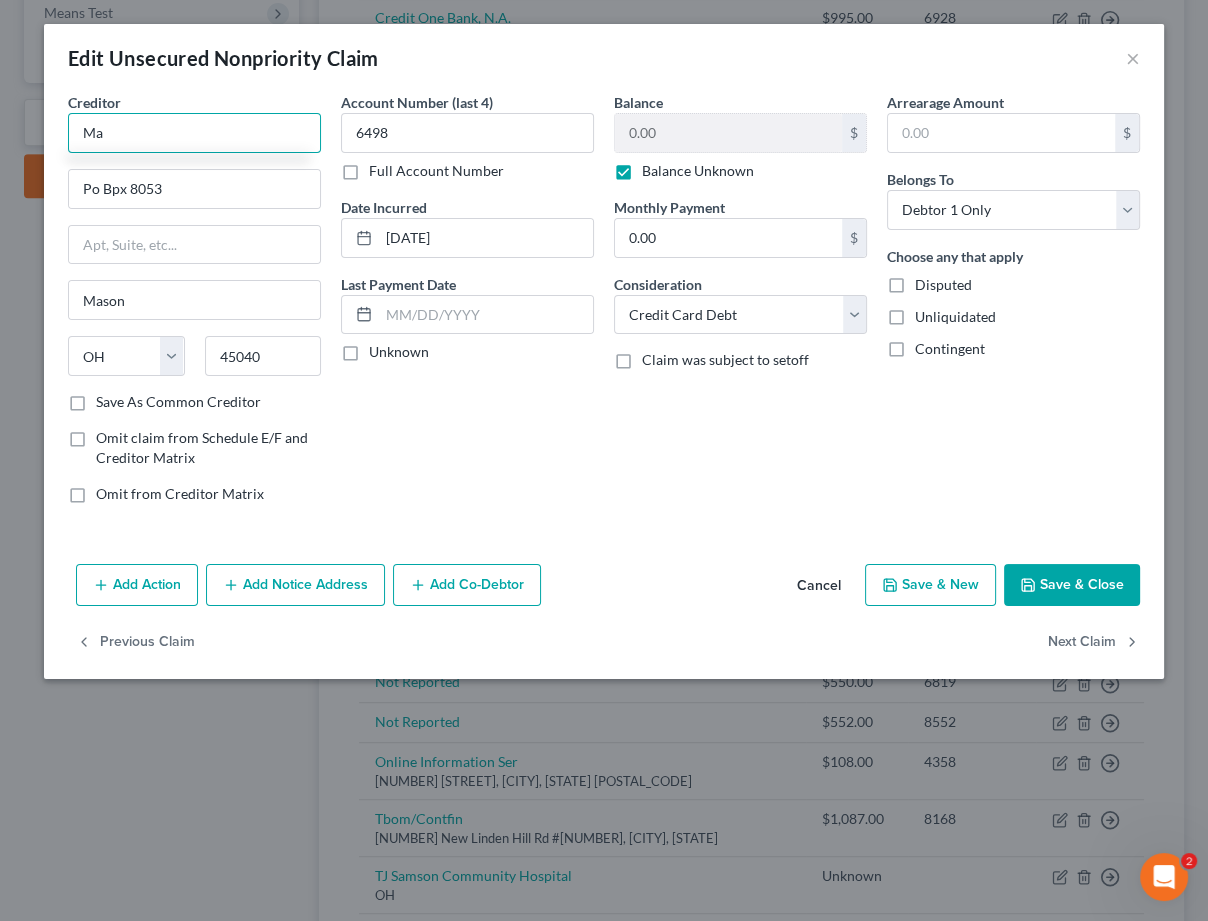 type on "M" 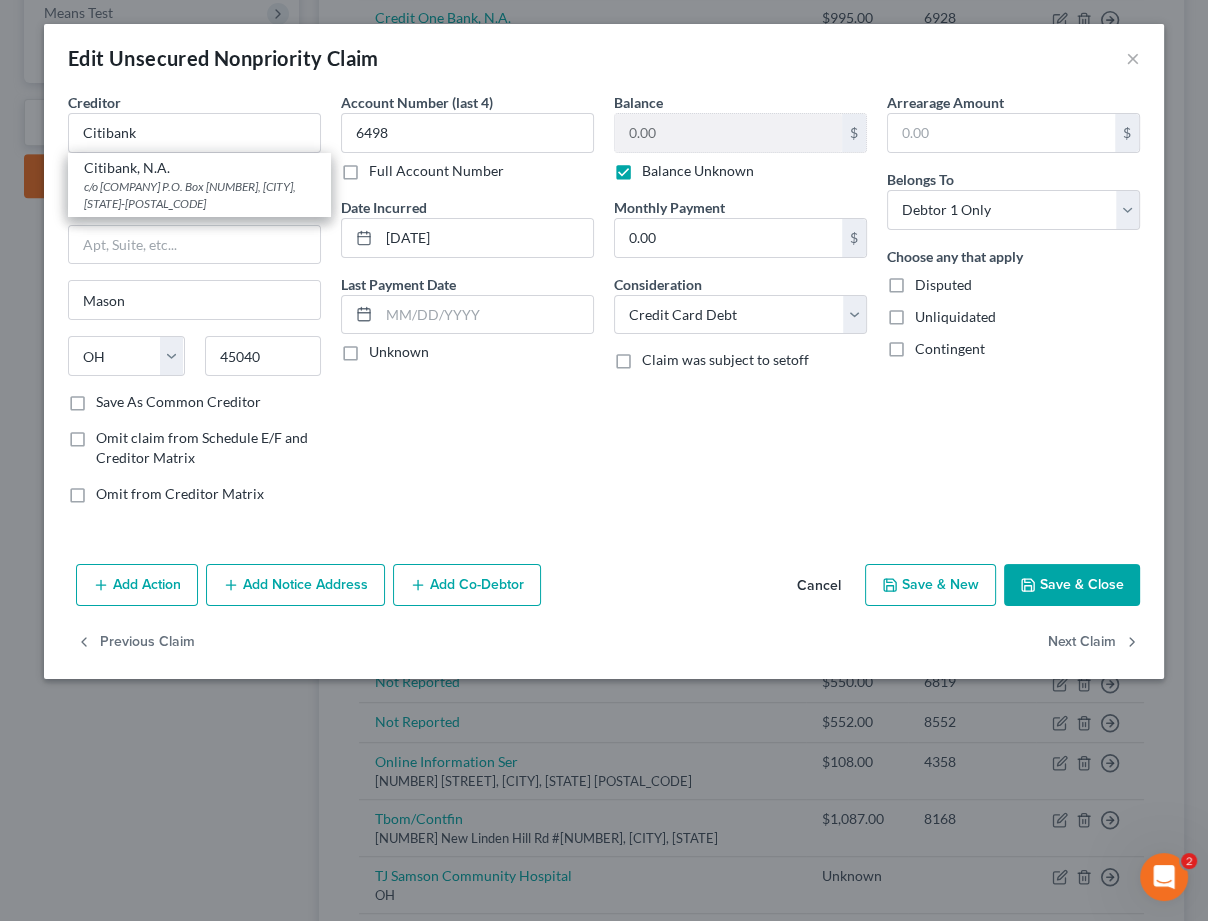 drag, startPoint x: 227, startPoint y: 197, endPoint x: 219, endPoint y: 187, distance: 12.806249 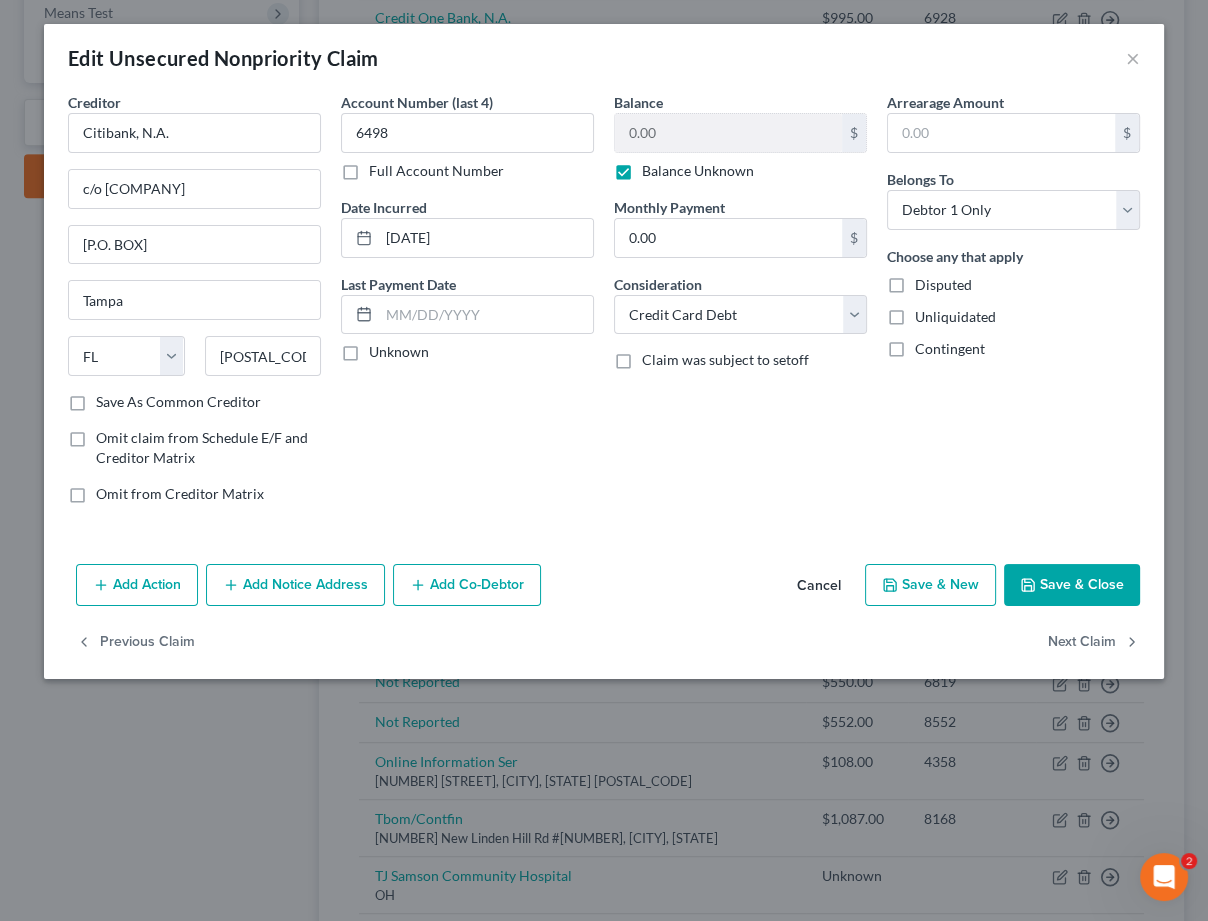 drag, startPoint x: 1071, startPoint y: 608, endPoint x: 1065, endPoint y: 599, distance: 10.816654 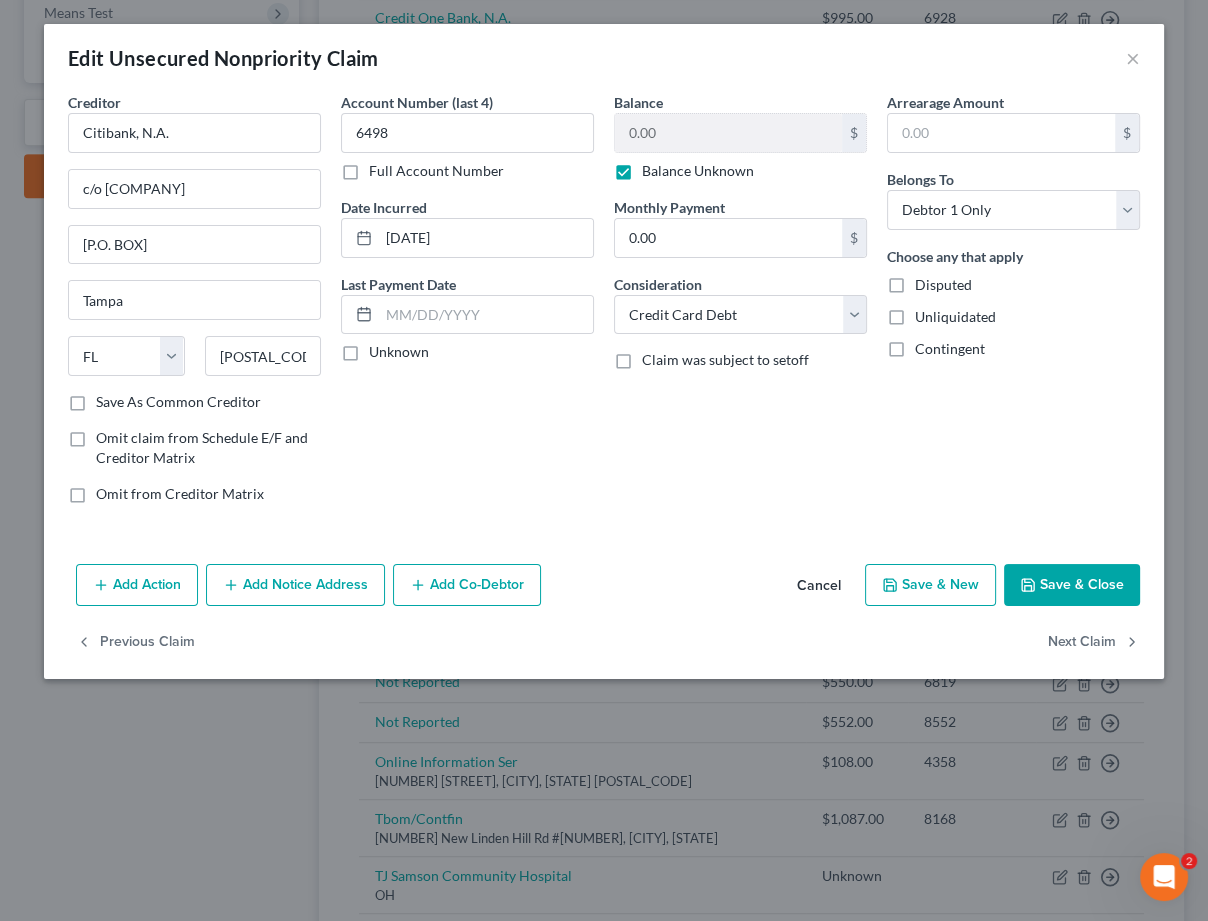 click on "Add Action Add Notice Address Add Co-Debtor Cancel Save & New Save & Close" at bounding box center [604, 589] 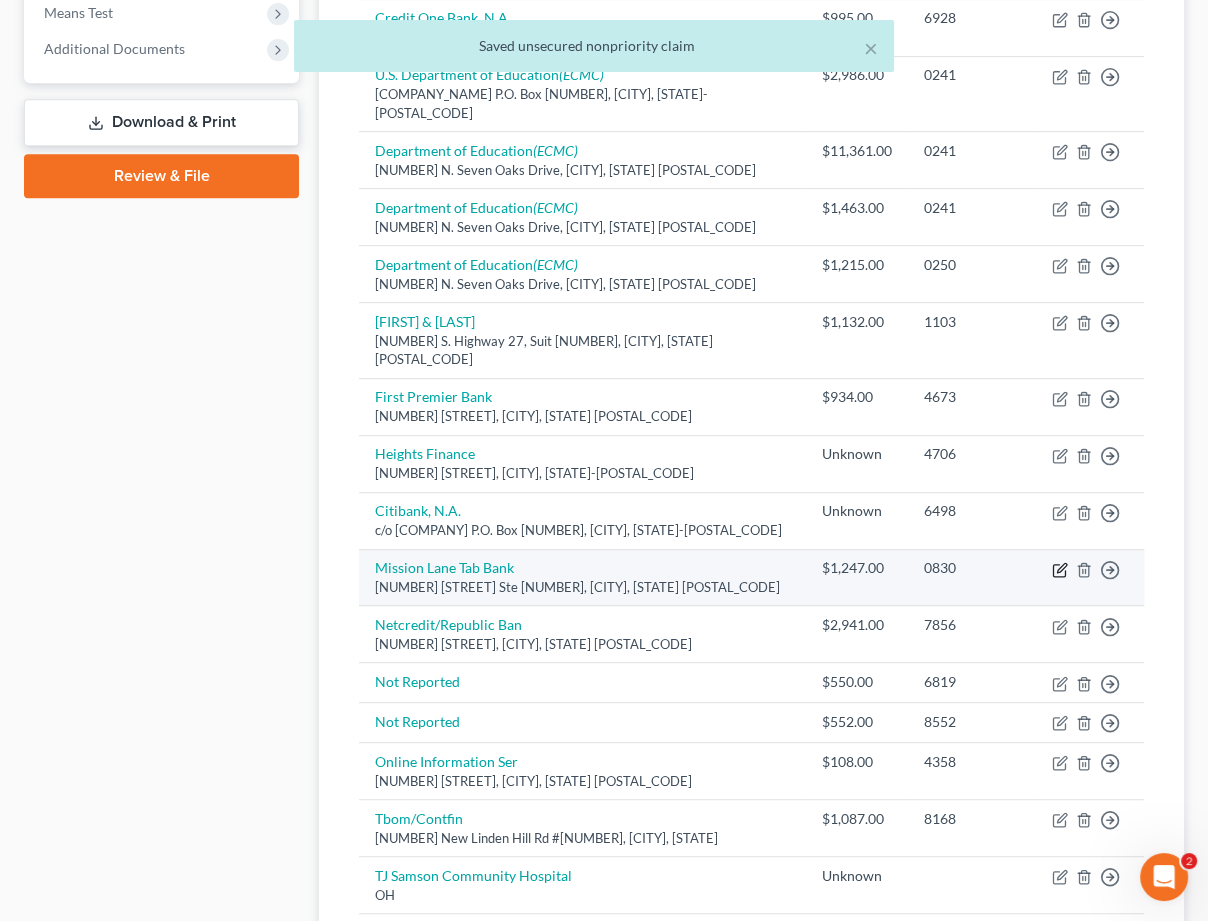 click 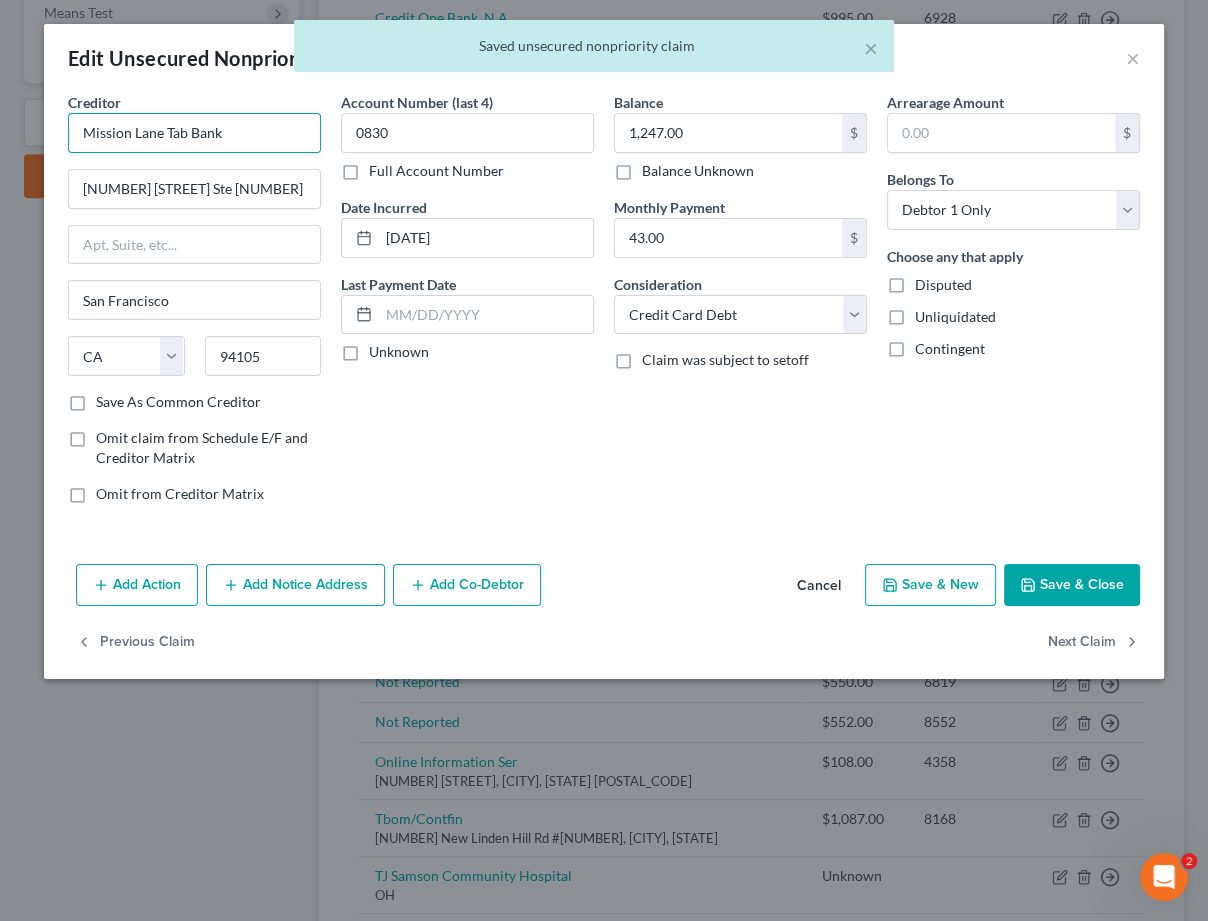 click on "Mission Lane Tab Bank" at bounding box center [194, 133] 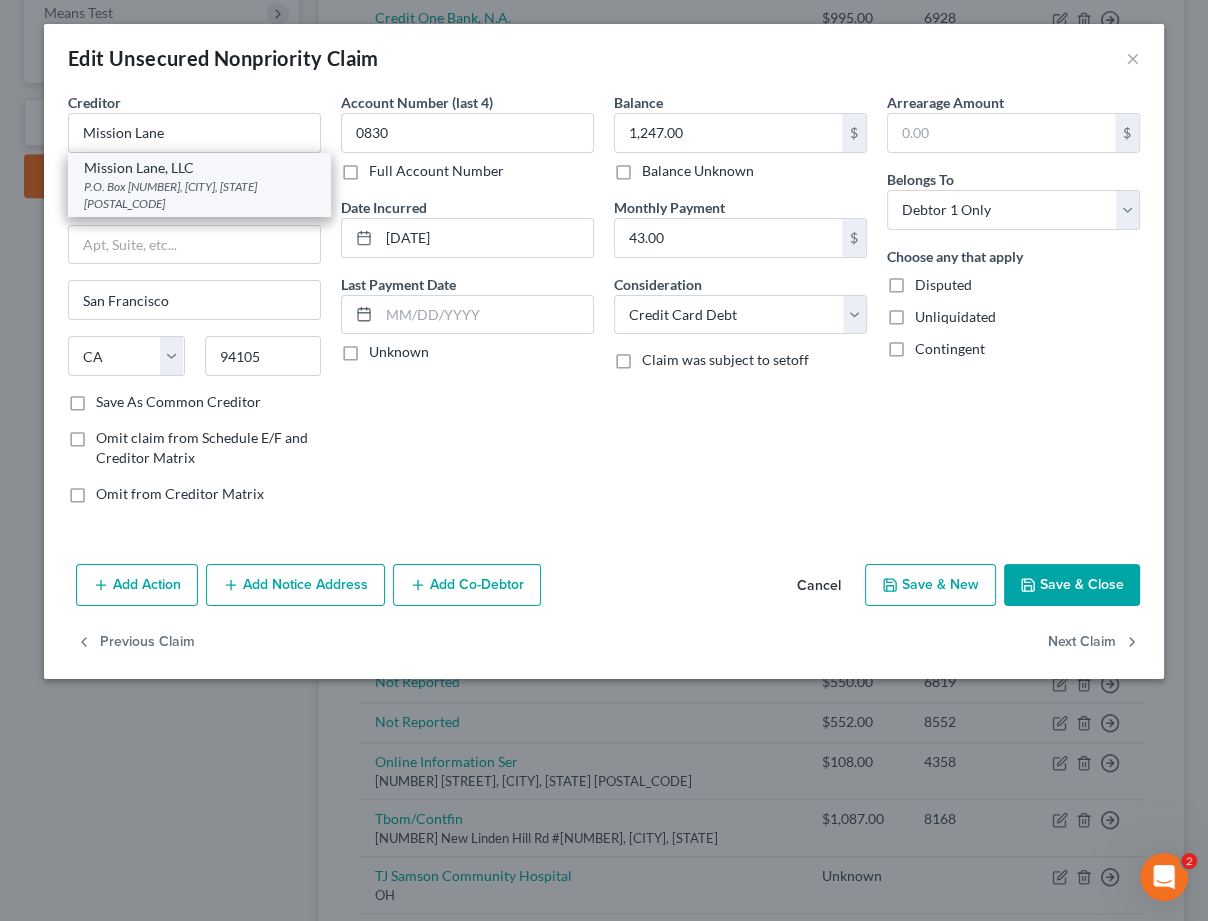 click on "Mission Lane, LLC" at bounding box center (199, 168) 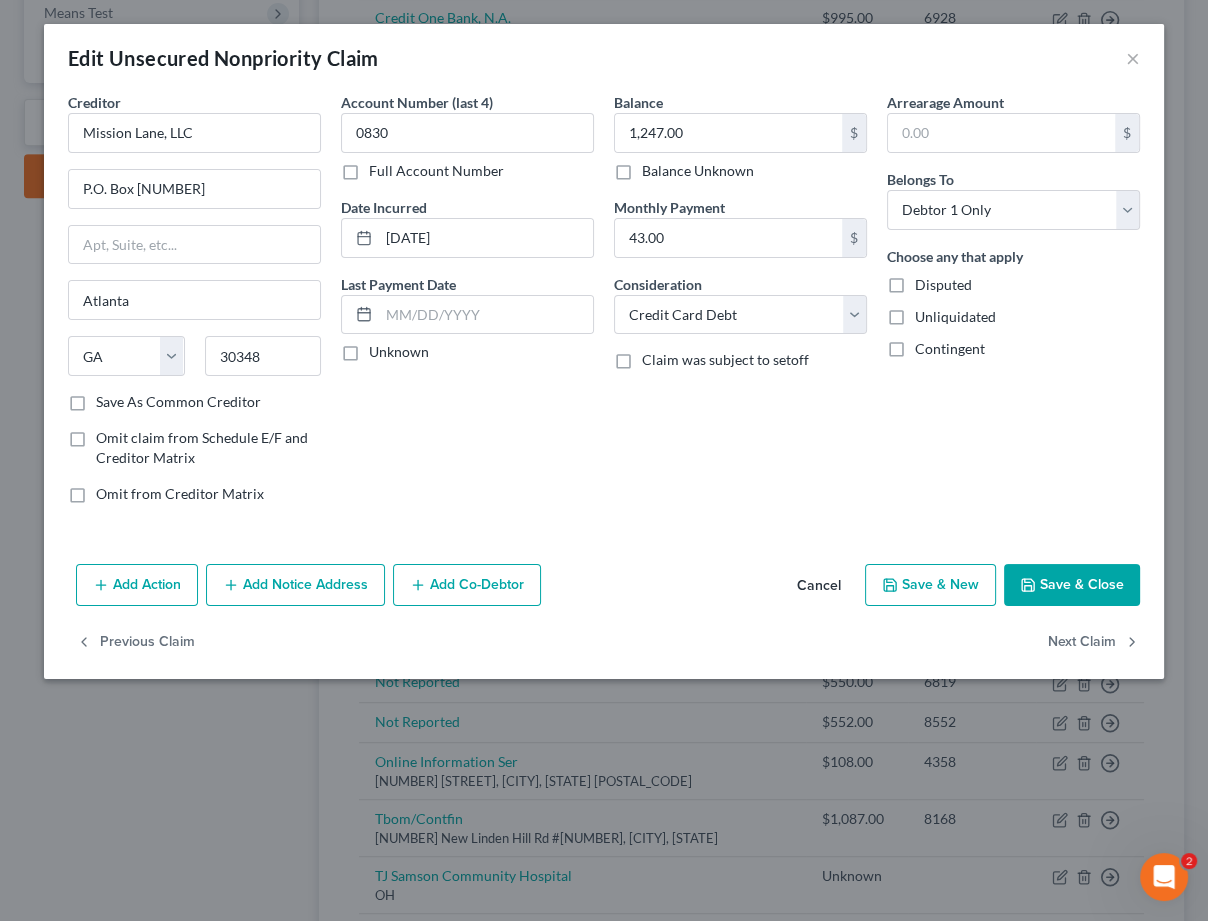 click on "Save & Close" at bounding box center (1072, 585) 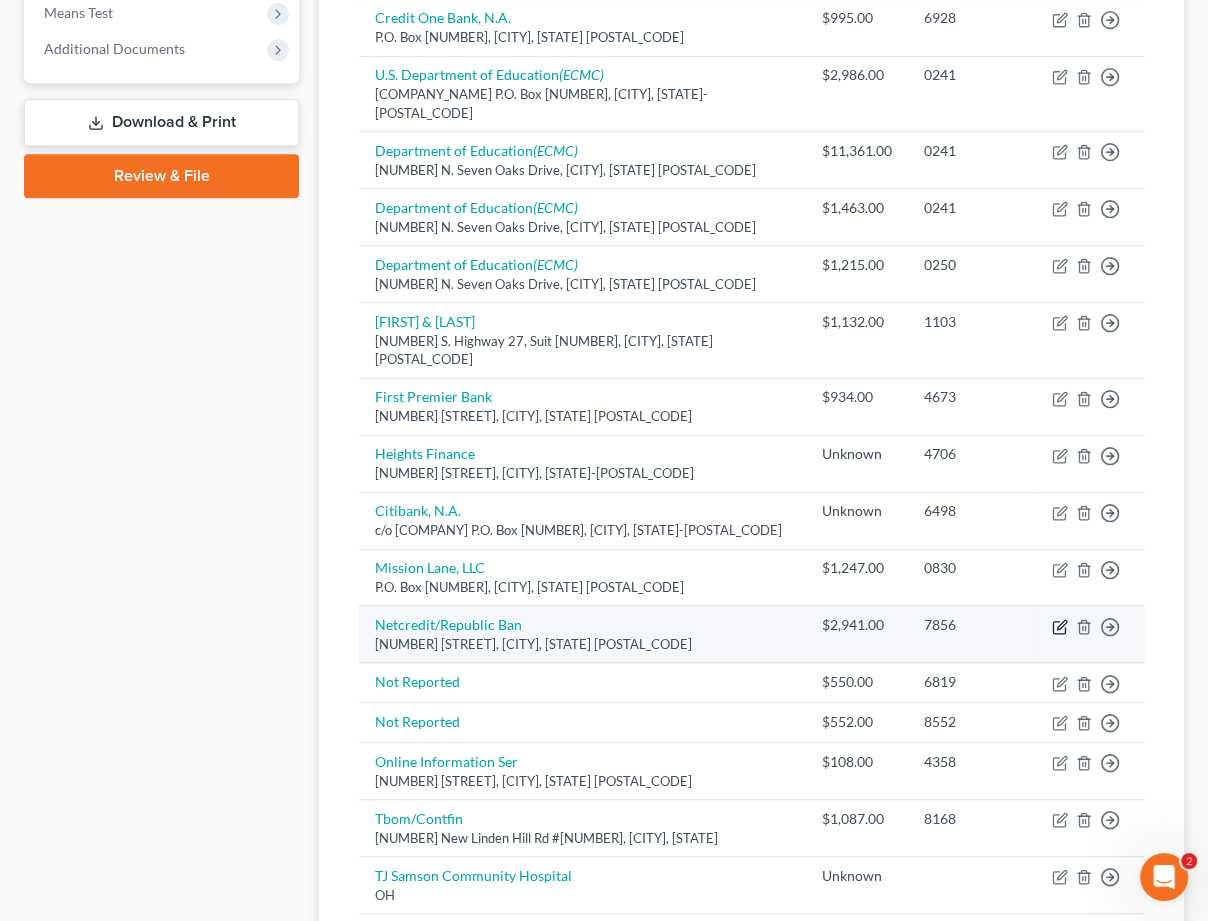 click 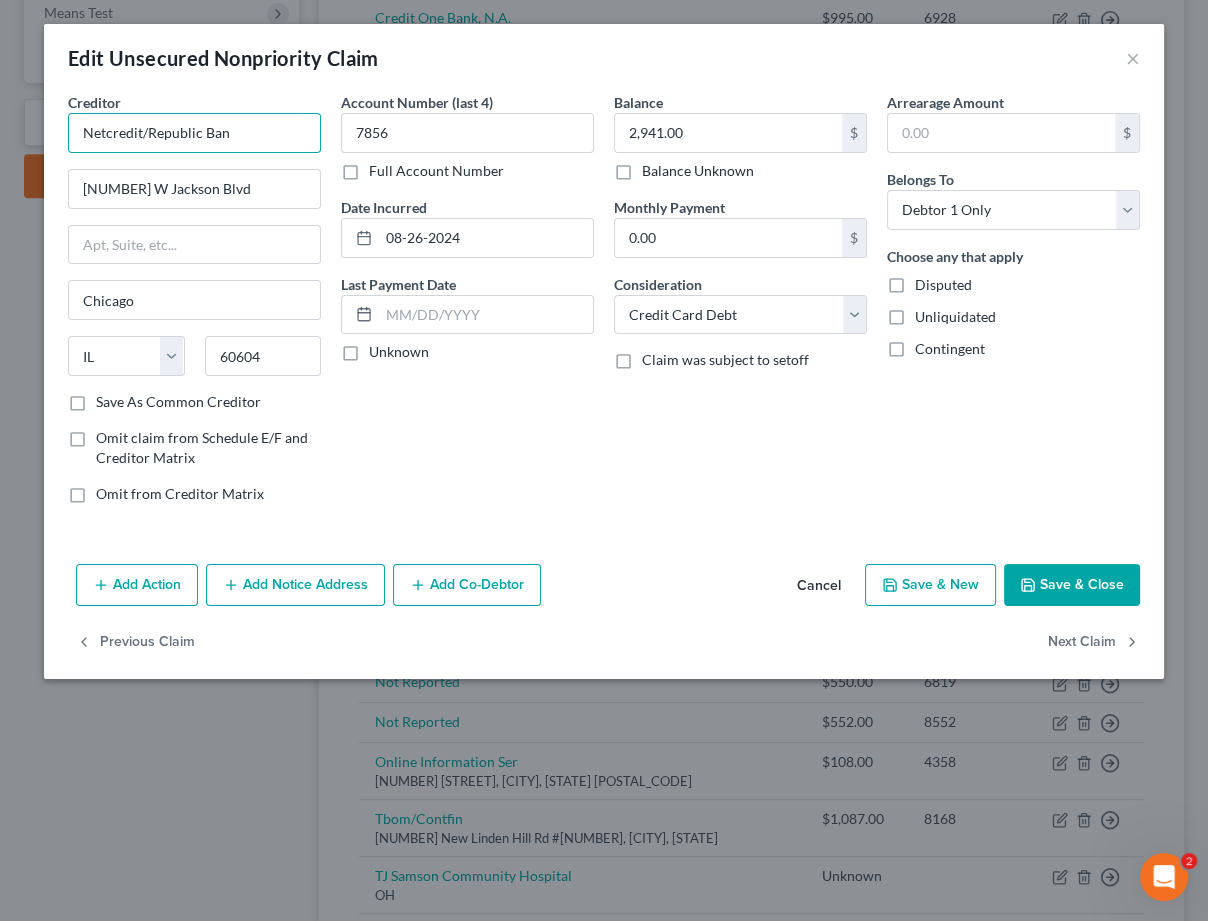 click on "Netcredit/Republic Ban" at bounding box center (194, 133) 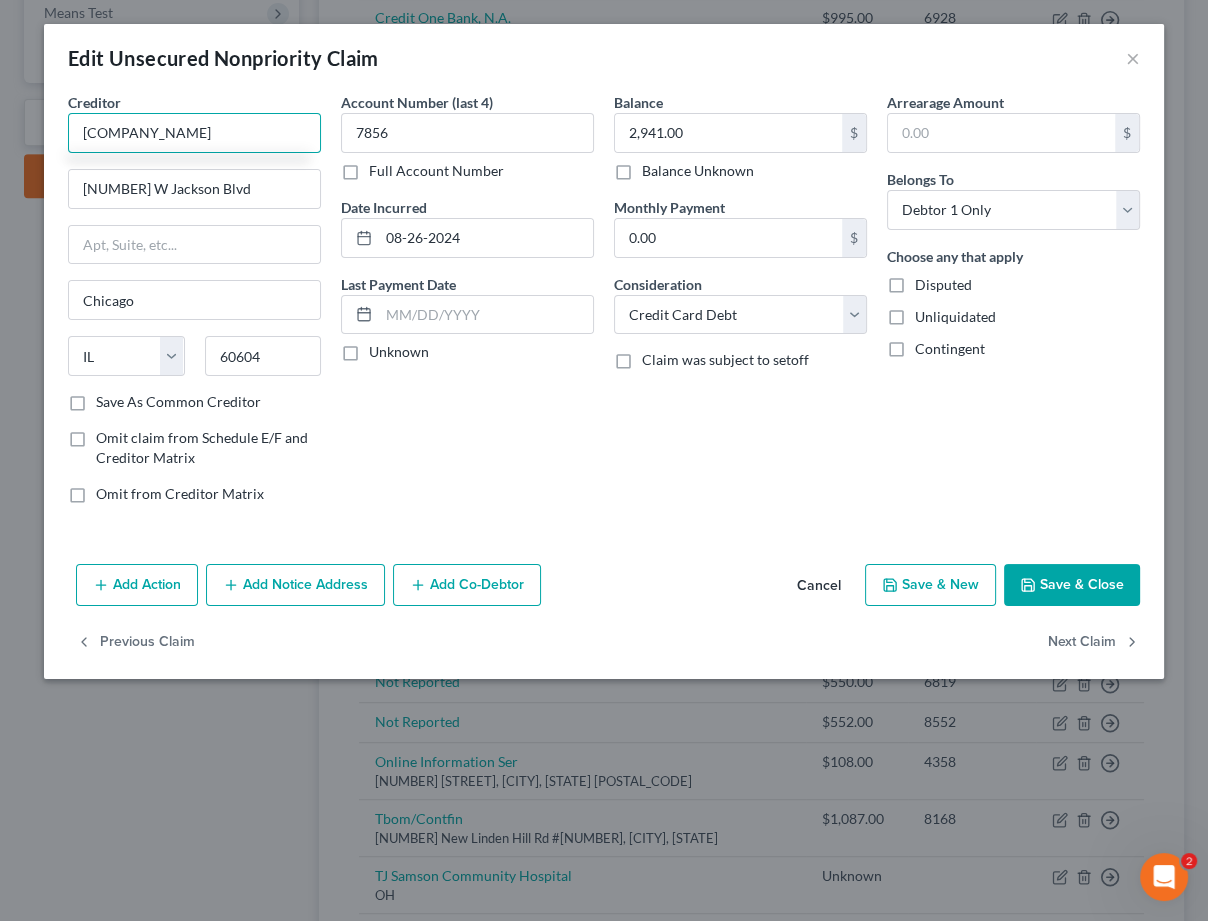 drag, startPoint x: 103, startPoint y: 133, endPoint x: 190, endPoint y: 144, distance: 87.69264 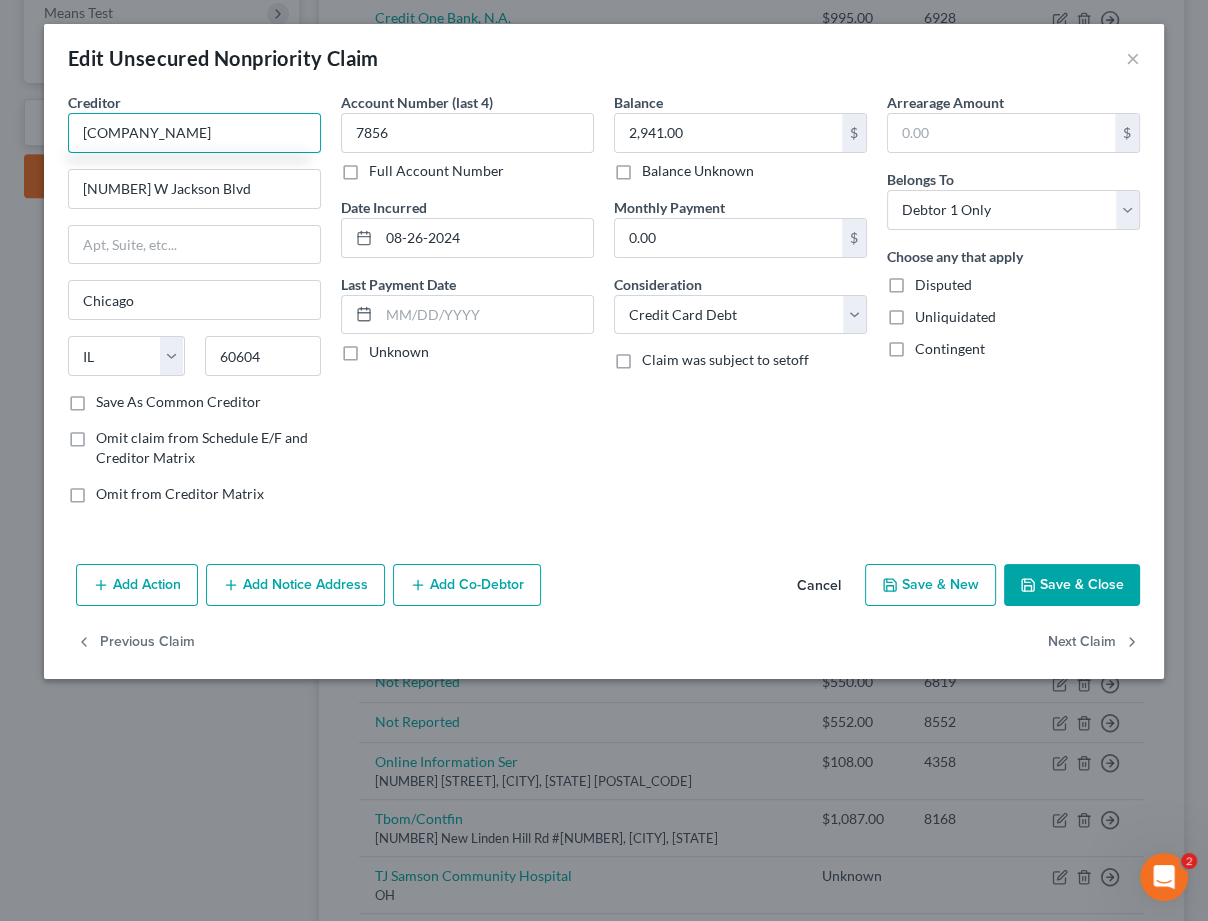click on "[COMPANY_NAME]" at bounding box center [194, 133] 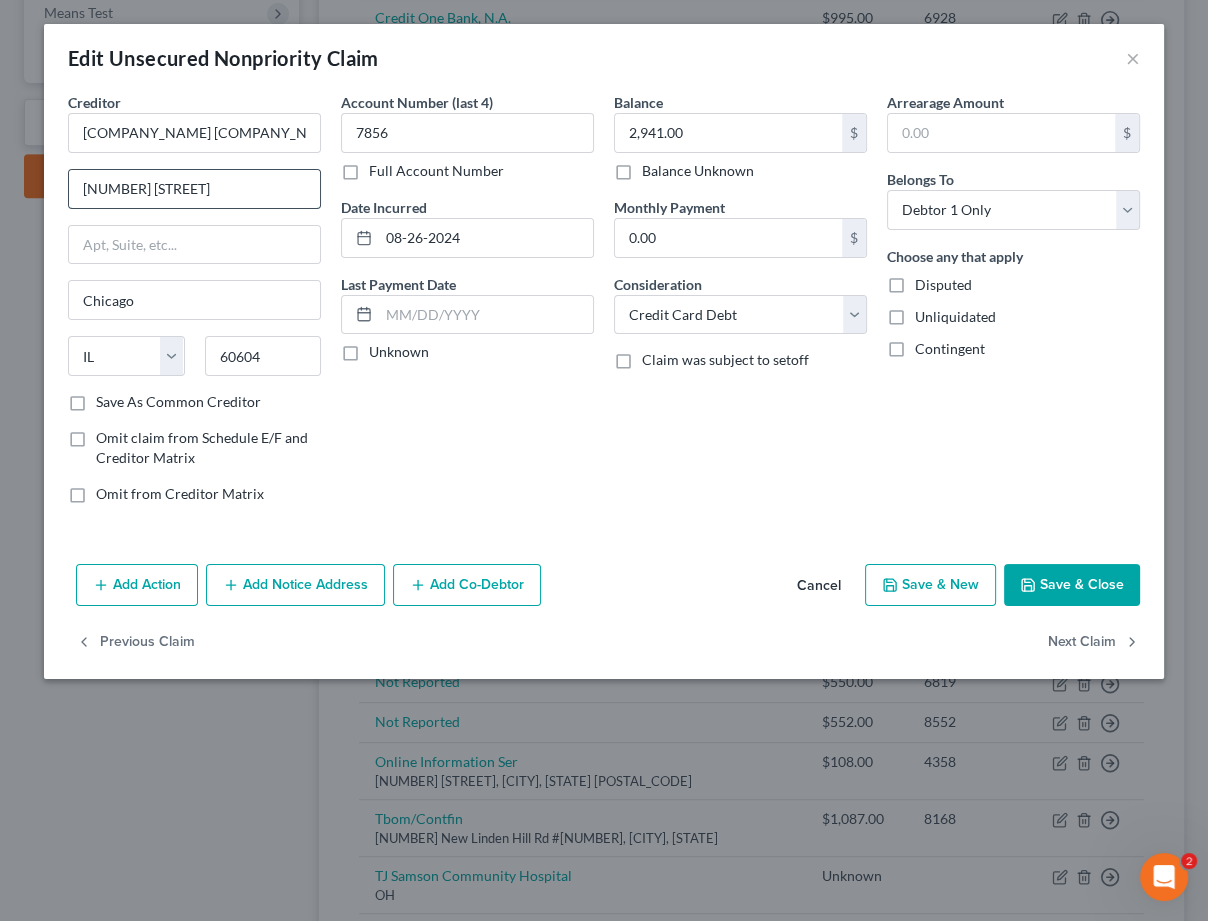 click on "[NUMBER] [STREET]" at bounding box center [194, 189] 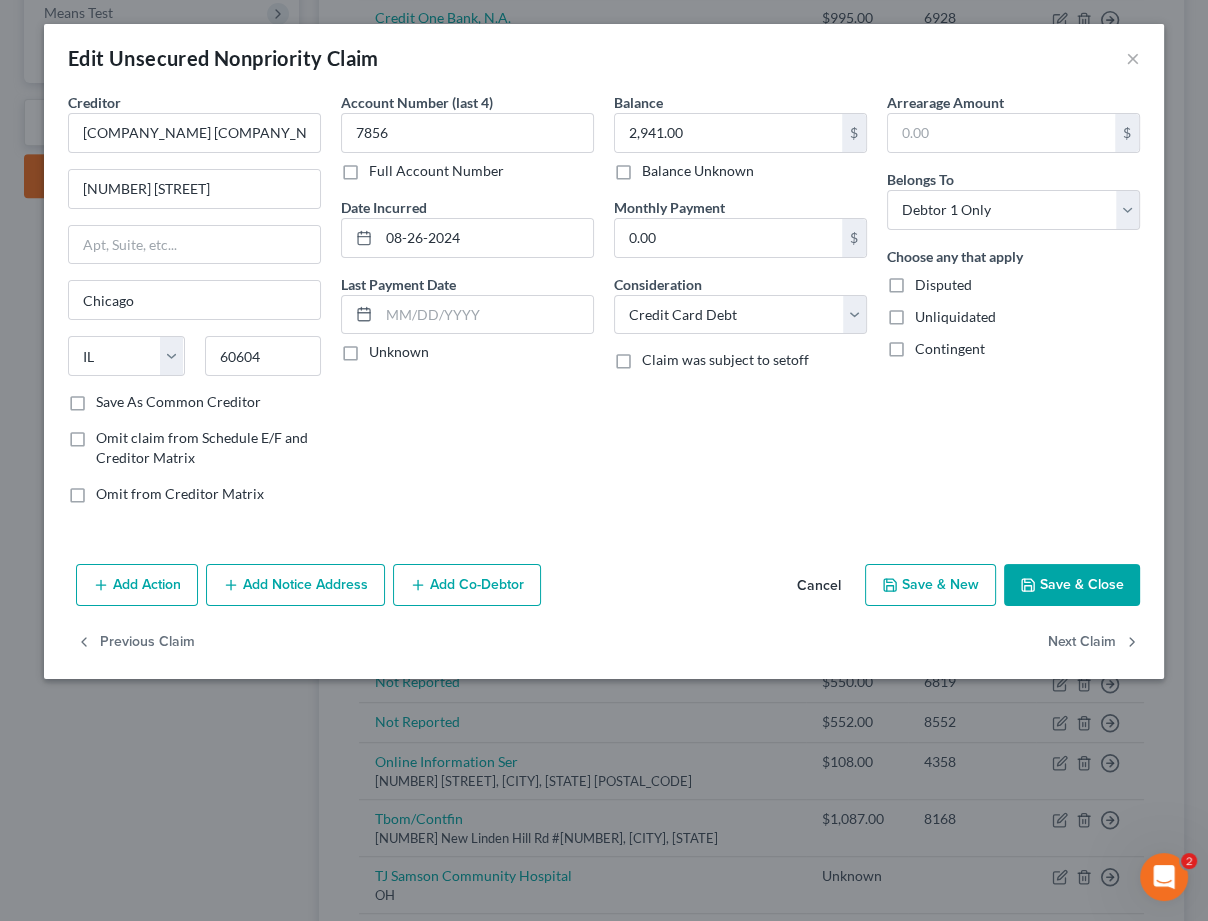 click on "Save & Close" at bounding box center (1072, 585) 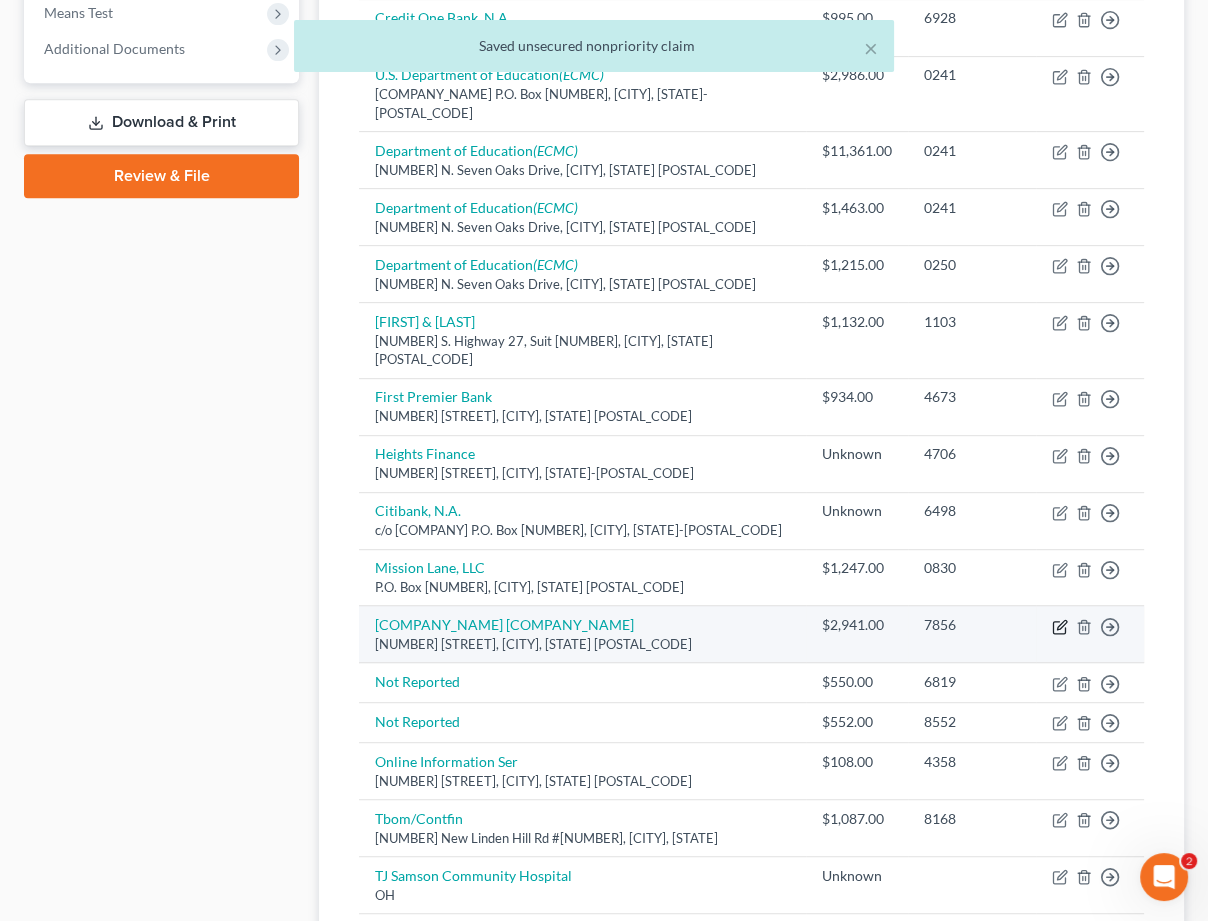 click 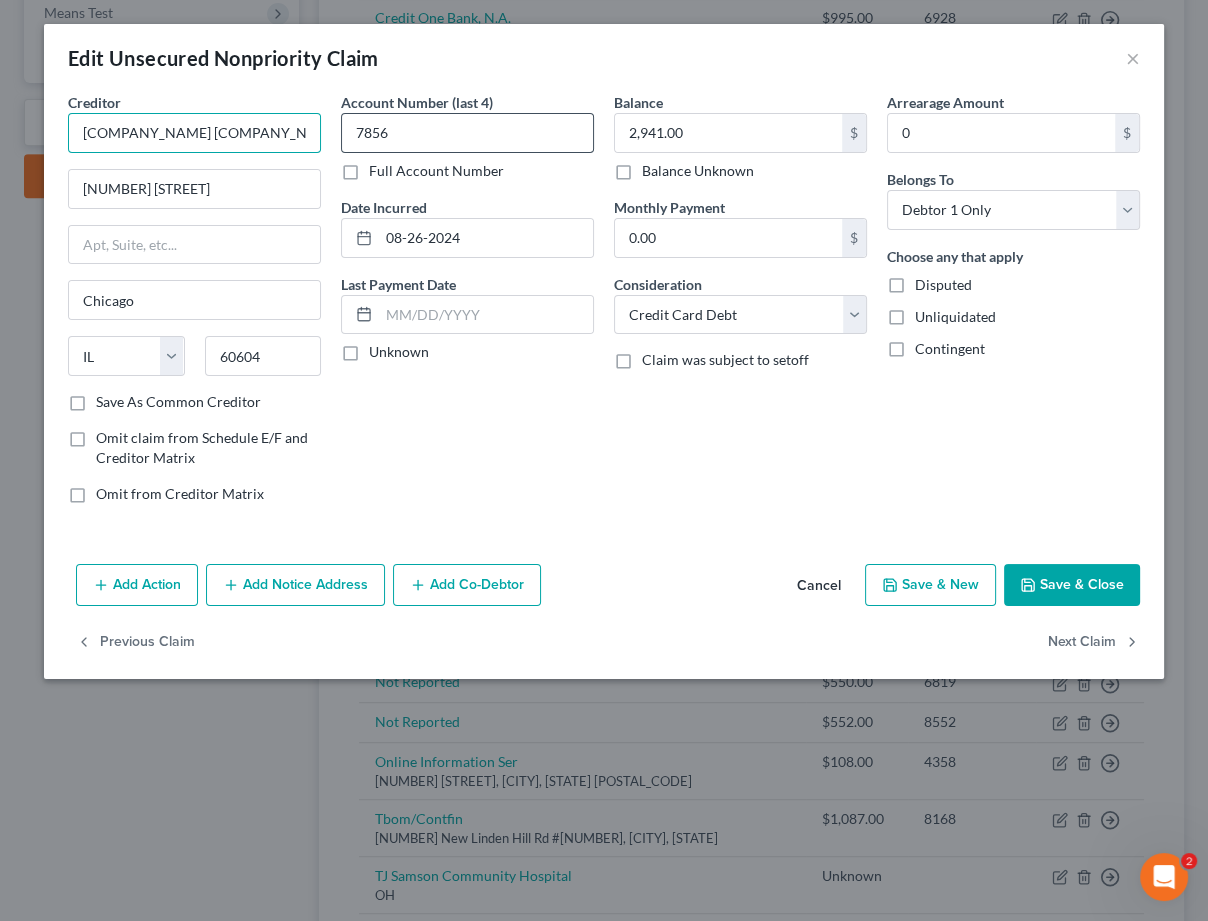 drag, startPoint x: 107, startPoint y: 134, endPoint x: 365, endPoint y: 150, distance: 258.49564 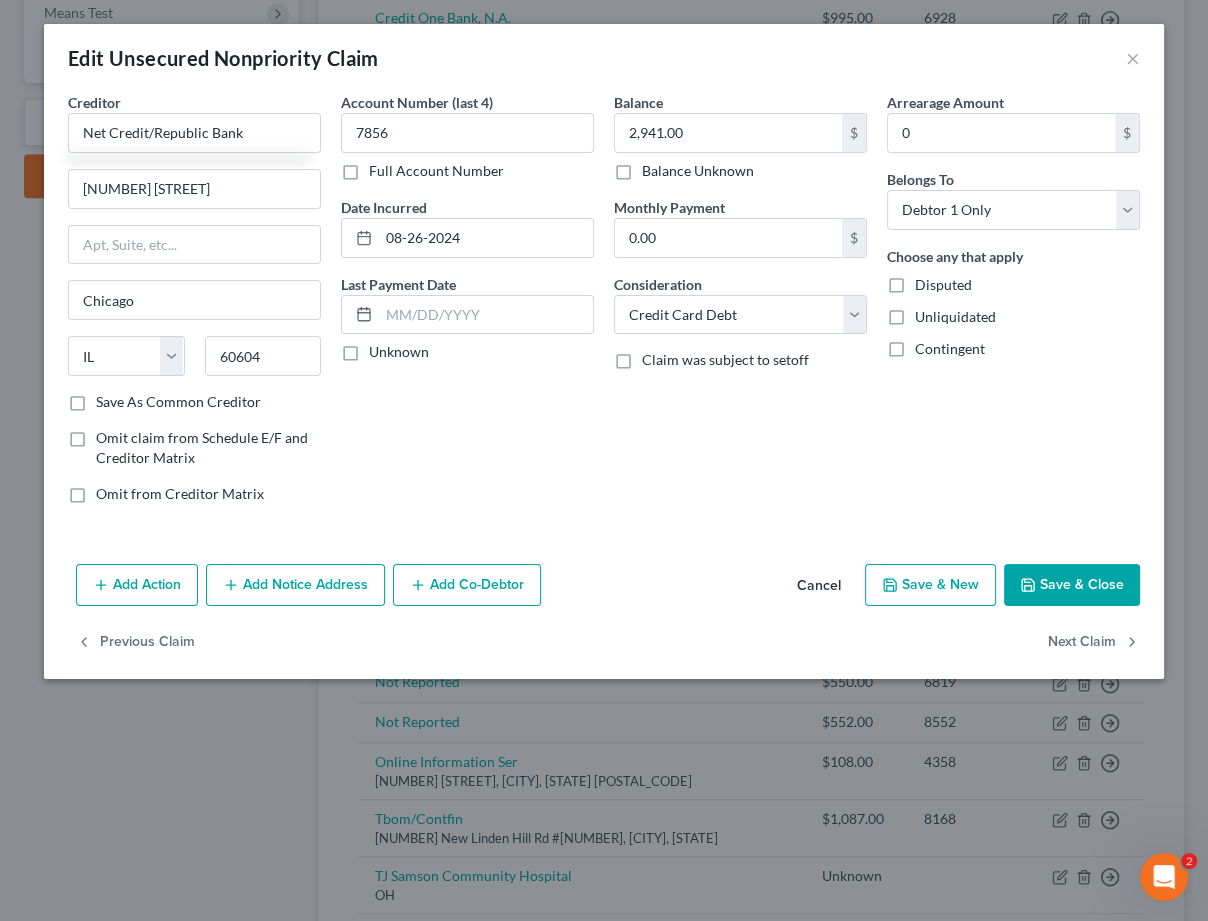 click on "Save & Close" at bounding box center (1072, 585) 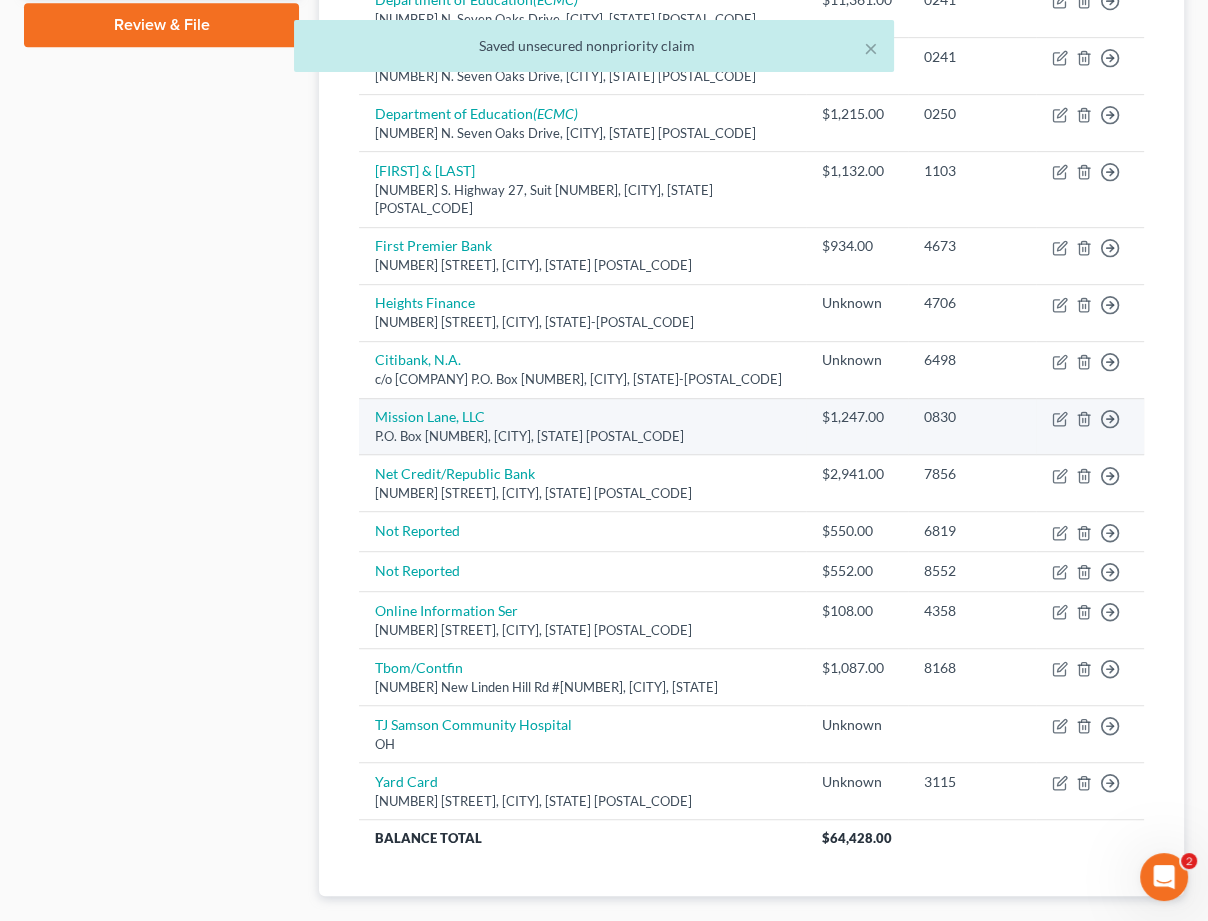 scroll, scrollTop: 940, scrollLeft: 0, axis: vertical 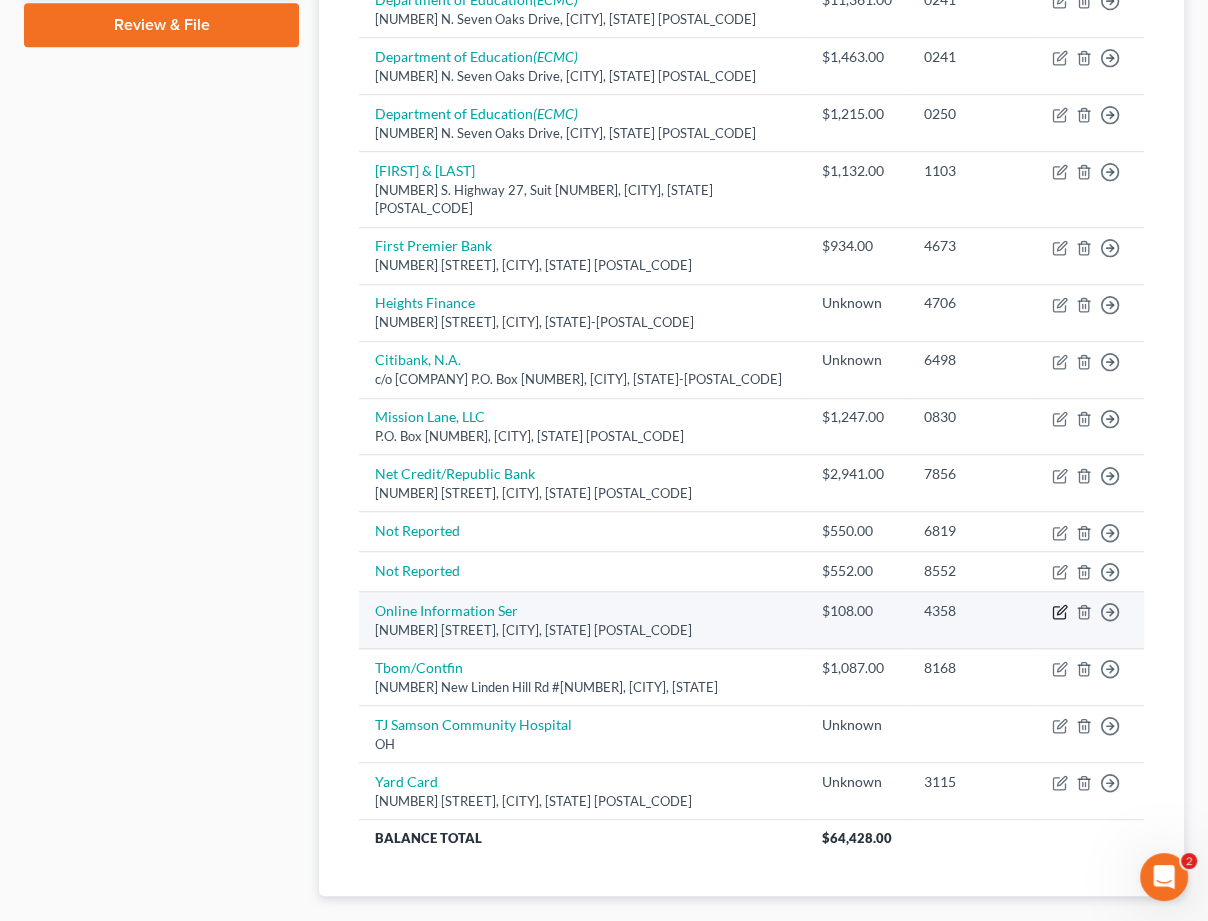 click 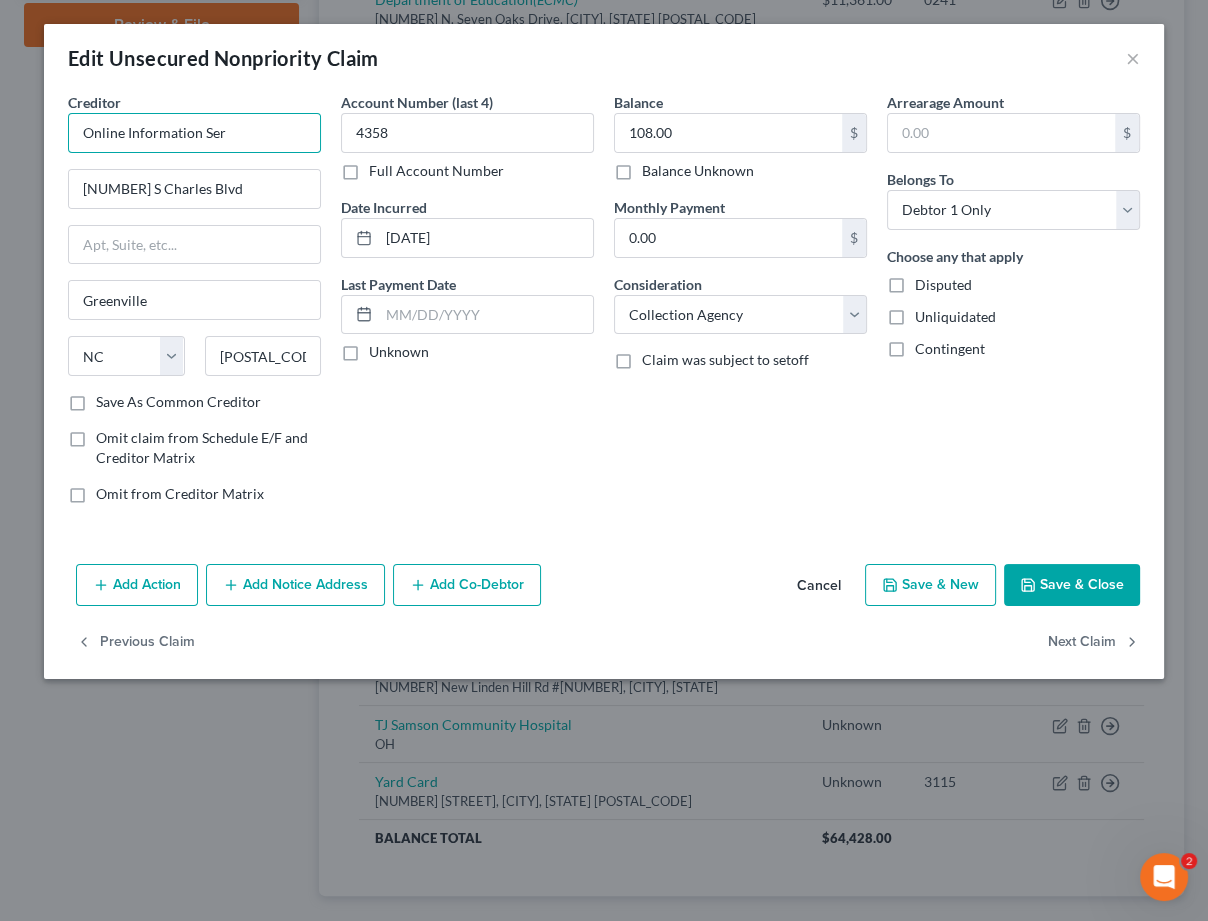 click on "Online Information Ser" at bounding box center [194, 133] 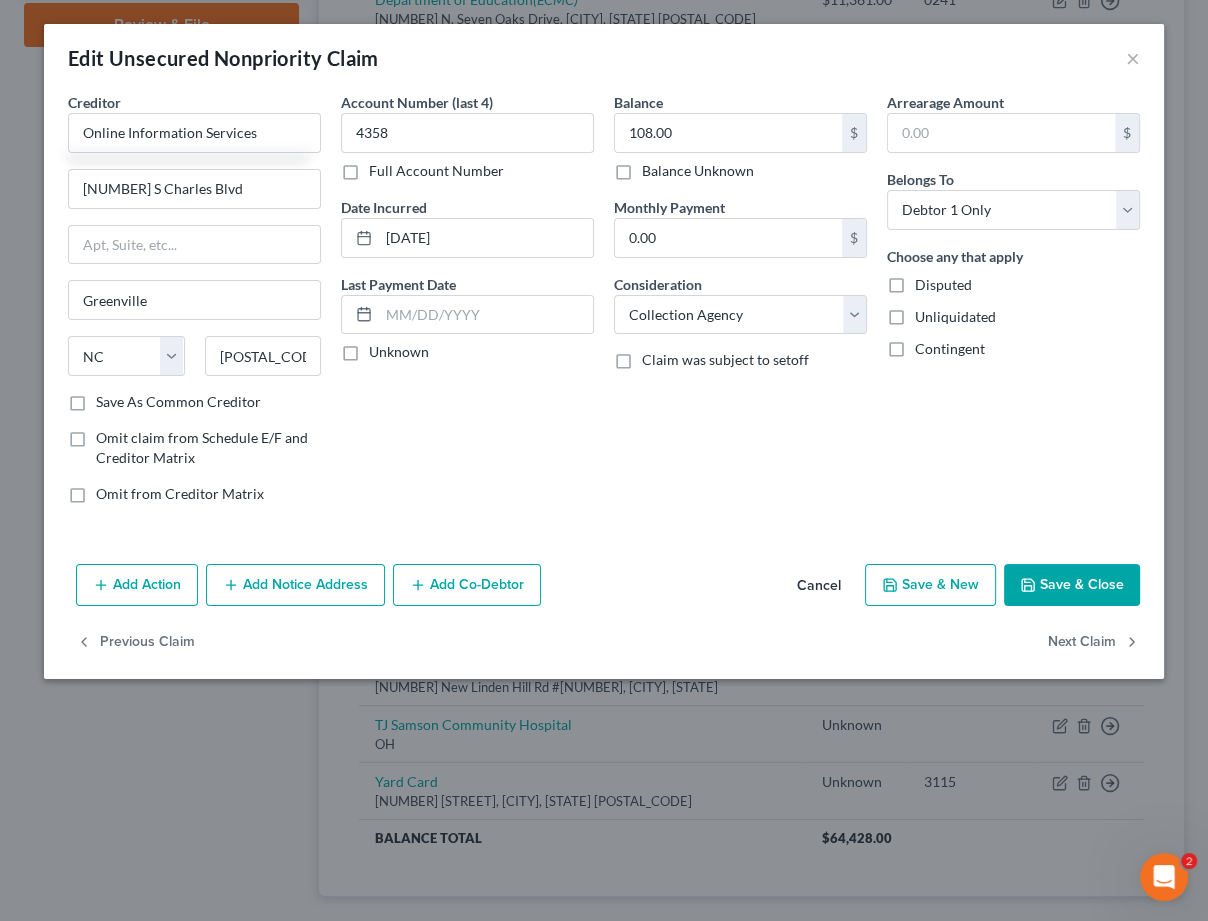 click on "Save & Close" at bounding box center (1072, 585) 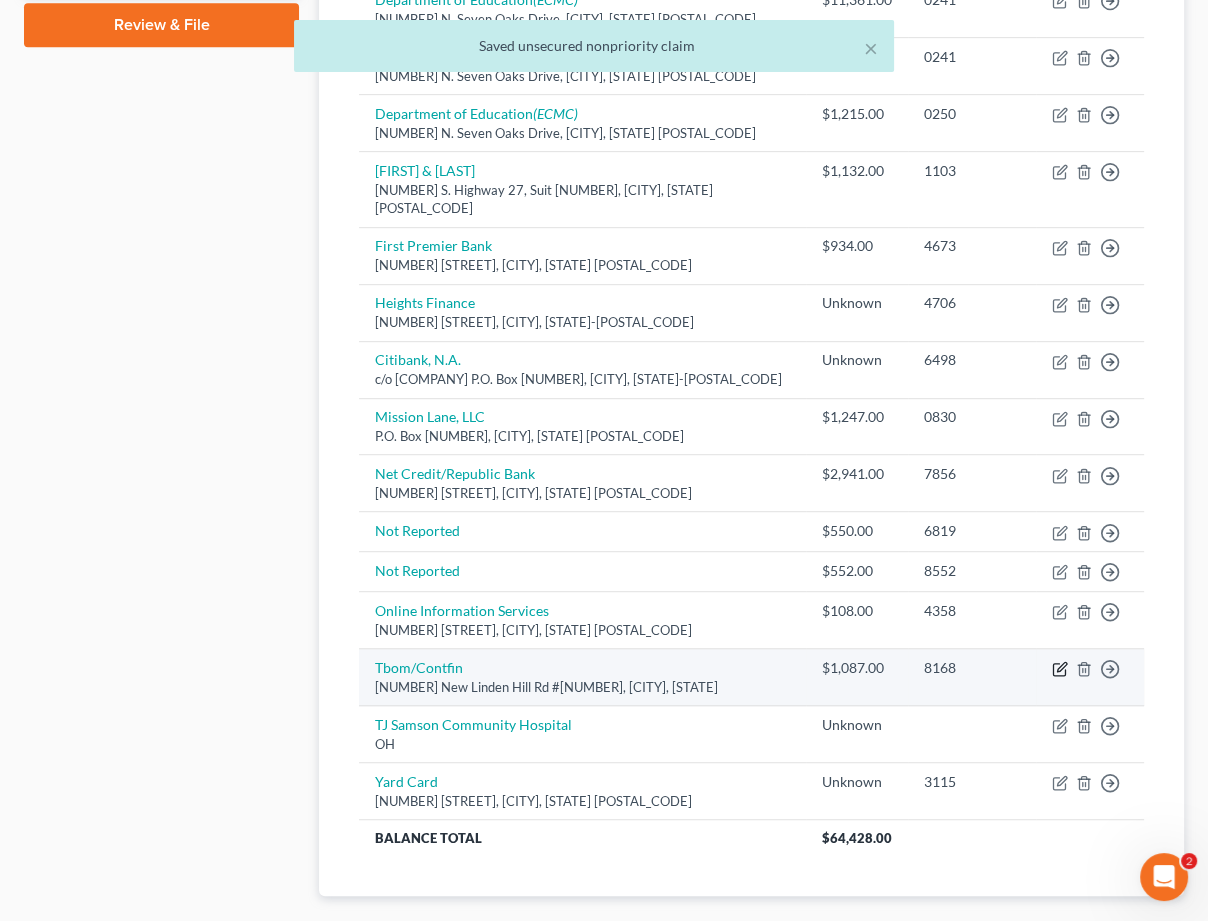 click 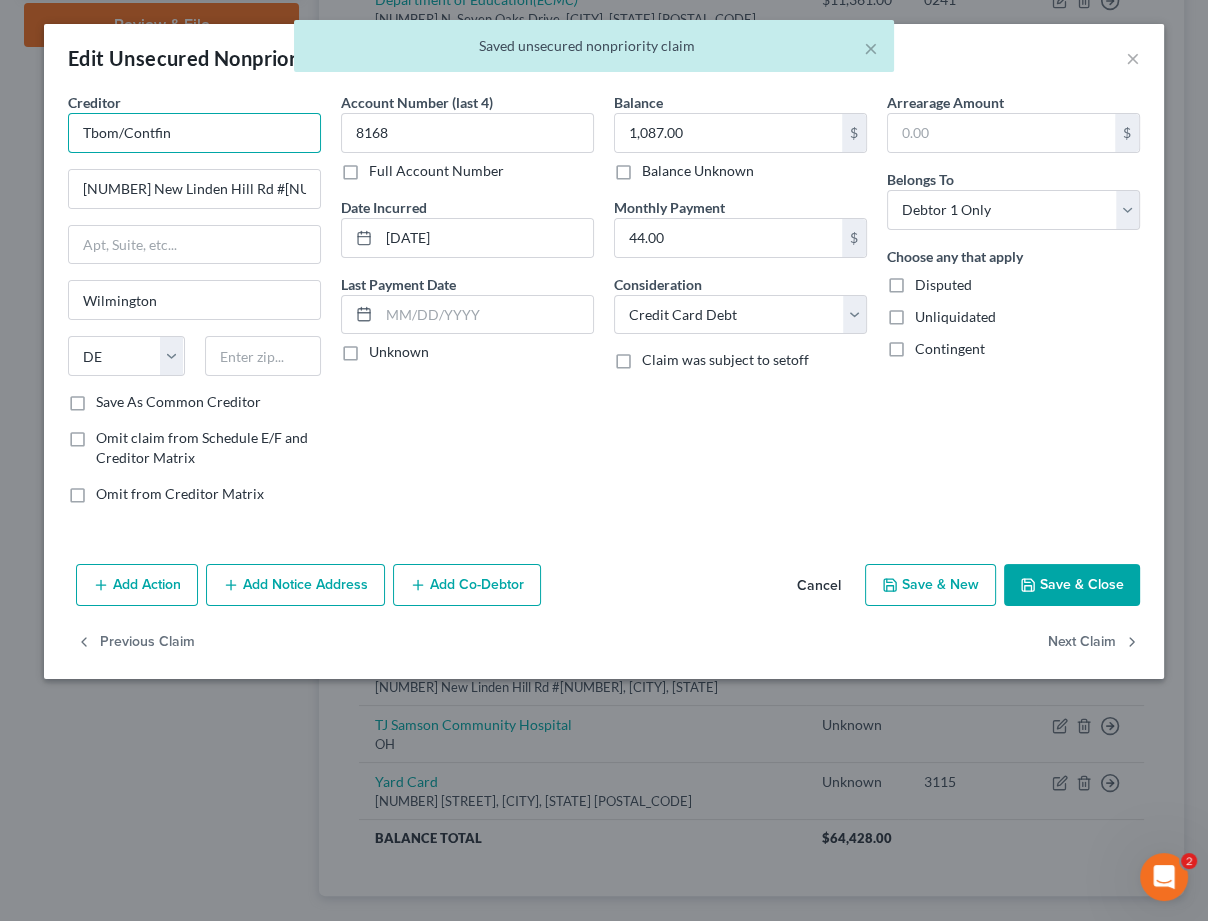 drag, startPoint x: 247, startPoint y: 132, endPoint x: 48, endPoint y: 126, distance: 199.09044 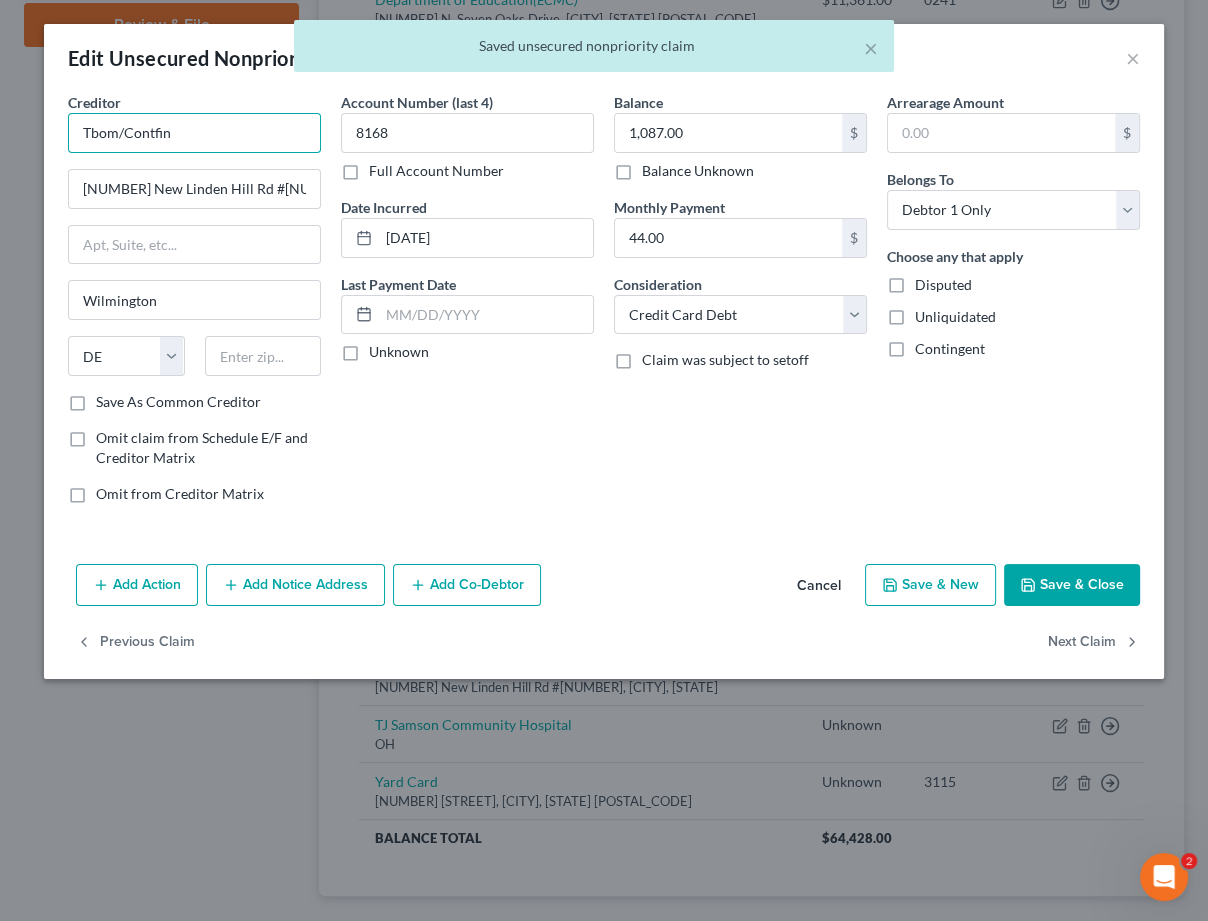 click on "Creditor *    Tbom/Contfin                      [NUMBER] [STREET] [SUITE] [CITY] State AL AK AR AZ CA CO CT DE DC FL GA GU HI ID IL IN IA KS KY LA ME MD MA MI MN MS MO MT NC ND NE NV NH NJ NM NY OH OK OR PA PR RI SC SD TN TX UT VI VA VT WA WV WI WY Save As Common Creditor Omit claim from Schedule E/F and Creditor Matrix Omit from Creditor Matrix
Account Number (last 4)
[ACCOUNT_NUMBER]
Full Account Number
Date Incurred         [DATE] Last Payment Date         Unknown Balance
1,087.00 $
Balance Unknown
Balance Undetermined
1,087.00 $
Balance Unknown
Monthly Payment 44.00 $ Consideration Select Cable / Satellite Services Collection Agency Credit Card Debt Debt Counseling / Attorneys Deficiency Balance Domestic Support Obligations Home / Car Repairs Income Taxes Judgment Liens Medical Services Monies Loaned / Advanced Mortgage Obligation From Divorce Or Separation Other" at bounding box center (604, 324) 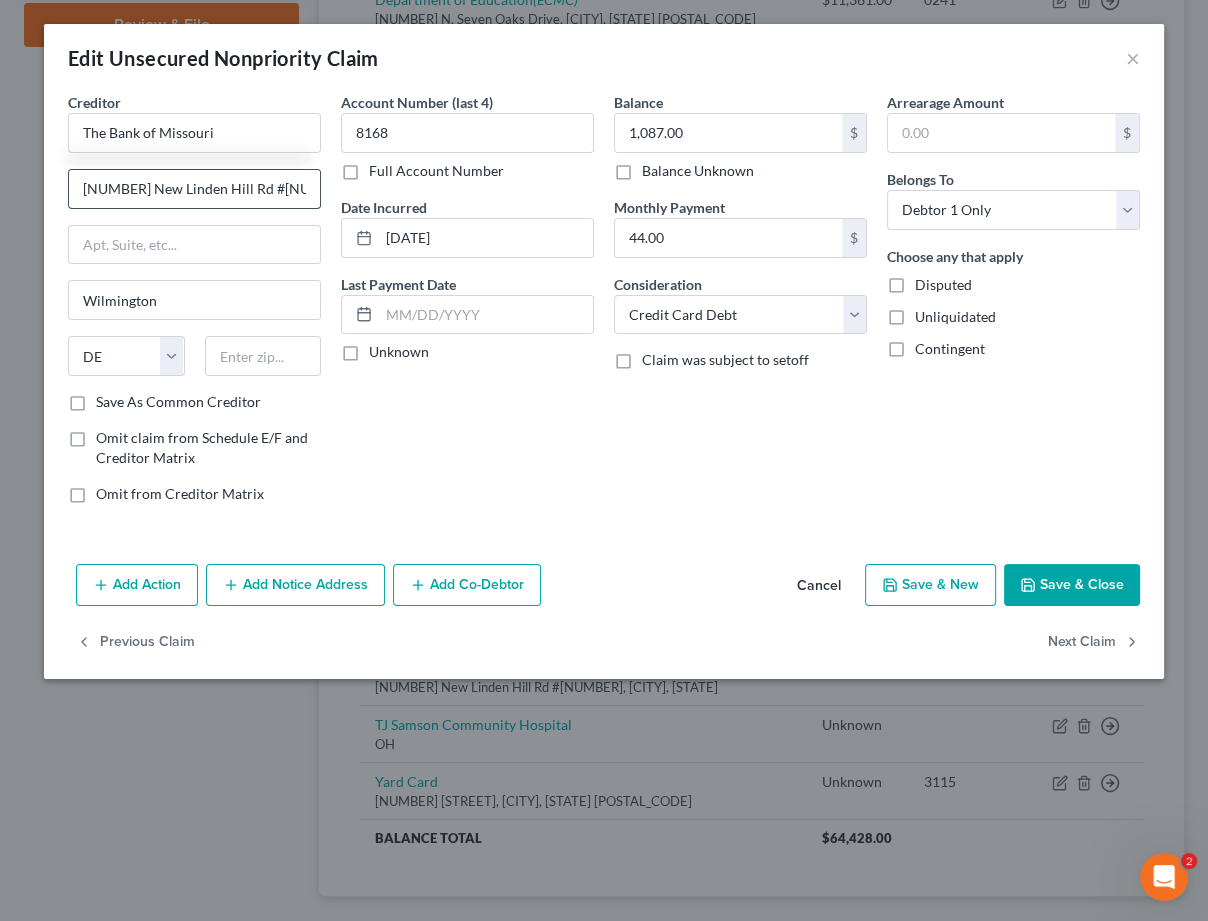 drag, startPoint x: 233, startPoint y: 185, endPoint x: 280, endPoint y: 187, distance: 47.042534 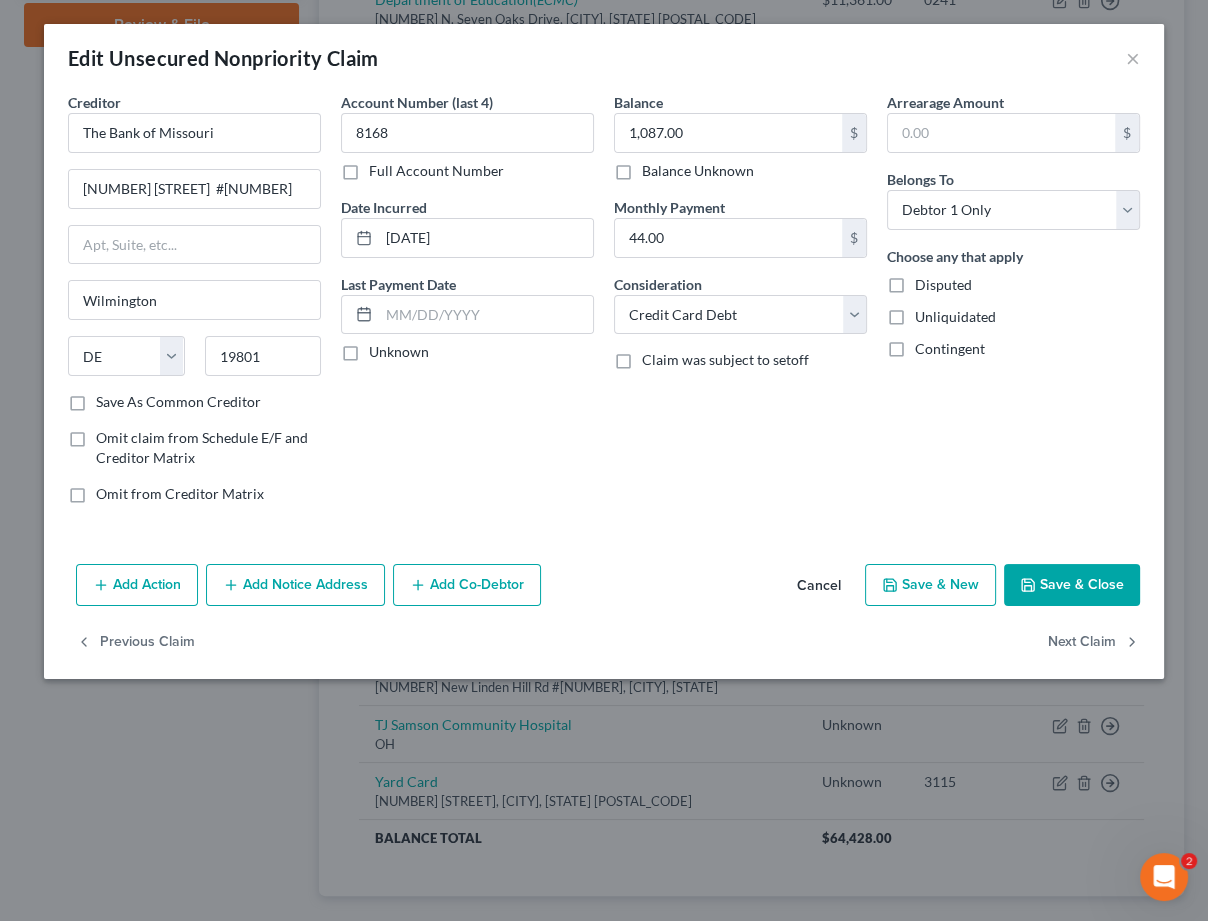 click on "Save & Close" at bounding box center (1072, 585) 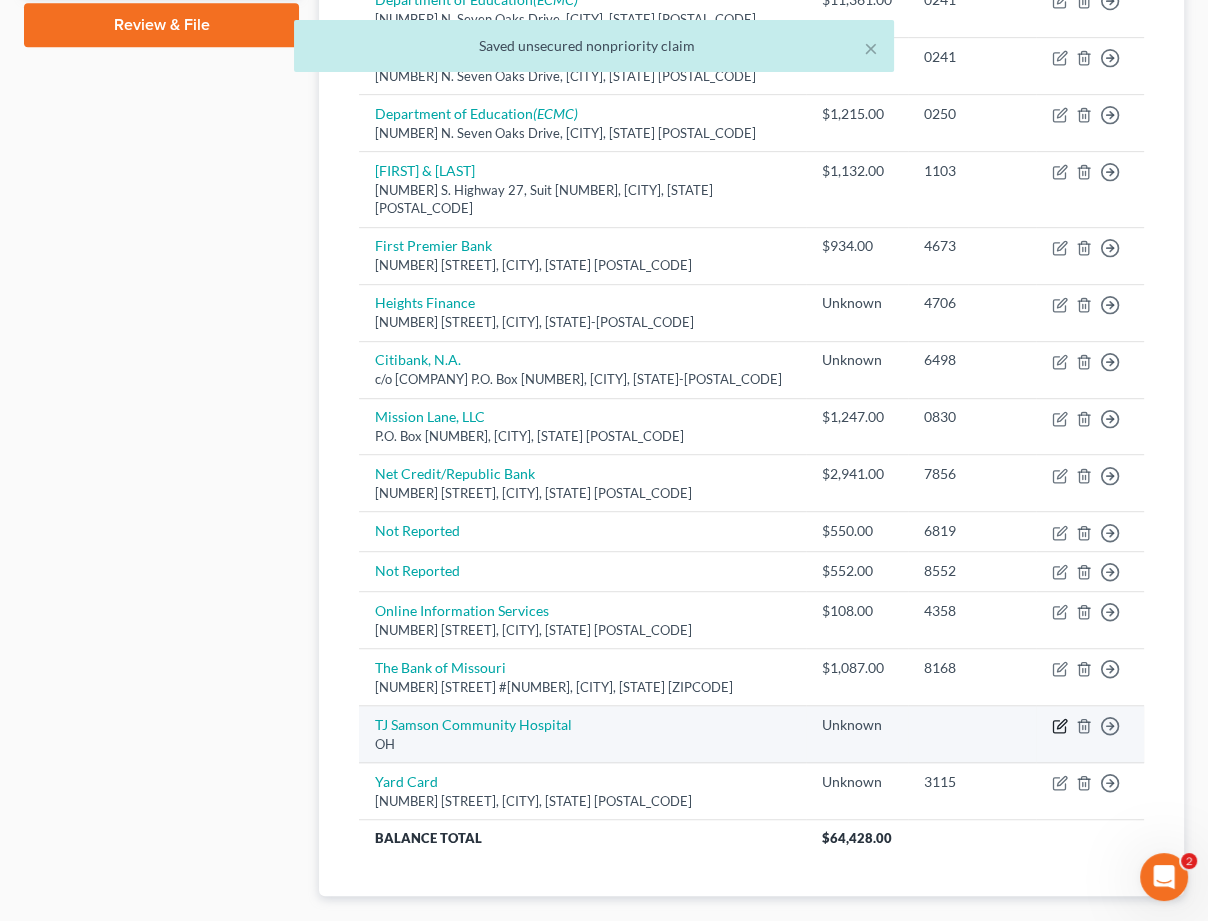 click 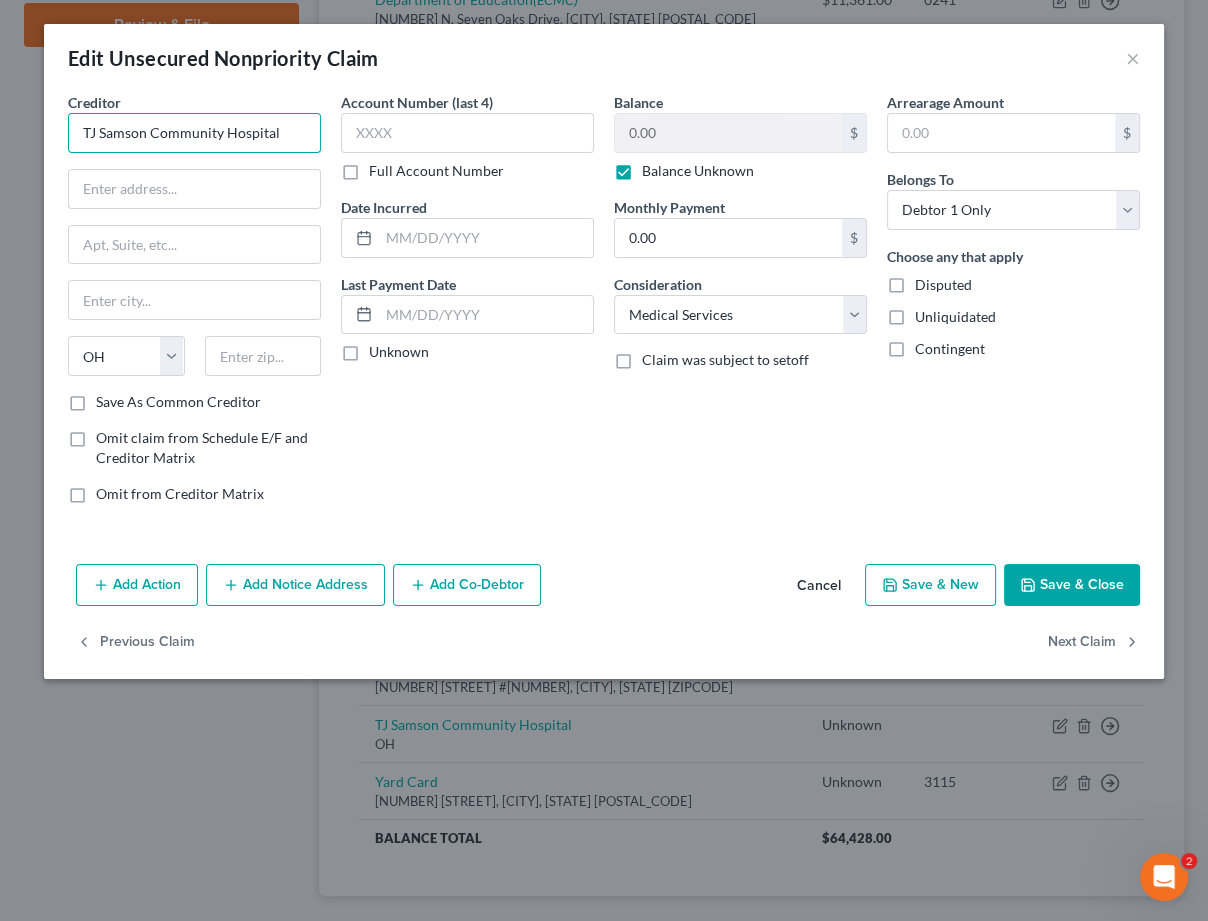 drag, startPoint x: 168, startPoint y: 119, endPoint x: -135, endPoint y: 95, distance: 303.949 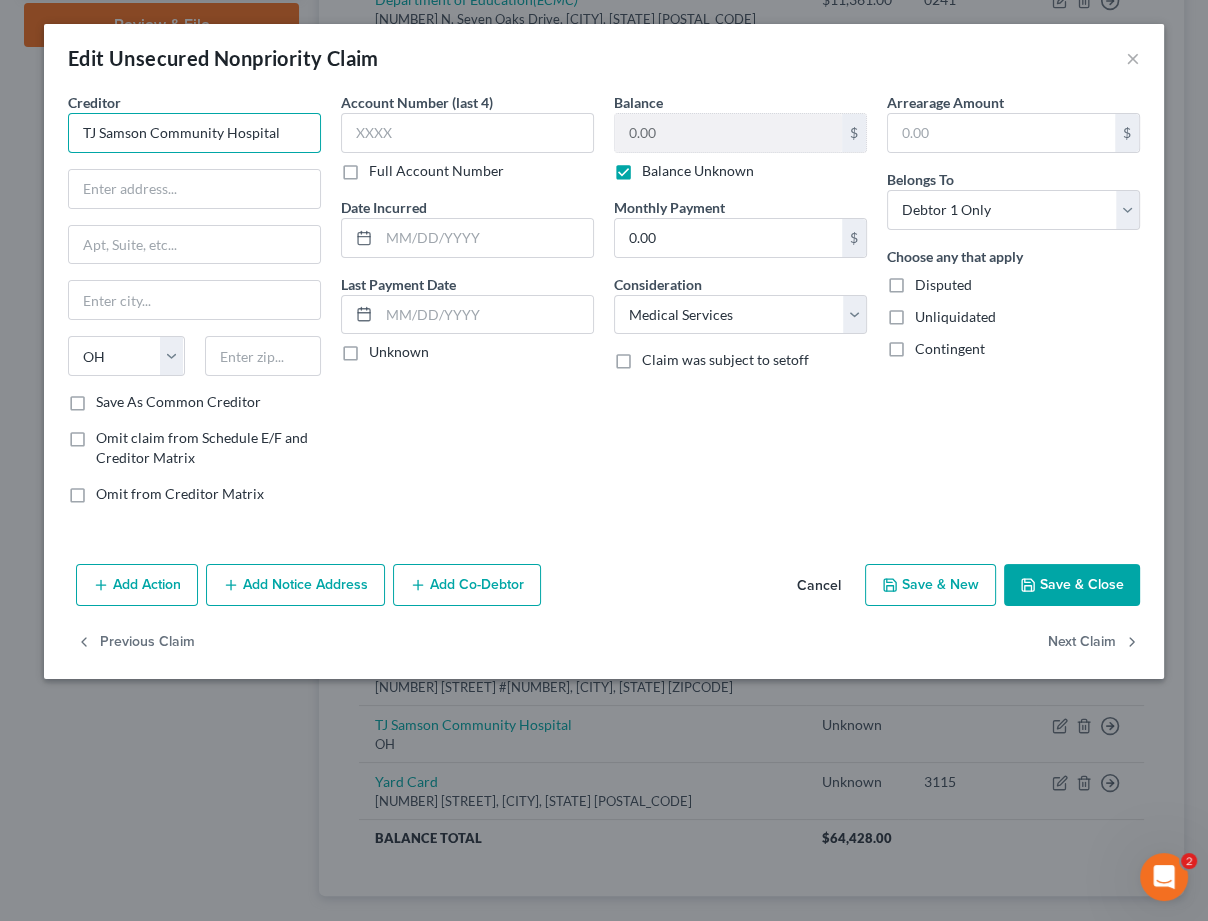 click on "Home New Case Client Portal Directory Cases [LAST_NAME], [LAST_NAME] [EMAIL] My Account Settings Plan + Billing Account Add-Ons Upgrade to Whoa Help Center Webinars Training Videos What's new Log out New Case Home Client Portal Directory Cases         - No Result - See all results Or Press Enter... Help Help Center Webinars Training Videos What's new [LAST_NAME], [LAST_NAME] [EMAIL] My Account Settings Plan + Billing Account Add-Ons Upgrade to Whoa Log out 	 [LAST_NAME], [FIRST_NAME] Upgraded Chapter Chapter  7 Status Lead District KYWB Preview Petition Navigation
Case Dashboard
Payments
Invoices" at bounding box center [604, 48] 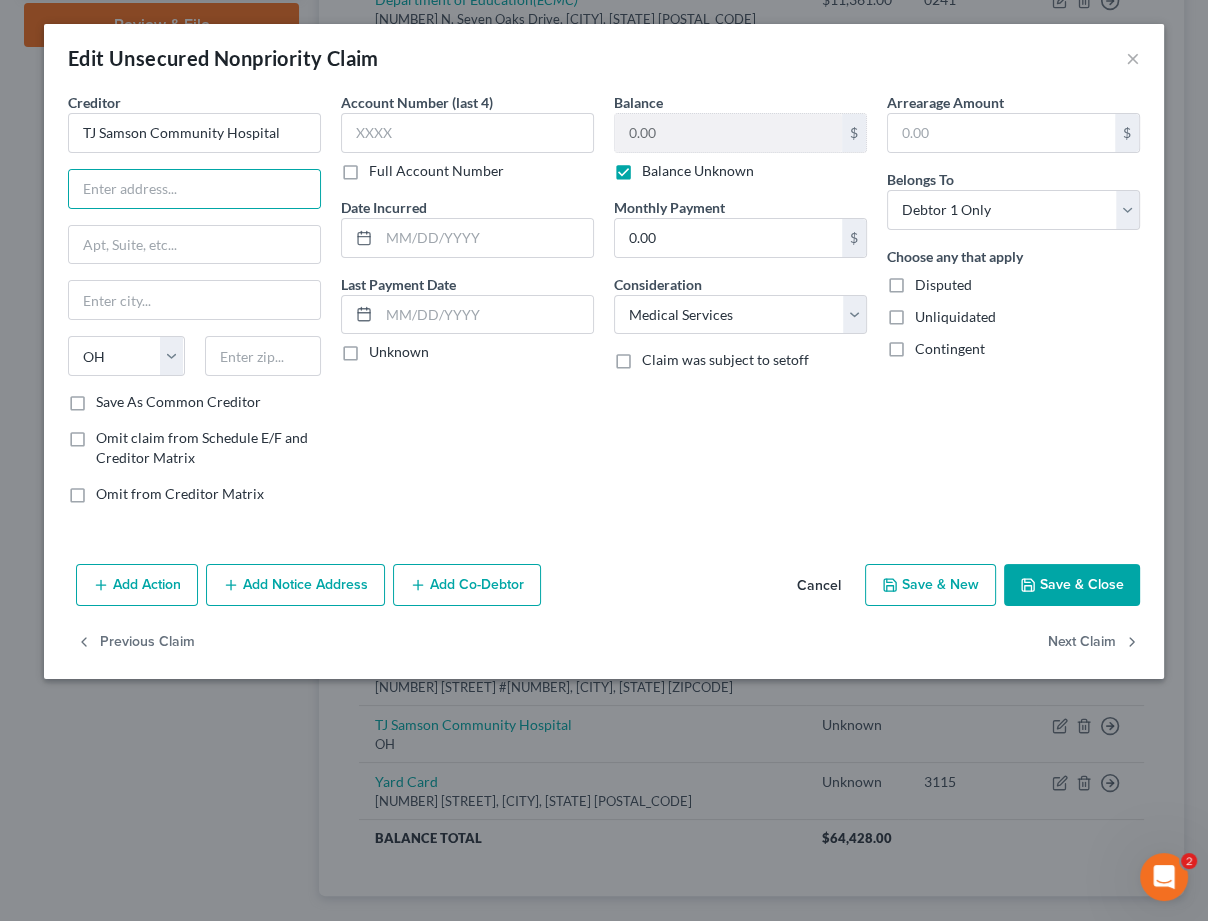 click on "Balance Unknown" at bounding box center [698, 171] 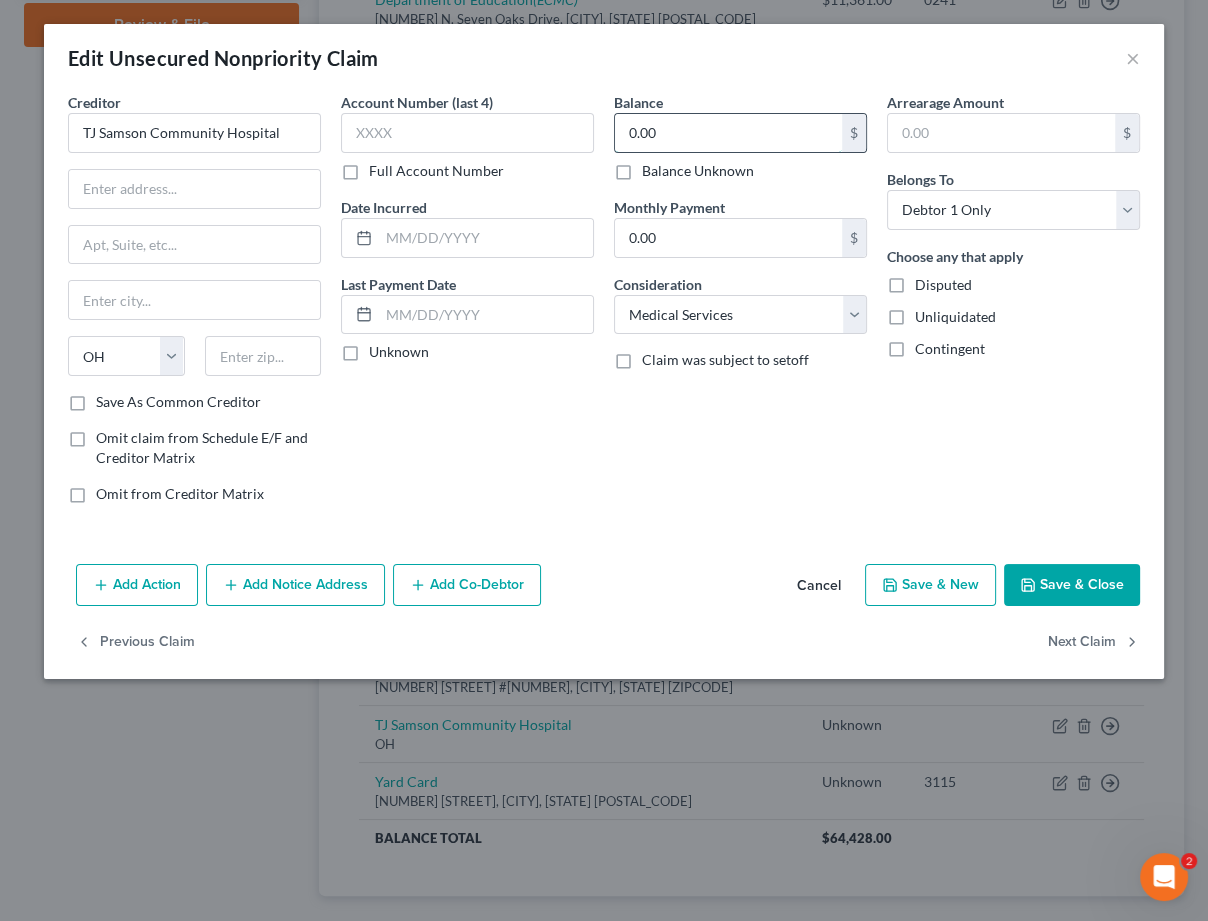 click on "0.00" at bounding box center [728, 133] 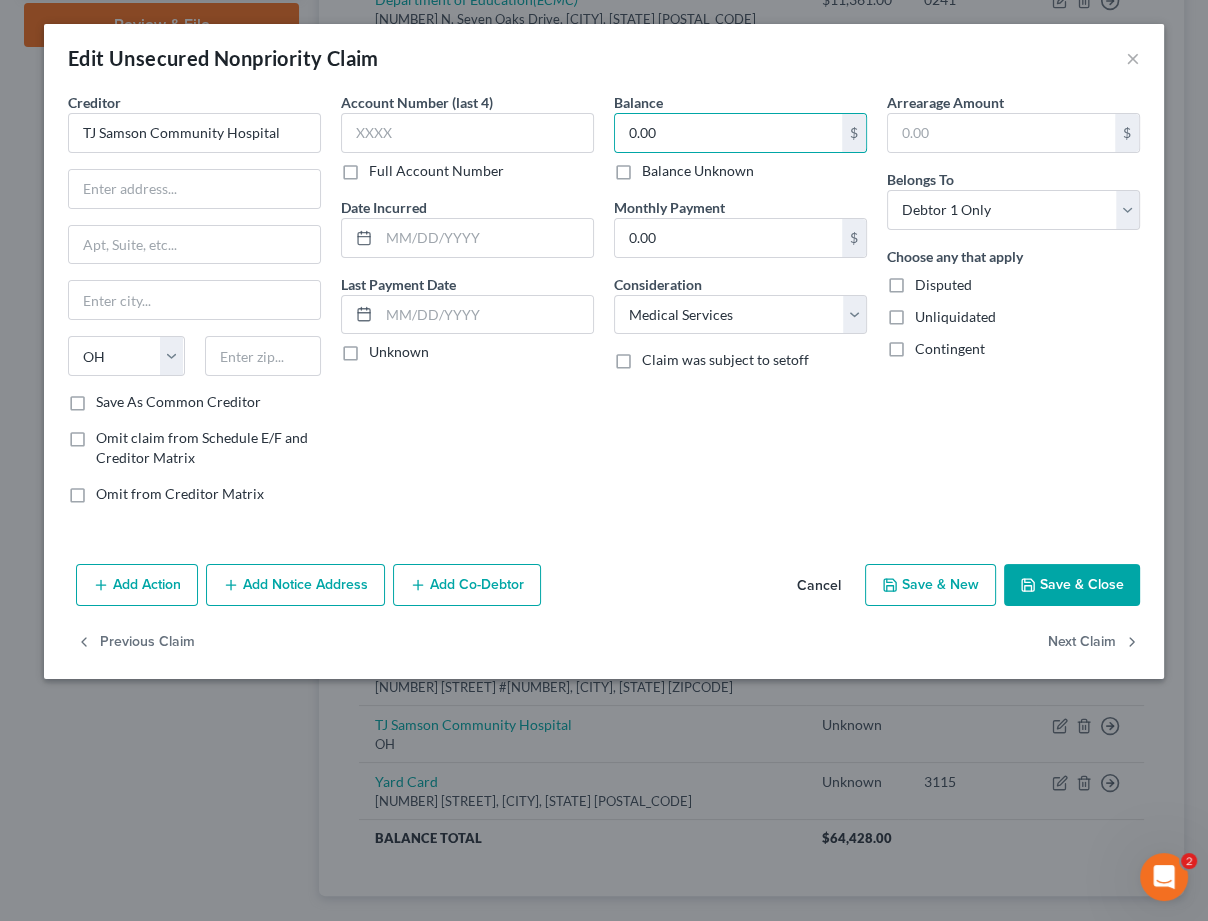 click on "Claim was subject to setoff" at bounding box center [725, 360] 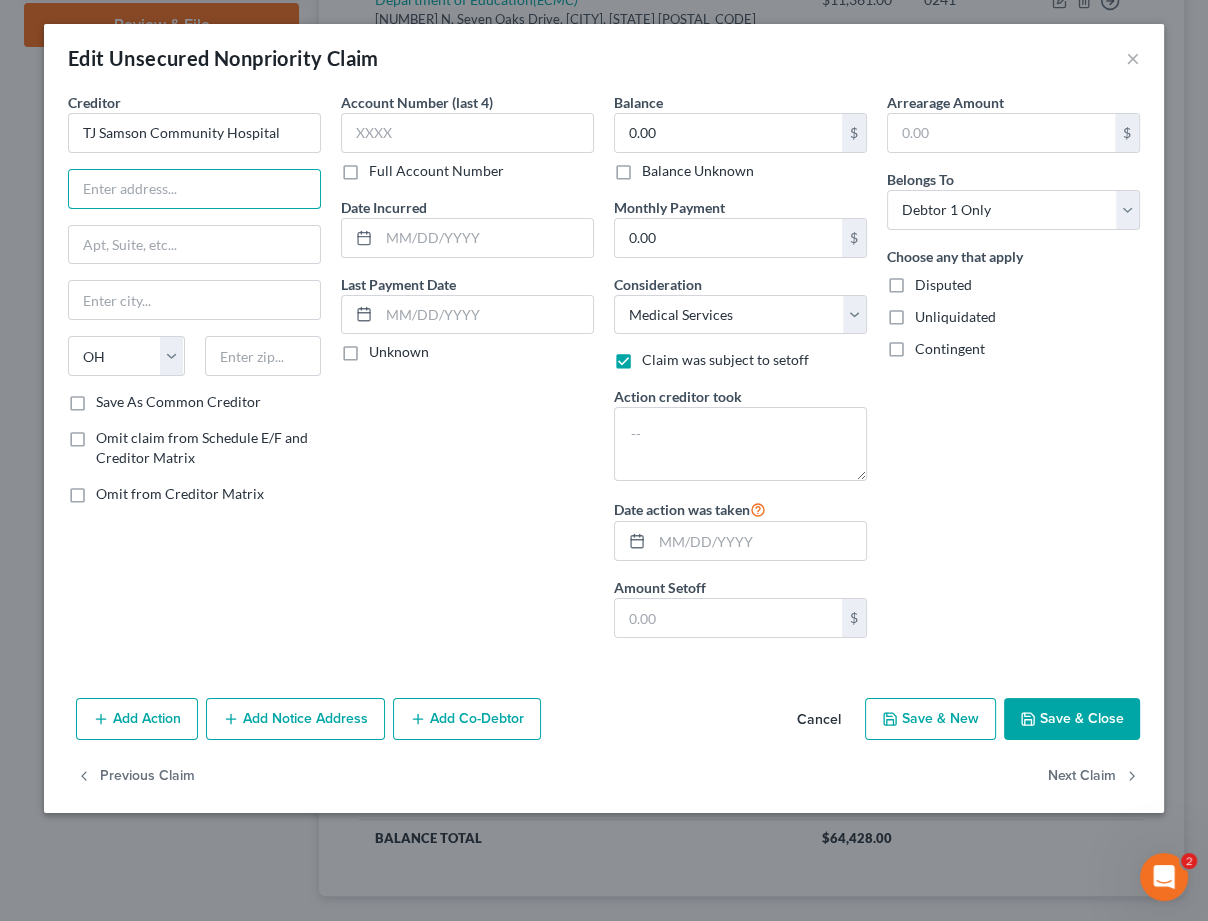 drag, startPoint x: 111, startPoint y: 194, endPoint x: 592, endPoint y: 54, distance: 500.96008 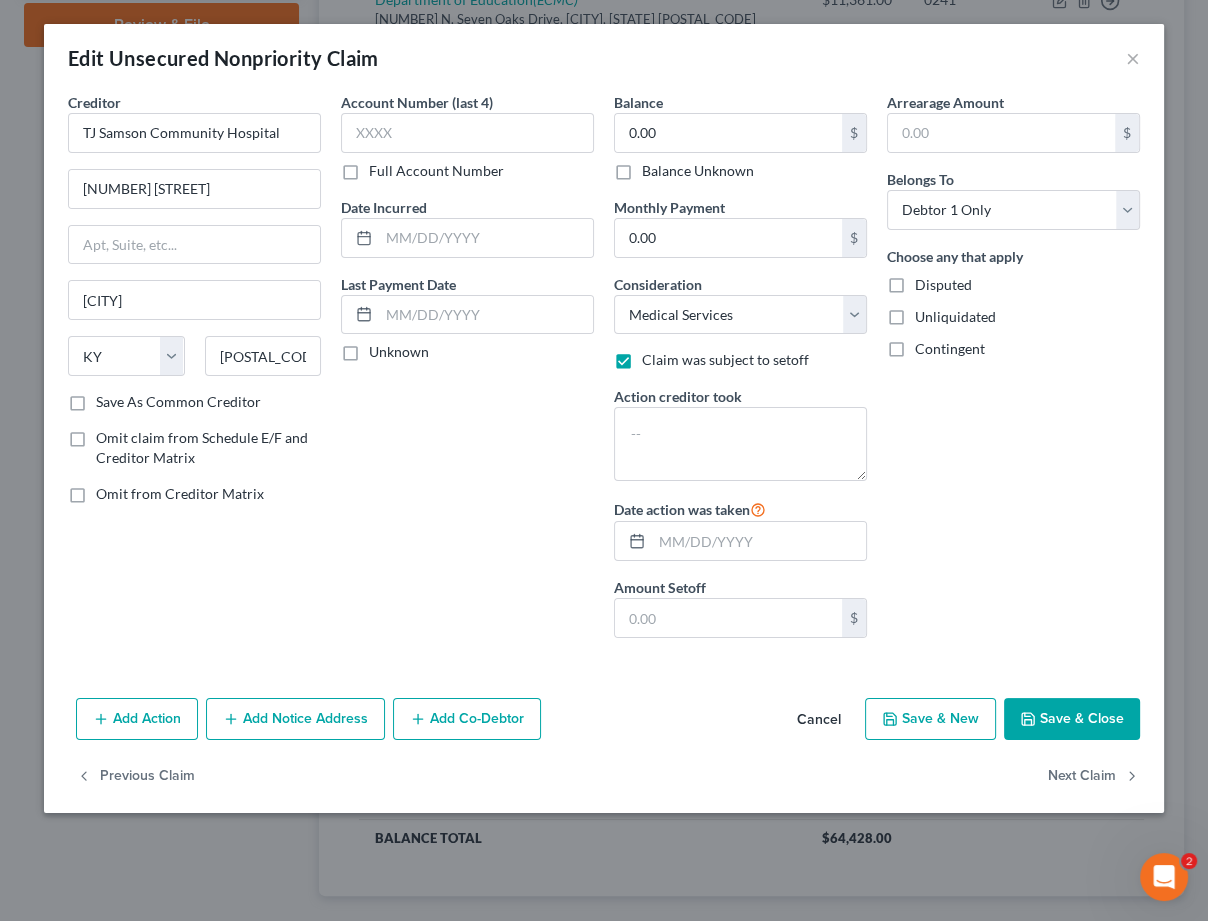 click on "Balance Unknown" at bounding box center [698, 171] 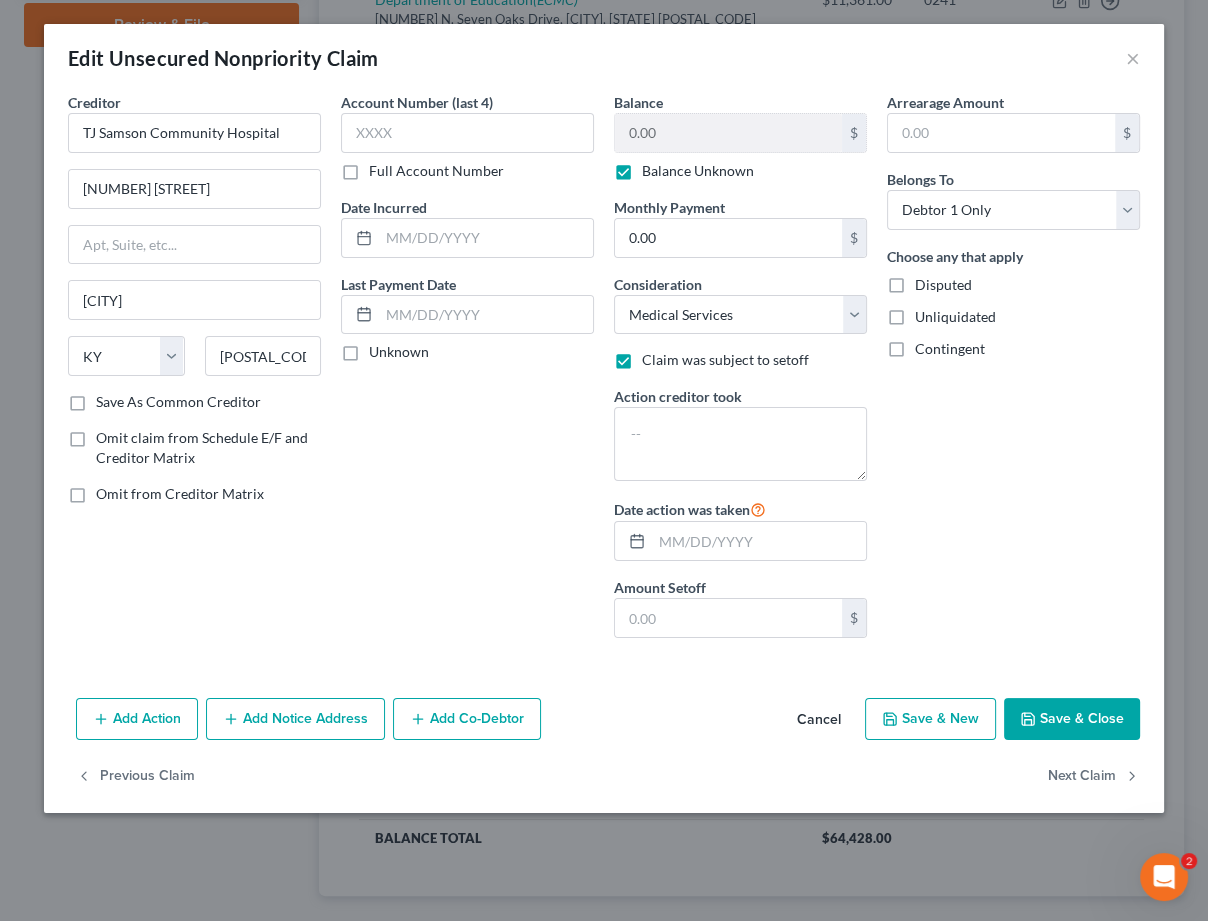 click on "Save & Close" at bounding box center (1072, 719) 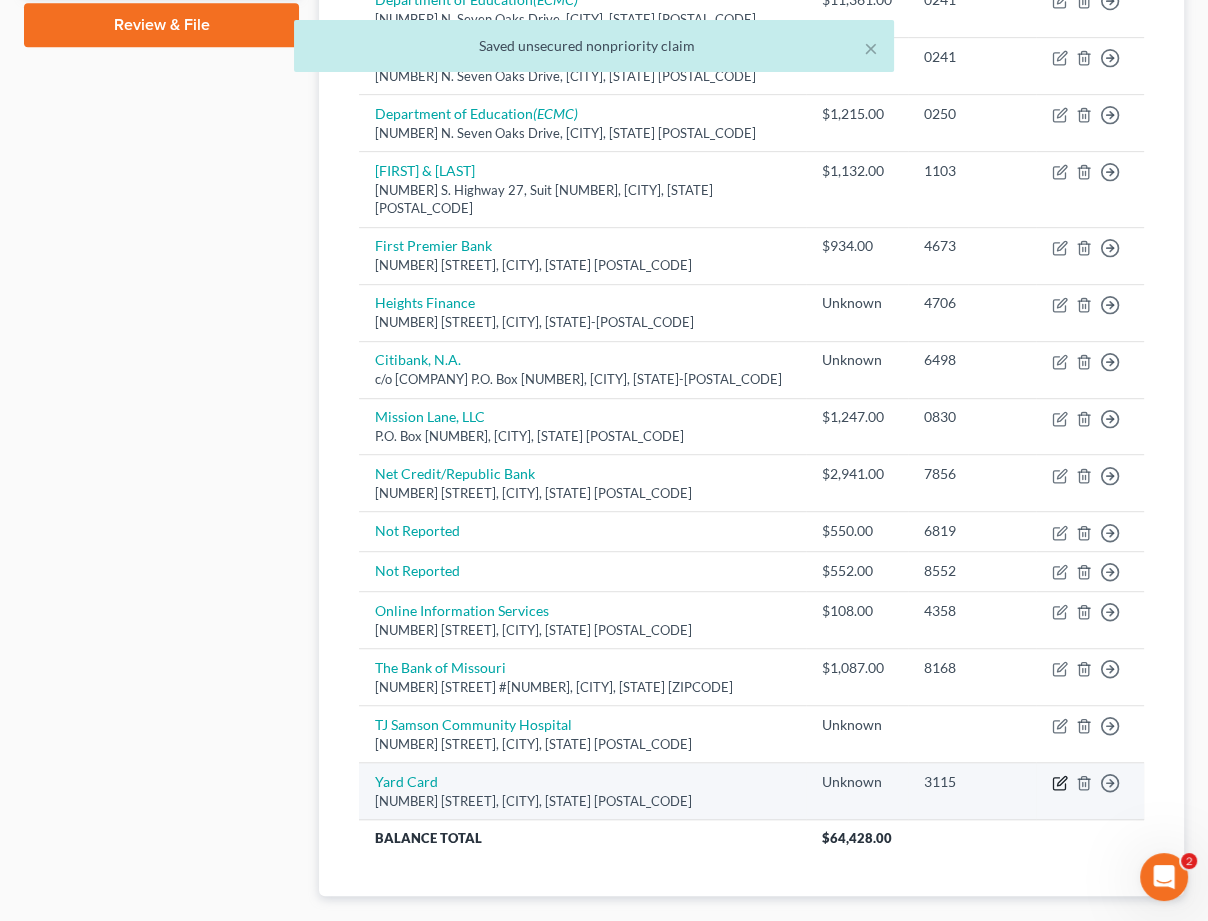 click 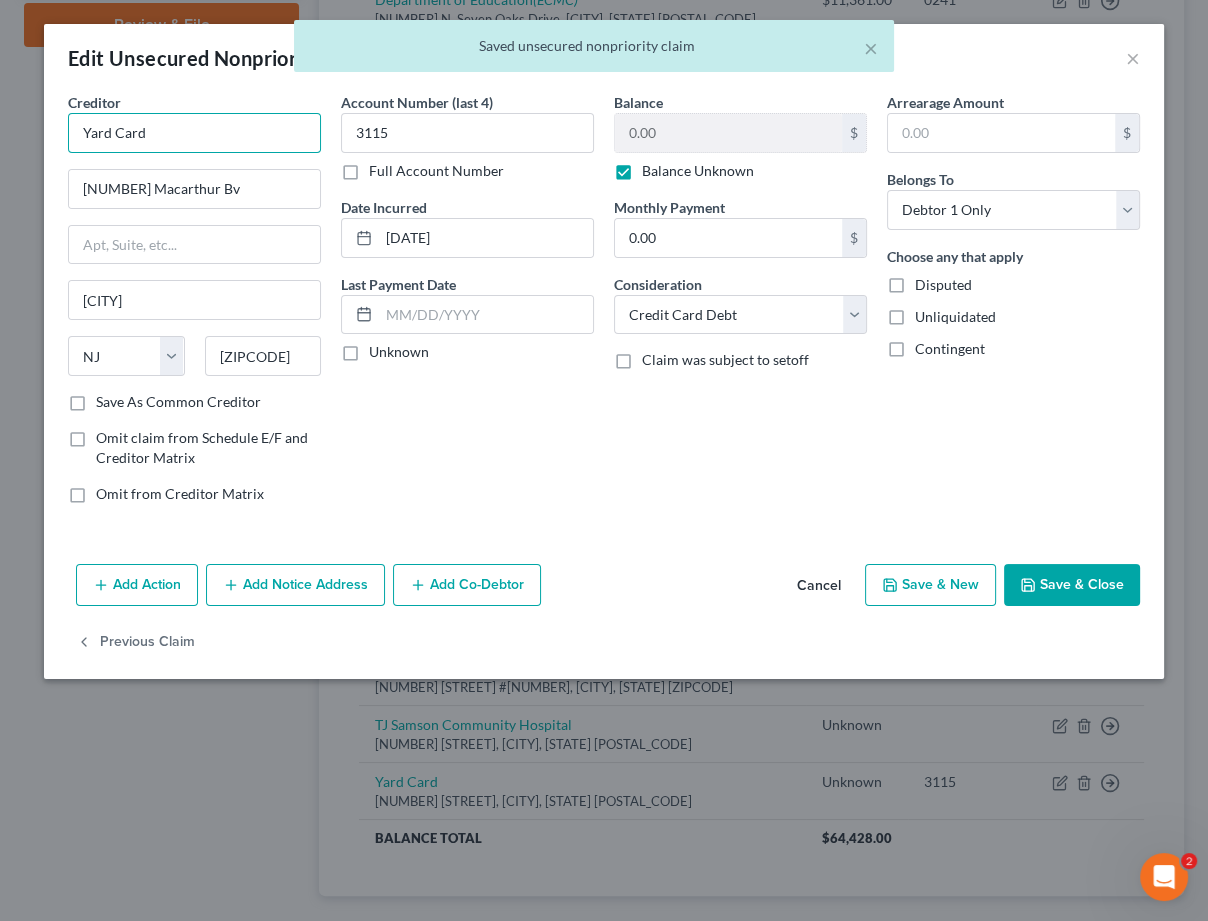click on "Yard Card" at bounding box center (194, 133) 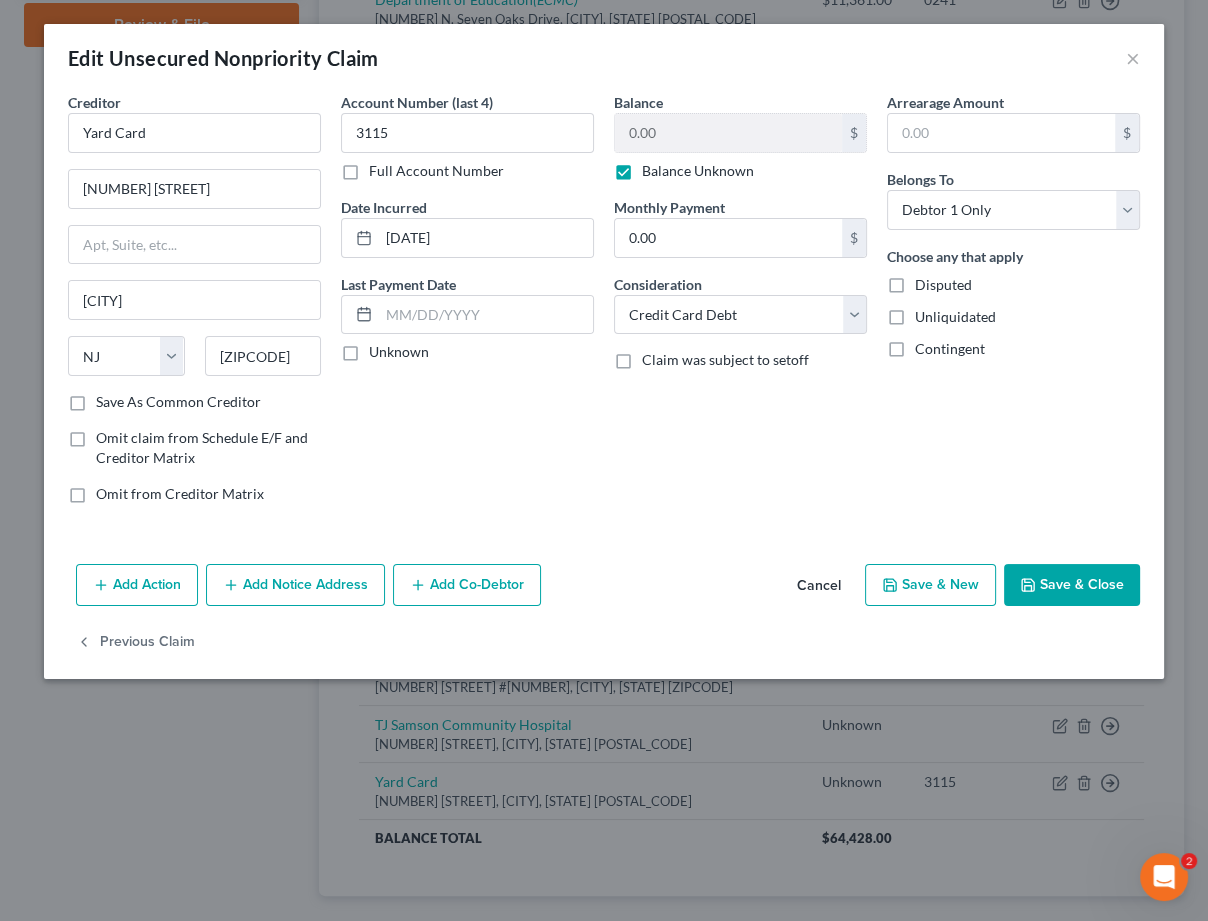click on "Save & Close" at bounding box center [1072, 585] 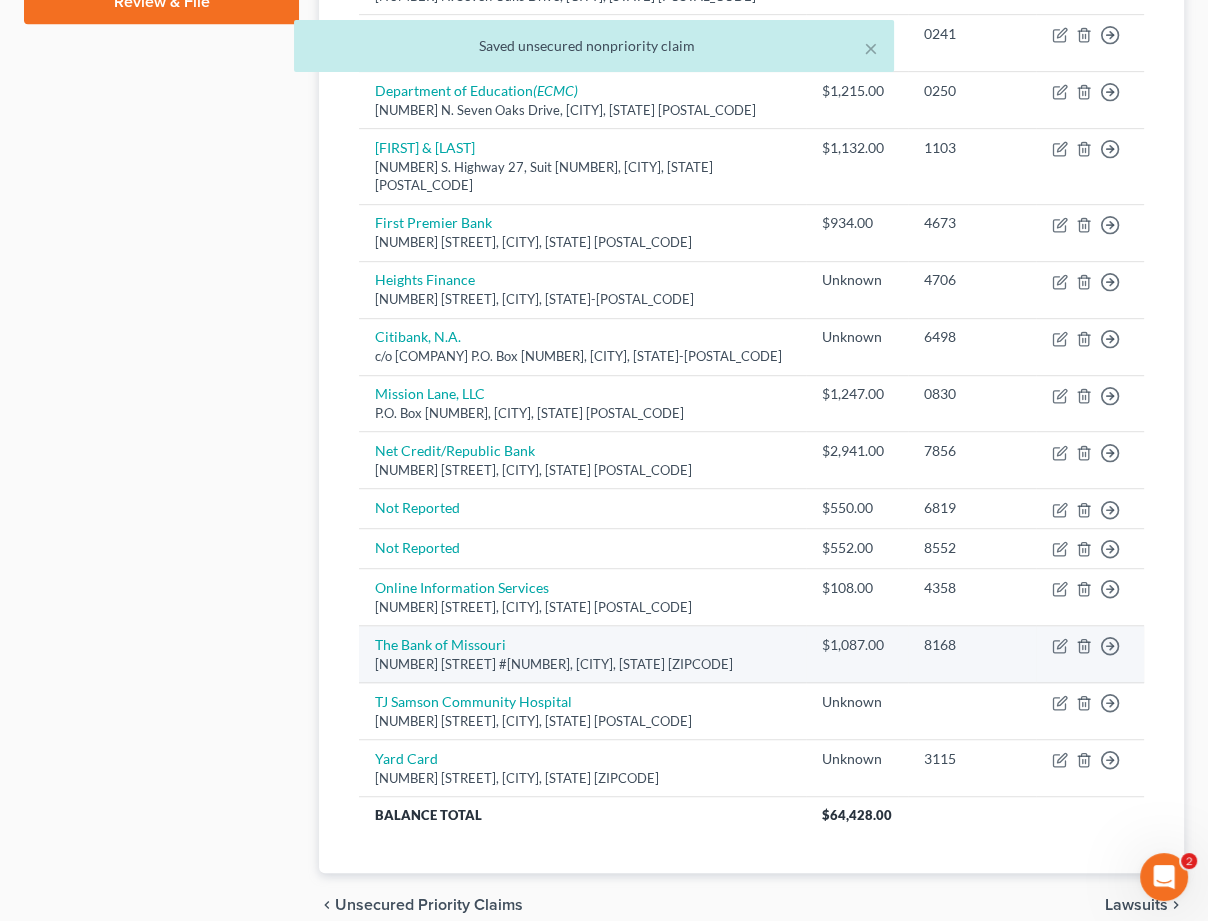 scroll, scrollTop: 937, scrollLeft: 0, axis: vertical 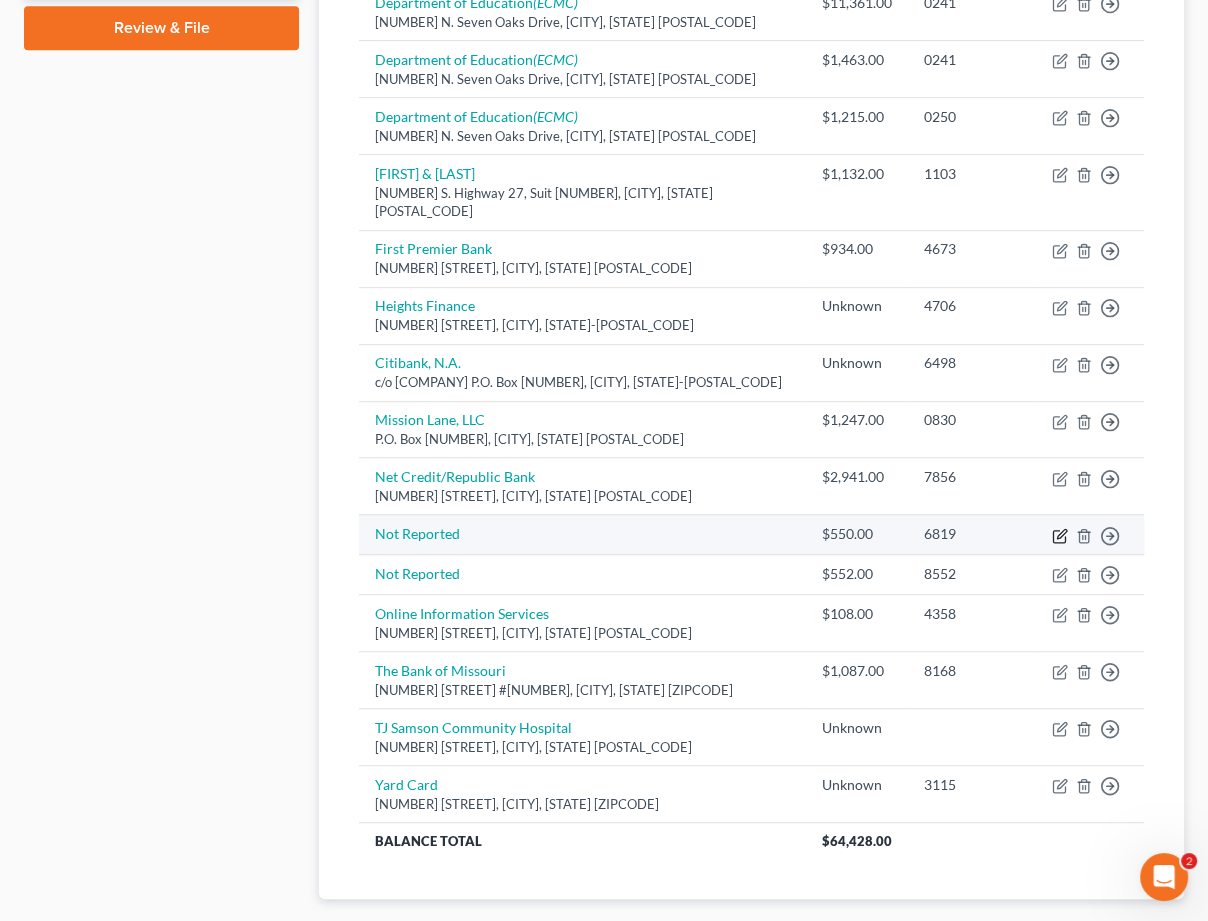 click 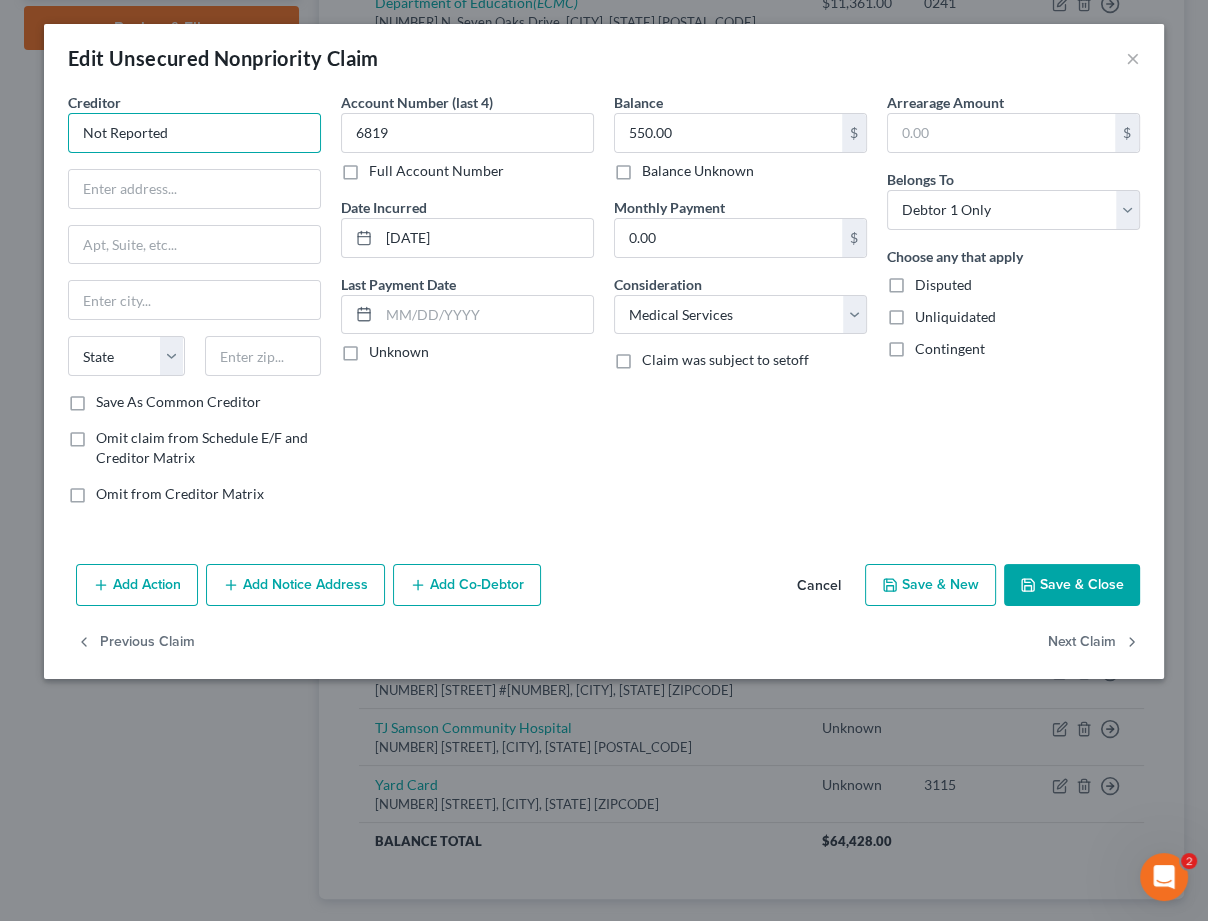 click on "Not Reported" at bounding box center (194, 133) 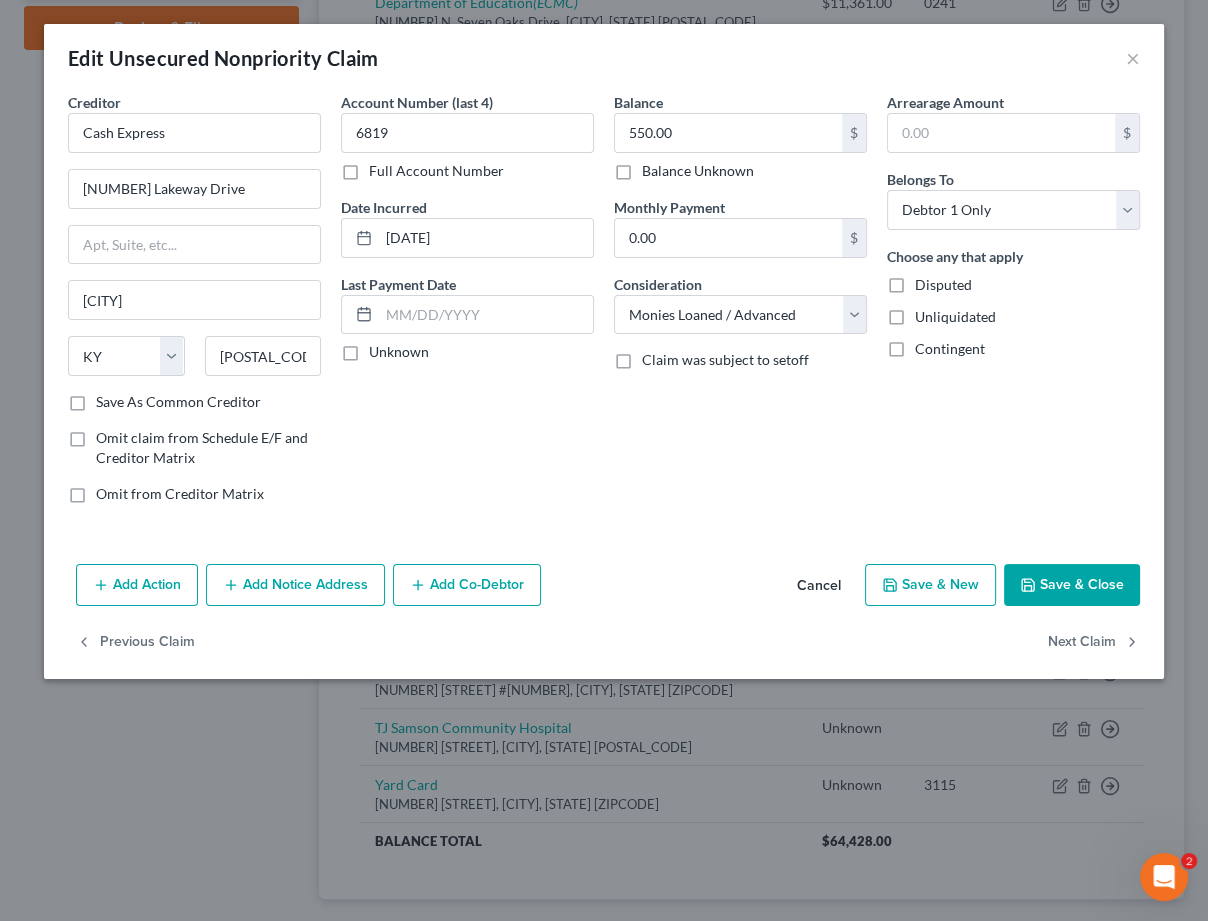 click on "Save & Close" at bounding box center (1072, 585) 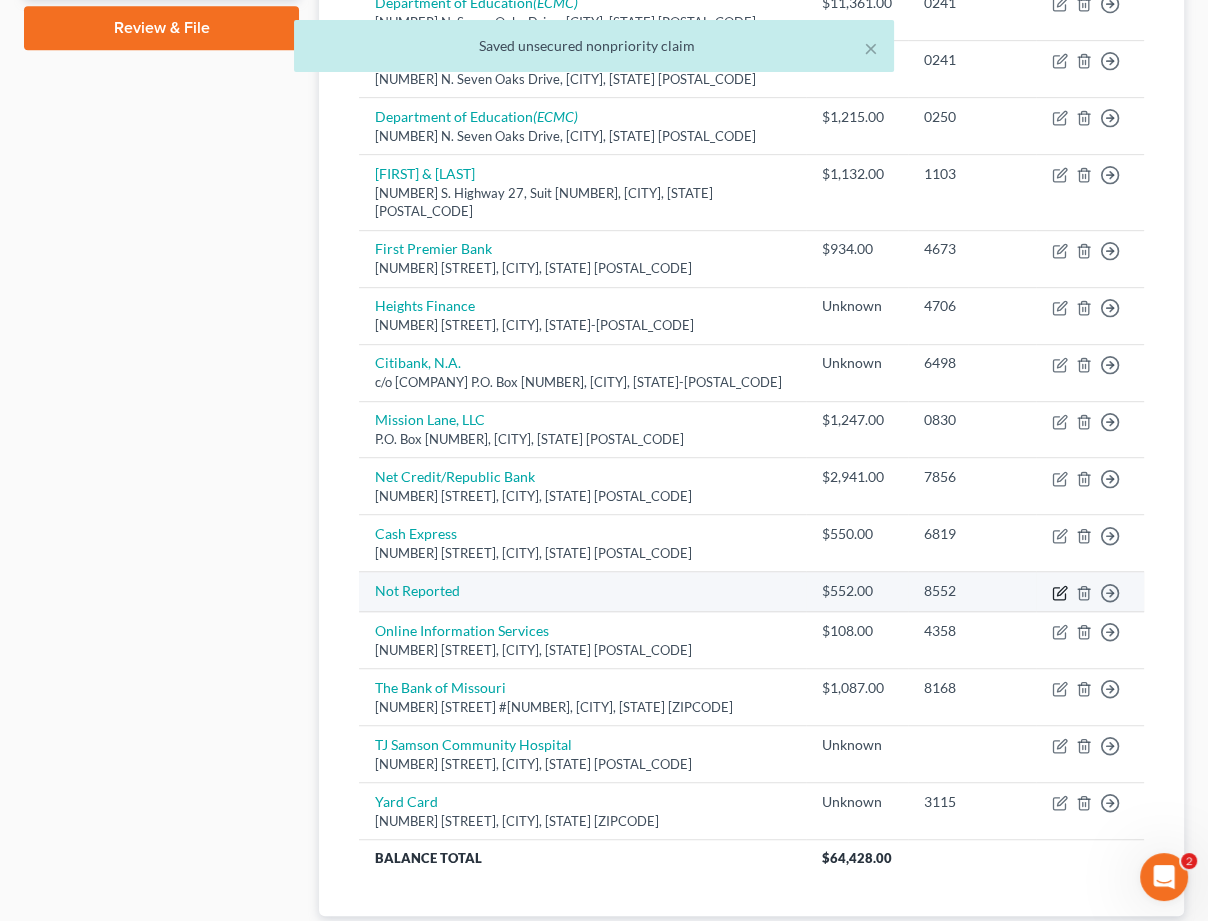 click 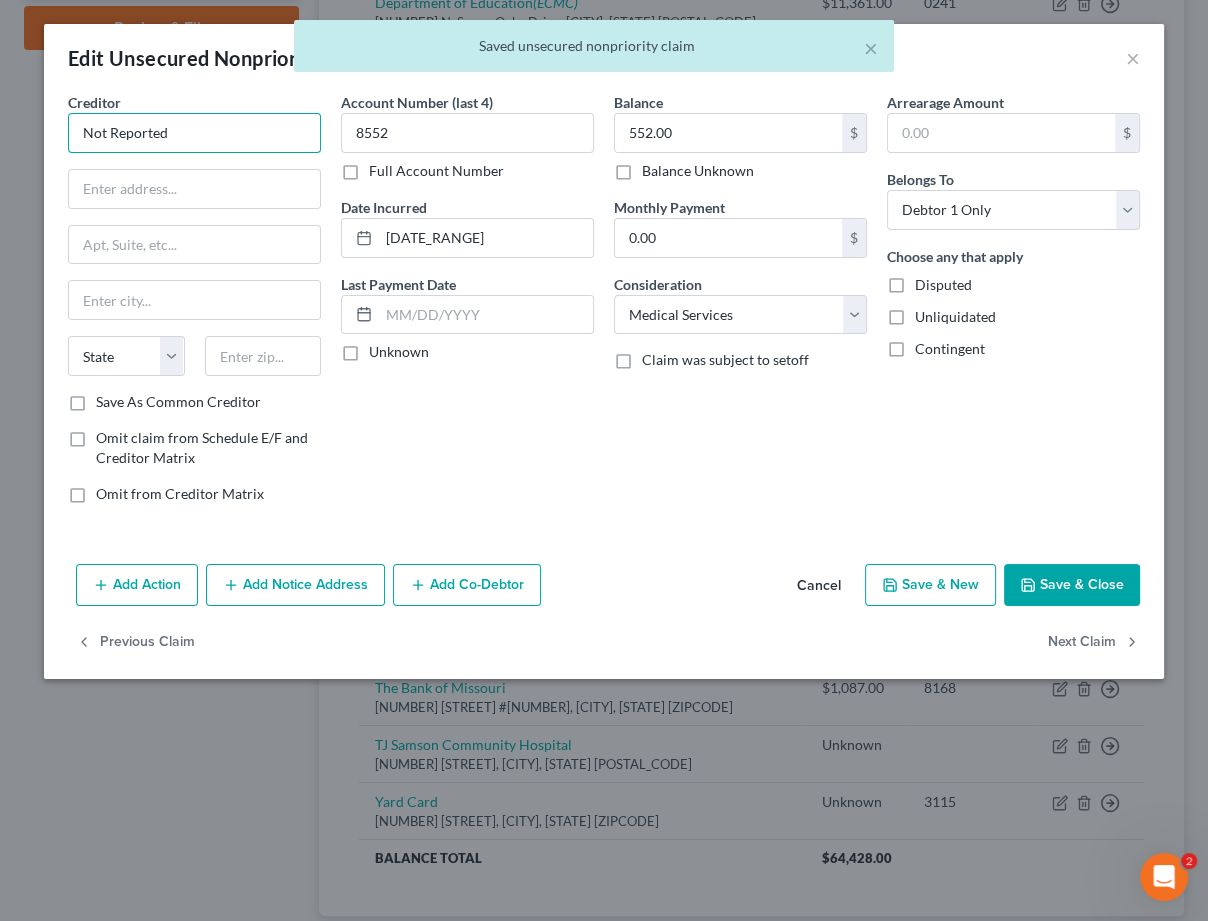 click on "Not Reported" at bounding box center [194, 133] 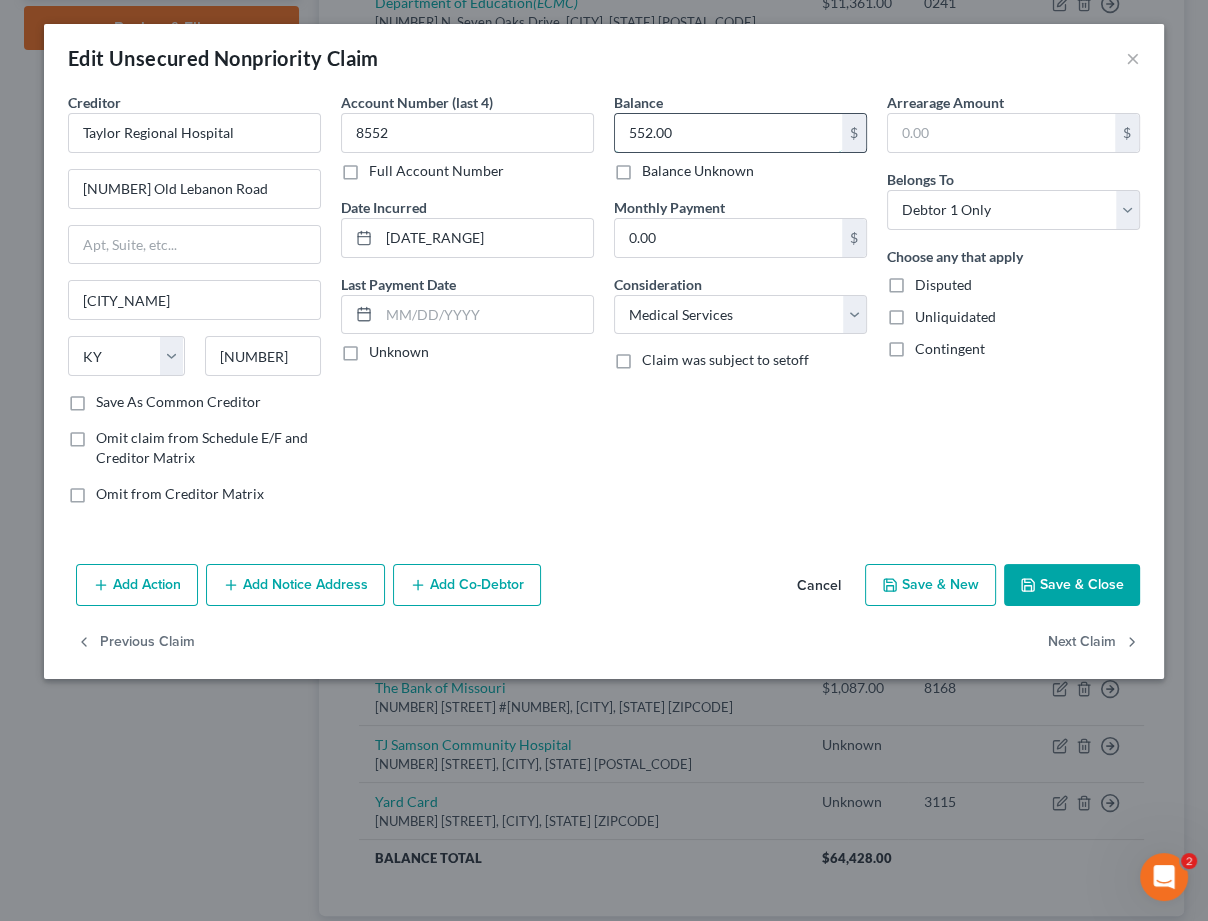 click on "552.00" at bounding box center [728, 133] 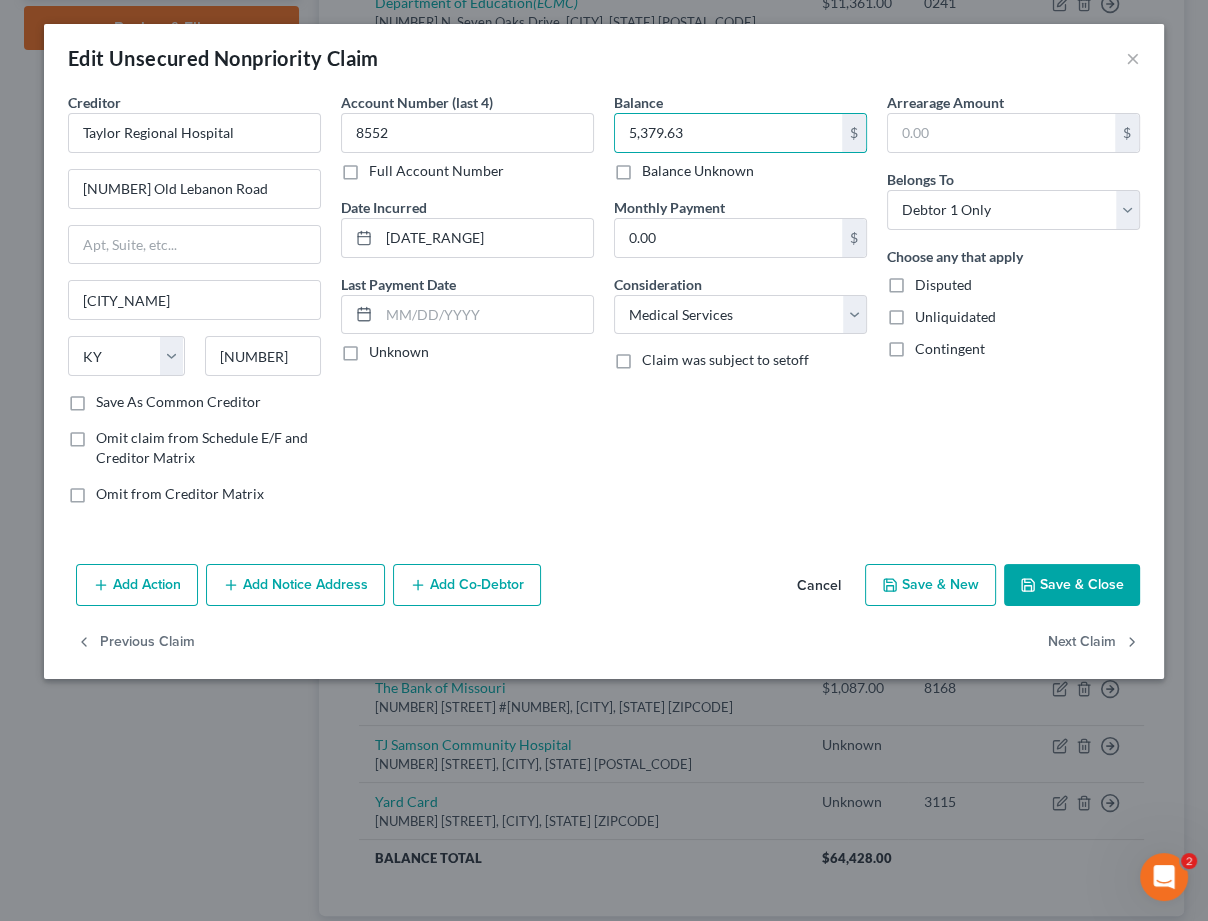 click on "Save & Close" at bounding box center [1072, 585] 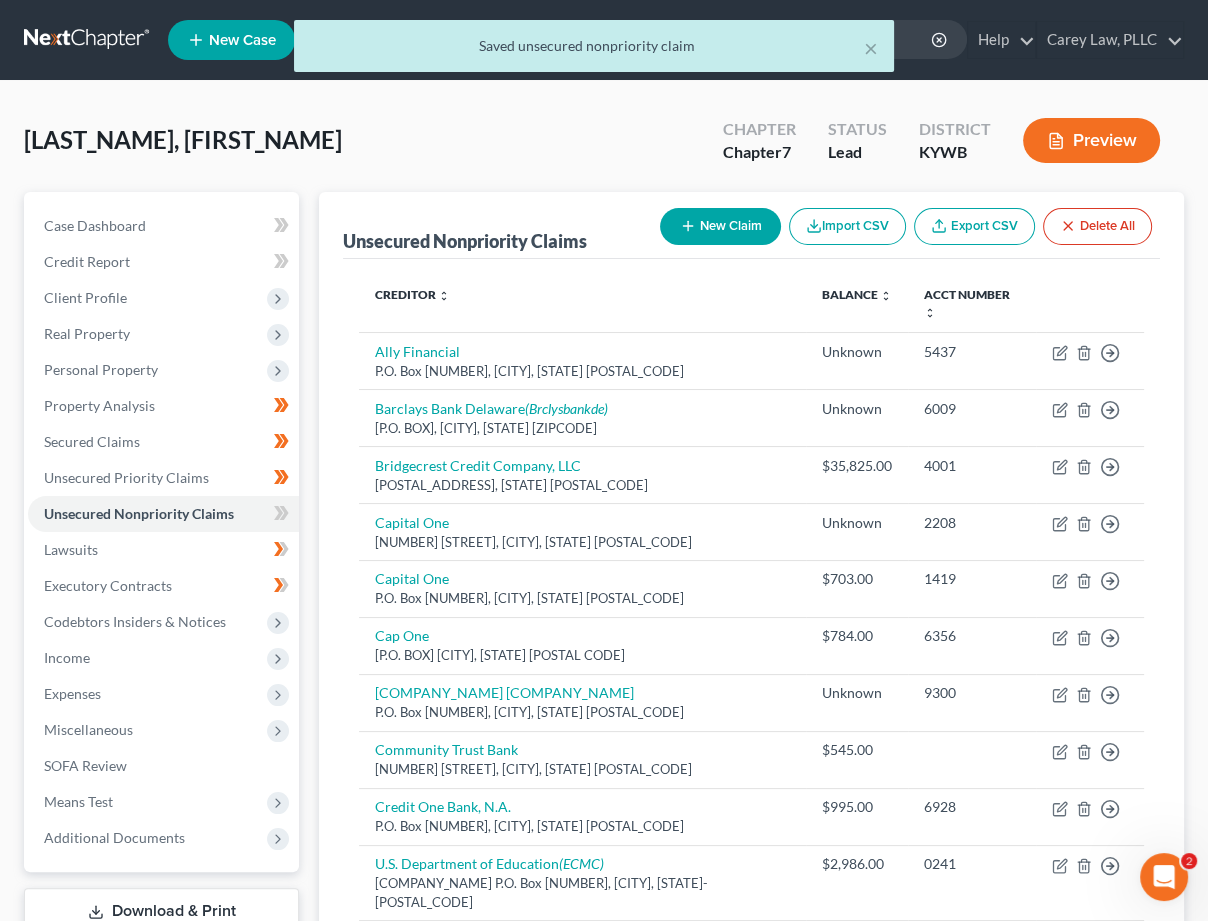 scroll, scrollTop: 0, scrollLeft: 0, axis: both 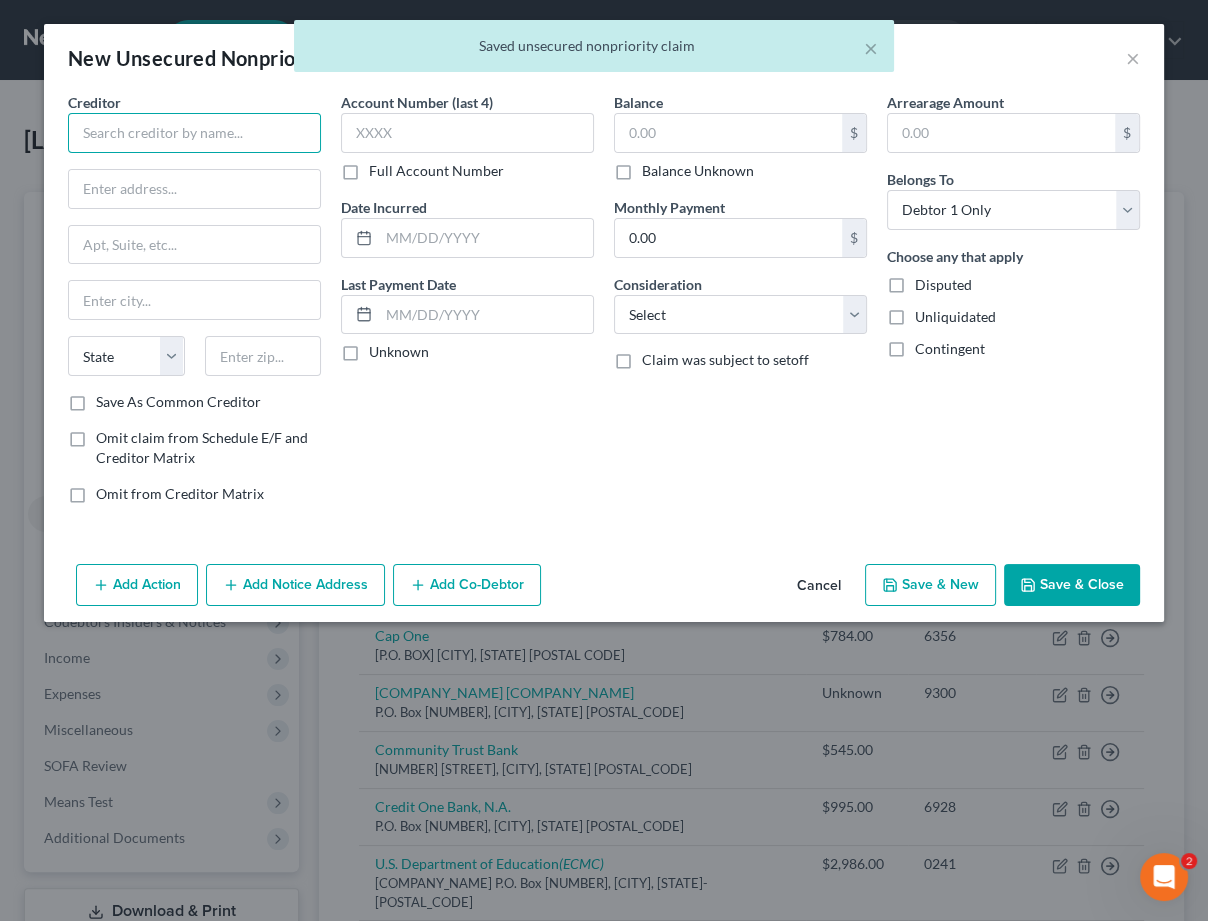 click at bounding box center (194, 133) 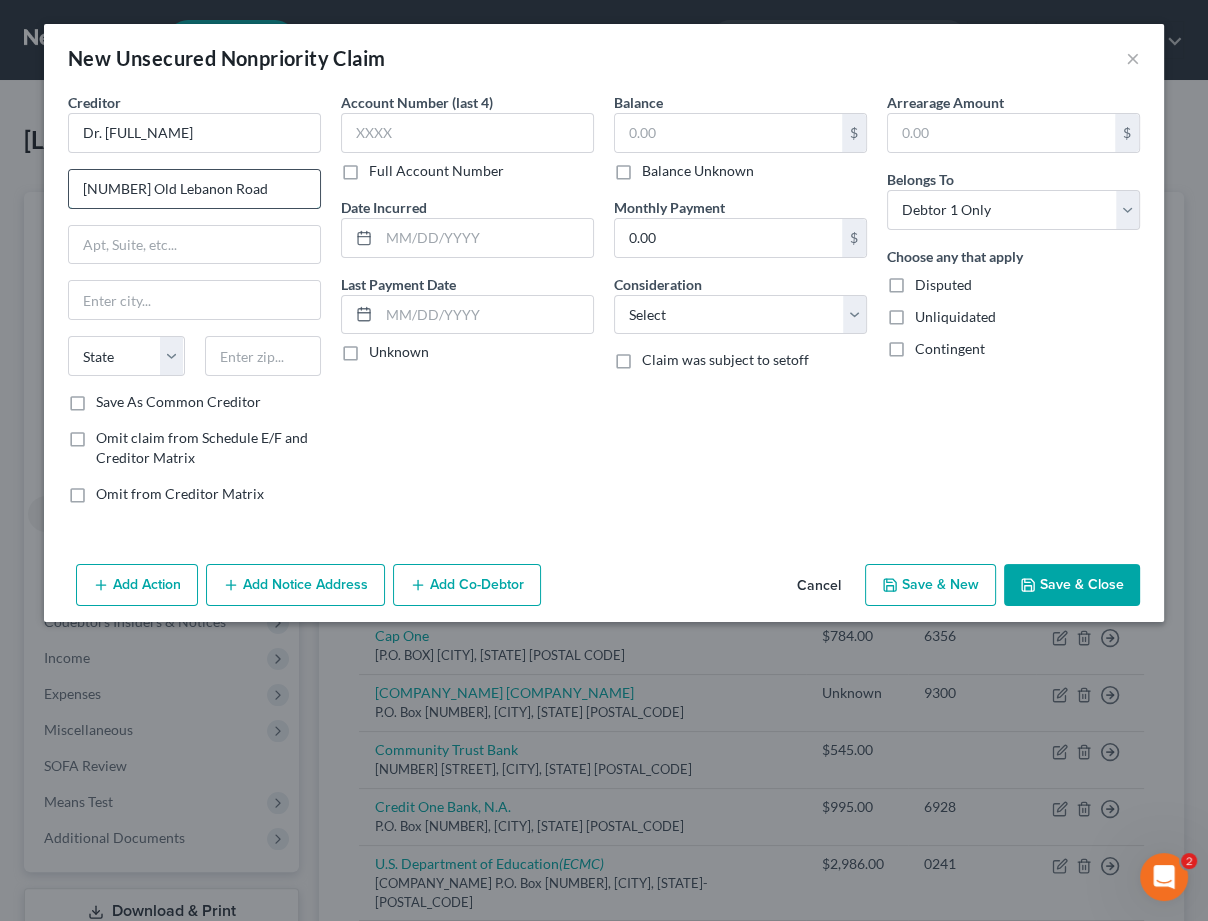 click on "[NUMBER] Old Lebanon Road" at bounding box center [194, 189] 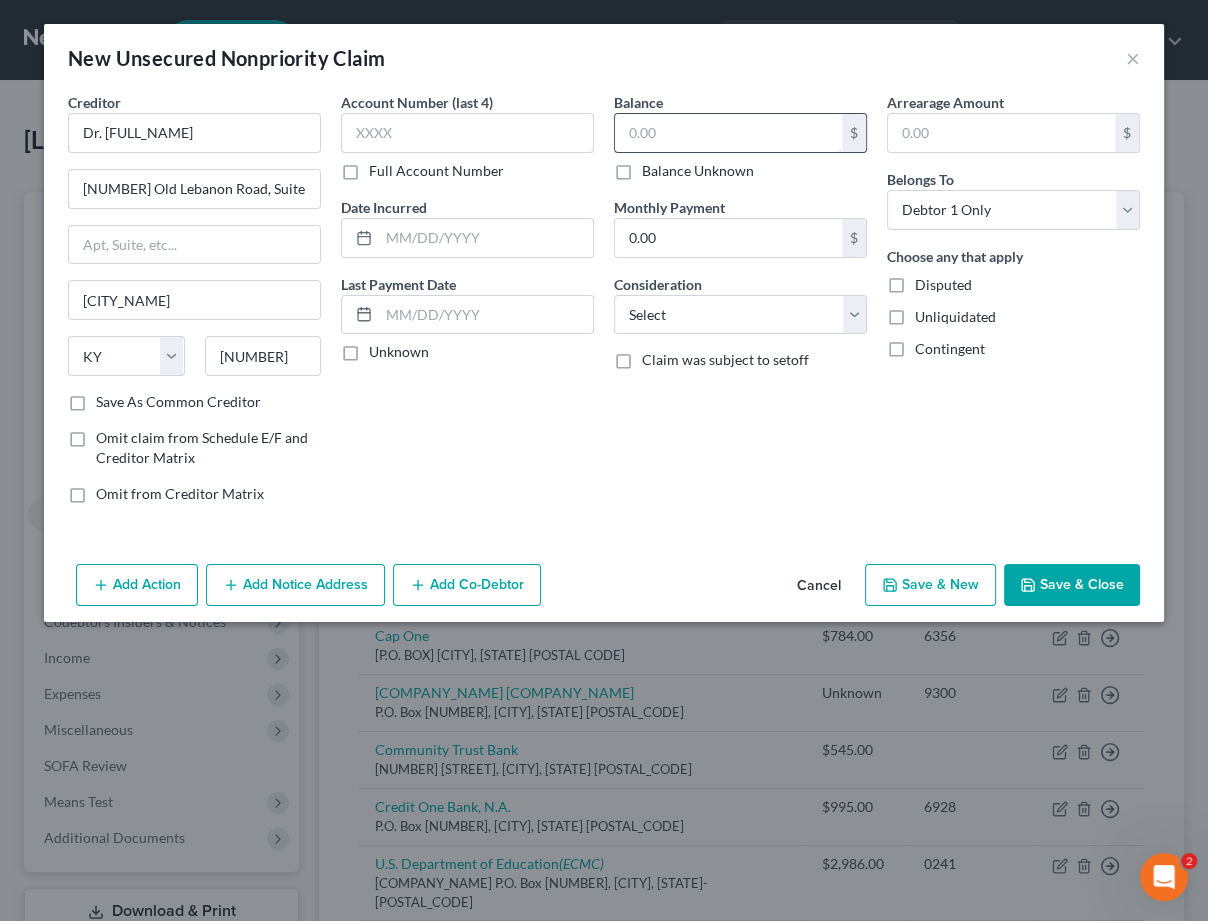 click at bounding box center [728, 133] 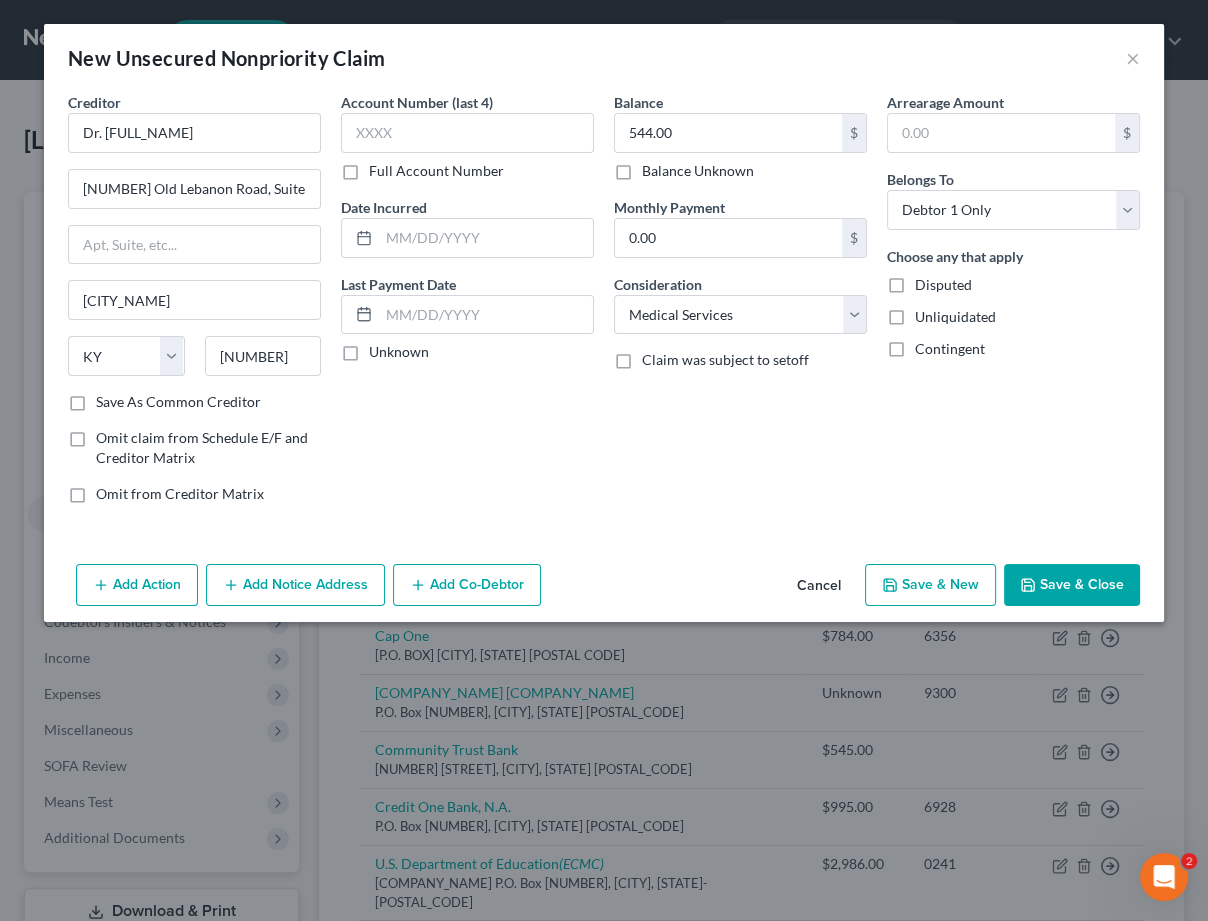 click on "Save & Close" at bounding box center (1072, 585) 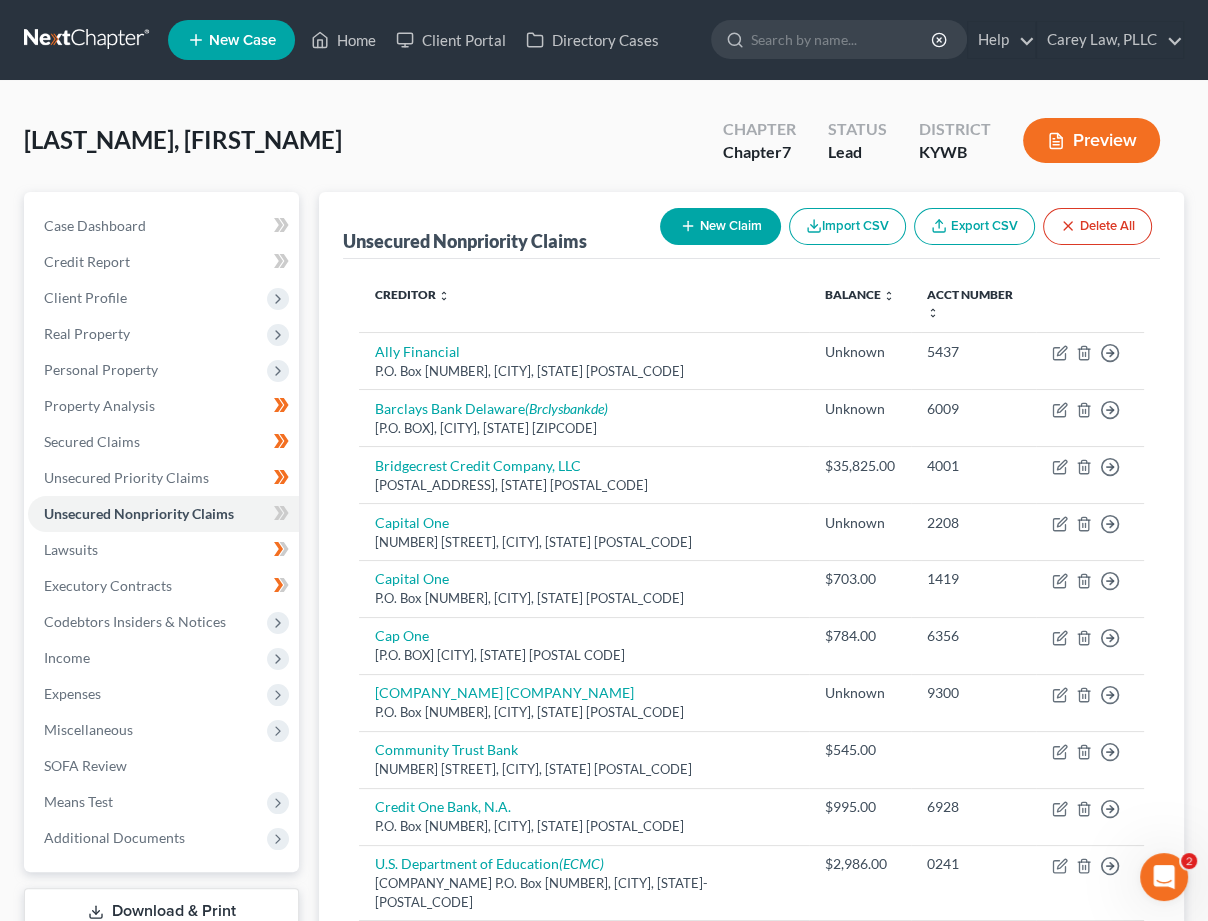 scroll, scrollTop: -1, scrollLeft: 0, axis: vertical 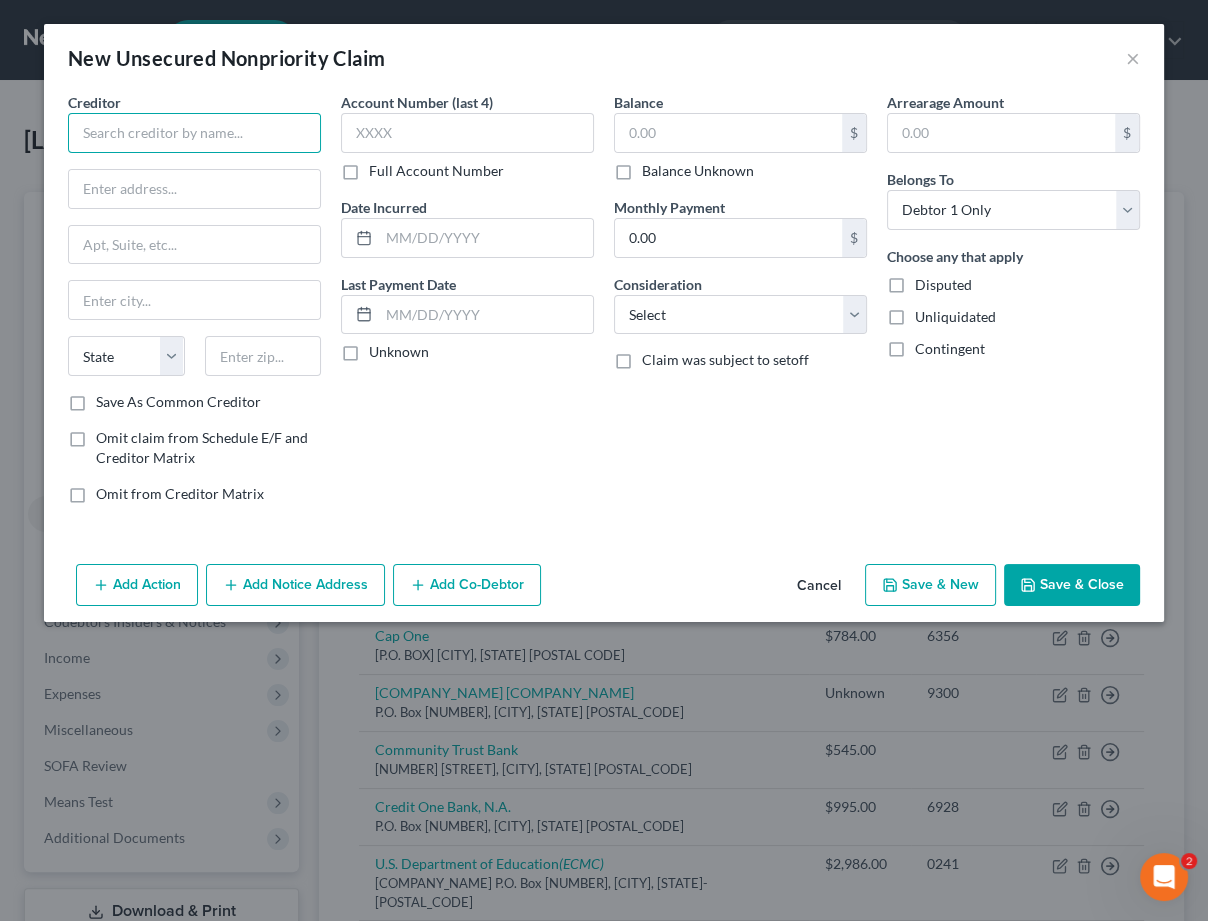 click at bounding box center [194, 133] 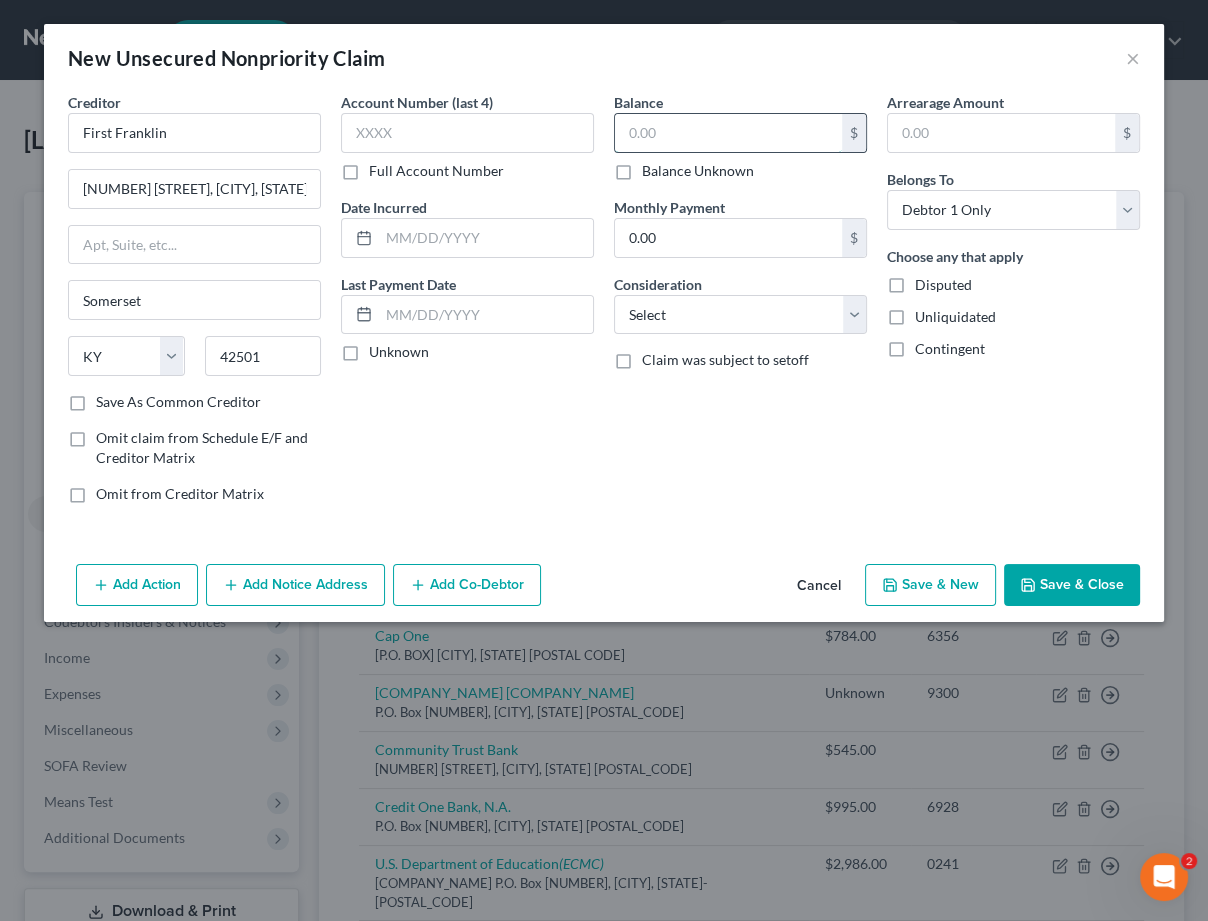 click at bounding box center [728, 133] 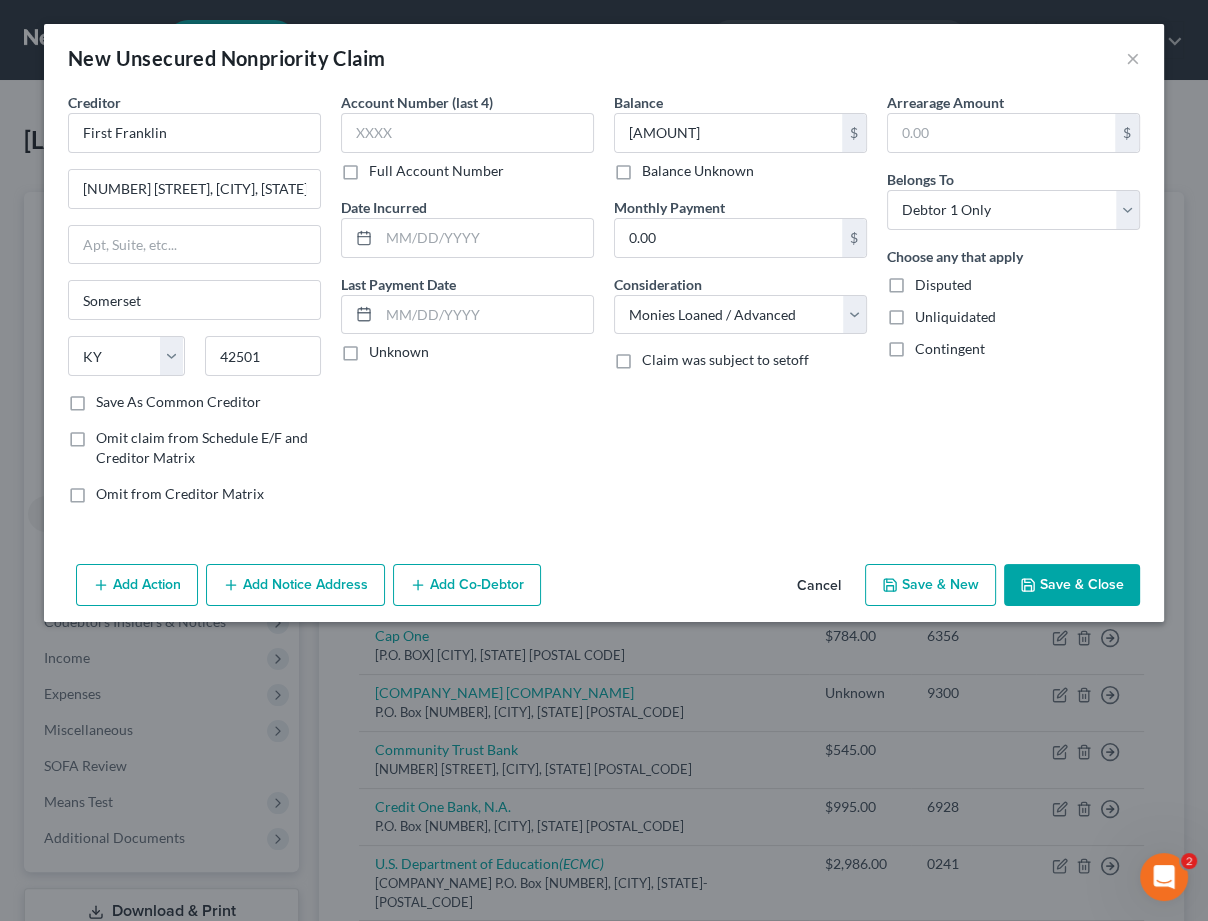 click 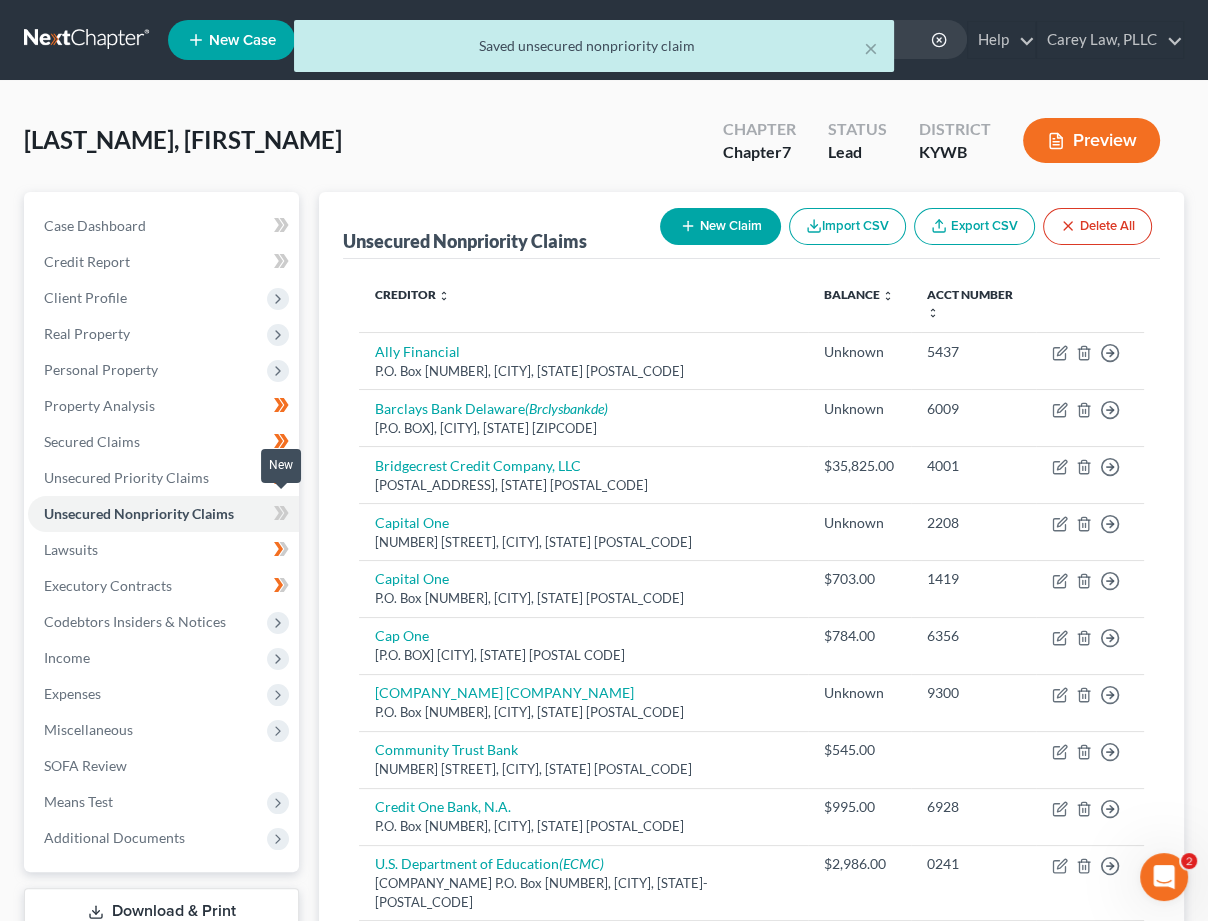 click at bounding box center [281, 516] 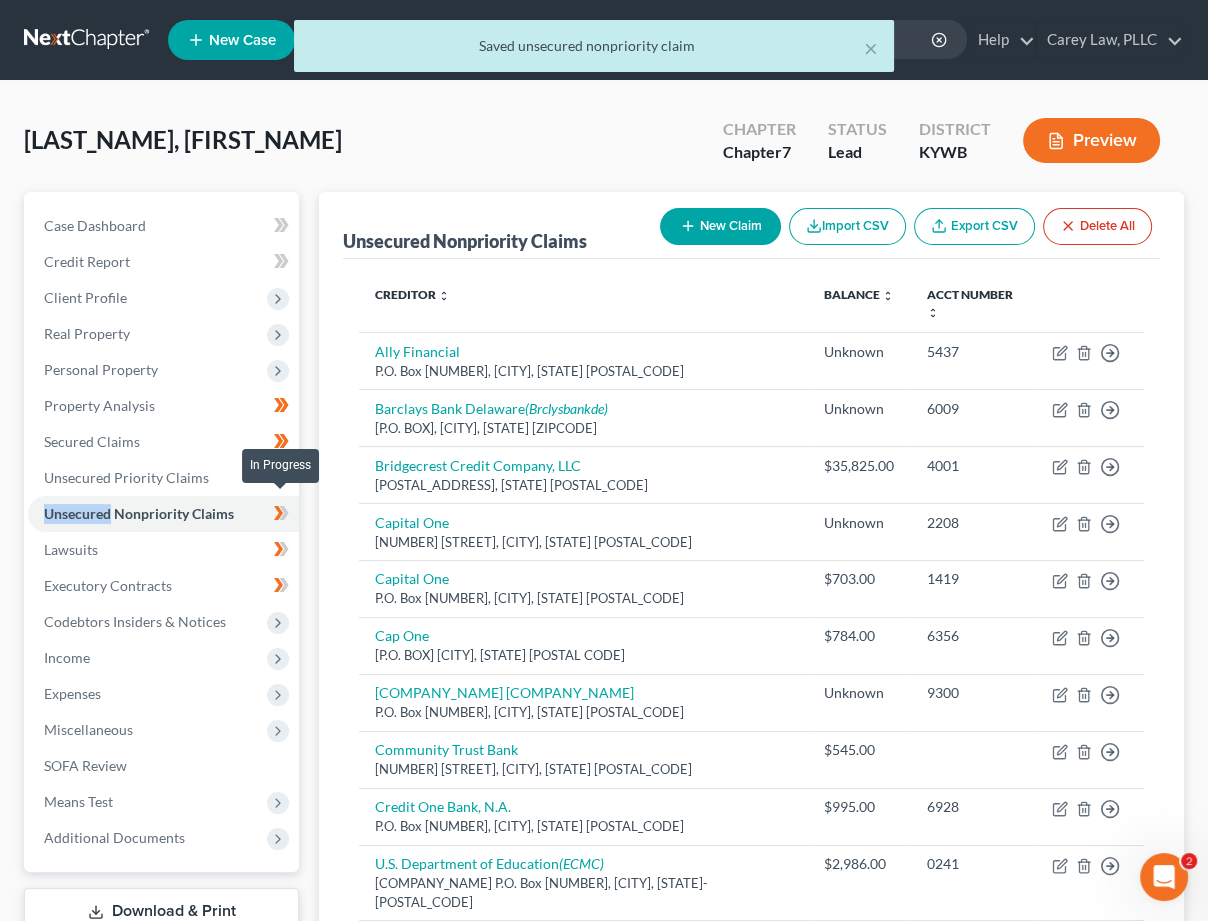 click at bounding box center (281, 516) 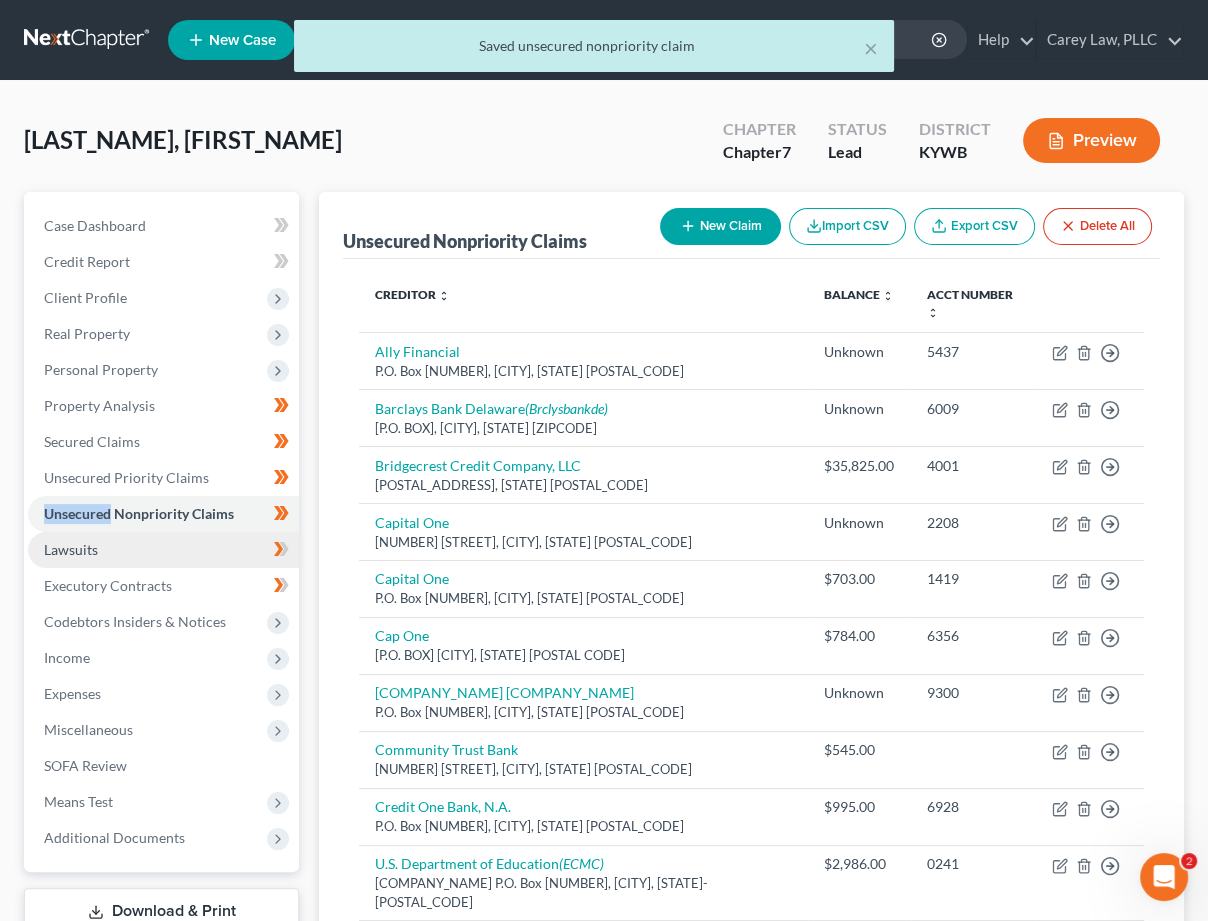 click on "Lawsuits" at bounding box center [163, 550] 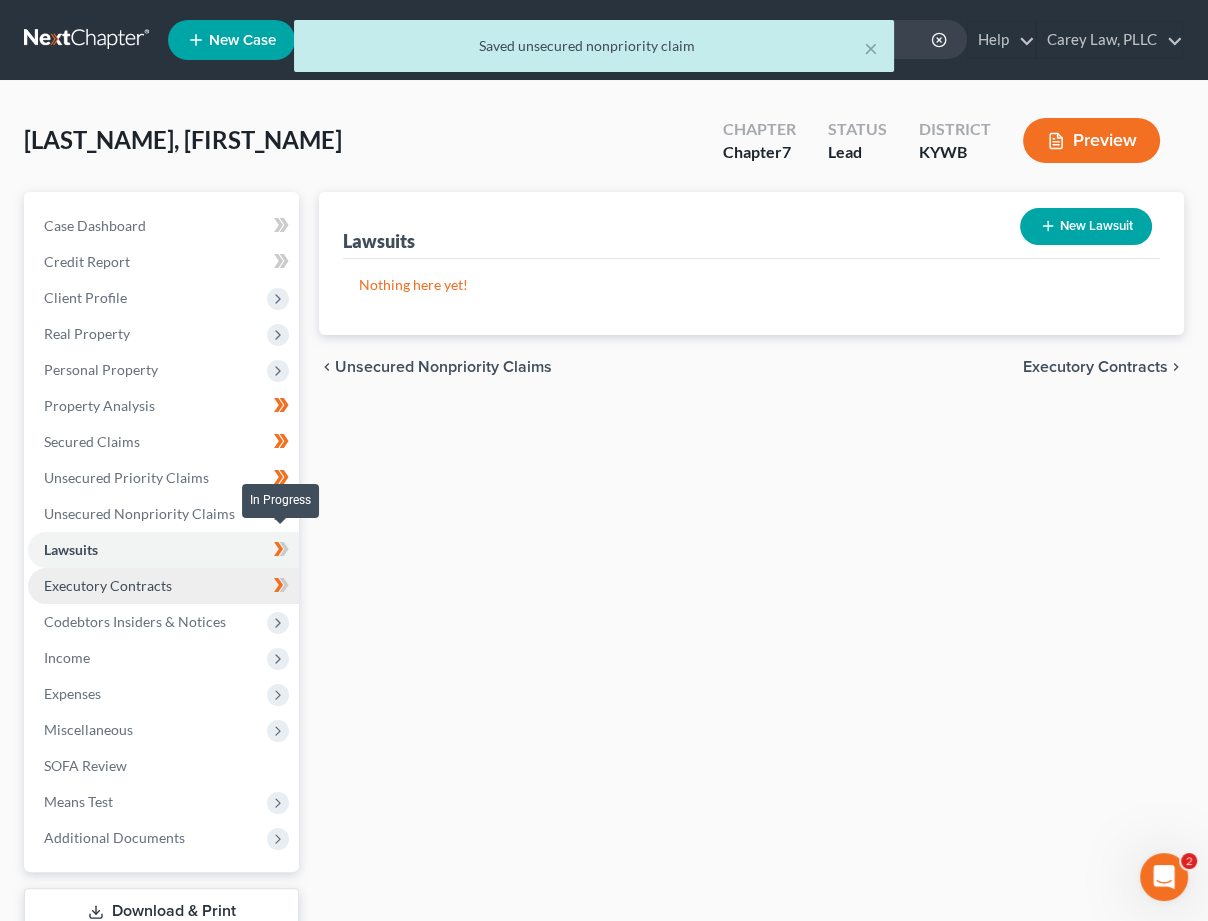 drag, startPoint x: 286, startPoint y: 541, endPoint x: 212, endPoint y: 581, distance: 84.118965 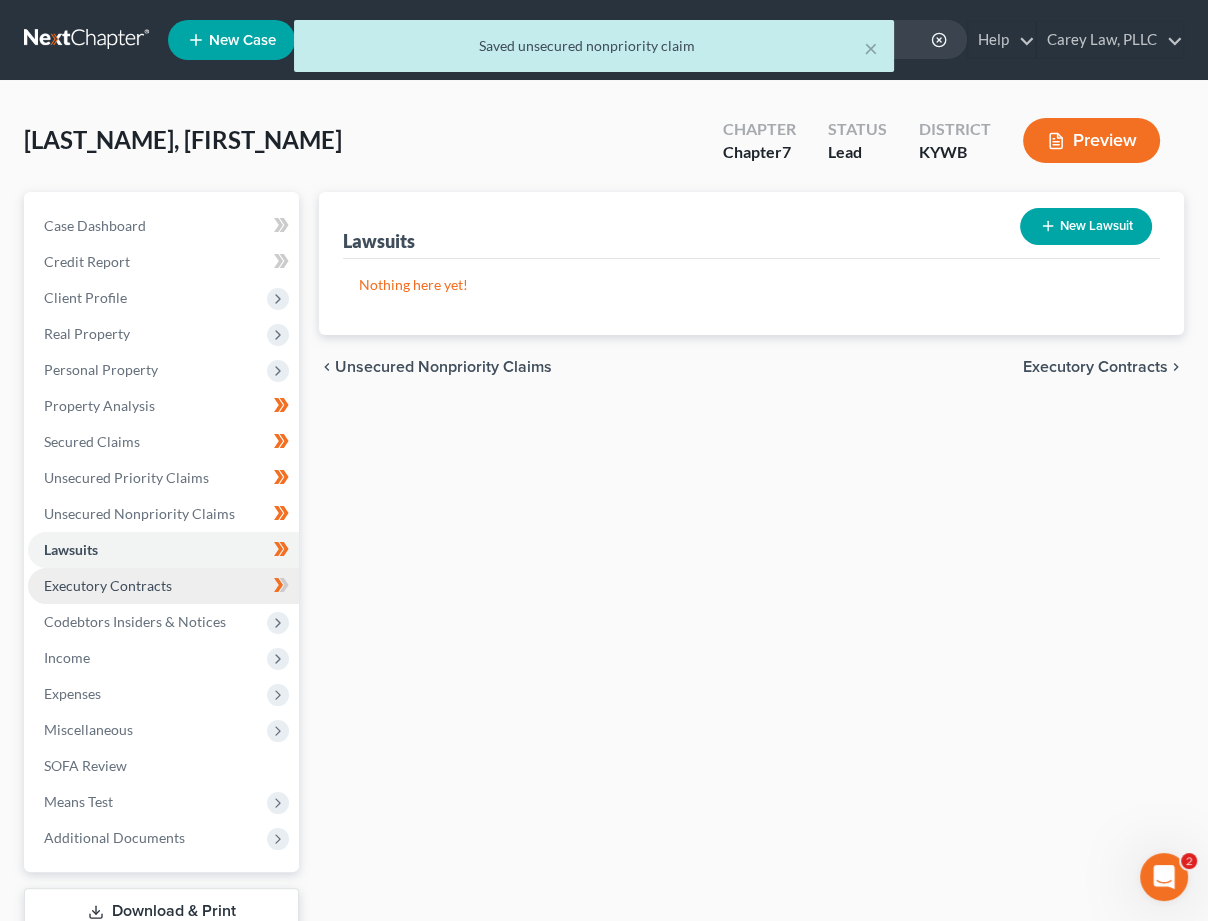 click on "Executory Contracts" at bounding box center [163, 586] 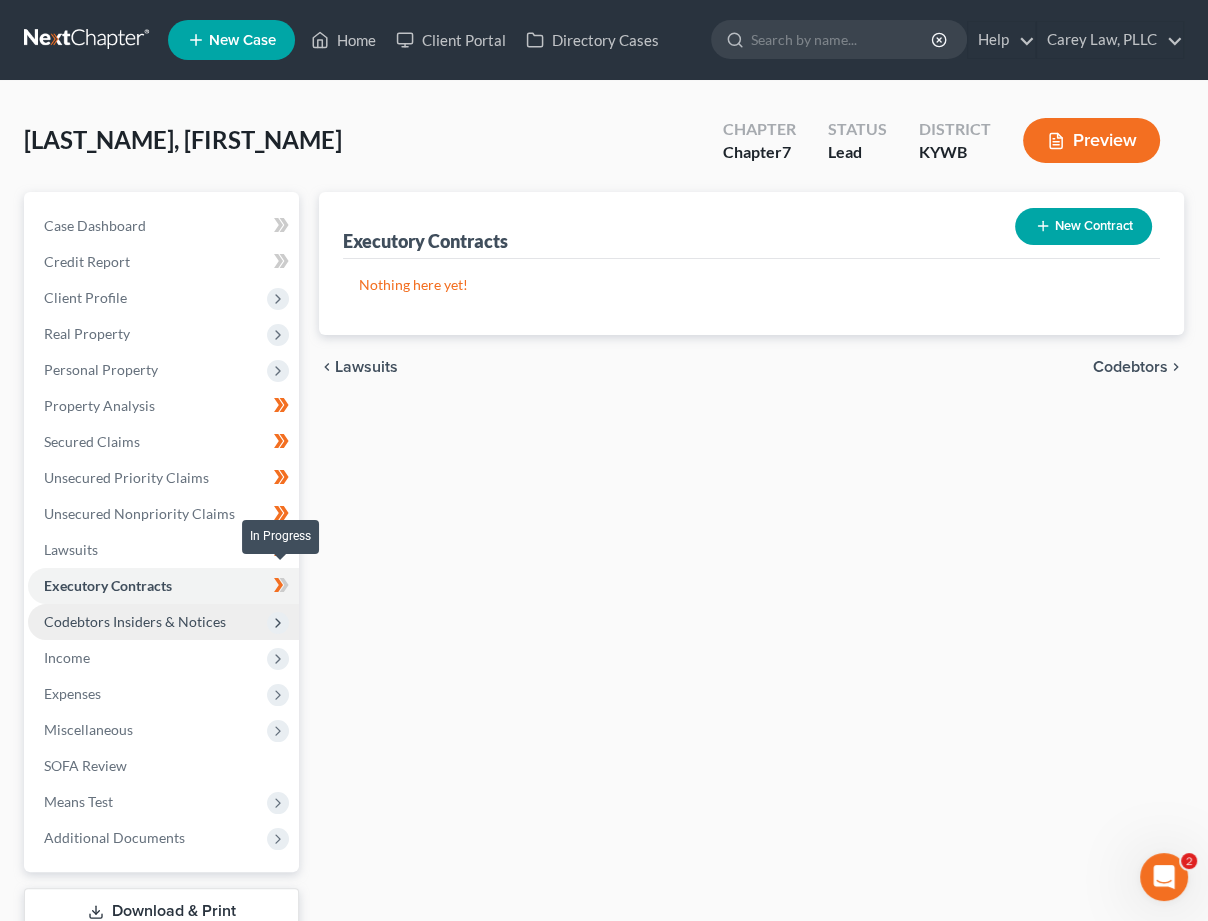 drag, startPoint x: 286, startPoint y: 580, endPoint x: 246, endPoint y: 620, distance: 56.568542 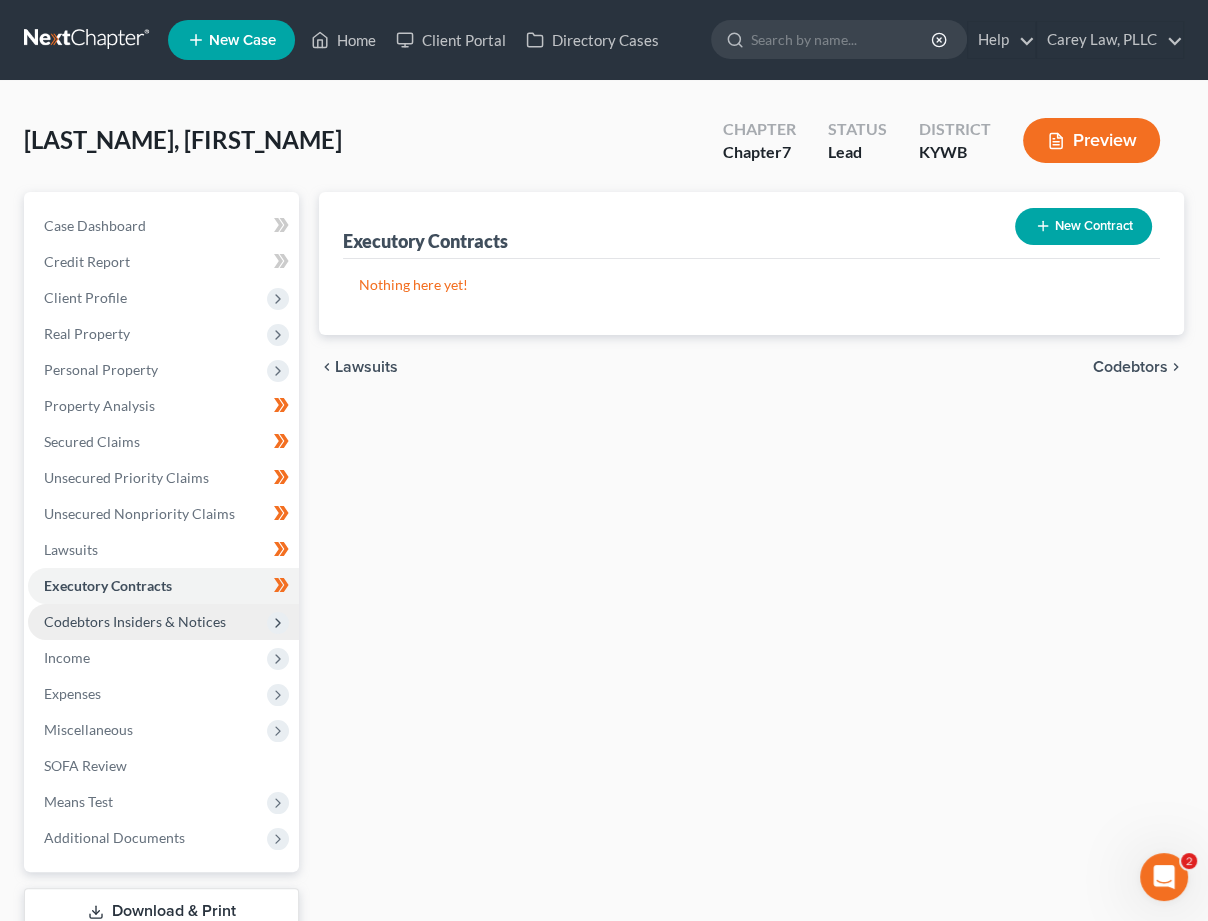click on "Codebtors Insiders & Notices" at bounding box center (163, 622) 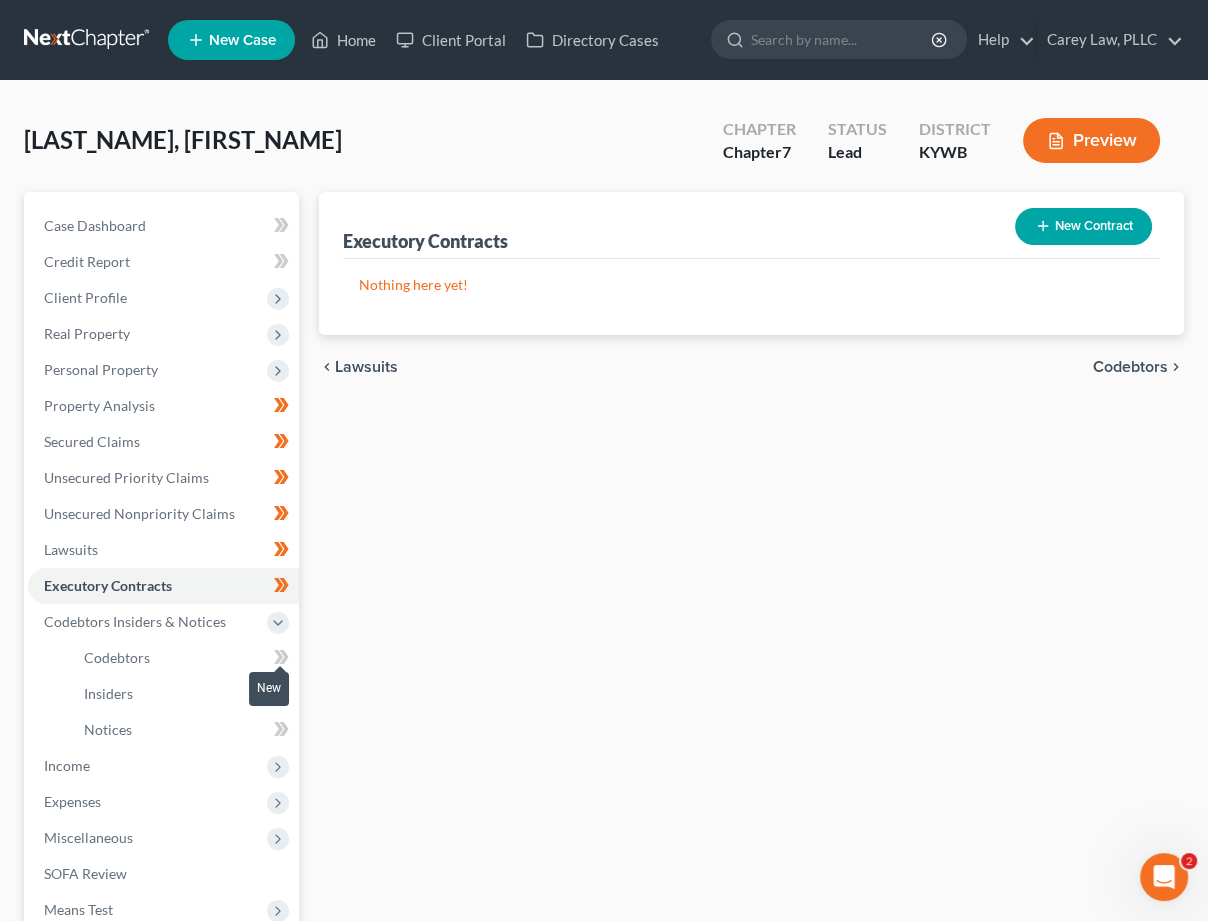 click 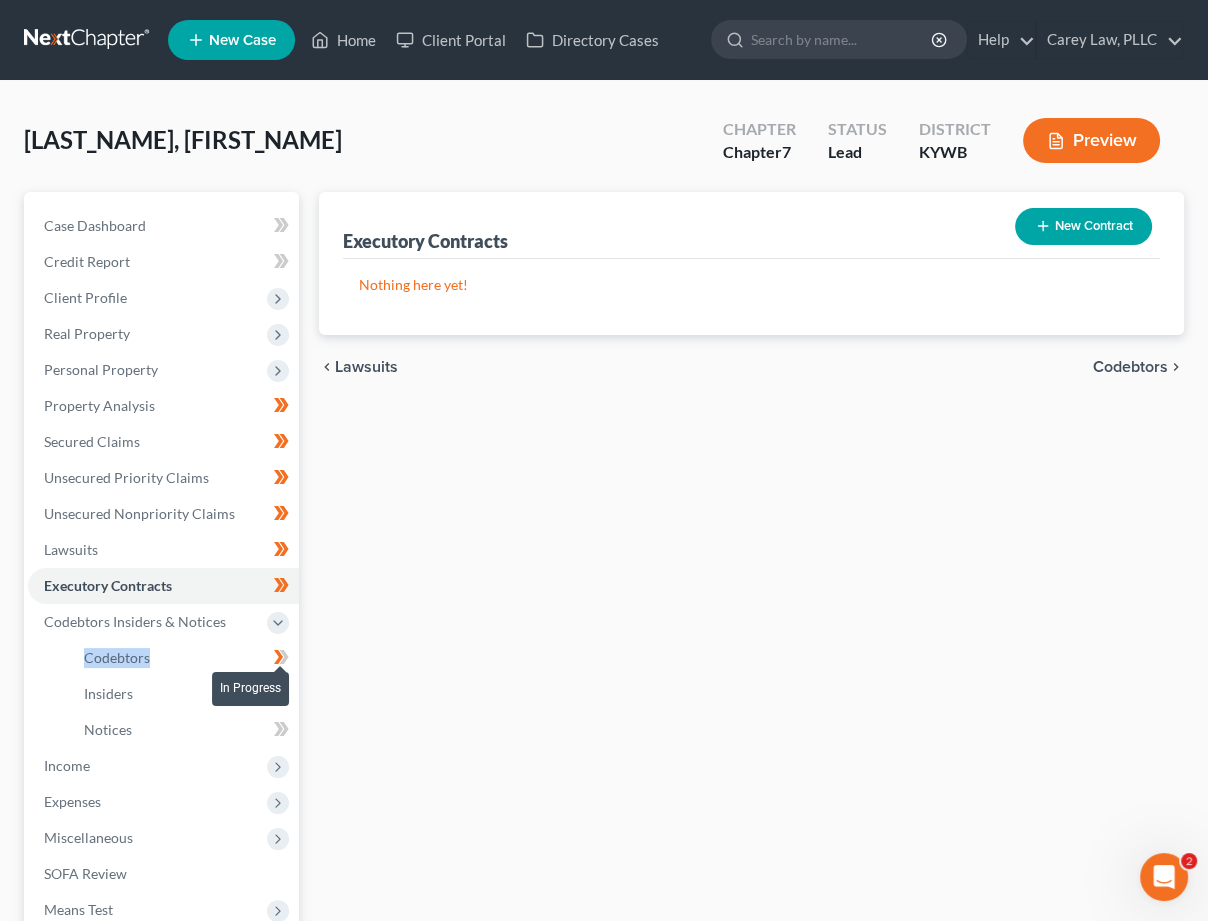 drag, startPoint x: 282, startPoint y: 642, endPoint x: 280, endPoint y: 682, distance: 40.04997 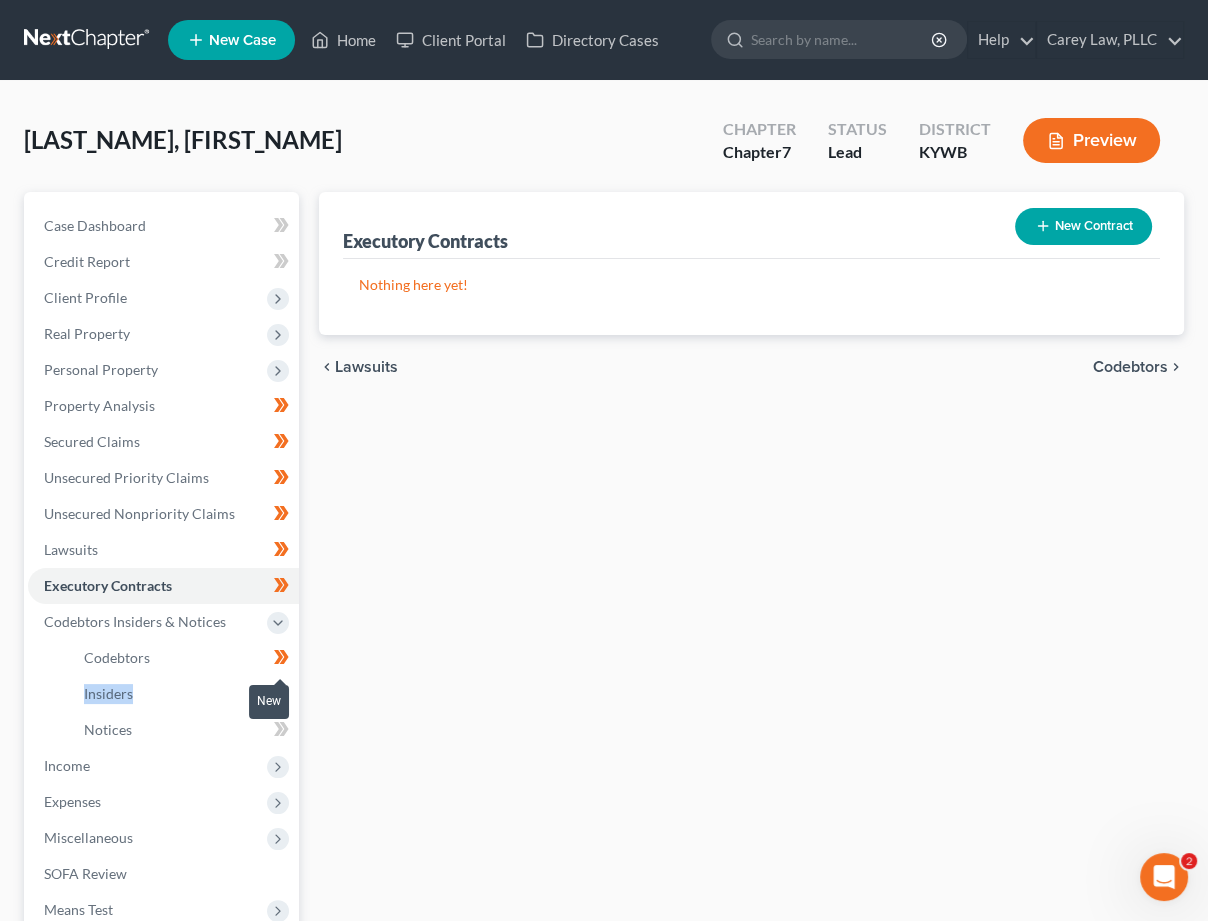drag, startPoint x: 287, startPoint y: 680, endPoint x: 276, endPoint y: 696, distance: 19.416489 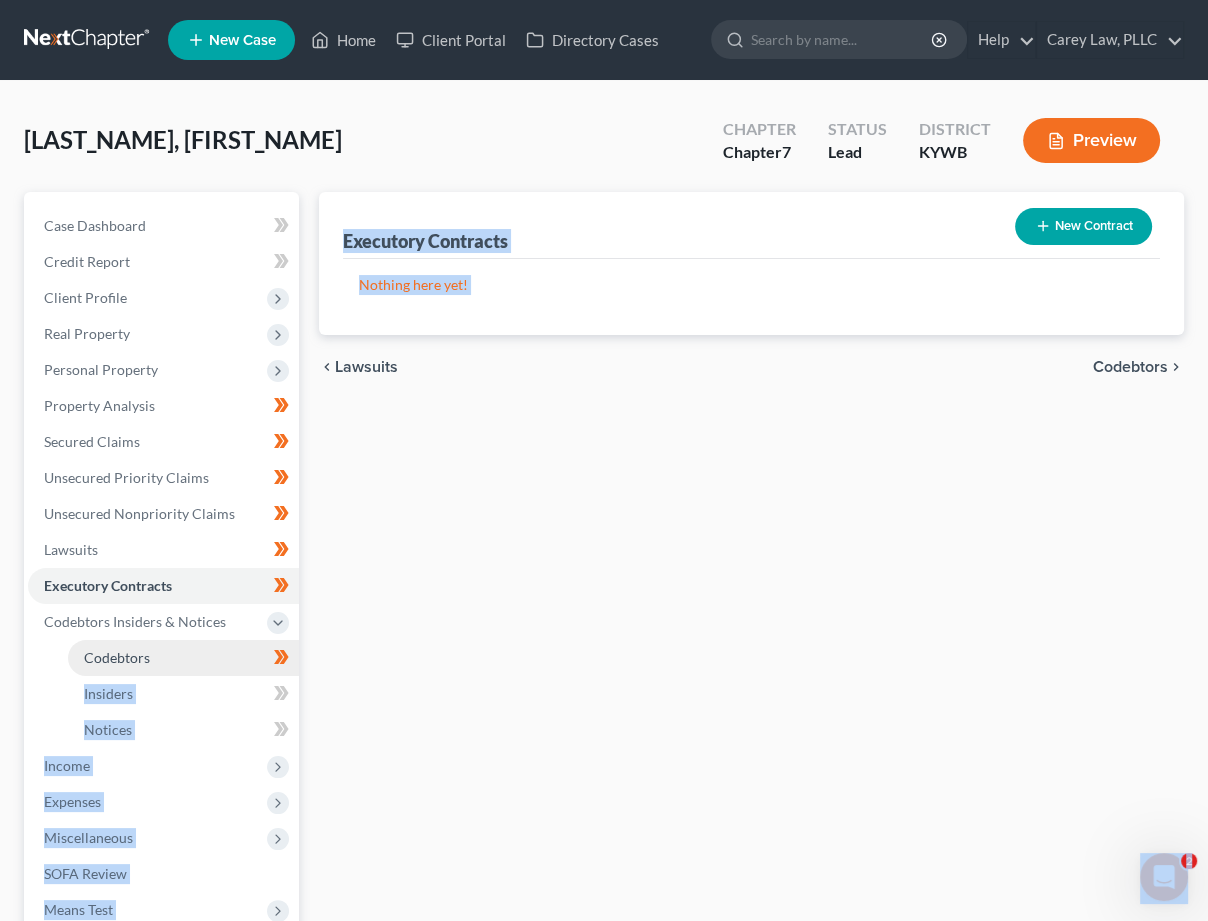 click on "Codebtors" at bounding box center [183, 658] 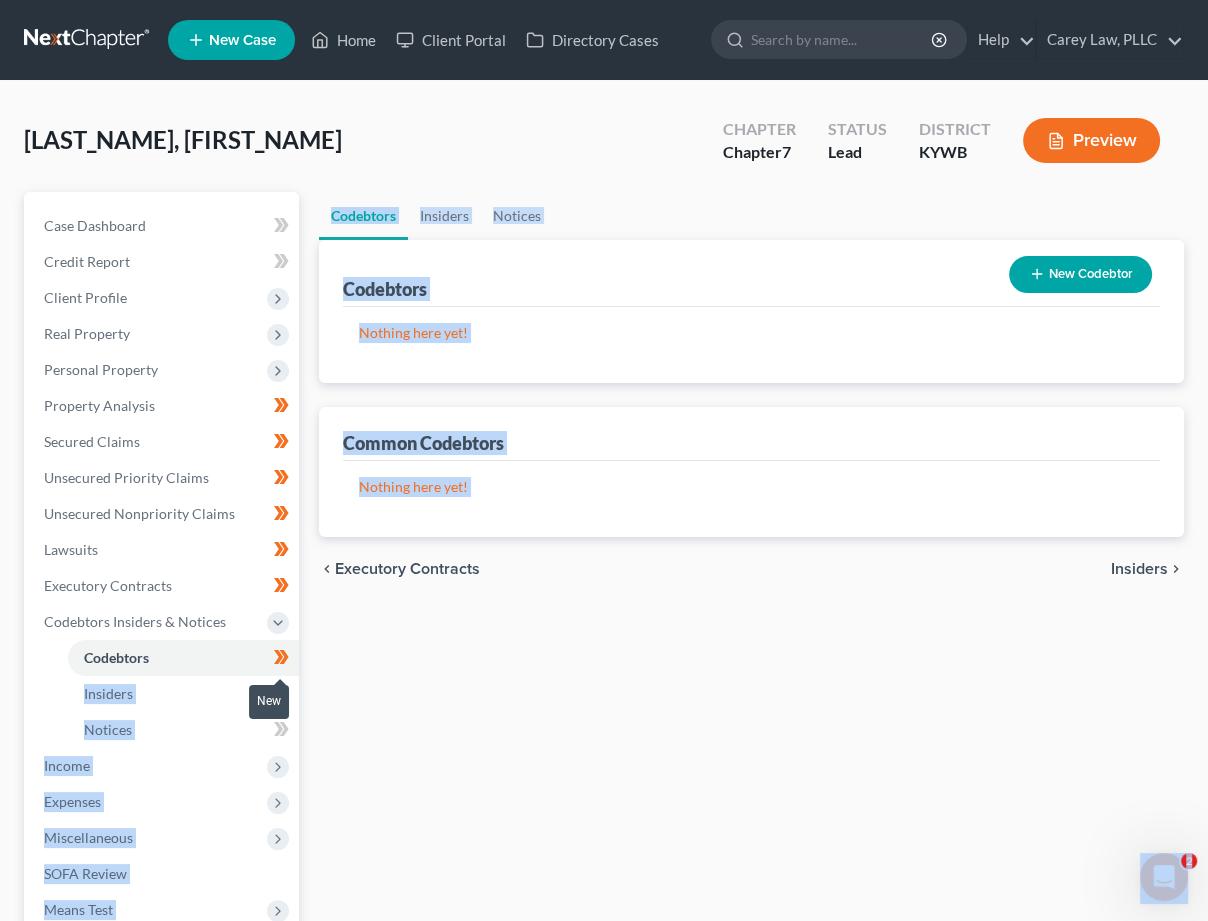 click 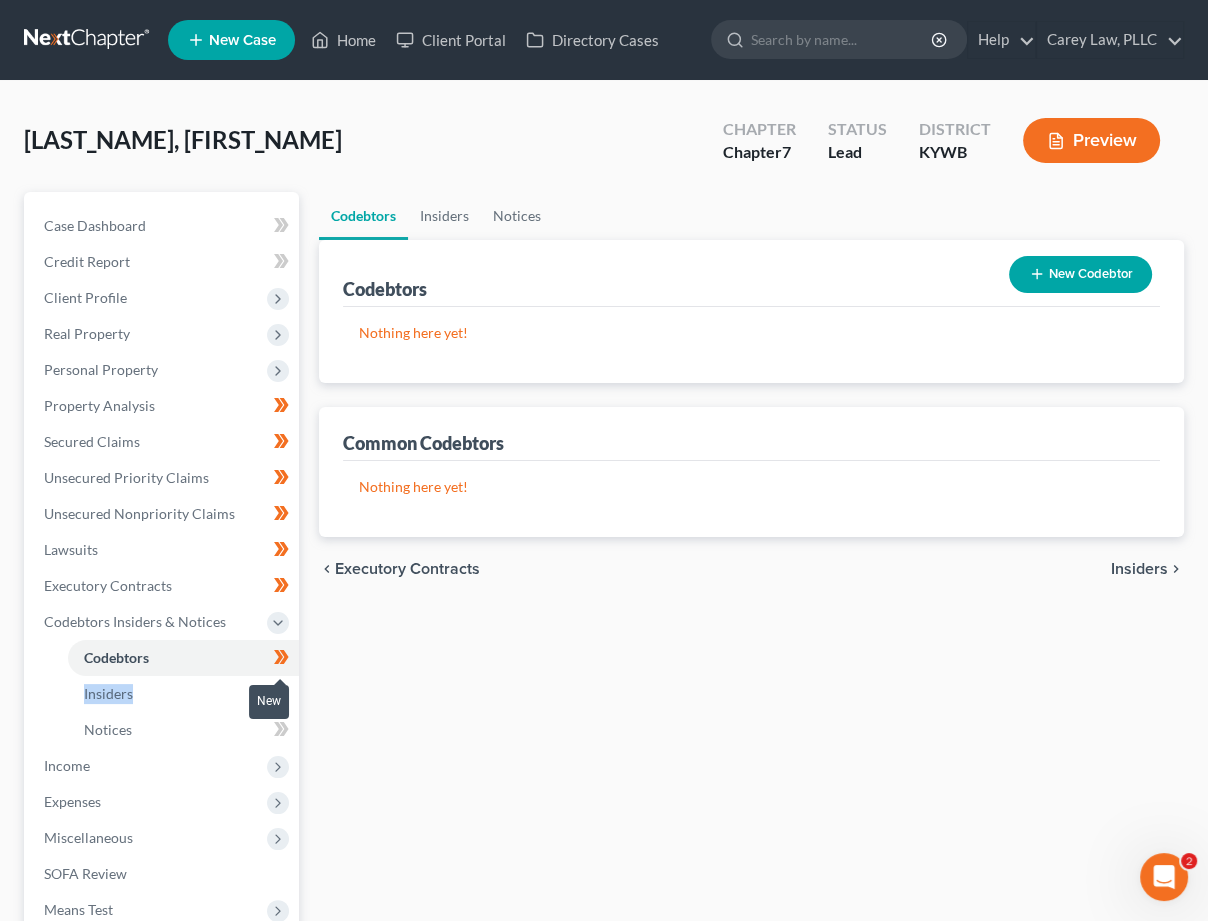 click 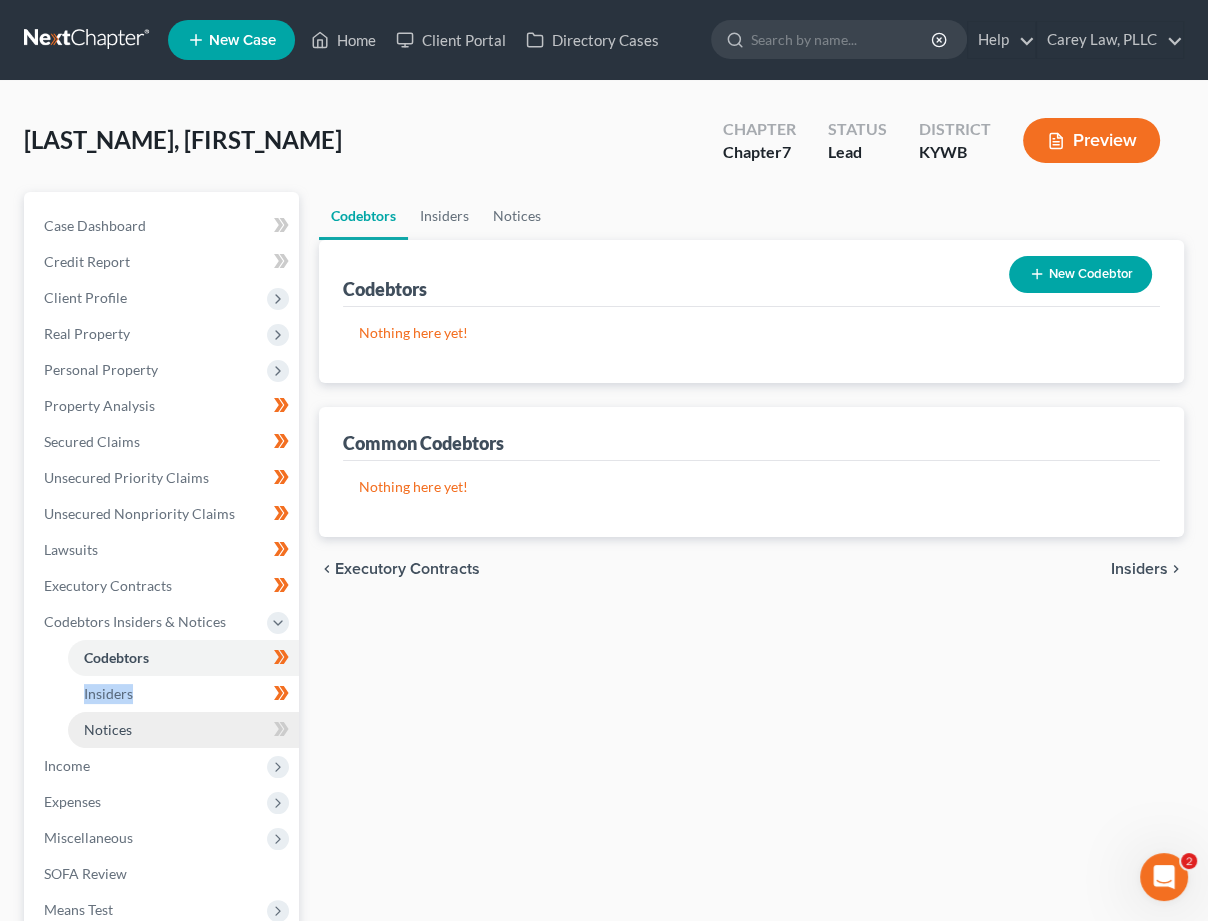 click on "Notices" at bounding box center (183, 730) 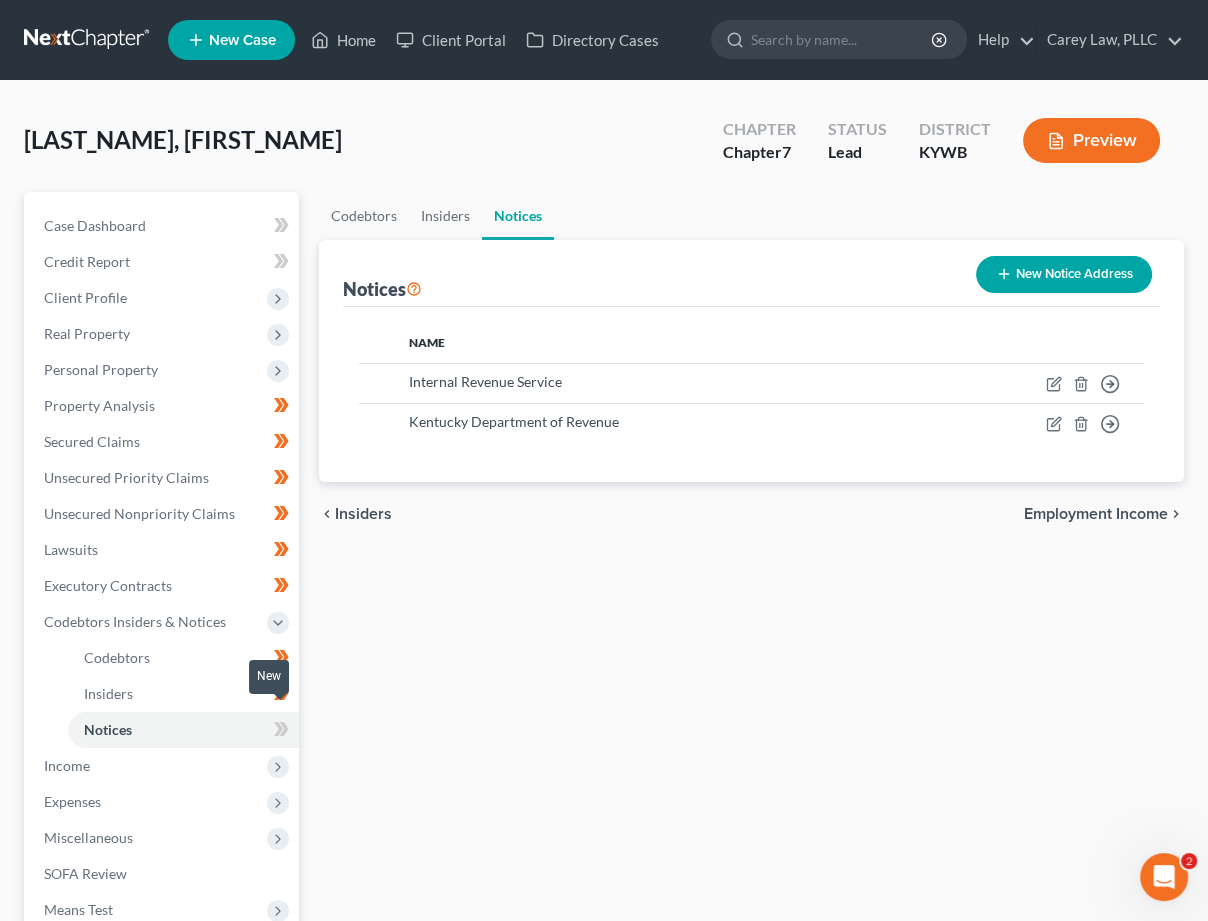click 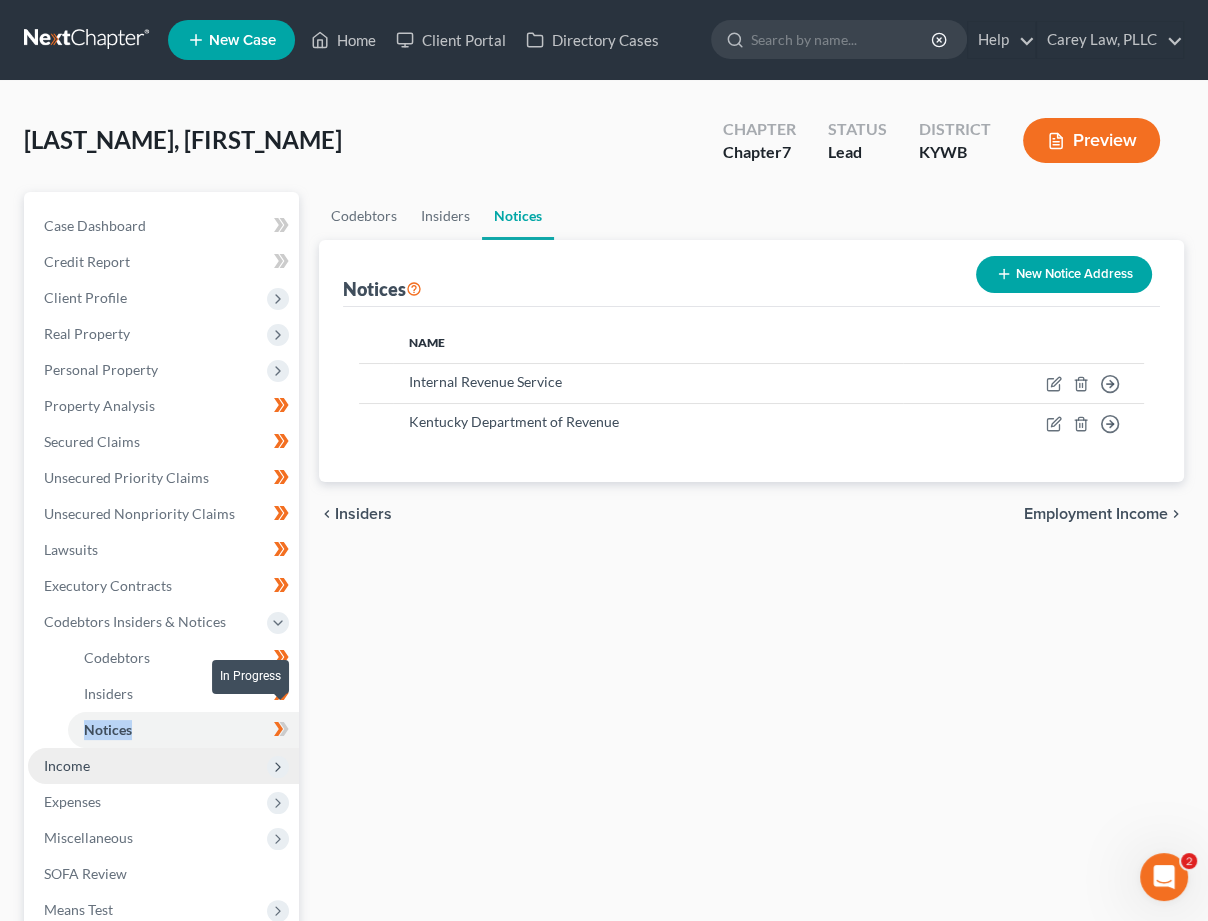 drag, startPoint x: 285, startPoint y: 716, endPoint x: 199, endPoint y: 746, distance: 91.08238 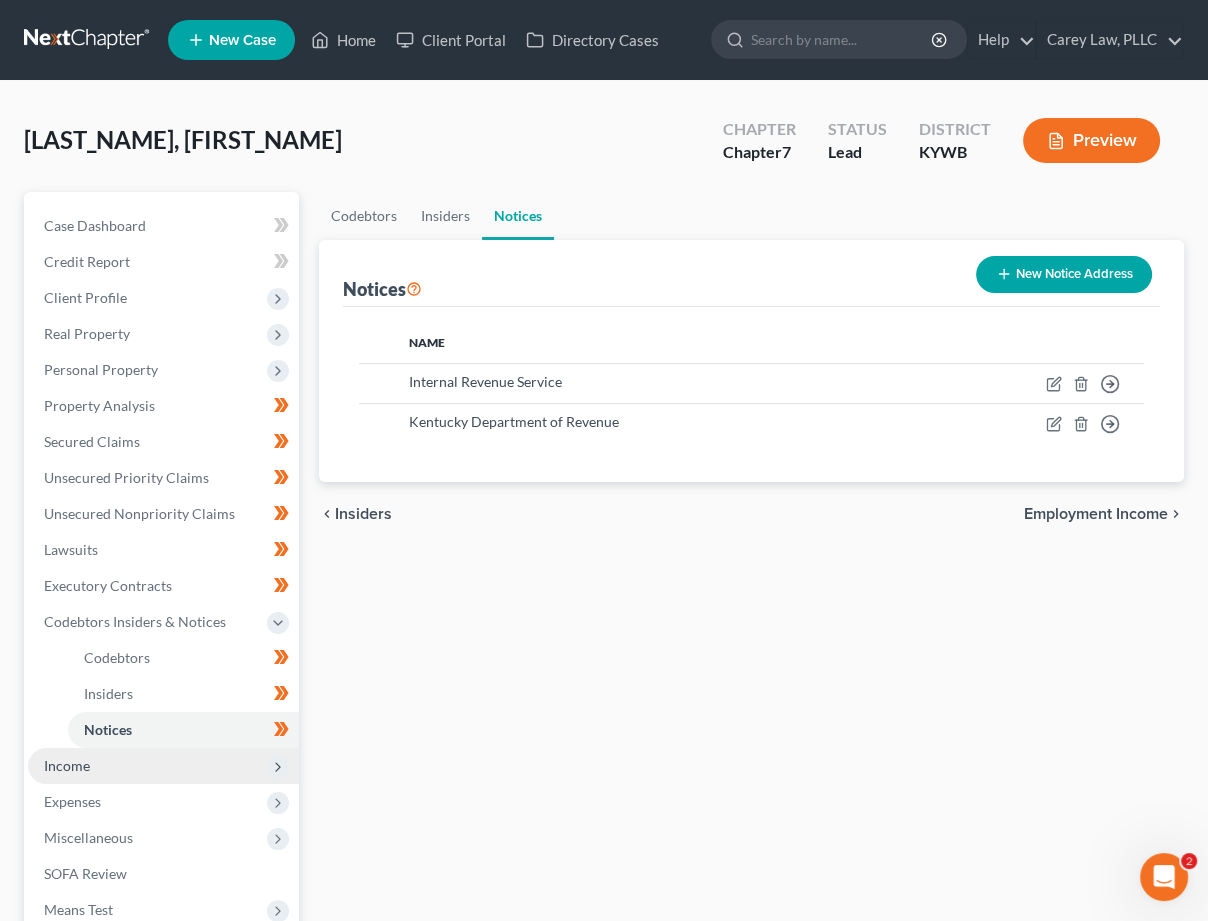 click on "Income" at bounding box center (163, 766) 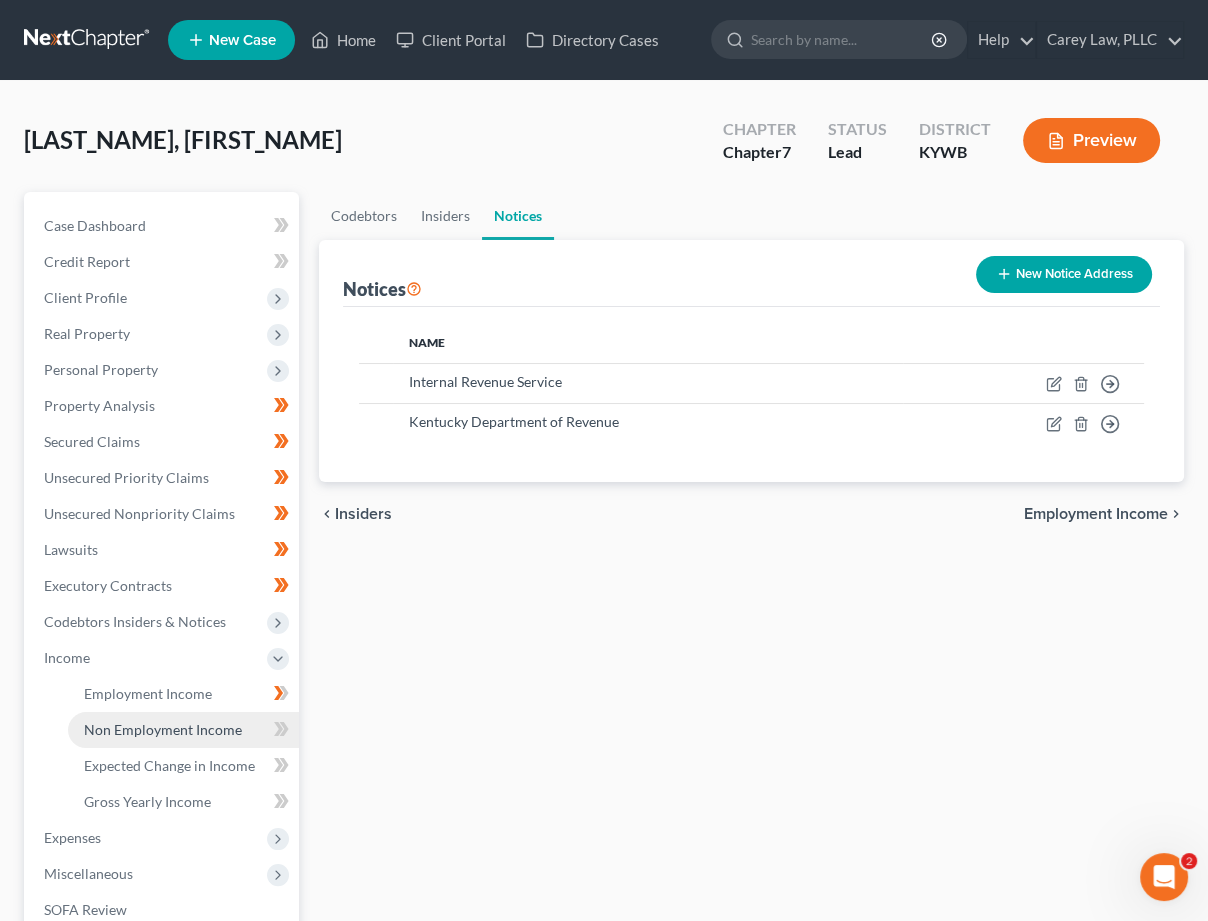click on "Non Employment Income" at bounding box center [163, 729] 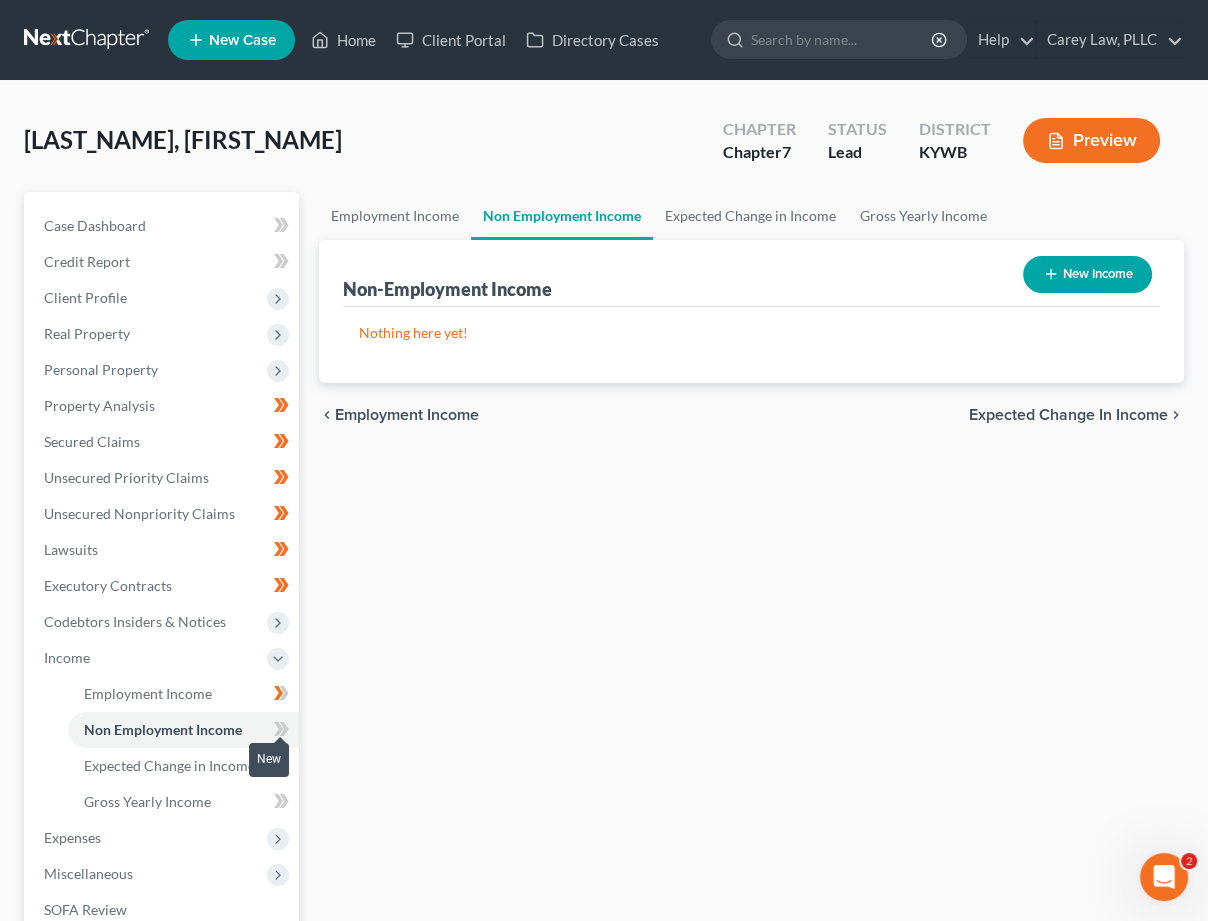 click 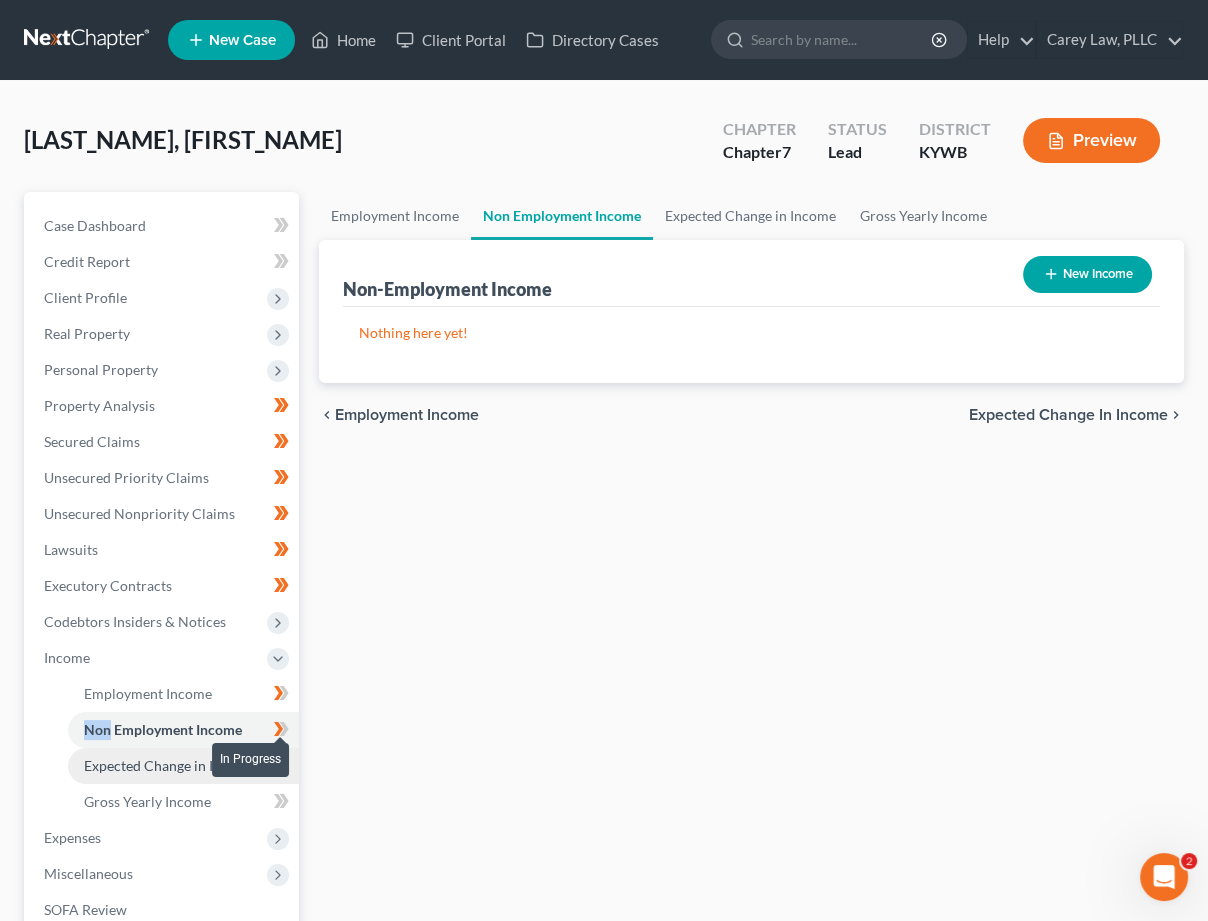 drag, startPoint x: 288, startPoint y: 719, endPoint x: 258, endPoint y: 754, distance: 46.09772 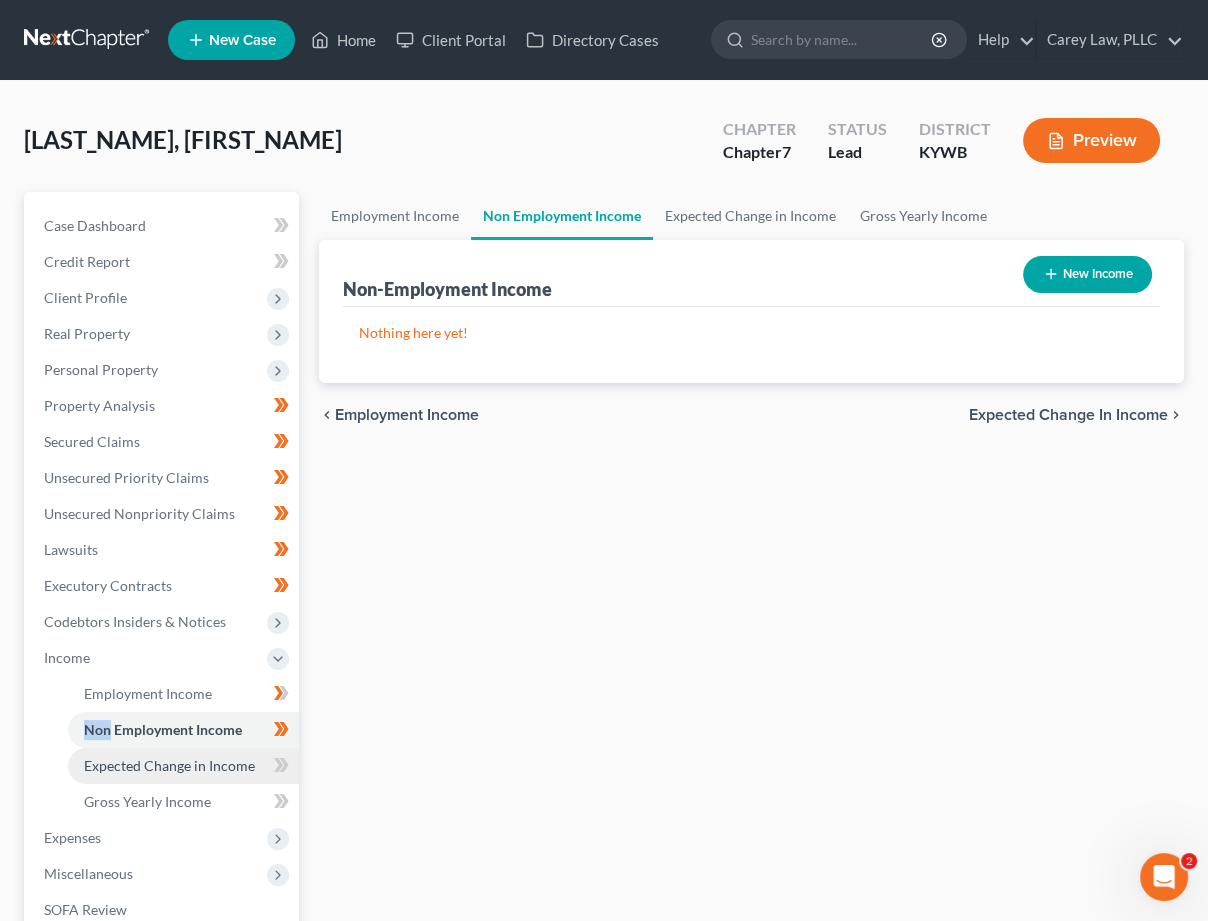 drag, startPoint x: 247, startPoint y: 760, endPoint x: 260, endPoint y: 760, distance: 13 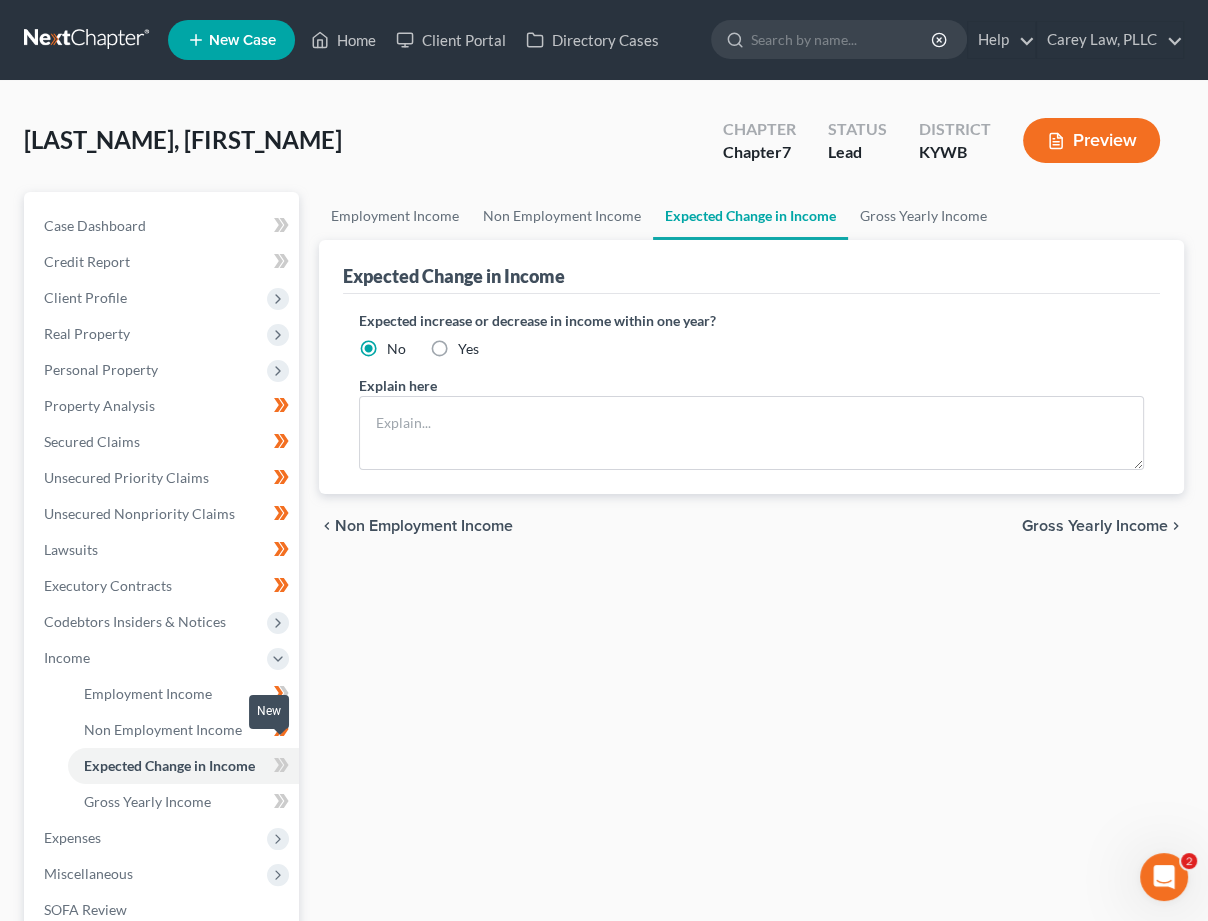 click at bounding box center (281, 768) 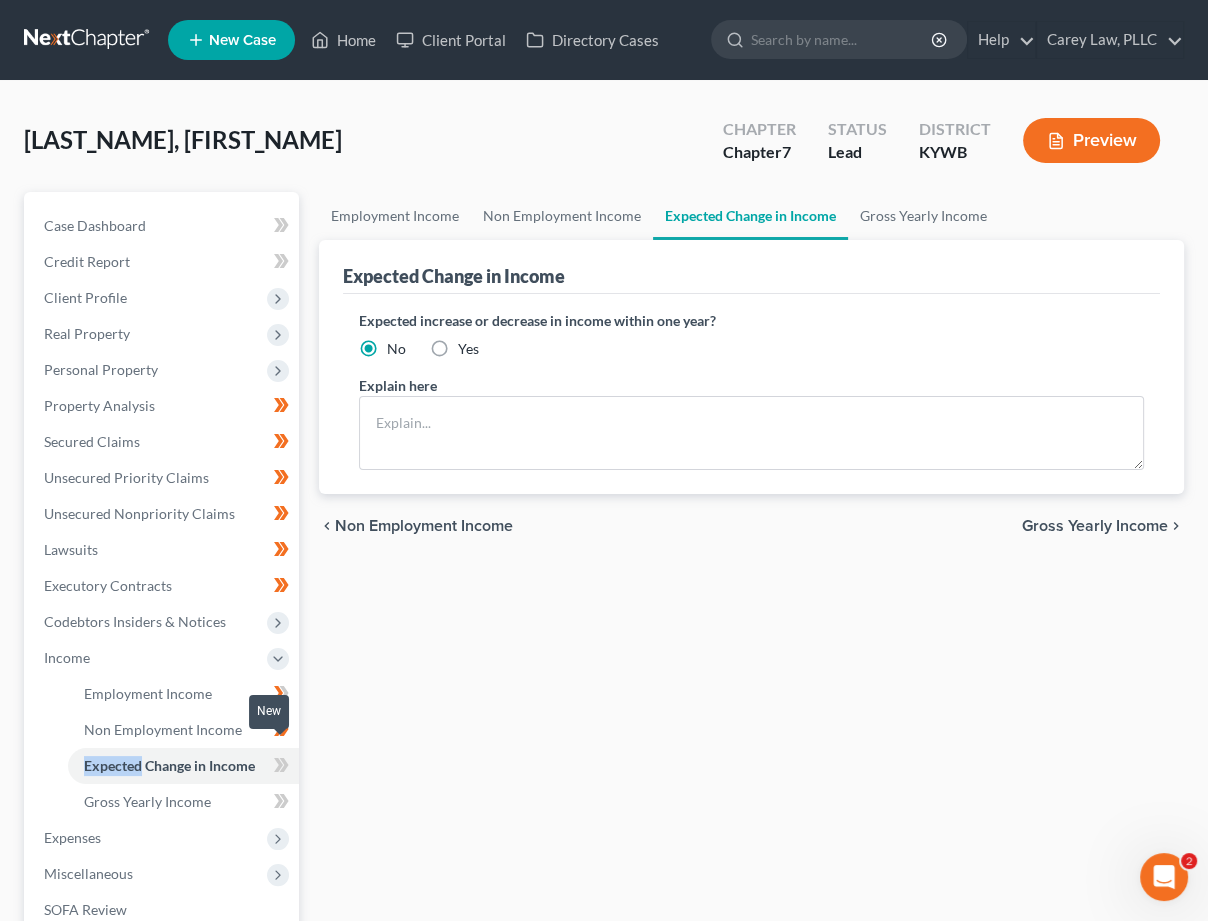 click at bounding box center (281, 768) 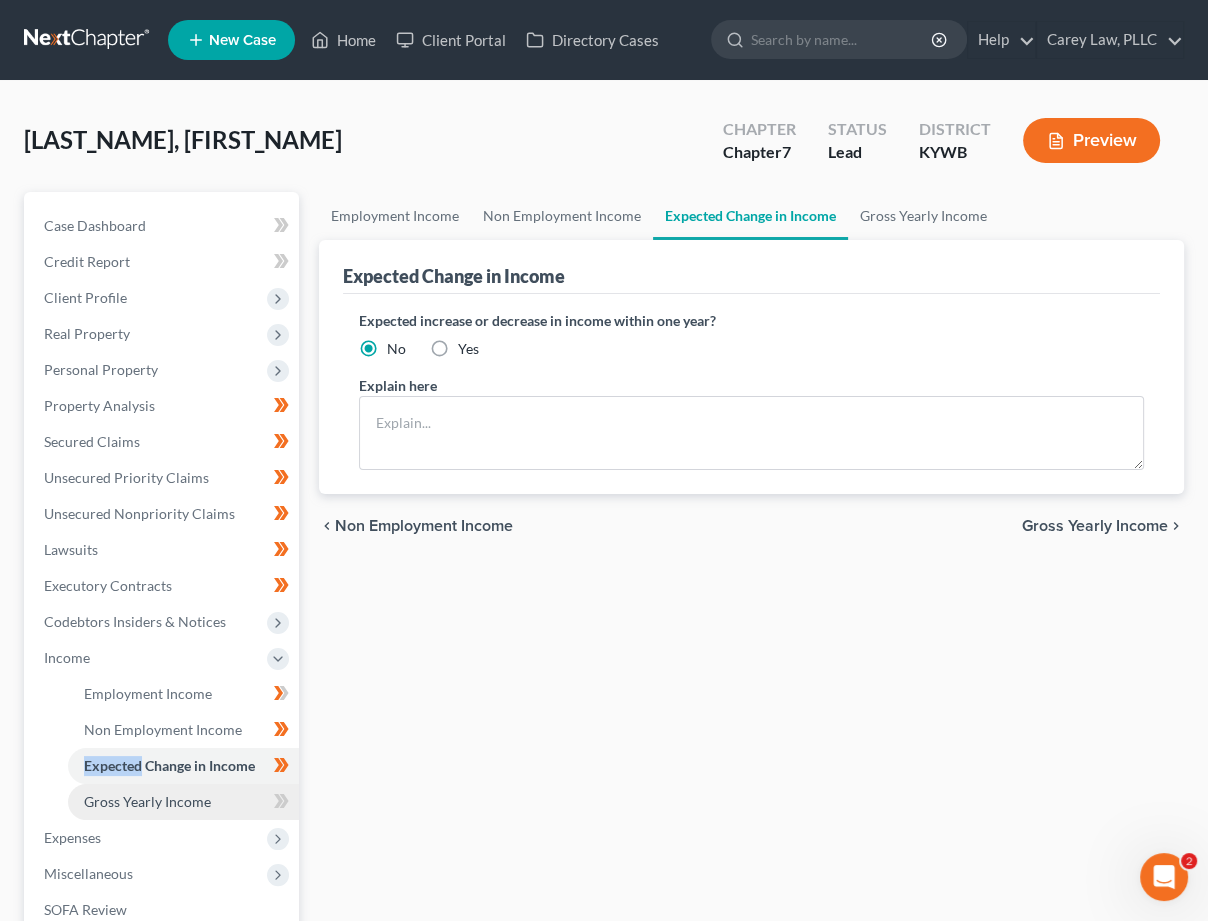 click on "Gross Yearly Income" at bounding box center [183, 802] 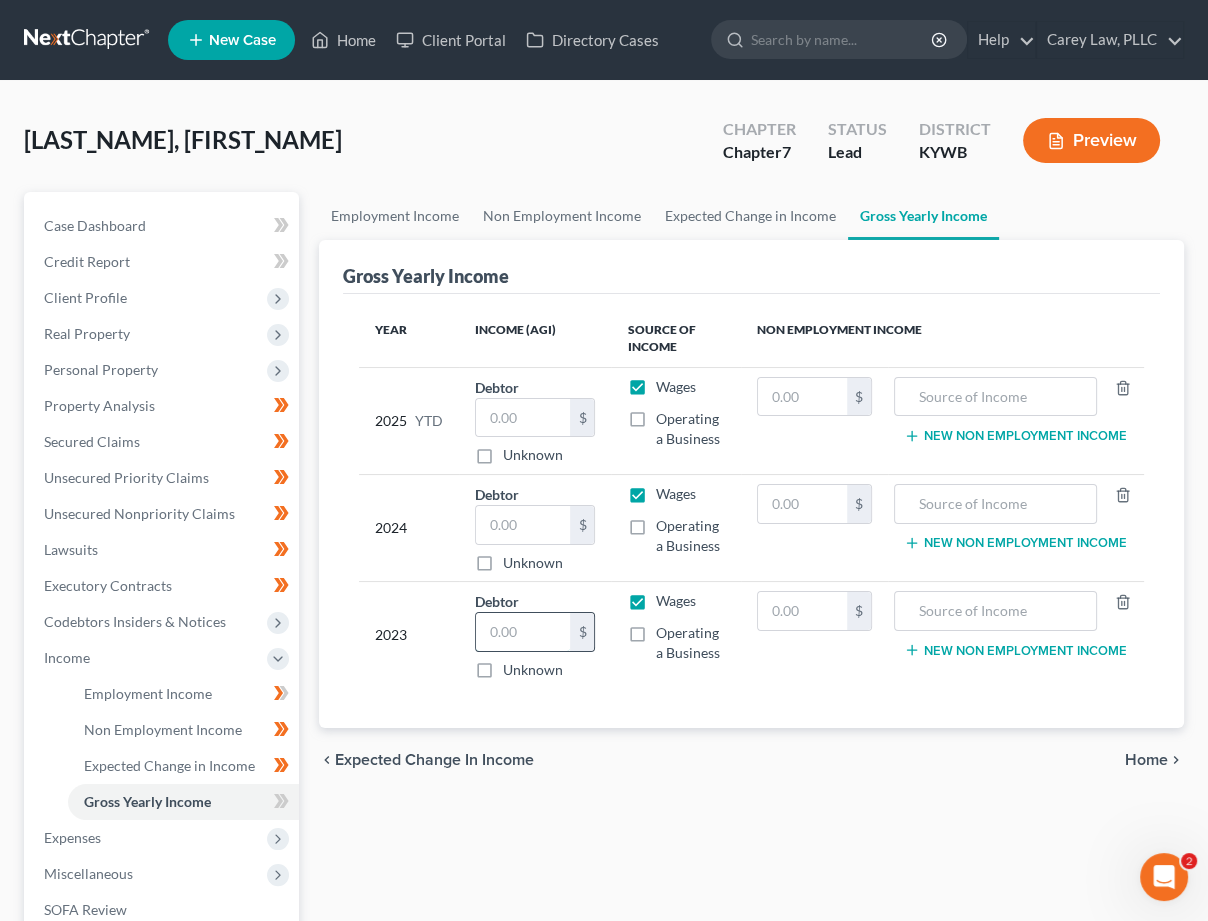 click at bounding box center (523, 632) 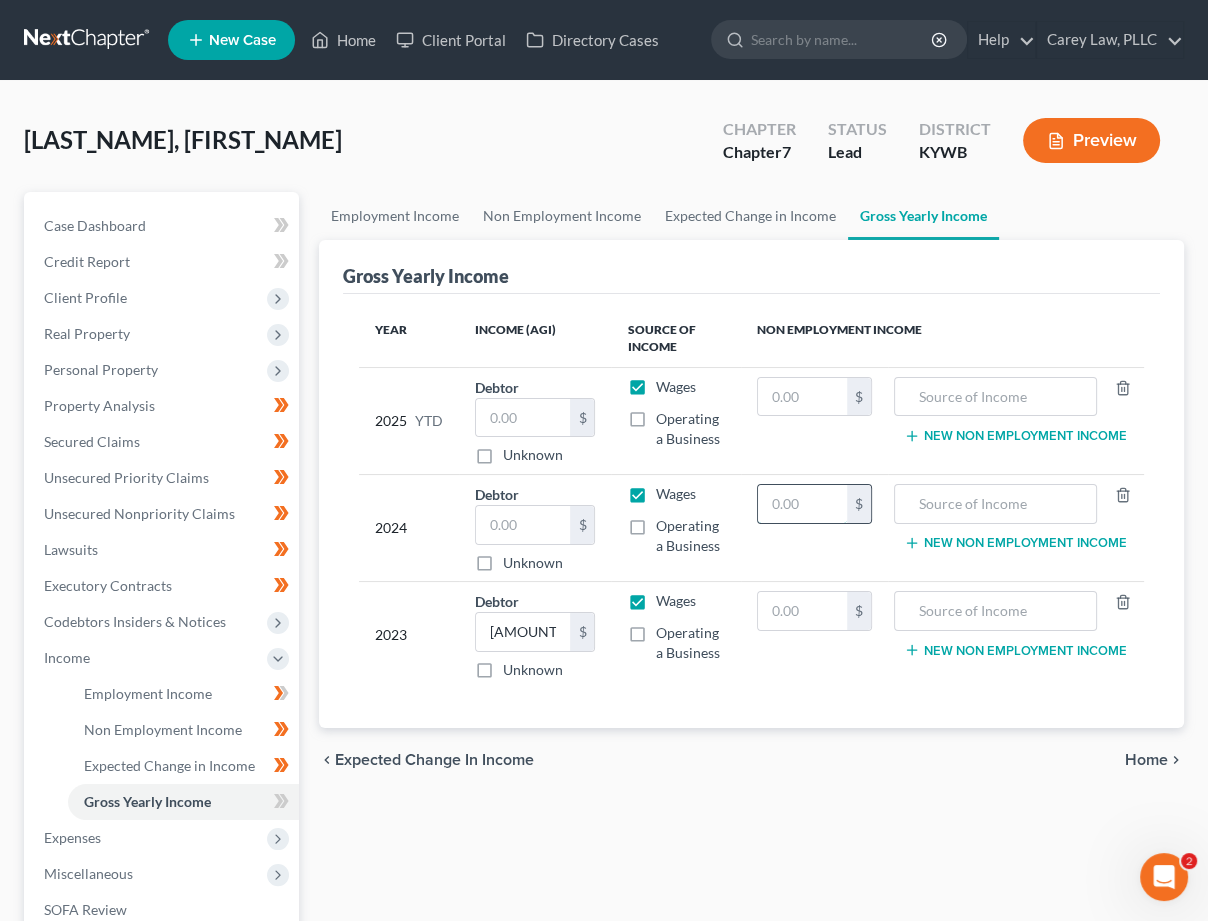 click at bounding box center [803, 504] 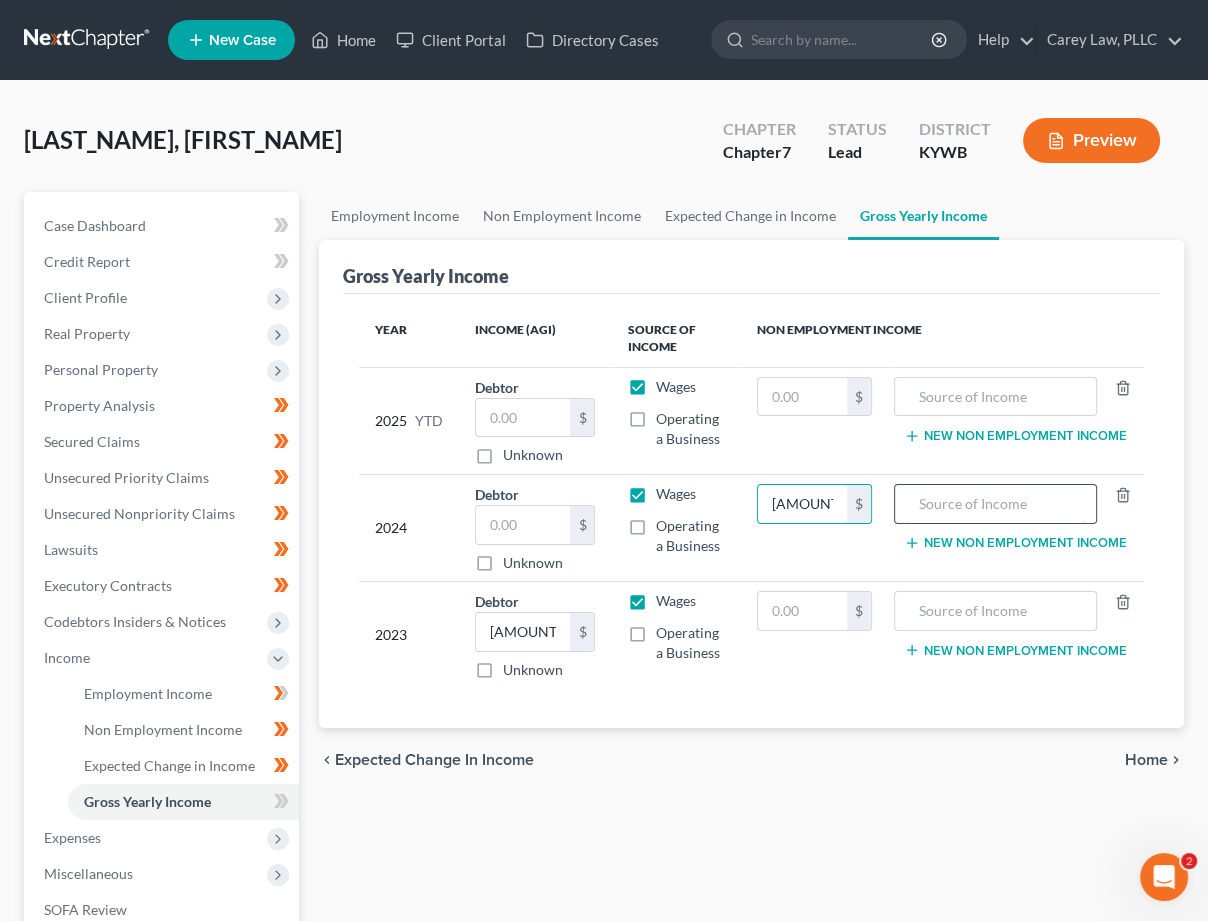 click at bounding box center [995, 504] 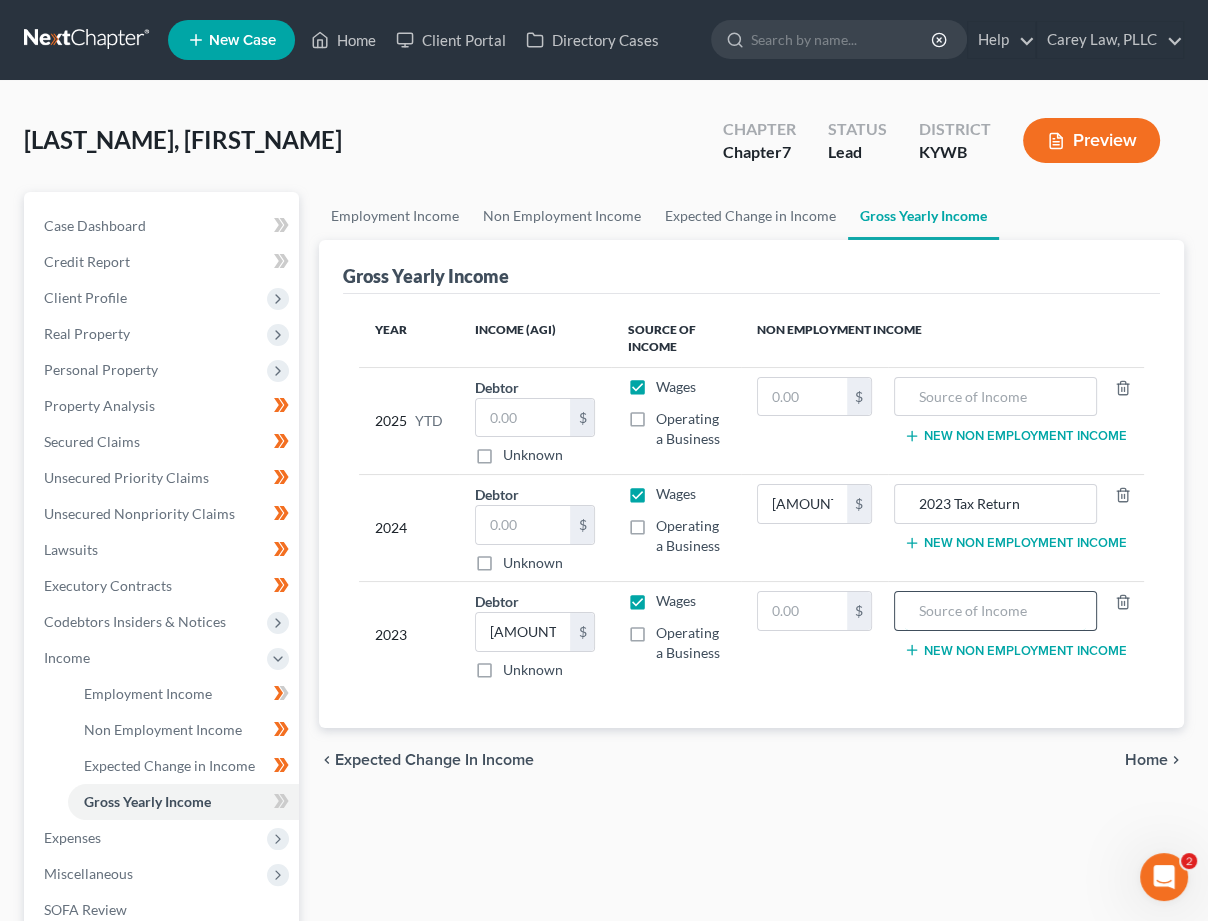 click at bounding box center [995, 611] 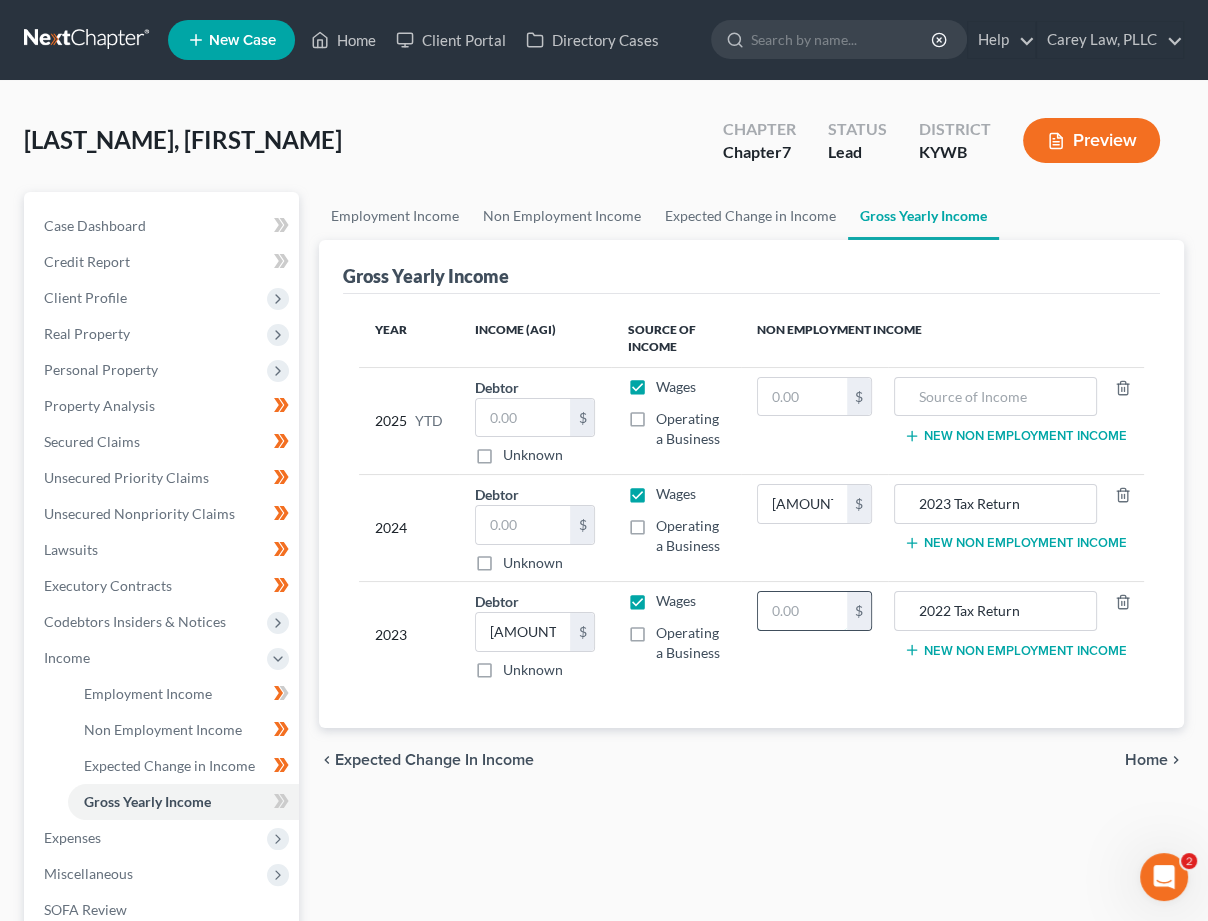 click at bounding box center (803, 611) 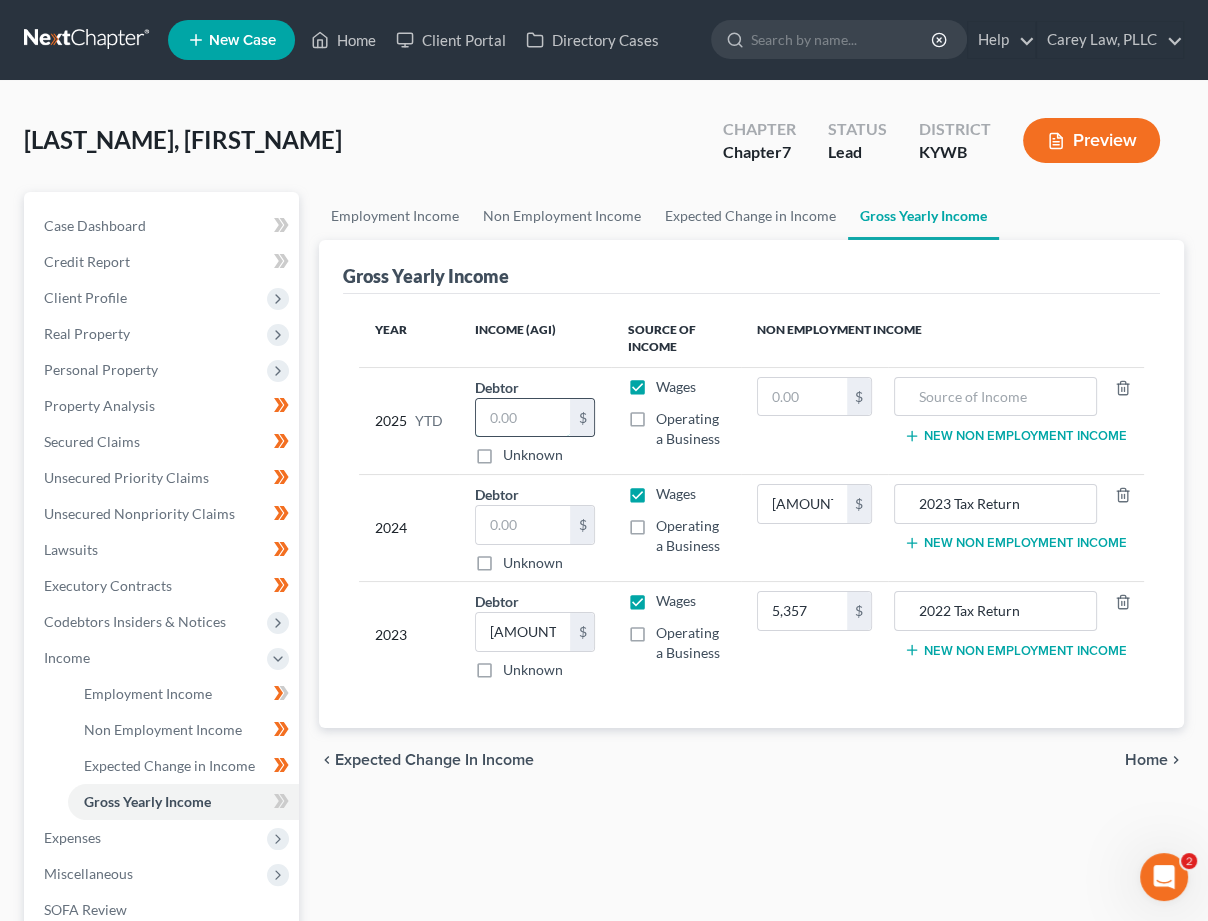 click at bounding box center (523, 418) 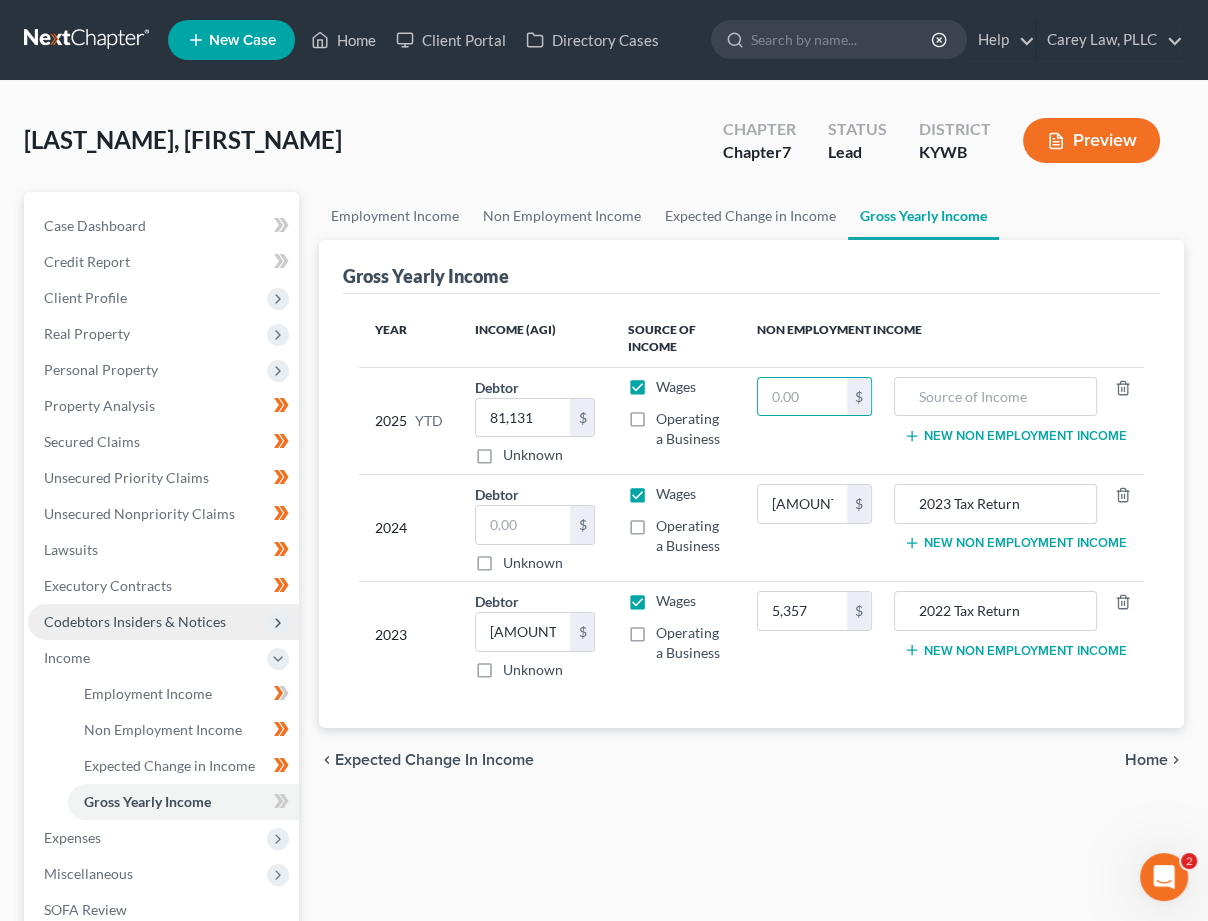 click on "Codebtors Insiders & Notices" at bounding box center [135, 621] 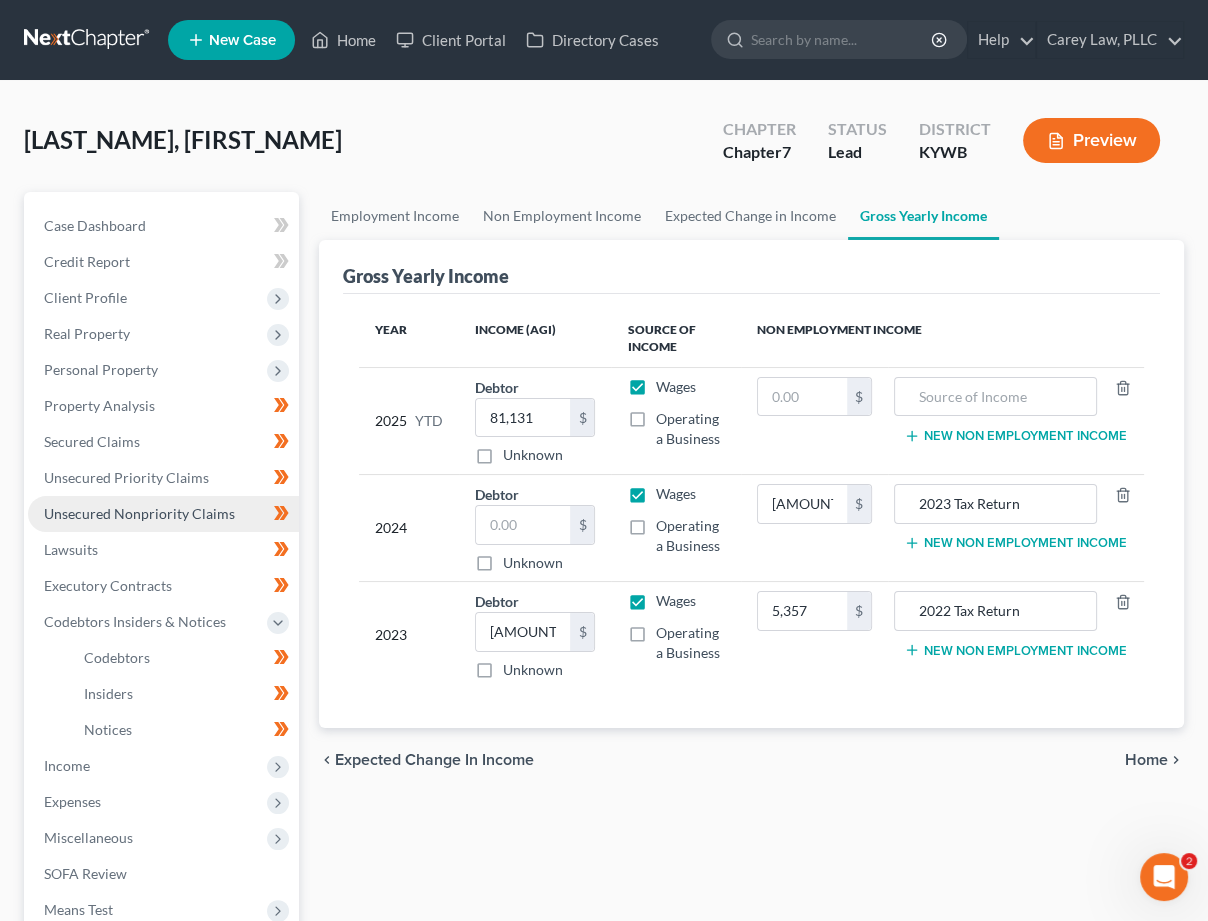 click on "Unsecured Nonpriority Claims" at bounding box center (139, 513) 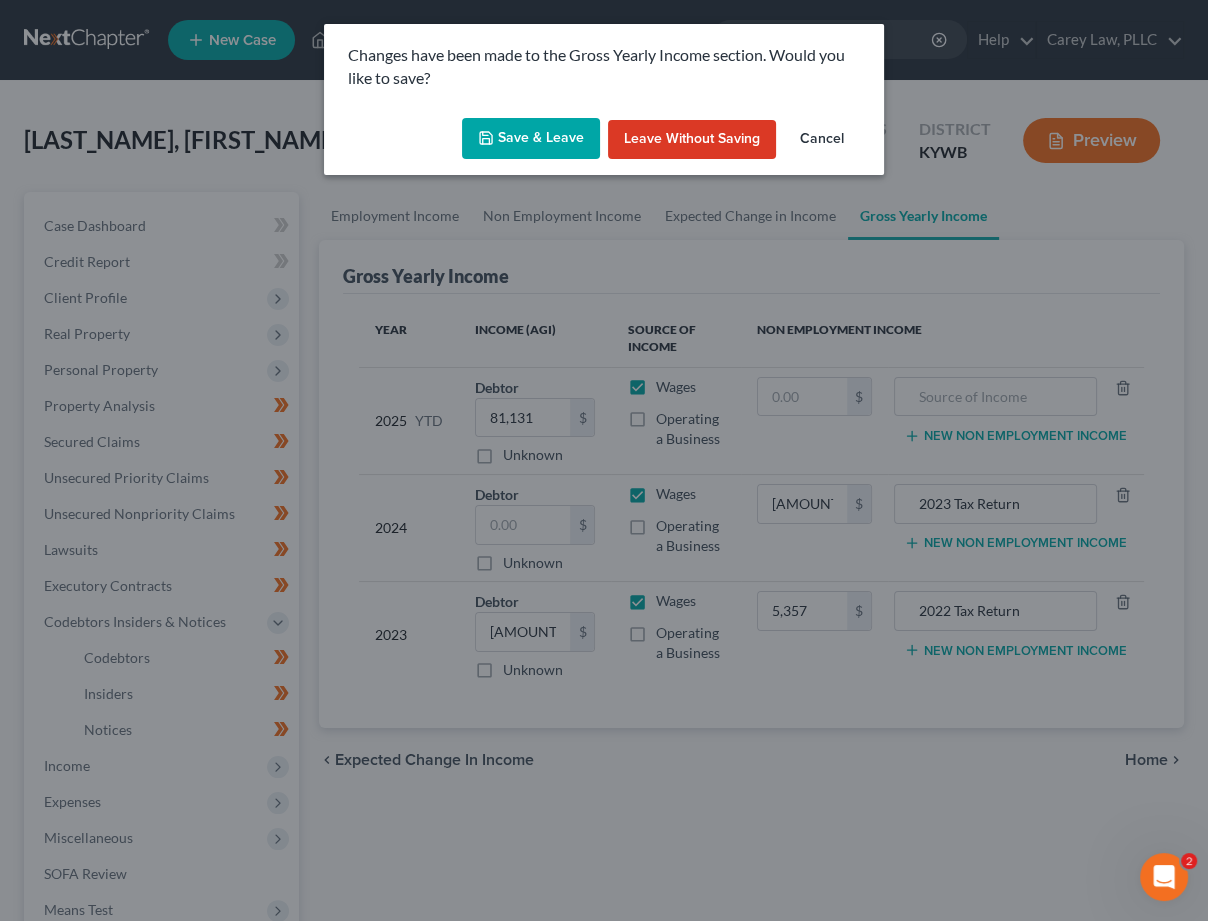 click on "Save & Leave" at bounding box center (531, 139) 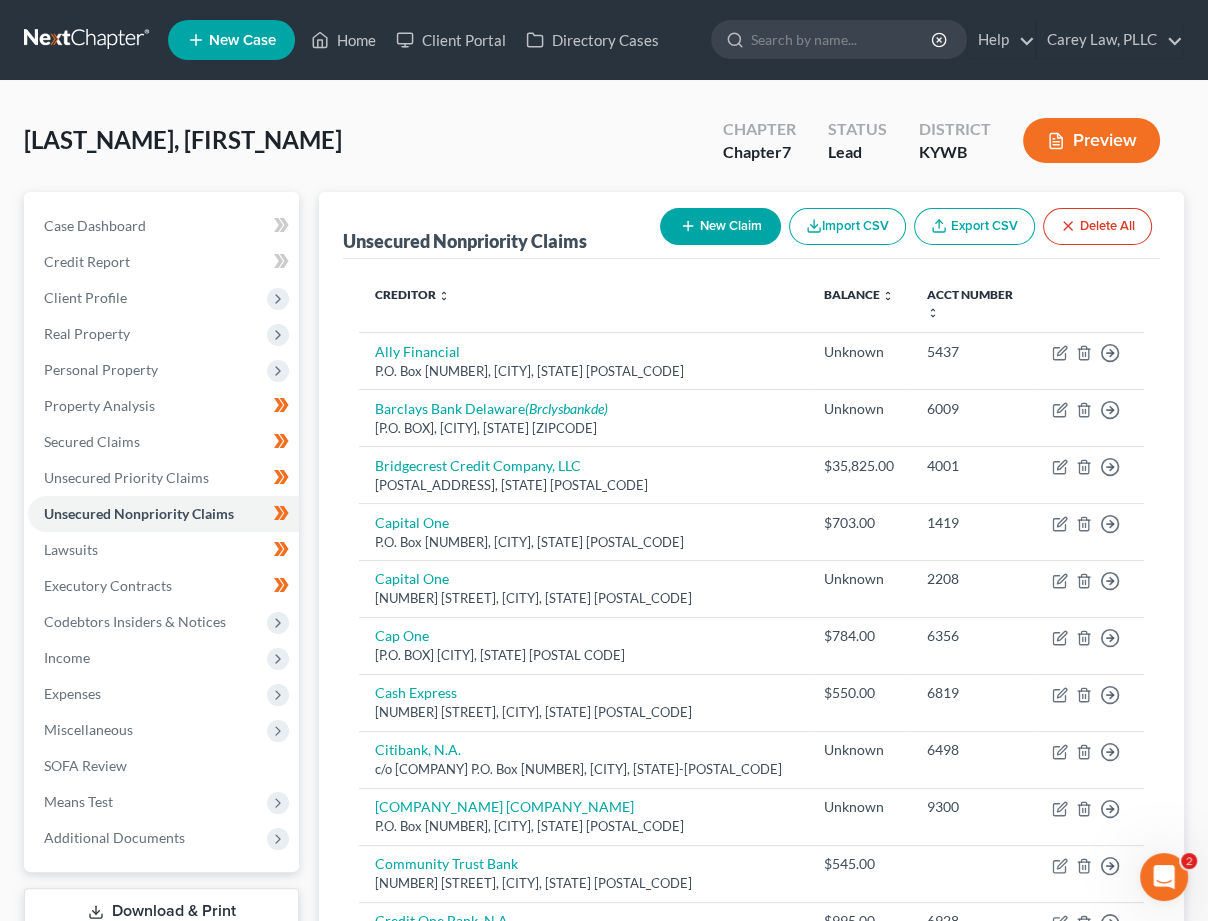 click on "New Claim" at bounding box center (720, 226) 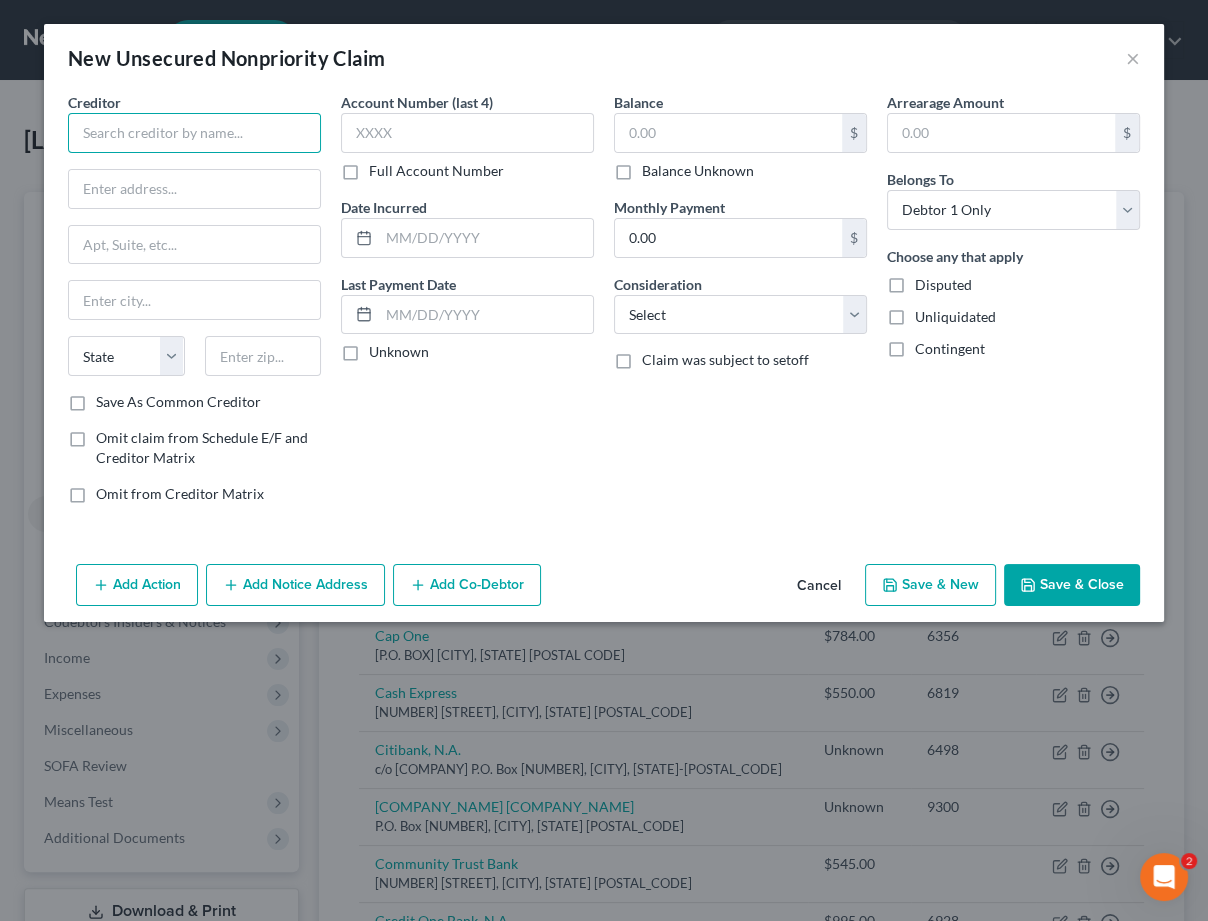 click at bounding box center (194, 133) 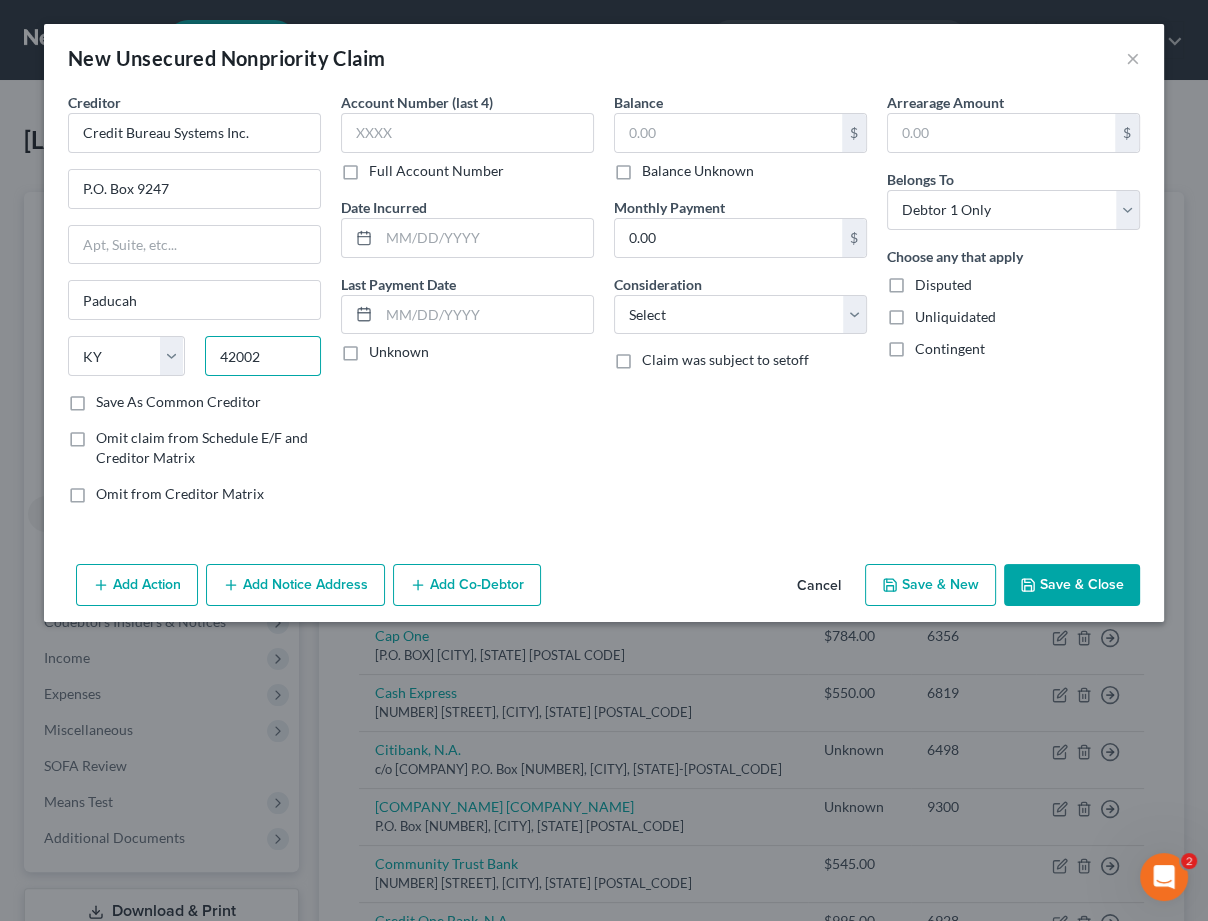 drag, startPoint x: 265, startPoint y: 361, endPoint x: 327, endPoint y: 357, distance: 62.1289 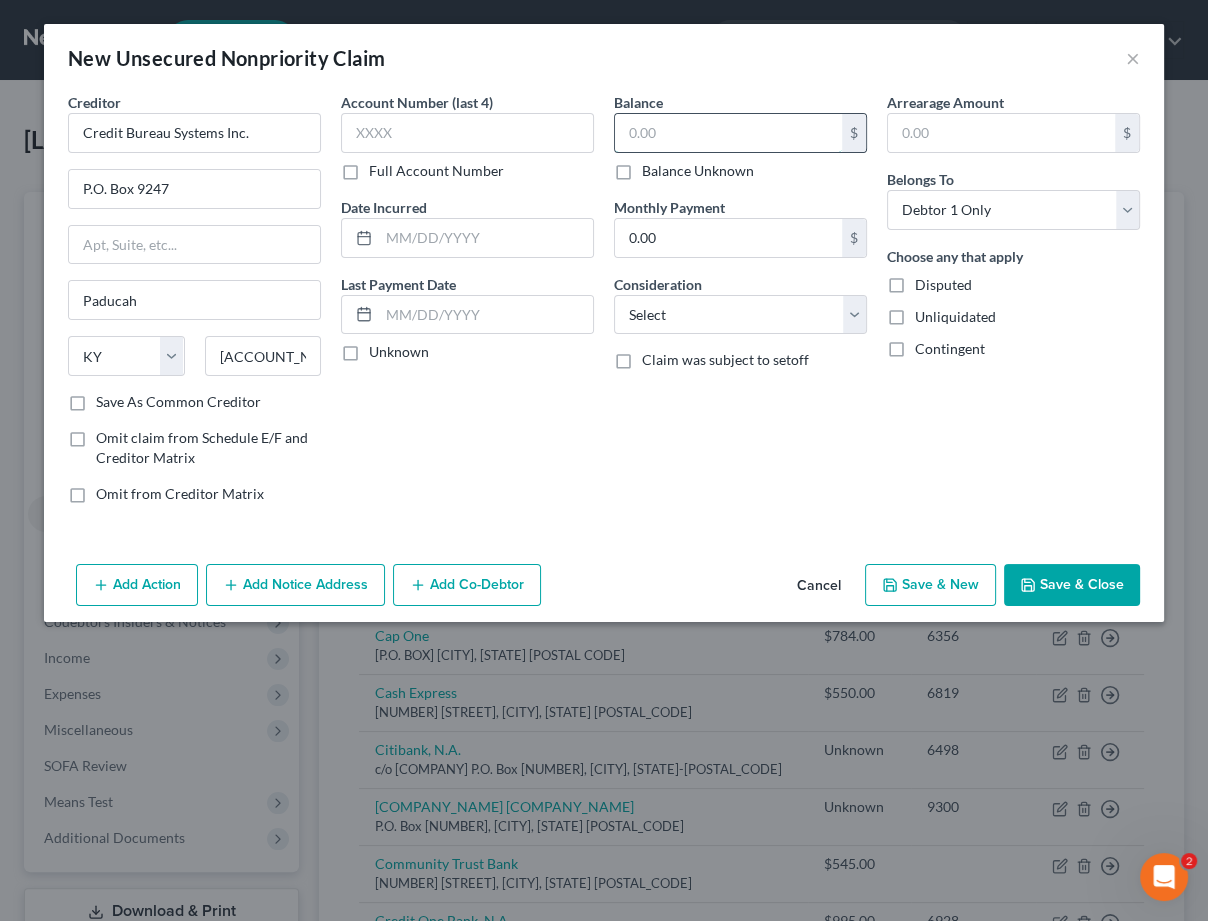 click at bounding box center [728, 133] 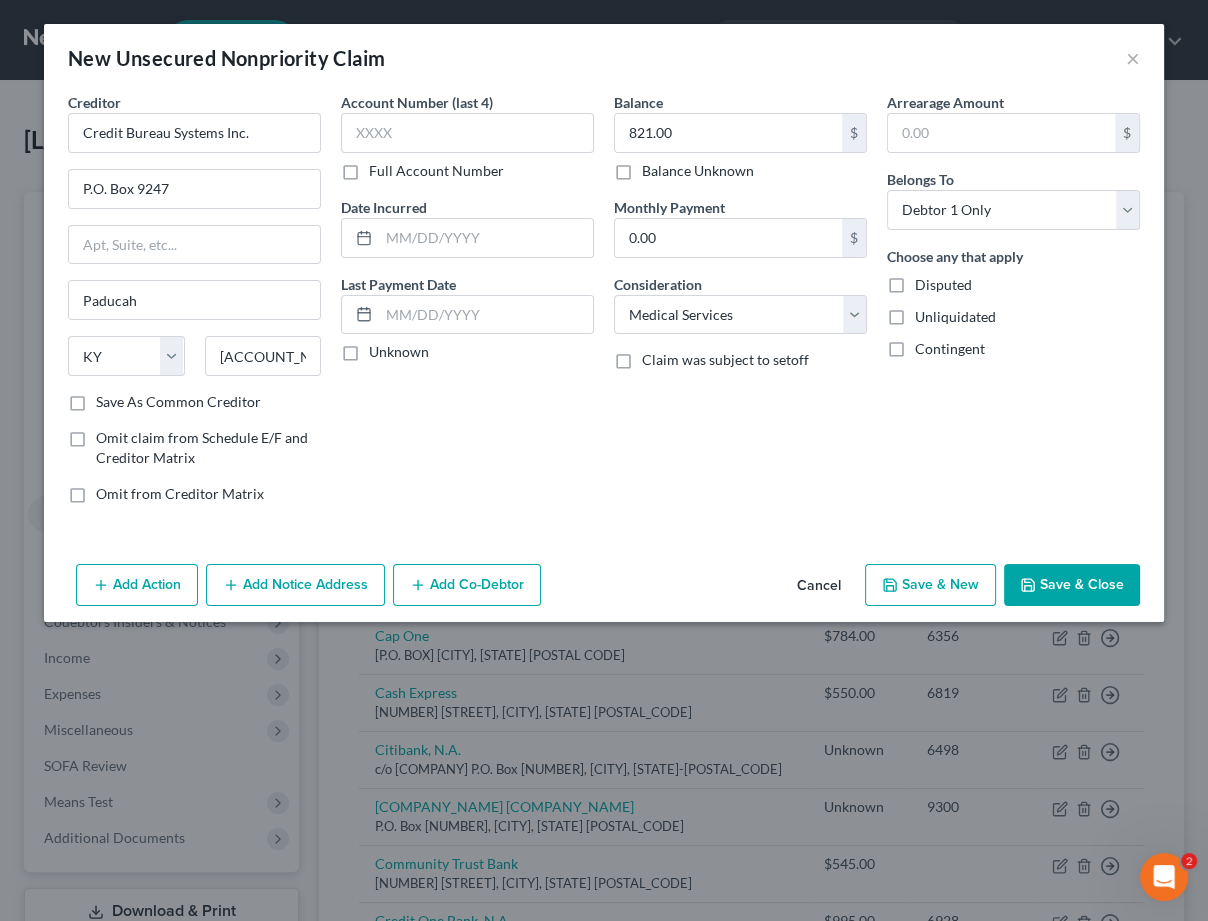 click on "Save & Close" at bounding box center (1072, 585) 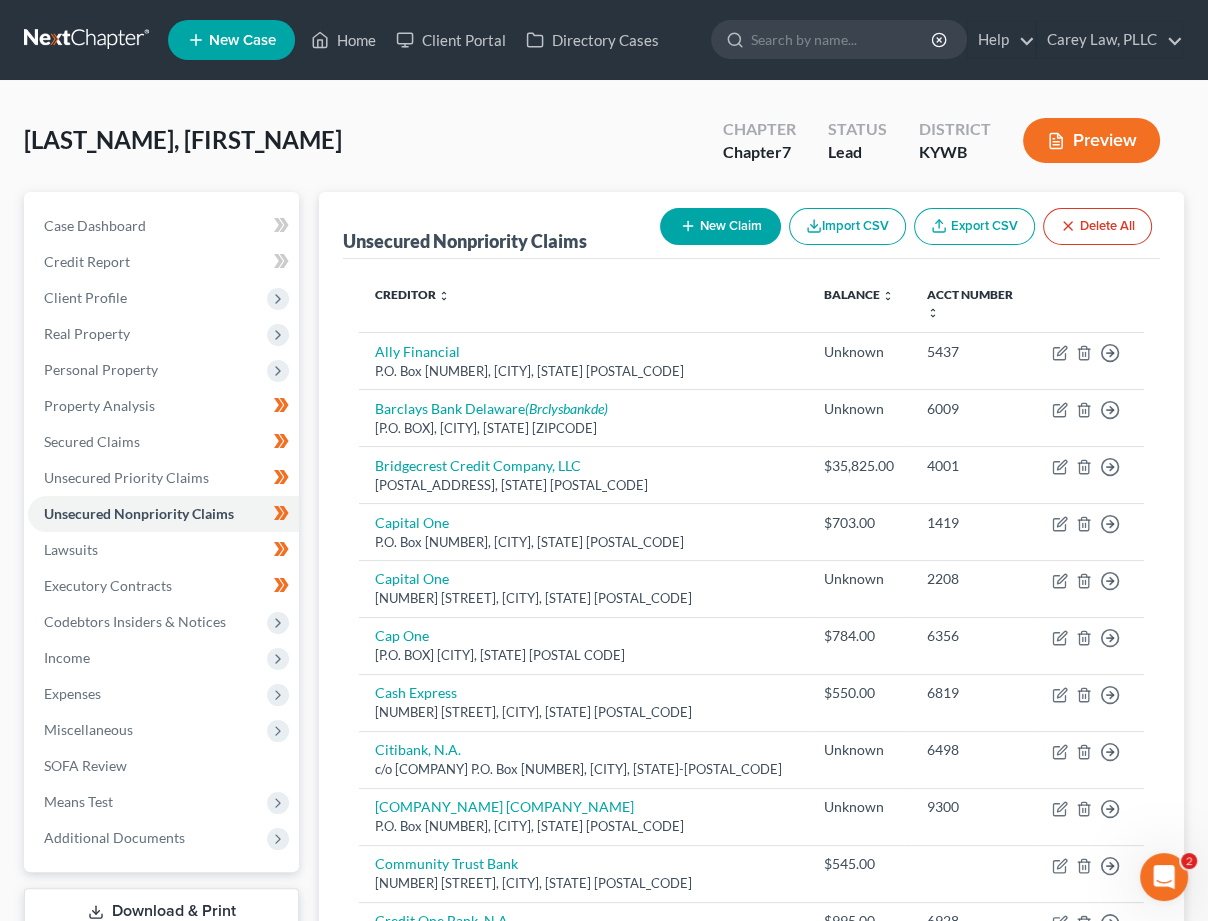 click on "New Claim" at bounding box center [720, 226] 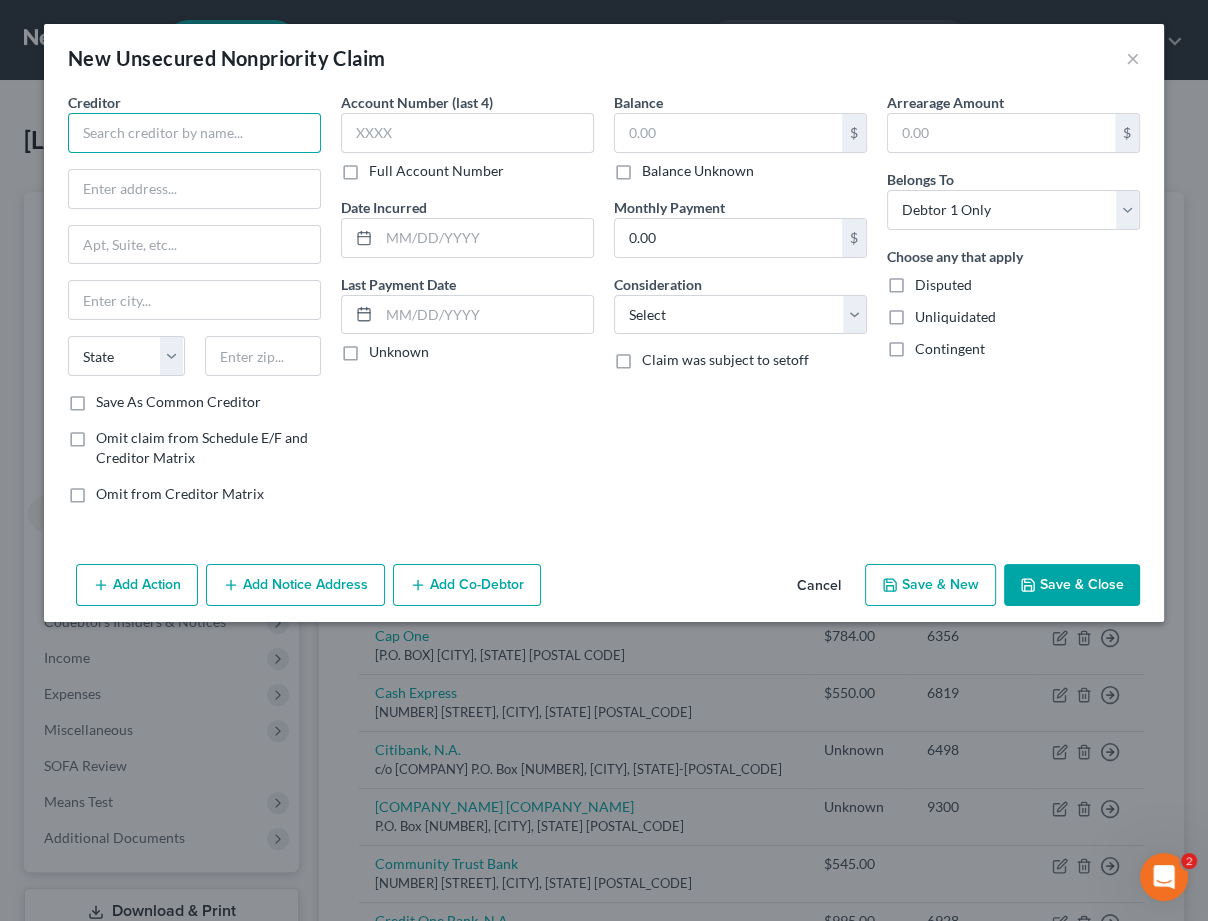 click at bounding box center [194, 133] 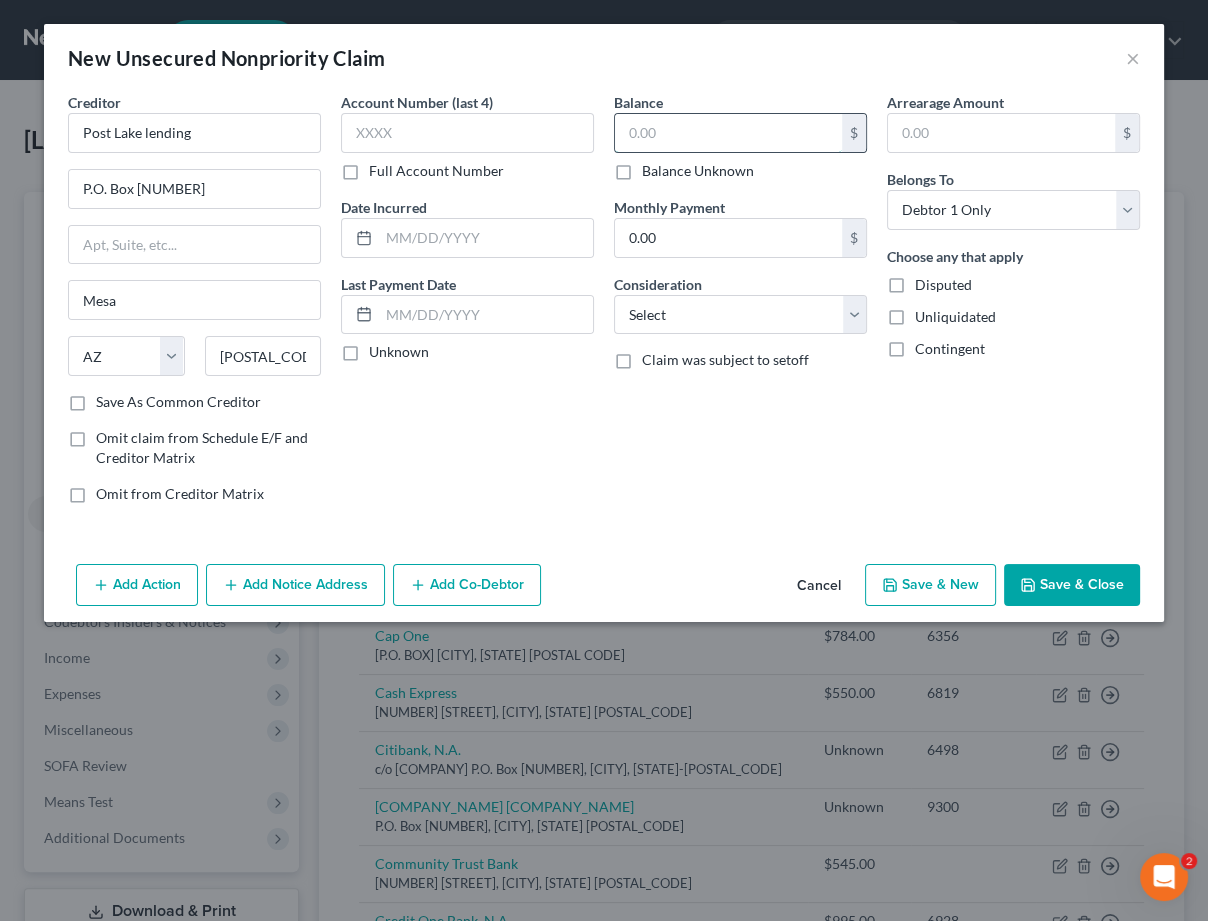 click at bounding box center [728, 133] 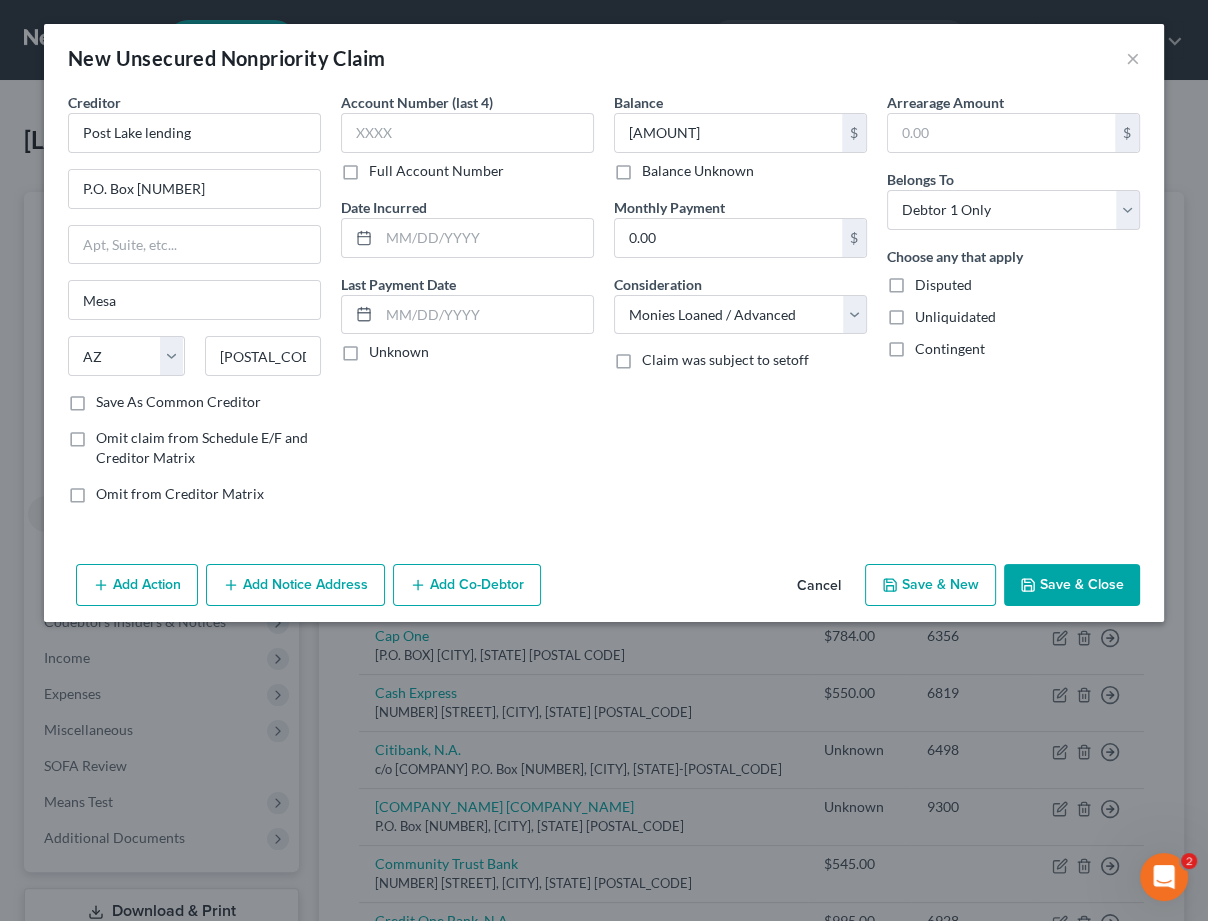 click on "Save & Close" at bounding box center [1072, 585] 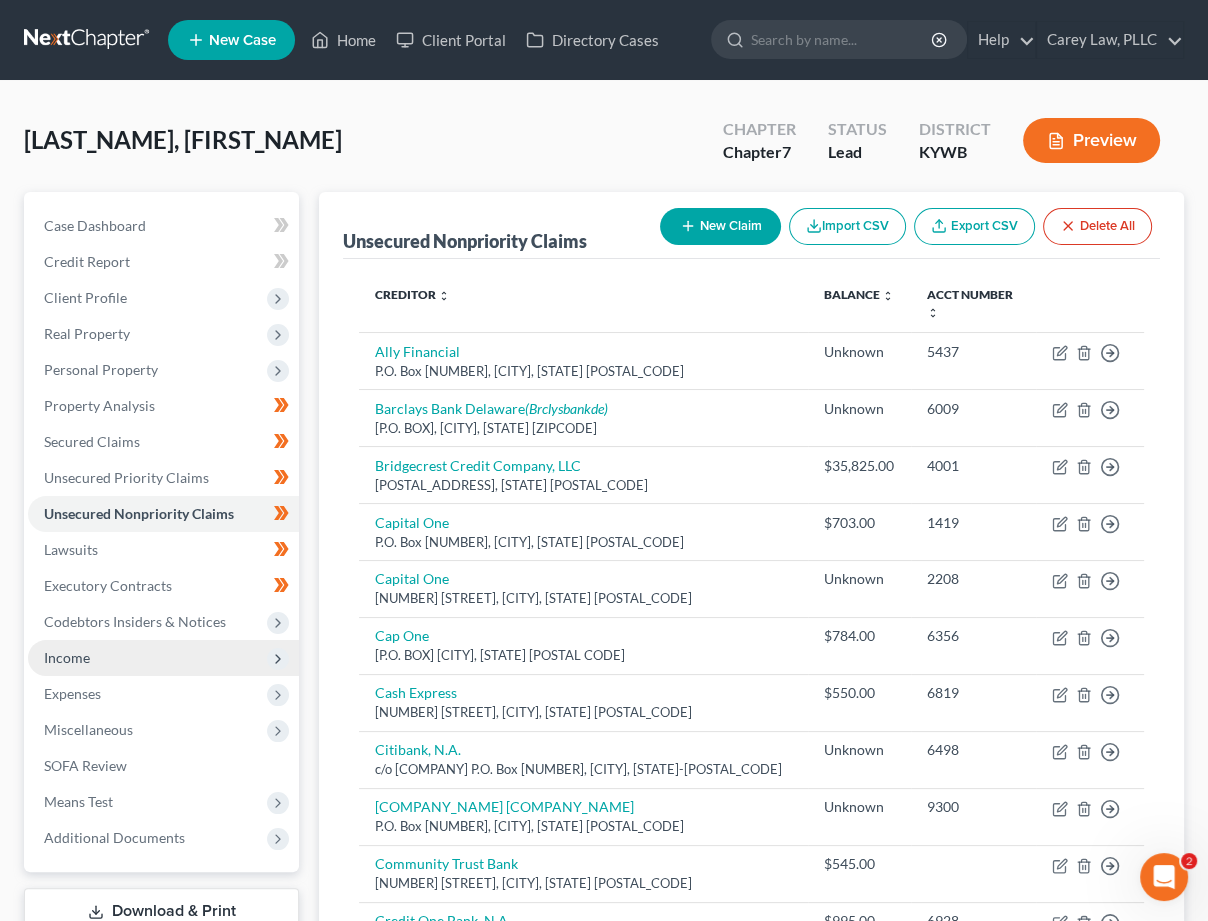 click on "Income" at bounding box center (163, 658) 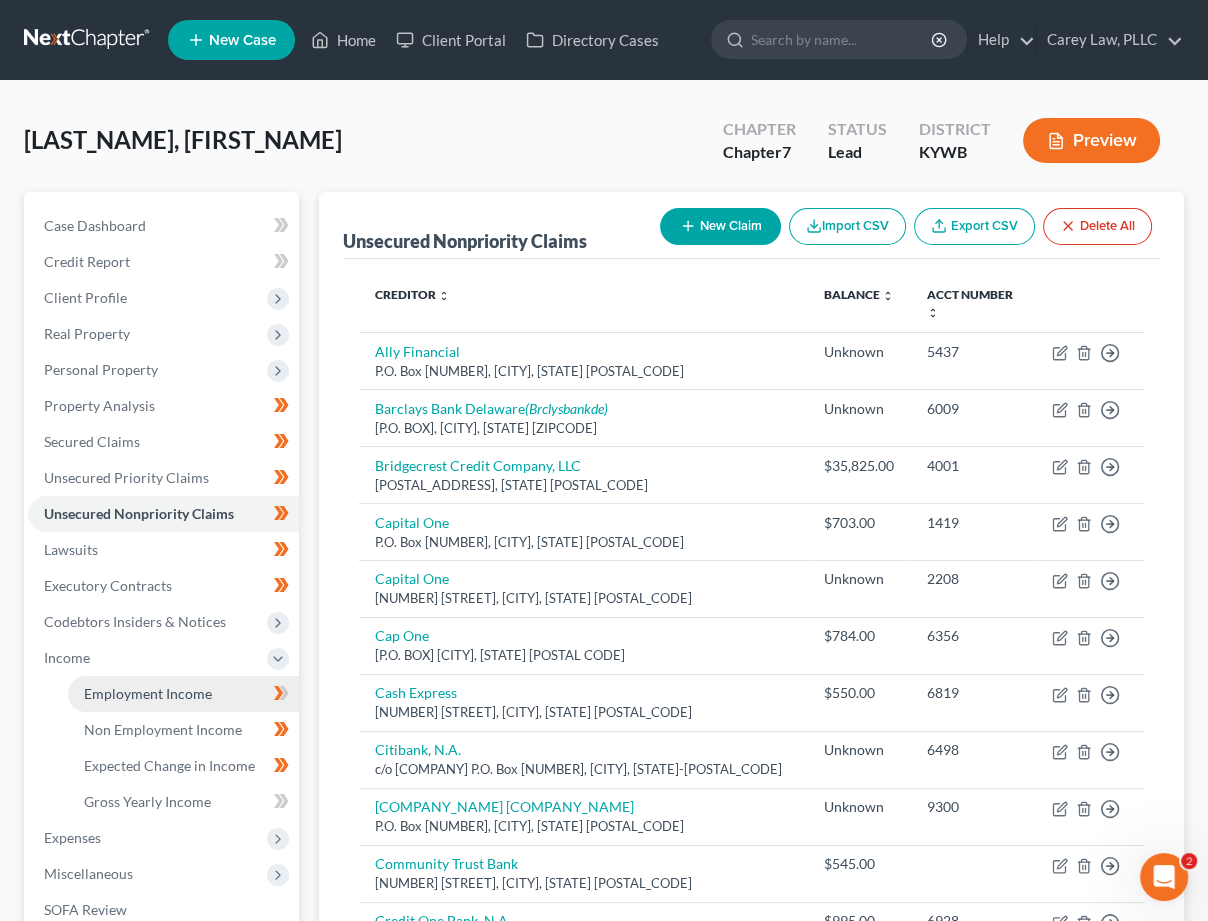 click on "Employment Income" at bounding box center [148, 693] 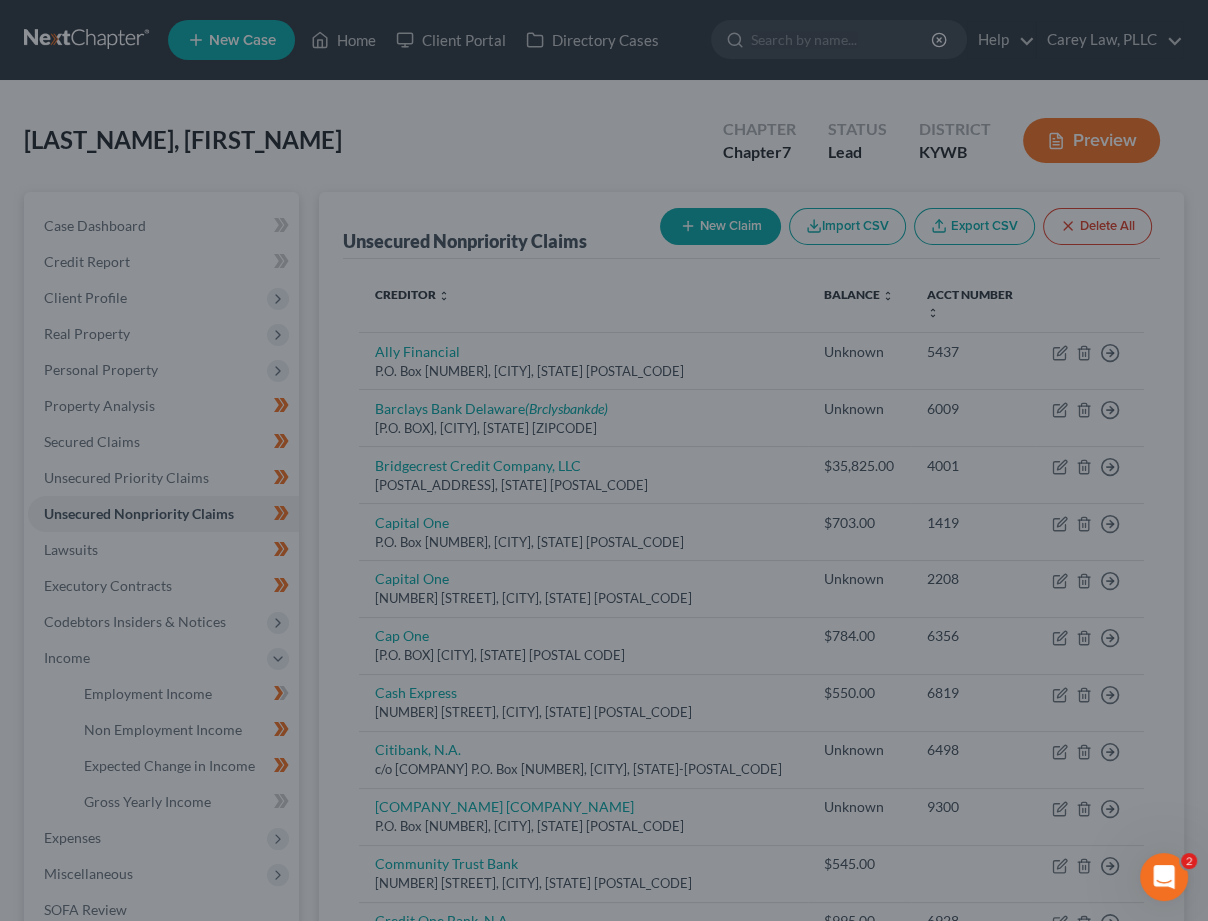 click at bounding box center [604, 460] 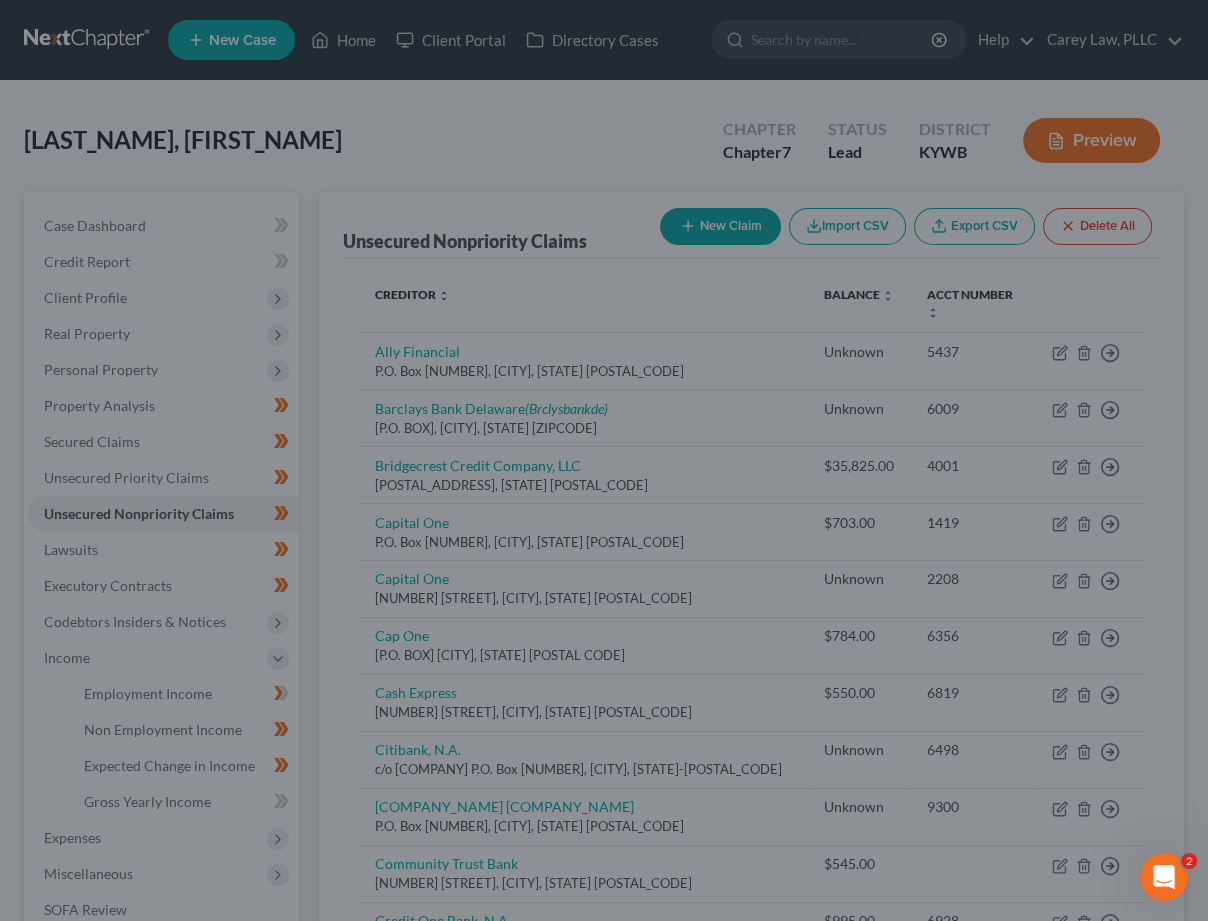 click at bounding box center (604, 460) 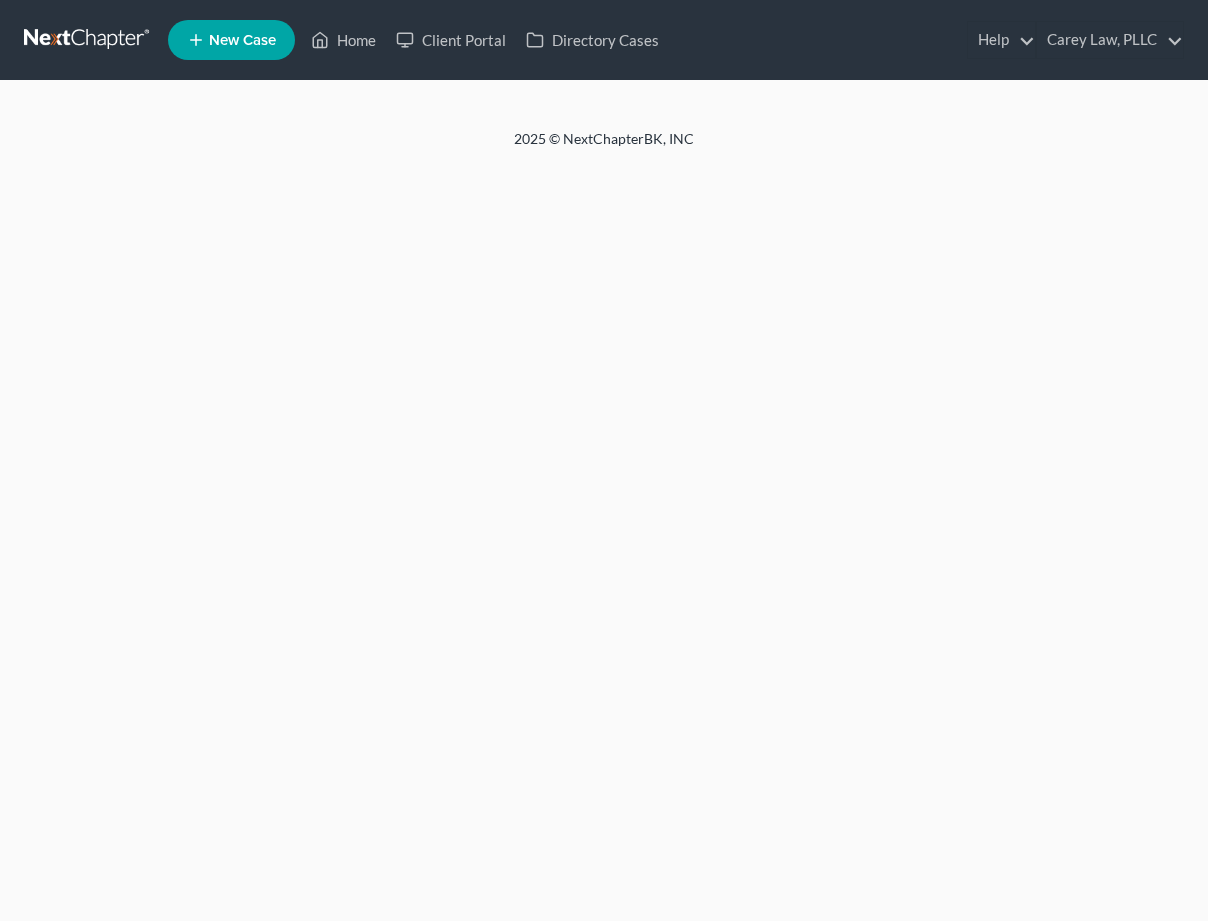 scroll, scrollTop: 0, scrollLeft: 0, axis: both 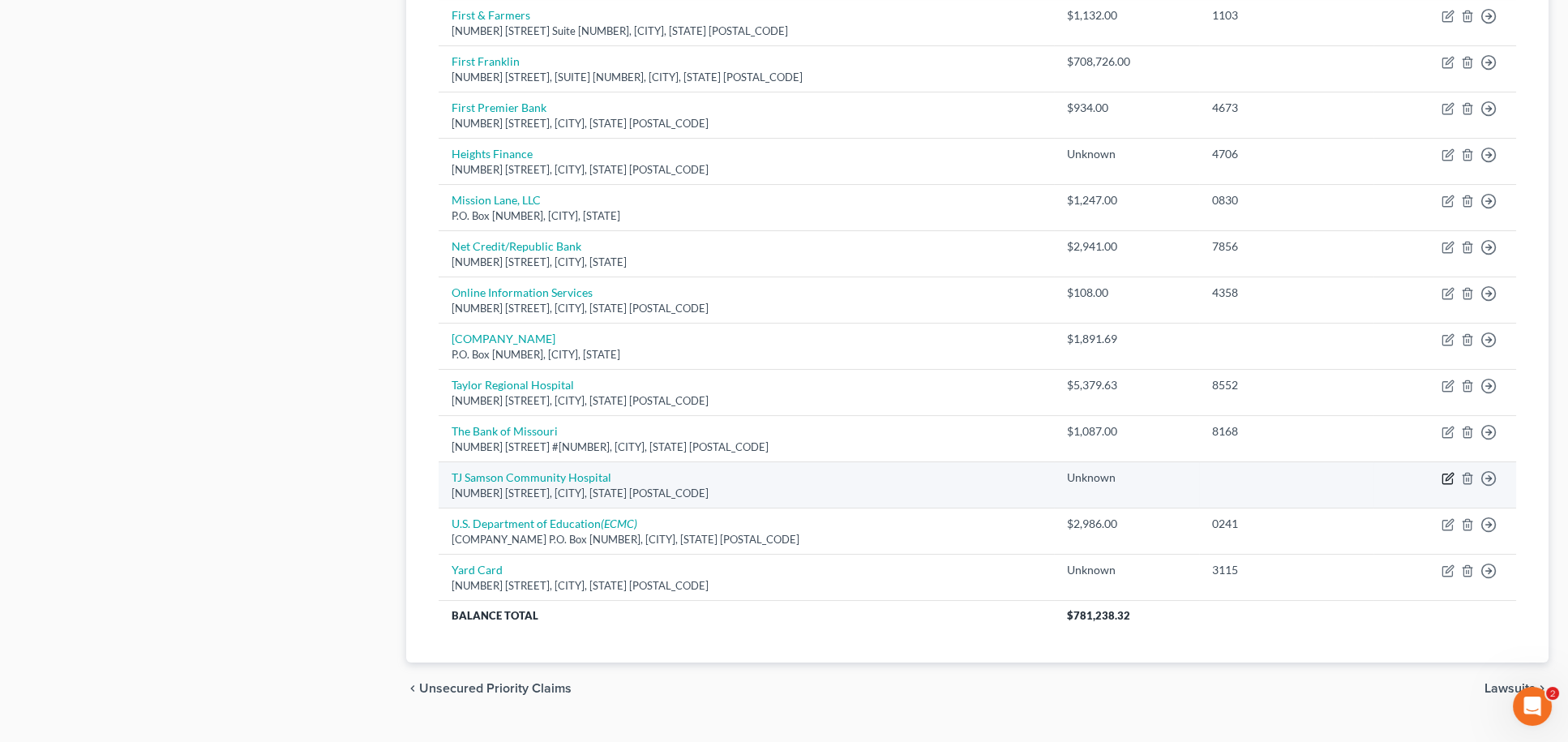click 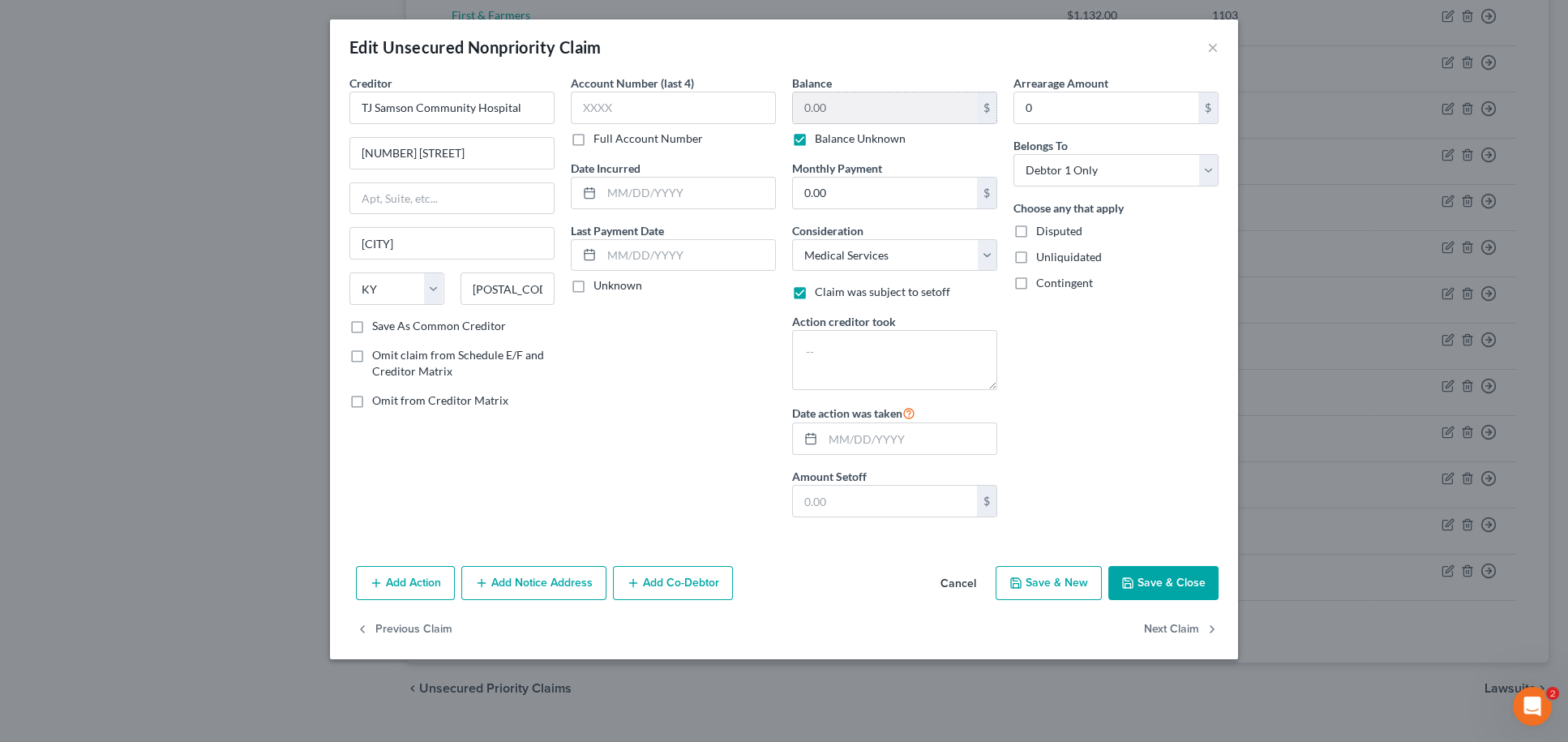 drag, startPoint x: 799, startPoint y: 140, endPoint x: 843, endPoint y: 118, distance: 49.193496 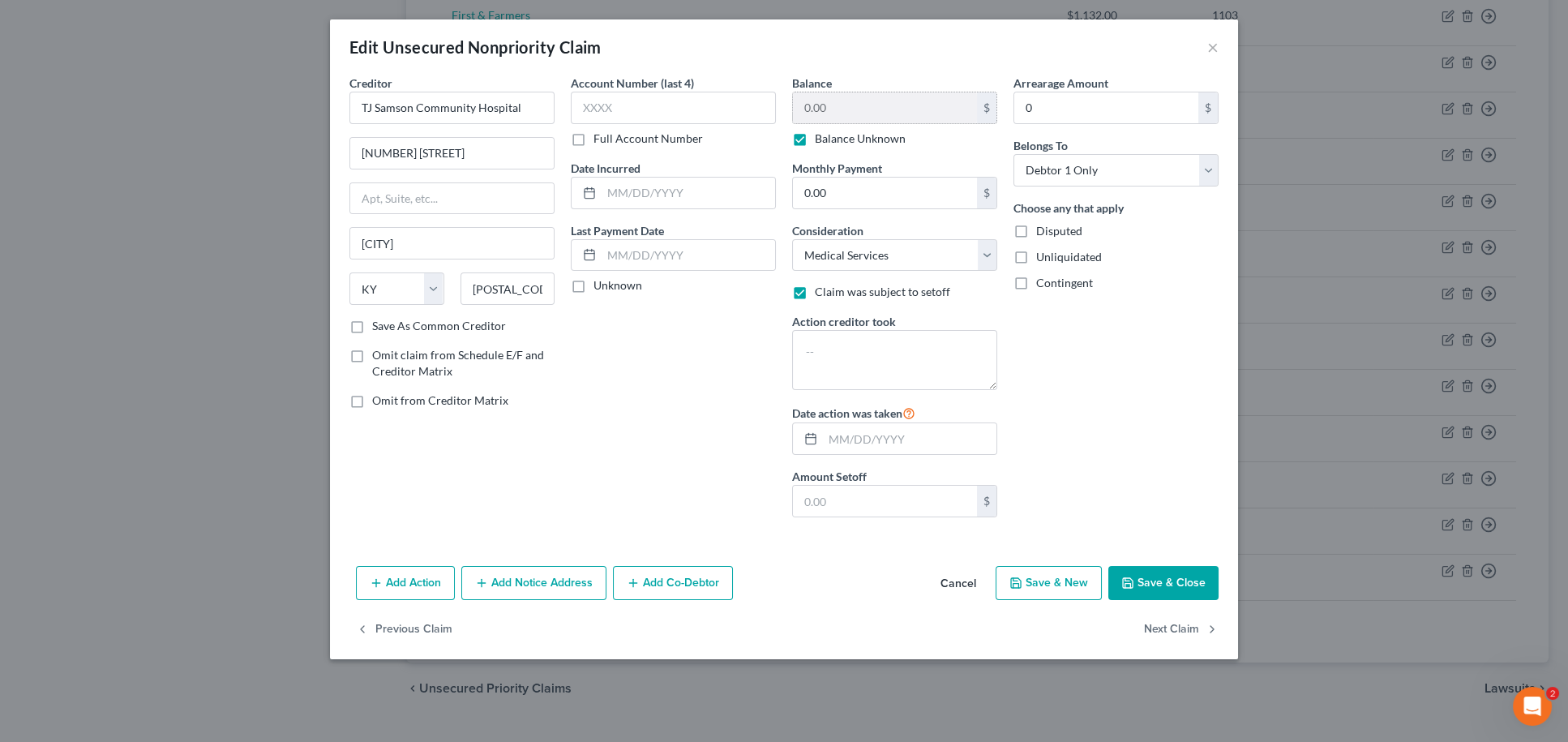 click on "Balance Unknown" at bounding box center [860, 139] 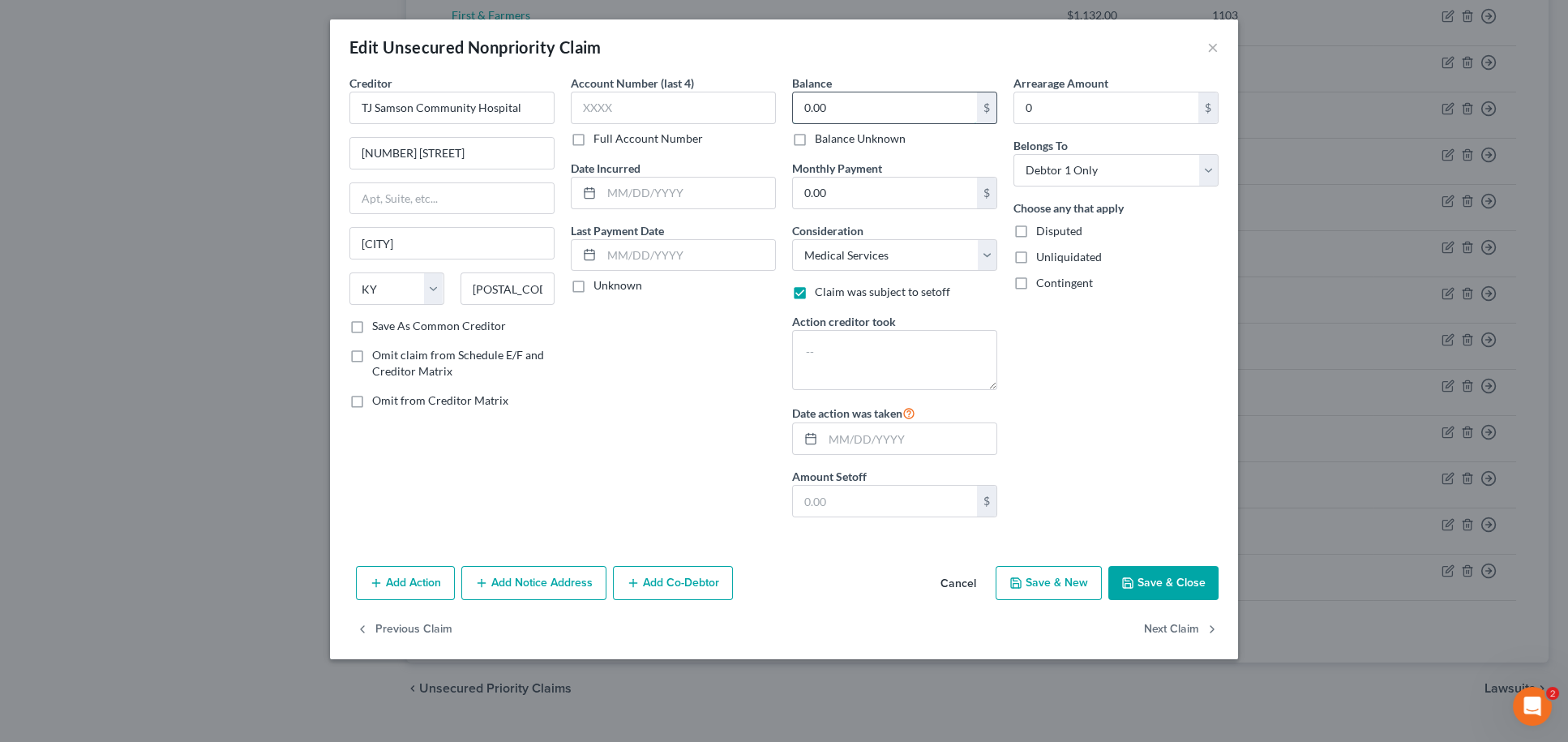 click on "0.00" at bounding box center (885, 108) 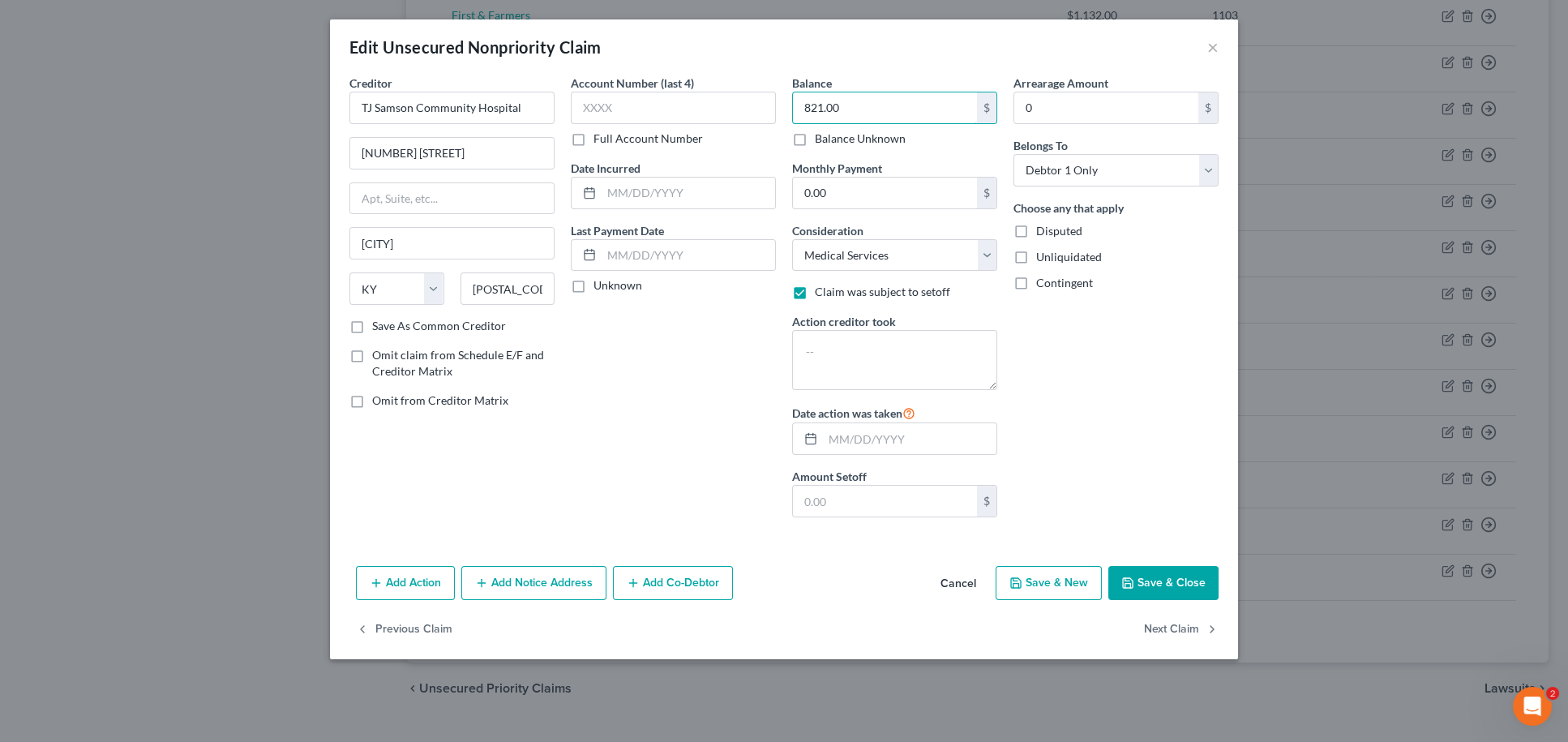 type on "821.00" 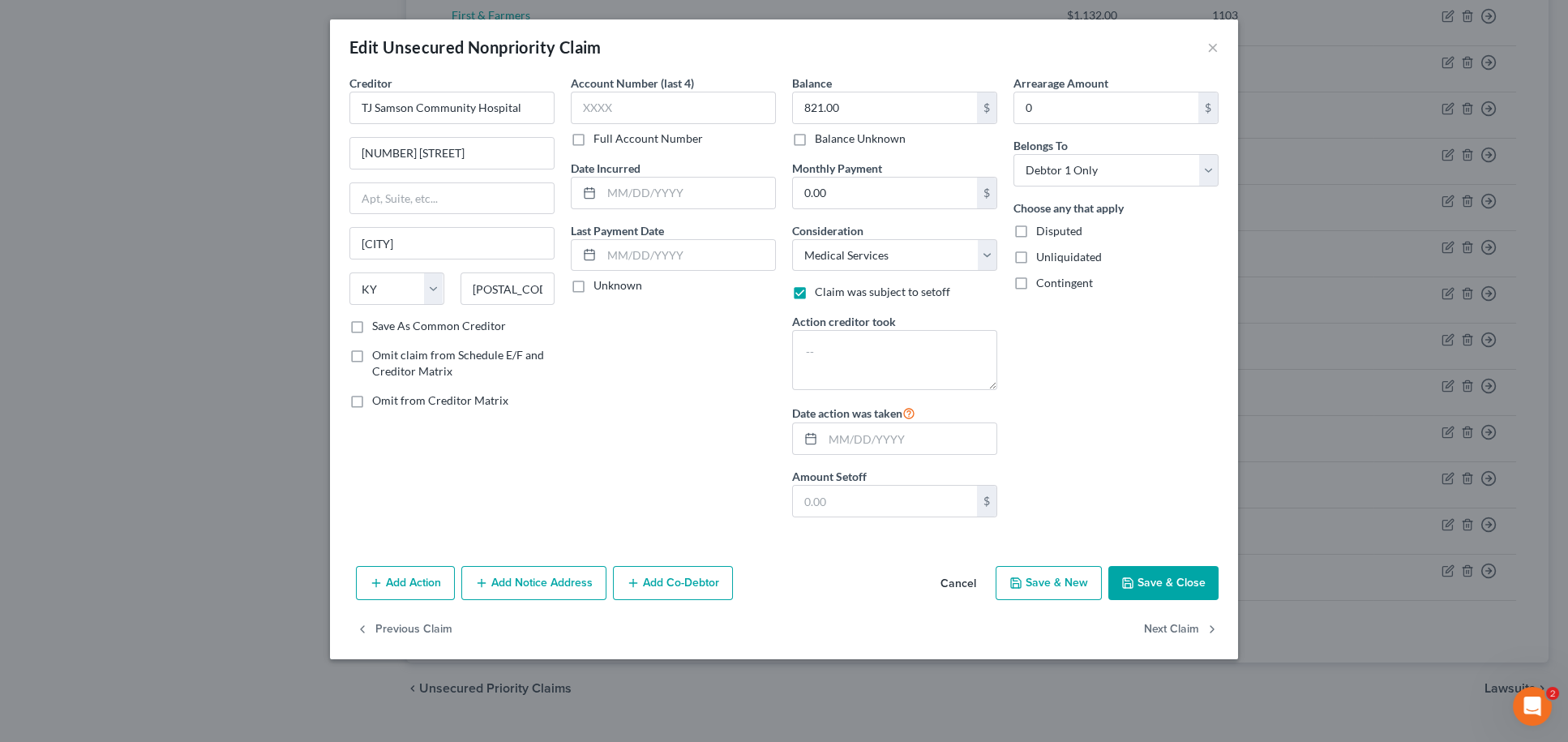 click on "Save & Close" at bounding box center [1163, 583] 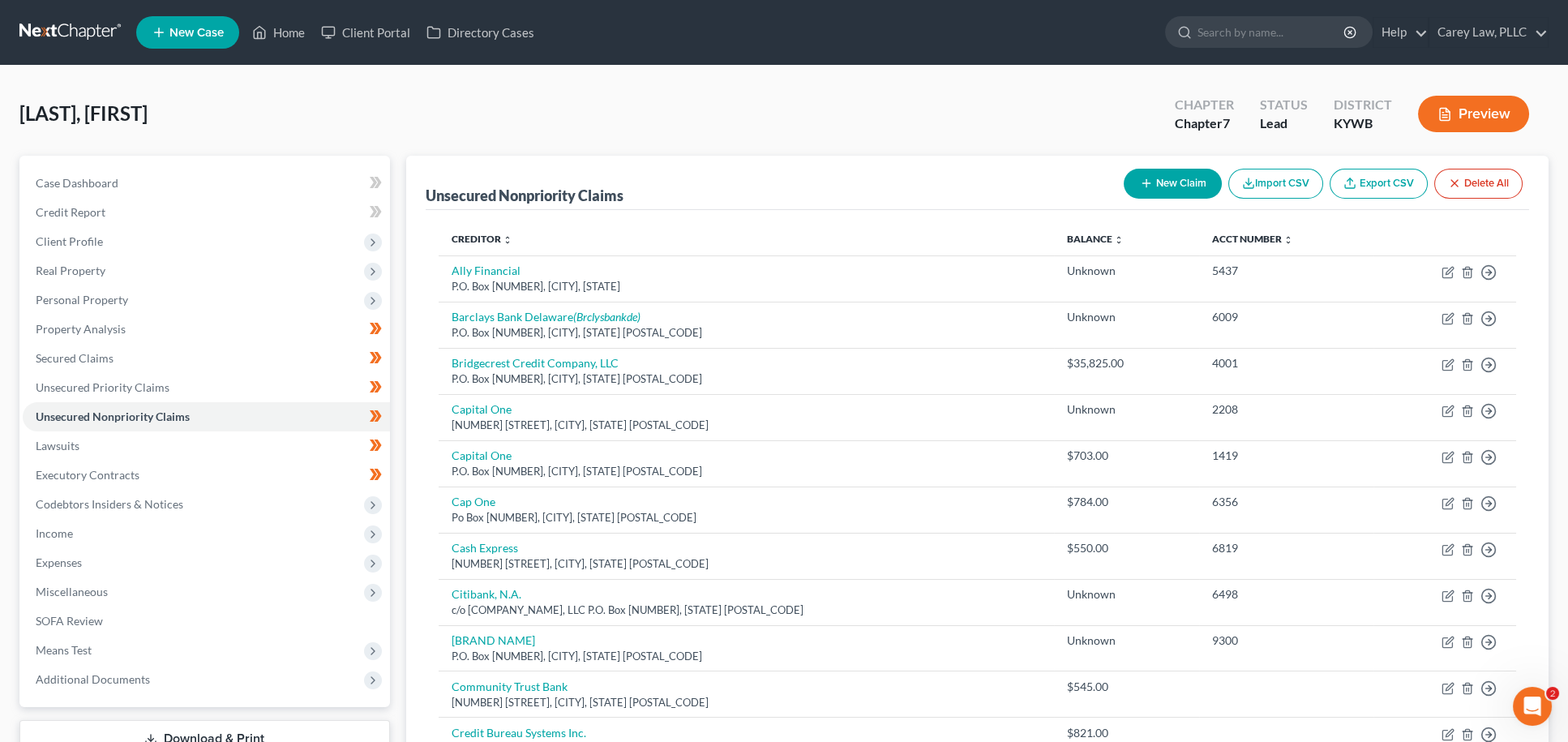 scroll, scrollTop: 0, scrollLeft: 0, axis: both 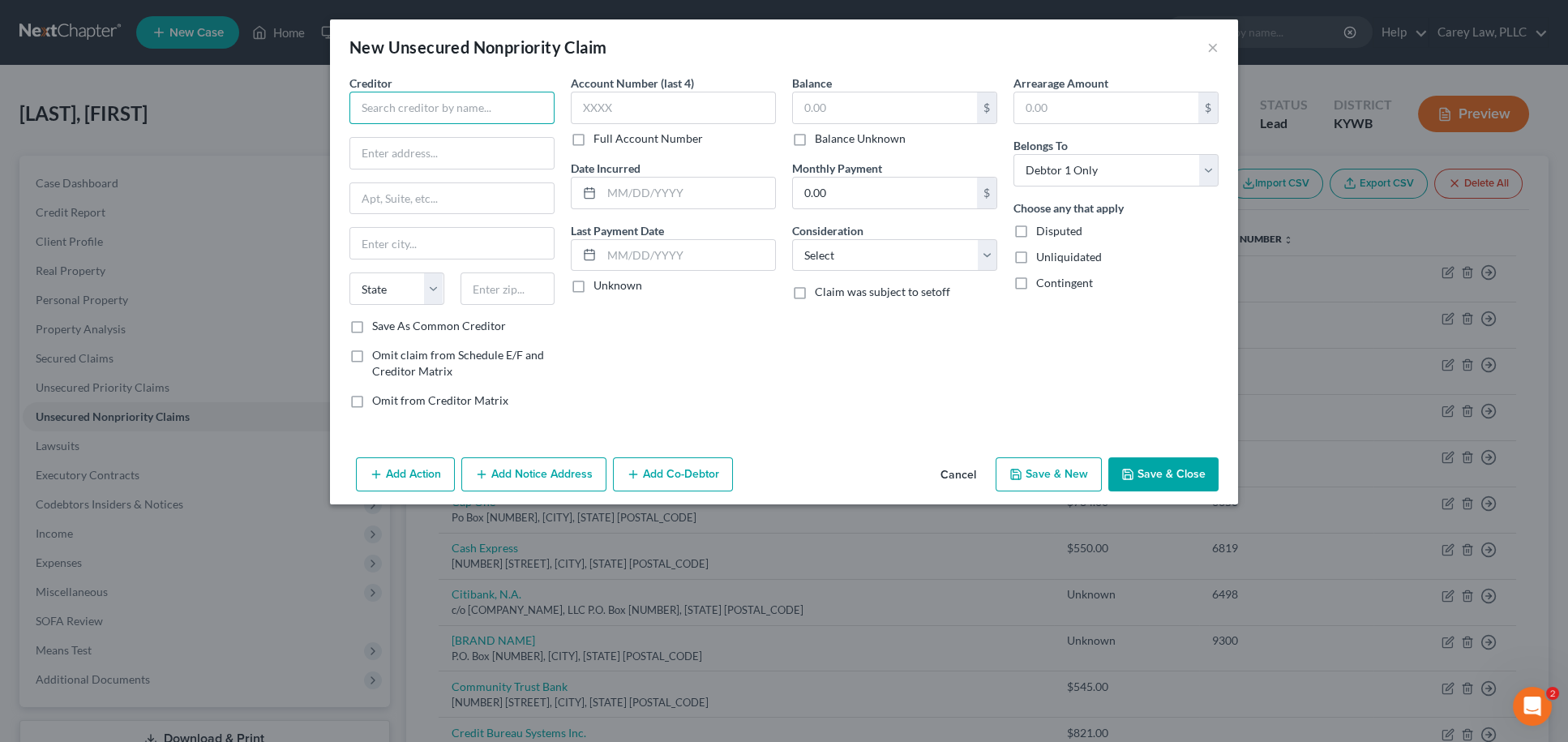 click at bounding box center (452, 108) 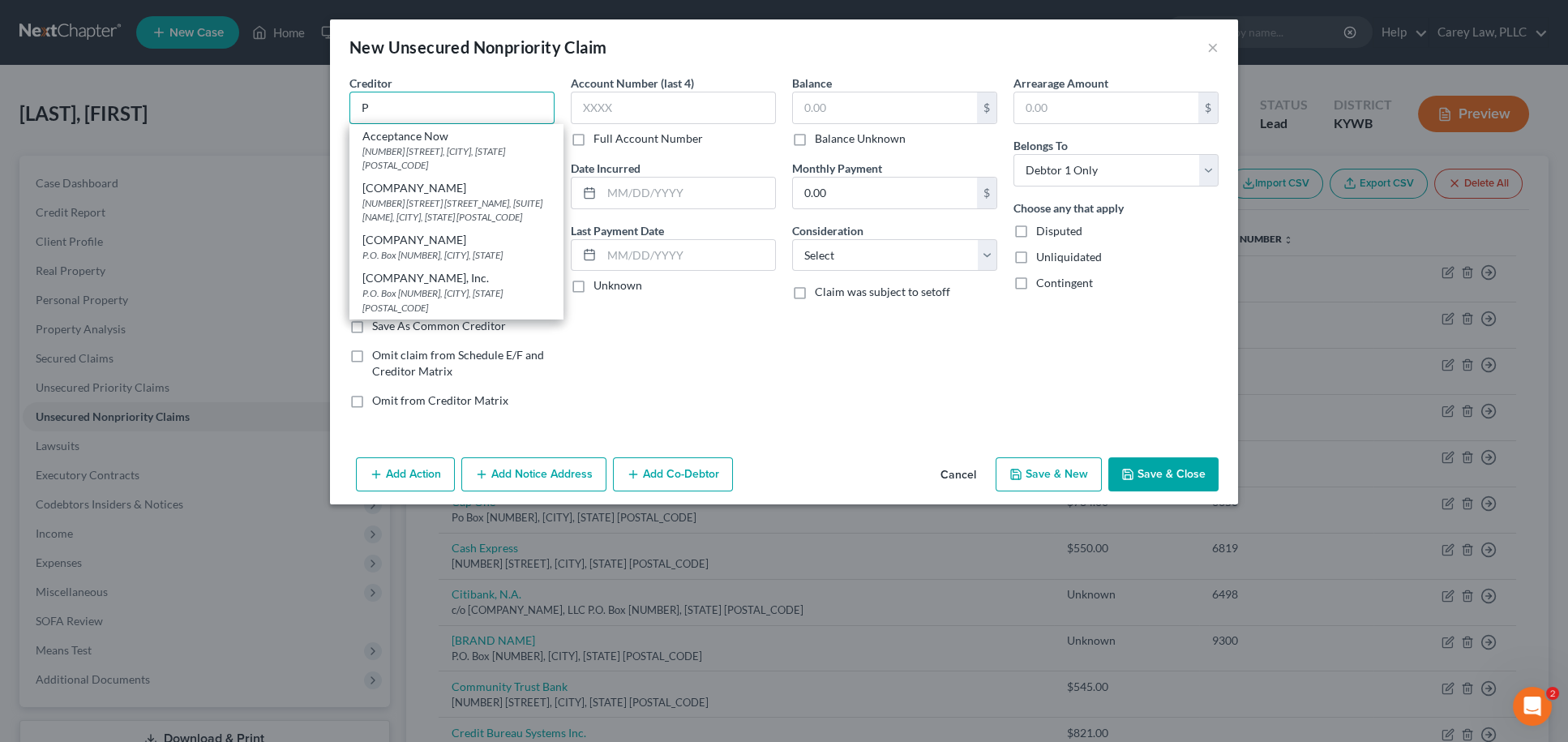 type on "P" 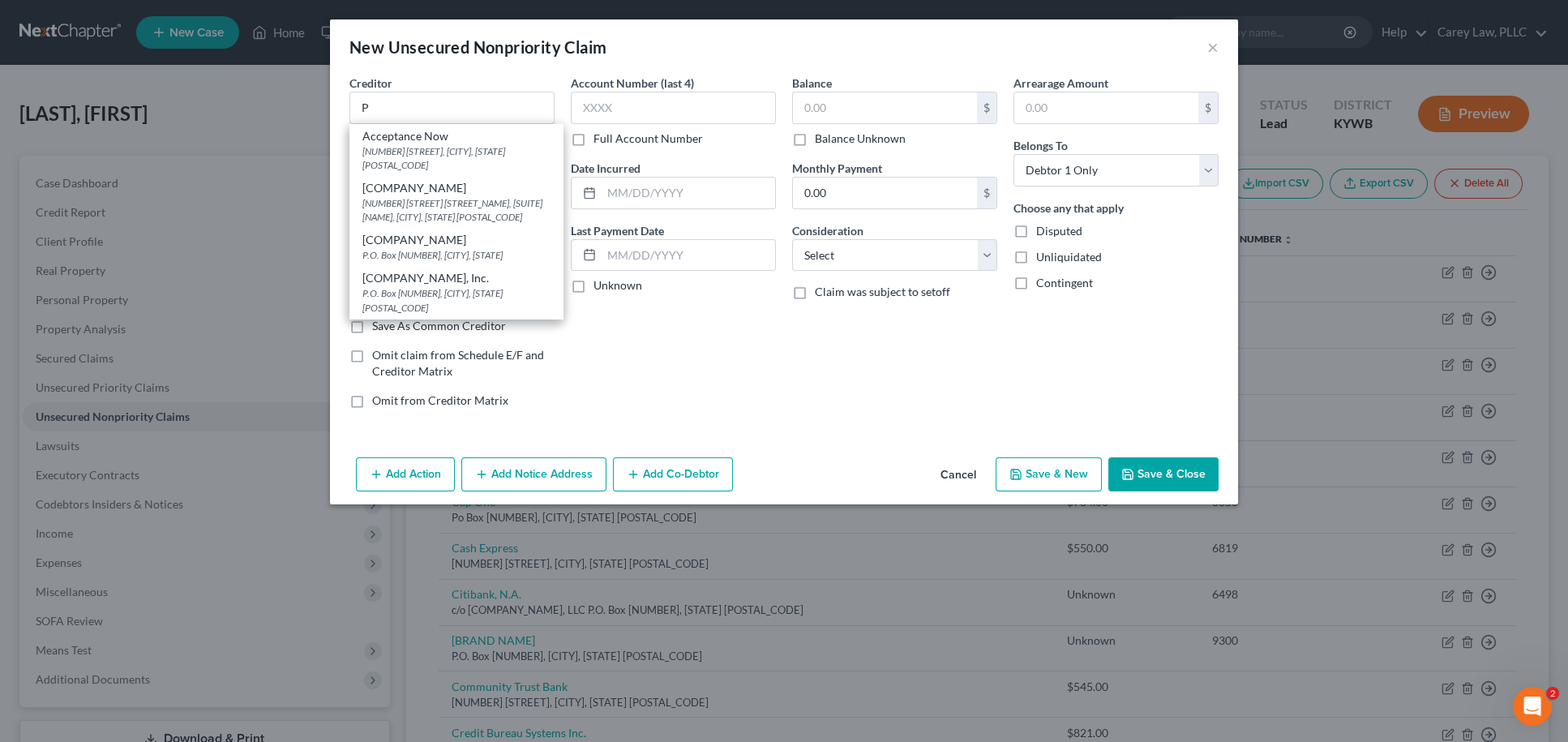 click on "Cancel" at bounding box center [958, 475] 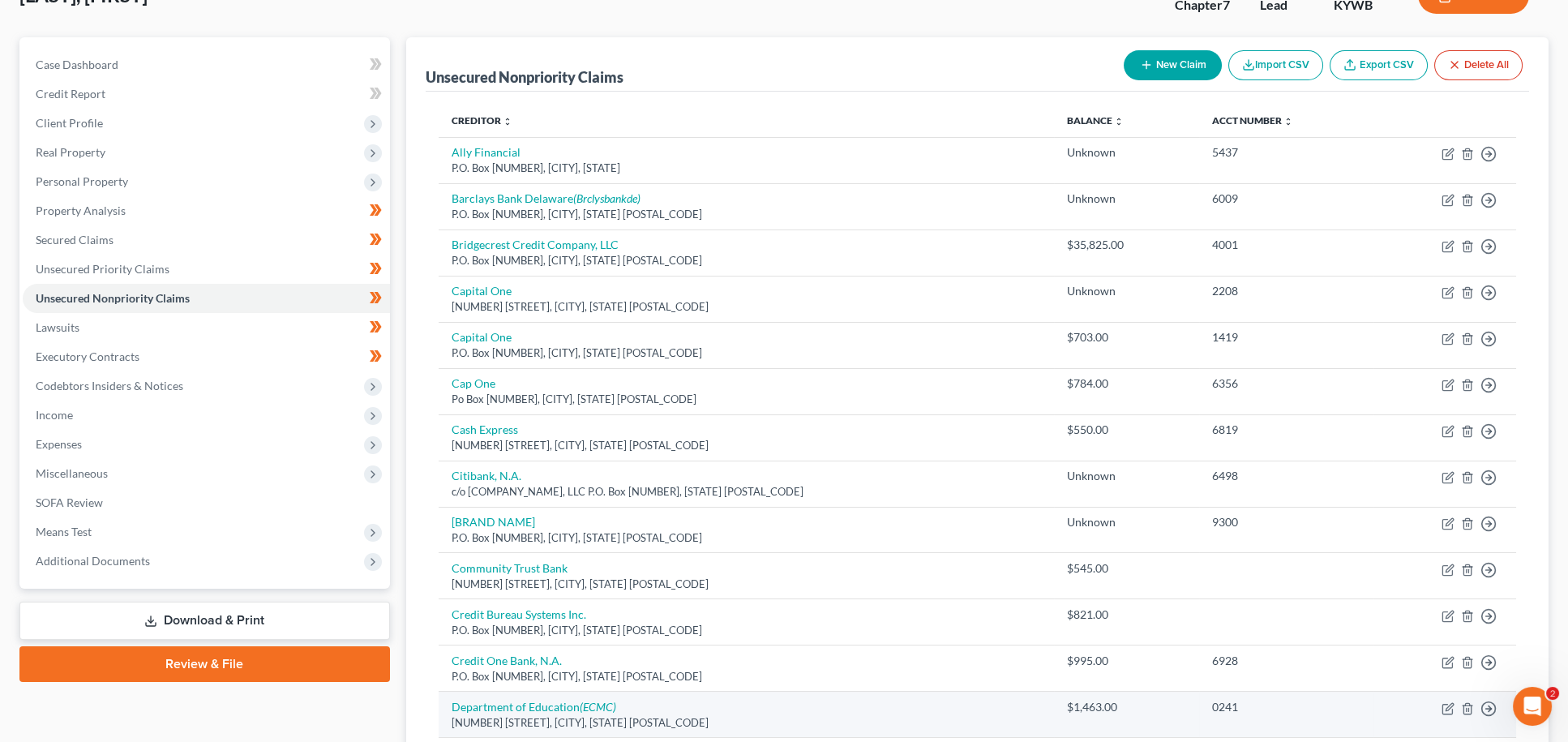 scroll, scrollTop: 115, scrollLeft: 0, axis: vertical 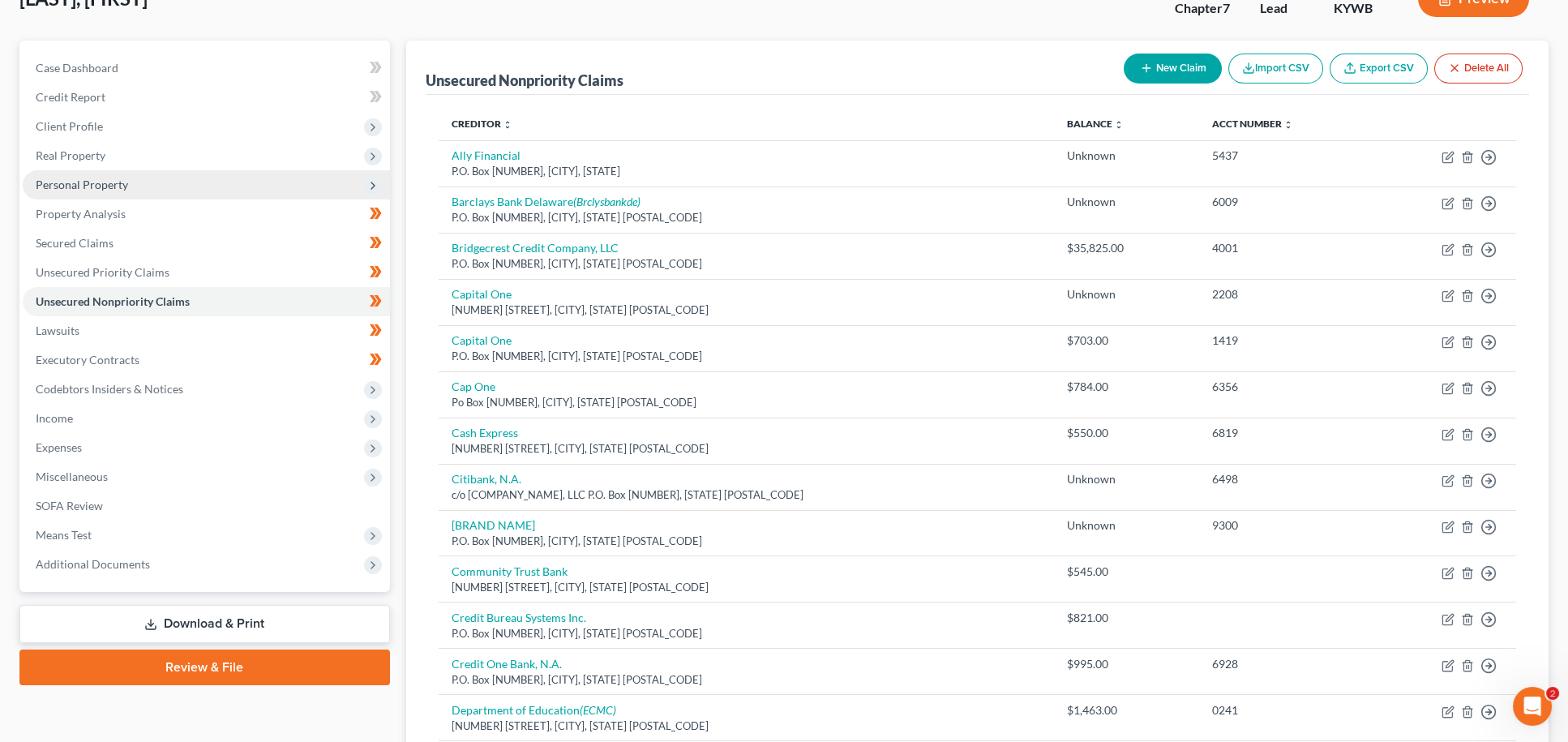 click on "Personal Property" at bounding box center (206, 185) 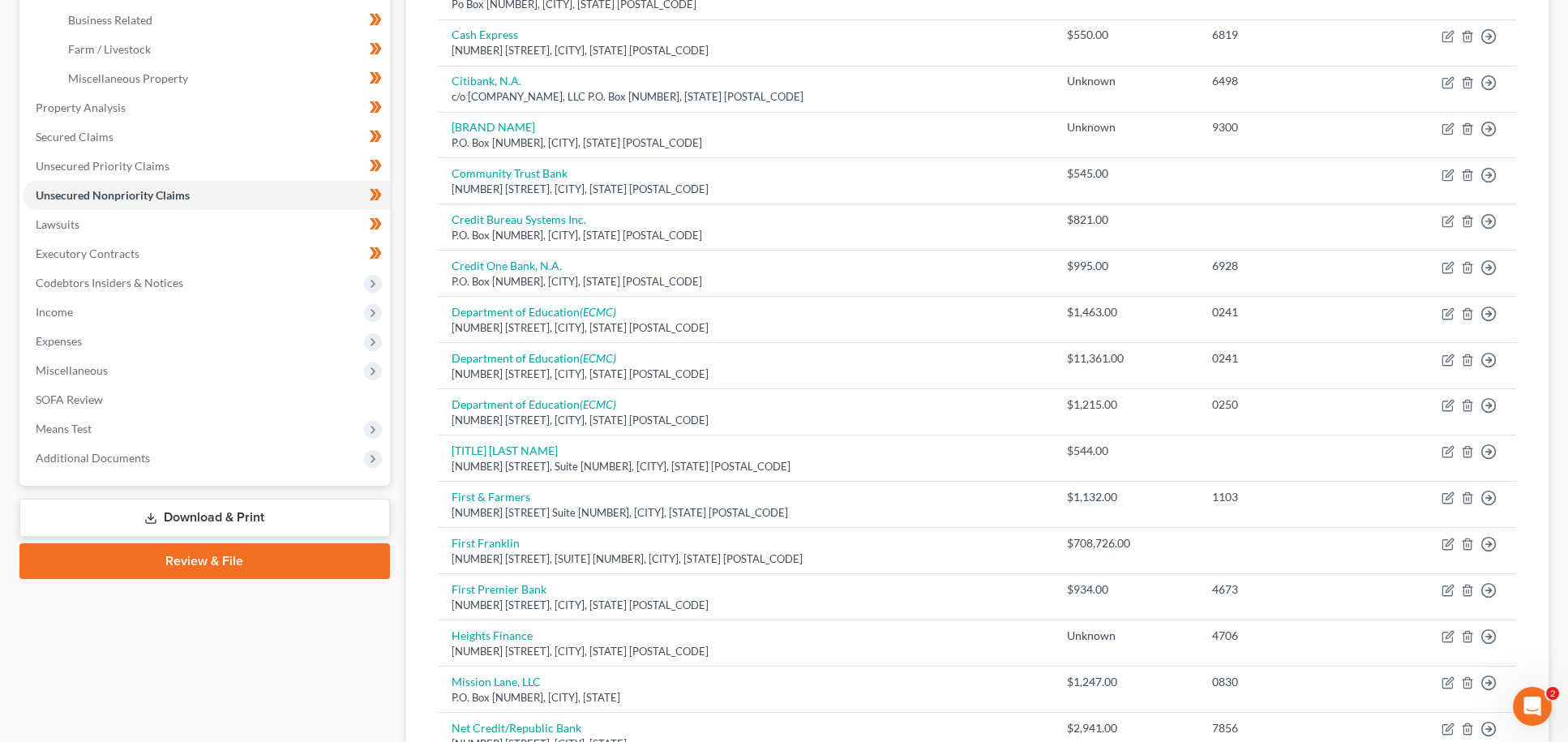 scroll, scrollTop: 509, scrollLeft: 0, axis: vertical 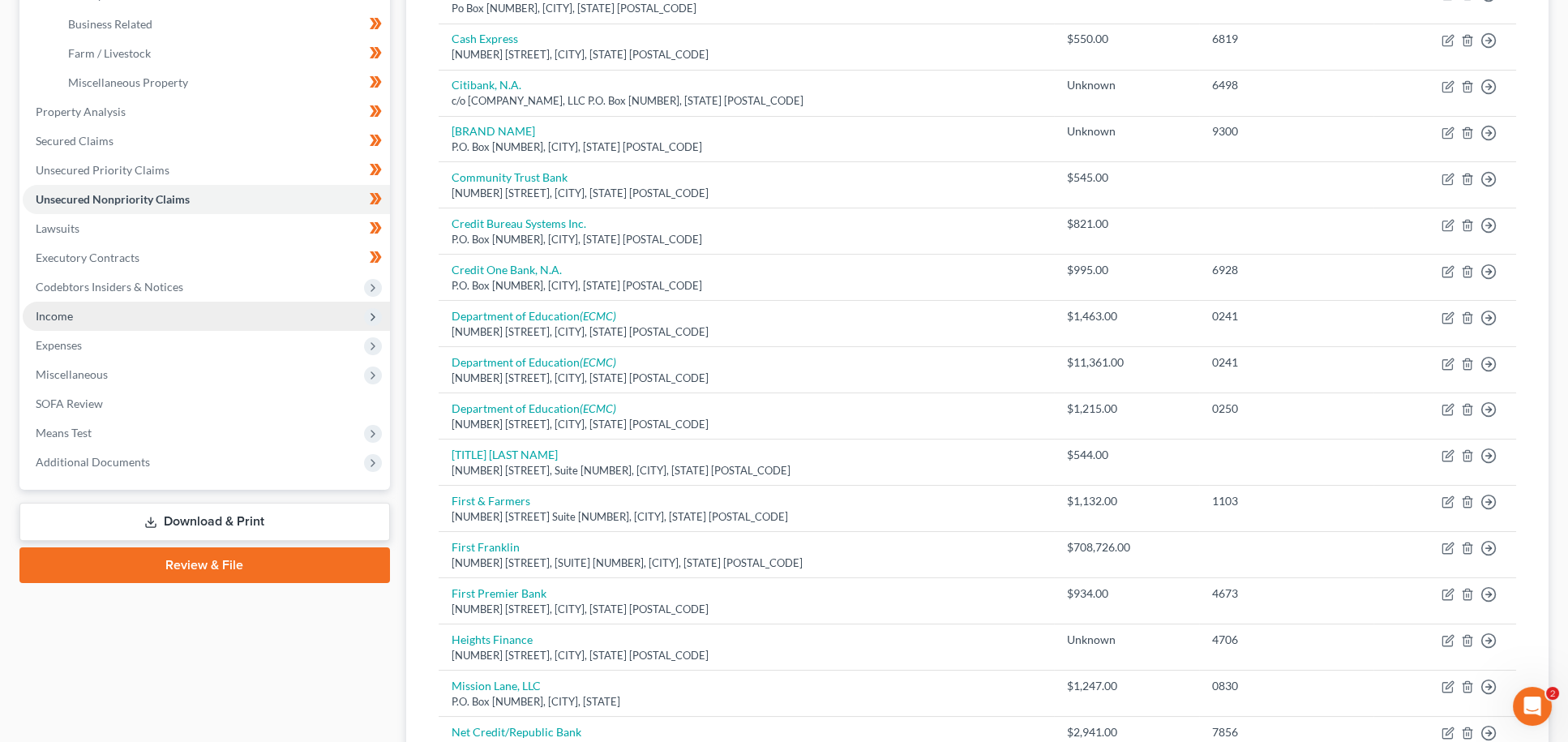 click on "Income" at bounding box center [206, 316] 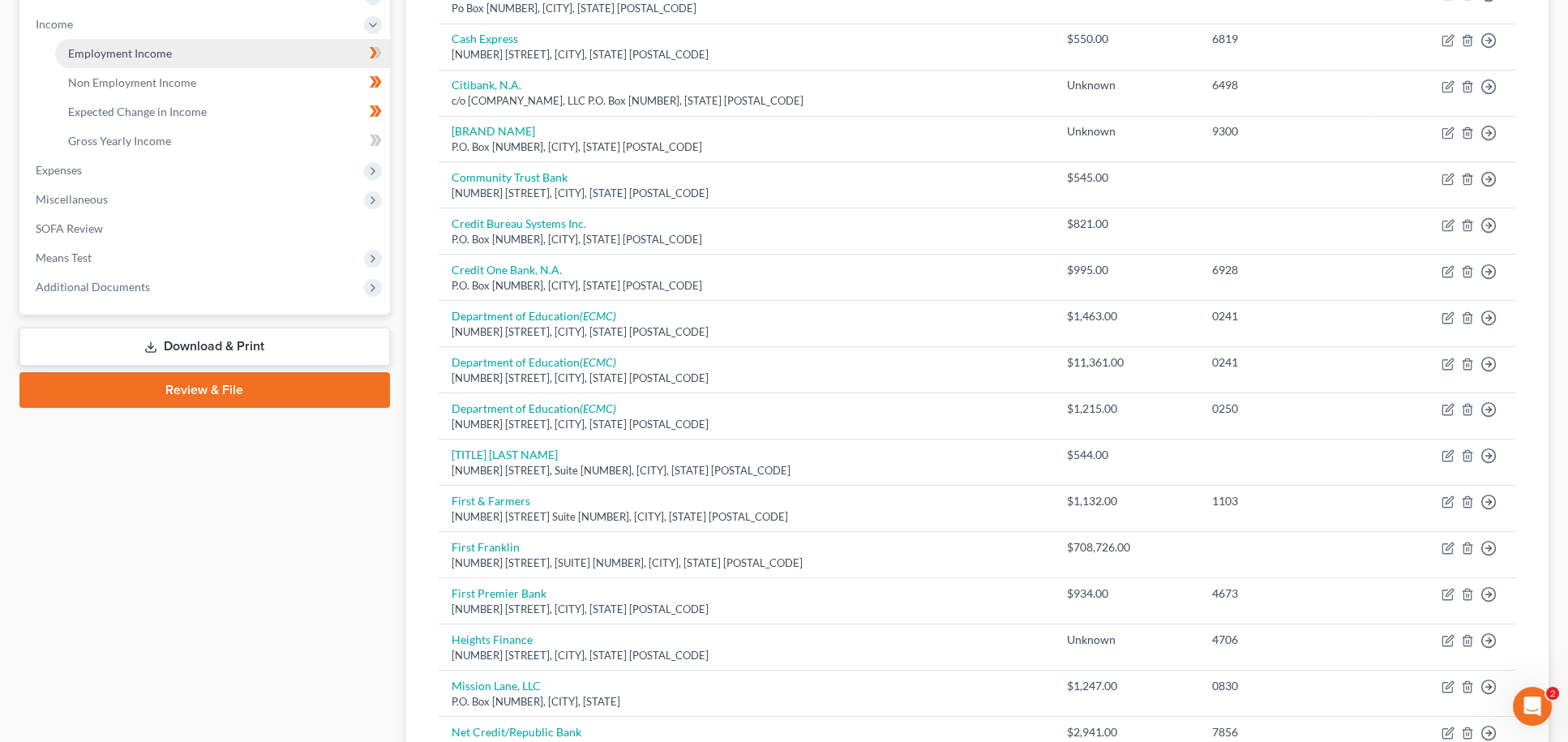 click on "Employment Income" at bounding box center (222, 54) 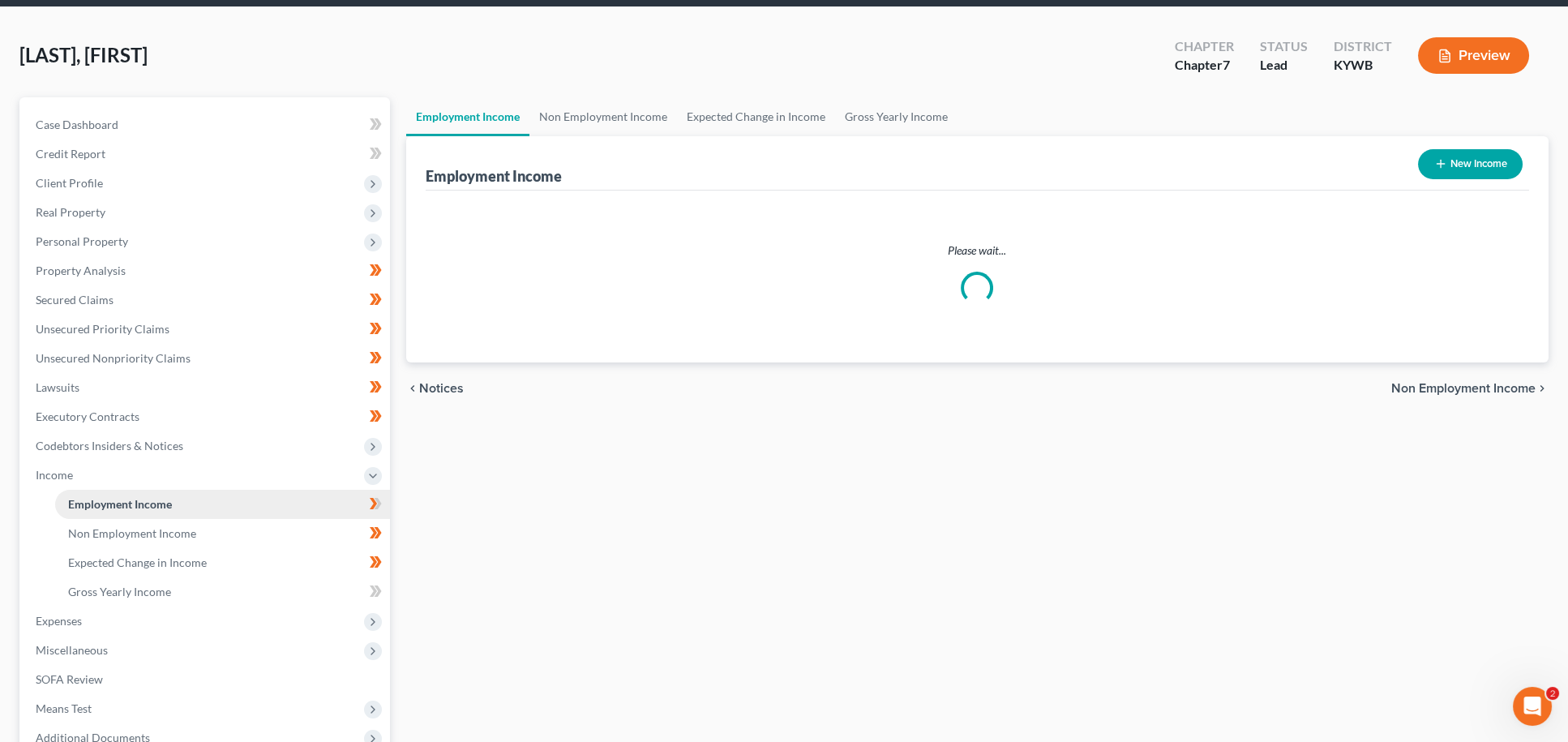 scroll, scrollTop: 0, scrollLeft: 0, axis: both 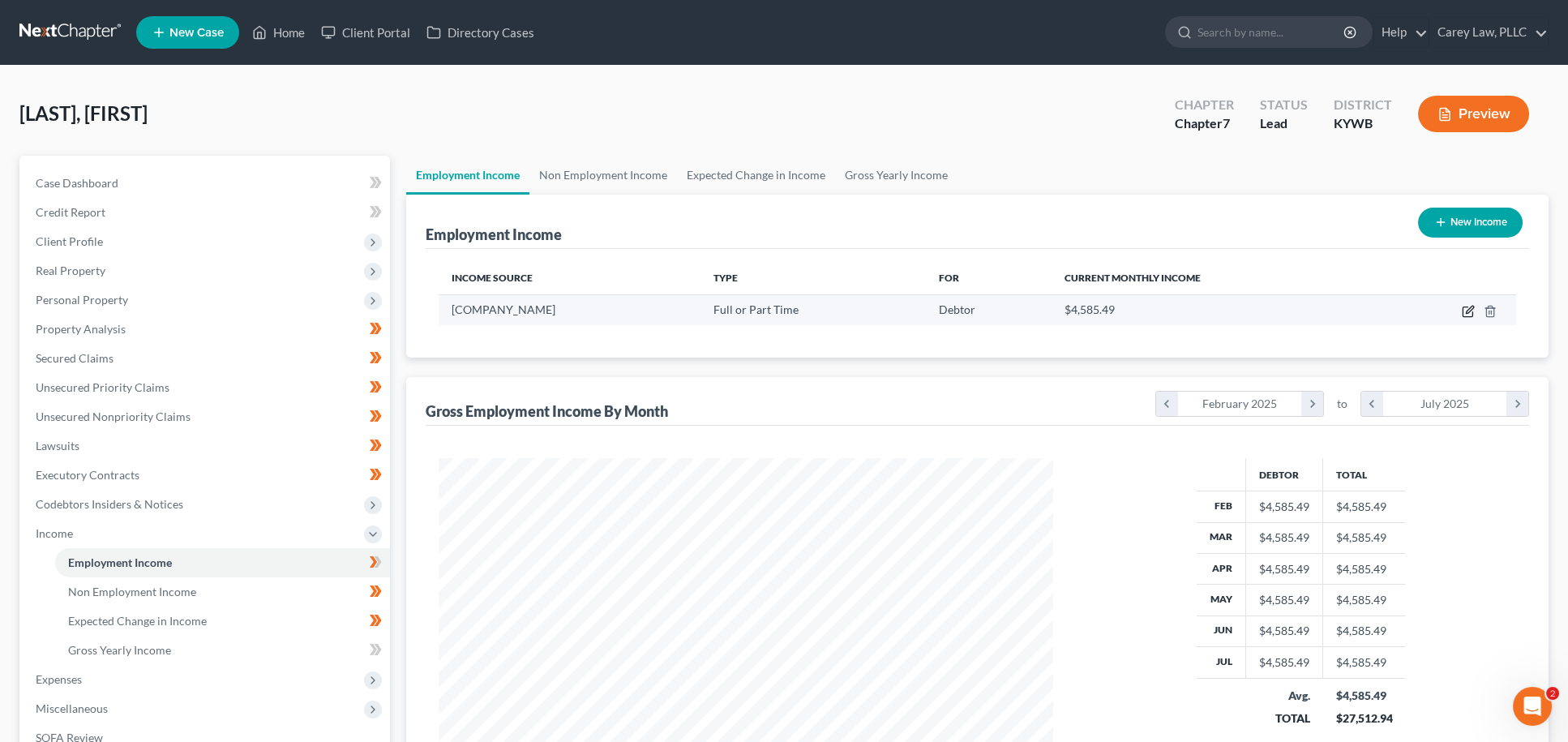 click 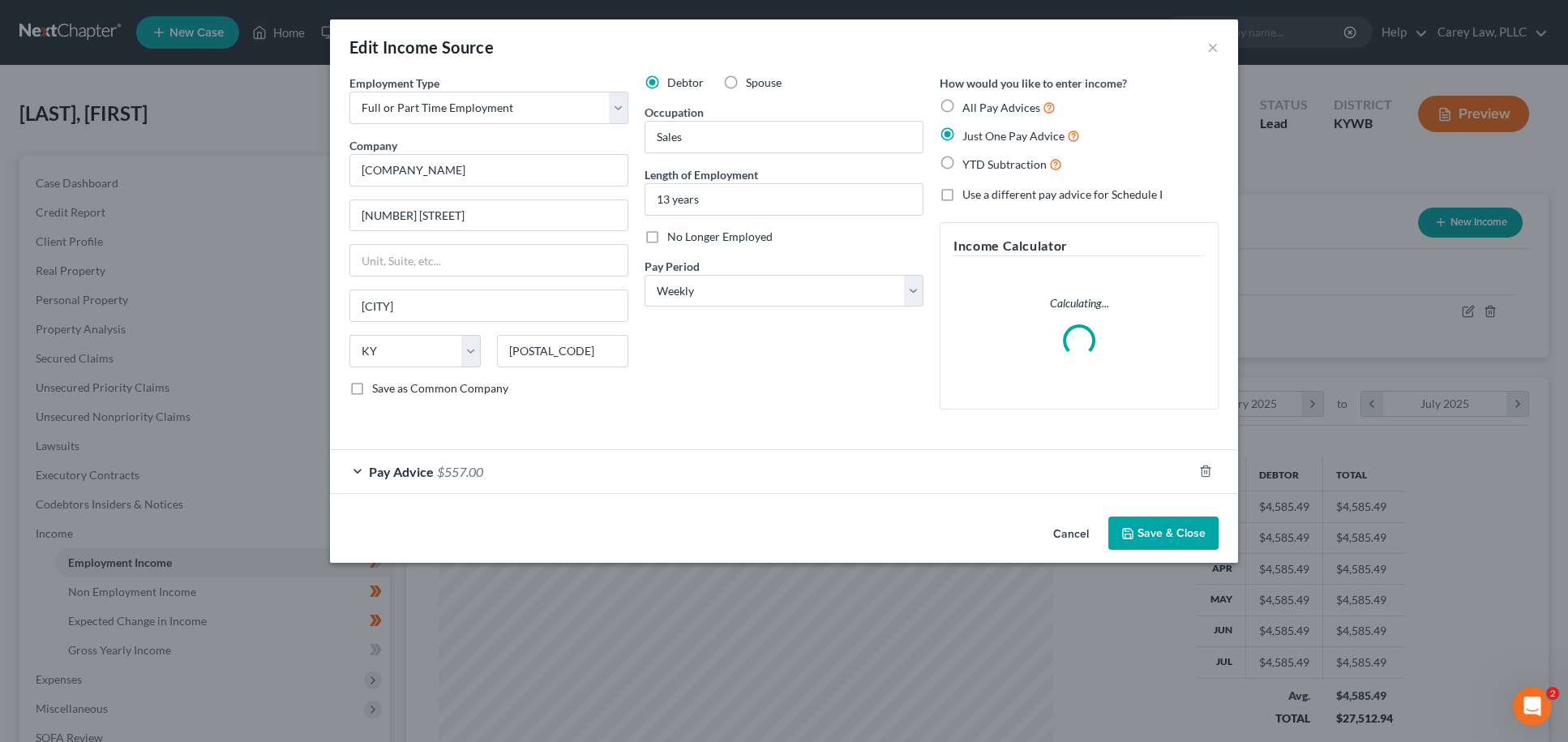 click on "Pay Advice $557.00" at bounding box center [761, 471] 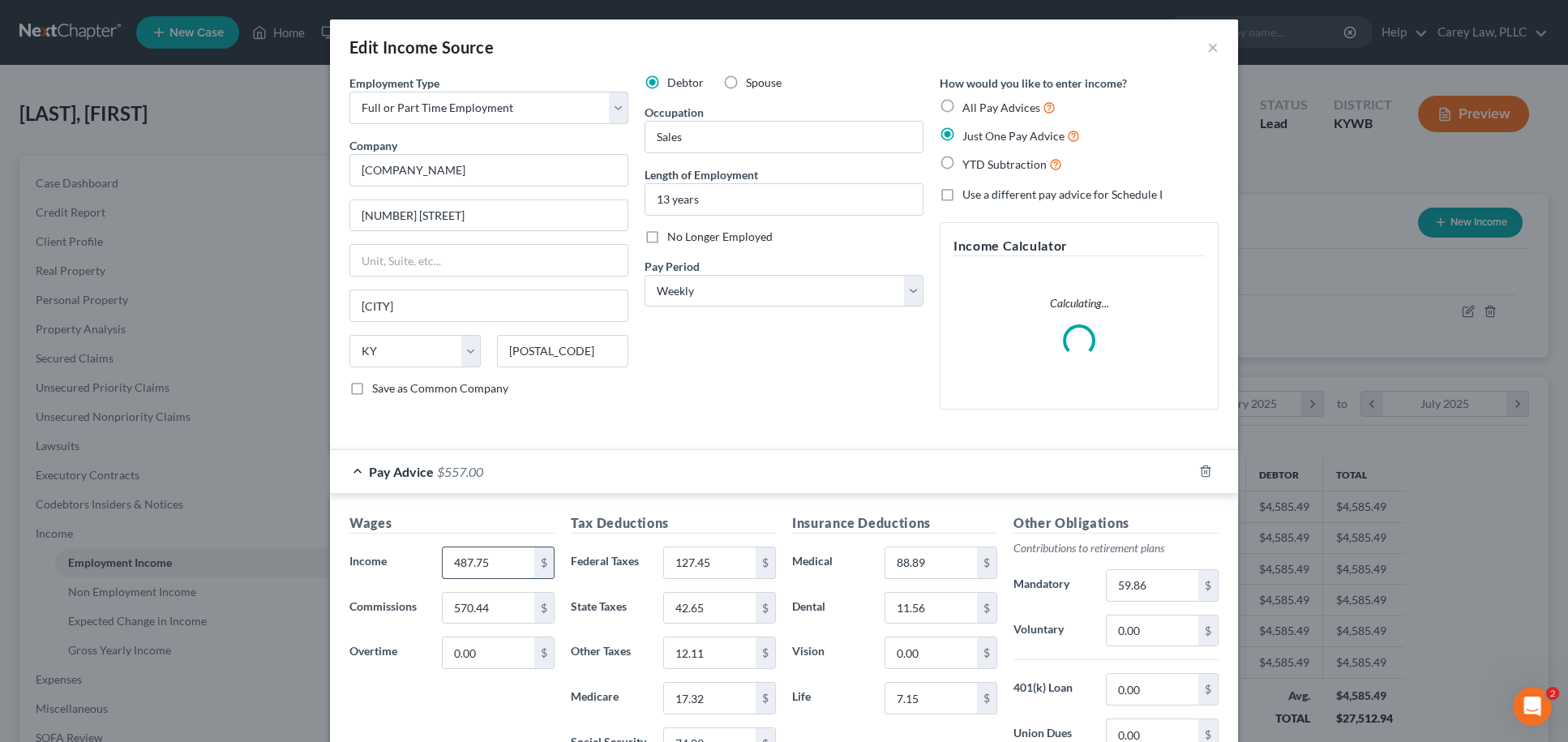 click on "487.75" at bounding box center (488, 563) 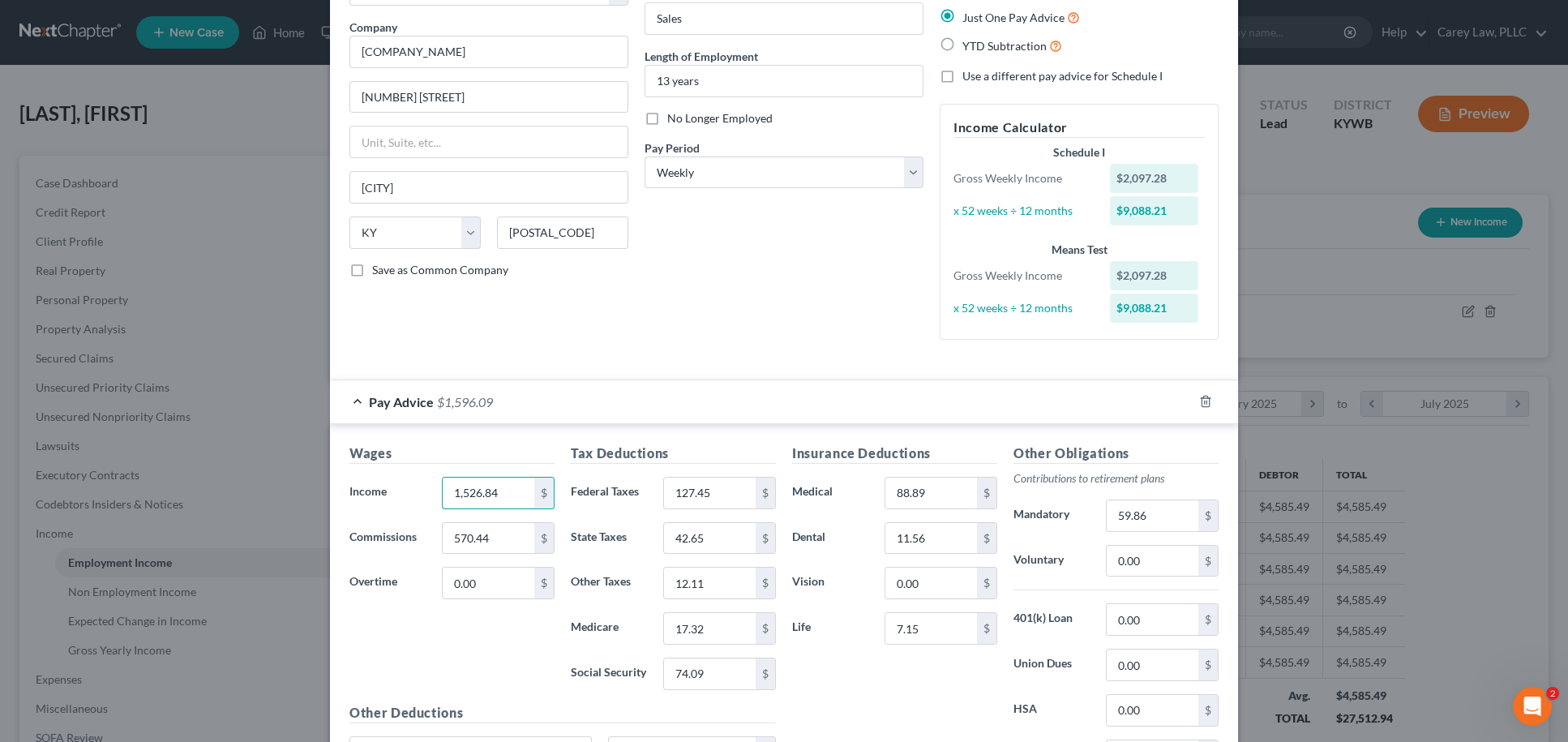 scroll, scrollTop: 134, scrollLeft: 0, axis: vertical 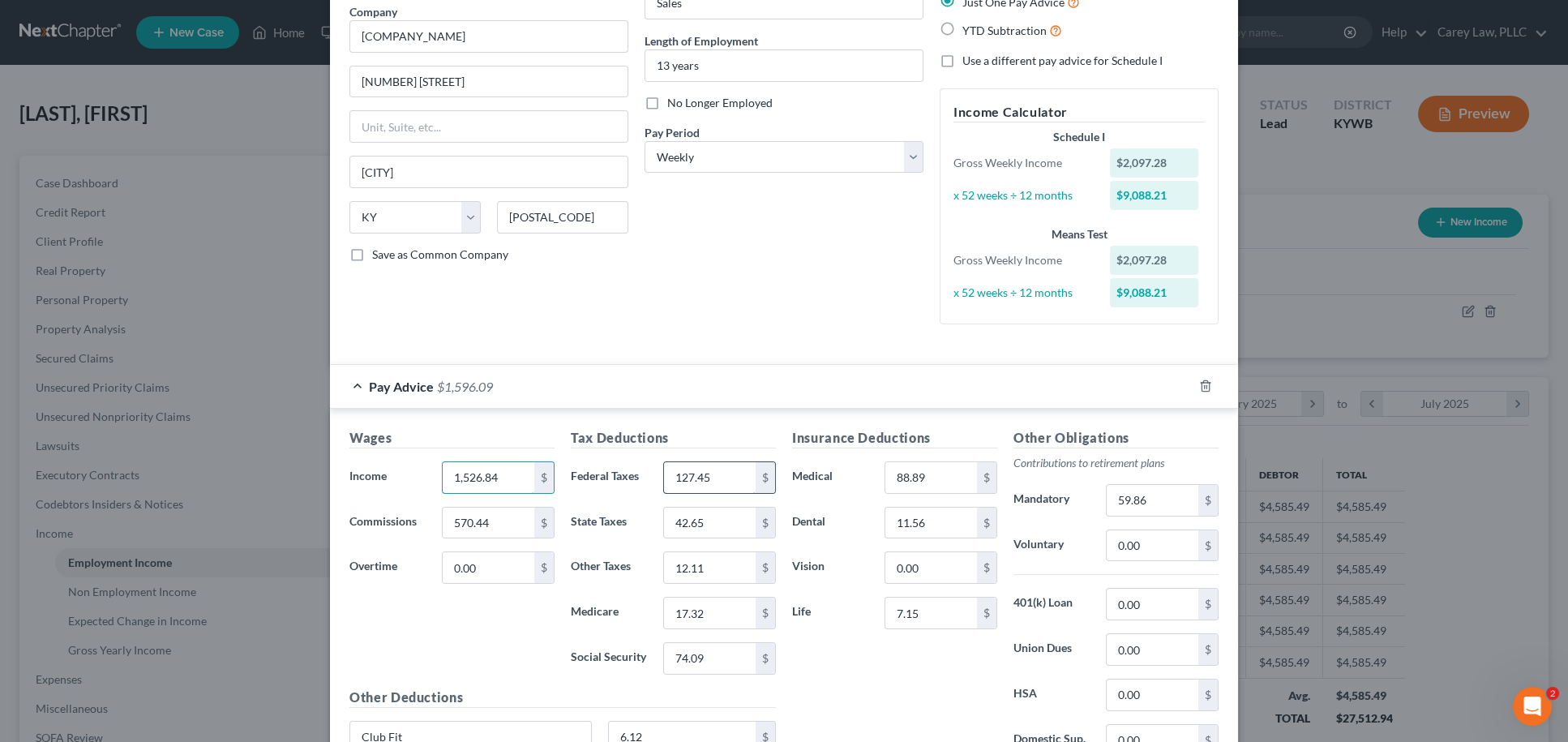 type on "1,526.84" 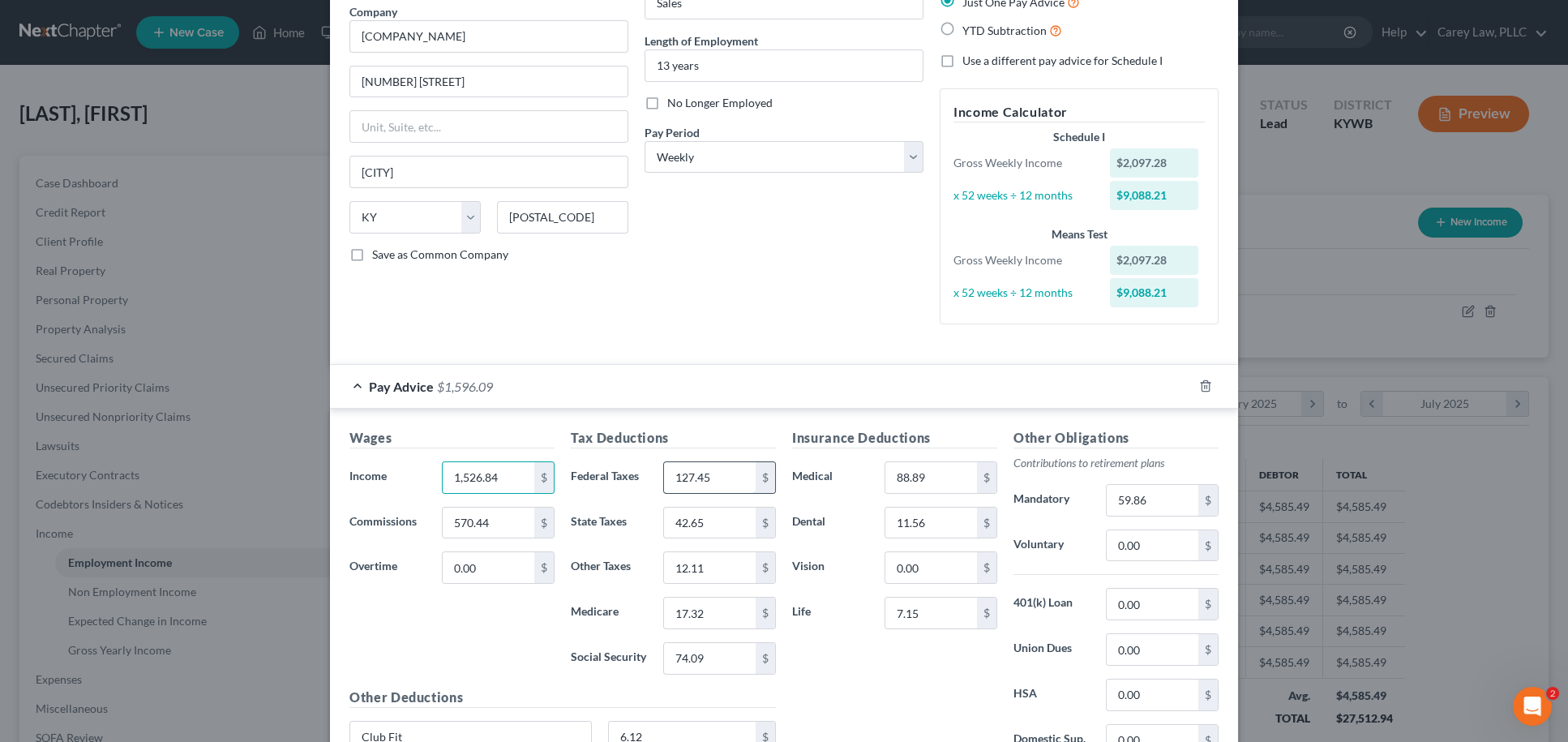click on "127.45" at bounding box center (709, 478) 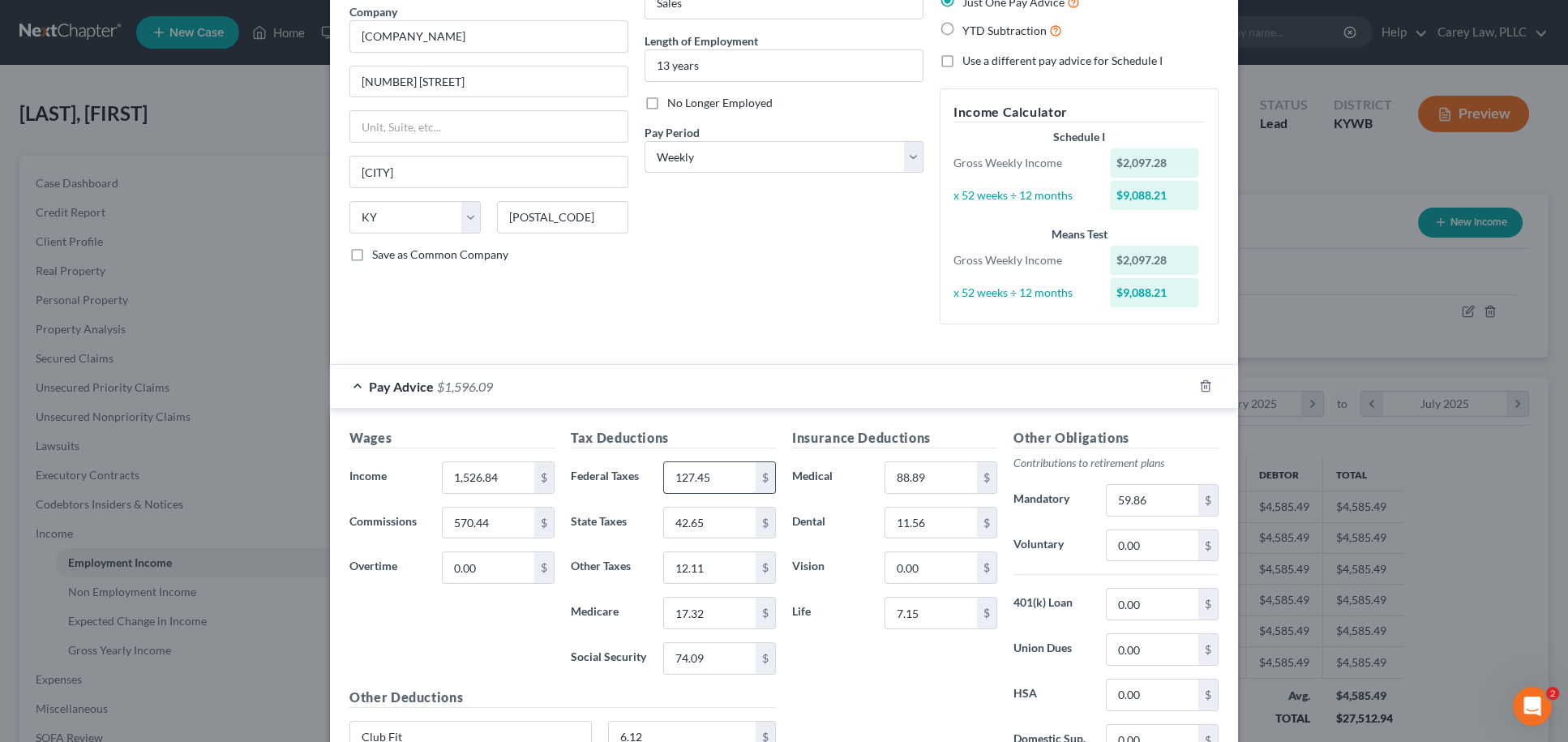 click on "127.45" at bounding box center (709, 478) 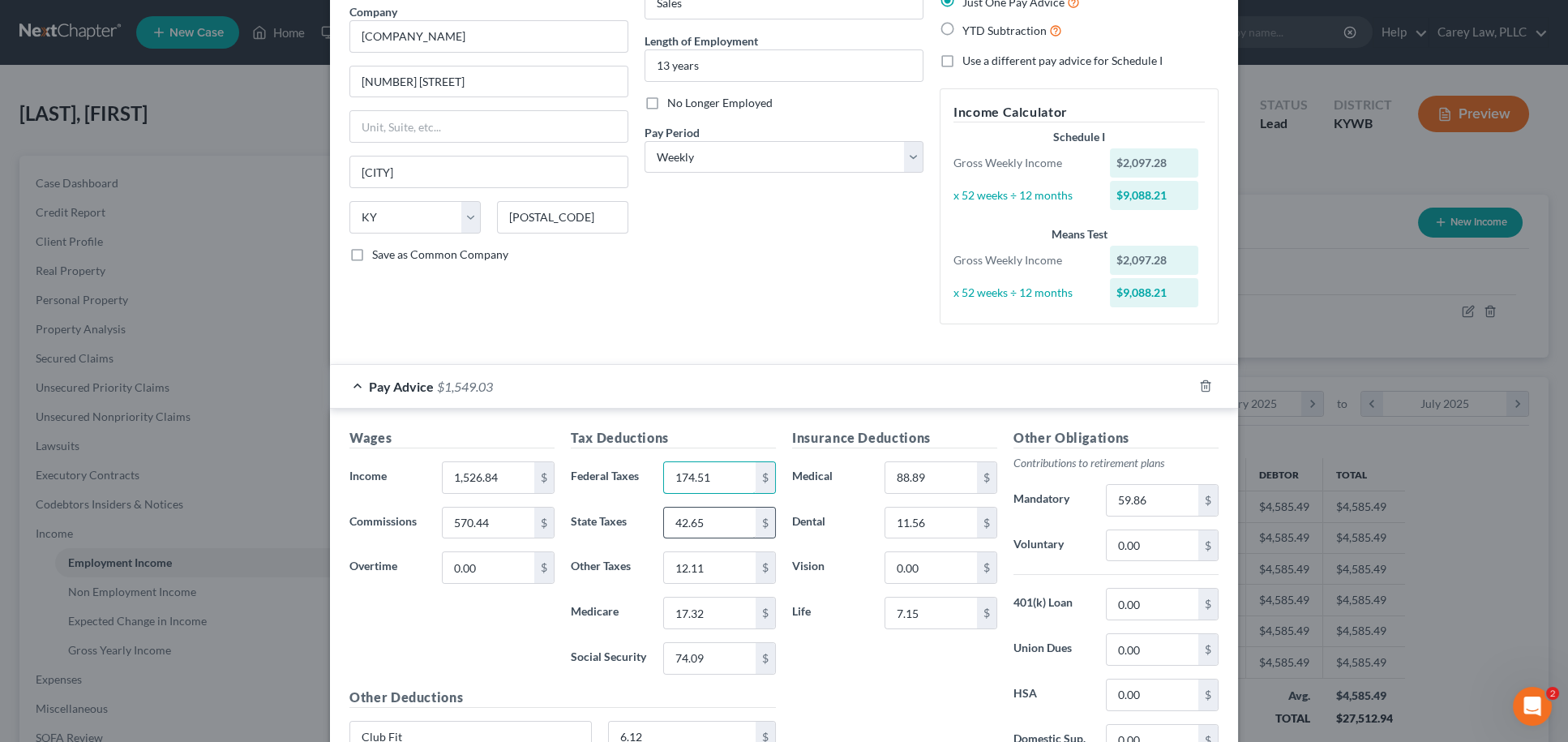type on "174.51" 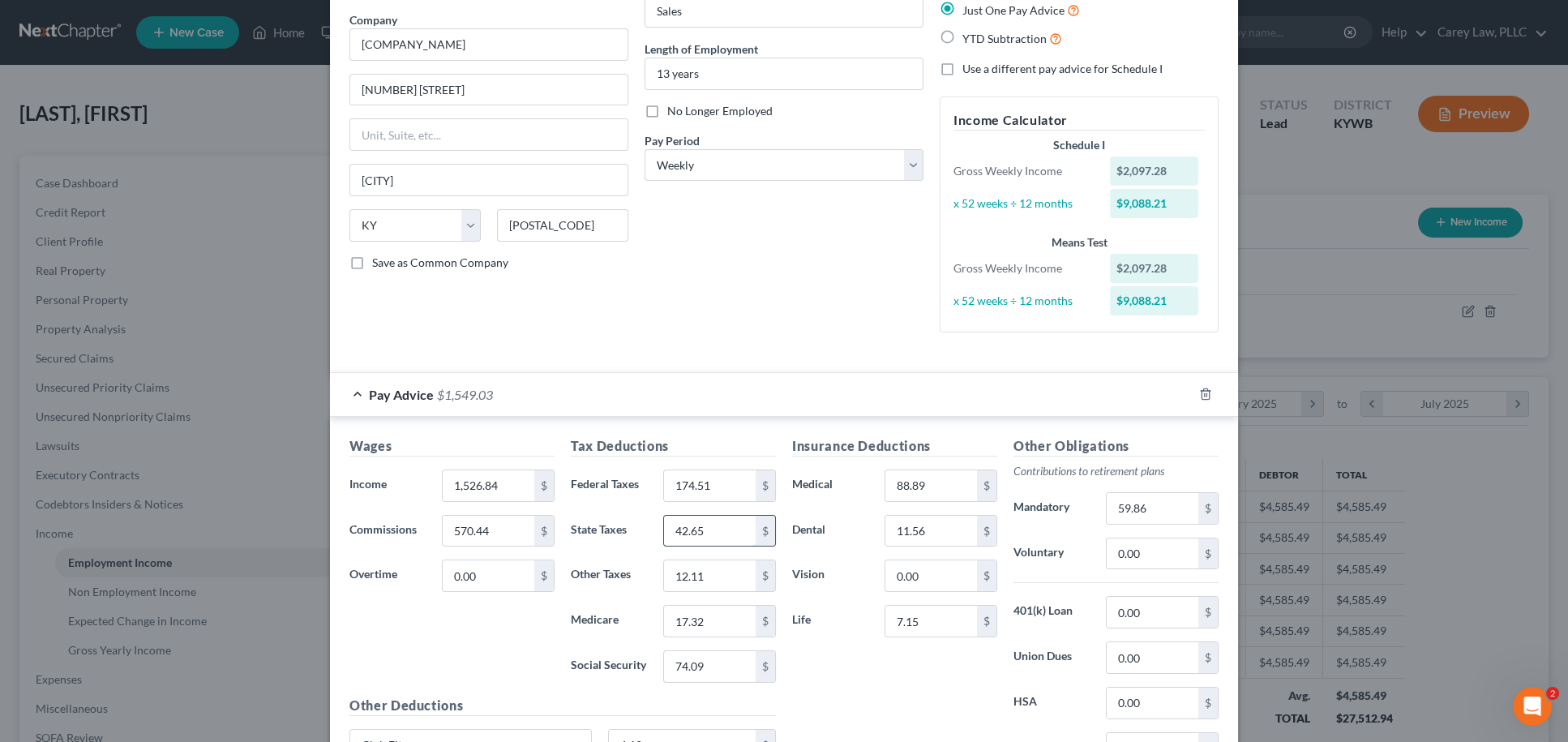 click on "42.65" at bounding box center [709, 531] 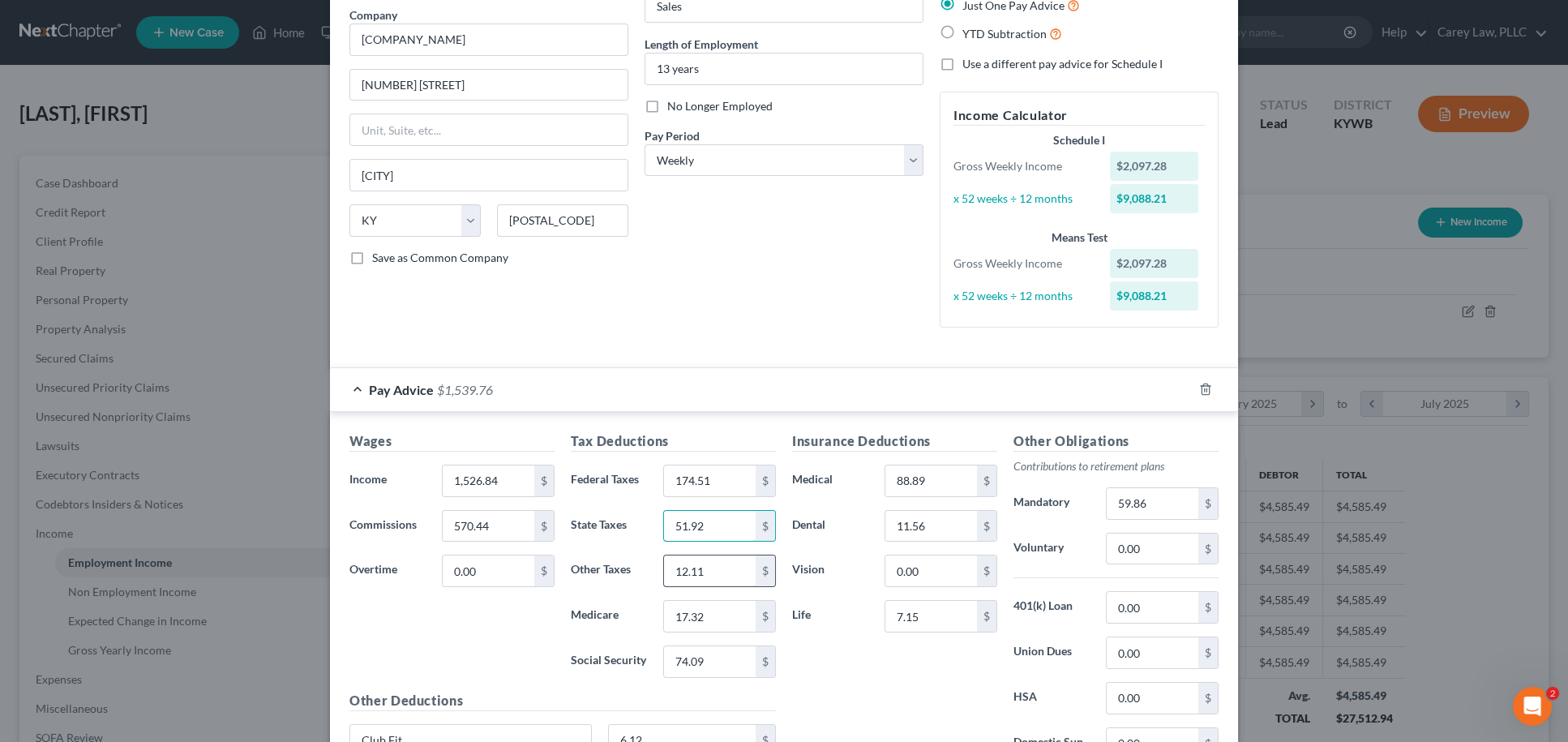 type on "51.92" 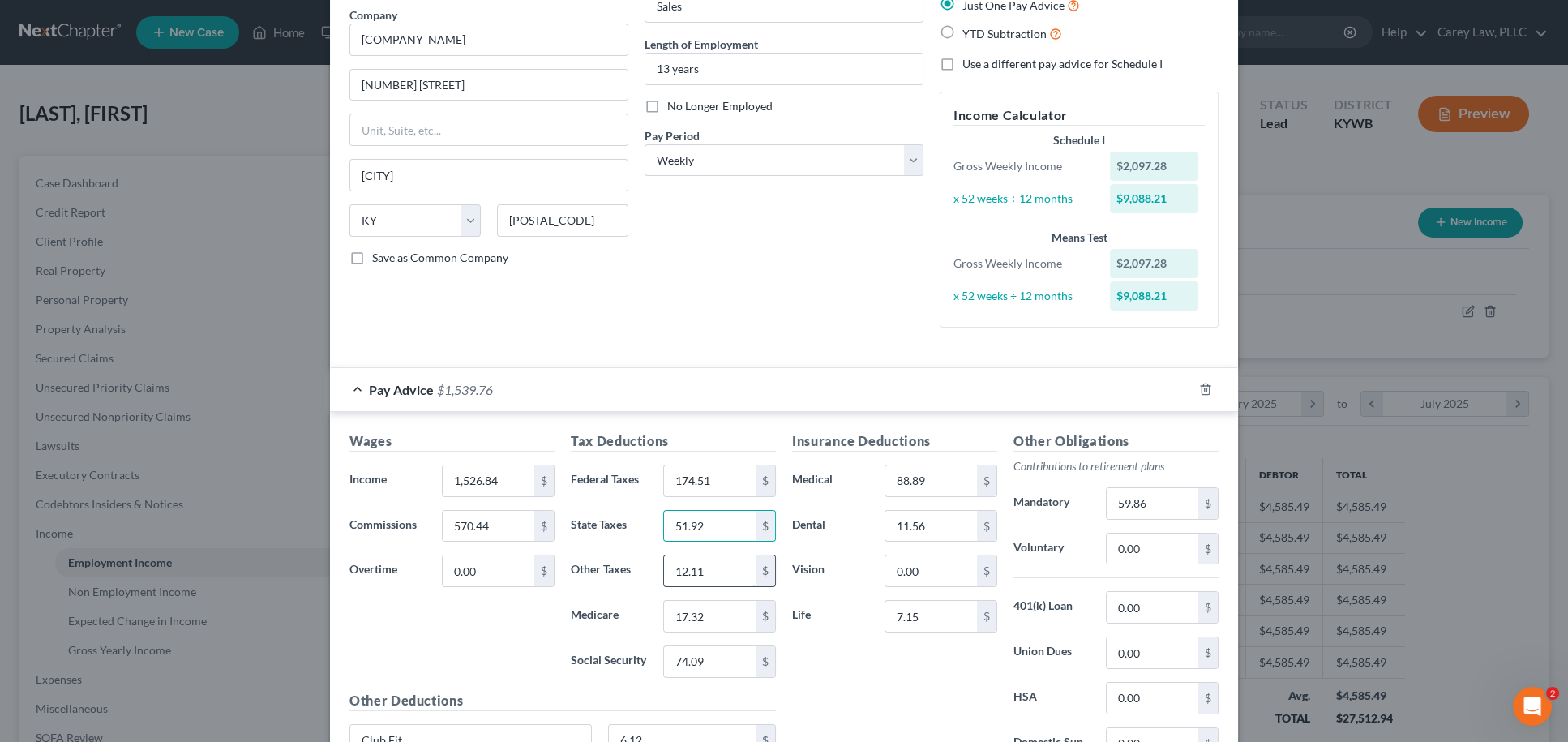 click on "12.11" at bounding box center (709, 571) 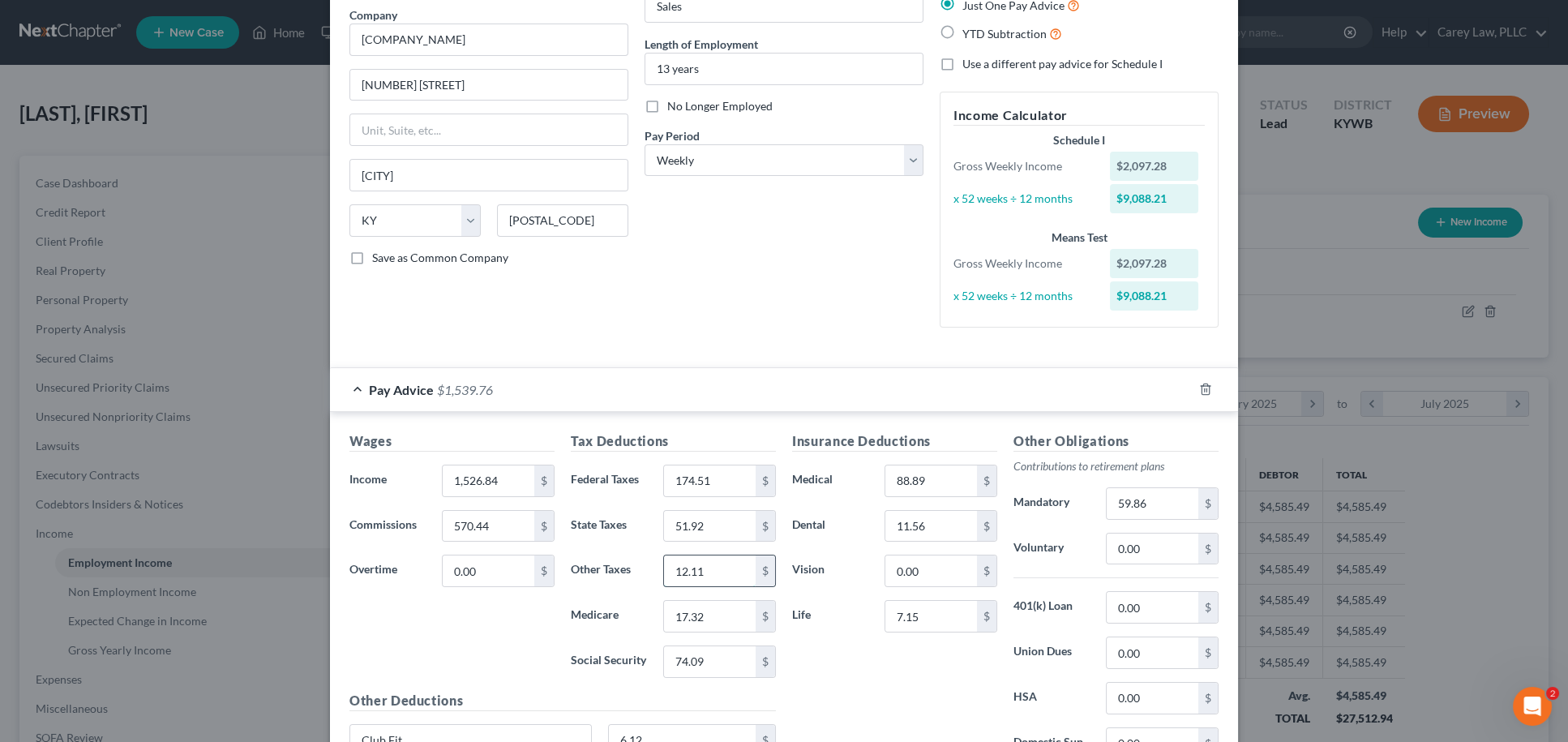 click on "12.11" at bounding box center [709, 571] 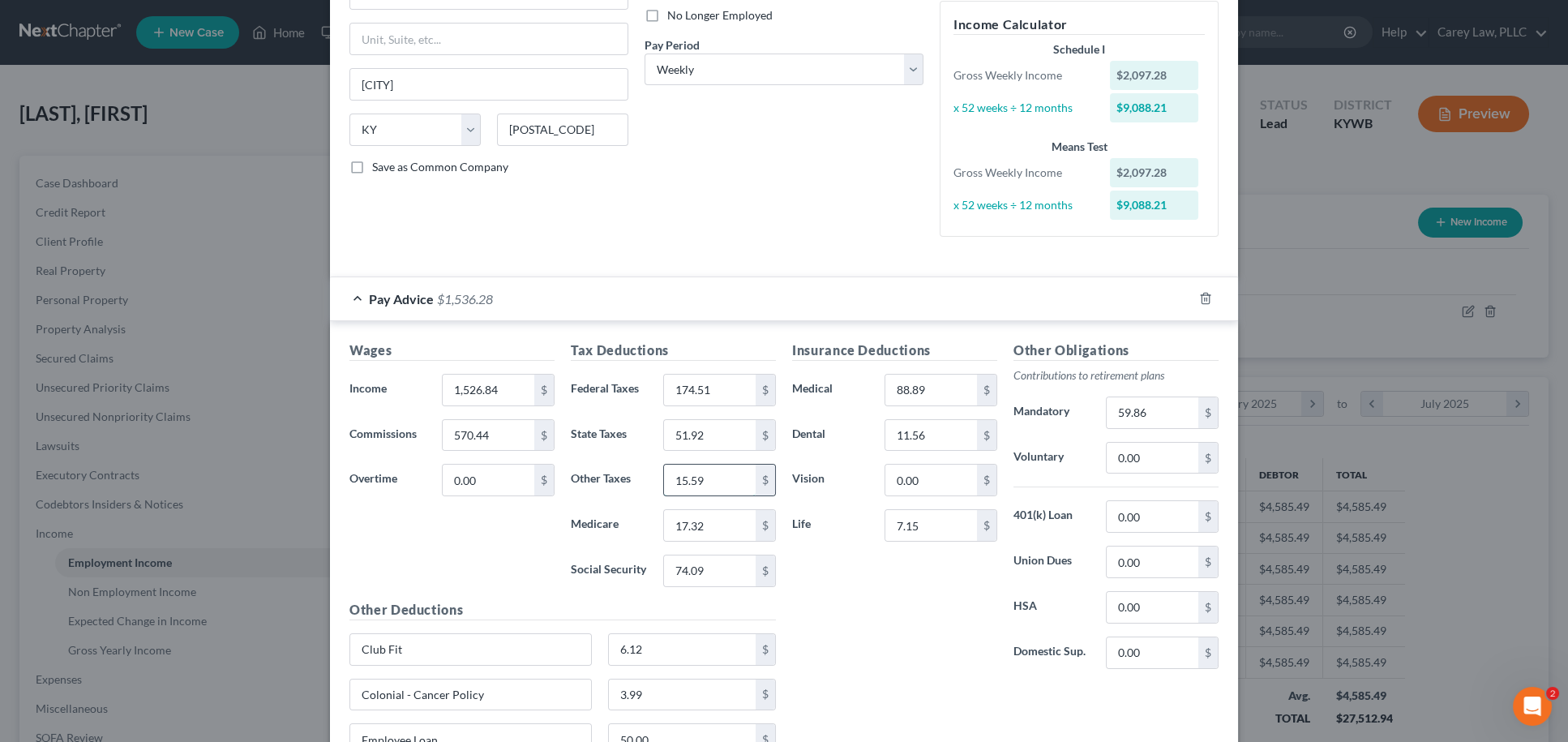 scroll, scrollTop: 225, scrollLeft: 0, axis: vertical 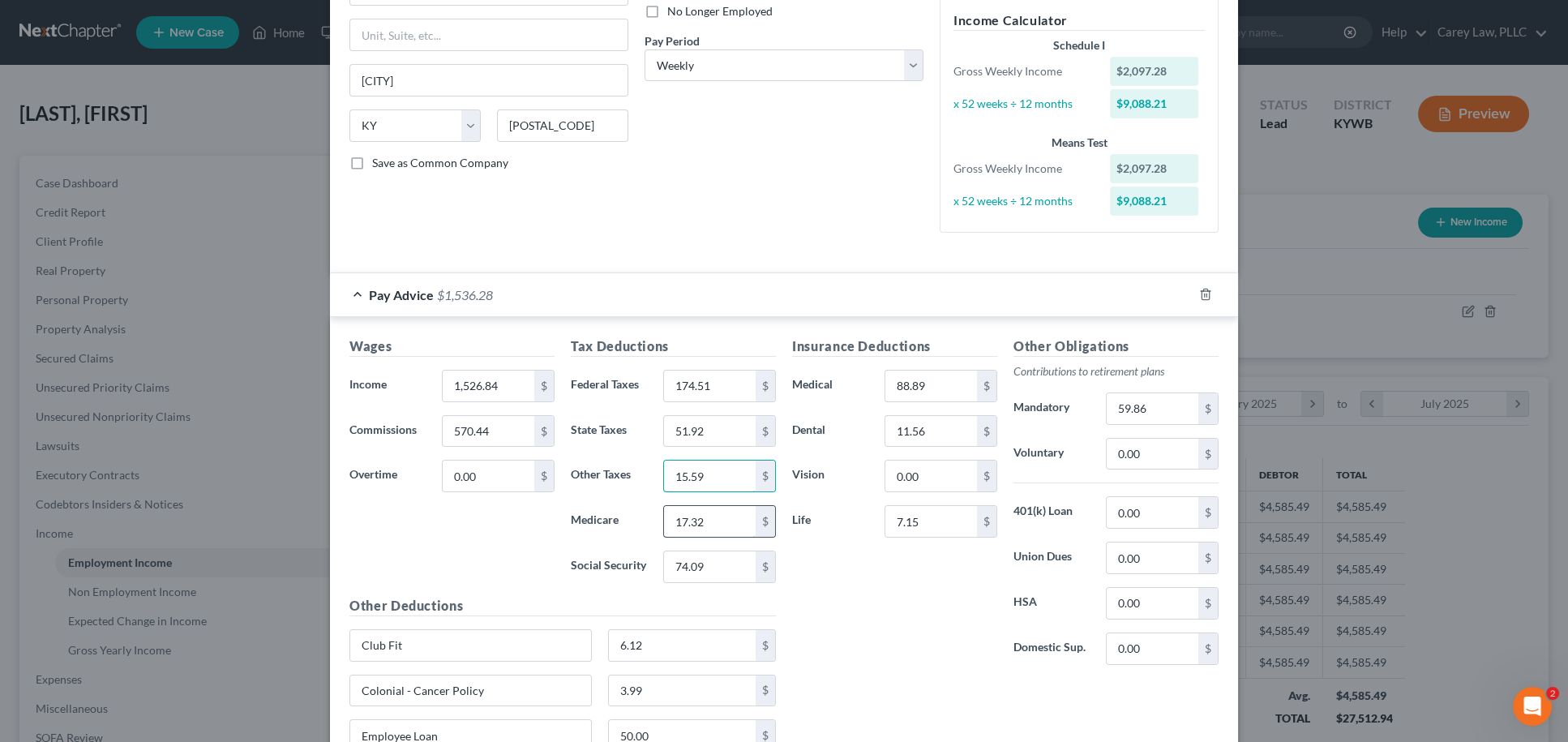 type on "15.59" 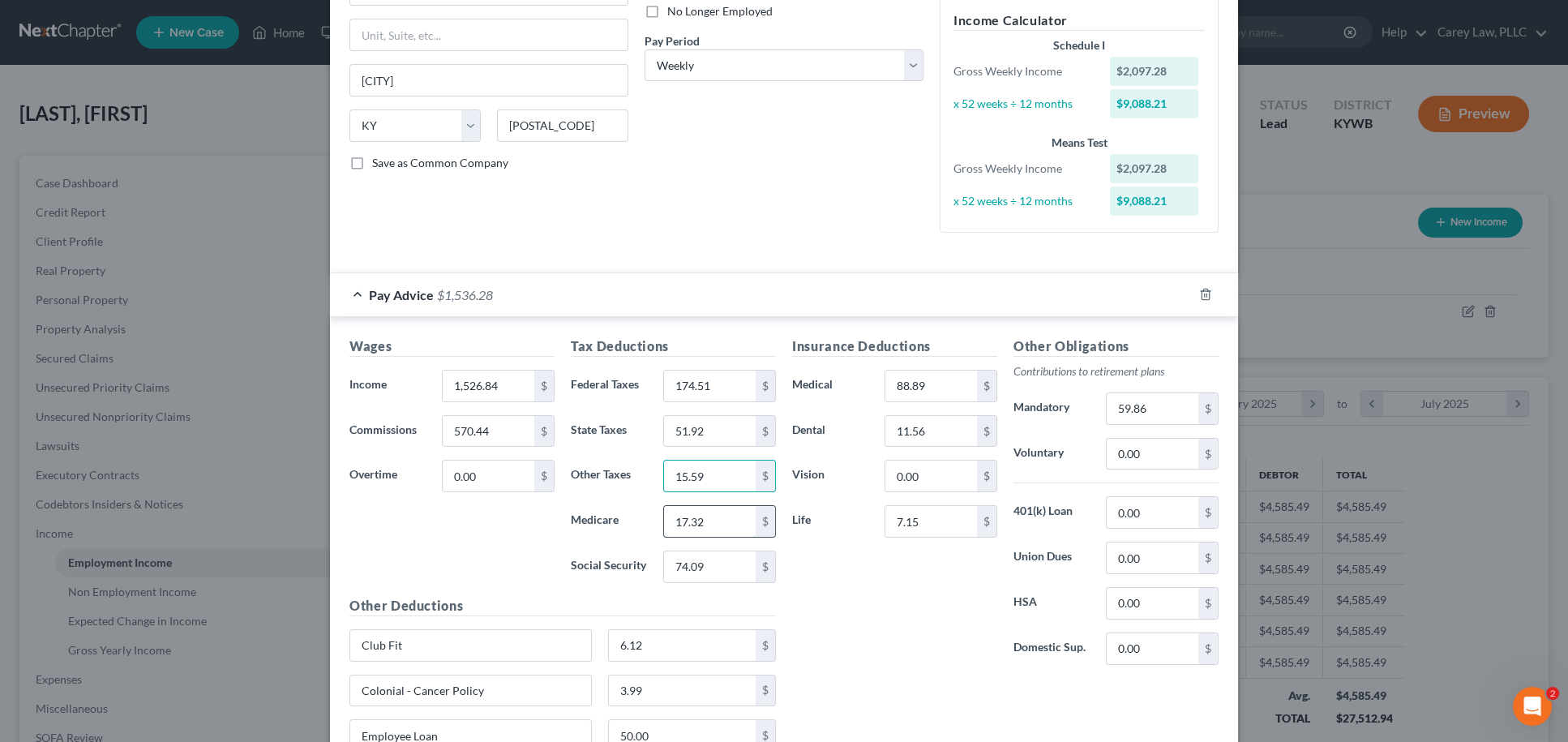 click on "17.32" at bounding box center [709, 521] 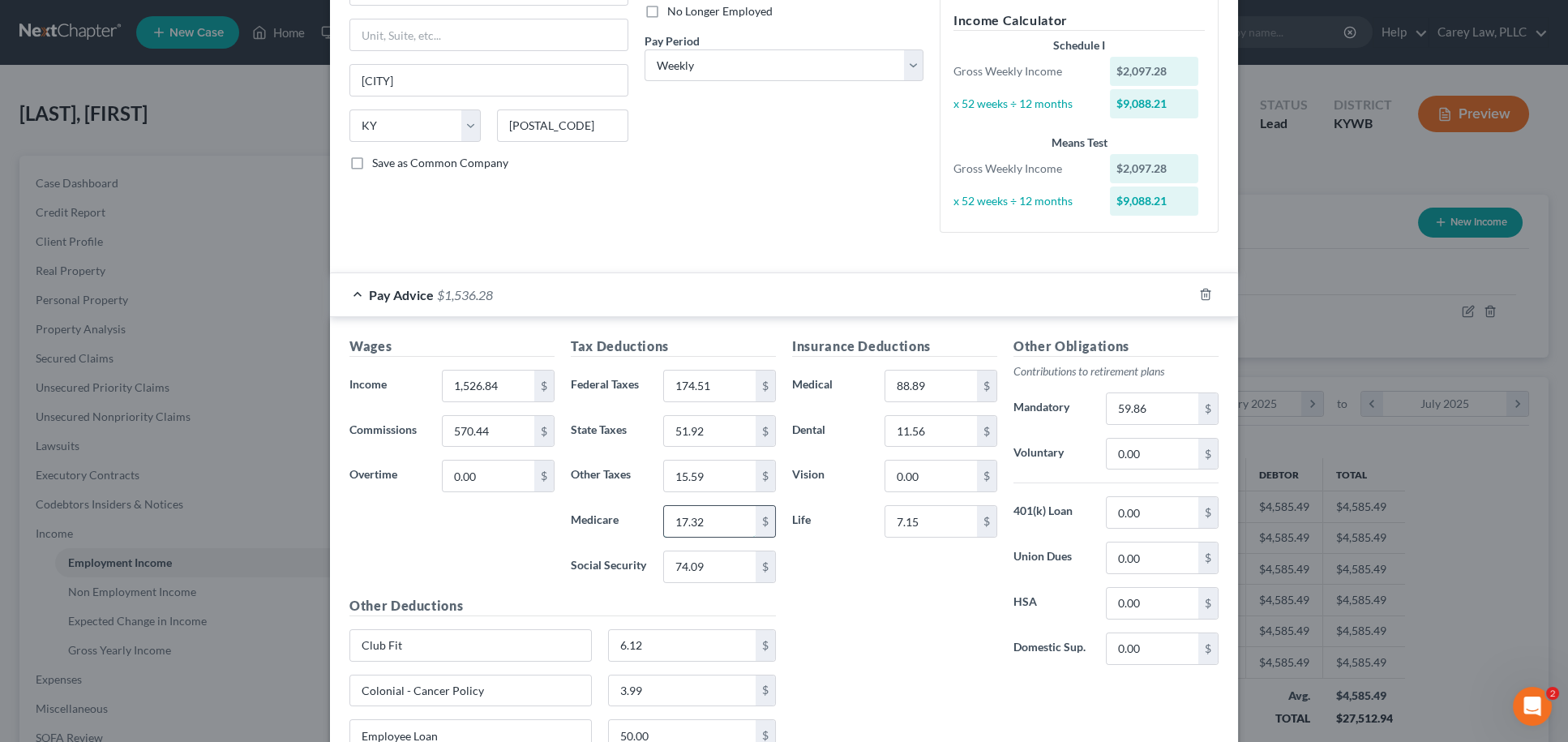 click on "17.32" at bounding box center (709, 521) 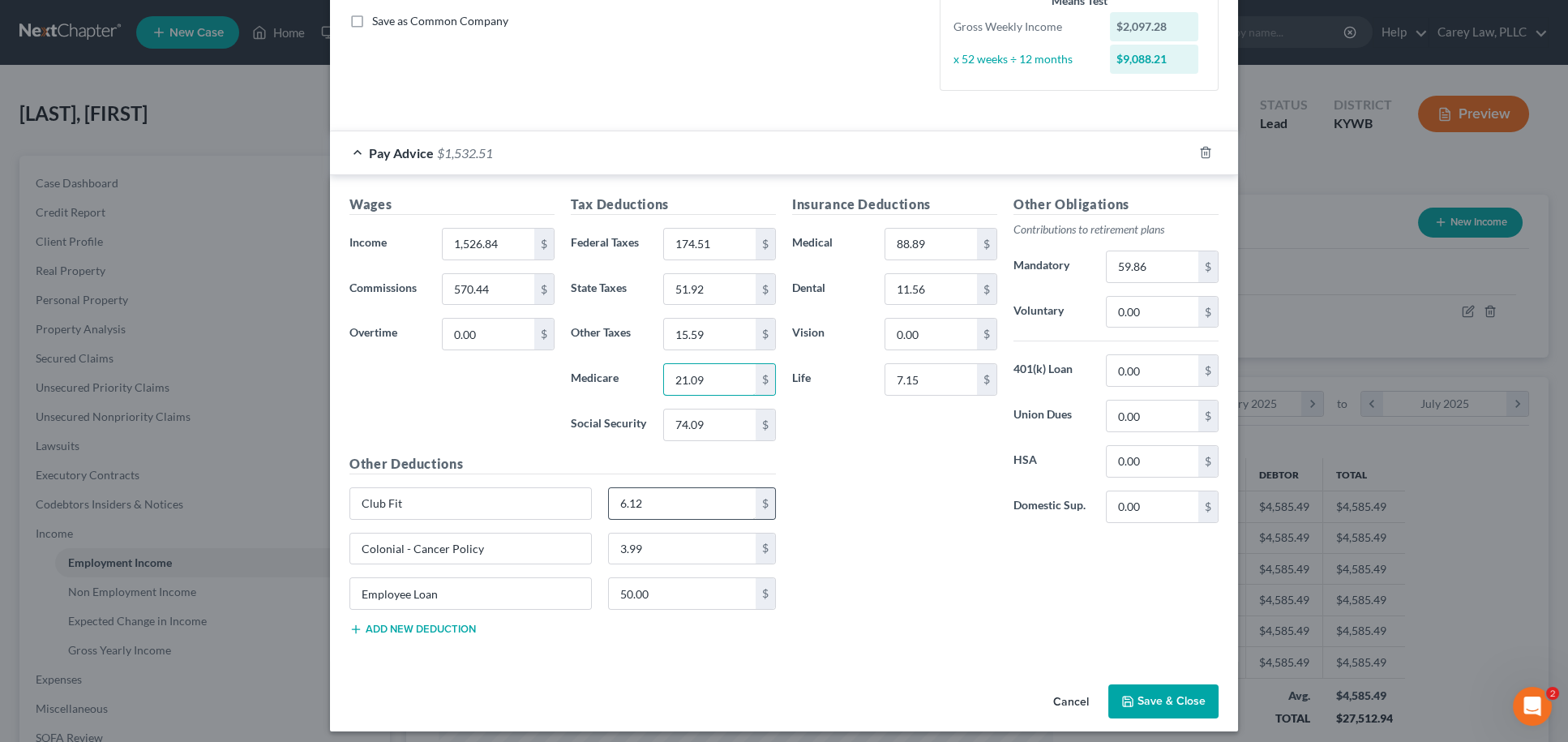 scroll, scrollTop: 367, scrollLeft: 0, axis: vertical 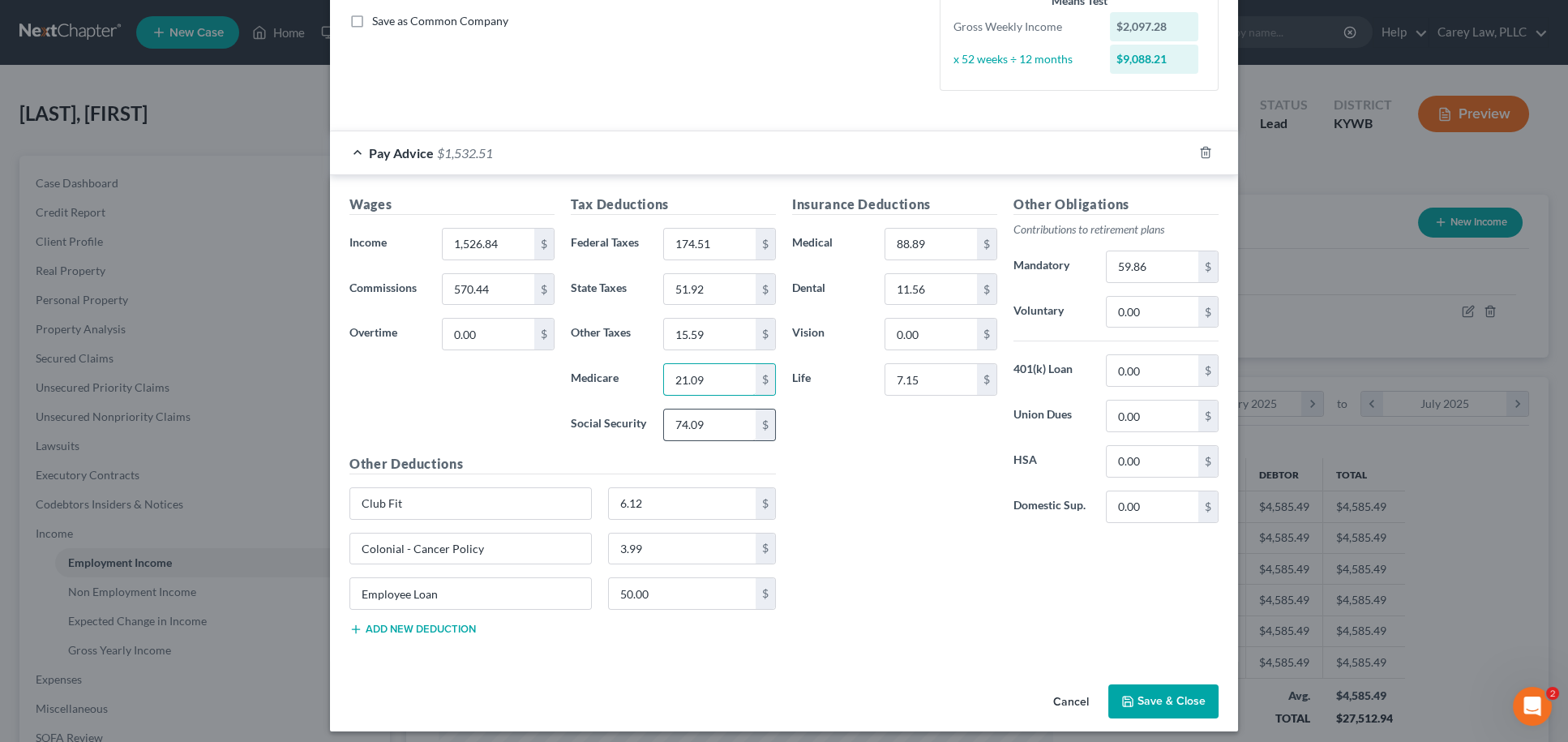 type on "21.09" 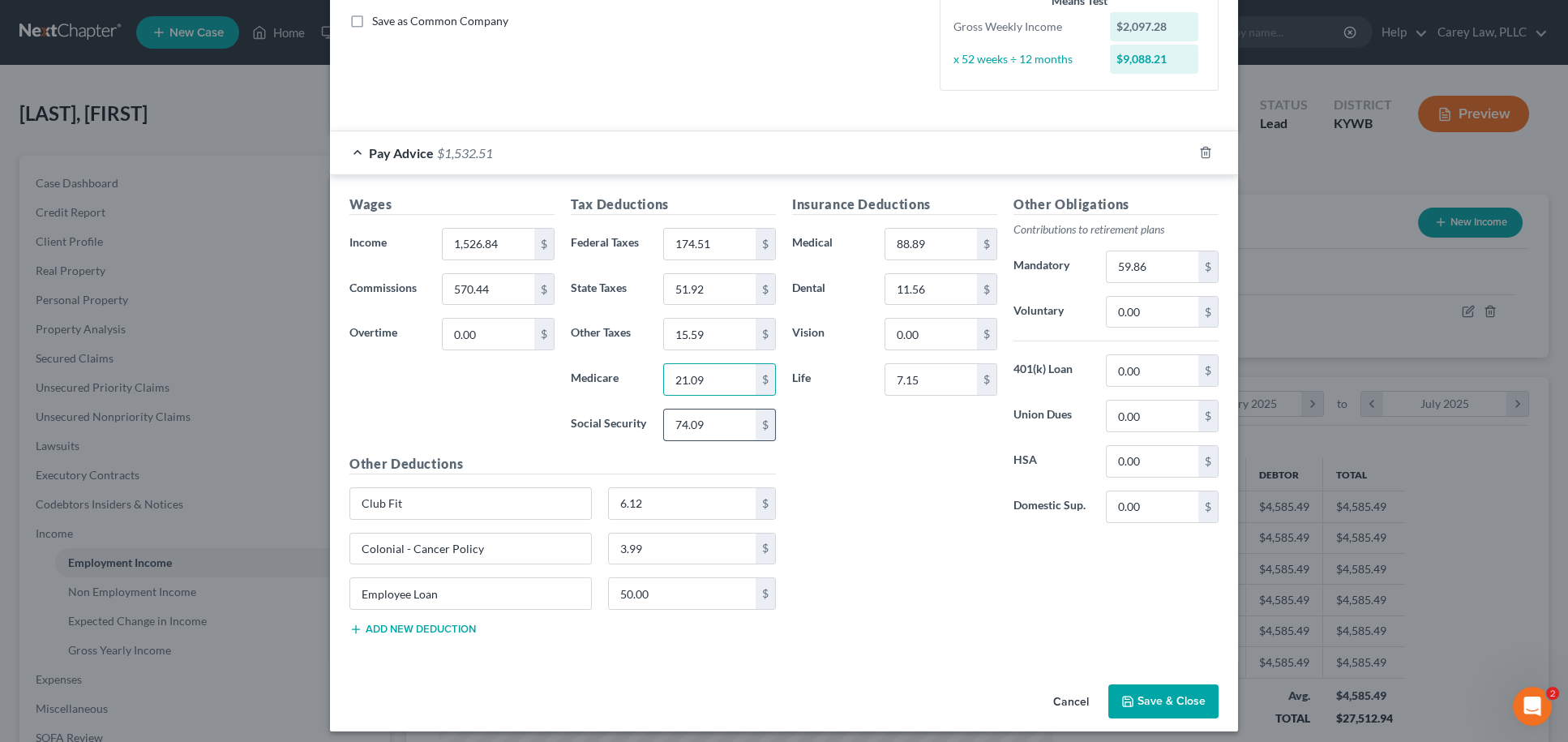 click on "74.09" at bounding box center (709, 425) 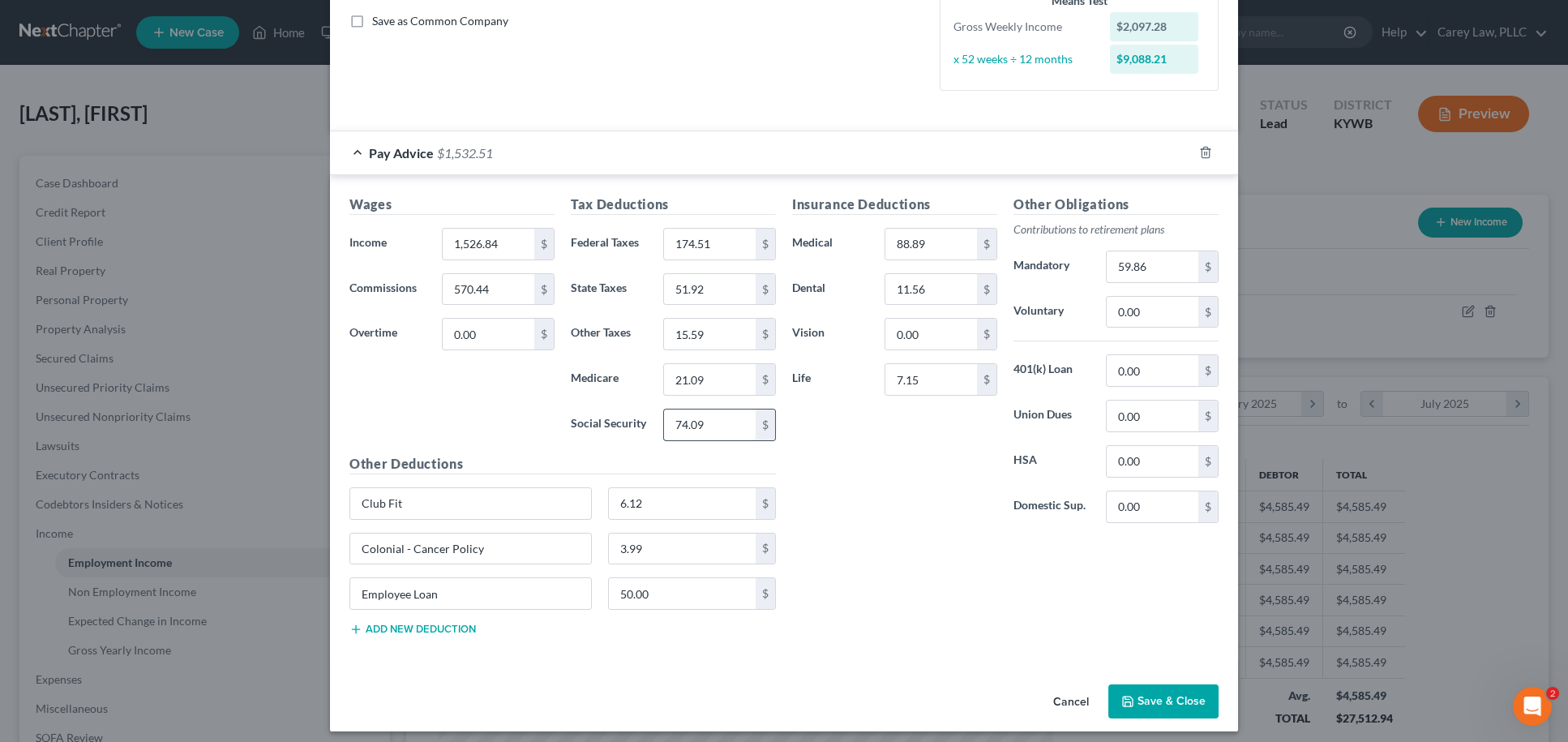 click on "74.09" at bounding box center [709, 425] 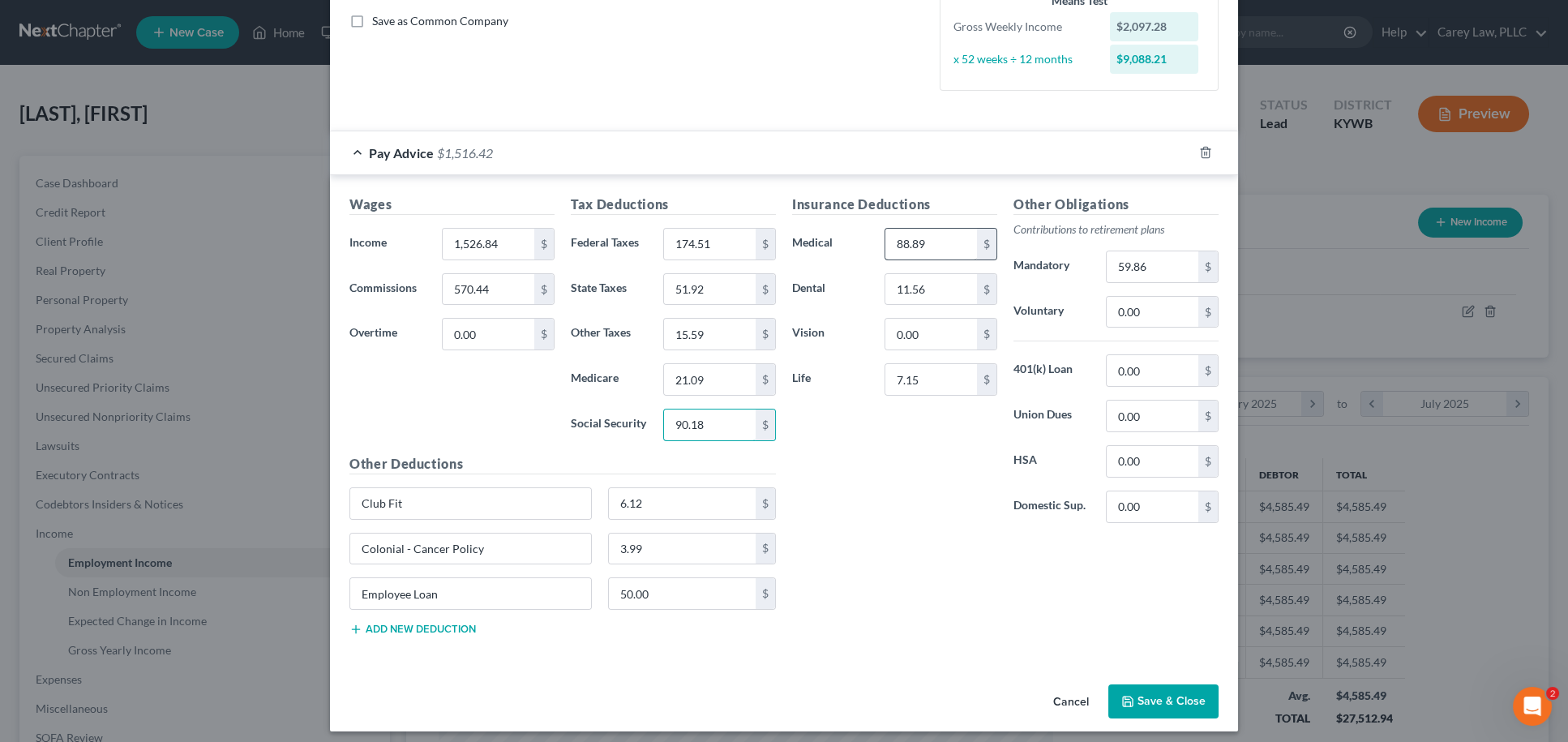 type on "90.18" 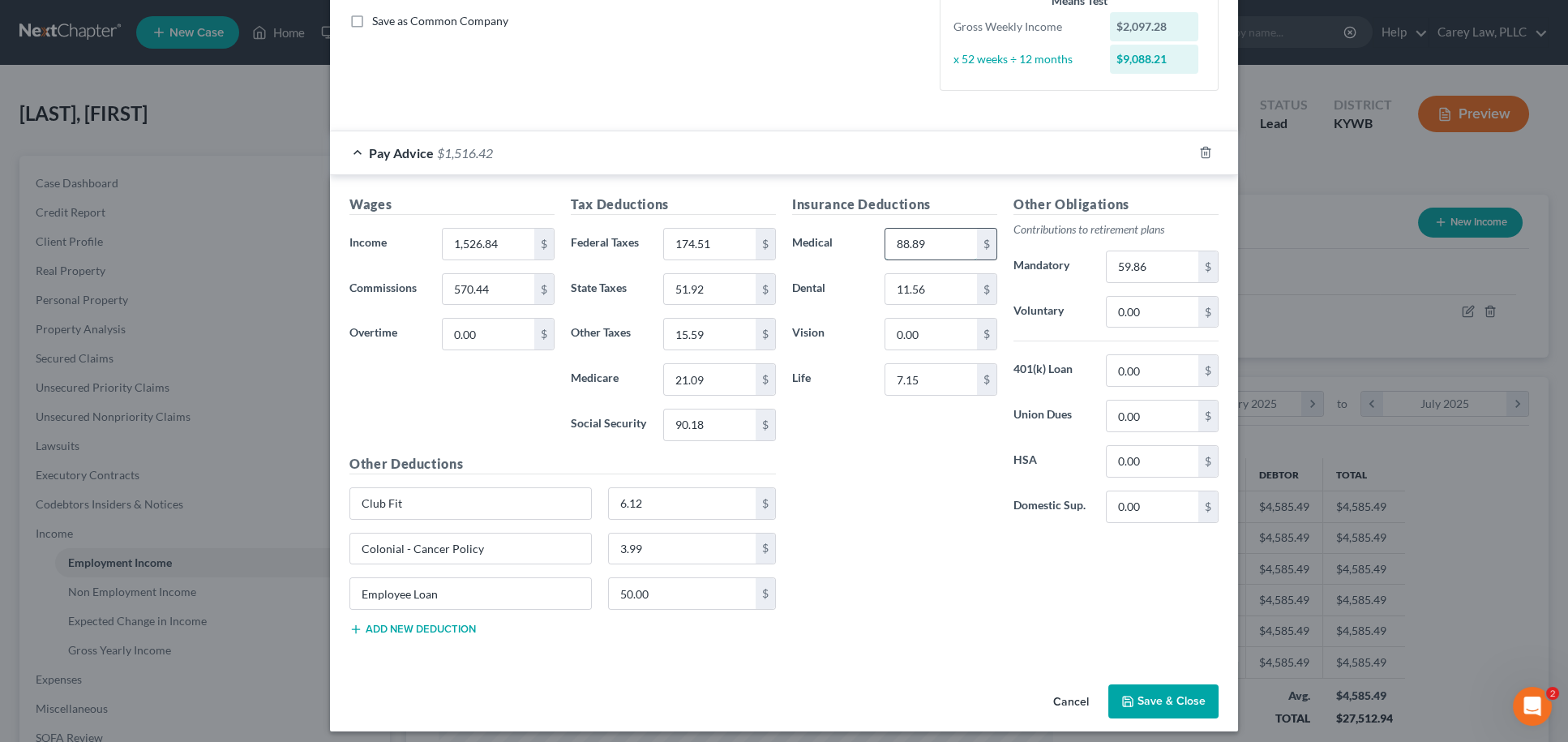 click on "88.89" at bounding box center (931, 244) 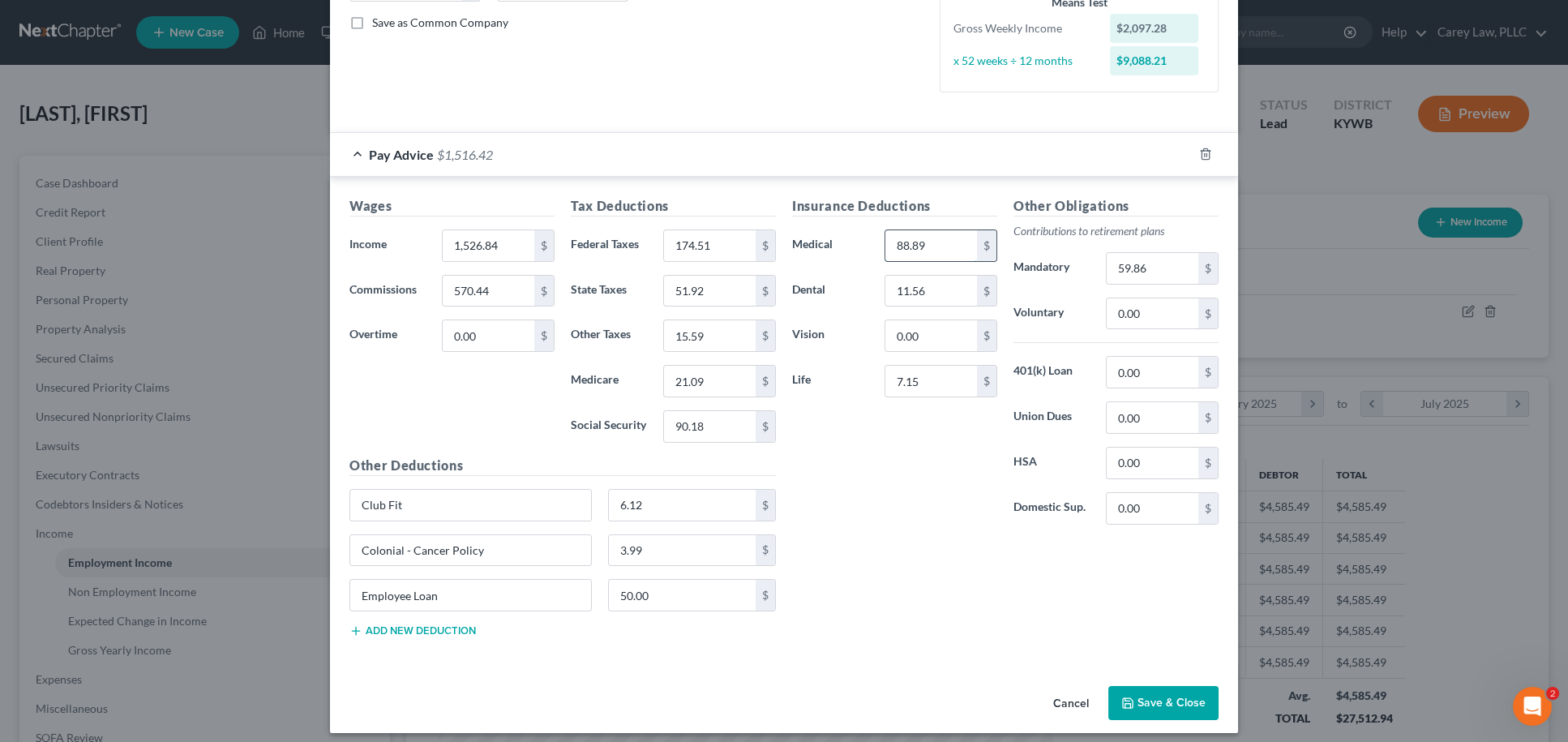 click on "88.89" at bounding box center (931, 246) 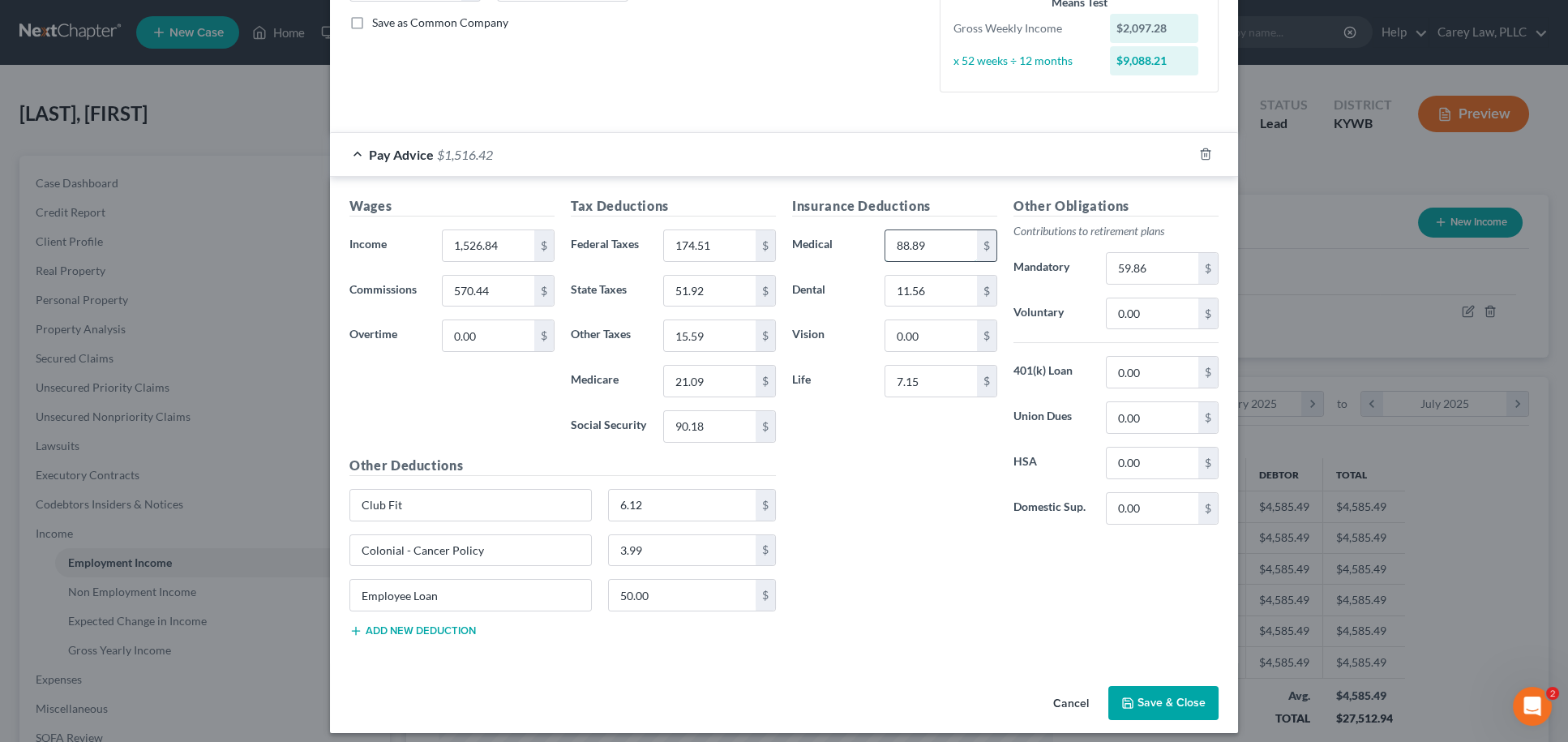 click on "88.89" at bounding box center (931, 246) 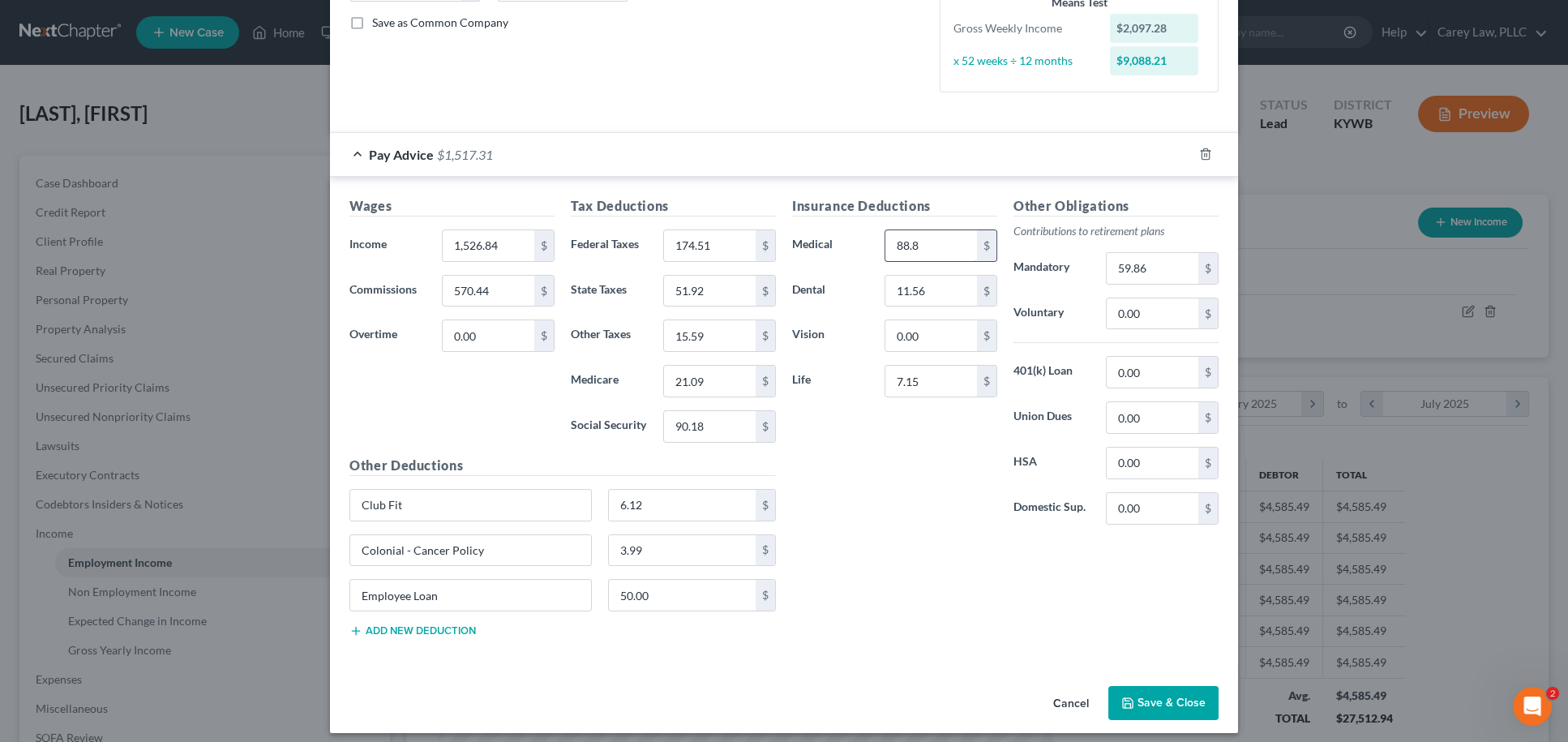 type on "88.89" 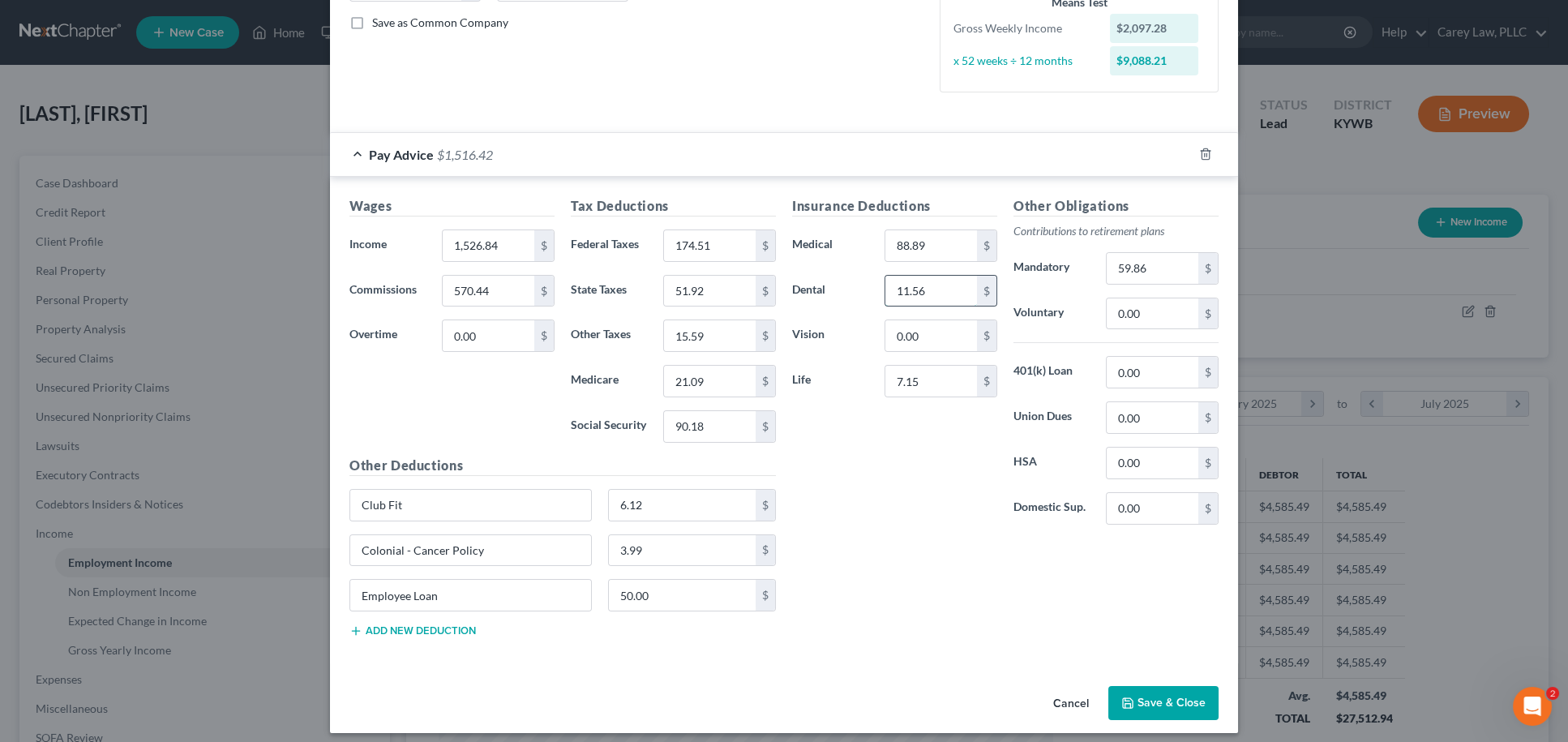 click on "11.56" at bounding box center (931, 291) 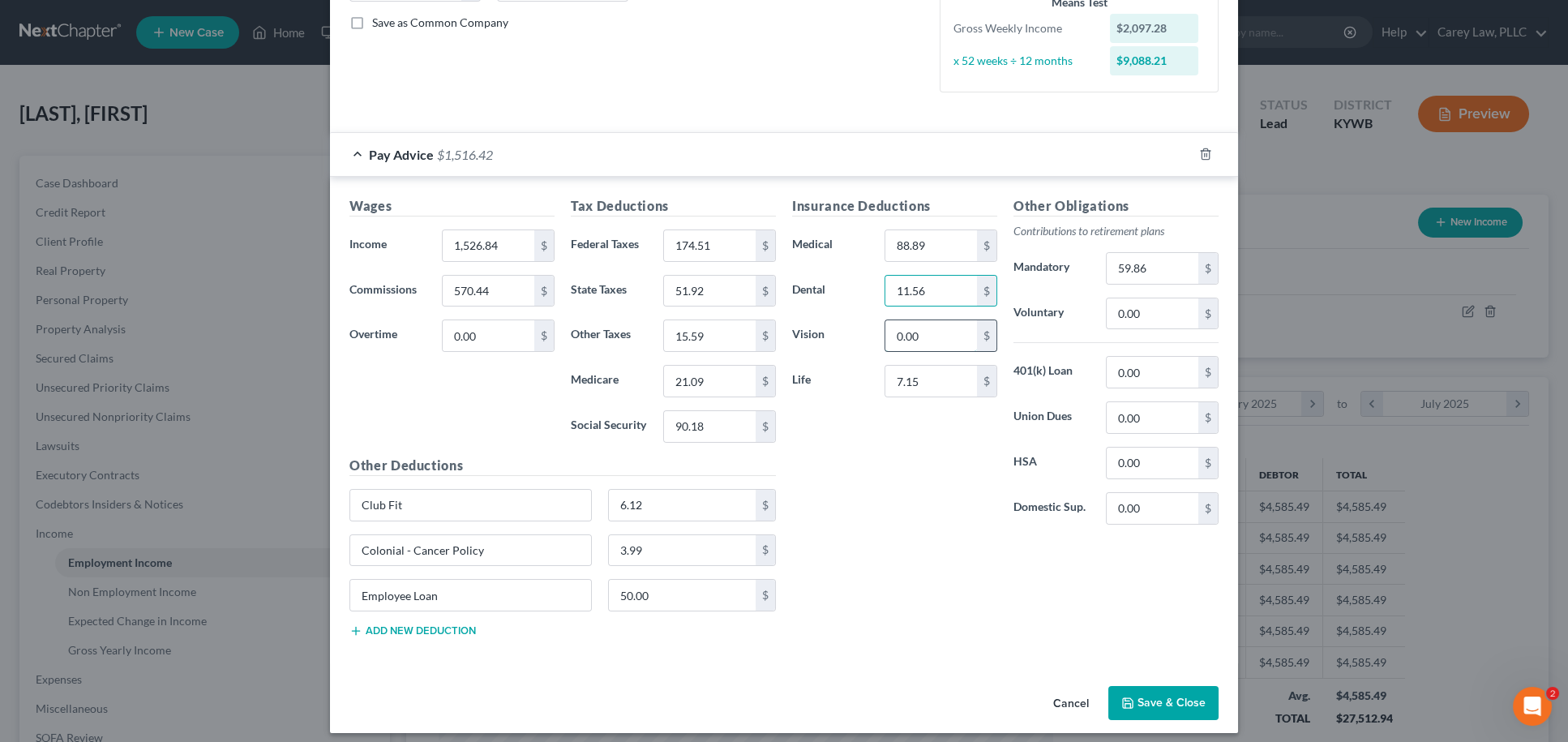 click on "0.00" at bounding box center (931, 336) 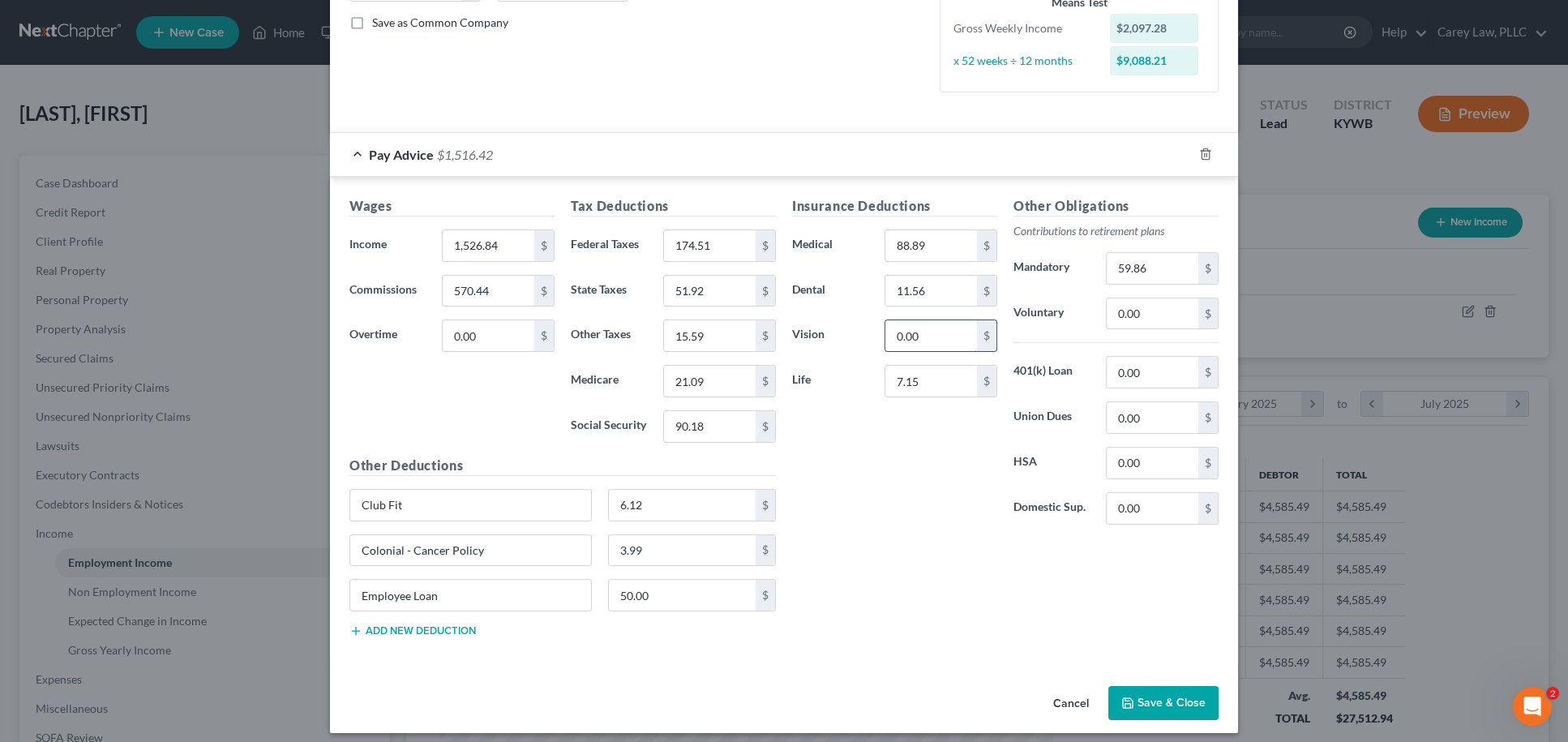 click on "0.00" at bounding box center [931, 336] 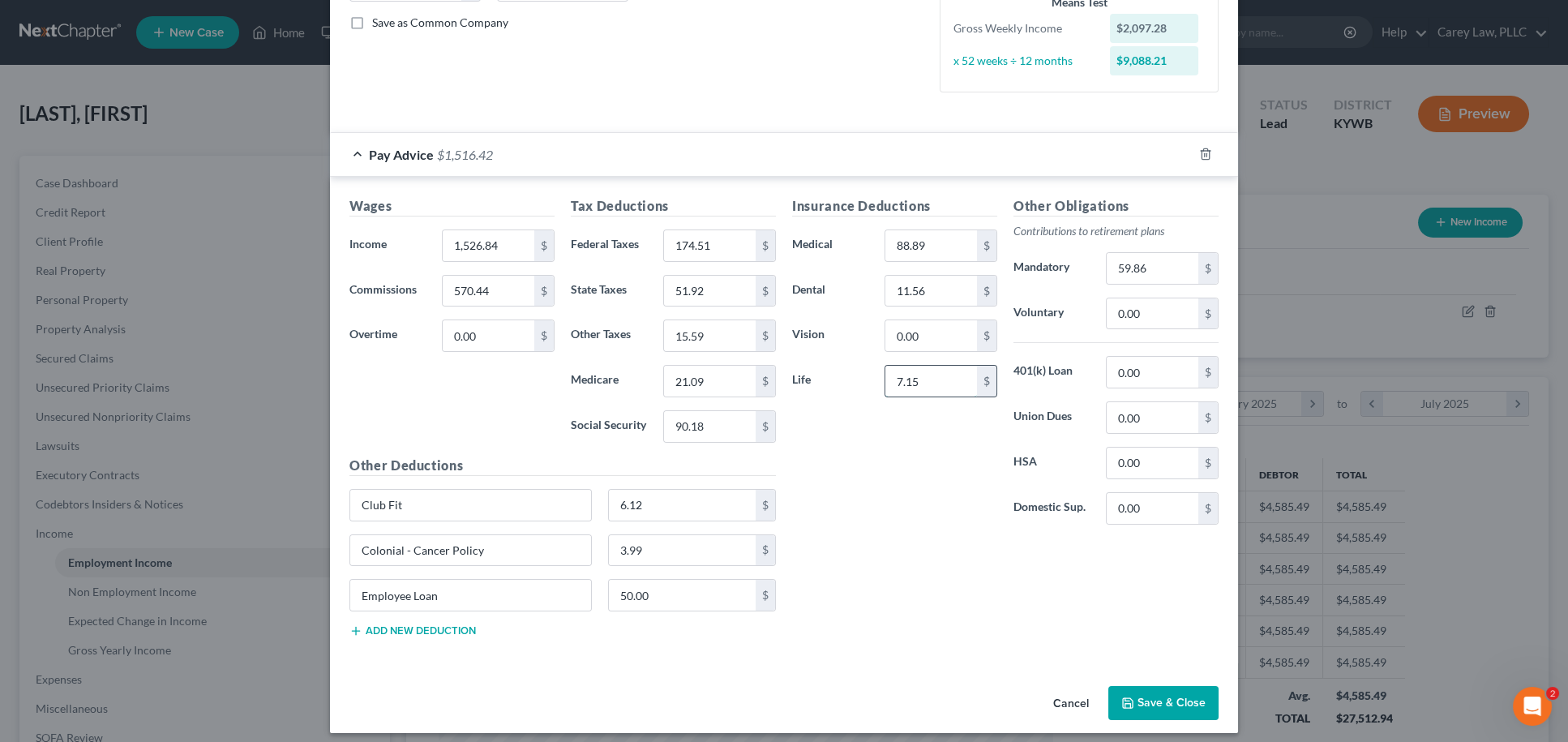 click on "7.15" at bounding box center (931, 381) 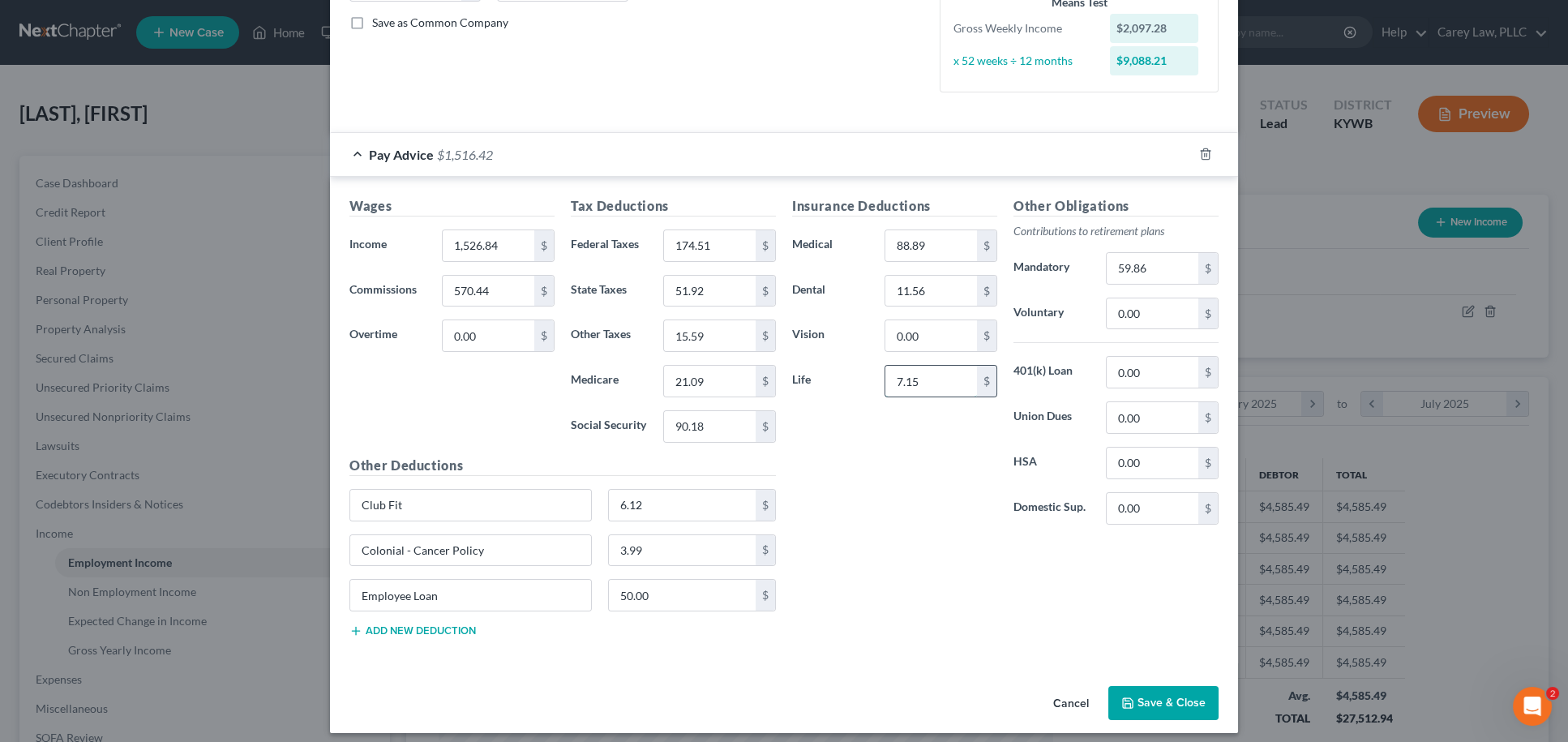 scroll, scrollTop: 342, scrollLeft: 0, axis: vertical 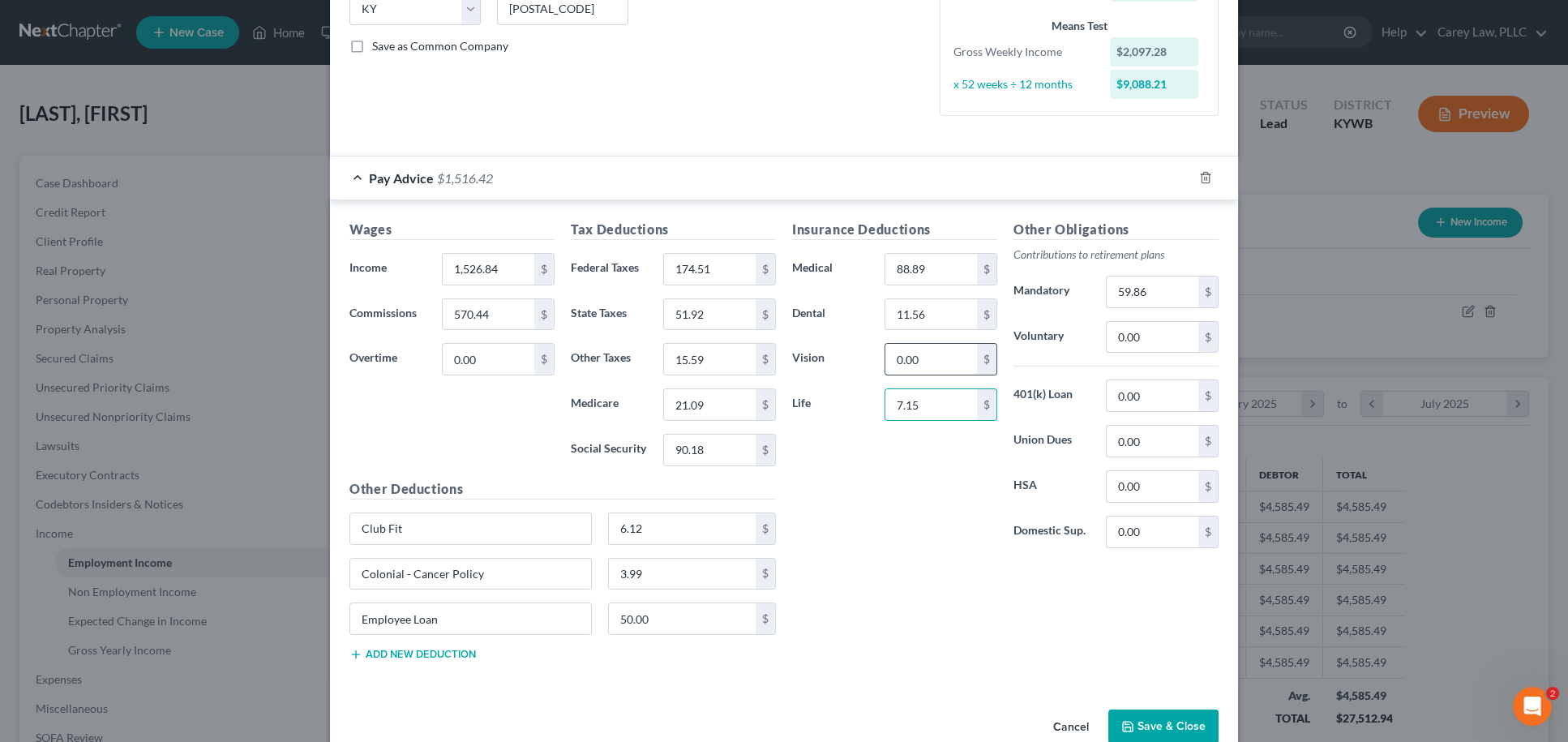 click on "0.00" at bounding box center [931, 359] 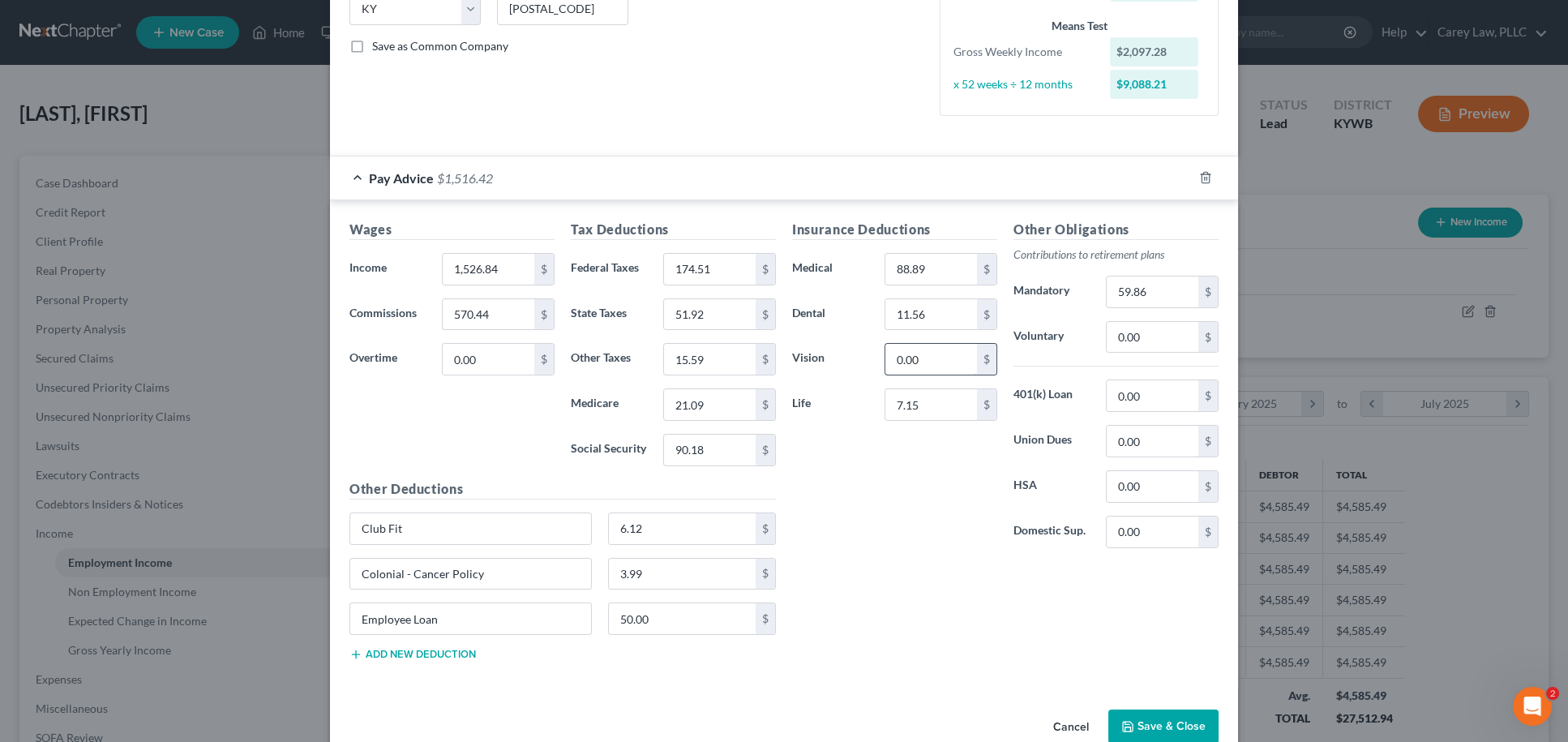 click on "0.00" at bounding box center [931, 359] 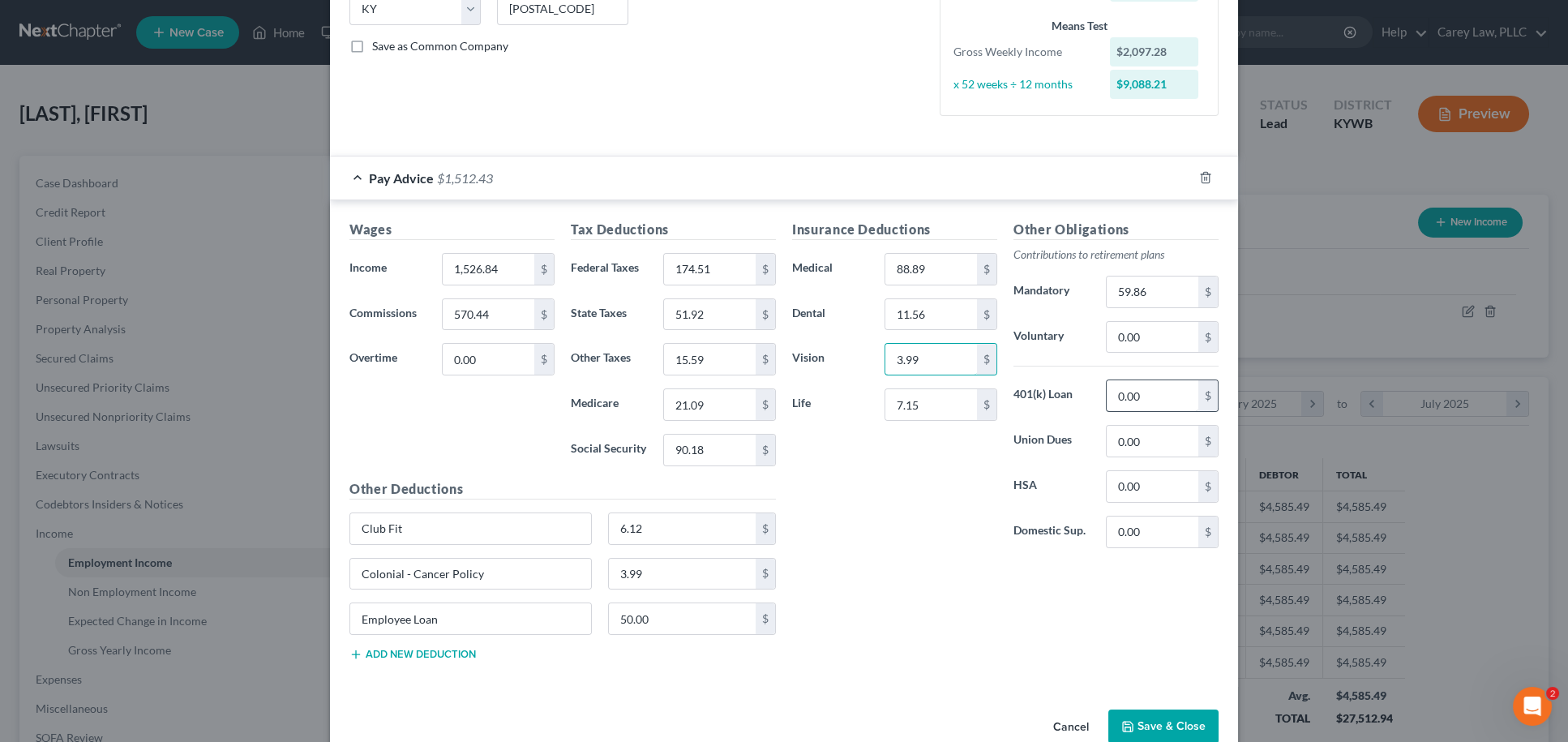 type on "3.99" 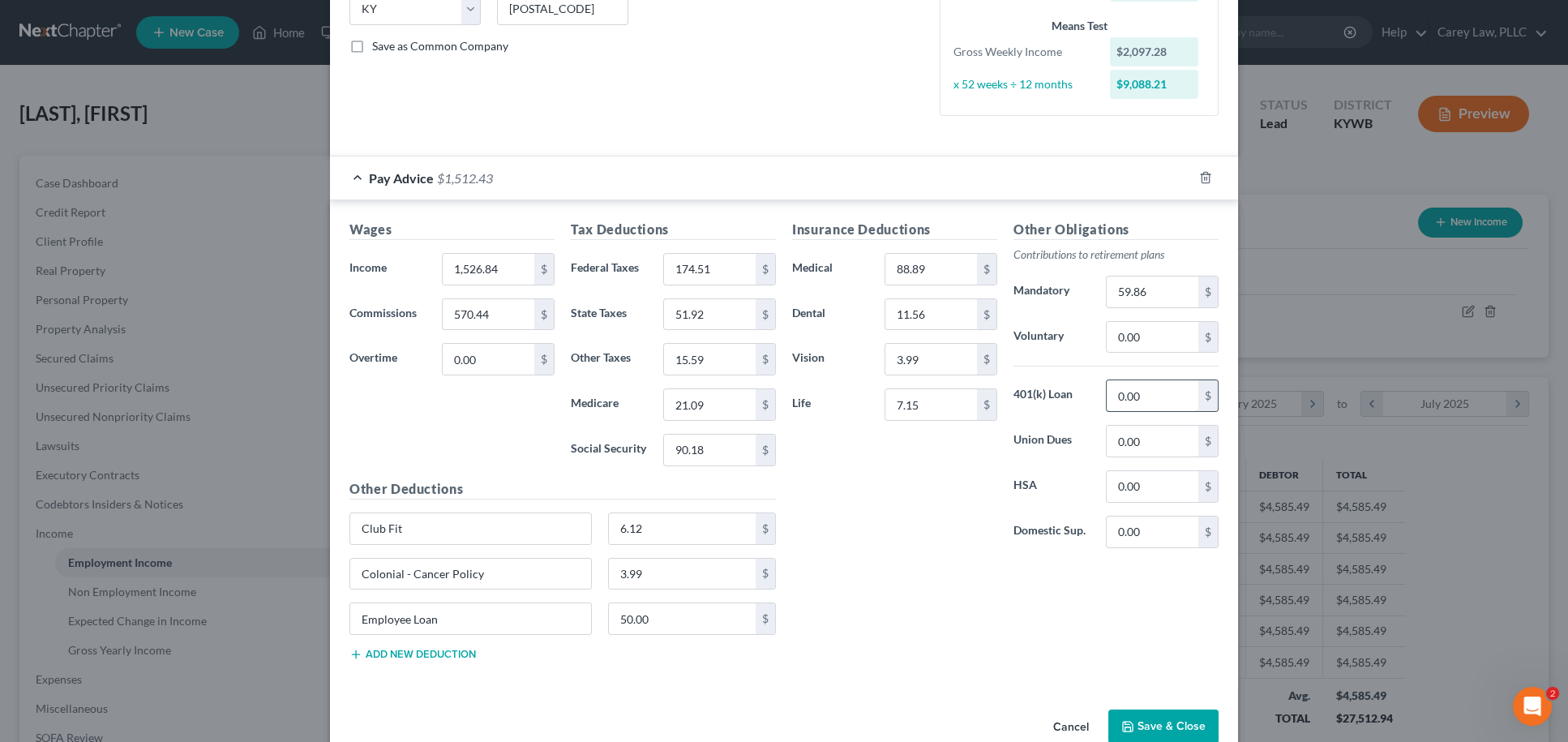 click on "0.00" at bounding box center (1152, 396) 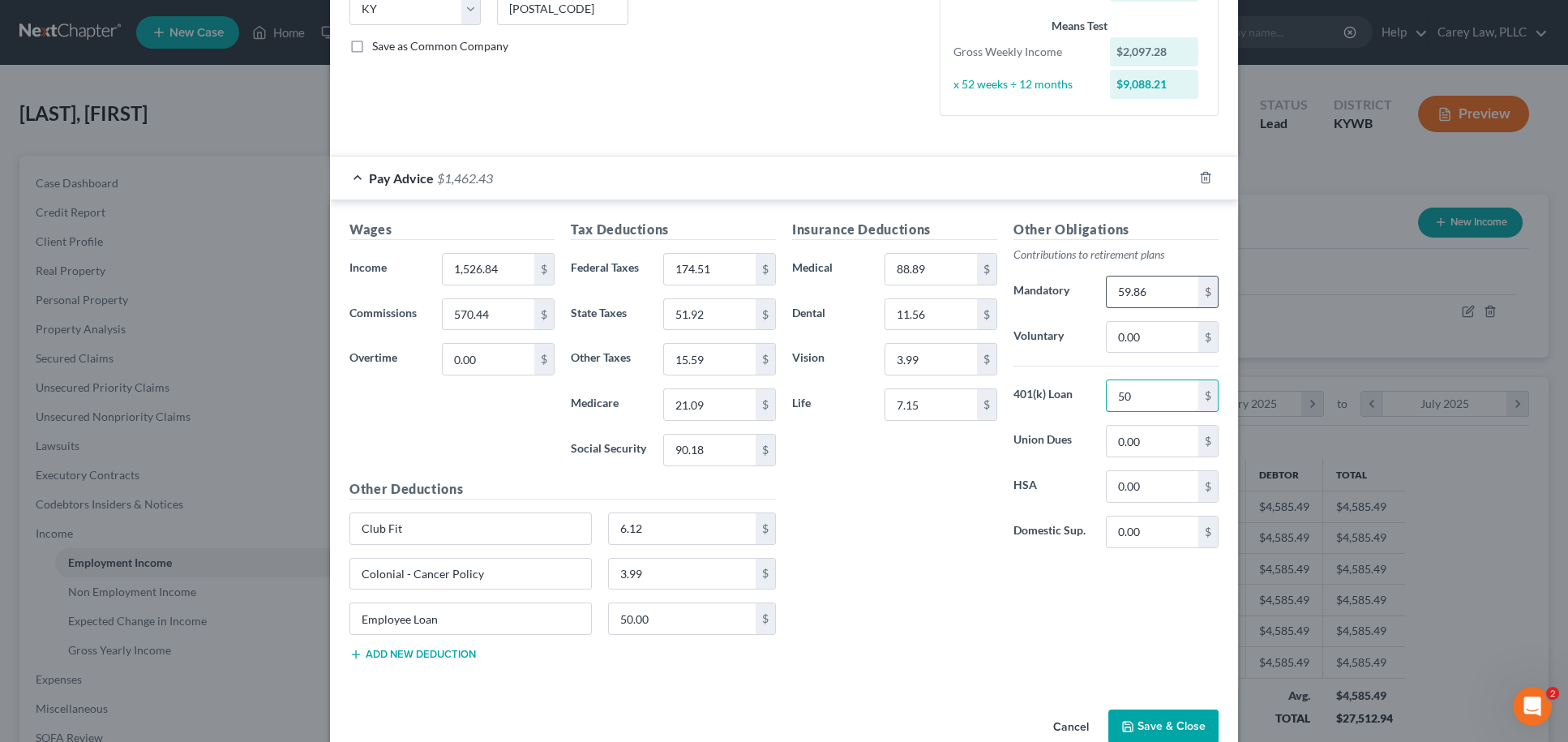 type on "50" 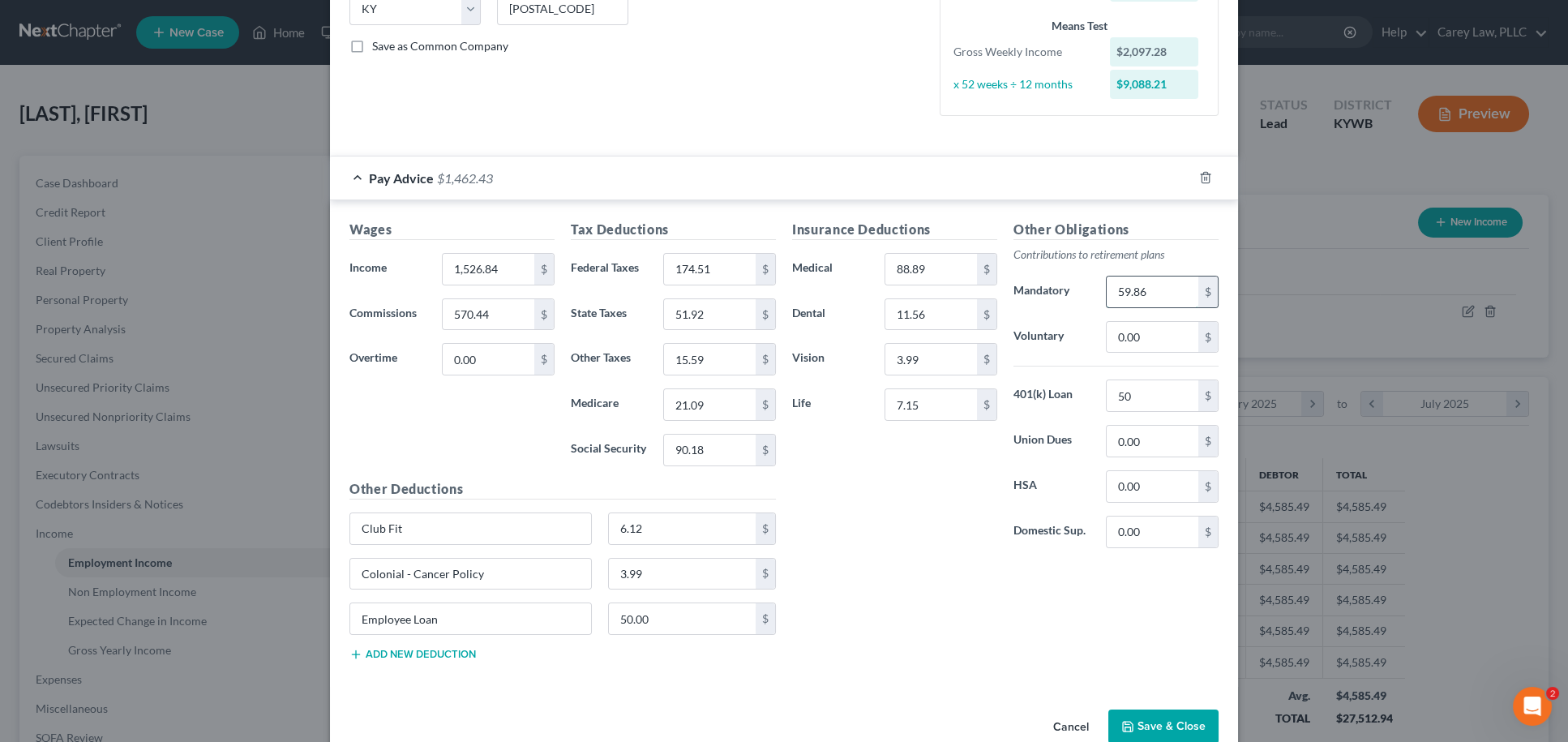click on "59.86" at bounding box center (1152, 292) 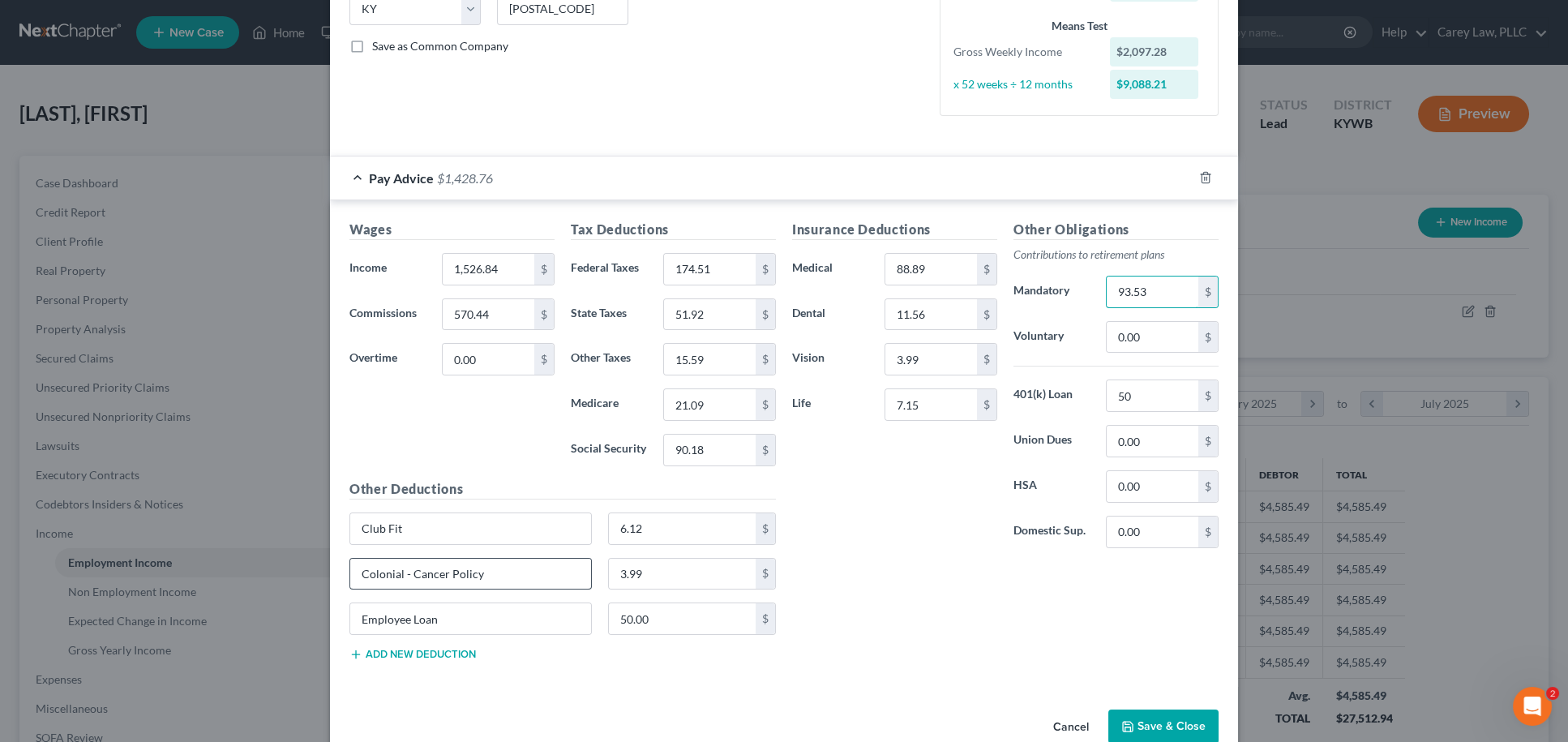 type on "93.53" 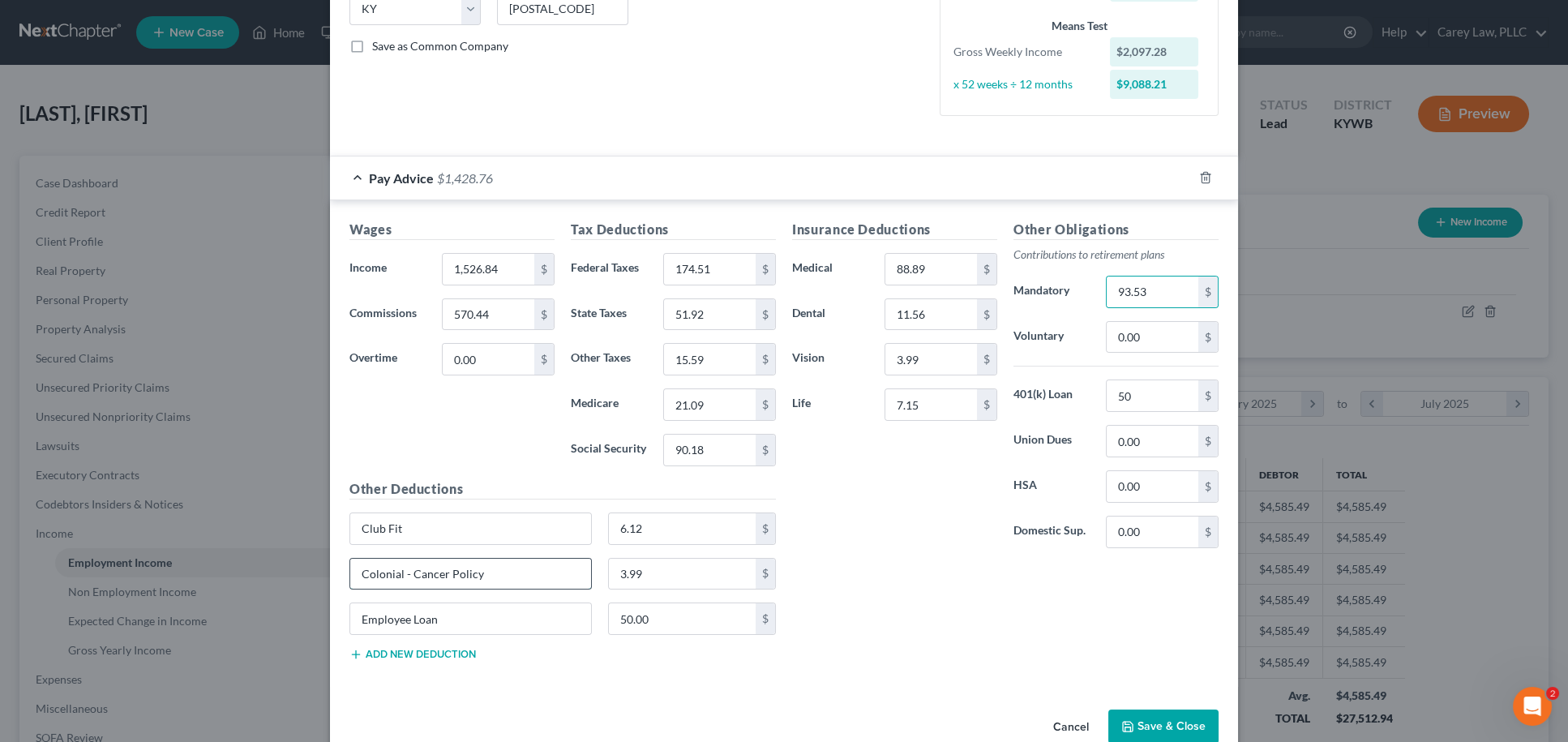 click on "Colonial - Cancer Policy" at bounding box center (470, 574) 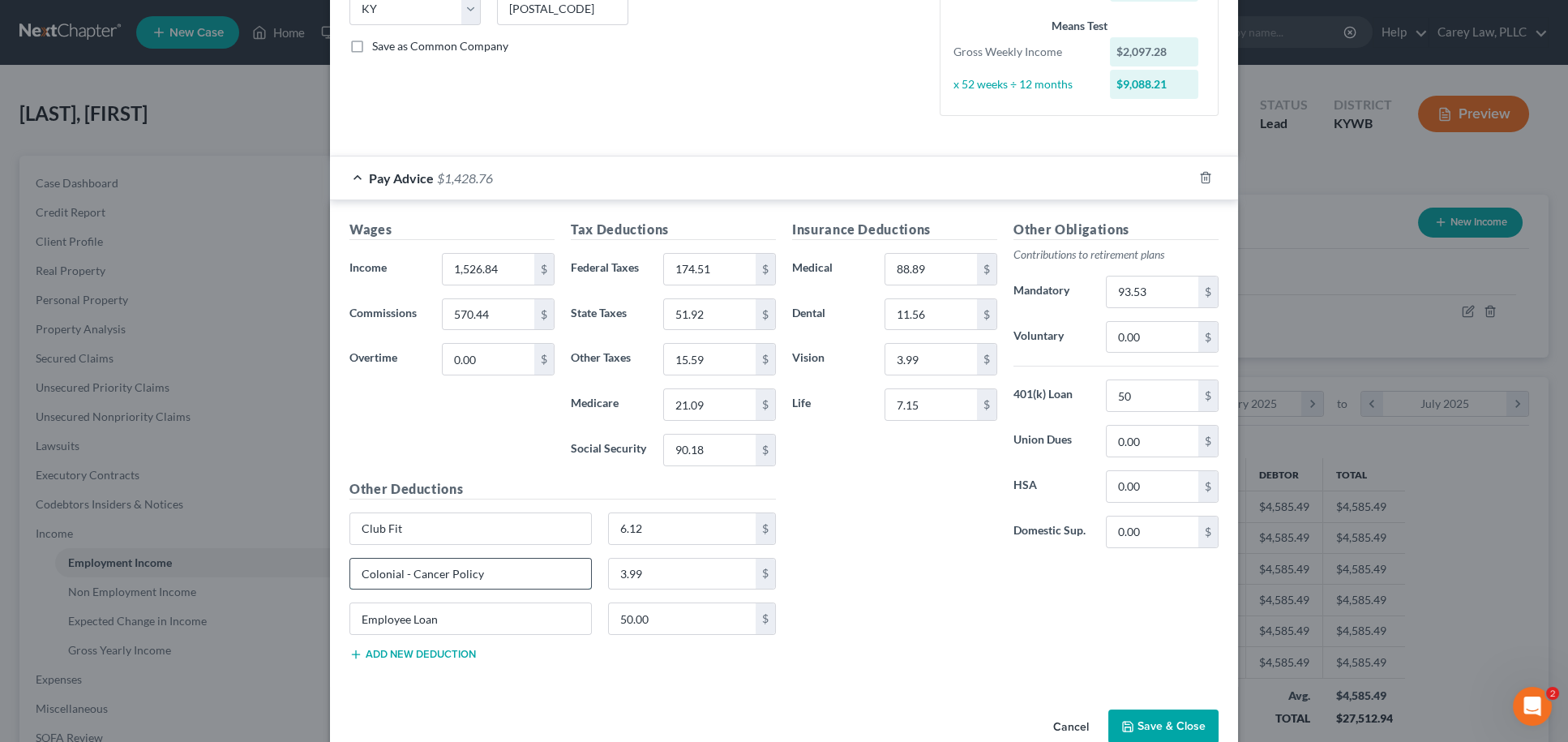 click on "Colonial - Cancer Policy" at bounding box center [470, 574] 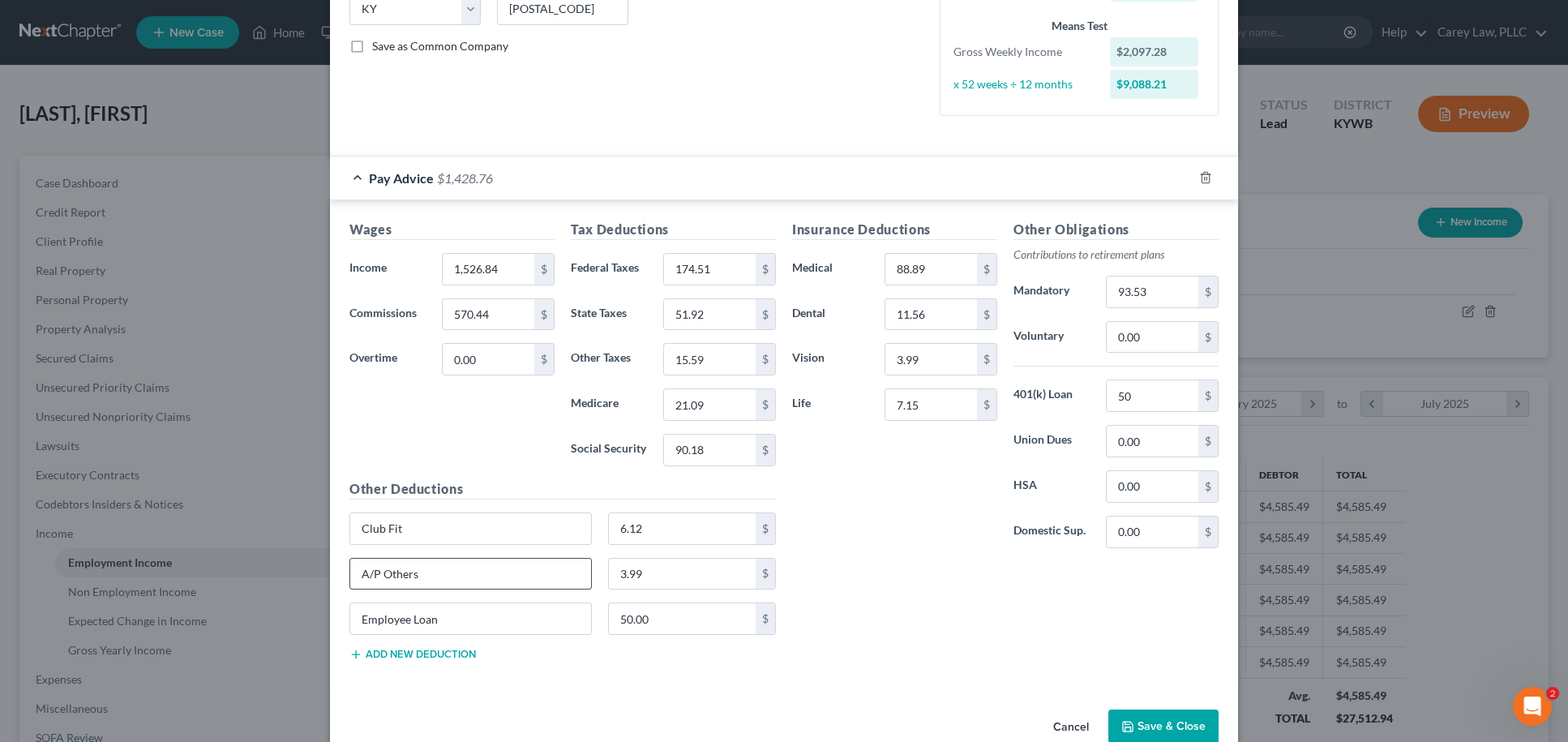 type on "A/P Others" 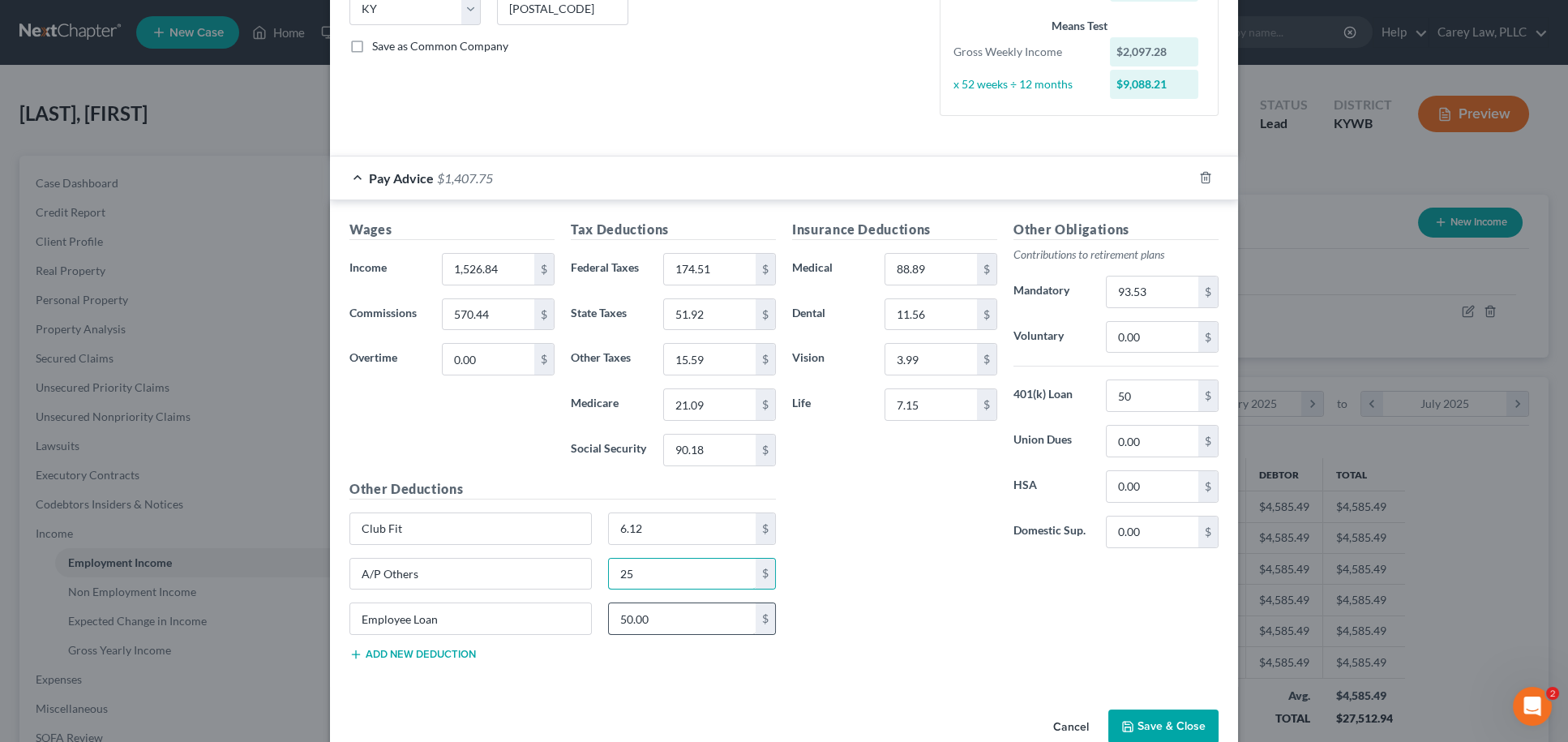 type on "25" 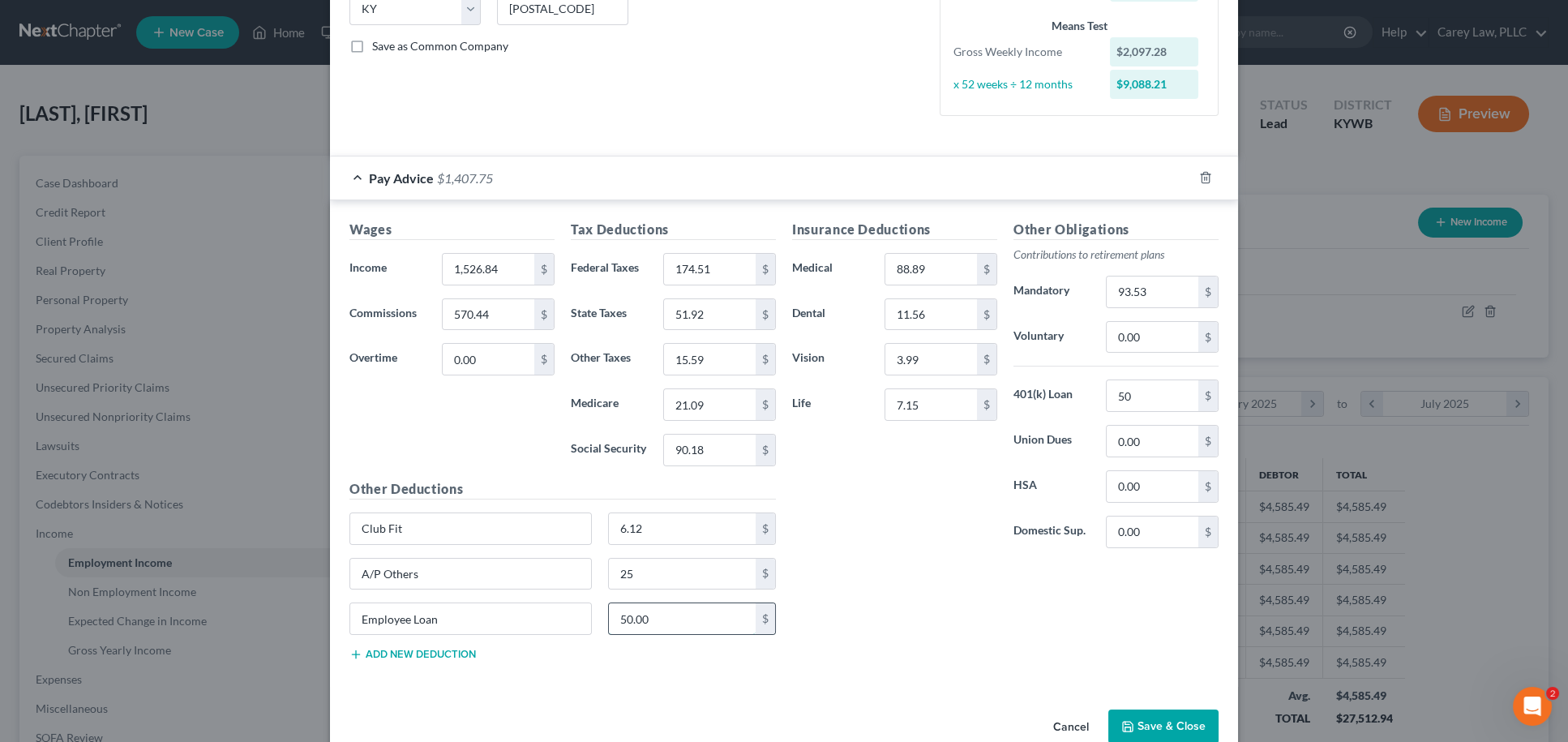 click on "50.00" at bounding box center (683, 619) 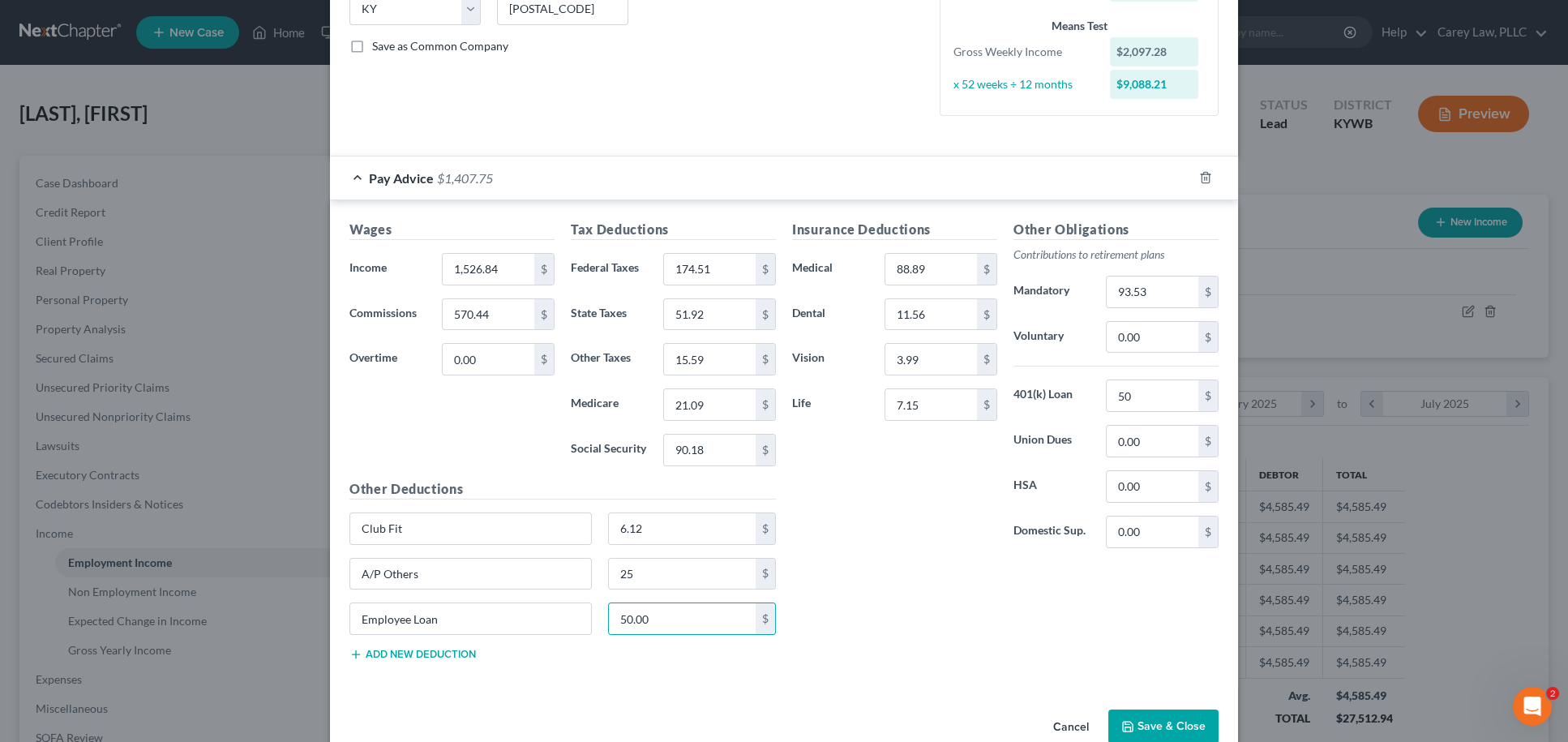 click on "Save & Close" at bounding box center [1163, 727] 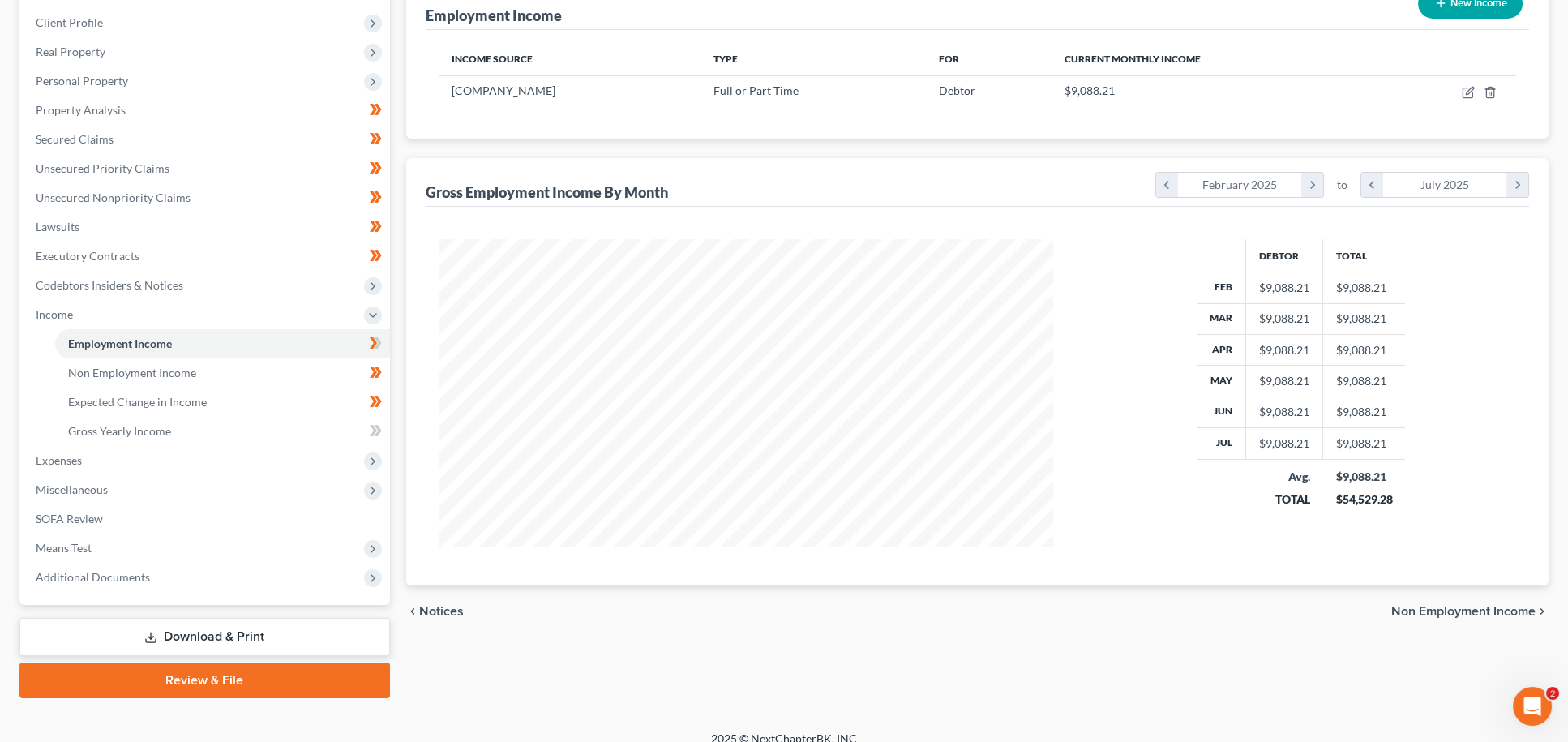 scroll, scrollTop: 218, scrollLeft: 0, axis: vertical 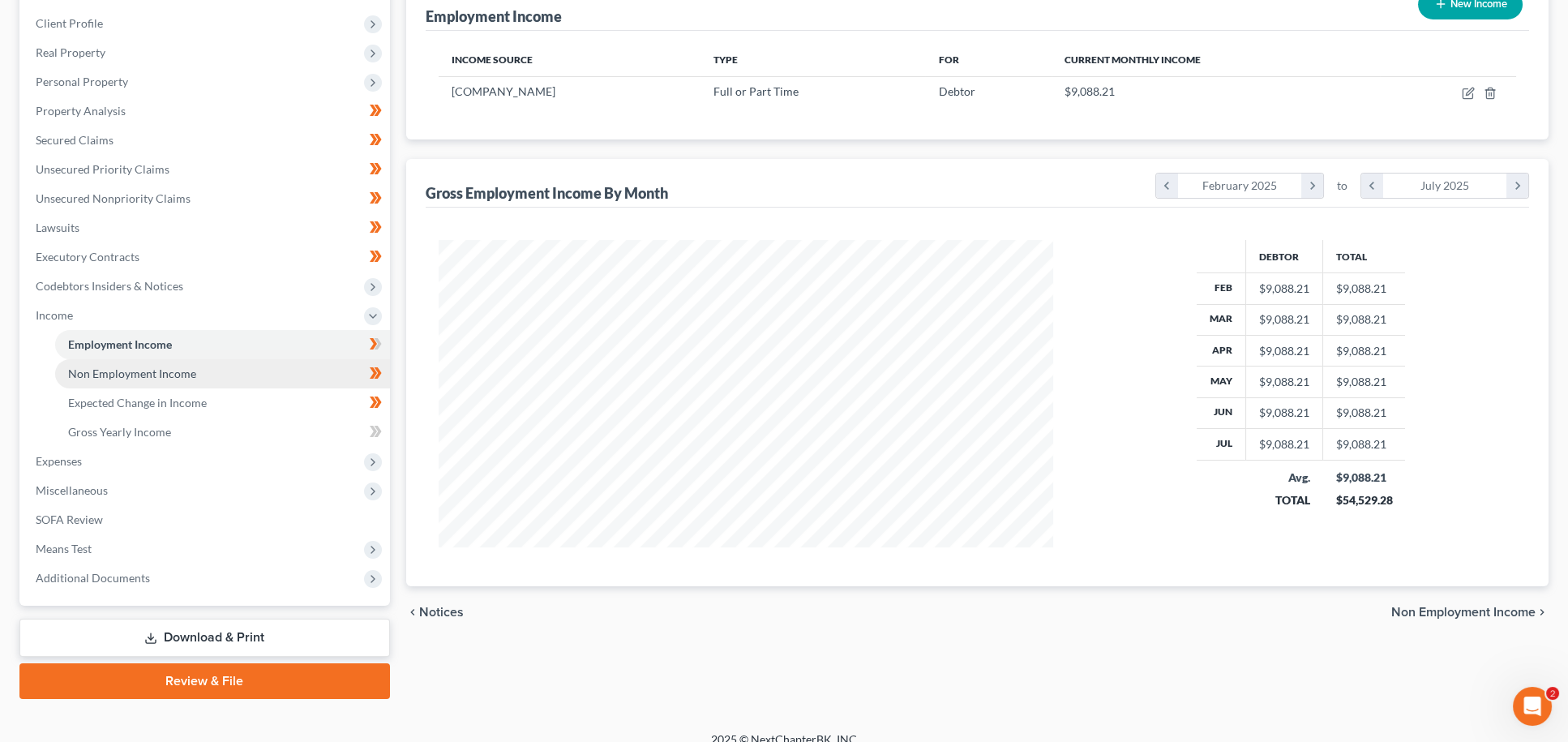 click on "Non Employment Income" at bounding box center [222, 374] 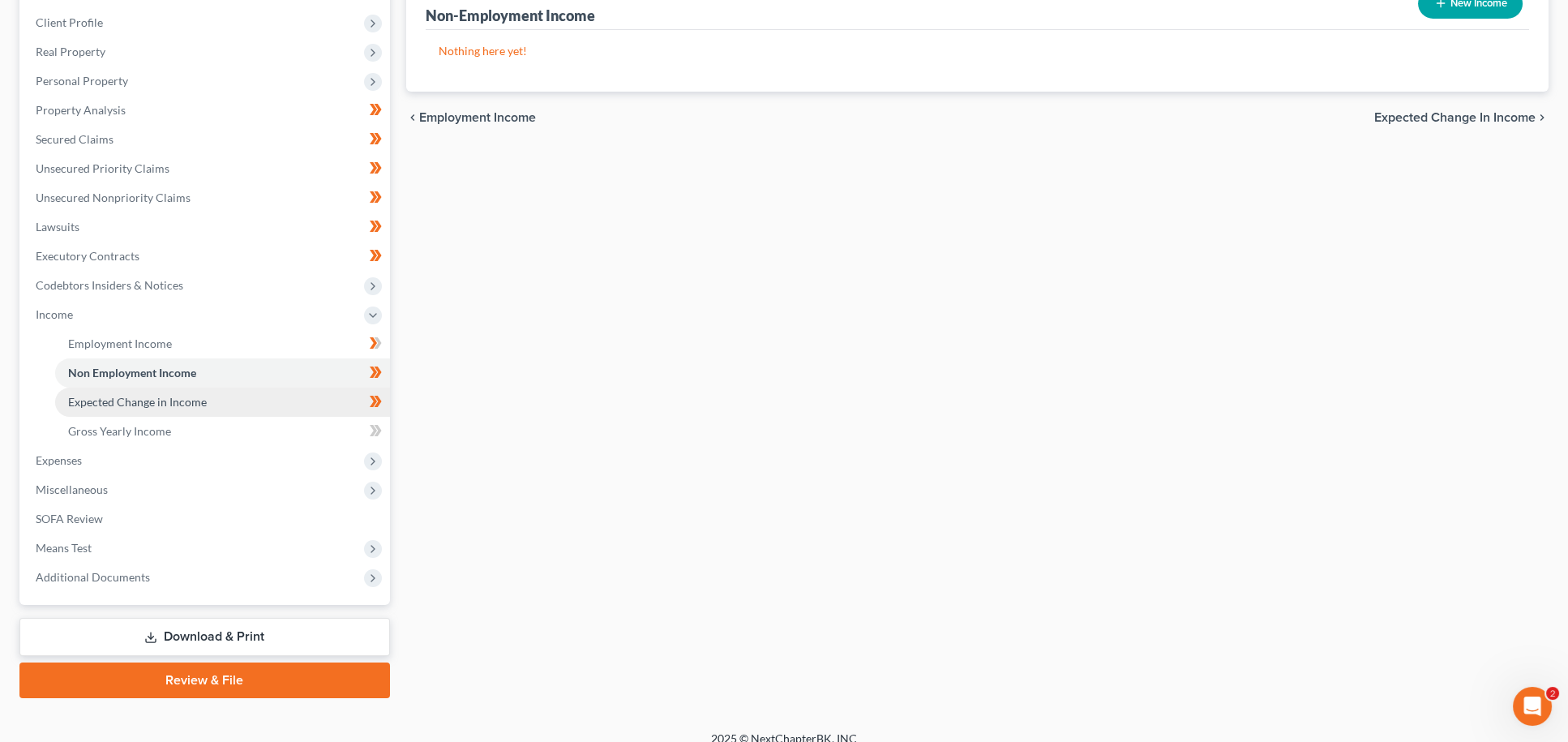 scroll, scrollTop: 218, scrollLeft: 0, axis: vertical 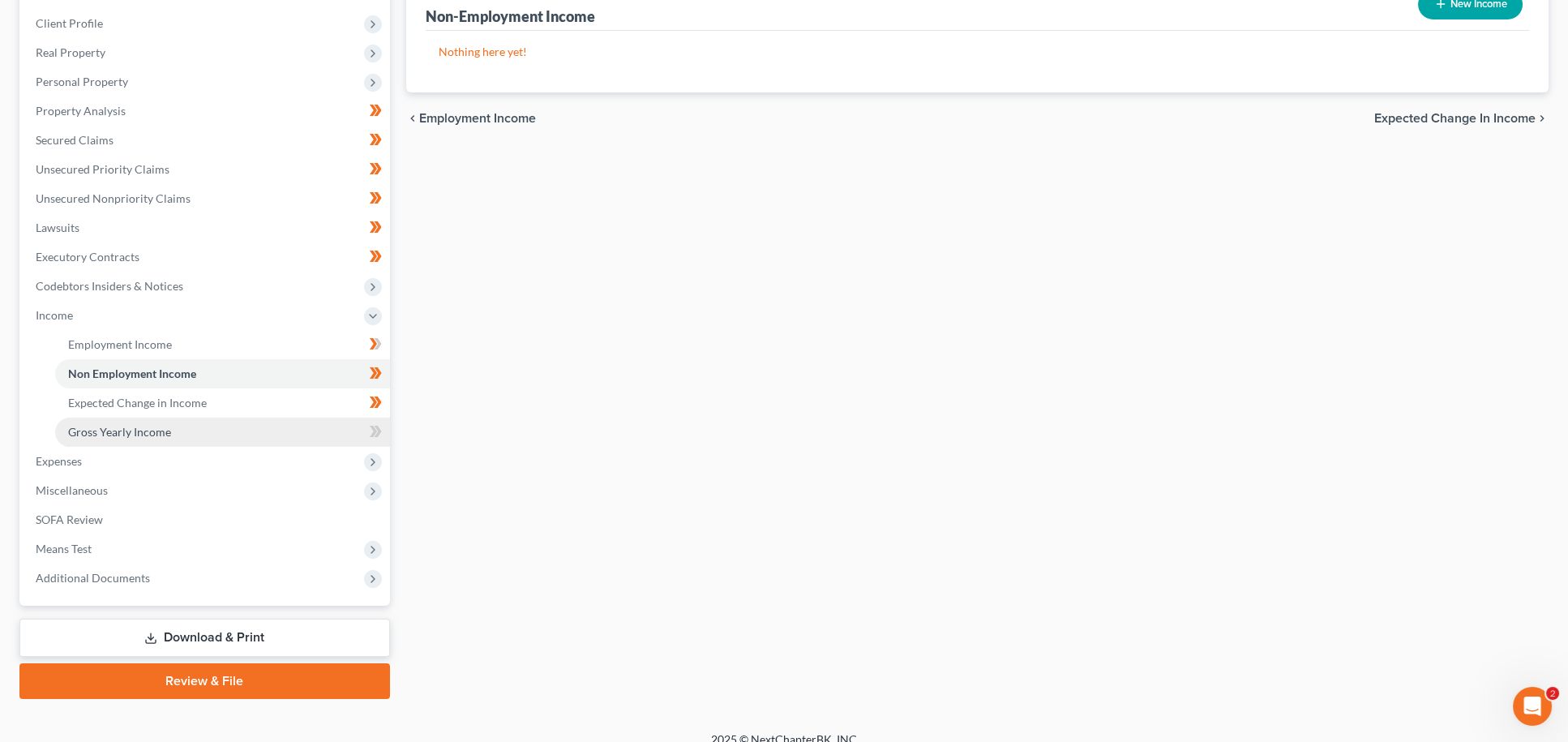 click on "Gross Yearly Income" at bounding box center (222, 432) 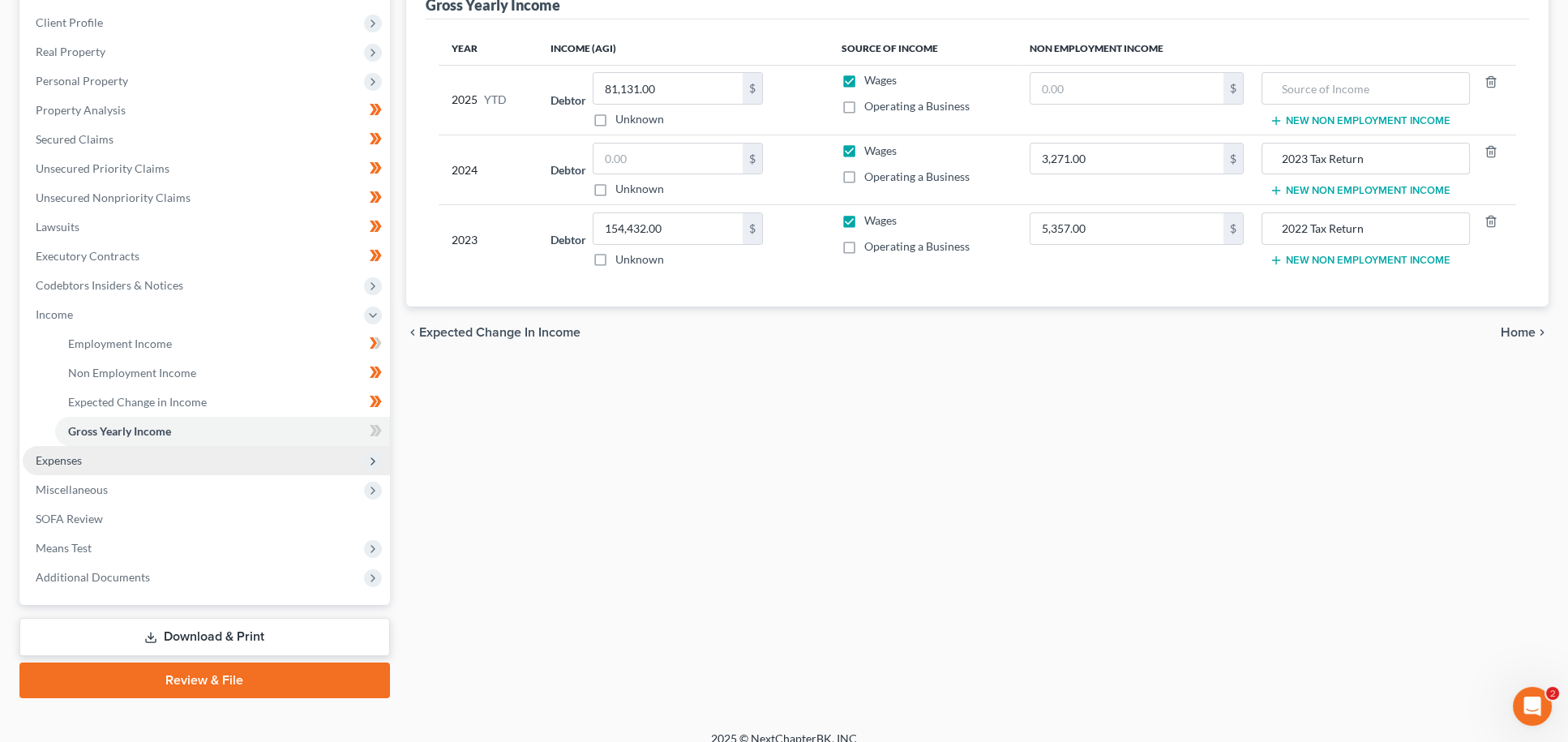 scroll, scrollTop: 218, scrollLeft: 0, axis: vertical 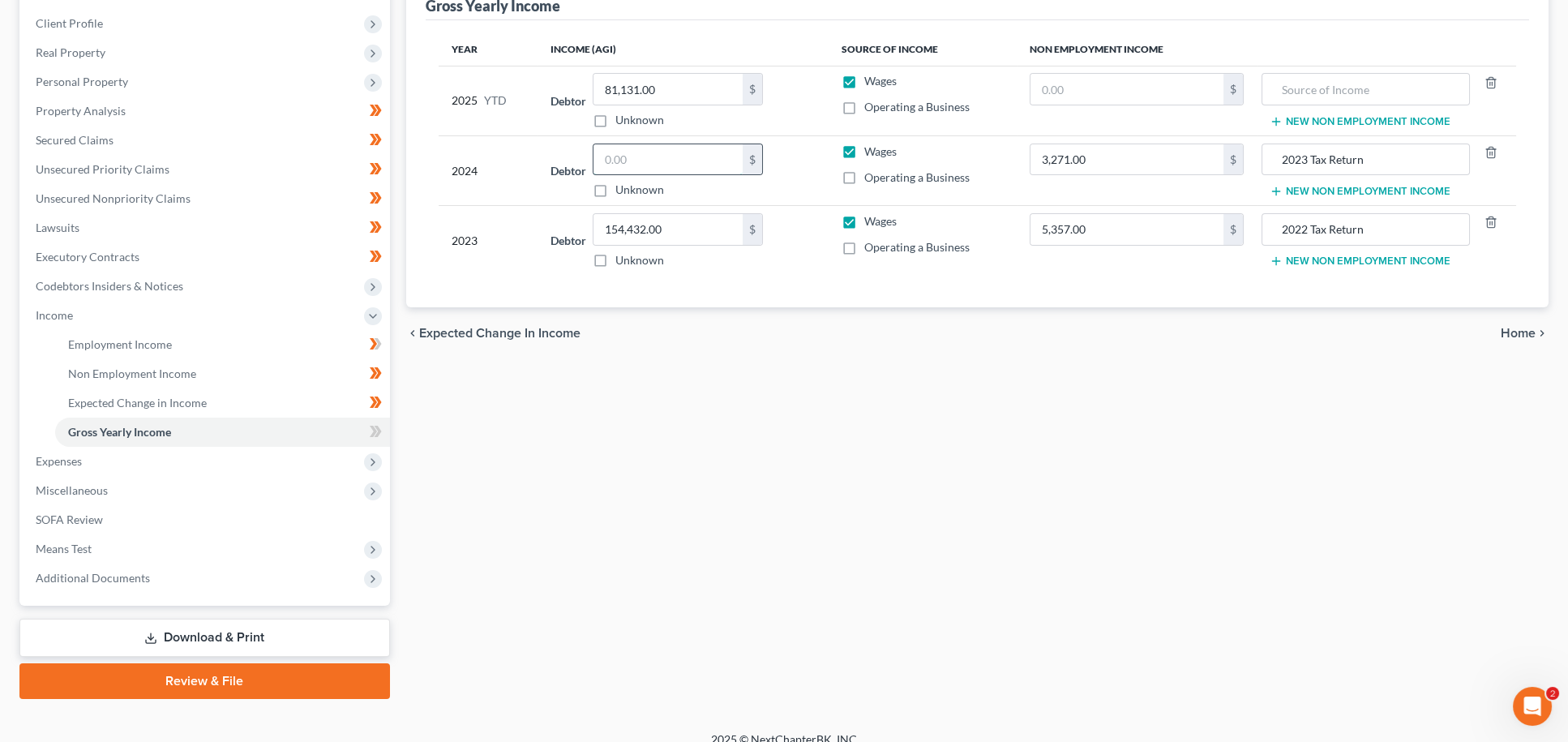 click at bounding box center (668, 160) 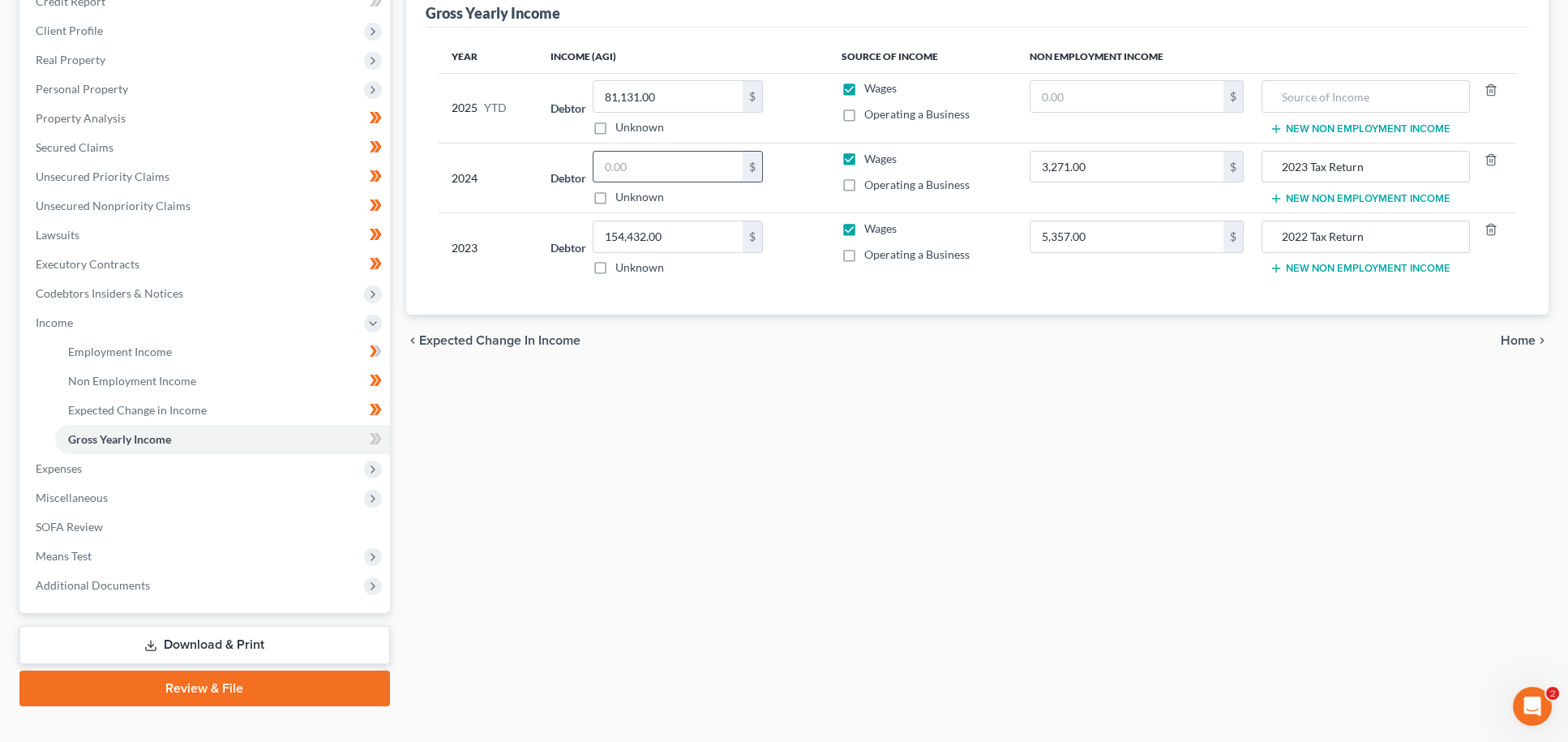scroll, scrollTop: 208, scrollLeft: 0, axis: vertical 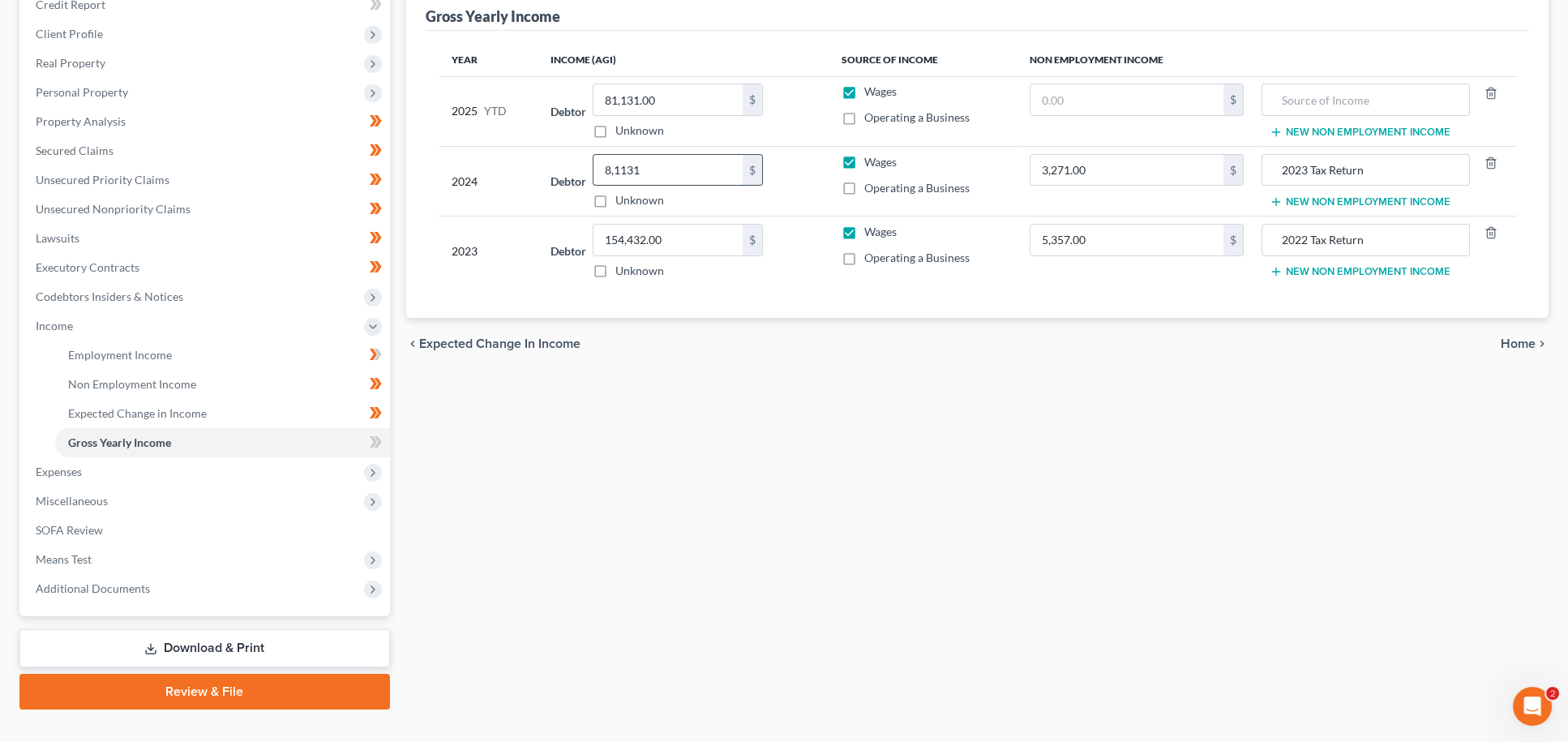type on "81,131" 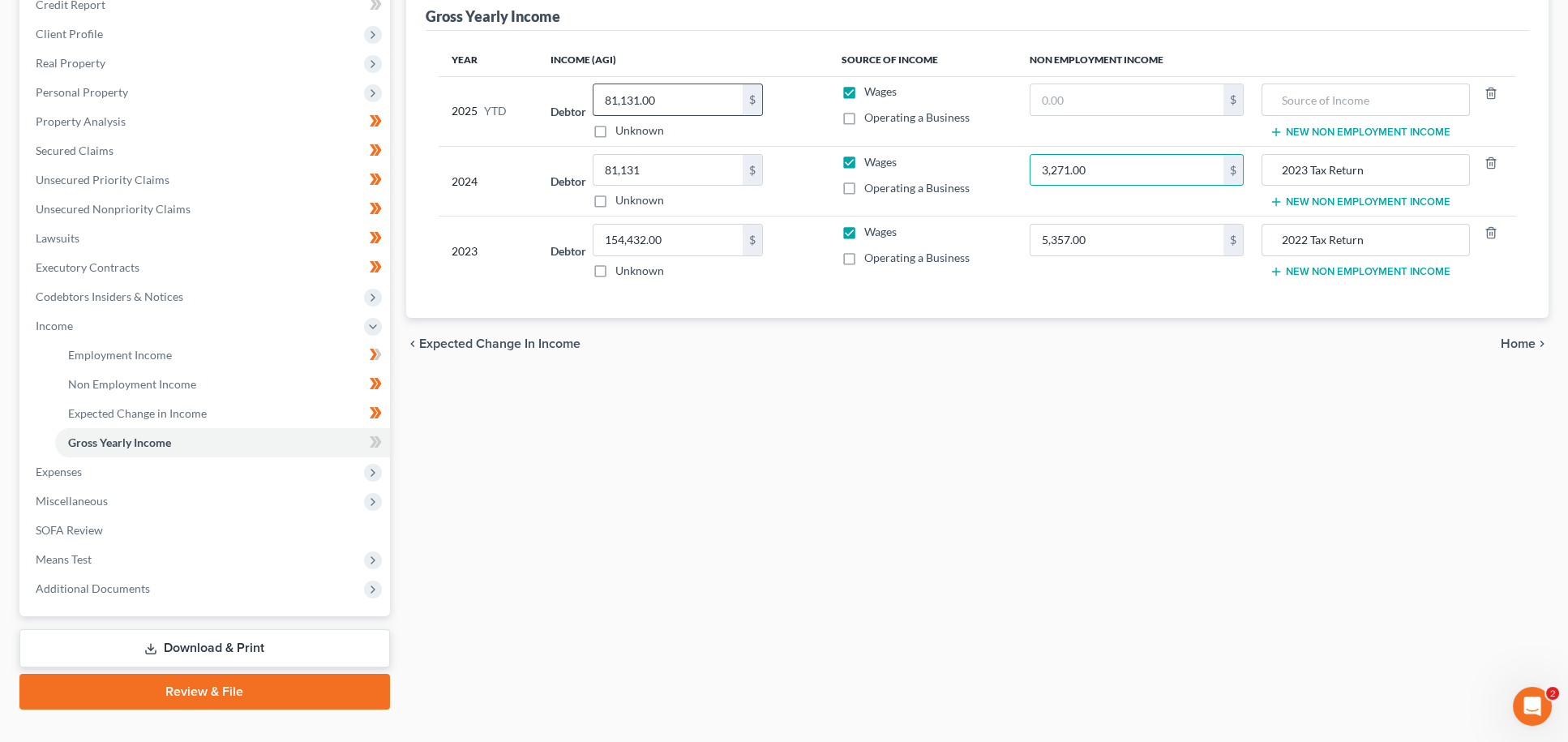 click on "81,131.00" at bounding box center (668, 100) 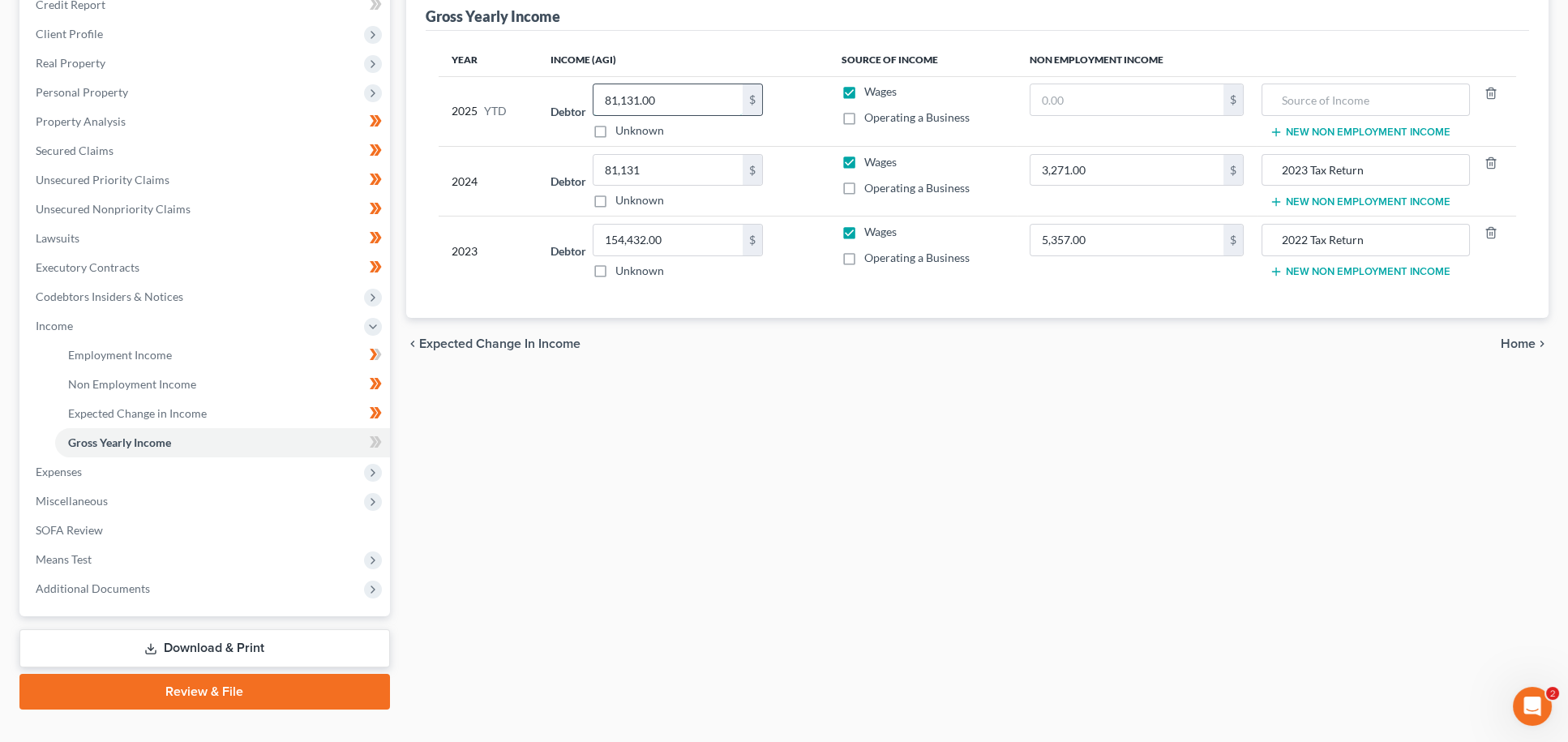 click on "81,131.00" at bounding box center [668, 100] 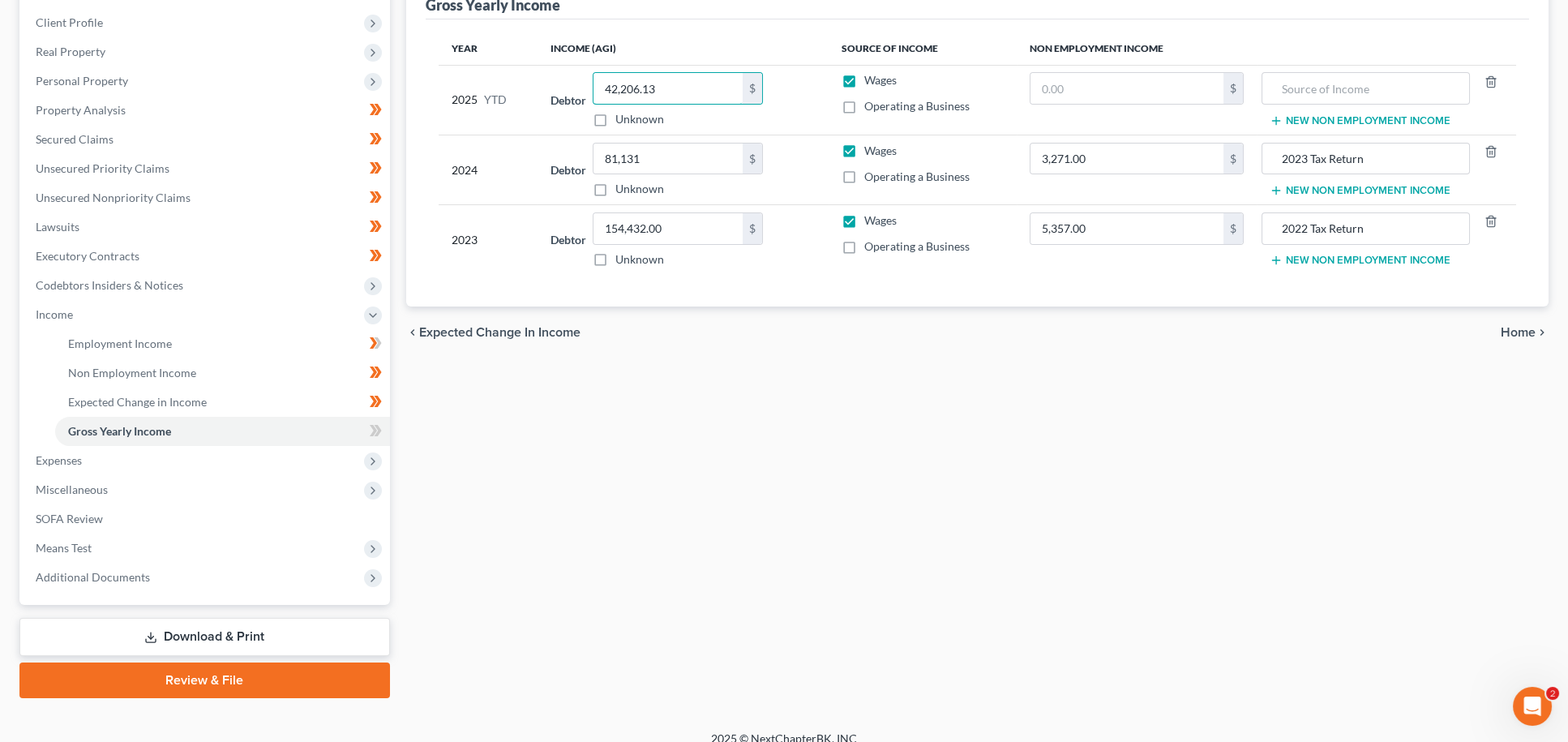 scroll, scrollTop: 218, scrollLeft: 0, axis: vertical 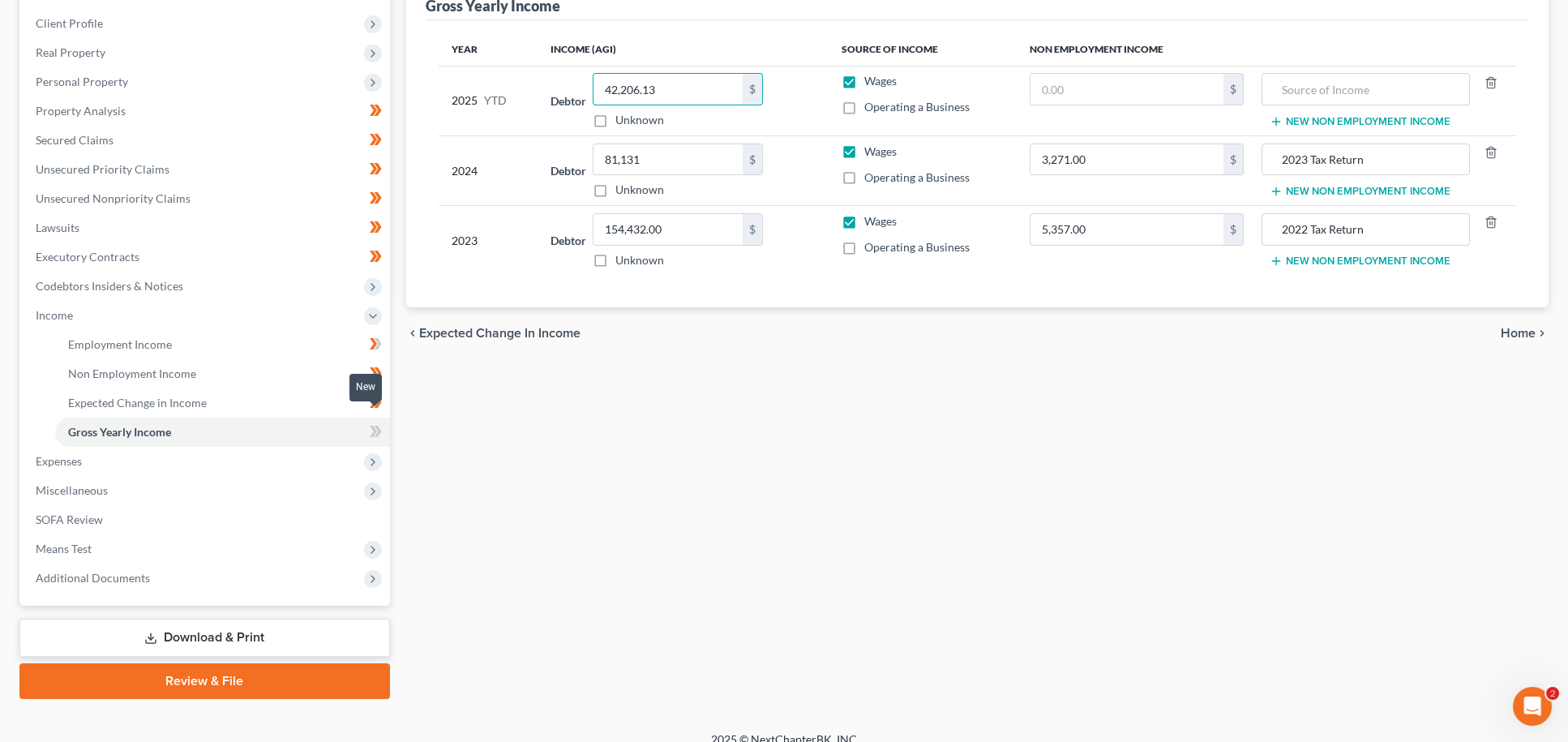 type on "42,206.13" 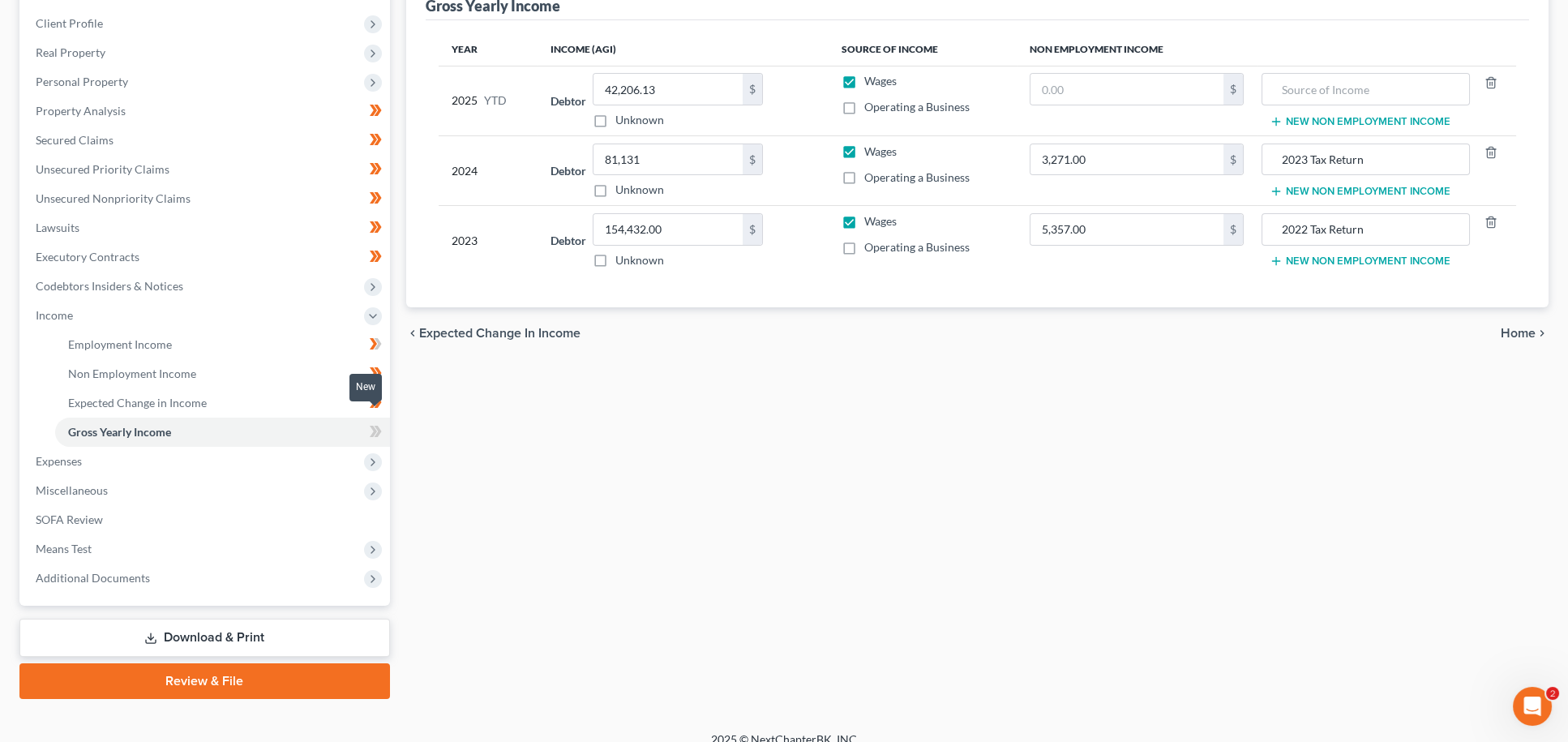 click 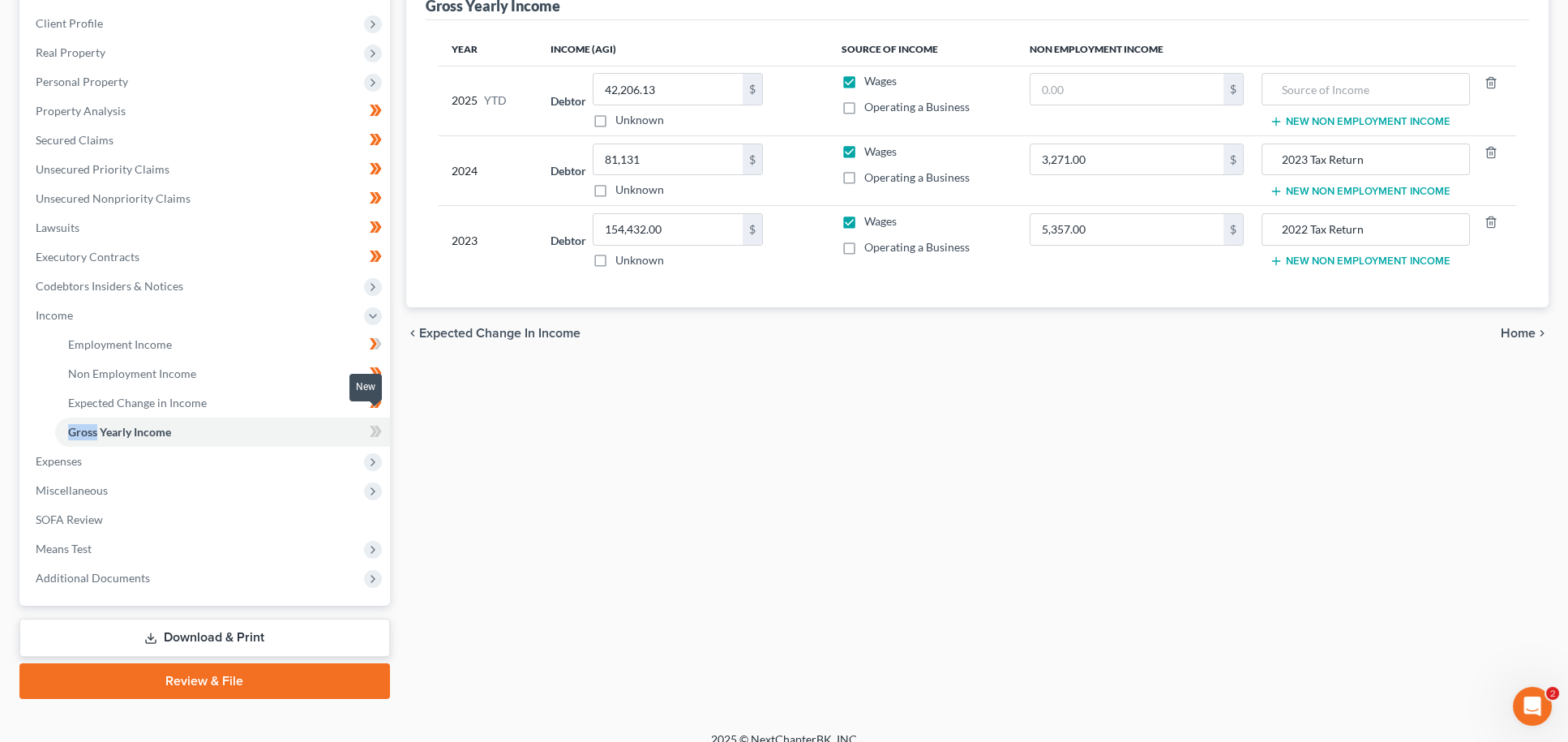 click 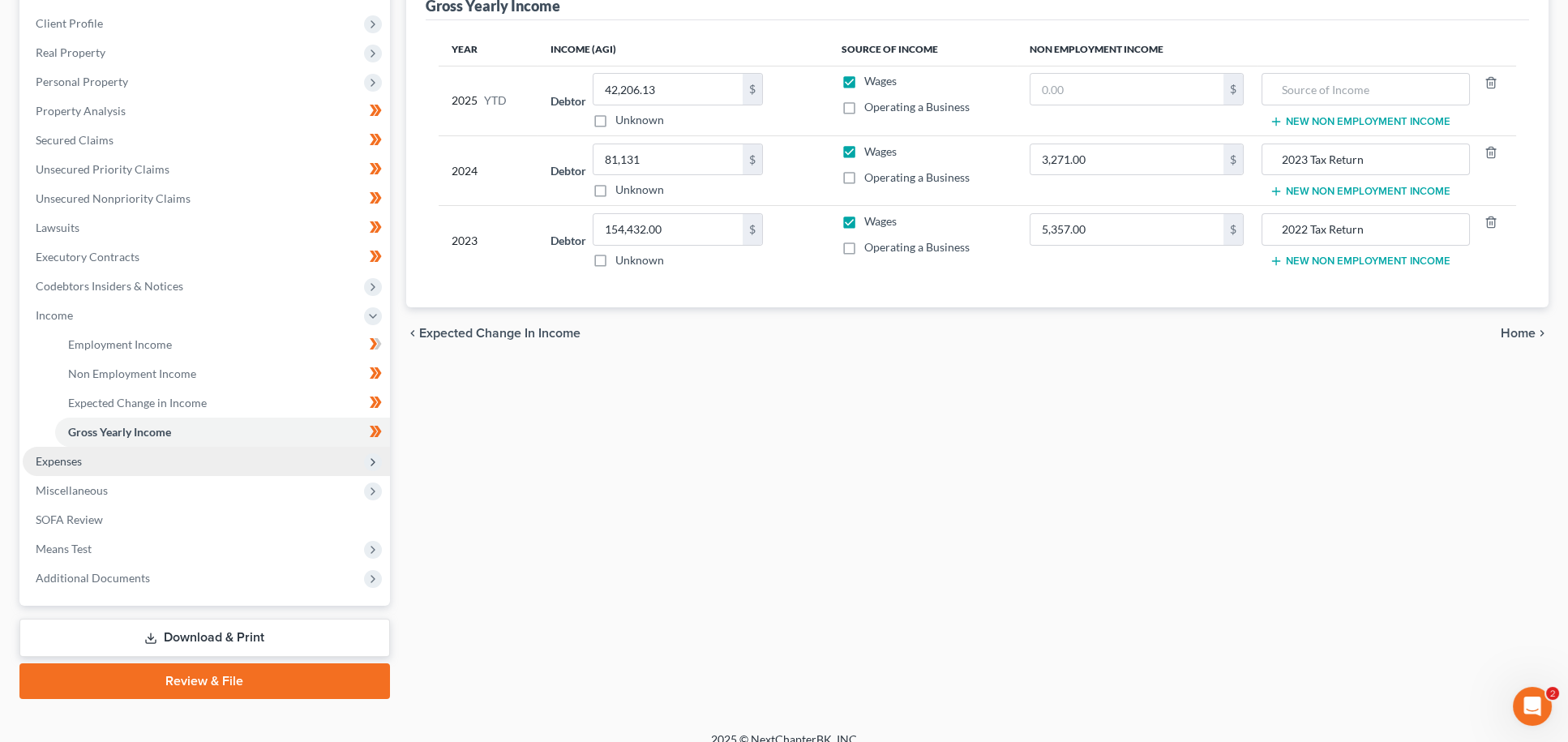 click 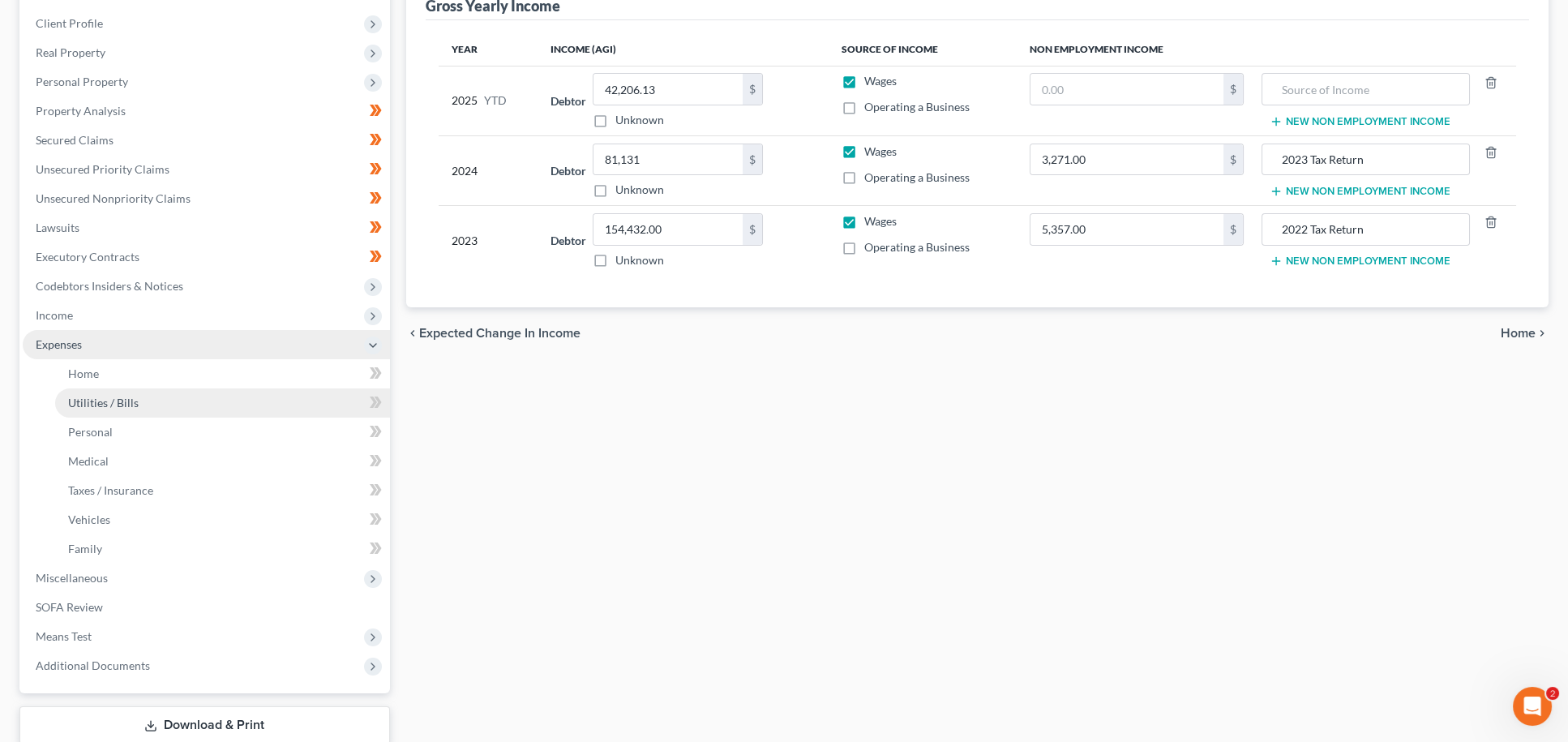 click on "Utilities / Bills" at bounding box center [222, 403] 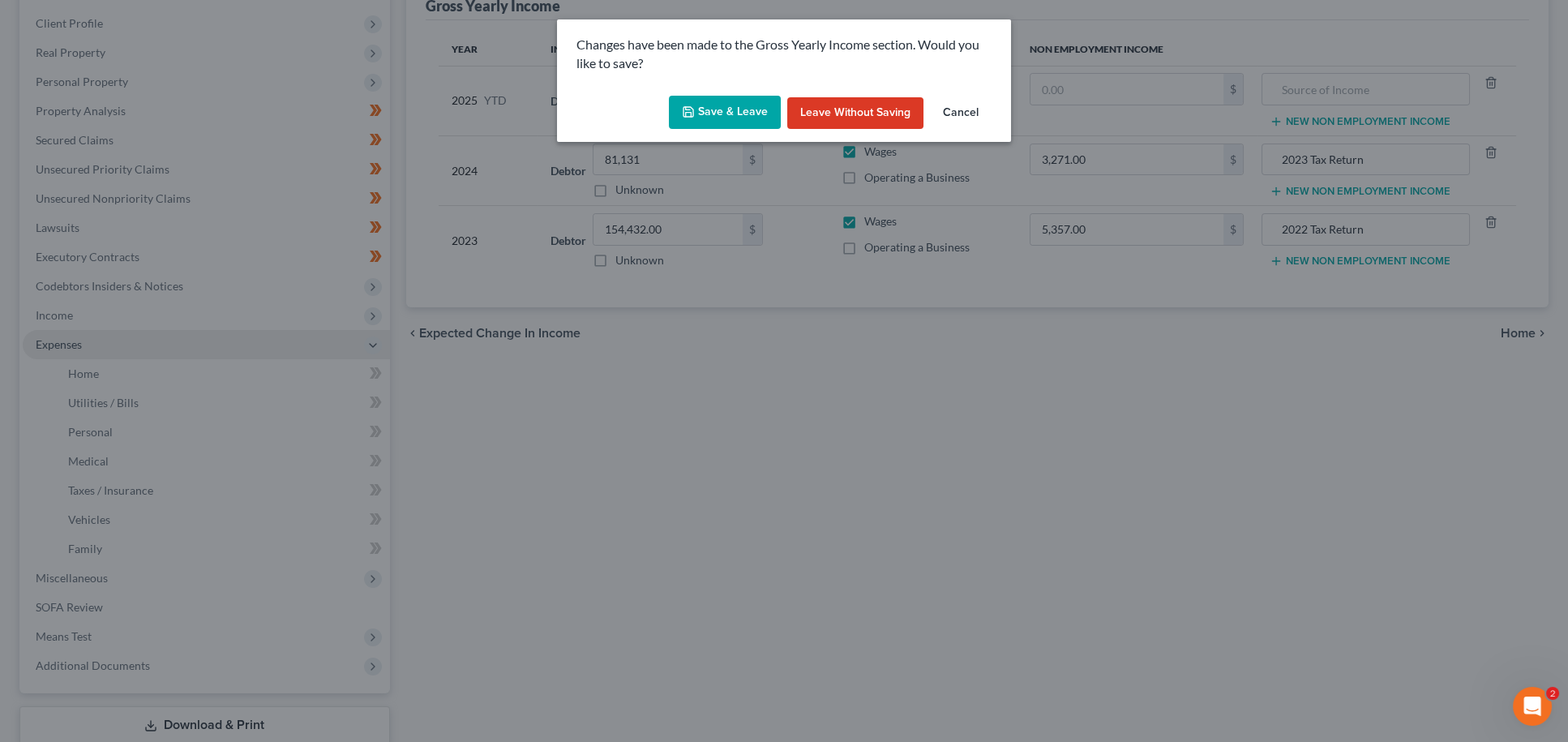 click on "Save & Leave" at bounding box center (725, 113) 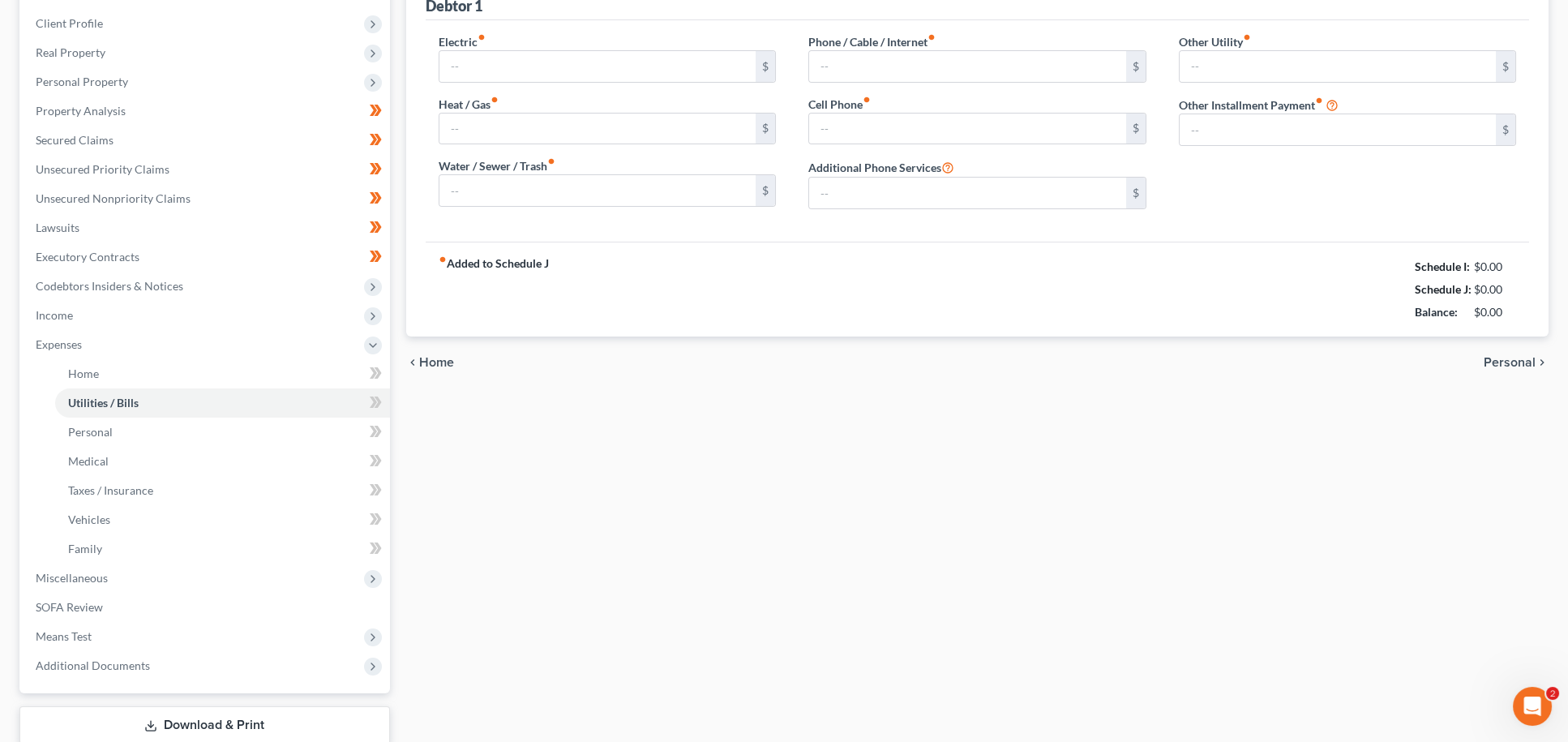 type on "280.00" 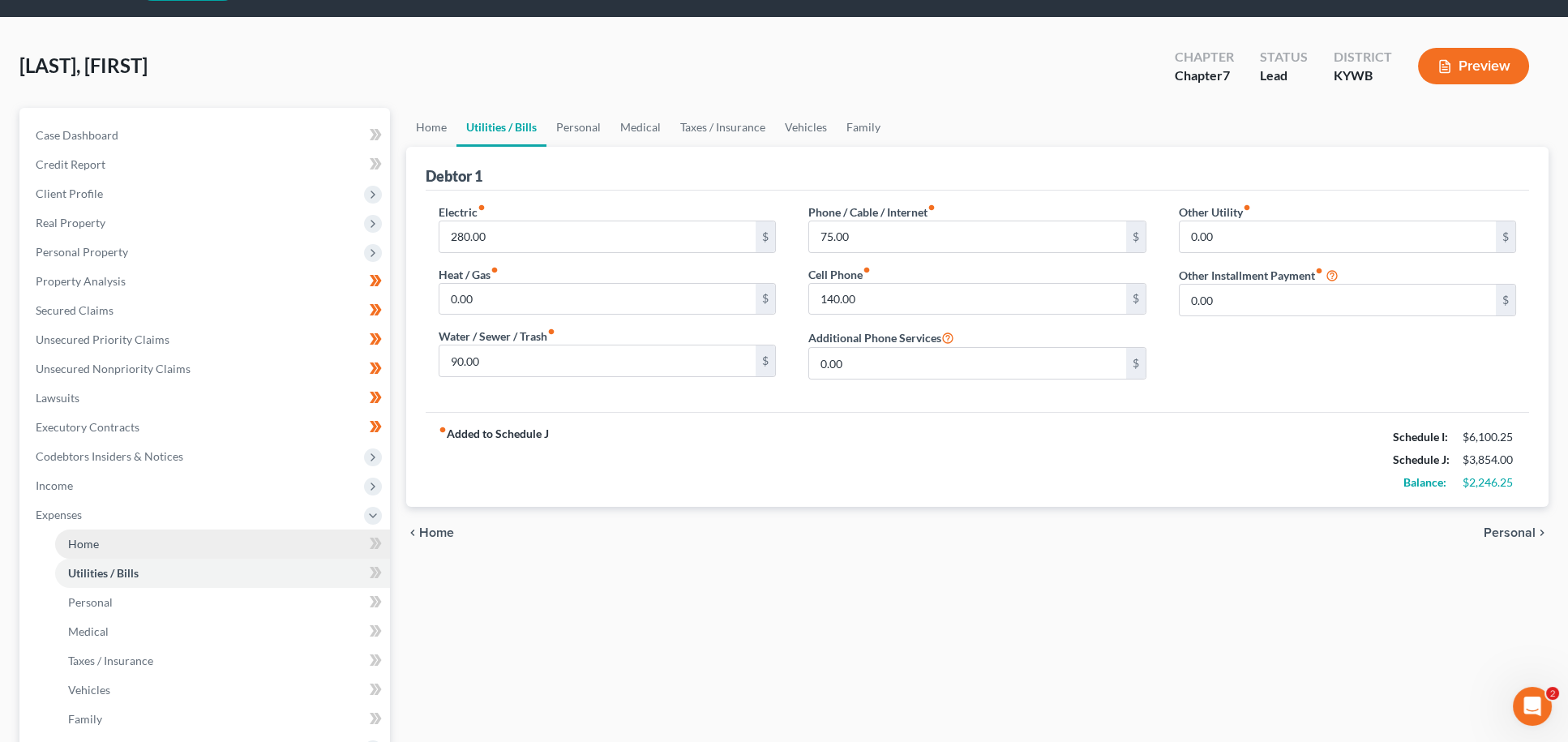 scroll, scrollTop: 48, scrollLeft: 0, axis: vertical 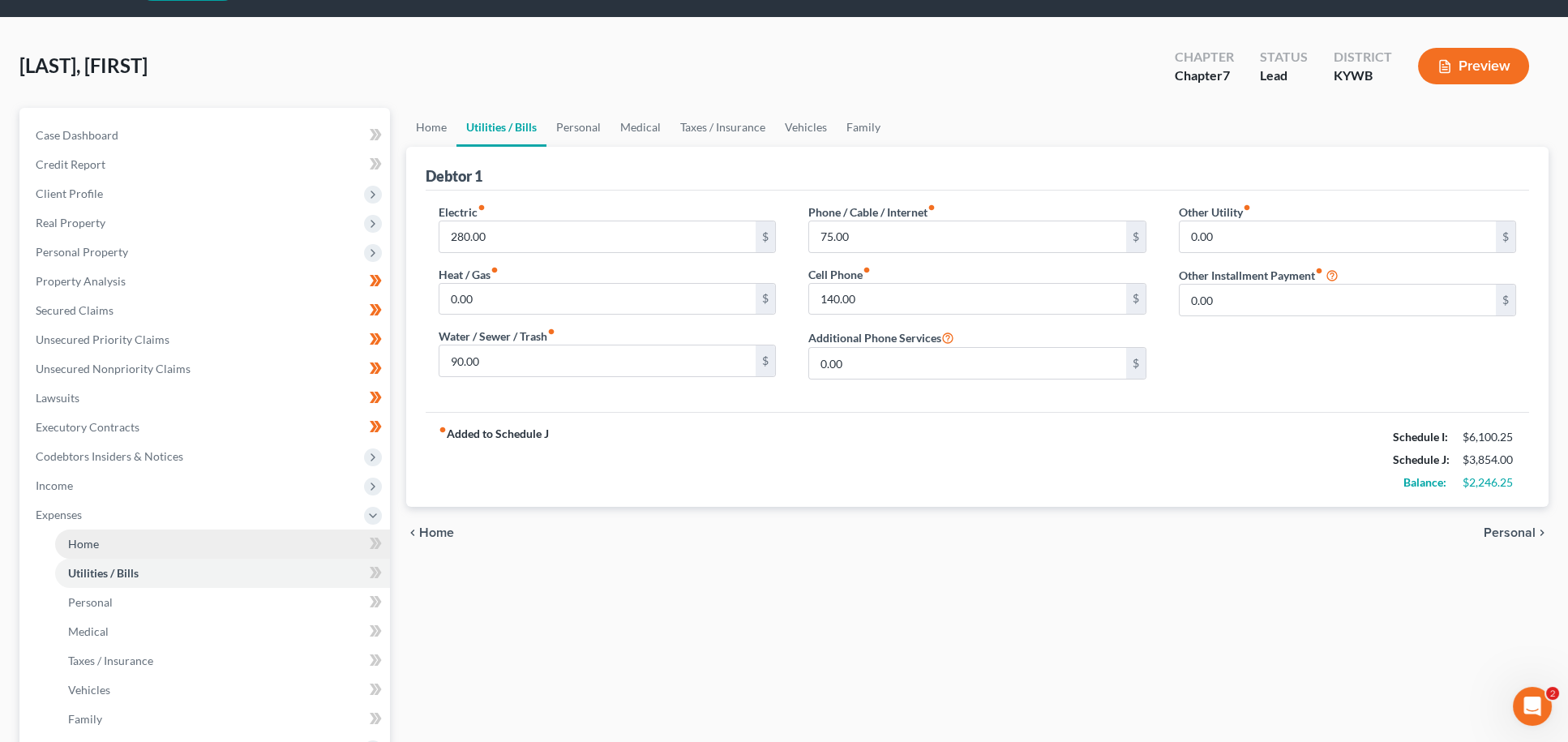 click on "Home" at bounding box center (222, 544) 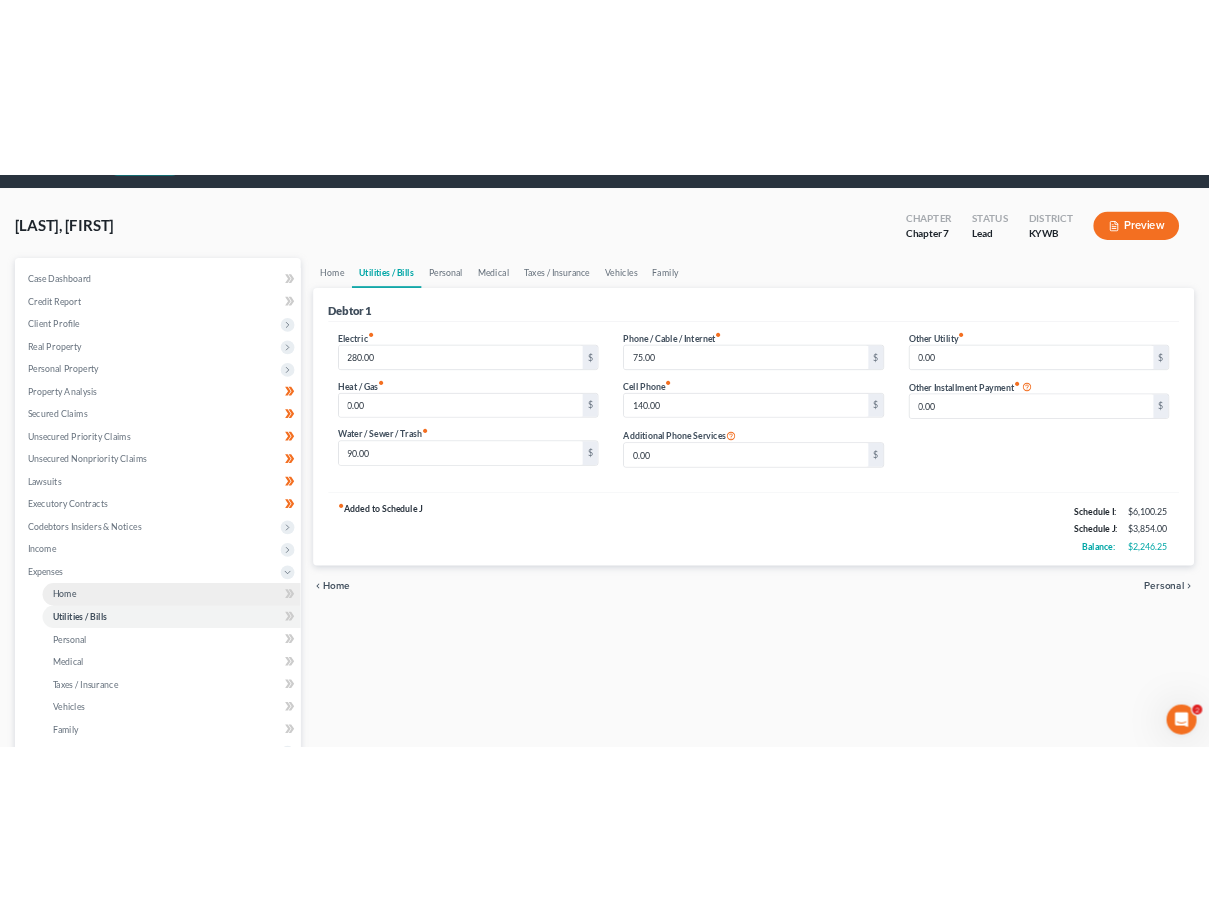 scroll, scrollTop: 0, scrollLeft: 0, axis: both 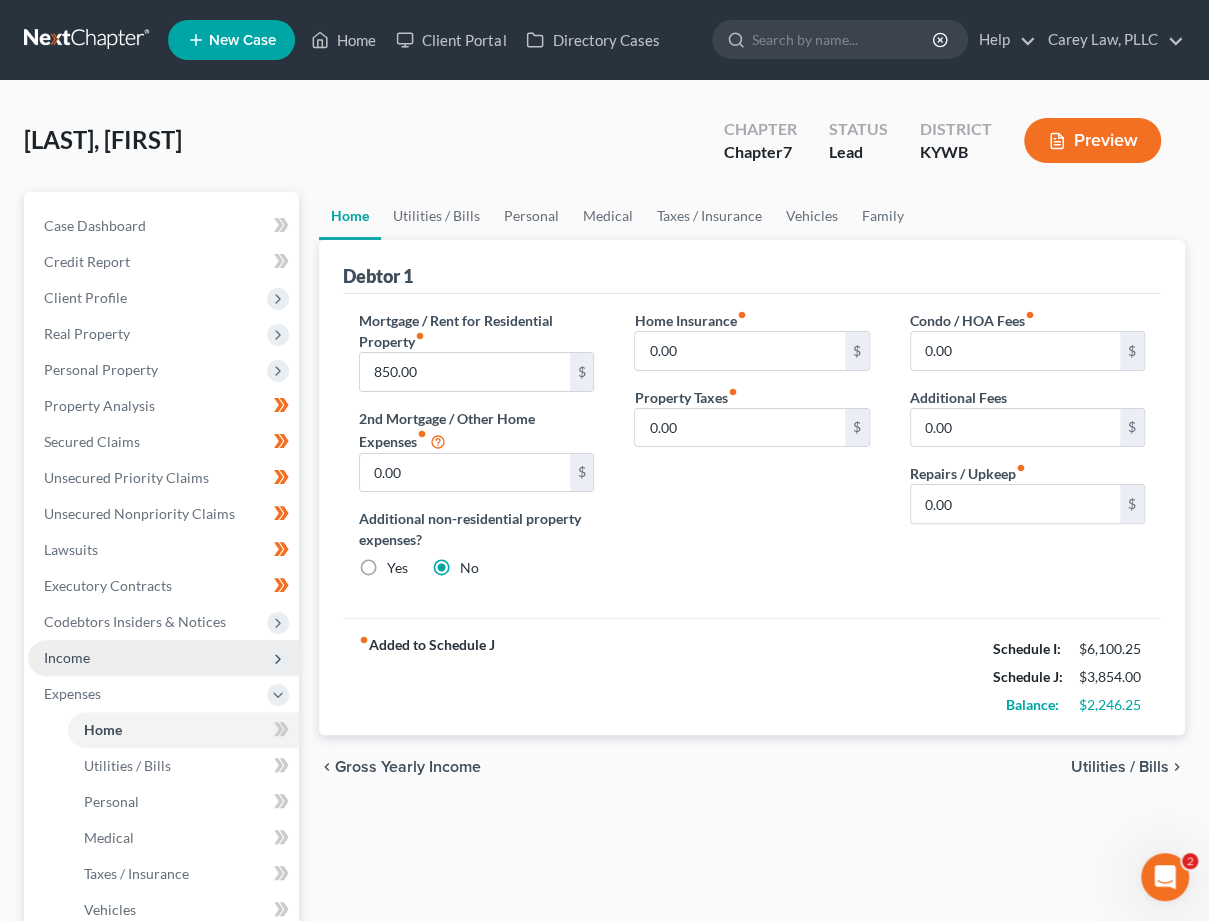 click on "Income" at bounding box center [163, 658] 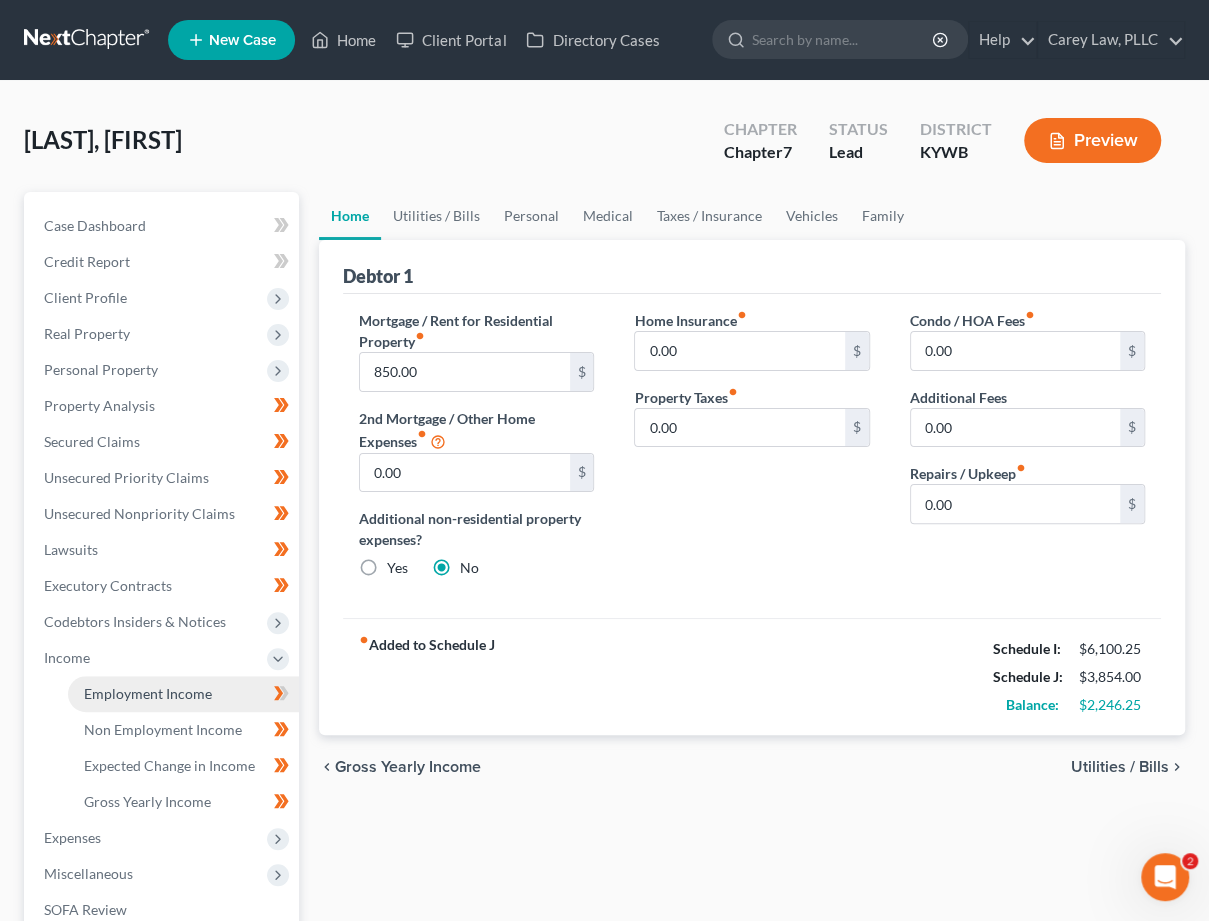 drag, startPoint x: 125, startPoint y: 680, endPoint x: 154, endPoint y: 670, distance: 30.675724 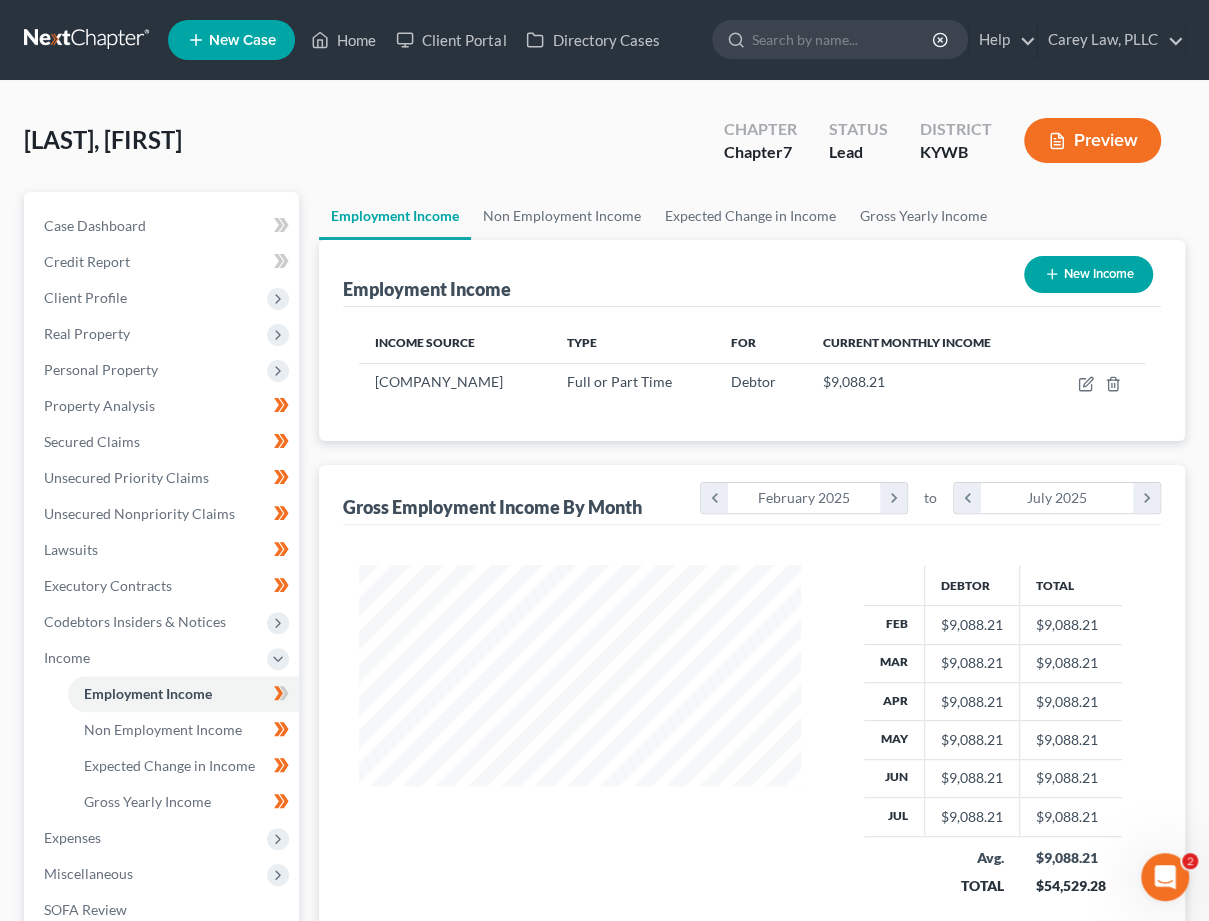 scroll, scrollTop: 999650, scrollLeft: 999519, axis: both 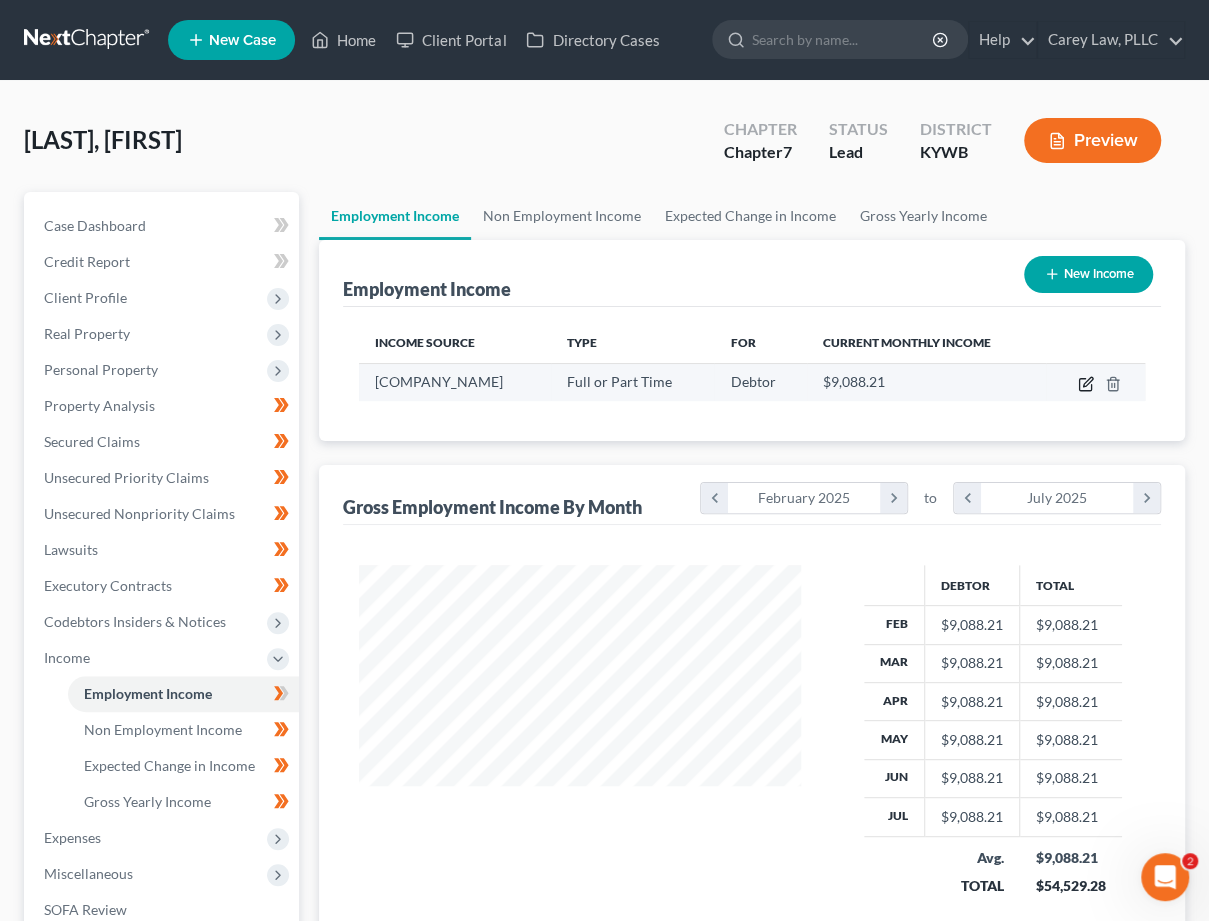 click 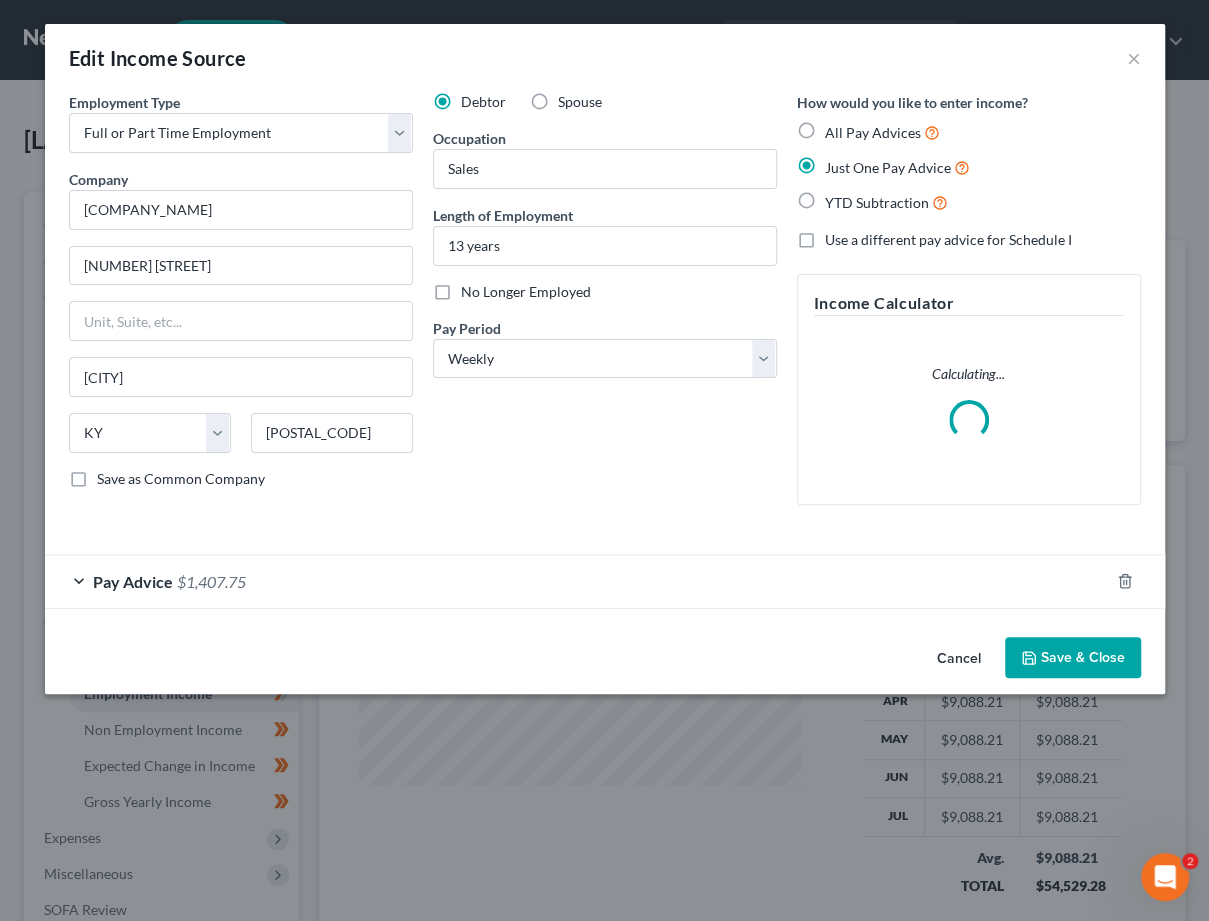 click on "Pay Advice $1,407.75" at bounding box center [577, 581] 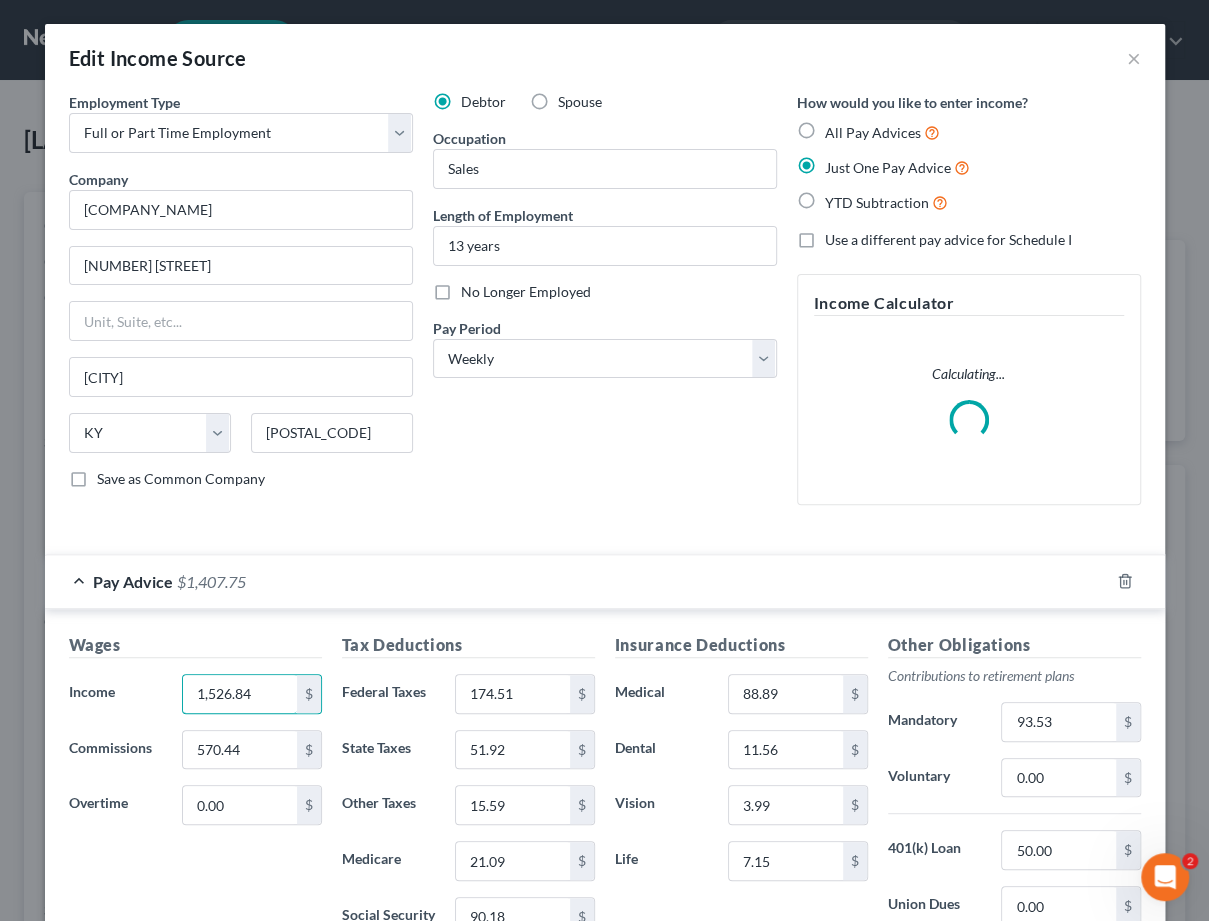 drag, startPoint x: 145, startPoint y: 671, endPoint x: 102, endPoint y: 669, distance: 43.046486 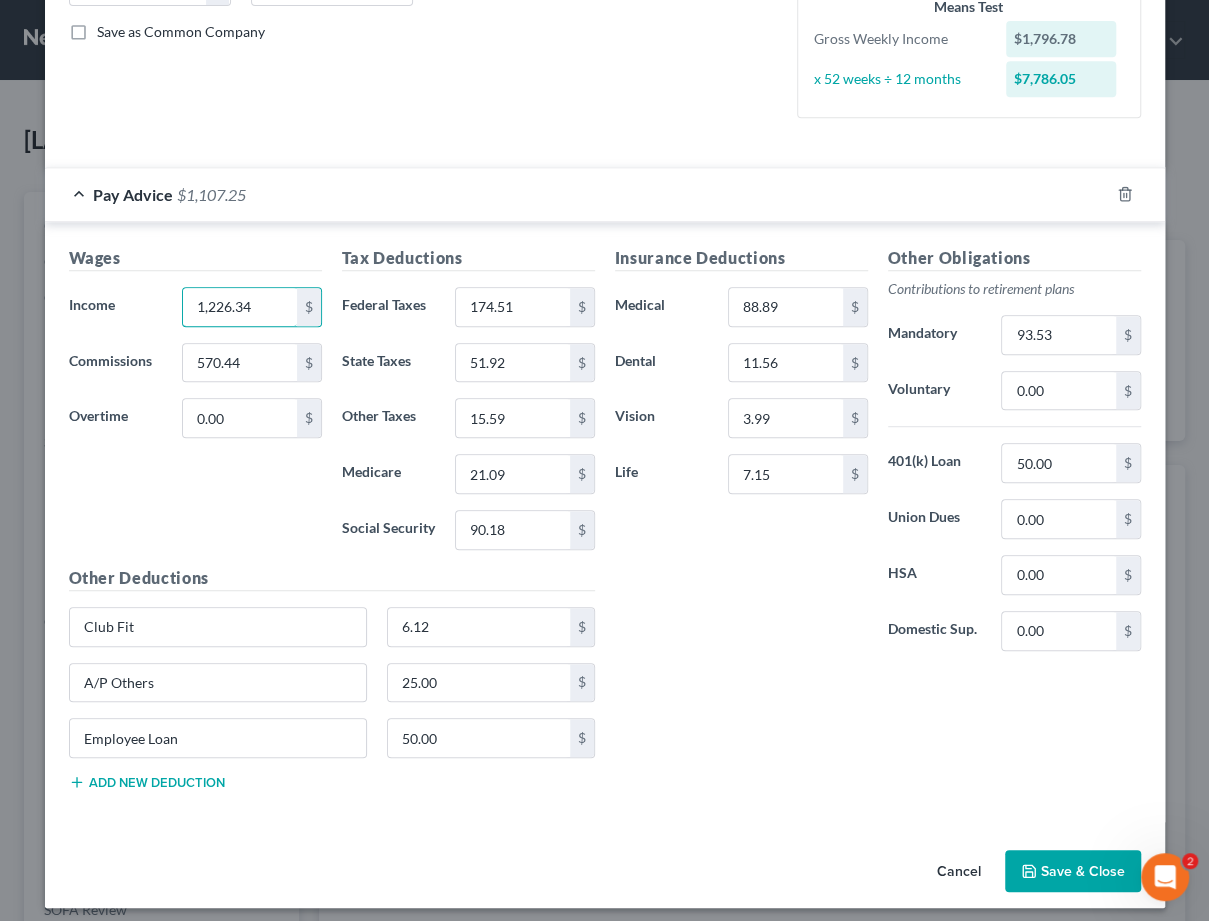 scroll, scrollTop: 446, scrollLeft: 0, axis: vertical 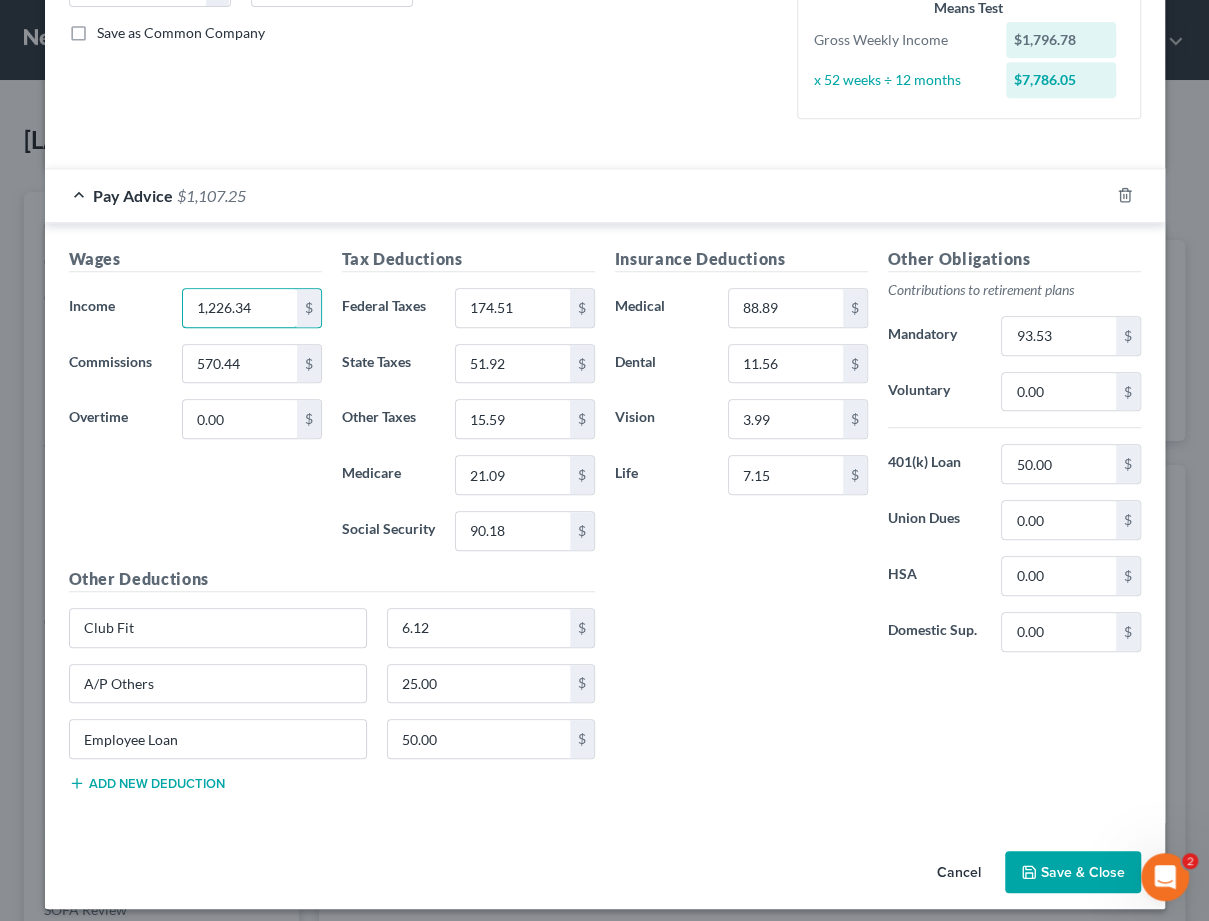type on "1,226.34" 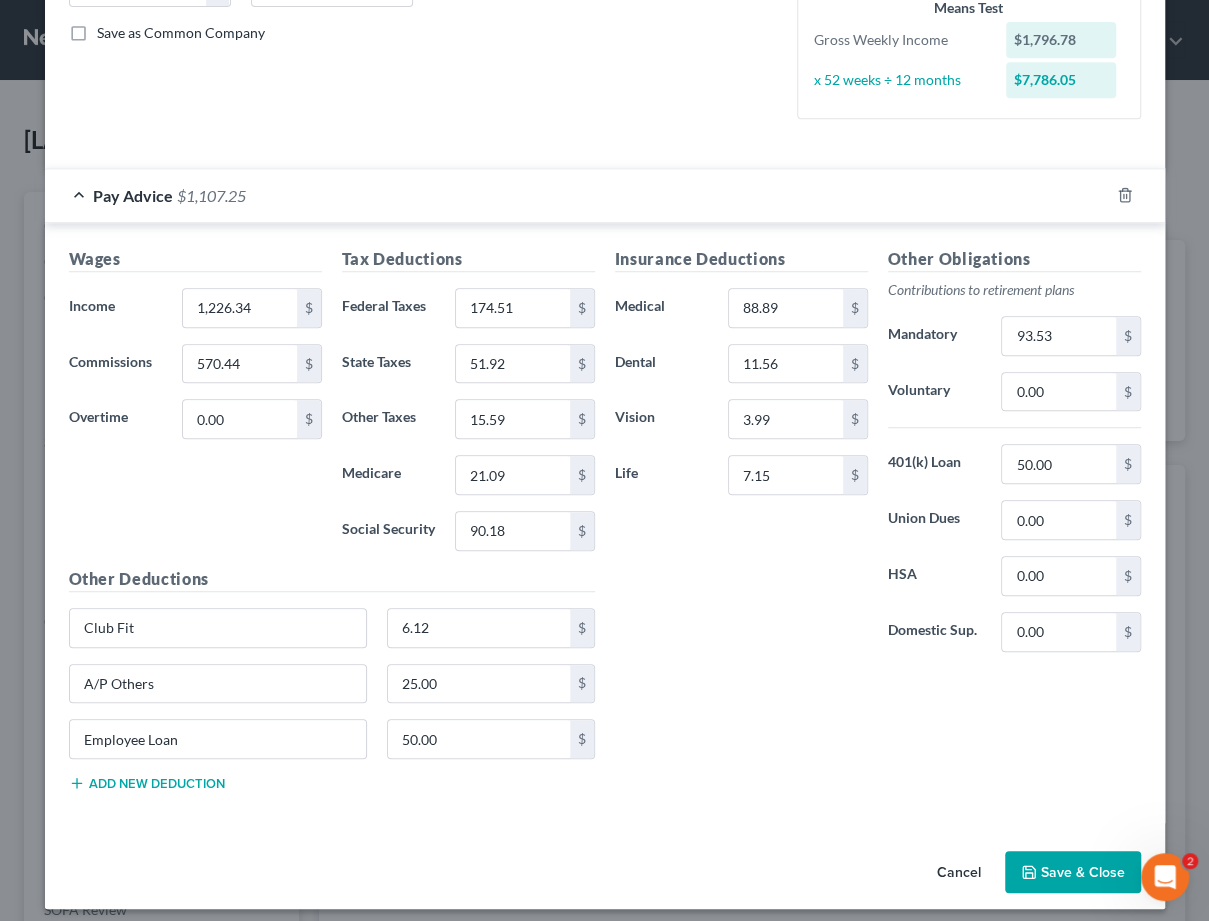 click on "Save & Close" at bounding box center (1073, 872) 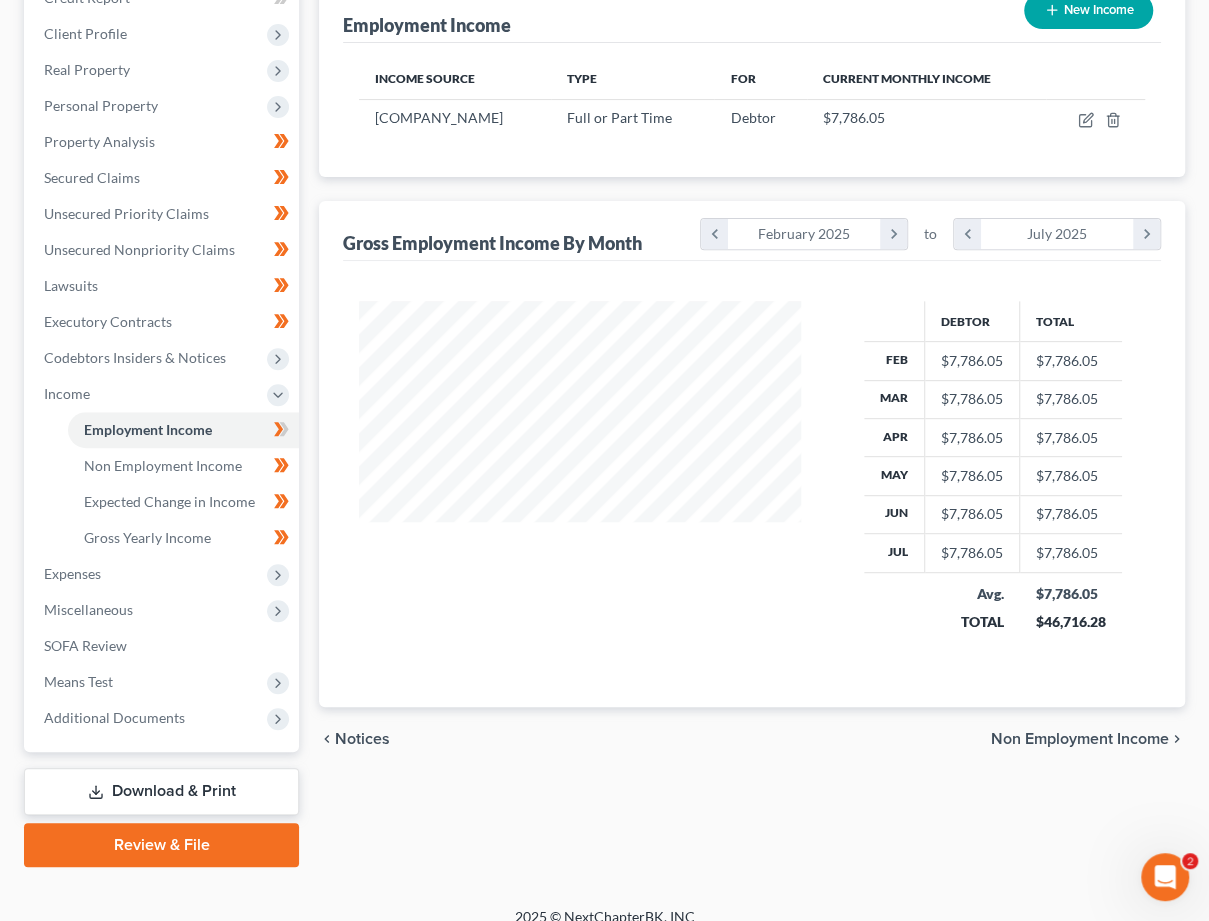 scroll, scrollTop: 263, scrollLeft: 0, axis: vertical 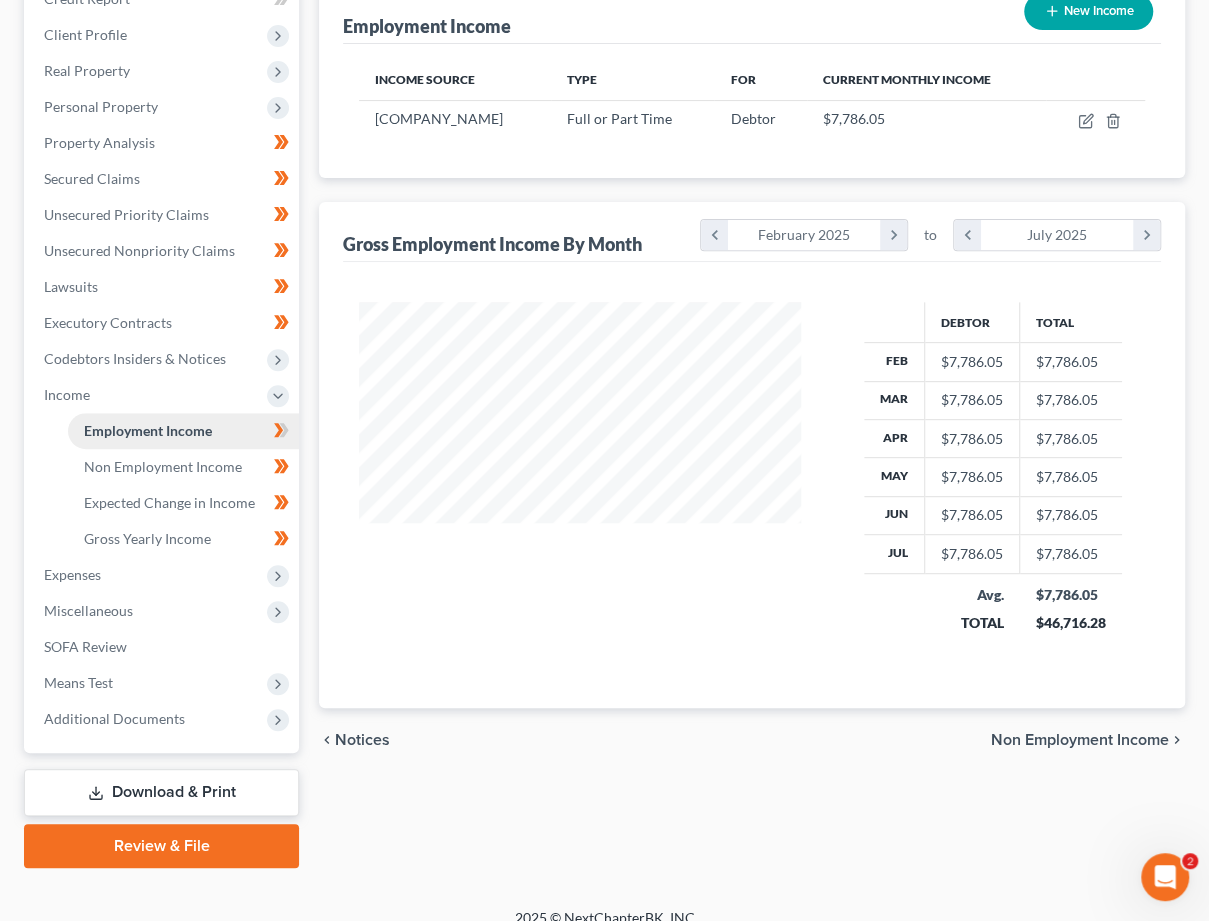 click on "Employment Income" at bounding box center [183, 431] 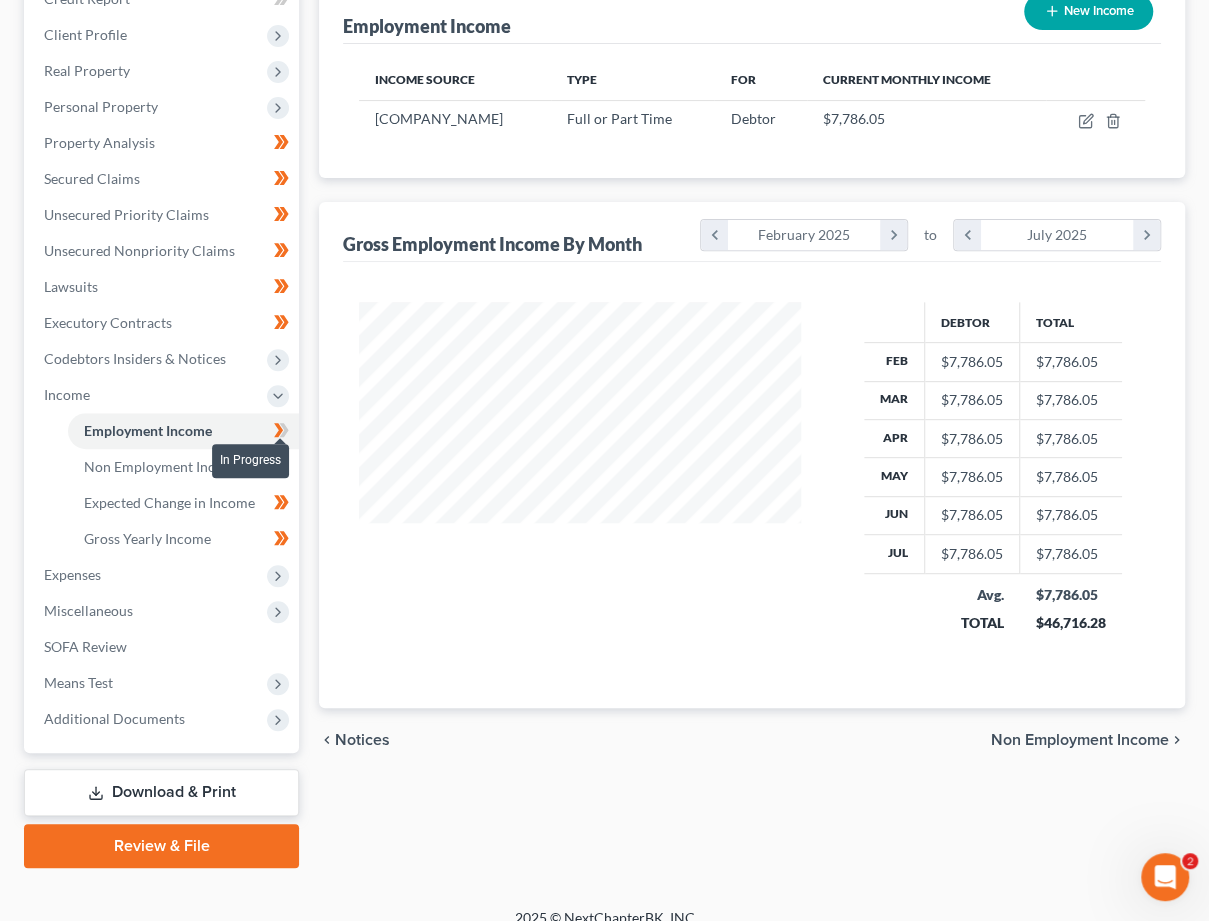 click 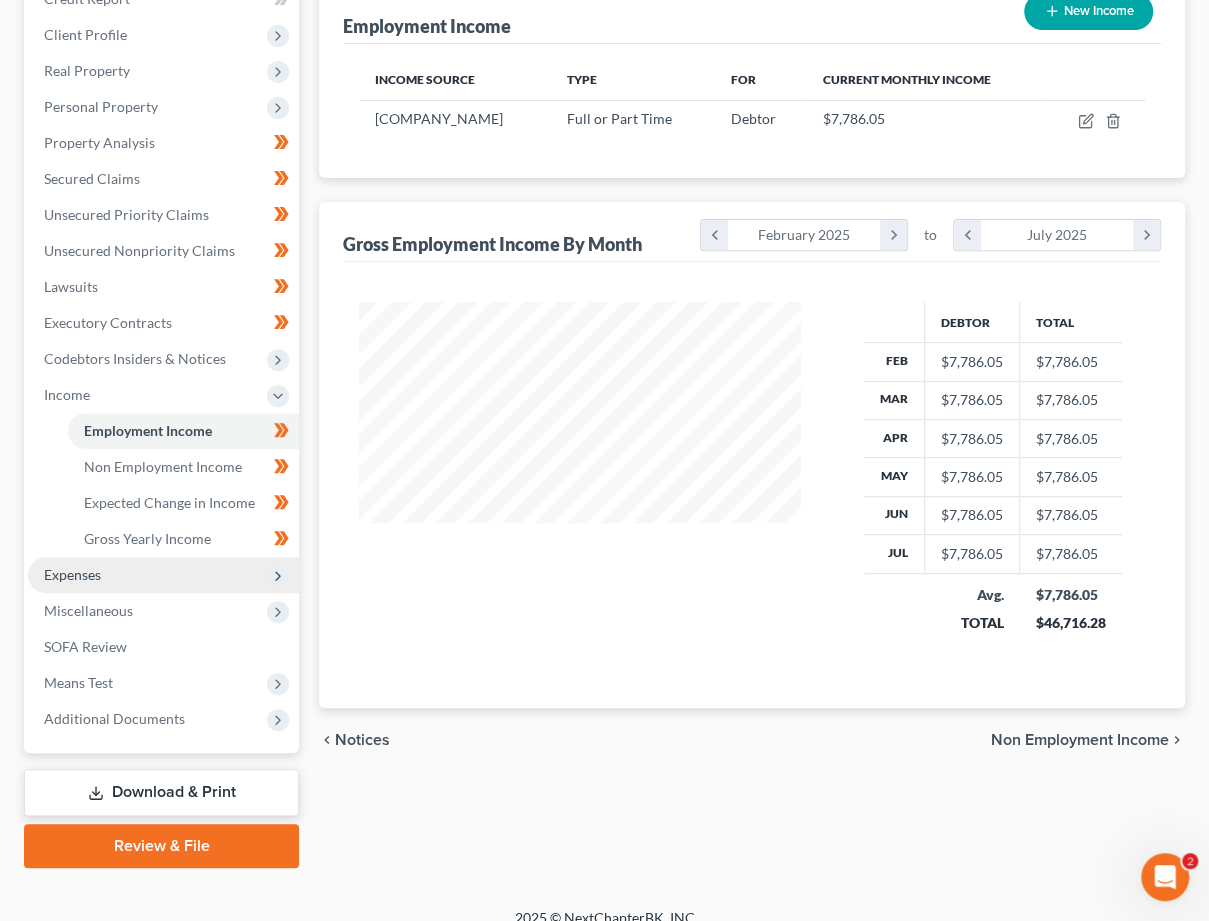 click on "Expenses" at bounding box center (72, 574) 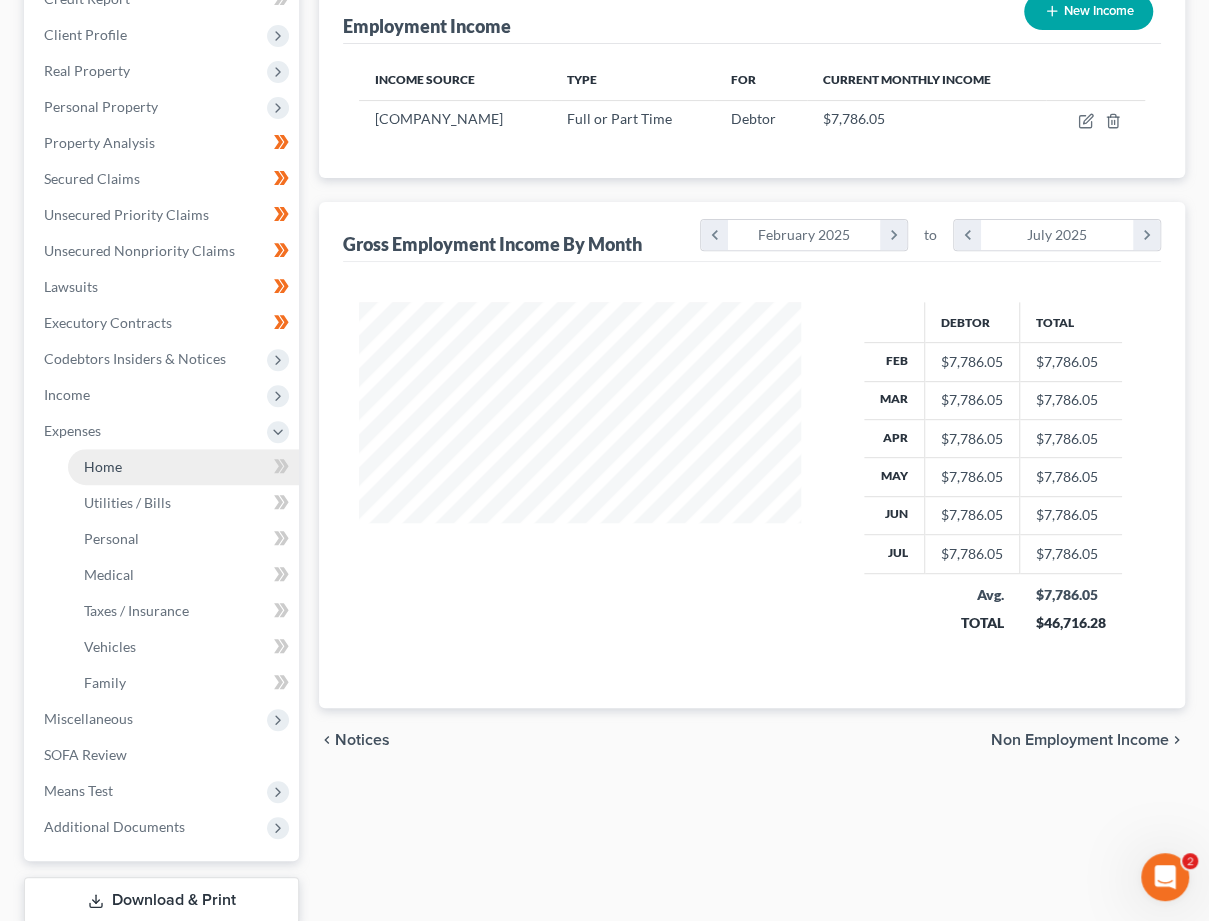 click on "Home" at bounding box center (183, 467) 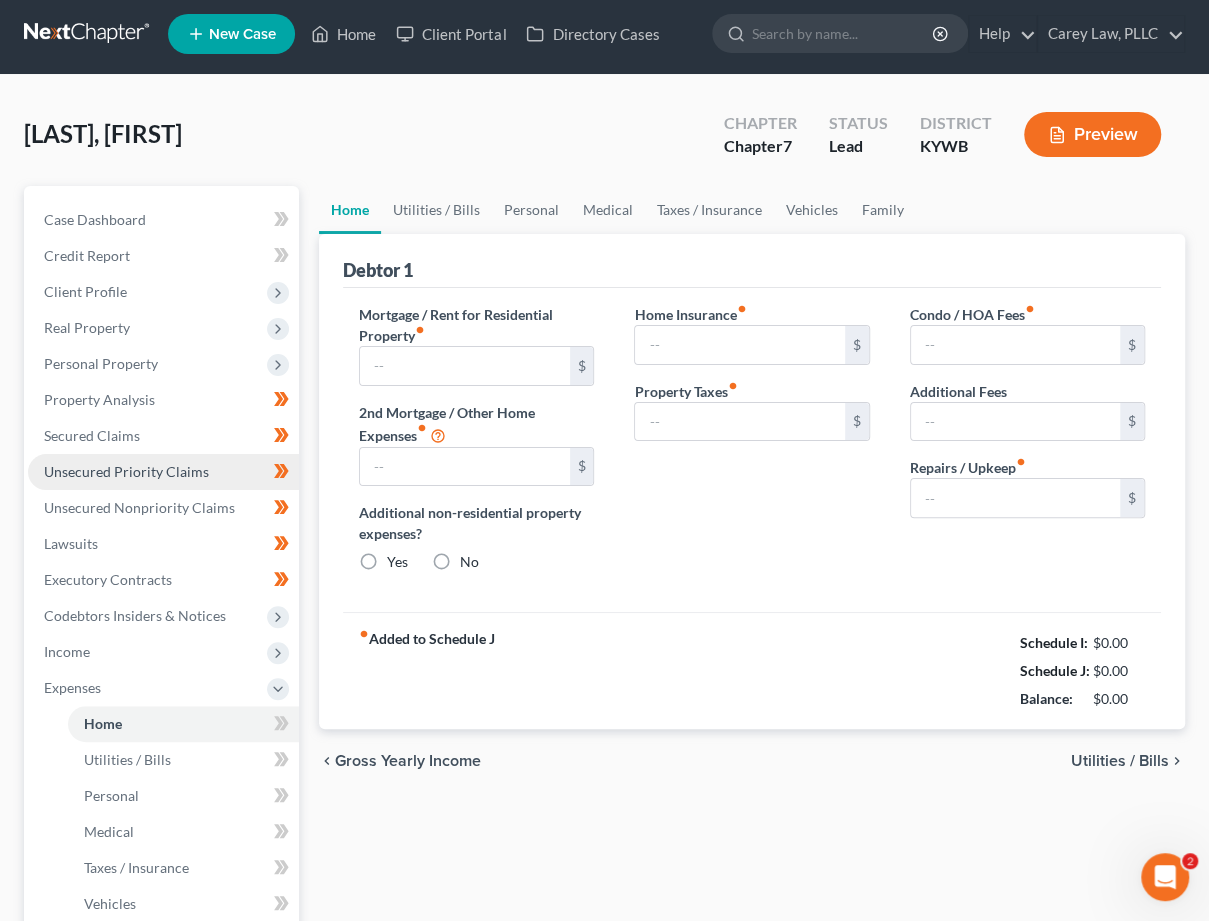 scroll, scrollTop: 0, scrollLeft: 0, axis: both 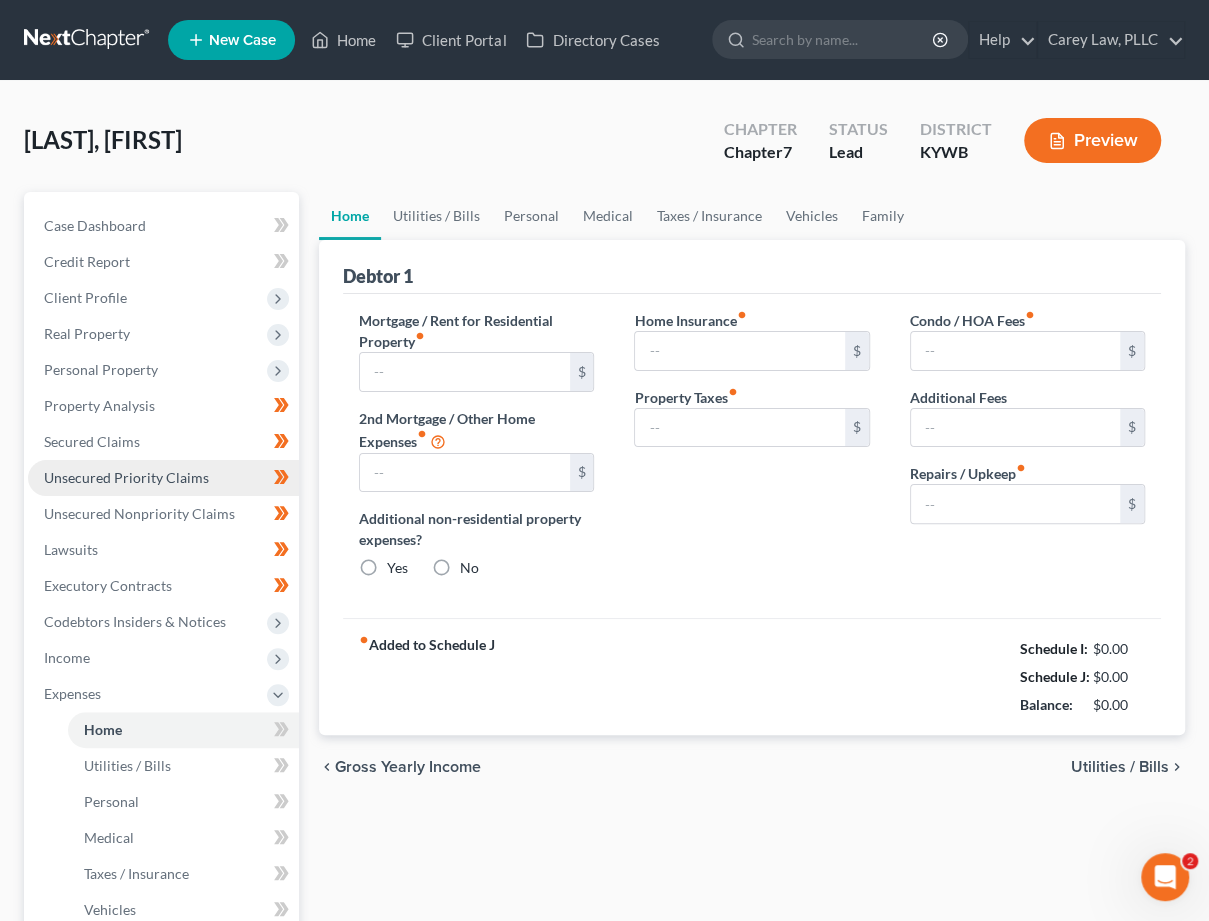 type on "850.00" 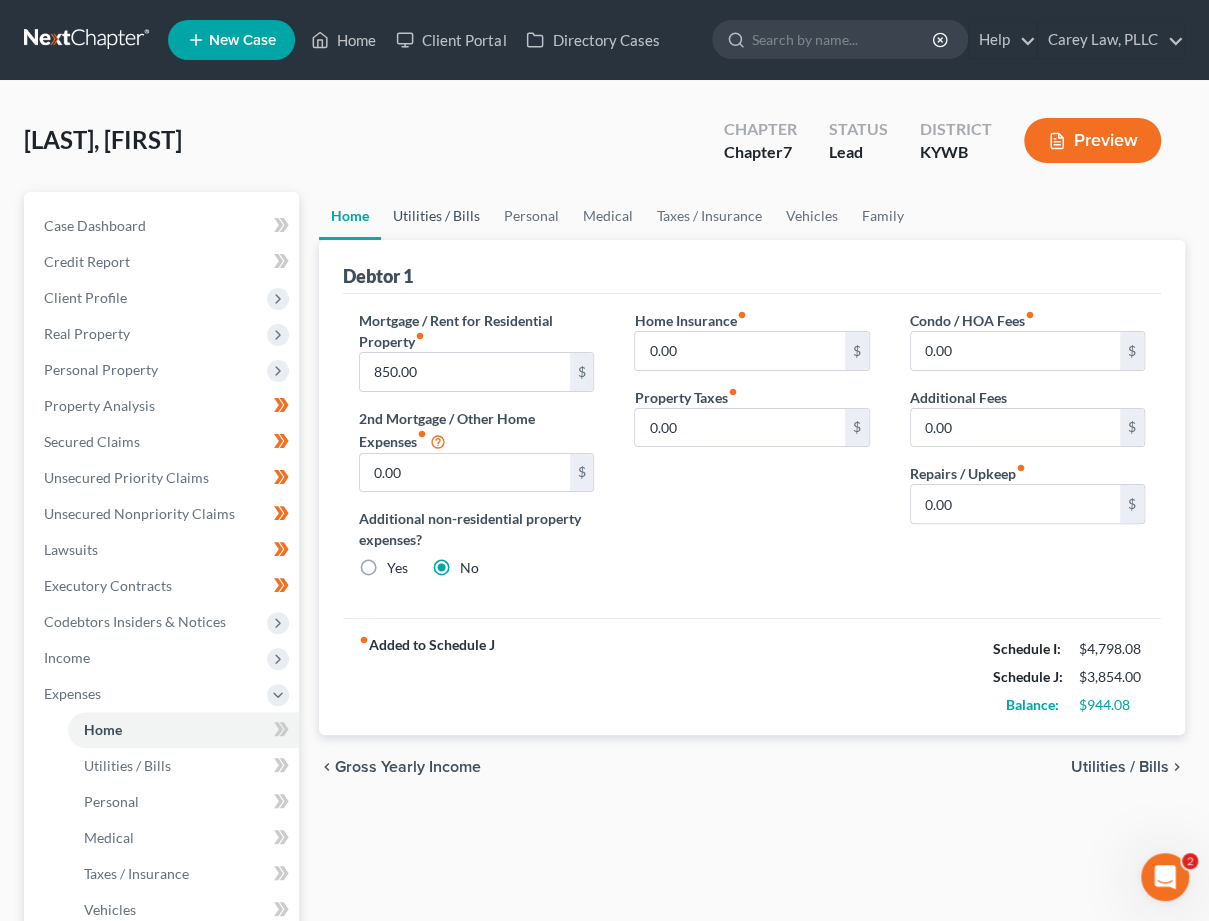 click on "Utilities / Bills" at bounding box center (436, 216) 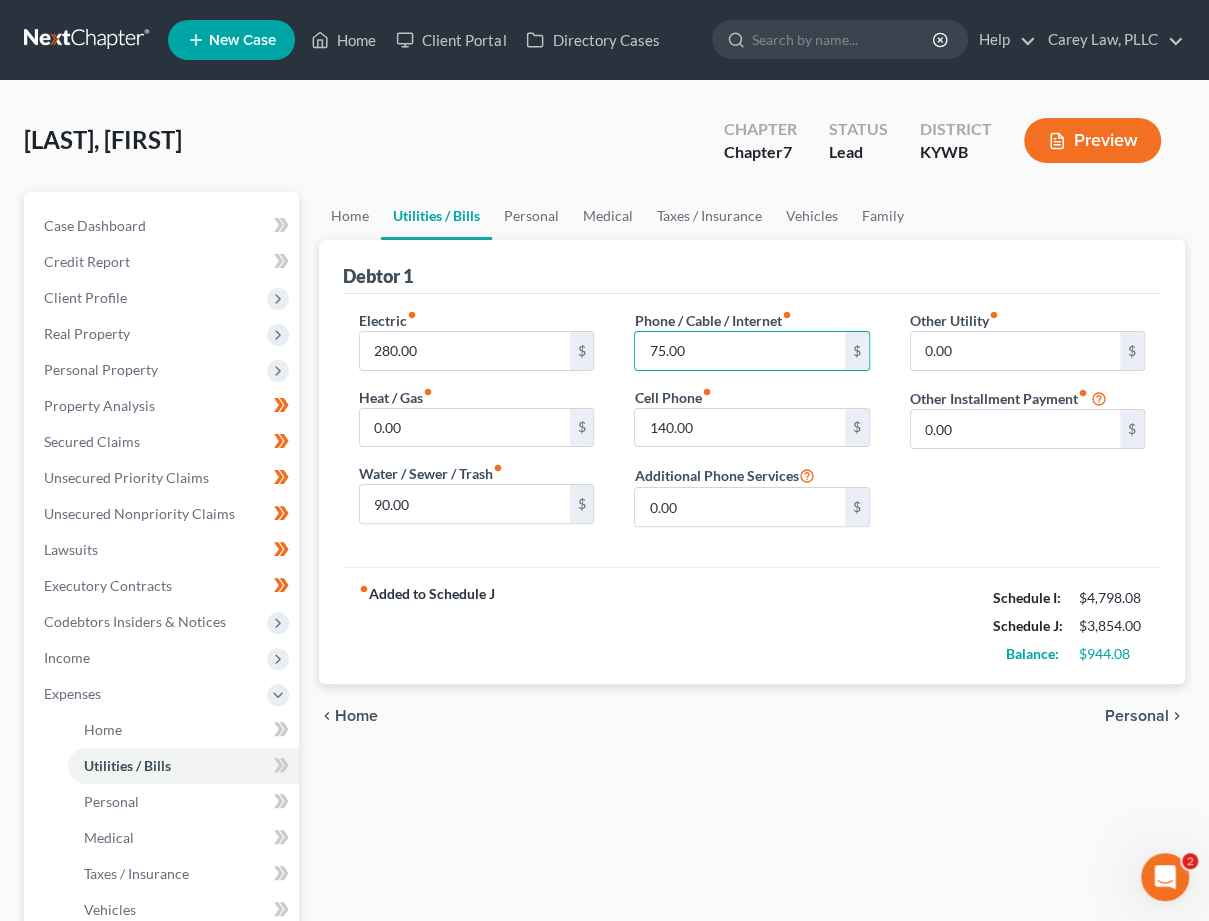 drag, startPoint x: 717, startPoint y: 353, endPoint x: 480, endPoint y: 325, distance: 238.64827 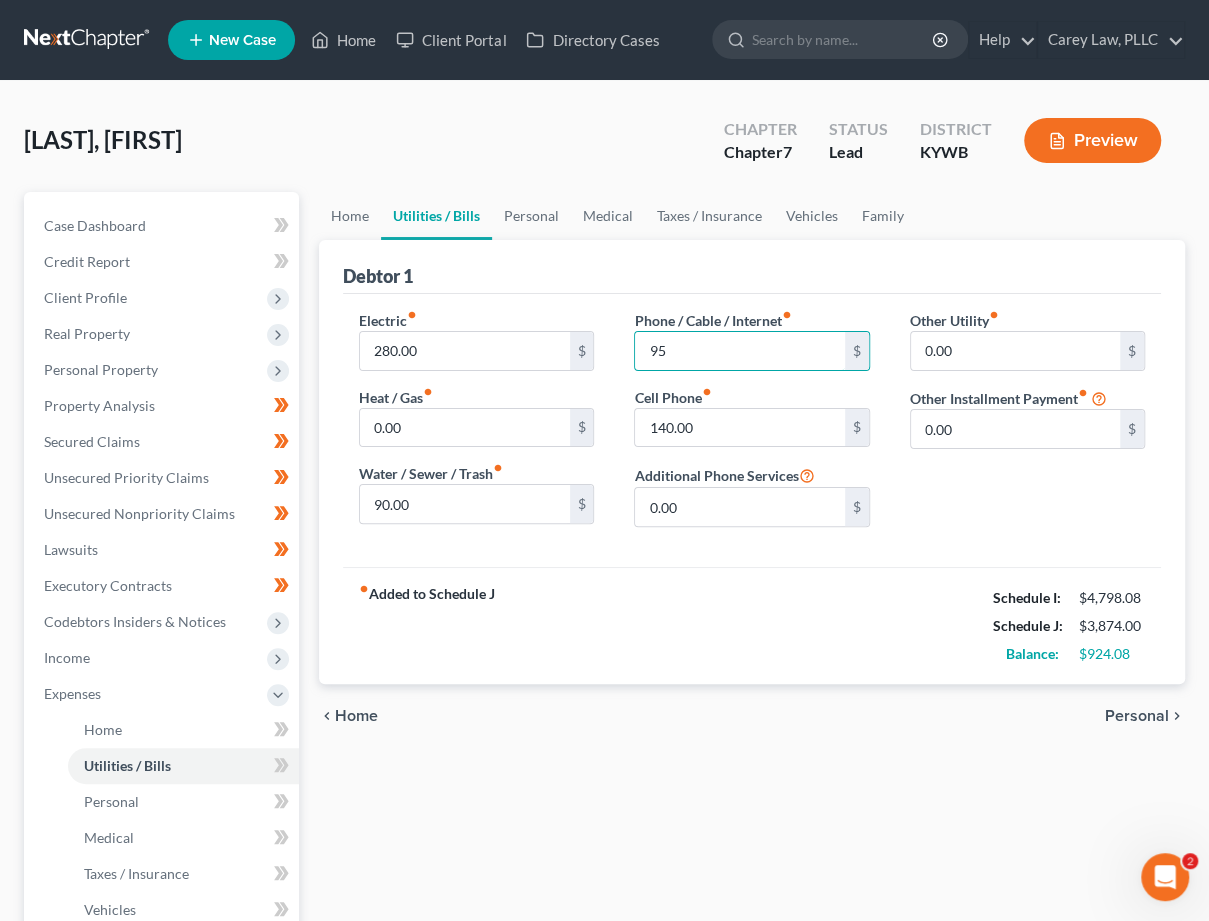 type on "95" 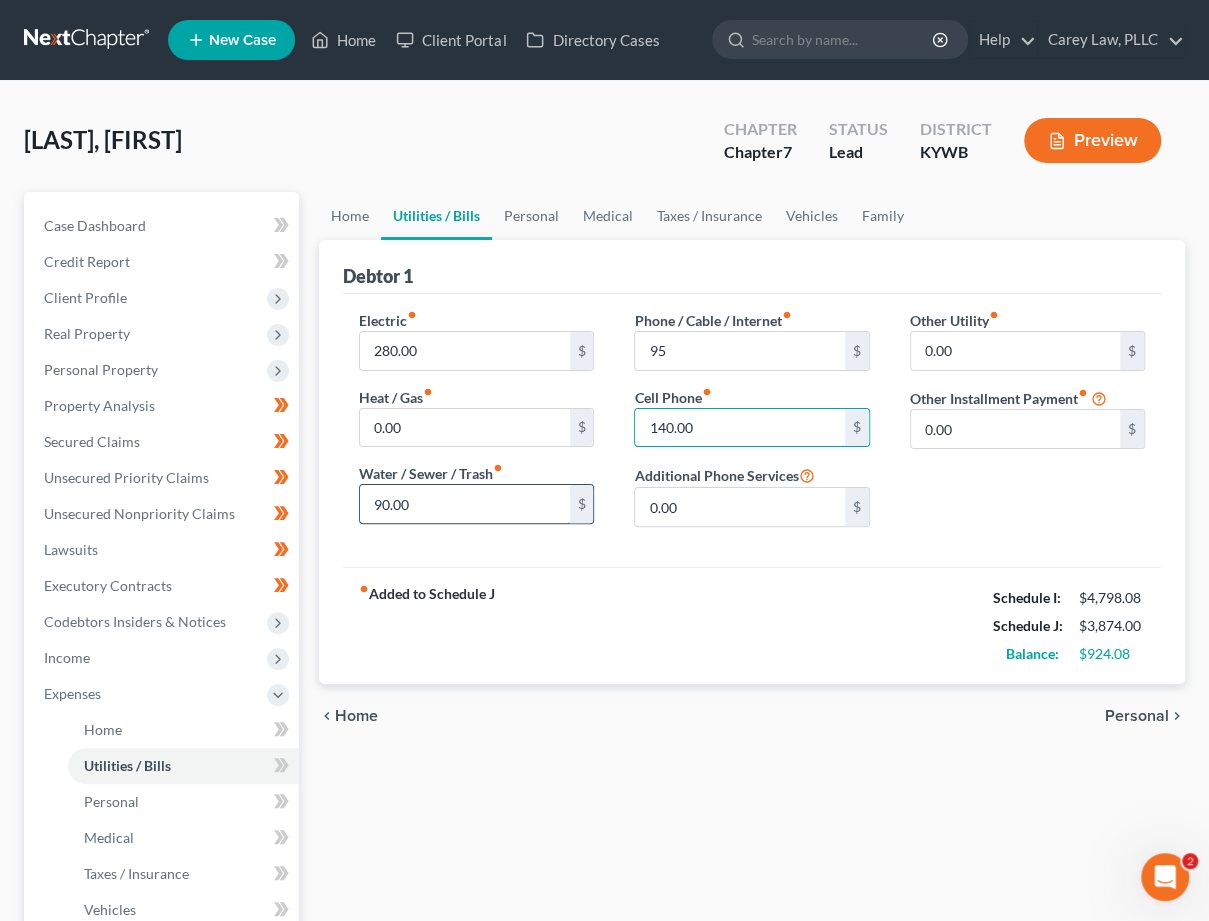 scroll, scrollTop: 1, scrollLeft: 0, axis: vertical 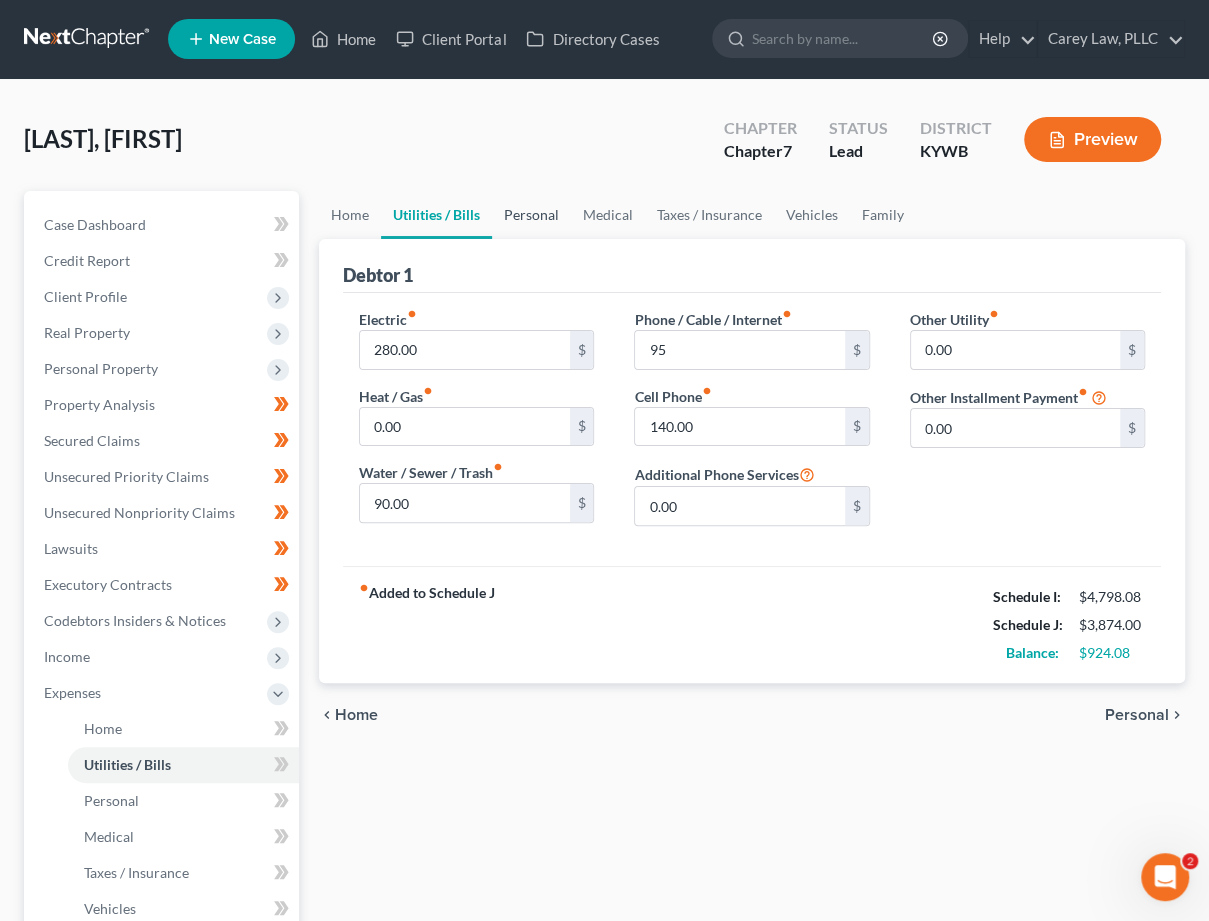 click on "Personal" at bounding box center [531, 215] 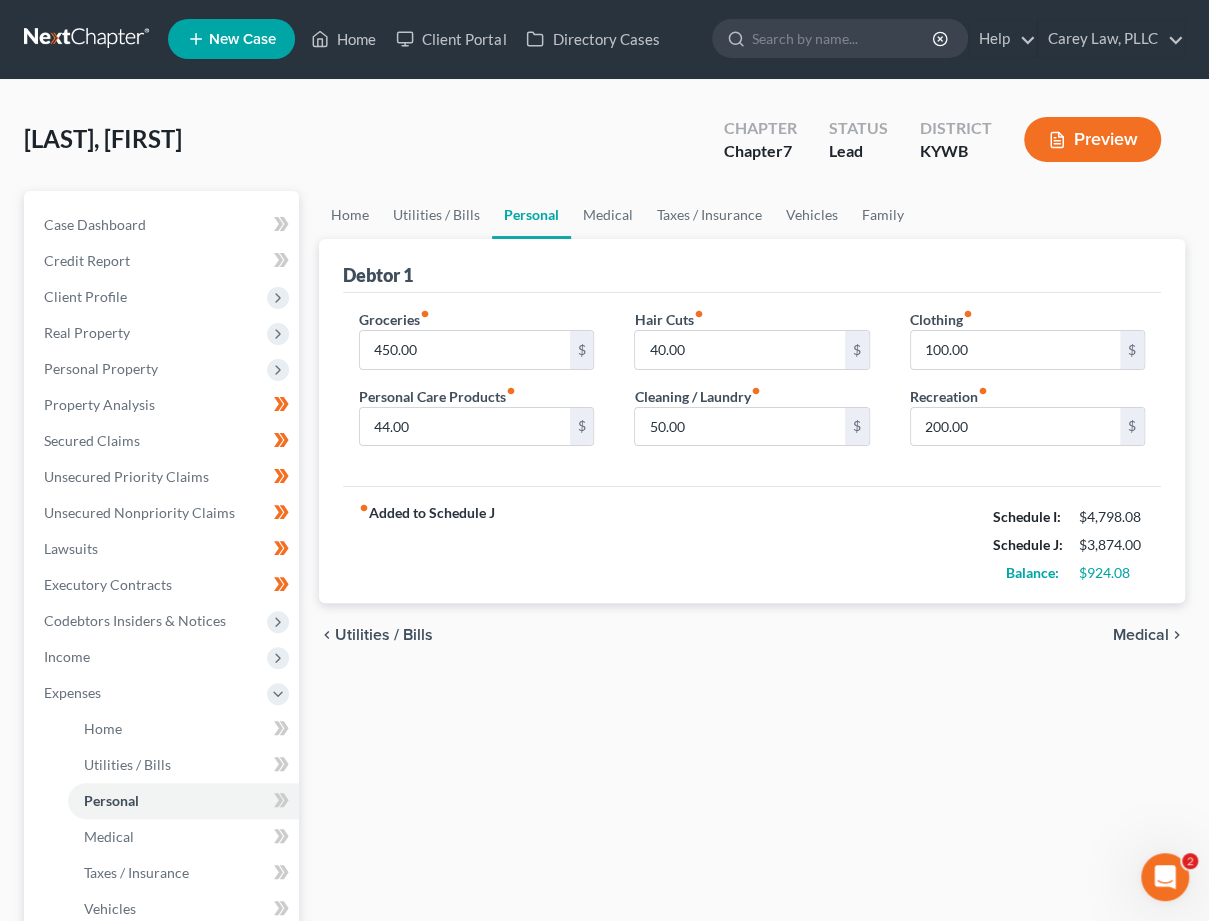 scroll, scrollTop: 0, scrollLeft: 0, axis: both 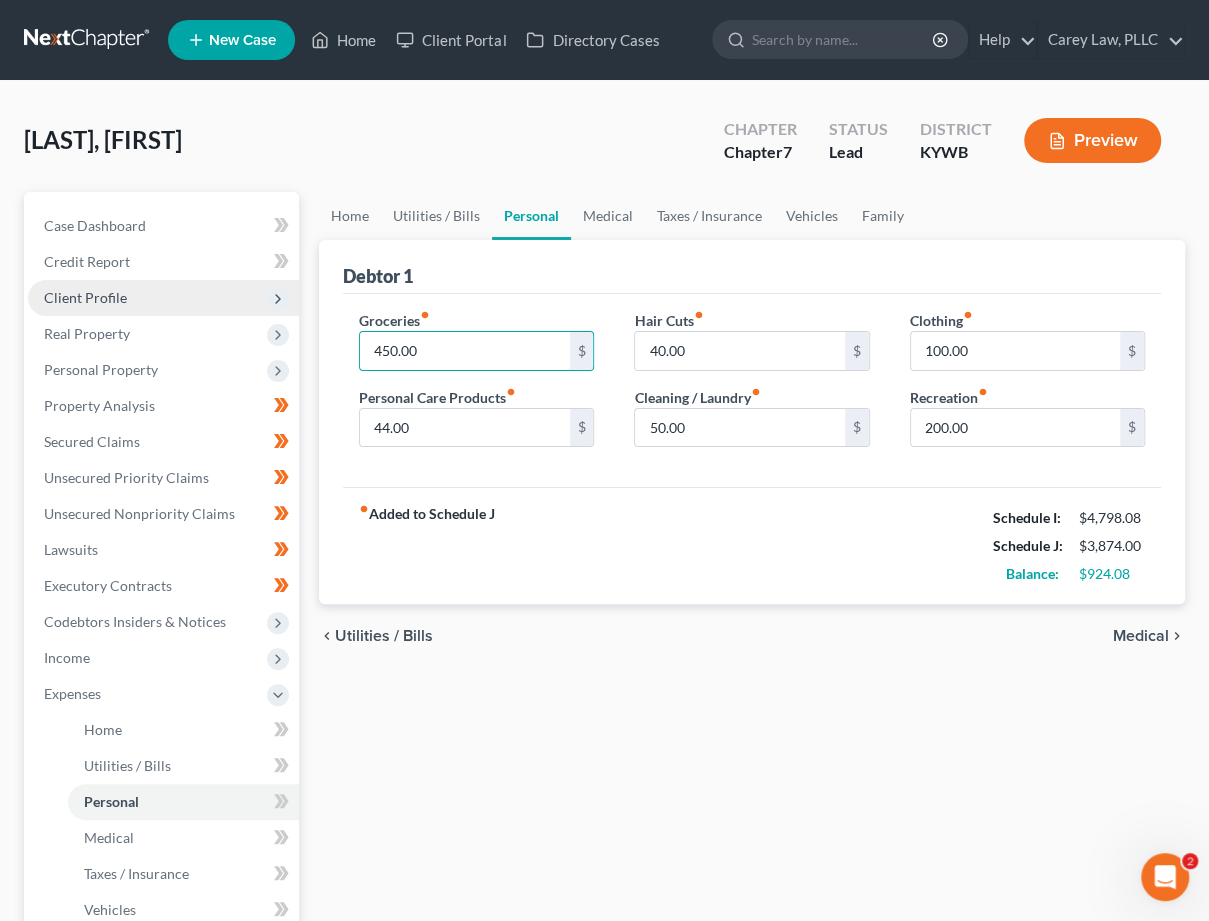 drag, startPoint x: 433, startPoint y: 346, endPoint x: 136, endPoint y: 291, distance: 302.04965 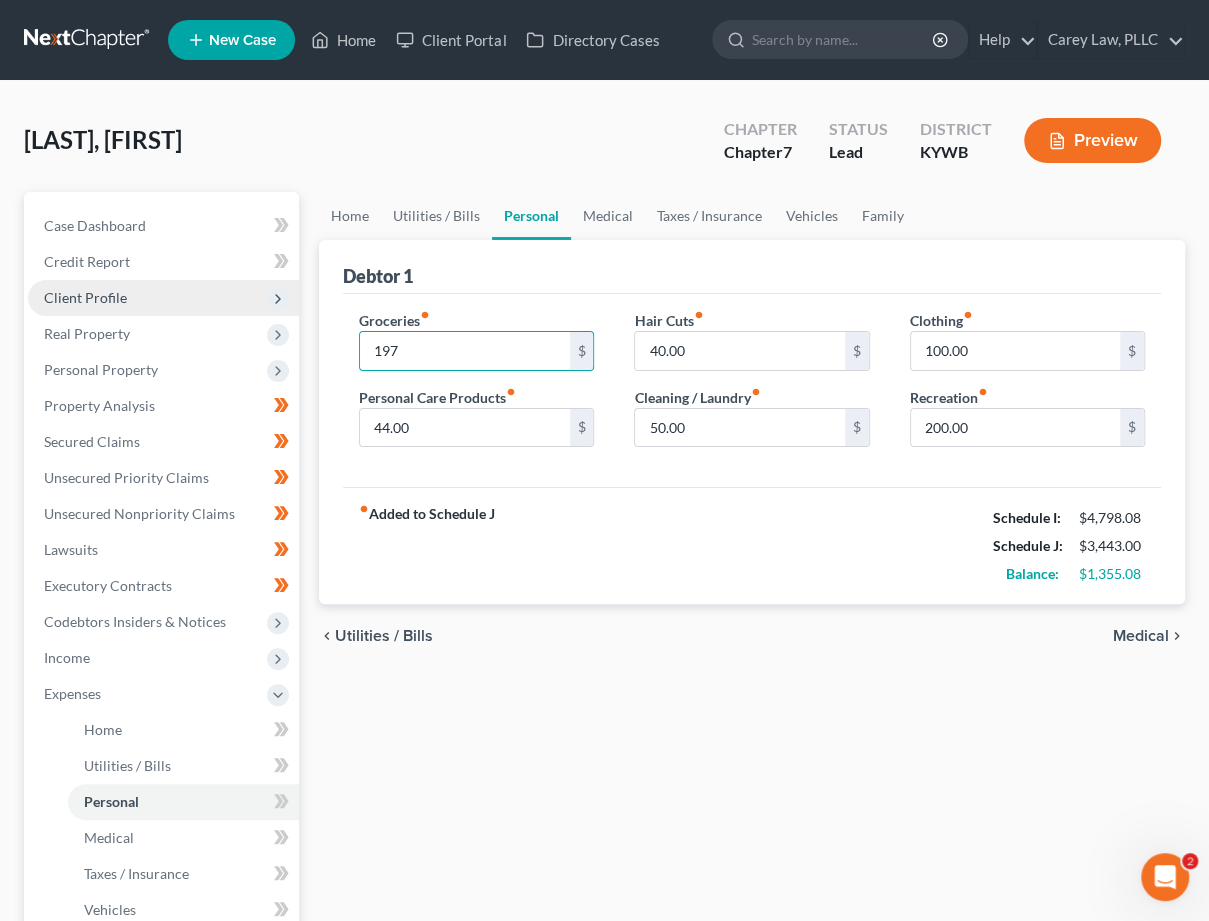 type on "197" 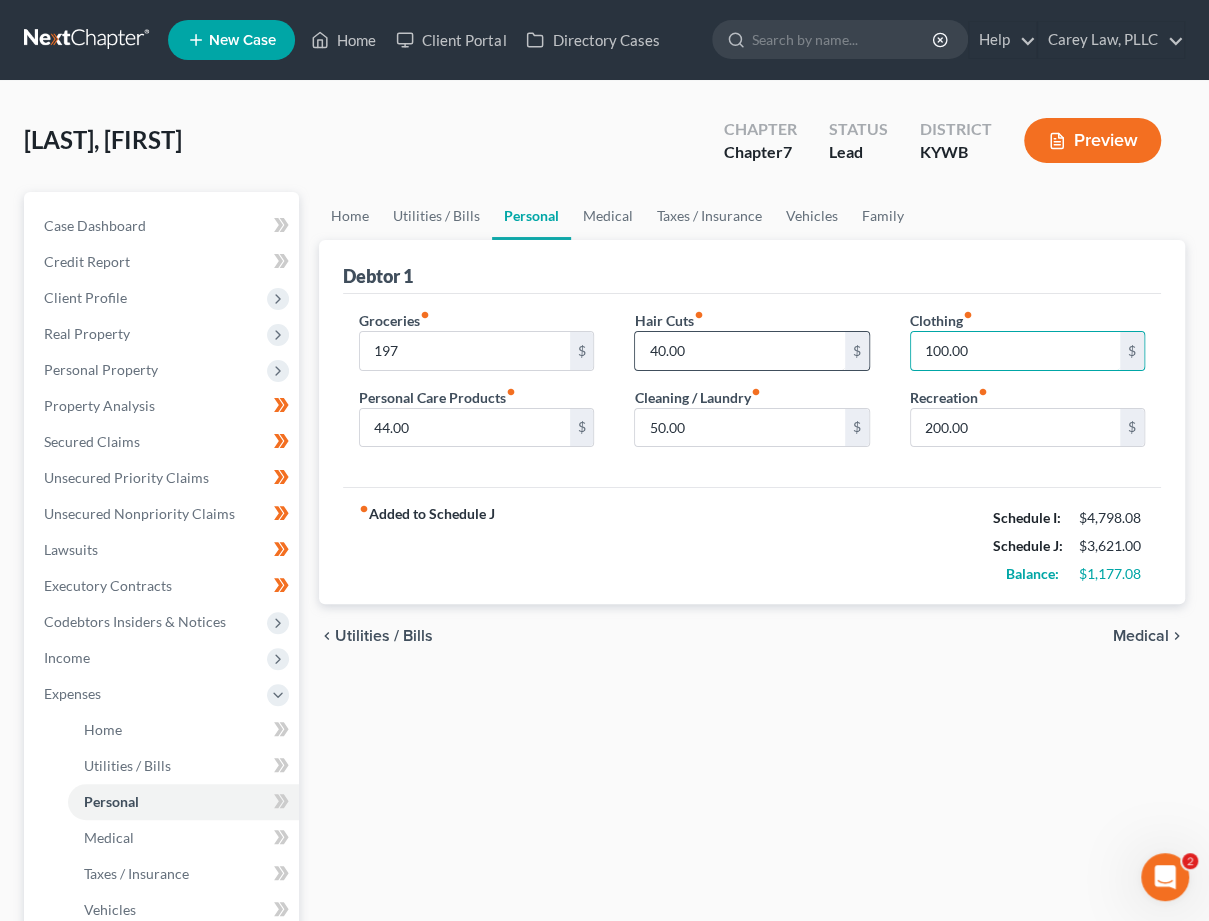 drag, startPoint x: 962, startPoint y: 346, endPoint x: 789, endPoint y: 345, distance: 173.00288 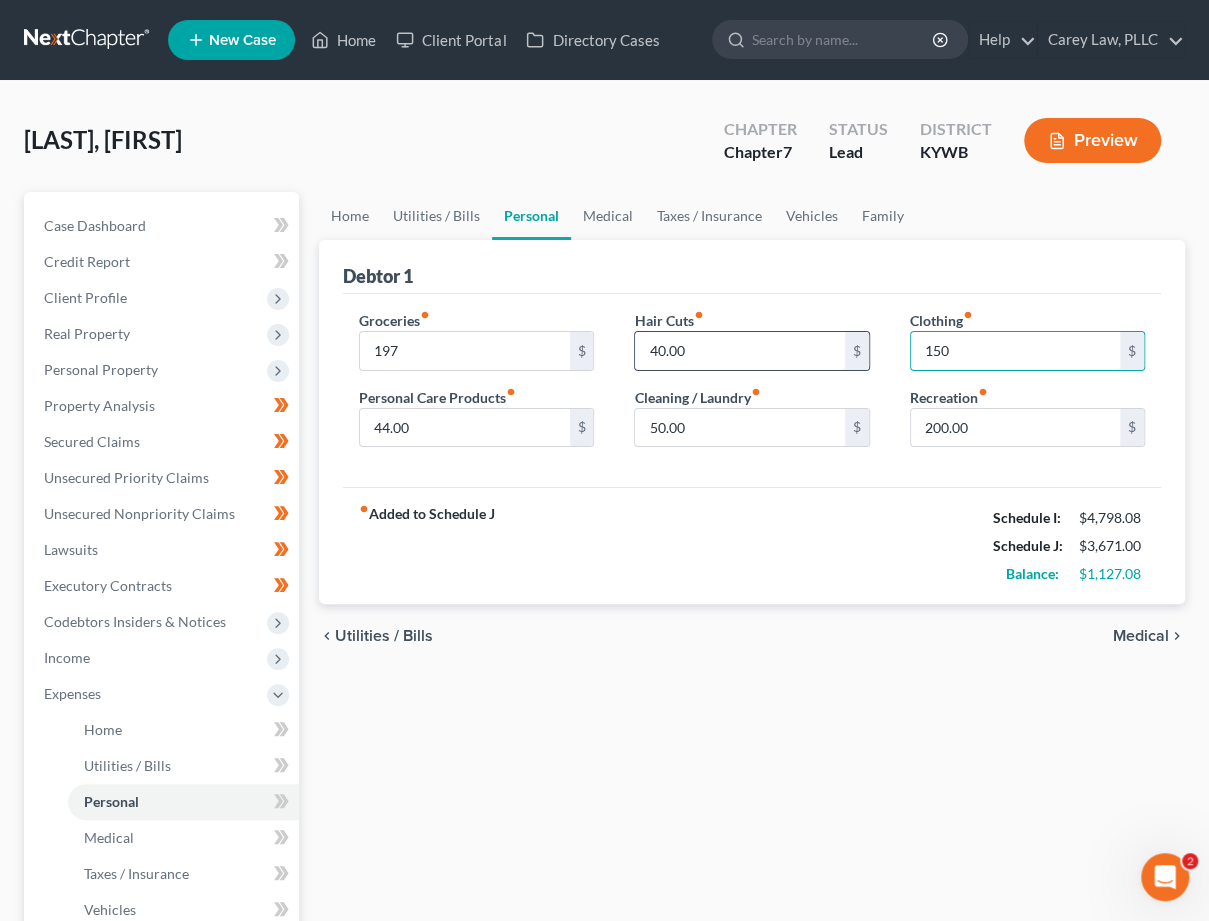 type on "150" 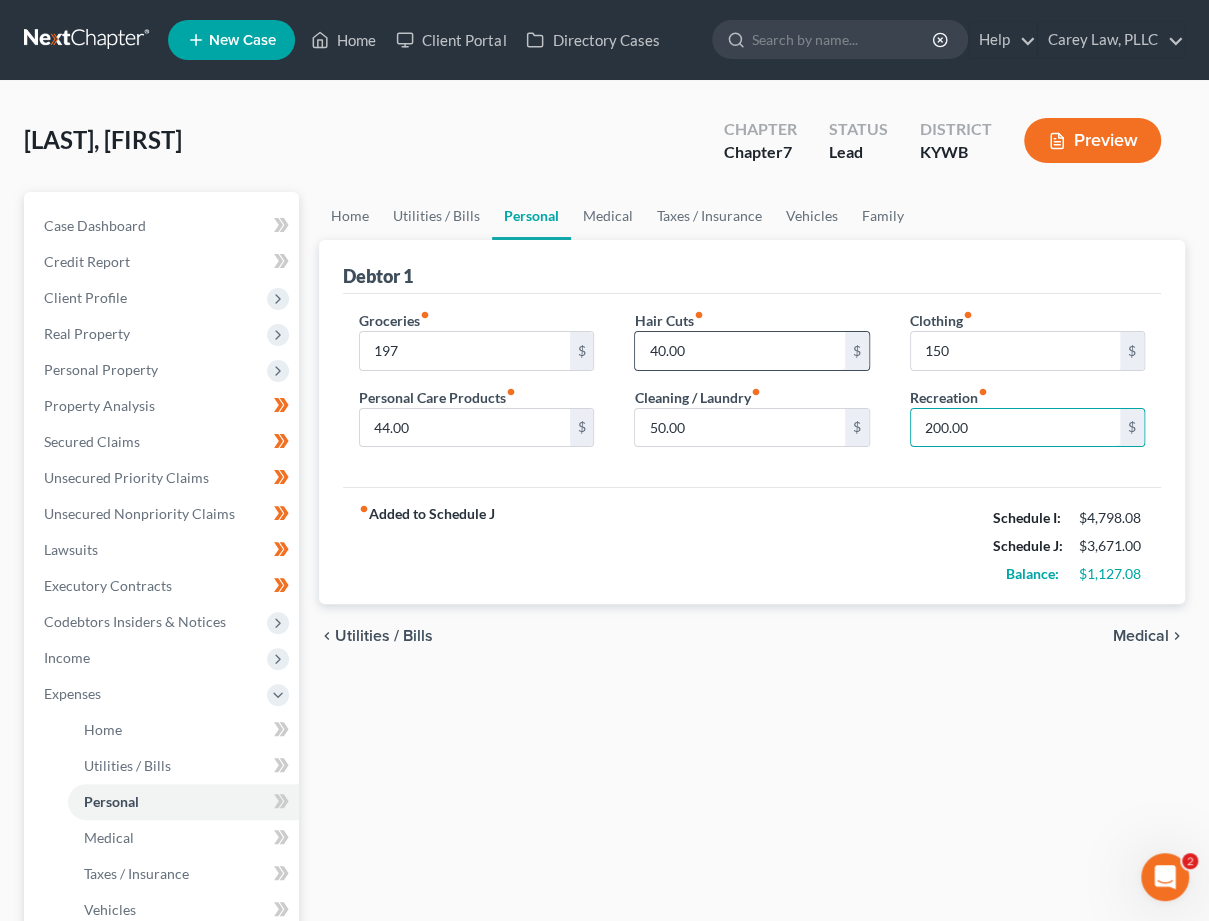 scroll, scrollTop: 0, scrollLeft: 0, axis: both 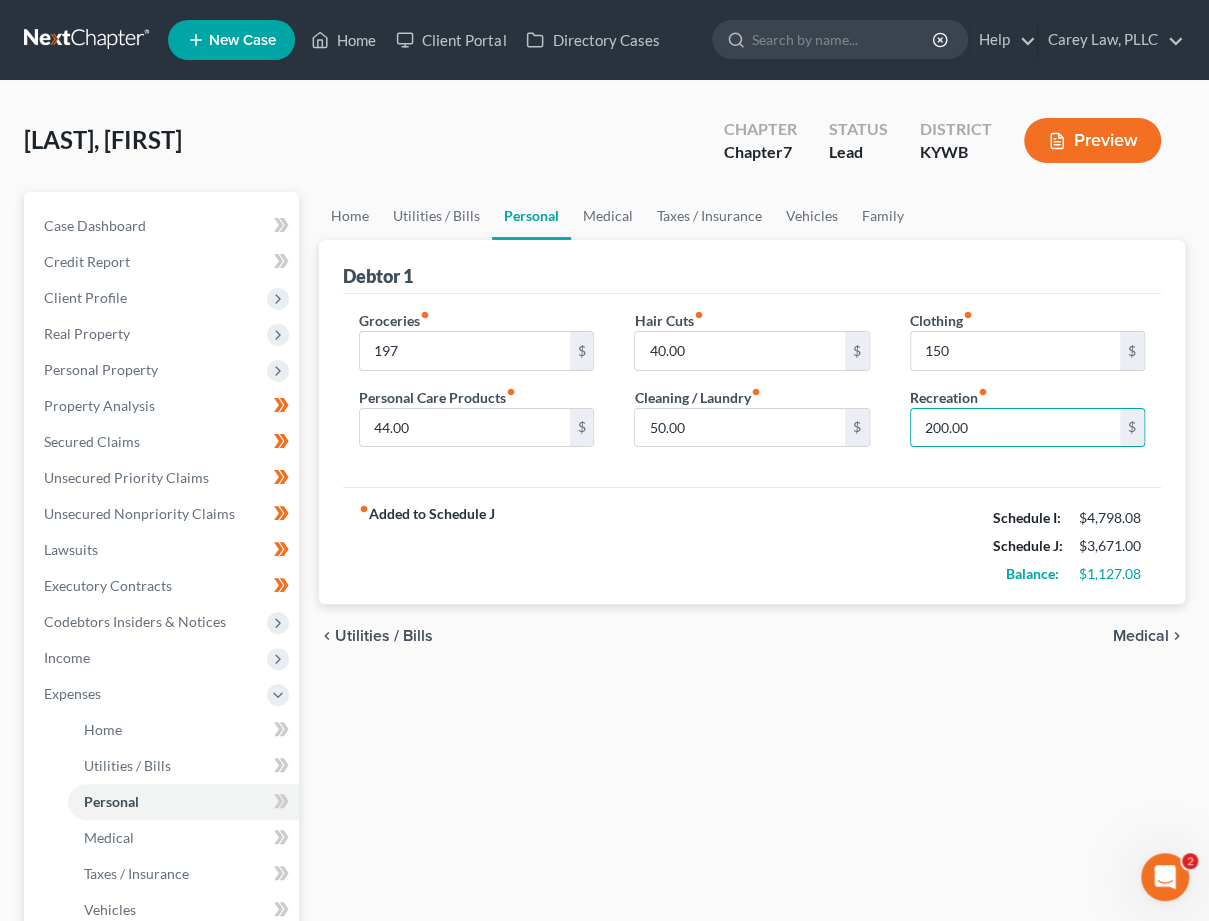click on "fiber_manual_record  Added to Schedule J Schedule I: $4,798.08 Schedule J: $3,671.00 Balance: $1,127.08" at bounding box center (752, 545) 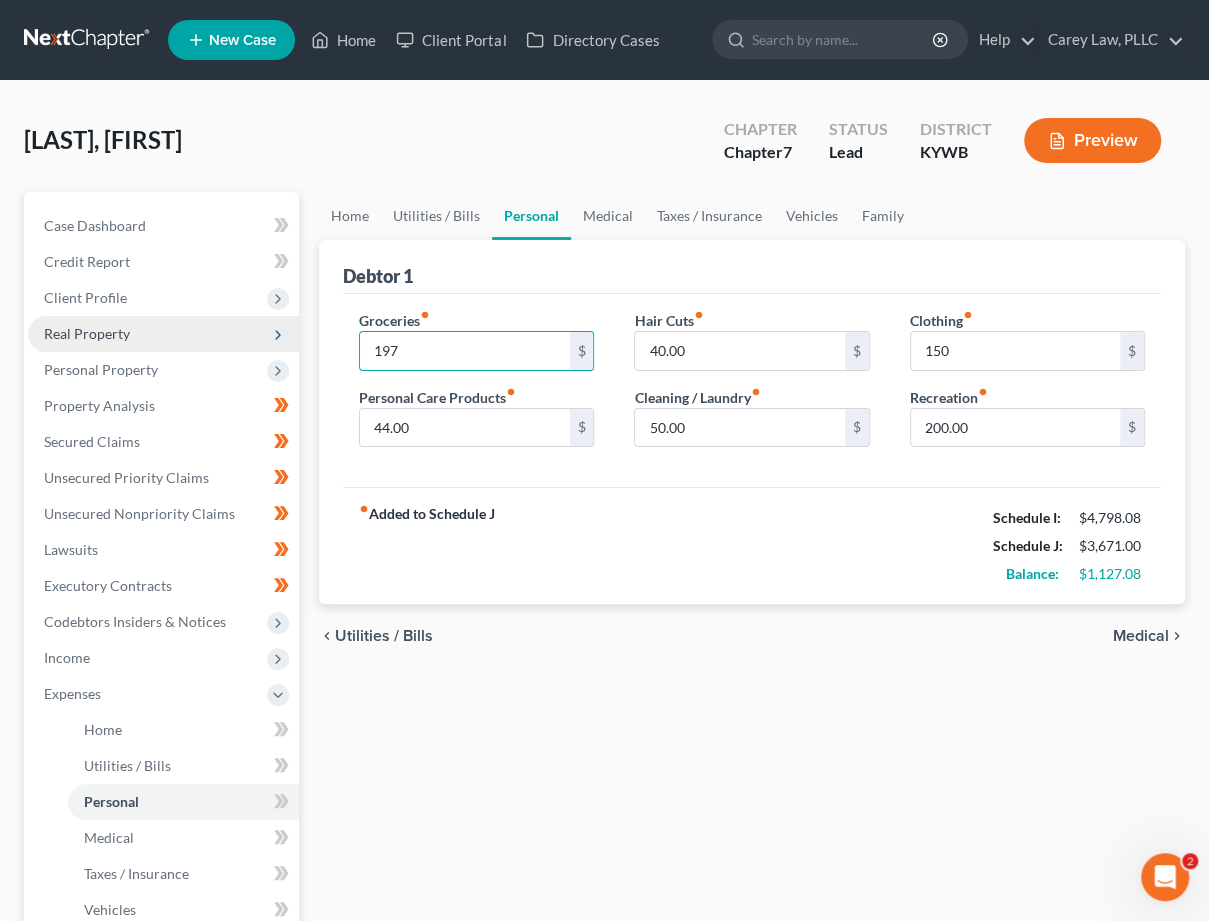 drag, startPoint x: 431, startPoint y: 357, endPoint x: 144, endPoint y: 326, distance: 288.66937 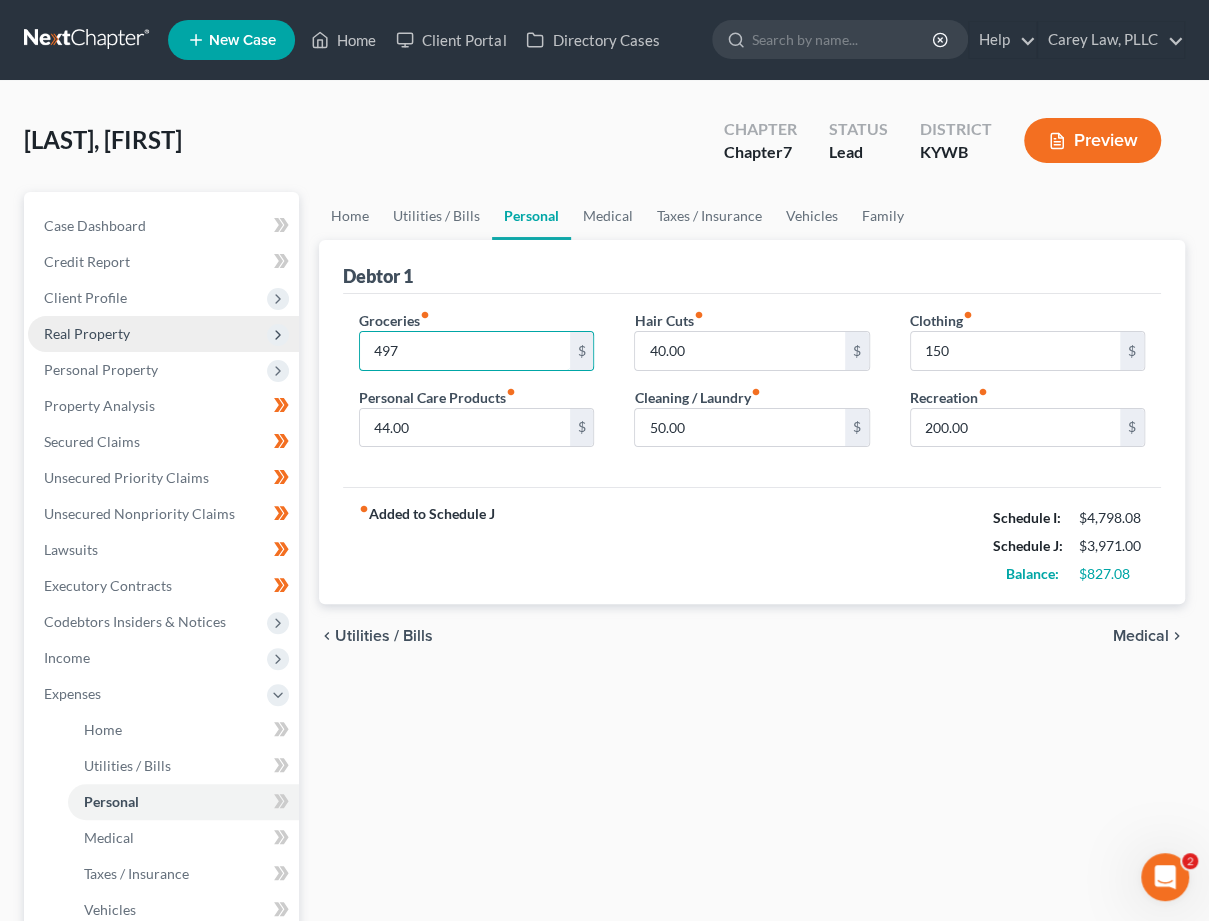 type on "497" 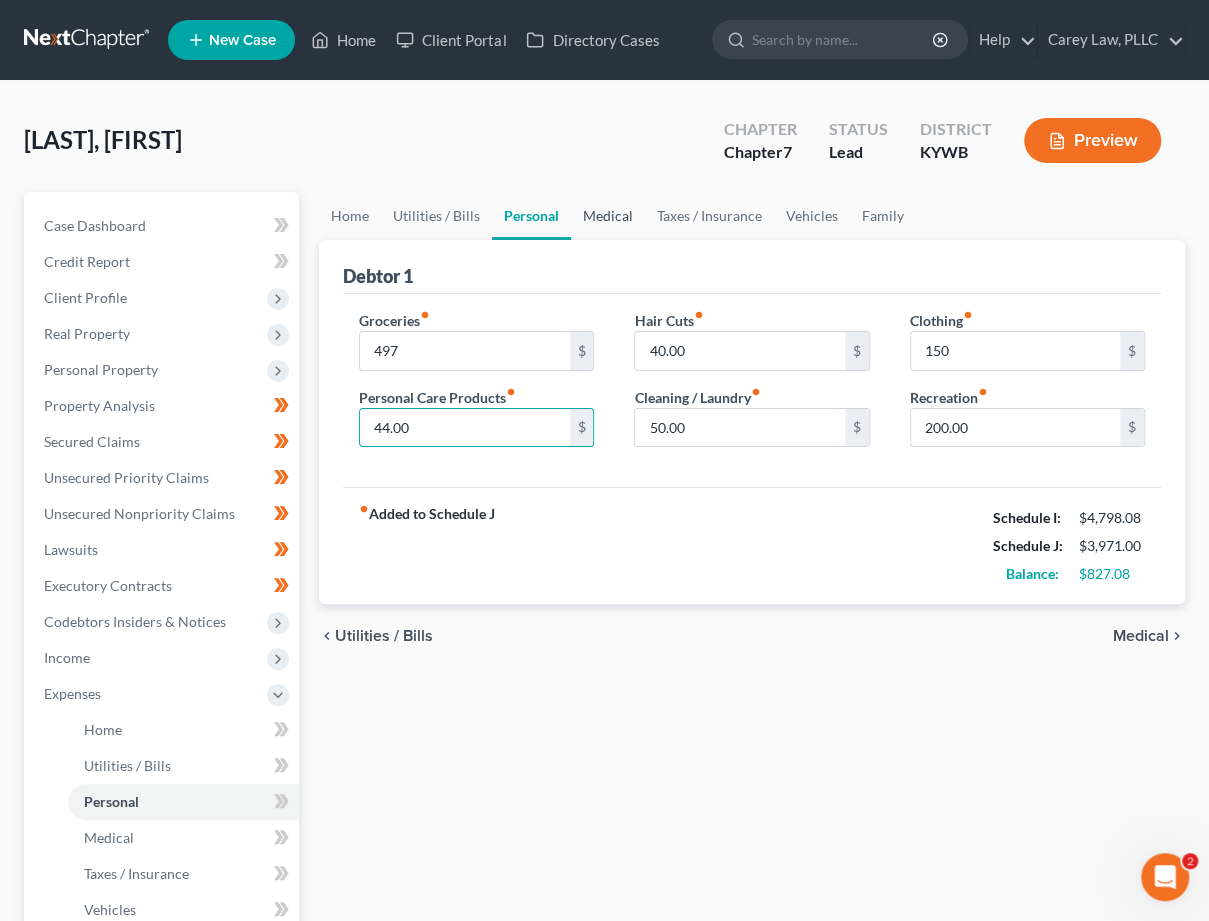 click on "Medical" at bounding box center [608, 216] 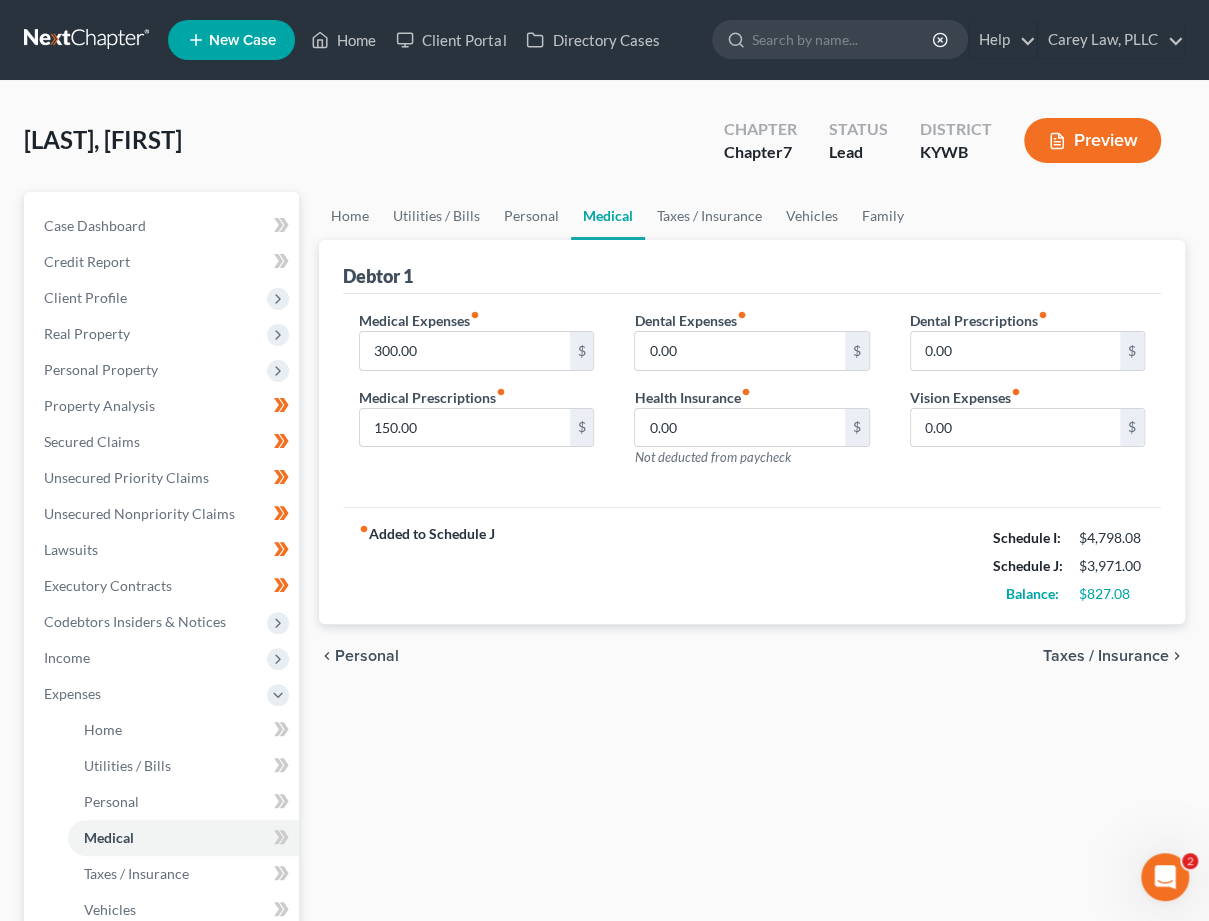 scroll, scrollTop: 0, scrollLeft: 0, axis: both 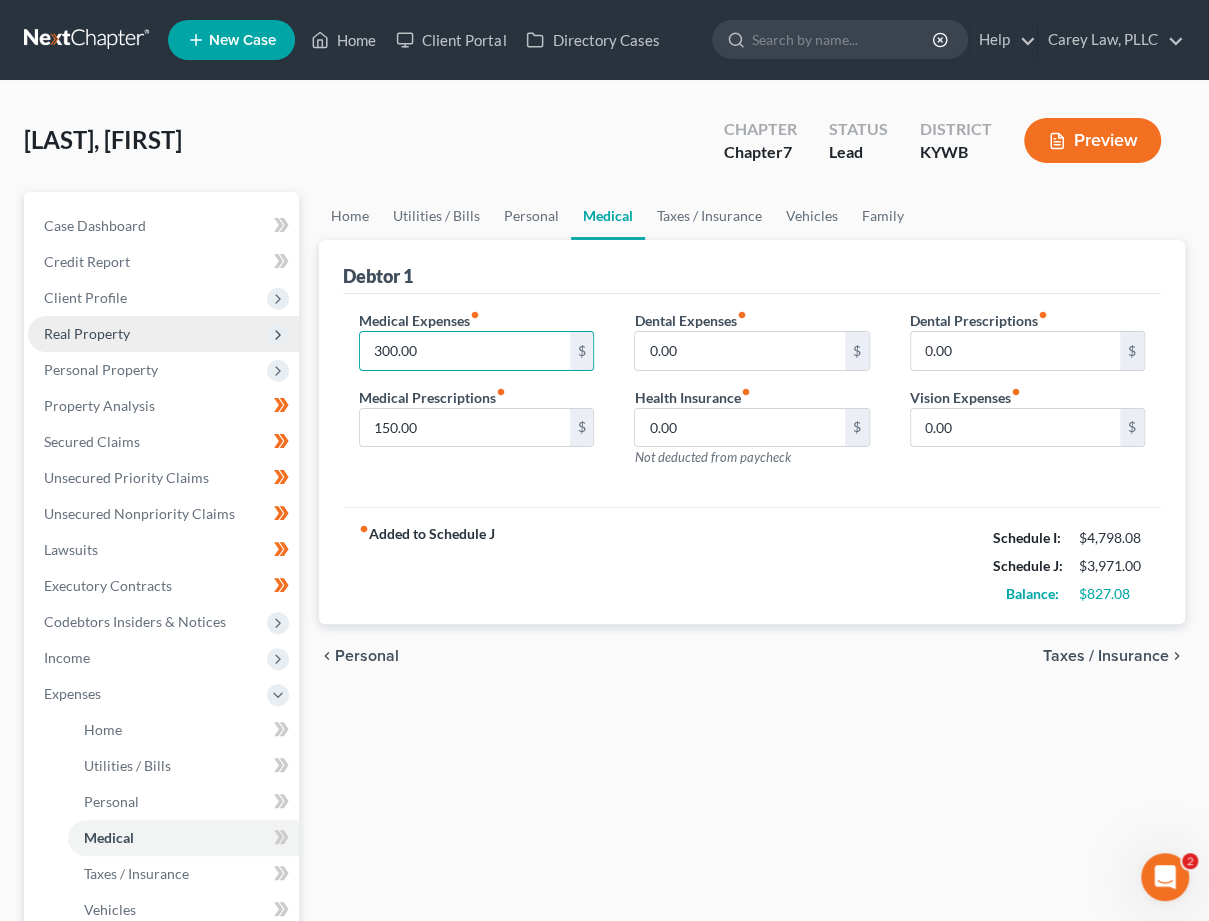 drag, startPoint x: 446, startPoint y: 353, endPoint x: 109, endPoint y: 313, distance: 339.36557 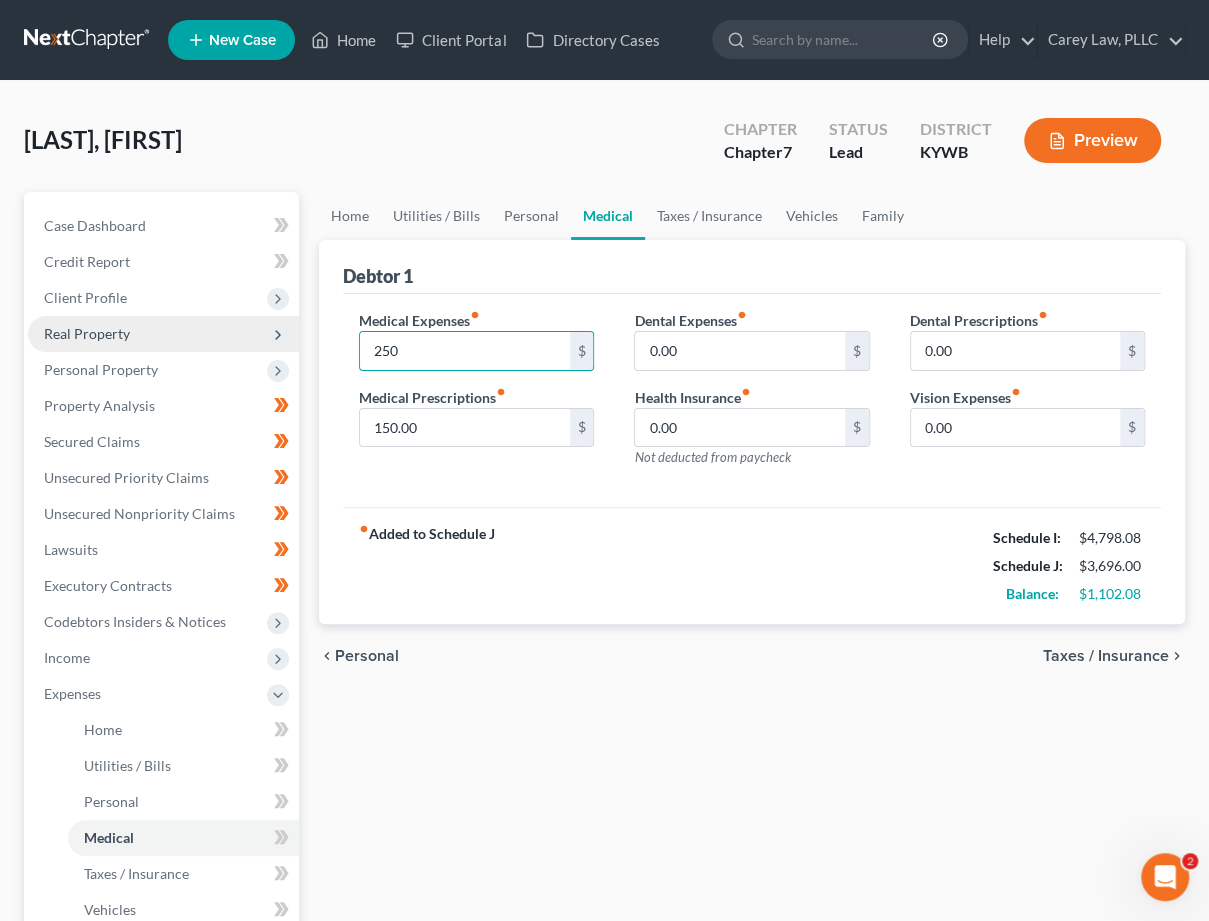type on "250" 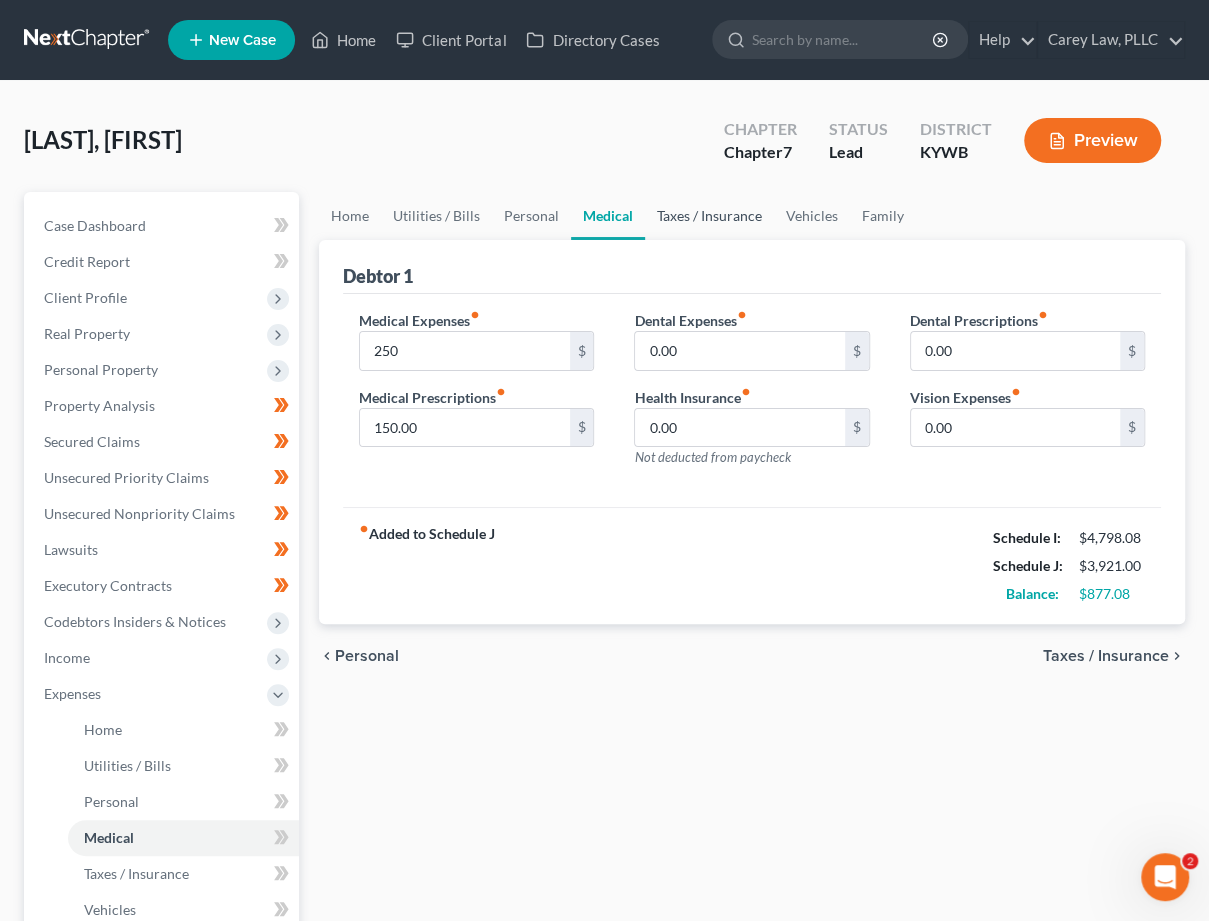 click on "Taxes / Insurance" at bounding box center (709, 216) 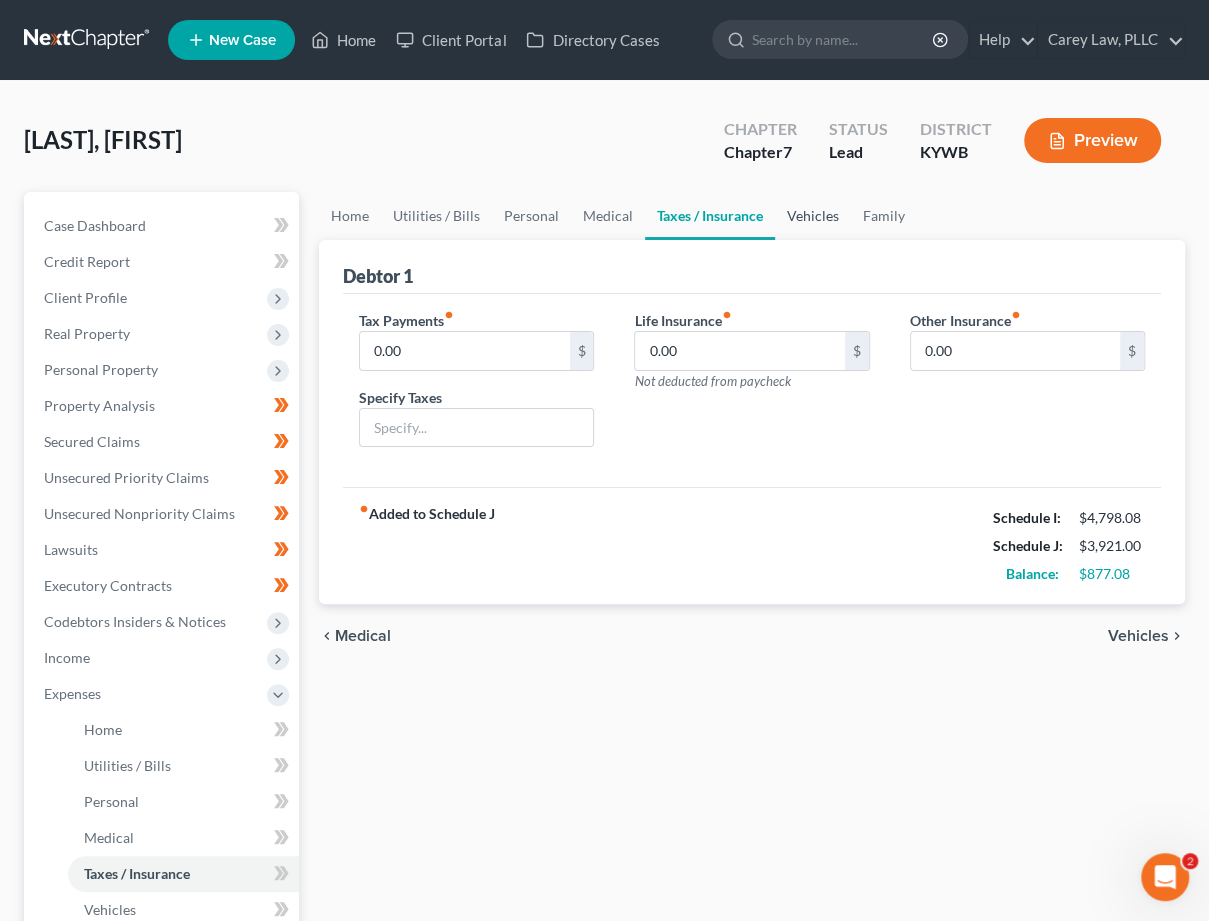 click on "Vehicles" at bounding box center [813, 216] 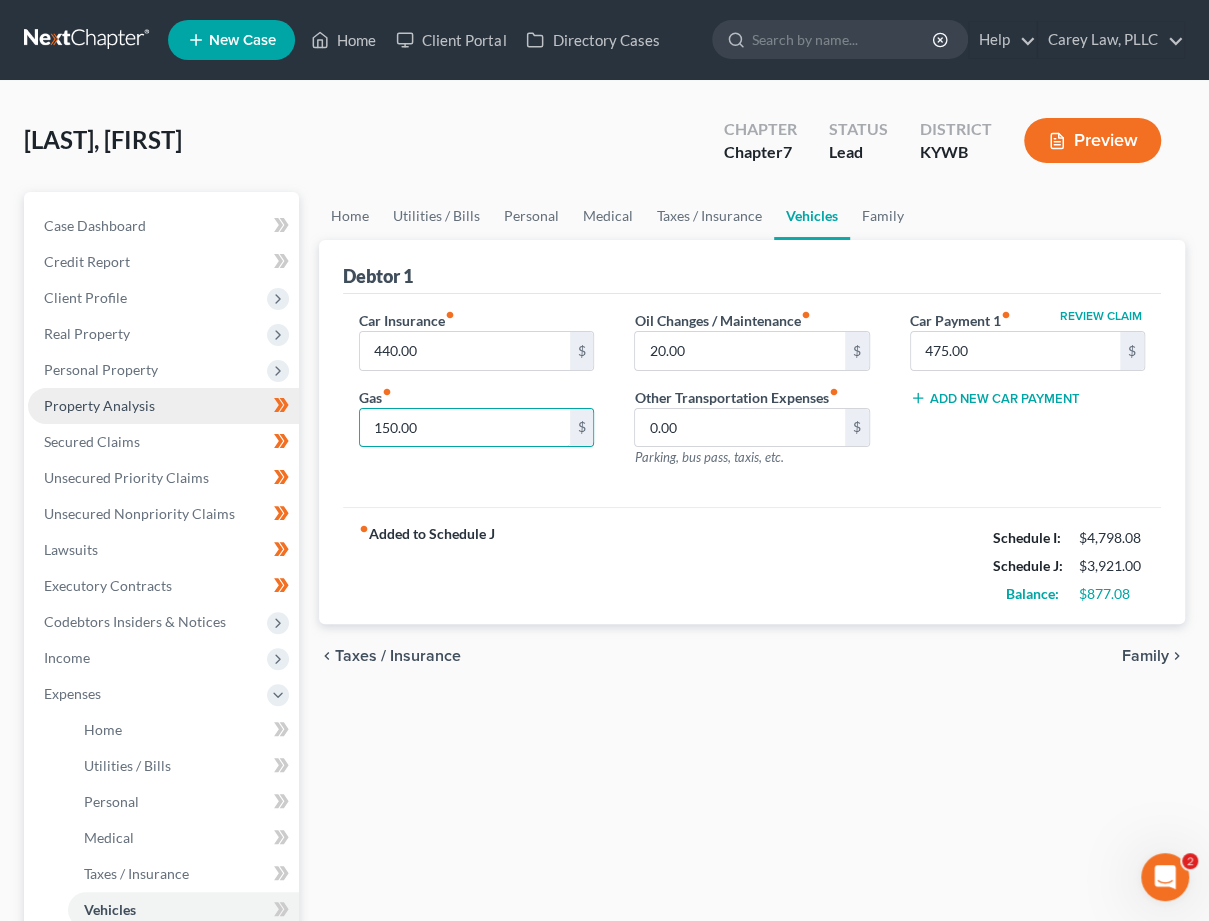 drag, startPoint x: 424, startPoint y: 420, endPoint x: 173, endPoint y: 396, distance: 252.1448 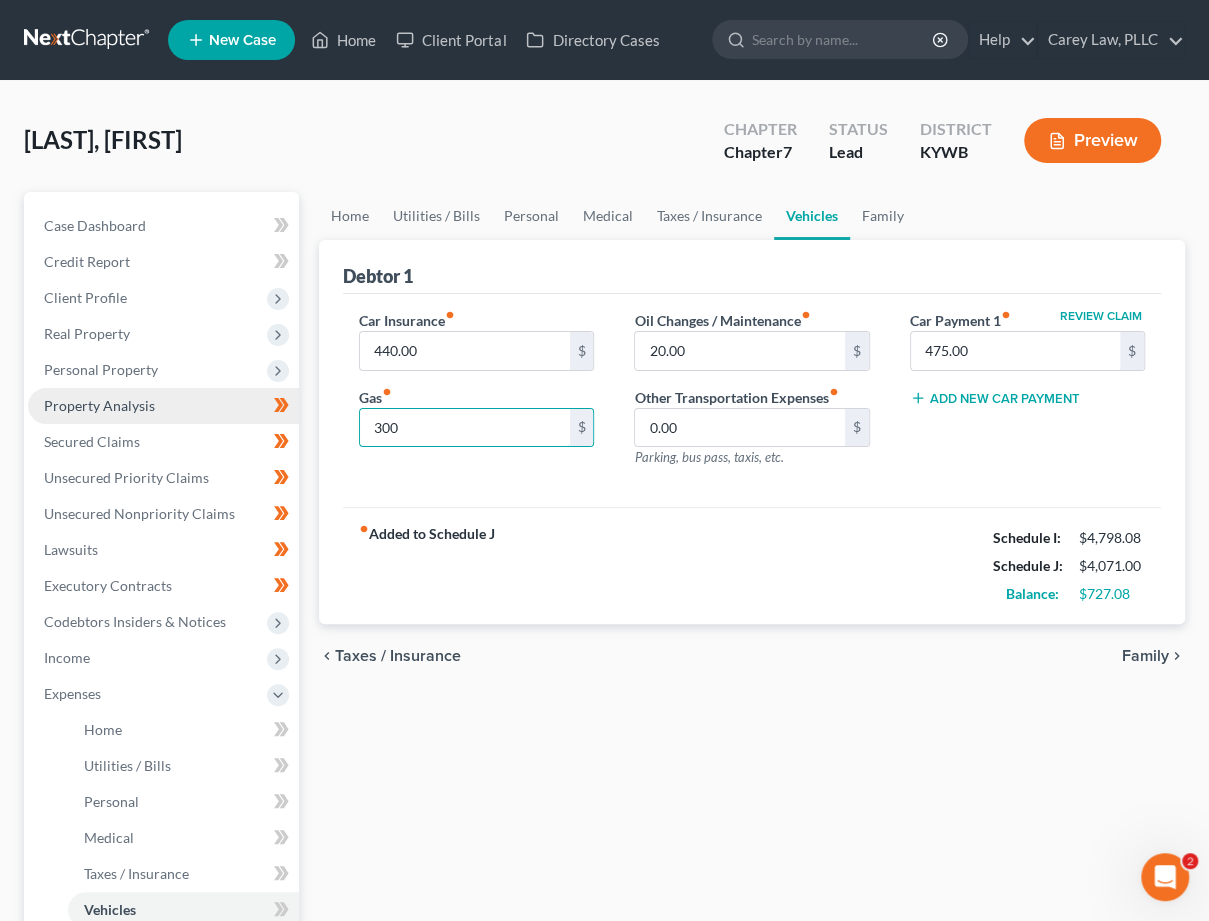 type on "300" 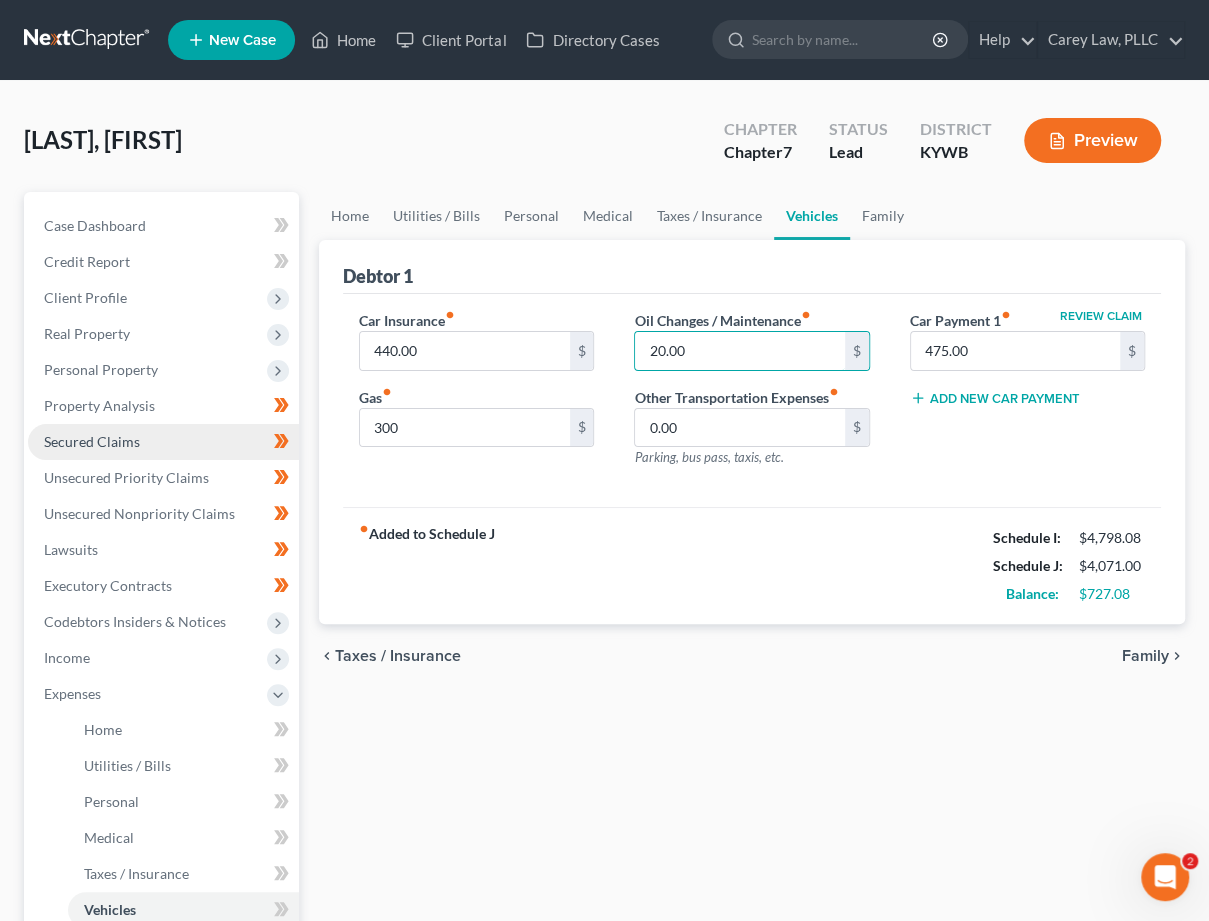 scroll, scrollTop: 0, scrollLeft: 0, axis: both 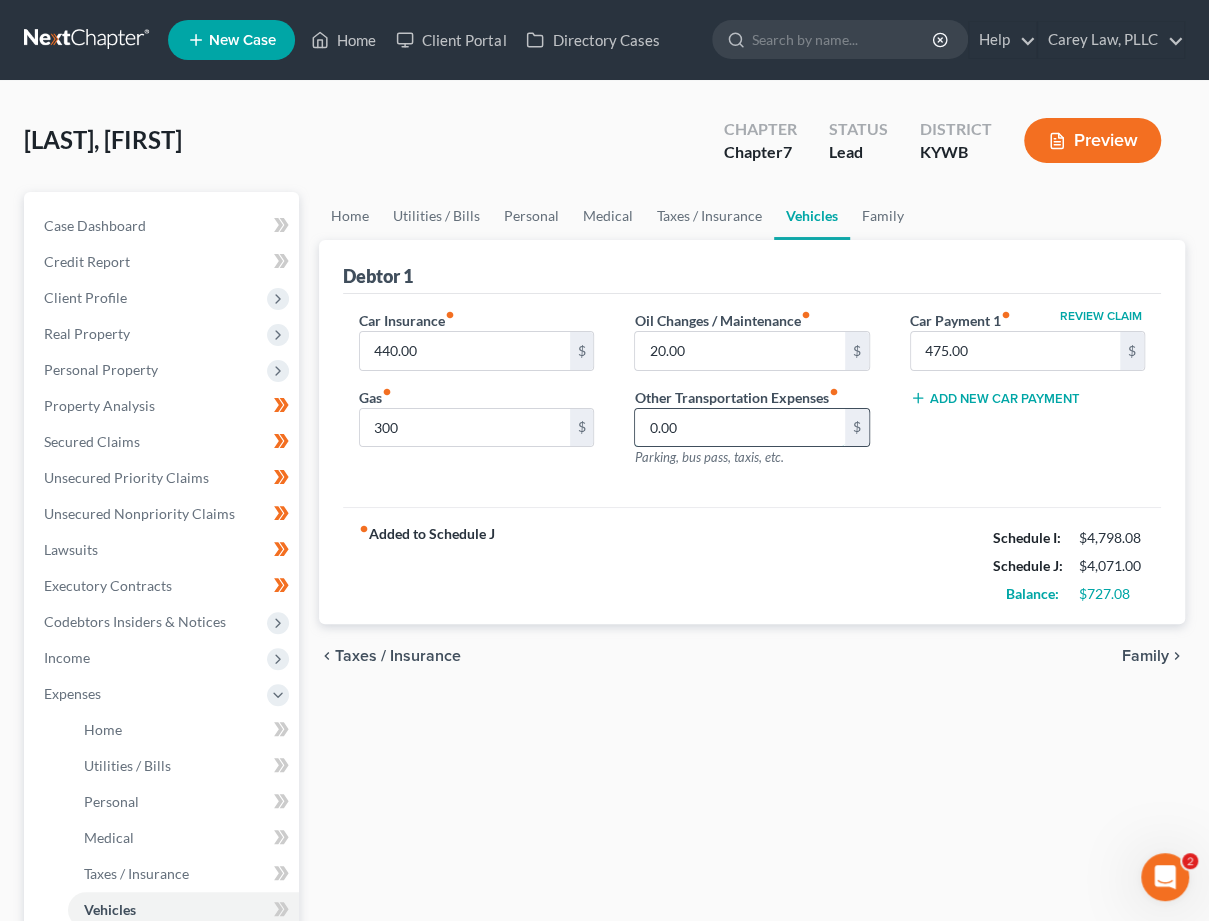 click on "0.00" at bounding box center (739, 428) 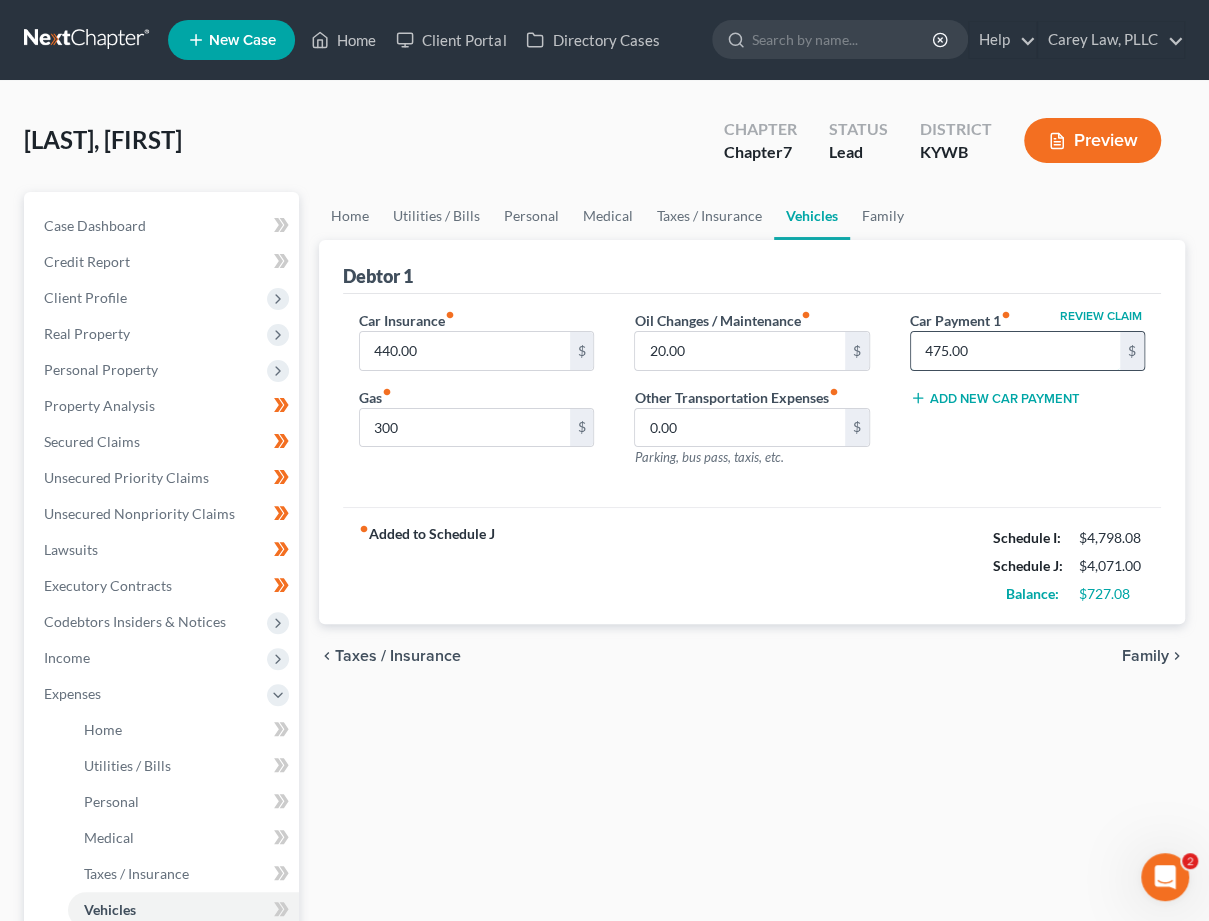 click on "475.00" at bounding box center (1015, 351) 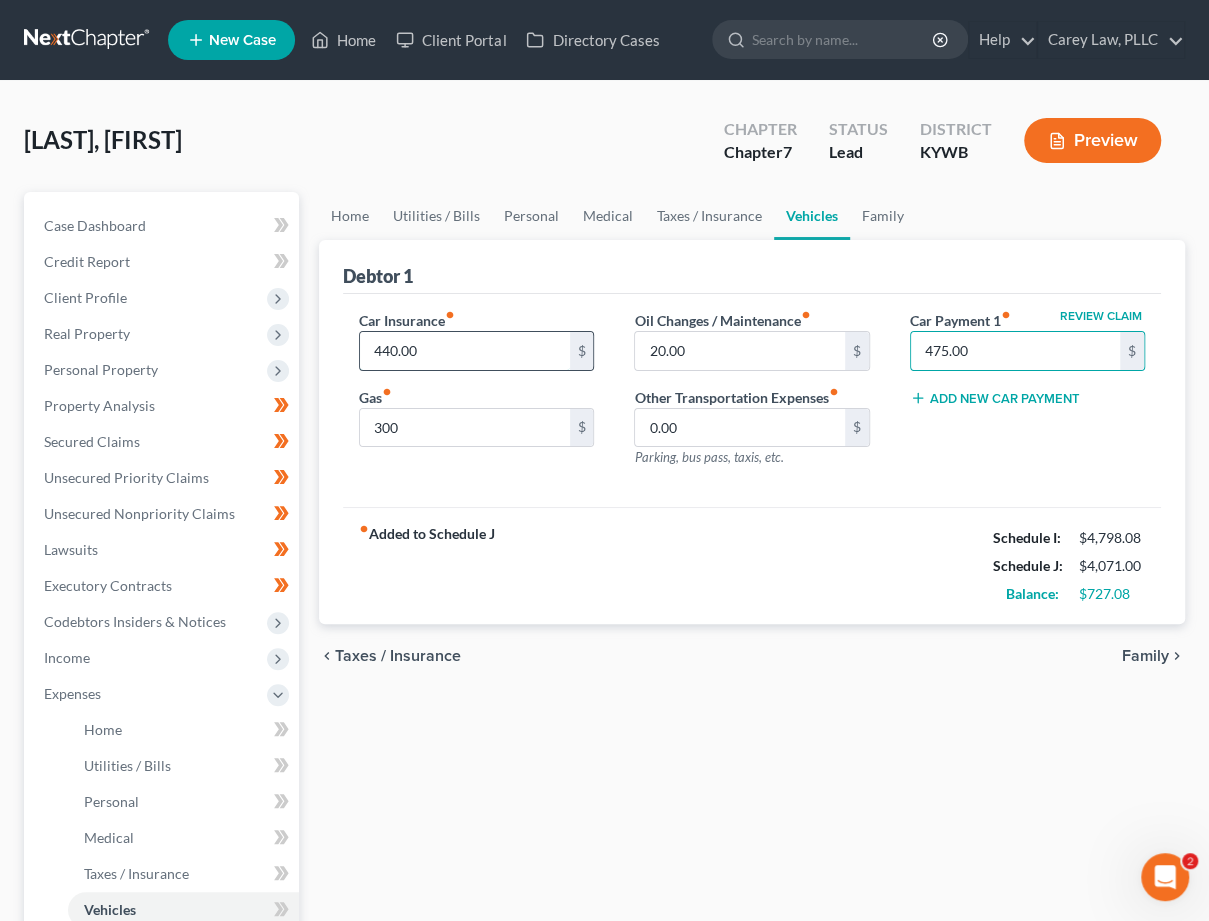 click on "440.00" at bounding box center [464, 351] 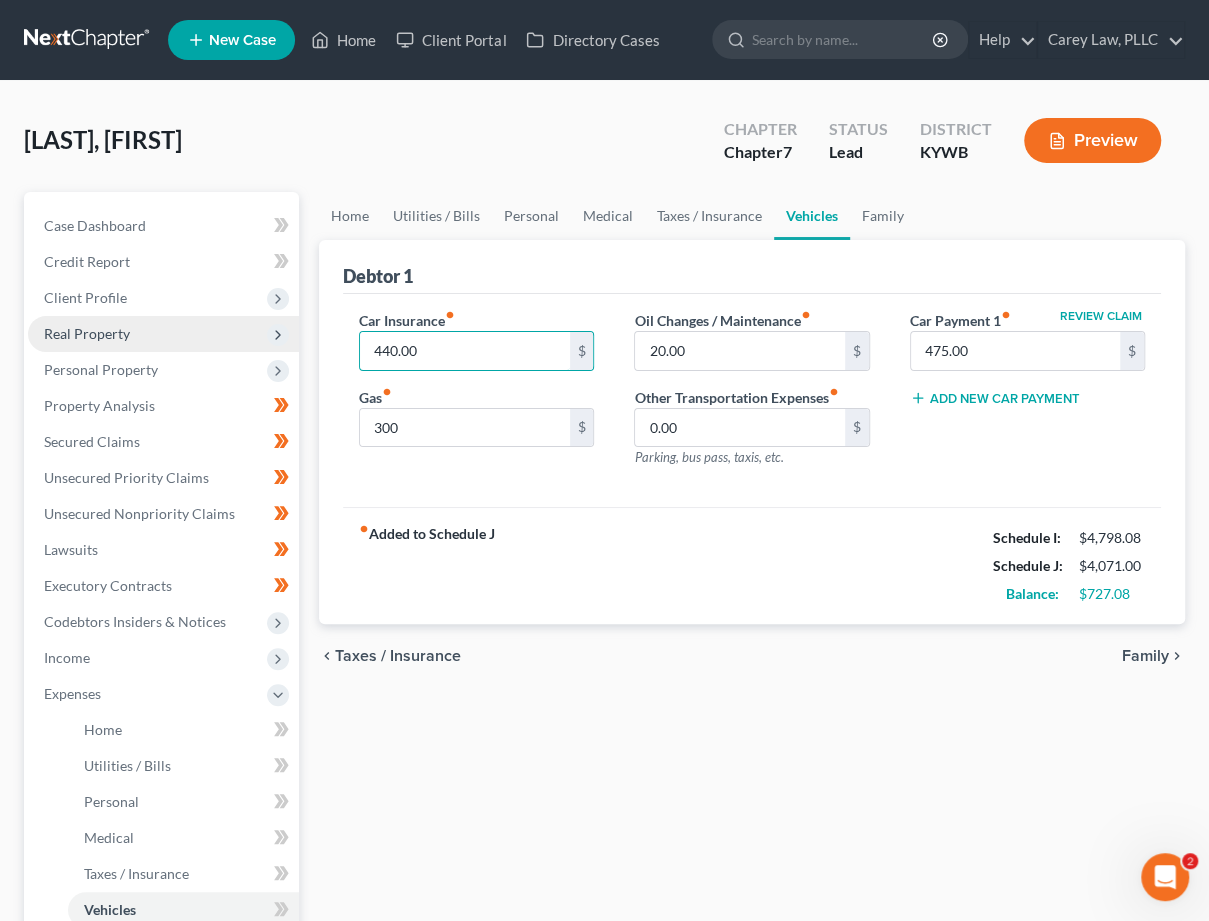 scroll, scrollTop: -1, scrollLeft: 0, axis: vertical 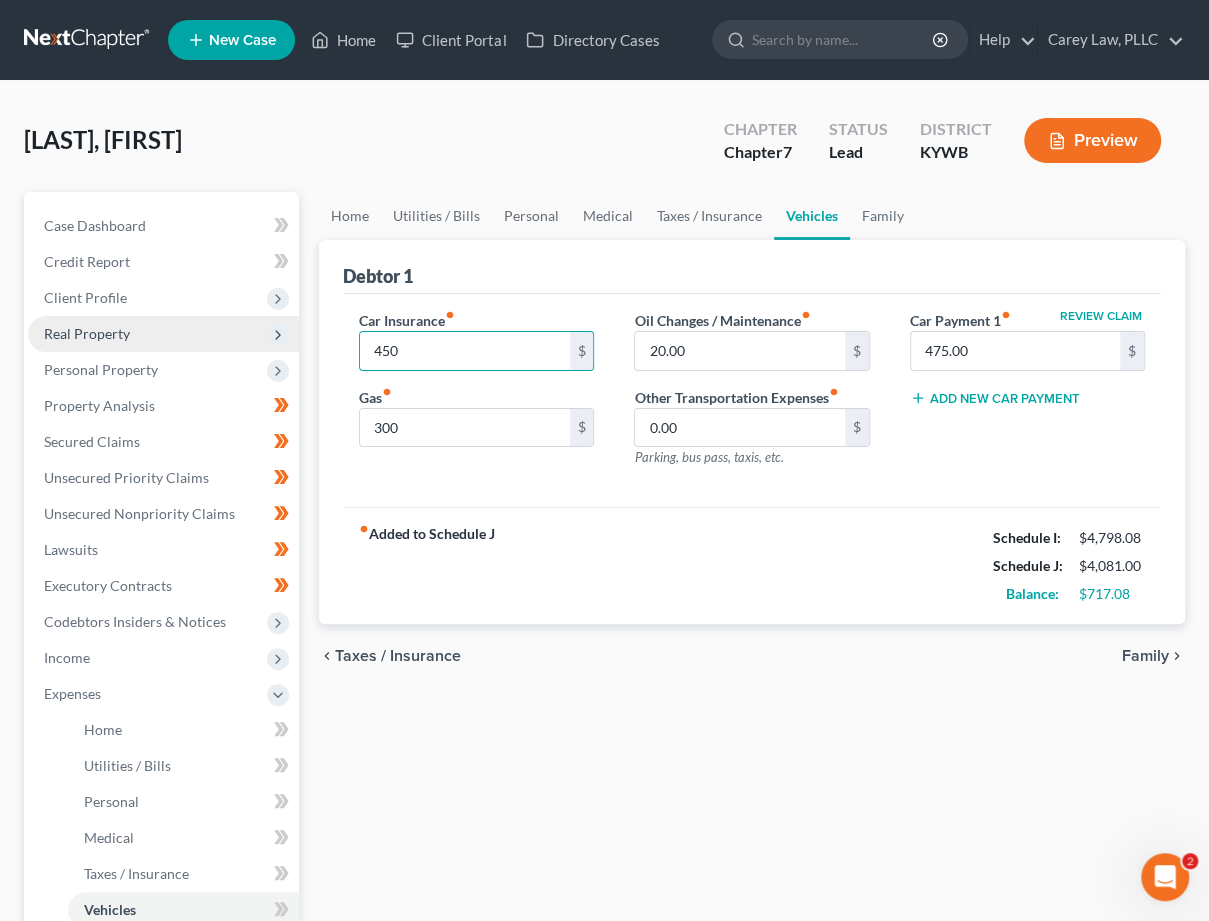 type on "450" 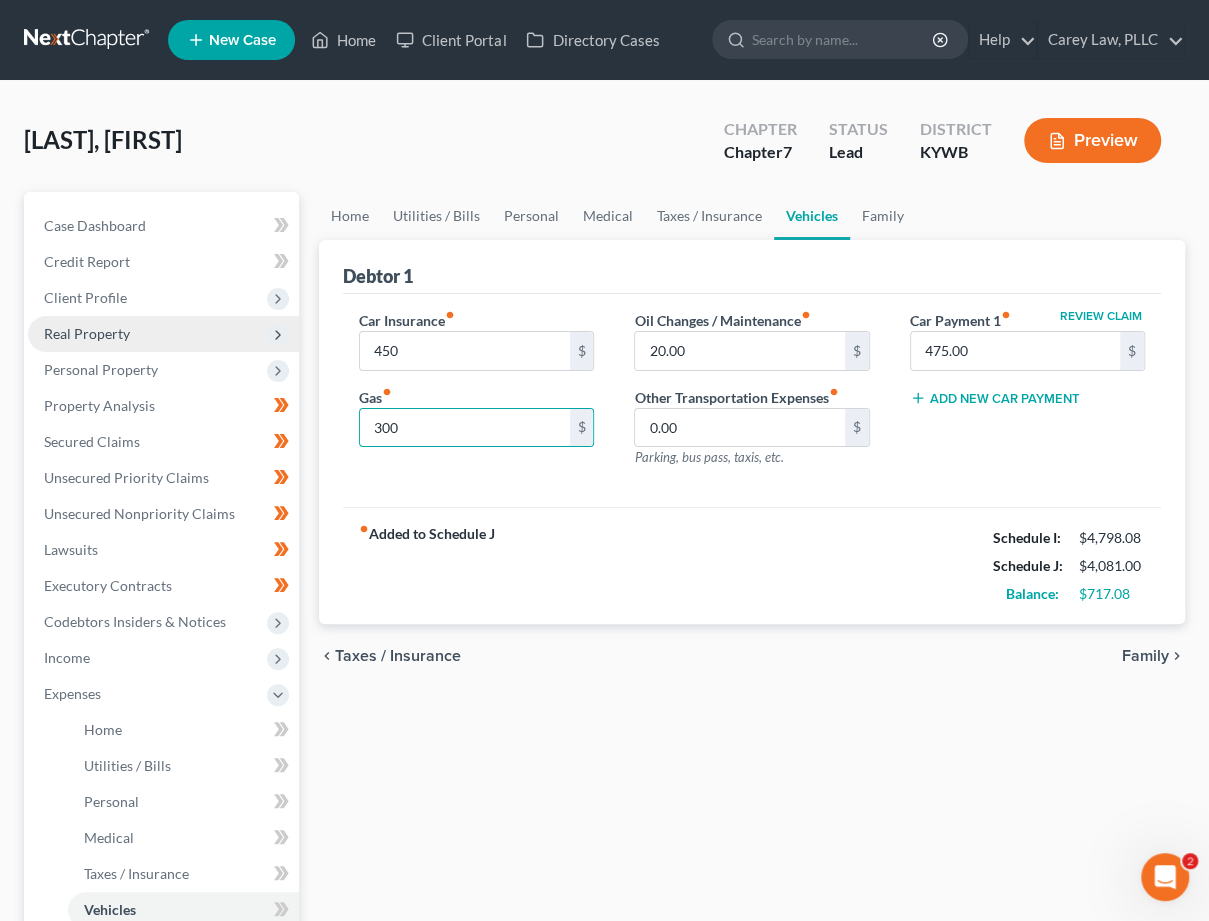 scroll, scrollTop: 0, scrollLeft: 0, axis: both 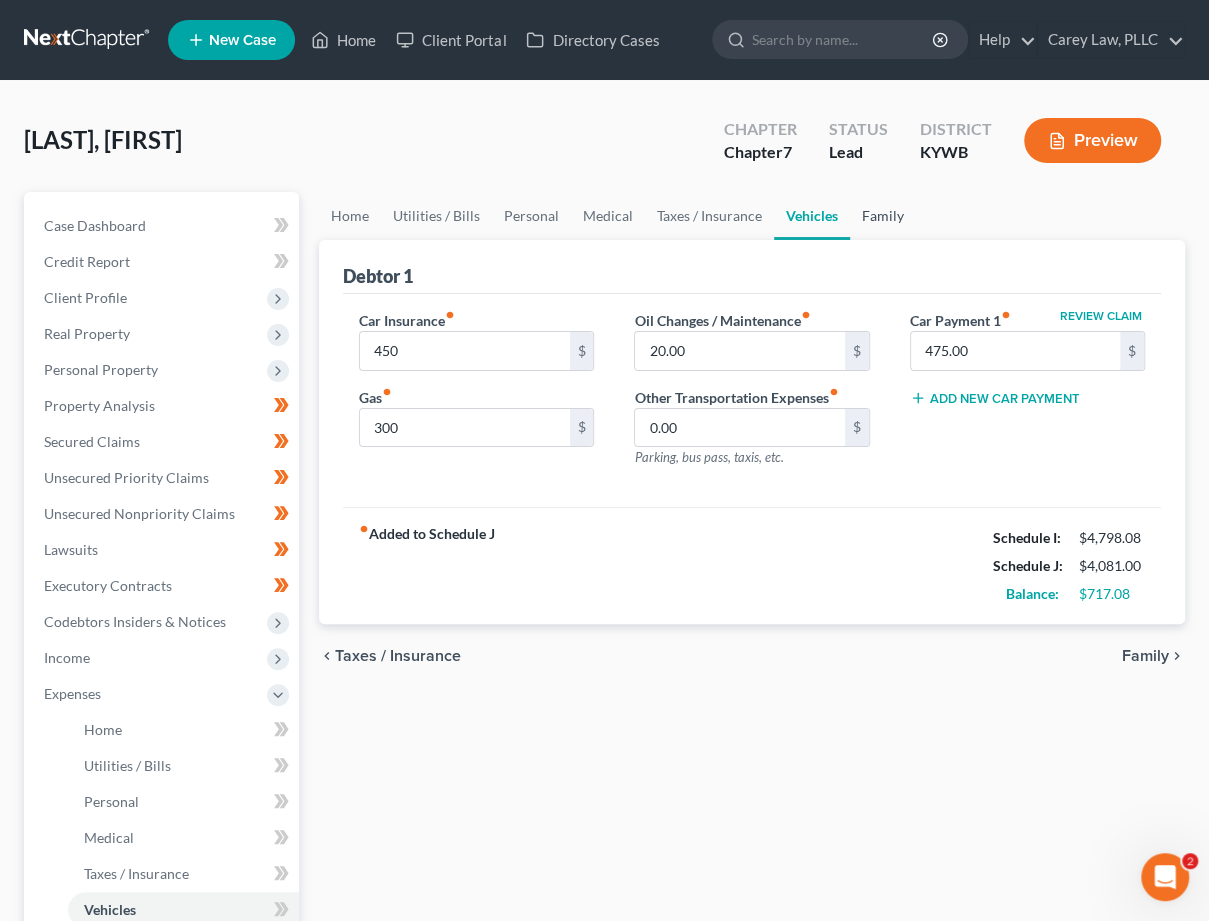 click on "Family" at bounding box center [883, 216] 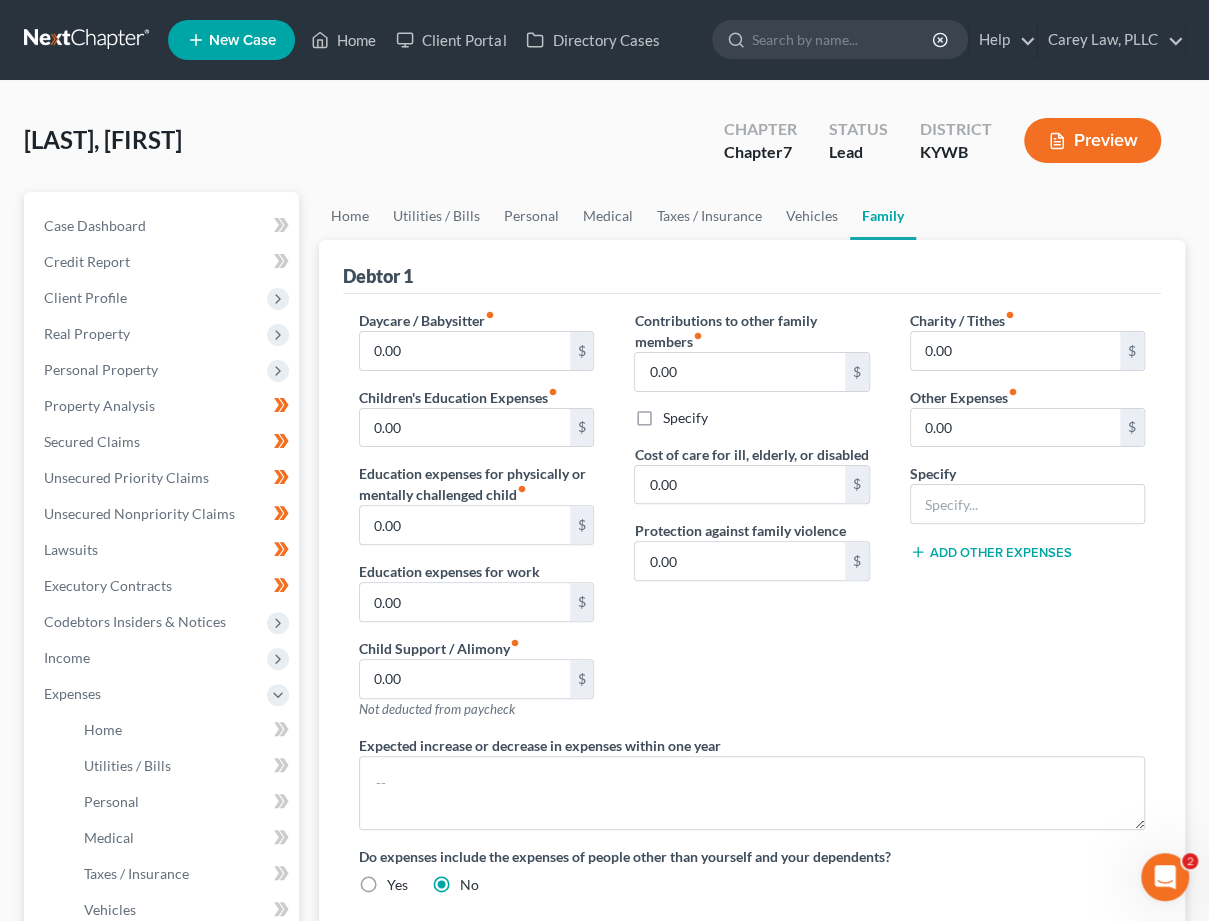 scroll, scrollTop: 0, scrollLeft: 0, axis: both 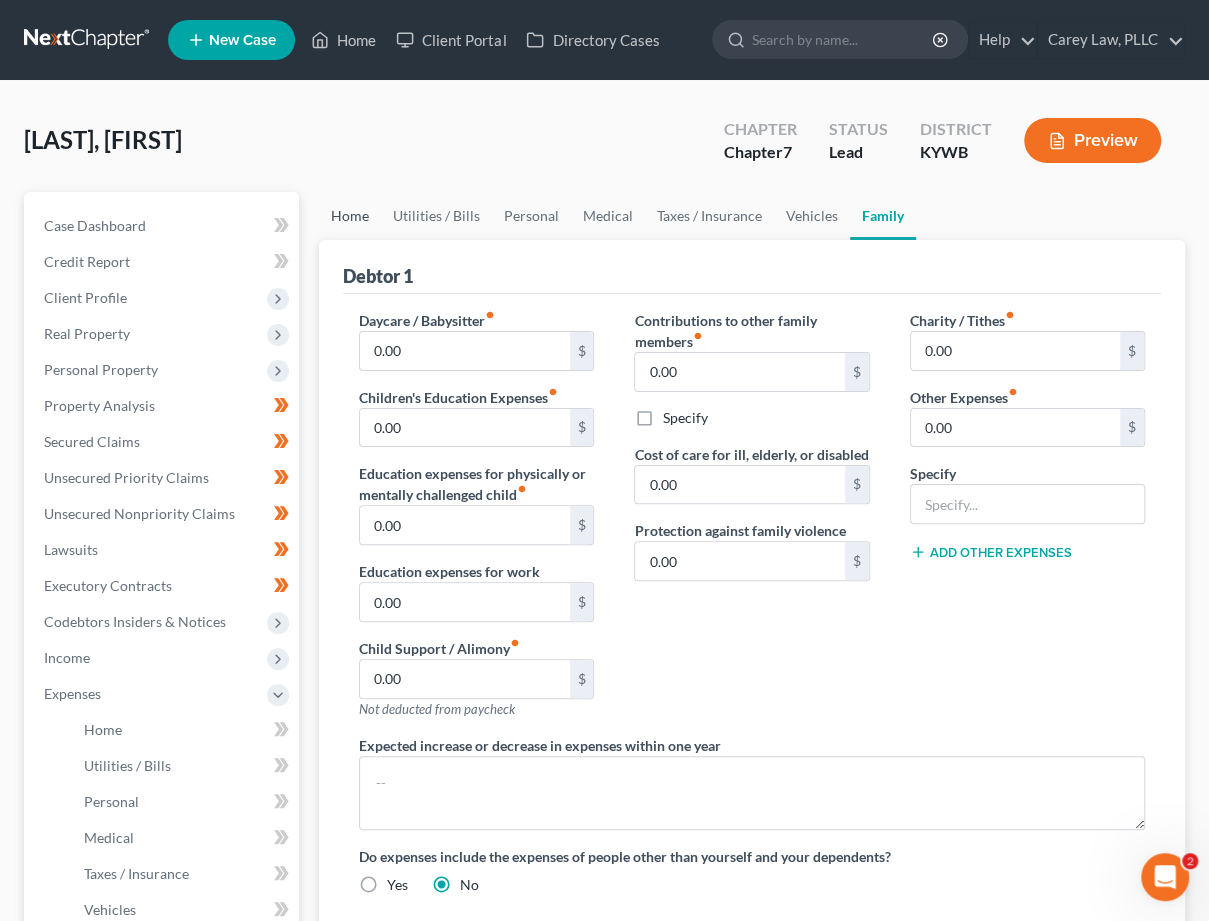 click on "Home" at bounding box center [350, 216] 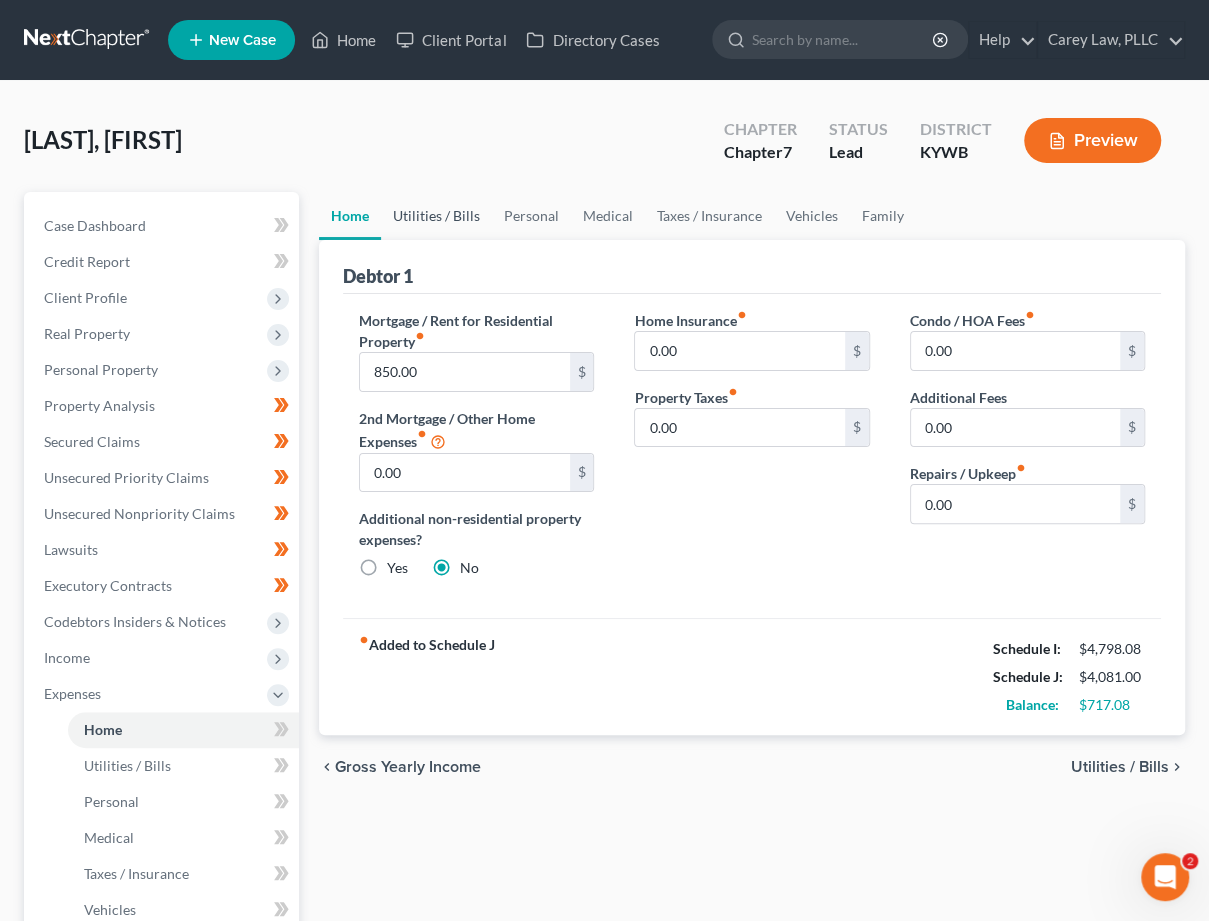click on "Utilities / Bills" at bounding box center [436, 216] 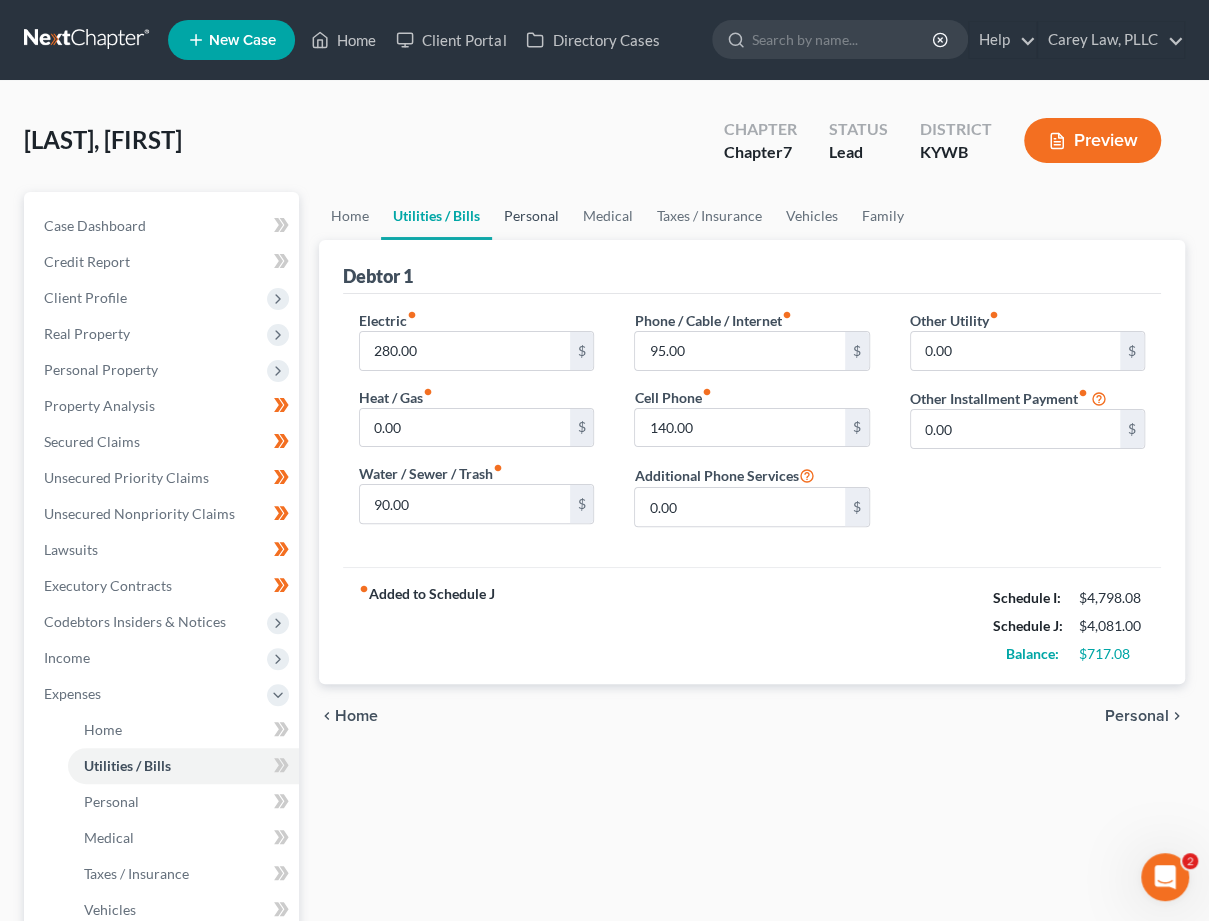 click on "Personal" at bounding box center (531, 216) 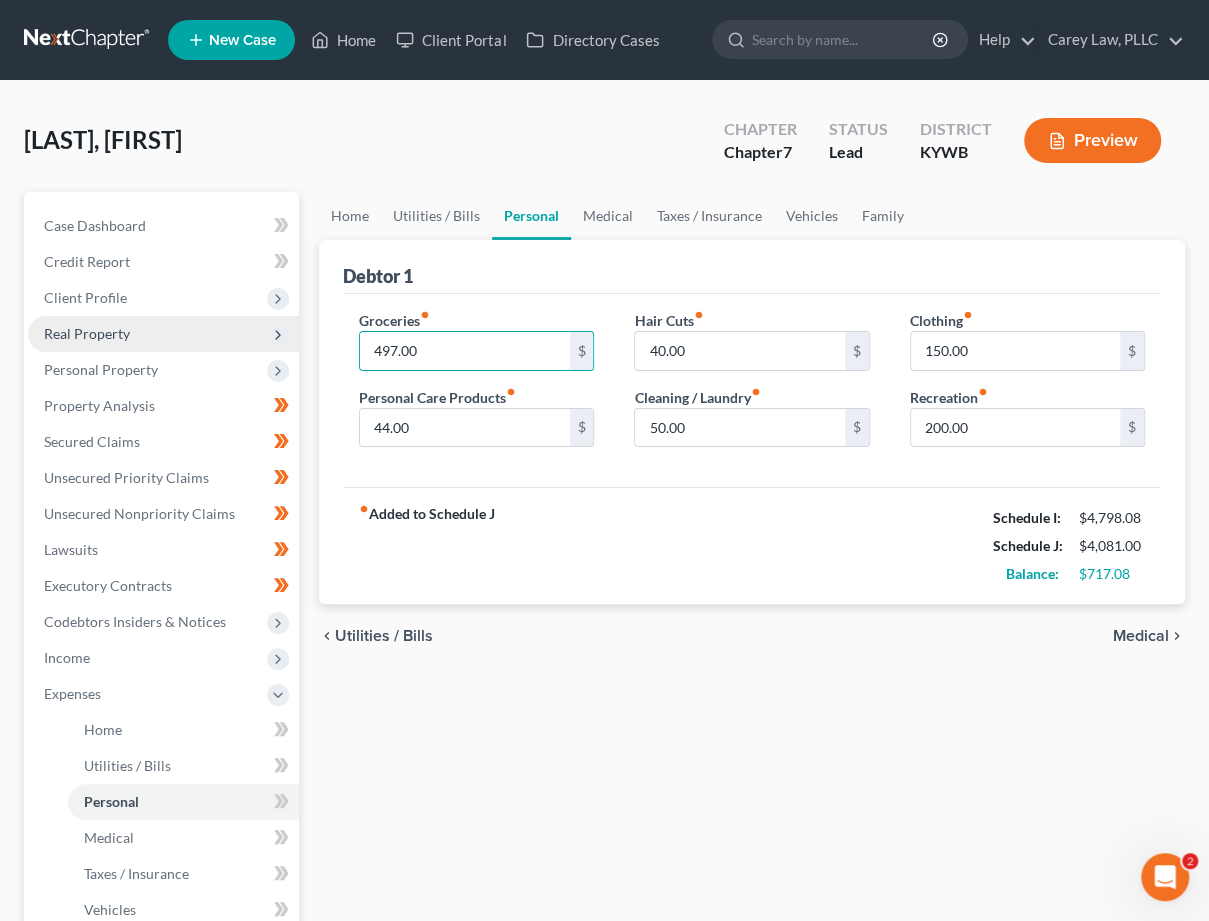 drag, startPoint x: 323, startPoint y: 342, endPoint x: 215, endPoint y: 328, distance: 108.903625 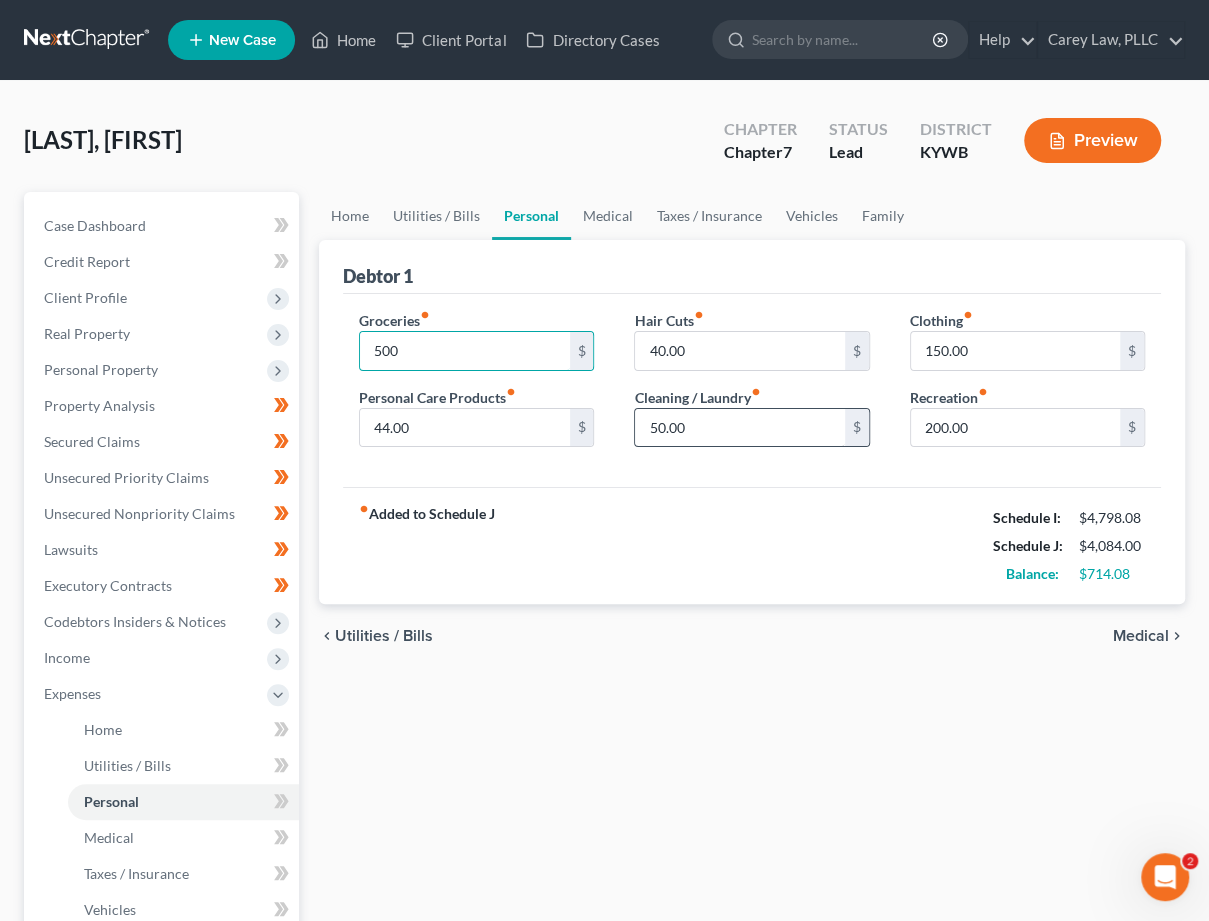 type on "500" 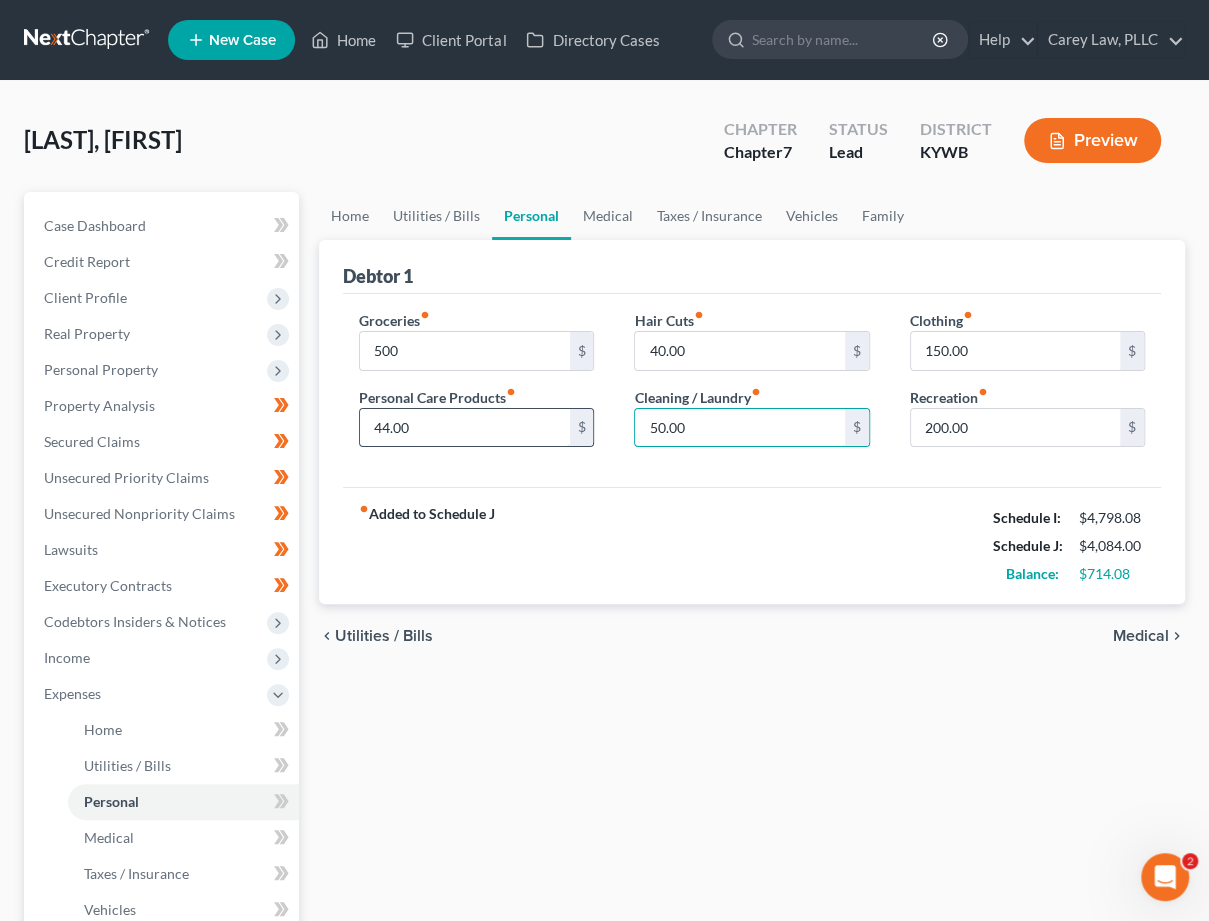 drag, startPoint x: 700, startPoint y: 426, endPoint x: 436, endPoint y: 407, distance: 264.68283 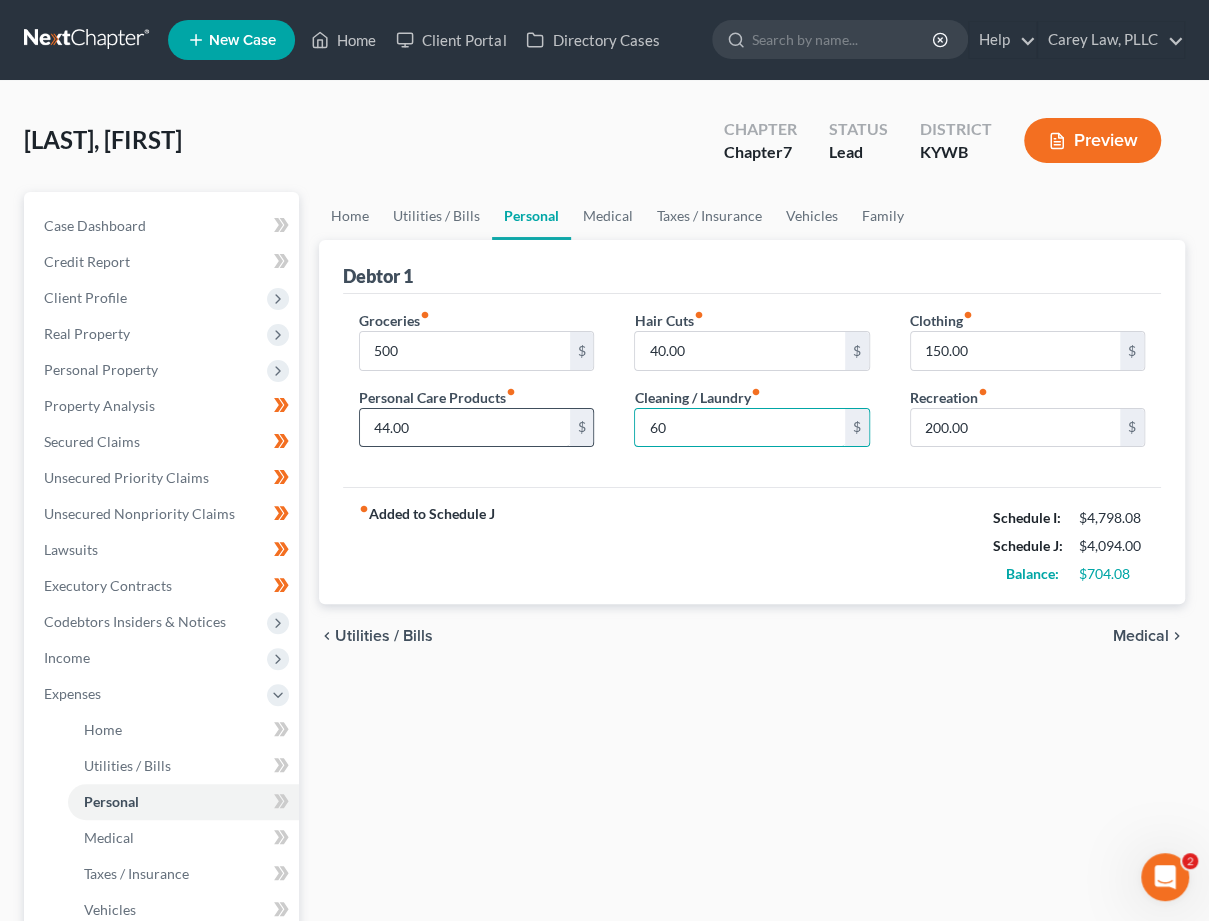type on "60" 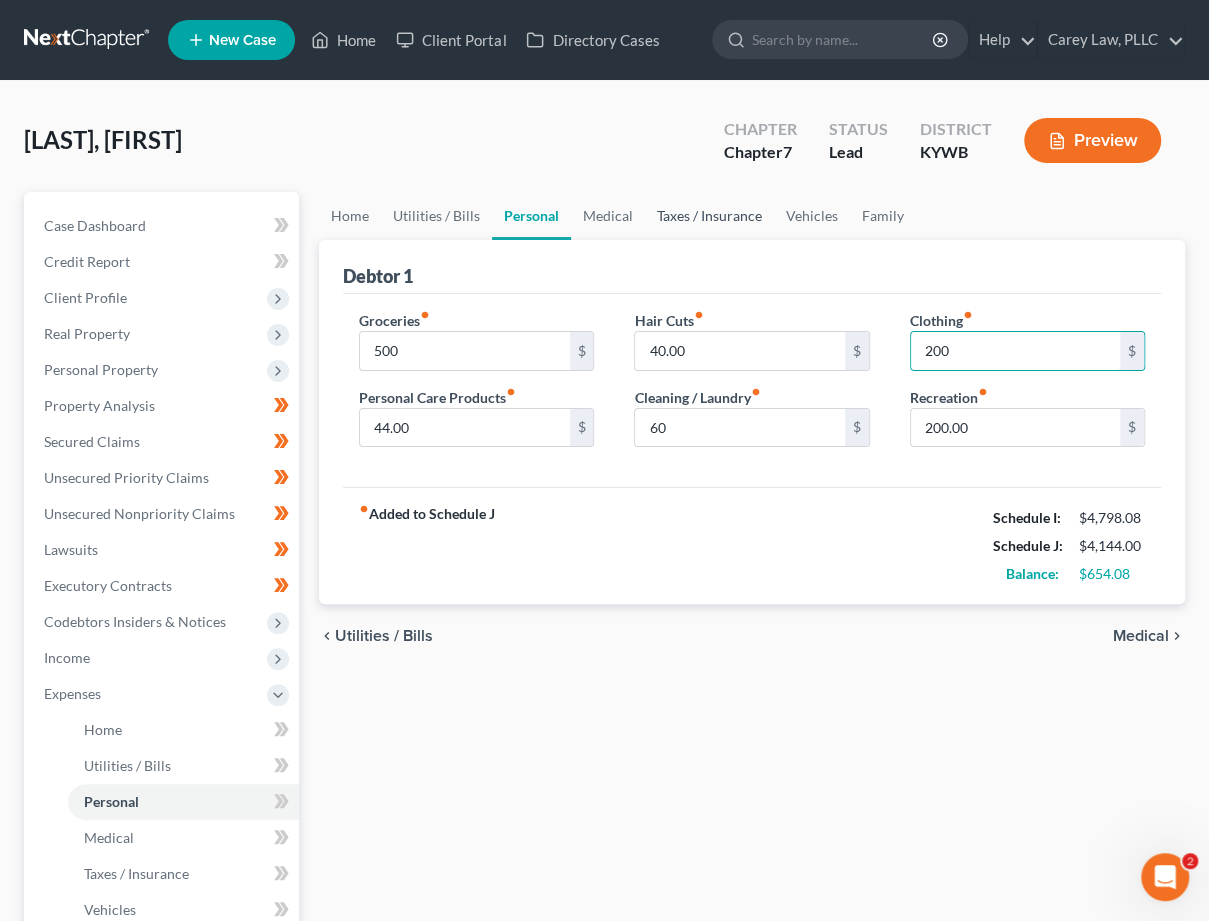 scroll, scrollTop: 0, scrollLeft: 0, axis: both 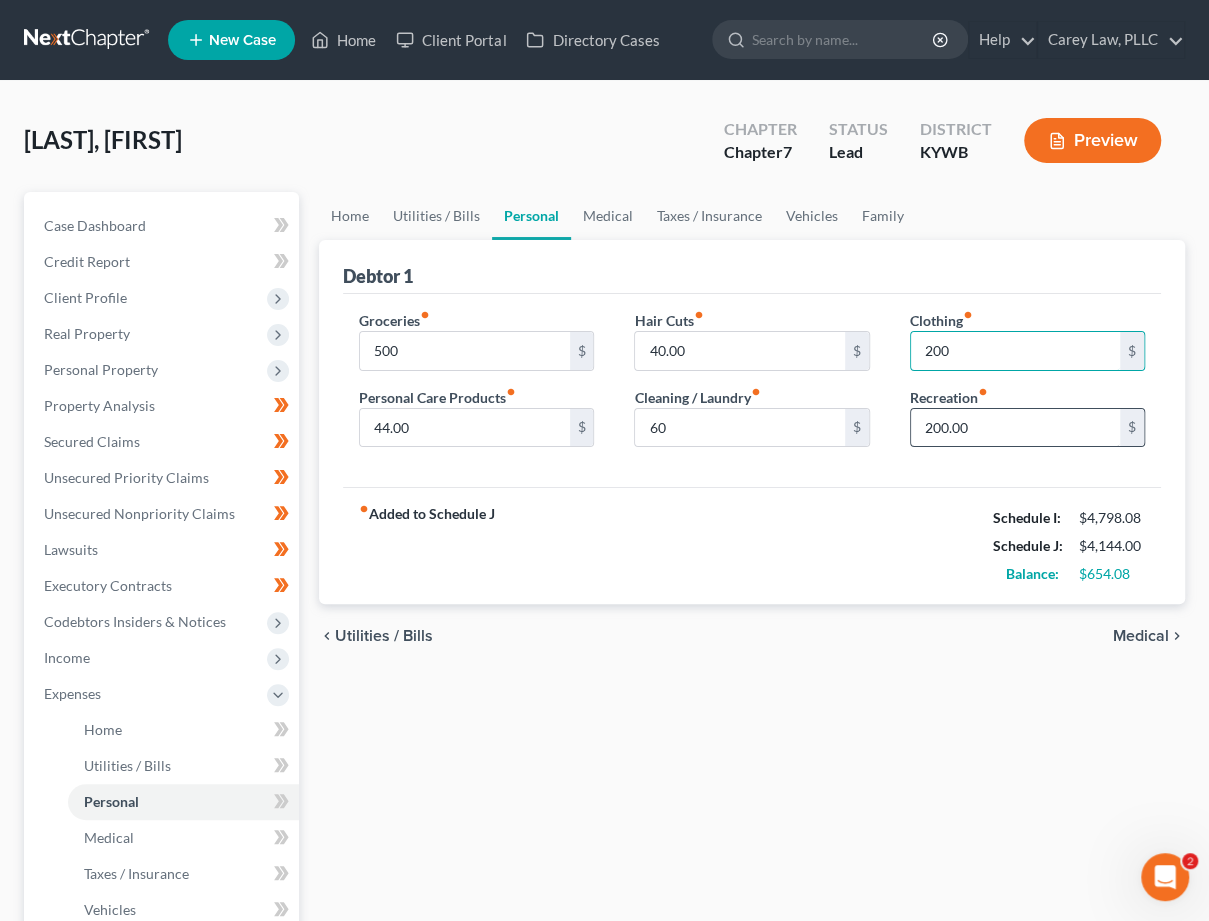type on "200" 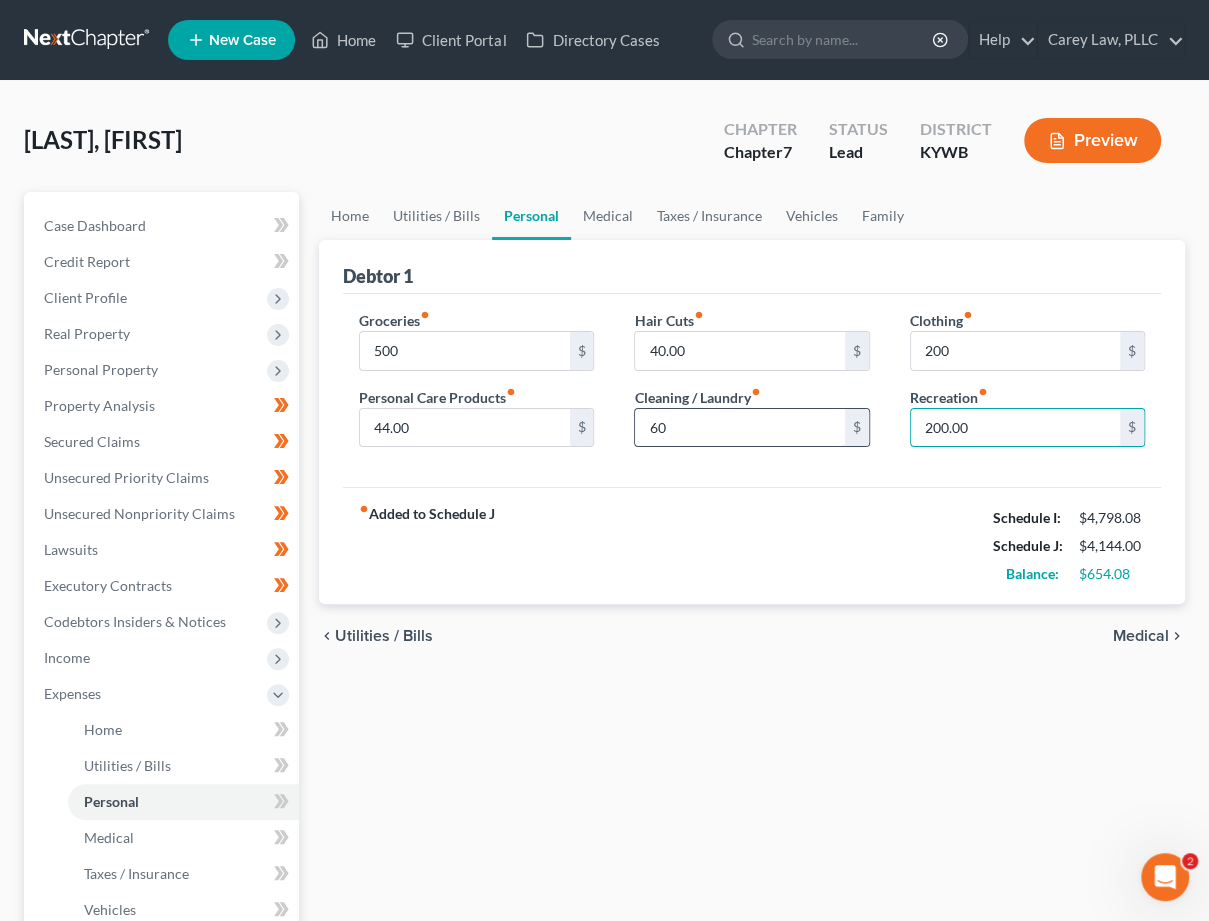 drag, startPoint x: 1016, startPoint y: 428, endPoint x: 753, endPoint y: 406, distance: 263.91855 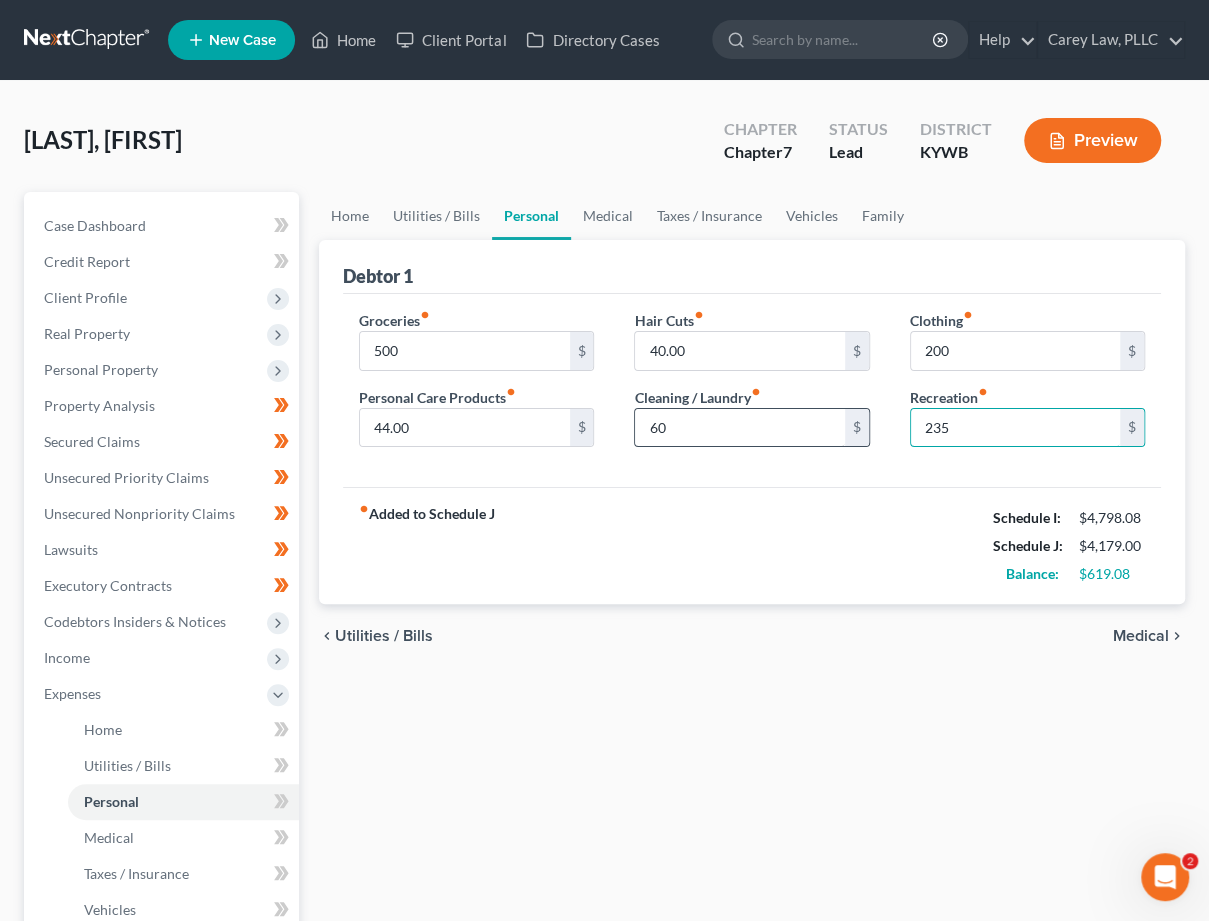 type on "235" 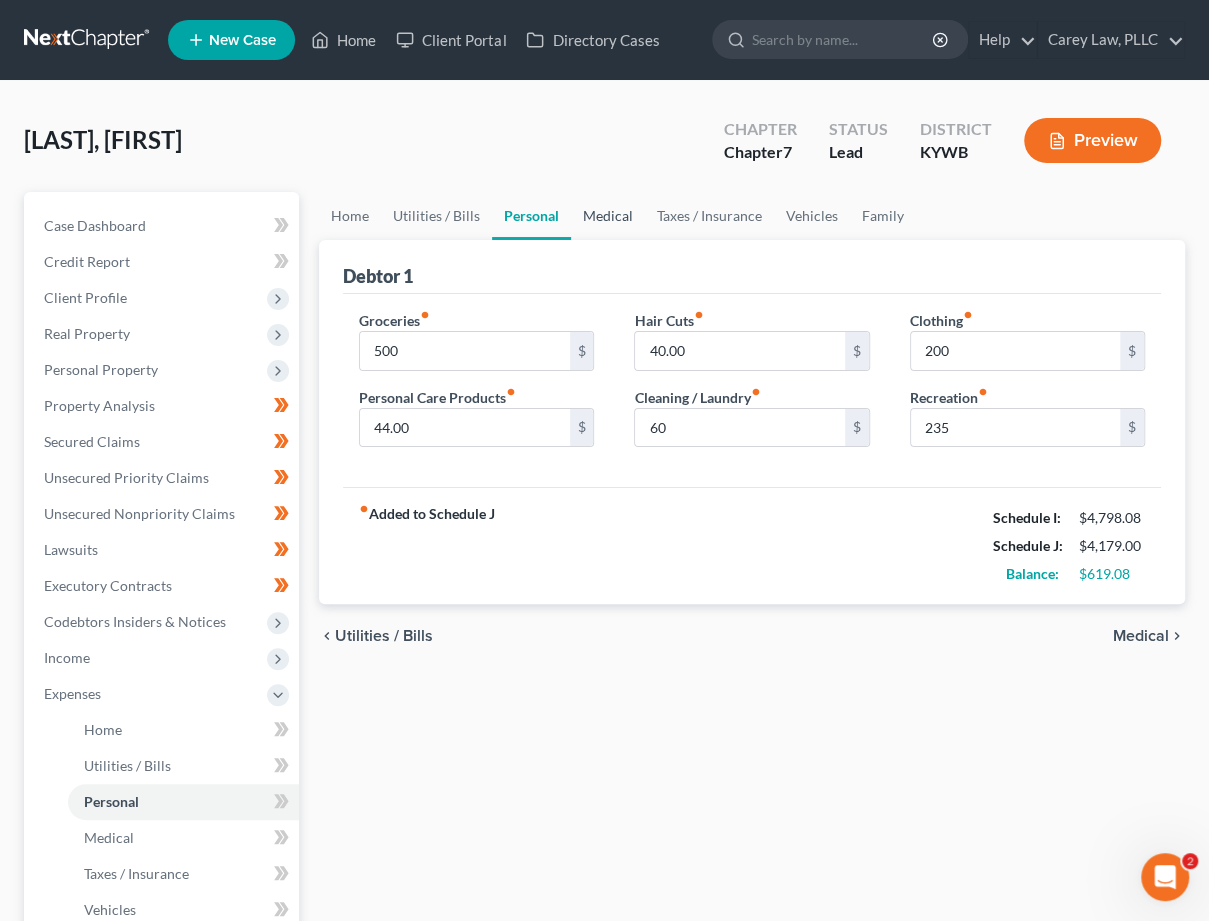 click on "Medical" at bounding box center (608, 216) 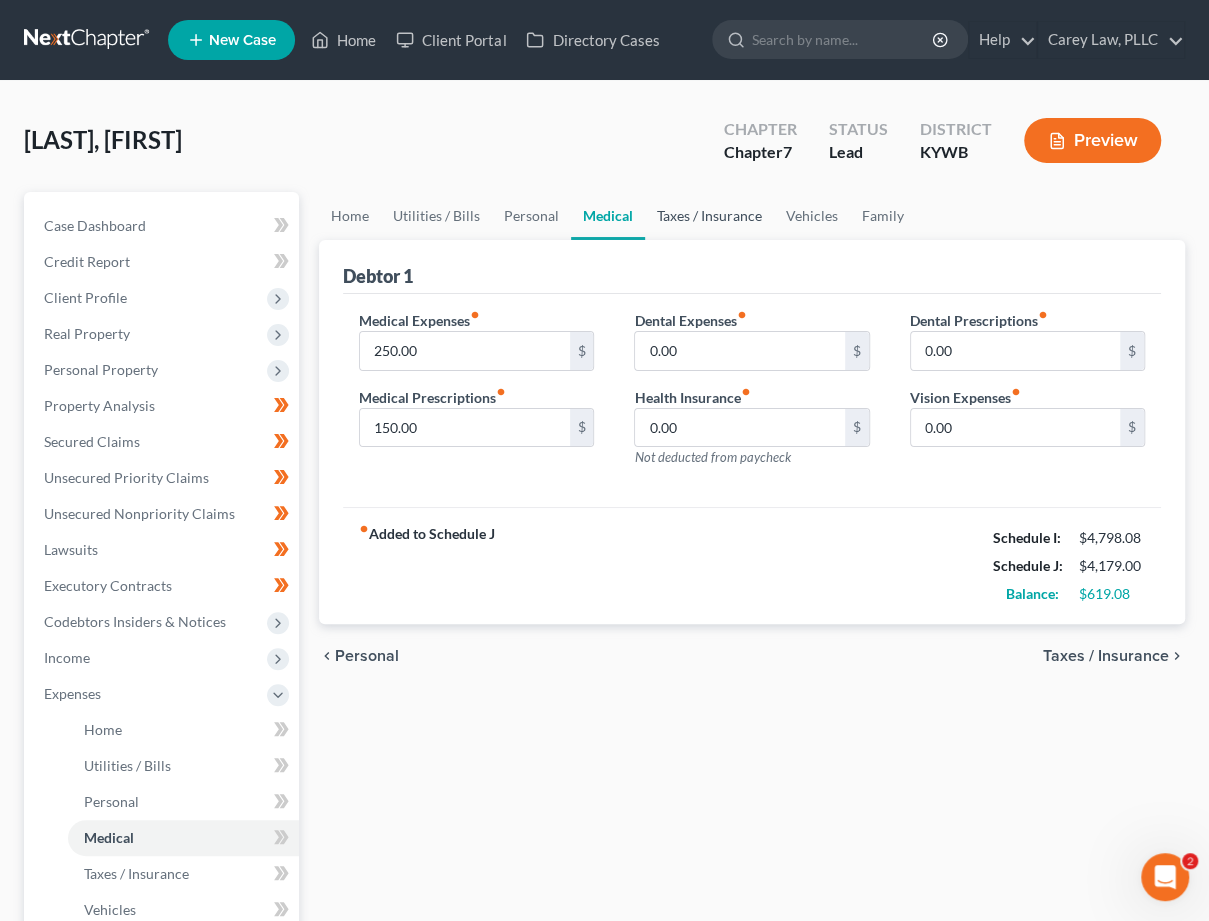 click on "Taxes / Insurance" at bounding box center [709, 216] 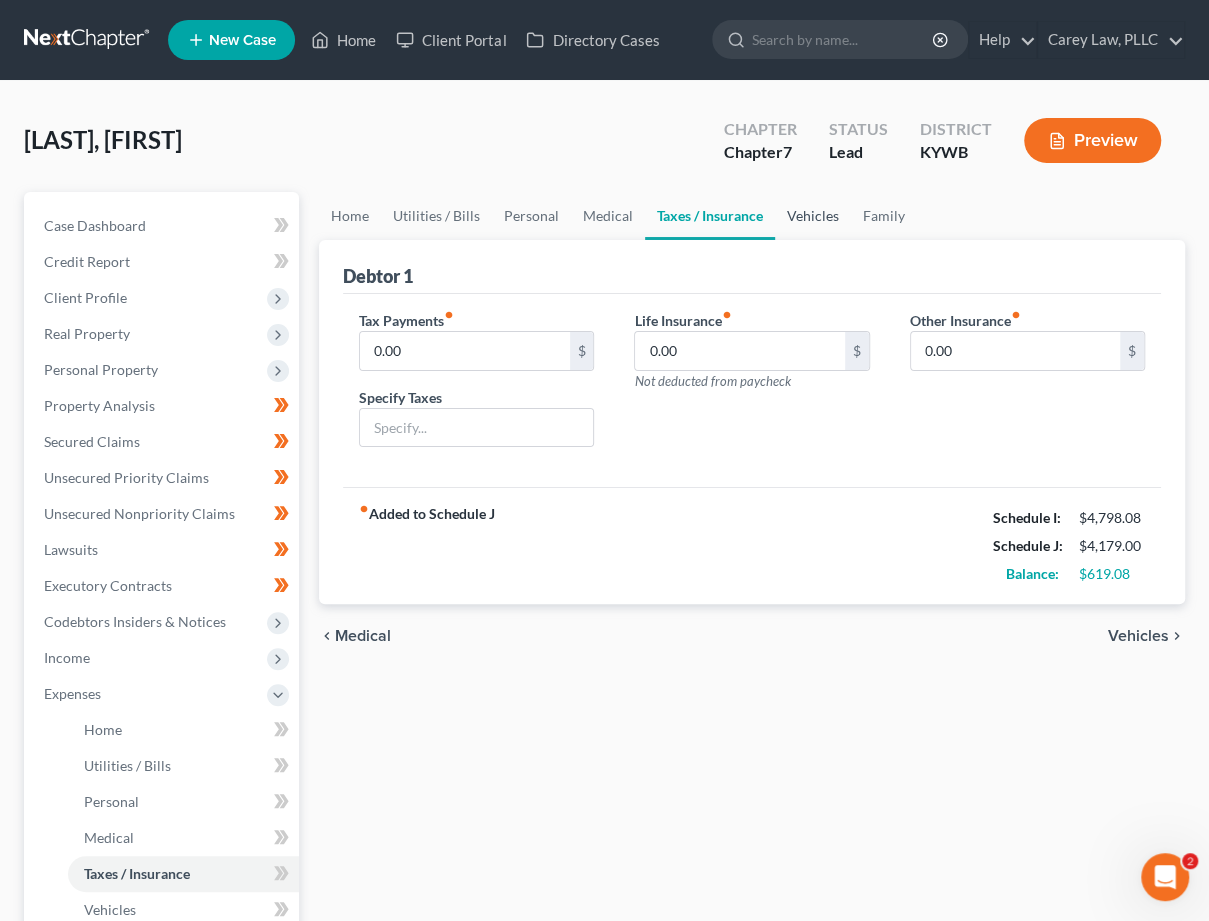 click on "Vehicles" at bounding box center [813, 216] 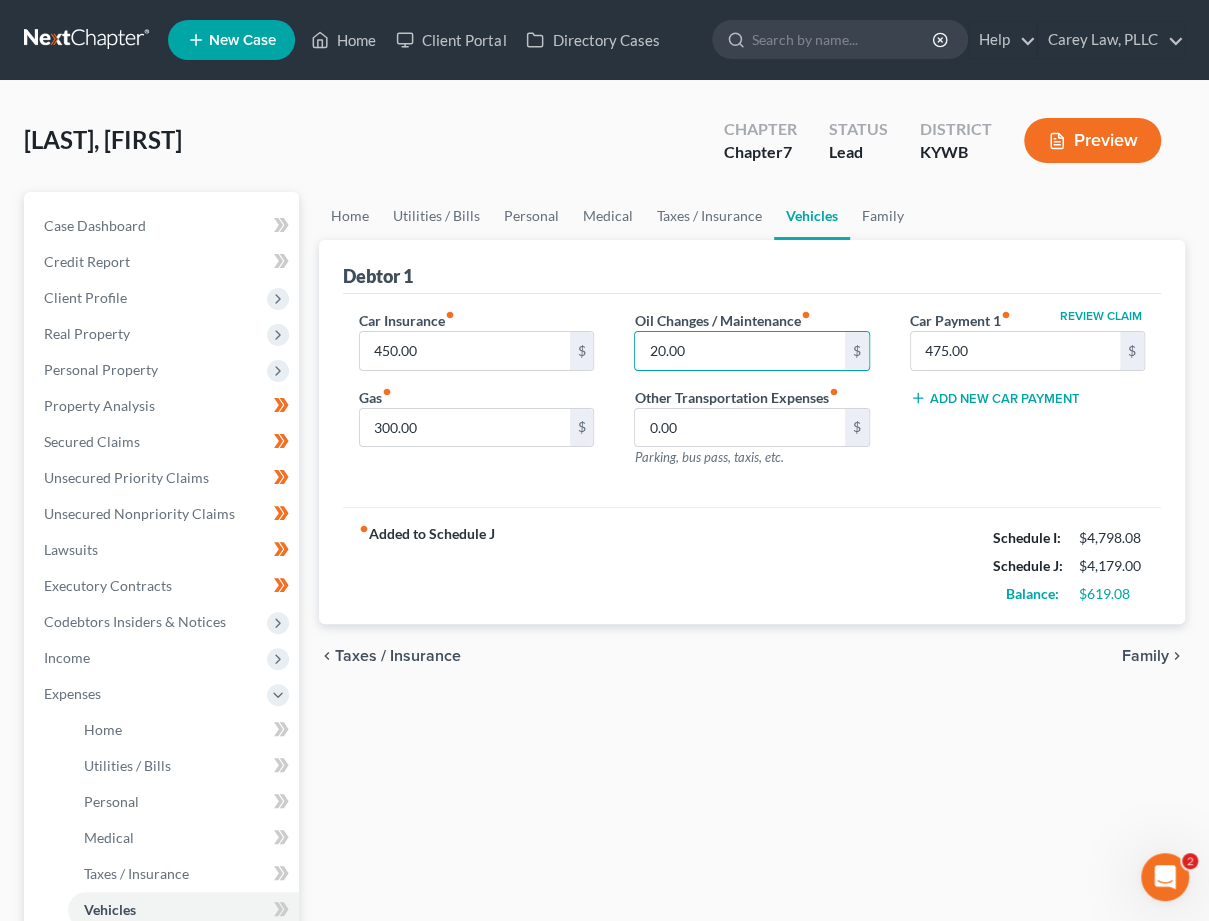 drag, startPoint x: 646, startPoint y: 346, endPoint x: 340, endPoint y: 326, distance: 306.6529 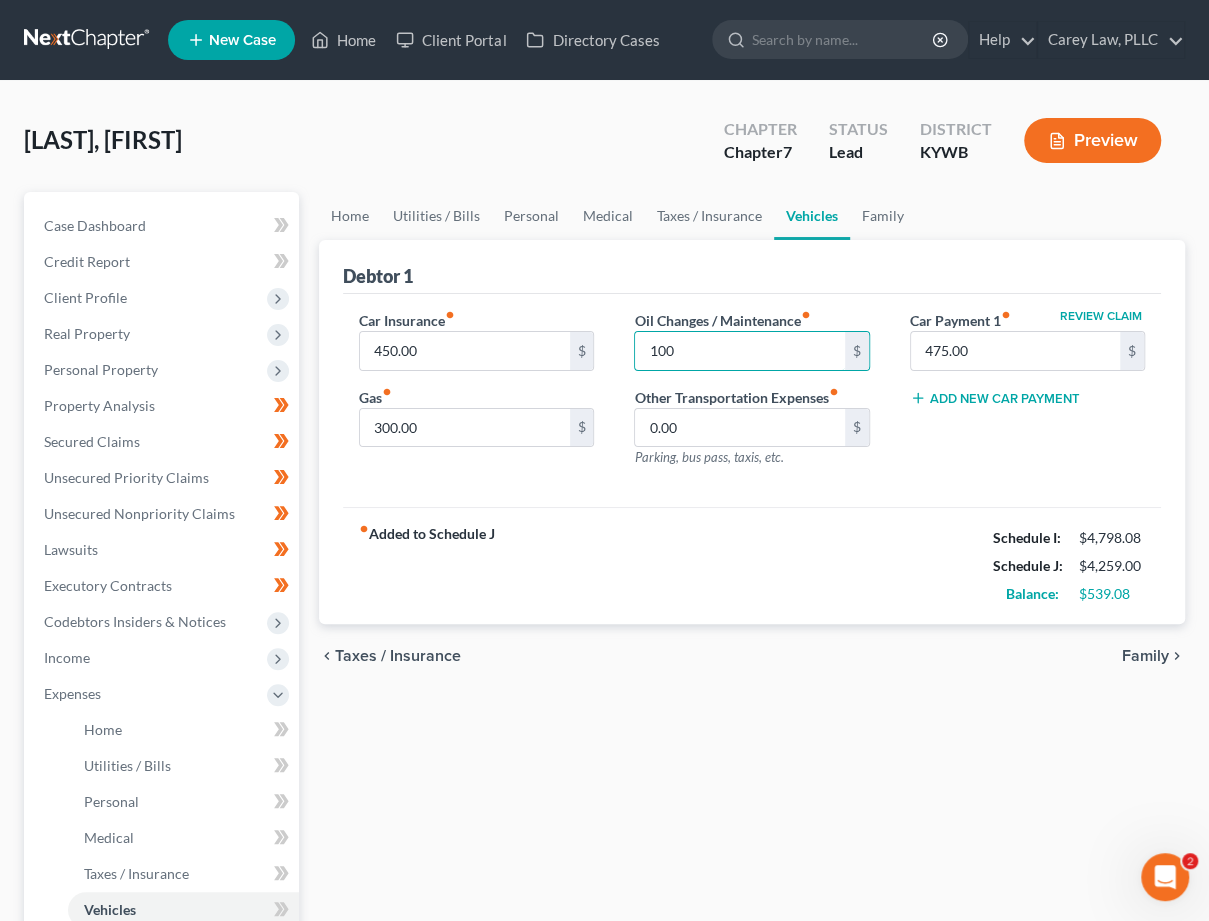 type on "100" 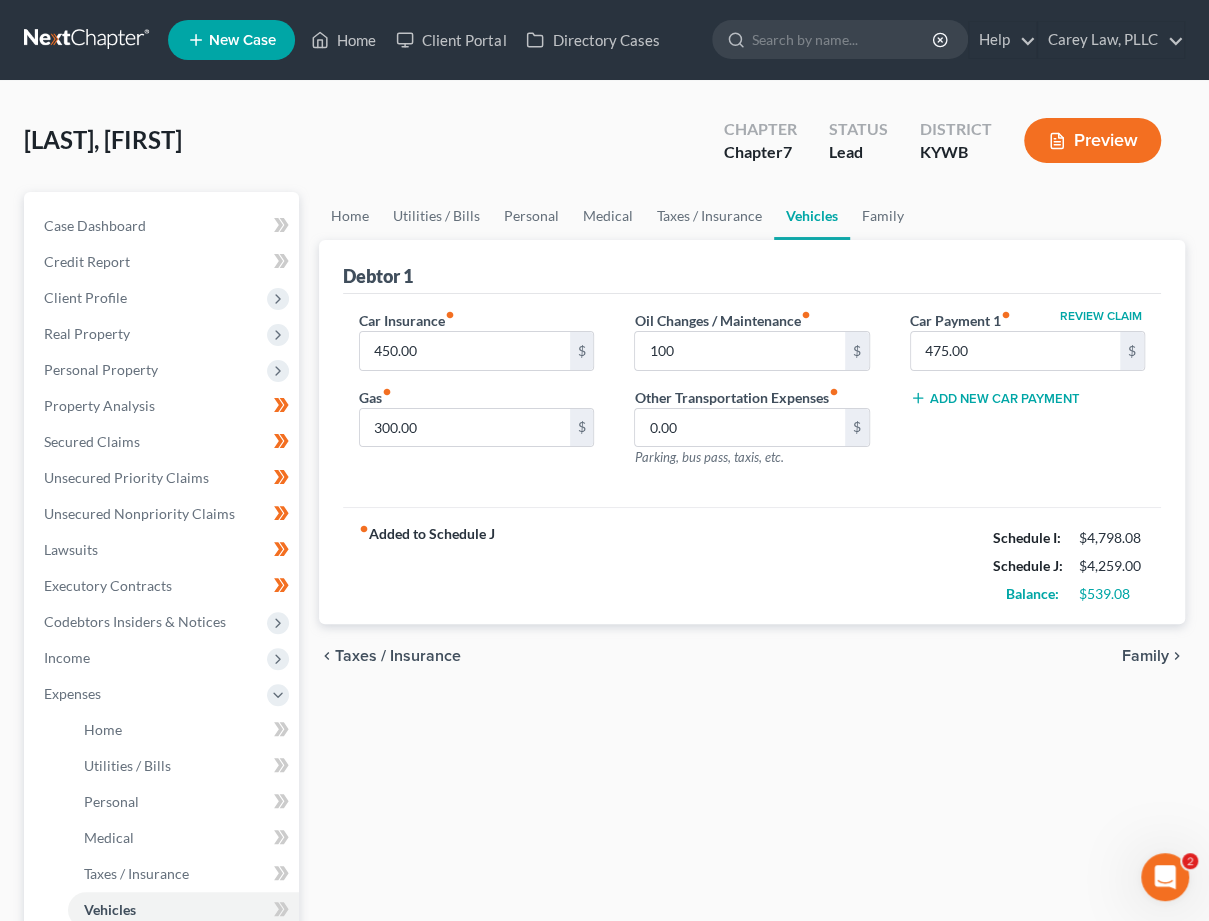scroll, scrollTop: 0, scrollLeft: 0, axis: both 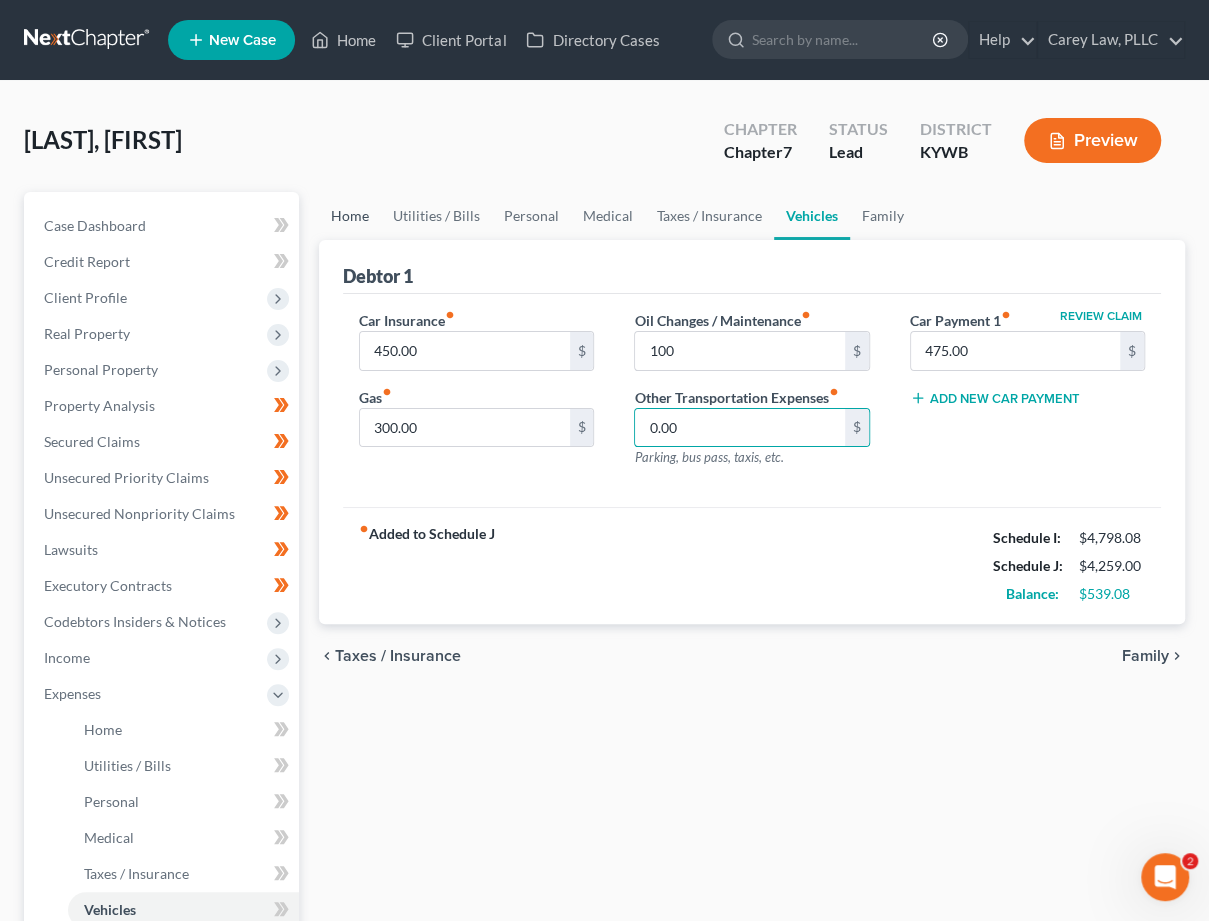click on "Home" at bounding box center [350, 216] 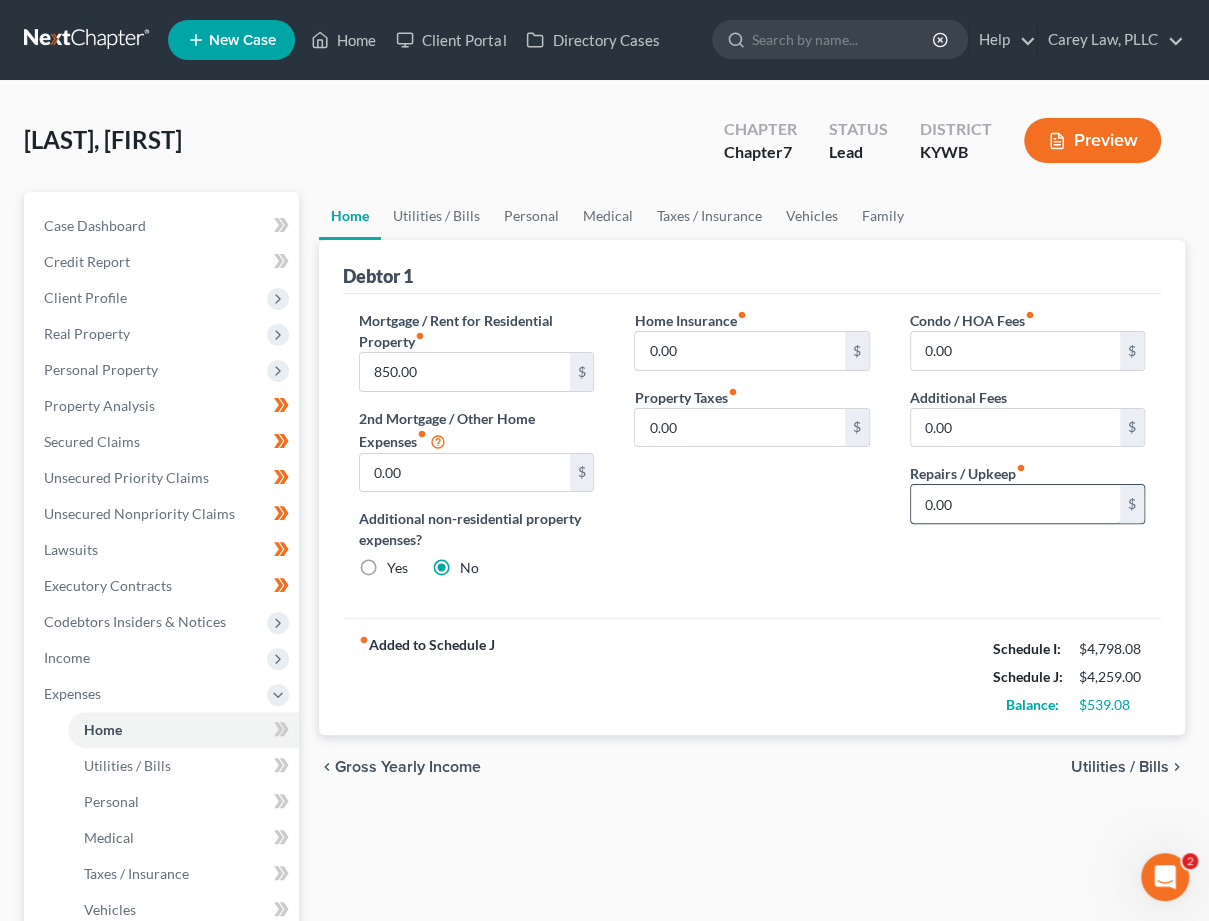 click on "0.00" at bounding box center [1015, 504] 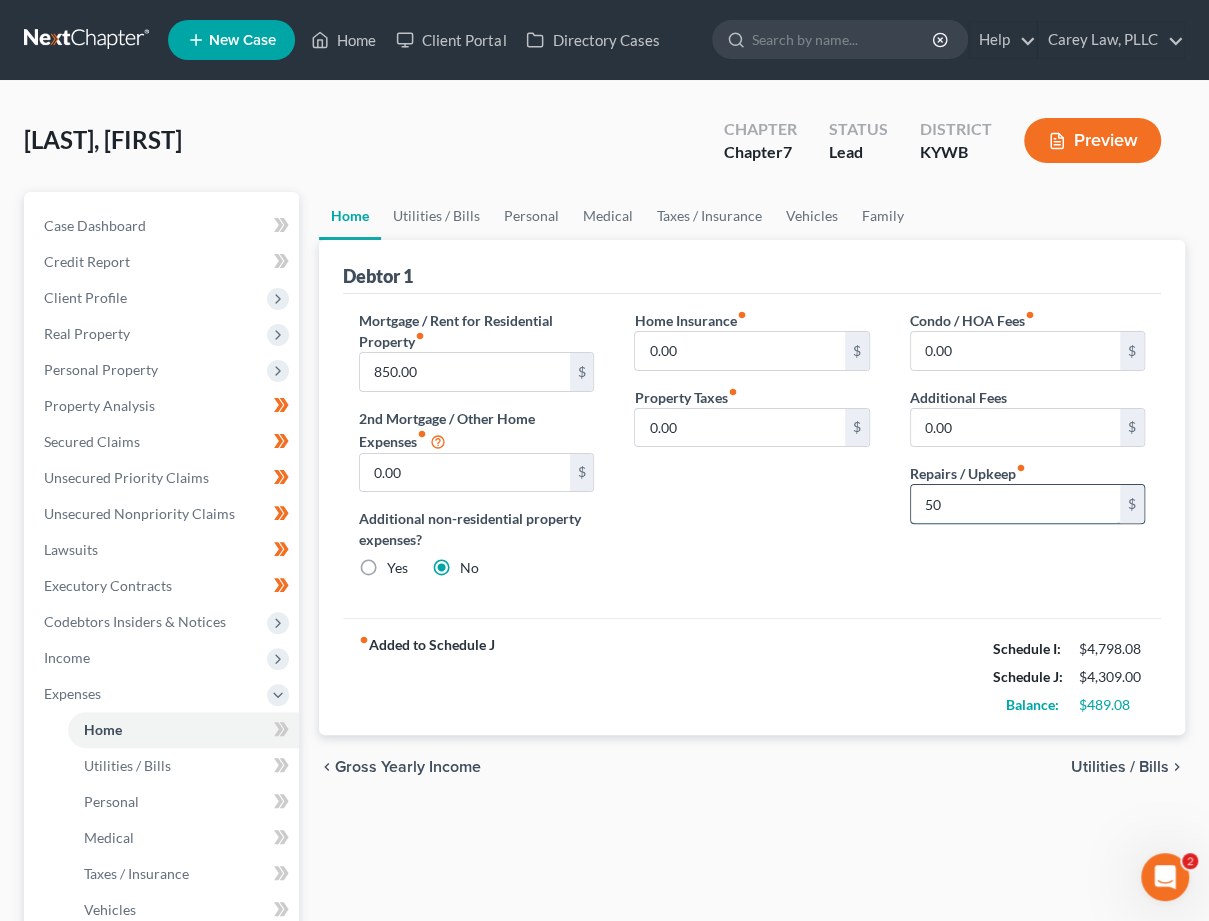 type on "5" 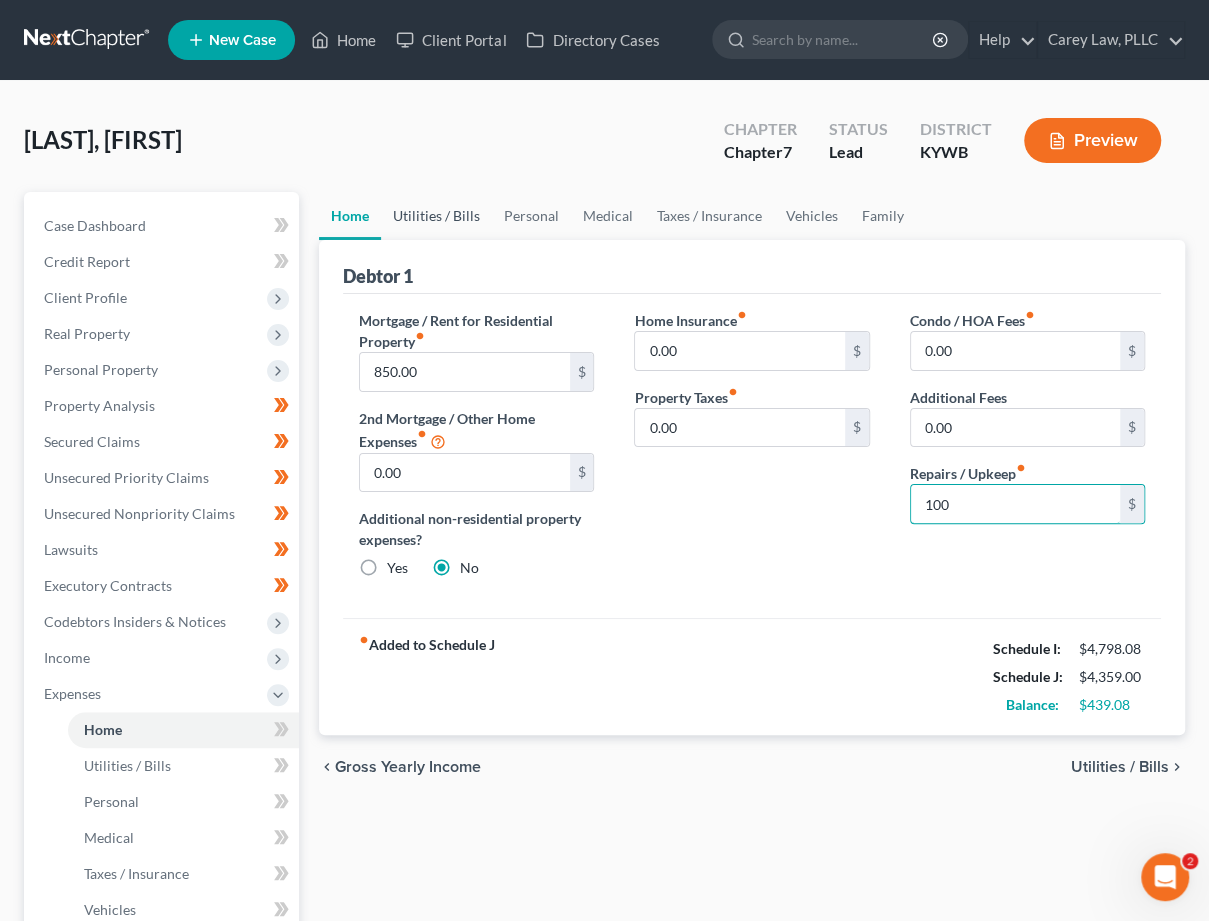 type on "100" 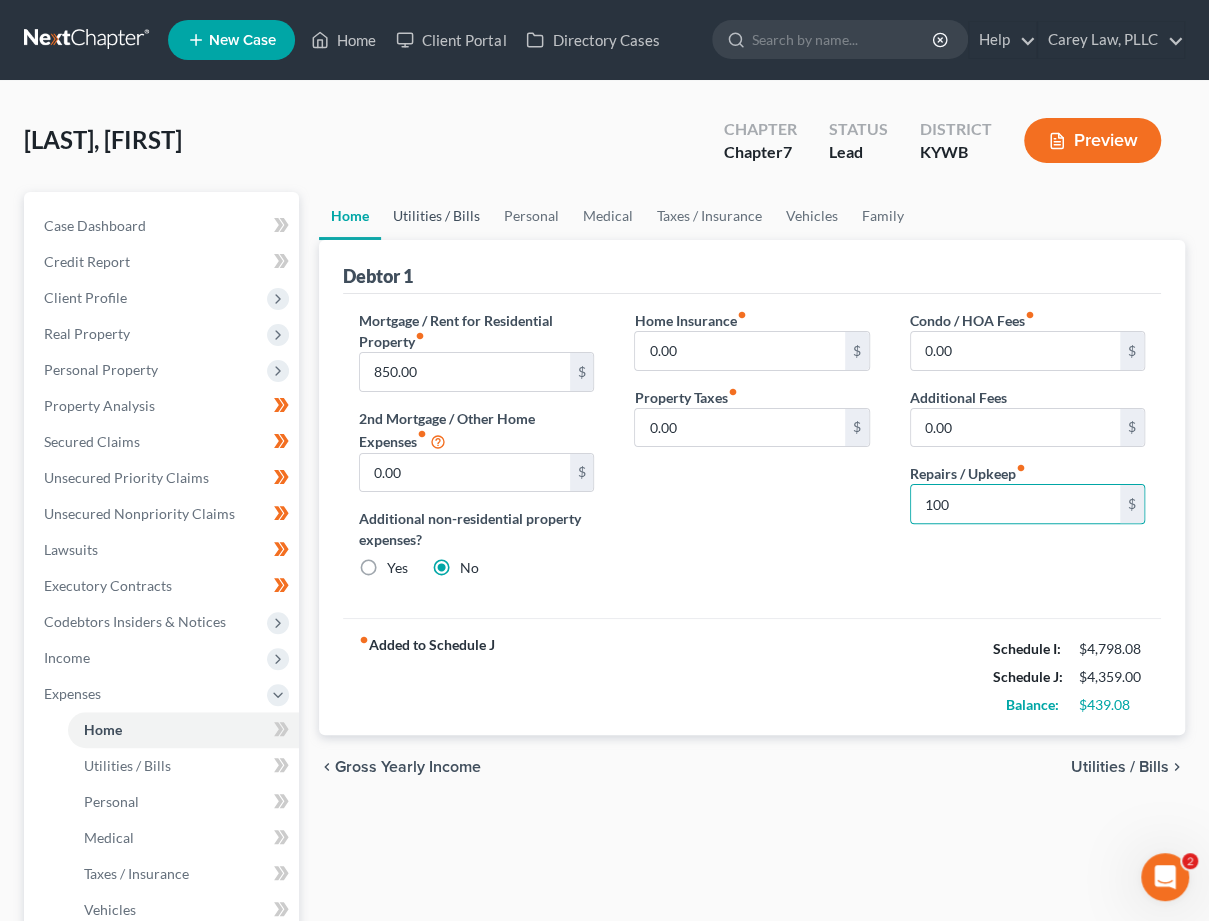 click on "Utilities / Bills" at bounding box center (436, 216) 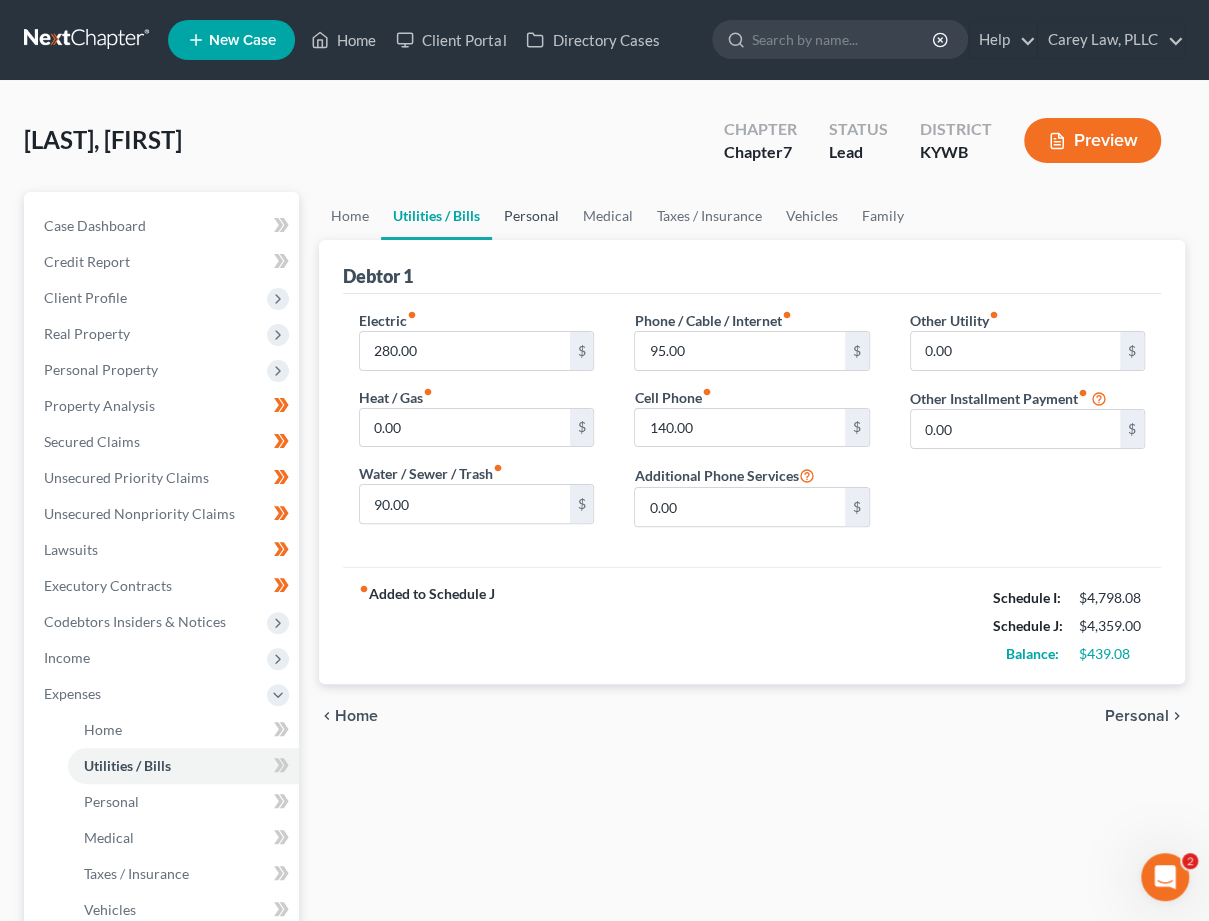 click on "Personal" at bounding box center (531, 216) 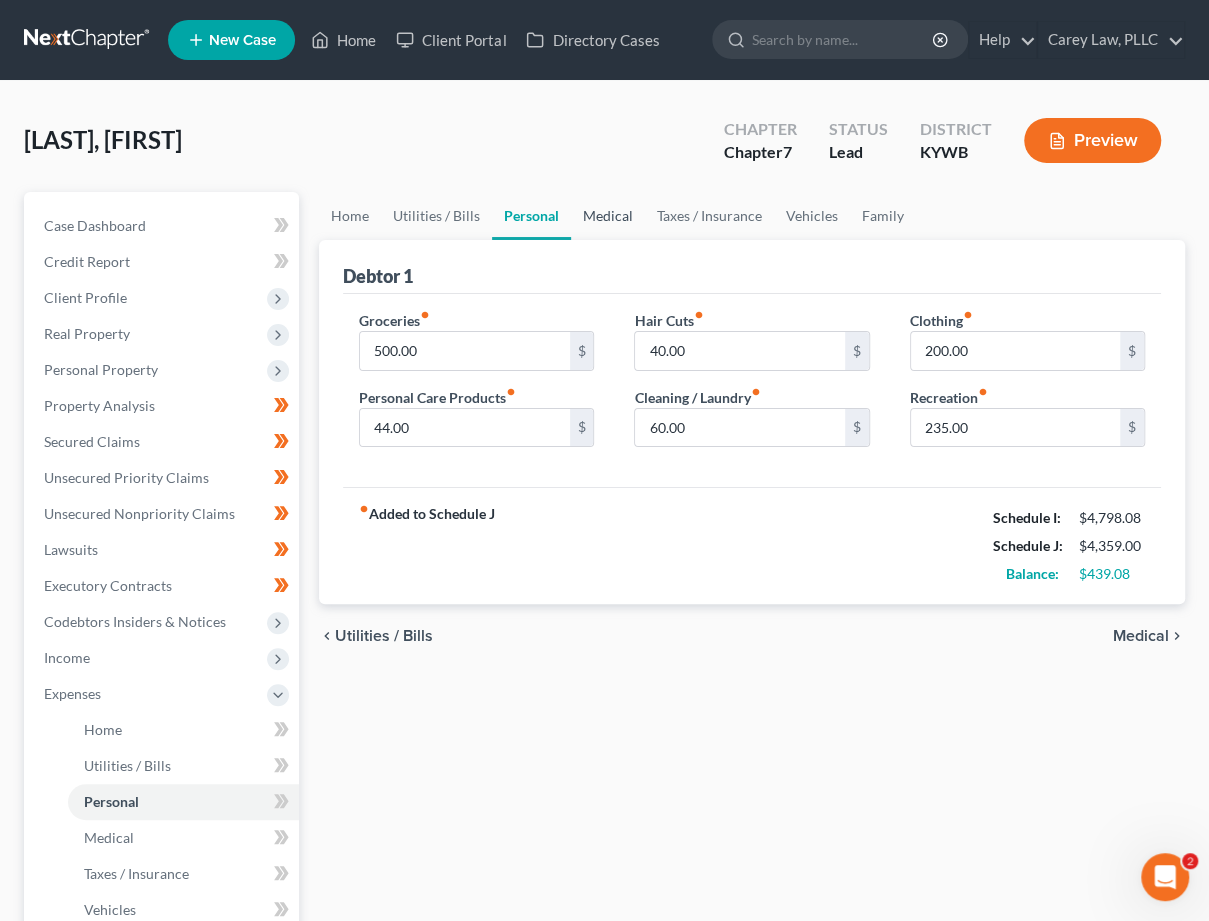 click on "Medical" at bounding box center [608, 216] 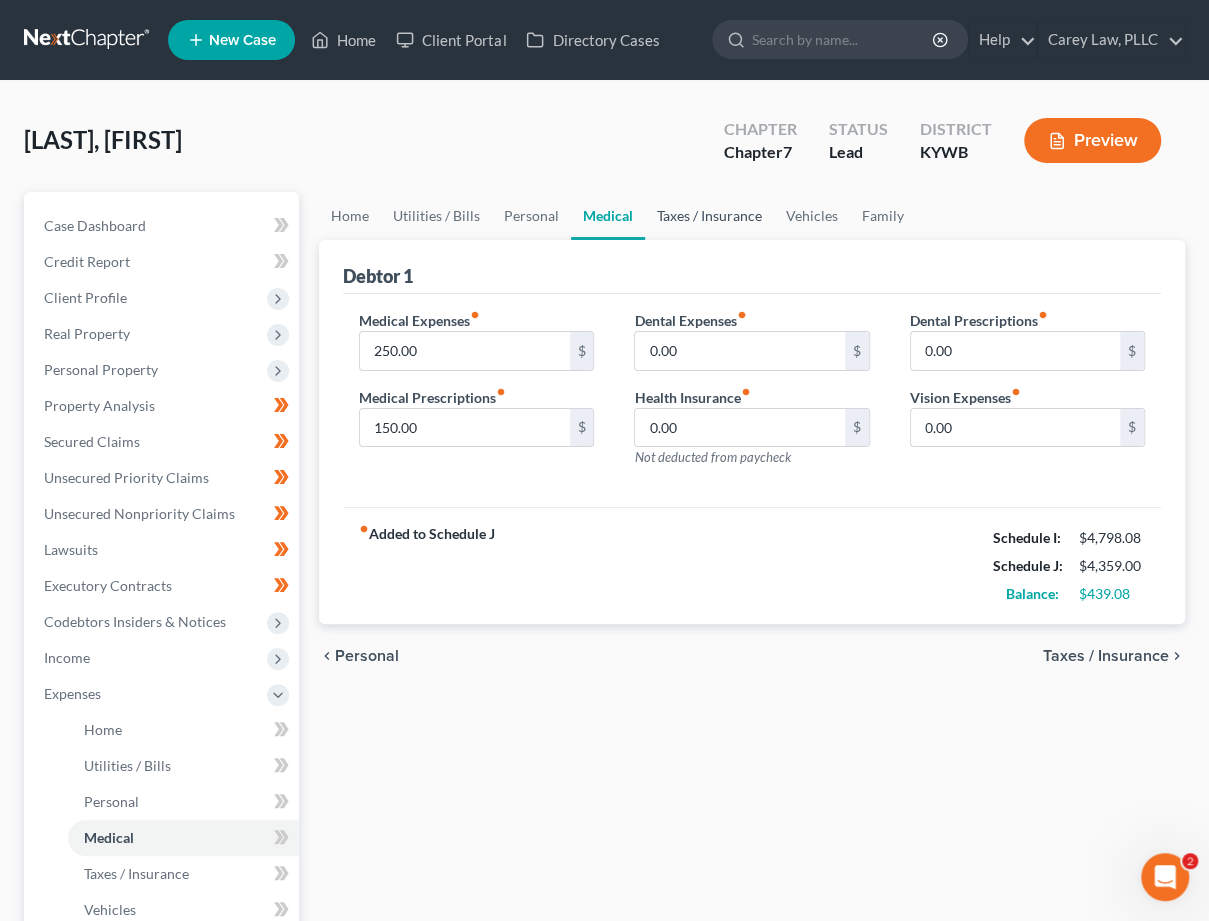 click on "Taxes / Insurance" at bounding box center (709, 216) 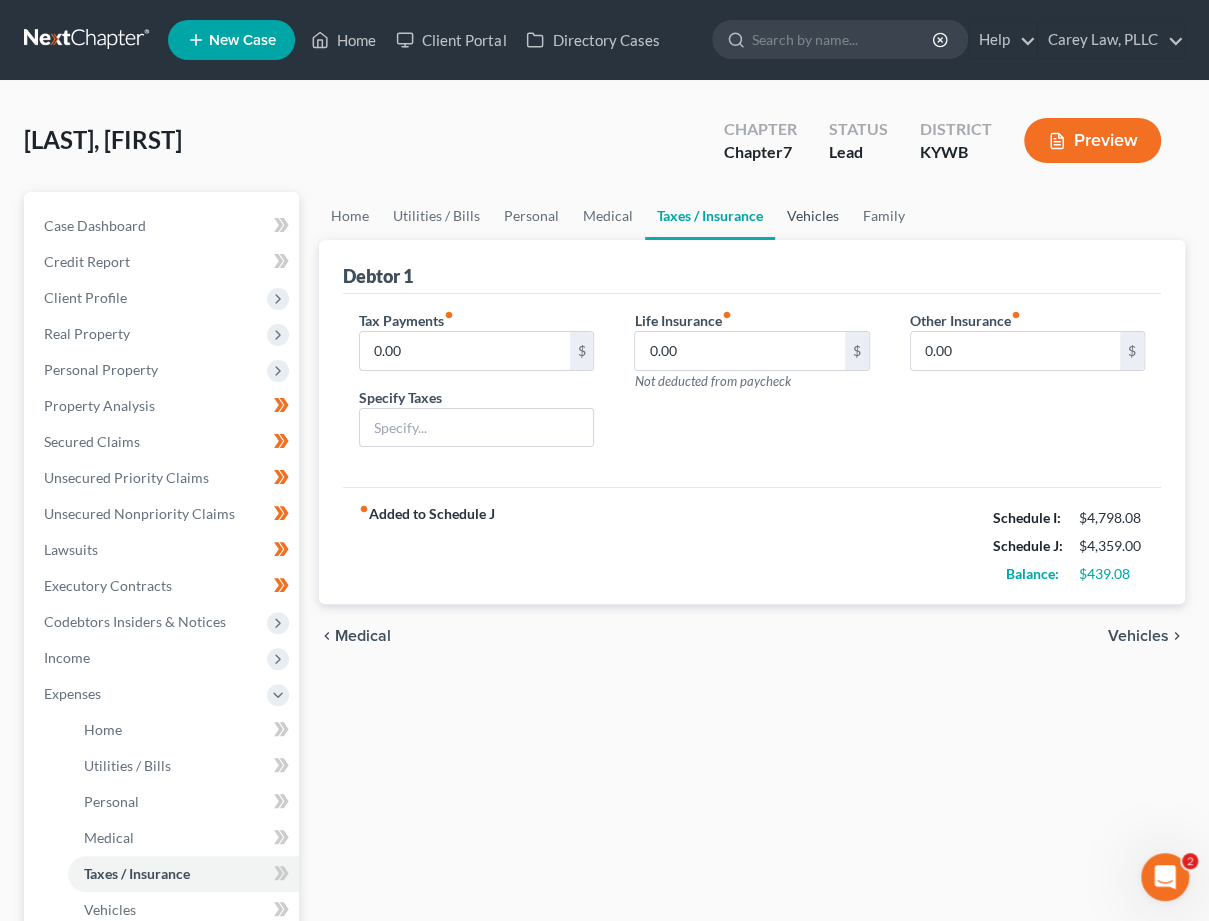 click on "Vehicles" at bounding box center [813, 216] 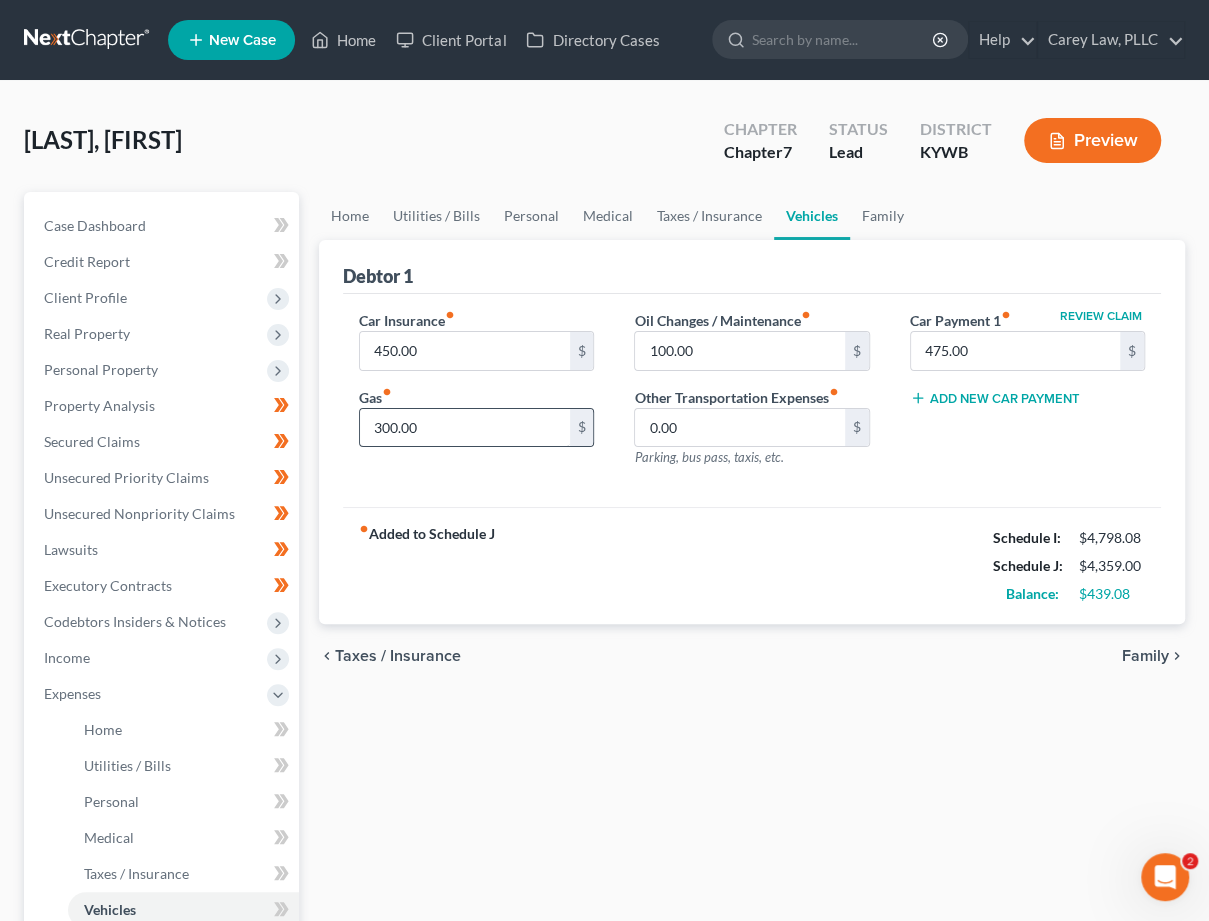 scroll, scrollTop: 0, scrollLeft: 0, axis: both 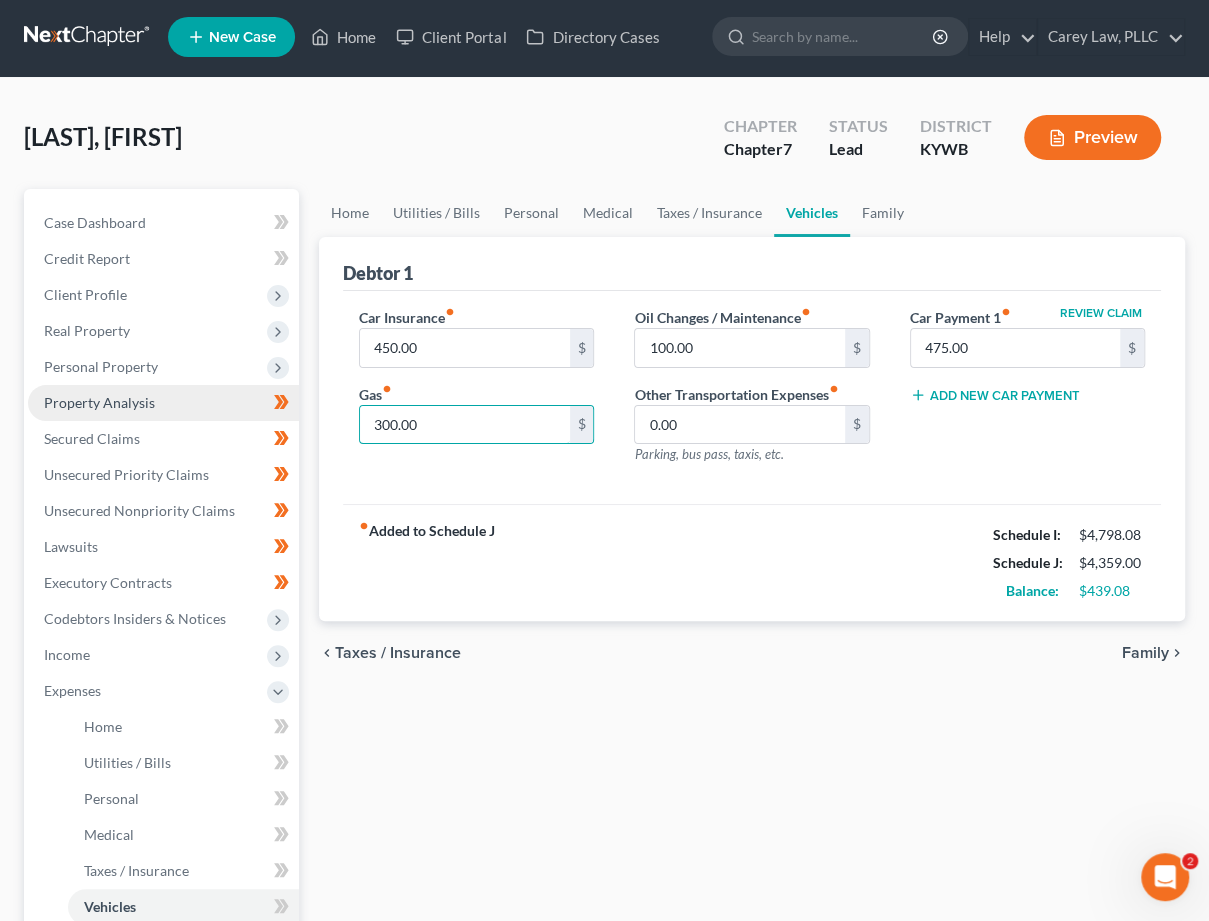 drag, startPoint x: 376, startPoint y: 417, endPoint x: 235, endPoint y: 397, distance: 142.41138 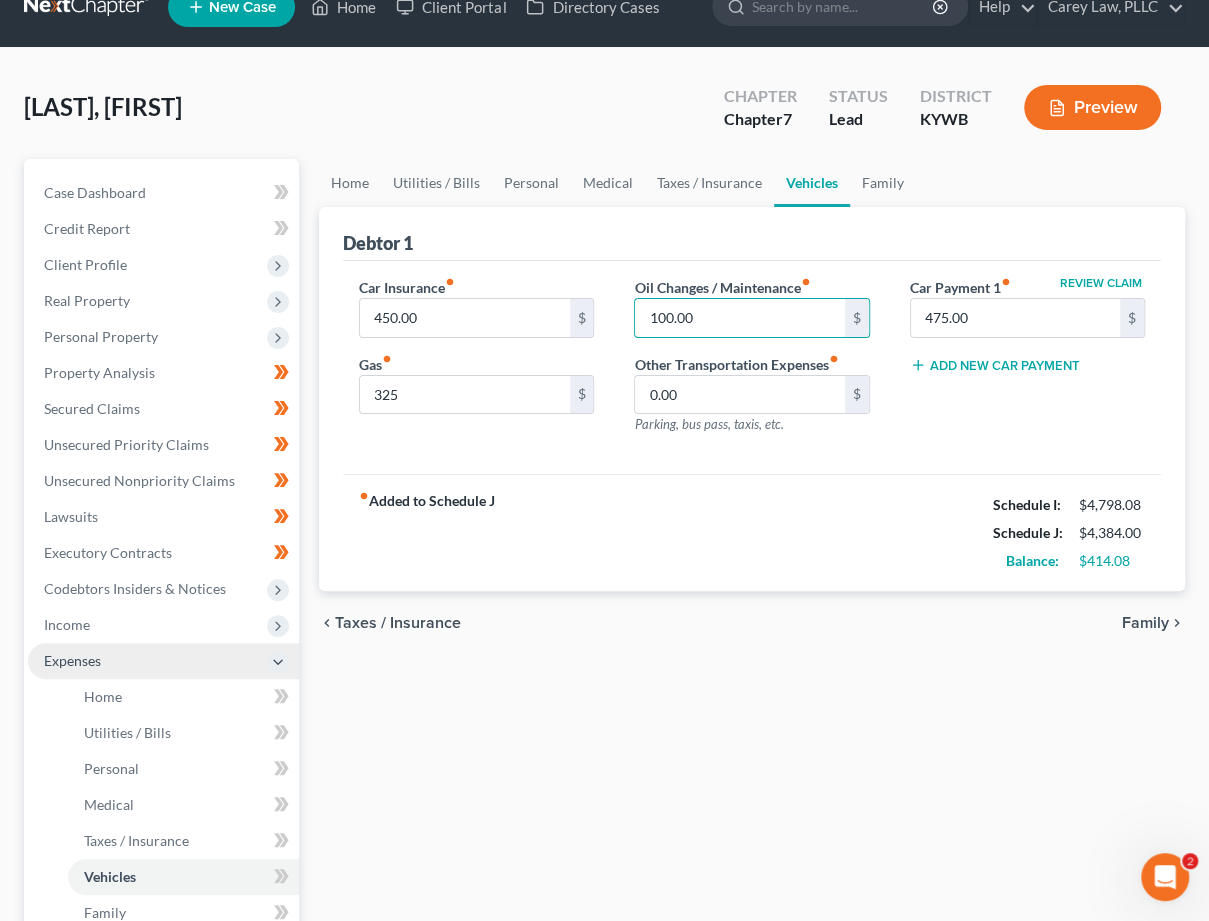 scroll, scrollTop: 33, scrollLeft: 0, axis: vertical 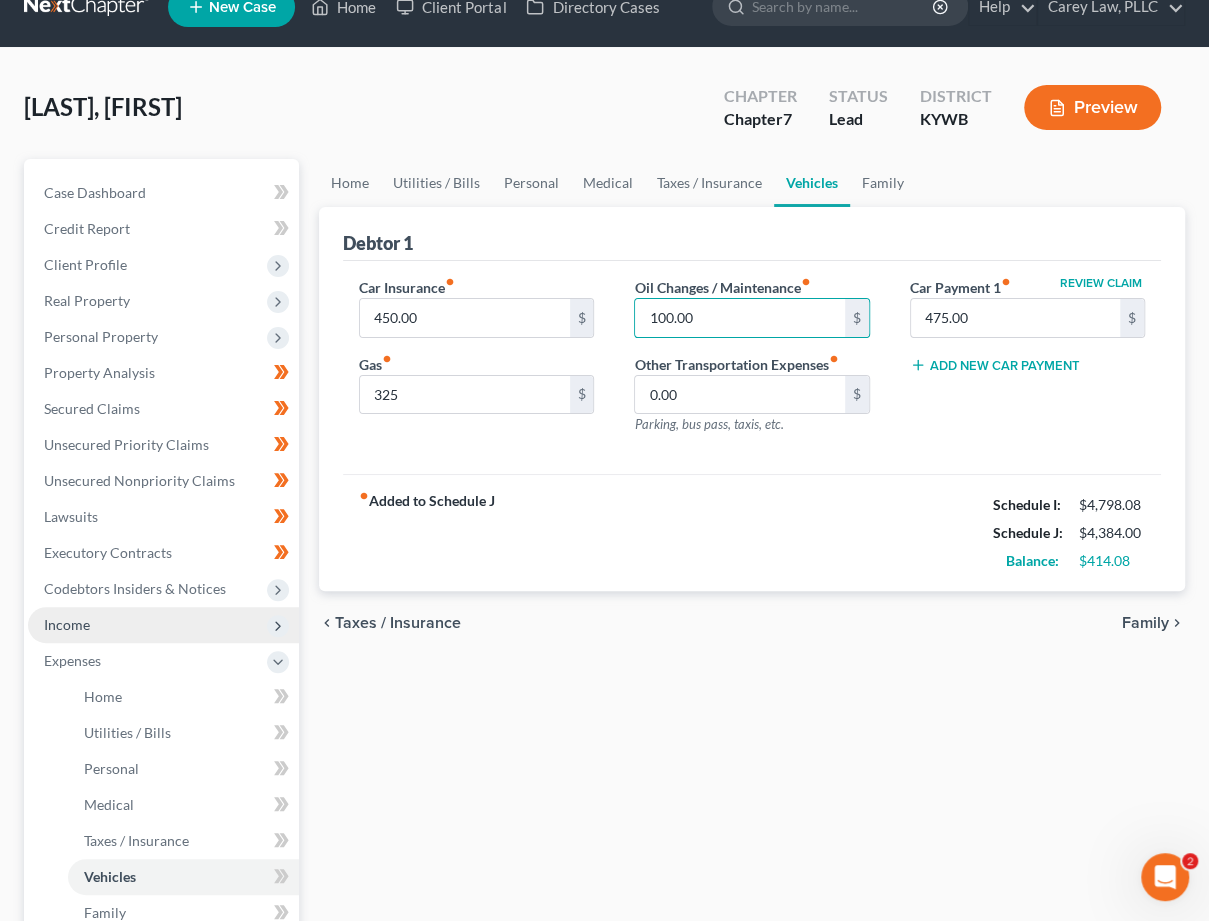 click on "Income" at bounding box center (163, 625) 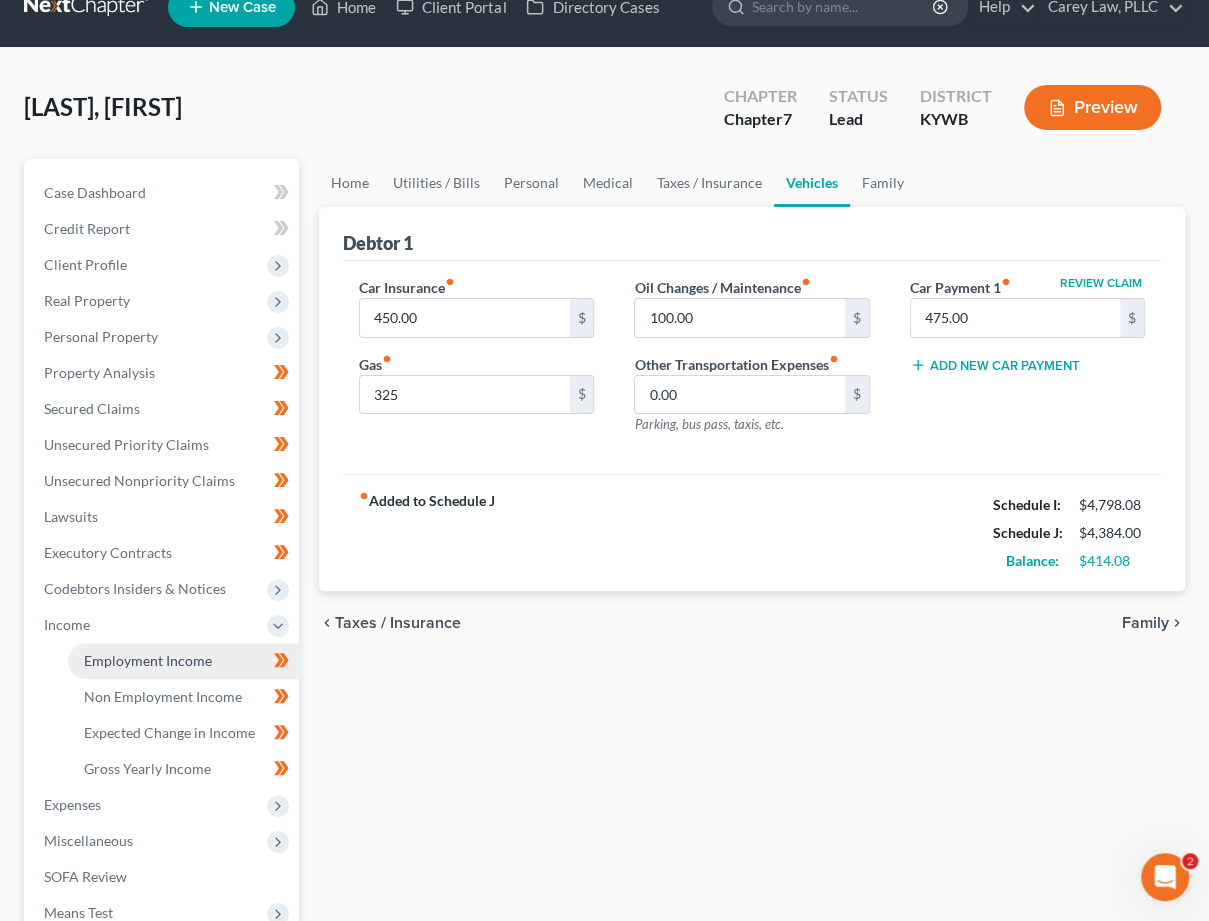 click on "Employment Income" at bounding box center (148, 660) 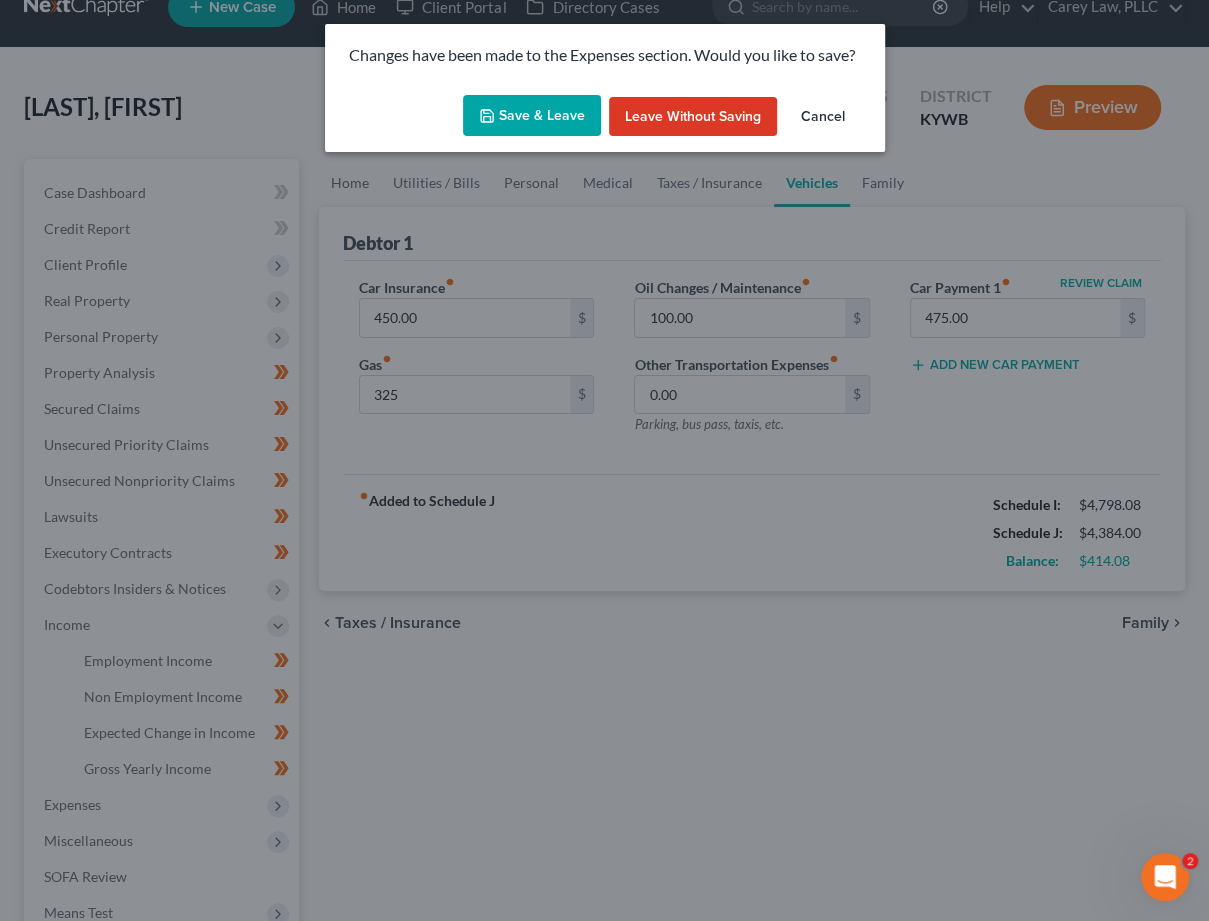 click on "Save & Leave" at bounding box center (532, 116) 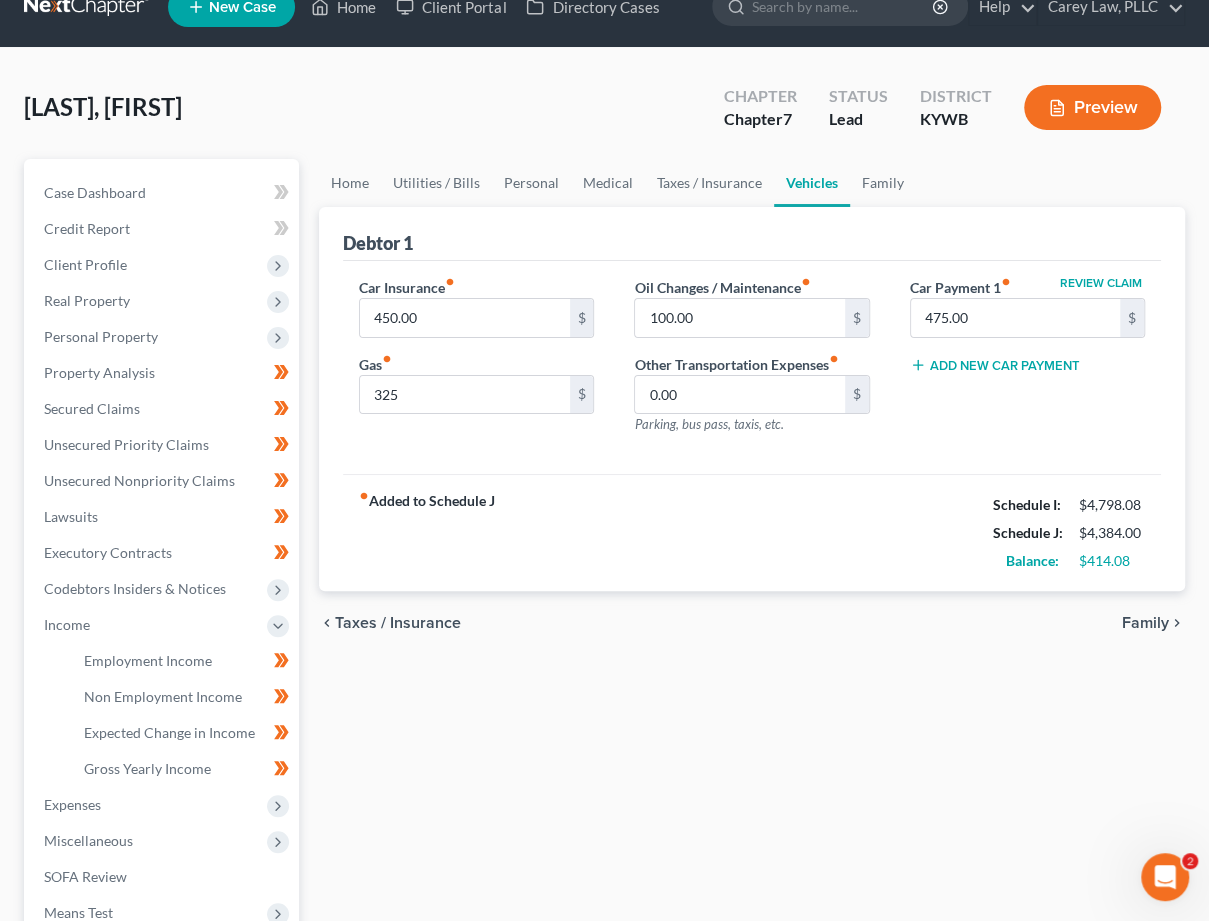 type on "325.00" 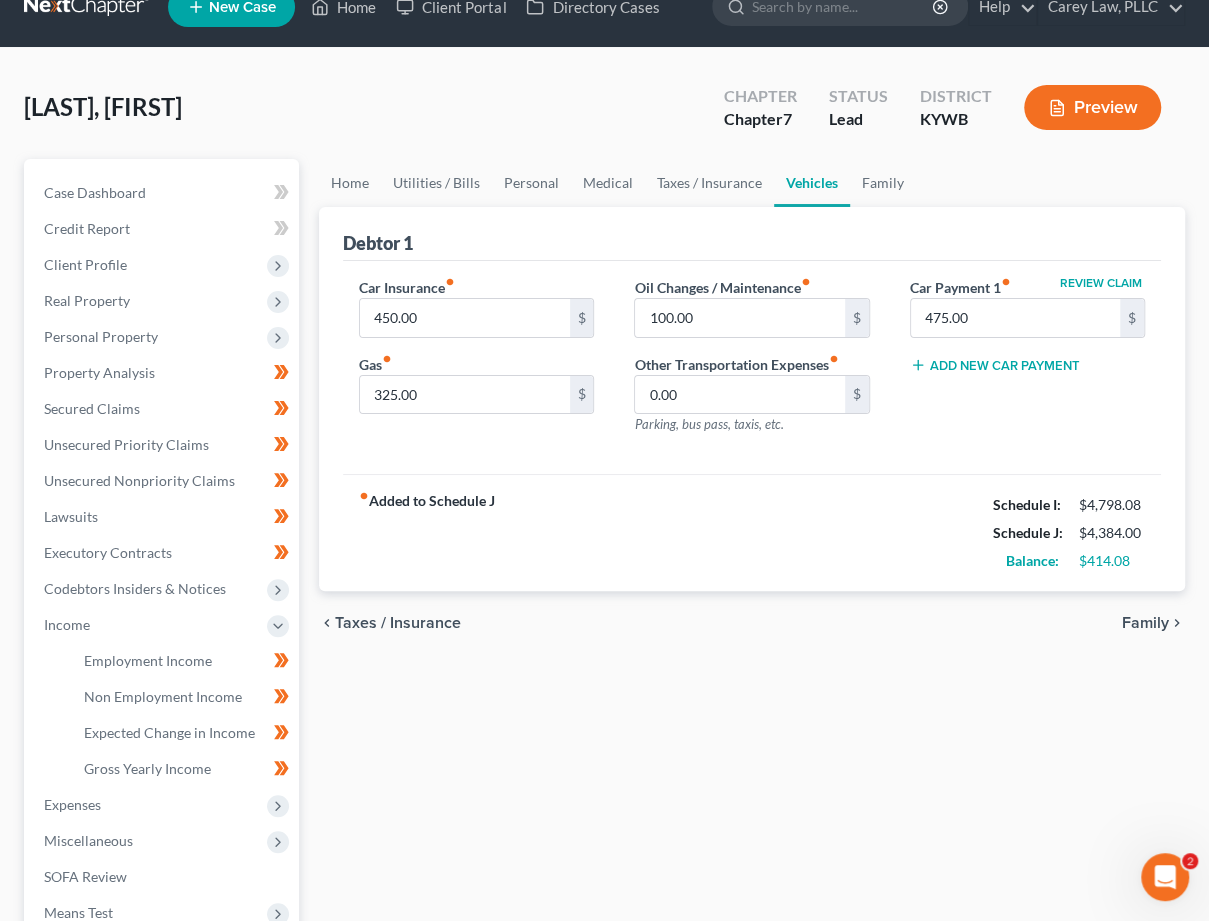 scroll, scrollTop: 0, scrollLeft: 0, axis: both 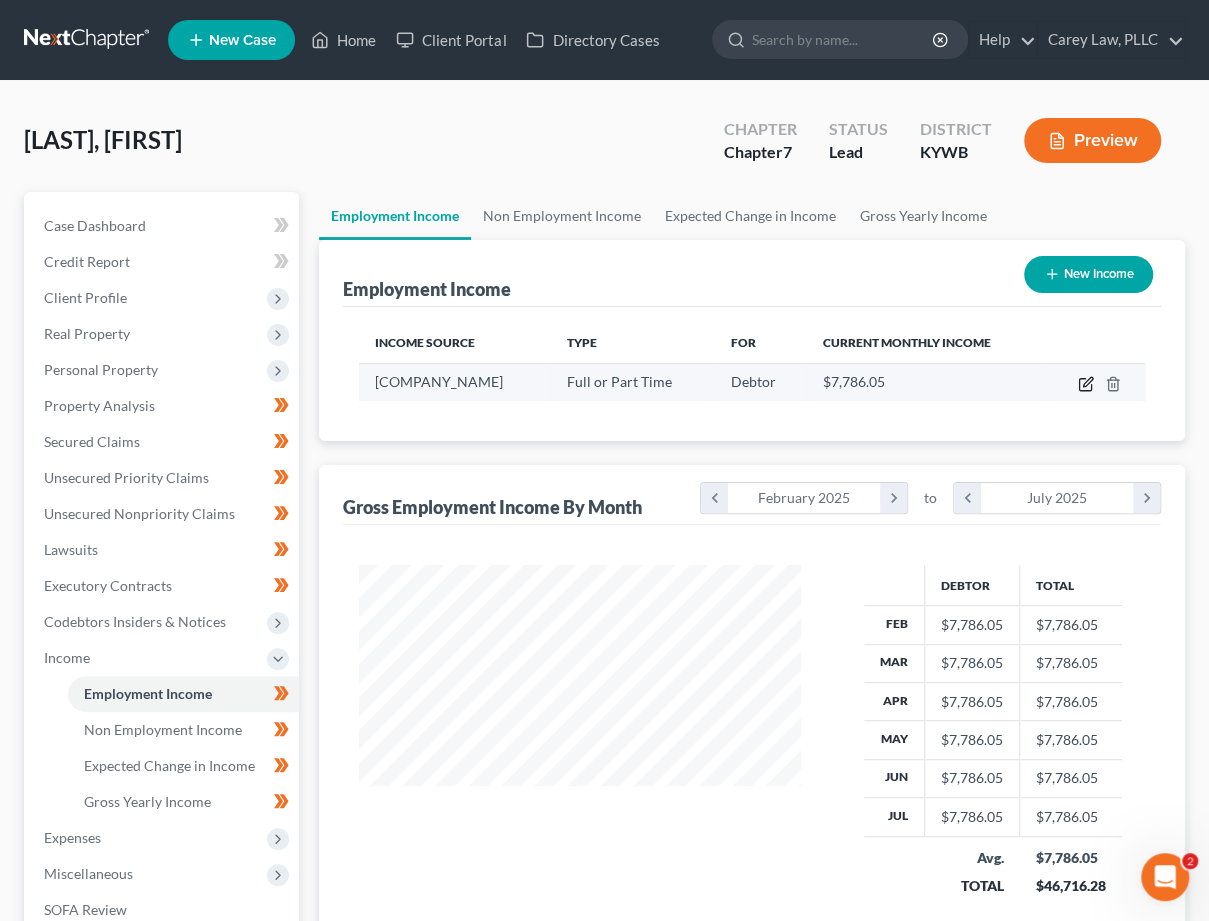 click 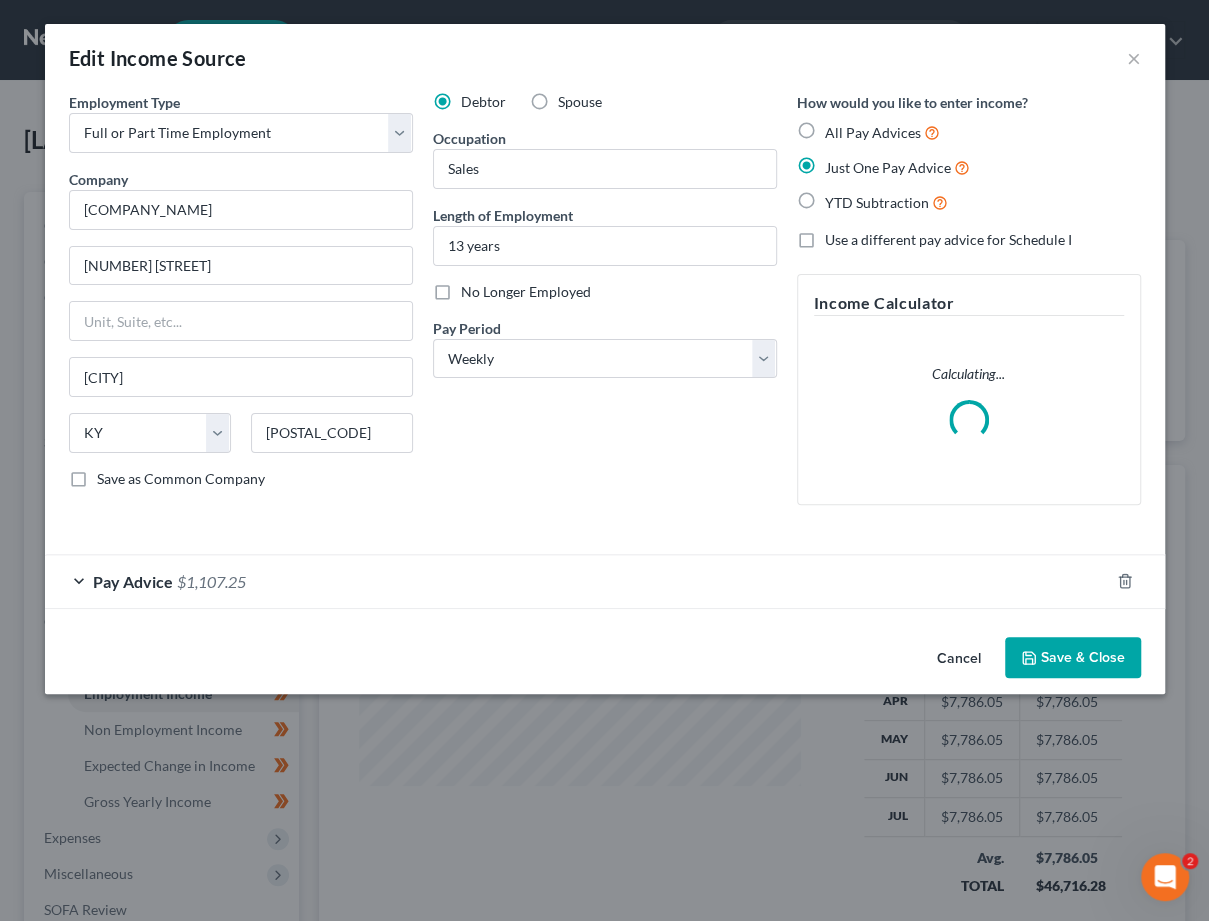 click on "Pay Advice" at bounding box center [133, 581] 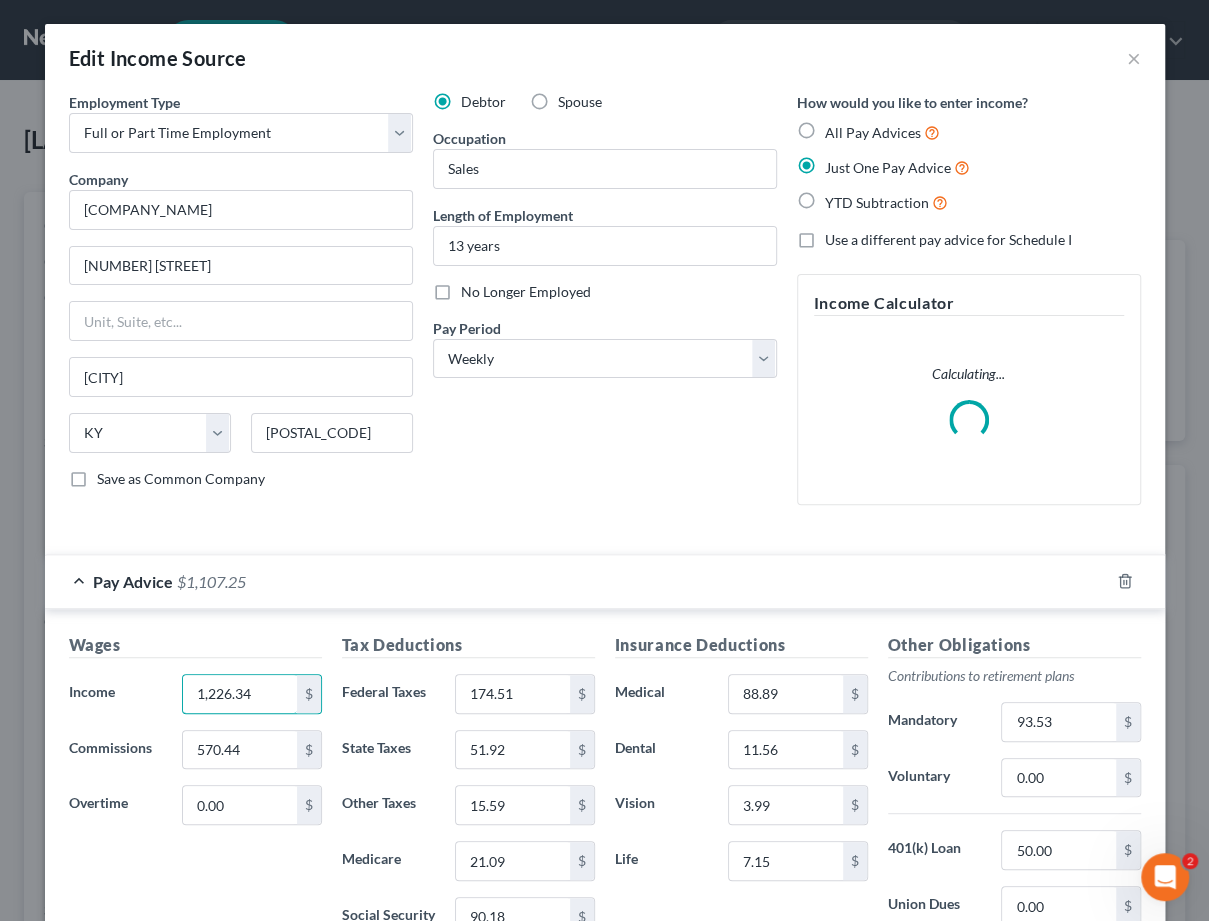 drag, startPoint x: 267, startPoint y: 690, endPoint x: 39, endPoint y: 660, distance: 229.96521 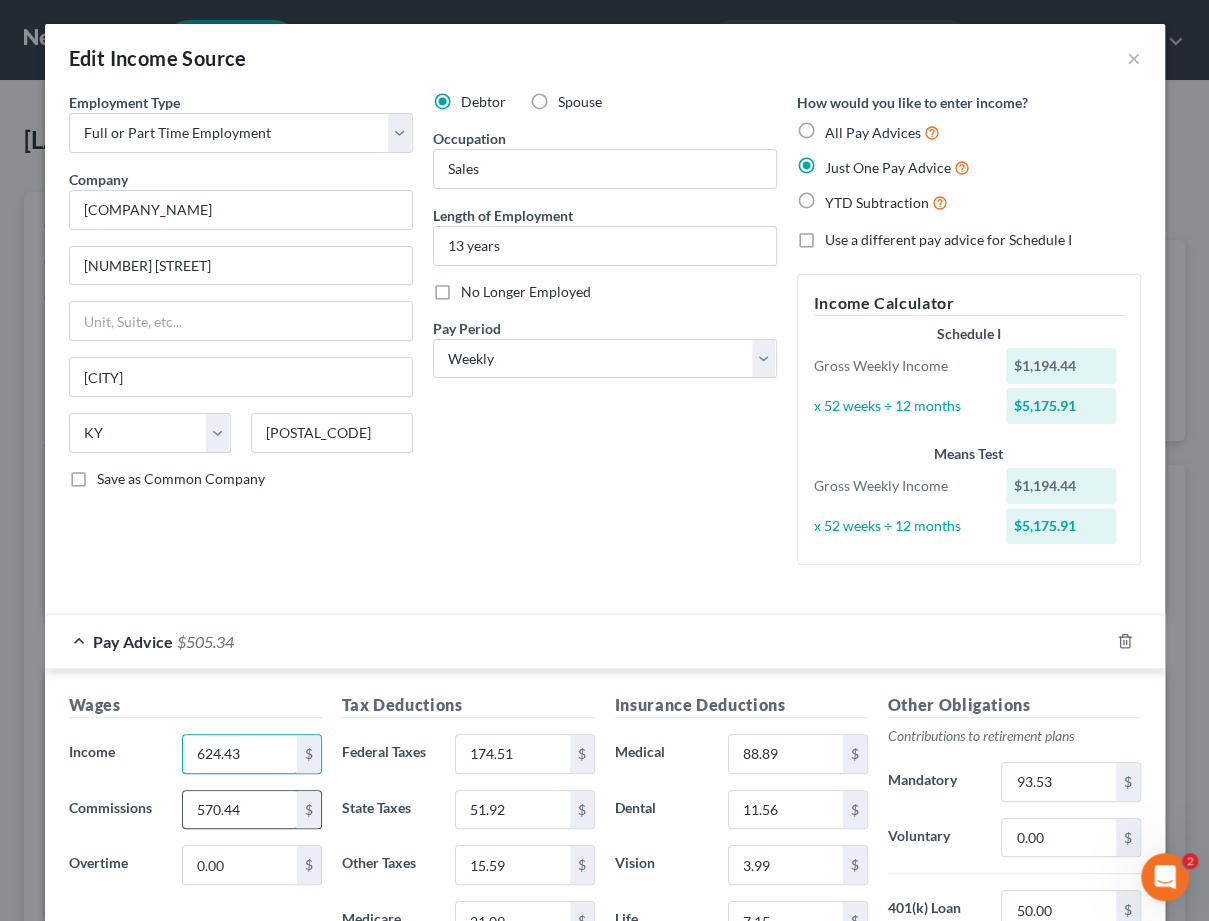 type on "624.43" 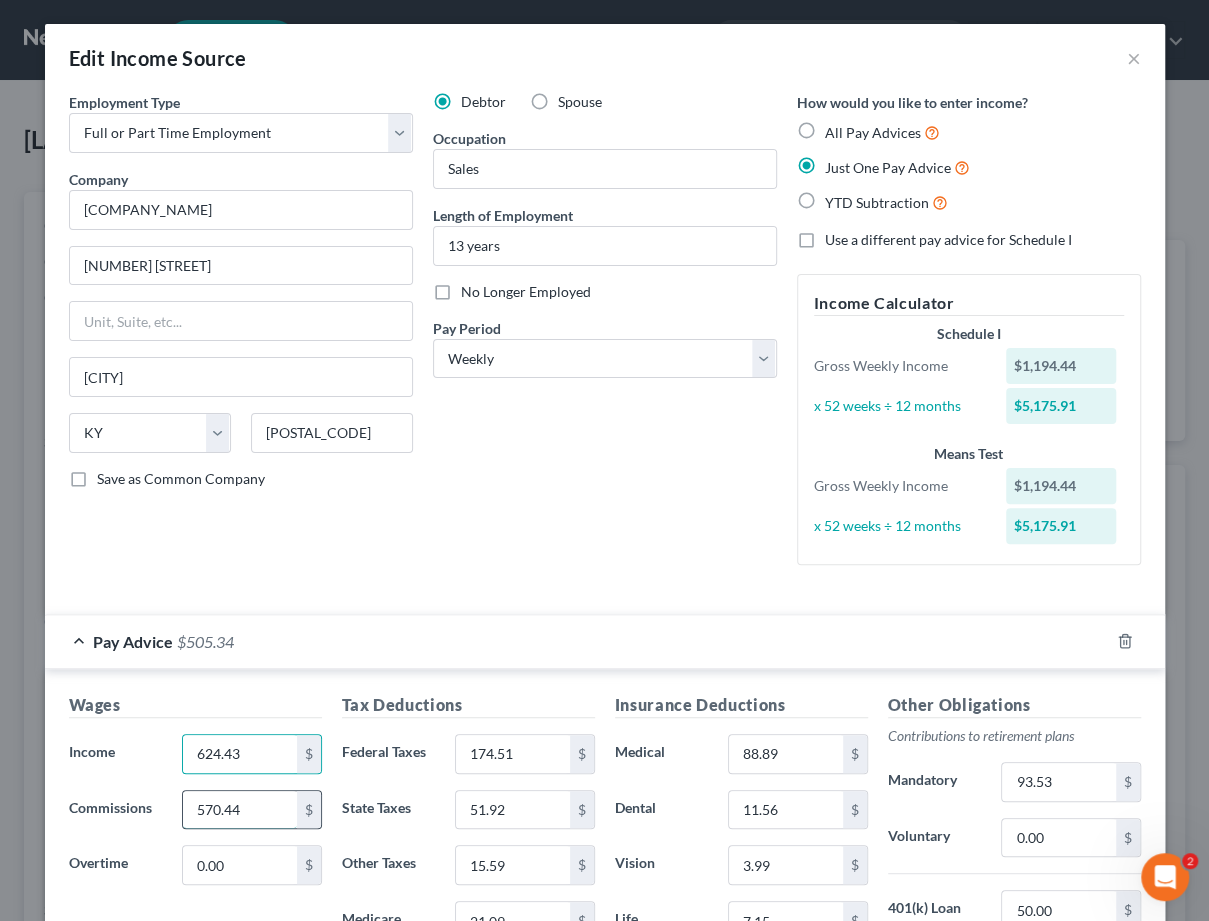 click on "570.44" at bounding box center (239, 810) 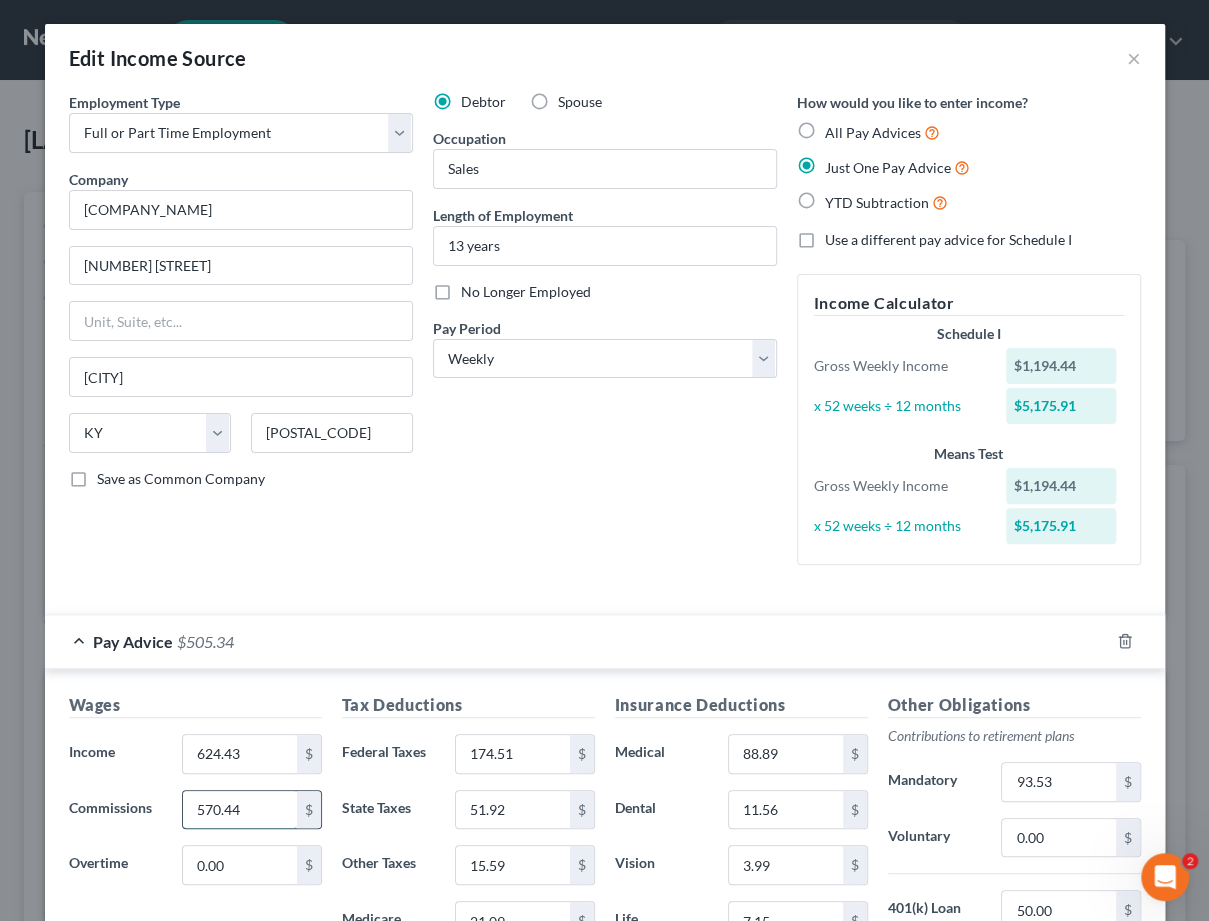 click on "570.44" at bounding box center (239, 810) 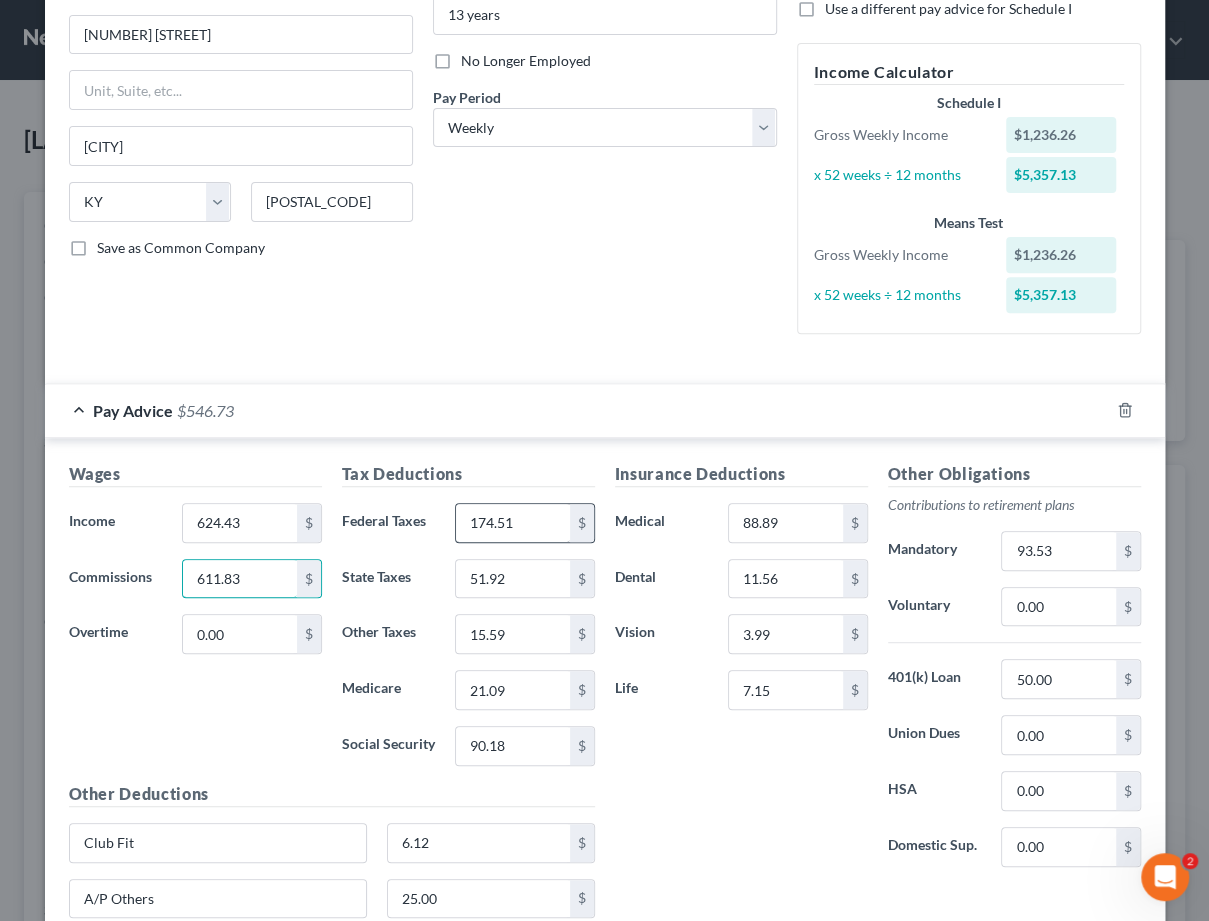 scroll, scrollTop: 234, scrollLeft: 0, axis: vertical 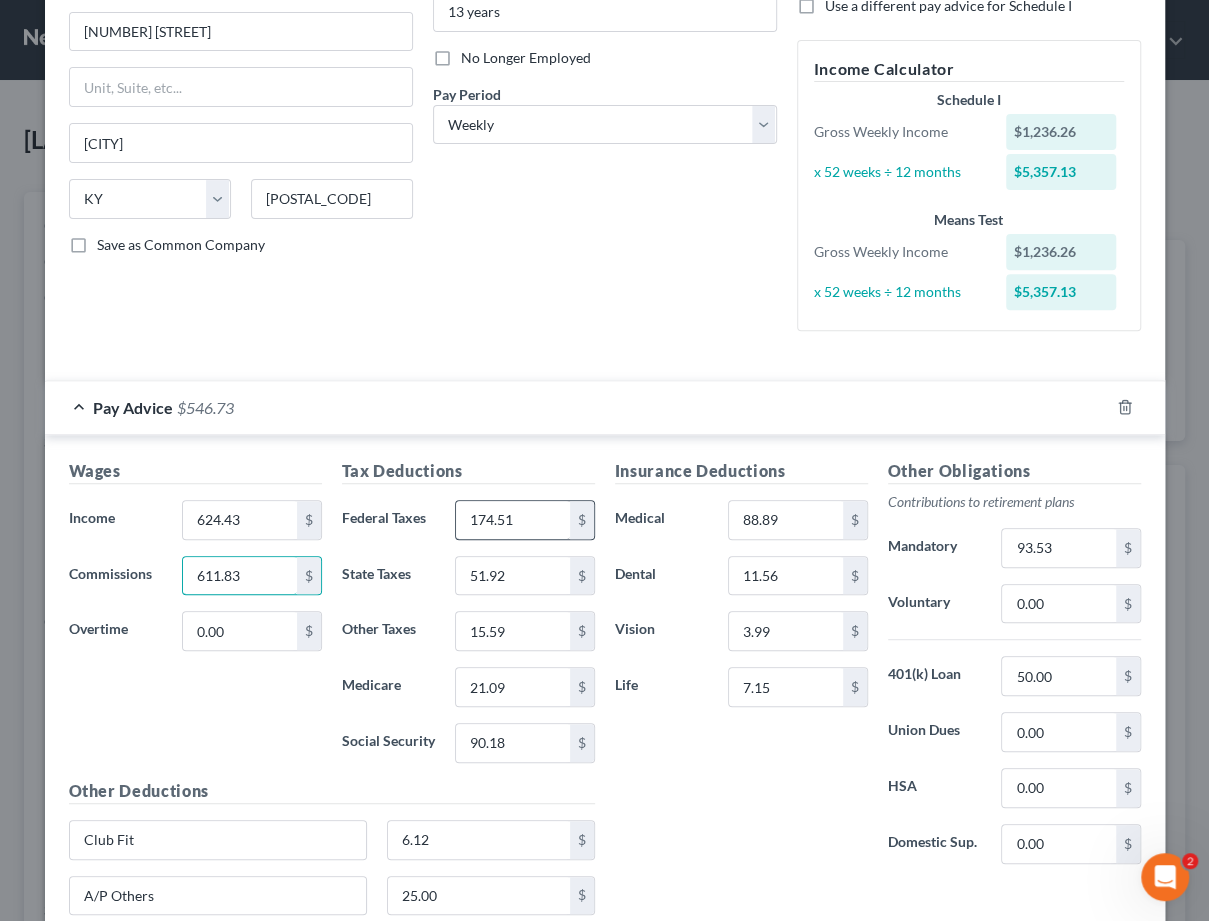 type on "611.83" 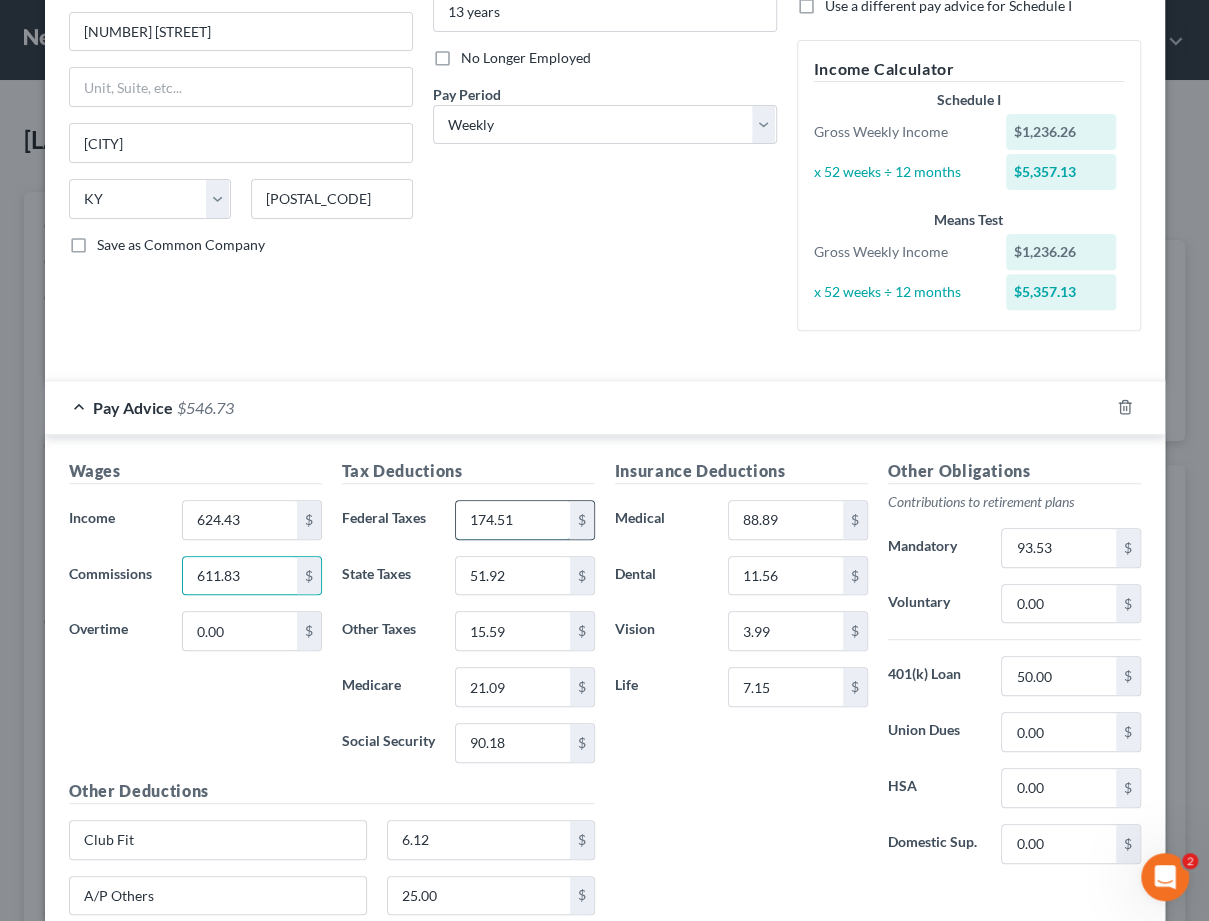 click on "174.51" at bounding box center [512, 520] 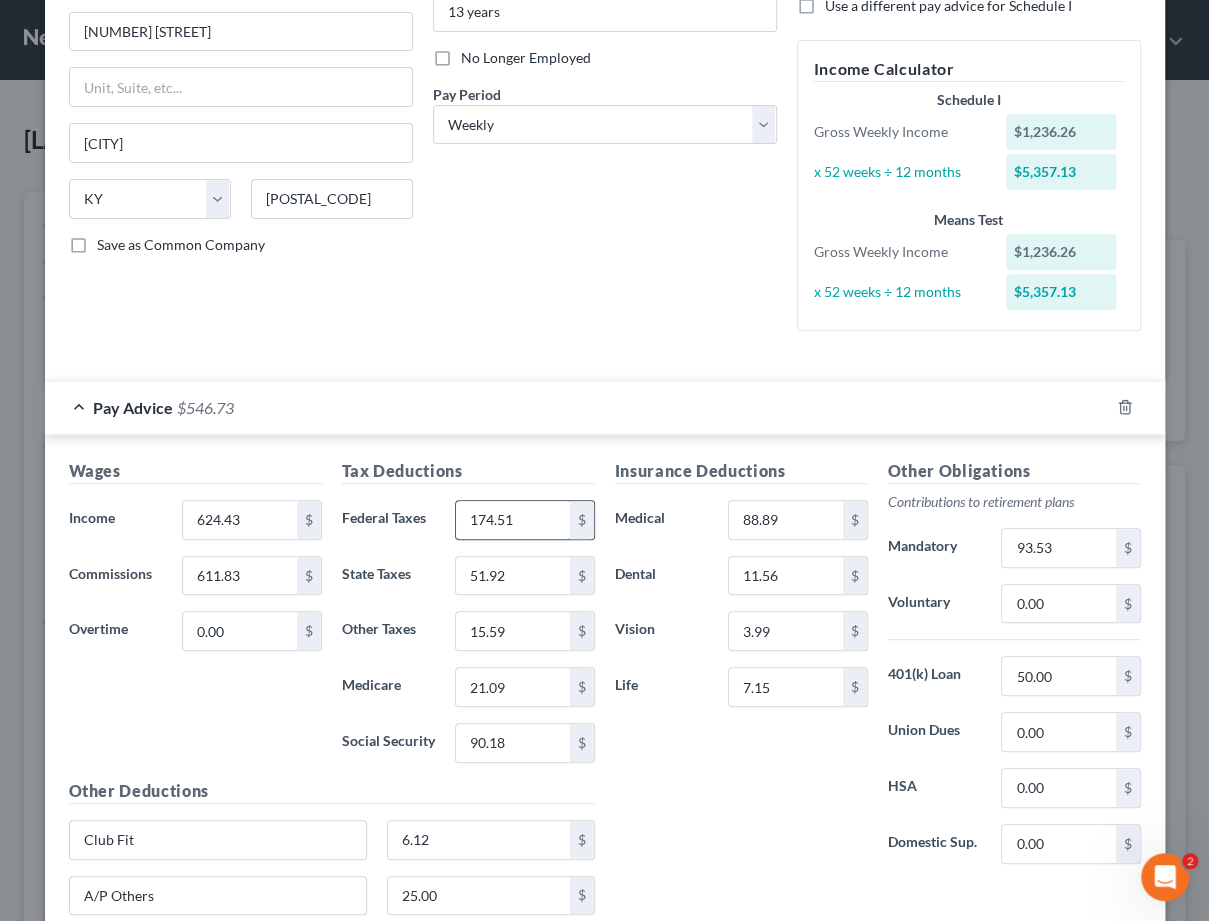 click on "174.51" at bounding box center [512, 520] 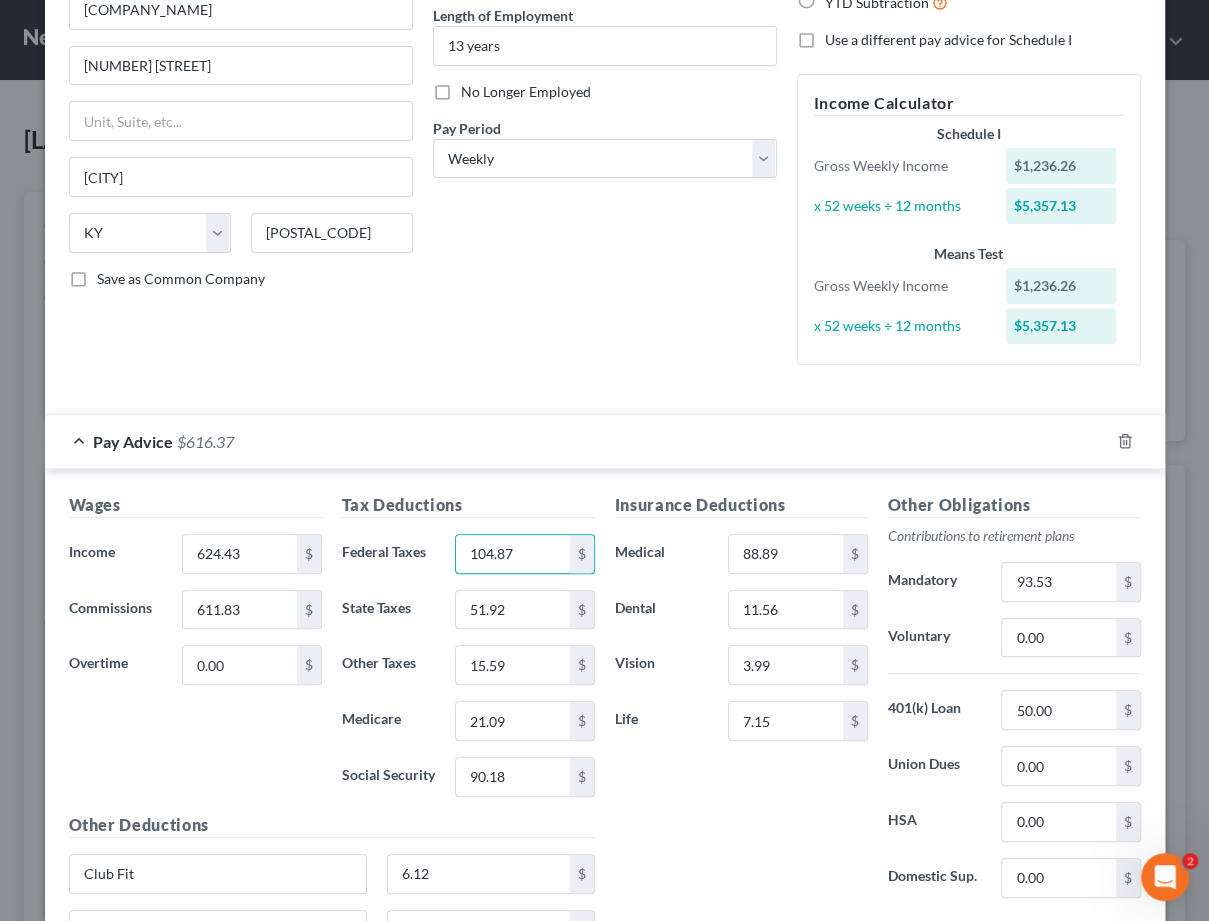 scroll, scrollTop: 249, scrollLeft: 0, axis: vertical 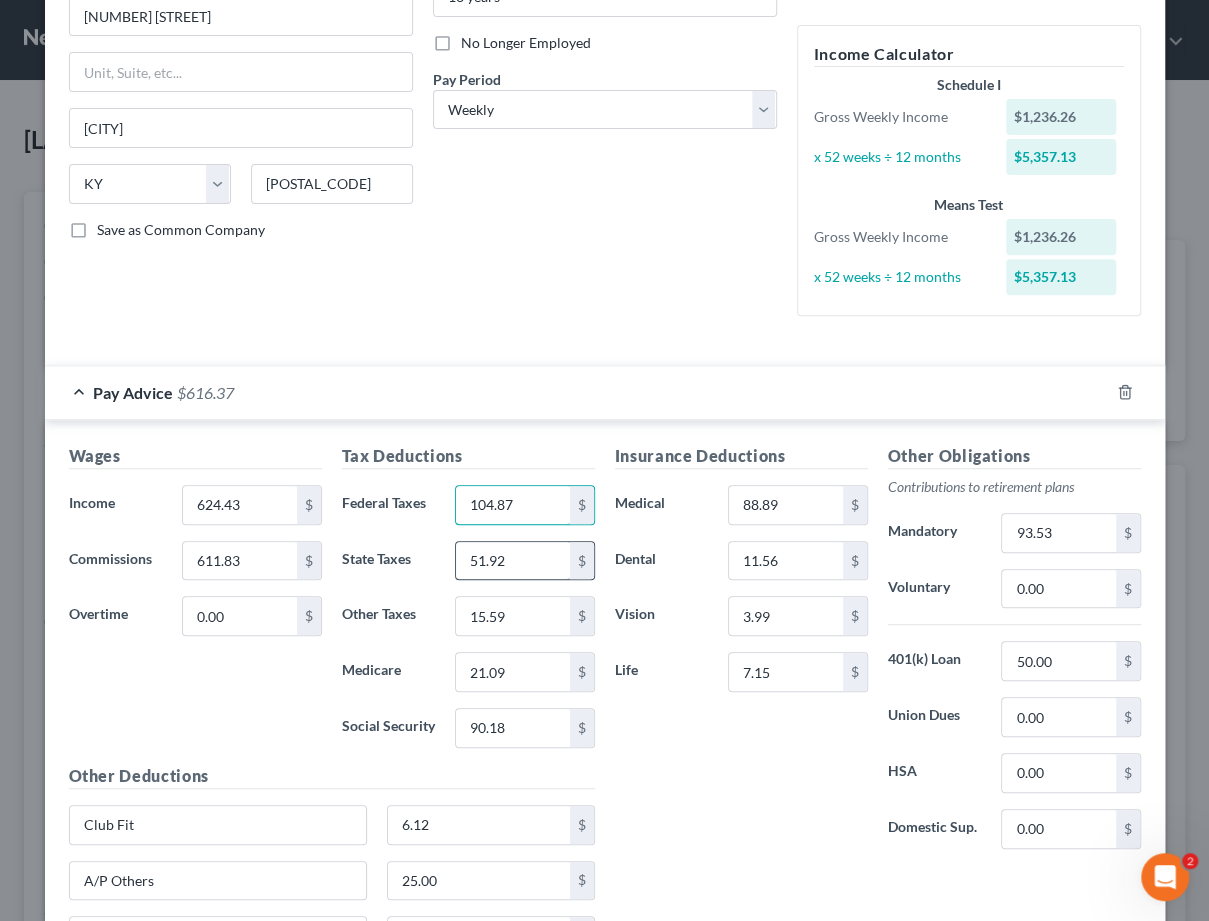 type on "104.87" 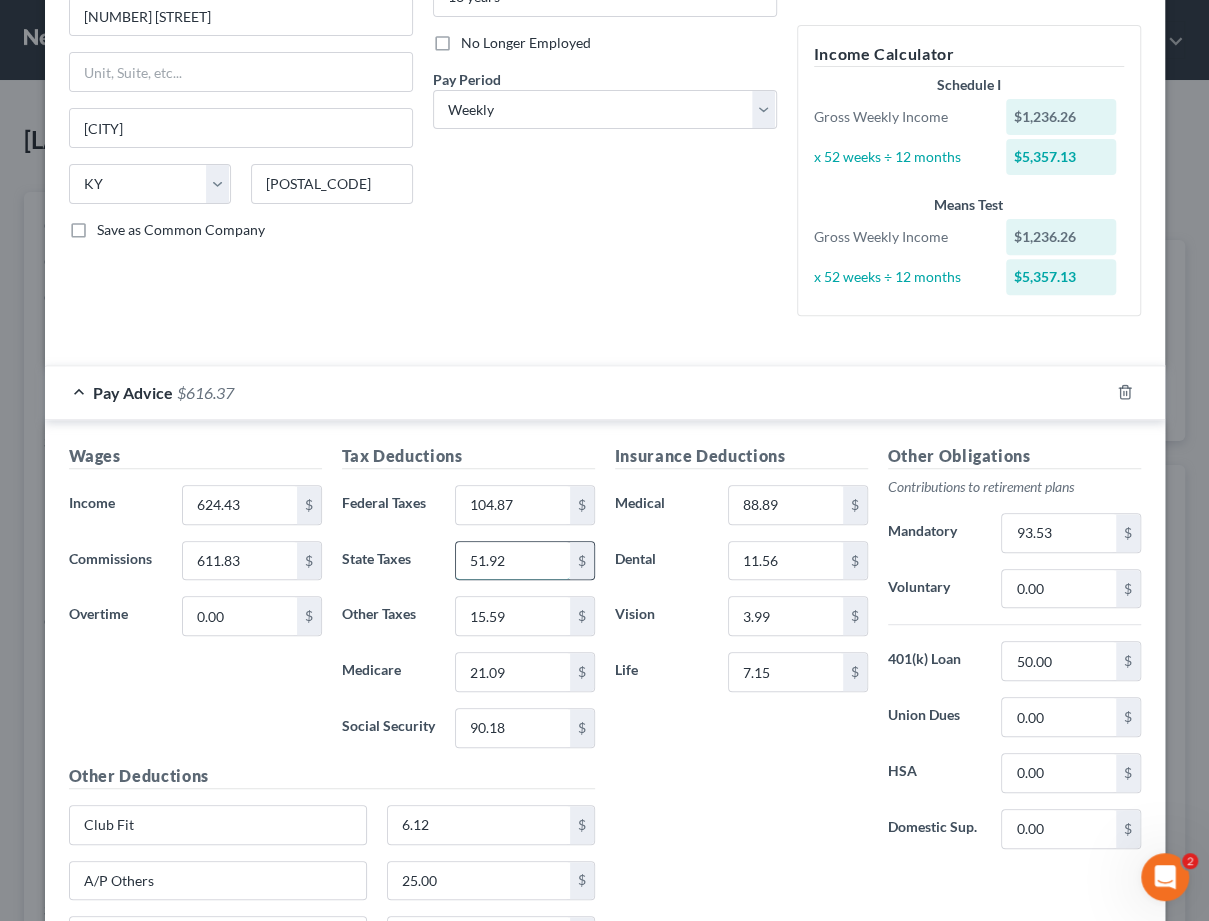 click on "51.92" at bounding box center (512, 561) 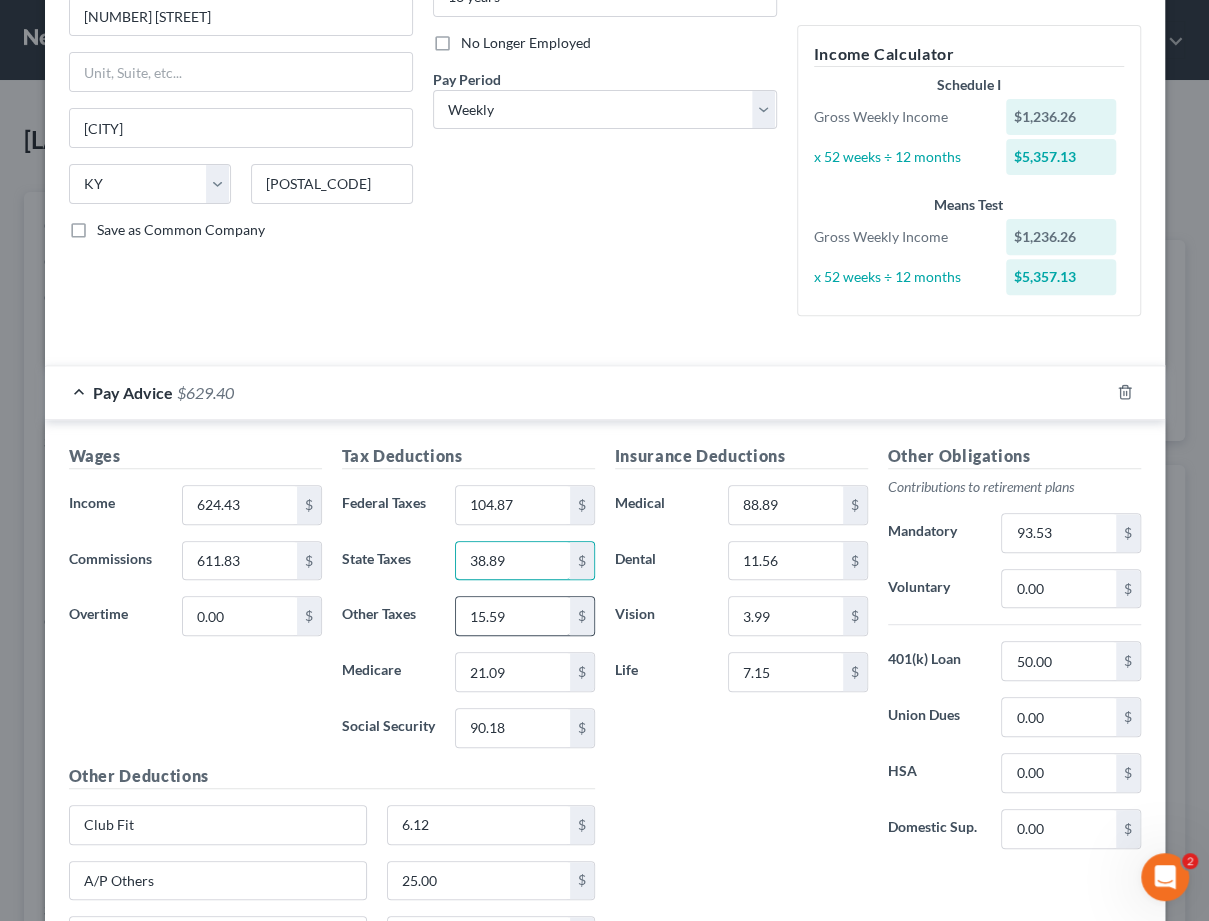 type on "38.89" 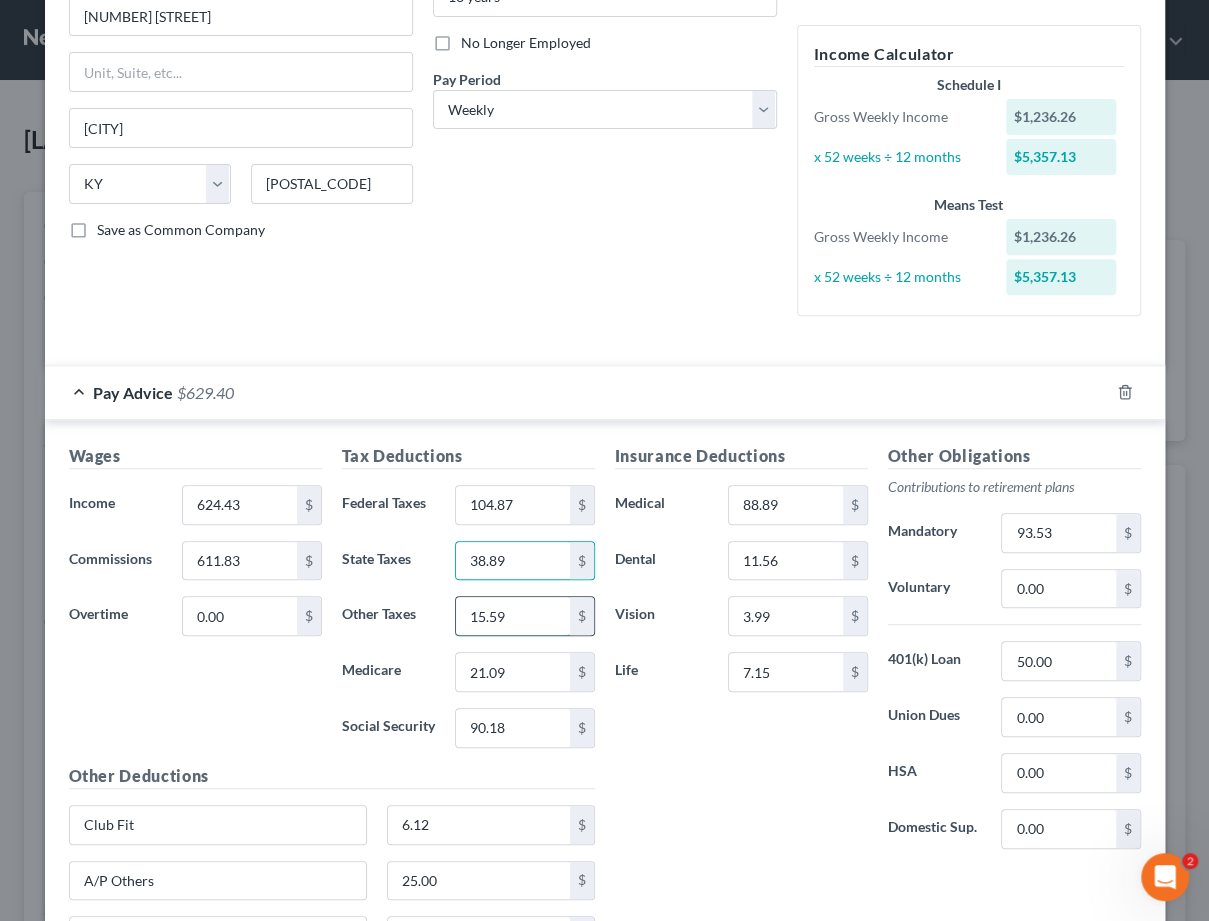 click on "15.59" at bounding box center [512, 616] 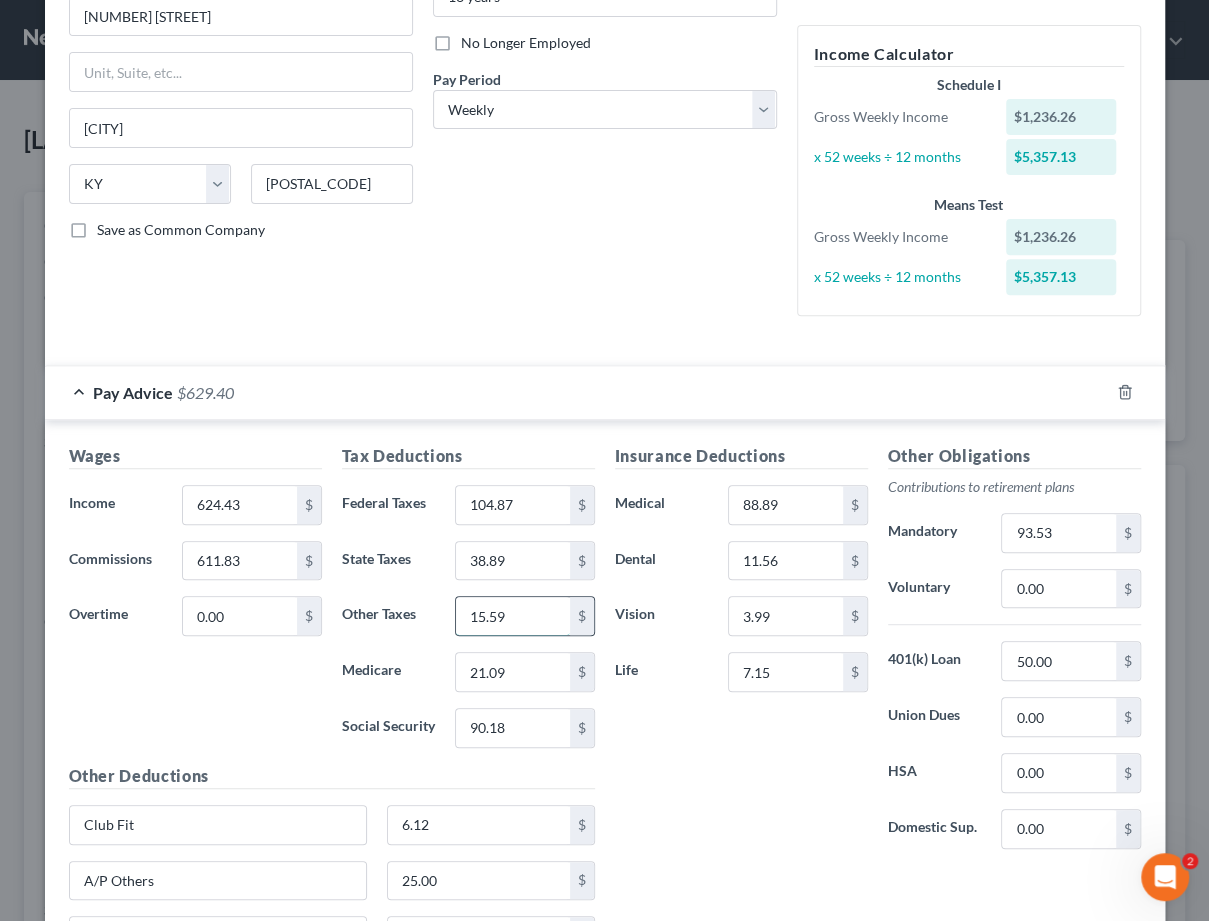 click on "15.59" at bounding box center (512, 616) 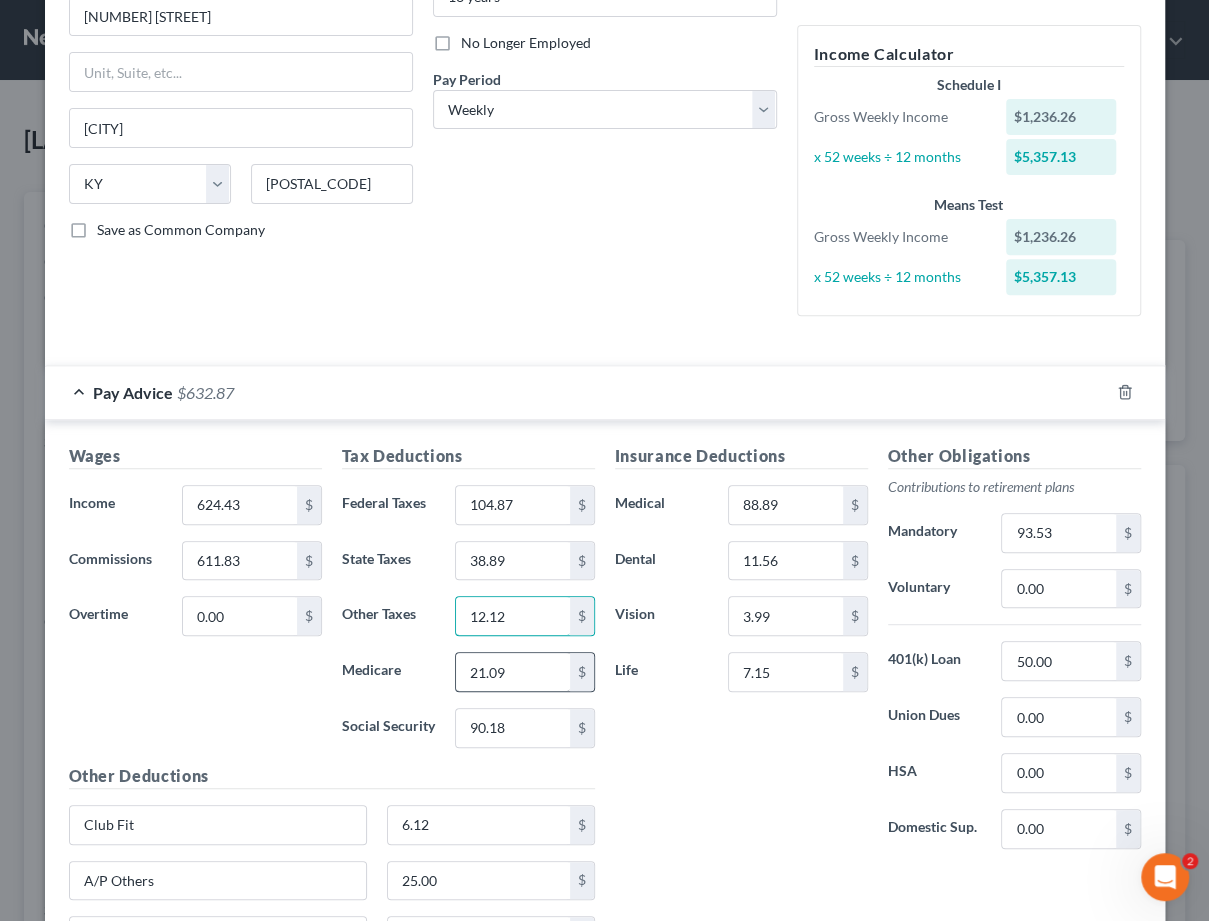 type on "12.12" 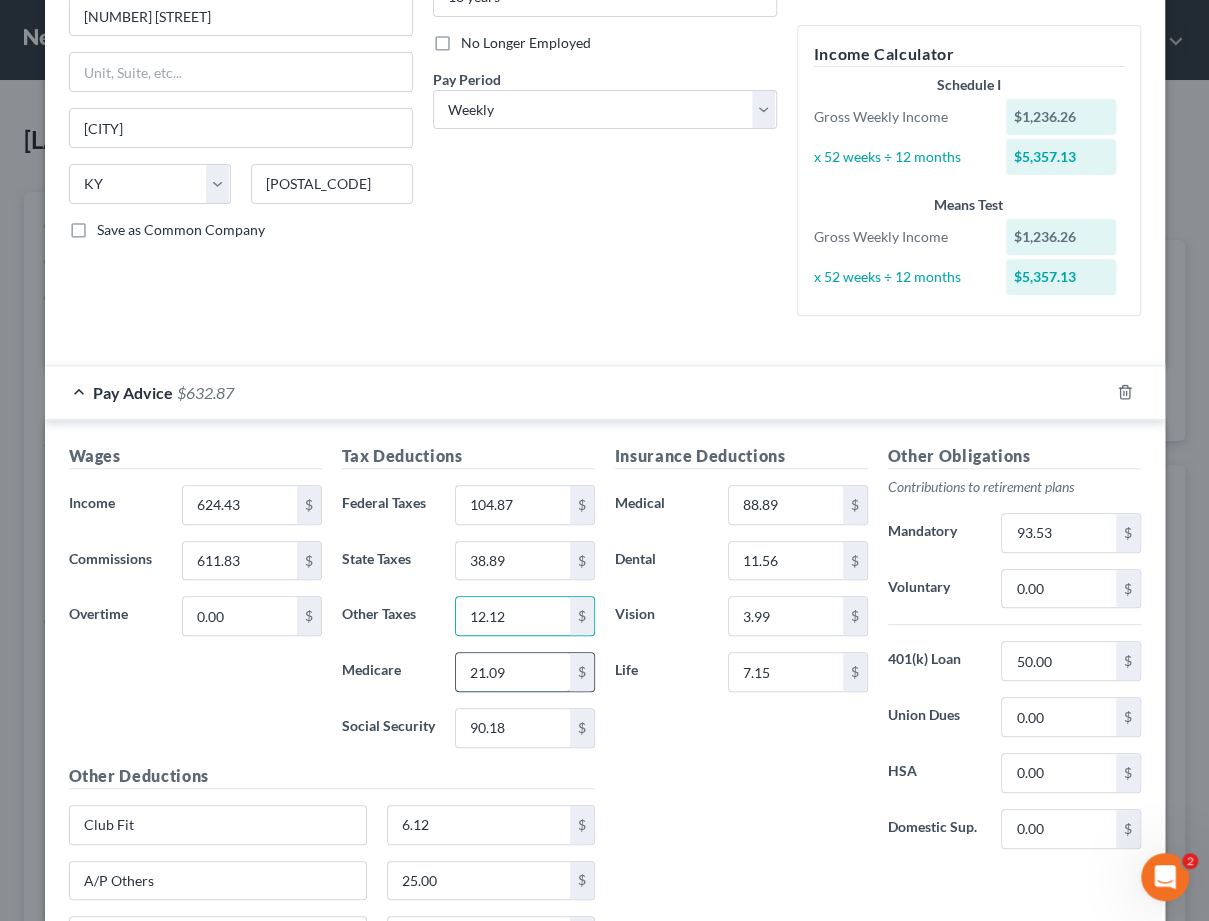 click on "21.09" at bounding box center [512, 672] 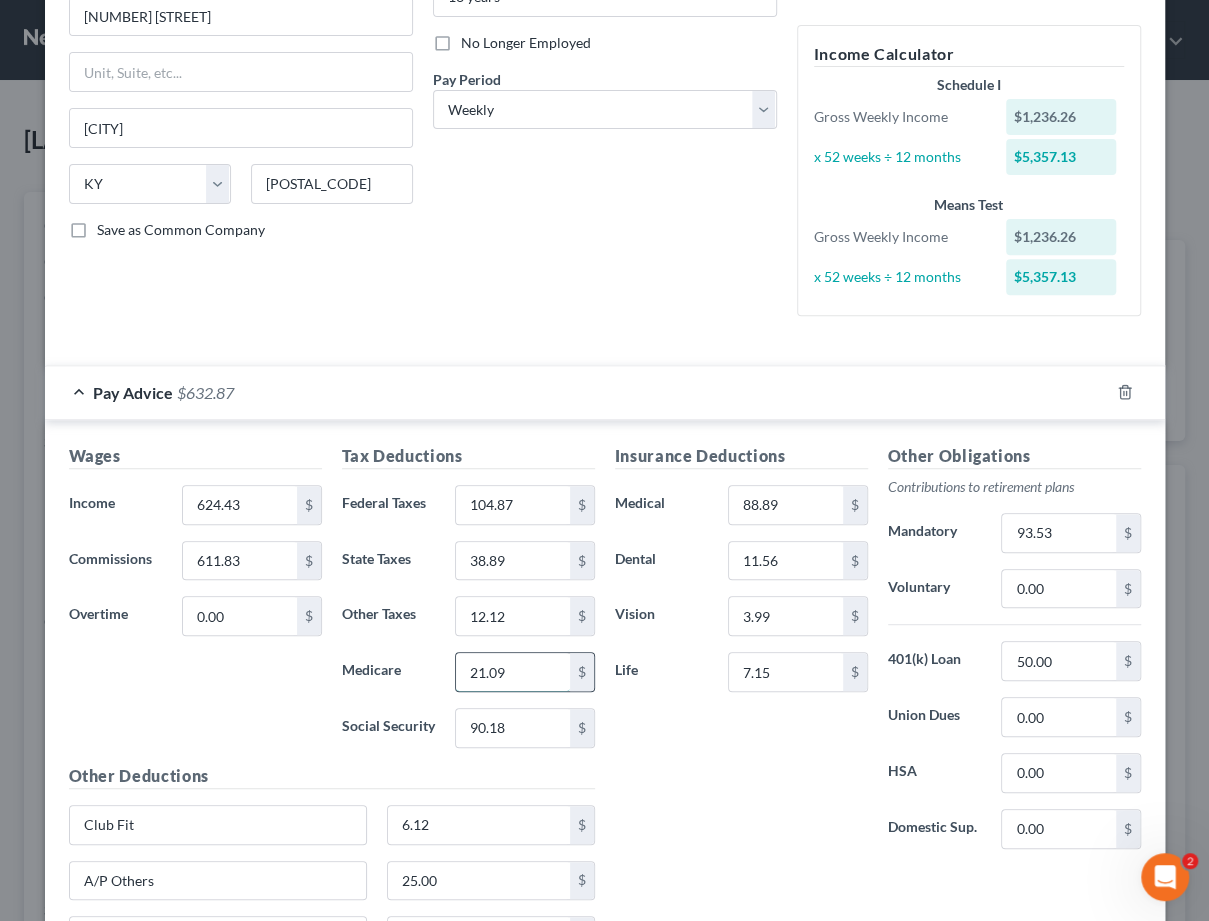 click on "21.09" at bounding box center (512, 672) 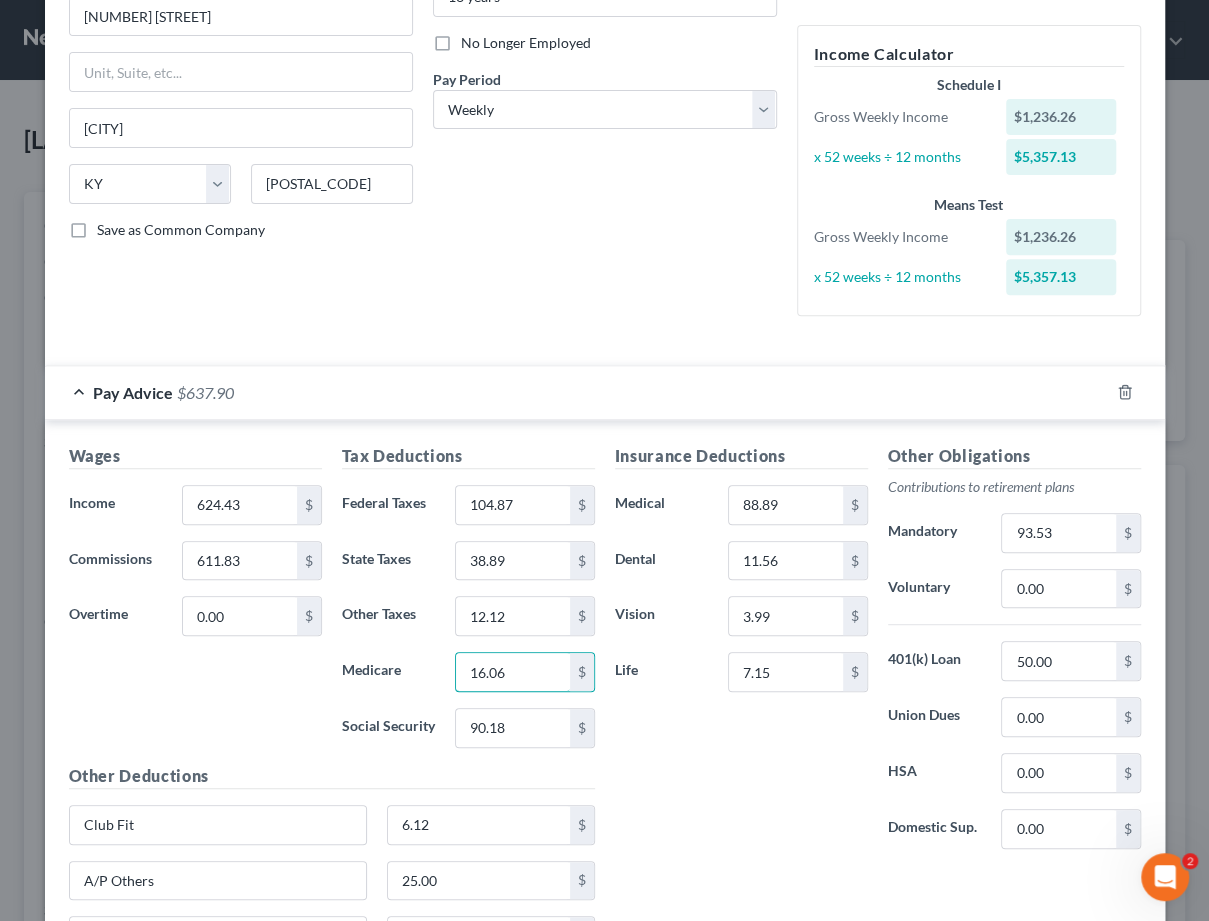 scroll, scrollTop: 253, scrollLeft: 0, axis: vertical 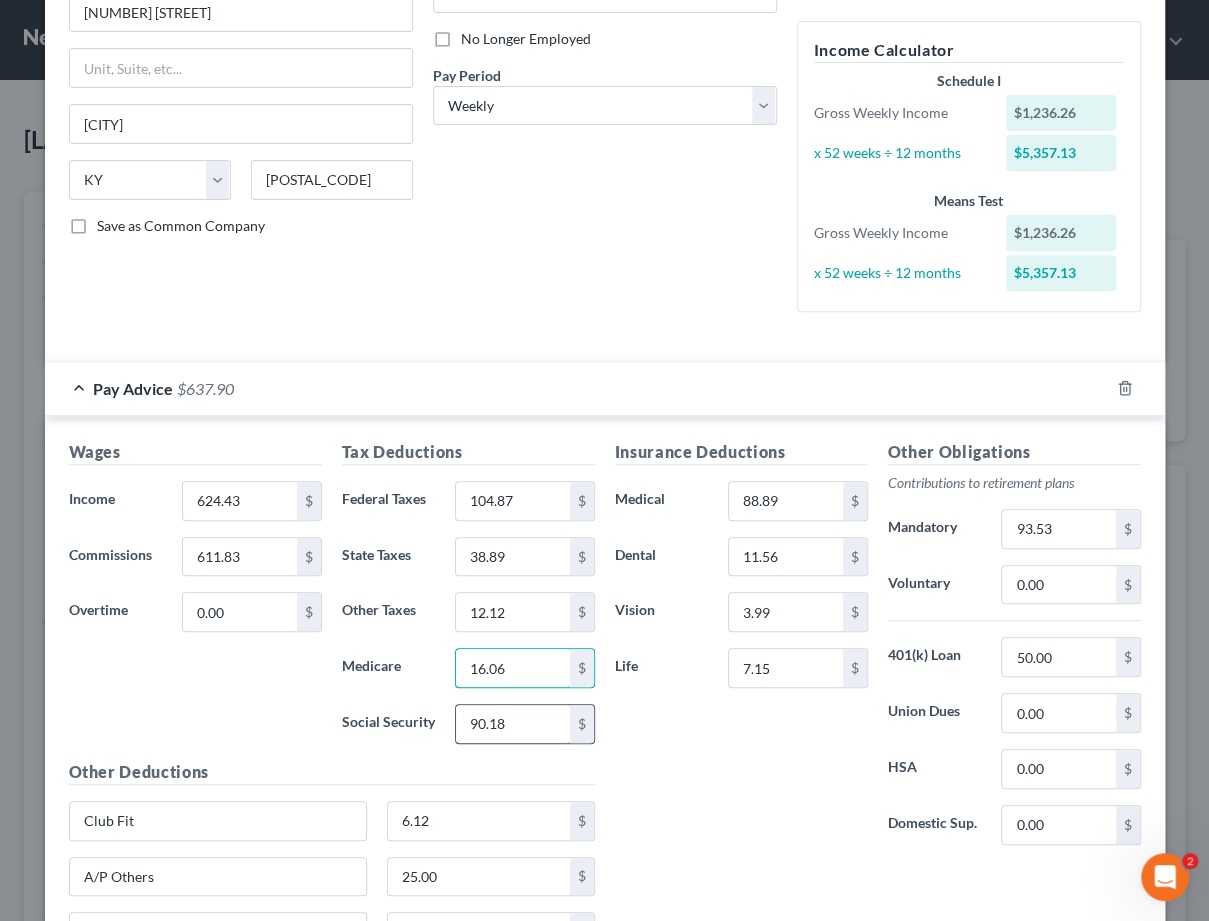 type on "16.06" 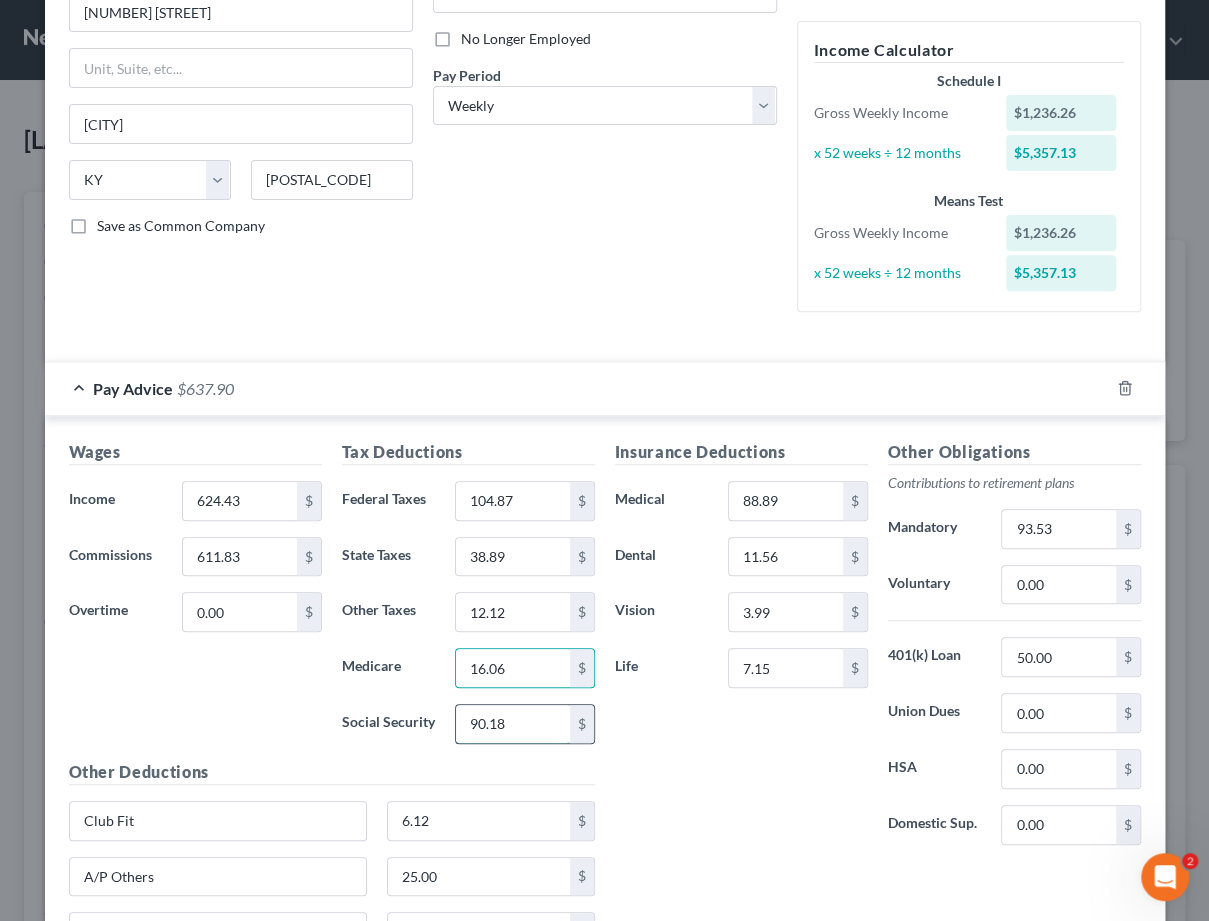 click on "90.18" at bounding box center [512, 724] 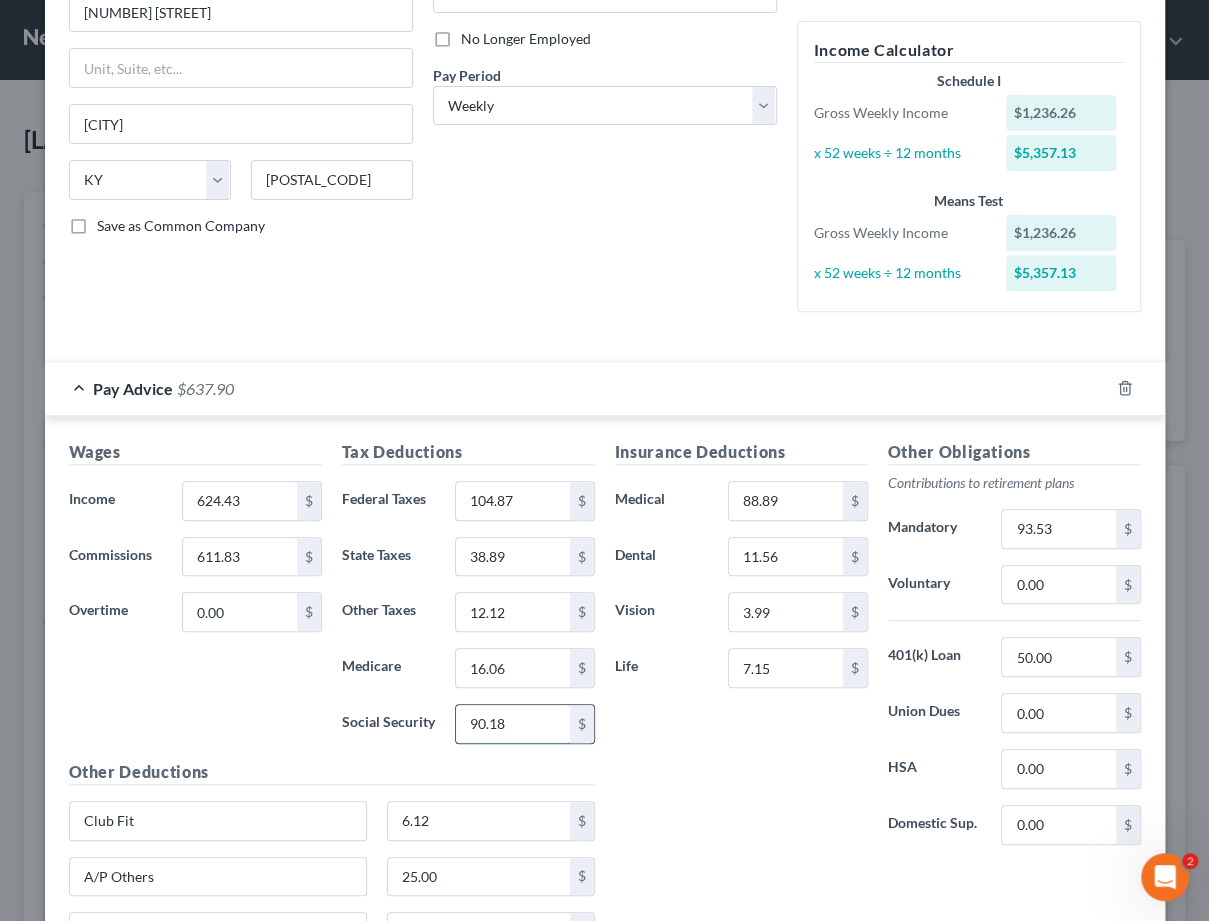 click on "90.18" at bounding box center [512, 724] 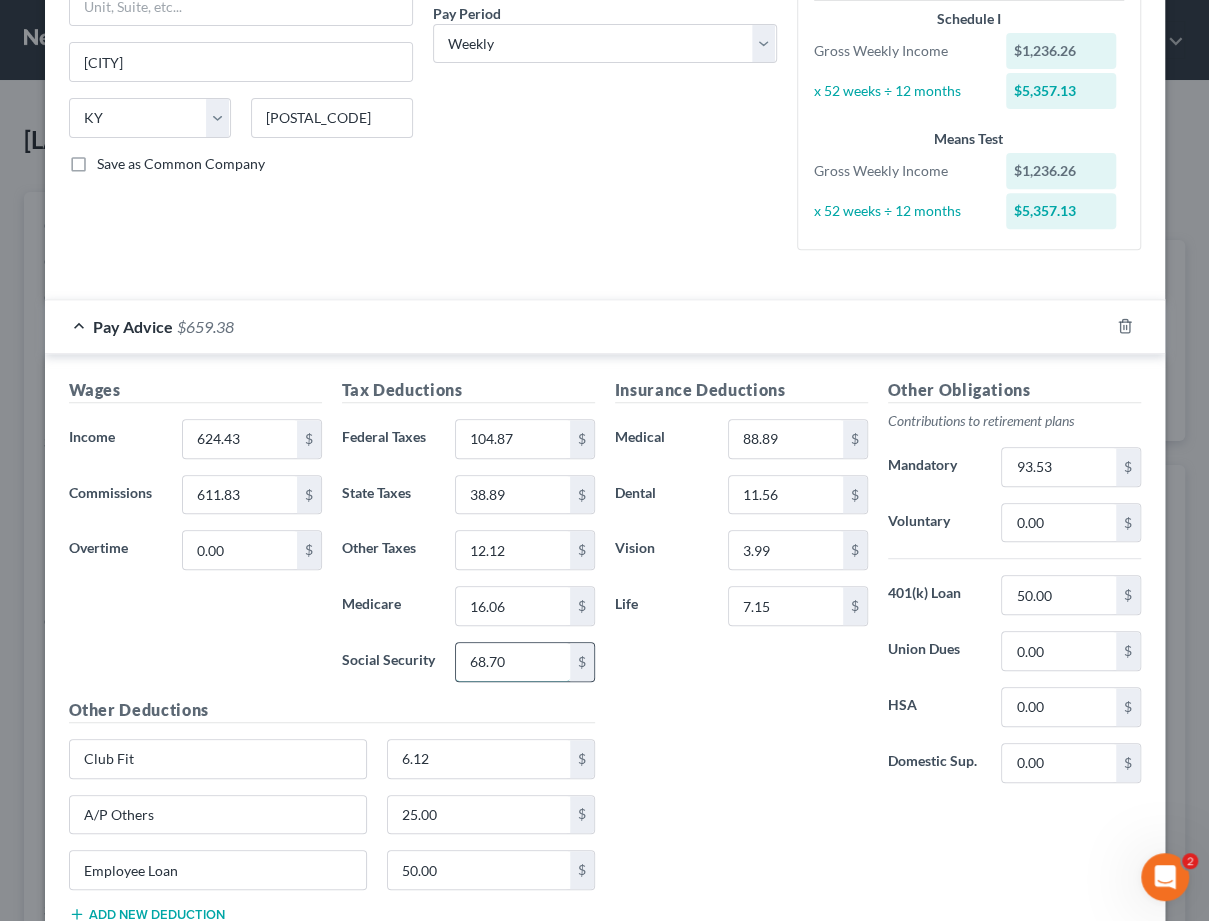 scroll, scrollTop: 315, scrollLeft: 0, axis: vertical 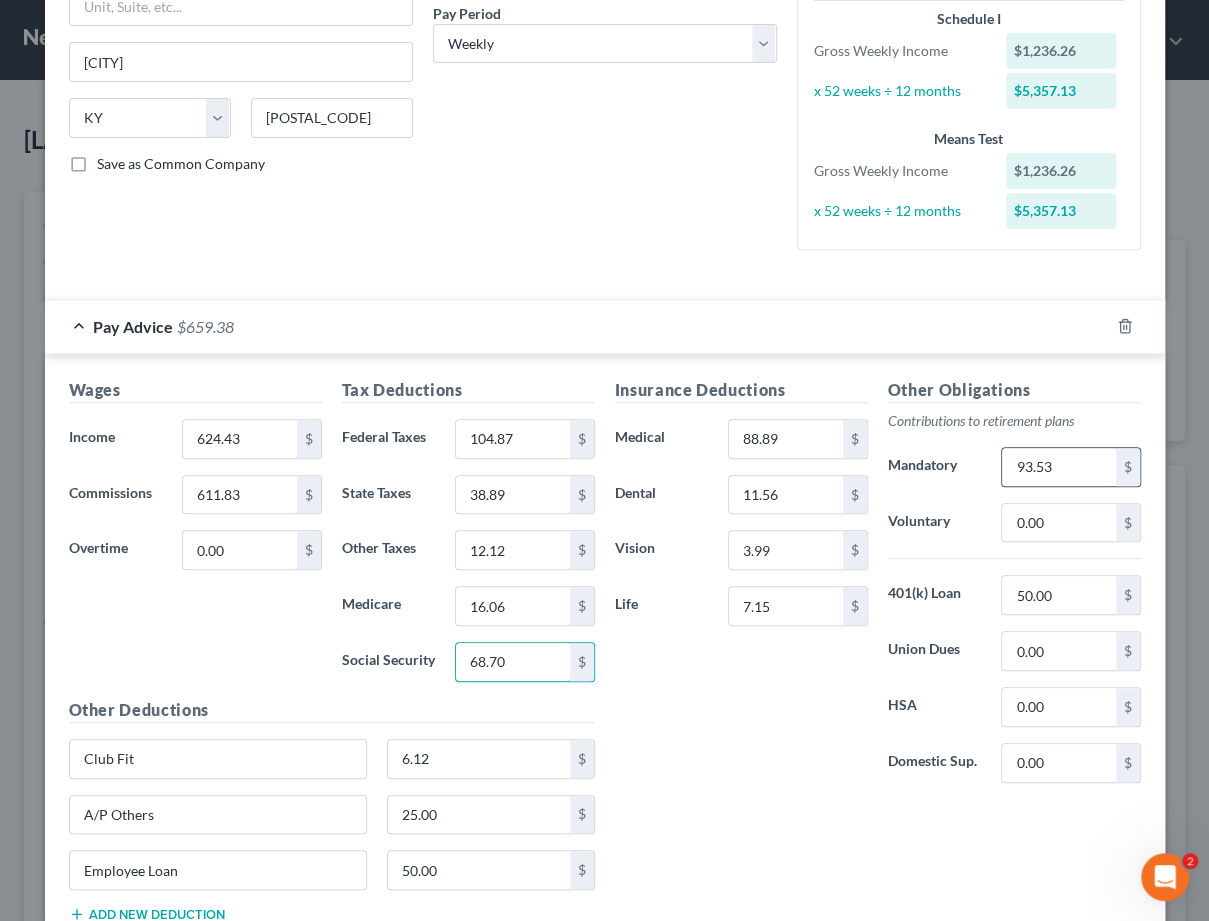 type on "68.70" 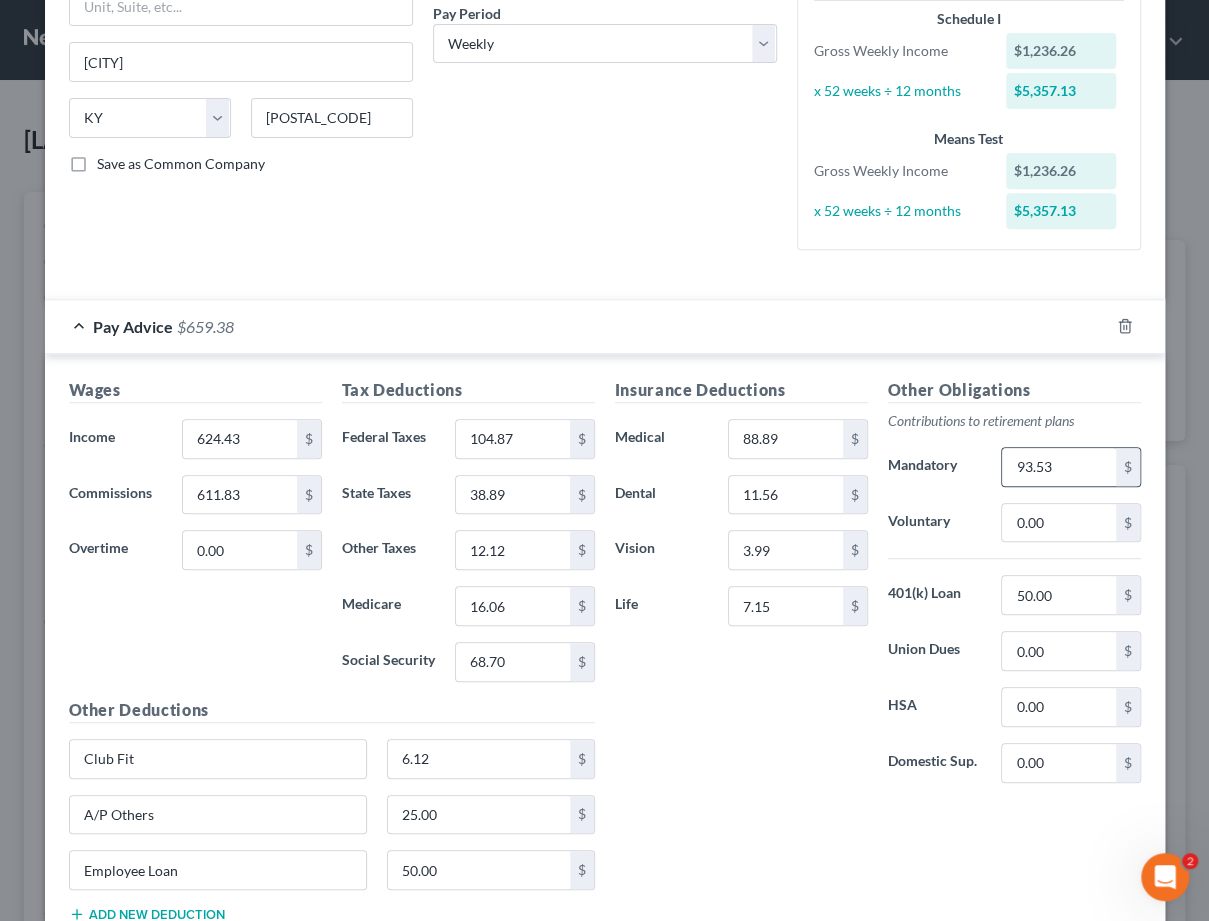 click on "$" at bounding box center (1128, 467) 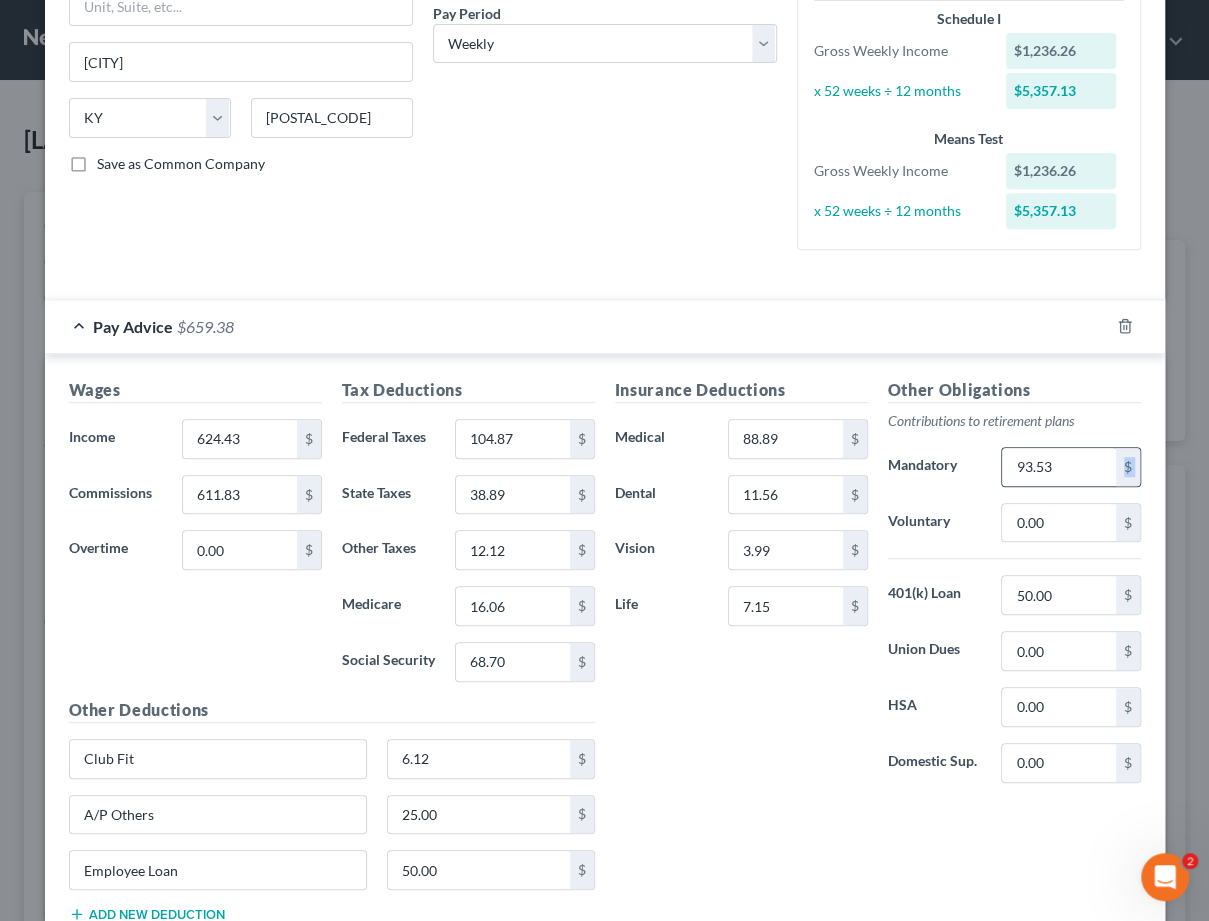 click on "$" at bounding box center (1128, 467) 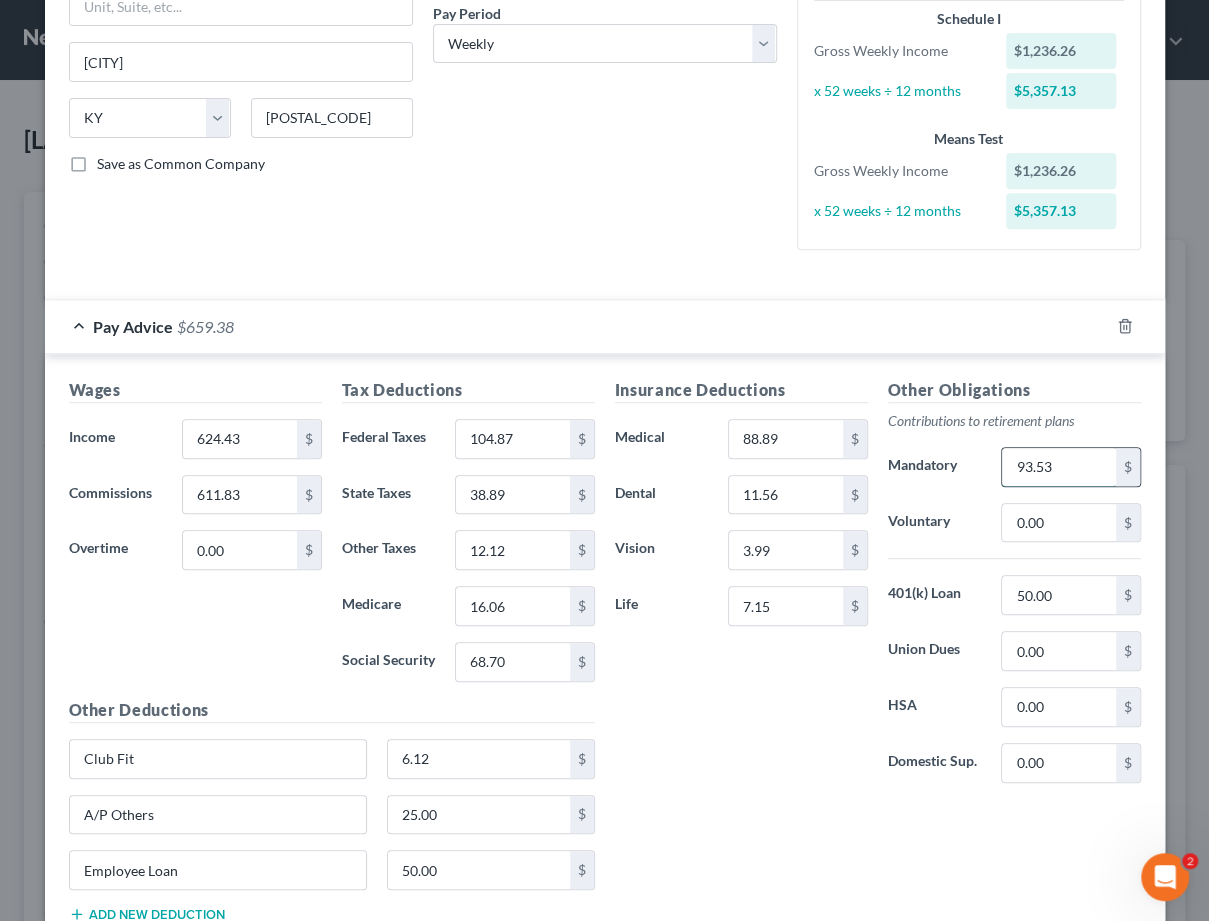 click on "93.53" at bounding box center (1058, 467) 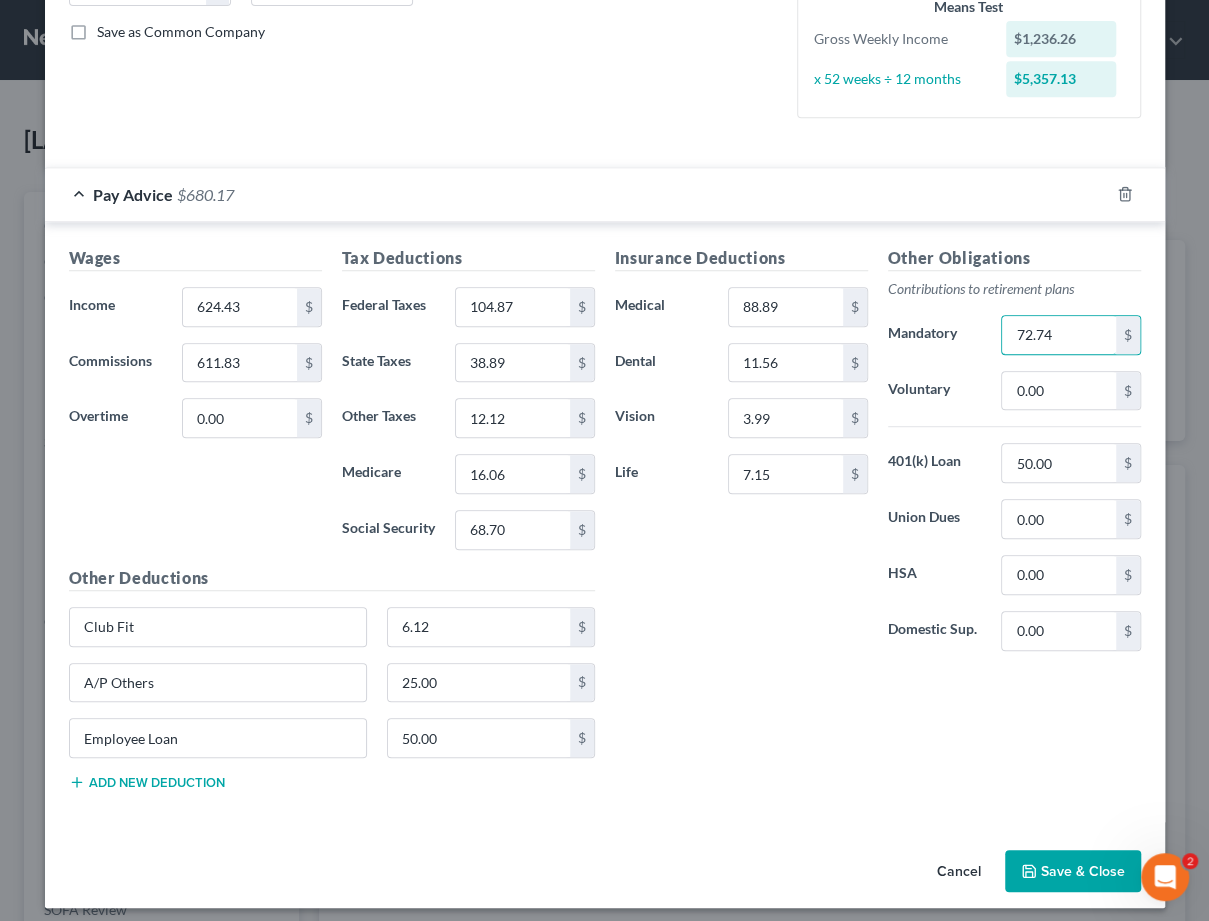 scroll, scrollTop: 446, scrollLeft: 0, axis: vertical 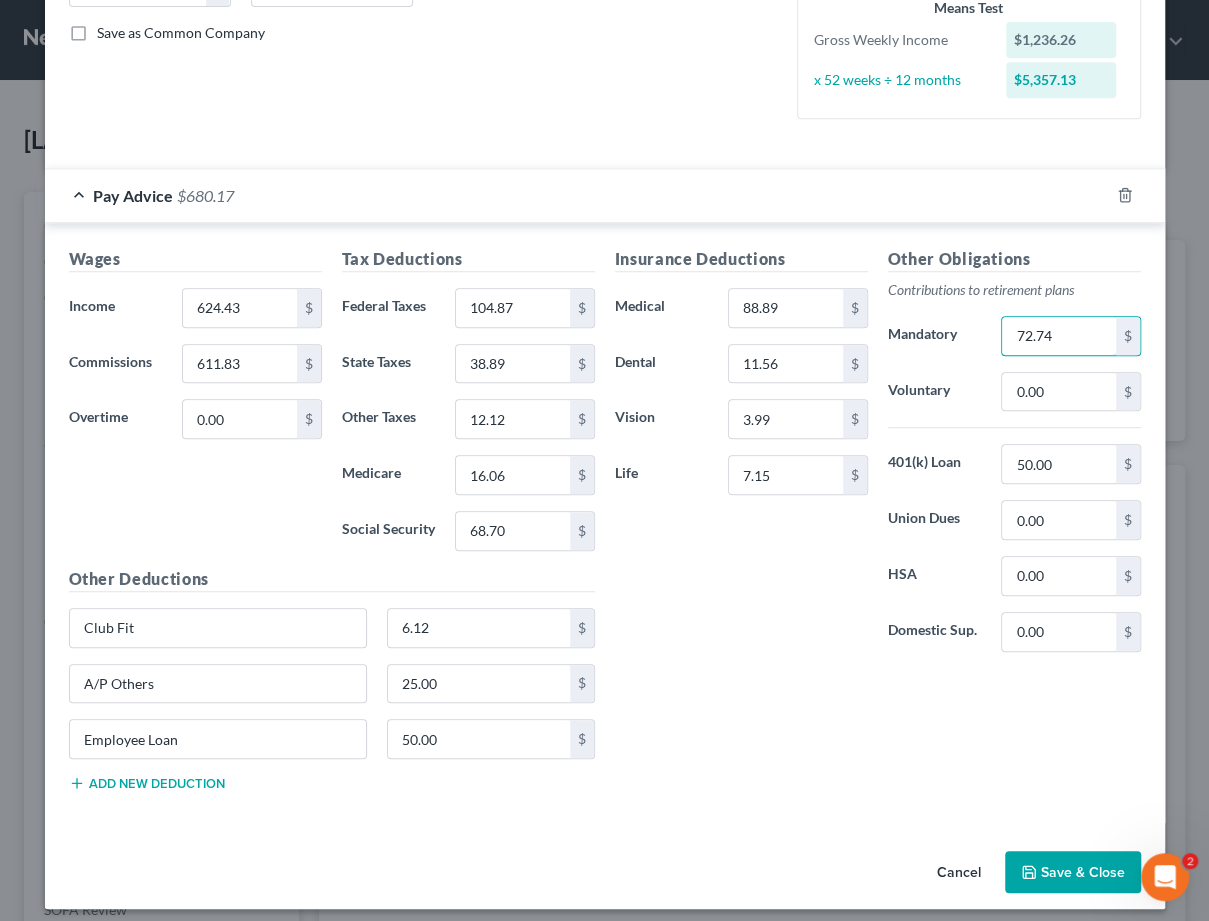type on "72.74" 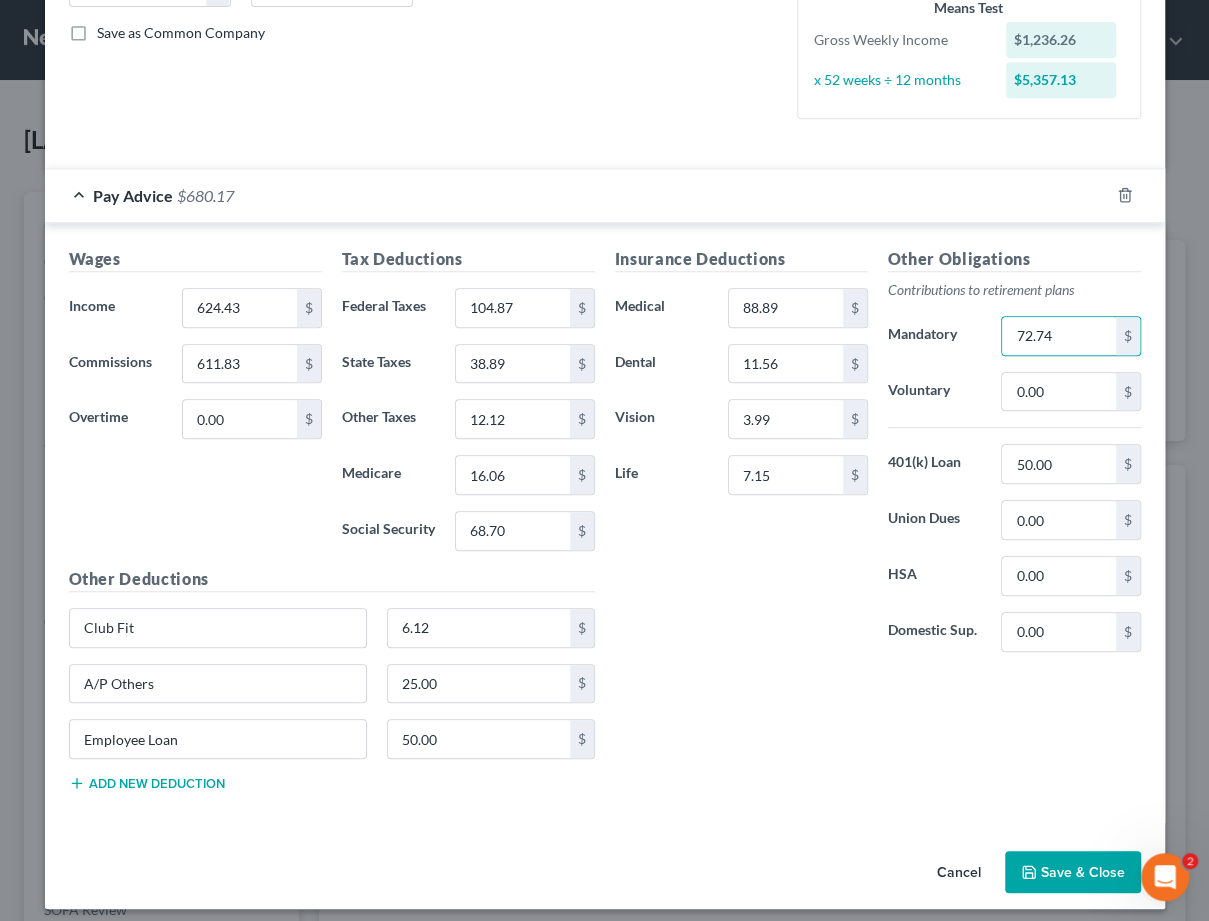 click on "Save & Close" at bounding box center [1073, 872] 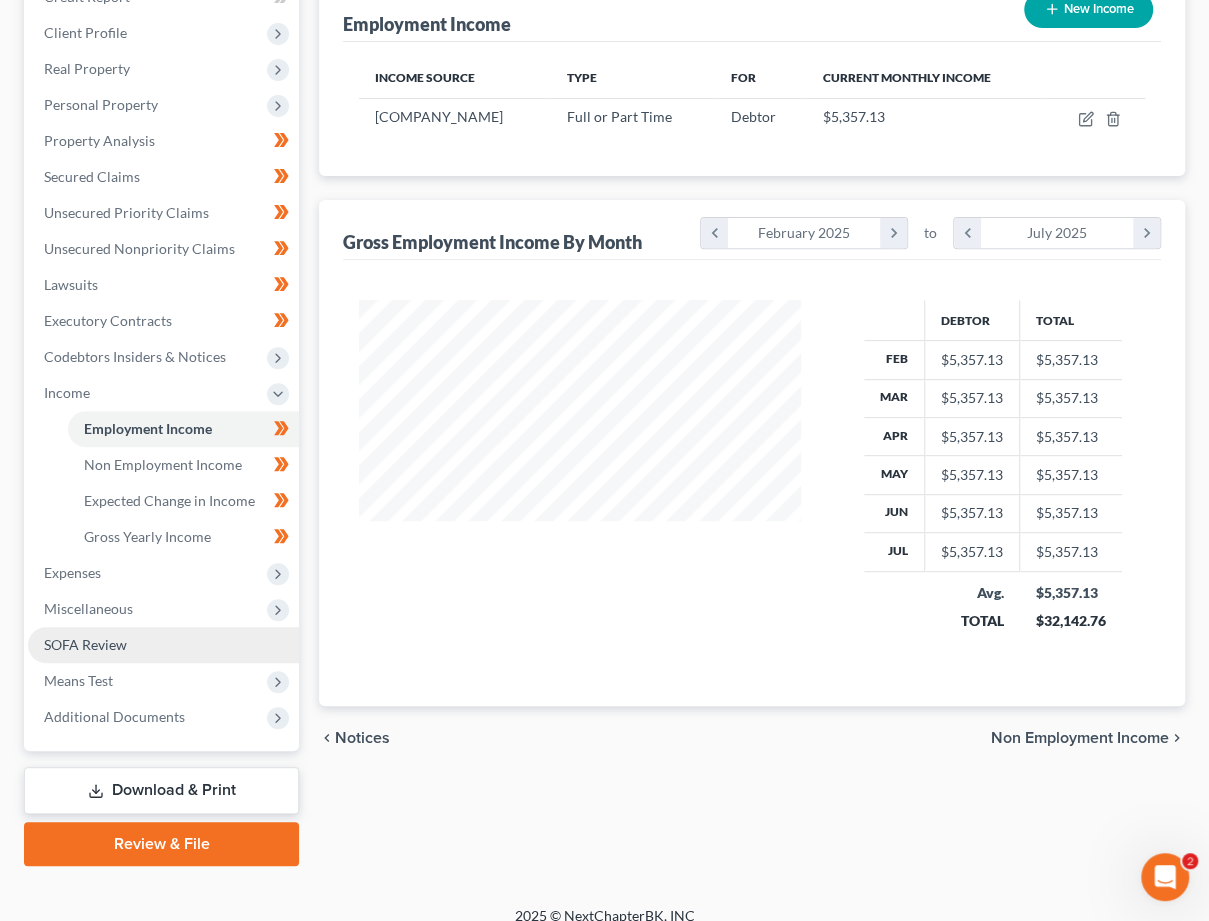 scroll, scrollTop: 263, scrollLeft: 0, axis: vertical 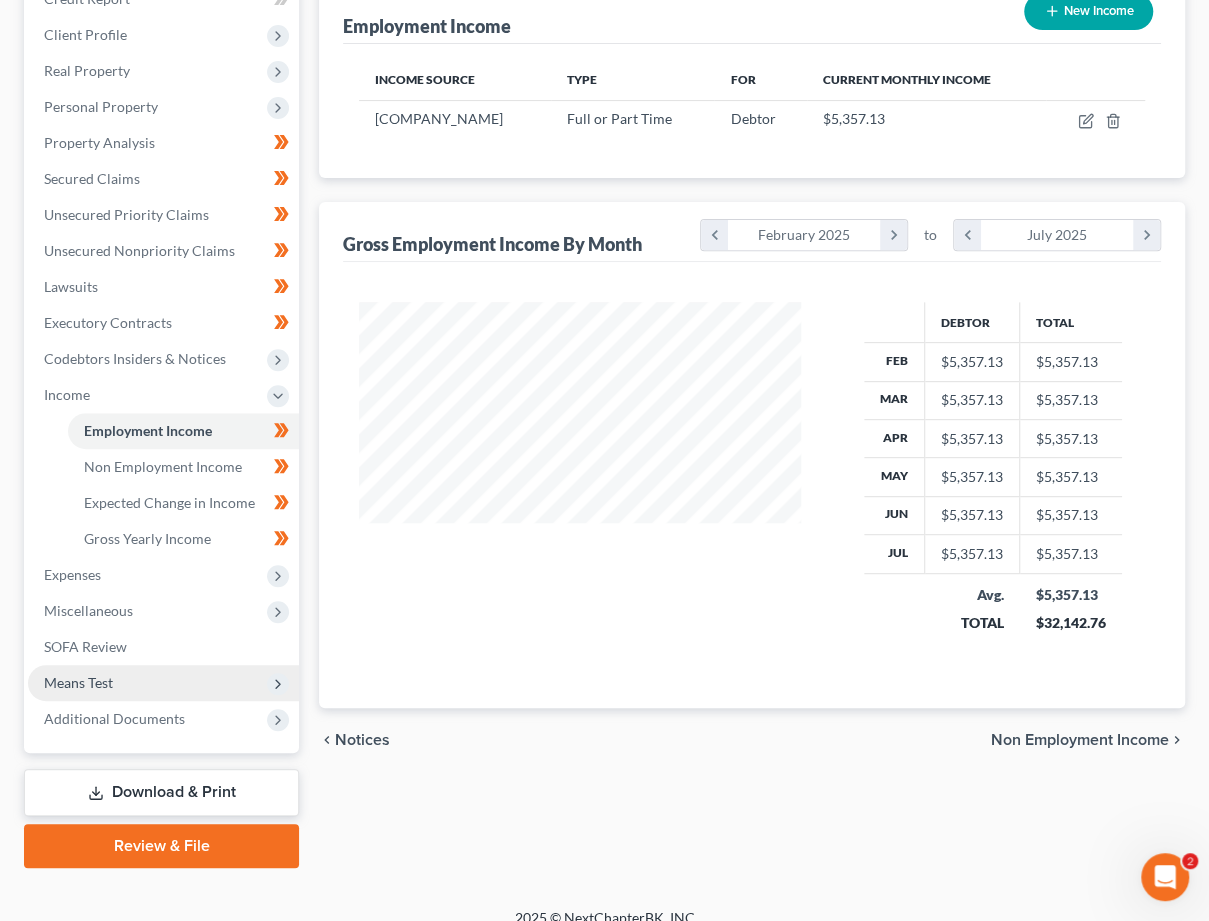 click on "Means Test" at bounding box center (78, 682) 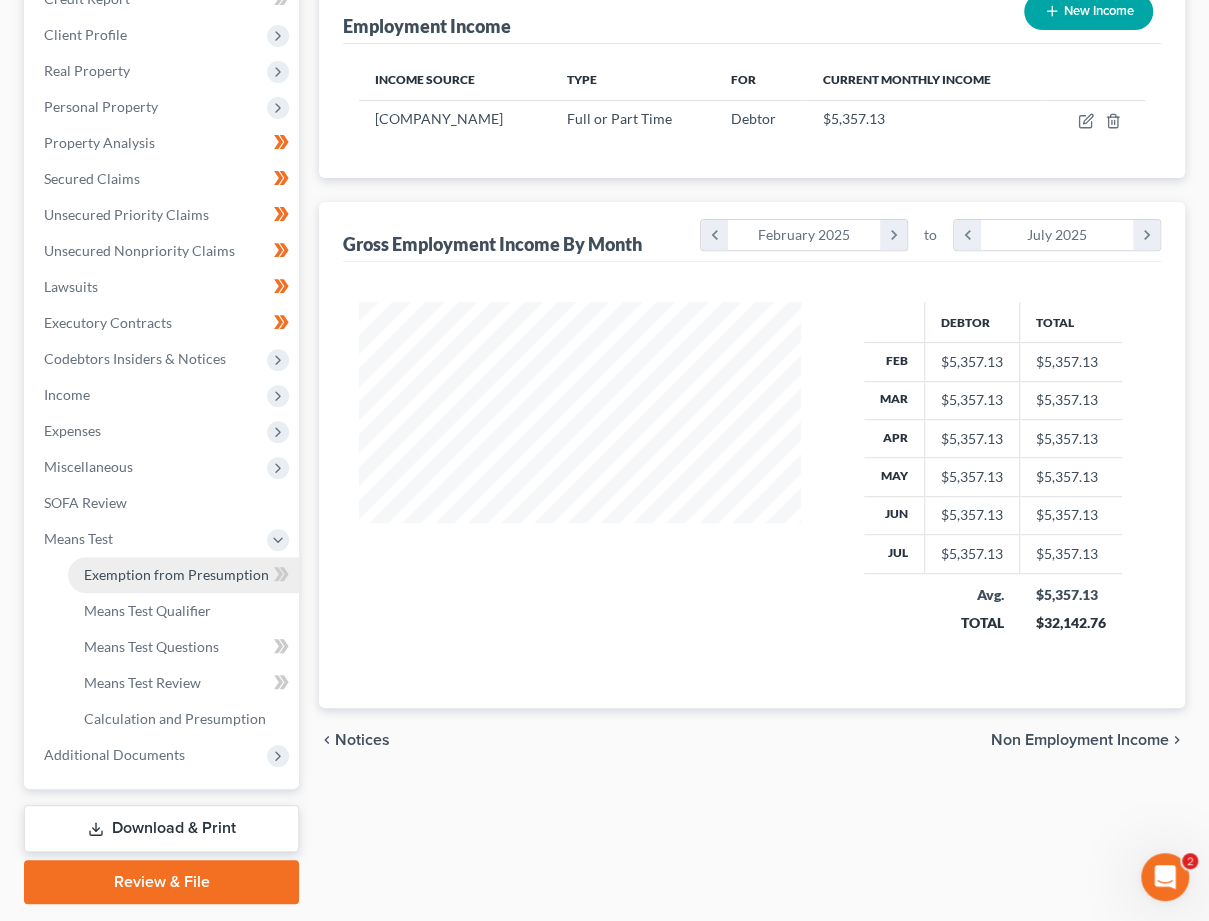 click on "Exemption from Presumption" at bounding box center (176, 574) 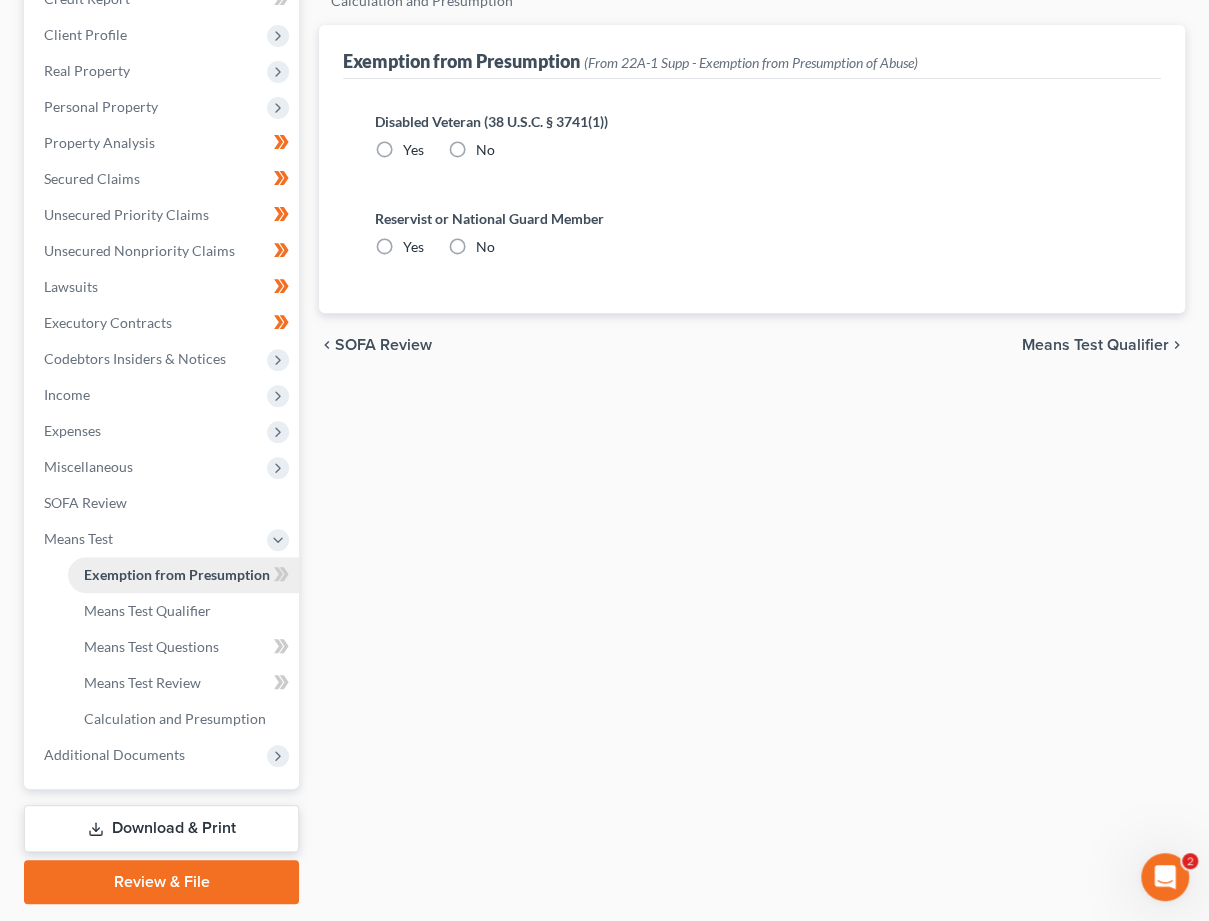 scroll, scrollTop: 0, scrollLeft: 0, axis: both 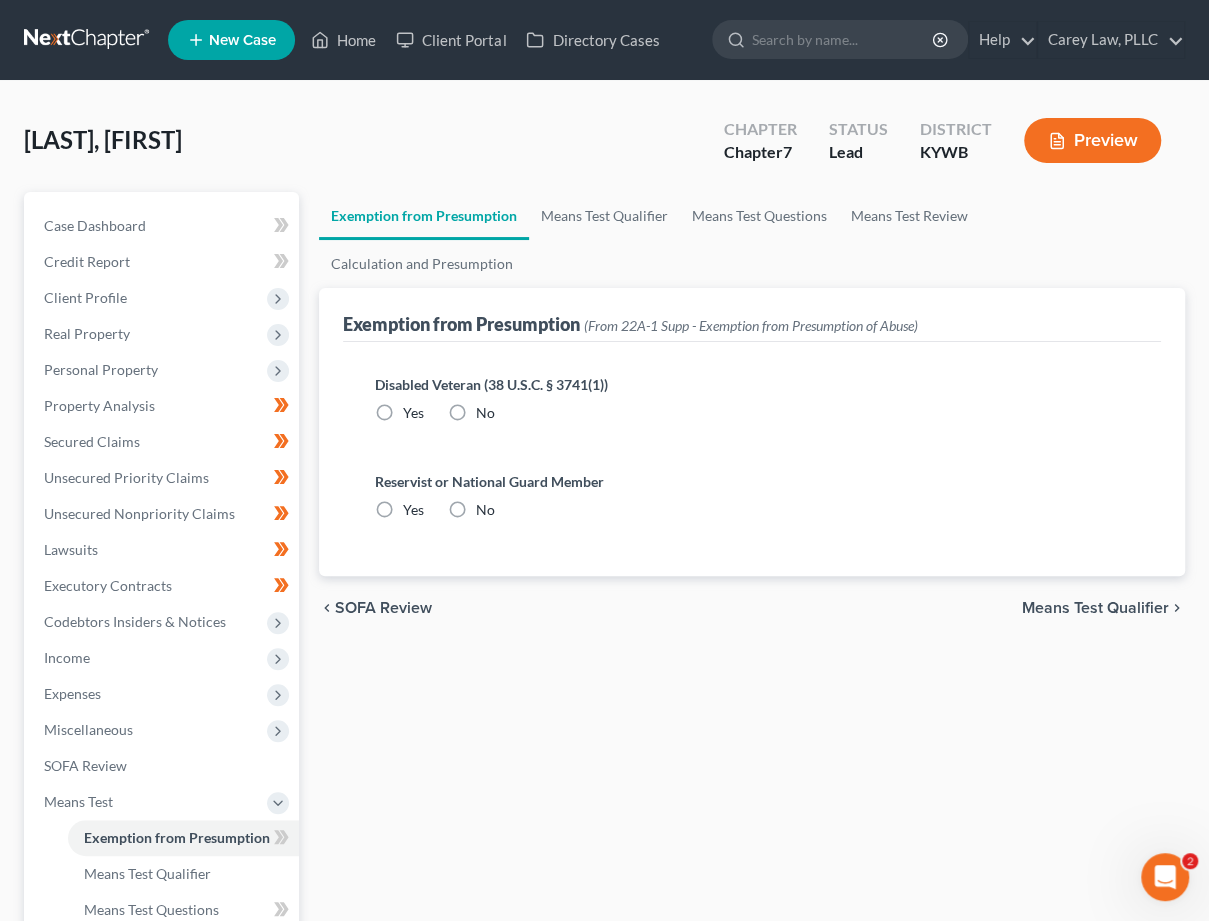 click on "No" at bounding box center (485, 413) 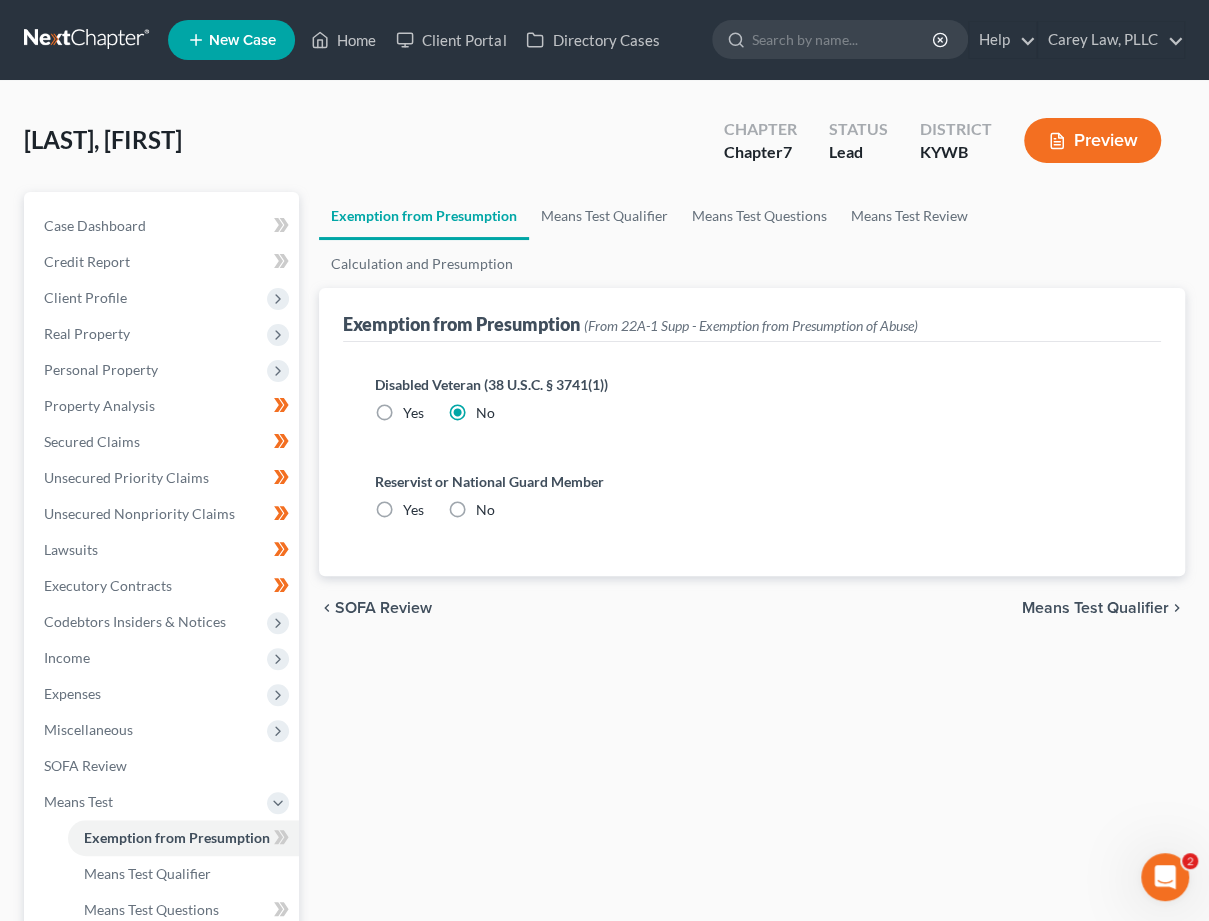 click on "No" at bounding box center (485, 510) 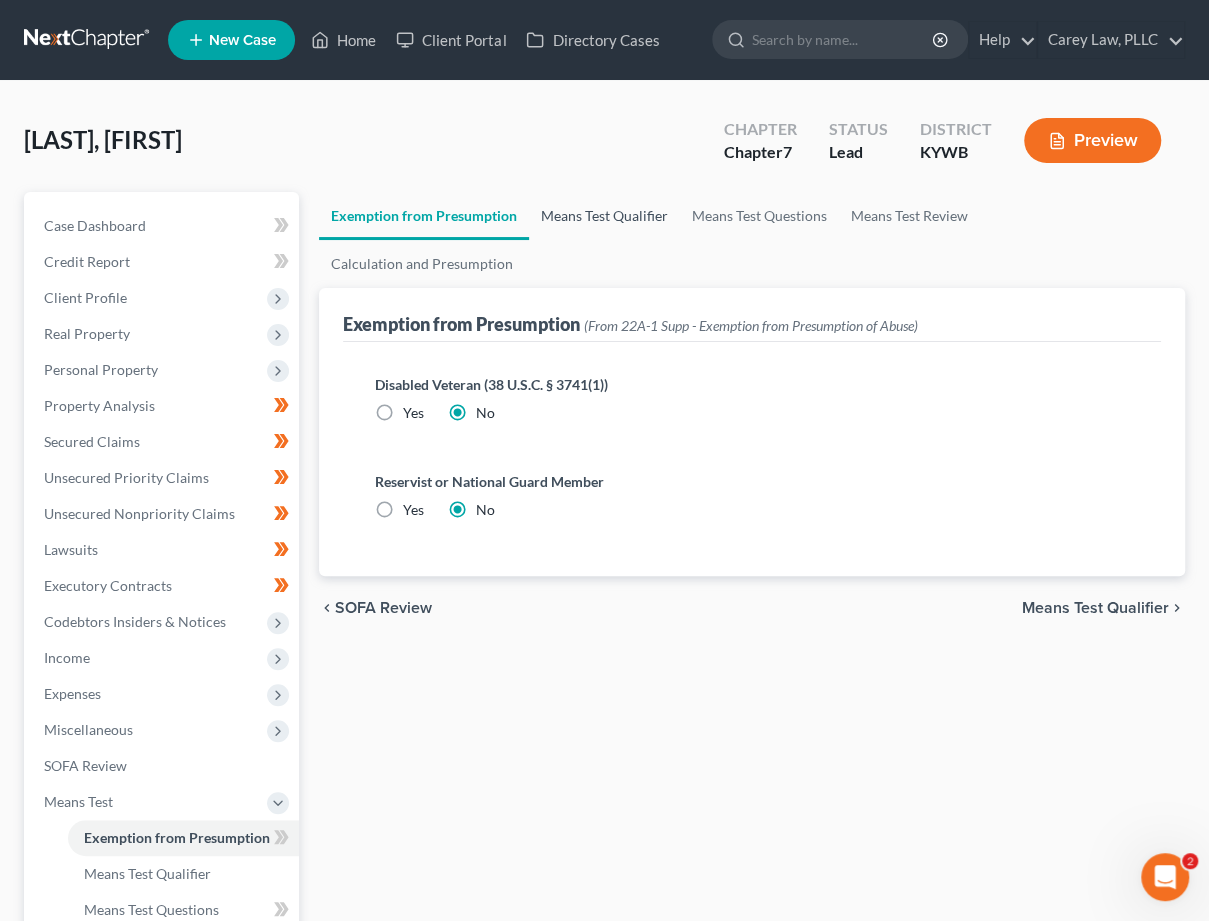 click on "Means Test Qualifier" at bounding box center (604, 216) 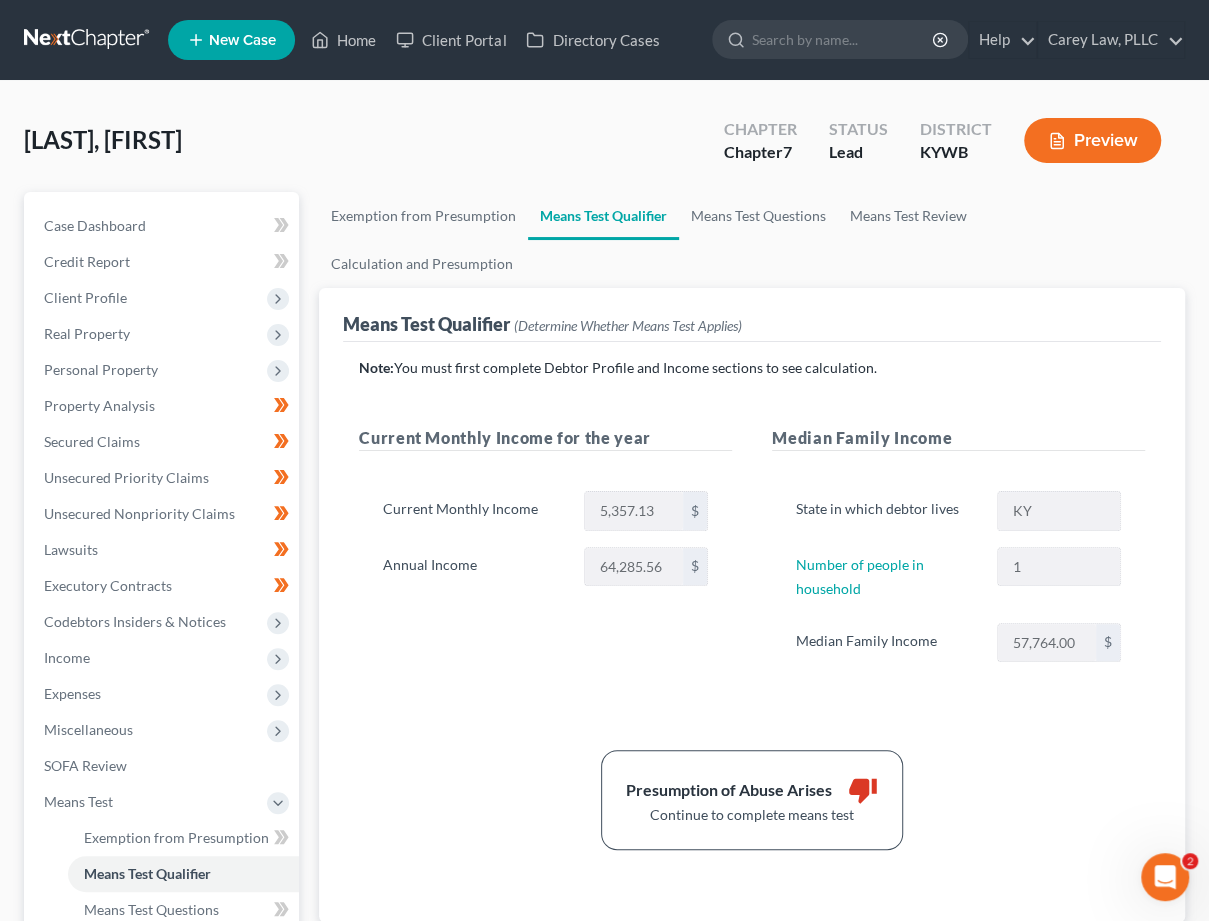 scroll, scrollTop: 0, scrollLeft: 0, axis: both 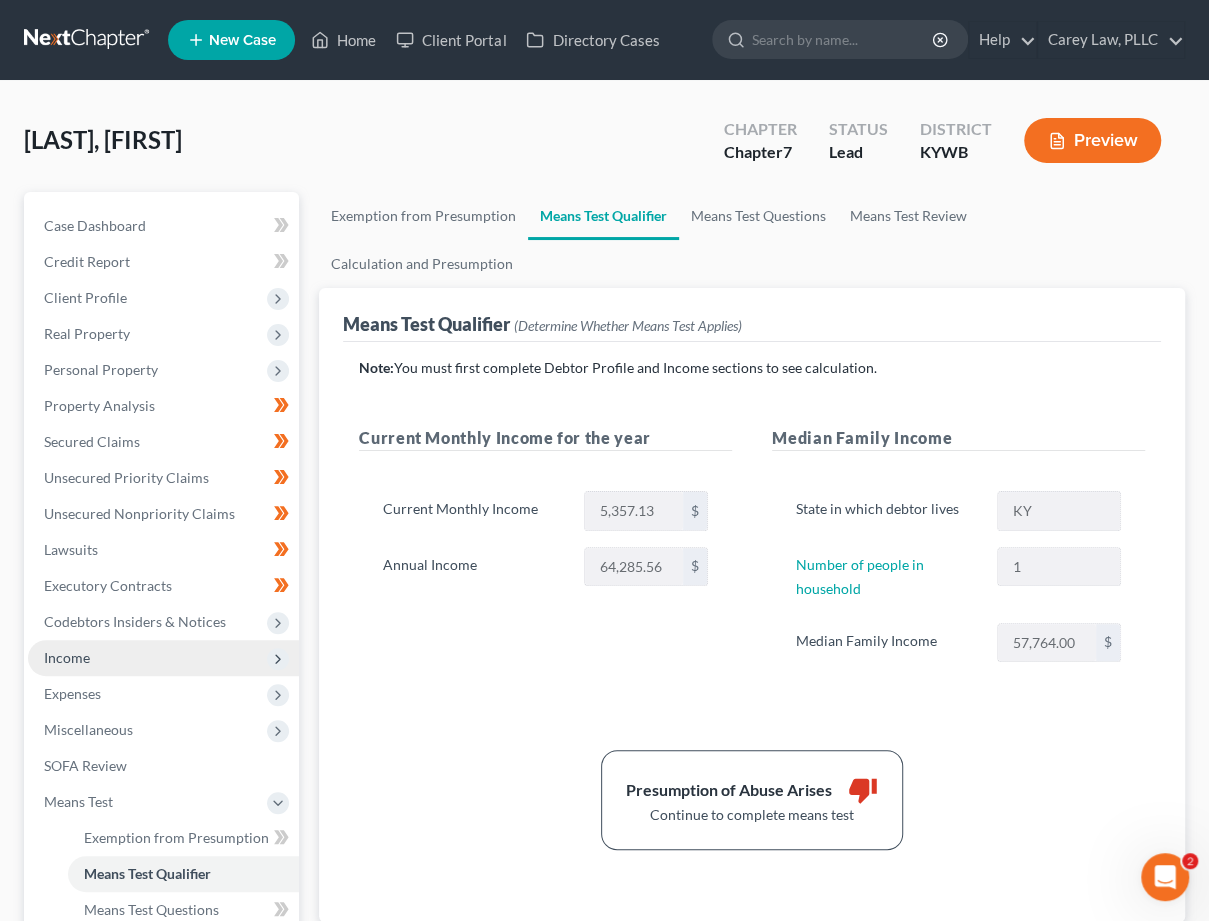 click on "Income" at bounding box center [163, 658] 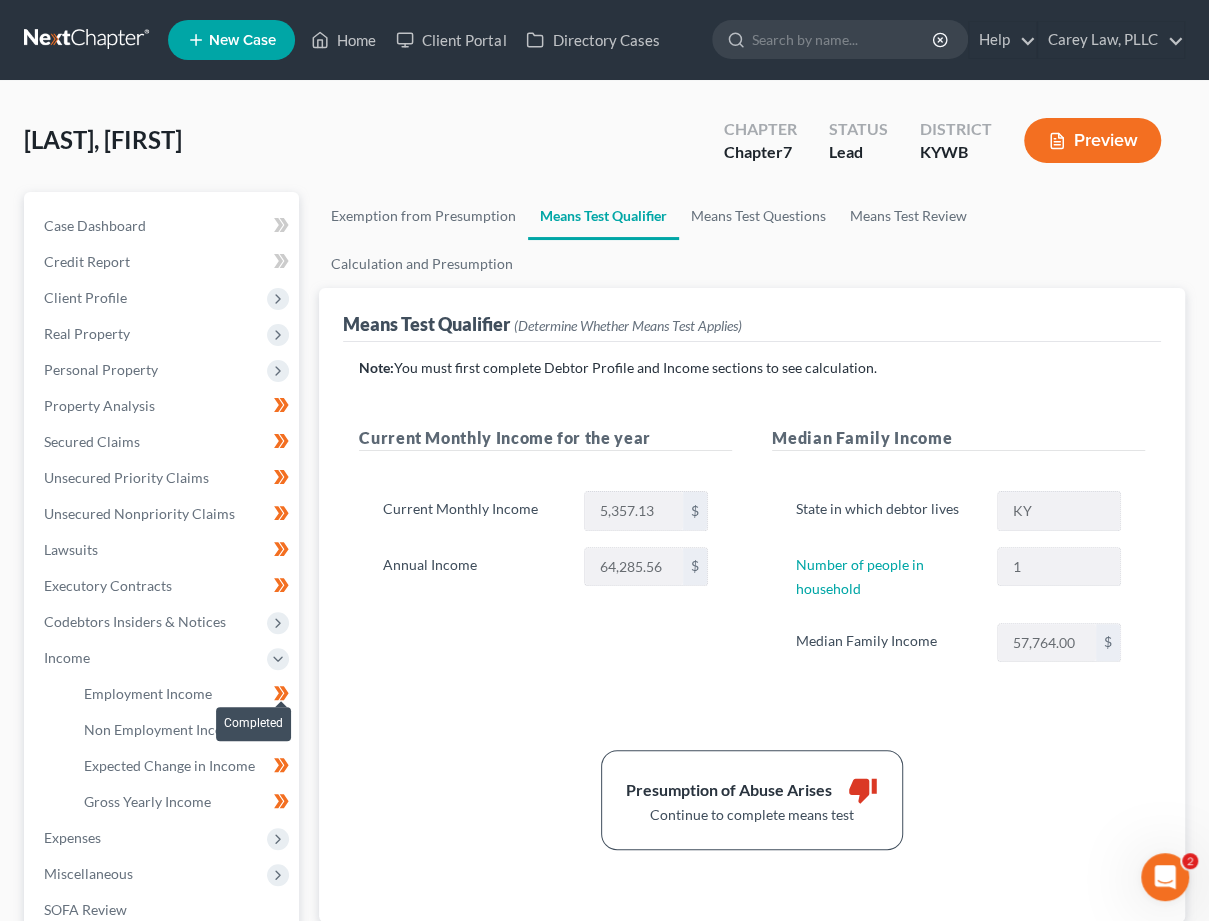 click 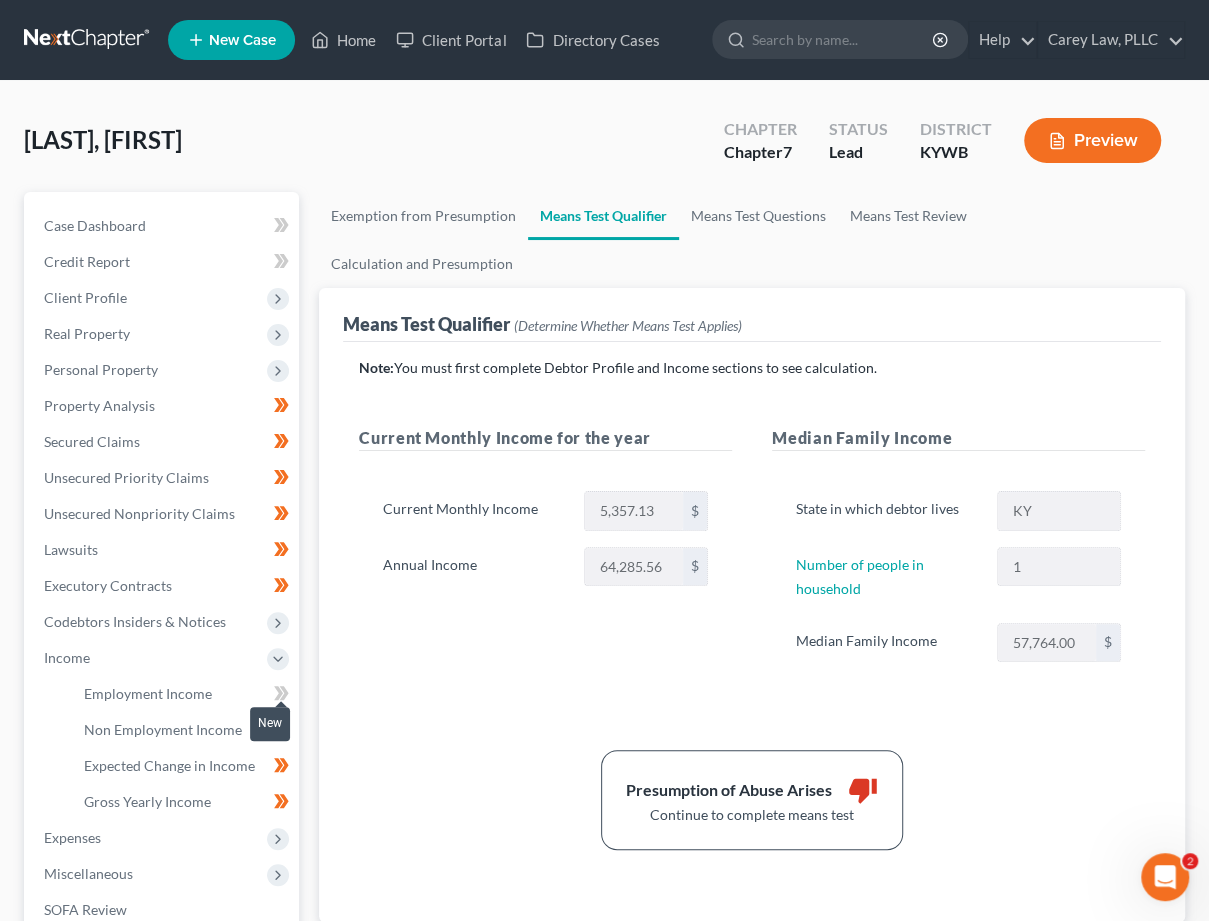 click 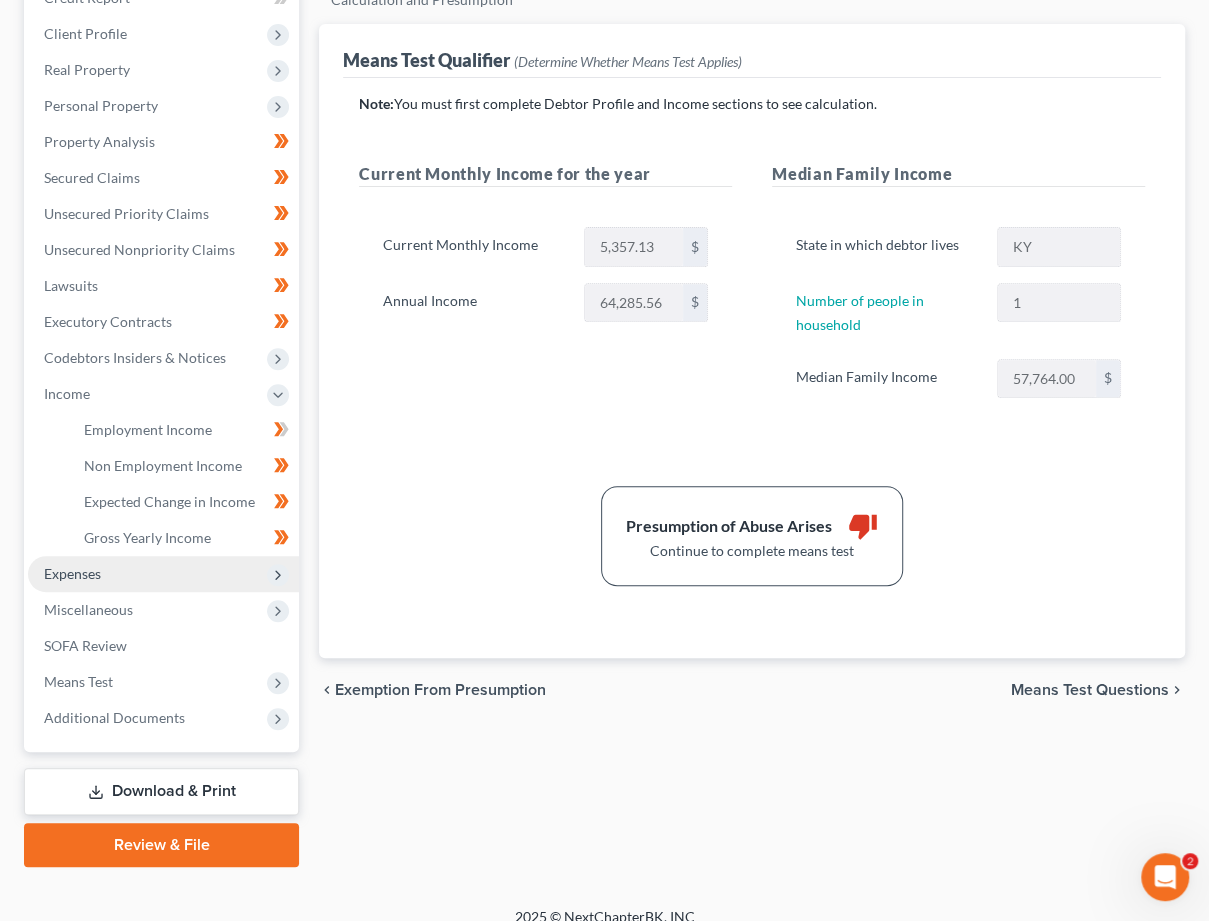 scroll, scrollTop: 263, scrollLeft: 0, axis: vertical 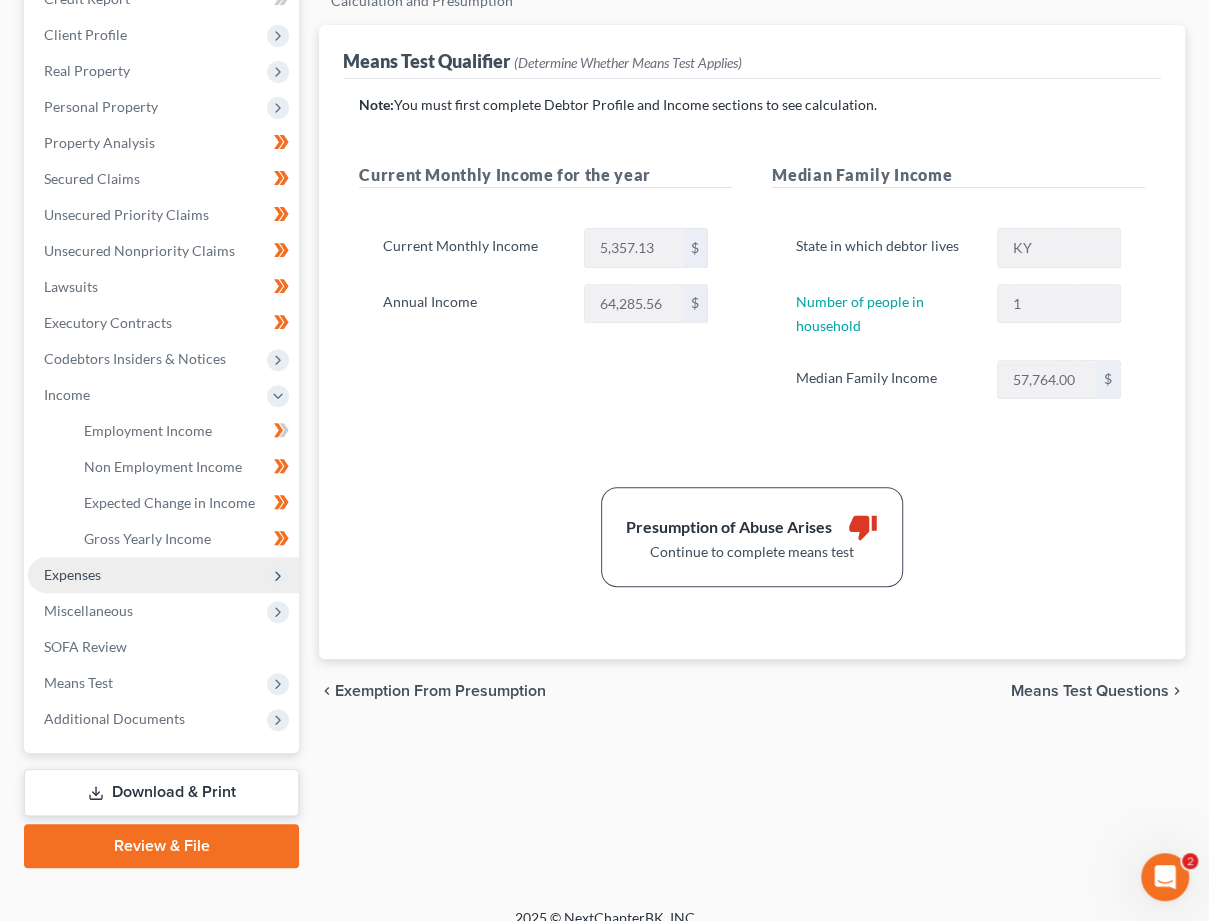 click on "Expenses" at bounding box center (163, 575) 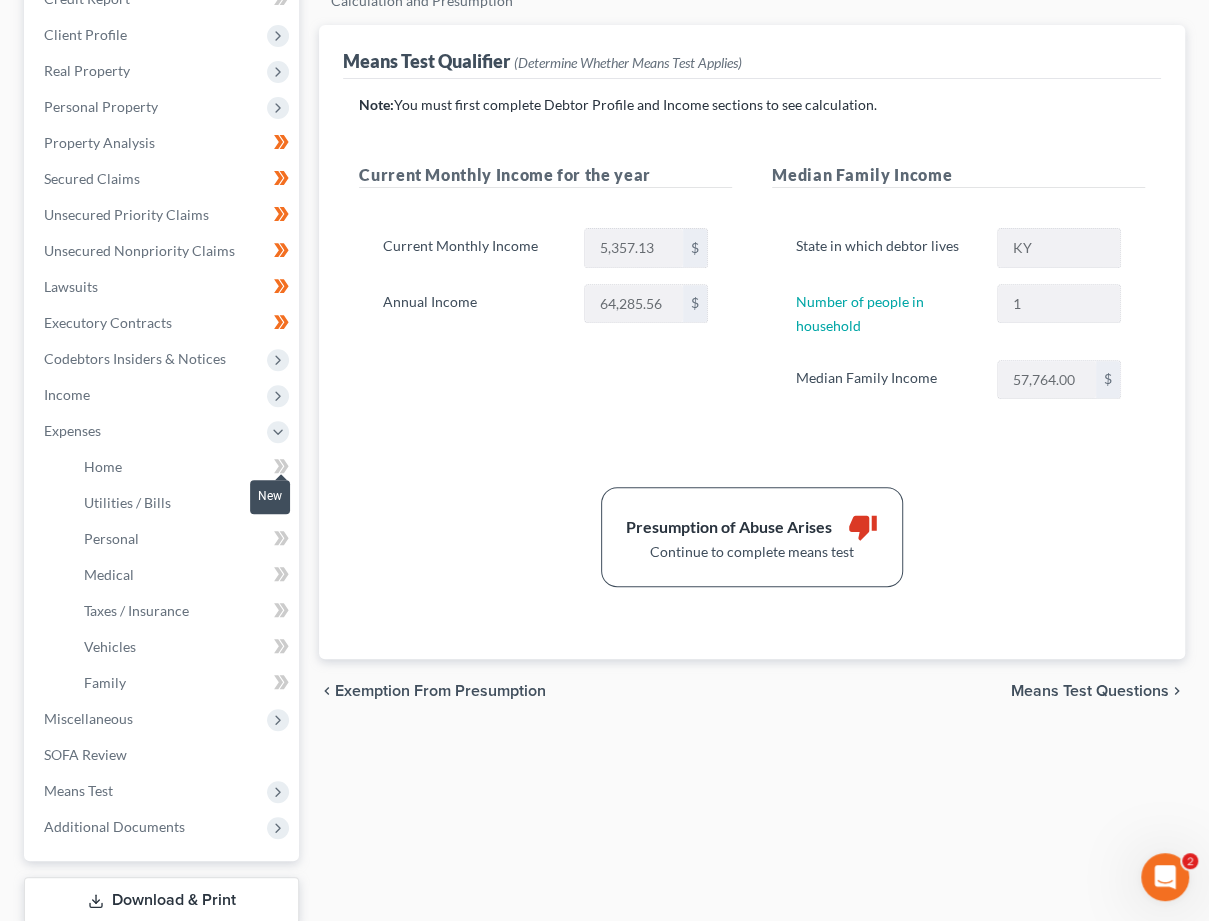 drag, startPoint x: 290, startPoint y: 459, endPoint x: 271, endPoint y: 484, distance: 31.400637 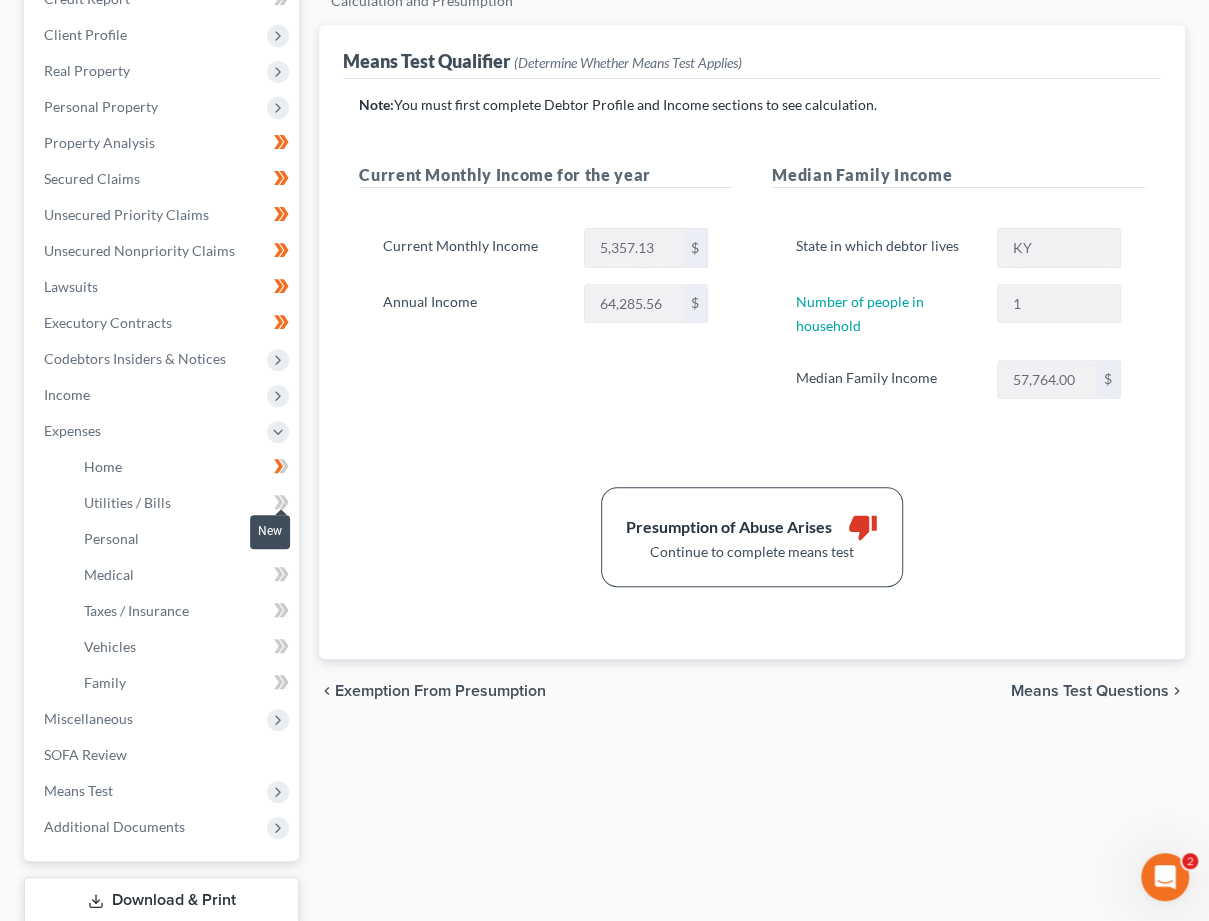 drag, startPoint x: 274, startPoint y: 493, endPoint x: 282, endPoint y: 503, distance: 12.806249 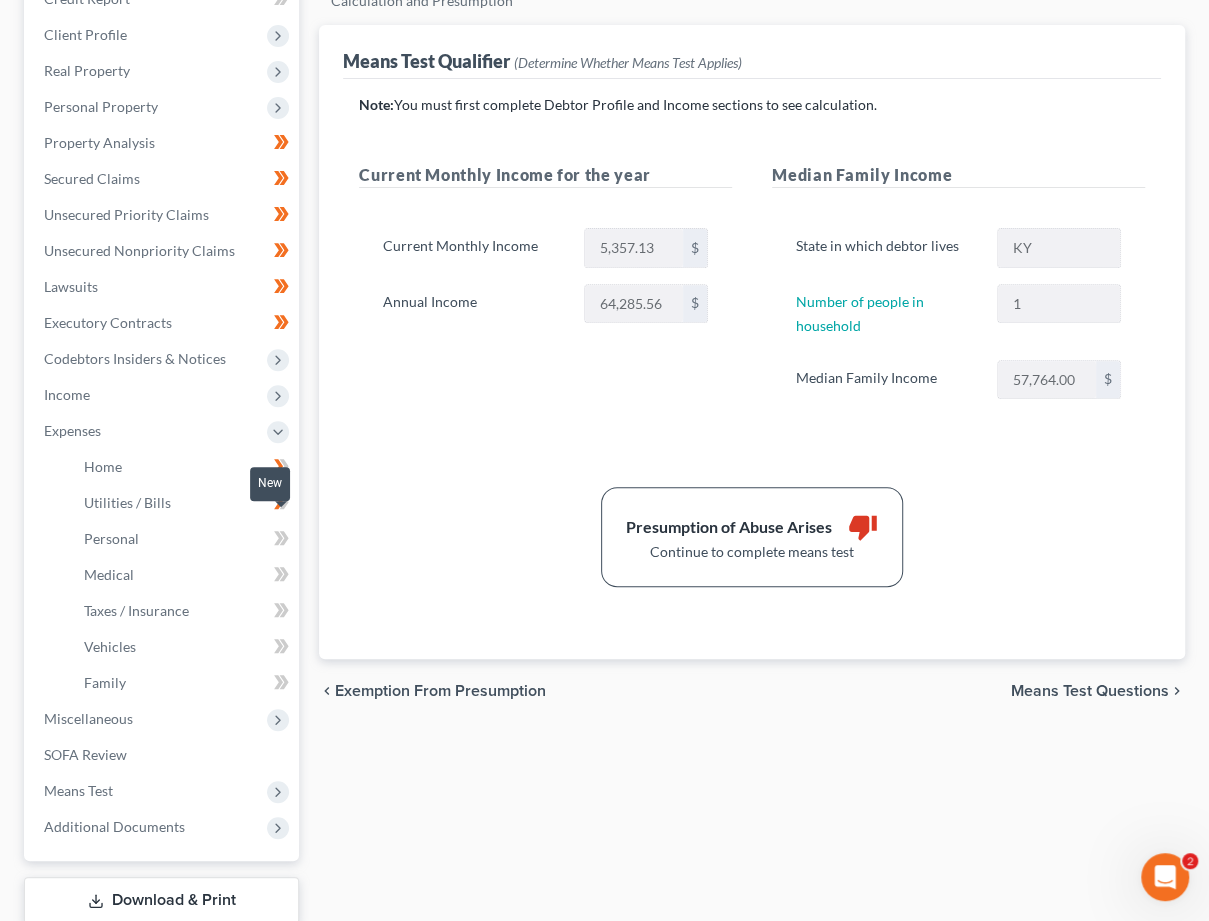 drag, startPoint x: 283, startPoint y: 523, endPoint x: 282, endPoint y: 538, distance: 15.033297 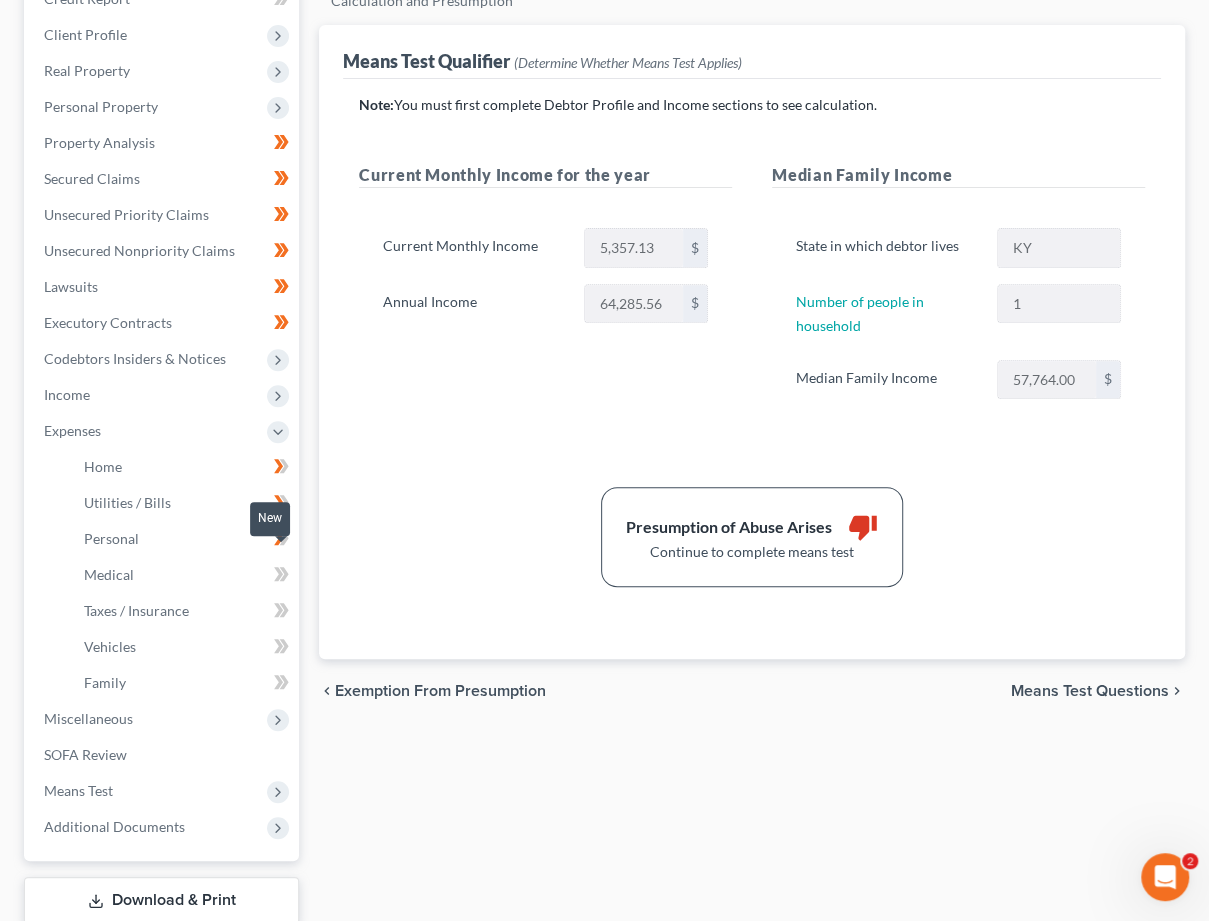 click 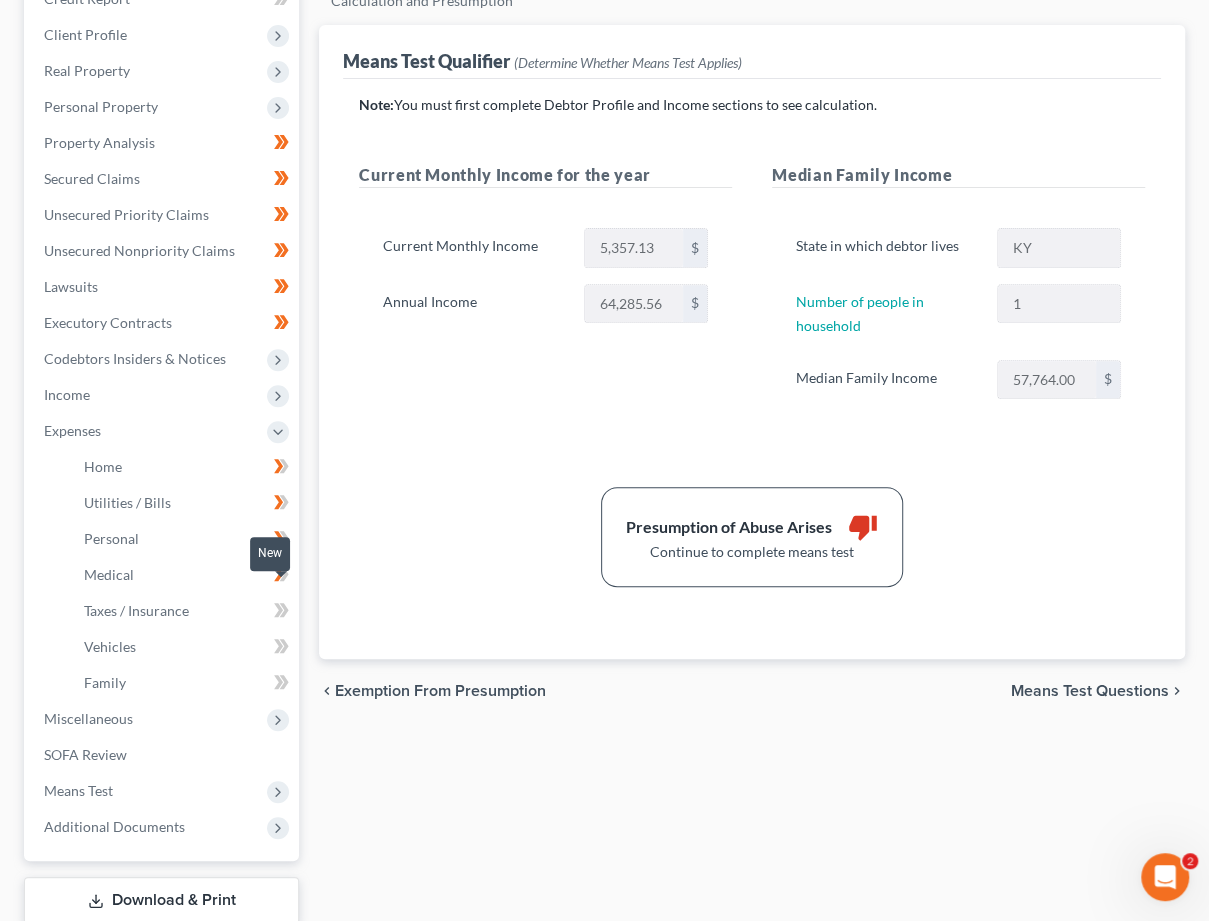 click at bounding box center [281, 613] 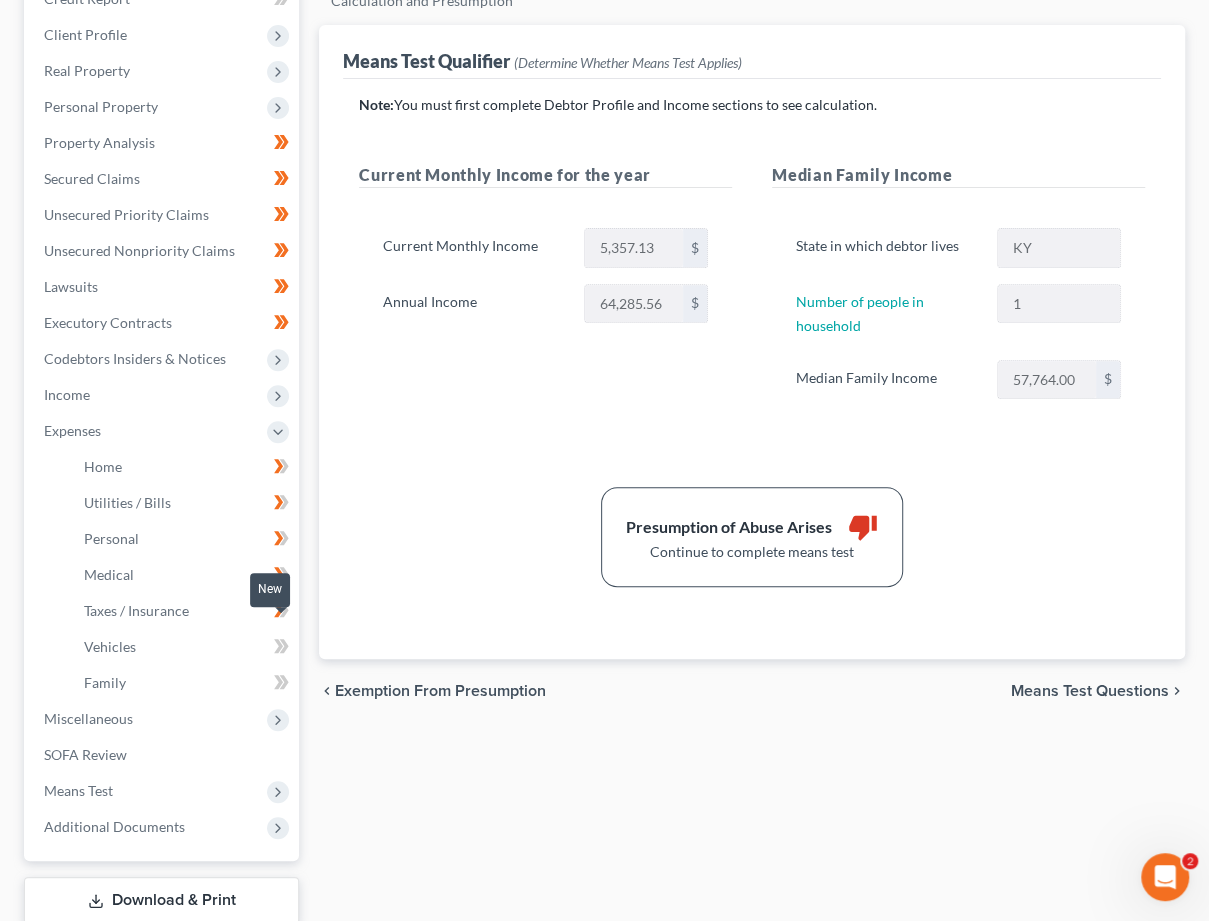drag, startPoint x: 282, startPoint y: 626, endPoint x: 285, endPoint y: 653, distance: 27.166155 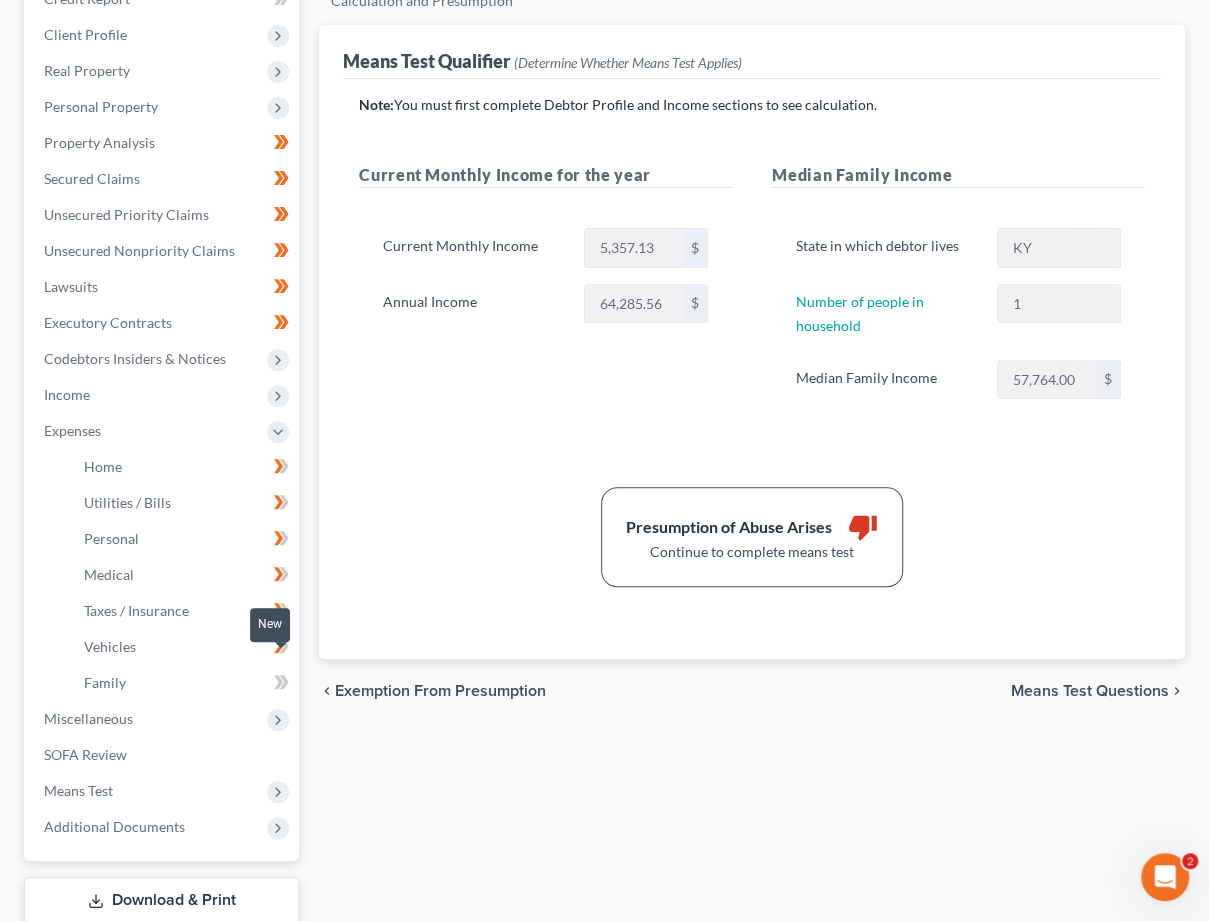 click 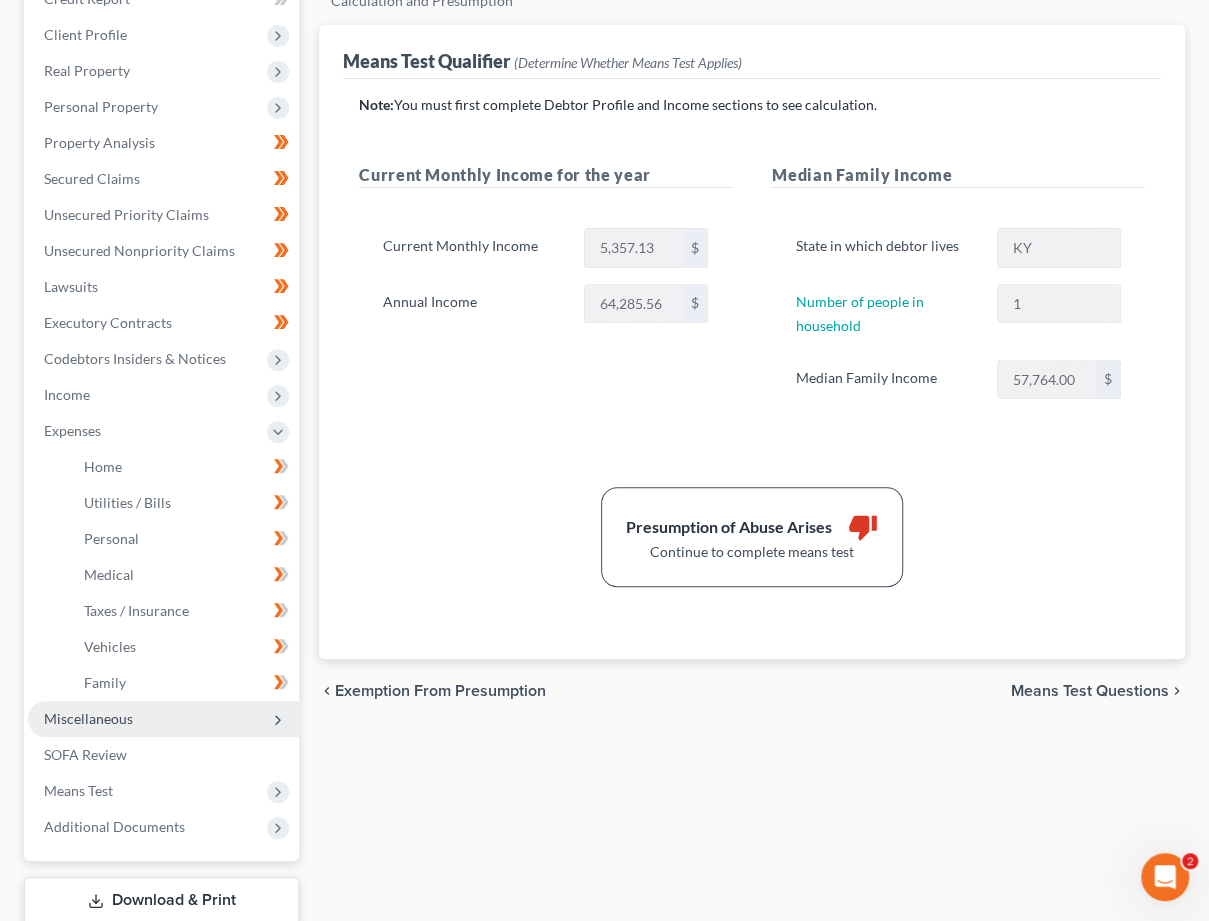 click on "Miscellaneous" at bounding box center [163, 719] 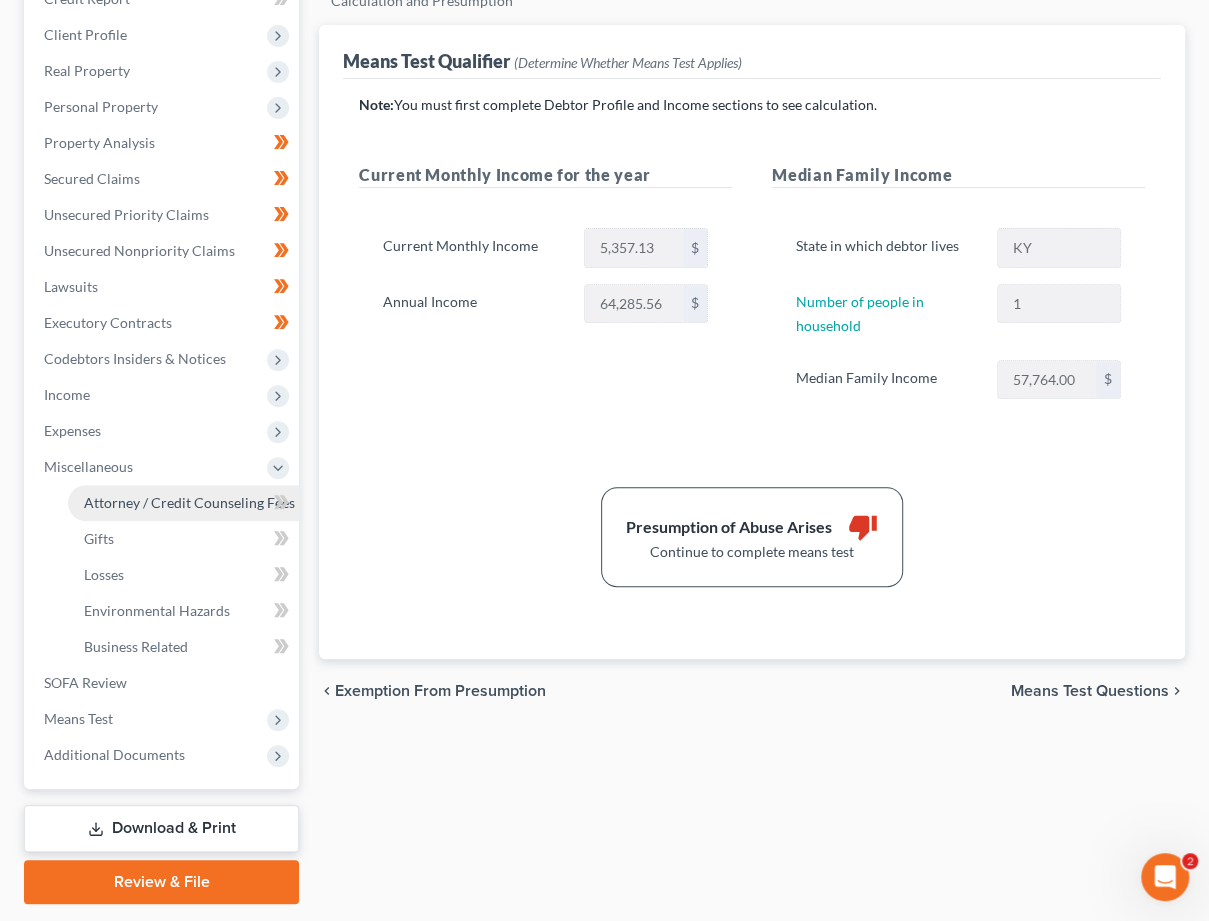 click on "Attorney / Credit Counseling Fees" at bounding box center [189, 502] 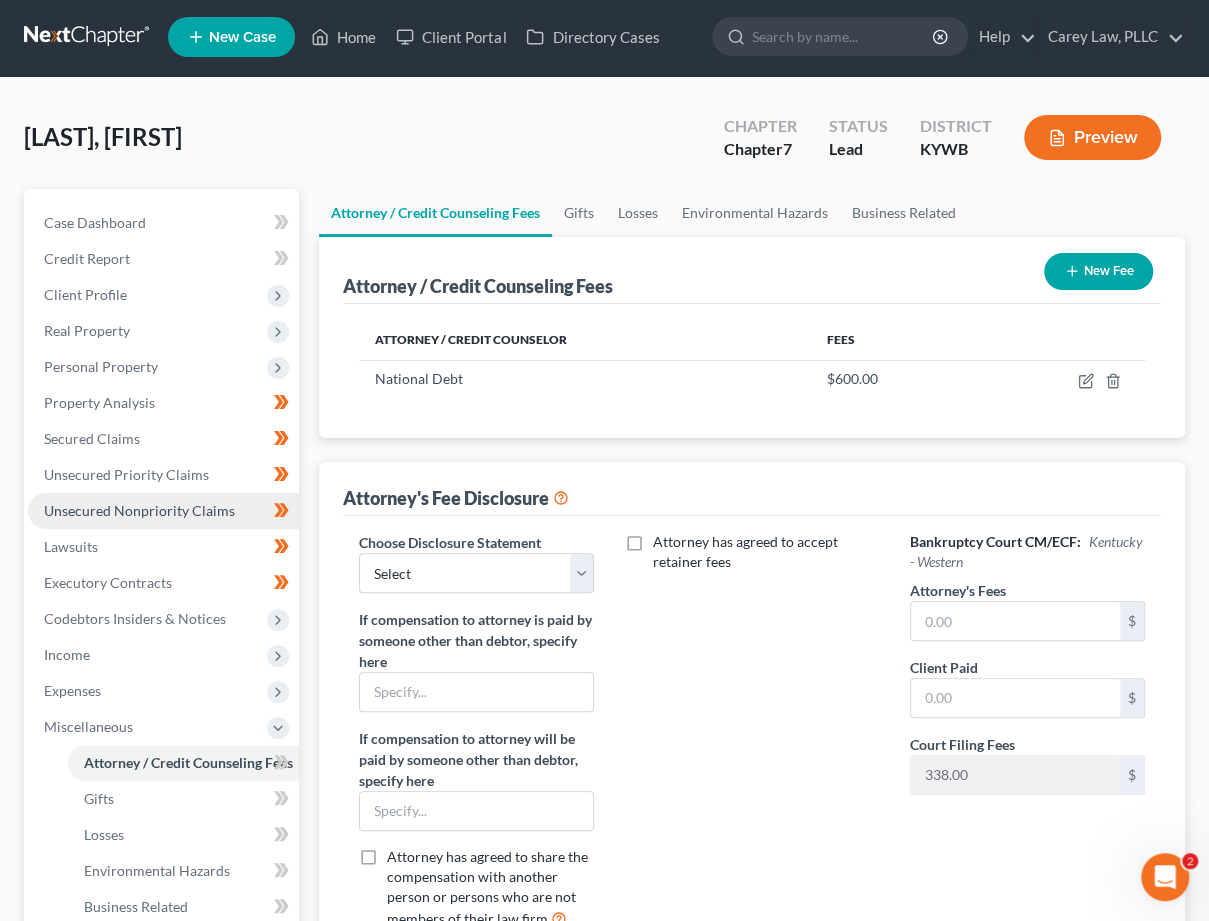 scroll, scrollTop: 0, scrollLeft: 0, axis: both 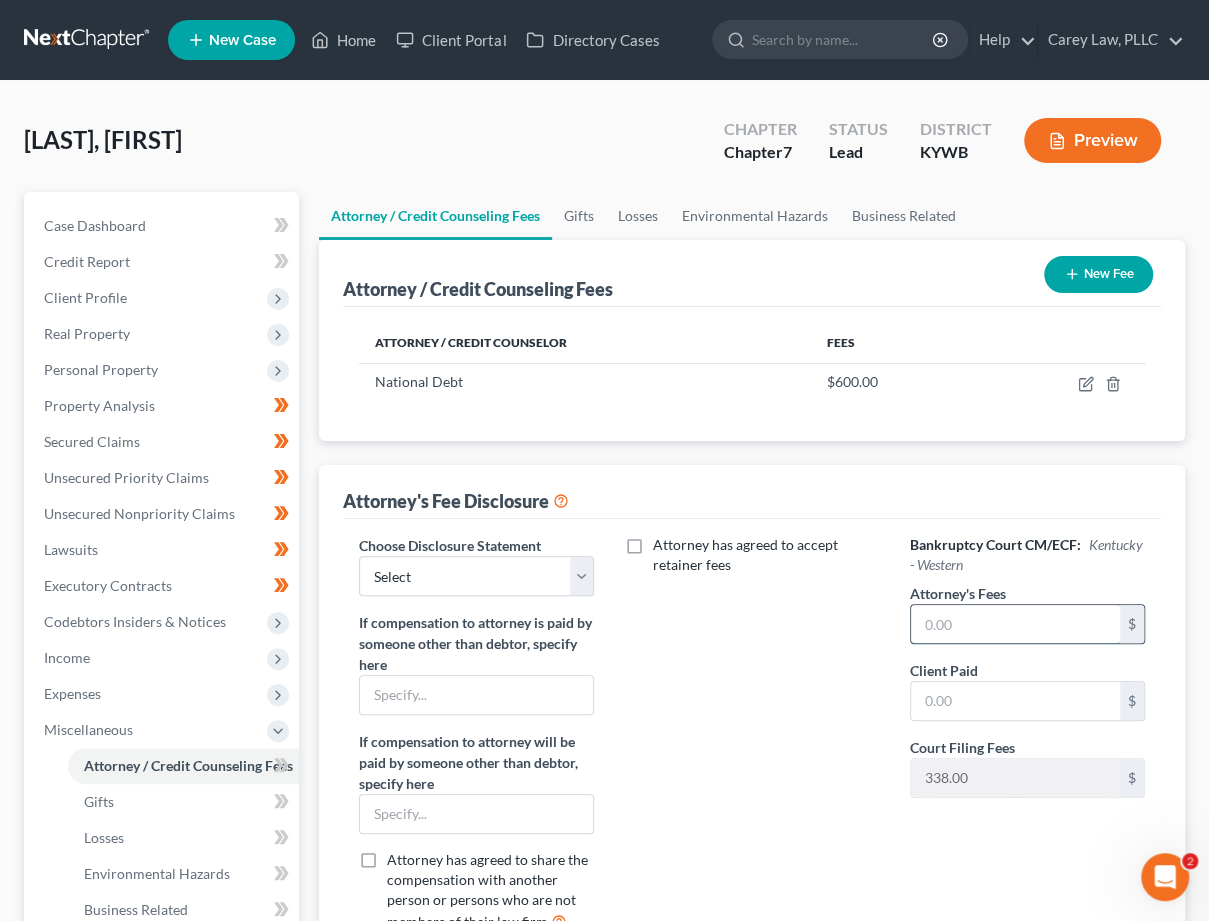 click at bounding box center (1015, 624) 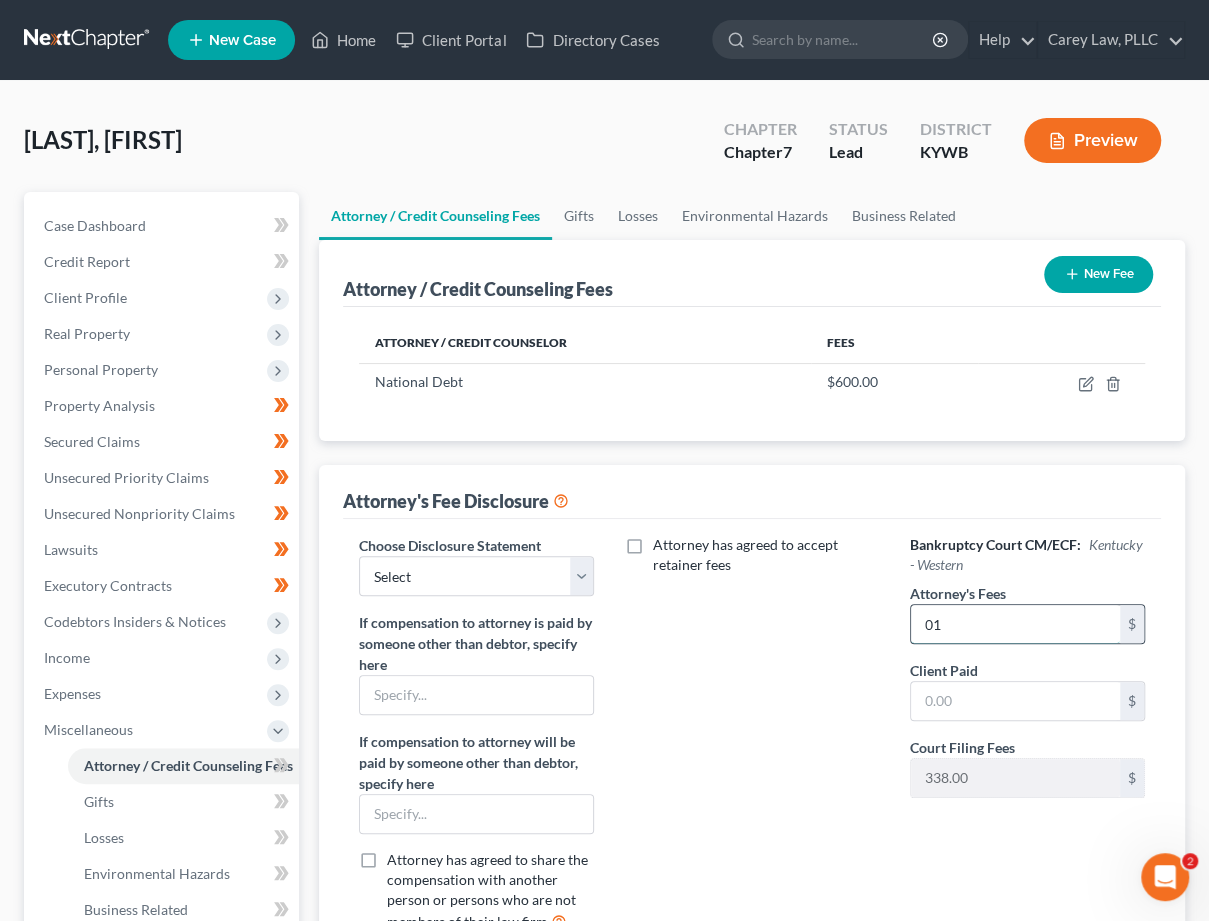 type on "0" 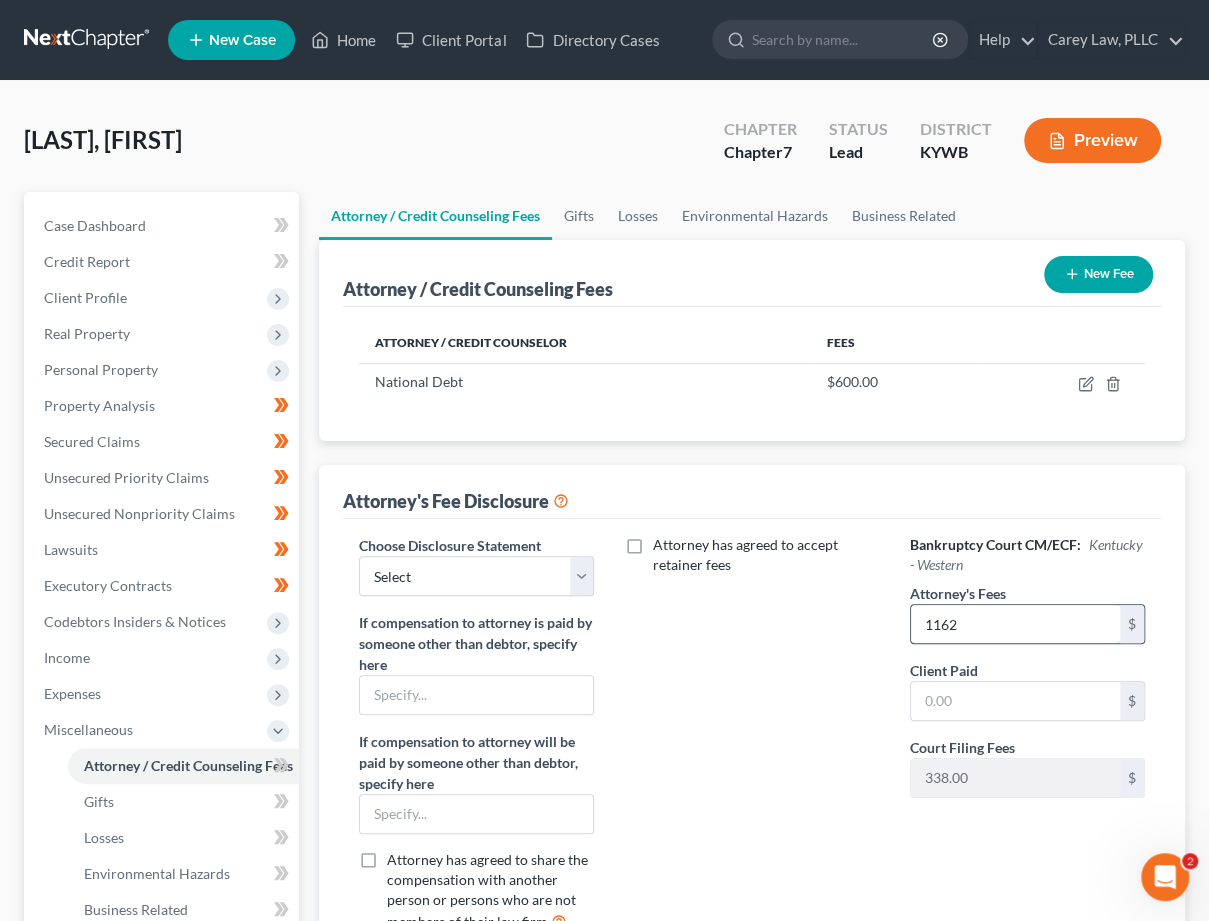 type on "1,162" 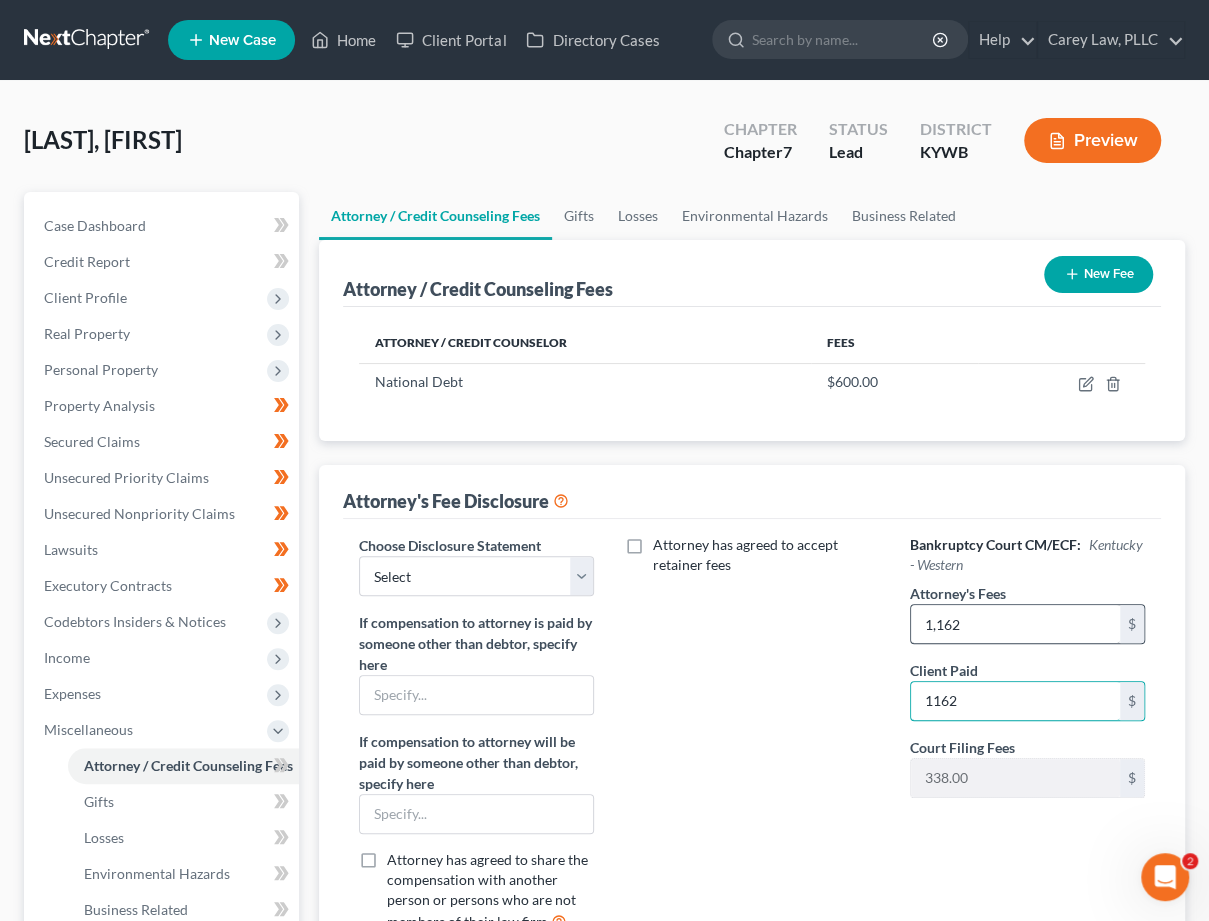 type on "1,162" 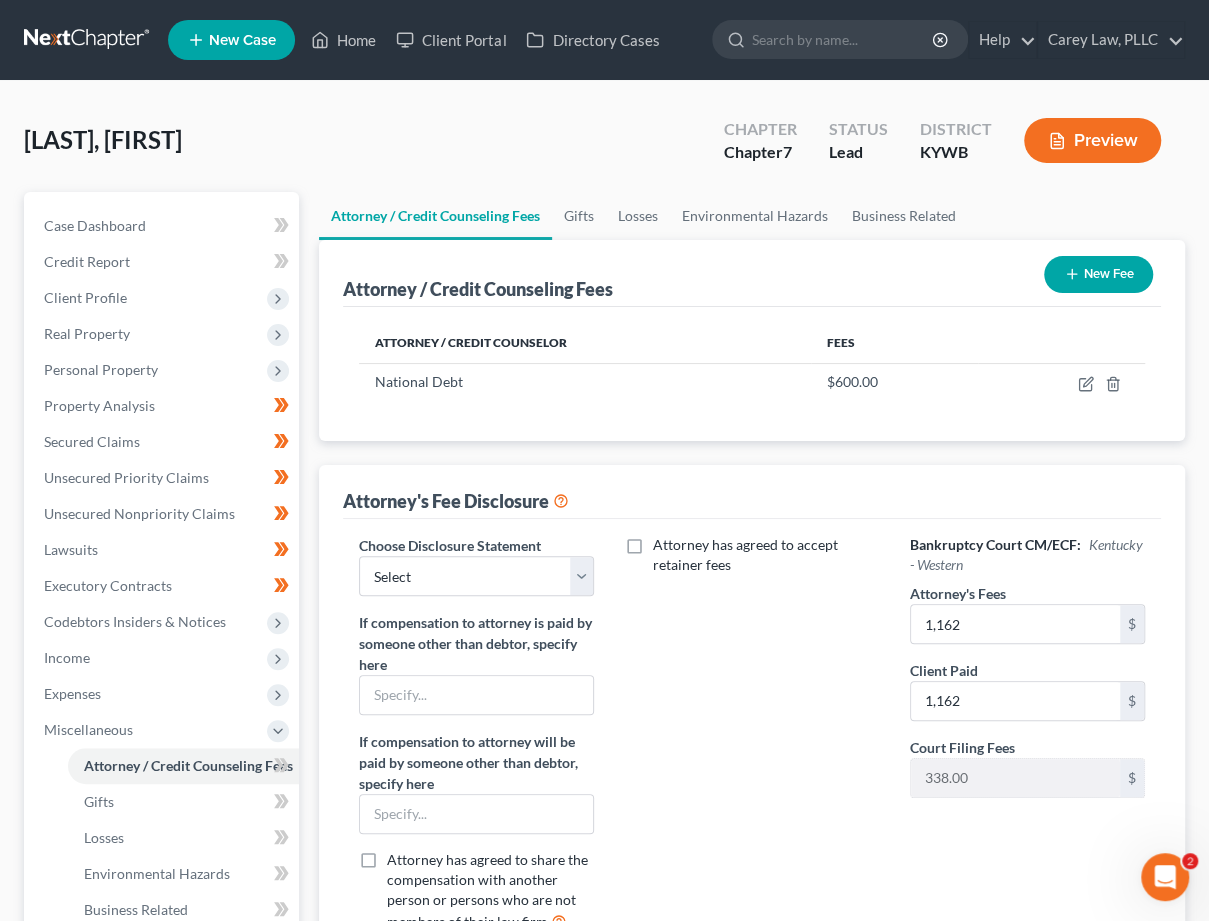 scroll, scrollTop: 0, scrollLeft: 0, axis: both 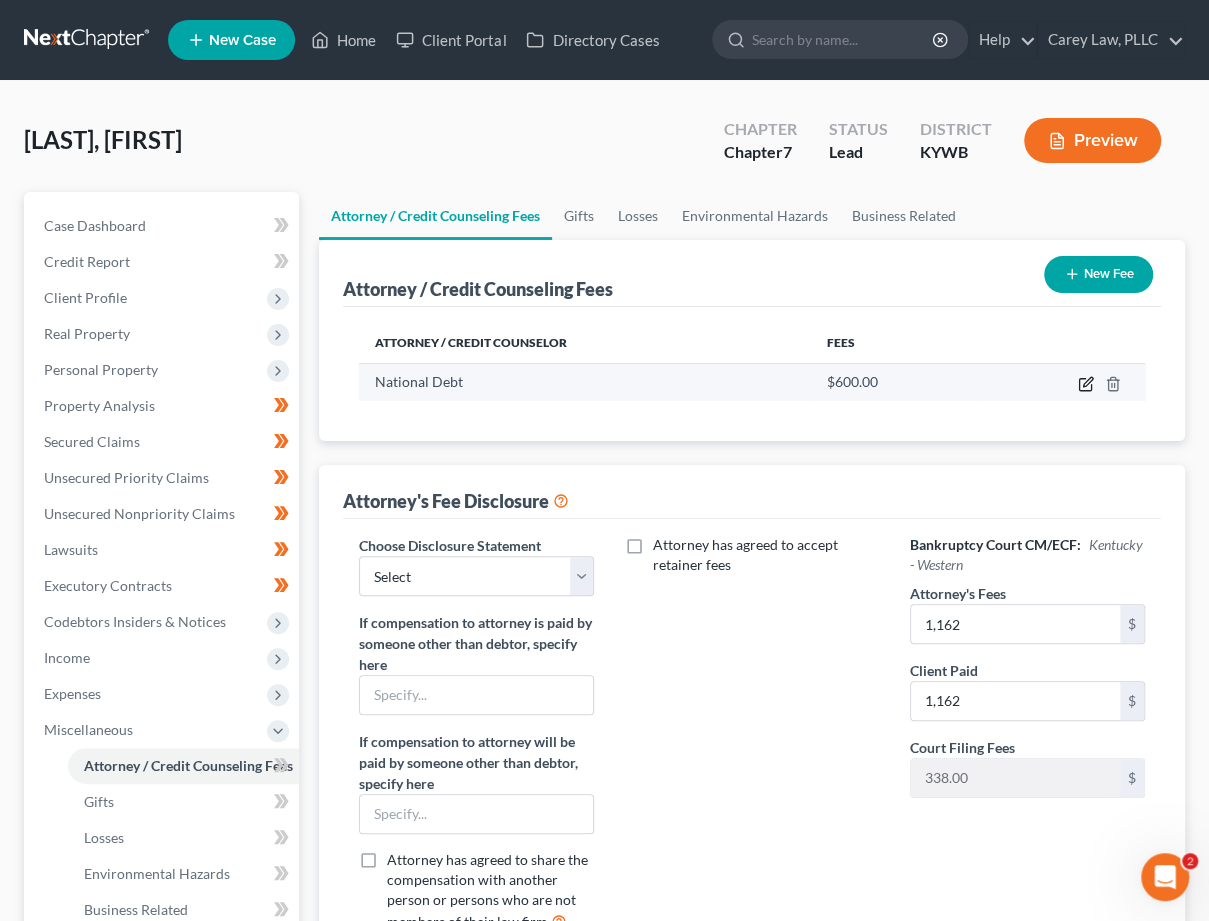 click 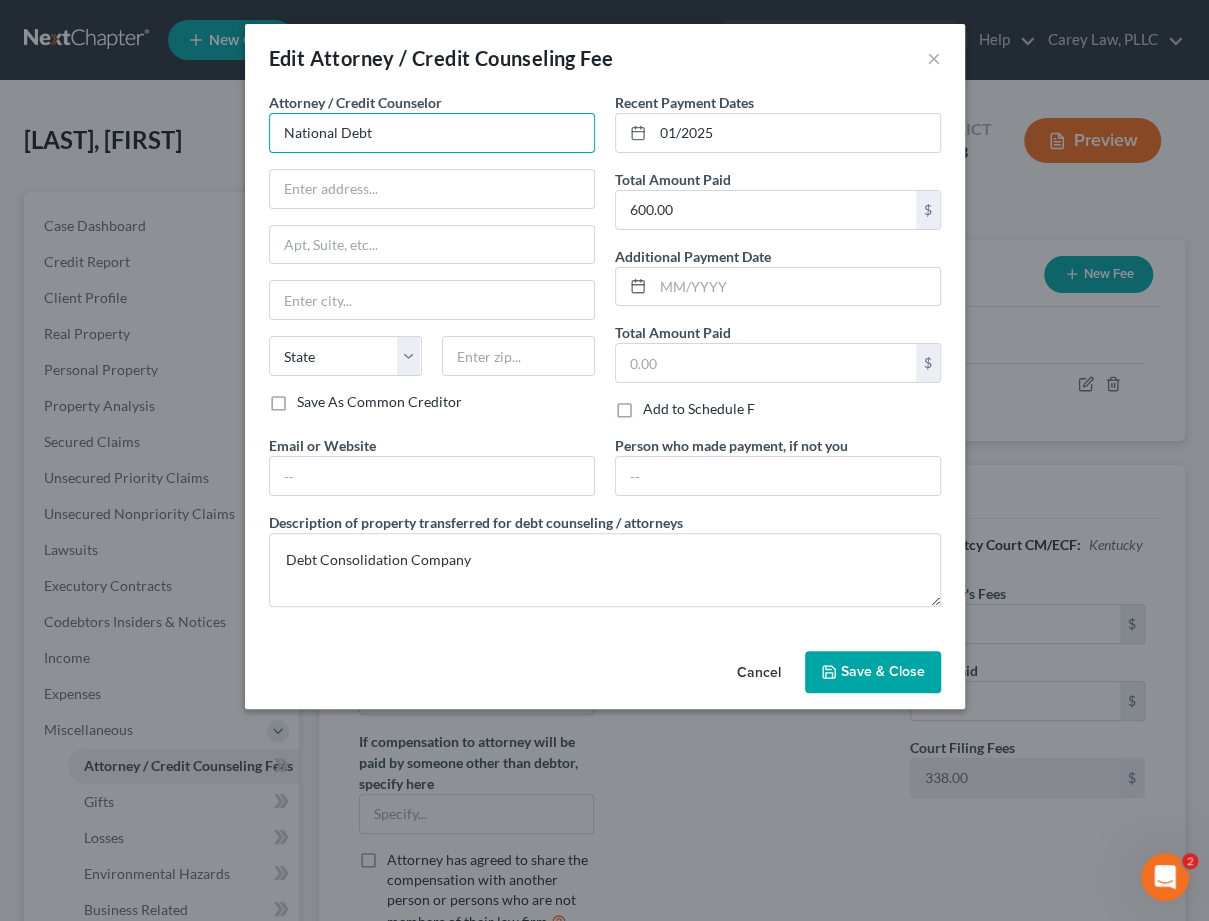 click on "National Debt" at bounding box center (432, 133) 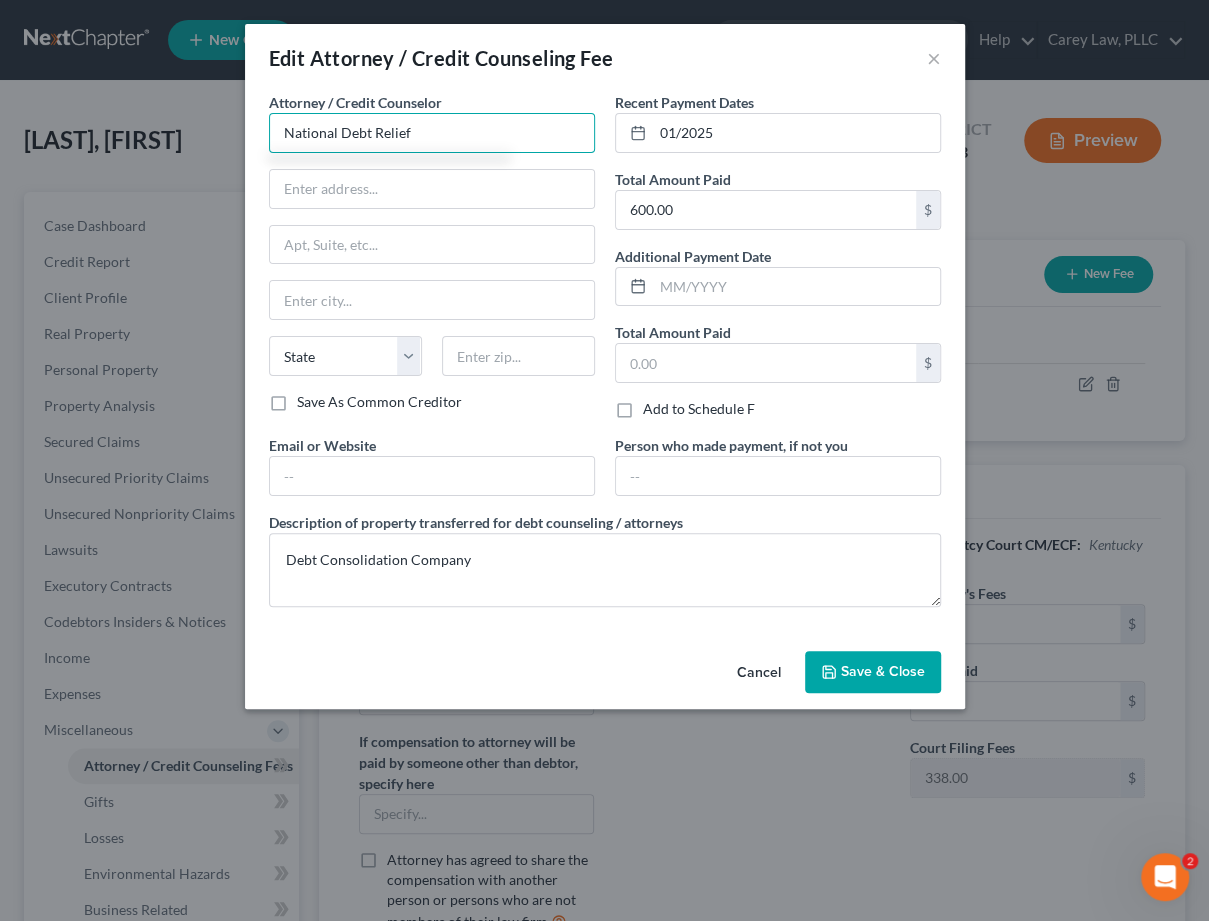 type on "National Debt Relief" 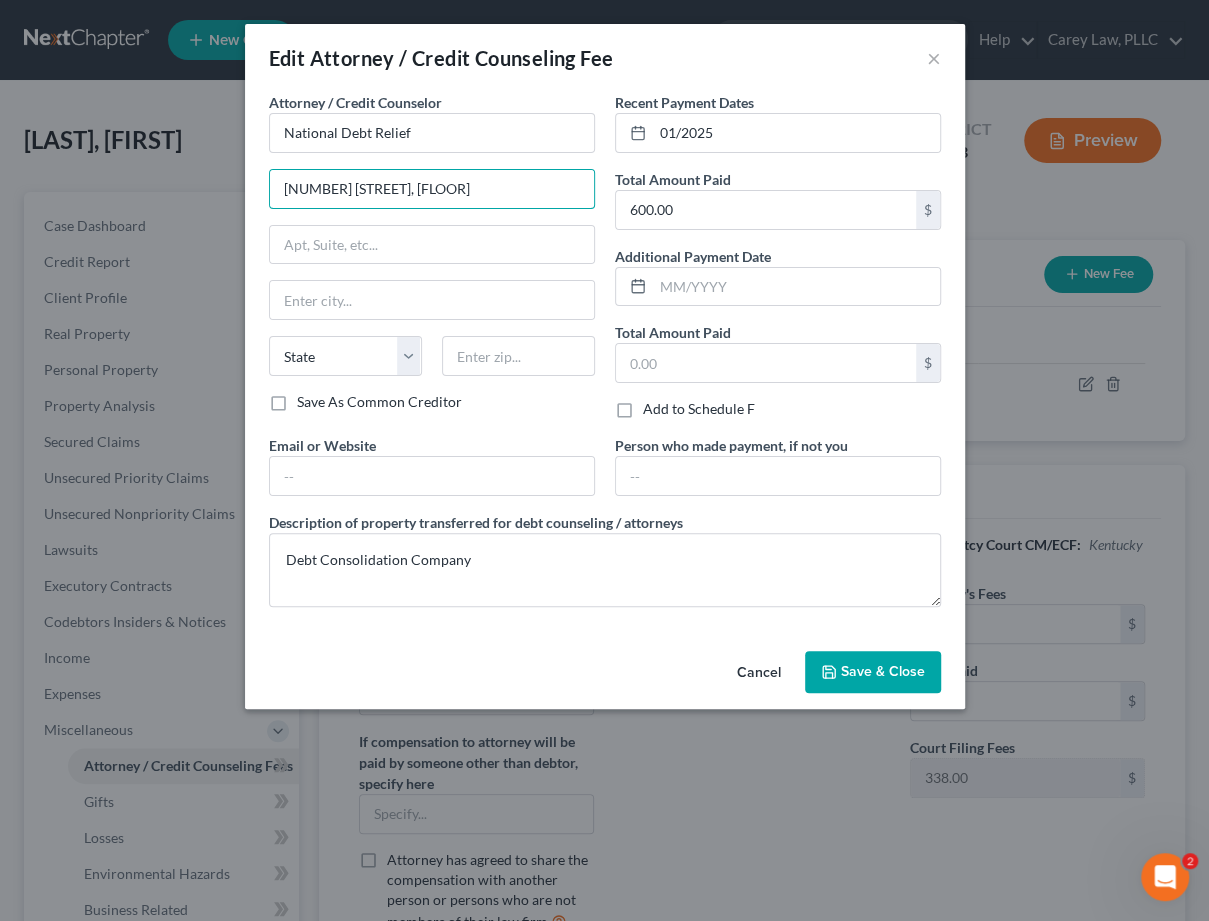 drag, startPoint x: 391, startPoint y: 186, endPoint x: 605, endPoint y: 221, distance: 216.84326 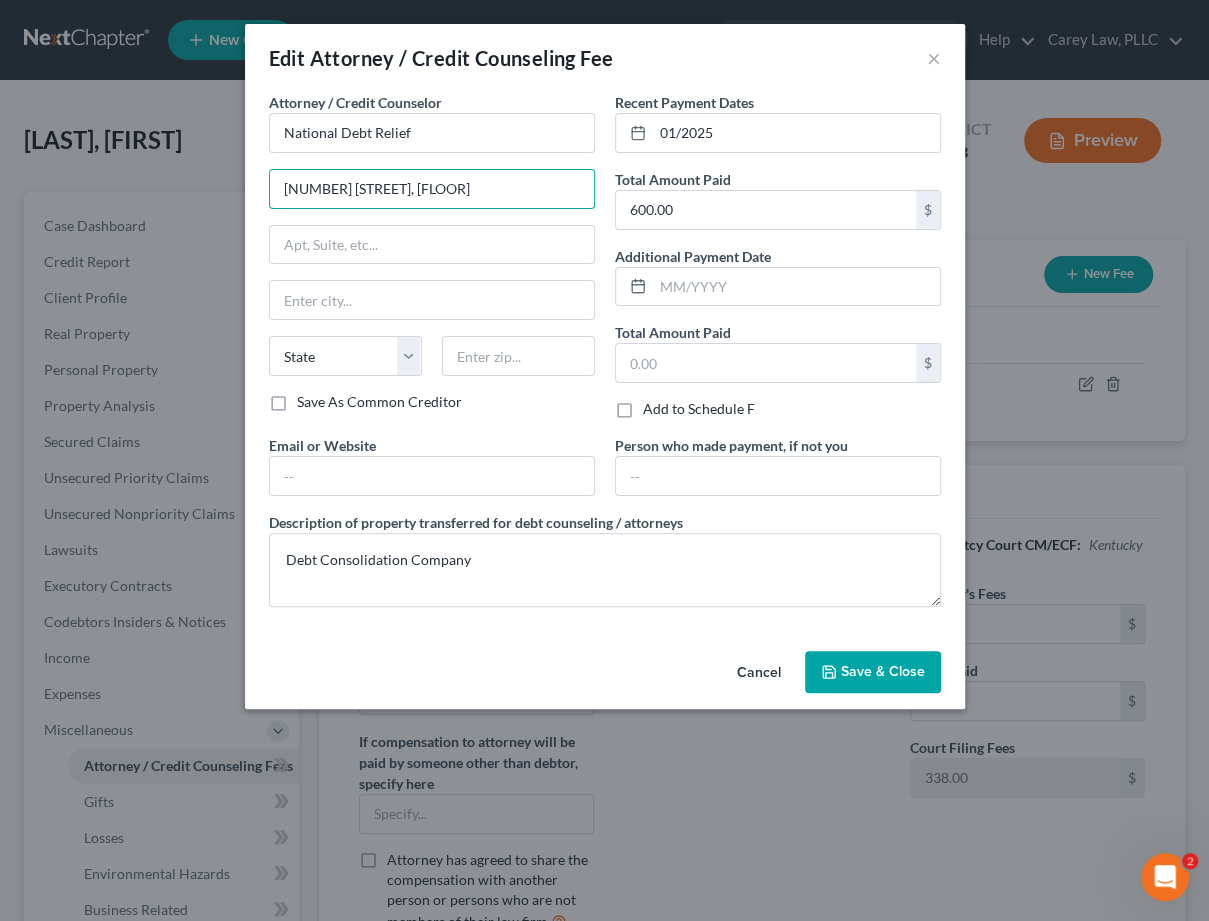 click on "180 Maiden Lane, Floor" at bounding box center (432, 189) 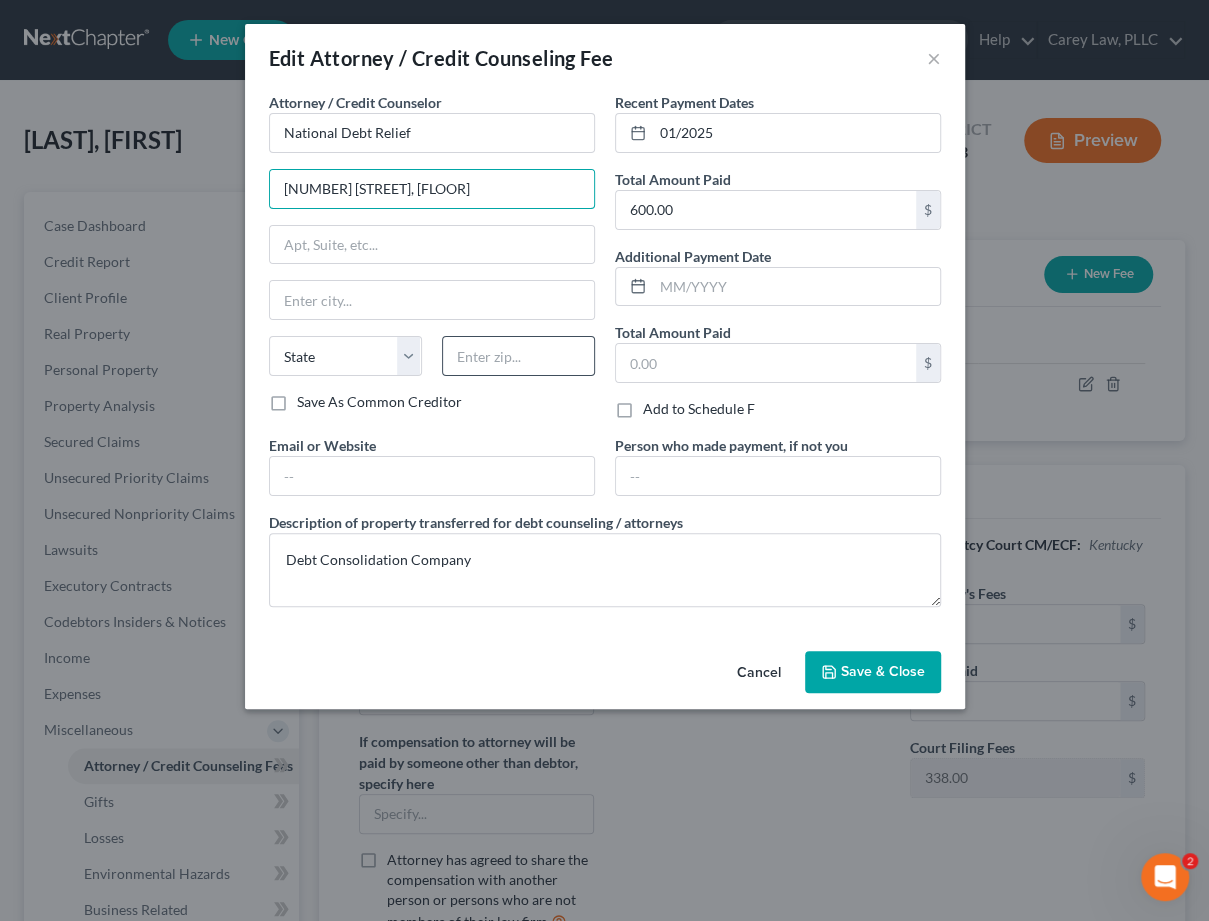 type on "180 Maiden Lane, 28 Floor" 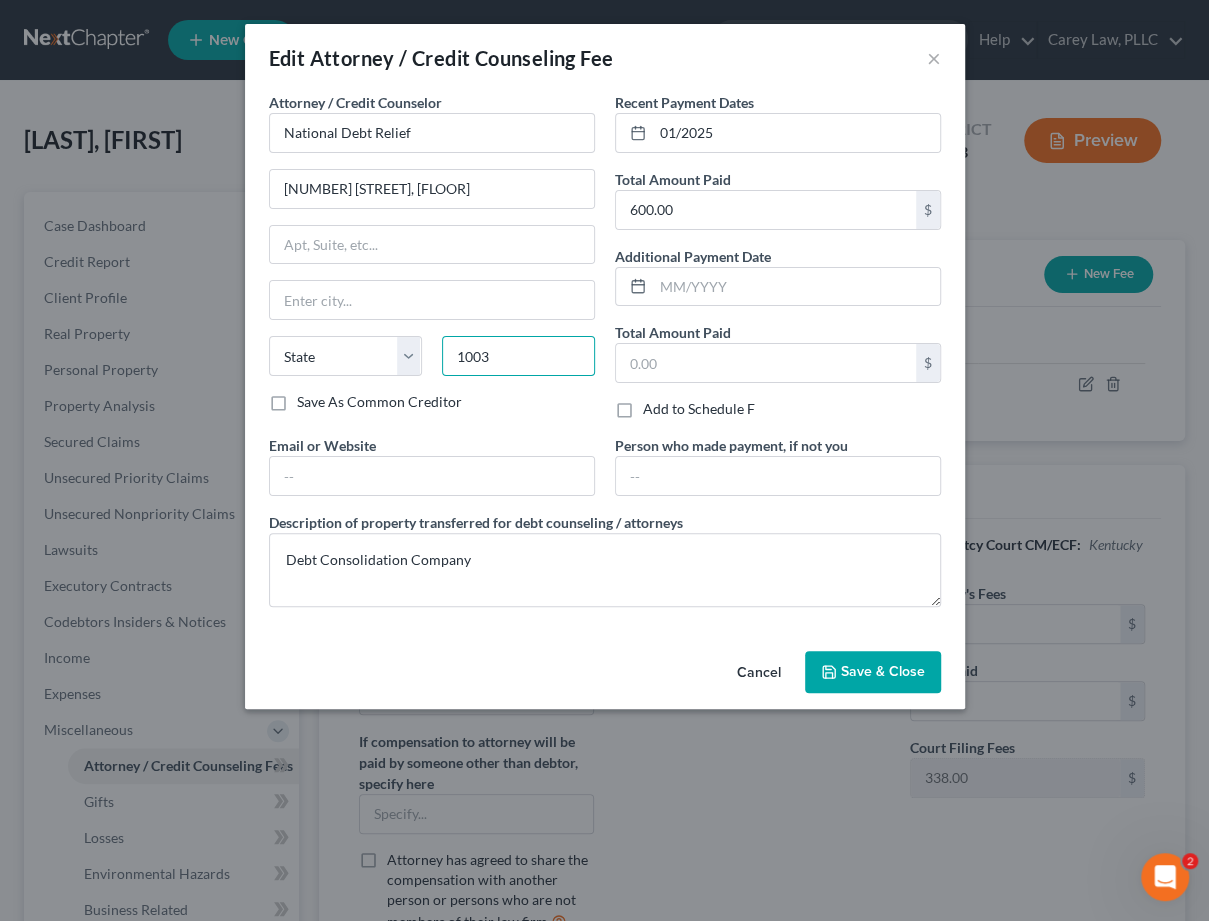 type on "10038" 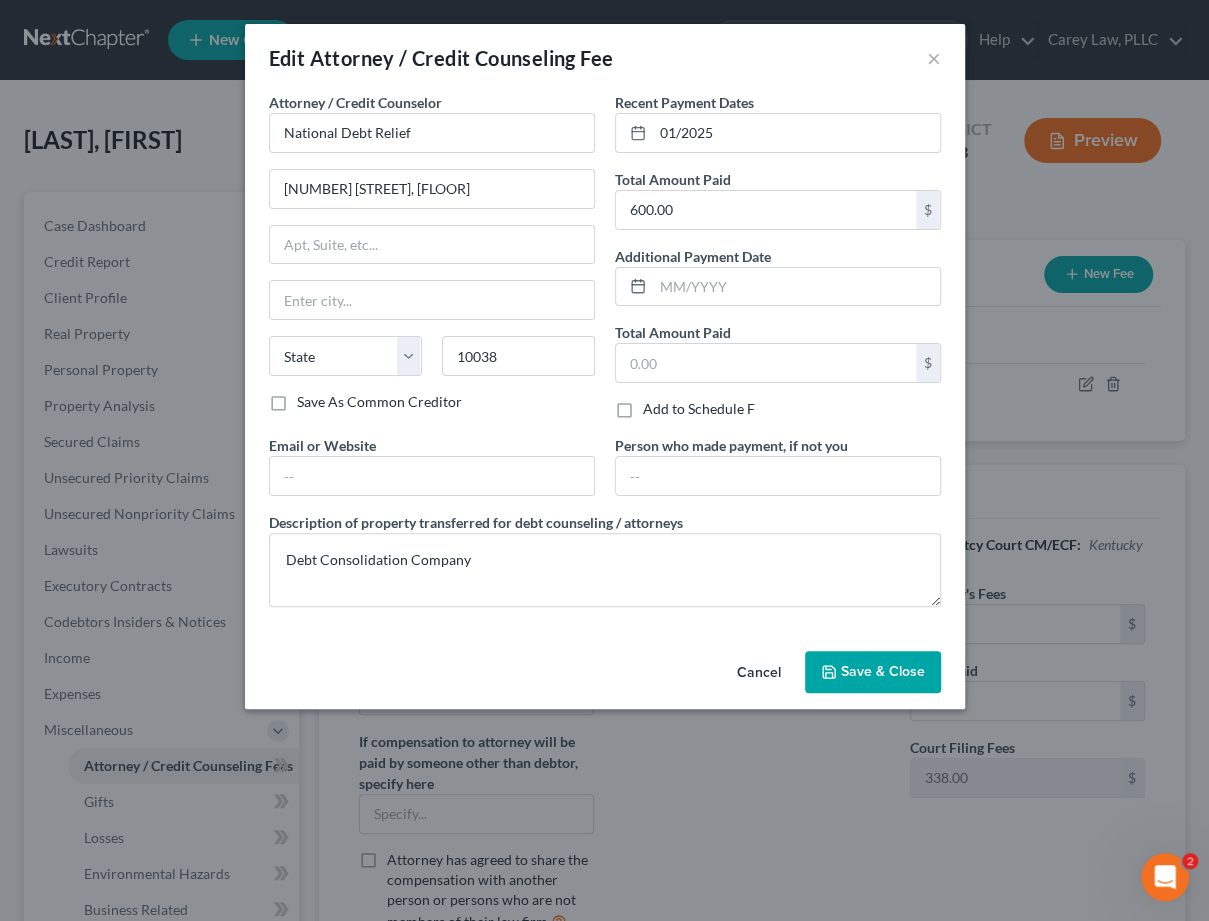 type on "New York" 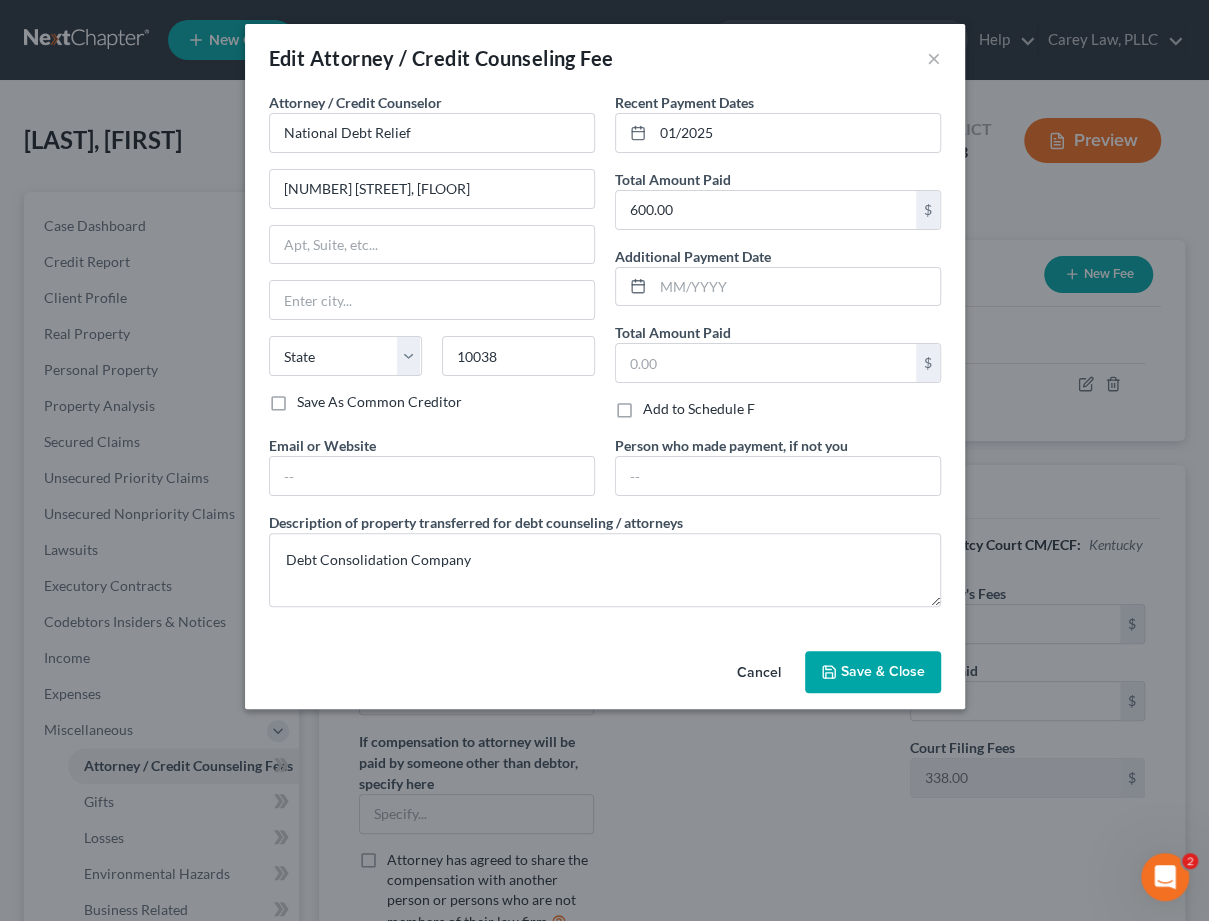 select on "35" 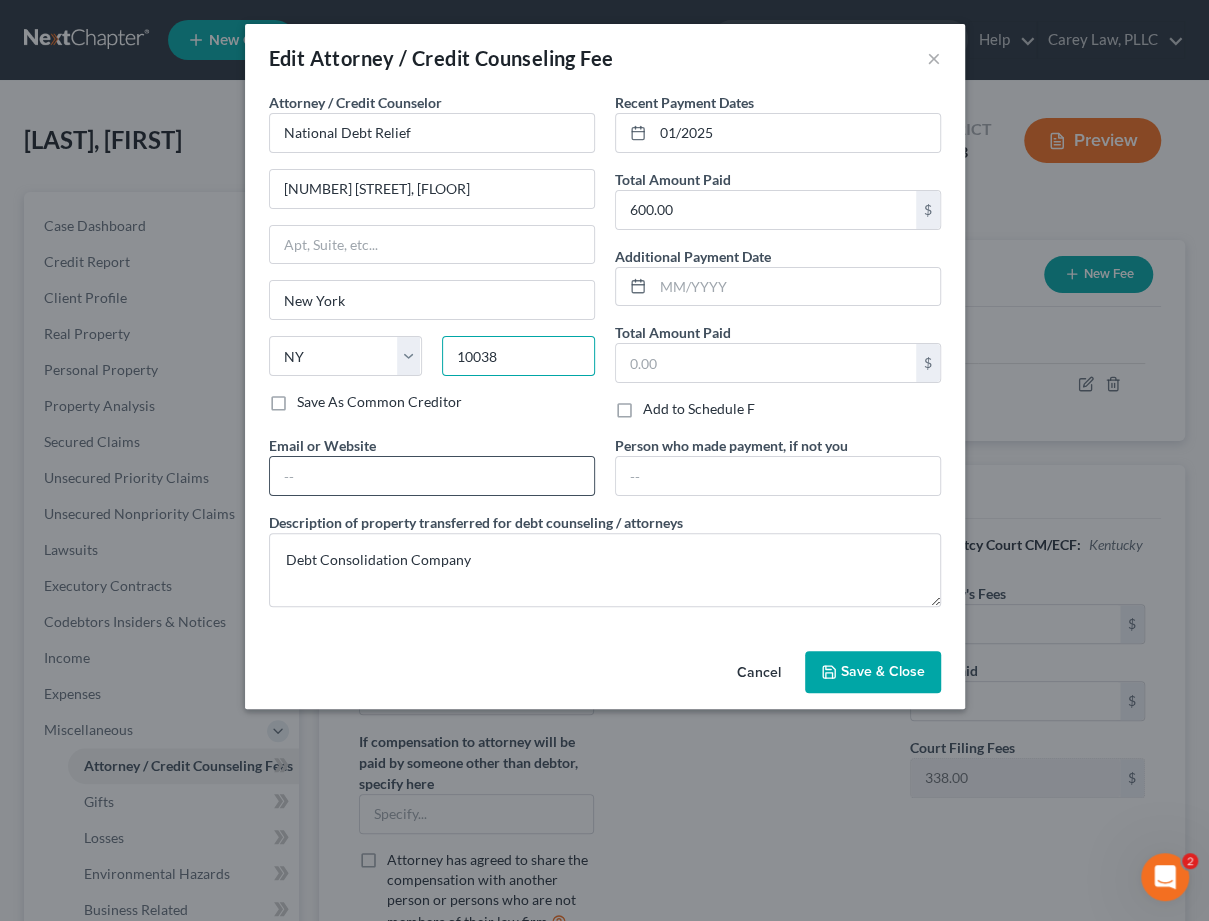 type on "10038" 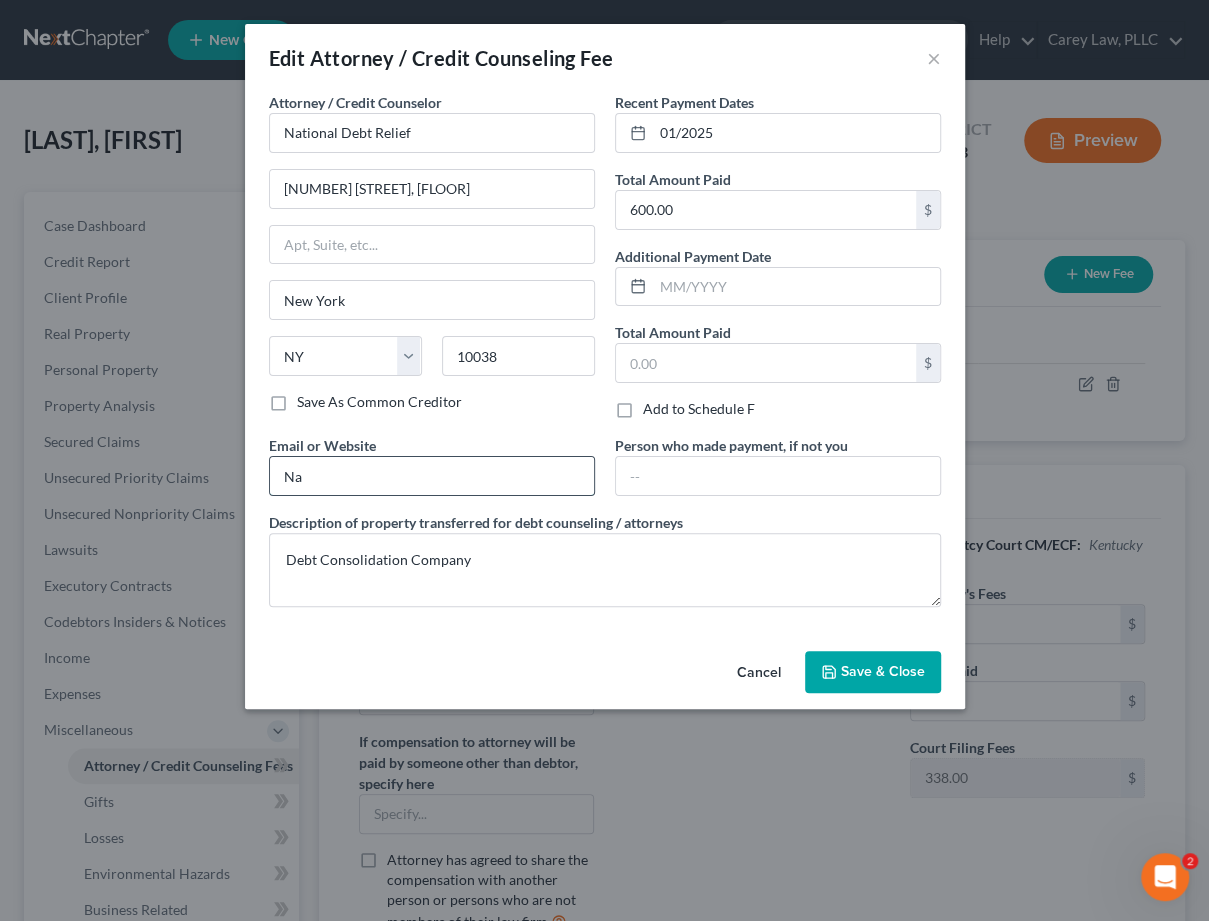 type on "N" 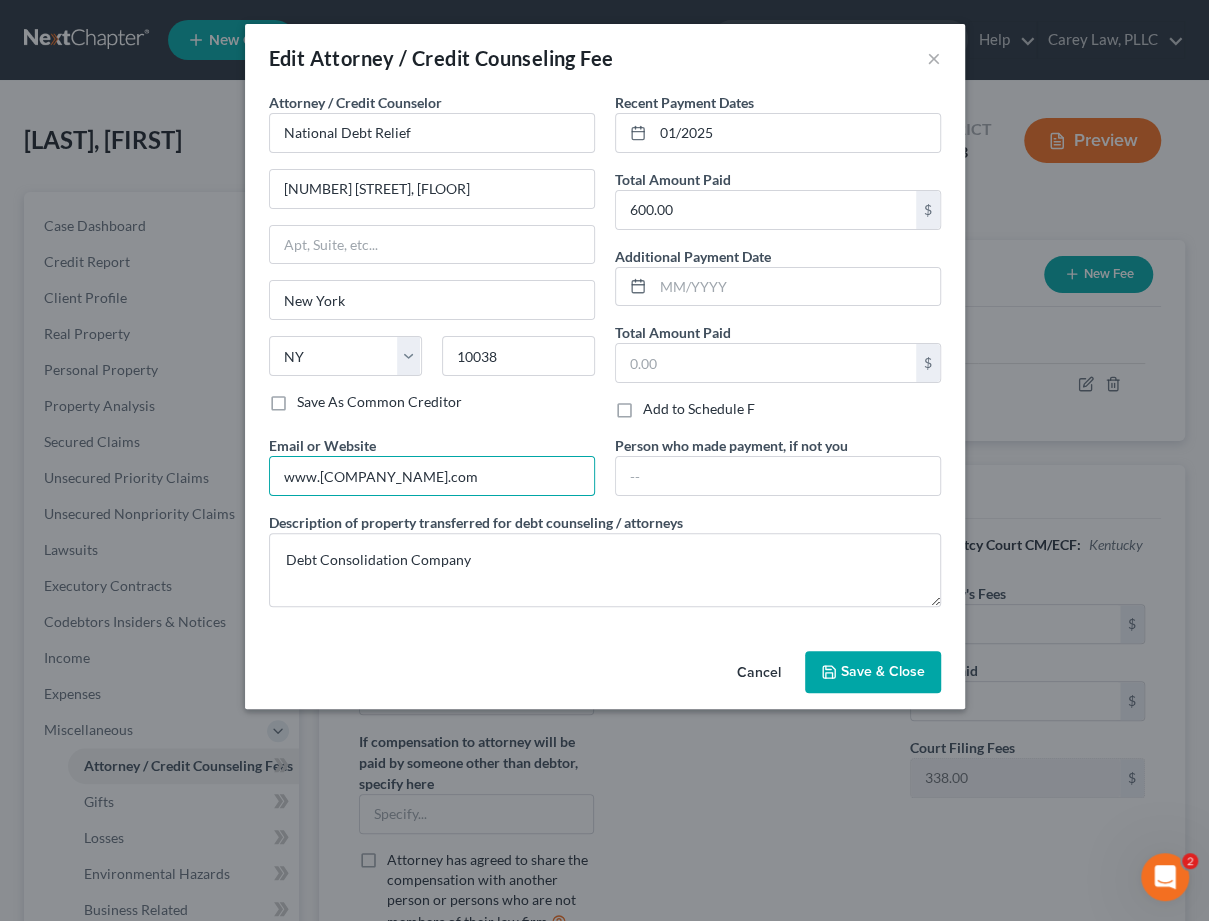 type on "www.nationaldebtrelief.com" 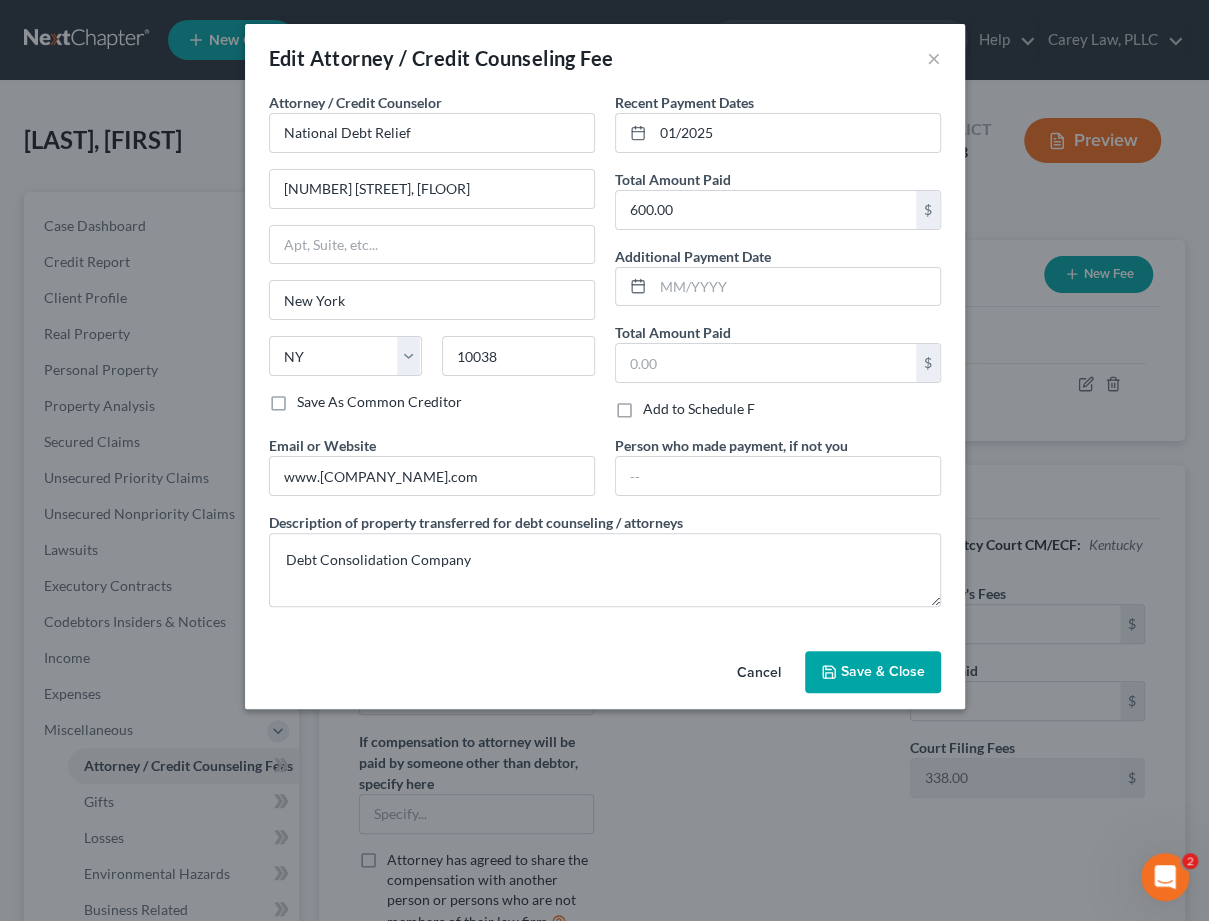 click on "Save & Close" at bounding box center (883, 671) 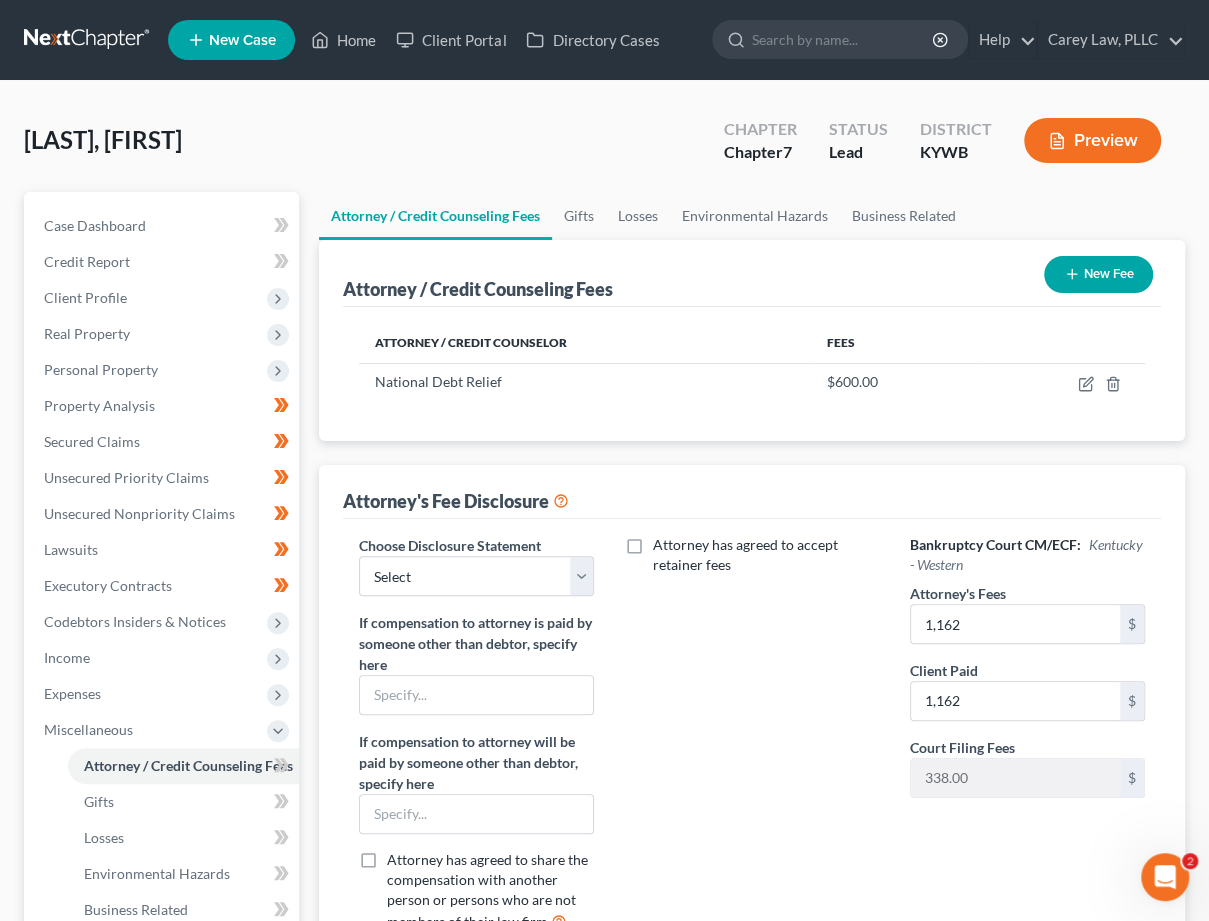 scroll, scrollTop: 50, scrollLeft: 0, axis: vertical 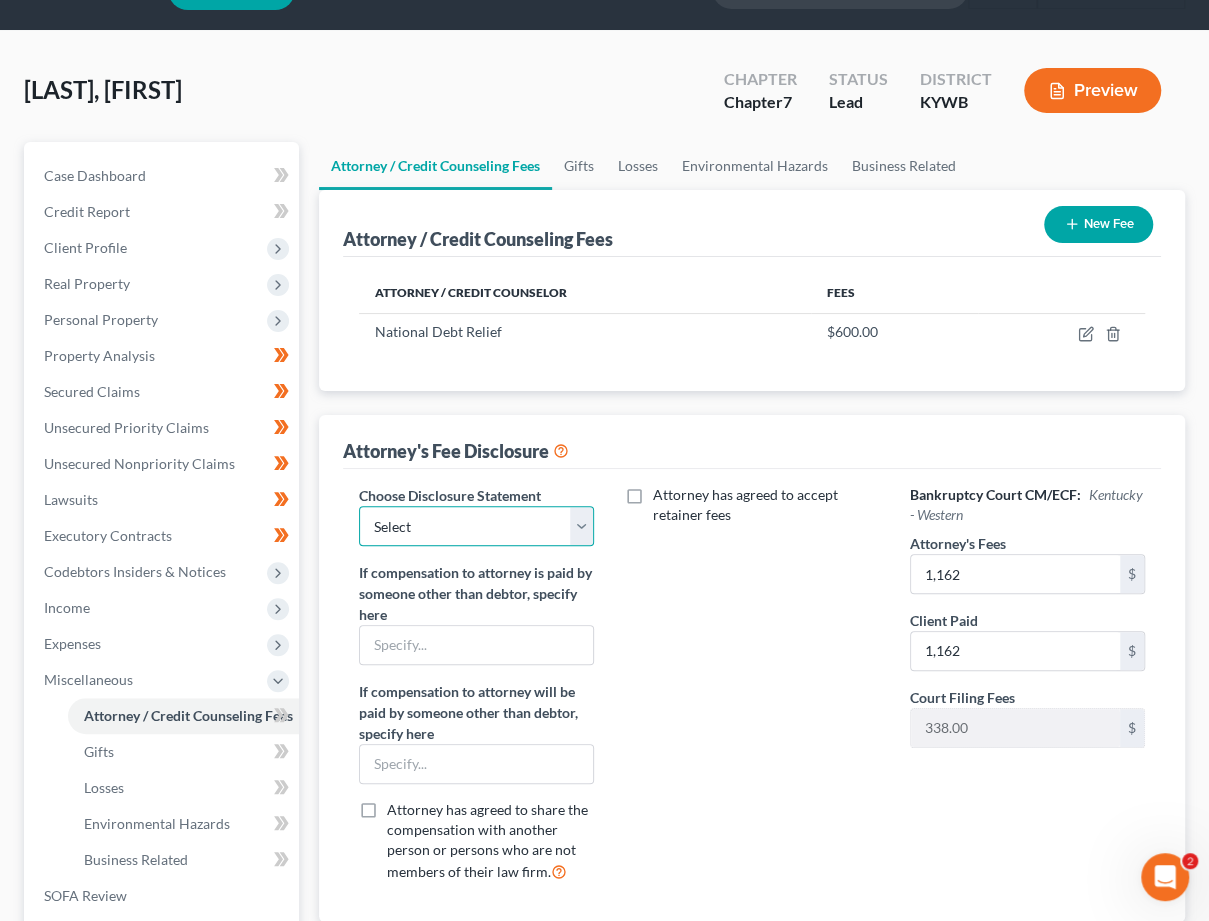 select on "0" 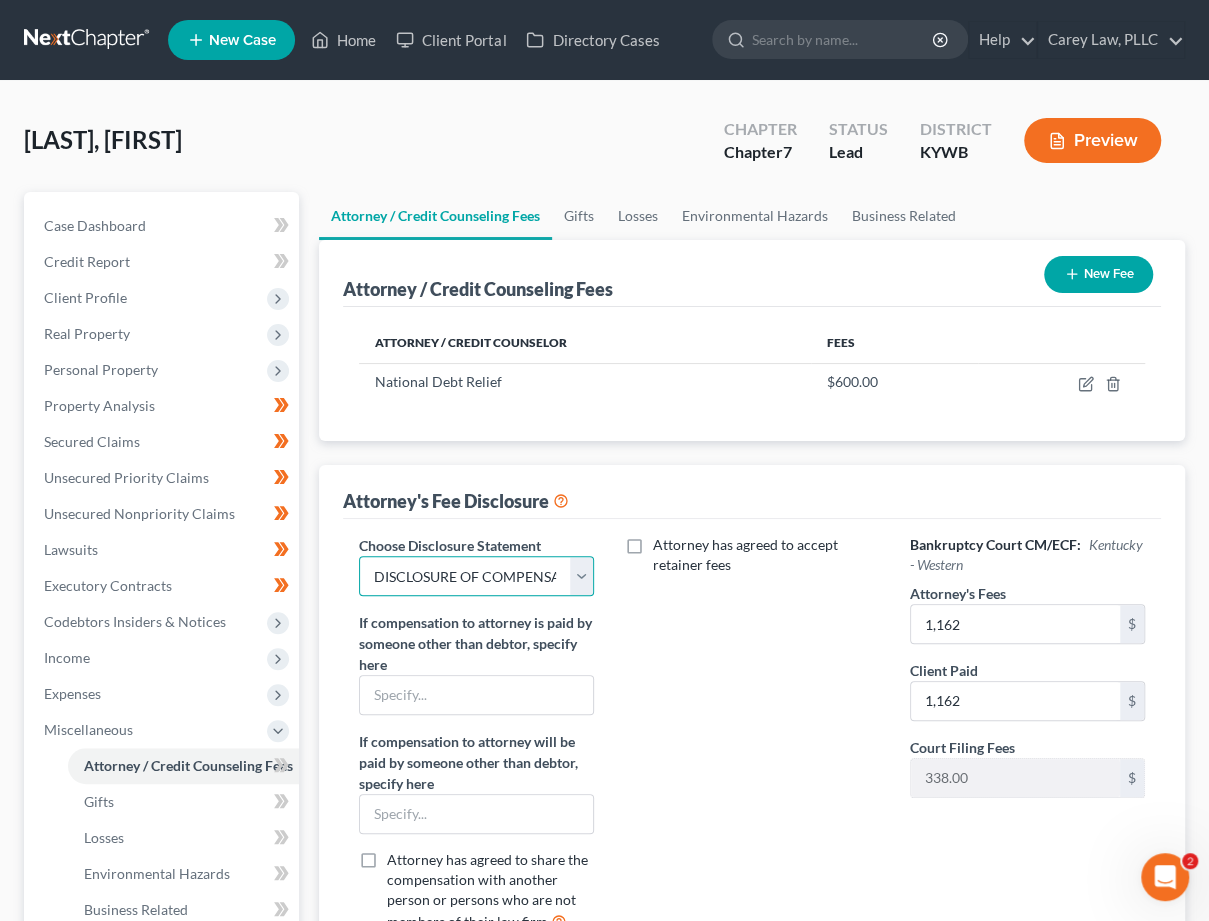 scroll, scrollTop: 0, scrollLeft: 0, axis: both 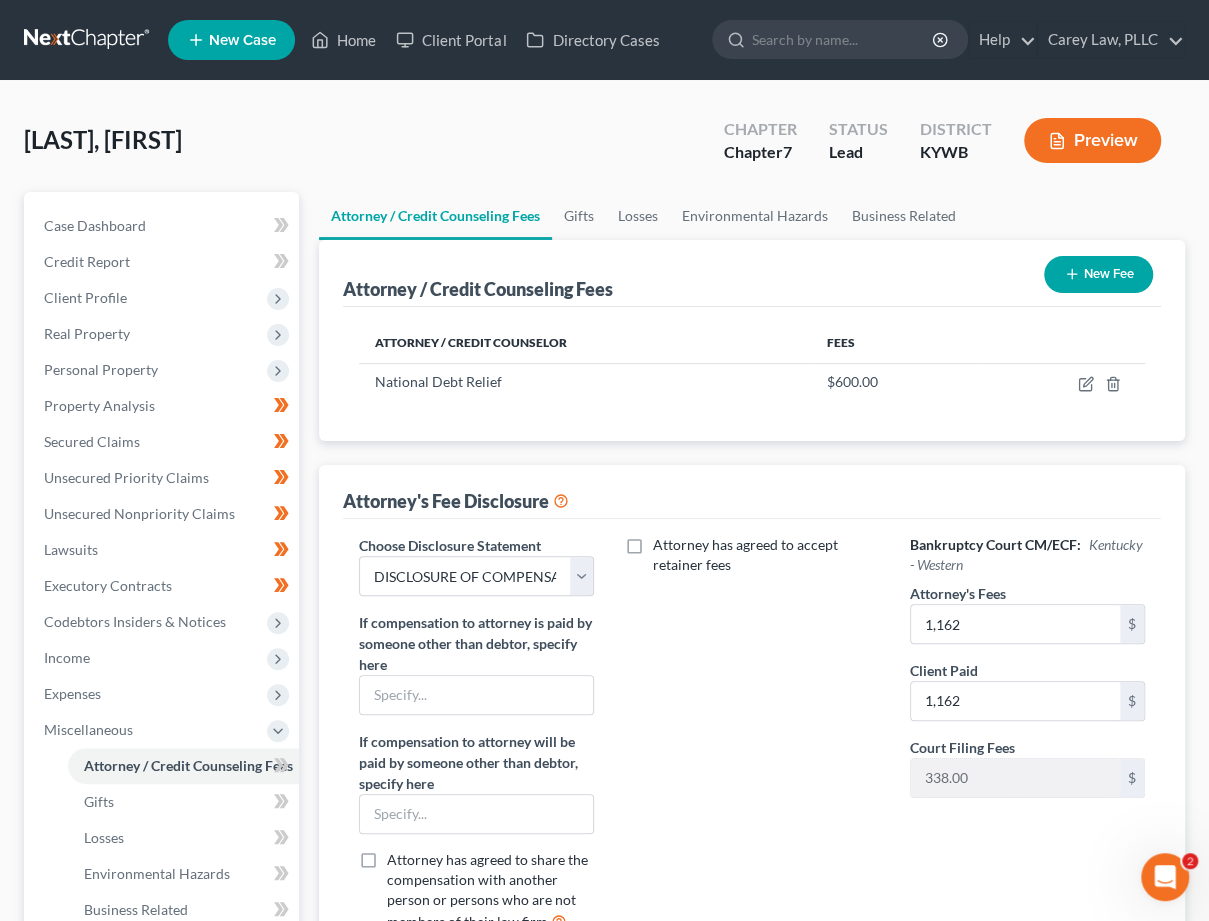 click on "New Fee" at bounding box center (1098, 274) 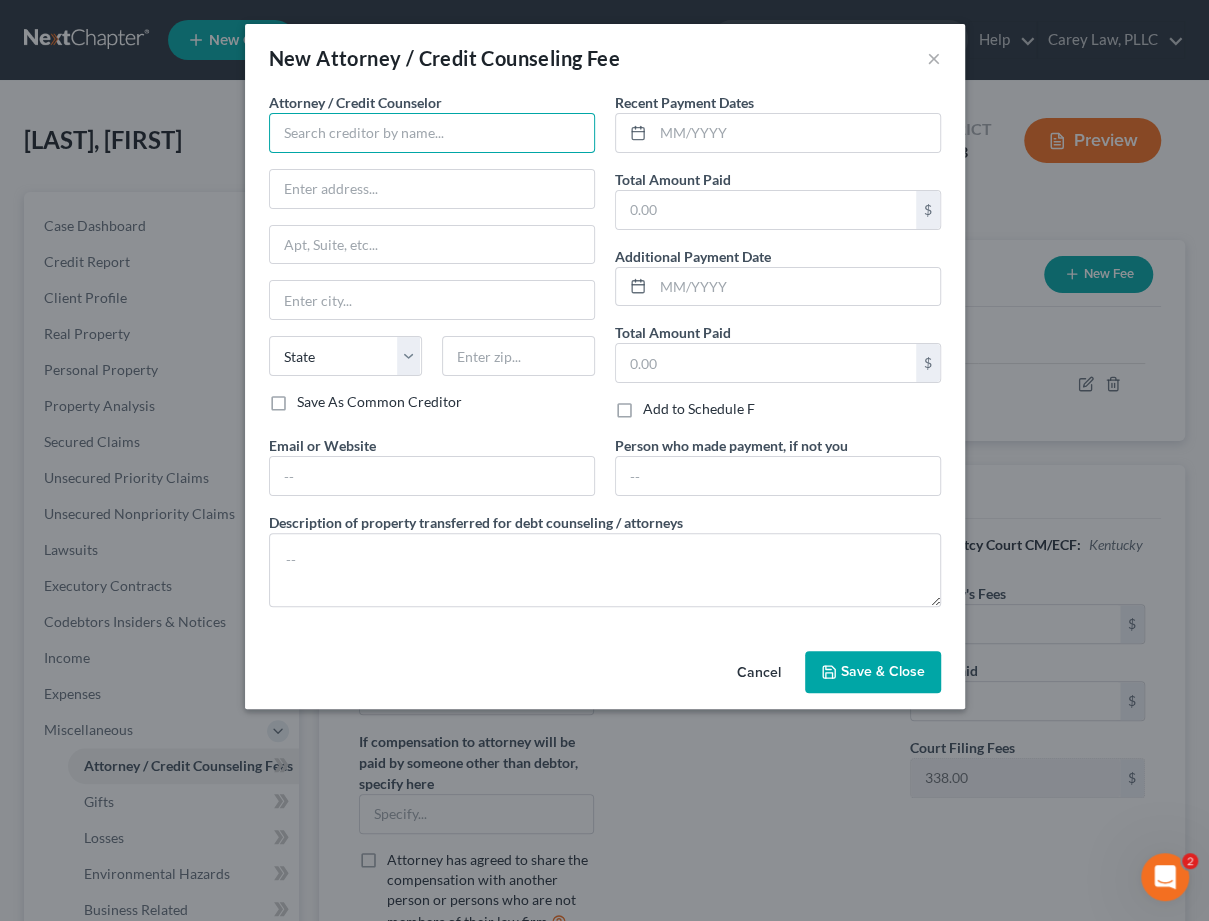 click at bounding box center (432, 133) 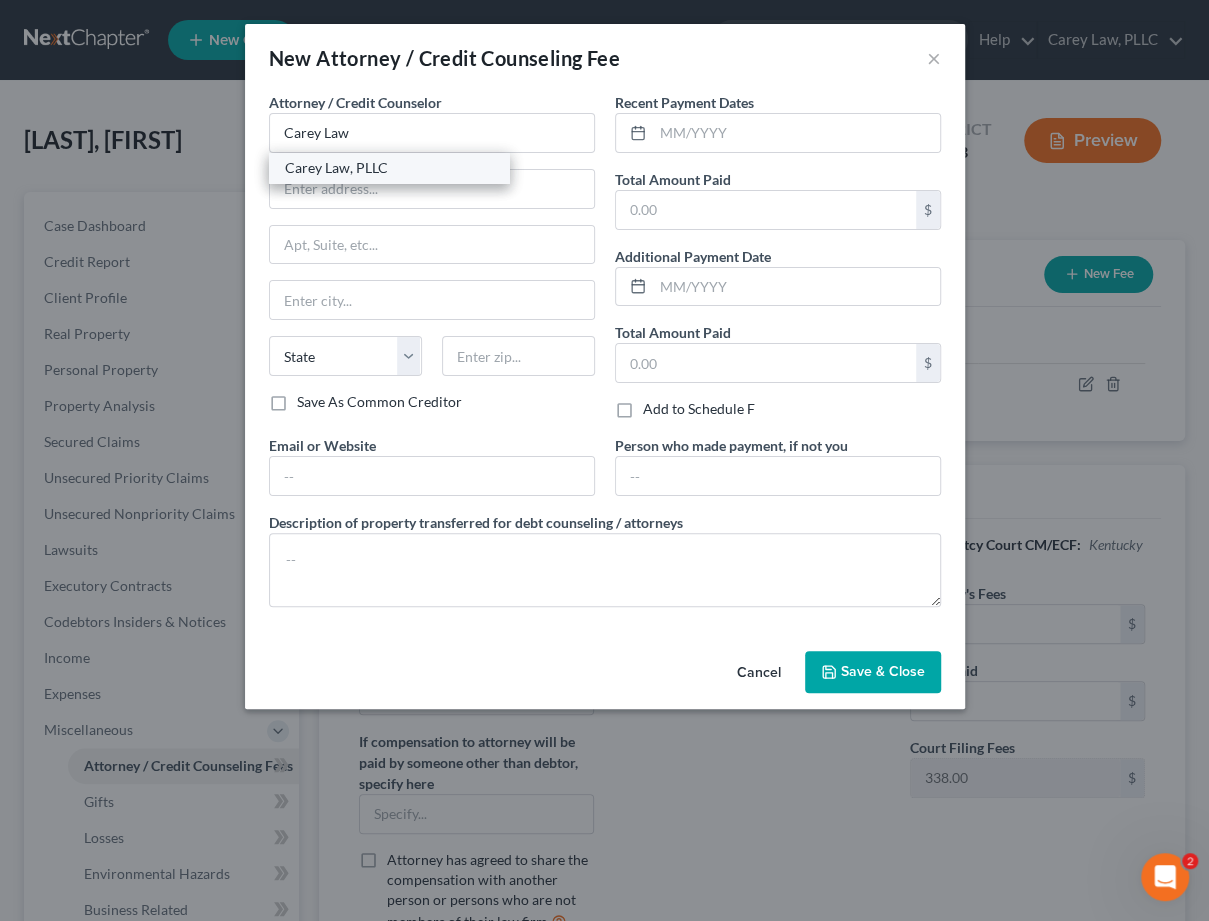click on "Carey Law, PLLC" at bounding box center (389, 168) 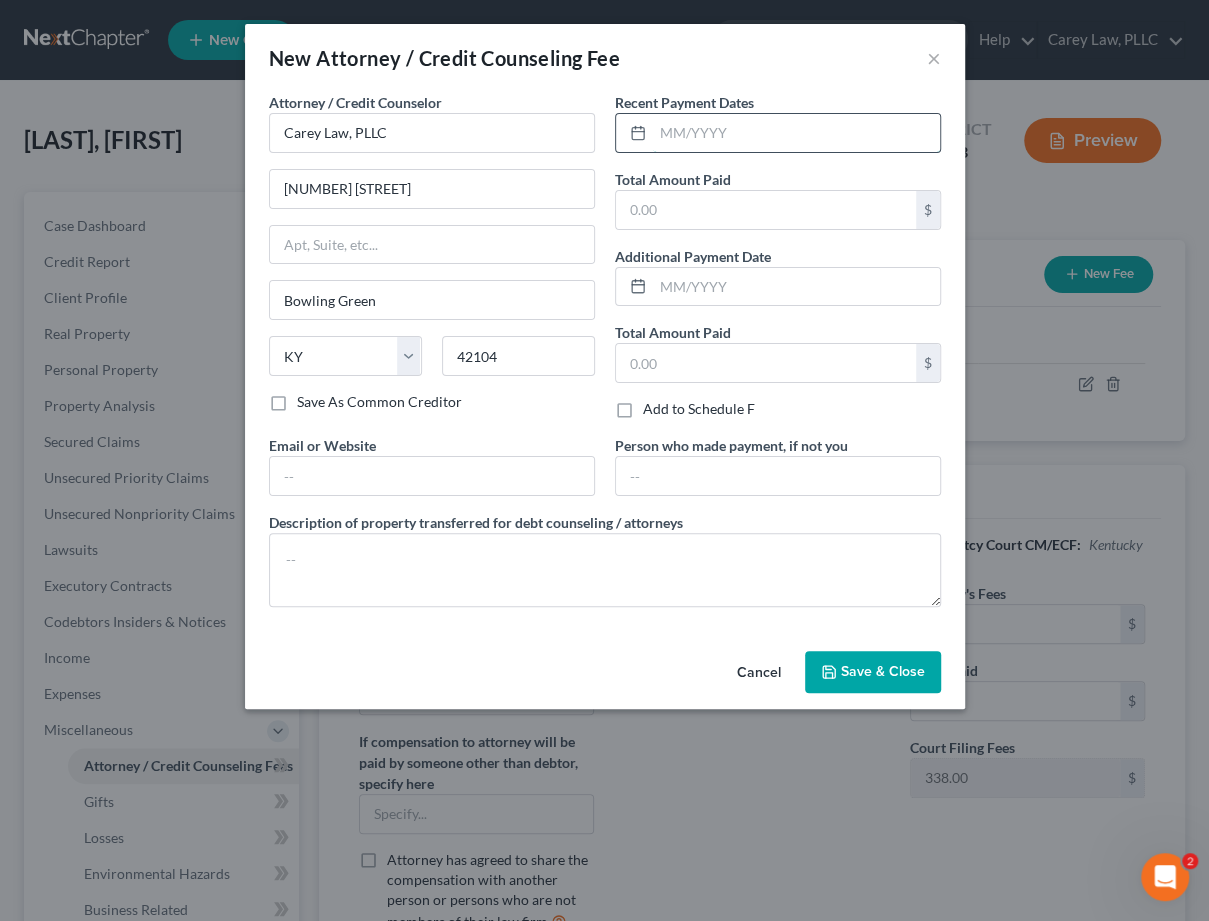 click at bounding box center [796, 133] 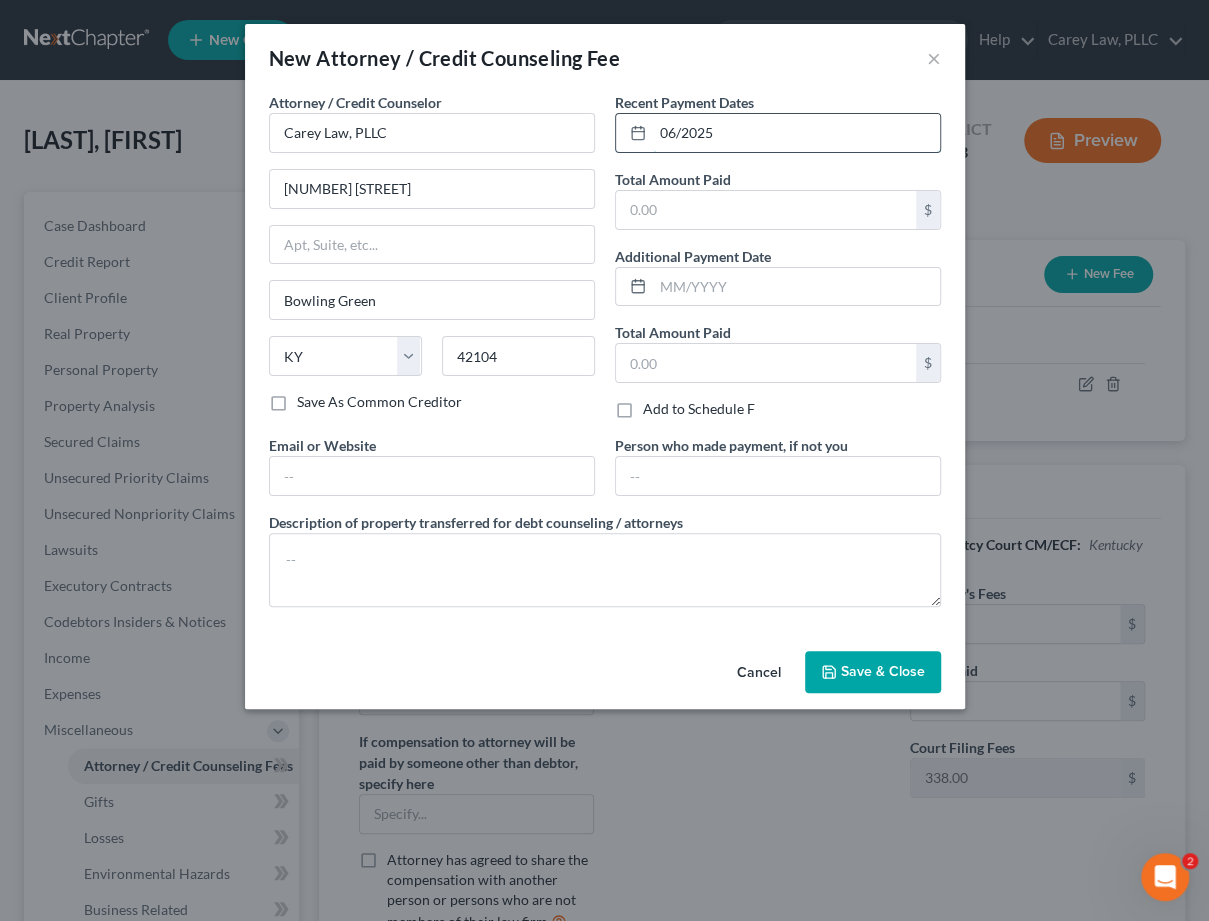 type on "06/2025" 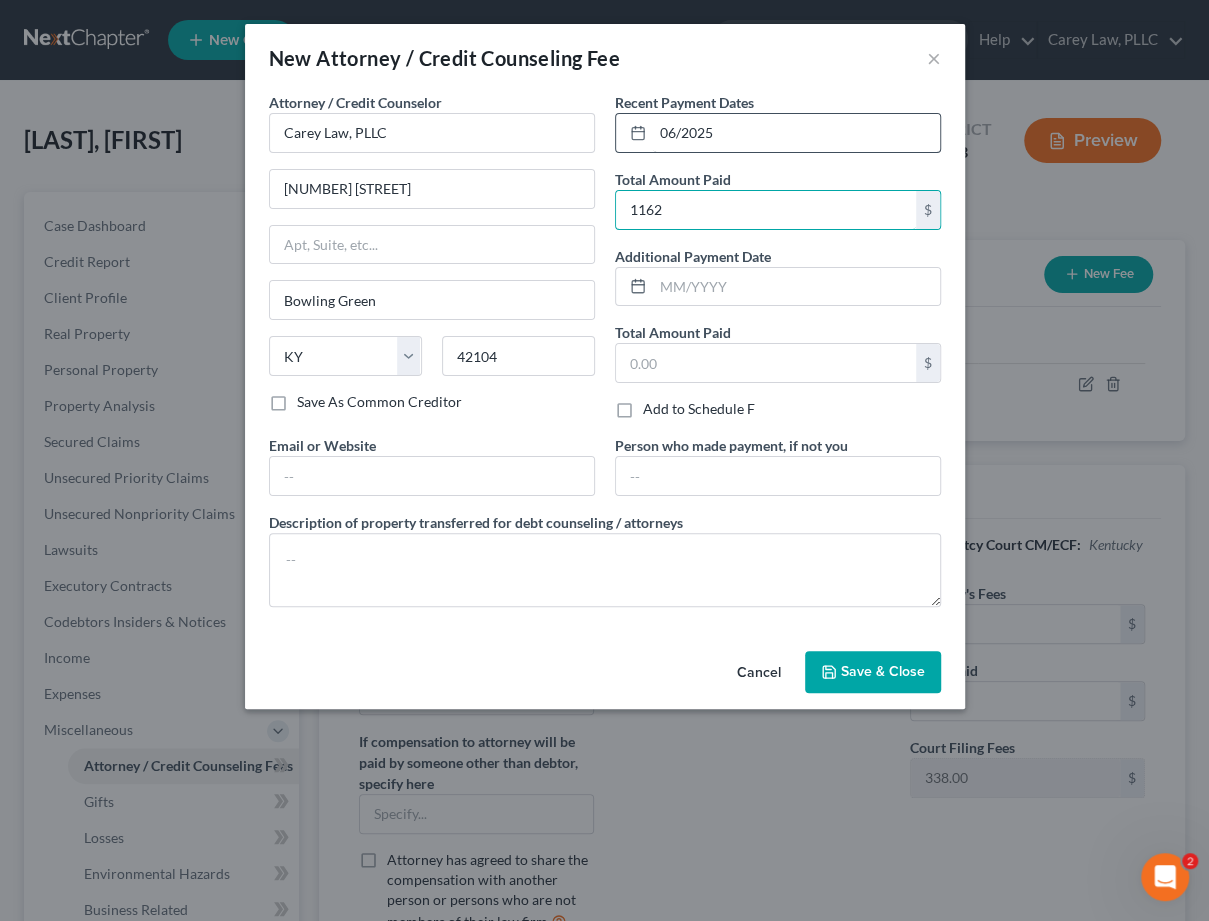 type on "1,162" 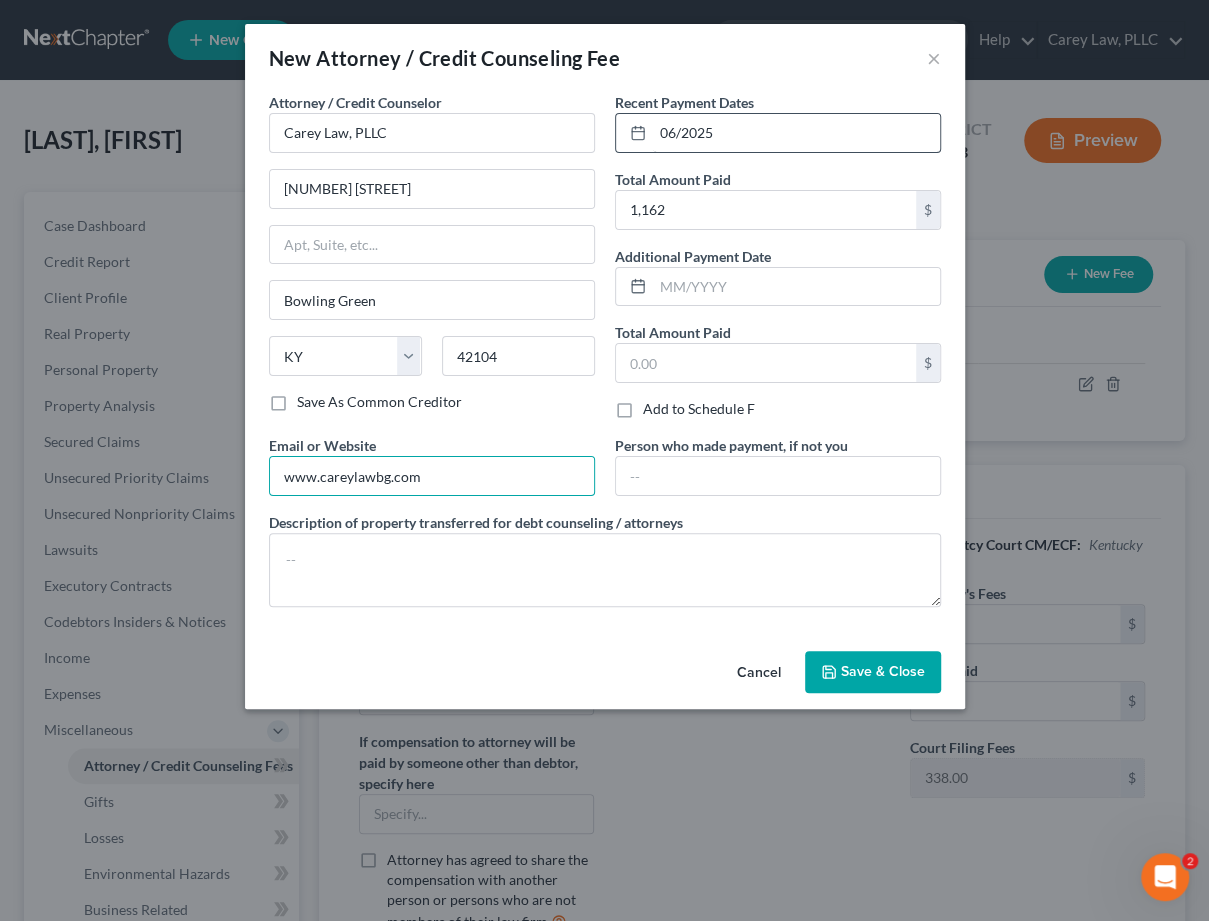type on "www.careylawbg.com" 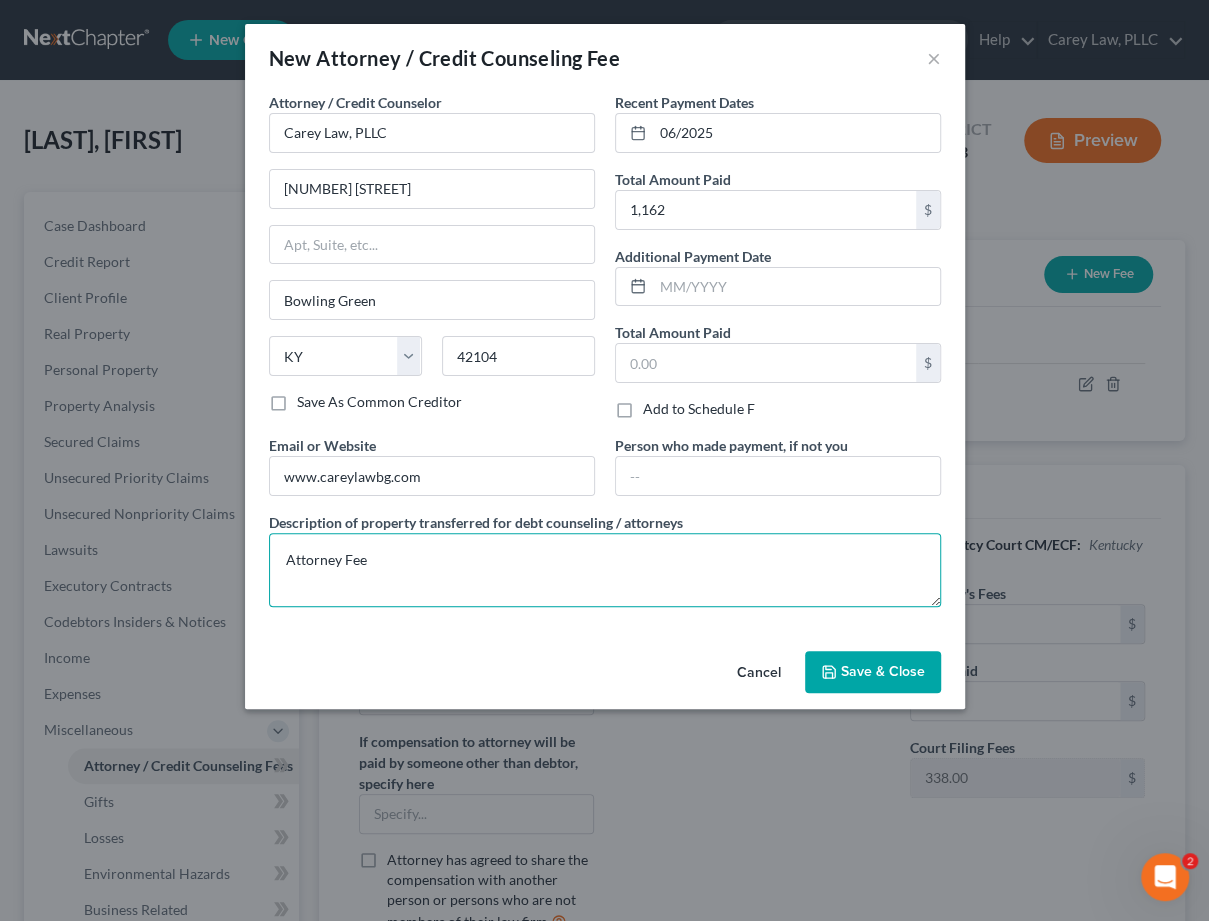 type on "Attorney Fee" 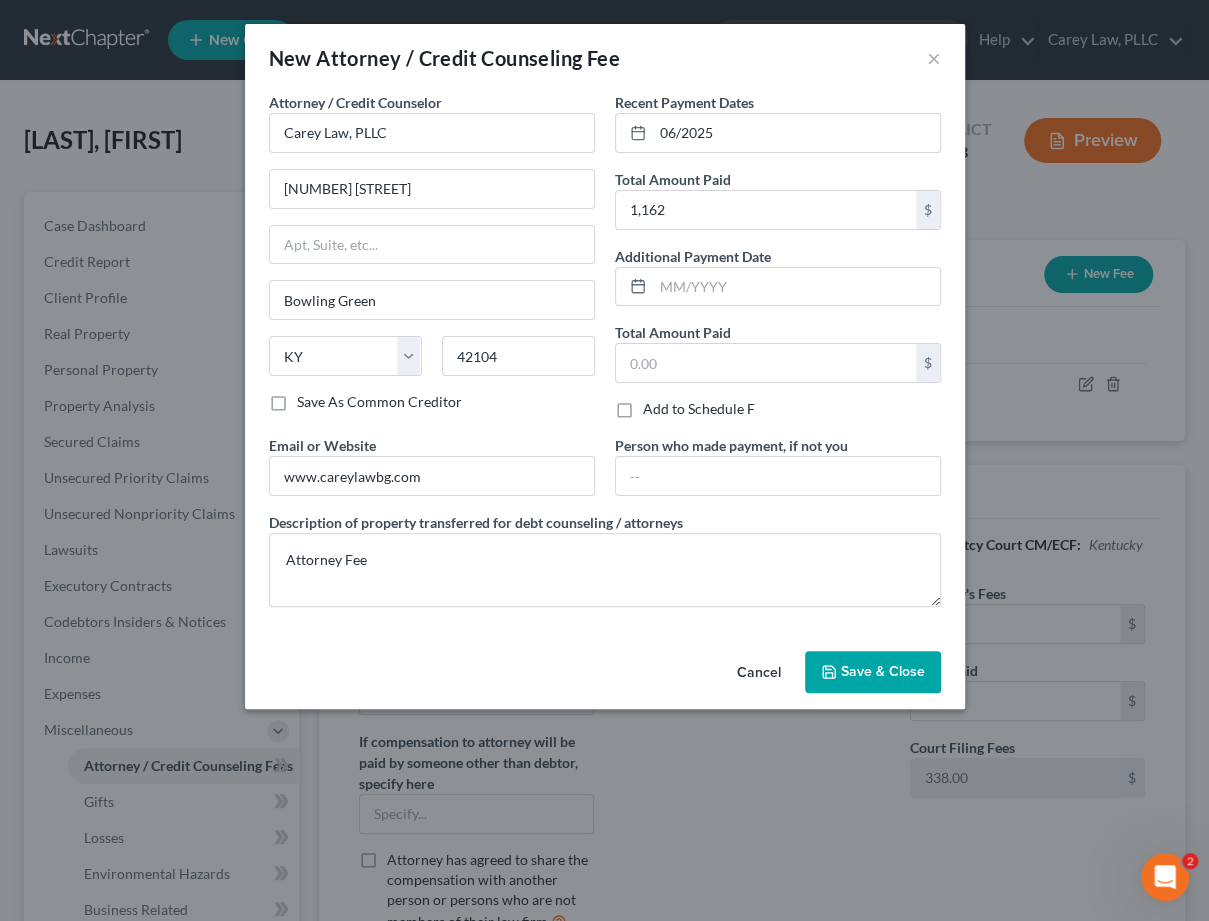 click on "Save & Close" at bounding box center [883, 671] 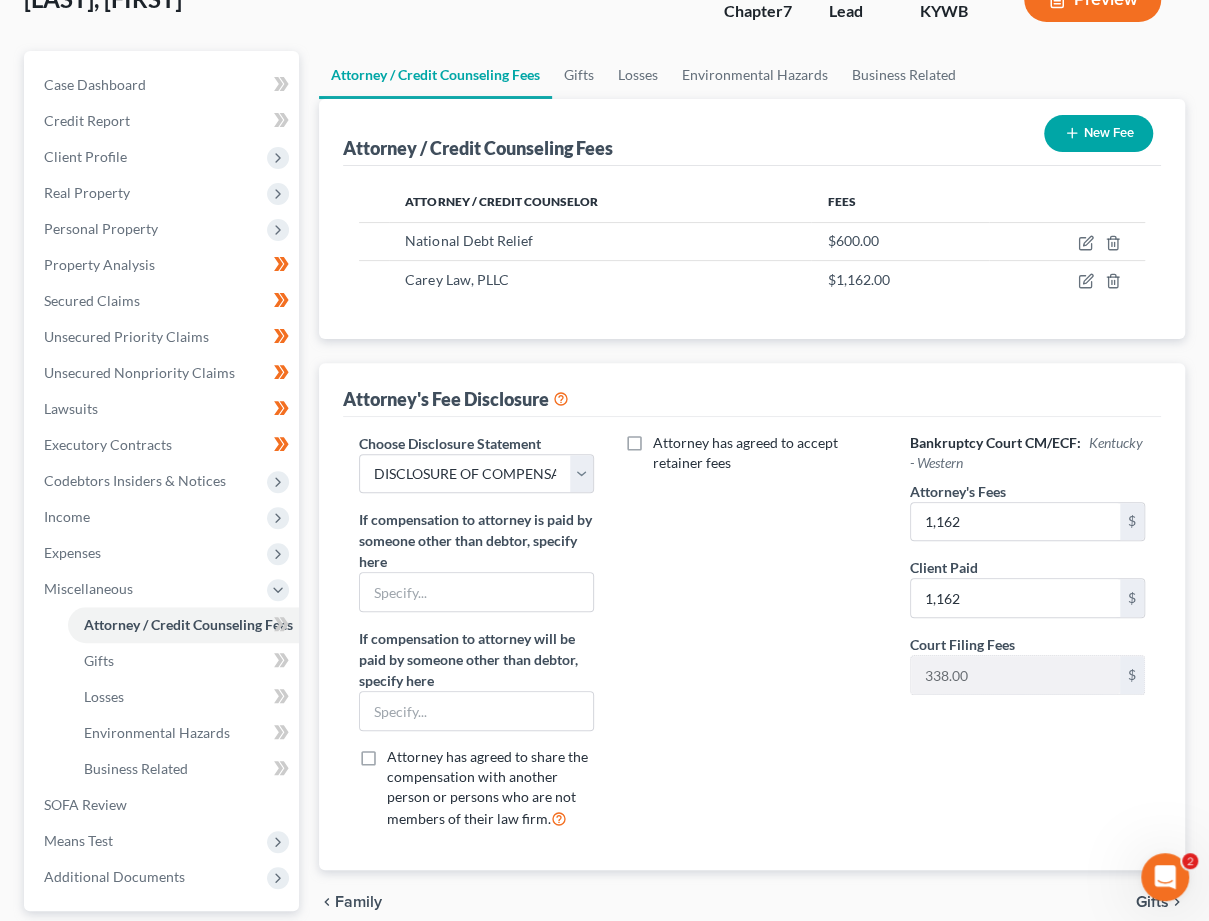 scroll, scrollTop: 136, scrollLeft: 0, axis: vertical 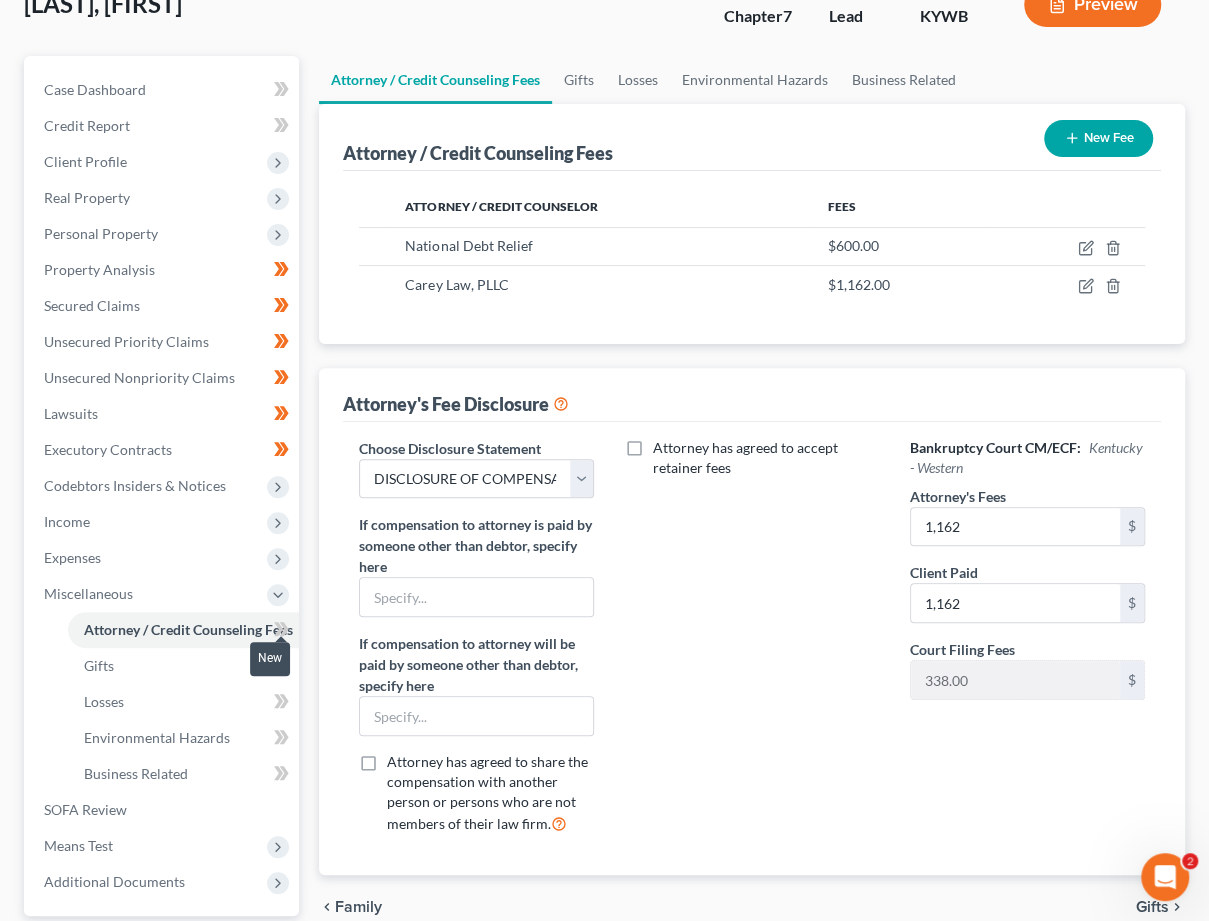 click 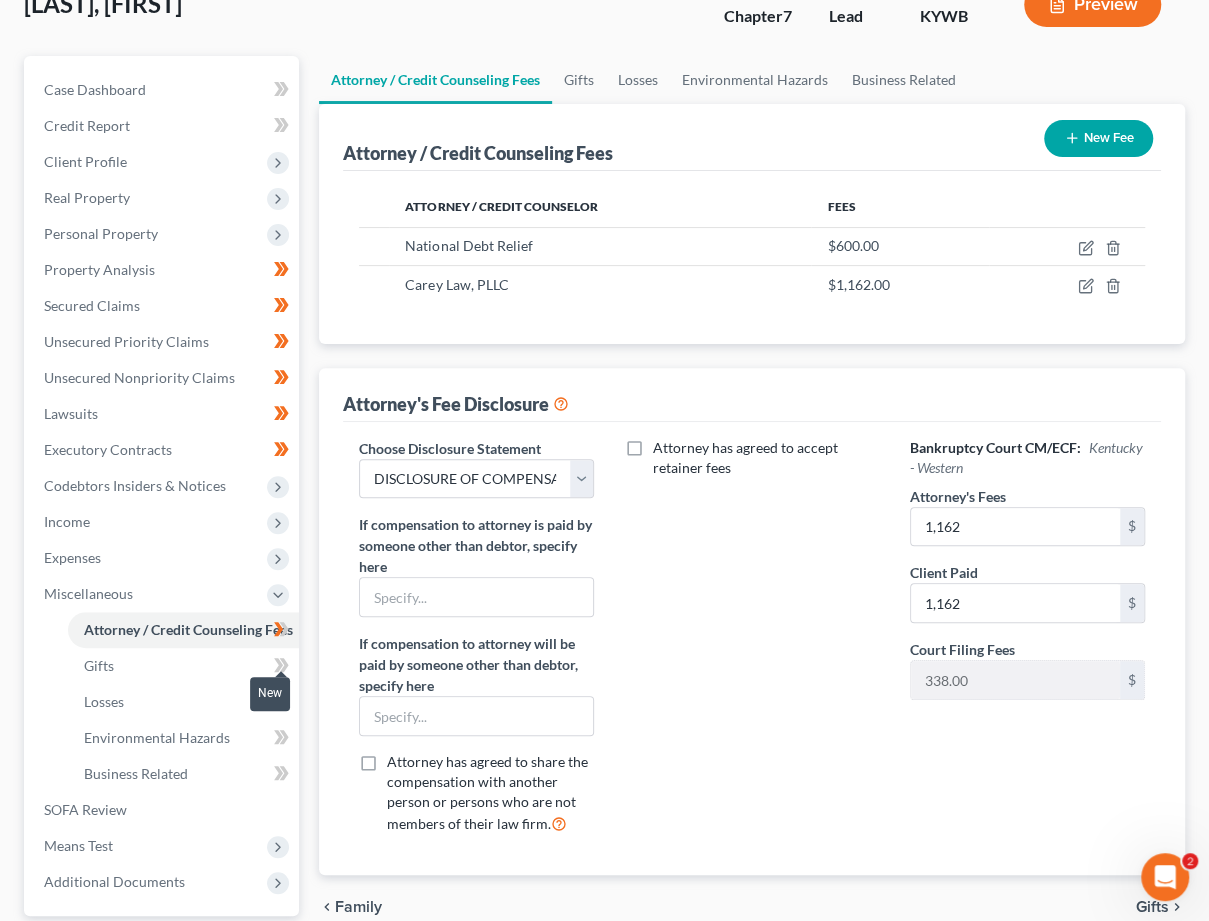 click at bounding box center (281, 668) 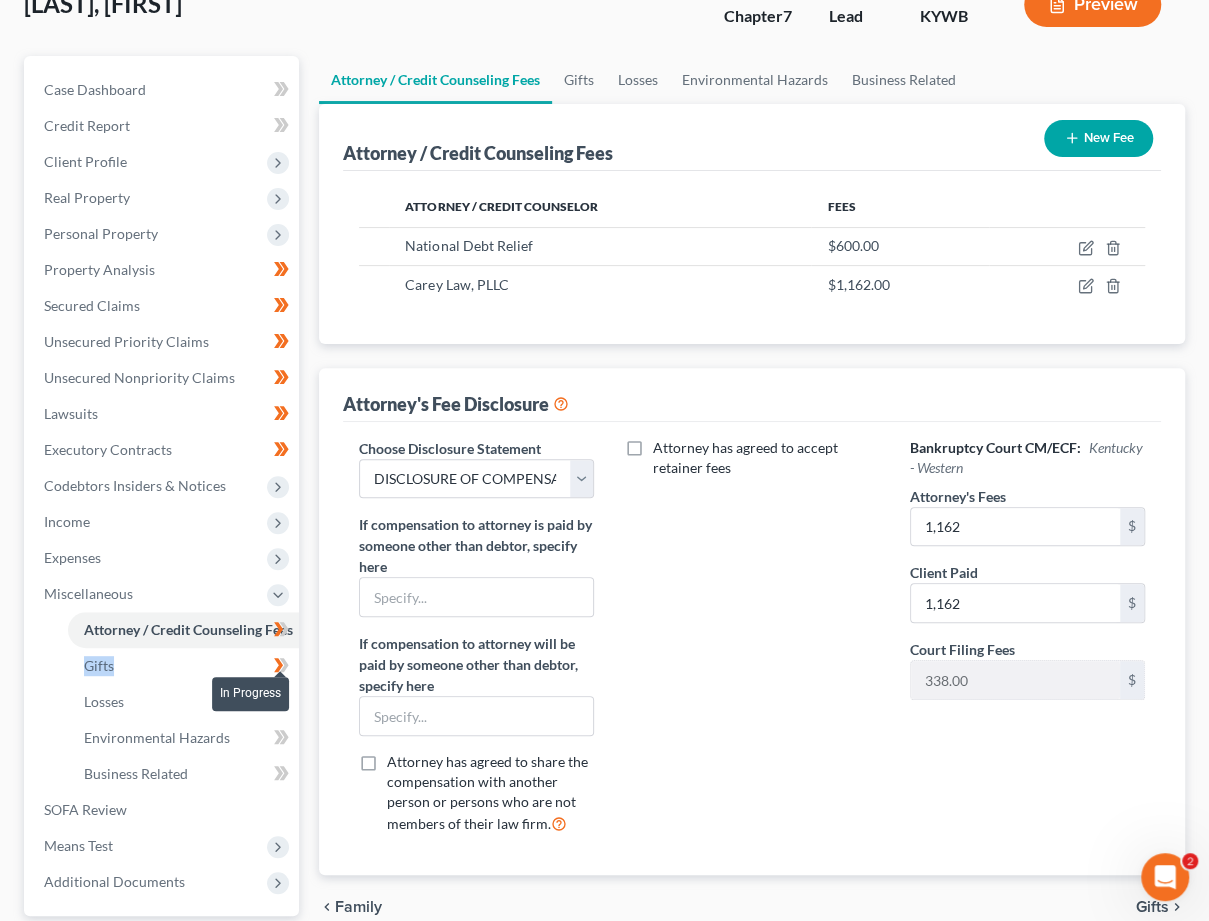 drag, startPoint x: 292, startPoint y: 649, endPoint x: 296, endPoint y: 672, distance: 23.345236 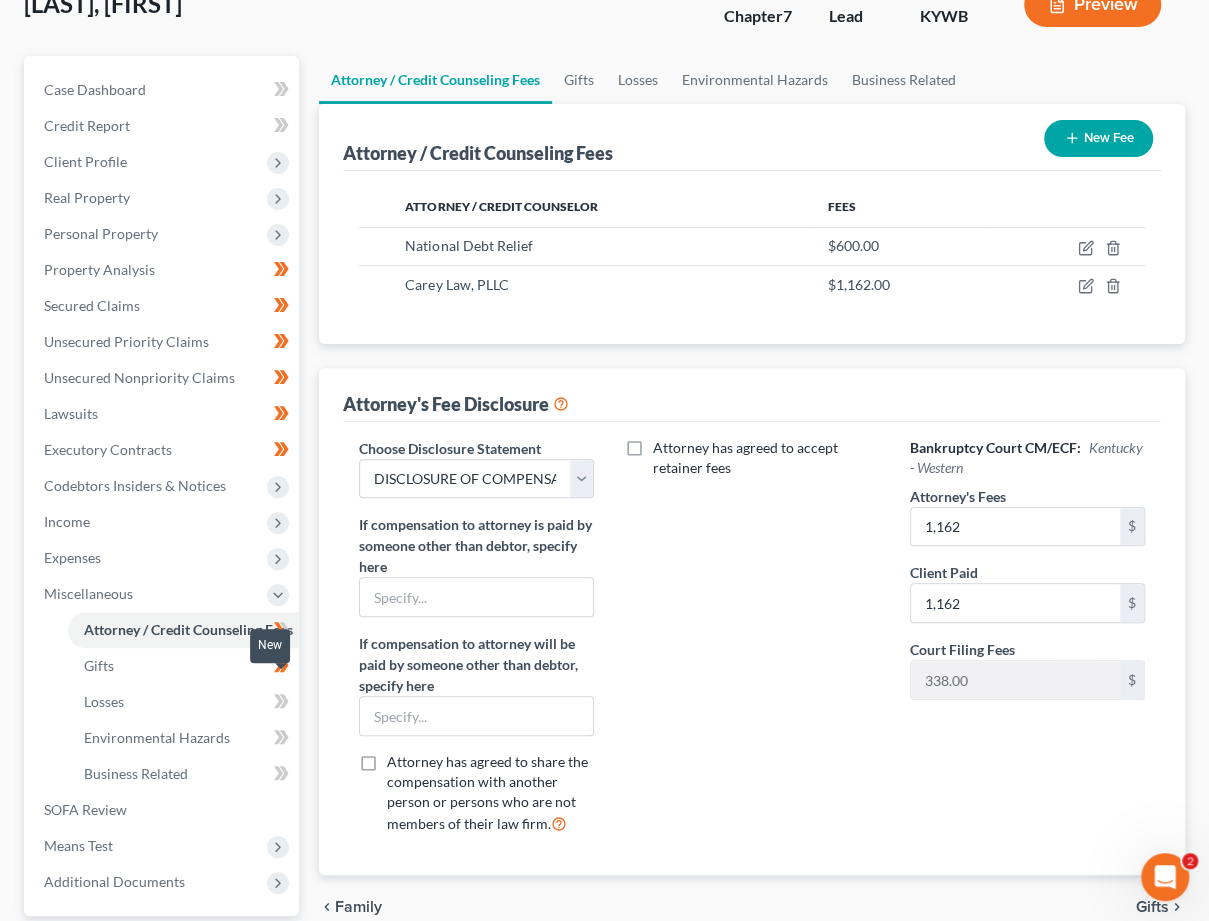 click 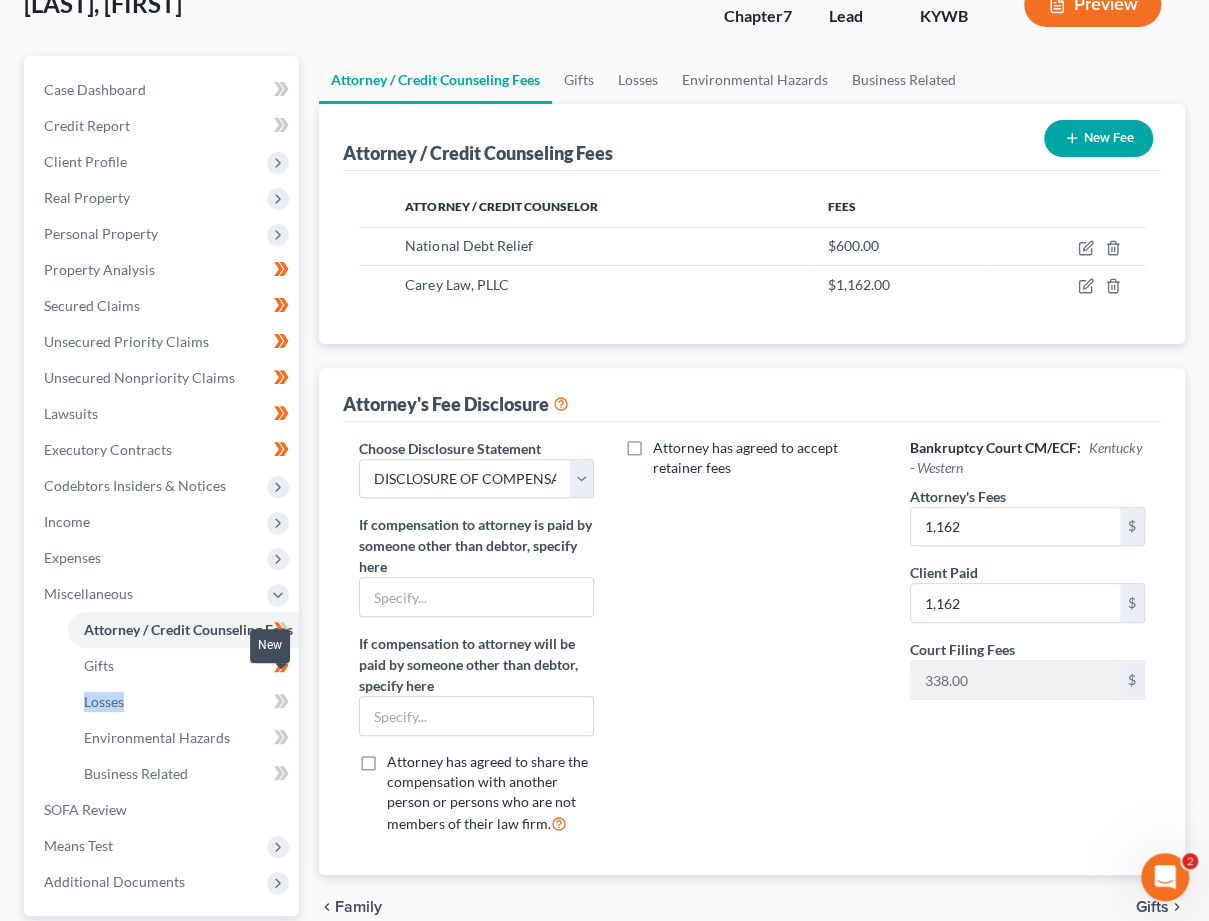 click 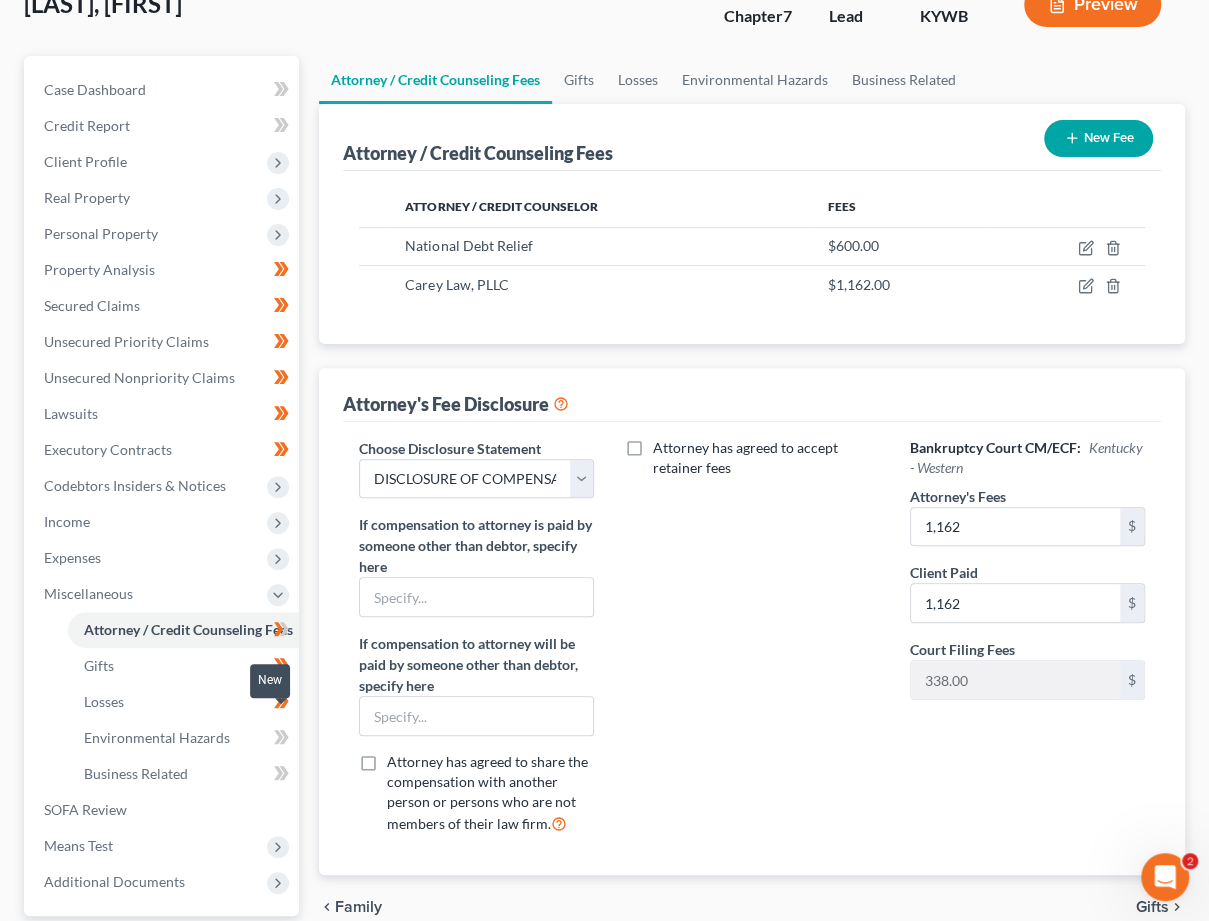 click 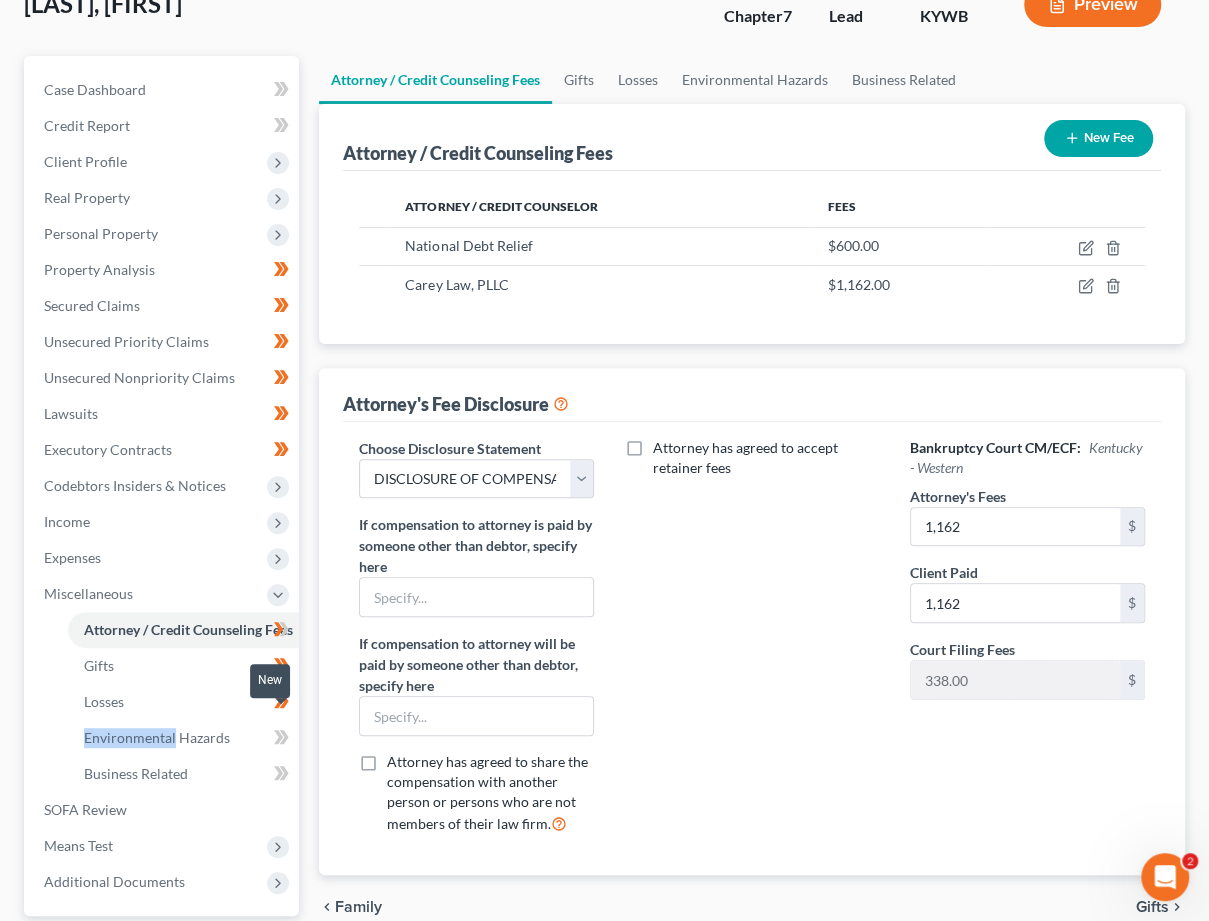 click 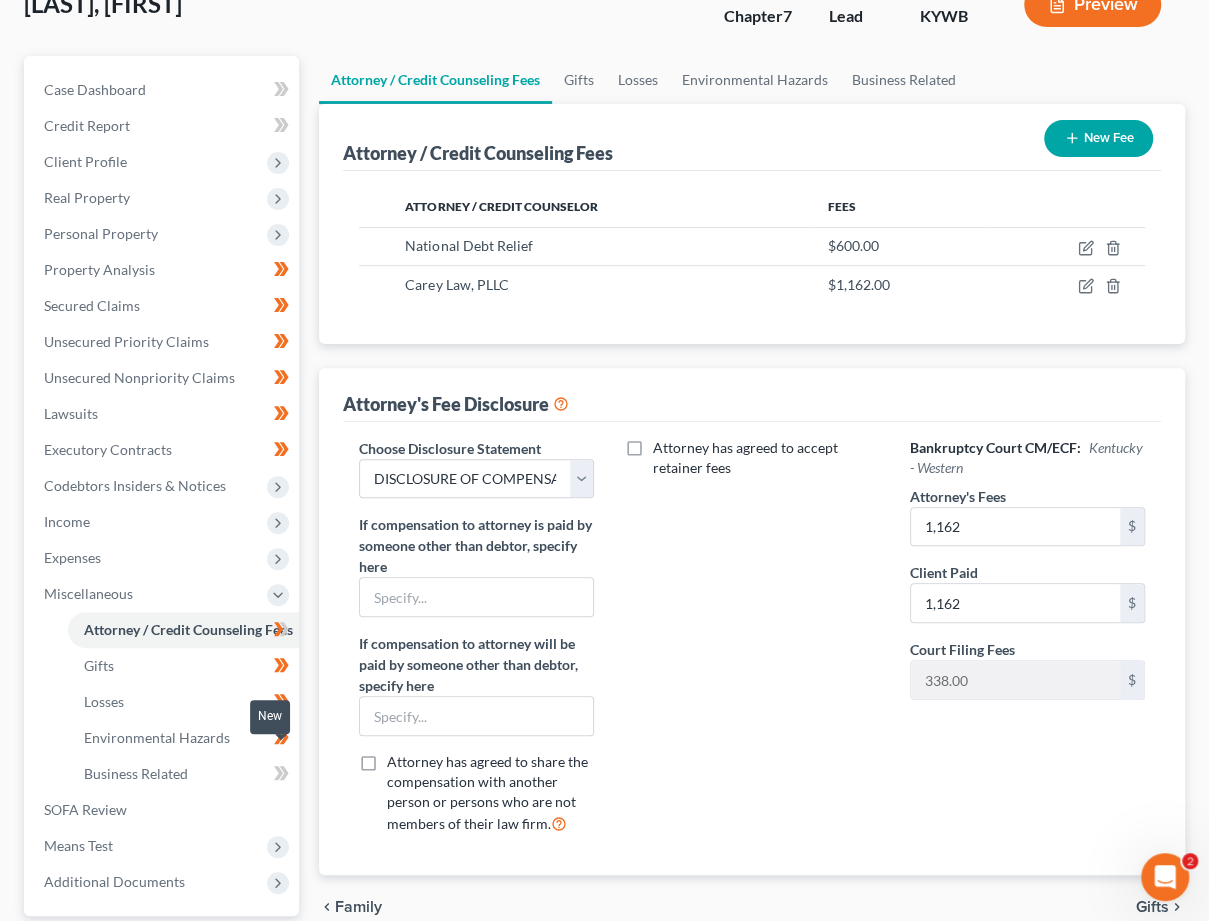 click 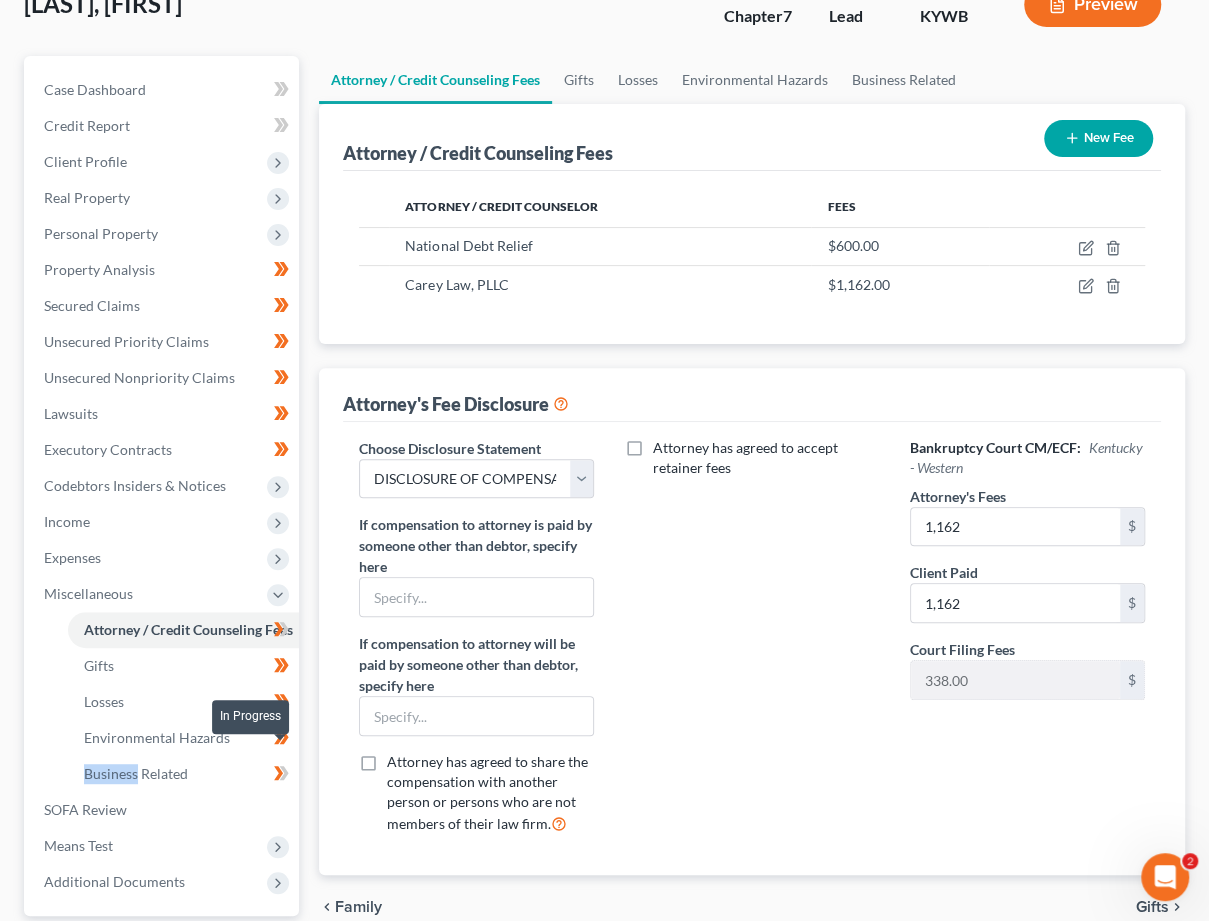 click 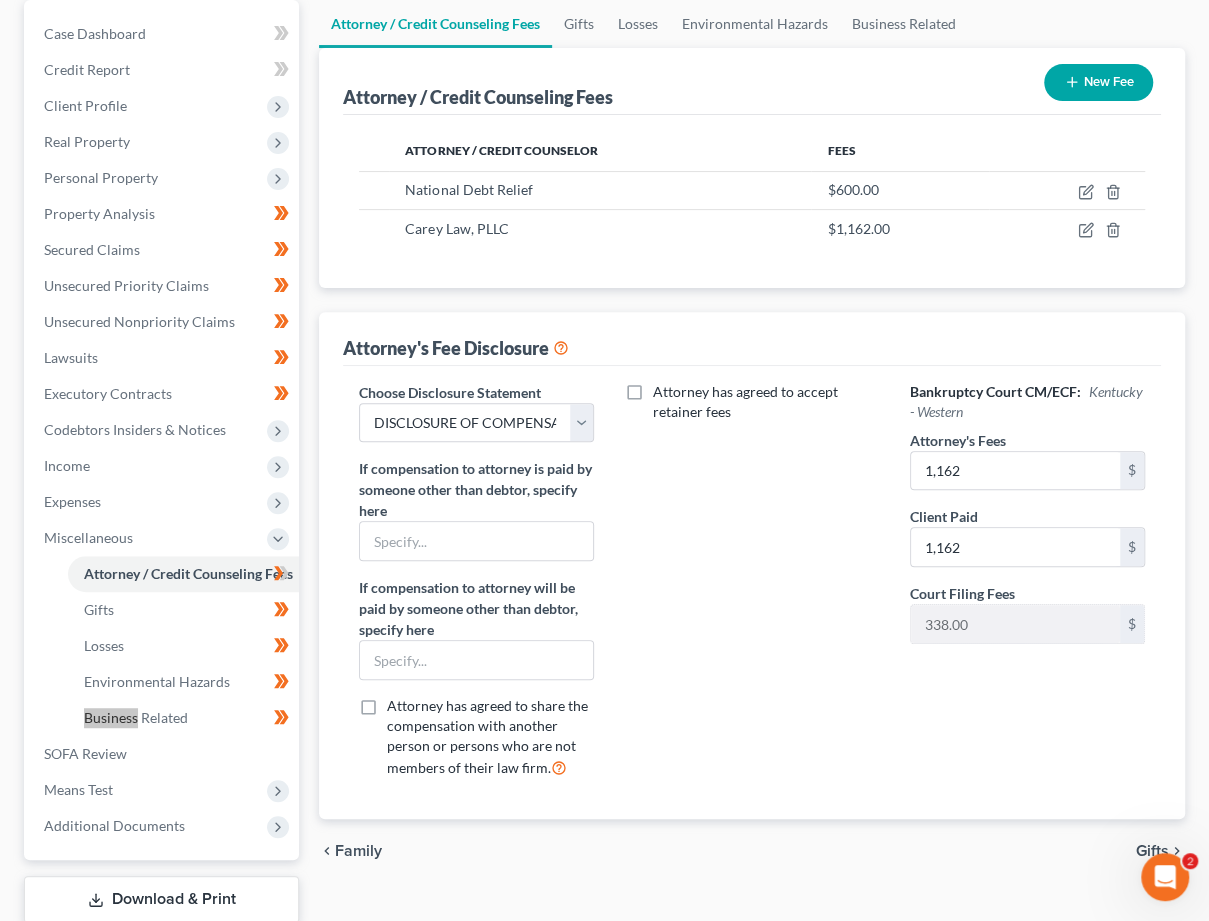 scroll, scrollTop: 197, scrollLeft: 0, axis: vertical 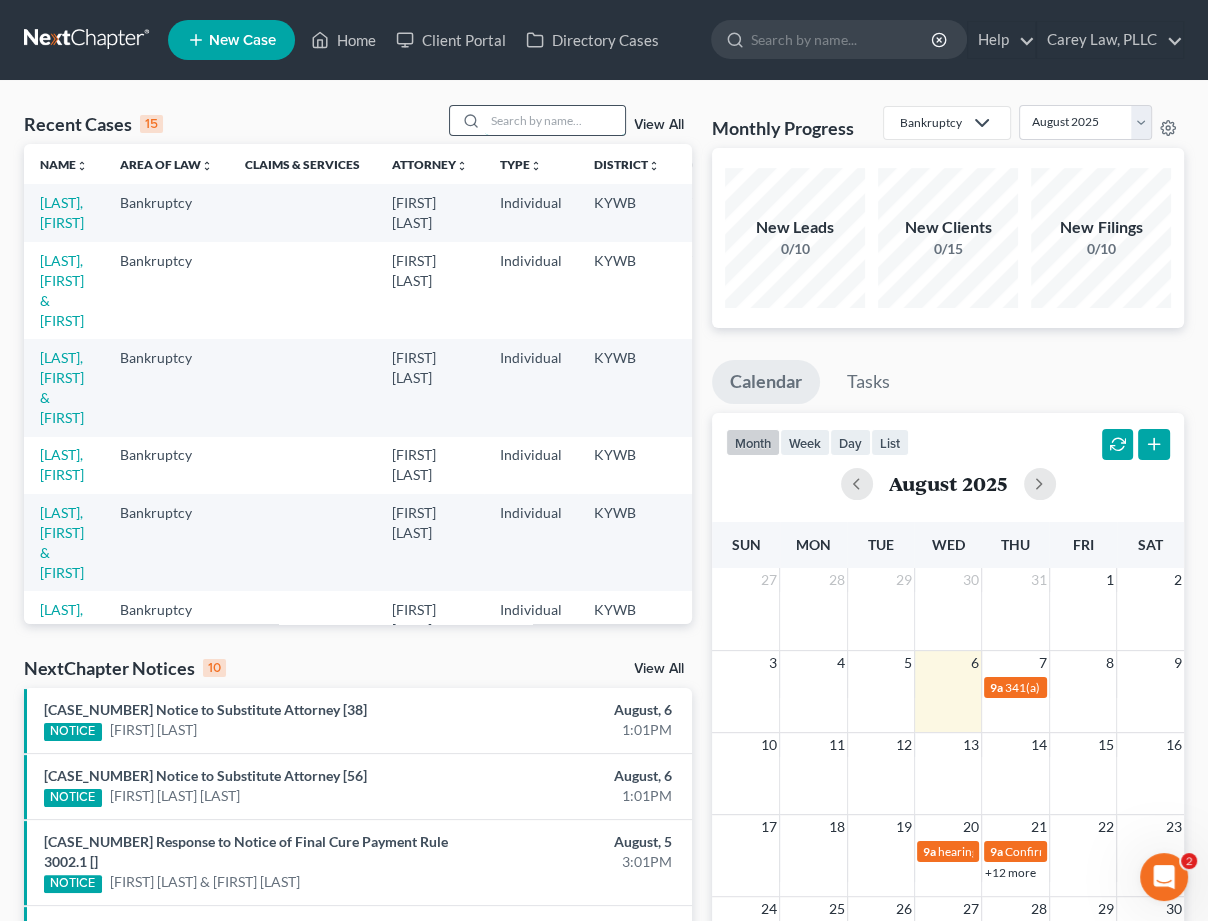click at bounding box center [555, 120] 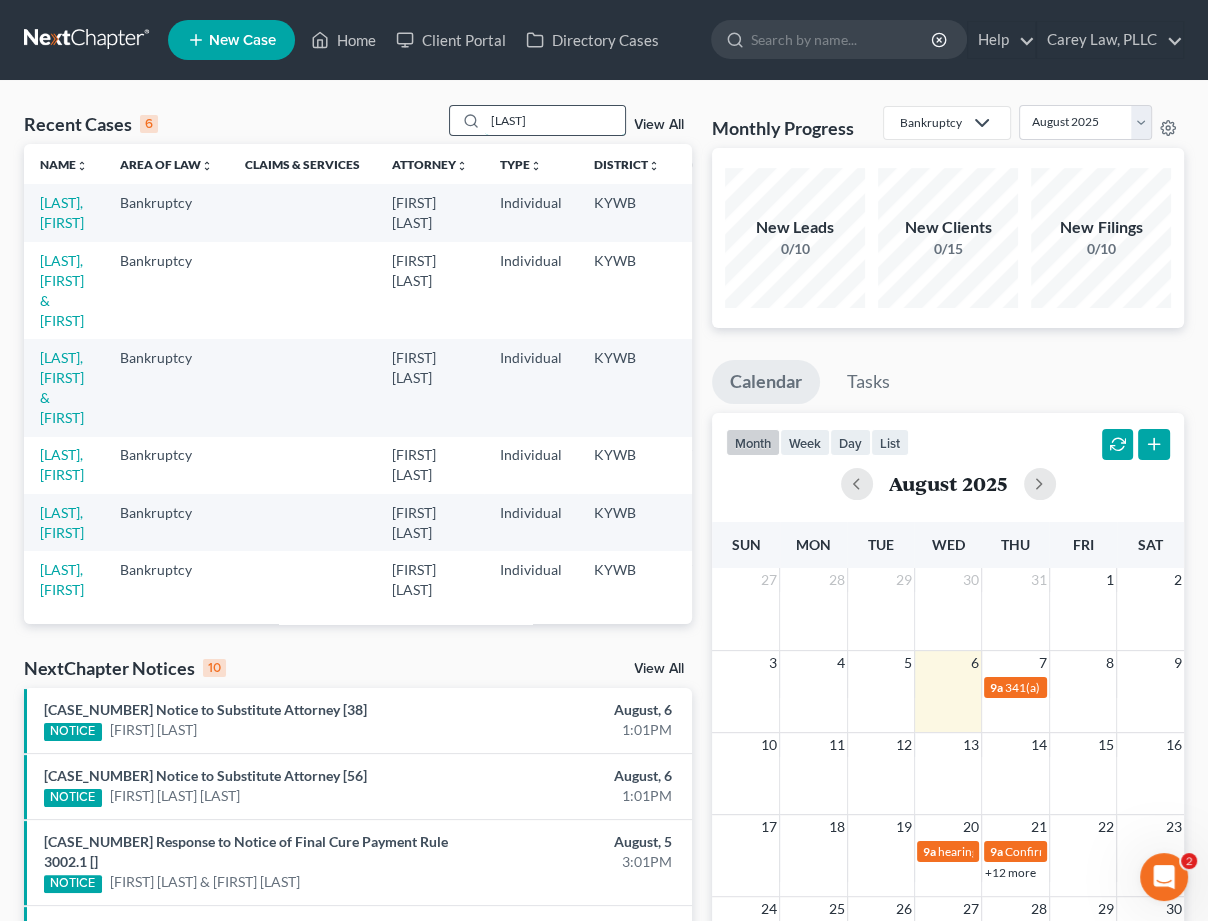 type on "[LAST]" 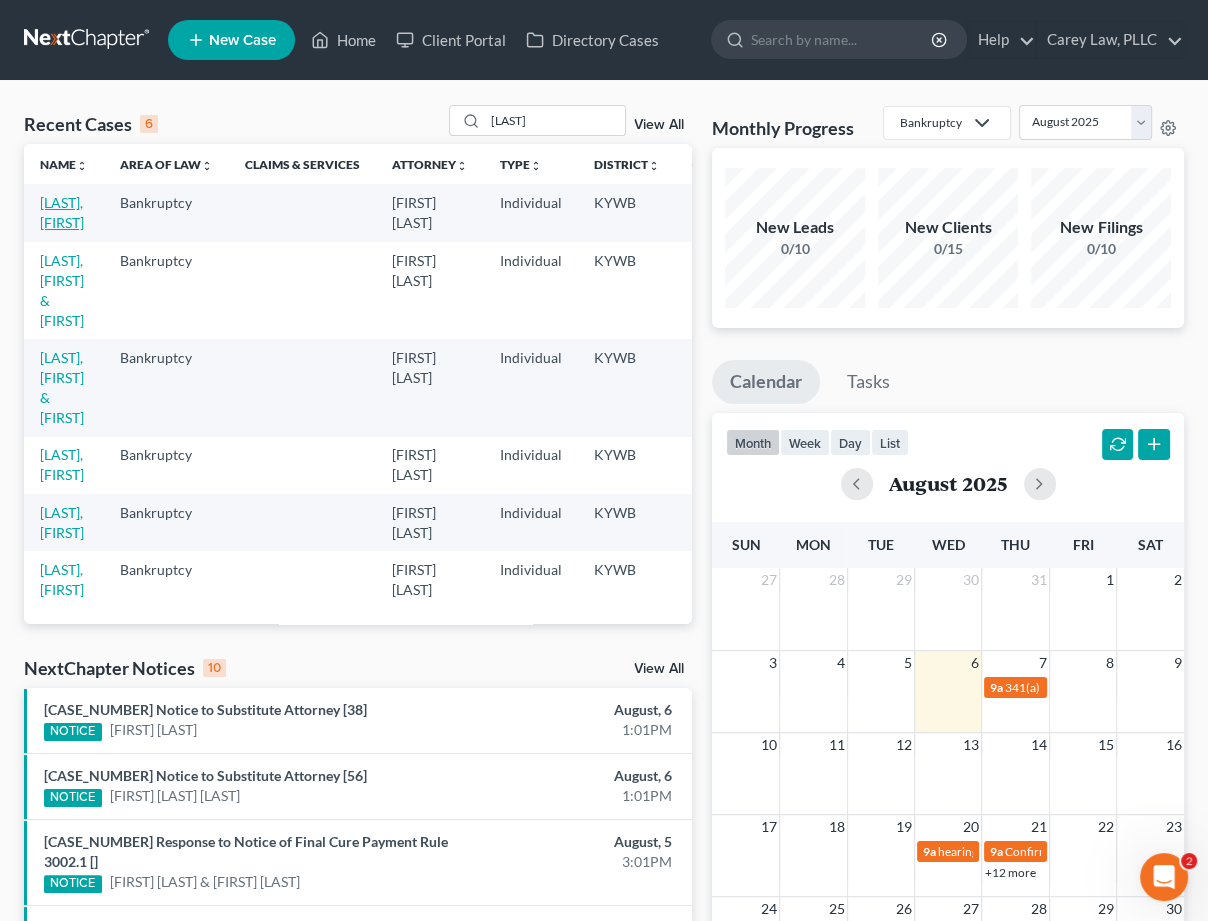 drag, startPoint x: 523, startPoint y: 118, endPoint x: 67, endPoint y: 226, distance: 468.615 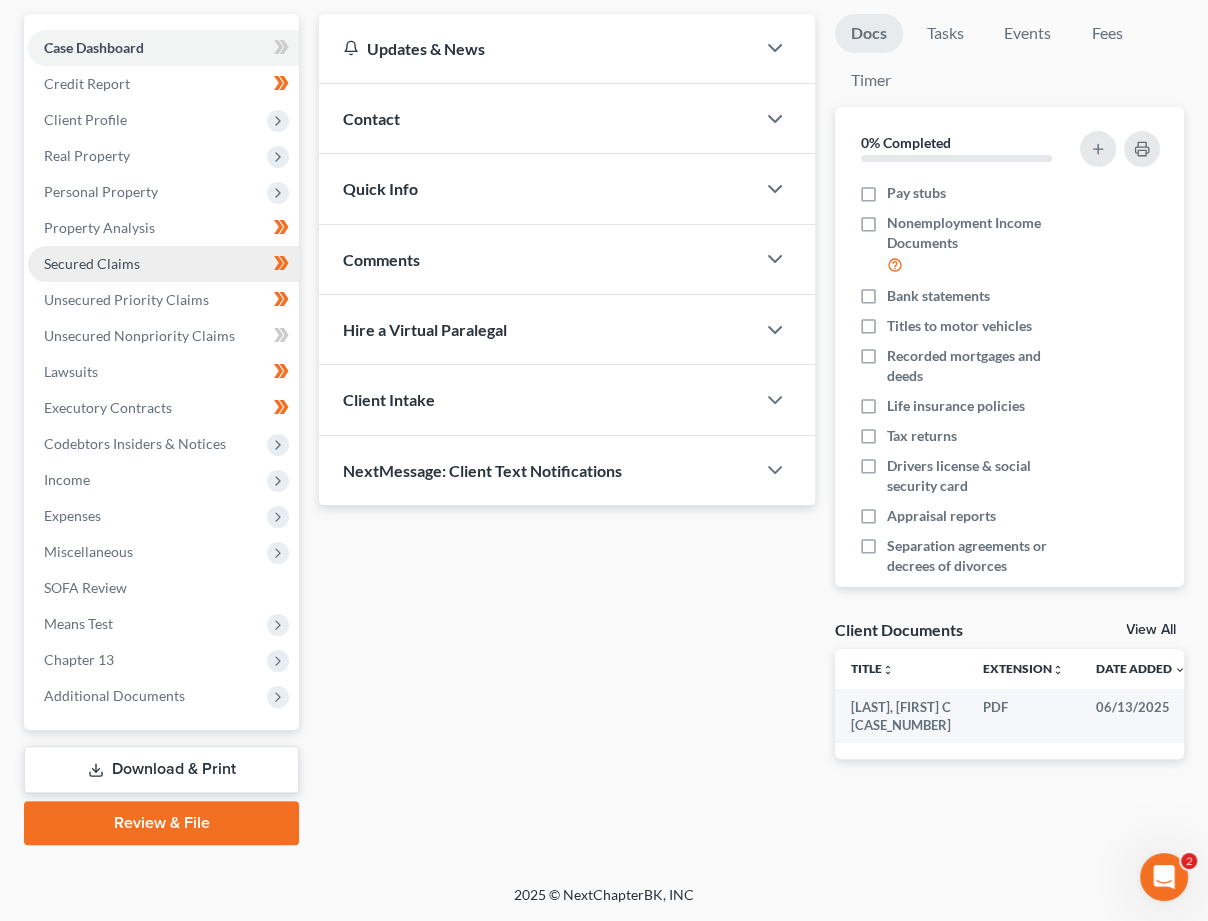 scroll, scrollTop: 193, scrollLeft: 0, axis: vertical 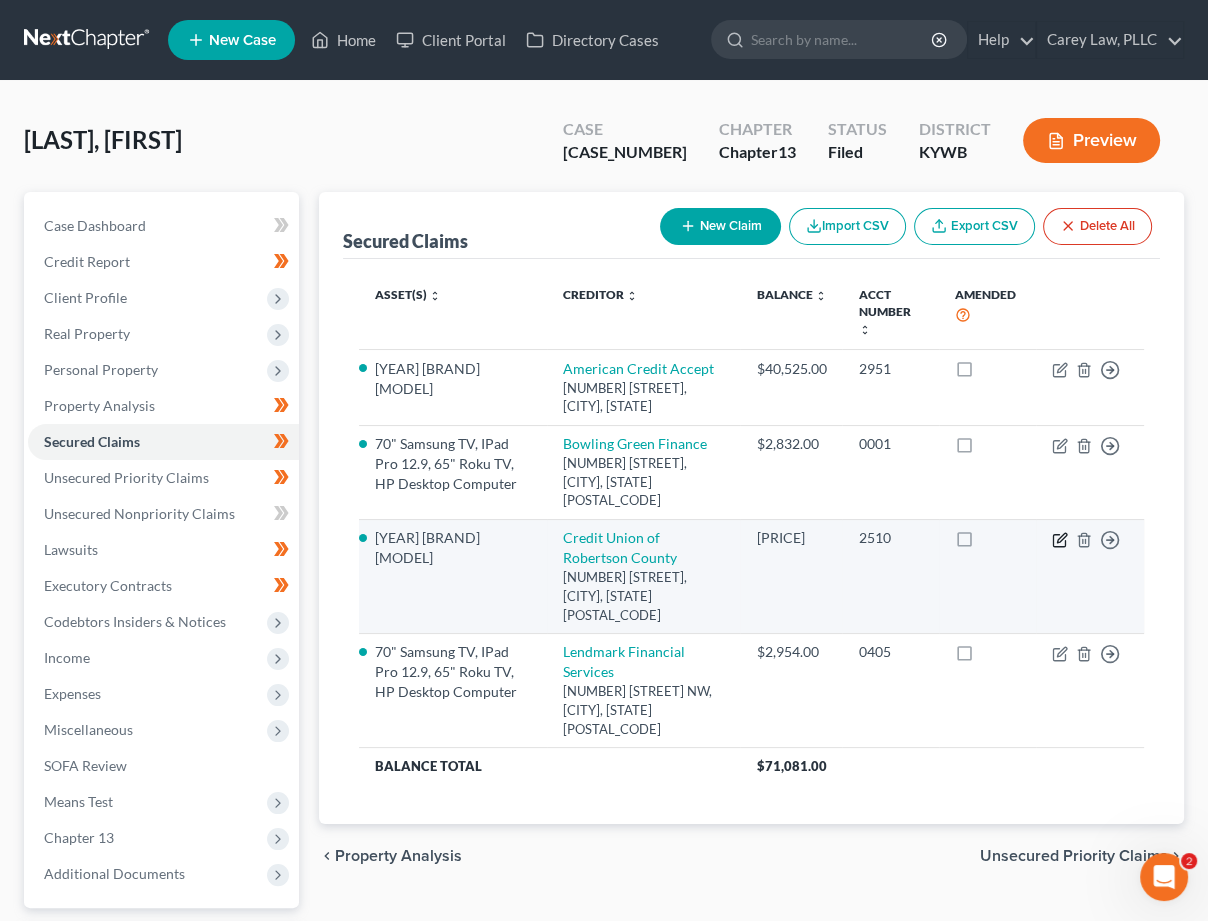 click 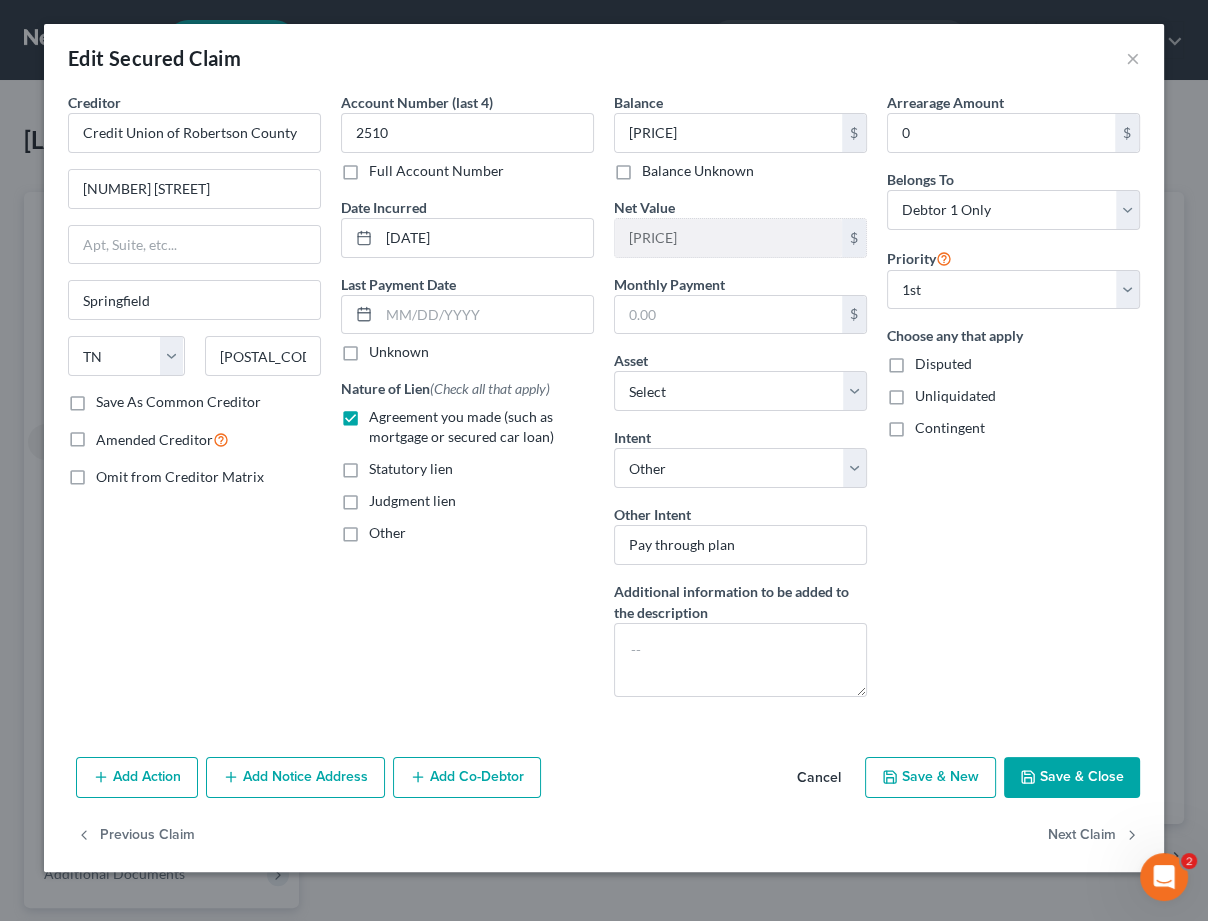 click on "Cancel" at bounding box center (819, 779) 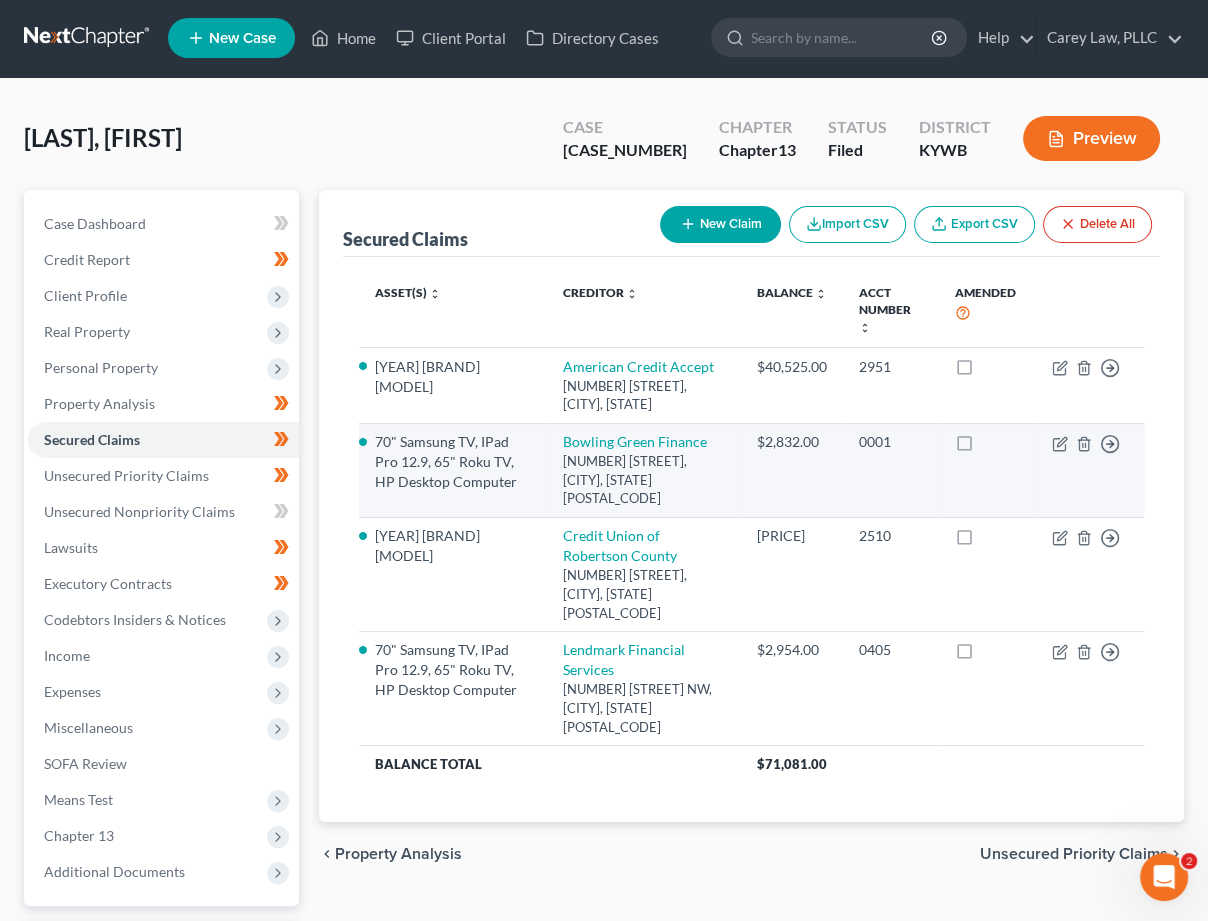 scroll, scrollTop: 2, scrollLeft: 0, axis: vertical 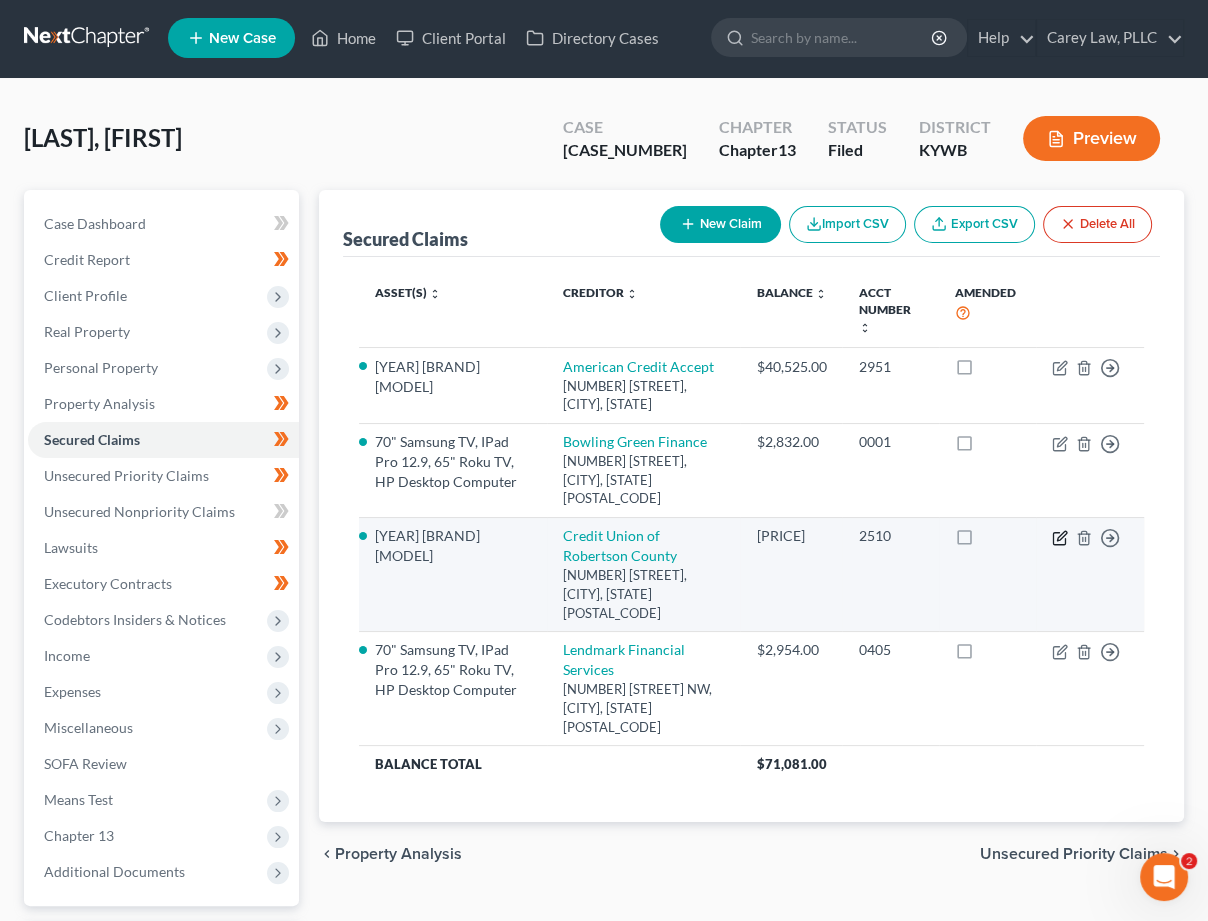 click 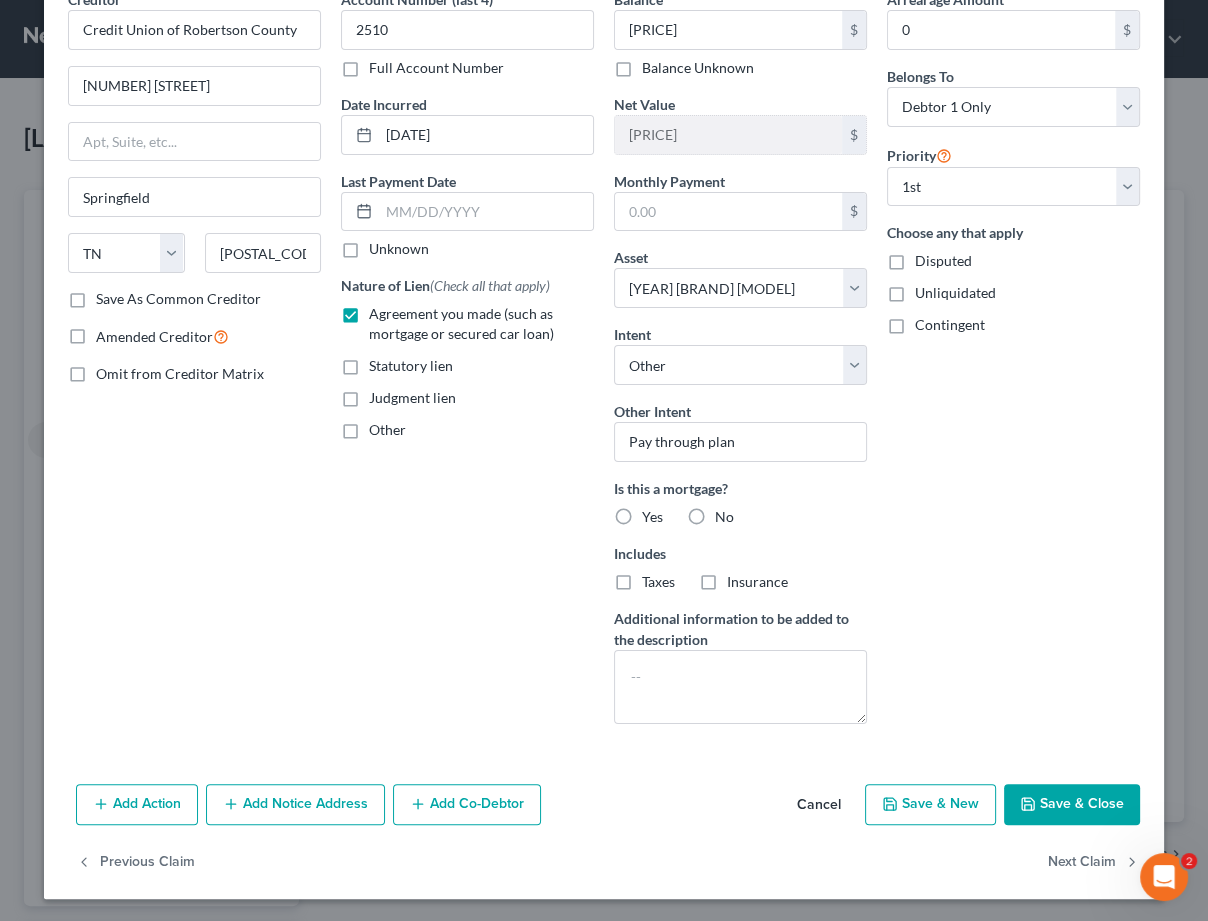 scroll, scrollTop: 102, scrollLeft: 0, axis: vertical 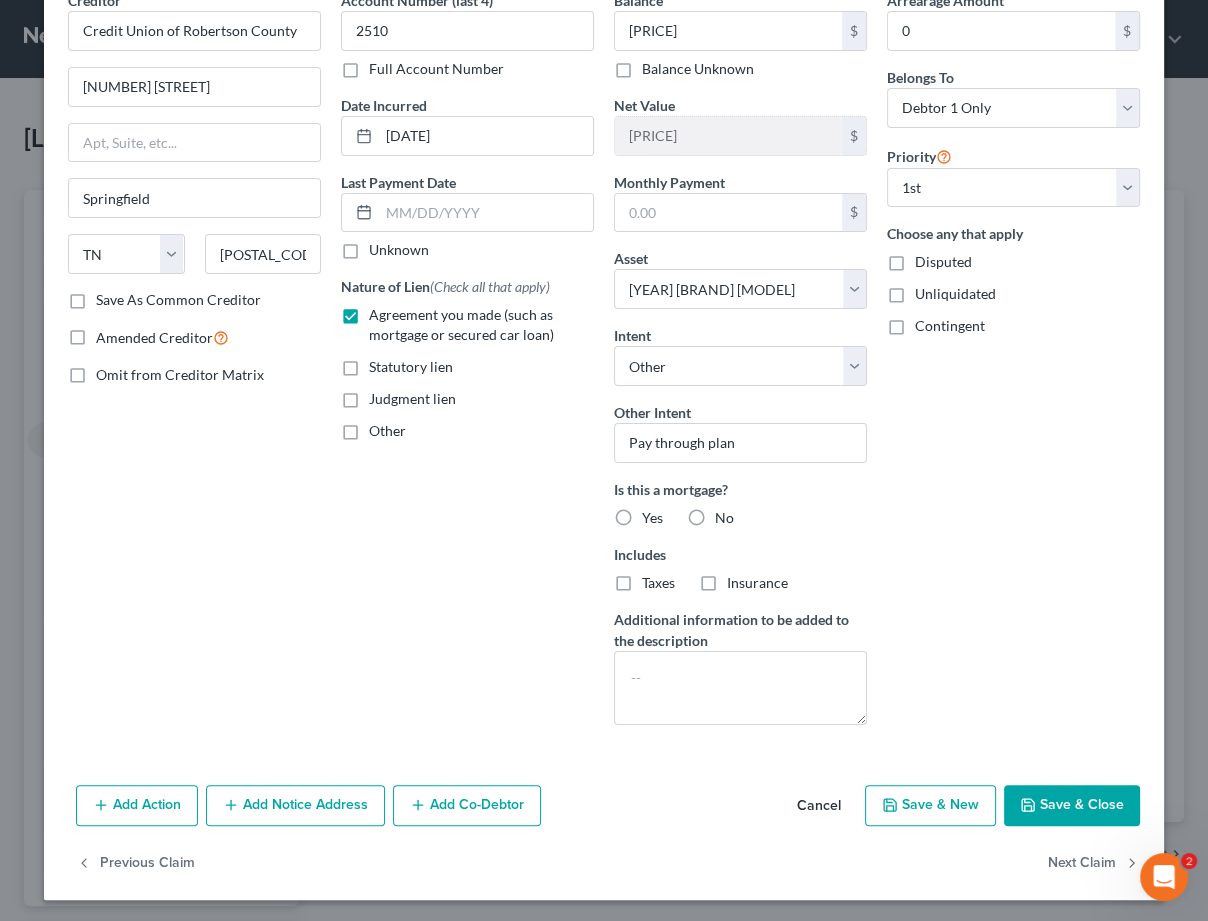 click on "Cancel" at bounding box center [819, 807] 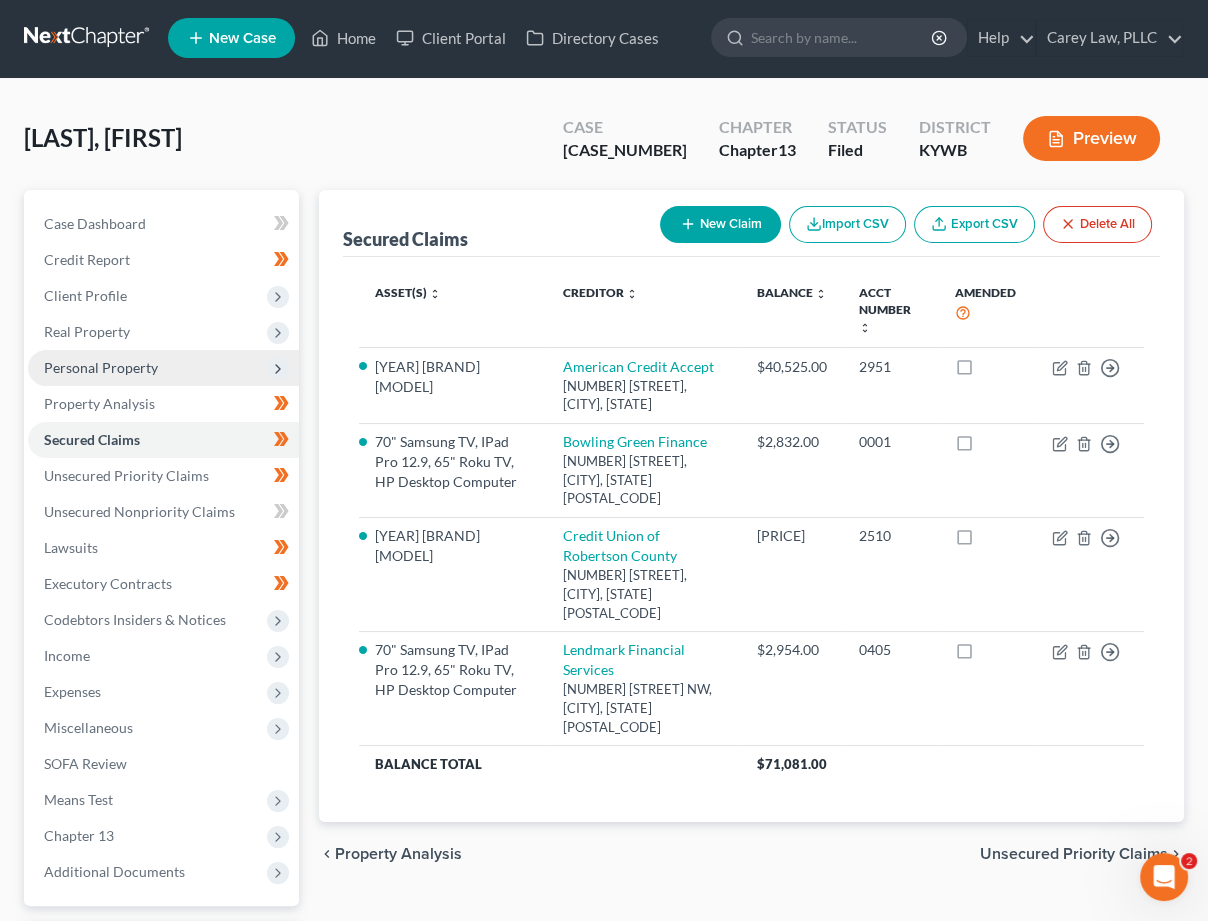 click on "Personal Property" at bounding box center [163, 368] 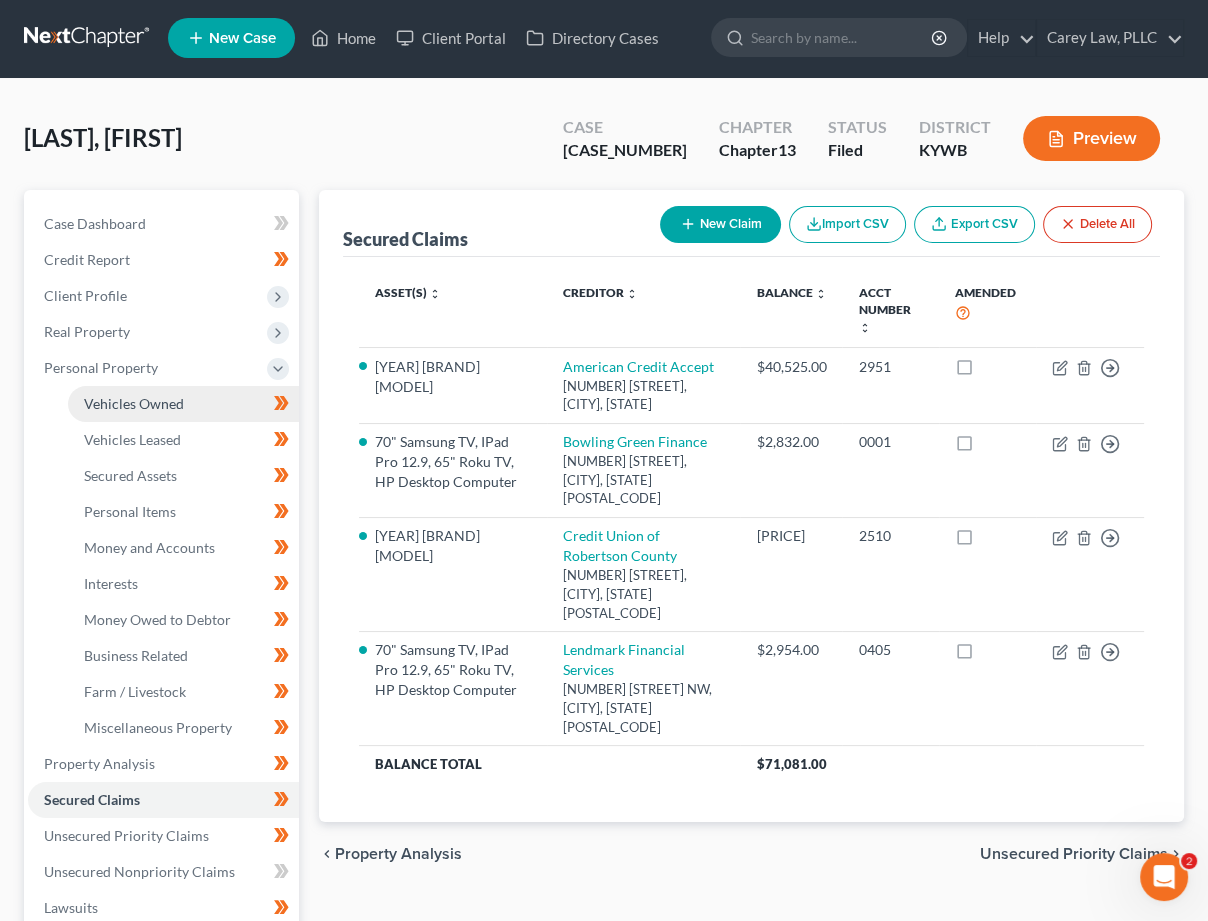 click on "Vehicles Owned" at bounding box center [134, 403] 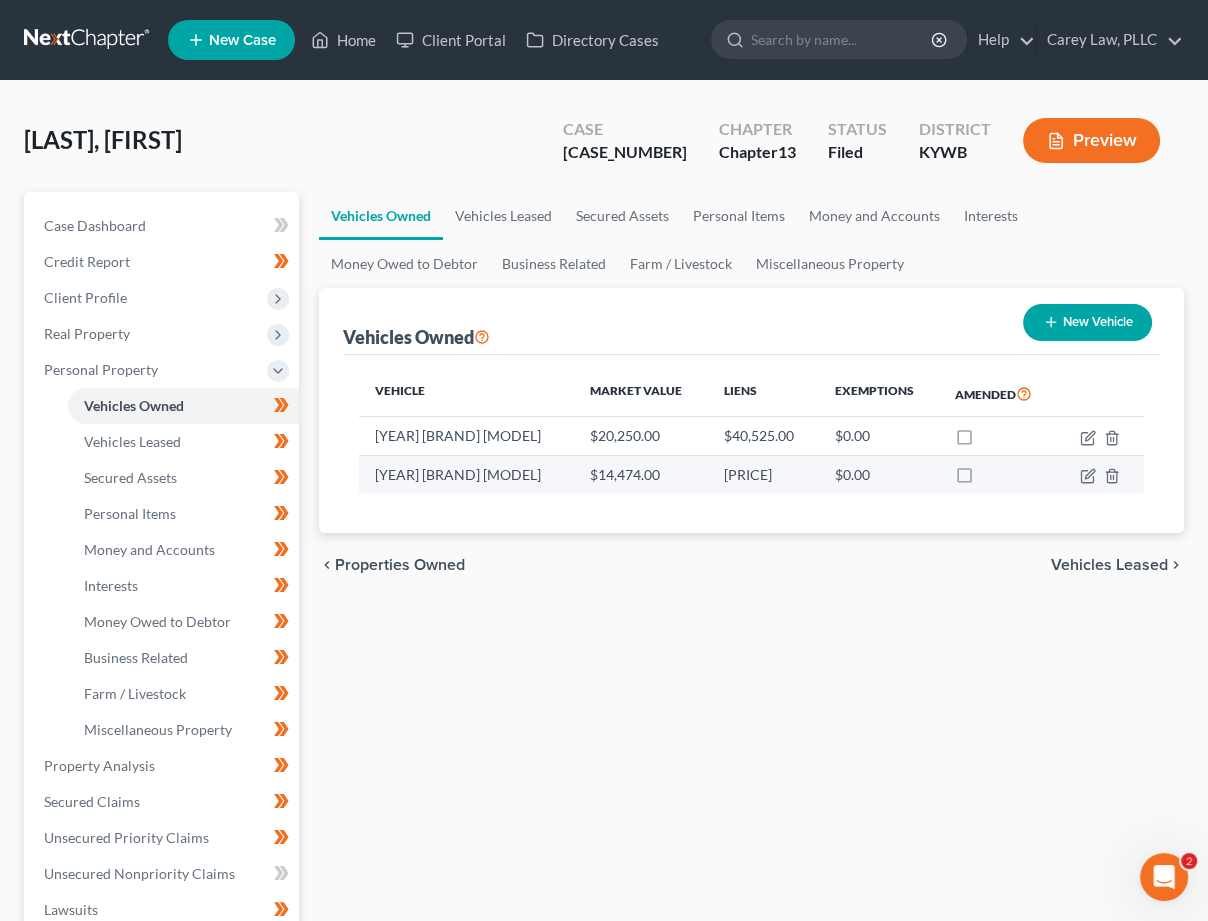 scroll, scrollTop: 0, scrollLeft: 0, axis: both 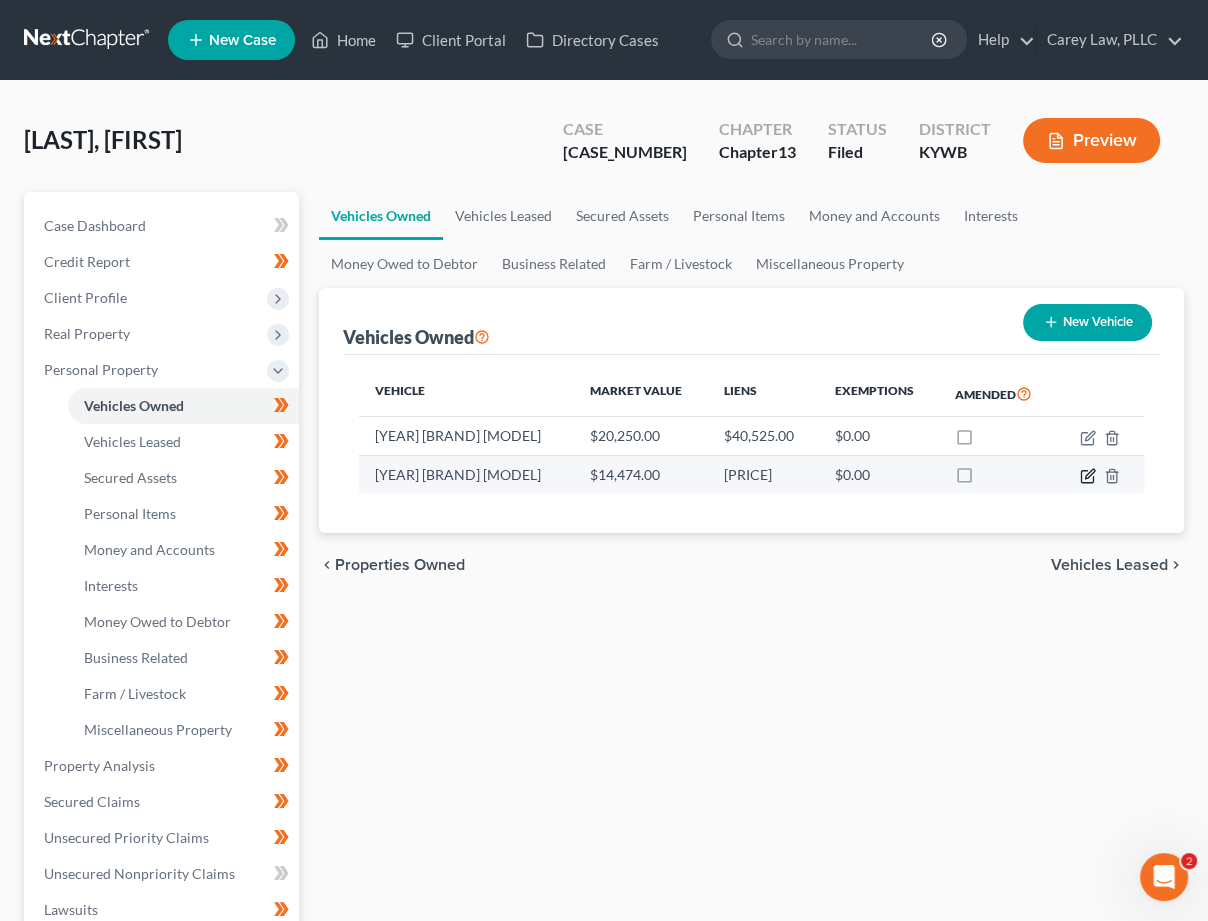 click 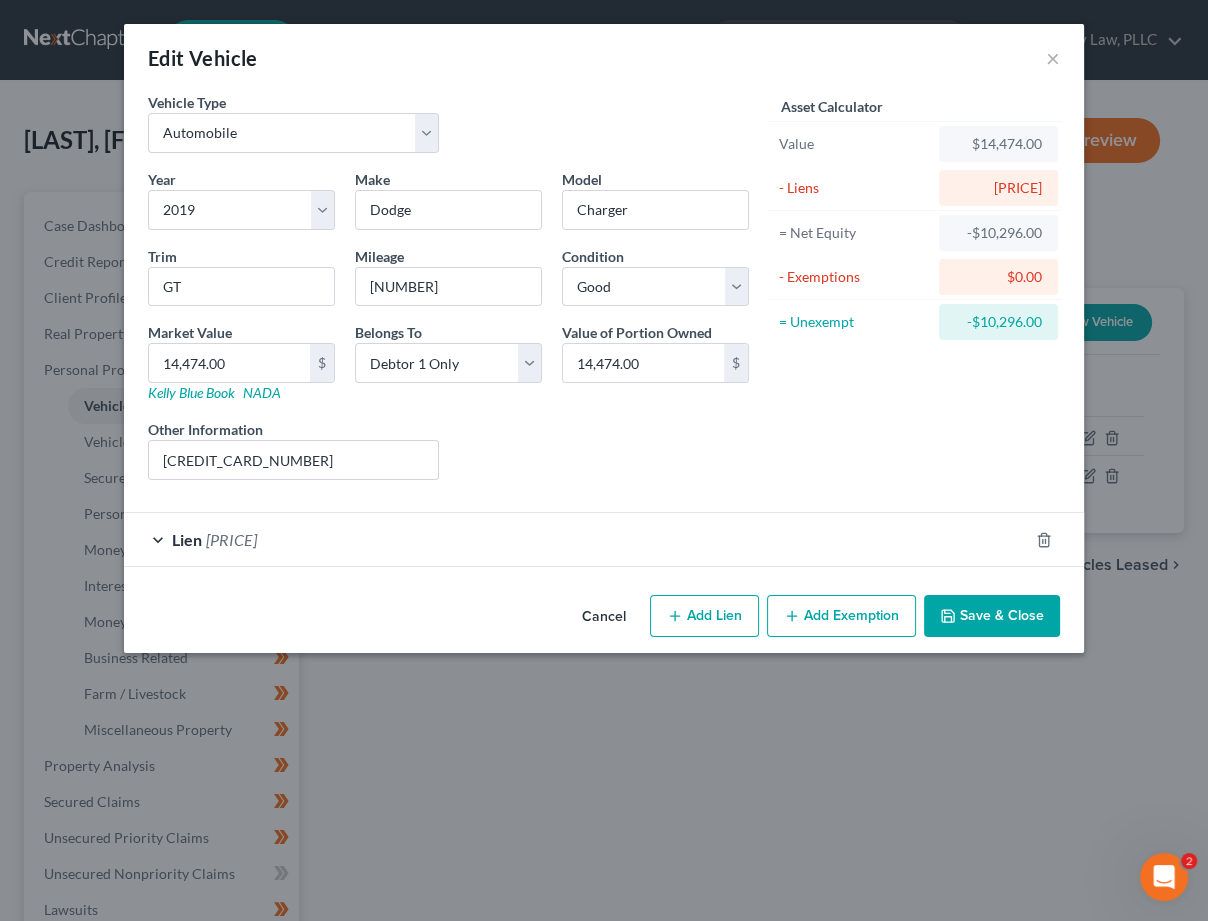 click on "Lien $24,770.00" at bounding box center [576, 539] 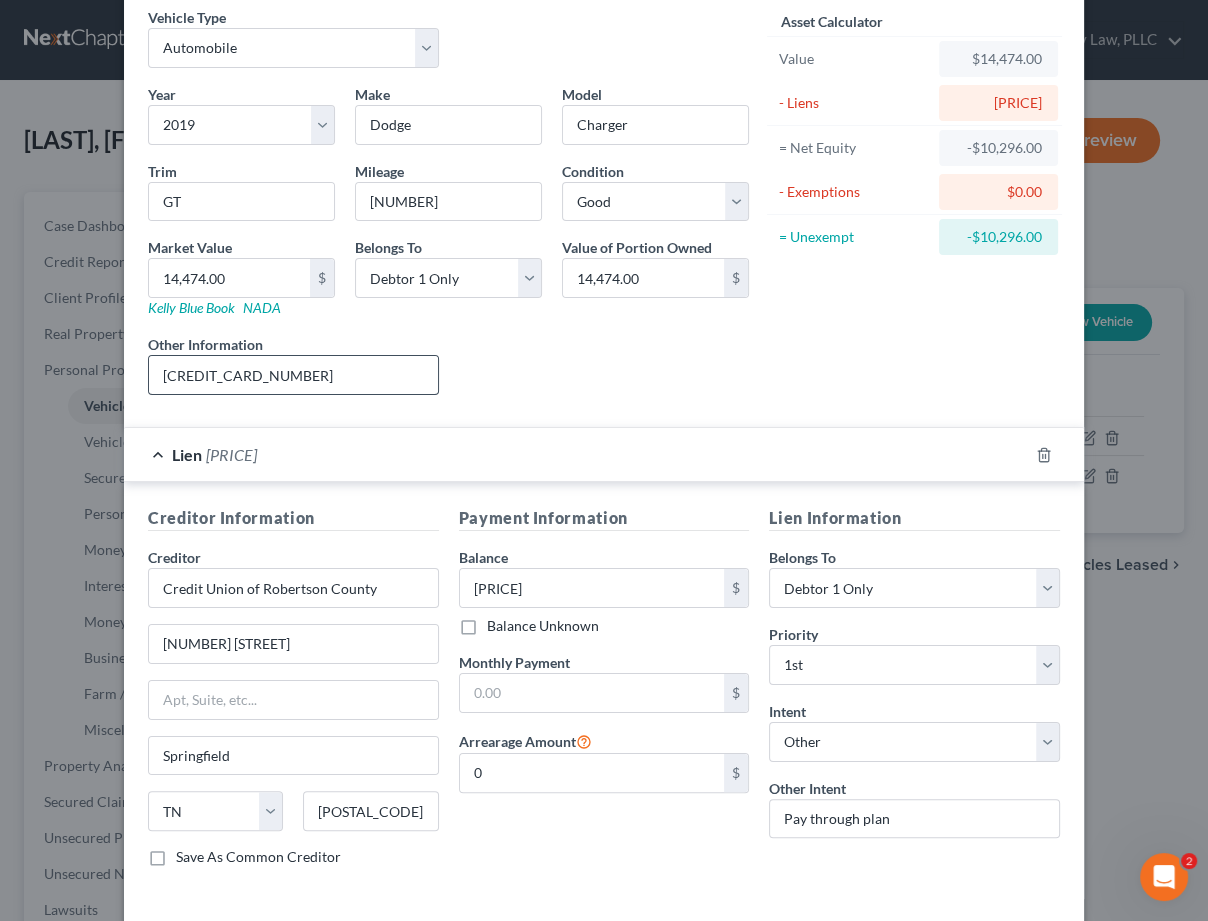 scroll, scrollTop: 0, scrollLeft: 0, axis: both 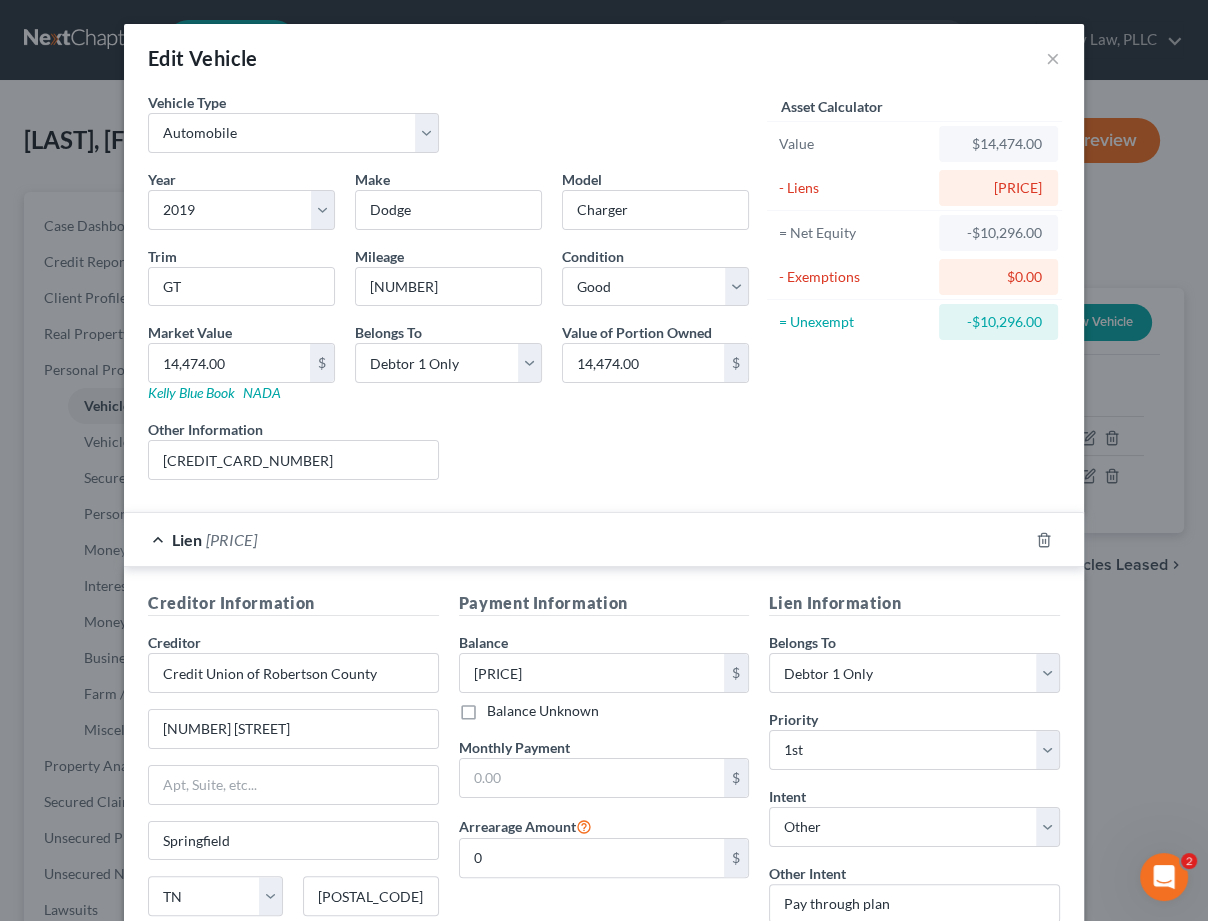 click on "×" at bounding box center [1053, 58] 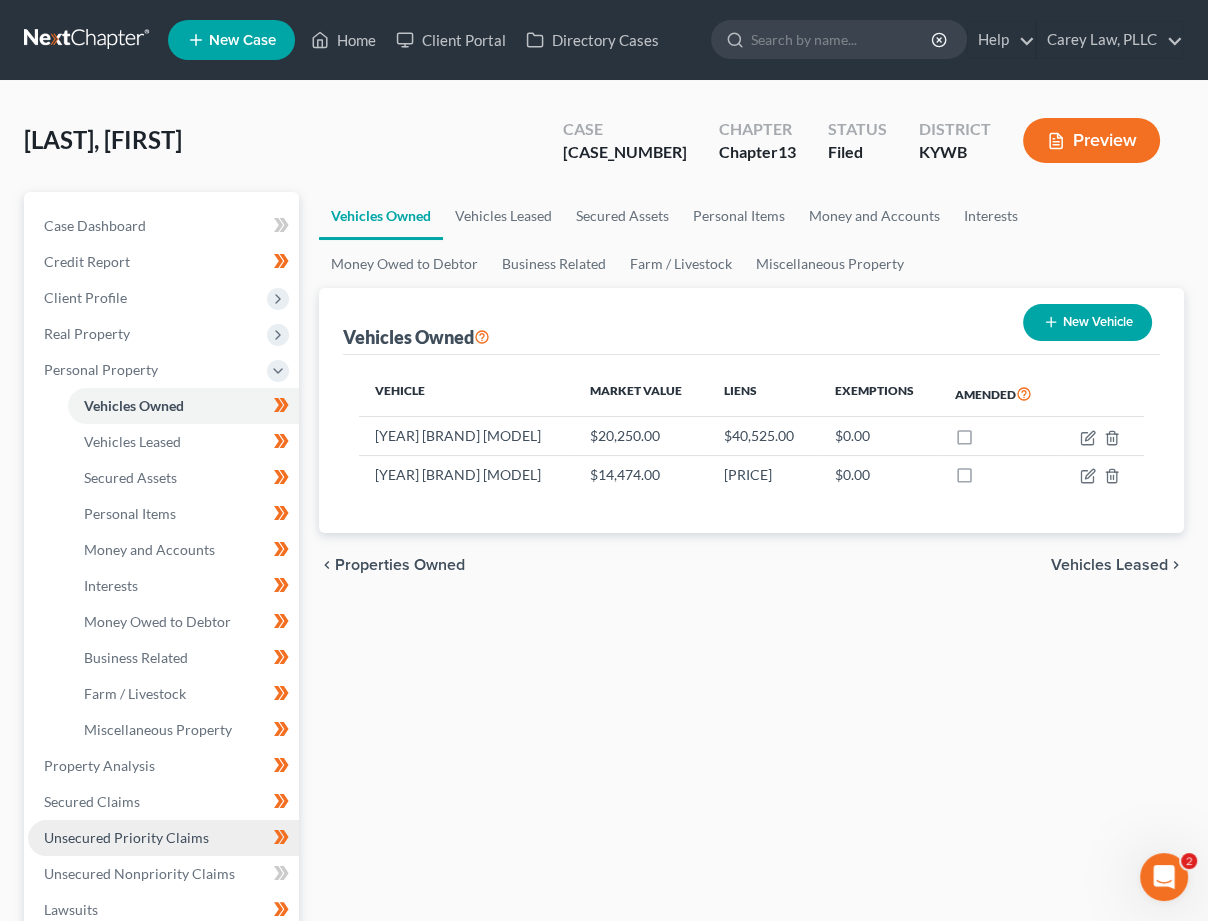 click on "Unsecured Priority Claims" at bounding box center [126, 837] 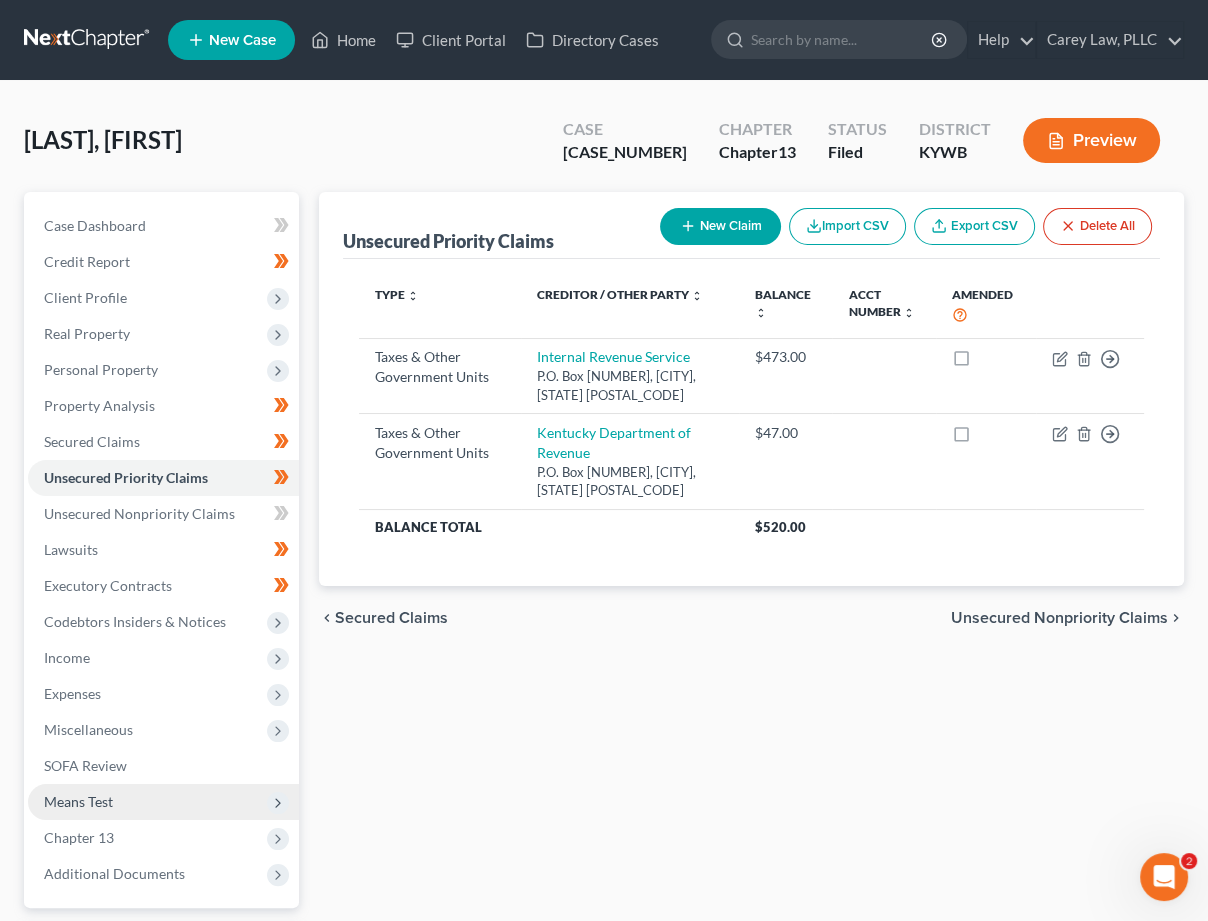 scroll, scrollTop: 0, scrollLeft: 0, axis: both 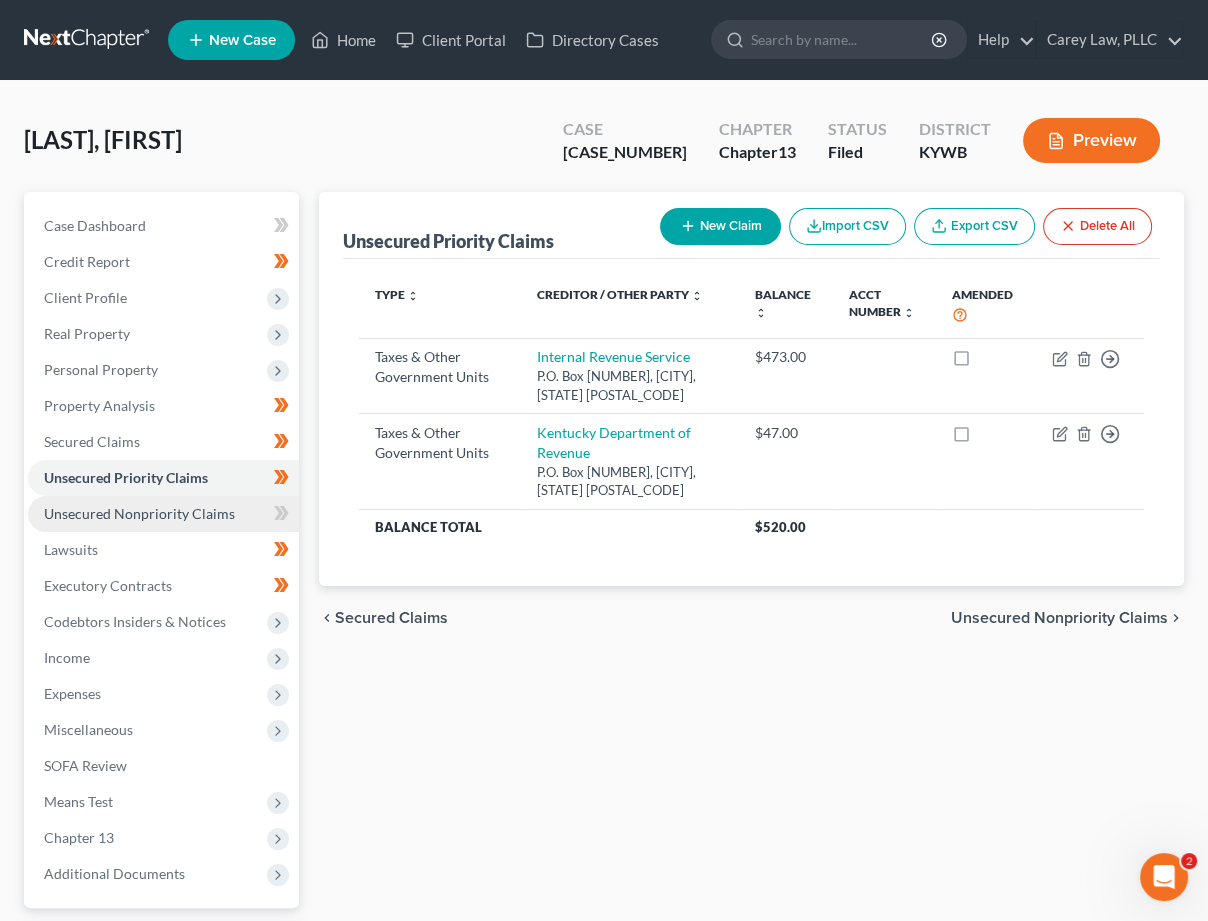 click on "Unsecured Nonpriority Claims" at bounding box center [139, 513] 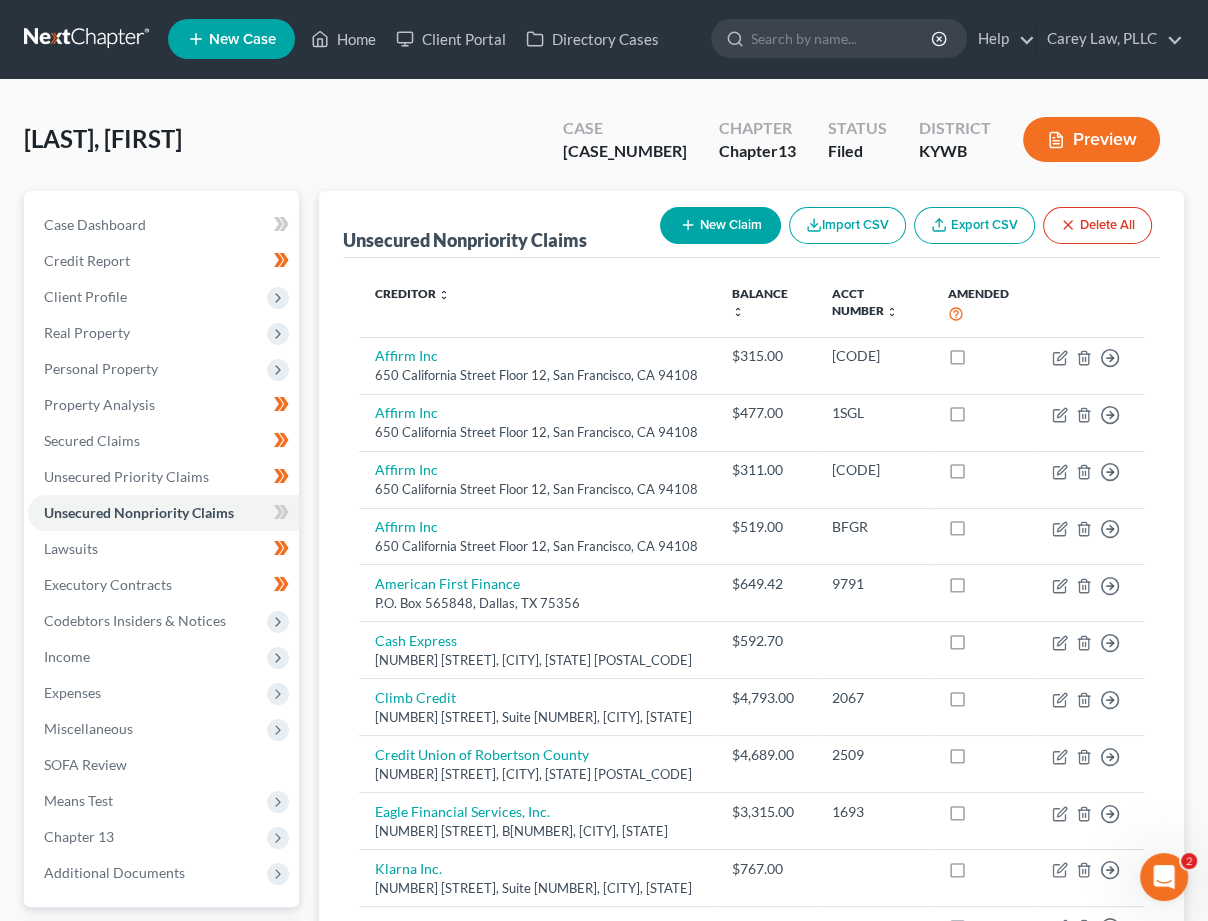 scroll, scrollTop: 1, scrollLeft: 0, axis: vertical 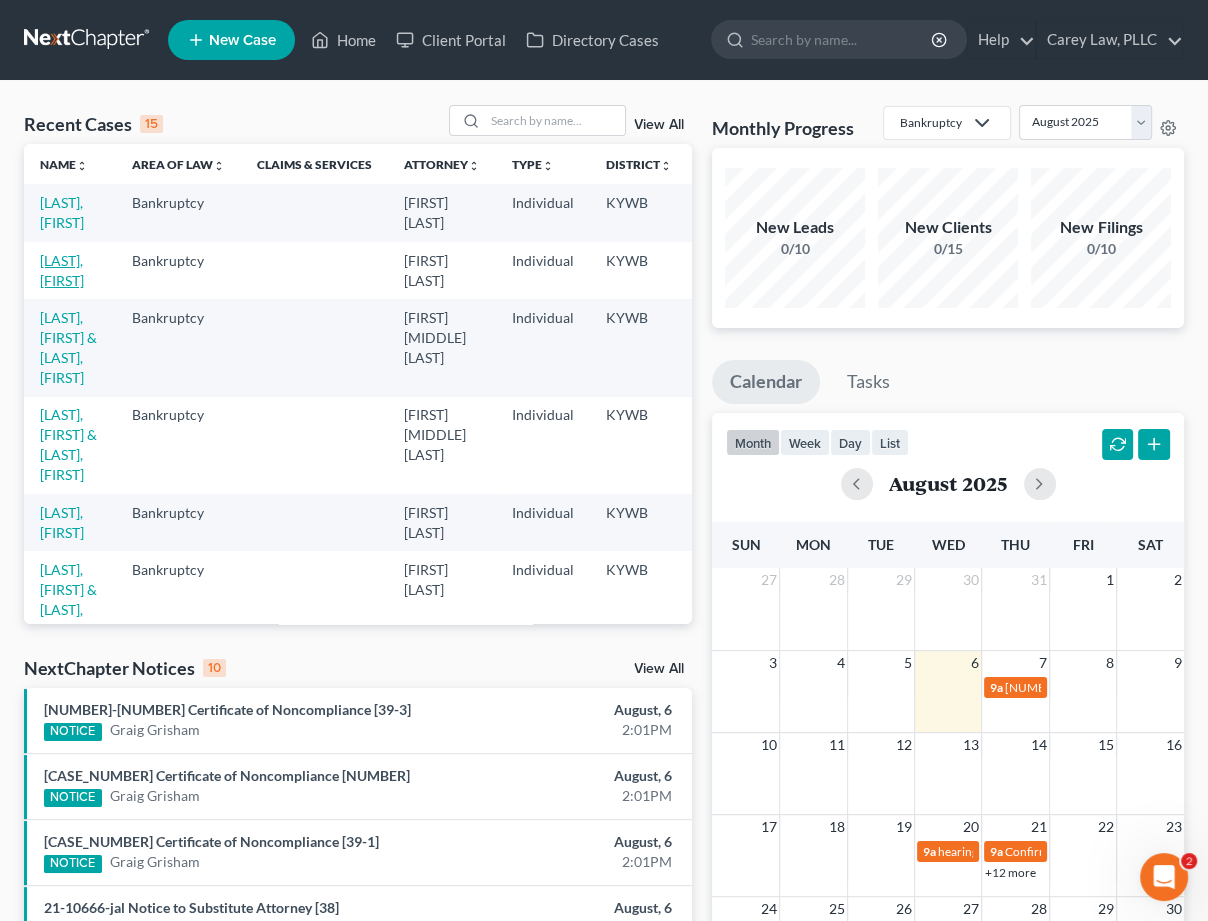 click on "[LAST], [FIRST]" at bounding box center [62, 270] 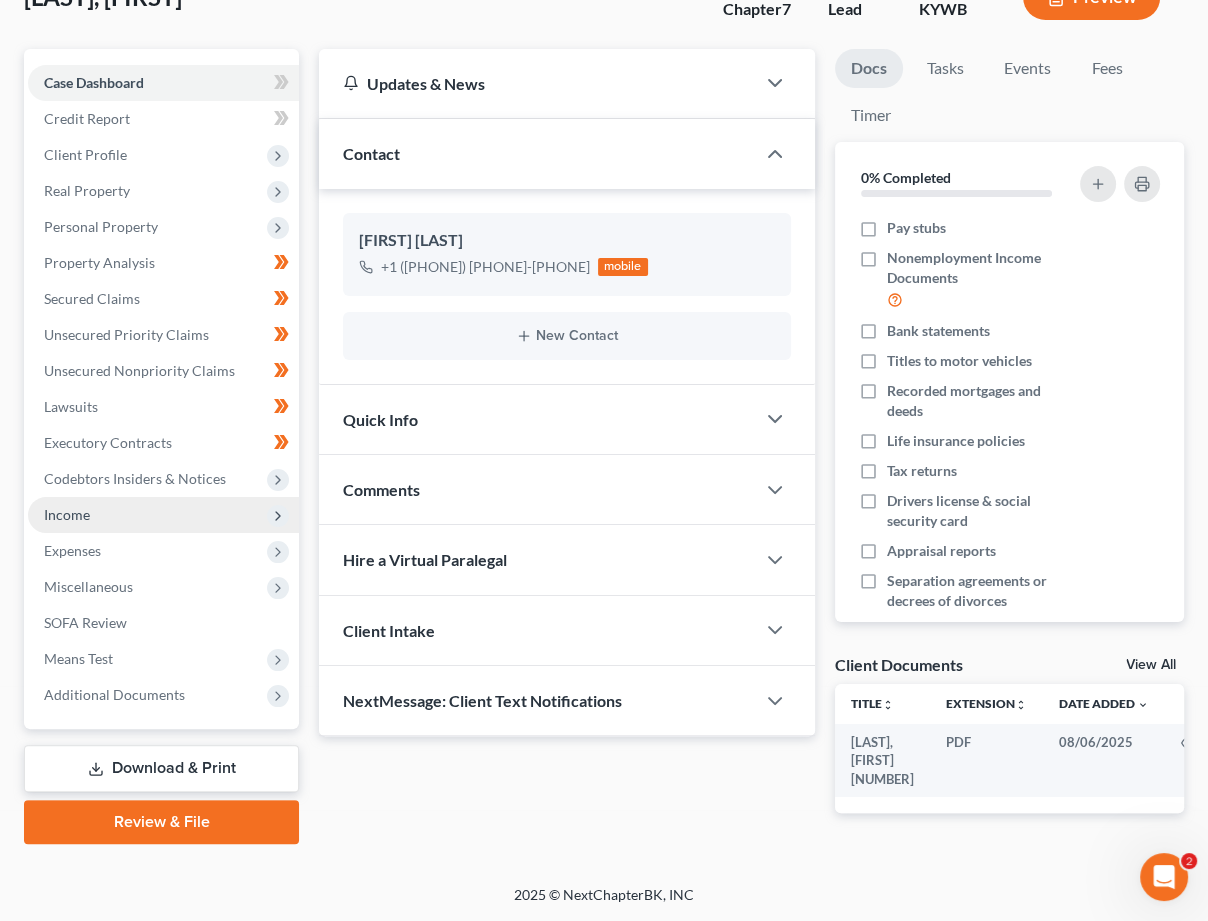 scroll, scrollTop: 193, scrollLeft: 0, axis: vertical 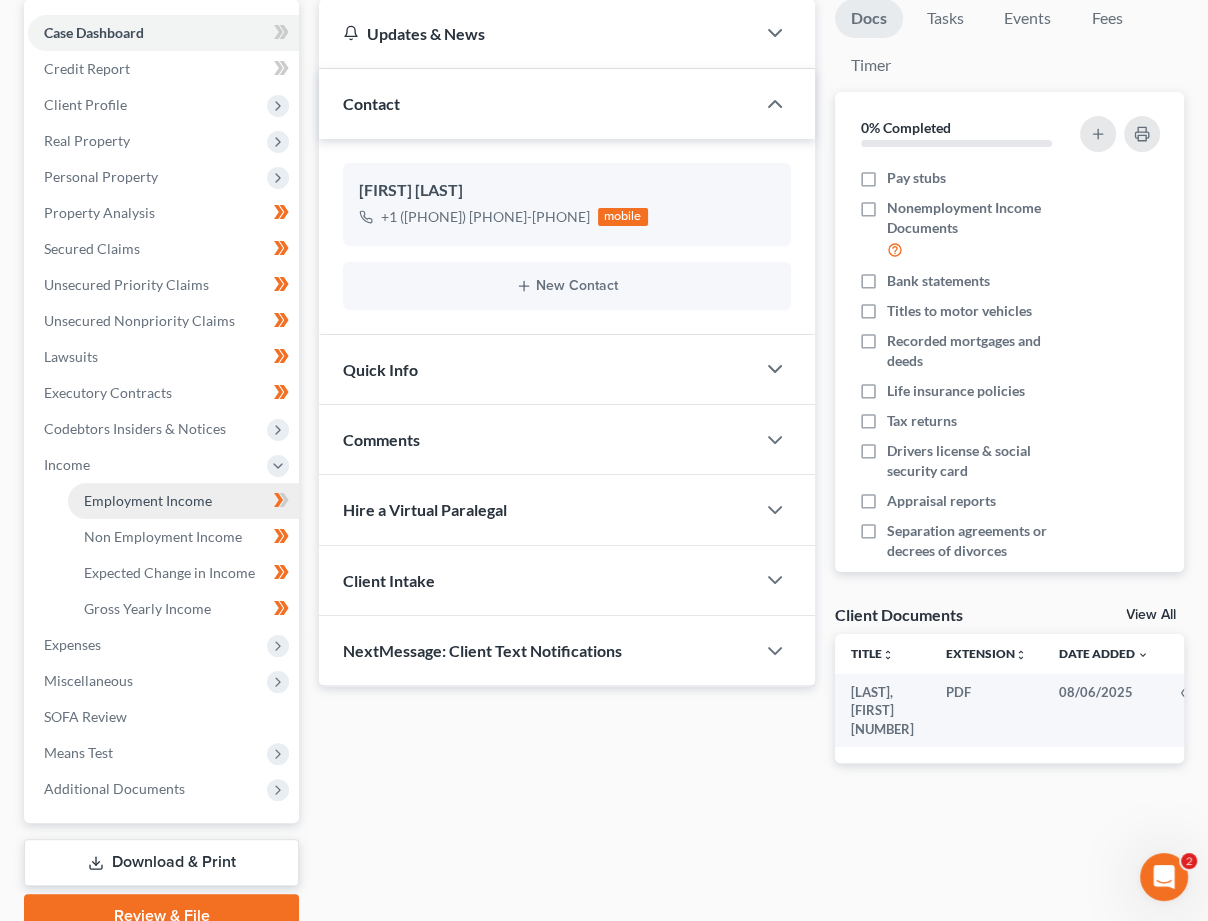 click on "Employment Income" at bounding box center (148, 500) 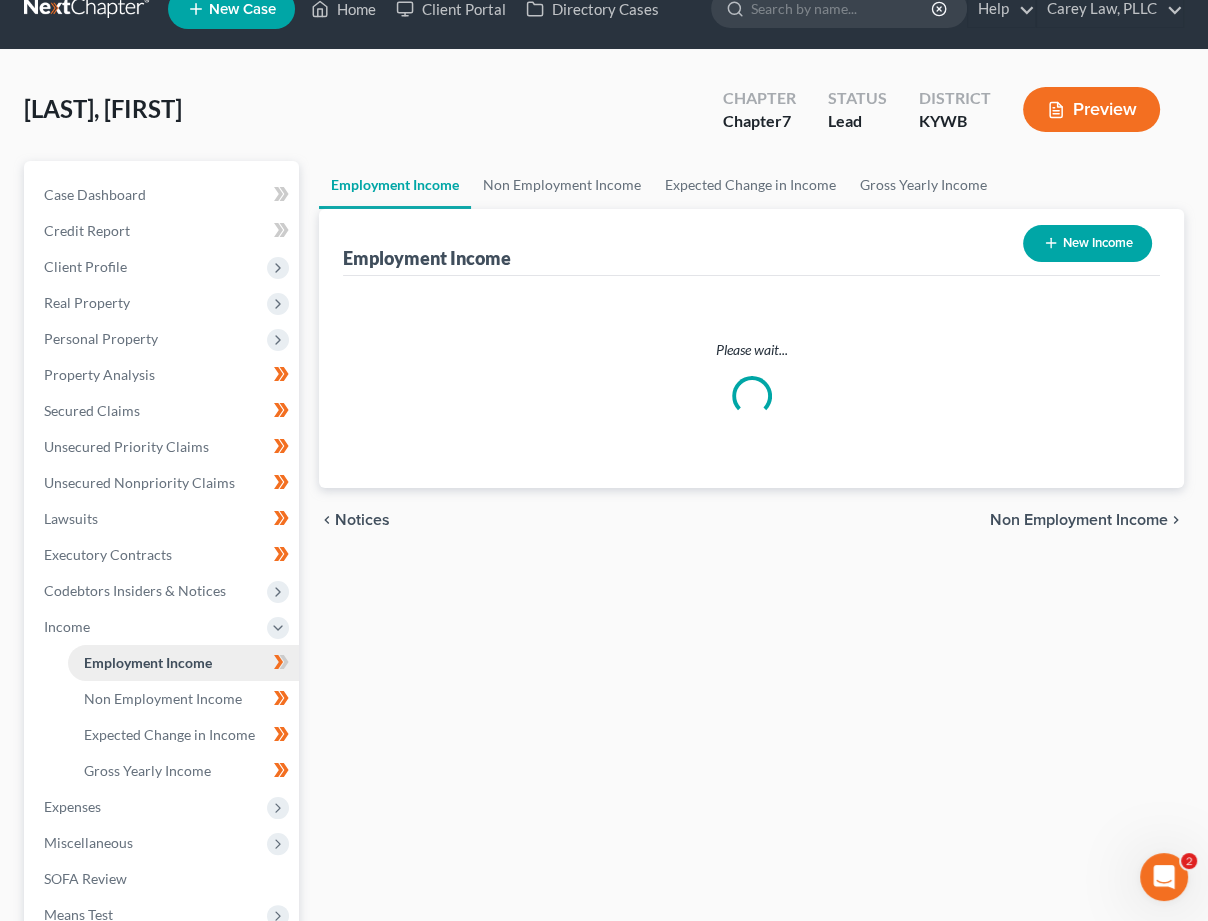 scroll, scrollTop: 0, scrollLeft: 0, axis: both 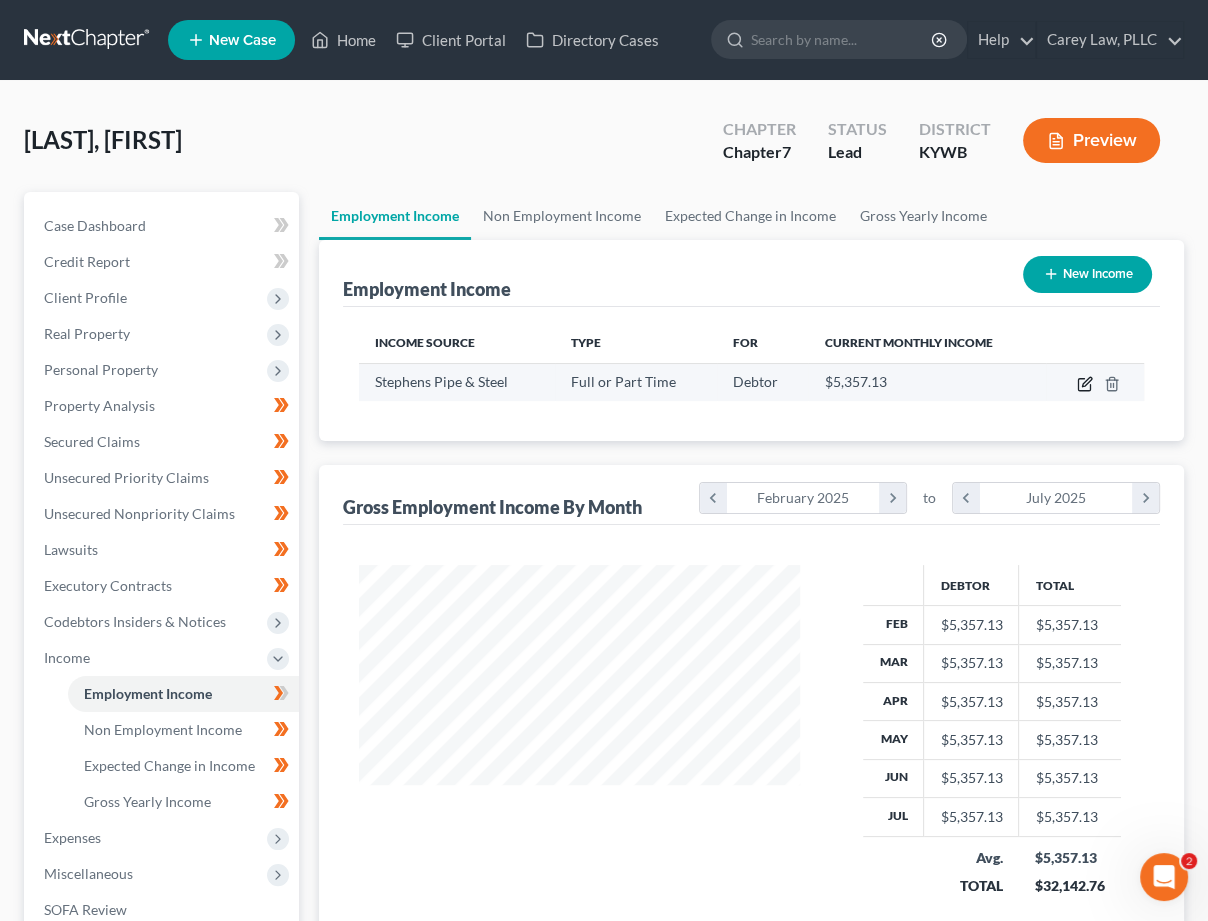click 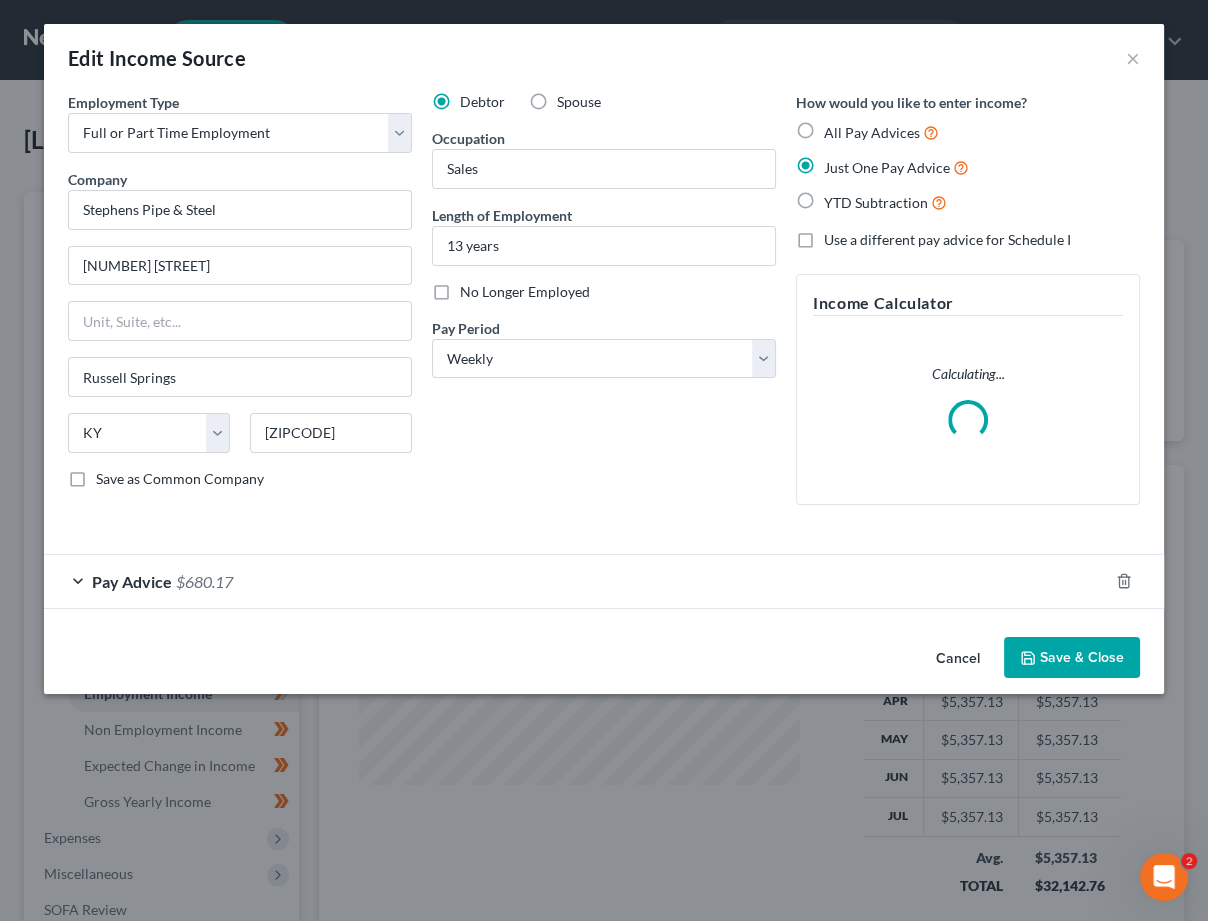 click on "Pay Advice $680.17" at bounding box center [576, 581] 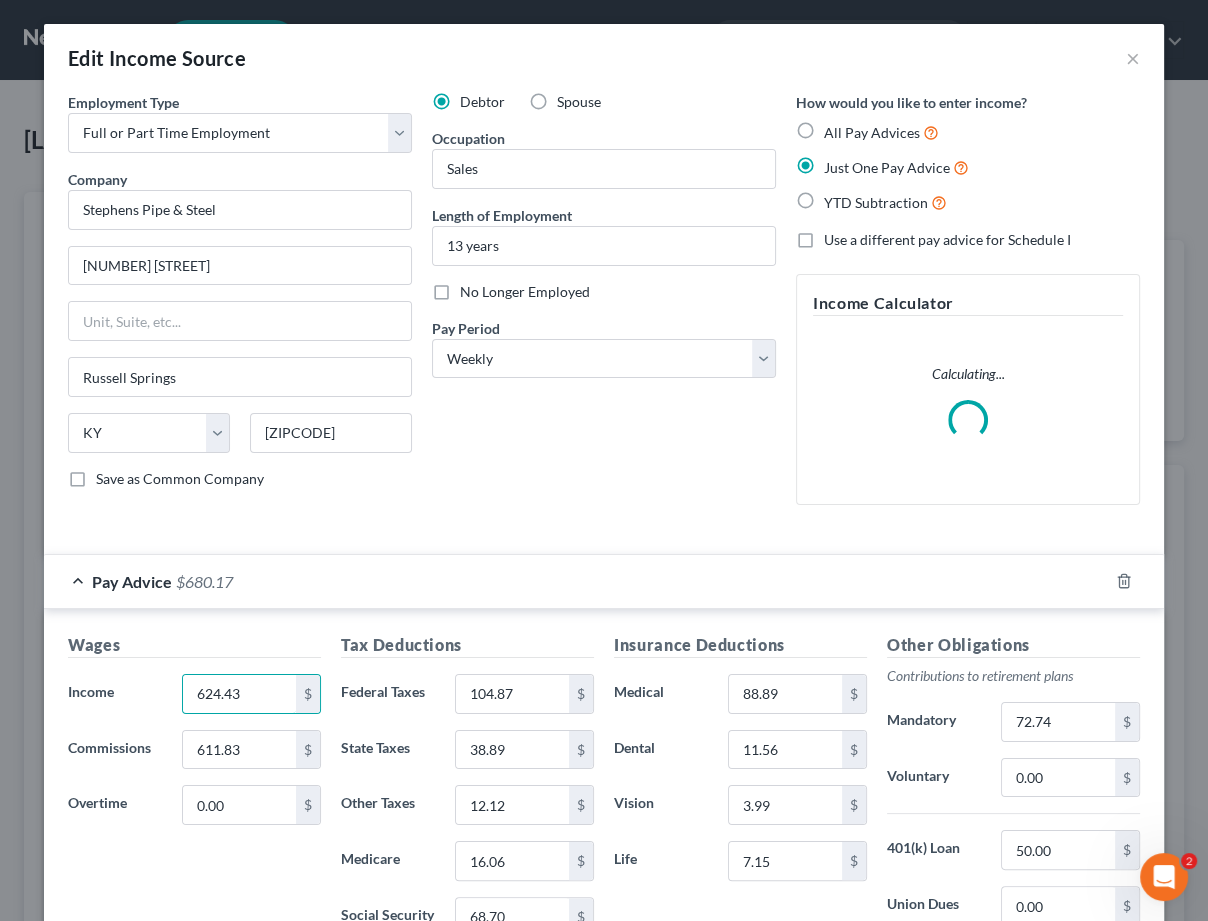 drag, startPoint x: 253, startPoint y: 686, endPoint x: 44, endPoint y: 672, distance: 209.46837 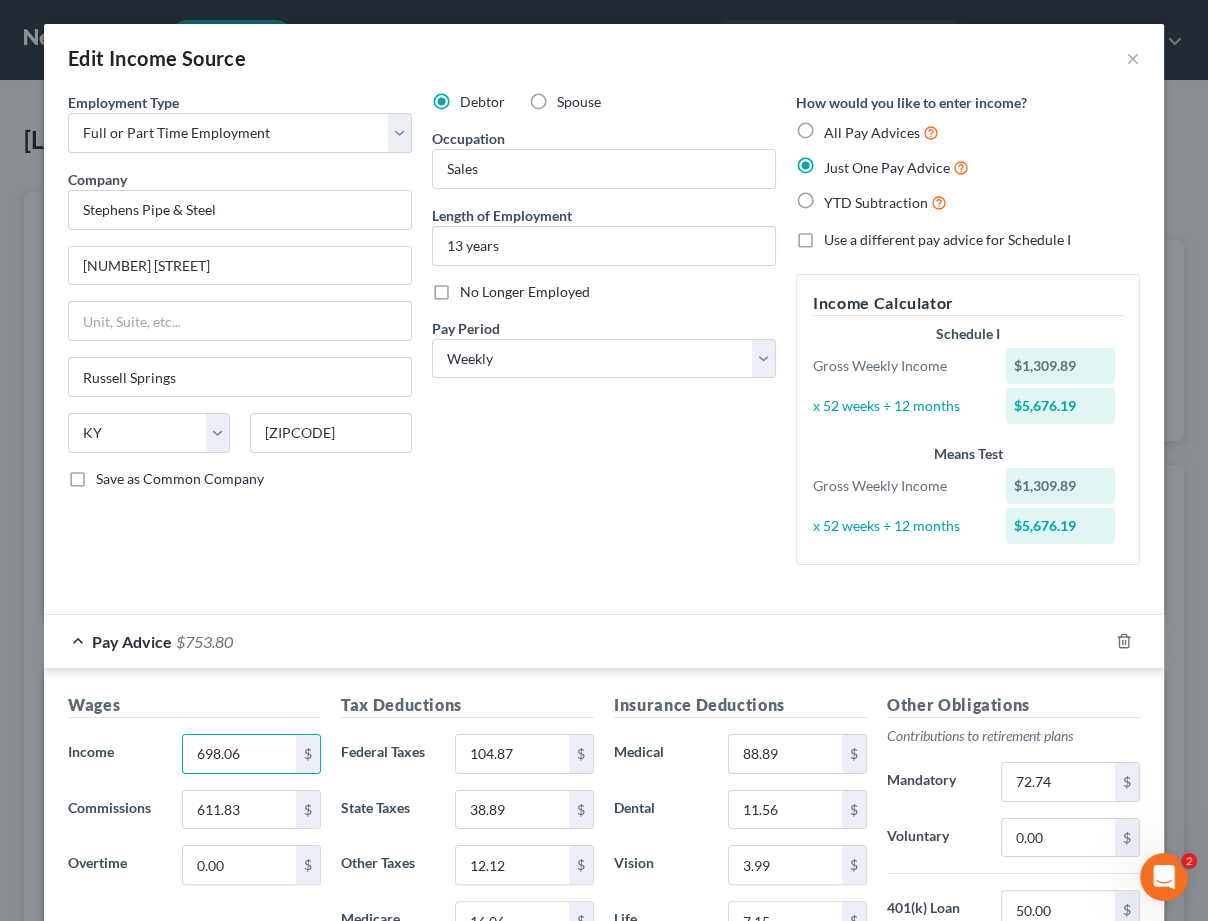 drag, startPoint x: 259, startPoint y: 750, endPoint x: 104, endPoint y: 720, distance: 157.87654 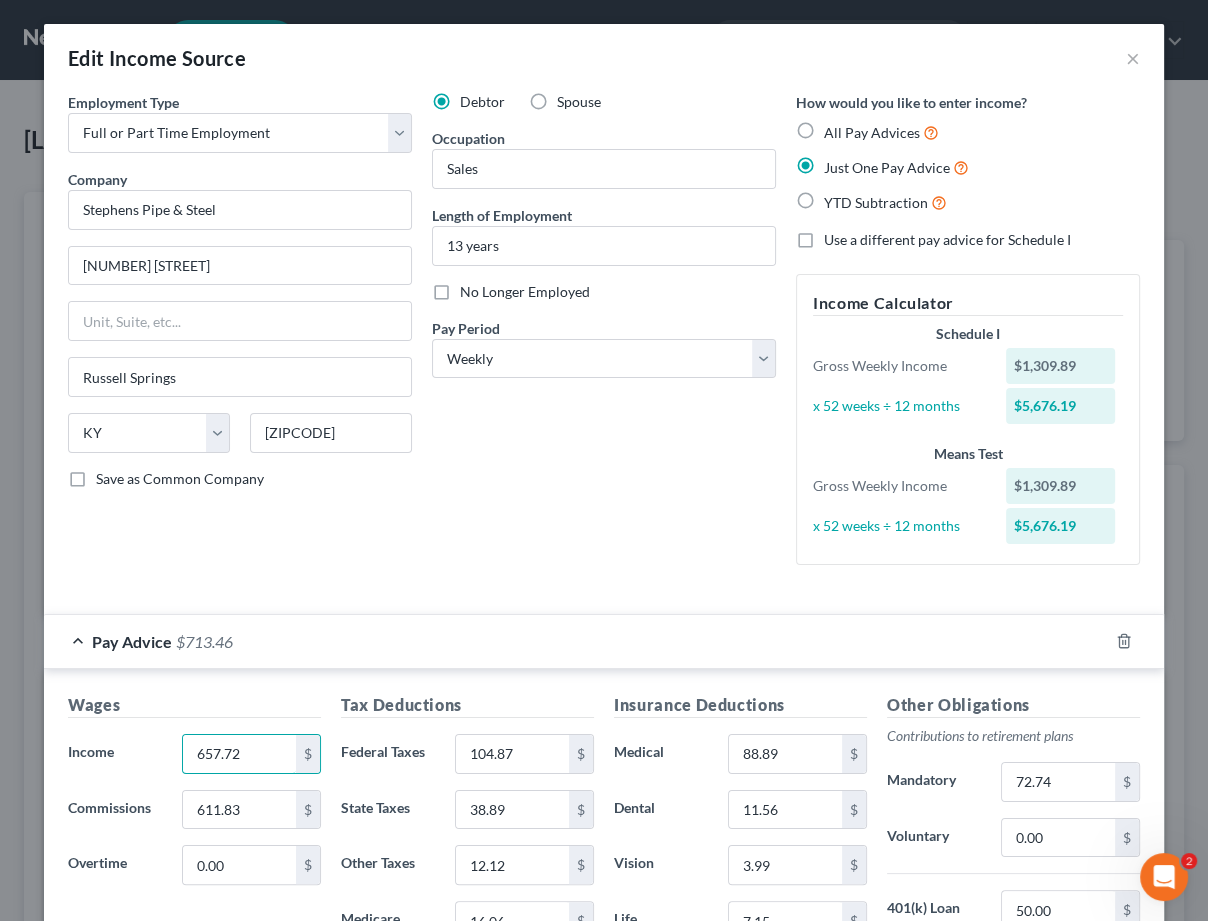 type on "657.72" 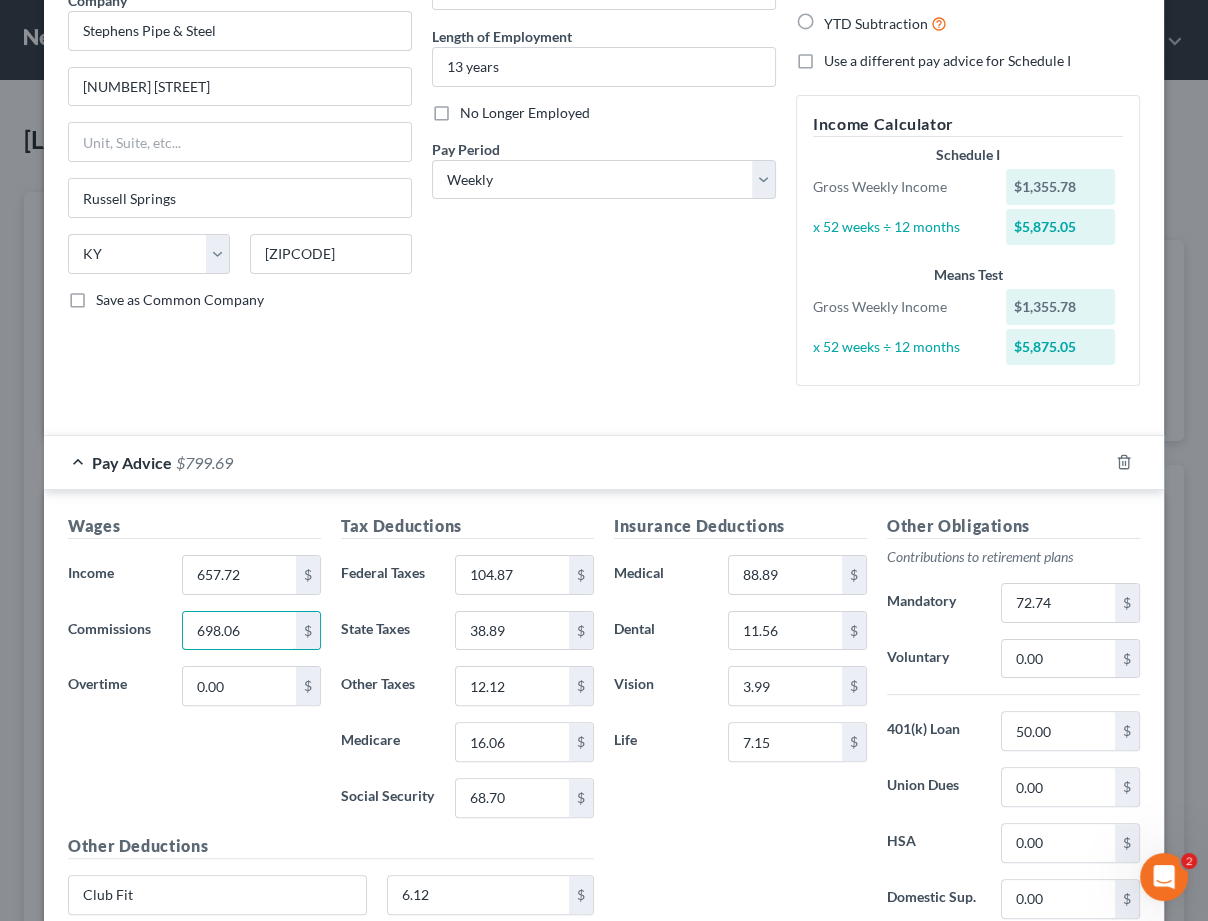 scroll, scrollTop: 184, scrollLeft: 0, axis: vertical 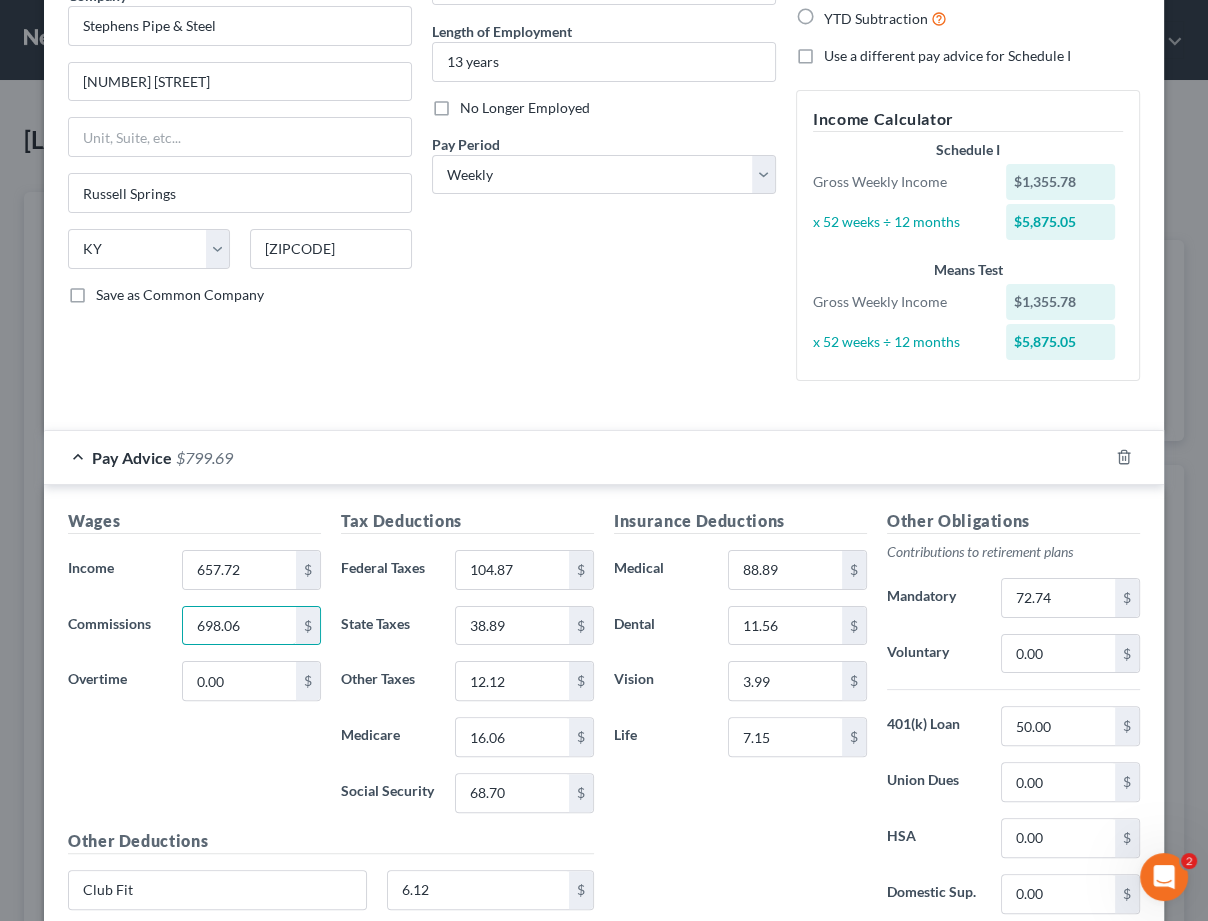 type on "698.06" 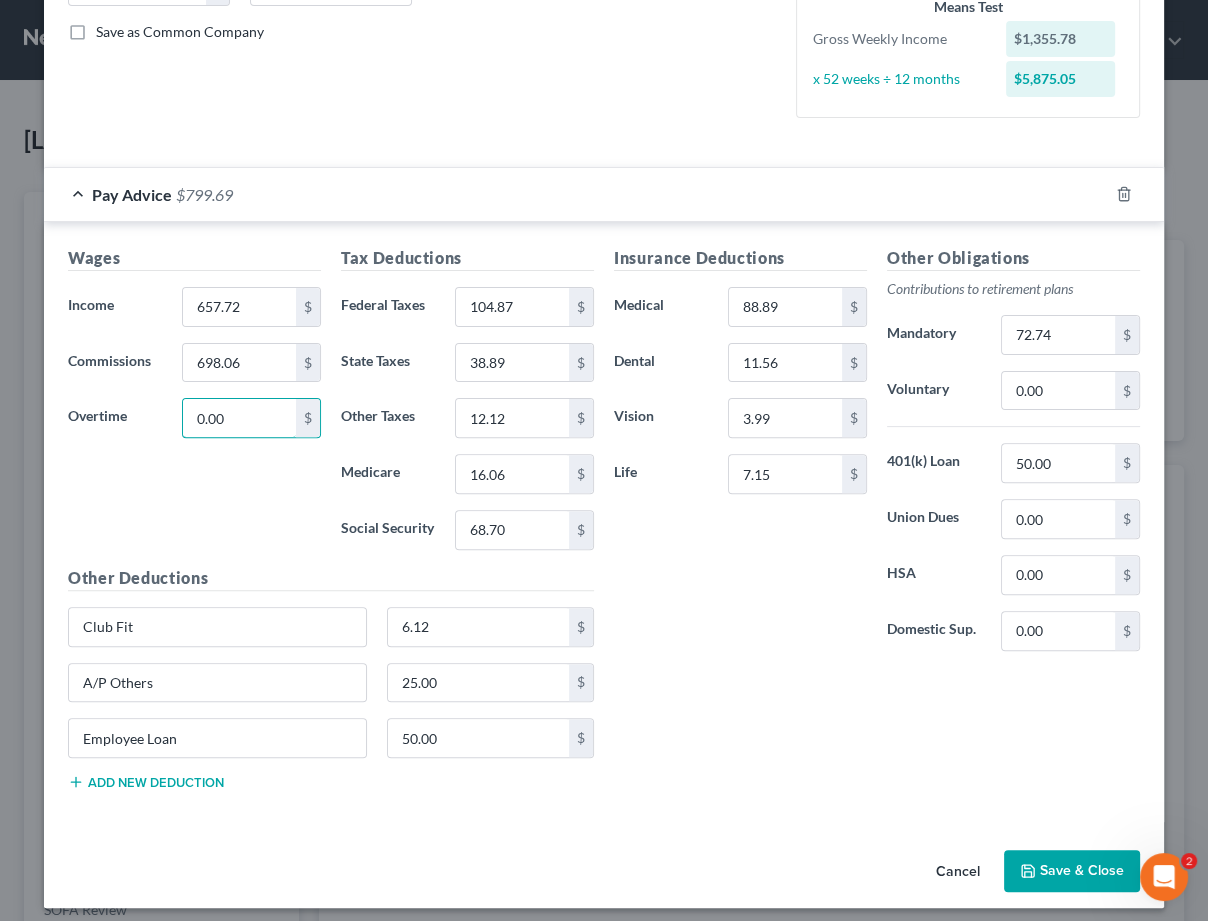 scroll, scrollTop: 446, scrollLeft: 0, axis: vertical 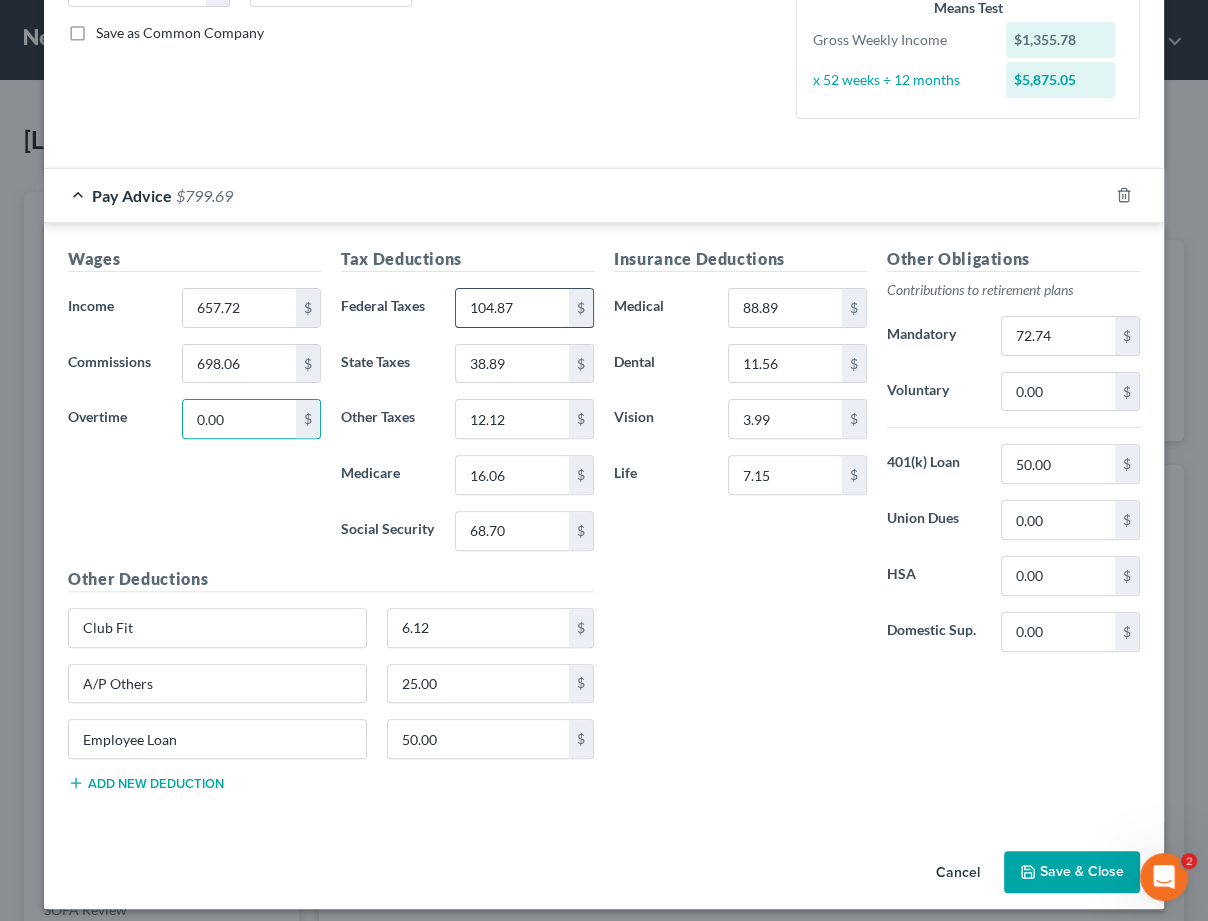 click on "104.87" at bounding box center [512, 308] 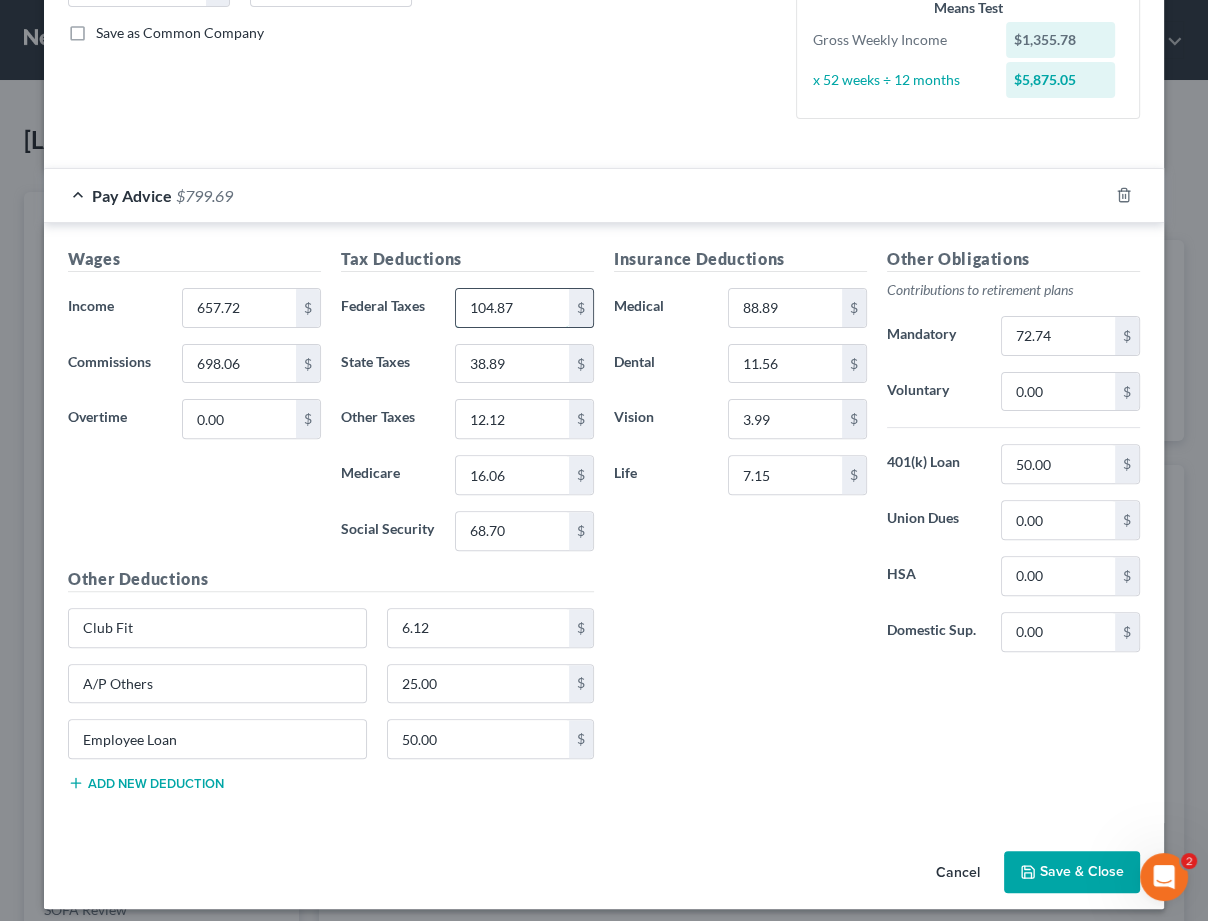 click on "104.87" at bounding box center (512, 308) 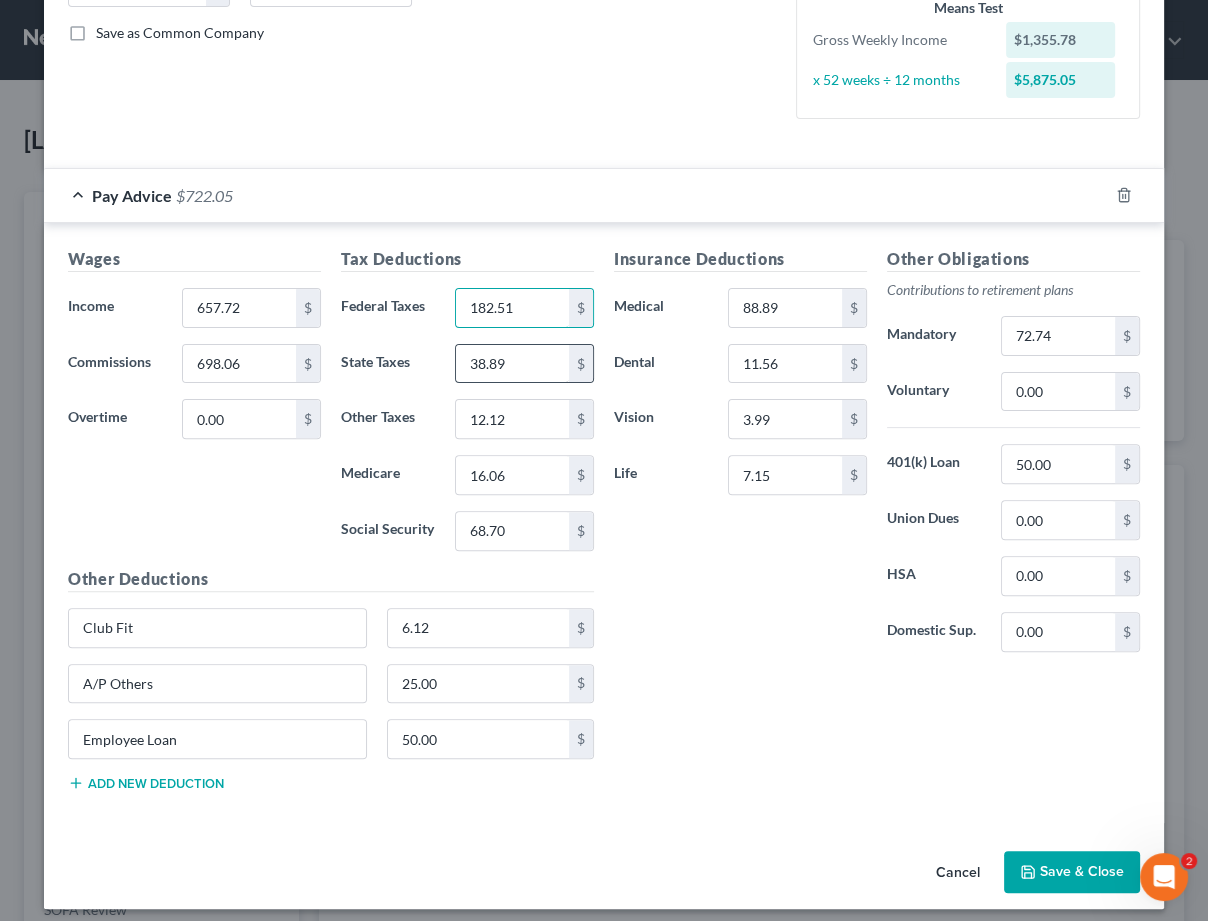 type on "182.51" 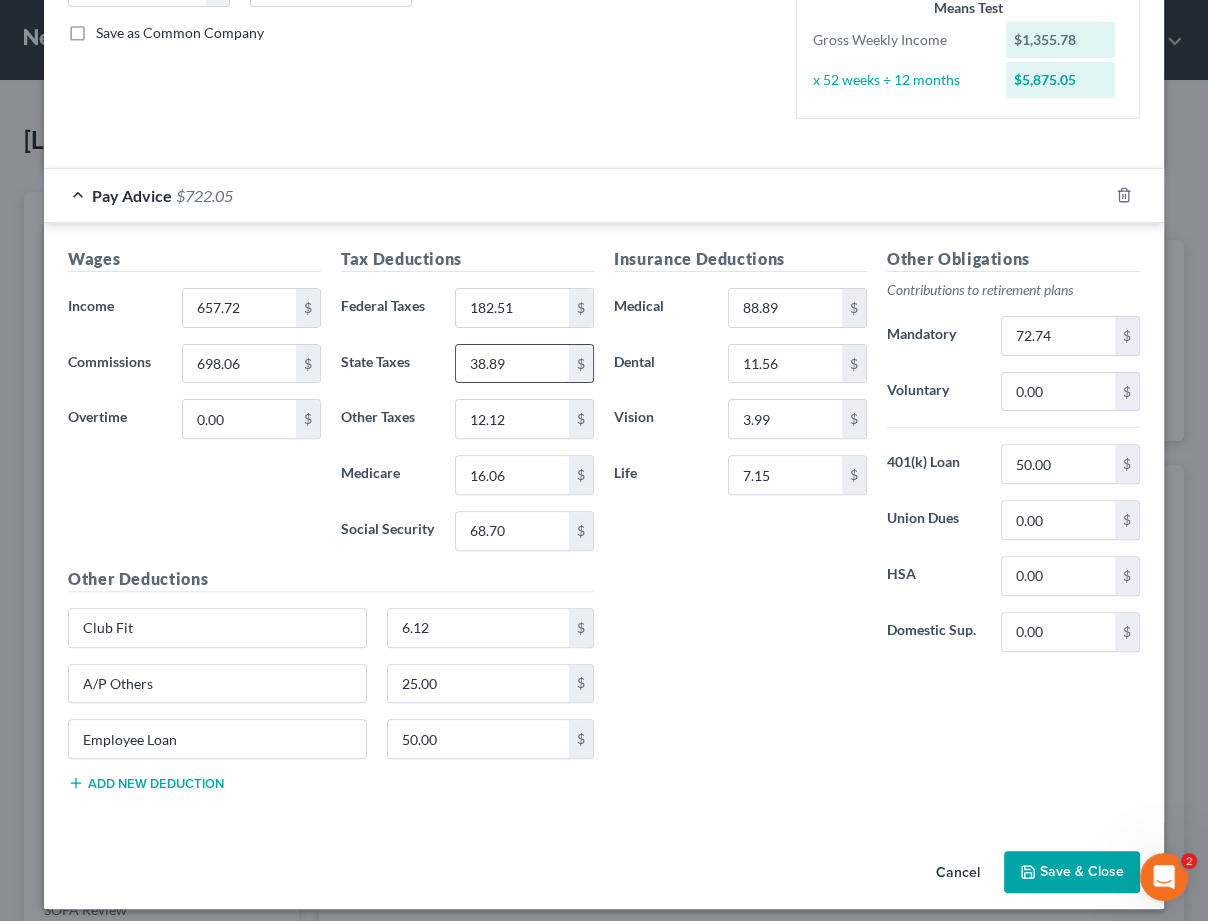 click on "38.89" at bounding box center (512, 364) 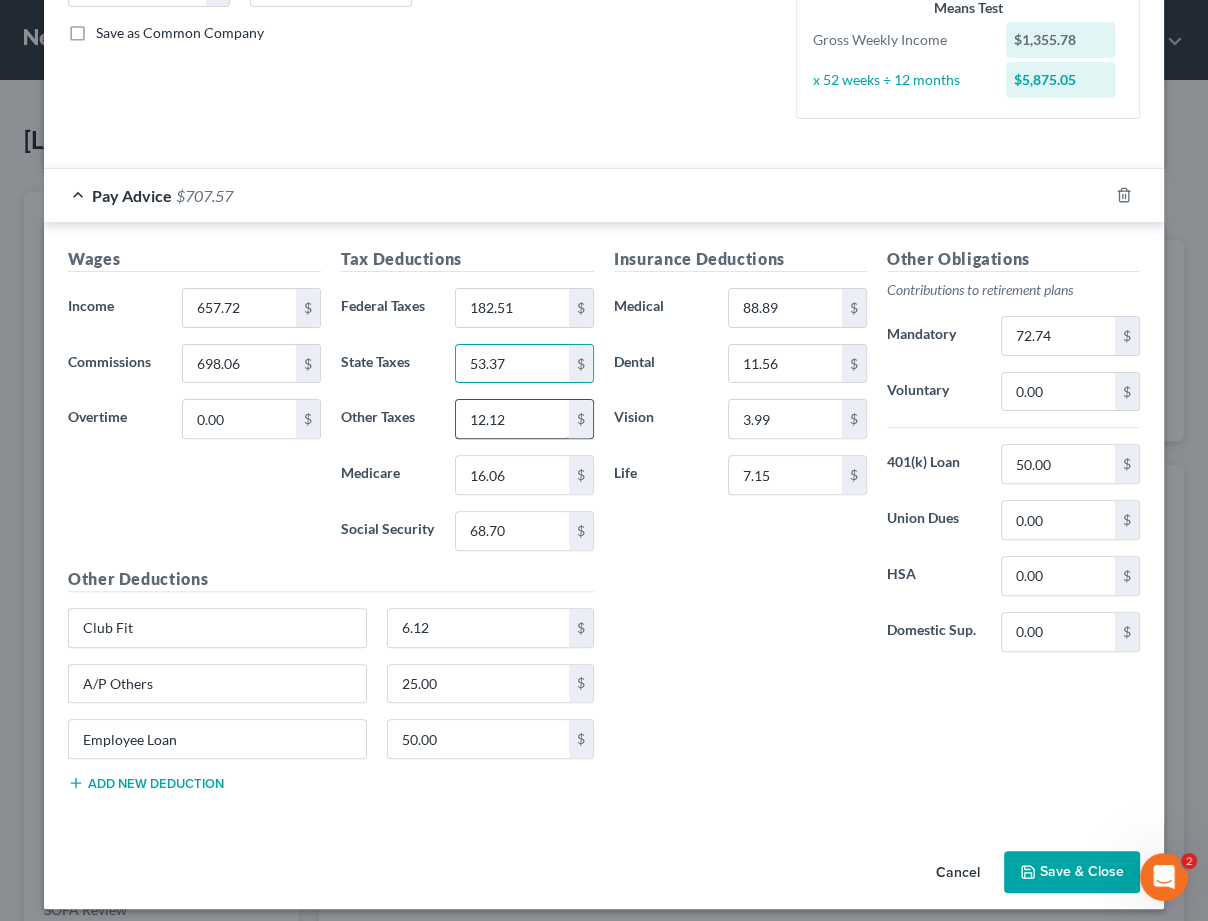 type on "53.37" 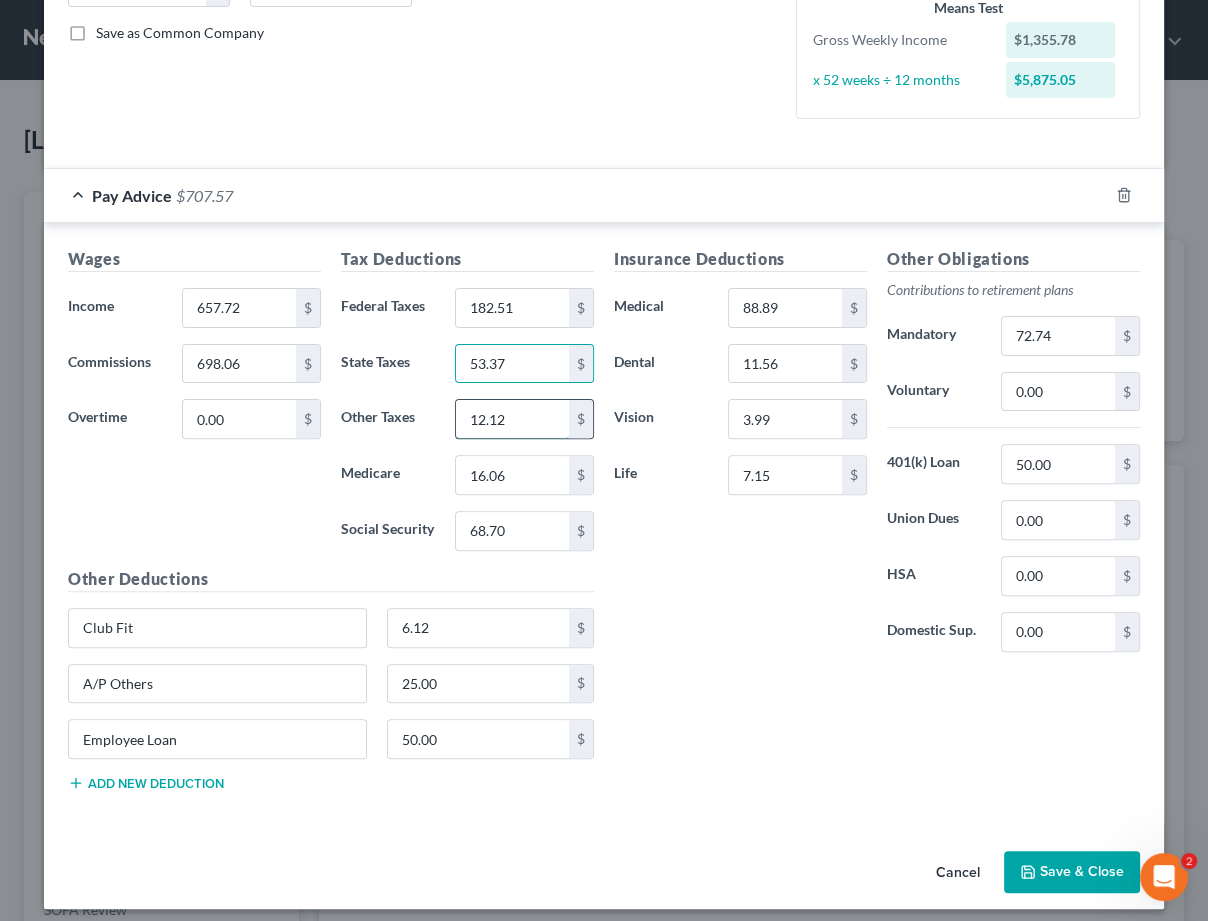 click on "12.12" at bounding box center (512, 419) 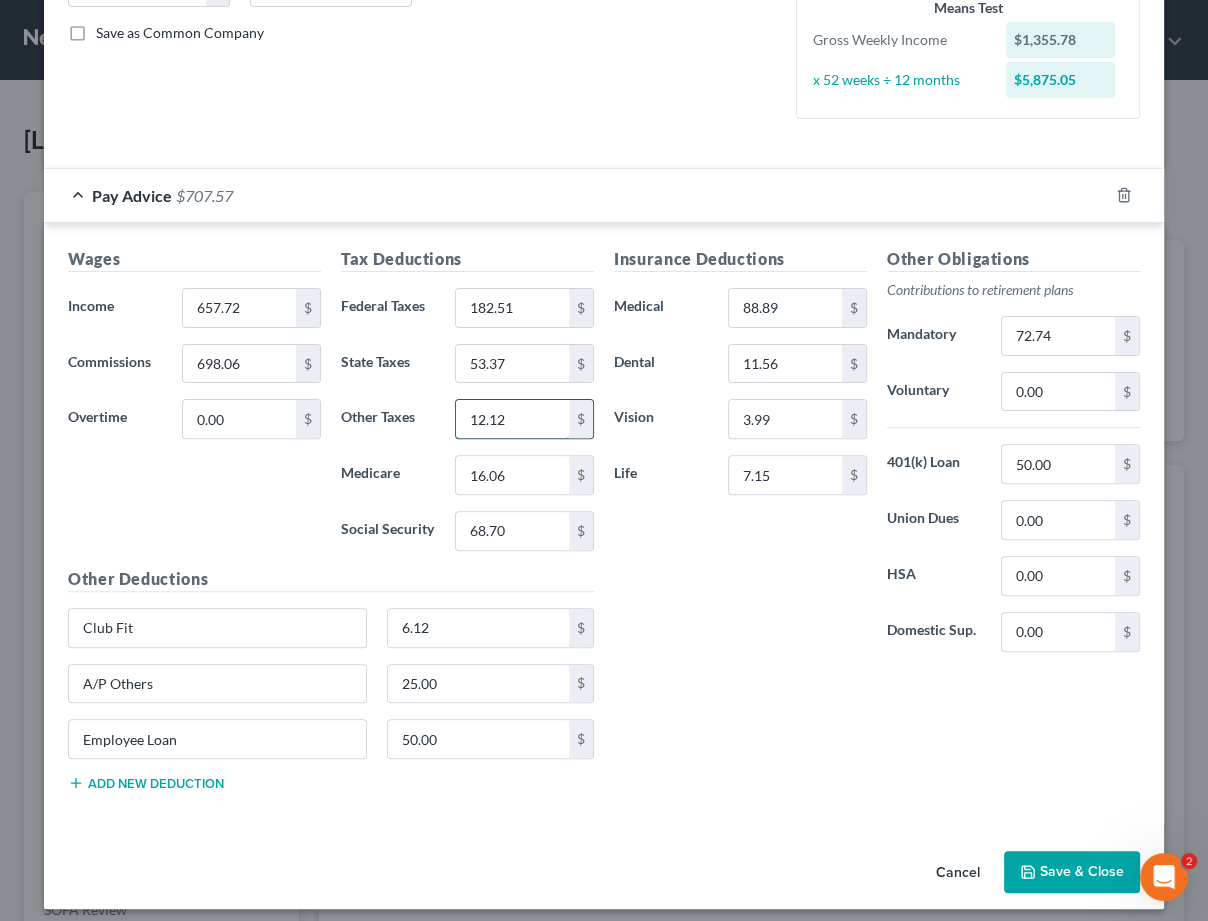 click on "12.12" at bounding box center (512, 419) 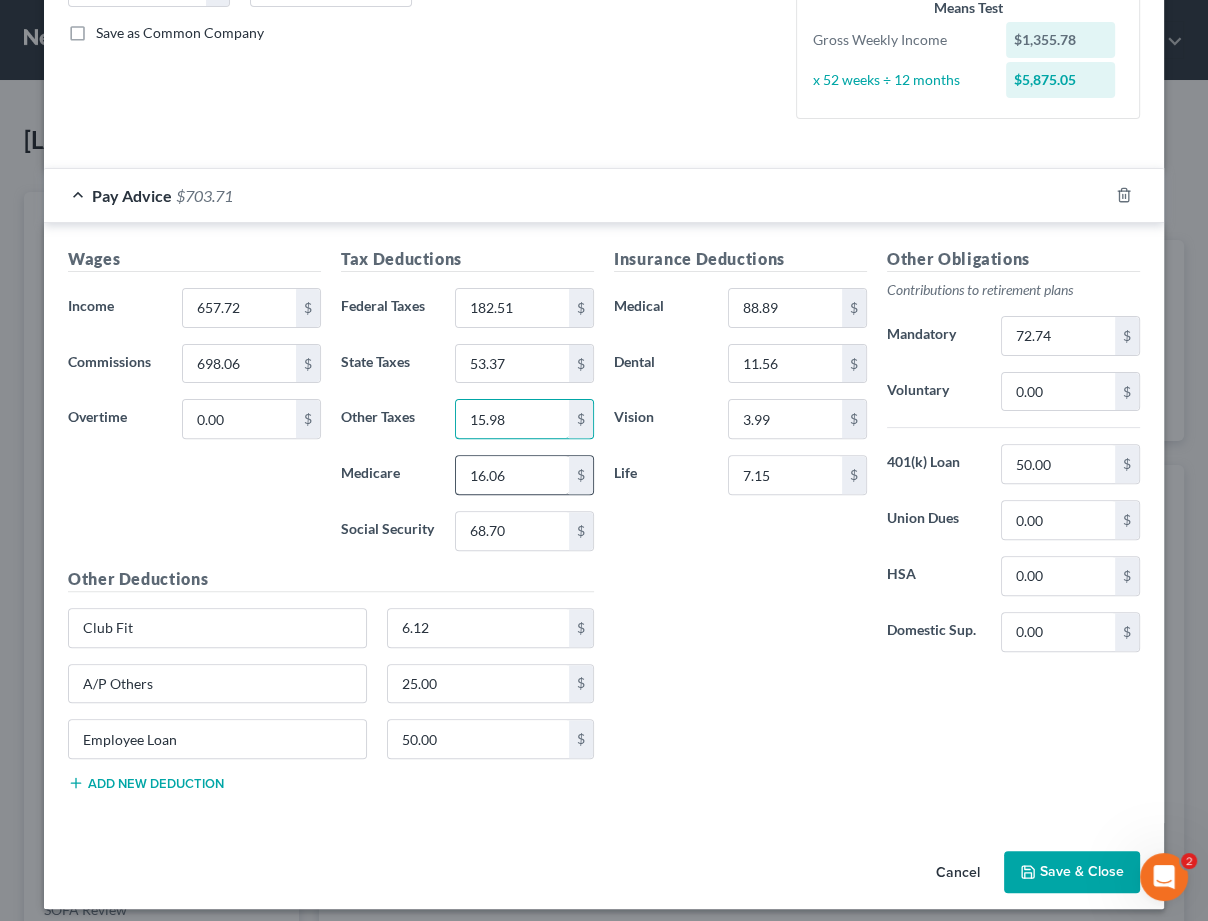 type on "15.98" 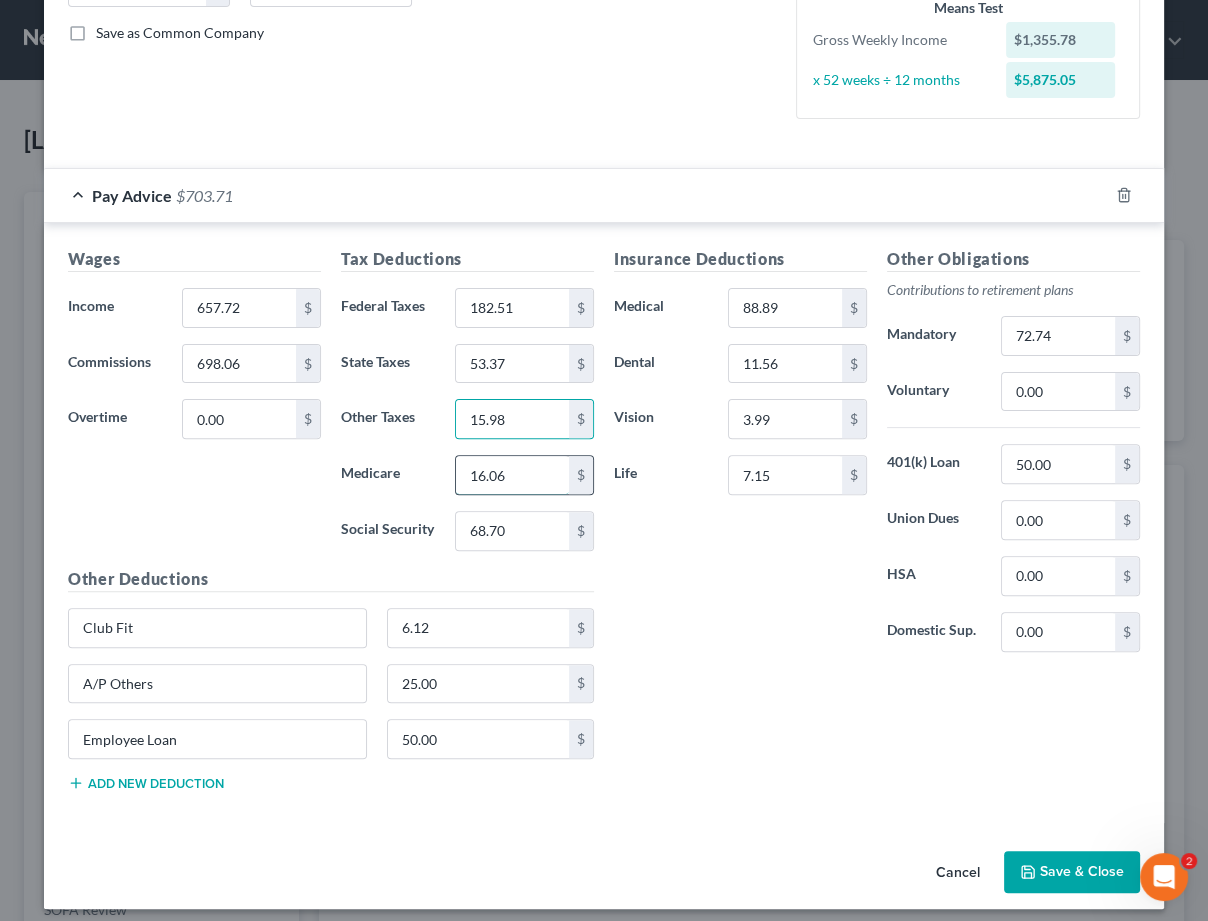 click on "16.06" at bounding box center [512, 475] 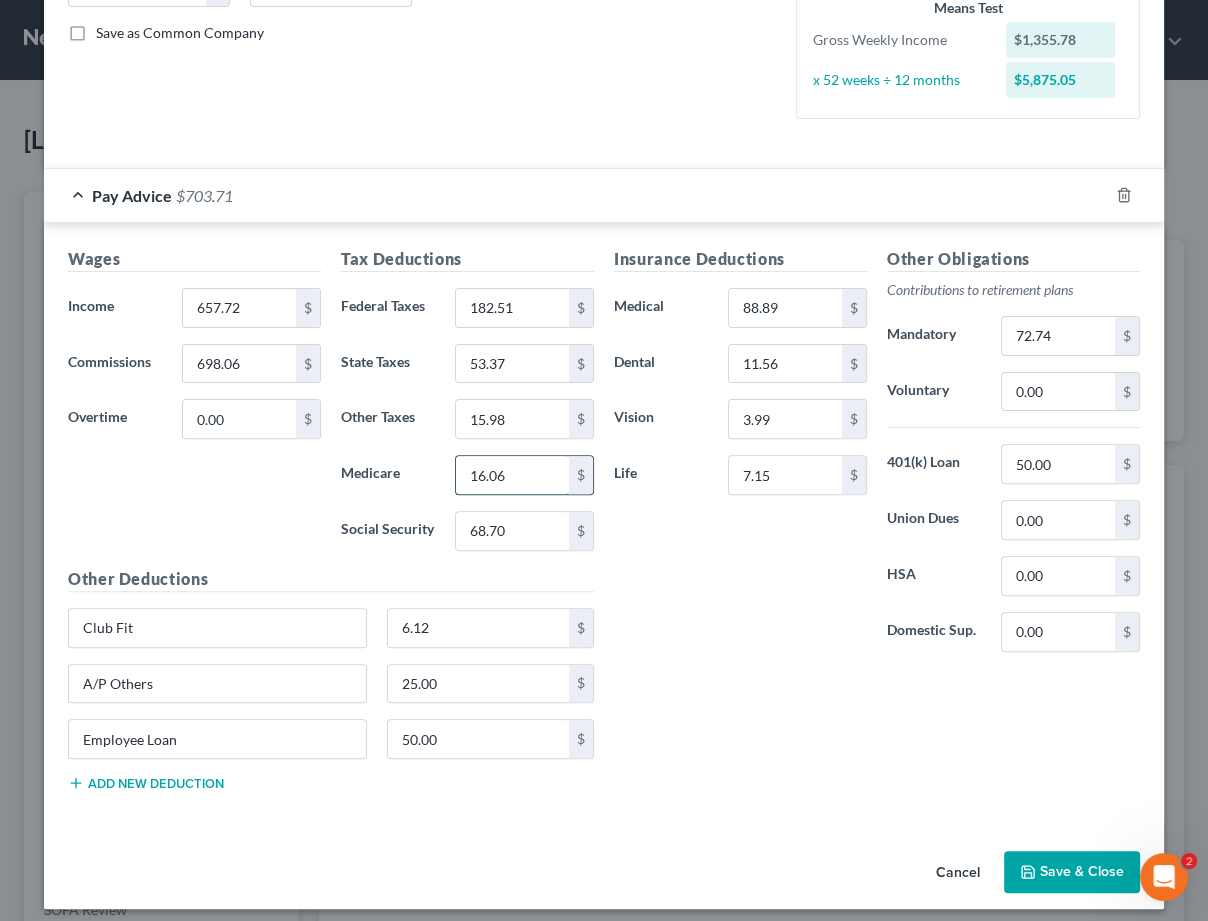 click on "16.06" at bounding box center (512, 475) 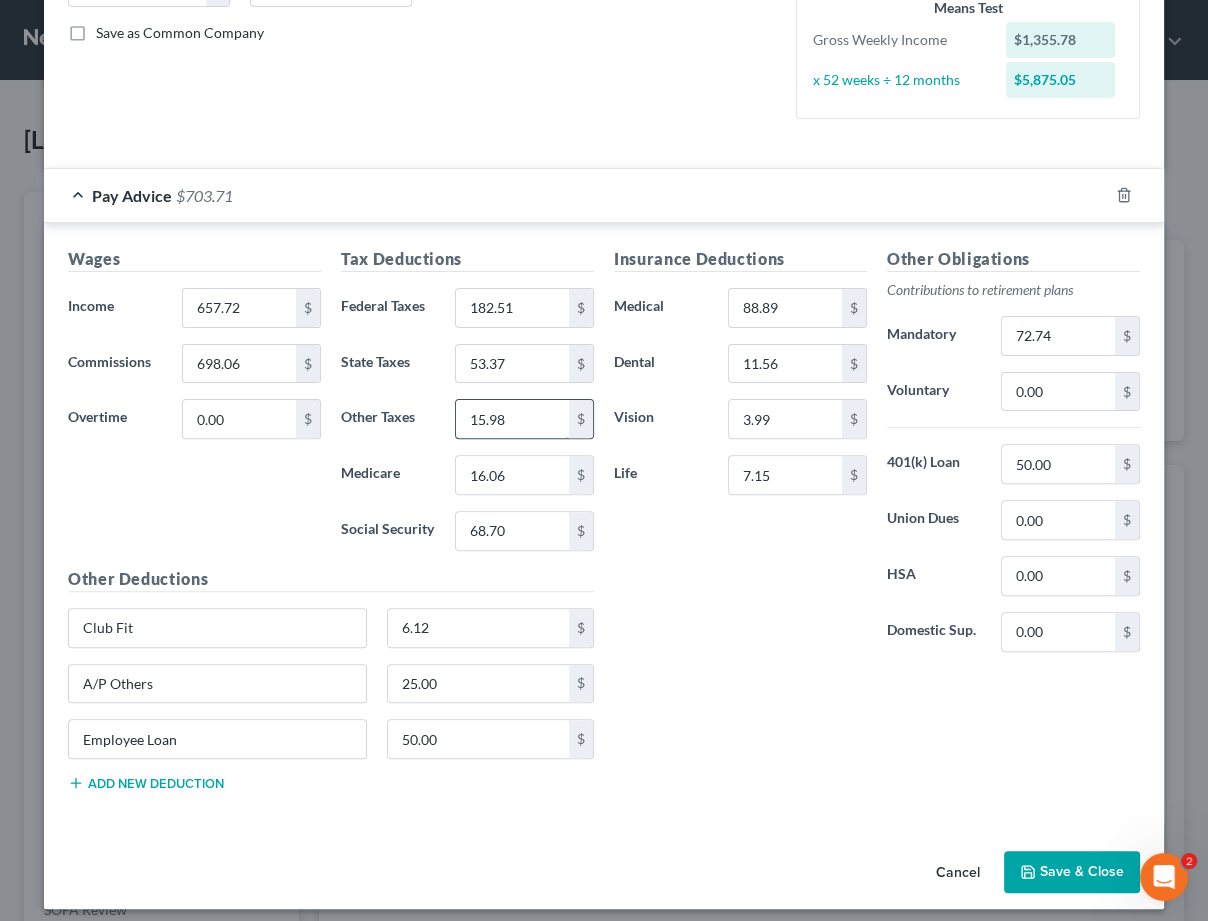click on "15.98" at bounding box center [512, 419] 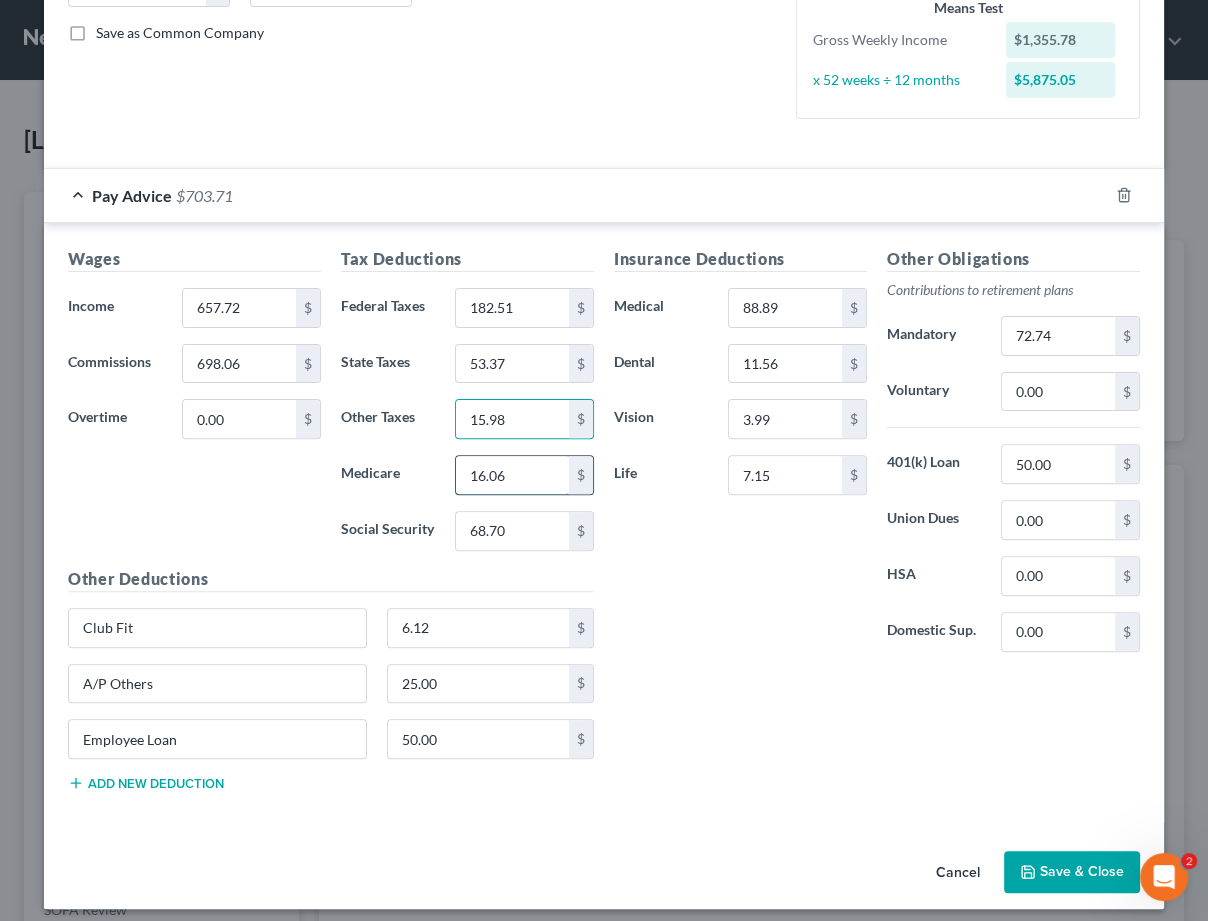click on "16.06" at bounding box center (512, 475) 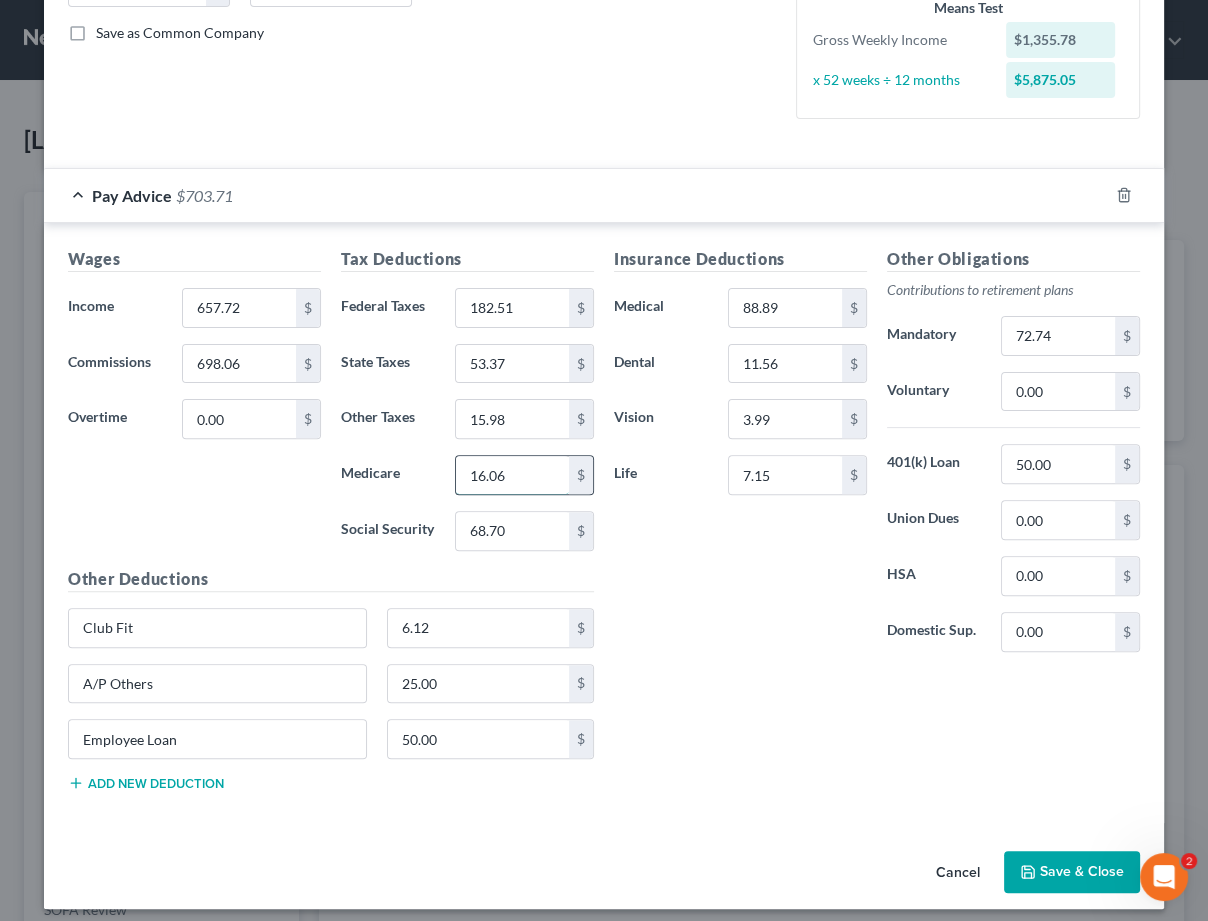 click on "16.06" at bounding box center (512, 475) 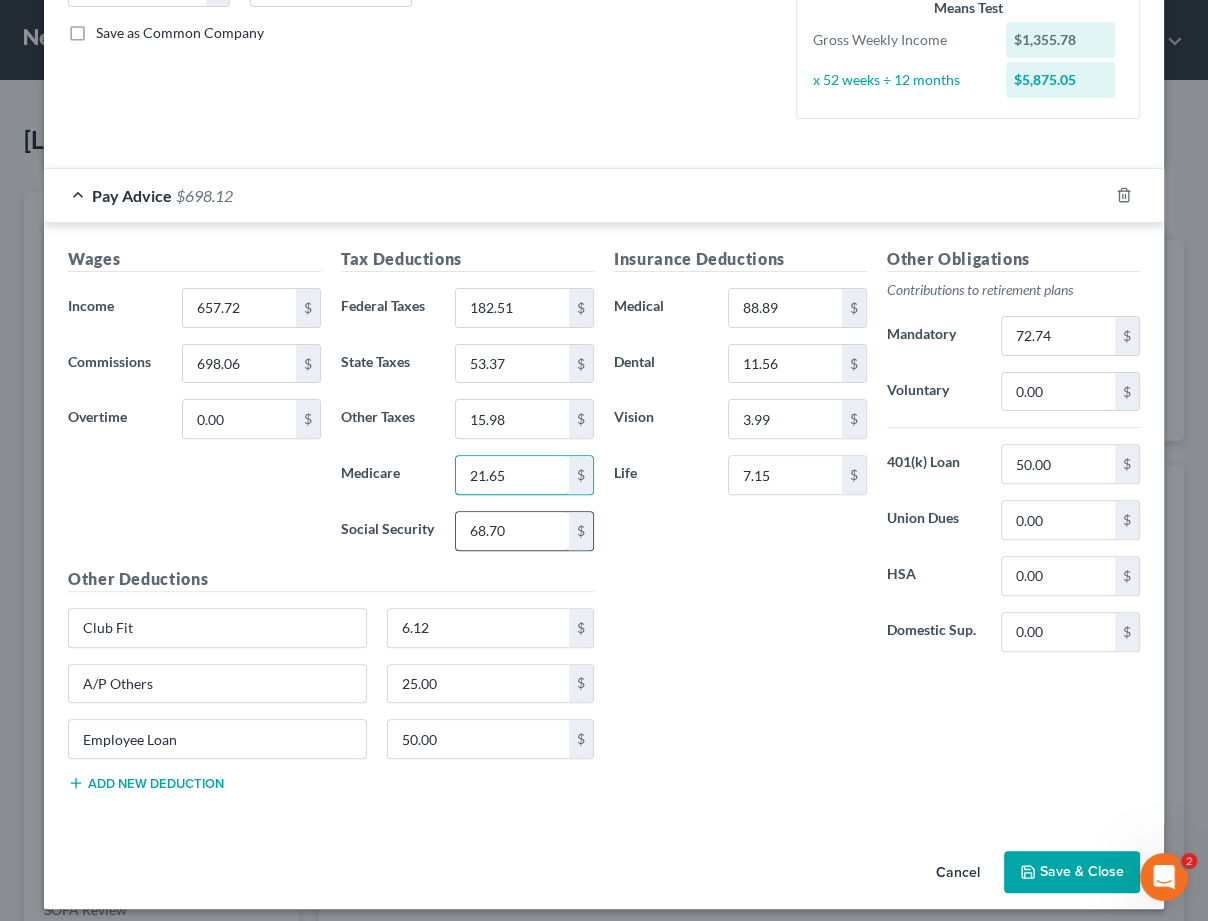 type on "21.65" 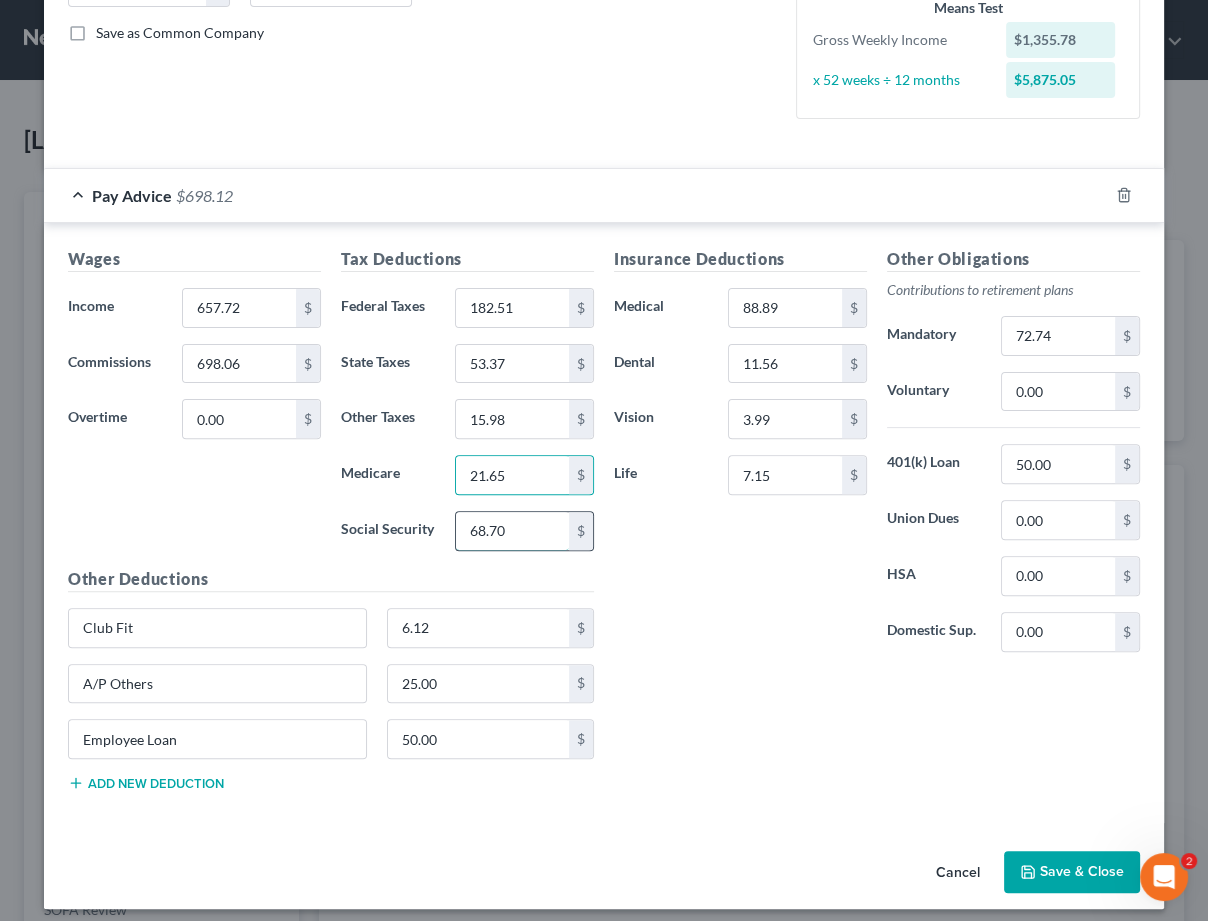 click on "68.70" at bounding box center (512, 531) 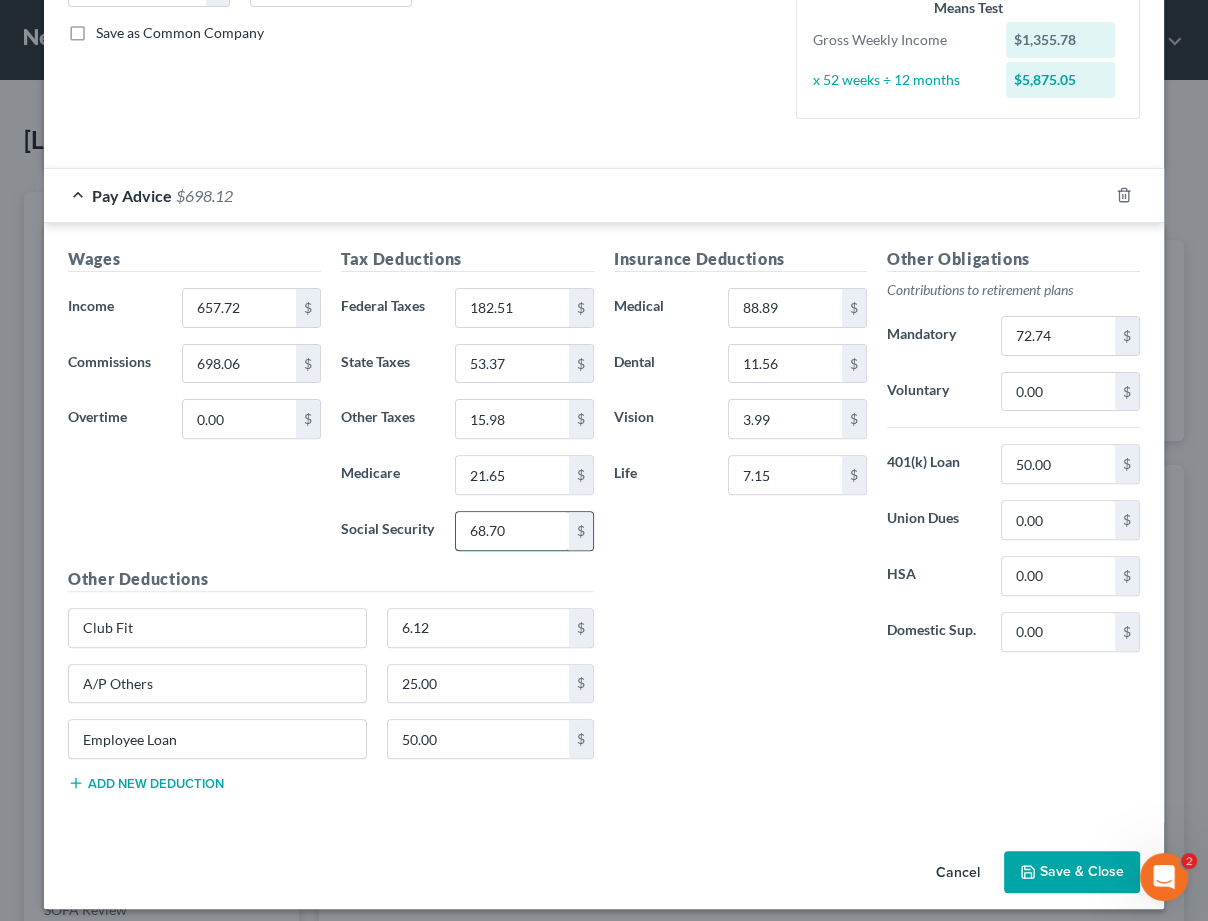 click on "68.70" at bounding box center (512, 531) 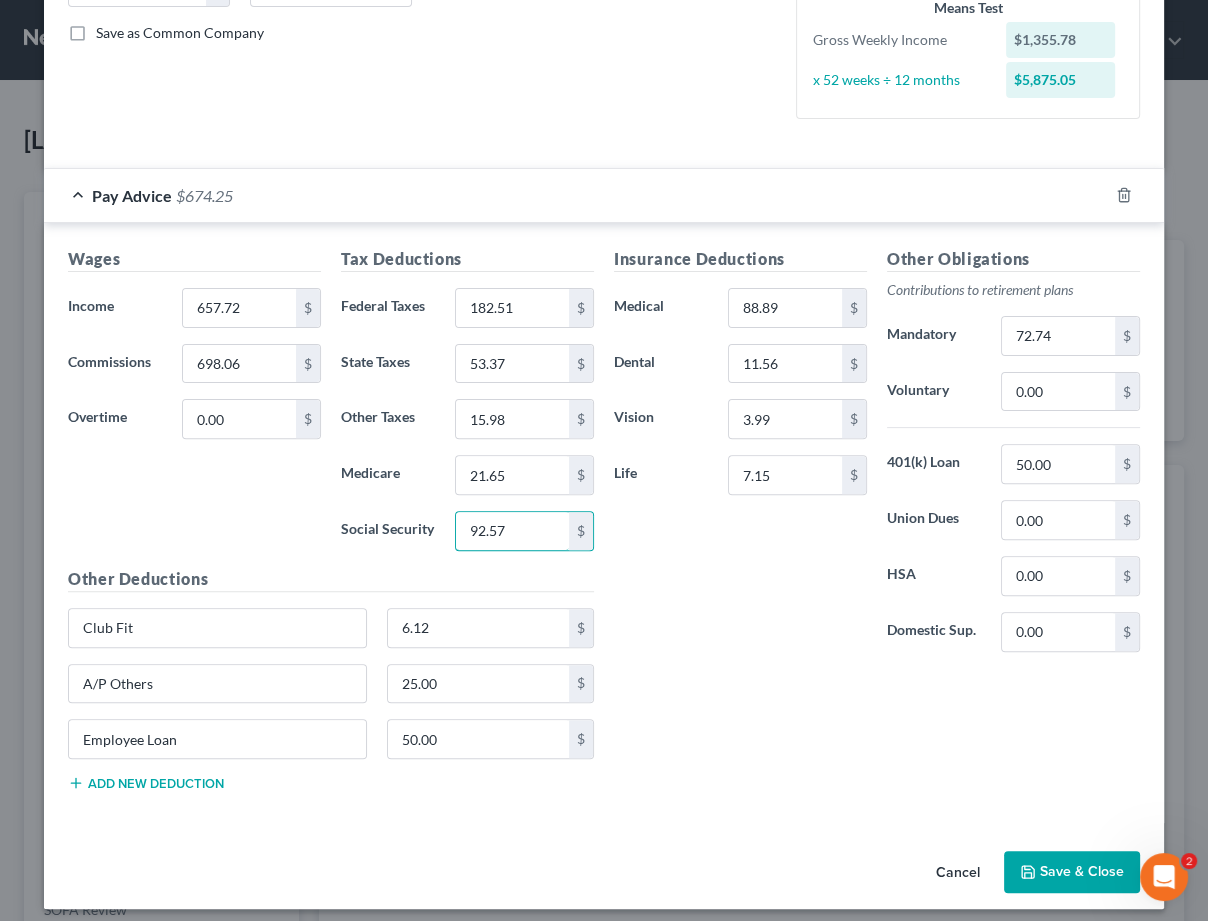 type on "92.57" 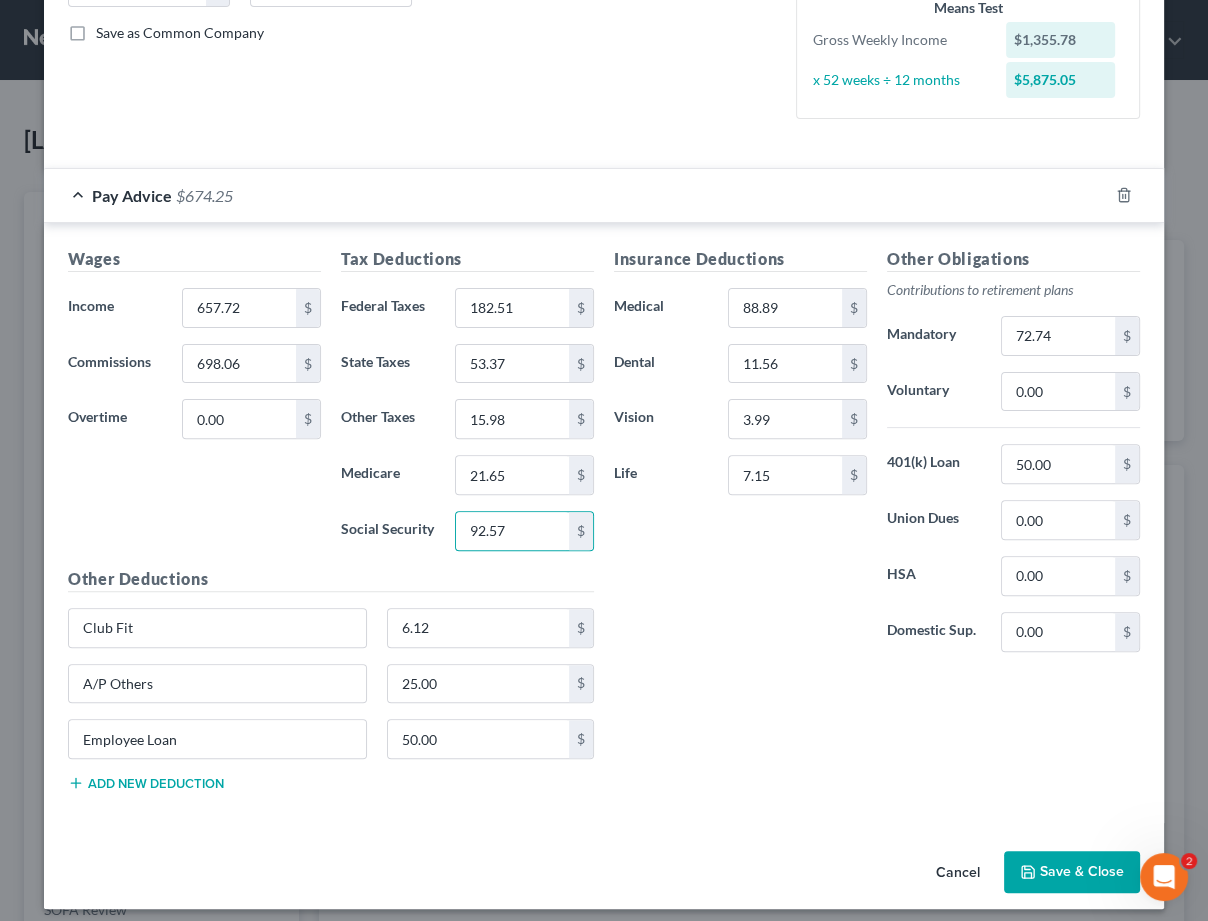 click on "Insurance Deductions Medical 88.89 $ Dental 11.56 $ Vision 3.99 $ Life 7.15 $ Other Obligations Contributions to retirement plans Mandatory 72.74 $ Voluntary 0.00 $ 401(k) Loan 50.00 $ Union Dues 0.00 $ HSA 0.00 $ Domestic Sup. 0.00 $" at bounding box center [877, 527] 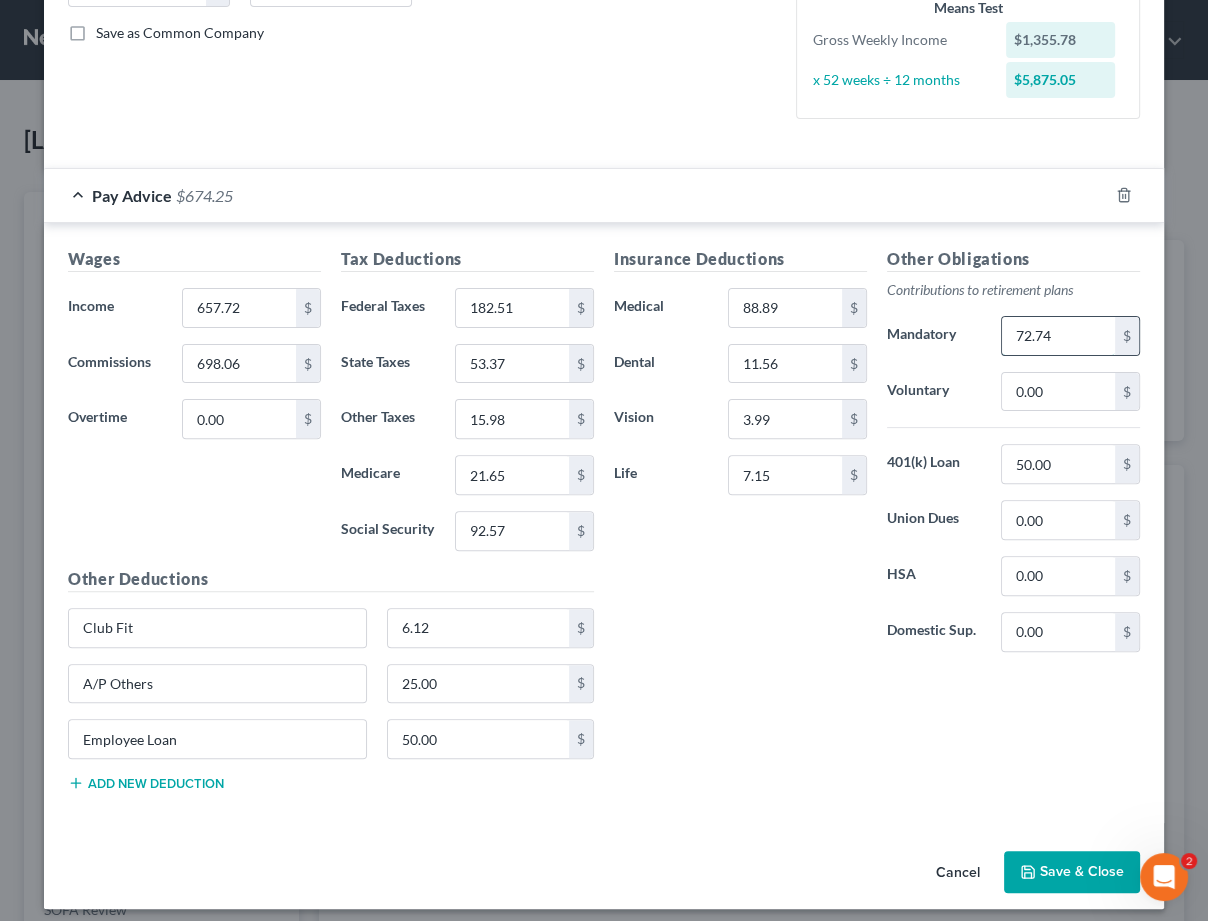 click on "72.74" at bounding box center [1058, 336] 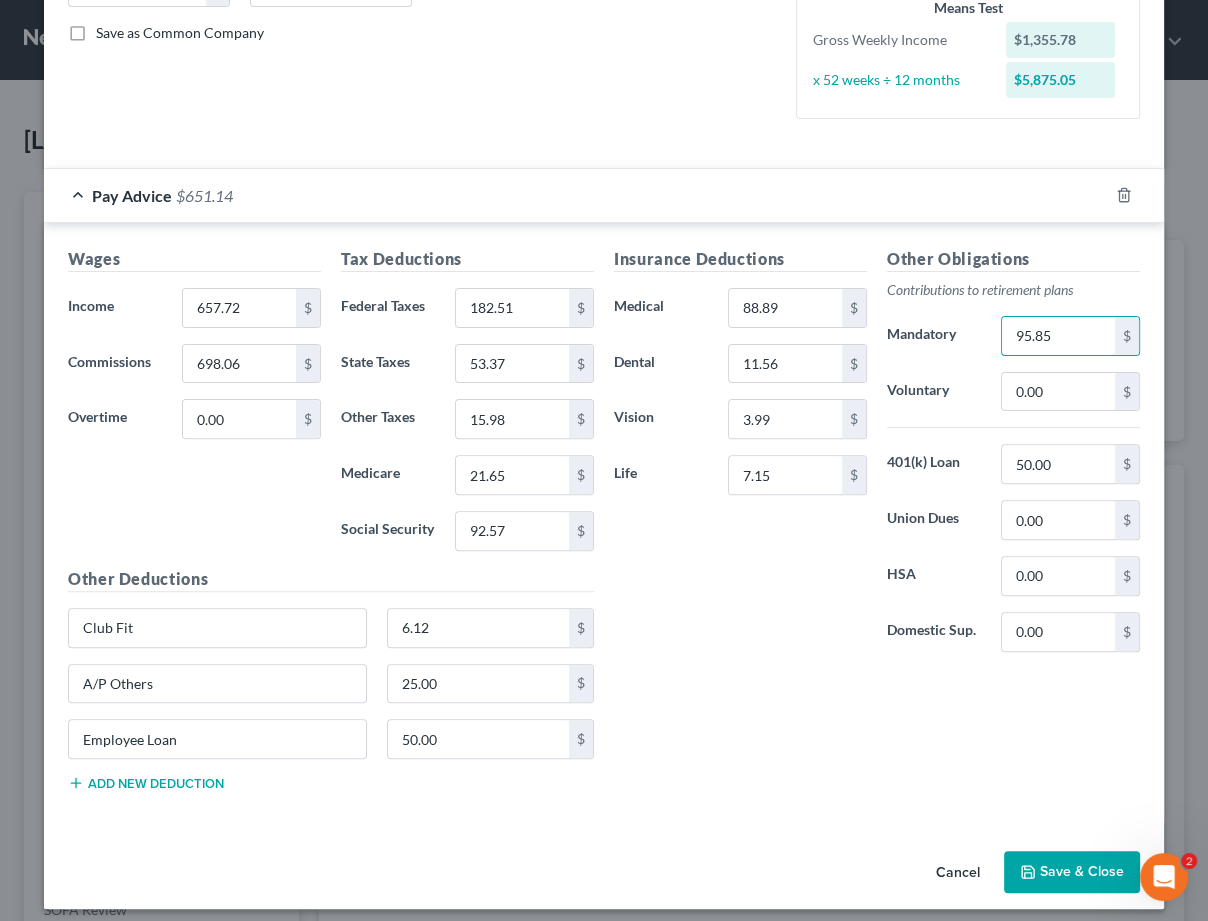 type on "95.85" 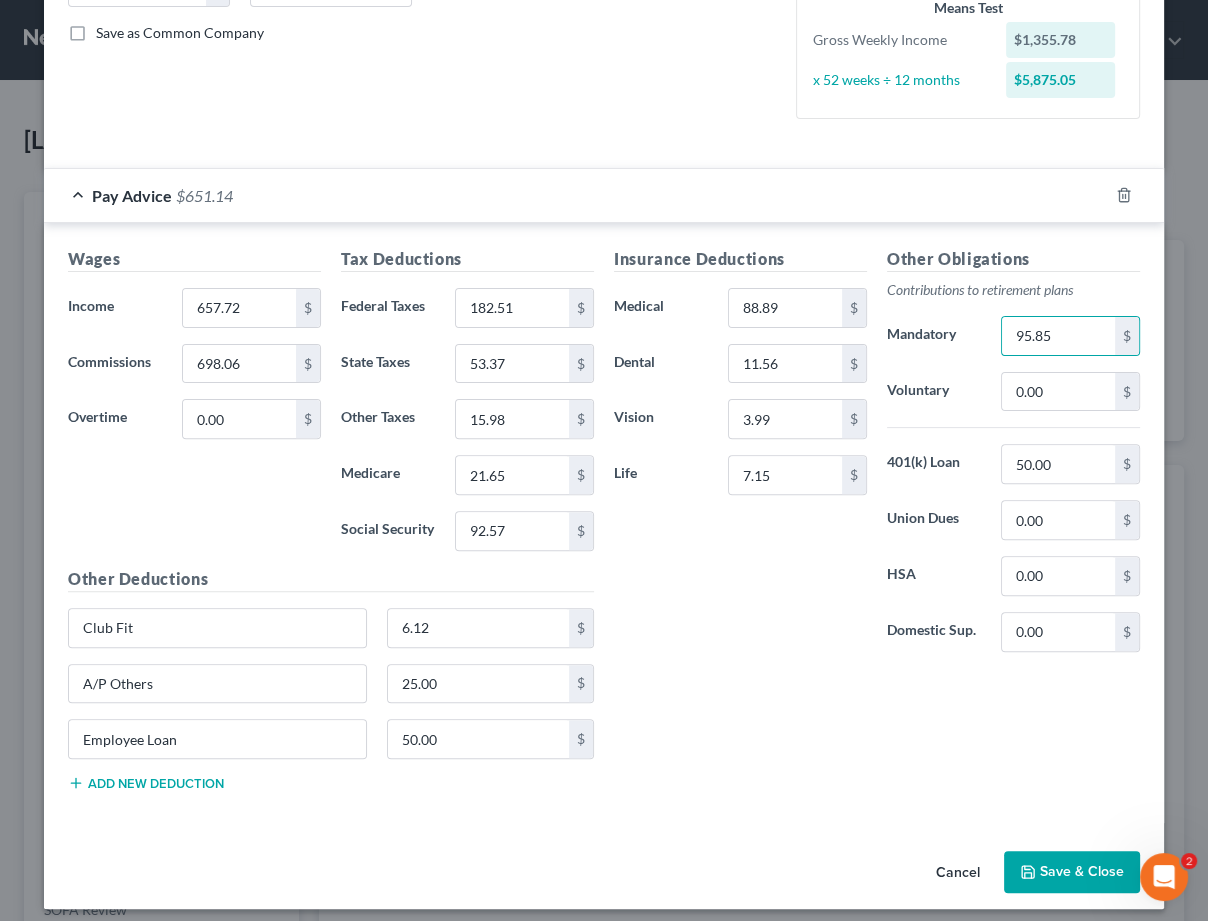 click on "Insurance Deductions Medical 88.89 $ Dental 11.56 $ Vision 3.99 $ Life 7.15 $ Other Obligations Contributions to retirement plans Mandatory 95.85 $ Voluntary 0.00 $ 401(k) Loan 50.00 $ Union Dues 0.00 $ HSA 0.00 $ Domestic Sup. 0.00 $" at bounding box center [877, 527] 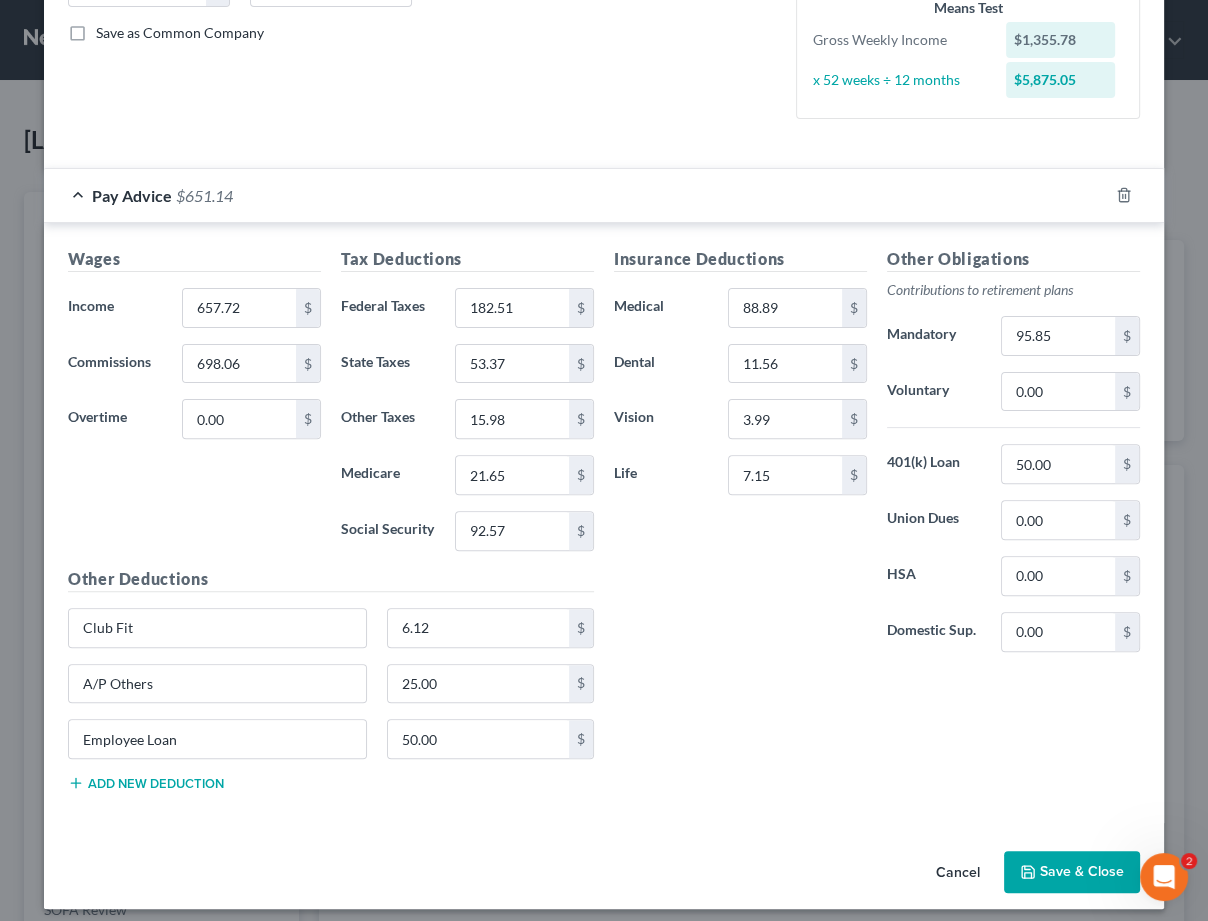 click on "Insurance Deductions Medical 88.89 $ Dental 11.56 $ Vision 3.99 $ Life 7.15 $ Other Obligations Contributions to retirement plans Mandatory 95.85 $ Voluntary 0.00 $ 401(k) Loan 50.00 $ Union Dues 0.00 $ HSA 0.00 $ Domestic Sup. 0.00 $" at bounding box center (877, 527) 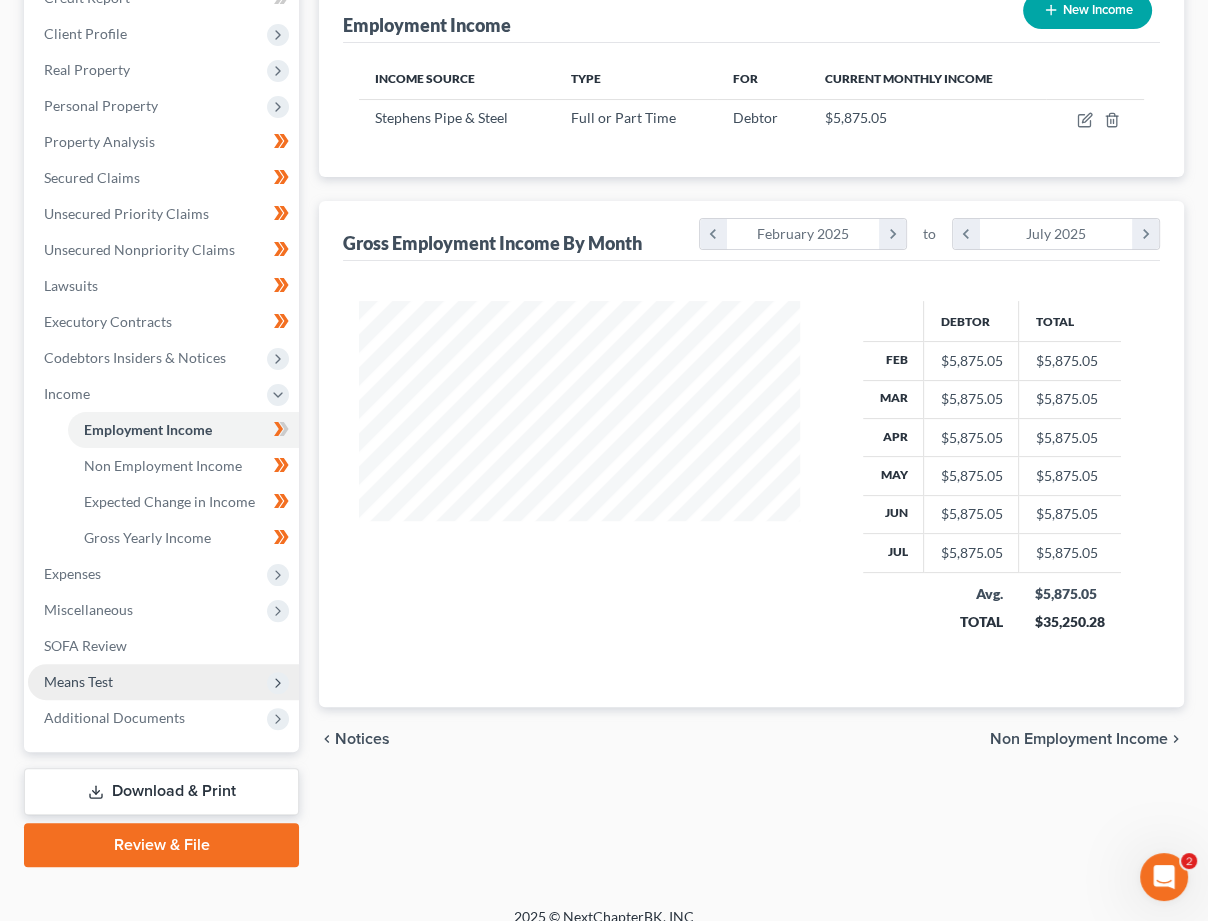 scroll, scrollTop: 263, scrollLeft: 0, axis: vertical 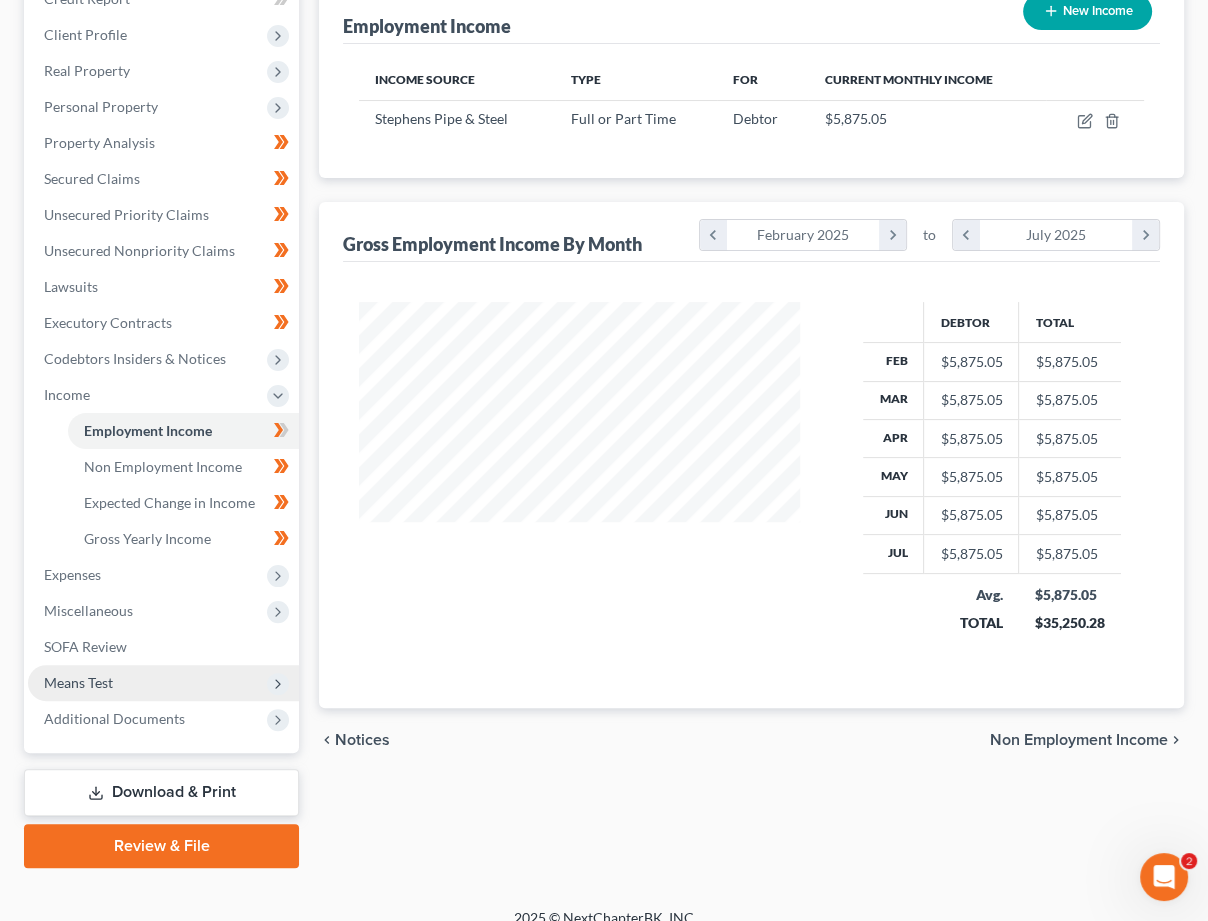 click on "Means Test" at bounding box center [163, 683] 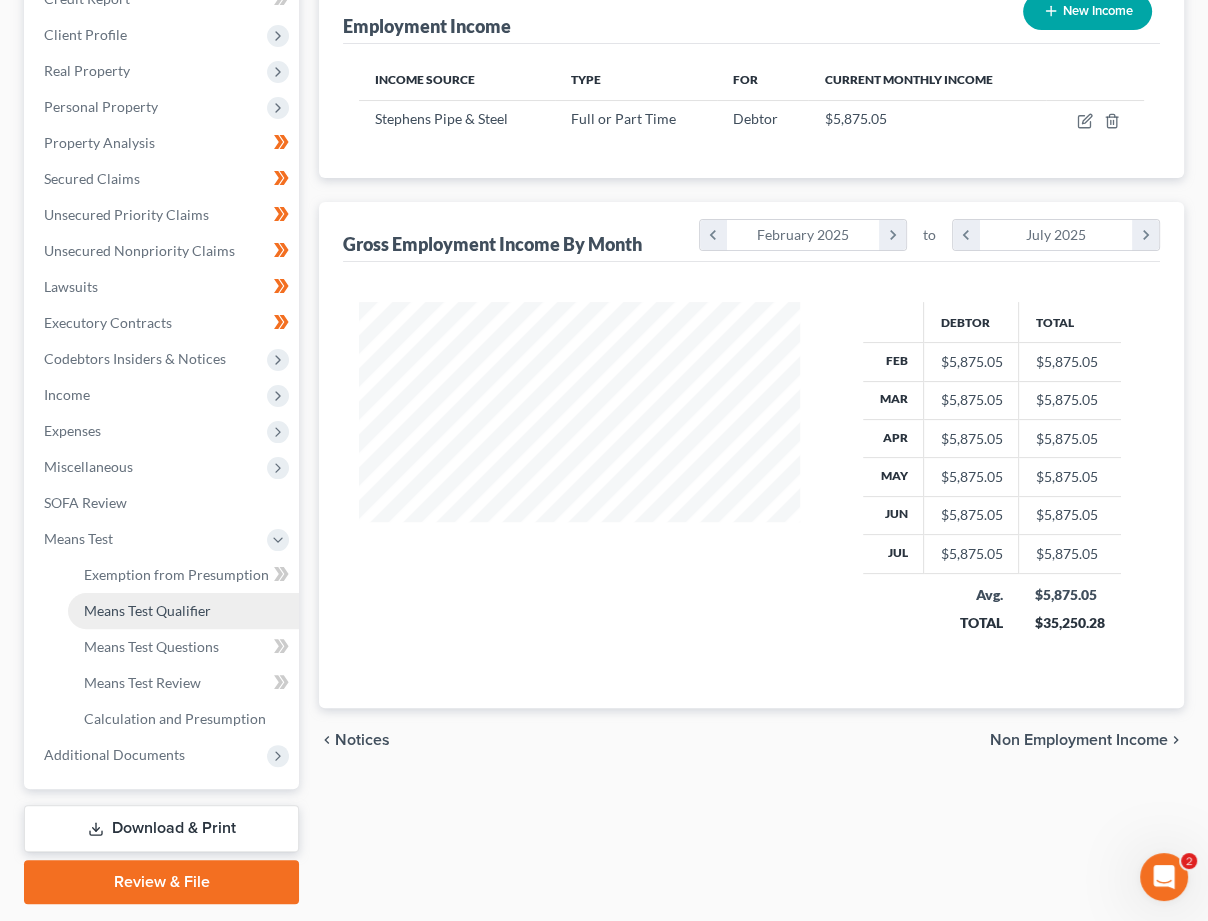click on "Means Test Qualifier" at bounding box center [183, 611] 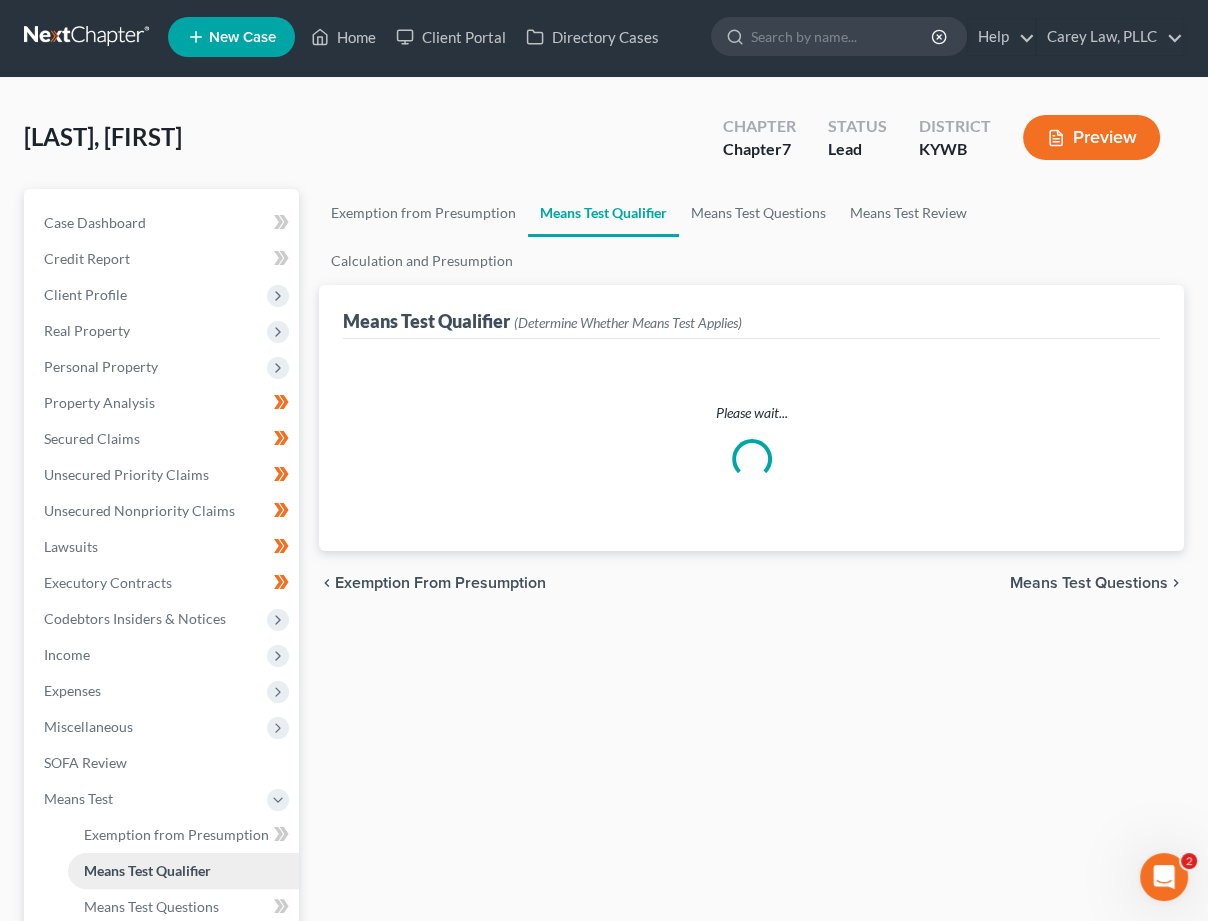 scroll, scrollTop: 0, scrollLeft: 0, axis: both 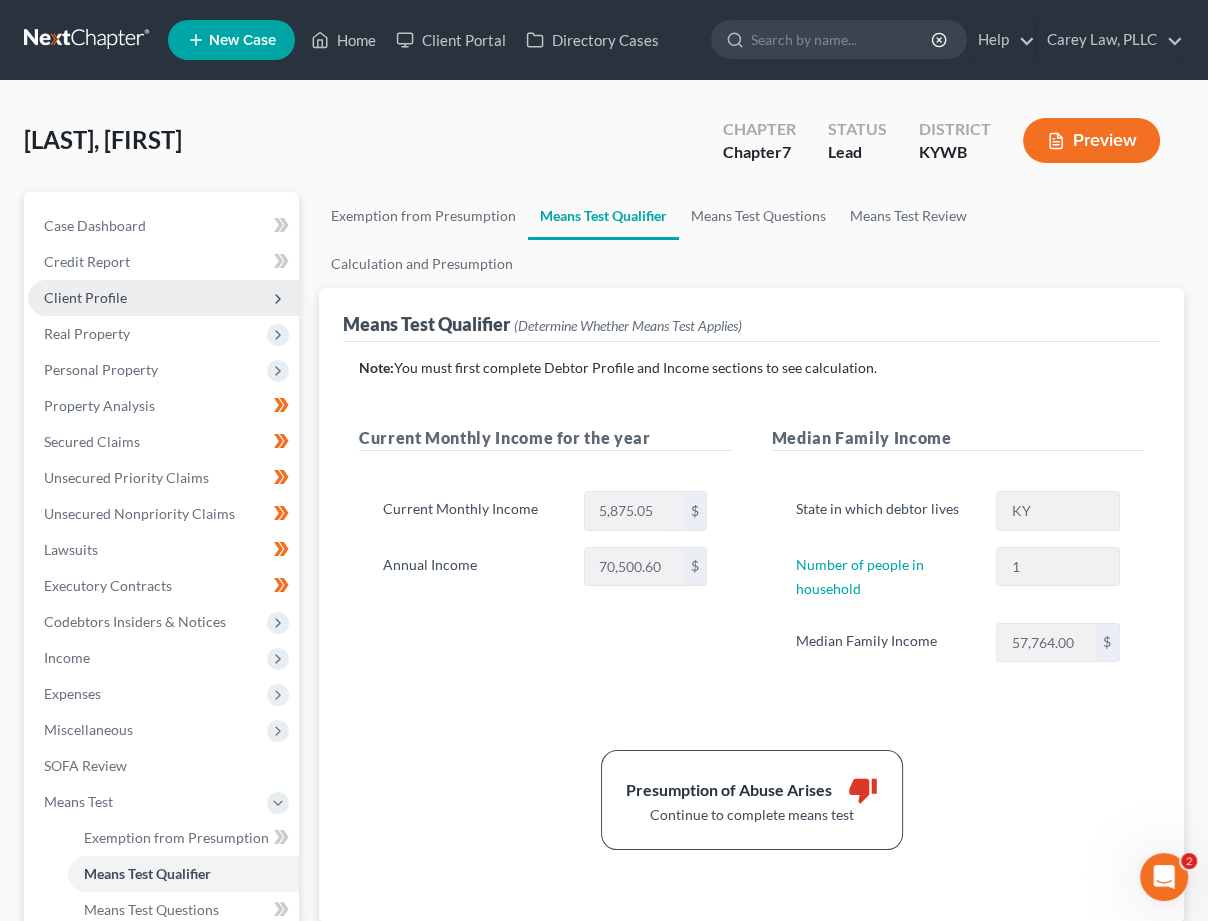 click on "Client Profile" at bounding box center [85, 297] 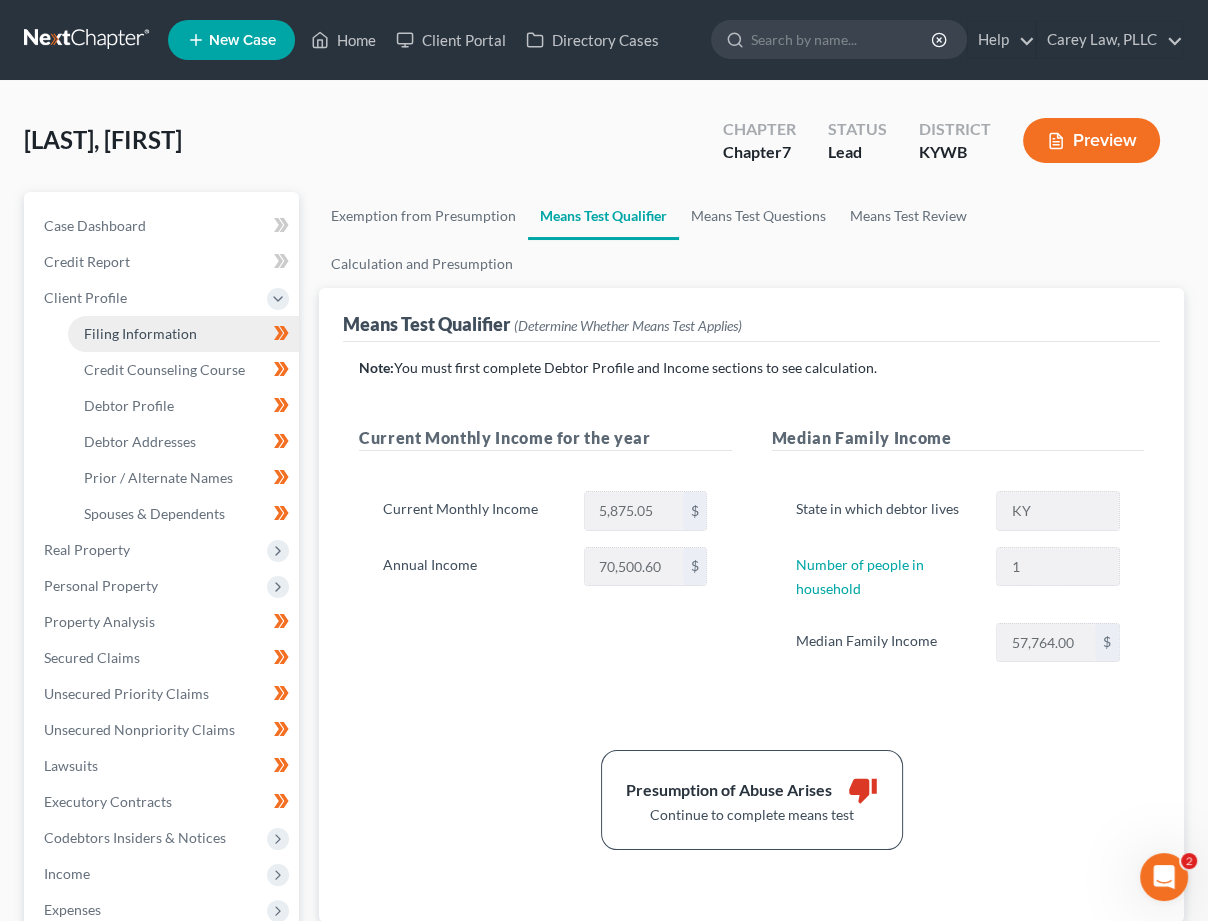 click on "Filing Information" at bounding box center [183, 334] 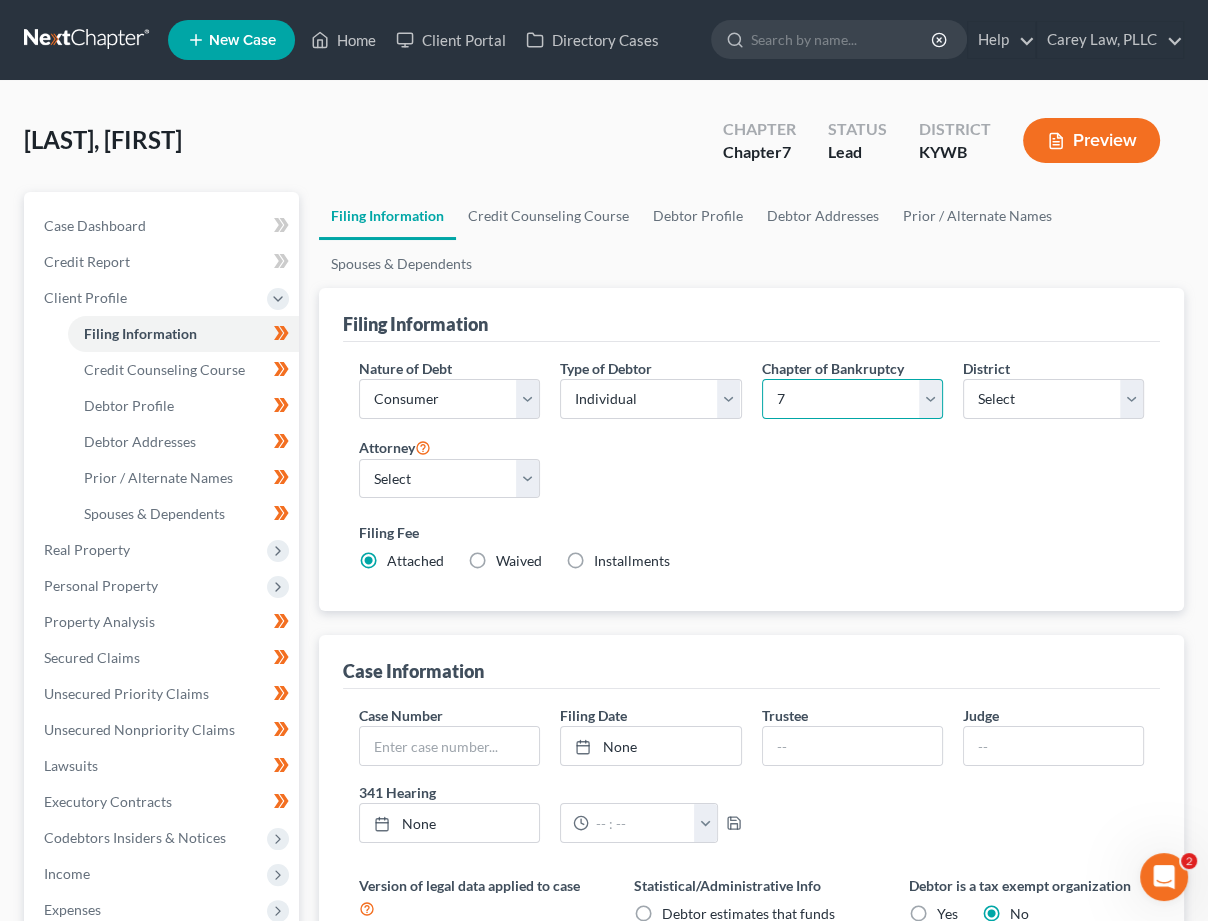 select on "3" 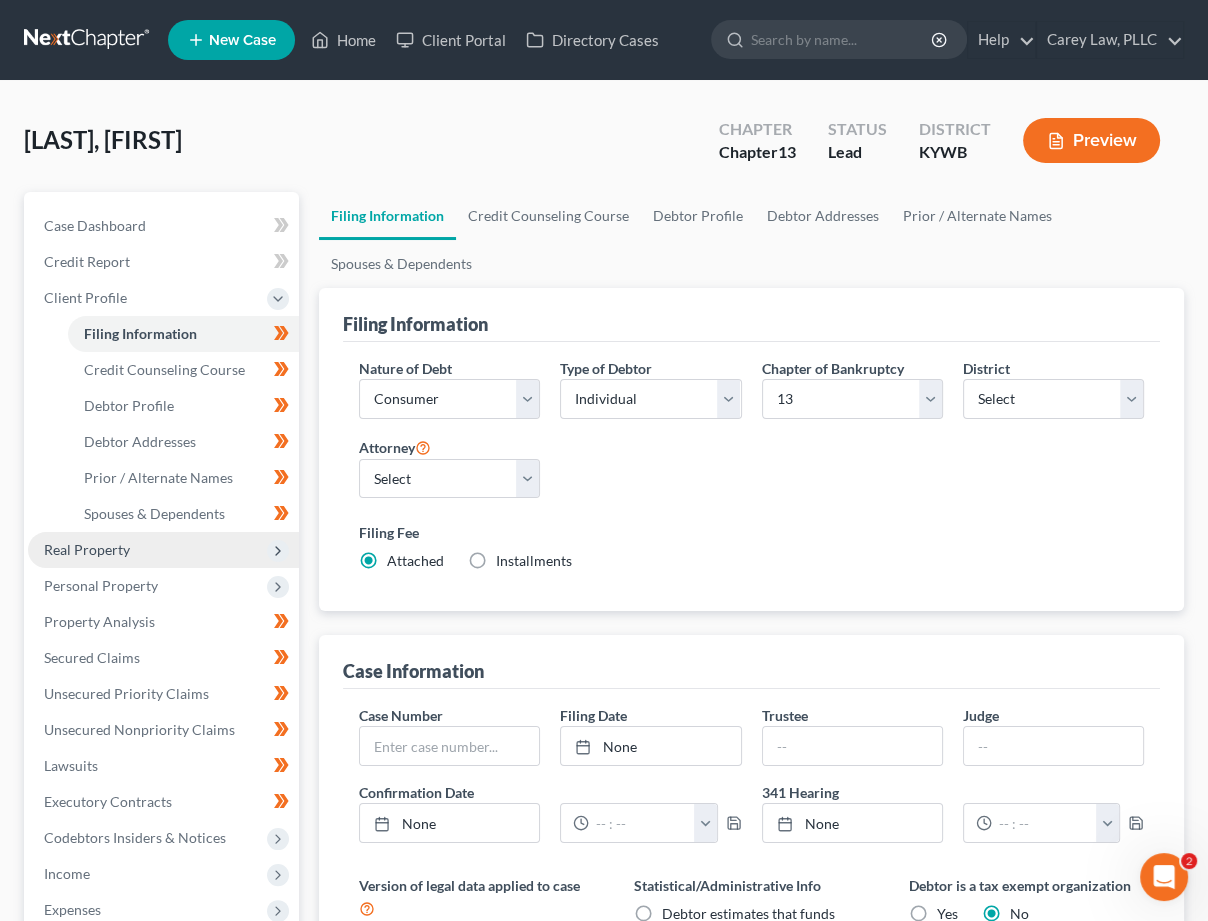 click on "Real Property" at bounding box center [163, 550] 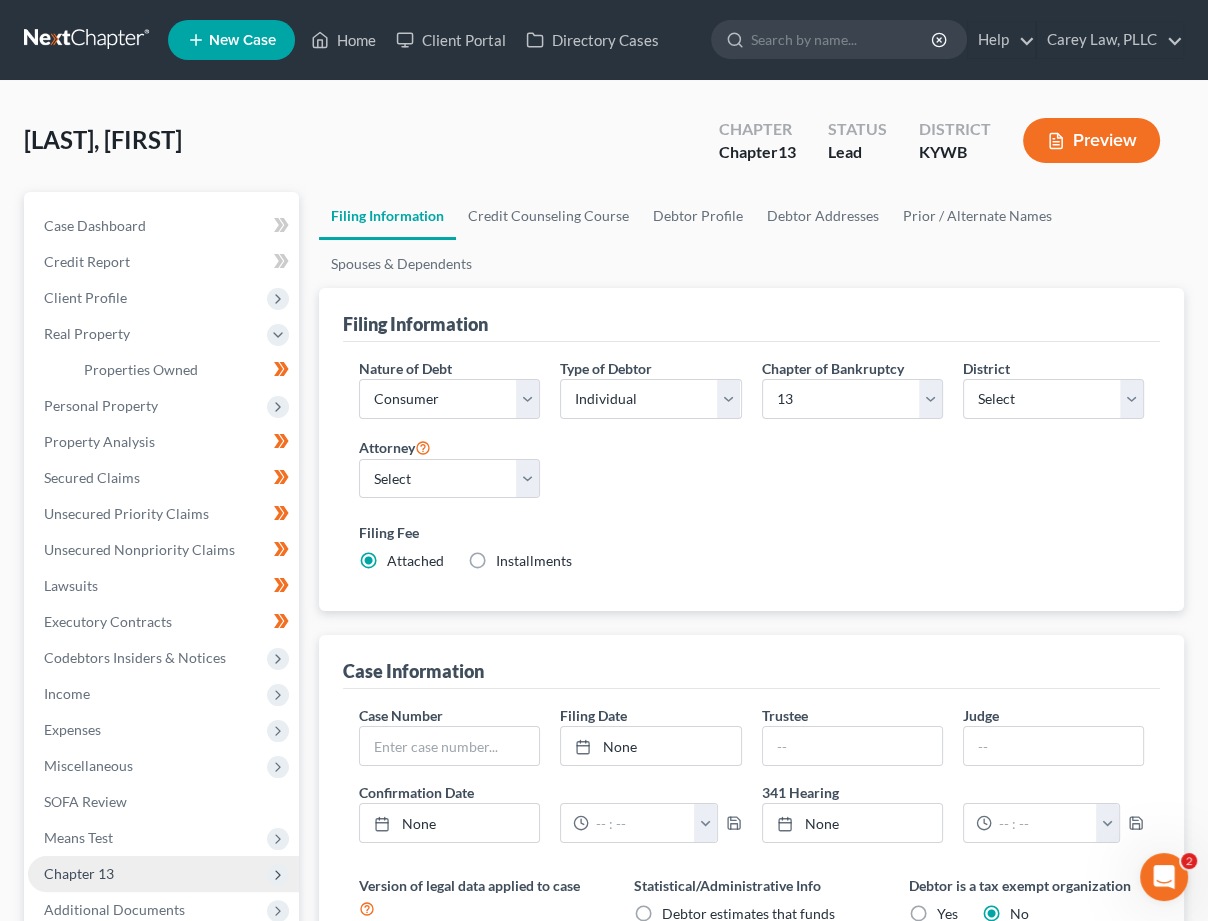 click on "Chapter 13" at bounding box center [163, 874] 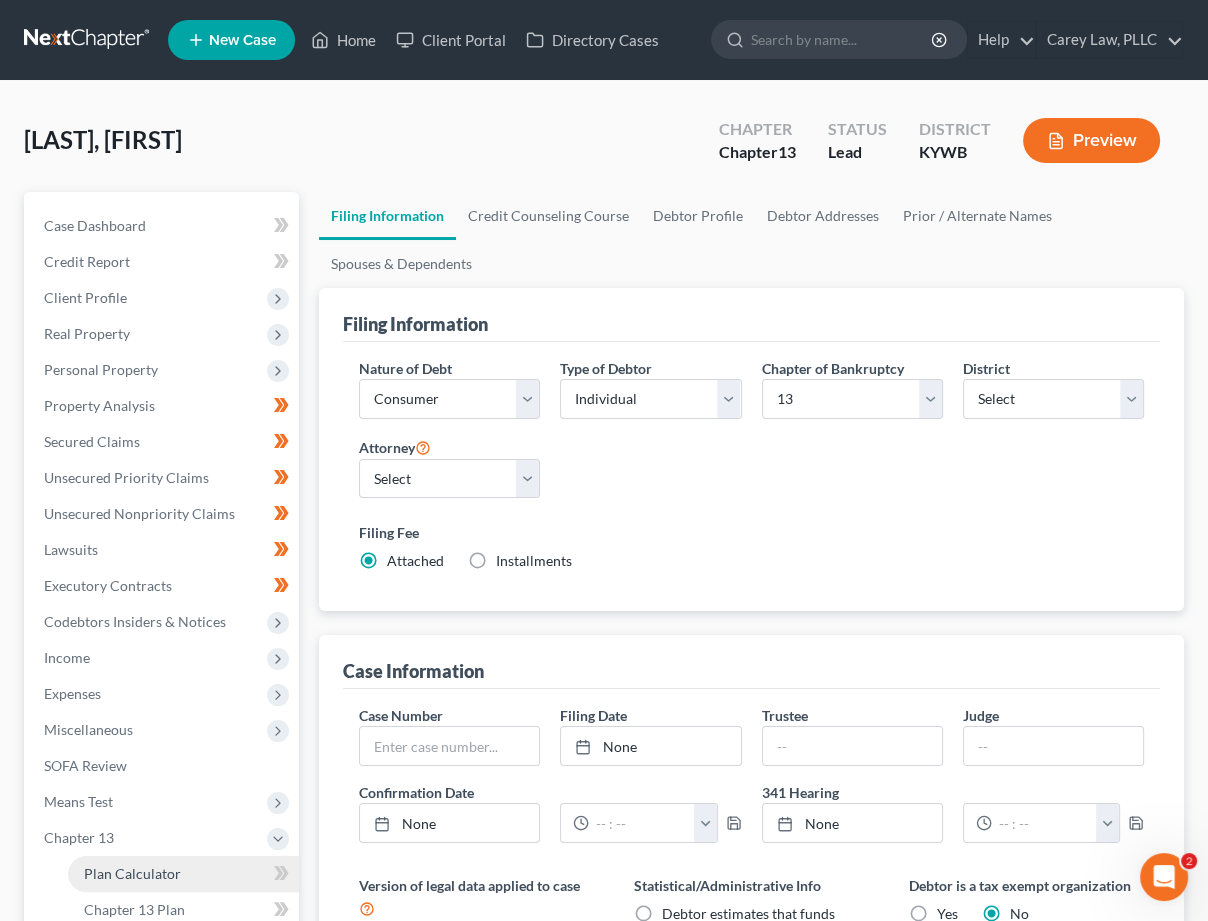 click on "Plan Calculator" at bounding box center [132, 873] 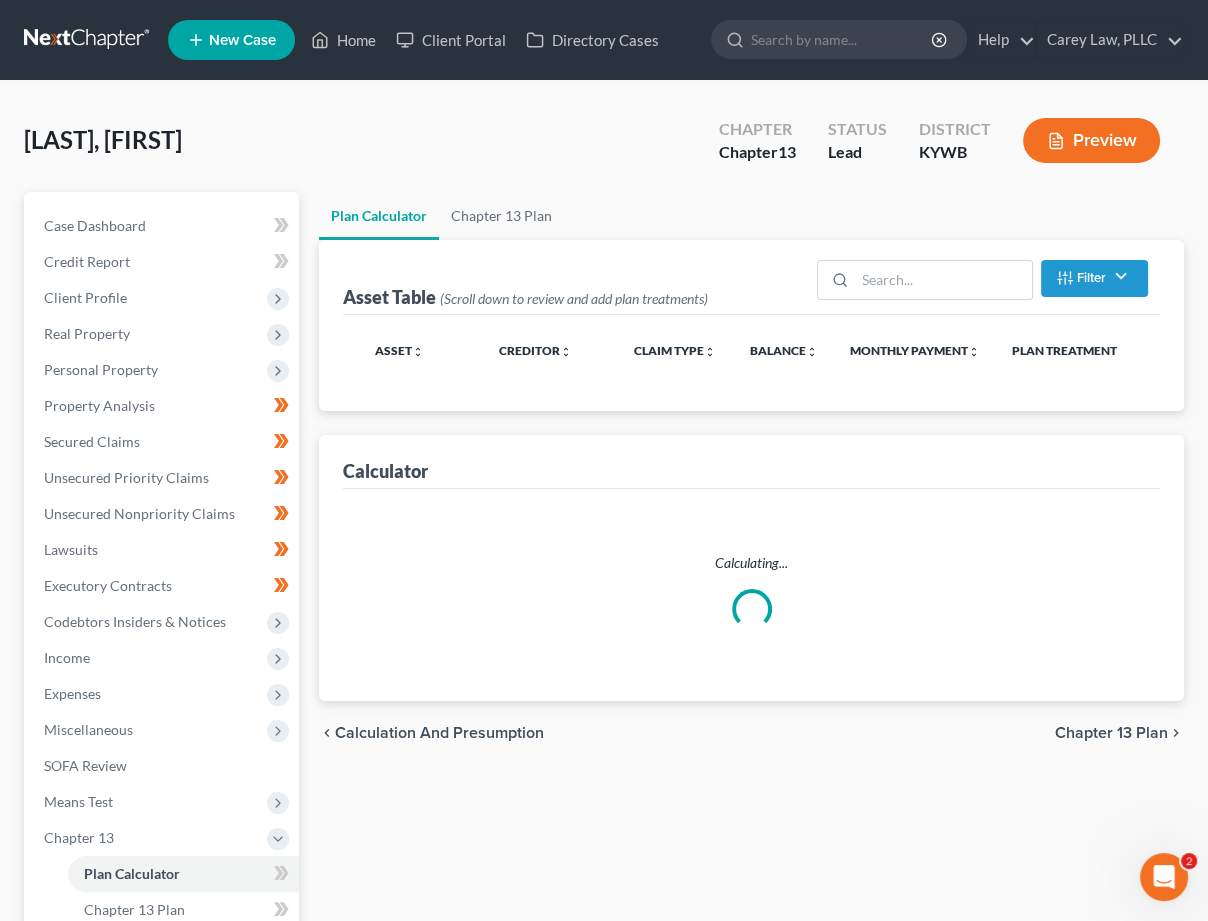 select on "59" 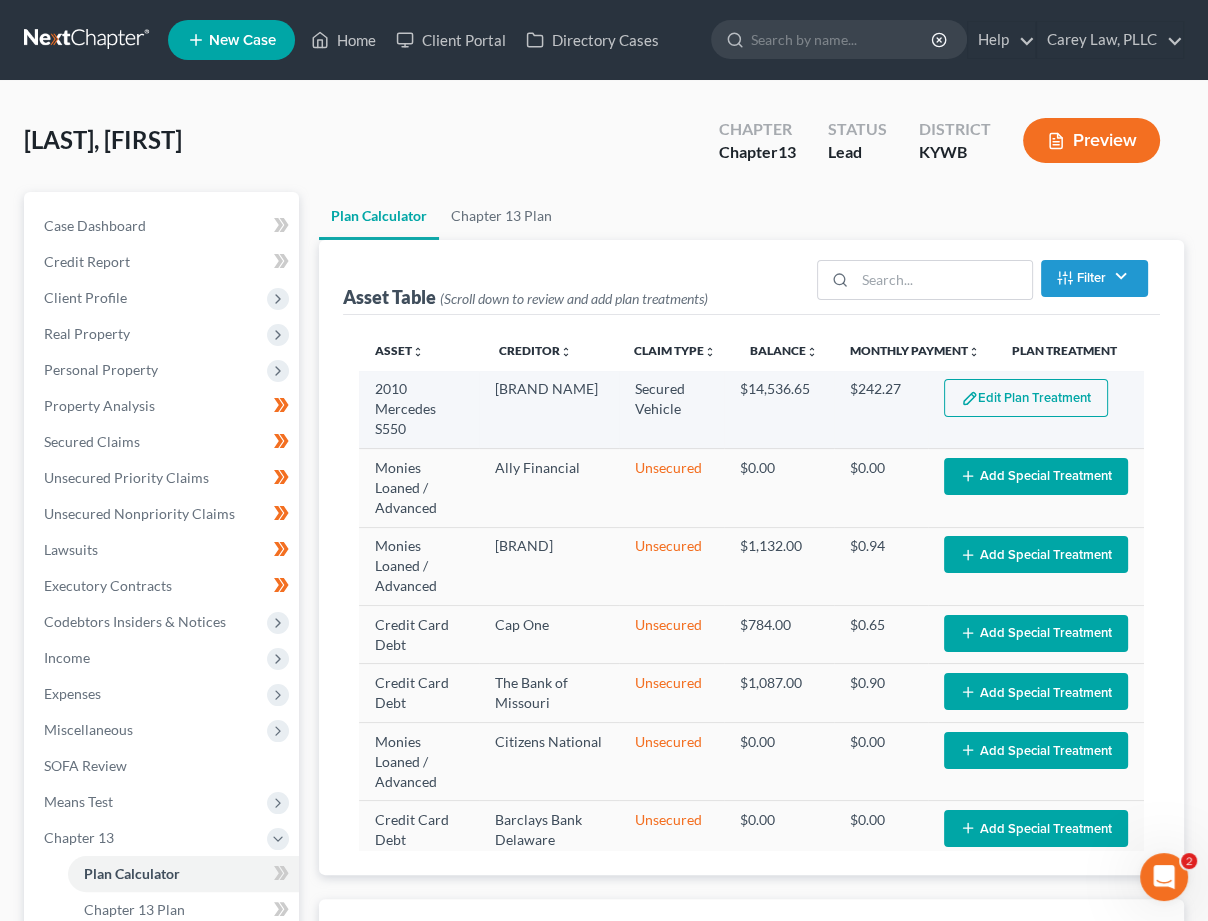 click on "Edit Plan Treatment" at bounding box center [1026, 398] 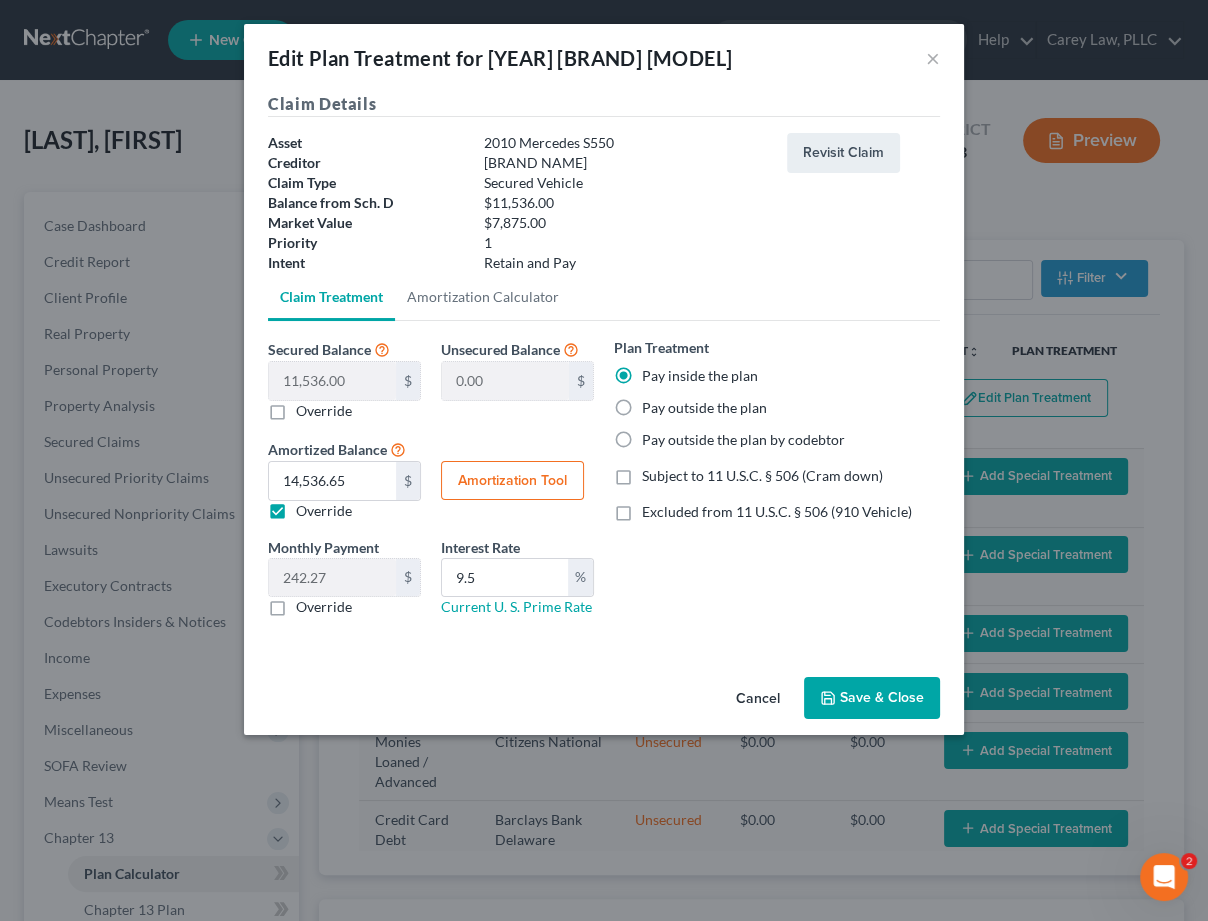 click on "Amortization Tool" at bounding box center [512, 481] 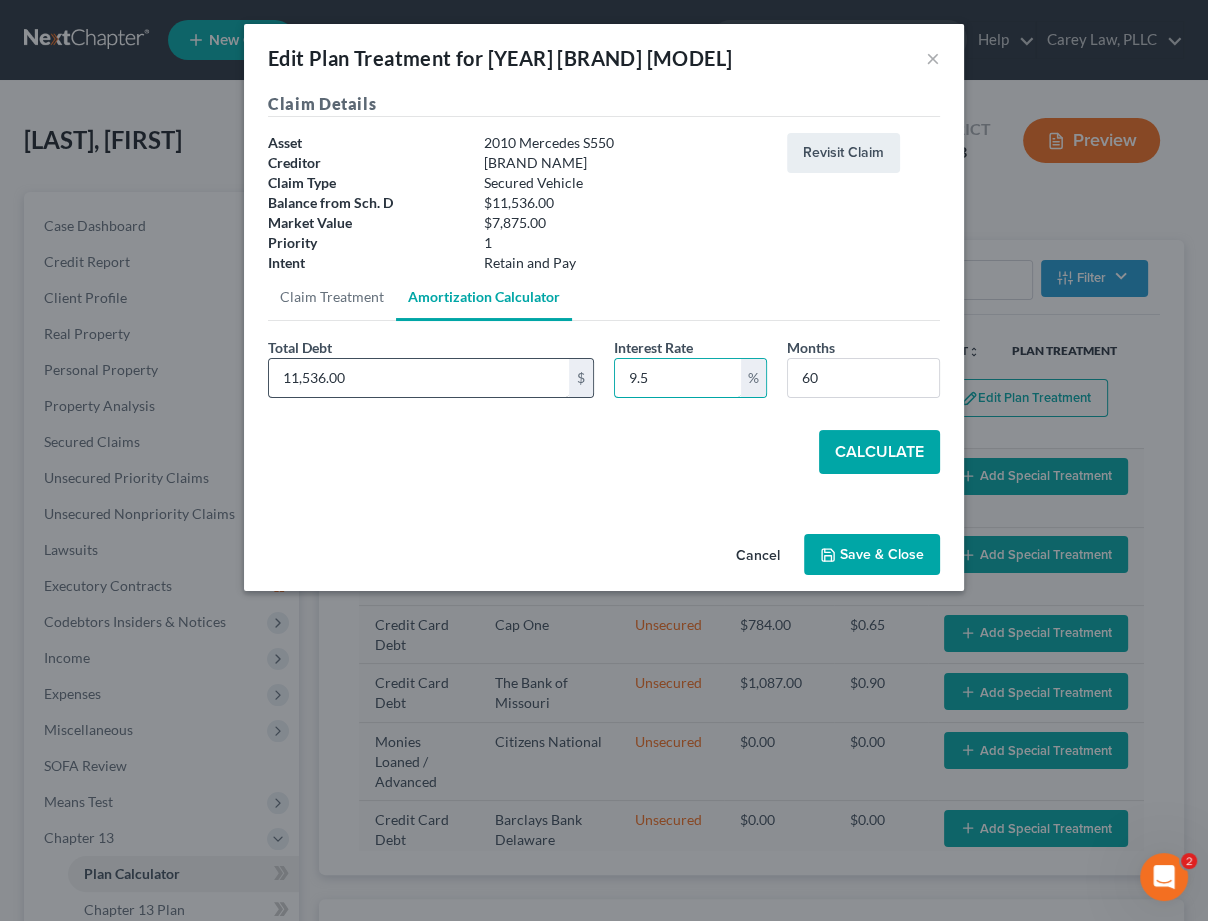 drag, startPoint x: 683, startPoint y: 374, endPoint x: 509, endPoint y: 355, distance: 175.03429 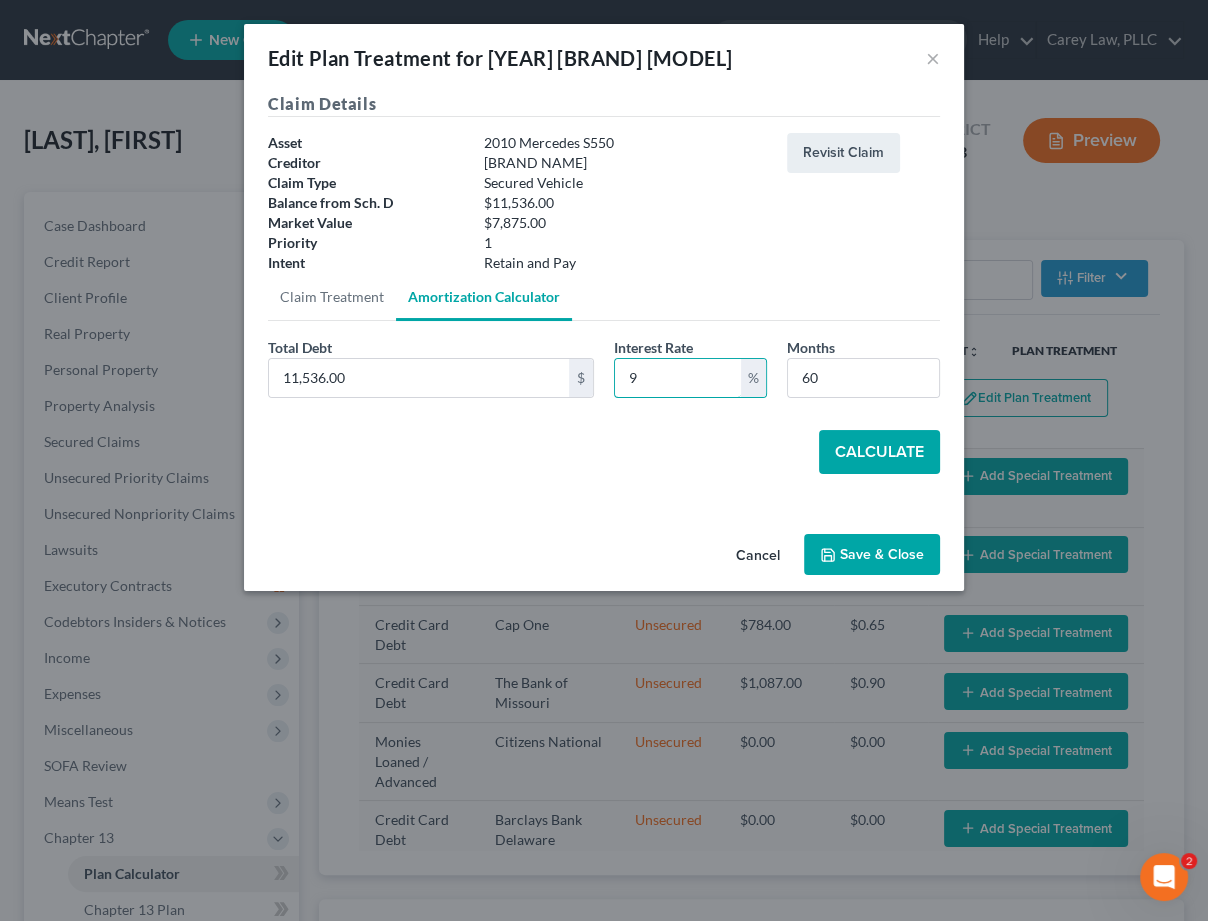 type on "9" 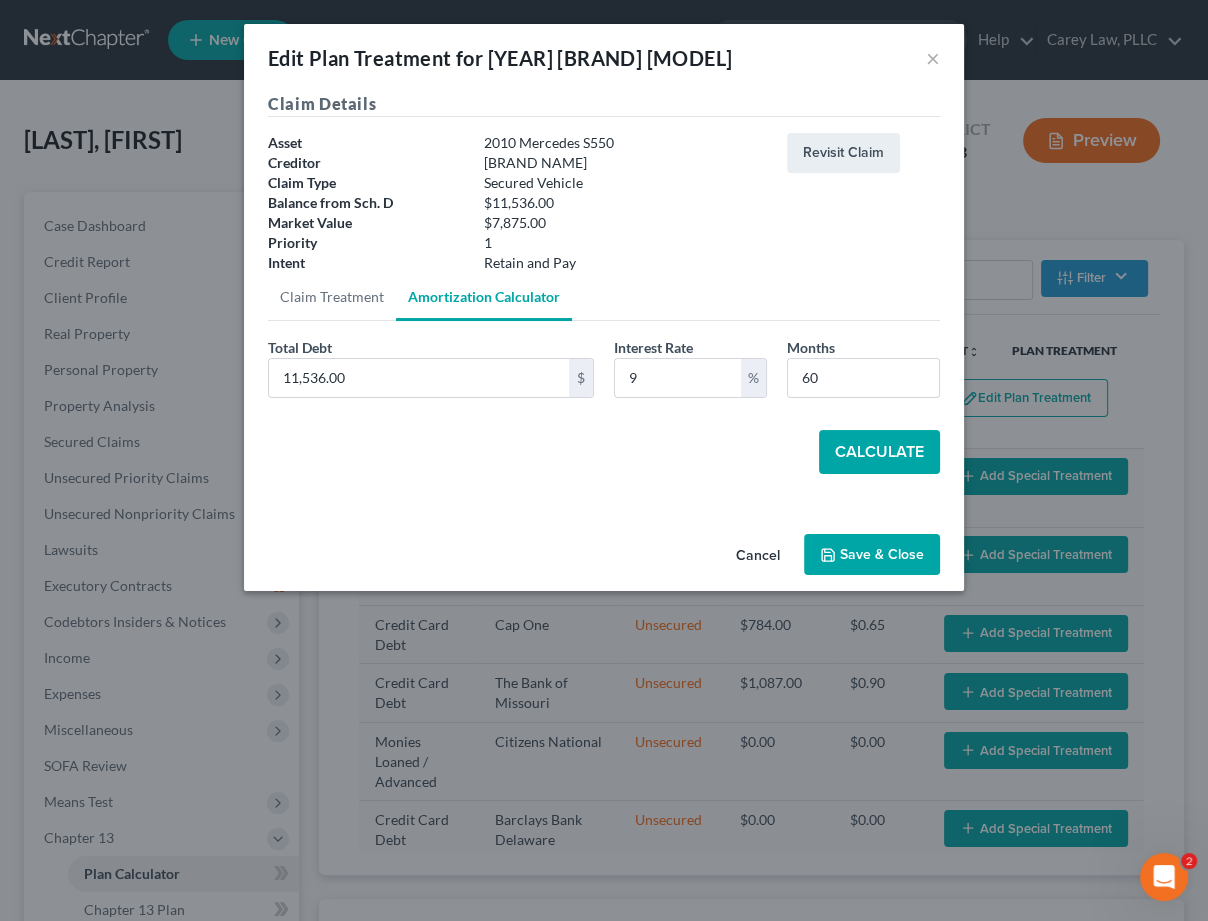 click on "Calculate" at bounding box center [879, 452] 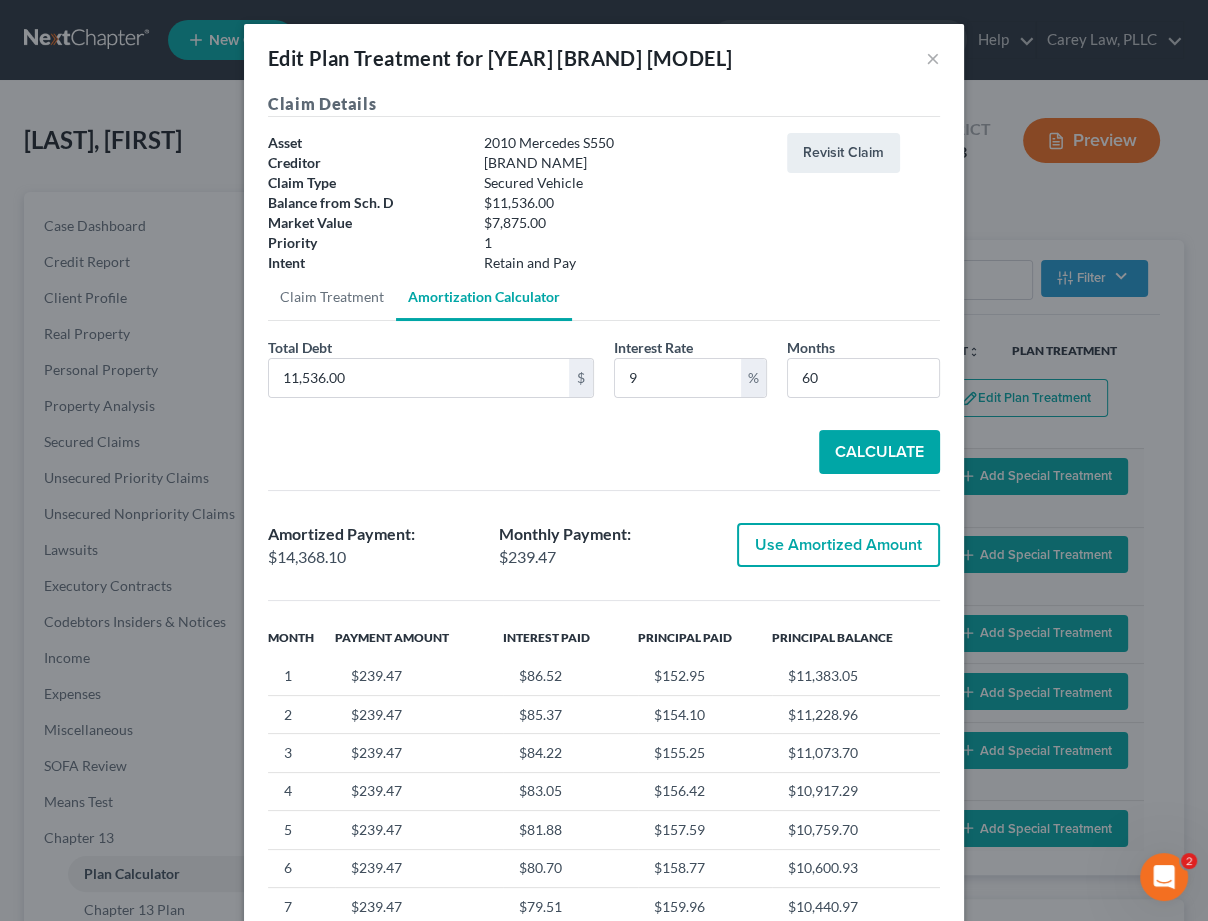 click on "Use Amortized Amount" at bounding box center (838, 545) 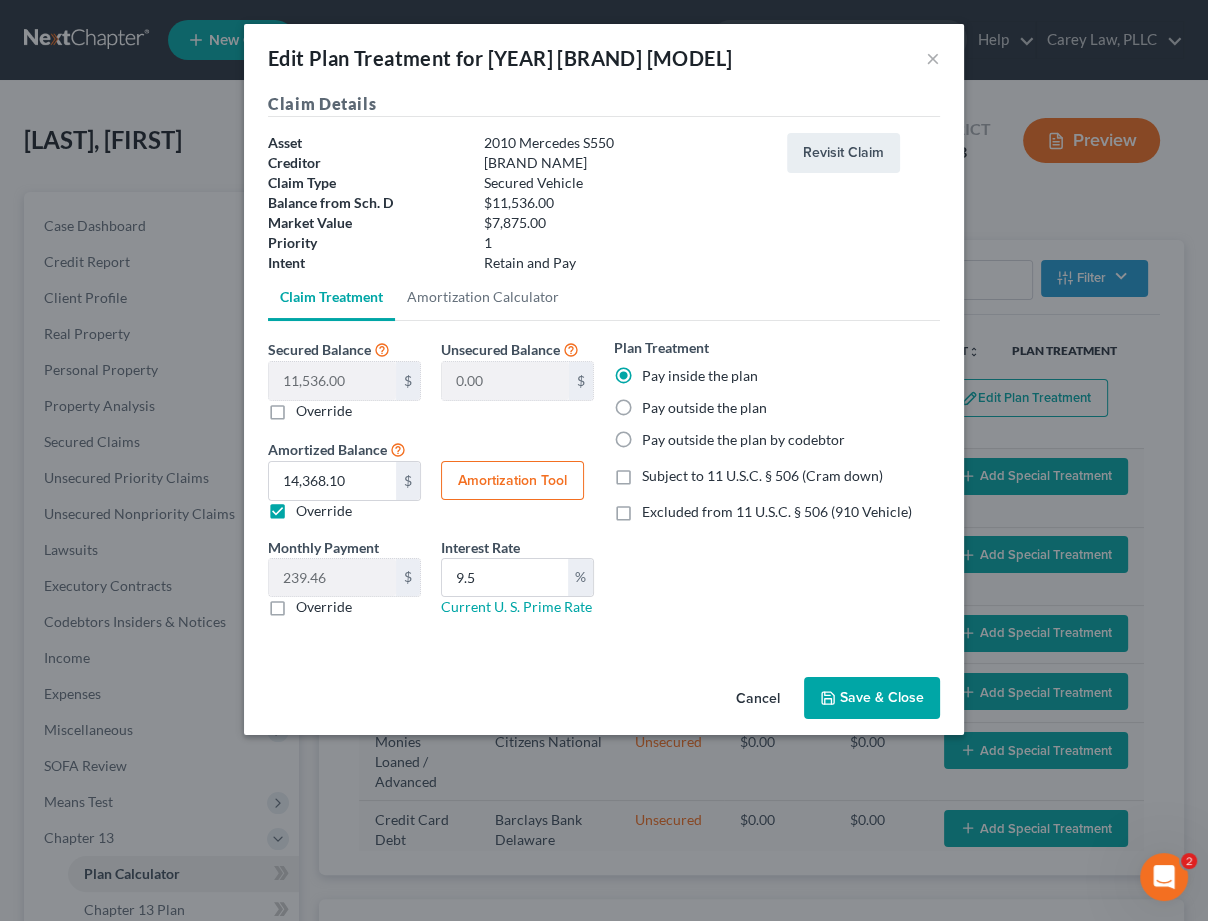 click on "Excluded from 11 U.S.C. § 506 (910 Vehicle)" at bounding box center (777, 512) 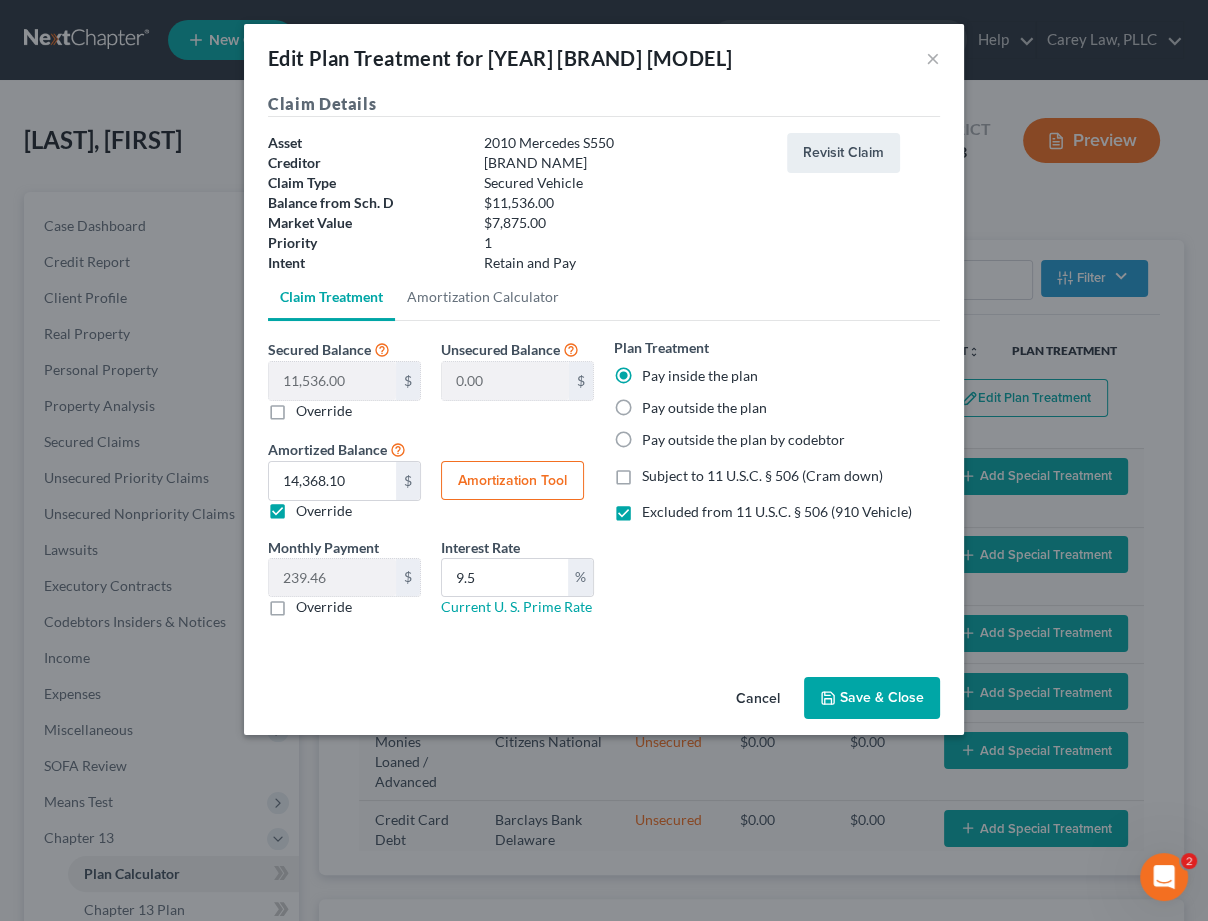 click on "Subject to 11 U.S.C. § 506 (Cram down)" at bounding box center [762, 476] 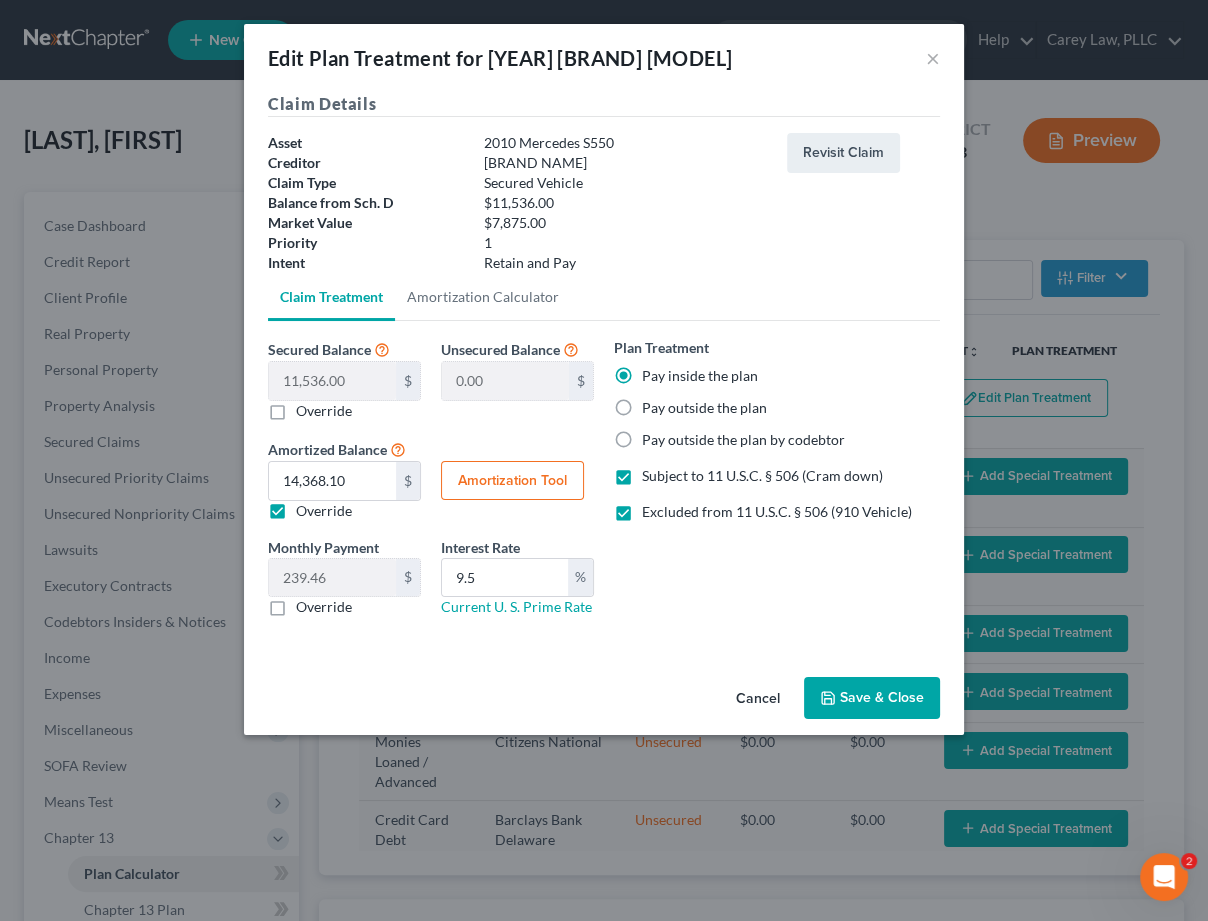 click on "Override" at bounding box center (324, 411) 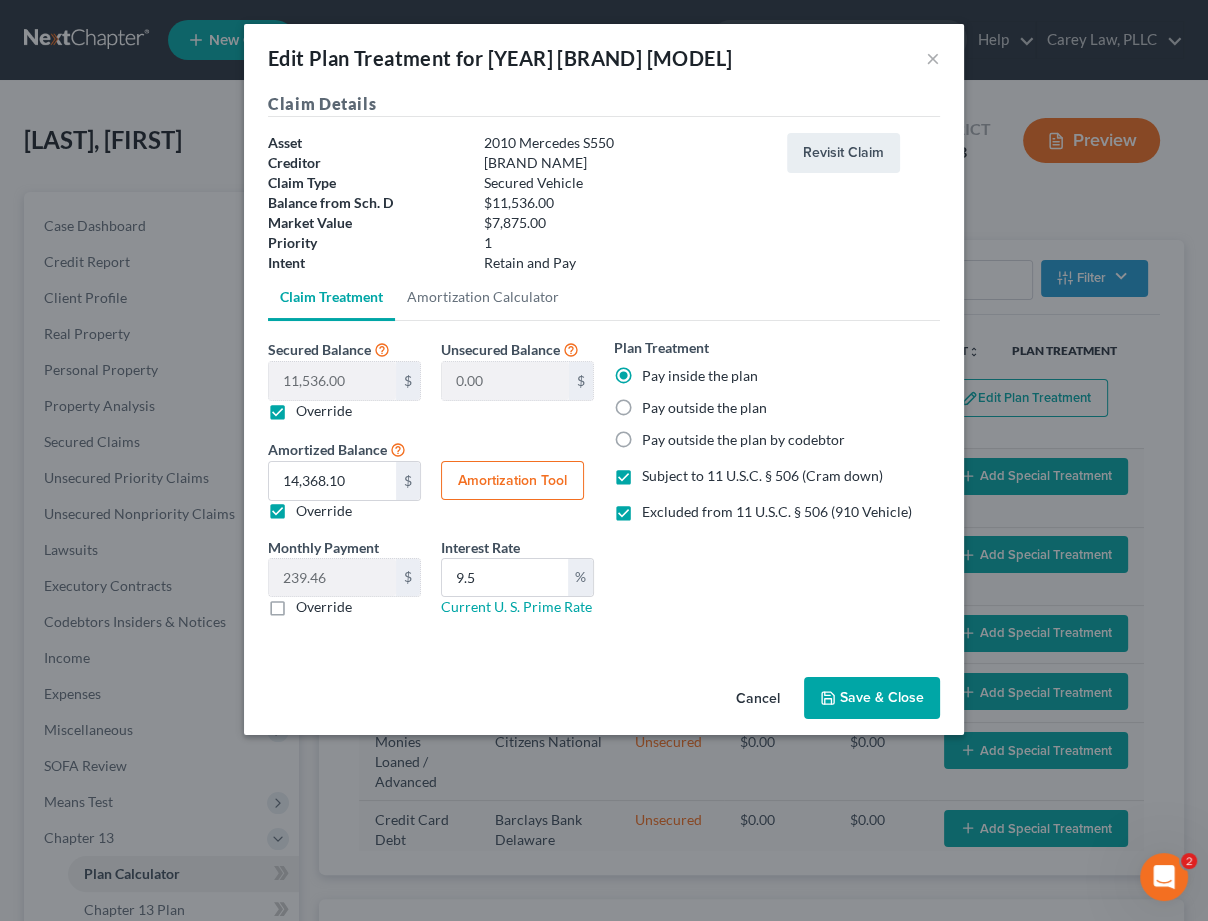 type on "11,536.00" 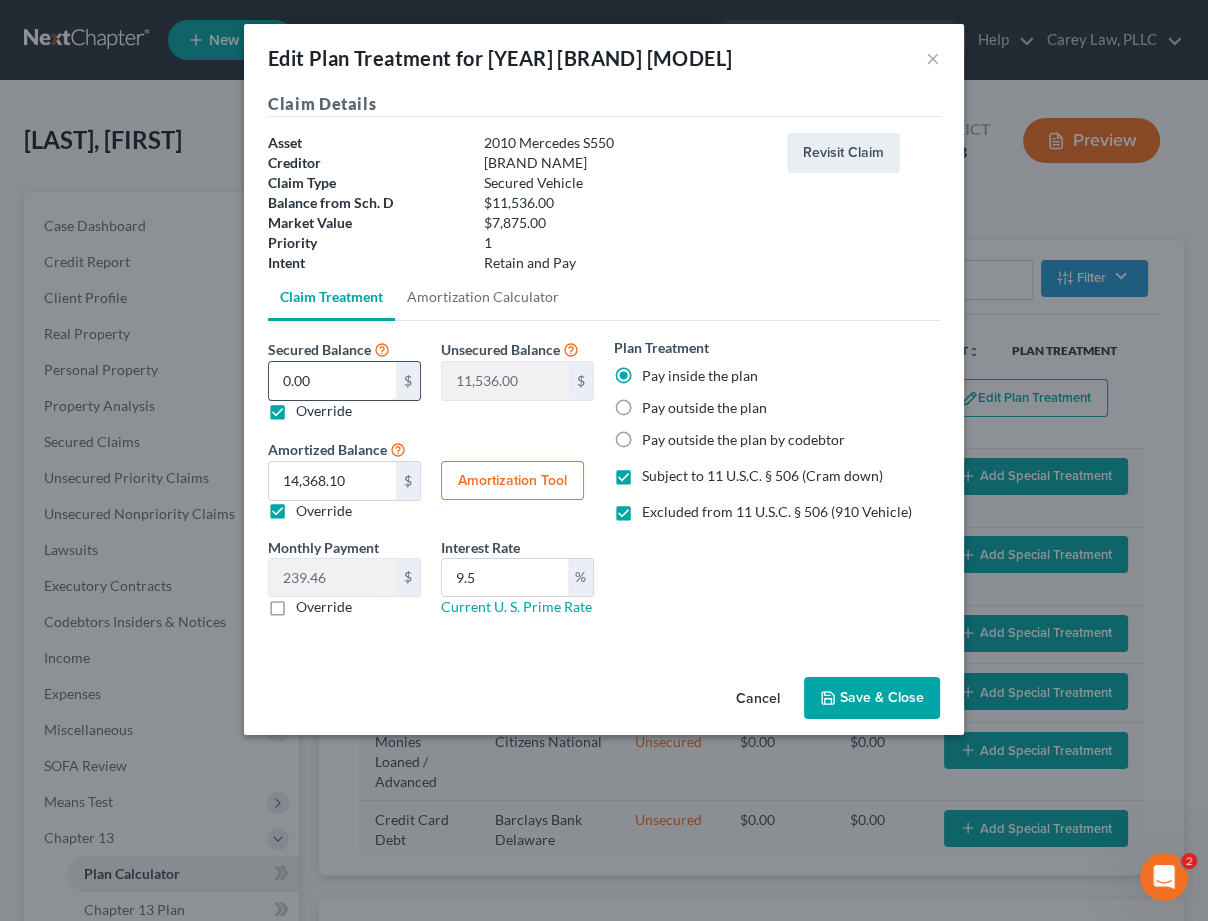 click on "0.00" at bounding box center (332, 381) 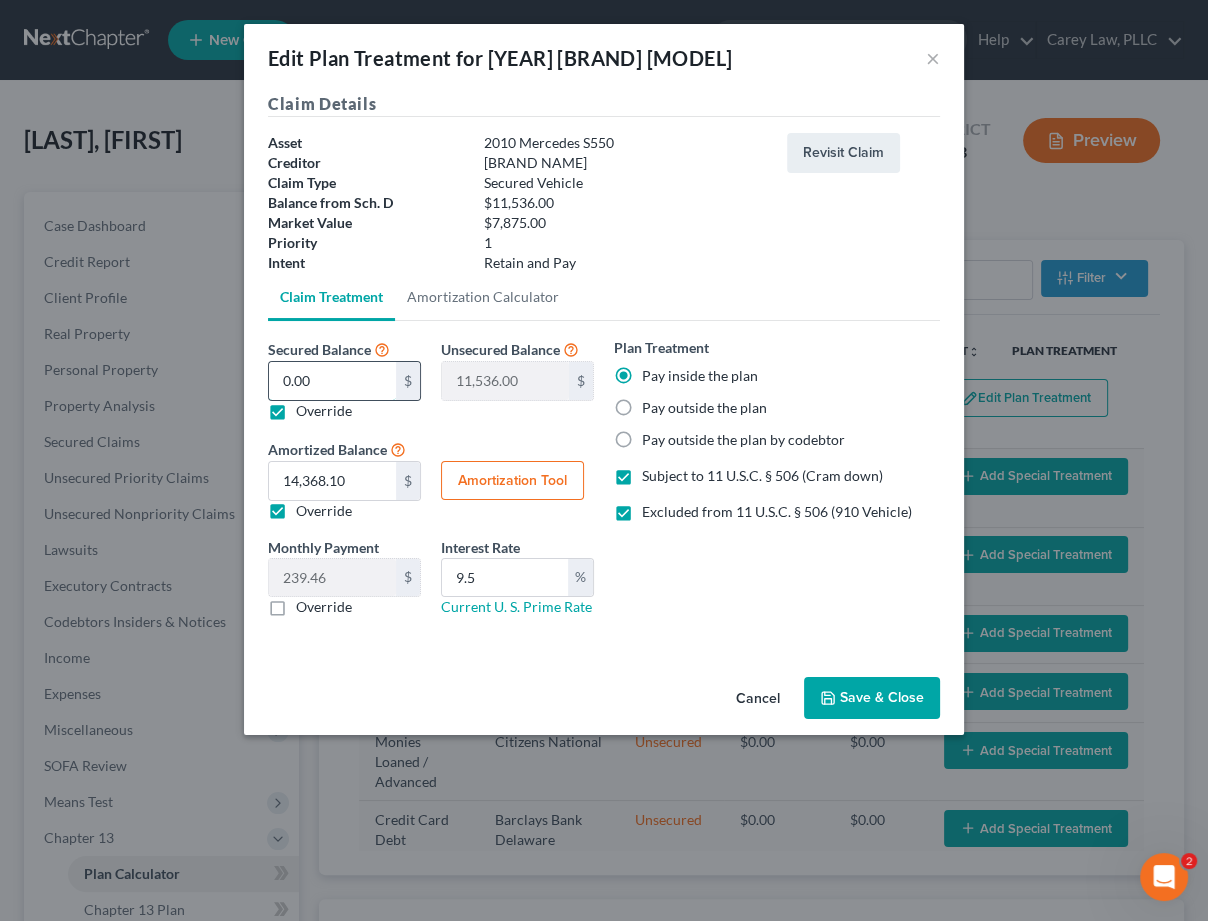 type on "7" 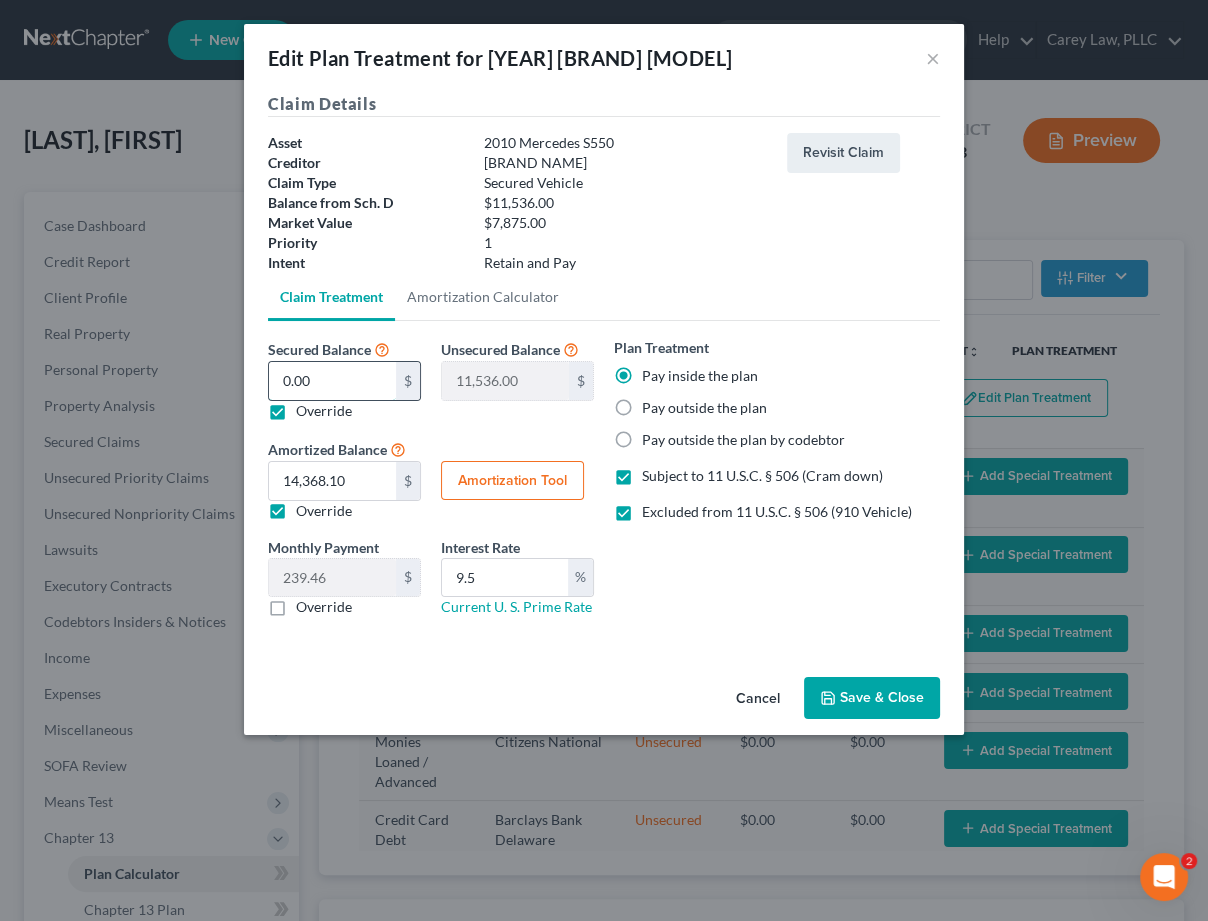 type on "11,529.00" 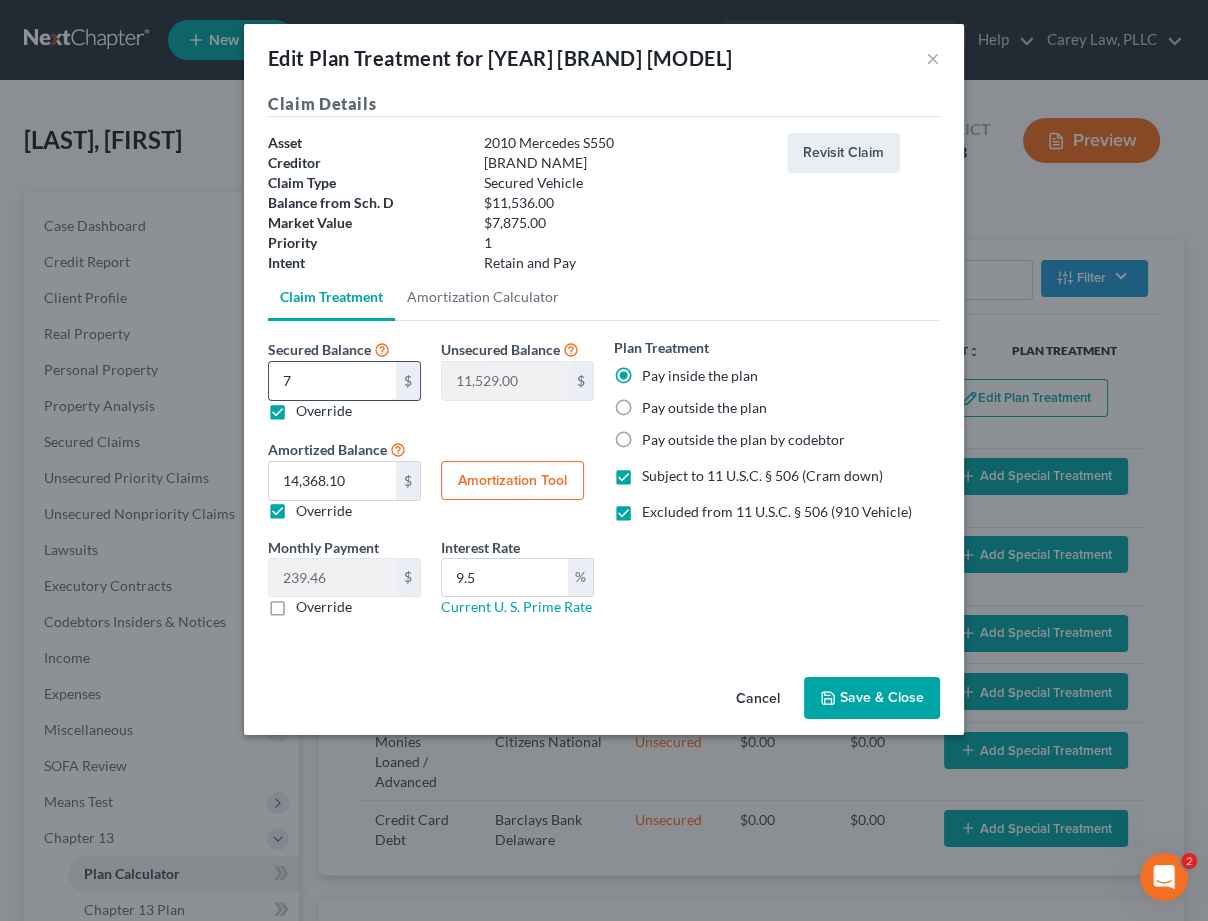 type on "78" 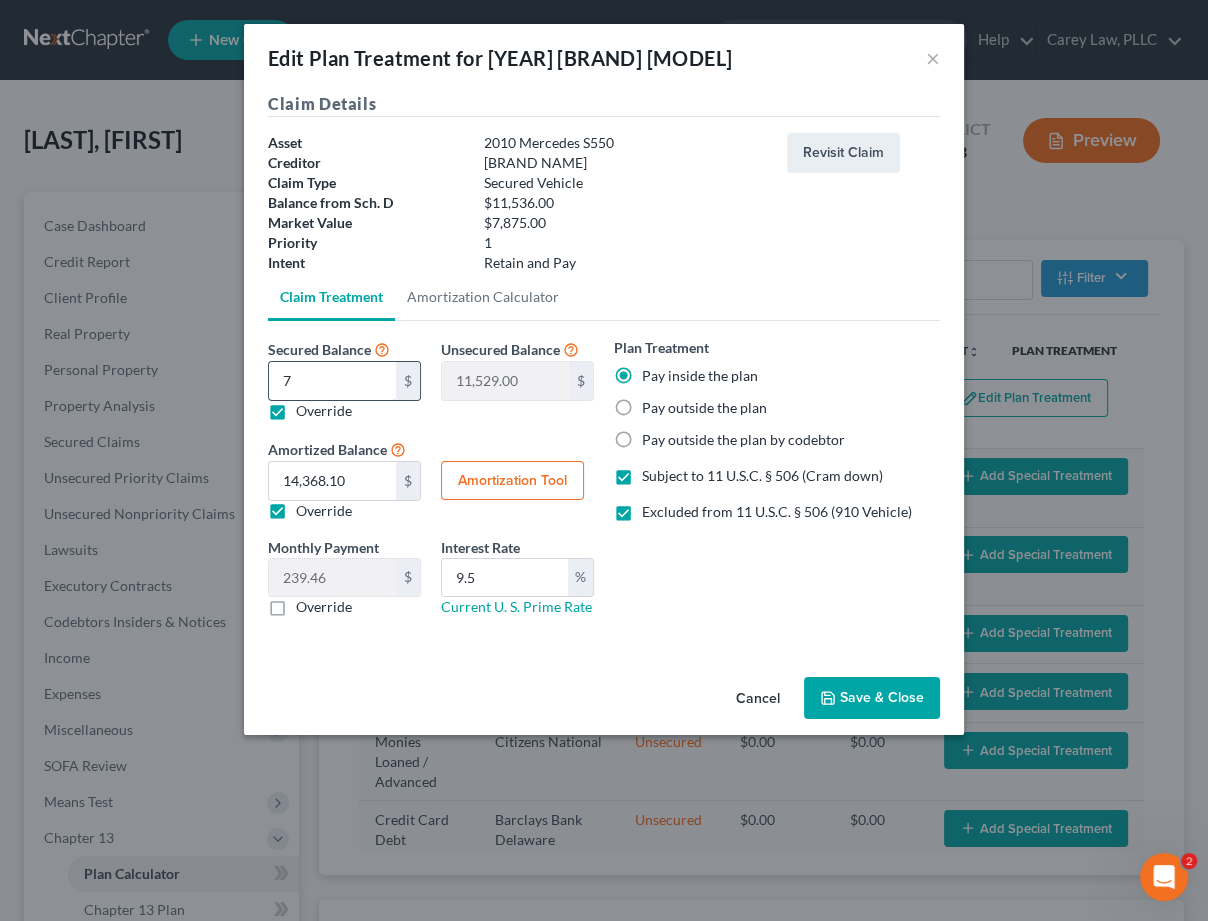 type on "11,458.00" 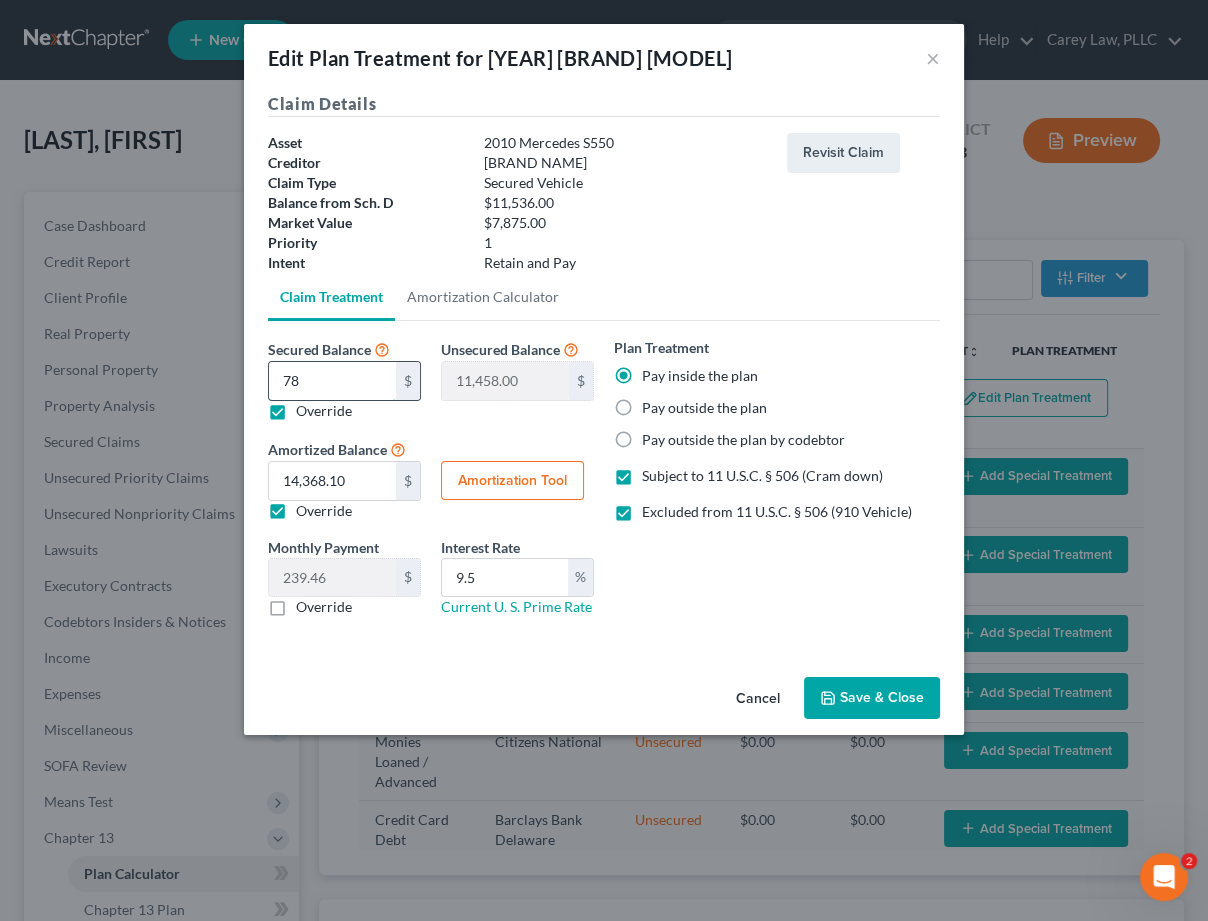 type on "787" 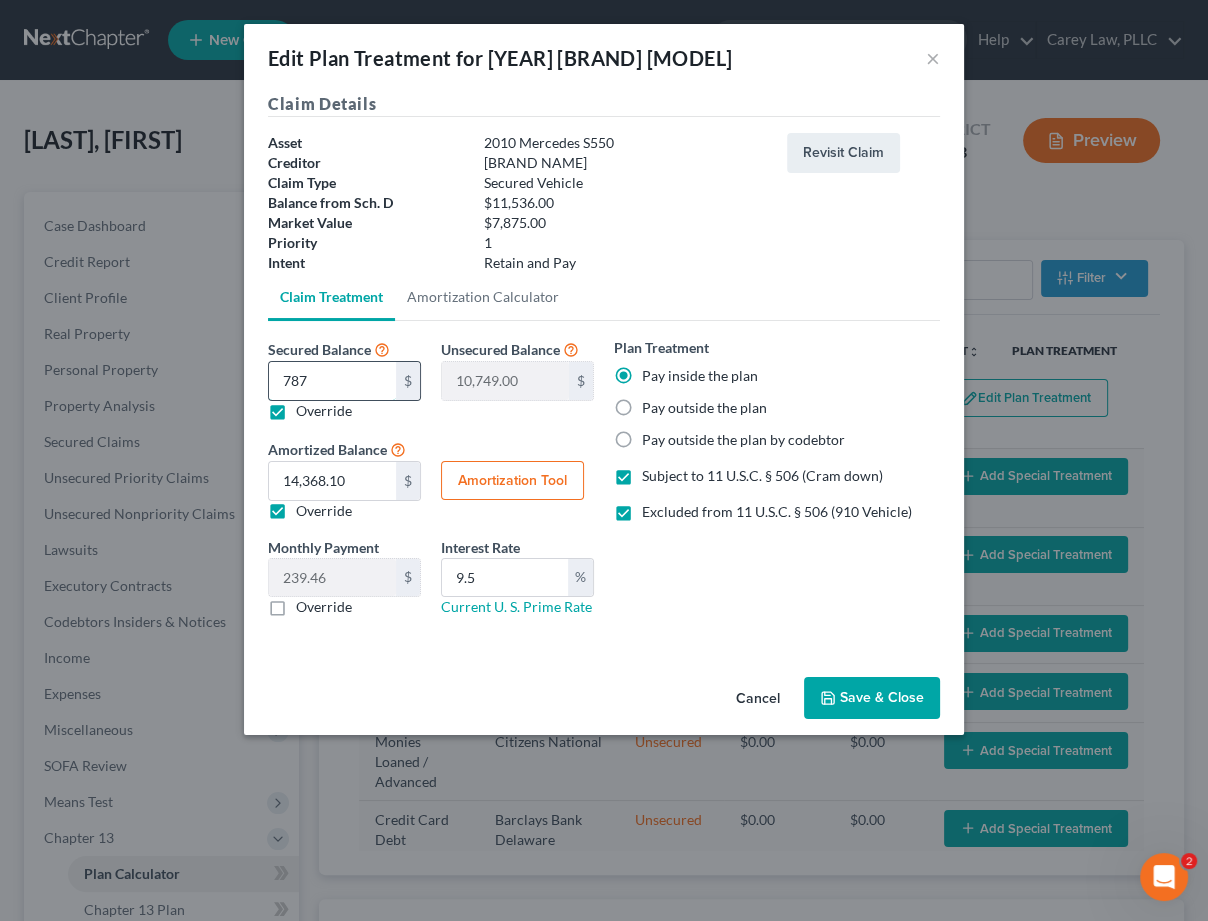 type on "7875" 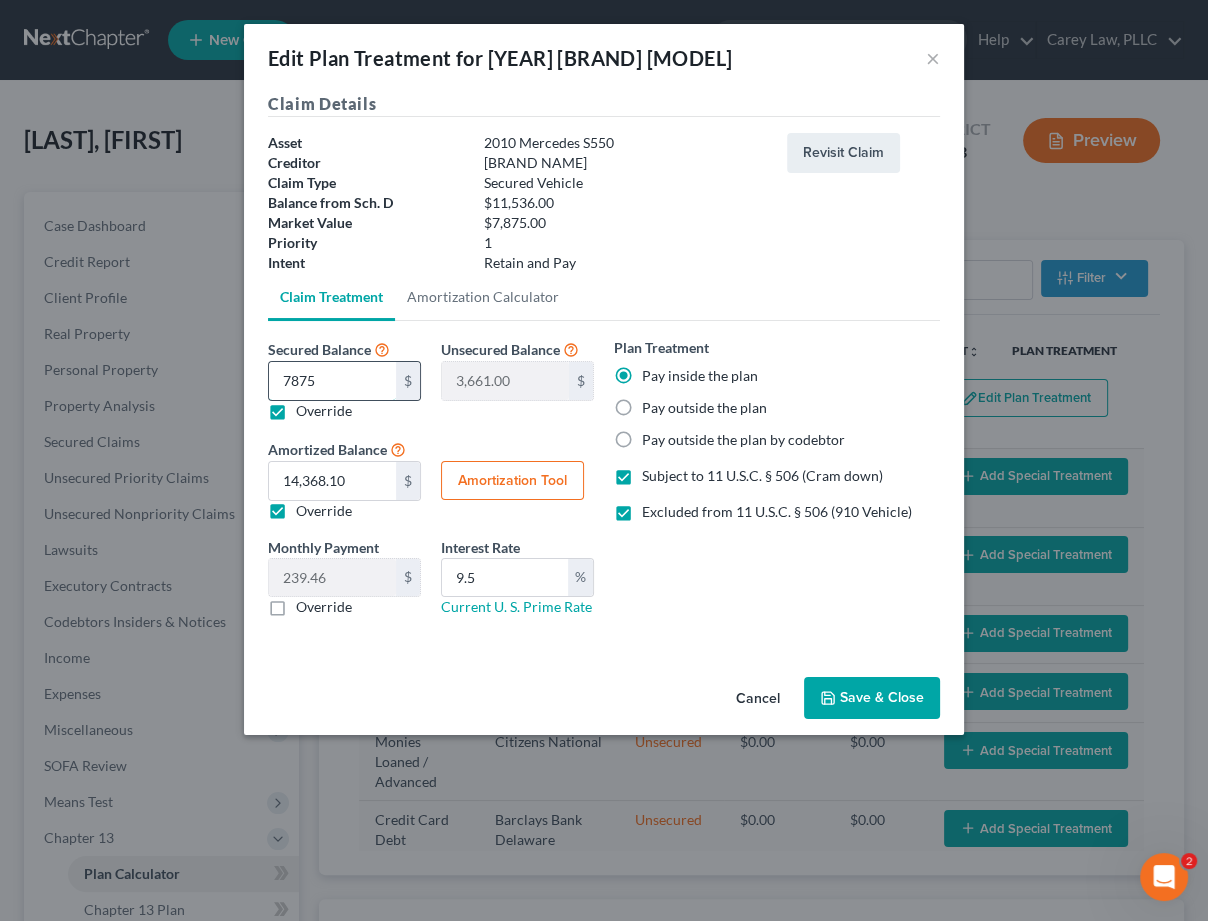 type on "7,875" 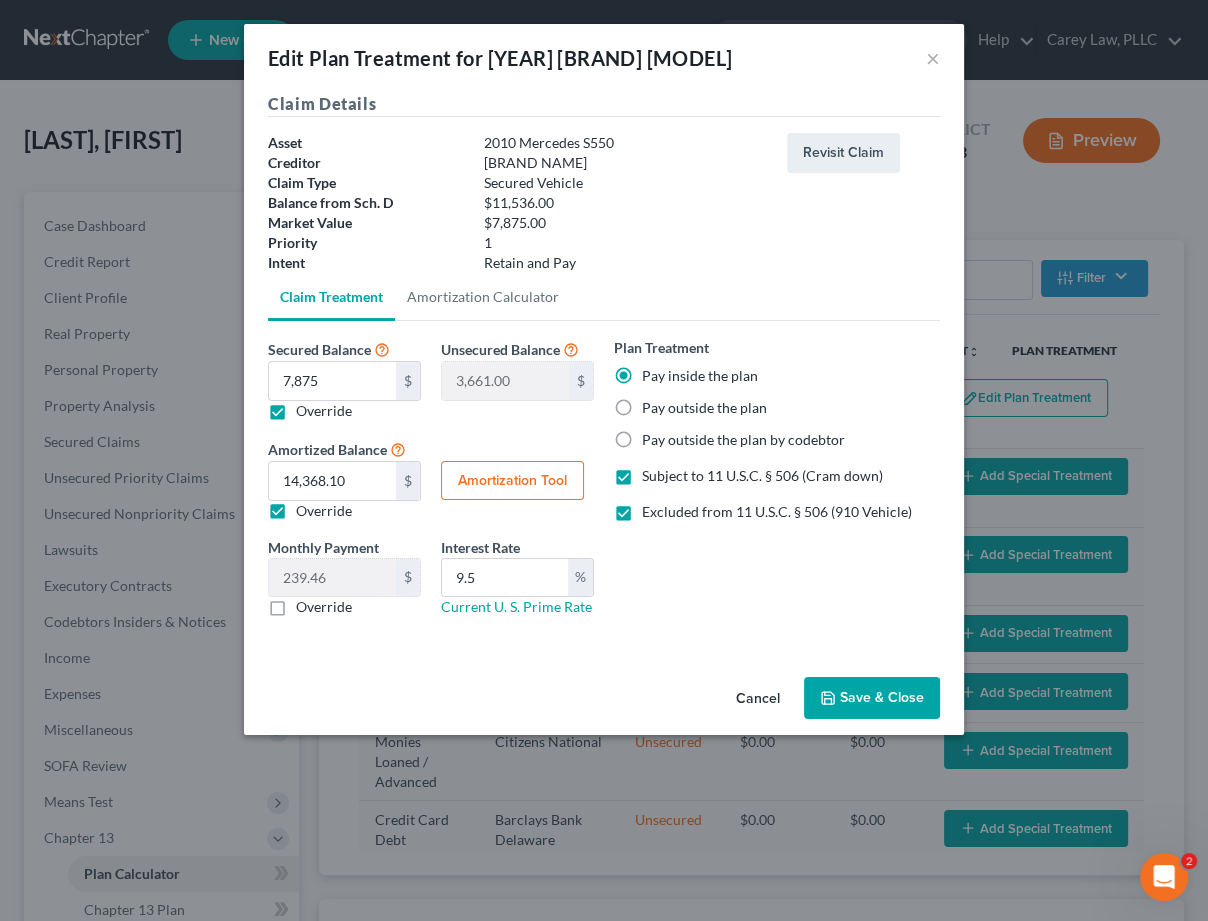 click on "Save & Close" at bounding box center (872, 698) 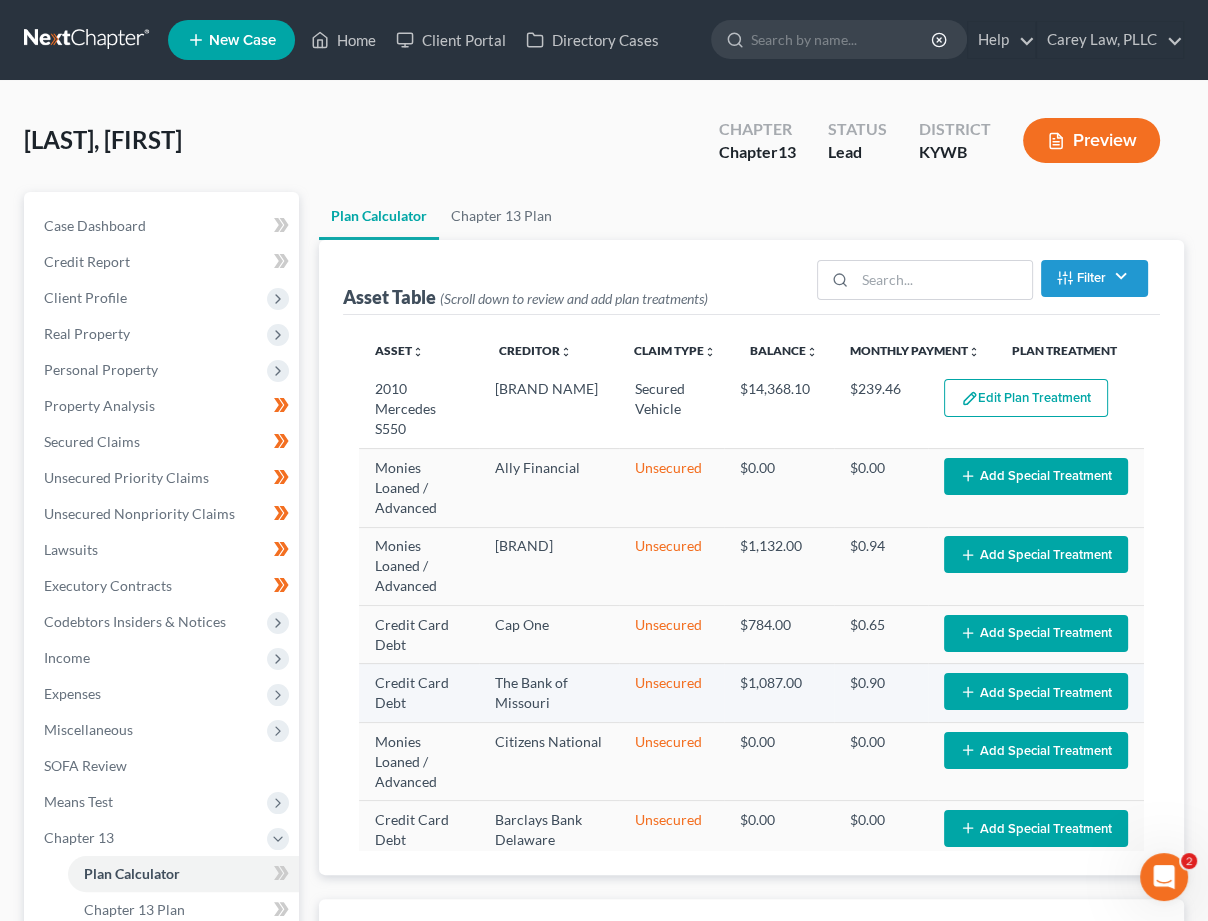 select on "59" 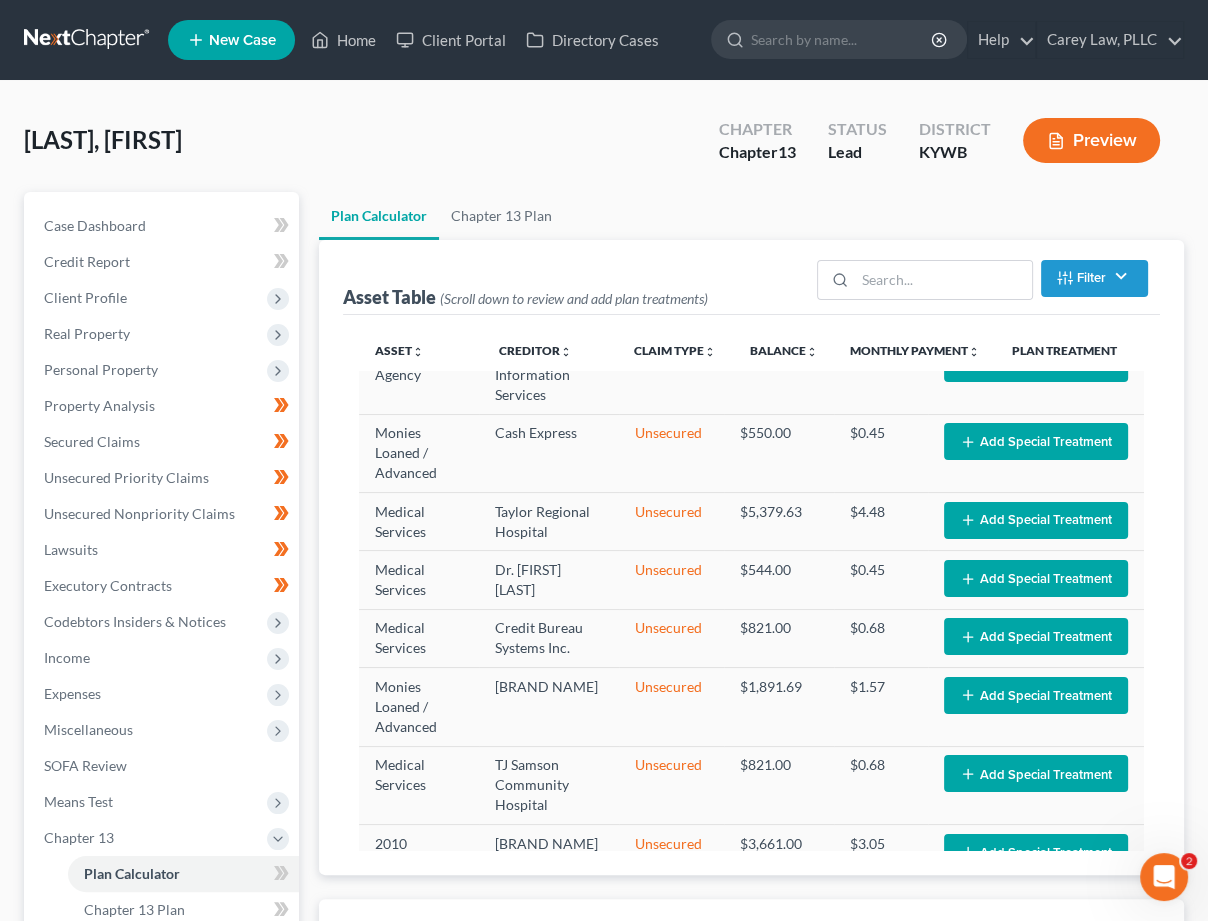 scroll, scrollTop: 1537, scrollLeft: 0, axis: vertical 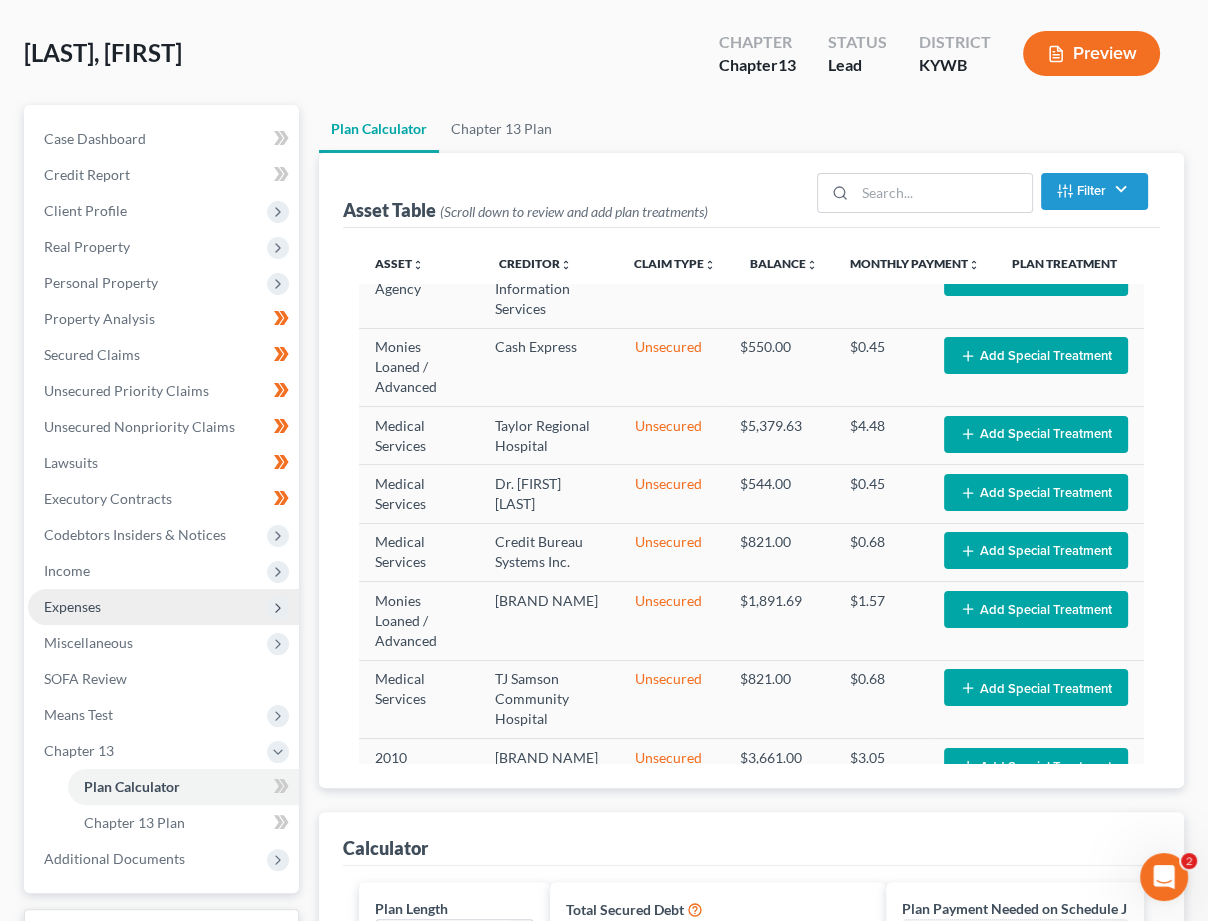 click on "Expenses" at bounding box center [163, 607] 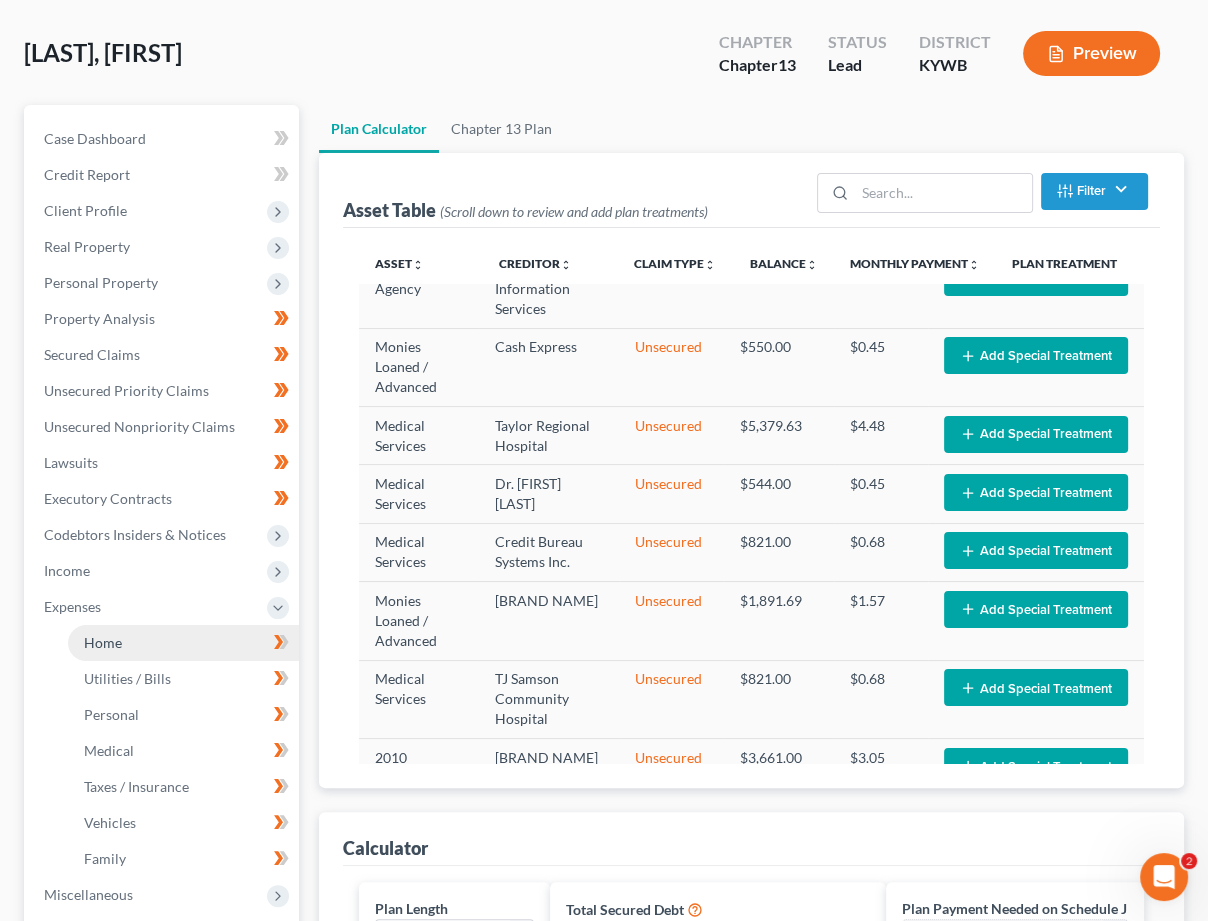 click on "Home" at bounding box center (183, 643) 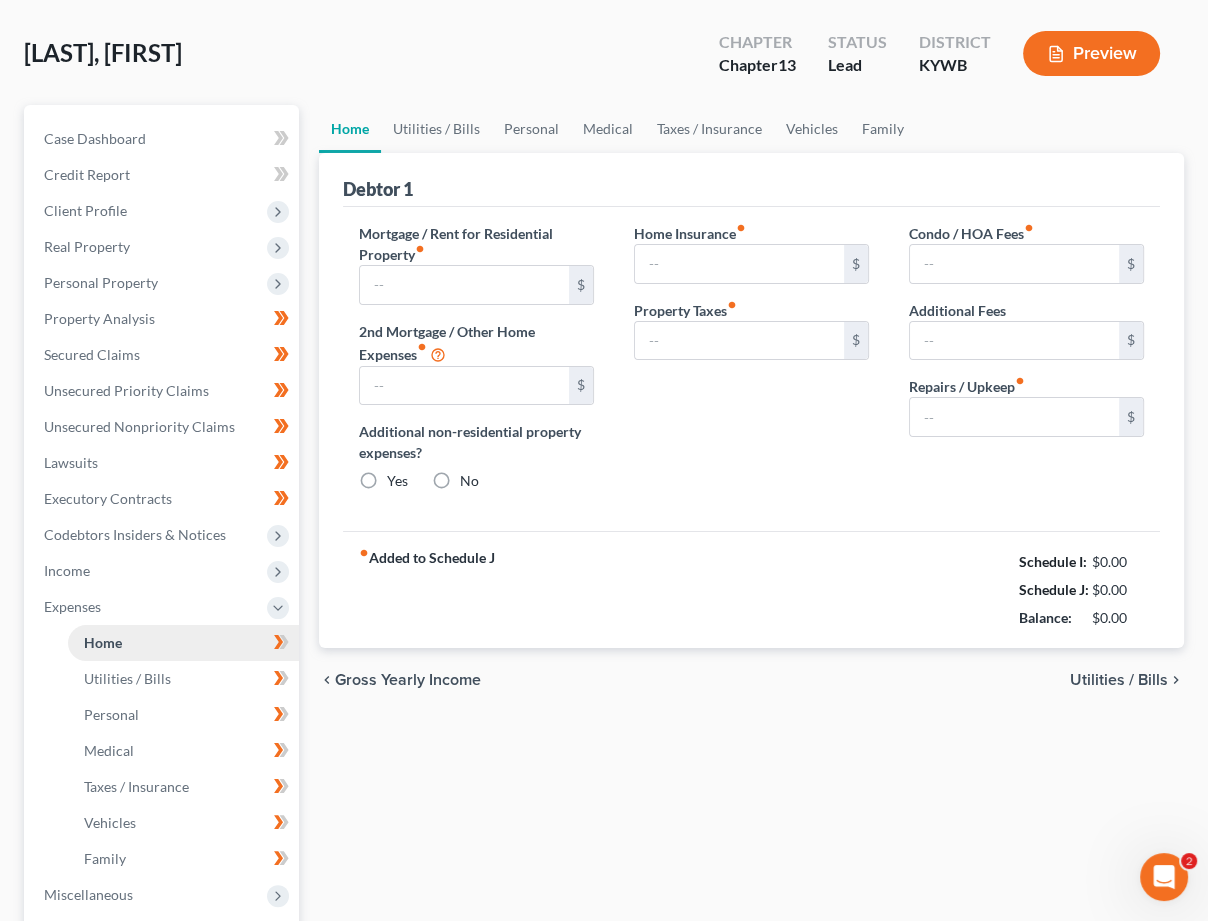 type on "850.00" 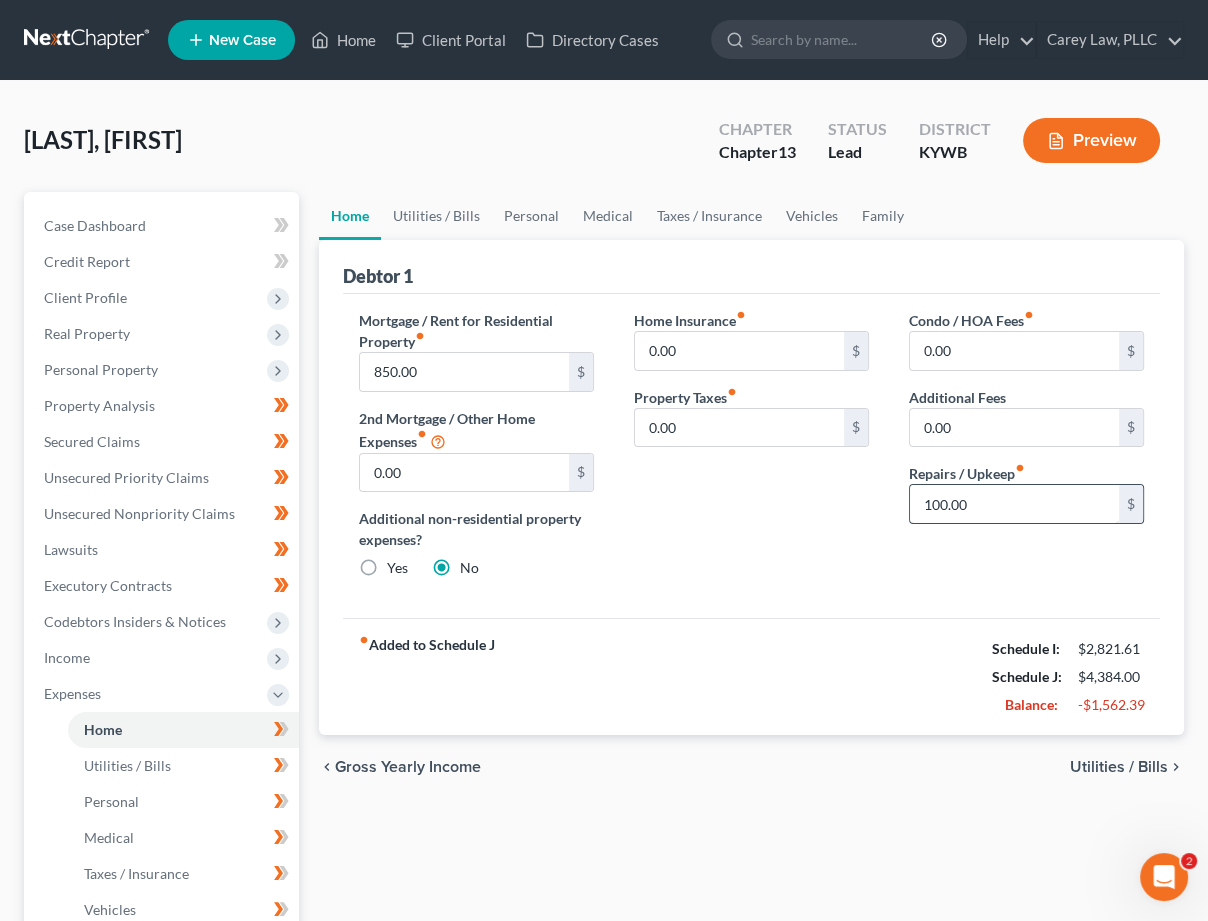 scroll, scrollTop: 0, scrollLeft: 0, axis: both 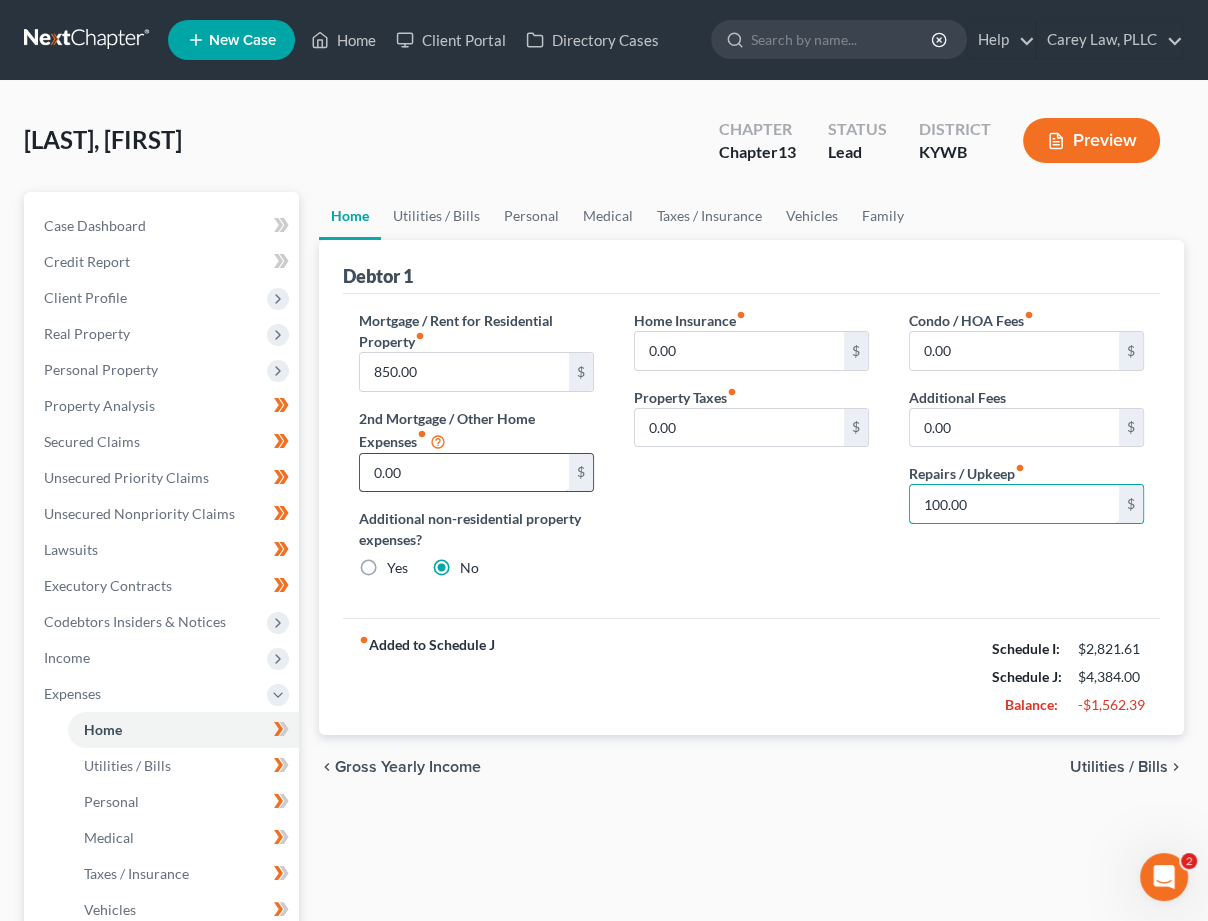 drag, startPoint x: 733, startPoint y: 495, endPoint x: 541, endPoint y: 477, distance: 192.8419 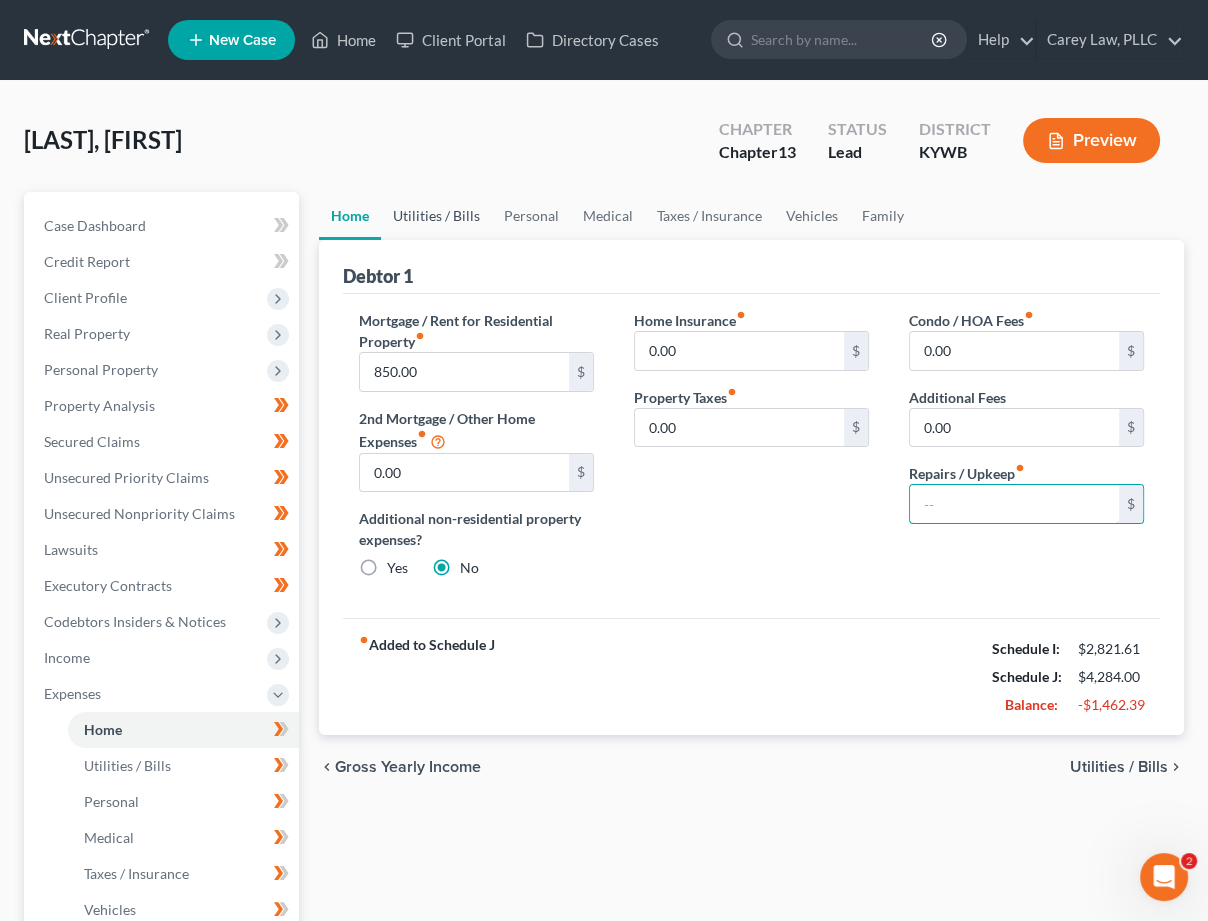 type 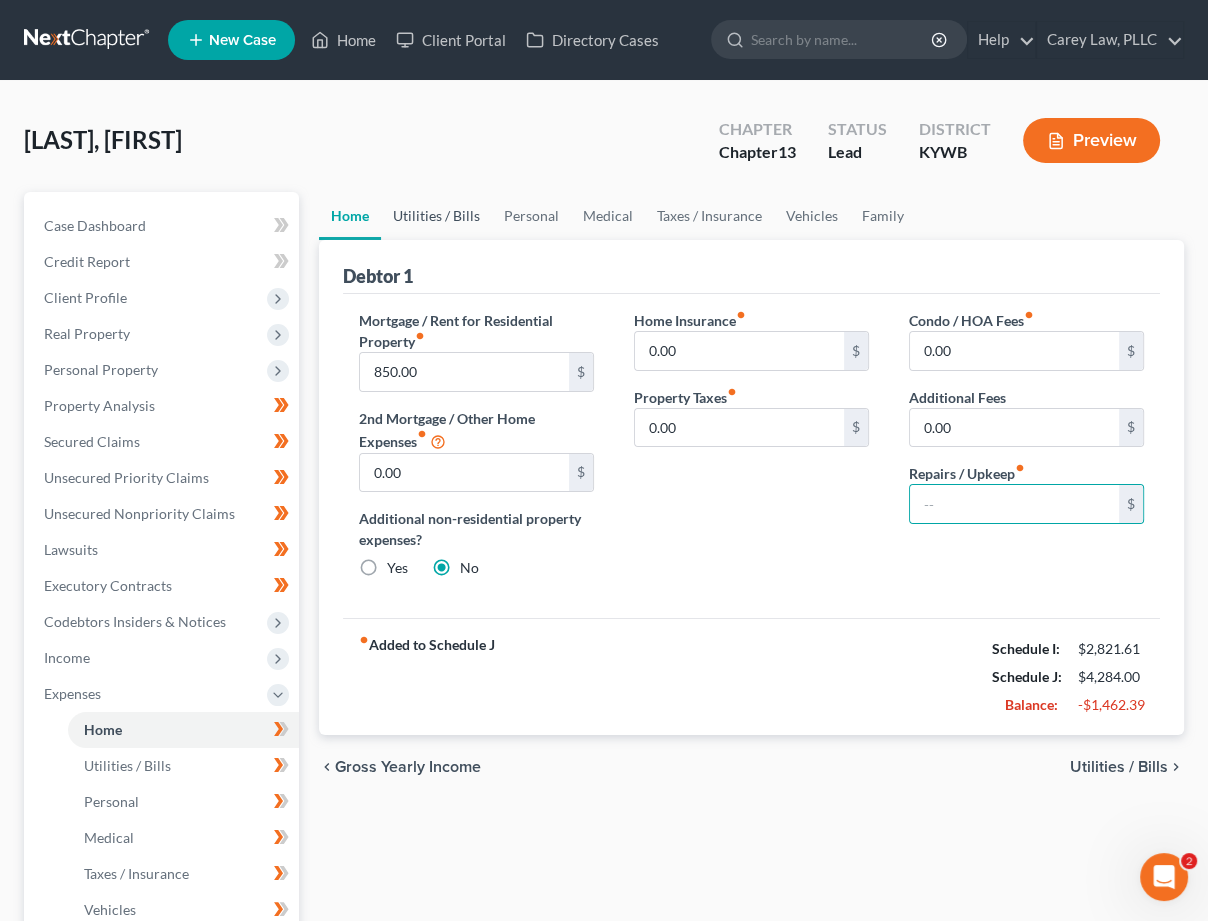 click on "Utilities / Bills" at bounding box center [436, 216] 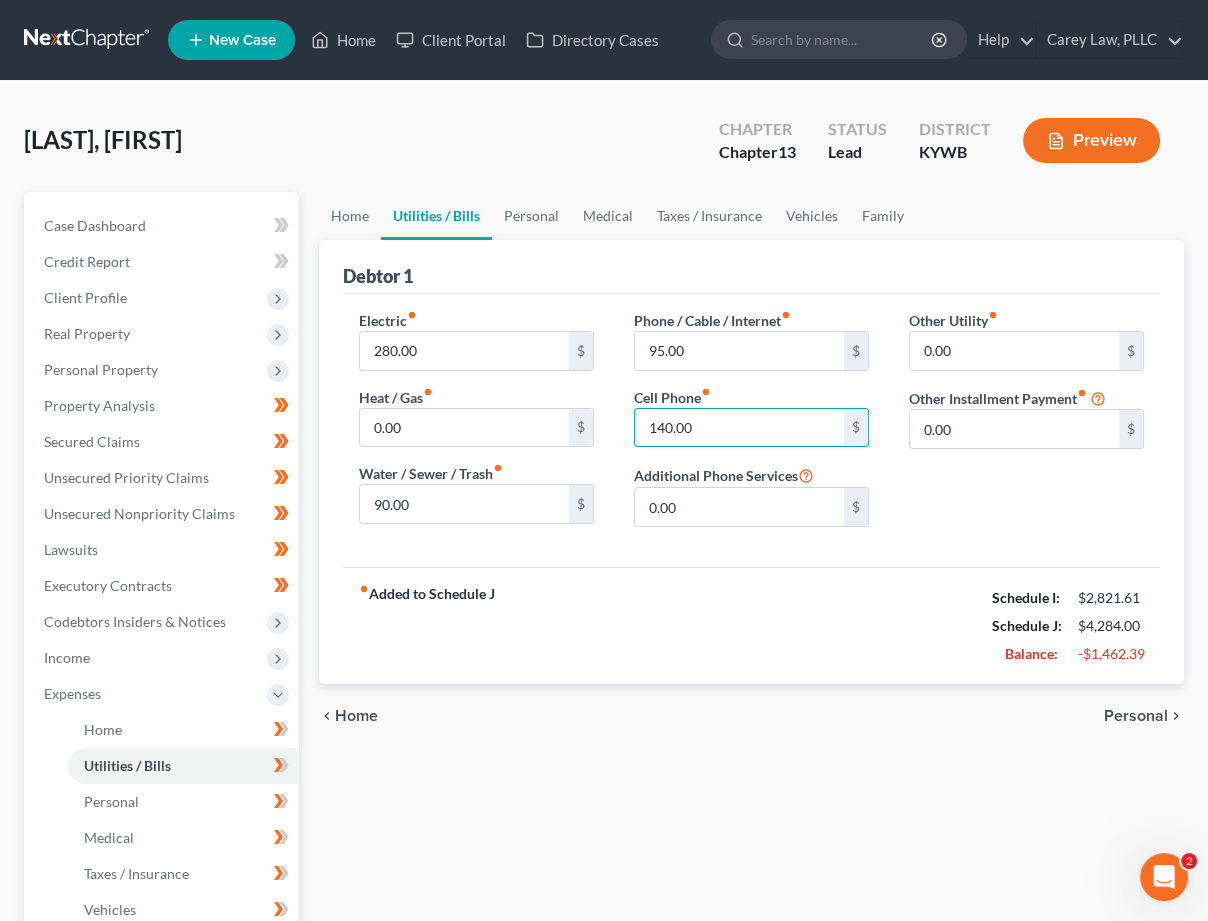 drag, startPoint x: 744, startPoint y: 420, endPoint x: 398, endPoint y: 386, distance: 347.6665 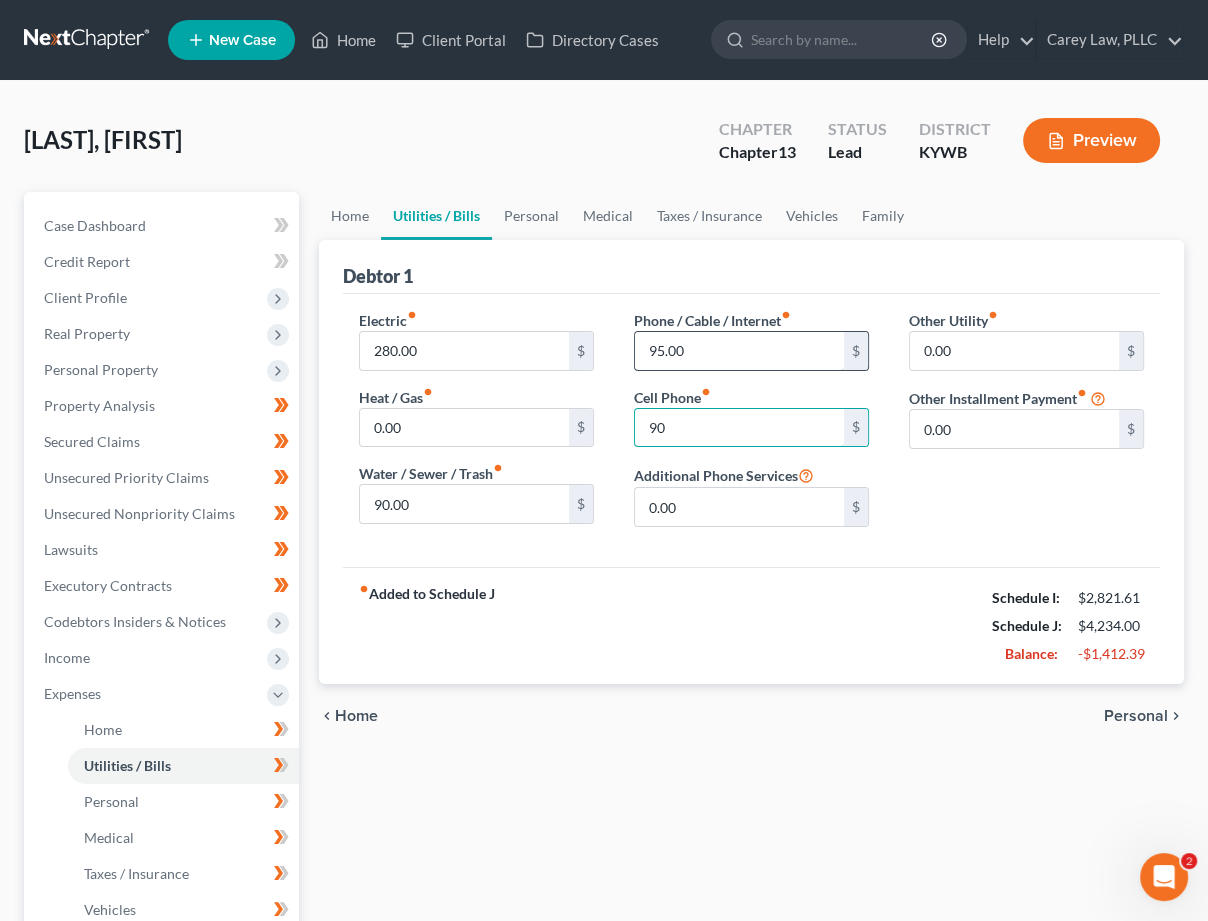 type on "90" 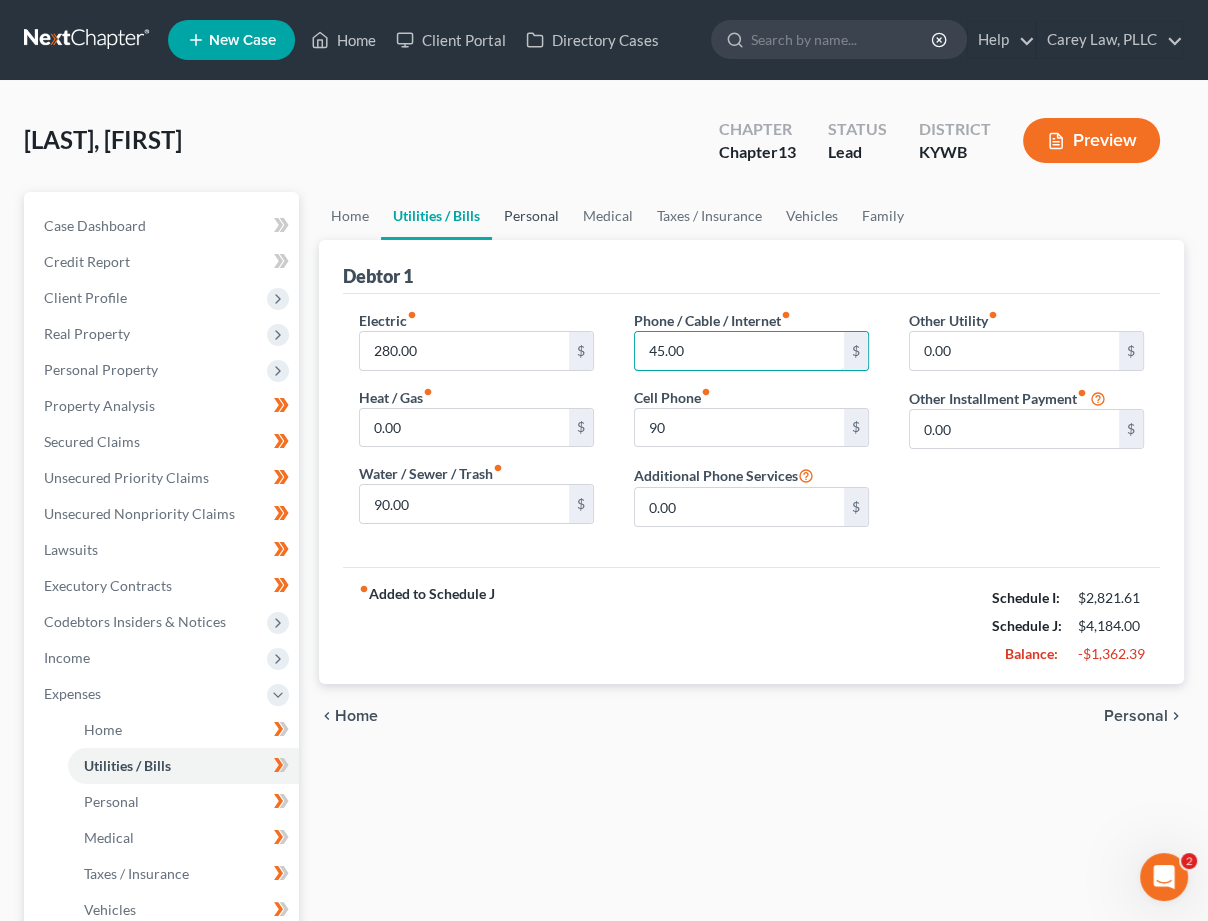 type on "45.00" 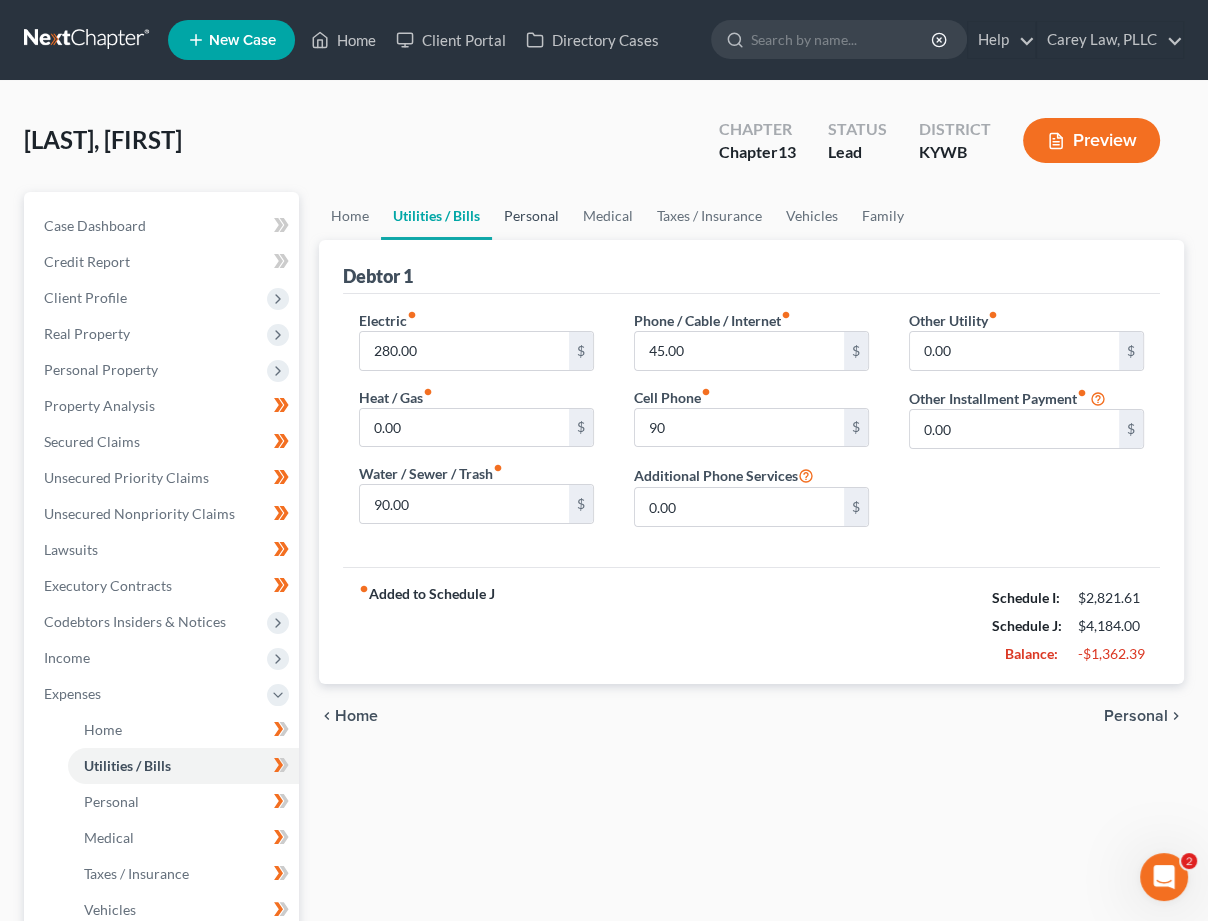 click on "Personal" at bounding box center (531, 216) 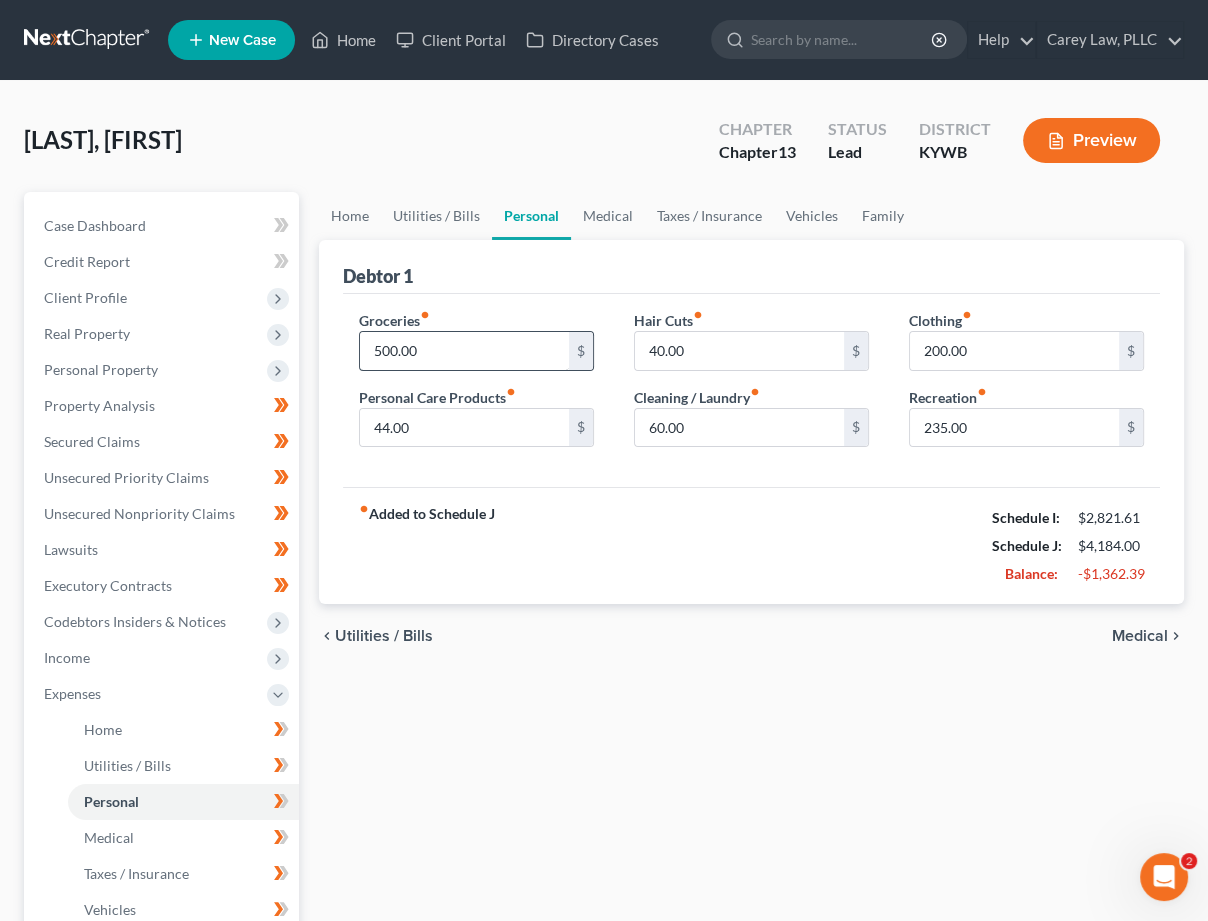scroll, scrollTop: 0, scrollLeft: 0, axis: both 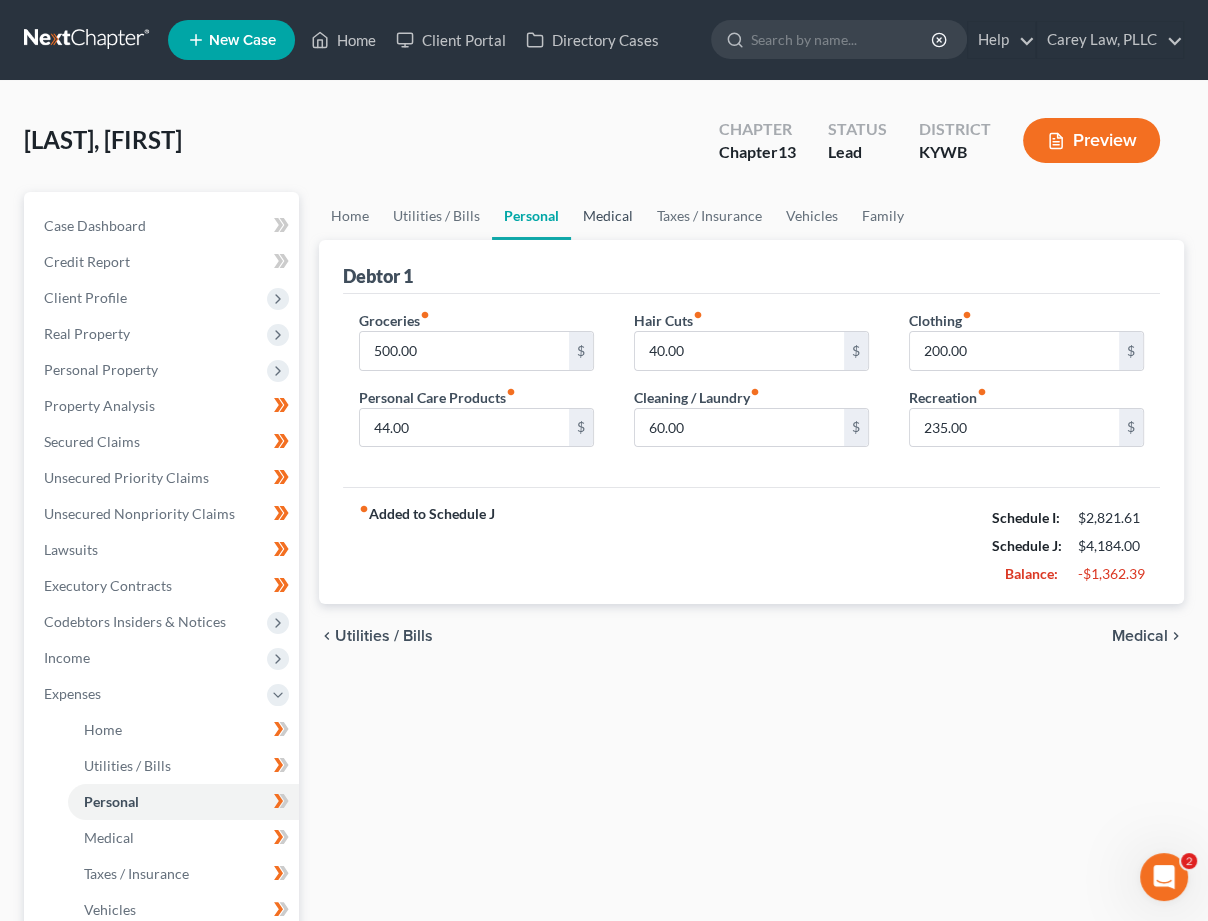 click on "Medical" at bounding box center (608, 216) 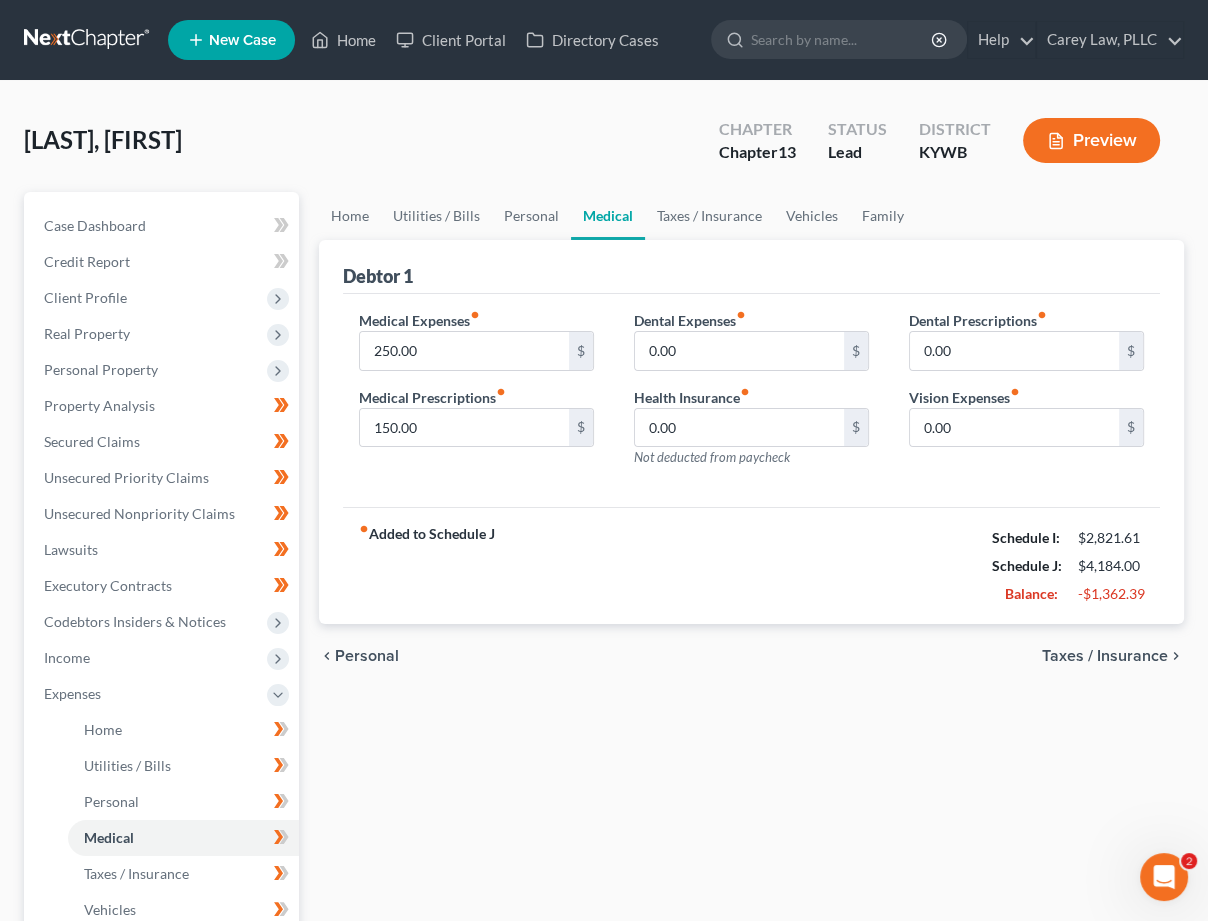 scroll, scrollTop: 0, scrollLeft: 0, axis: both 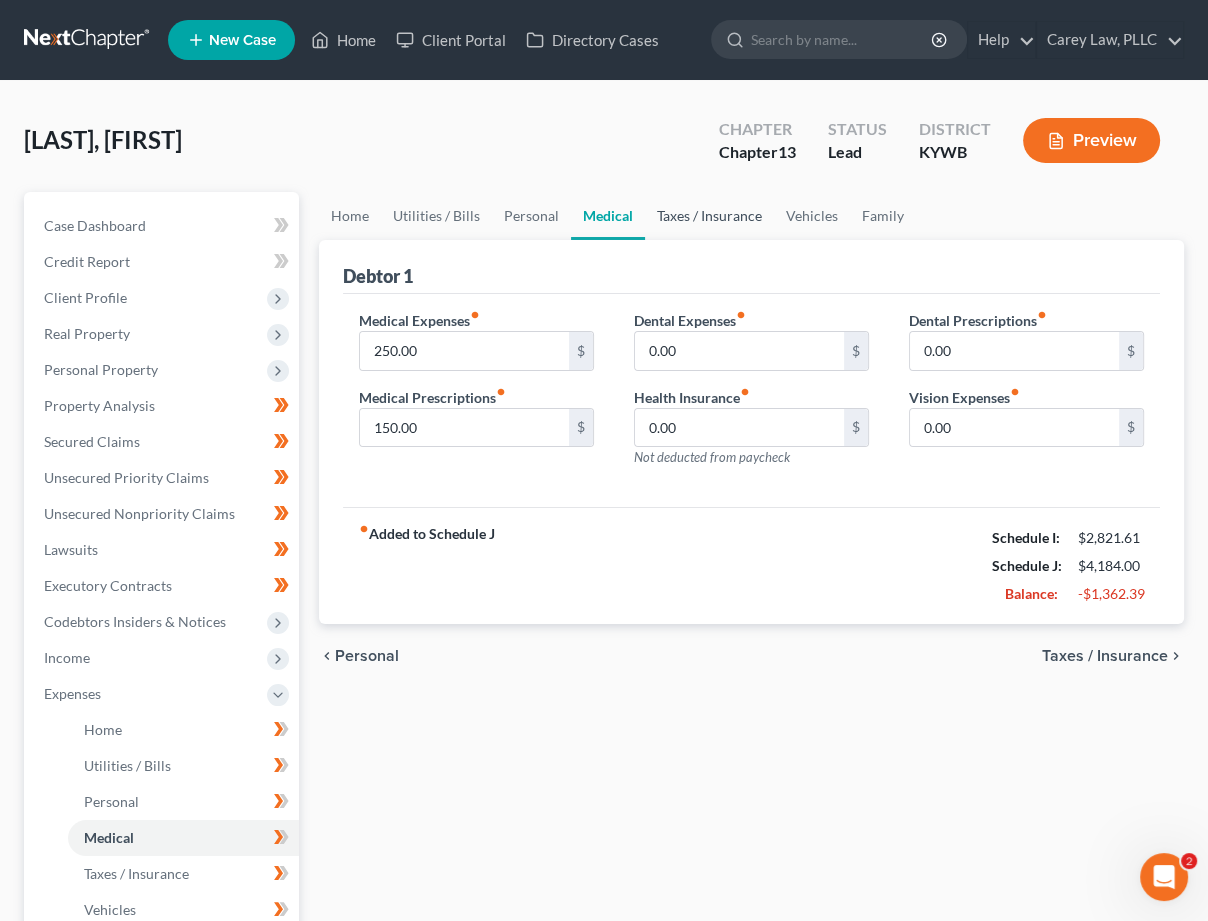 click on "Taxes / Insurance" at bounding box center (709, 216) 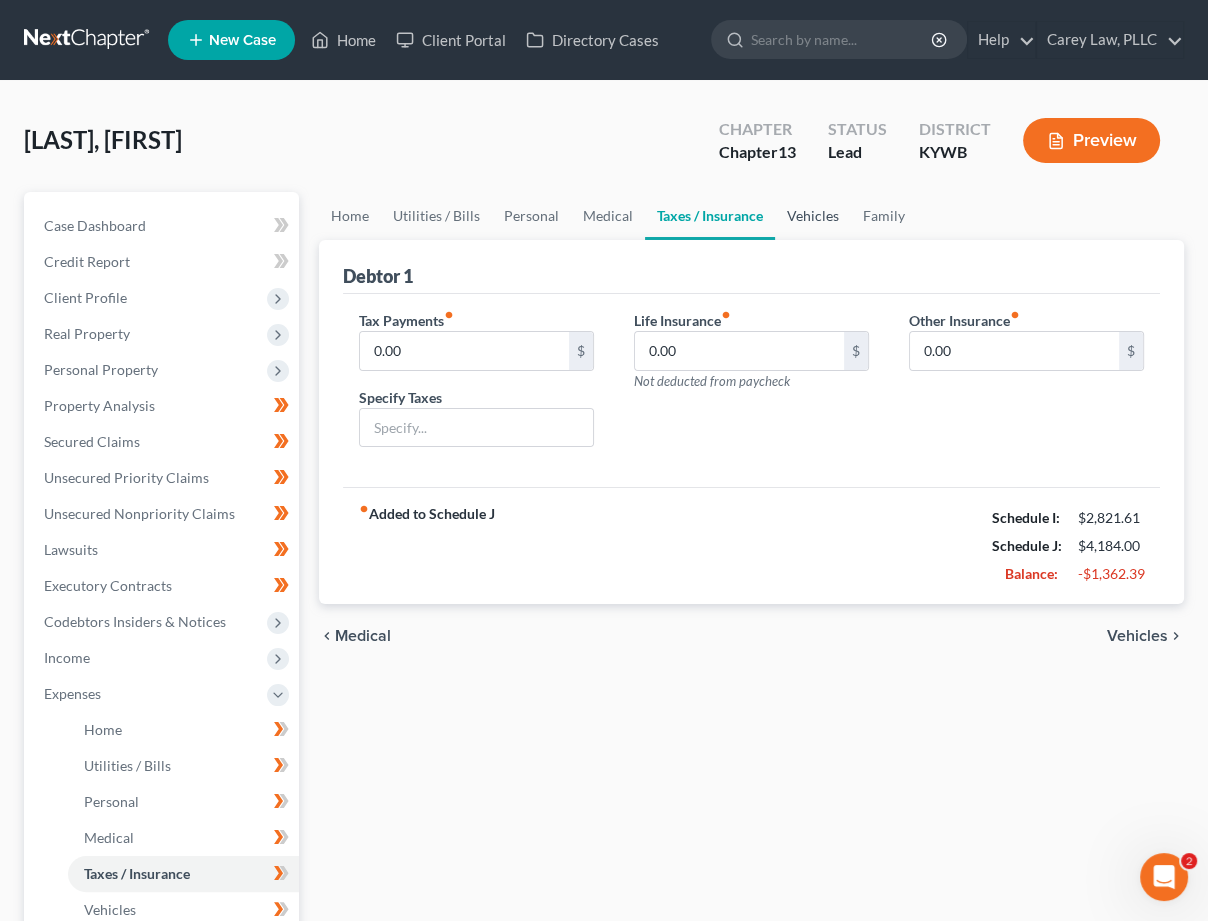 click on "Vehicles" at bounding box center [813, 216] 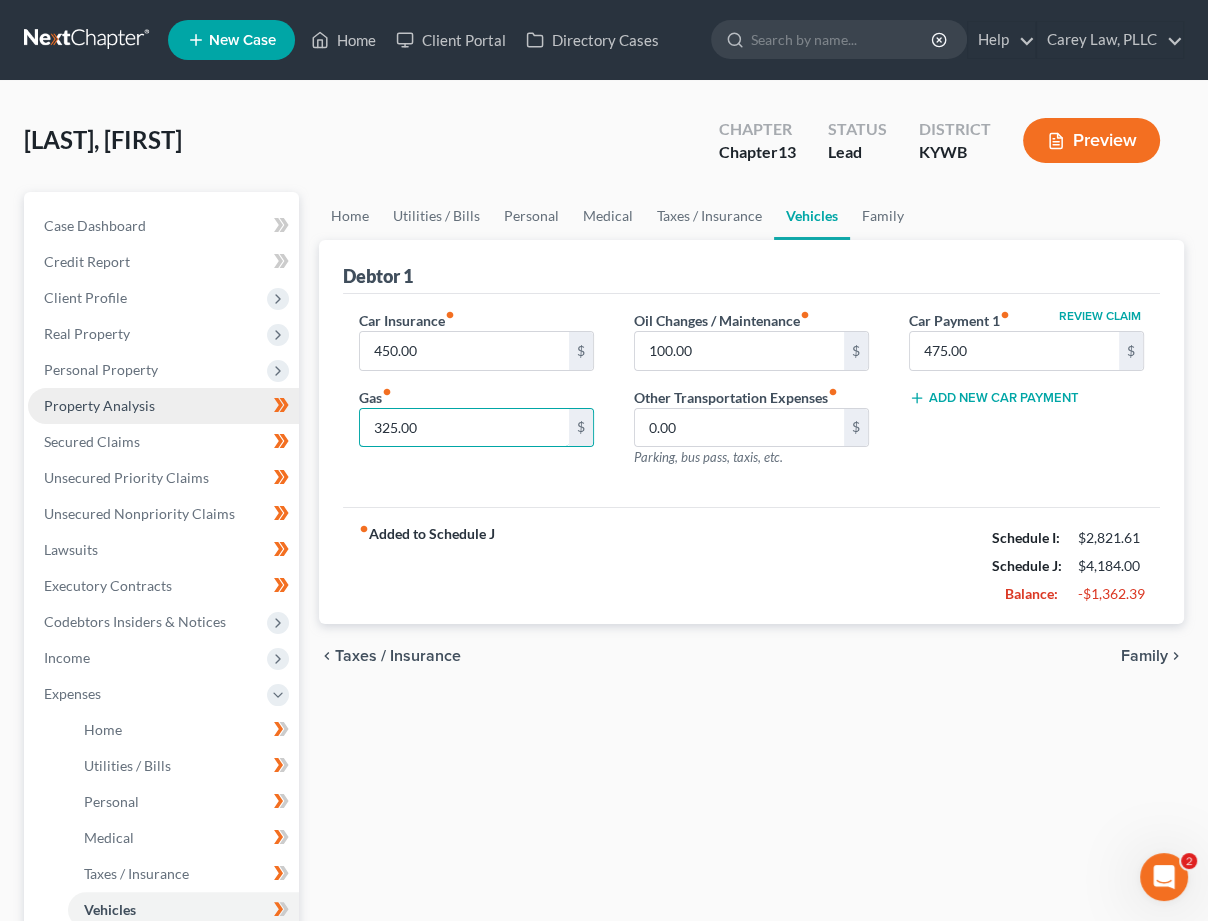 drag, startPoint x: 438, startPoint y: 421, endPoint x: 219, endPoint y: 402, distance: 219.82266 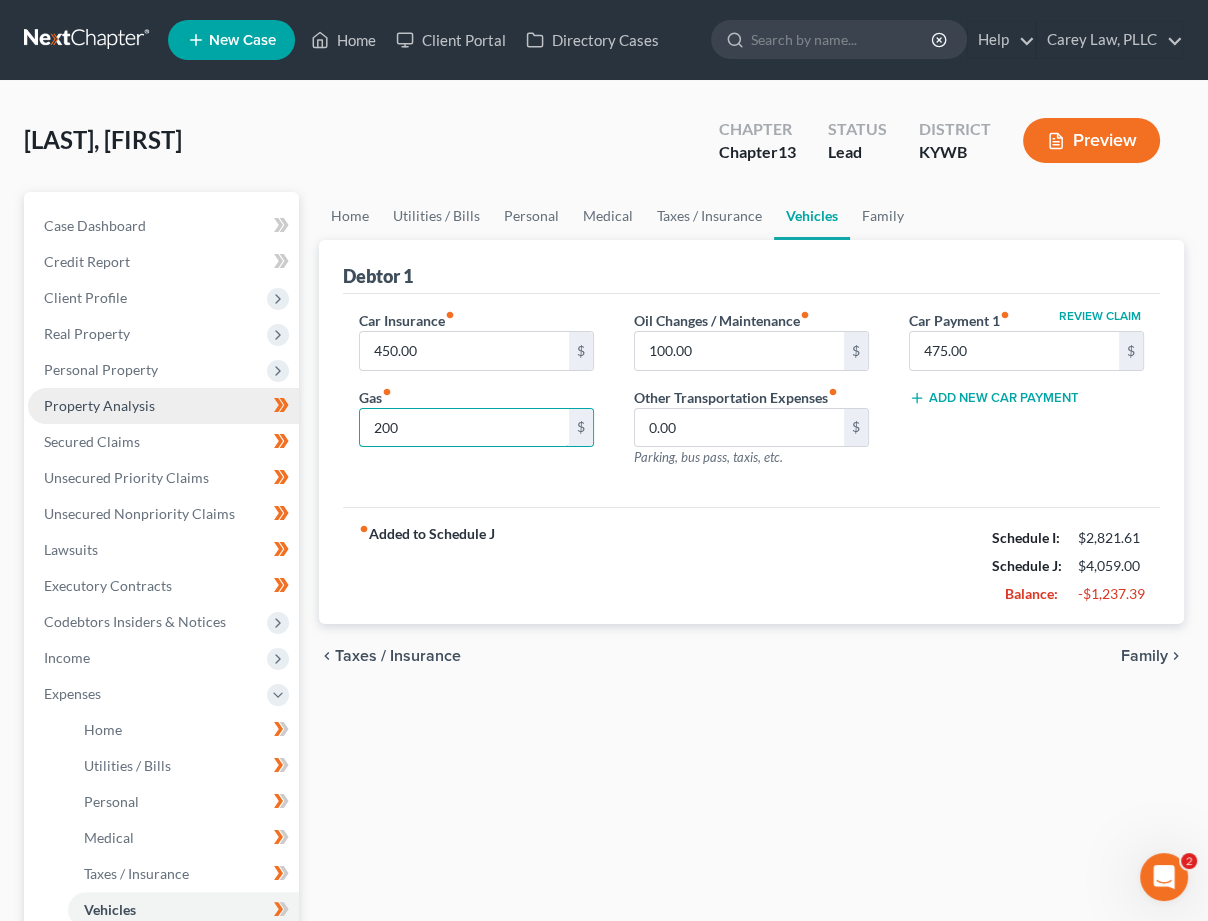 type on "200" 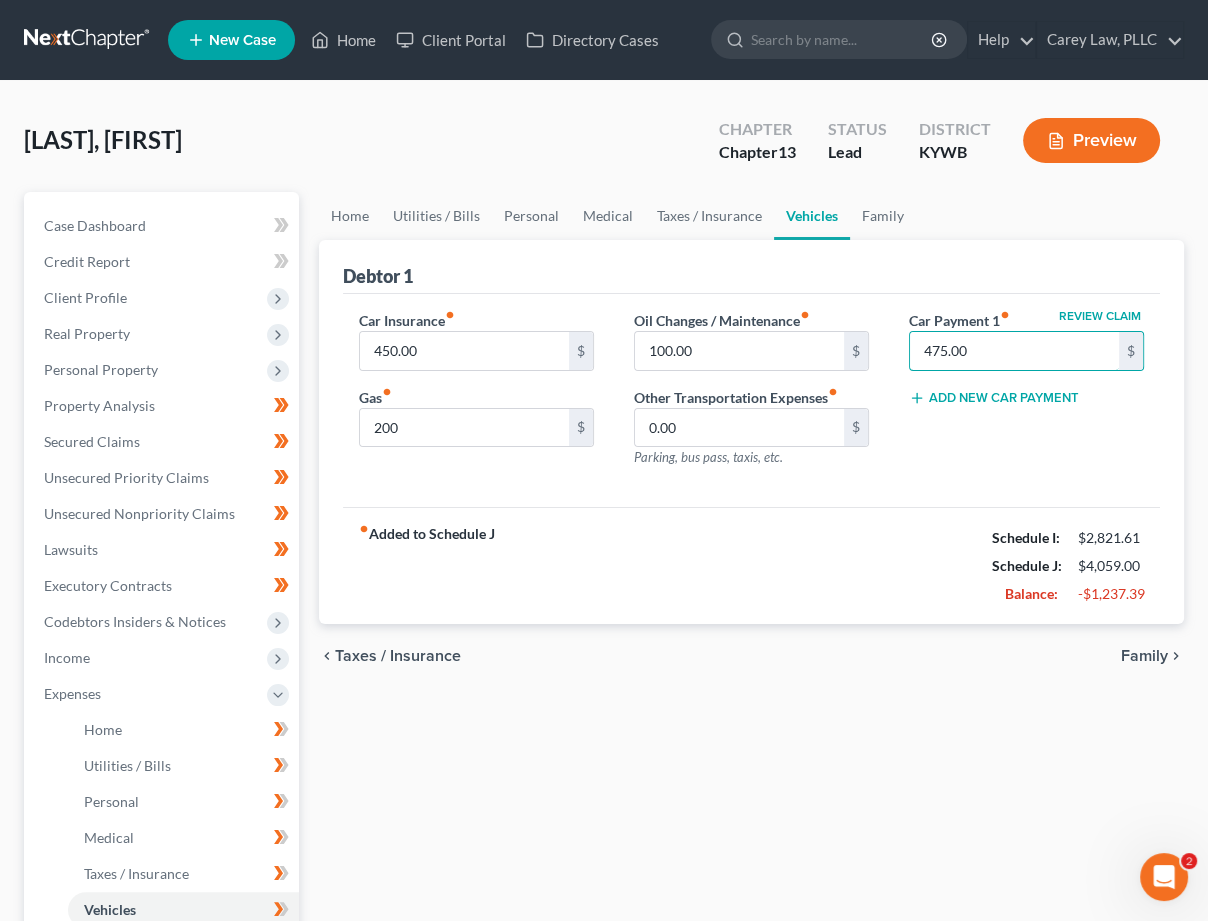 drag, startPoint x: 1002, startPoint y: 353, endPoint x: 586, endPoint y: 320, distance: 417.30685 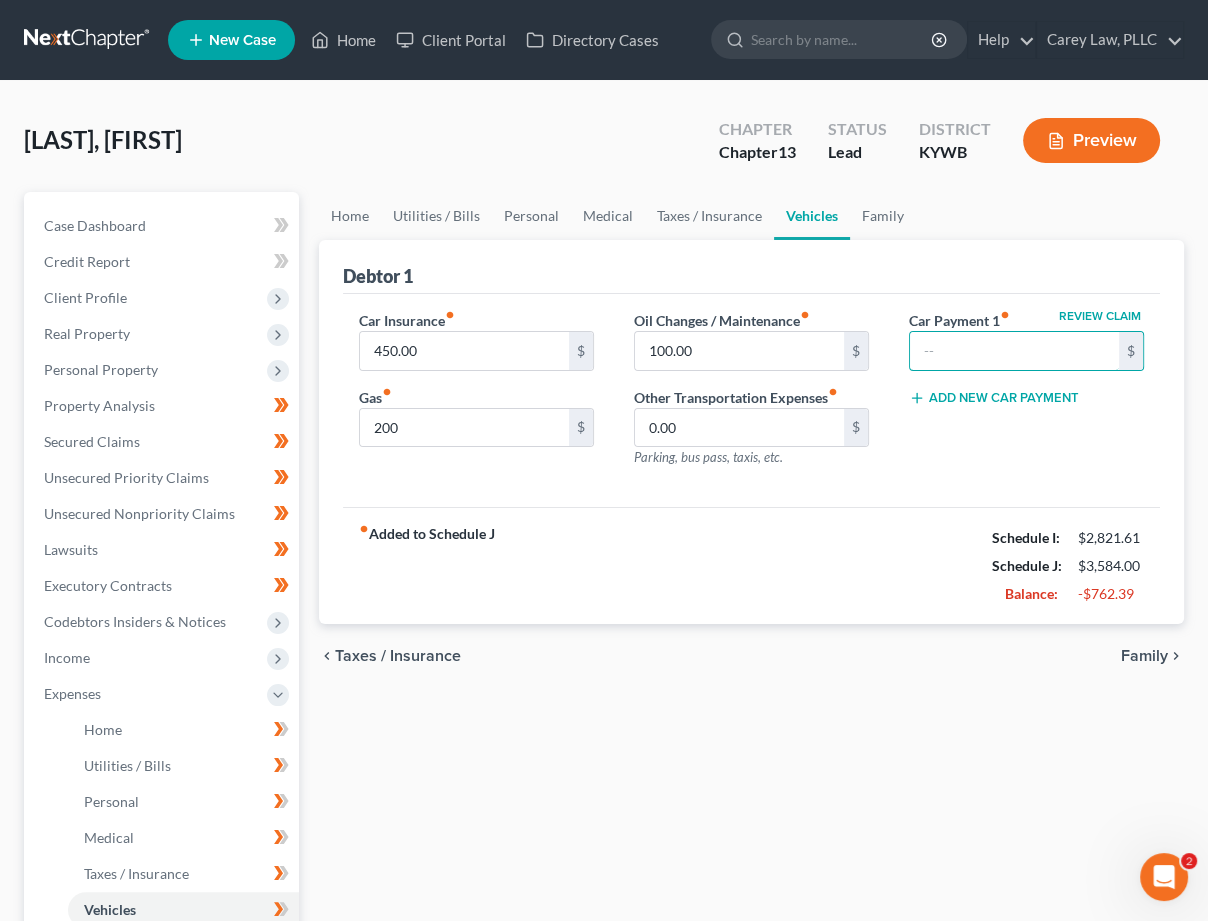type 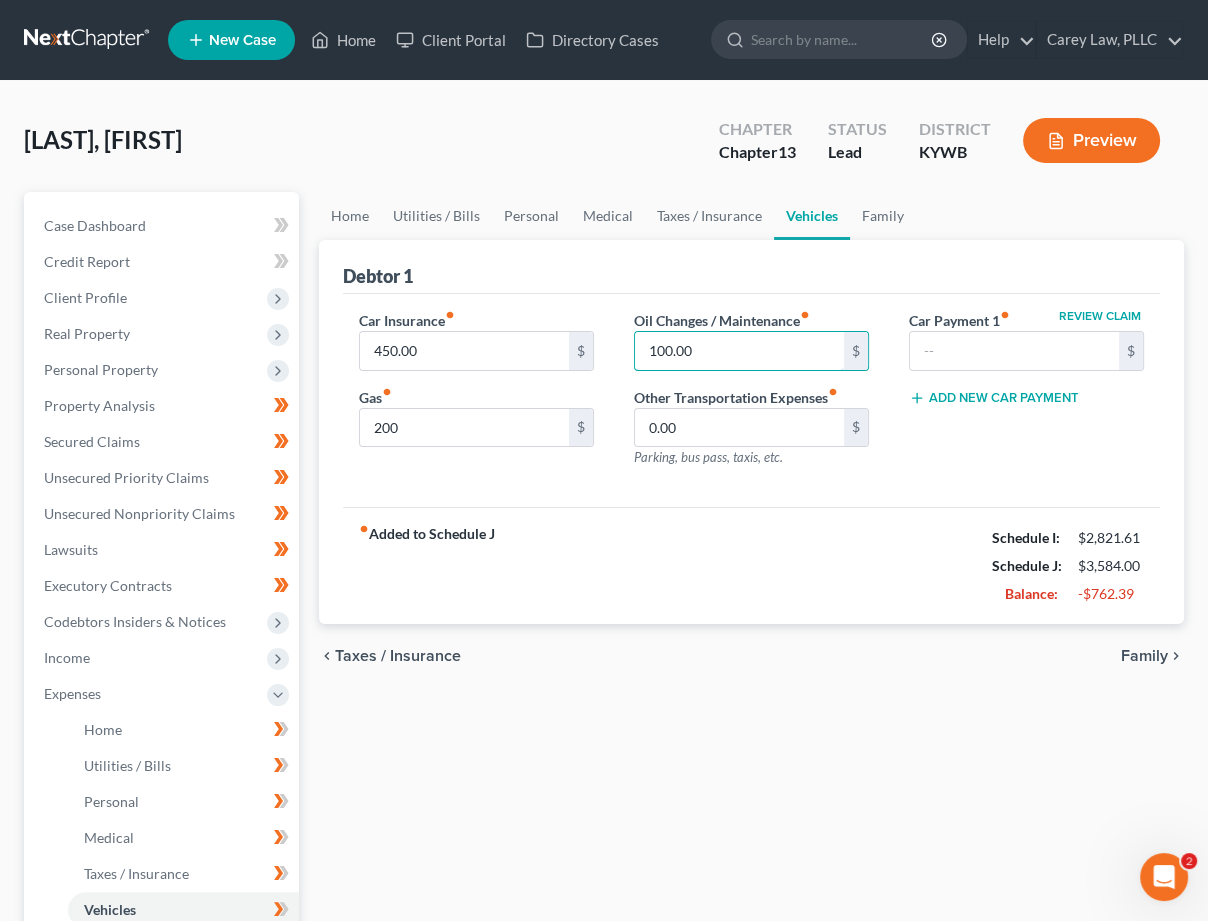 drag, startPoint x: 609, startPoint y: 340, endPoint x: 409, endPoint y: 319, distance: 201.09947 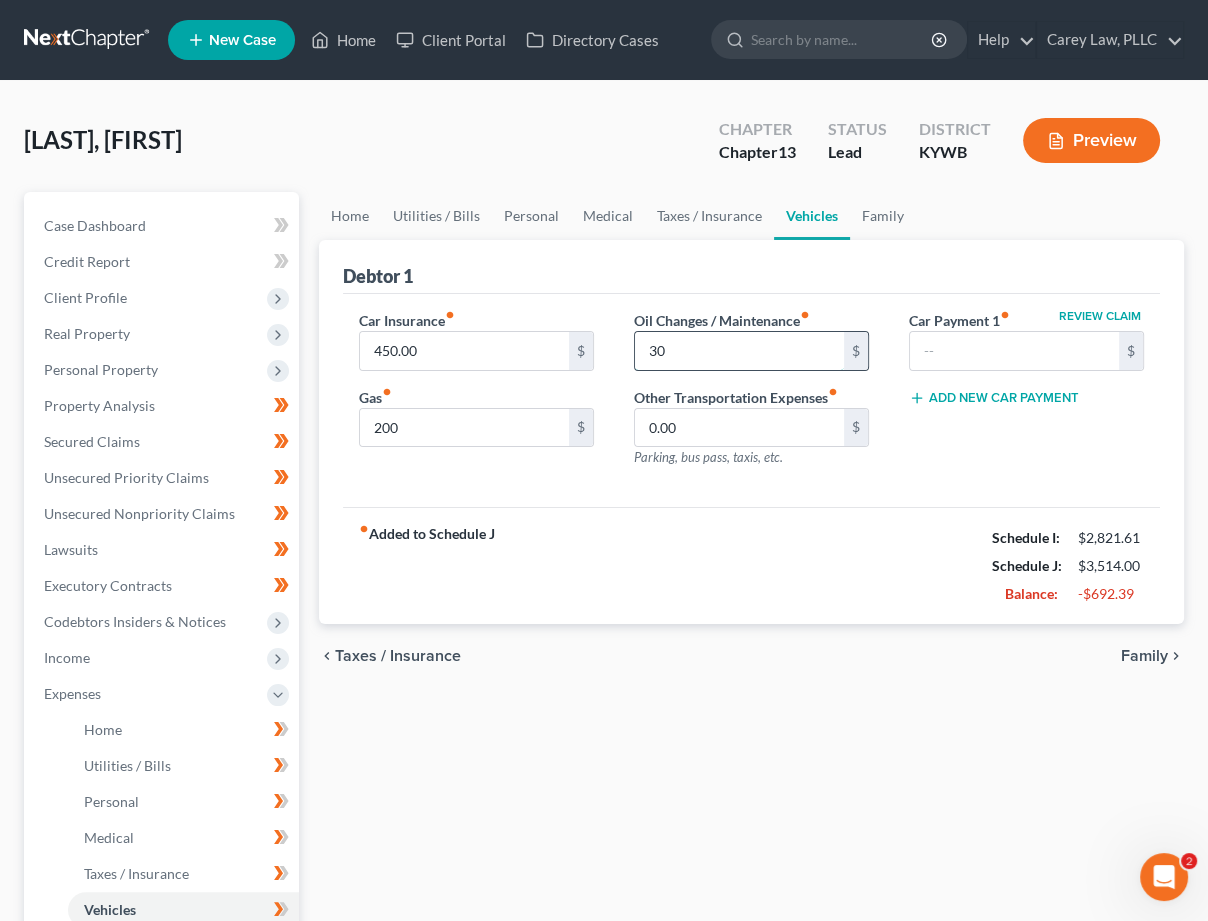 type on "30" 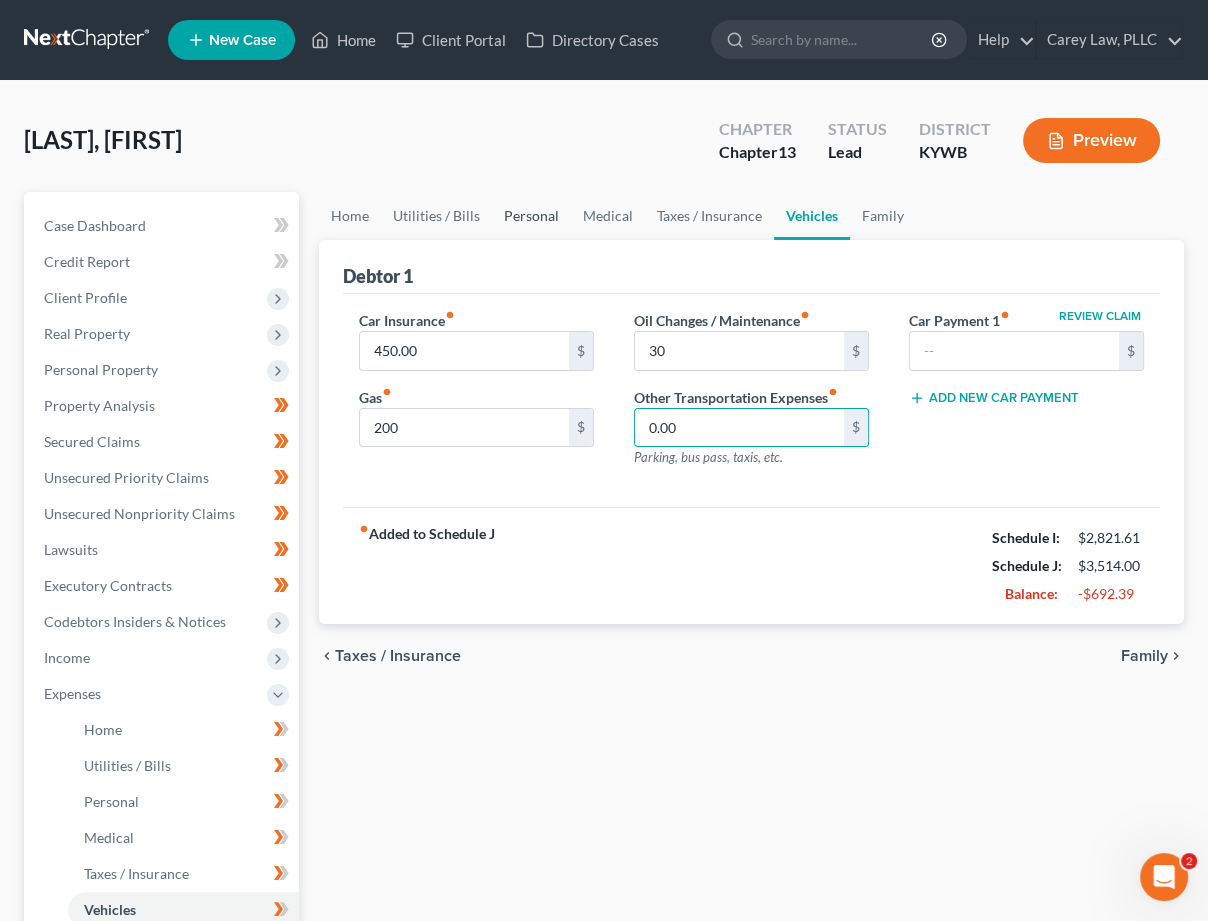 click on "Personal" at bounding box center (531, 216) 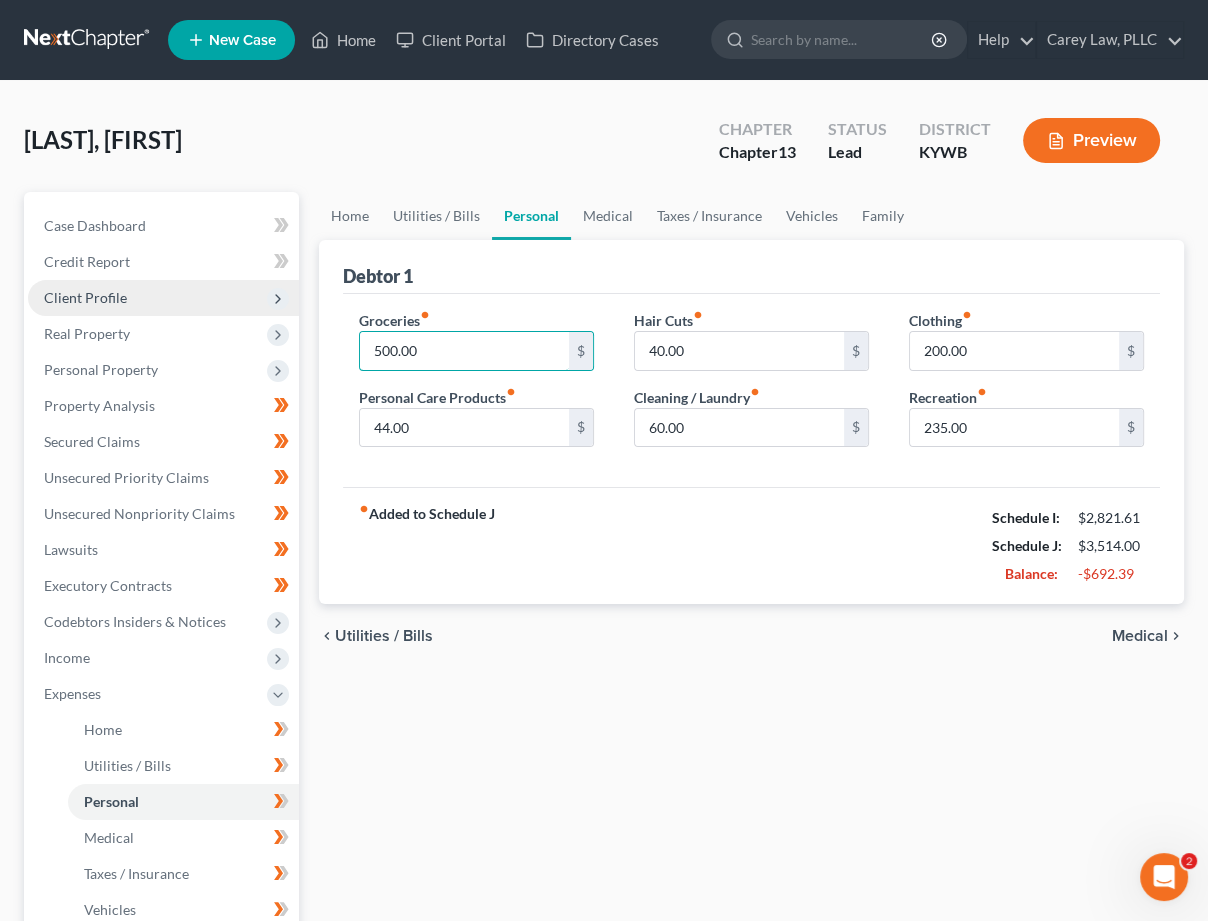 drag, startPoint x: 350, startPoint y: 321, endPoint x: 239, endPoint y: 297, distance: 113.56496 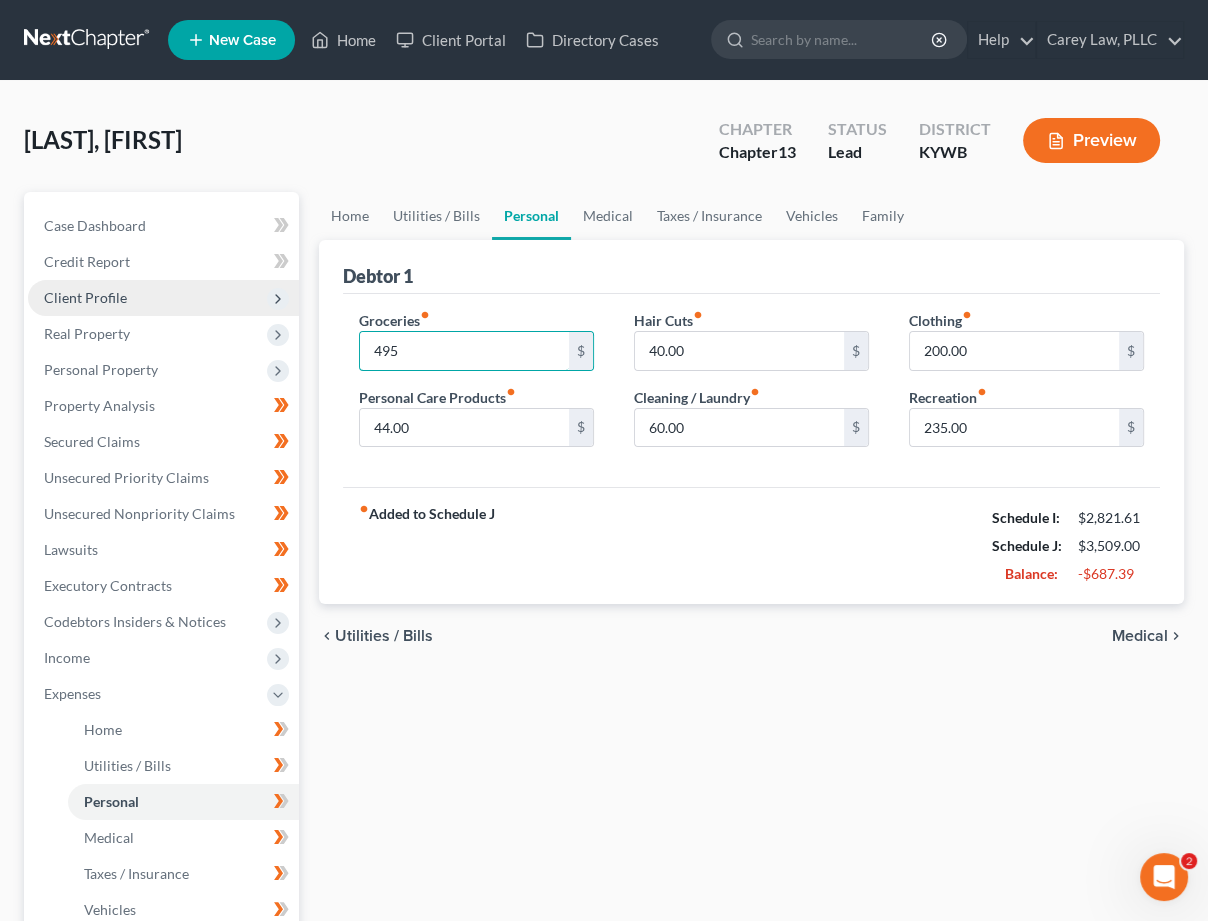 type on "495" 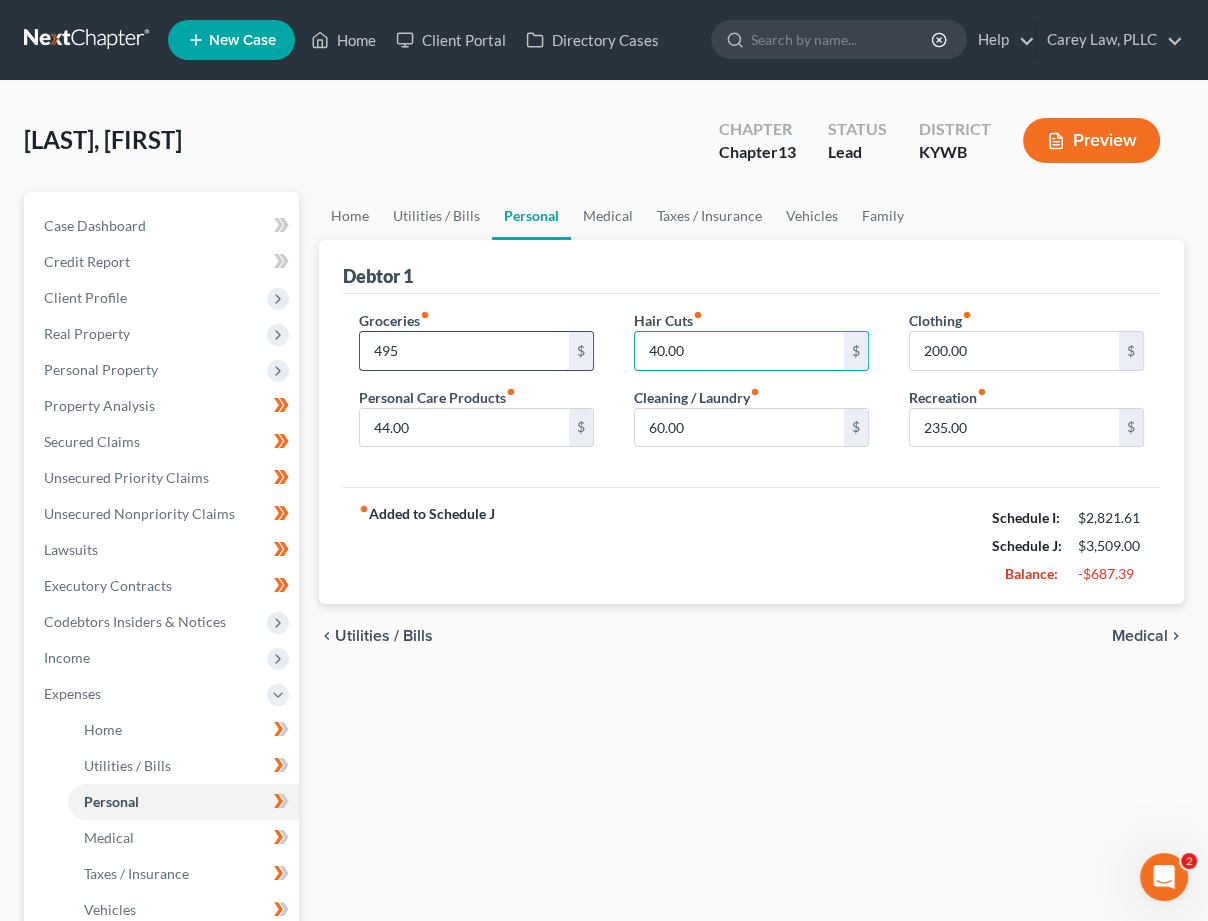 drag, startPoint x: 667, startPoint y: 353, endPoint x: 506, endPoint y: 340, distance: 161.52399 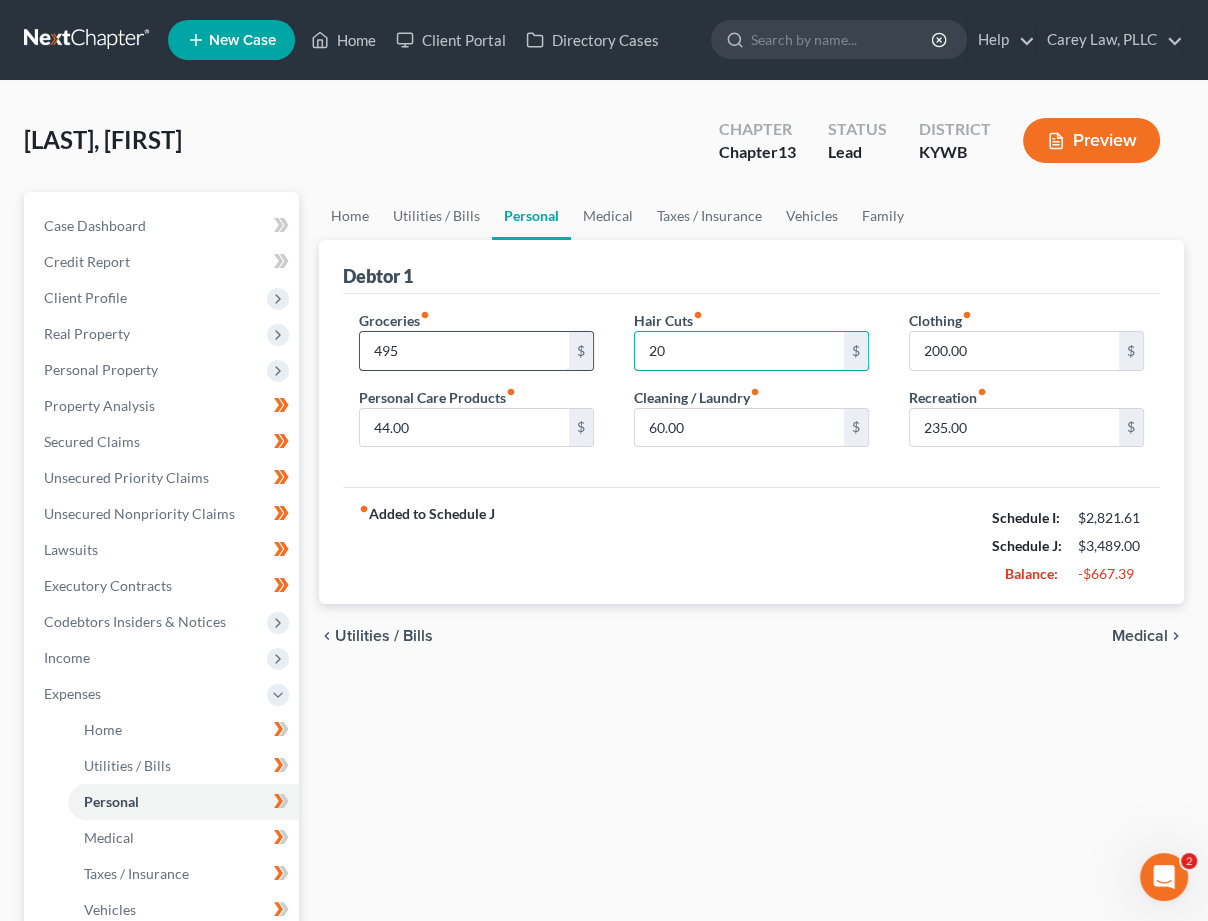 type on "20" 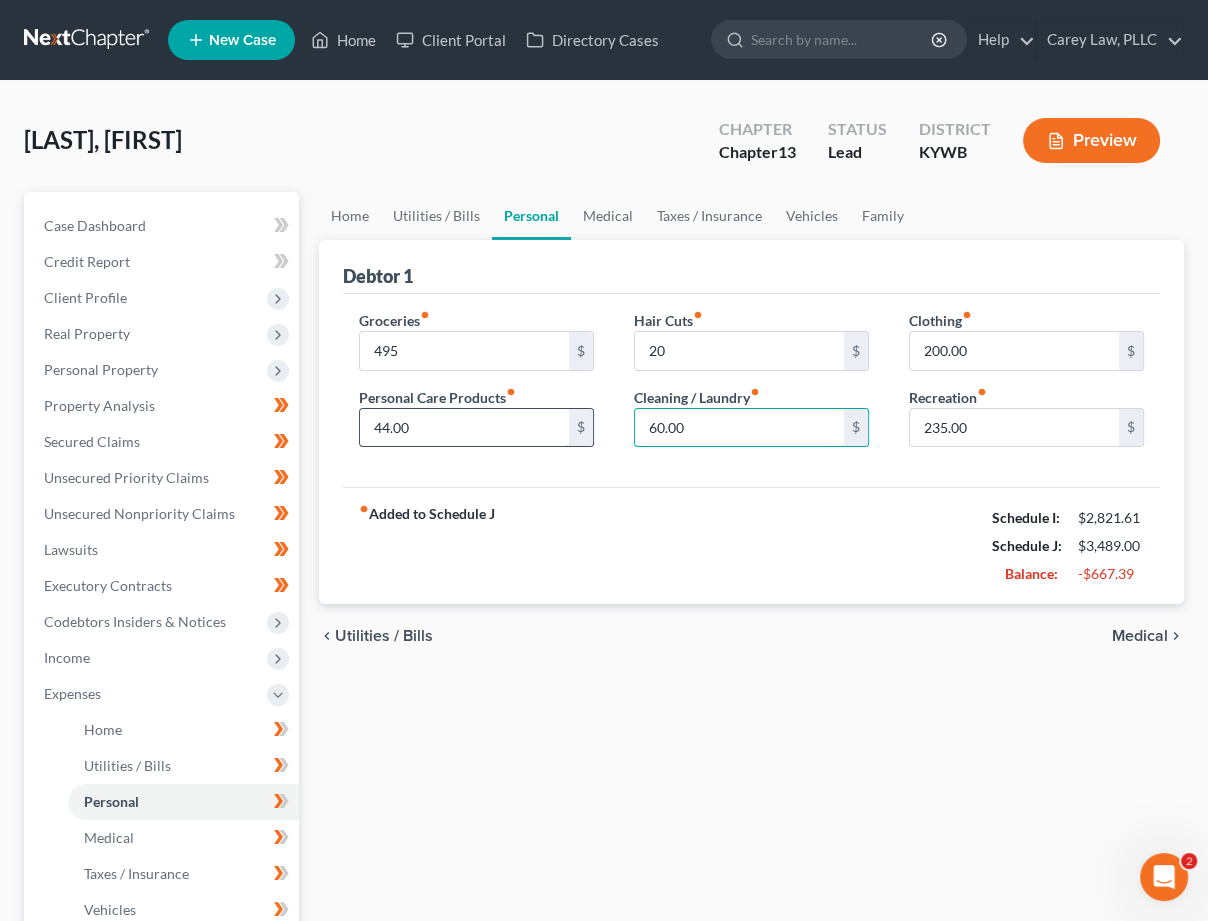 drag, startPoint x: 604, startPoint y: 426, endPoint x: 494, endPoint y: 416, distance: 110.45361 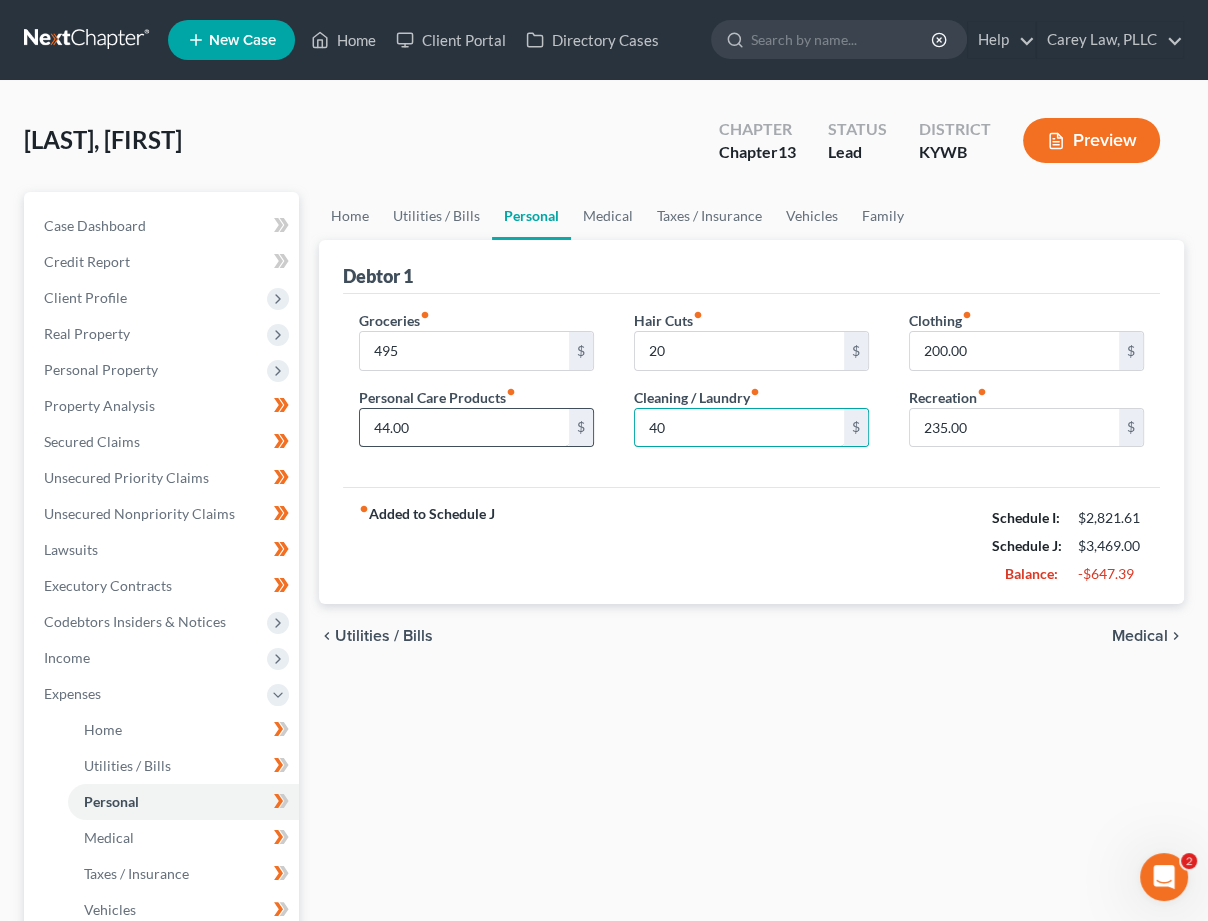 type on "40" 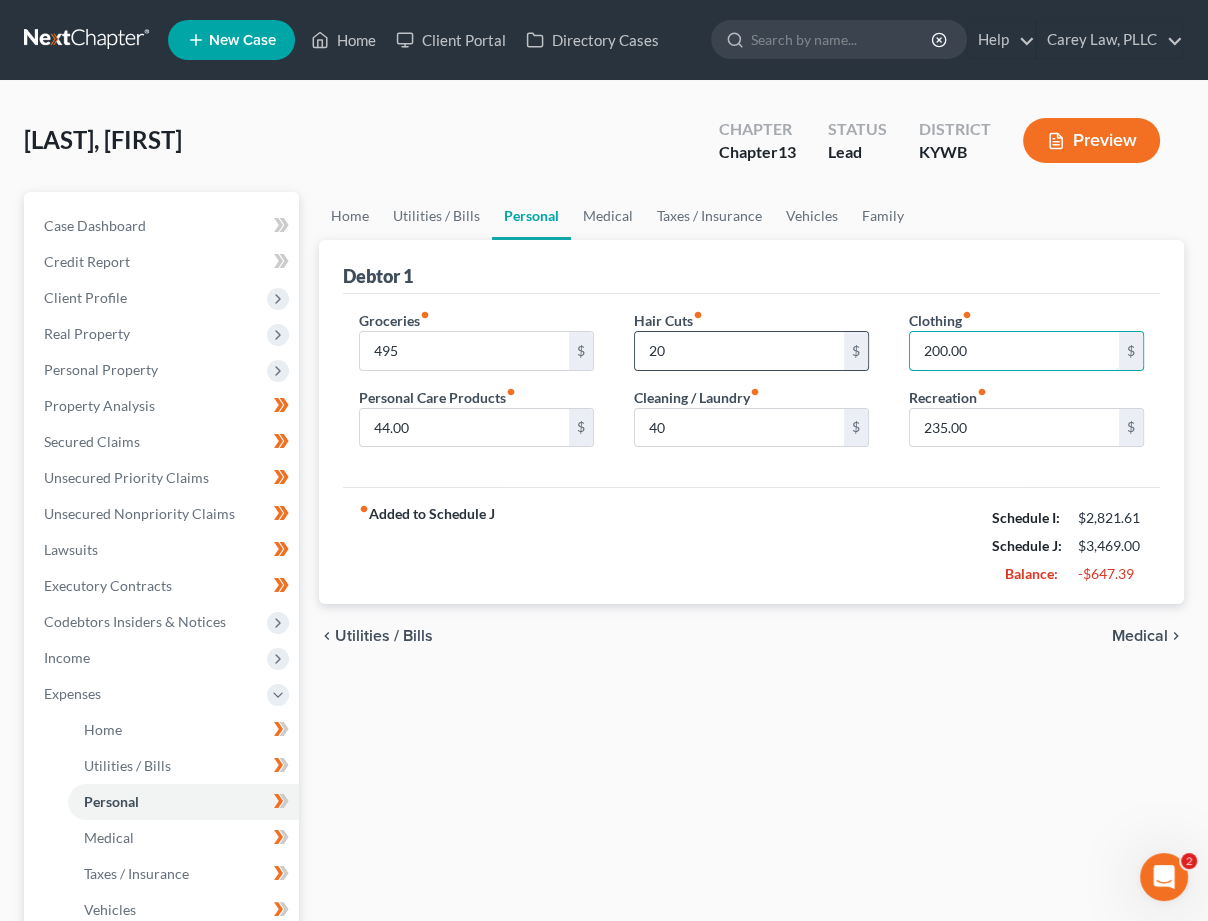 drag, startPoint x: 978, startPoint y: 348, endPoint x: 707, endPoint y: 328, distance: 271.737 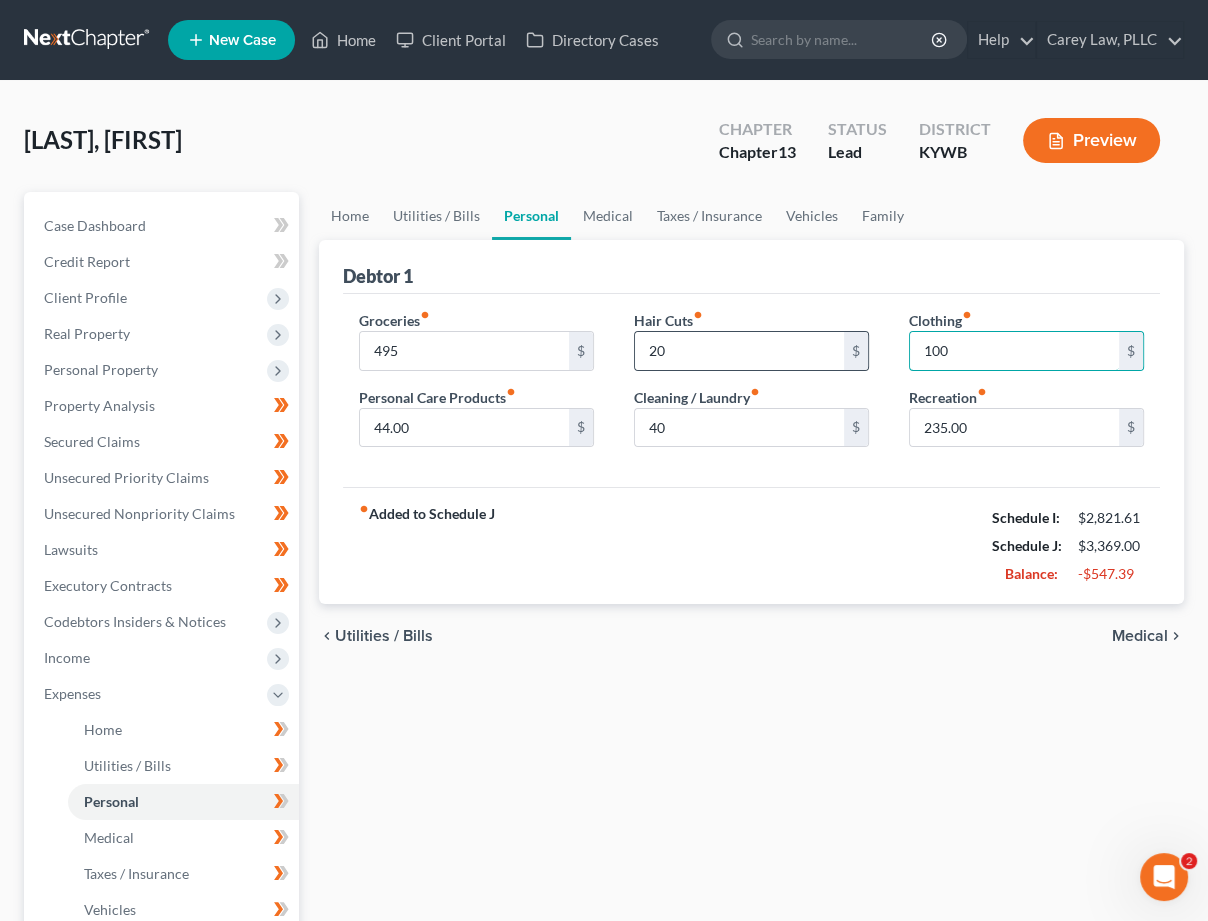type on "100" 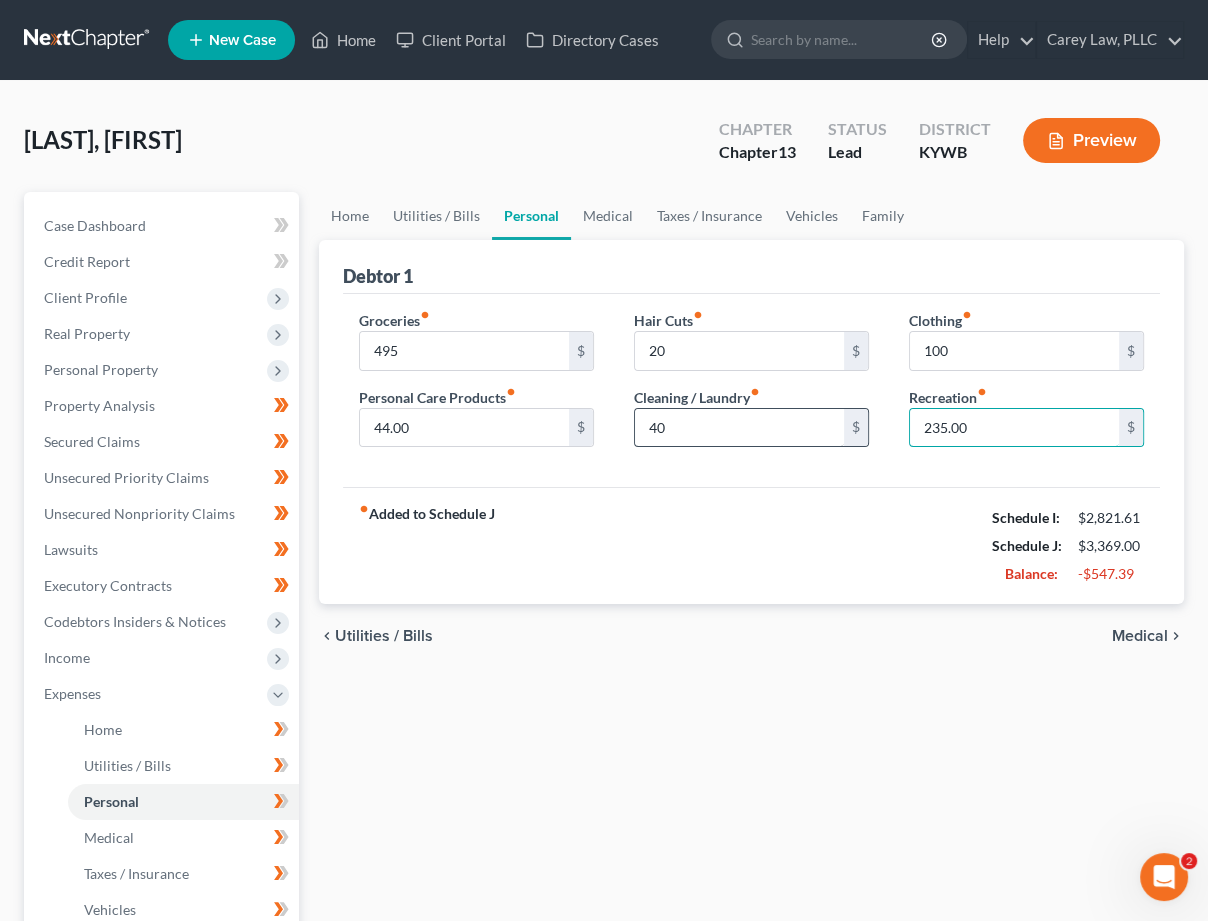 drag, startPoint x: 853, startPoint y: 414, endPoint x: 713, endPoint y: 409, distance: 140.08926 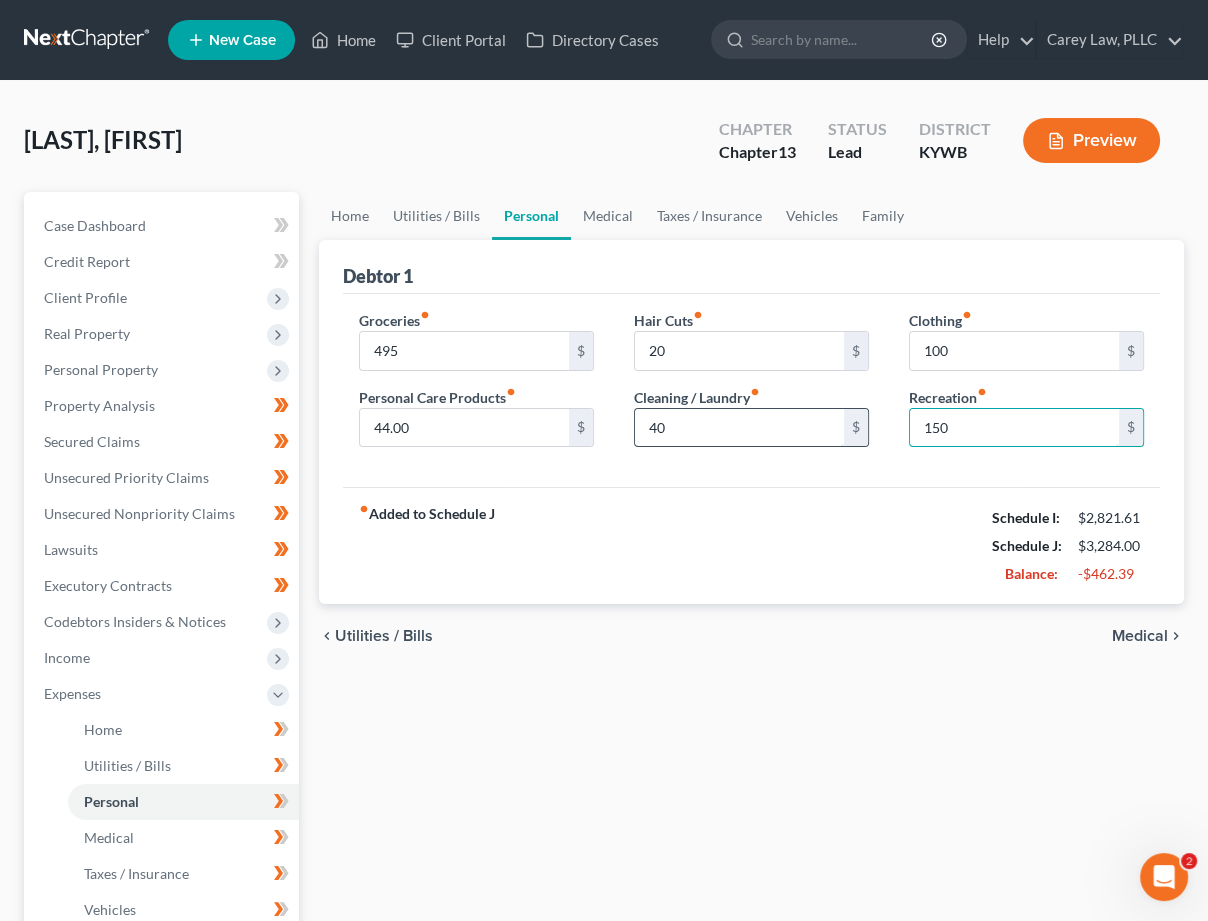 type on "150" 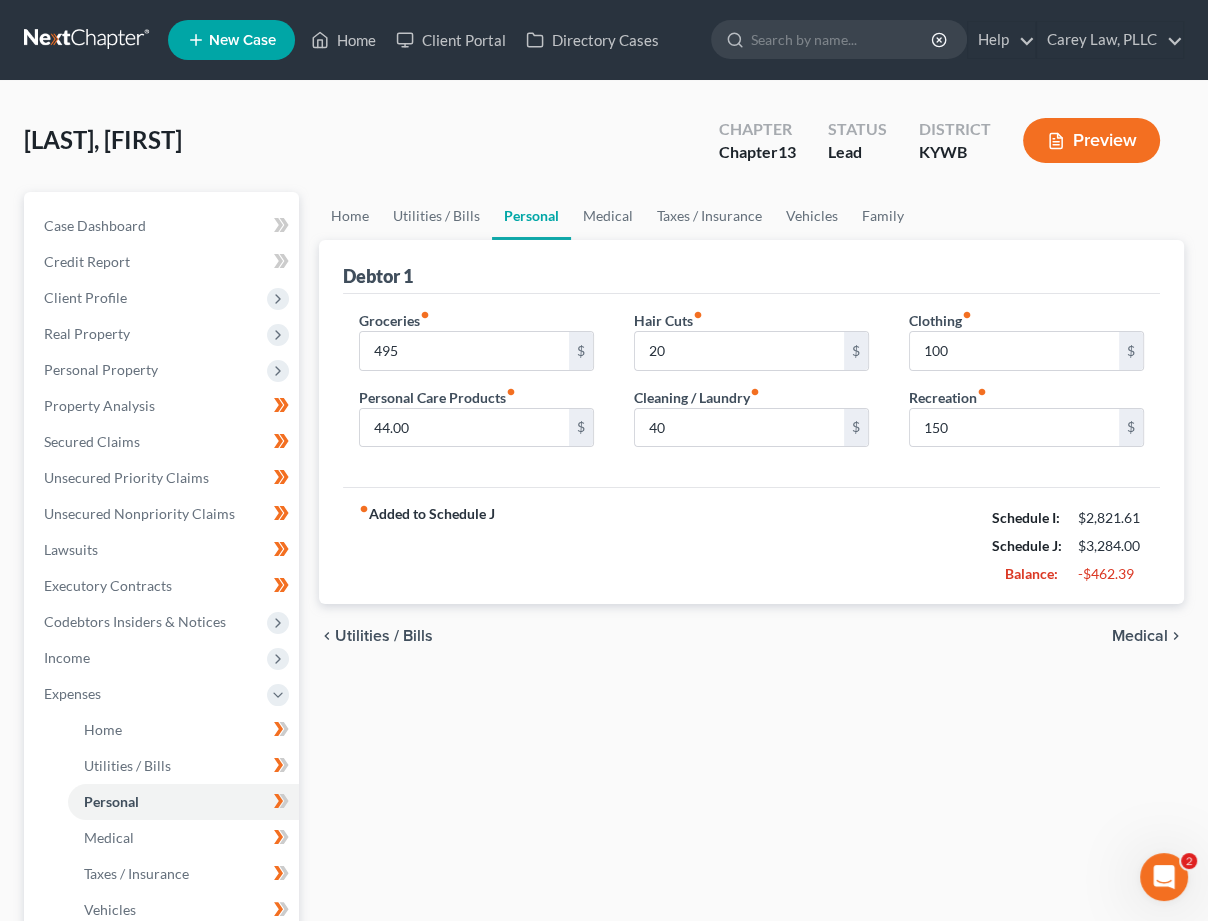 click on "chevron_left
Utilities / Bills
Medical
chevron_right" at bounding box center [751, 636] 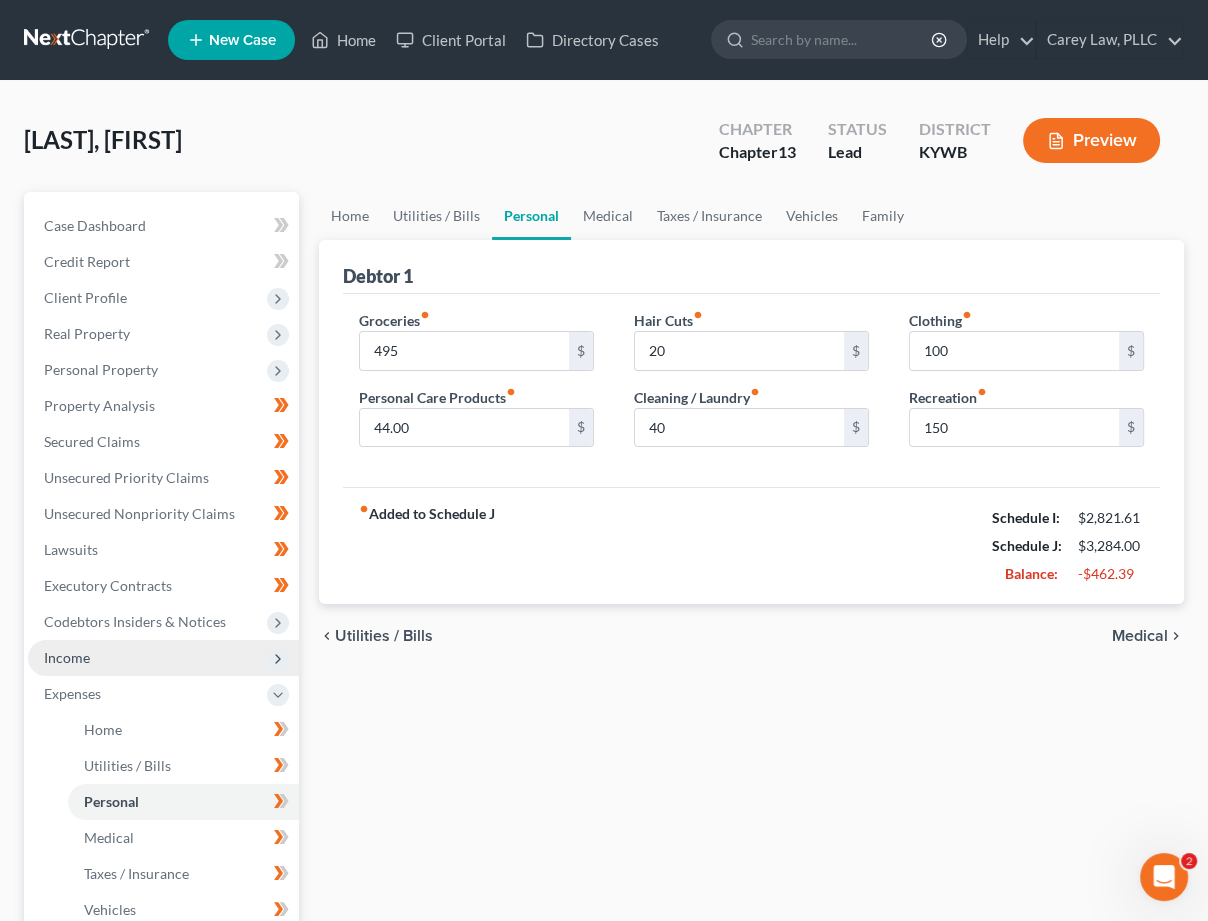 click on "Income" at bounding box center [163, 658] 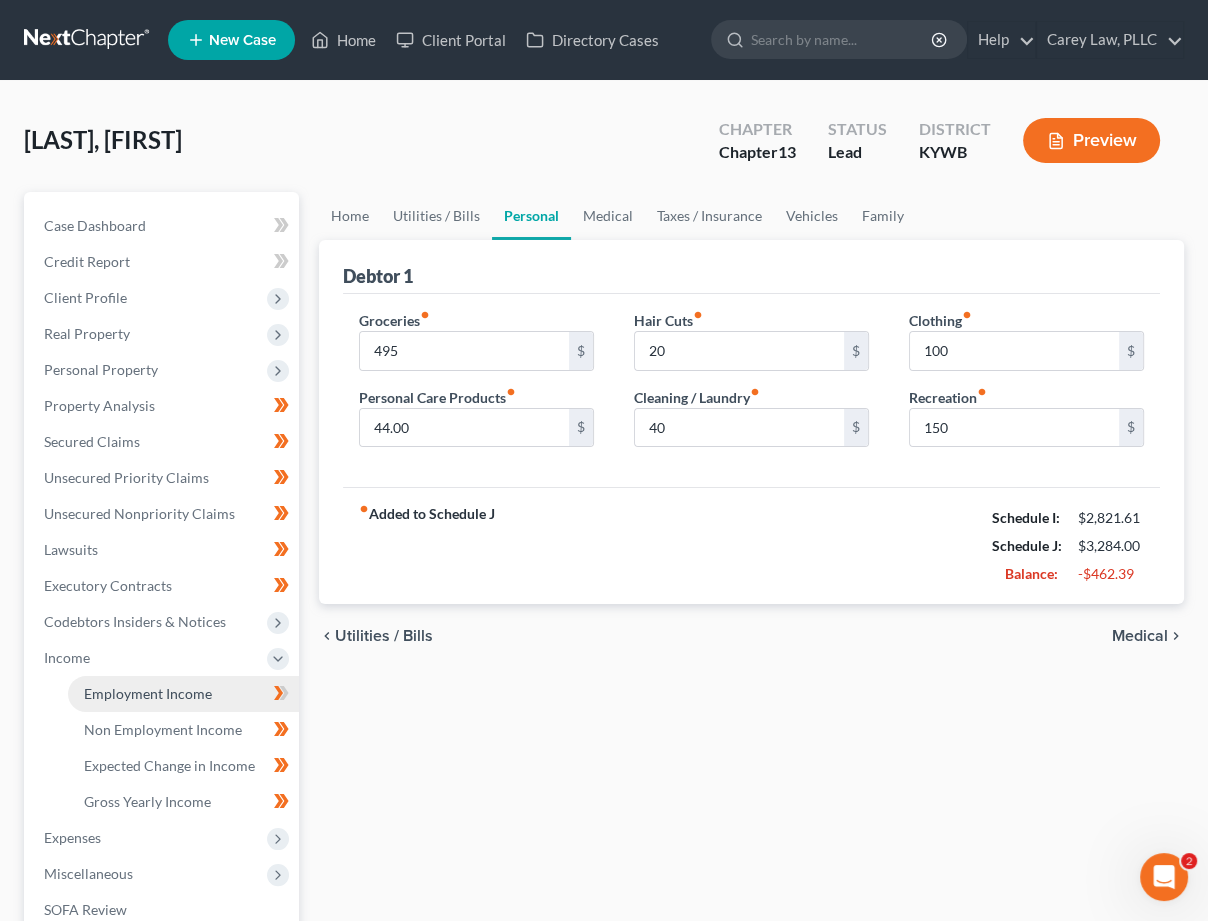 click on "Employment Income" at bounding box center [148, 693] 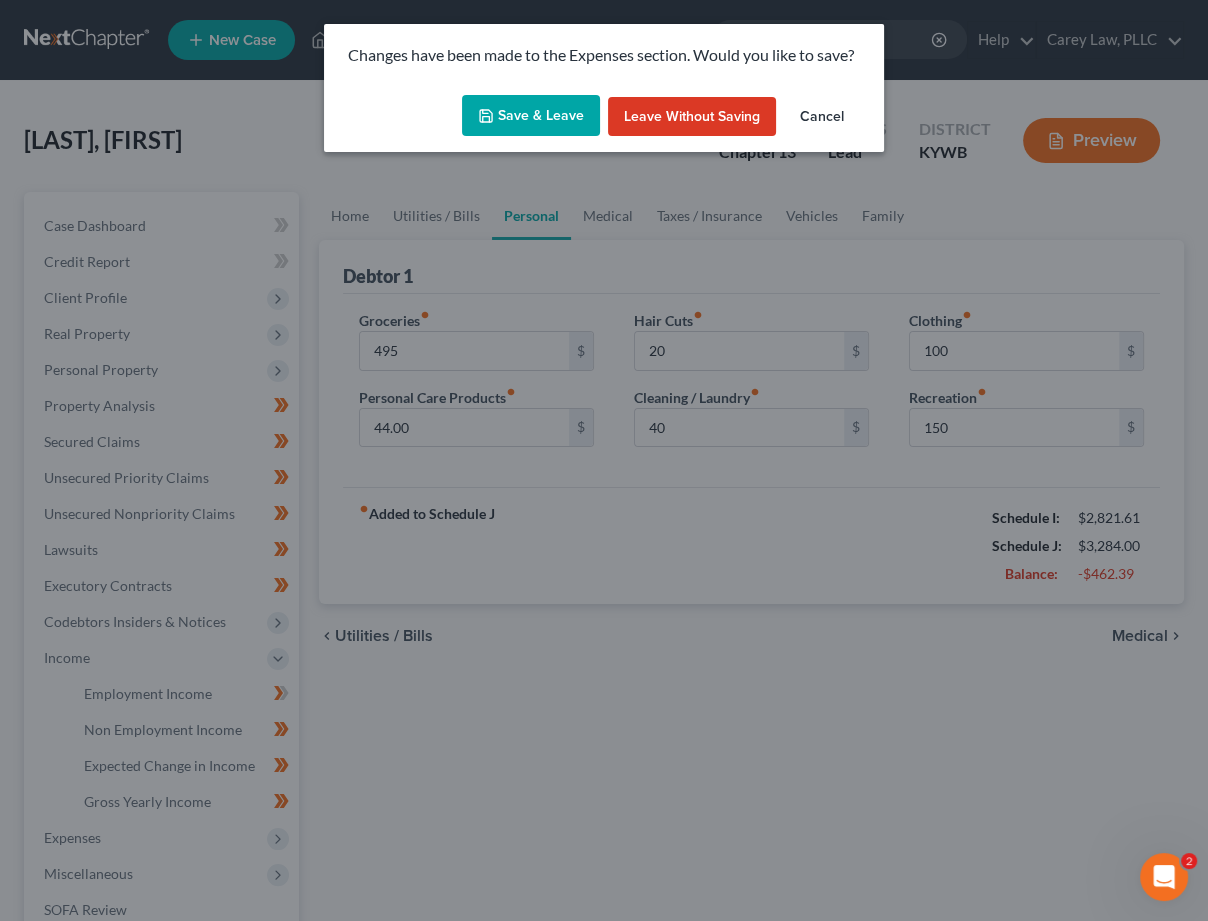 click on "Save & Leave" at bounding box center (531, 116) 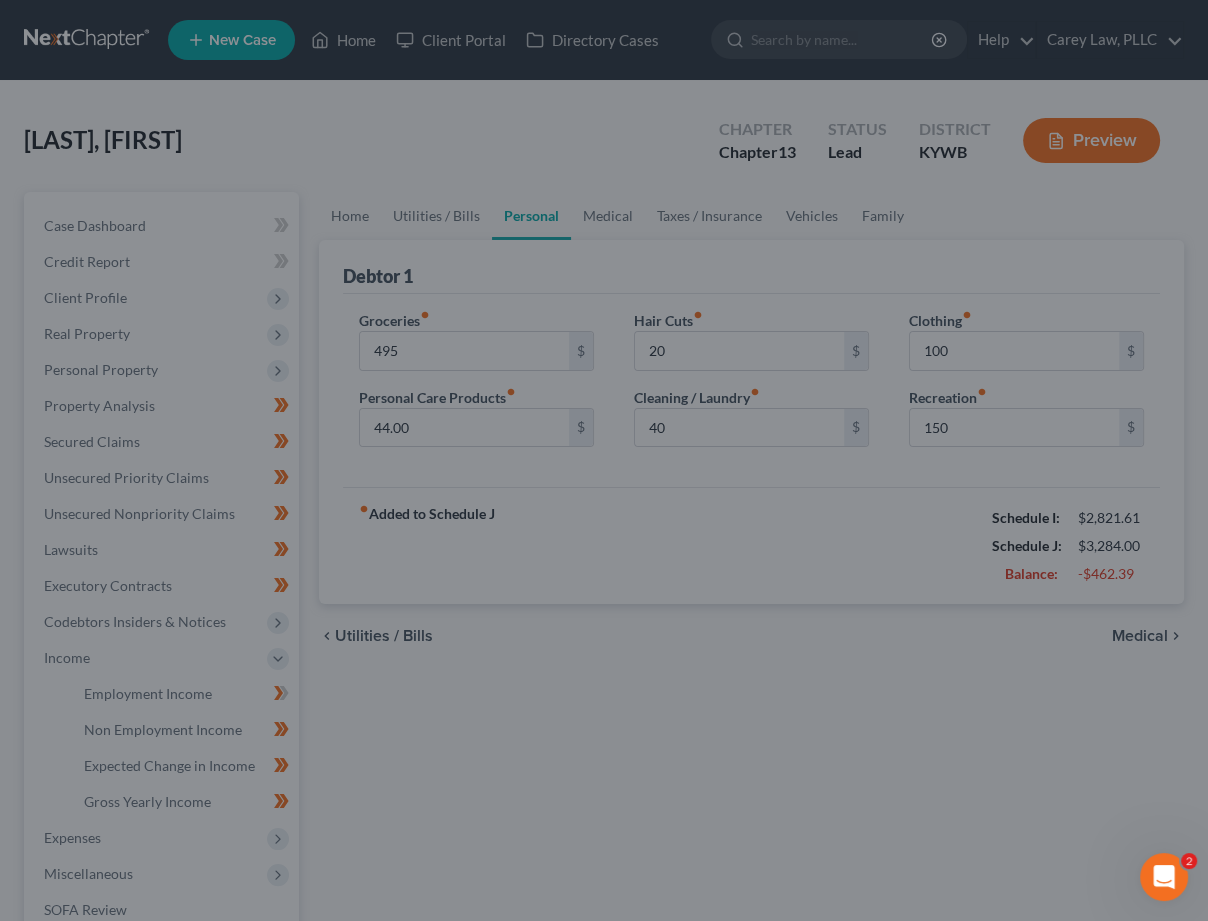 type on "495.00" 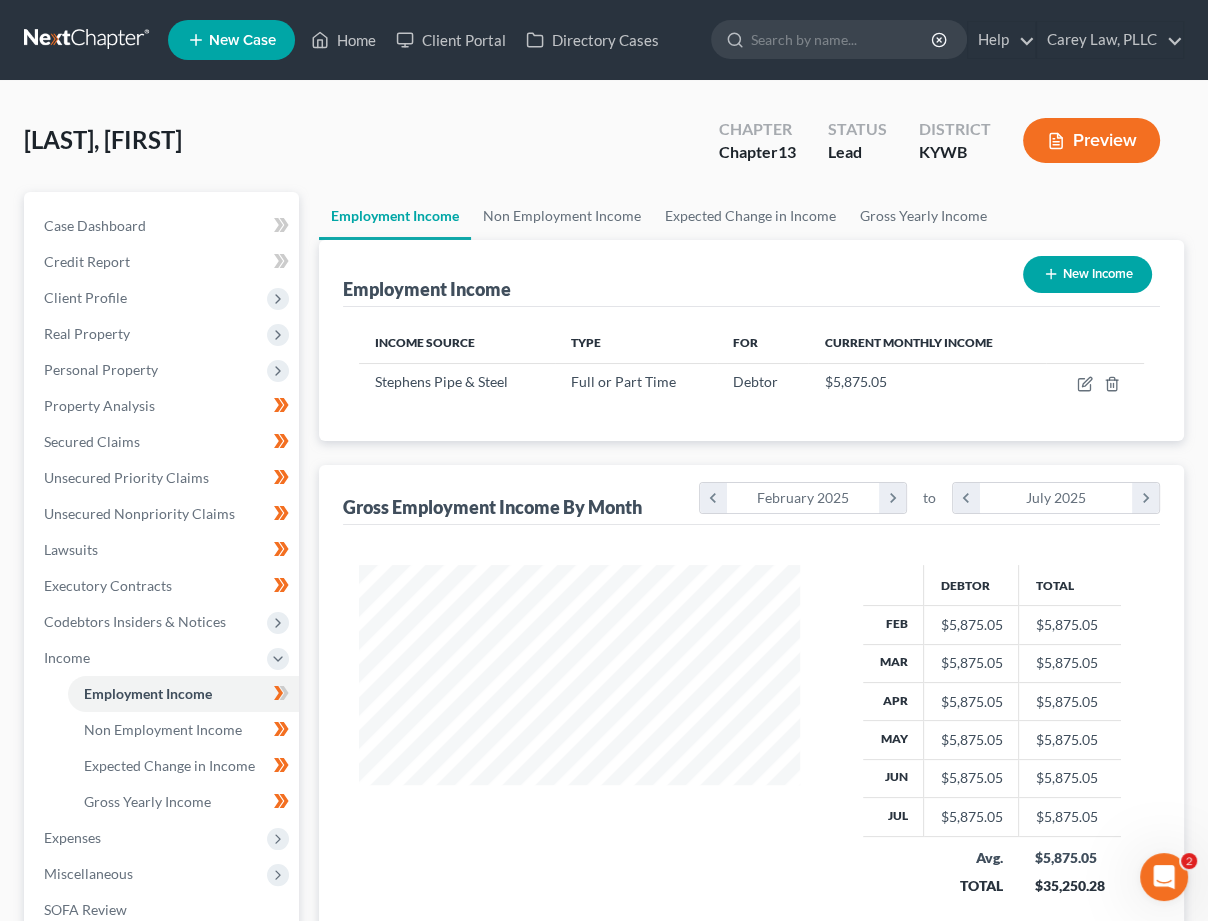 scroll, scrollTop: 999650, scrollLeft: 999520, axis: both 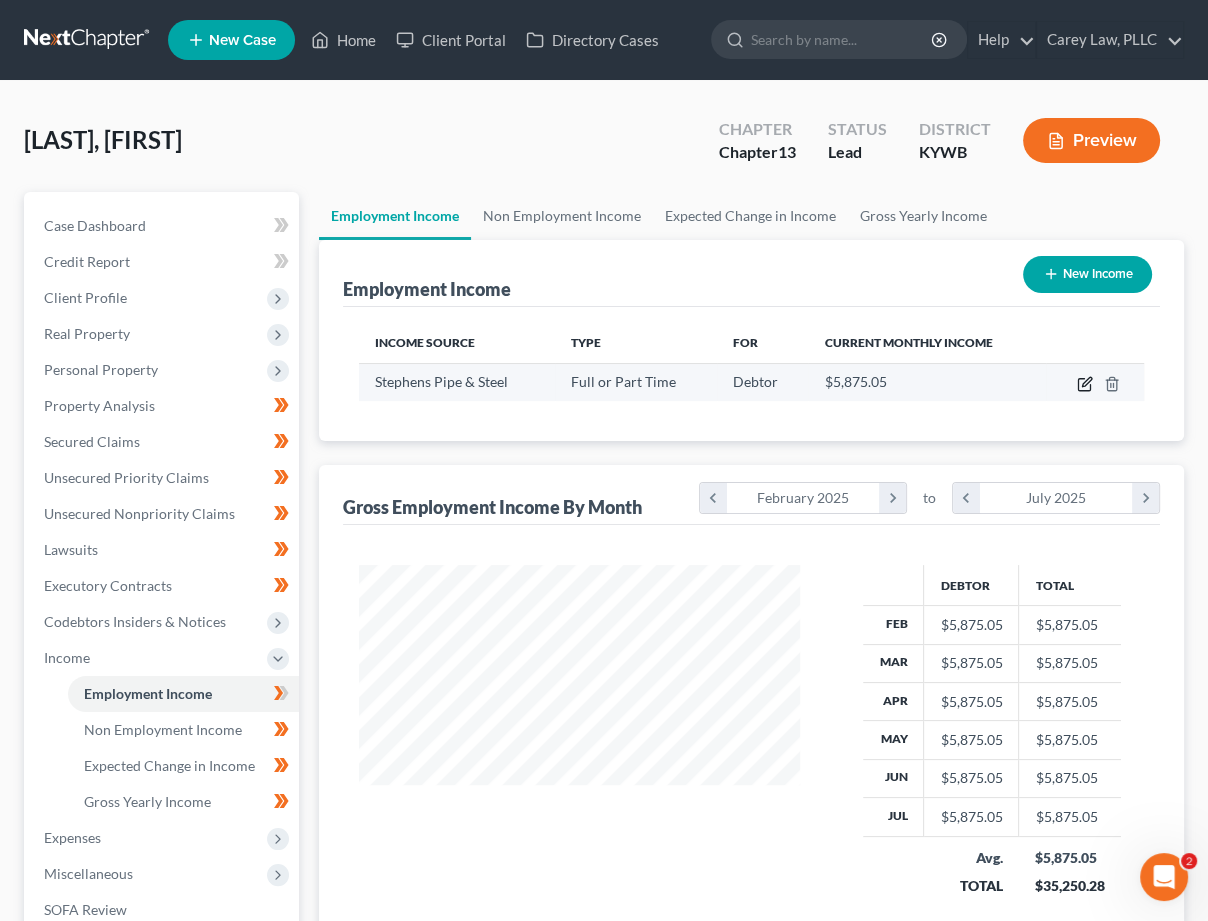 click 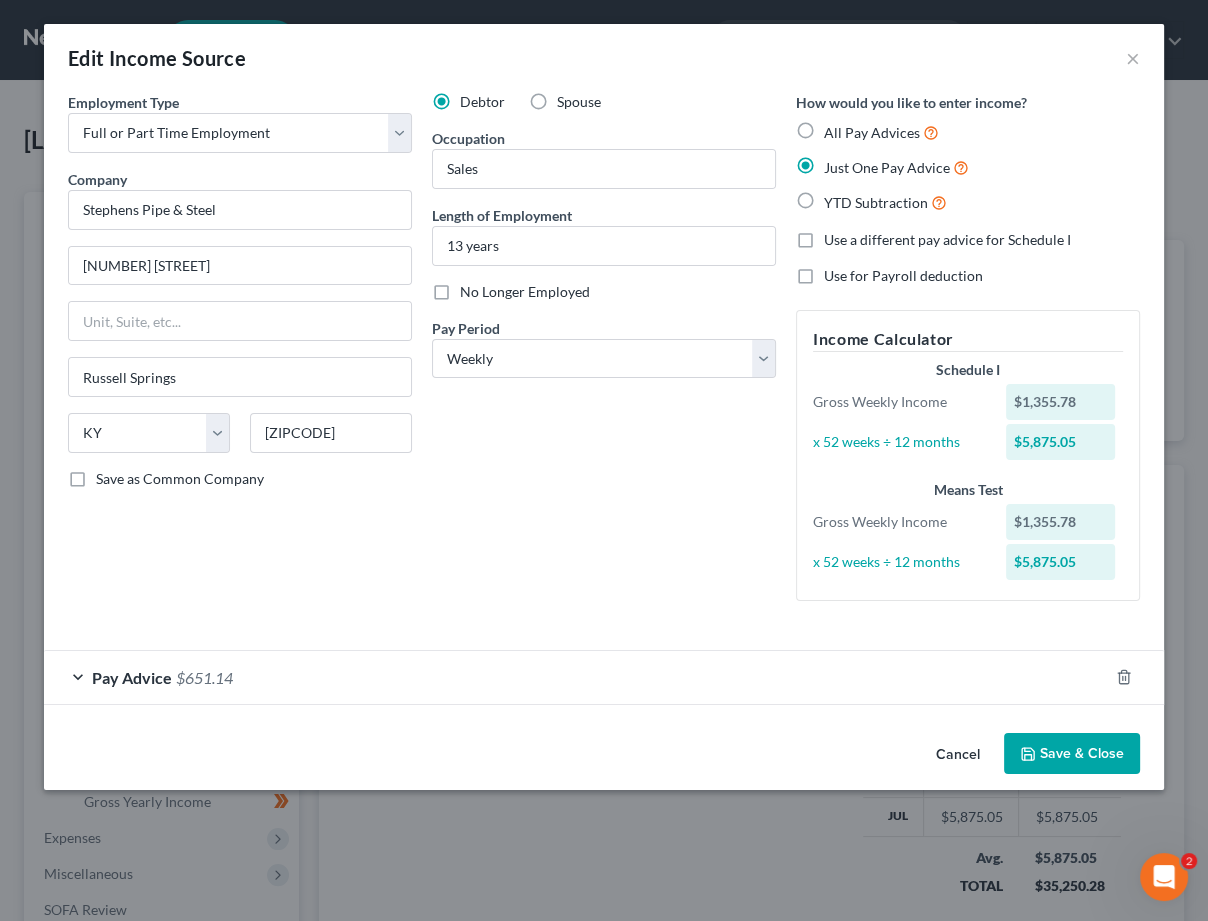 click on "Employment Type
*
Select Full or Part Time Employment Self Employment
Company
*
Stephens Pipe & Steel                      2234 E. Hwy 619 Russell Springs State AL AK AR AZ CA CO CT DE DC FL GA GU HI ID IL IN IA KS KY LA ME MD MA MI MN MS MO MT NC ND NE NV NH NJ NM NY OH OK OR PA PR RI SC SD TN TX UT VI VA VT WA WV WI WY 42642 Save as Common Company Debtor Spouse Occupation Sales Length of Employment 13 years No Longer Employed
Pay Period
*
Select Monthly Twice Monthly Every Other Week Weekly How would you like to enter income?
All Pay Advices
Just One Pay Advice
YTD Subtraction
Use a different pay advice for Schedule I Use for Payroll deduction Income Calculator
Schedule I Gross Weekly Income $1,355.78 x 52 weeks ÷ 12 months $5,875.05 Means Test Gross Weekly Income $1,355.78 x 52 weeks ÷ 12 months $5,875.05" at bounding box center [604, 363] 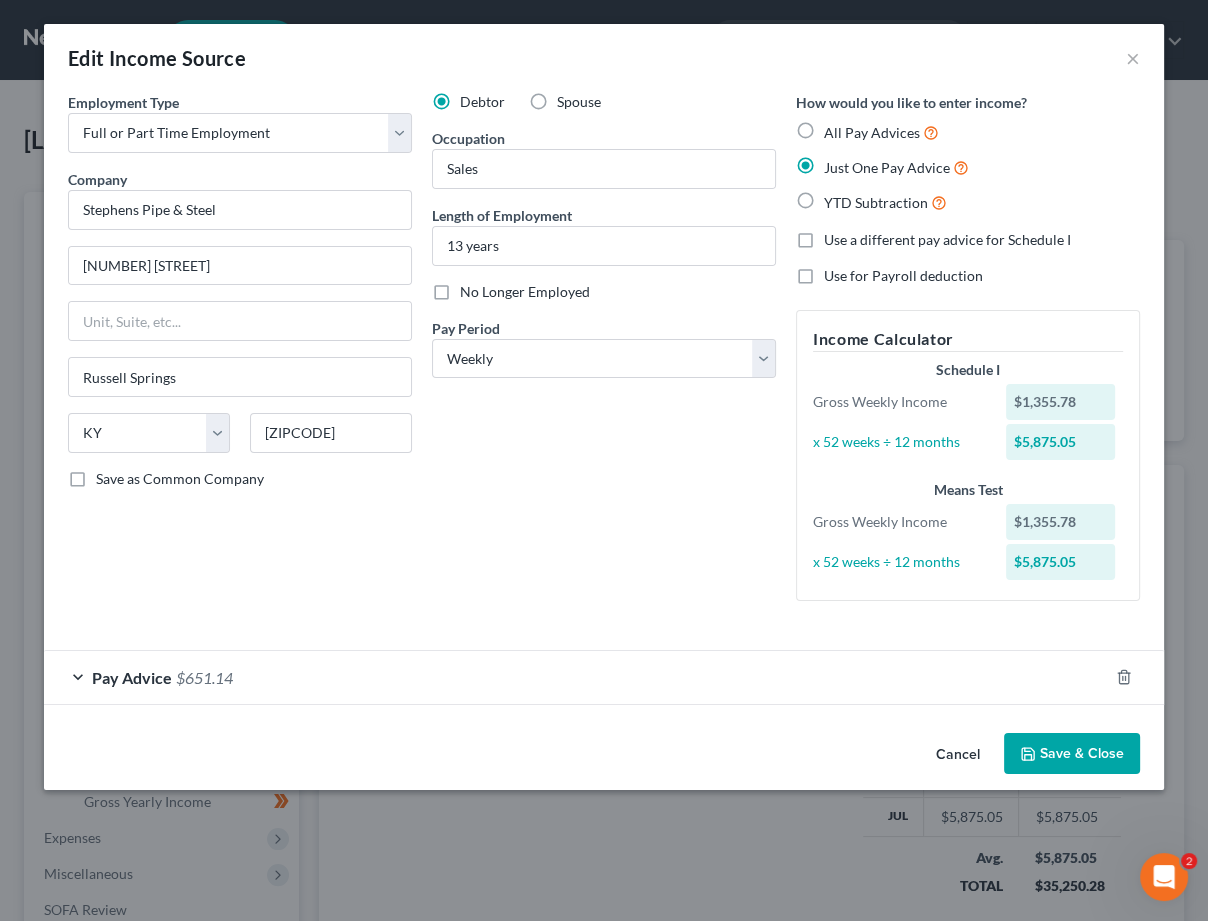 click on "Pay Advice" at bounding box center (132, 677) 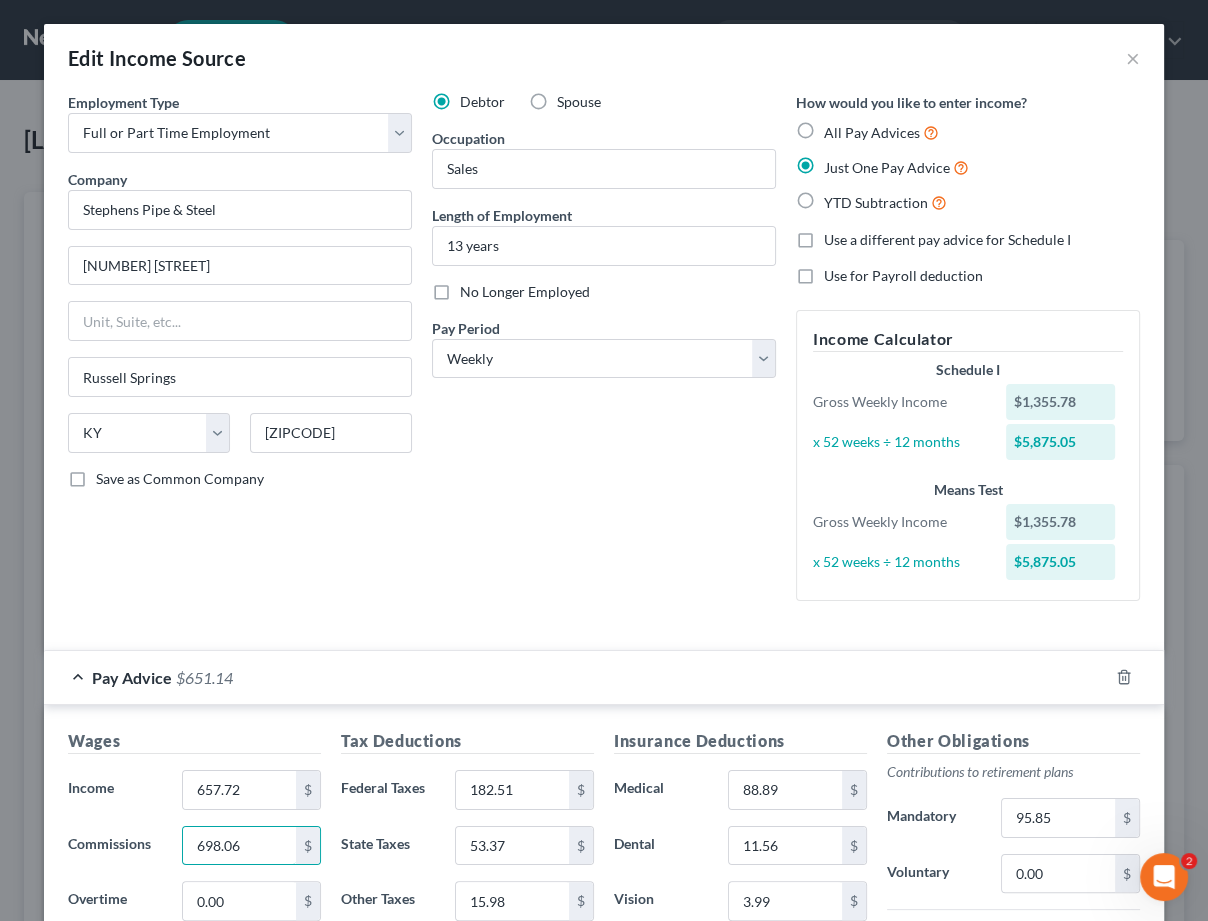 drag, startPoint x: 262, startPoint y: 833, endPoint x: 133, endPoint y: 833, distance: 129 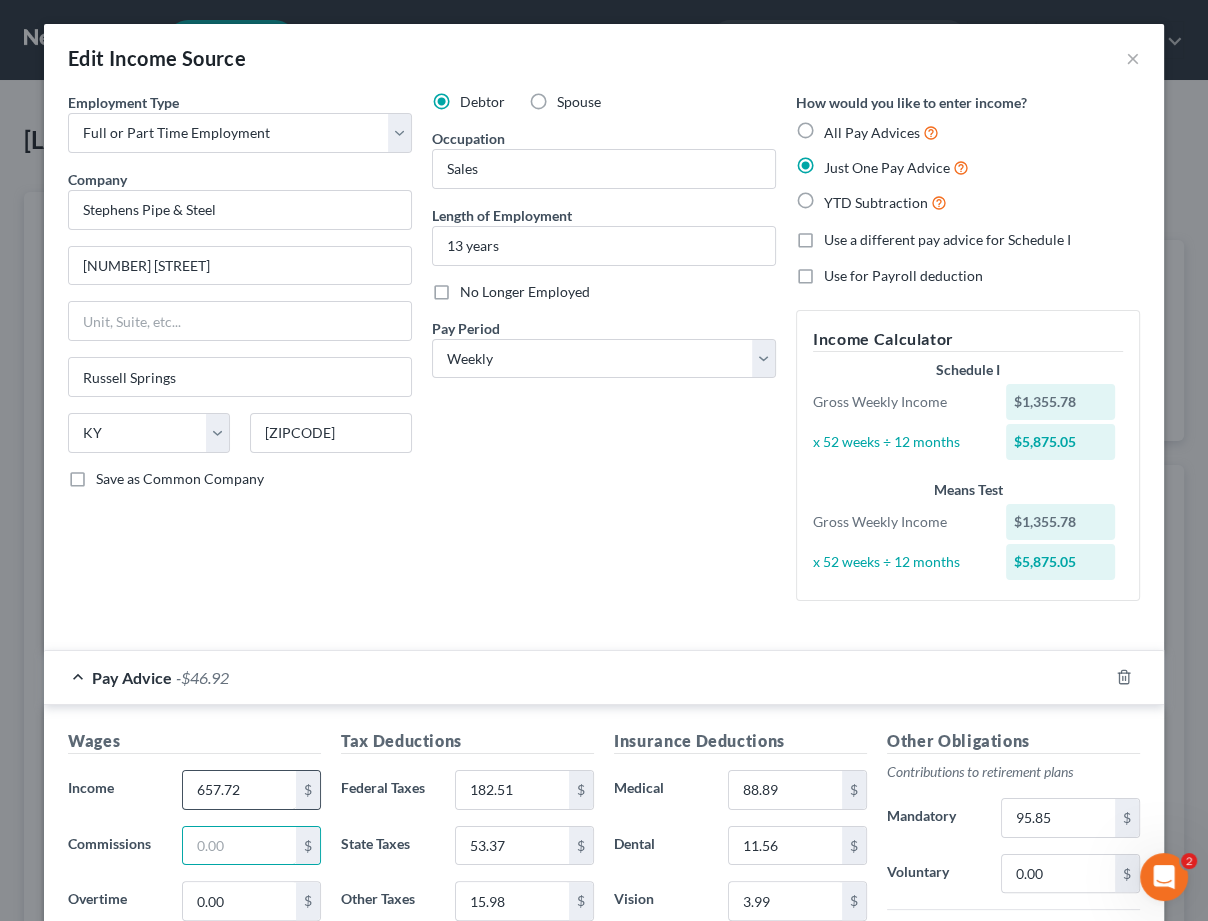 type 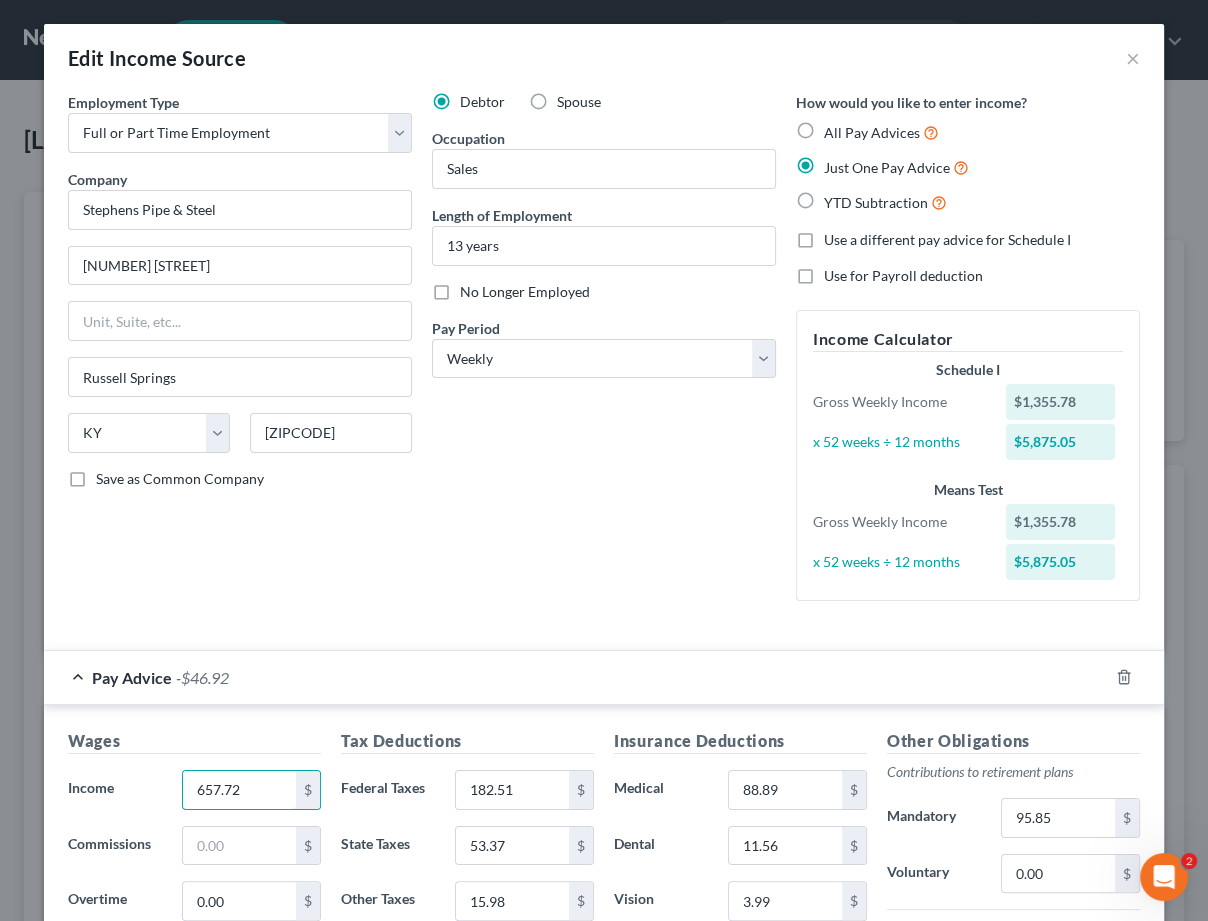 drag, startPoint x: 257, startPoint y: 785, endPoint x: 82, endPoint y: 777, distance: 175.18275 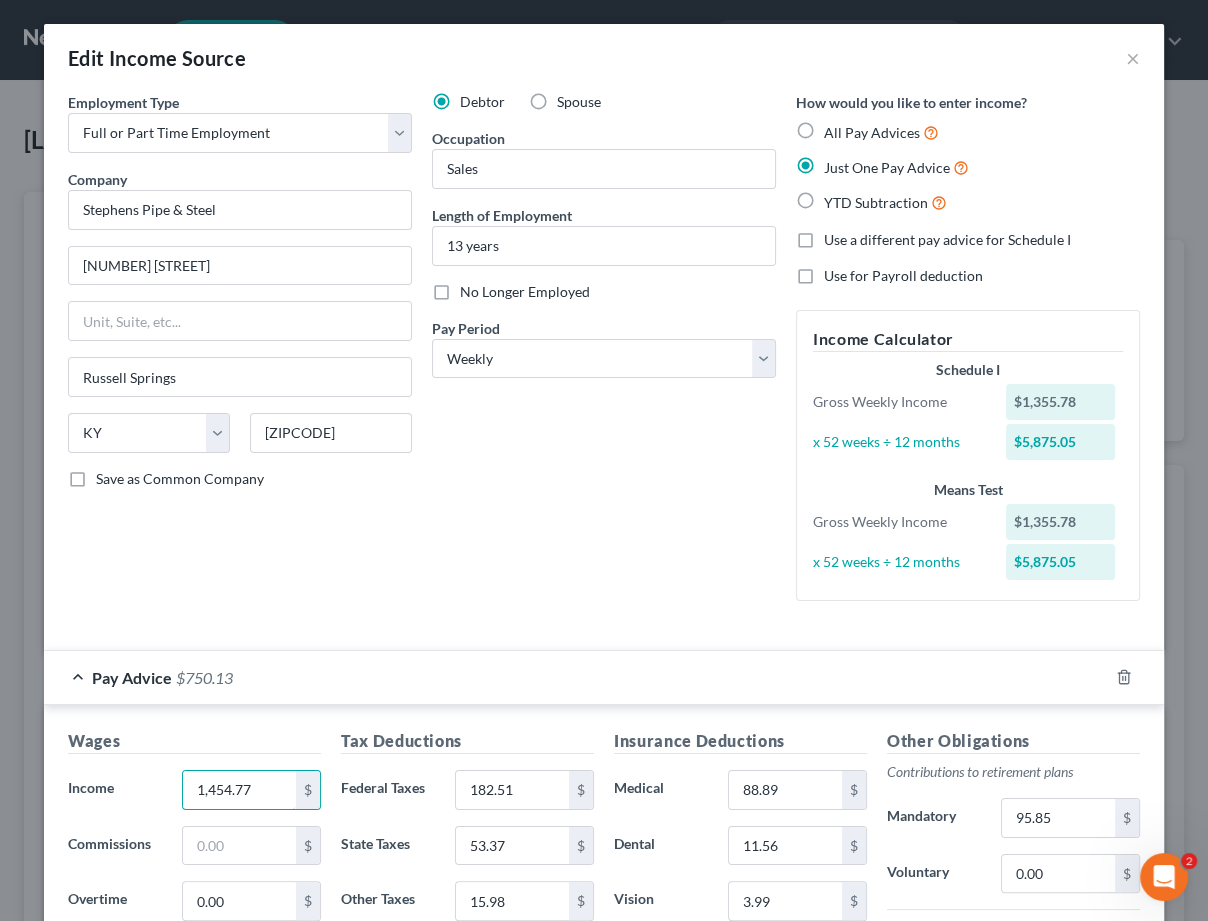 type on "1,454.77" 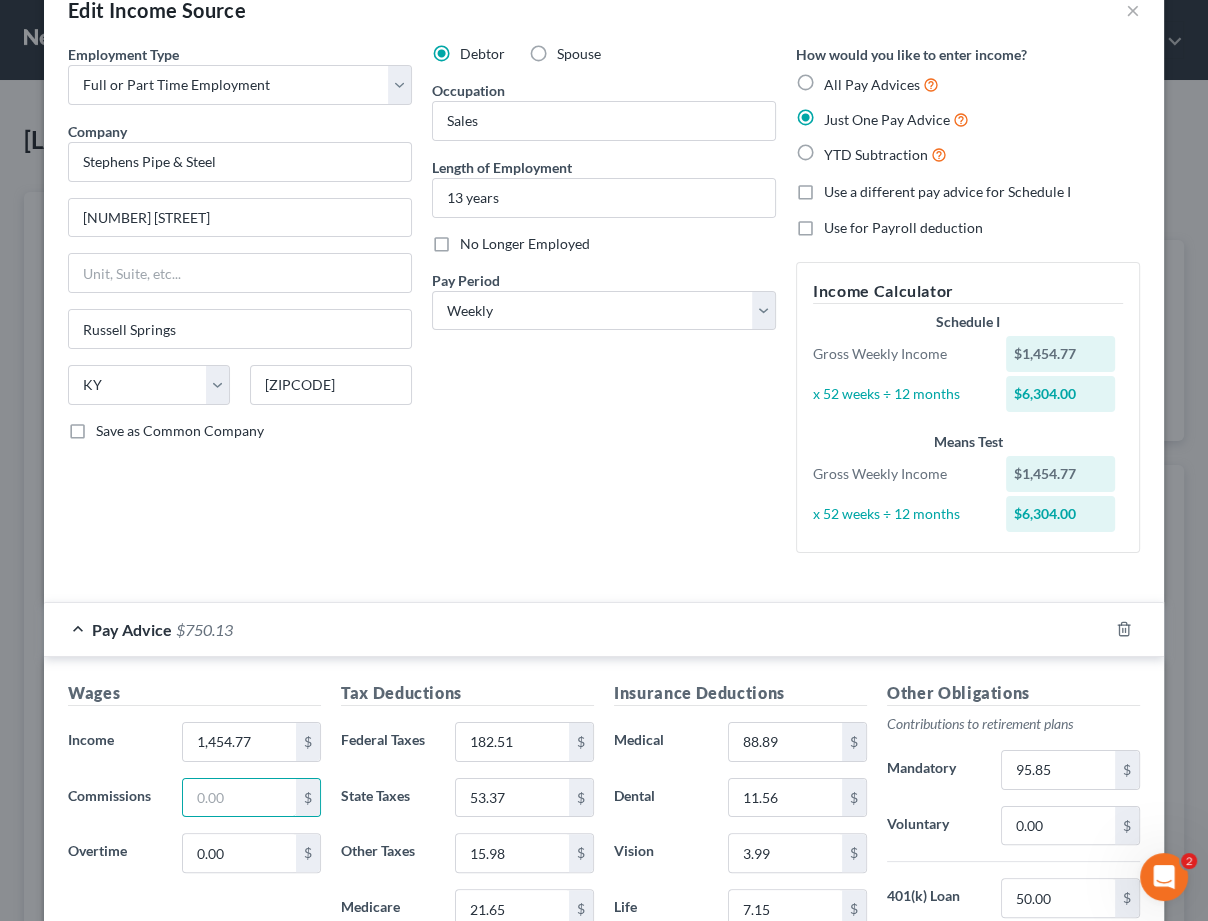 scroll, scrollTop: 52, scrollLeft: 0, axis: vertical 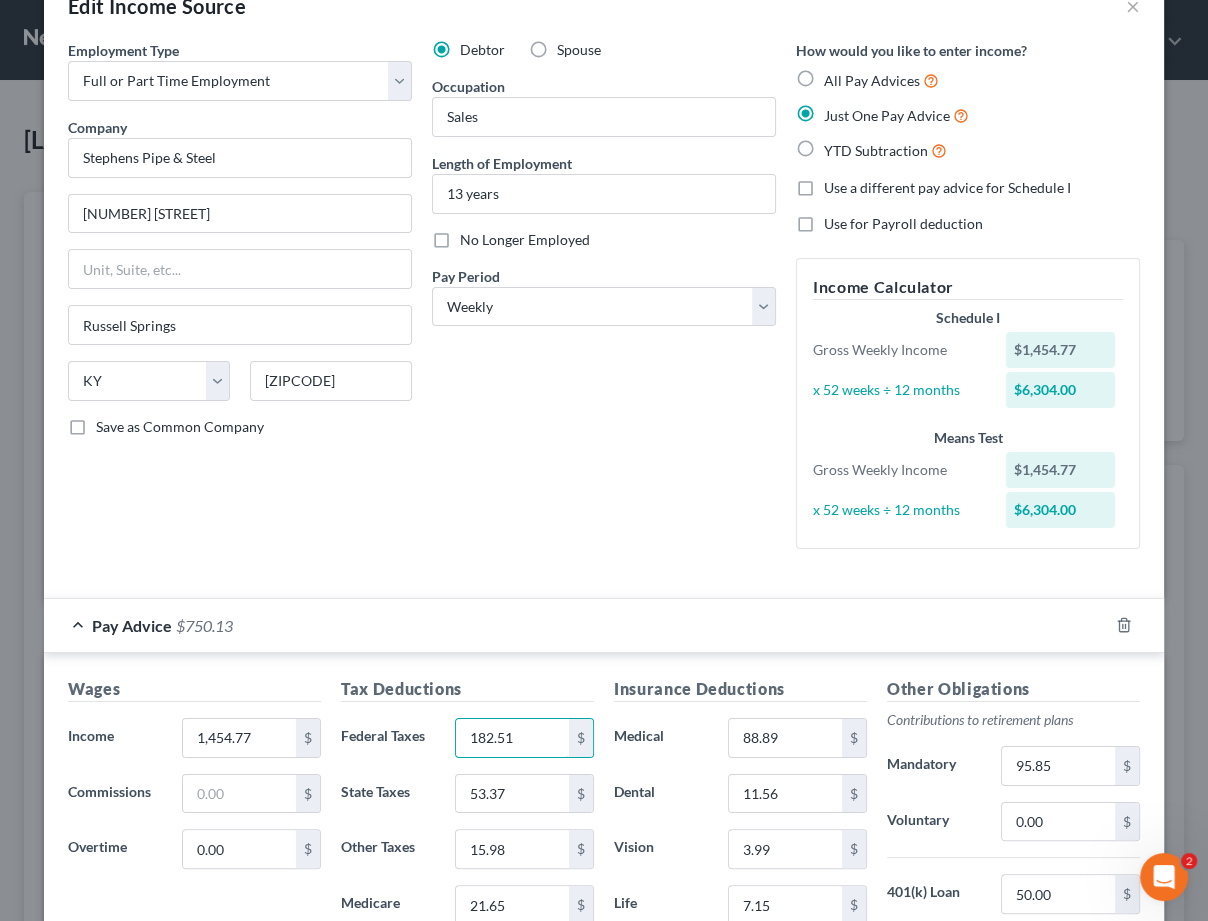 drag, startPoint x: 514, startPoint y: 729, endPoint x: 371, endPoint y: 710, distance: 144.25671 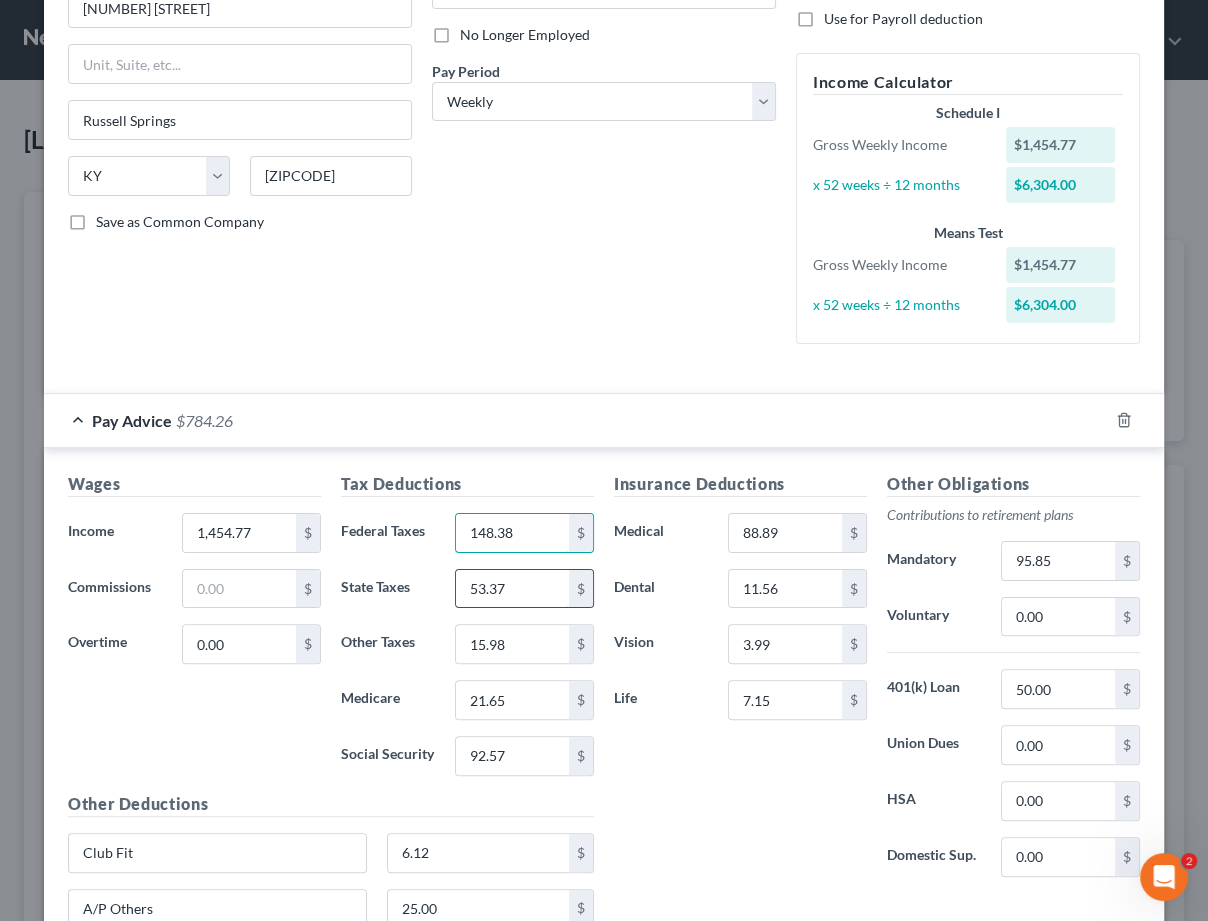 scroll, scrollTop: 261, scrollLeft: 0, axis: vertical 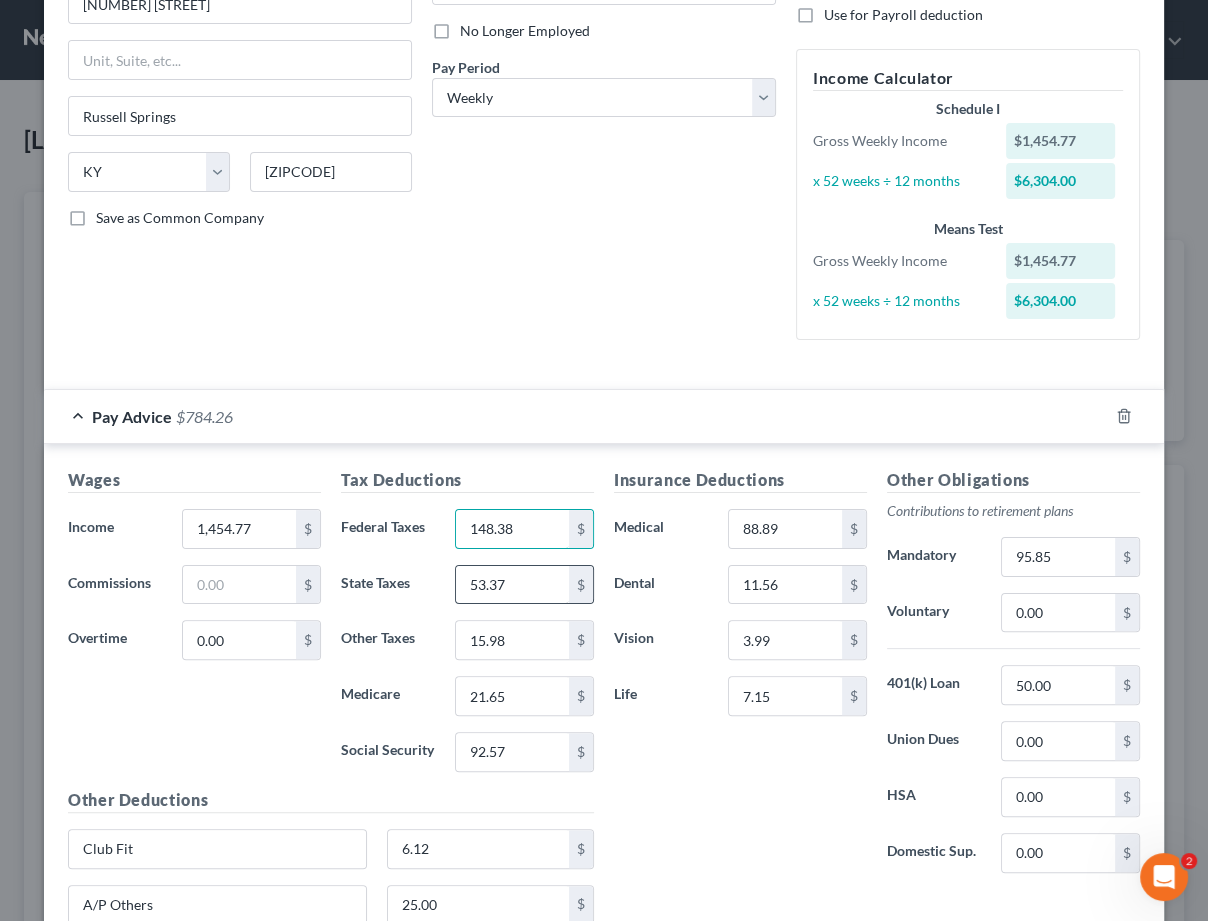 type on "148.38" 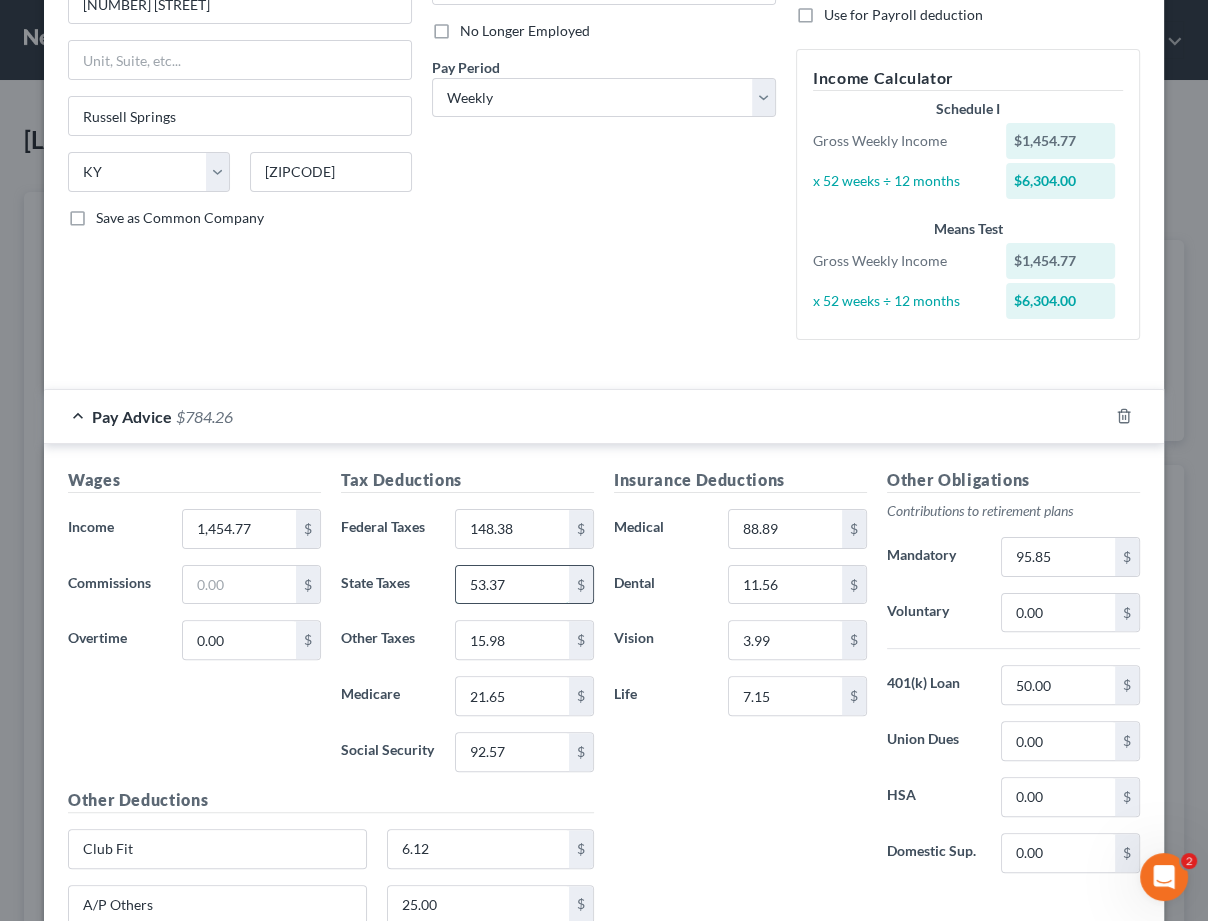 click on "53.37" at bounding box center [512, 585] 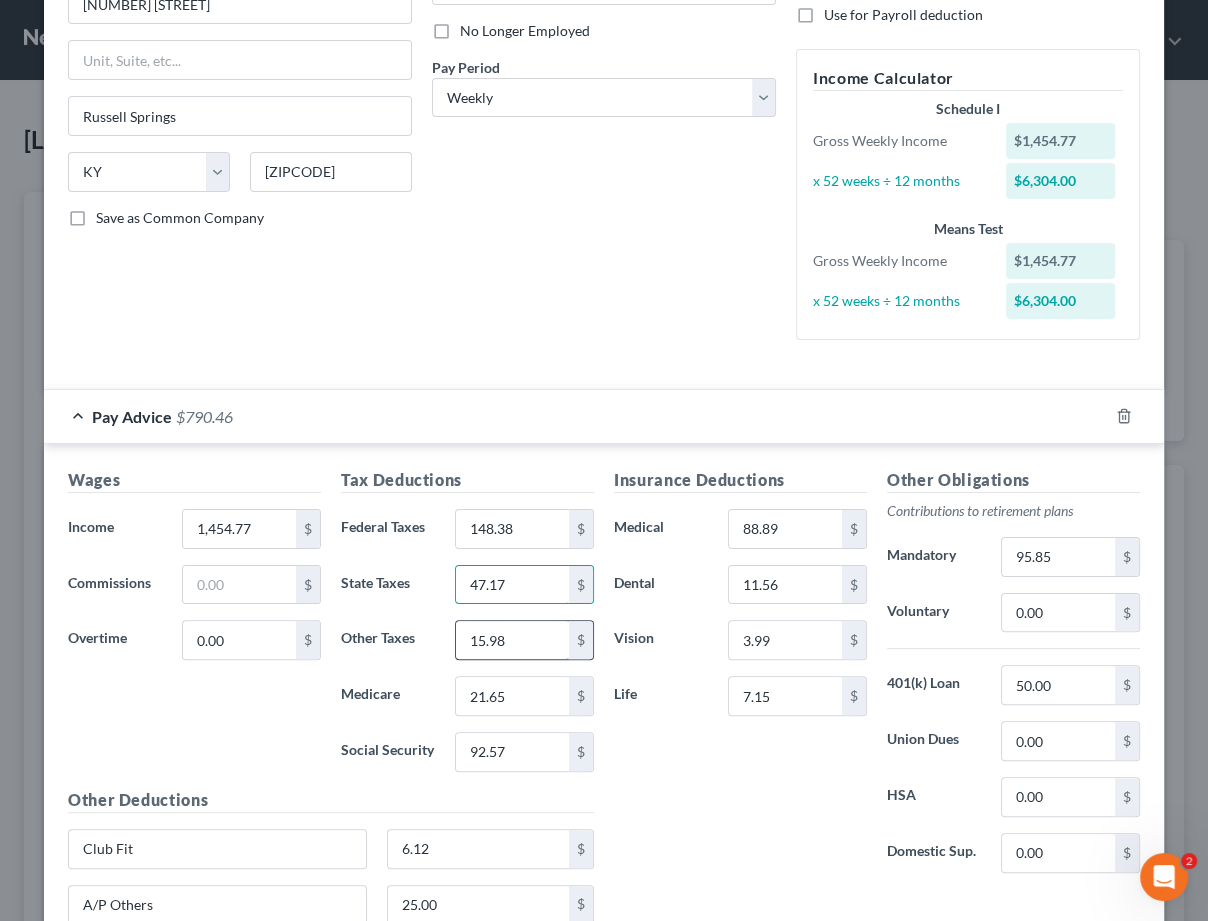 type on "47.17" 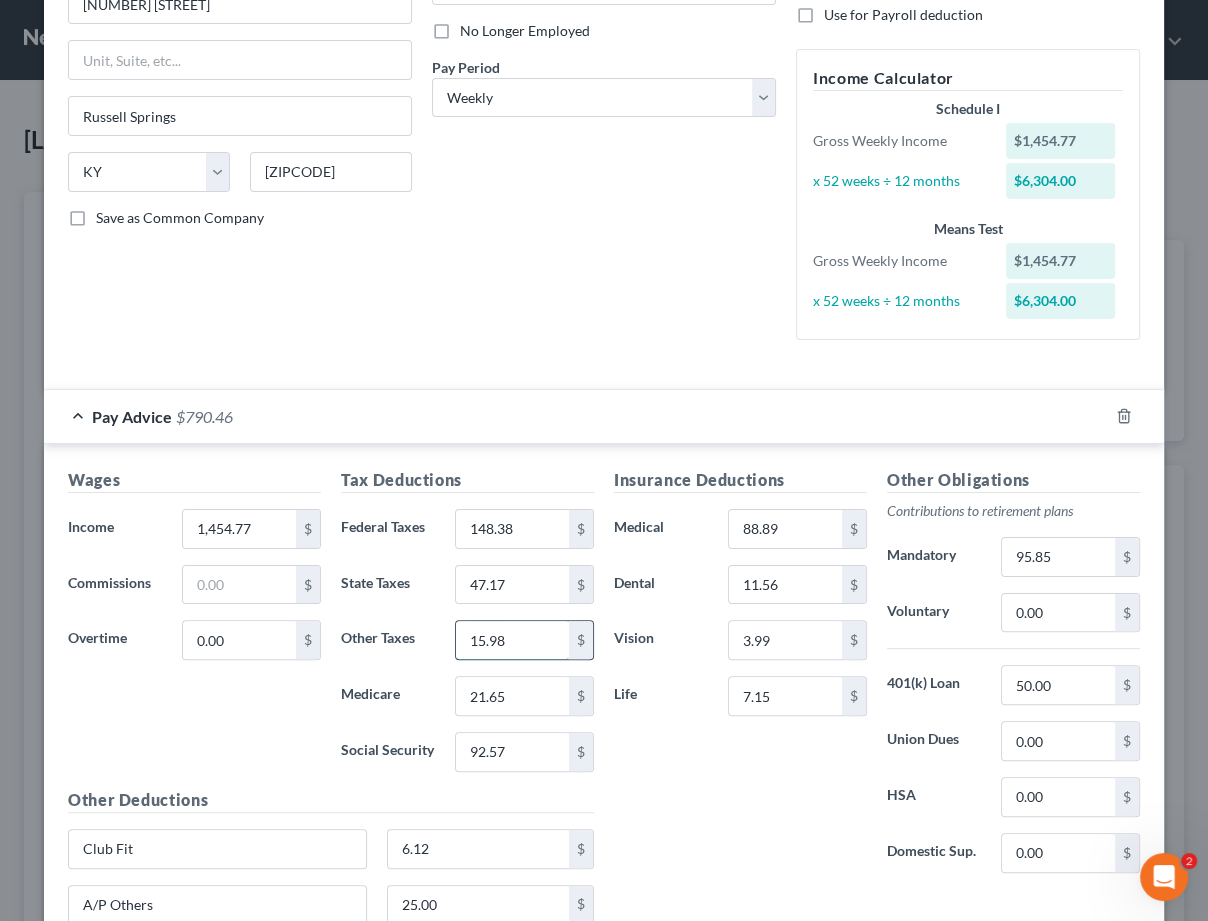click on "15.98" at bounding box center (512, 640) 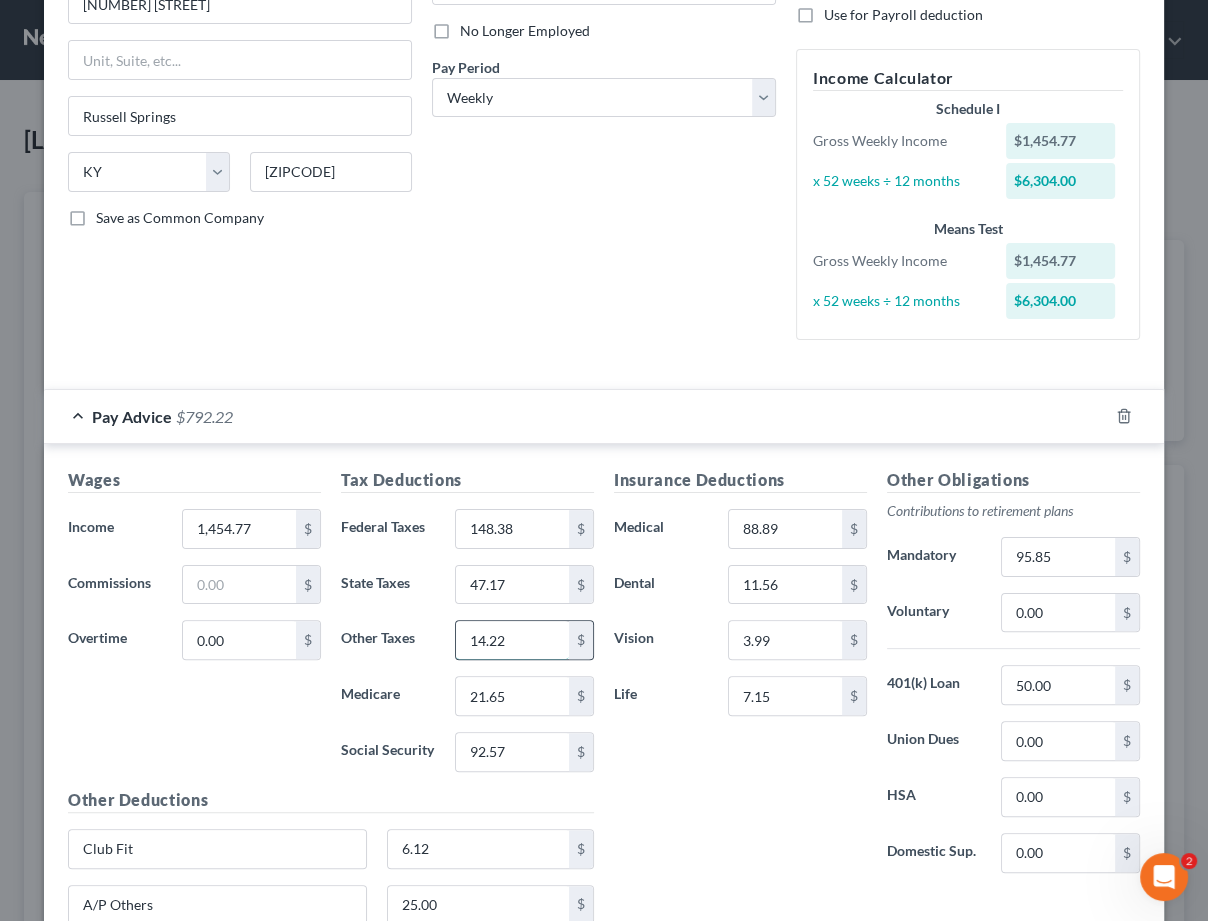 scroll, scrollTop: 454, scrollLeft: 0, axis: vertical 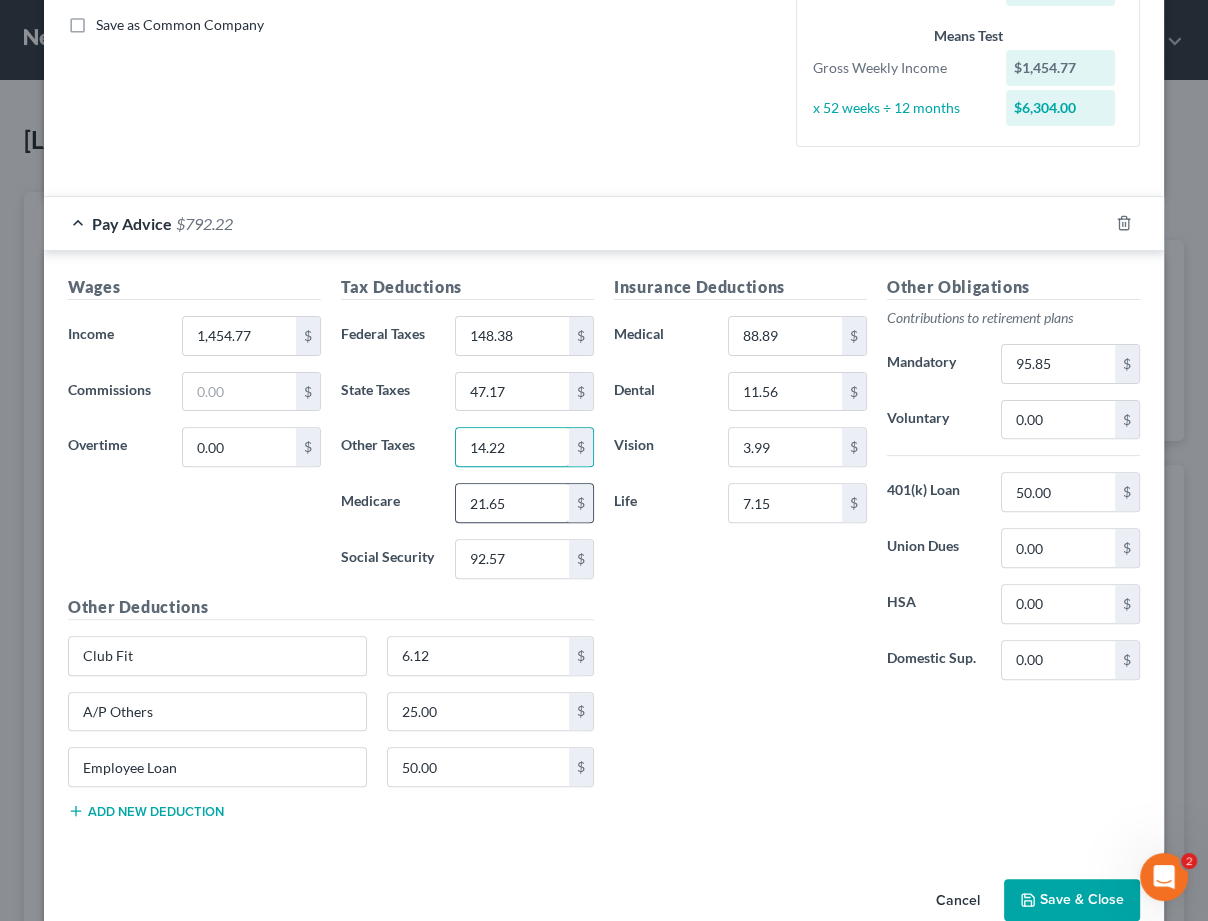 type on "14.22" 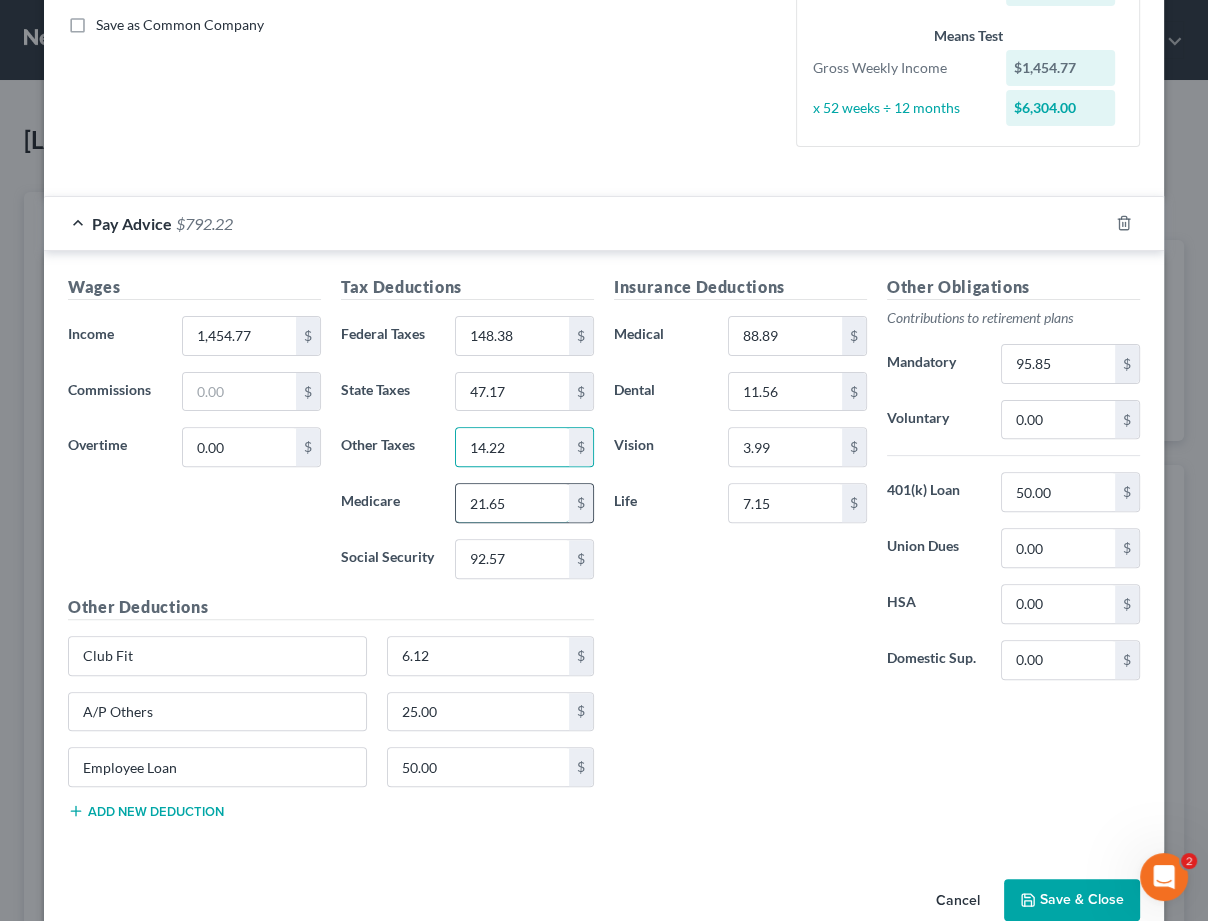 click on "21.65" at bounding box center [512, 503] 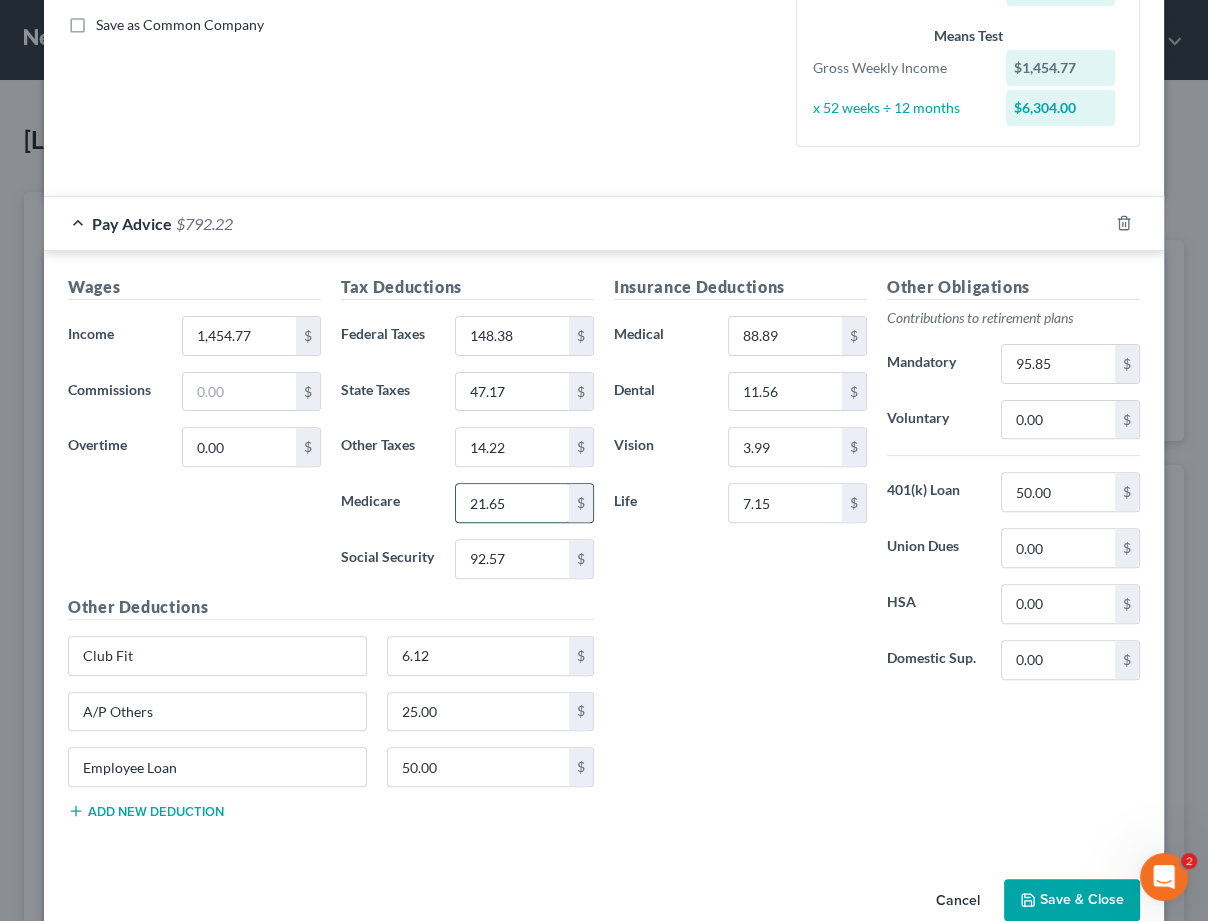 click on "21.65" at bounding box center [512, 503] 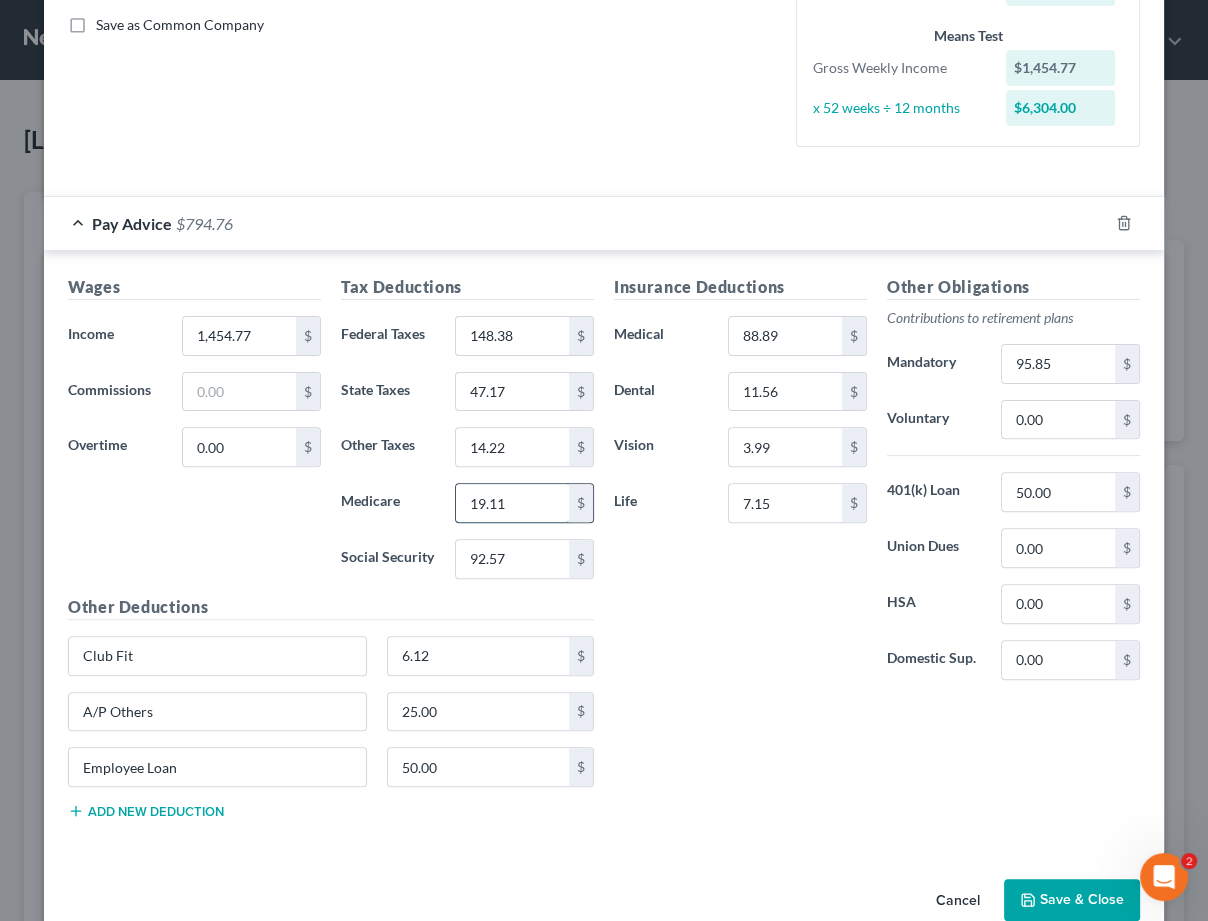 scroll, scrollTop: 455, scrollLeft: 0, axis: vertical 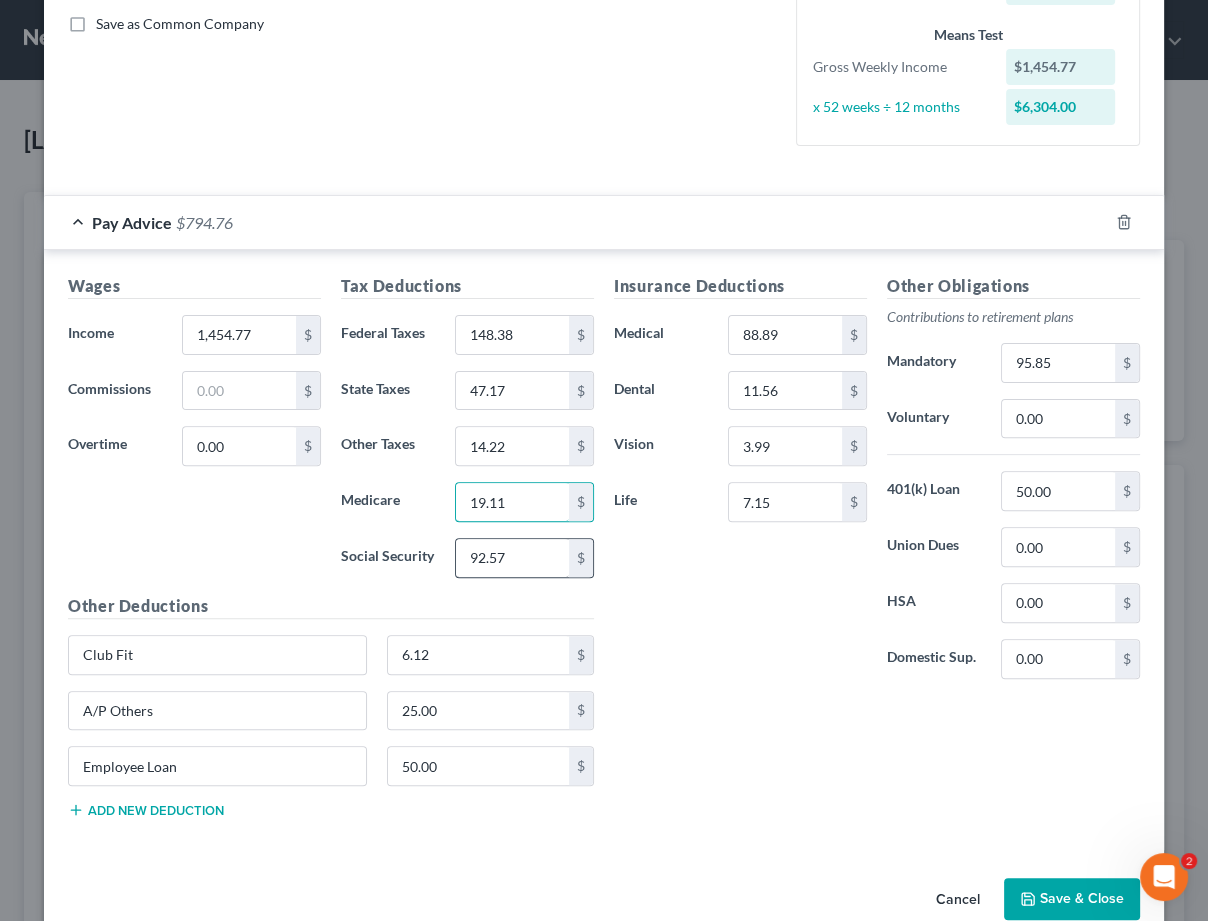 type on "19.11" 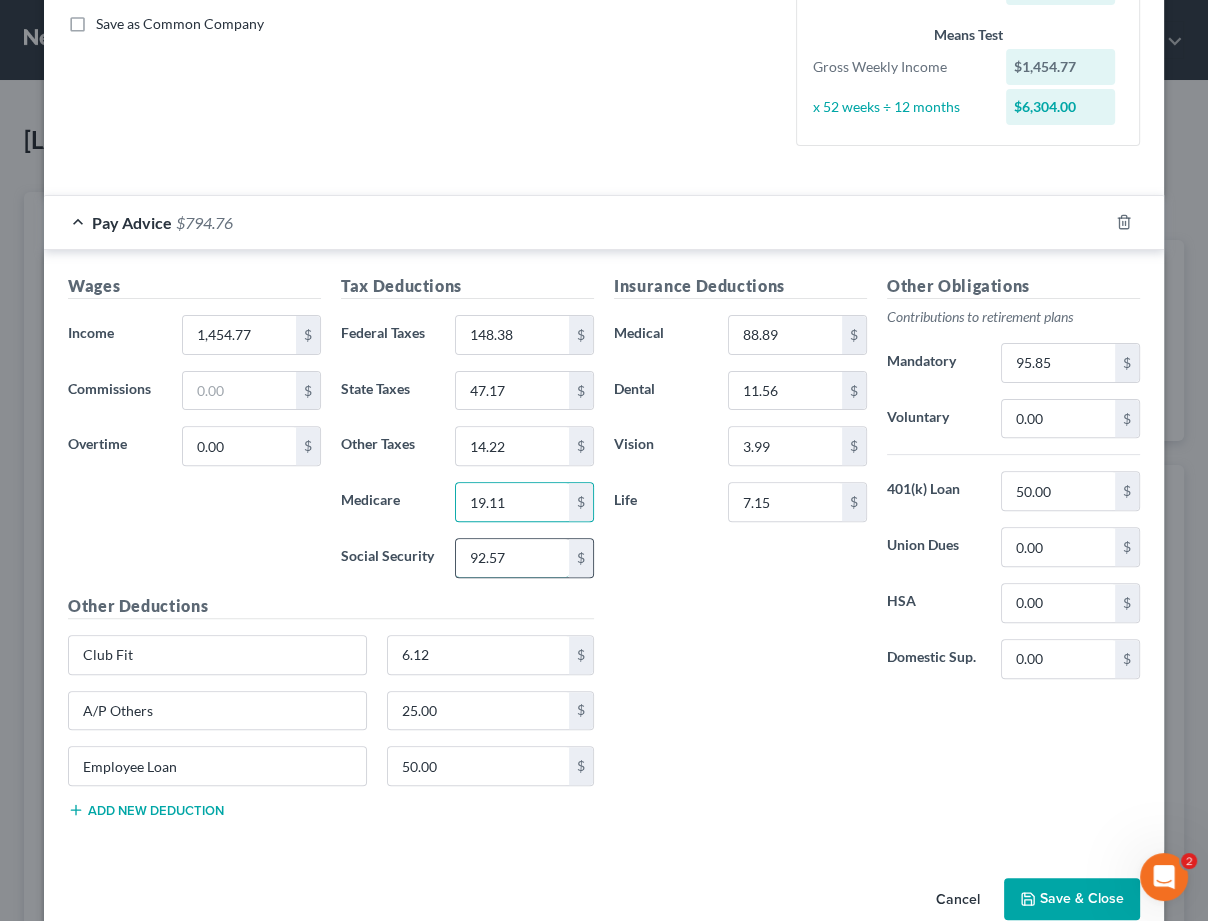 click on "92.57" at bounding box center (512, 558) 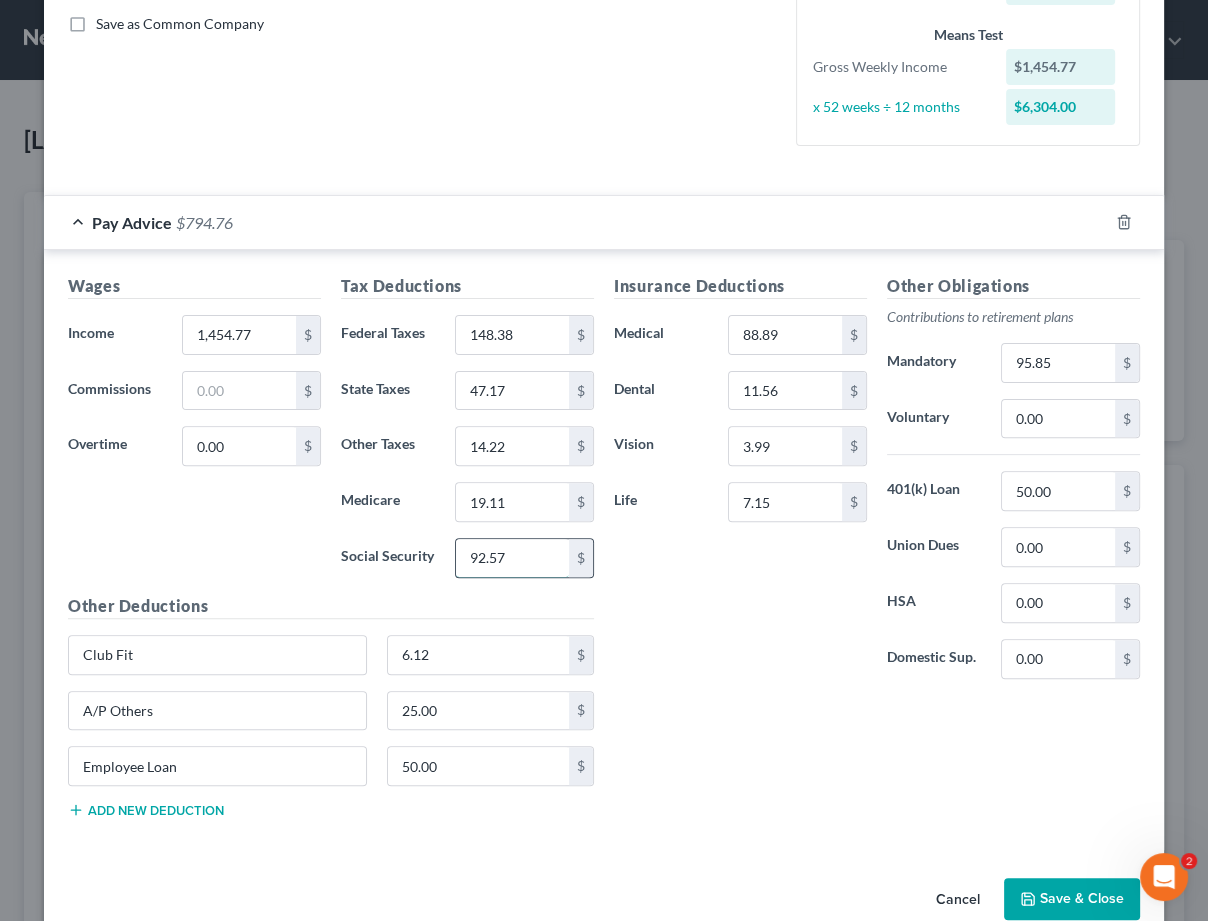 click on "92.57" at bounding box center (512, 558) 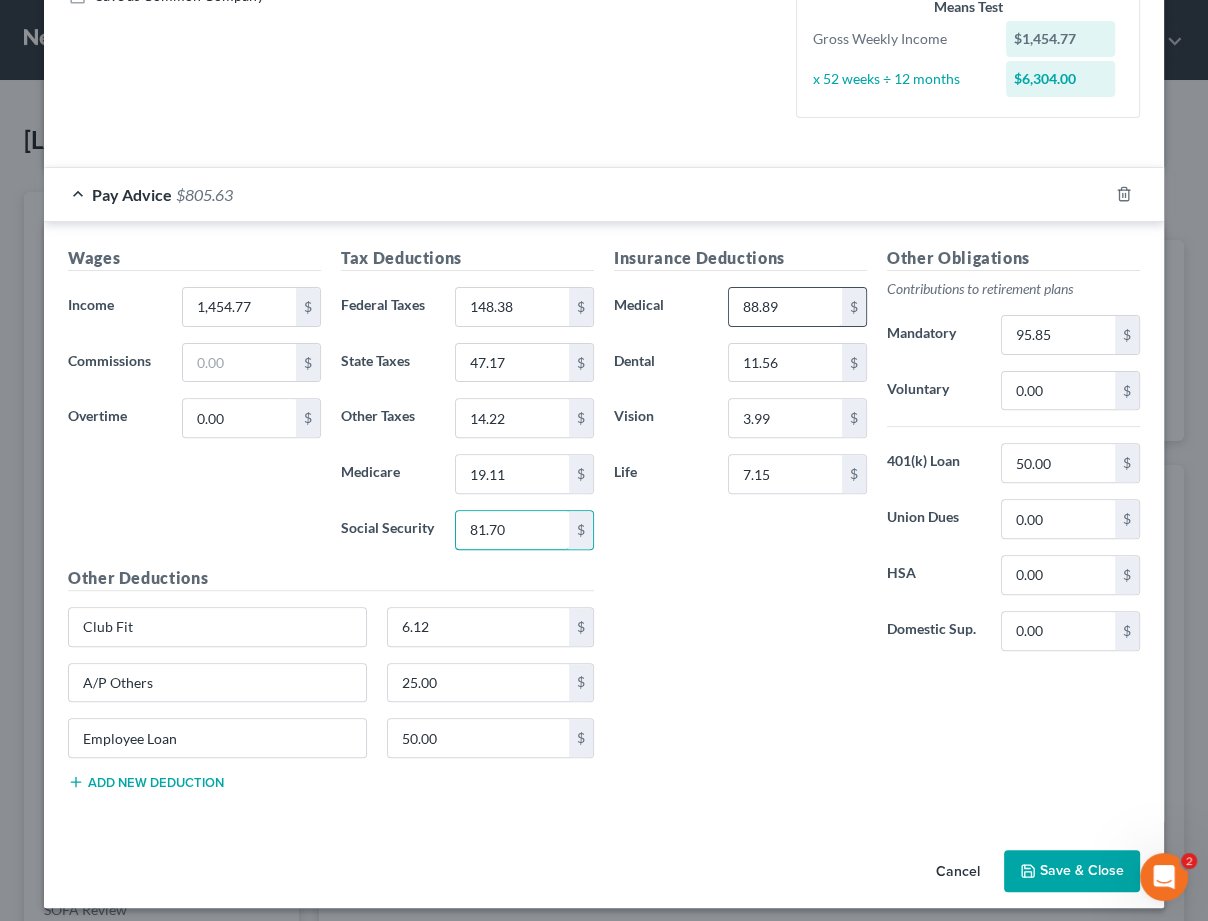 scroll, scrollTop: 481, scrollLeft: 0, axis: vertical 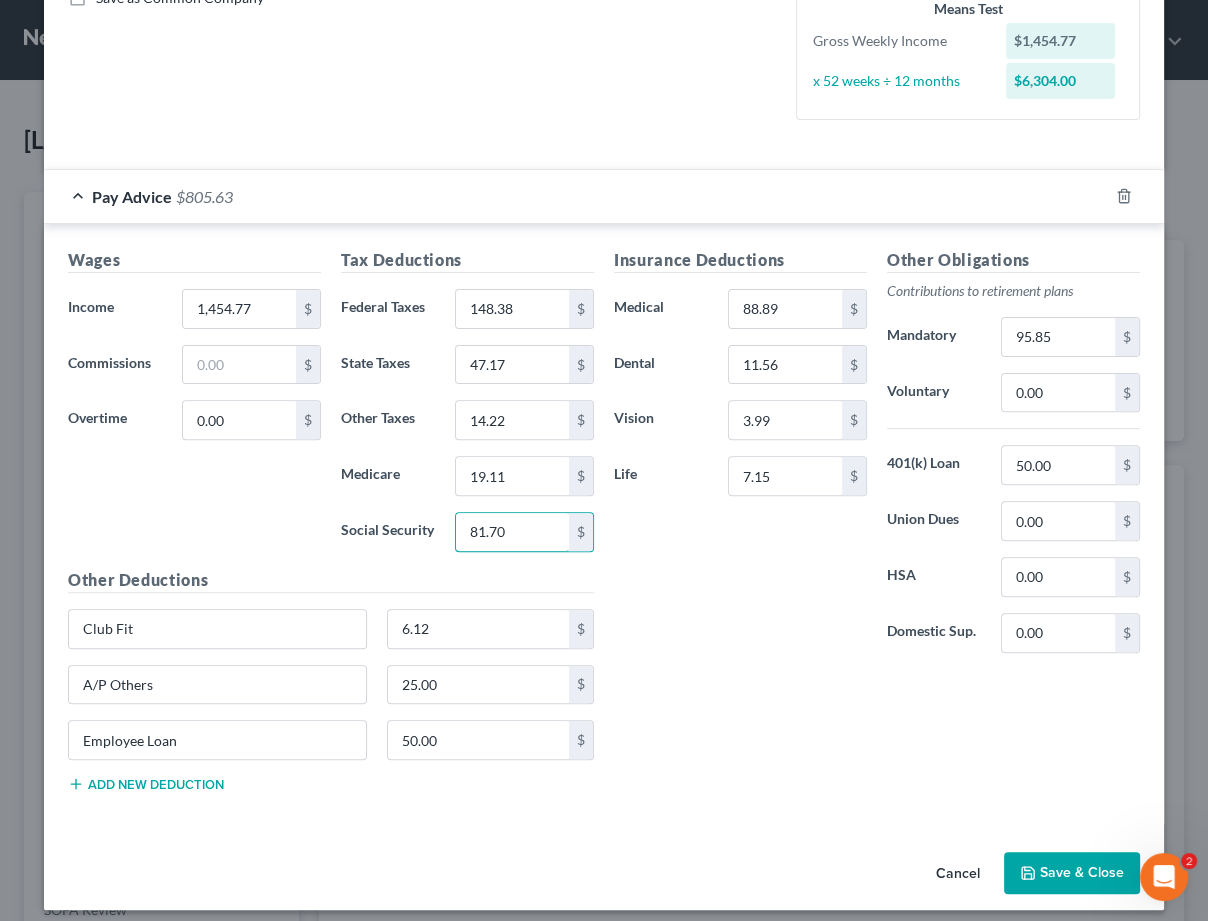 type on "81.70" 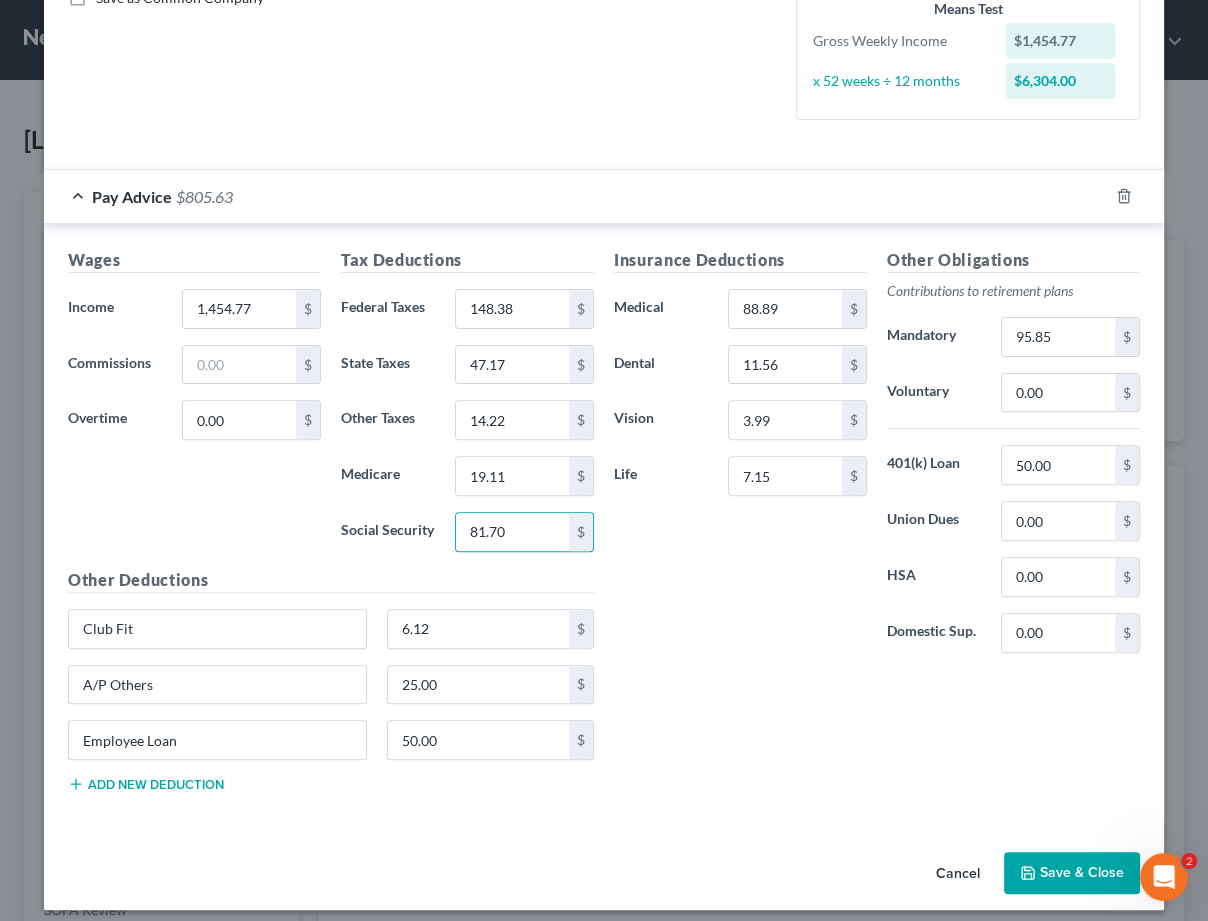 click 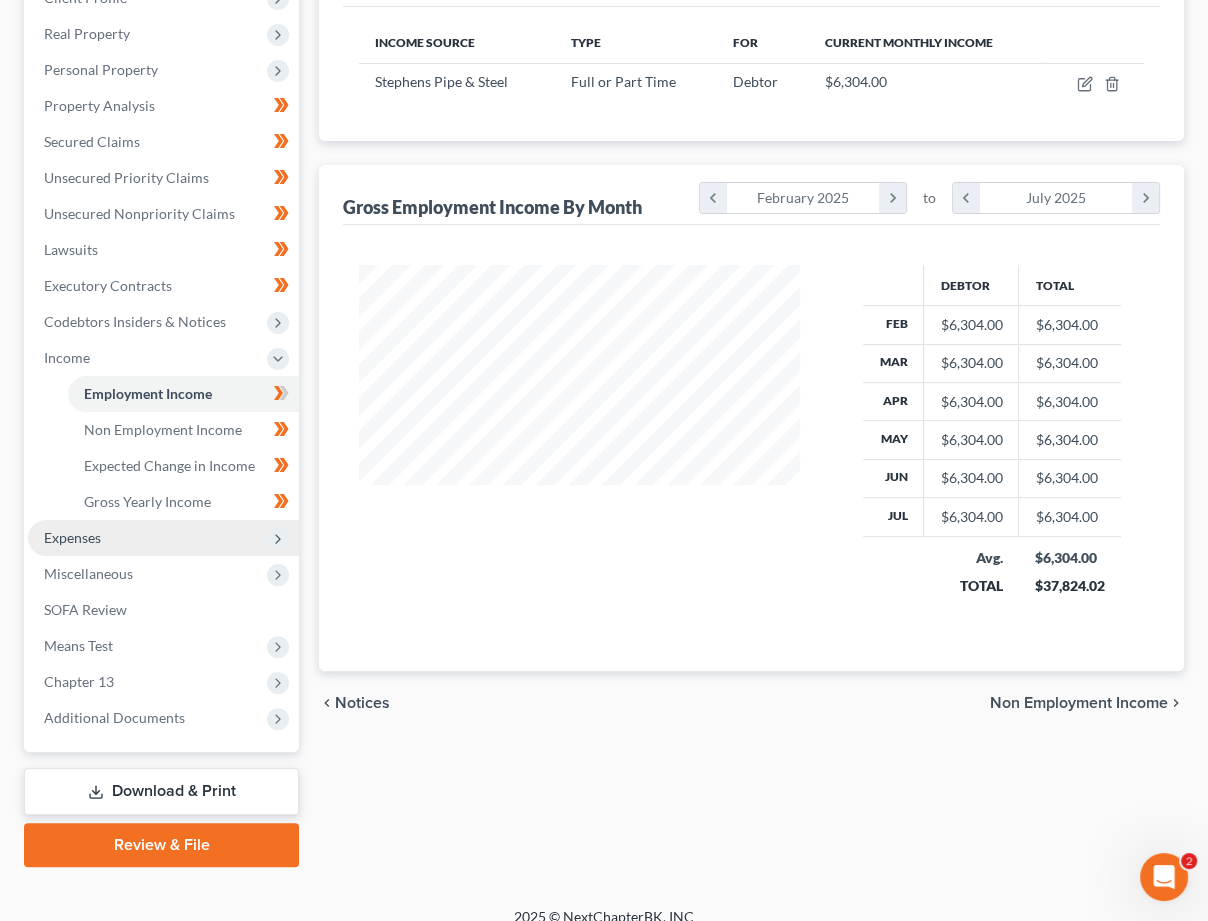 scroll, scrollTop: 299, scrollLeft: 0, axis: vertical 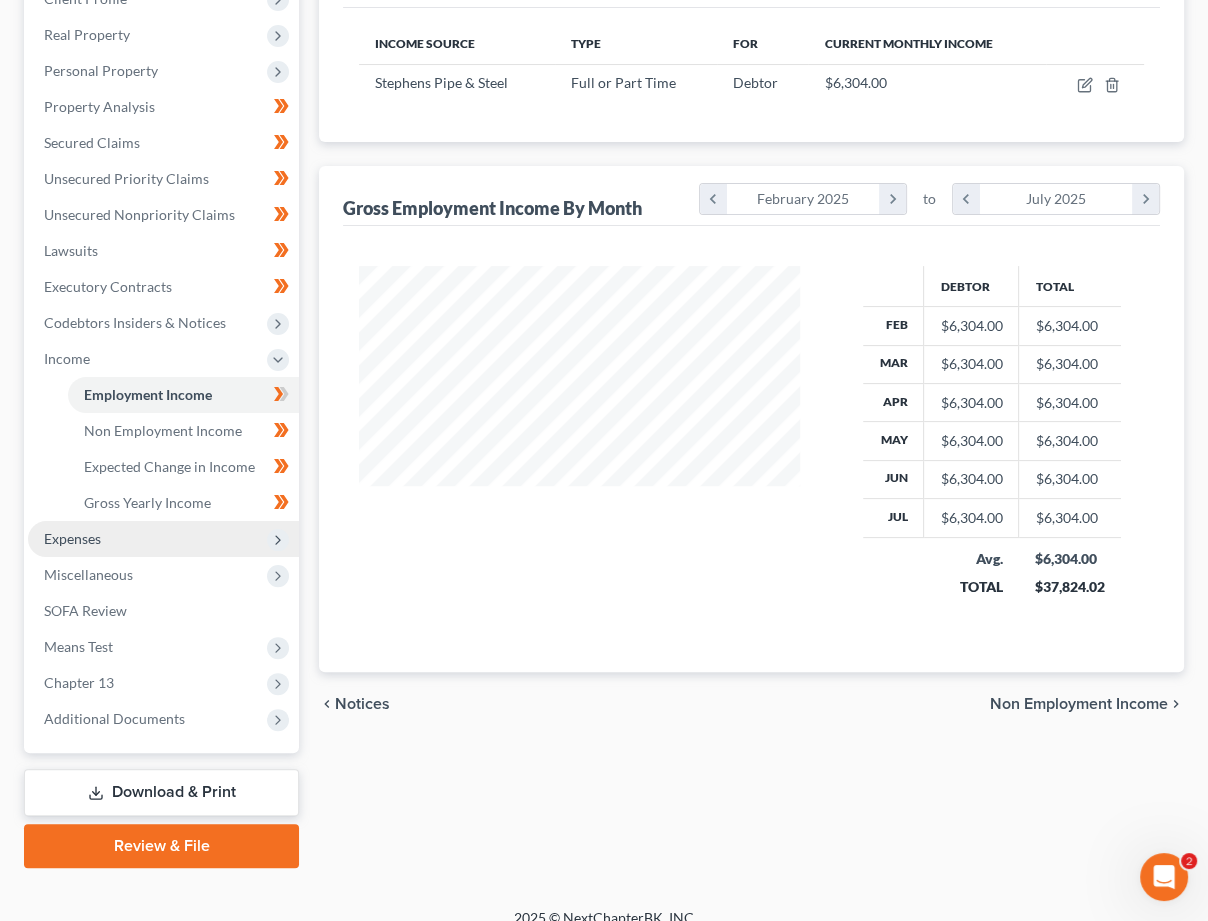 click on "Expenses" at bounding box center [163, 539] 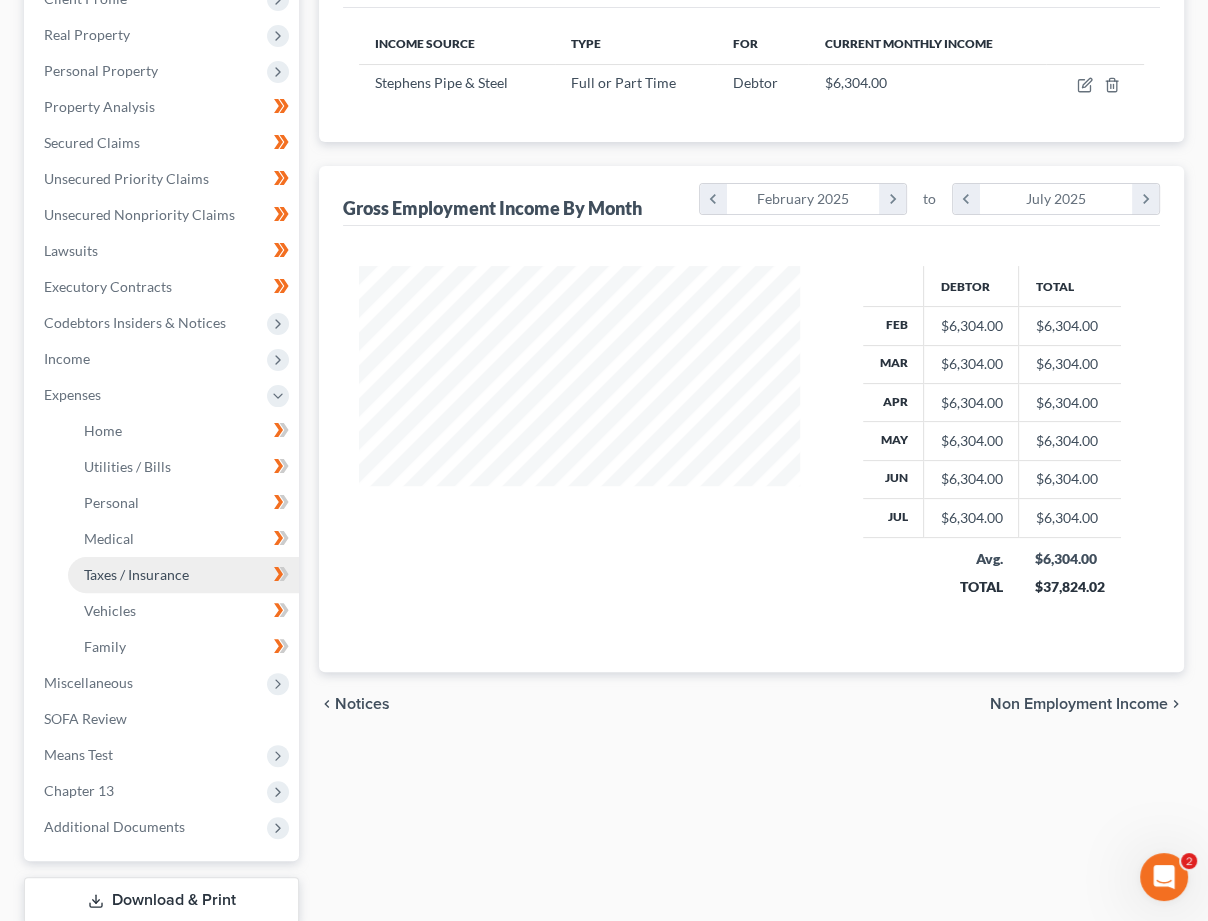 click on "Taxes / Insurance" at bounding box center (136, 574) 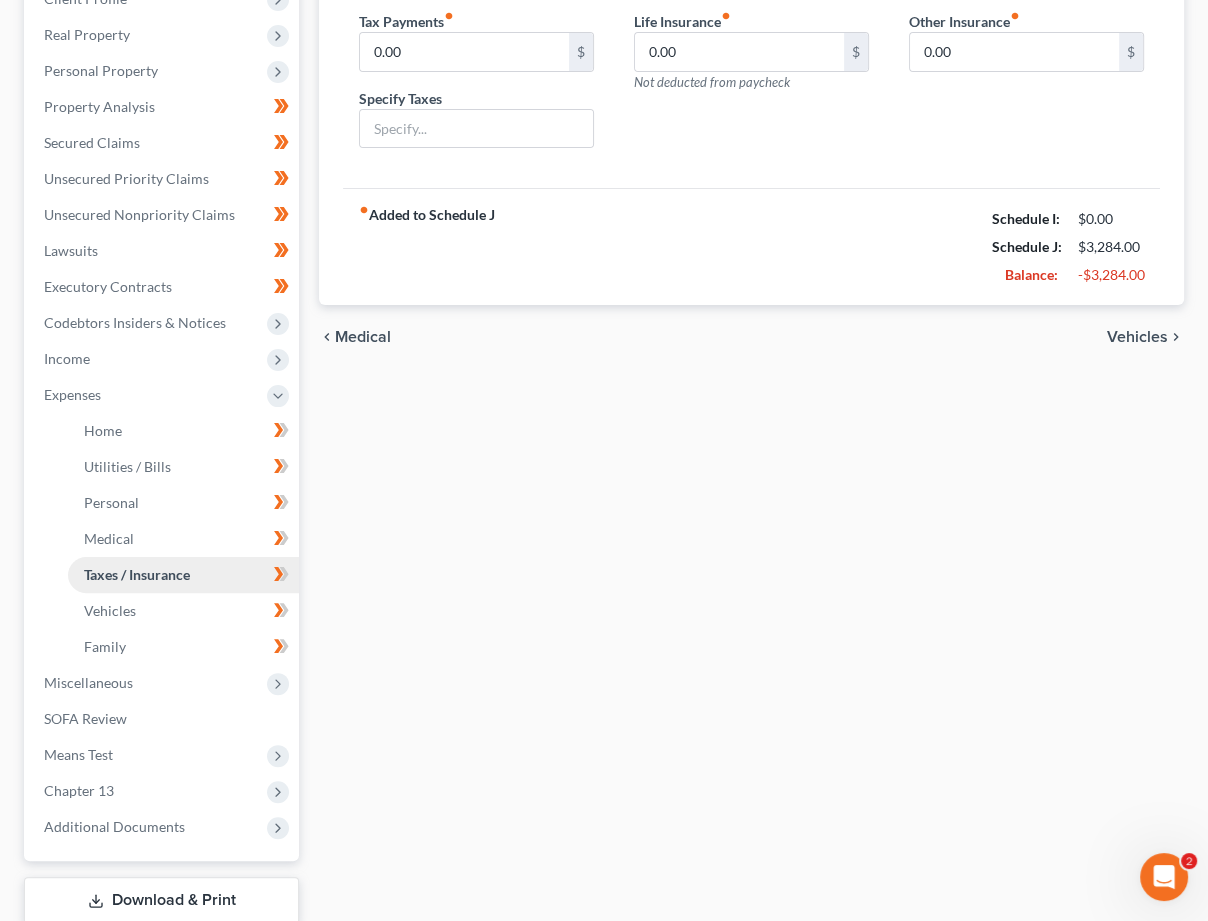 scroll, scrollTop: 0, scrollLeft: 0, axis: both 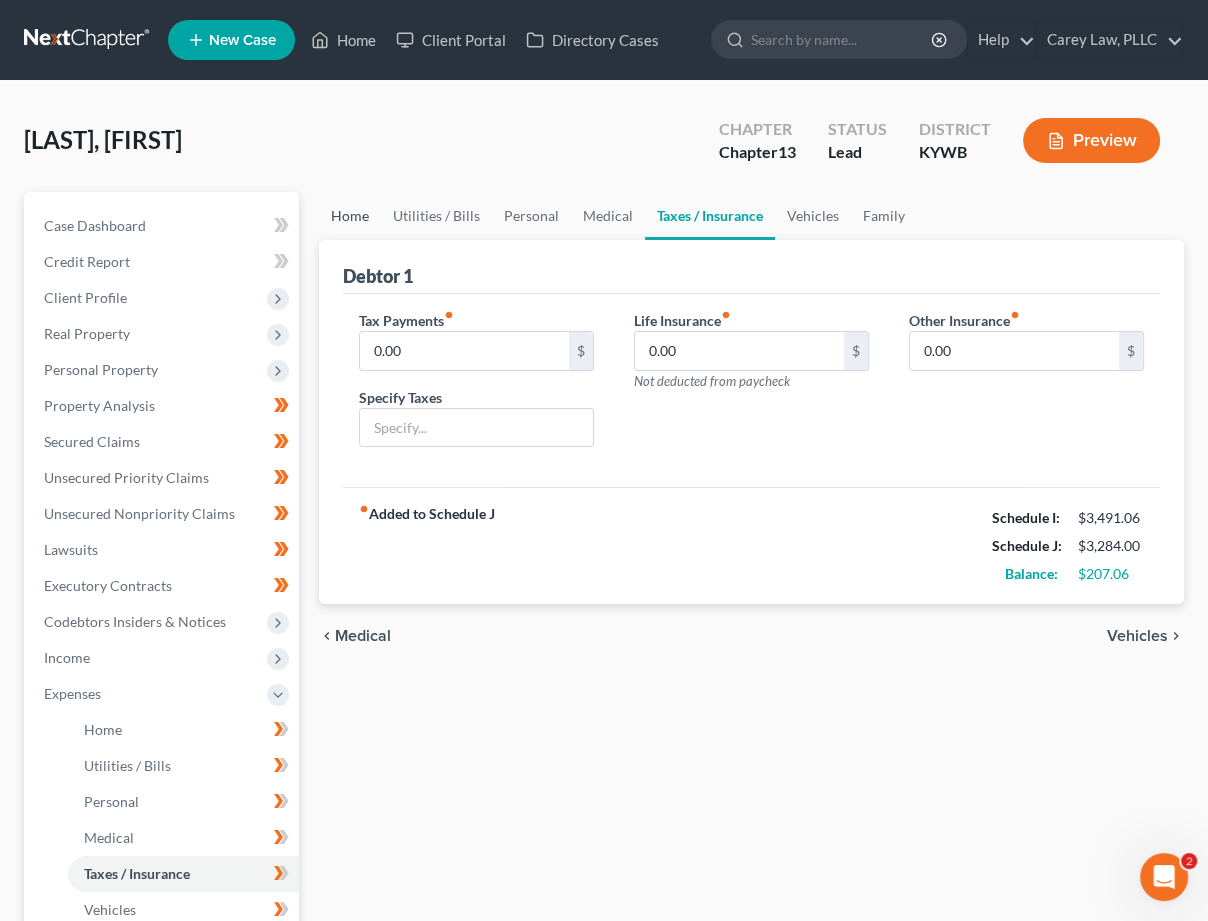 click on "Home" at bounding box center (350, 216) 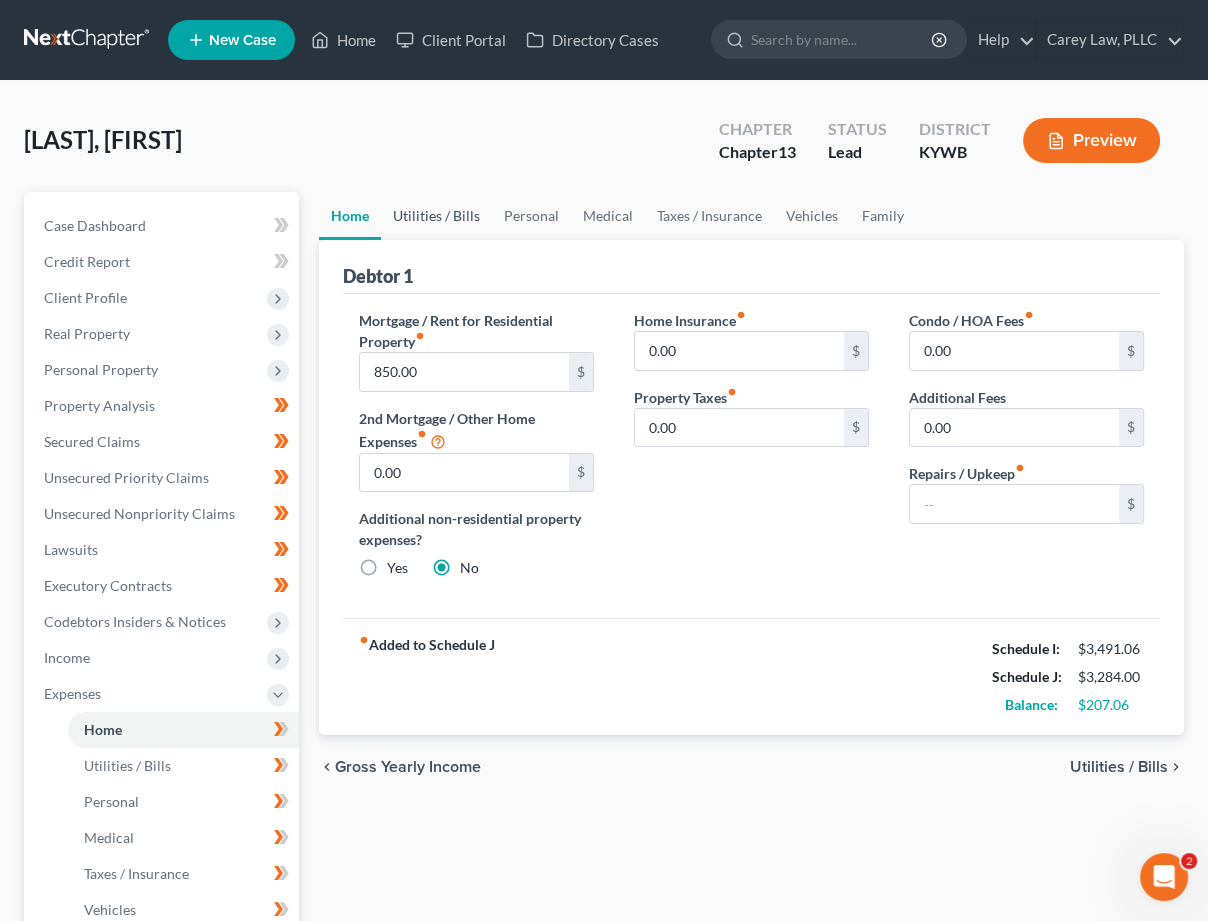 click on "Utilities / Bills" at bounding box center [436, 216] 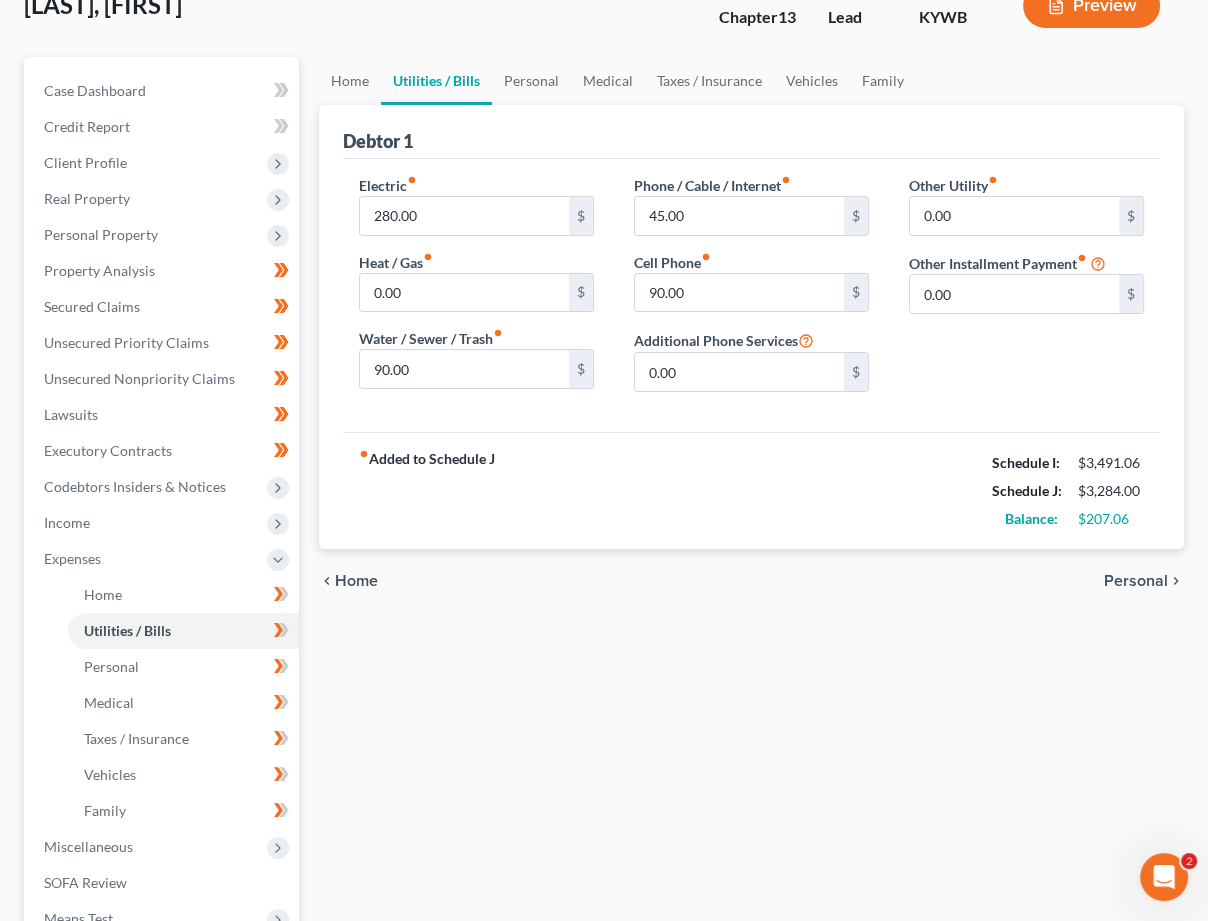 scroll, scrollTop: 152, scrollLeft: 0, axis: vertical 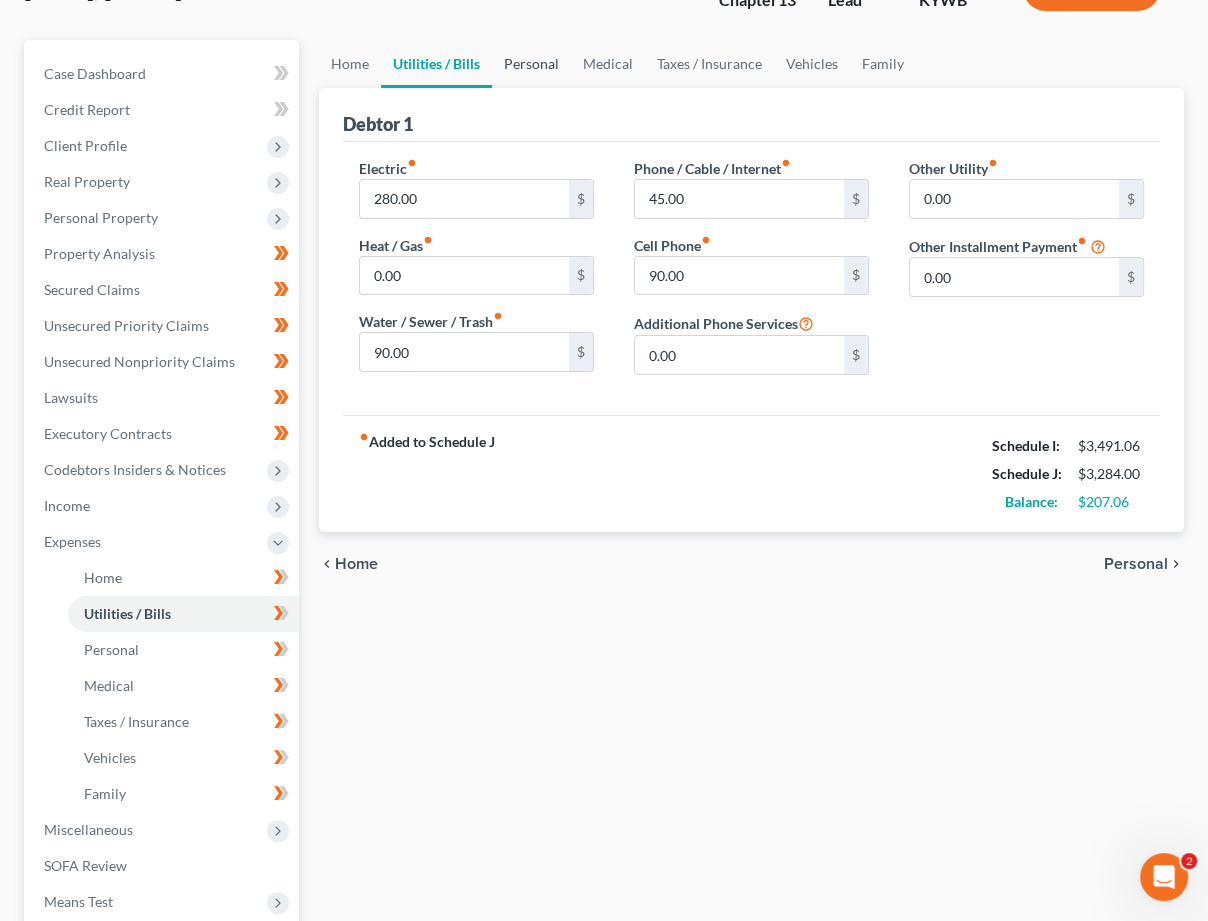 click on "Personal" at bounding box center [531, 64] 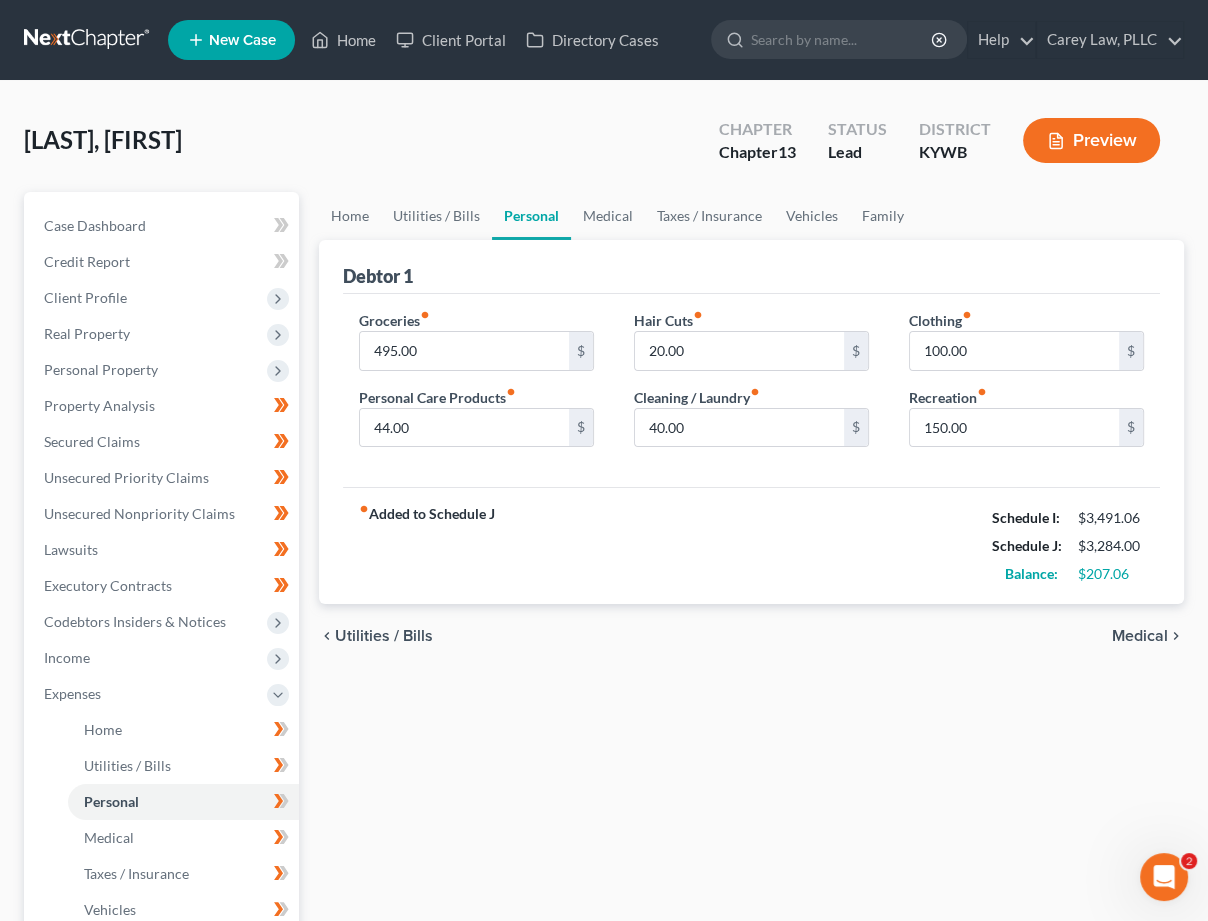 scroll, scrollTop: 0, scrollLeft: 0, axis: both 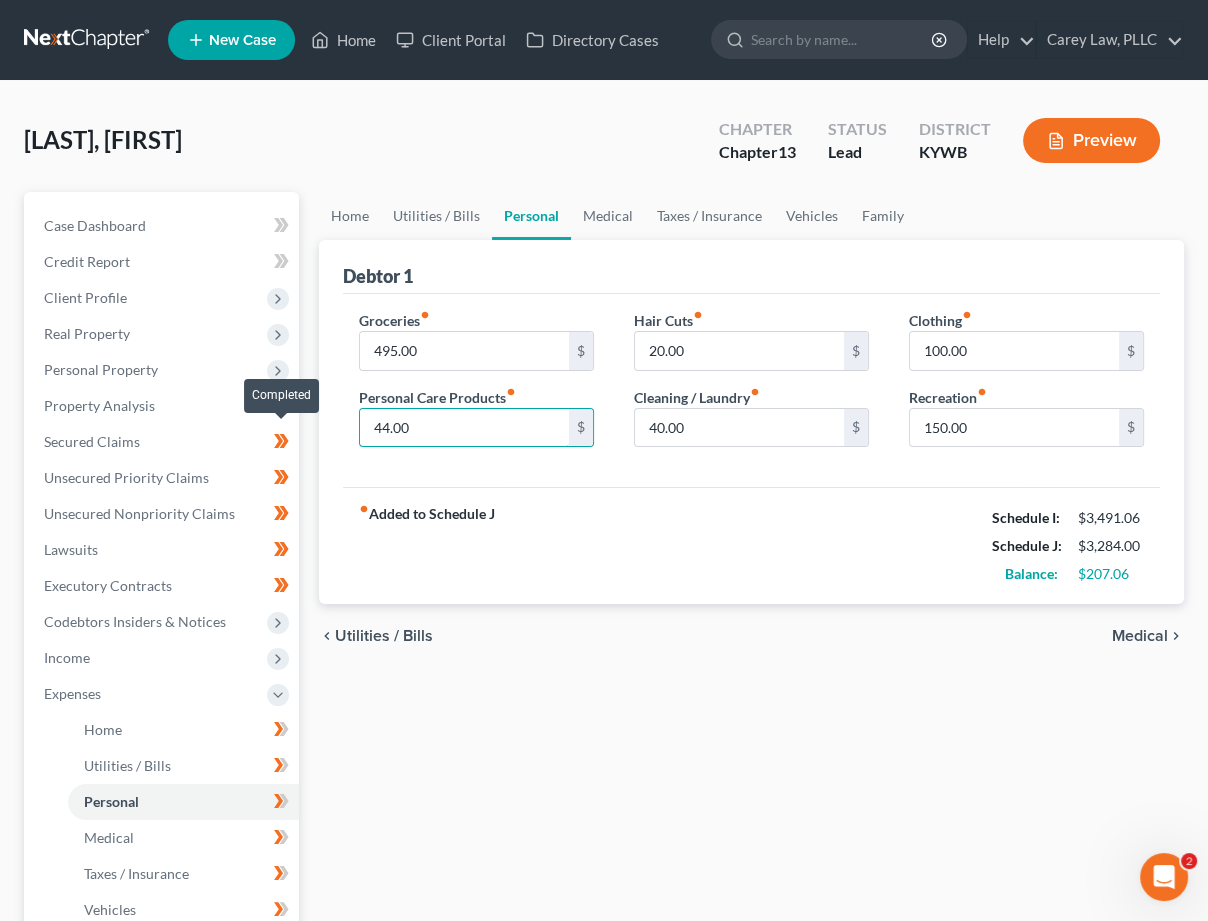 drag, startPoint x: 430, startPoint y: 432, endPoint x: 295, endPoint y: 427, distance: 135.09256 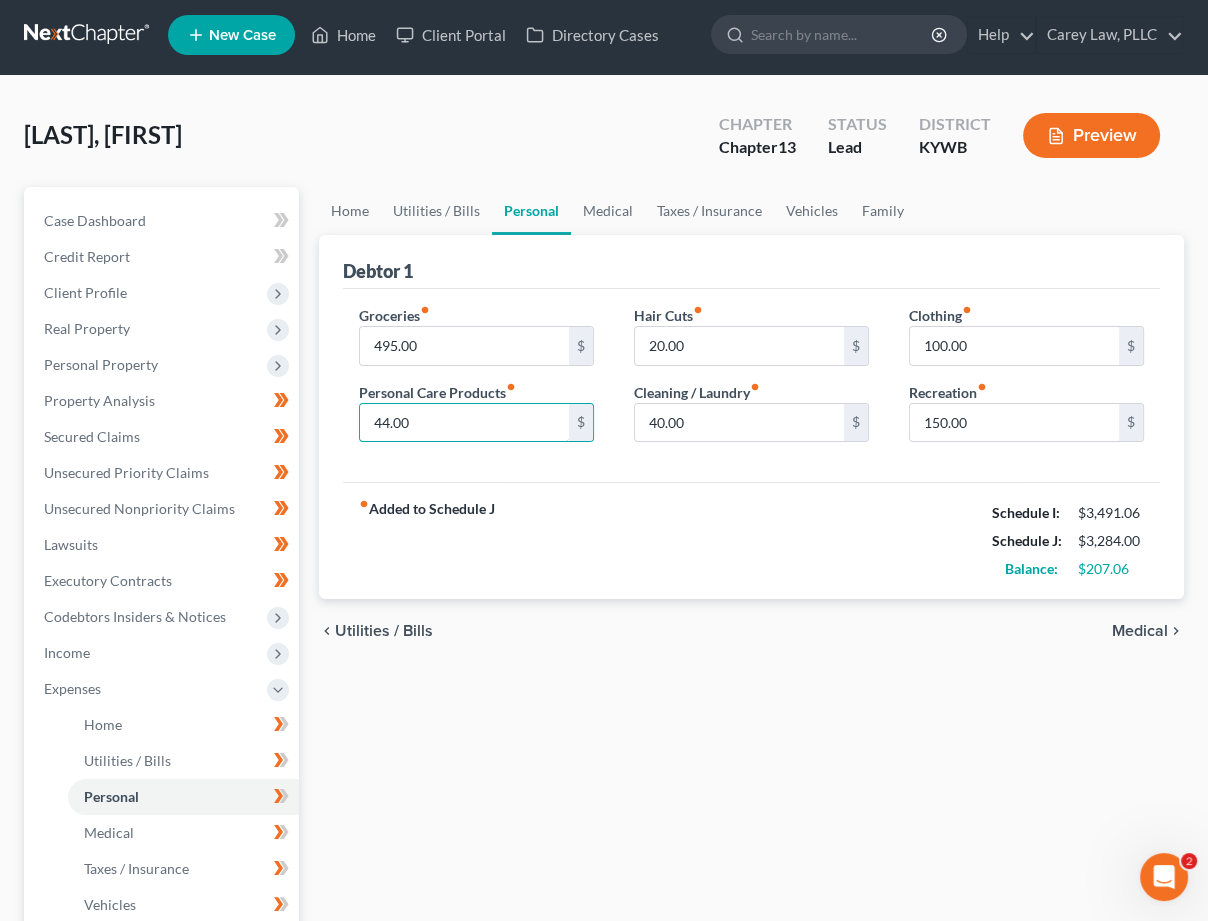 scroll, scrollTop: 5, scrollLeft: 0, axis: vertical 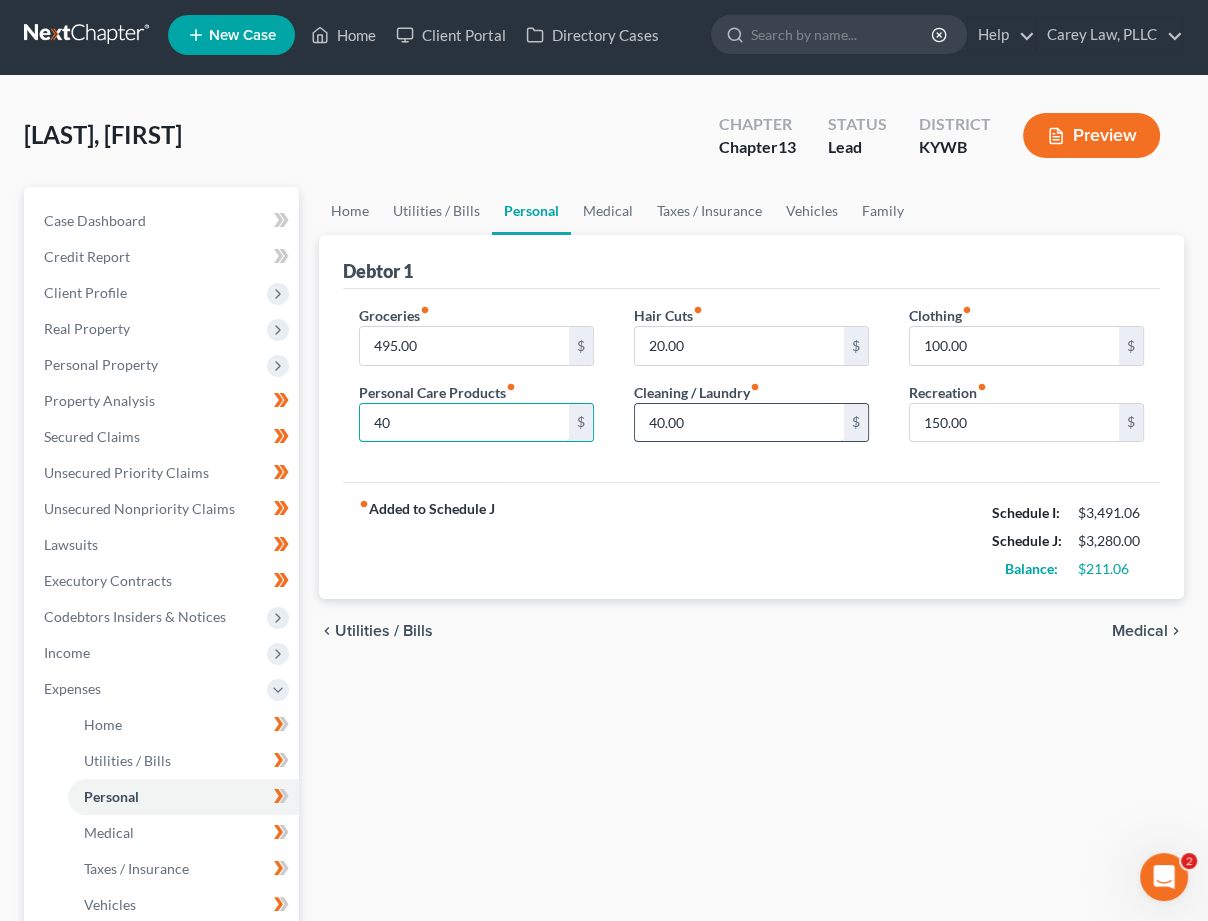 type on "40" 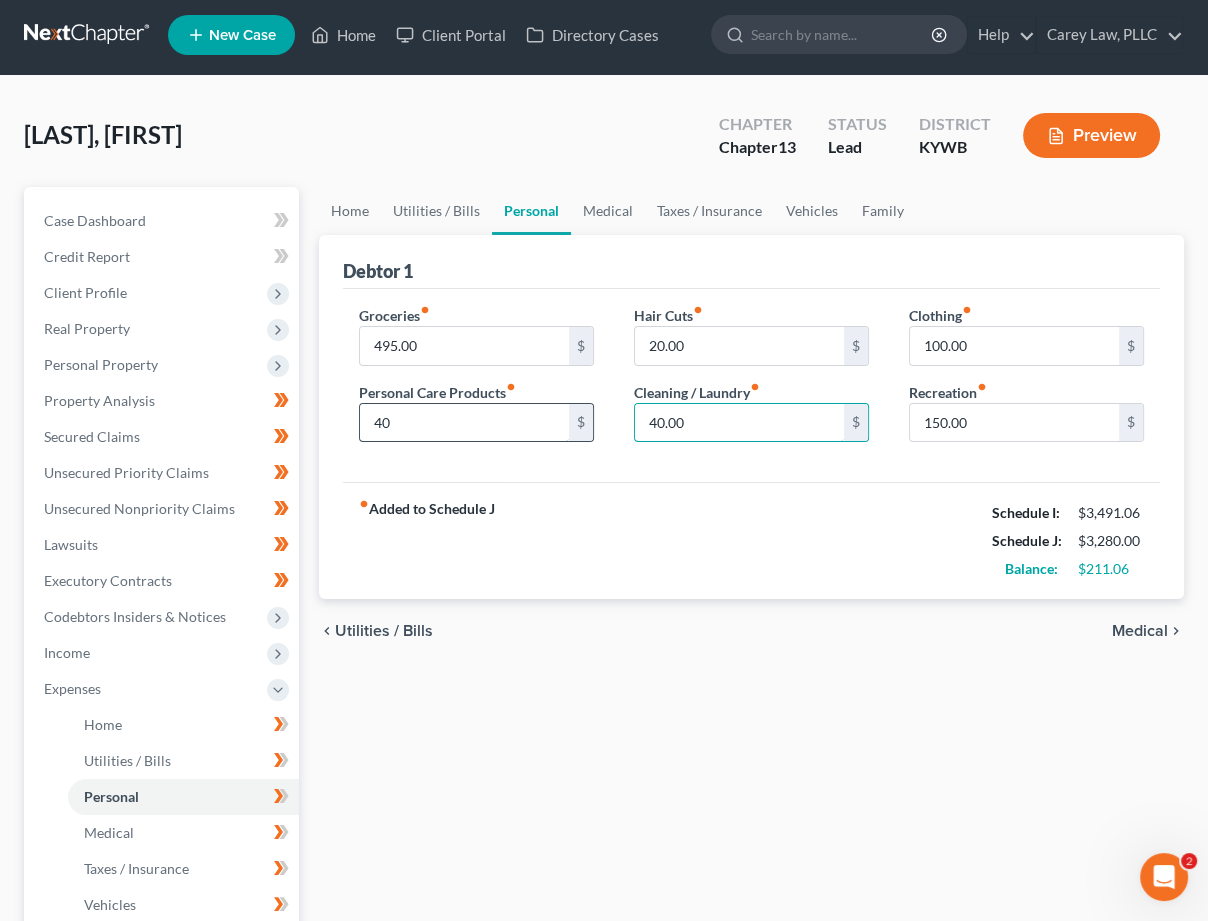 drag, startPoint x: 730, startPoint y: 427, endPoint x: 565, endPoint y: 413, distance: 165.59288 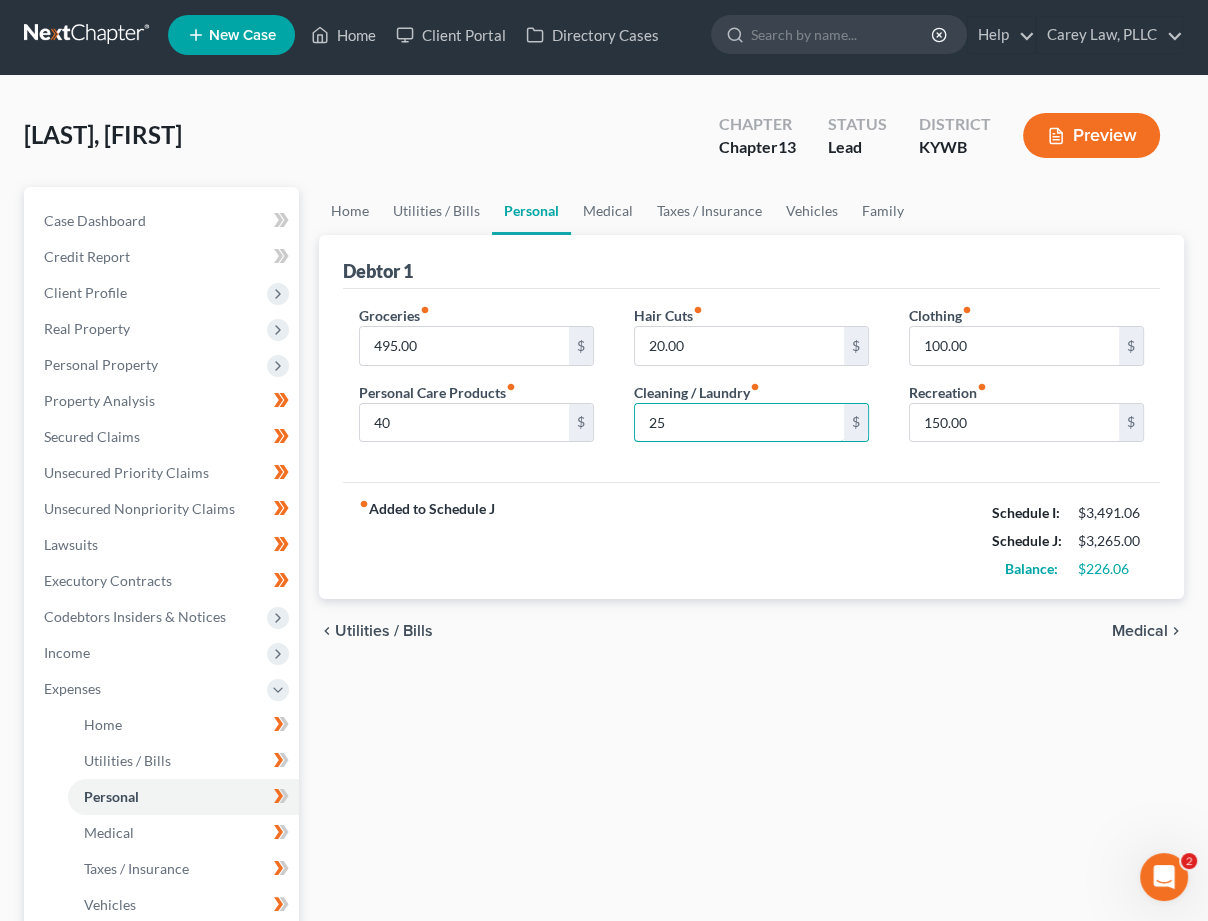 type on "25" 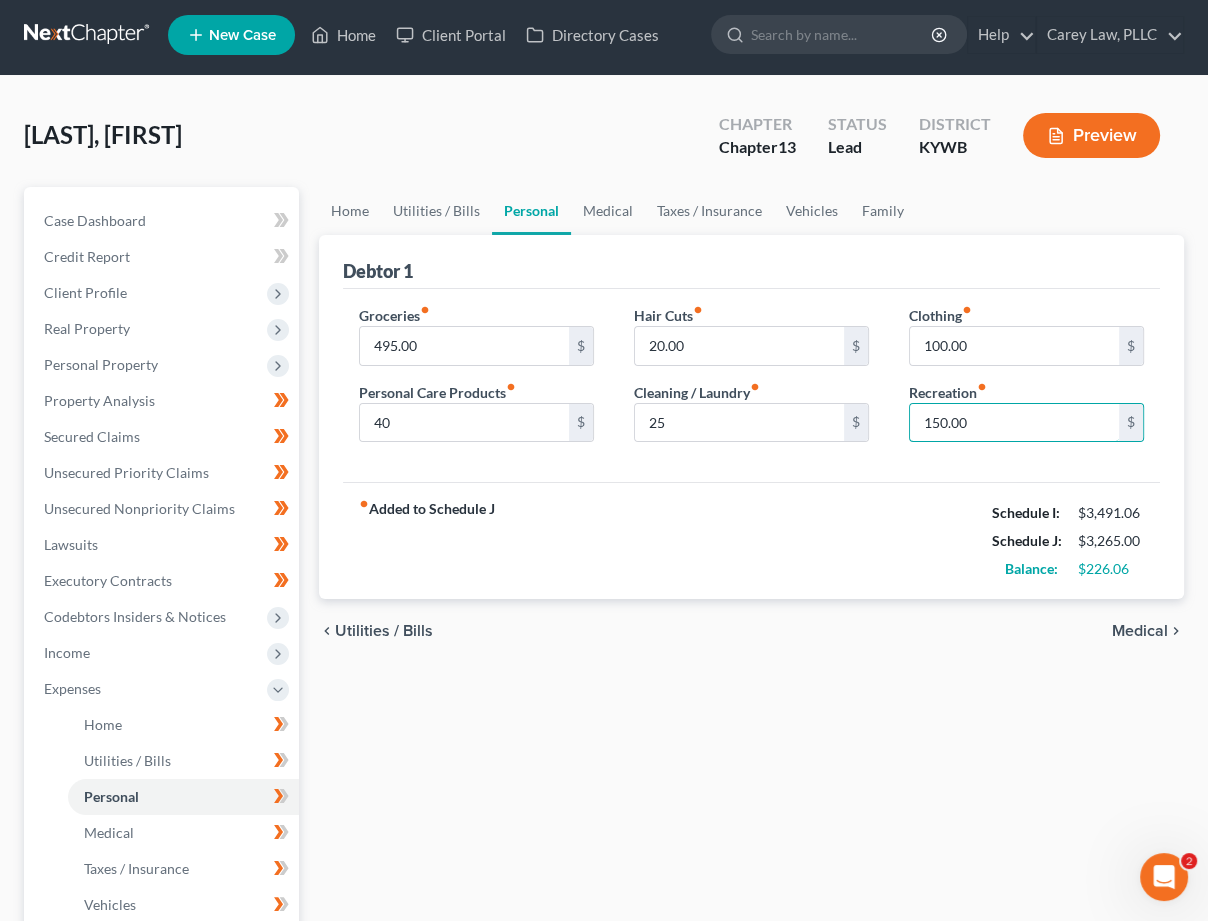 drag, startPoint x: 773, startPoint y: 386, endPoint x: 722, endPoint y: 379, distance: 51.47815 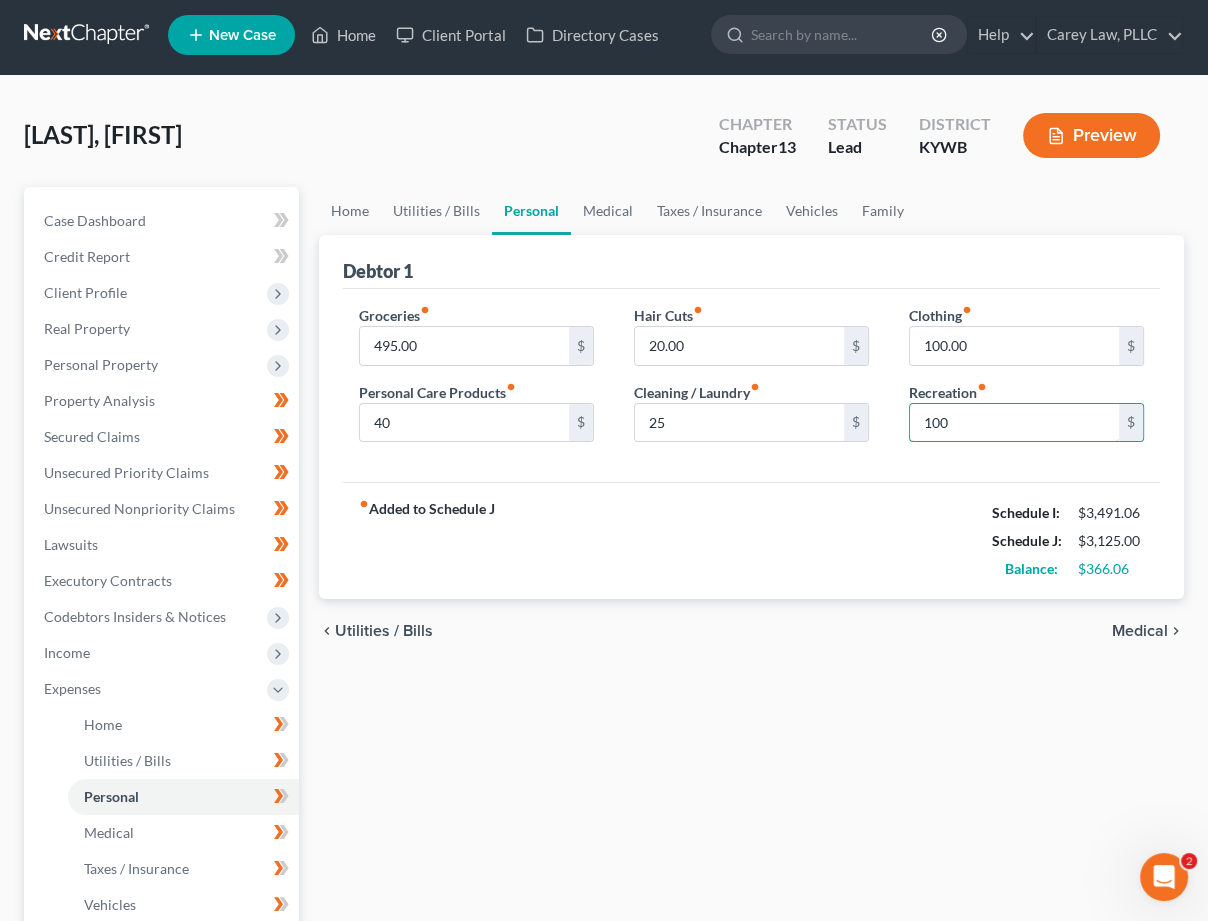 type on "100" 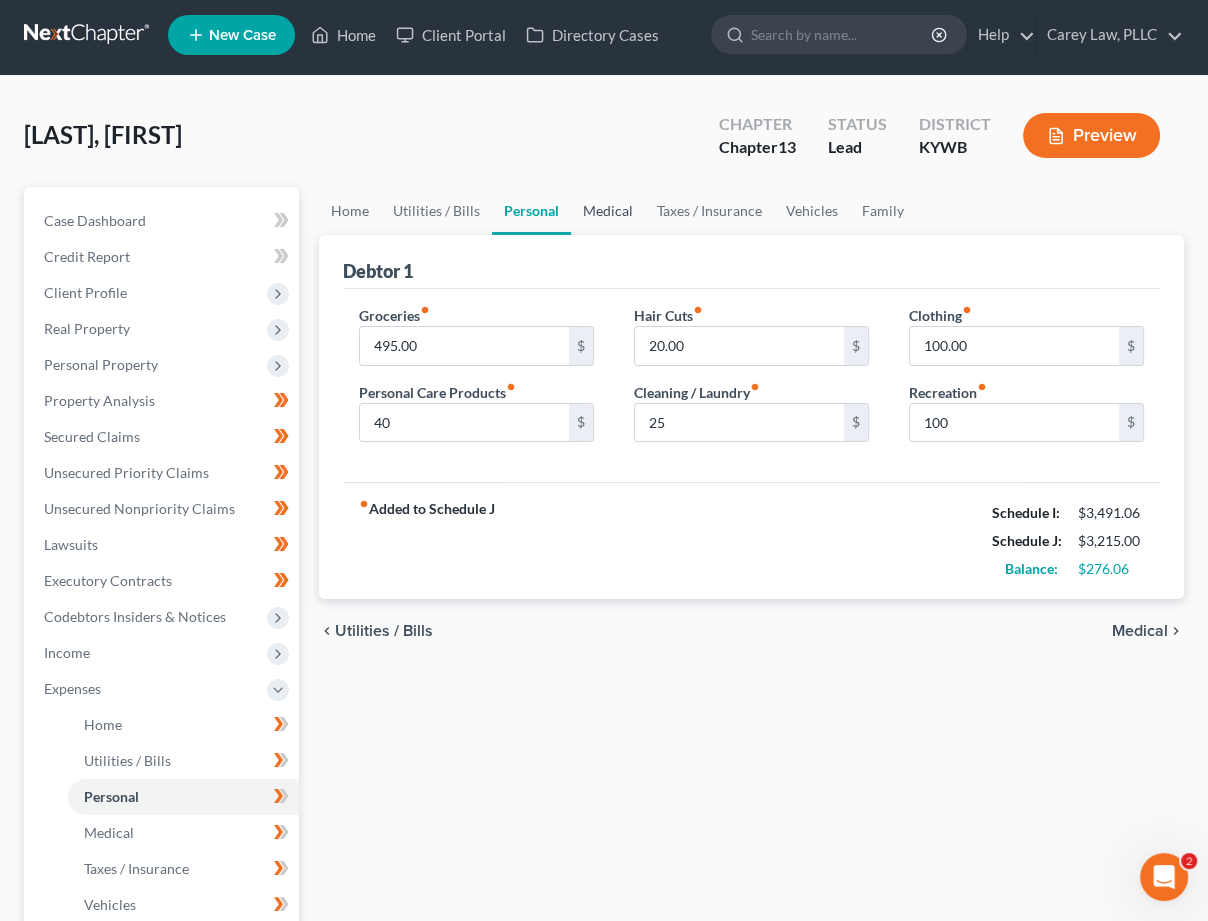 click on "Medical" at bounding box center (608, 211) 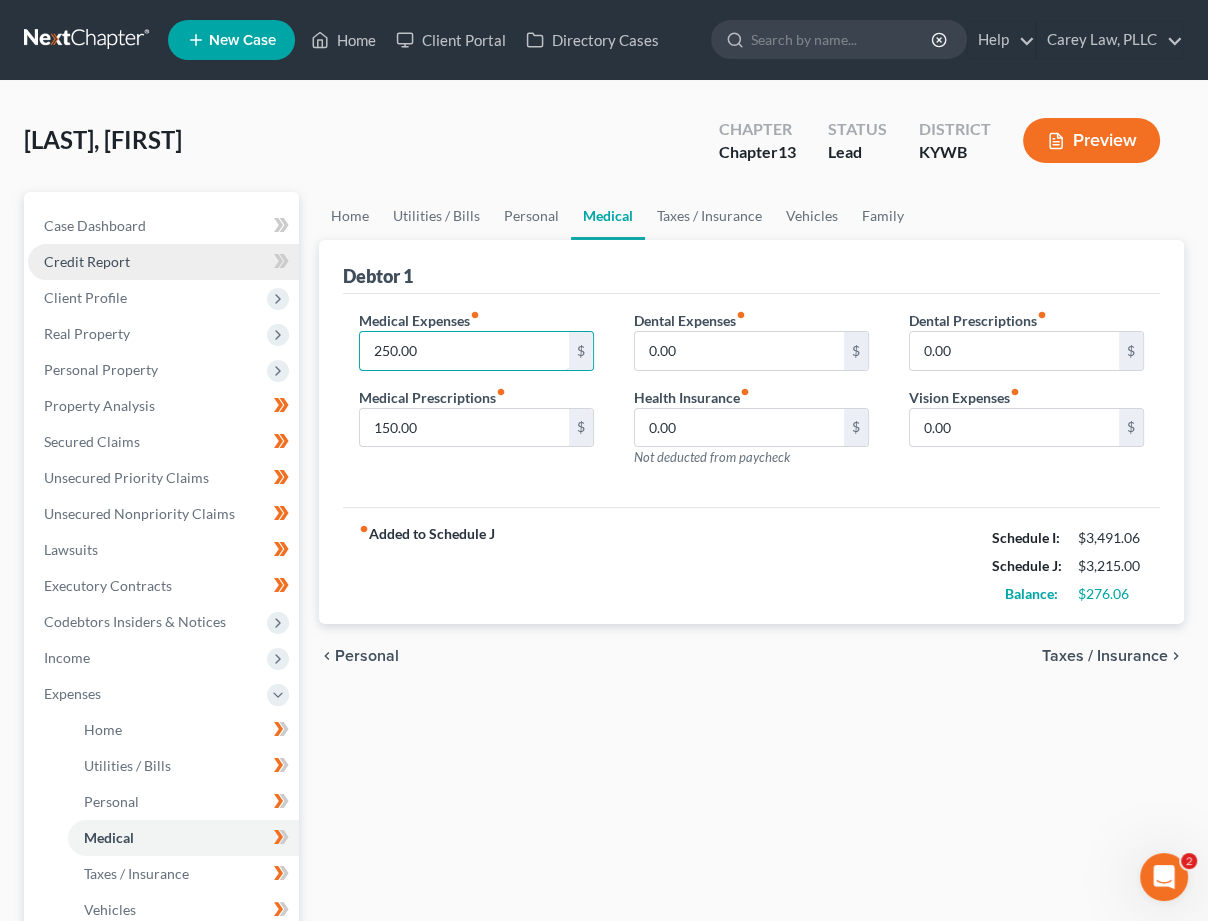 drag, startPoint x: 476, startPoint y: 353, endPoint x: 40, endPoint y: 275, distance: 442.92212 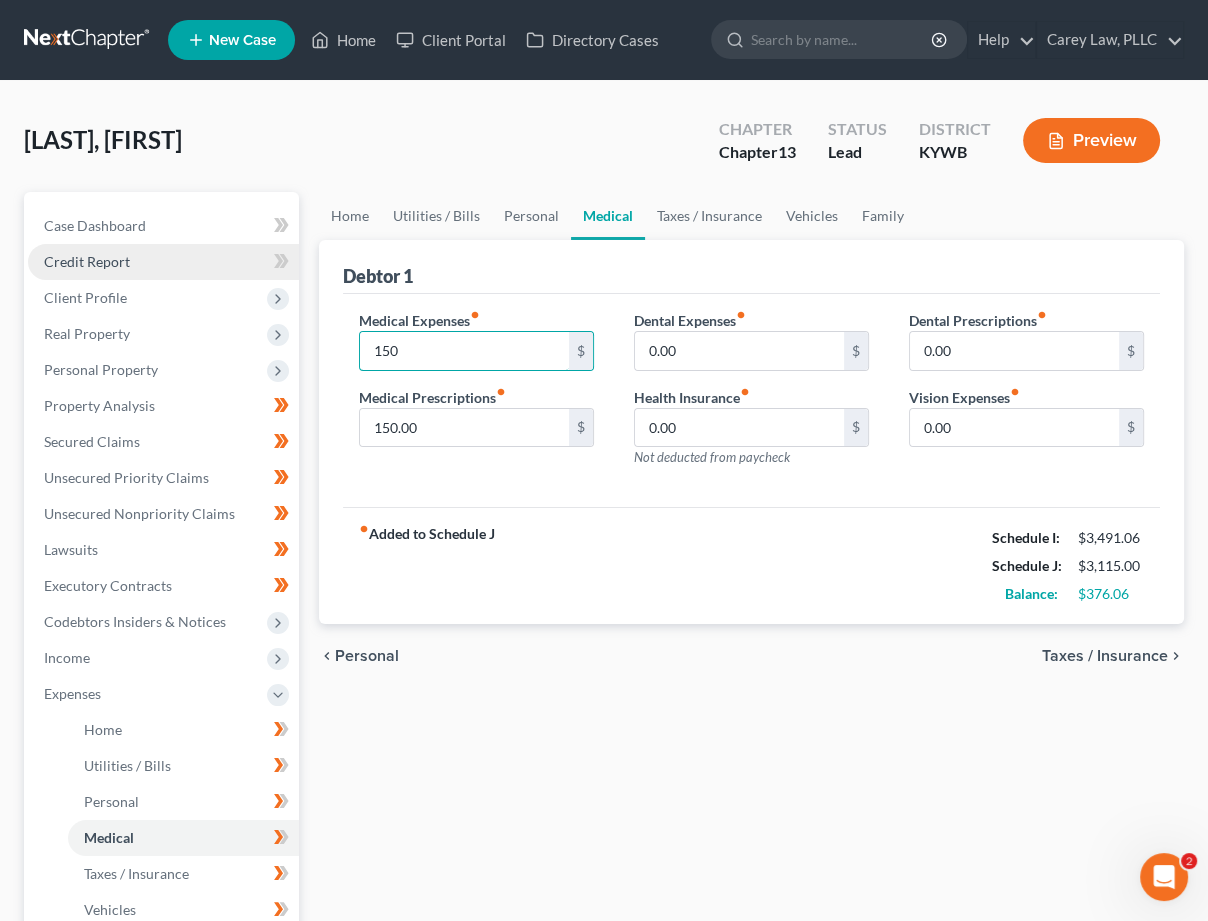 type on "150" 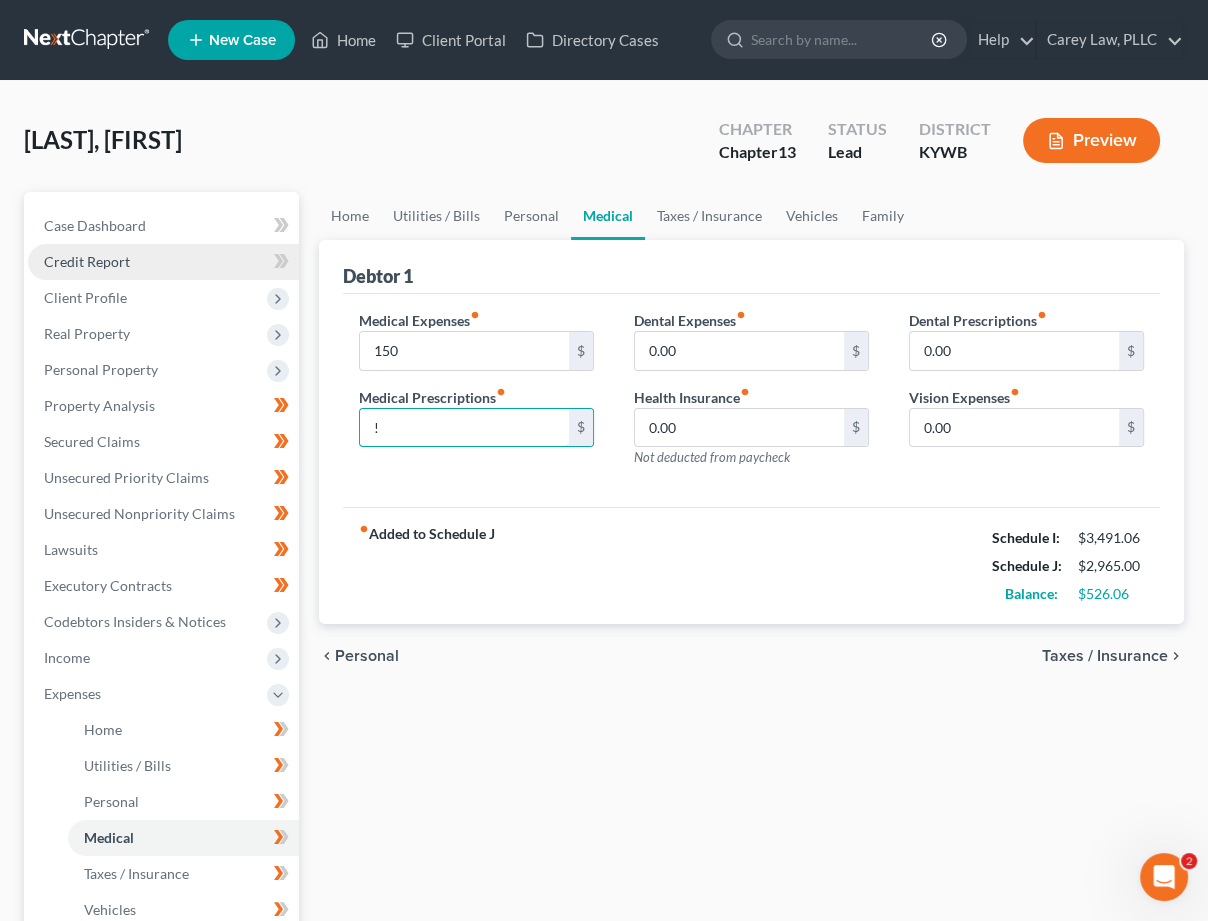 type on "0" 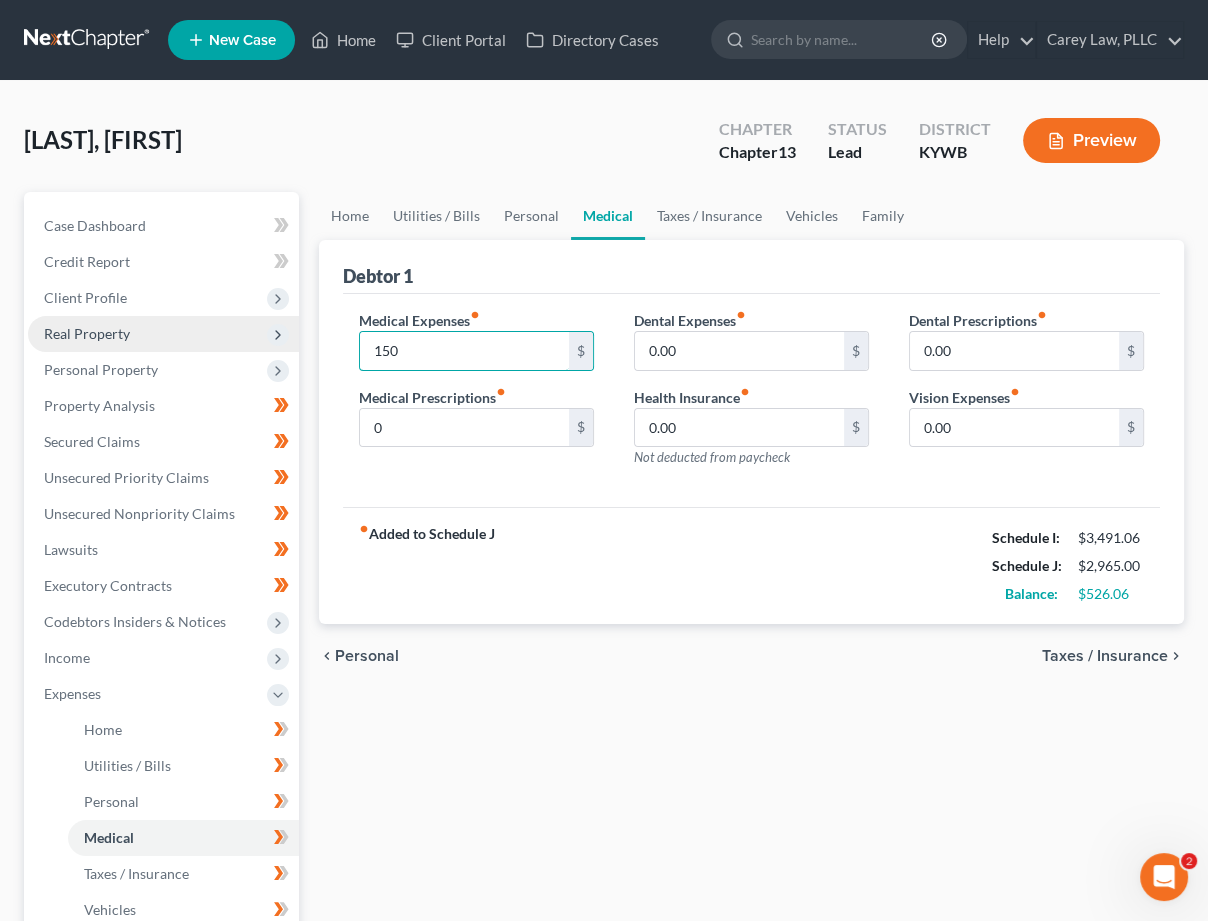 drag, startPoint x: 301, startPoint y: 329, endPoint x: 262, endPoint y: 324, distance: 39.319206 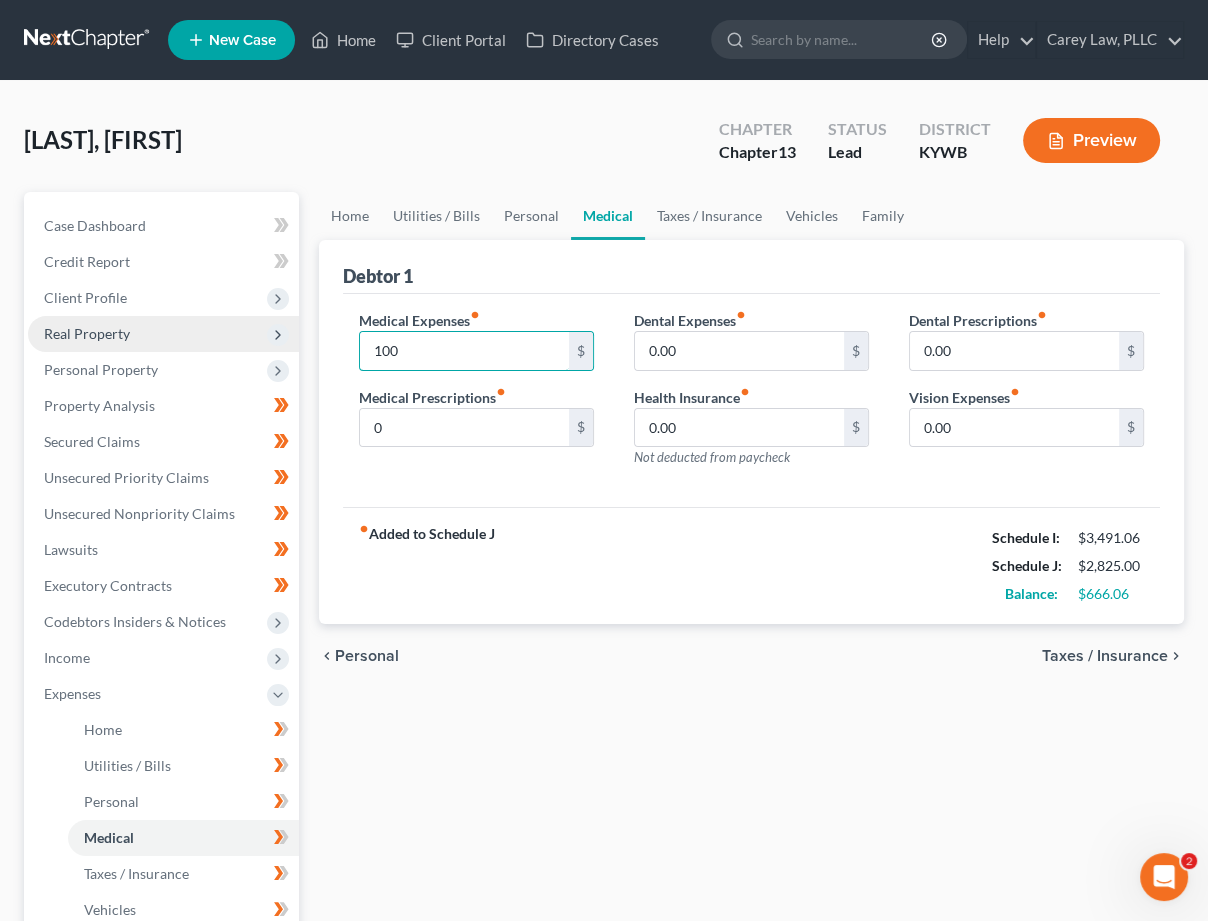 type on "100" 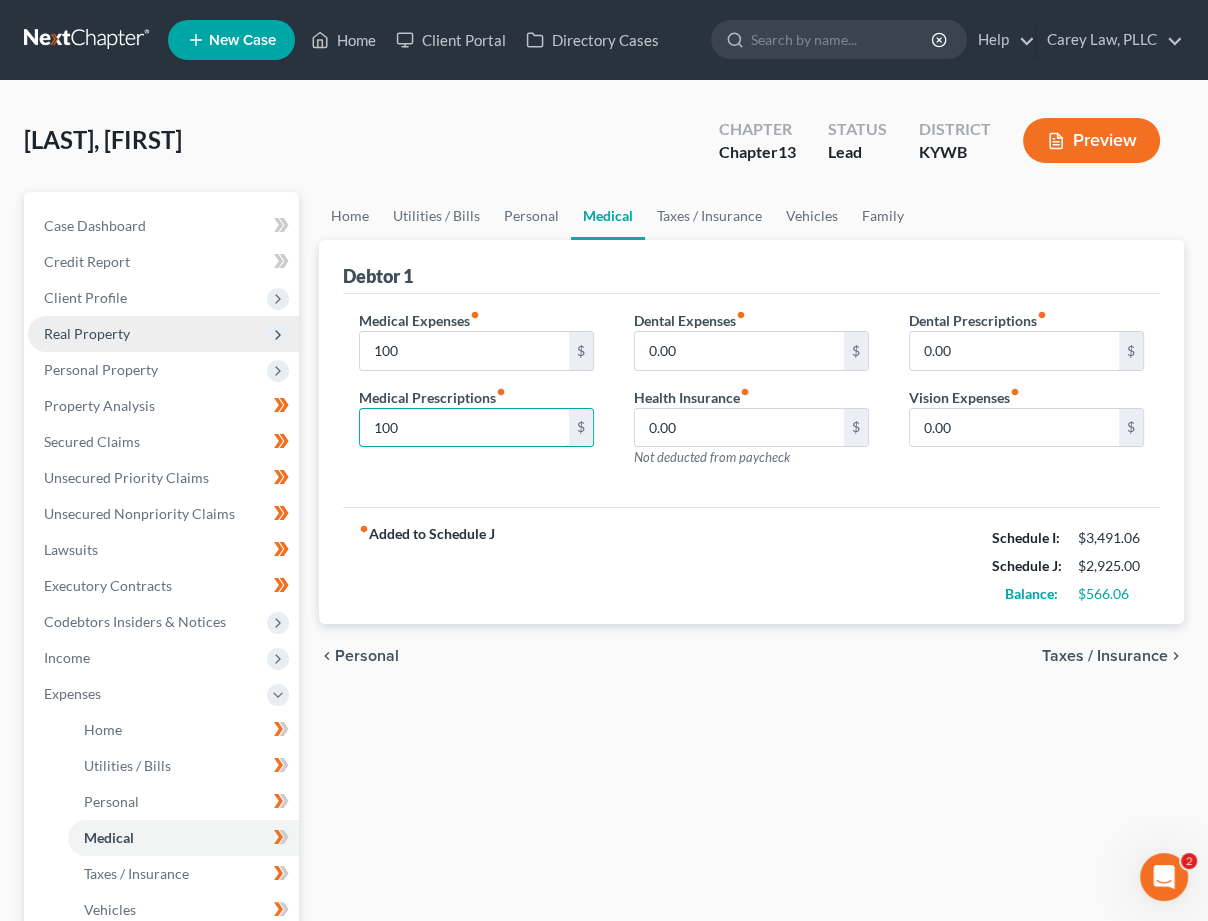 type on "100" 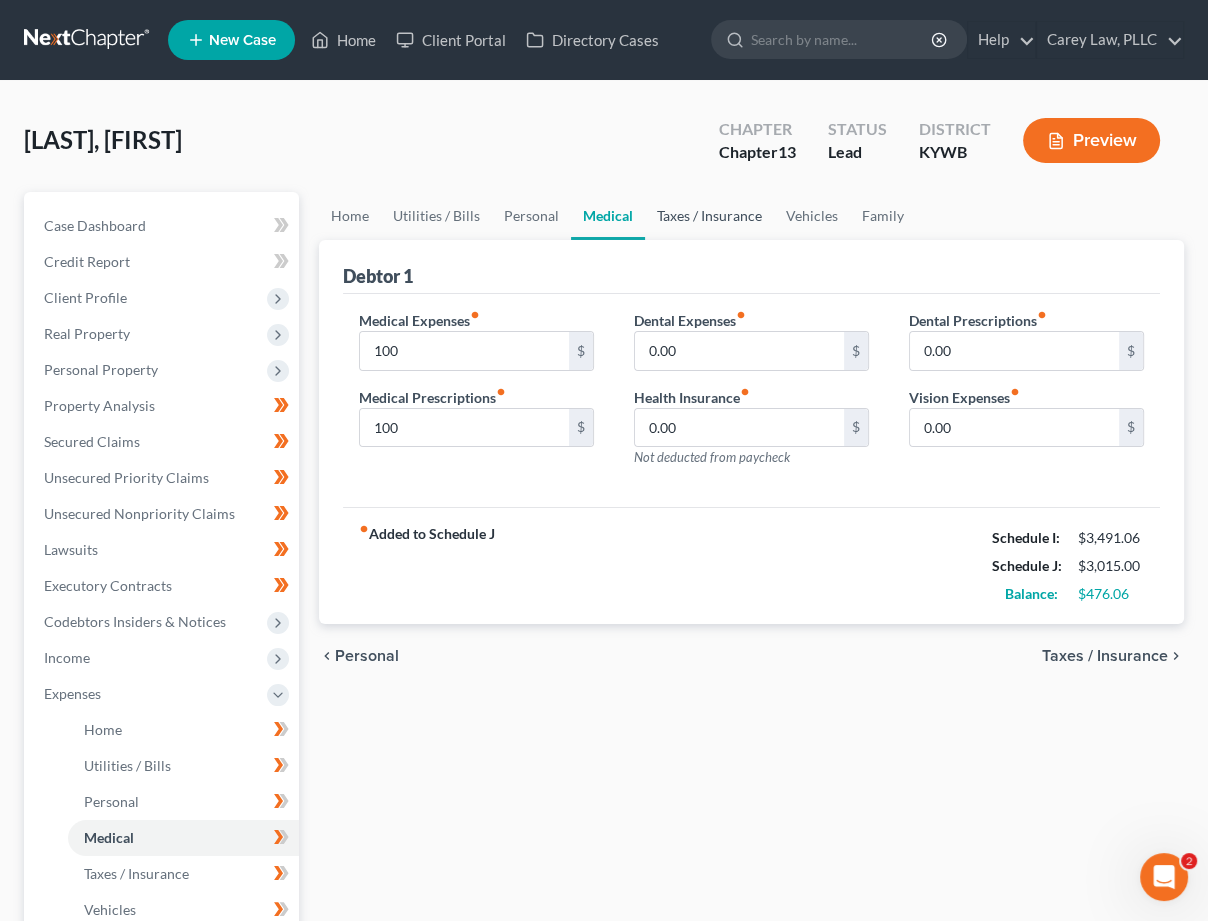 click on "Taxes / Insurance" at bounding box center (709, 216) 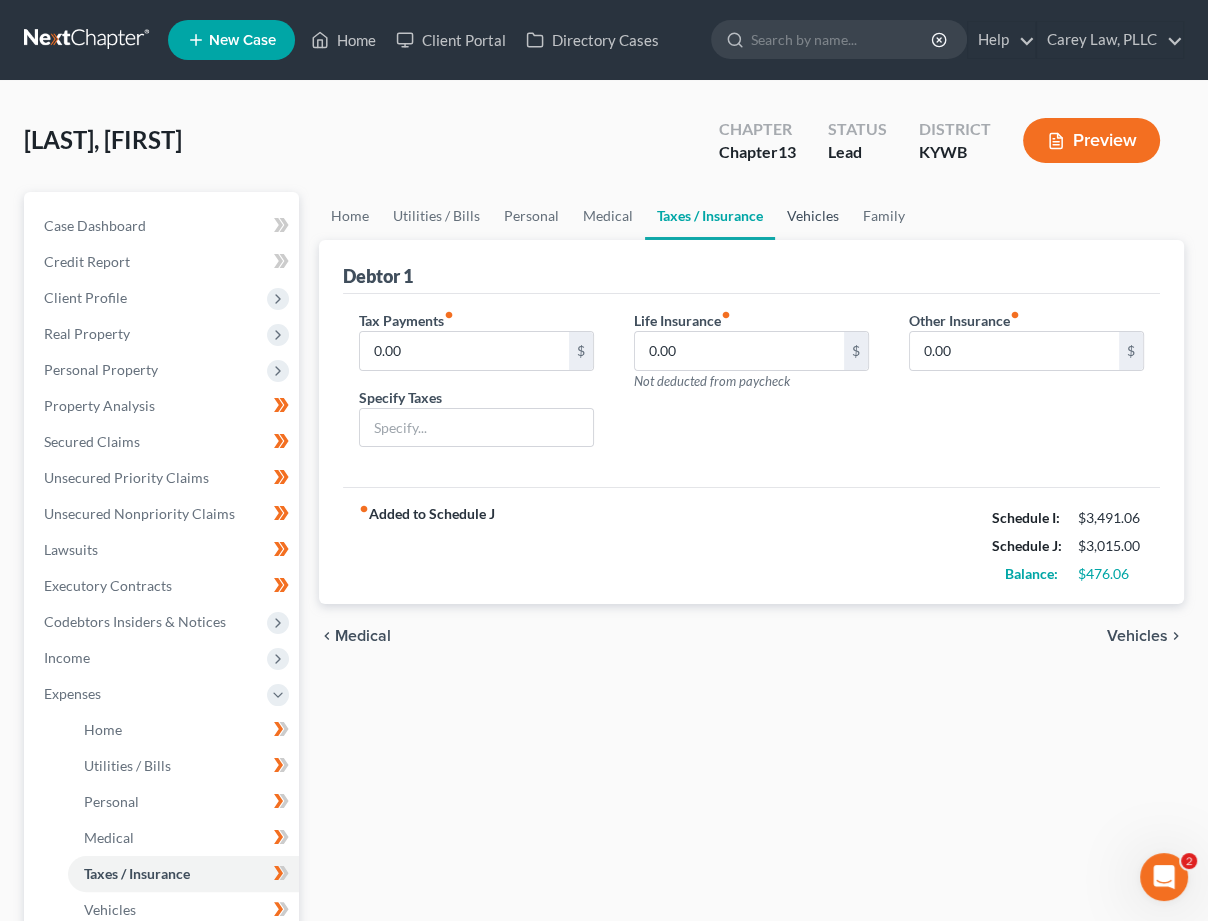 click on "Vehicles" at bounding box center [813, 216] 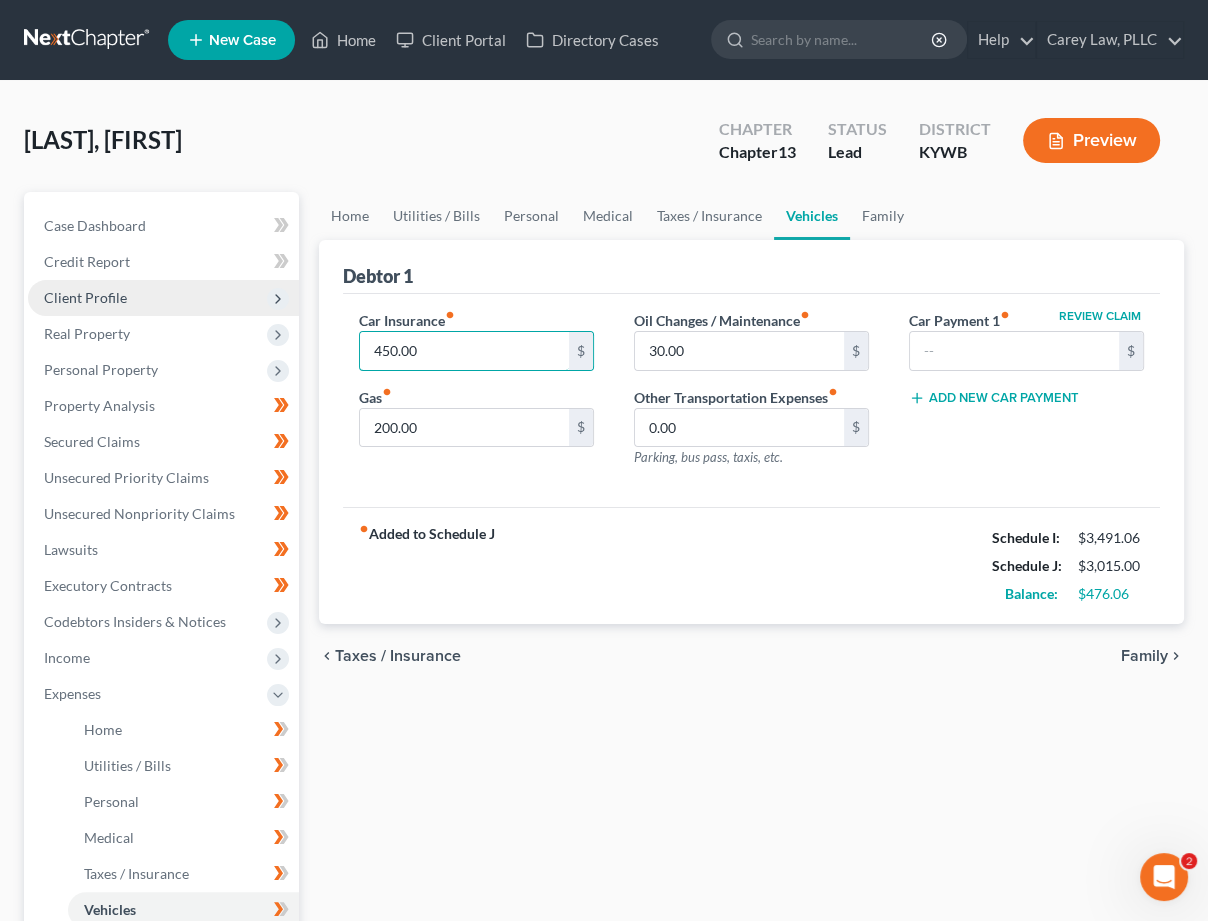 drag, startPoint x: 467, startPoint y: 353, endPoint x: 166, endPoint y: 310, distance: 304.0559 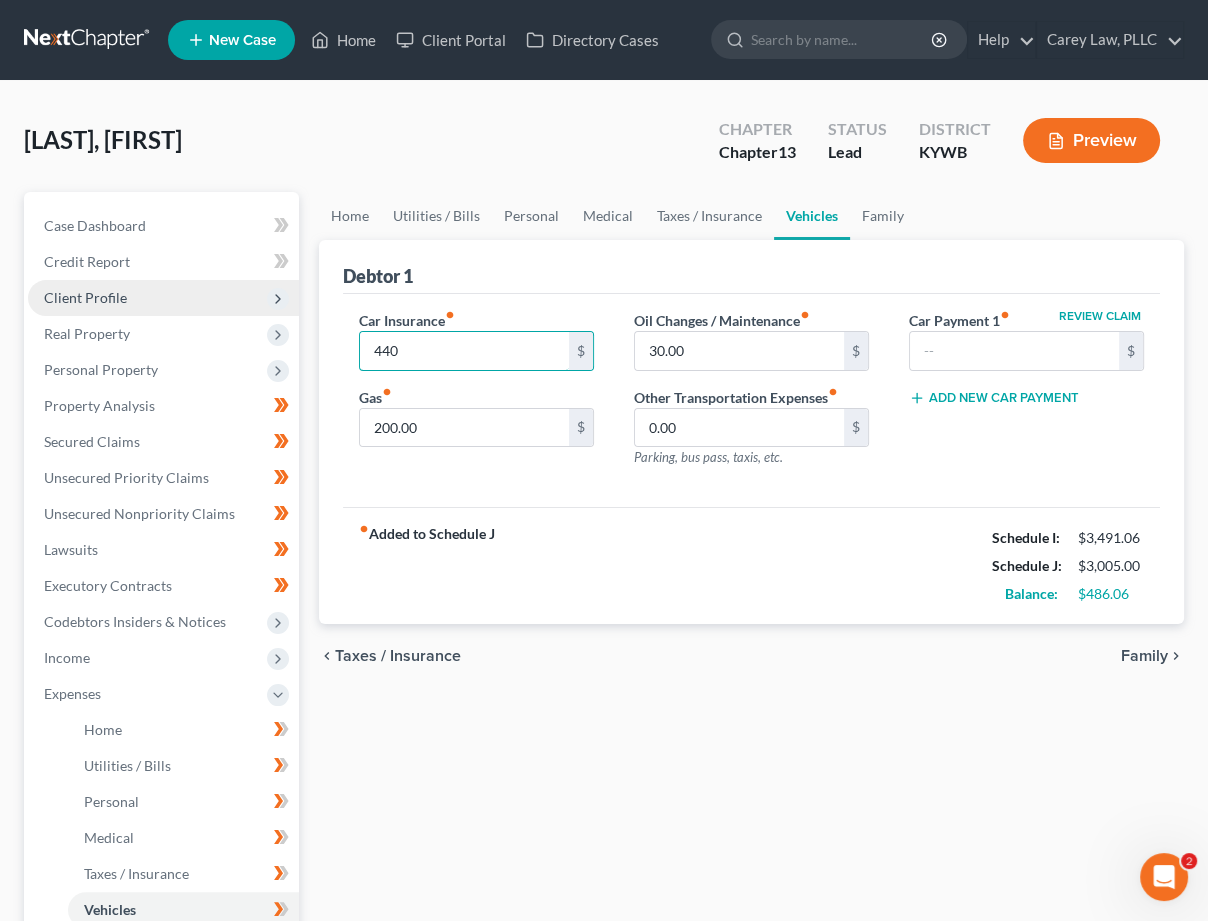 type on "440" 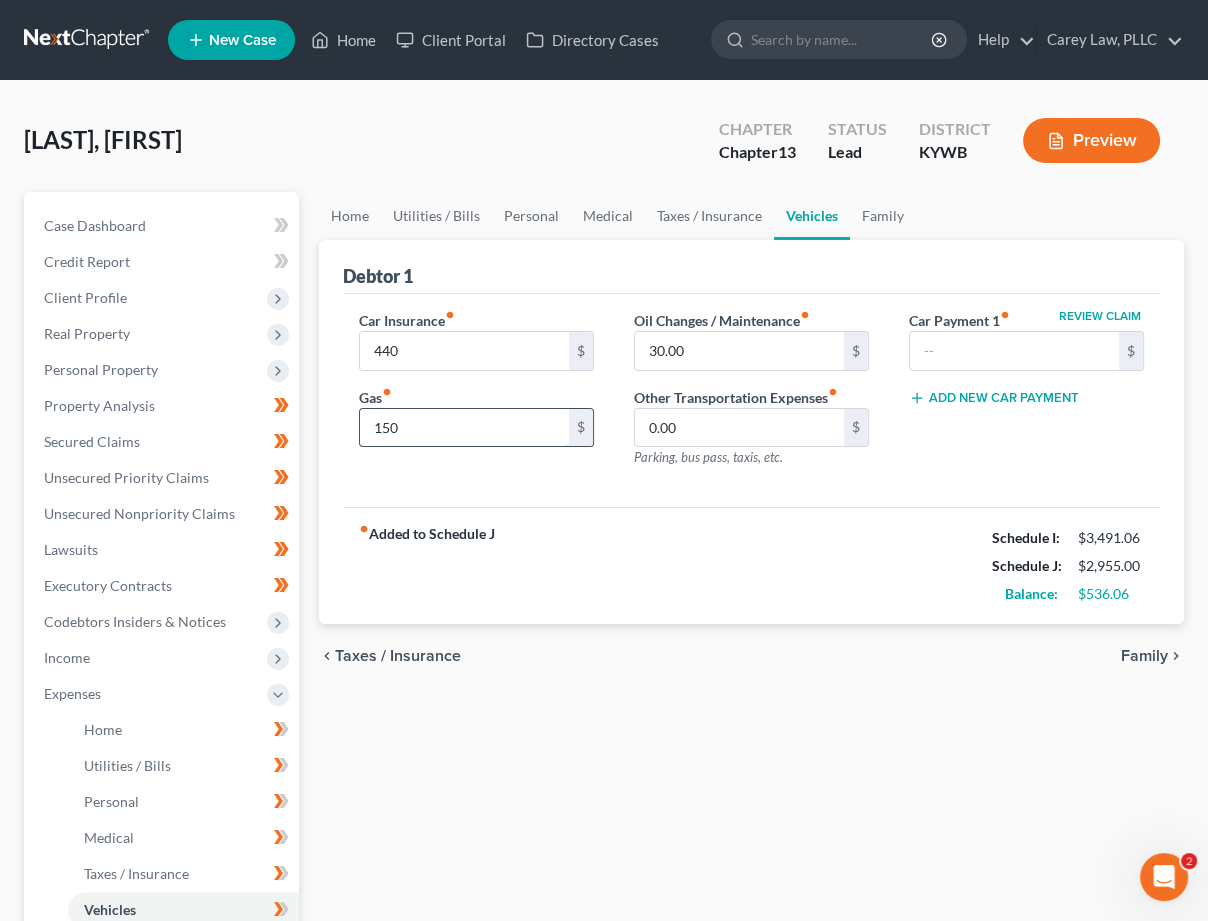 type on "150" 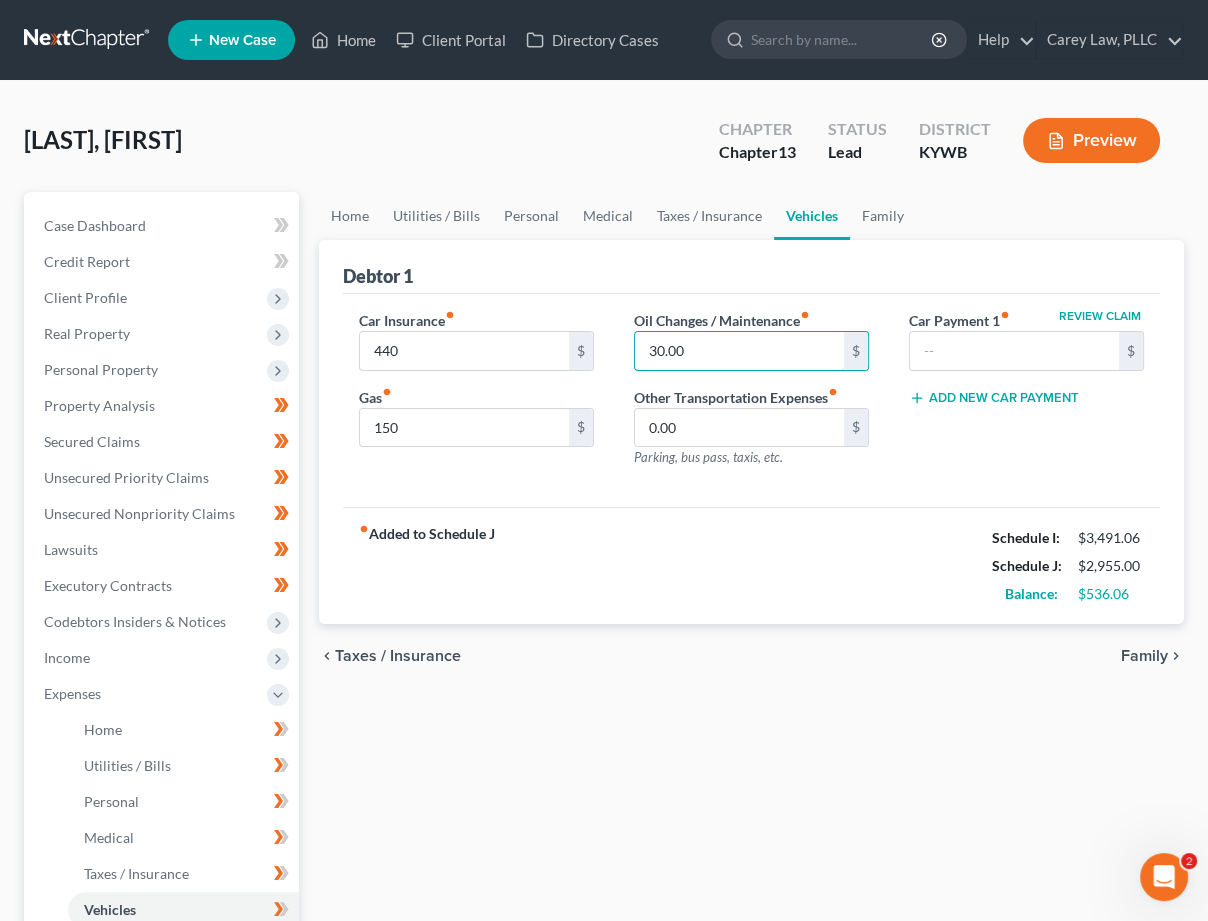 drag, startPoint x: 696, startPoint y: 347, endPoint x: 423, endPoint y: 313, distance: 275.10907 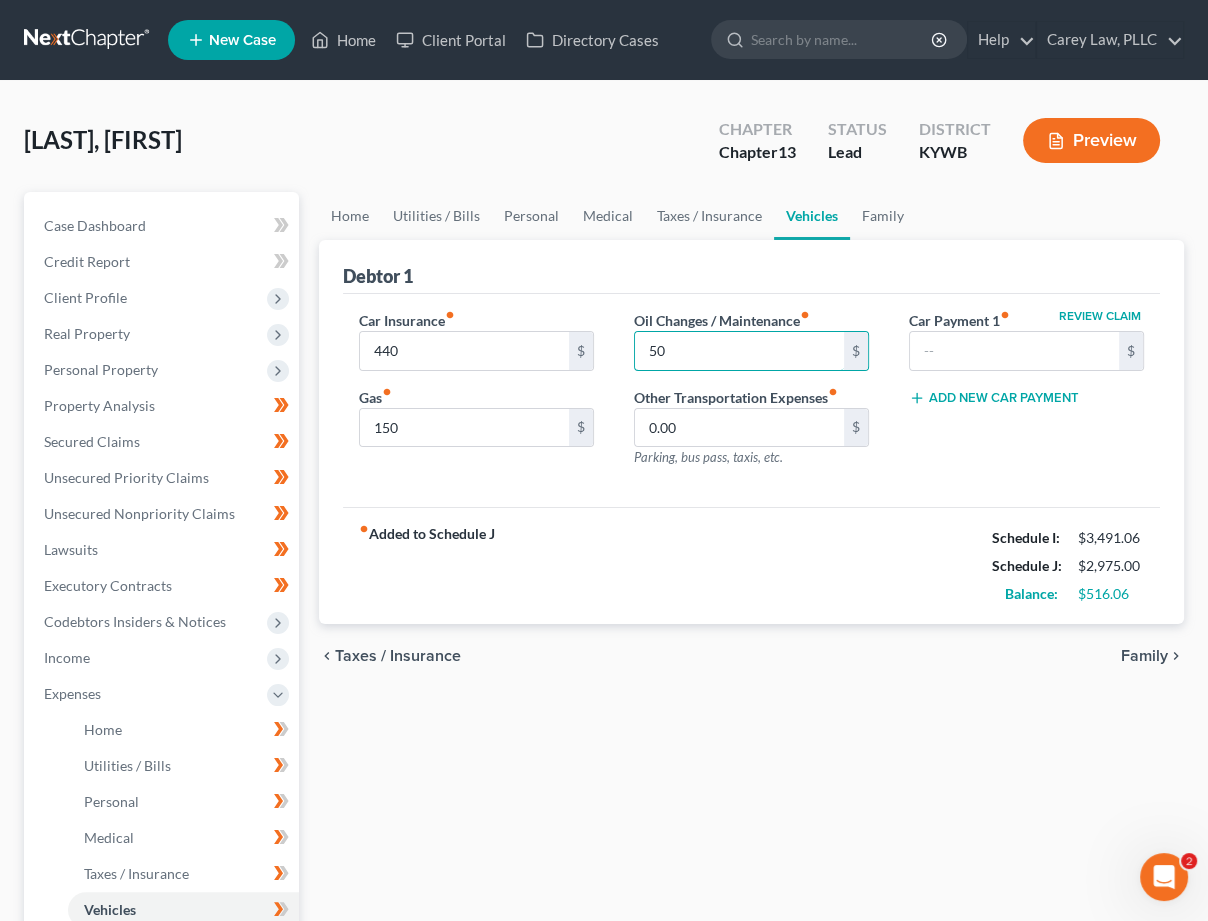 type on "50" 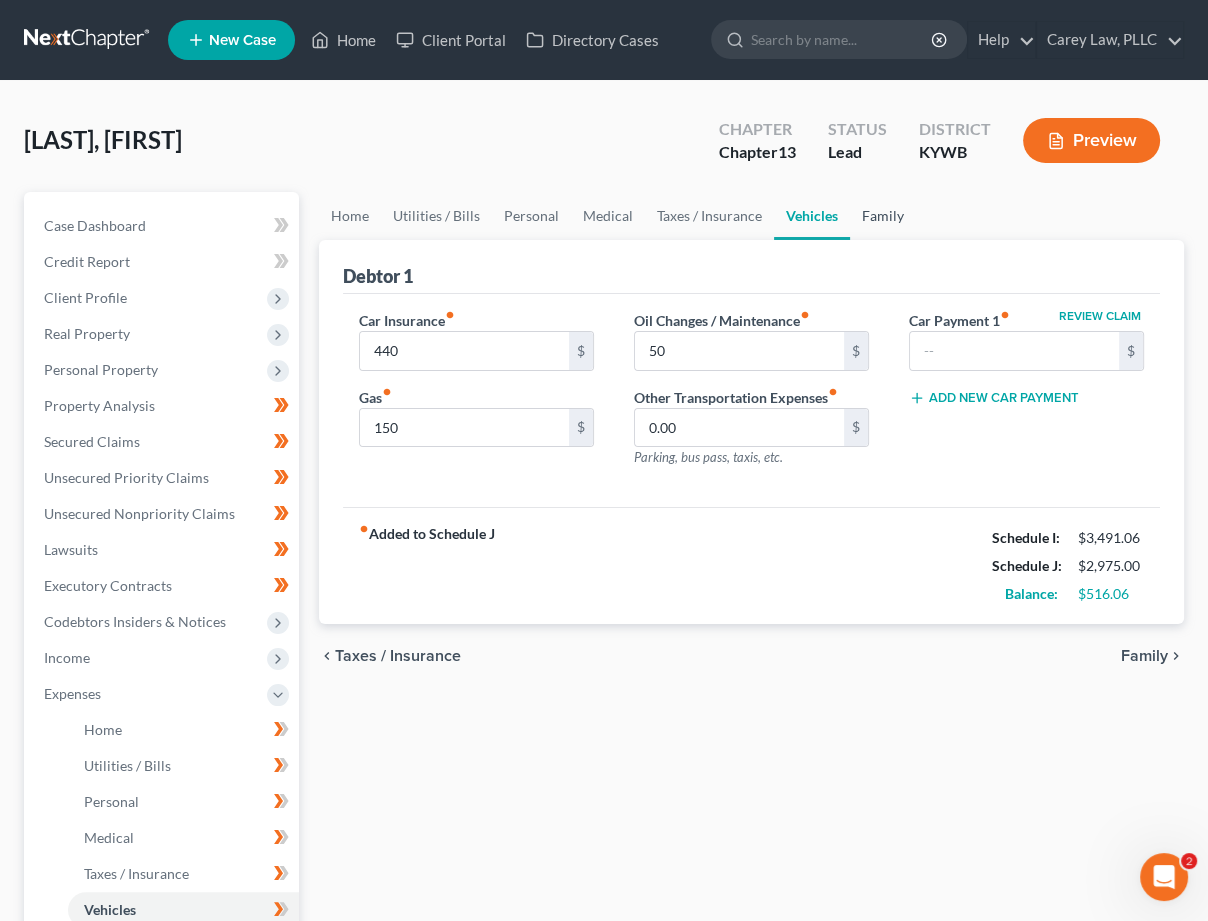 click on "Family" at bounding box center (883, 216) 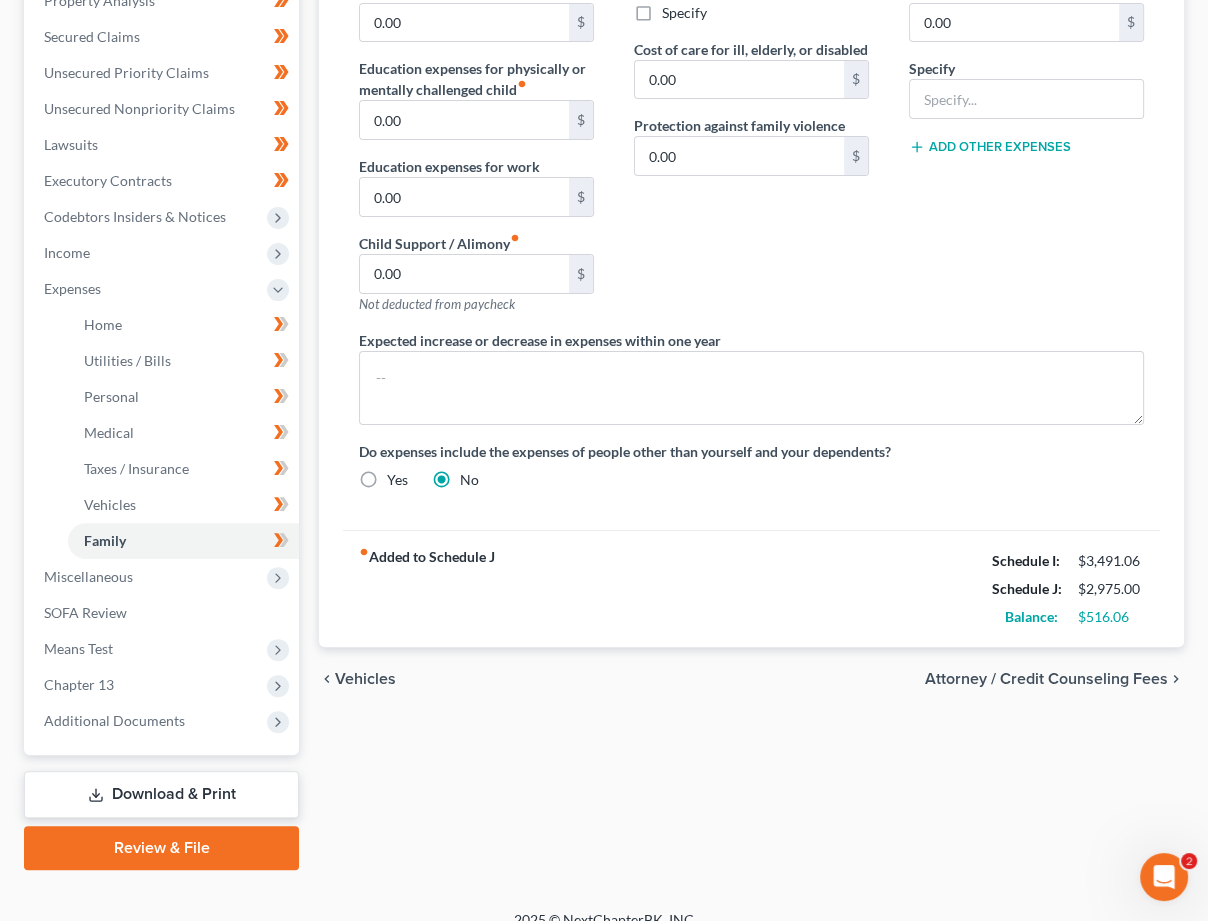 scroll, scrollTop: 404, scrollLeft: 0, axis: vertical 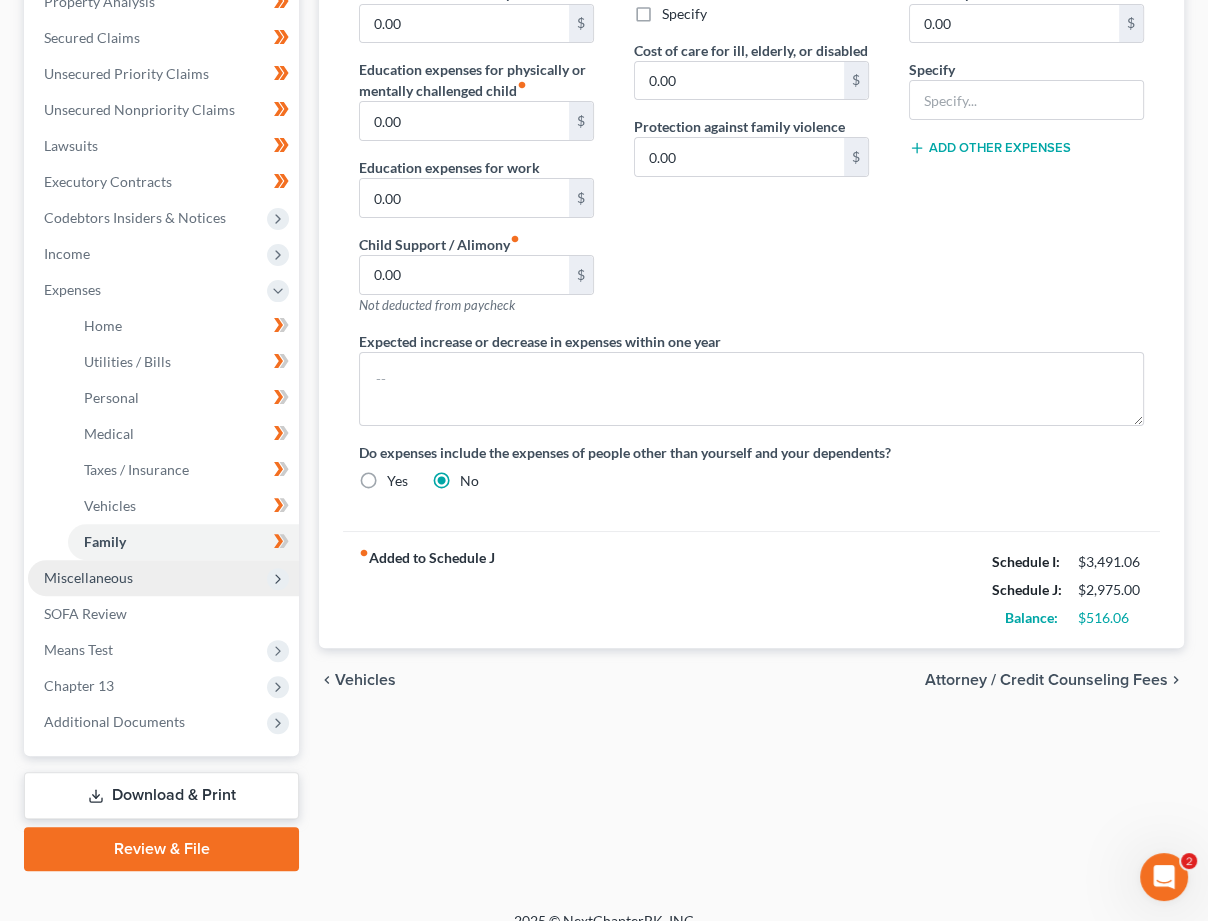 click on "Miscellaneous" at bounding box center (163, 578) 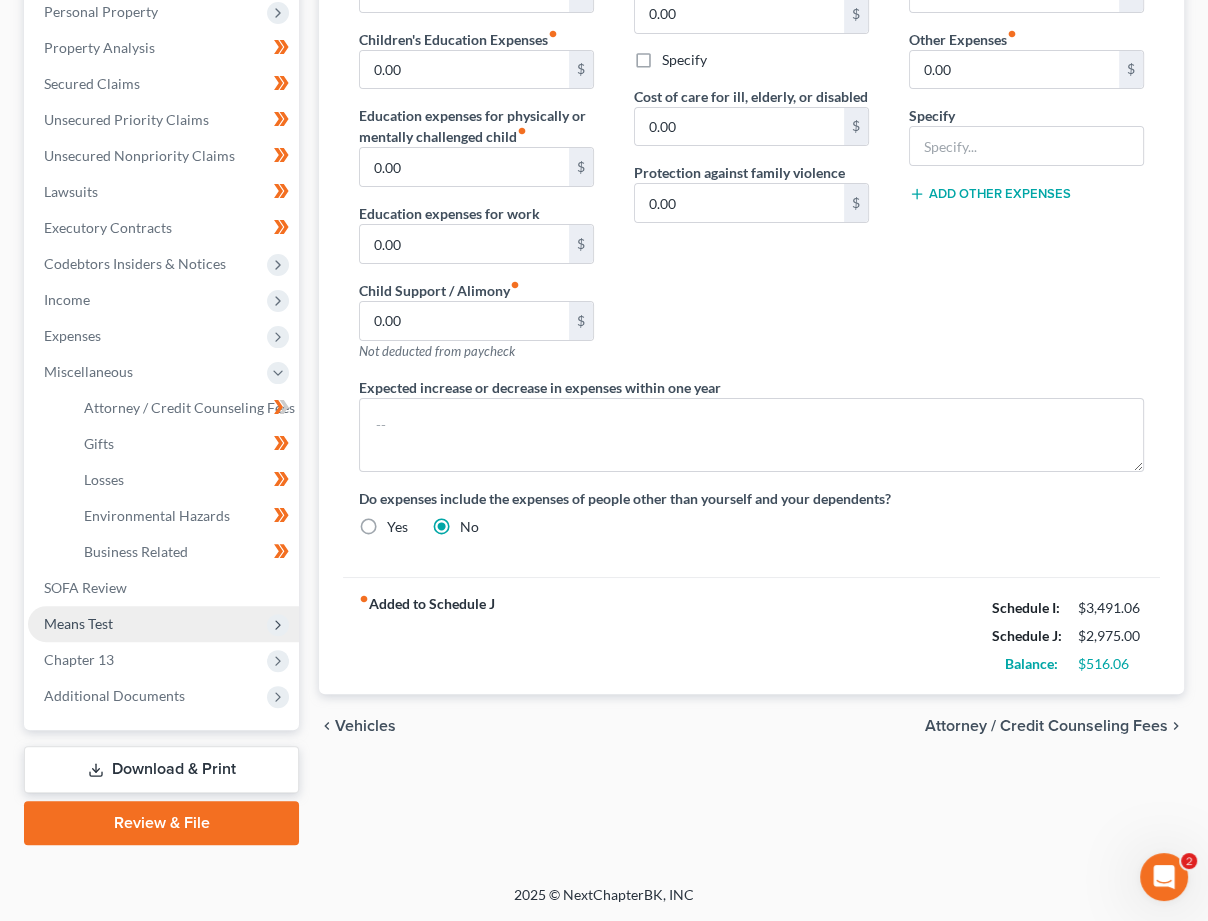 scroll, scrollTop: 333, scrollLeft: 0, axis: vertical 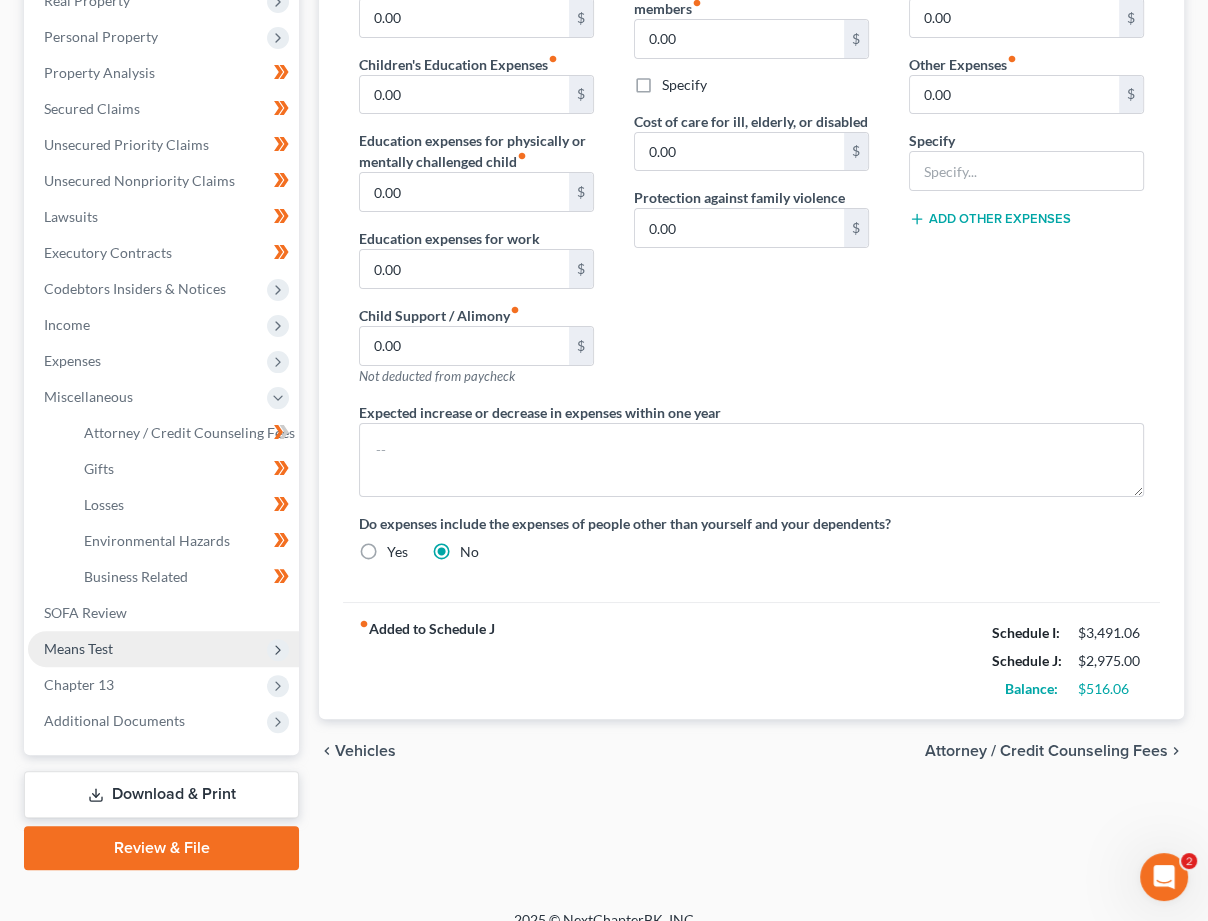 click on "Means Test" at bounding box center (78, 648) 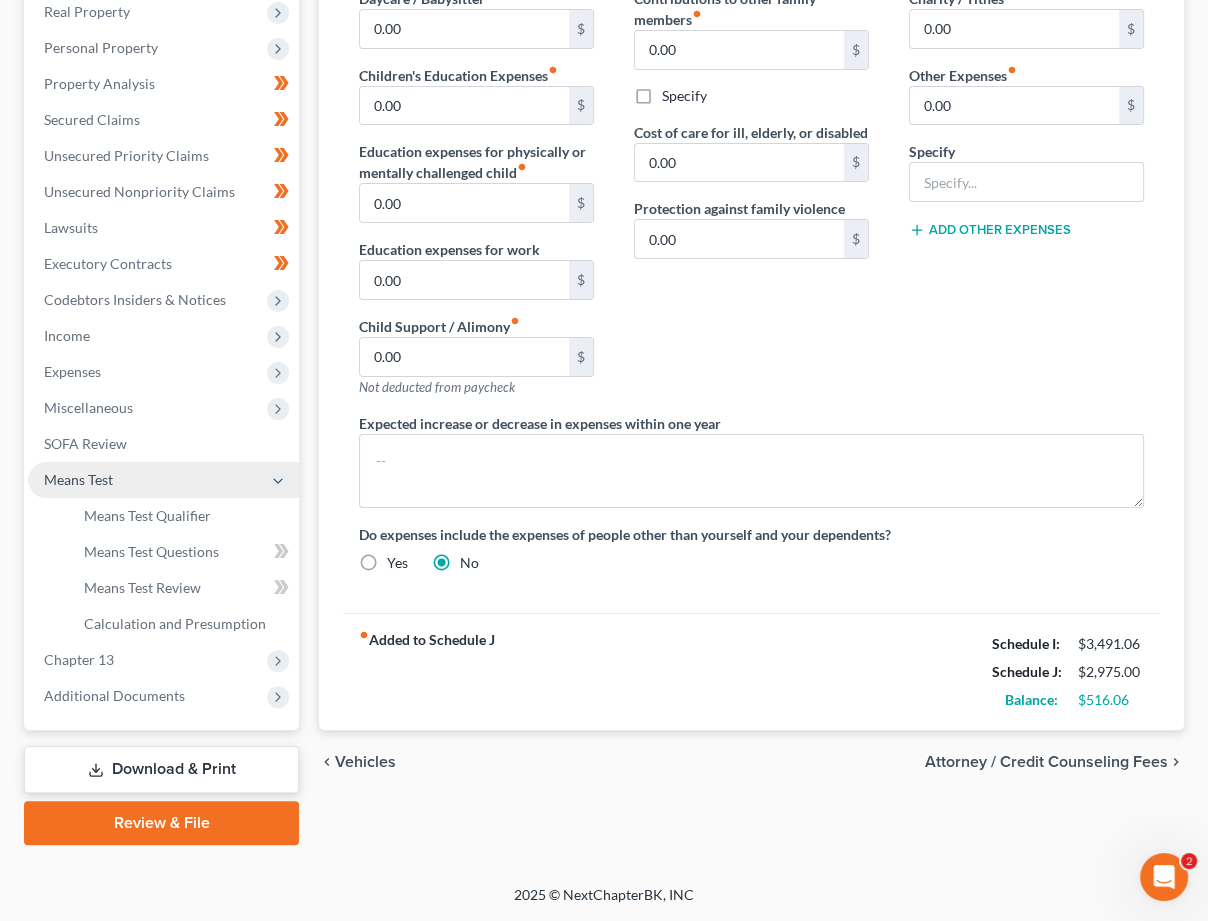 scroll, scrollTop: 299, scrollLeft: 0, axis: vertical 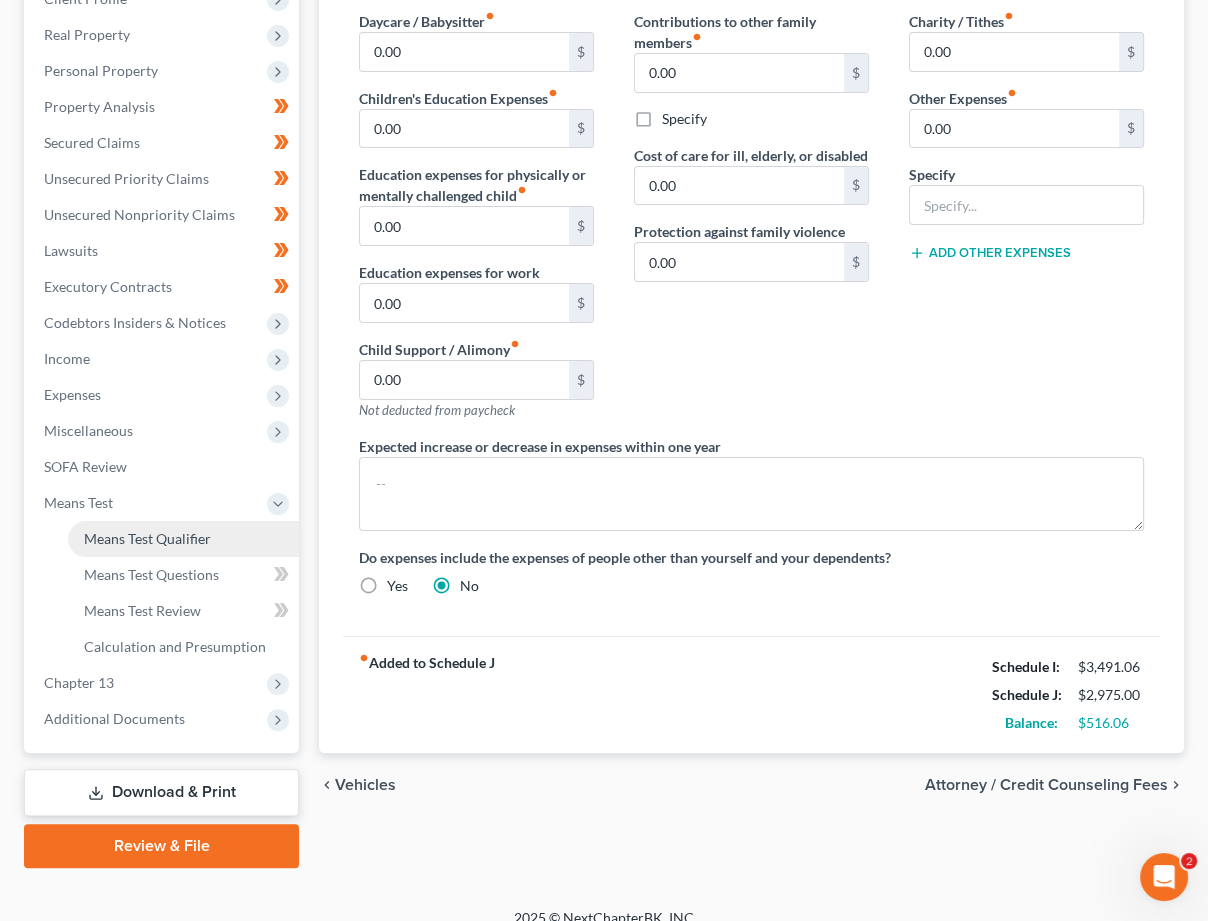 click on "Means Test Qualifier" at bounding box center (147, 538) 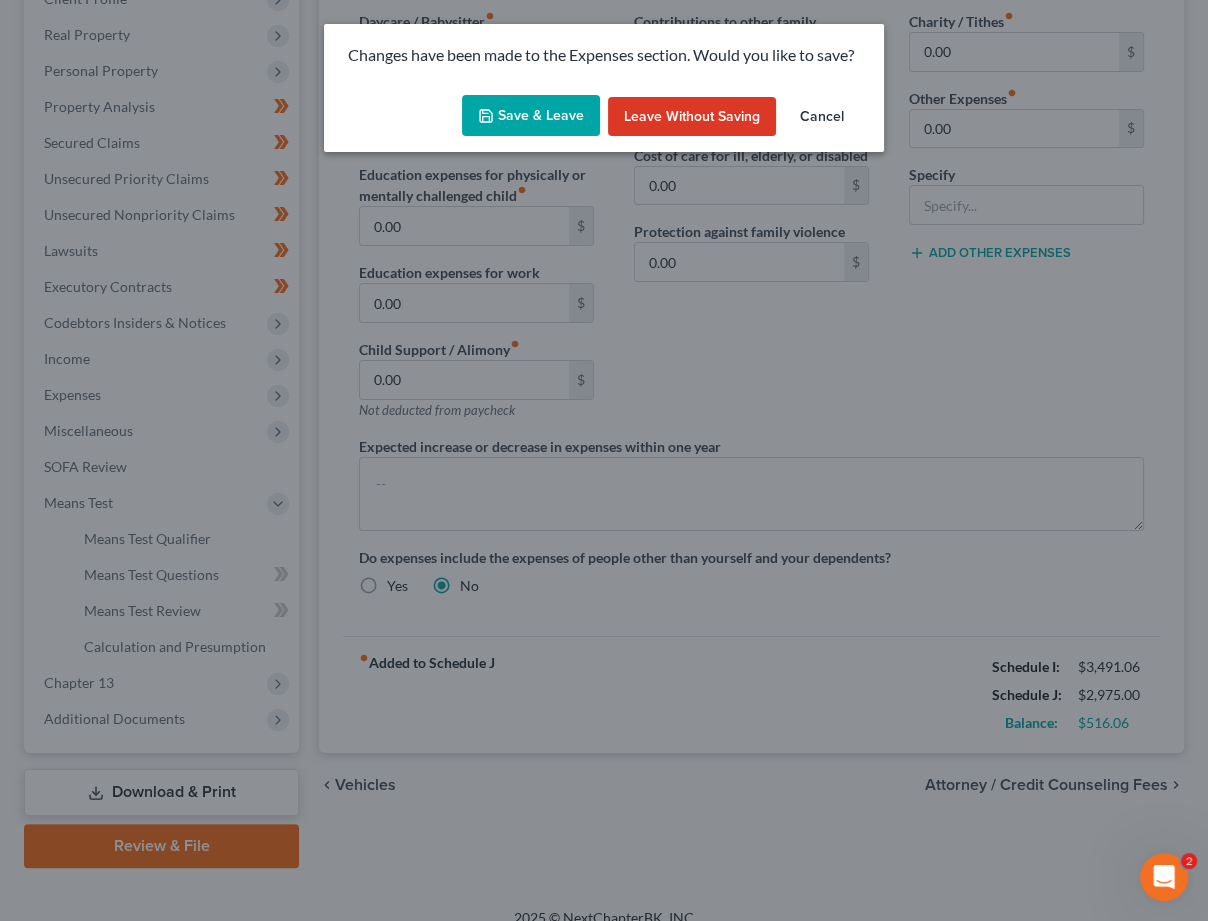 click on "Save & Leave" at bounding box center [531, 116] 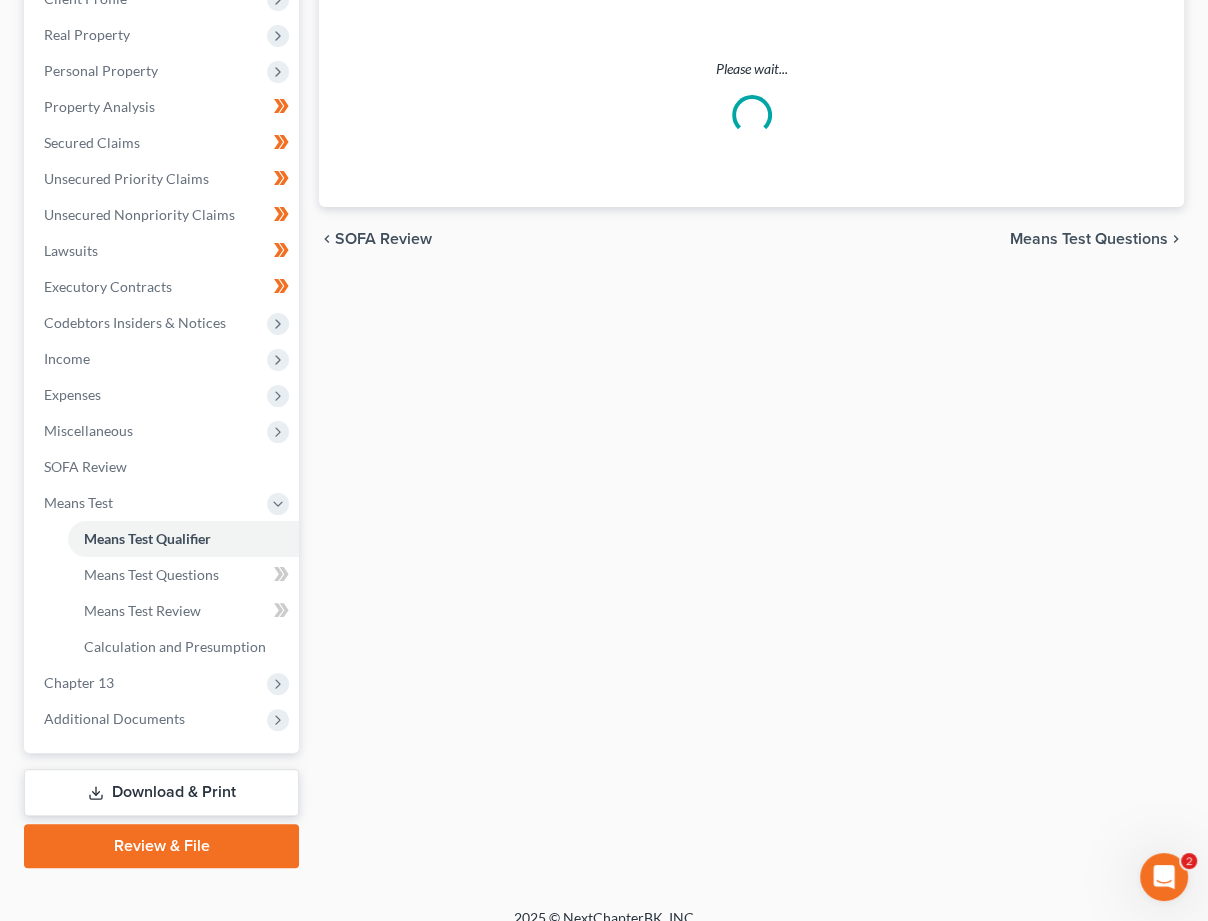scroll, scrollTop: 0, scrollLeft: 0, axis: both 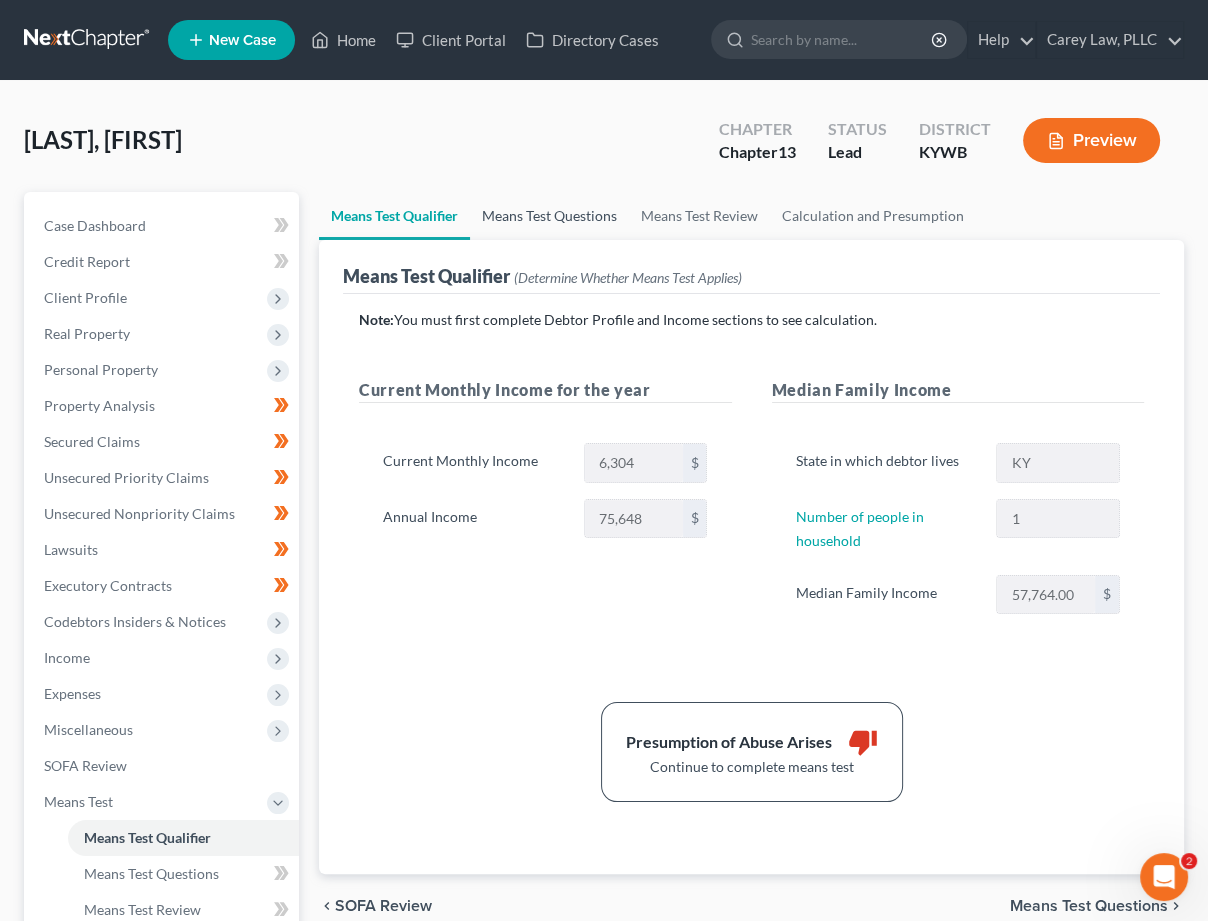 click on "Means Test Questions" at bounding box center [549, 216] 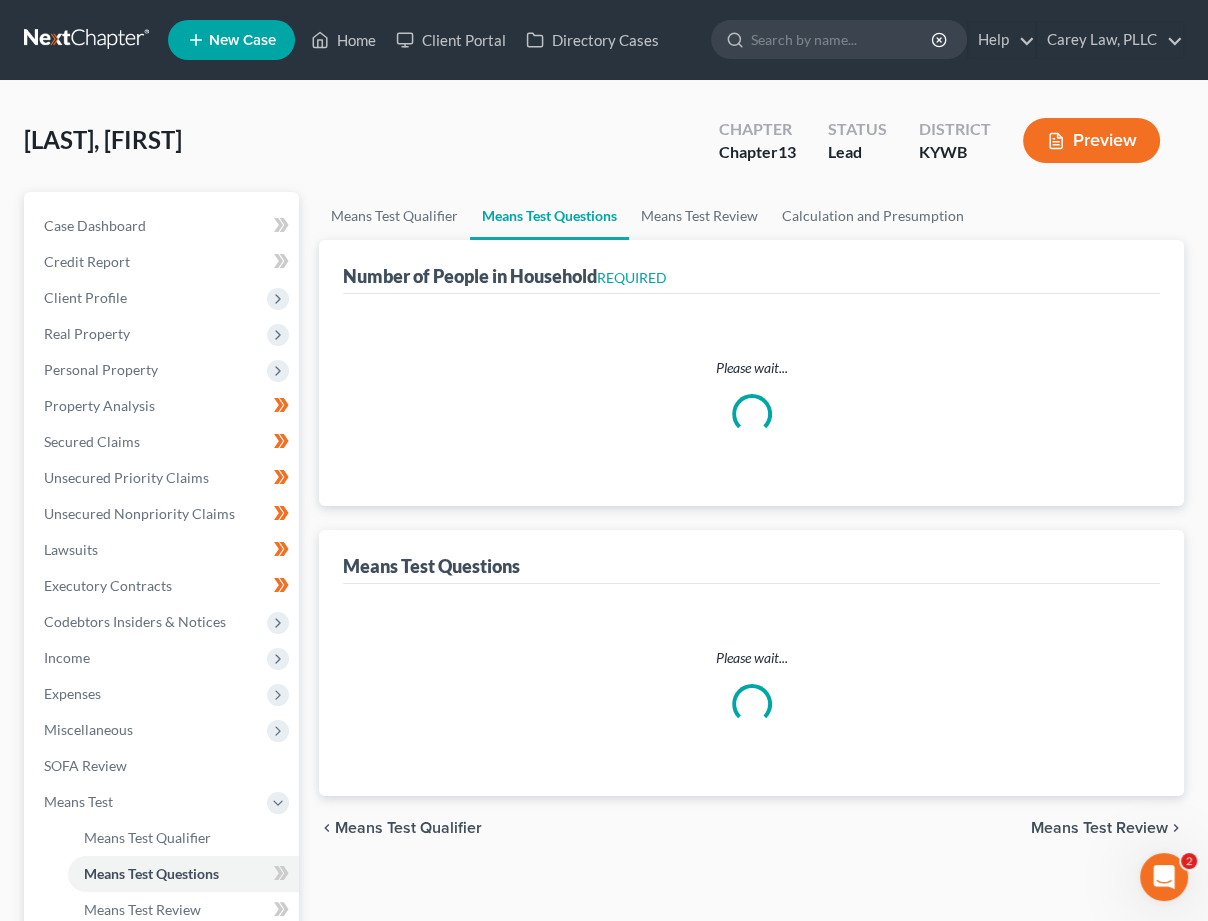 select on "1" 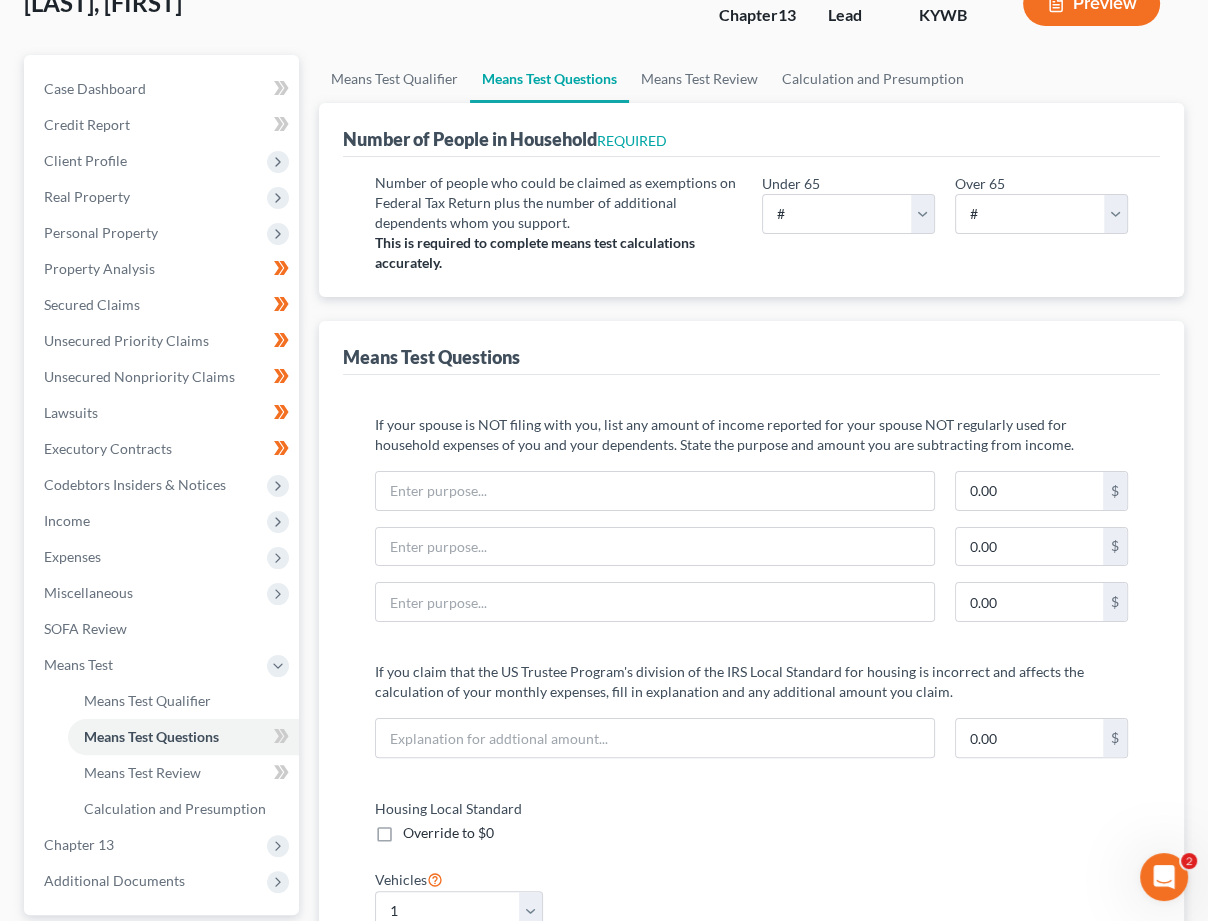 scroll, scrollTop: 146, scrollLeft: 0, axis: vertical 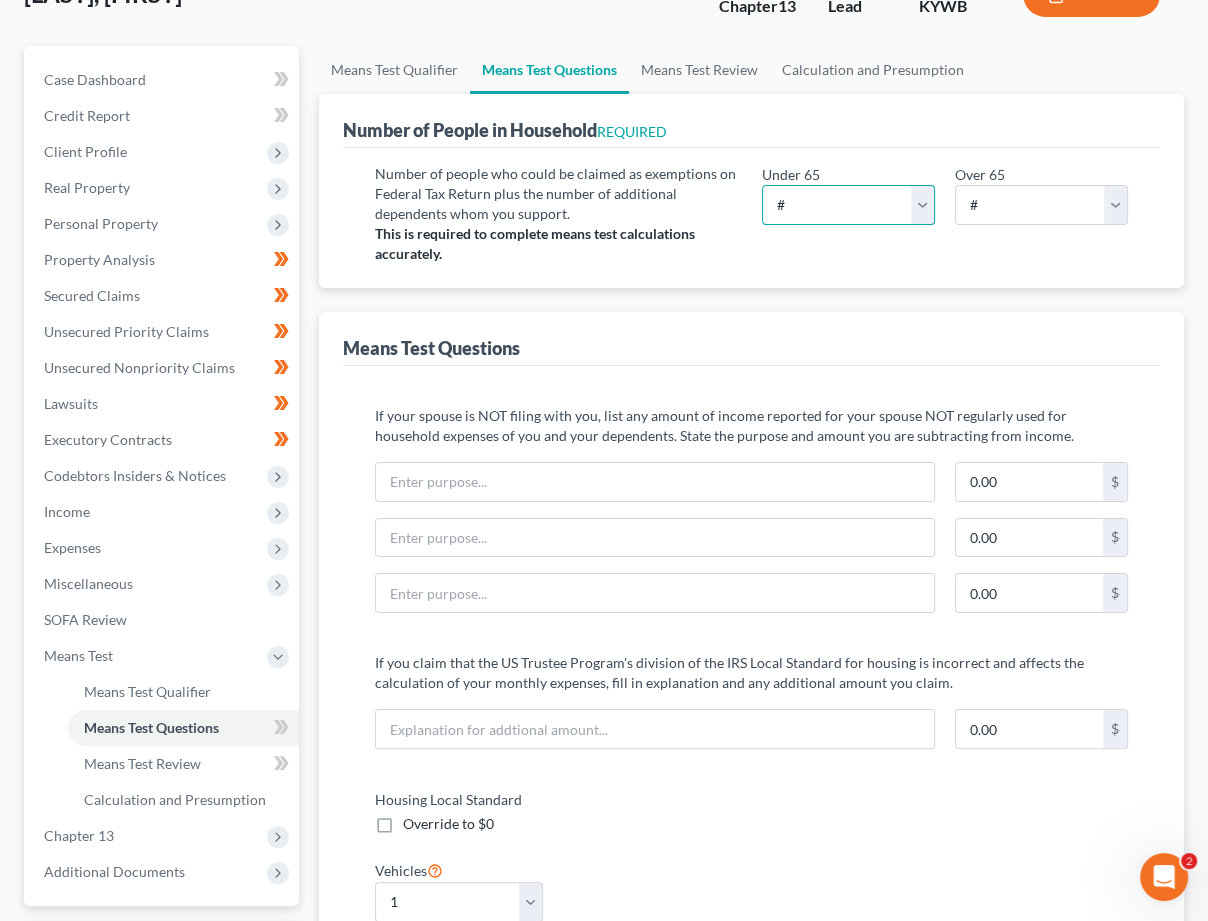select on "1" 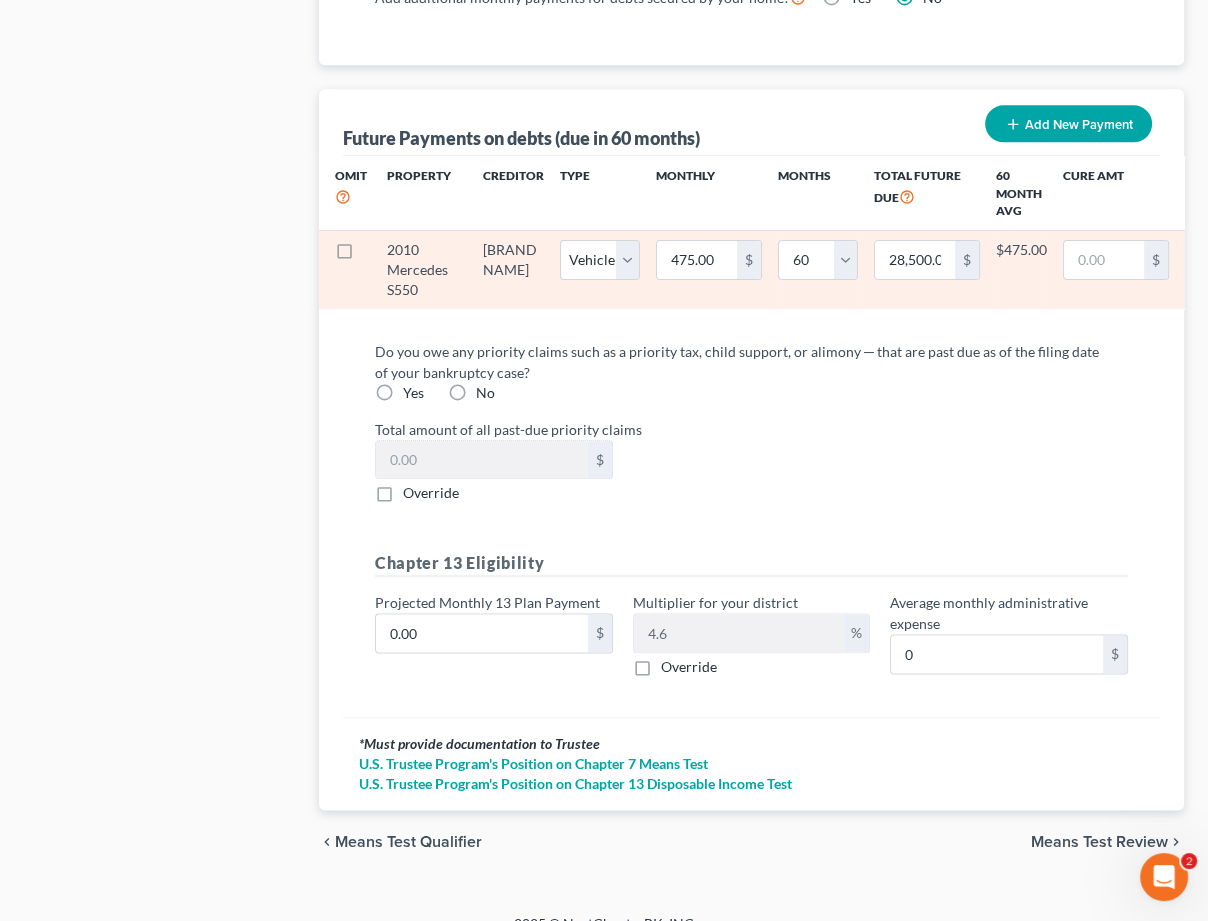 scroll, scrollTop: 2066, scrollLeft: 0, axis: vertical 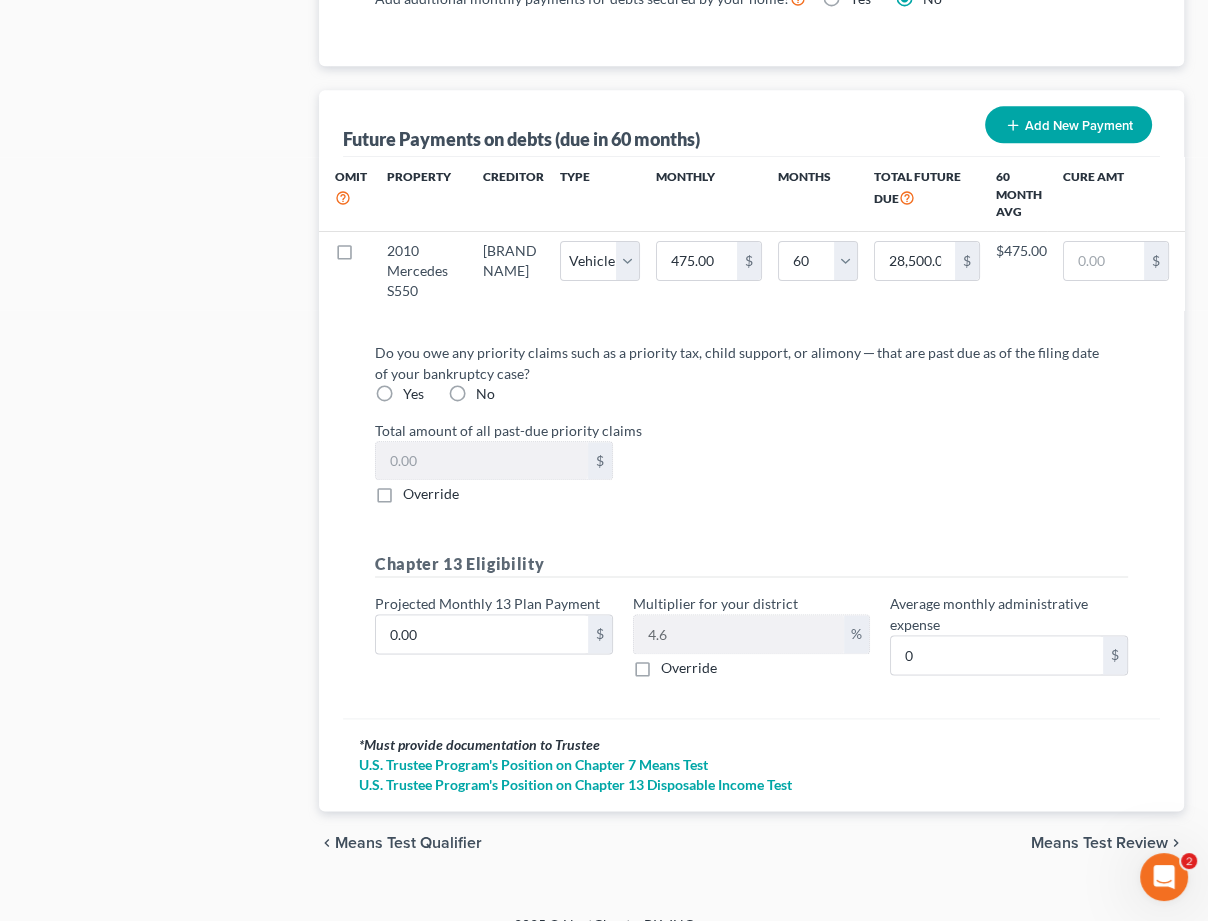 click on "No" at bounding box center (485, 394) 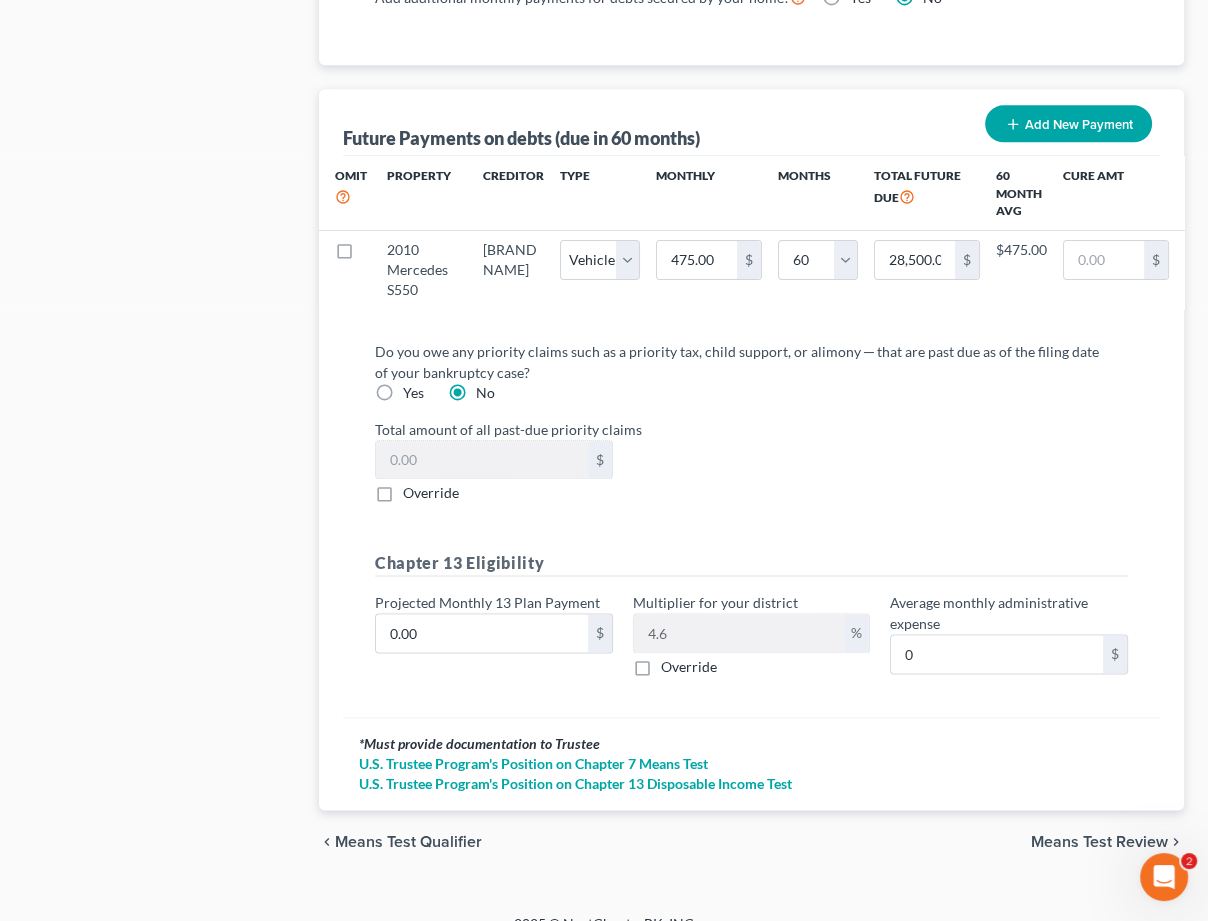 scroll, scrollTop: 2066, scrollLeft: 0, axis: vertical 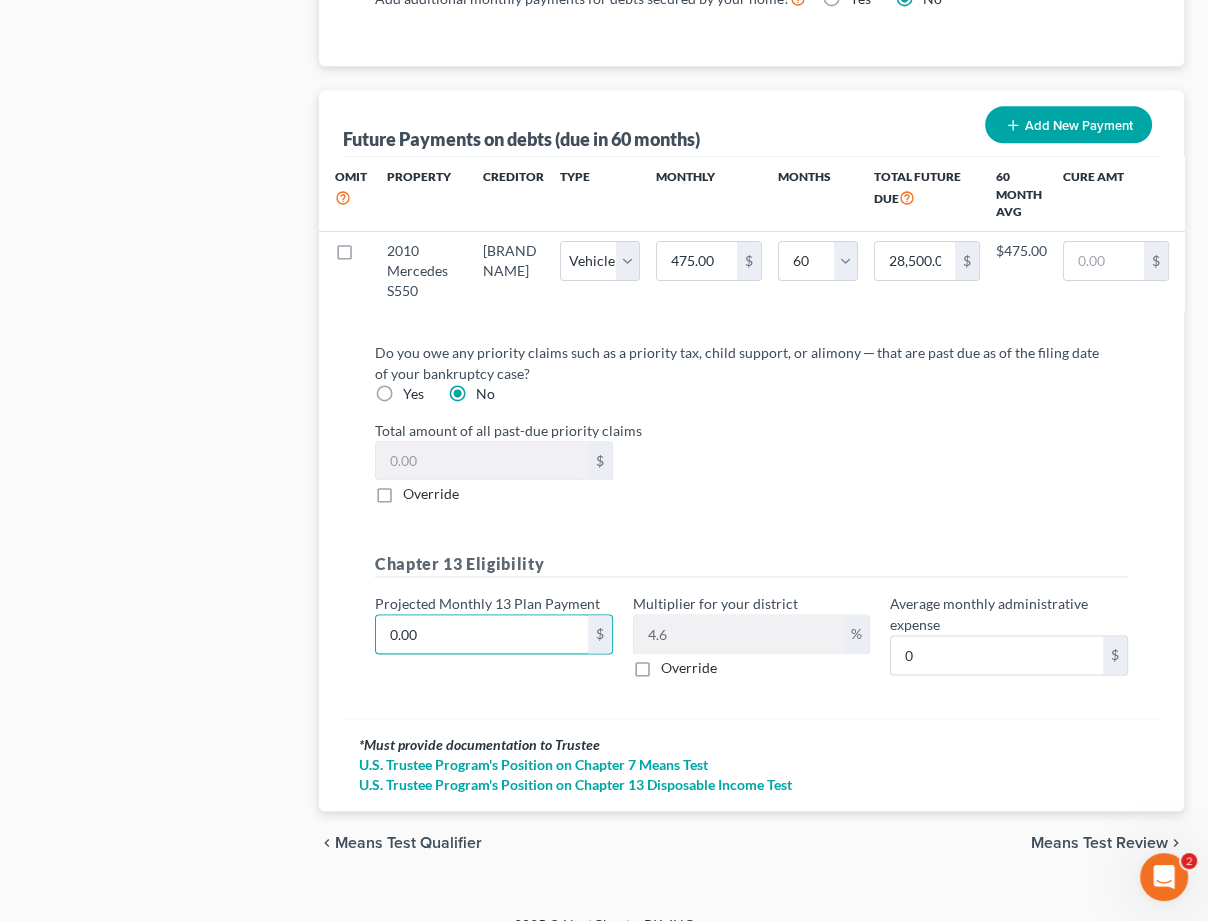drag, startPoint x: 308, startPoint y: 593, endPoint x: 211, endPoint y: 579, distance: 98.005104 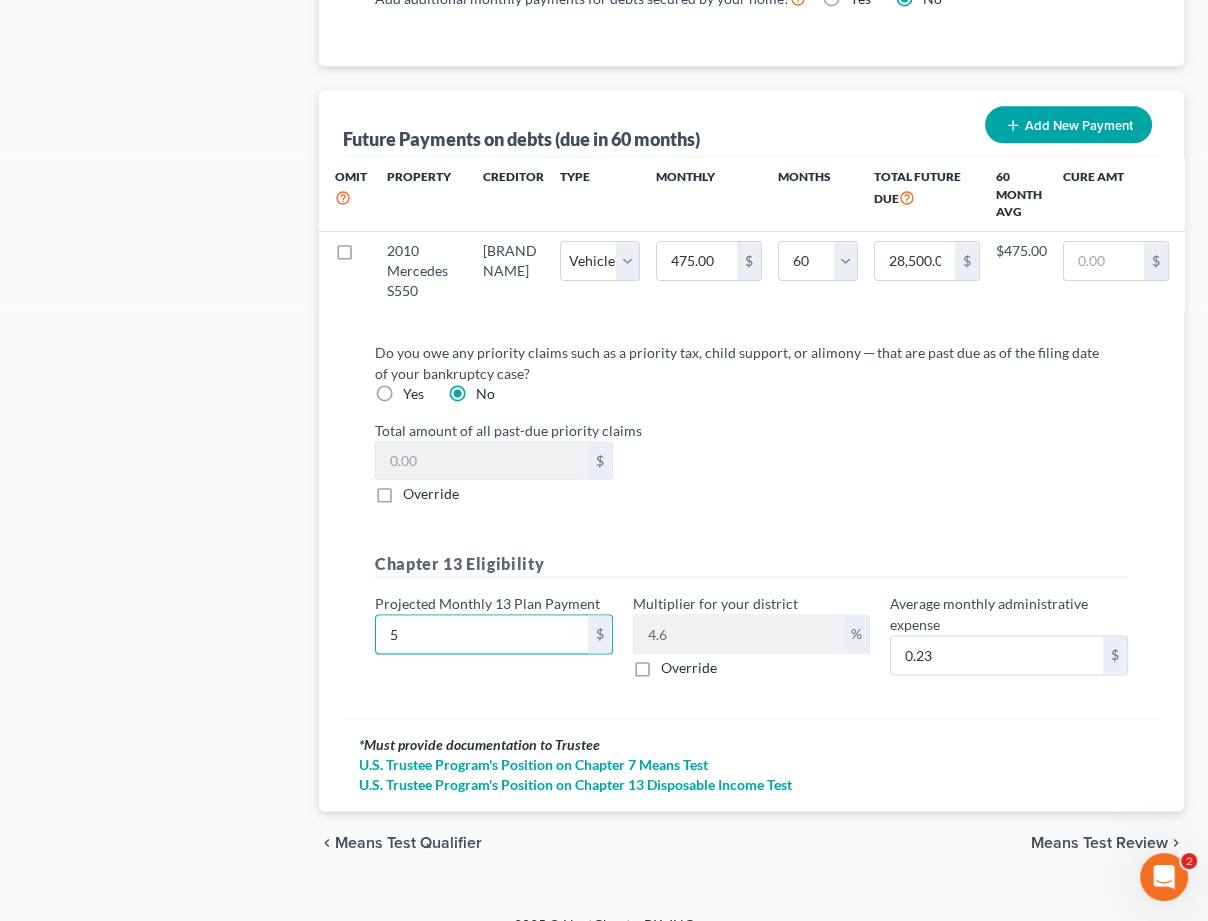 type on "50" 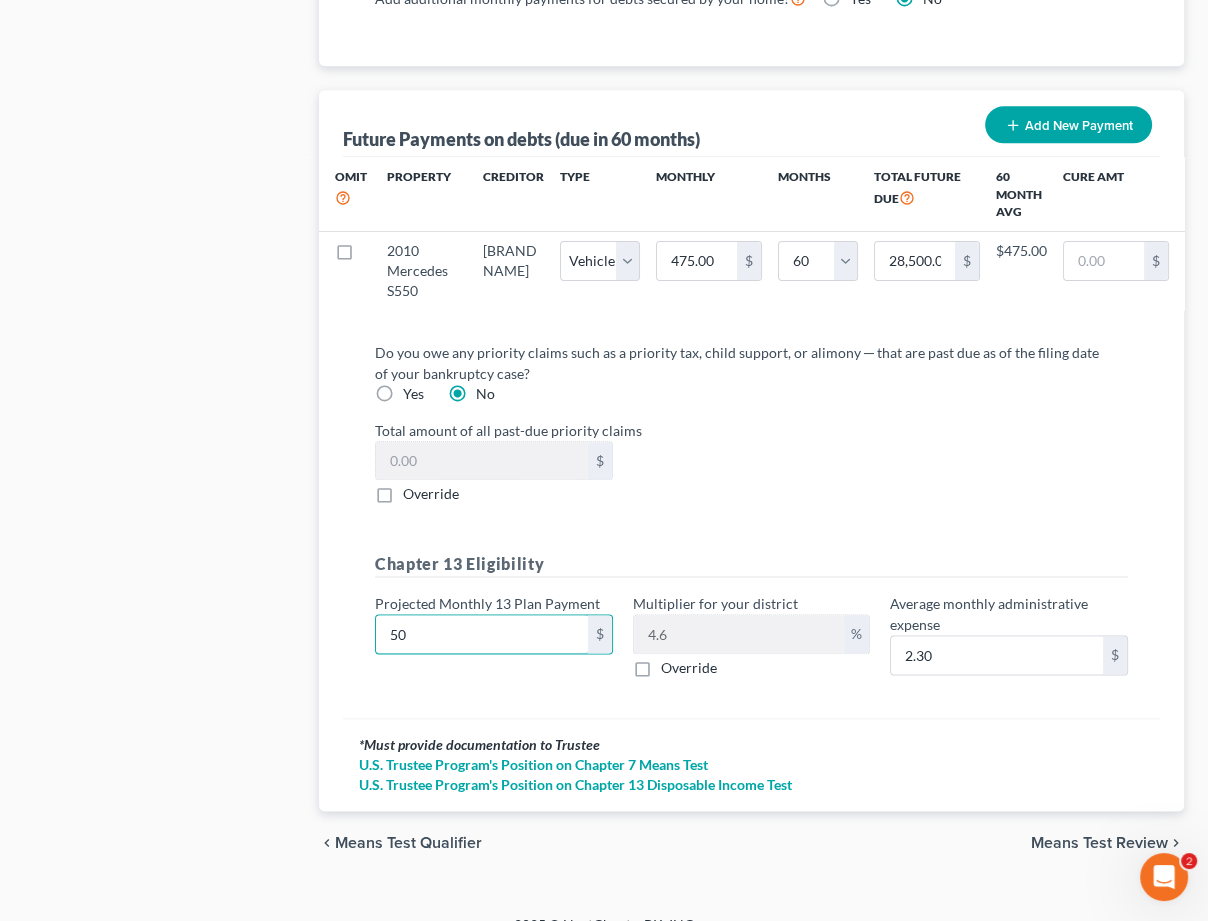 type on "500" 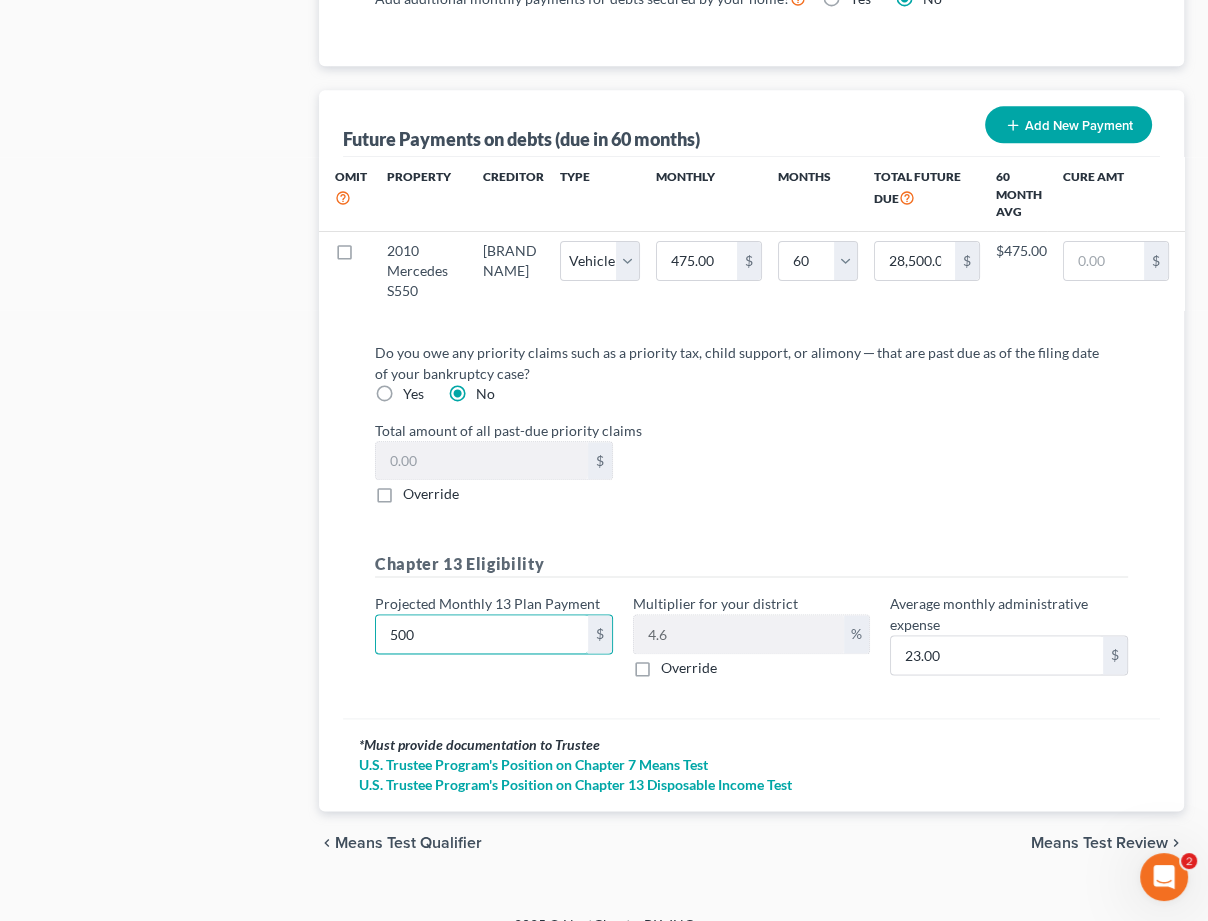type on "500" 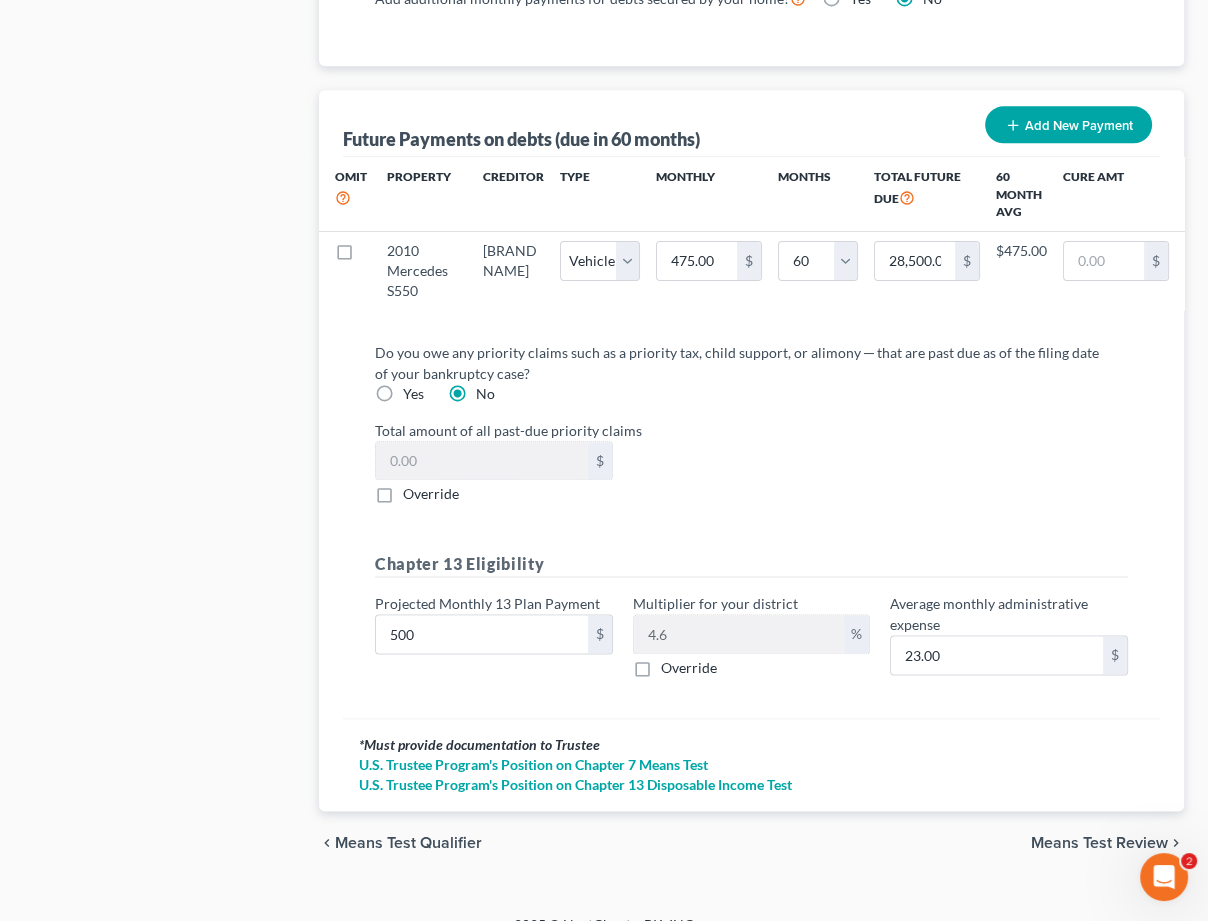 click on "Override" at bounding box center [689, 668] 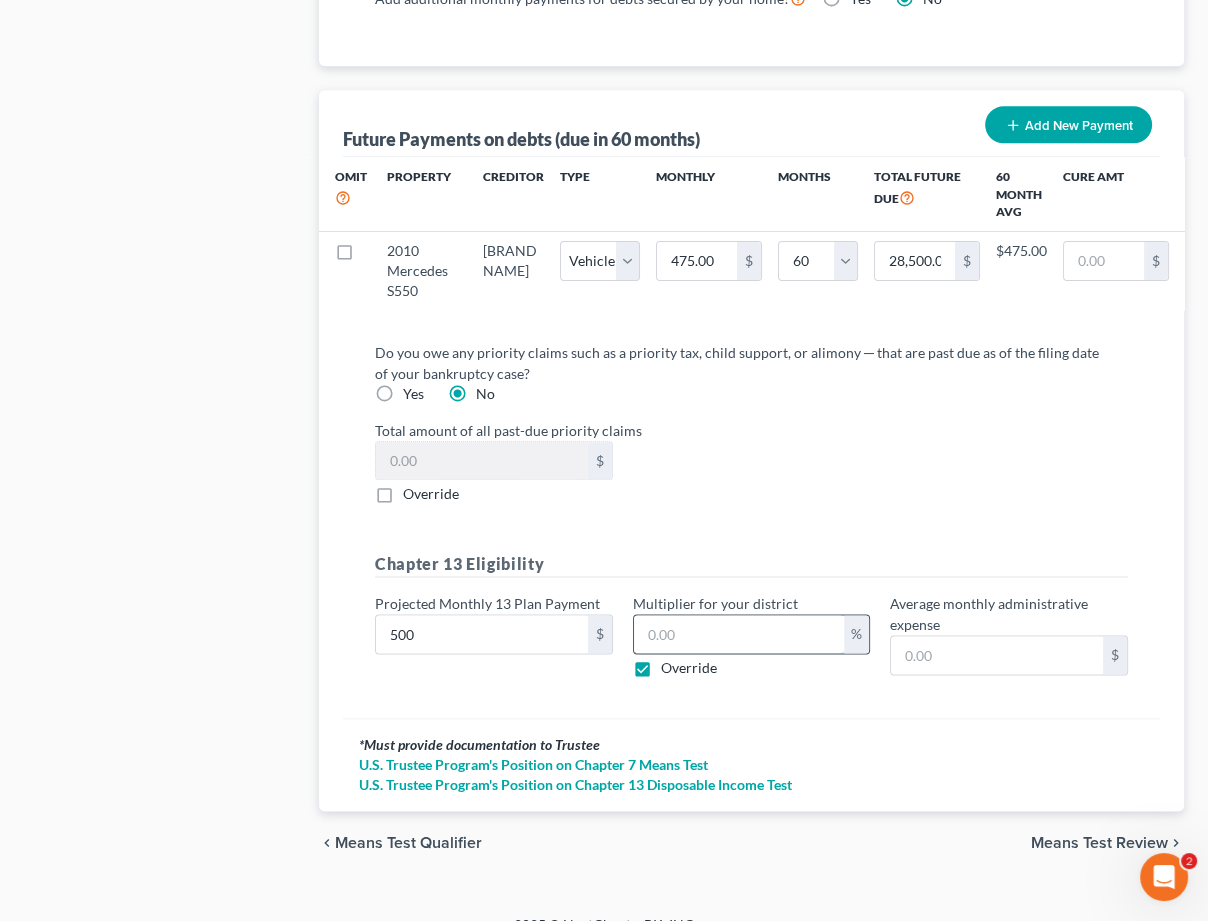 click at bounding box center (739, 634) 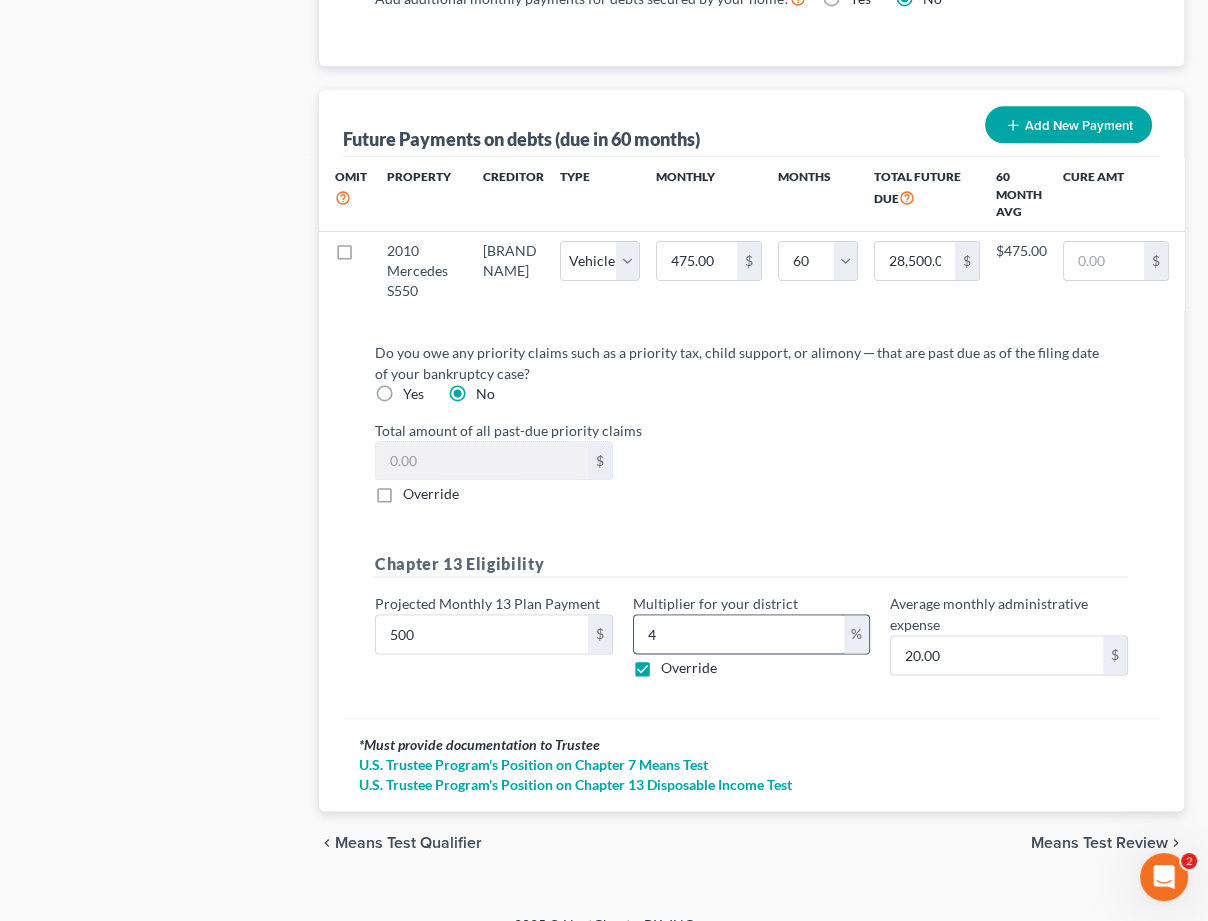 type on "4." 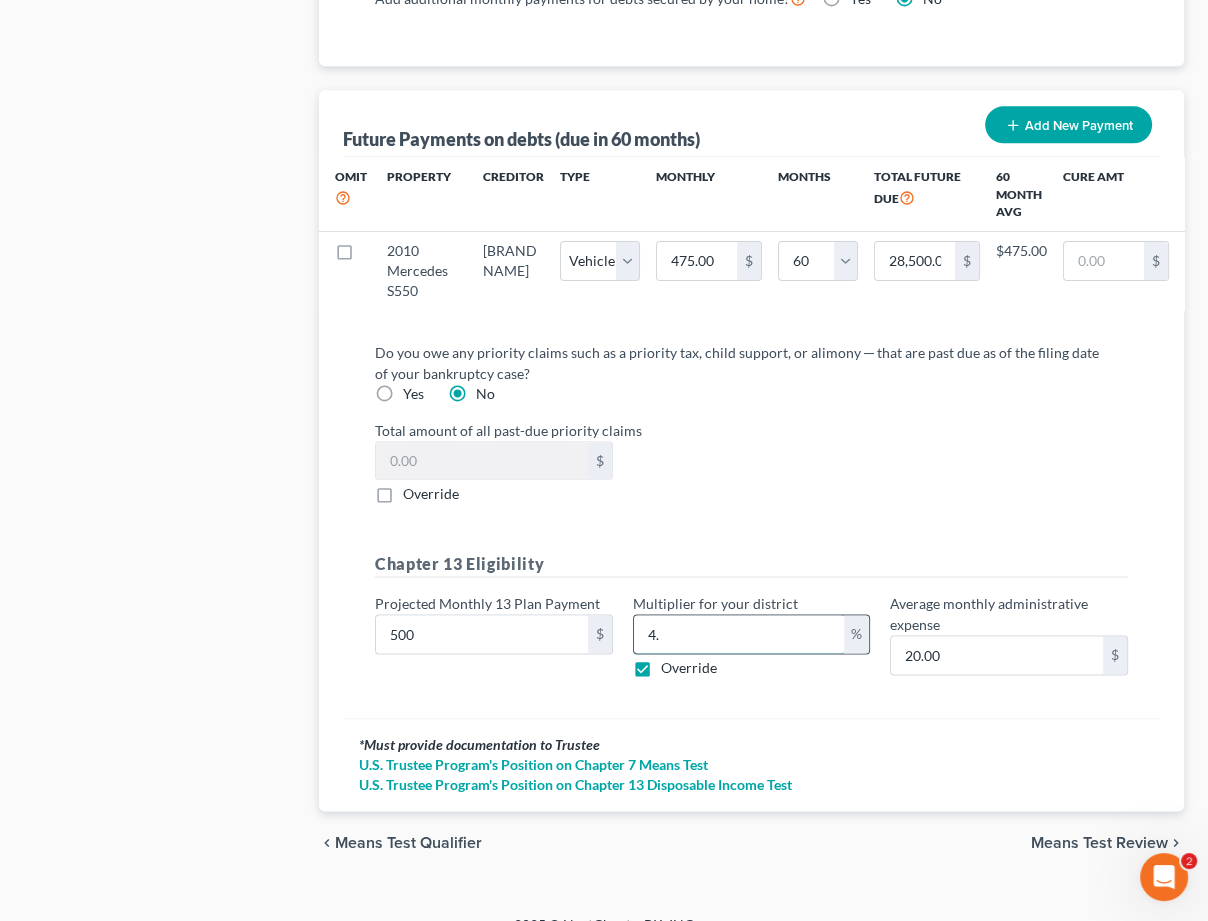 type on "23.50" 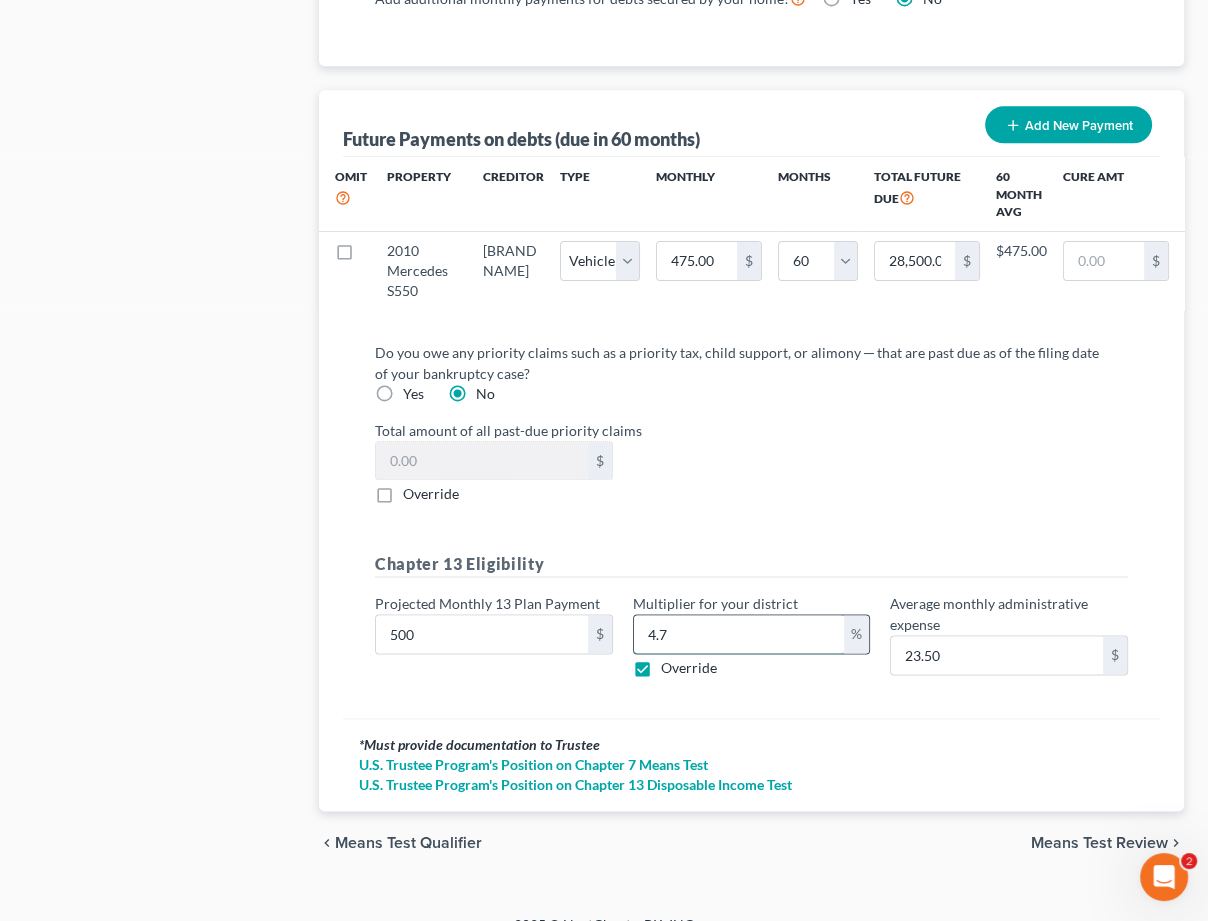 type on "23.75" 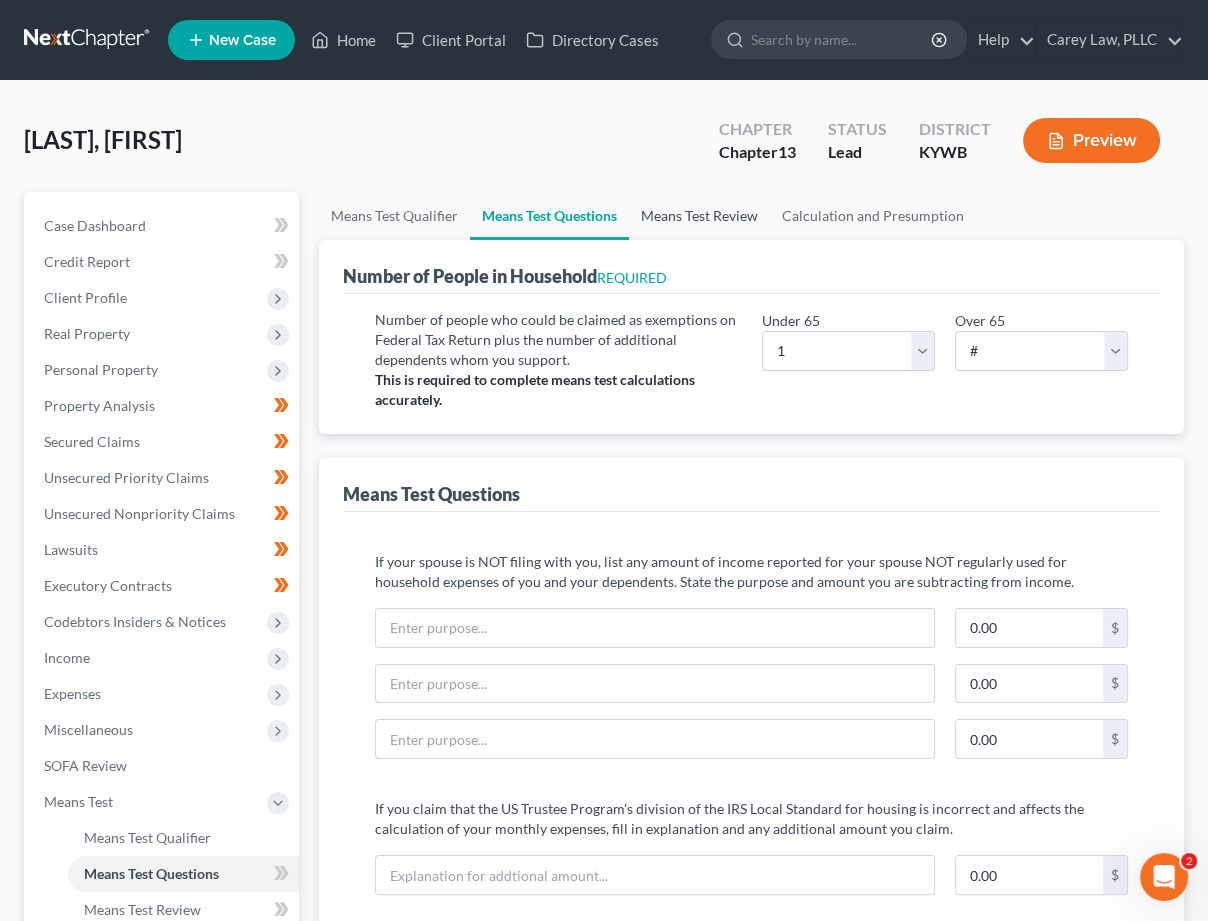 scroll, scrollTop: 0, scrollLeft: 0, axis: both 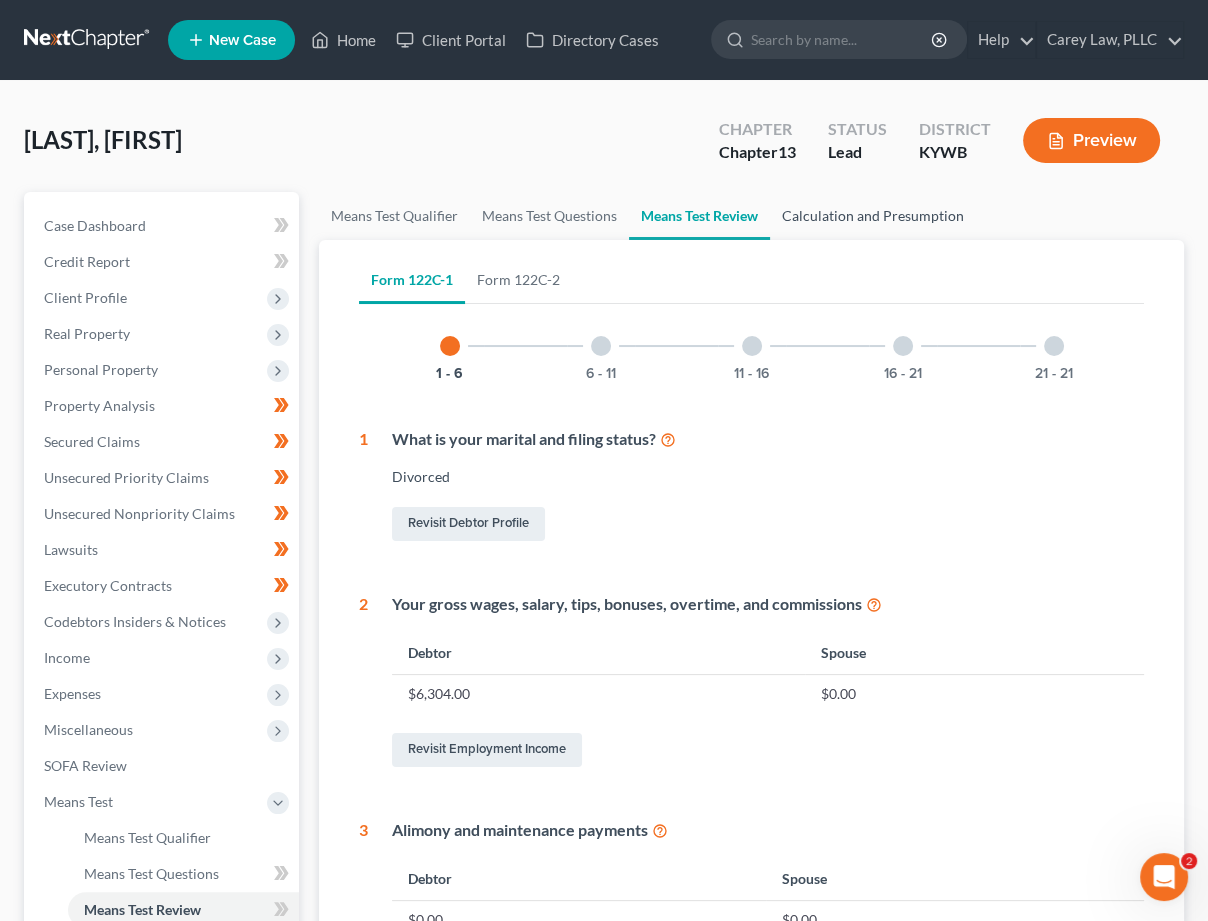 click on "Calculation and Presumption" at bounding box center [873, 216] 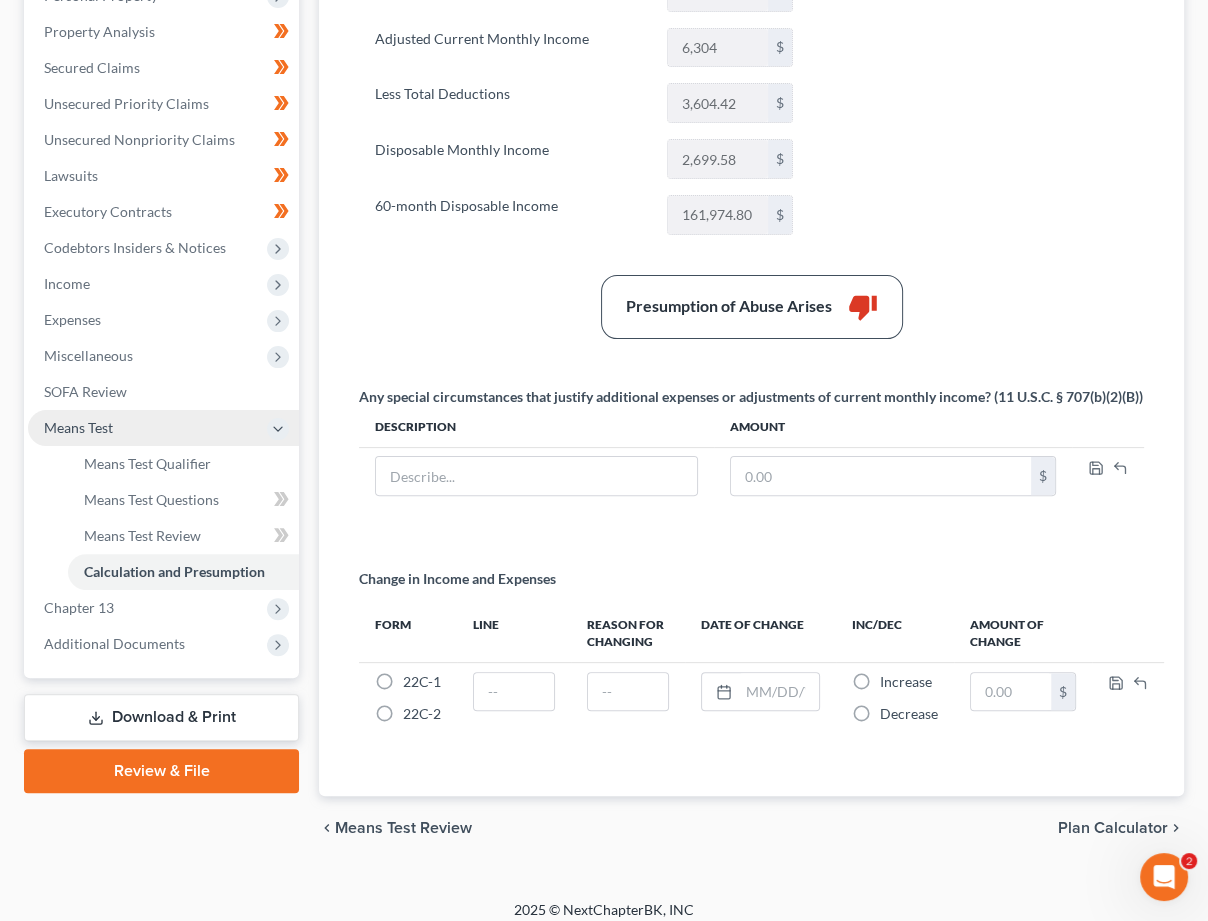 scroll, scrollTop: 374, scrollLeft: 0, axis: vertical 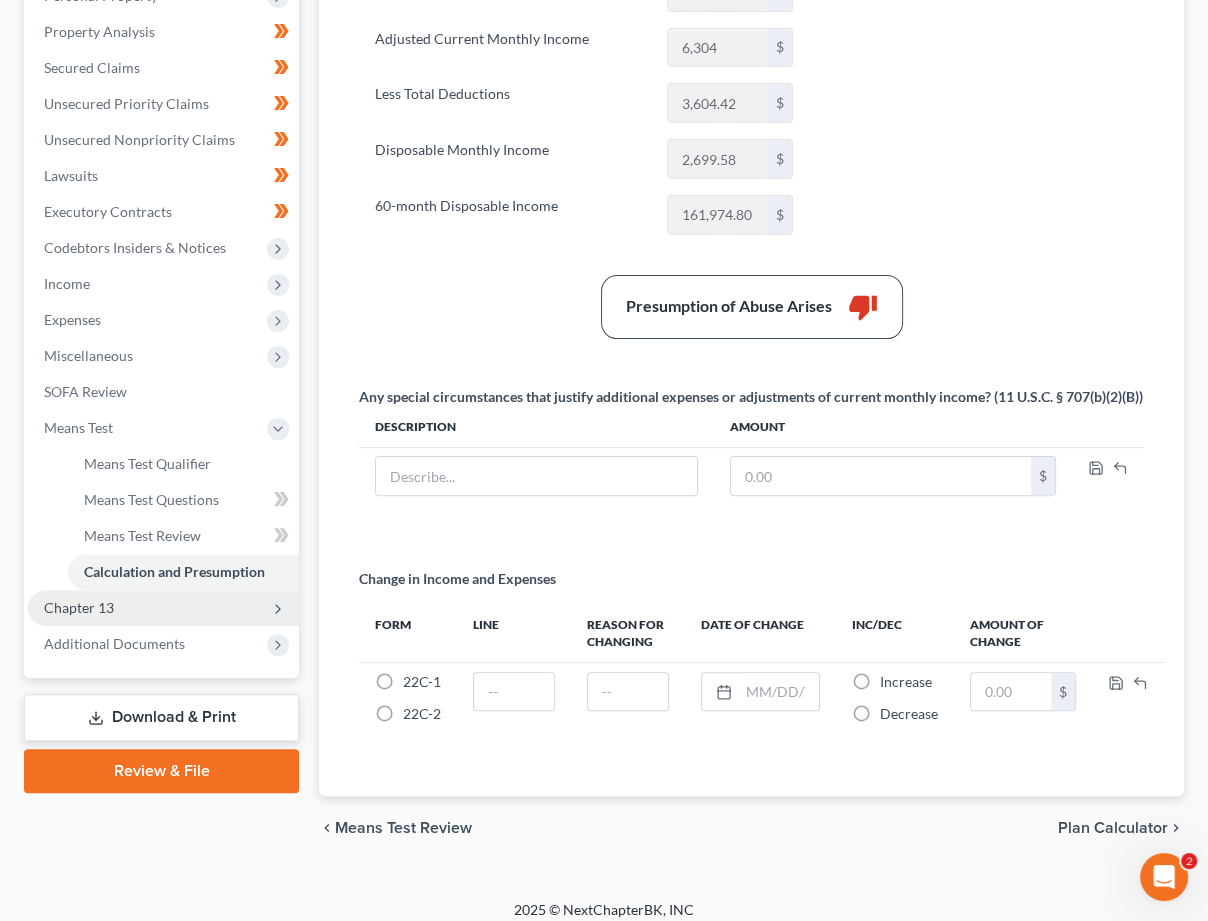 click on "Chapter 13" at bounding box center [79, 607] 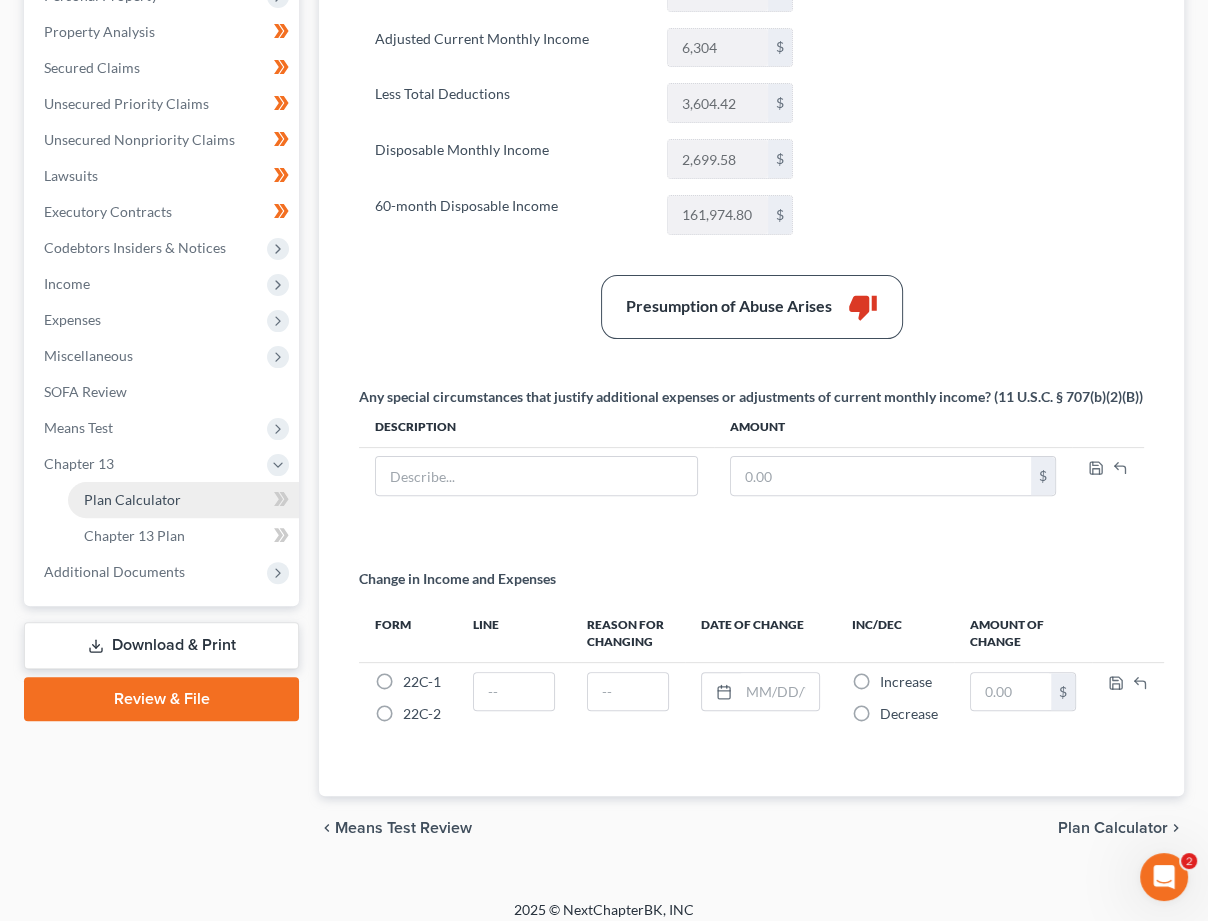 click on "Plan Calculator" at bounding box center [183, 500] 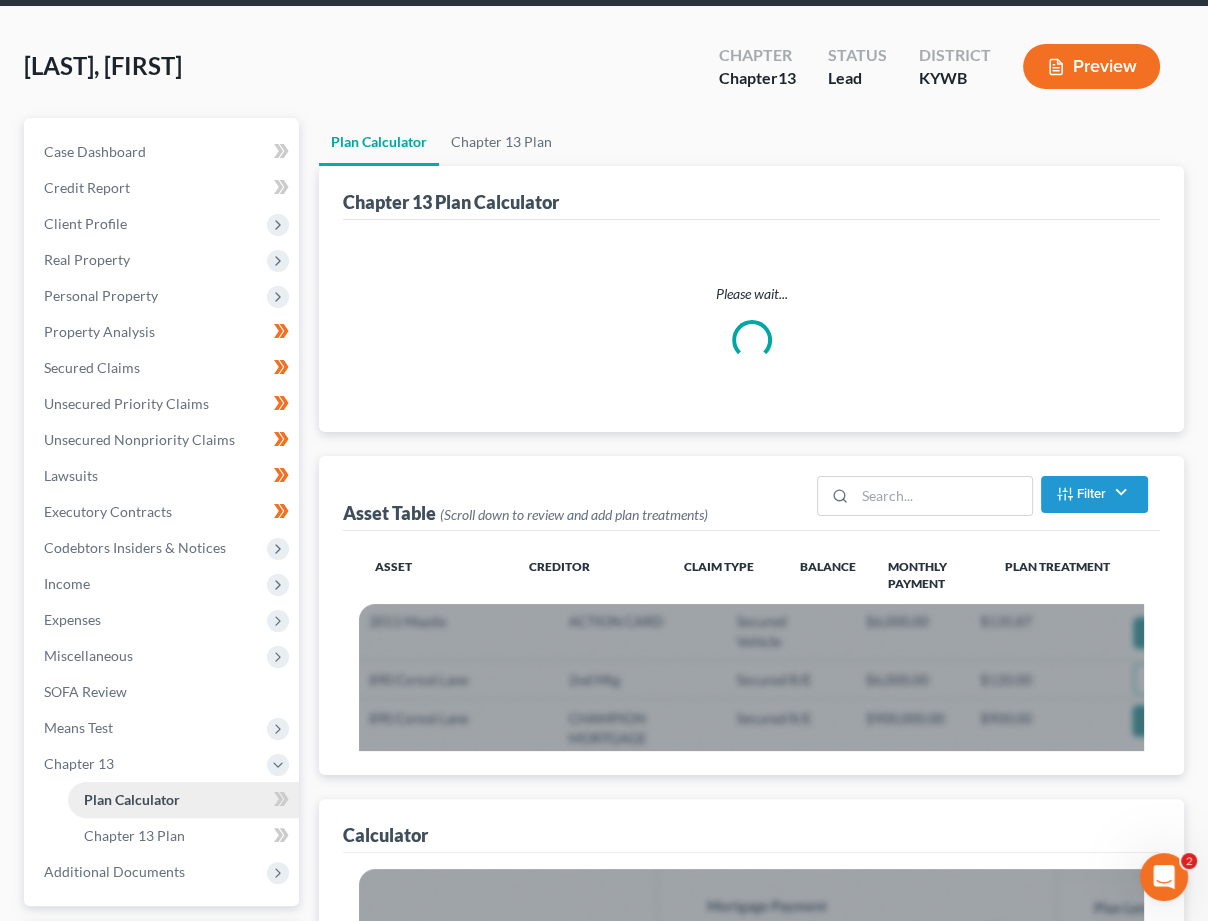 scroll, scrollTop: 0, scrollLeft: 0, axis: both 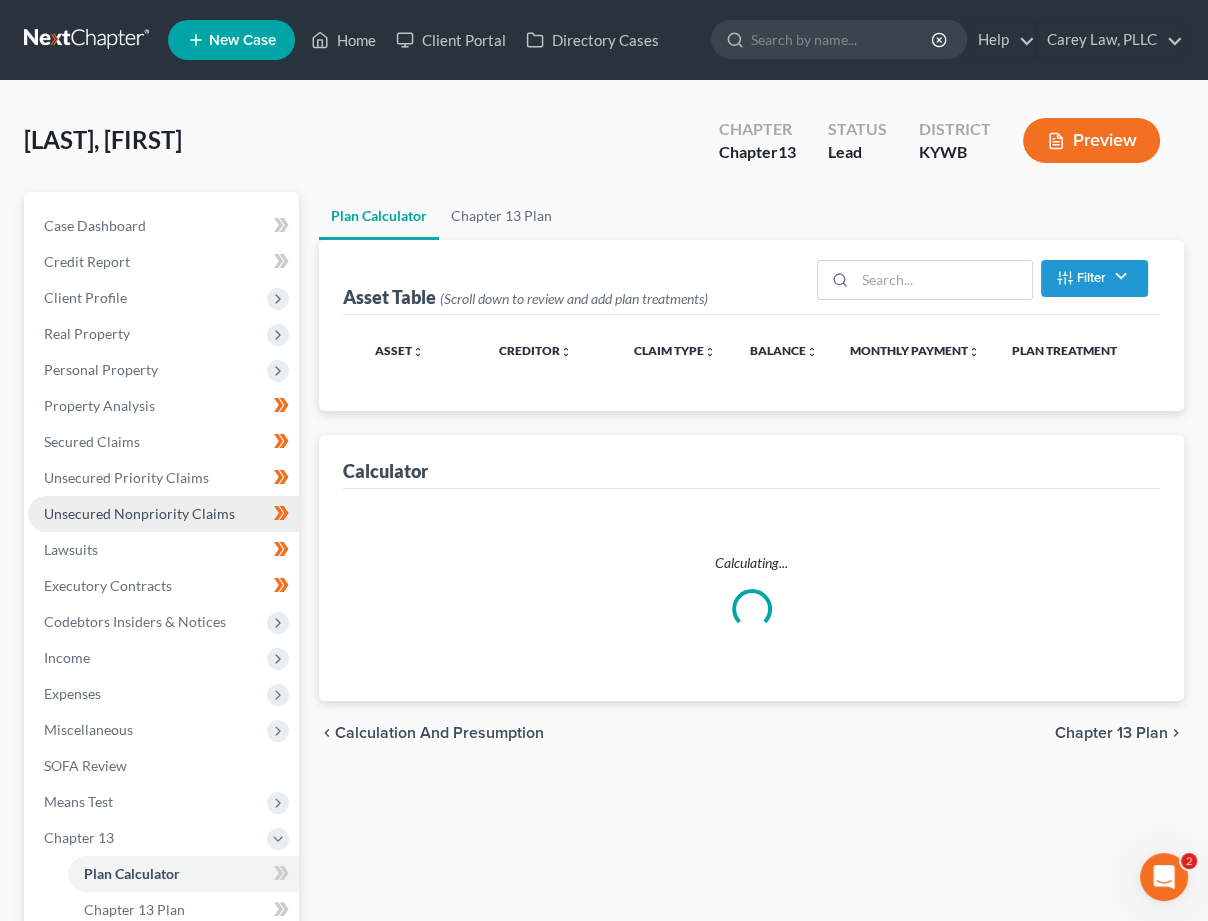 select on "59" 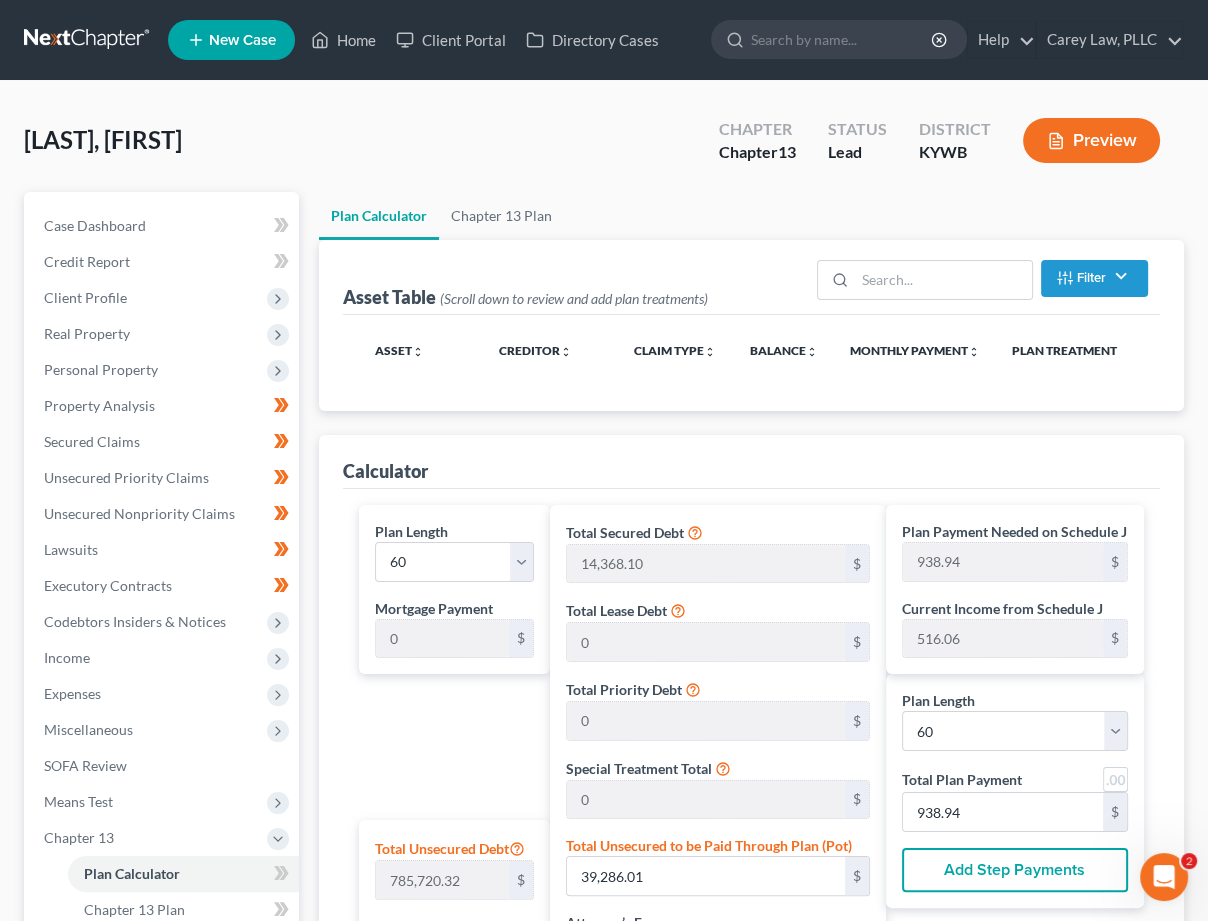 select on "59" 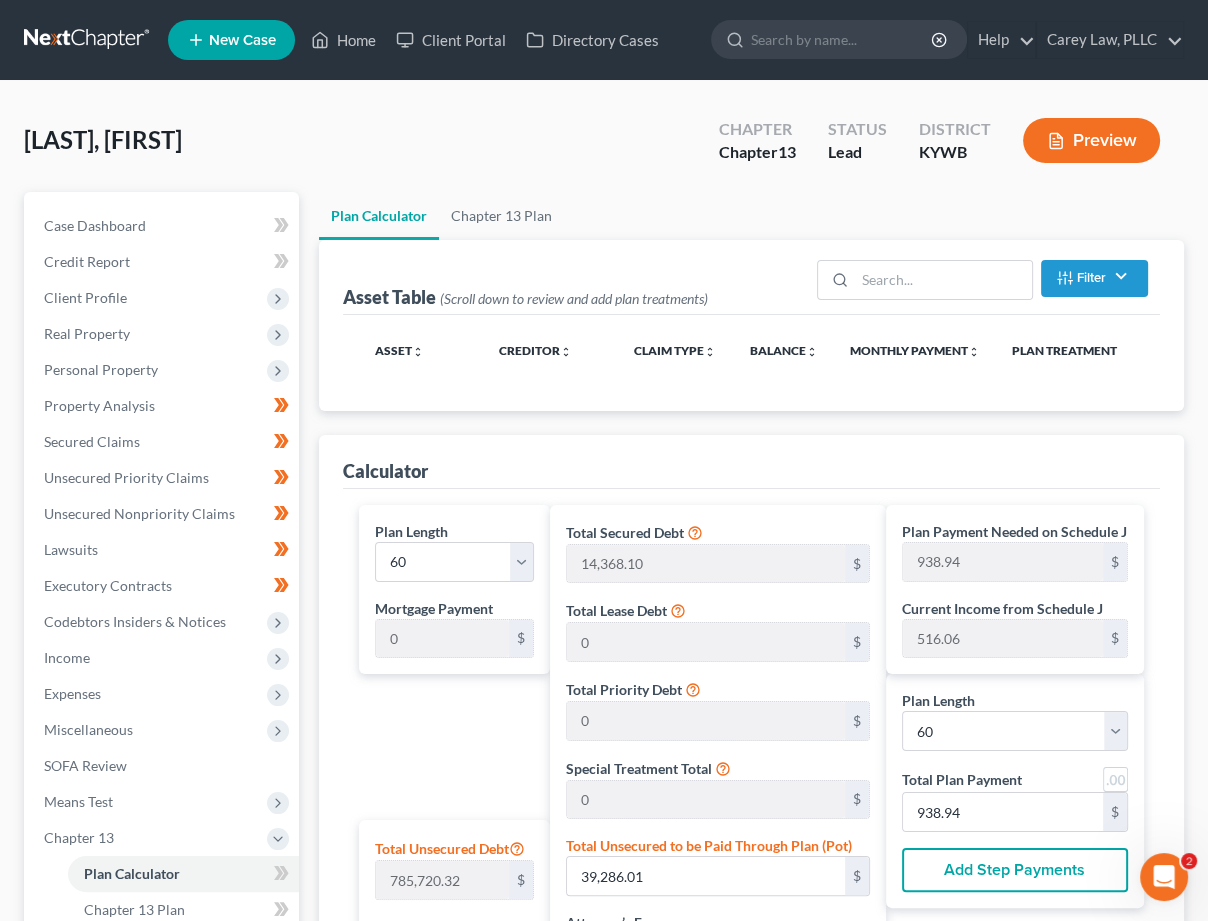 select on "59" 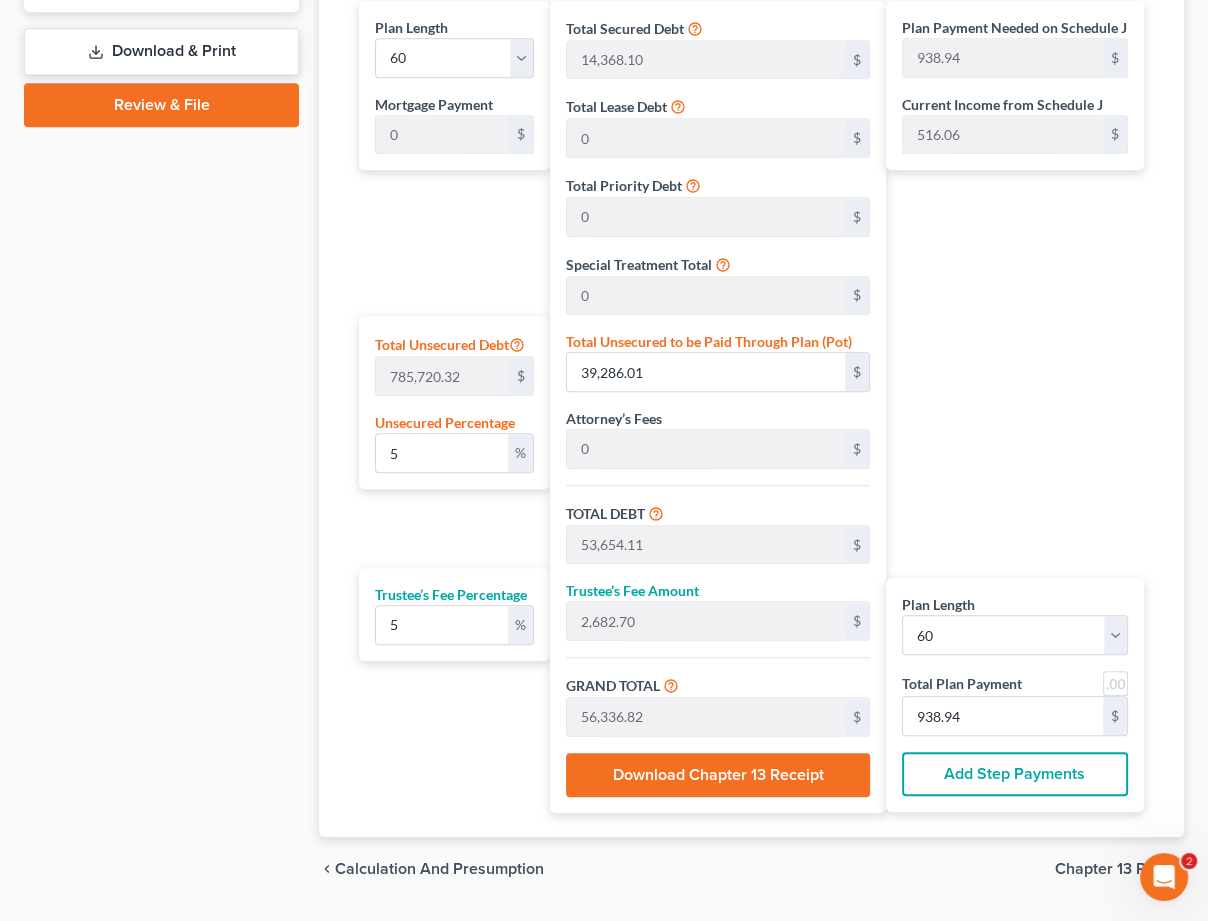 scroll, scrollTop: 995, scrollLeft: 0, axis: vertical 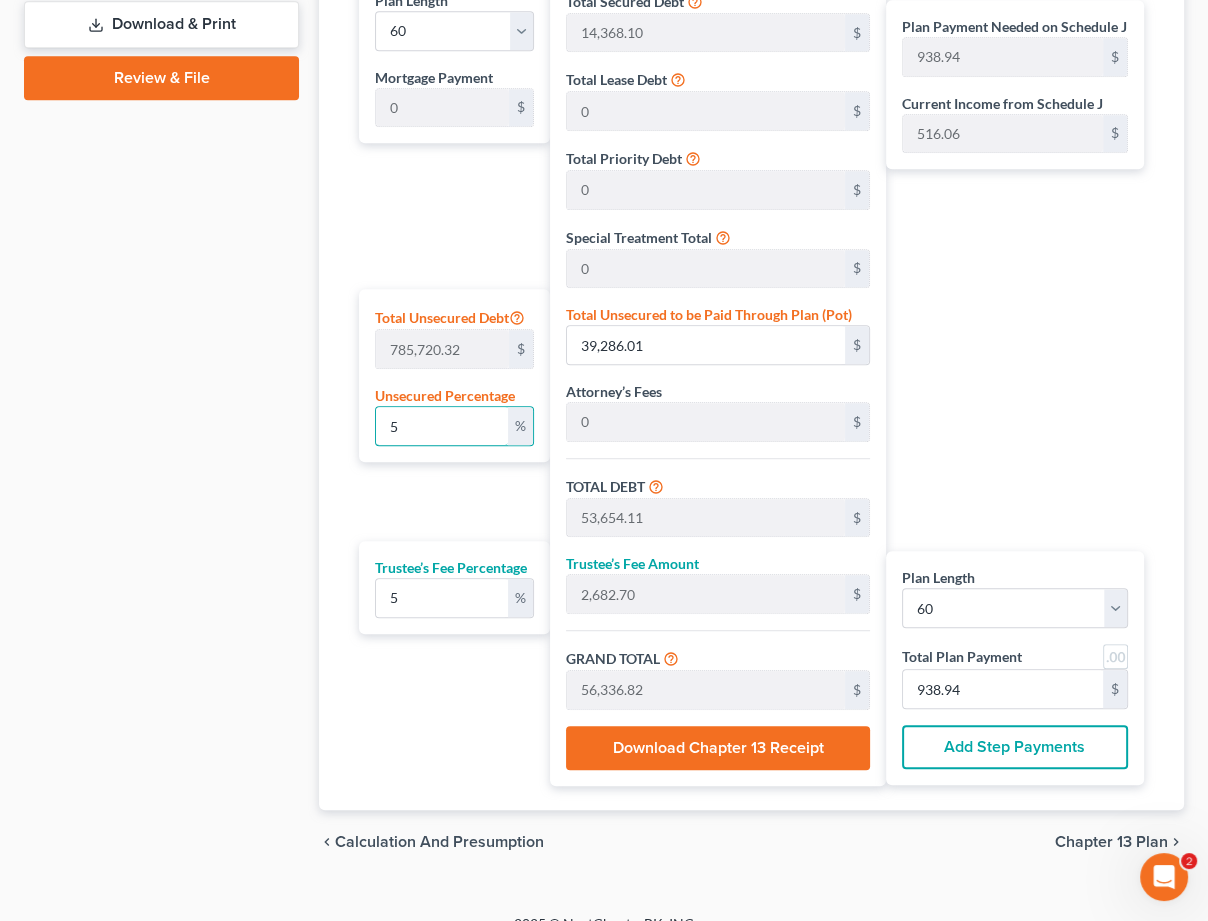 drag, startPoint x: 272, startPoint y: 405, endPoint x: 260, endPoint y: 402, distance: 12.369317 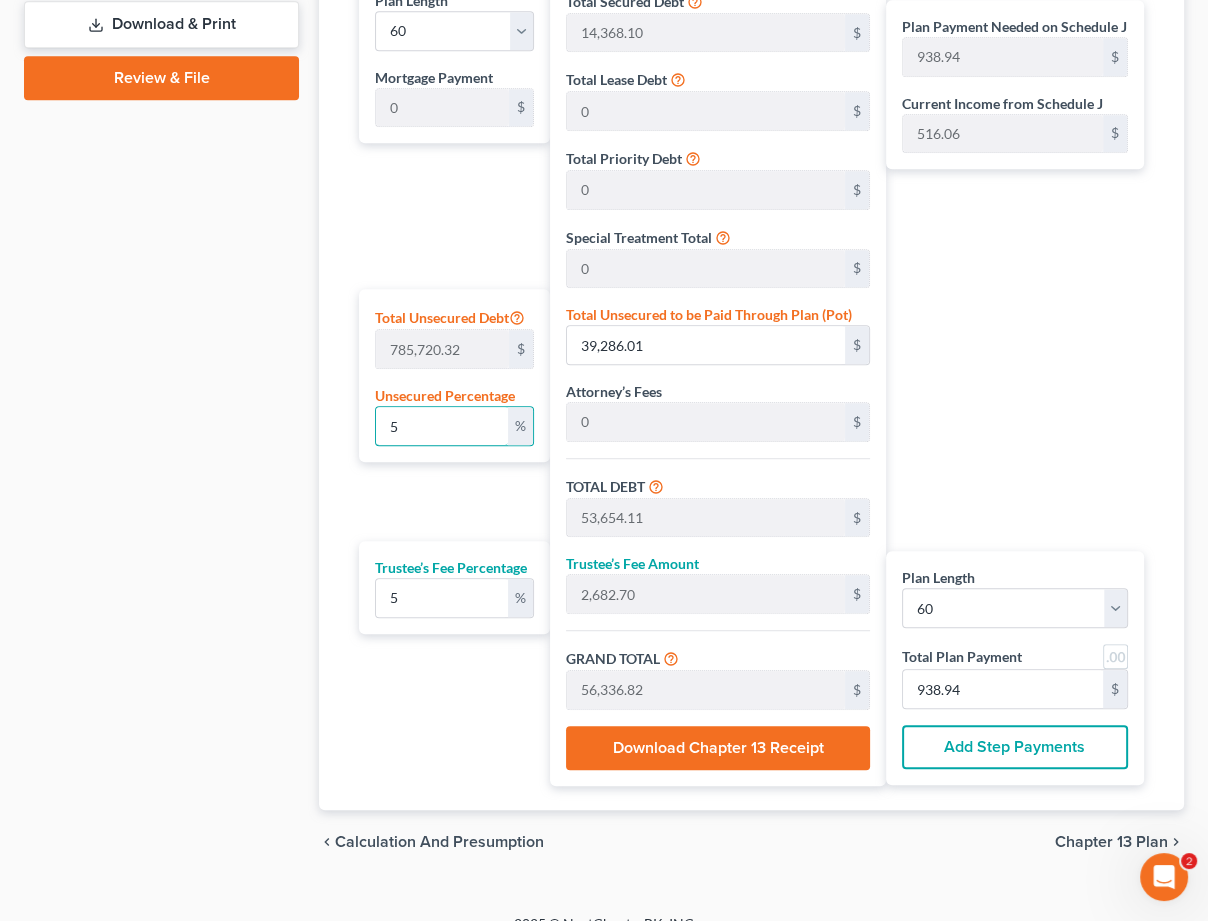 click on "Petition Navigation
Case Dashboard
Payments
Invoices
Payments
Payments
Credit Report
Client Profile" at bounding box center [604, 35] 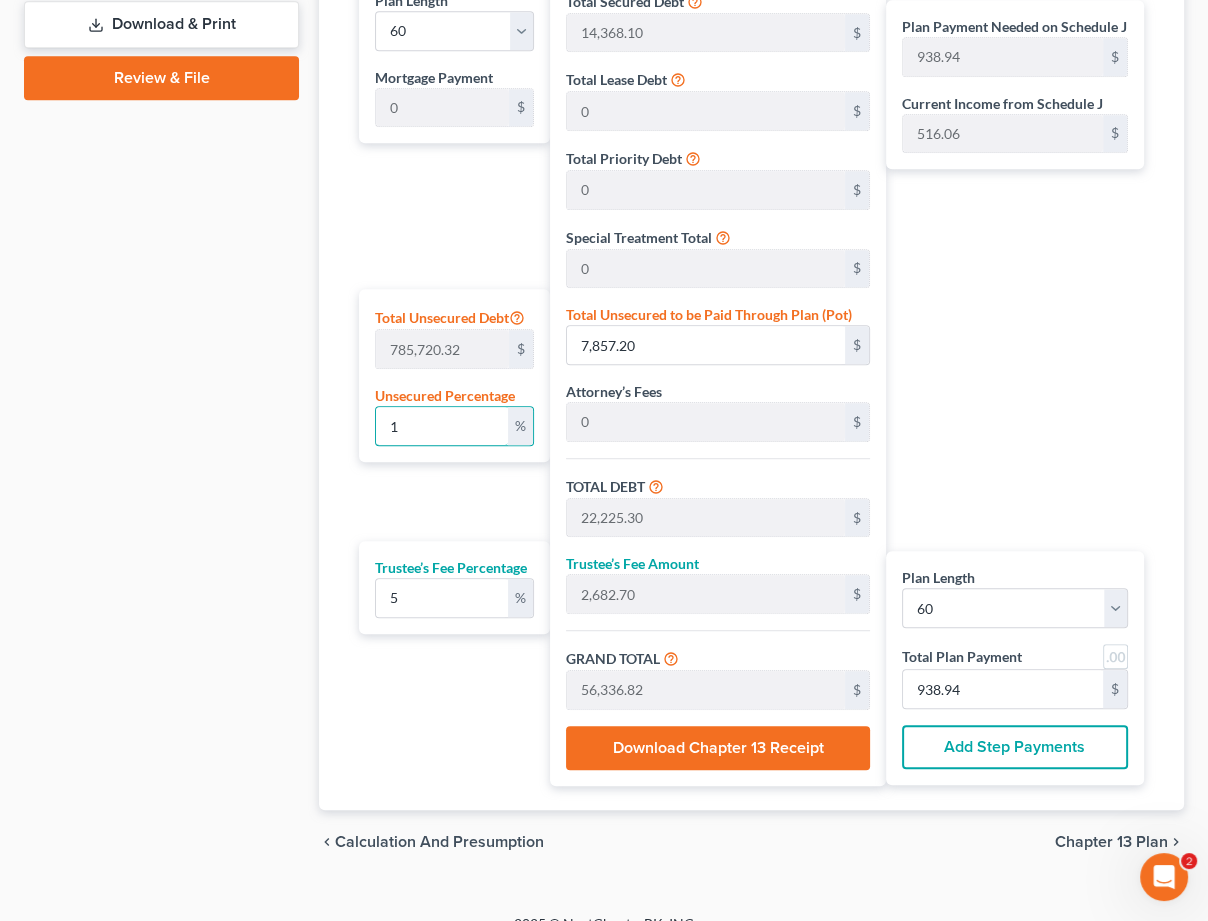 type on "1,111.26" 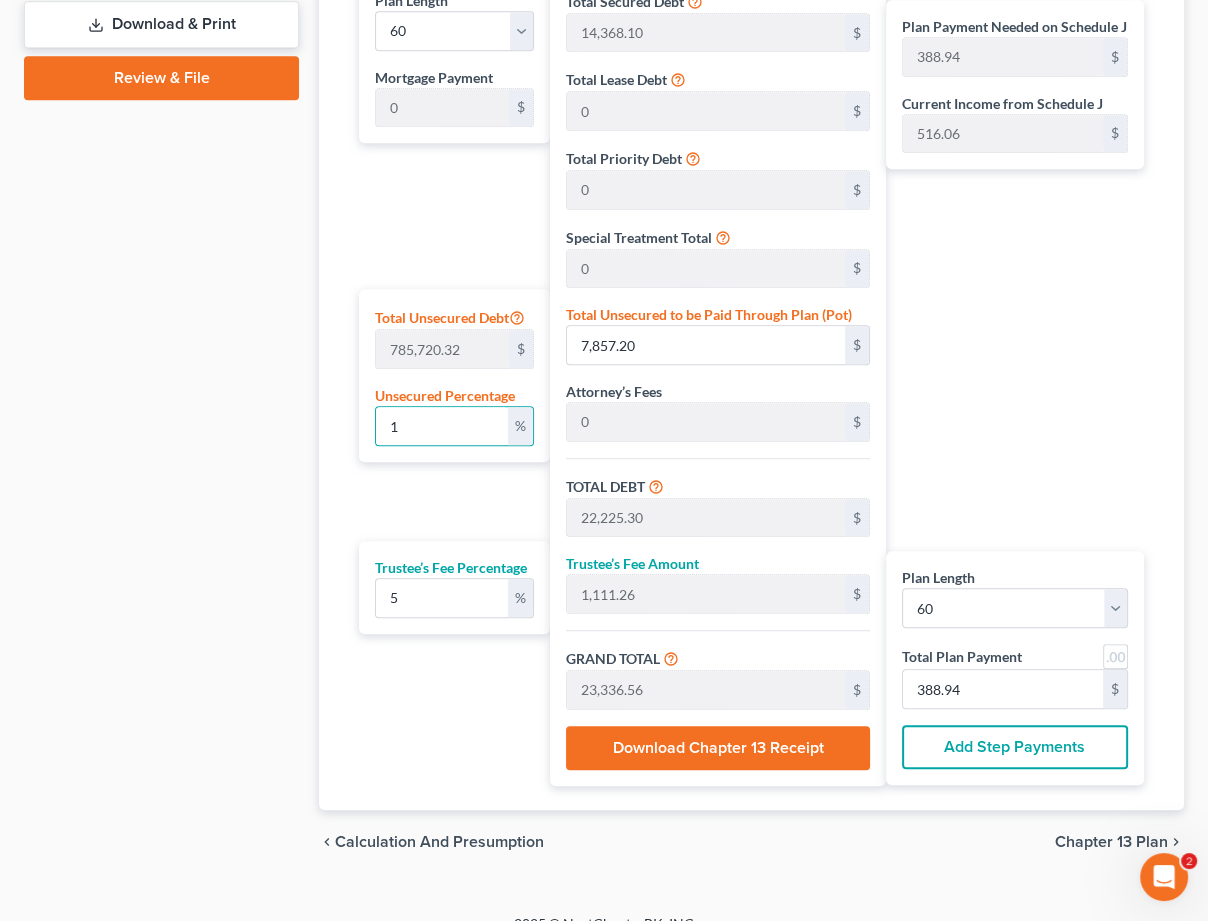 click on "Case Dashboard
Payments
Invoices
Payments
Payments
Credit Report
Client Profile" at bounding box center (161, 35) 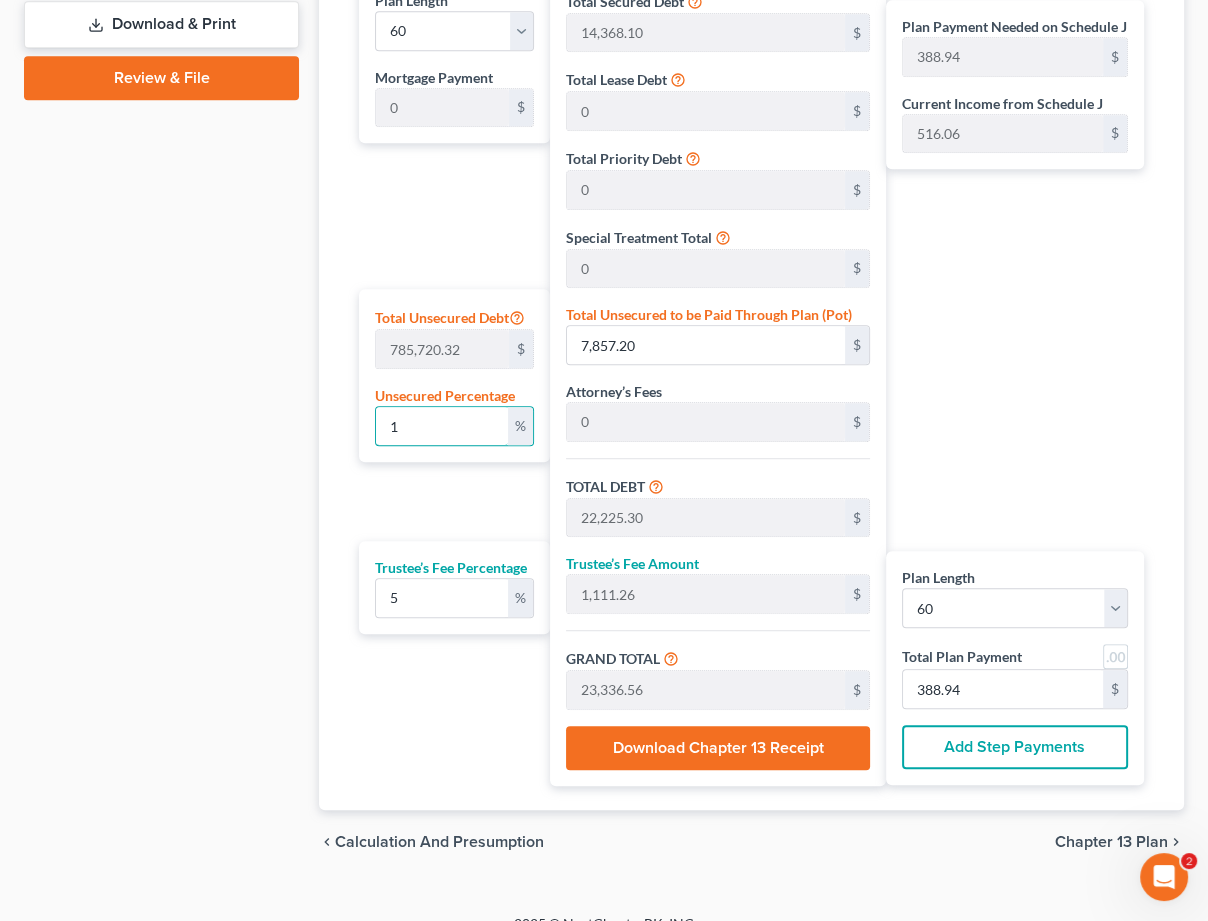 drag, startPoint x: 342, startPoint y: 423, endPoint x: 277, endPoint y: 414, distance: 65.62012 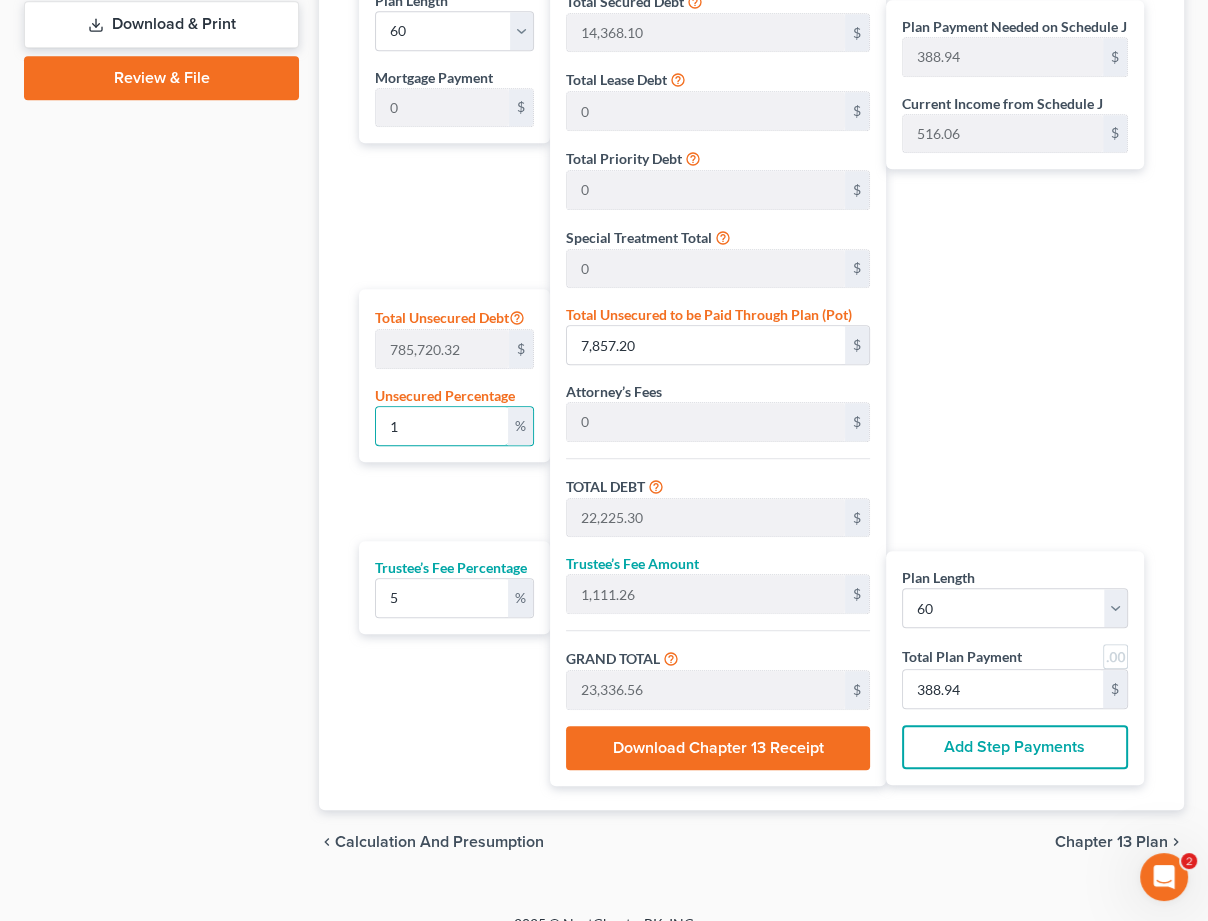 click on "Petition Navigation
Case Dashboard
Payments
Invoices
Payments
Payments
Credit Report
Client Profile" at bounding box center (604, 35) 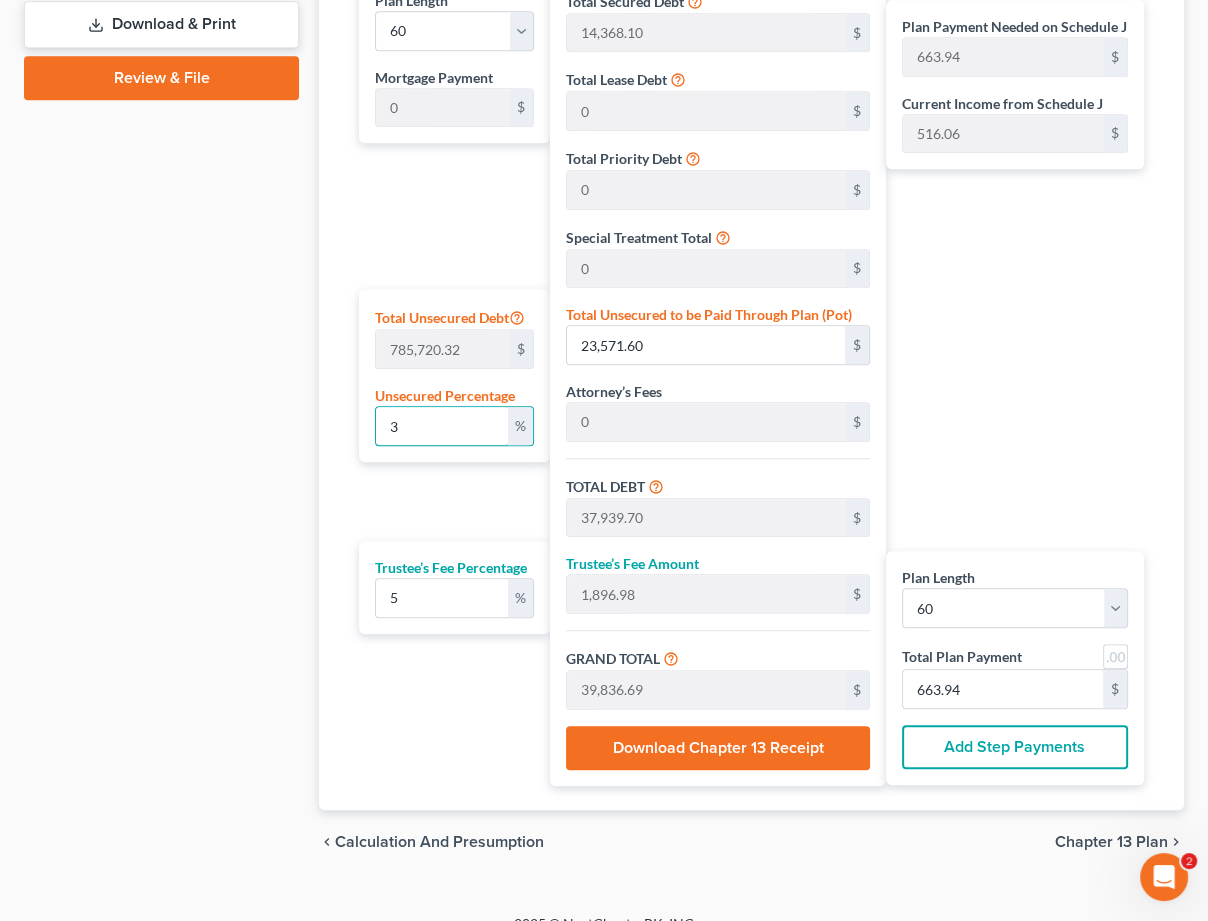 drag, startPoint x: 408, startPoint y: 414, endPoint x: 277, endPoint y: 418, distance: 131.06105 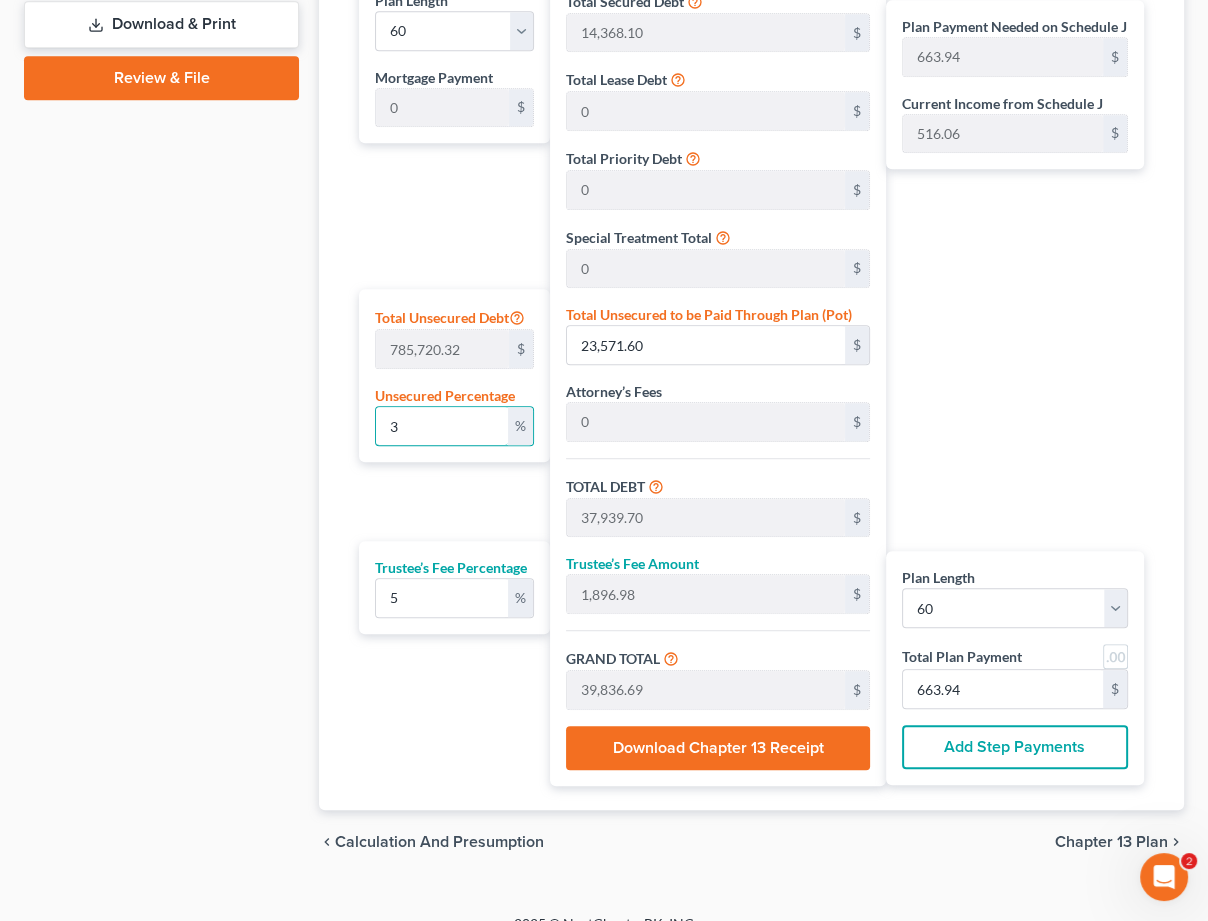 click on "Petition Navigation
Case Dashboard
Payments
Invoices
Payments
Payments
Credit Report
Client Profile" at bounding box center [604, 35] 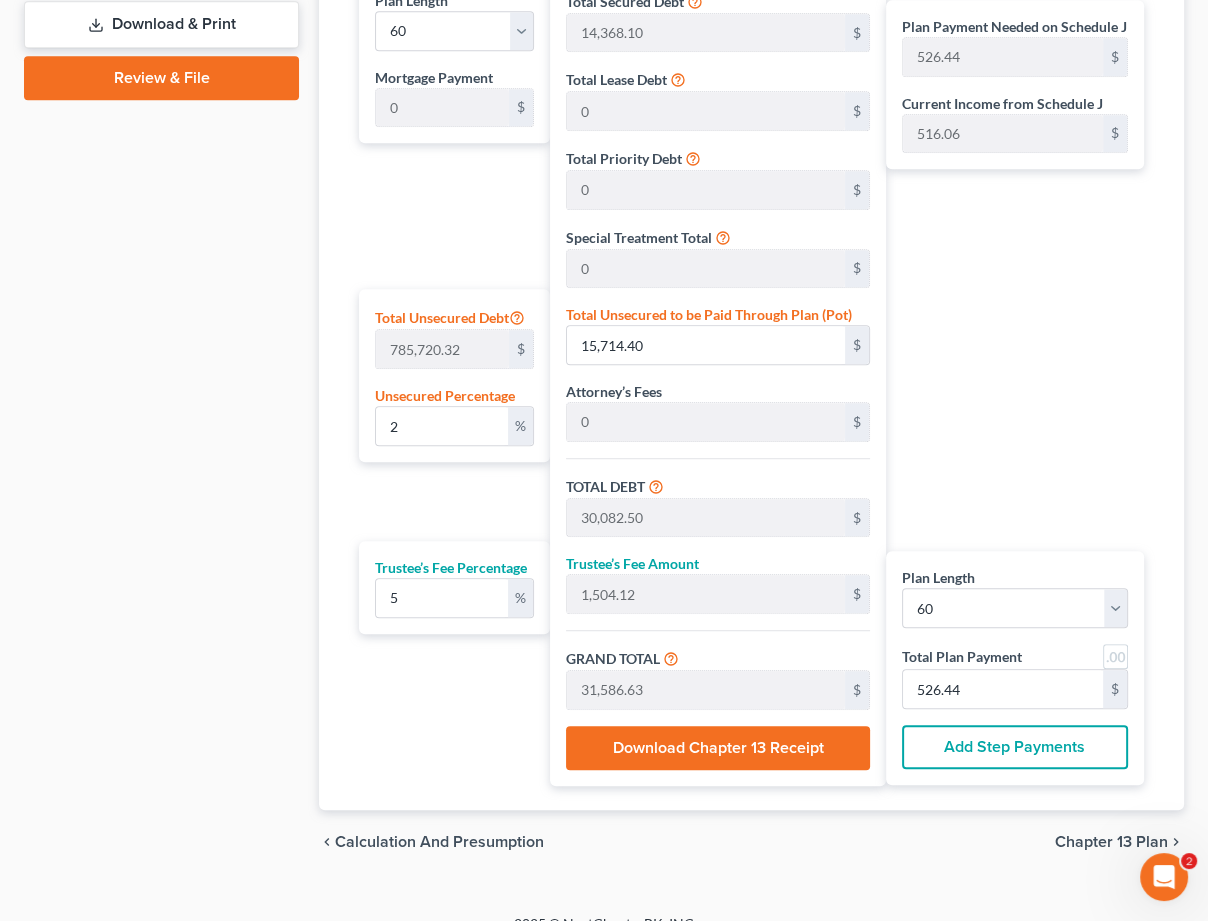 click on "Case Dashboard
Payments
Invoices
Payments
Payments
Credit Report
Client Profile" at bounding box center (161, 35) 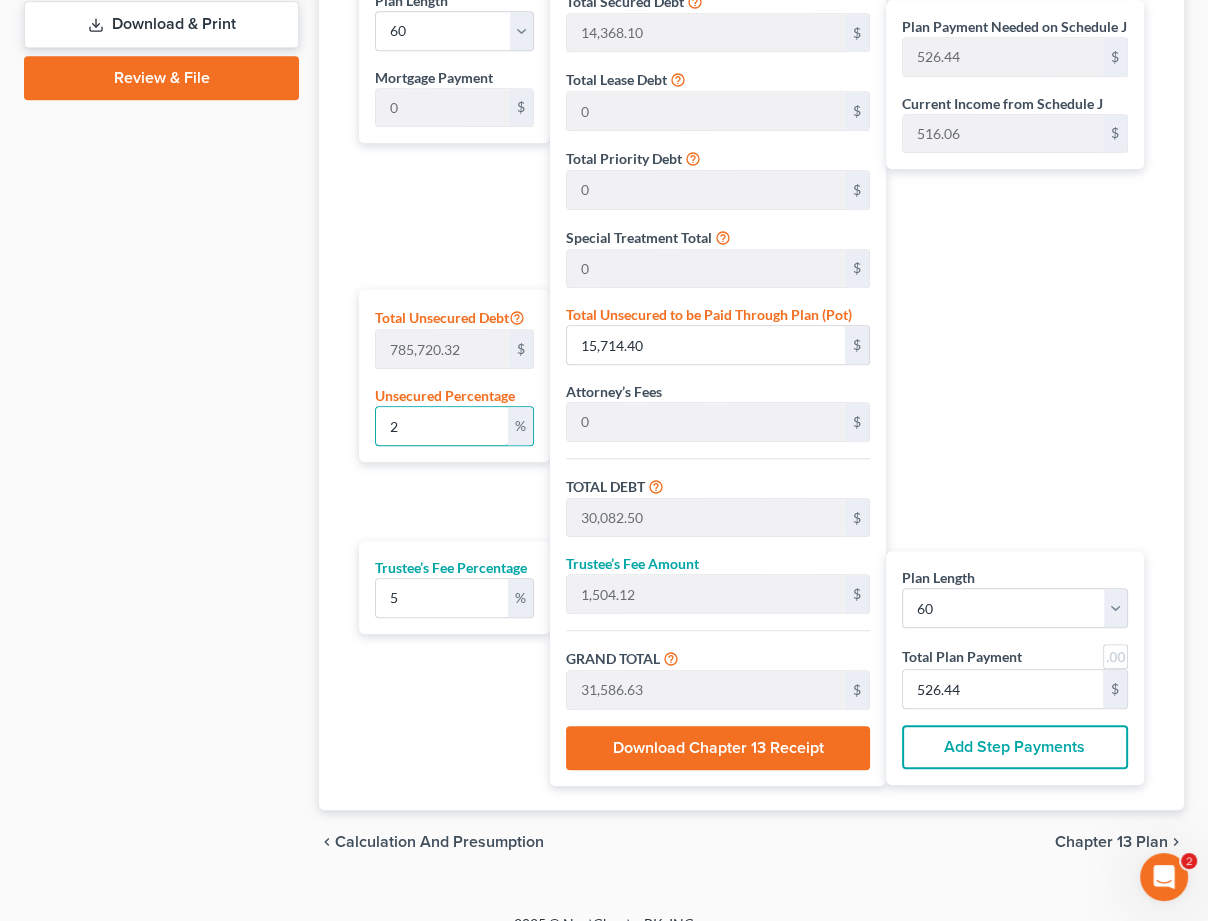 drag, startPoint x: 392, startPoint y: 426, endPoint x: 320, endPoint y: 424, distance: 72.02777 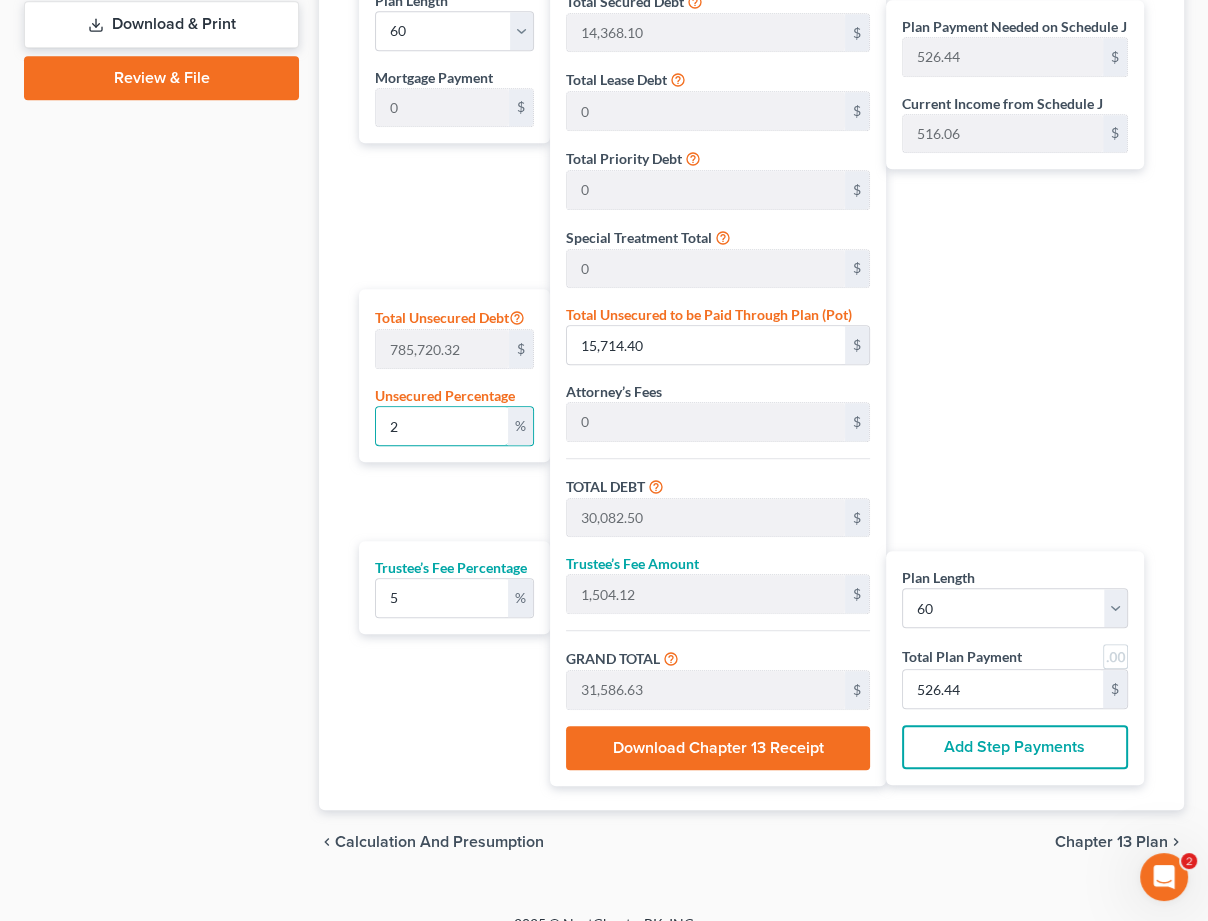 click on "Calculator
Plan Length  1 2 3 4 5 6 7 8 9 10 11 12 13 14 15 16 17 18 19 20 21 22 23 24 25 26 27 28 29 30 31 32 33 34 35 36 37 38 39 40 41 42 43 44 45 46 47 48 49 50 51 52 53 54 55 56 57 58 59 60 61 62 63 64 65 66 67 68 69 70 71 72 73 74 75 76 77 78 79 80 81 82 83 84 Mortgage Payment 0 $ Total Unsecured Debt  785,720.32 $ Unsecured Percentage 2 % Trustee’s Fee Percentage 5 % Total Secured Debt   14,368.10 $ Total Lease Debt   0 $ Total Priority Debt   0 $ Special Treatment Total   0 $ Total Unsecured to be Paid Through Plan (Pot) 15,714.40 $ Attorney’s Fees 0 $ TOTAL DEBT   30,082.50 $ Trustee’s Fee Amount 1,504.12 $ GRAND TOTAL   31,586.63 $ Download Chapter 13 Receipt Plan Payment Needed on Schedule J 526.44 $ Current Income from Schedule J 516.06 $ Plan Length  1 2 3 4 5 6 7 8 9 10 11 12 13 14 15 16 17 18 19 20 21 22 23 24 25 26 27 28 29 30 31 32 33 34 35 36 37 38 39 40 41 42 43 44 45 46 47 48 49 50 51 52 53 54 55 56 57 58 59 60 61 62 63 64 65 66 67 68 69 70 71 72 73 74 75 76 77 78 79 80 81 82" at bounding box center (751, 357) 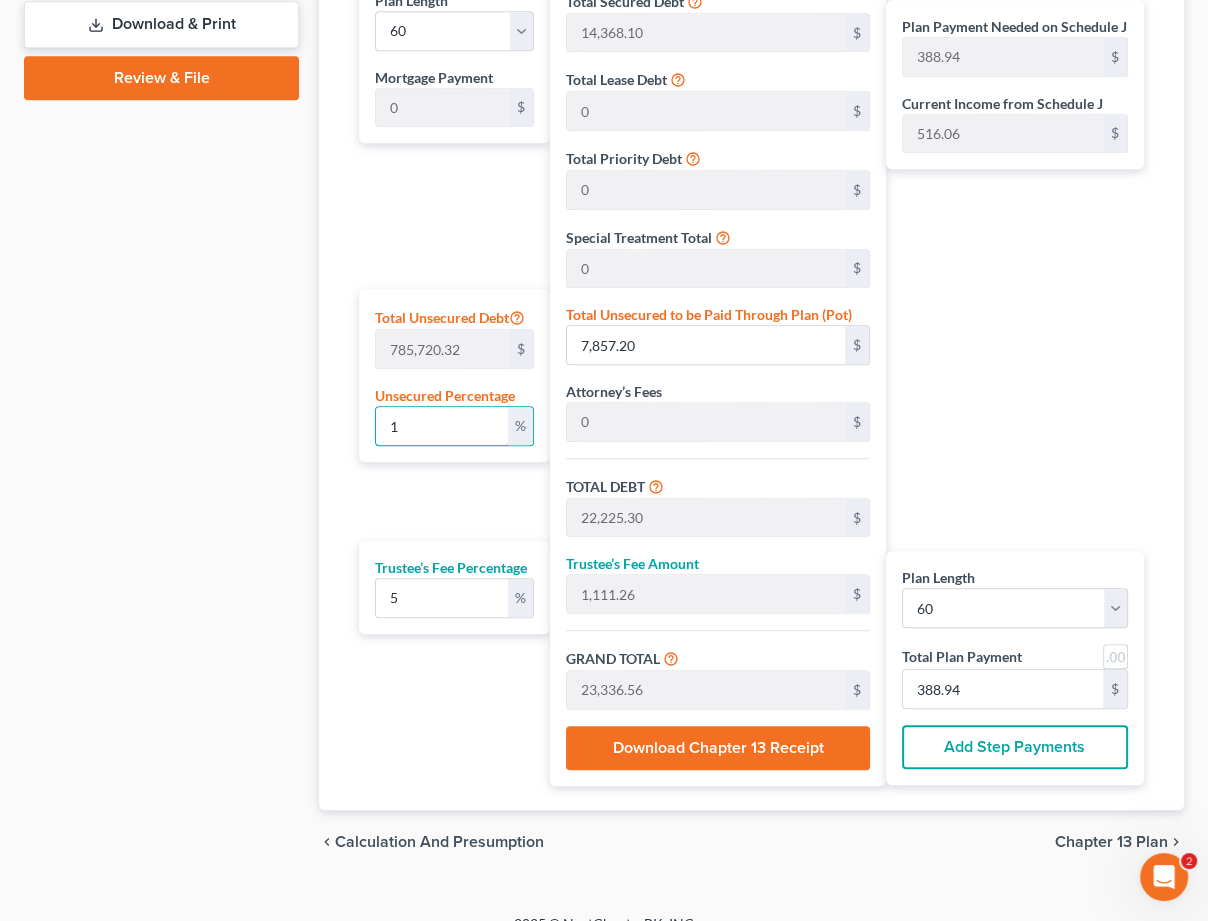 type on "1" 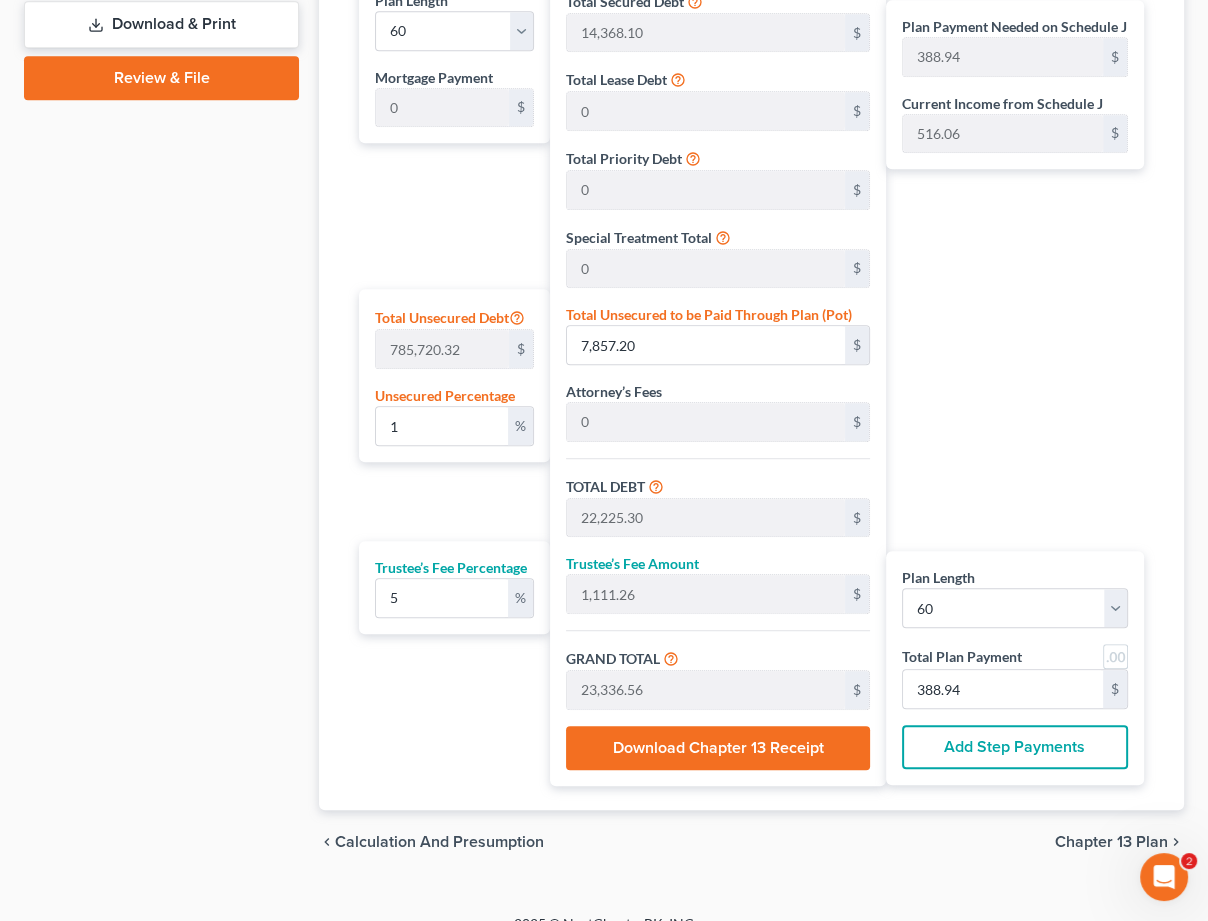 click on "Case Dashboard
Payments
Invoices
Payments
Payments
Credit Report
Client Profile" at bounding box center (161, 35) 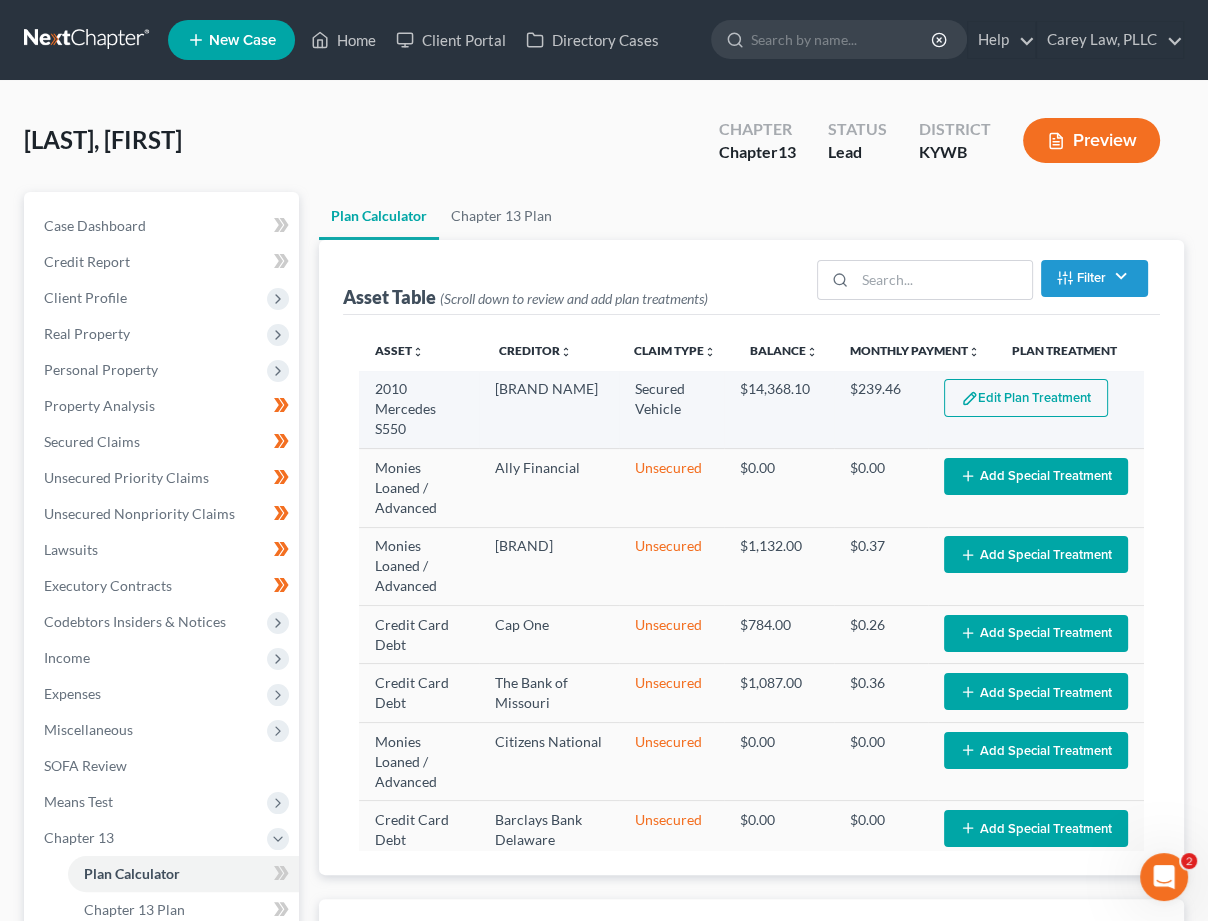 scroll, scrollTop: 0, scrollLeft: 0, axis: both 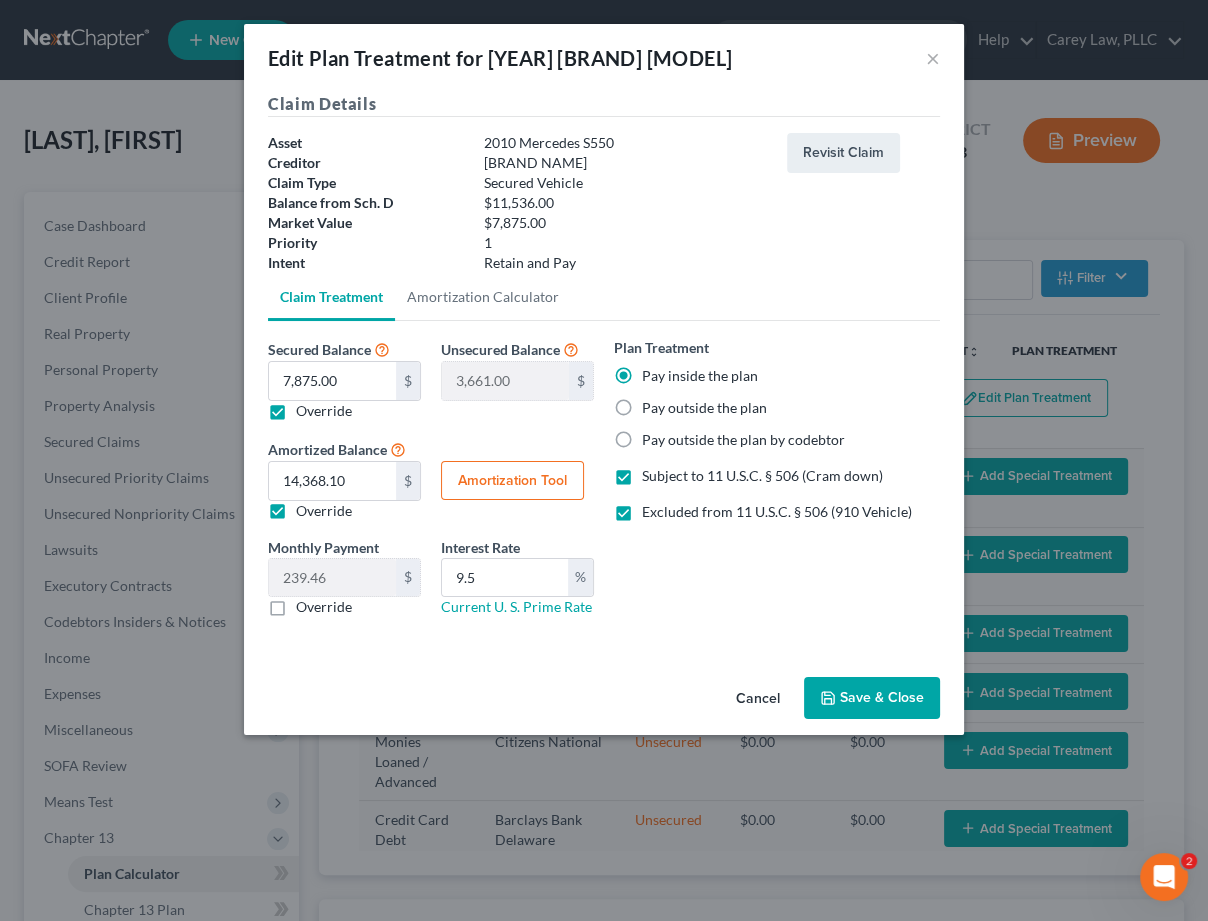 click on "Excluded from 11 U.S.C. § 506 (910 Vehicle)" at bounding box center [777, 512] 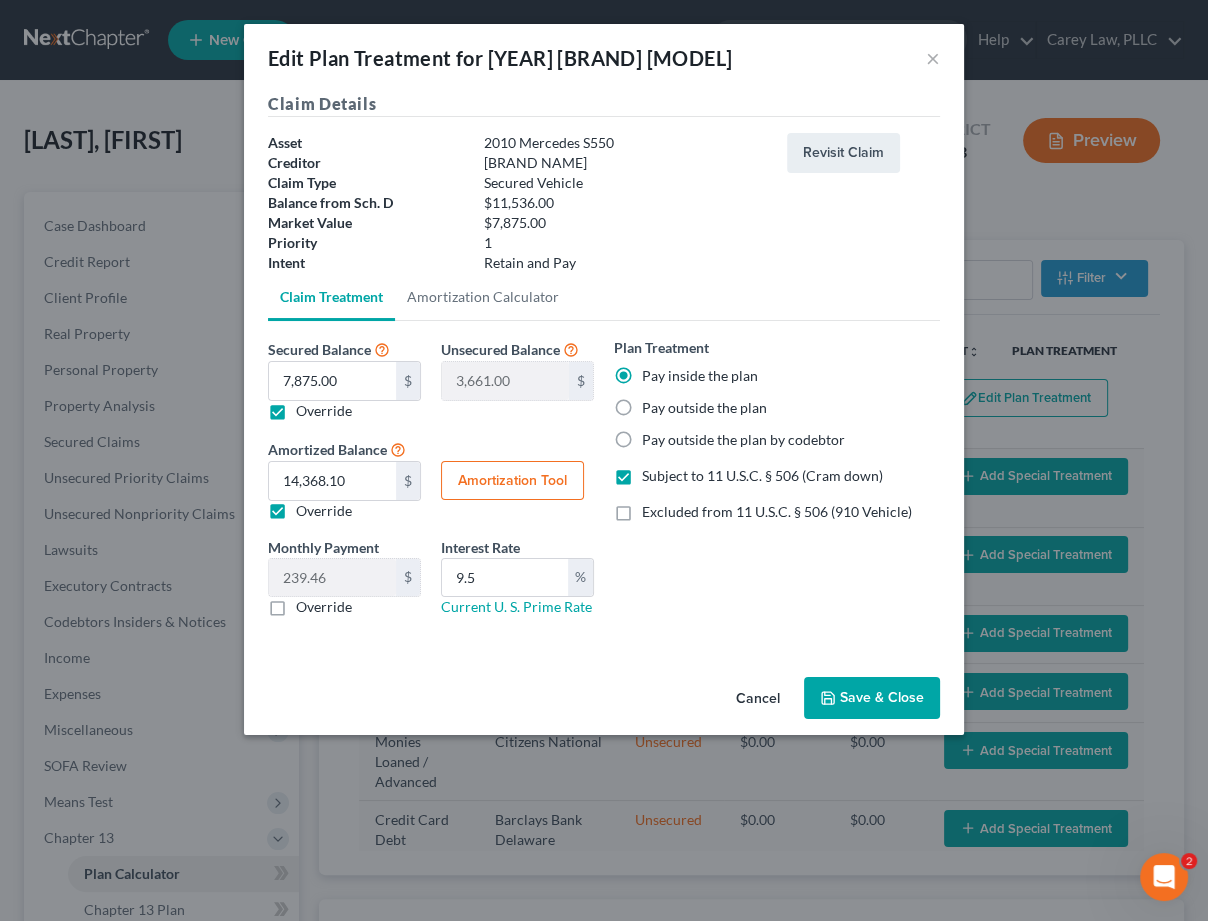 click on "Amortization Tool" at bounding box center (512, 481) 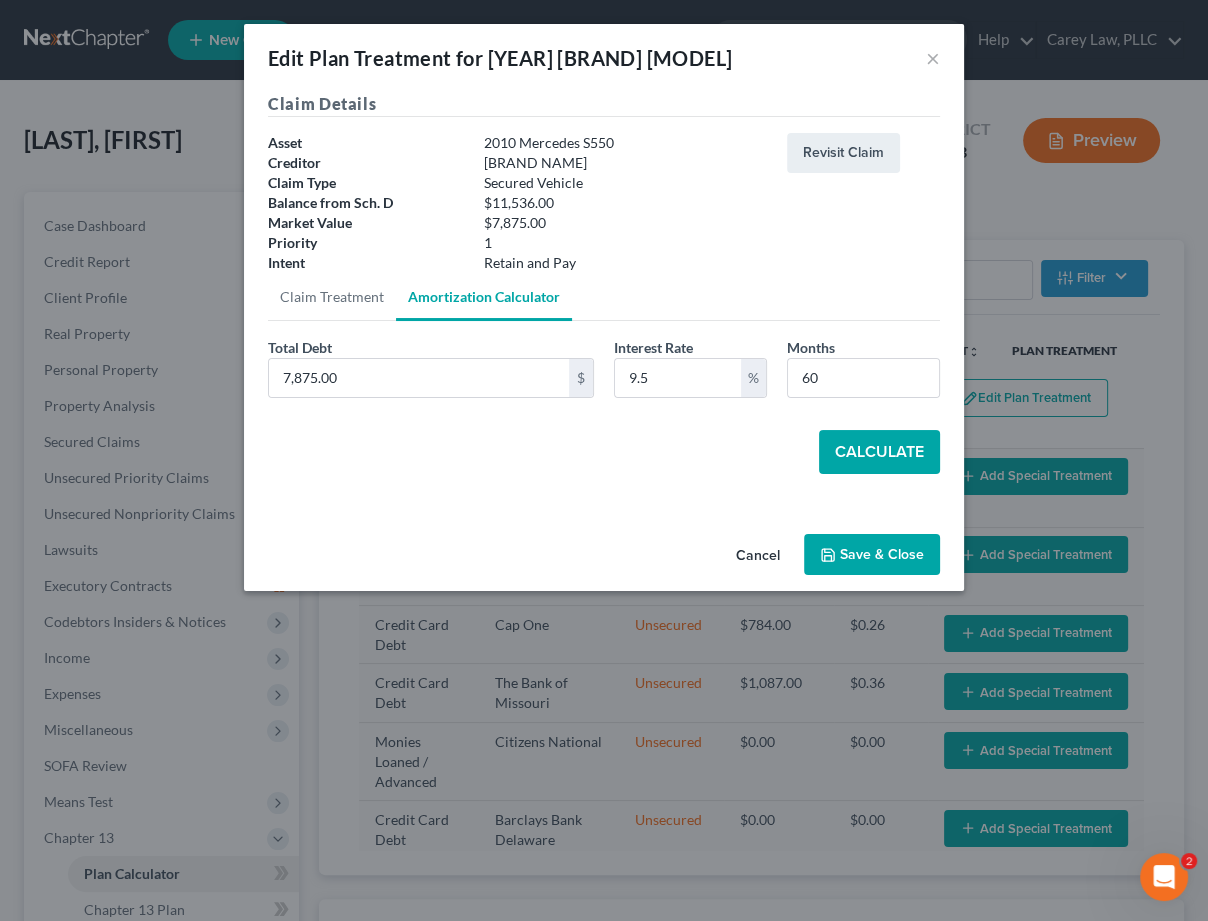 click on "Calculate" at bounding box center [879, 452] 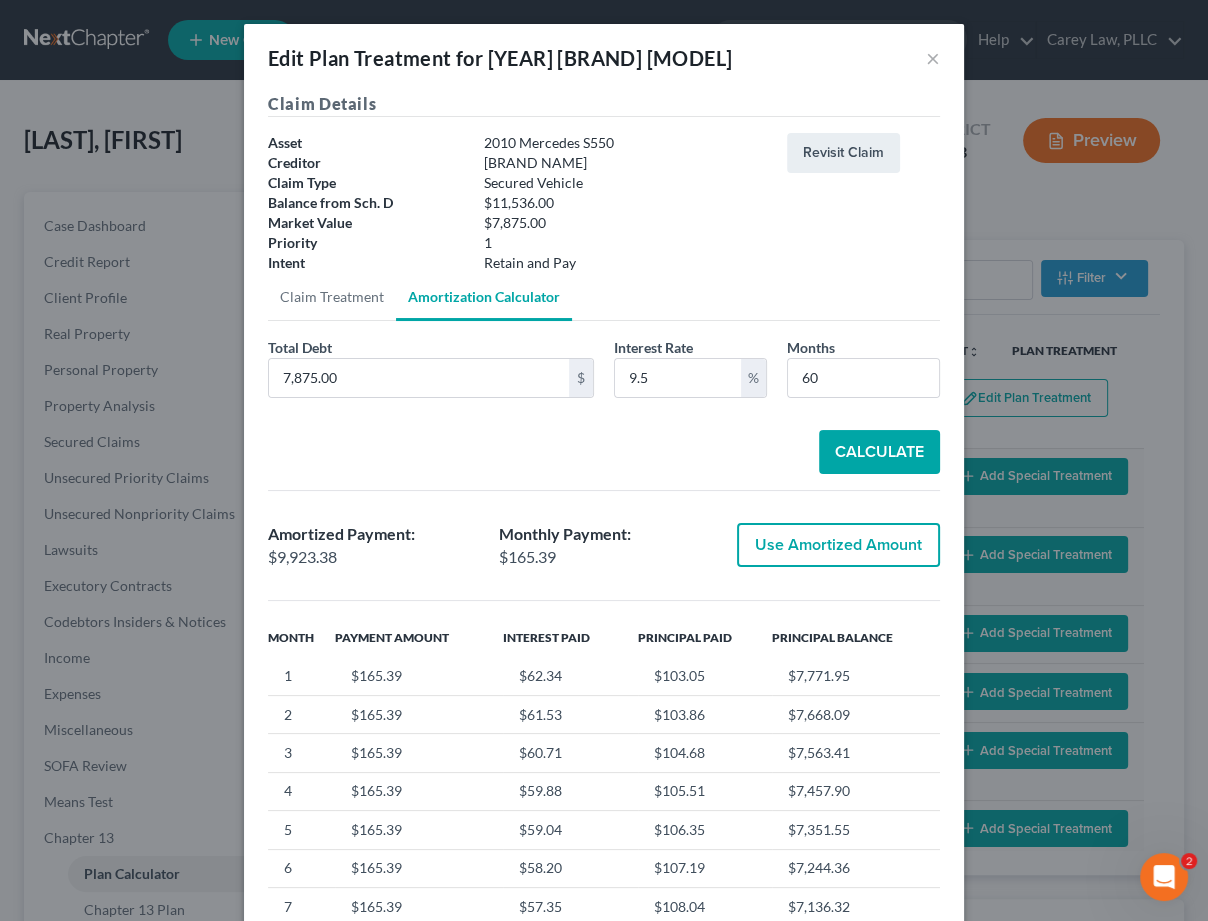click on "Use Amortized Amount" at bounding box center [838, 545] 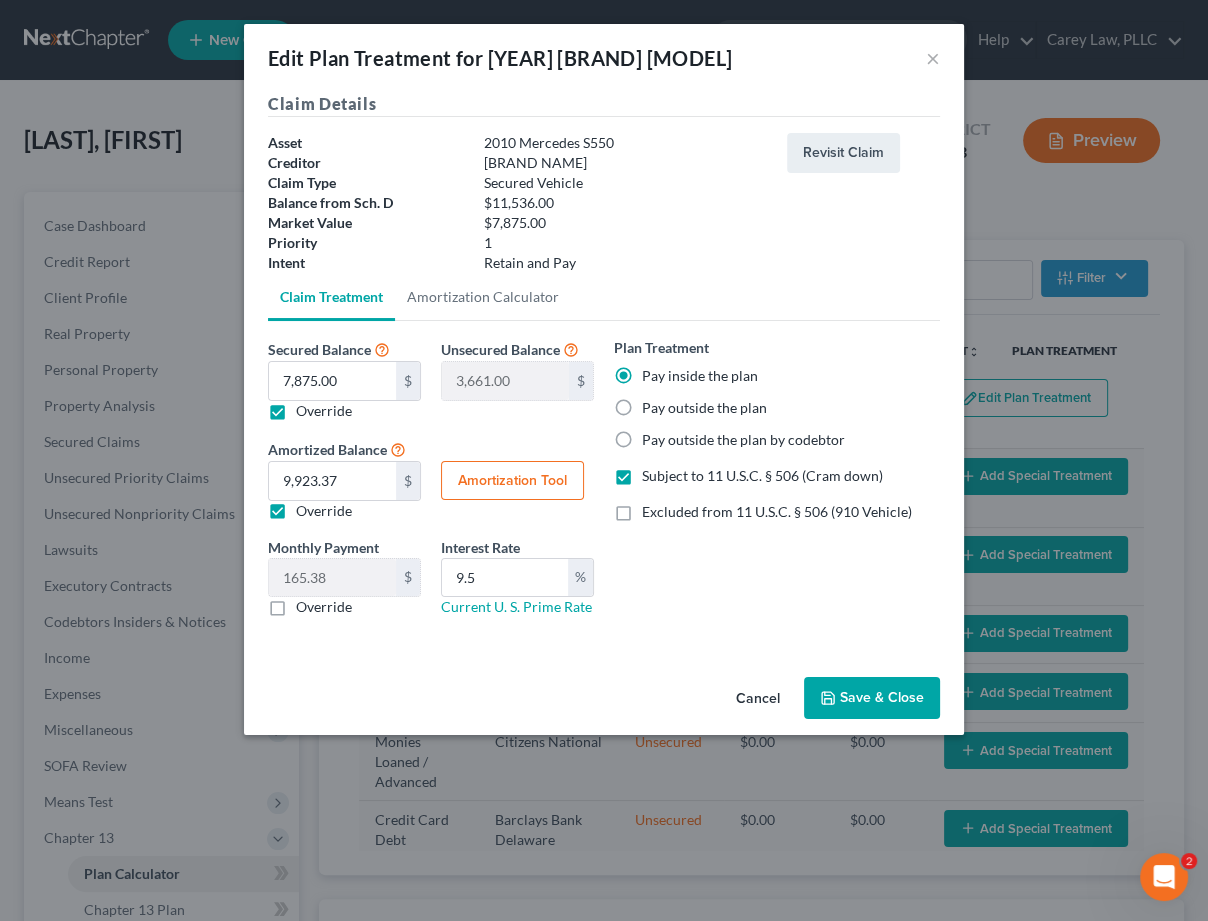click on "Save & Close" at bounding box center [872, 698] 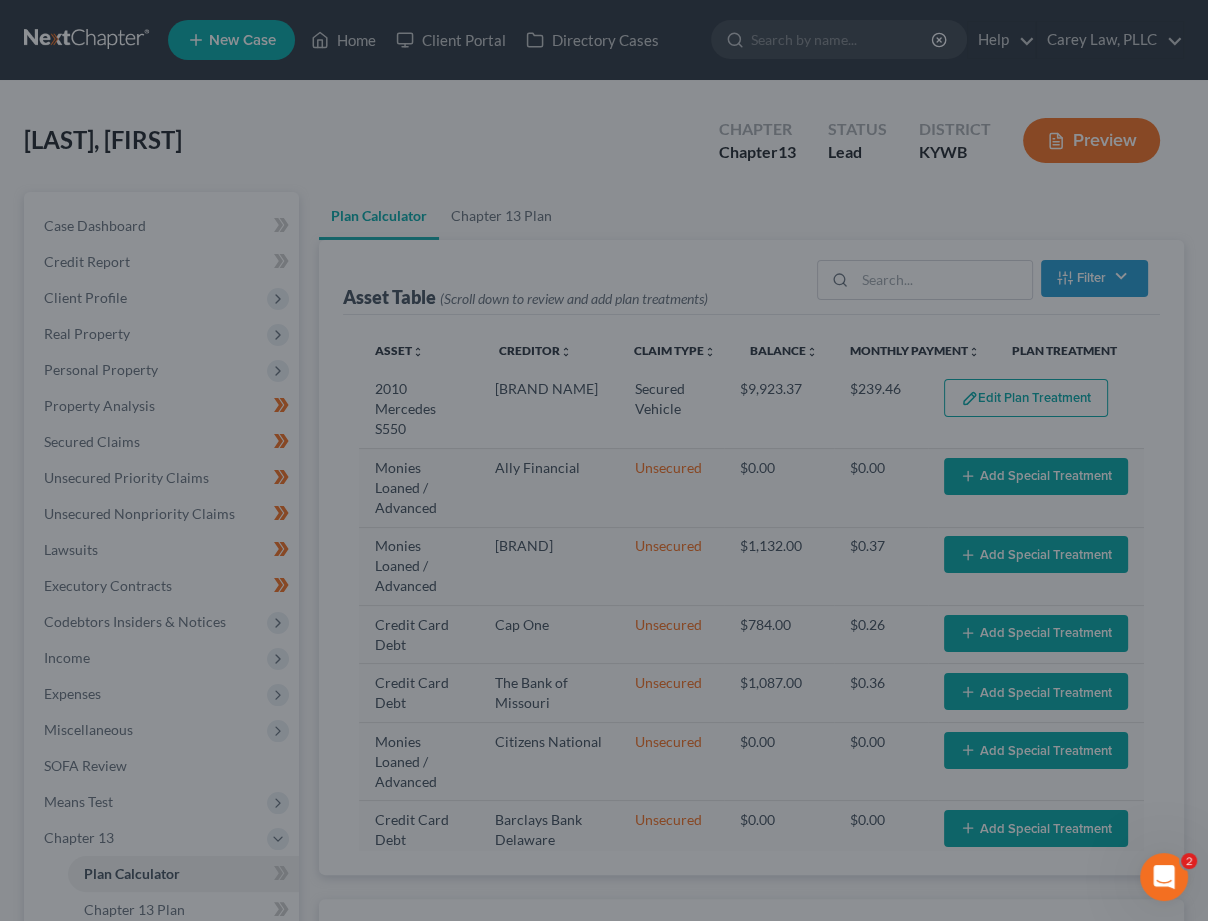 select on "59" 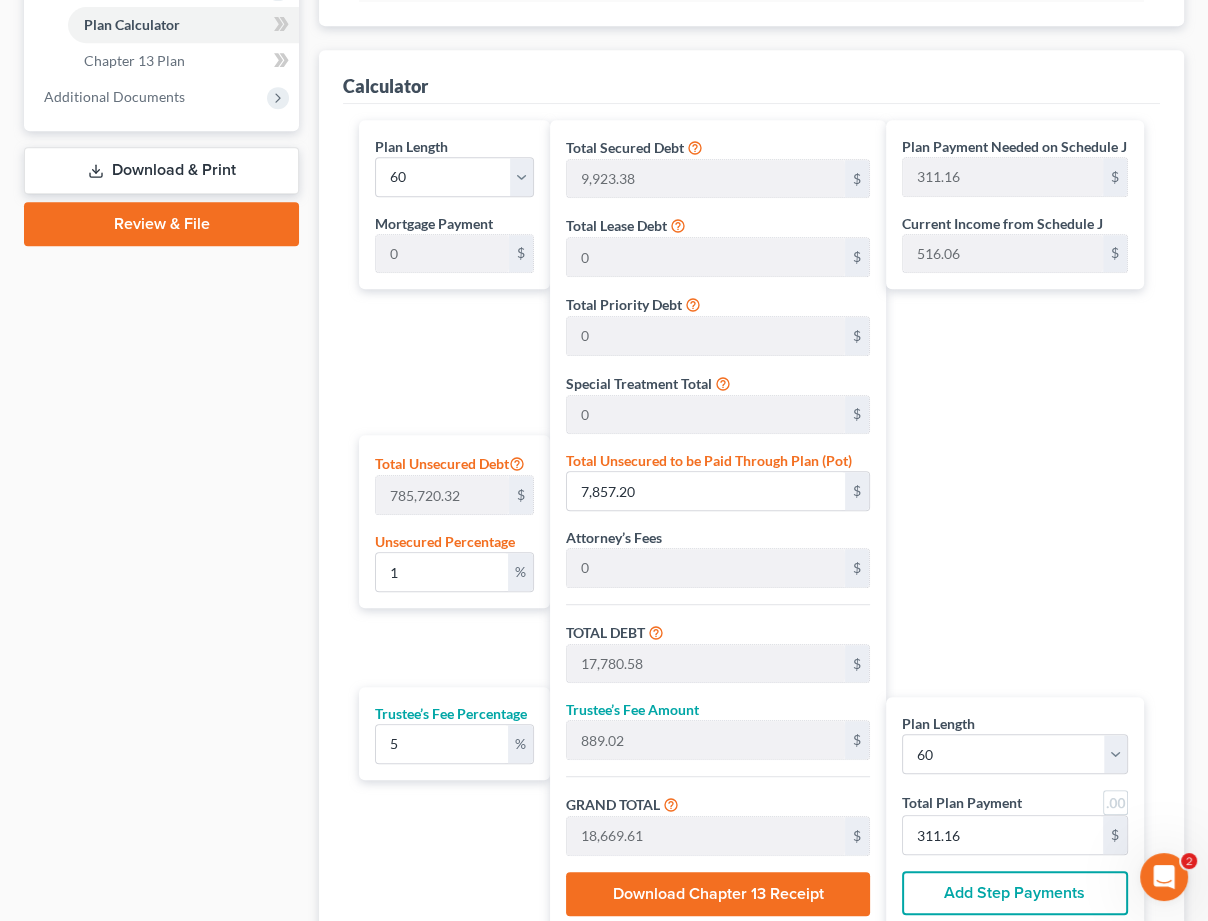 scroll, scrollTop: 849, scrollLeft: 0, axis: vertical 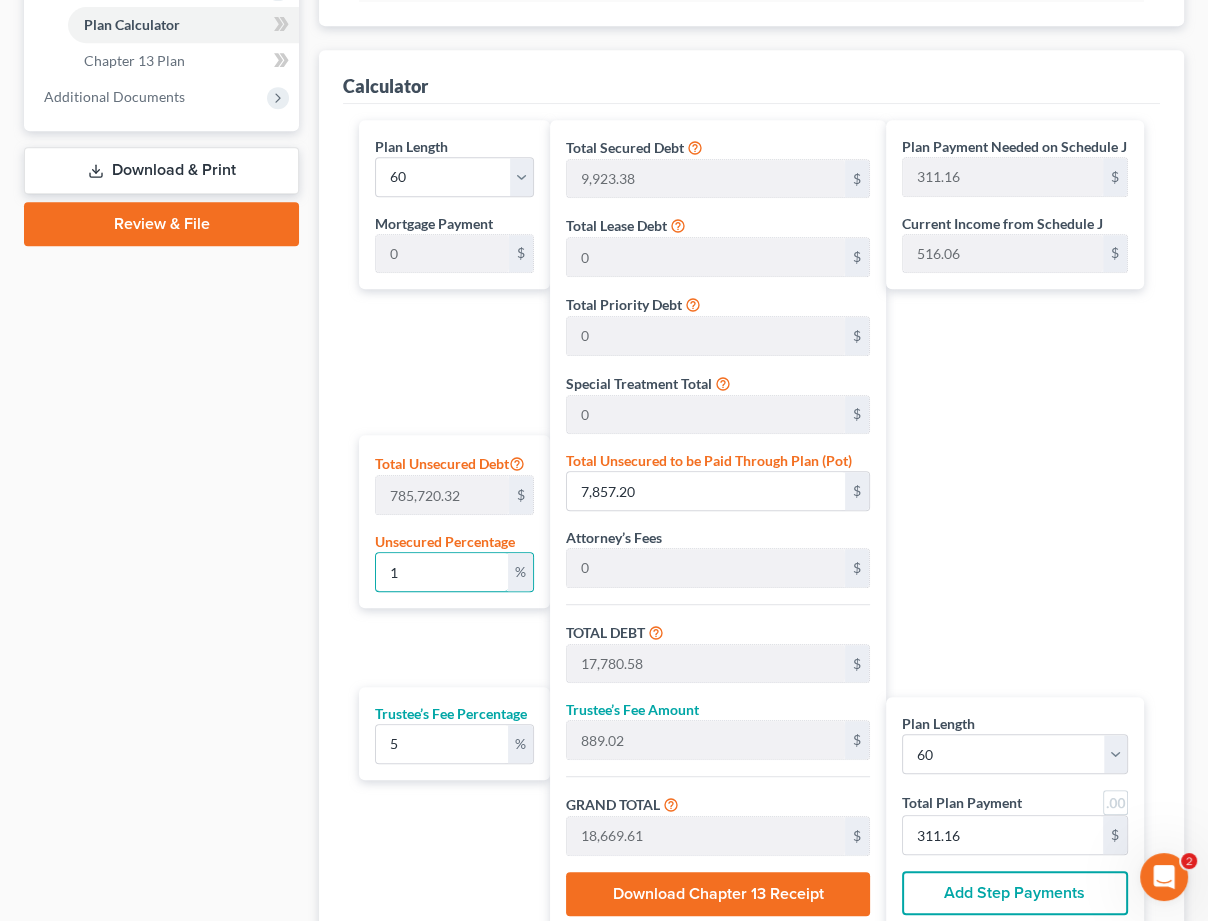 drag, startPoint x: 449, startPoint y: 568, endPoint x: 173, endPoint y: 526, distance: 279.17737 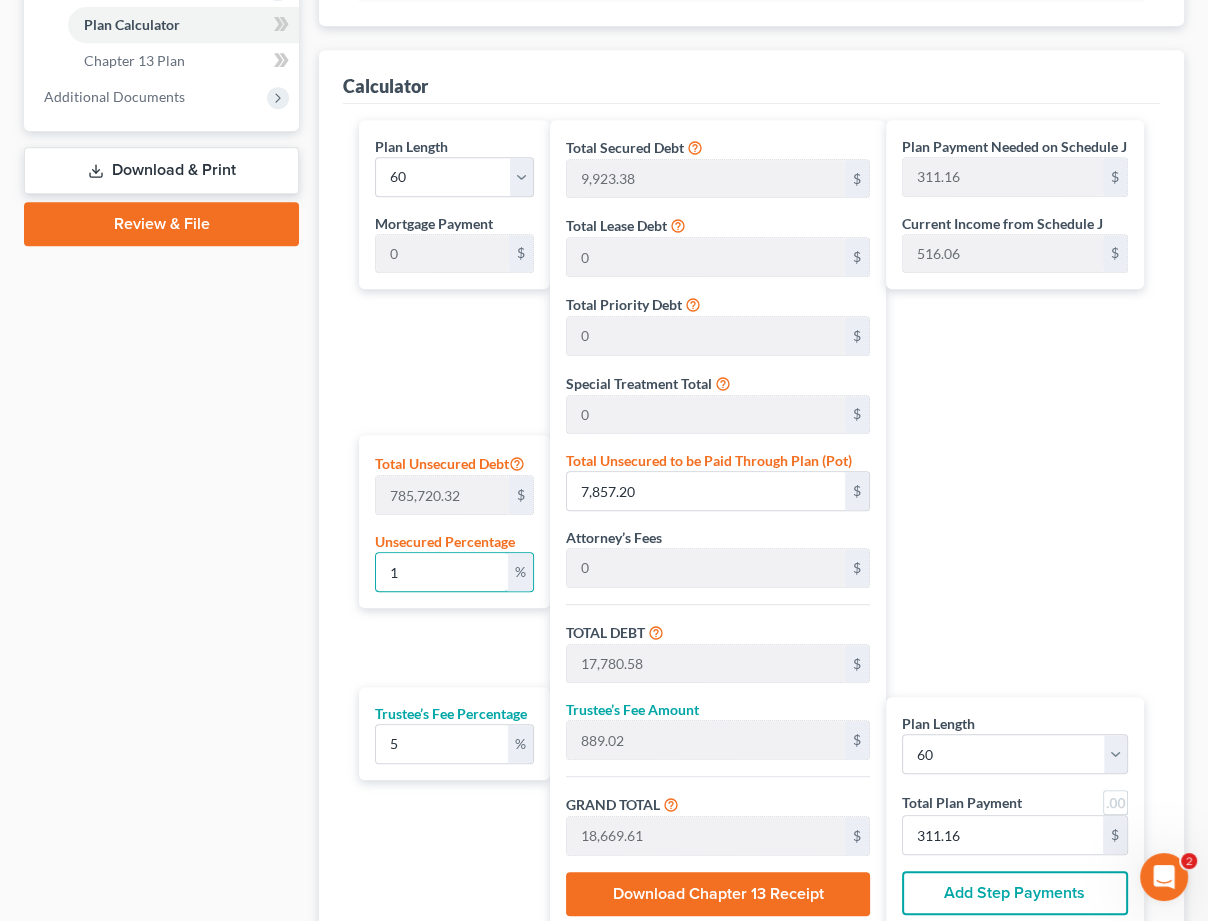 click on "Petition Navigation
Case Dashboard
Payments
Invoices
Payments
Payments
Credit Report
Client Profile" at bounding box center [604, 181] 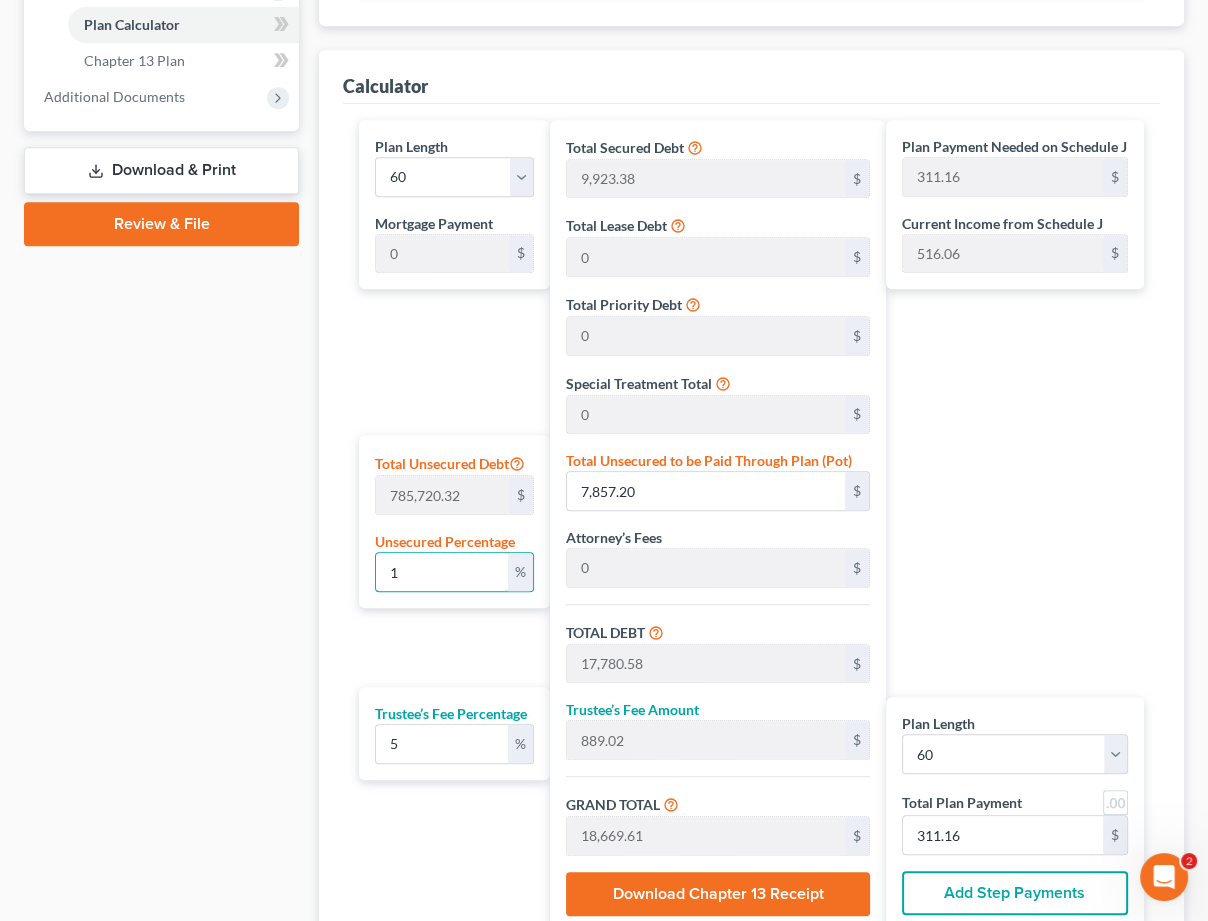 type on "10" 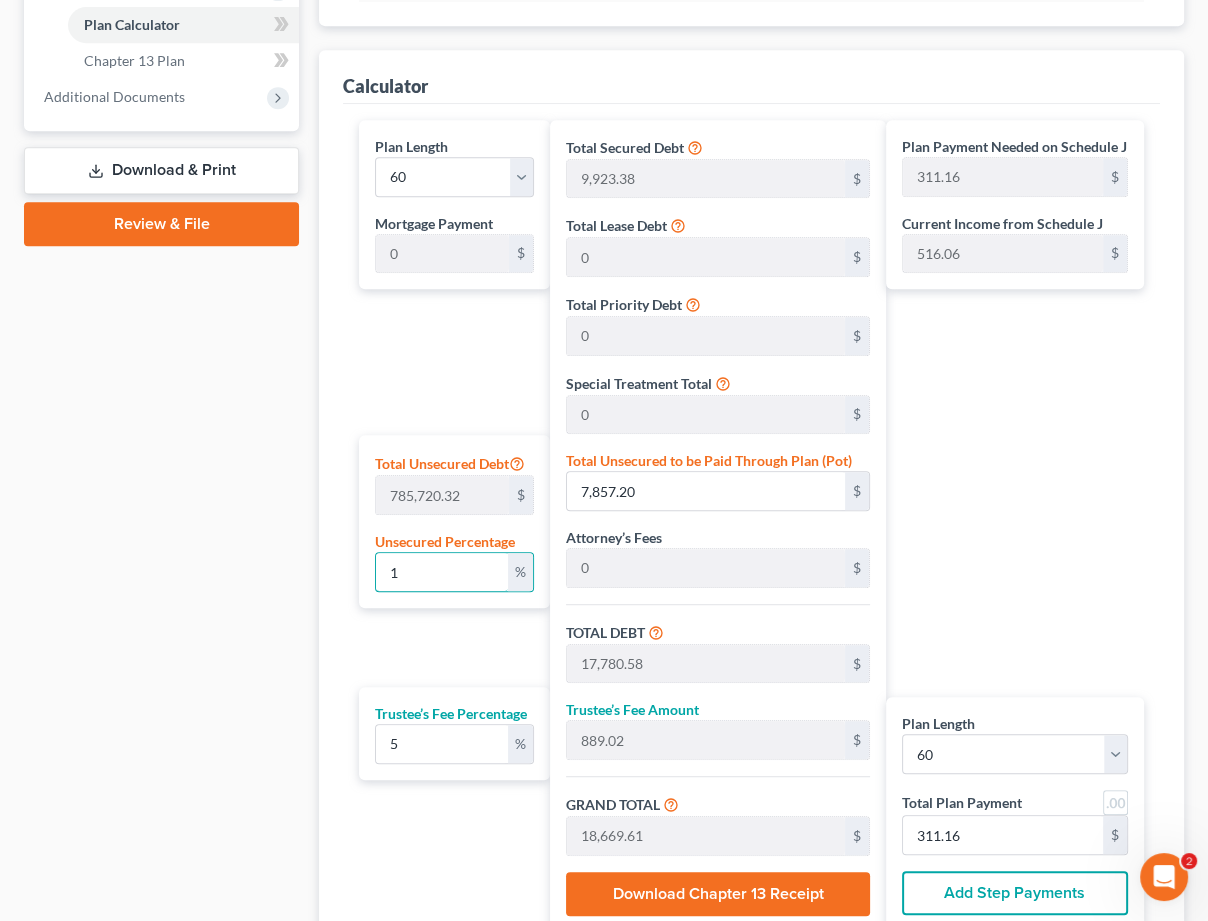 type on "78,572.03" 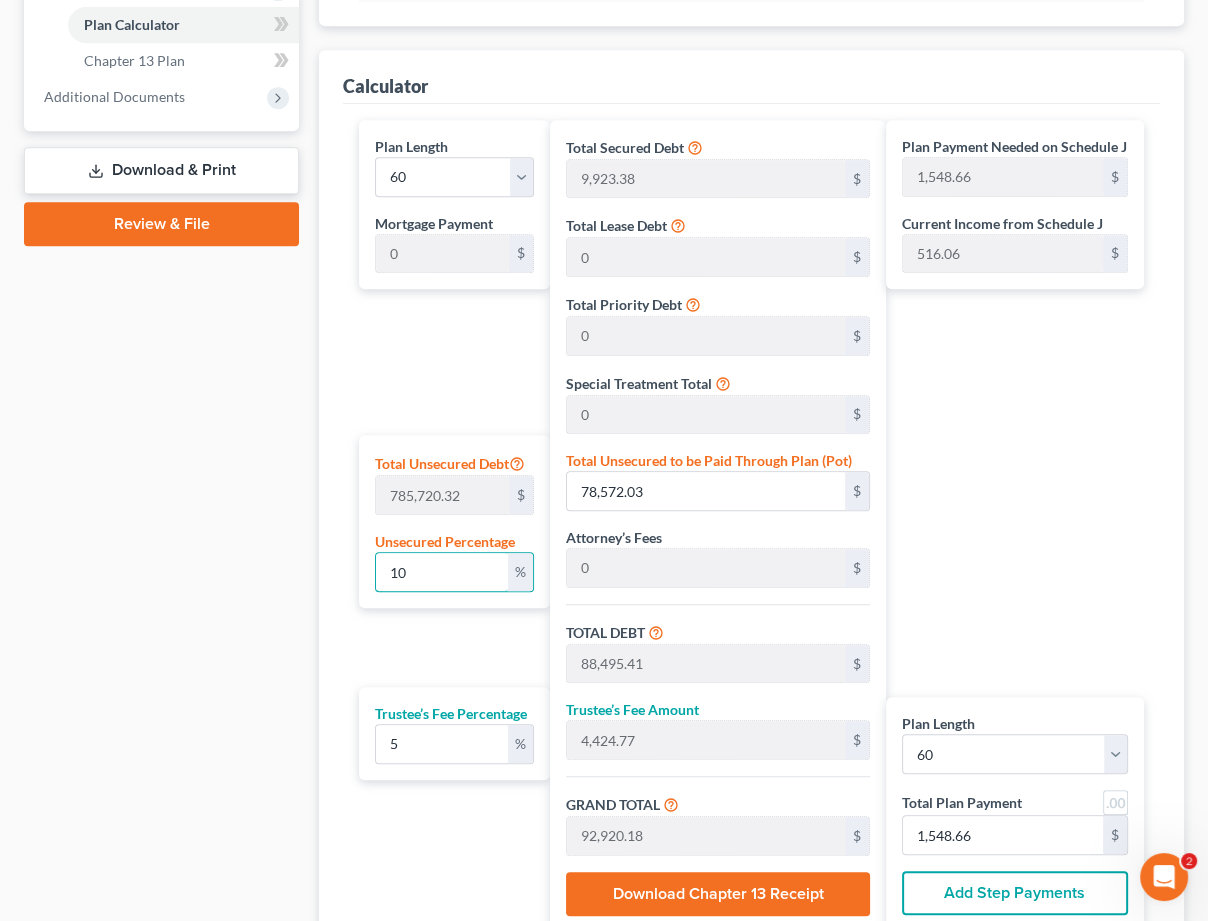 type on "100" 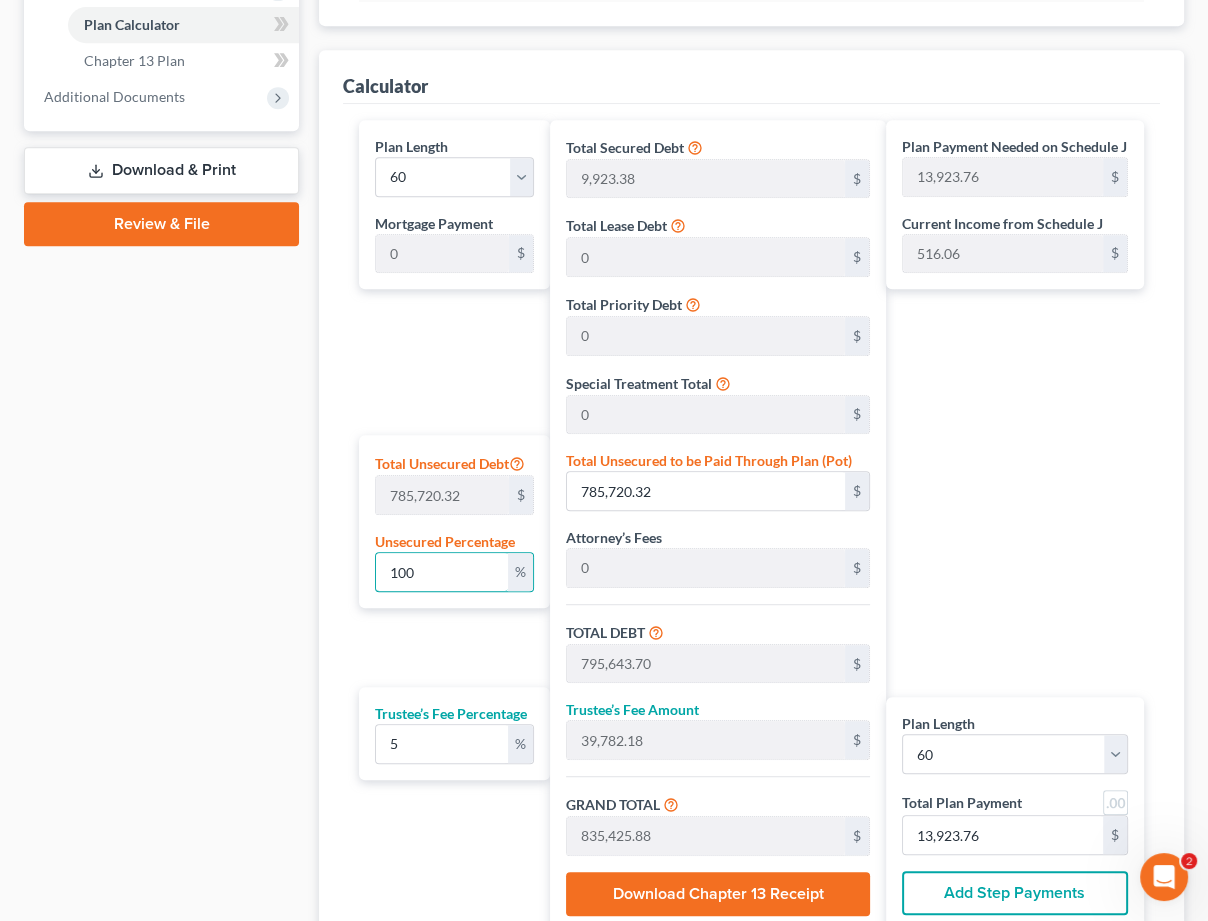 type on "100" 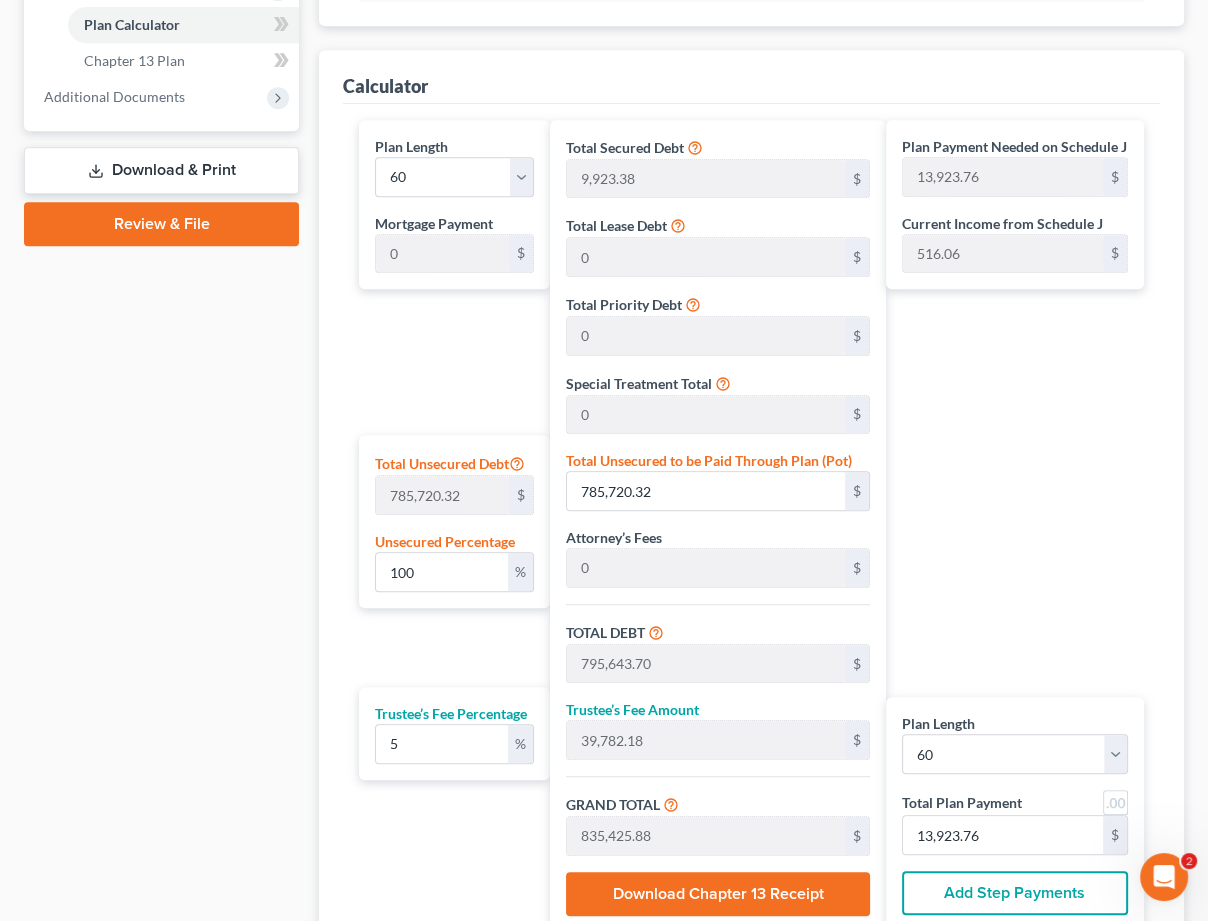 click on "Plan Length  1 2 3 4 5 6 7 8 9 10 11 12 13 14 15 16 17 18 19 20 21 22 23 24 25 26 27 28 29 30 31 32 33 34 35 36 37 38 39 40 41 42 43 44 45 46 47 48 49 50 51 52 53 54 55 56 57 58 59 60 61 62 63 64 65 66 67 68 69 70 71 72 73 74 75 76 77 78 79 80 81 82 83 84 Mortgage Payment 0 $ Total Unsecured Debt  785,720.32 $ Unsecured Percentage 100 % Trustee’s Fee Percentage 5 %" at bounding box center (449, 526) 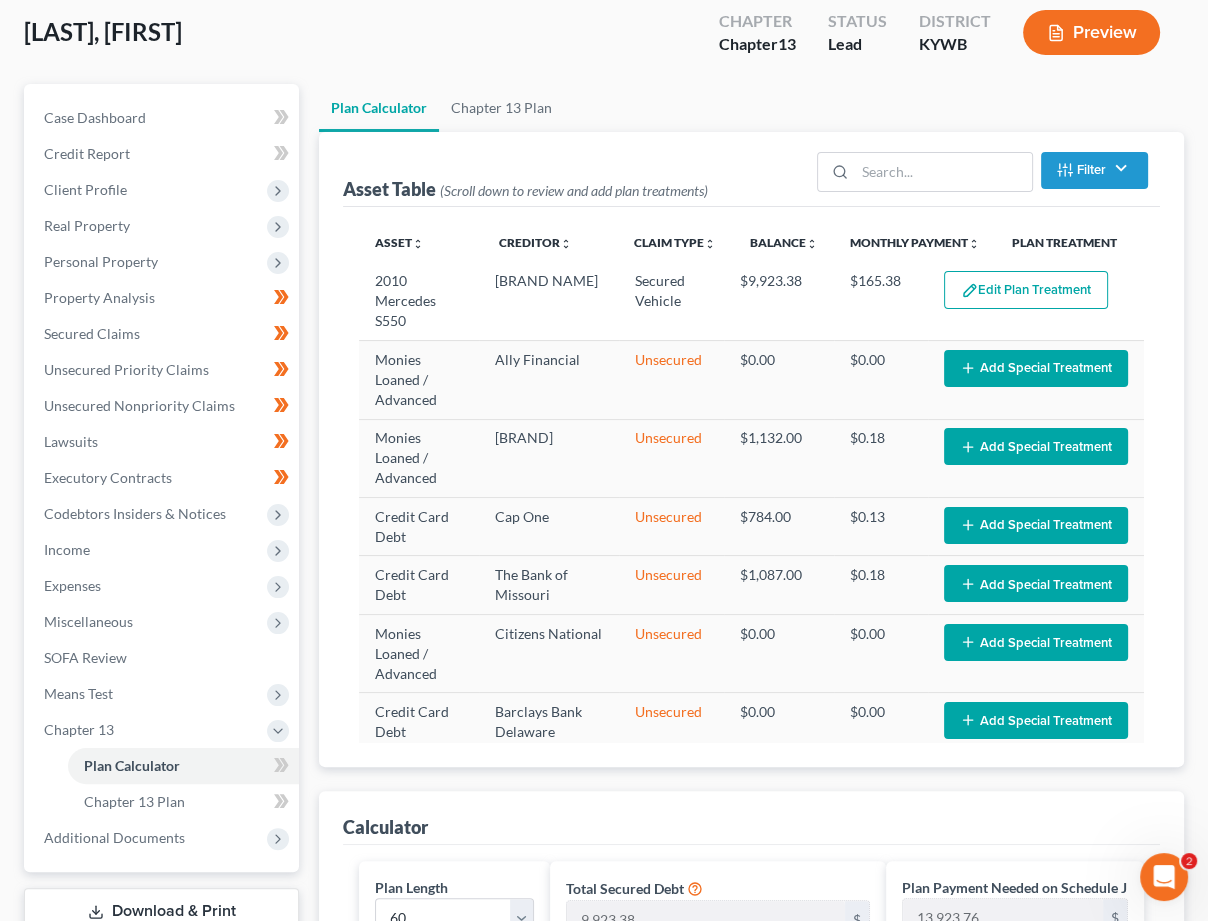scroll, scrollTop: 62, scrollLeft: 0, axis: vertical 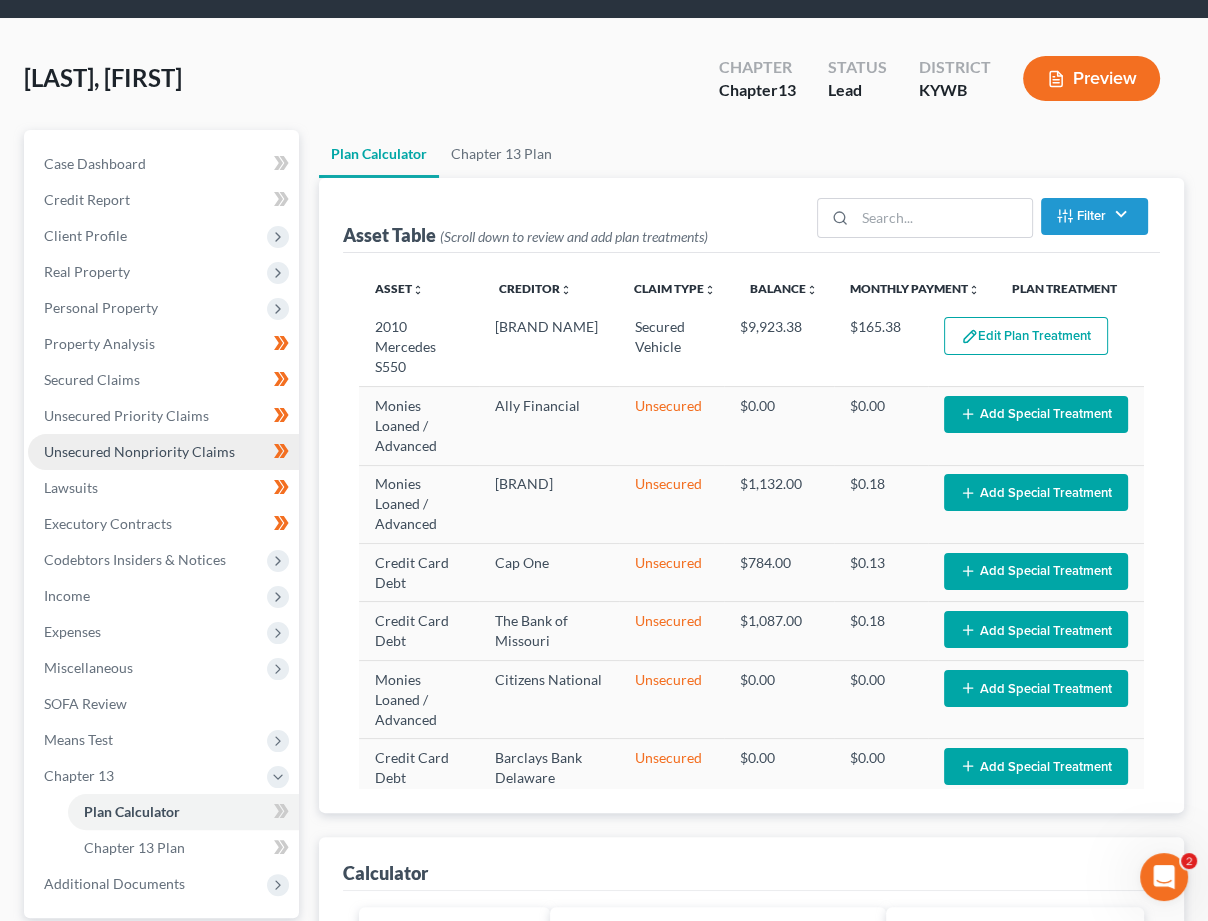 click on "Unsecured Nonpriority Claims" at bounding box center (163, 452) 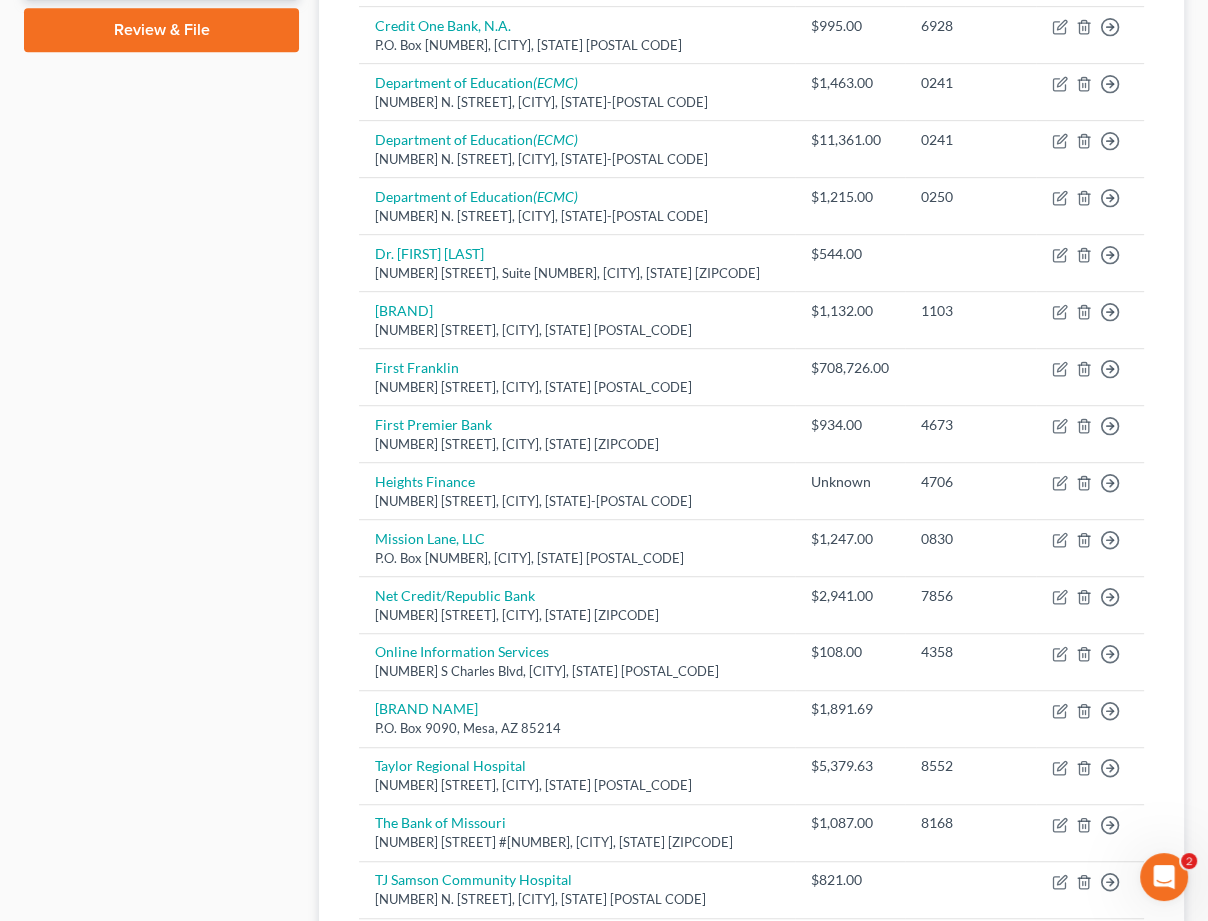 scroll, scrollTop: 962, scrollLeft: 0, axis: vertical 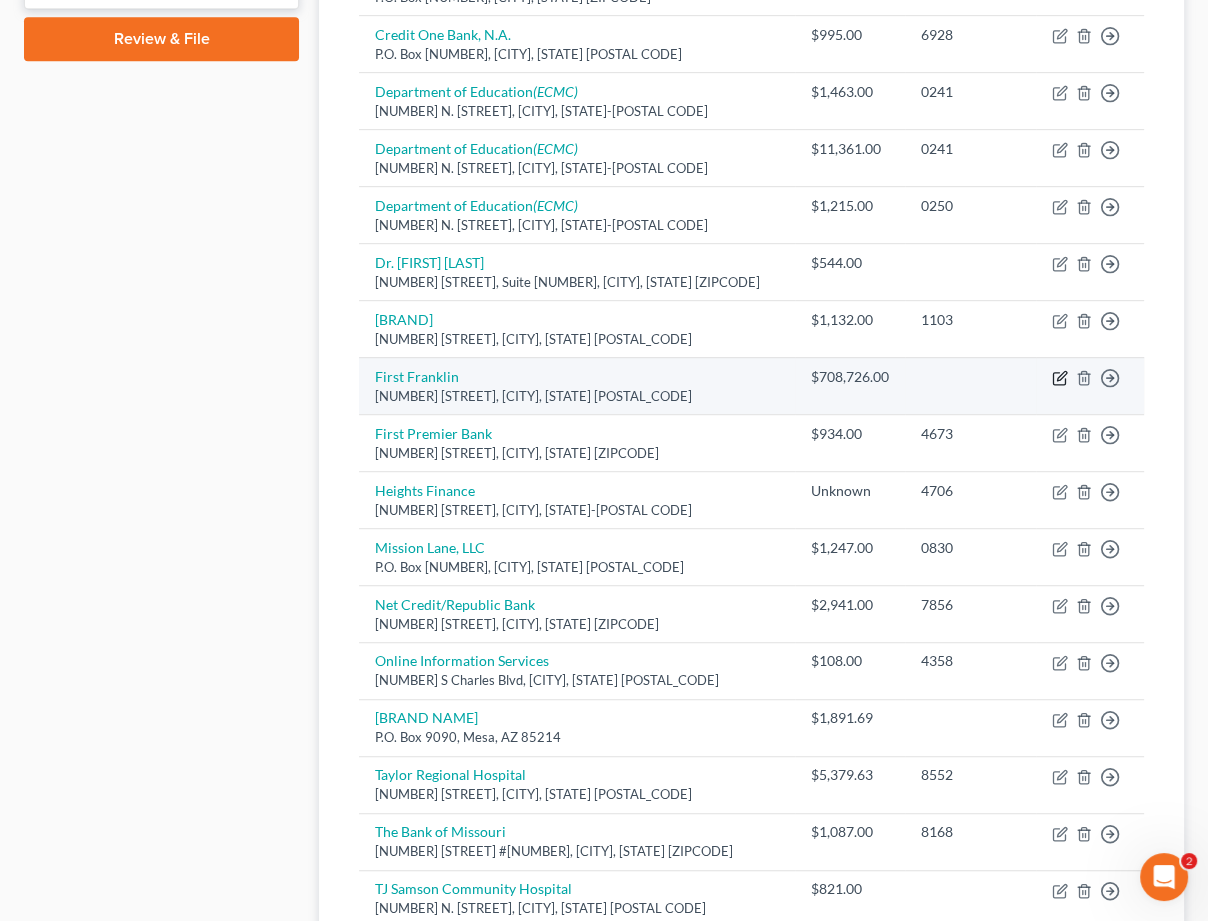 click 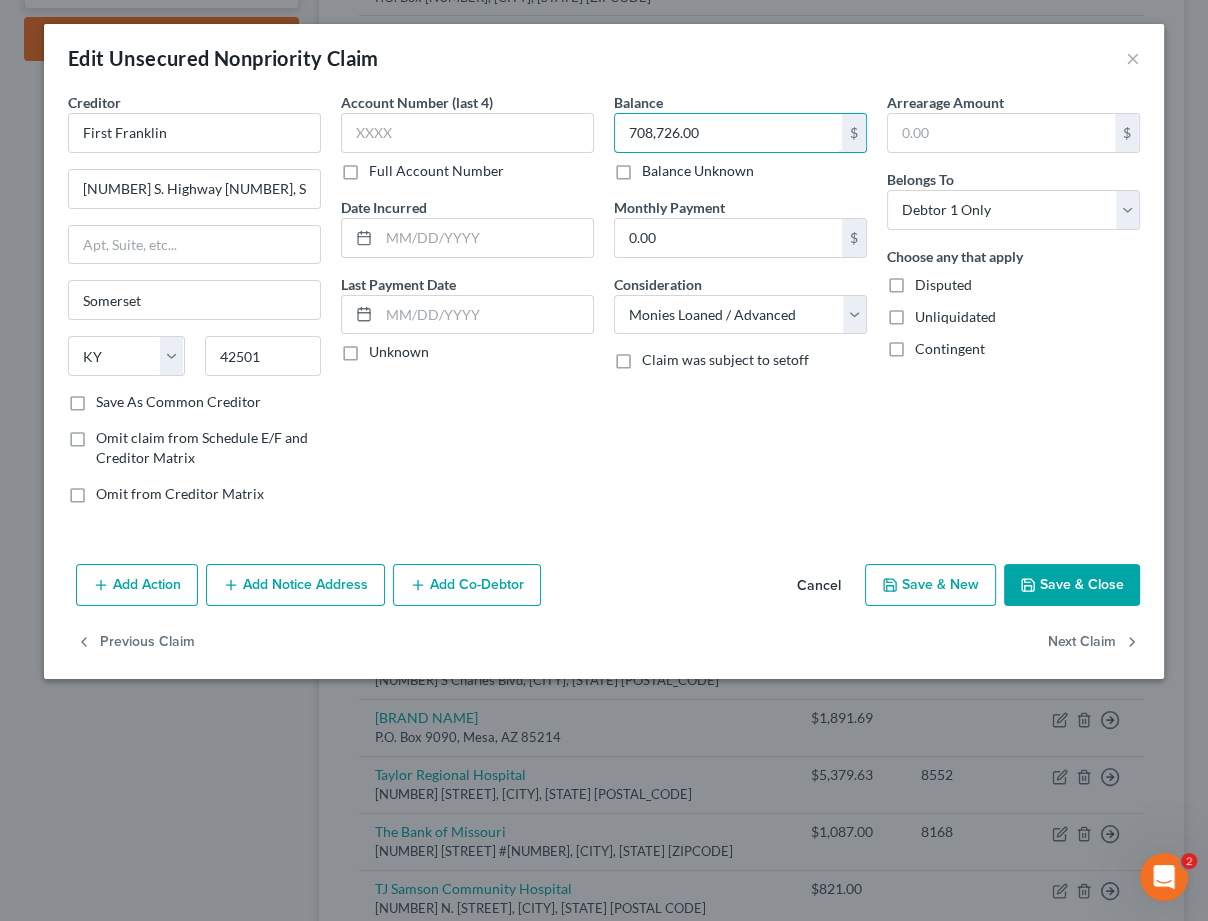 drag, startPoint x: 735, startPoint y: 133, endPoint x: 445, endPoint y: 104, distance: 291.44638 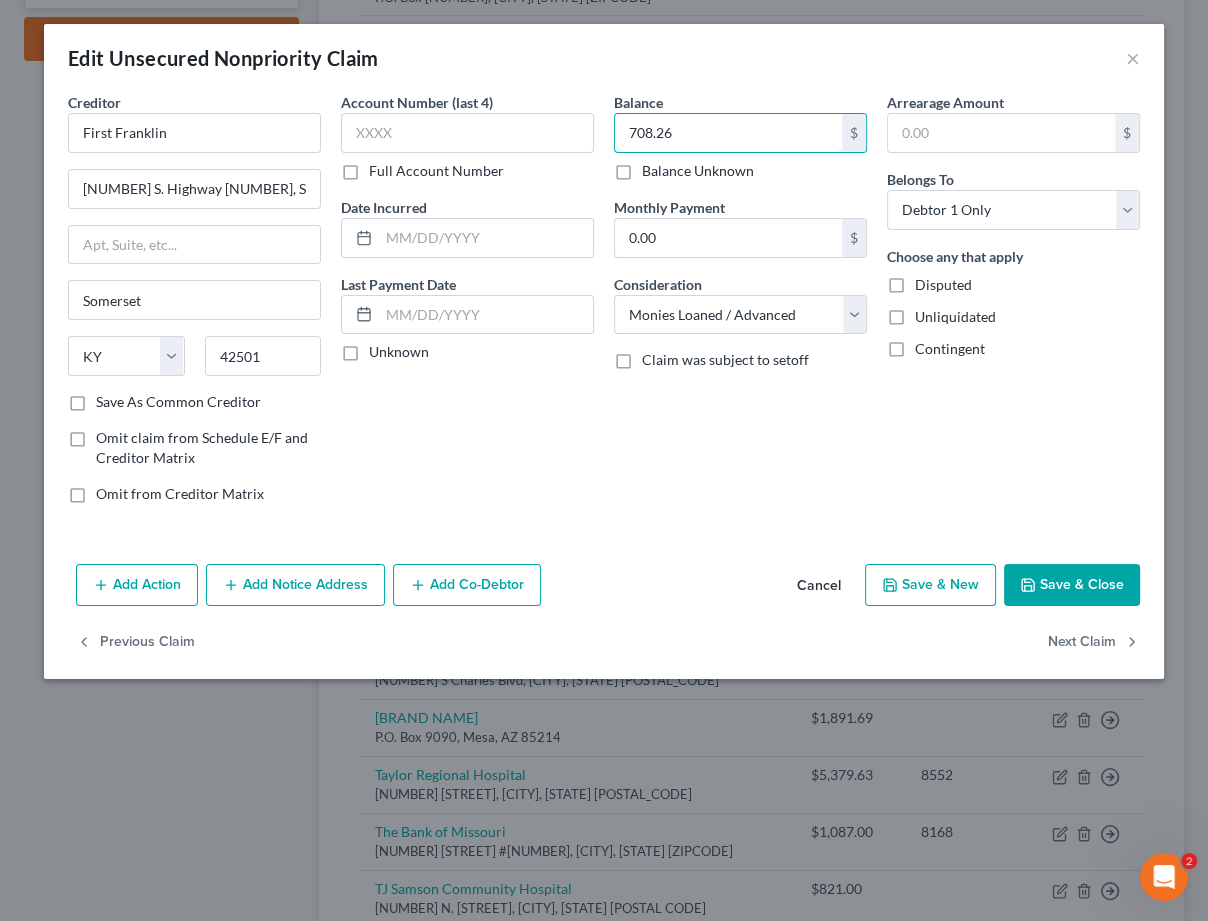 type on "708.26" 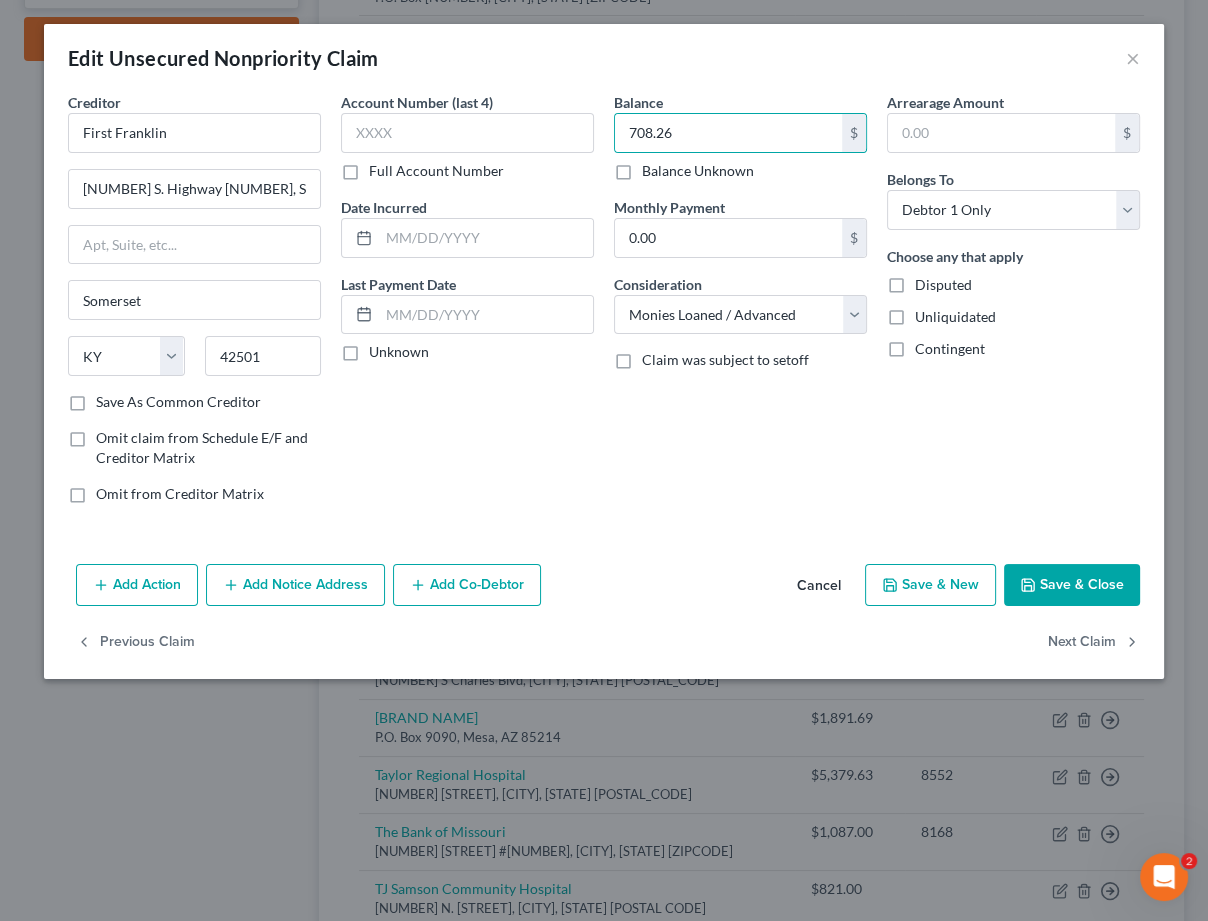 click on "Save & Close" at bounding box center [1072, 585] 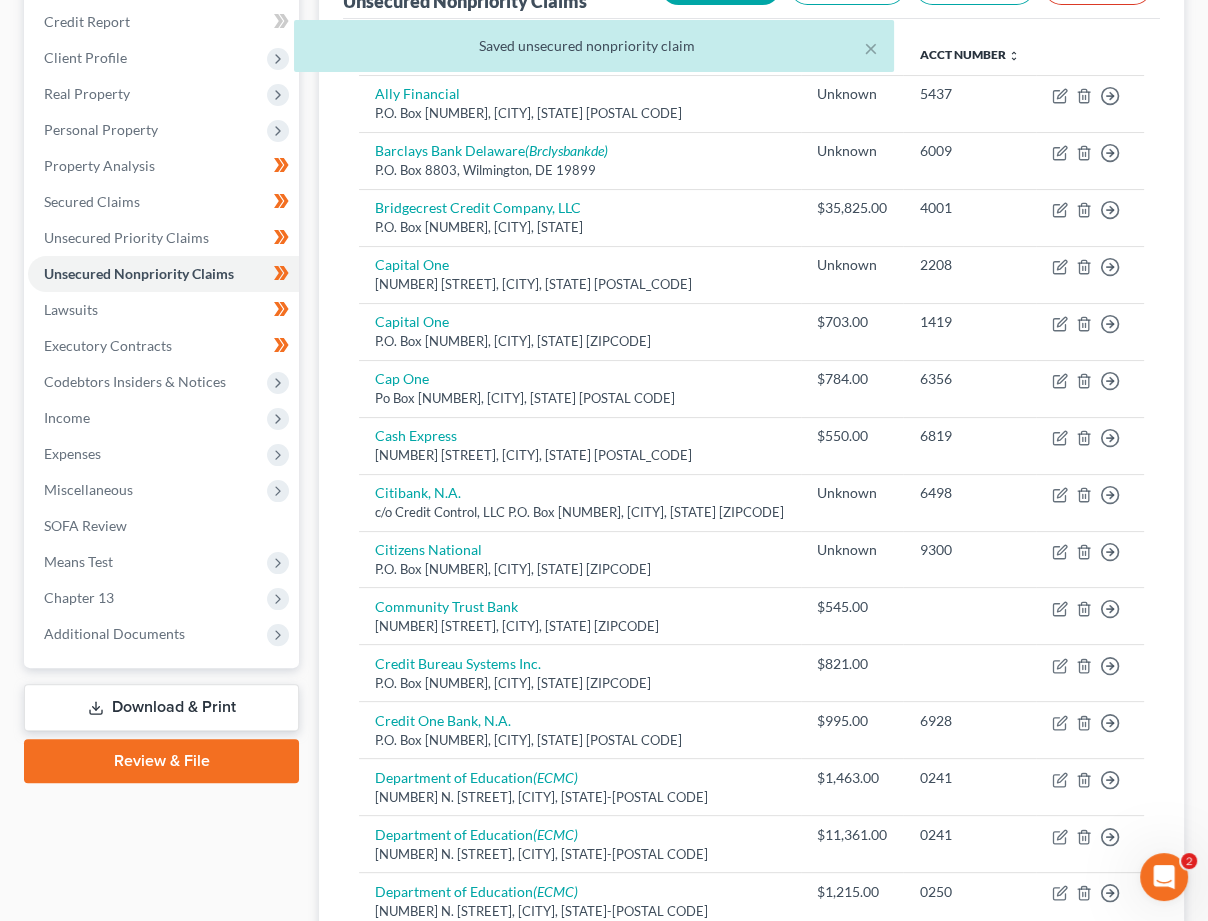 scroll, scrollTop: 311, scrollLeft: 0, axis: vertical 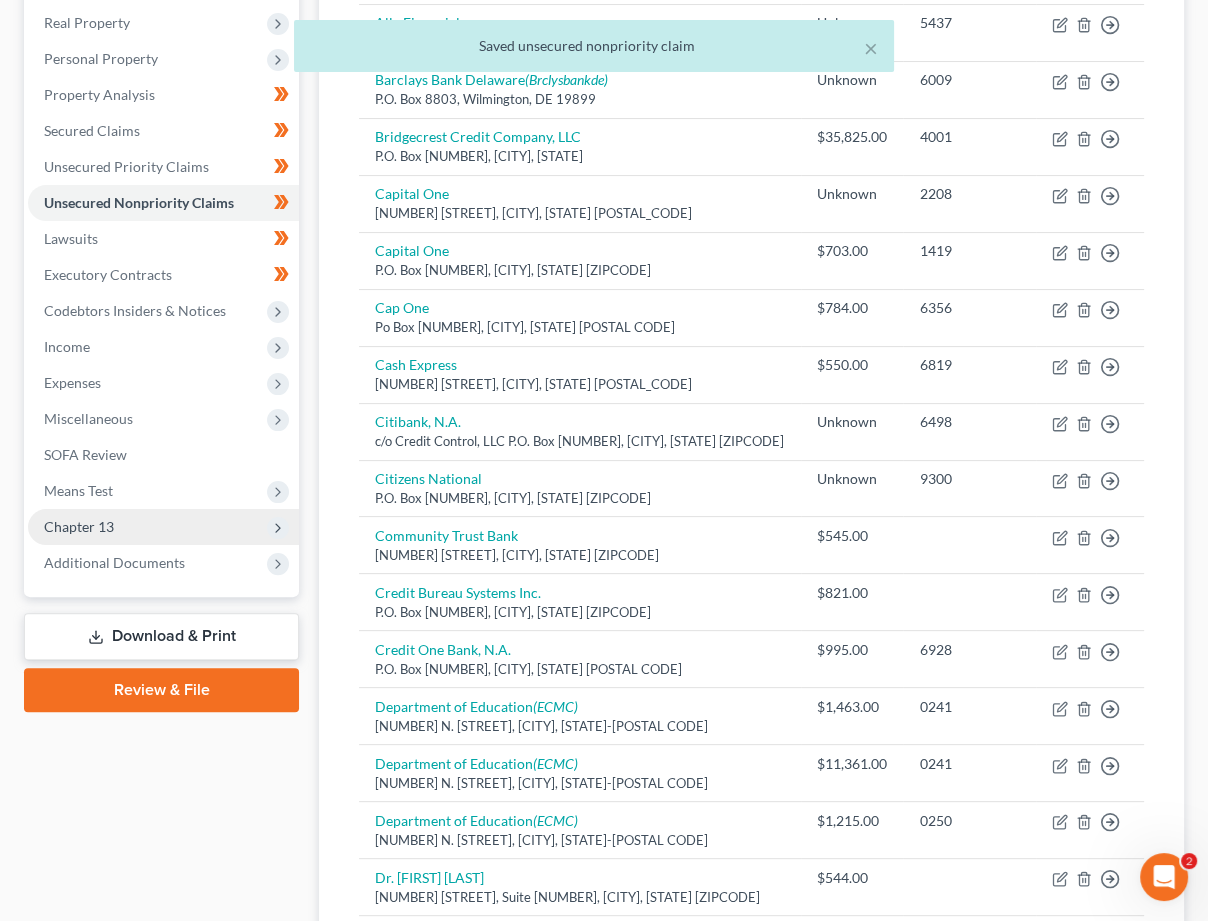 click on "Chapter 13" at bounding box center [163, 527] 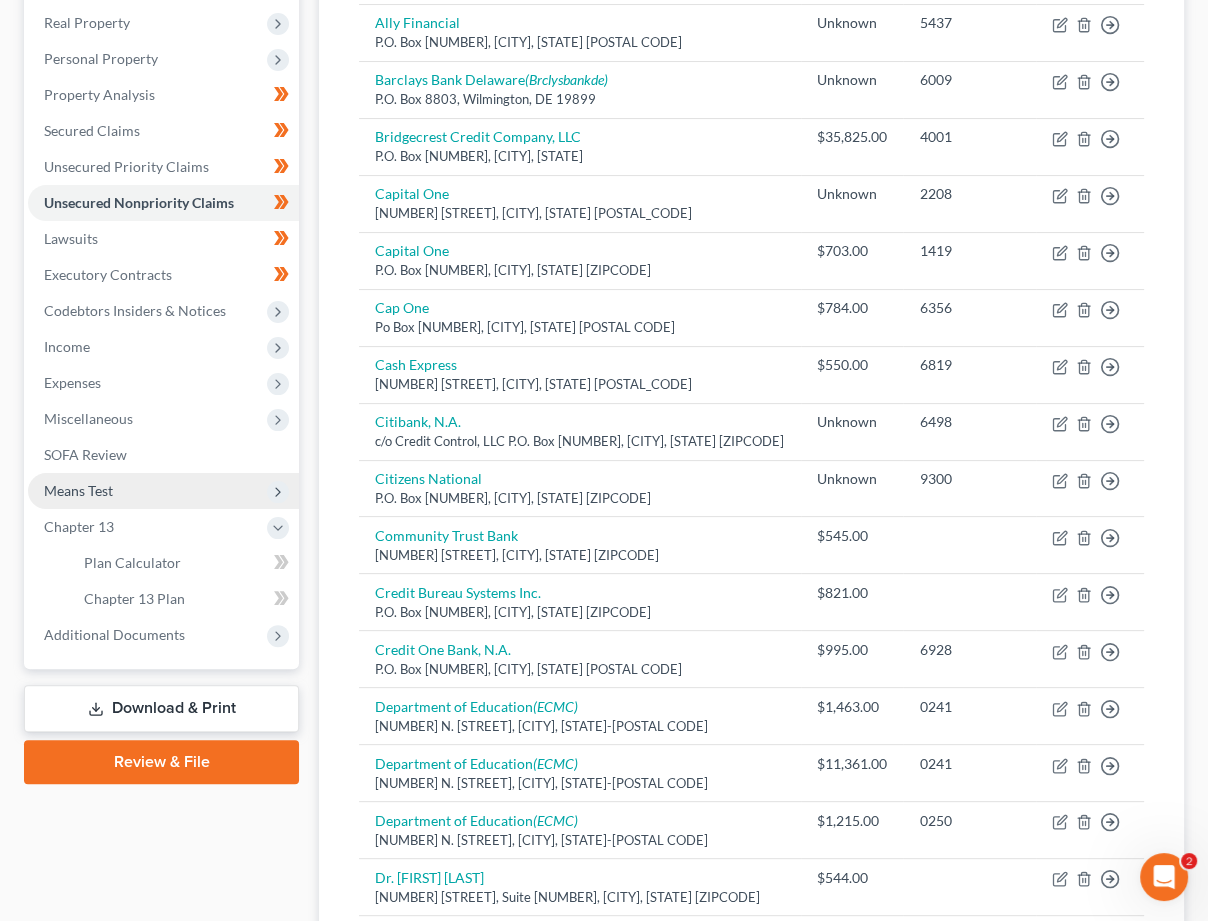 click on "Plan Calculator" at bounding box center (132, 562) 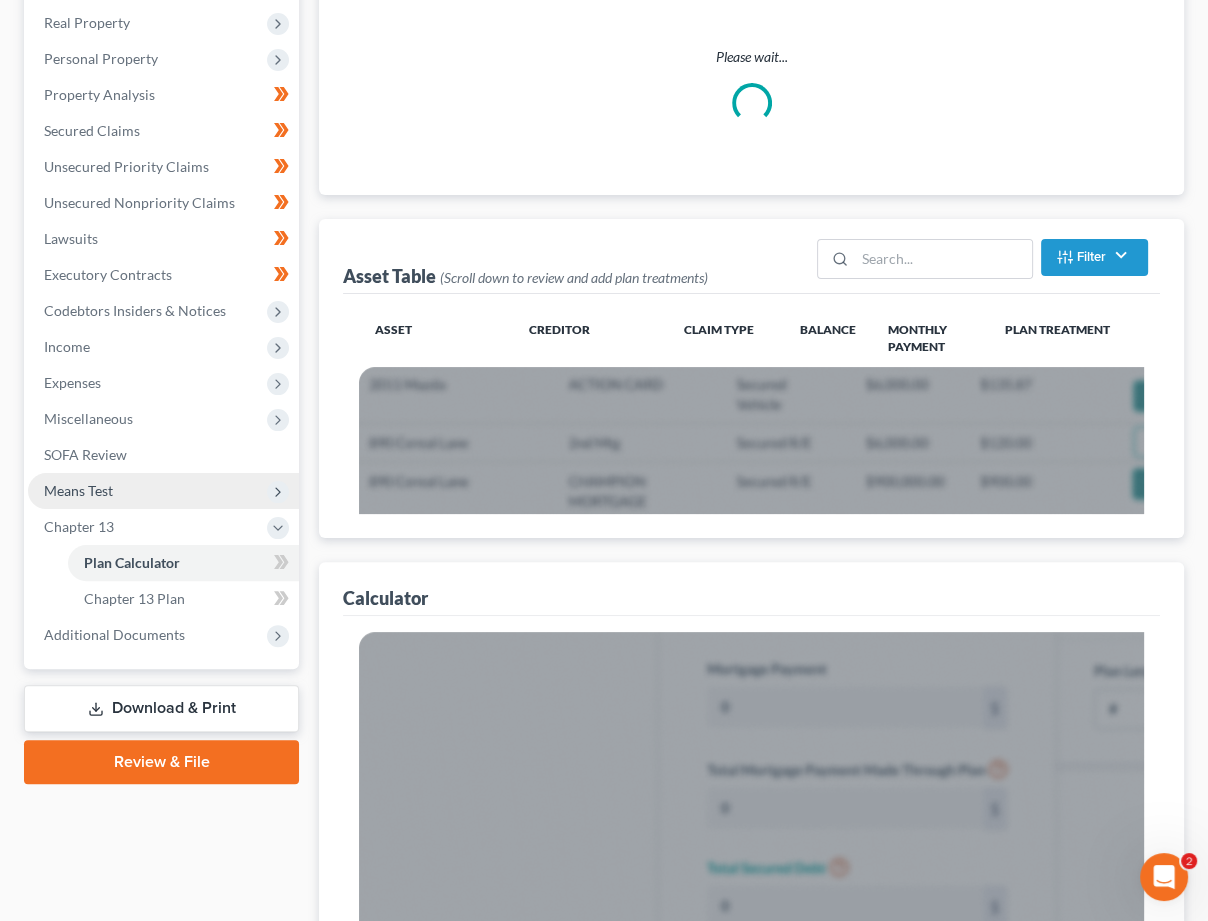 scroll, scrollTop: 0, scrollLeft: 0, axis: both 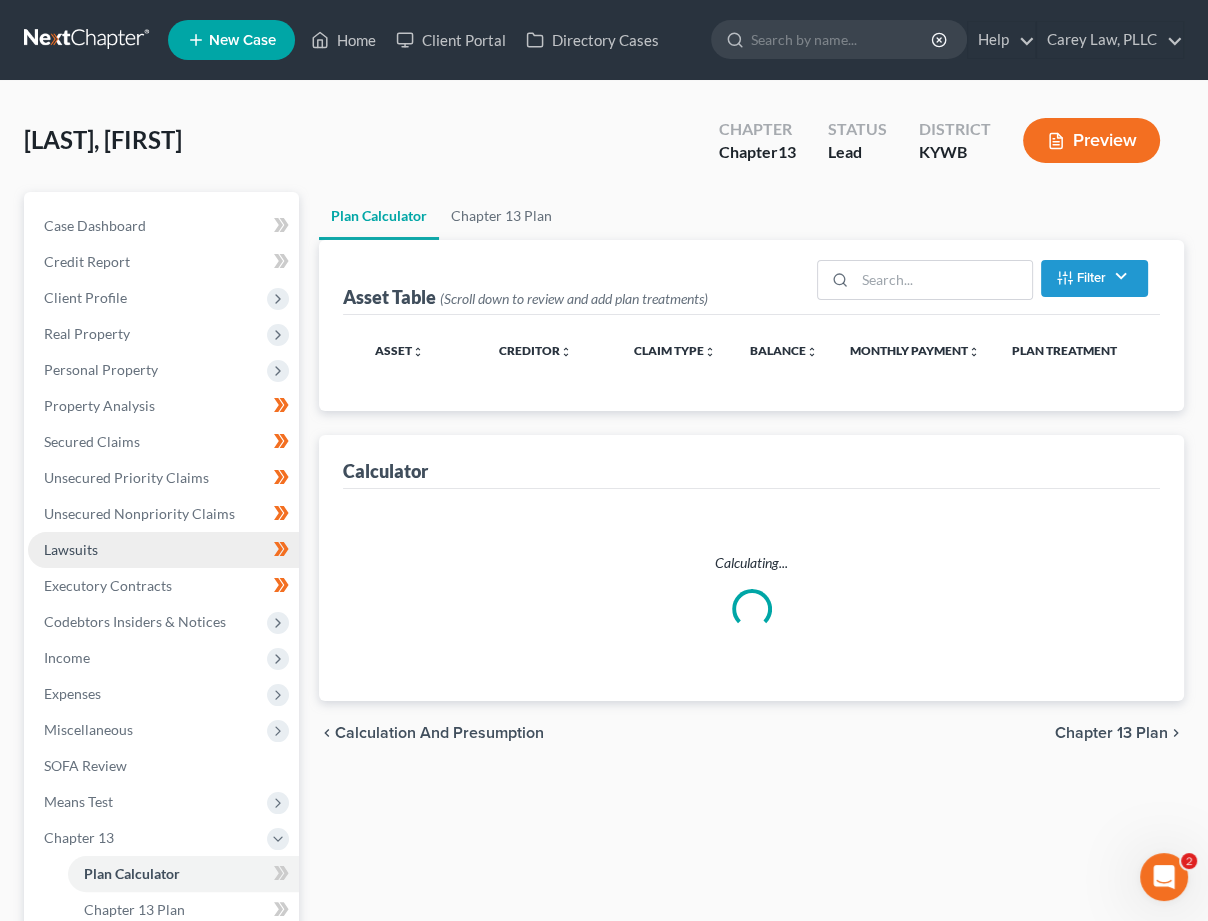 select on "59" 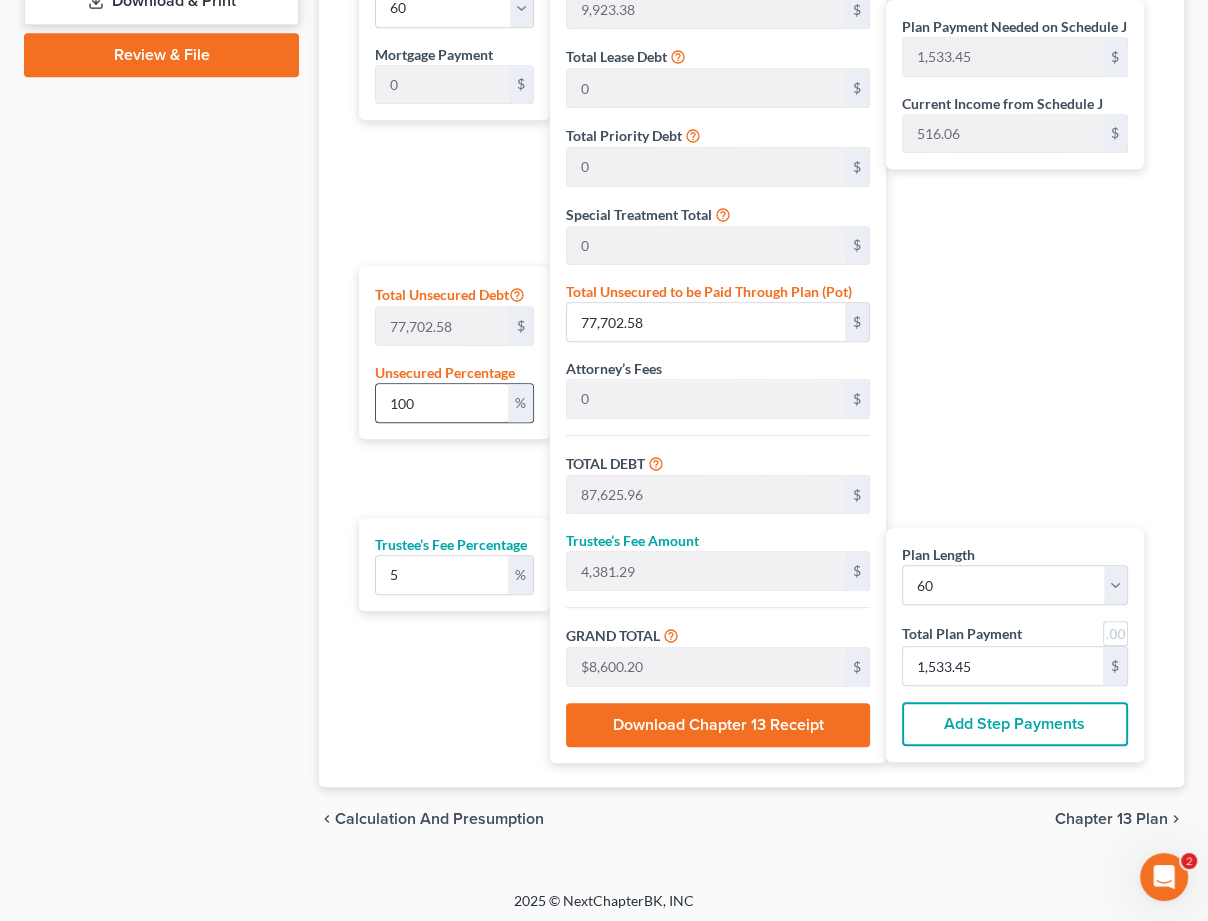scroll, scrollTop: 1017, scrollLeft: 0, axis: vertical 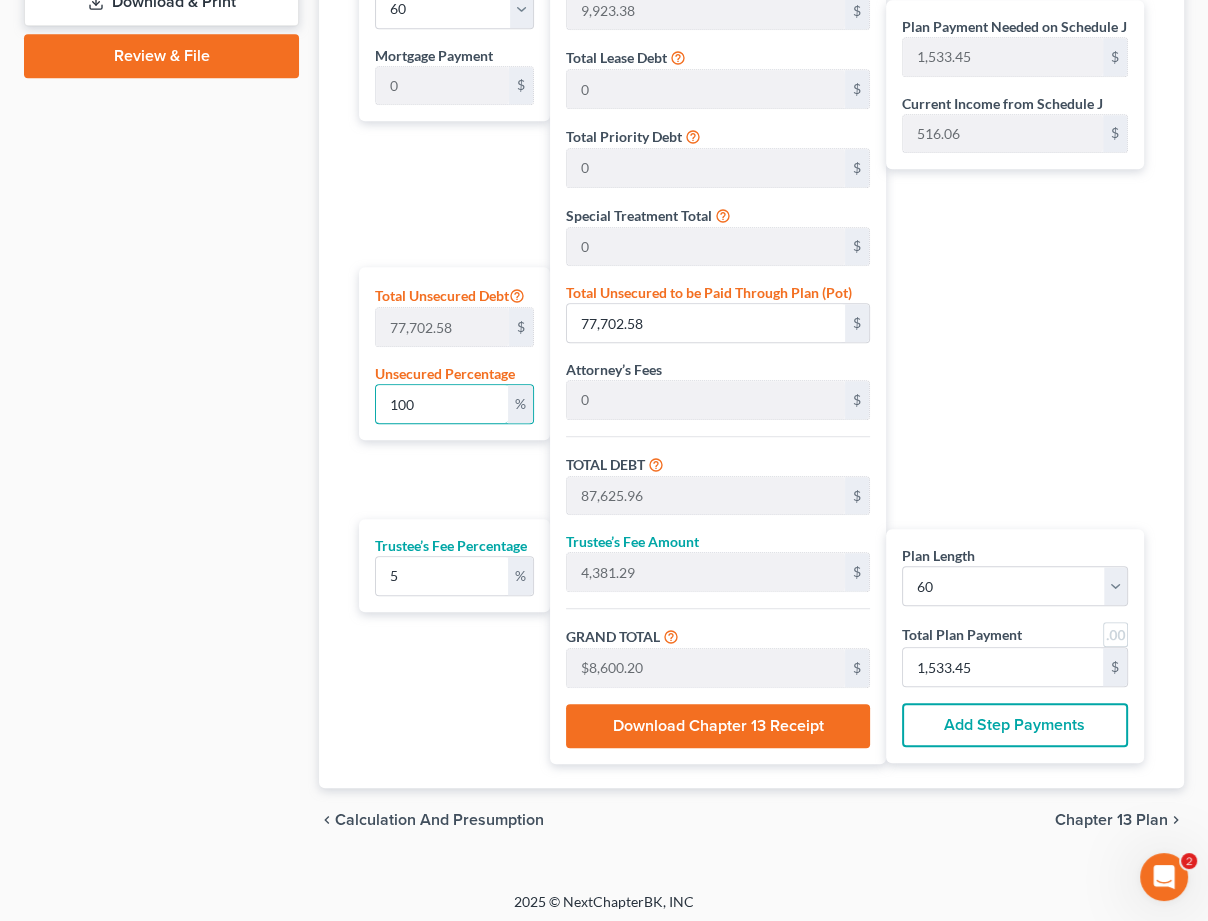drag, startPoint x: 436, startPoint y: 400, endPoint x: 193, endPoint y: 378, distance: 243.99385 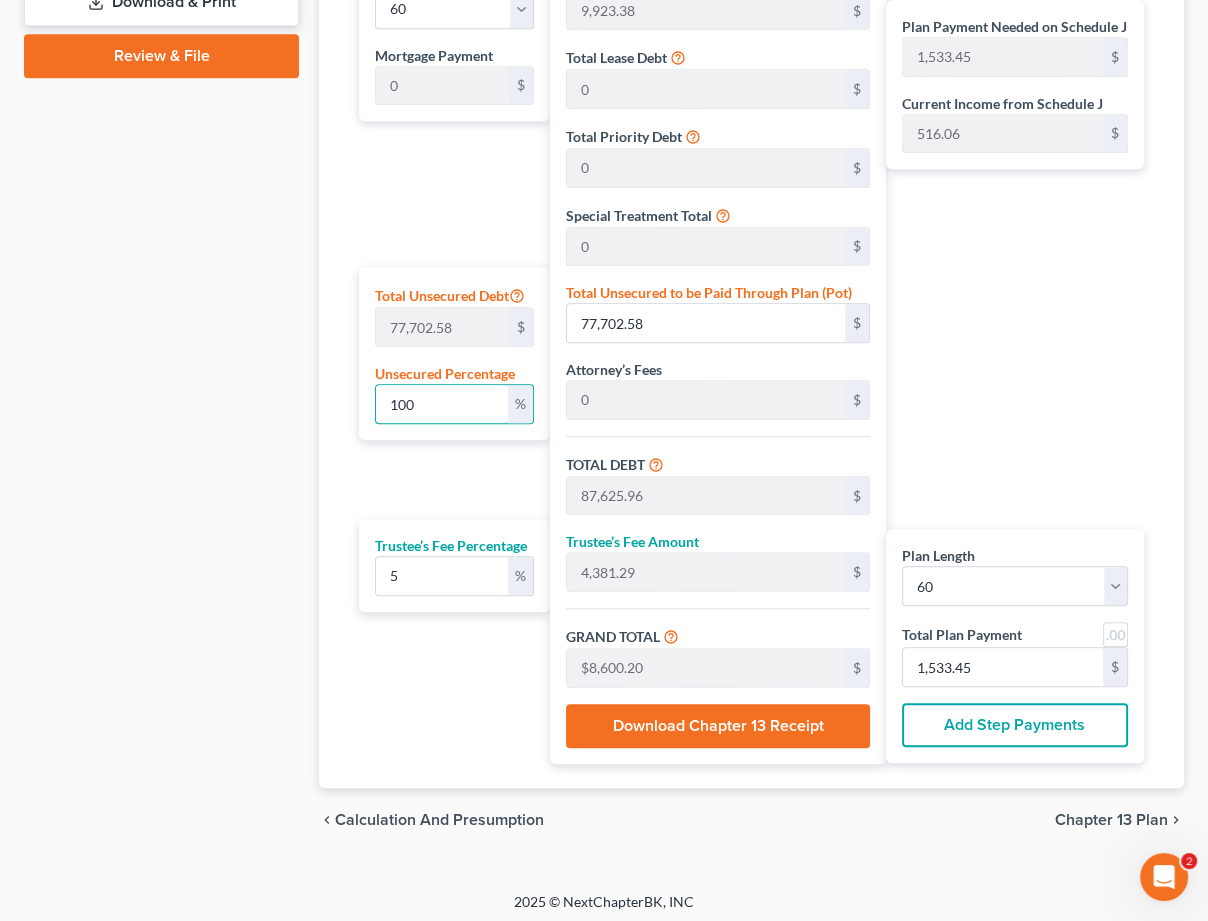 click on "Petition Navigation
Case Dashboard
Payments
Invoices
Payments
Payments
Credit Report
Client Profile" at bounding box center [604, 13] 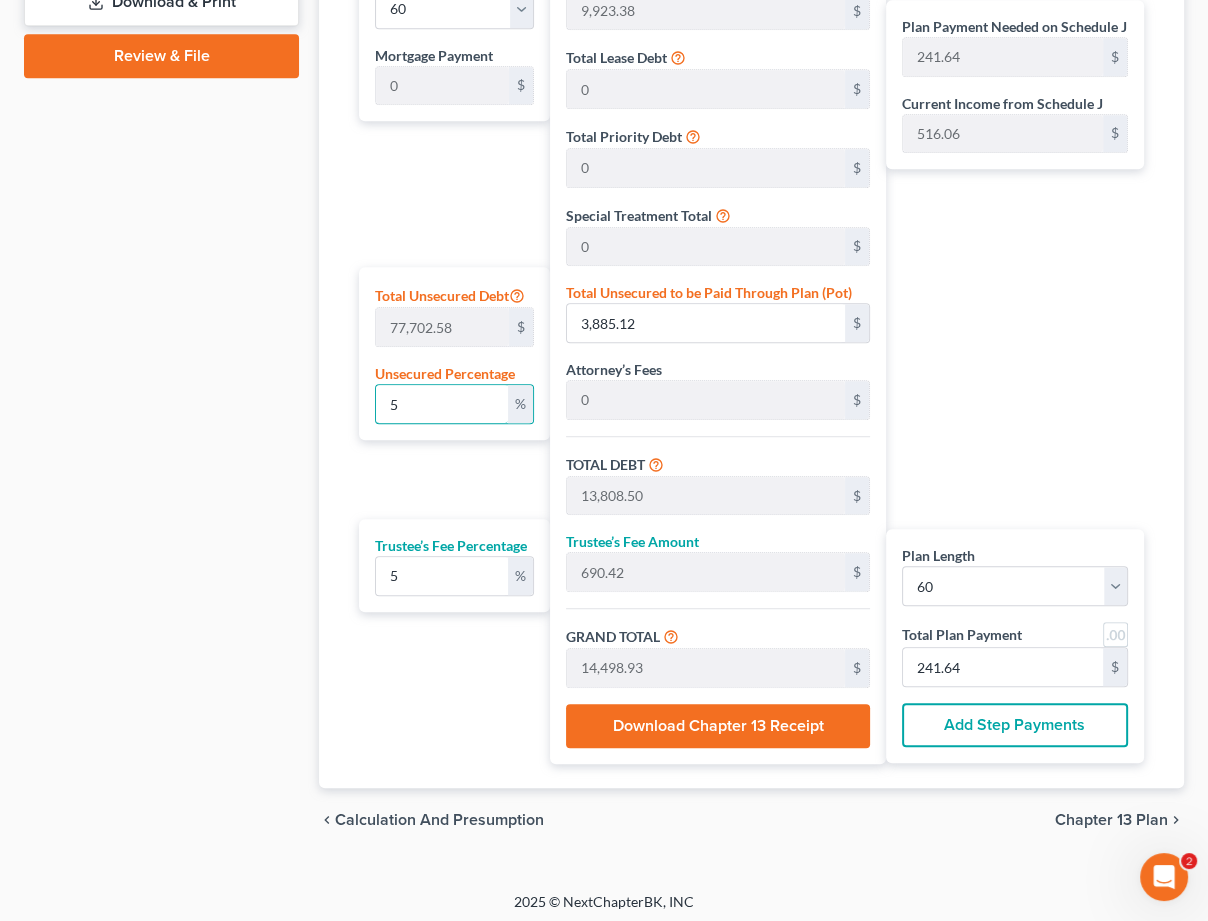type on "50" 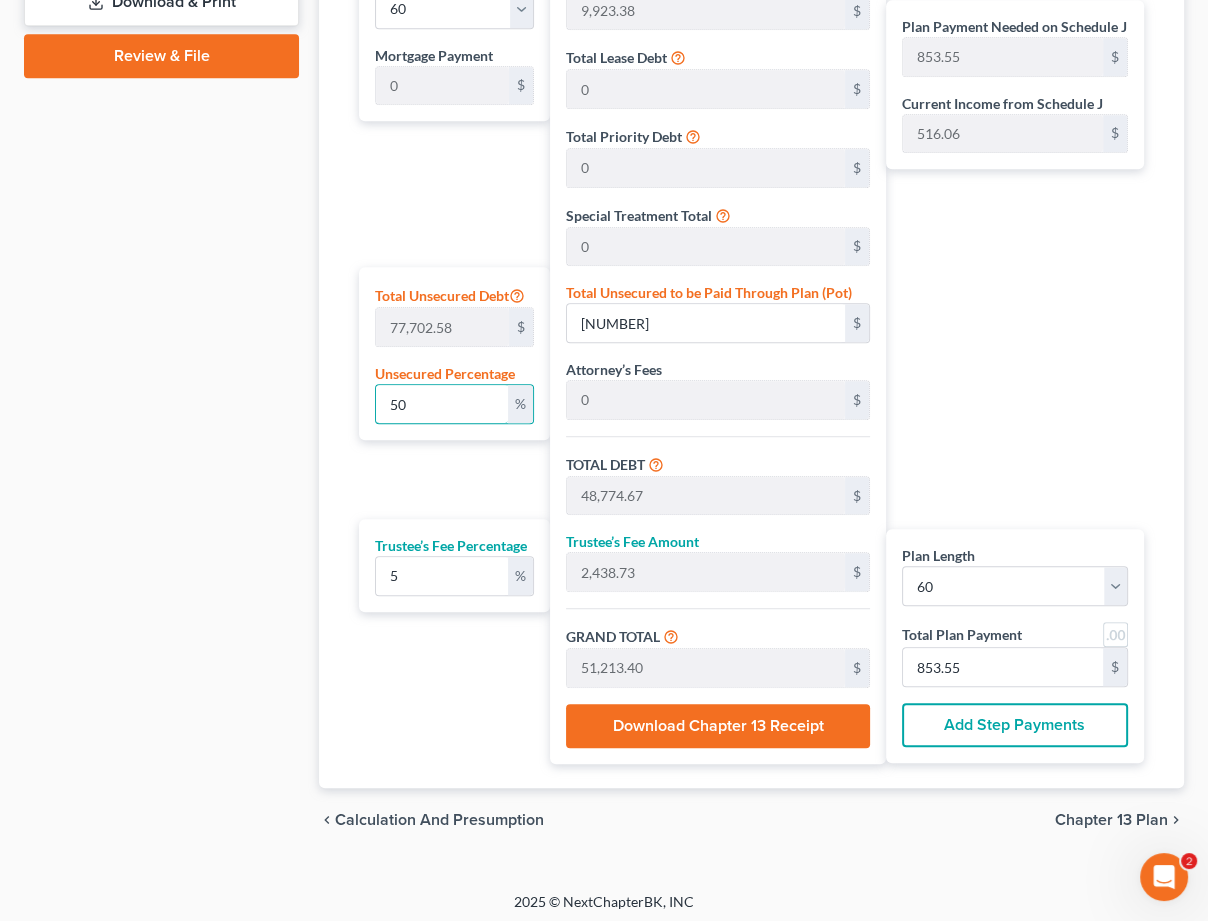 type on "50" 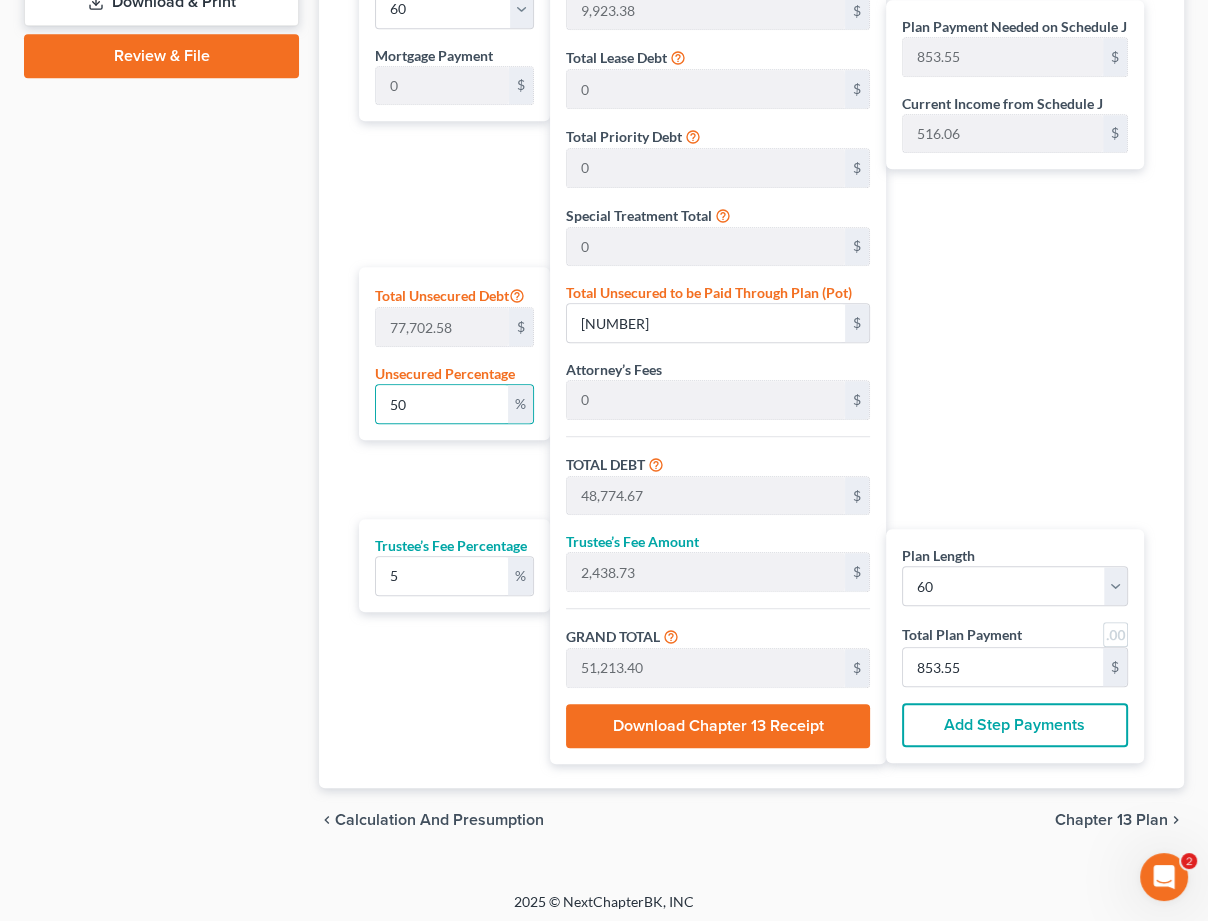 click on "Case Dashboard
Payments
Invoices
Payments
Payments
Credit Report
Client Profile" at bounding box center [161, 13] 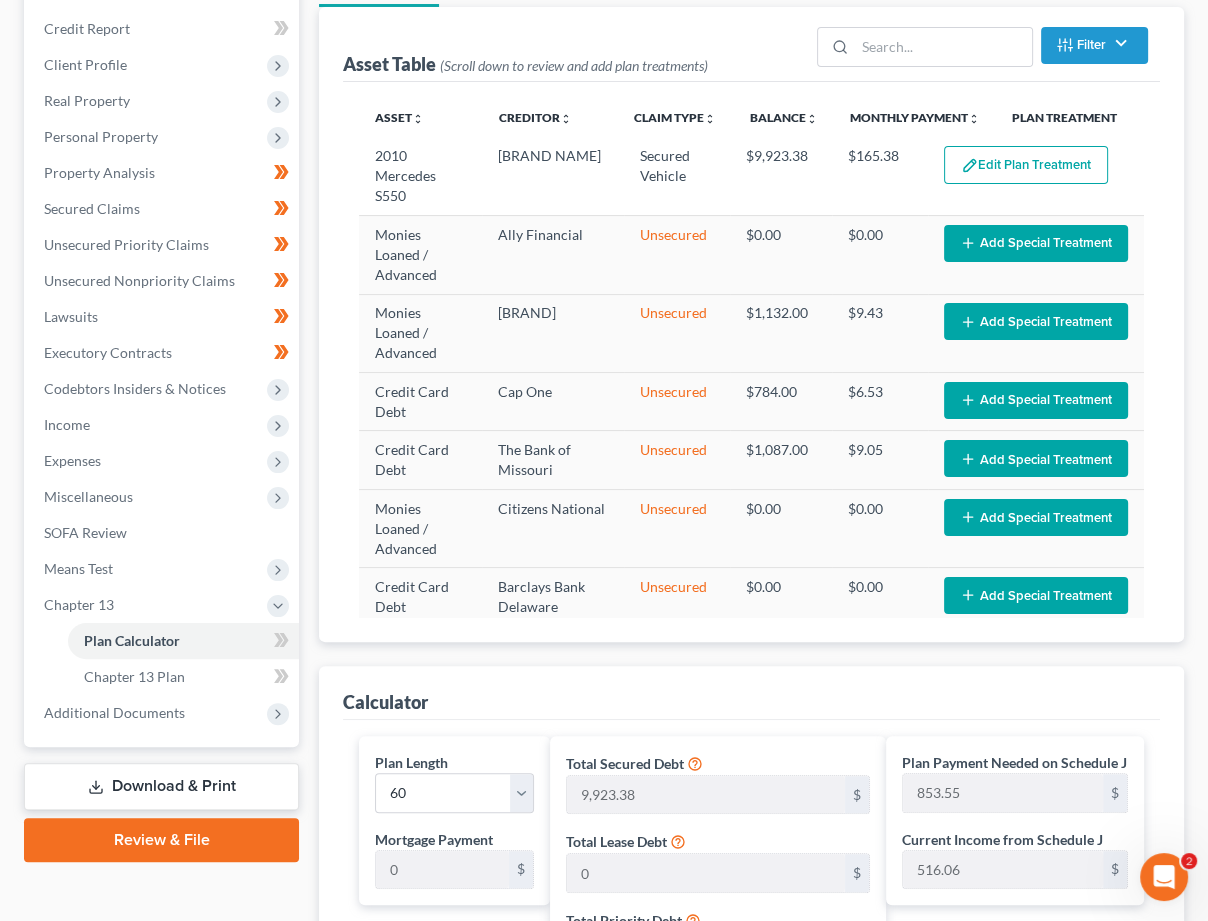 scroll, scrollTop: 233, scrollLeft: 0, axis: vertical 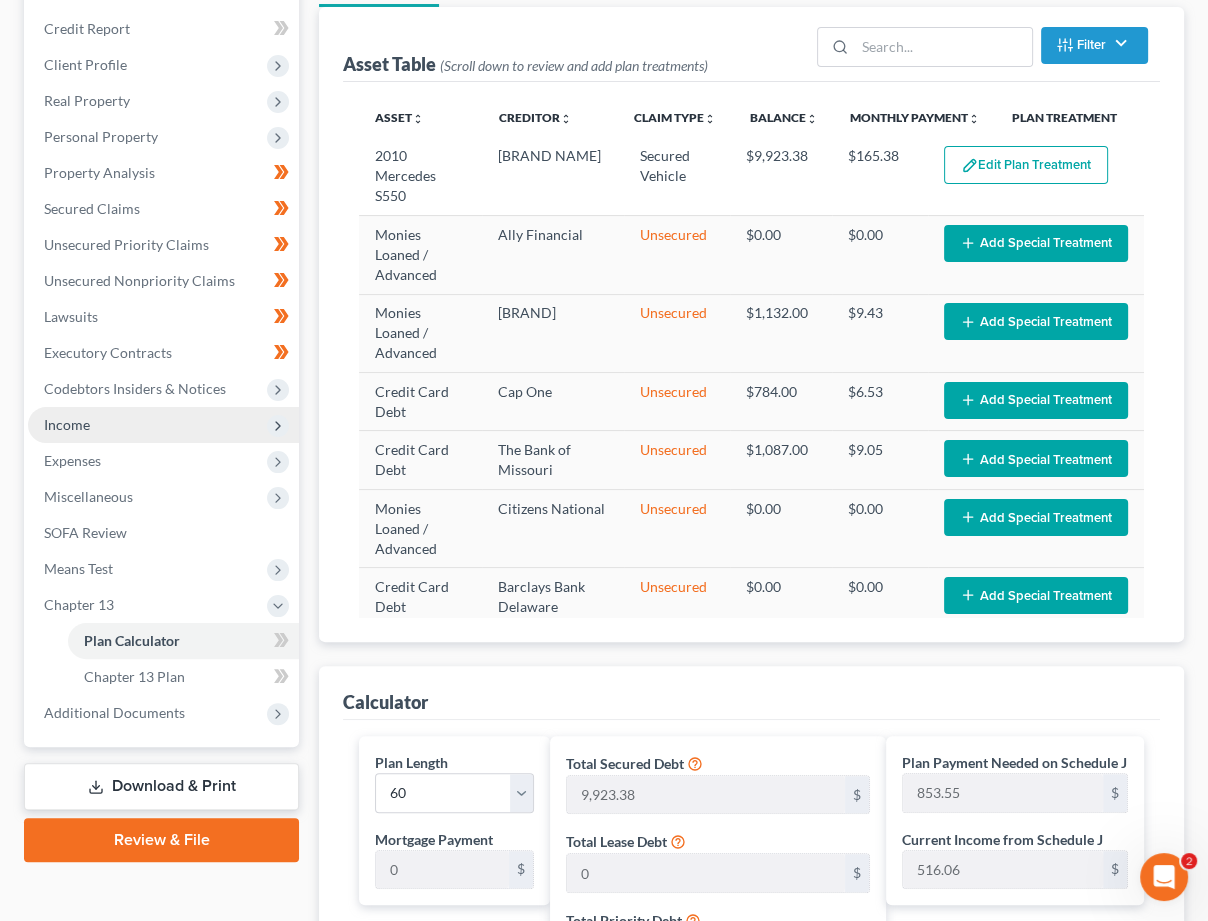 click on "Income" at bounding box center (163, 425) 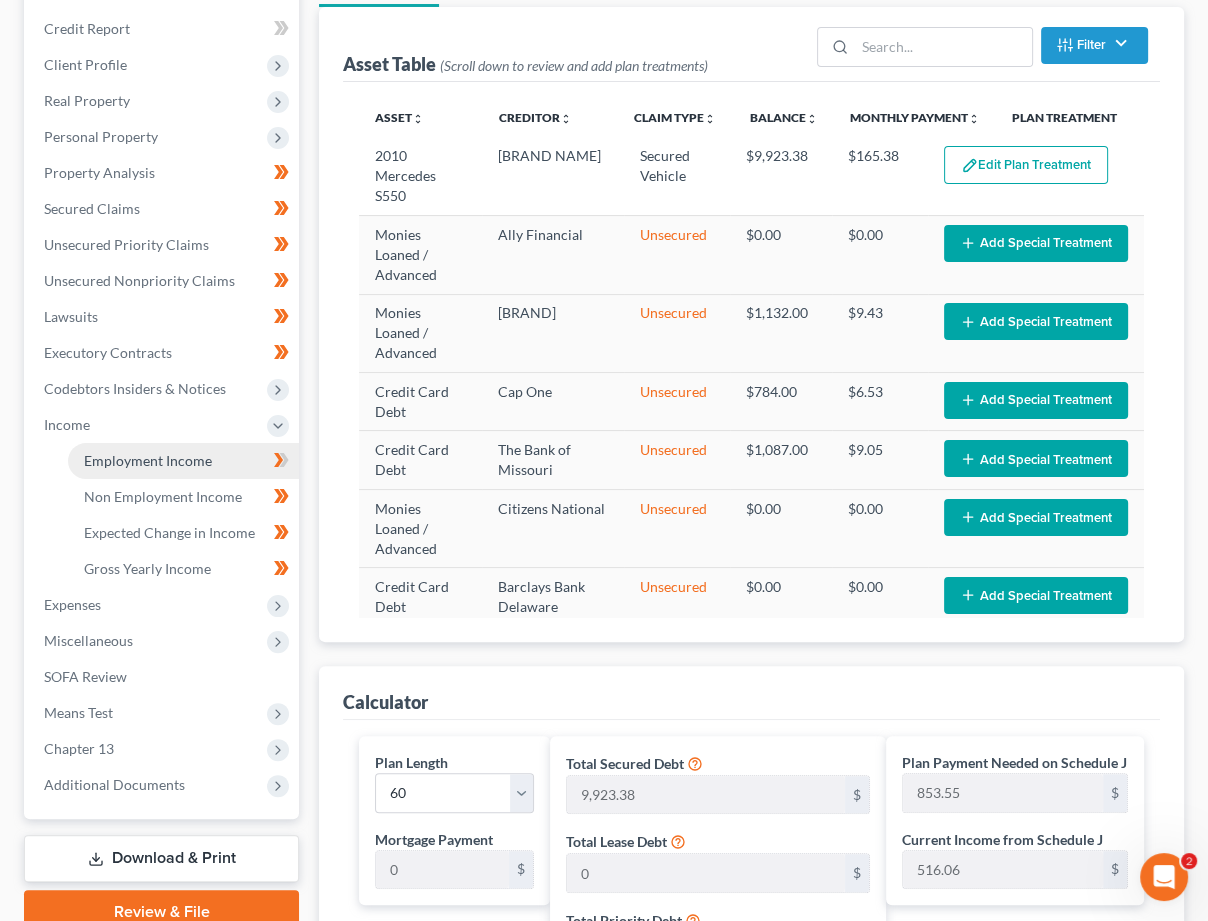 click on "Employment Income" at bounding box center [148, 460] 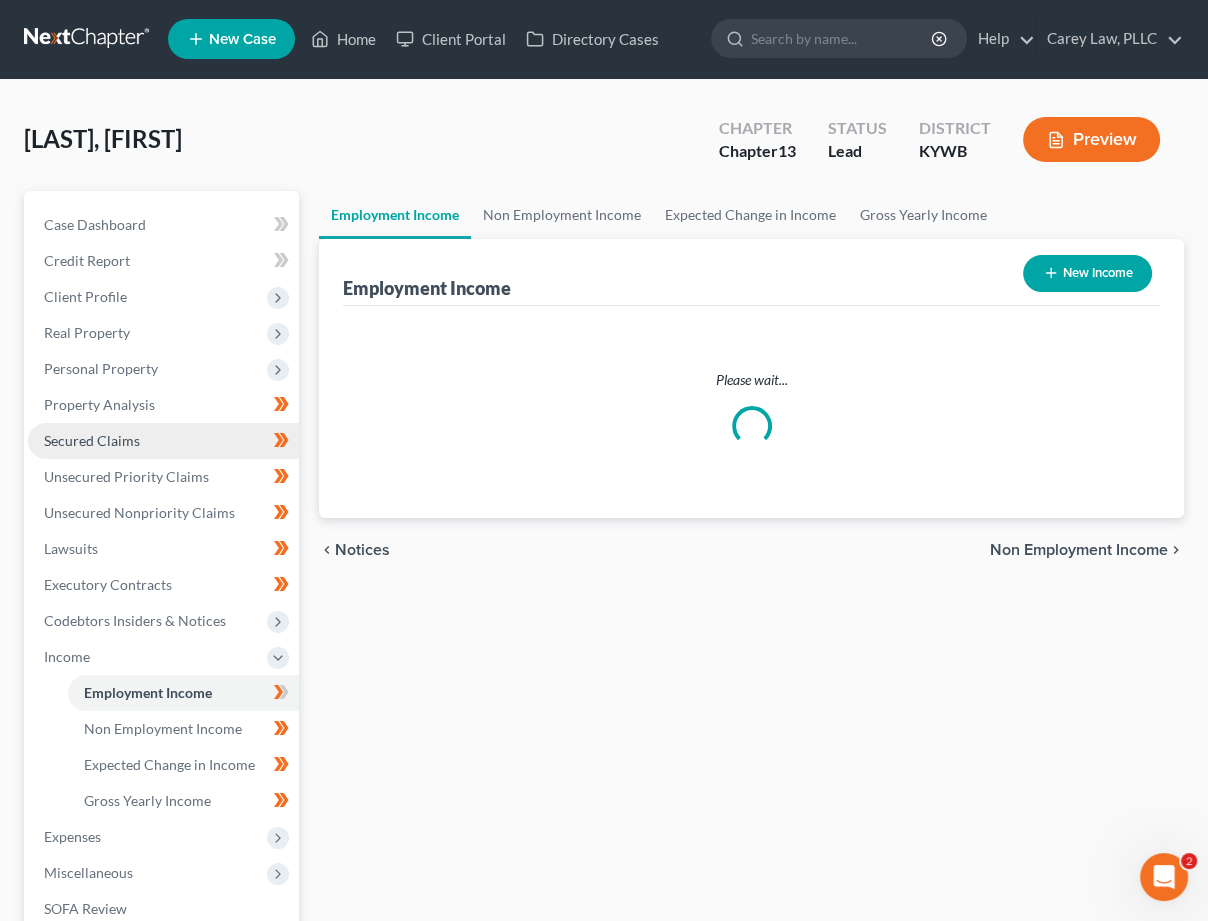 scroll, scrollTop: 0, scrollLeft: 0, axis: both 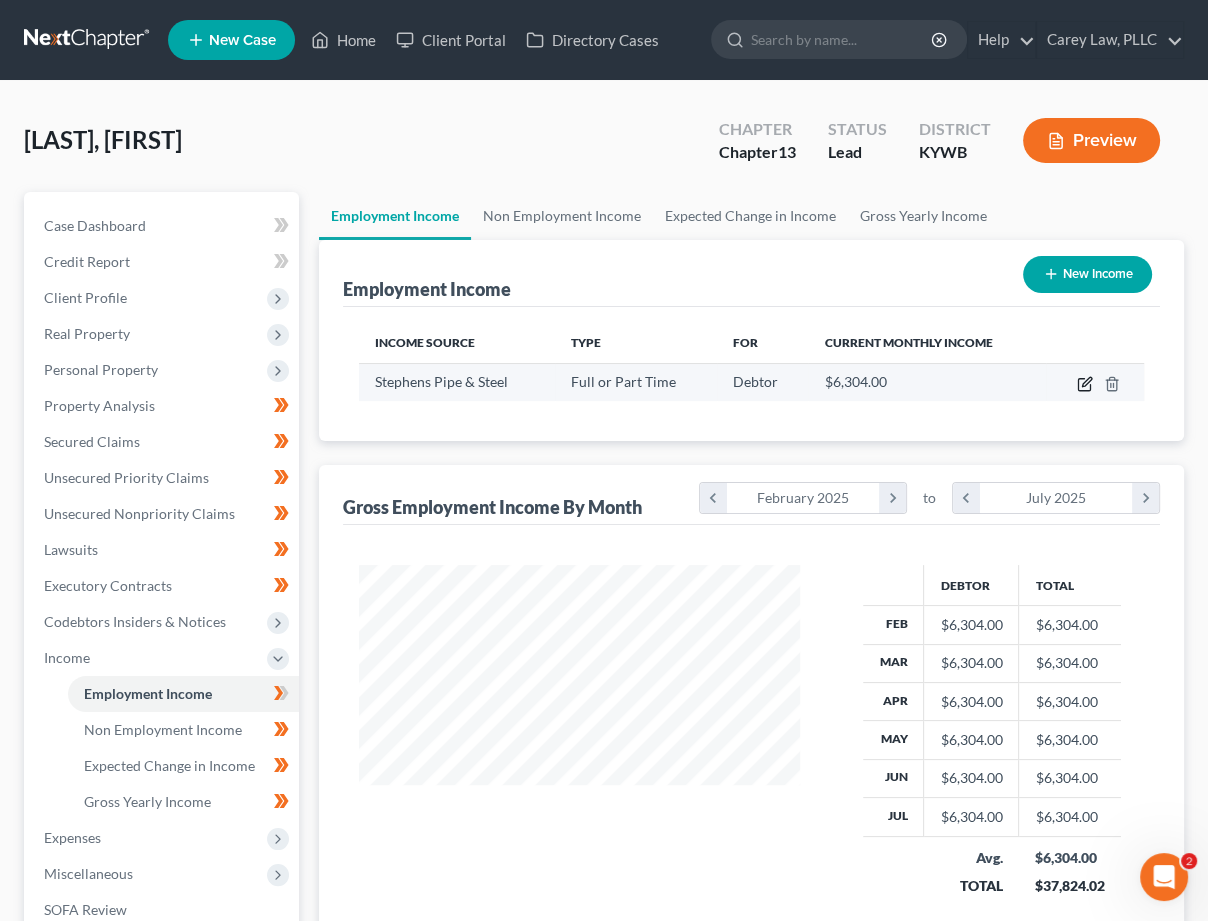 click 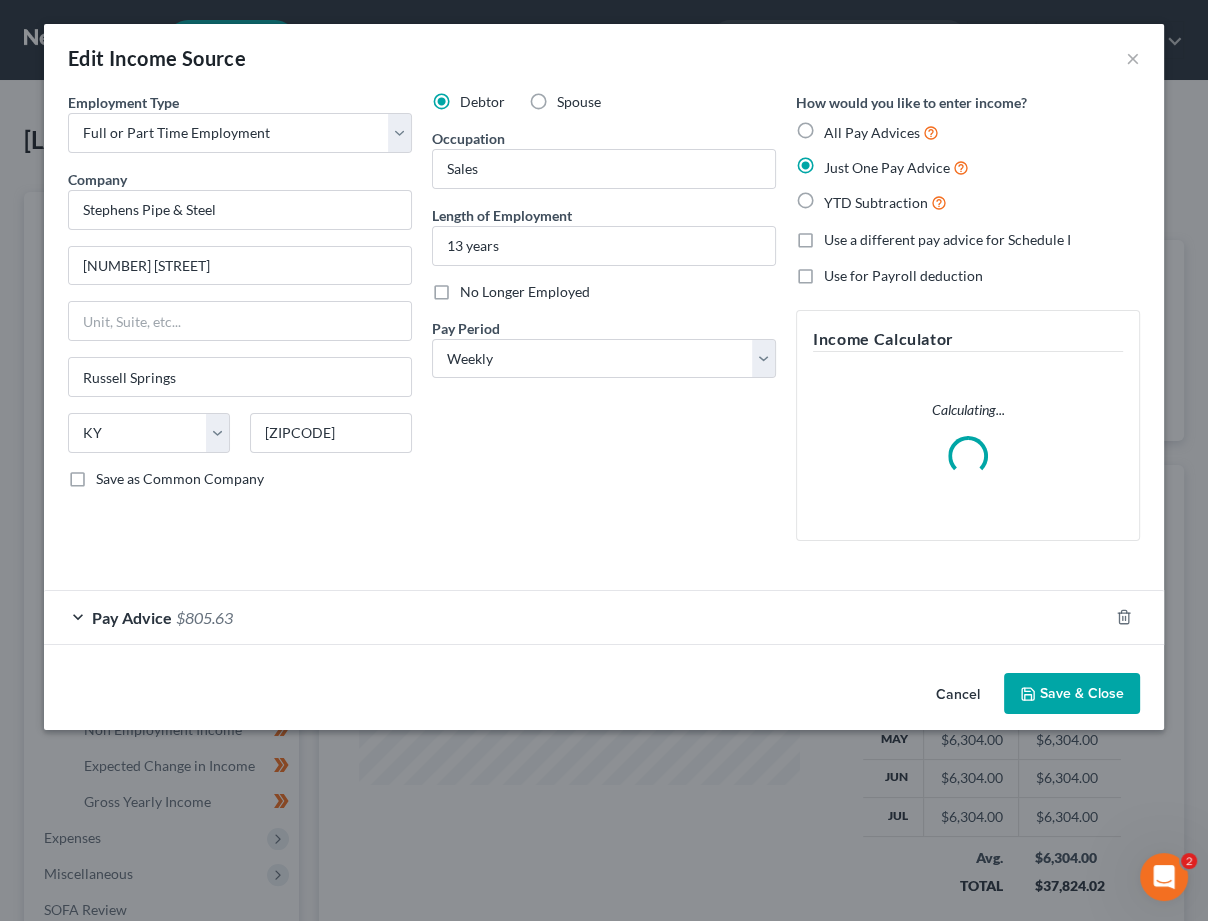 click on "Pay Advice" at bounding box center (132, 617) 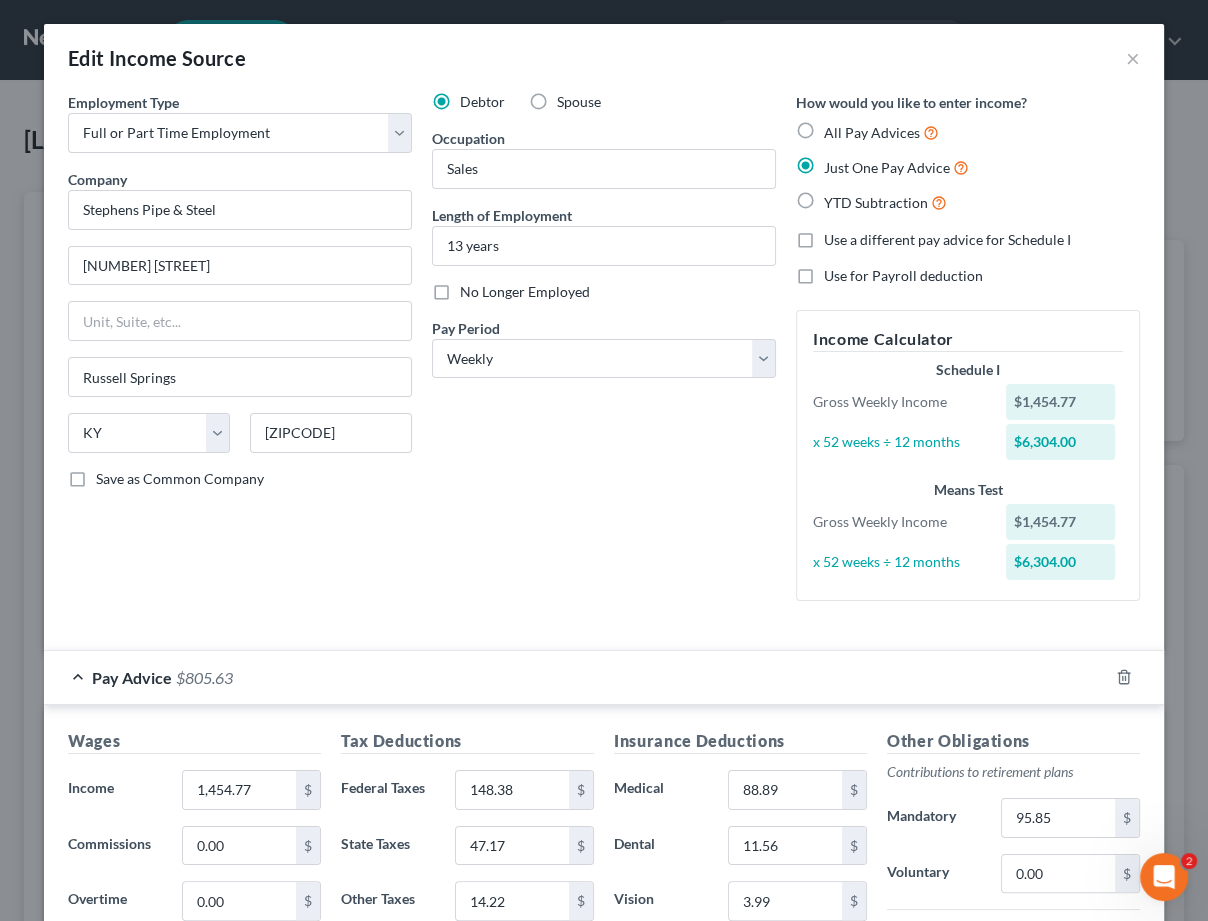 scroll, scrollTop: 9, scrollLeft: 0, axis: vertical 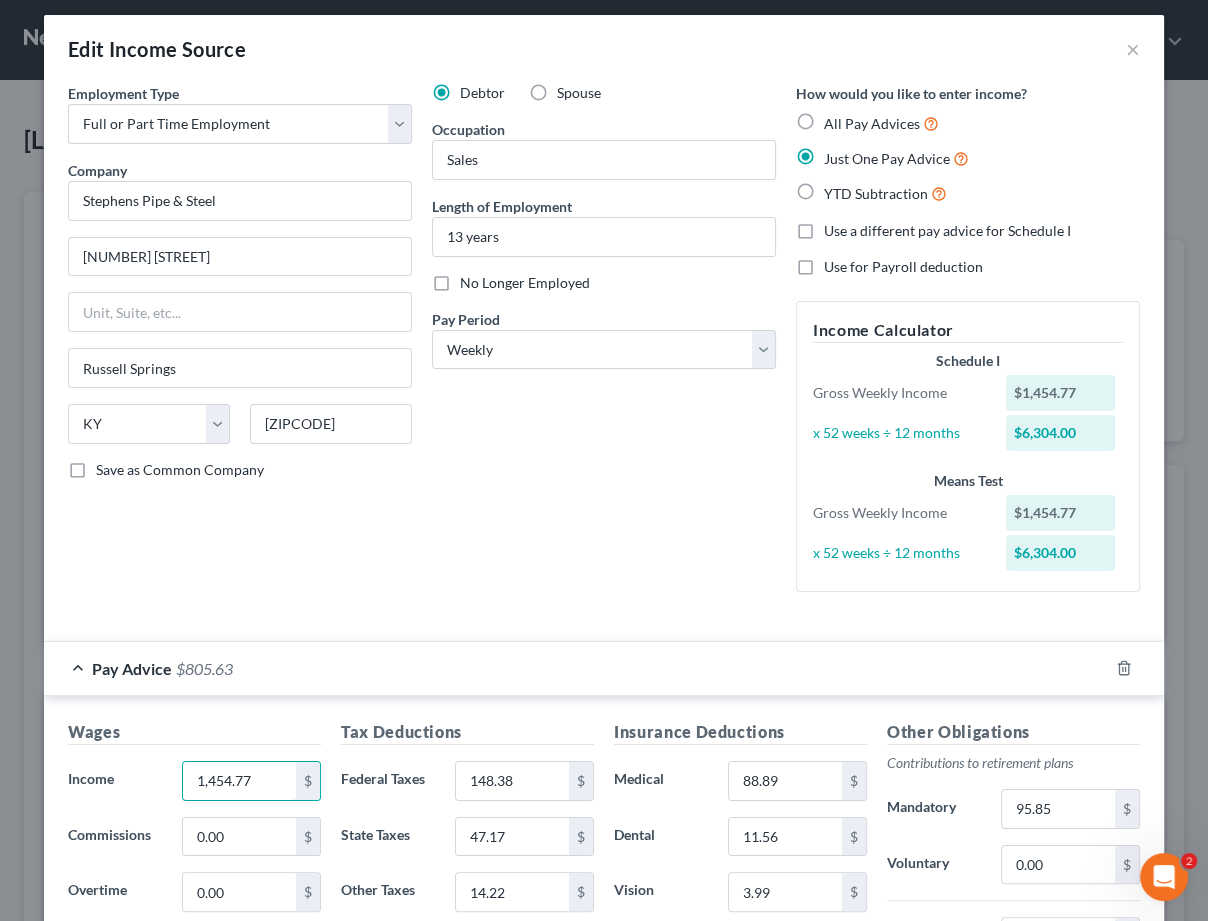 drag, startPoint x: 266, startPoint y: 772, endPoint x: 62, endPoint y: 743, distance: 206.05096 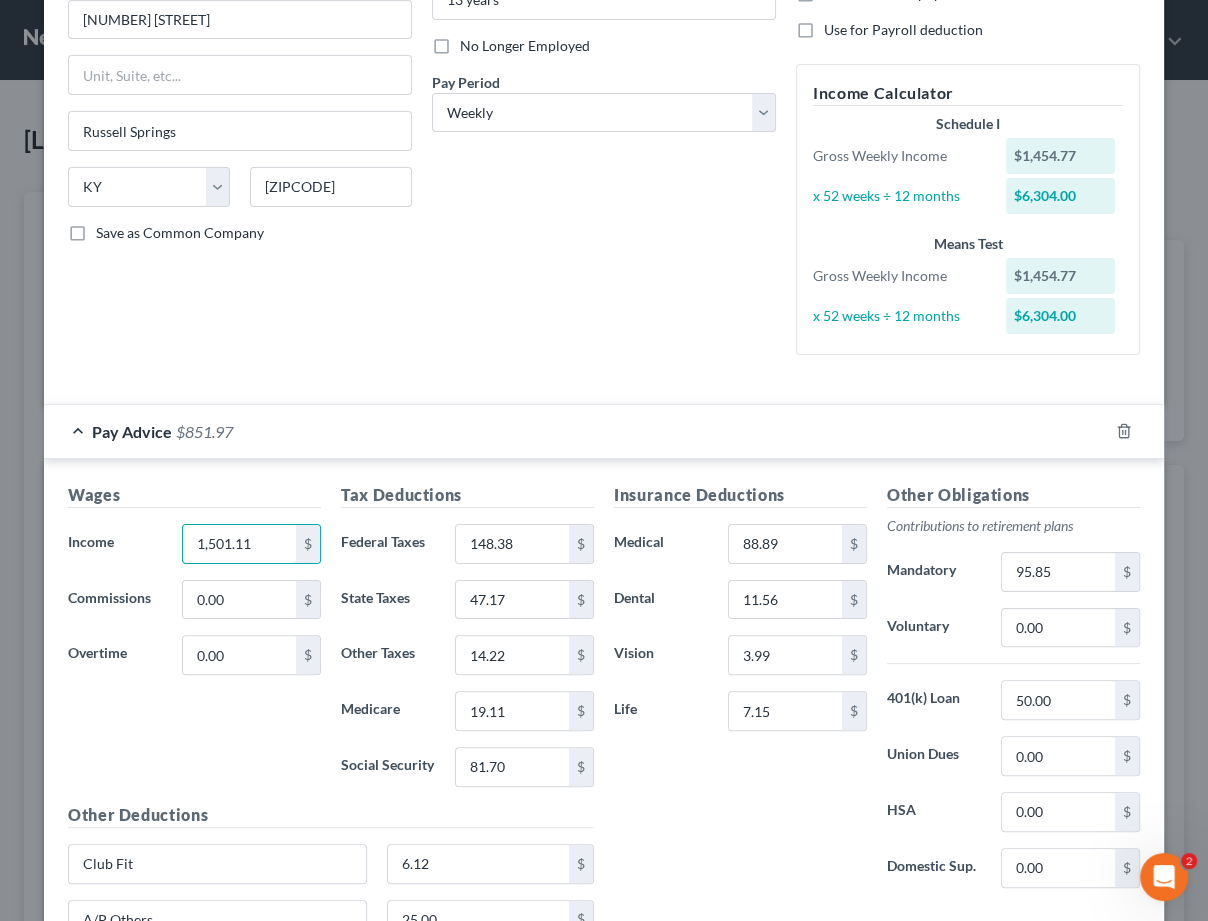 type on "1,501.11" 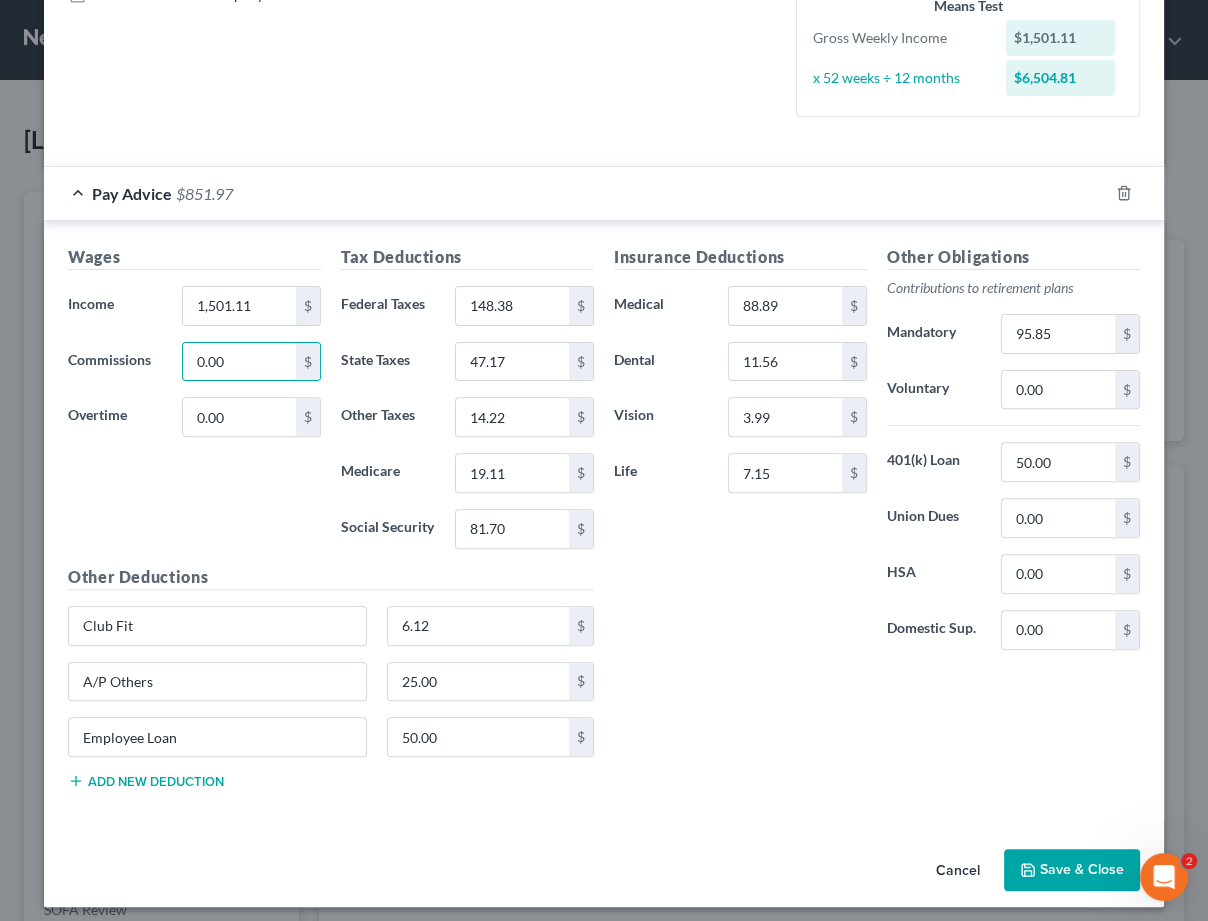 scroll, scrollTop: 483, scrollLeft: 0, axis: vertical 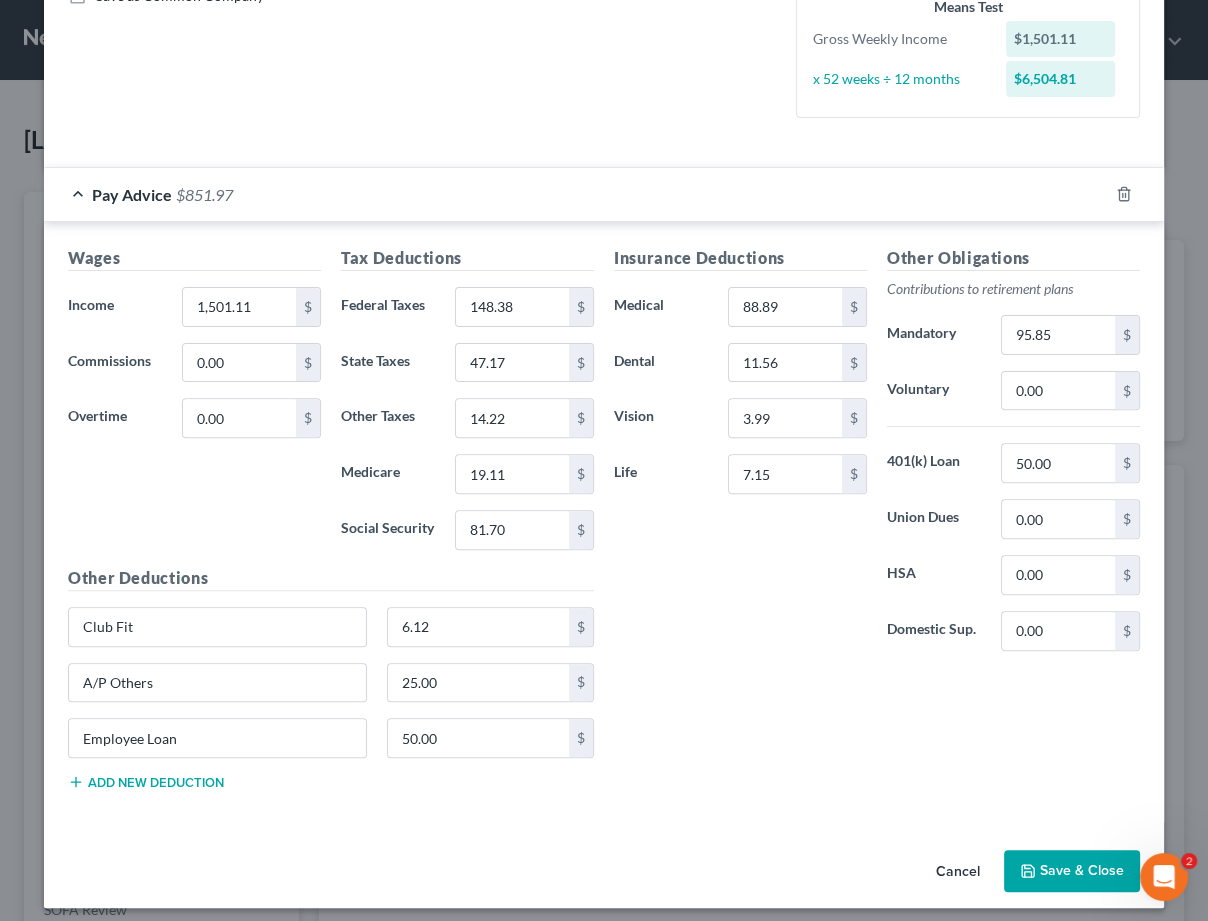 click 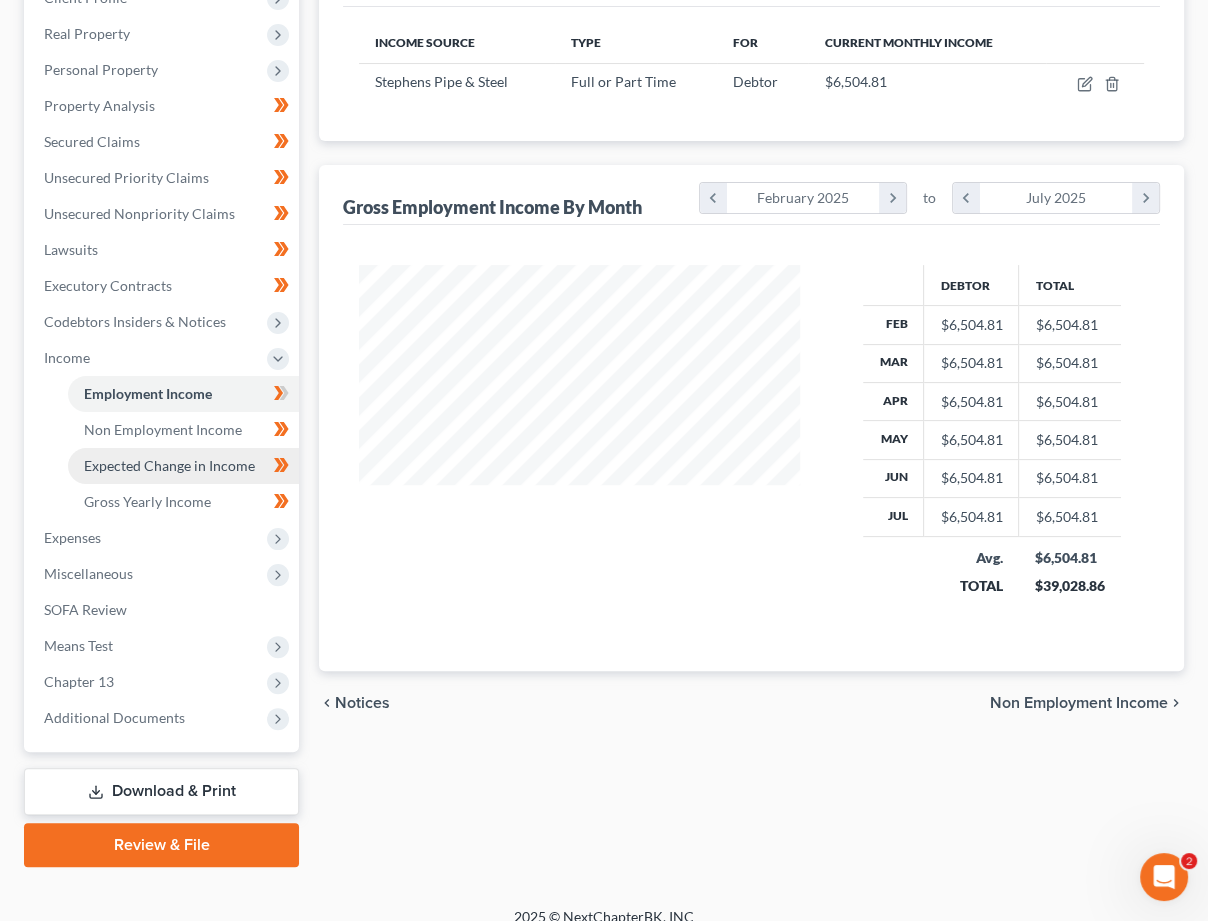 scroll, scrollTop: 299, scrollLeft: 0, axis: vertical 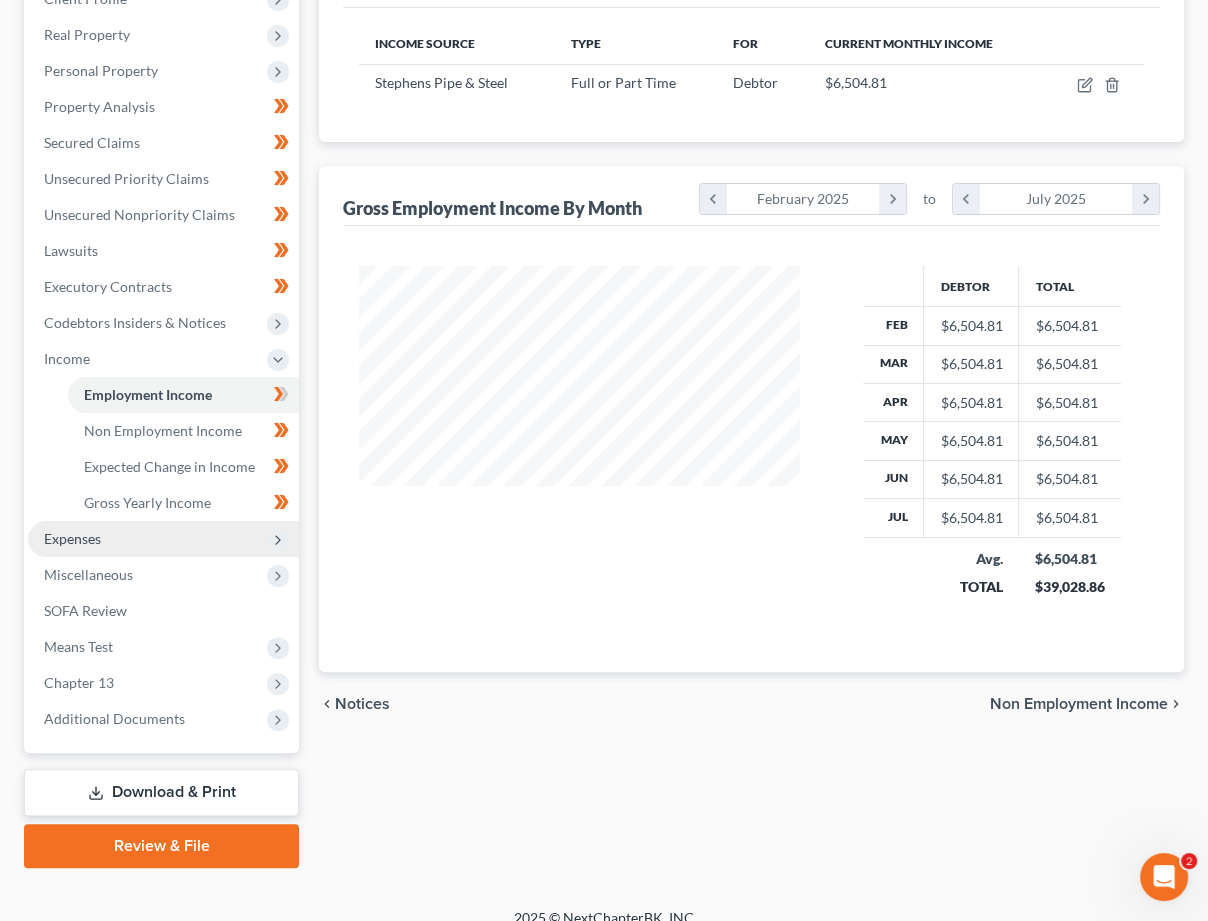 click on "Expenses" at bounding box center (72, 538) 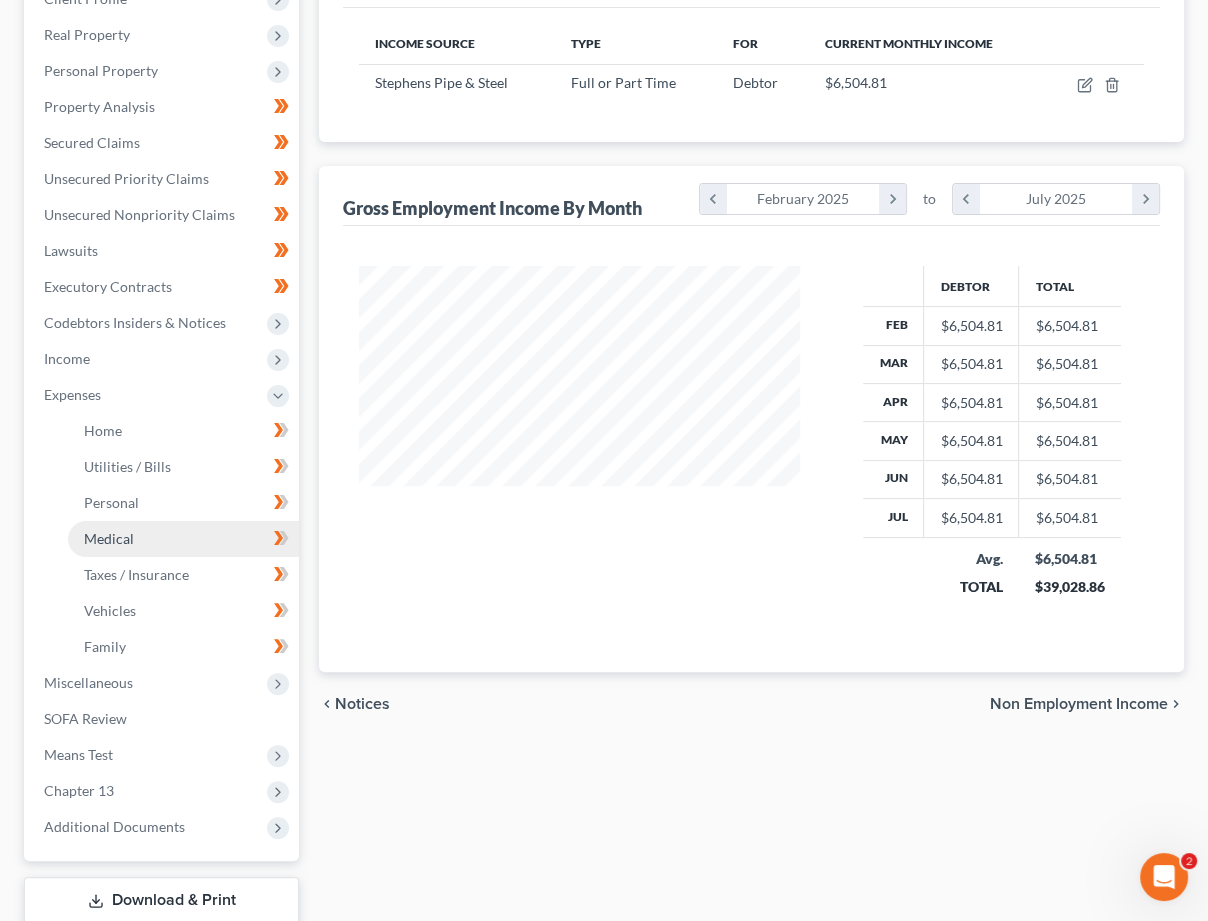 click on "Medical" at bounding box center (109, 538) 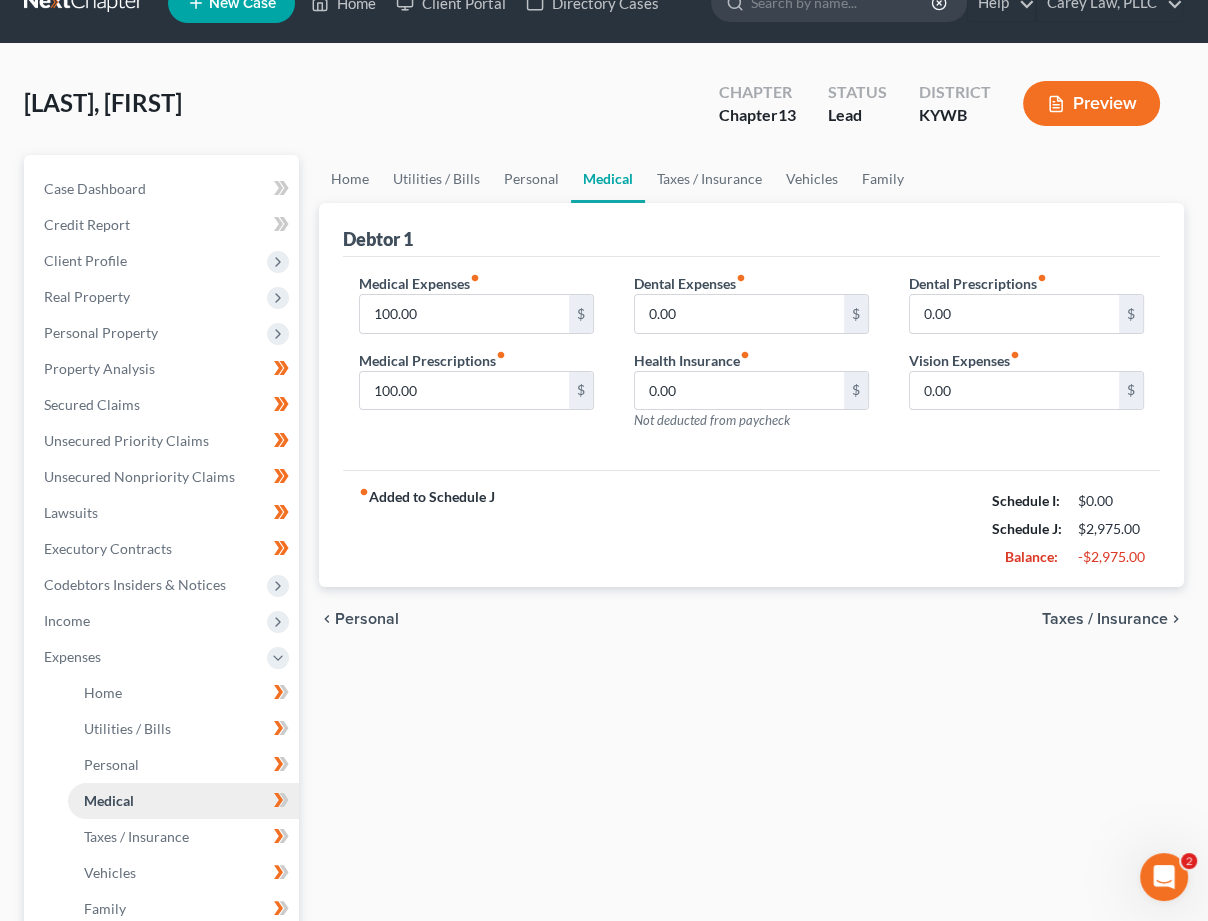 scroll, scrollTop: 0, scrollLeft: 0, axis: both 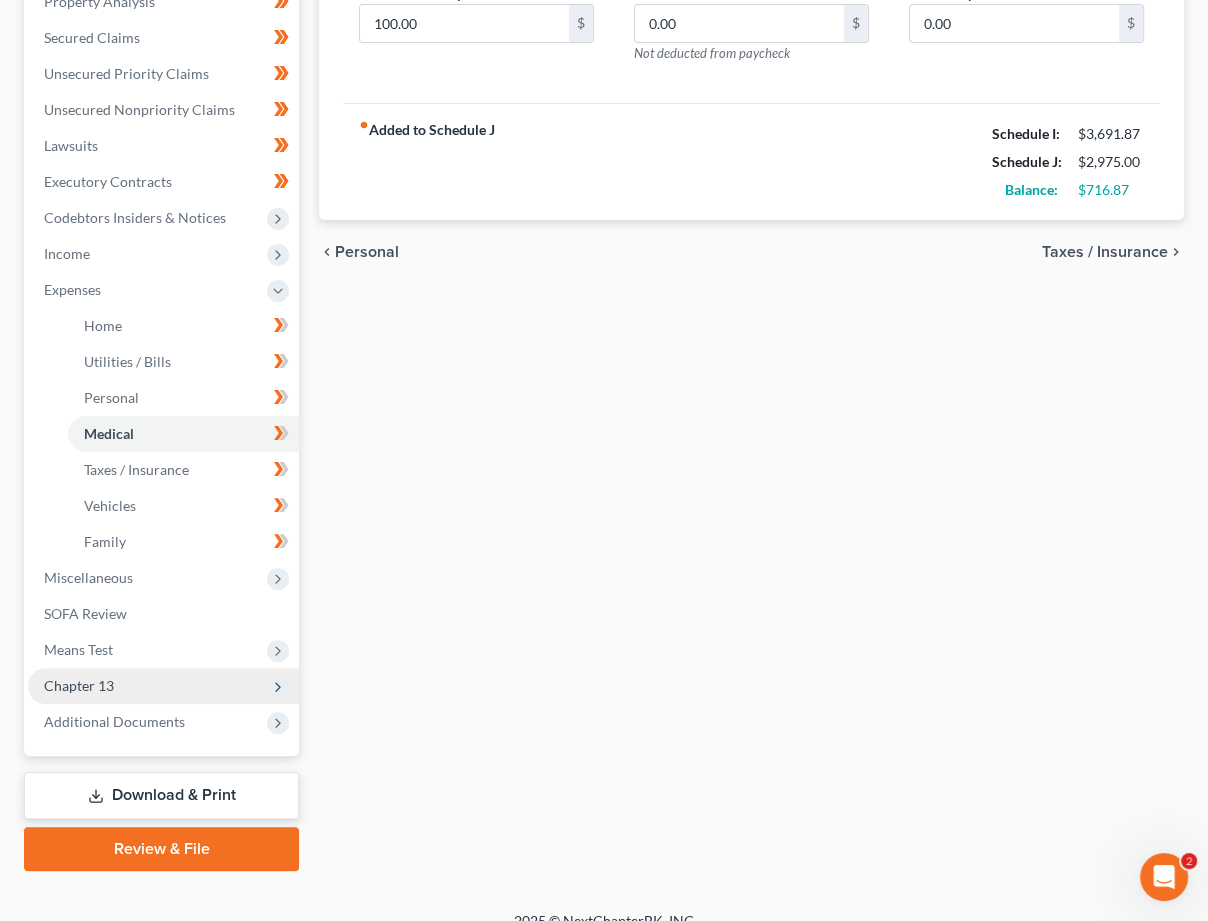 click on "Chapter 13" at bounding box center (79, 685) 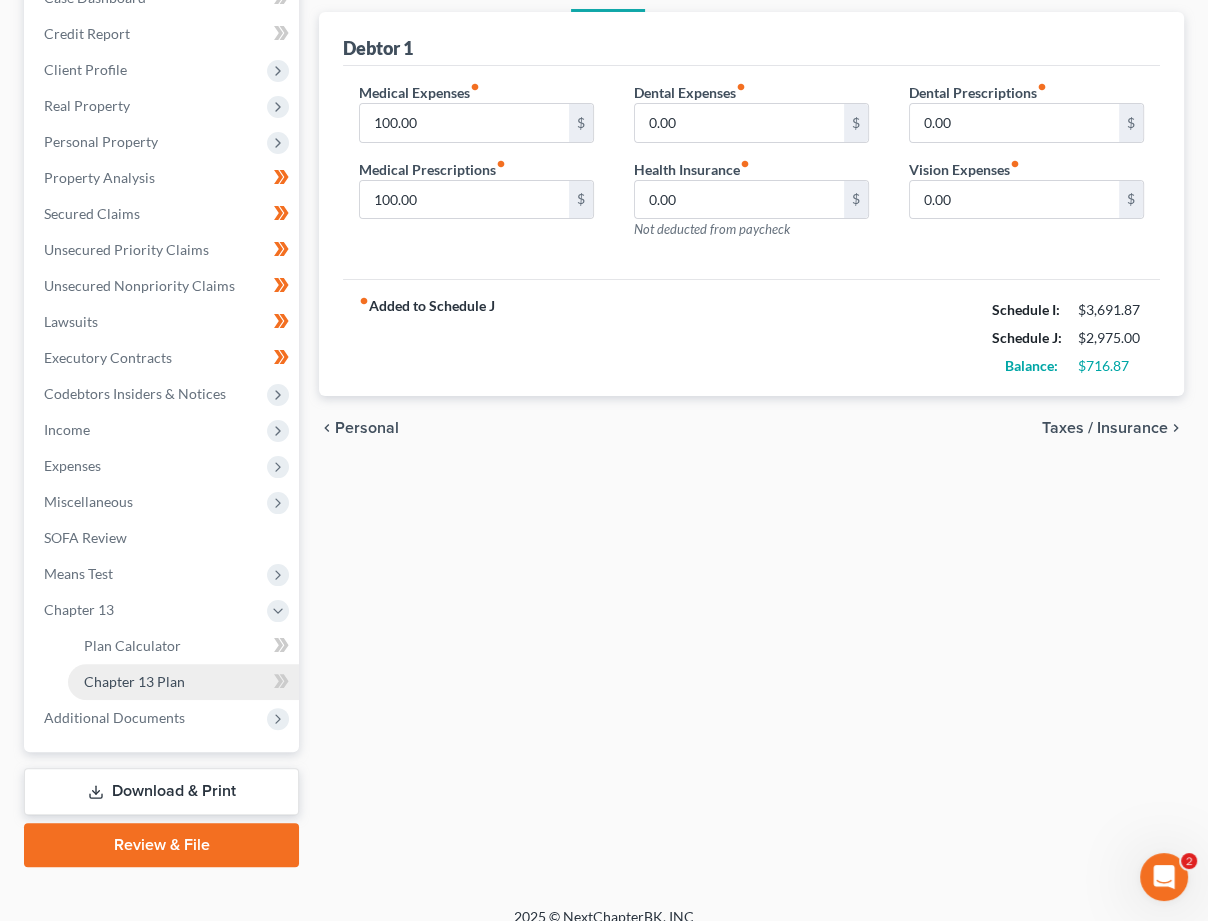 click on "Chapter 13 Plan" at bounding box center (183, 682) 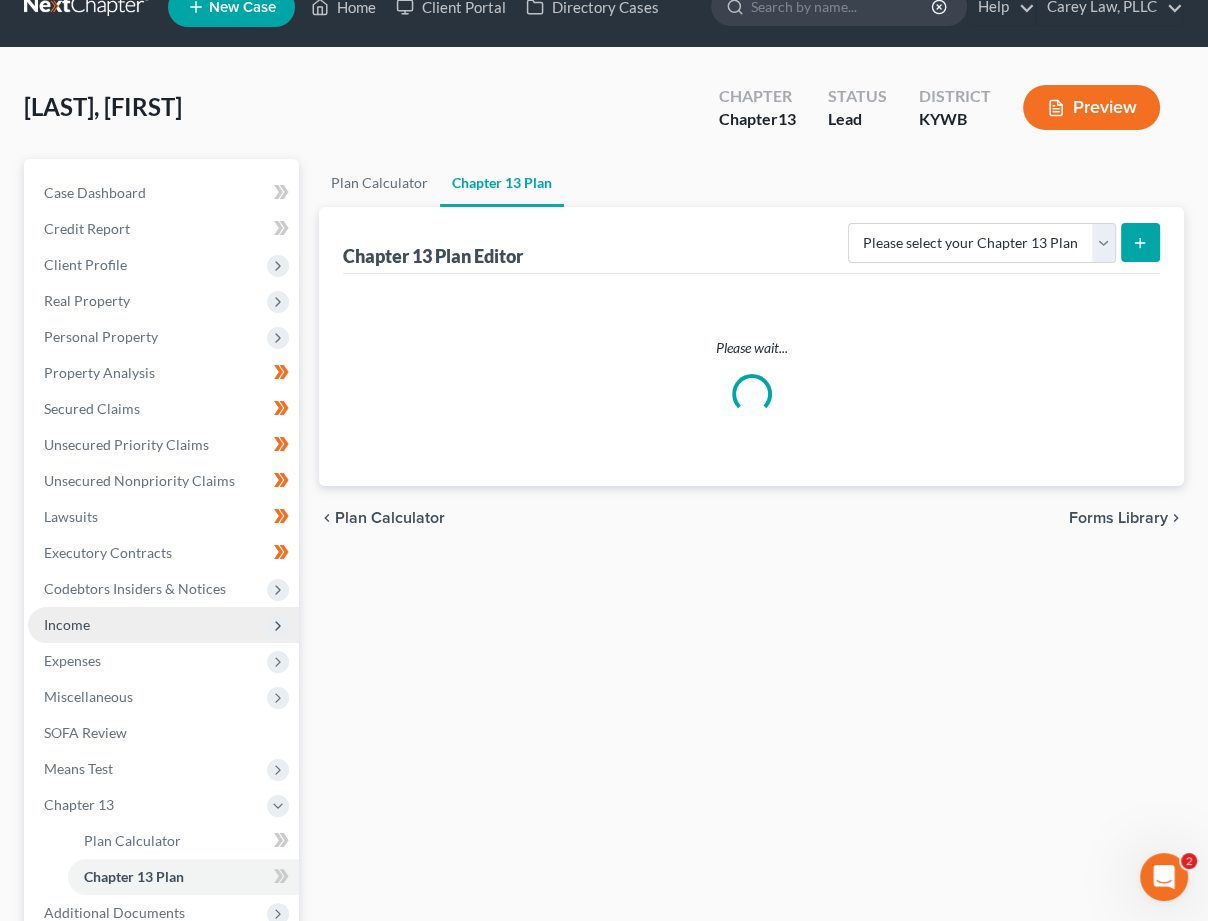 scroll, scrollTop: 0, scrollLeft: 0, axis: both 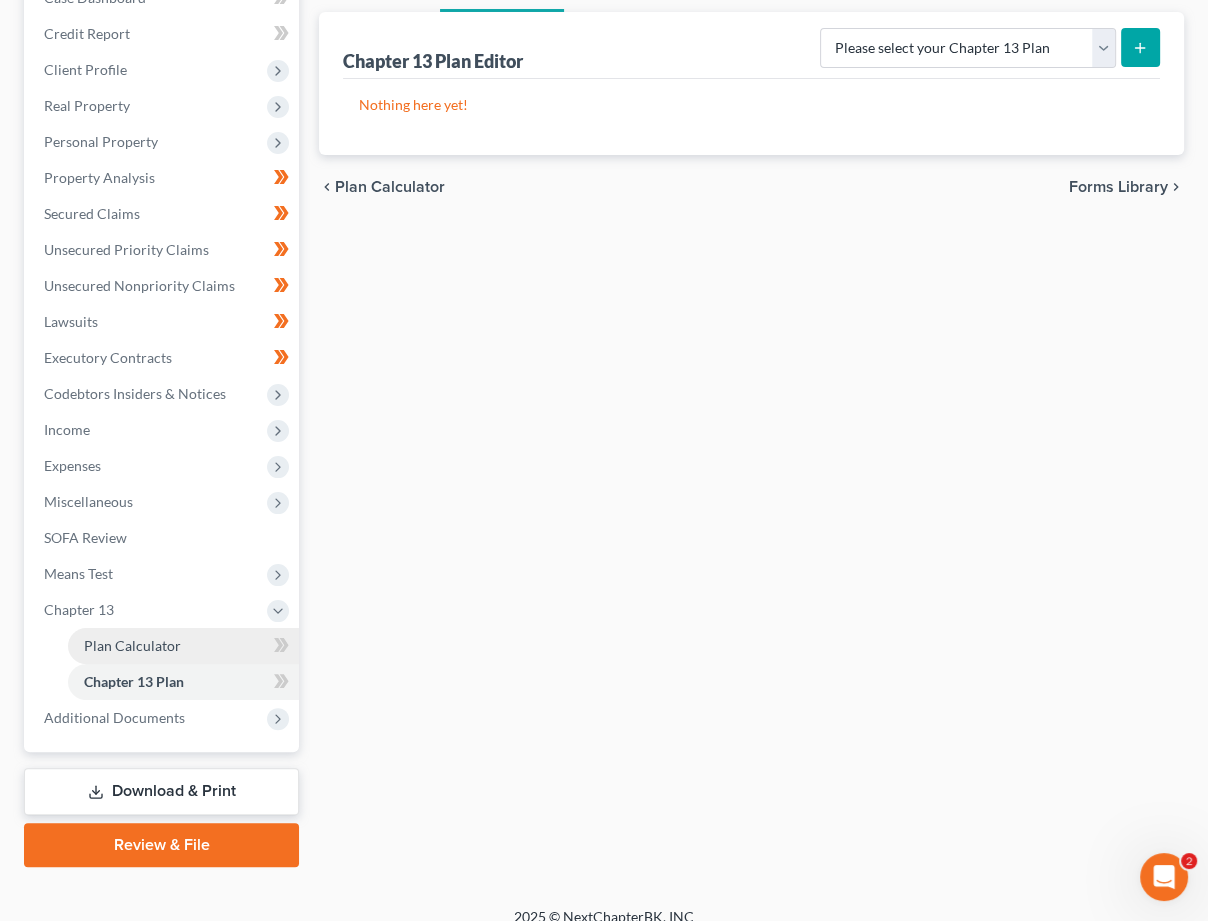 click on "Plan Calculator" at bounding box center (132, 645) 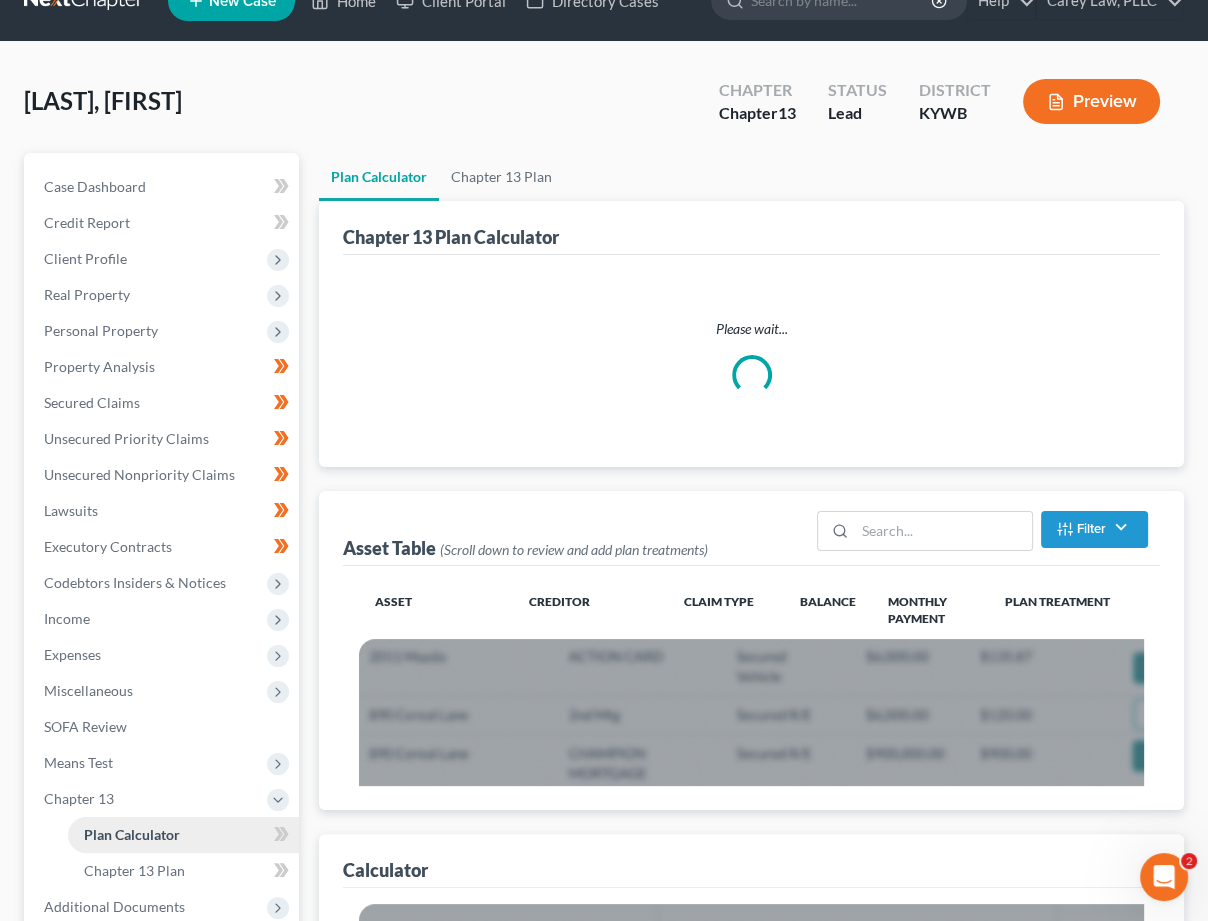 scroll, scrollTop: 0, scrollLeft: 0, axis: both 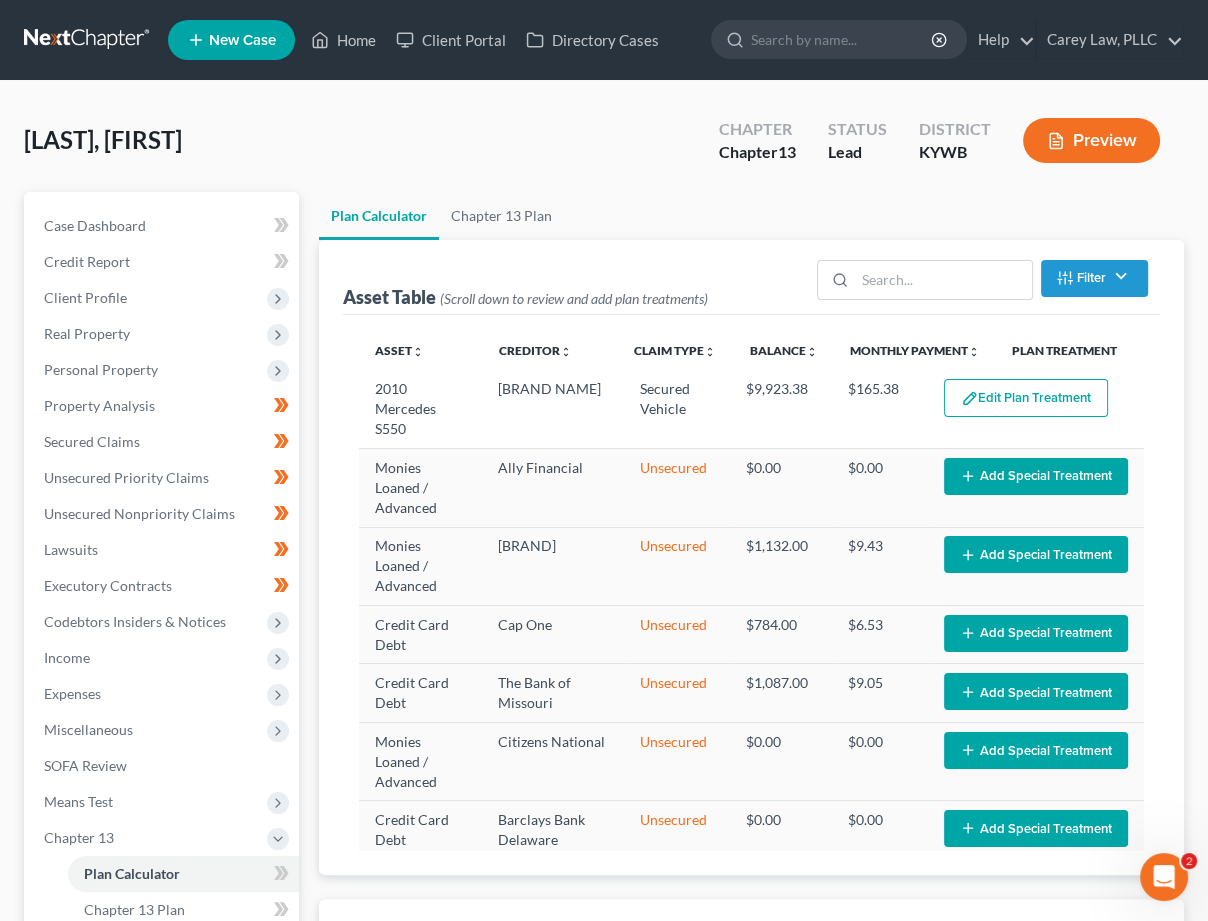 select on "59" 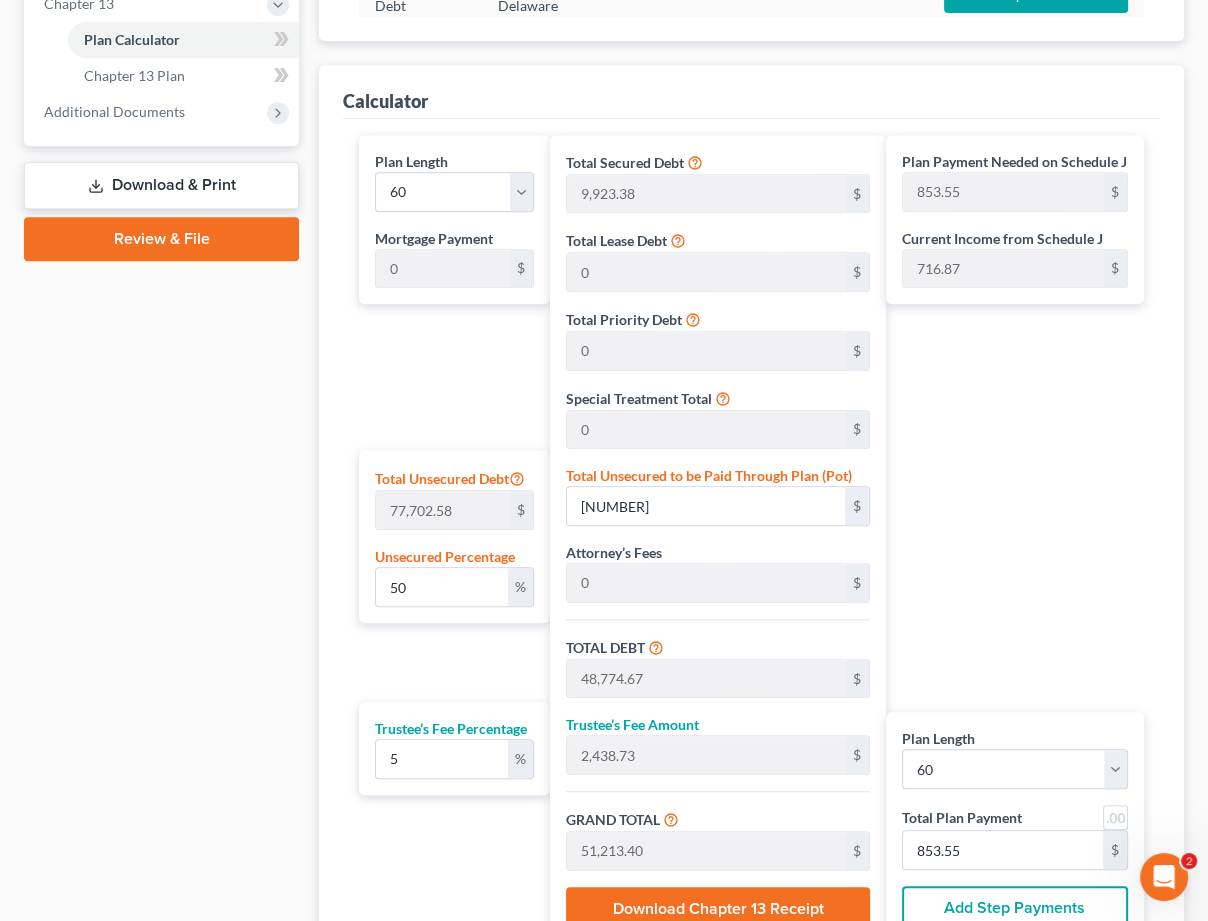 scroll, scrollTop: 830, scrollLeft: 0, axis: vertical 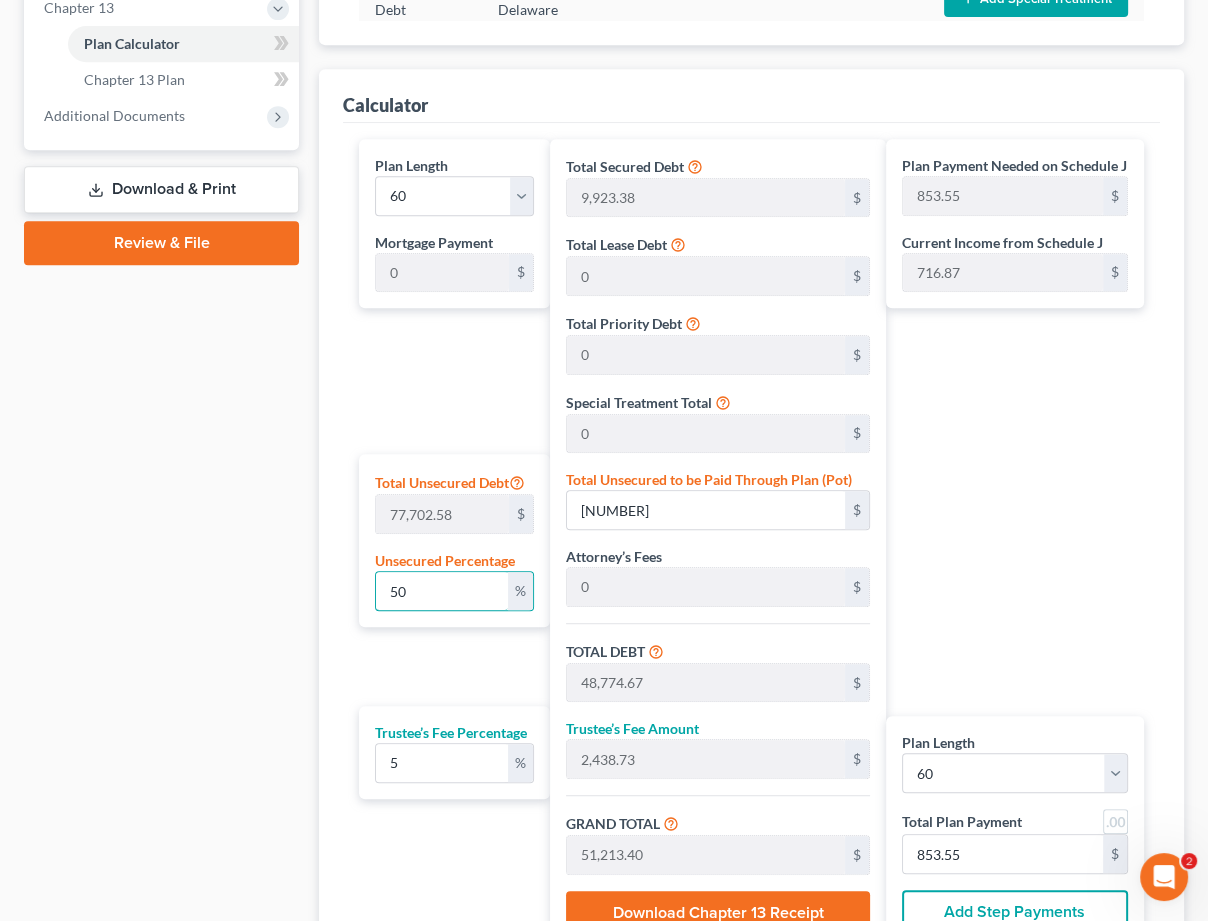 drag, startPoint x: 431, startPoint y: 595, endPoint x: 302, endPoint y: 585, distance: 129.38702 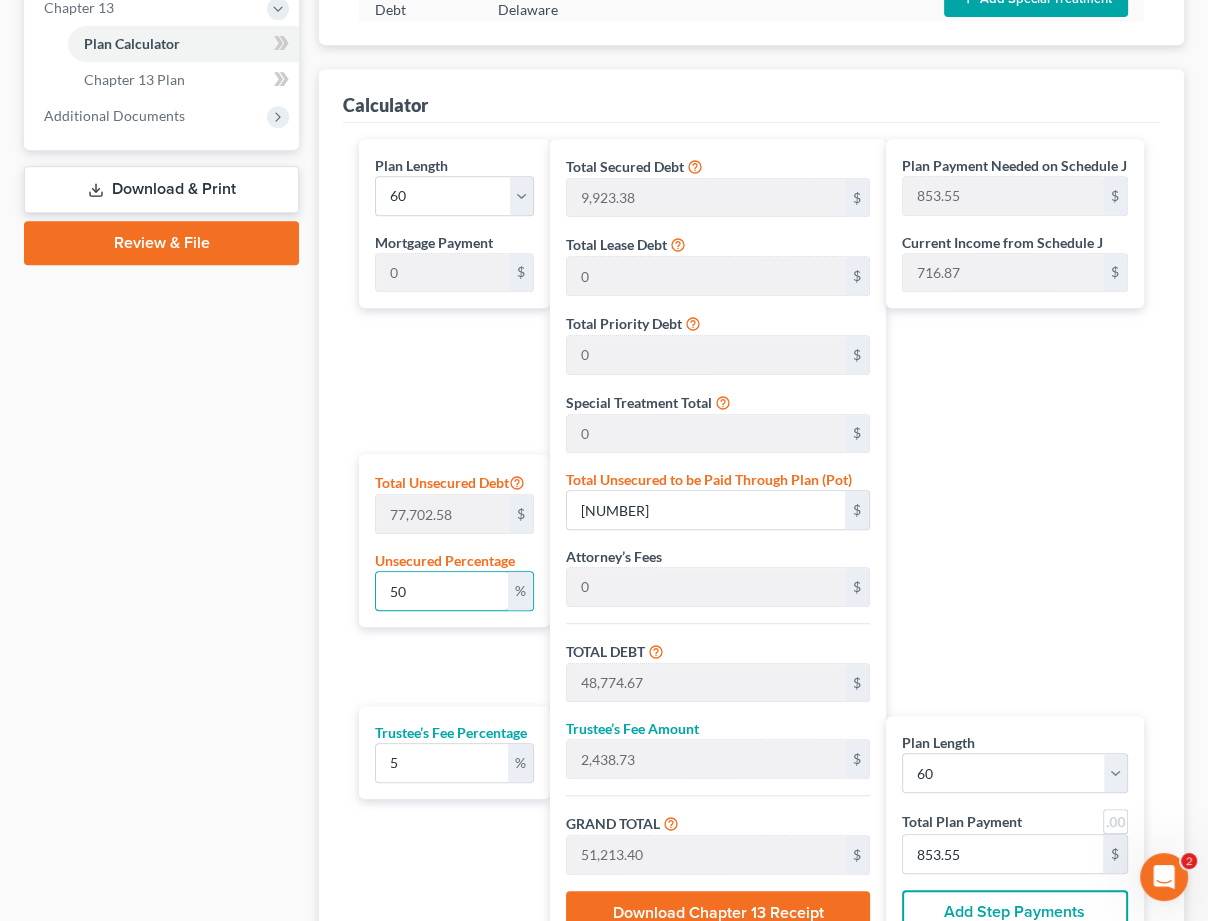 click on "Petition Navigation
Case Dashboard
Payments
Invoices
Payments
Payments
Credit Report
Client Profile" at bounding box center [604, 200] 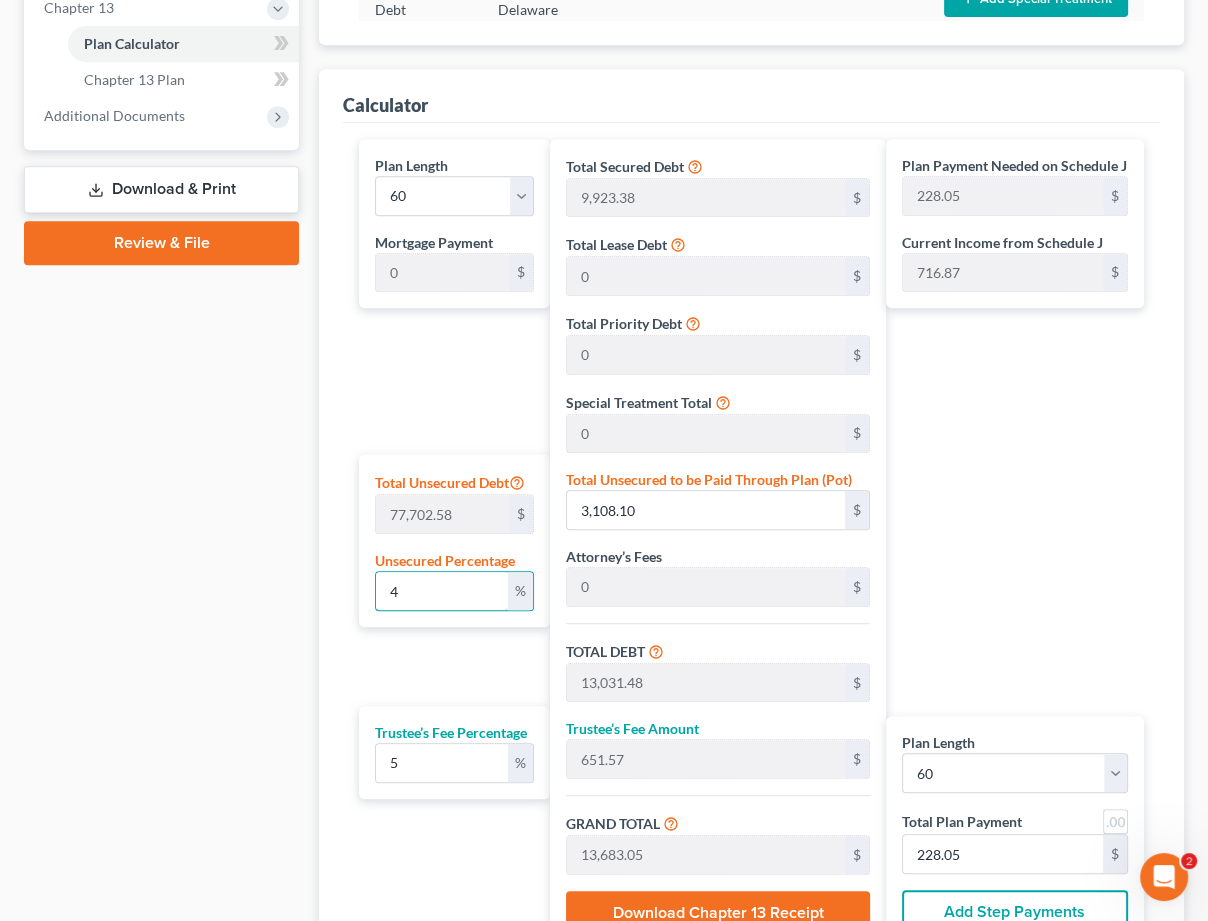 type on "40" 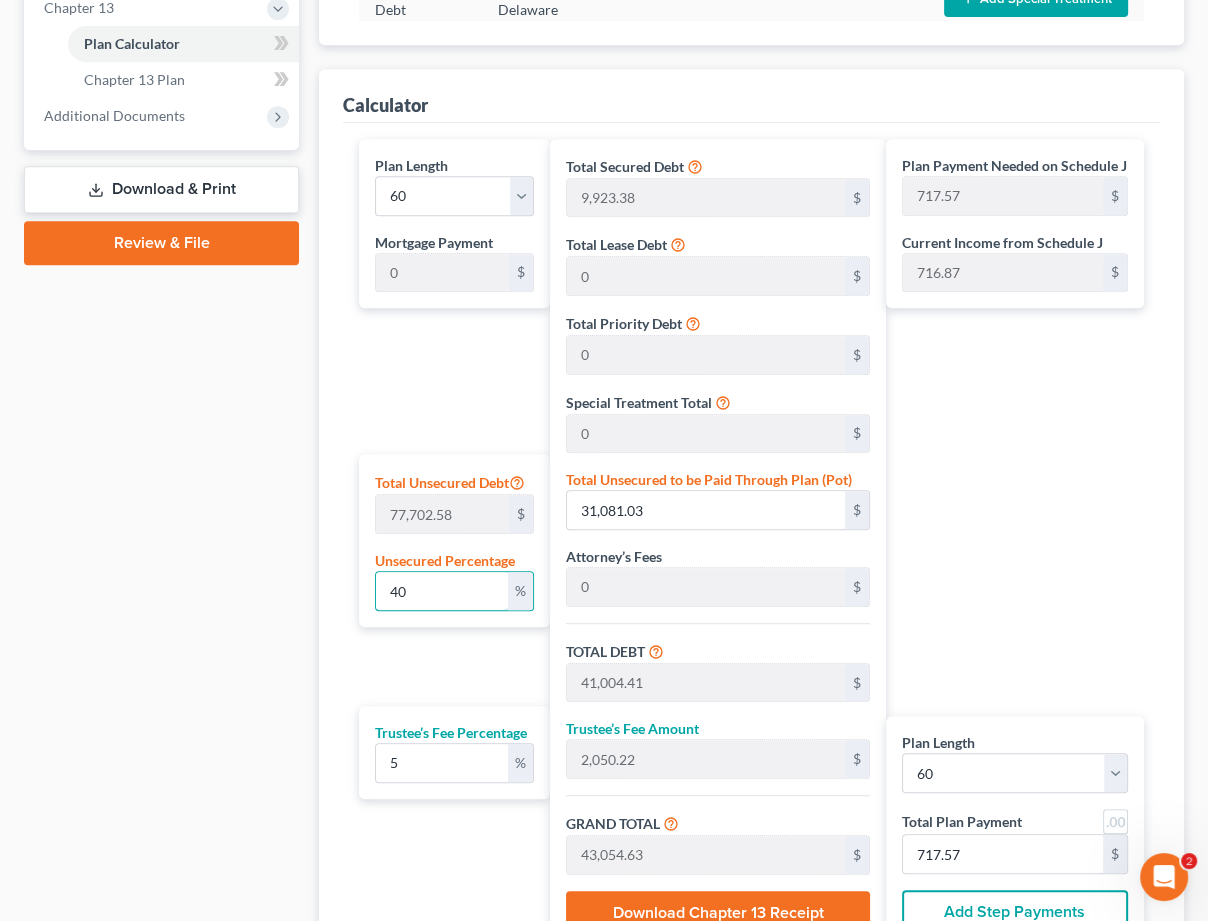 type on "3" 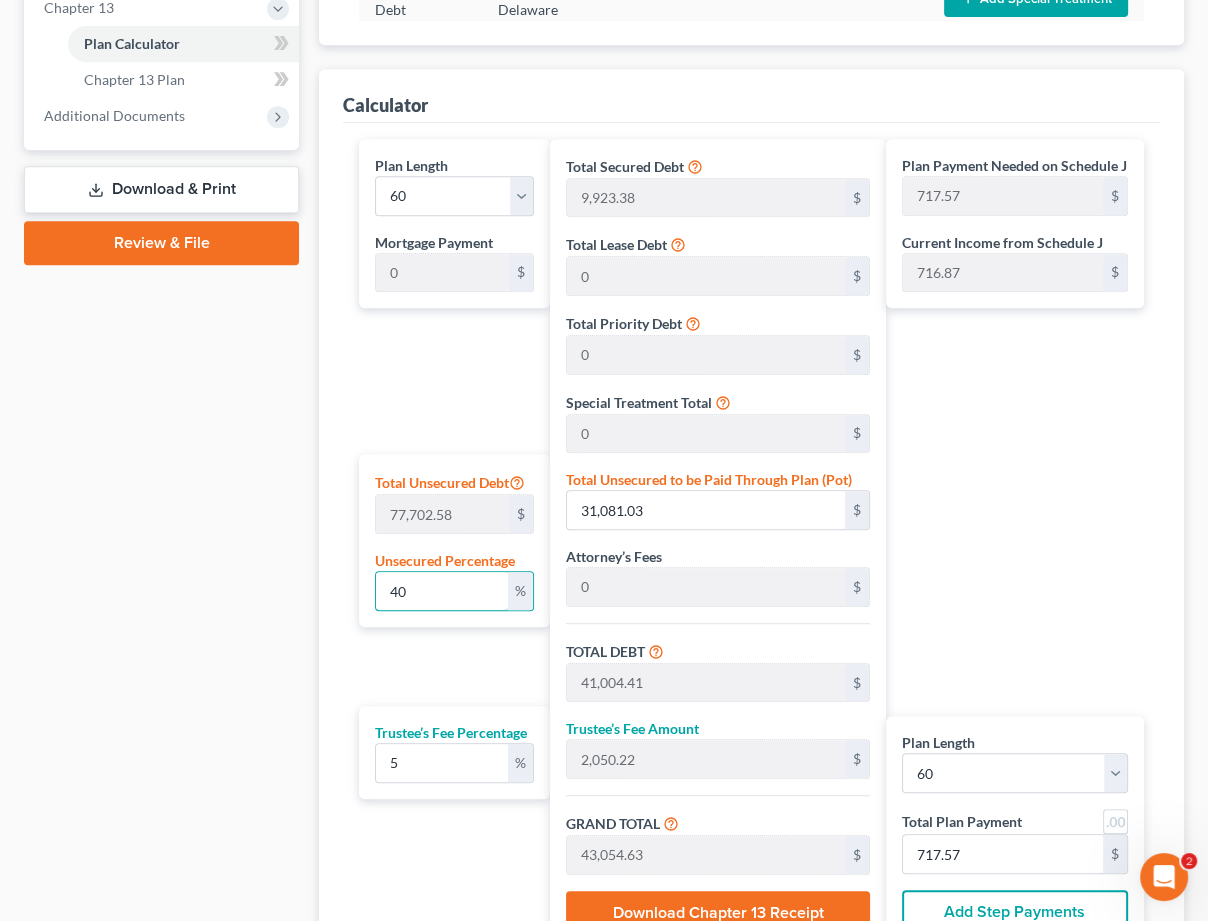 type on "2,331.07" 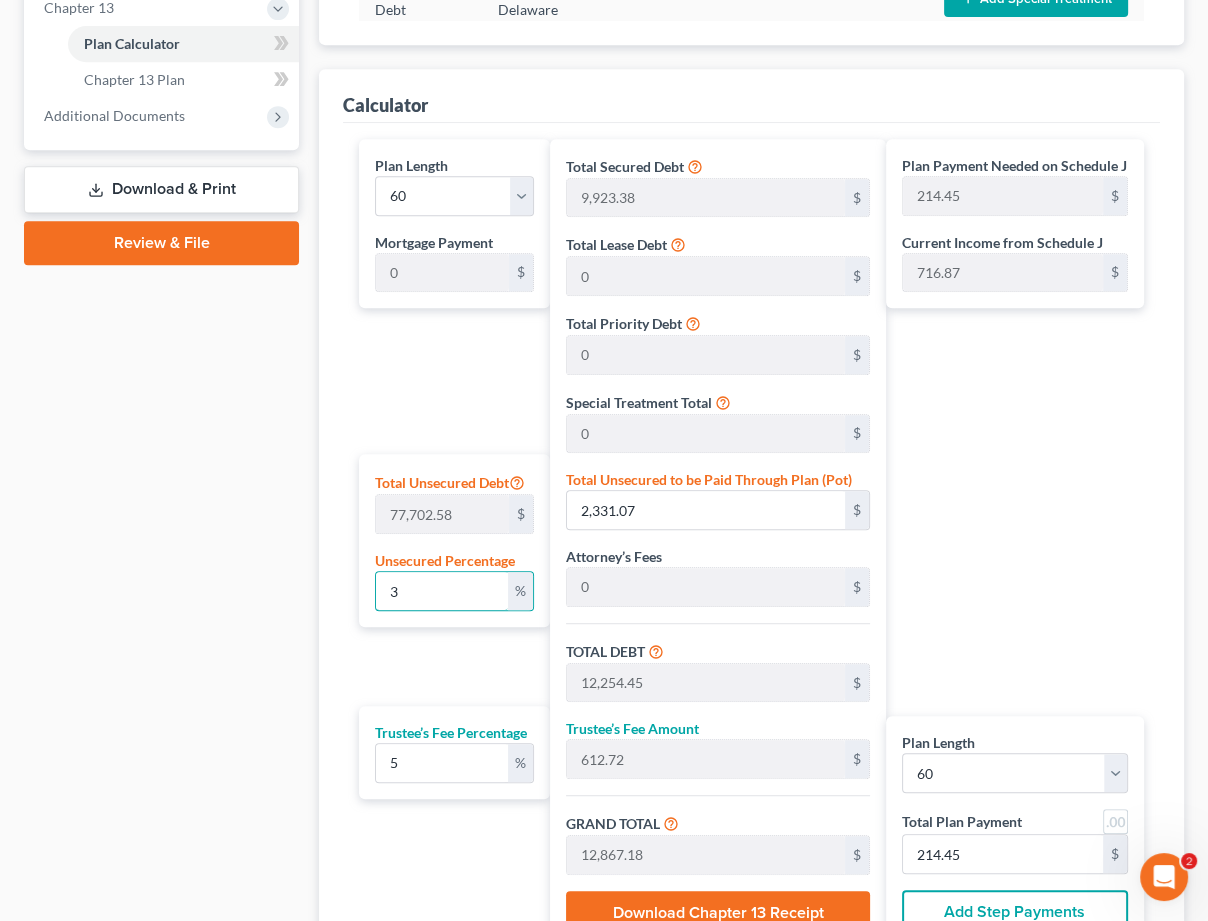 drag, startPoint x: 445, startPoint y: 595, endPoint x: 287, endPoint y: 589, distance: 158.11388 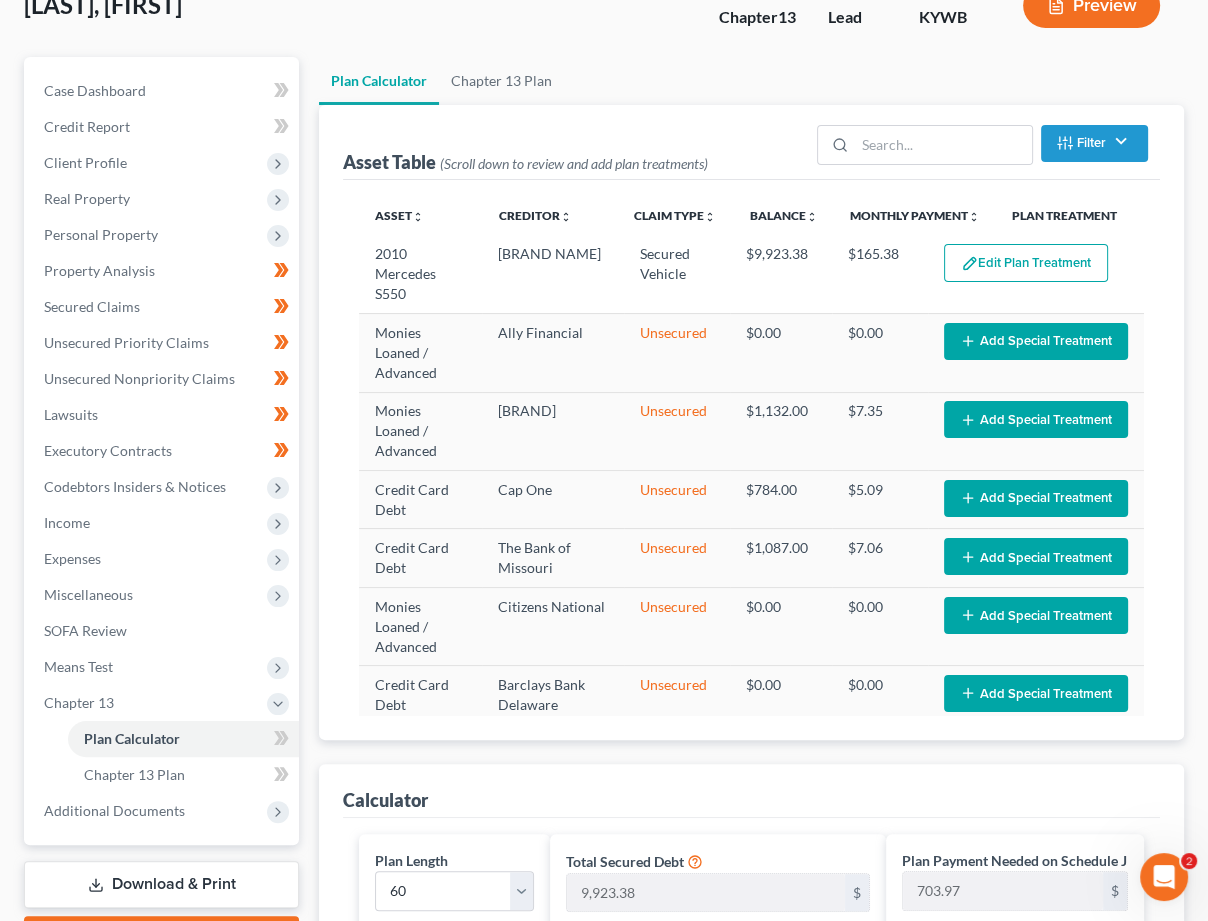 scroll, scrollTop: 119, scrollLeft: 0, axis: vertical 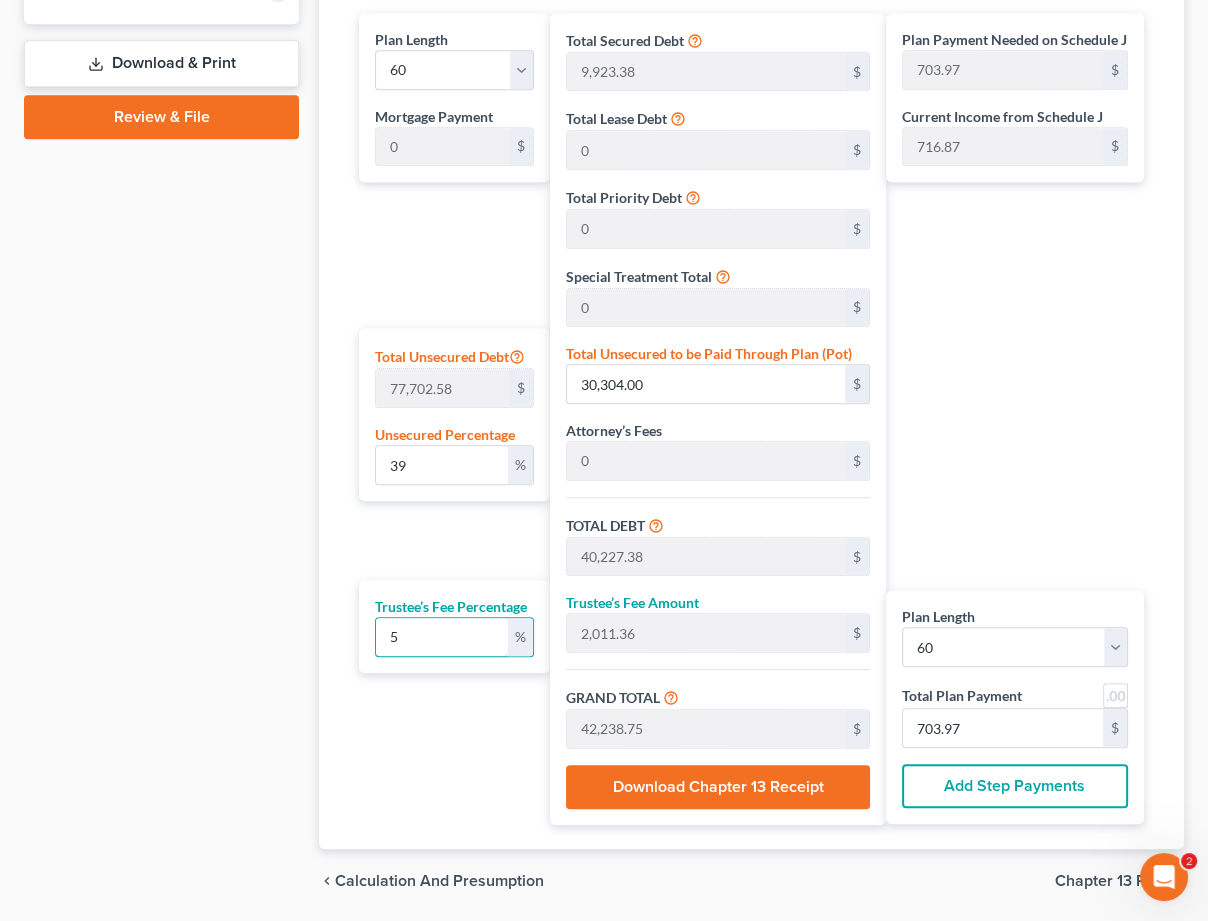 drag, startPoint x: 411, startPoint y: 621, endPoint x: 344, endPoint y: 618, distance: 67.06713 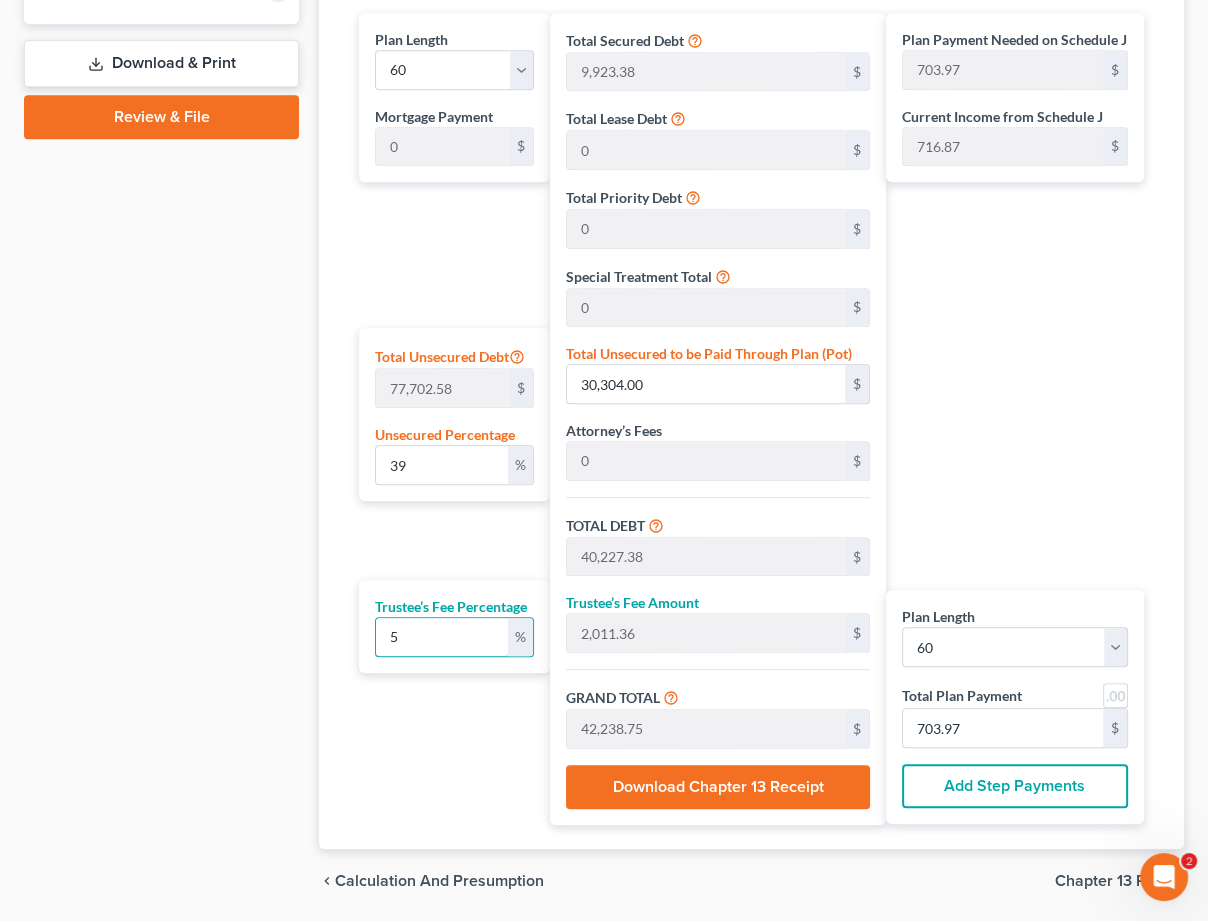 click on "Plan Length  1 2 3 4 5 6 7 8 9 10 11 12 13 14 15 16 17 18 19 20 21 22 23 24 25 26 27 28 29 30 31 32 33 34 35 36 37 38 39 40 41 42 43 44 45 46 47 48 49 50 51 52 53 54 55 56 57 58 59 60 61 62 63 64 65 66 67 68 69 70 71 72 73 74 75 76 77 78 79 80 81 82 83 84 Mortgage Payment 0 $ Total Unsecured Debt  77,702.58 $ Unsecured Percentage 39 % Trustee’s Fee Percentage 5 % Total Secured Debt   9,923.38 $ Total Lease Debt   0 $ Total Priority Debt   0 $ Special Treatment Total   0 $ Total Unsecured to be Paid Through Plan (Pot) 30,304.00 $ Attorney’s Fees 0 $ TOTAL DEBT   40,227.38 $ Trustee’s Fee Amount 2,011.36 $ GRAND TOTAL   42,238.75 $ Download Chapter 13 Receipt Plan Payment Needed on Schedule J 703.97 $ Current Income from Schedule J 716.87 $ Plan Length  1 2 3 4 5 6 7 8 9 10 11 12 13 14 15 16 17 18 19 20 21 22 23 24 25 26 27 28 29 30 31 32 33 34 35 36 37 38 39 40 41 42 43 44 45 46 47 48 49 50 51 52 53 54 55 56 57 58 59 60 61 62 63 64 65 66 67 68 69 70 71 72 73 74 75 76 77 78 79 80 81 82 83 84 $" at bounding box center (751, 423) 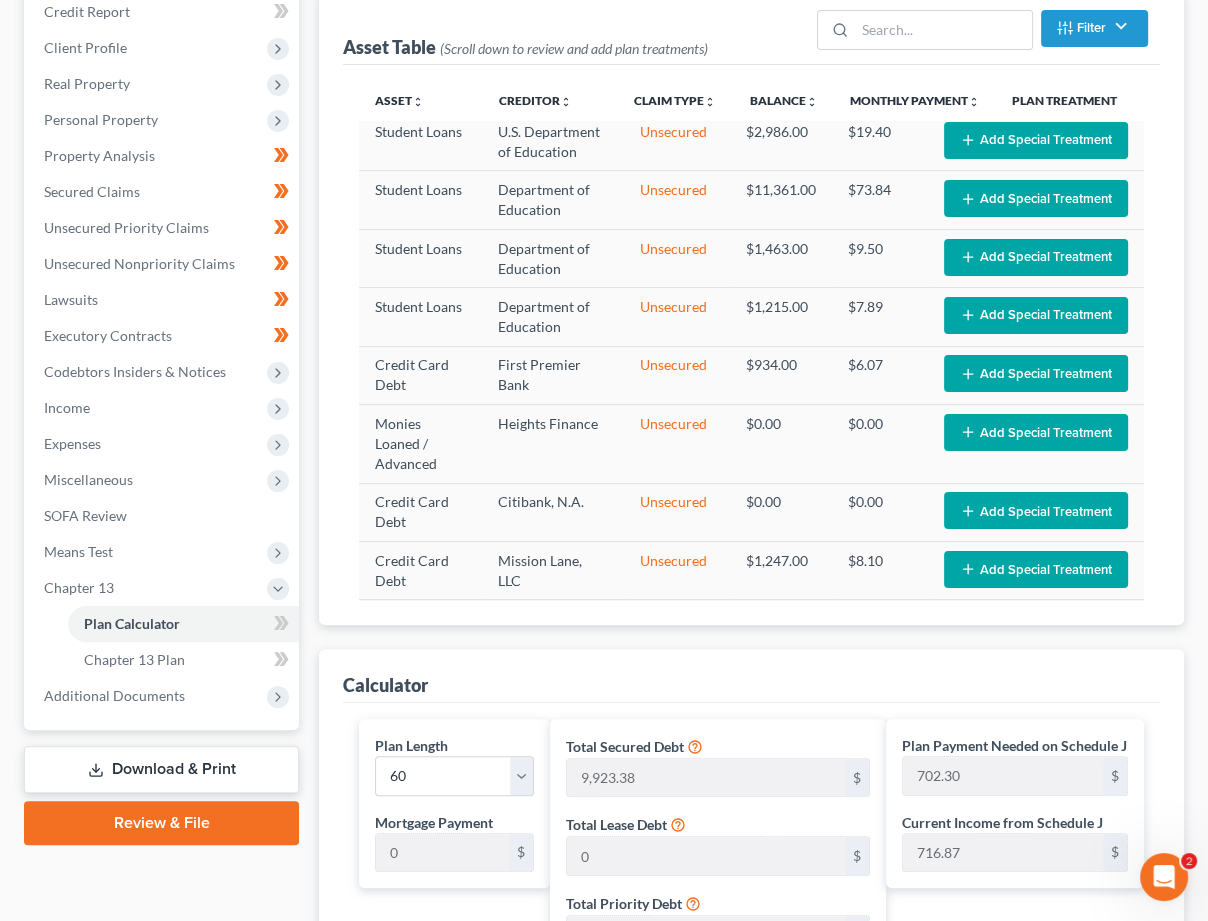 scroll, scrollTop: 209, scrollLeft: 0, axis: vertical 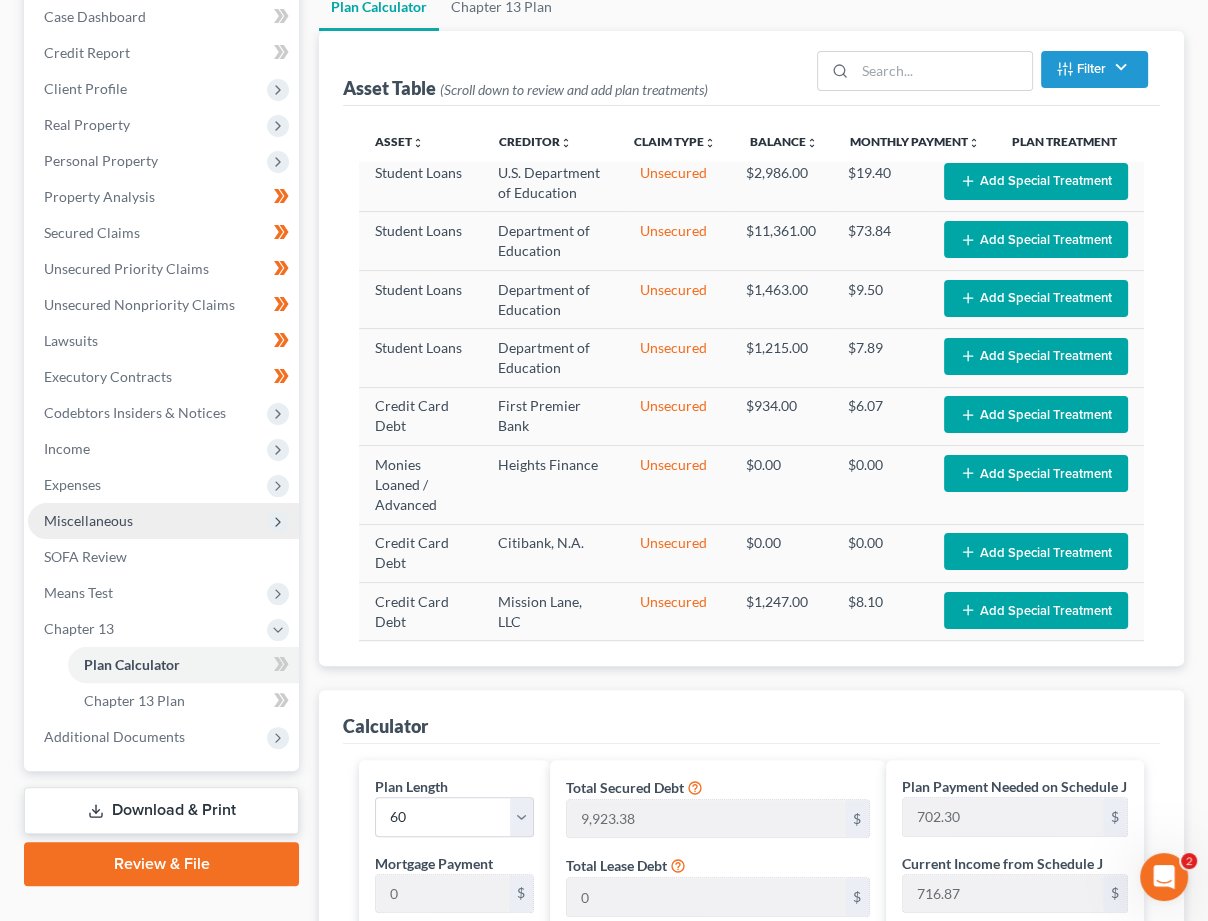 click on "Miscellaneous" at bounding box center (163, 521) 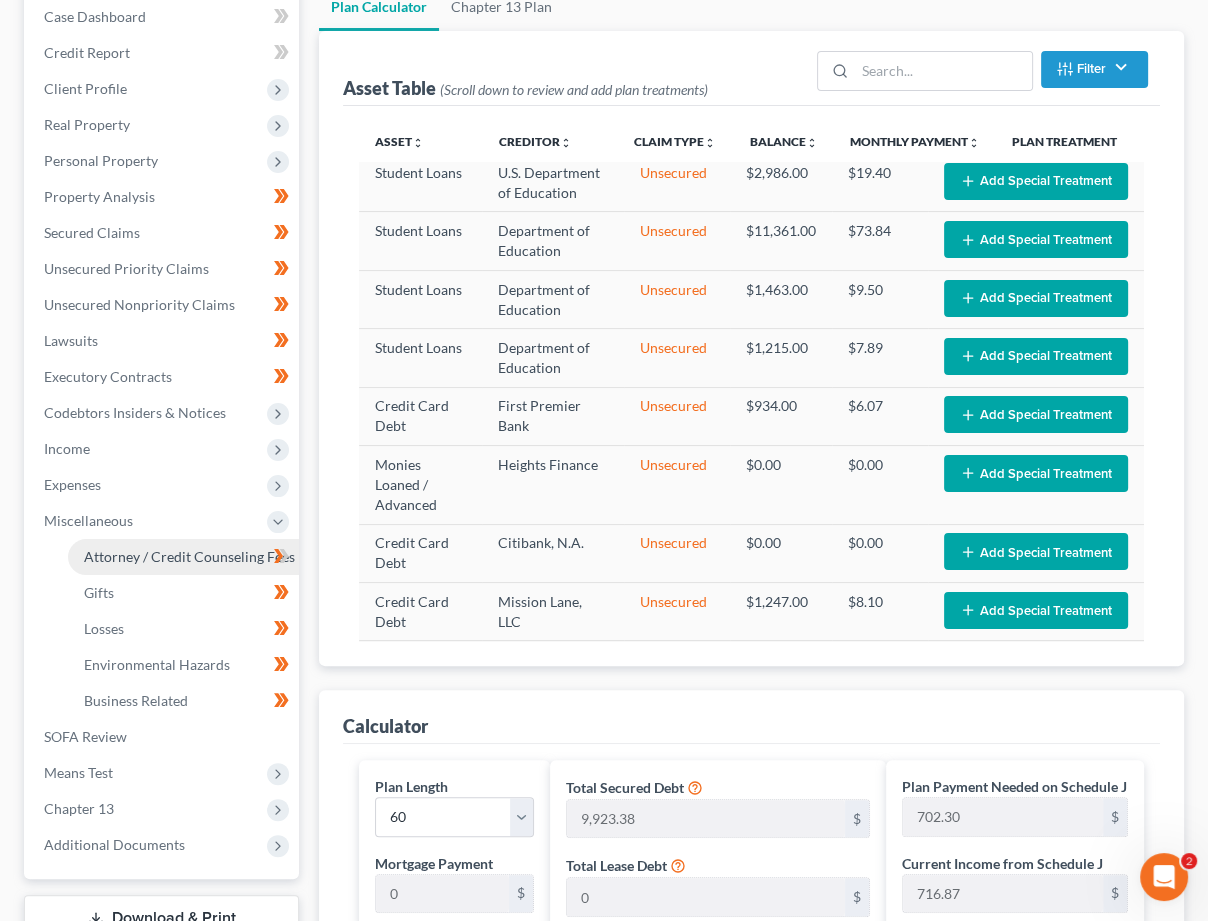 click on "Attorney / Credit Counseling Fees" at bounding box center (189, 556) 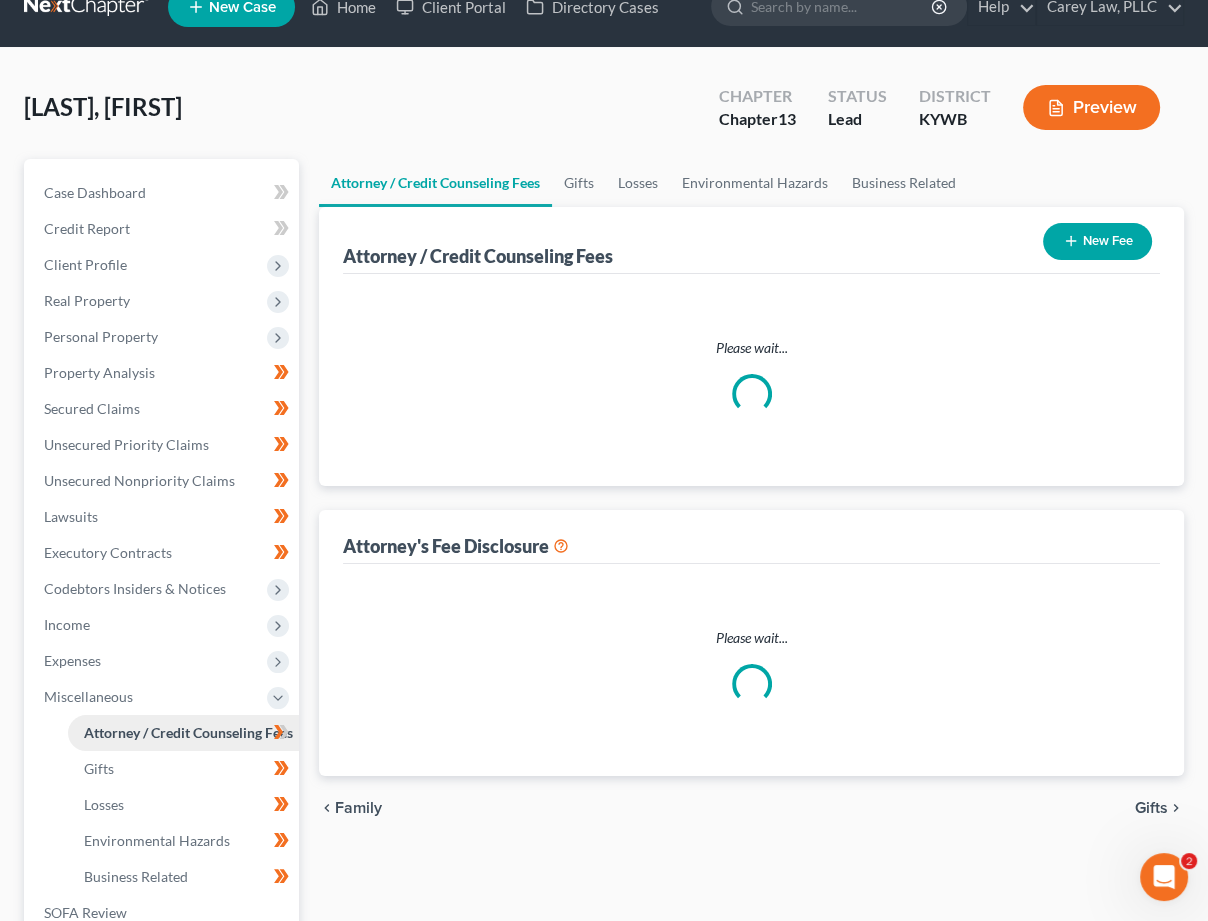scroll, scrollTop: 0, scrollLeft: 0, axis: both 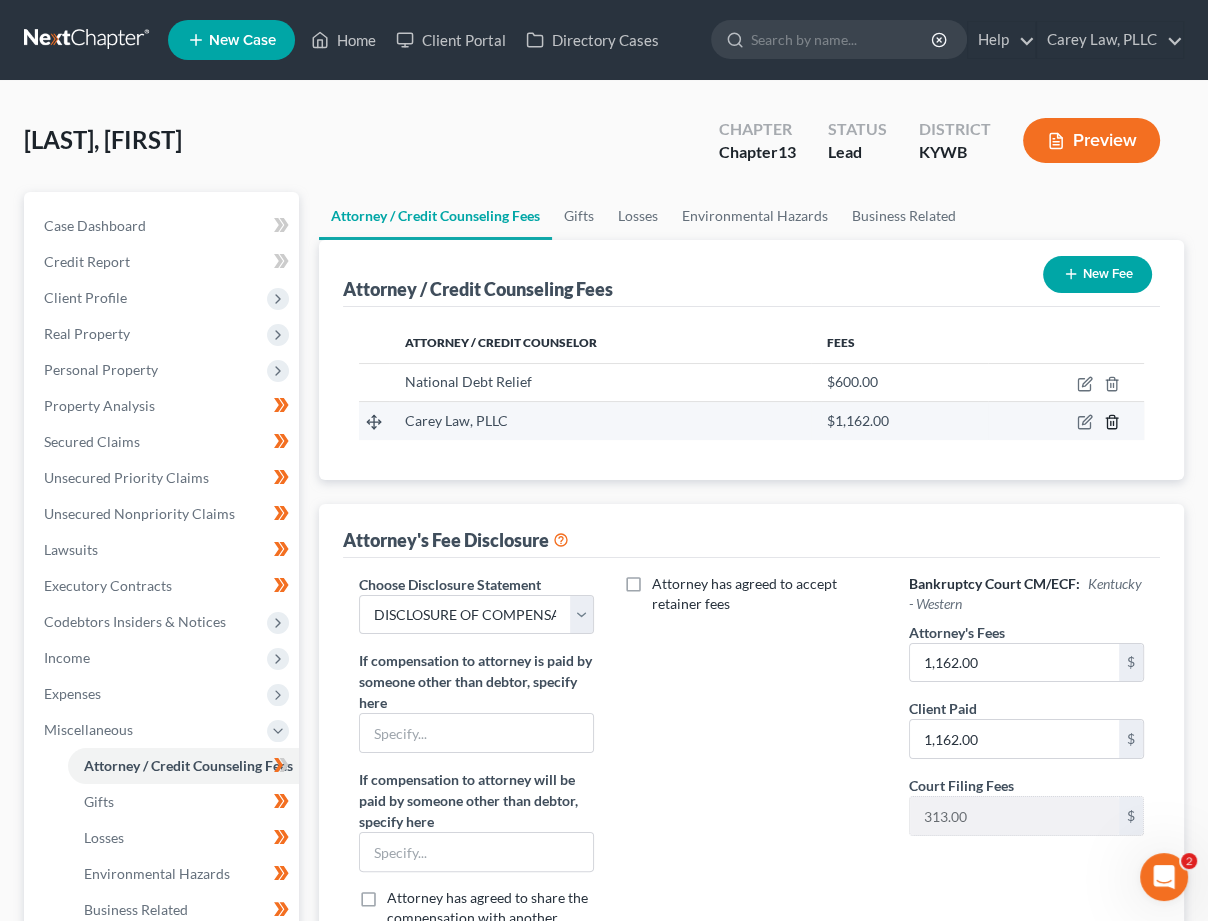 click 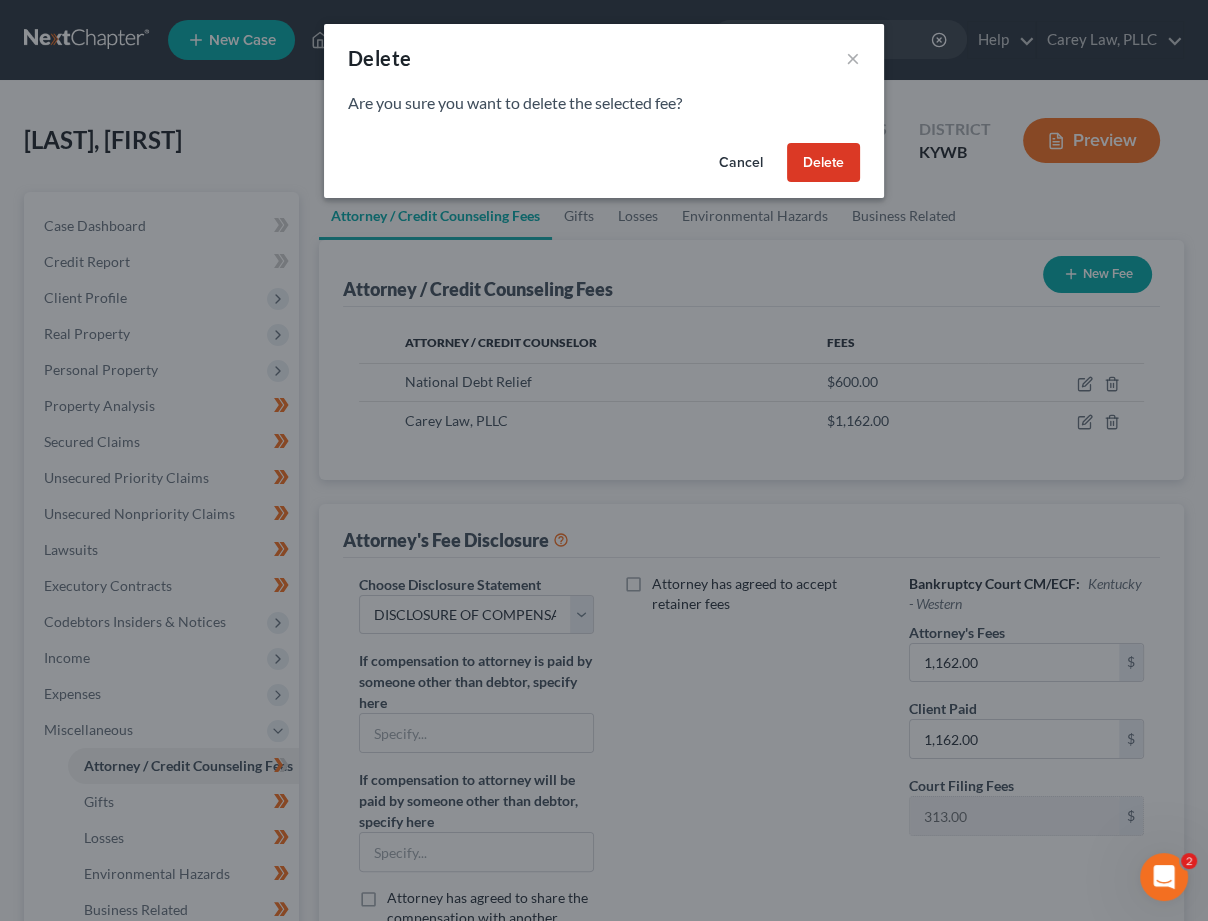 click on "Delete" at bounding box center [823, 163] 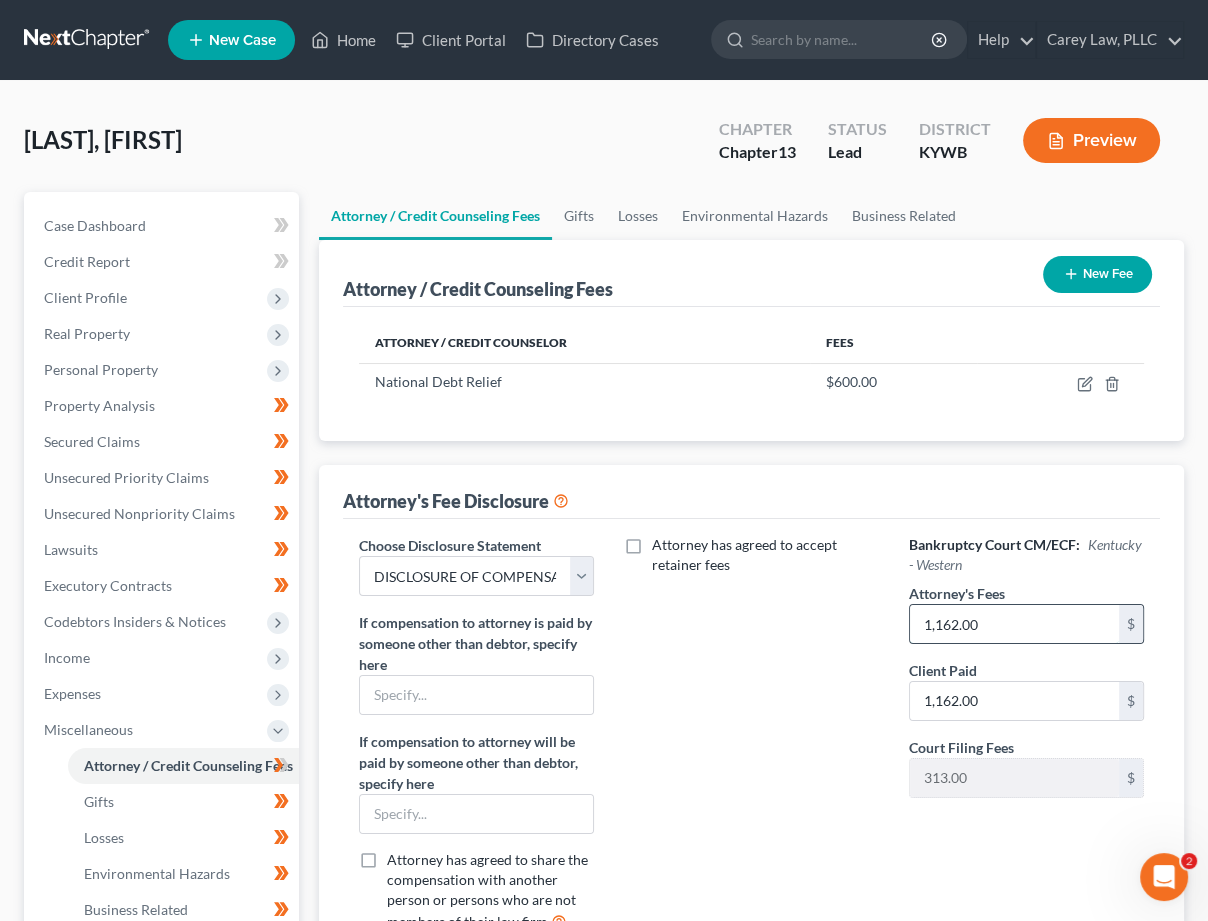 click on "1,162.00" at bounding box center [1014, 624] 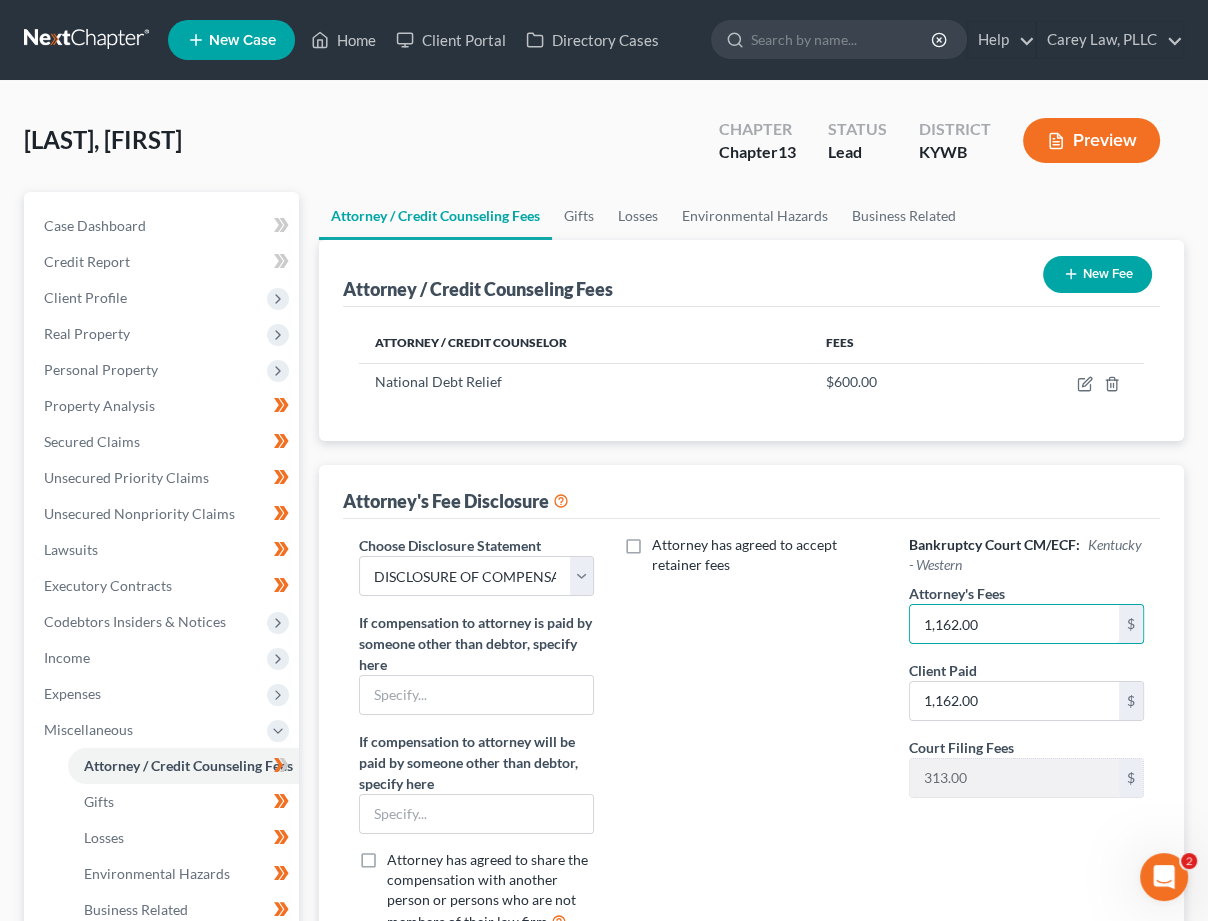 drag, startPoint x: 984, startPoint y: 612, endPoint x: 624, endPoint y: 561, distance: 363.59454 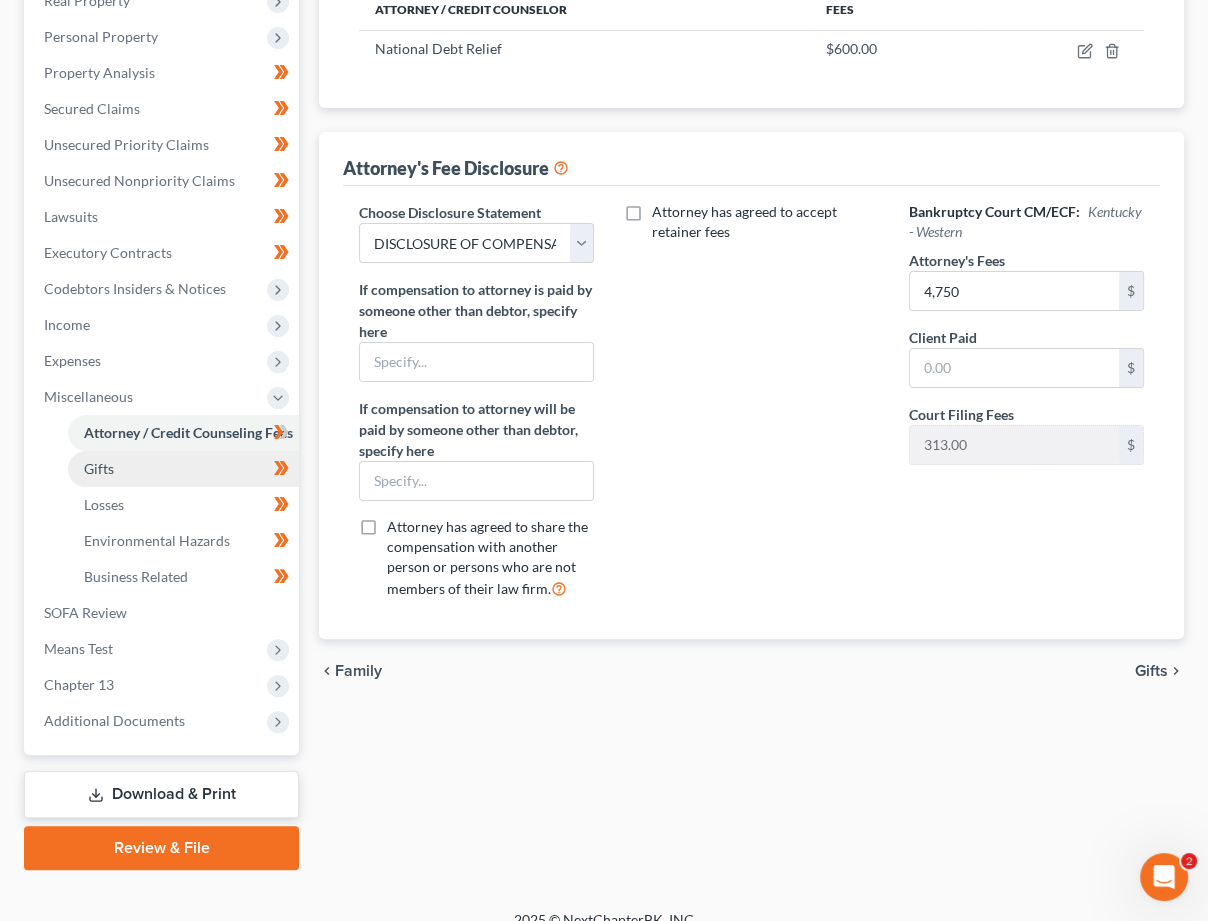 click on "Gifts" at bounding box center [183, 469] 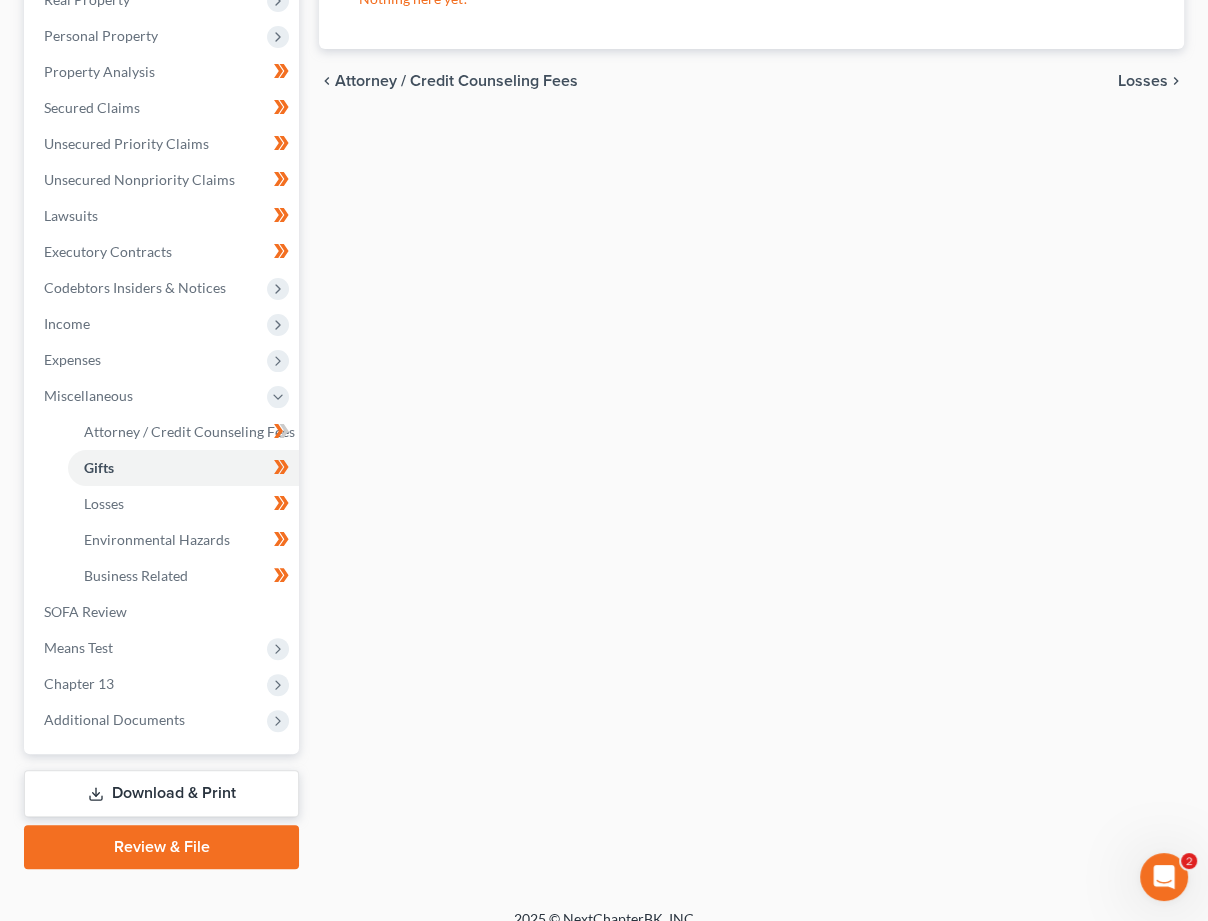 scroll, scrollTop: 333, scrollLeft: 0, axis: vertical 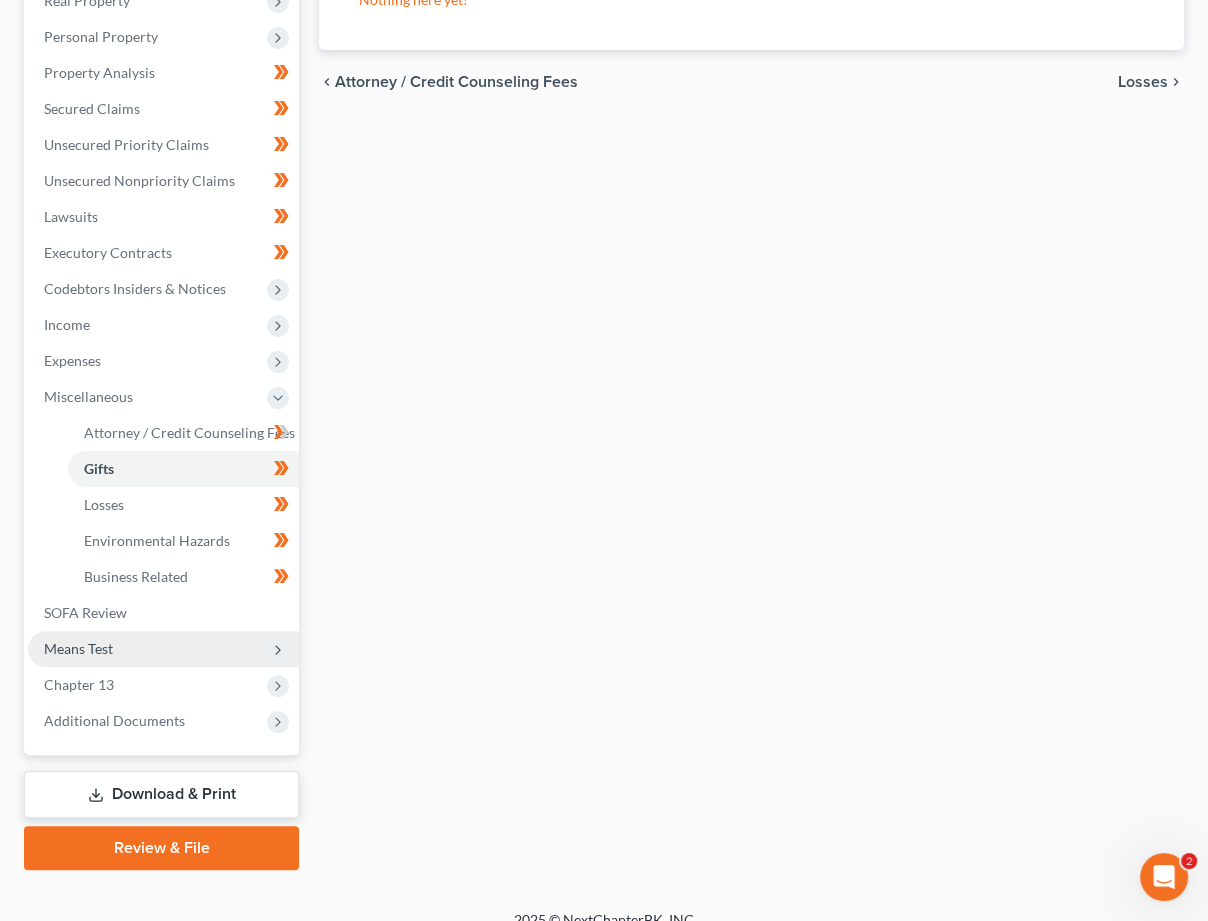 click on "Means Test" at bounding box center (163, 649) 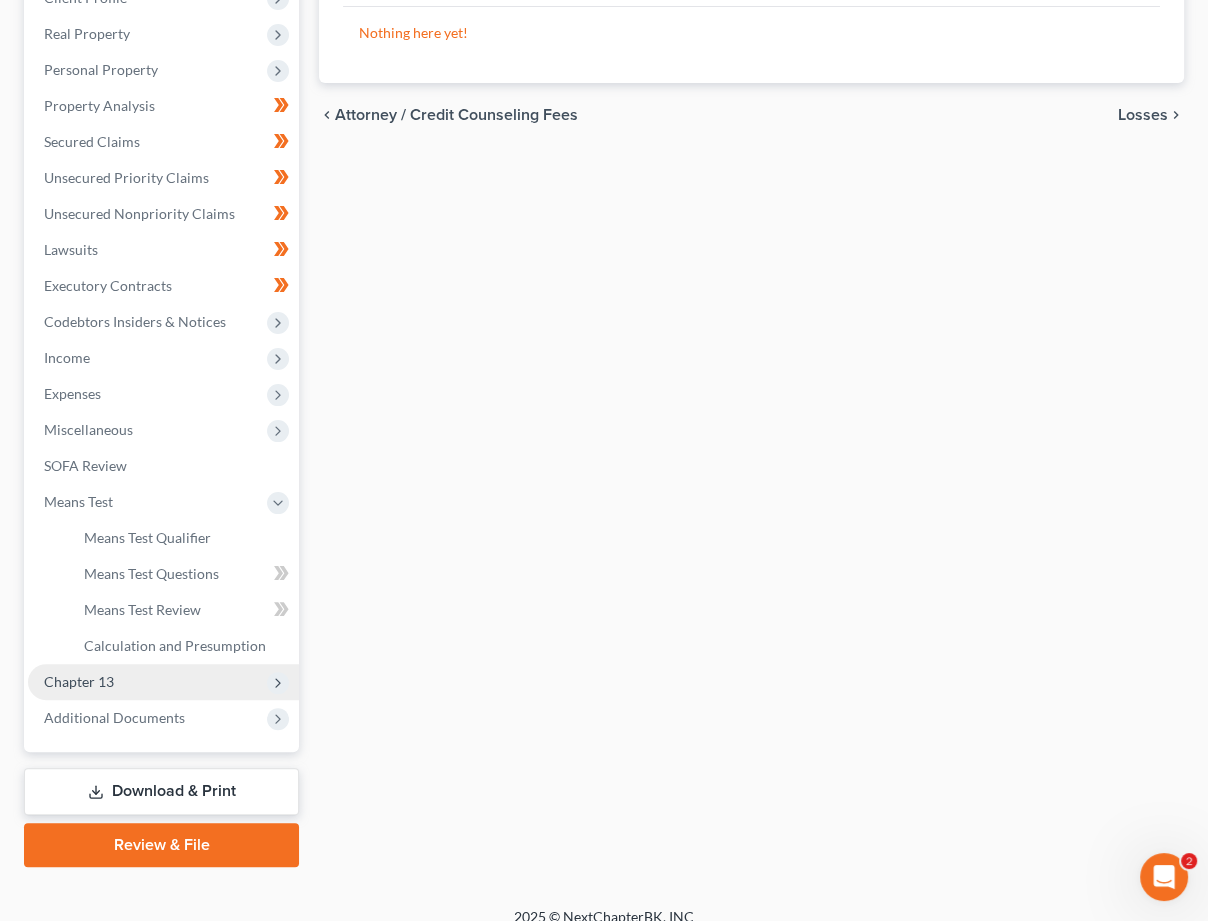 scroll, scrollTop: 299, scrollLeft: 0, axis: vertical 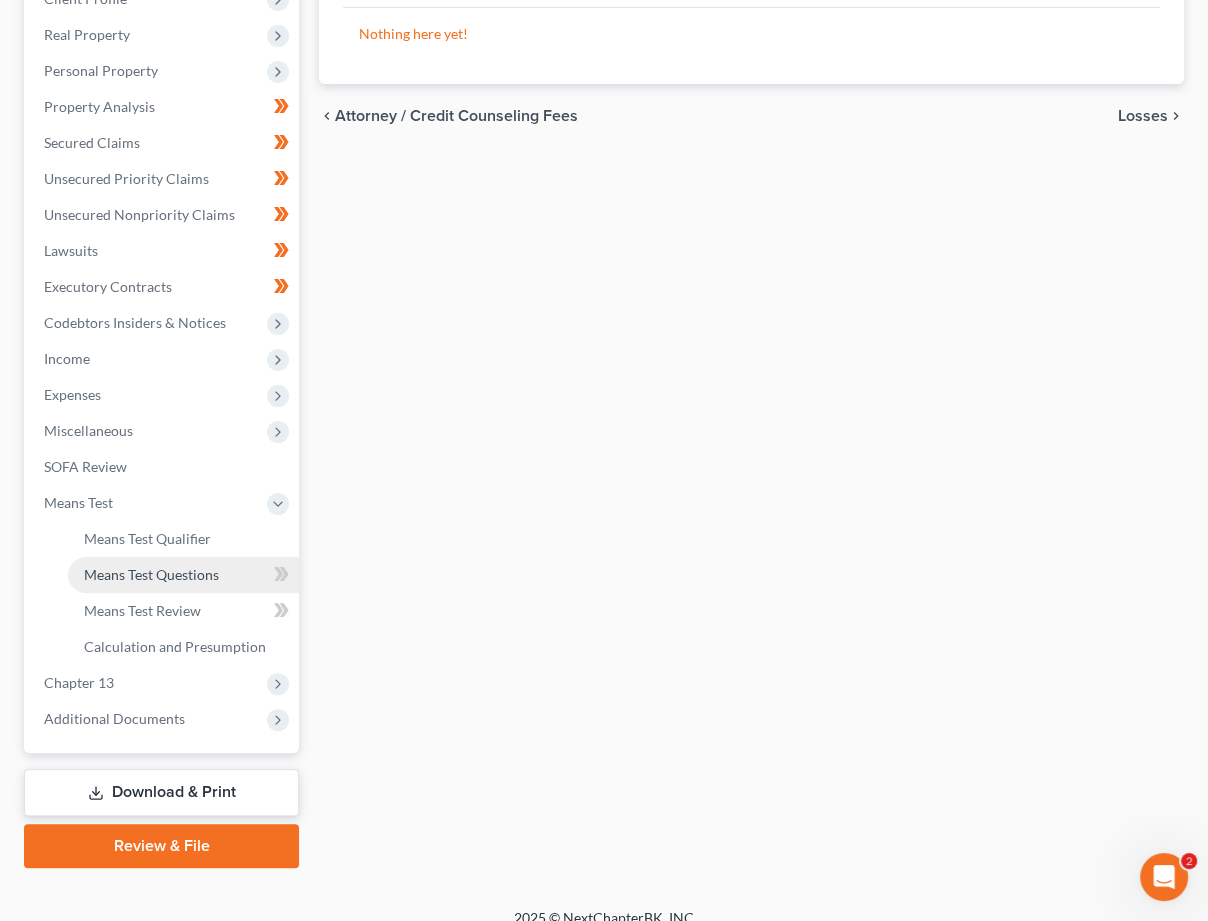 click on "Means Test Questions" at bounding box center [151, 574] 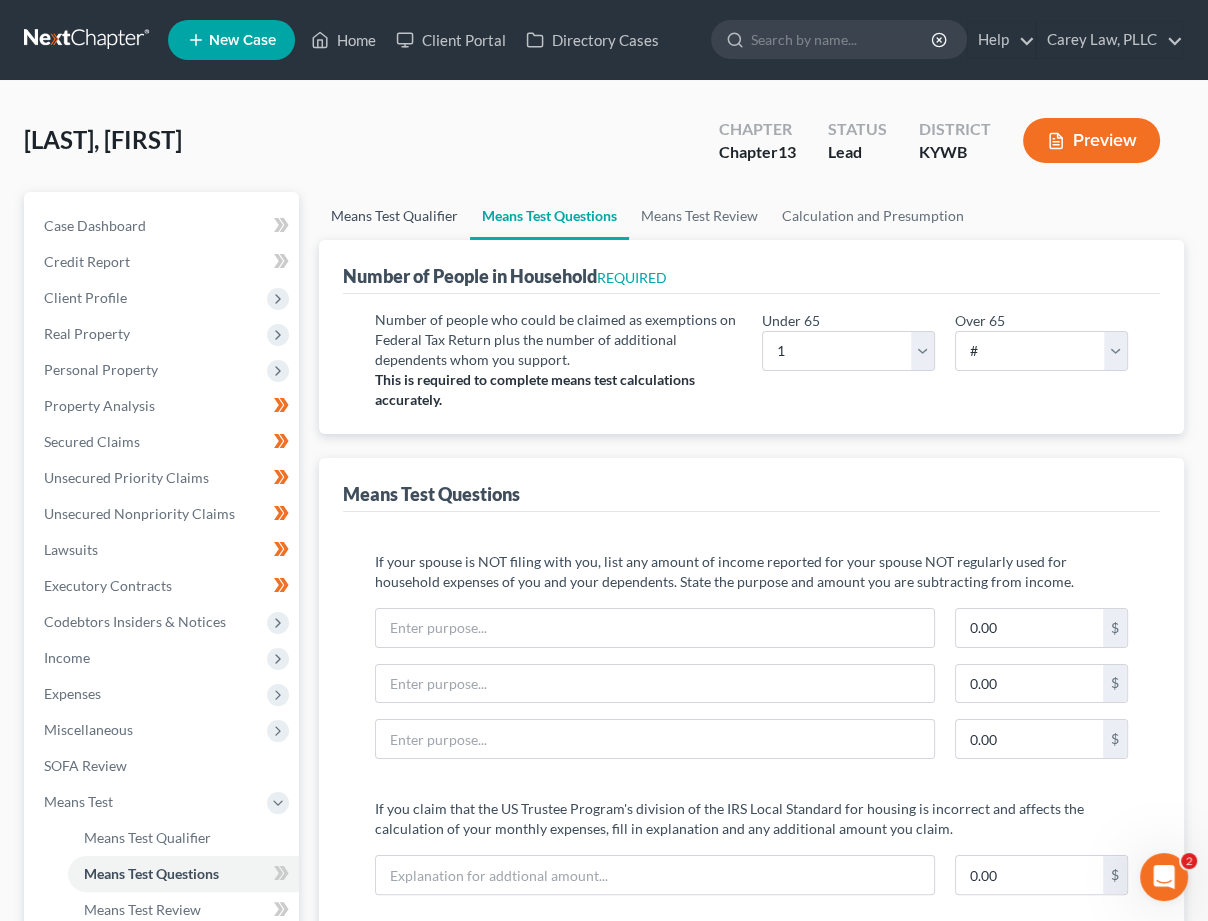scroll, scrollTop: 0, scrollLeft: 0, axis: both 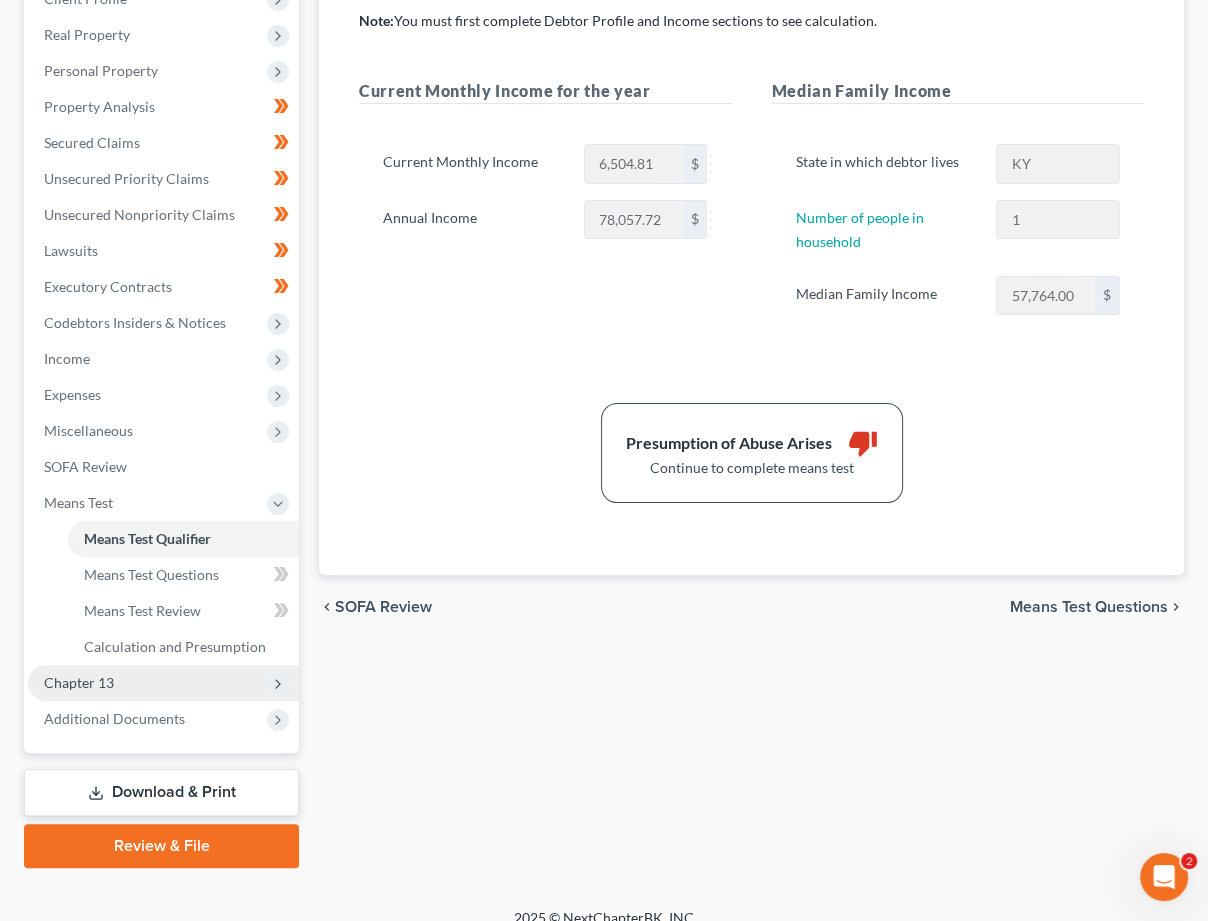 click on "Chapter 13" at bounding box center [163, 683] 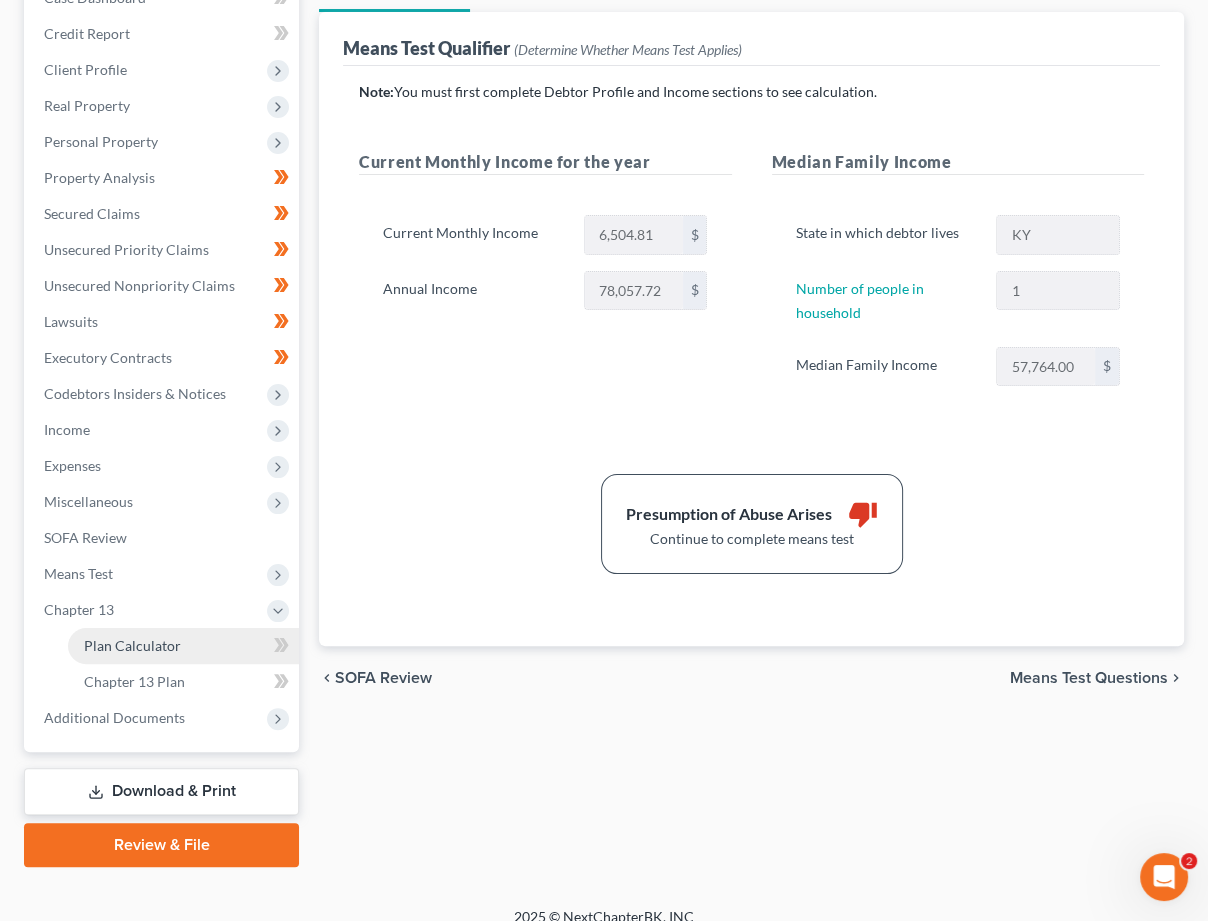 click on "Plan Calculator" at bounding box center [132, 645] 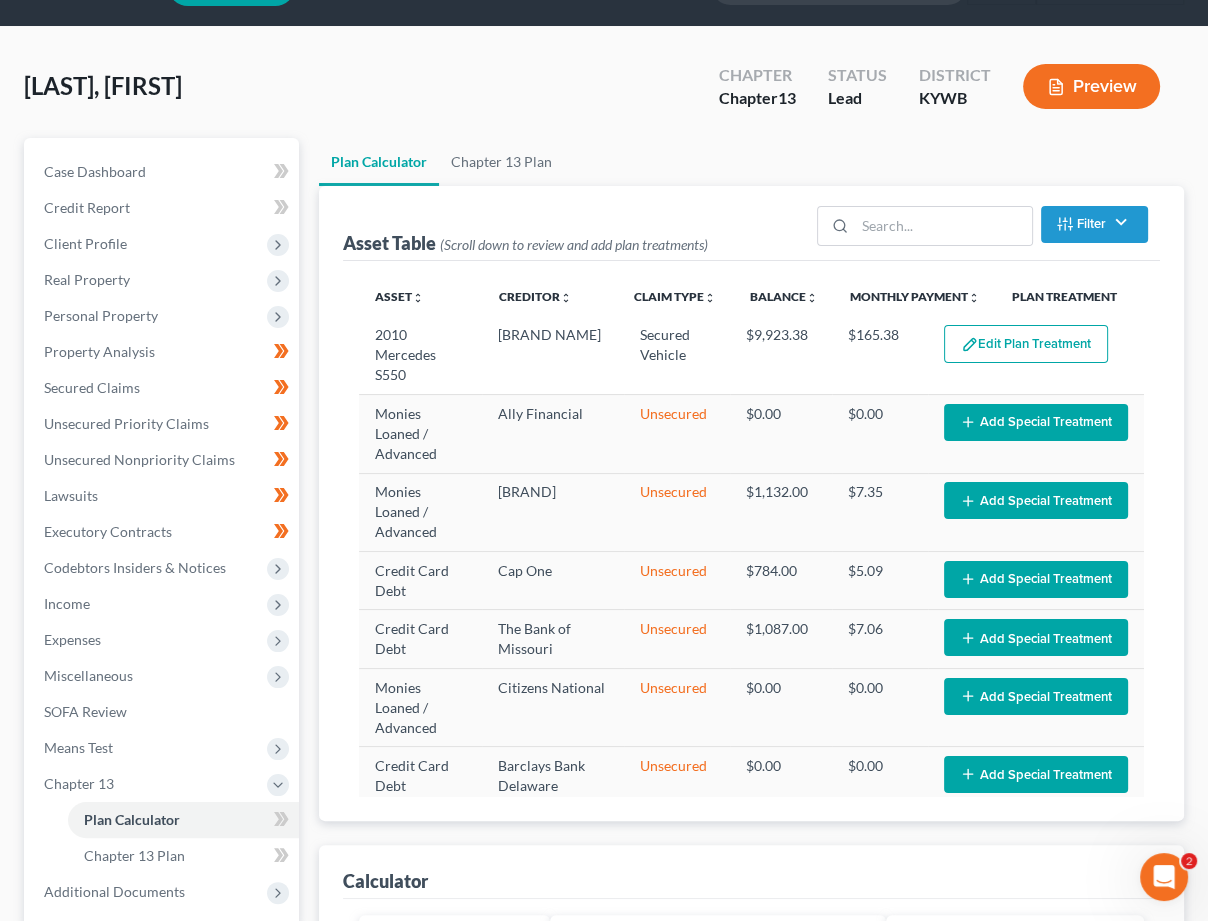 scroll, scrollTop: 54, scrollLeft: 0, axis: vertical 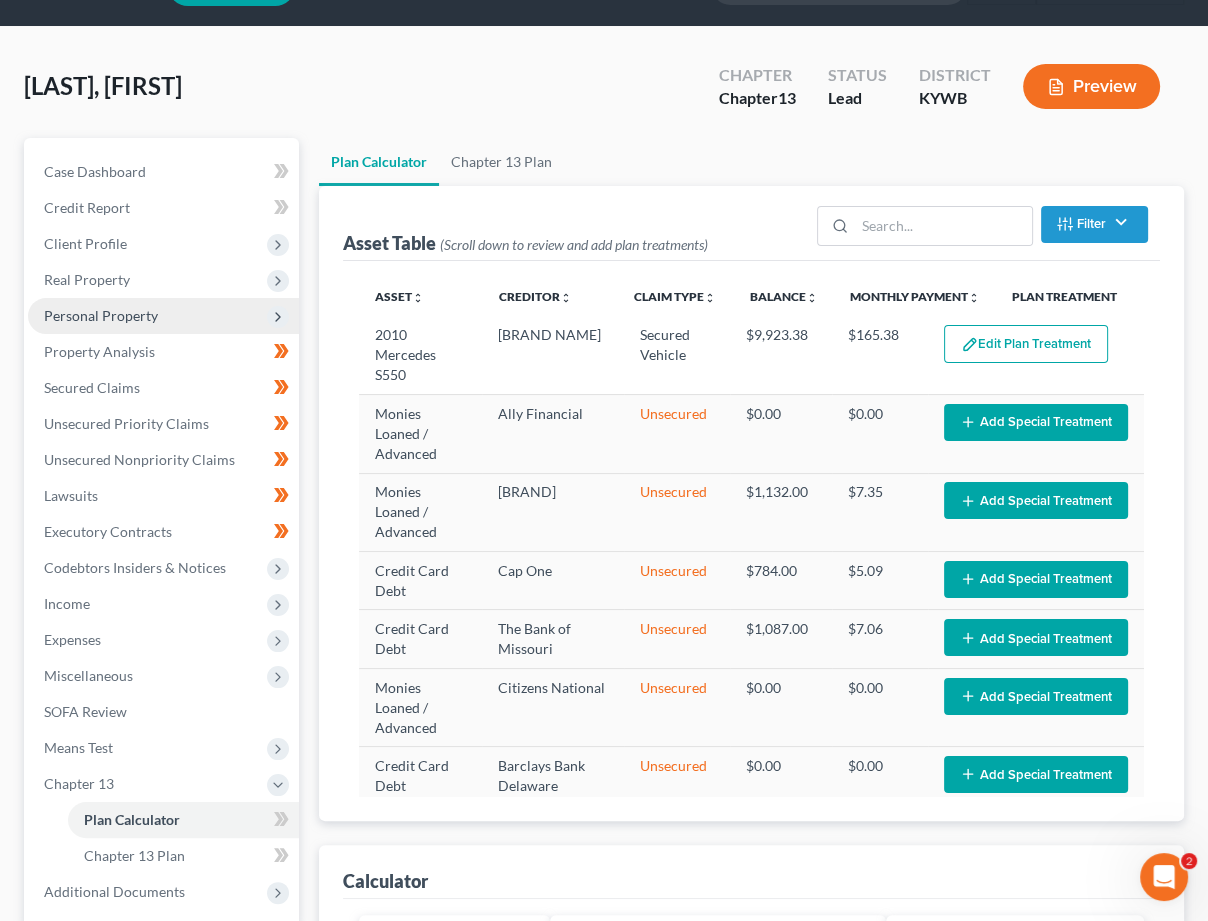 click on "Personal Property" at bounding box center (163, 316) 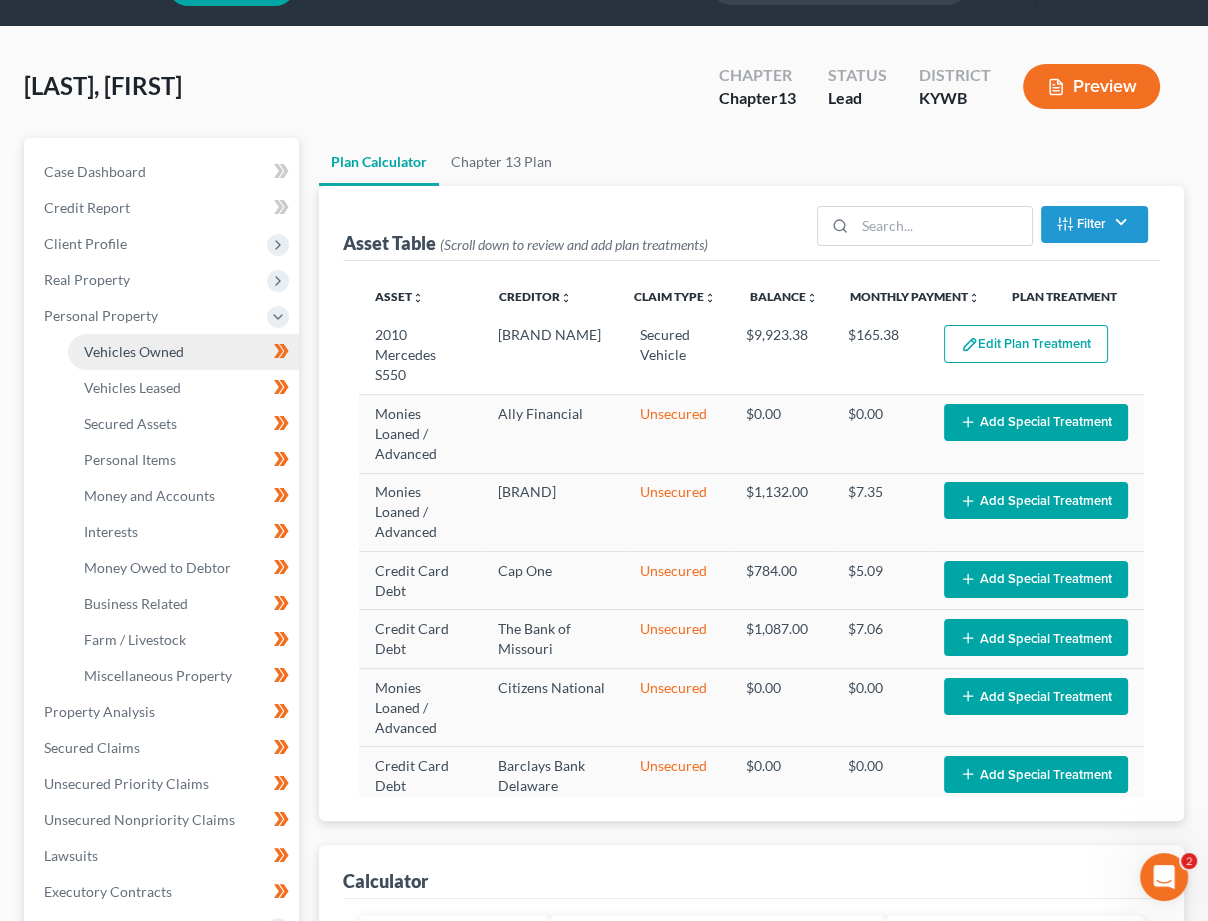 click on "Vehicles Owned" at bounding box center (134, 351) 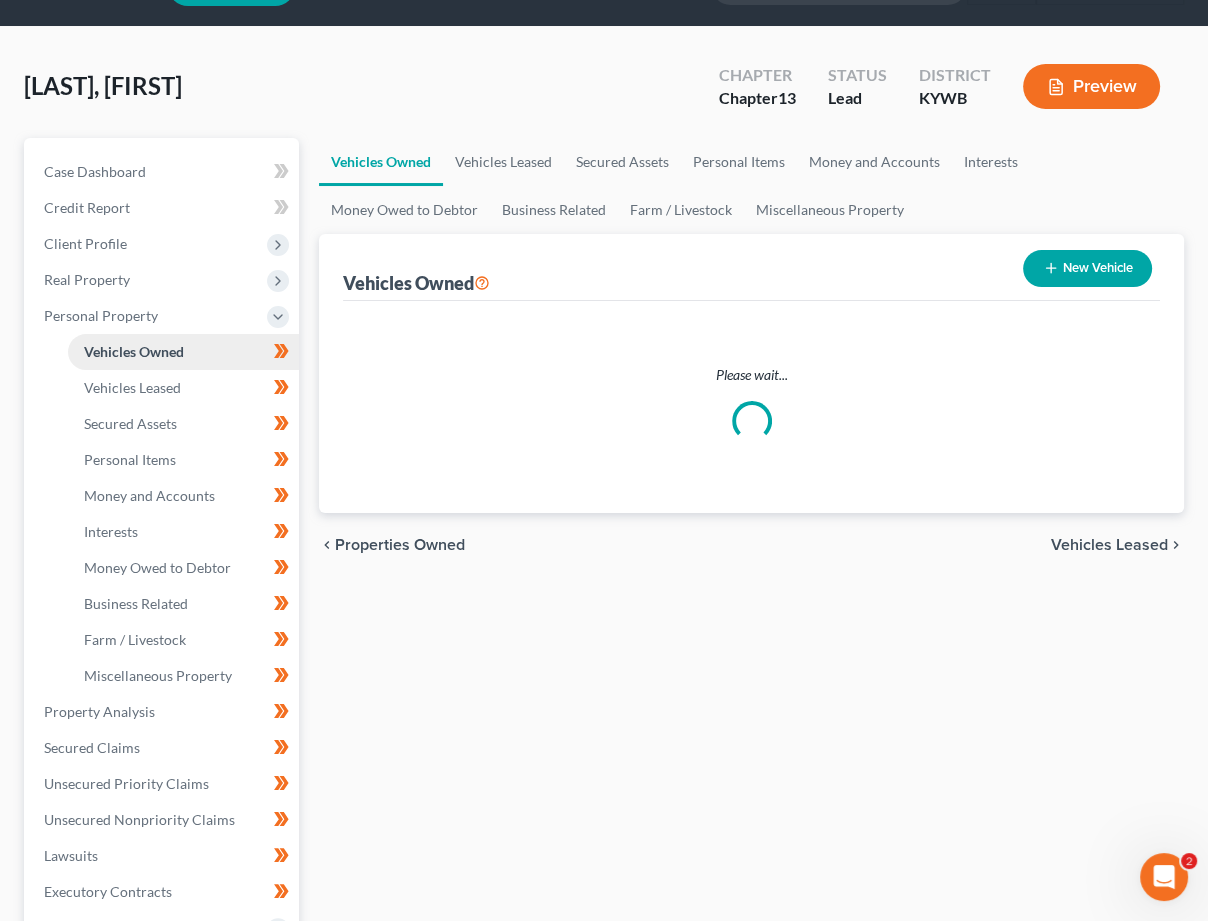 scroll, scrollTop: 0, scrollLeft: 0, axis: both 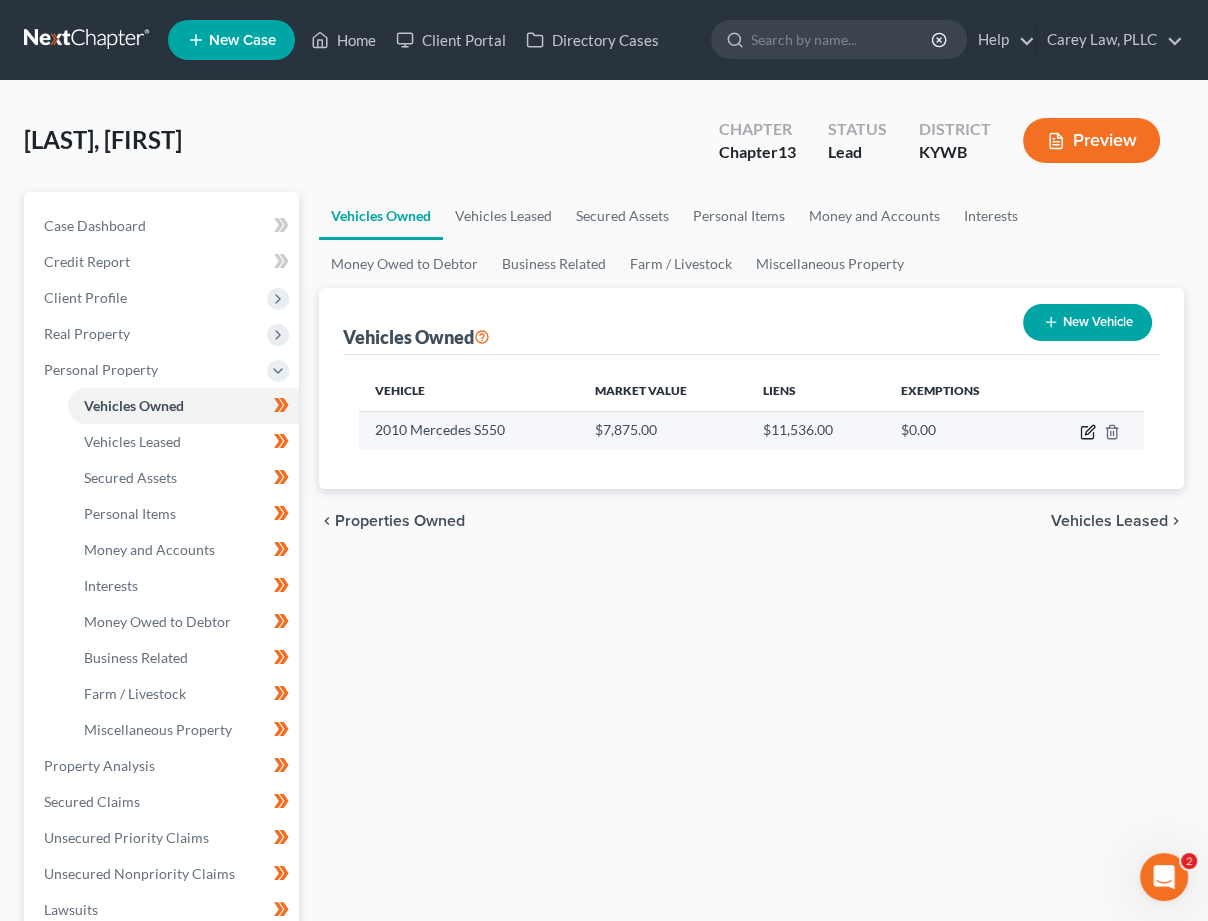 click 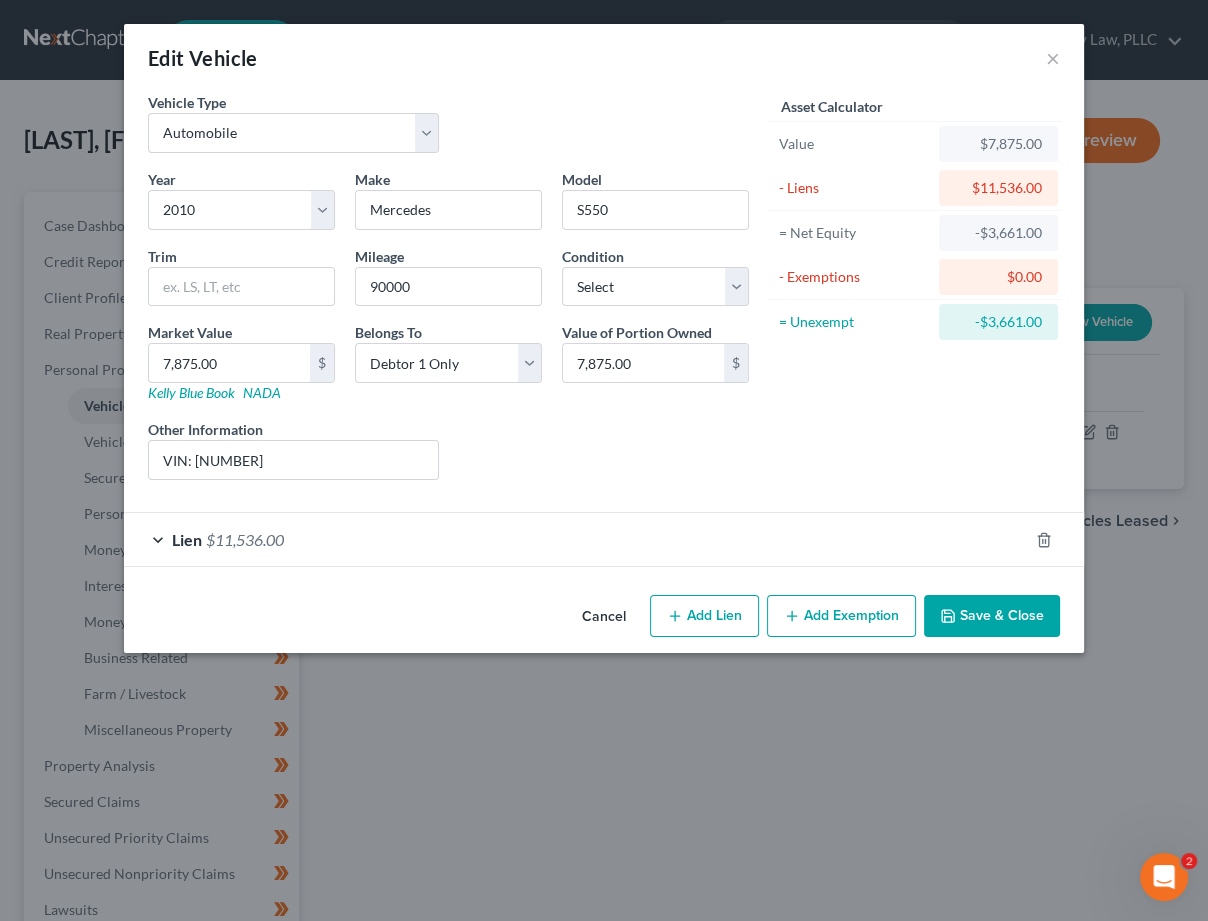 click on "Save & Close" at bounding box center [992, 616] 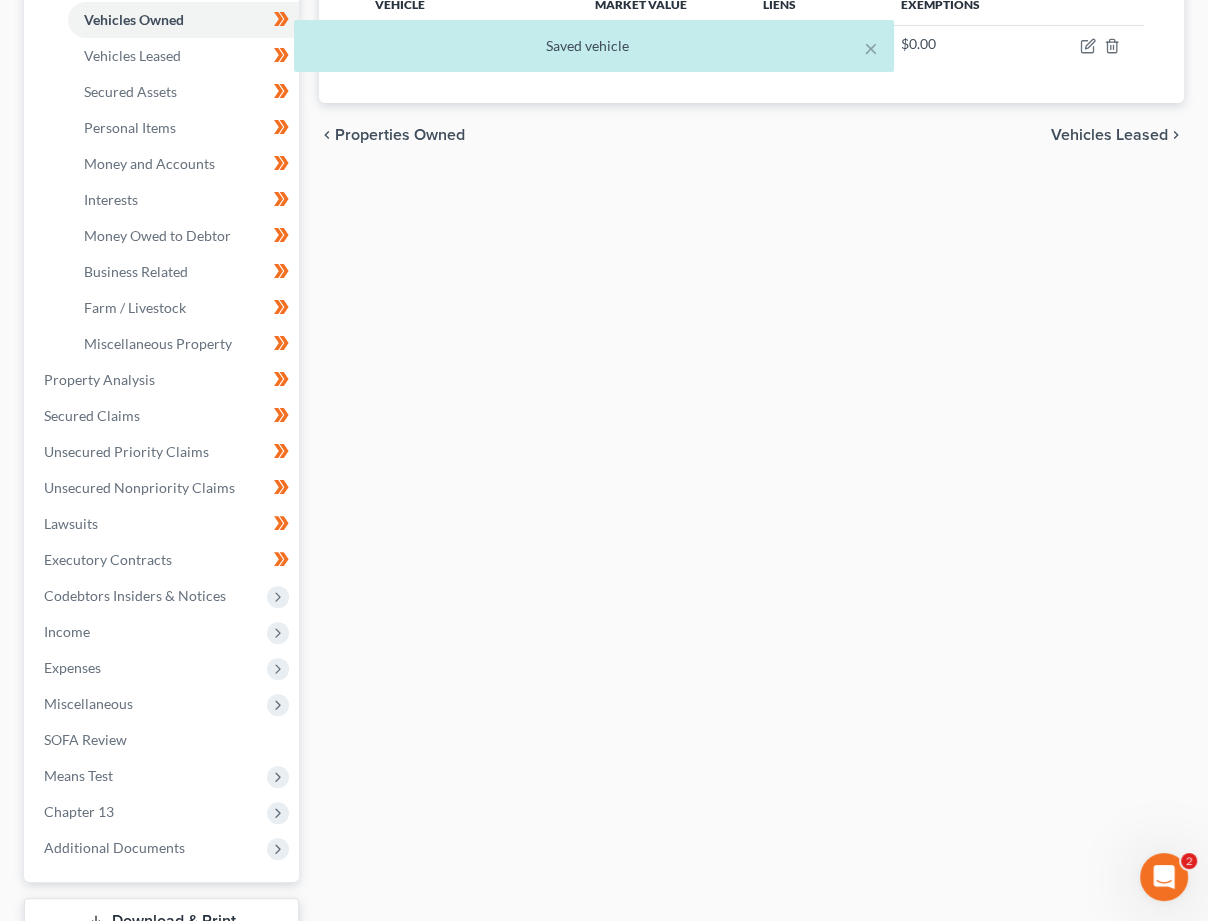 scroll, scrollTop: 416, scrollLeft: 0, axis: vertical 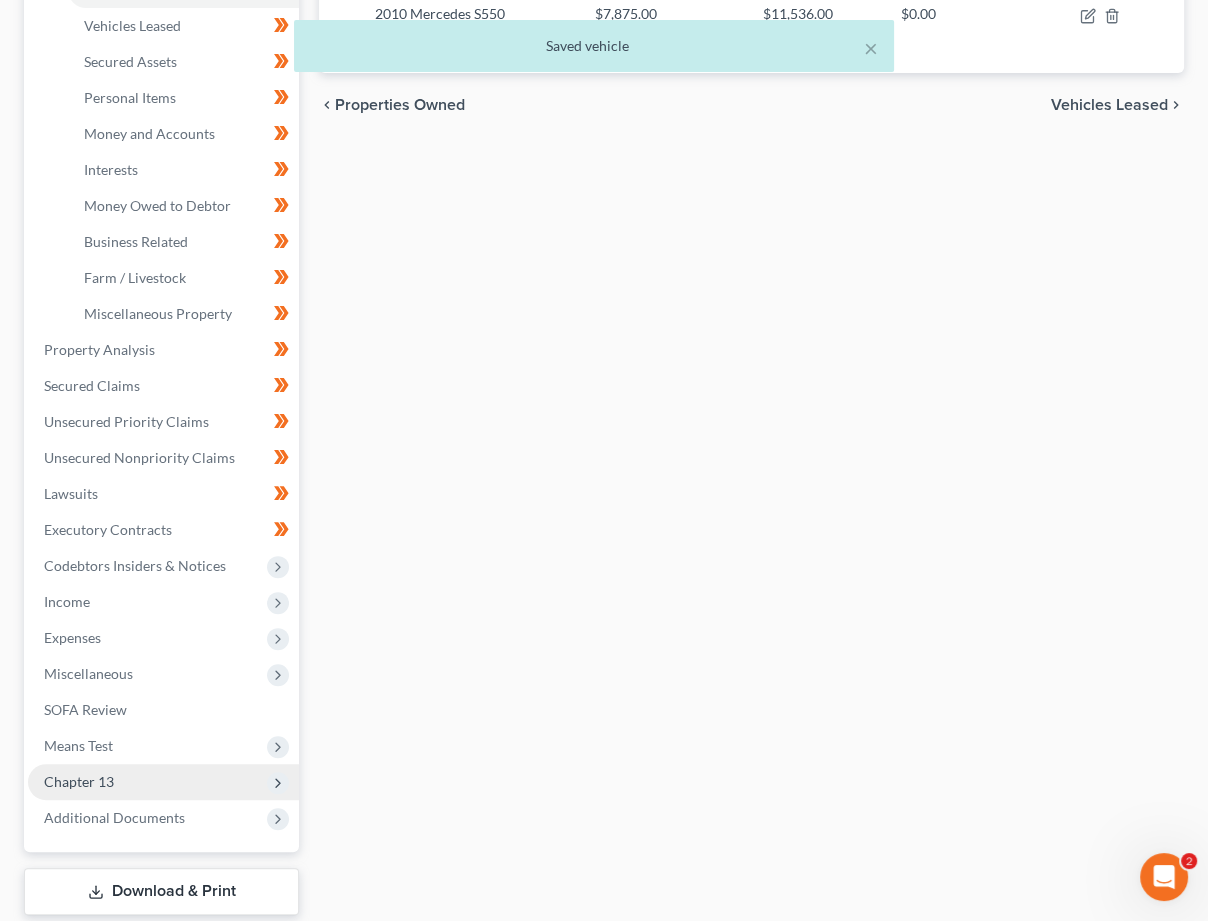 click on "Chapter 13" at bounding box center [79, 781] 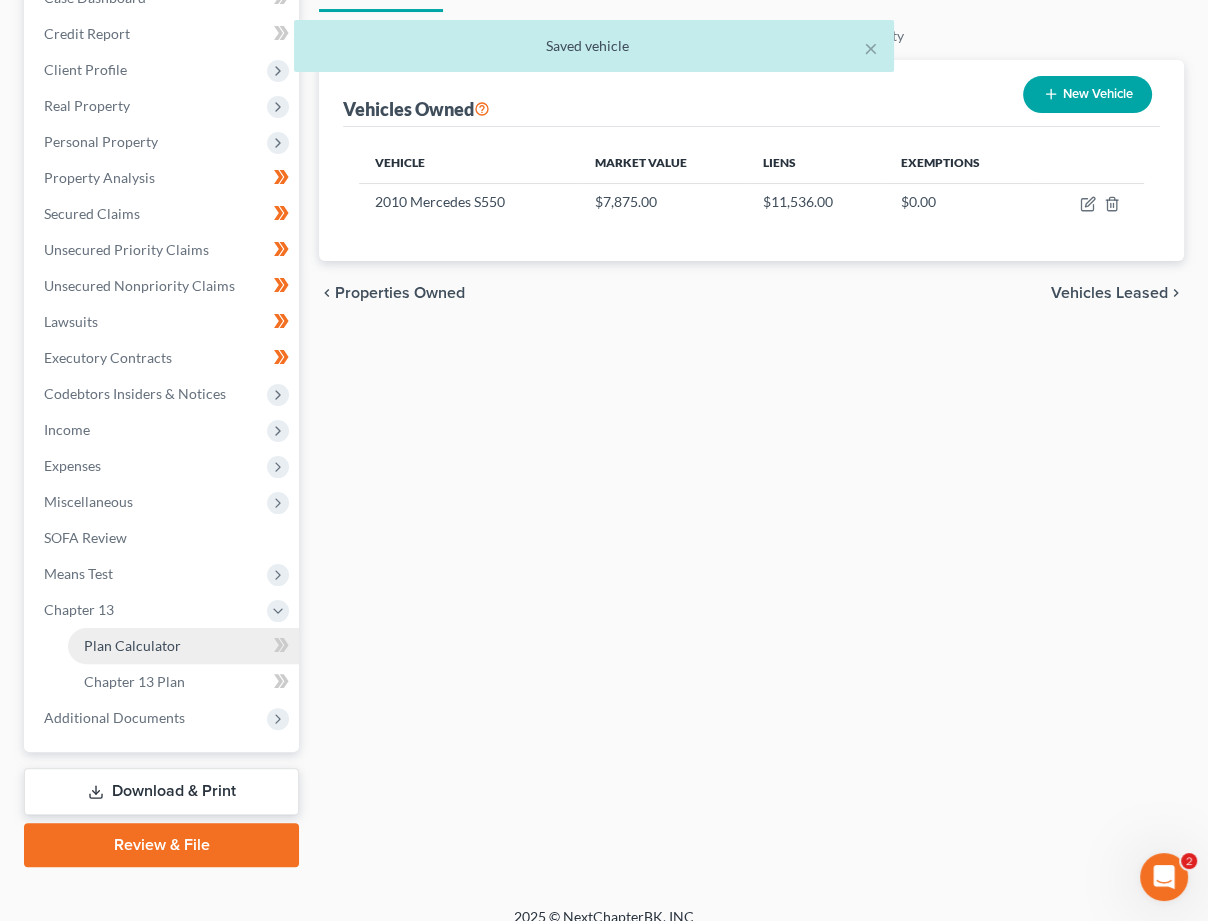 click on "Plan Calculator" at bounding box center (183, 646) 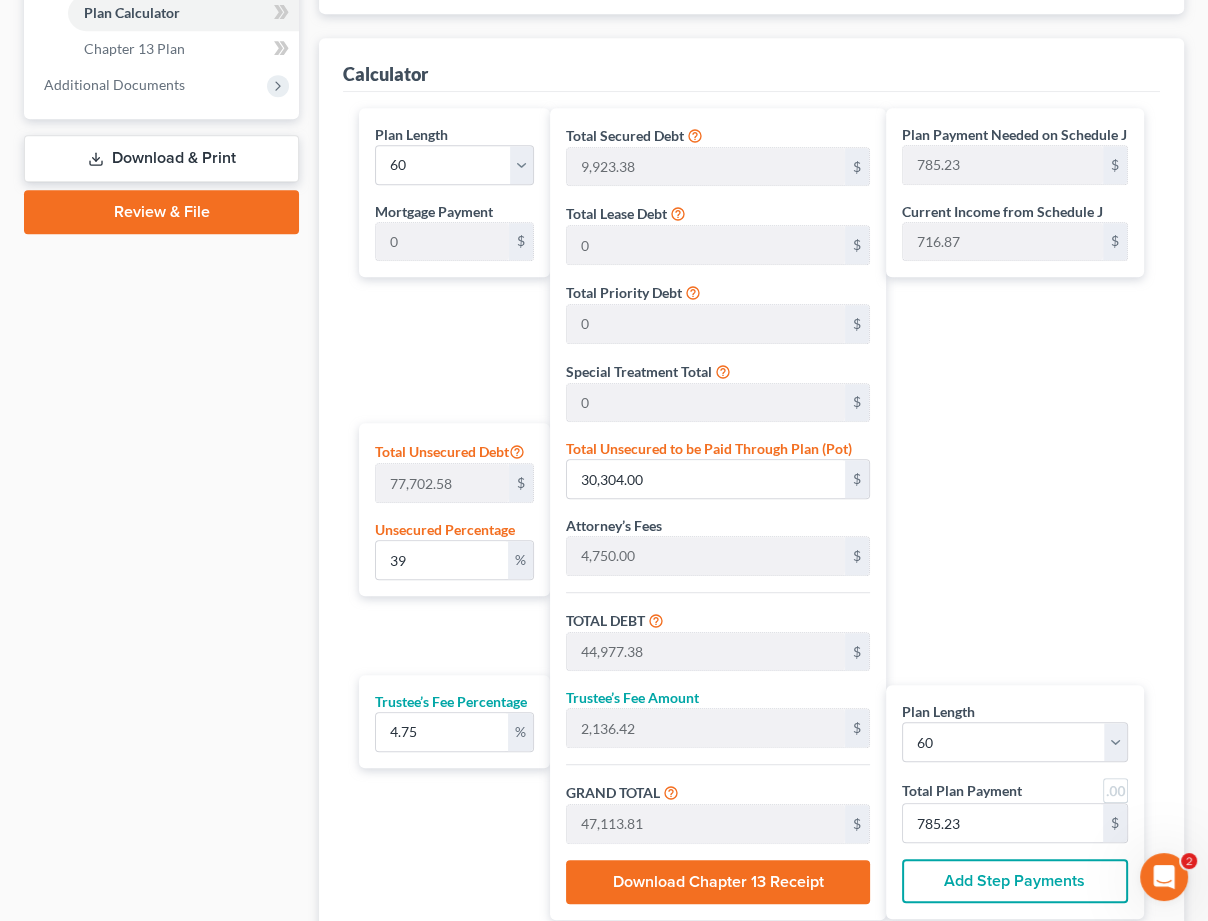 scroll, scrollTop: 849, scrollLeft: 0, axis: vertical 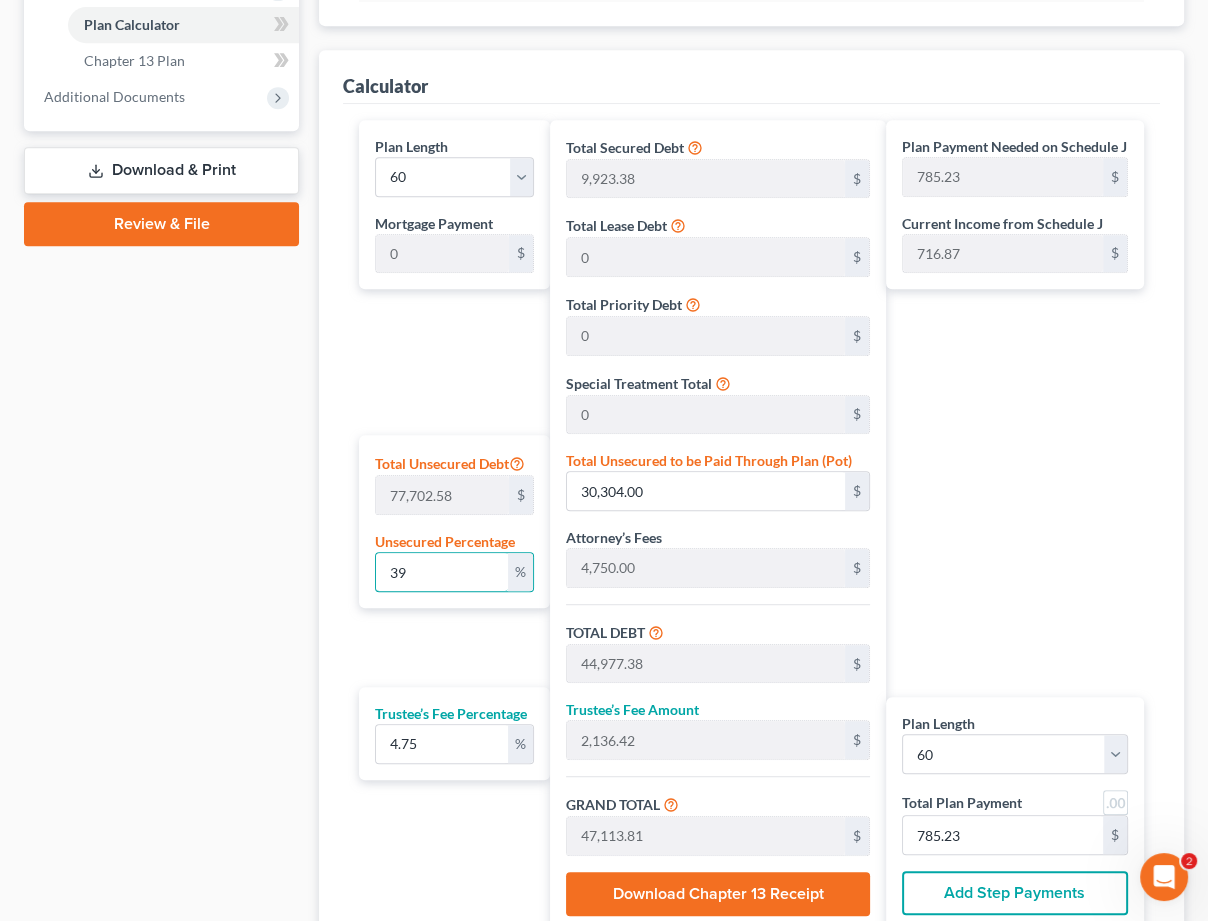 drag, startPoint x: 440, startPoint y: 573, endPoint x: 14, endPoint y: 493, distance: 433.44666 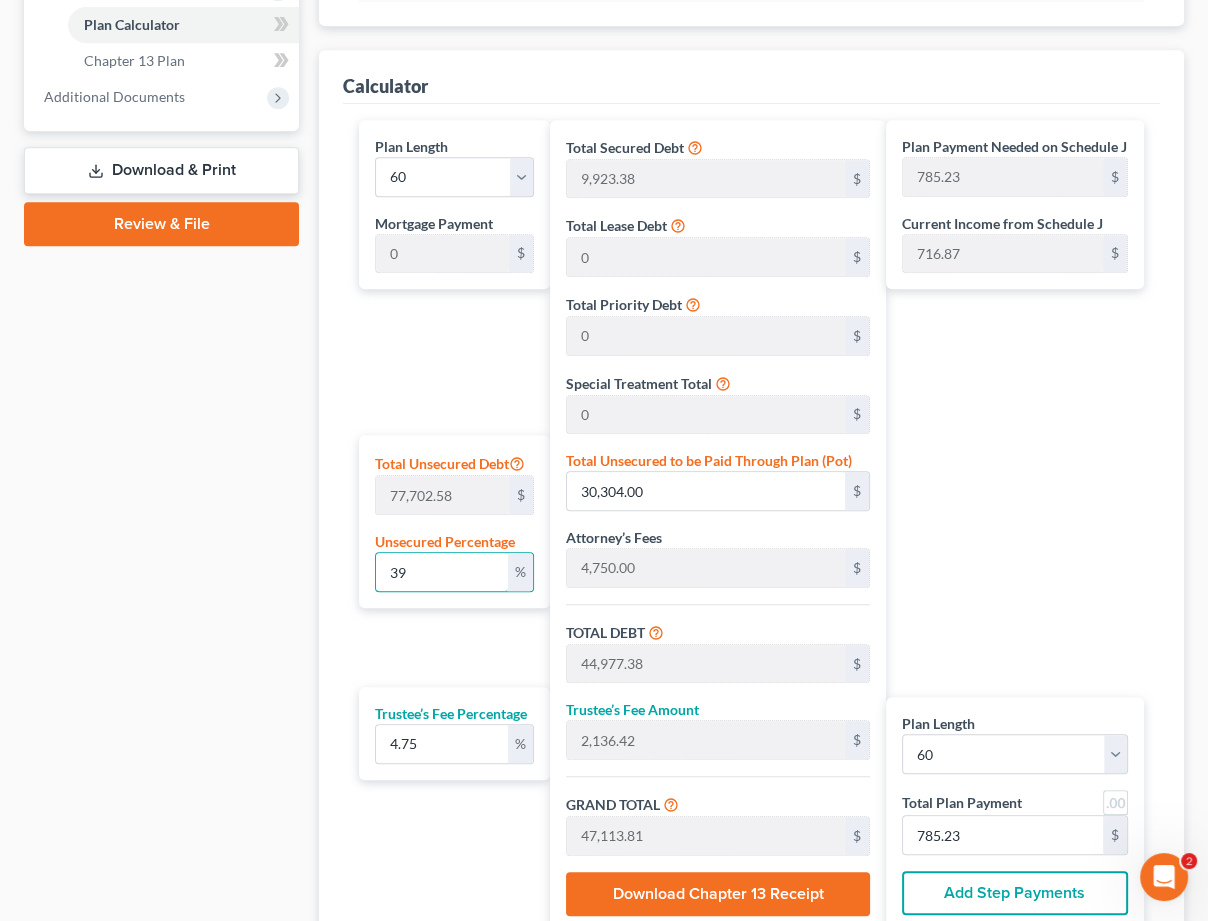 click on "Petition Navigation
Case Dashboard
Payments
Invoices
Payments
Payments
Credit Report
Client Profile" at bounding box center (604, 181) 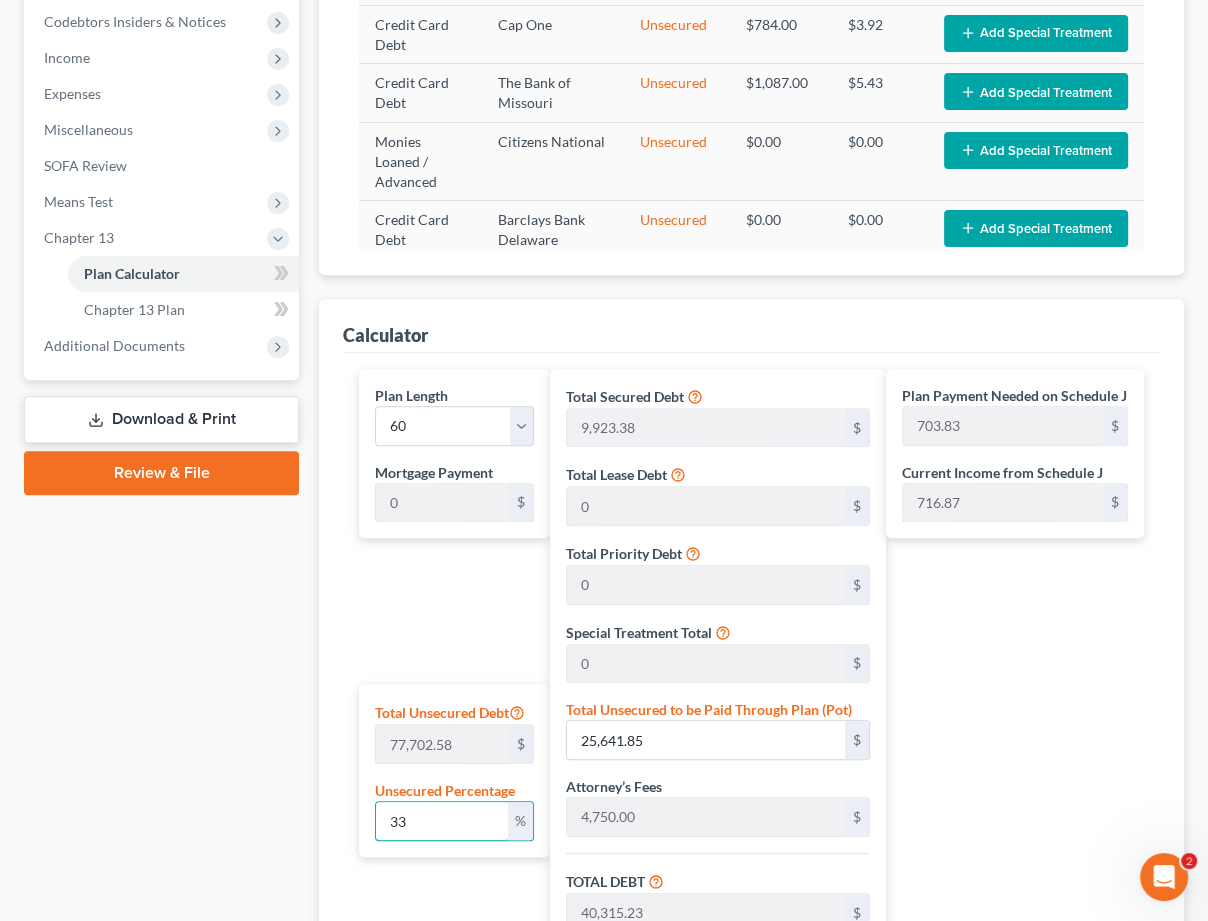 scroll, scrollTop: 600, scrollLeft: 0, axis: vertical 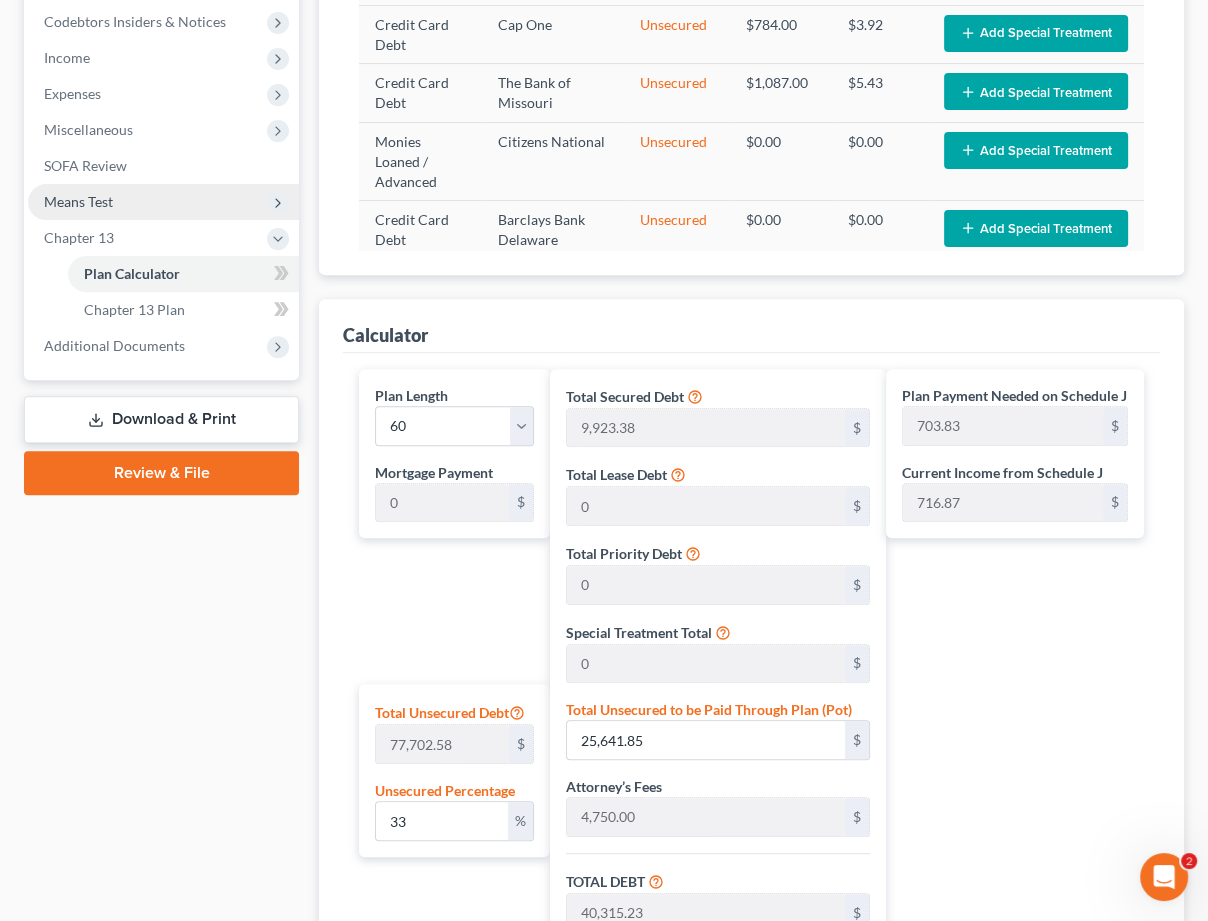 click on "Means Test" at bounding box center (163, 202) 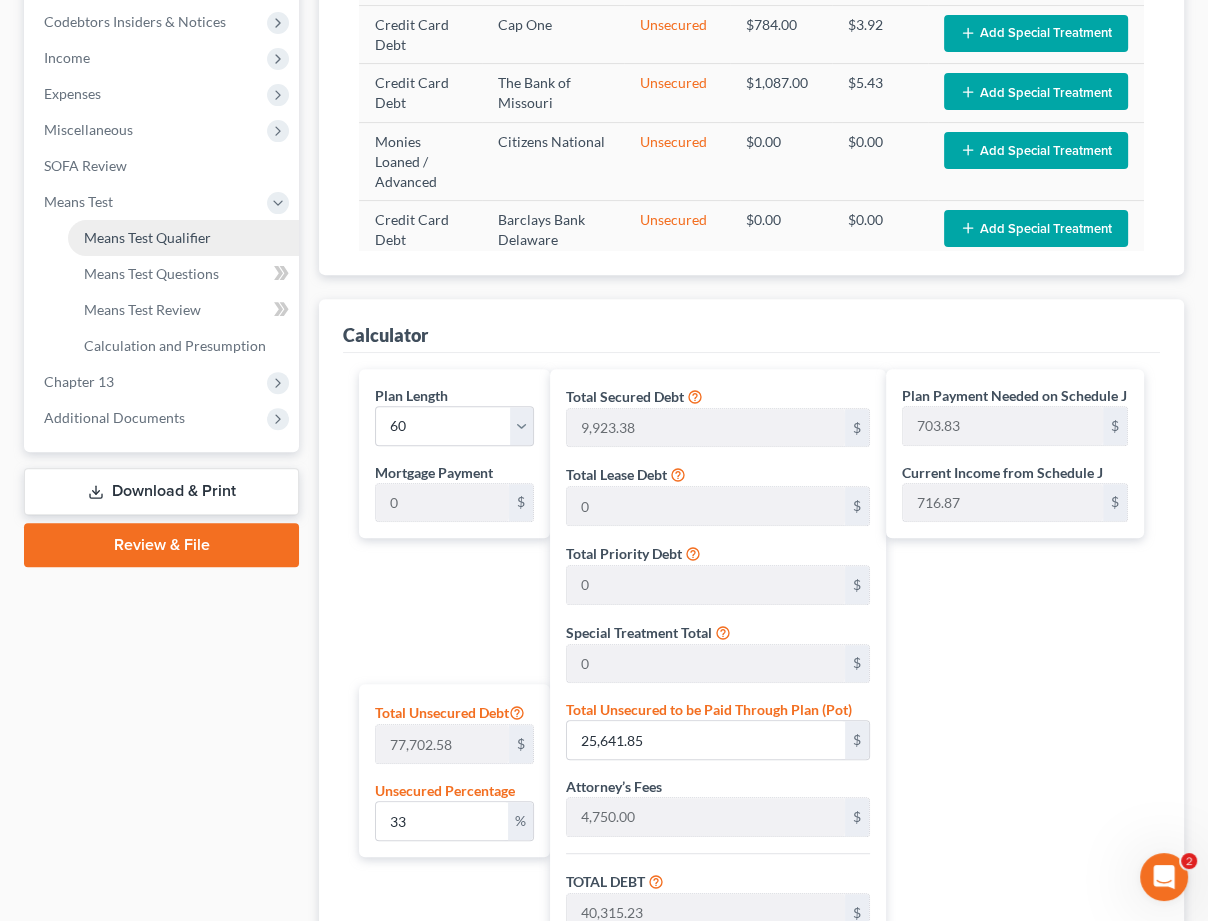 click on "Means Test Qualifier" at bounding box center [147, 237] 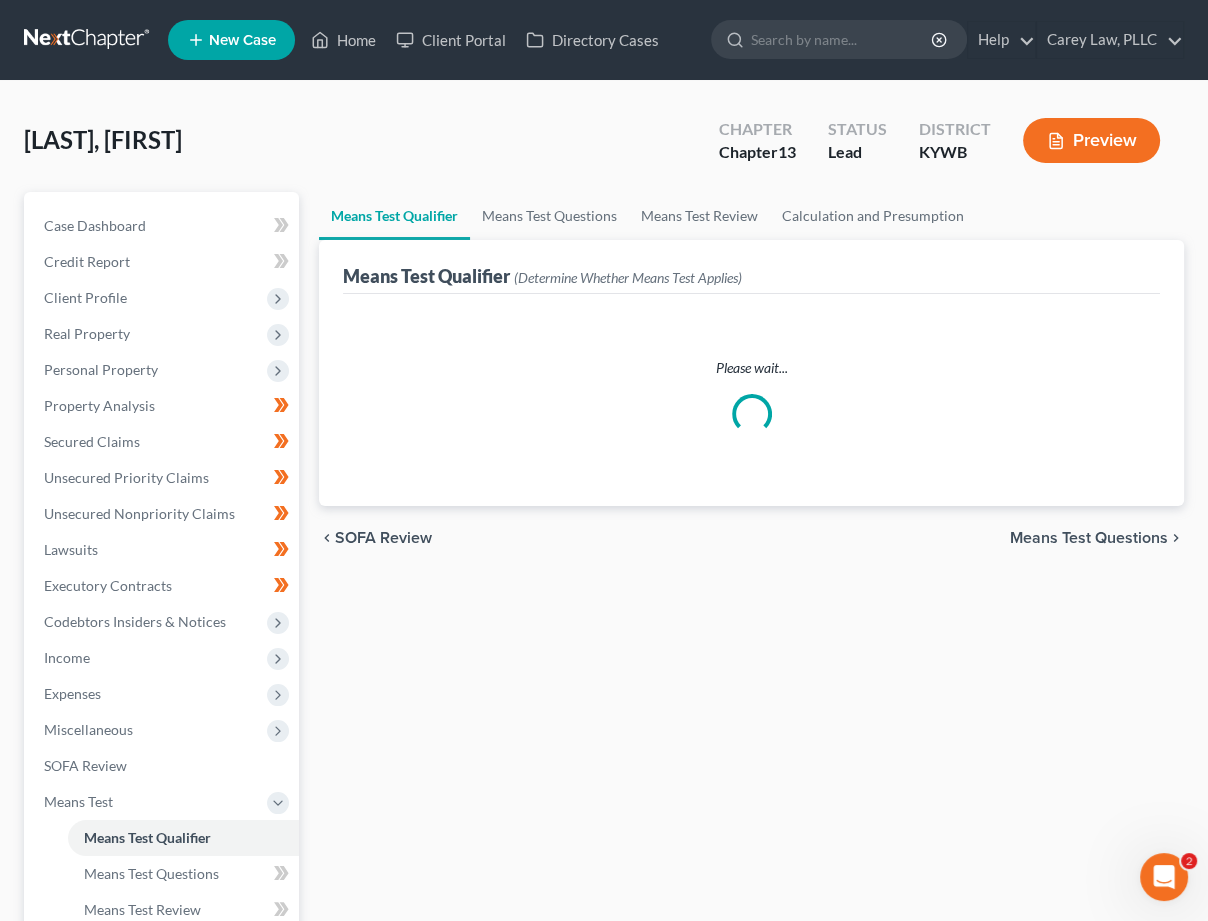 scroll, scrollTop: 0, scrollLeft: 0, axis: both 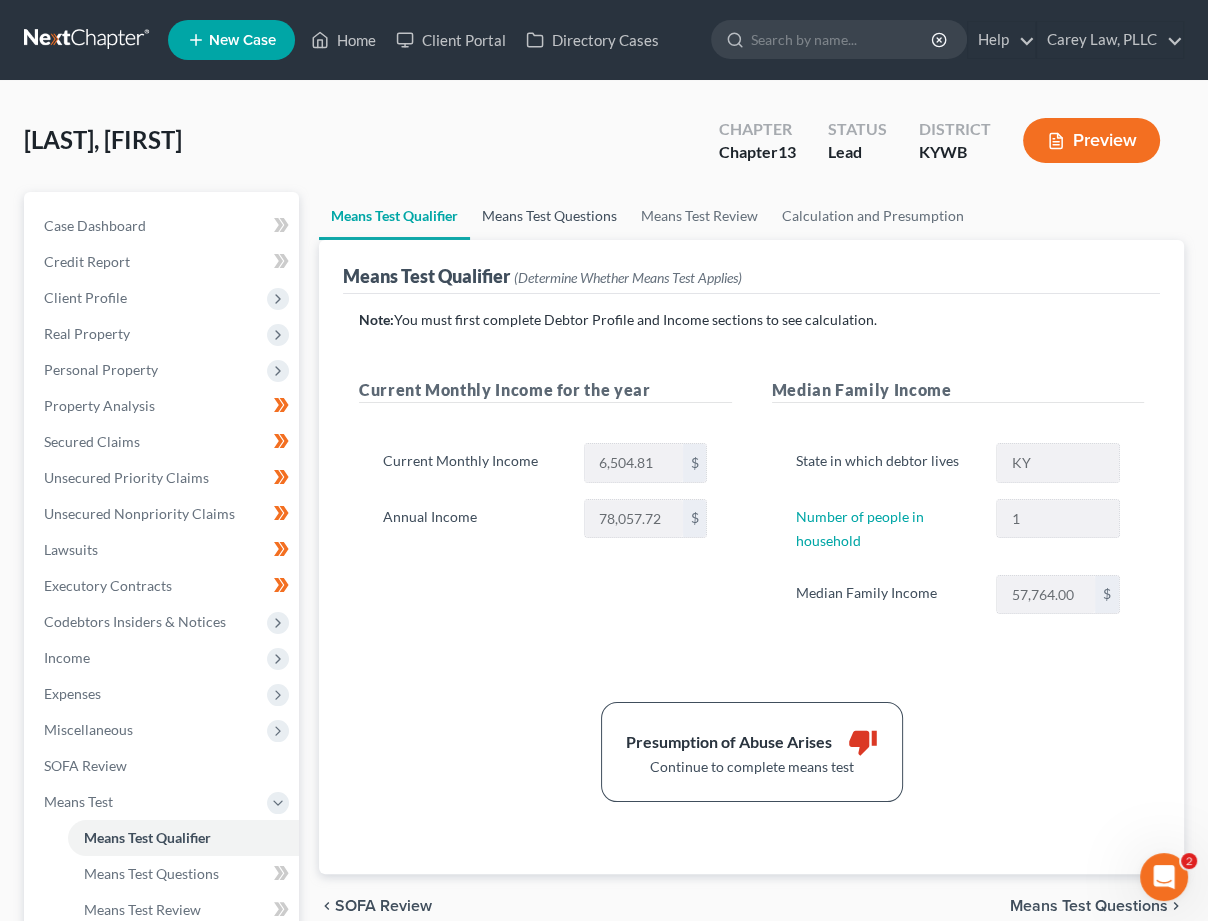 click on "Means Test Questions" at bounding box center [549, 216] 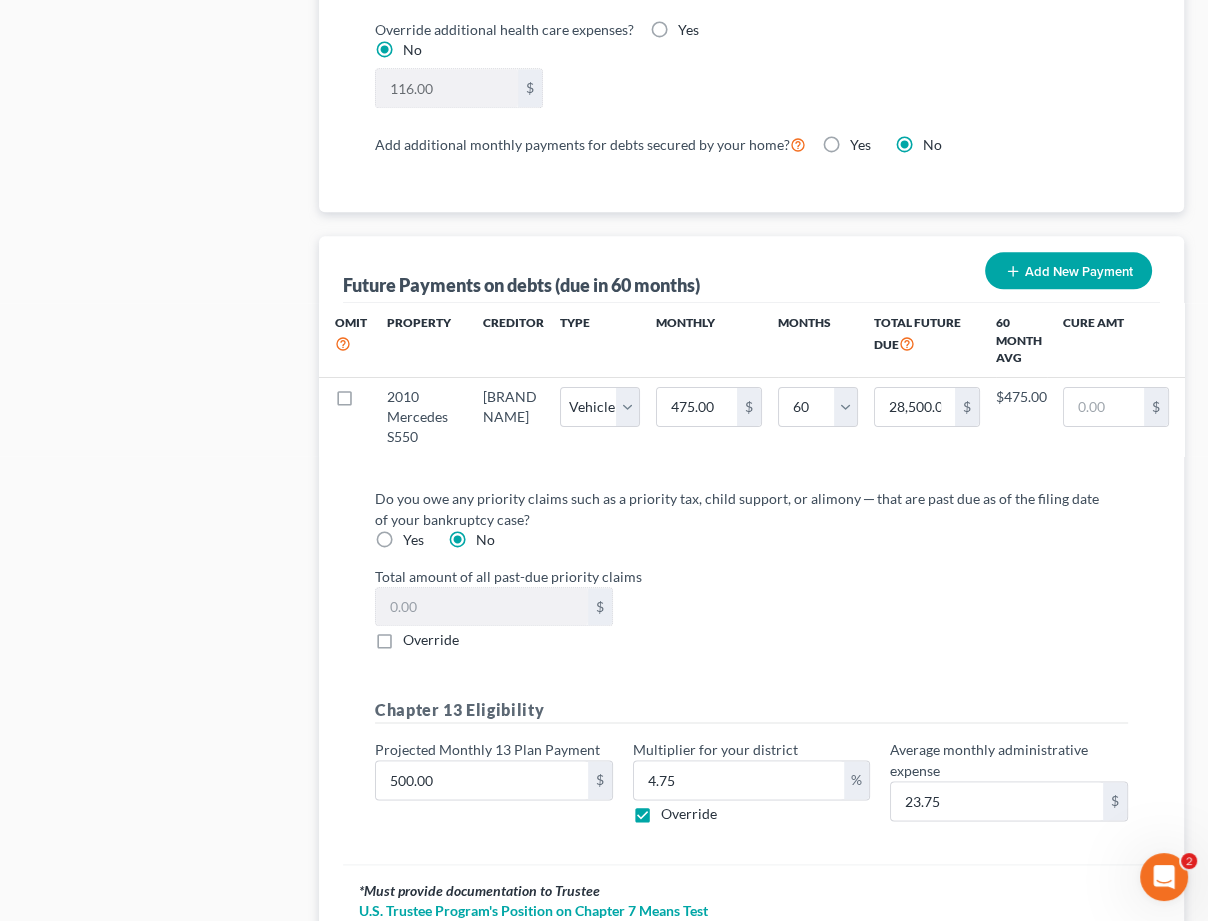 scroll, scrollTop: 1919, scrollLeft: 0, axis: vertical 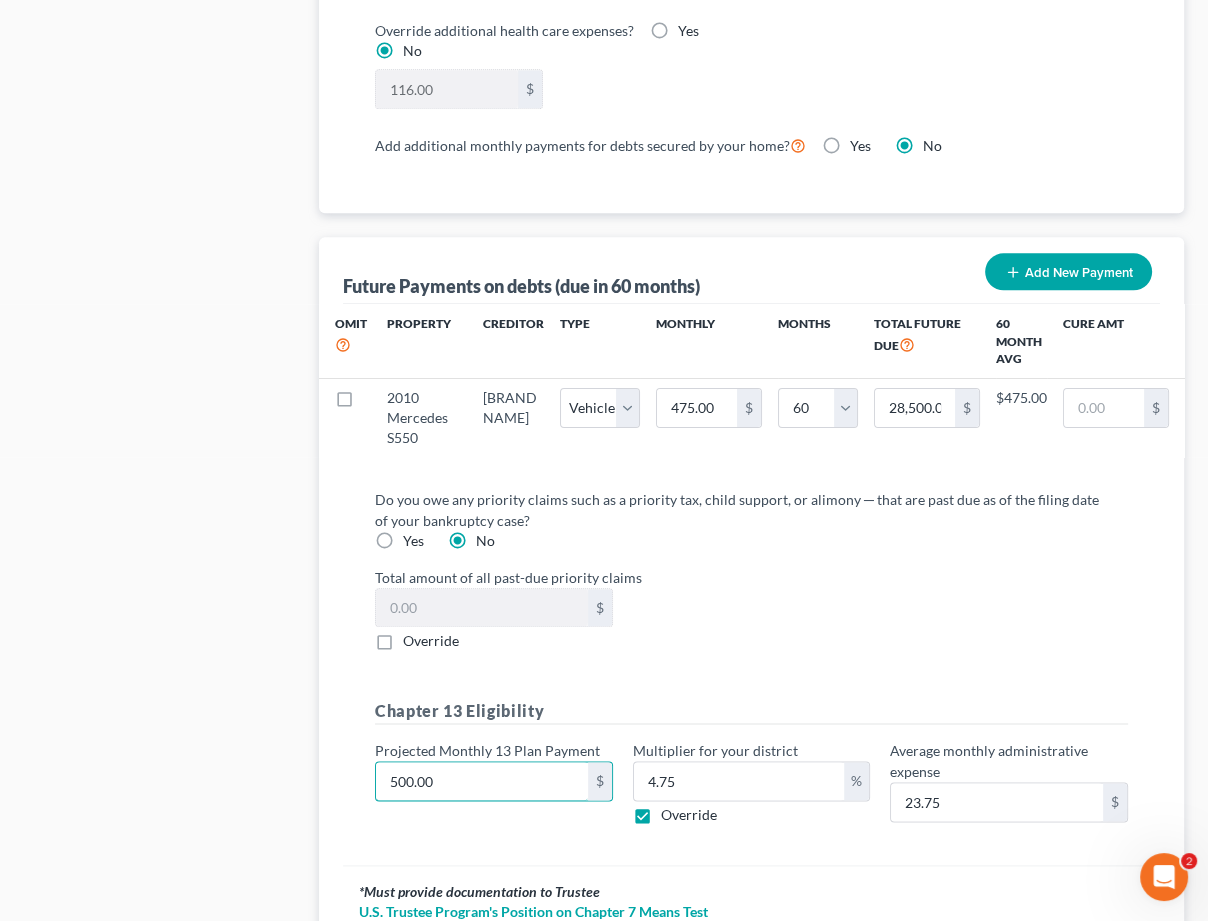 drag, startPoint x: 429, startPoint y: 746, endPoint x: 313, endPoint y: 743, distance: 116.03879 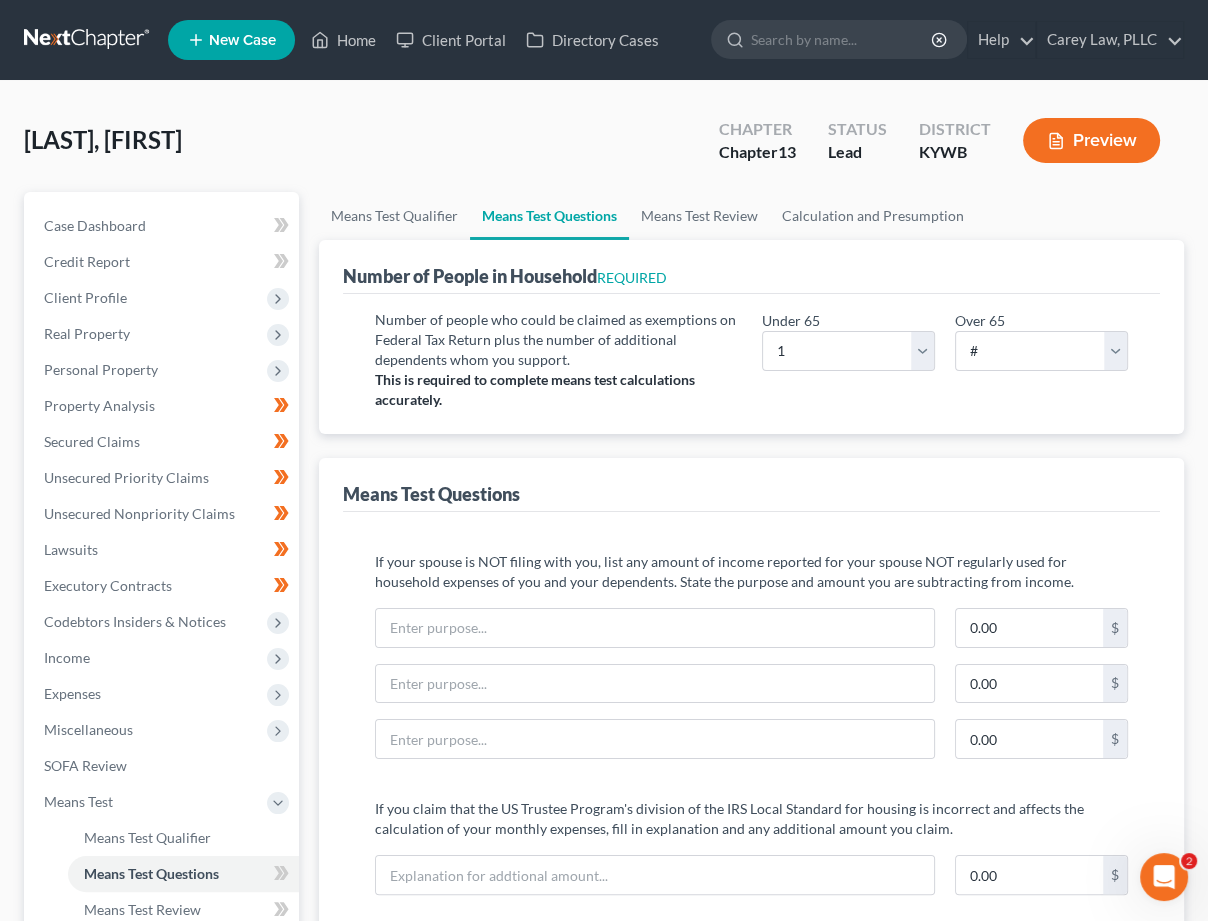 scroll, scrollTop: -2, scrollLeft: 0, axis: vertical 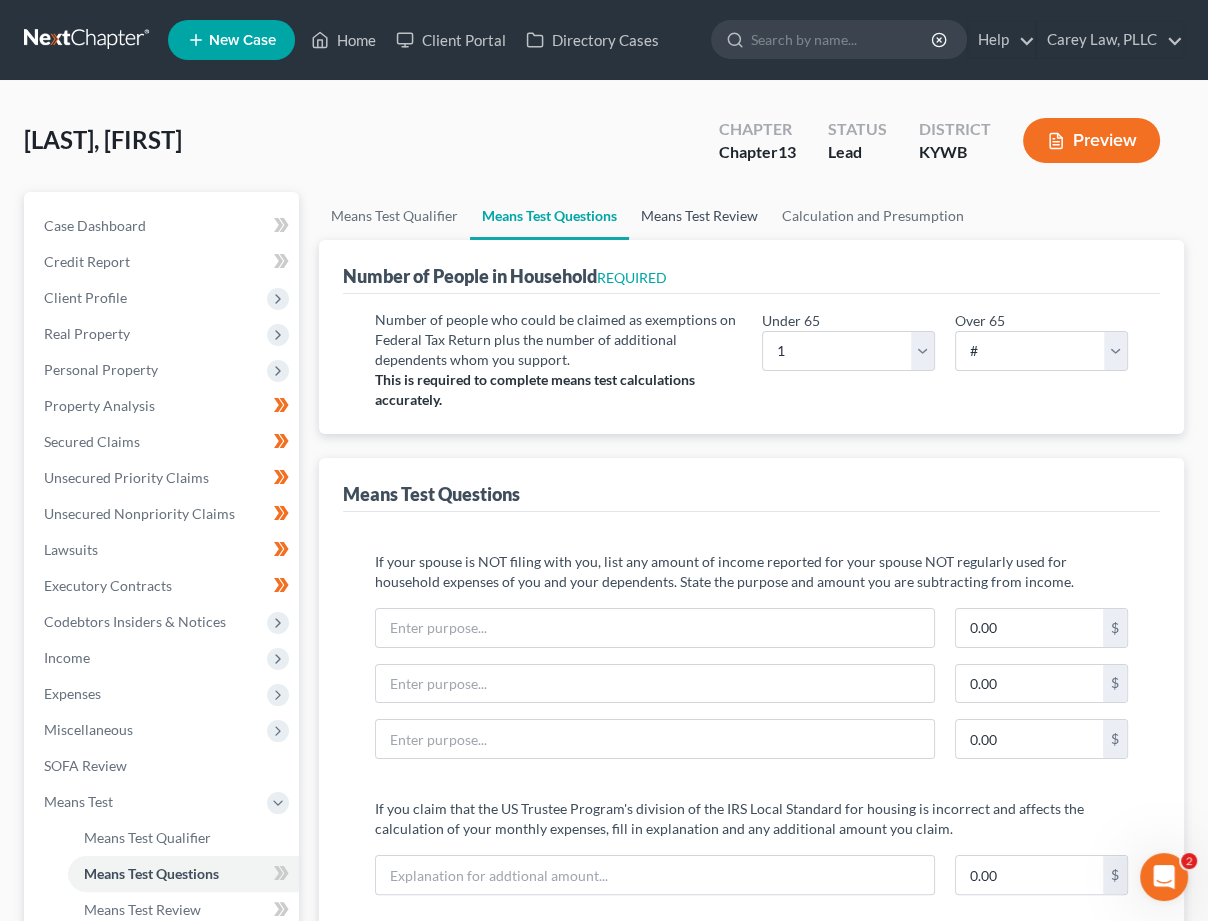 click on "Means Test Review" at bounding box center [699, 216] 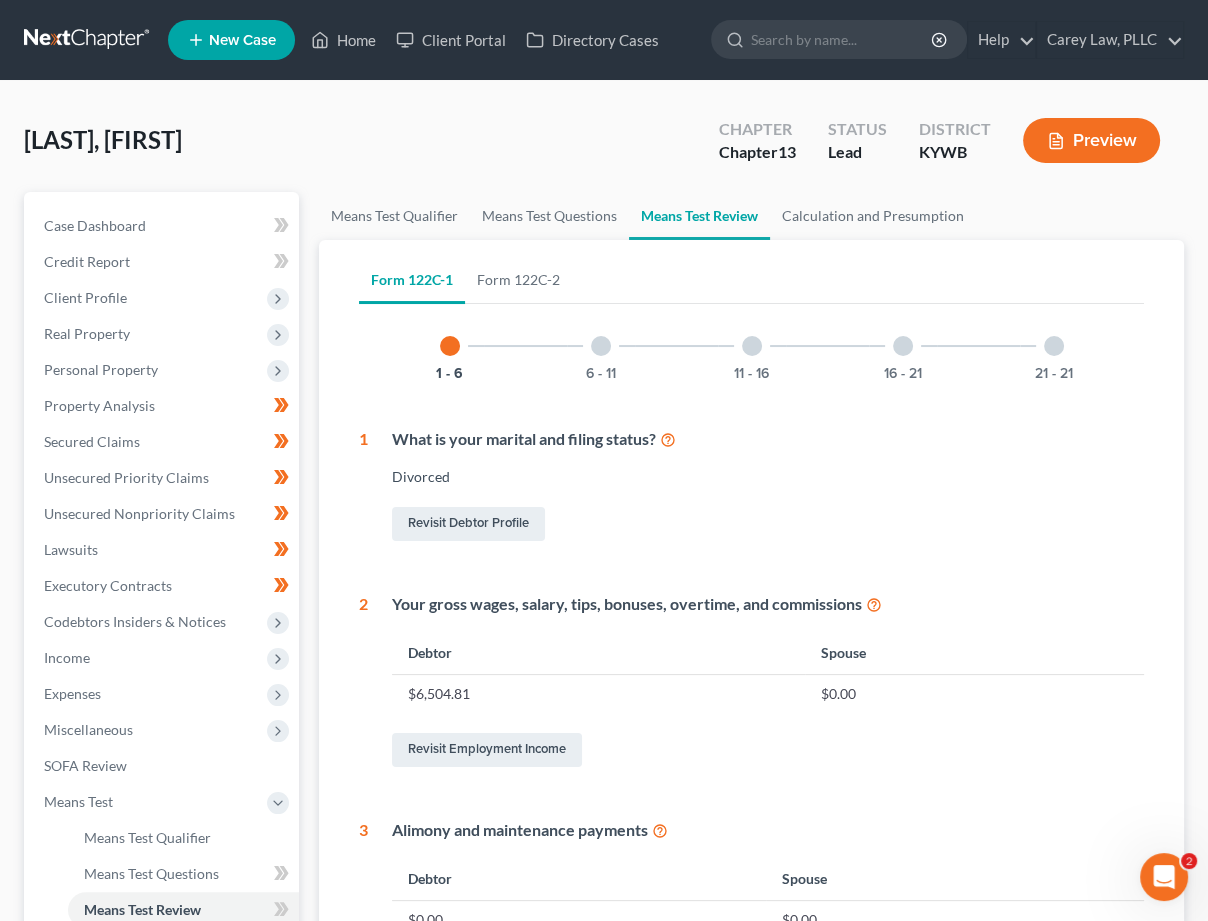 scroll, scrollTop: 0, scrollLeft: 0, axis: both 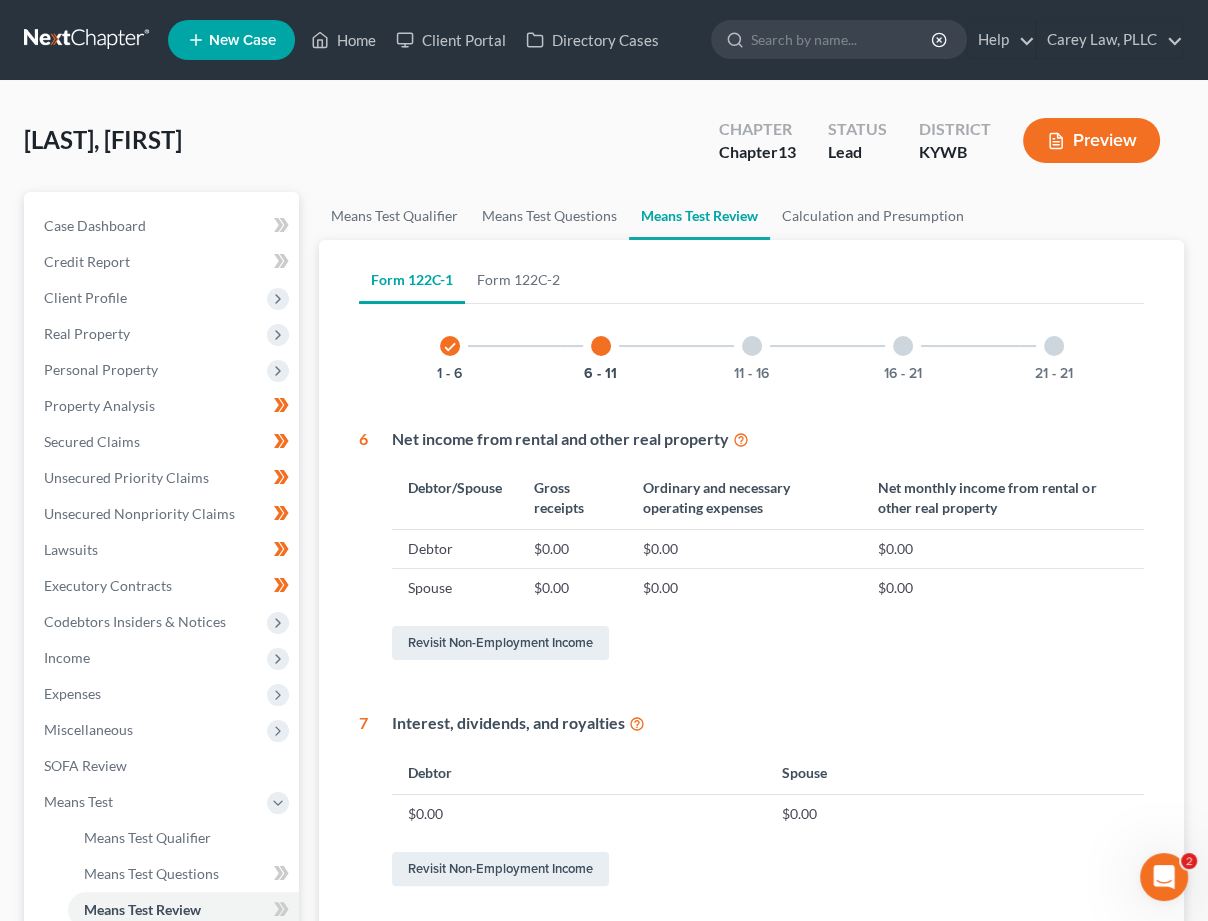 click on "11 - 16" at bounding box center [752, 346] 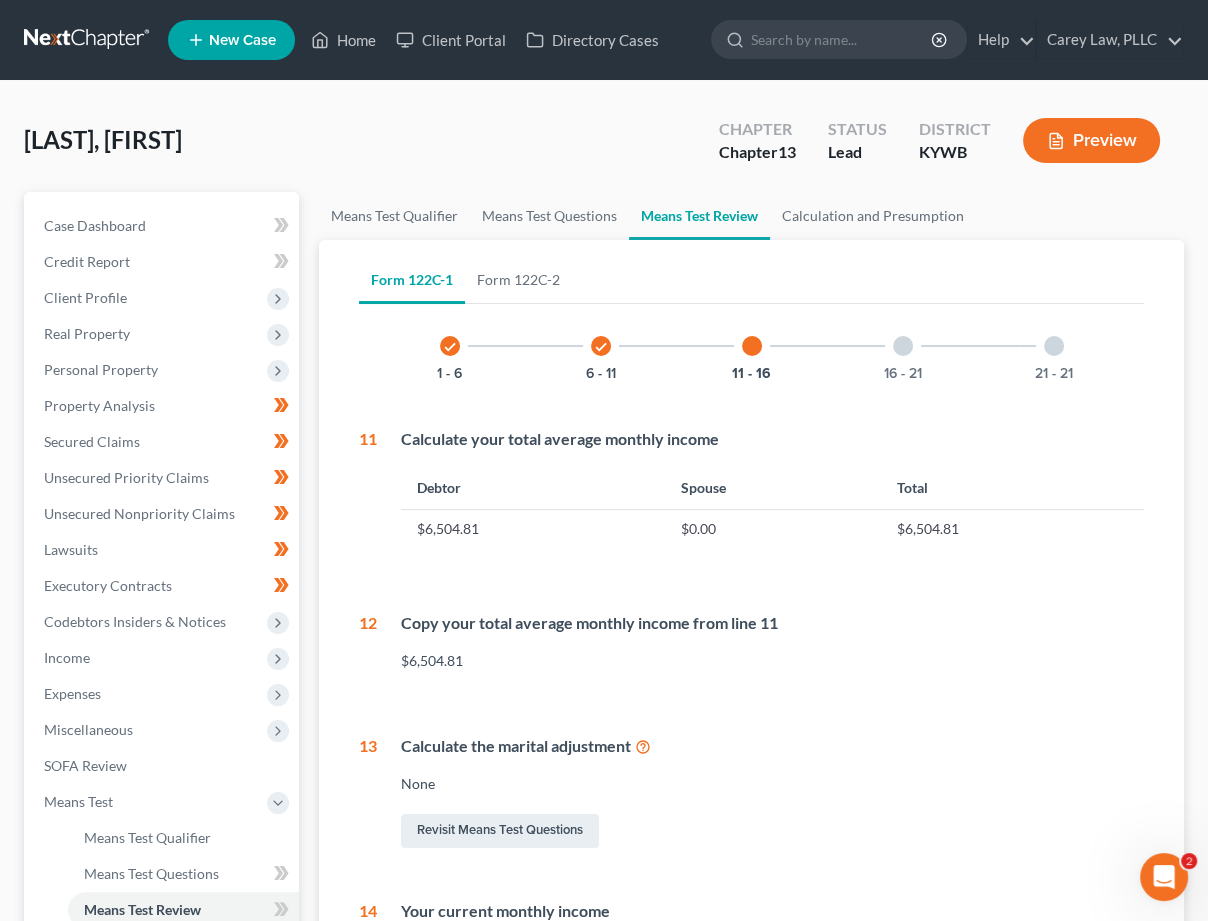 click at bounding box center [903, 346] 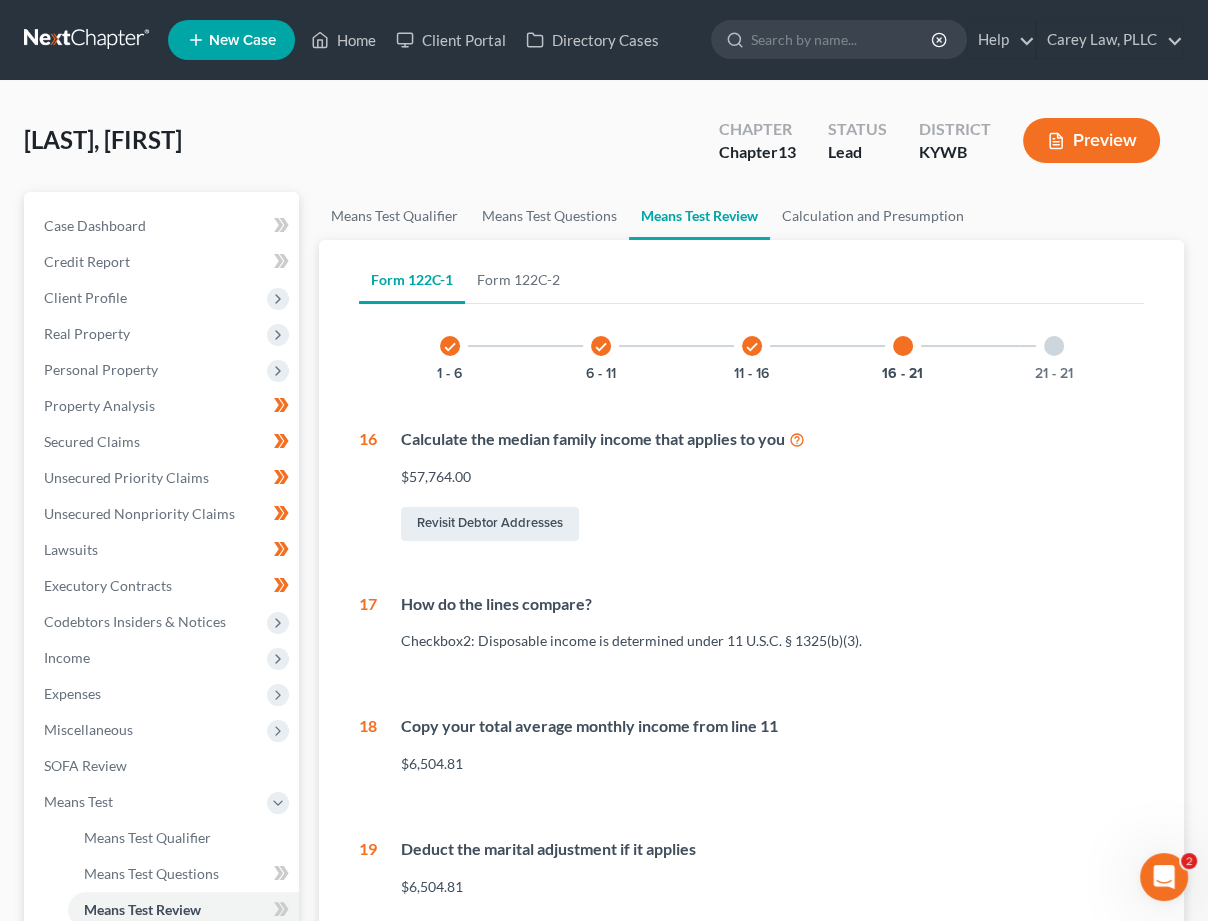 click at bounding box center [1054, 346] 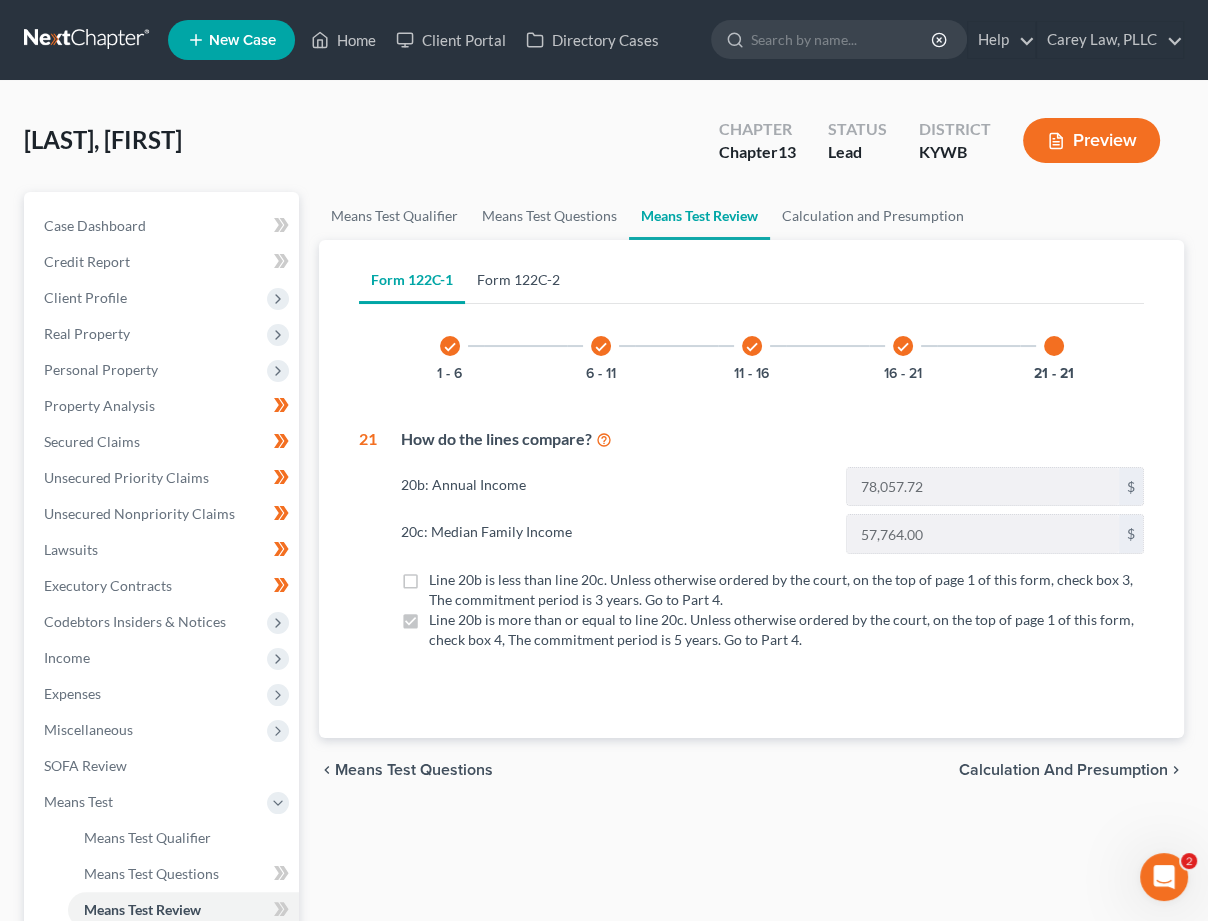 click on "Form 122C-2" at bounding box center (518, 280) 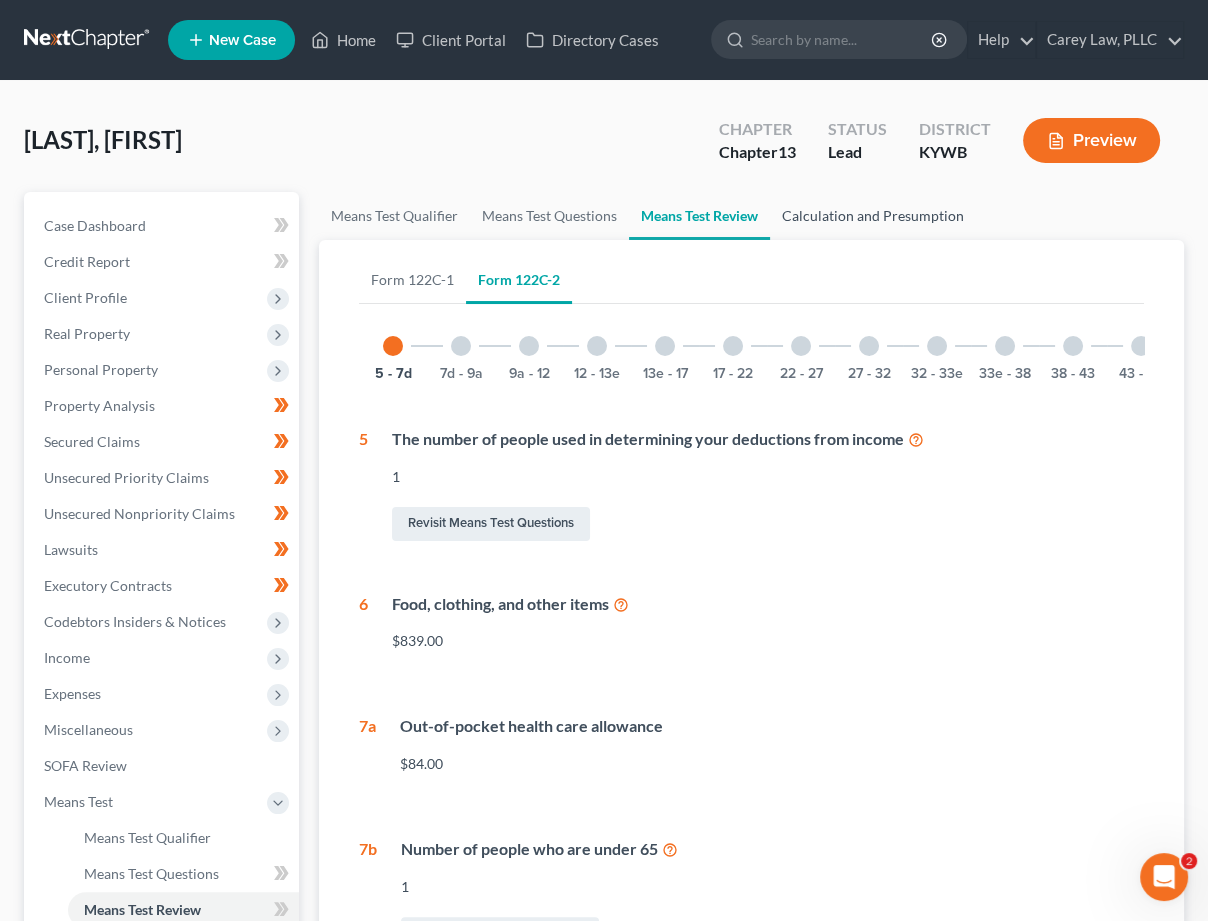 scroll, scrollTop: 0, scrollLeft: 0, axis: both 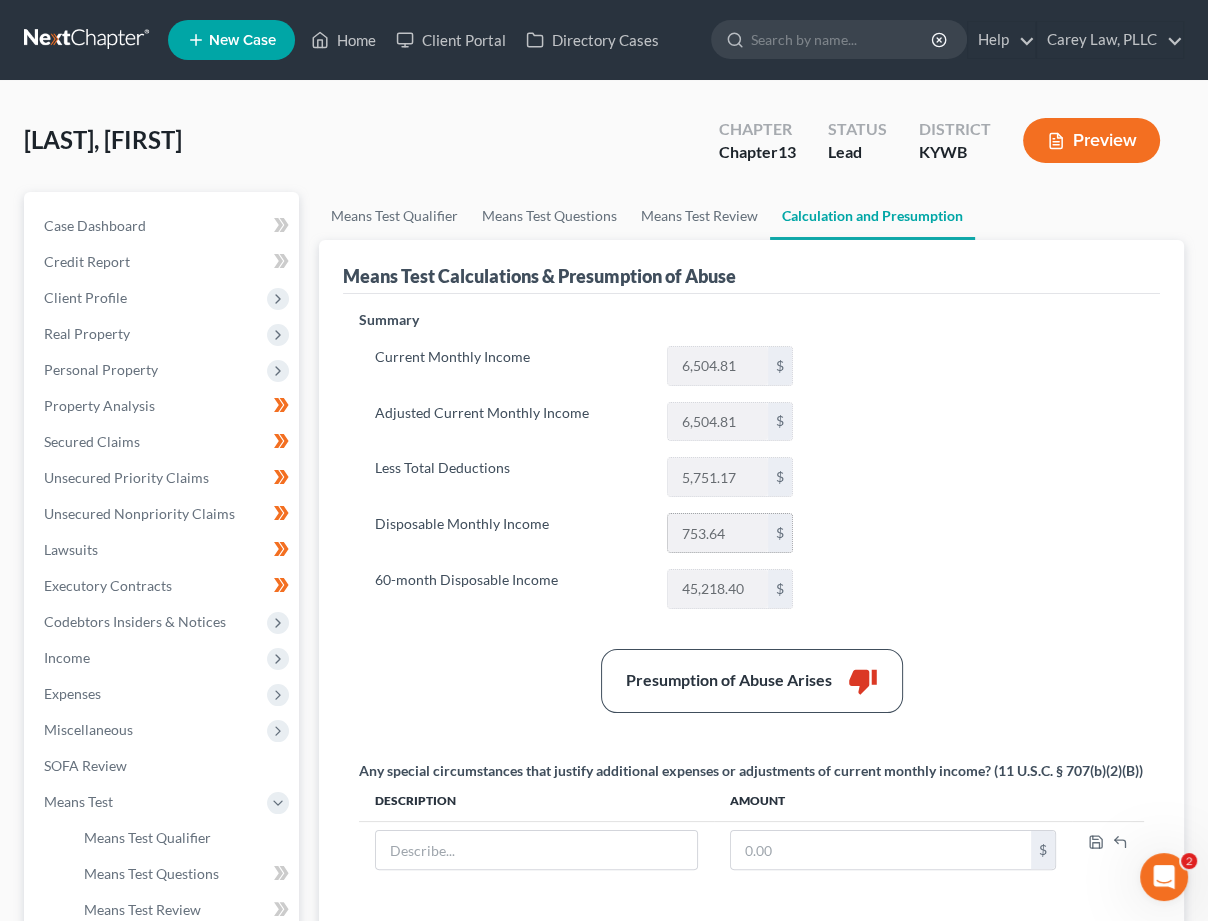 drag, startPoint x: 733, startPoint y: 531, endPoint x: 667, endPoint y: 529, distance: 66.0303 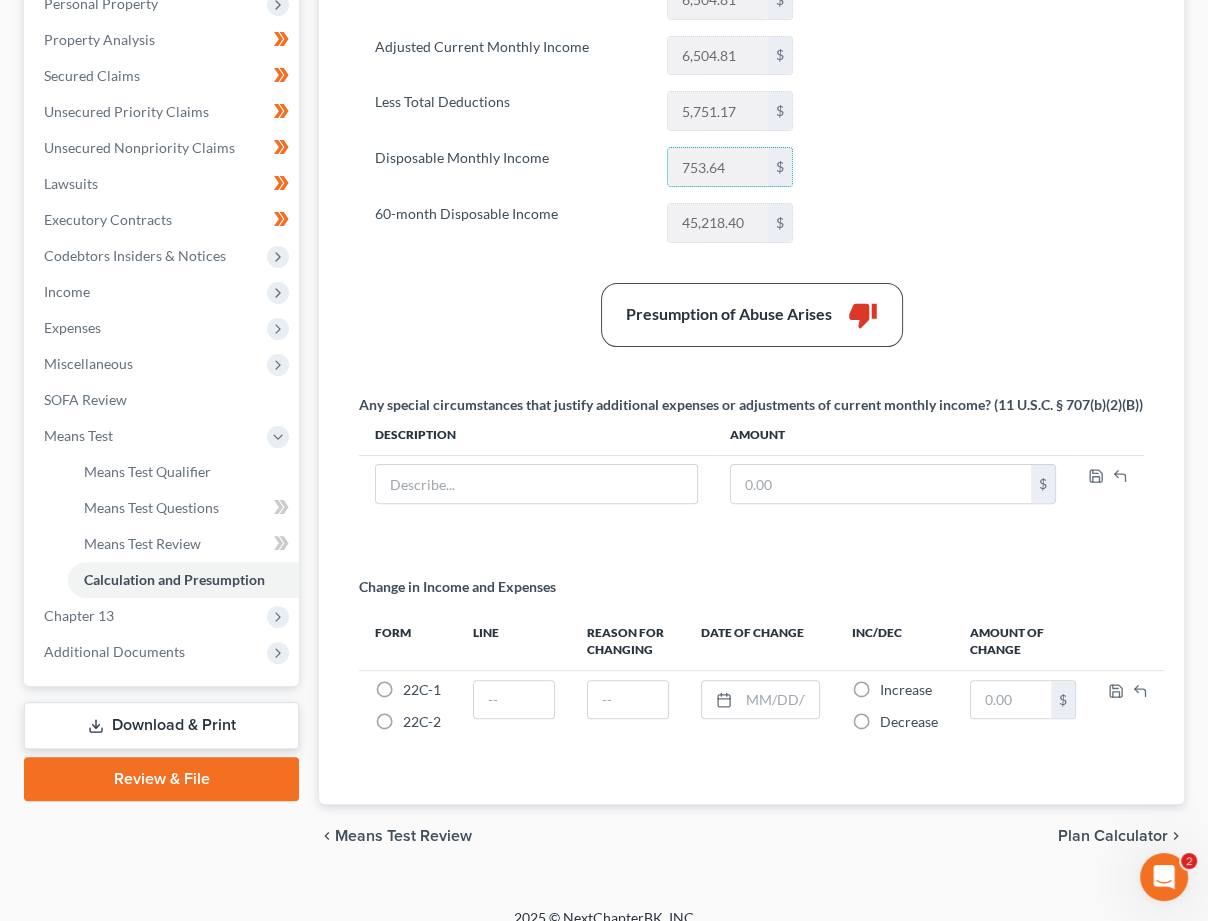 scroll, scrollTop: 379, scrollLeft: 0, axis: vertical 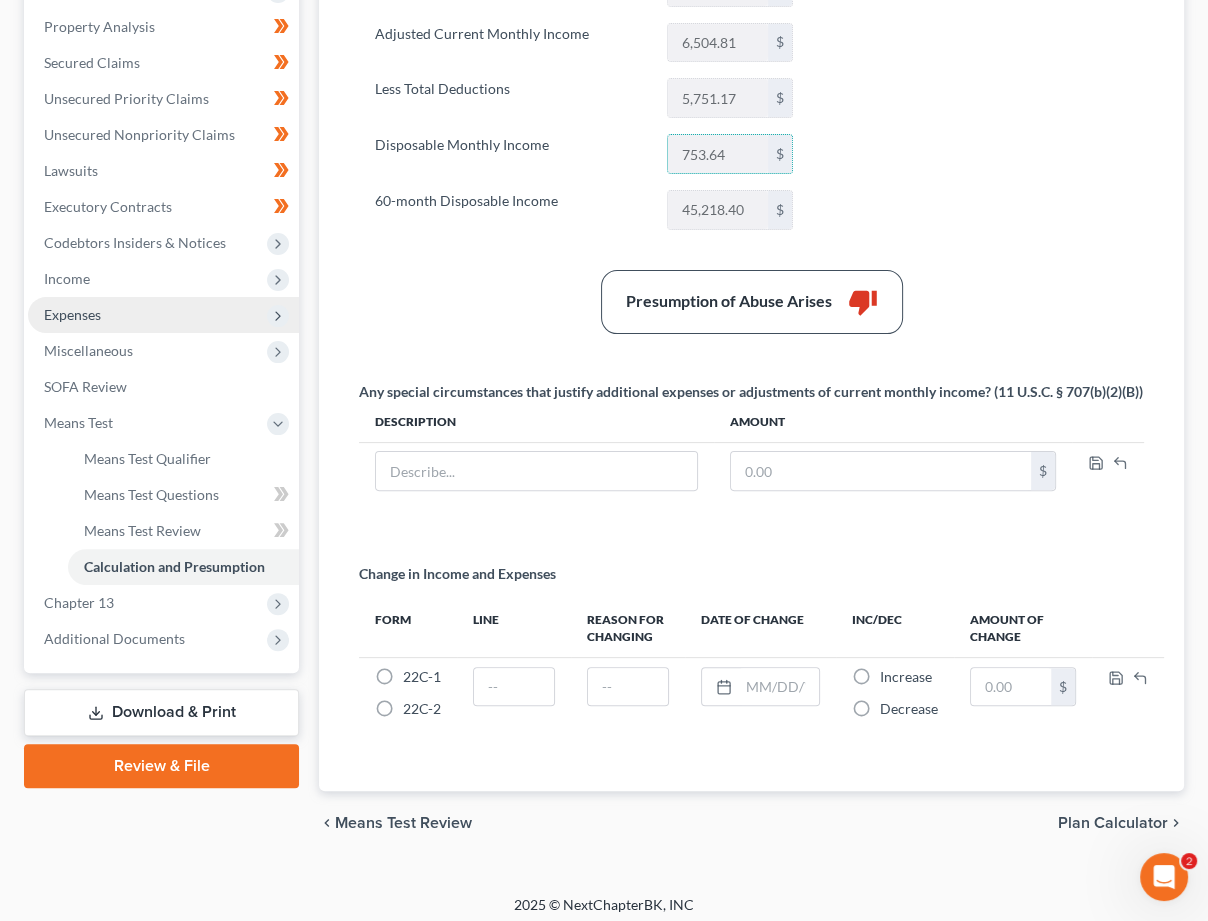 click on "Expenses" at bounding box center (163, 315) 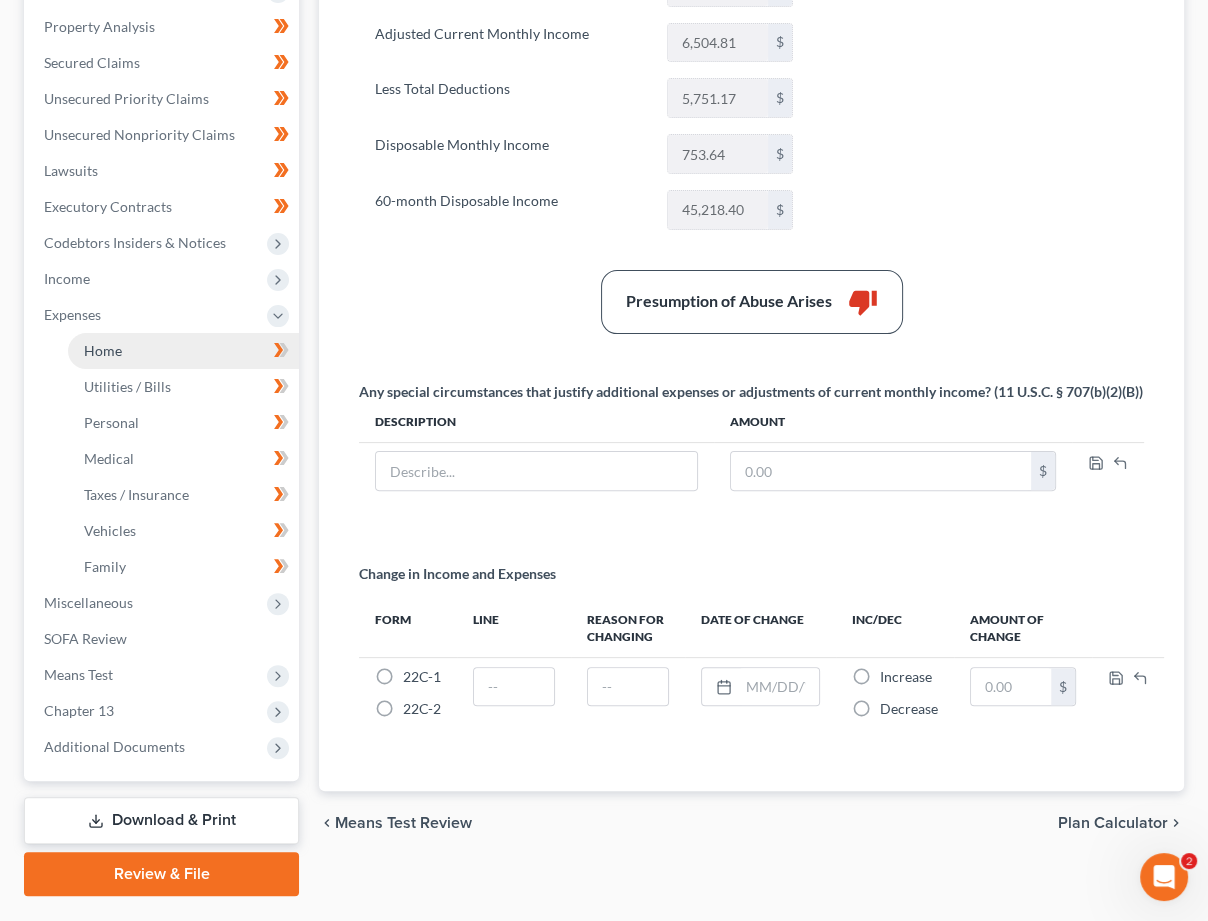 click on "Home" at bounding box center (183, 351) 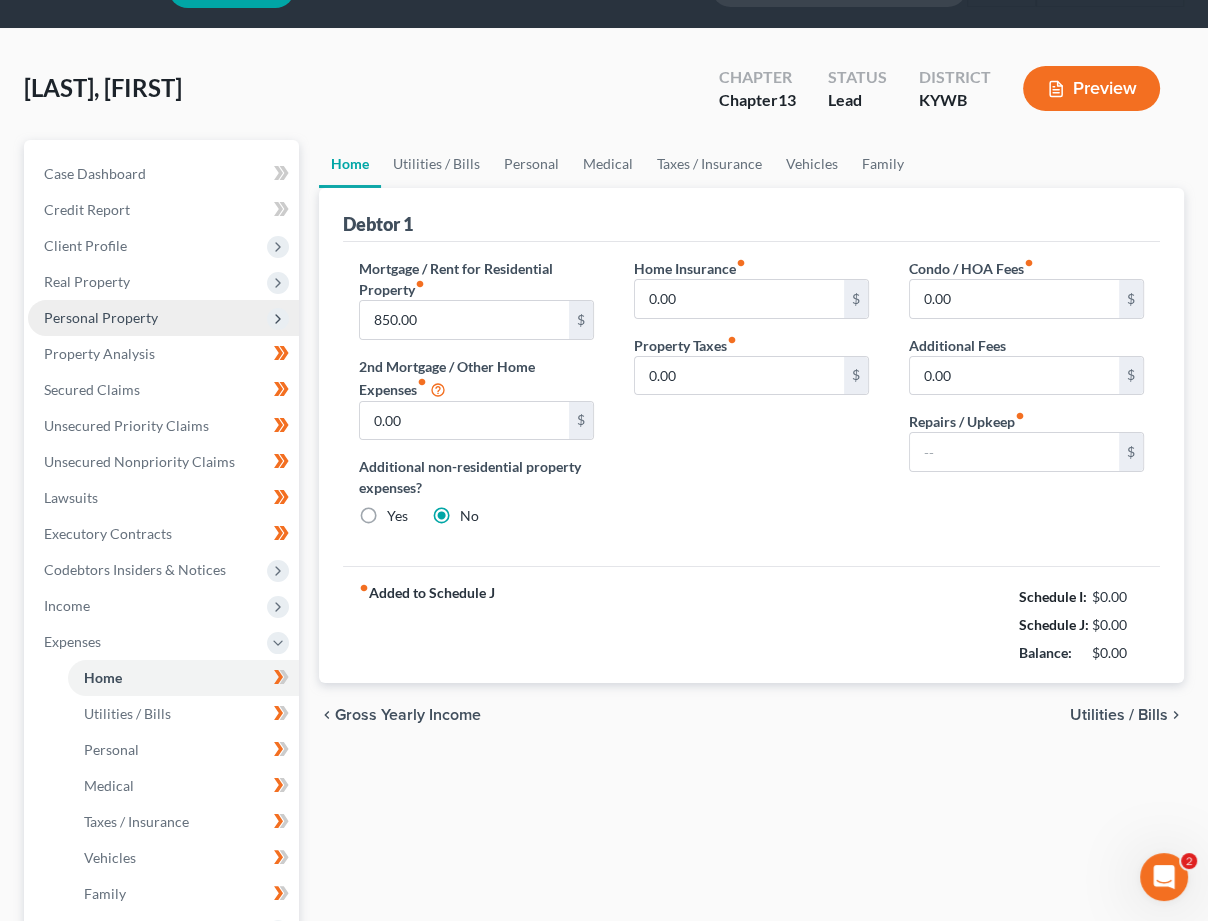 scroll, scrollTop: 0, scrollLeft: 0, axis: both 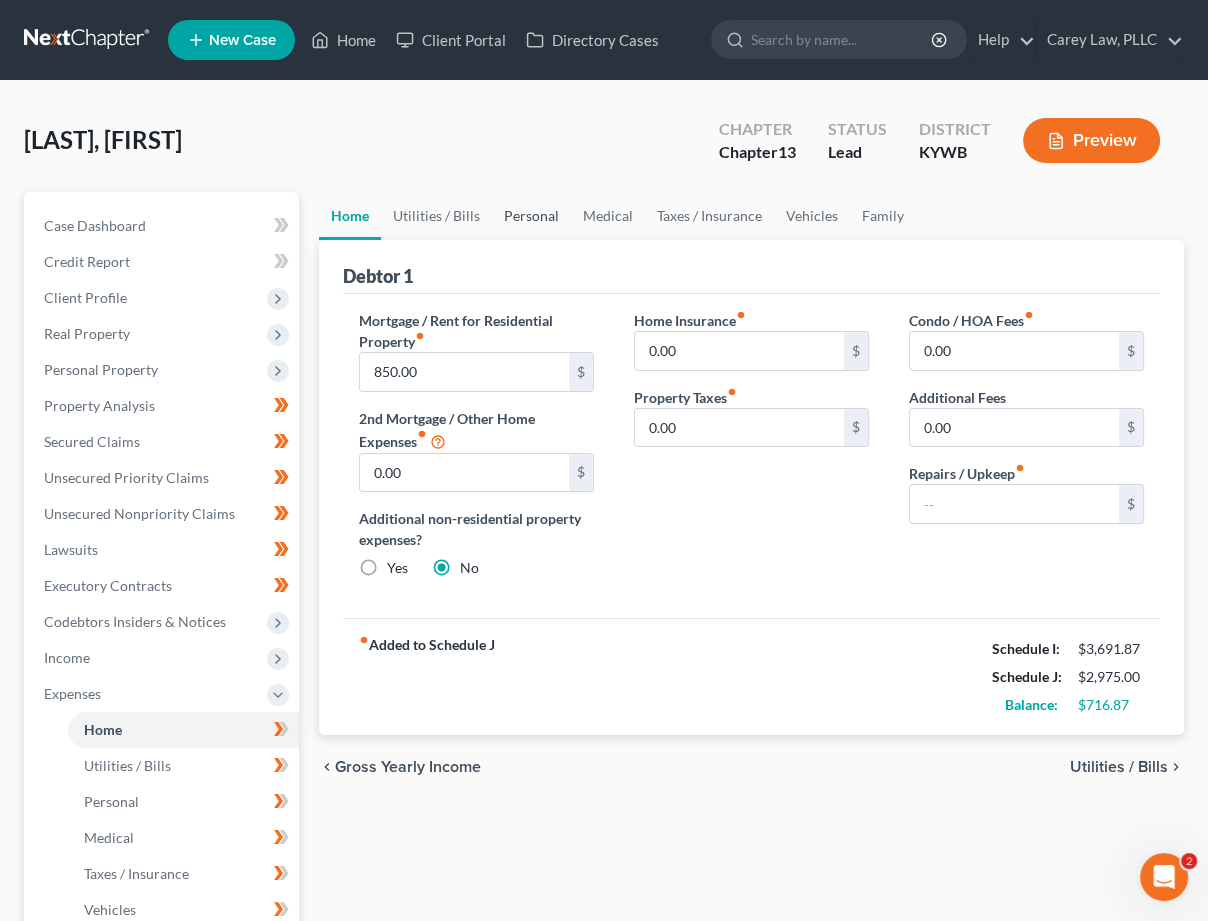 click on "Personal" at bounding box center [531, 216] 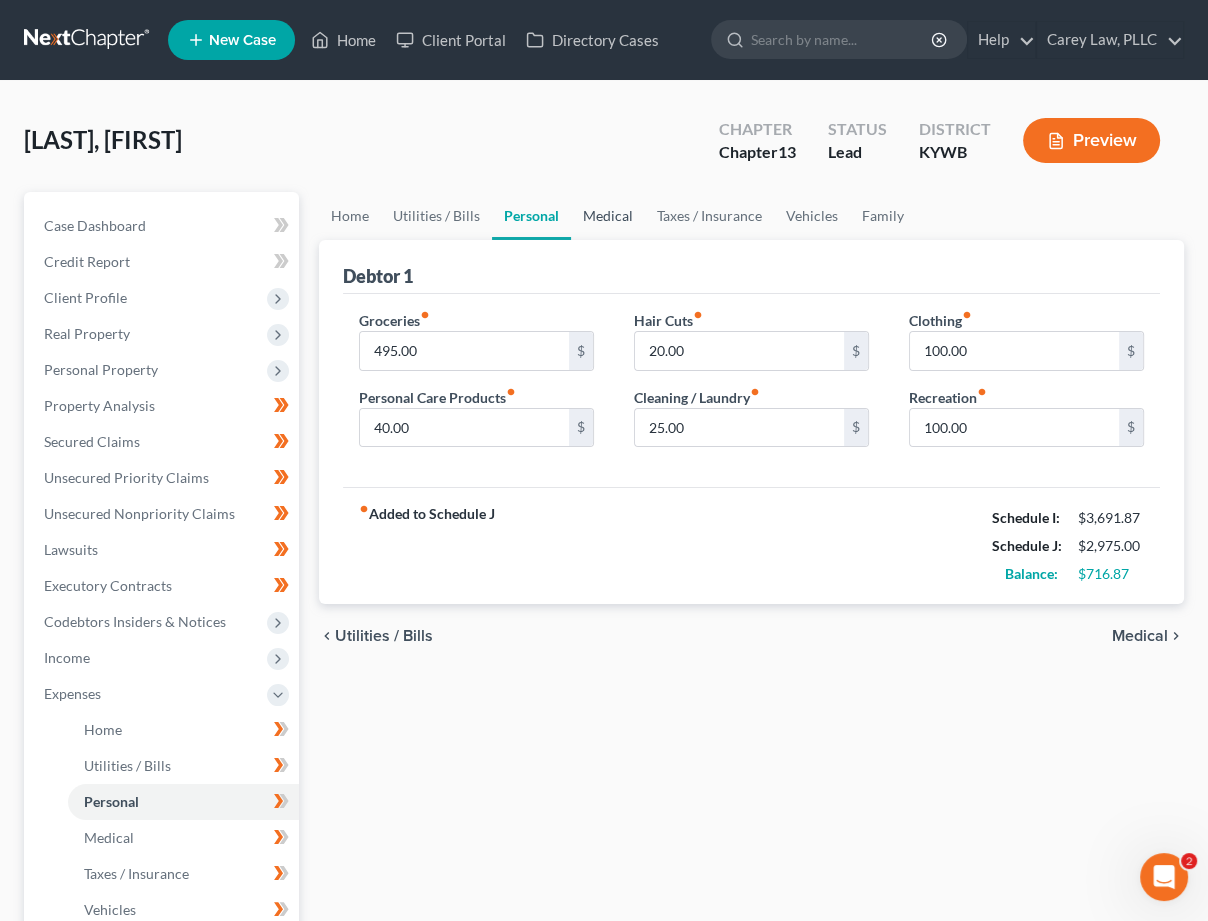 click on "Medical" at bounding box center (608, 216) 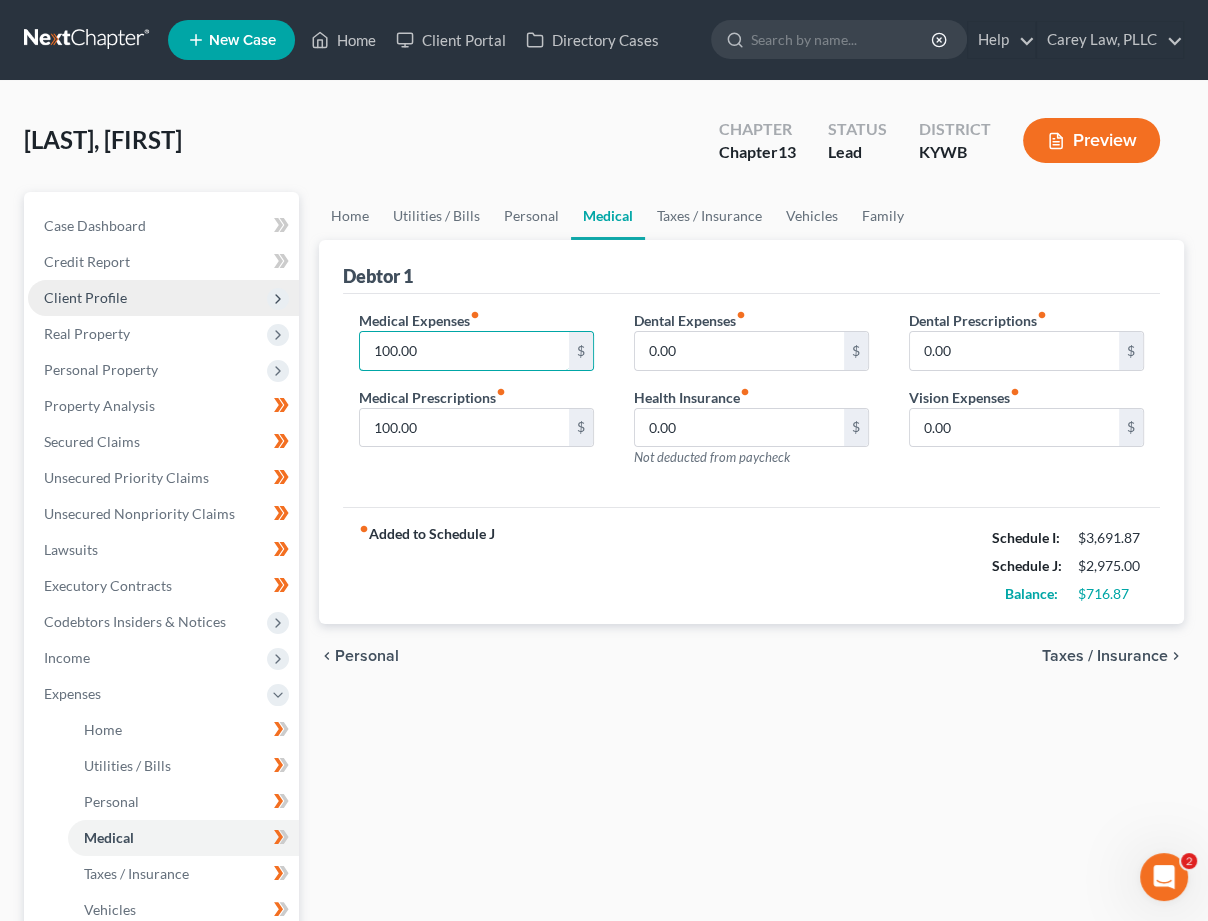 drag, startPoint x: 470, startPoint y: 360, endPoint x: 93, endPoint y: 306, distance: 380.84775 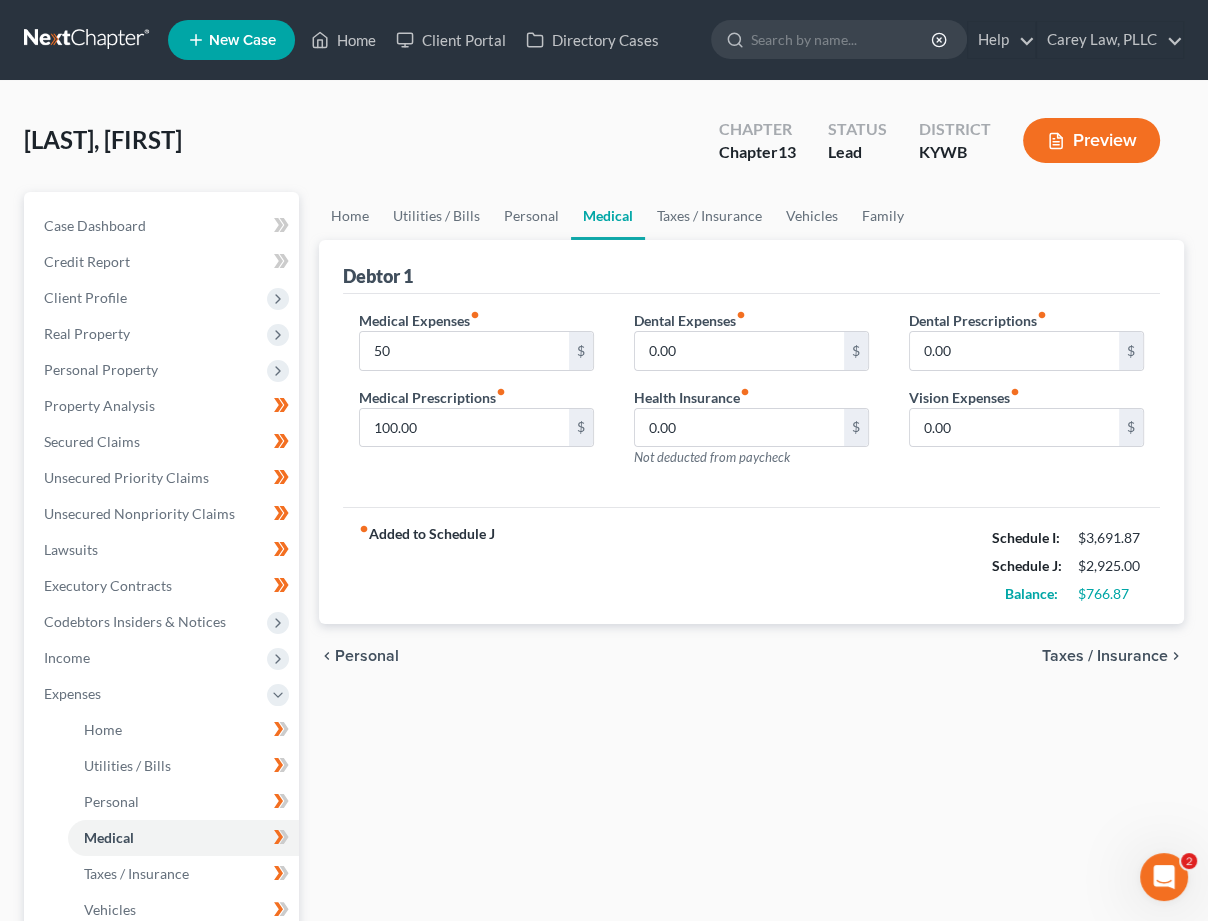 click on "fiber_manual_record  Added to Schedule J Schedule I: $3,691.87 Schedule J: $2,925.00 Balance: $766.87" at bounding box center [751, 565] 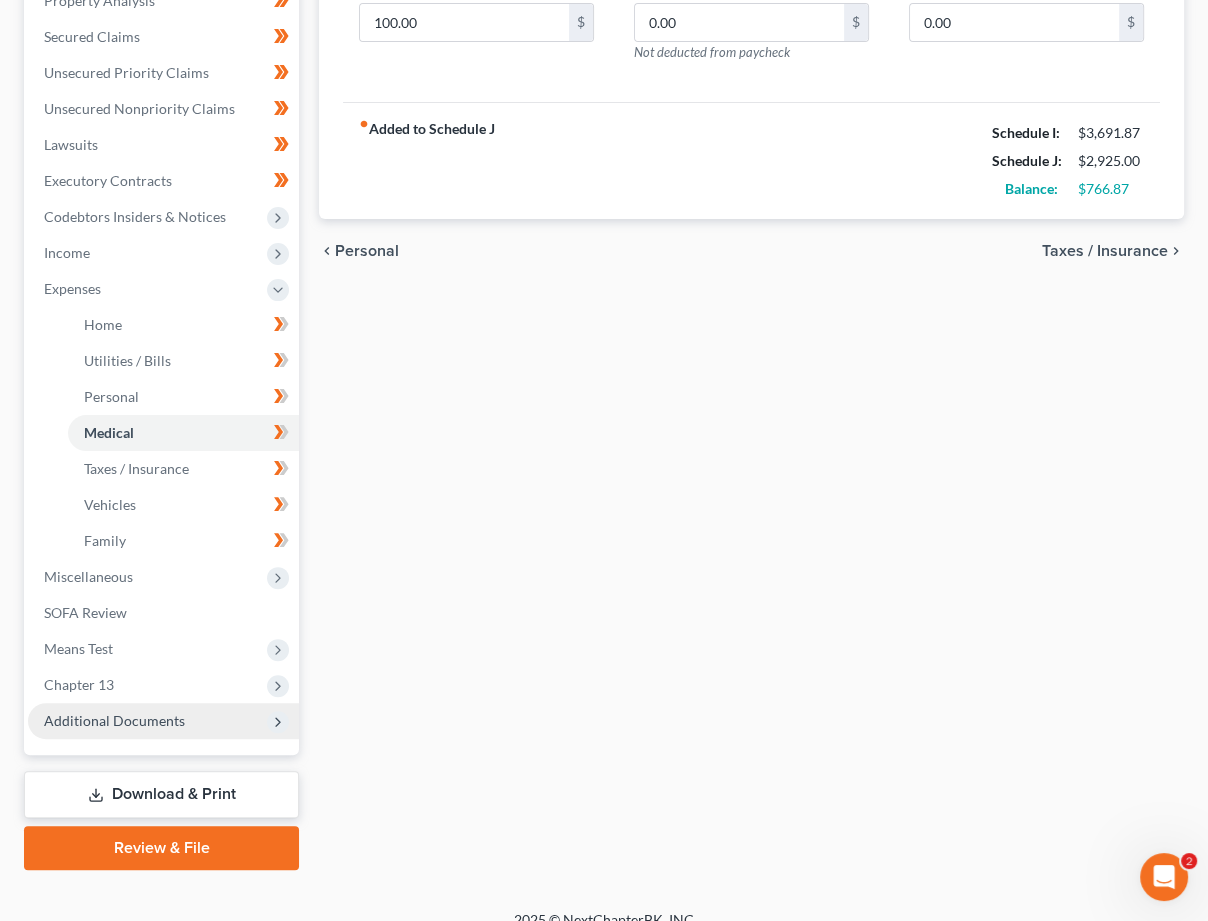 scroll, scrollTop: 404, scrollLeft: 0, axis: vertical 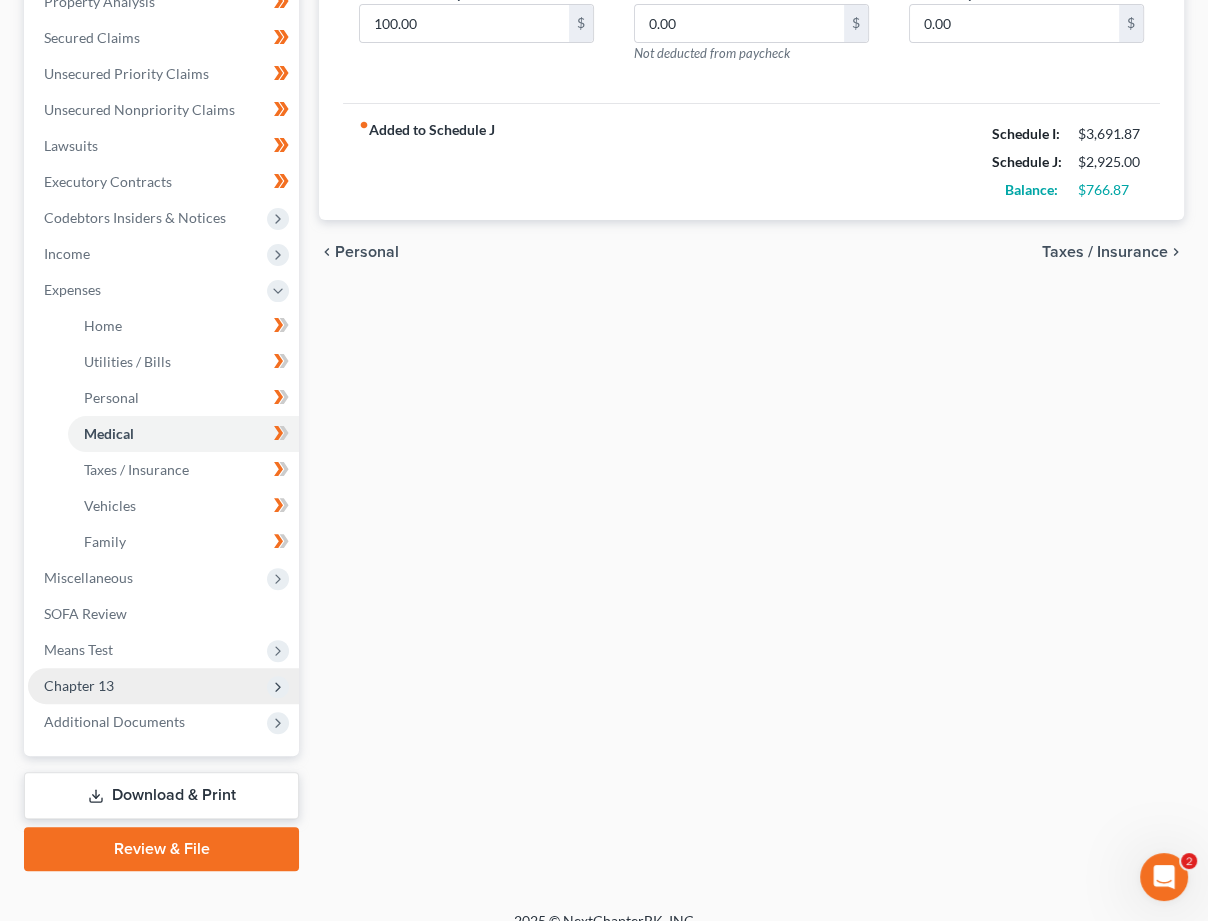 click on "Chapter 13" at bounding box center [163, 686] 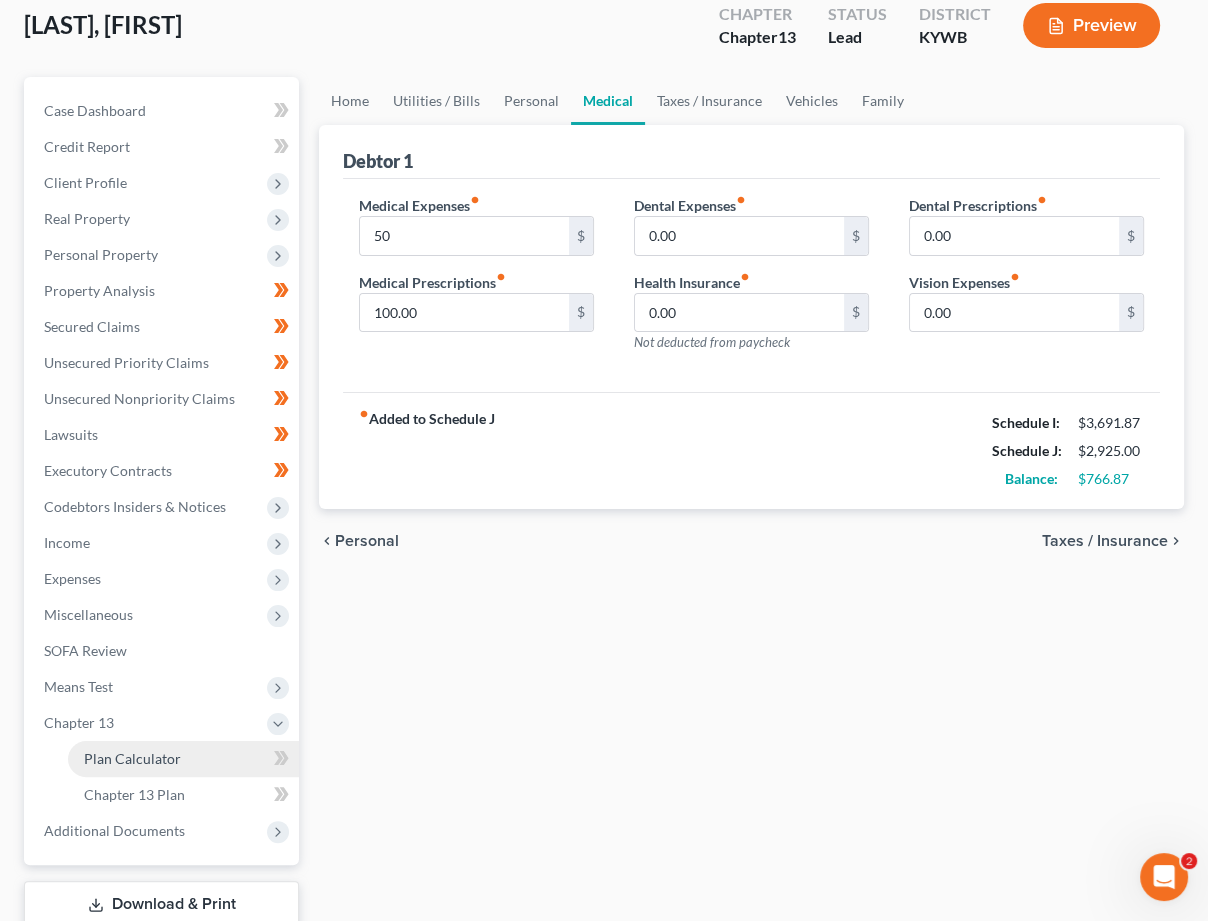 scroll, scrollTop: 106, scrollLeft: 0, axis: vertical 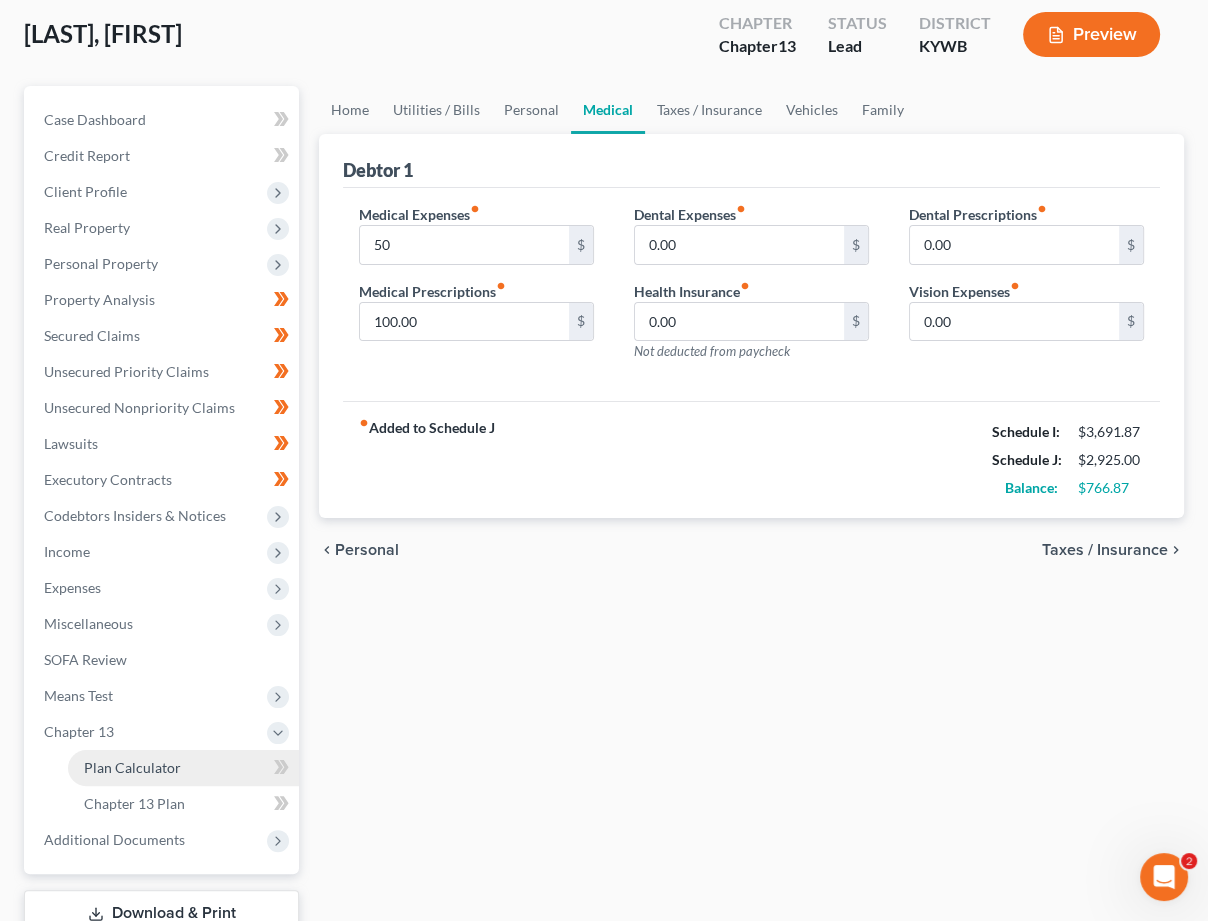 click on "Plan Calculator" at bounding box center (183, 768) 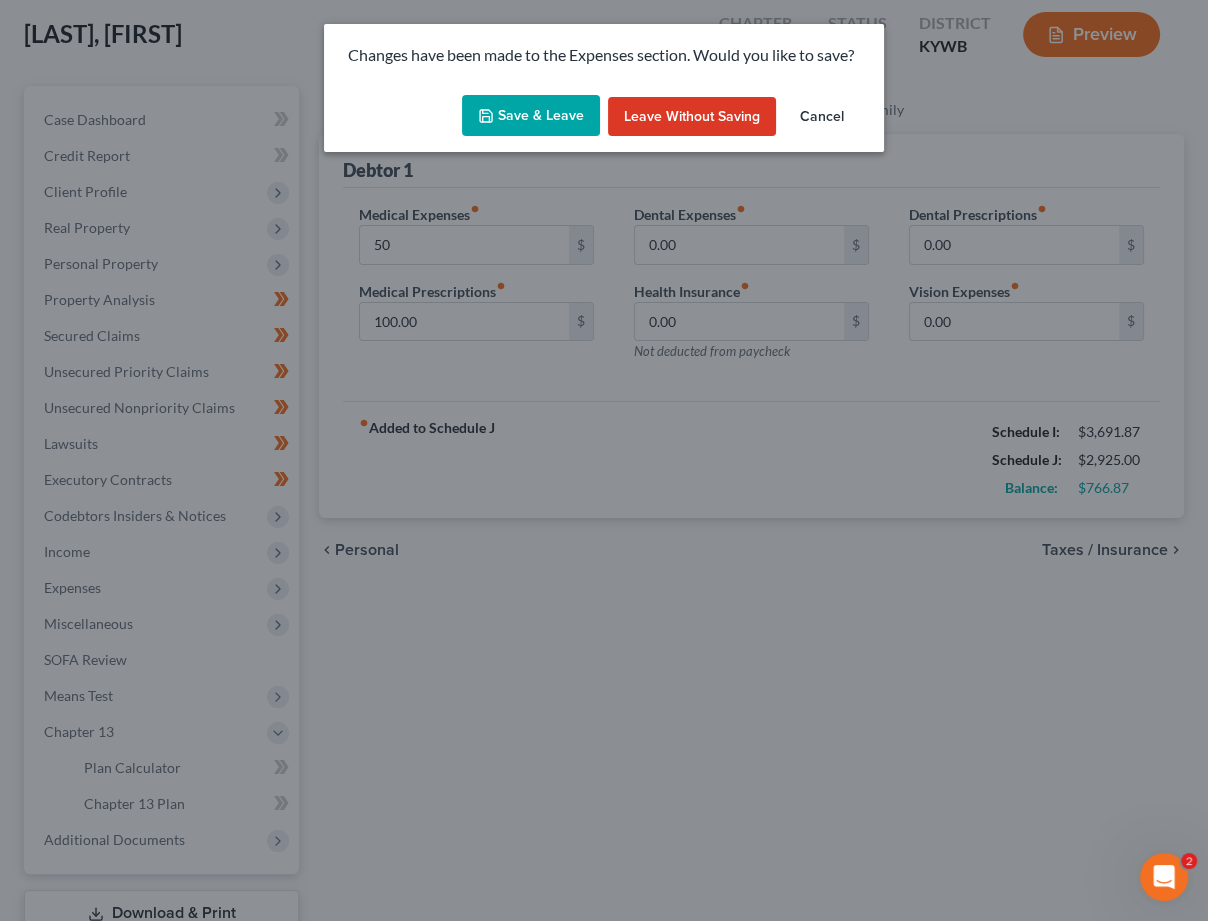 click on "Save & Leave" at bounding box center (531, 116) 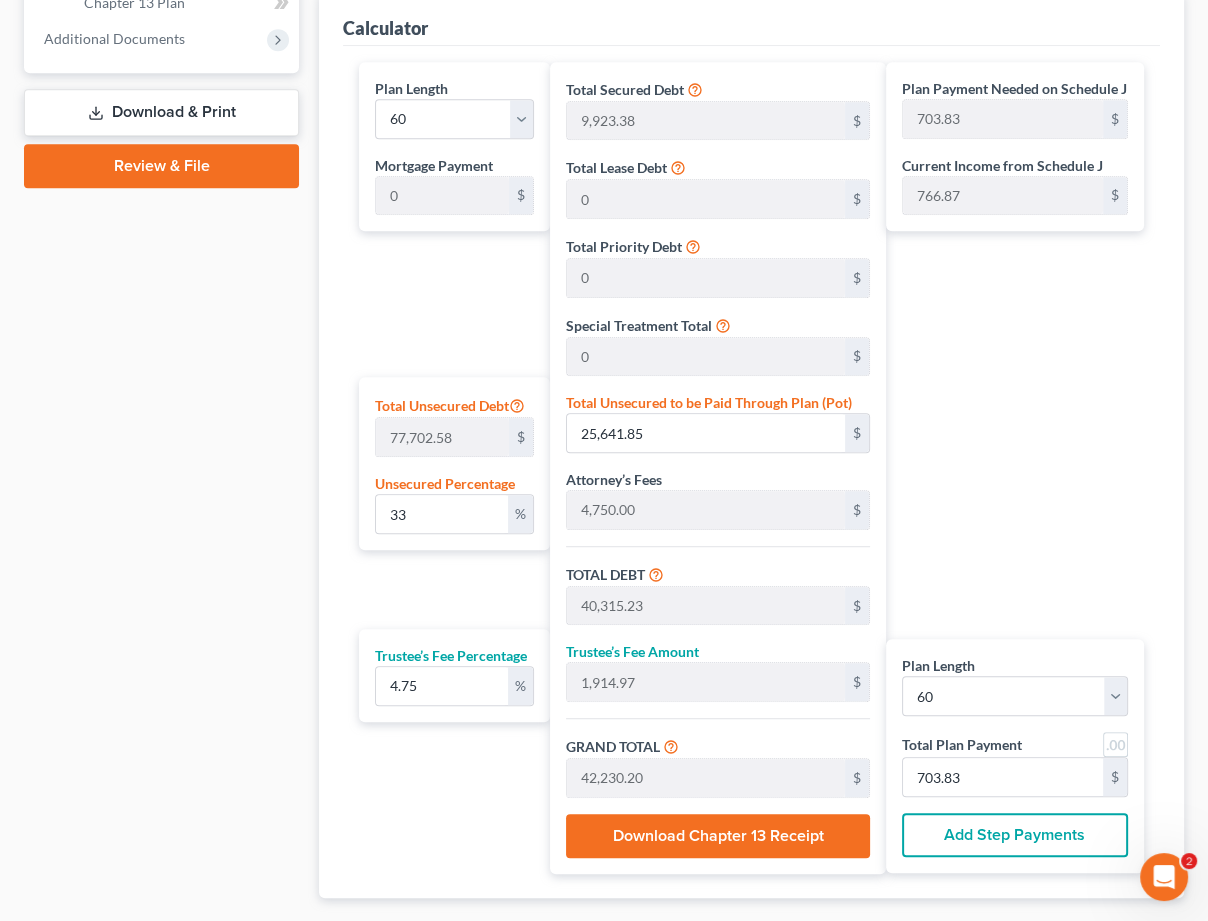 scroll, scrollTop: 909, scrollLeft: 0, axis: vertical 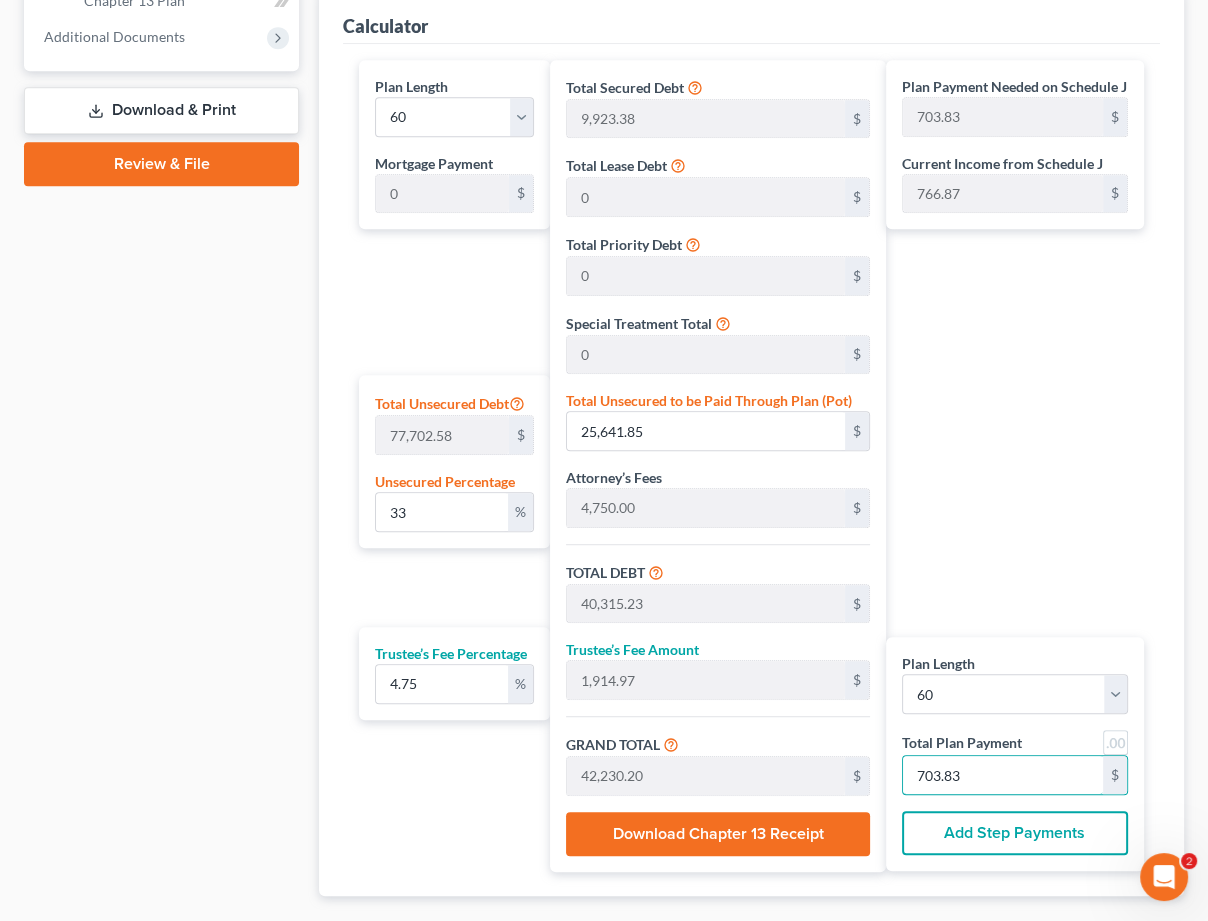 drag, startPoint x: 931, startPoint y: 772, endPoint x: 884, endPoint y: 771, distance: 47.010635 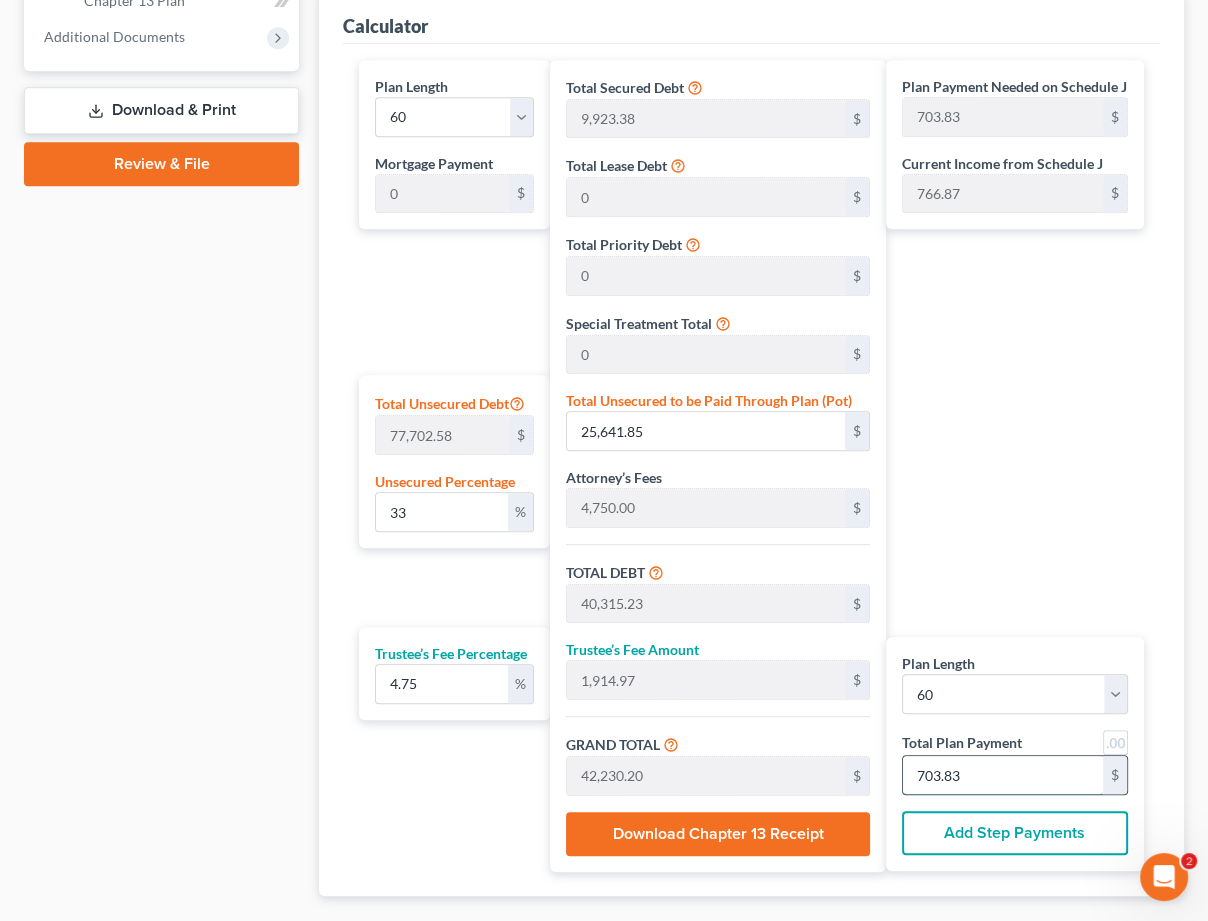 paste on "53.64" 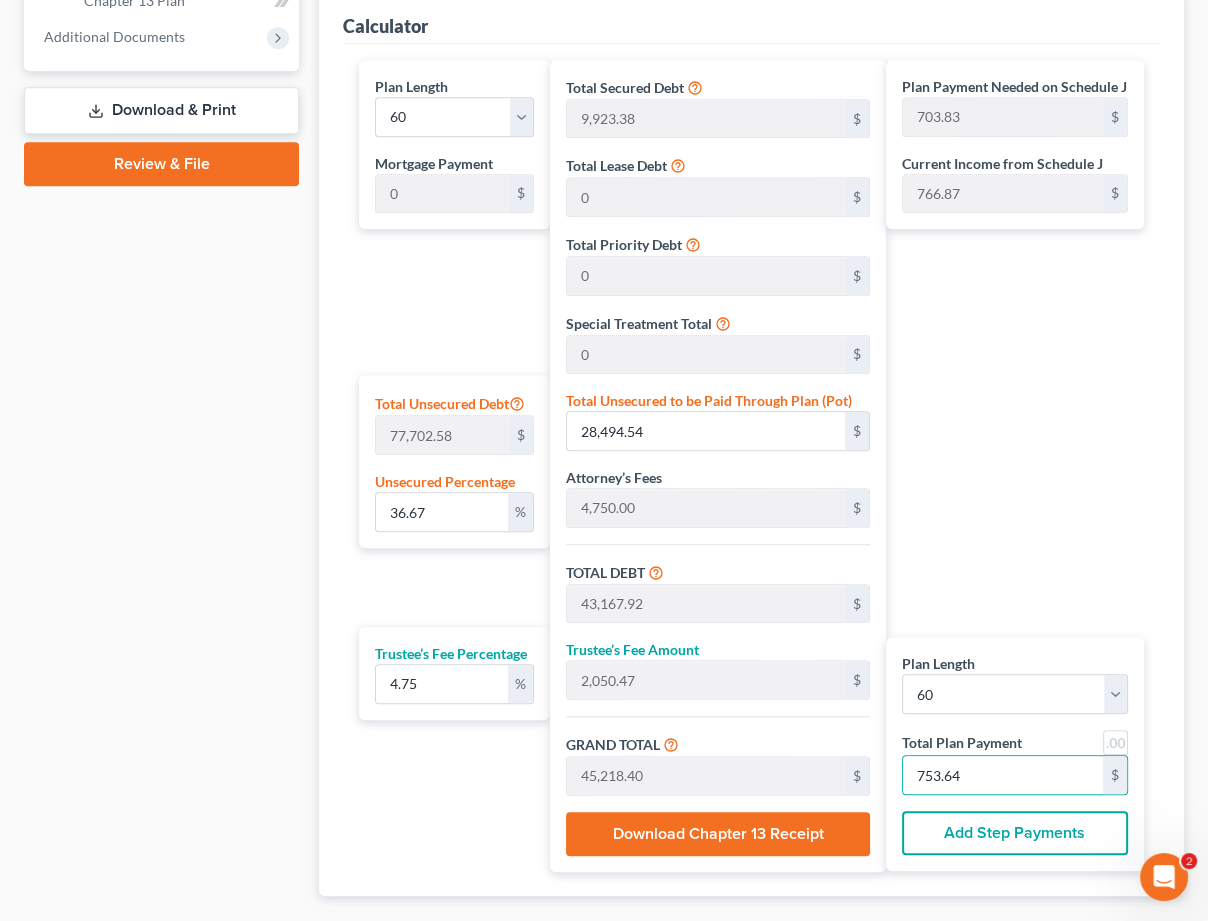 click on "Plan Payment Needed on Schedule J 703.83 $ Current Income from Schedule J 766.87 $ Plan Length  1 2 3 4 5 6 7 8 9 10 11 12 13 14 15 16 17 18 19 20 21 22 23 24 25 26 27 28 29 30 31 32 33 34 35 36 37 38 39 40 41 42 43 44 45 46 47 48 49 50 51 52 53 54 55 56 57 58 59 60 61 62 63 64 65 66 67 68 69 70 71 72 73 74 75 76 77 78 79 80 81 82 83 84 Total Plan Payment 753.64 $ Add Step Payments" at bounding box center [1020, 466] 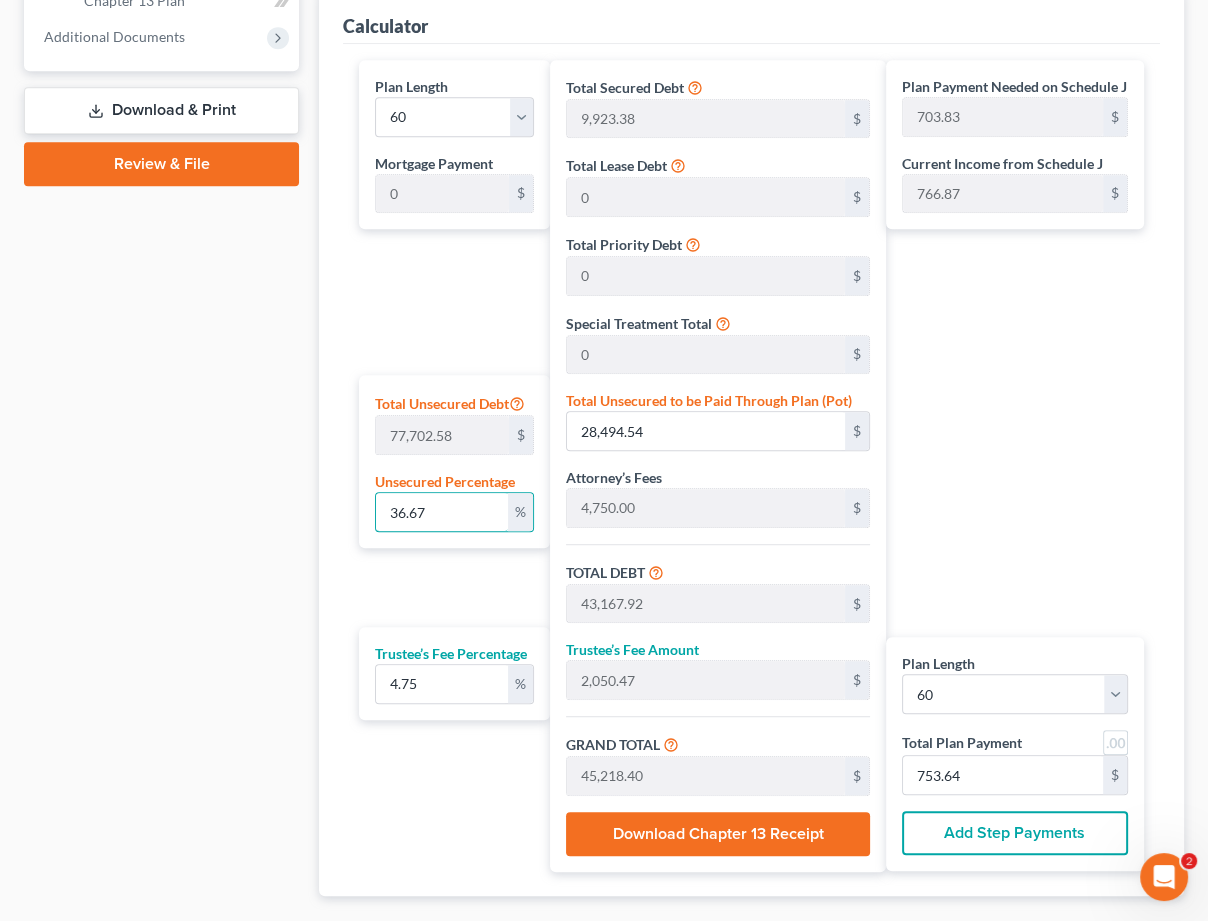 drag, startPoint x: 454, startPoint y: 511, endPoint x: 252, endPoint y: 495, distance: 202.63268 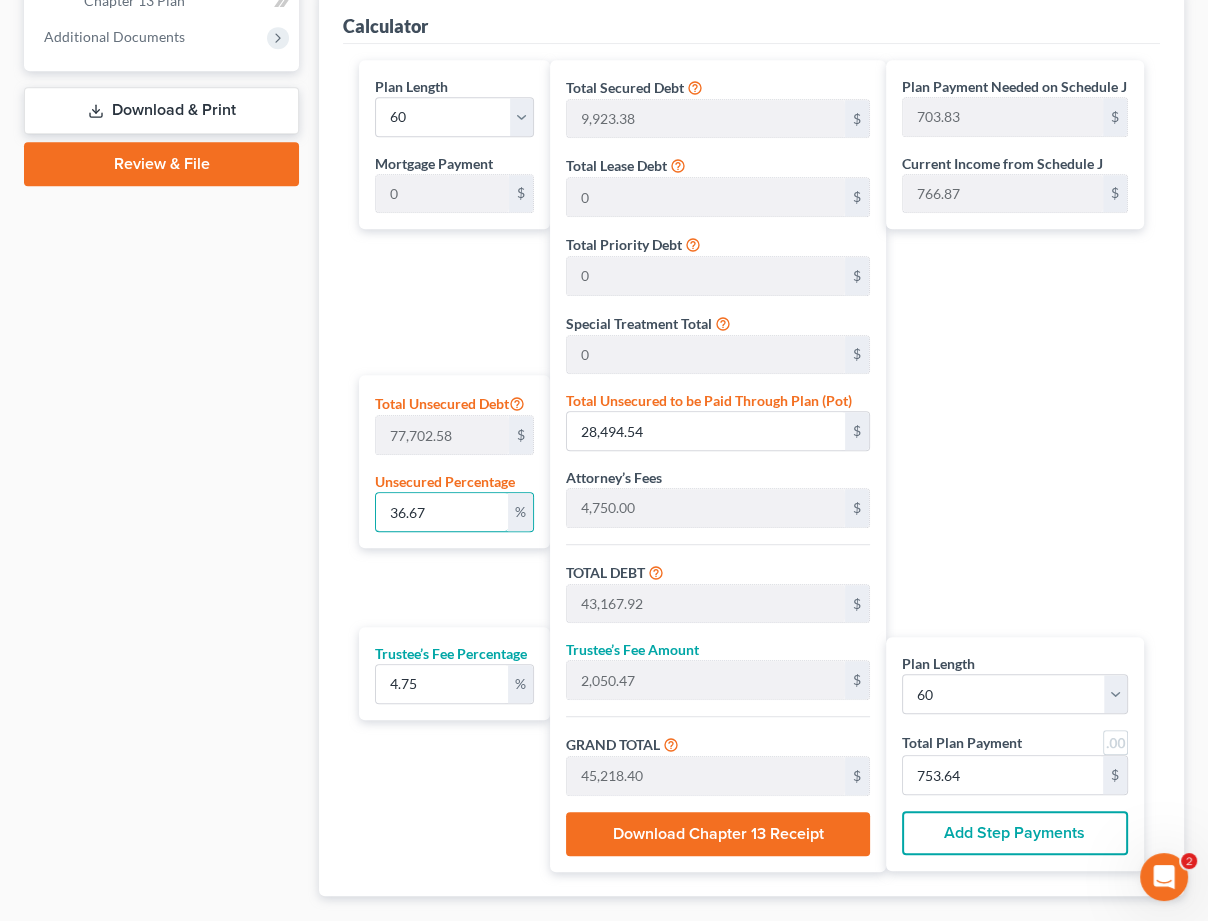 click on "Petition Navigation
Case Dashboard
Payments
Invoices
Payments
Payments
Credit Report
Client Profile" at bounding box center (604, 121) 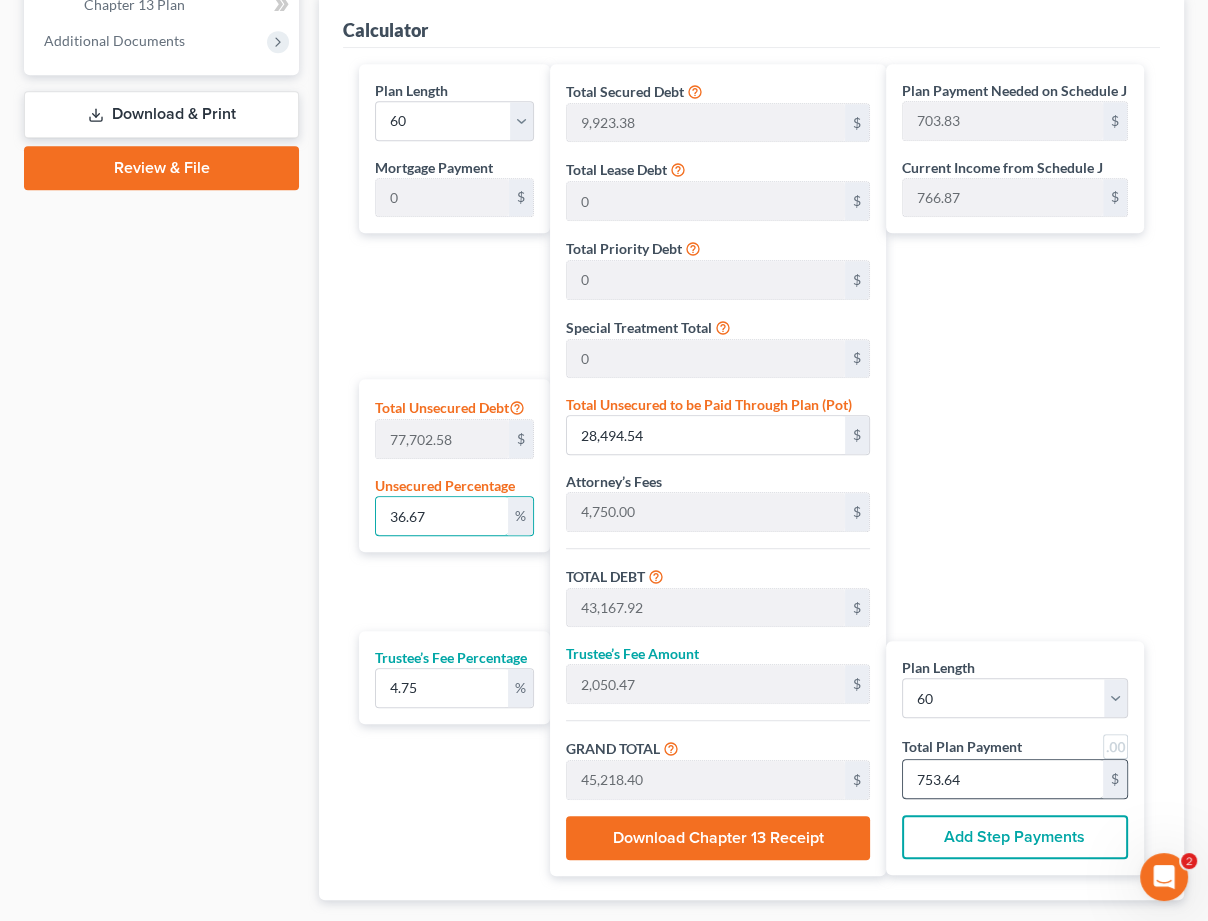 scroll, scrollTop: 904, scrollLeft: 0, axis: vertical 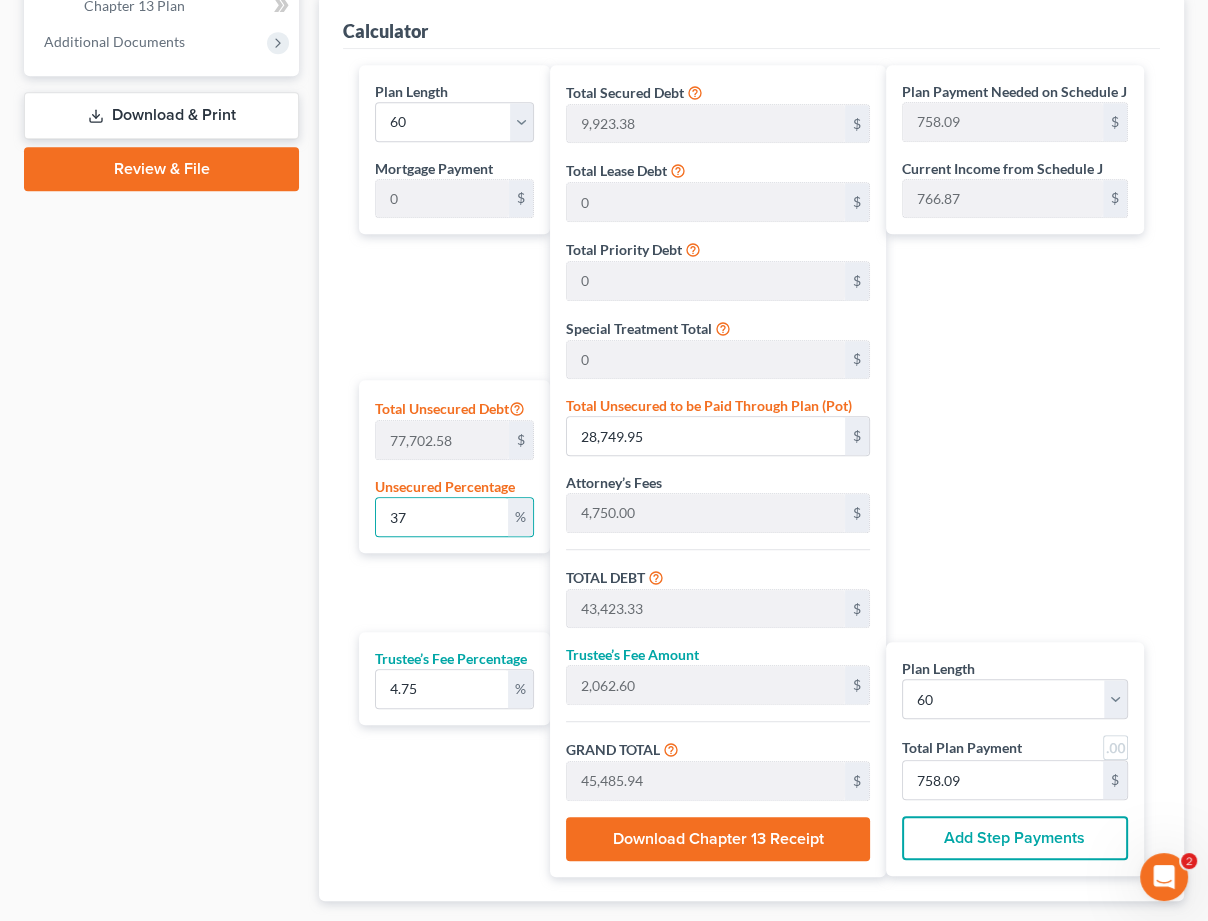 click on "Plan Payment Needed on Schedule J 758.09 $ Current Income from Schedule J 766.87 $ Plan Length  1 2 3 4 5 6 7 8 9 10 11 12 13 14 15 16 17 18 19 20 21 22 23 24 25 26 27 28 29 30 31 32 33 34 35 36 37 38 39 40 41 42 43 44 45 46 47 48 49 50 51 52 53 54 55 56 57 58 59 60 61 62 63 64 65 66 67 68 69 70 71 72 73 74 75 76 77 78 79 80 81 82 83 84 Total Plan Payment 758.09 $ Add Step Payments" at bounding box center [1020, 471] 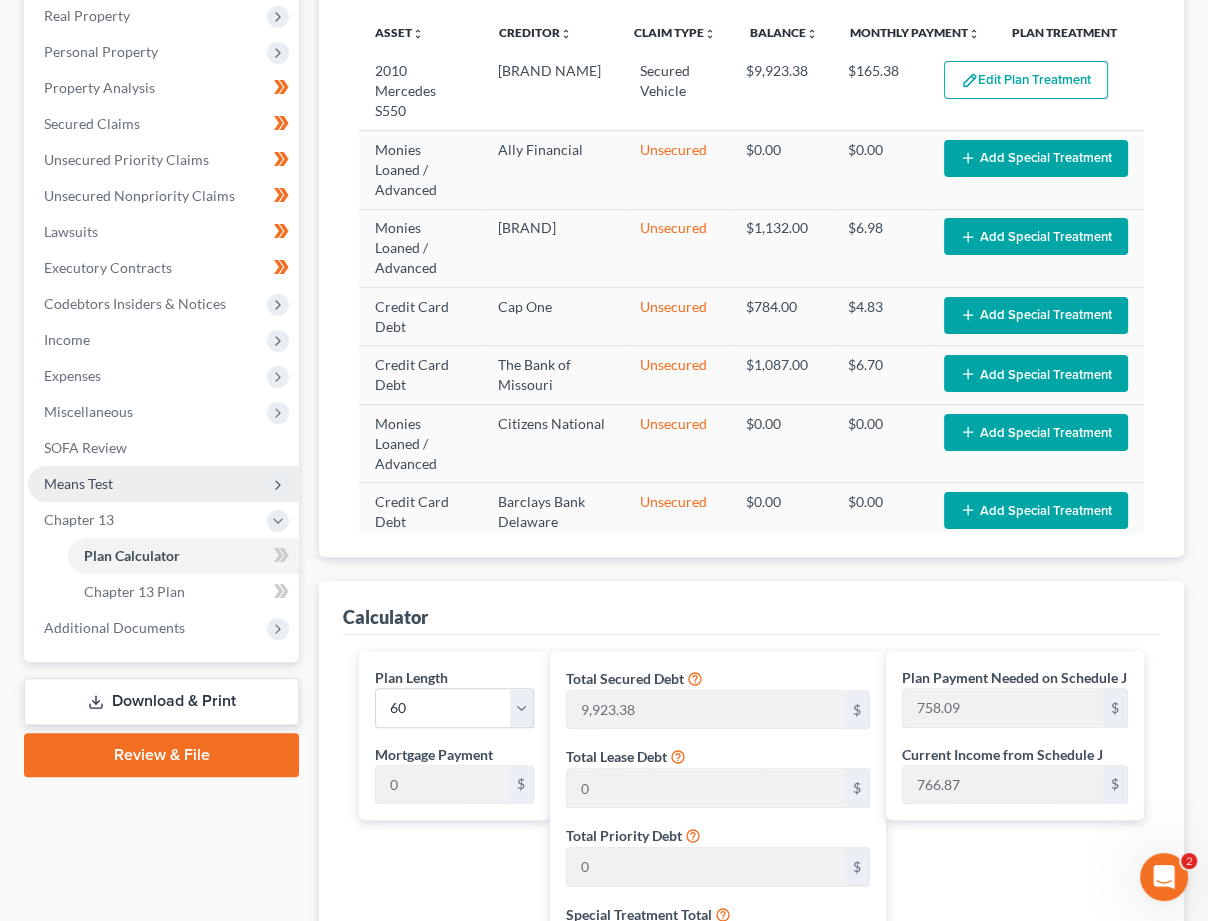 scroll, scrollTop: 364, scrollLeft: 0, axis: vertical 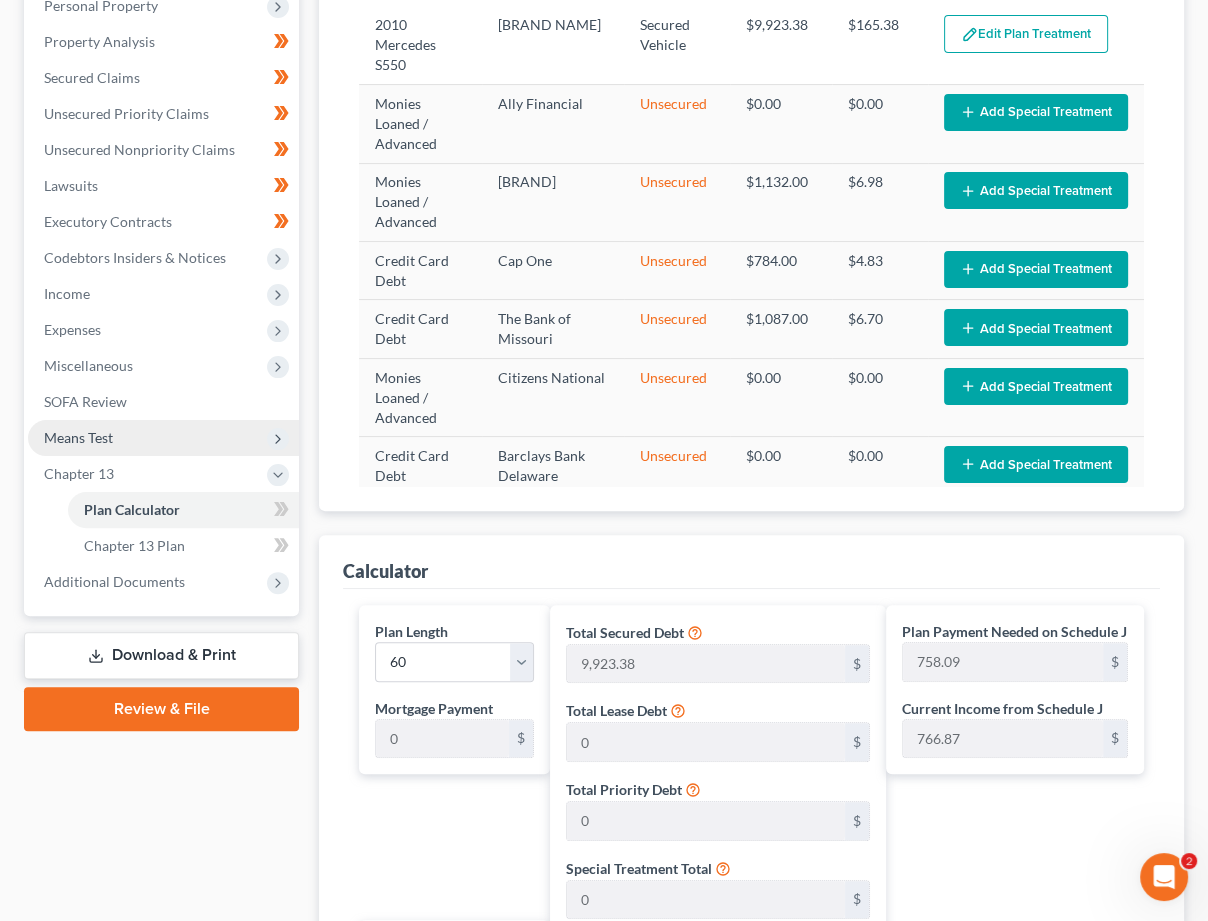 click on "Means Test" at bounding box center (78, 437) 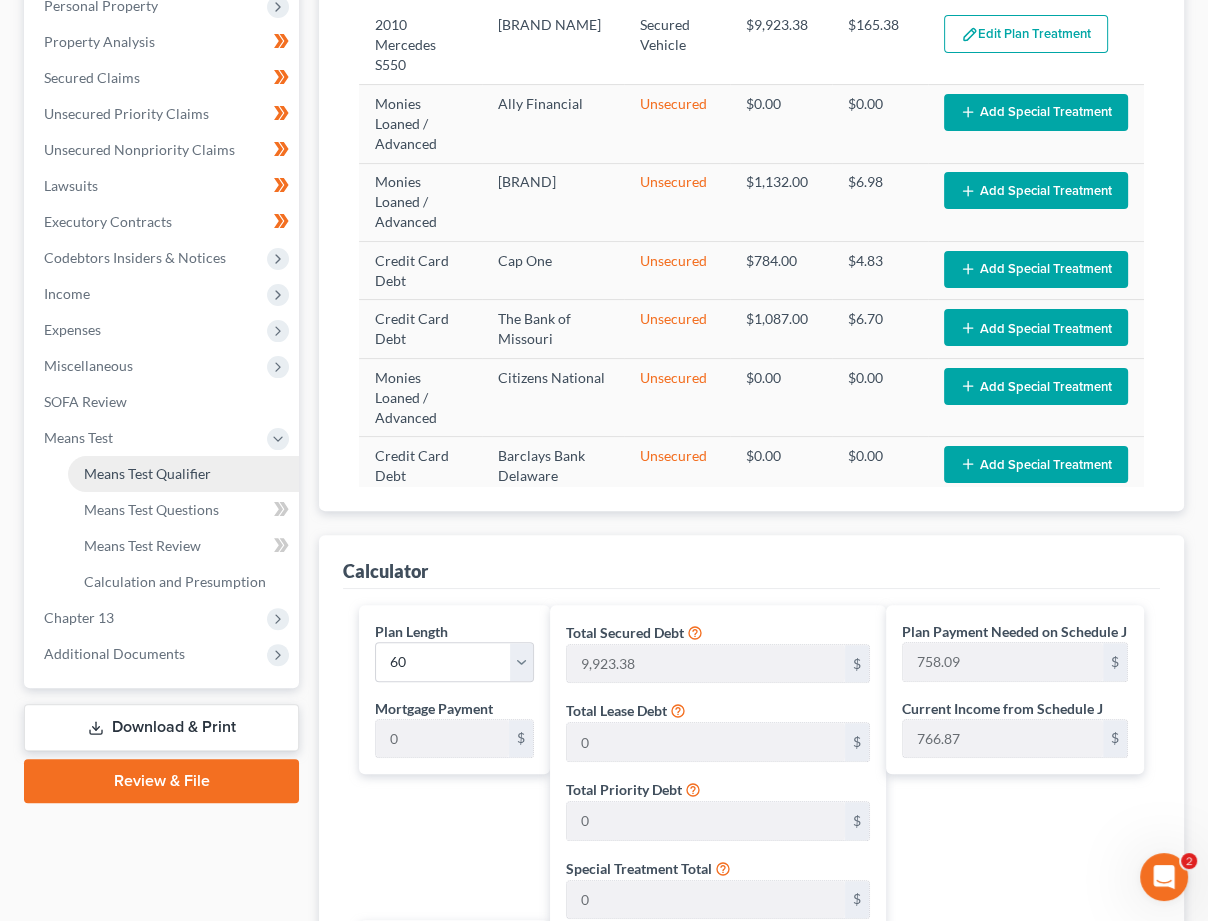 click on "Means Test Qualifier" at bounding box center (147, 473) 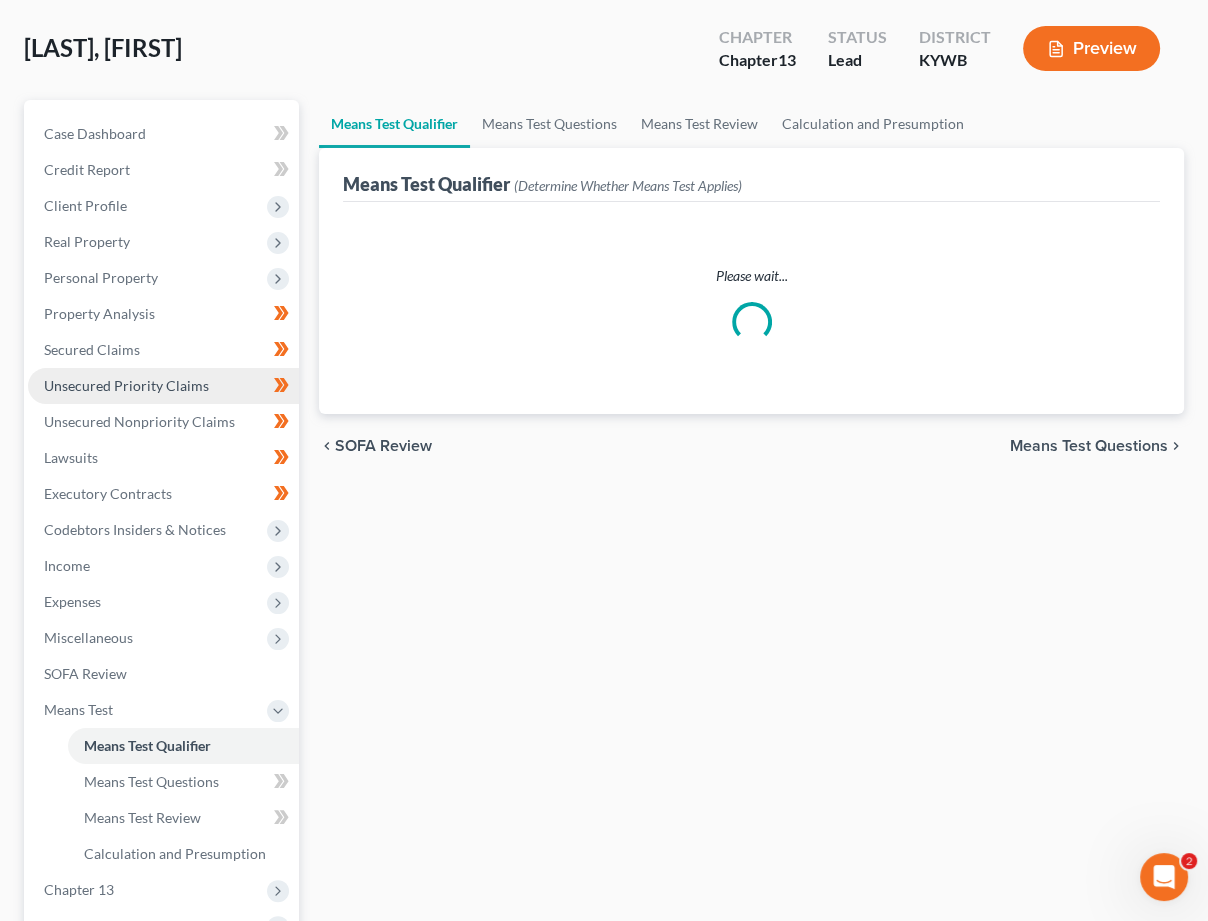 scroll, scrollTop: 0, scrollLeft: 0, axis: both 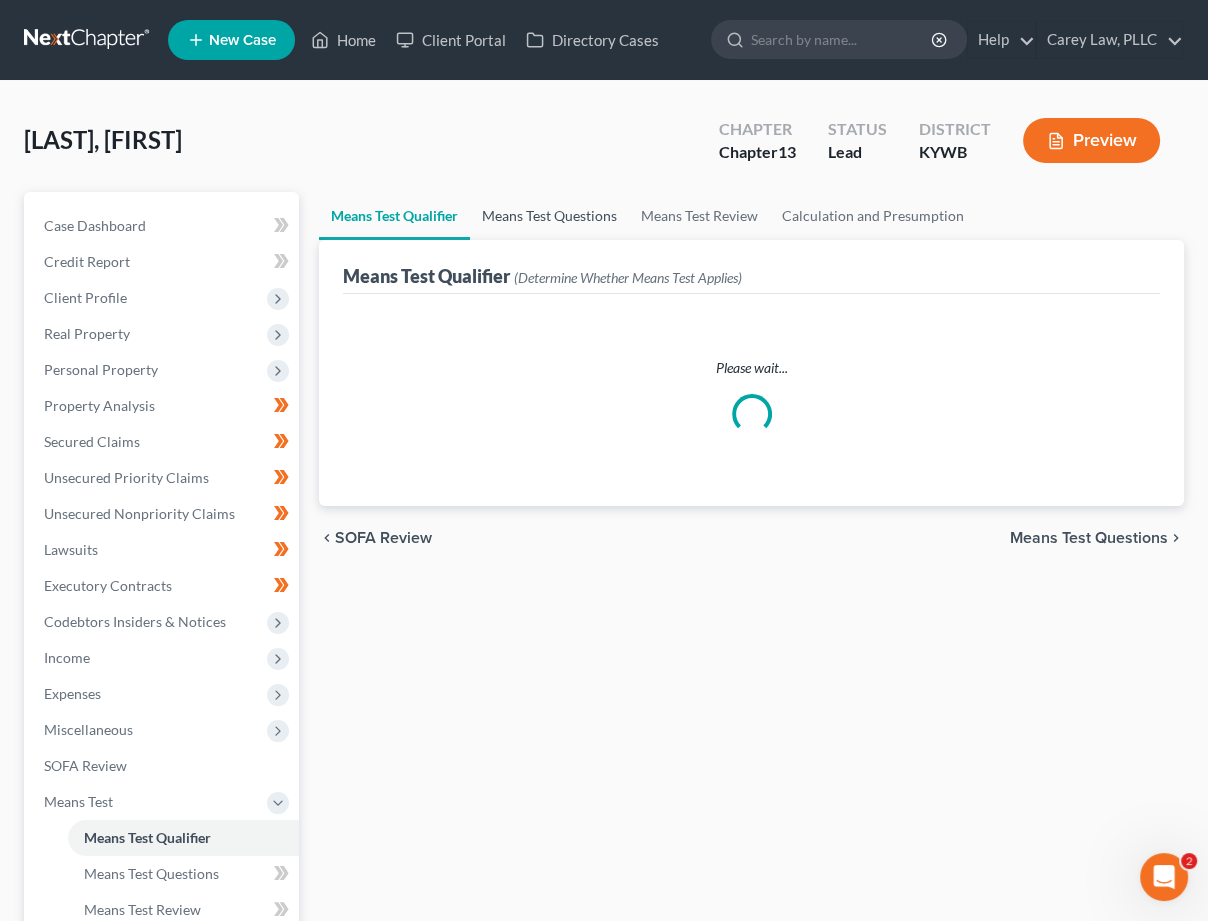click on "Means Test Questions" at bounding box center [549, 216] 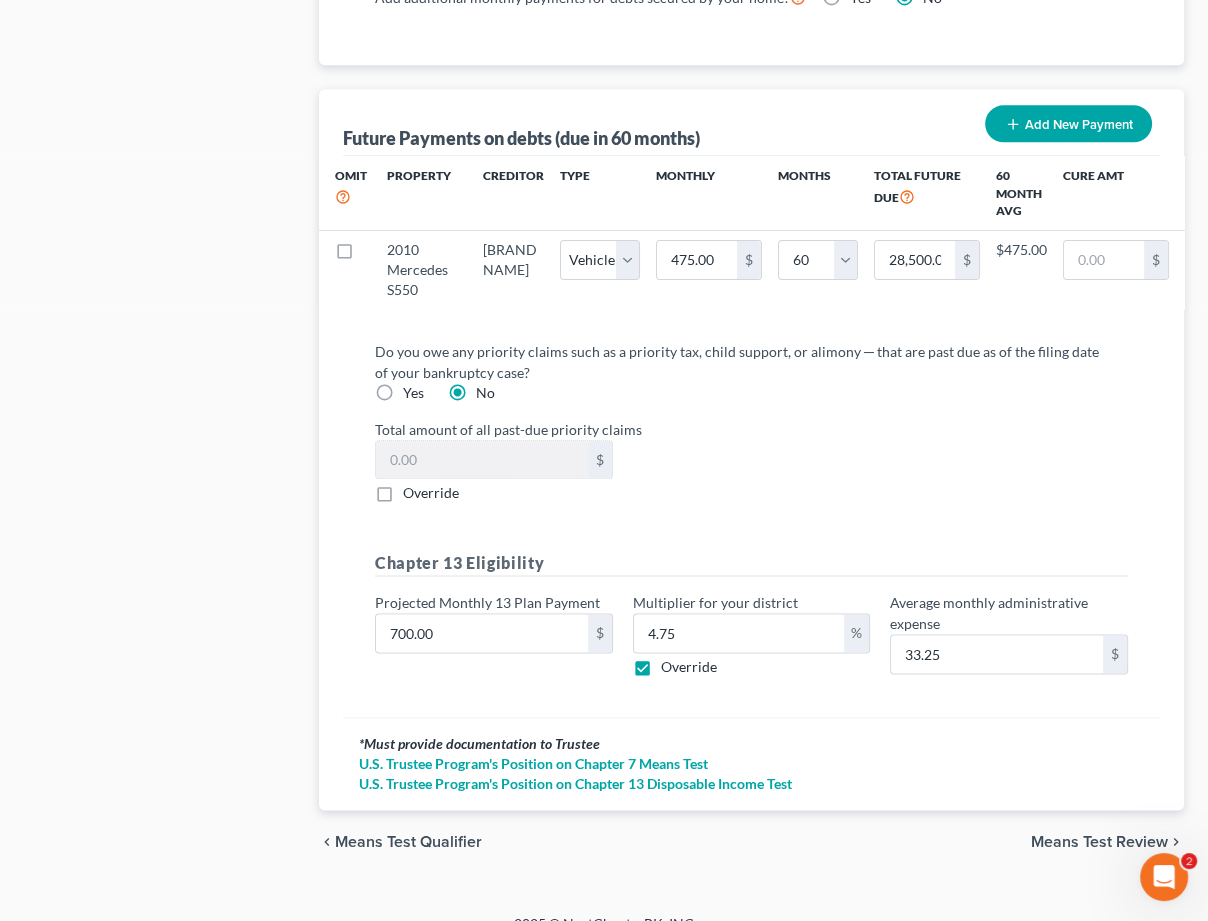 scroll, scrollTop: 2066, scrollLeft: 0, axis: vertical 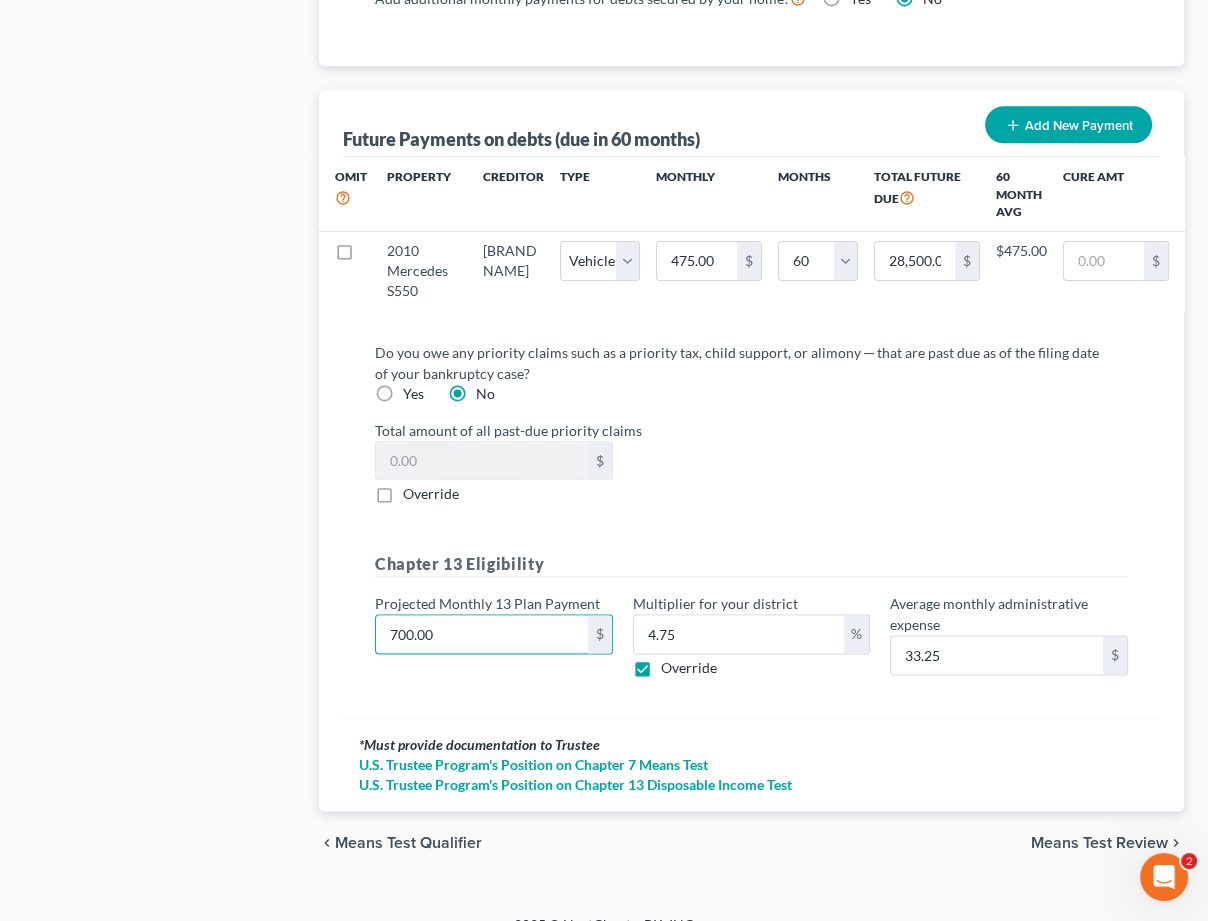 drag, startPoint x: 450, startPoint y: 606, endPoint x: 244, endPoint y: 582, distance: 207.39334 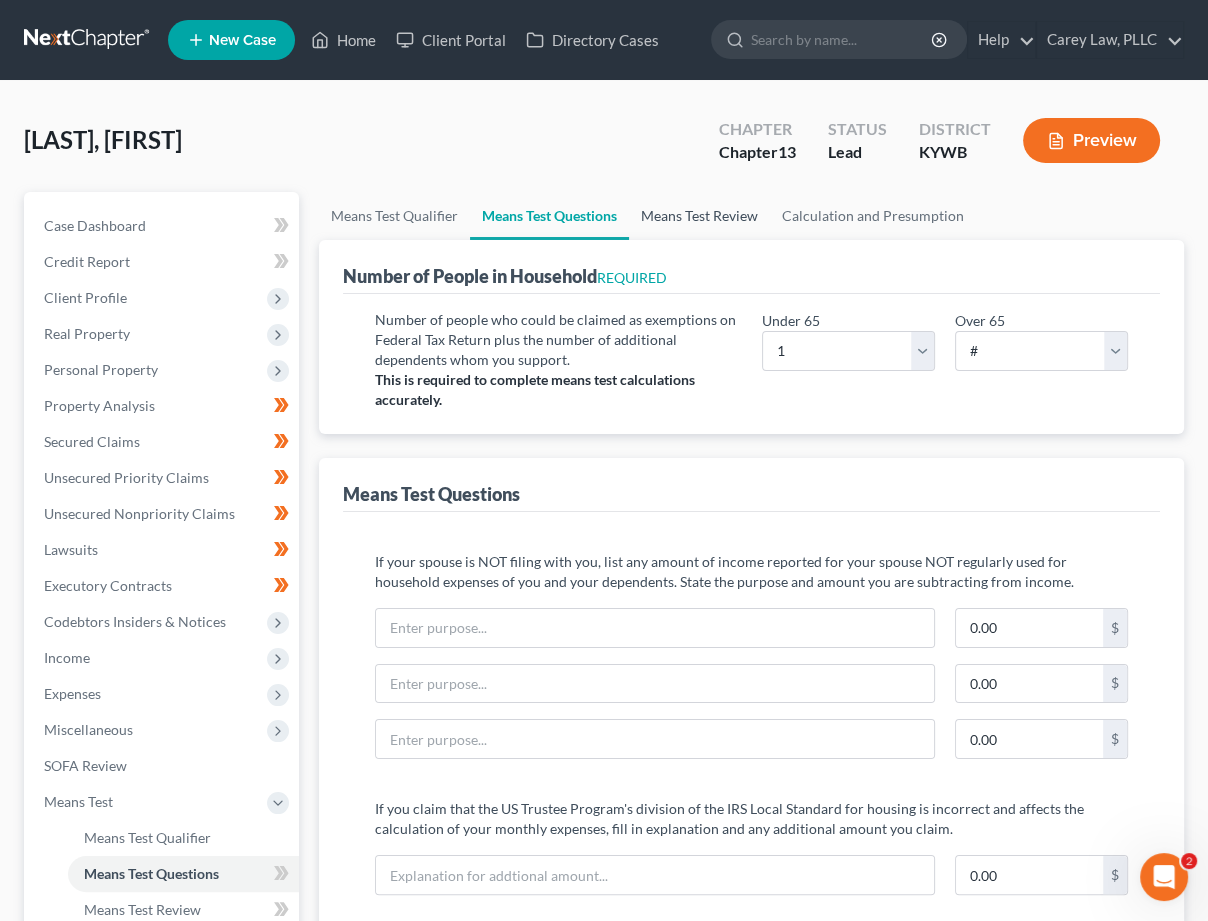 scroll, scrollTop: 0, scrollLeft: 0, axis: both 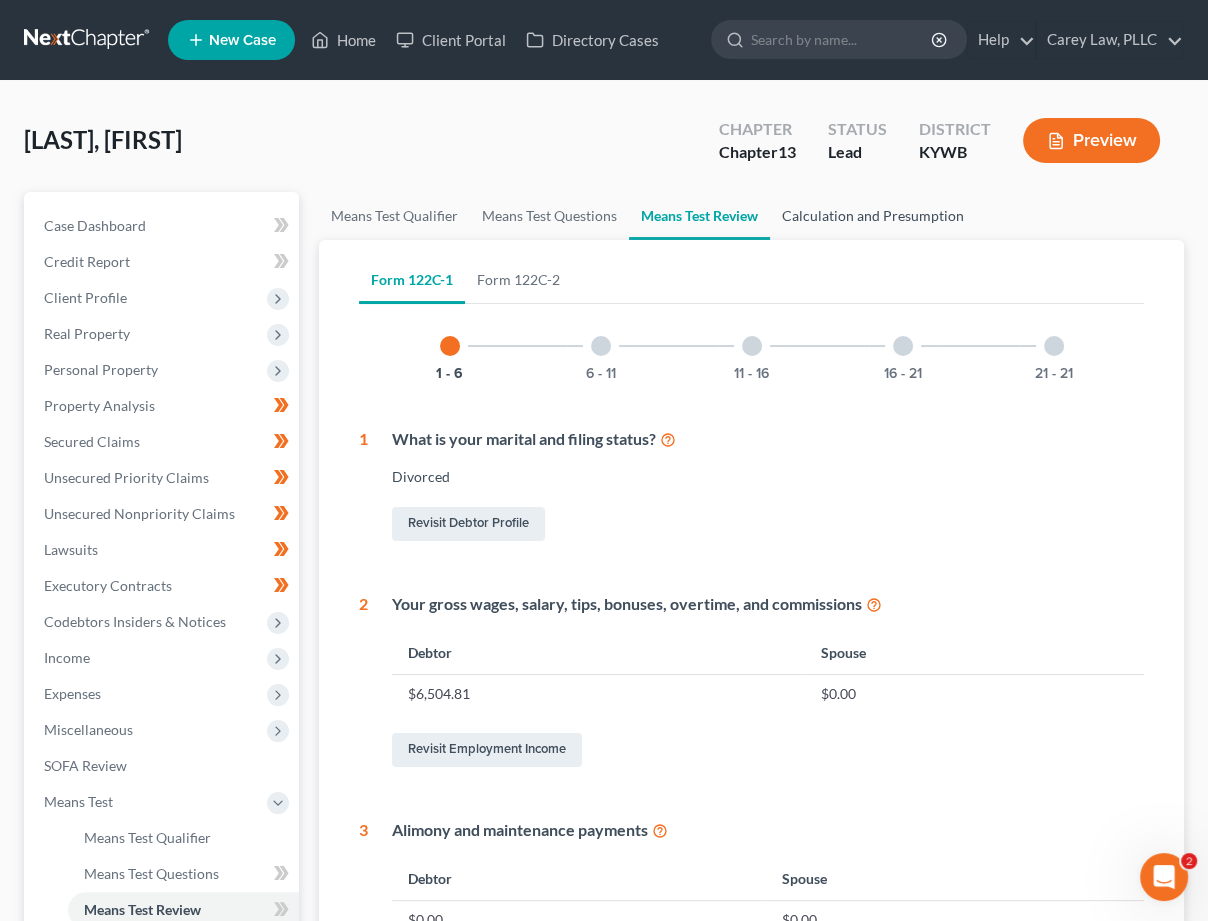 click on "Calculation and Presumption" at bounding box center (873, 216) 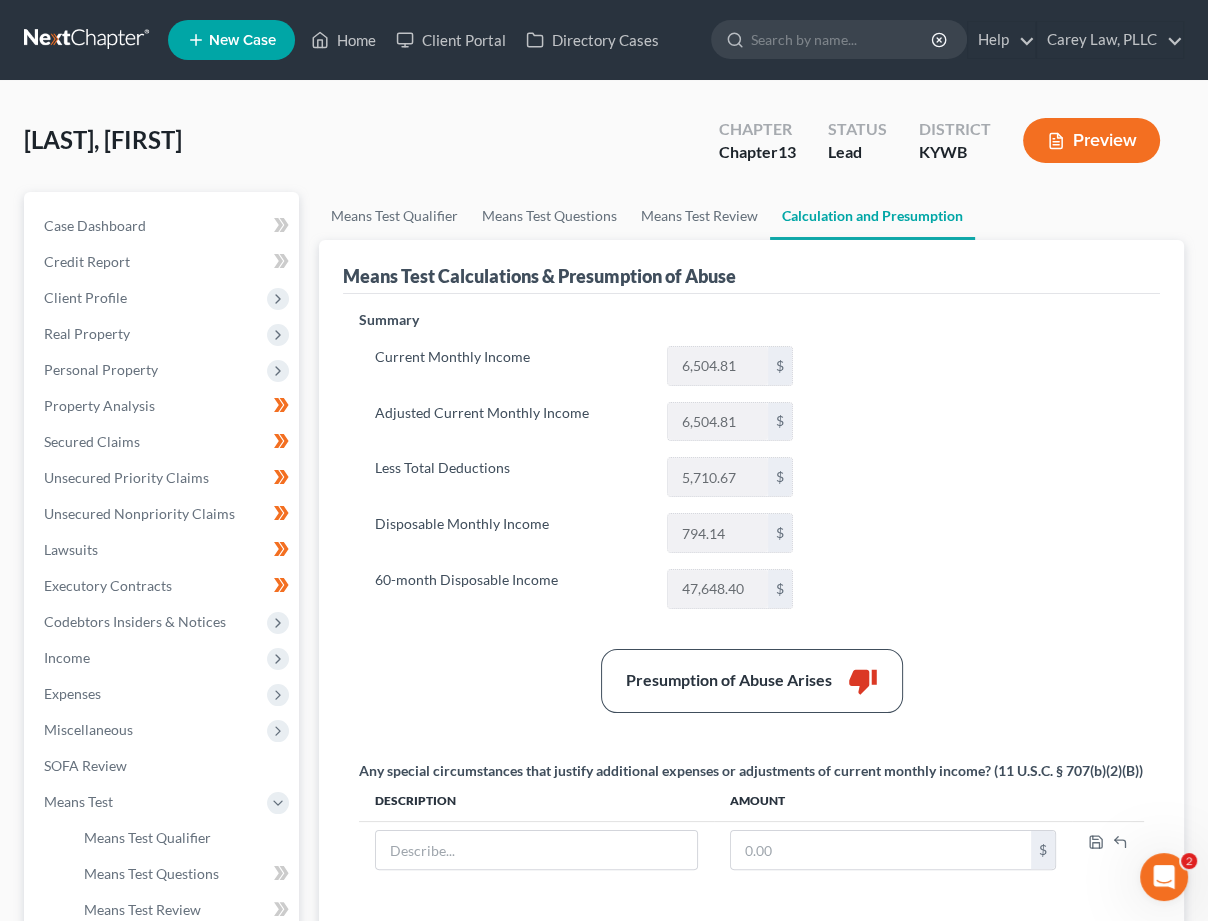 scroll, scrollTop: 0, scrollLeft: 0, axis: both 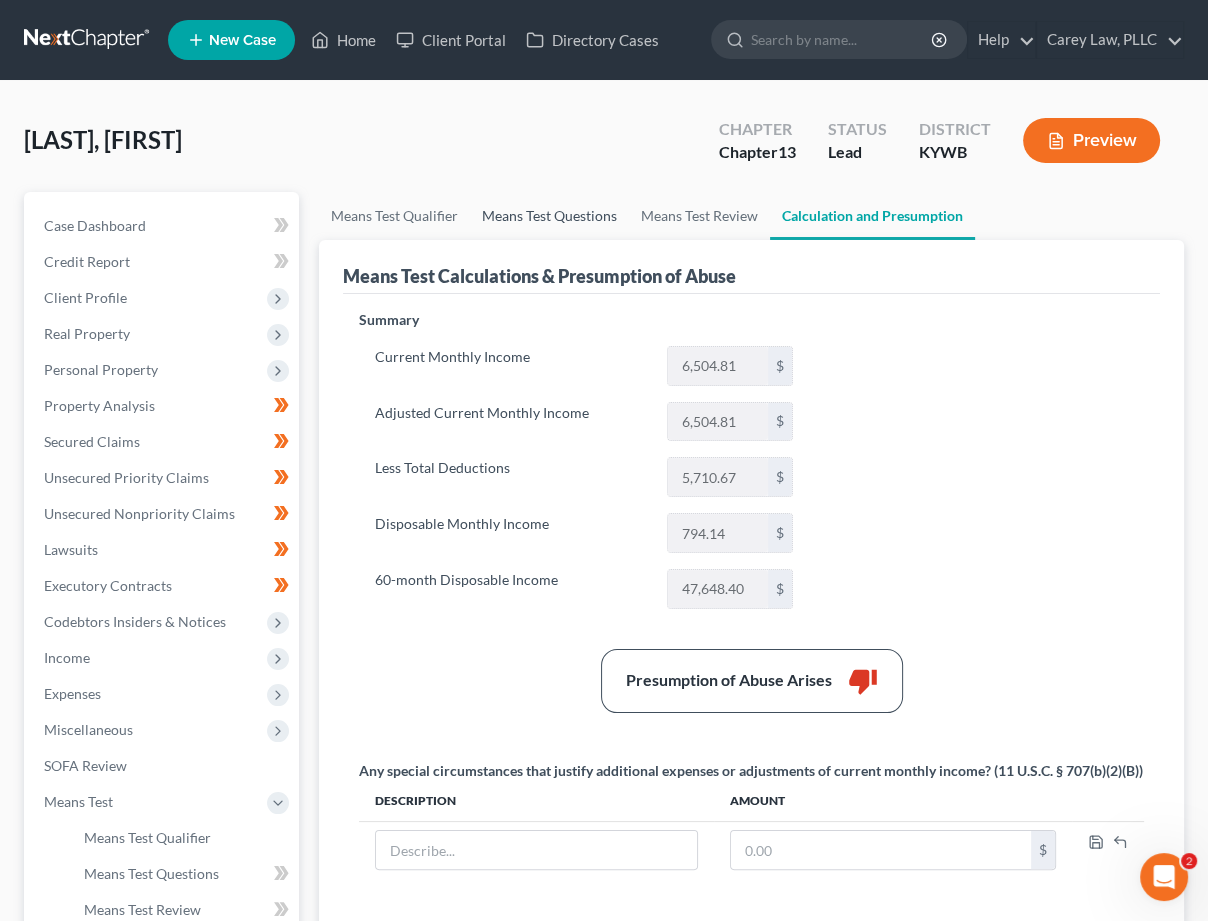 click on "Means Test Questions" at bounding box center (549, 216) 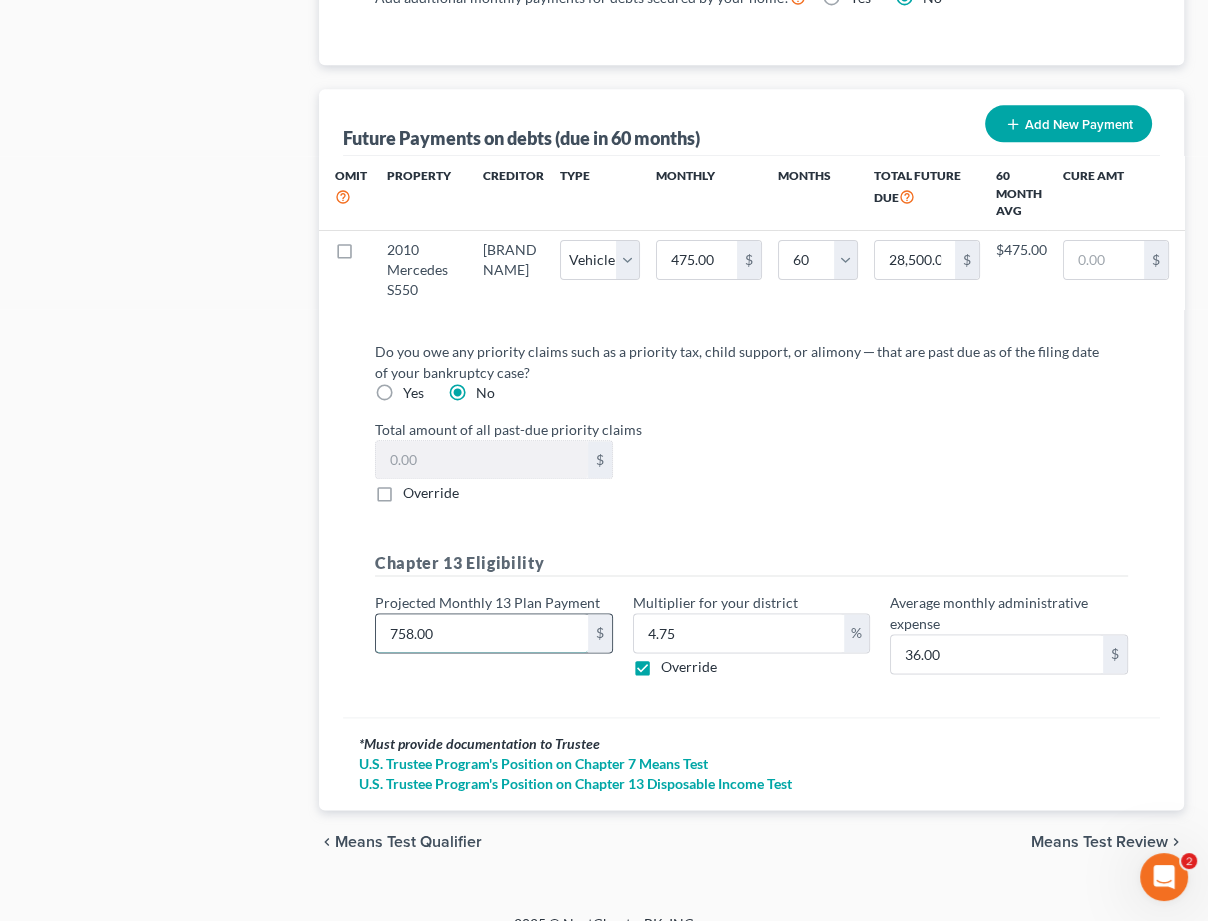 drag, startPoint x: 480, startPoint y: 616, endPoint x: 388, endPoint y: 614, distance: 92.021736 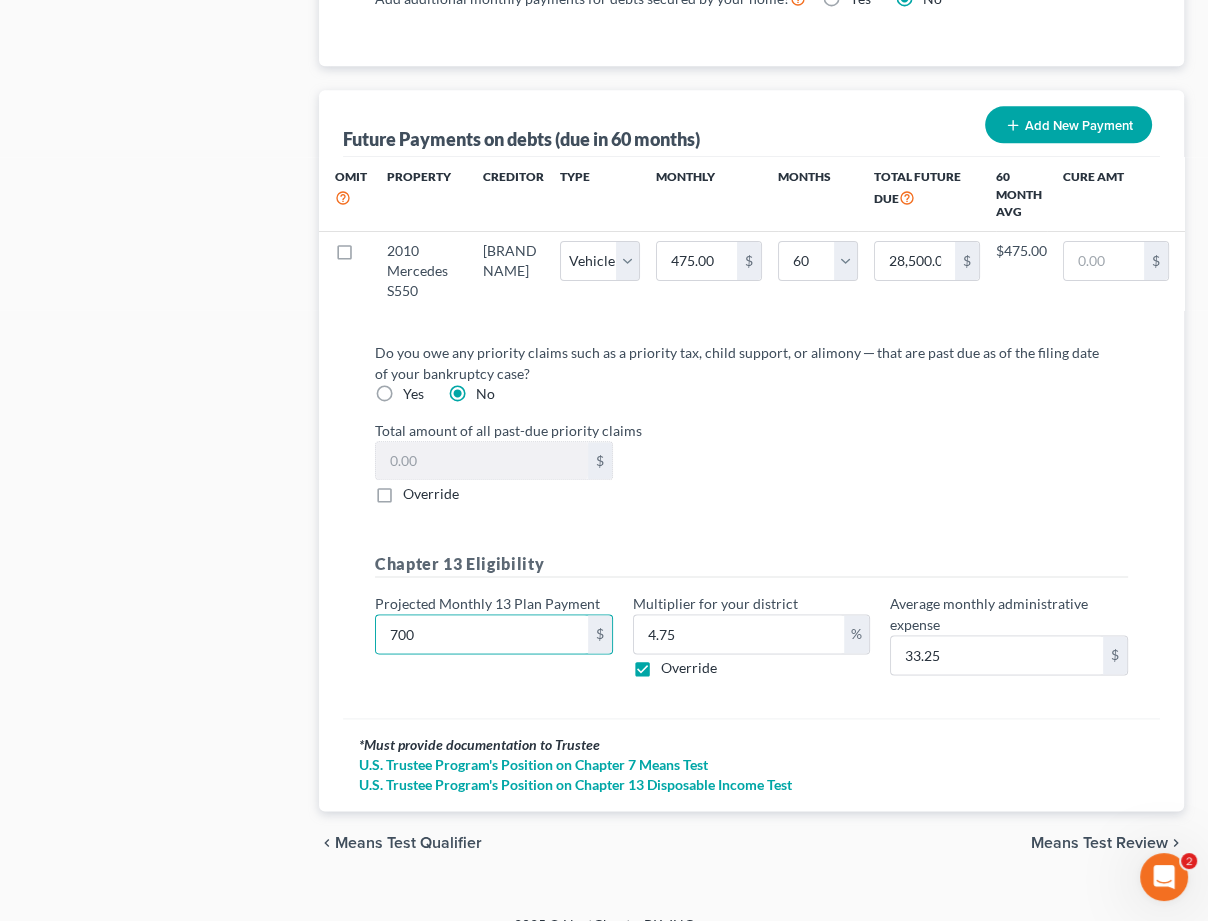 click on "Do you owe any priority claims such as a priority tax, child support, or alimony ─ that are past due as of the filing date of your bankruptcy case? Yes No Total amount of all past-due priority claims $ Override Chapter 13 Eligibility Projected Monthly 13 Plan Payment 700 $ Multiplier for your district 4.75 % Override Average monthly administrative expense 33.25 $" at bounding box center (751, 518) 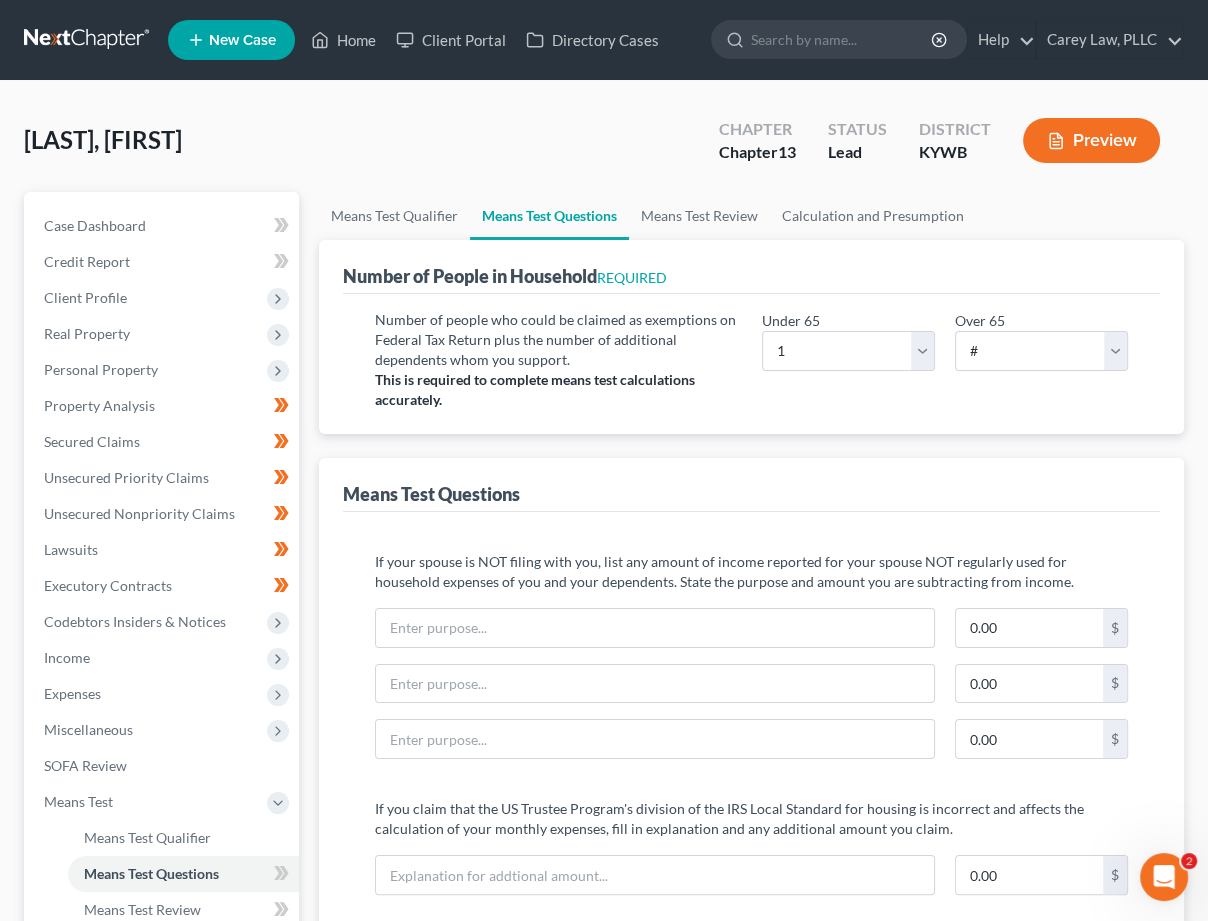 scroll, scrollTop: 0, scrollLeft: 0, axis: both 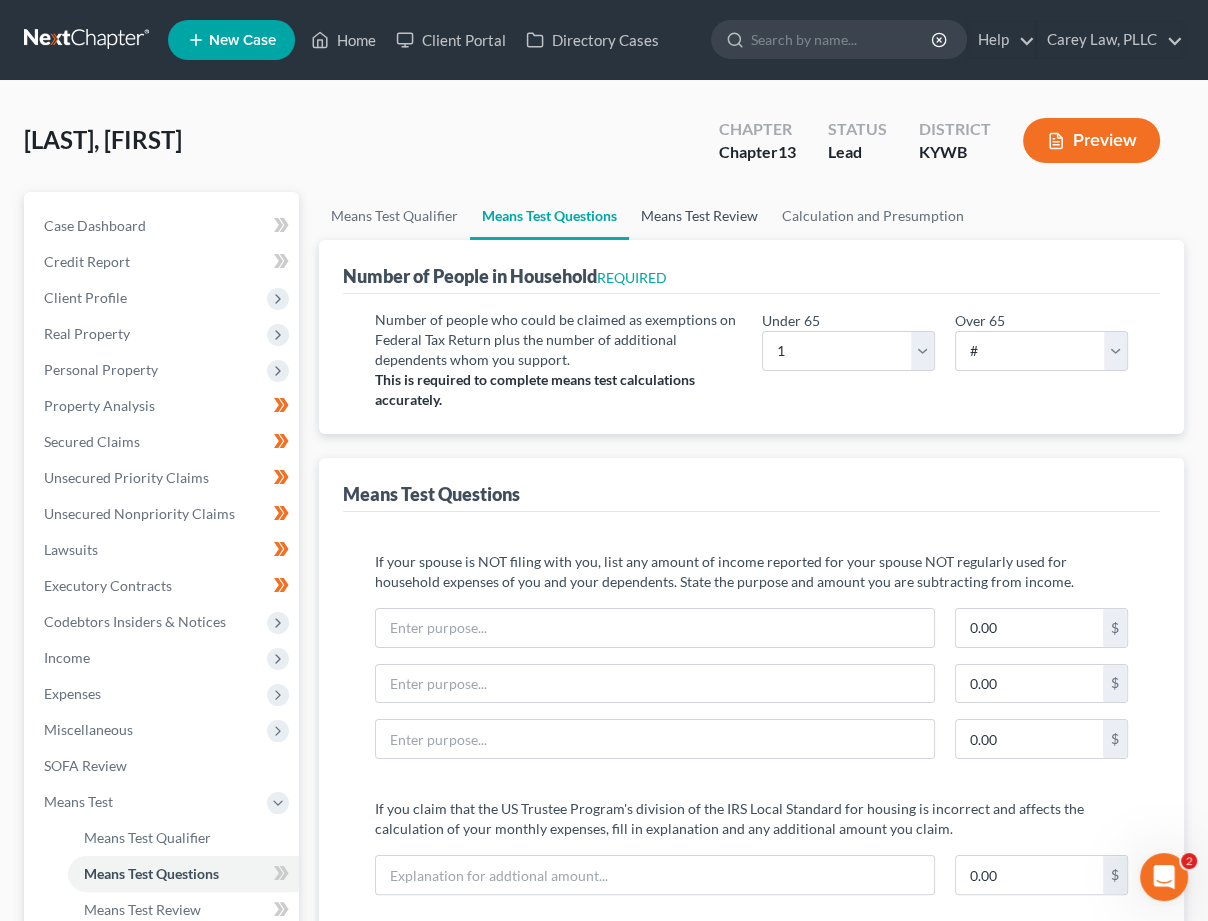 click on "Means Test Review" at bounding box center (699, 216) 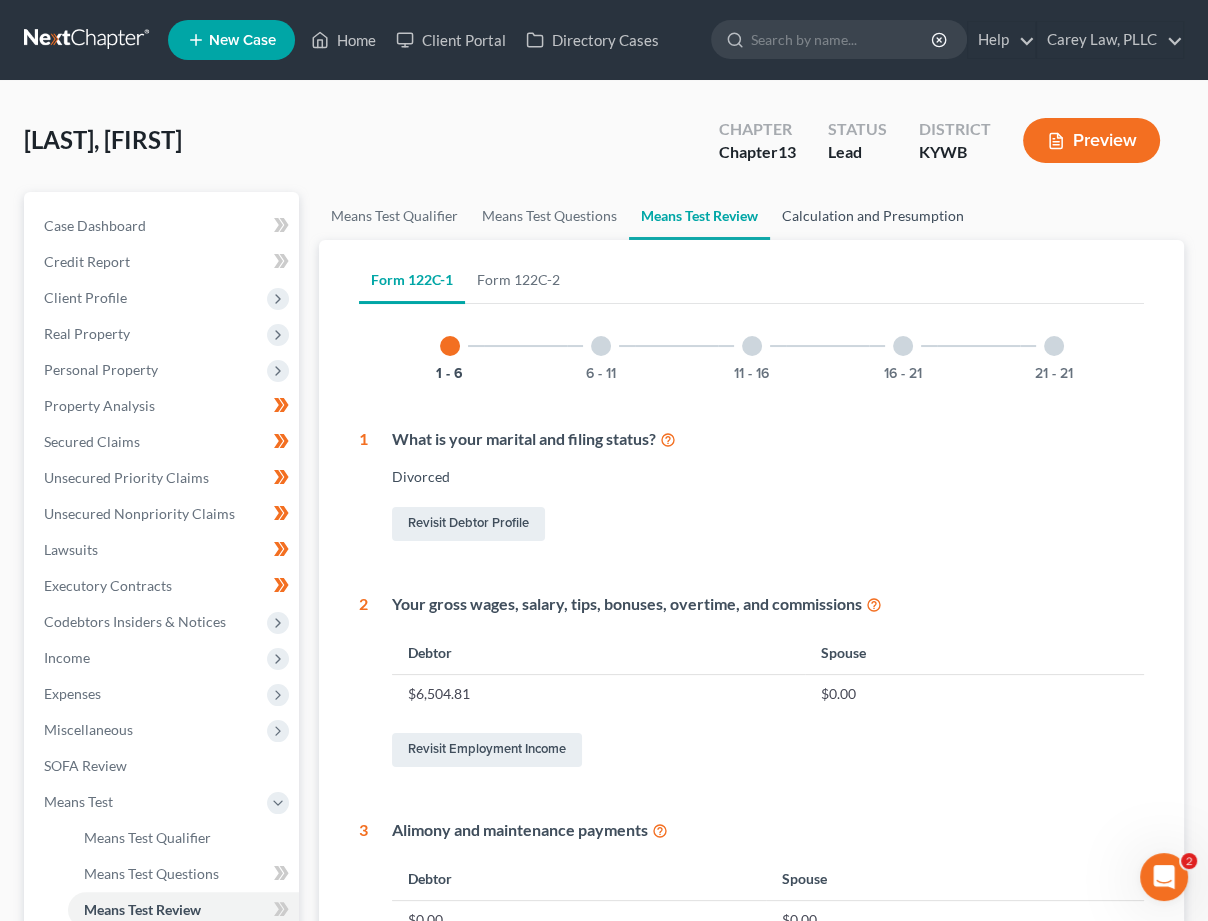 scroll, scrollTop: 0, scrollLeft: 0, axis: both 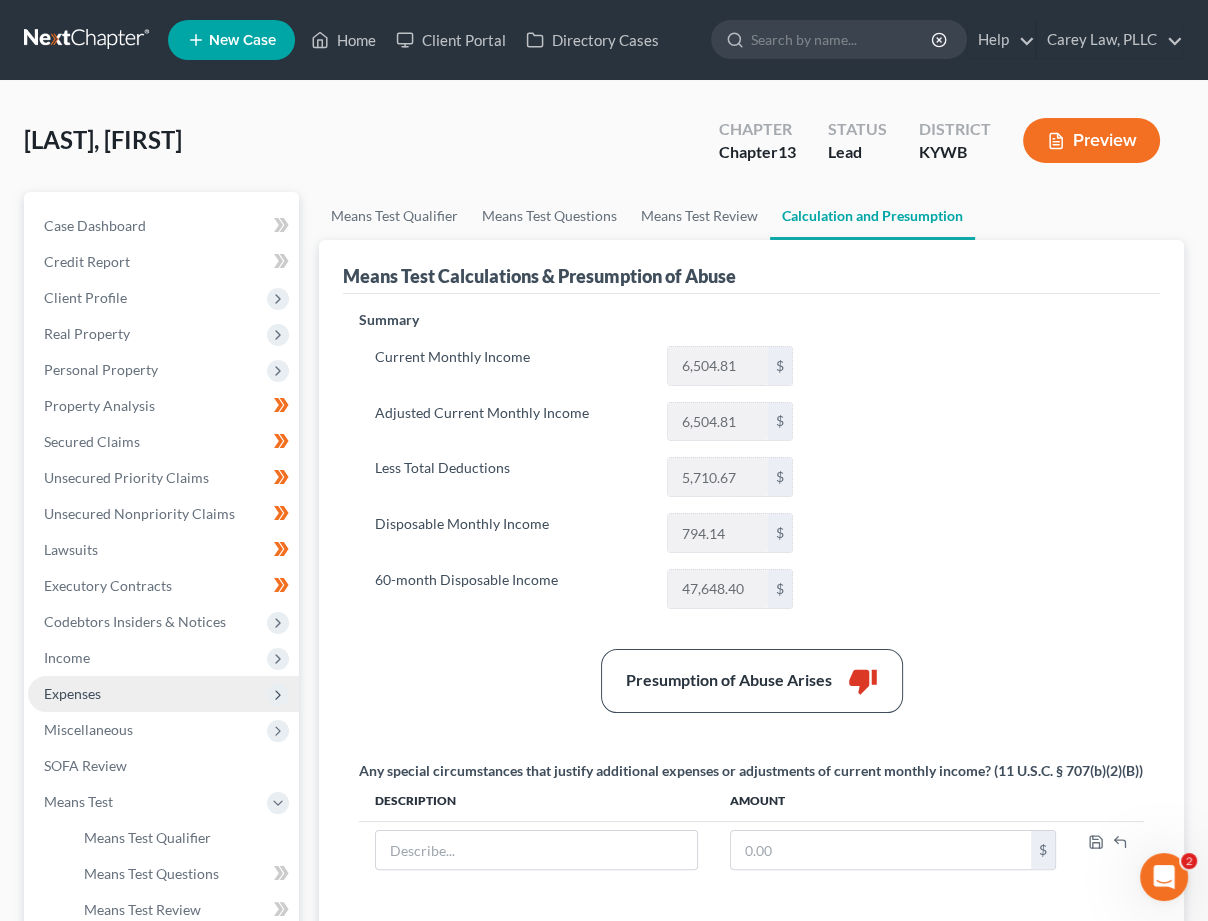 click on "Expenses" at bounding box center (163, 694) 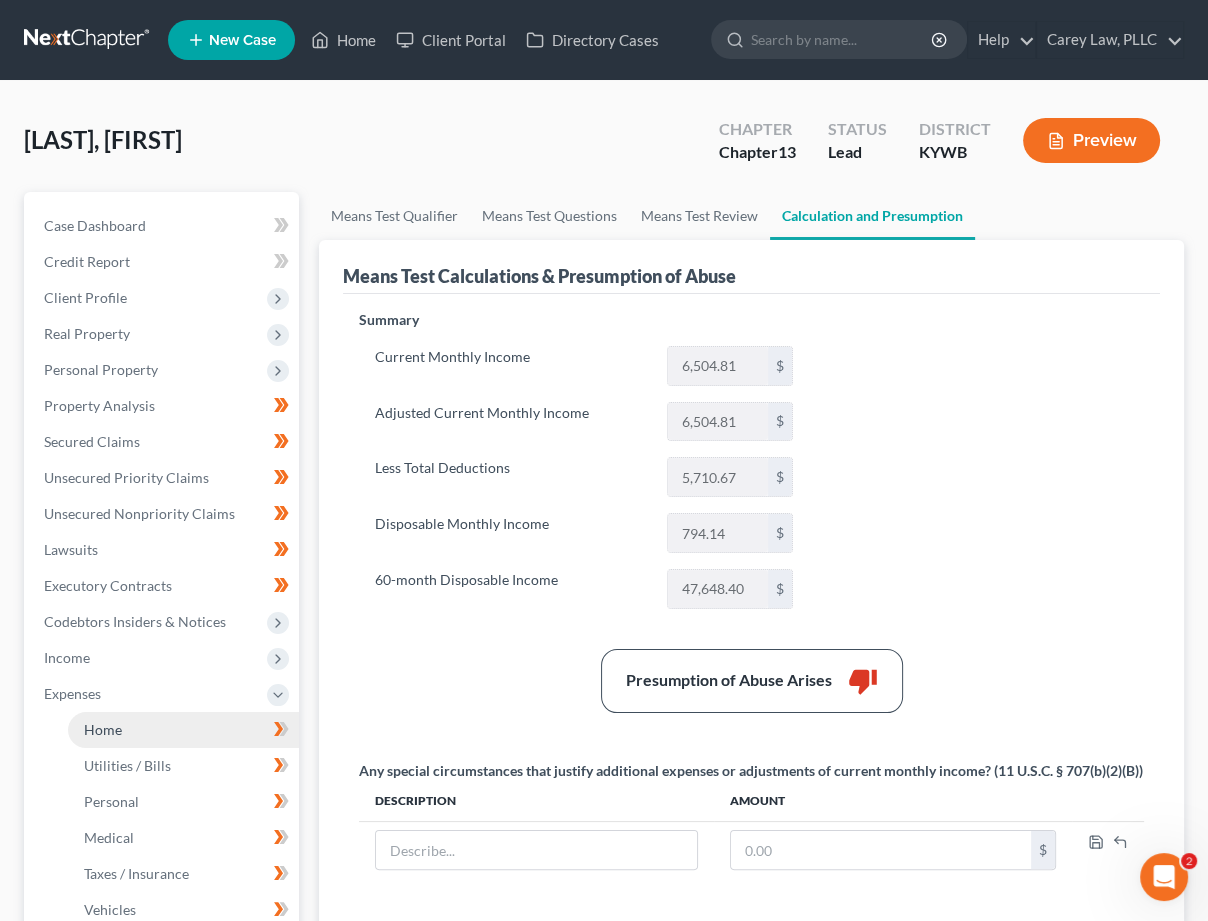 click on "Home" at bounding box center [183, 730] 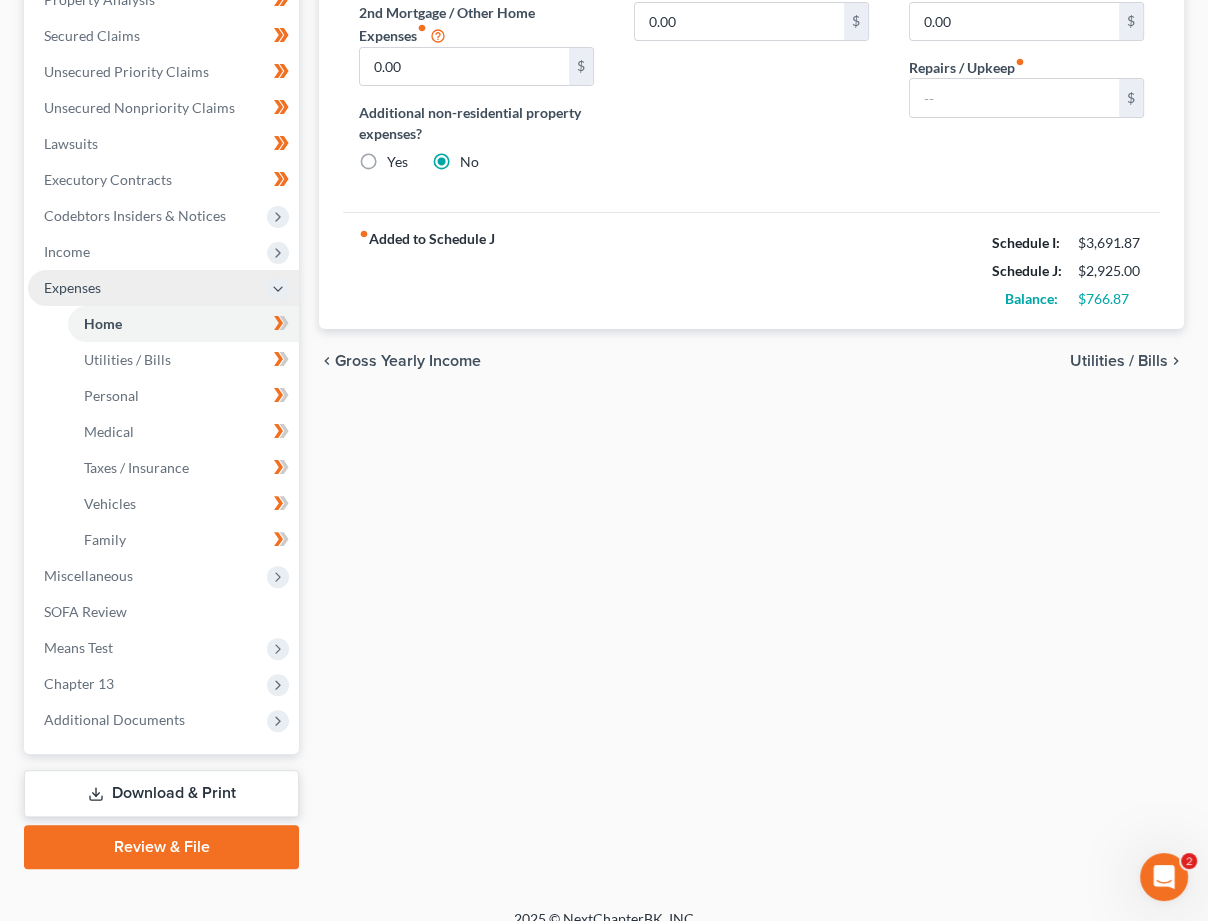 scroll, scrollTop: 404, scrollLeft: 0, axis: vertical 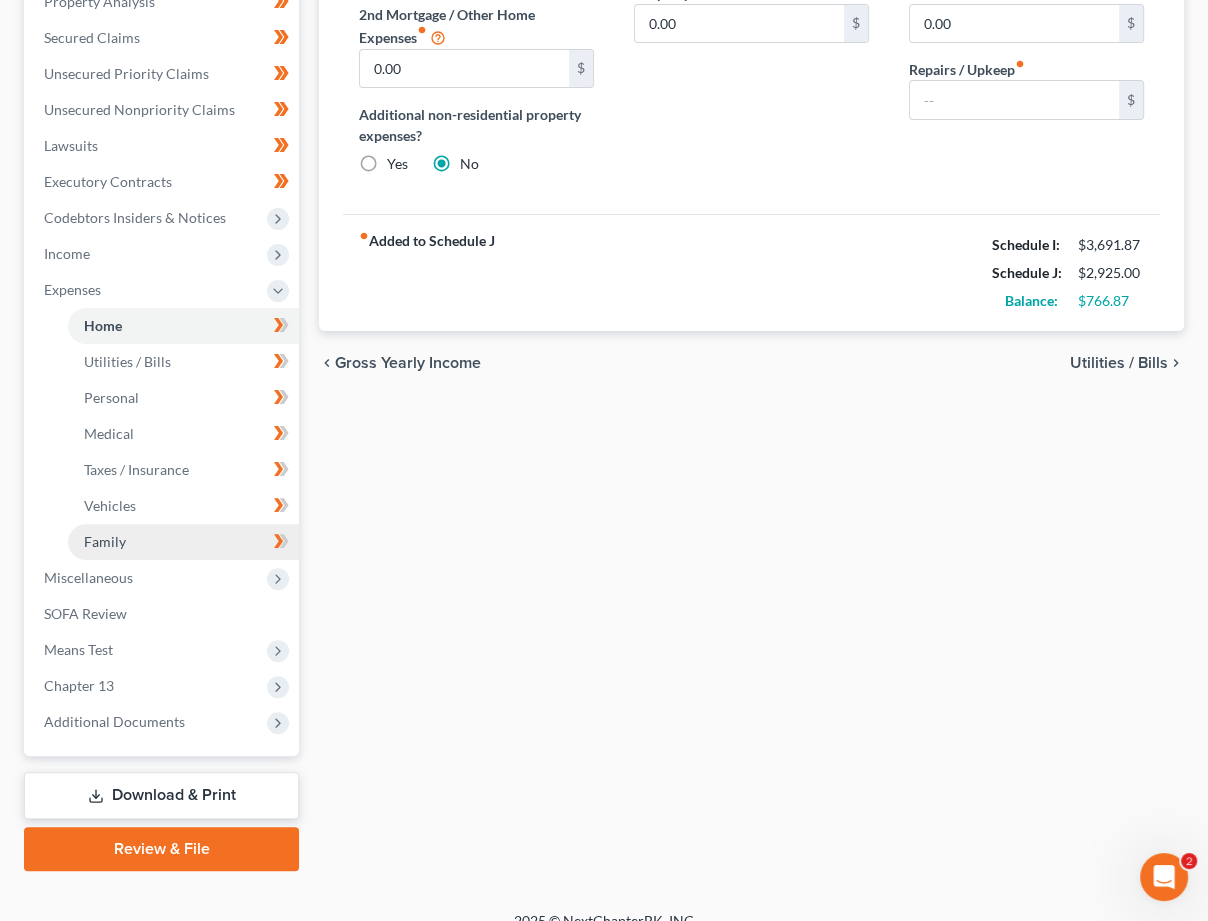 click on "Family" at bounding box center [105, 541] 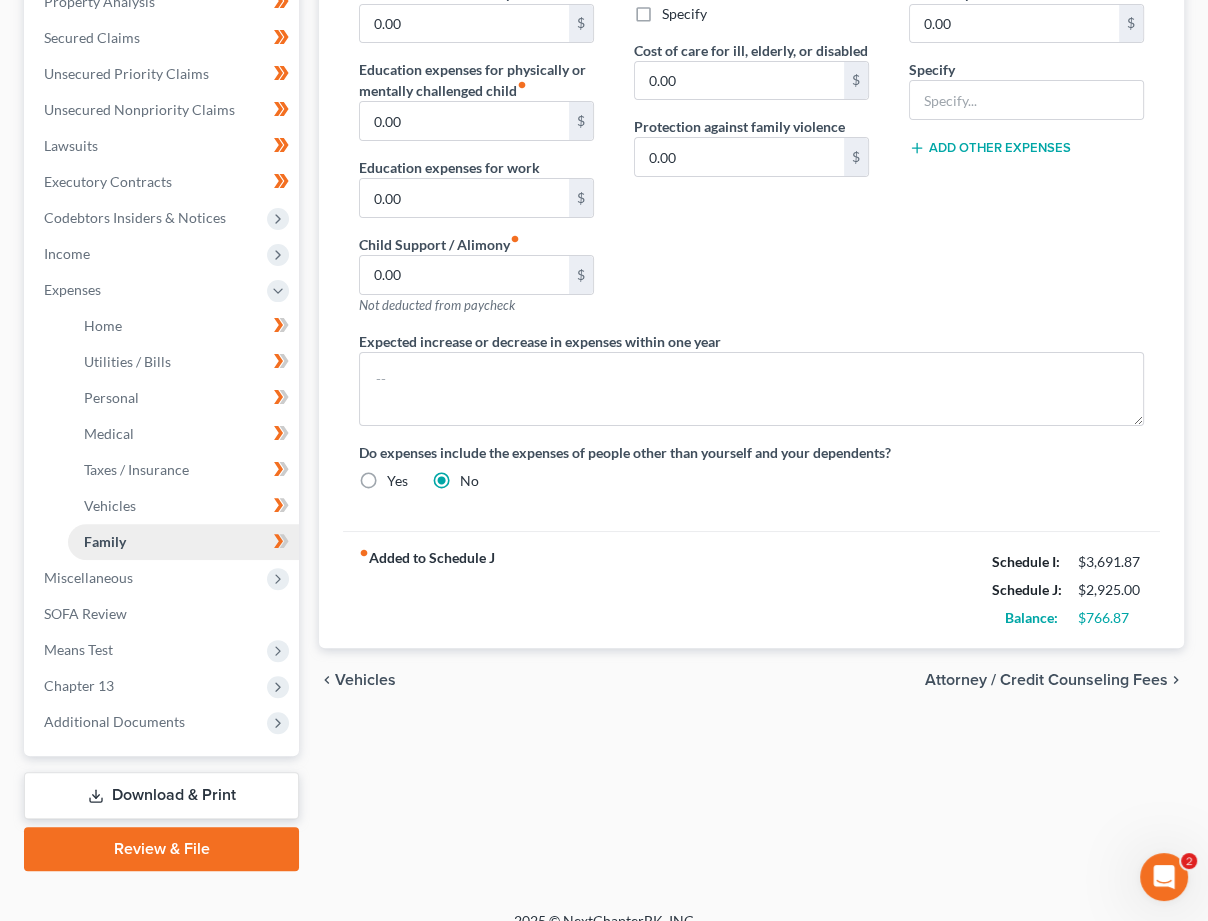 scroll, scrollTop: 0, scrollLeft: 0, axis: both 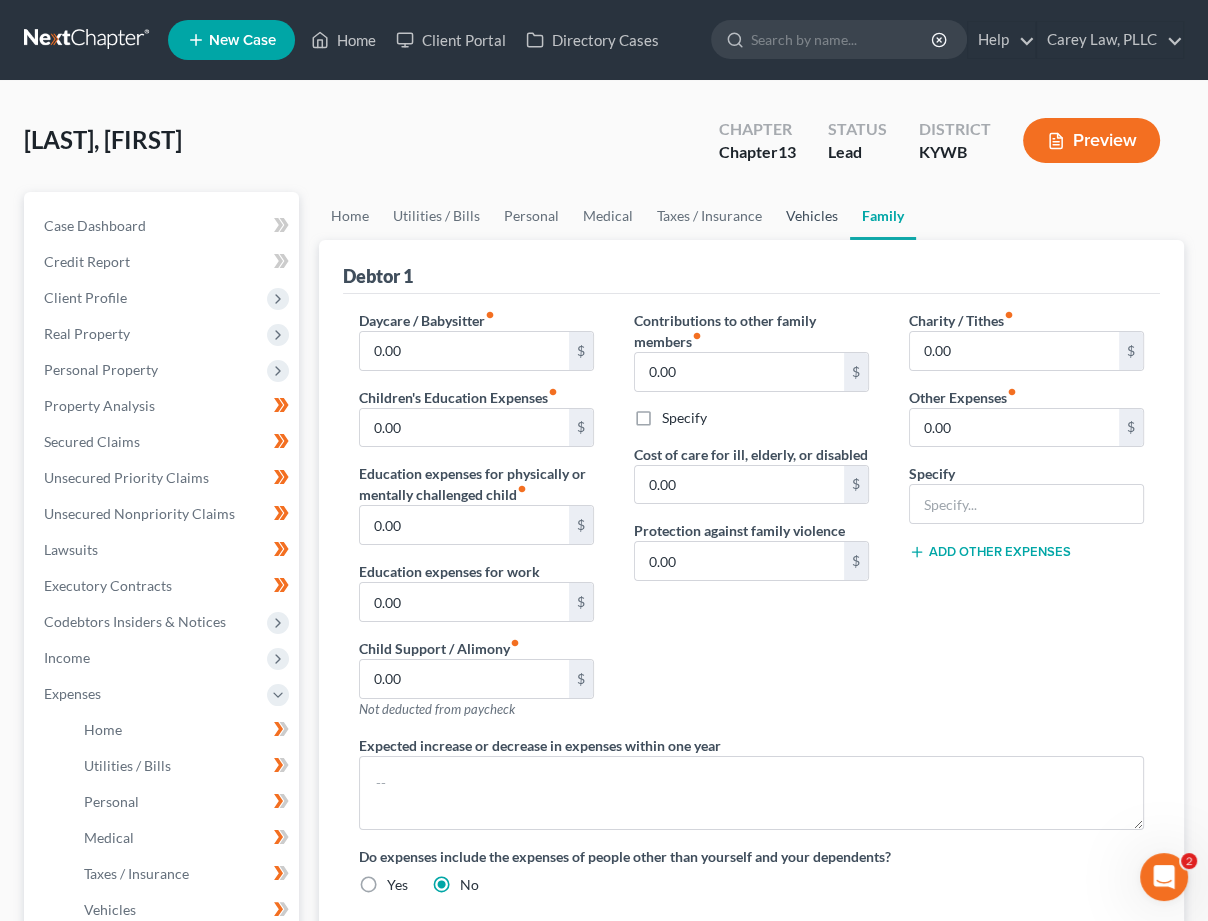 click on "Vehicles" at bounding box center [812, 216] 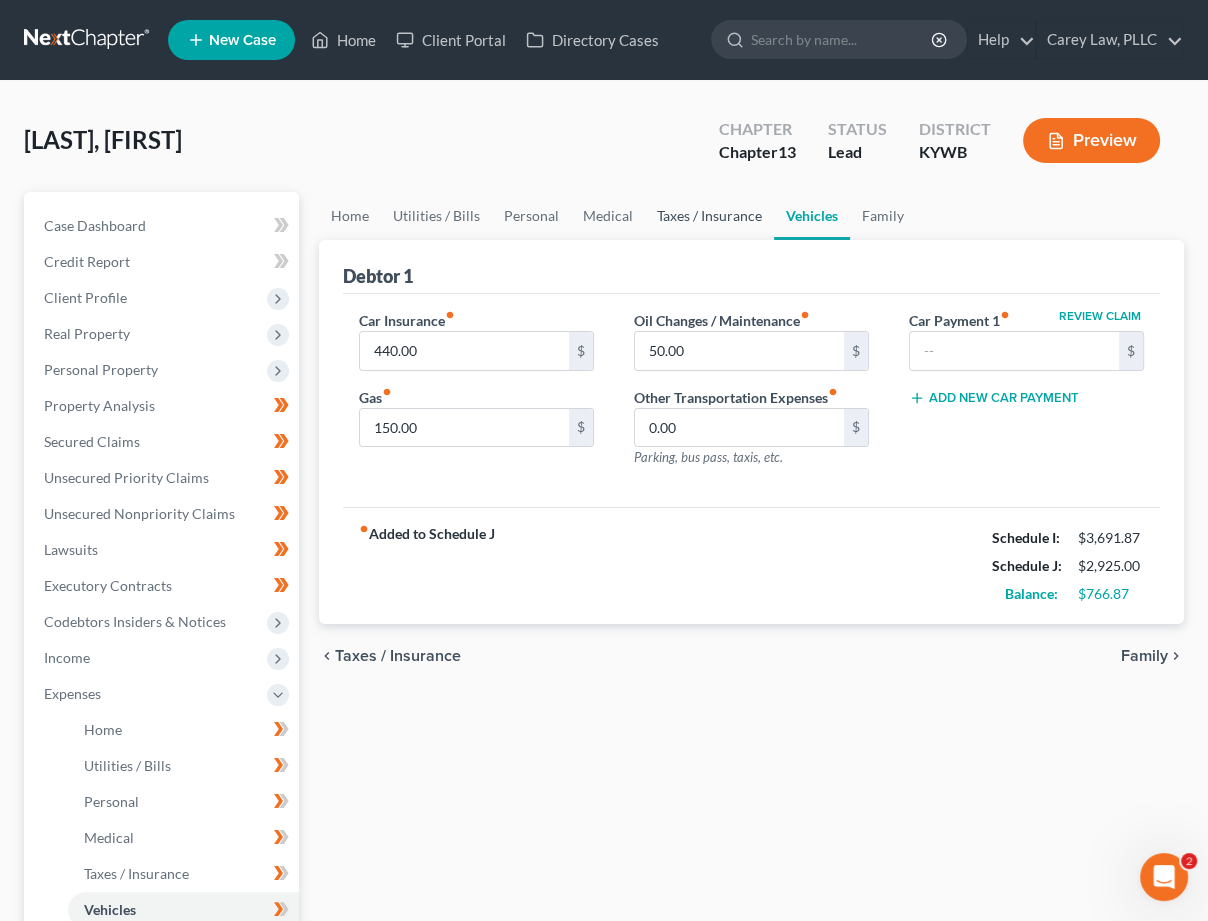 click on "Taxes / Insurance" at bounding box center (709, 216) 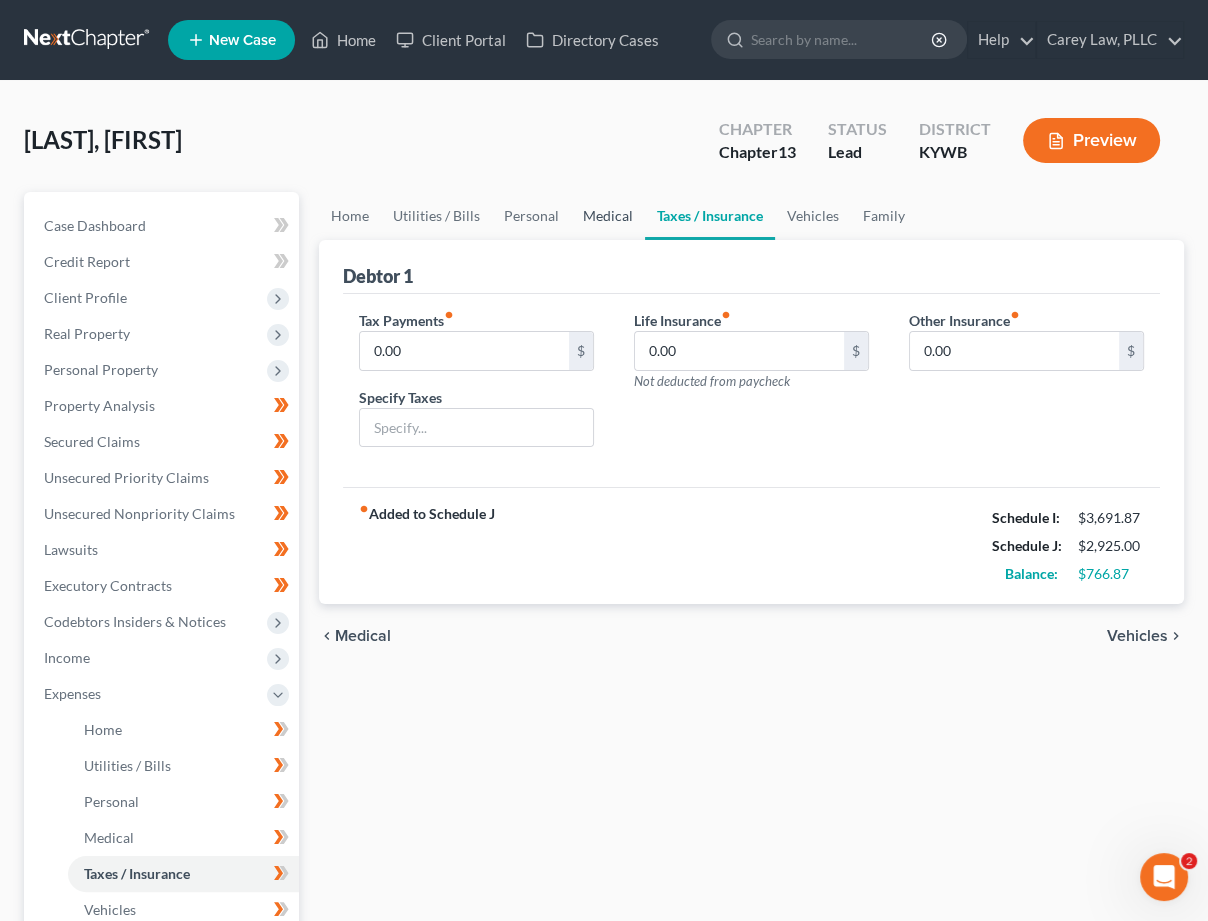 click on "Medical" at bounding box center (608, 216) 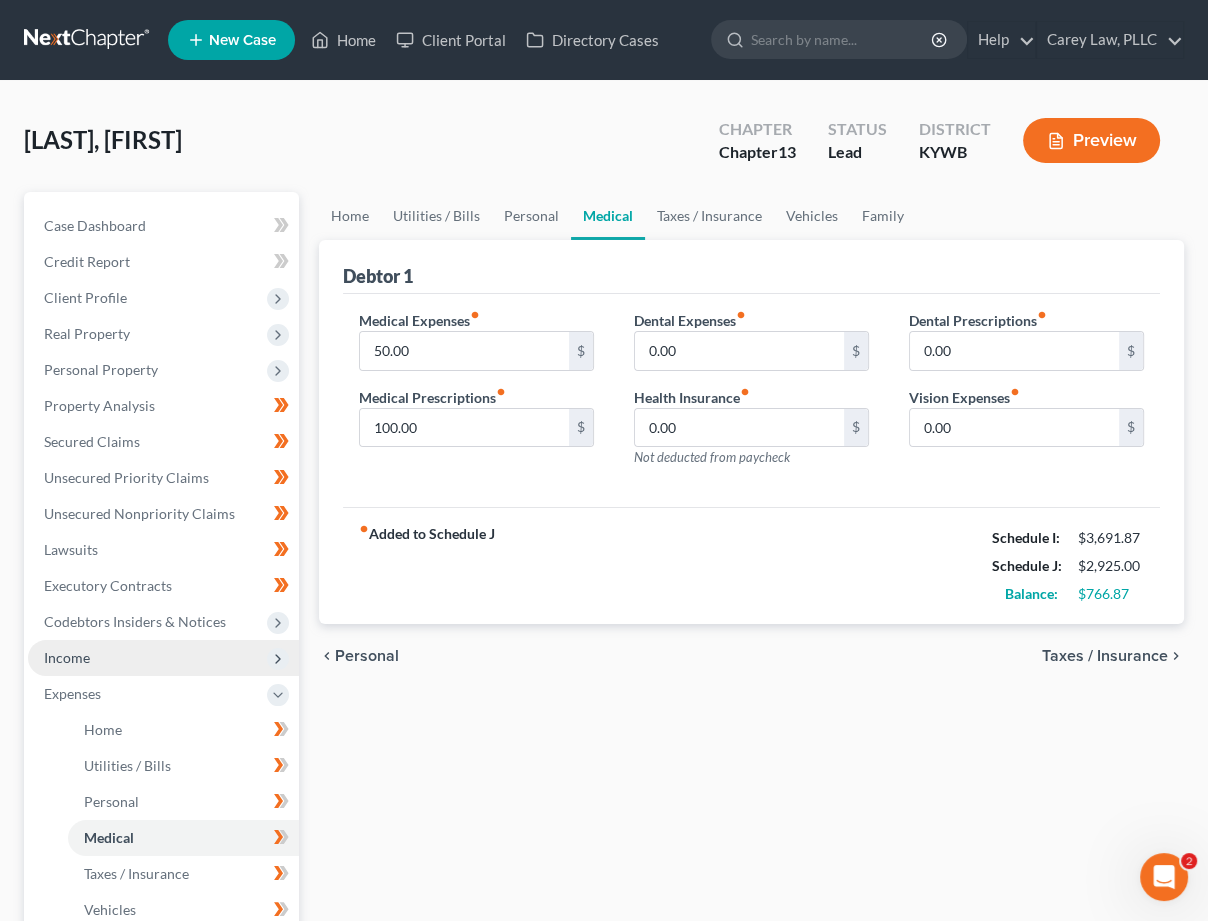 click on "Income" at bounding box center (163, 658) 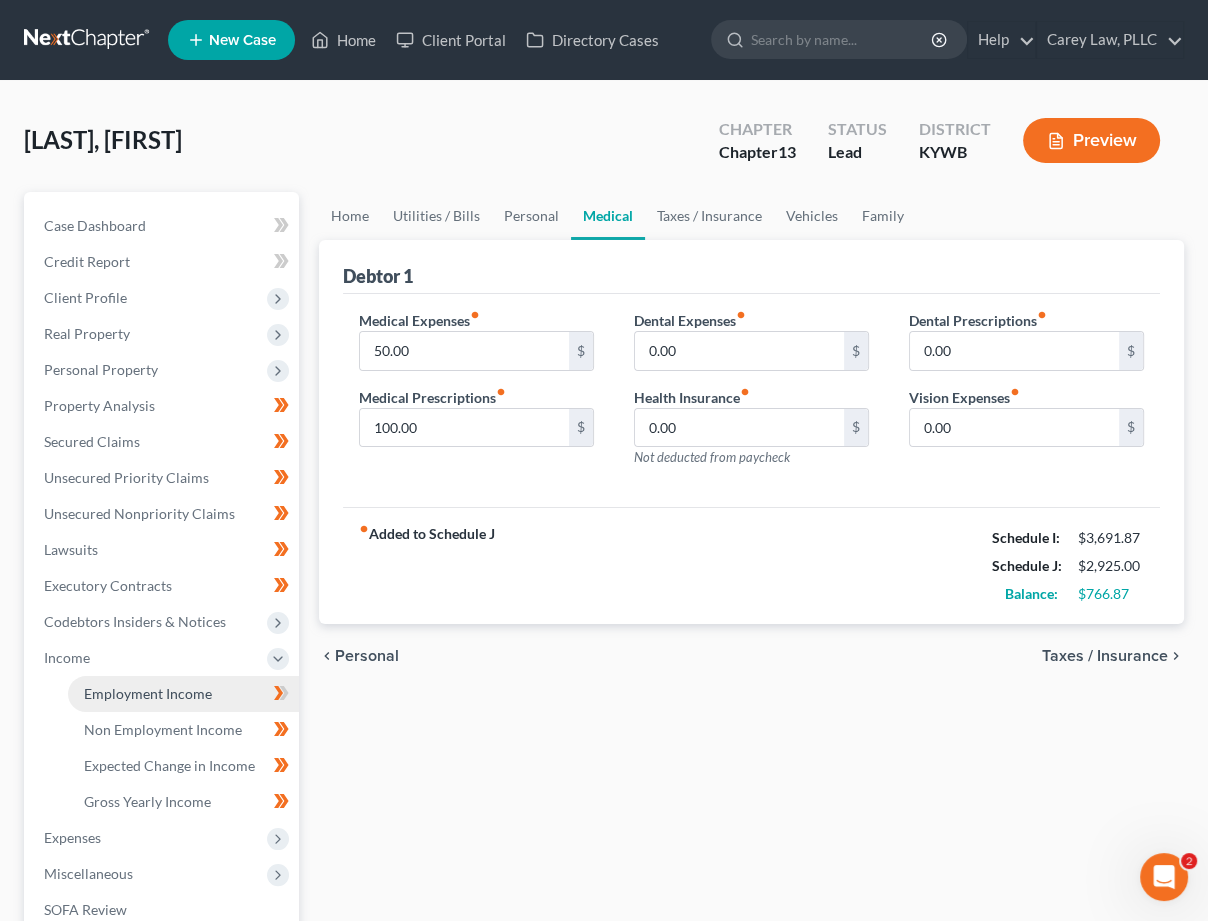 click on "Employment Income" at bounding box center [183, 694] 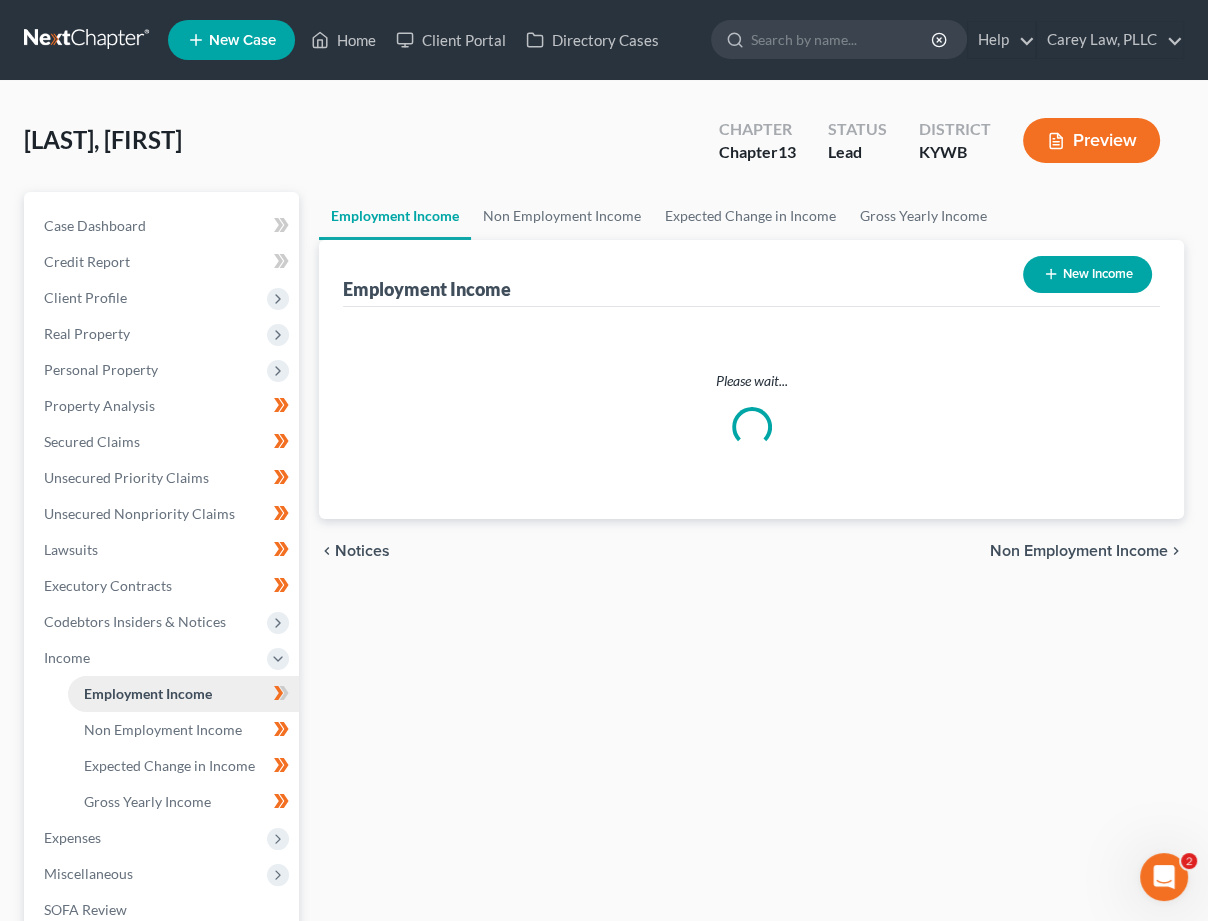 scroll, scrollTop: 0, scrollLeft: 0, axis: both 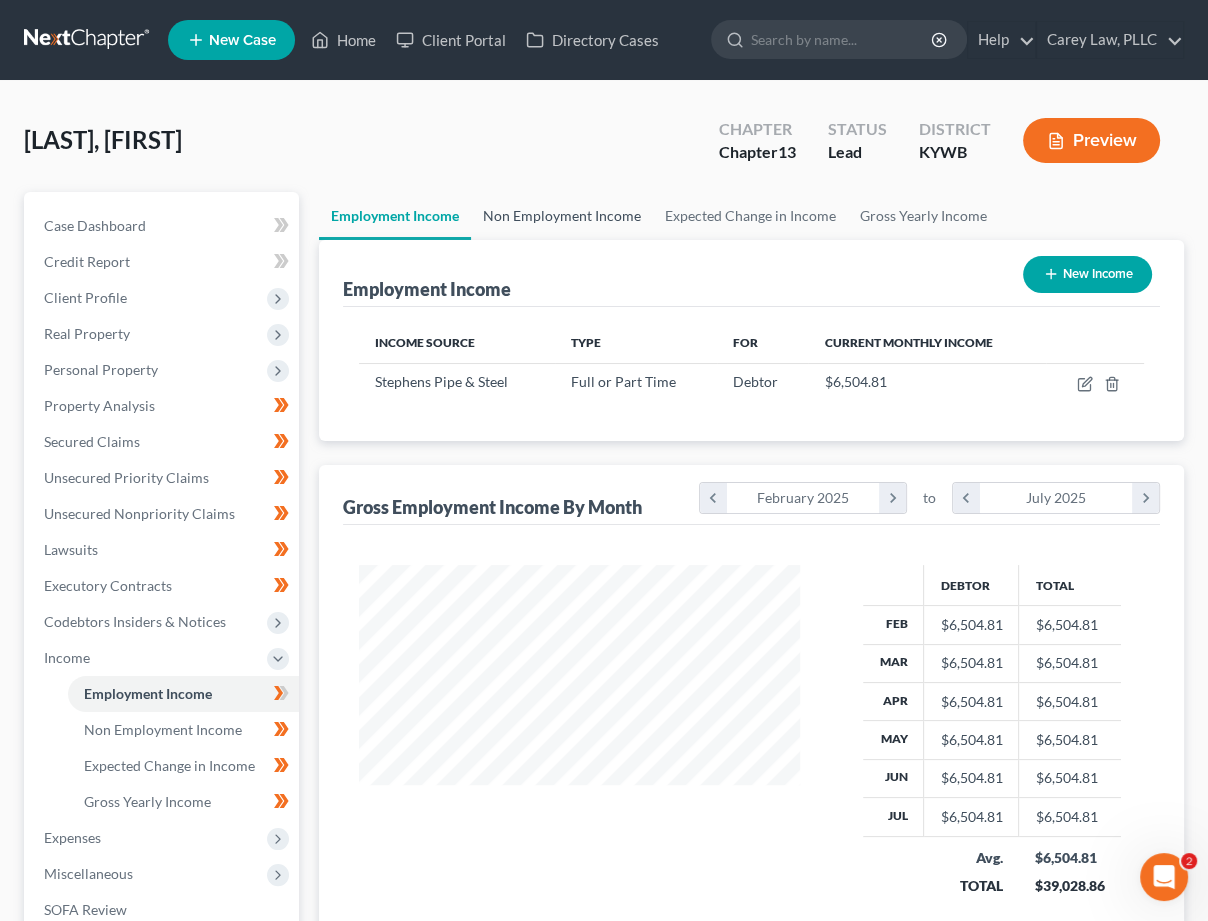 click on "Non Employment Income" at bounding box center (562, 216) 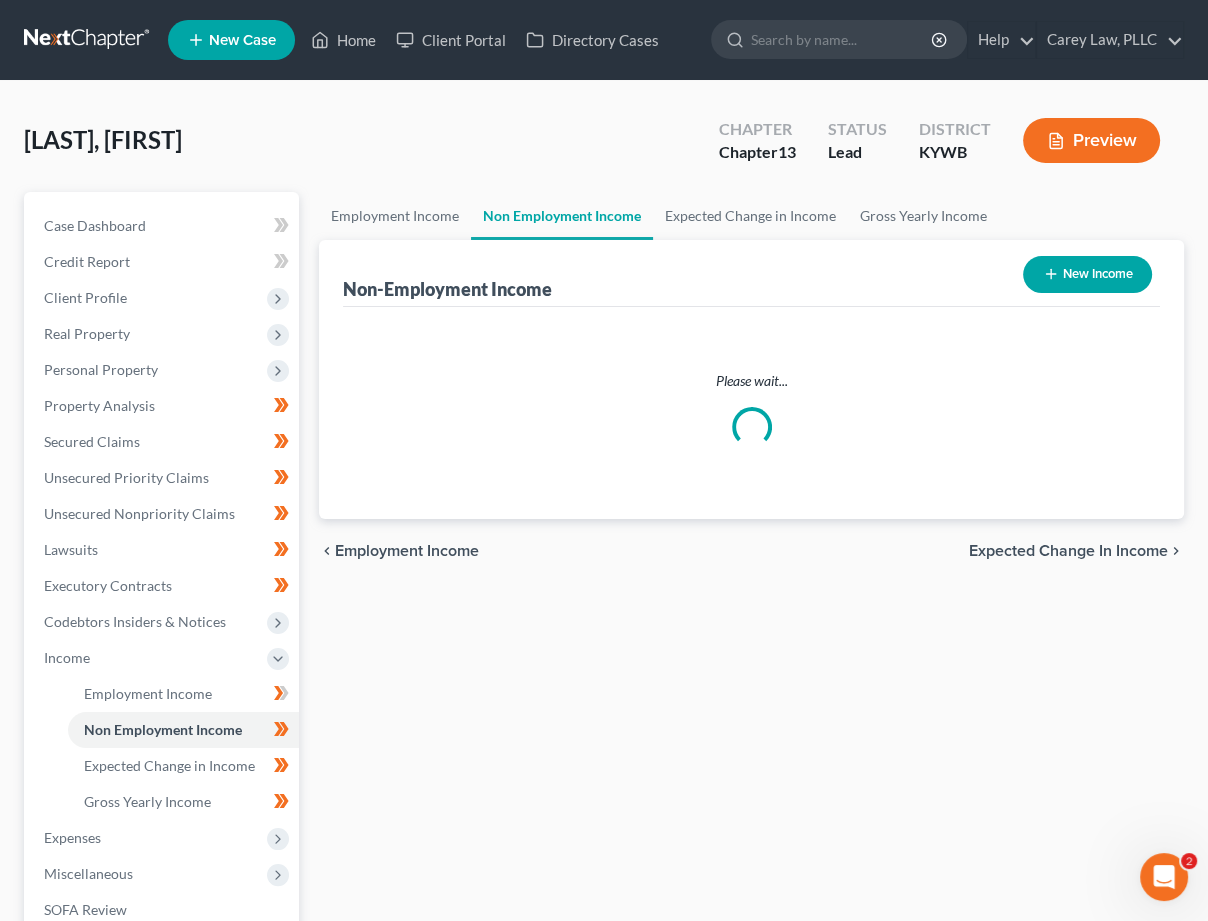 scroll, scrollTop: 0, scrollLeft: 0, axis: both 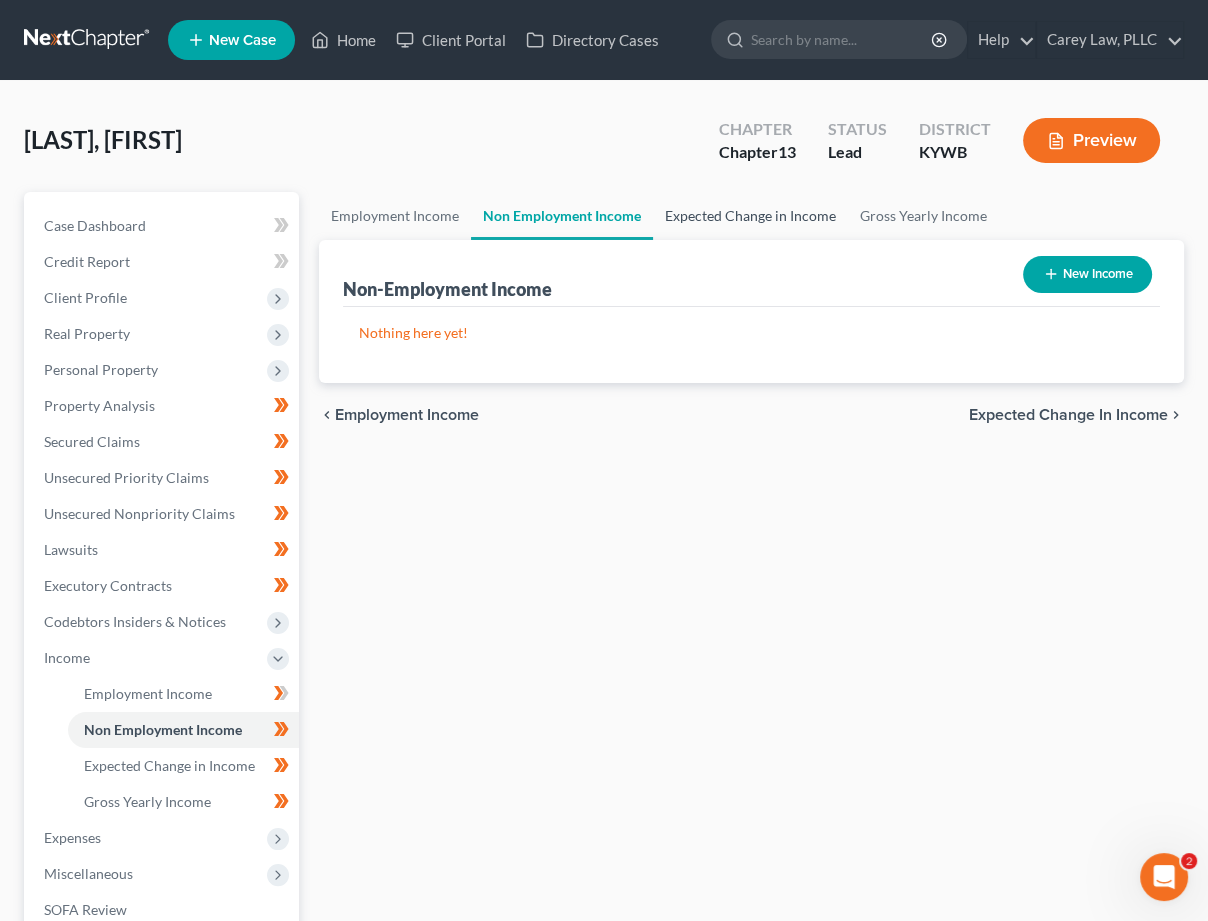 click on "Expected Change in Income" at bounding box center [750, 216] 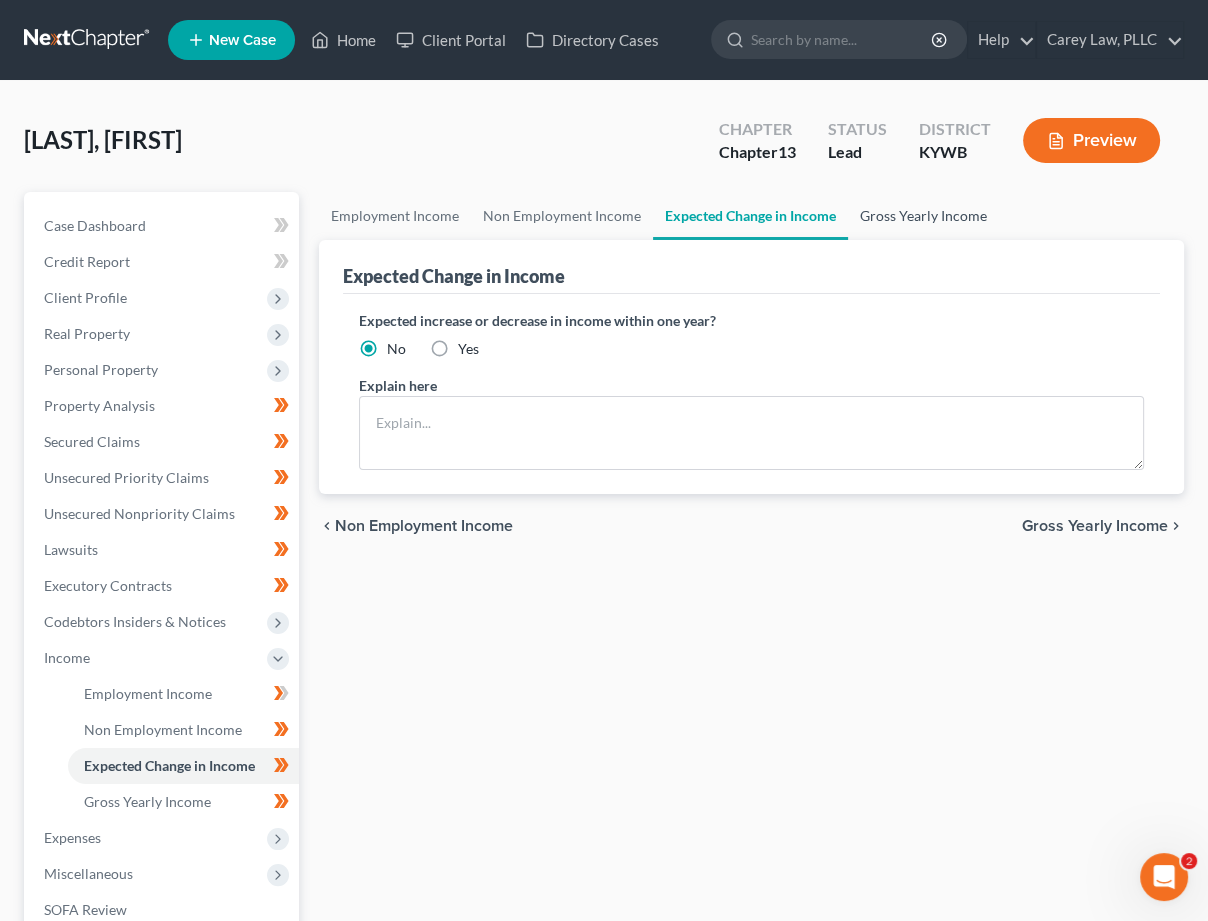 click on "Gross Yearly Income" at bounding box center (923, 216) 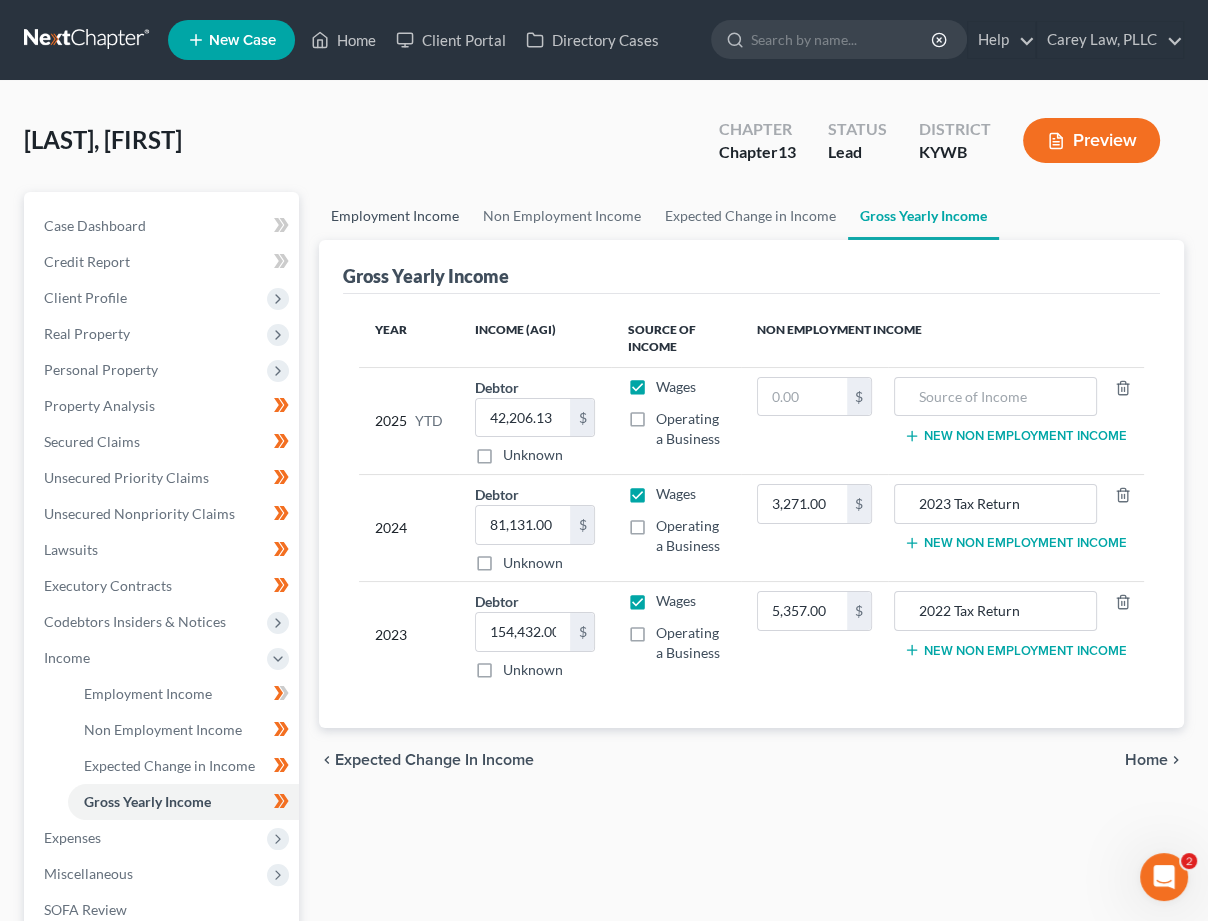 click on "Employment Income" at bounding box center [395, 216] 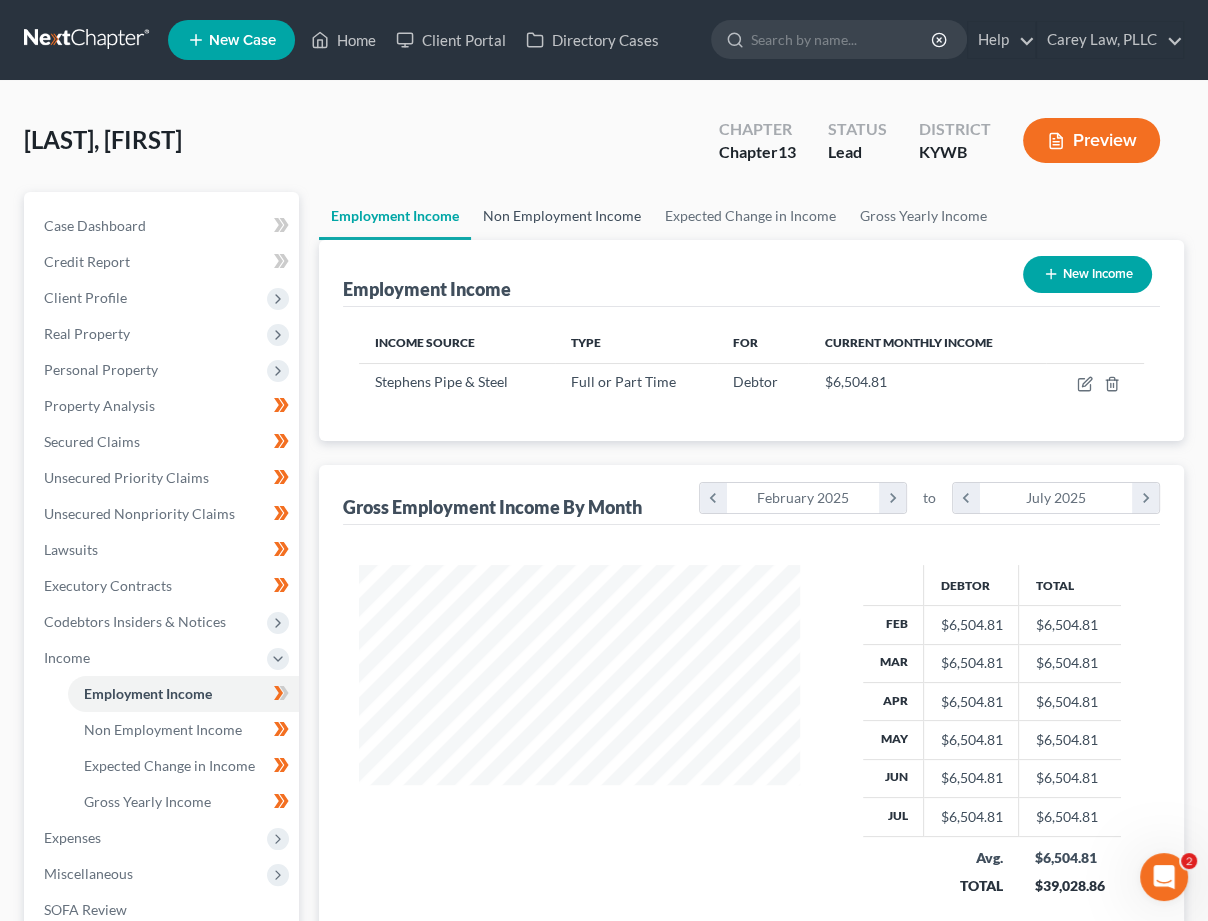 scroll, scrollTop: 999650, scrollLeft: 999520, axis: both 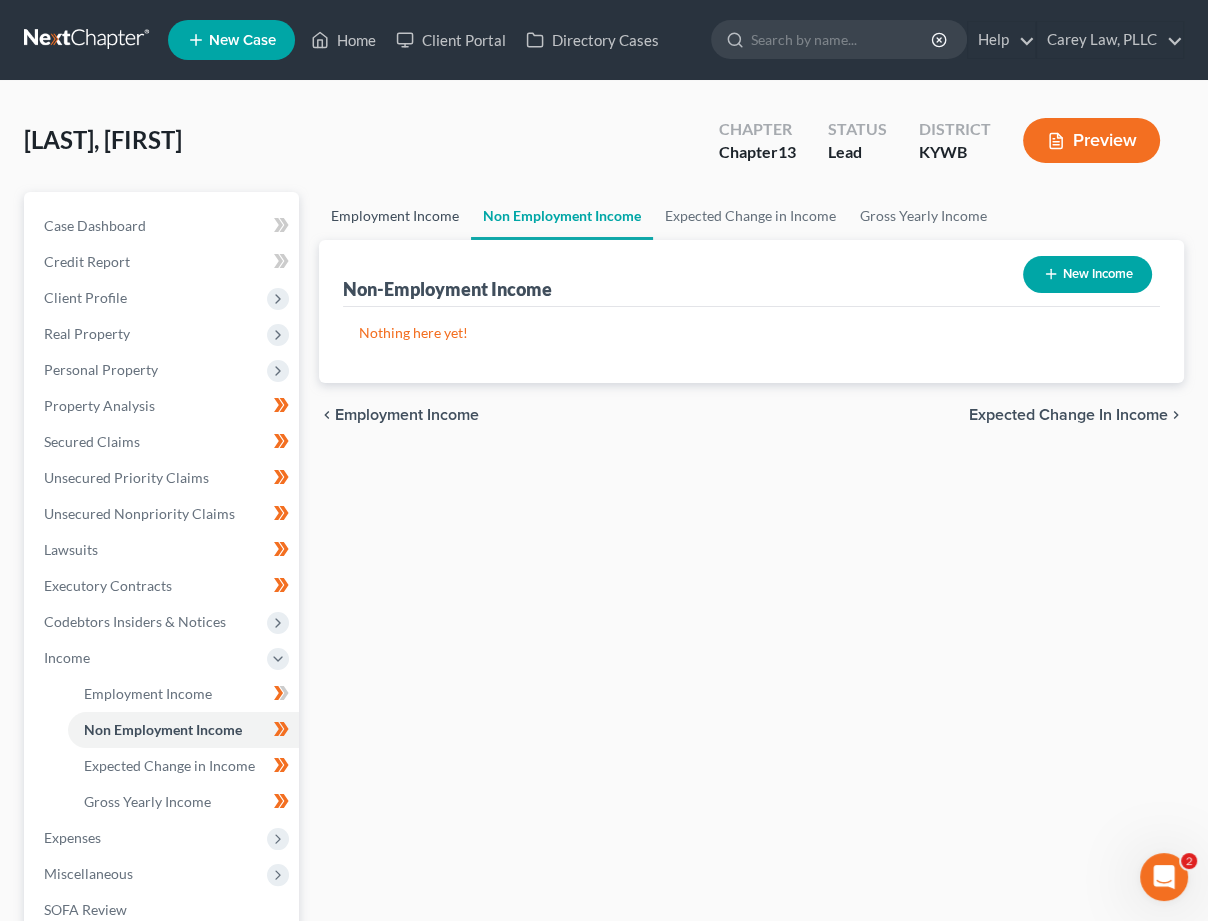 drag, startPoint x: 361, startPoint y: 207, endPoint x: 366, endPoint y: 196, distance: 12.083046 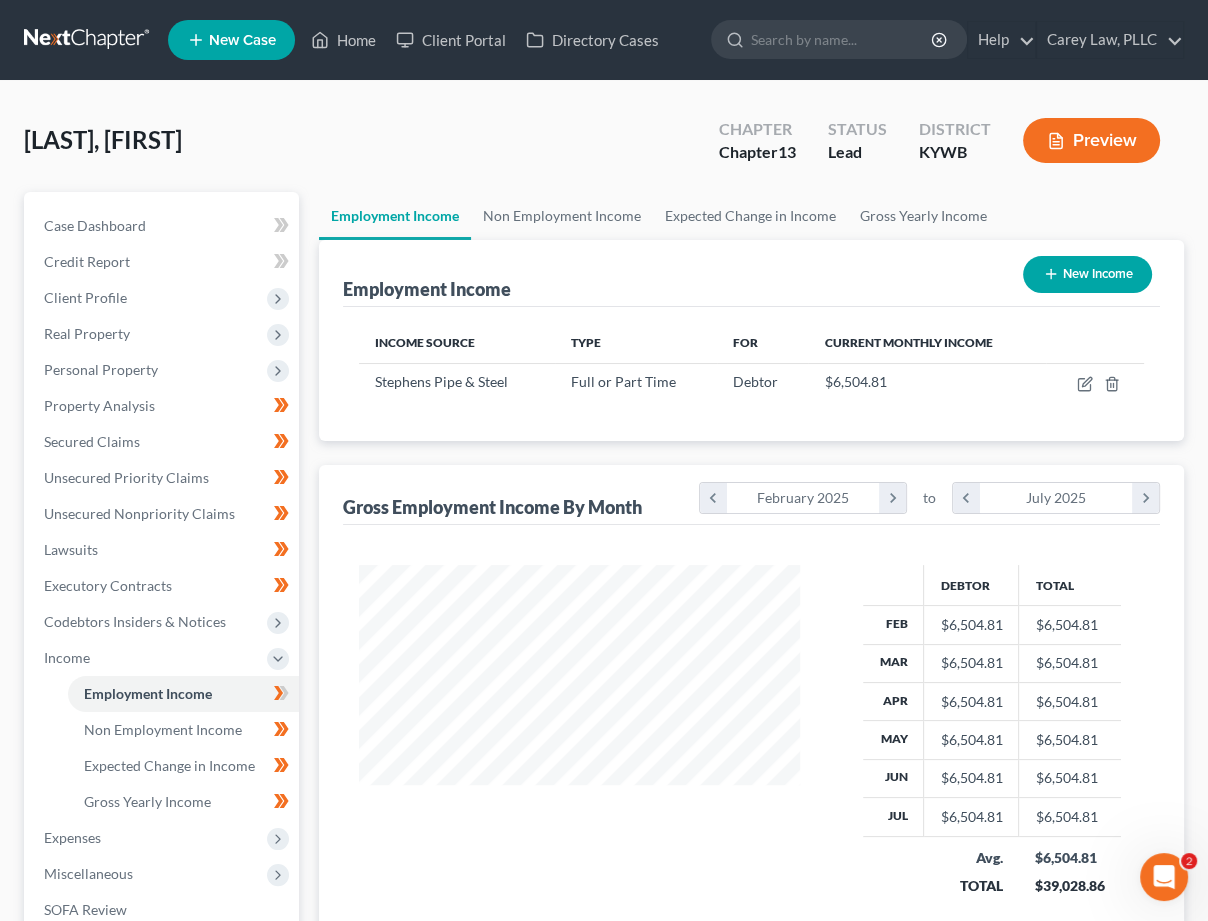 scroll, scrollTop: 999650, scrollLeft: 999520, axis: both 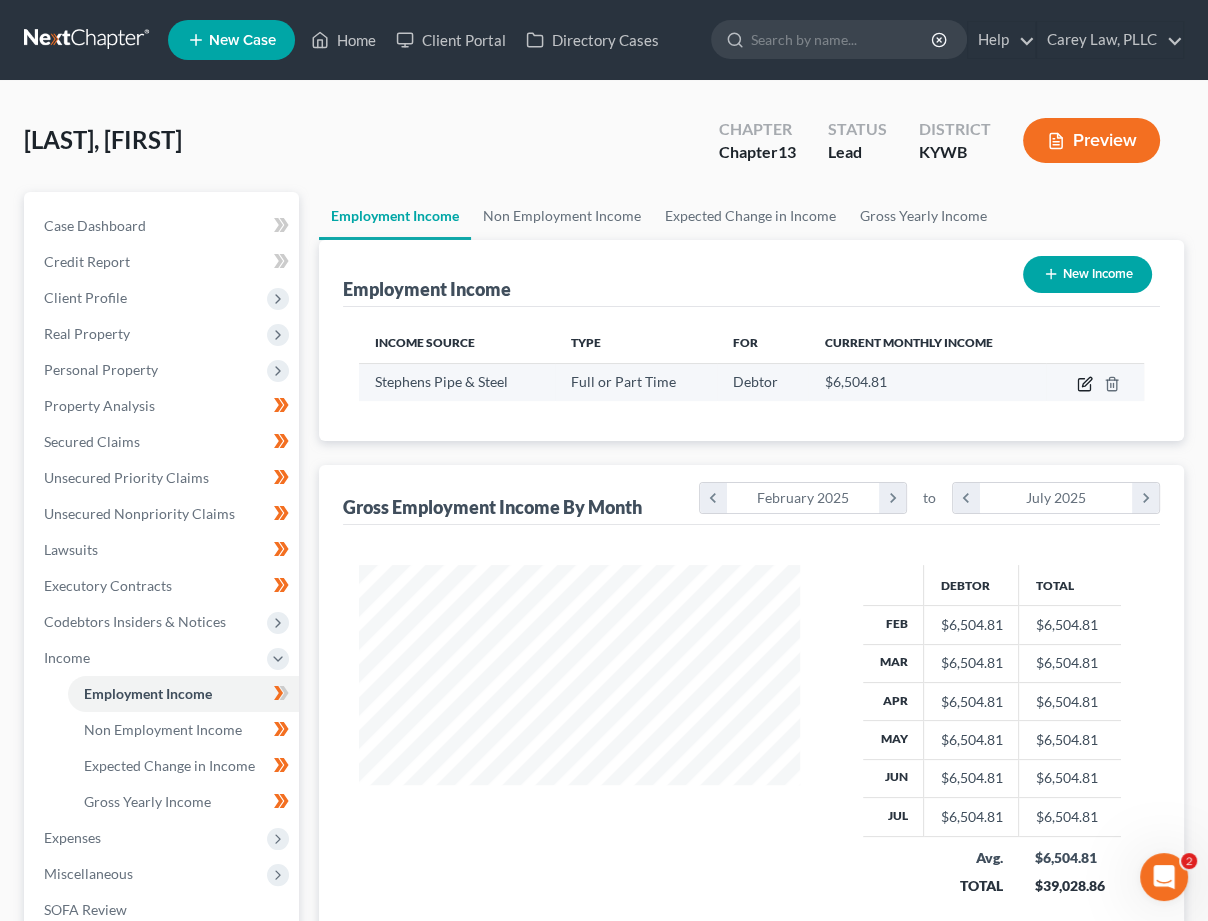 click 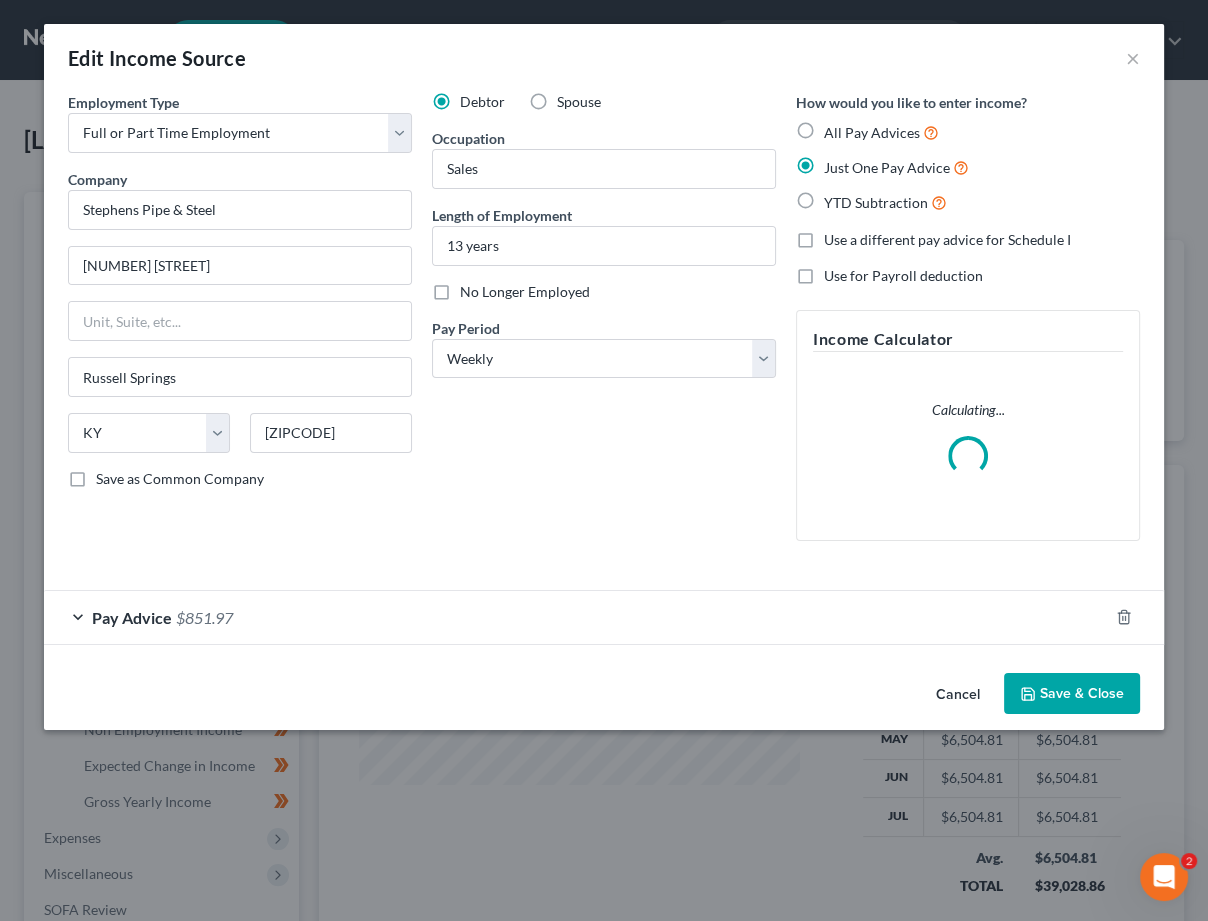 click on "Pay Advice $851.97" at bounding box center [576, 617] 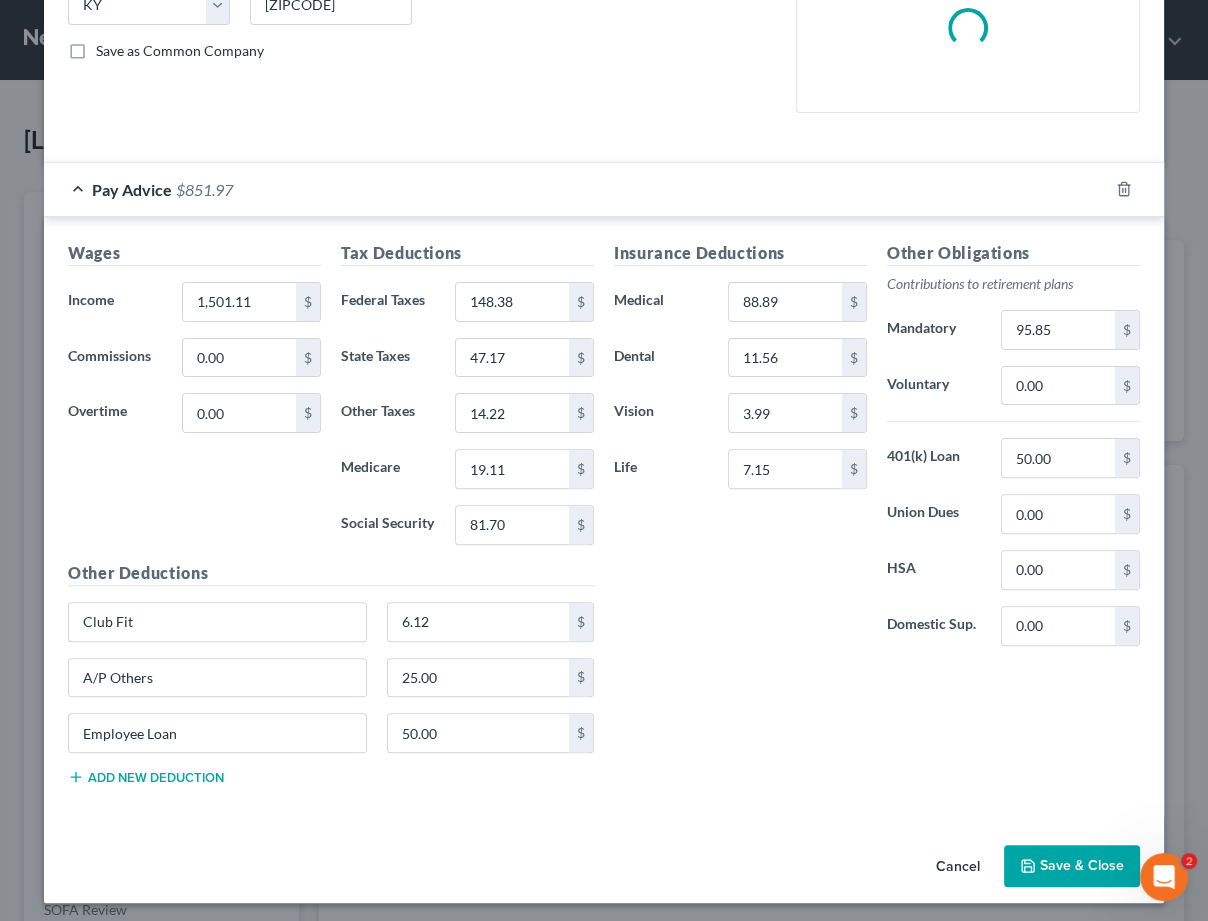 scroll, scrollTop: 427, scrollLeft: 0, axis: vertical 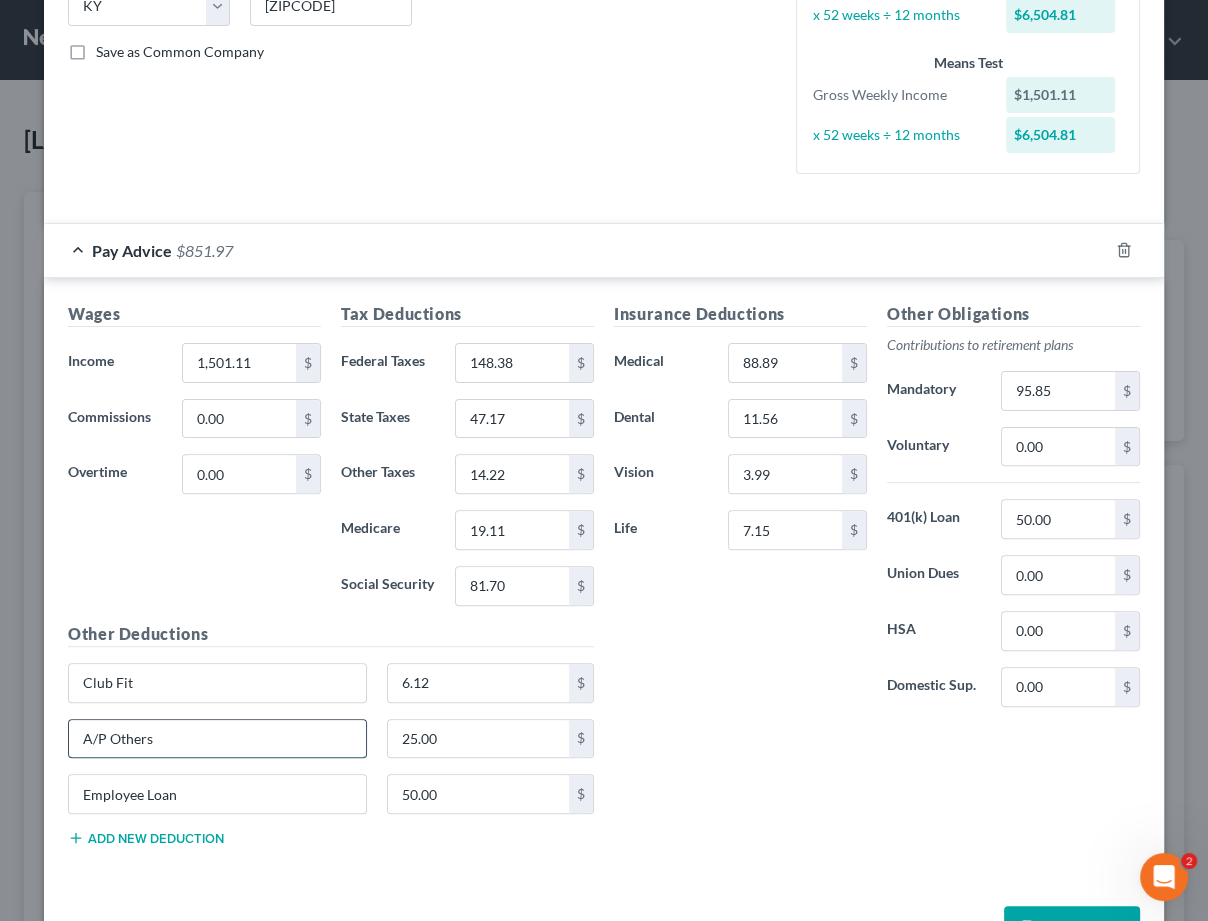 click on "A/P Others" at bounding box center (217, 739) 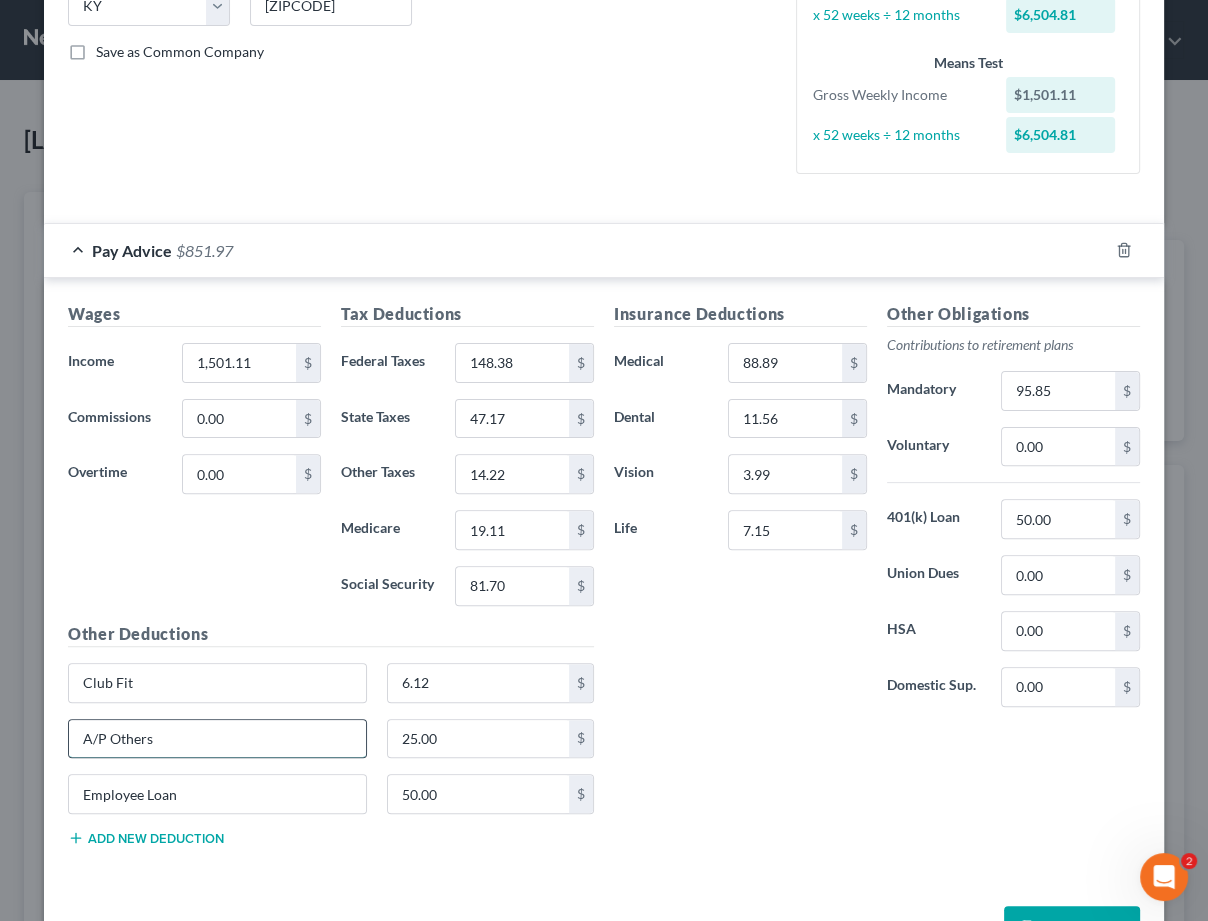 click on "A/P Others" at bounding box center (217, 739) 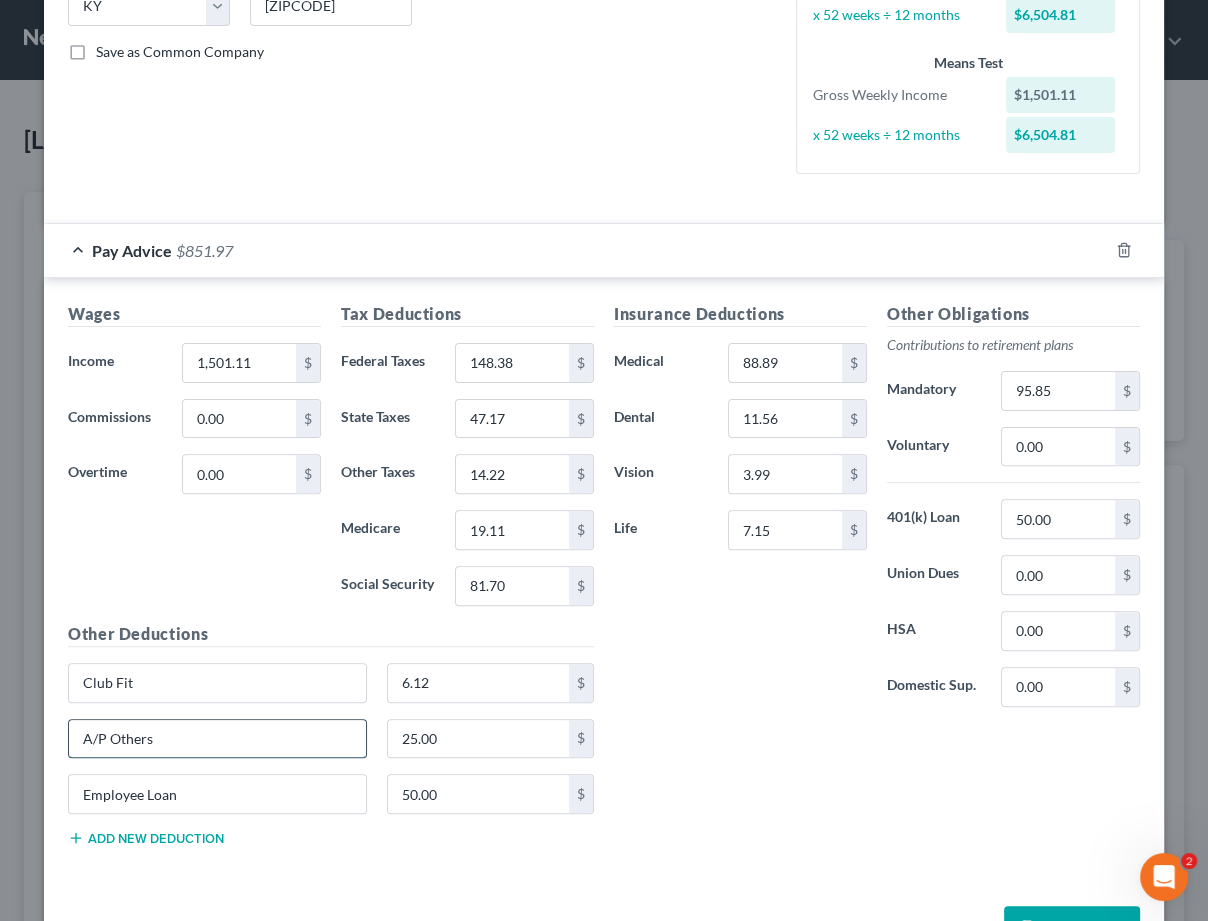 click on "A/P Others" at bounding box center (217, 739) 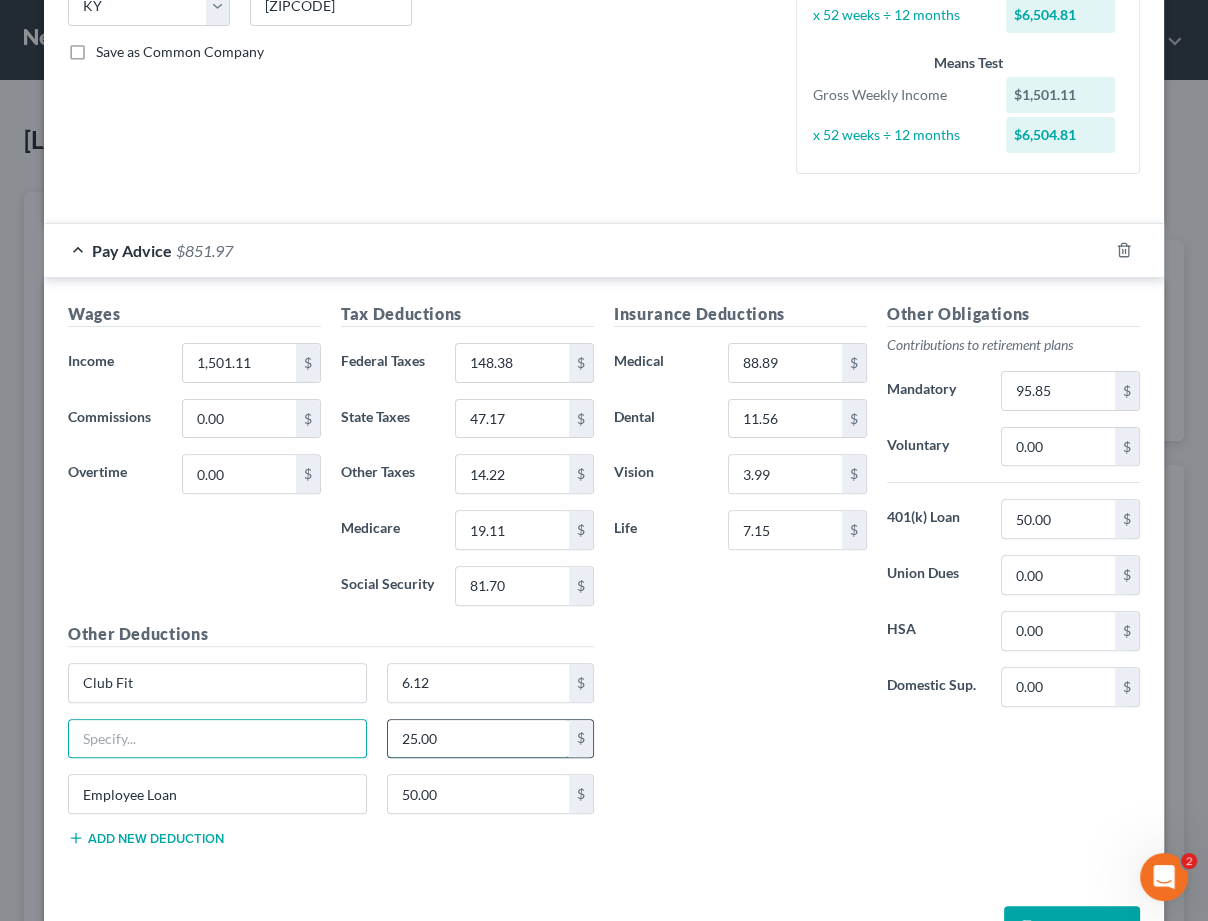 click on "25.00" at bounding box center [479, 739] 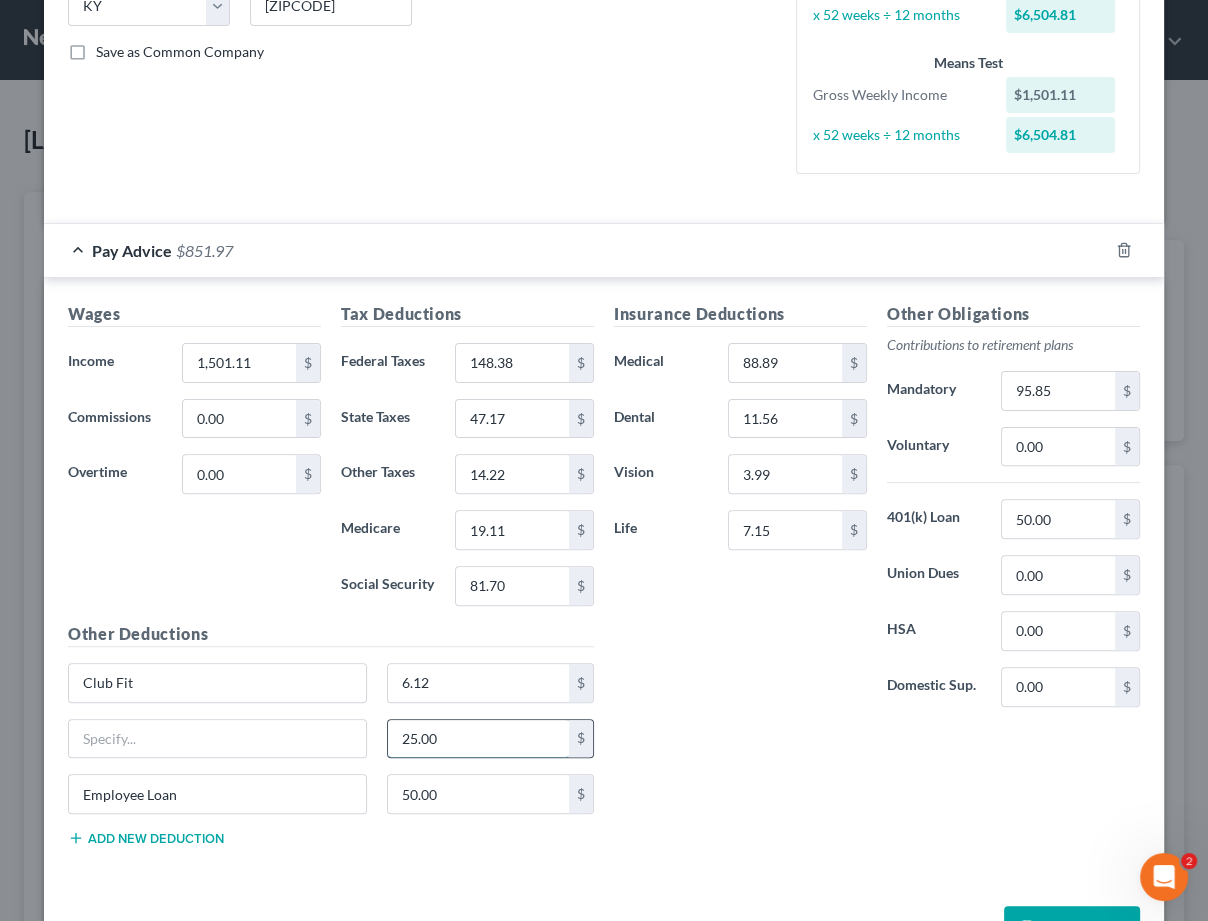click on "25.00" at bounding box center (479, 739) 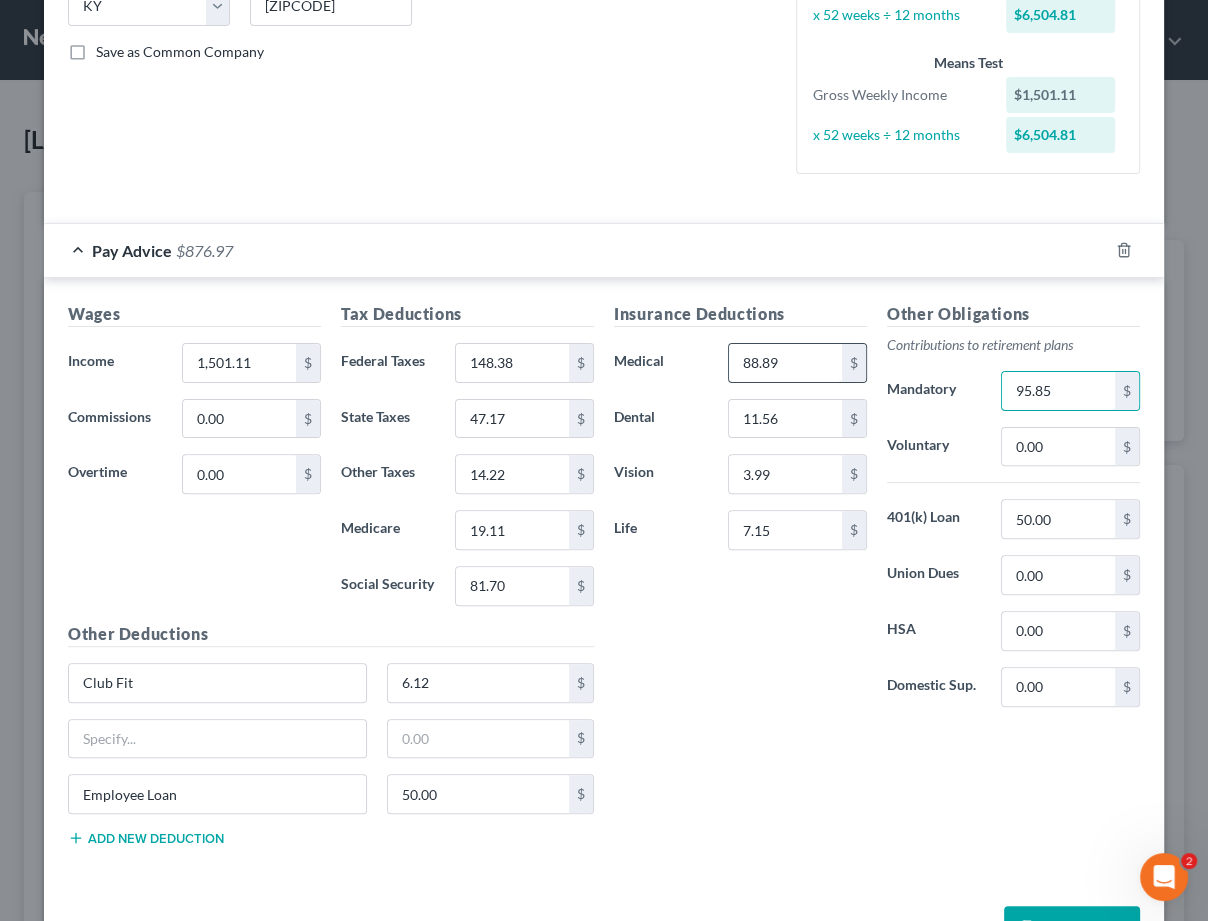 drag, startPoint x: 1049, startPoint y: 377, endPoint x: 836, endPoint y: 354, distance: 214.23819 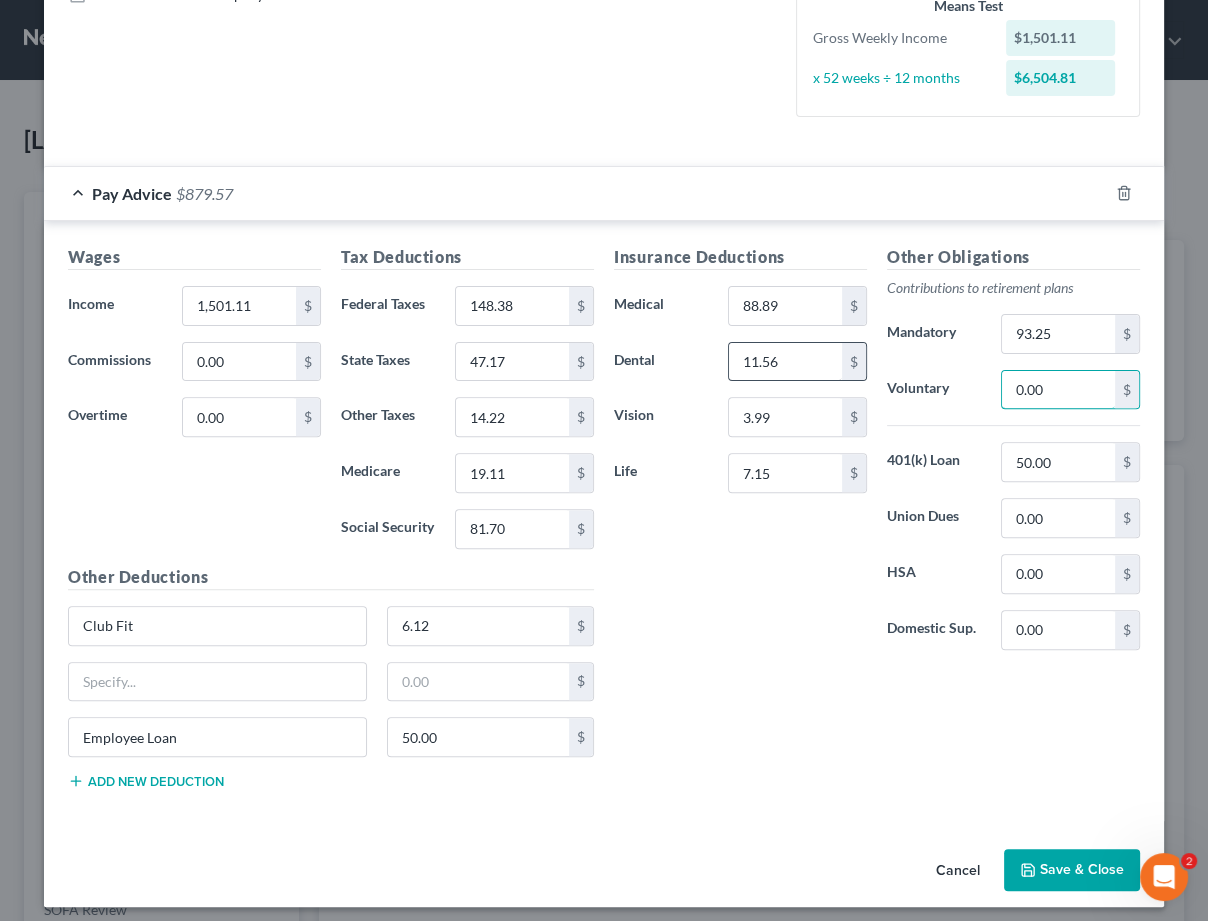 scroll, scrollTop: 483, scrollLeft: 0, axis: vertical 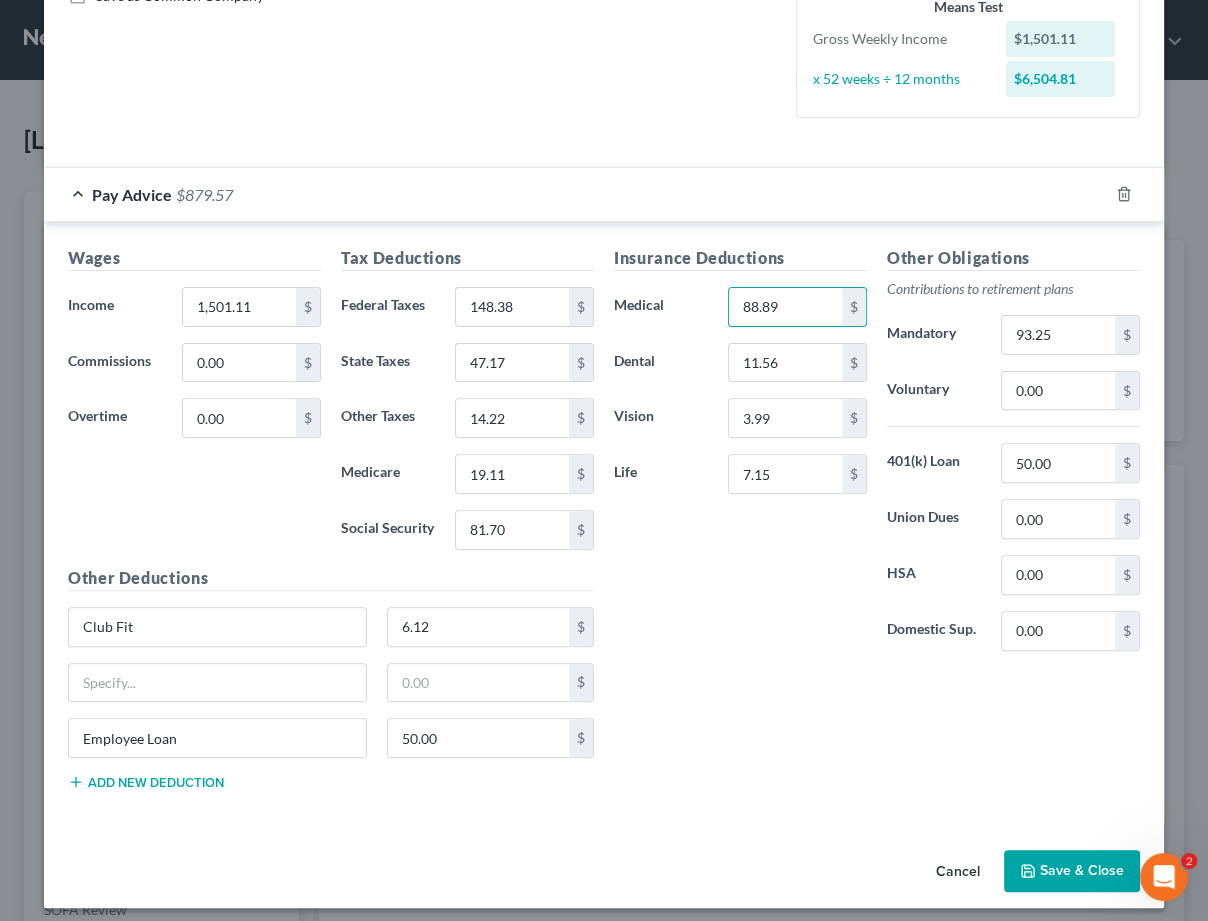 drag, startPoint x: 789, startPoint y: 303, endPoint x: 610, endPoint y: 275, distance: 181.17671 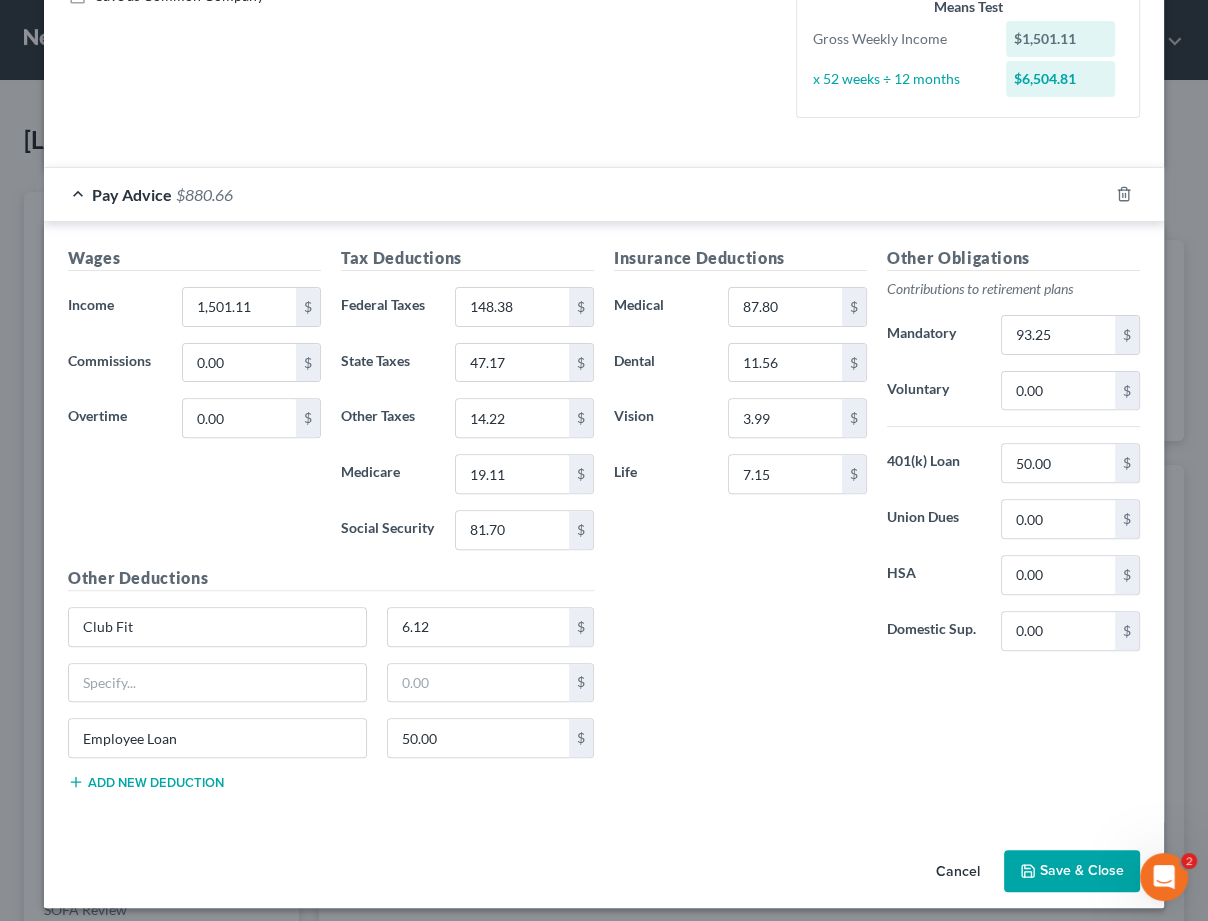 click 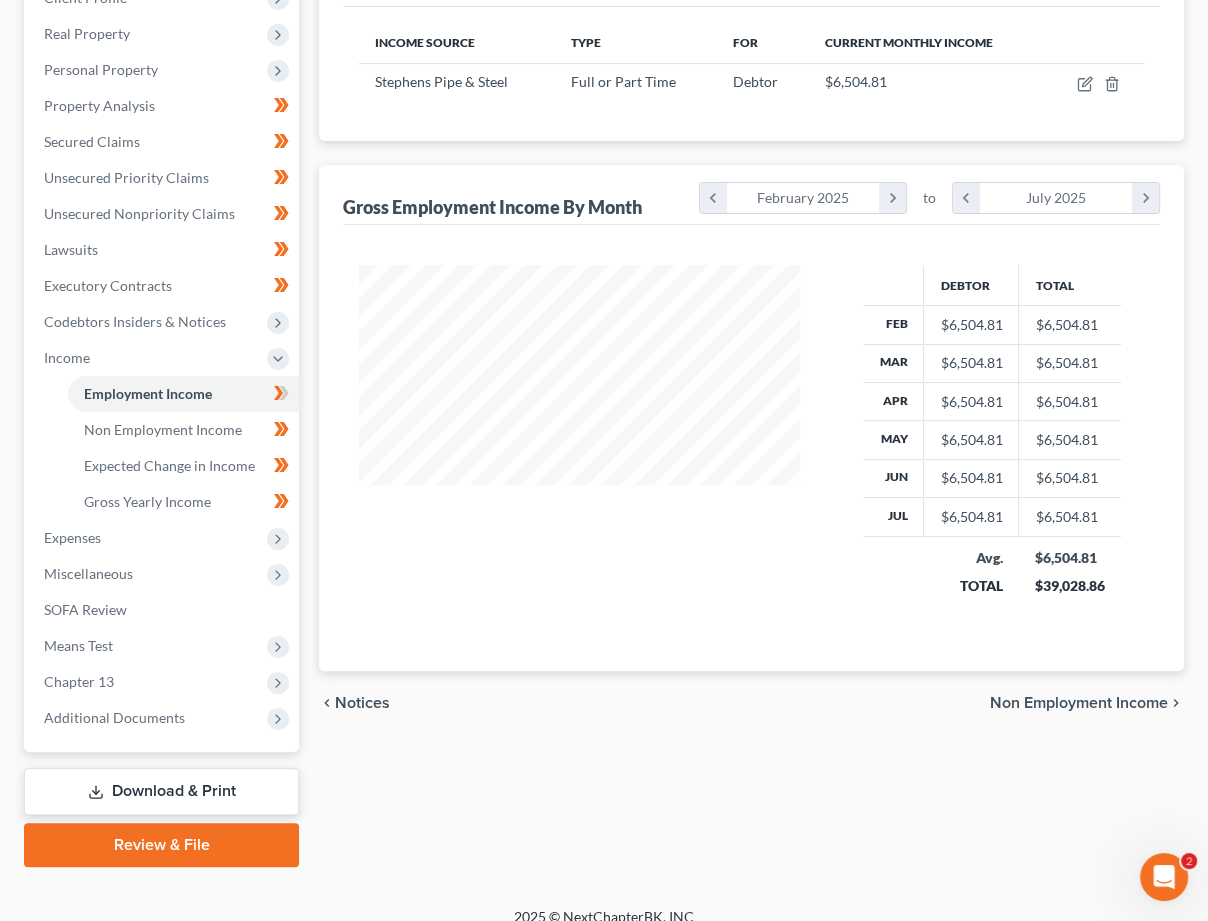 scroll, scrollTop: 299, scrollLeft: 0, axis: vertical 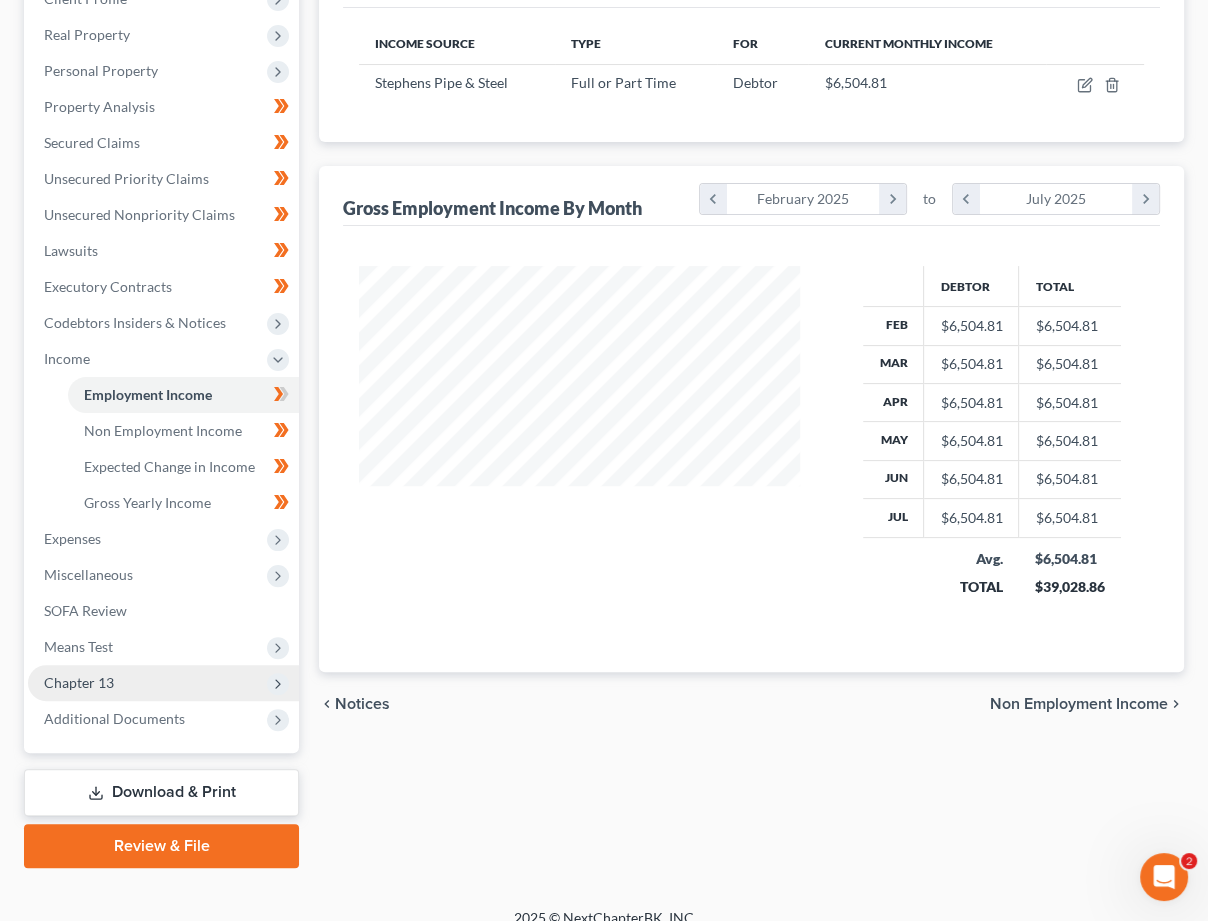 click on "Chapter 13" at bounding box center (163, 683) 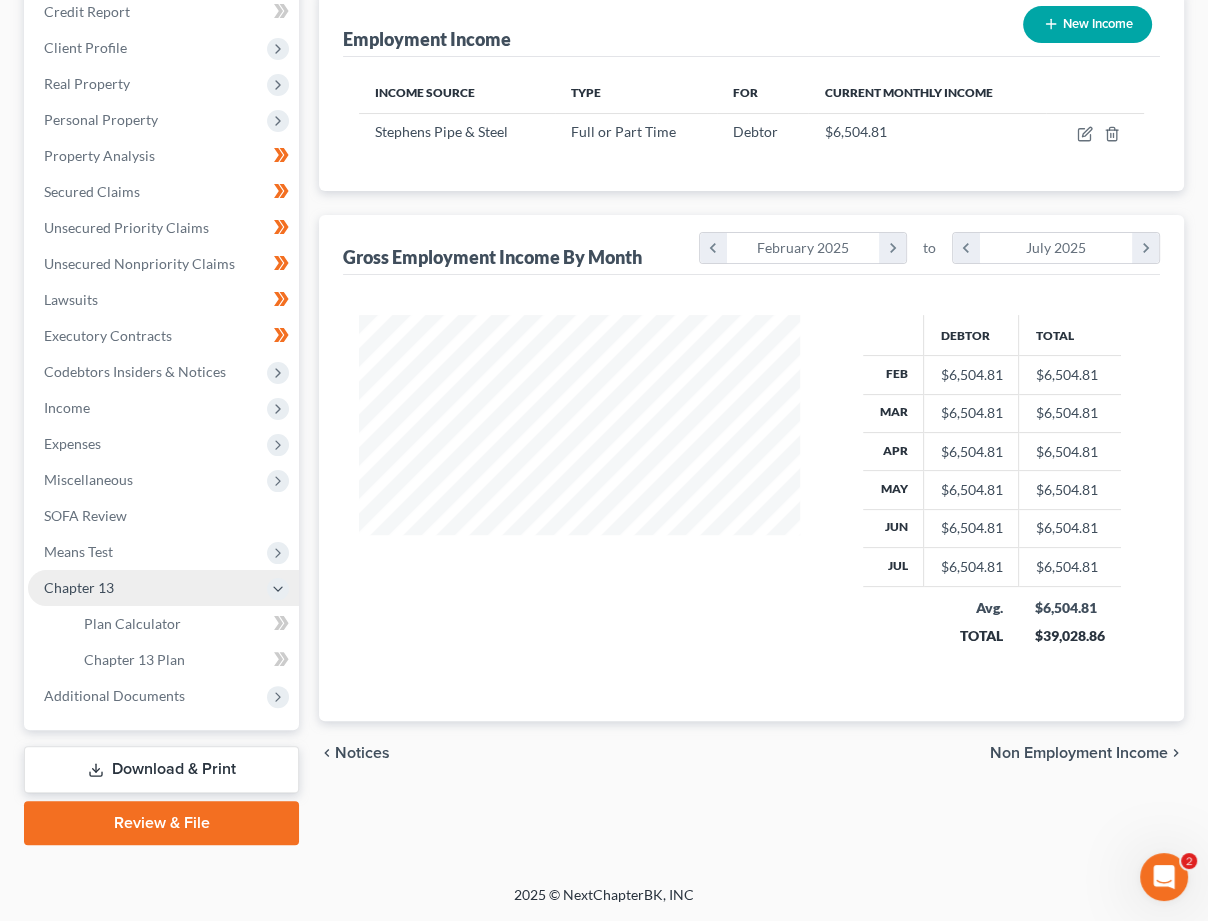 scroll, scrollTop: 228, scrollLeft: 0, axis: vertical 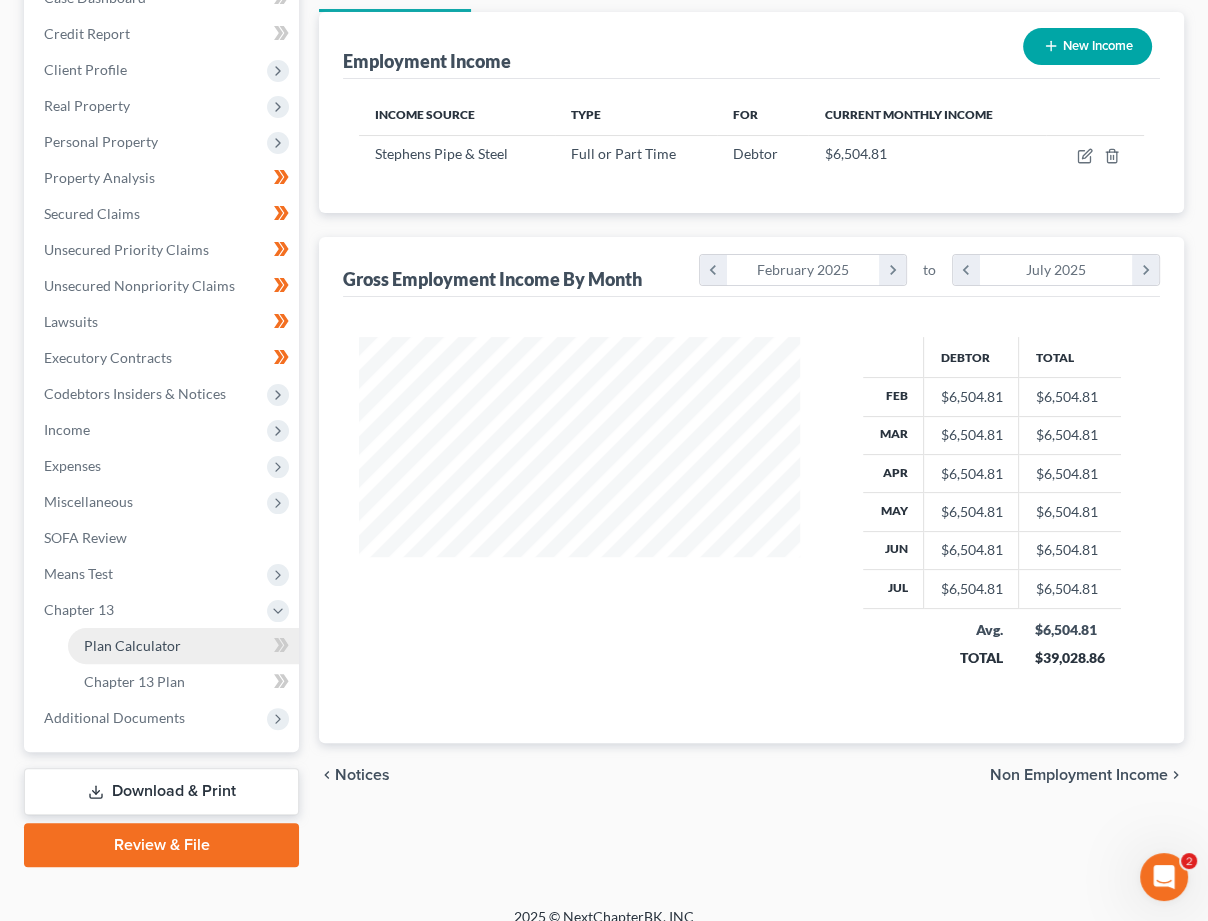 click on "Plan Calculator" at bounding box center [132, 645] 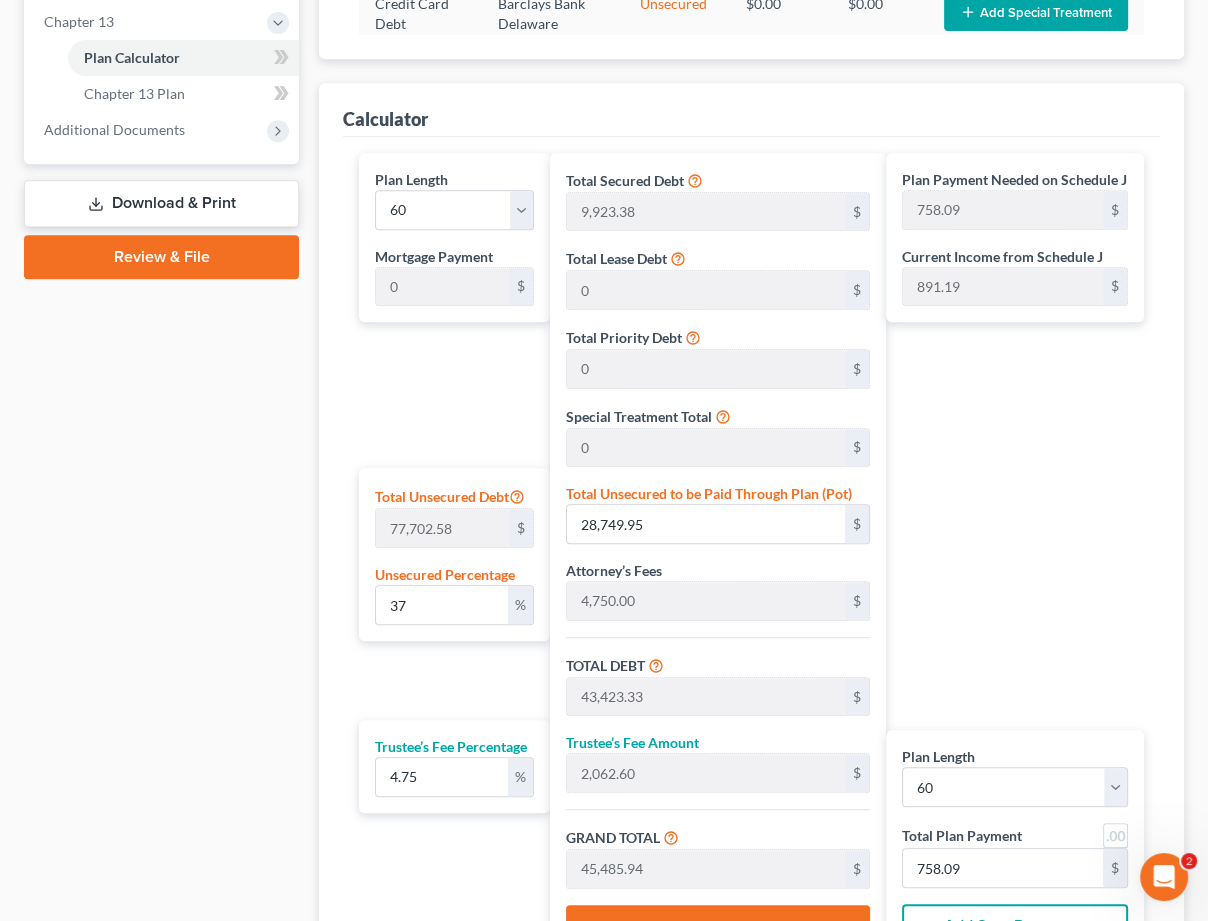 scroll, scrollTop: 817, scrollLeft: 0, axis: vertical 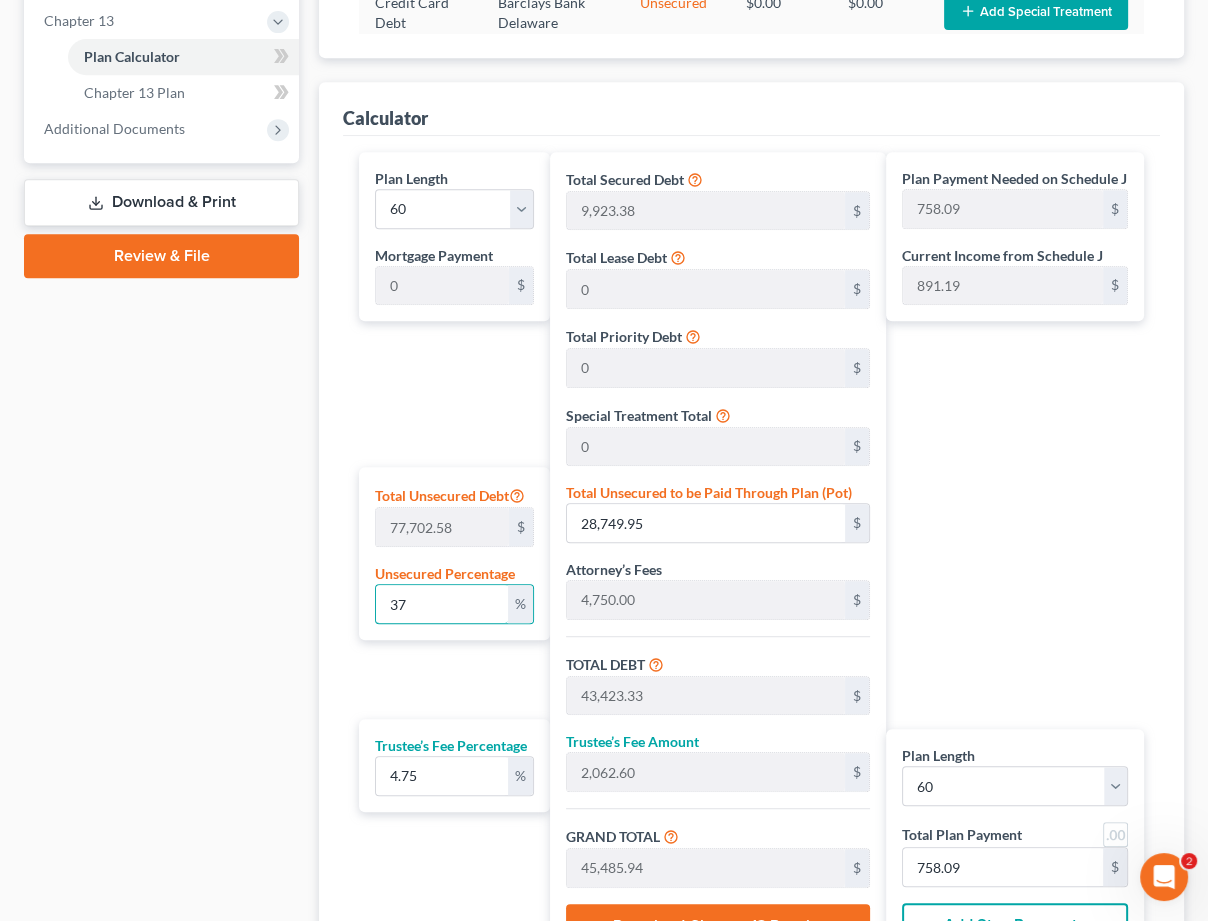 drag, startPoint x: 440, startPoint y: 598, endPoint x: 201, endPoint y: 567, distance: 241.00208 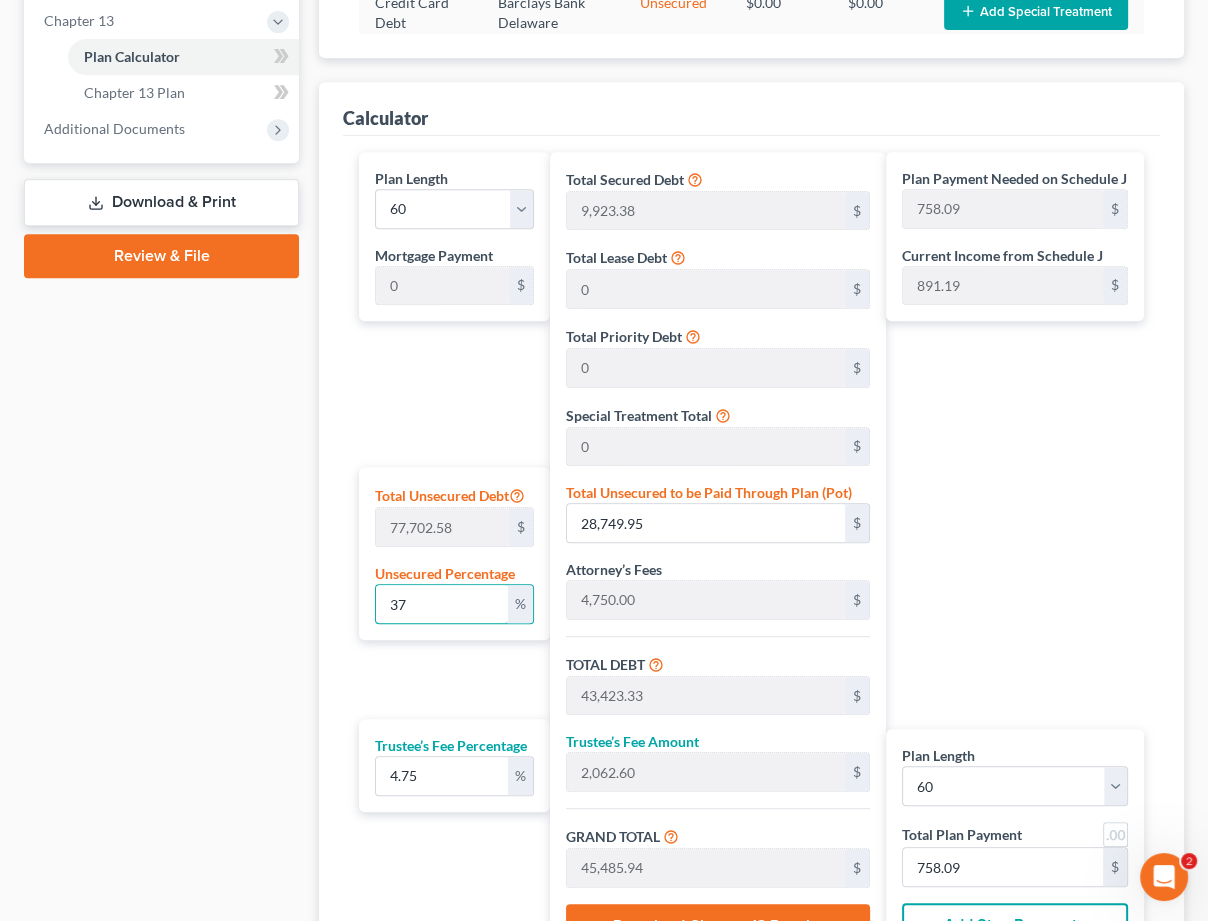 click on "Petition Navigation
Case Dashboard
Payments
Invoices
Payments
Payments
Credit Report
Client Profile" at bounding box center [604, 213] 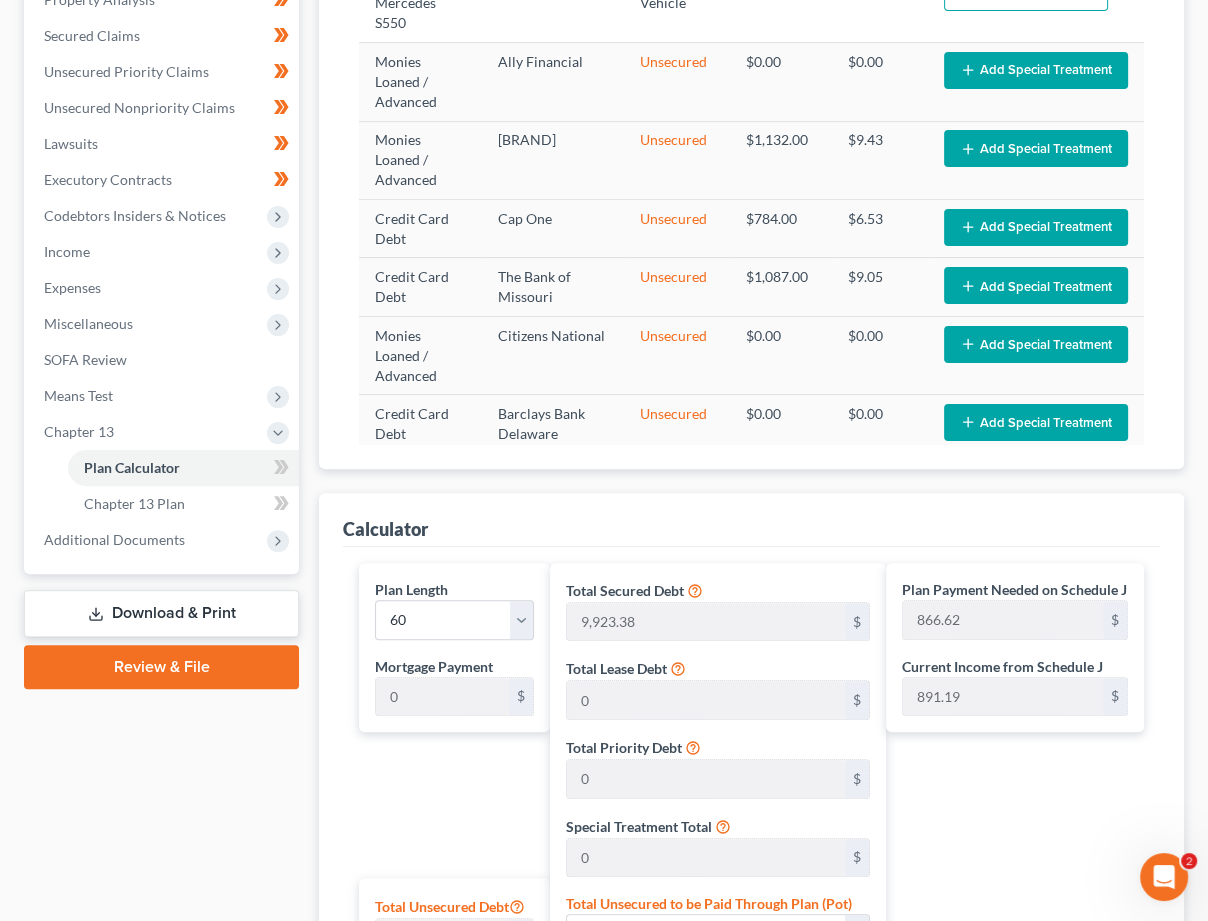 scroll, scrollTop: 397, scrollLeft: 0, axis: vertical 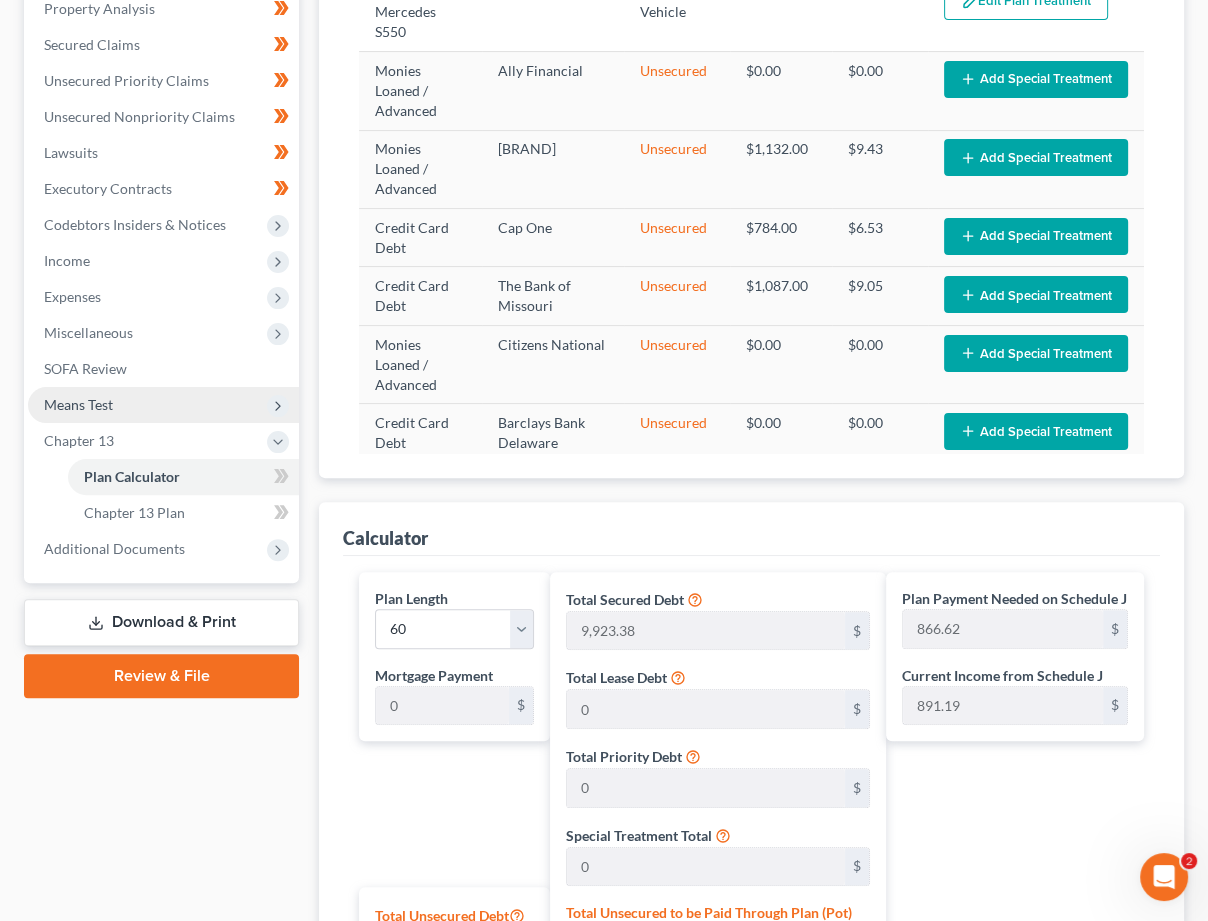 click on "Means Test" at bounding box center (163, 405) 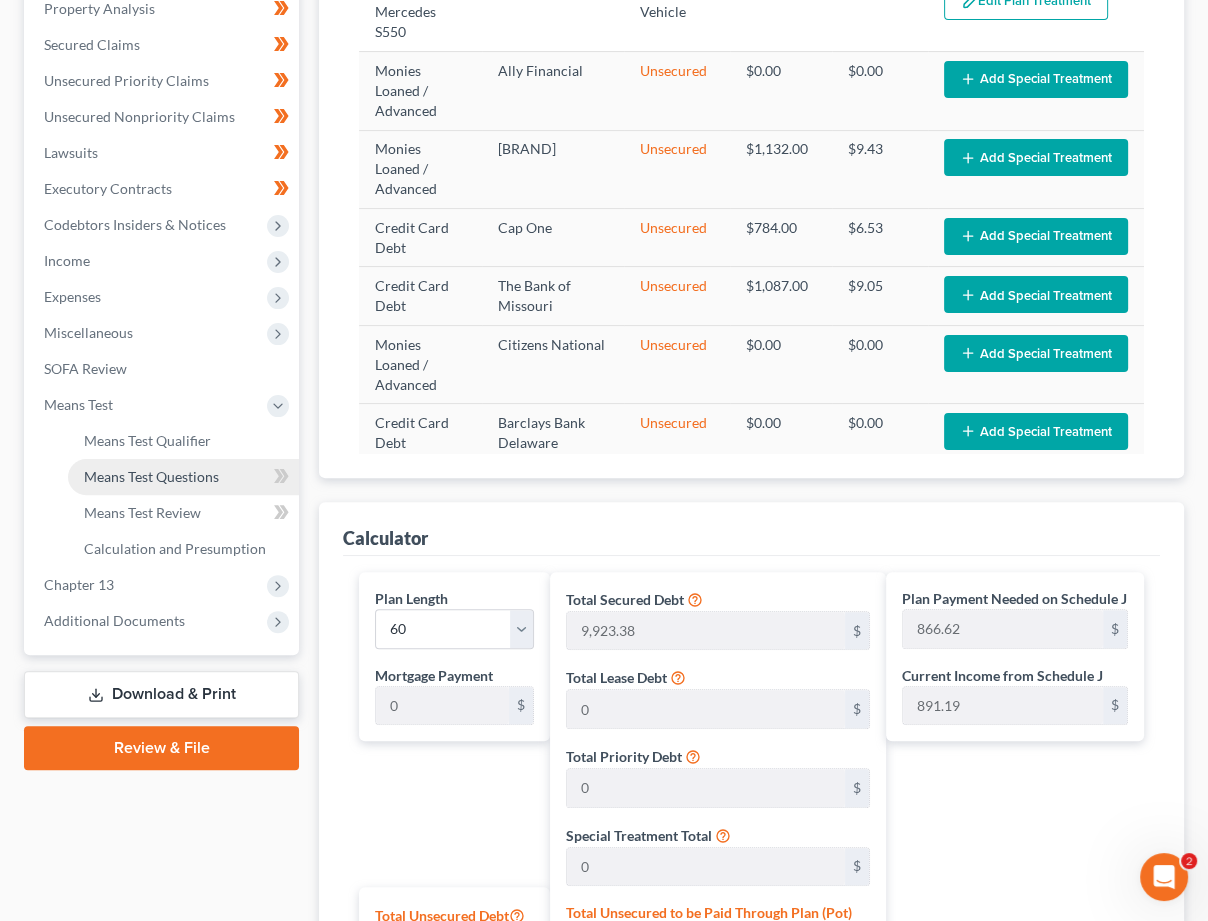 click on "Means Test Questions" at bounding box center [151, 476] 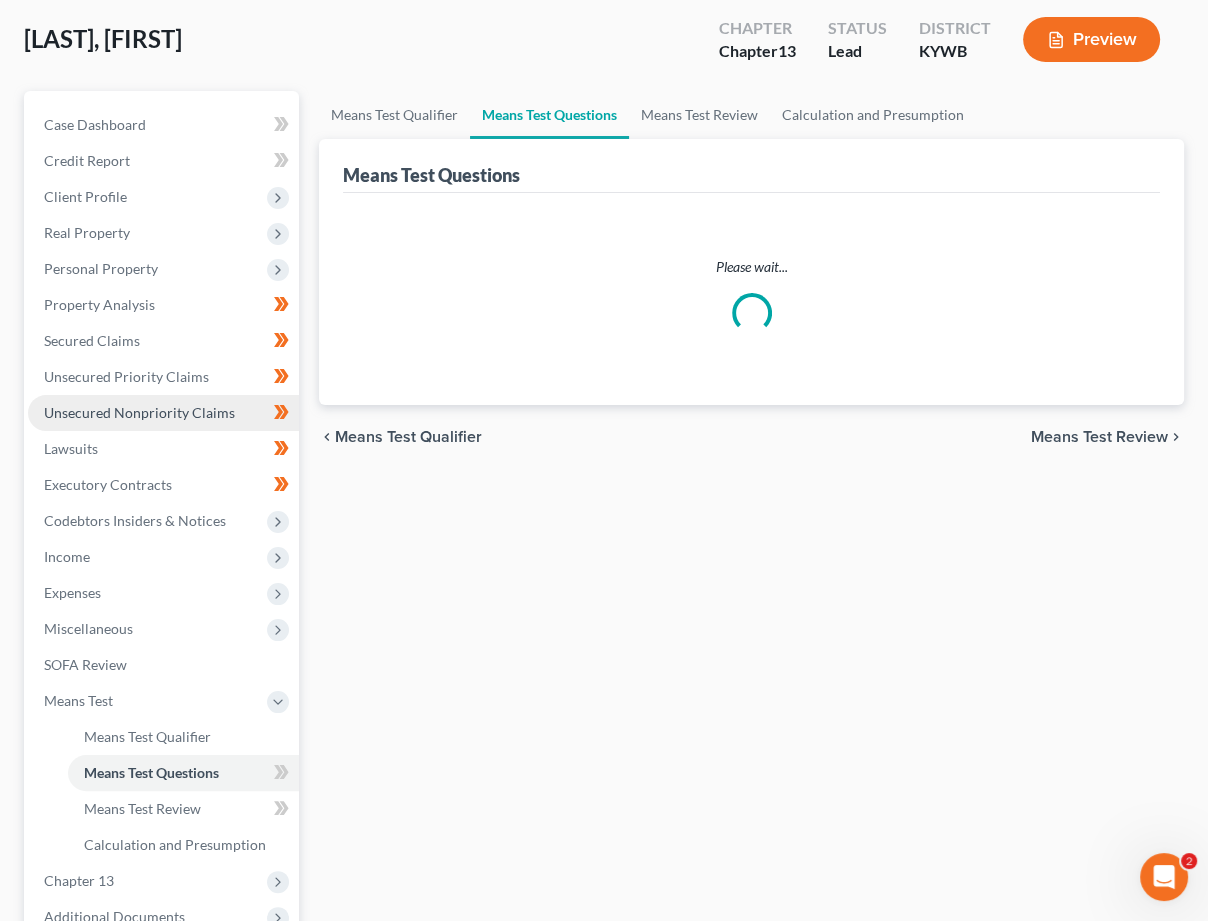 scroll, scrollTop: 0, scrollLeft: 0, axis: both 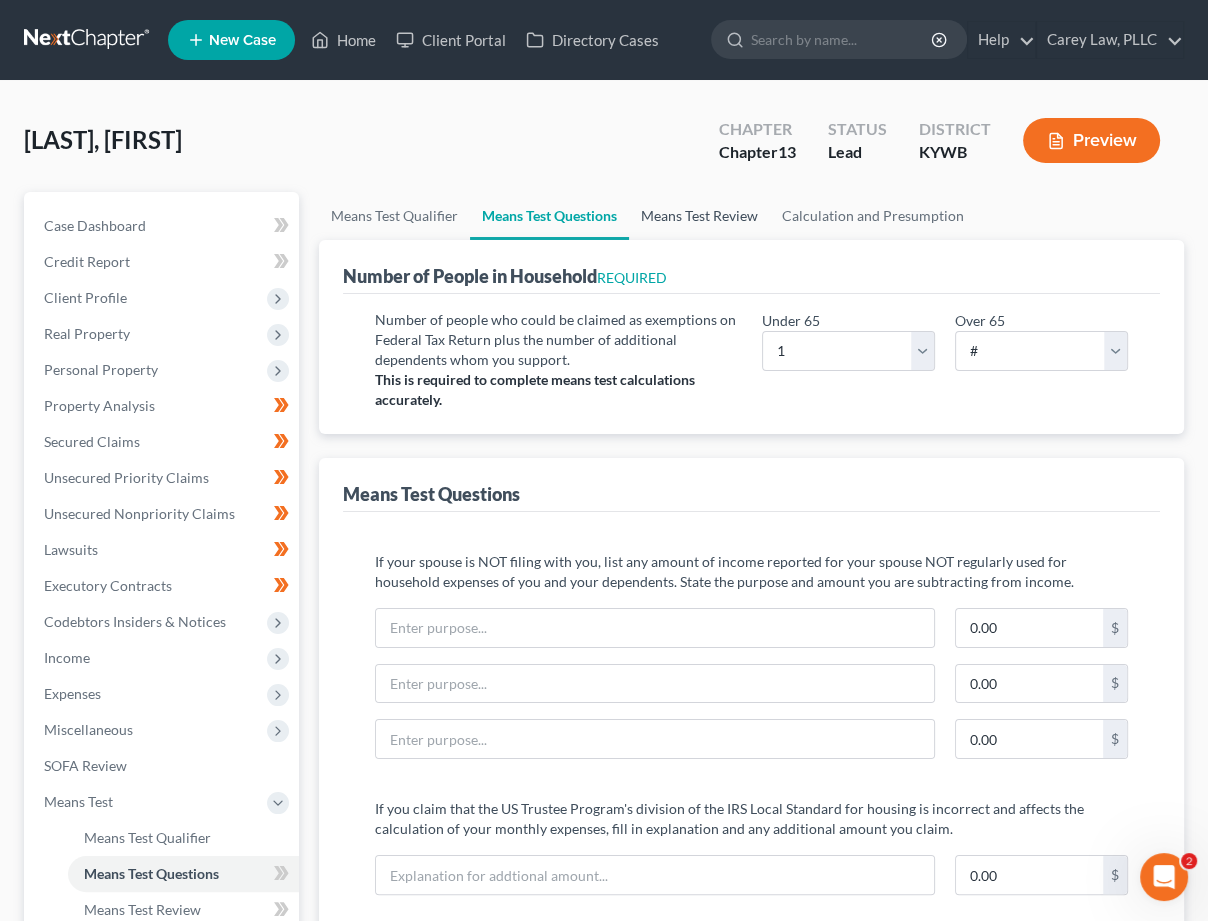 click on "Means Test Review" at bounding box center (699, 216) 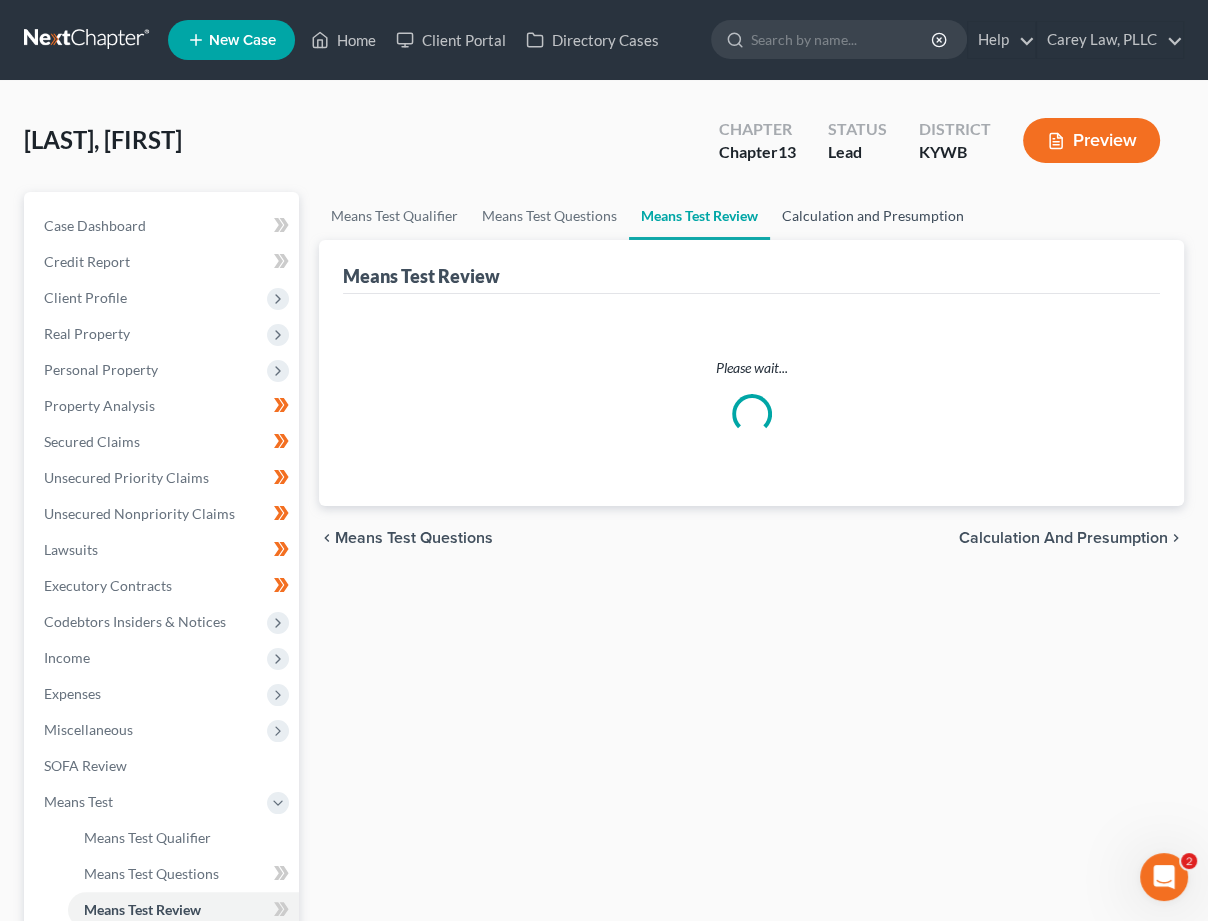 click on "Calculation and Presumption" at bounding box center (873, 216) 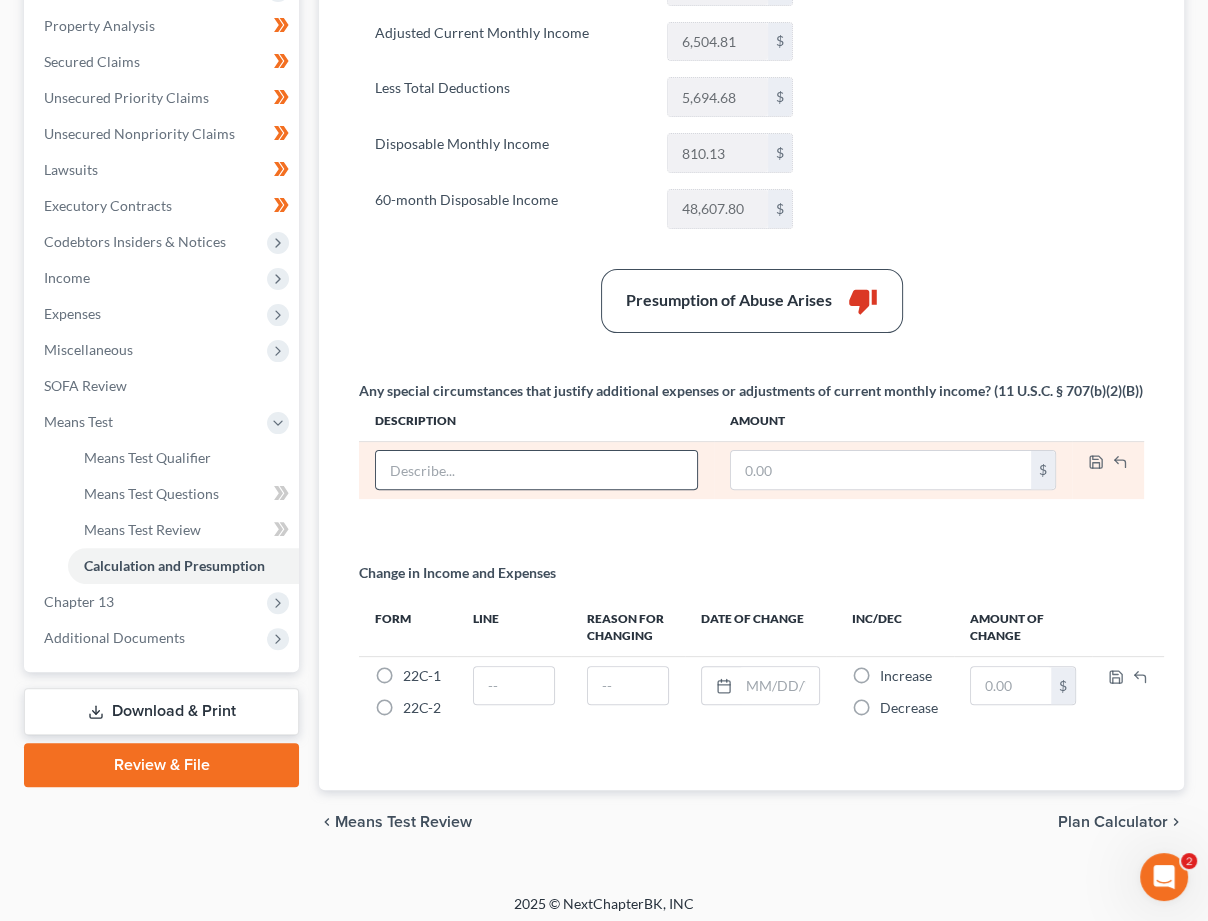 scroll, scrollTop: 379, scrollLeft: 0, axis: vertical 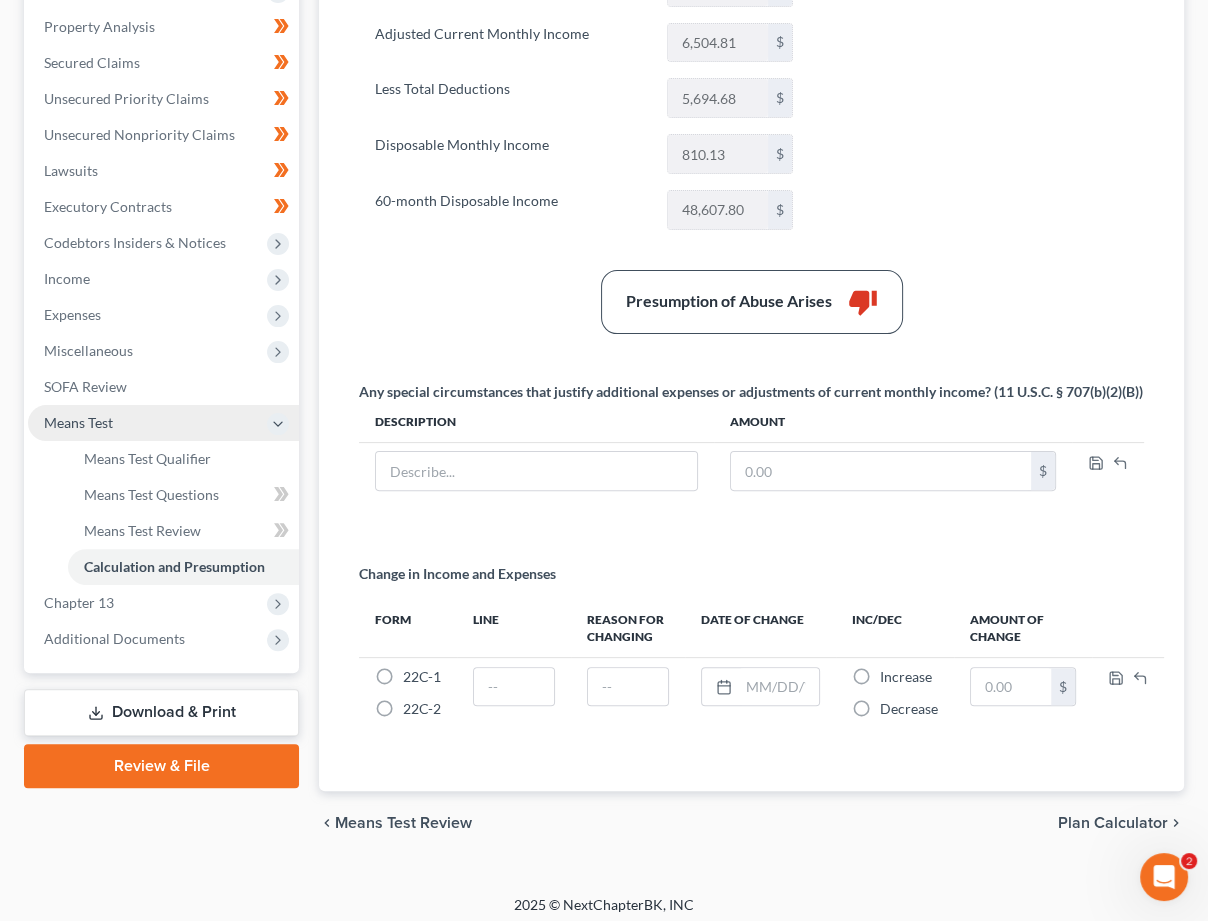 click on "Means Test Questions" at bounding box center [151, 494] 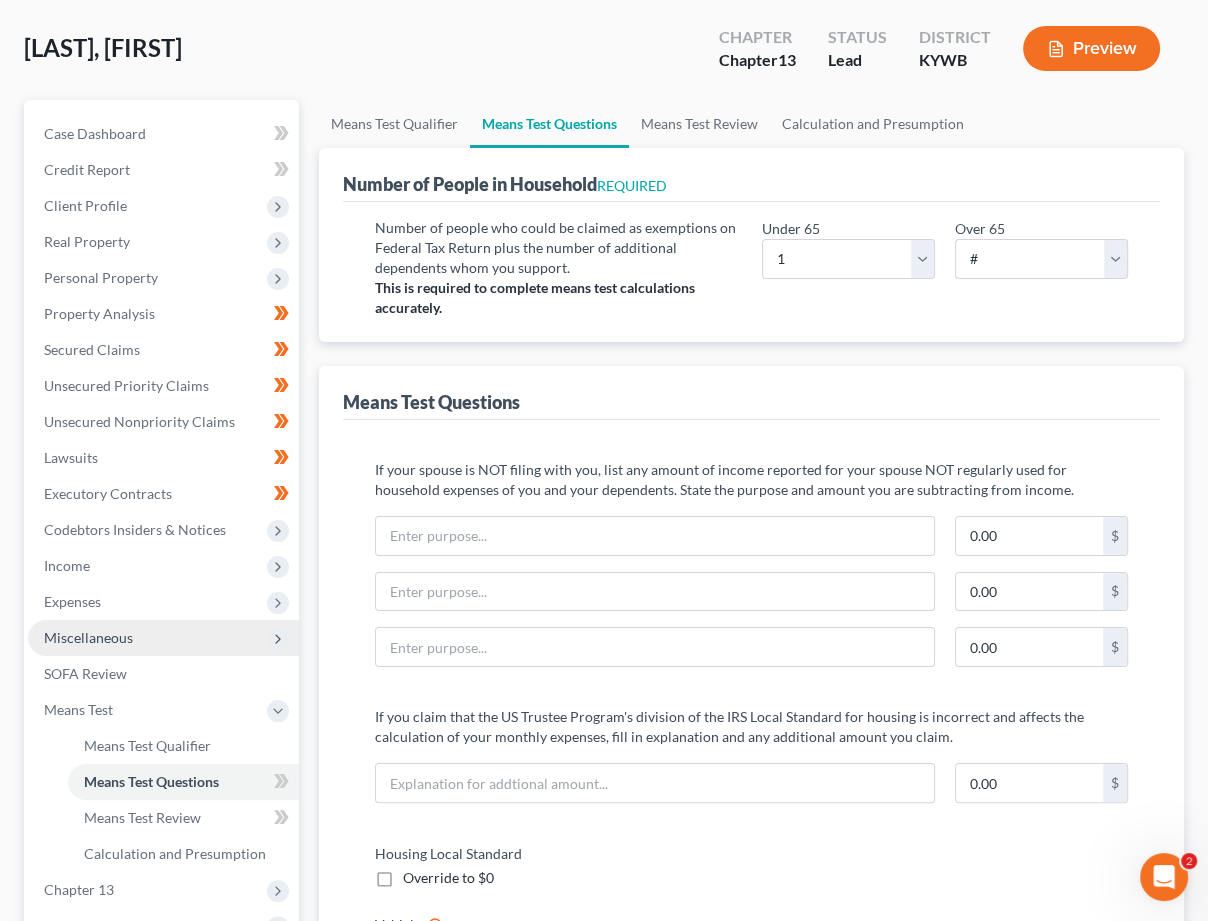 scroll, scrollTop: 0, scrollLeft: 0, axis: both 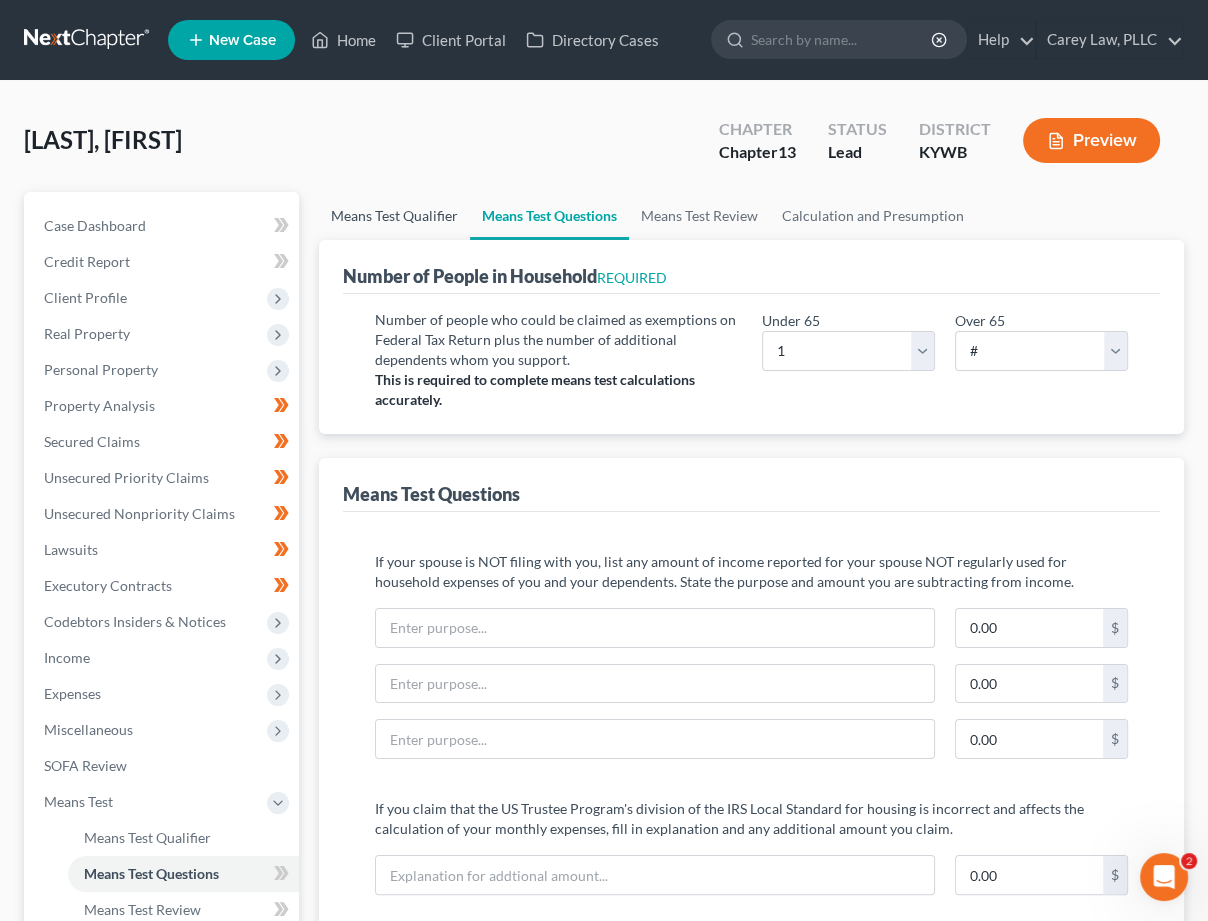 click on "Means Test Qualifier" at bounding box center [394, 216] 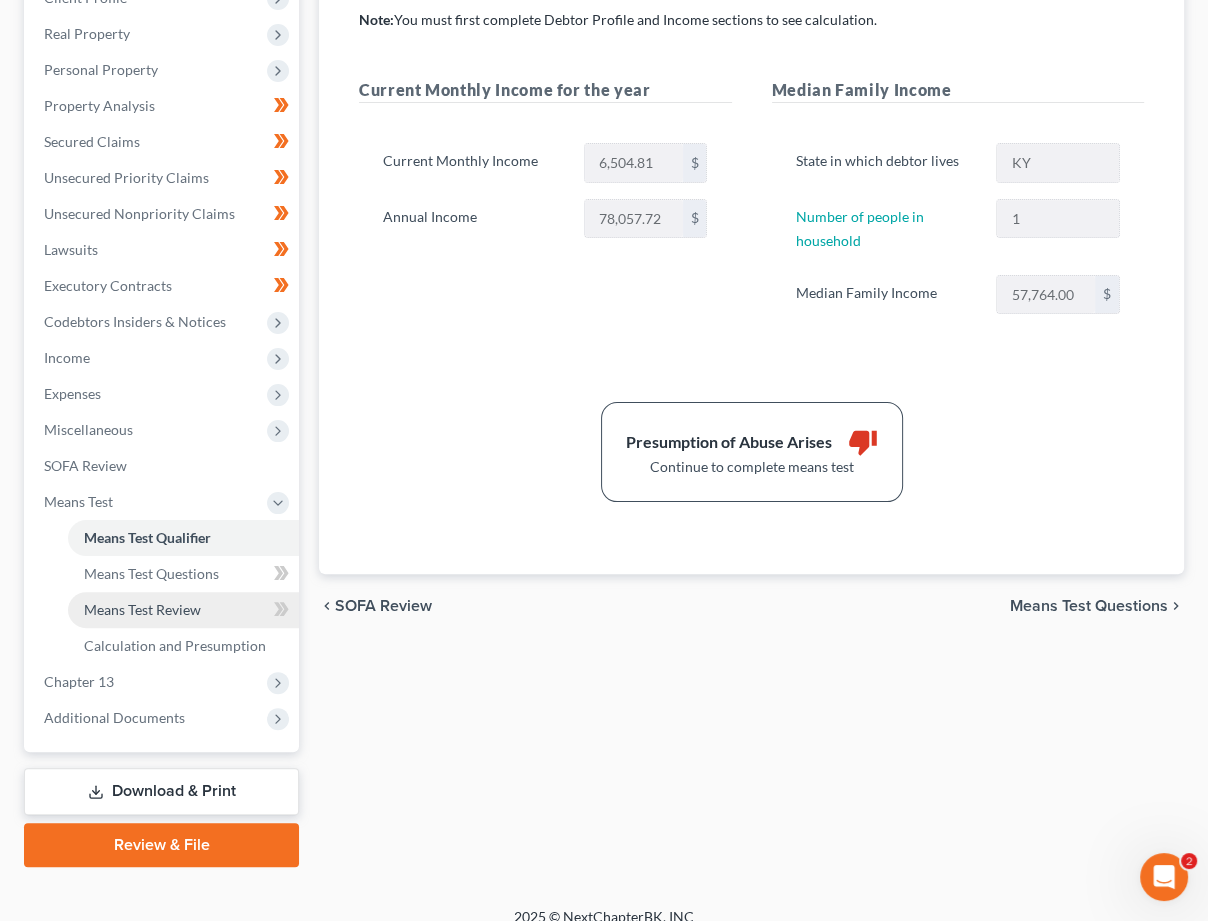 scroll, scrollTop: 299, scrollLeft: 0, axis: vertical 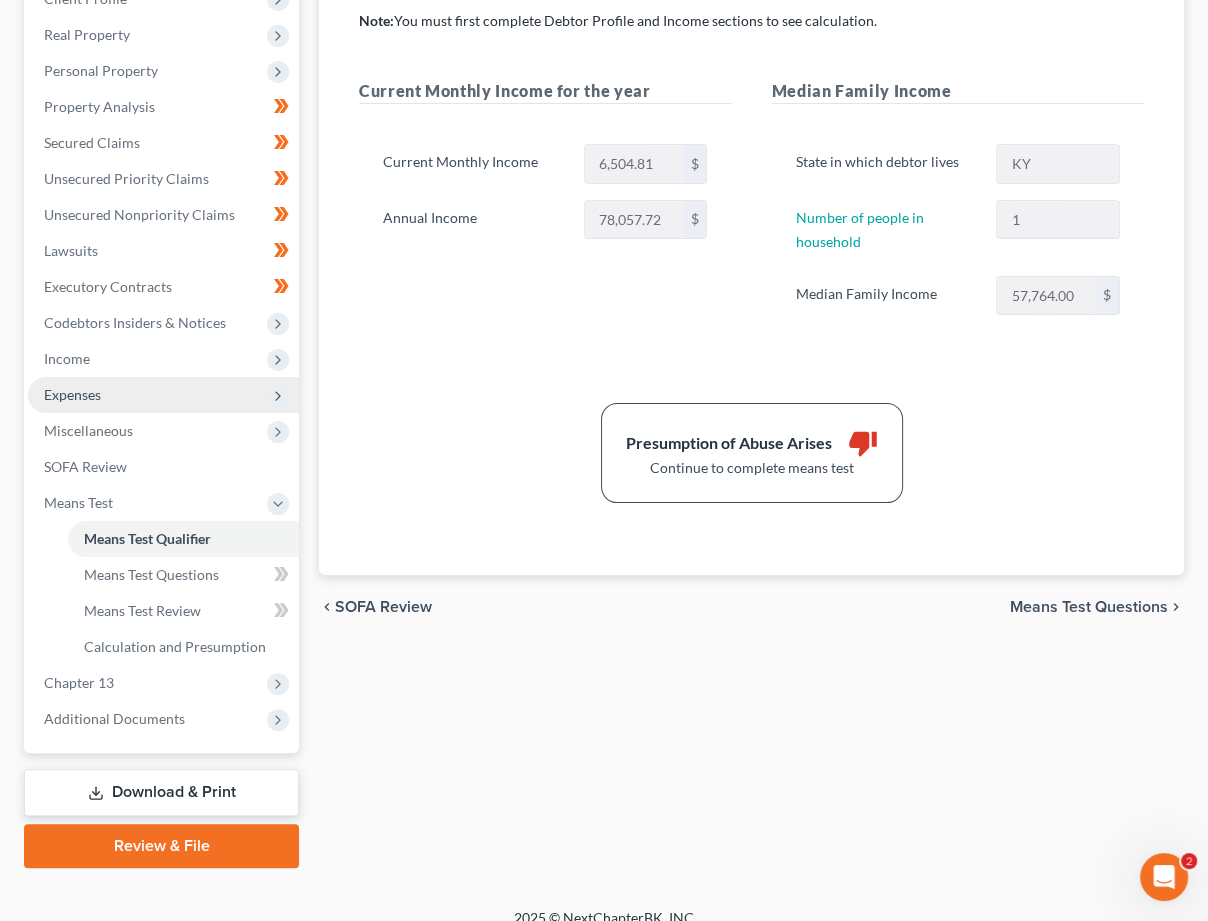 click on "Expenses" at bounding box center [163, 395] 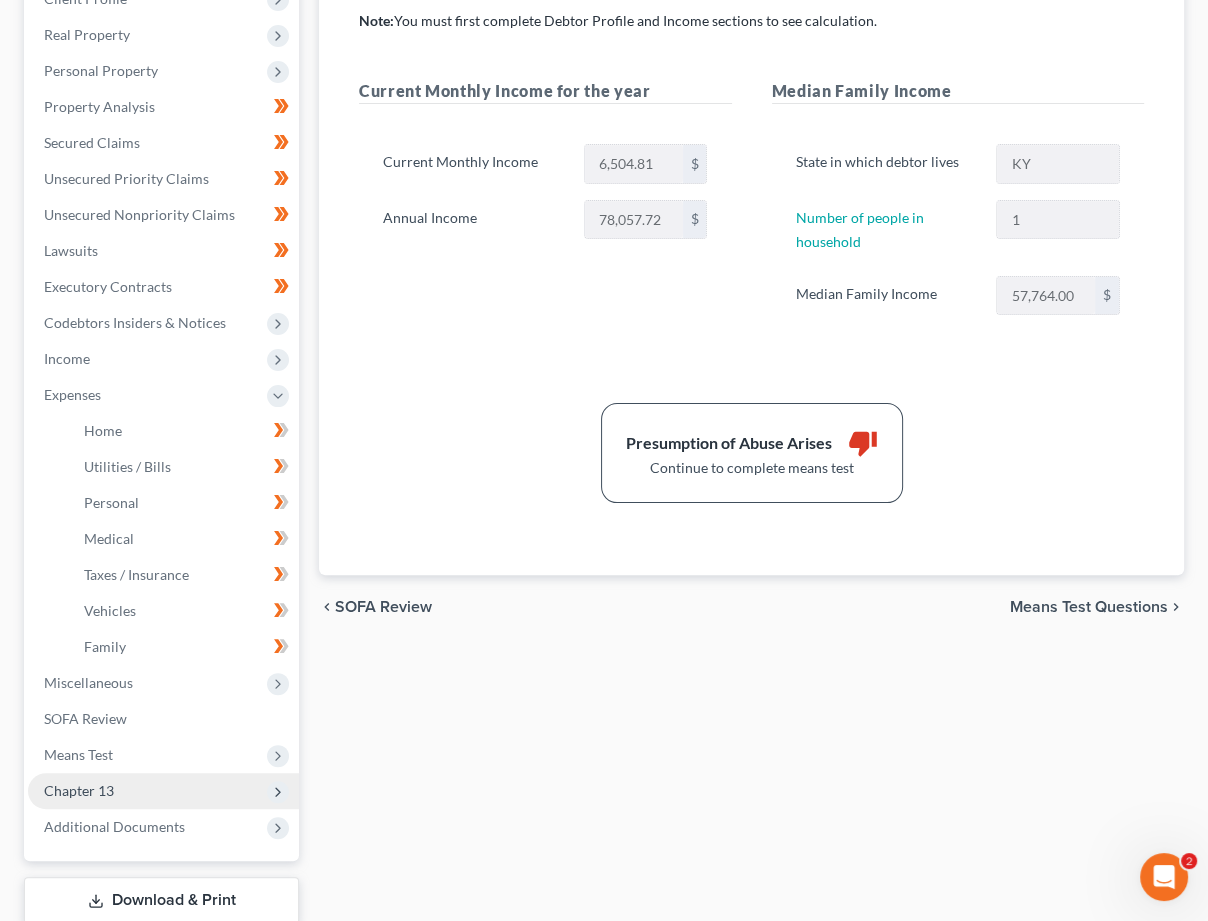 click on "Chapter 13" at bounding box center [163, 791] 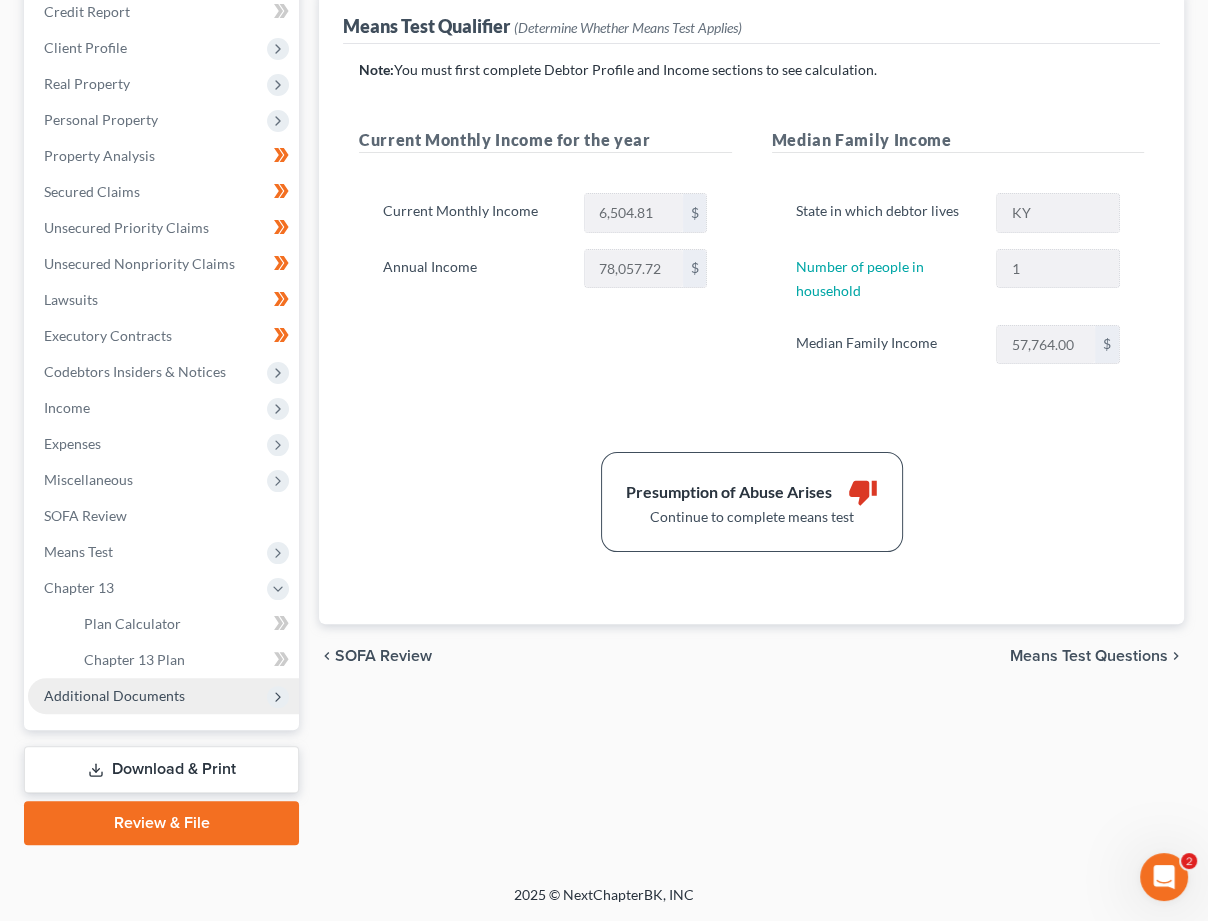 scroll, scrollTop: 228, scrollLeft: 0, axis: vertical 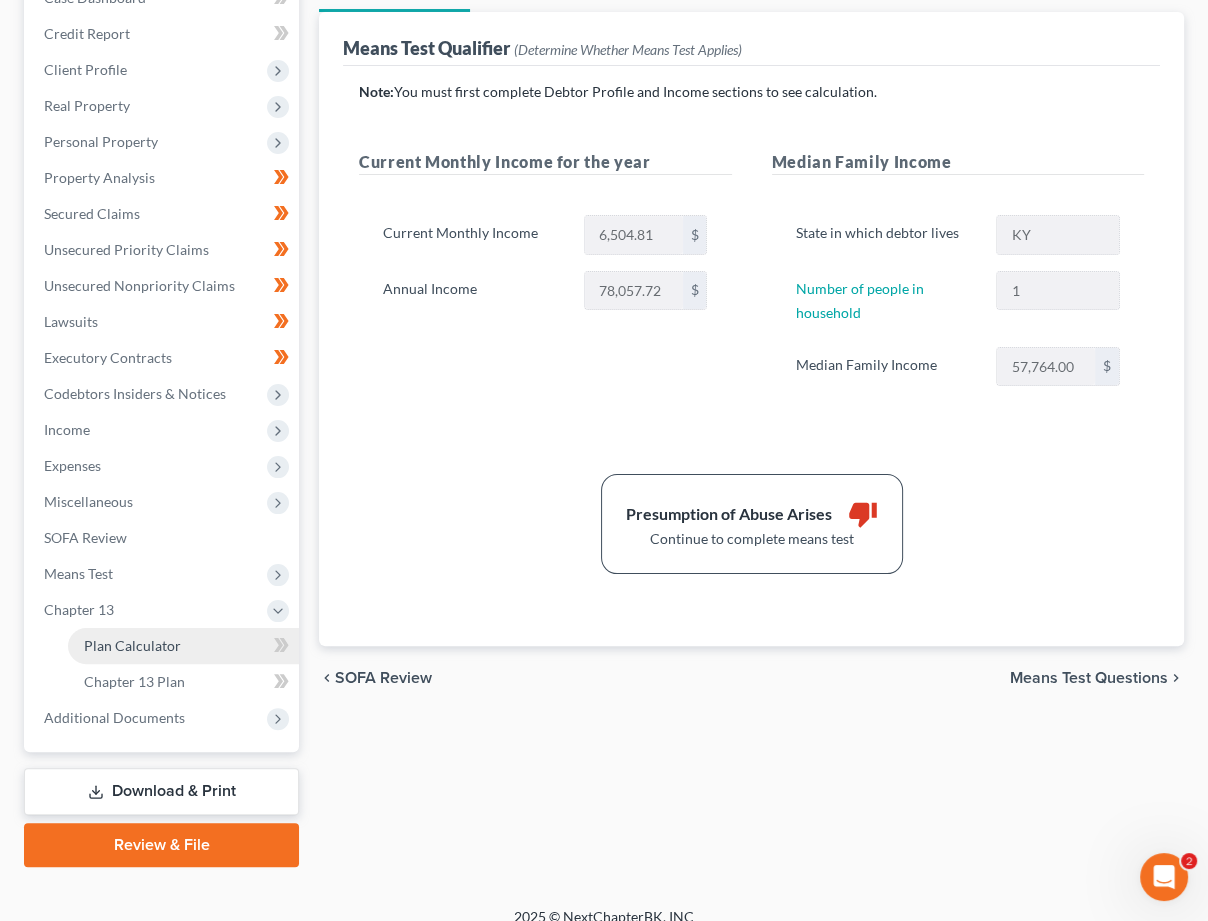 click on "Plan Calculator" at bounding box center [132, 645] 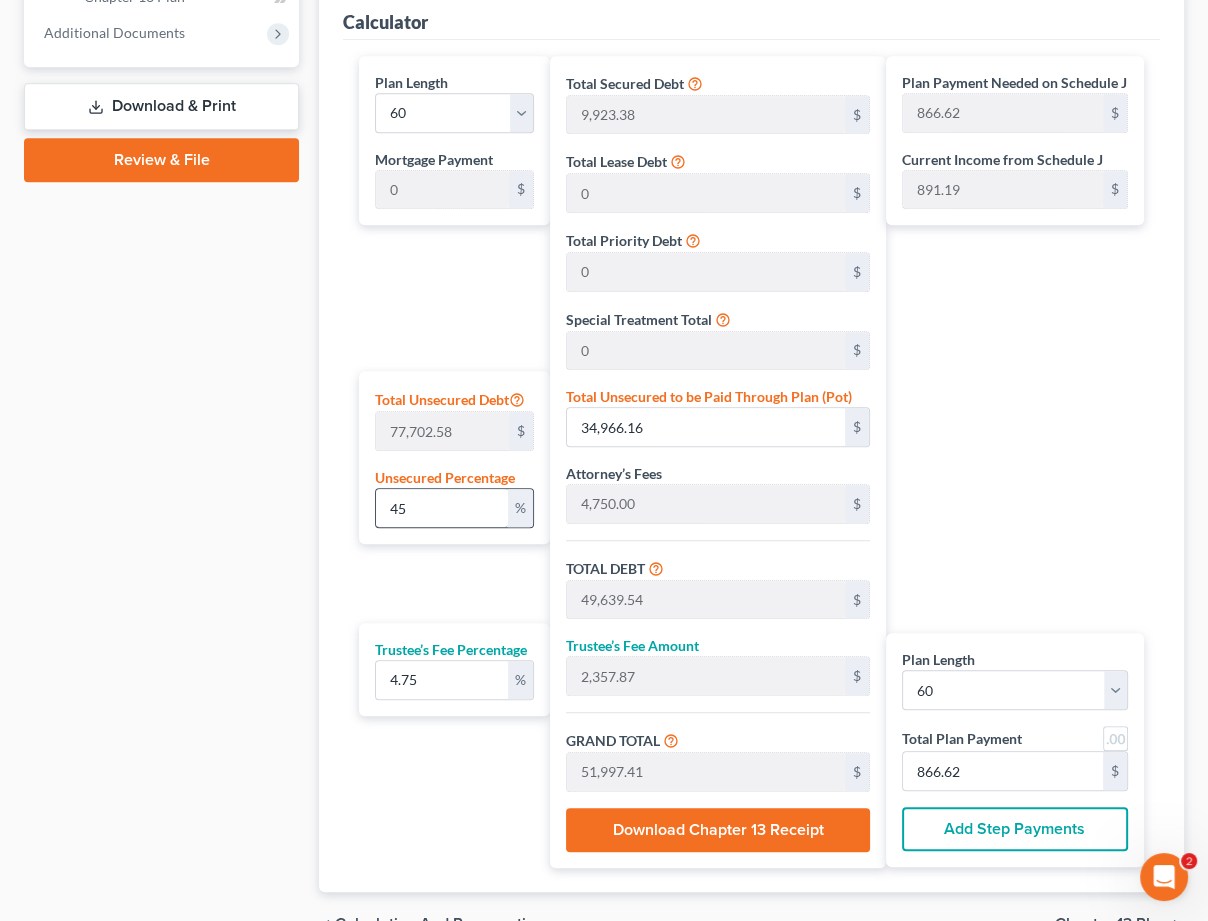 scroll, scrollTop: 922, scrollLeft: 0, axis: vertical 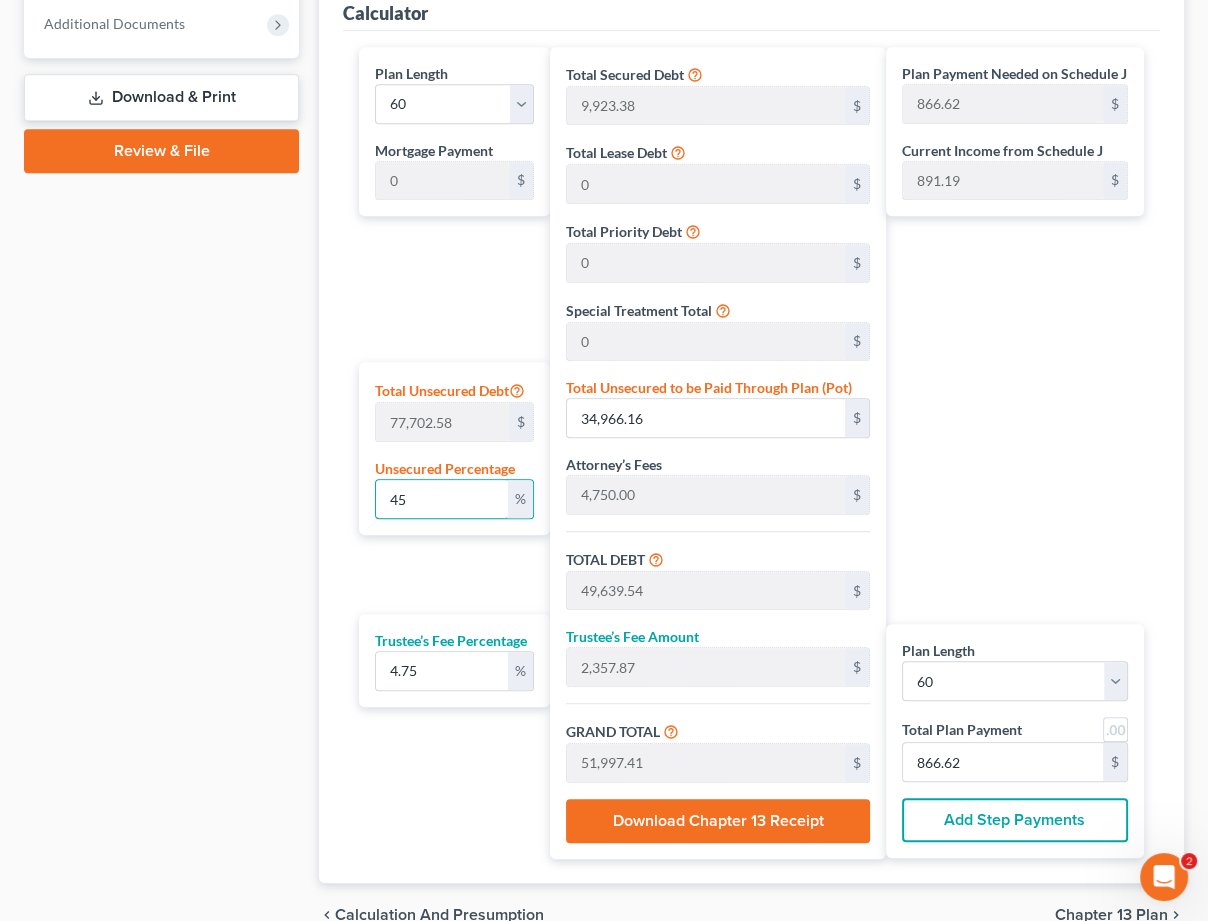 drag, startPoint x: 438, startPoint y: 496, endPoint x: 293, endPoint y: 486, distance: 145.34442 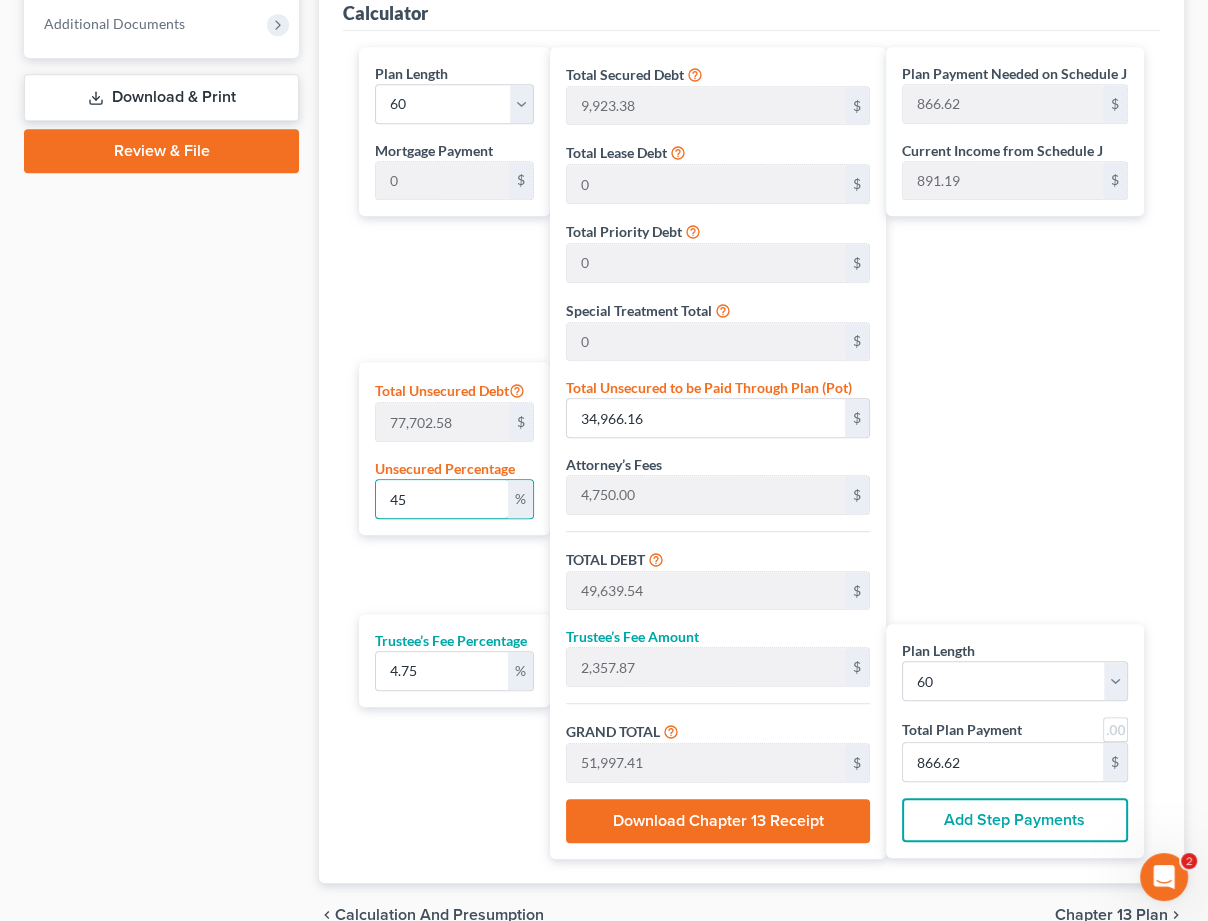 click on "Petition Navigation
Case Dashboard
Payments
Invoices
Payments
Payments
Credit Report
Client Profile" at bounding box center (604, 108) 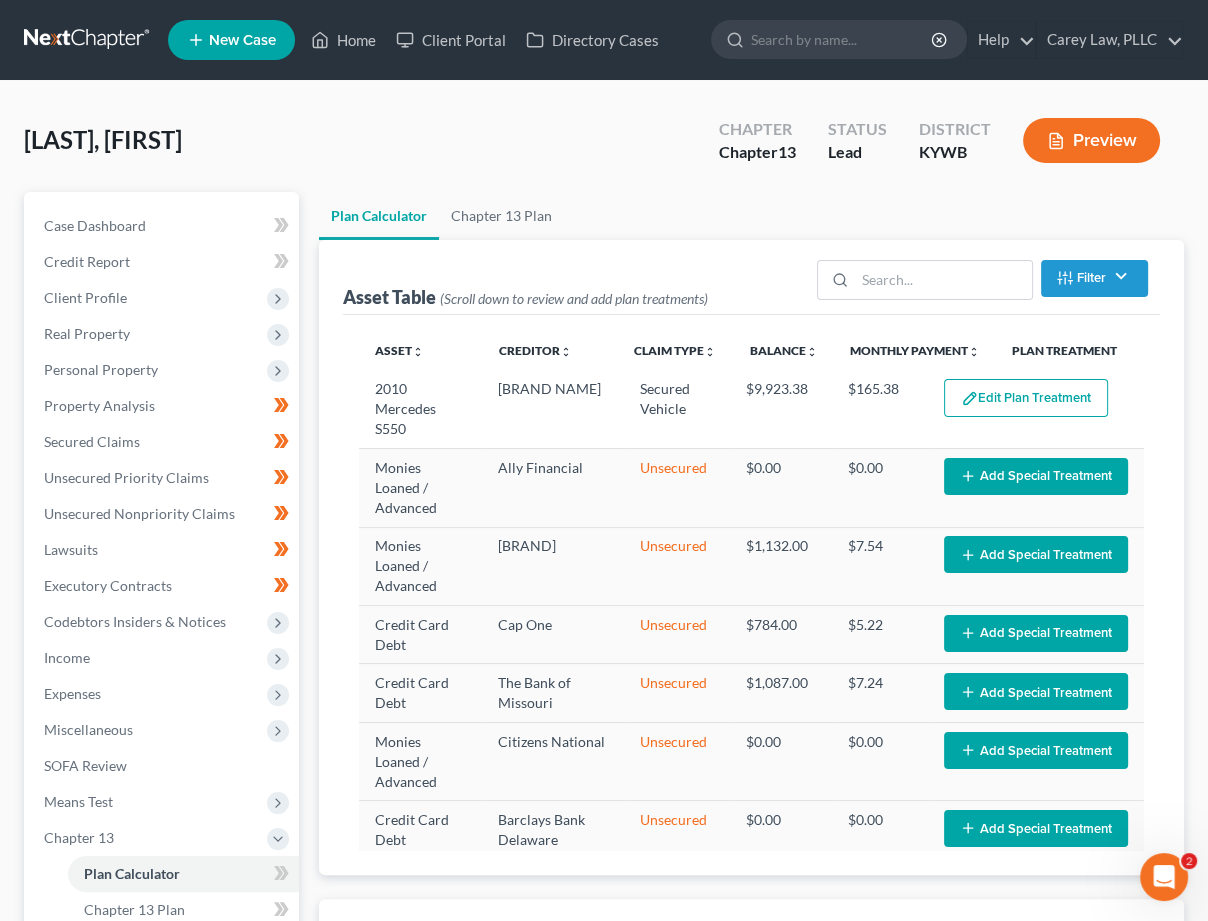 scroll, scrollTop: 0, scrollLeft: 0, axis: both 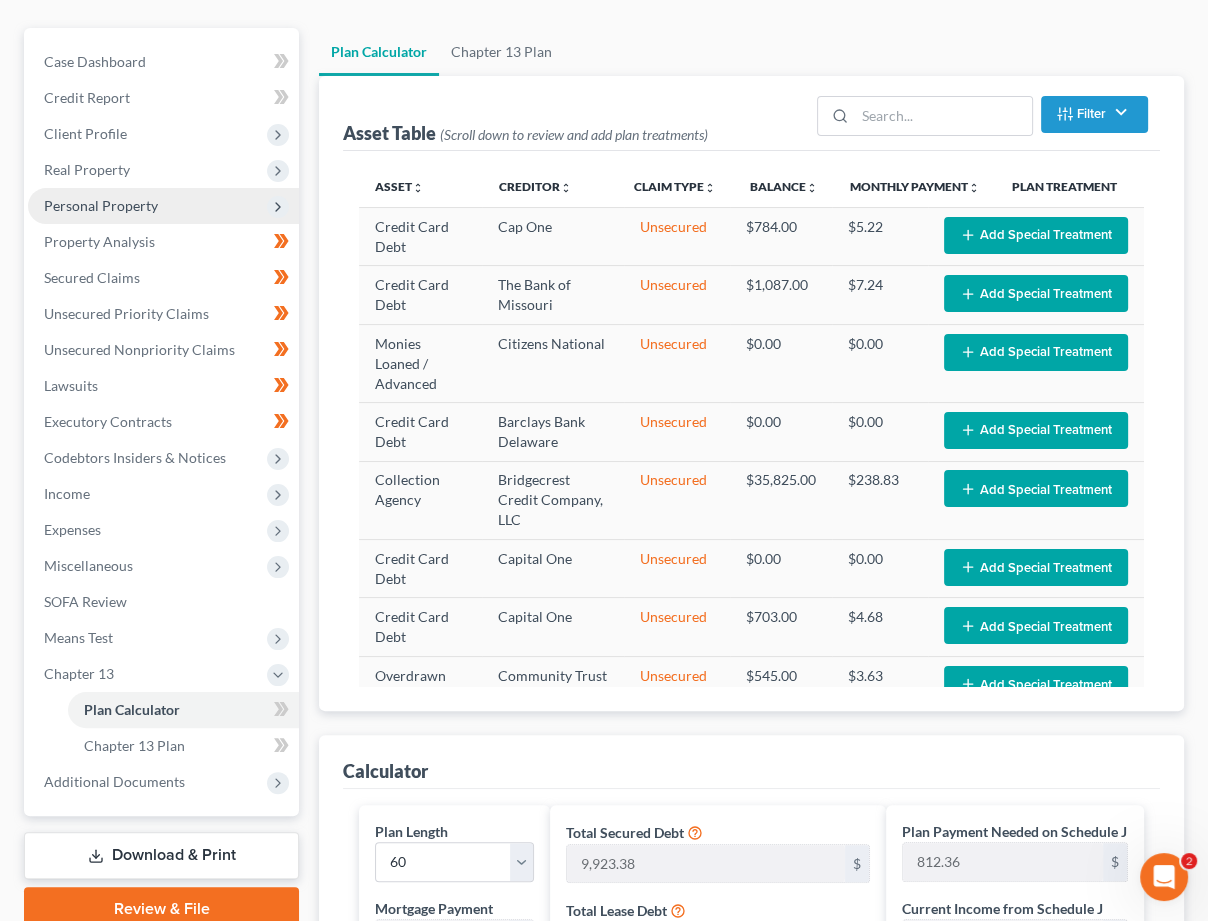 click on "Personal Property" at bounding box center [101, 205] 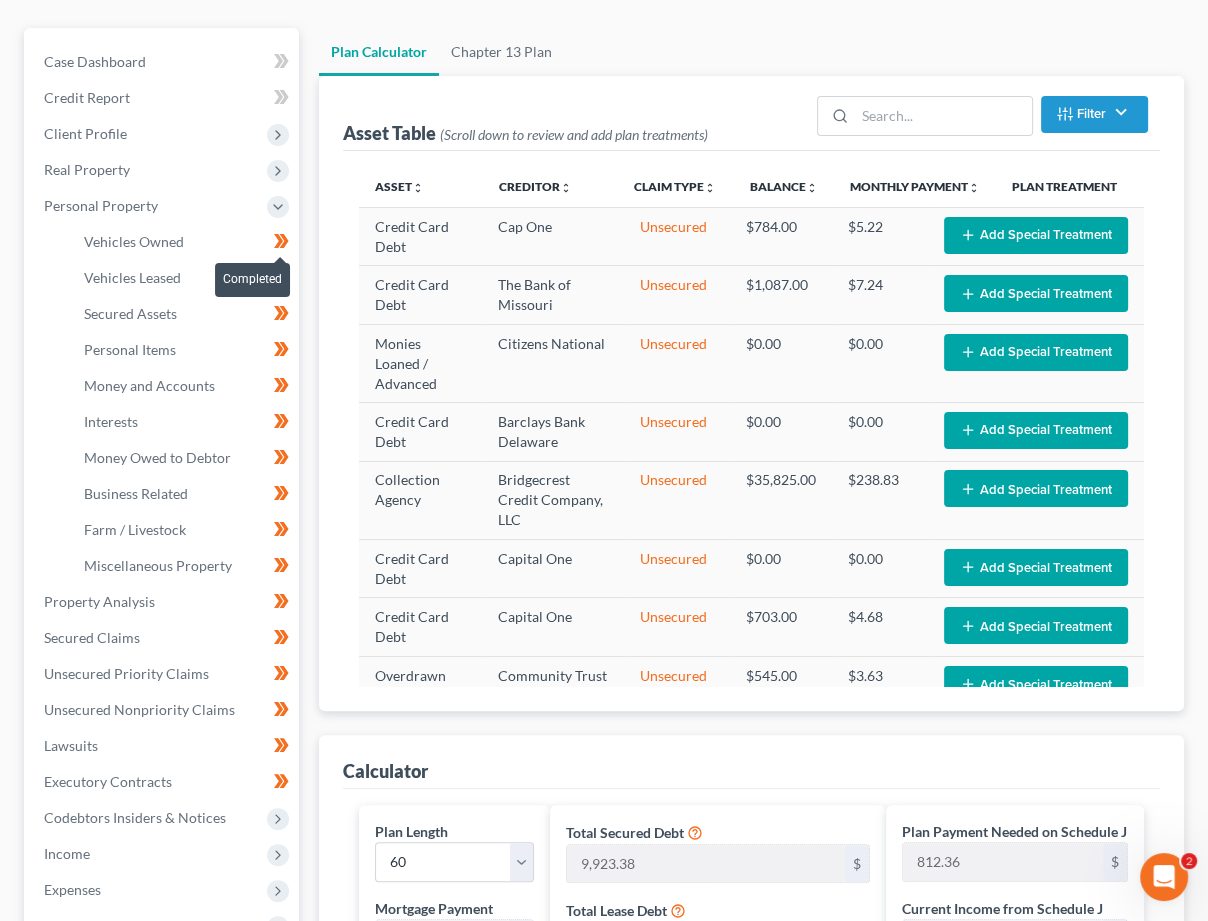 click 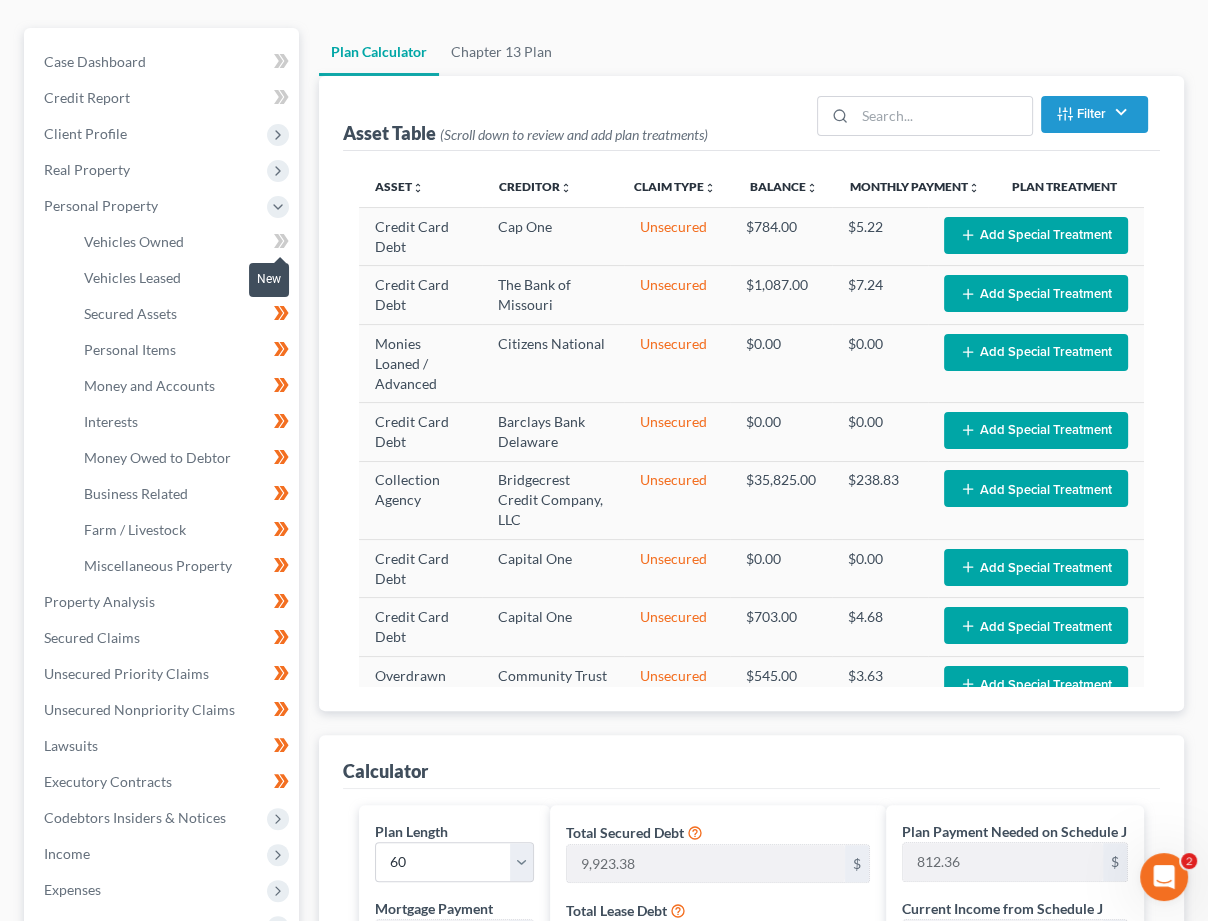 click 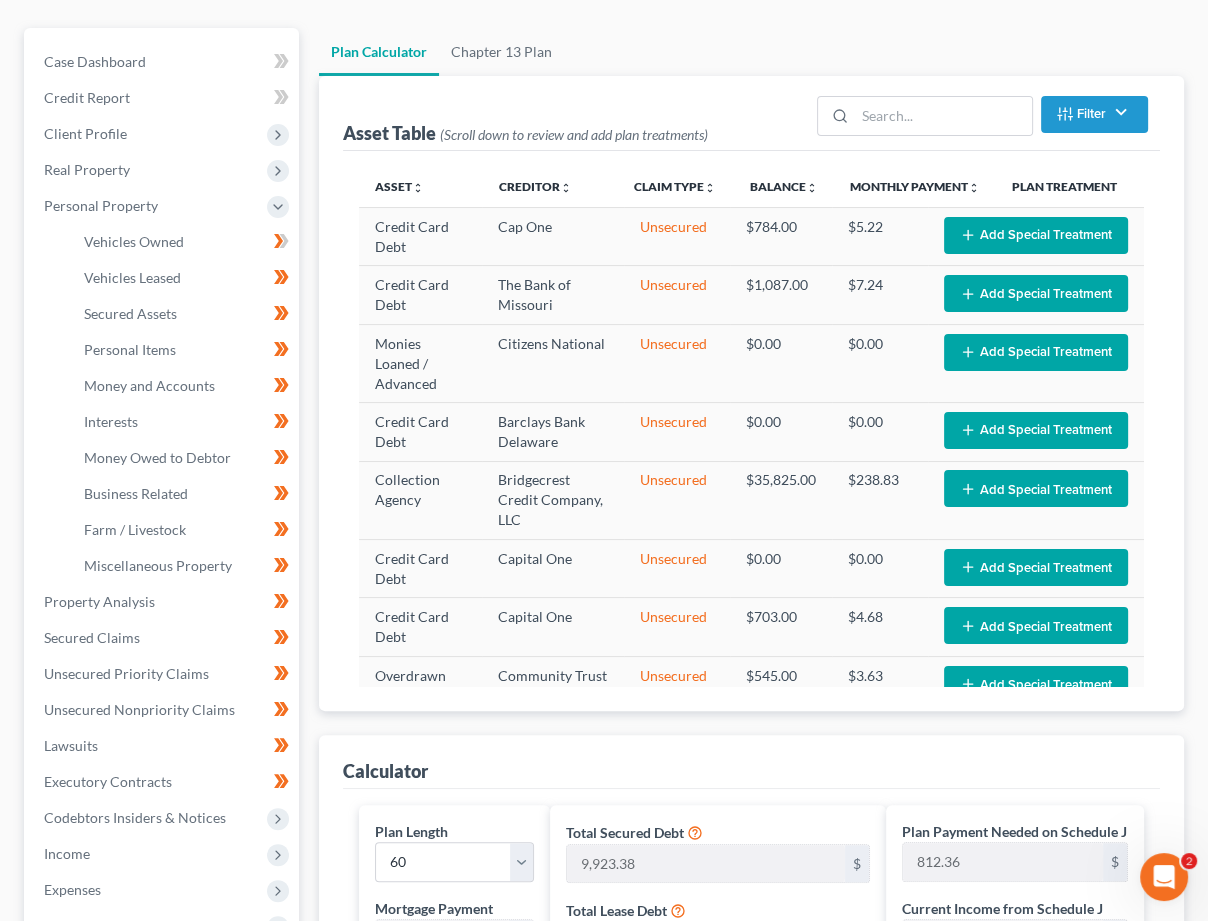 scroll, scrollTop: 165, scrollLeft: 0, axis: vertical 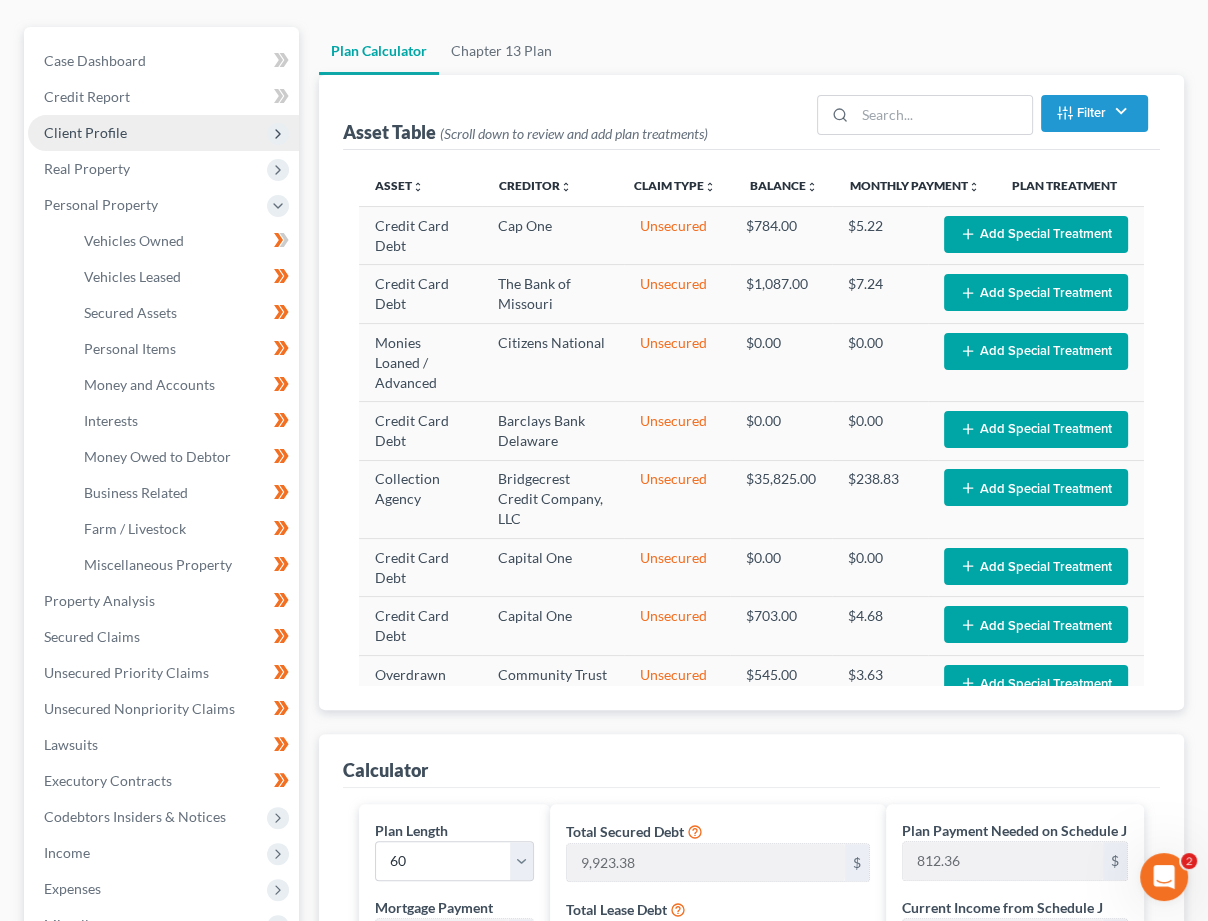 click on "Client Profile" at bounding box center [85, 132] 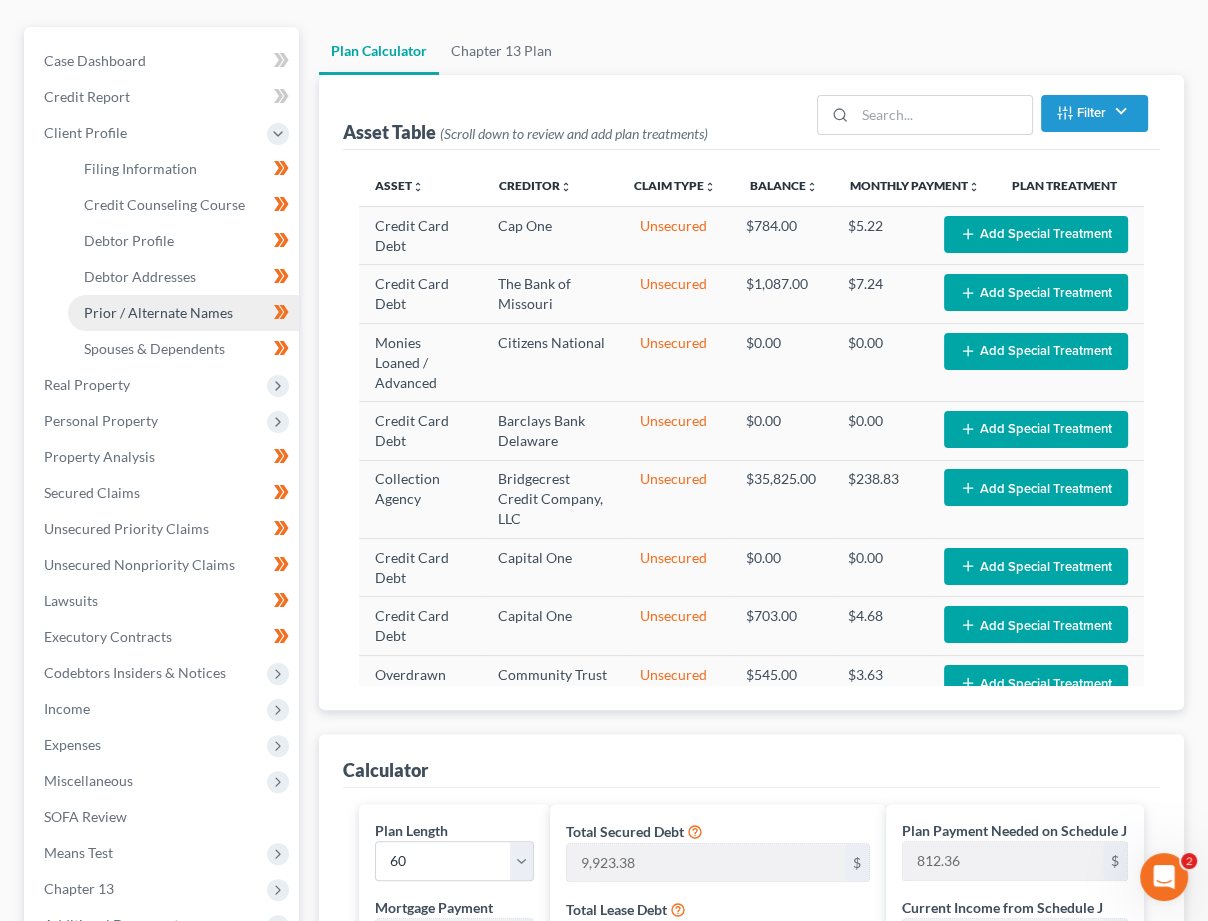 scroll, scrollTop: 165, scrollLeft: 0, axis: vertical 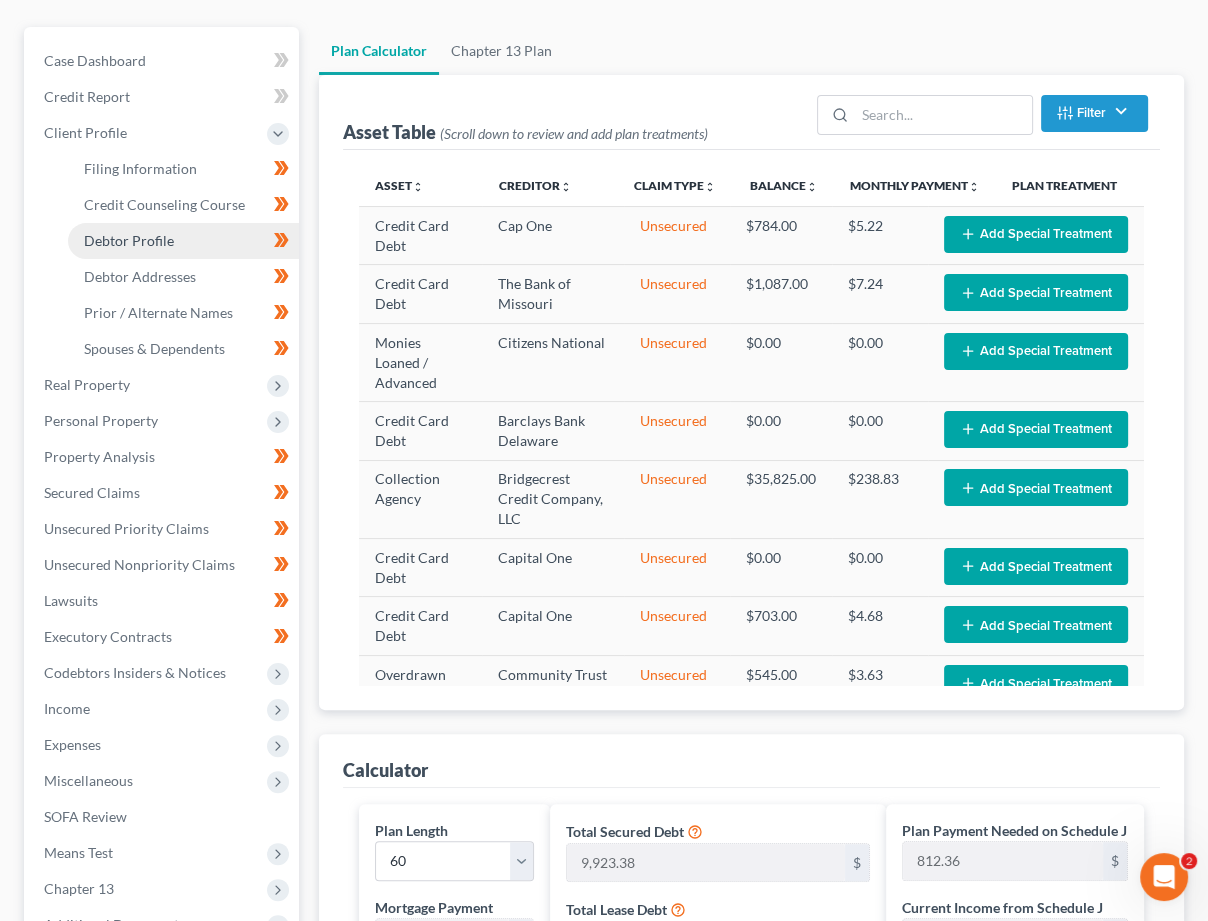 click on "Debtor Profile" at bounding box center (129, 240) 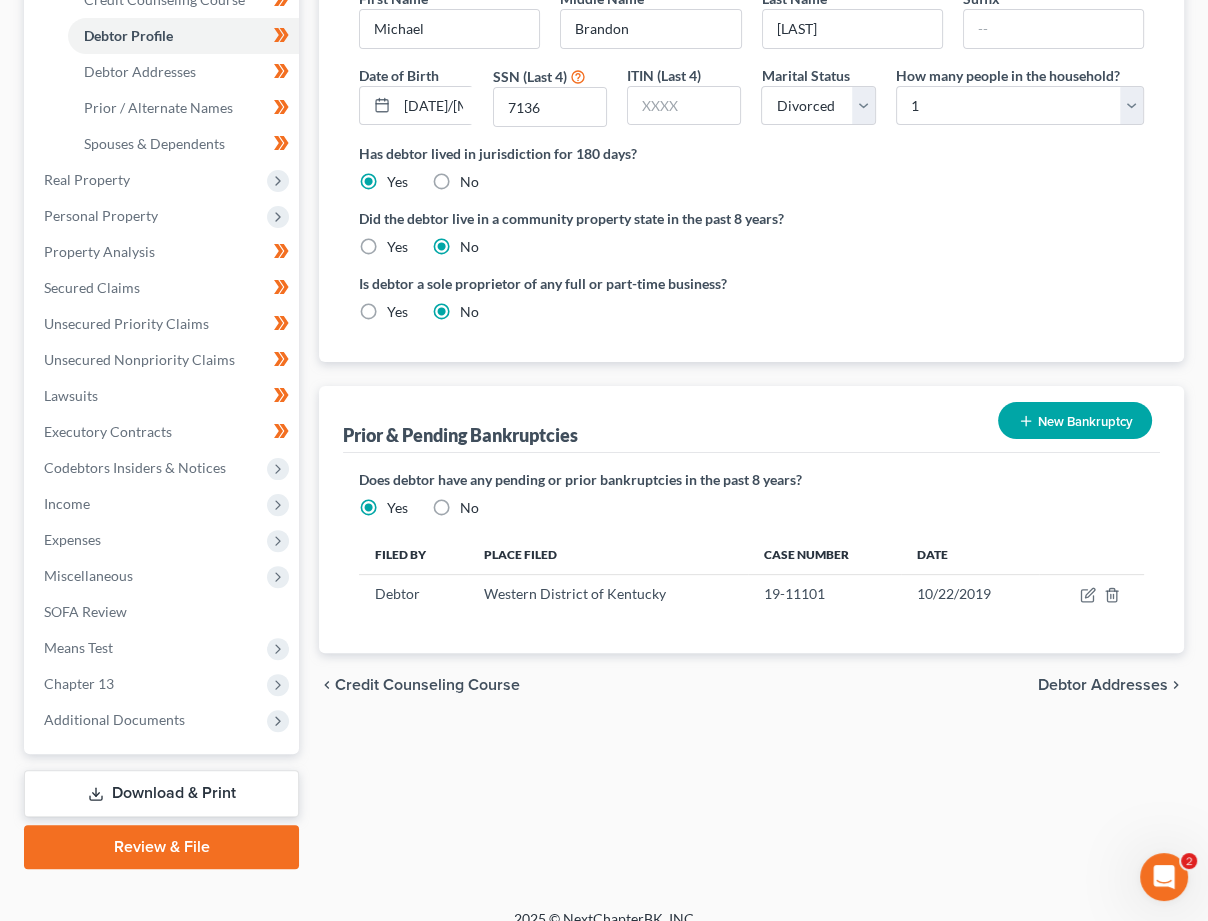 scroll, scrollTop: 368, scrollLeft: 0, axis: vertical 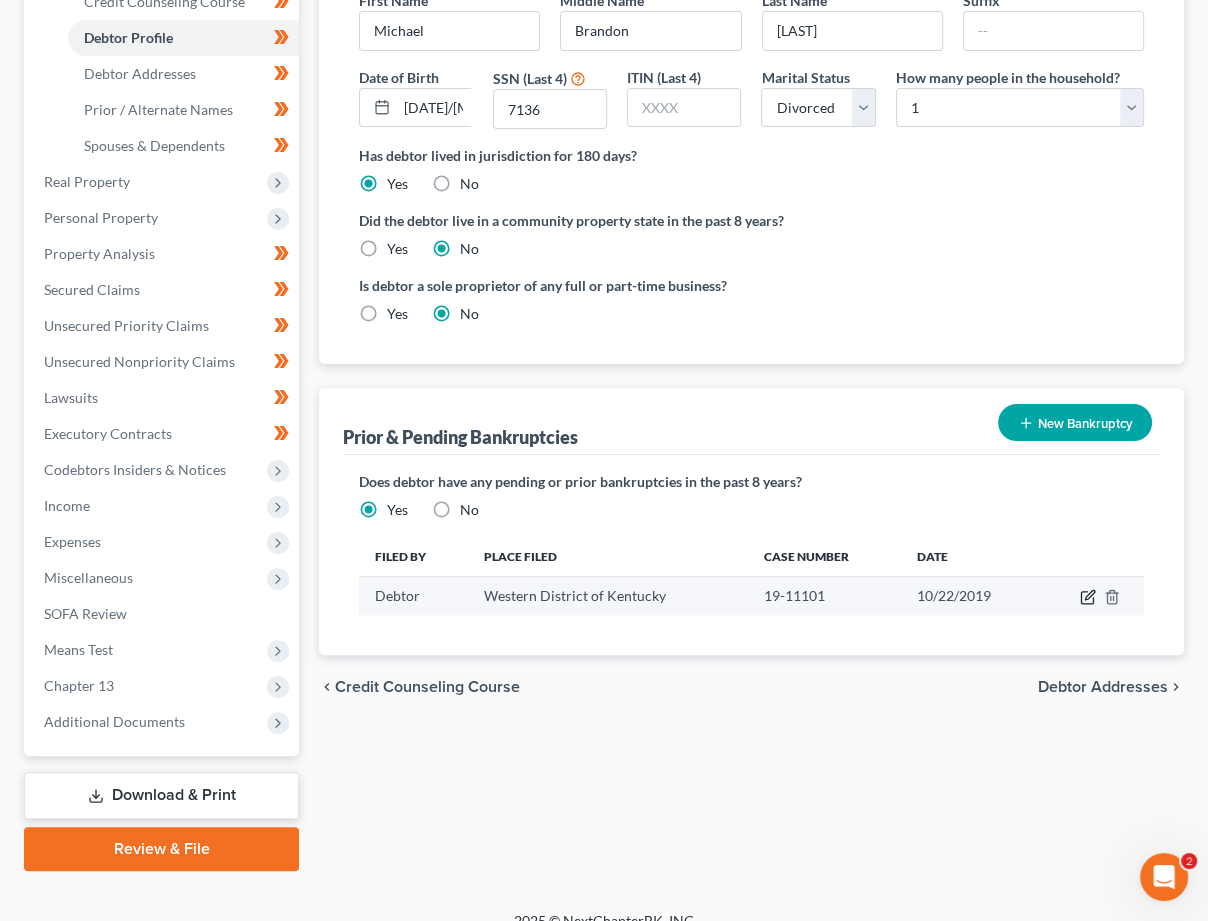 click 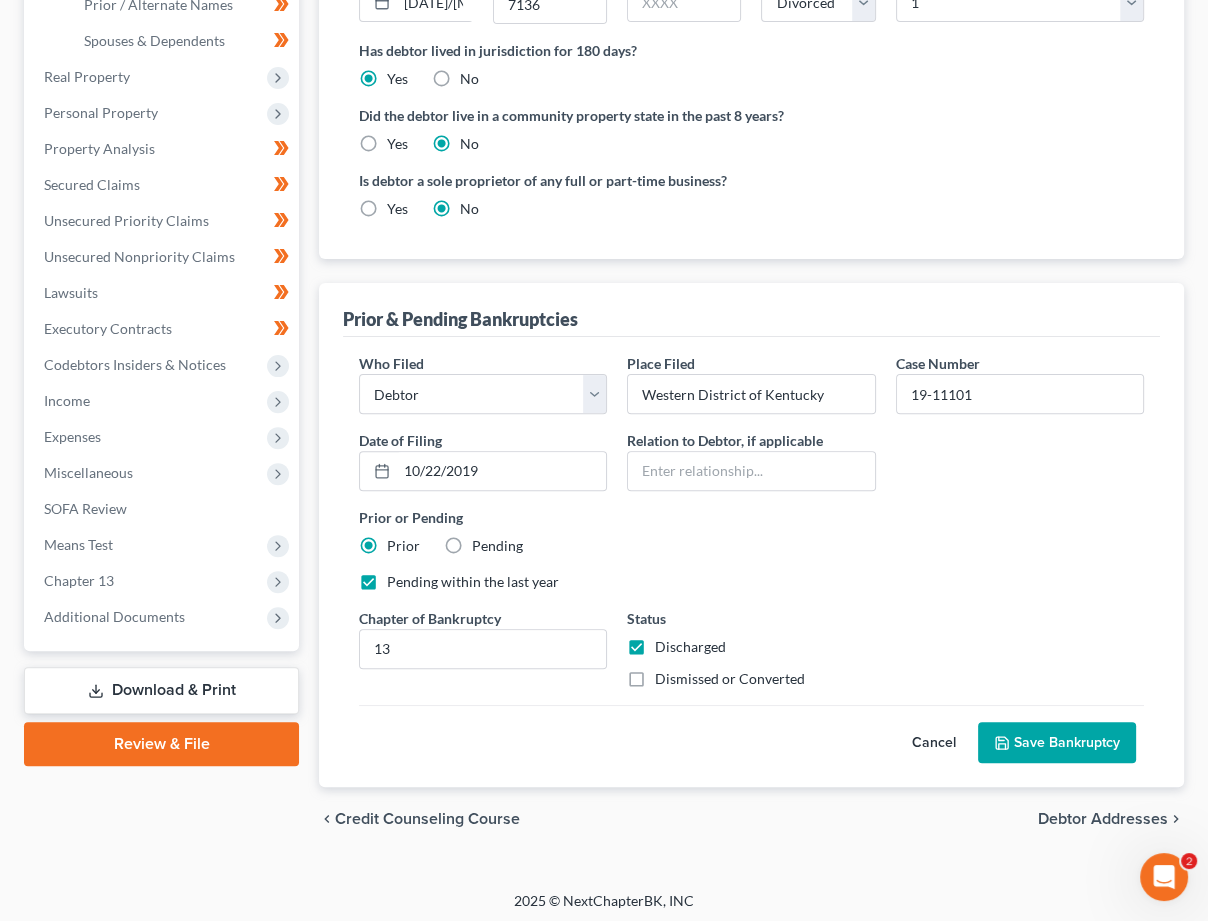 scroll, scrollTop: 473, scrollLeft: 0, axis: vertical 